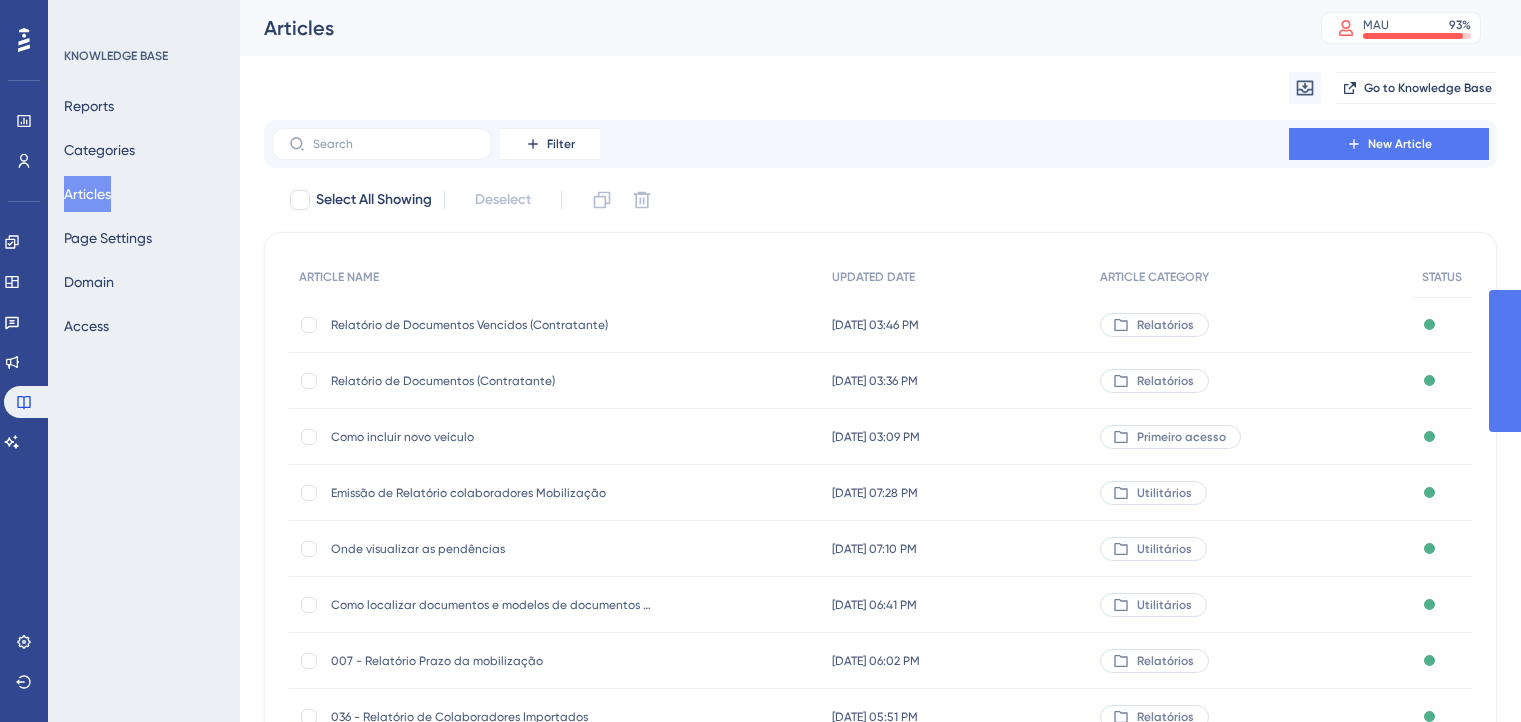 scroll, scrollTop: 0, scrollLeft: 0, axis: both 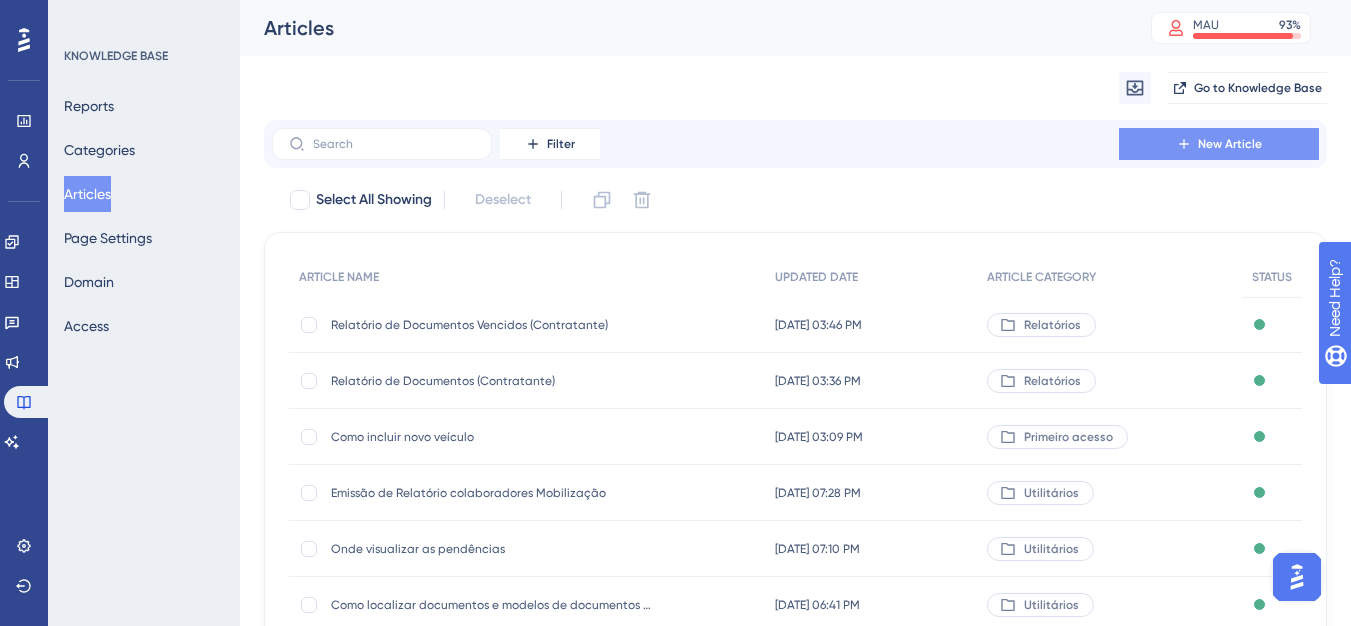 click on "New Article" at bounding box center (1219, 144) 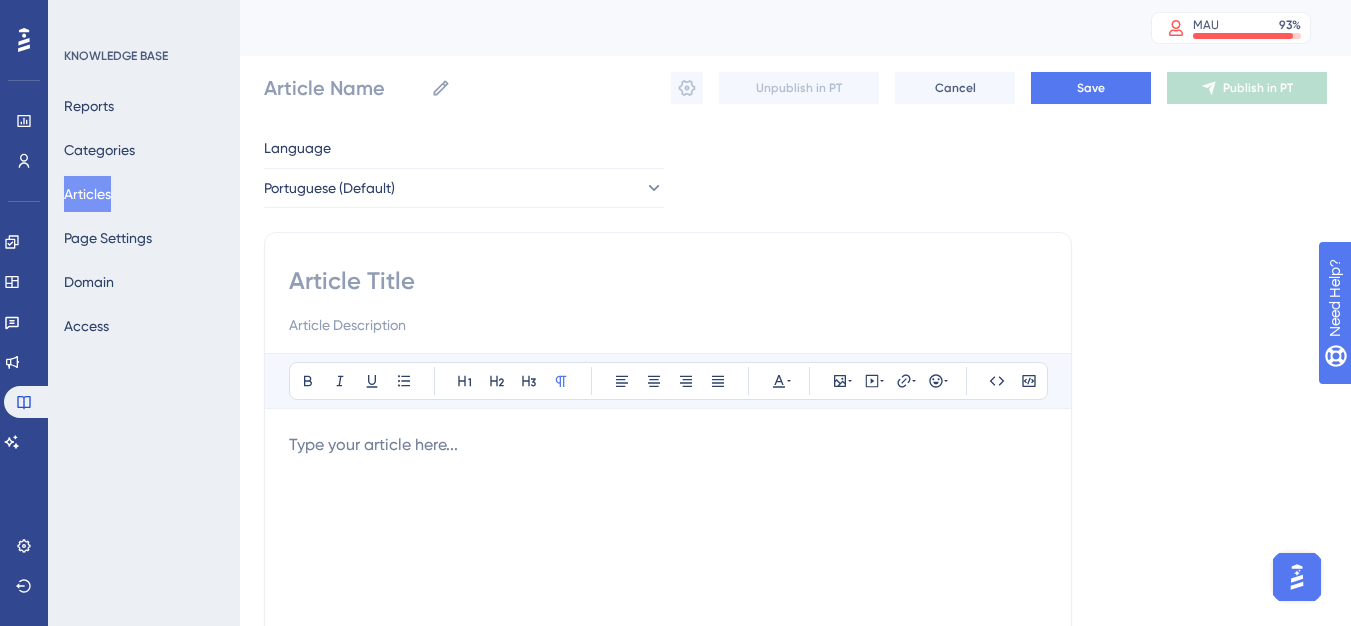 click at bounding box center (668, 281) 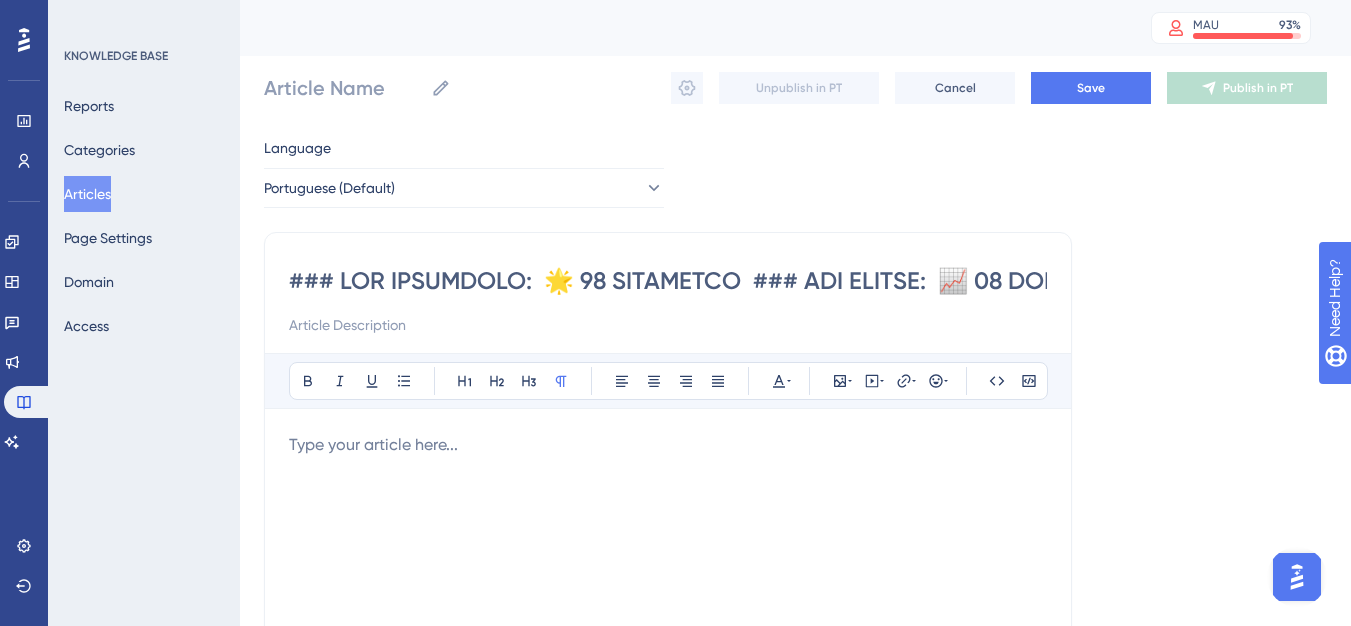 scroll, scrollTop: 0, scrollLeft: 20633, axis: horizontal 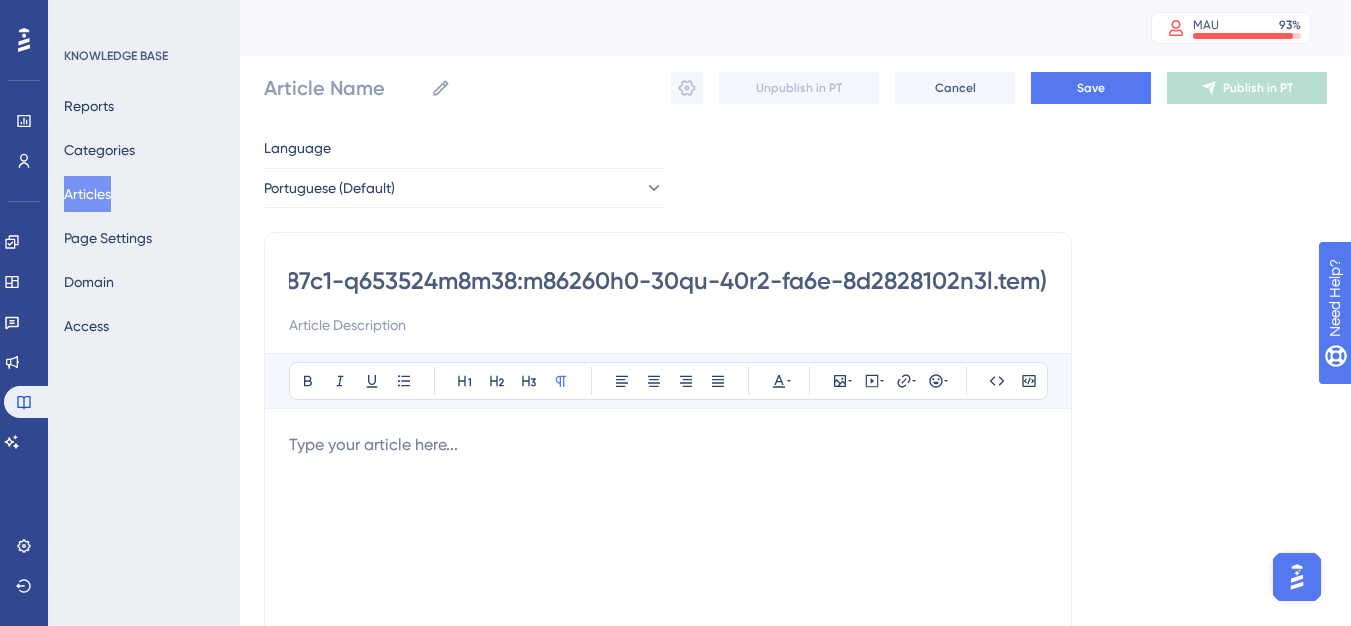 type on "### GRT INFLUENCE:  🌟 10 INSCRITOS  ### GRT TRENDS:  📈 45 RESPOSTAS  *ÚLTIMA ATUALIZAÇÃO: 17/07/2025*  ### Temos resultado? Temos!  Mas ainda aquém do que a gente sabe que dá pra alcançar.  O prazo para inscrições no GRT Influence está chegando ao fim, mas ainda temos alguns dias valiosos para virar esse jogo.  Esse é o momento em que o seu papel como CSM faz toda a diferença. A provocação precisa ser consultiva: mais do que convidar, é mostrar ao cliente o potencial que ele tem, seja como case de sucesso, profissional influente na área ou referência em inovação.  Às vezes, o cliente ainda não se enxerga nesse lugar… e é aí que o nosso 1:1 ganha força. ✨  E falando em movimento... nossa campanha interna de incentivo já está rodando!  ## Campanha De Engajamento 🚀  Um salve especial pra Kamy e pra Ari, que já estão engajando seus clientes e trazendo nomes fortes pra premiação. 👏  ### 🌟 GRT INFLUENCE  ![image.png](attachment:60e54bec-dc7c-4dbd-b078-d8a54fe33146:image.png)  ### **Kamylla Rita**  **Região Sudes..." 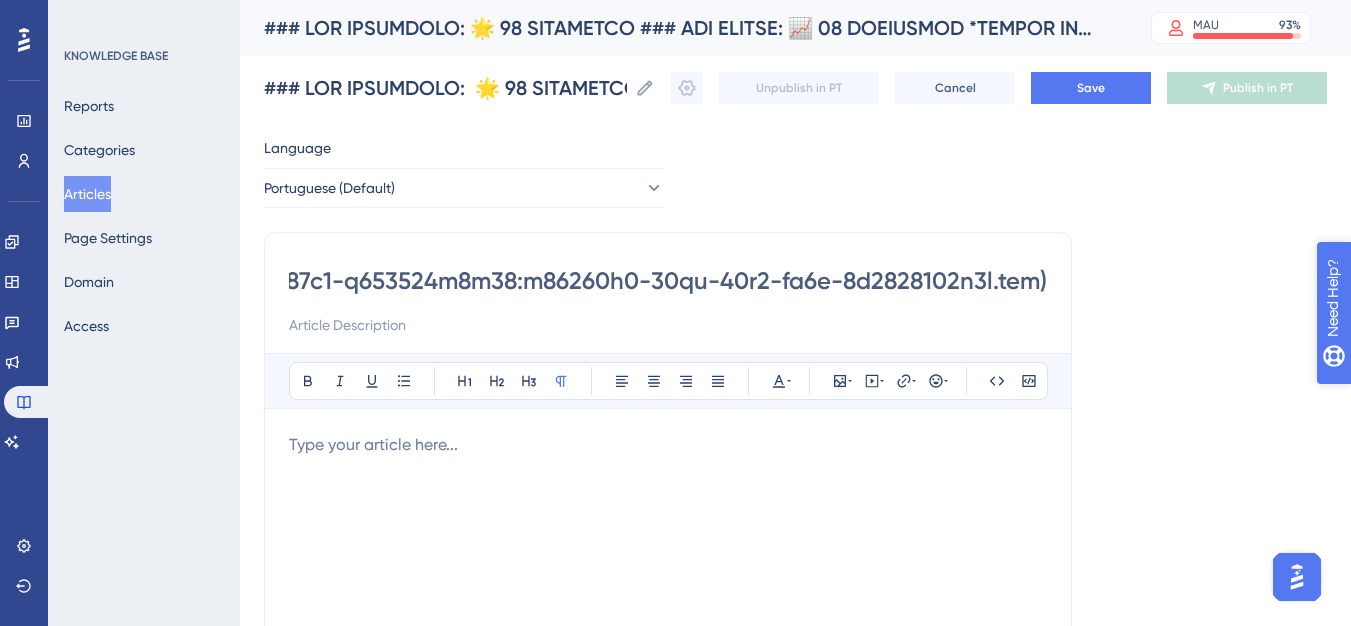 scroll, scrollTop: 0, scrollLeft: 0, axis: both 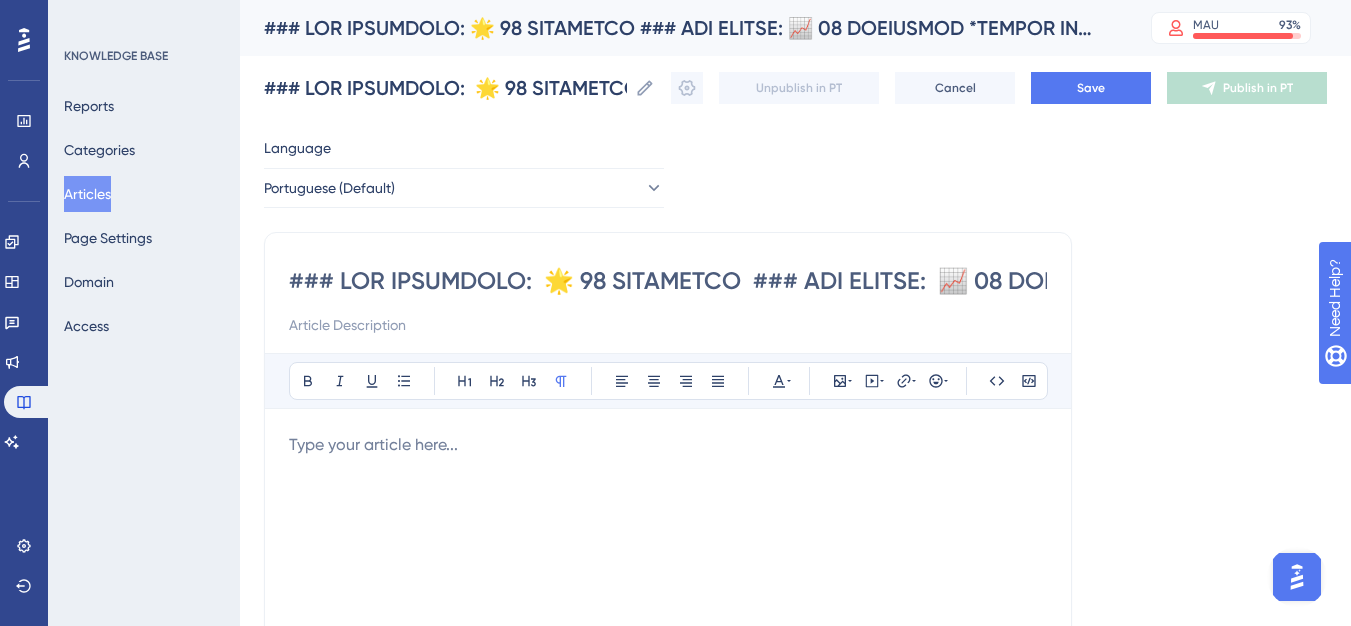 click at bounding box center [668, 281] 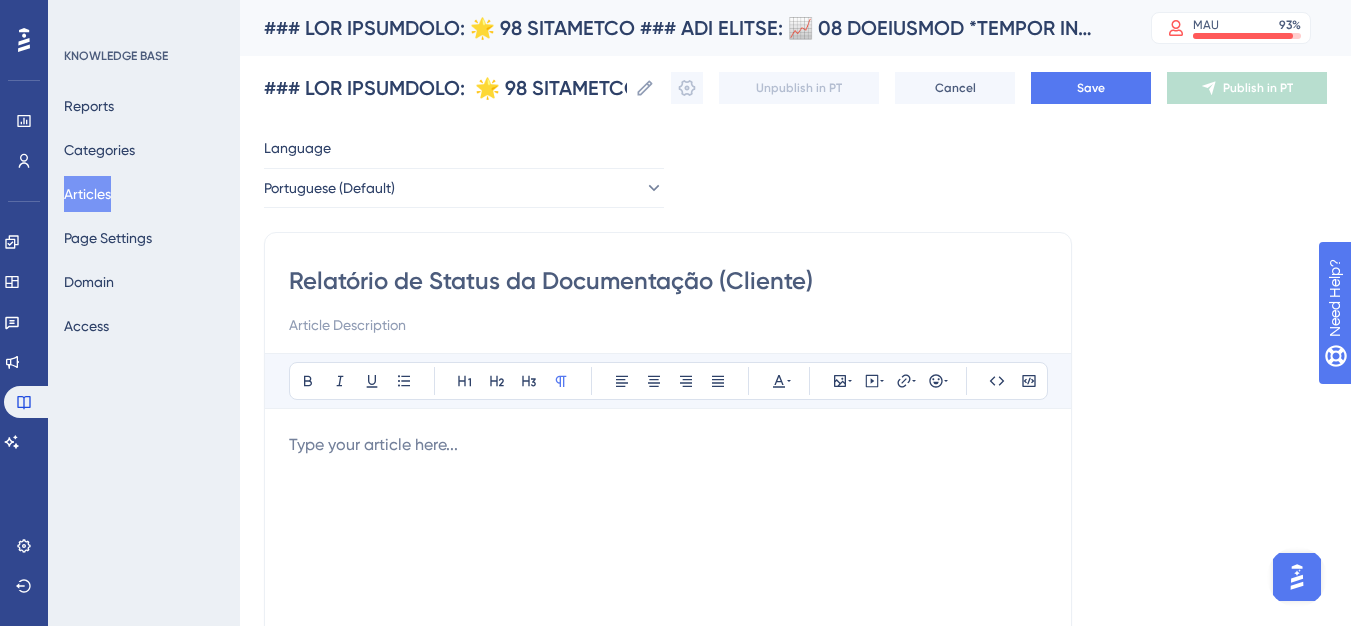 type on "Relatório de Status da Documentação (Cliente)" 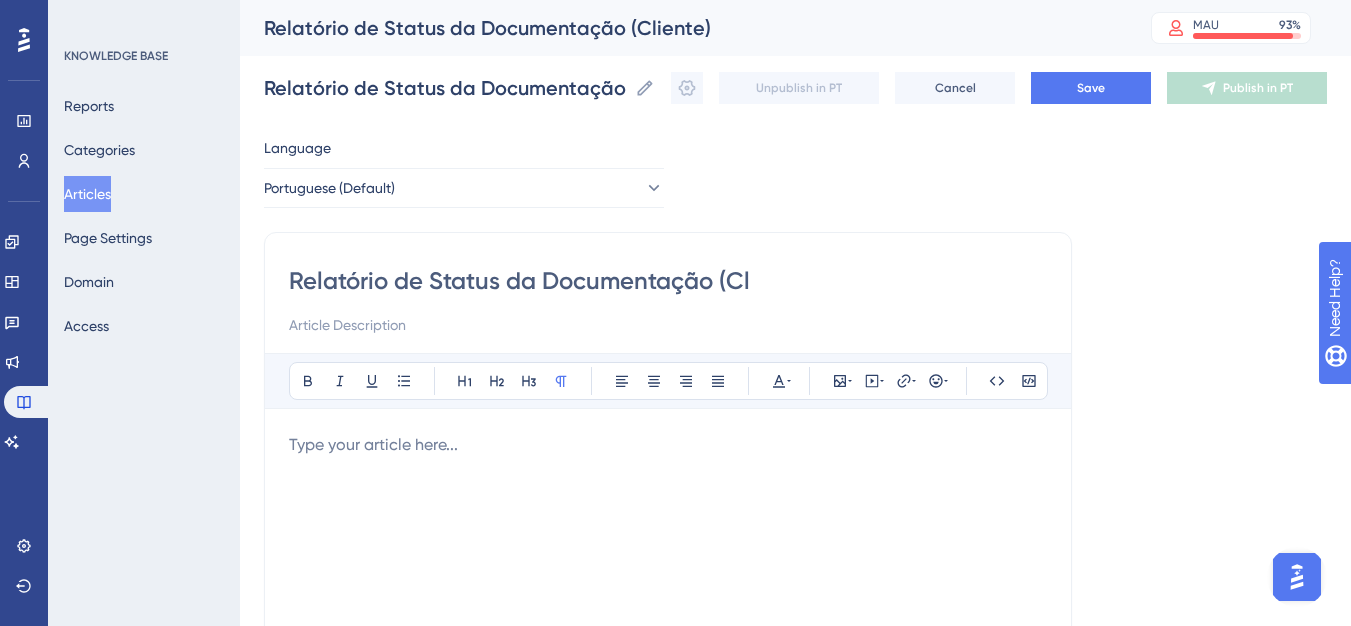 type on "Relatório de Status da Documentação (C" 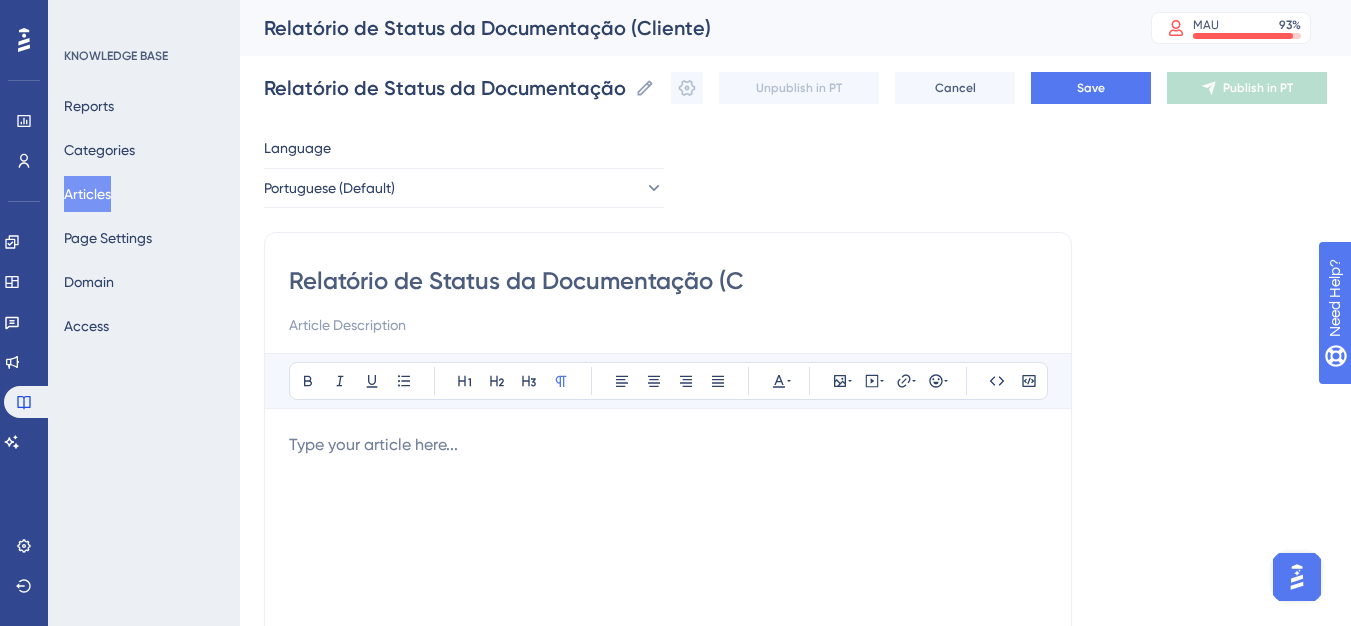 type on "Relatório de Status da Documentação (C" 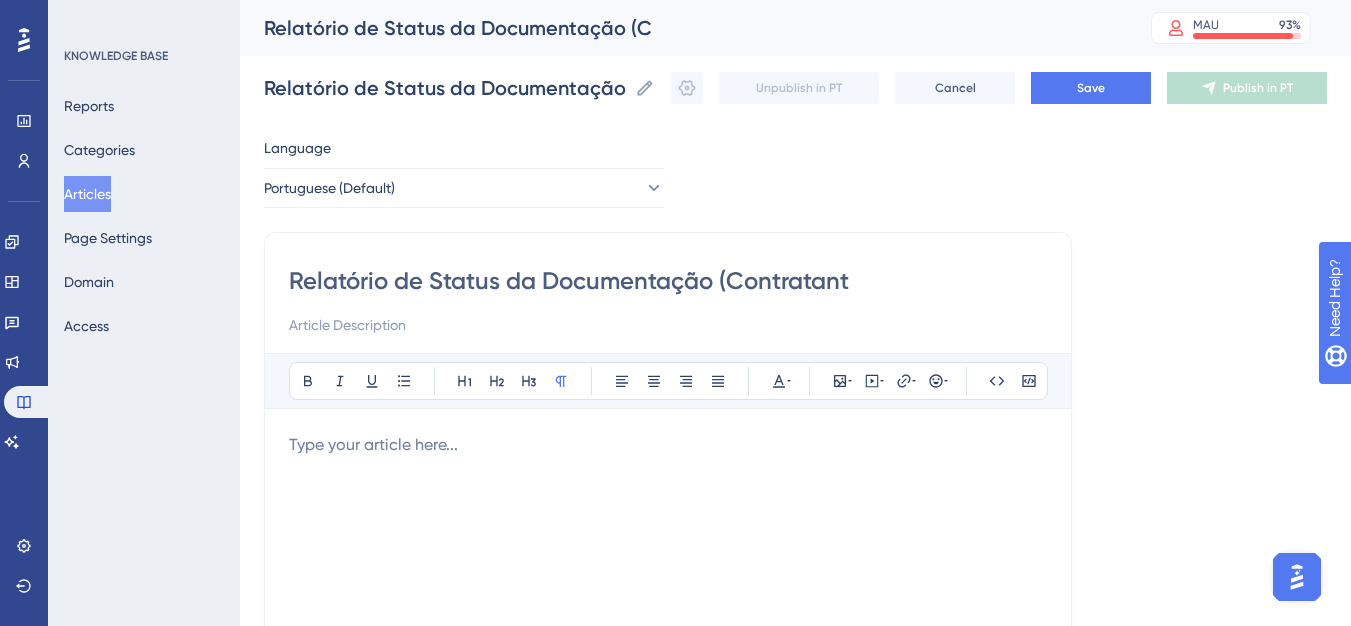 type on "Relatório de Status da Documentação (Contratante" 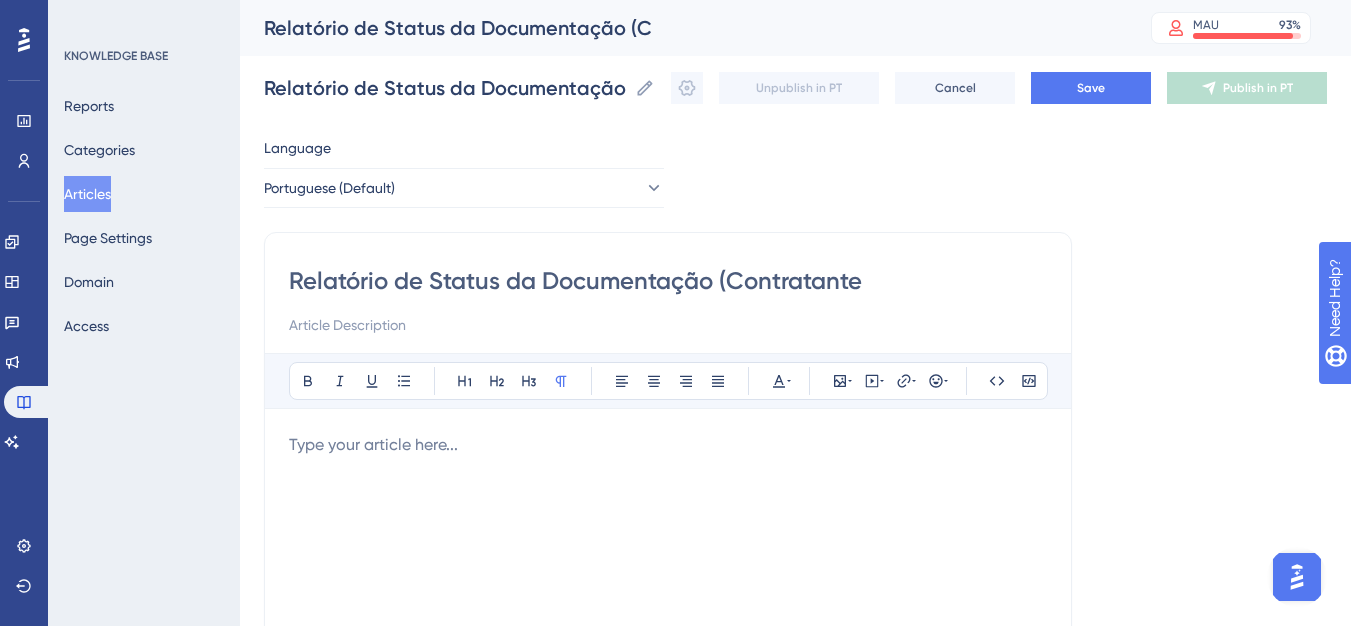 type on "Relatório de Status da Documentação (Contratante" 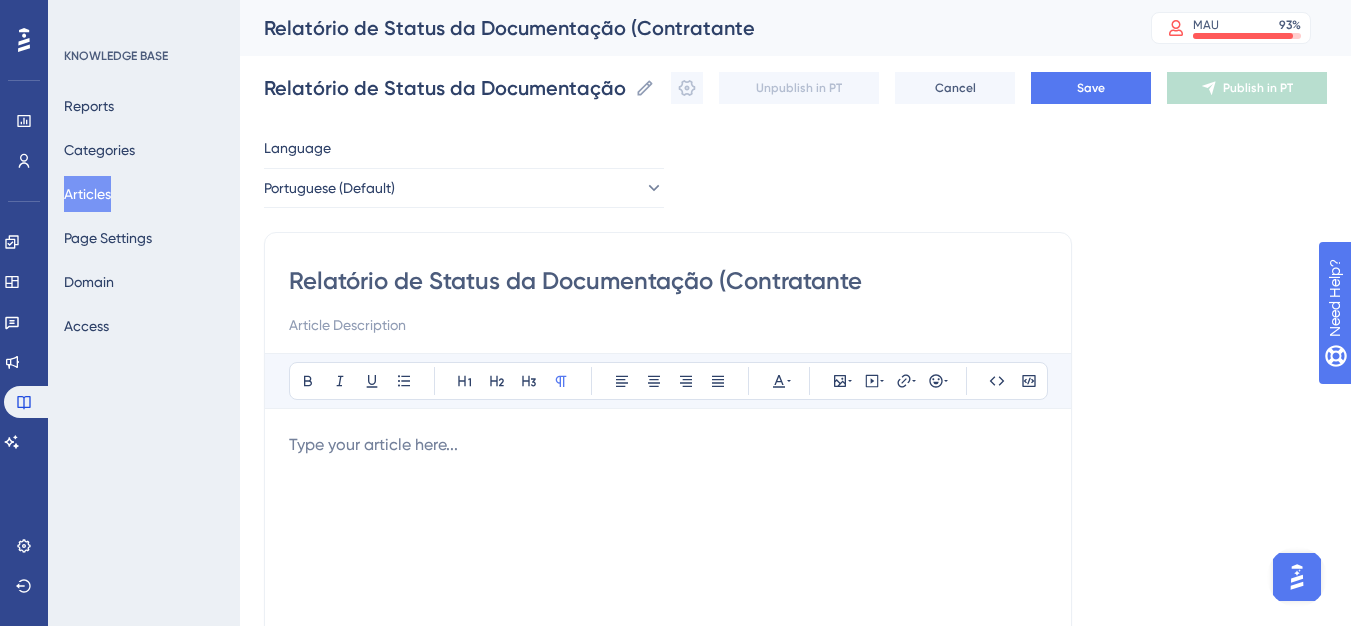 type on "Relatório de Status da Documentação (Contratante)" 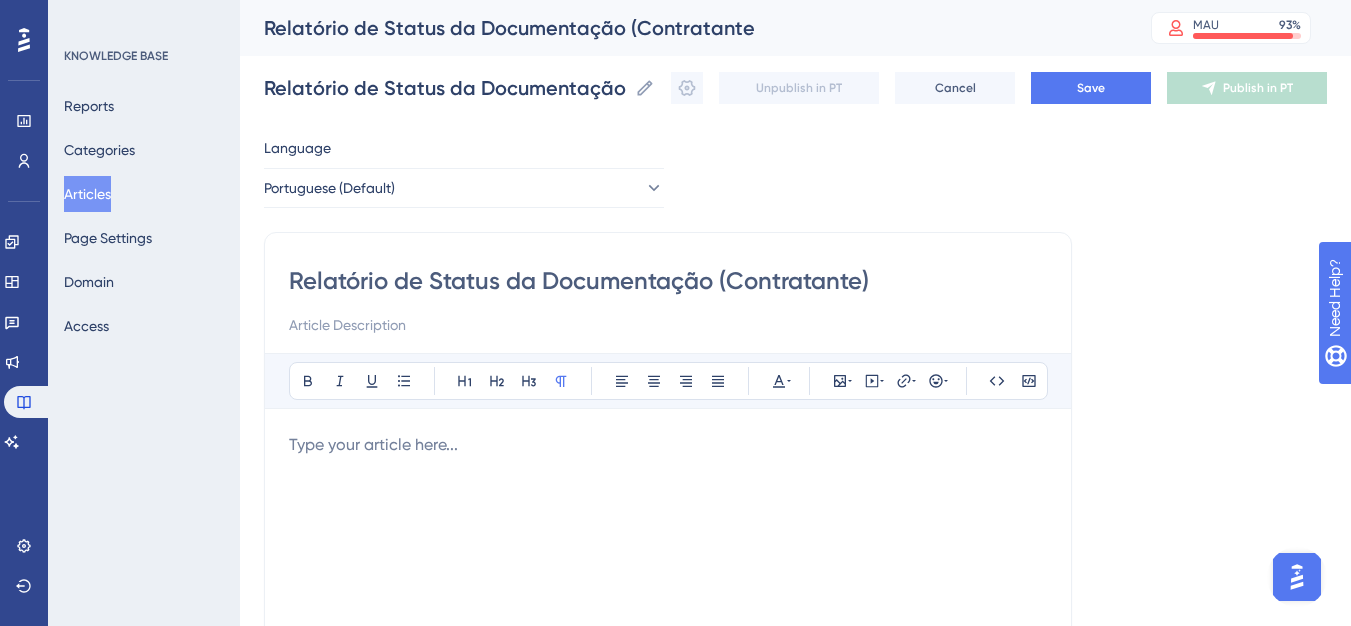 type on "Relatório de Status da Documentação (Contratante)" 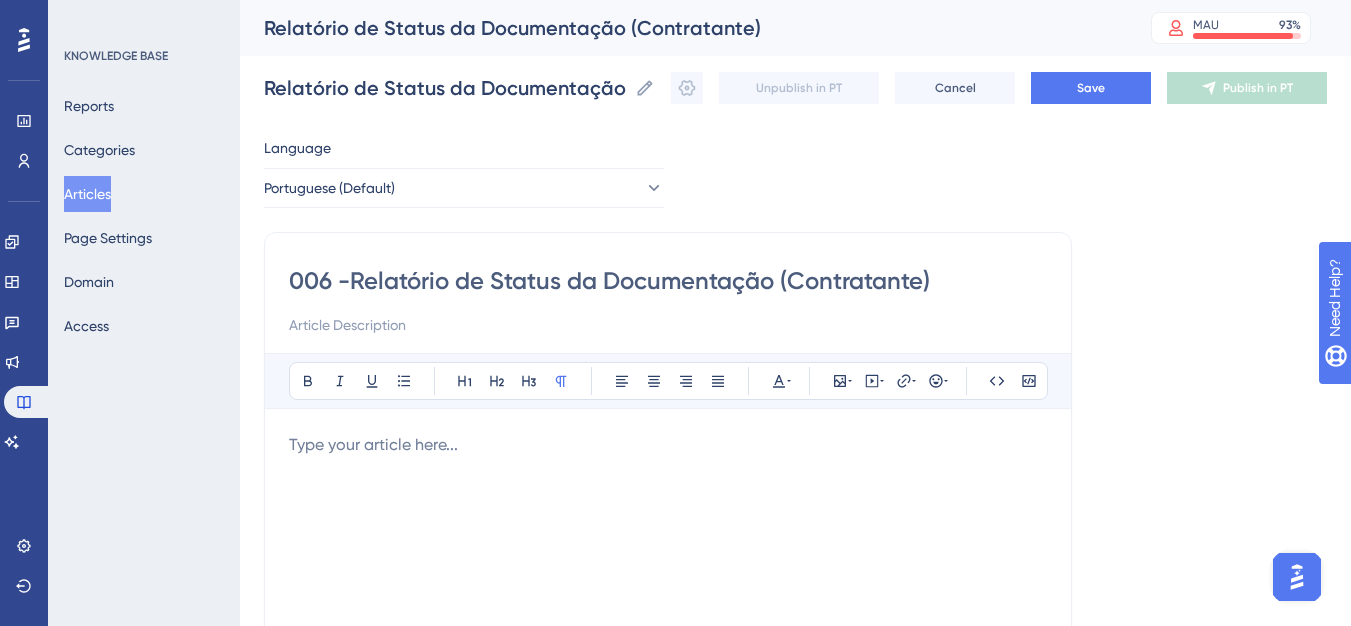 type on "006 - Relatório de Status da Documentação (Contratante)" 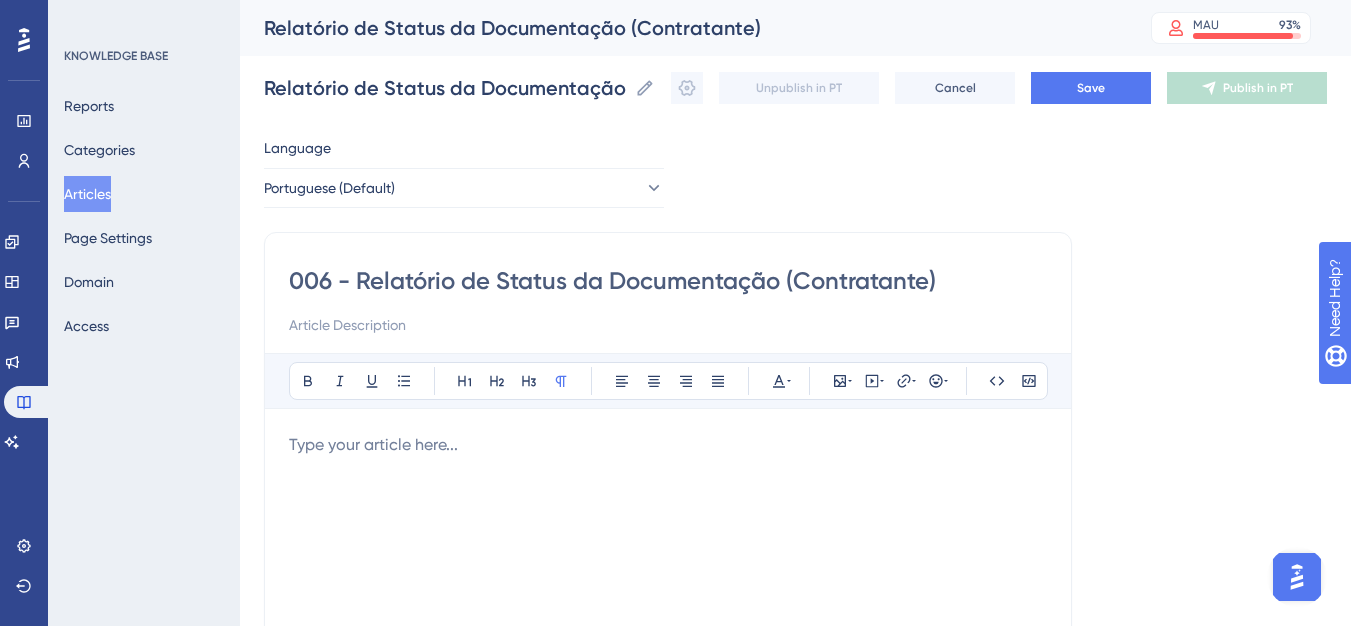 type on "006 - Relatório de Status da Documentação (Contratante)" 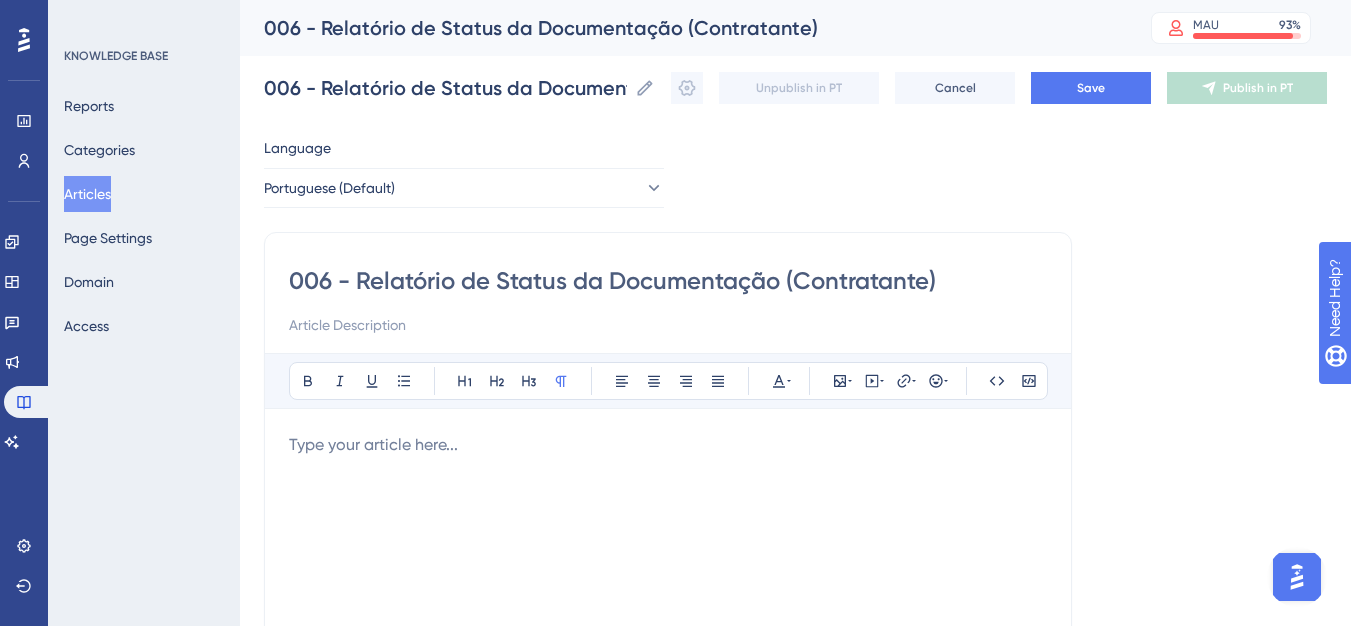 type on "006 - Relatório de Status da Documentação (Contratante)" 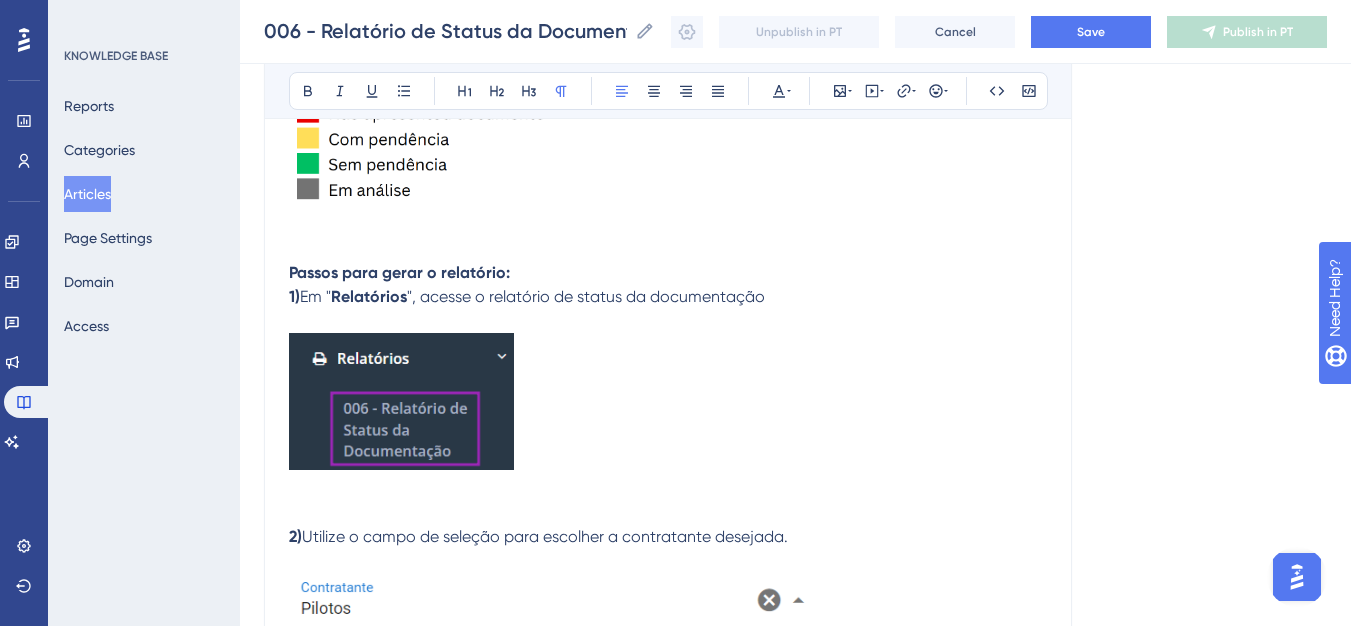 scroll, scrollTop: 309, scrollLeft: 0, axis: vertical 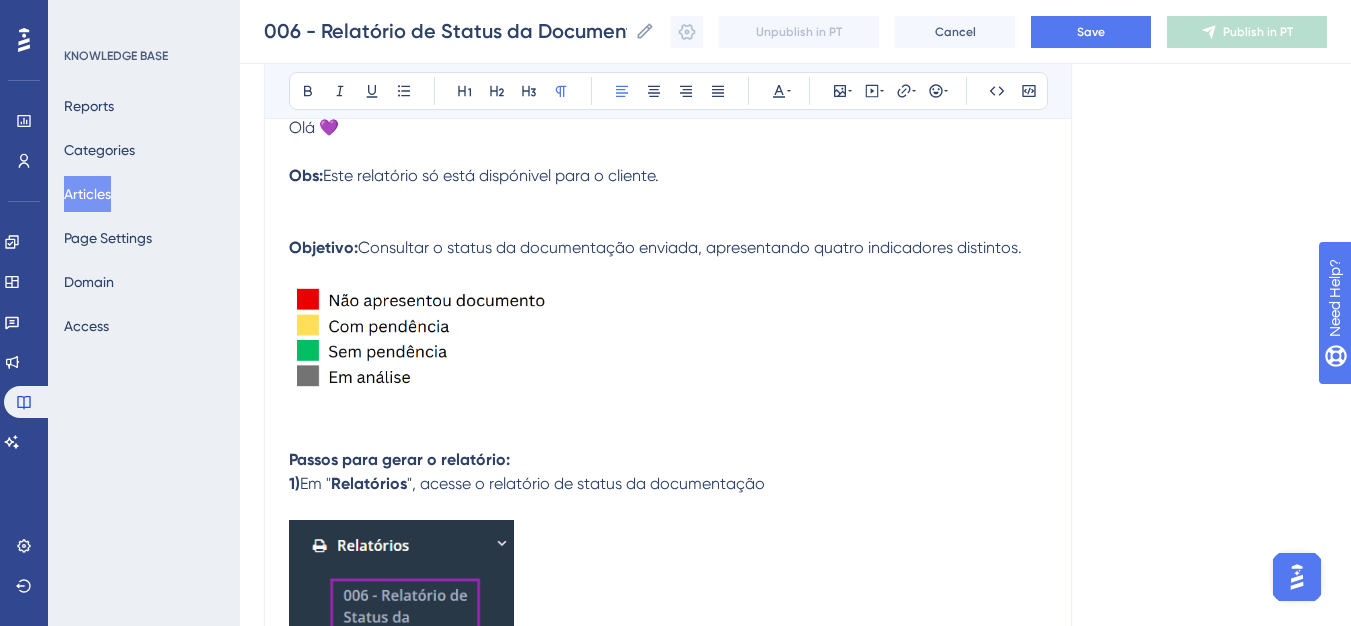 click on "Passos para gerar o relatório:" at bounding box center [668, 448] 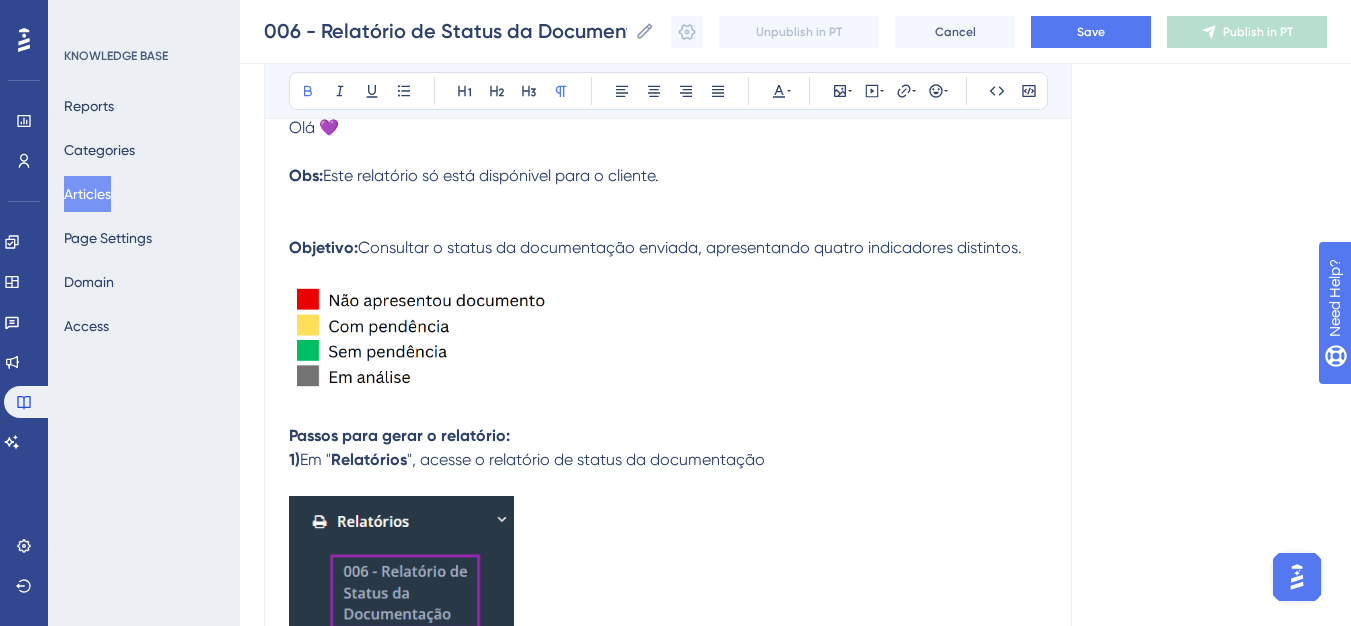 click on "Objetivo:  Consultar o status da documentação enviada, apresentando quatro indicadores distintos. Passos para gerar o relatório:" at bounding box center [668, 342] 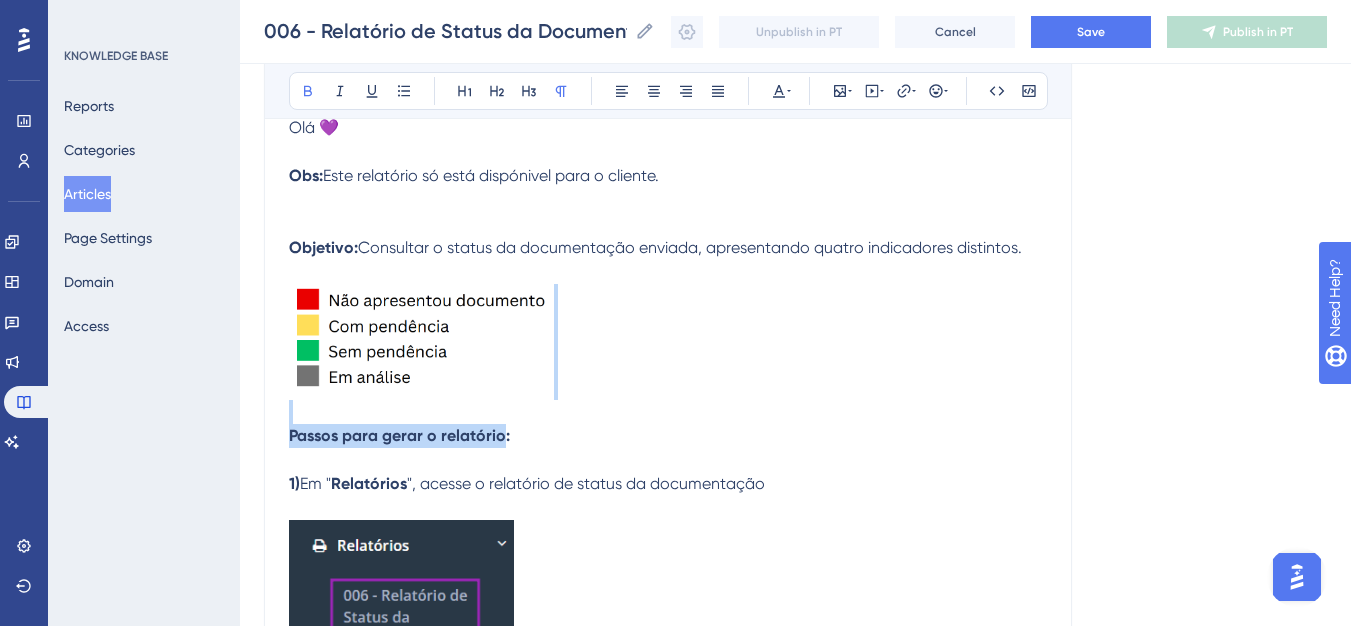 drag, startPoint x: 504, startPoint y: 437, endPoint x: 285, endPoint y: 398, distance: 222.4455 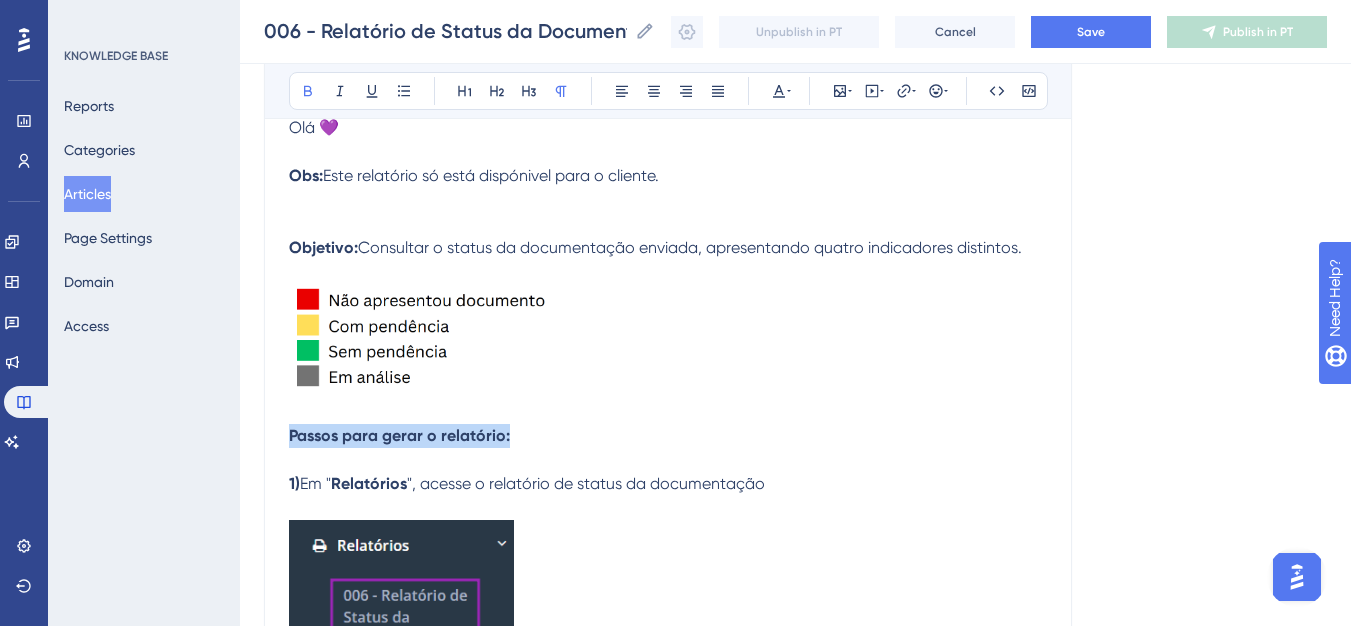drag, startPoint x: 518, startPoint y: 436, endPoint x: 291, endPoint y: 446, distance: 227.22015 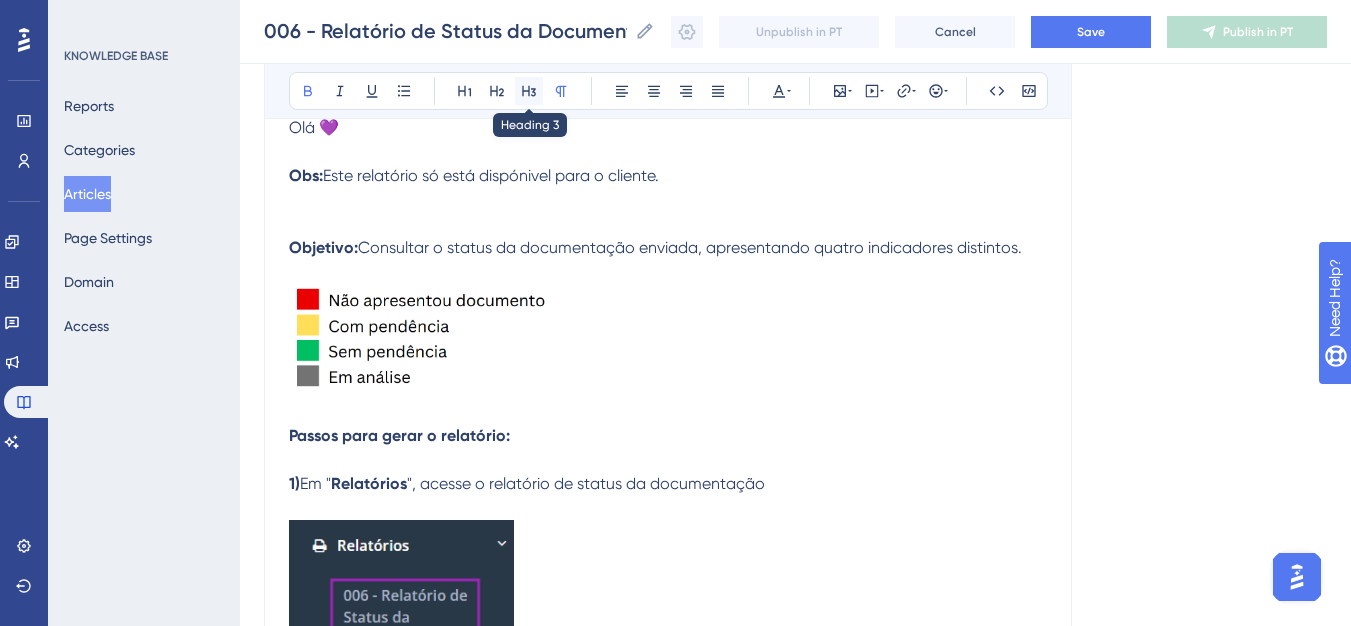 click at bounding box center (529, 91) 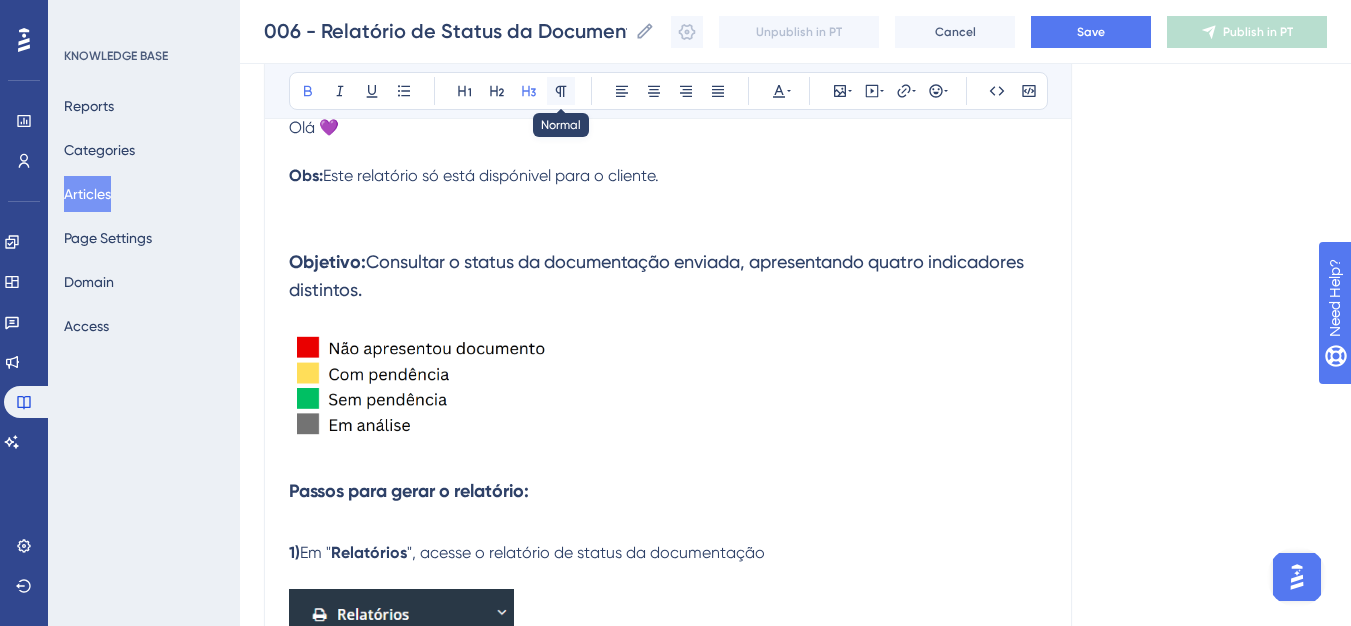 click 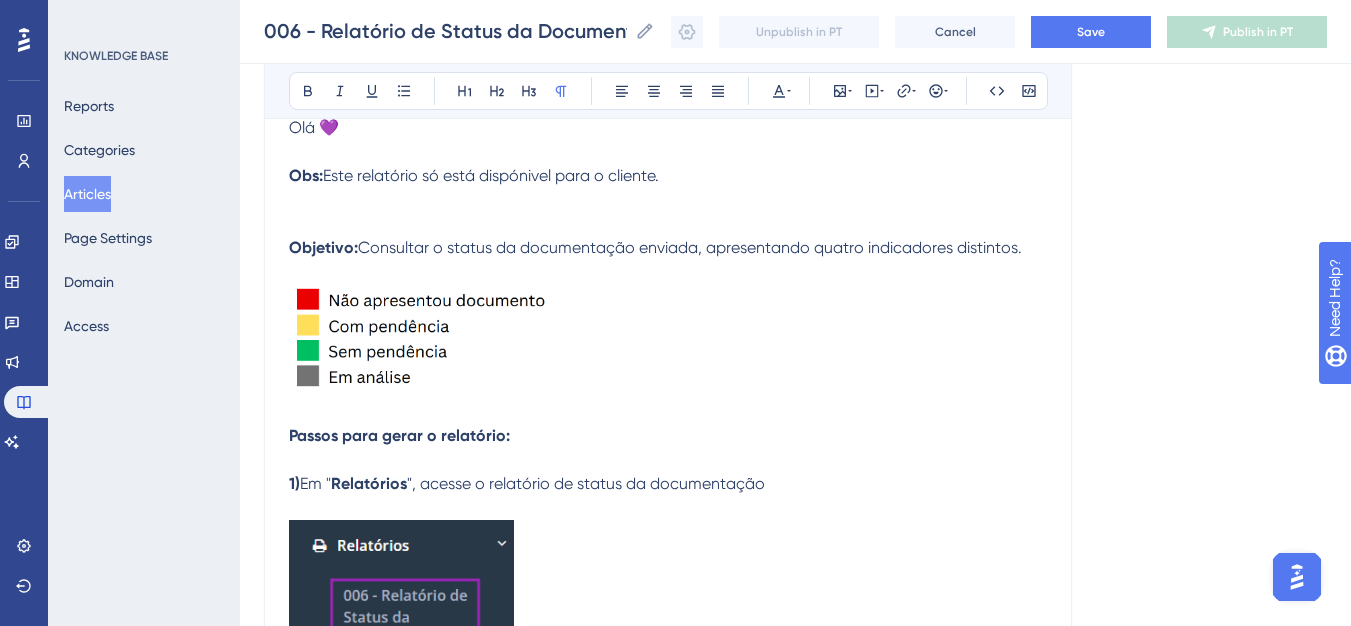 click on "Objetivo:  Consultar o status da documentação enviada, apresentando quatro indicadores distintos. Passos para gerar o relatório:" at bounding box center (668, 342) 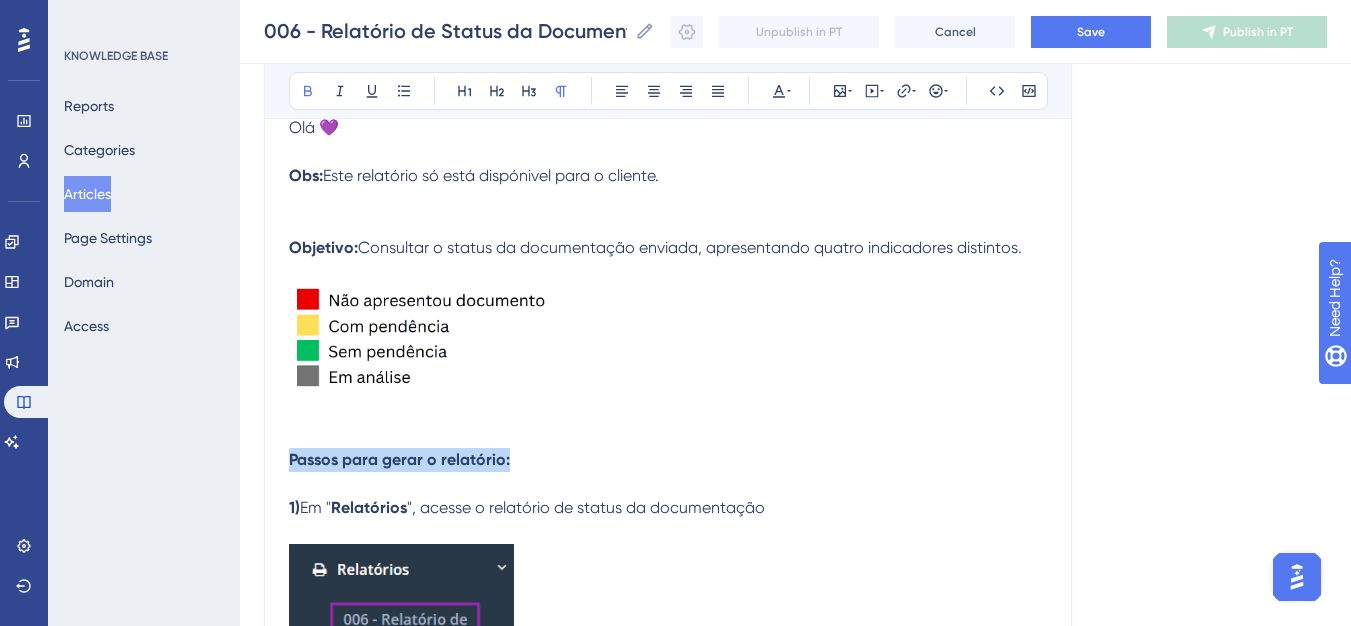 drag, startPoint x: 307, startPoint y: 468, endPoint x: 532, endPoint y: 405, distance: 233.6536 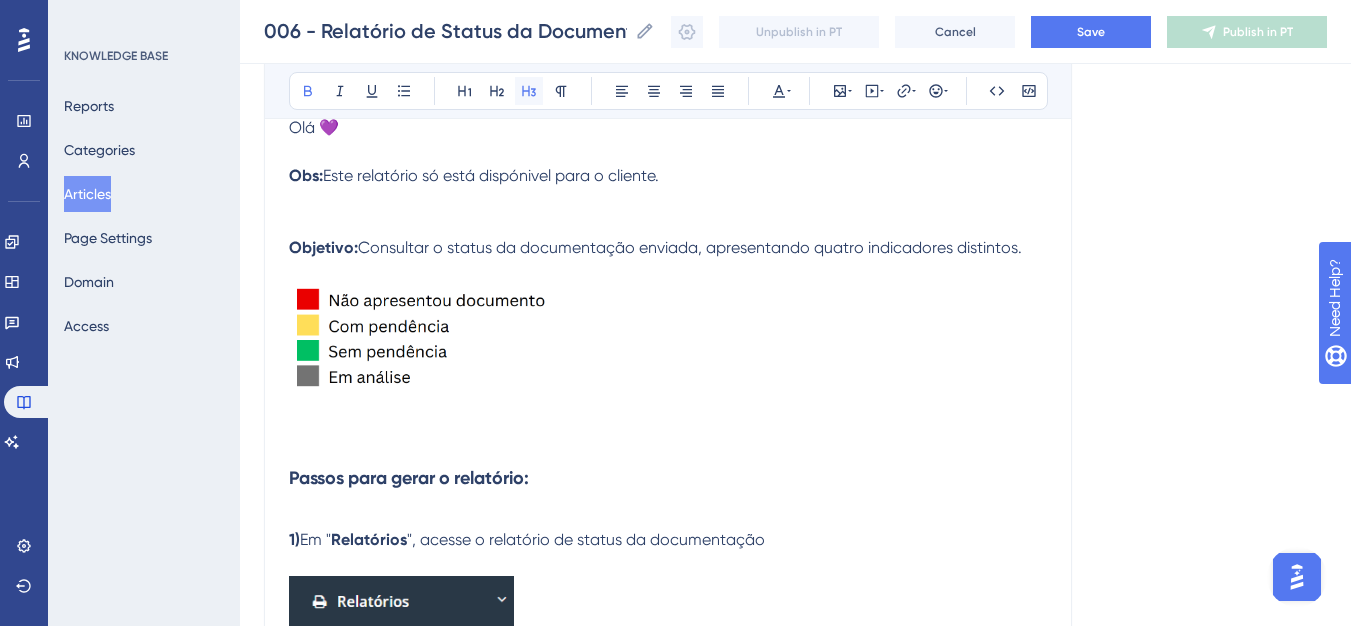 click at bounding box center (529, 91) 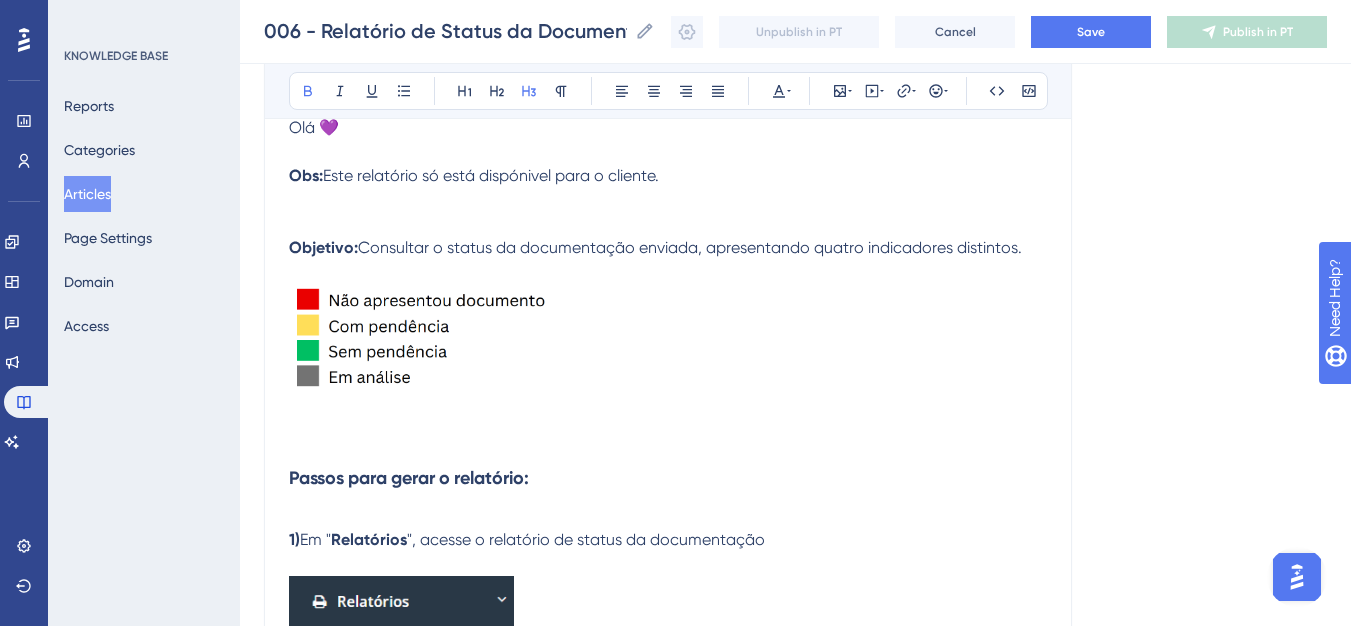 click on "Passos para gerar o relatório:" at bounding box center [668, 464] 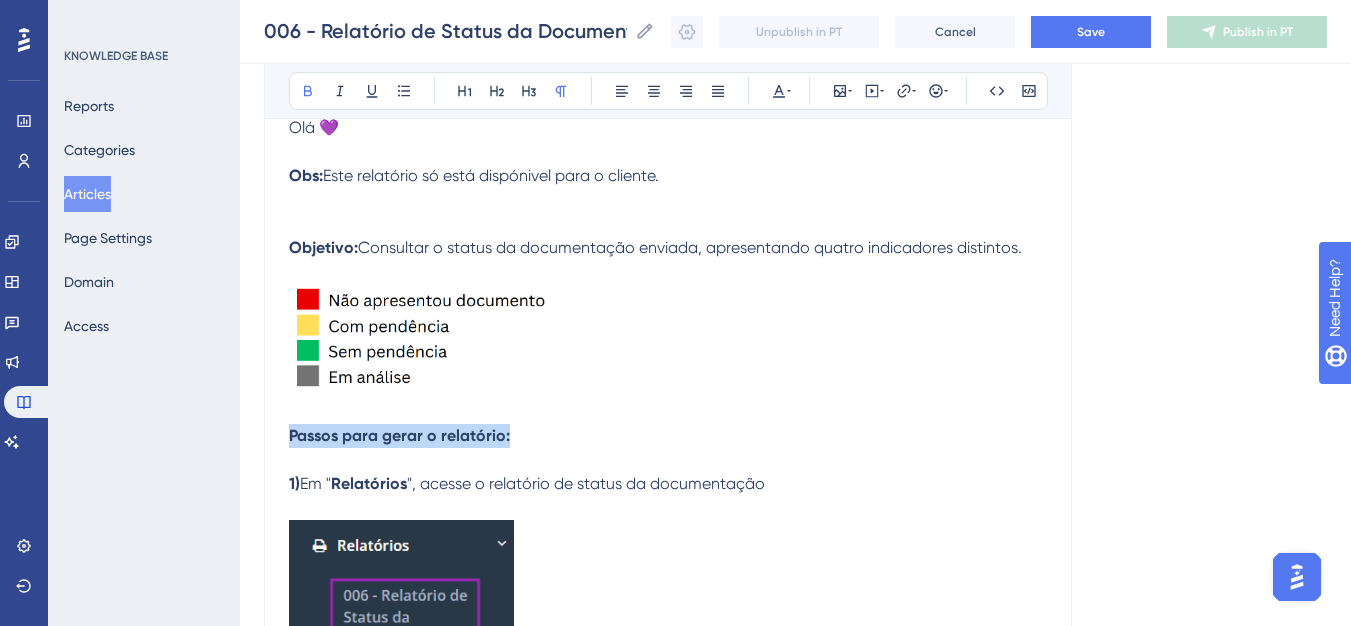 drag, startPoint x: 291, startPoint y: 435, endPoint x: 506, endPoint y: 379, distance: 222.17336 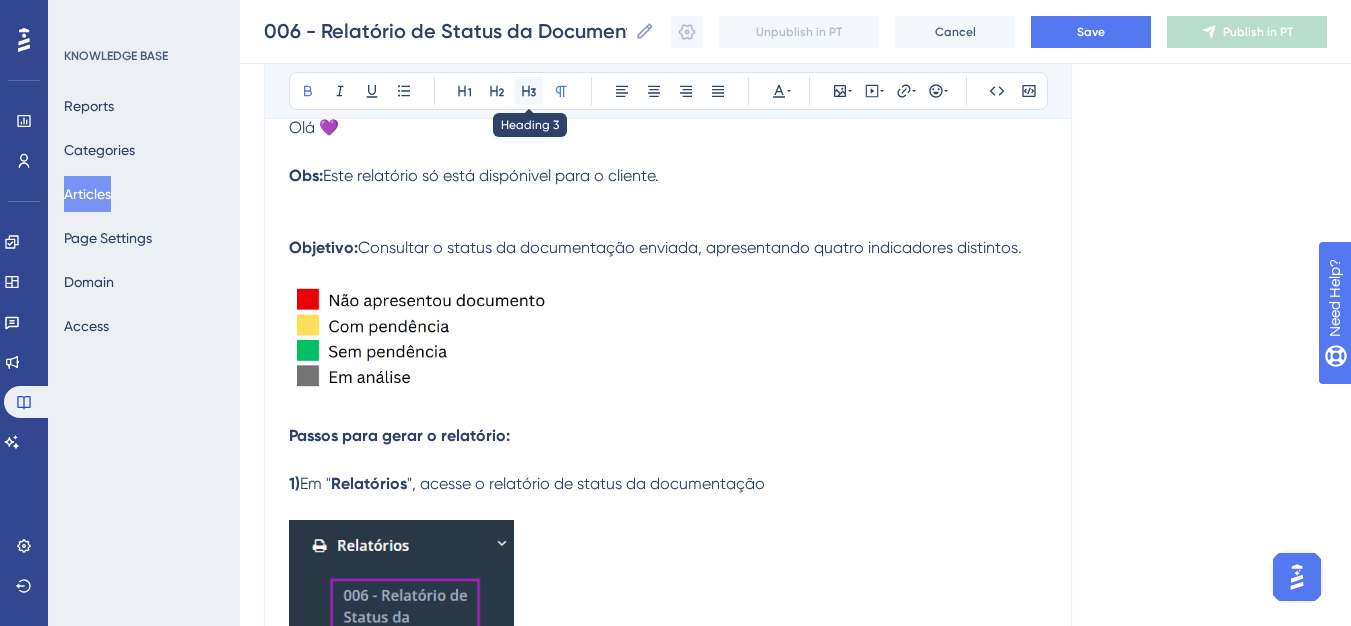 click 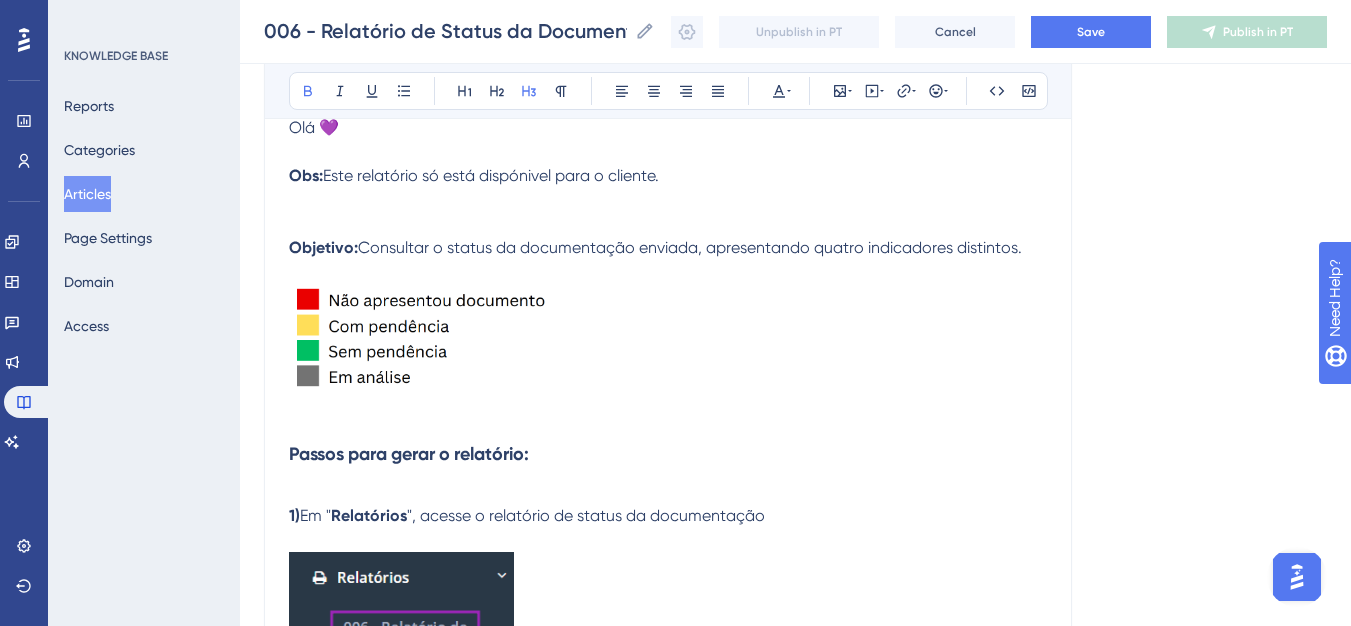 click on "Objetivo:  Consultar o status da documentação enviada, apresentando quatro indicadores distintos." at bounding box center [668, 318] 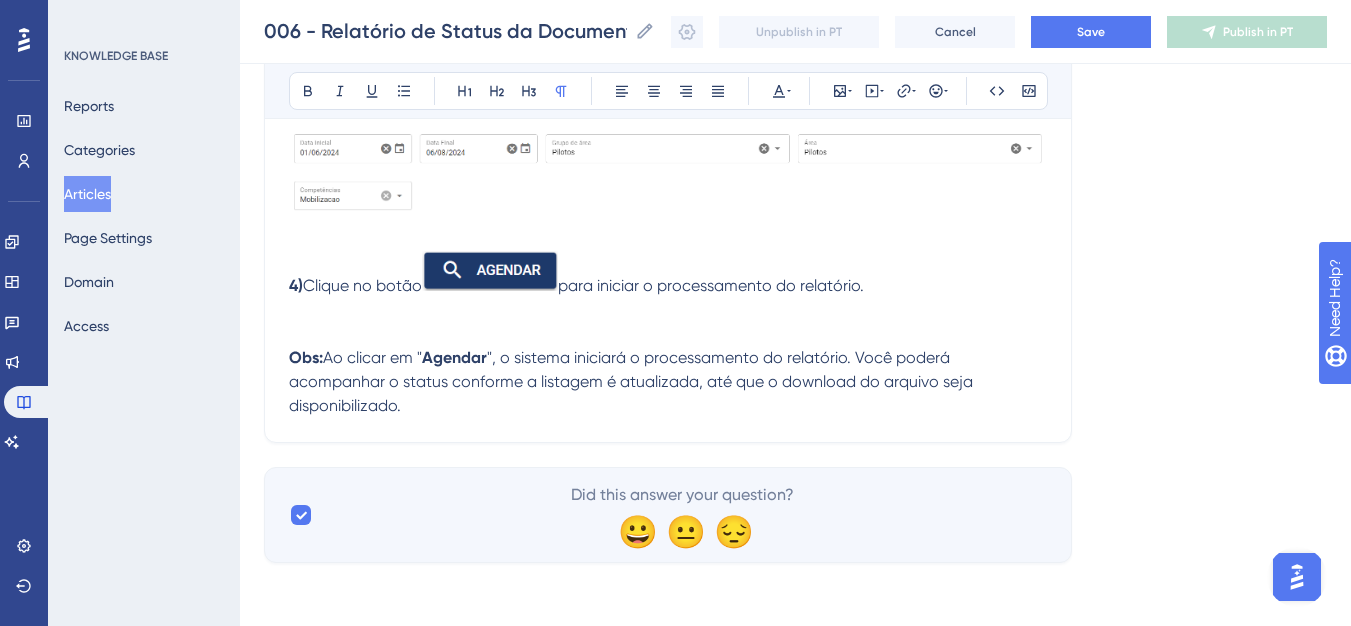scroll, scrollTop: 1210, scrollLeft: 0, axis: vertical 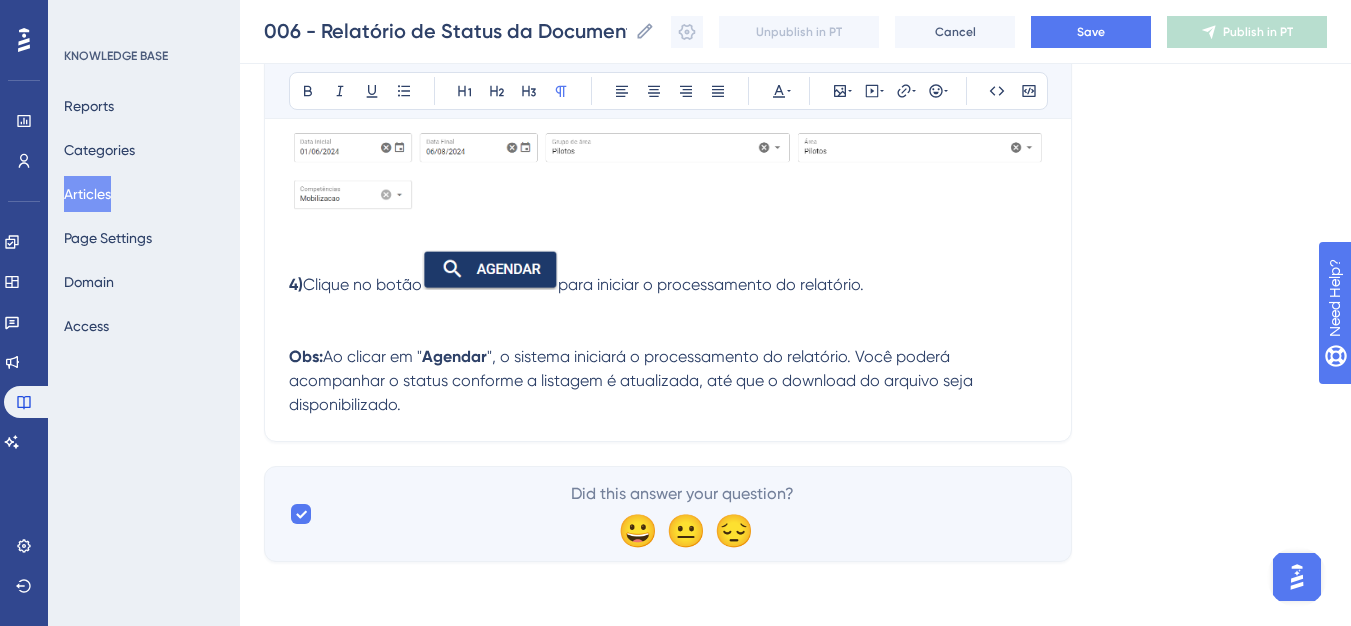 click on "1)  Em " Relatórios ", acesse o relatório de status da documentação 2)  Utilize o campo de seleção para escolher a contratante desejada. 3)  Insira os critérios desejados nos filtros disponíveis. 4)  Clique no botão   para iniciar o processamento do relatório. Obs:  Ao clicar em " Agendar ", o sistema iniciará o processamento do relatório. Você poderá acompanhar o status conforme a listagem é atualizada, até que o download do arquivo seja disponibilizado." at bounding box center (668, 10) 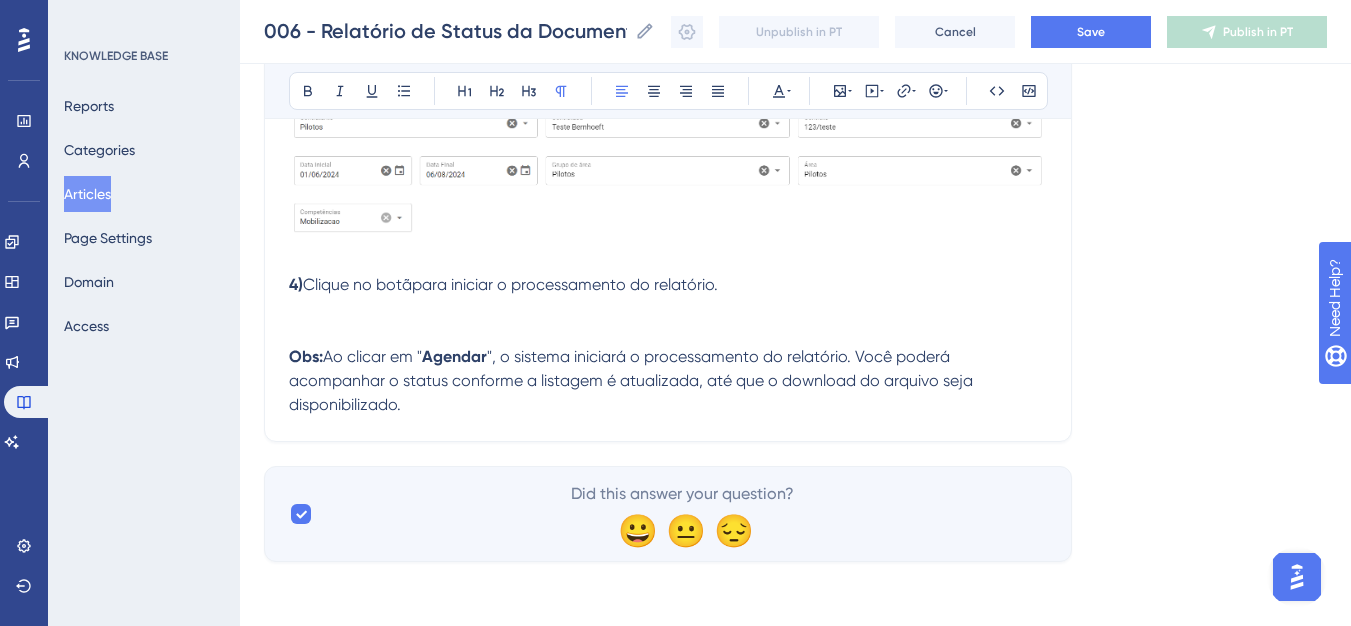 scroll, scrollTop: 1187, scrollLeft: 0, axis: vertical 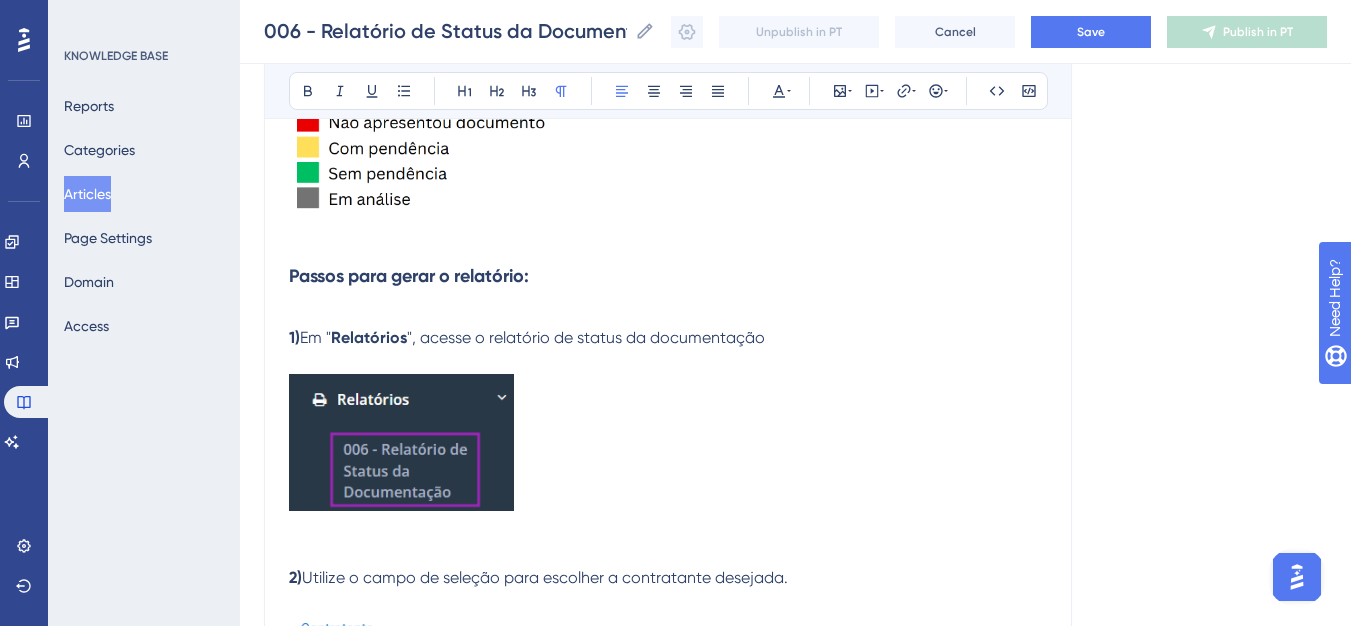 click at bounding box center (401, 442) 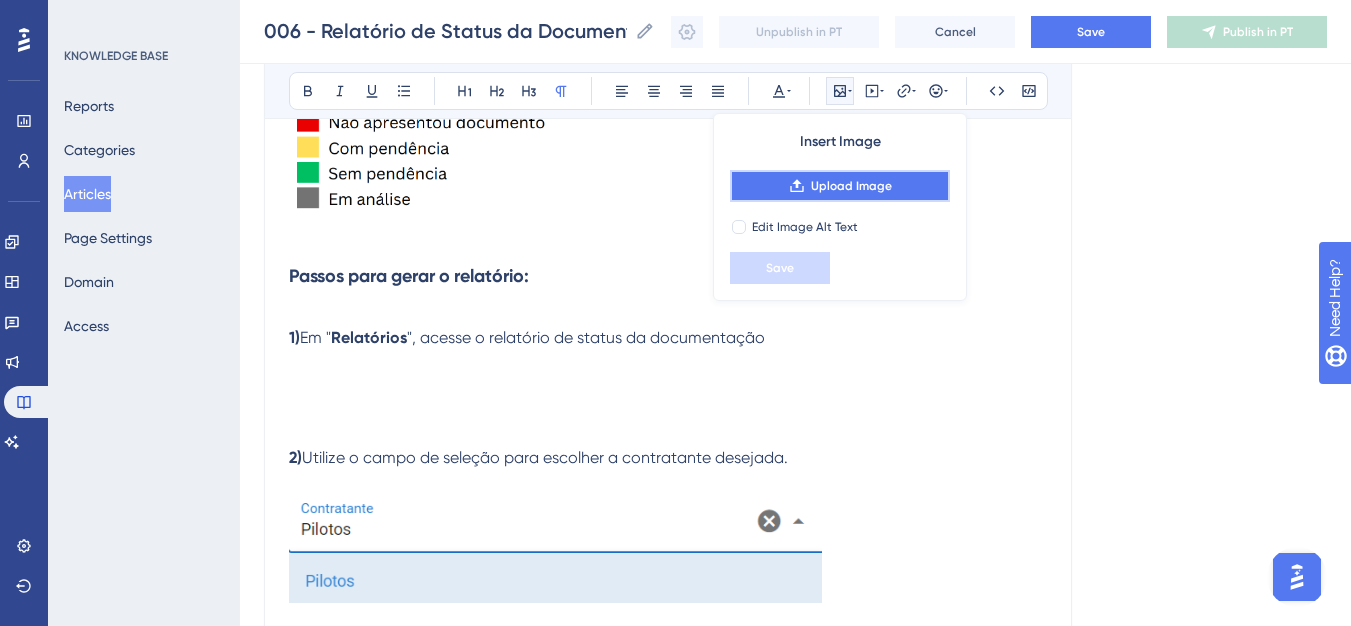 click on "Upload Image" at bounding box center (840, 186) 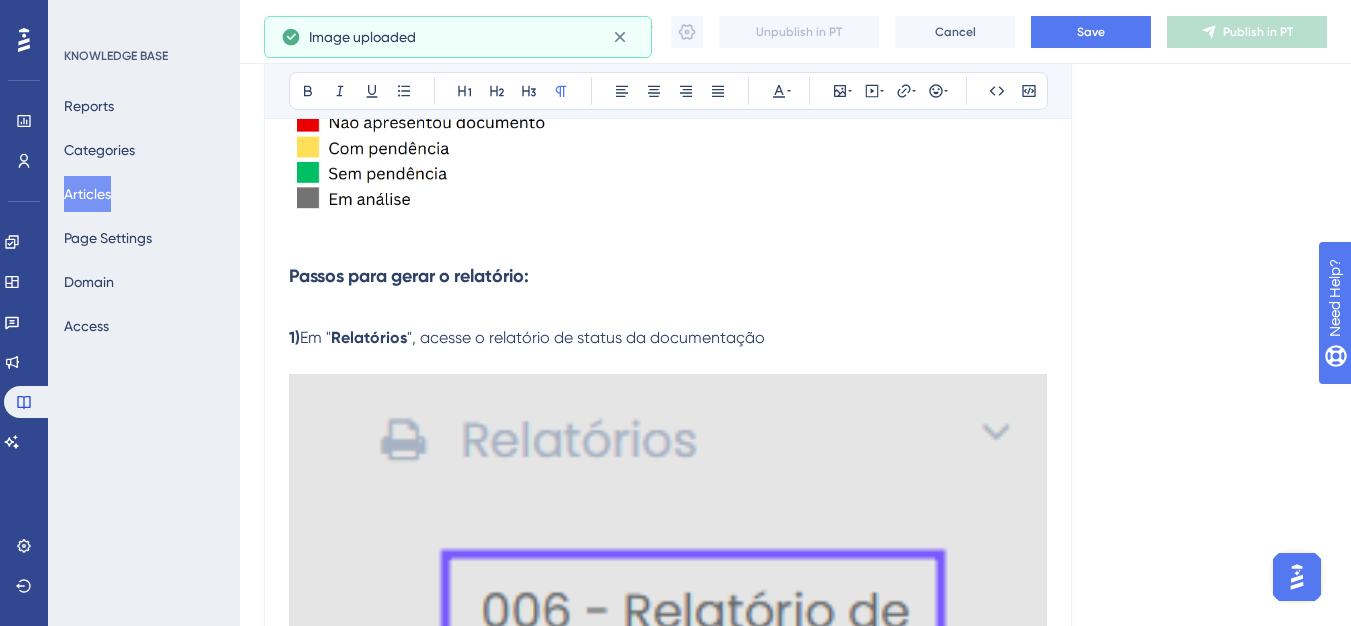 click at bounding box center [668, 595] 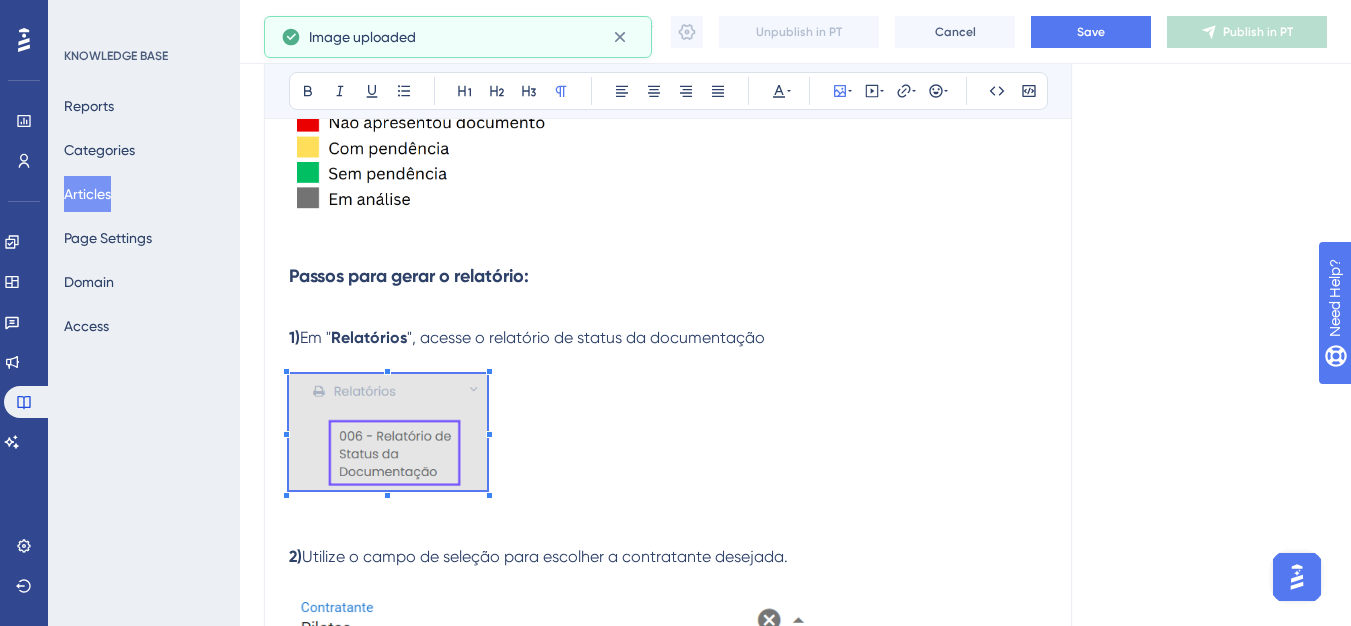 click on "1)  Em " Relatórios ", acesse o relatório de status da documentação 2)  Utilize o campo de seleção para escolher a contratante desejada. 3)  Insira os critérios desejados nos filtros disponíveis. 4)  Clique no botão 'Agendarpara iniciar o processamento do relatório. Obs:  Ao clicar em " Agendar ", o sistema iniciará o processamento do relatório. Você poderá acompanhar o status conforme a listagem é atualizada, até que o download do arquivo seja disponibilizado." at bounding box center [668, 711] 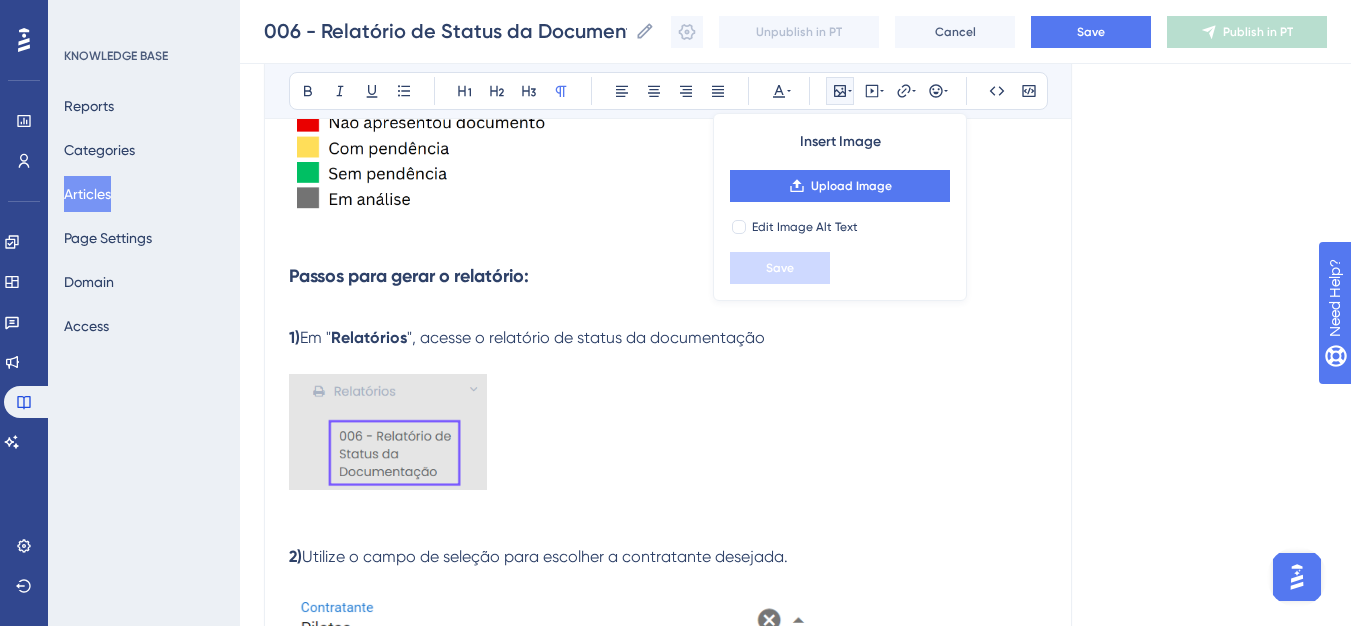 click on "1)  Em " Relatórios ", acesse o relatório de status da documentação 2)  Utilize o campo de seleção para escolher a contratante desejada. 3)  Insira os critérios desejados nos filtros disponíveis. 4)  Clique no botão 'Agendarpara iniciar o processamento do relatório. Obs:  Ao clicar em " Agendar ", o sistema iniciará o processamento do relatório. Você poderá acompanhar o status conforme a listagem é atualizada, até que o download do arquivo seja disponibilizado." at bounding box center (668, 711) 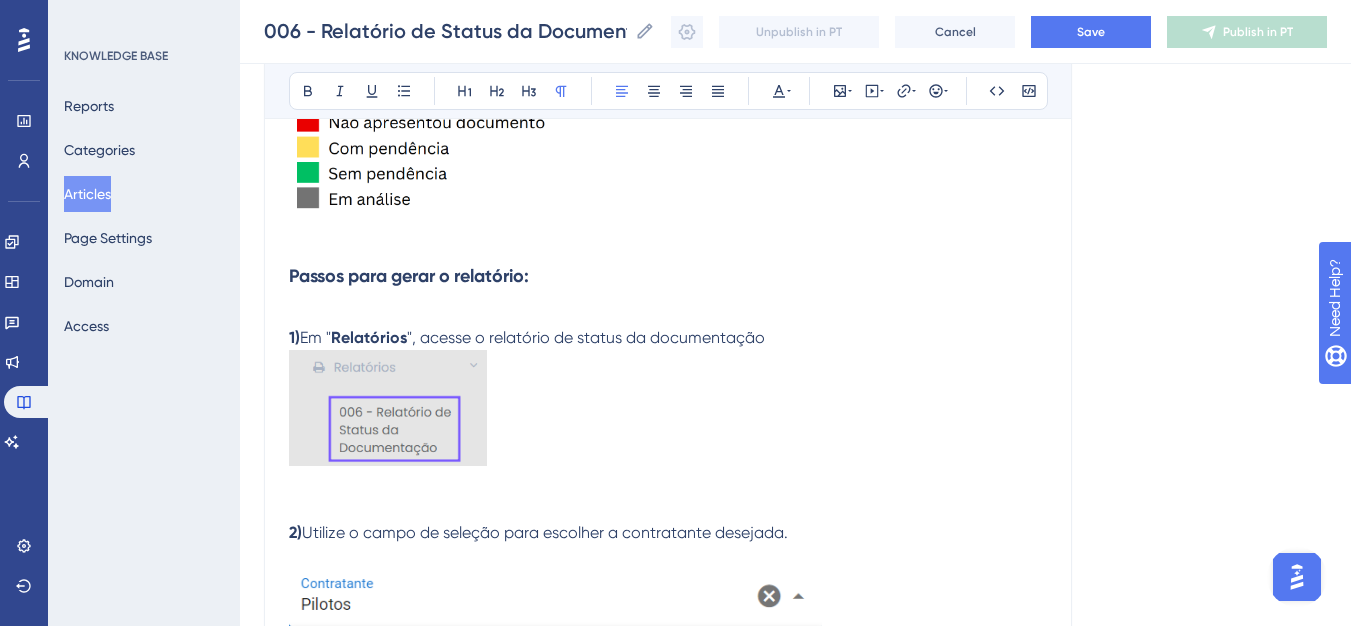 click at bounding box center (388, 408) 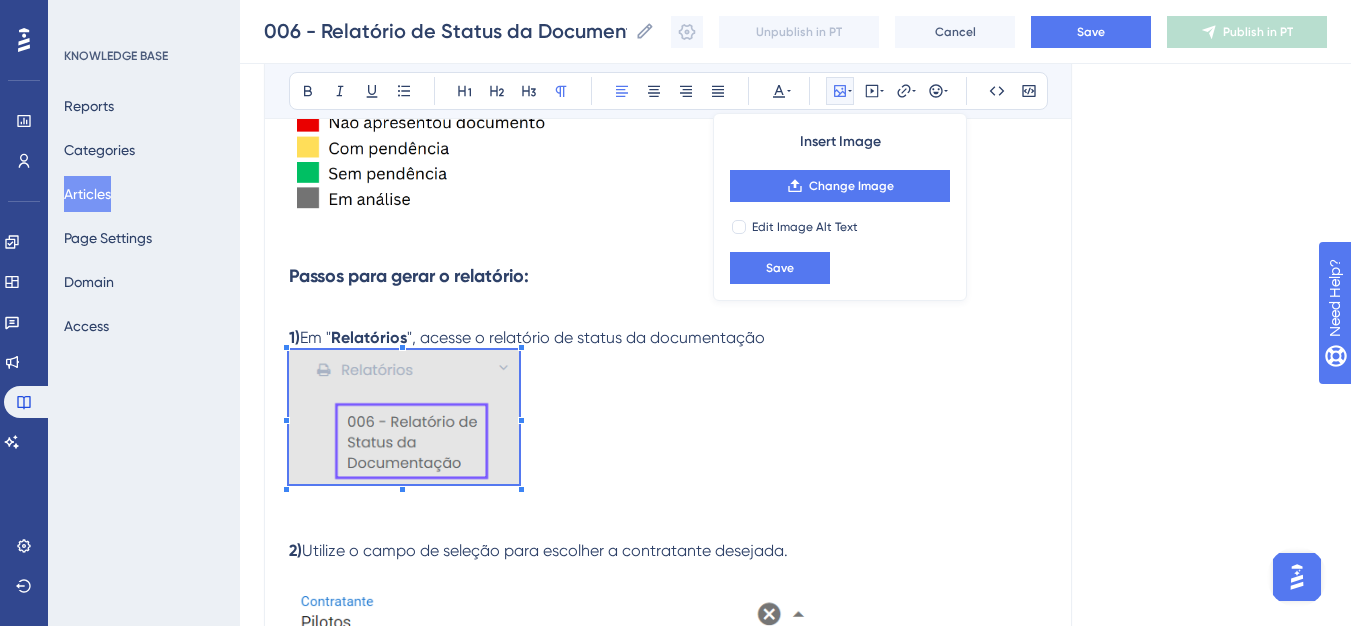 click on "1)  Em " Relatórios ", acesse o relatório de status da documentação 2)  Utilize o campo de seleção para escolher a contratante desejada. 3)  Insira os critérios desejados nos filtros disponíveis. 4)  Clique no botão 'Agendarpara iniciar o processamento do relatório. Obs:  Ao clicar em " Agendar ", o sistema iniciará o processamento do relatório. Você poderá acompanhar o status conforme a listagem é atualizada, até que o download do arquivo seja disponibilizado." at bounding box center [668, 708] 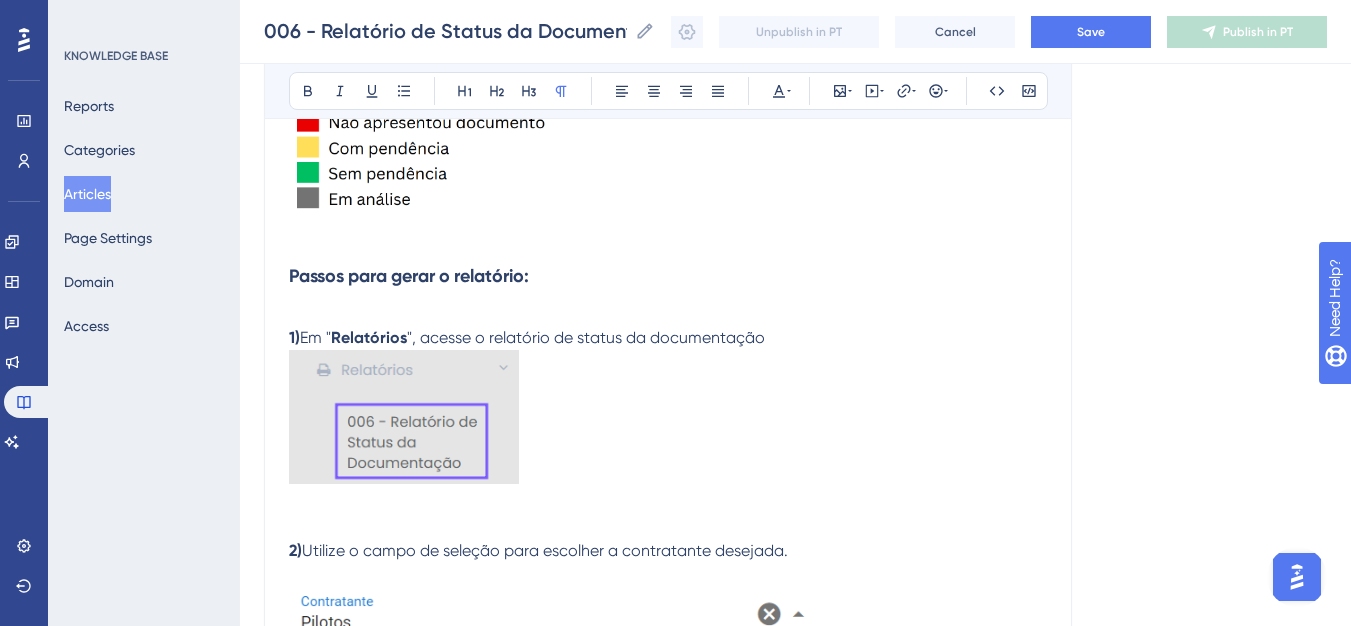 click on "1)  Em " Relatórios ", acesse o relatório de status da documentação 2)  Utilize o campo de seleção para escolher a contratante desejada. 3)  Insira os critérios desejados nos filtros disponíveis. 4)  Clique no botão 'Agendarpara iniciar o processamento do relatório. Obs:  Ao clicar em " Agendar ", o sistema iniciará o processamento do relatório. Você poderá acompanhar o status conforme a listagem é atualizada, até que o download do arquivo seja disponibilizado." at bounding box center [668, 708] 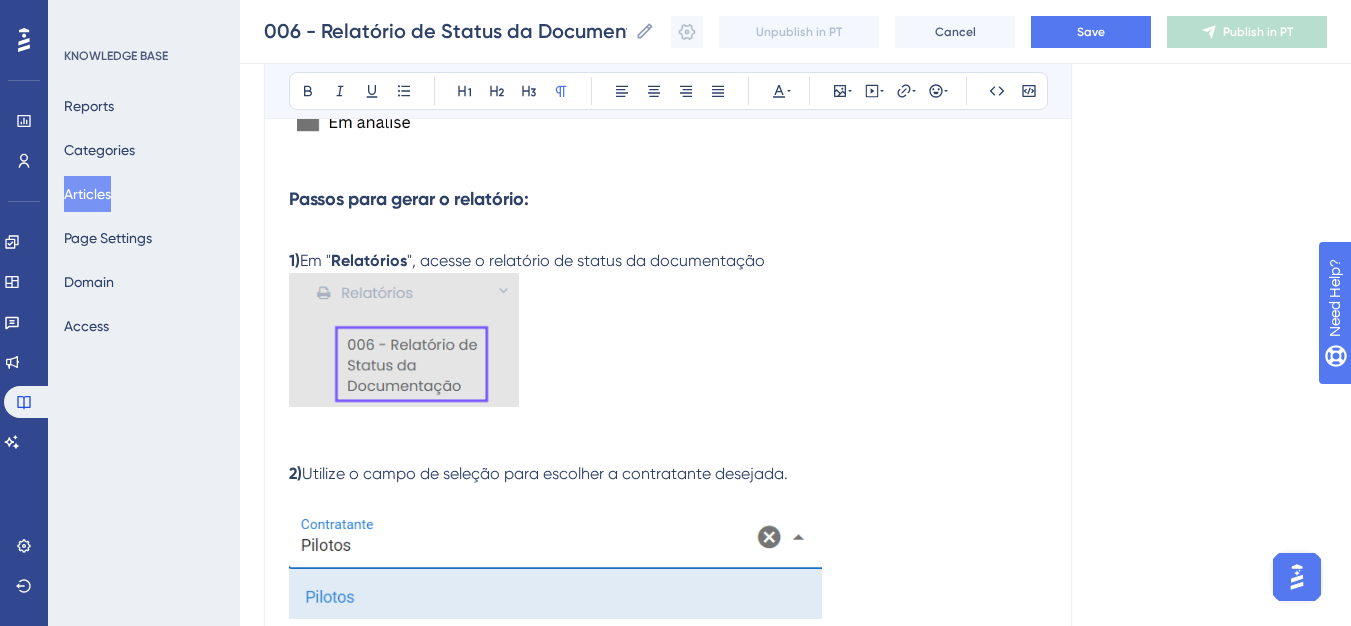 scroll, scrollTop: 687, scrollLeft: 0, axis: vertical 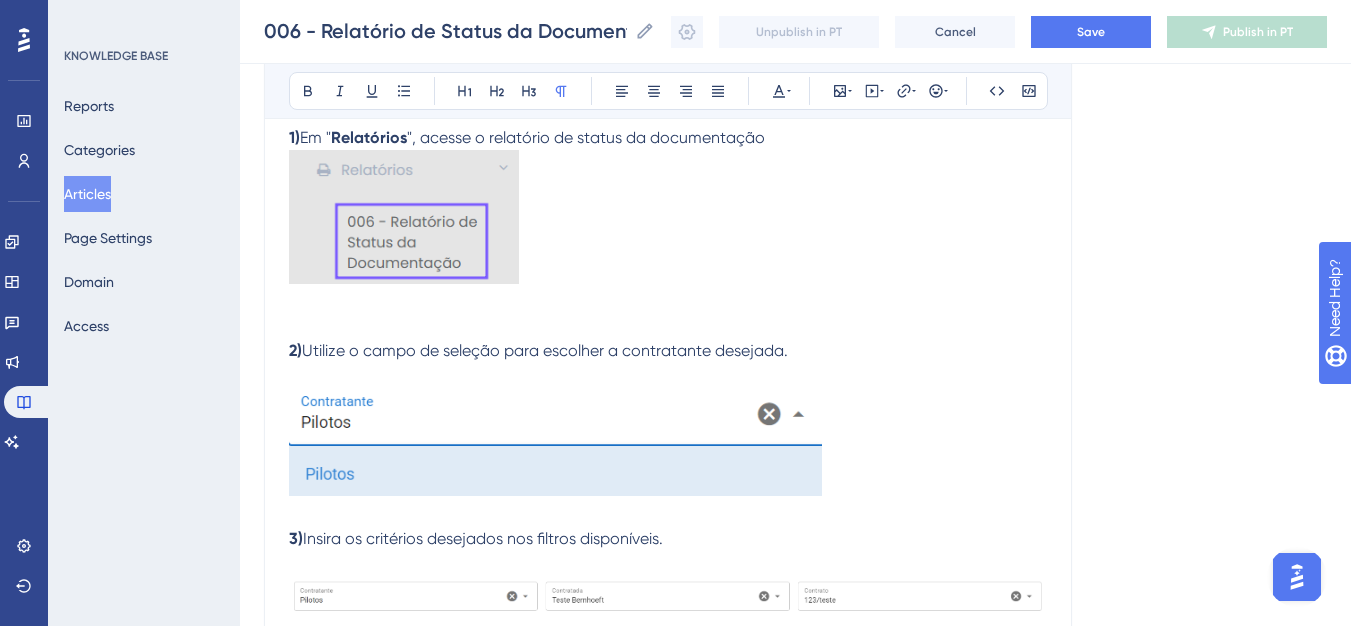 click on "", acesse o relatório de status da documentação" at bounding box center (586, 137) 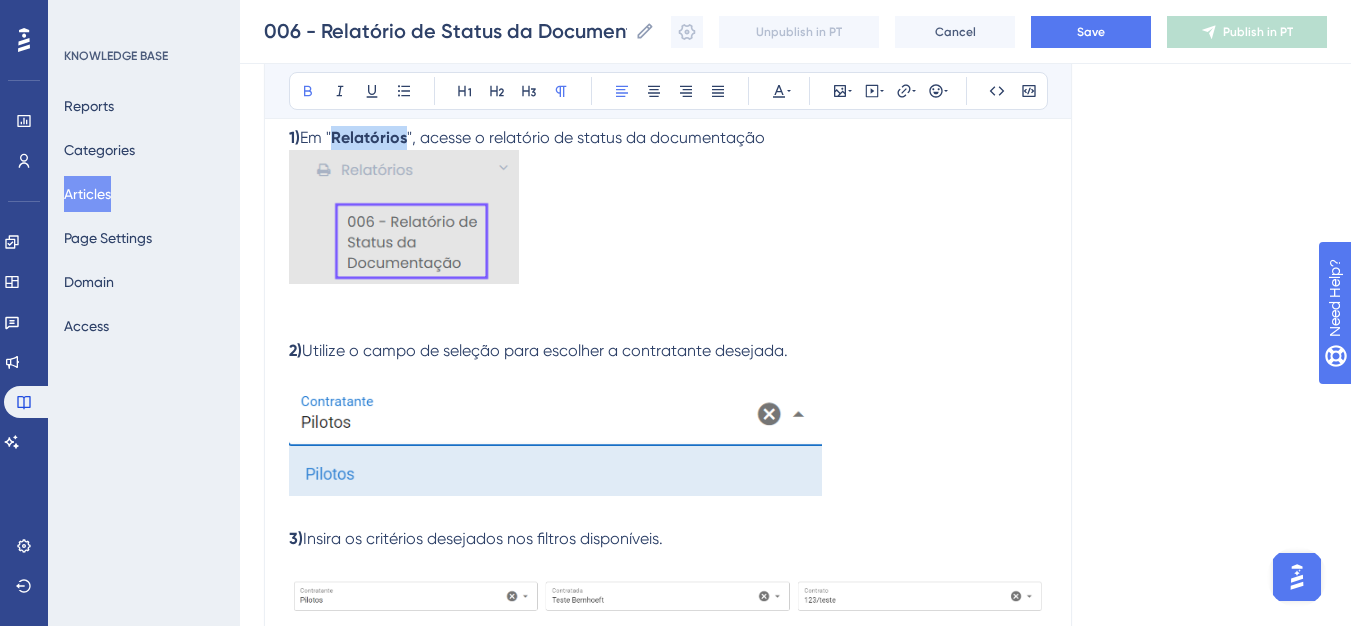 drag, startPoint x: 335, startPoint y: 138, endPoint x: 407, endPoint y: 137, distance: 72.00694 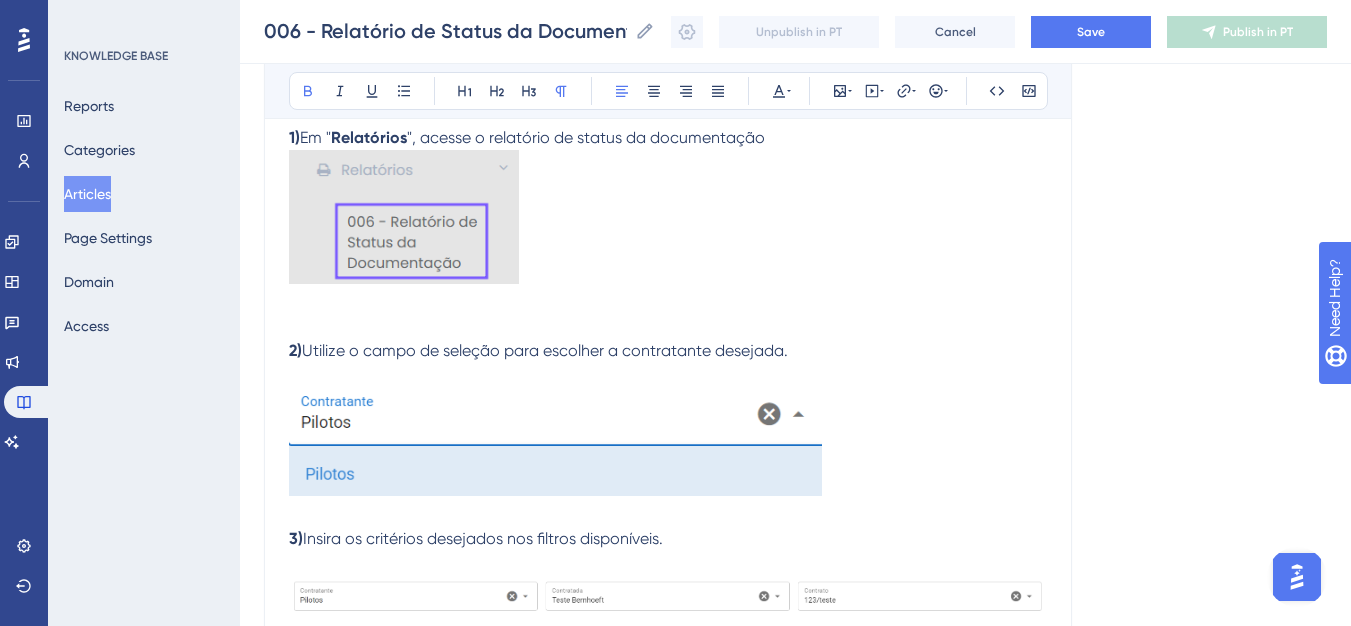 click on "", acesse o relatório de status da documentação" at bounding box center (586, 137) 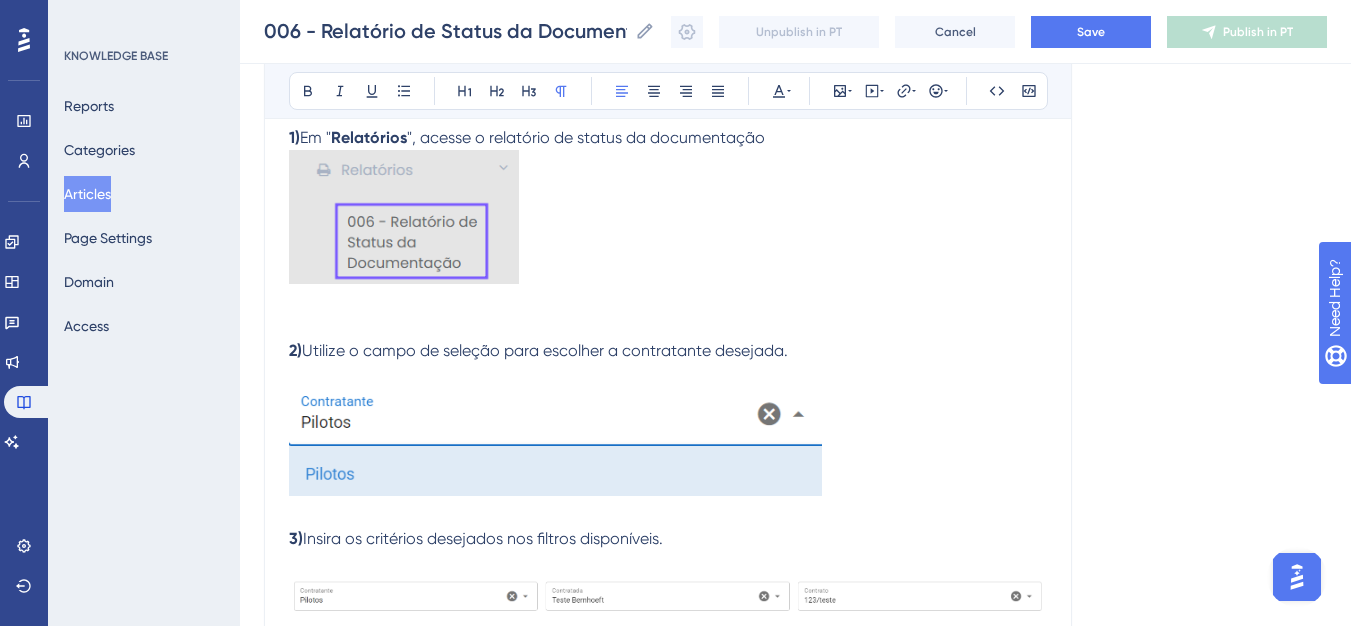 click on "", acesse o relatório de status da documentação" at bounding box center [586, 137] 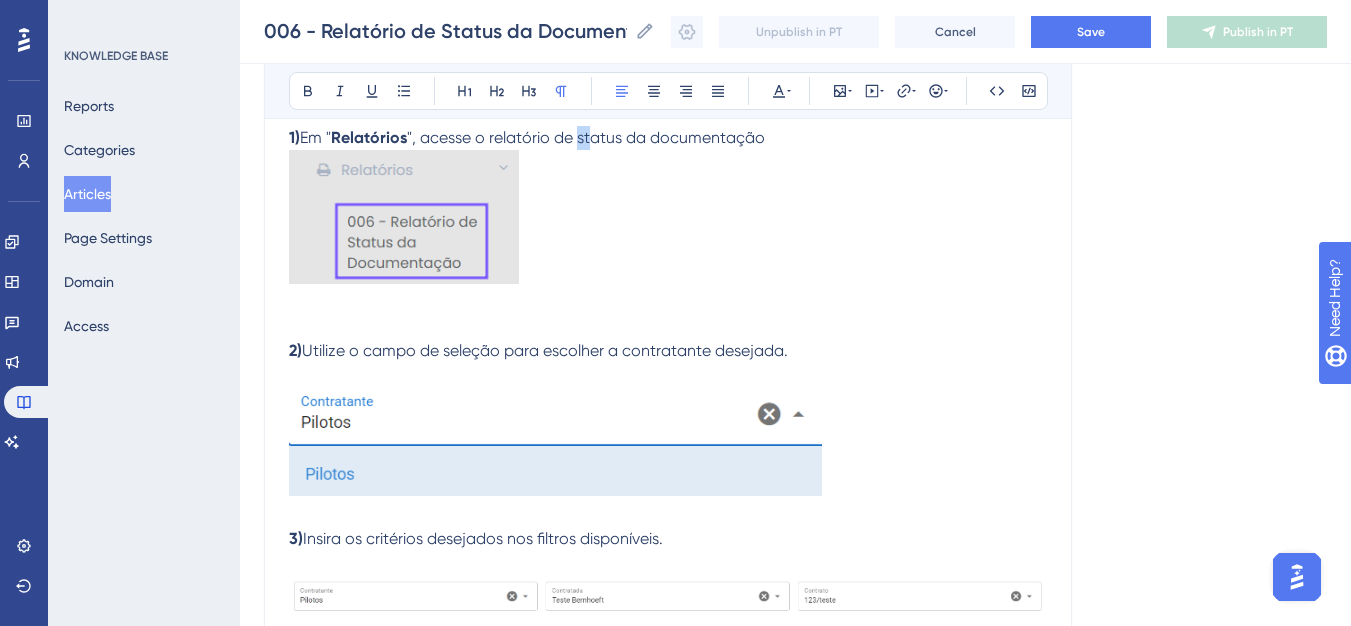 click on "", acesse o relatório de status da documentação" at bounding box center [586, 137] 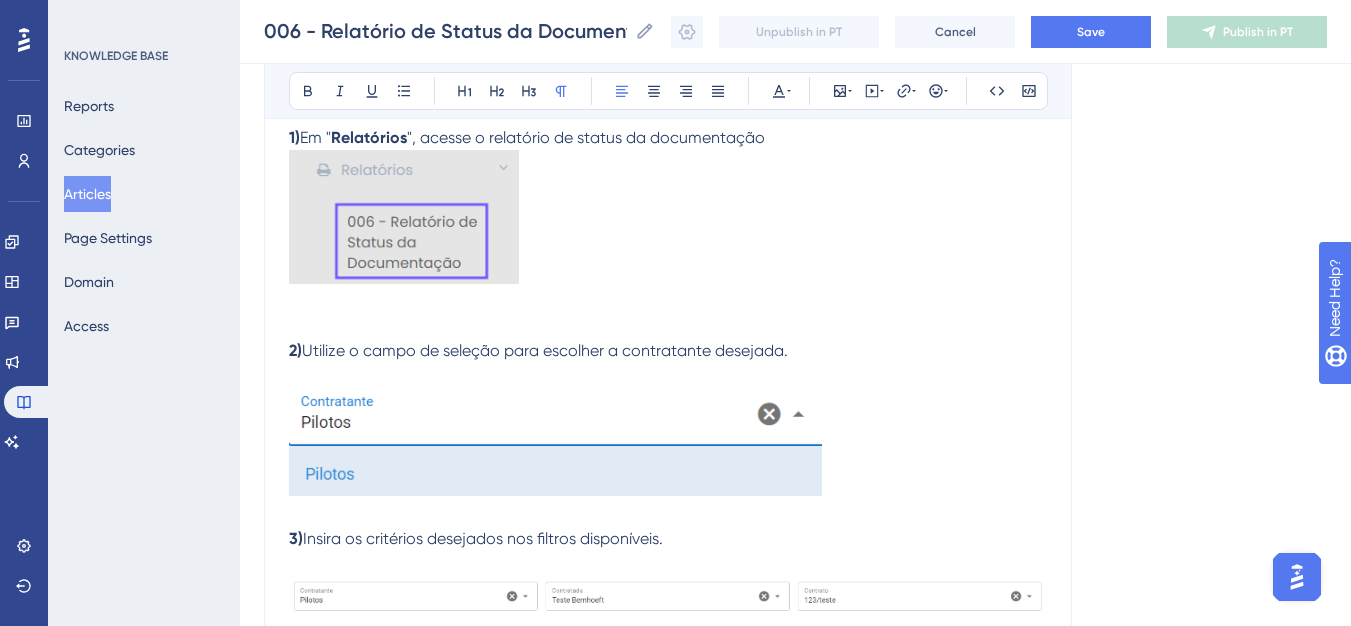 click on "", acesse o relatório de status da documentação" at bounding box center [586, 137] 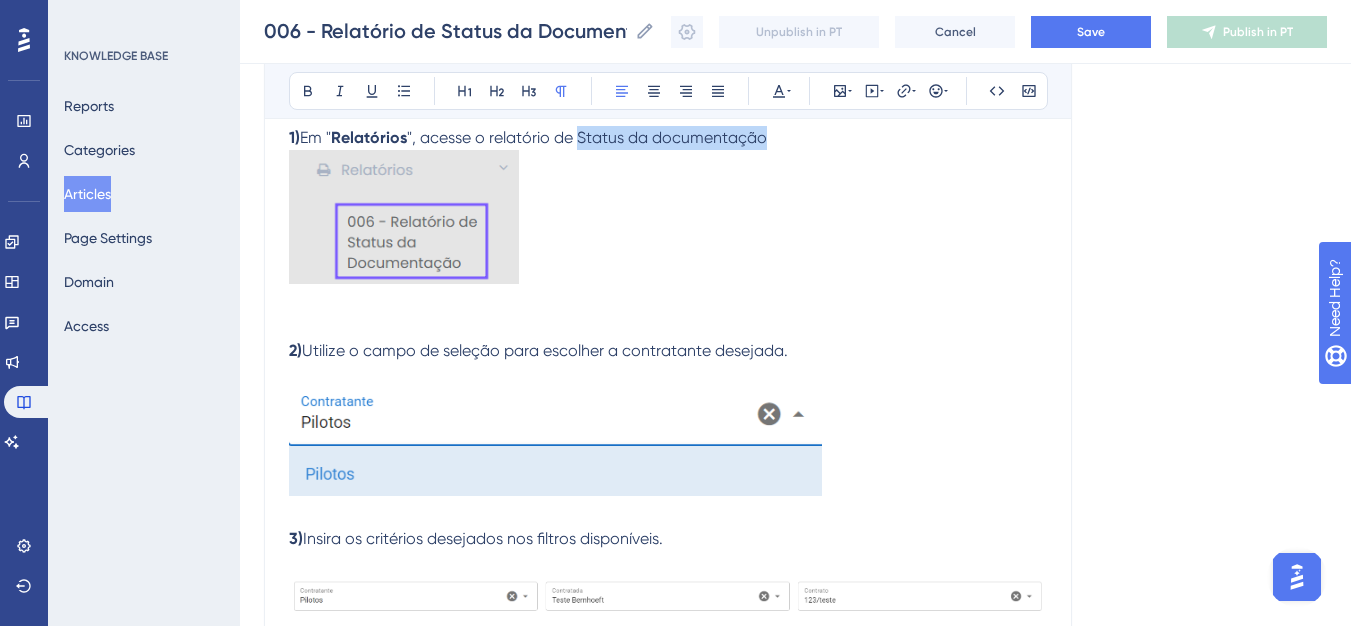 drag, startPoint x: 582, startPoint y: 138, endPoint x: 769, endPoint y: 144, distance: 187.09624 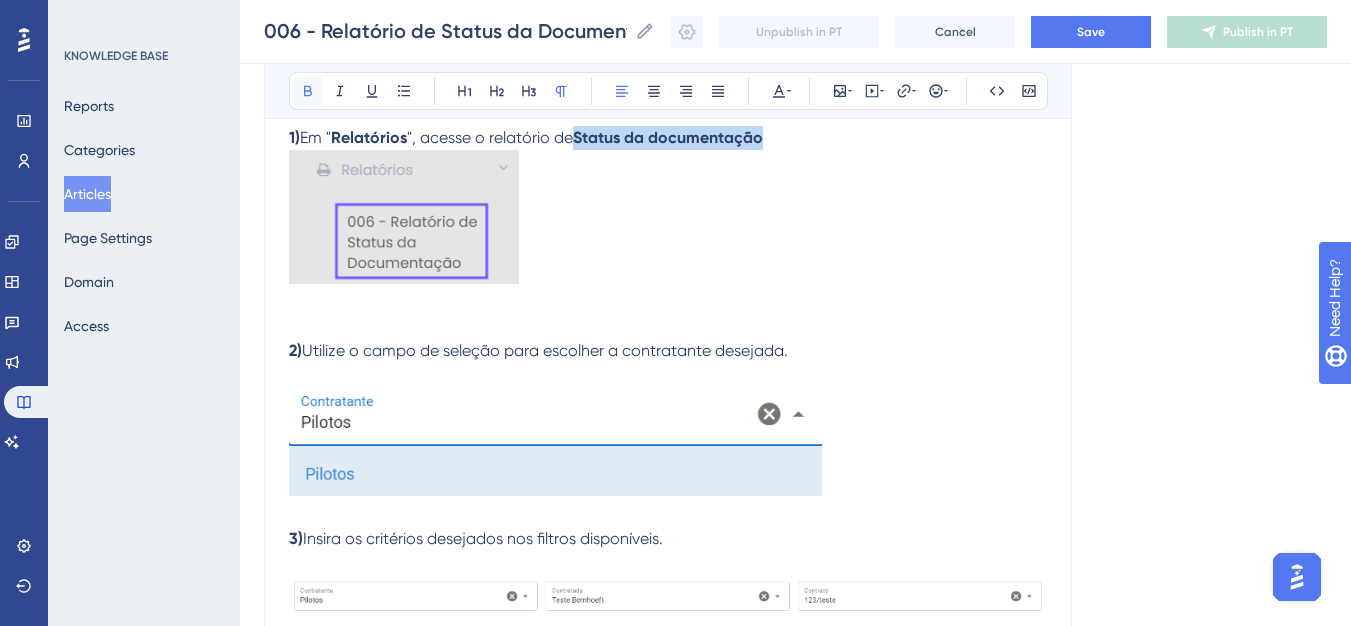 click 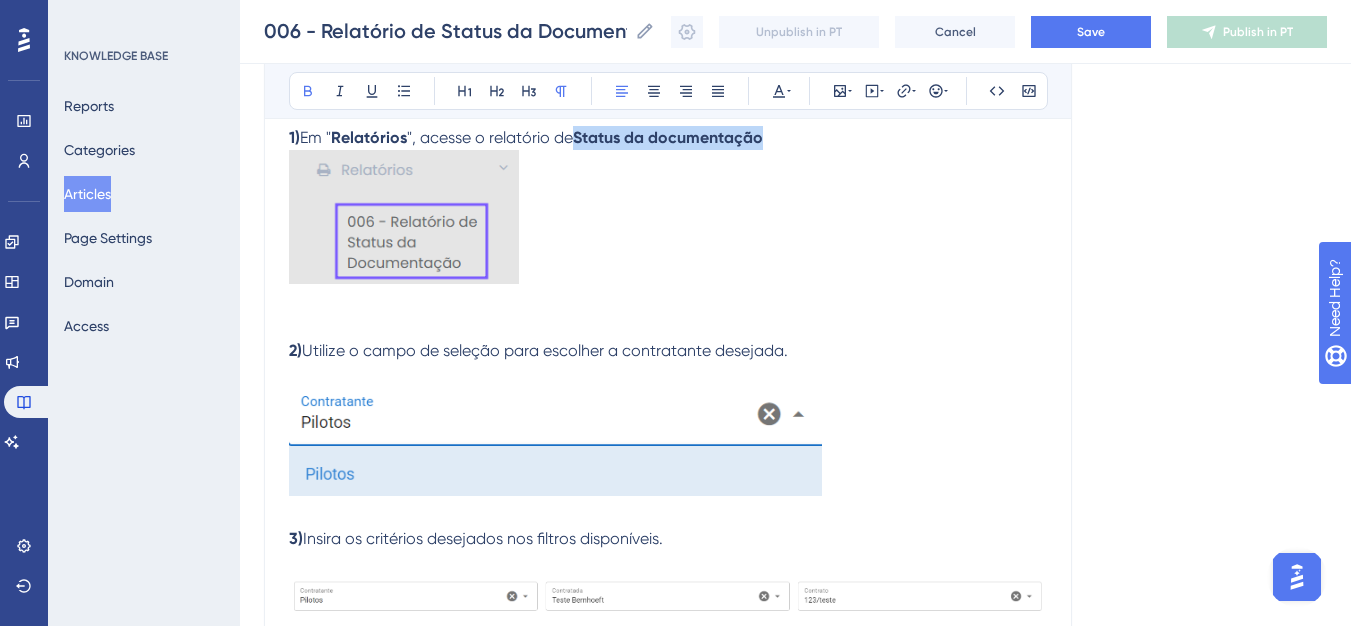 click on "1)  Em " Relatórios ", acesse o relatório de  Status da documentação 2)  Utilize o campo de seleção para escolher a contratante desejada. 3)  Insira os critérios desejados nos filtros disponíveis. 4)  Clique no botão 'Agendarpara iniciar o processamento do relatório. Obs:  Ao clicar em " Agendar ", o sistema iniciará o processamento do relatório. Você poderá acompanhar o status conforme a listagem é atualizada, até que o download do arquivo seja disponibilizado." at bounding box center (668, 508) 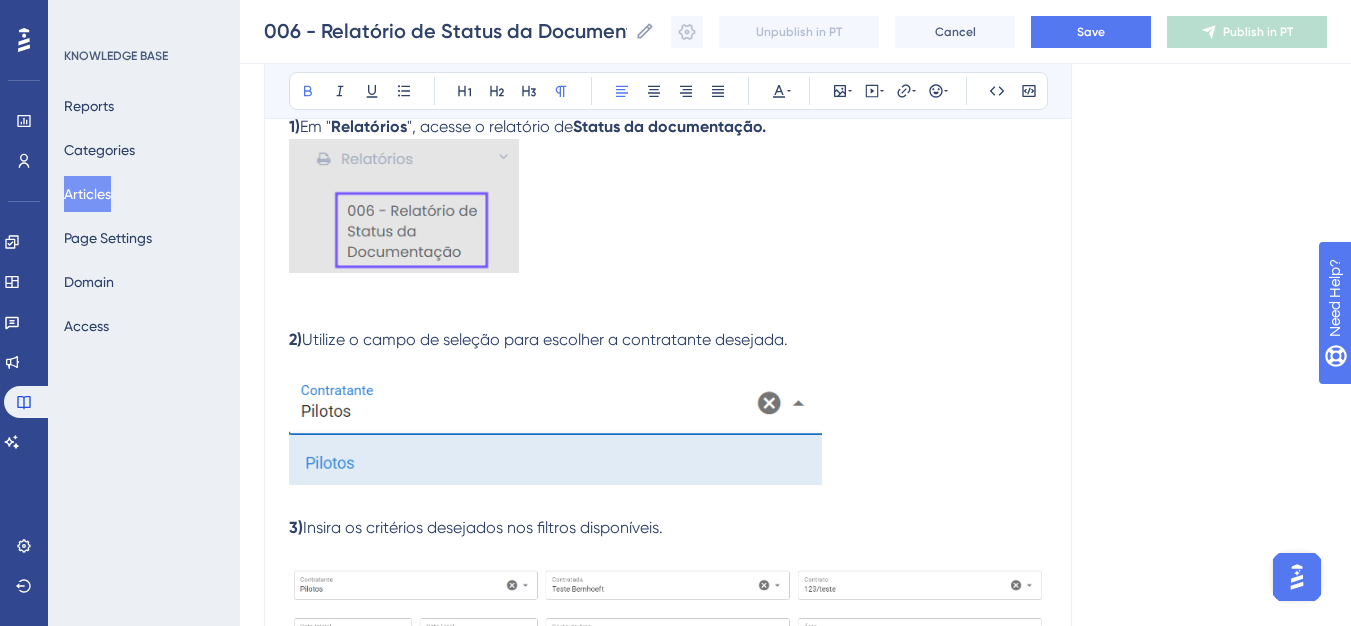 scroll, scrollTop: 587, scrollLeft: 0, axis: vertical 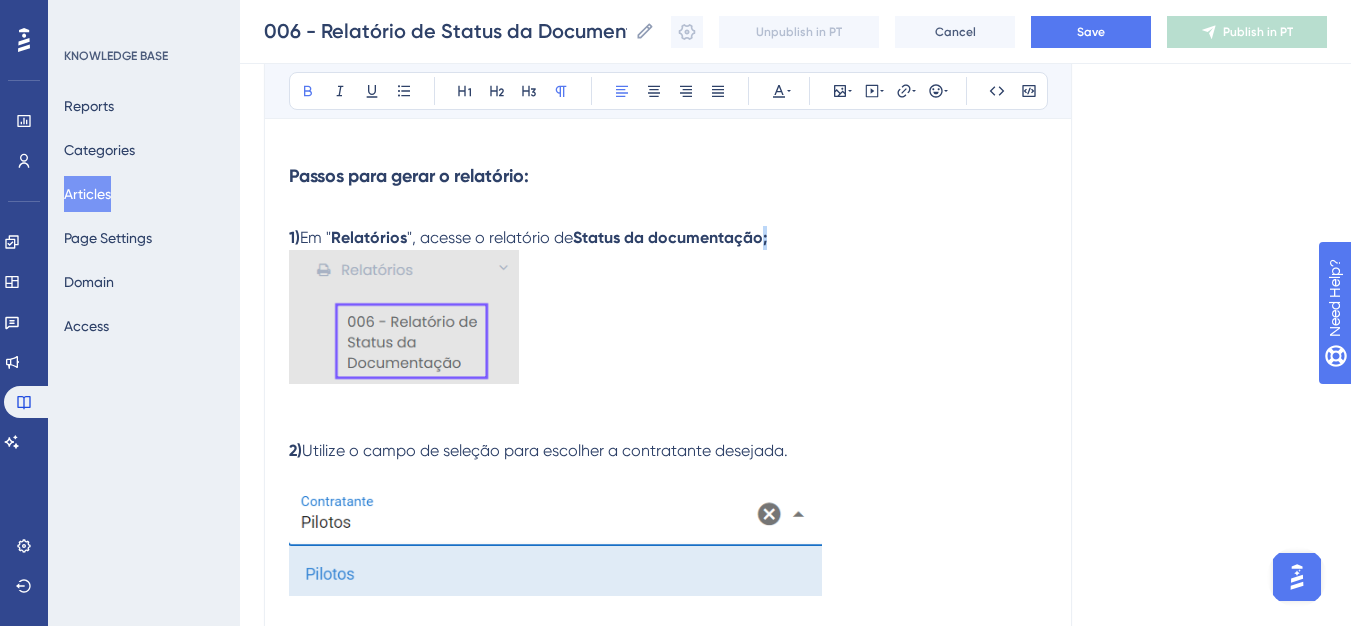 click on "Status da documentação;" at bounding box center [670, 237] 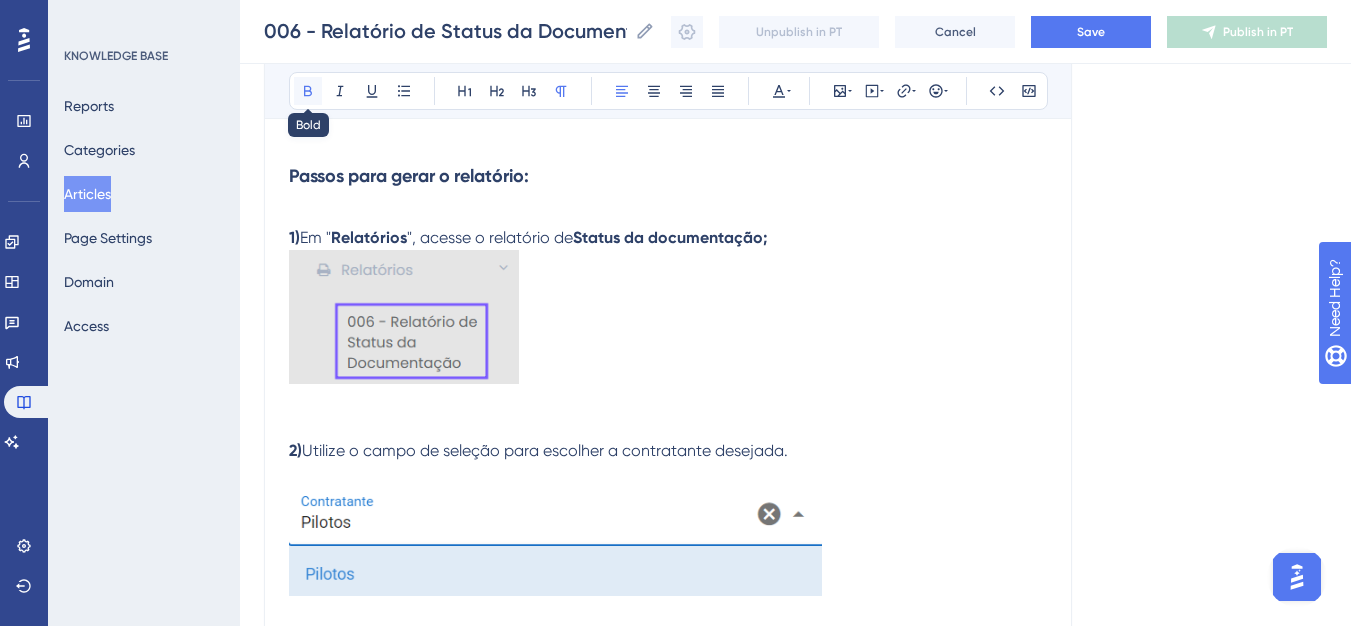 click 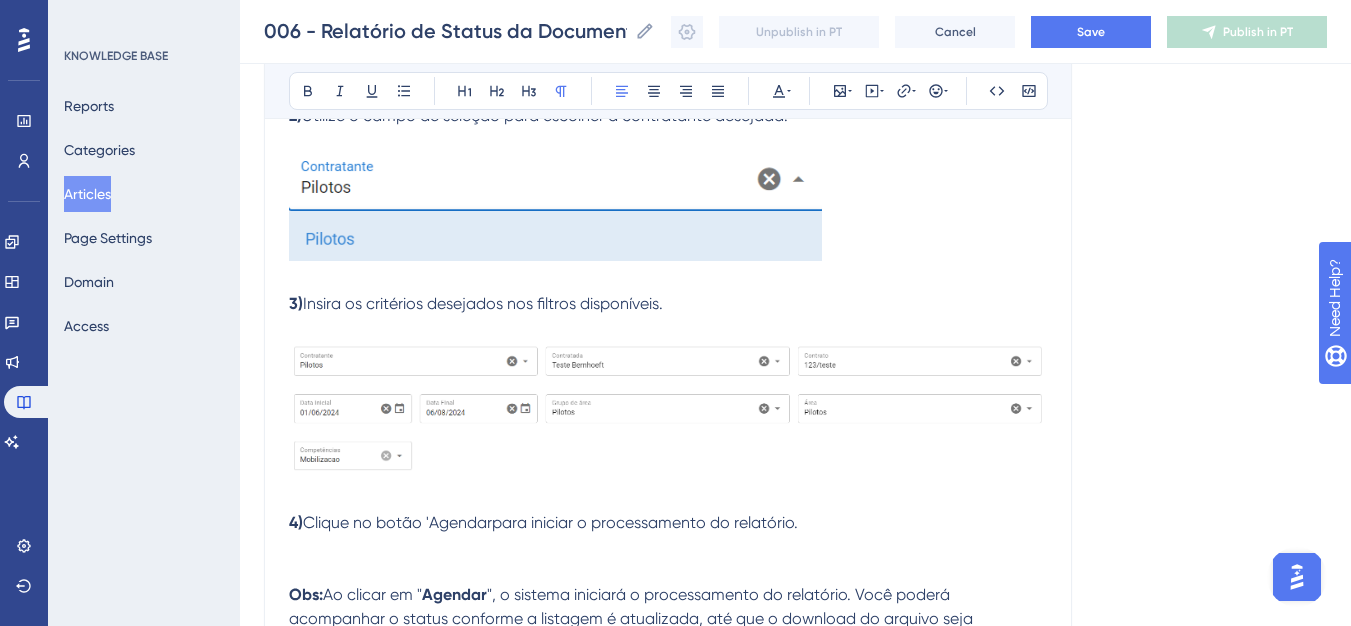 scroll, scrollTop: 887, scrollLeft: 0, axis: vertical 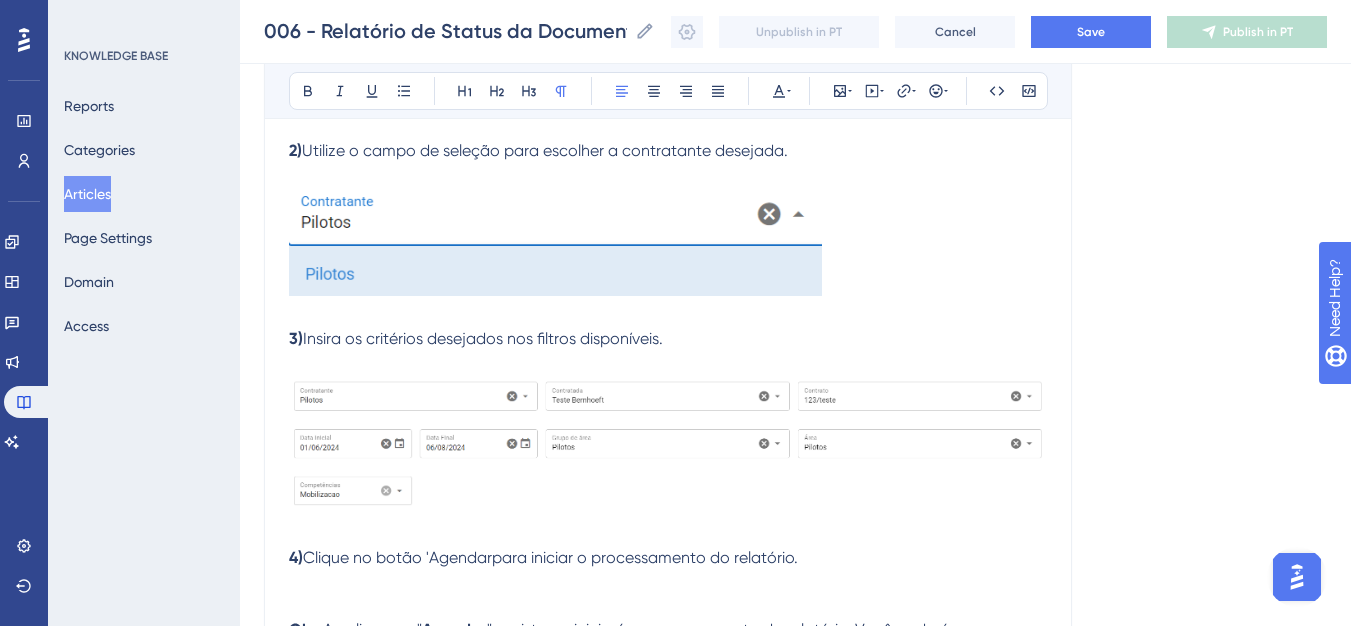 click at bounding box center [555, 241] 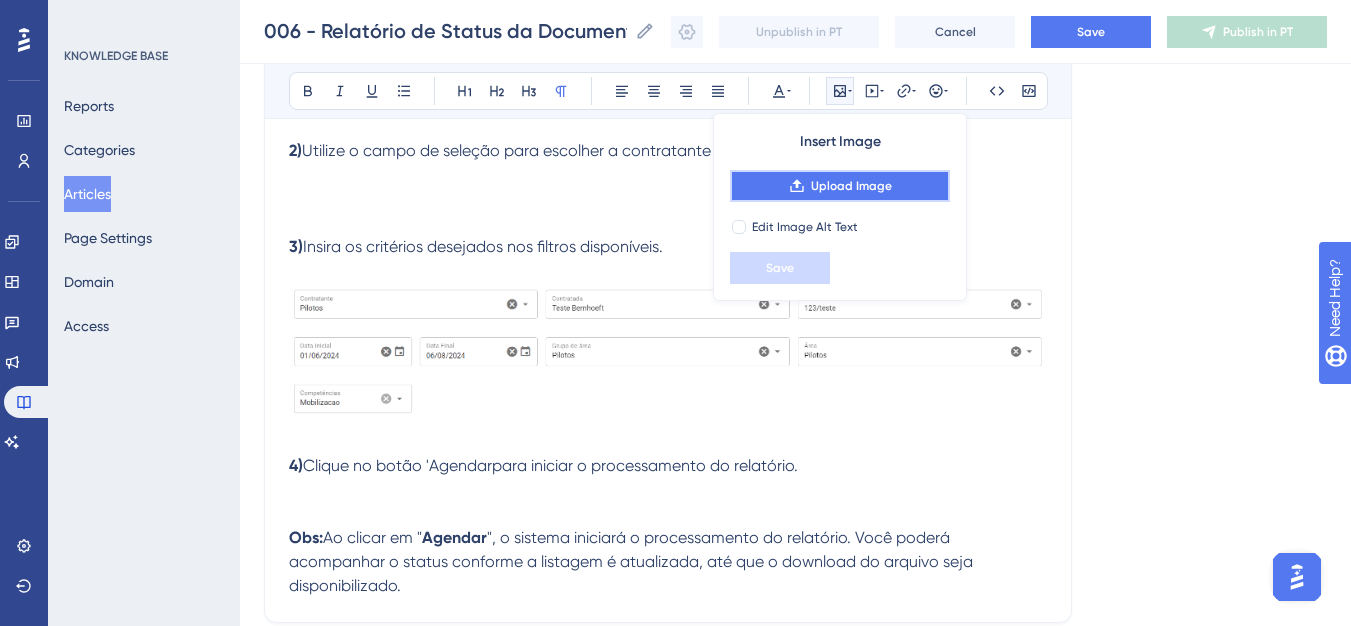 click on "Upload Image" at bounding box center [851, 186] 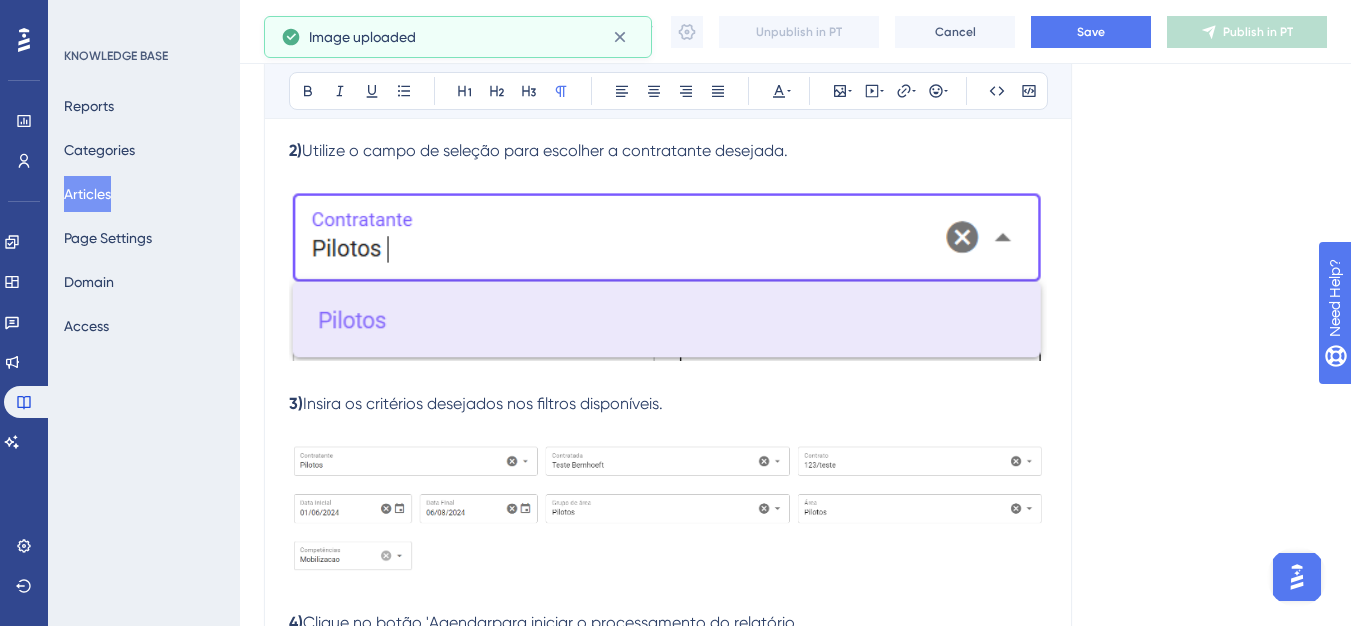 click at bounding box center (668, 274) 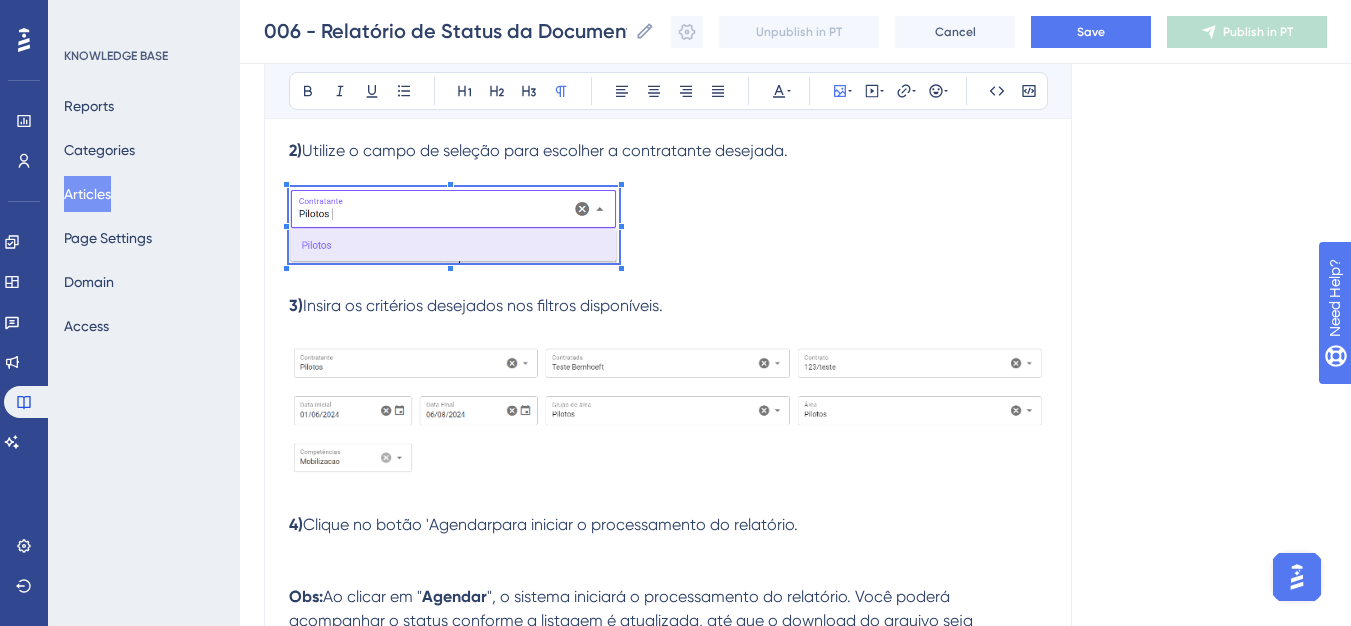 click on "1)  Em " Relatórios ", acesse o relatório de  Status da documentação ; 2)  Utilize o campo de seleção para escolher a contratante desejada. 3)  Insira os critérios desejados nos filtros disponíveis. 4)  Clique no botão 'Agendarpara iniciar o processamento do relatório. Obs:  Ao clicar em " Agendar ", o sistema iniciará o processamento do relatório. Você poderá acompanhar o status conforme a listagem é atualizada, até que o download do arquivo seja disponibilizado." at bounding box center (668, 291) 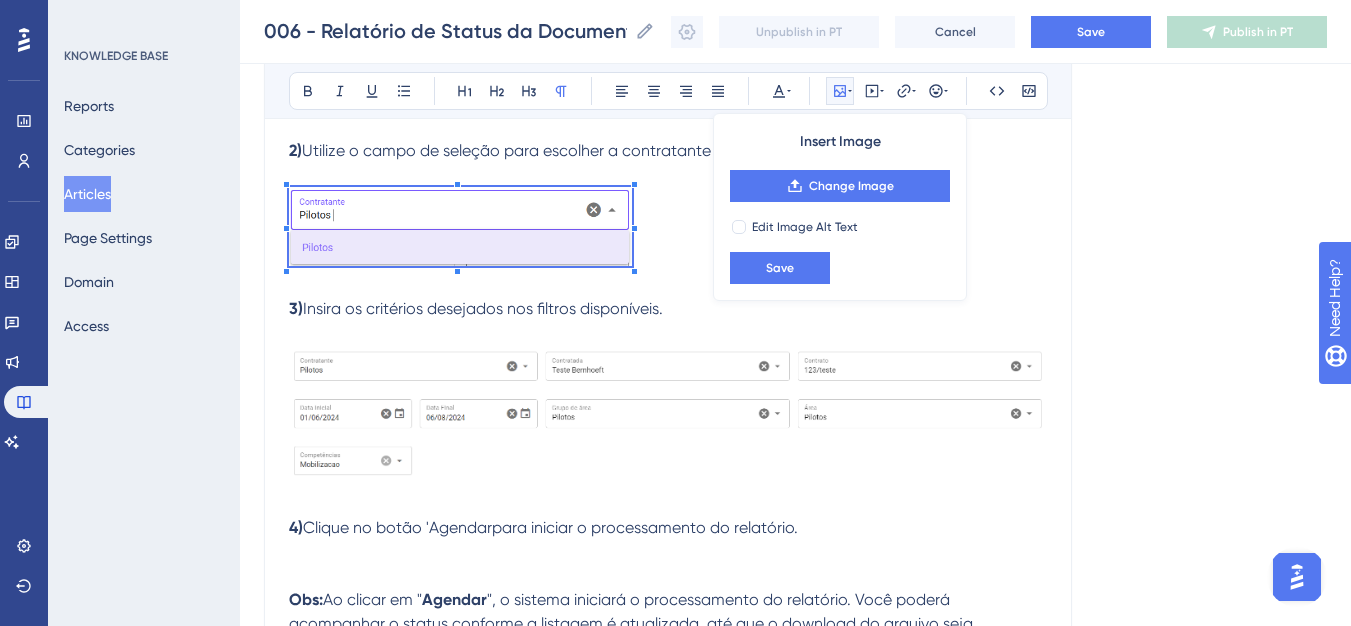 click on "006 - Relatório de Status da Documentação (Contratante) Bold Italic Underline Bullet Point Heading 1 Heading 2 Heading 3 Normal Align Left Align Center Align Right Align Justify Text Color Insert Image Change Image Edit Image Alt Text Save Embed Video Hyperlink Emojis Code Code Block Olá 💜 Obs:  Este relatório só está dispónivel para o cliente. Objetivo:  Consultar o status da documentação enviada, apresentando quatro indicadores distintos. Passos para gerar o relatório: 1)  Em " Relatórios ", acesse o relatório de  Status da documentação ; 2)  Utilize o campo de seleção para escolher a contratante desejada. 3)  Insira os critérios desejados nos filtros disponíveis. 4)  Clique no botão 'Agendarpara iniciar o processamento do relatório. Obs:  Ao clicar em " Agendar ", o sistema iniciará o processamento do relatório. Você poderá acompanhar o status conforme a listagem é atualizada, até que o download do arquivo seja disponibilizado." at bounding box center (668, 11) 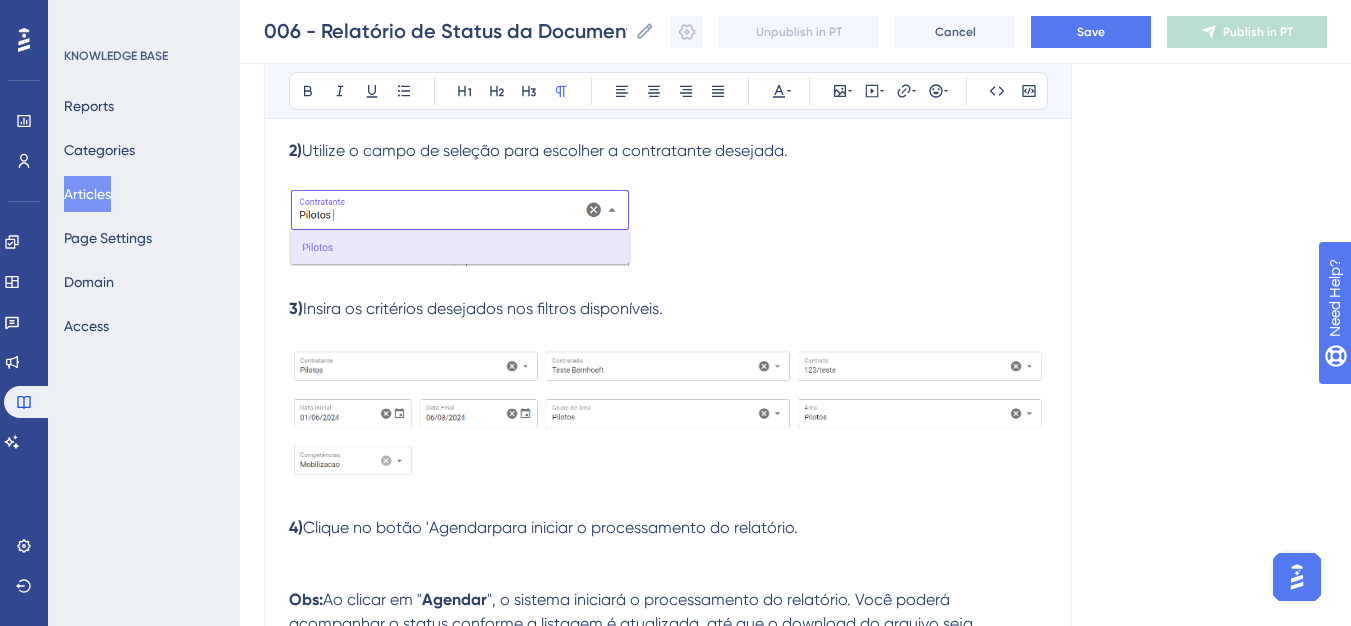 click on "1)  Em " Relatórios ", acesse o relatório de  Status da documentação ; 2)  Utilize o campo de seleção para escolher a contratante desejada. 3)  Insira os critérios desejados nos filtros disponíveis. 4)  Clique no botão 'Agendarpara iniciar o processamento do relatório. Obs:  Ao clicar em " Agendar ", o sistema iniciará o processamento do relatório. Você poderá acompanhar o status conforme a listagem é atualizada, até que o download do arquivo seja disponibilizado." at bounding box center (668, 293) 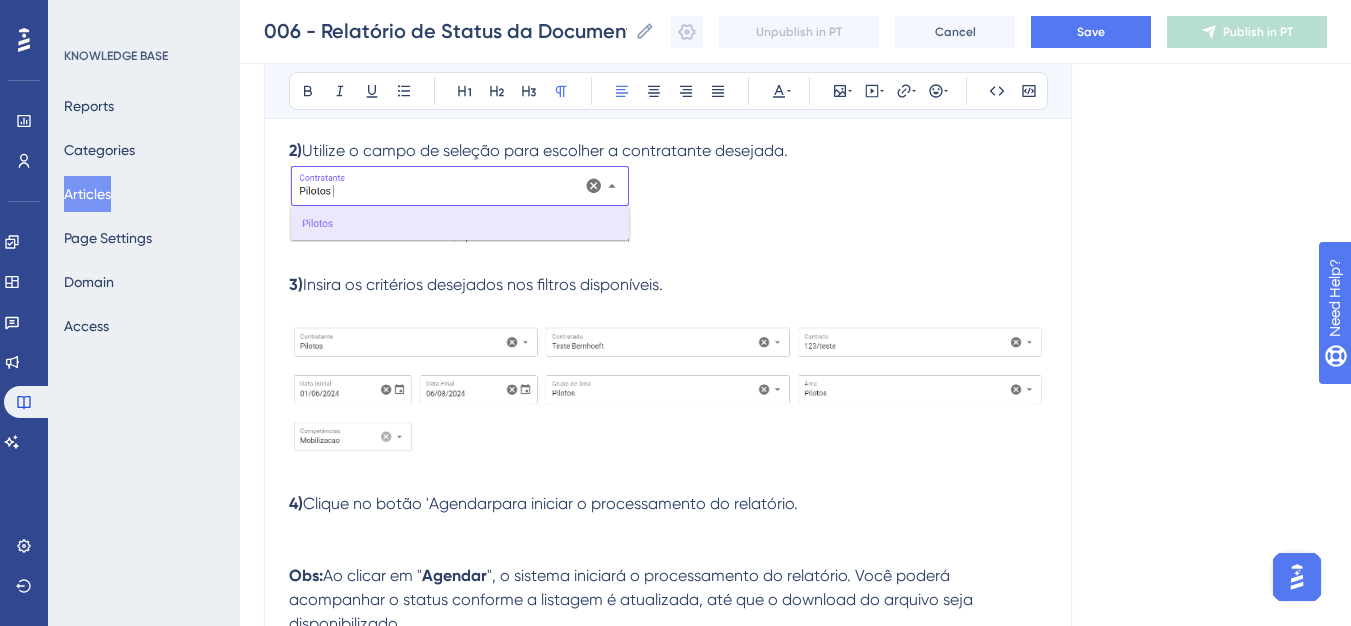 click on "1)  Em " Relatórios ", acesse o relatório de  Status da documentação ; 2)  Utilize o campo de seleção para escolher a contratante desejada. 3)  Insira os critérios desejados nos filtros disponíveis. 4)  Clique no botão 'Agendarpara iniciar o processamento do relatório. Obs:  Ao clicar em " Agendar ", o sistema iniciará o processamento do relatório. Você poderá acompanhar o status conforme a listagem é atualizada, até que o download do arquivo seja disponibilizado." at bounding box center [668, 281] 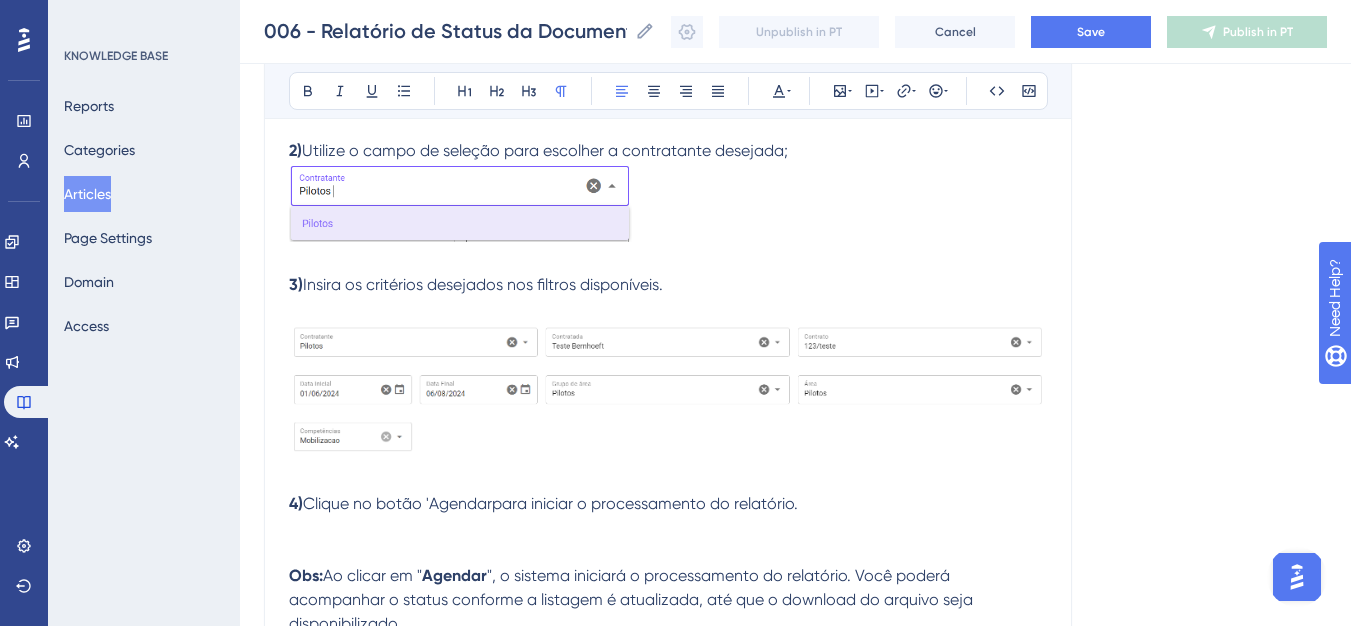click at bounding box center [460, 202] 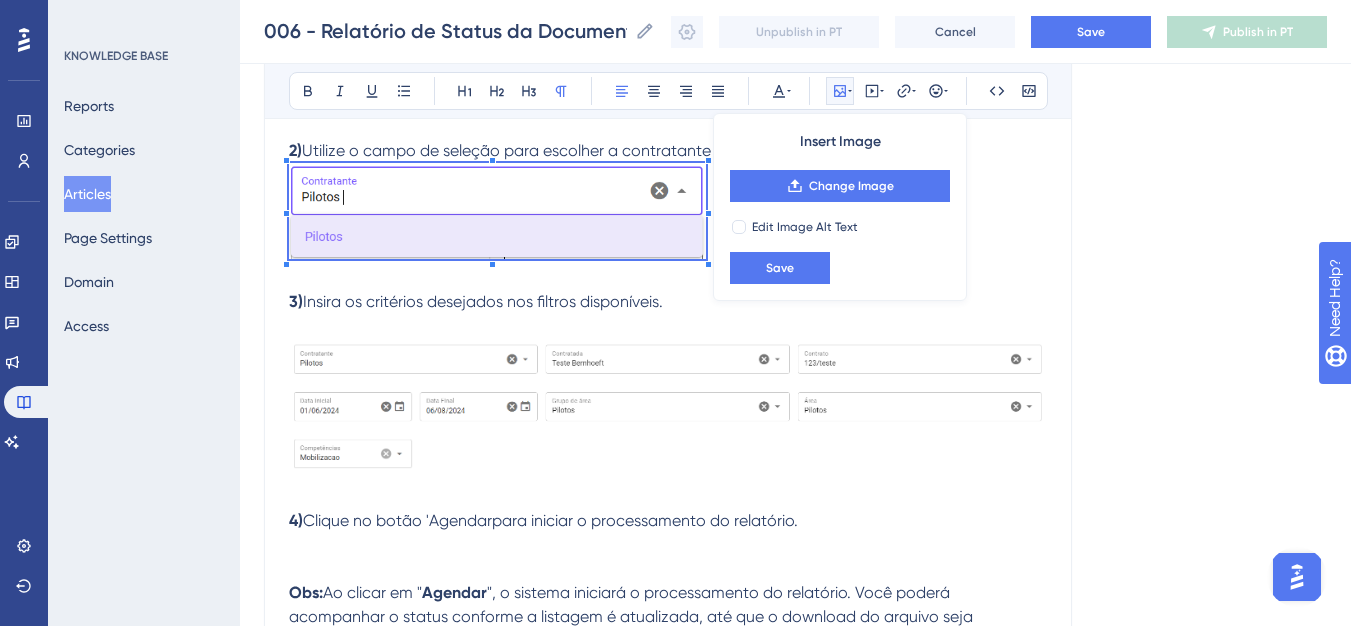 click on "Bold Italic Underline Bullet Point Heading 1 Heading 2 Heading 3 Normal Align Left Align Center Align Right Align Justify Text Color Insert Image Change Image Edit Image Alt Text Save Embed Video Hyperlink Emojis Code Code Block Olá 💜 Obs:  Este relatório só está dispónivel para o cliente. Objetivo:  Consultar o status da documentação enviada, apresentando quatro indicadores distintos. Passos para gerar o relatório: 1)  Em " Relatórios ", acesse o relatório de  Status da documentação ; 2)  Utilize o campo de seleção para escolher a contratante desejada; 3)  Insira os critérios desejados nos filtros disponíveis. 4)  Clique no botão 'Agendarpara iniciar o processamento do relatório. Obs:  Ao clicar em " Agendar ", o sistema iniciará o processamento do relatório. Você poderá acompanhar o status conforme a listagem é atualizada, até que o download do arquivo seja disponibilizado." at bounding box center (668, 55) 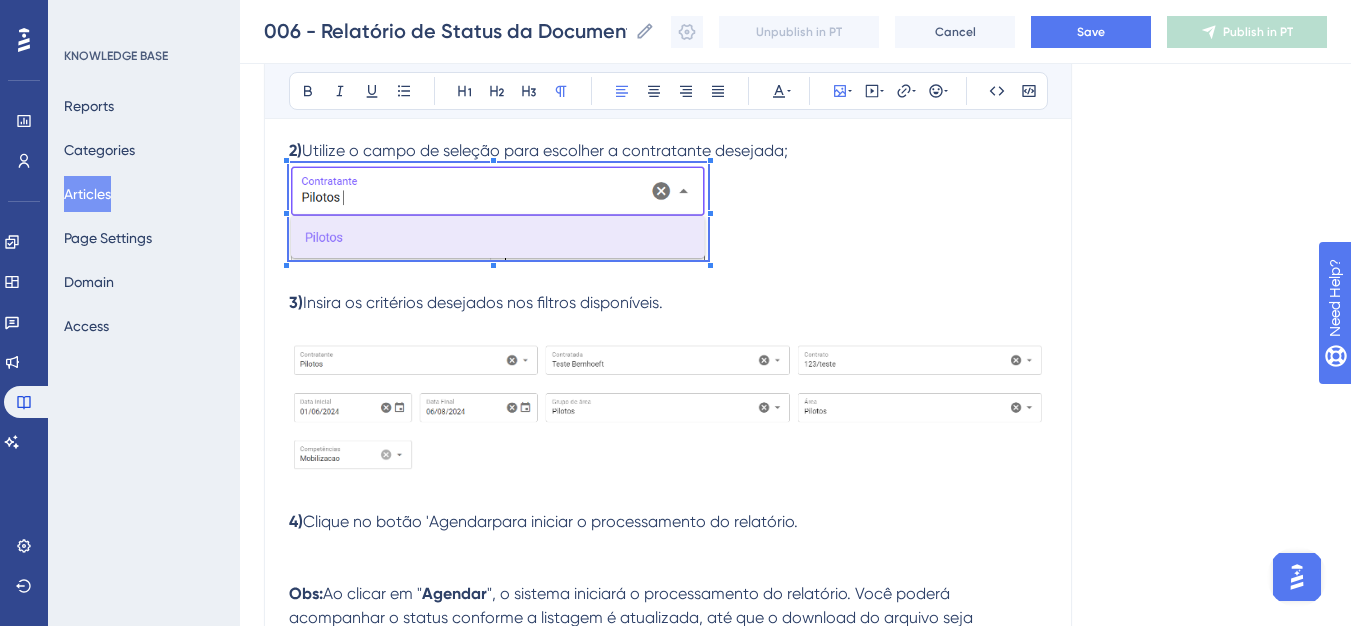 click on "1)  Em " Relatórios ", acesse o relatório de  Status da documentação ; 2)  Utilize o campo de seleção para escolher a contratante desejada; 3)  Insira os critérios desejados nos filtros disponíveis. 4)  Clique no botão 'Agendarpara iniciar o processamento do relatório. Obs:  Ao clicar em " Agendar ", o sistema iniciará o processamento do relatório. Você poderá acompanhar o status conforme a listagem é atualizada, até que o download do arquivo seja disponibilizado." at bounding box center [668, 290] 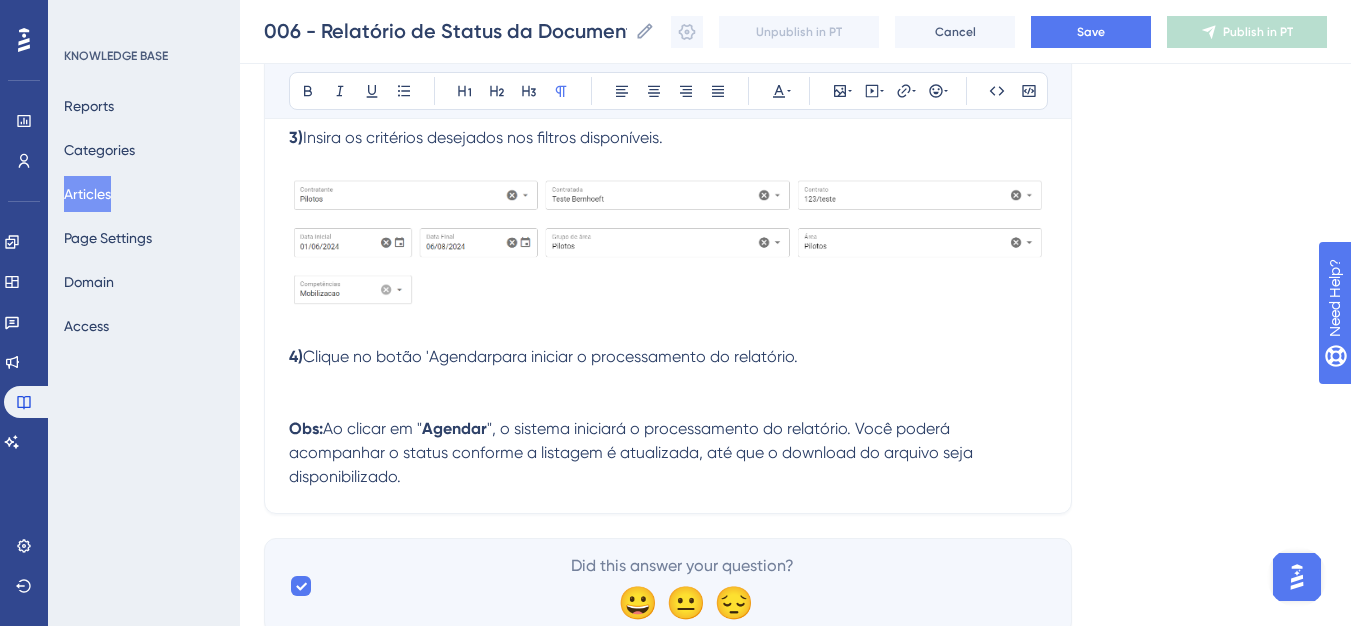 scroll, scrollTop: 1087, scrollLeft: 0, axis: vertical 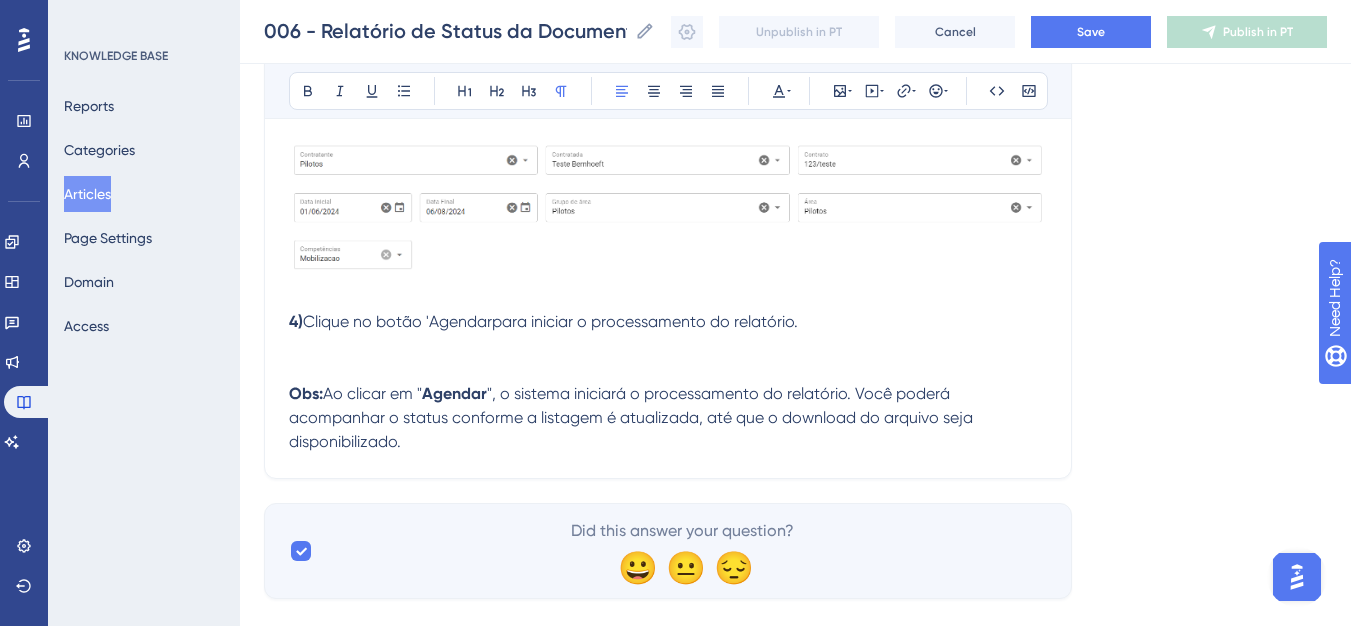 click on "1)  Em " Relatórios ", acesse o relatório de  Status da documentação ; 2)  Utilize o campo de seleção para escolher a contratante desejada; 3)  Insira os critérios desejados nos filtros disponíveis. 4)  Clique no botão 'Agendarpara iniciar o processamento do relatório. Obs:  Ao clicar em " Agendar ", o sistema iniciará o processamento do relatório. Você poderá acompanhar o status conforme a listagem é atualizada, até que o download do arquivo seja disponibilizado." at bounding box center (668, 90) 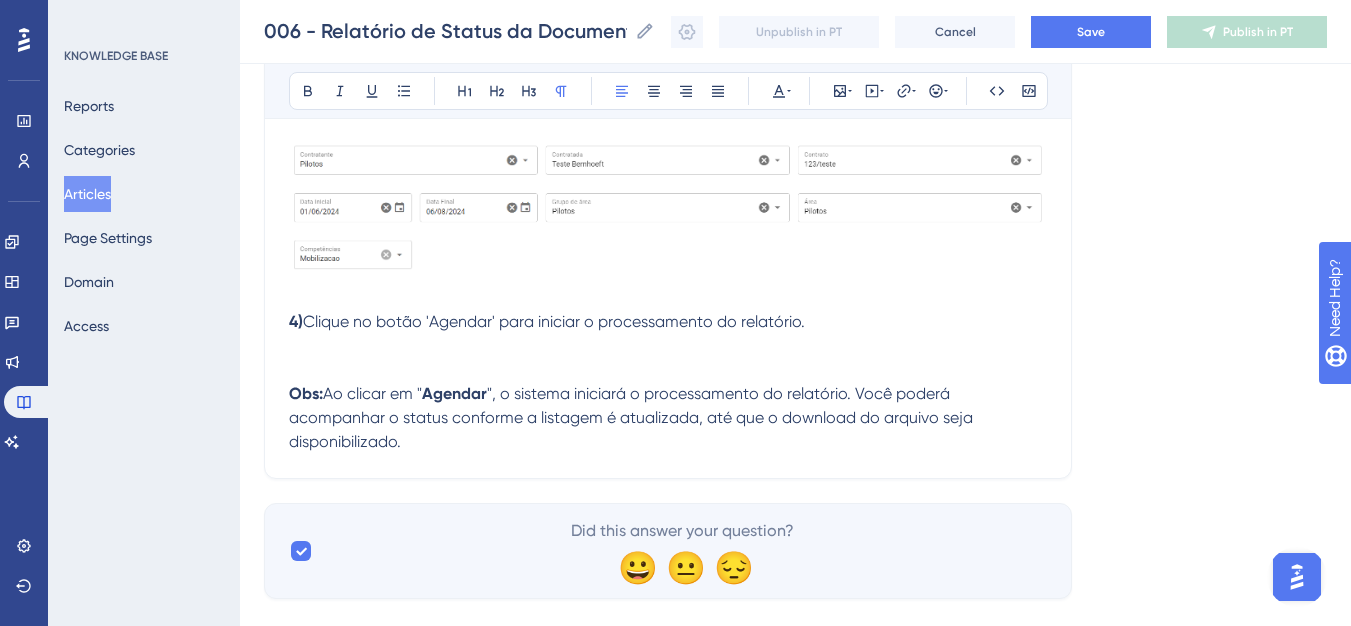 click on "Clique no botão 'Agendar' para iniciar o processamento do relatório." at bounding box center [554, 321] 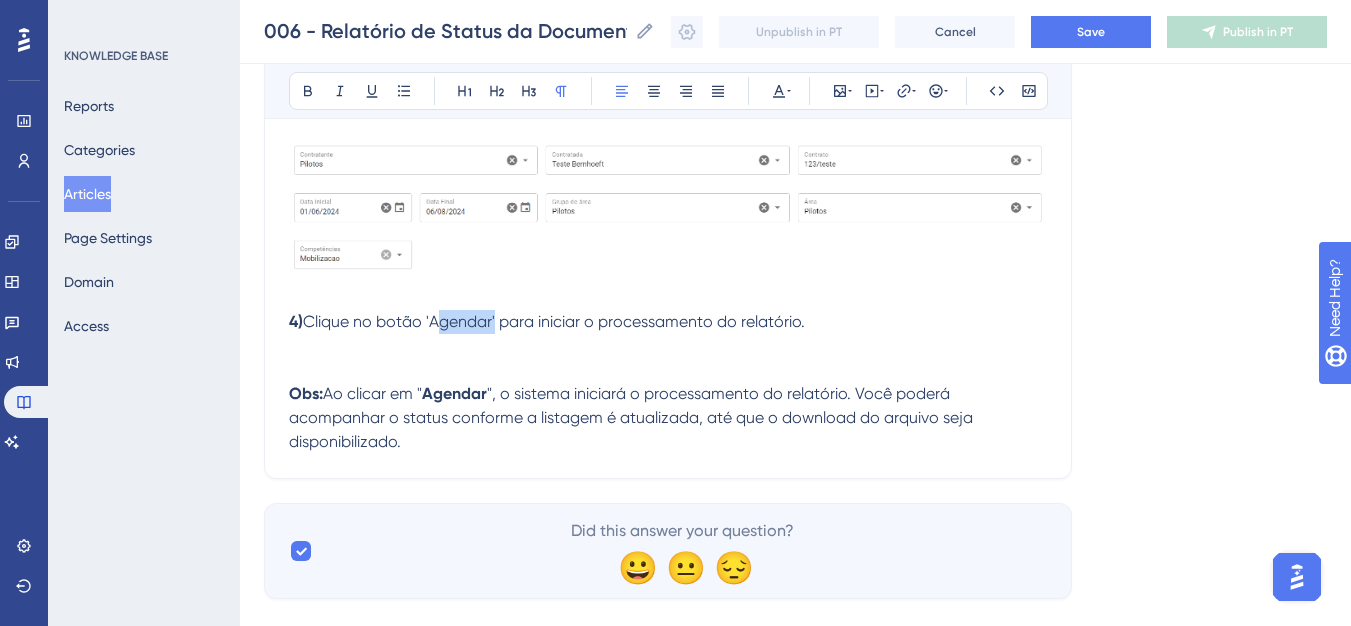 drag, startPoint x: 496, startPoint y: 326, endPoint x: 432, endPoint y: 329, distance: 64.070274 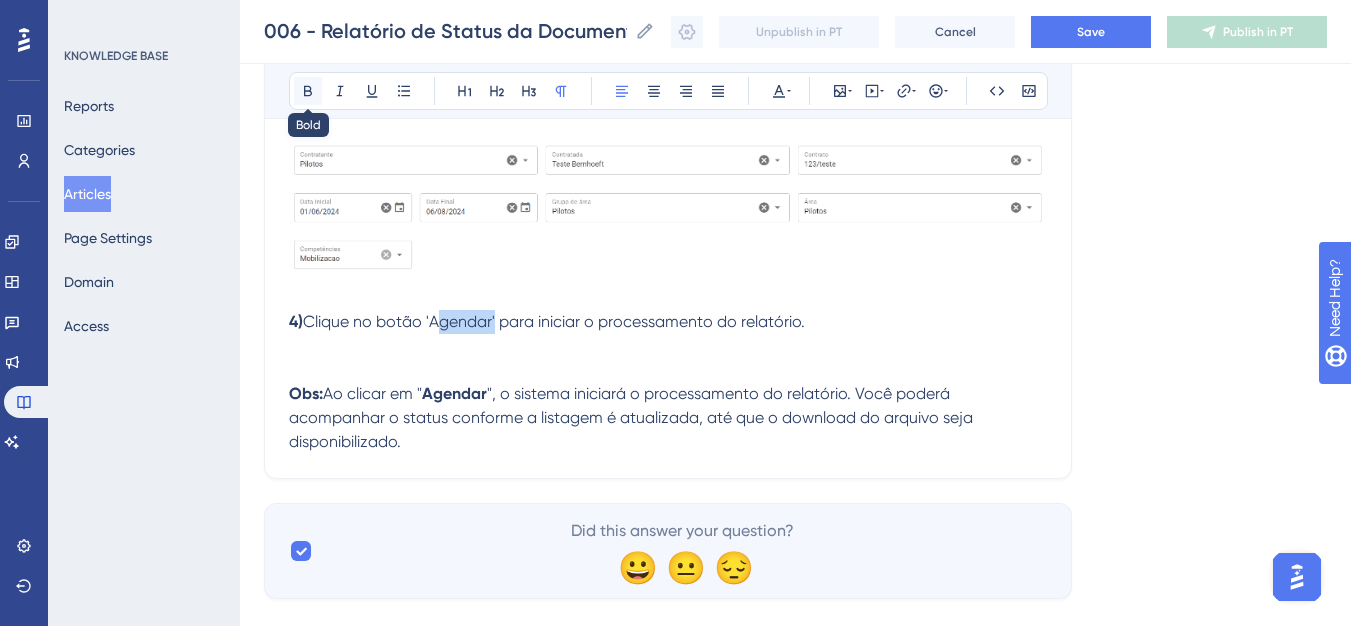 click 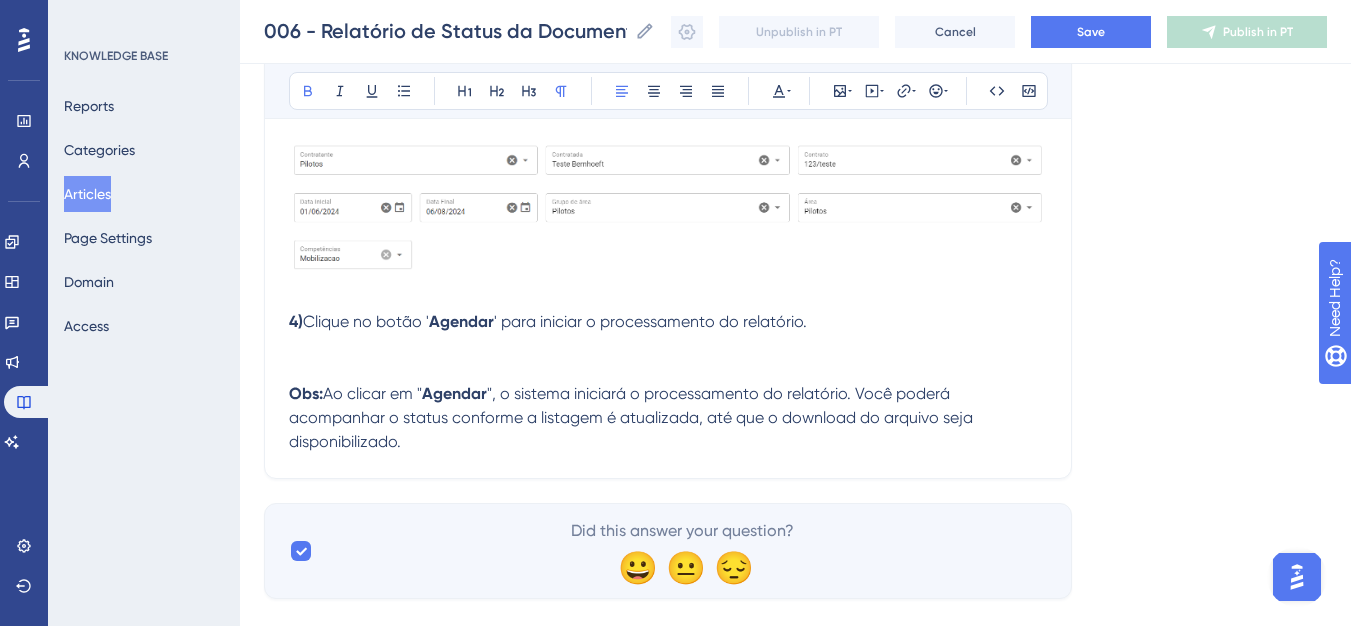 click on "1)  Em " Relatórios ", acesse o relatório de  Status da documentação ; 2)  Utilize o campo de seleção para escolher a contratante desejada; 3)  Insira os critérios desejados nos filtros disponíveis. 4)  Clique no botão ' Agendar ' para iniciar o processamento do relatório. Obs:  Ao clicar em " Agendar ", o sistema iniciará o processamento do relatório. Você poderá acompanhar o status conforme a listagem é atualizada, até que o download do arquivo seja disponibilizado." at bounding box center (668, 90) 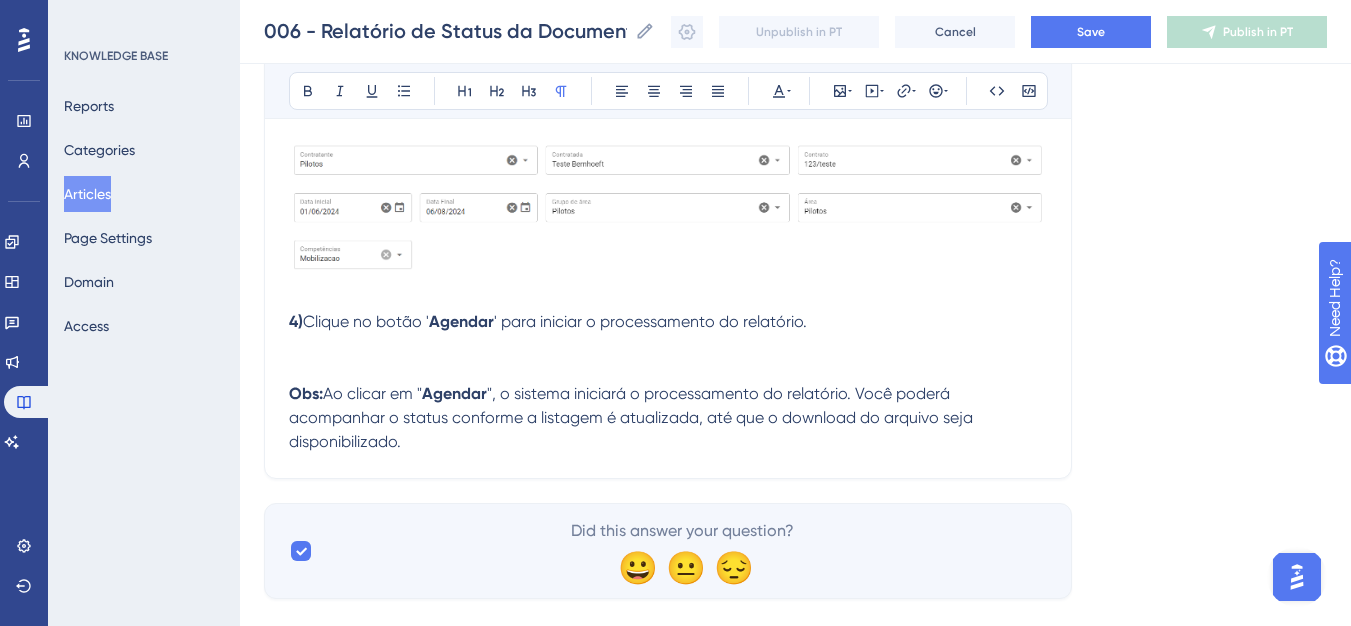 click on "1)  Em " Relatórios ", acesse o relatório de  Status da documentação ; 2)  Utilize o campo de seleção para escolher a contratante desejada; 3)  Insira os critérios desejados nos filtros disponíveis. 4)  Clique no botão ' Agendar ' para iniciar o processamento do relatório. Obs:  Ao clicar em " Agendar ", o sistema iniciará o processamento do relatório. Você poderá acompanhar o status conforme a listagem é atualizada, até que o download do arquivo seja disponibilizado." at bounding box center (668, 90) 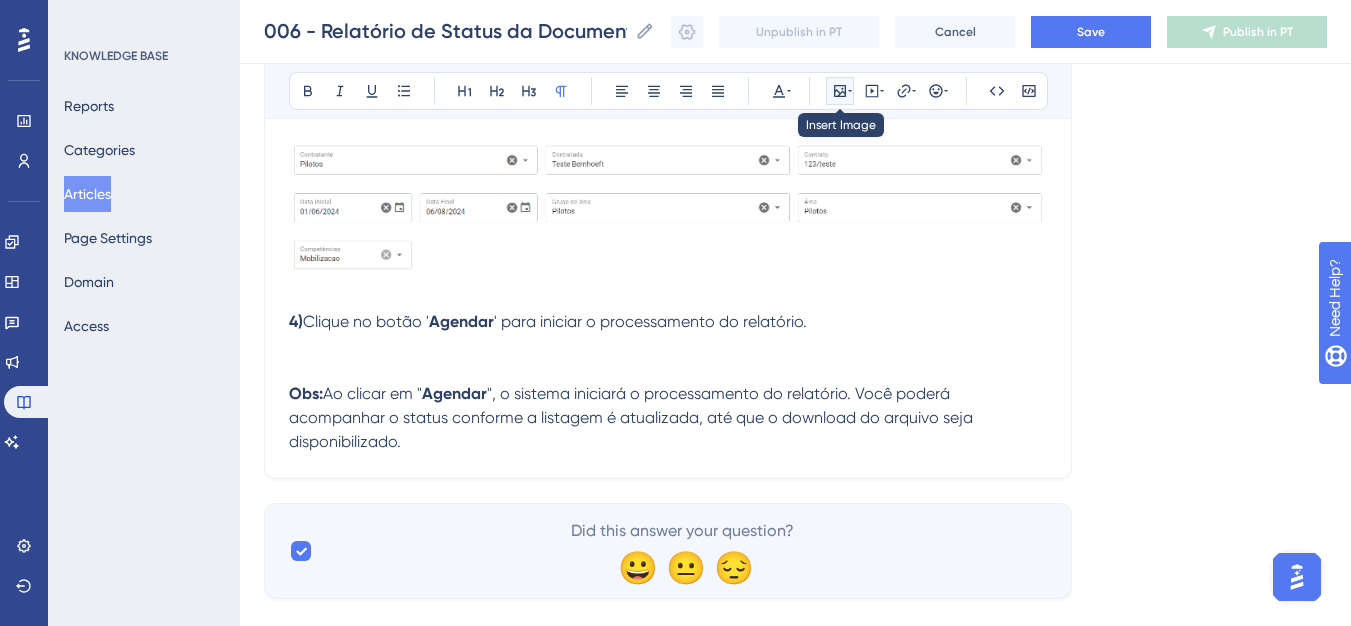 click 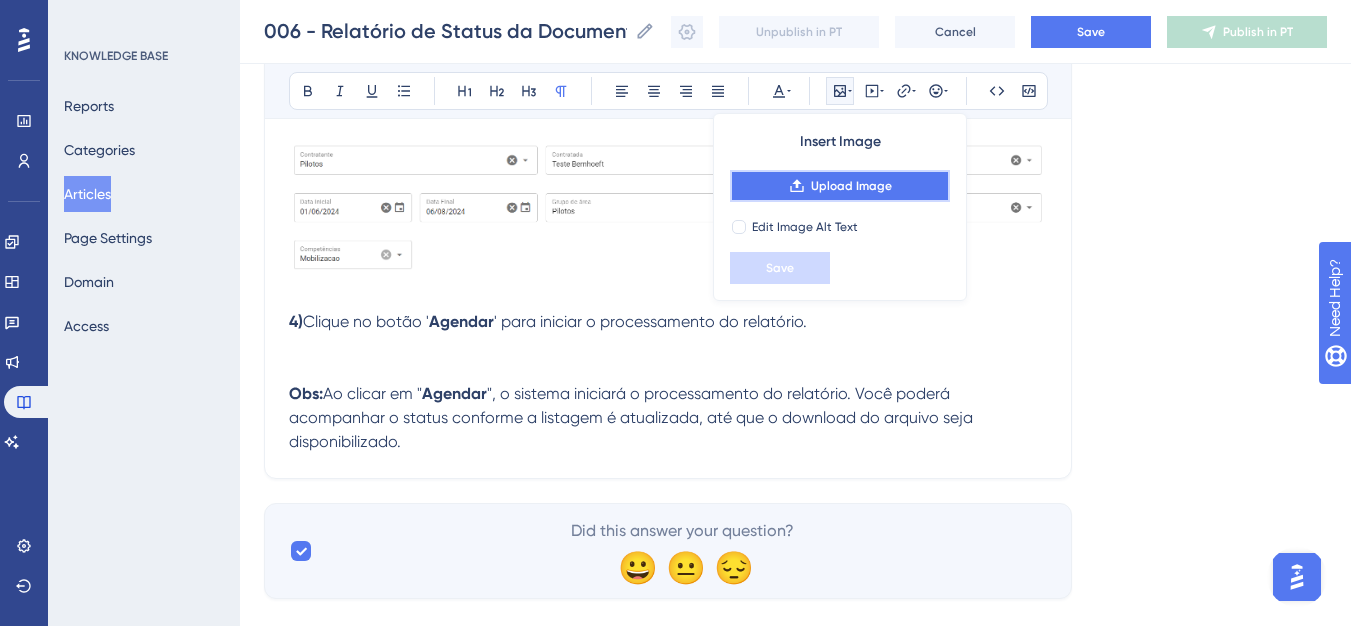 click on "Upload Image" at bounding box center [851, 186] 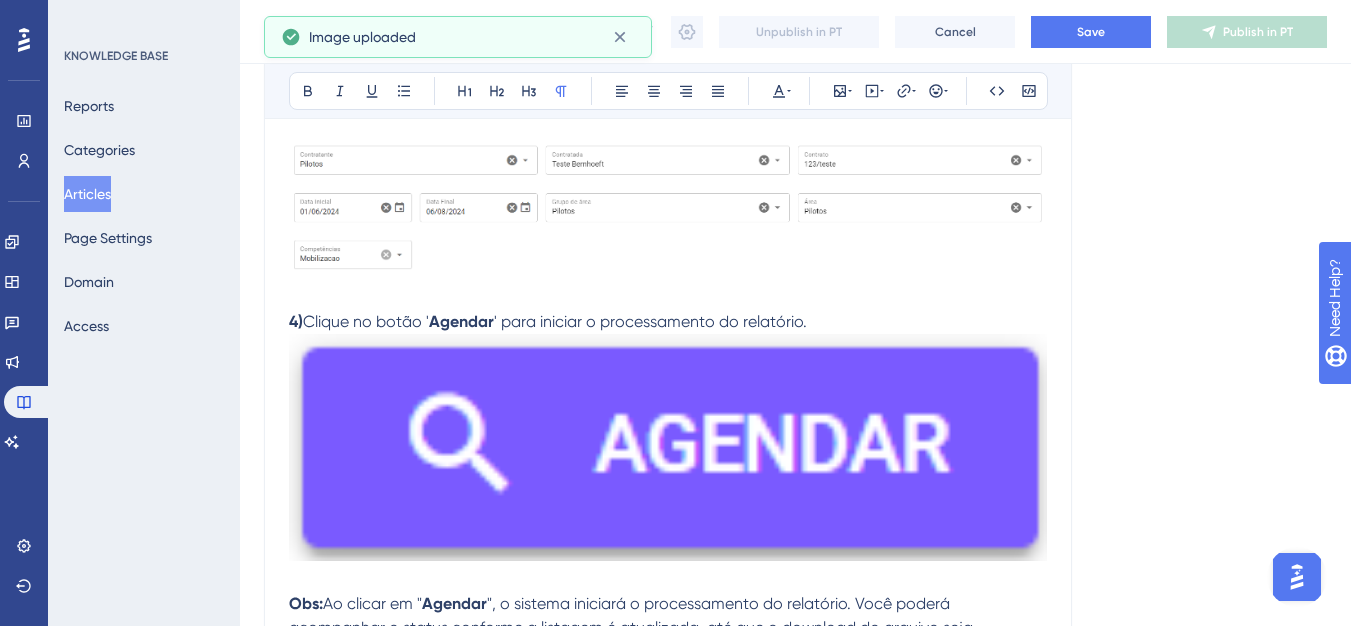 click at bounding box center [668, 447] 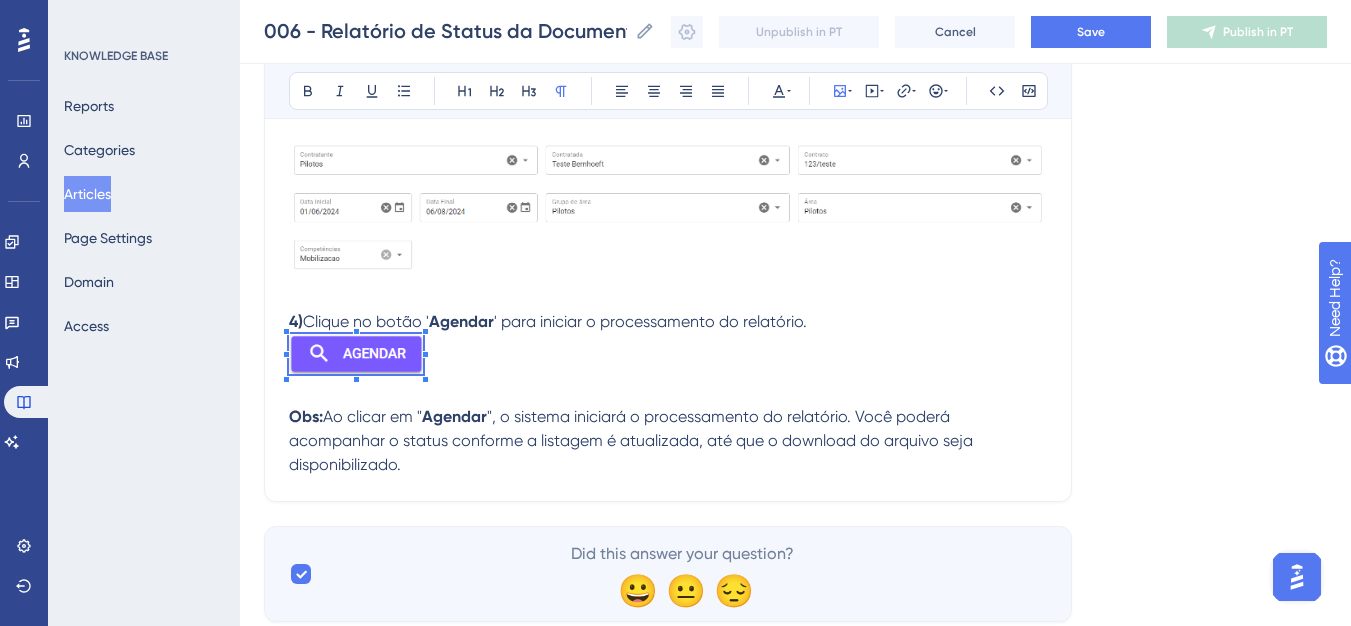 click on "Language Portuguese (Default) 006 - Relatório de Status da Documentação (Contratante) Bold Italic Underline Bullet Point Heading 1 Heading 2 Heading 3 Normal Align Left Align Center Align Right Align Justify Text Color Insert Image Embed Video Hyperlink Emojis Code Code Block Olá 💜 Obs:  Este relatório só está dispónivel para o cliente. Objetivo:  Consultar o status da documentação enviada, apresentando quatro indicadores distintos. Passos para gerar o relatório: 1)  Em " Relatórios ", acesse o relatório de  Status da documentação ; 2)  Utilize o campo de seleção para escolher a contratante desejada; 3)  Insira os critérios desejados nos filtros disponíveis. 4)  Clique no botão ' Agendar ' para iniciar o processamento do relatório. Obs:  Ao clicar em " Agendar ", o sistema iniciará o processamento do relatório. Você poderá acompanhar o status conforme a listagem é atualizada, até que o download do arquivo seja disponibilizado. Did this answer your question? 😀 😐 😔" at bounding box center (795, -169) 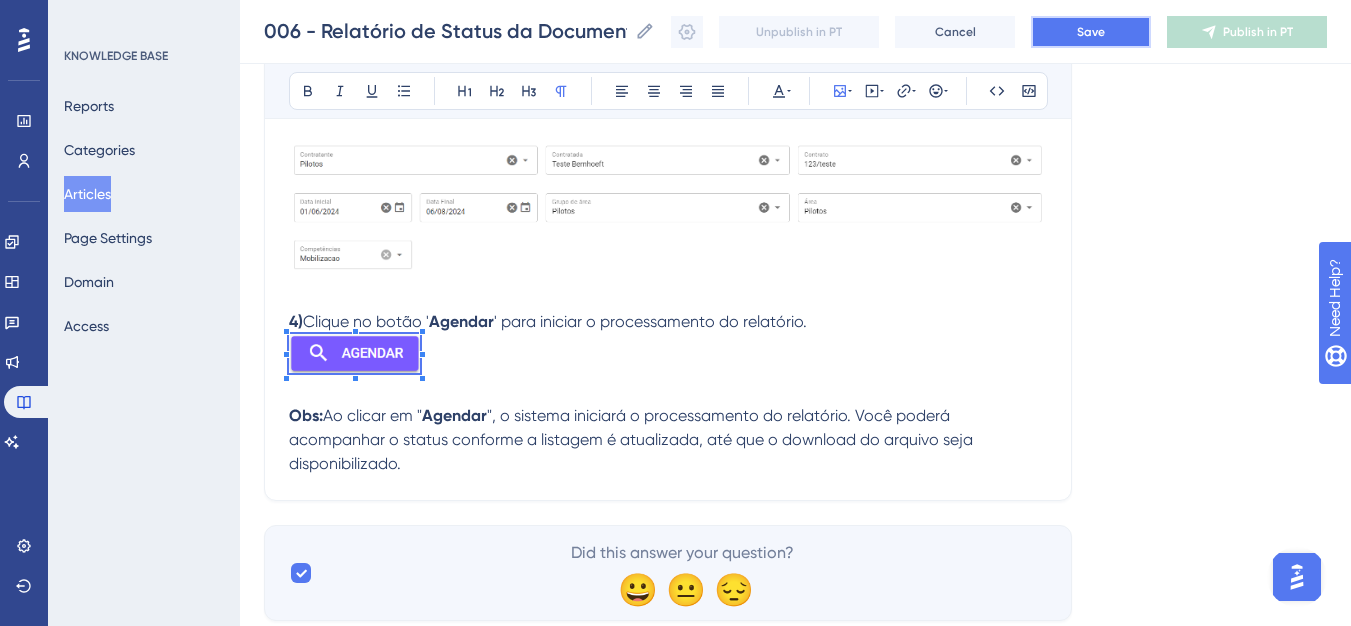 click on "Save" at bounding box center (1091, 32) 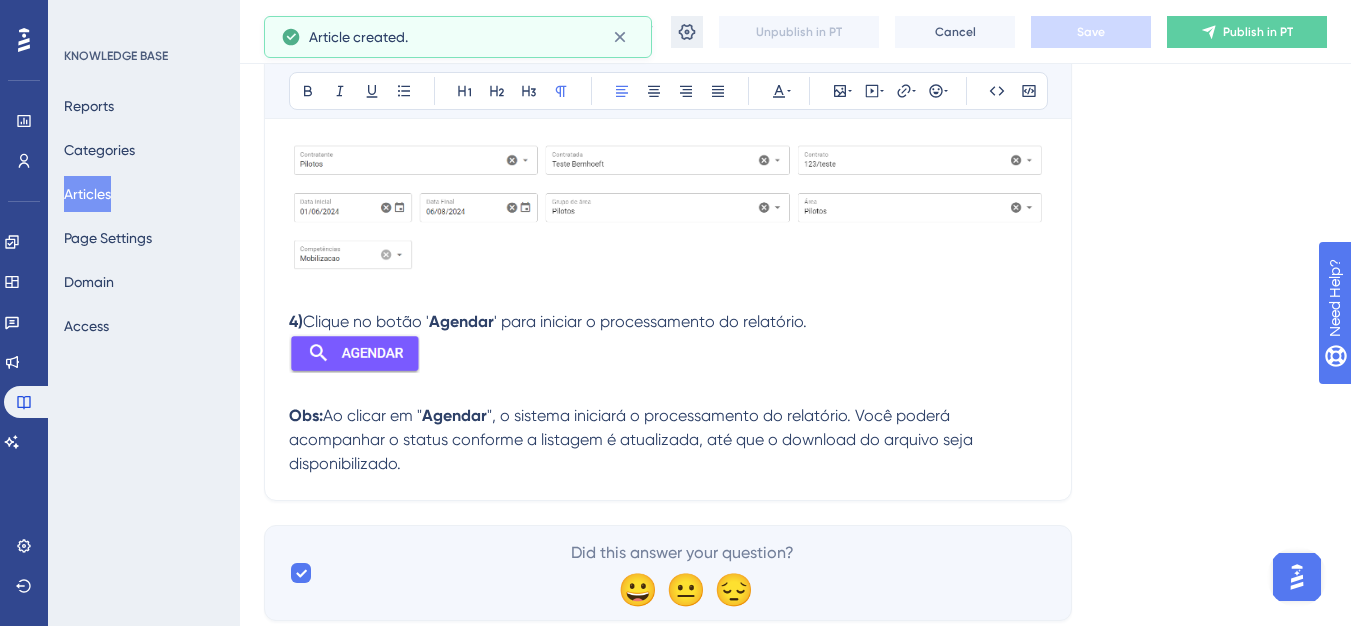 scroll, scrollTop: 485, scrollLeft: 0, axis: vertical 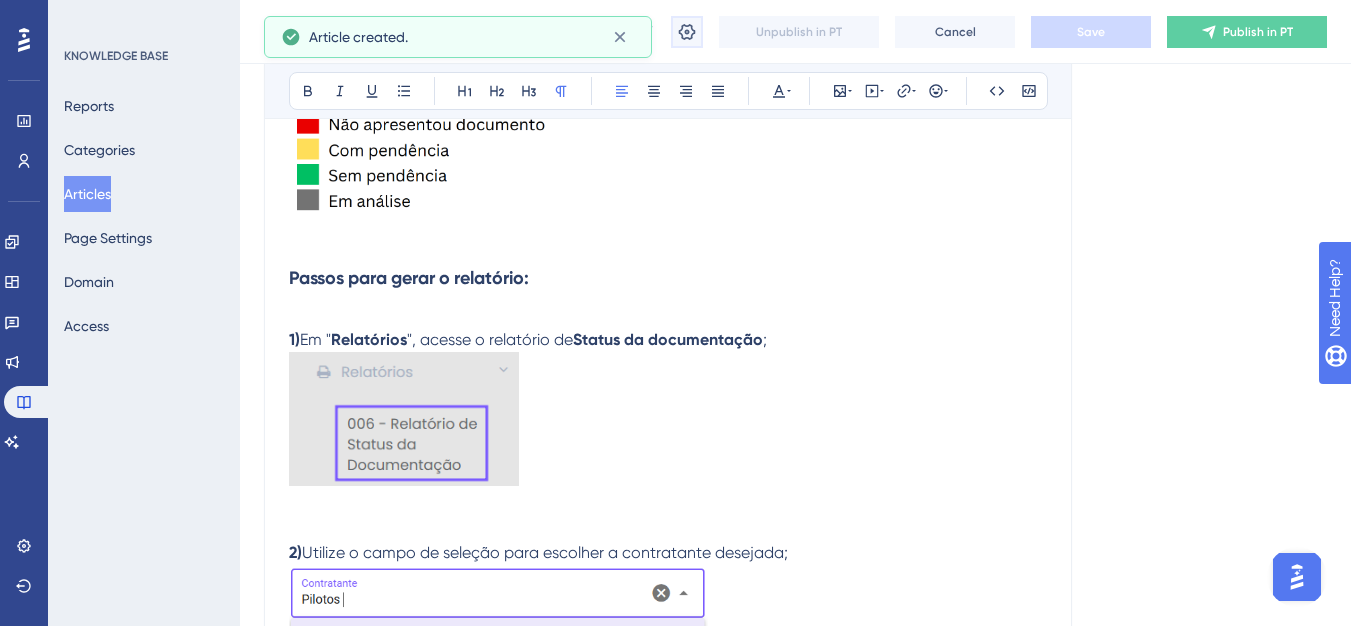 click 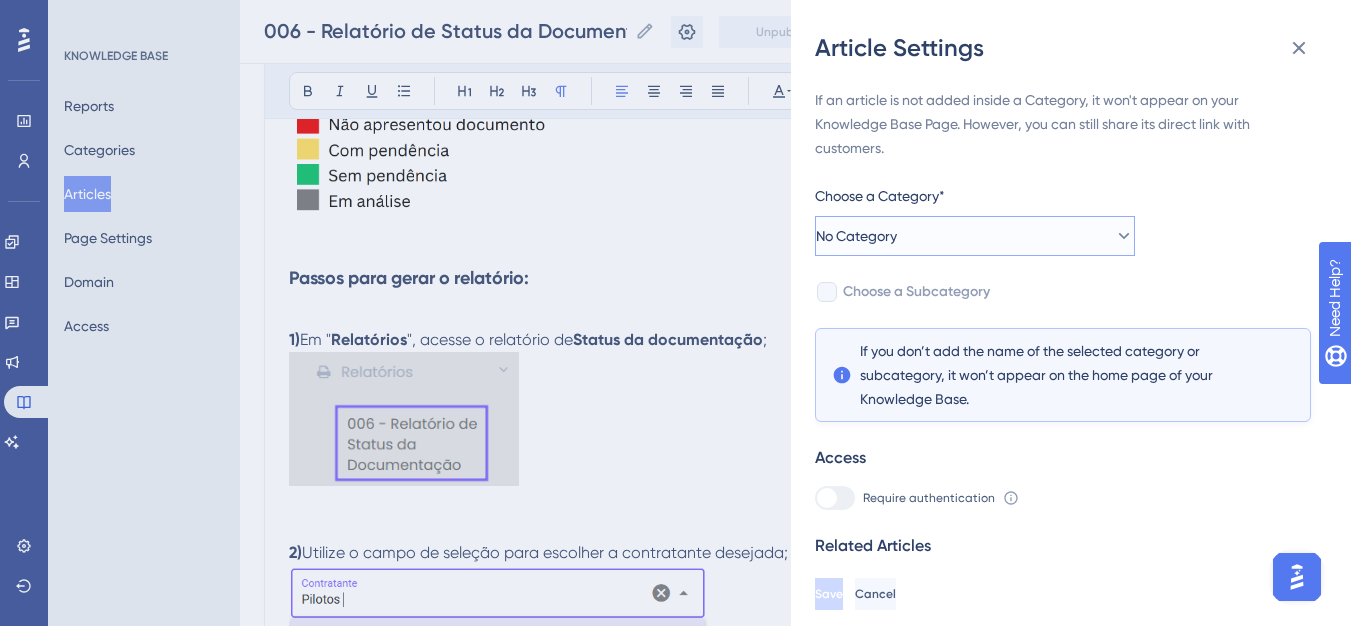 click on "No Category" at bounding box center [975, 236] 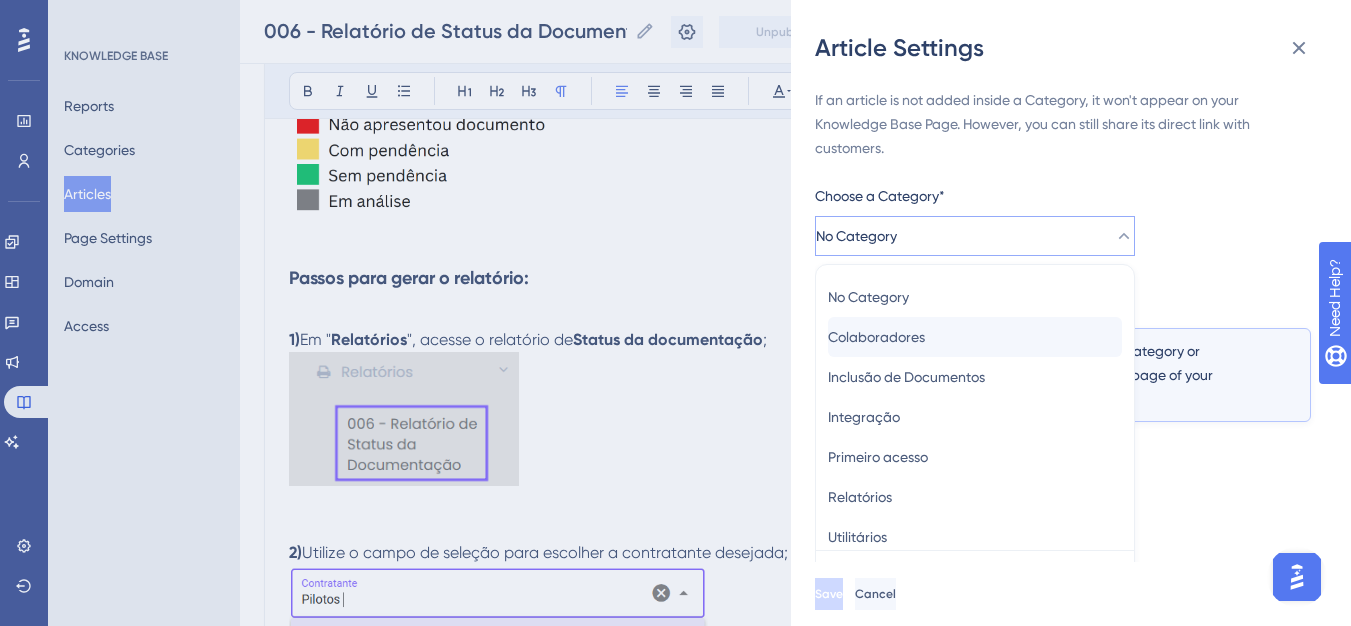 scroll, scrollTop: 49, scrollLeft: 0, axis: vertical 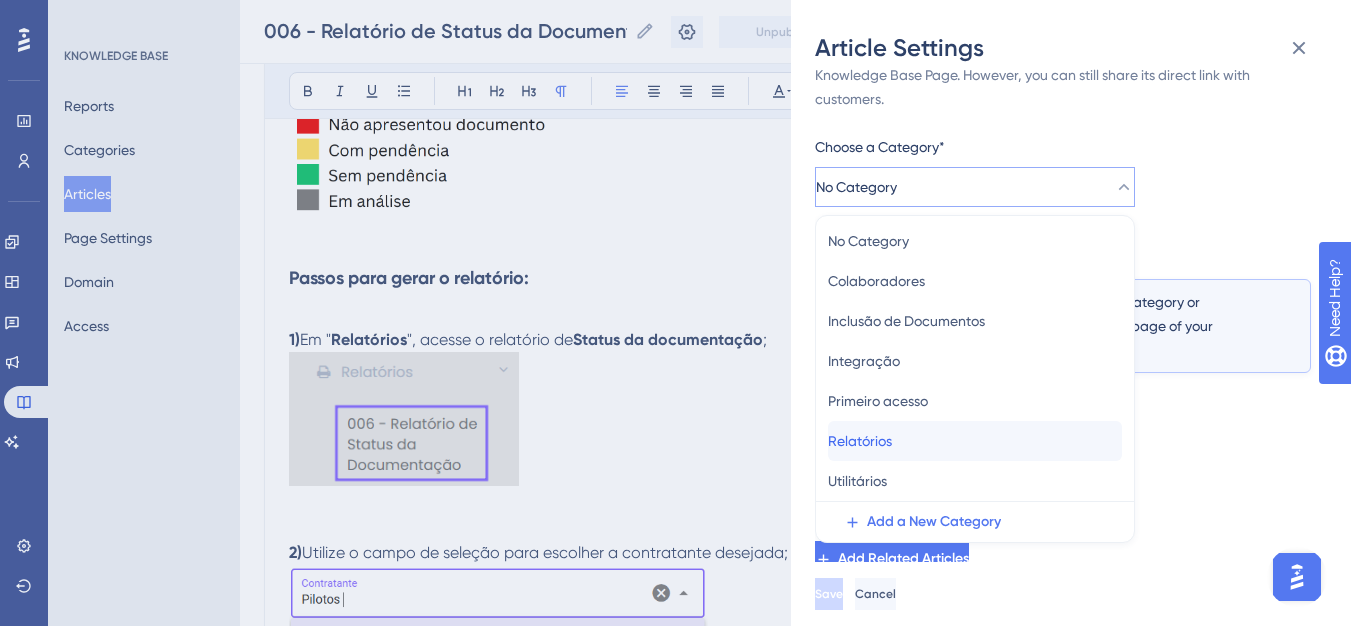 click on "Relatórios" at bounding box center (860, 441) 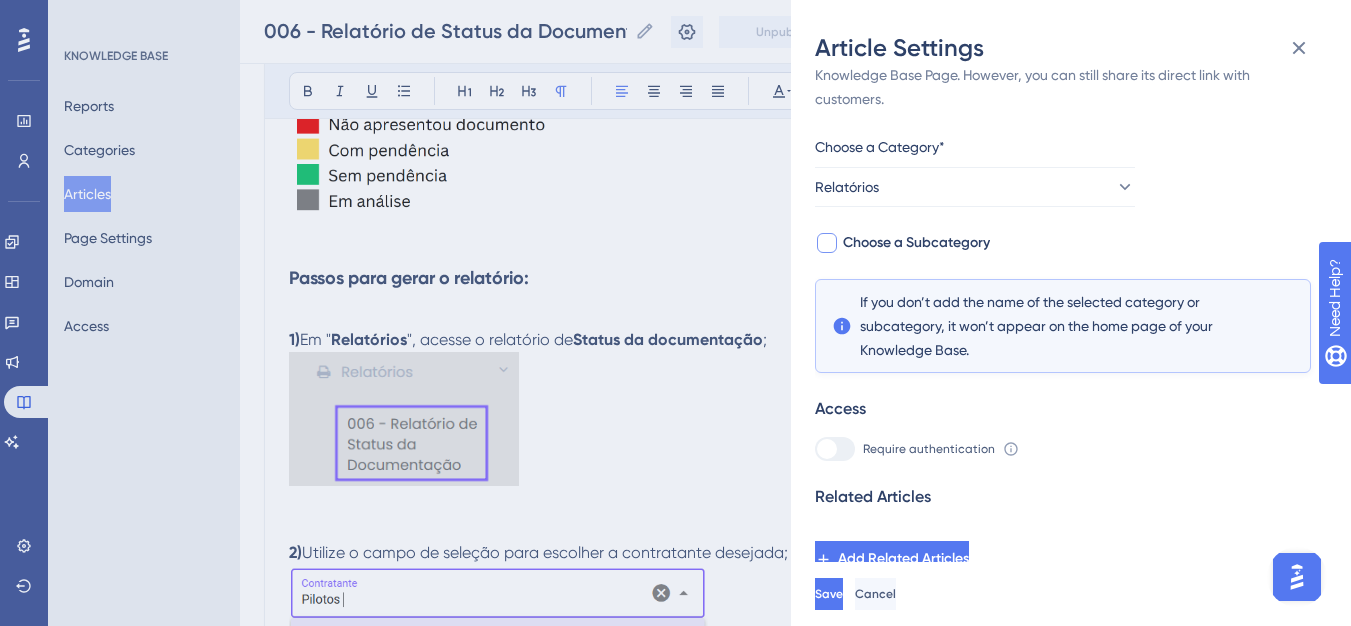 click at bounding box center (827, 243) 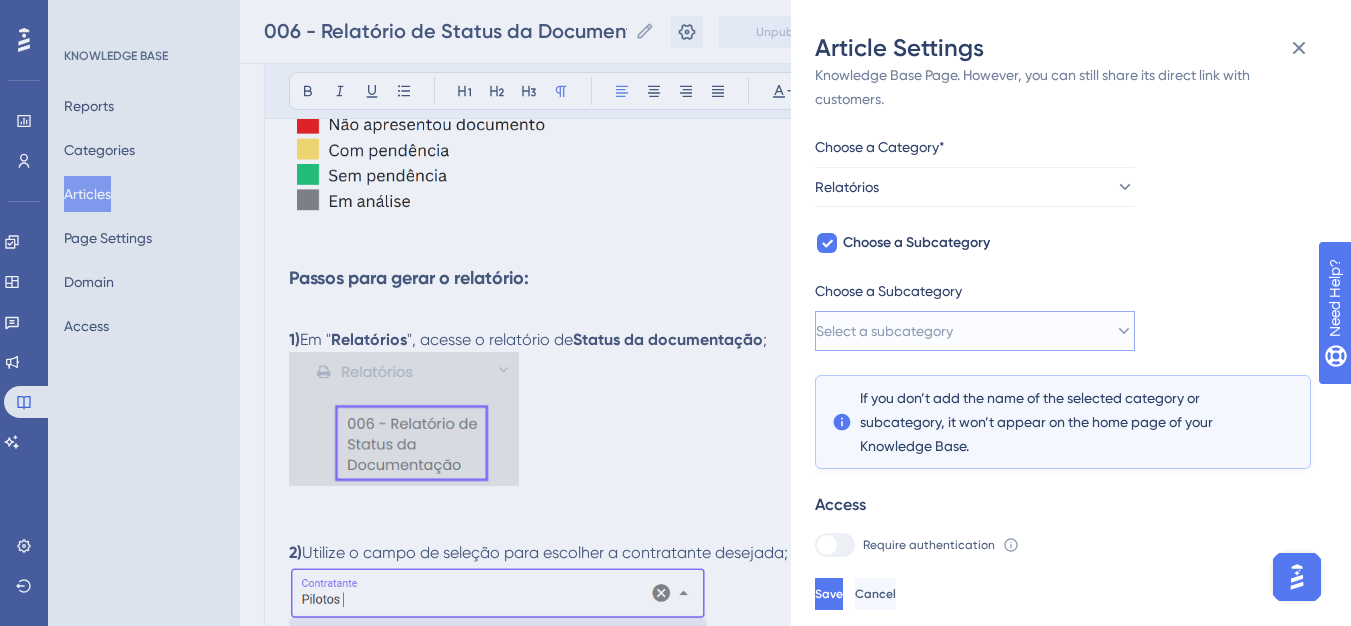 click on "Select a subcategory" at bounding box center [884, 331] 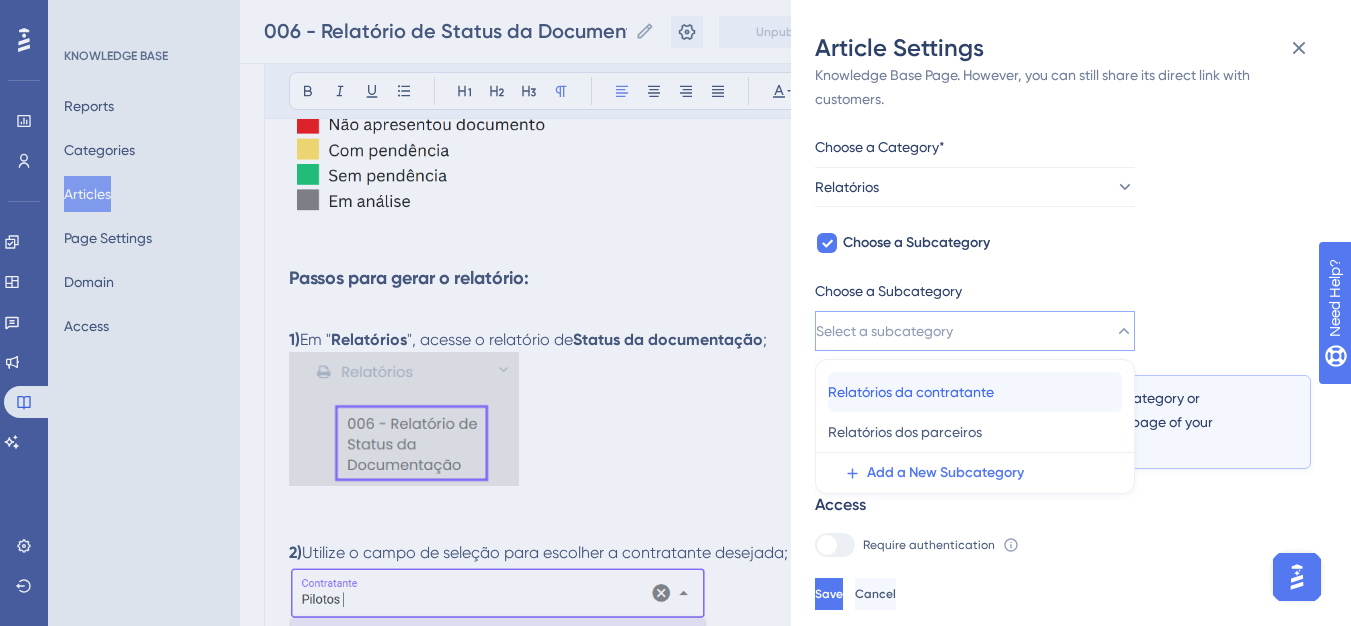 click on "Relatórios da contratante" at bounding box center (911, 392) 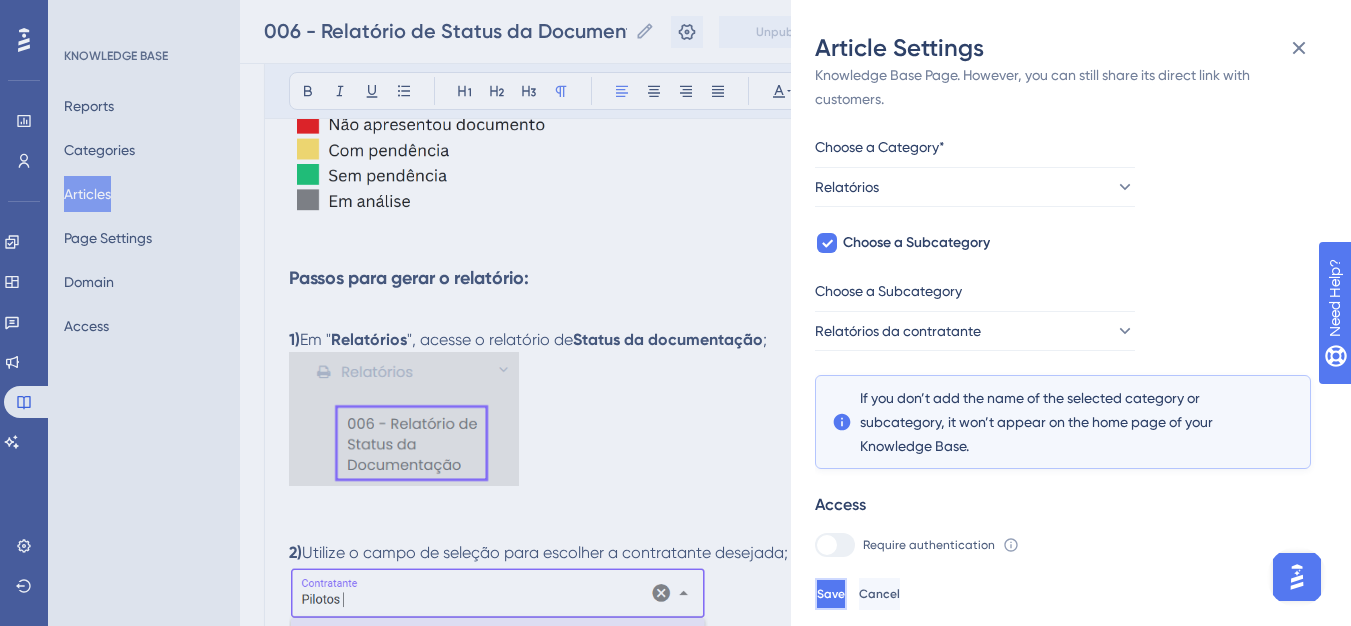 click on "Save" at bounding box center [831, 594] 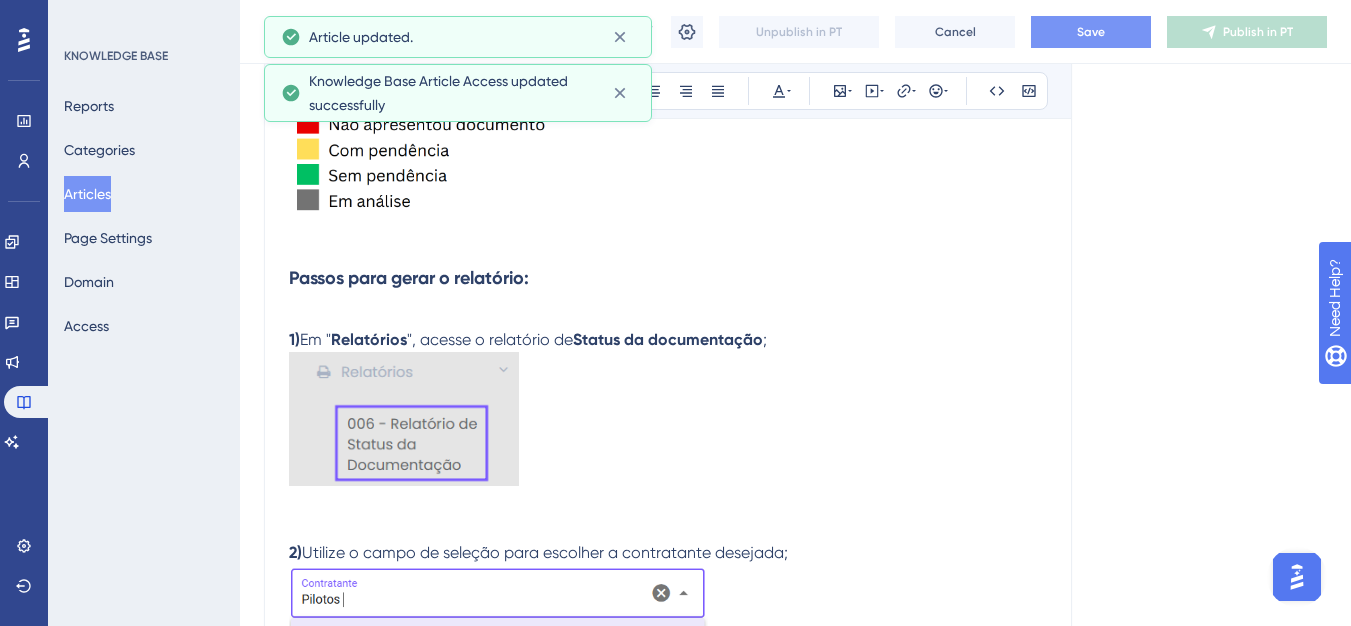 click on "006 - Relatório de Status da Documentação (Contratante) 006 - Relatório de Status da Documentação (Contratante) Unpublish in PT Cancel Save Publish in PT" at bounding box center (795, 32) 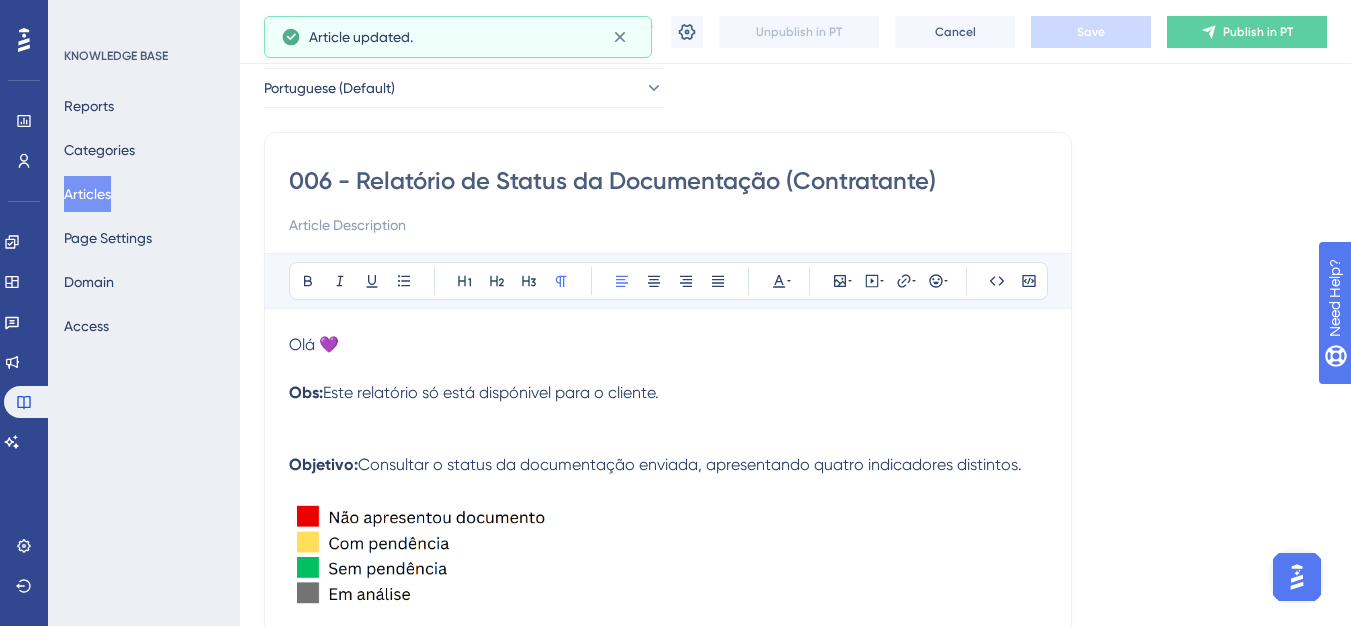 scroll, scrollTop: 0, scrollLeft: 0, axis: both 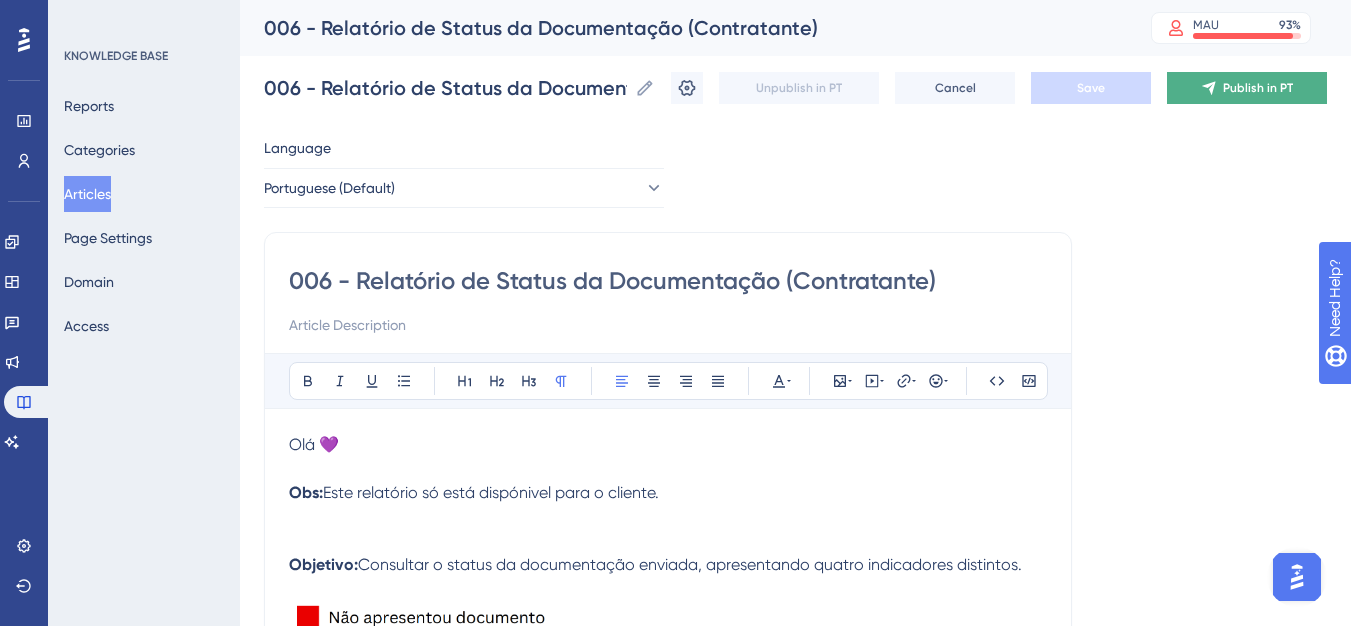 click on "Publish in PT" at bounding box center (1247, 88) 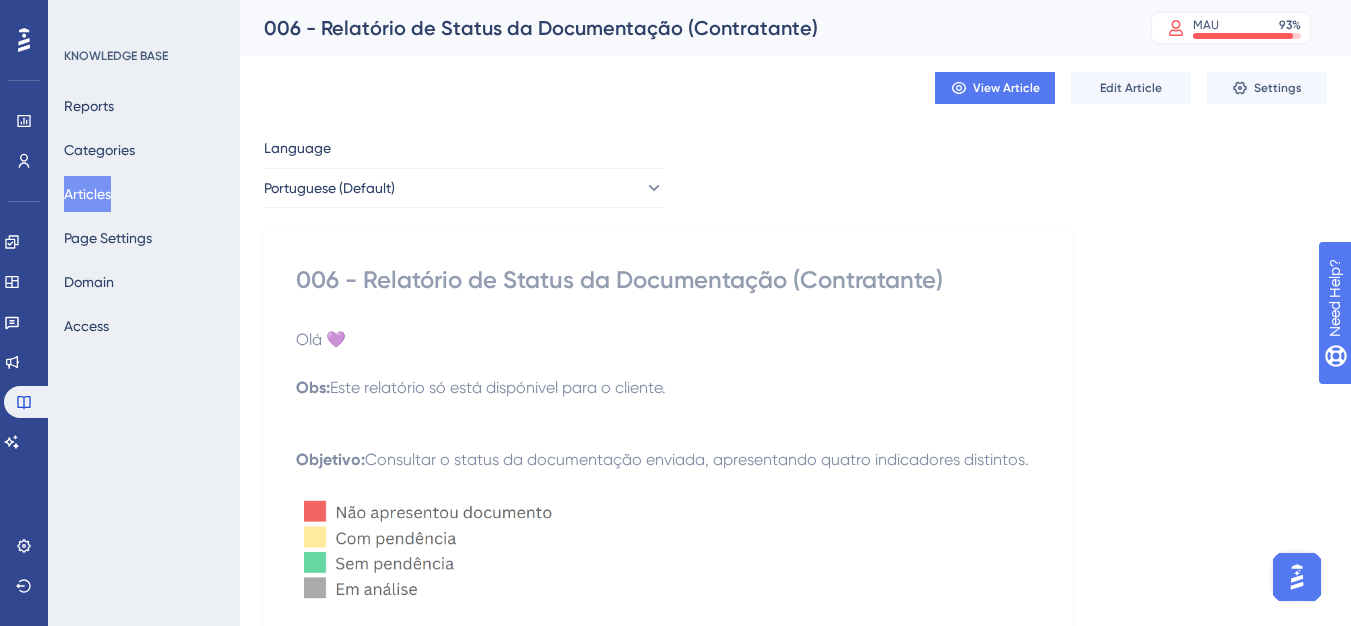 click on "Articles" at bounding box center [87, 194] 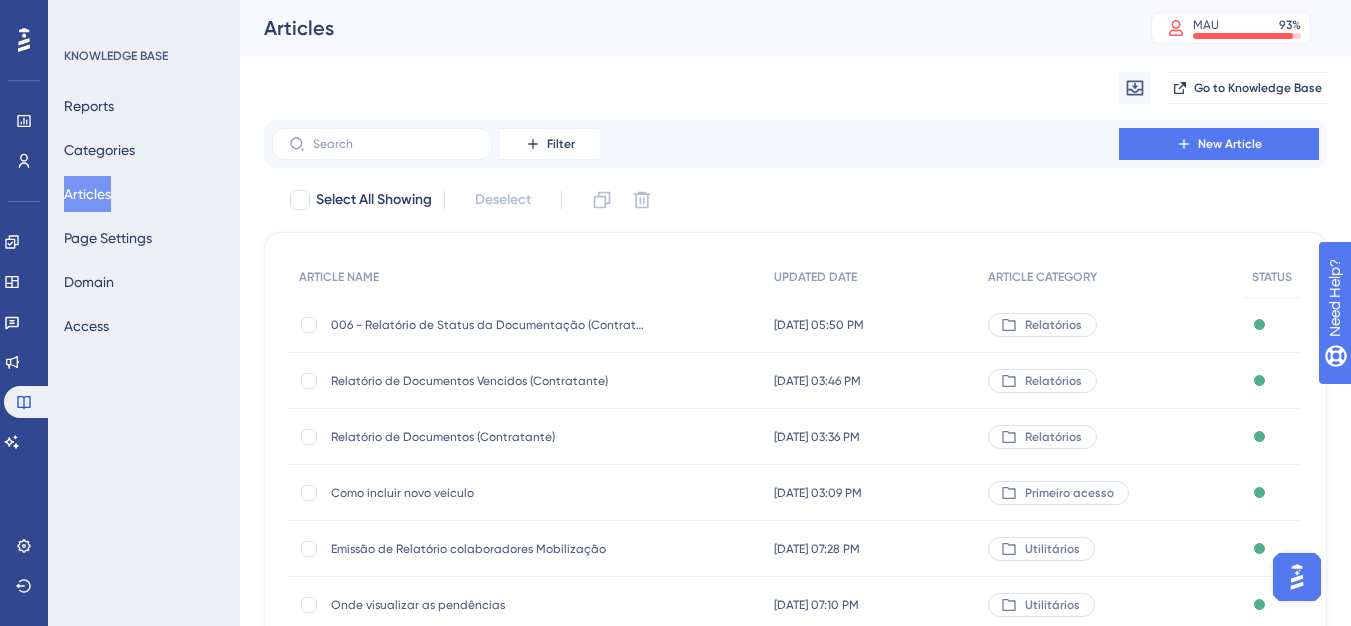 click on "Relatório de Documentos (Contratante)" at bounding box center [491, 437] 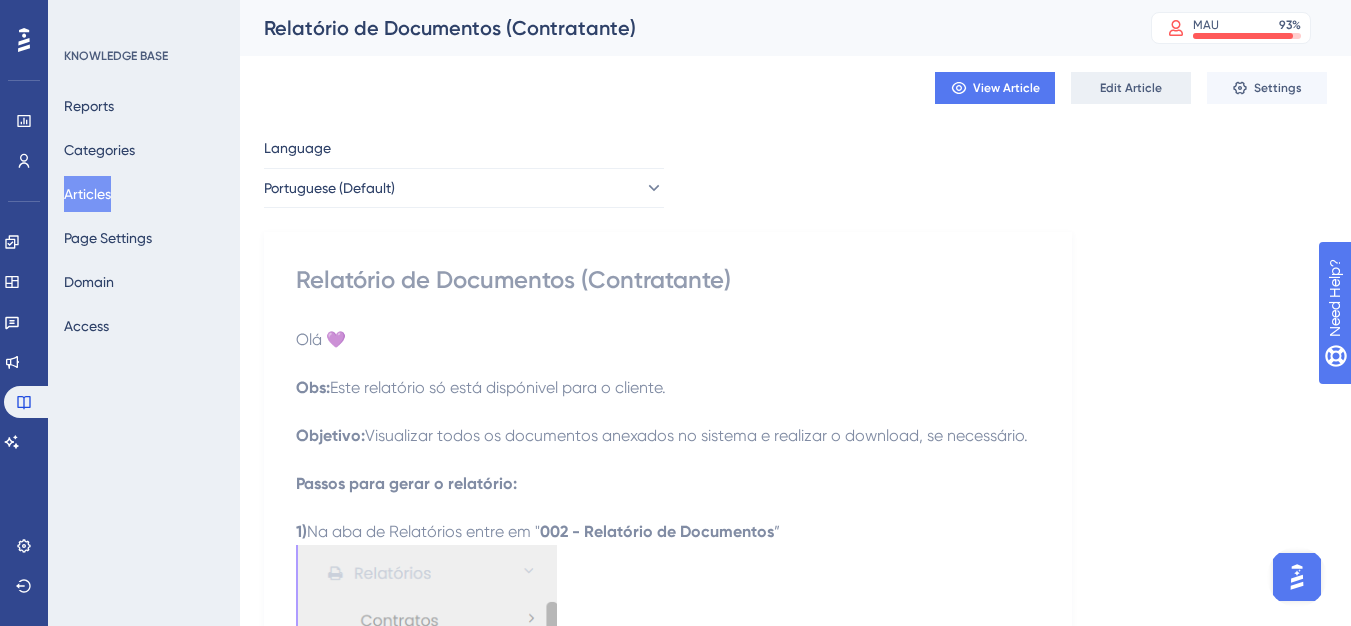 click on "Edit Article" at bounding box center (1131, 88) 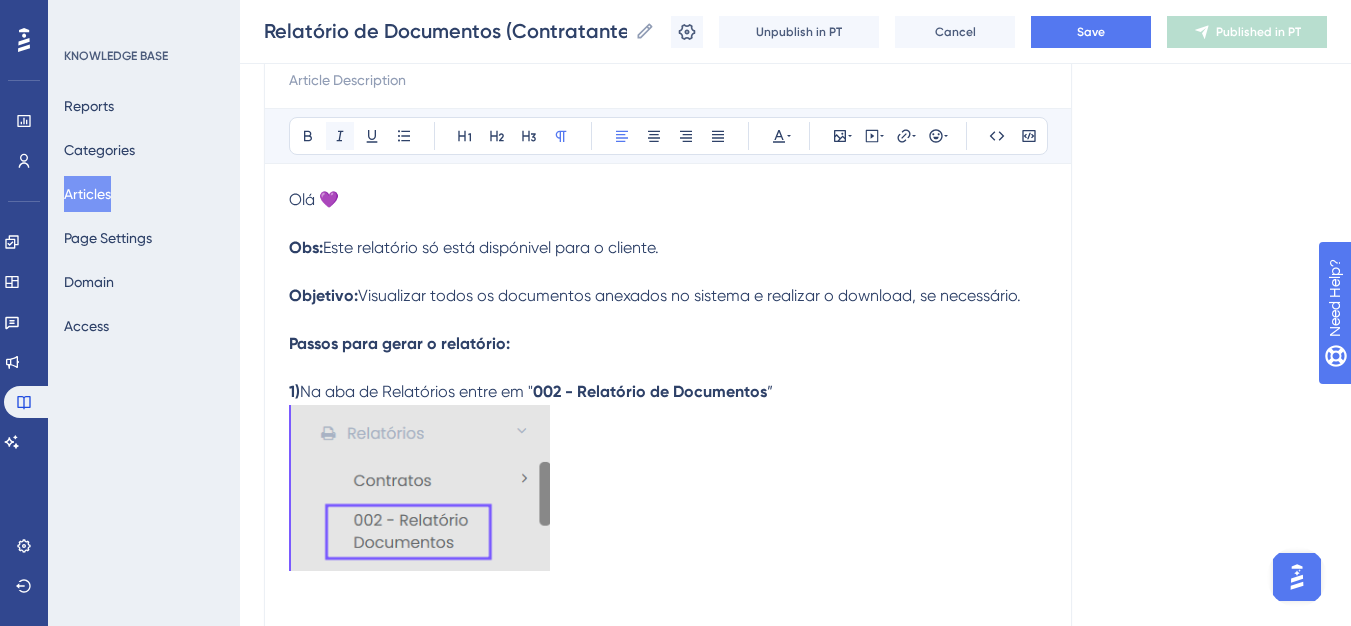 scroll, scrollTop: 89, scrollLeft: 0, axis: vertical 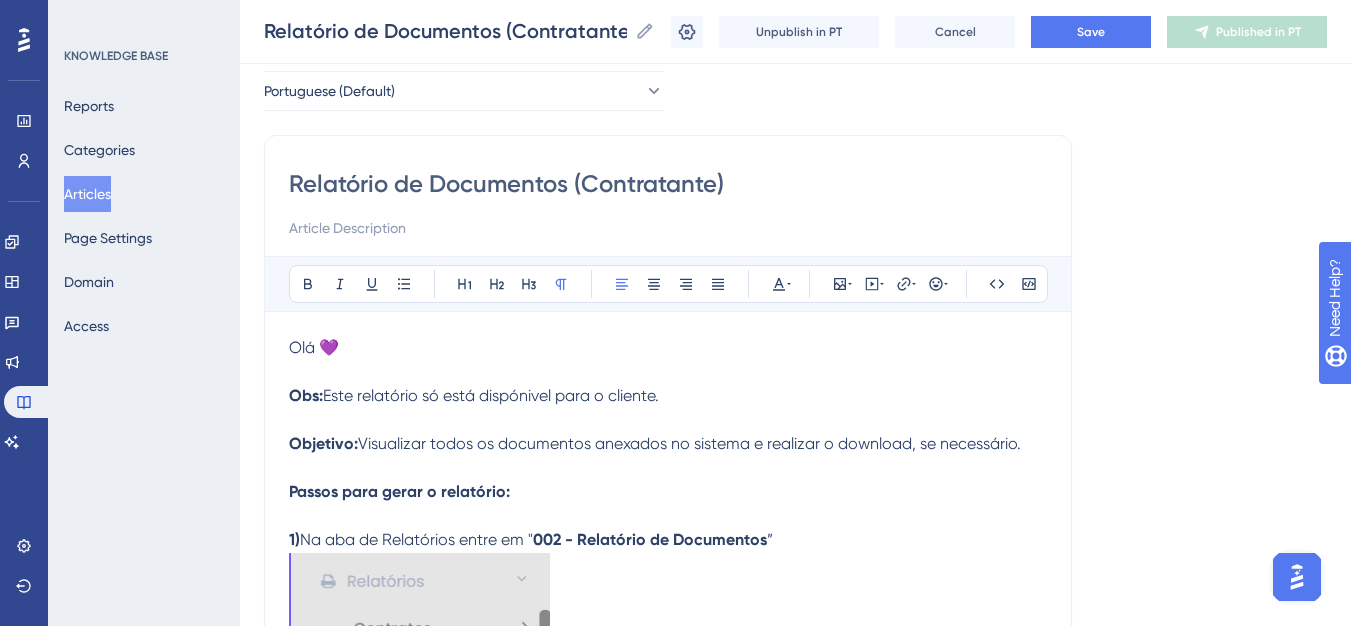 click on "Relatório de Documentos (Contratante)" at bounding box center [668, 184] 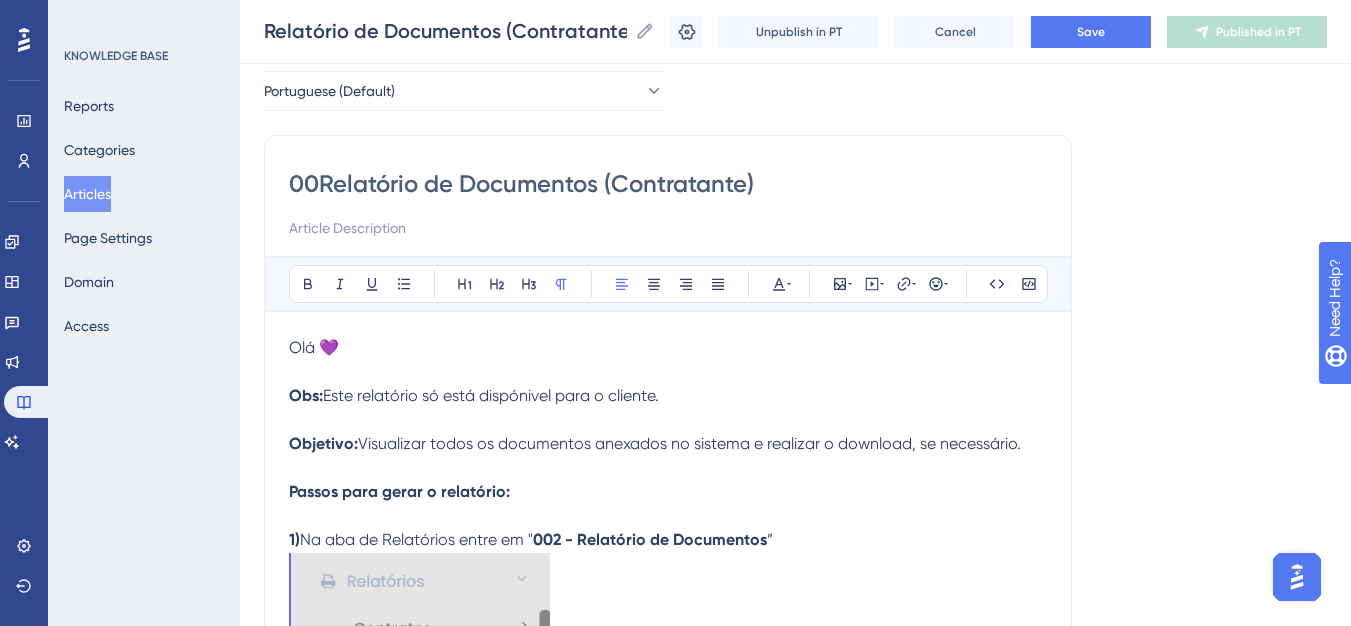 type on "002Relatório de Documentos (Contratante)" 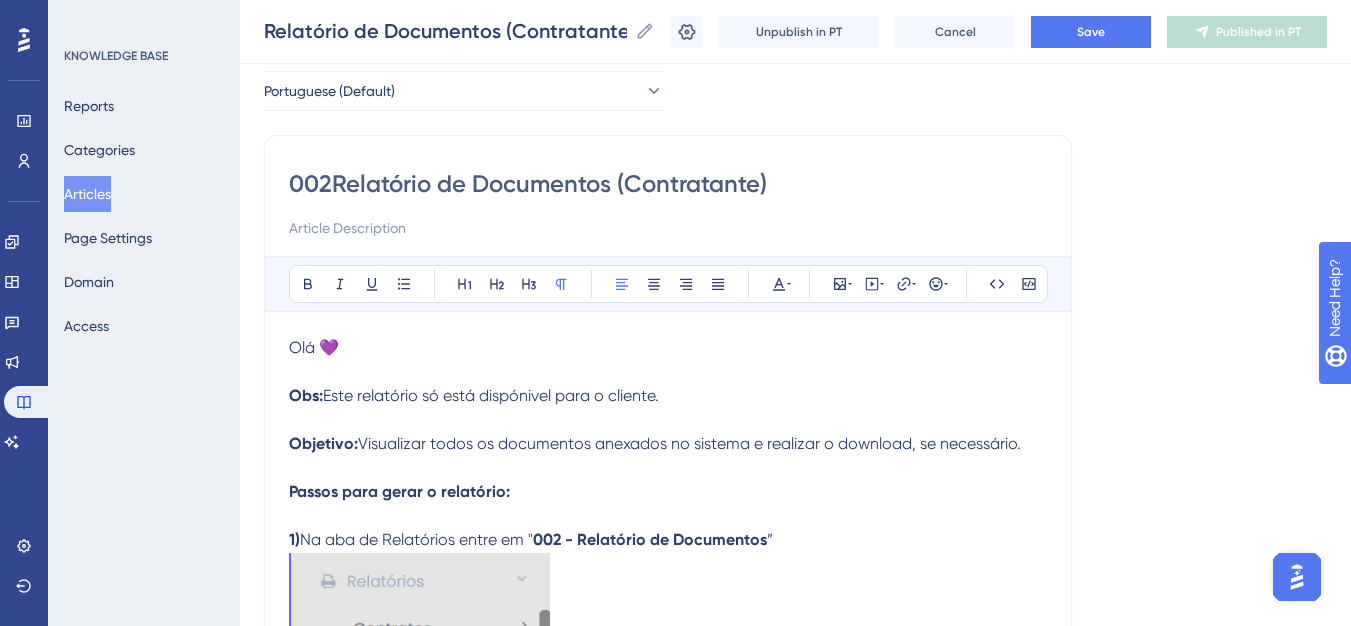 type on "002Relatório de Documentos (Contratante)" 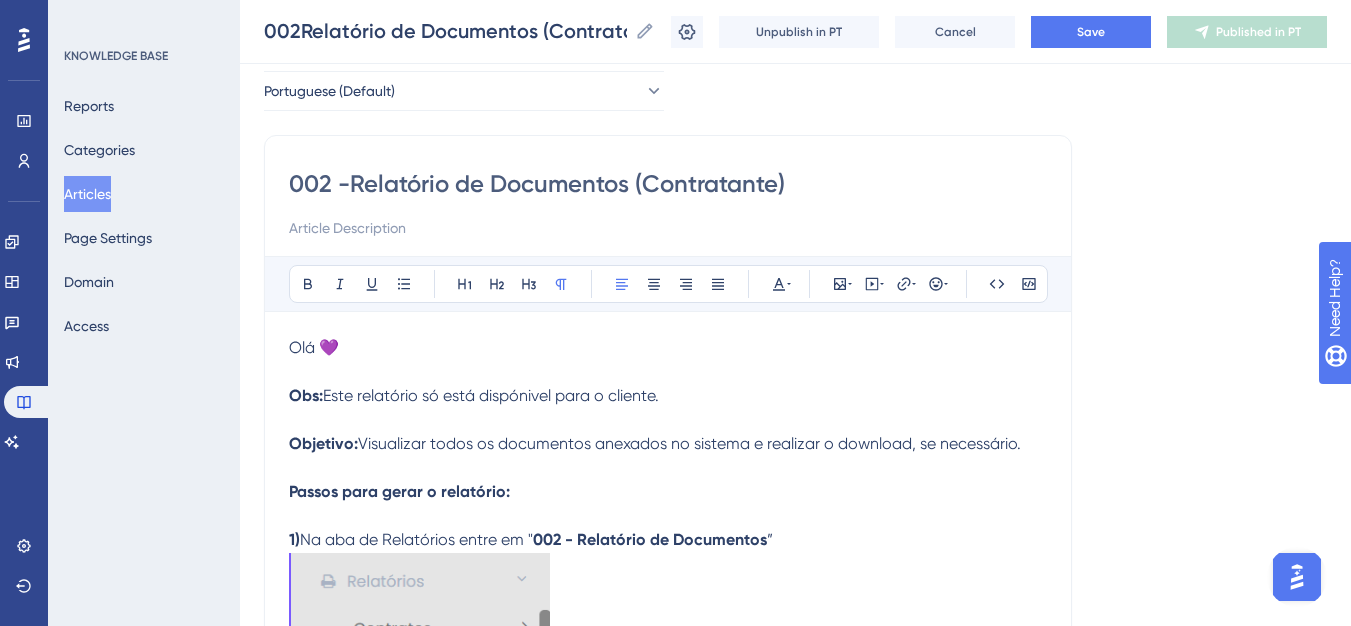 type on "002 - Relatório de Documentos (Contratante)" 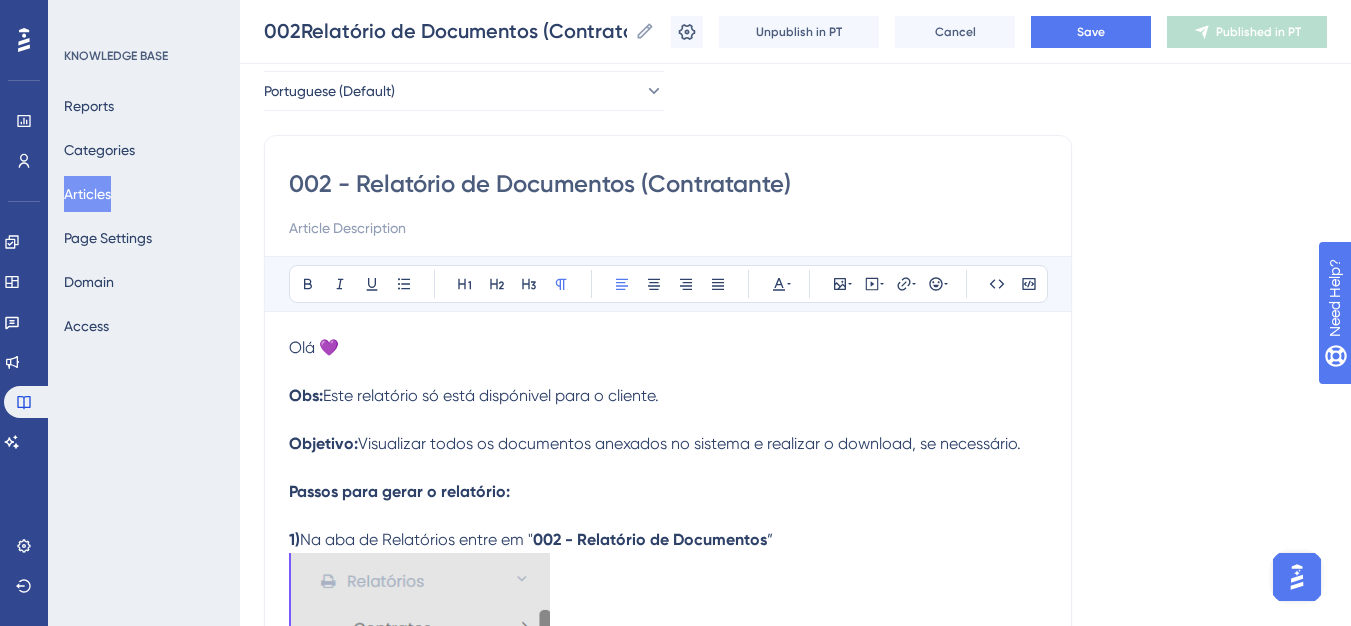 type on "002 - Relatório de Documentos (Contratante)" 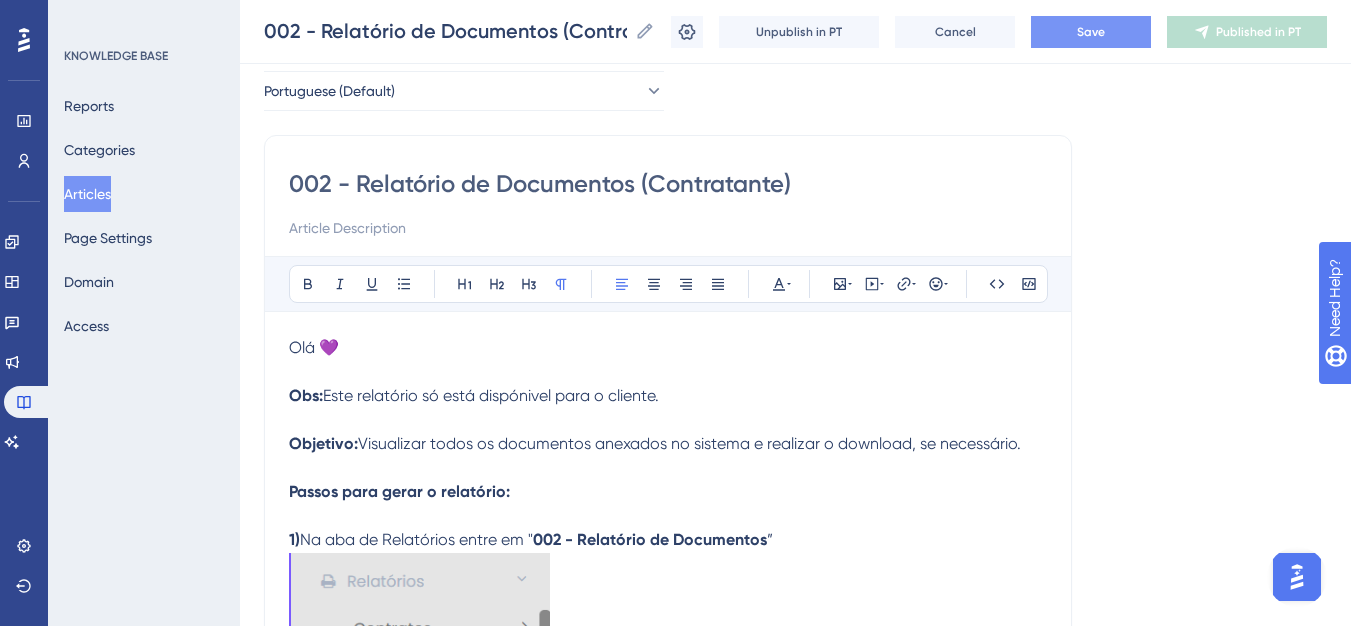 type on "002 - Relatório de Documentos (Contratante)" 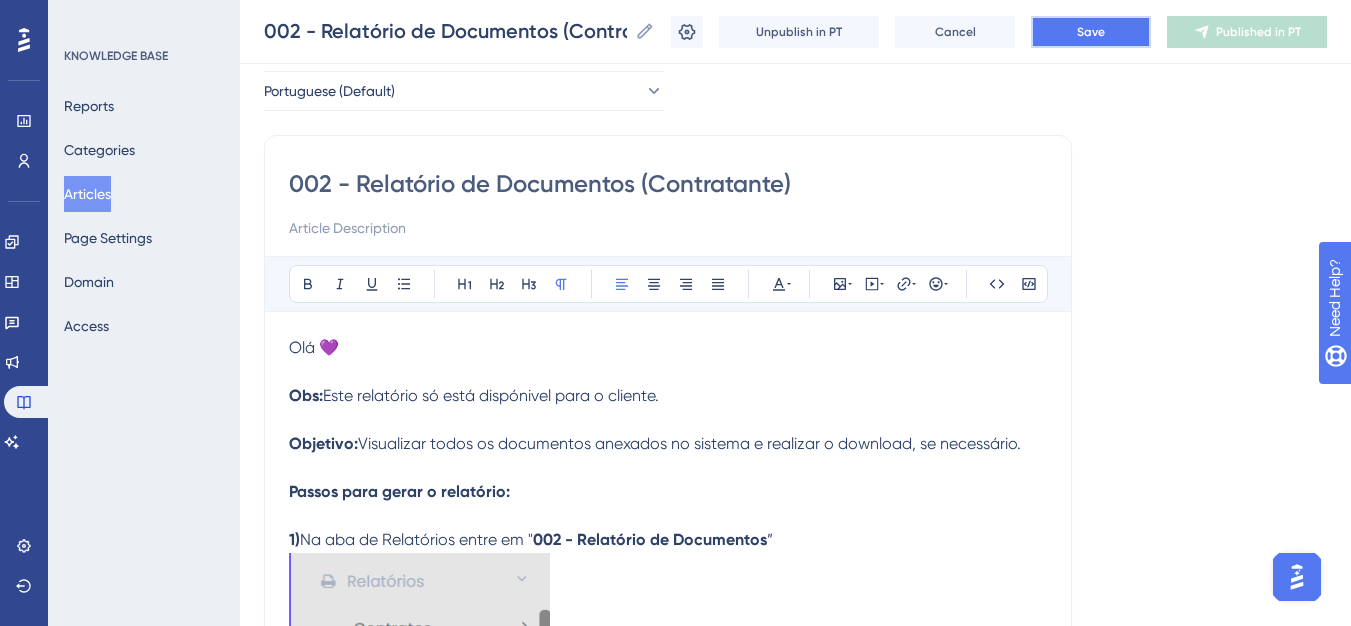 click on "Save" at bounding box center [1091, 32] 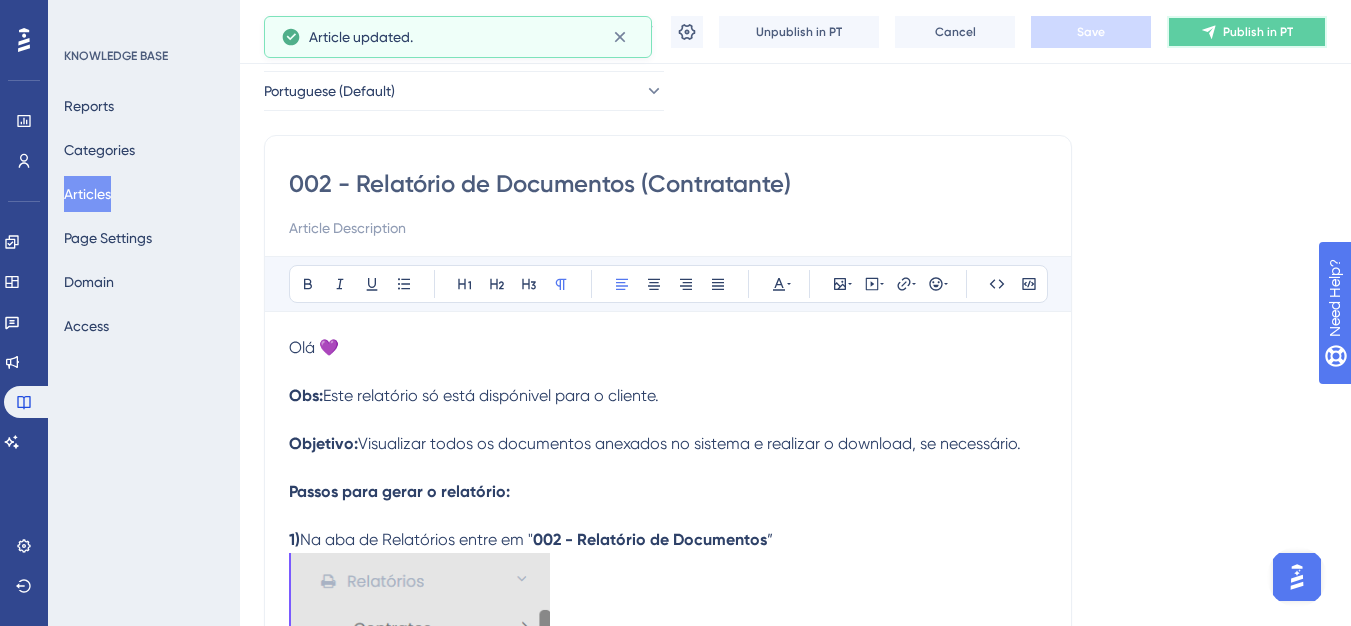 click on "Publish in PT" at bounding box center (1247, 32) 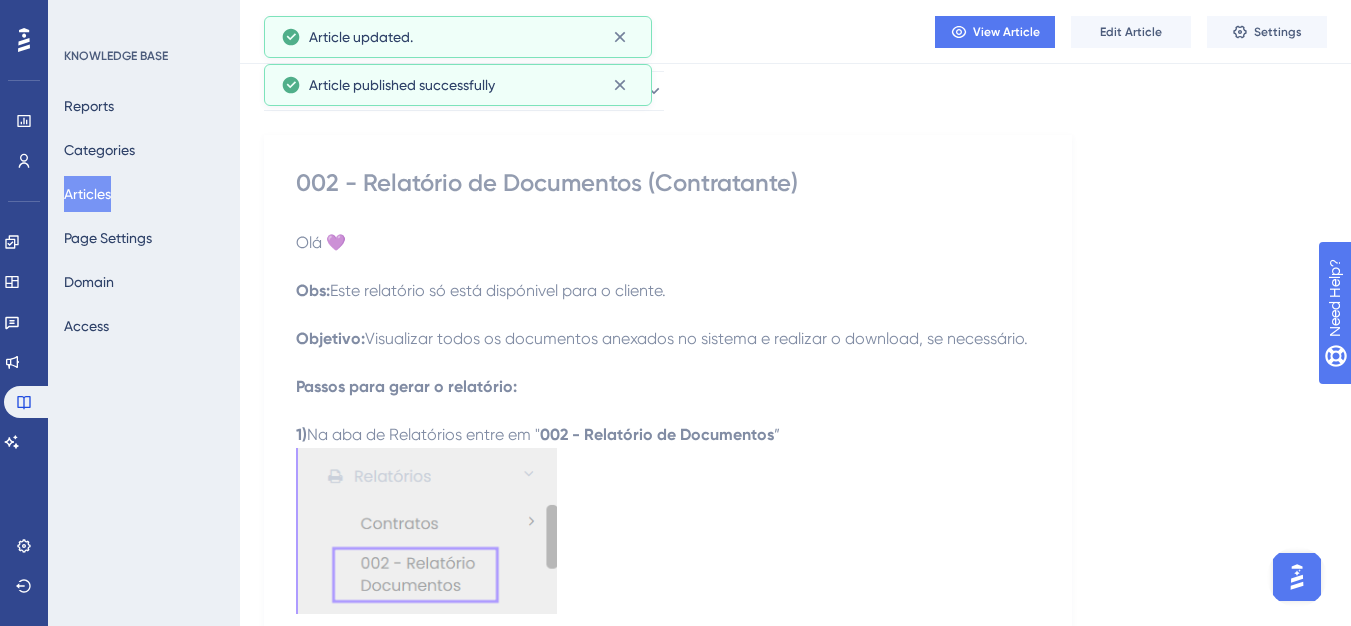 click on "Articles" at bounding box center [87, 194] 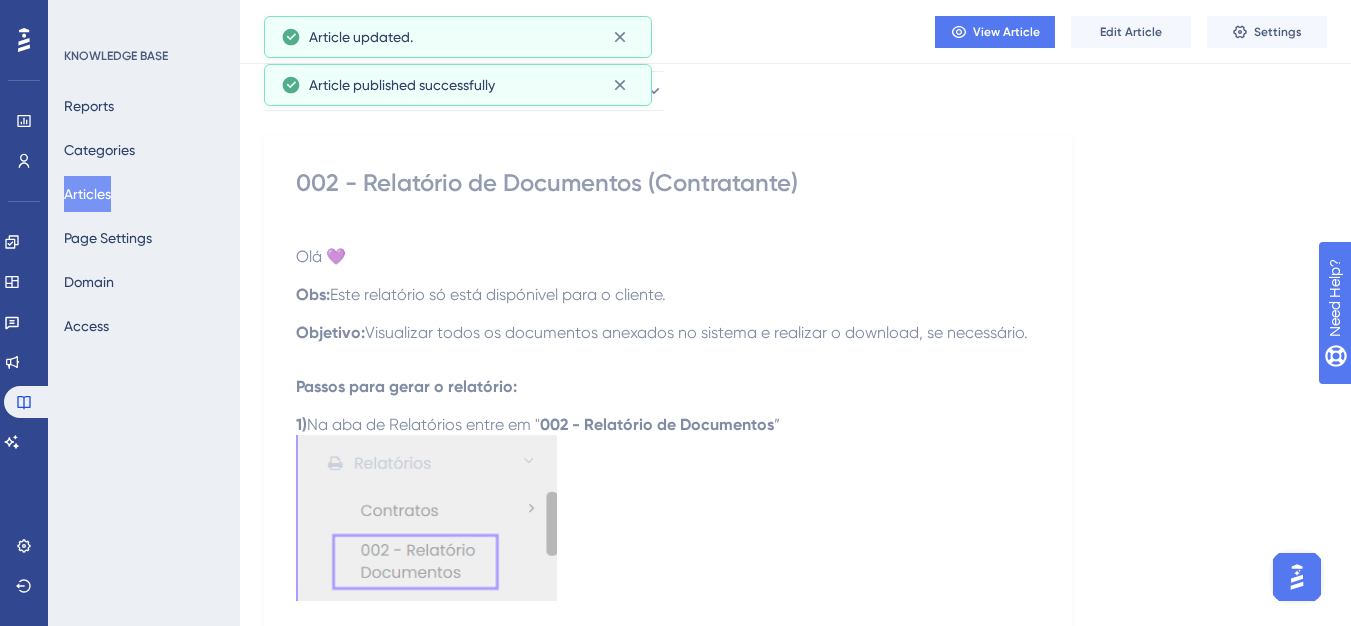 scroll, scrollTop: 0, scrollLeft: 0, axis: both 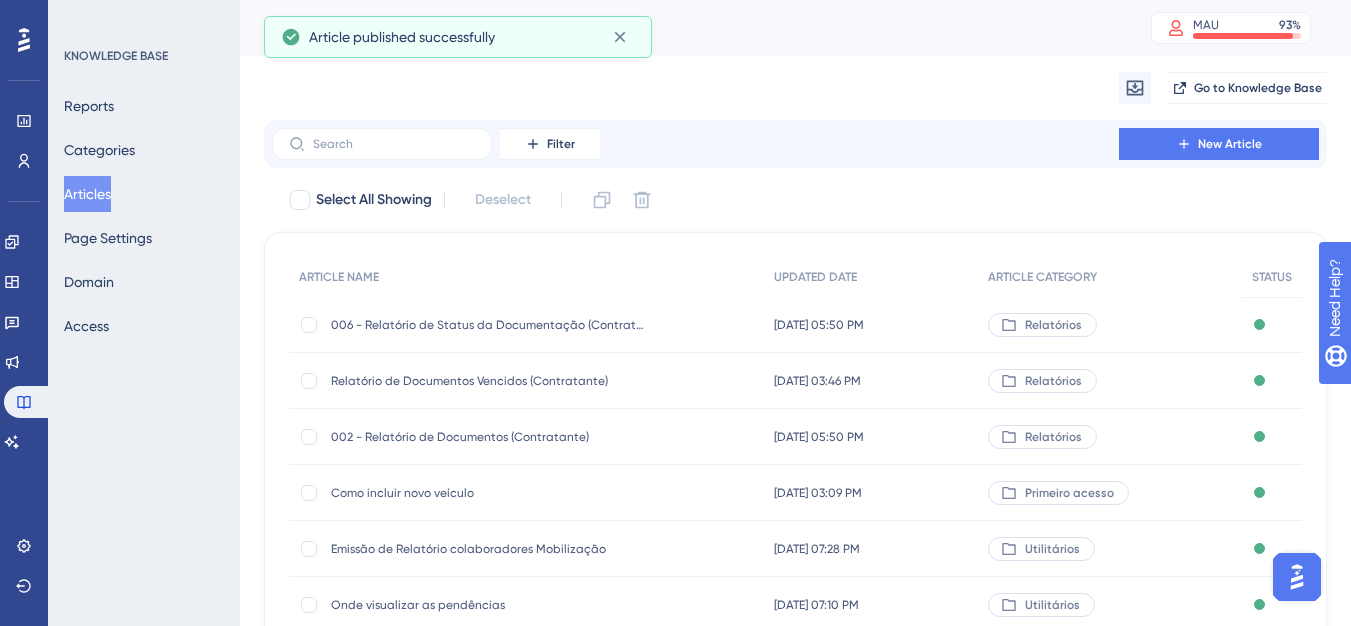 click on "Relatório de Documentos Vencidos (Contratante) Relatório de Documentos Vencidos (Contratante)" at bounding box center [491, 381] 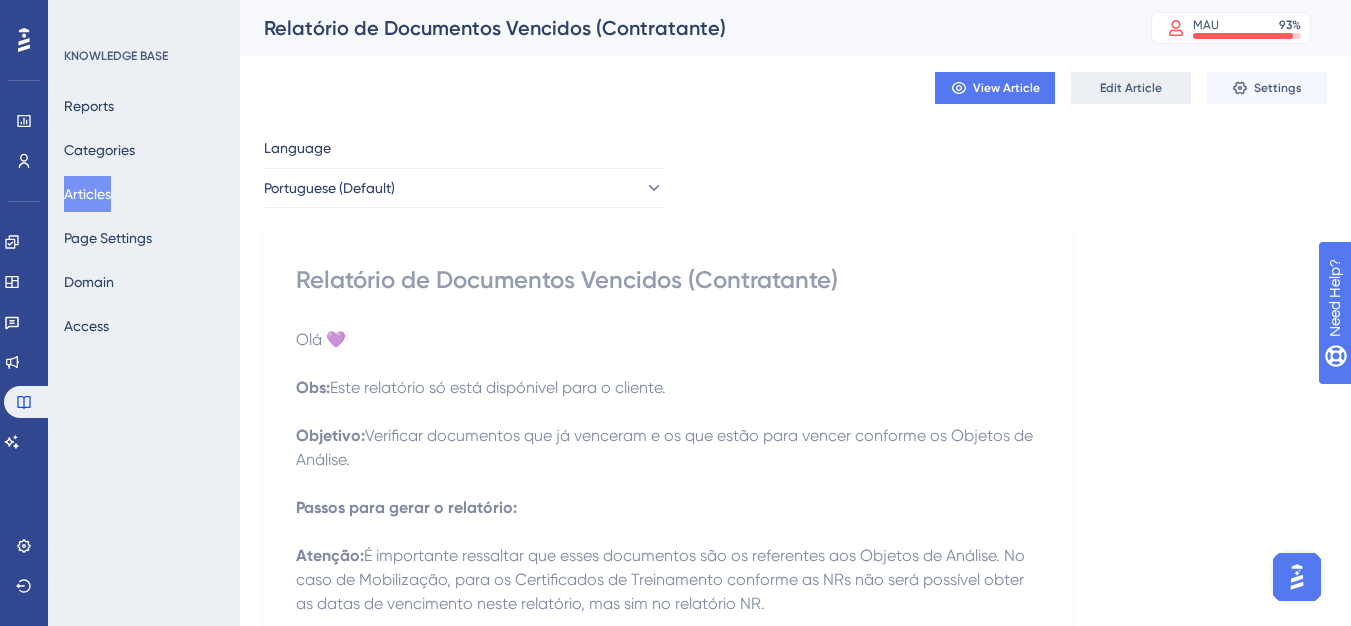 click on "Edit Article" at bounding box center [1131, 88] 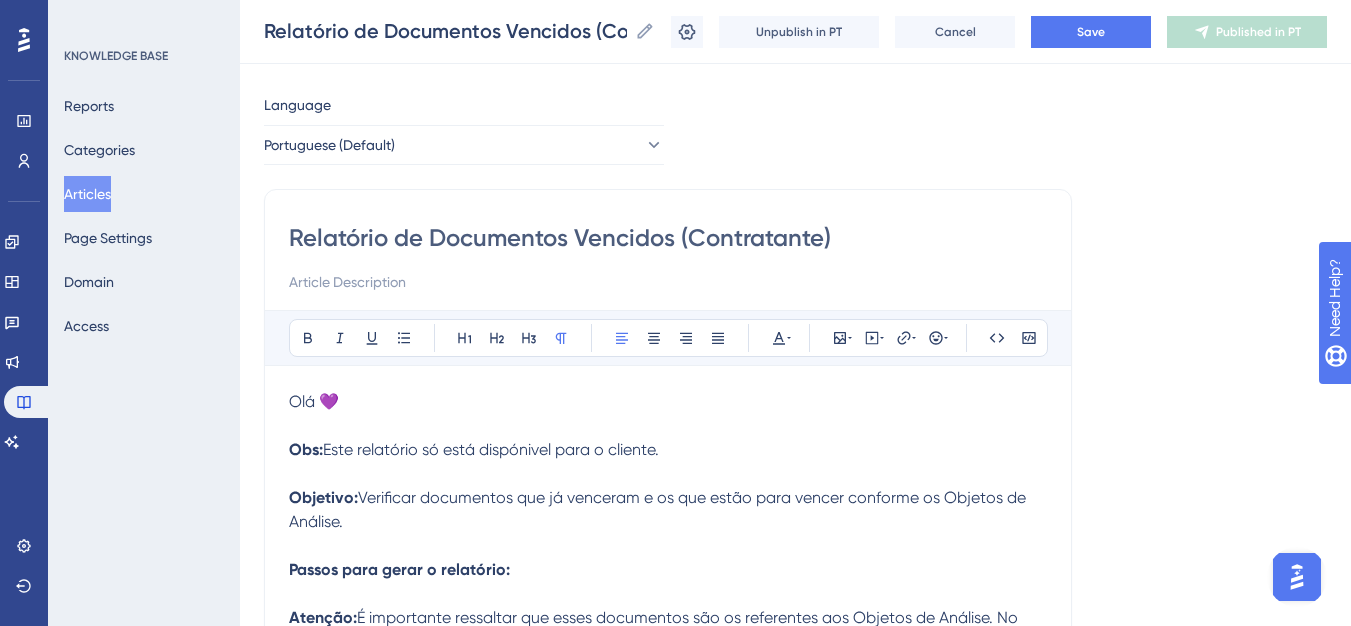 scroll, scrollTop: 33, scrollLeft: 0, axis: vertical 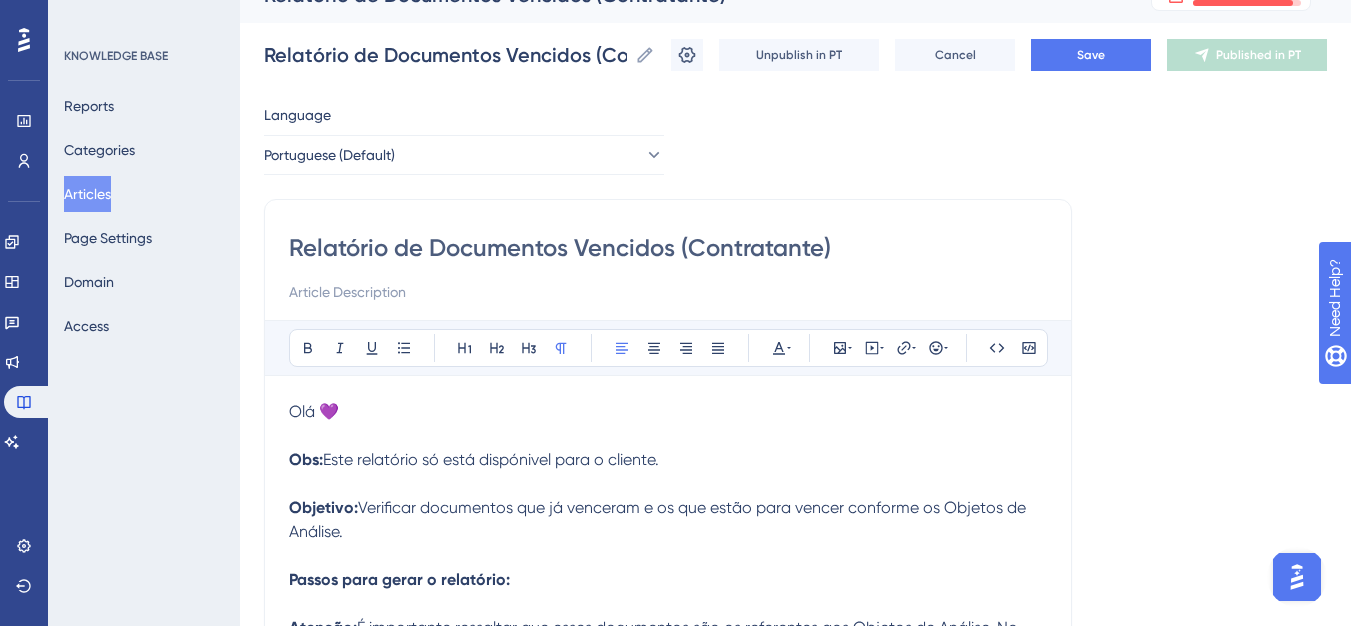 click on "Relatório de Documentos Vencidos (Contratante) Bold Italic Underline Bullet Point Heading 1 Heading 2 Heading 3 Normal Align Left Align Center Align Right Align Justify Text Color Insert Image Embed Video Hyperlink Emojis Code Code Block Olá 💜 Obs:  Este relatório só está dispónivel para o cliente. Objetivo:  Verificar documentos que já venceram e os que estão para vencer conforme os Objetos de Análise. Passos para gerar o relatório: Atenção:  É importante ressaltar que esses documentos são os referentes aos Objetos de Análise. No caso de Mobilização, para os Certificados de Treinamento conforme as NRs não será possível obter as datas de vencimento neste relatório, mas sim no relatório NR.   1)  Em " Relatórios ", entre no relatório de documentos vencidos 2)  Escolha a Contratante e aplique os filtros que deseja utilizar 3)  Indique os documentos que deseja exibir no relatório. 4)  Clique no botão ' Agendar ' para iniciar o processamento do relatório. Obs: Agendar" at bounding box center [668, 876] 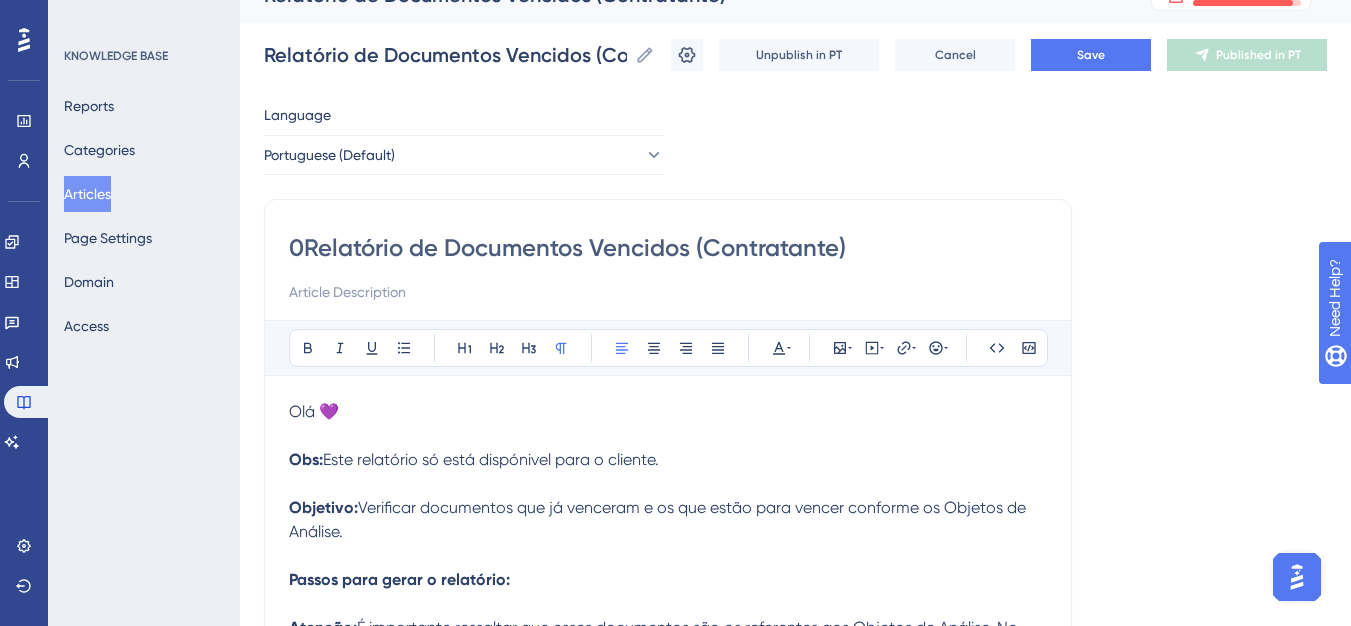 type on "0Relatório de Documentos Vencidos (Contratante)" 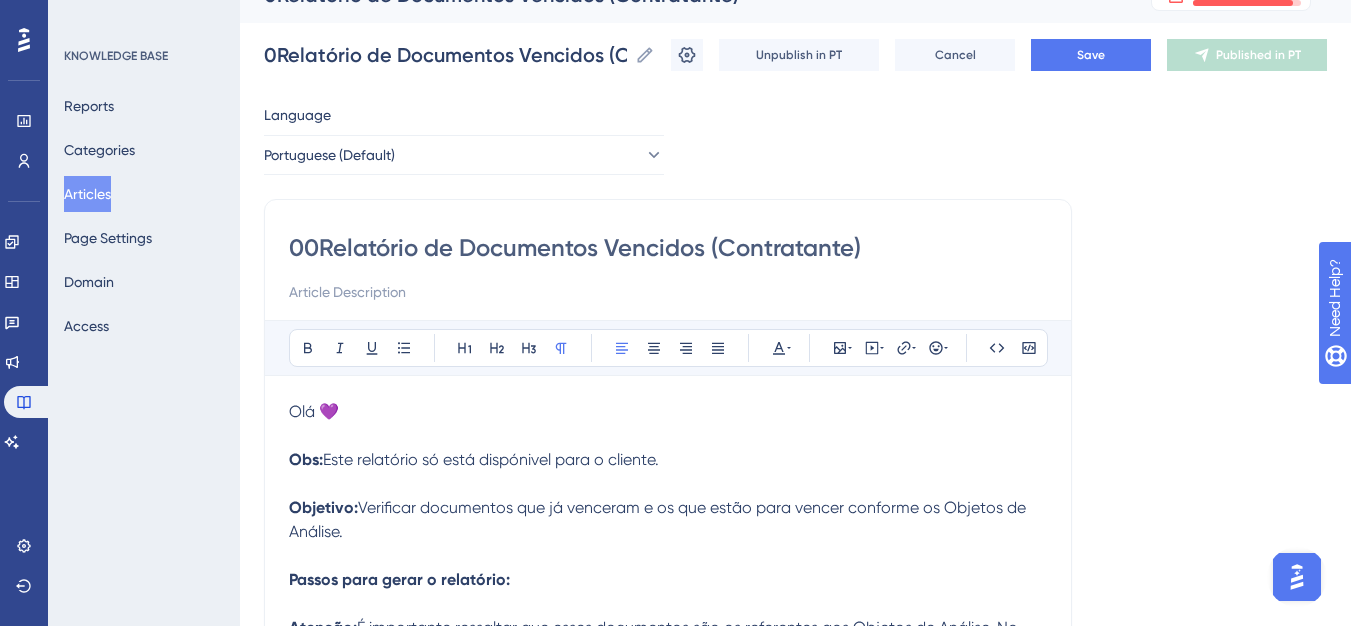 type on "005Relatório de Documentos Vencidos (Contratante)" 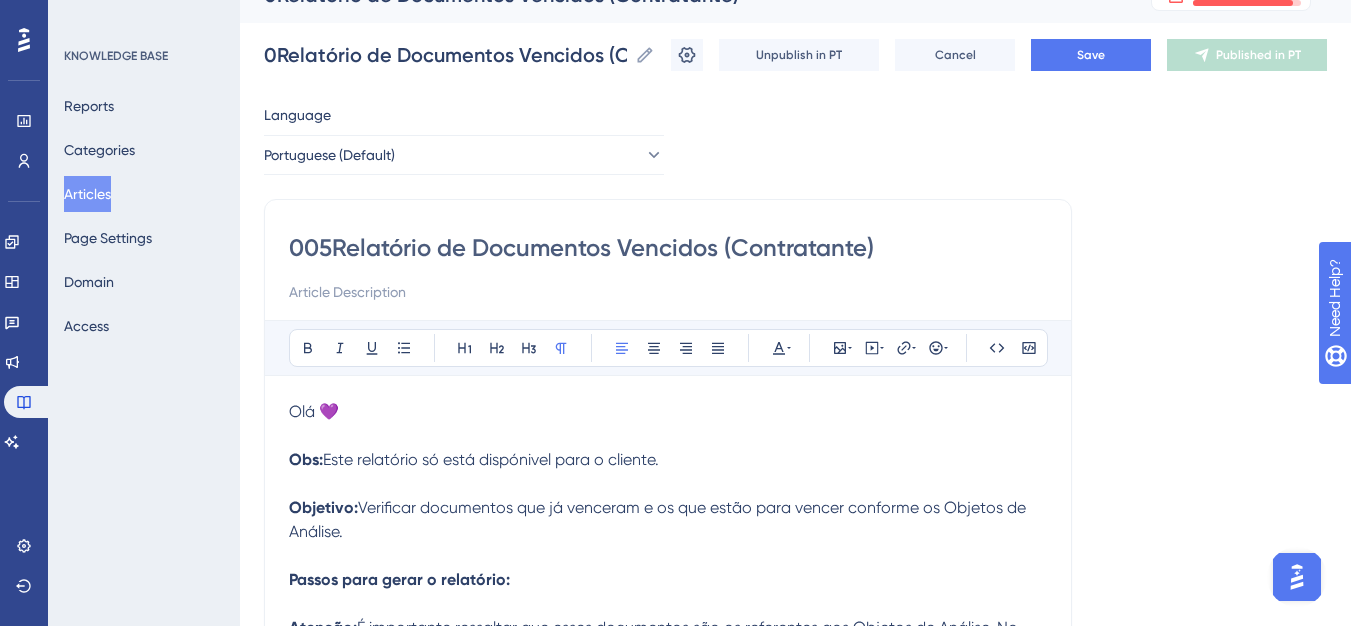 type on "005Relatório de Documentos Vencidos (Contratante)" 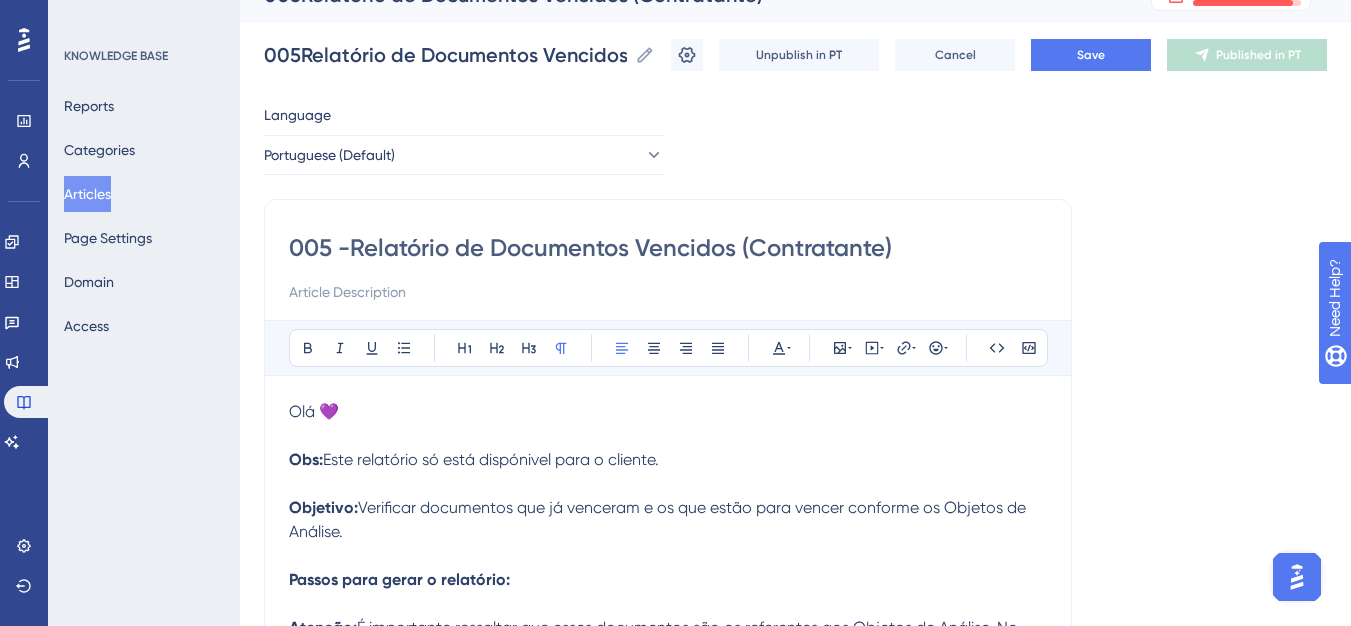 type on "005 - Relatório de Documentos Vencidos (Contratante)" 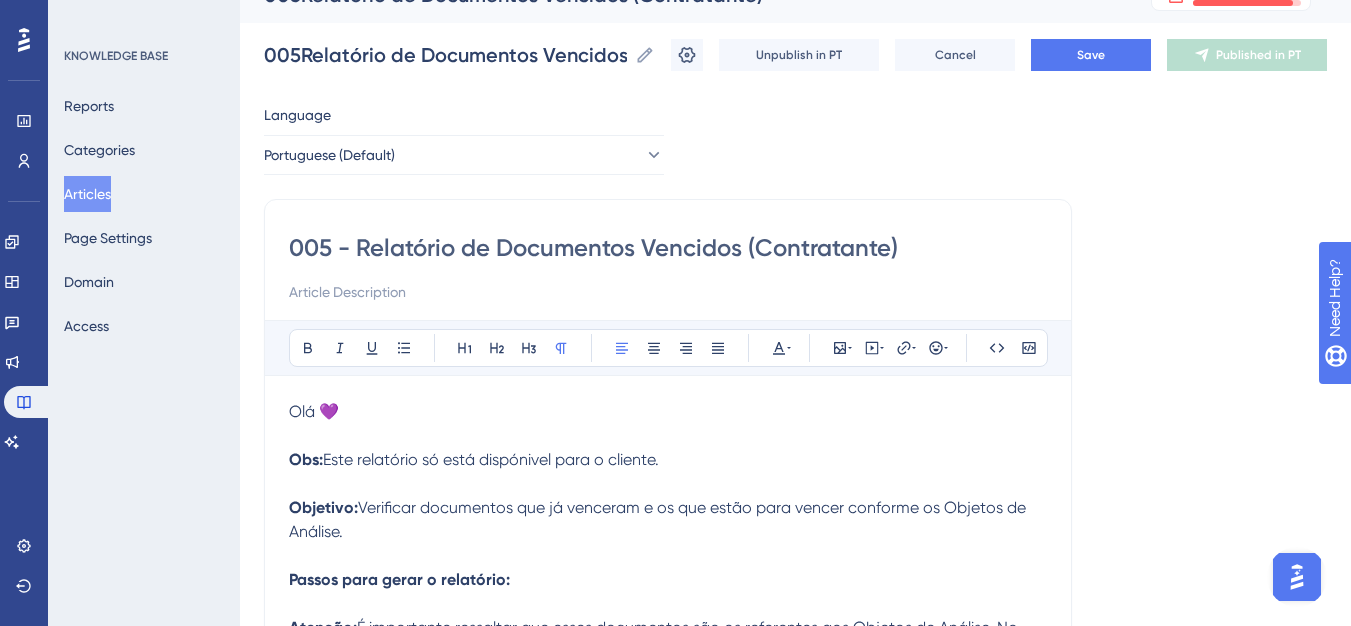 type on "005 - Relatório de Documentos Vencidos (Contratante)" 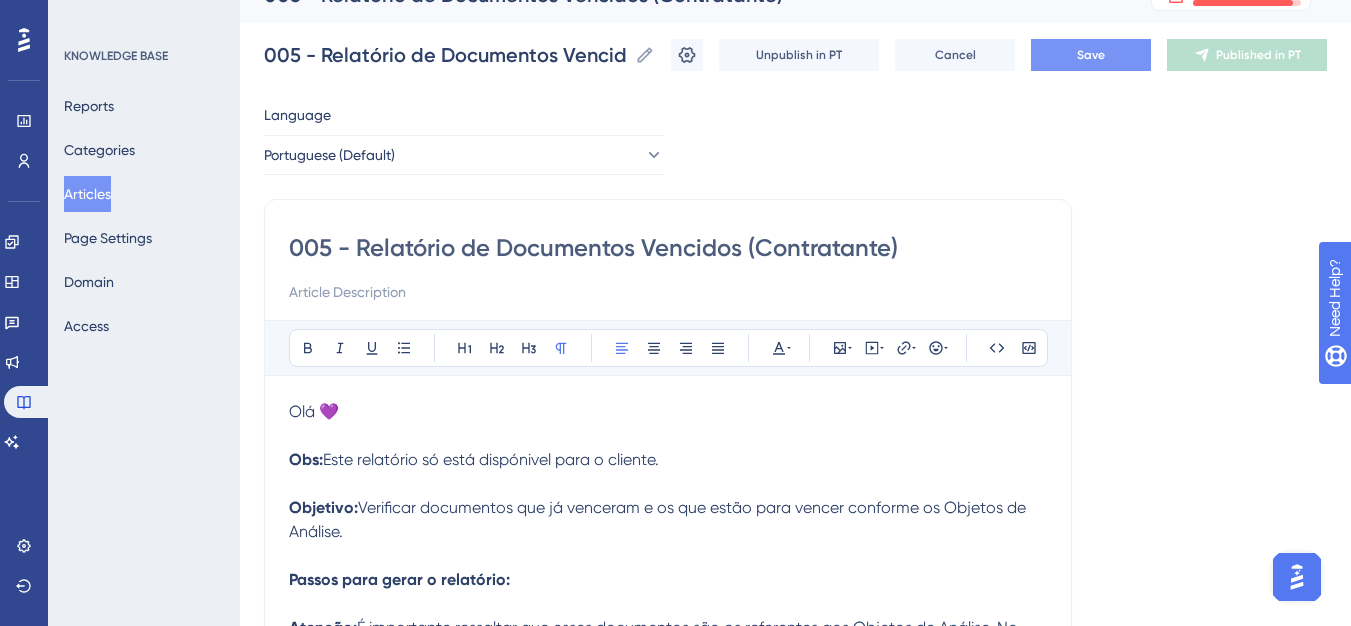type on "005 - Relatório de Documentos Vencidos (Contratante)" 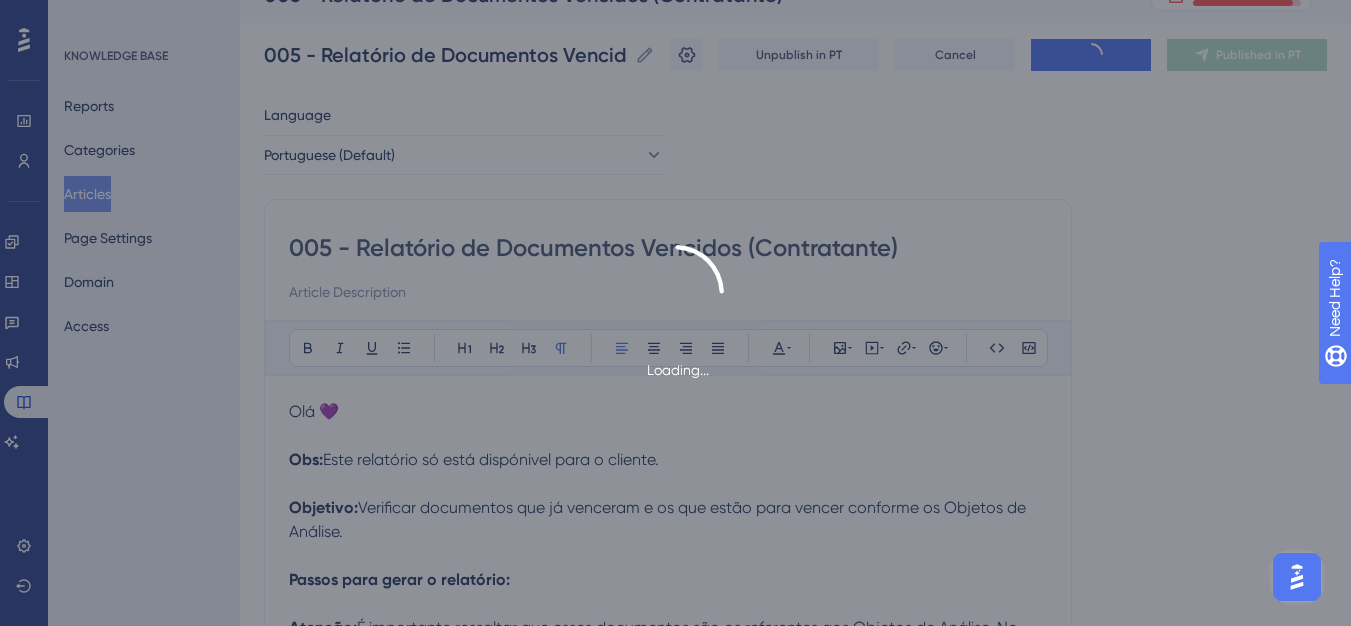 click on "Loading..." at bounding box center (675, 313) 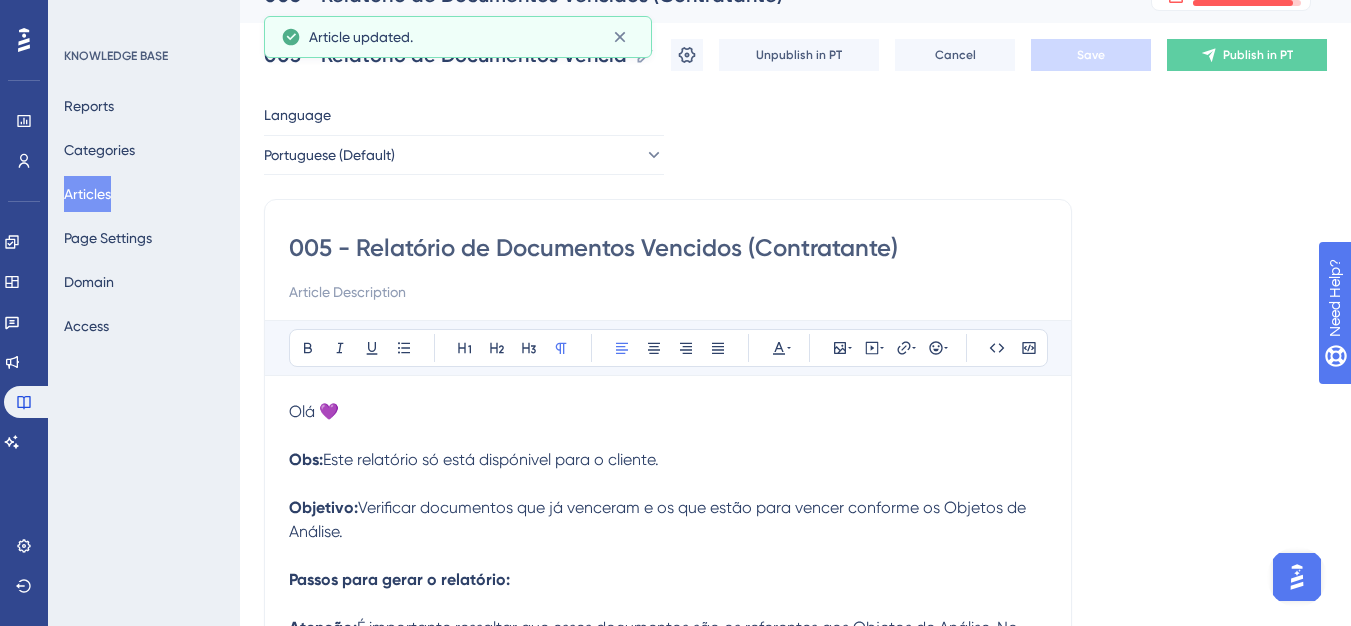 click on "Publish in PT" at bounding box center (1258, 55) 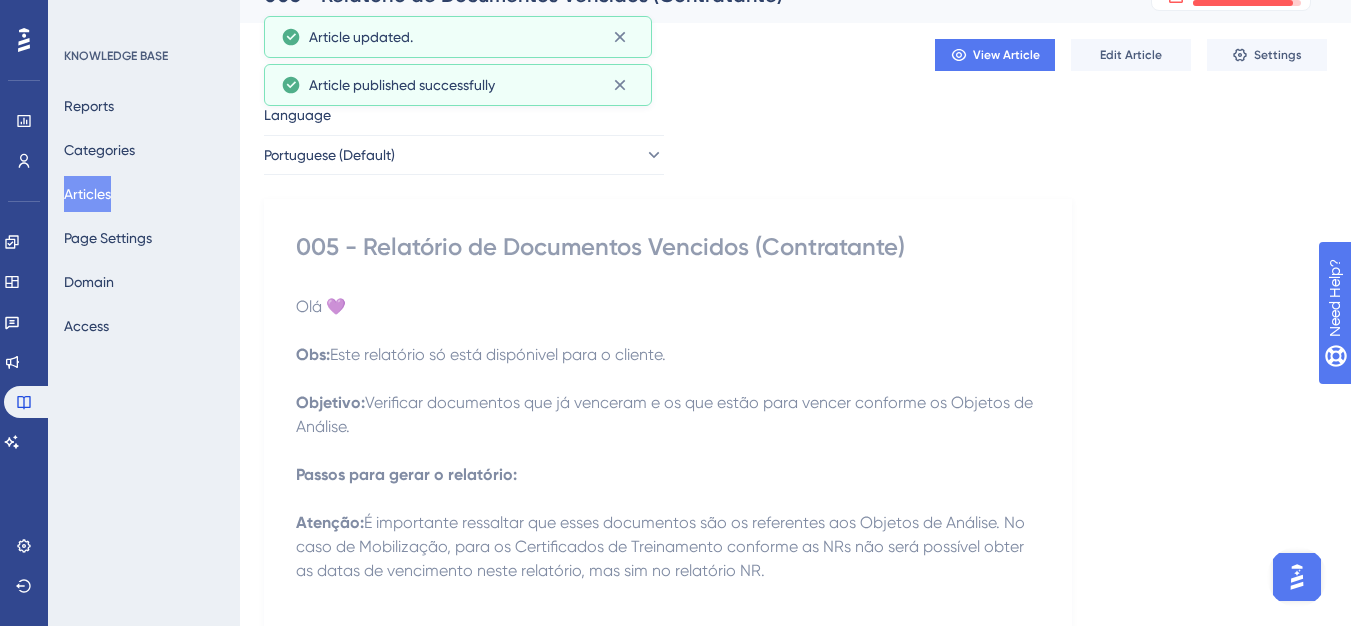click on "Articles" at bounding box center [87, 194] 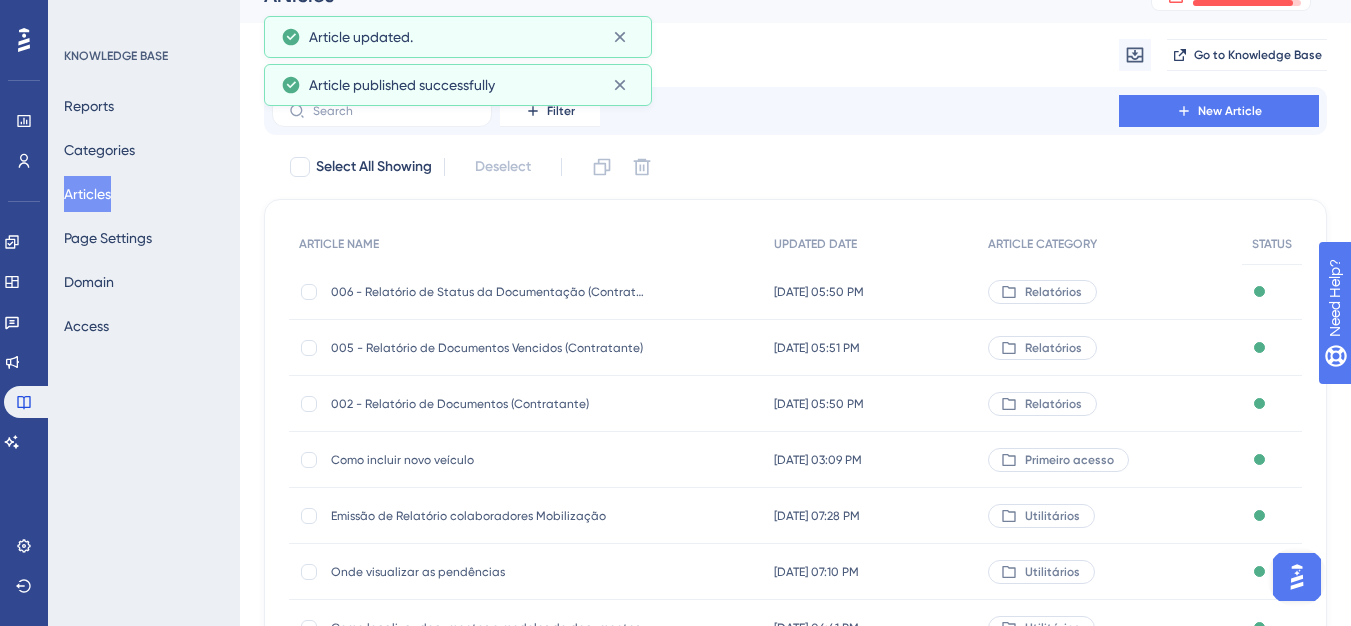 scroll, scrollTop: 0, scrollLeft: 0, axis: both 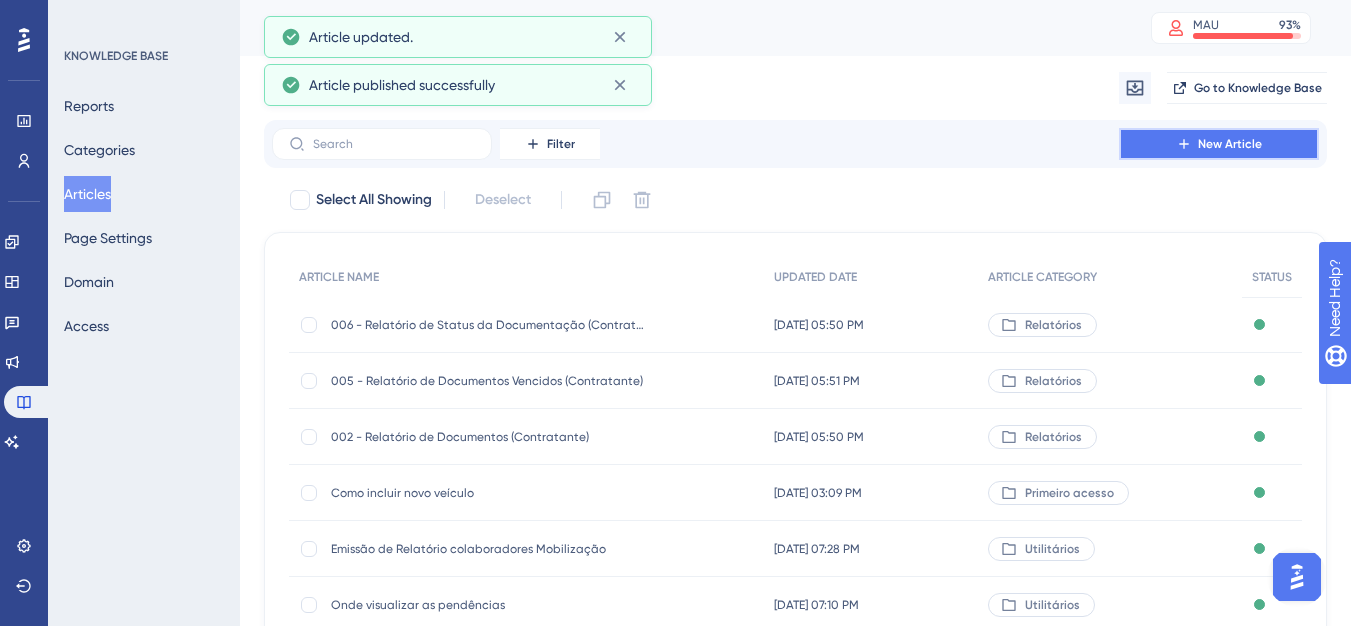 click on "New Article" at bounding box center (1219, 144) 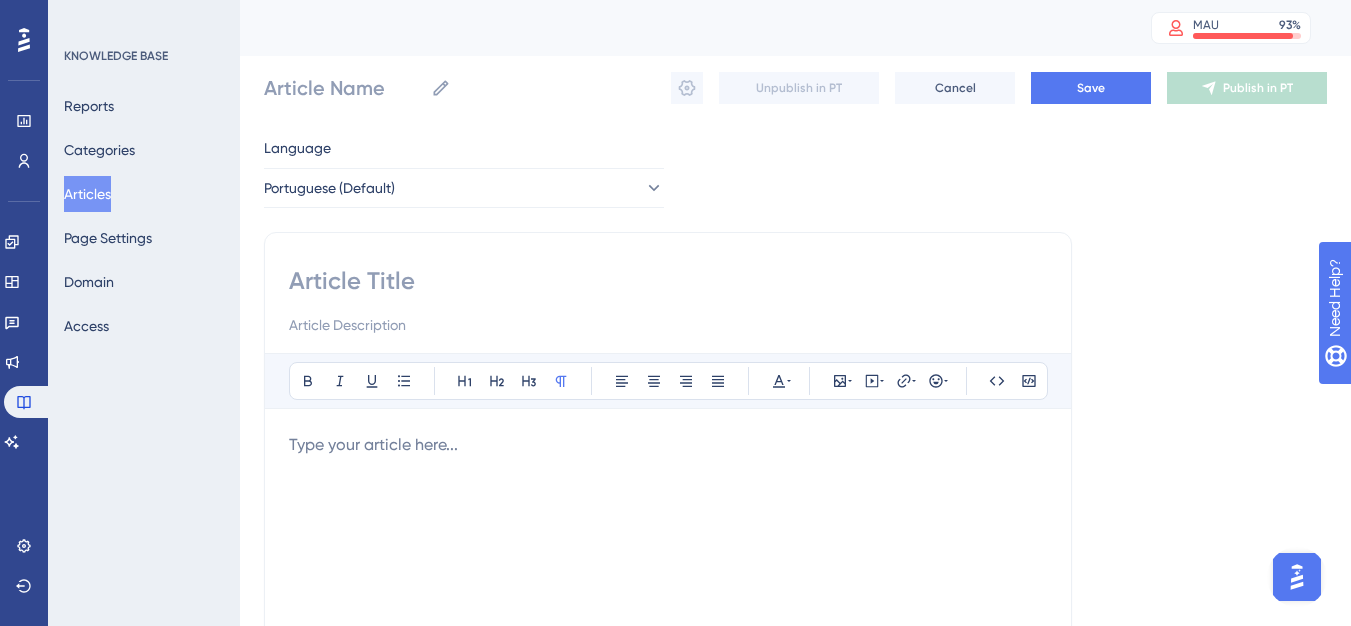 click at bounding box center [668, 281] 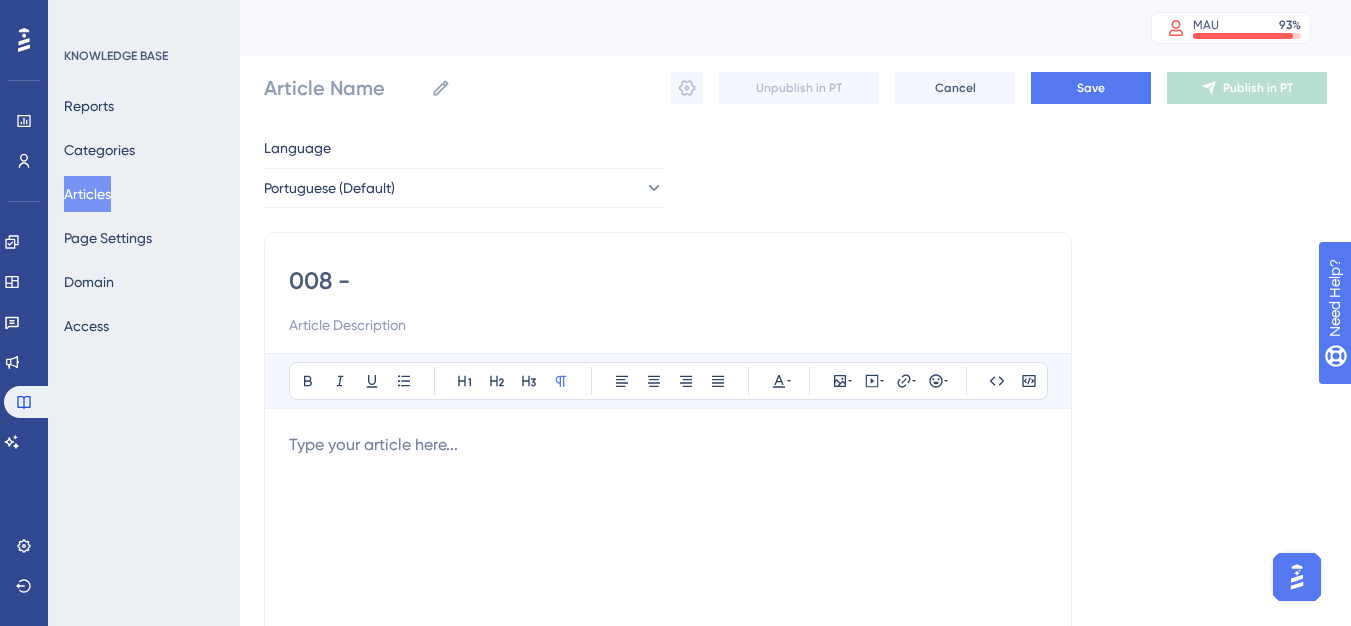 type on "008 -" 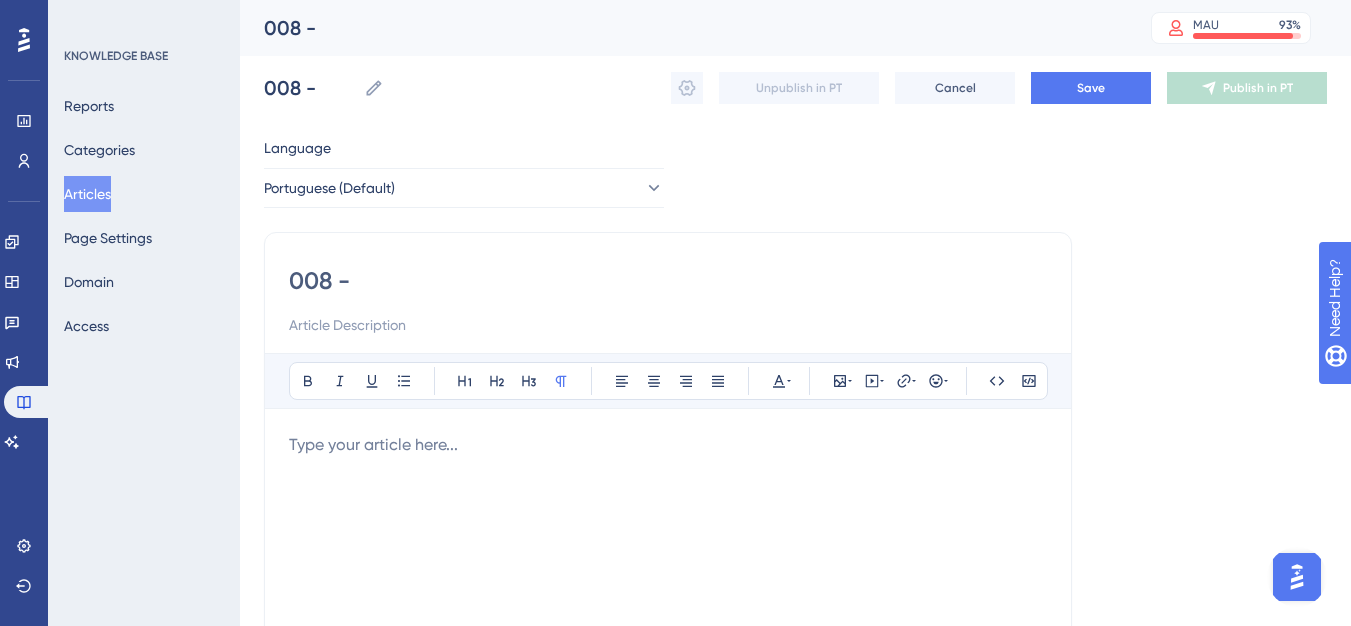 paste on "Relatório de Documentos Solicitados" 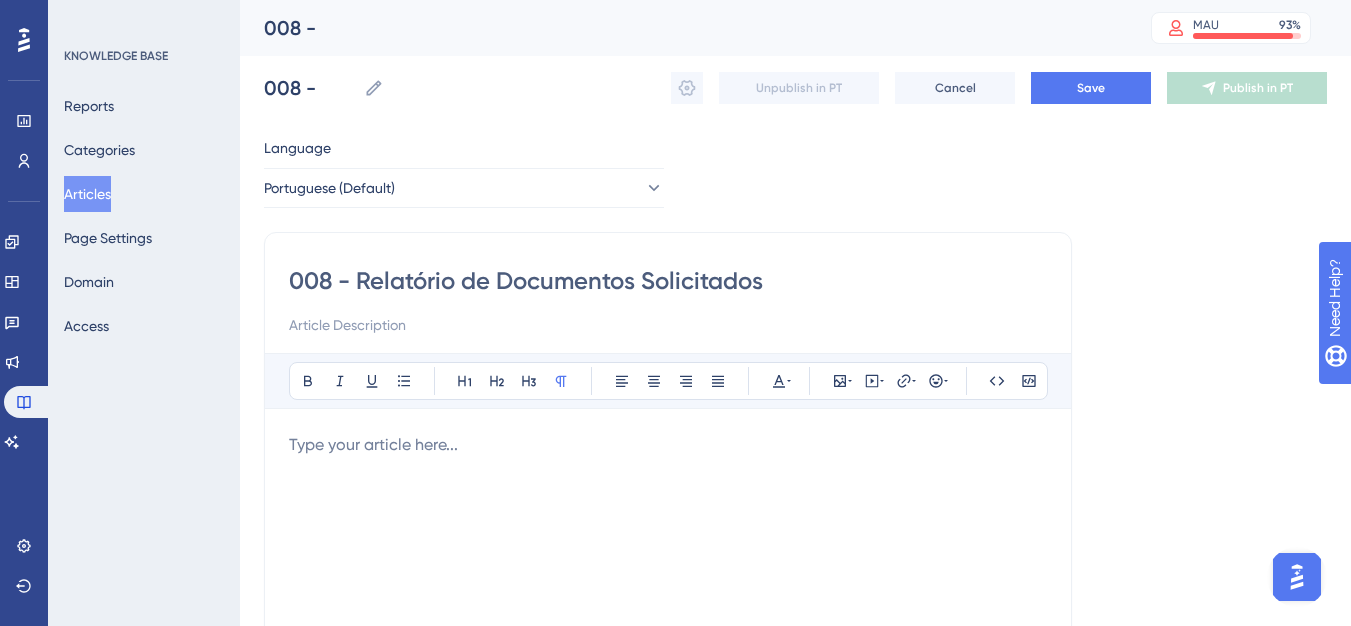 type on "008 - Relatório de Documentos Solicitados" 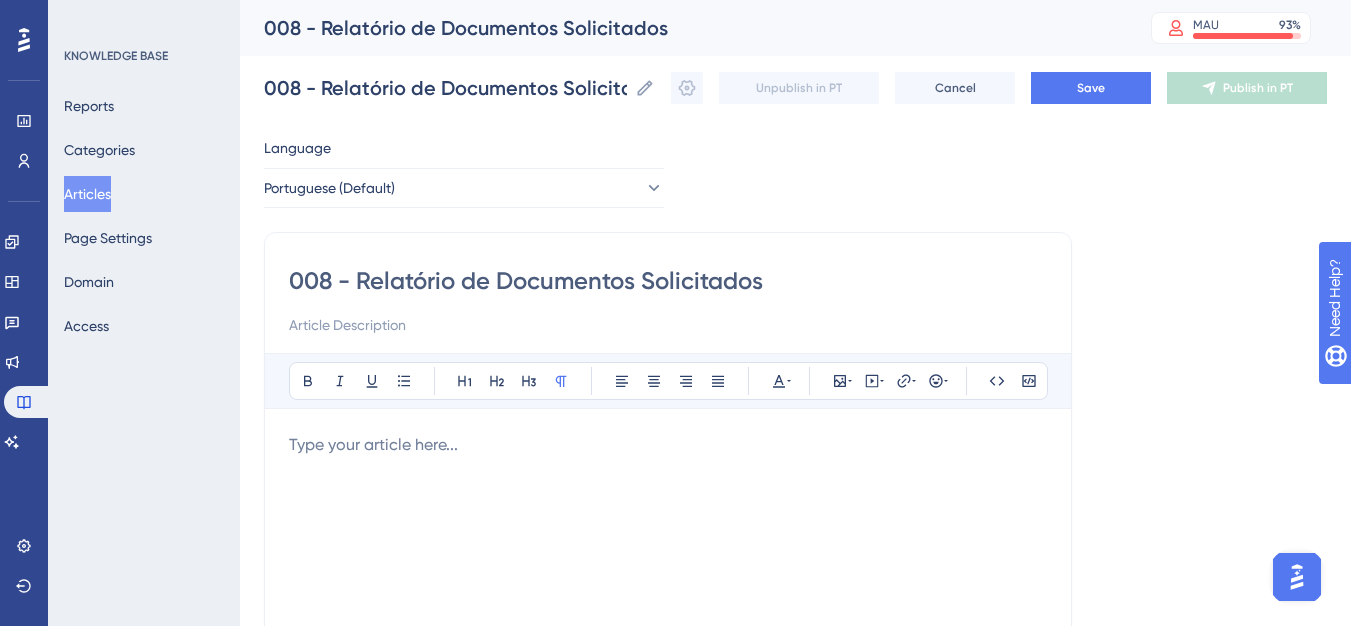 type on "008 - Relatório de Documentos Solicitados" 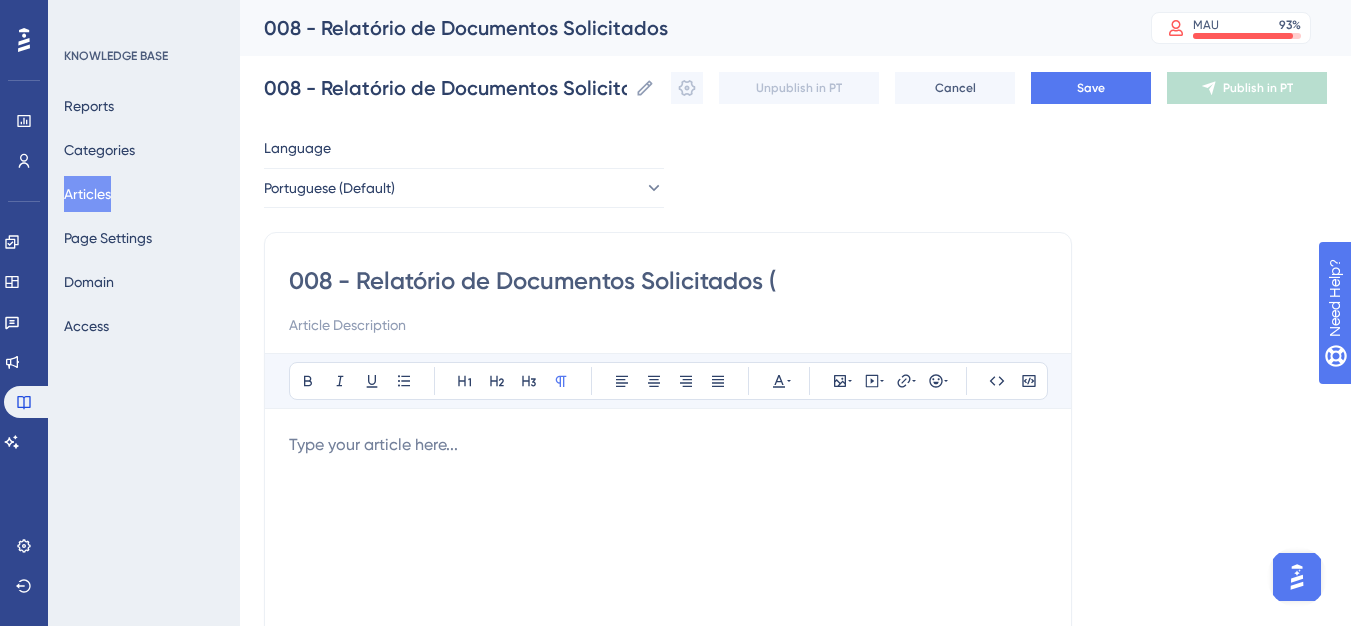 type on "008 - Relatório de Documentos Solicitados (" 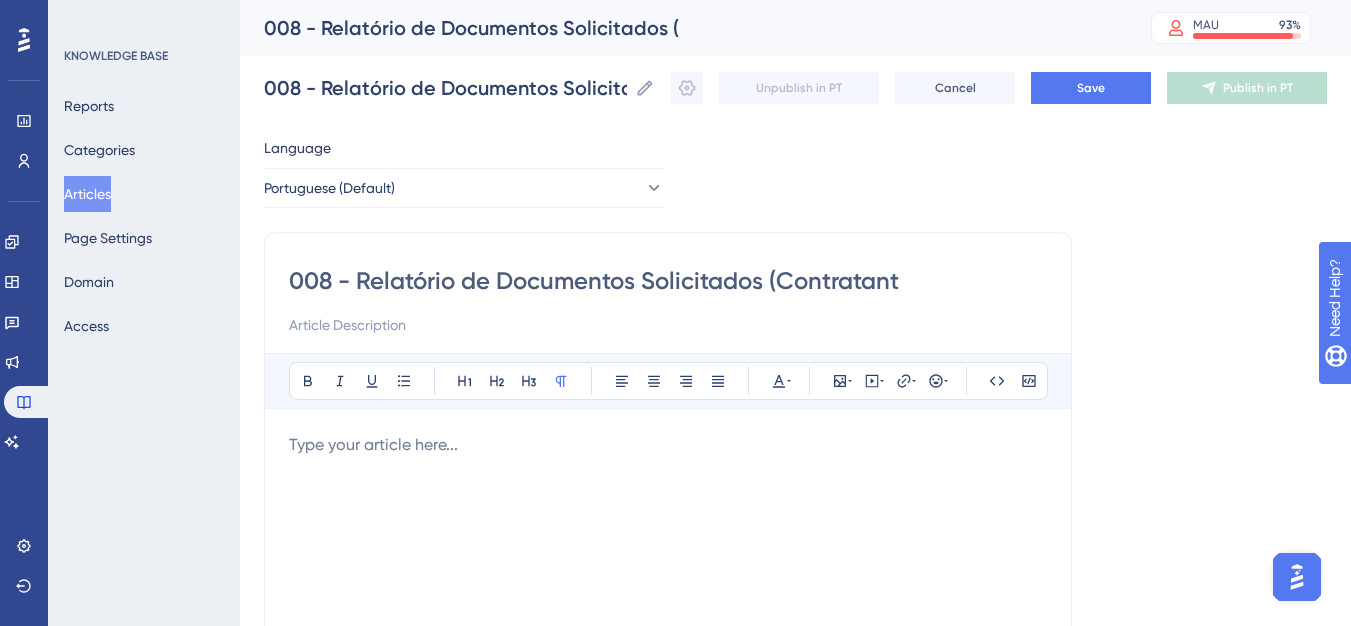 type on "008 - Relatório de Documentos Solicitados (Contratante" 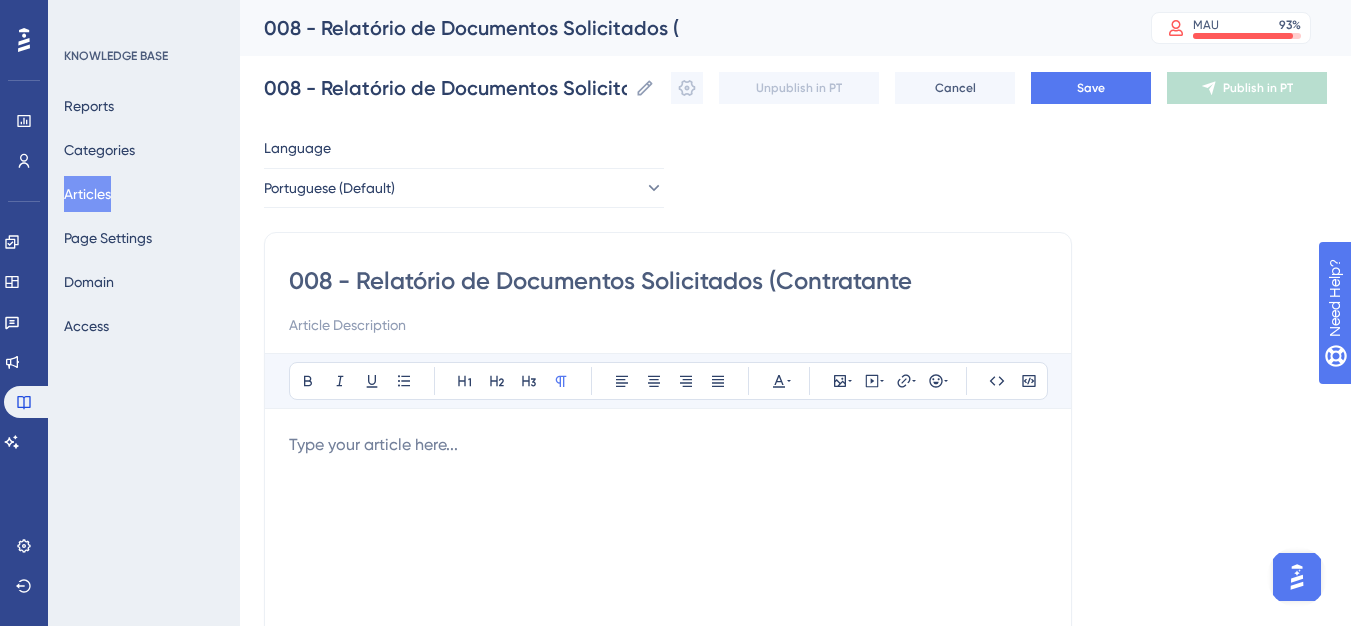 type on "008 - Relatório de Documentos Solicitados (Contratante" 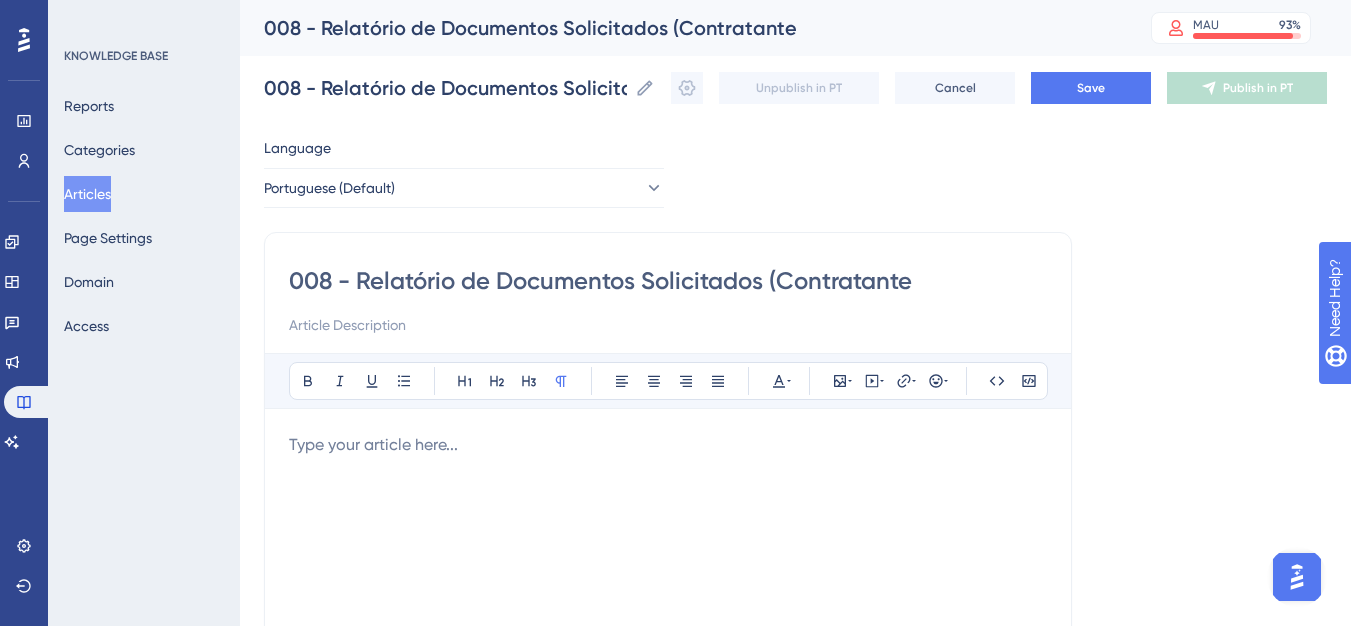 type on "008 - Relatório de Documentos Solicitados (Contratante)" 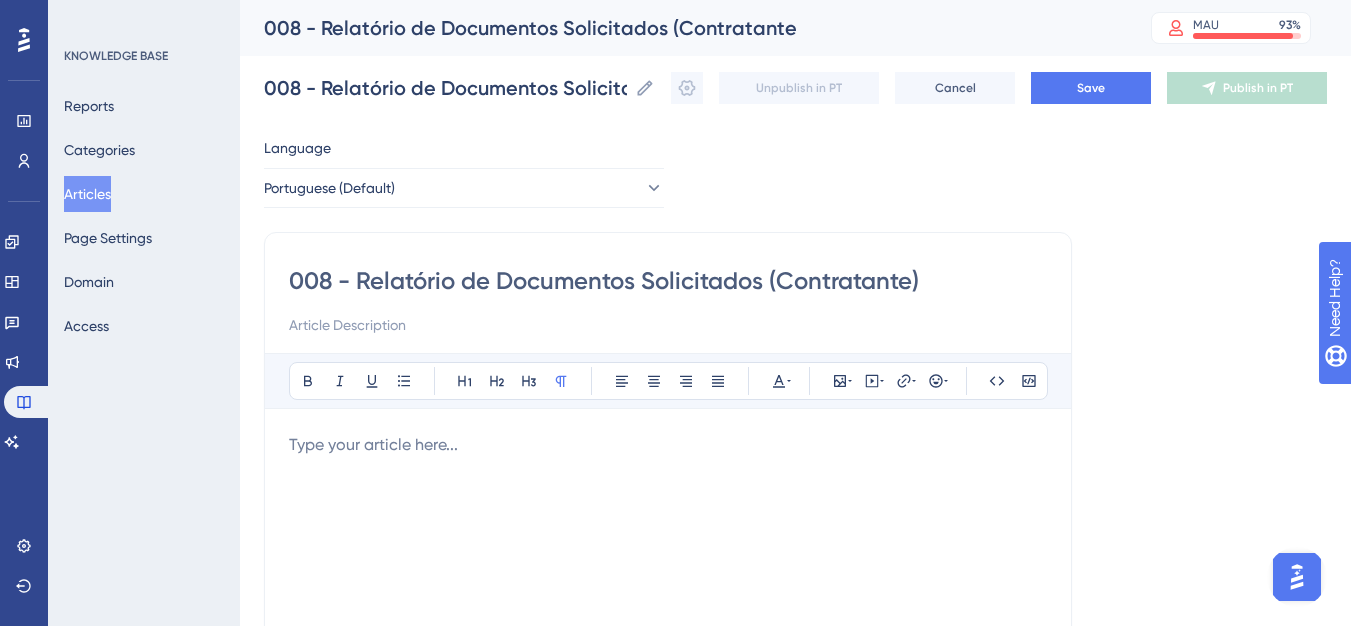 type on "008 - Relatório de Documentos Solicitados (Contratante)" 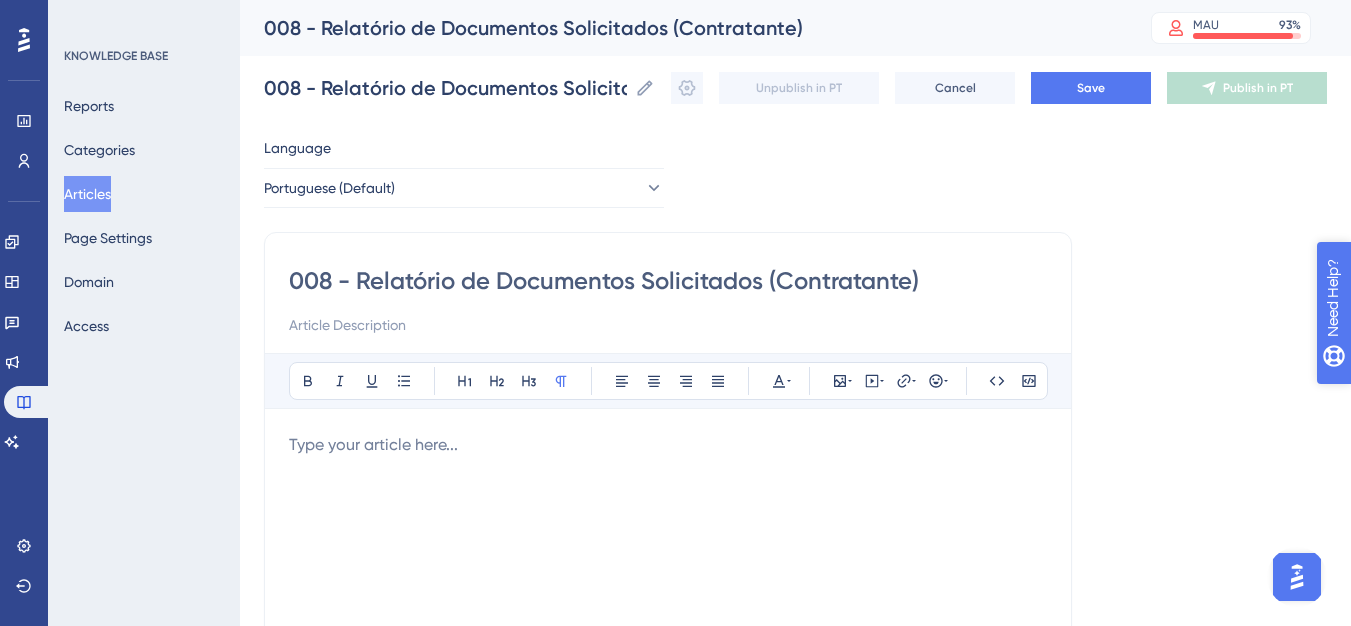 type on "008 - Relatório de Documentos Solicitados (Contratante)" 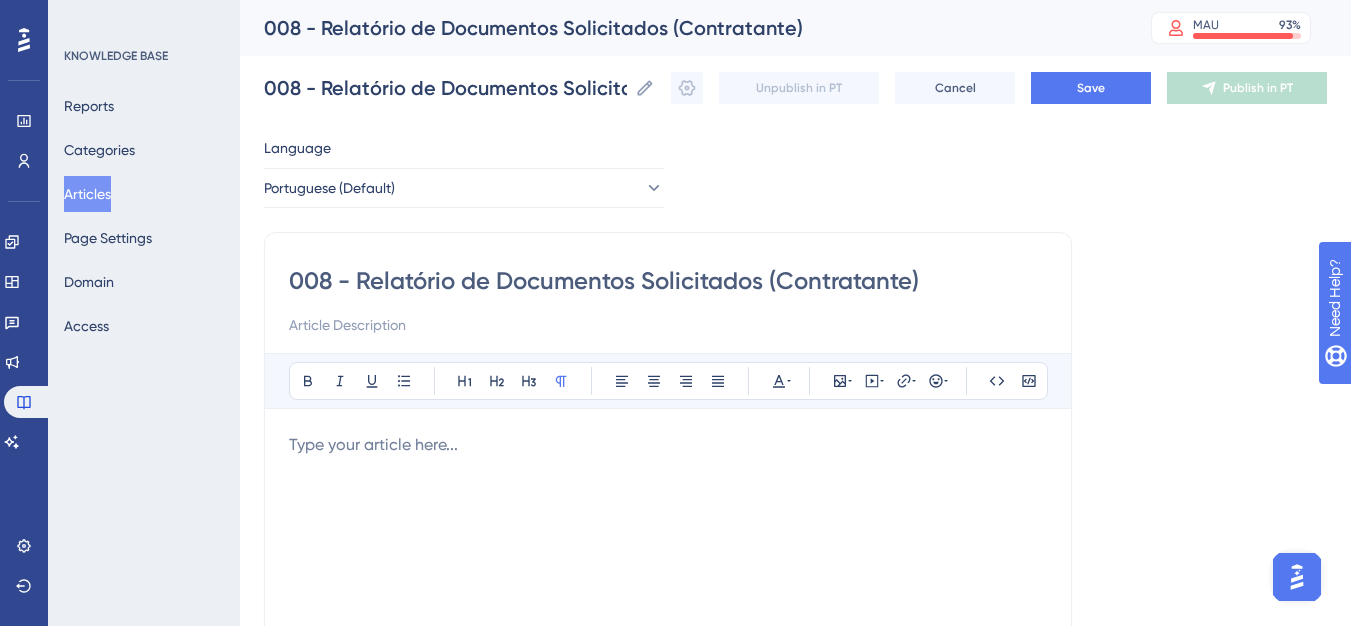click at bounding box center [668, 445] 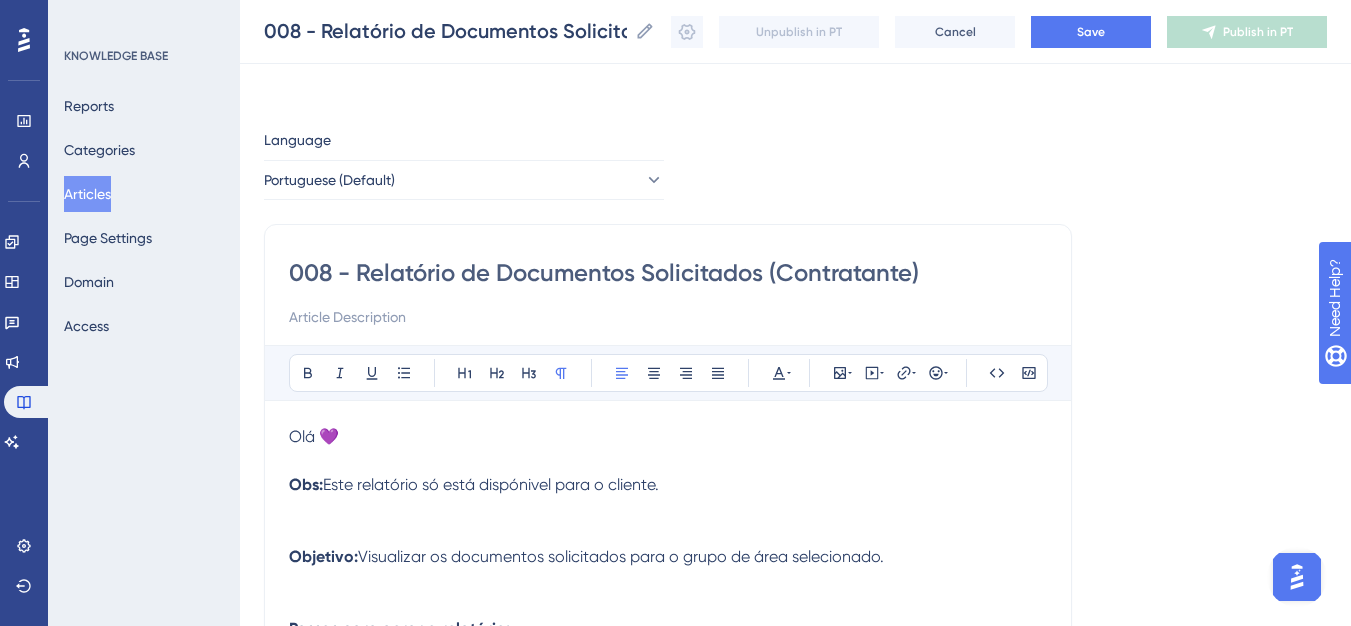 scroll, scrollTop: 317, scrollLeft: 0, axis: vertical 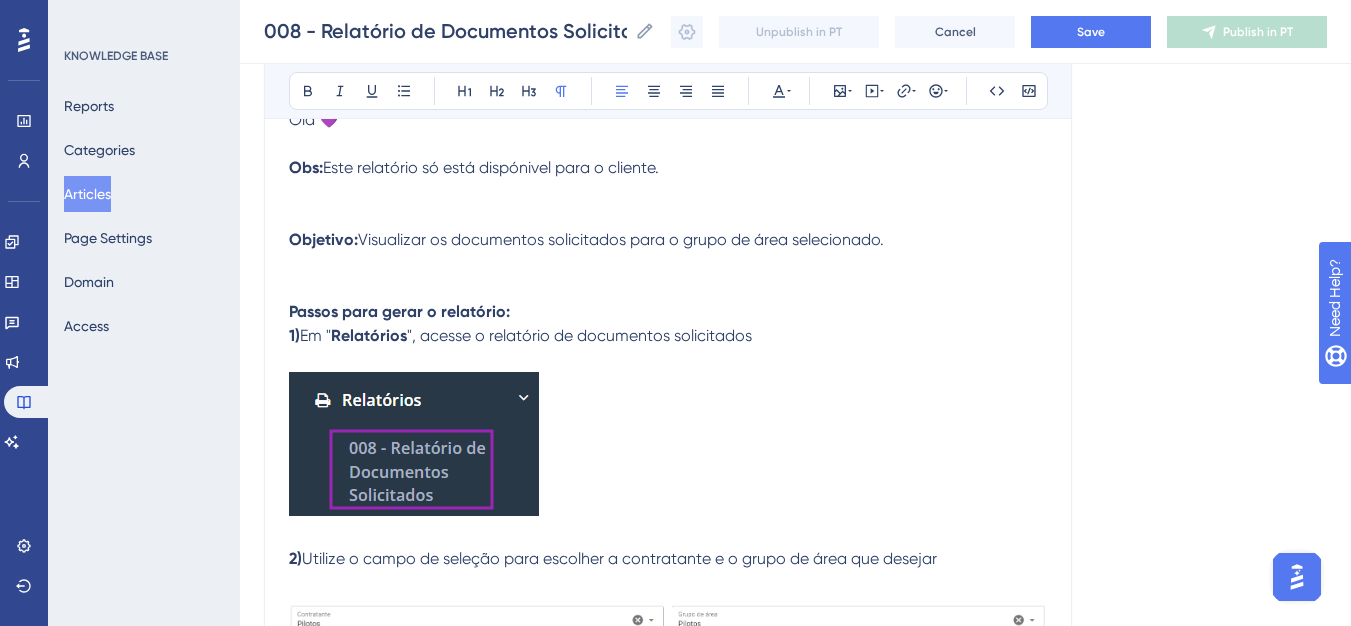 click at bounding box center [414, 444] 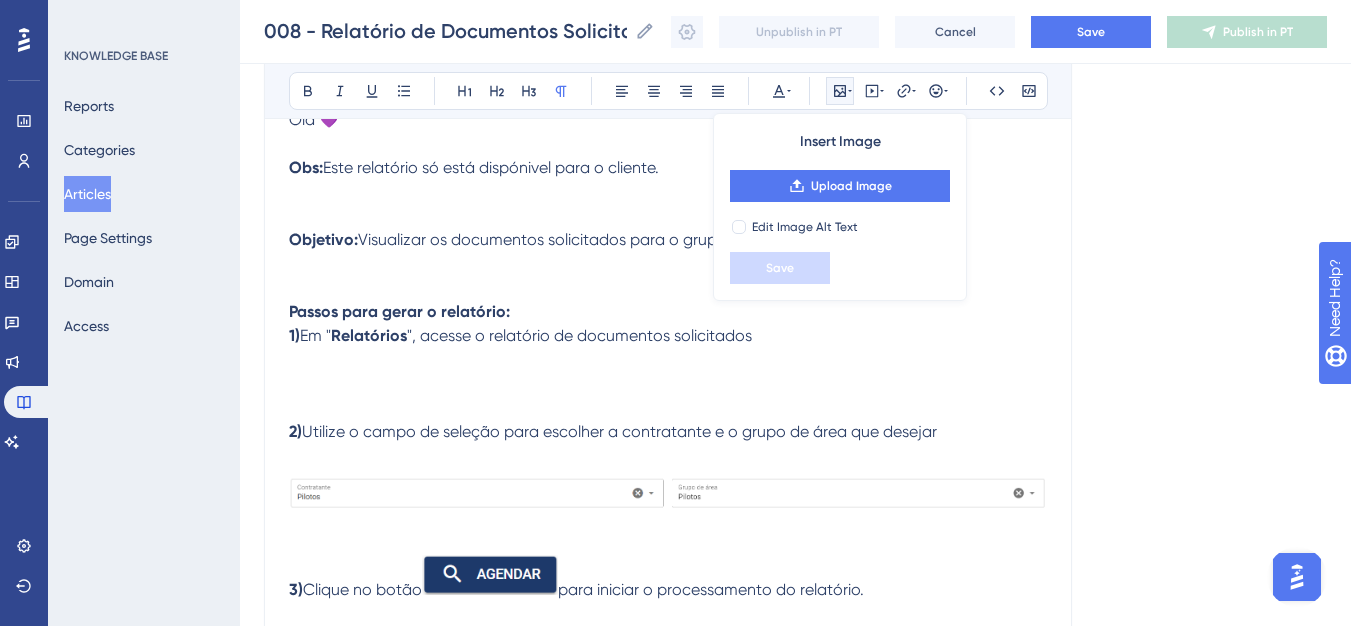 click on "1)  Em " Relatórios ", acesse o relatório de documentos solicitados 2)  Utilize o campo de seleção para escolher a contratante e o grupo de área que desejar 3)  Clique no botão   para iniciar o processamento do relatório. Obs:   Ao clicar em " Agendar ", o sistema iniciará o processamento do relatório. Você poderá acompanhar o status conforme a listagem é atualizada, até que o download do arquivo seja disponibilizado." at bounding box center (668, 511) 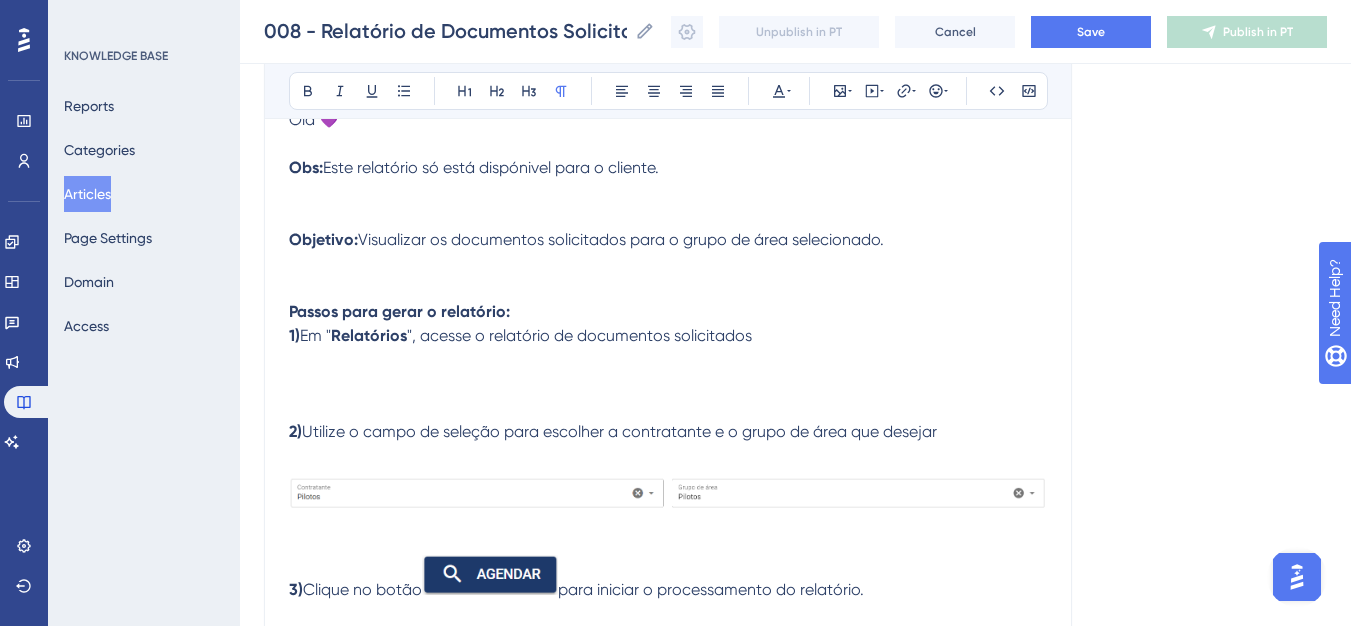 click on "008 - Relatório de Documentos Solicitados (Contratante) Bold Italic Underline Bullet Point Heading 1 Heading 2 Heading 3 Normal Align Left Align Center Align Right Align Justify Text Color Insert Image Embed Video Hyperlink Emojis Code Code Block Olá 💜 Obs:  Este relatório só está dispónivel para o cliente. Objetivo:  Visualizar os documentos solicitados para o grupo de área selecionado. Passos para gerar o relatório: 1)  Em " Relatórios ", acesse o relatório de documentos solicitados 2)  Utilize o campo de seleção para escolher a contratante e o grupo de área que desejar 3)  Clique no botão   para iniciar o processamento do relatório. Obs:   Ao clicar em " Agendar ", o sistema iniciará o processamento do relatório. Você poderá acompanhar o status conforme a listagem é atualizada, até que o download do arquivo seja disponibilizado." at bounding box center (668, 315) 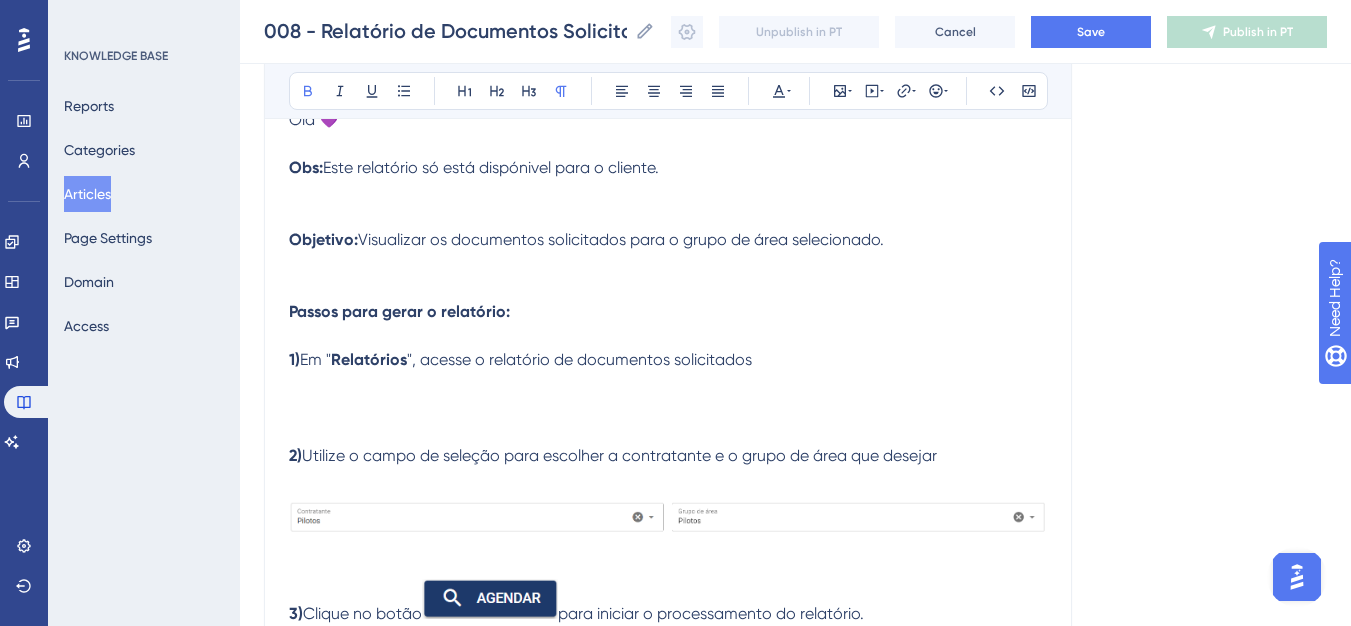 click on "Passos para gerar o relatório:" at bounding box center [399, 311] 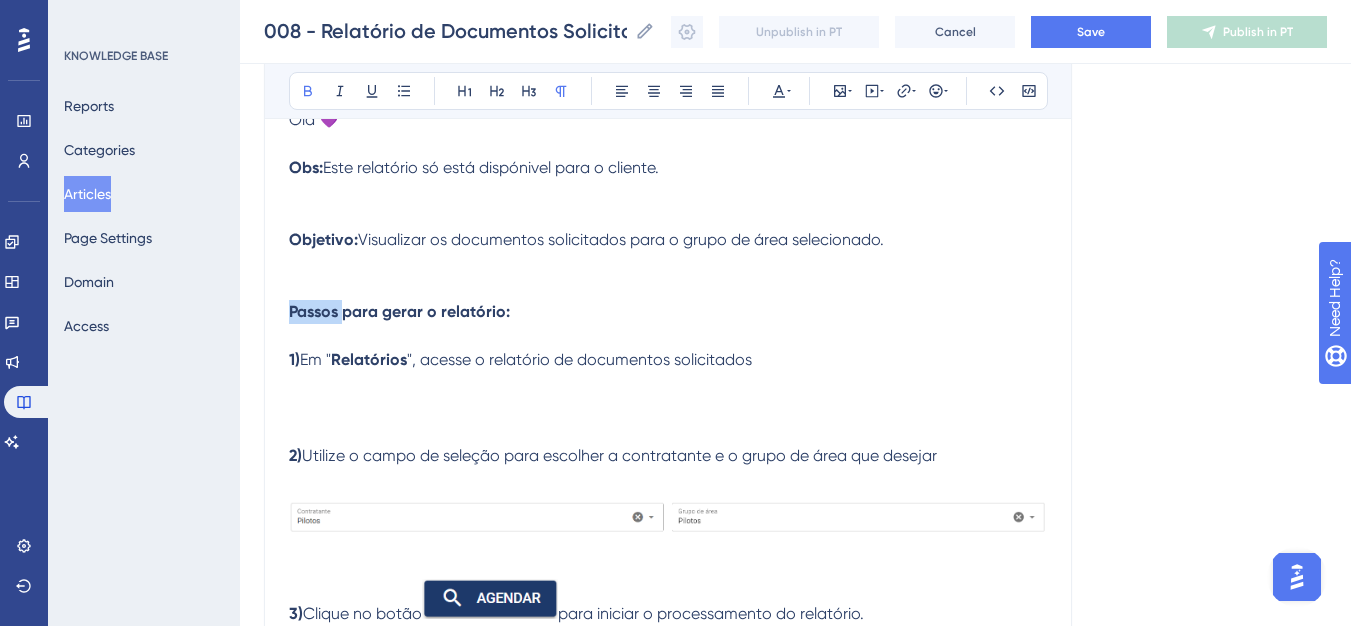 click on "Passos para gerar o relatório:" at bounding box center [399, 311] 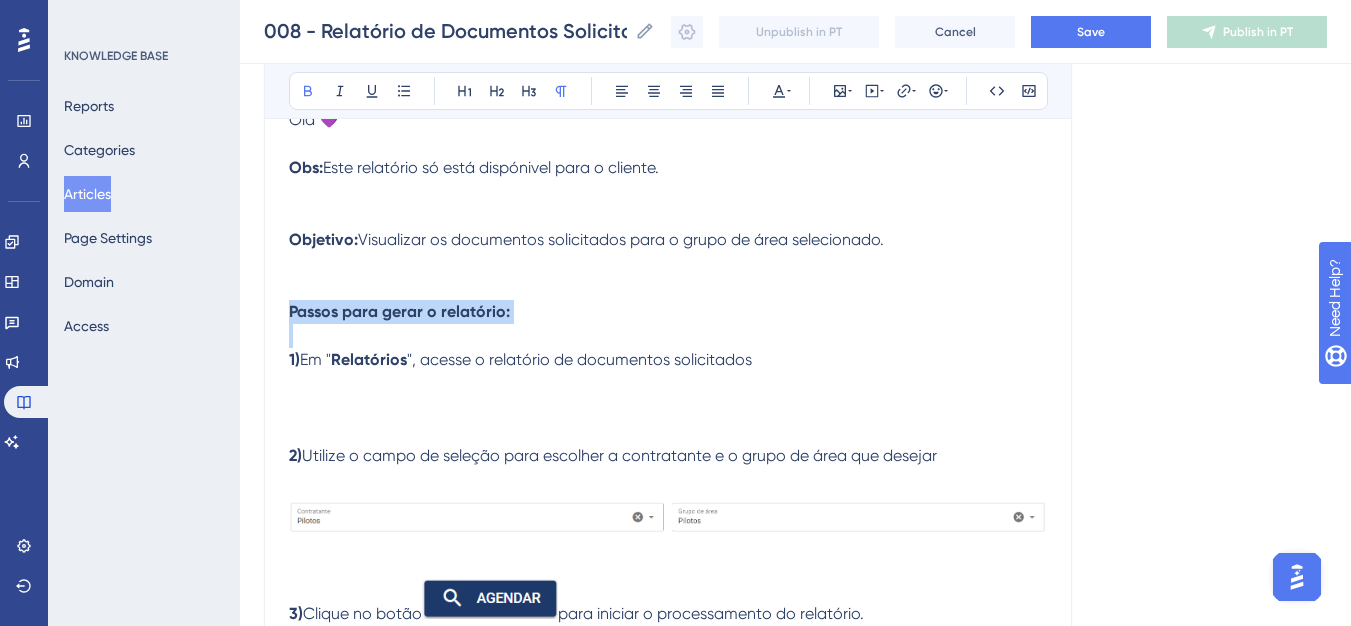 click on "Passos para gerar o relatório:" at bounding box center [399, 311] 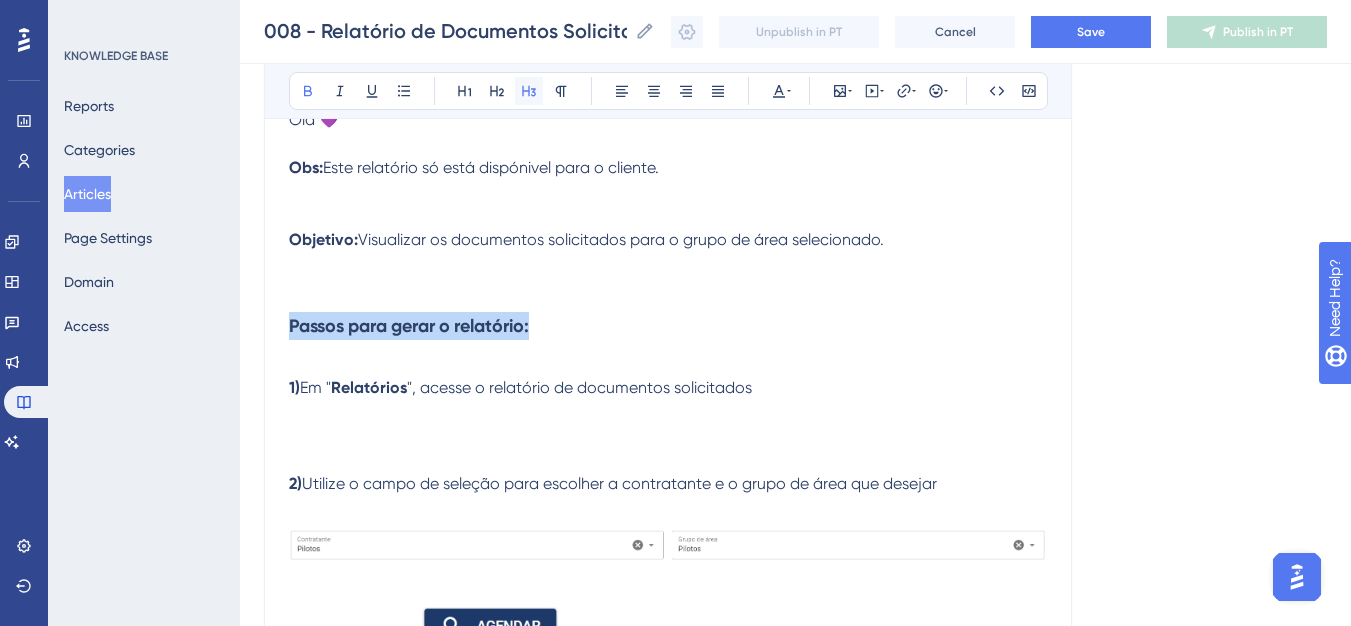 click 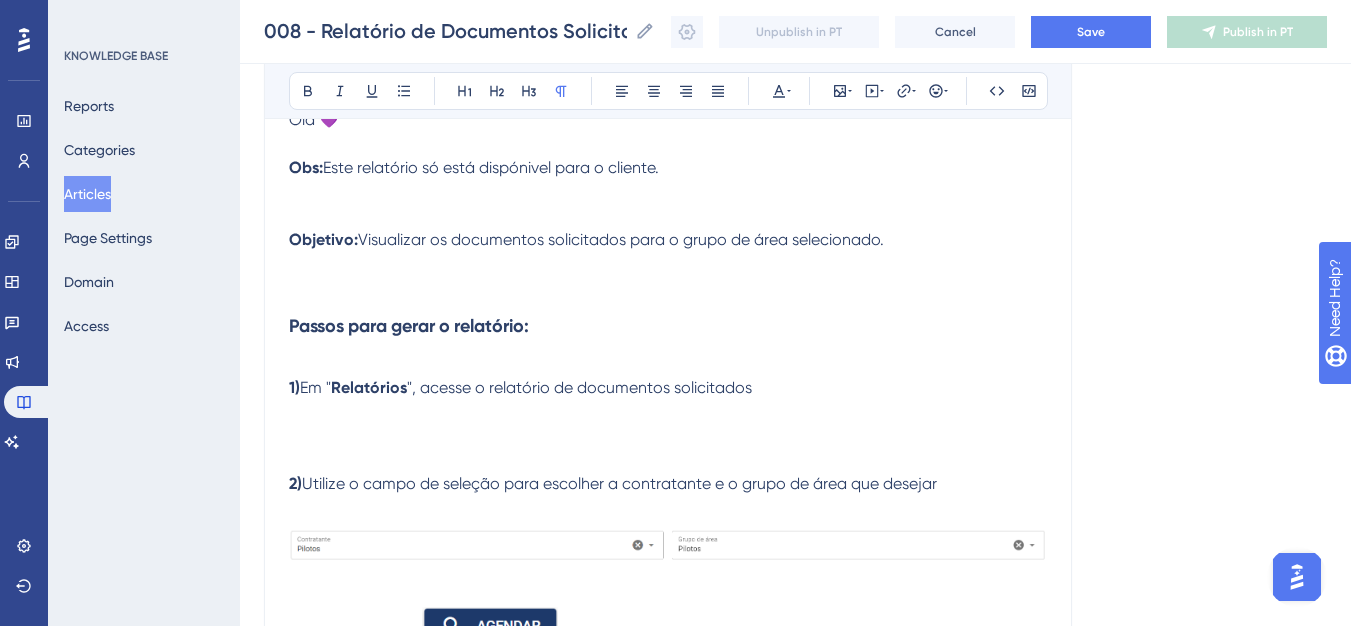 click on "Objetivo:  Visualizar os documentos solicitados para o grupo de área selecionado." at bounding box center (668, 264) 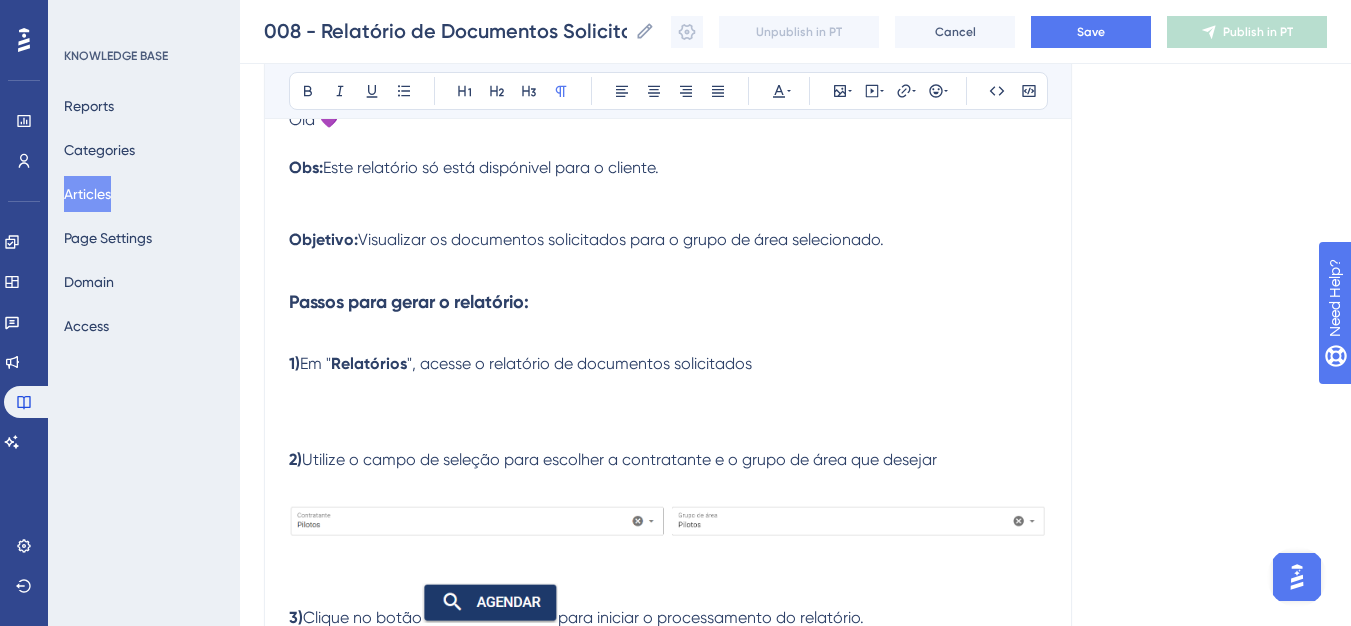 click on "Olá 💜 Obs:  Este relatório só está dispónivel para o cliente." at bounding box center [668, 168] 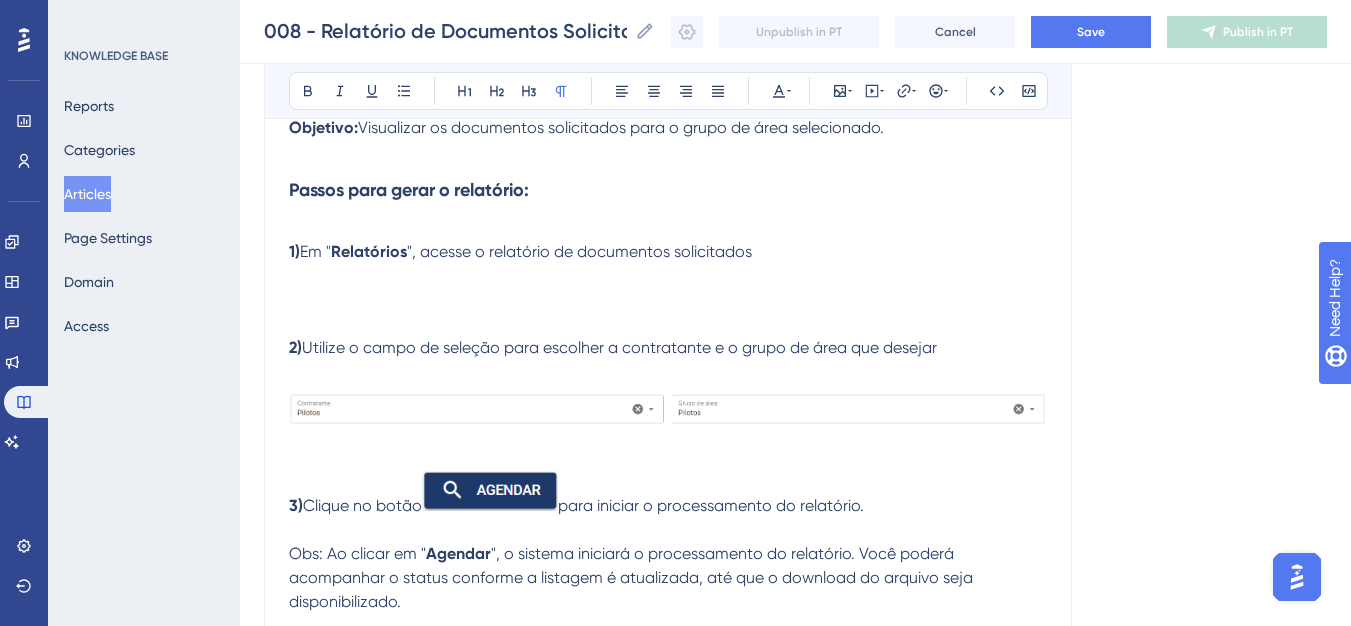 scroll, scrollTop: 417, scrollLeft: 0, axis: vertical 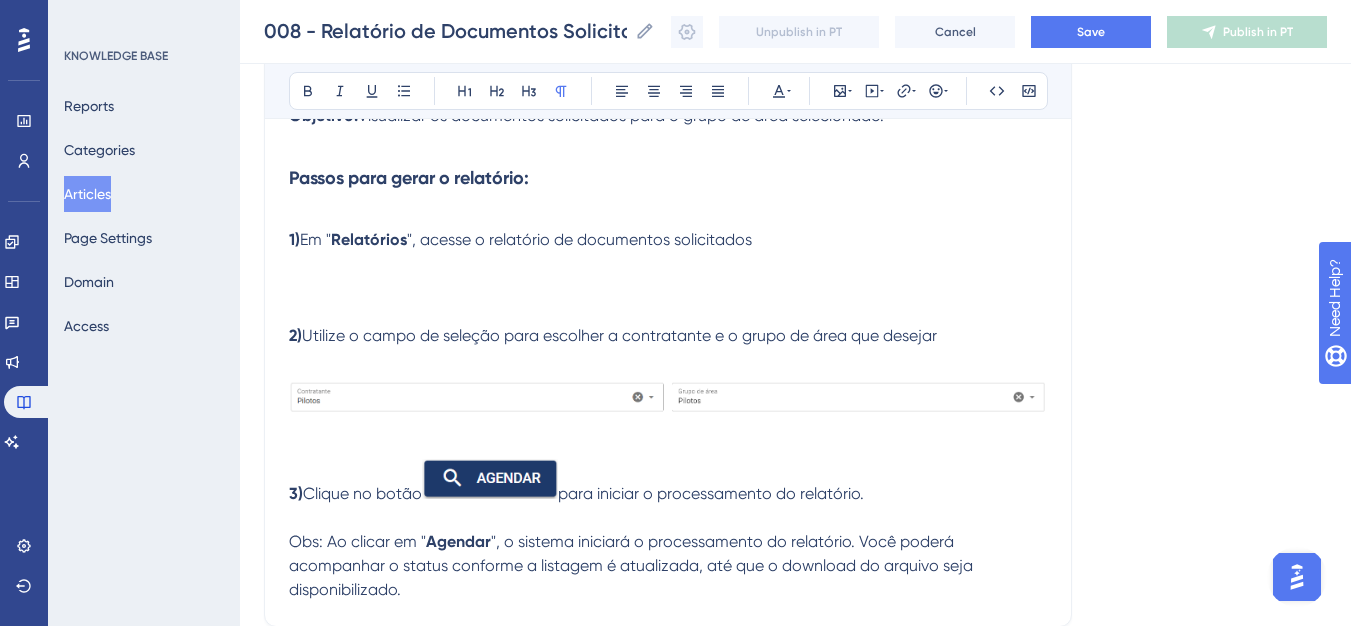 click on "1)  Em " Relatórios ", acesse o relatório de documentos solicitados 2)  Utilize o campo de seleção para escolher a contratante e o grupo de área que desejar 3)  Clique no botão   para iniciar o processamento do relatório. Obs:   Ao clicar em " Agendar ", o sistema iniciará o processamento do relatório. Você poderá acompanhar o status conforme a listagem é atualizada, até que o download do arquivo seja disponibilizado." at bounding box center (668, 415) 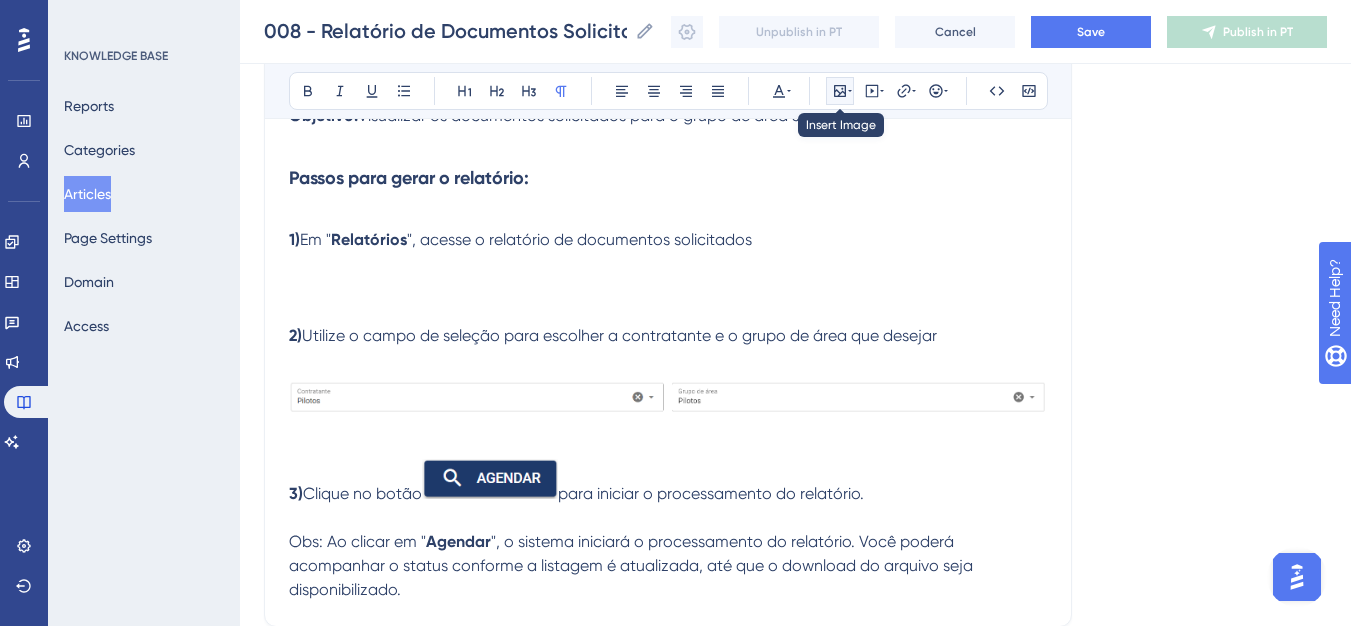 click 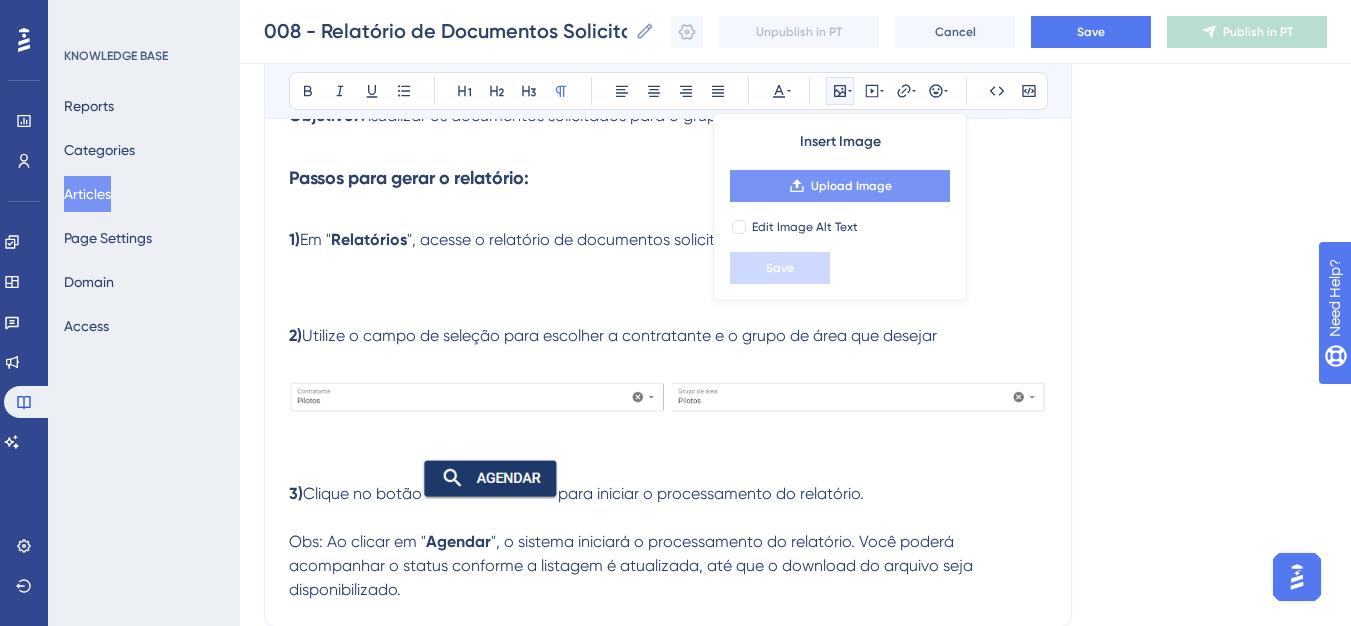 click on "Insert Image Upload Image Edit Image Alt Text Save" at bounding box center [840, 207] 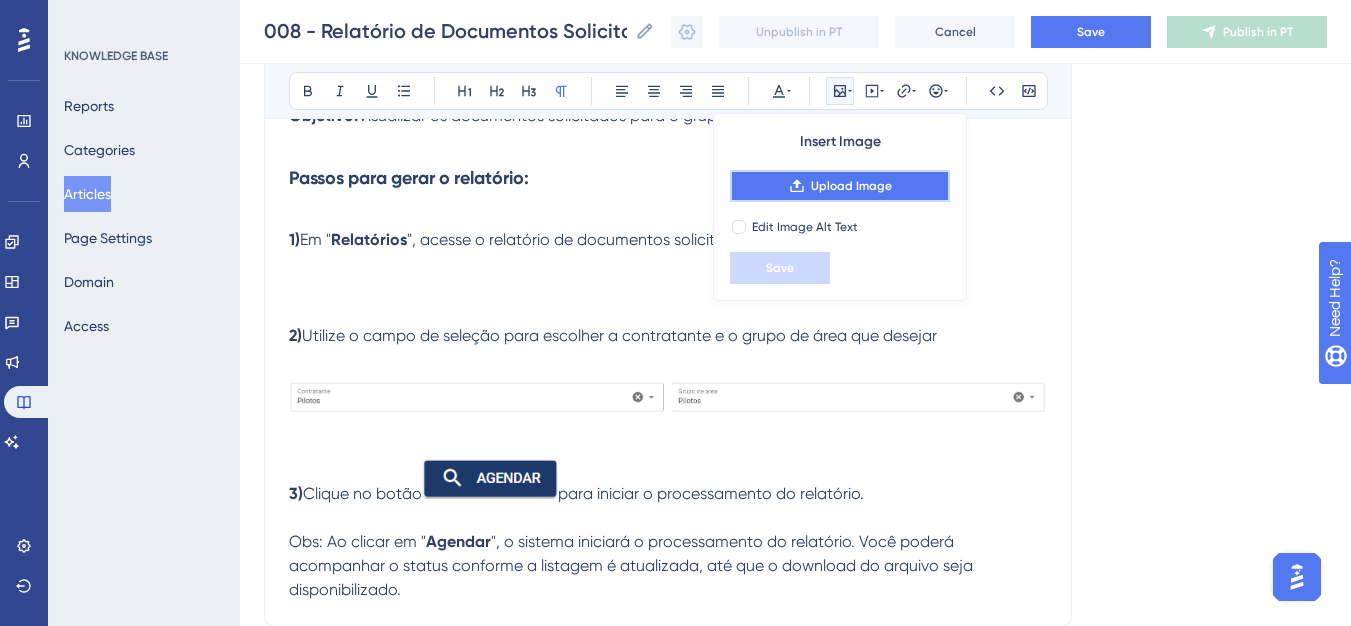 click on "Upload Image" at bounding box center [840, 186] 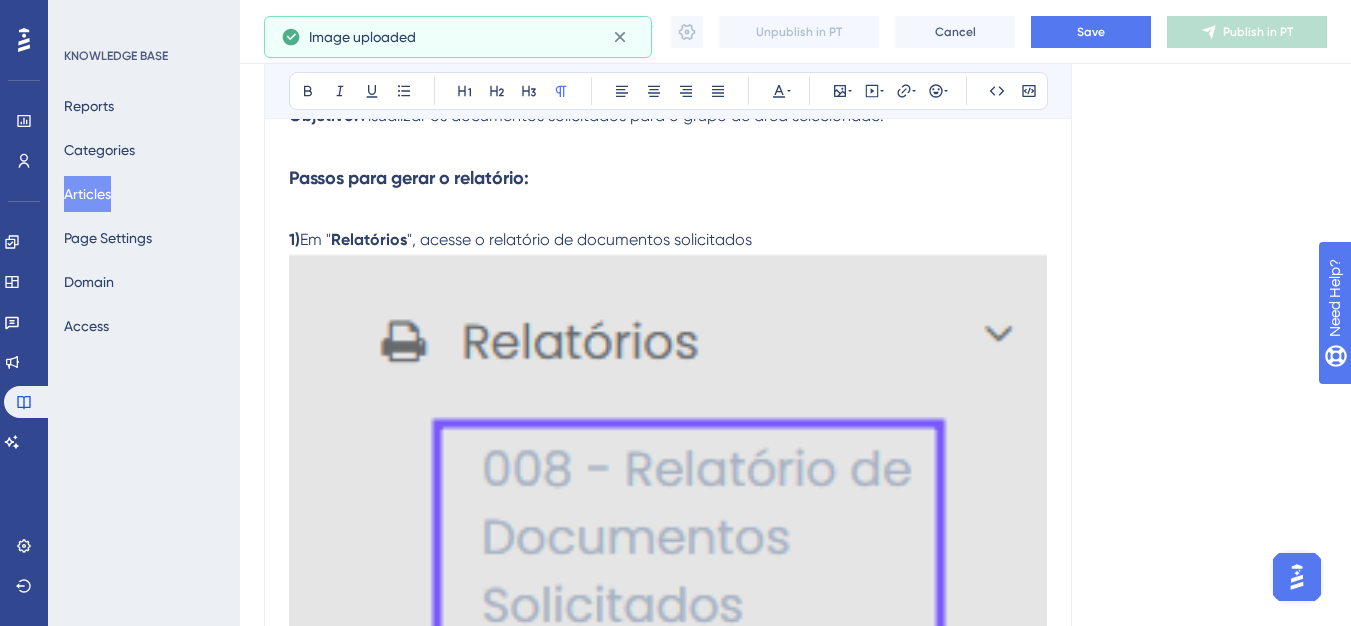click at bounding box center (668, 466) 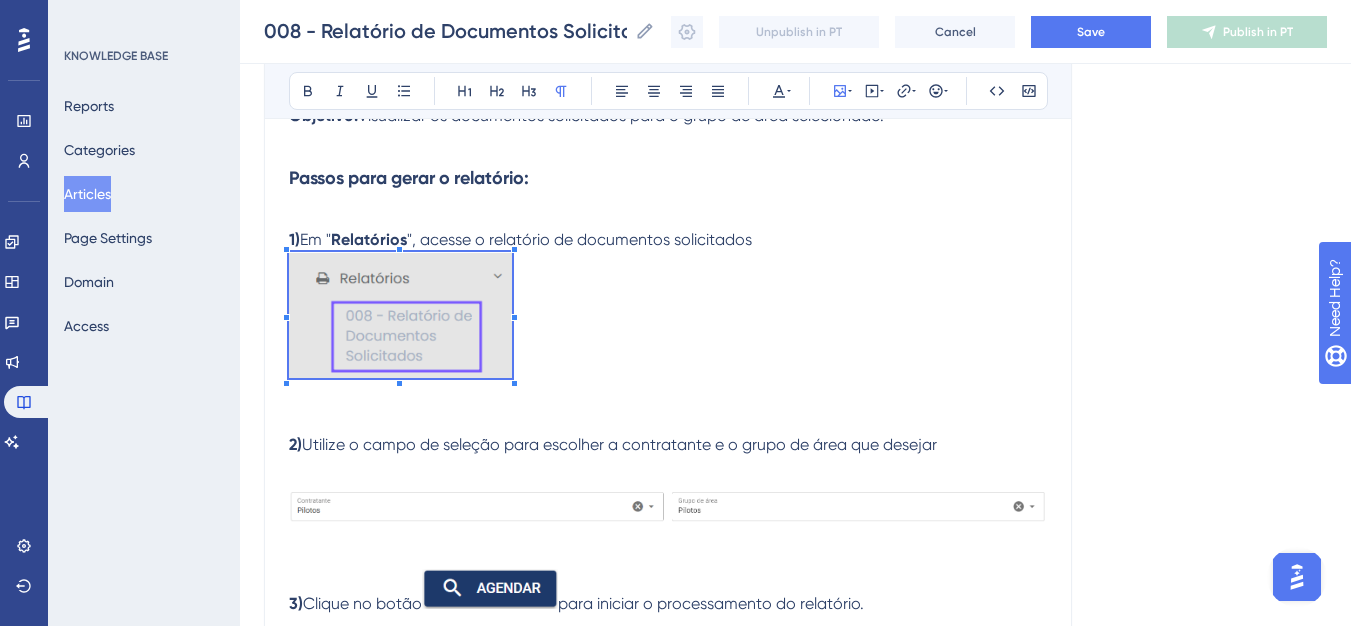 click on "1)  Em " Relatórios ", acesse o relatório de documentos solicitados 2)  Utilize o campo de seleção para escolher a contratante e o grupo de área que desejar 3)  Clique no botão   para iniciar o processamento do relatório. Obs:   Ao clicar em " Agendar ", o sistema iniciará o processamento do relatório. Você poderá acompanhar o status conforme a listagem é atualizada, até que o download do arquivo seja disponibilizado." at bounding box center (668, 470) 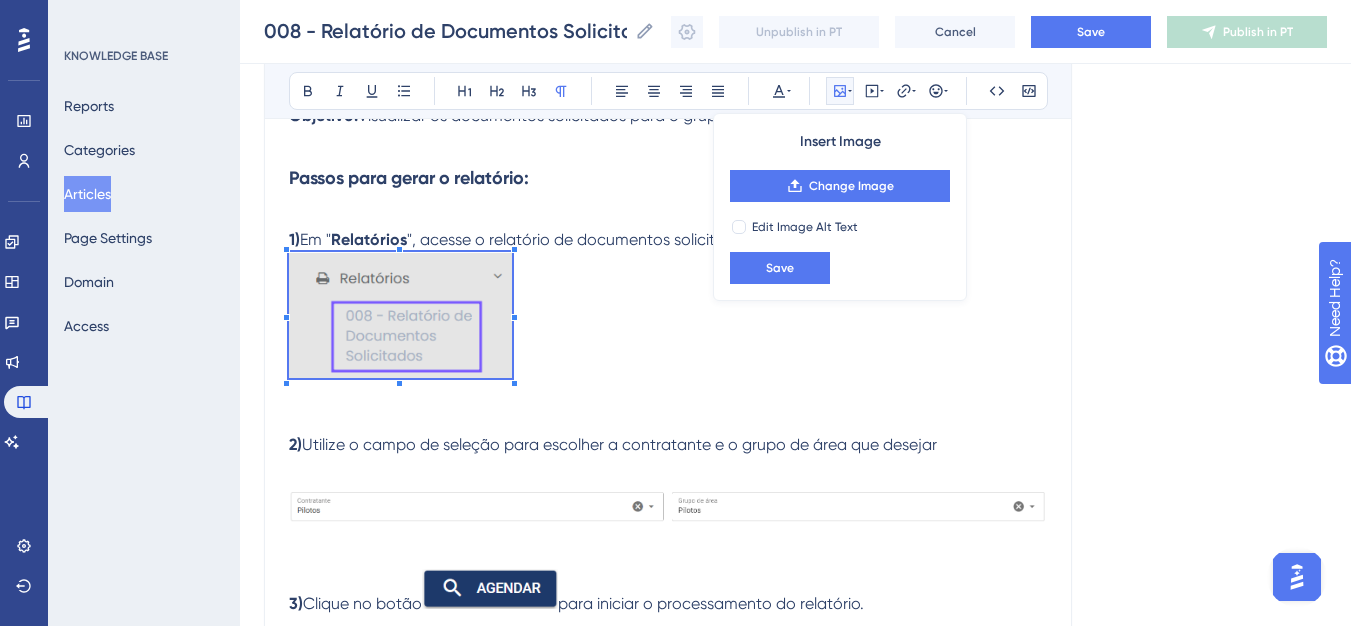 click on "1)  Em " Relatórios ", acesse o relatório de documentos solicitados 2)  Utilize o campo de seleção para escolher a contratante e o grupo de área que desejar 3)  Clique no botão   para iniciar o processamento do relatório. Obs:   Ao clicar em " Agendar ", o sistema iniciará o processamento do relatório. Você poderá acompanhar o status conforme a listagem é atualizada, até que o download do arquivo seja disponibilizado." at bounding box center [668, 470] 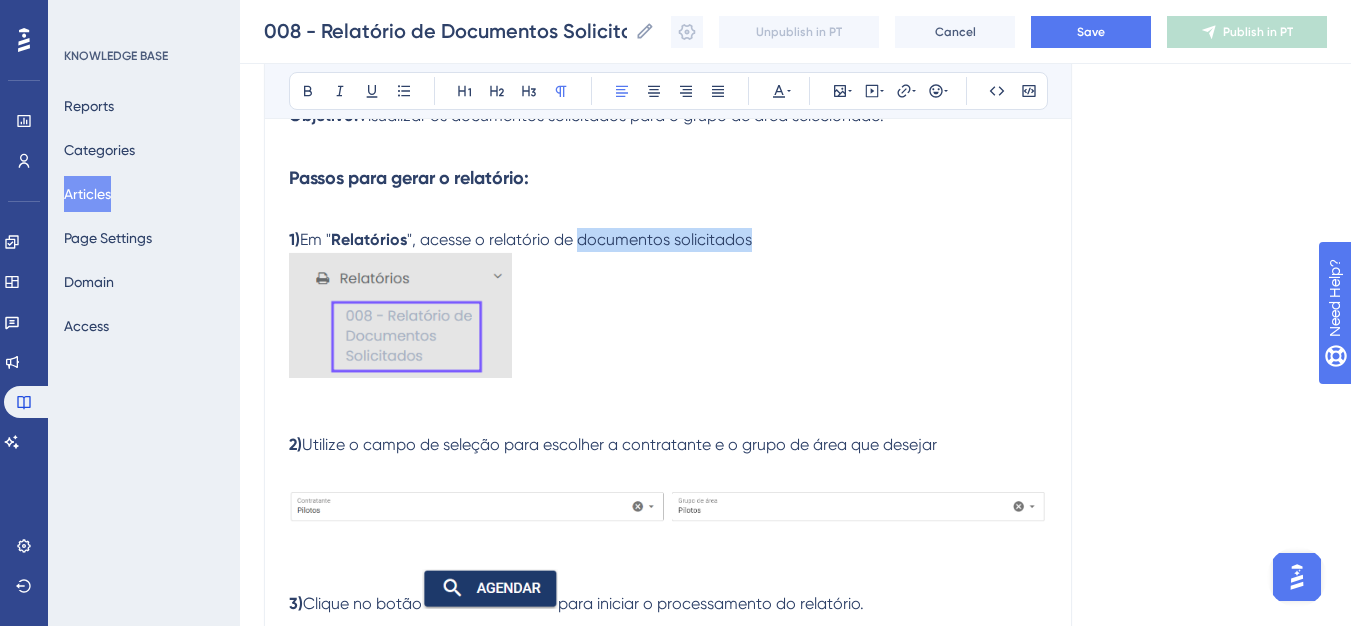 drag, startPoint x: 584, startPoint y: 243, endPoint x: 761, endPoint y: 239, distance: 177.0452 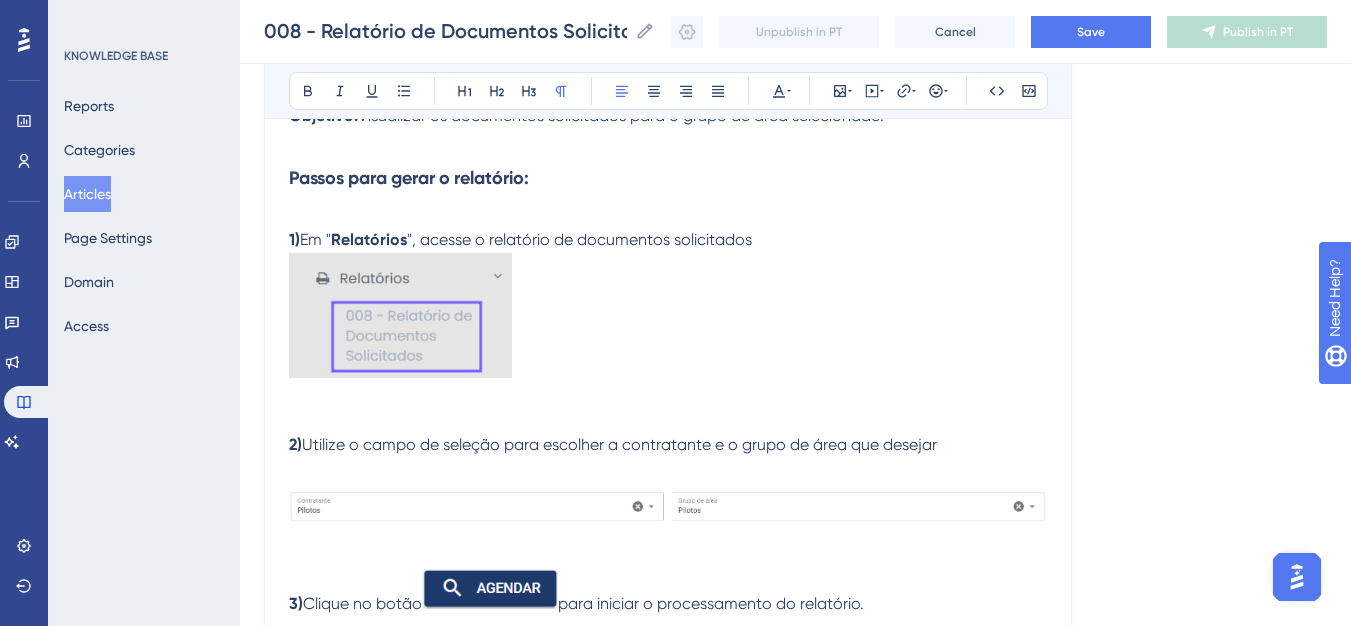 type 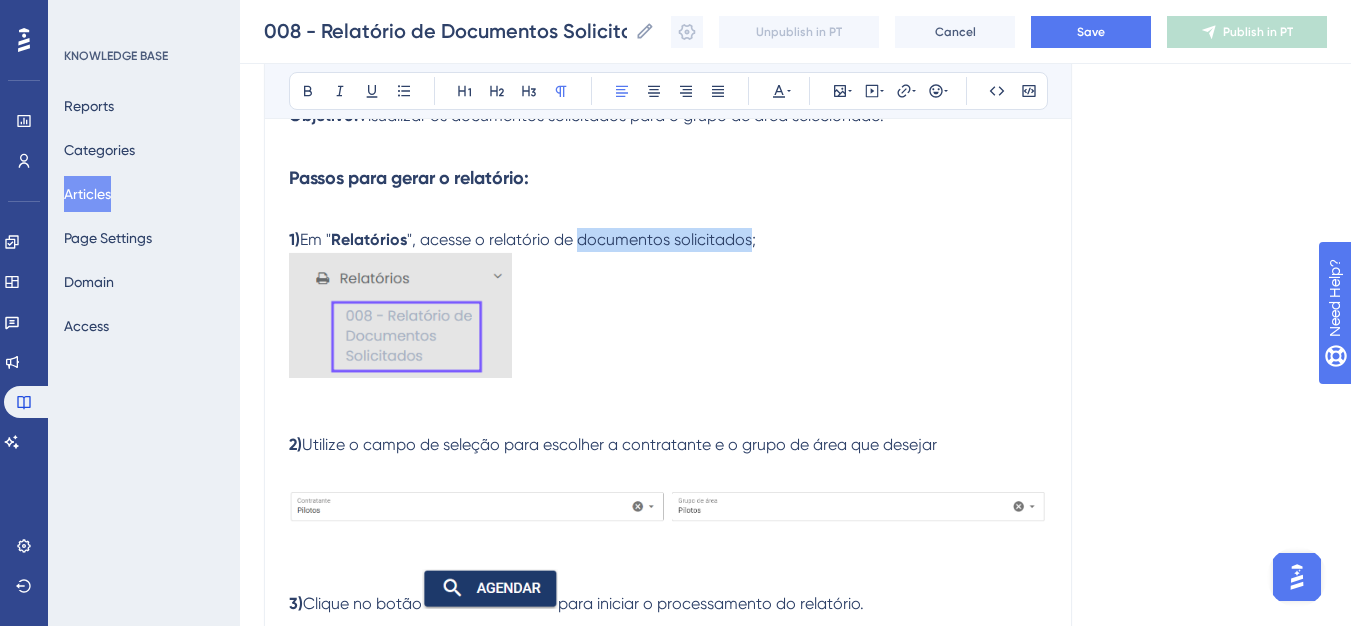 drag, startPoint x: 751, startPoint y: 242, endPoint x: 582, endPoint y: 247, distance: 169.07394 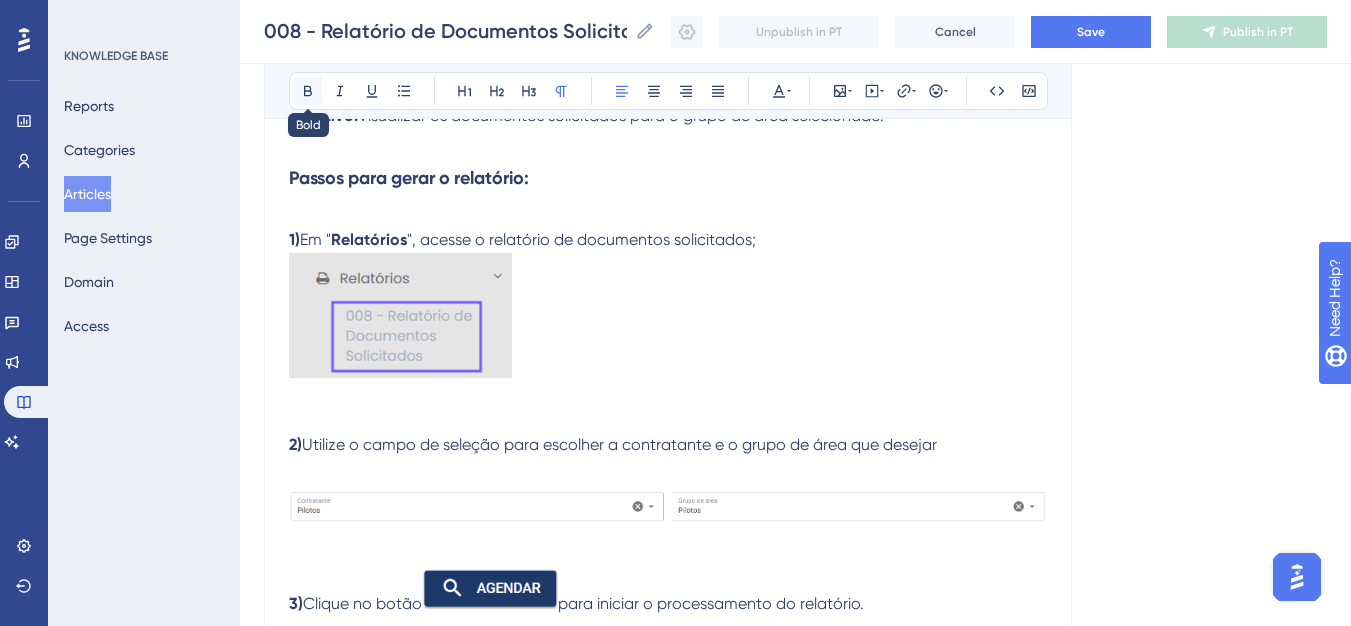 click 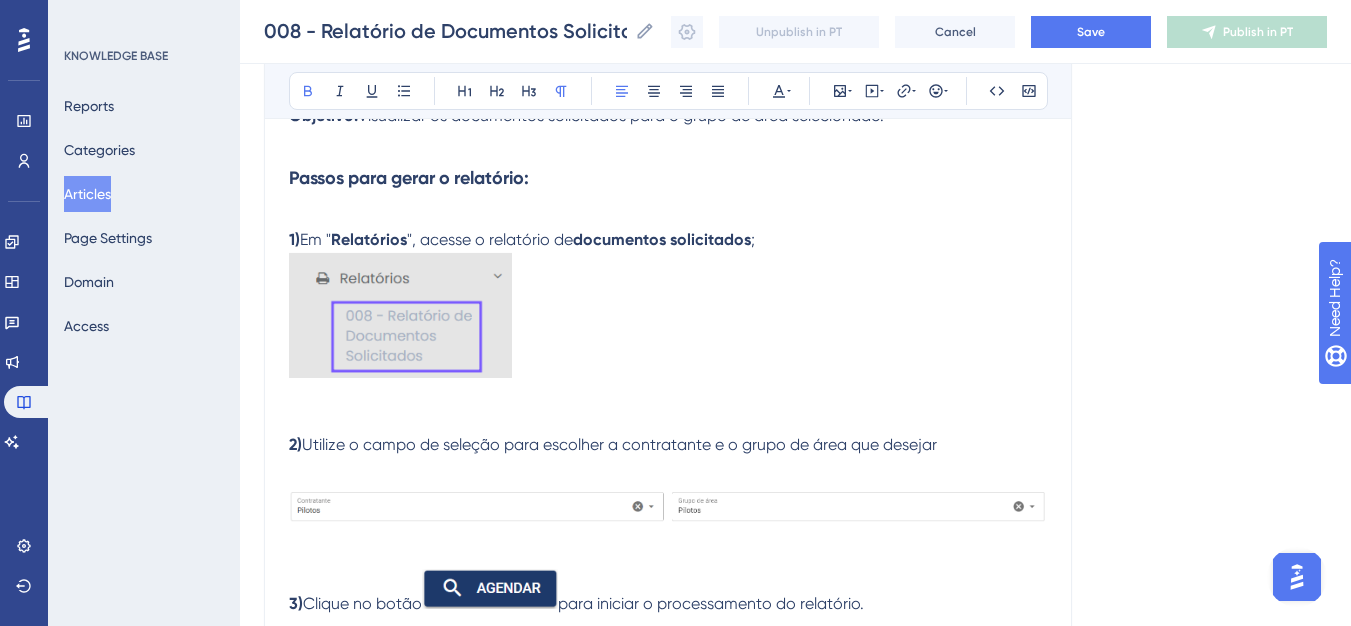 click on "1)  Em " Relatórios ", acesse o relatório de  documentos solicitados ; 2)  Utilize o campo de seleção para escolher a contratante e o grupo de área que desejar 3)  Clique no botão   para iniciar o processamento do relatório. Obs:   Ao clicar em " Agendar ", o sistema iniciará o processamento do relatório. Você poderá acompanhar o status conforme a listagem é atualizada, até que o download do arquivo seja disponibilizado." at bounding box center (668, 470) 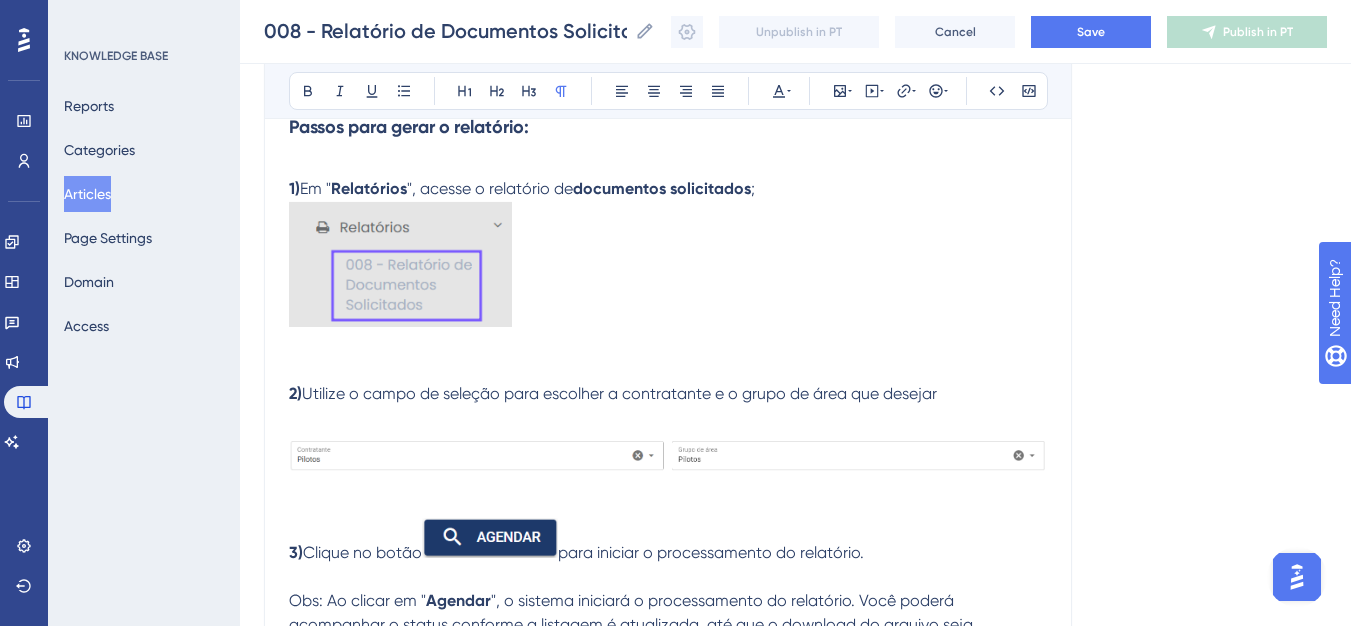scroll, scrollTop: 517, scrollLeft: 0, axis: vertical 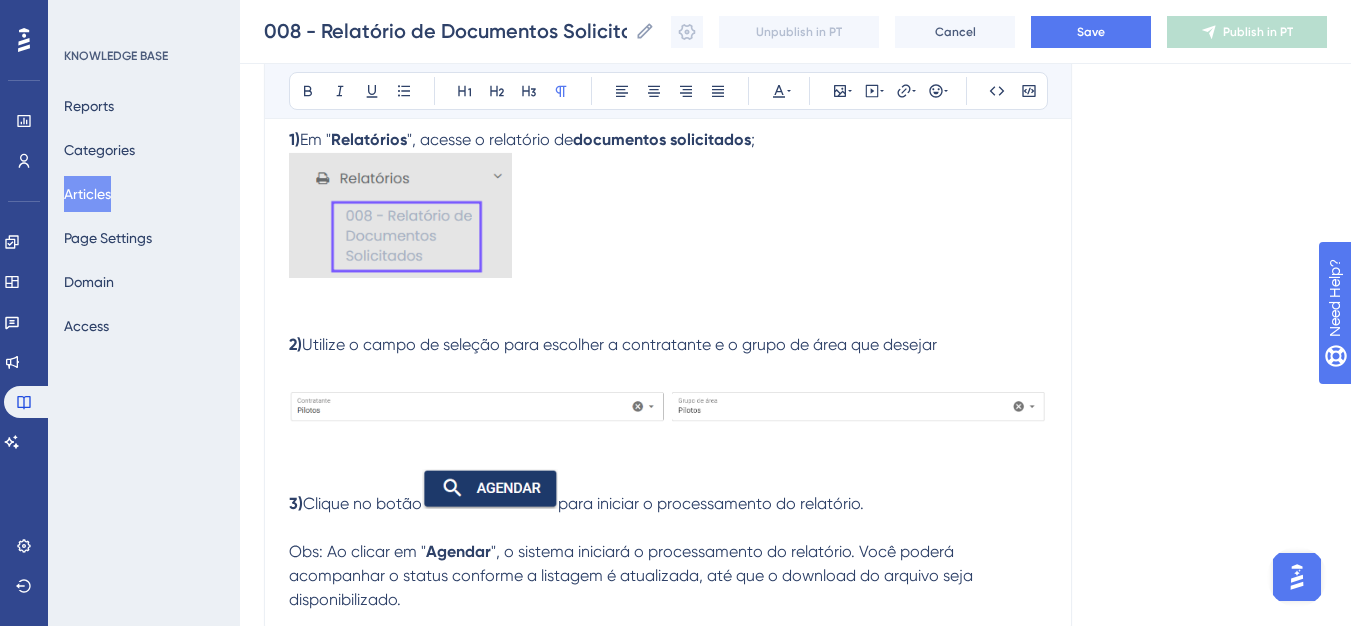 click on "1)  Em " Relatórios ", acesse o relatório de  documentos solicitados ; 2)  Utilize o campo de seleção para escolher a contratante e o grupo de área que desejar 3)  Clique no botão   para iniciar o processamento do relatório. Obs:   Ao clicar em " Agendar ", o sistema iniciará o processamento do relatório. Você poderá acompanhar o status conforme a listagem é atualizada, até que o download do arquivo seja disponibilizado." at bounding box center [668, 370] 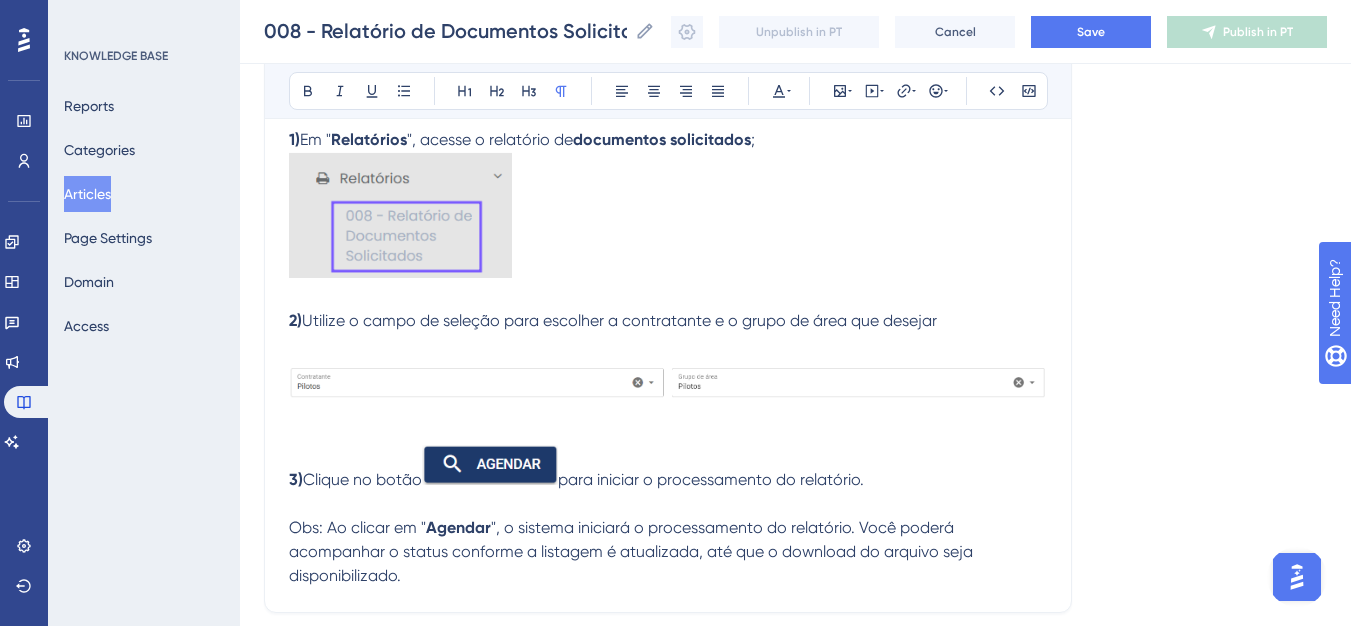 scroll, scrollTop: 617, scrollLeft: 0, axis: vertical 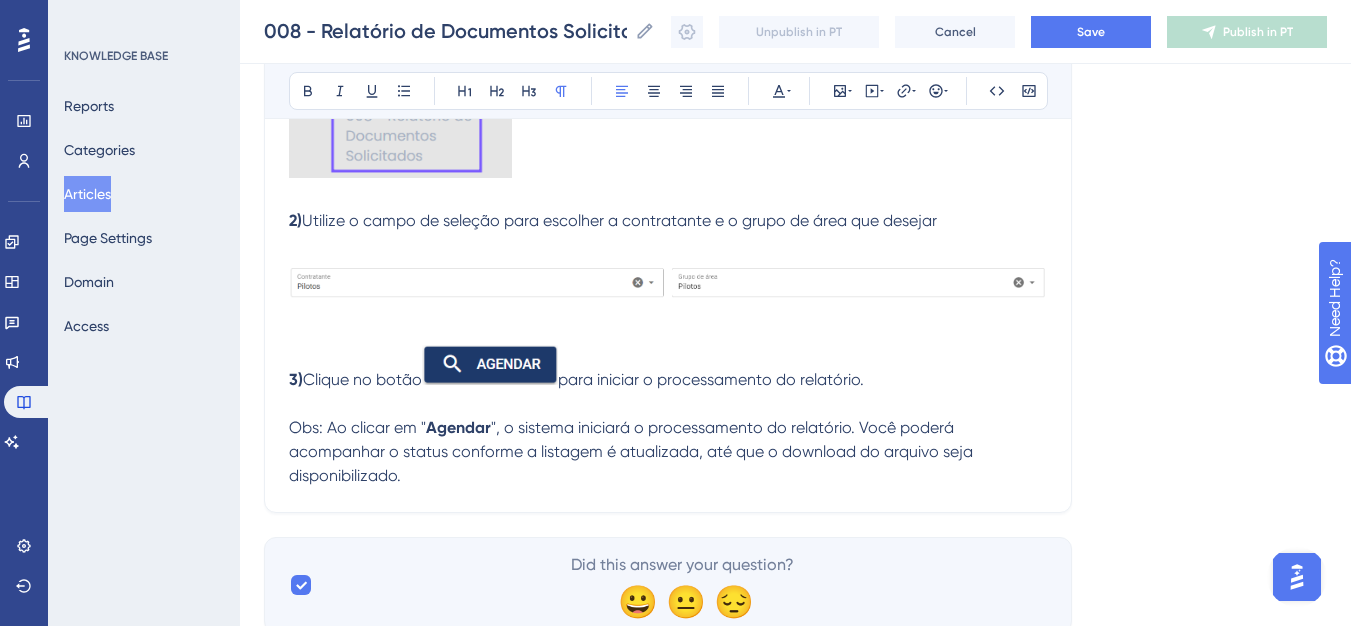 click on "para iniciar o processamento do relatório." at bounding box center (711, 379) 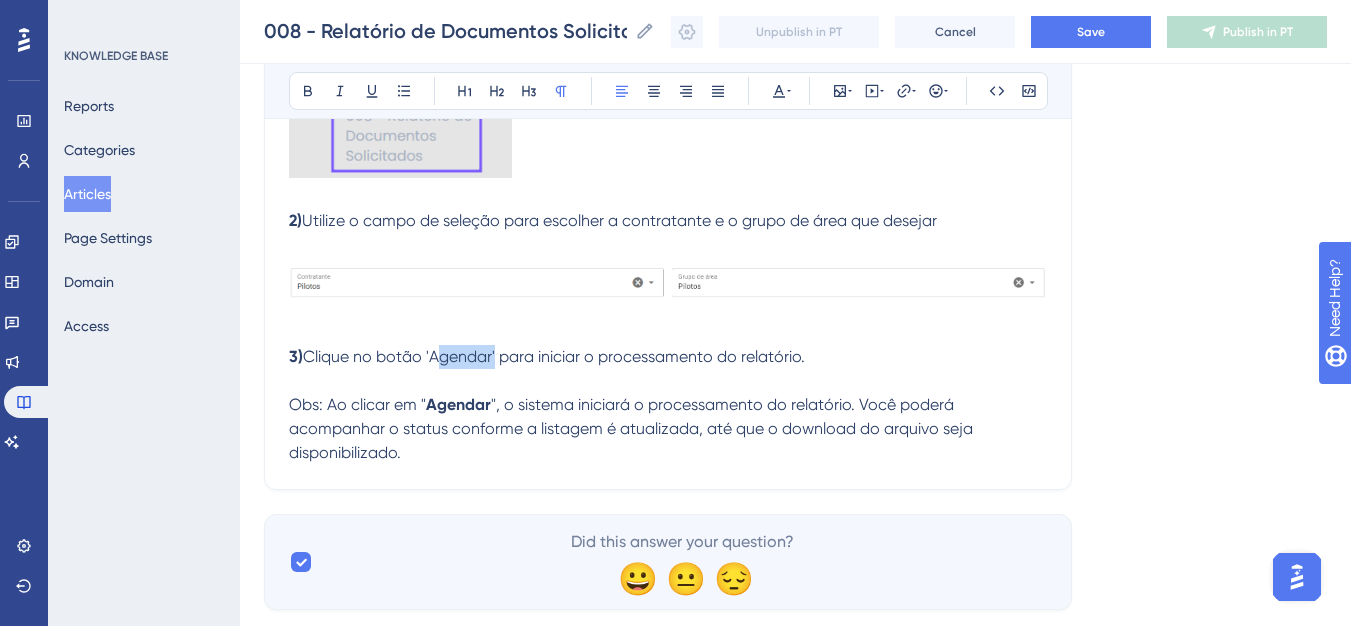 drag, startPoint x: 435, startPoint y: 359, endPoint x: 495, endPoint y: 365, distance: 60.299255 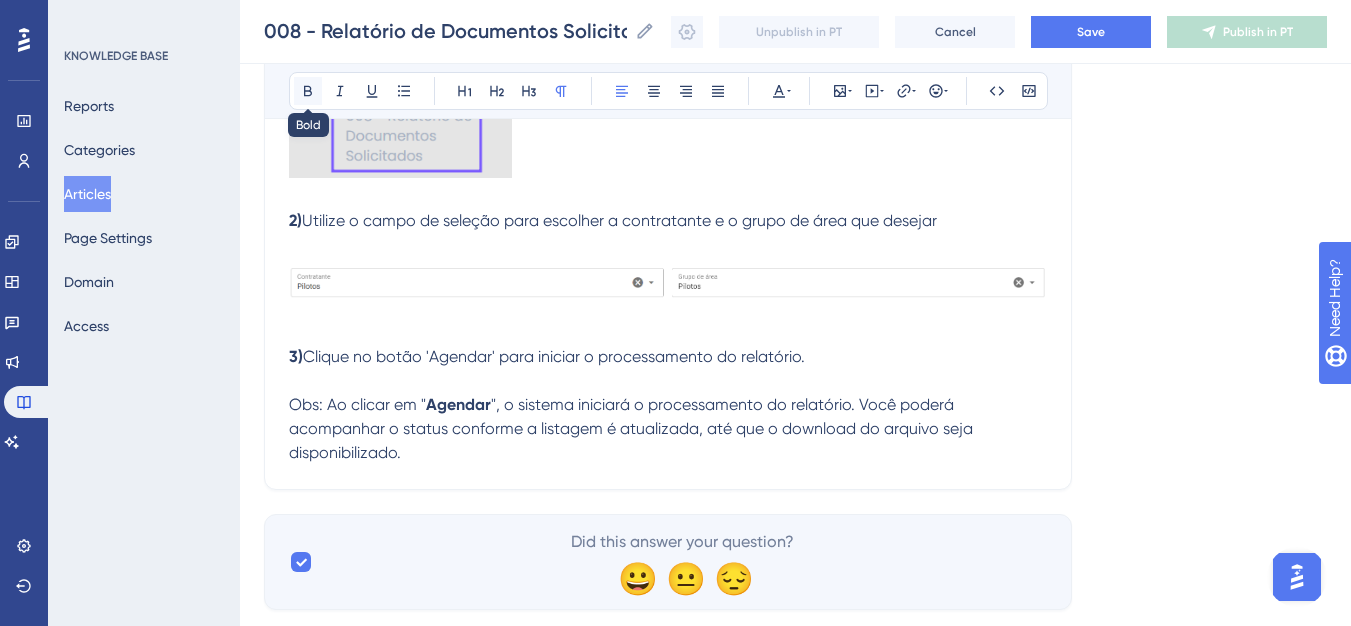 click at bounding box center (308, 91) 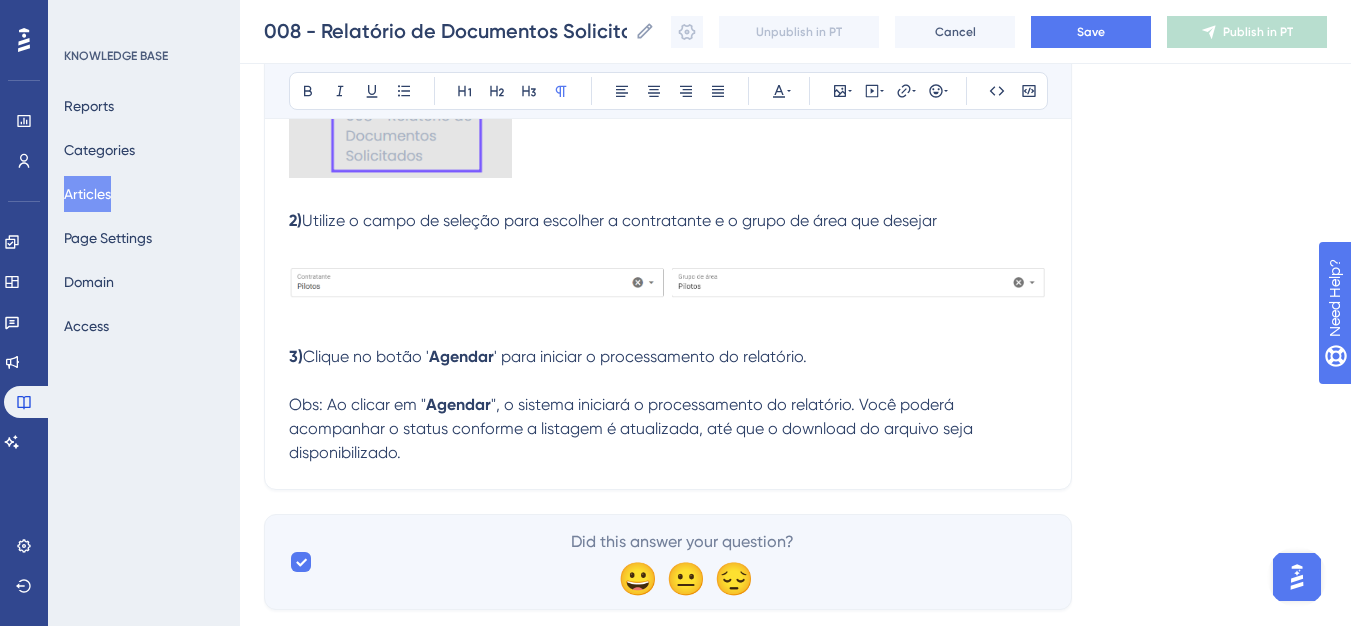 click on "1)  Em " Relatórios ", acesse o relatório de  documentos solicitados ; 2)  Utilize o campo de seleção para escolher a contratante e o grupo de área que desejar 3)  Clique no botão ' Agendar ' para iniciar o processamento do relatório. Obs:   Ao clicar em " Agendar ", o sistema iniciará o processamento do relatório. Você poderá acompanhar o status conforme a listagem é atualizada, até que o download do arquivo seja disponibilizado." at bounding box center [668, 246] 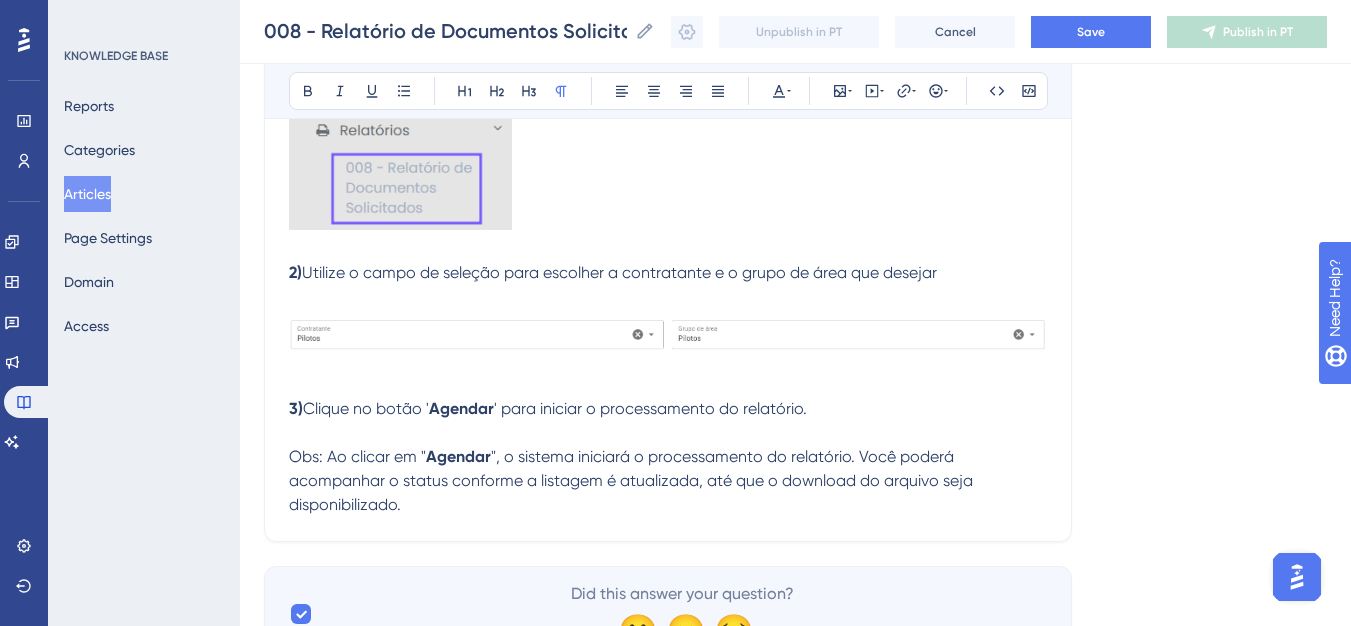 scroll, scrollTop: 517, scrollLeft: 0, axis: vertical 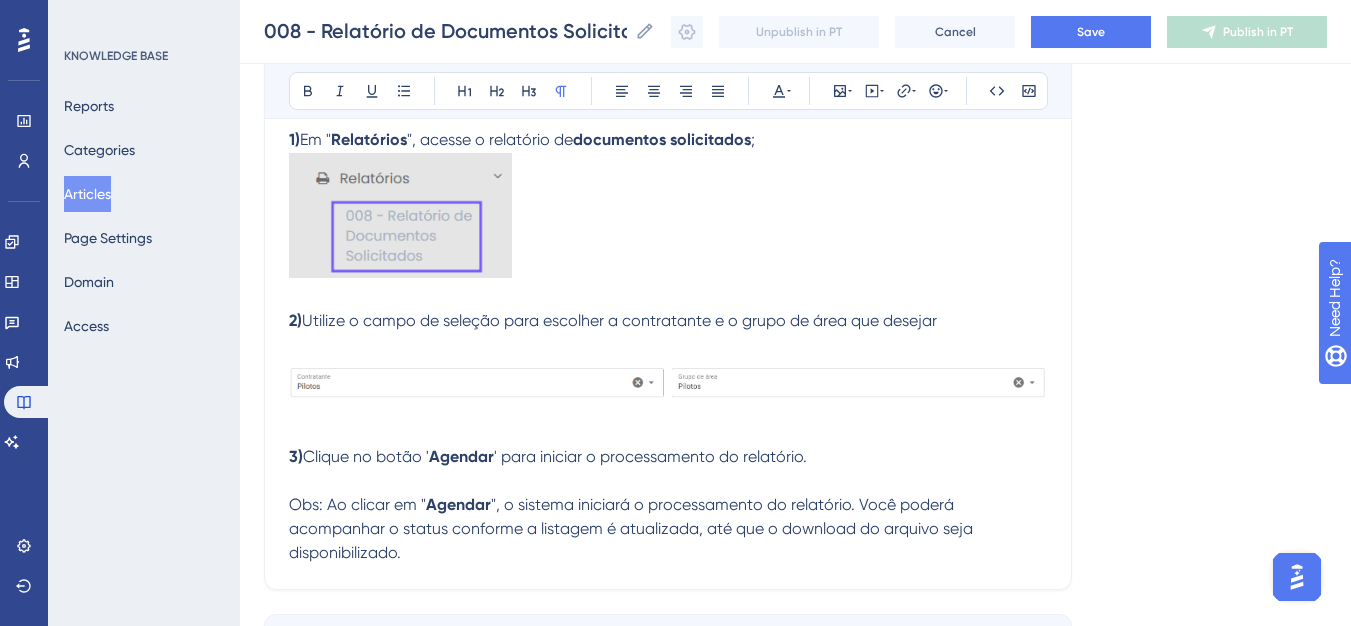 click at bounding box center [668, 385] 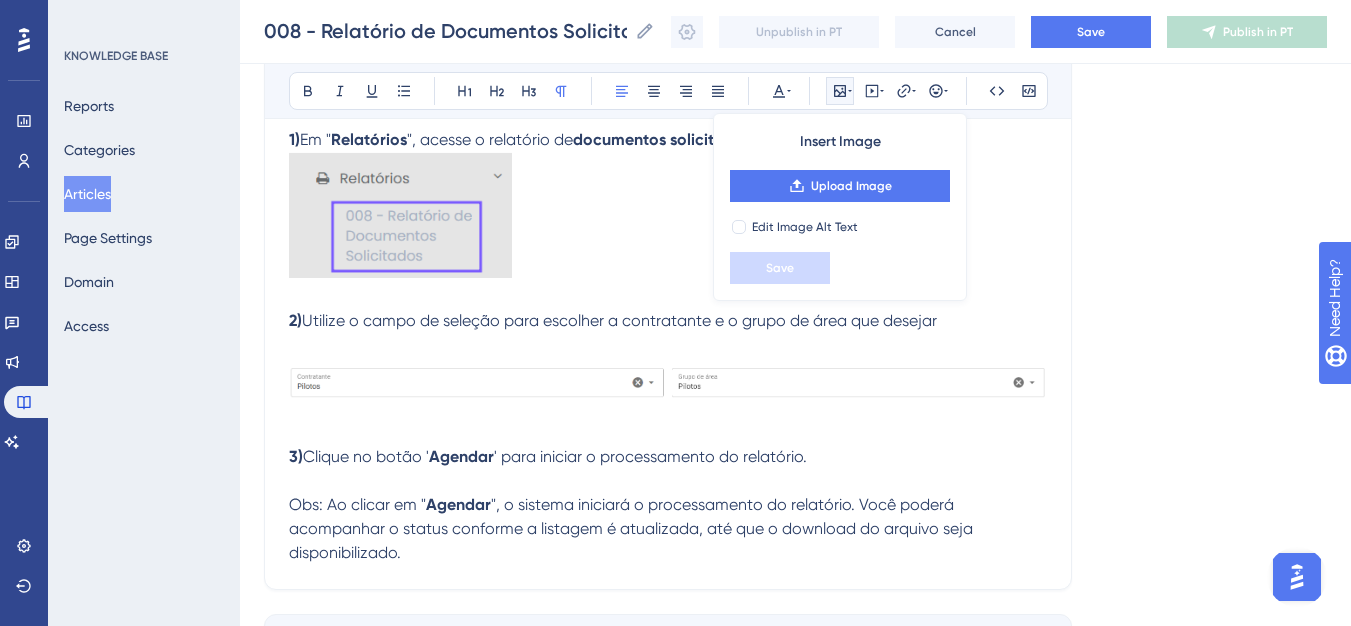 click on "Utilize o campo de seleção para escolher a contratante e o grupo de área que desejar" at bounding box center [619, 320] 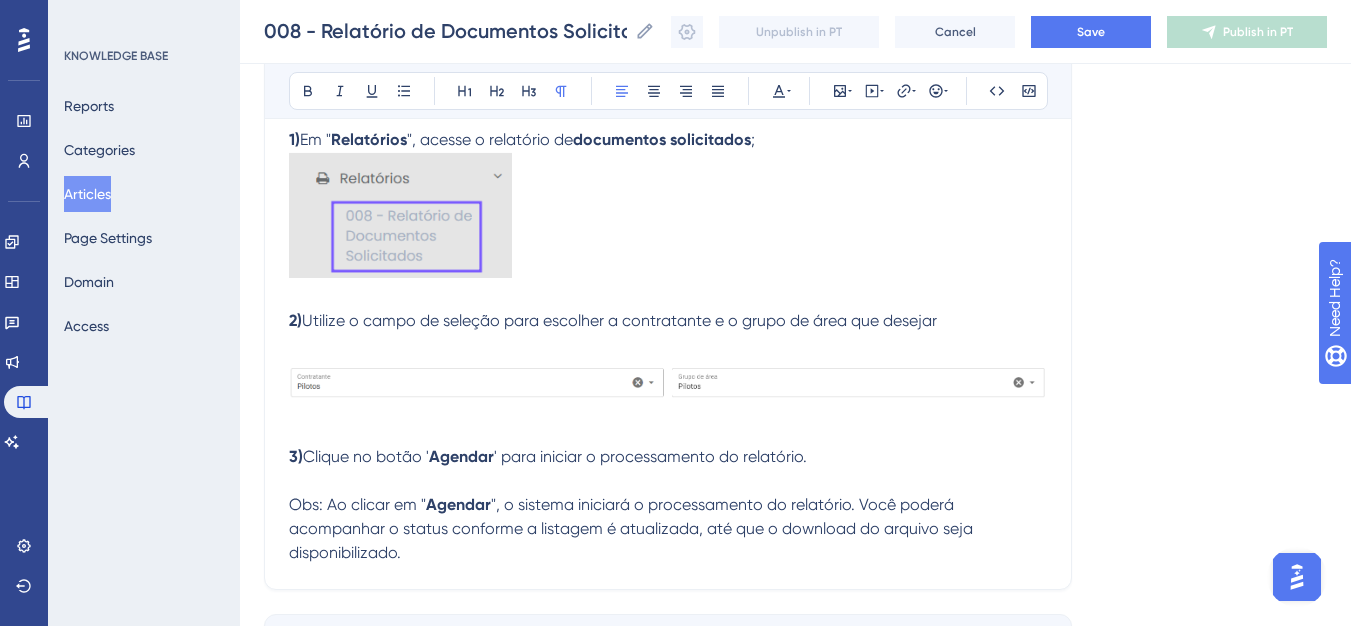 click on "Utilize o campo de seleção para escolher a contratante e o grupo de área que desejar" at bounding box center (619, 320) 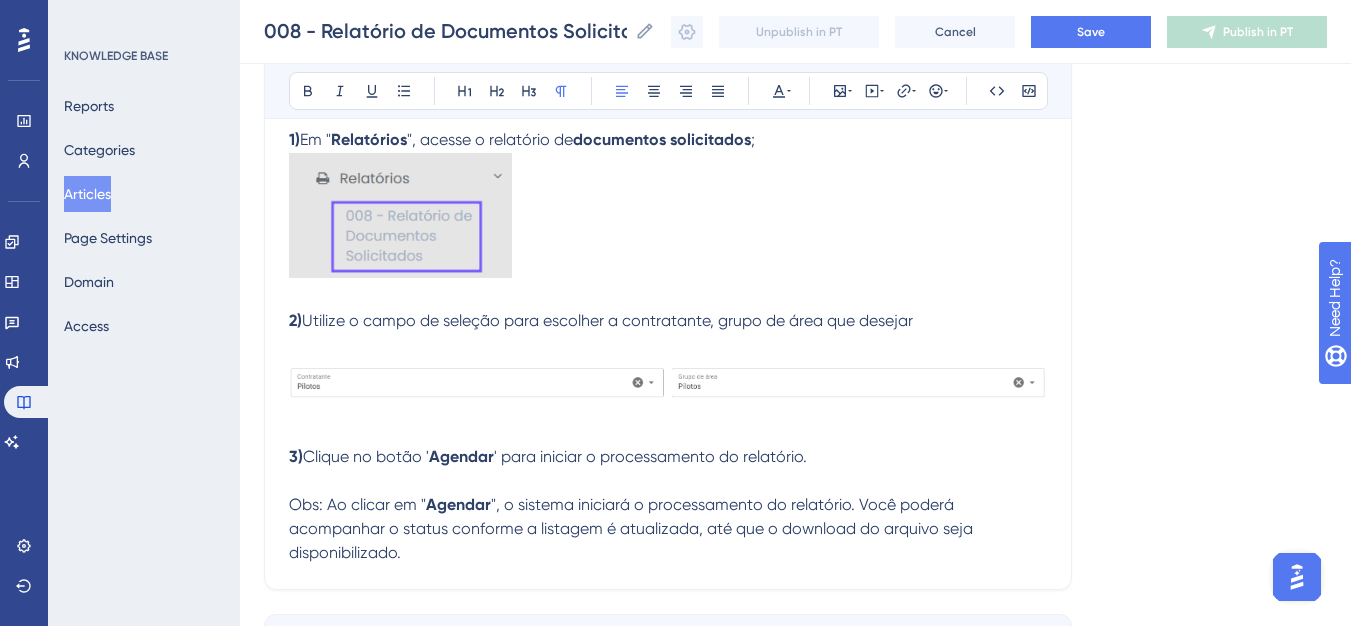 click on "Utilize o campo de seleção para escolher a contratante, grupo de área que desejar" at bounding box center (607, 320) 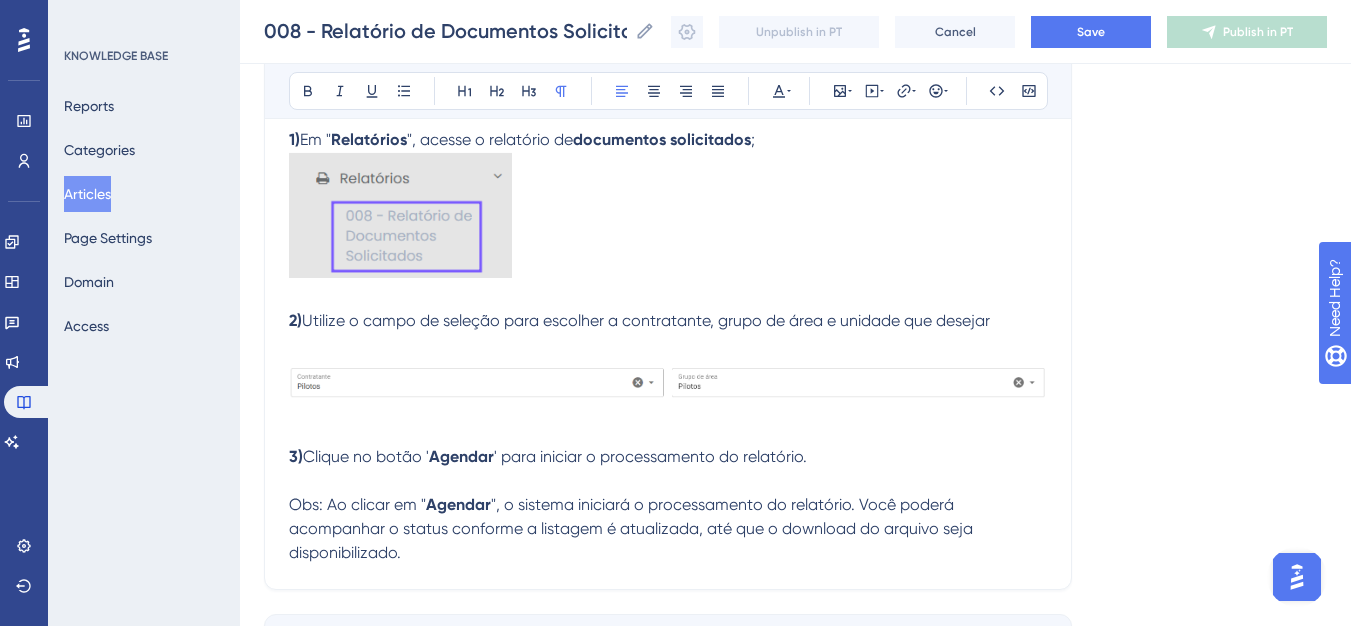 click on "1)  Em " Relatórios ", acesse o relatório de  documentos solicitados ; 2)  Utilize o campo de seleção para escolher a contratante, grupo de área e unidade que desejar 3)  Clique no botão ' Agendar ' para iniciar o processamento do relatório. Obs:   Ao clicar em " Agendar ", o sistema iniciará o processamento do relatório. Você poderá acompanhar o status conforme a listagem é atualizada, até que o download do arquivo seja disponibilizado." at bounding box center (668, 346) 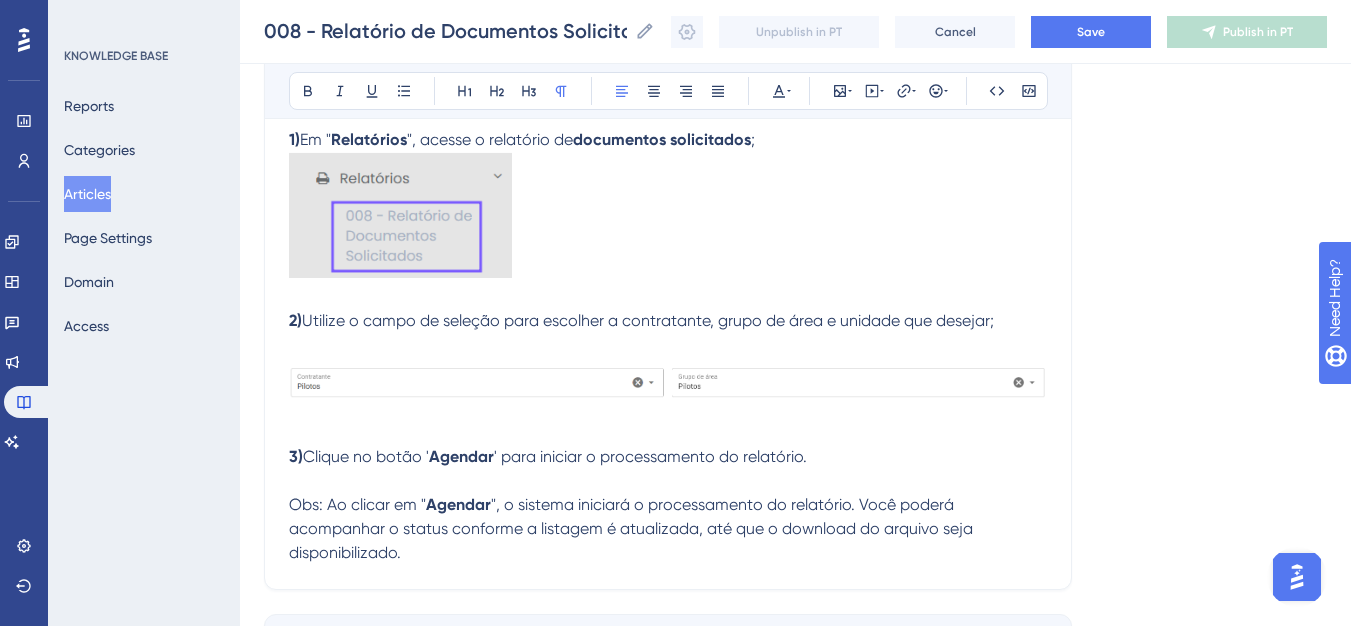 click at bounding box center [668, 385] 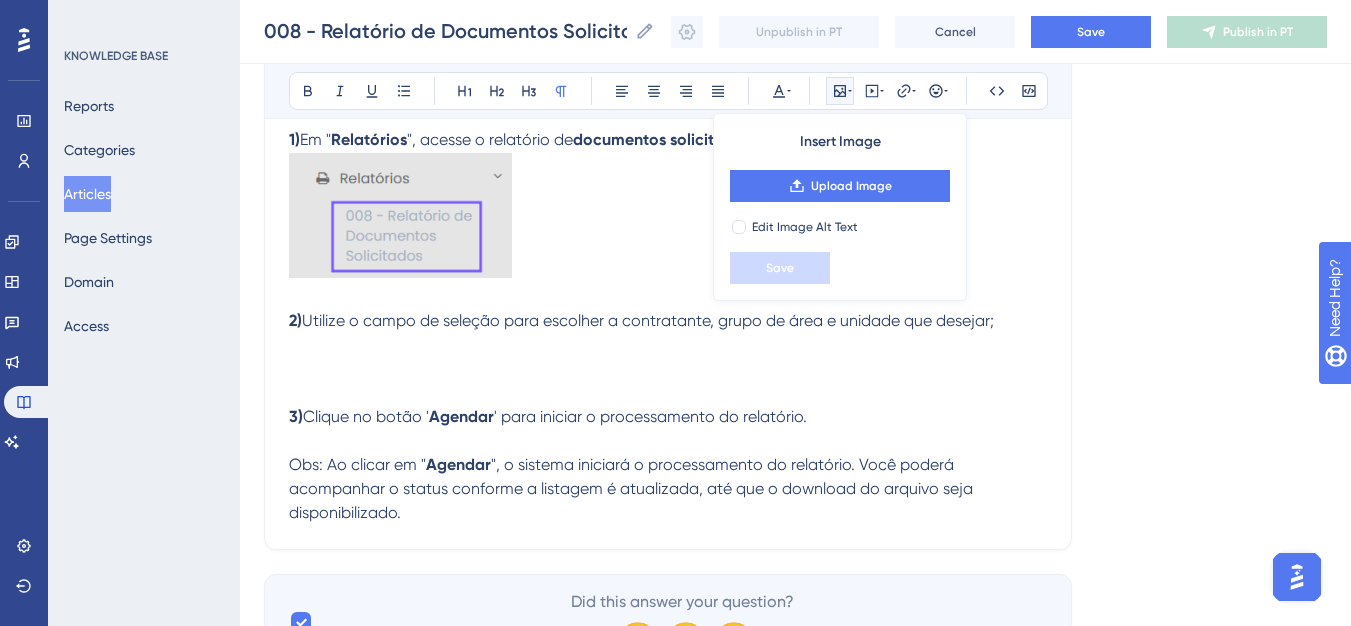 click on "1)  Em " Relatórios ", acesse o relatório de  documentos solicitados ; 2)  Utilize o campo de seleção para escolher a contratante, grupo de área e unidade que desejar; 3)  Clique no botão ' Agendar ' para iniciar o processamento do relatório. Obs:   Ao clicar em " Agendar ", o sistema iniciará o processamento do relatório. Você poderá acompanhar o status conforme a listagem é atualizada, até que o download do arquivo seja disponibilizado." at bounding box center [668, 326] 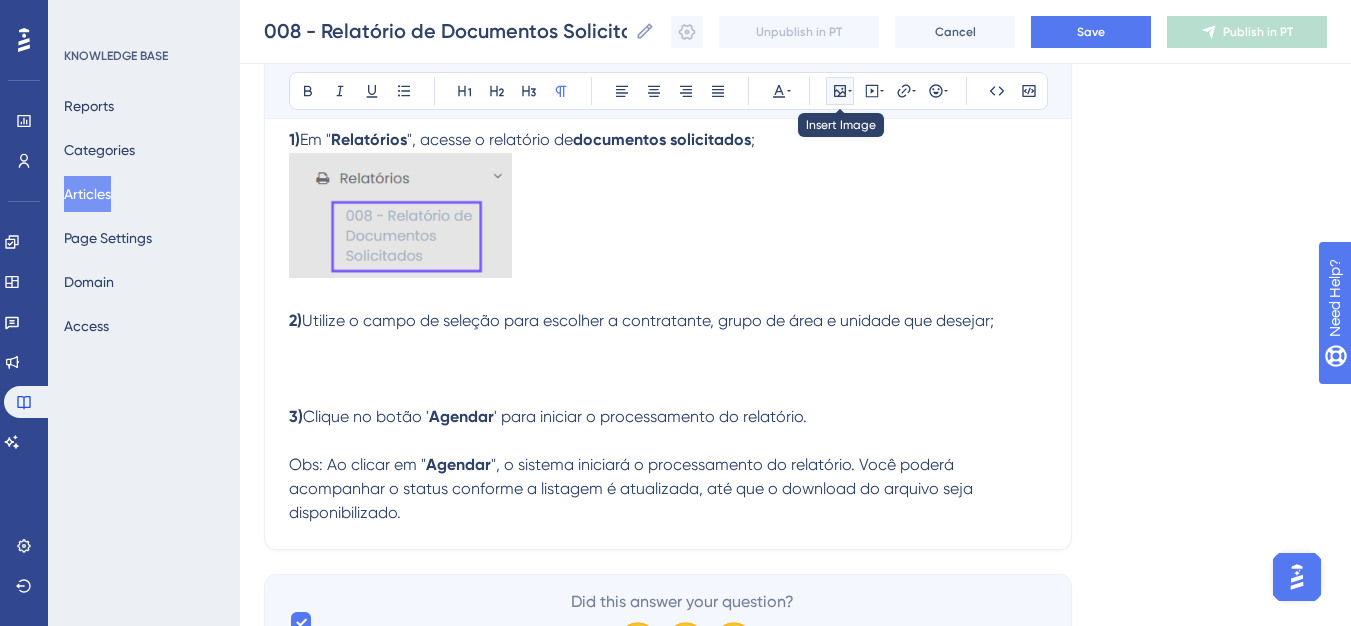 click 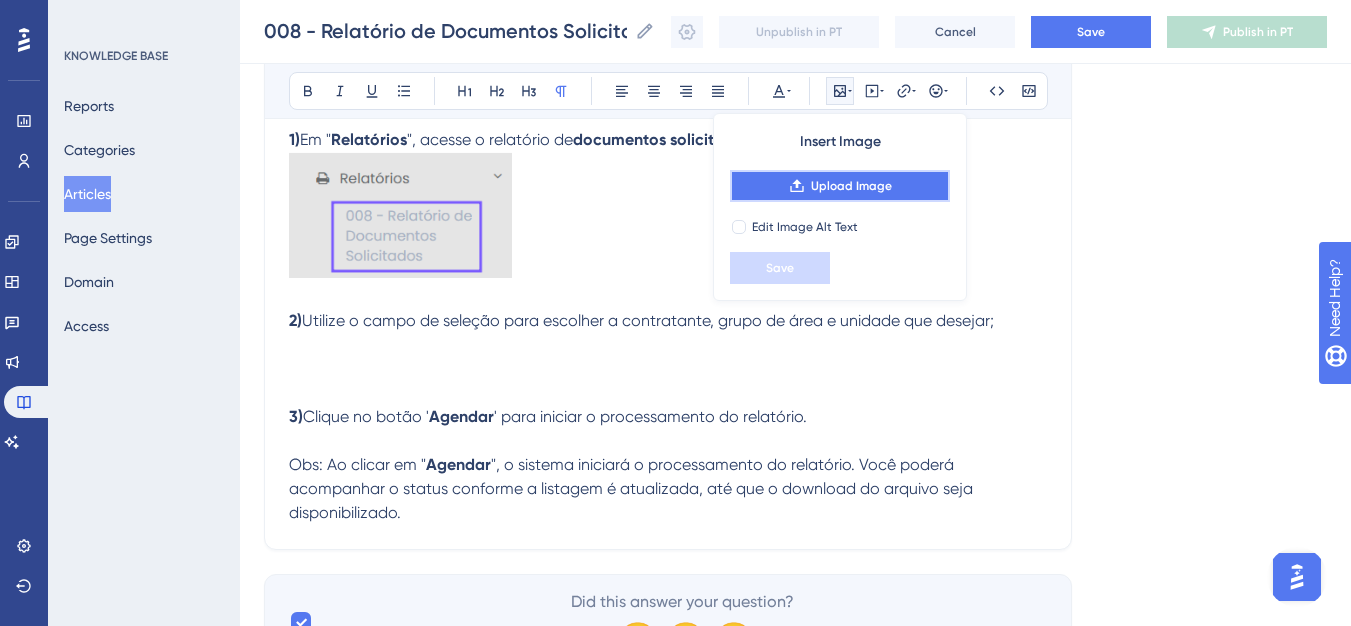 click on "Upload Image" at bounding box center (840, 186) 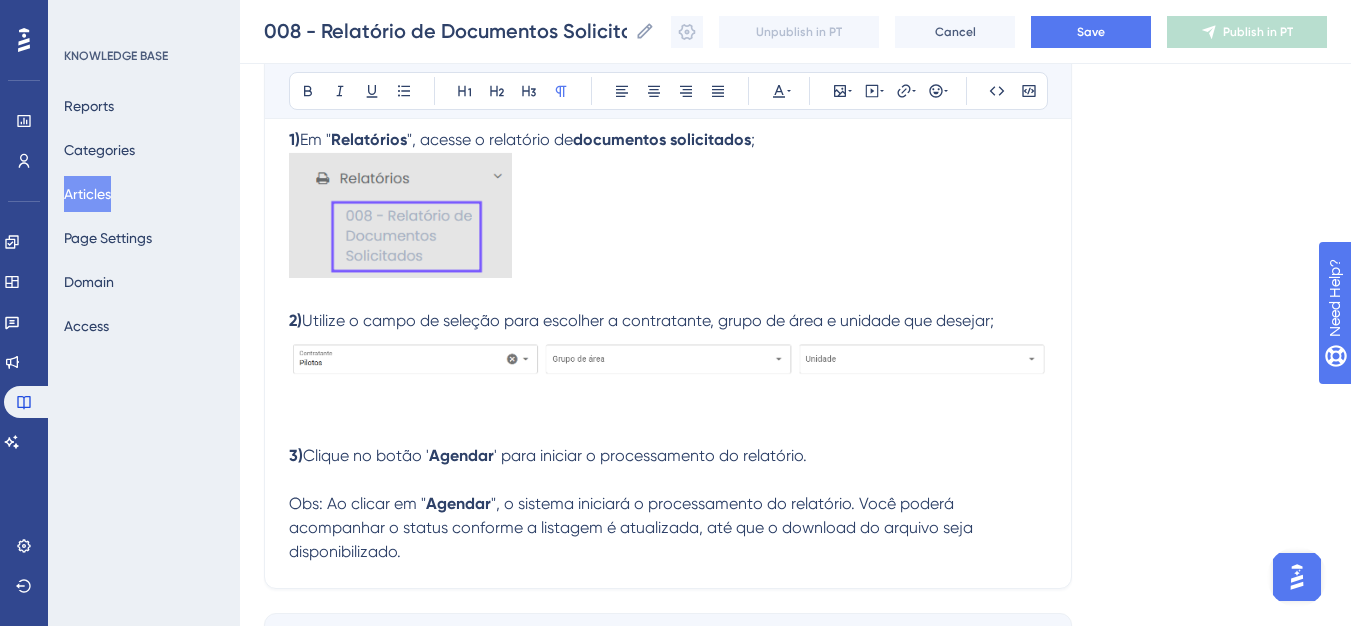 click at bounding box center (668, 361) 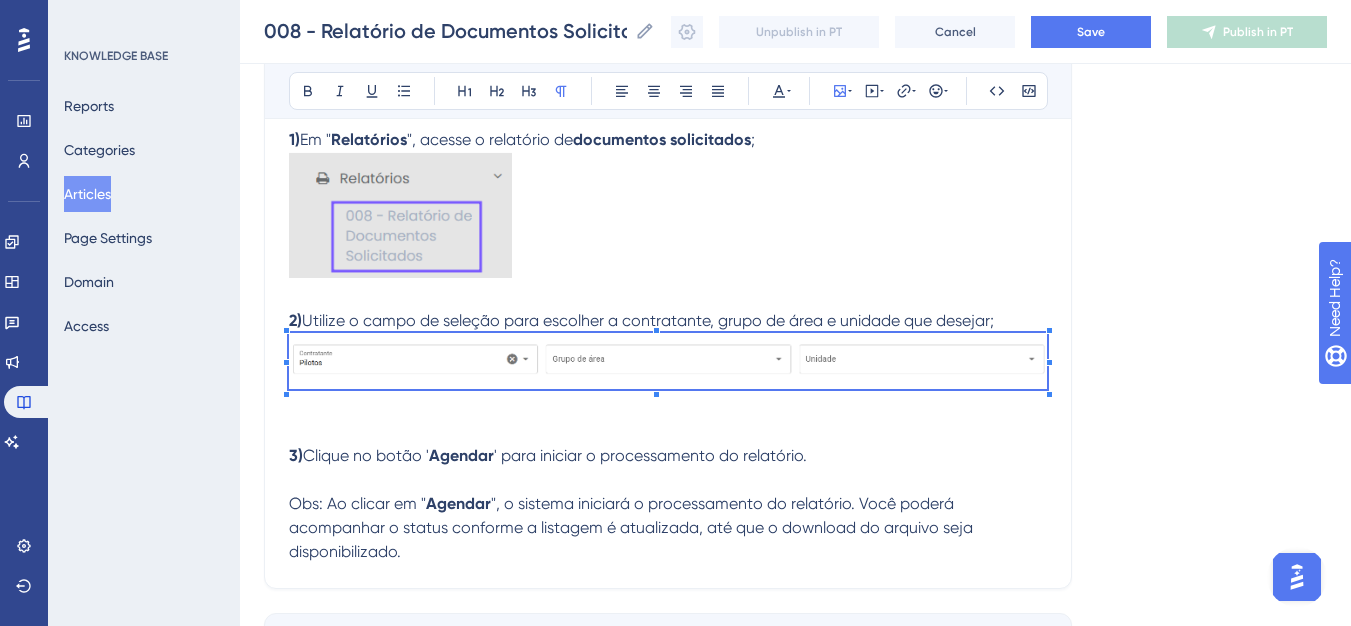 click on "008 - Relatório de Documentos Solicitados (Contratante) Bold Italic Underline Bullet Point Heading 1 Heading 2 Heading 3 Normal Align Left Align Center Align Right Align Justify Text Color Insert Image Embed Video Hyperlink Emojis Code Code Block Olá 💜 Obs:  Este relatório só está dispónivel para o cliente. Objetivo:  Visualizar os documentos solicitados para o grupo de área selecionado. Passos para gerar o relatório: 1)  Em " Relatórios ", acesse o relatório de  documentos solicitados ; 2)  Utilize o campo de seleção para escolher a contratante, grupo de área e unidade que desejar; 3)  Clique no botão ' Agendar ' para iniciar o processamento do relatório. Obs:   Ao clicar em " Agendar ", o sistema iniciará o processamento do relatório. Você poderá acompanhar o status conforme a listagem é atualizada, até que o download do arquivo seja disponibilizado." at bounding box center (668, 148) 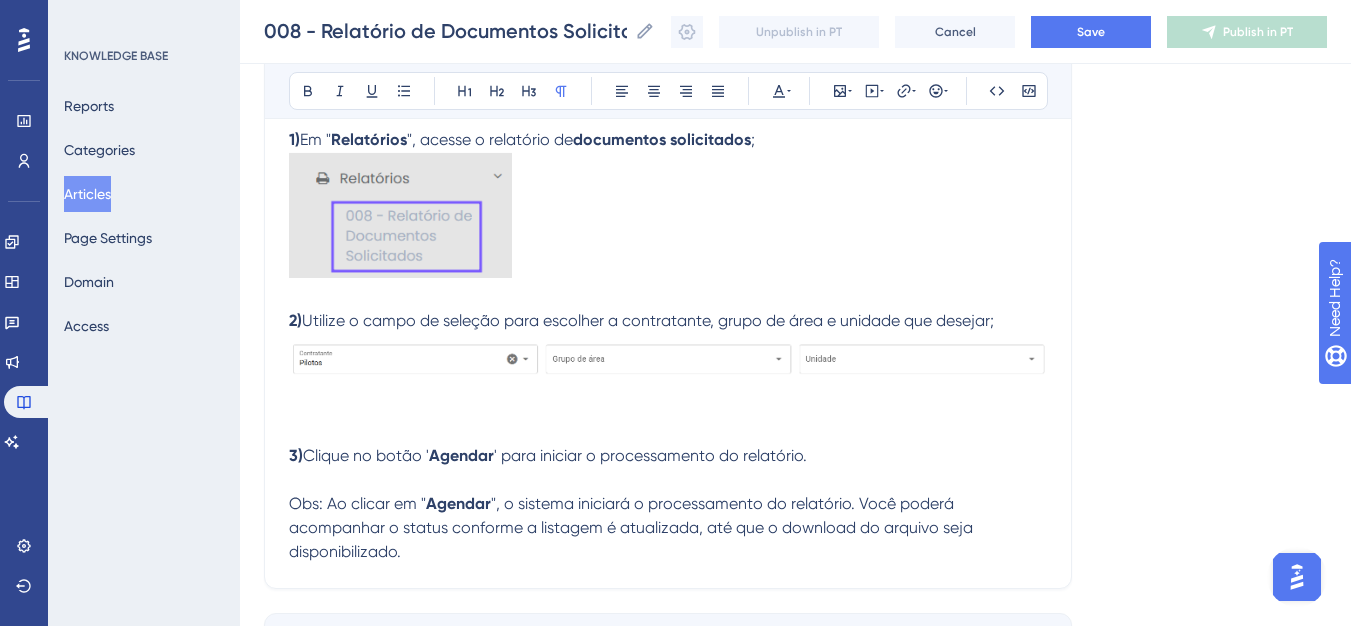 click on "1)  Em " Relatórios ", acesse o relatório de  documentos solicitados ; 2)  Utilize o campo de seleção para escolher a contratante, grupo de área e unidade que desejar; 3)  Clique no botão ' Agendar ' para iniciar o processamento do relatório. Obs:   Ao clicar em " Agendar ", o sistema iniciará o processamento do relatório. Você poderá acompanhar o status conforme a listagem é atualizada, até que o download do arquivo seja disponibilizado." at bounding box center [668, 346] 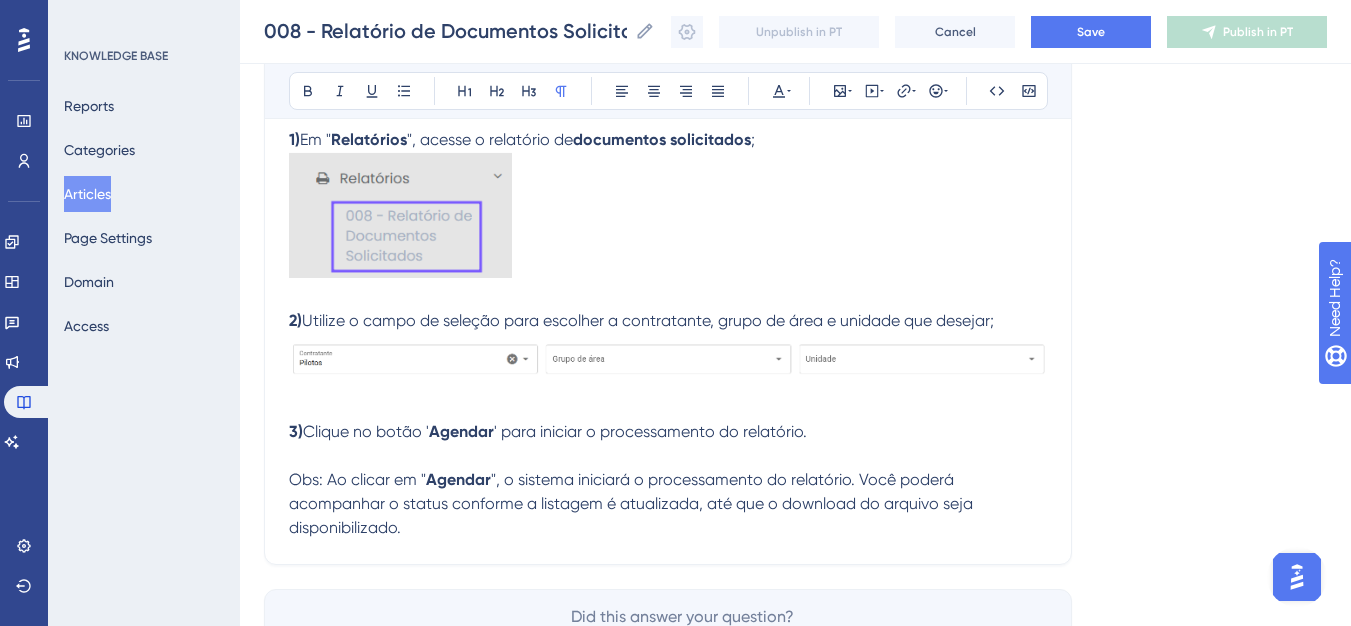 click on "1)  Em " Relatórios ", acesse o relatório de  documentos solicitados ; 2)  Utilize o campo de seleção para escolher a contratante, grupo de área e unidade que desejar; 3)  Clique no botão ' Agendar ' para iniciar o processamento do relatório. Obs:   Ao clicar em " Agendar ", o sistema iniciará o processamento do relatório. Você poderá acompanhar o status conforme a listagem é atualizada, até que o download do arquivo seja disponibilizado." at bounding box center [668, 334] 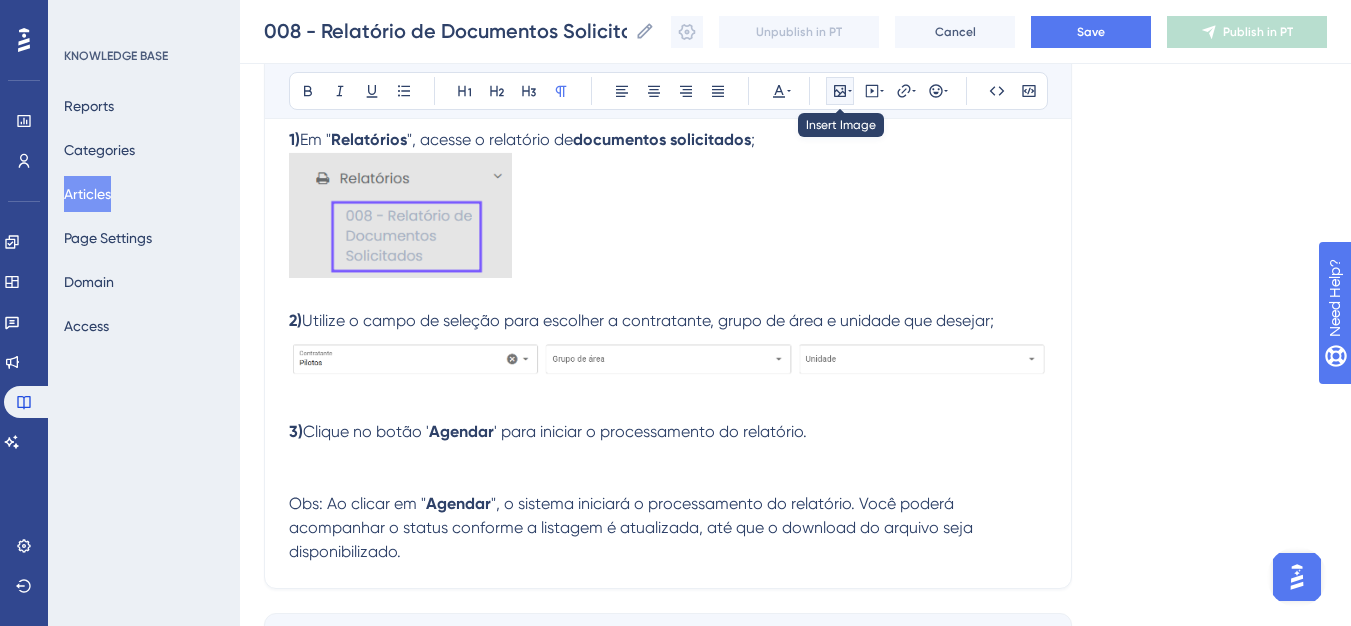 click 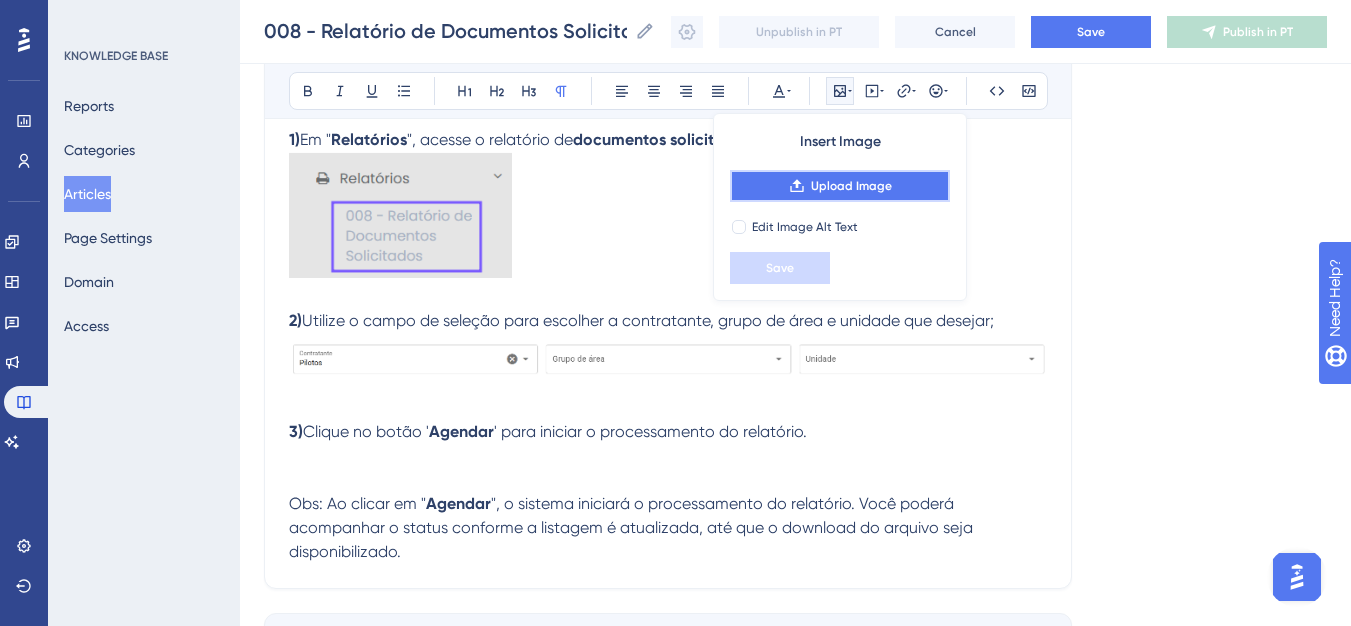 click on "Upload Image" at bounding box center (851, 186) 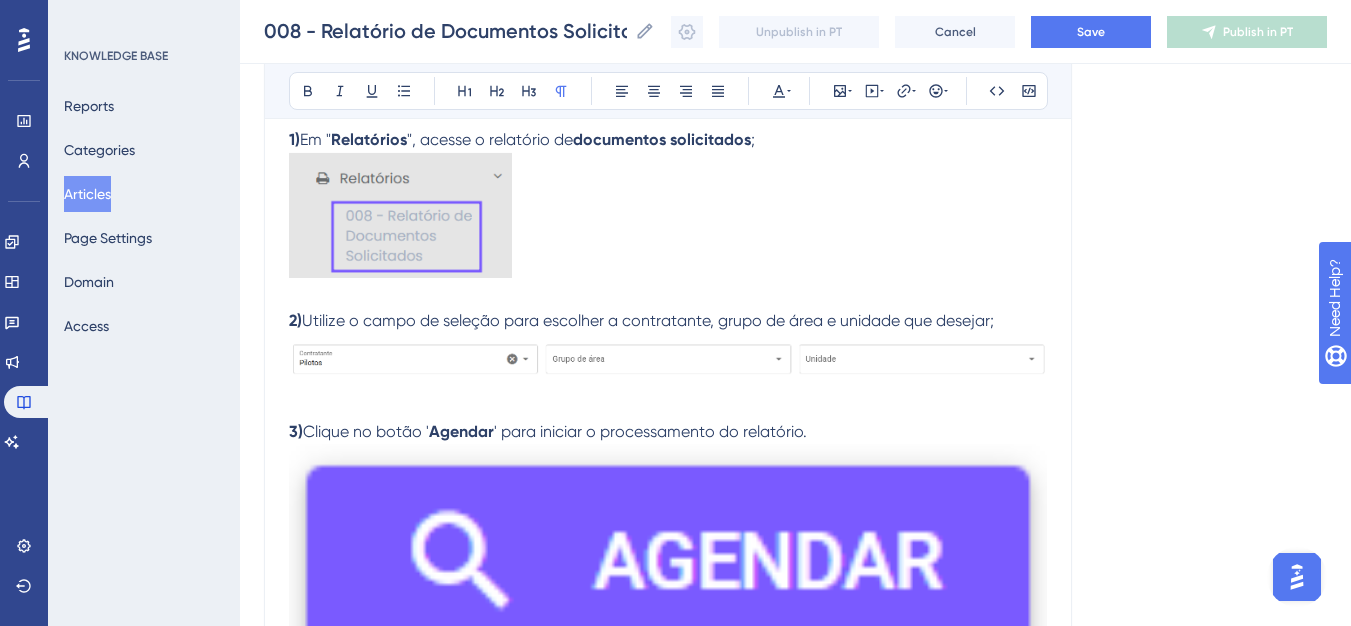 click at bounding box center [668, 562] 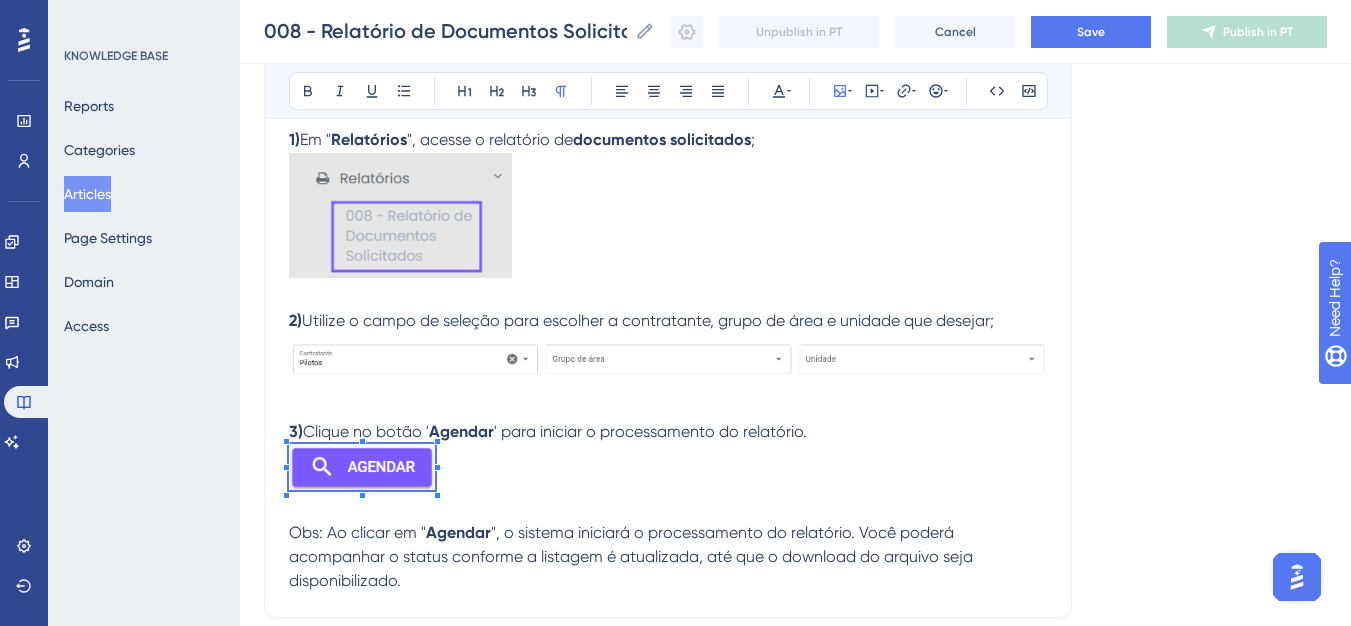 click on "Performance Users Engagement Widgets Feedback Product Updates Knowledge Base AI Assistant Settings Logout KNOWLEDGE BASE Reports Categories Articles Page Settings Domain Access 008 - Relatório de Documentos Solicitados (Contratante) MAU 93 % Click to see add-on and upgrade options 008 - Relatório de Documentos Solicitados (Contratante) 008 - Relatório de Documentos Solicitados (Contratante) Unpublish in PT Cancel Save Publish in PT Language Portuguese (Default) 008 - Relatório de Documentos Solicitados (Contratante) Bold Italic Underline Bullet Point Heading 1 Heading 2 Heading 3 Normal Align Left Align Center Align Right Align Justify Text Color Insert Image Embed Video Hyperlink Emojis Code Code Block Olá 💜 Obs:  Este relatório só está dispónivel para o cliente. Objetivo:  Visualizar os documentos solicitados para o grupo de área selecionado. Passos para gerar o relatório: 1)  Em " Relatórios ", acesse o relatório de  ; 2) 3) Agendar" at bounding box center [675, -517] 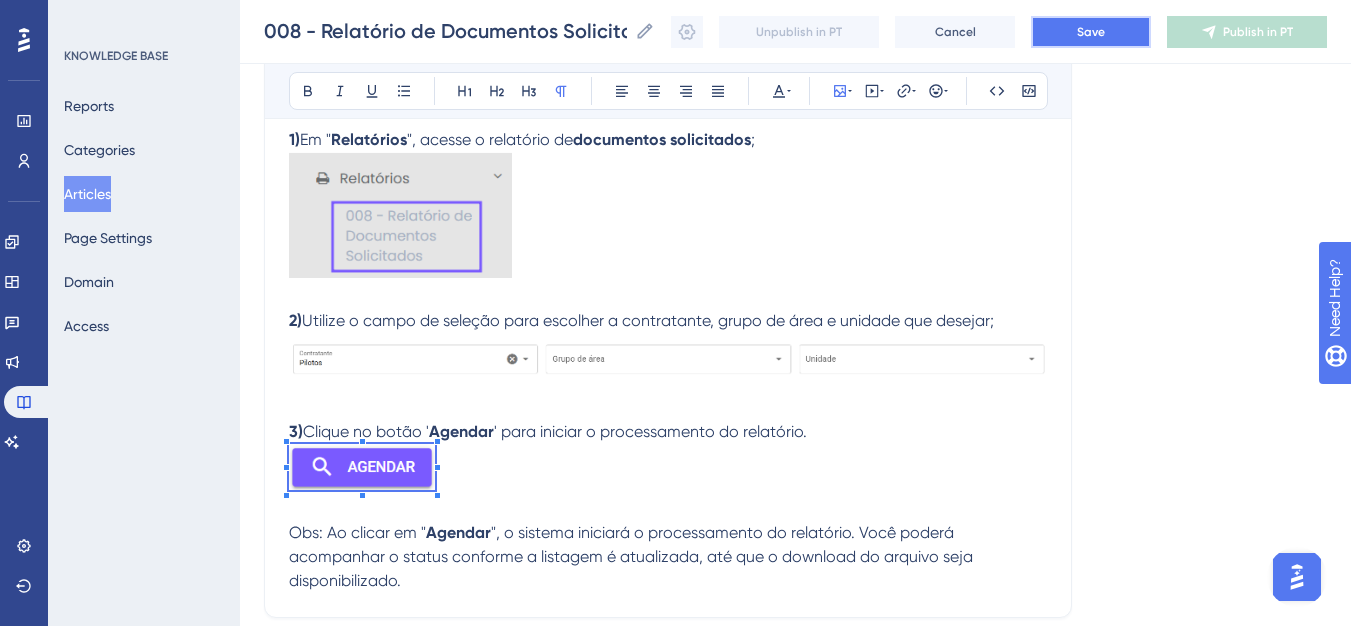 click on "Save" at bounding box center [1091, 32] 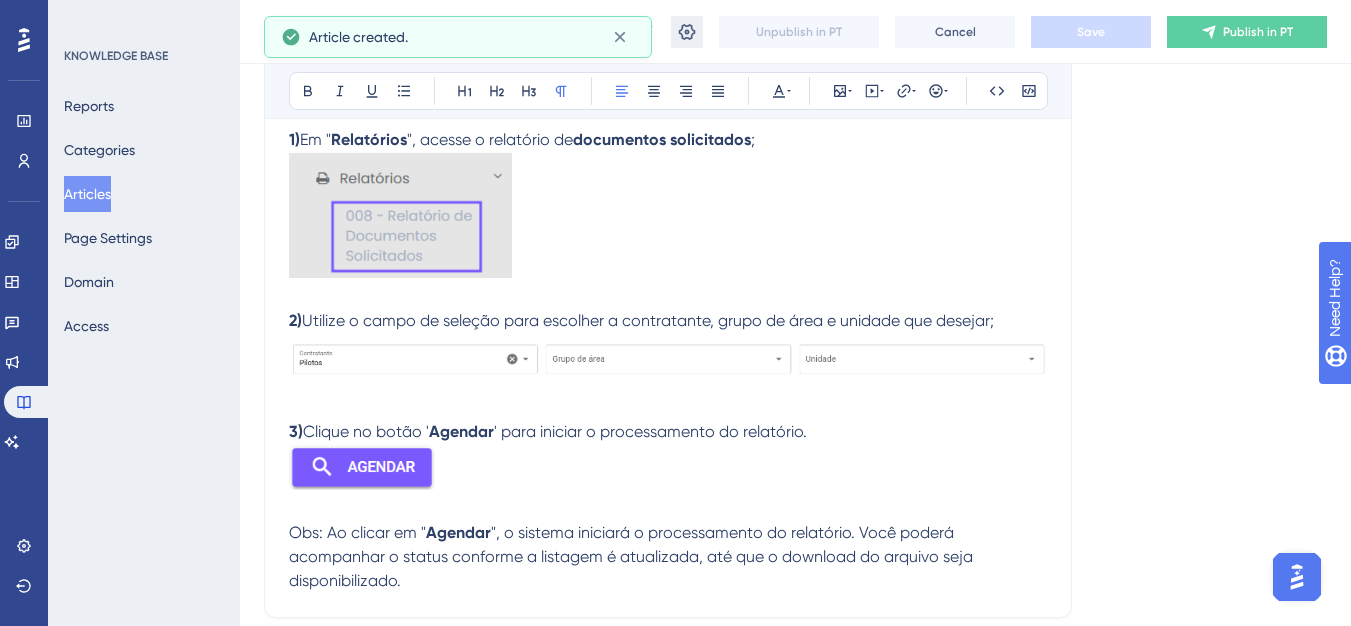 scroll, scrollTop: 289, scrollLeft: 0, axis: vertical 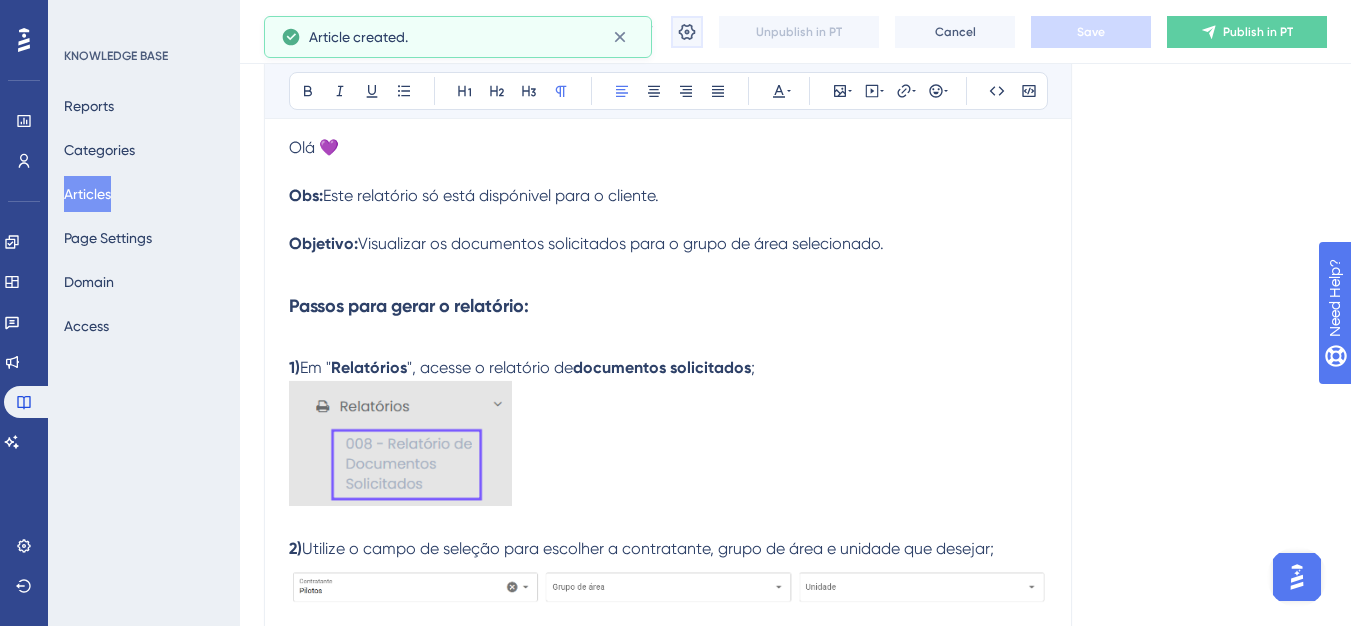 click at bounding box center [687, 32] 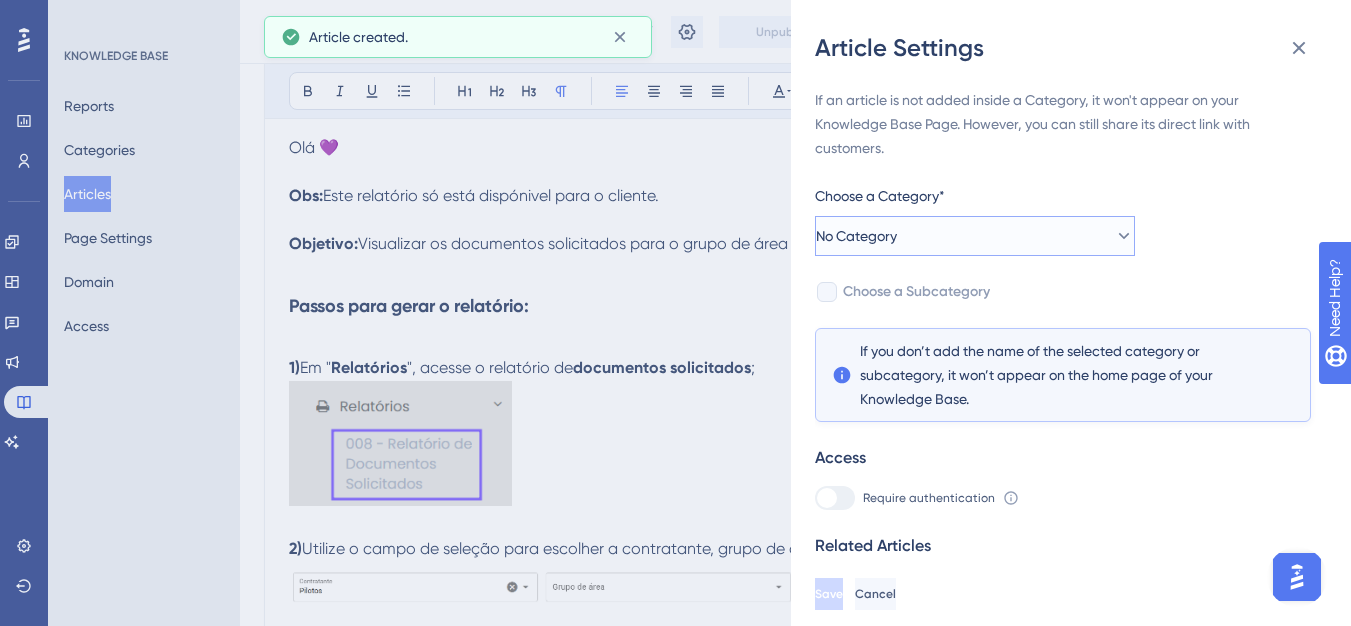 click on "No Category" at bounding box center [975, 236] 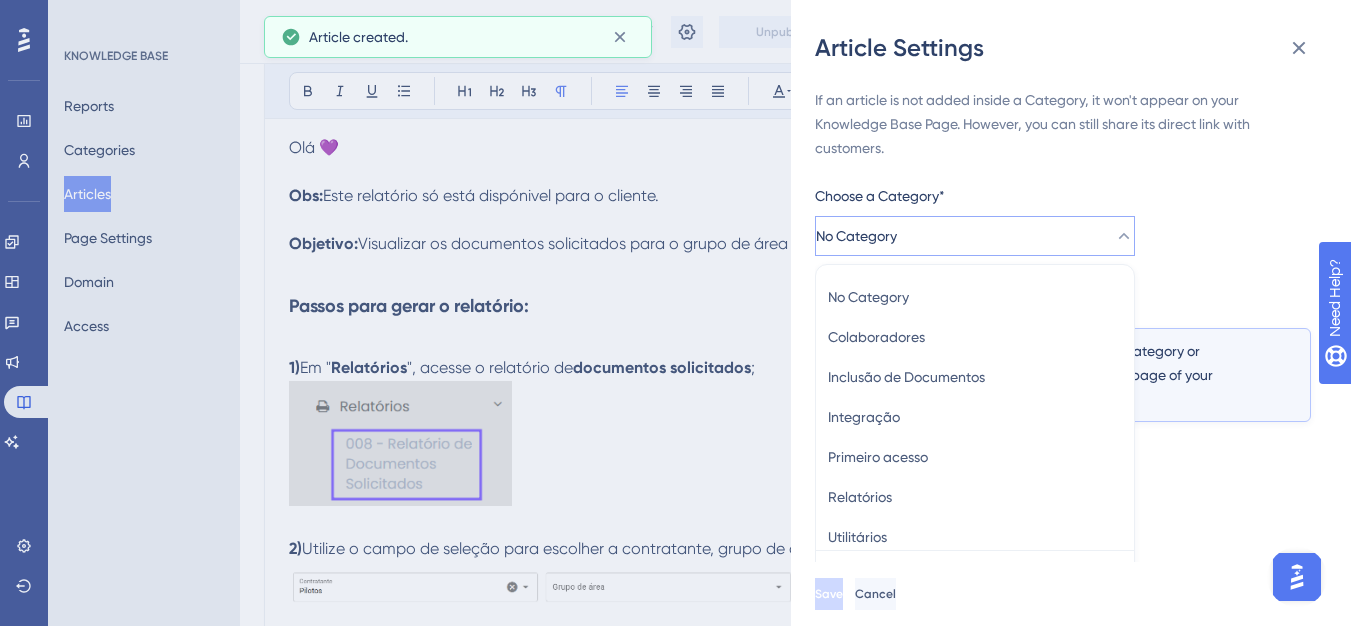 scroll, scrollTop: 49, scrollLeft: 0, axis: vertical 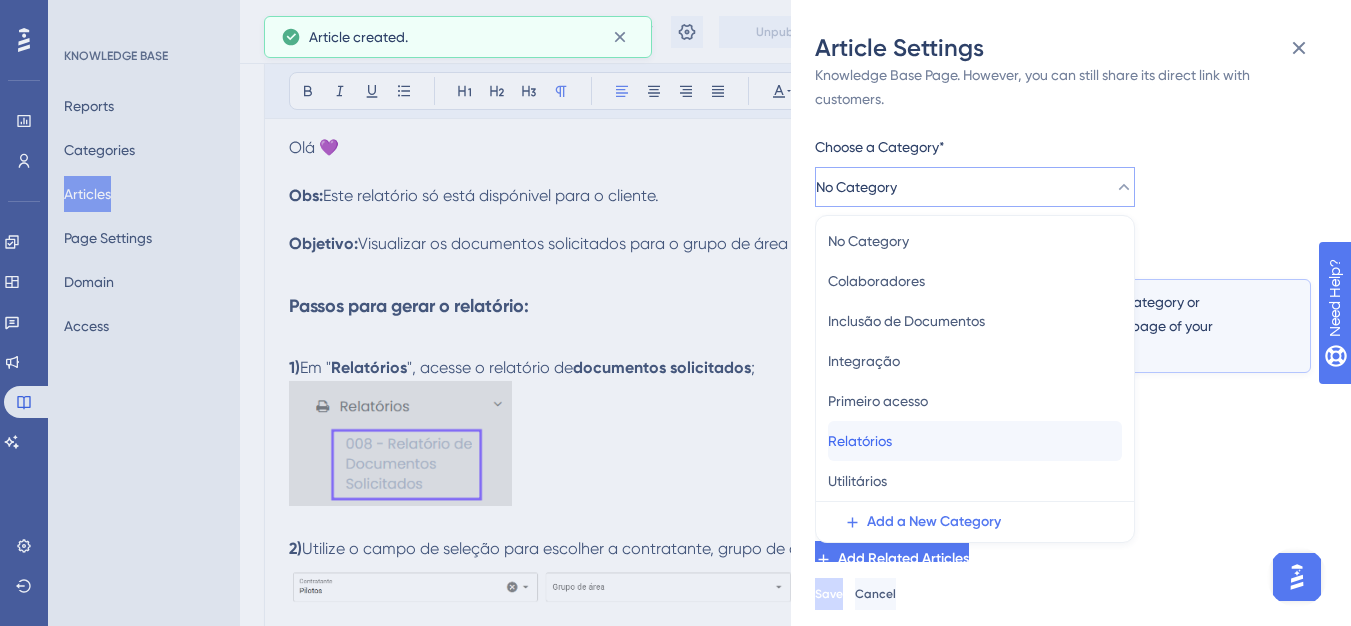 click on "Relatórios Relatórios" at bounding box center (975, 441) 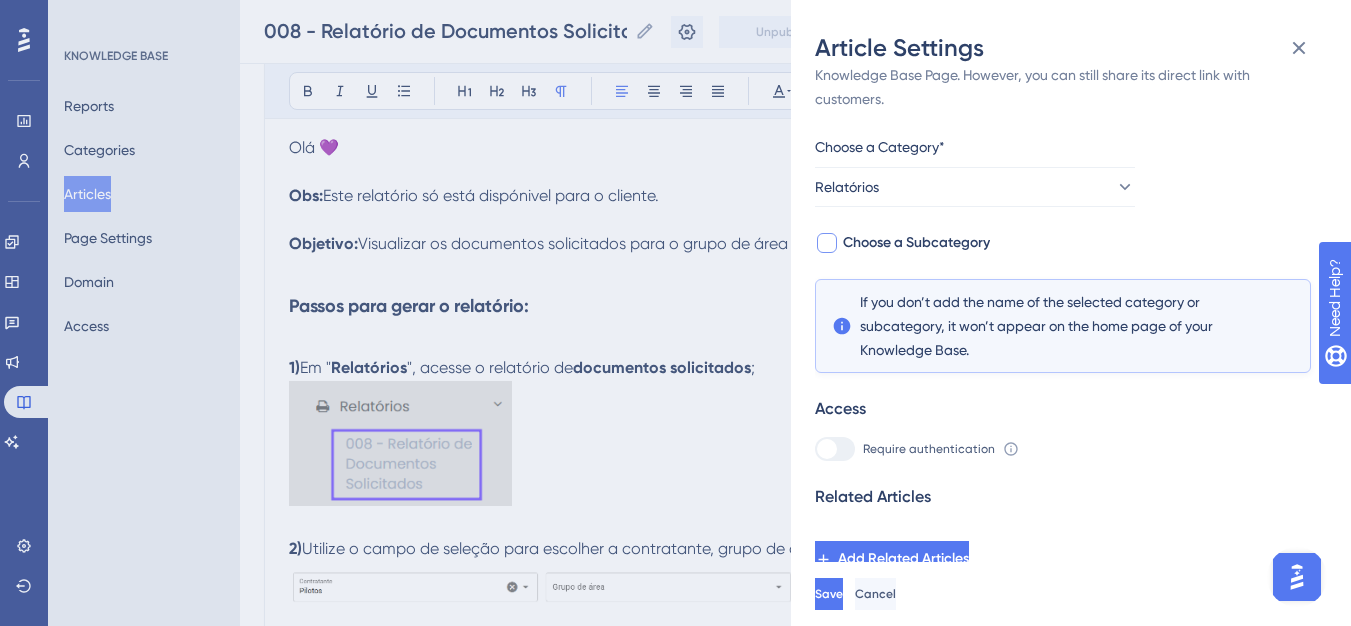 click on "Choose a Subcategory" at bounding box center (902, 243) 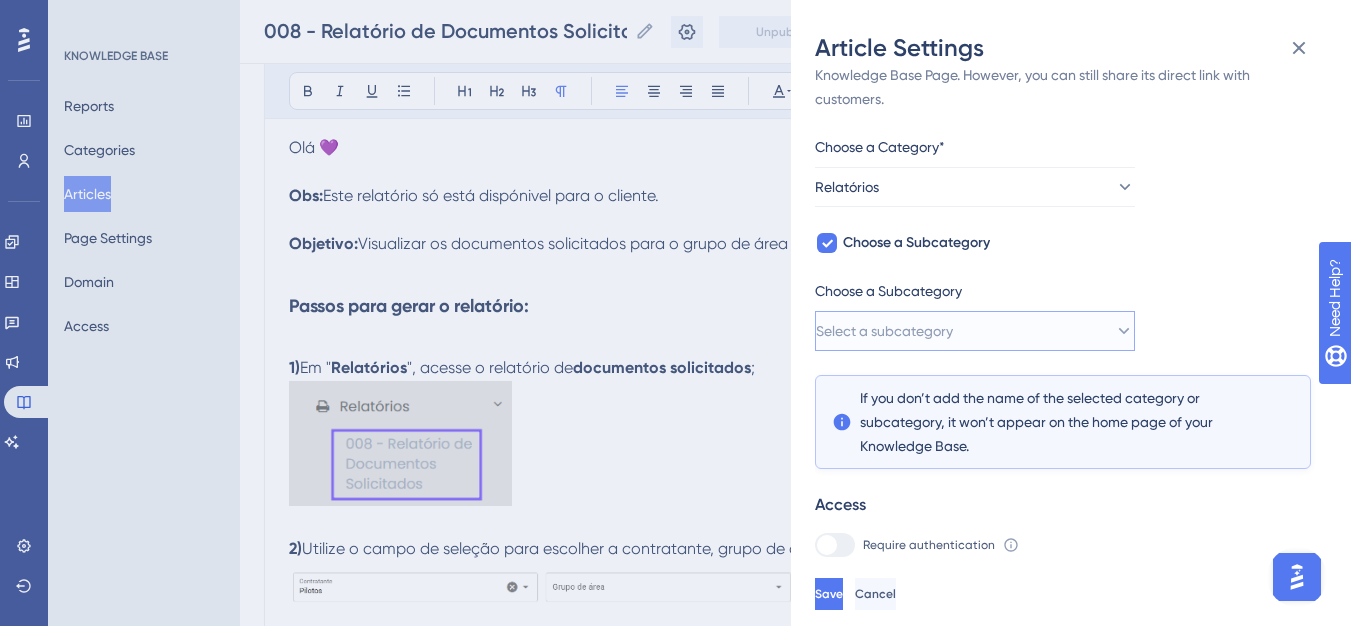click on "Select a subcategory" at bounding box center (975, 331) 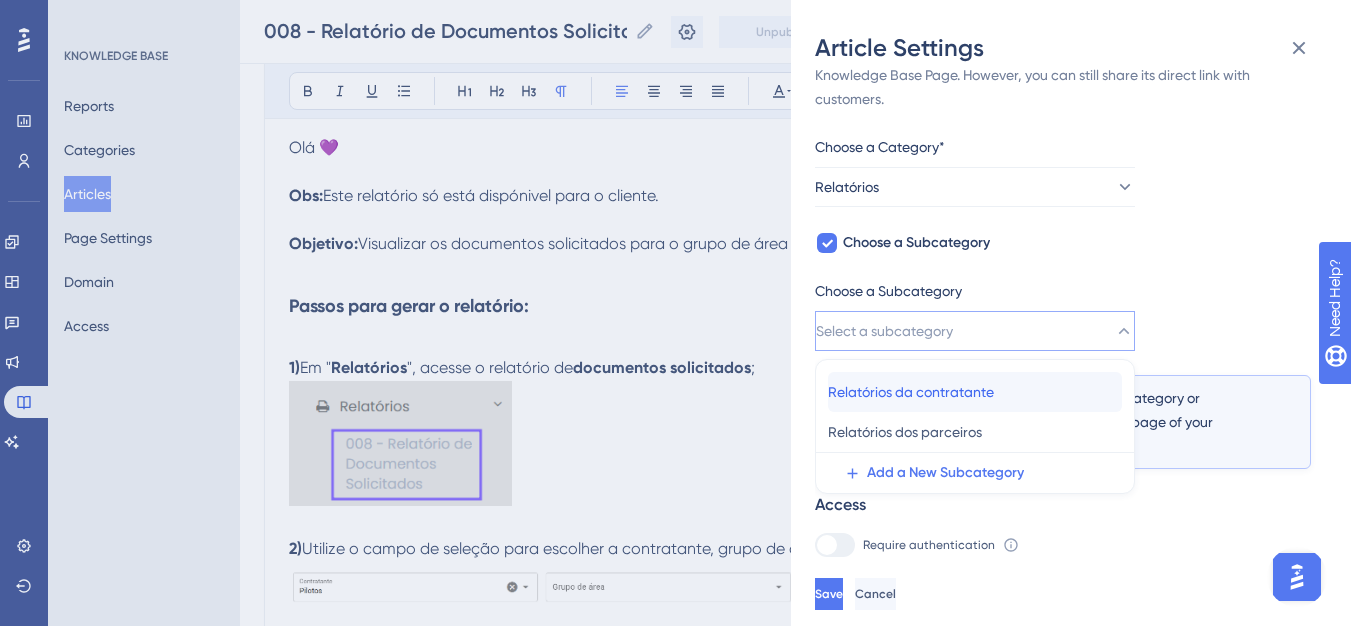 click on "Relatórios da contratante" at bounding box center (911, 392) 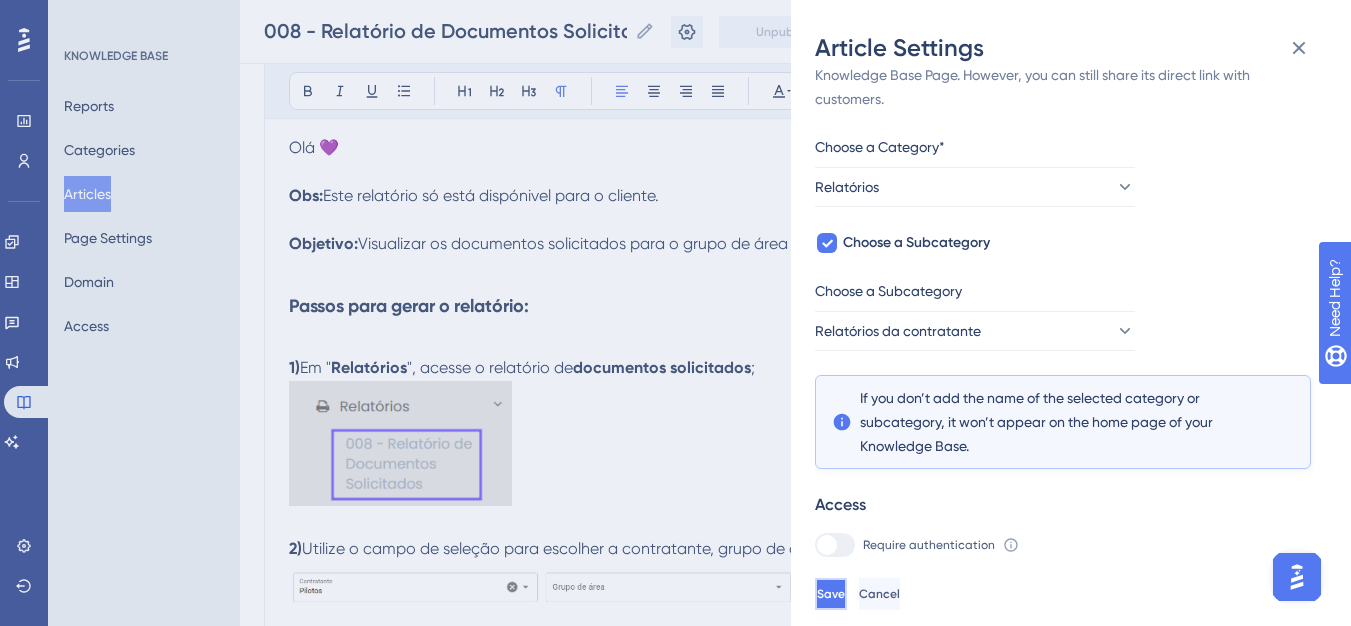 click on "Save" at bounding box center (831, 594) 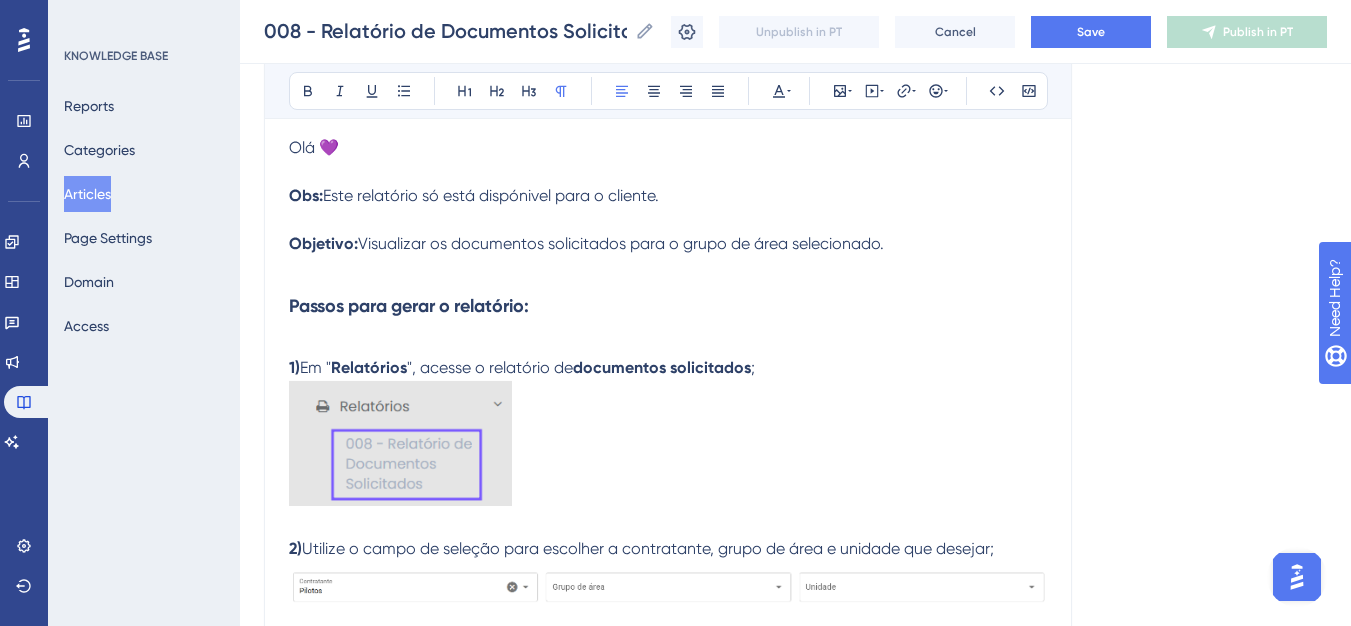 click at bounding box center (400, 443) 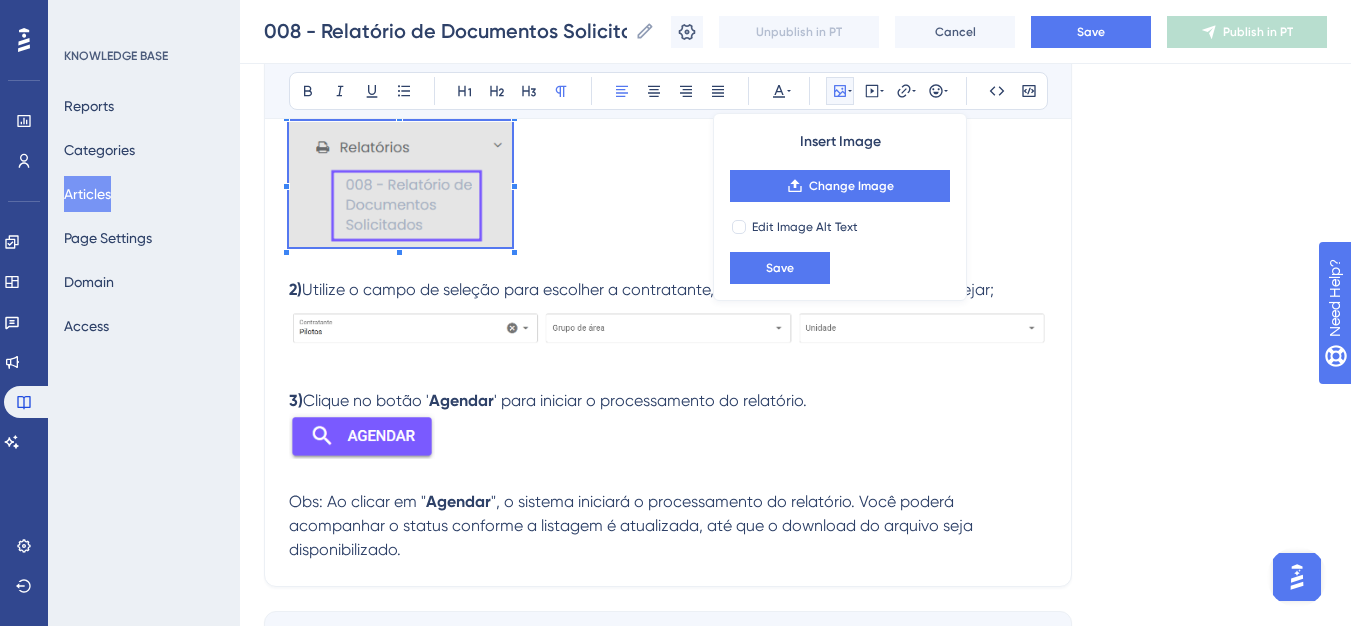 scroll, scrollTop: 689, scrollLeft: 0, axis: vertical 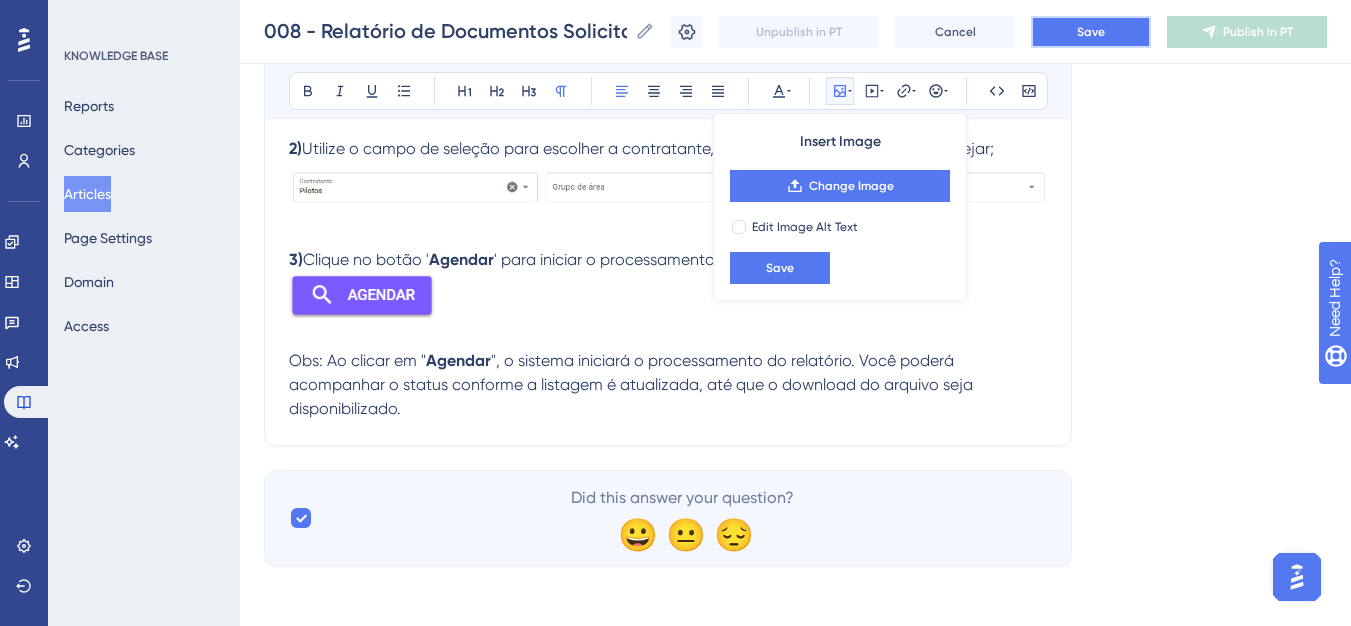 click on "Save" at bounding box center [1091, 32] 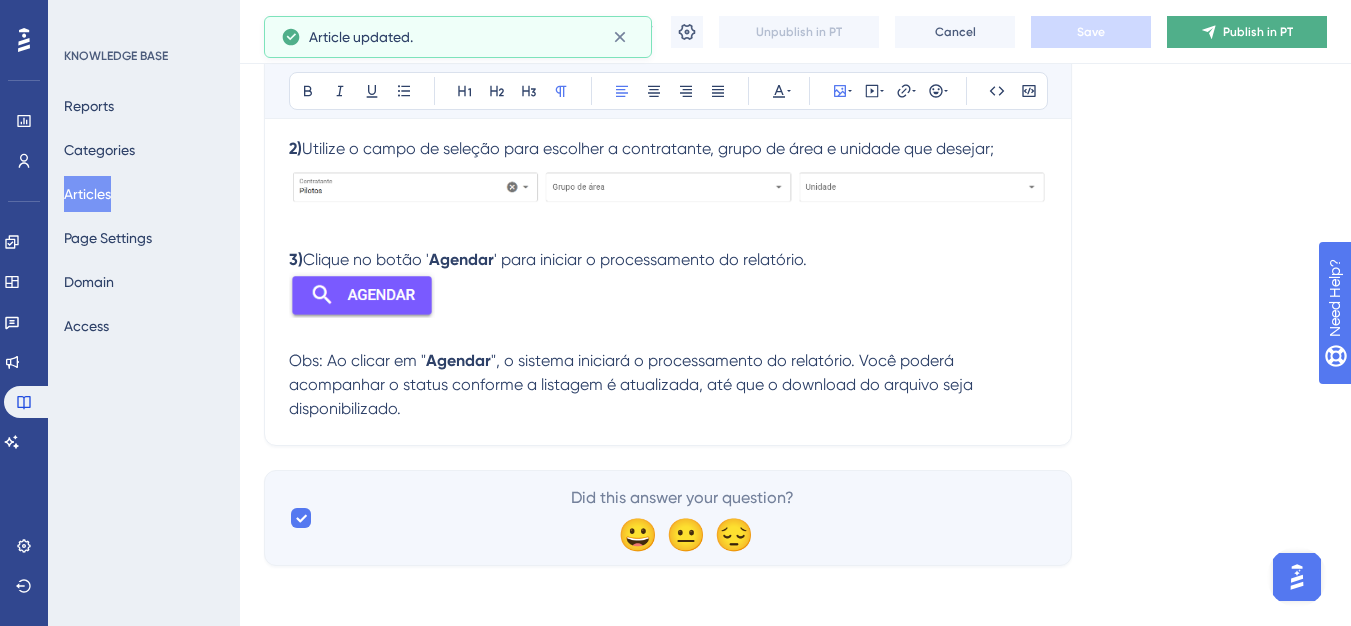 click on "Publish in PT" at bounding box center [1247, 32] 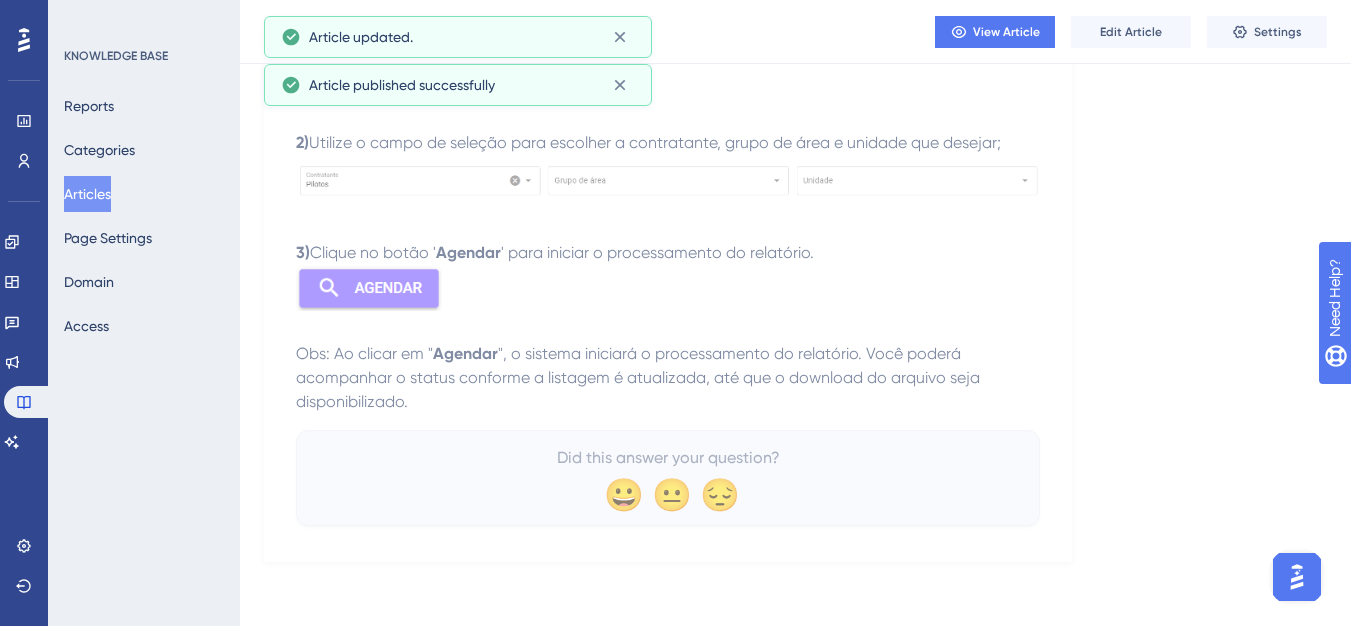 scroll, scrollTop: 590, scrollLeft: 0, axis: vertical 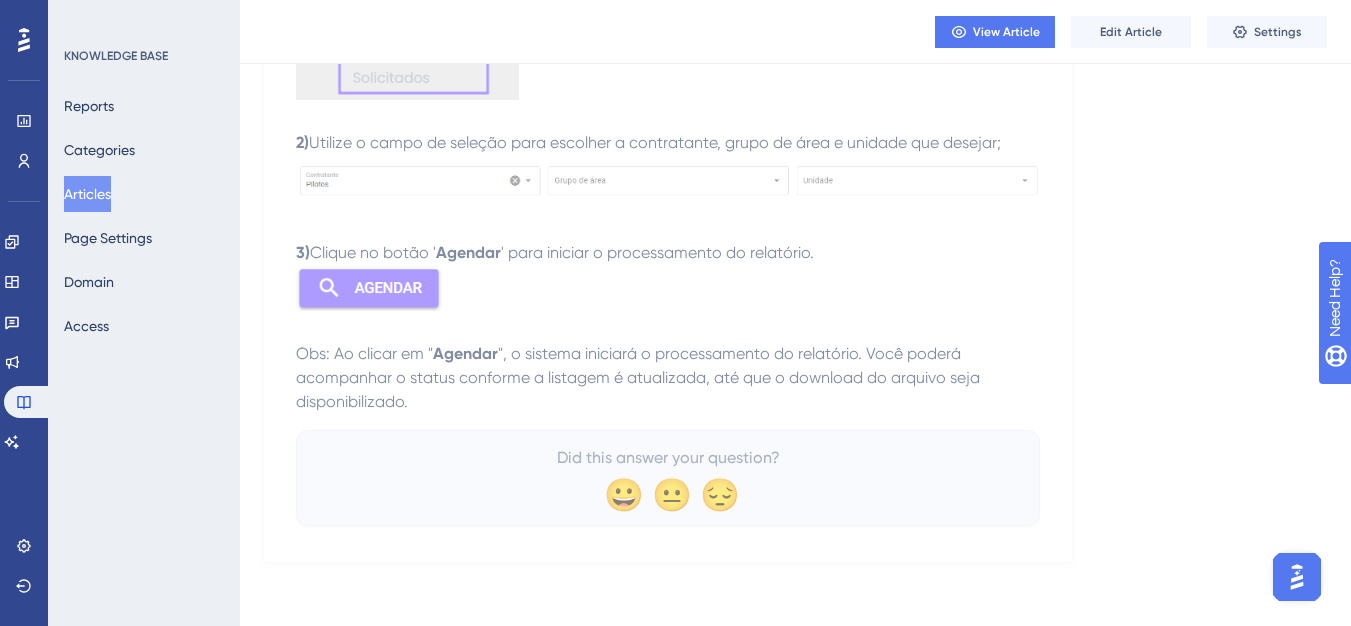 click on "Engagement Widgets Feedback Product Updates Knowledge Base AI Assistant" at bounding box center [24, 342] 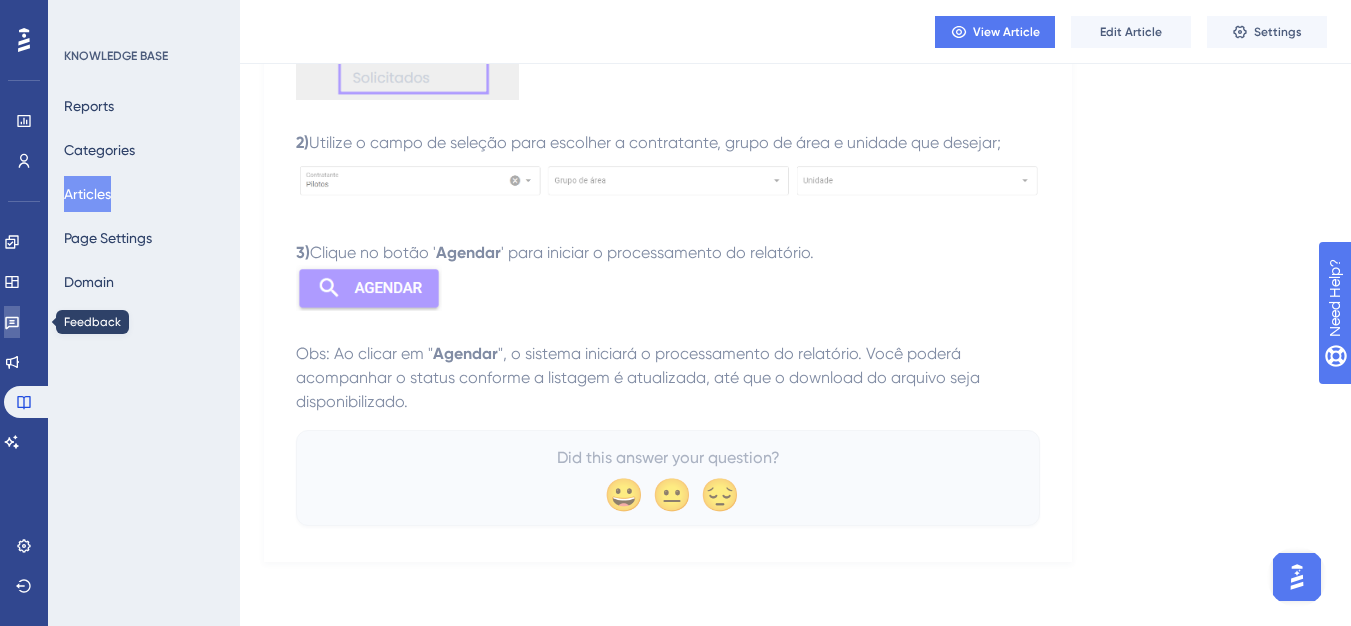 click at bounding box center [12, 322] 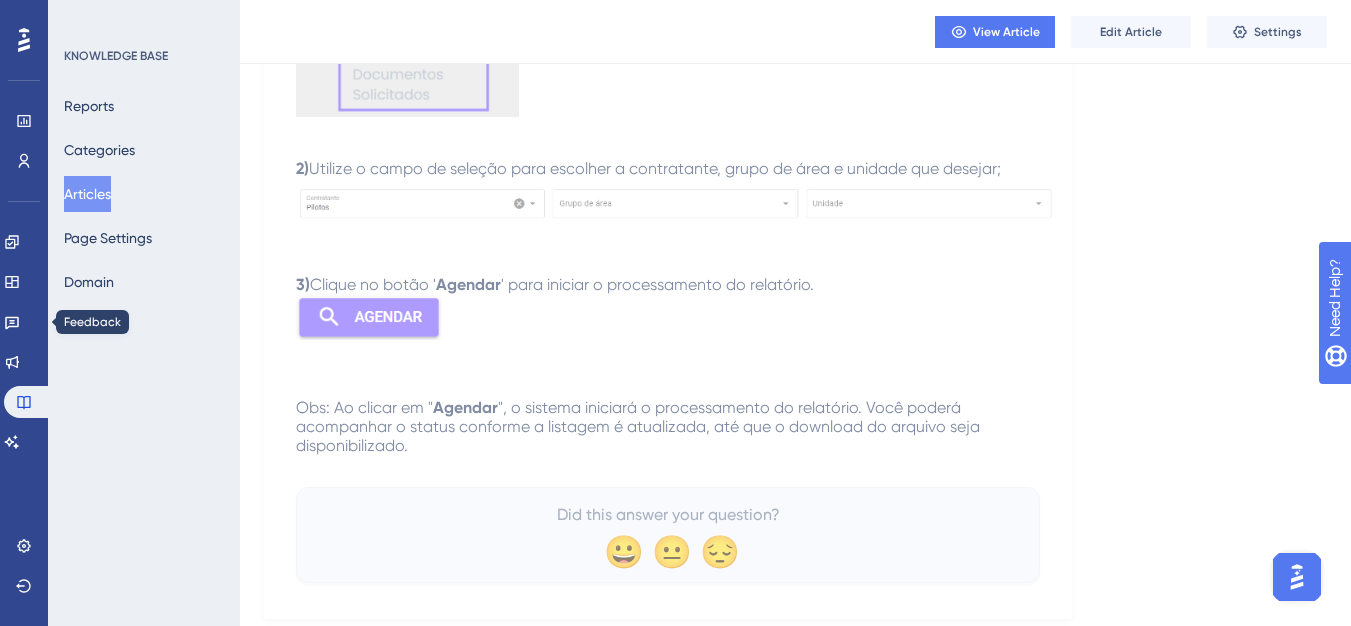 scroll, scrollTop: 0, scrollLeft: 0, axis: both 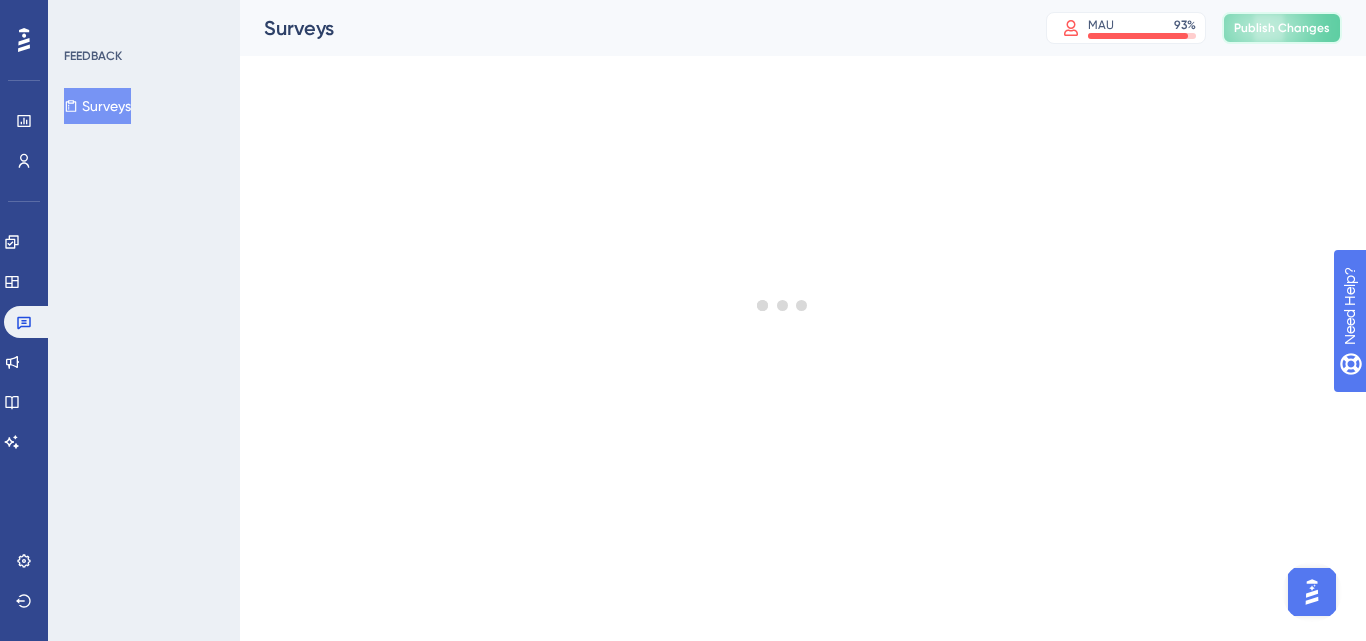 click on "Publish Changes" at bounding box center (1282, 28) 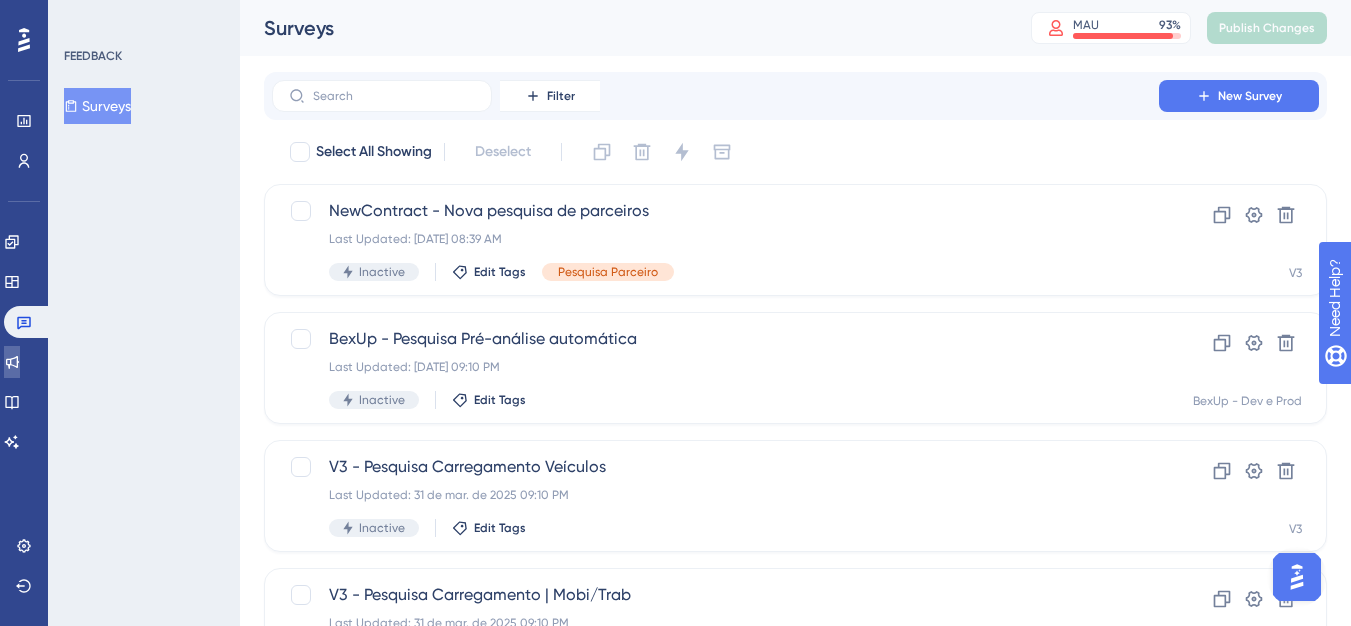 click at bounding box center (12, 362) 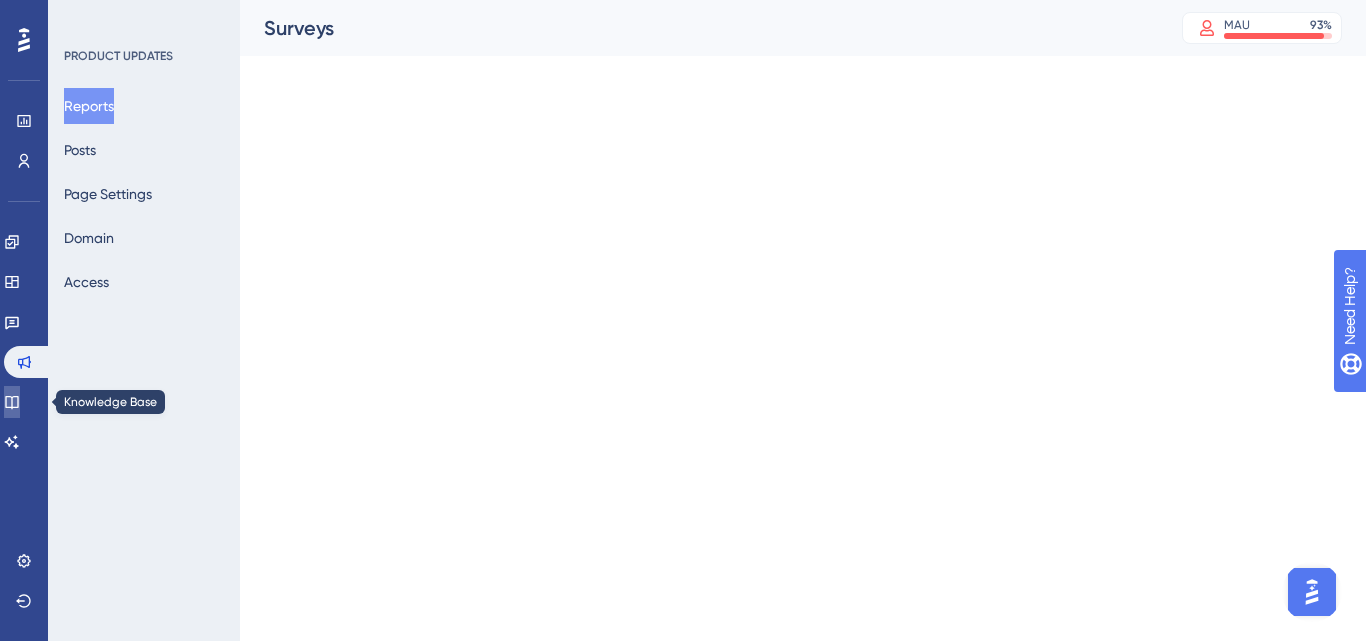 click at bounding box center [12, 402] 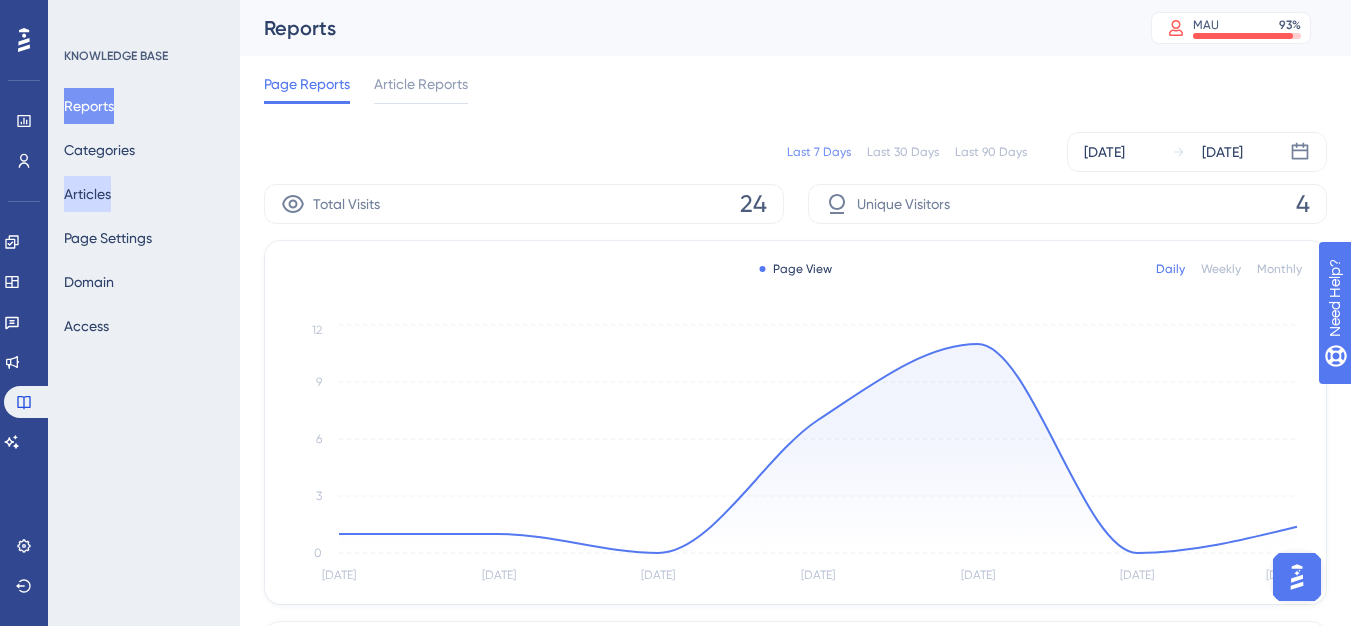 click on "Articles" at bounding box center (87, 194) 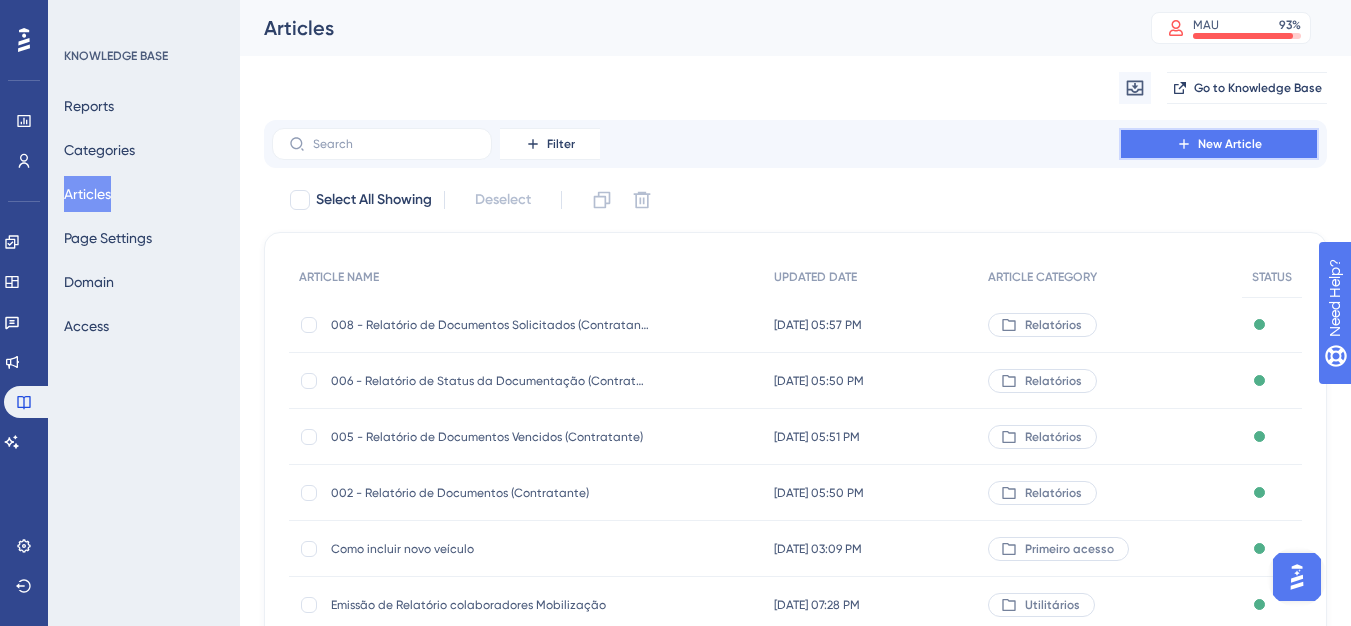 click on "New Article" at bounding box center (1219, 144) 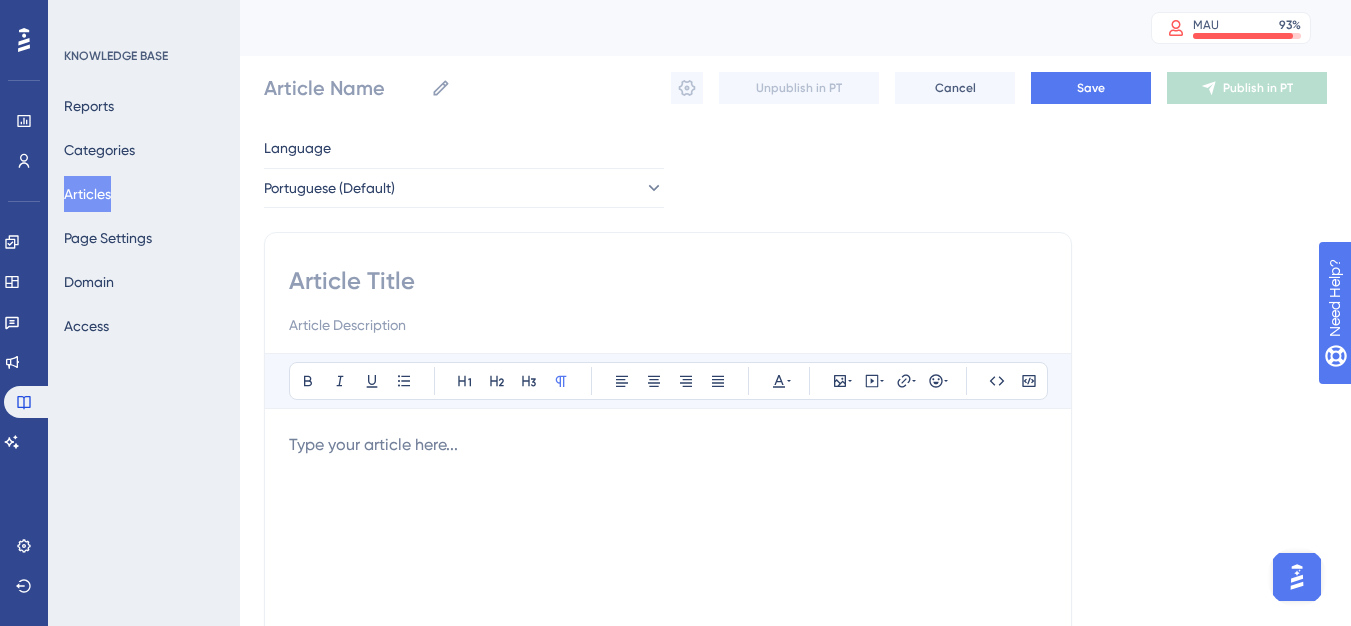click at bounding box center [668, 301] 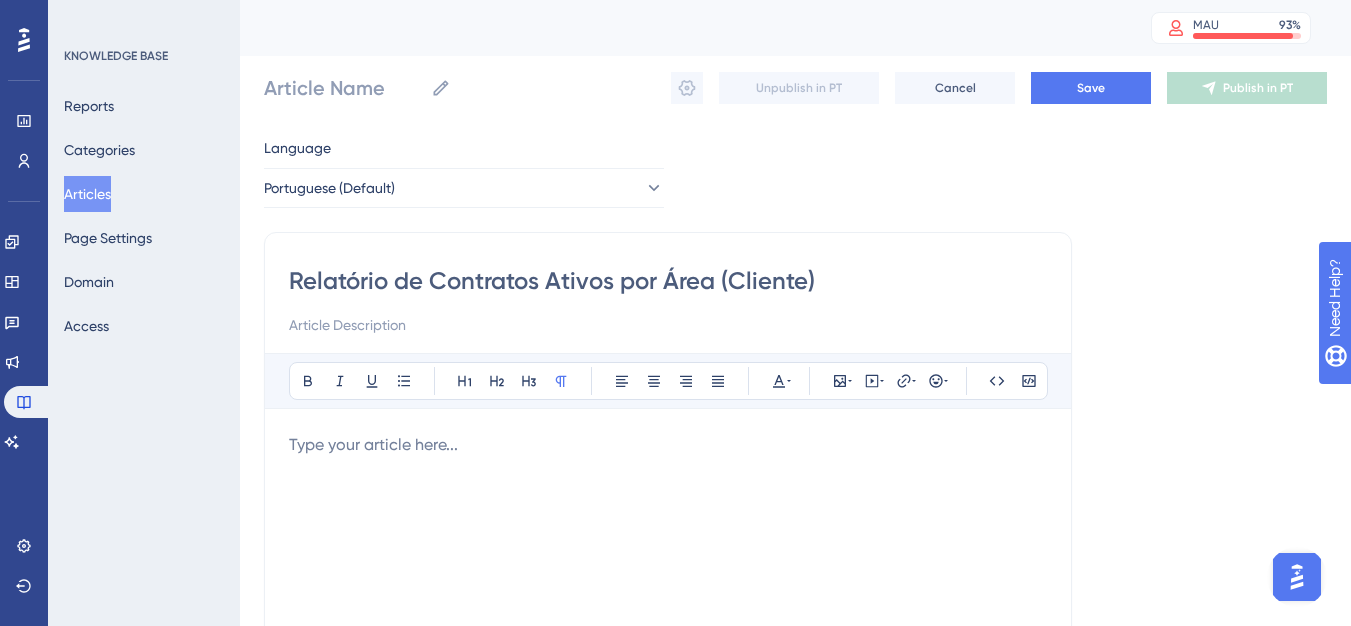 type on "Relatório de Contratos Ativos por Área (Cliente)" 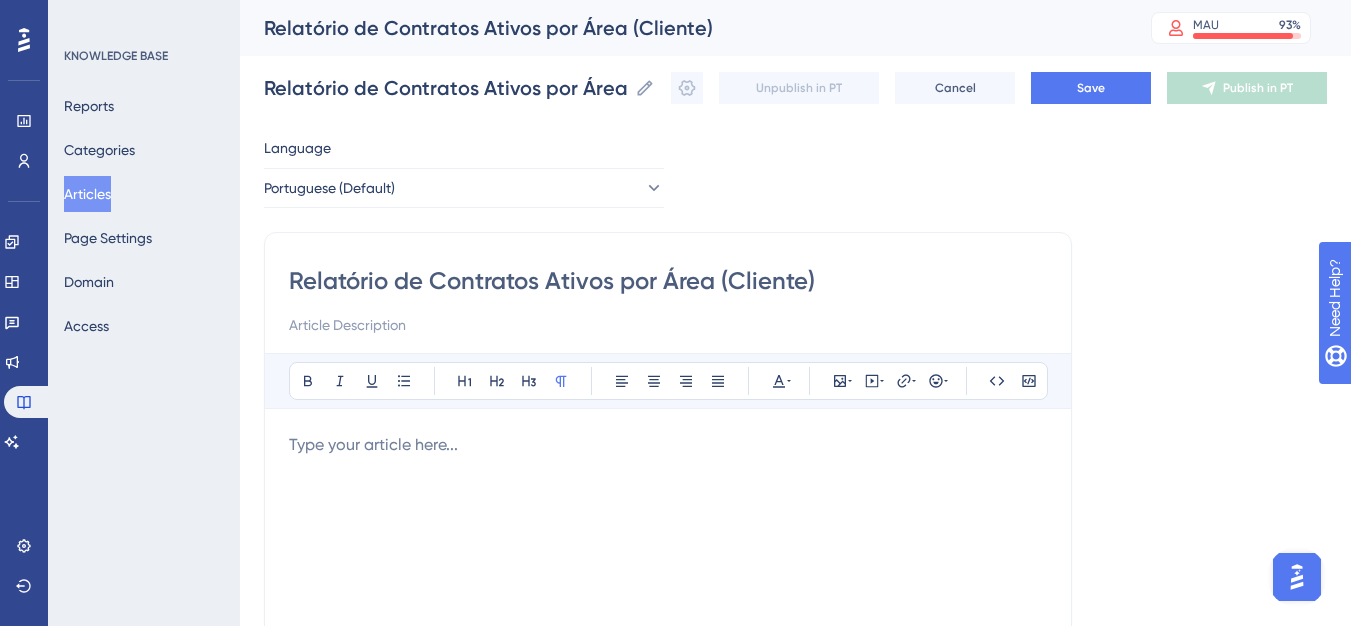 drag, startPoint x: 787, startPoint y: 285, endPoint x: 802, endPoint y: 285, distance: 15 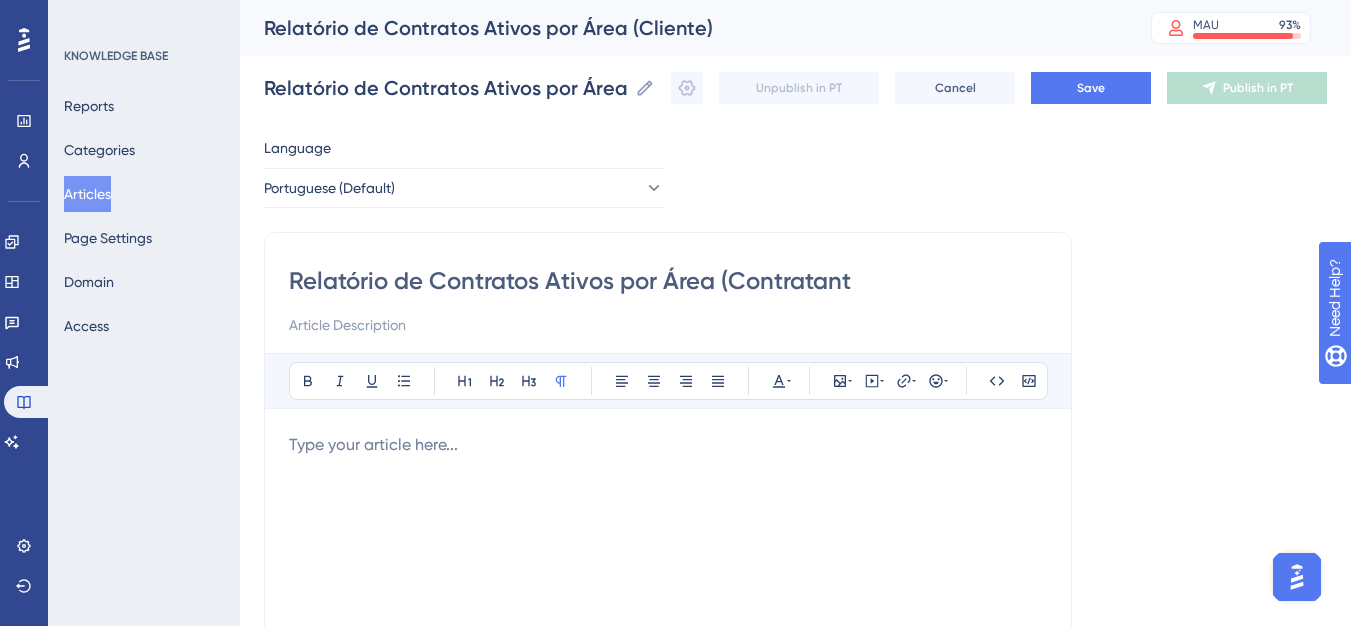 type on "Relatório de Contratos Ativos por Área (Contratante" 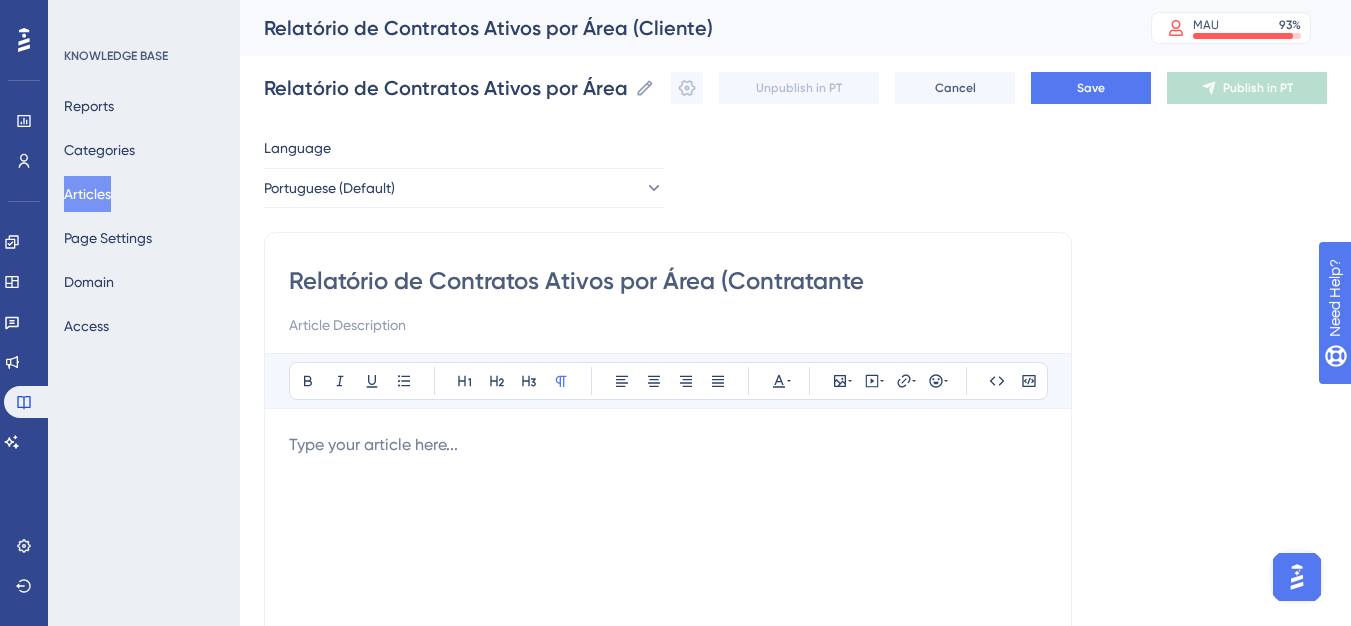 type on "Relatório de Contratos Ativos por Área (Contratante" 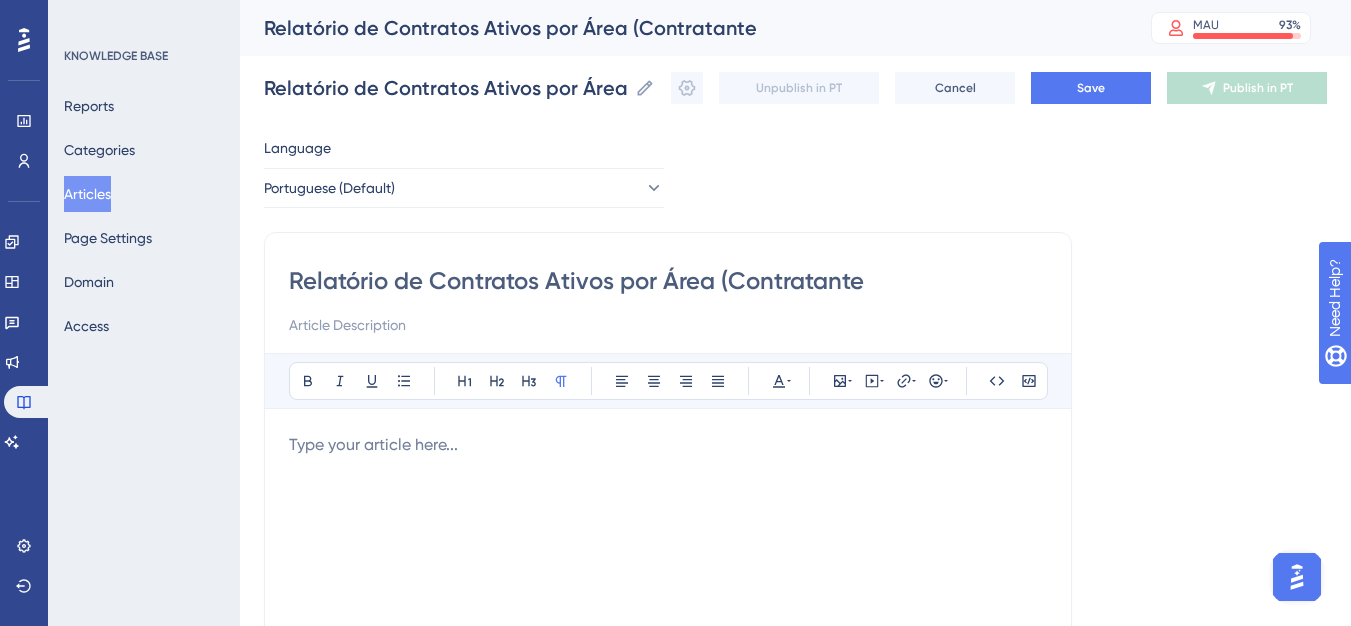 type on "Relatório de Contratos Ativos por Área (Contratante)" 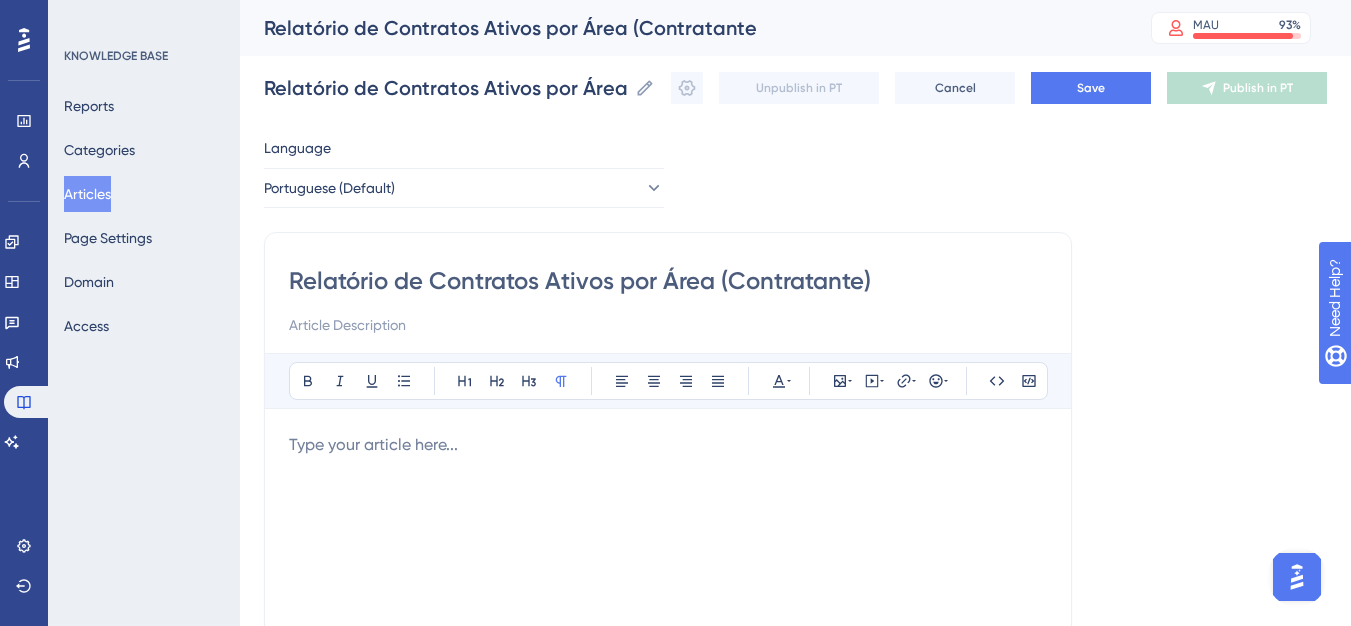 type on "Relatório de Contratos Ativos por Área (Contratante)" 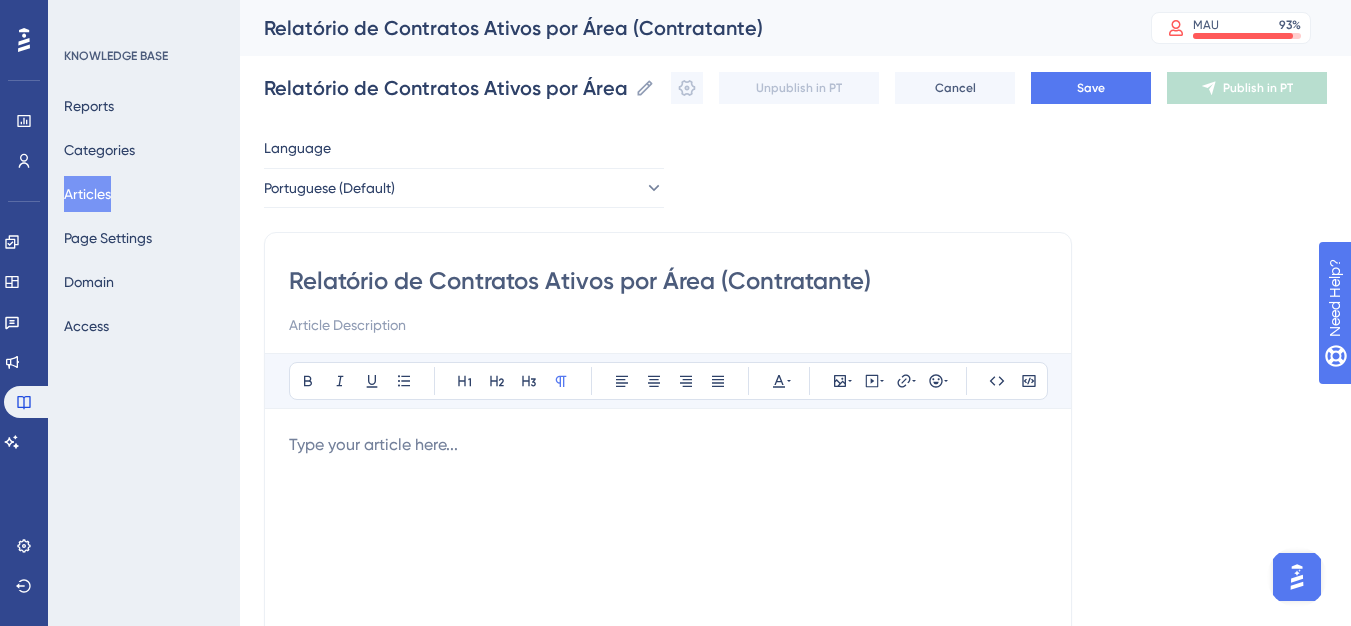 type on "Relatório de Contratos Ativos por Área (Contratante)" 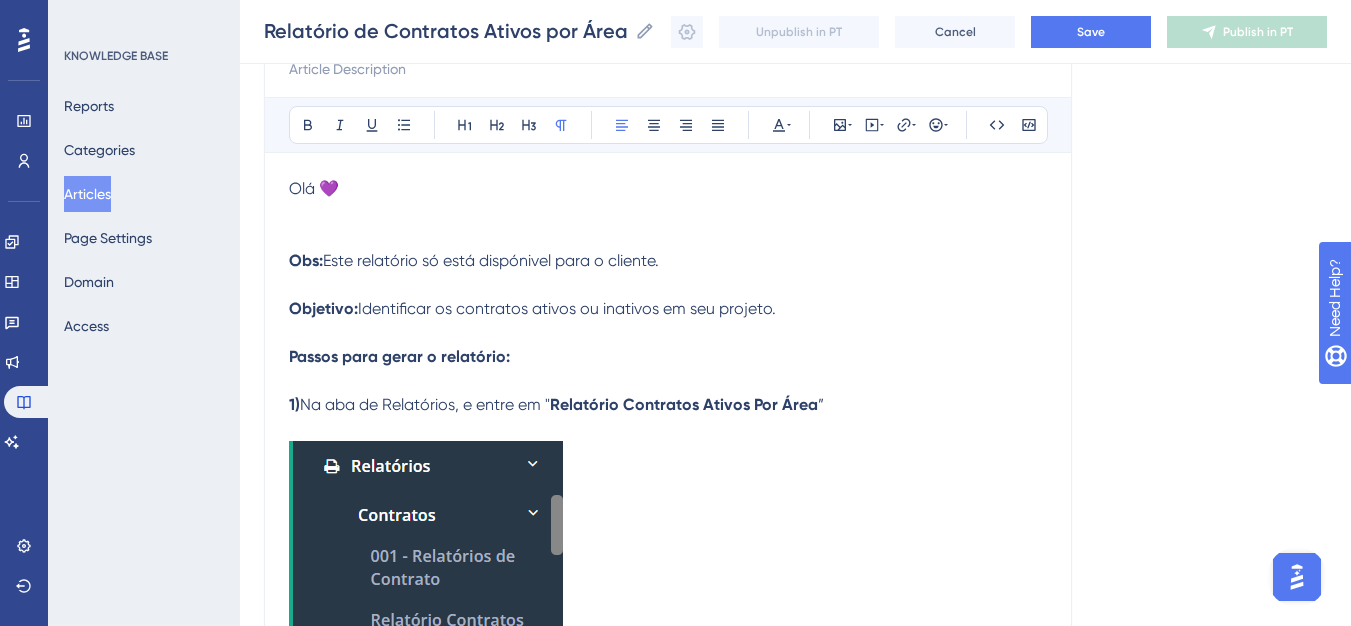 scroll, scrollTop: 217, scrollLeft: 0, axis: vertical 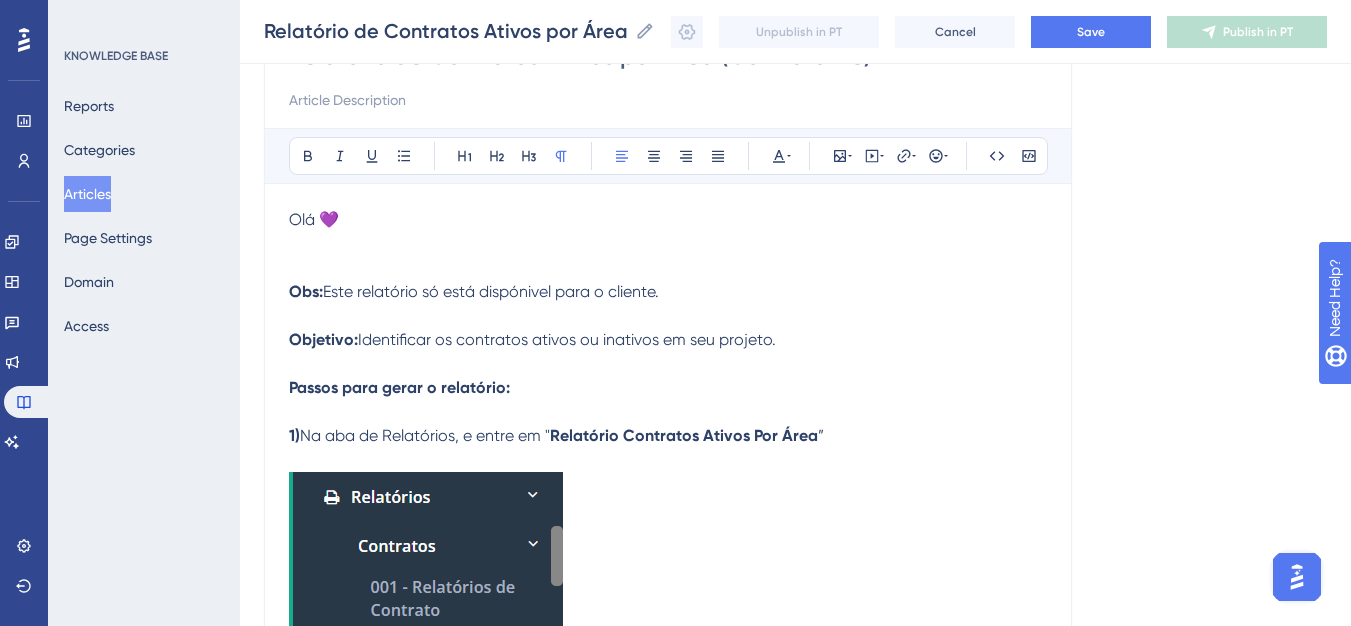 click on "Obs:  Este relatório só está dispónivel para o cliente. Objetivo:  Identificar os contratos ativos ou inativos em seu projeto. Passos para gerar o relatório:" at bounding box center [668, 340] 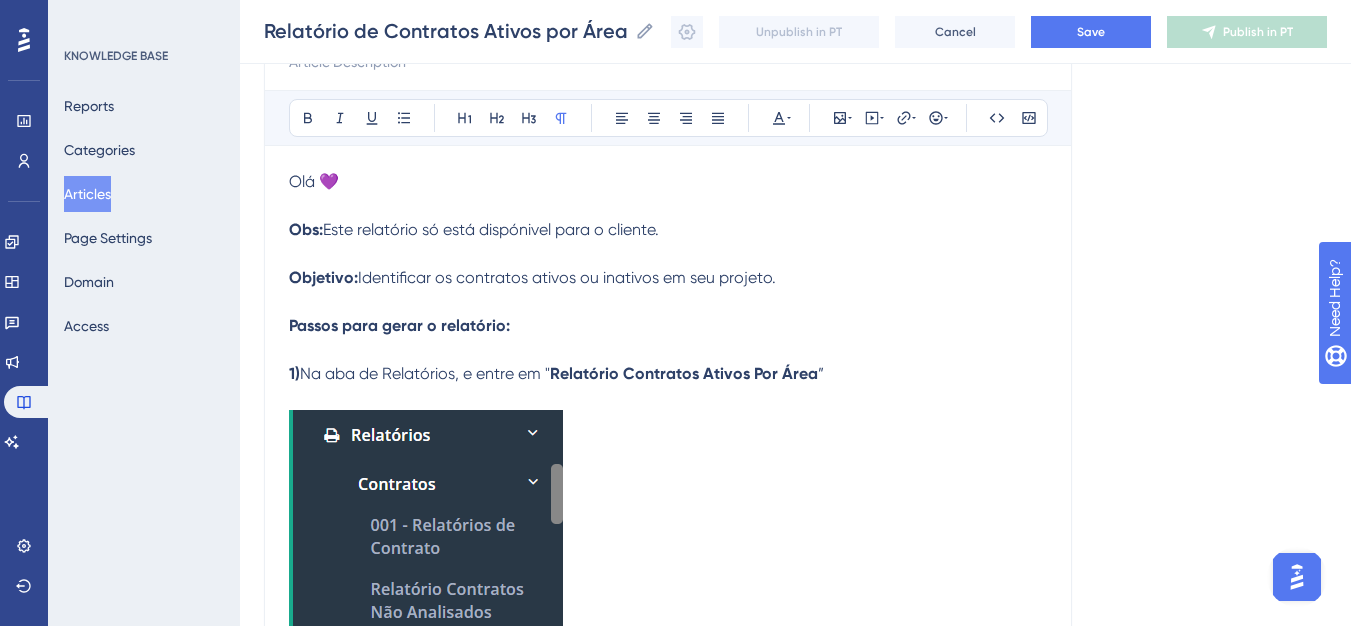 scroll, scrollTop: 317, scrollLeft: 0, axis: vertical 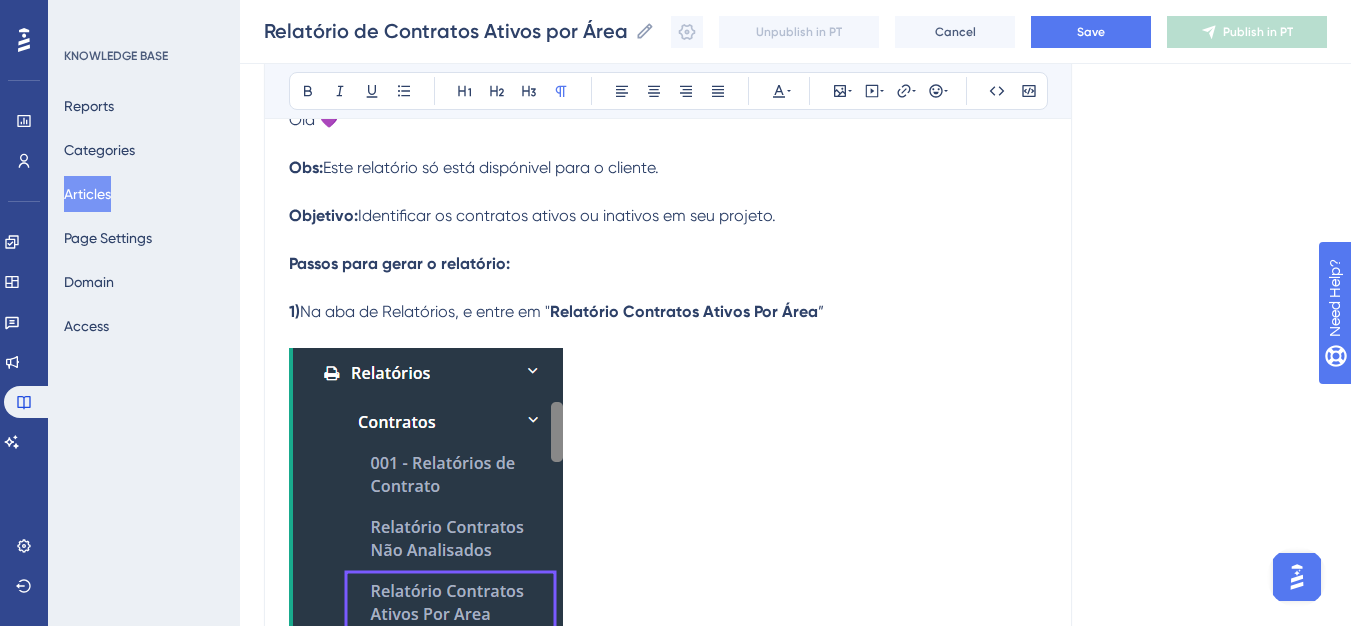 click on "Passos para gerar o relatório:" at bounding box center (399, 263) 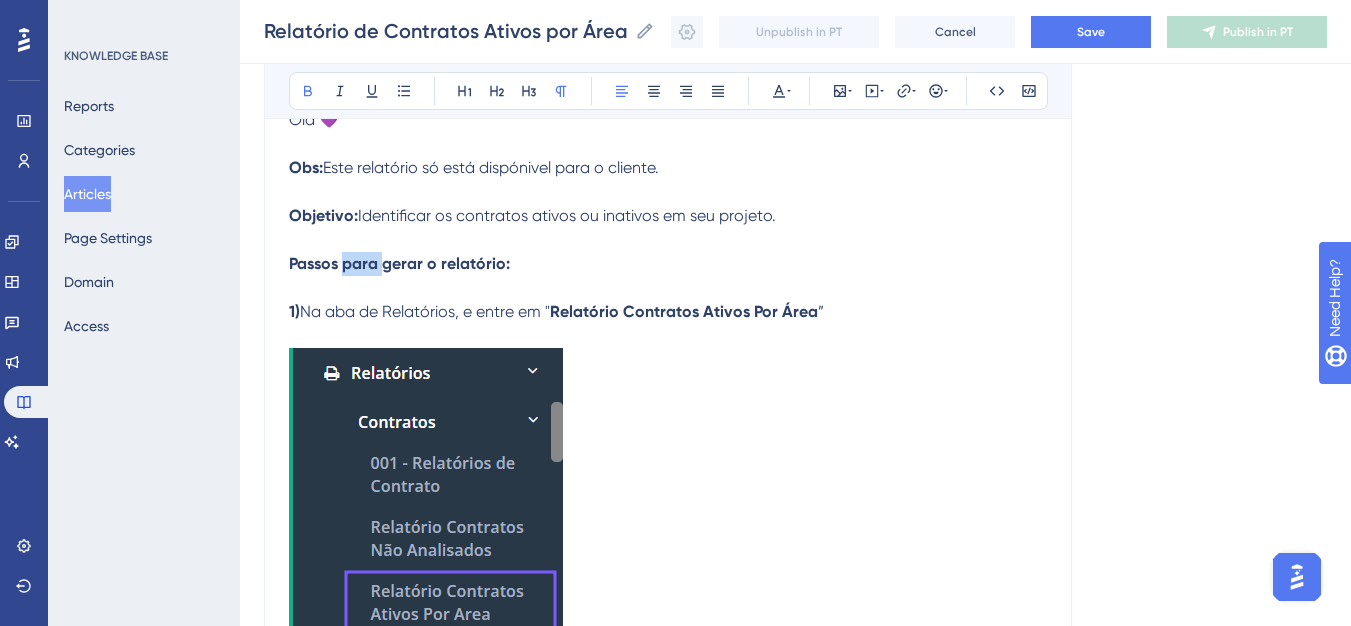 click on "Passos para gerar o relatório:" at bounding box center (399, 263) 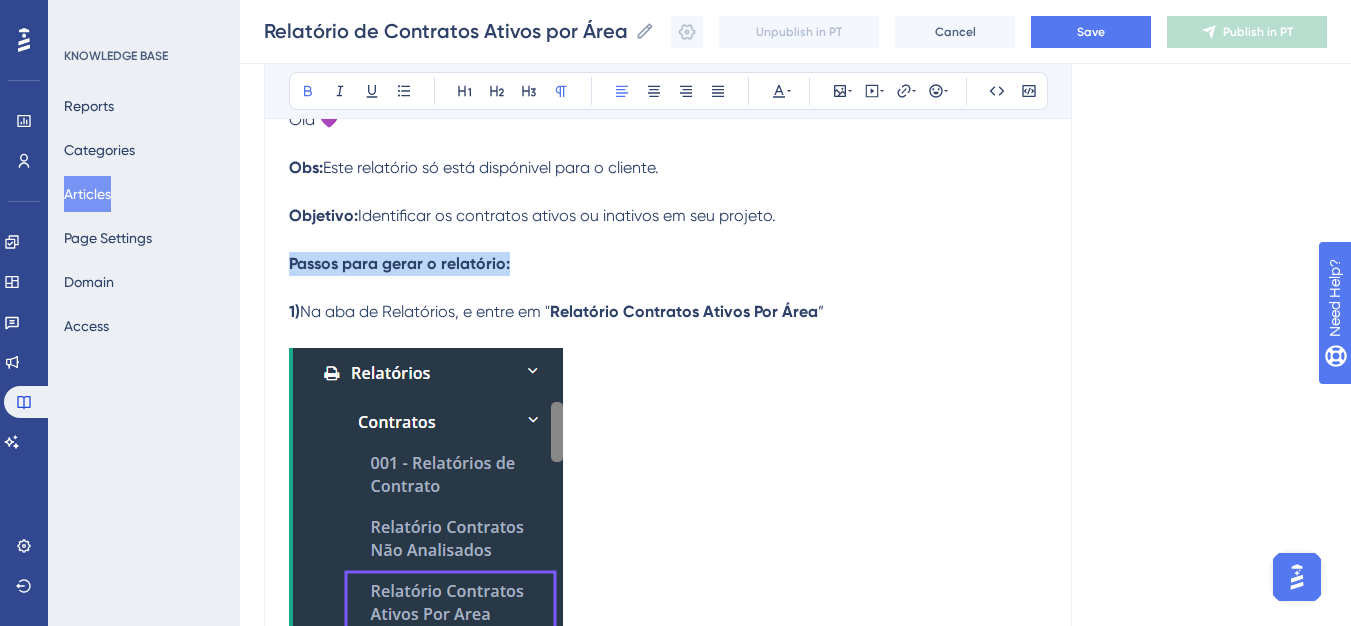 drag, startPoint x: 290, startPoint y: 266, endPoint x: 513, endPoint y: 263, distance: 223.02017 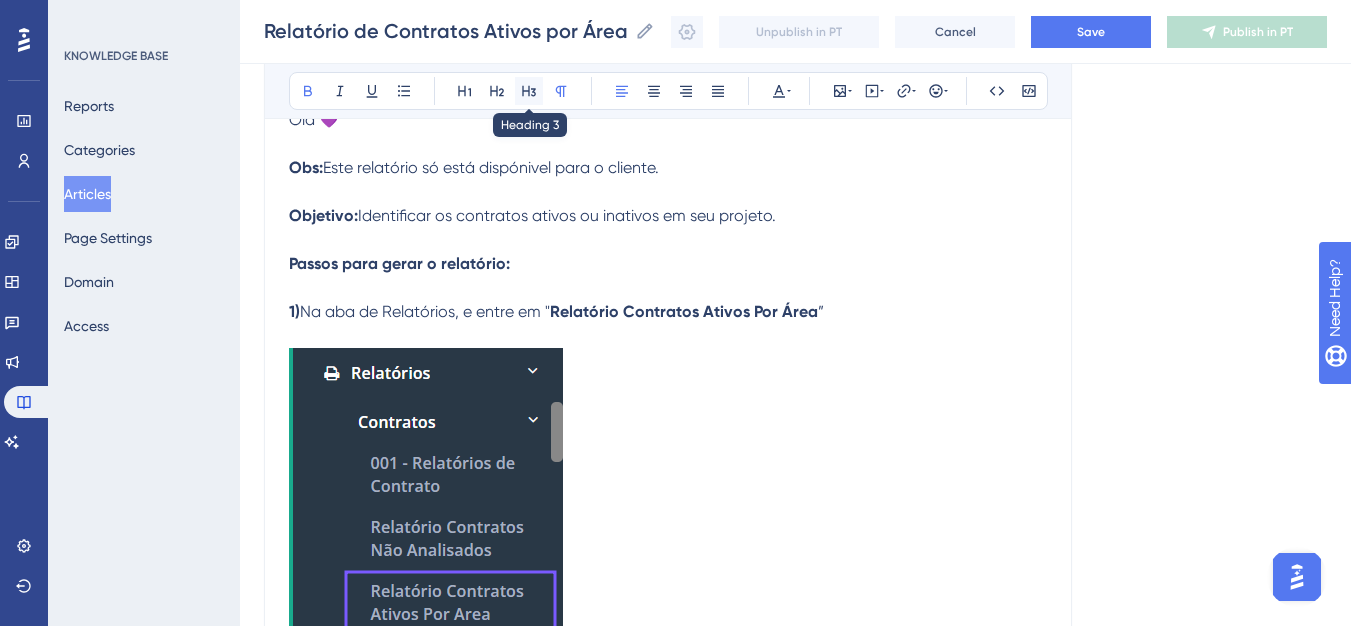 click 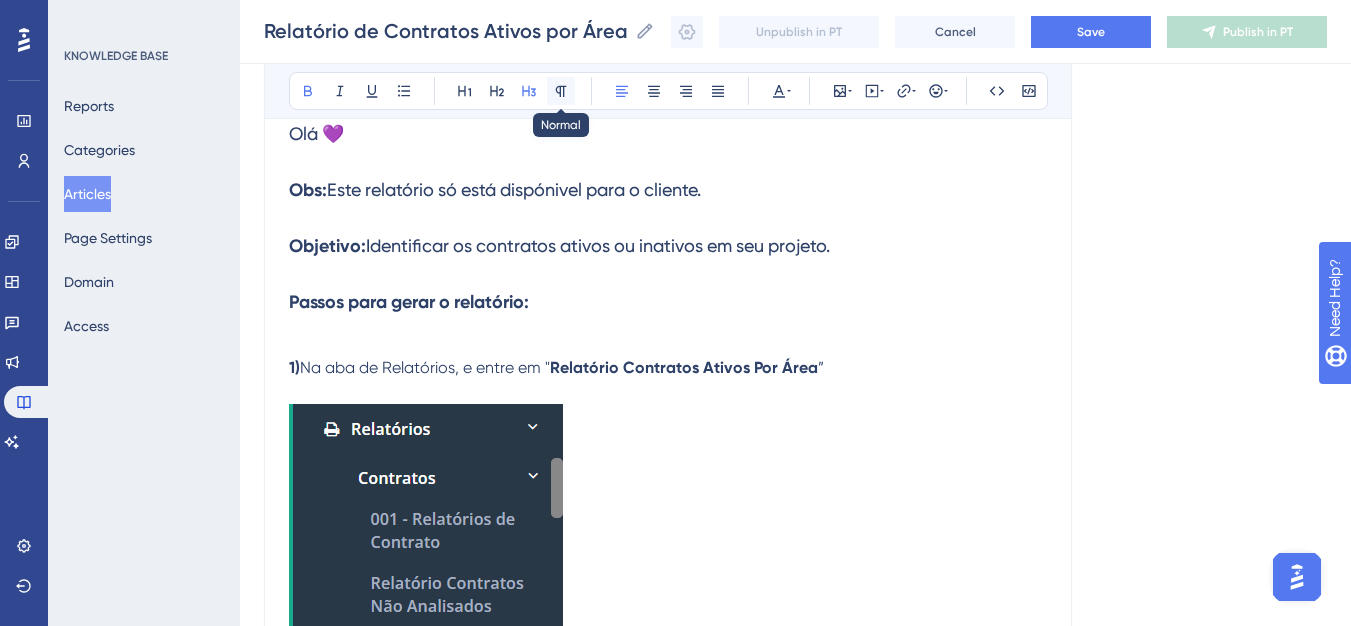 click 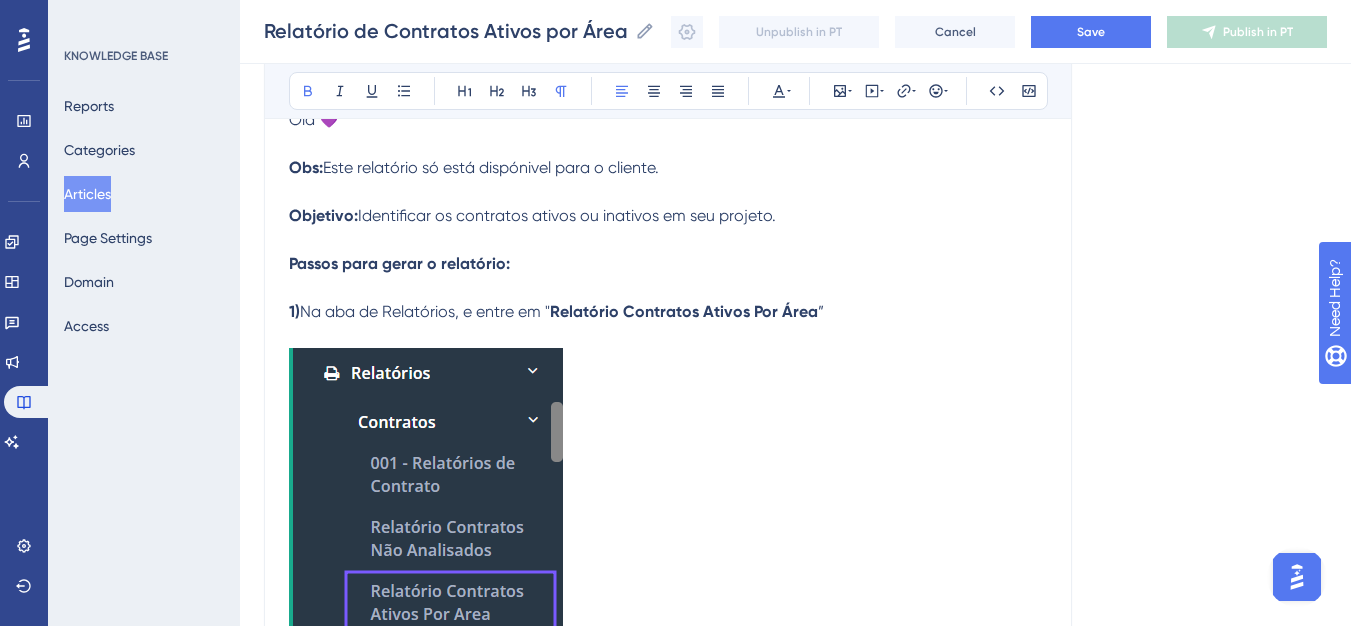 click on "Olá 💜 Obs:  Este relatório só está dispónivel para o cliente. Objetivo:  Identificar os contratos ativos ou inativos em seu projeto. Passos para gerar o relatório:" at bounding box center (668, 204) 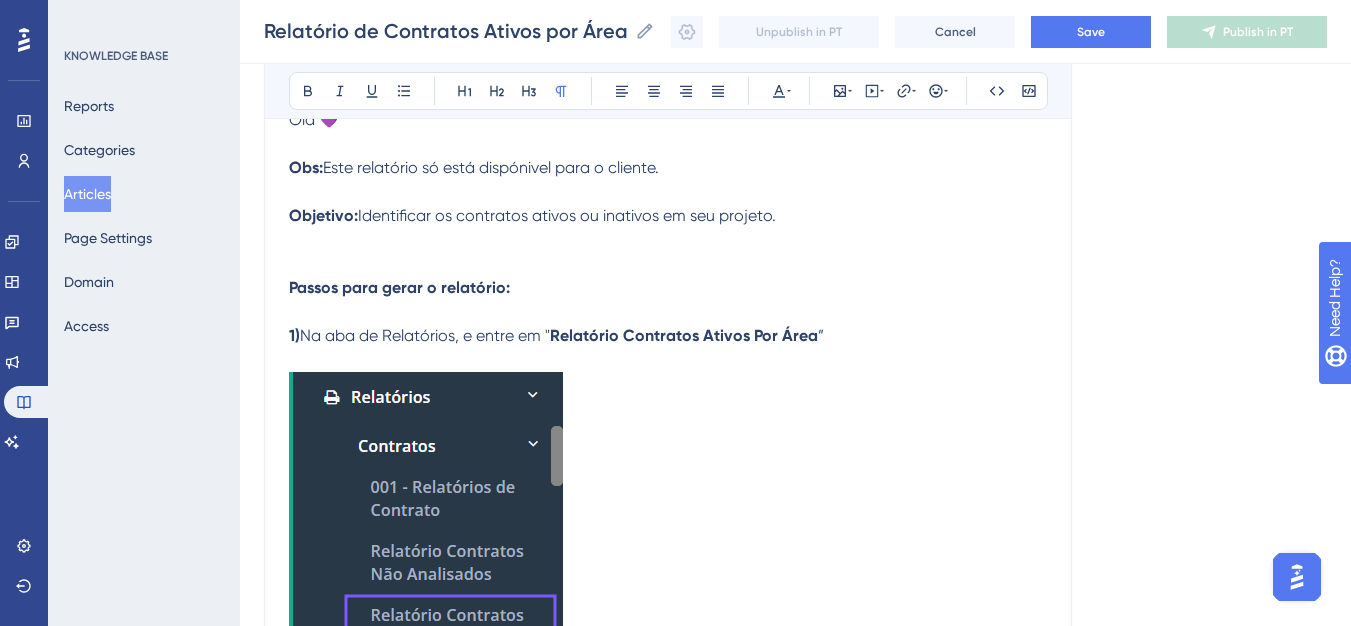 click on "Passos para gerar o relatório:" at bounding box center (668, 288) 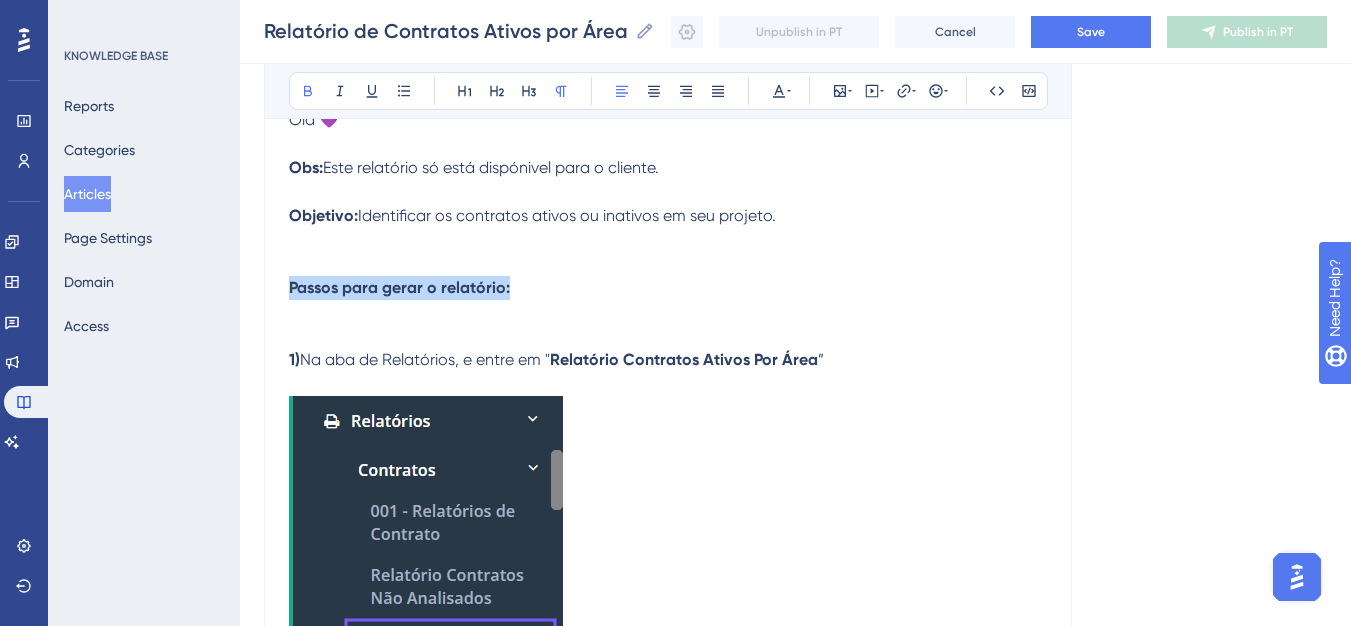 drag, startPoint x: 509, startPoint y: 284, endPoint x: 290, endPoint y: 291, distance: 219.11185 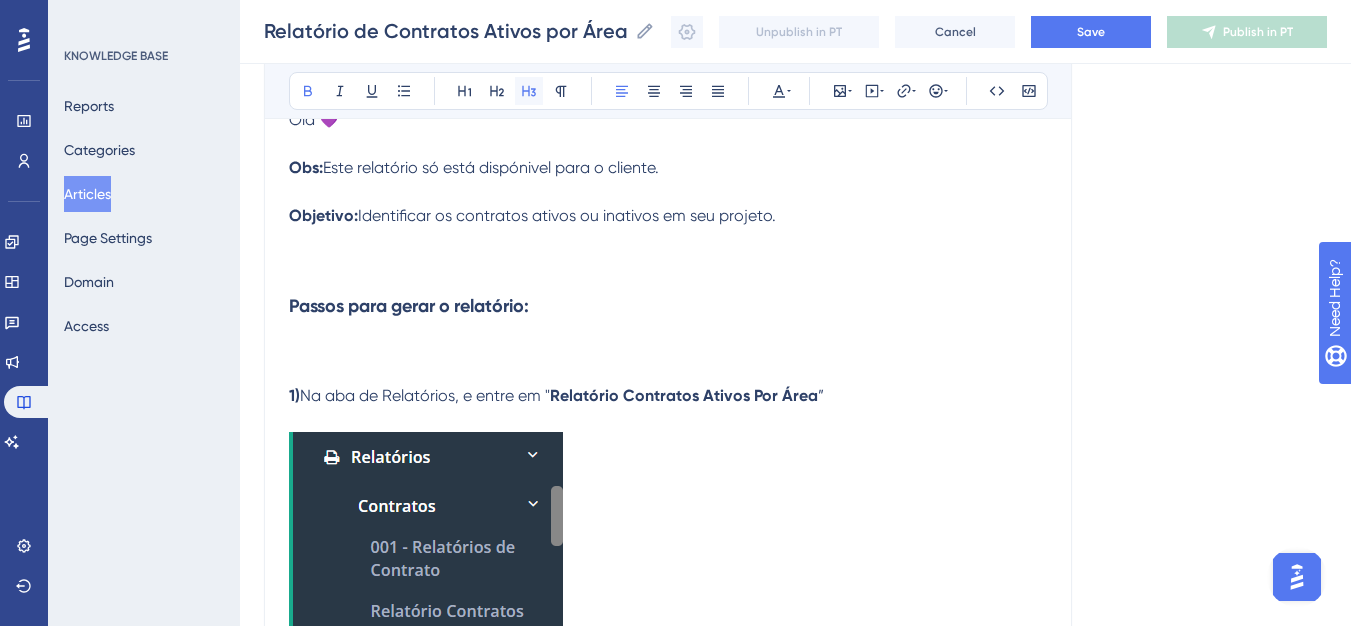 click 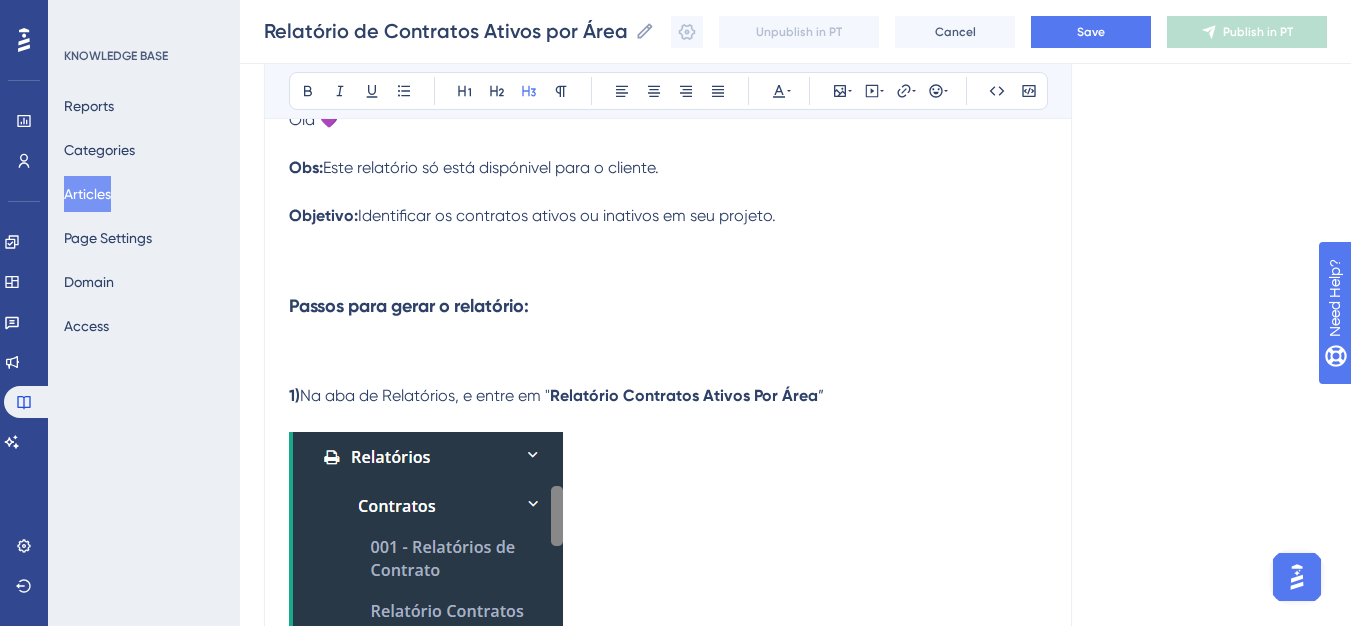 click on "Passos para gerar o relatório:" at bounding box center (668, 306) 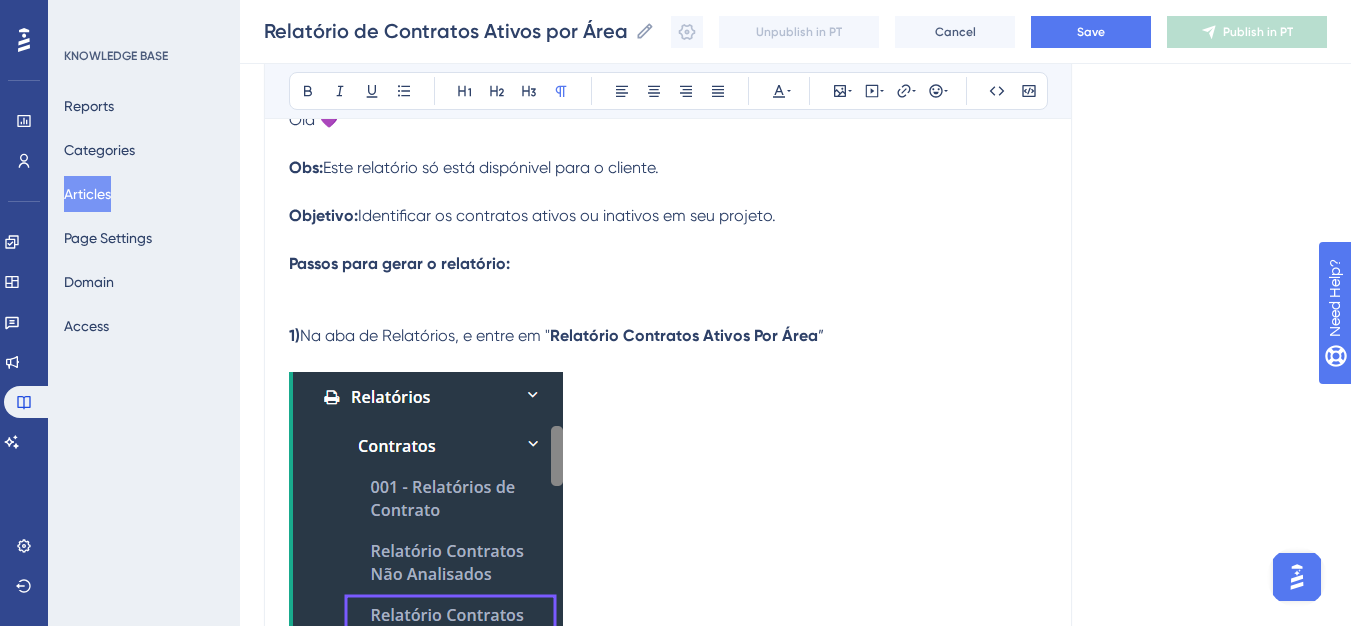 click on "Passos para gerar o relatório:" at bounding box center (399, 263) 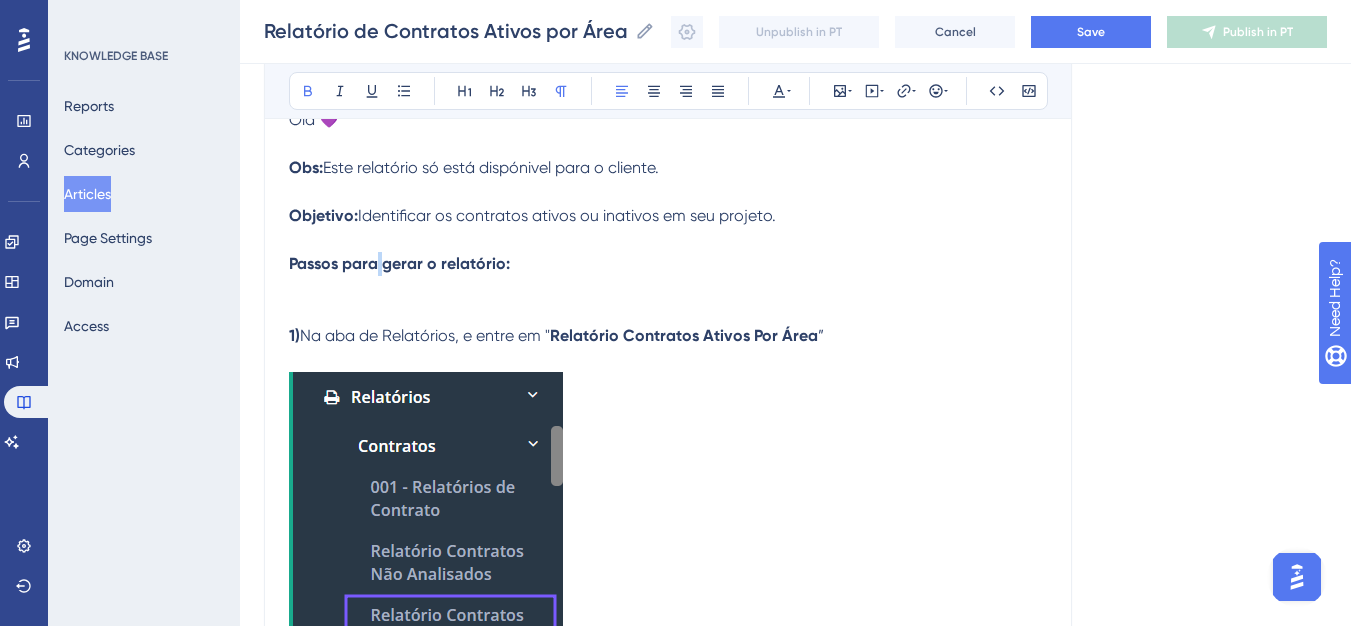 click on "Passos para gerar o relatório:" at bounding box center [399, 263] 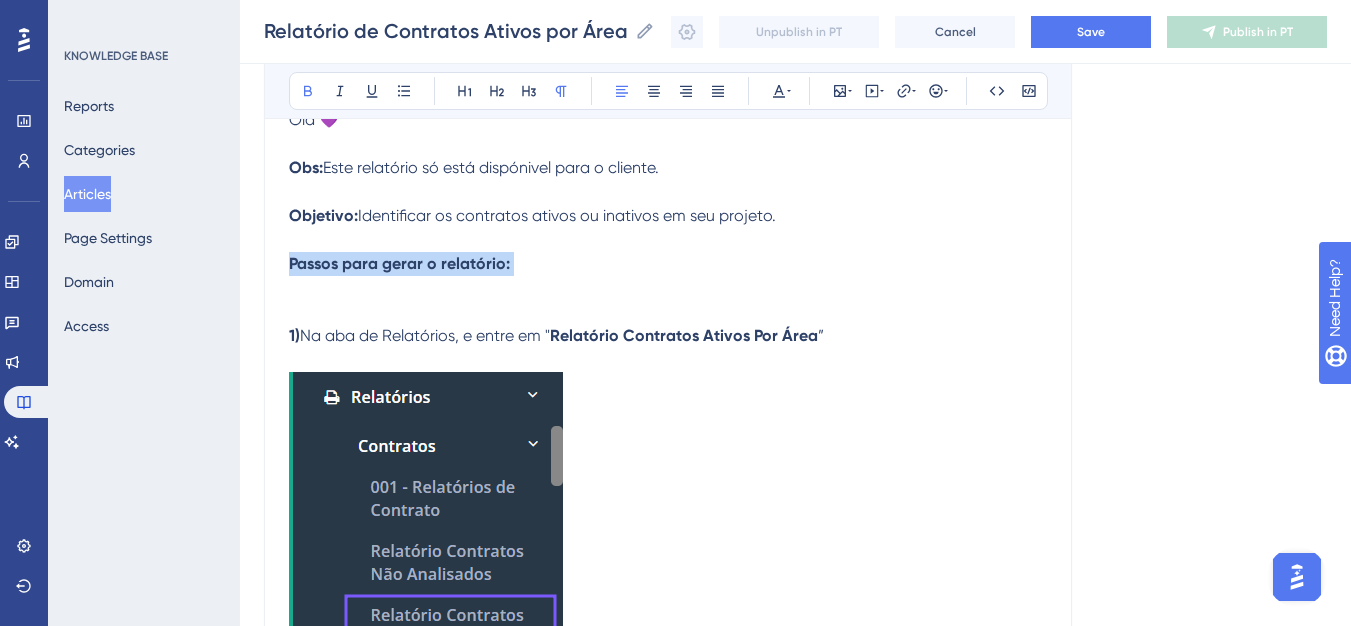 click on "Passos para gerar o relatório:" at bounding box center (399, 263) 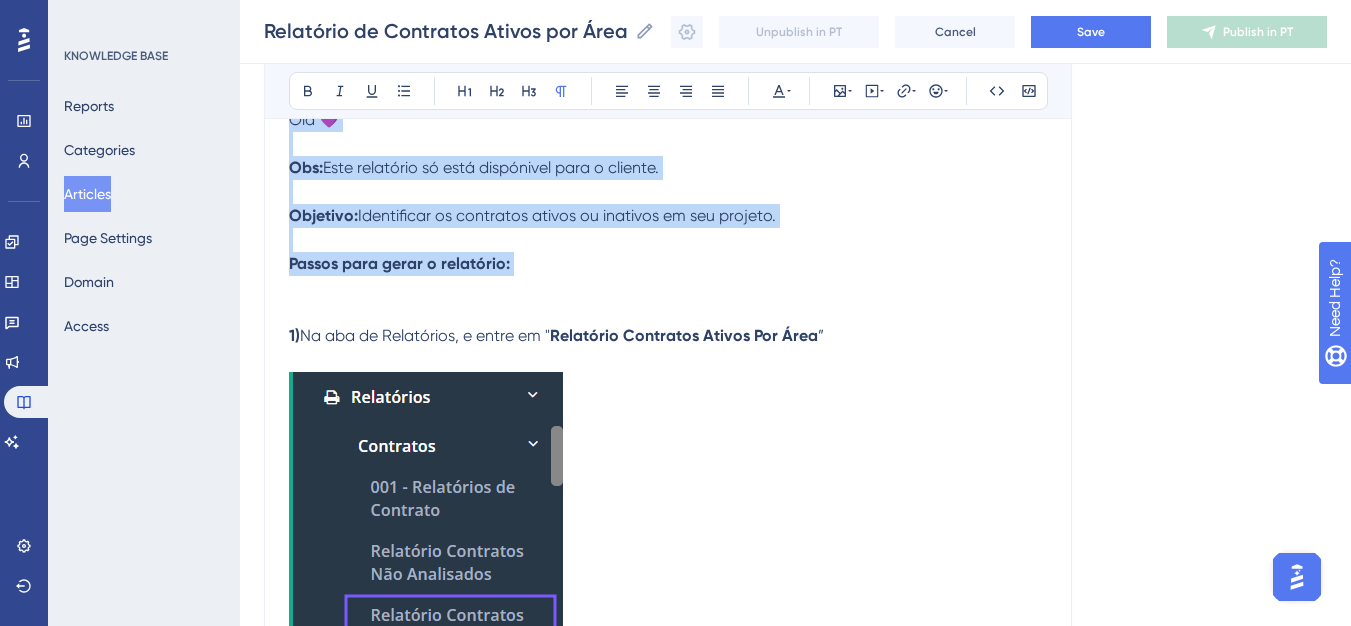 click on "Passos para gerar o relatório:" at bounding box center [399, 263] 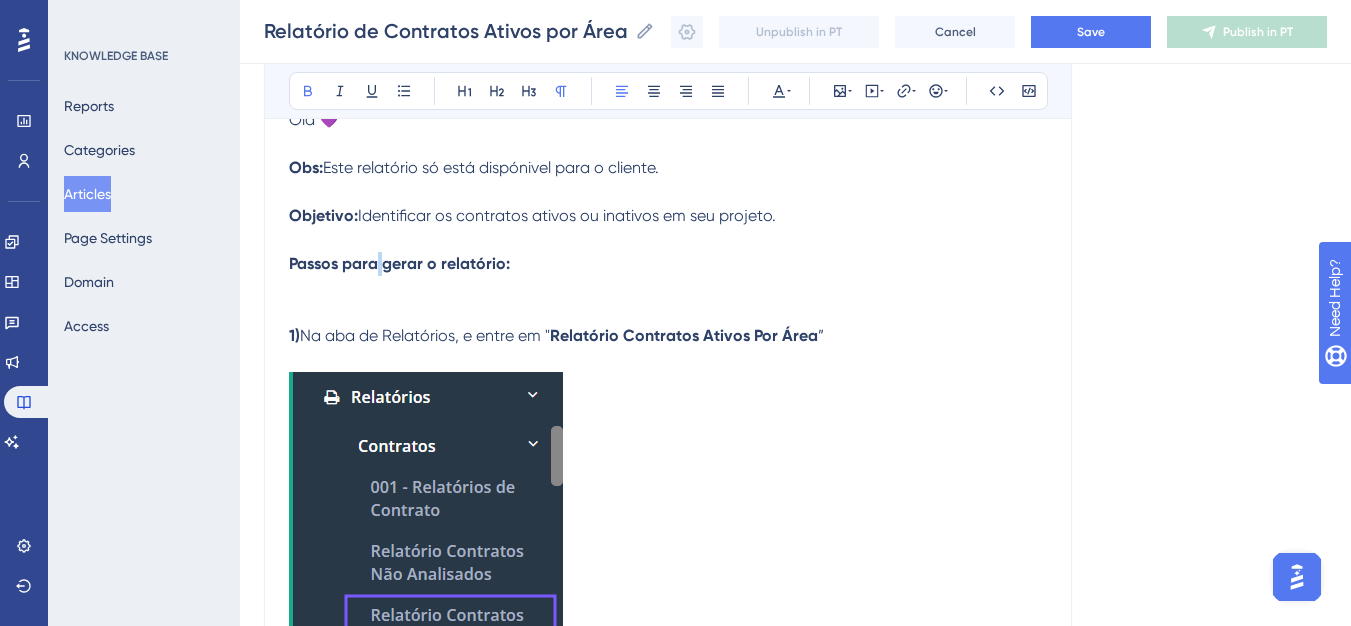 click on "Passos para gerar o relatório:" at bounding box center (399, 263) 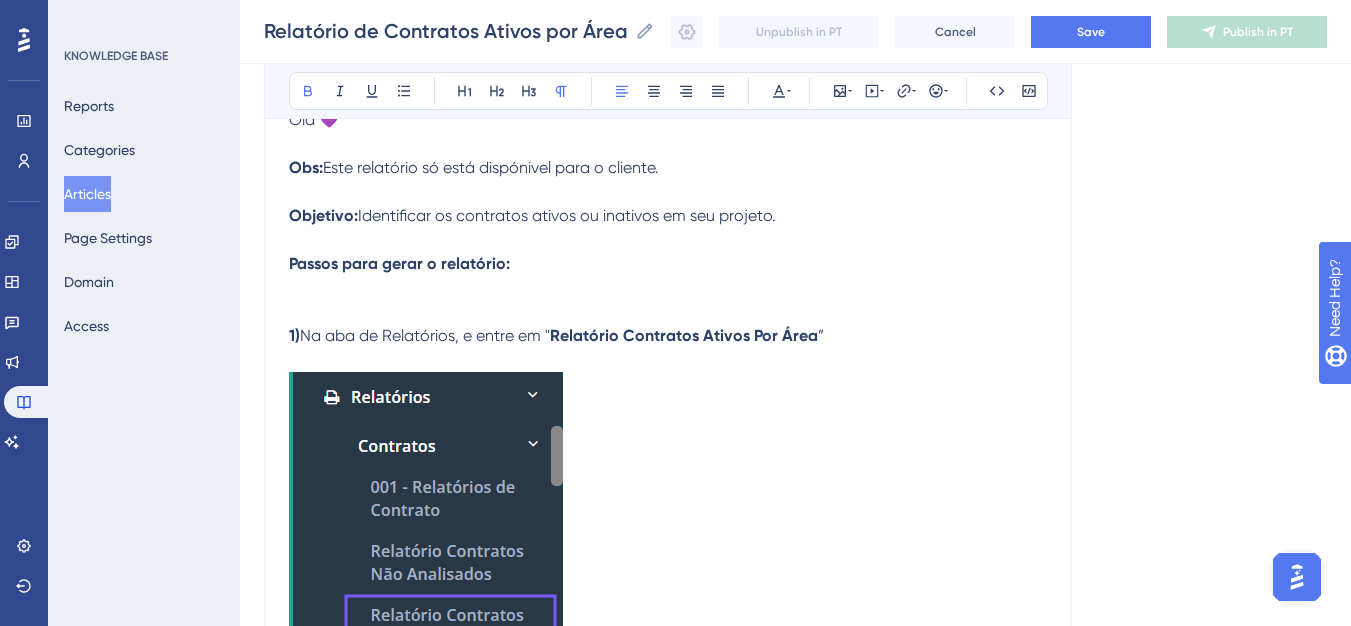 click on "Passos para gerar o relatório:" at bounding box center [399, 263] 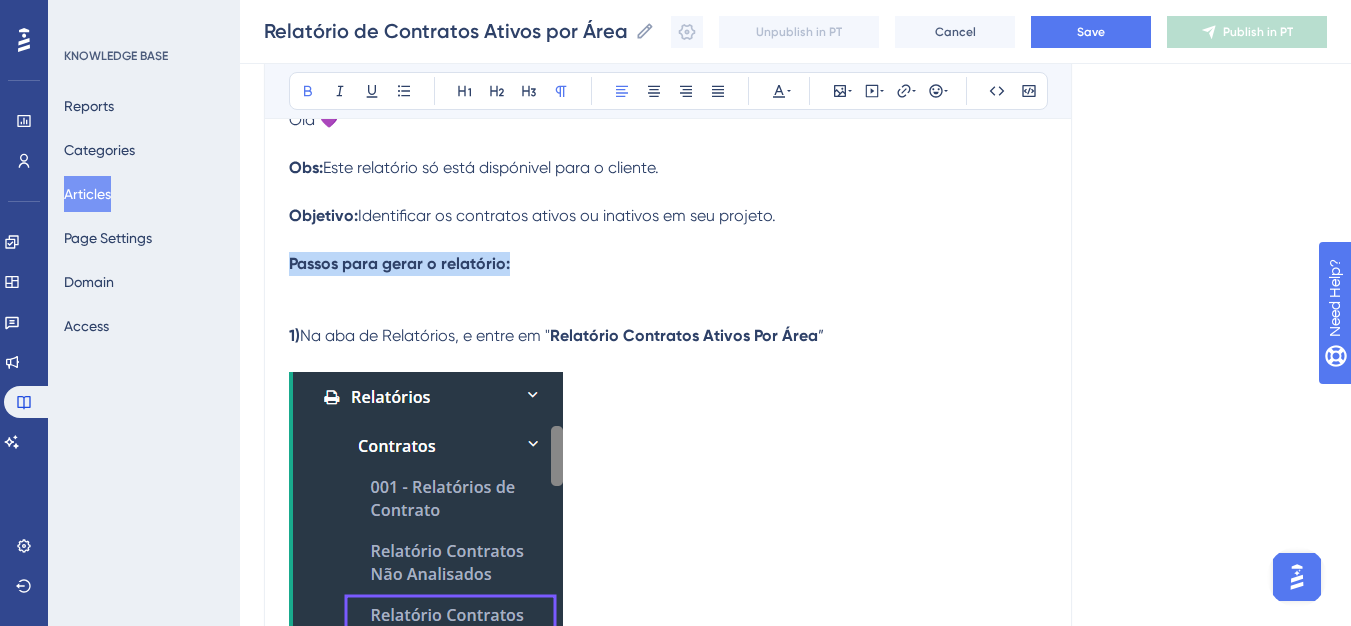 drag, startPoint x: 514, startPoint y: 262, endPoint x: 289, endPoint y: 269, distance: 225.10886 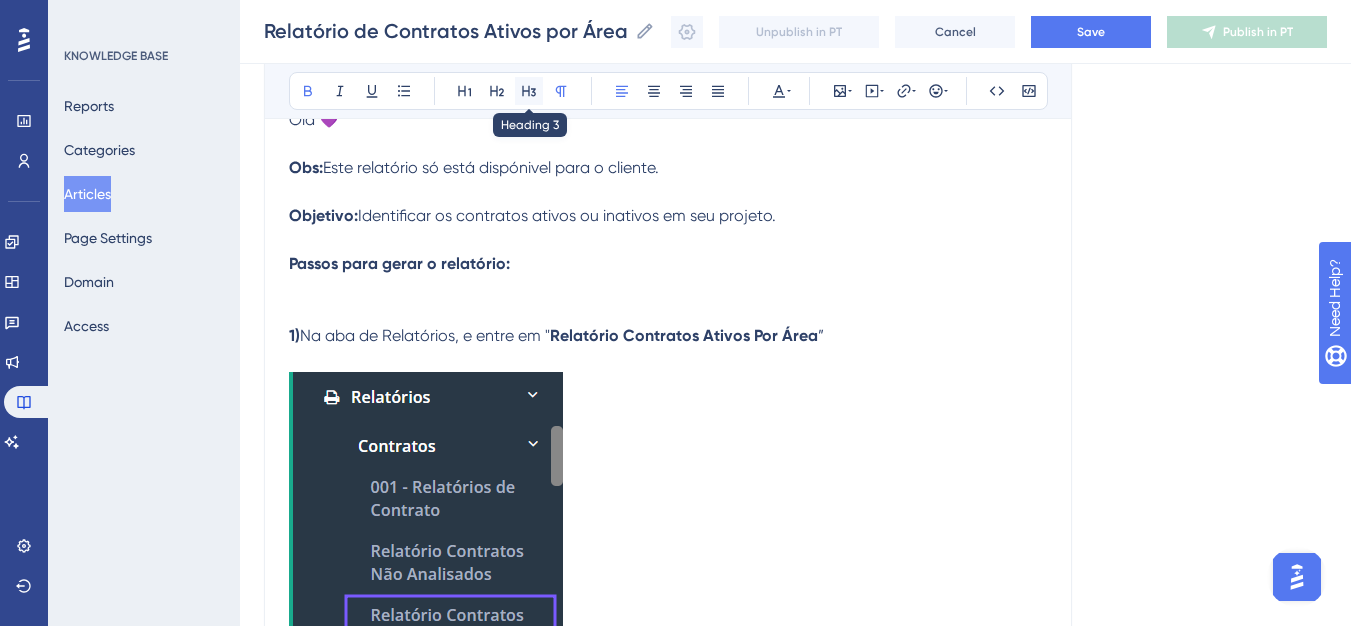 click at bounding box center [529, 91] 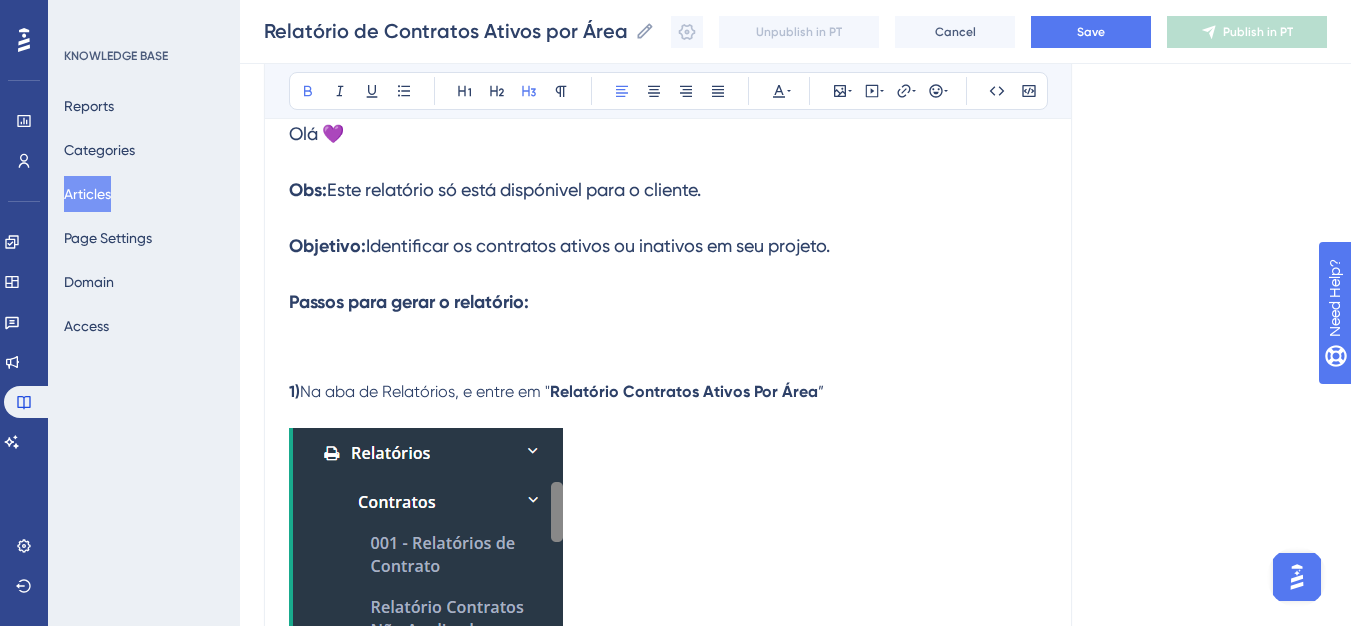 click on "Olá 💜 Obs:  Este relatório só está dispónivel para o cliente. Objetivo:  Identificar os contratos ativos ou inativos em seu projeto. Passos para gerar o relatório:" at bounding box center (668, 232) 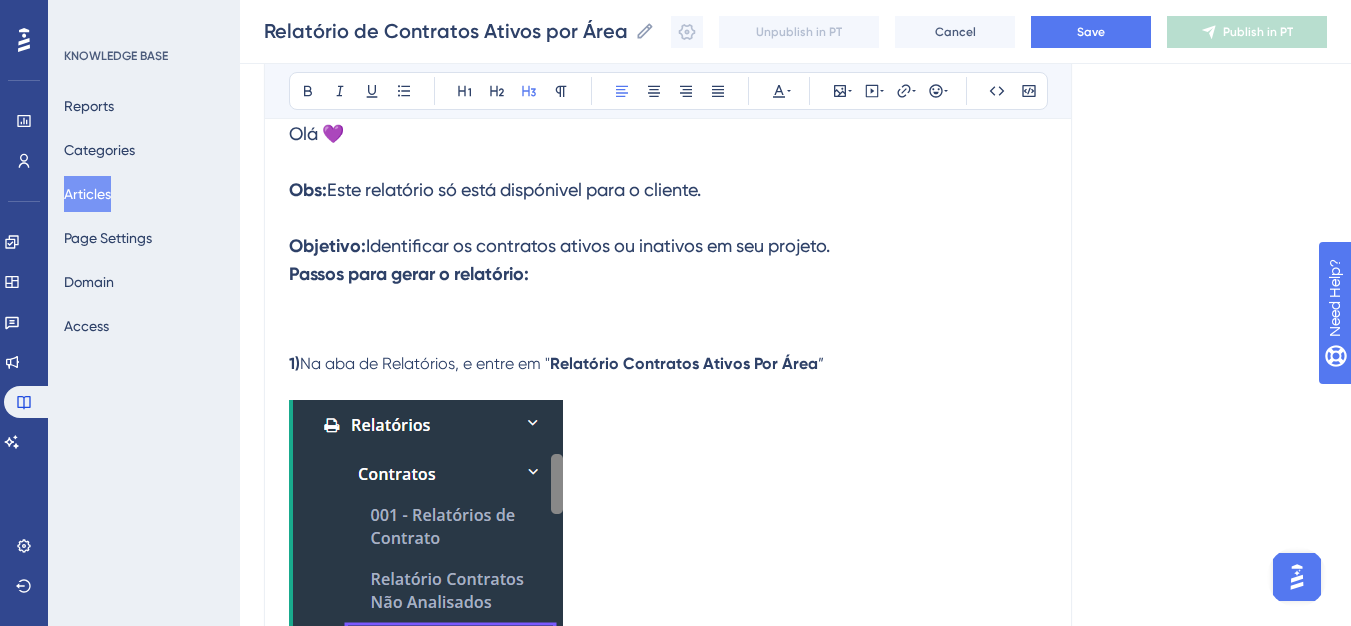 click on "Relatório de Contratos Ativos por Área (Contratante) Bold Italic Underline Bullet Point Heading 1 Heading 2 Heading 3 Normal Align Left Align Center Align Right Align Justify Text Color Insert Image Embed Video Hyperlink Emojis Code Code Block Olá 💜 Obs:  Este relatório só está dispónivel para o cliente. Objetivo:  Identificar os contratos ativos ou inativos em seu projeto. Passos para gerar o relatório: 1)  Na aba de Relatórios, e entre em " Relatório Contratos Ativos Por Área ” 2)  Utilize o campo de seleção para escolher a contratante desejada. 3)  Preencha os filtros disponíveis conforme a necessidade do relatório. 4)  Clique em  , para gerar o relatório em Excel." at bounding box center (668, 665) 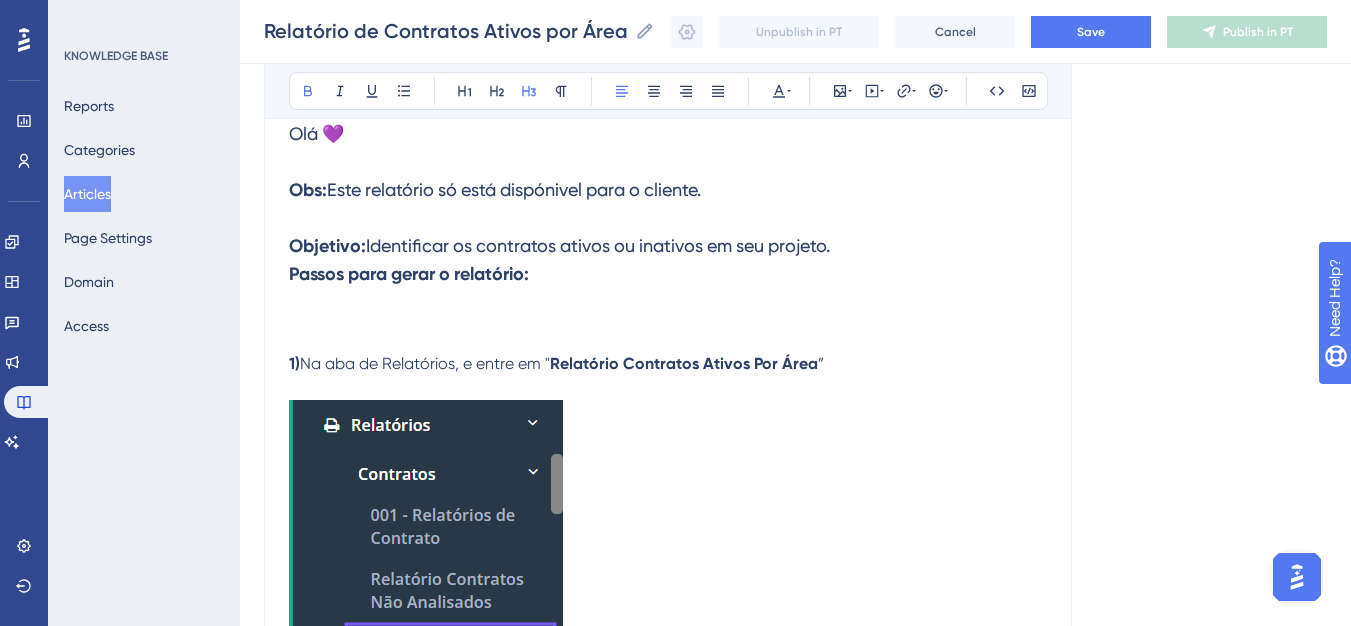 click on "Passos para gerar o relatório:" at bounding box center (409, 274) 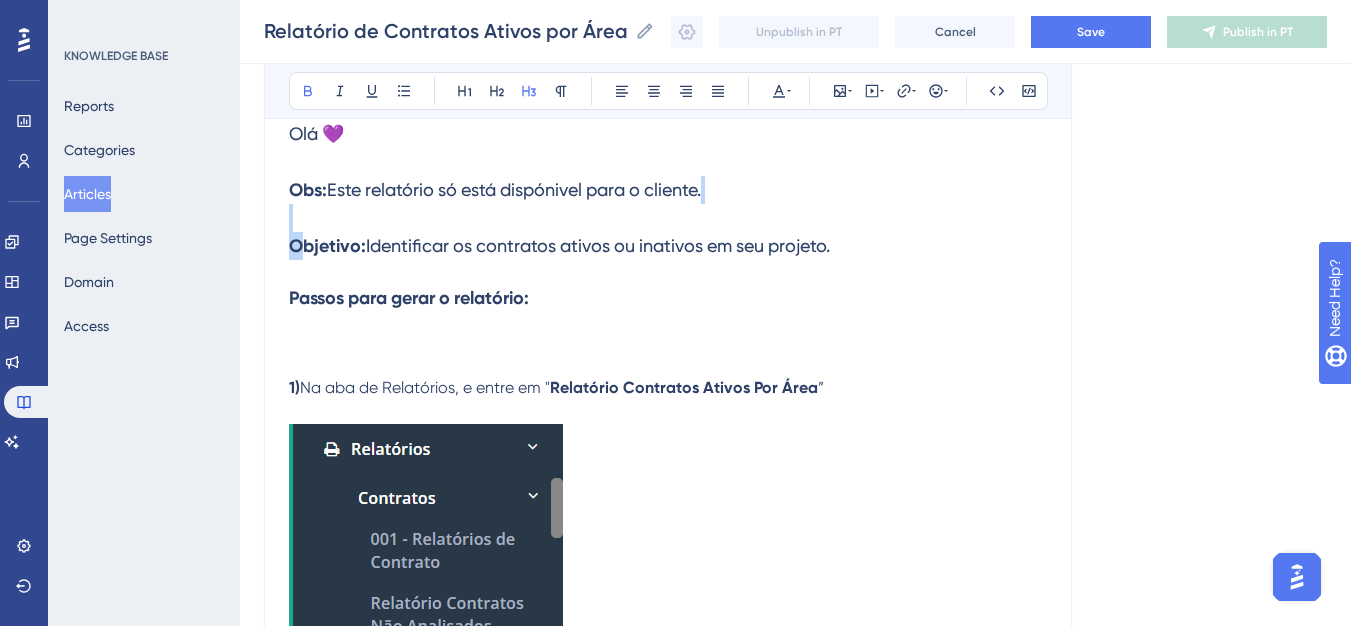 drag, startPoint x: 299, startPoint y: 266, endPoint x: 288, endPoint y: 216, distance: 51.1957 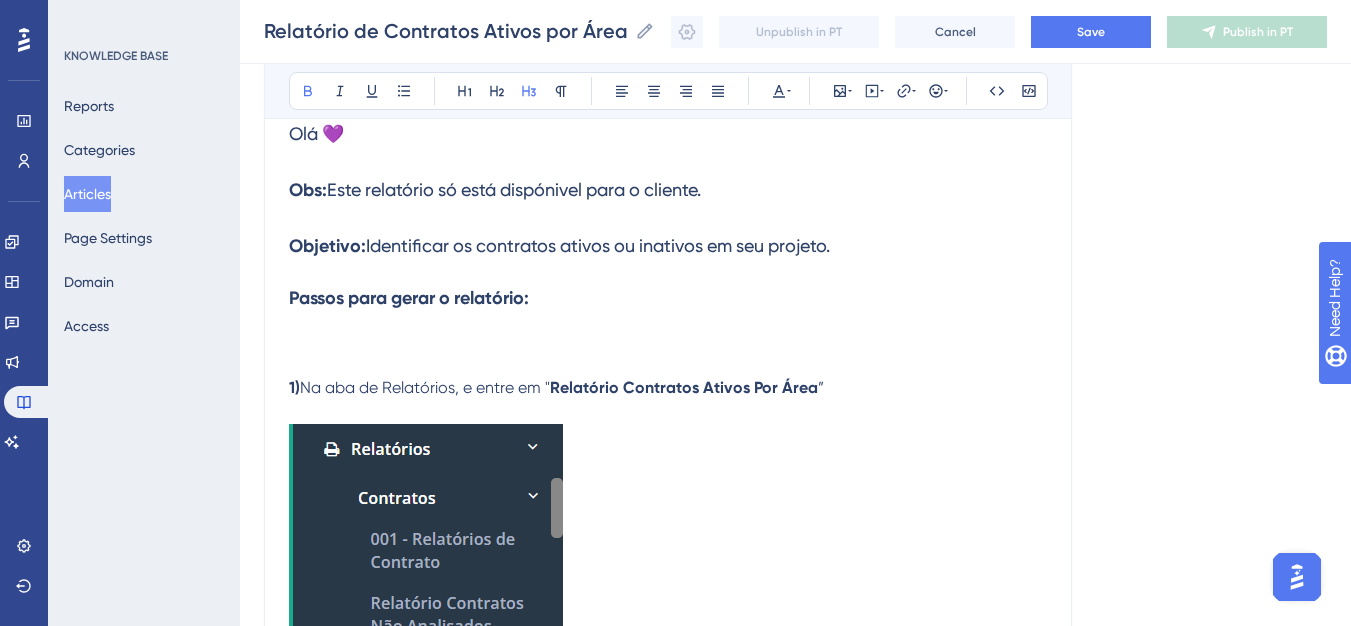 drag, startPoint x: 284, startPoint y: 194, endPoint x: 374, endPoint y: 221, distance: 93.96276 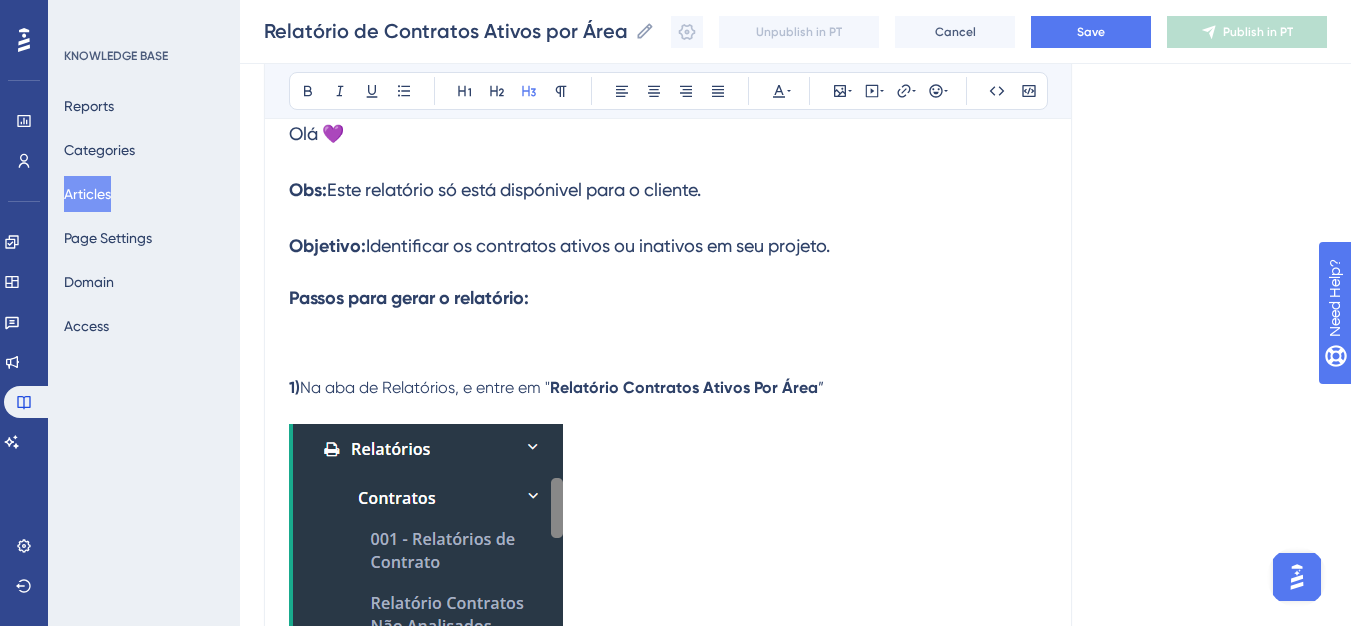 drag, startPoint x: 851, startPoint y: 248, endPoint x: 265, endPoint y: 166, distance: 591.7094 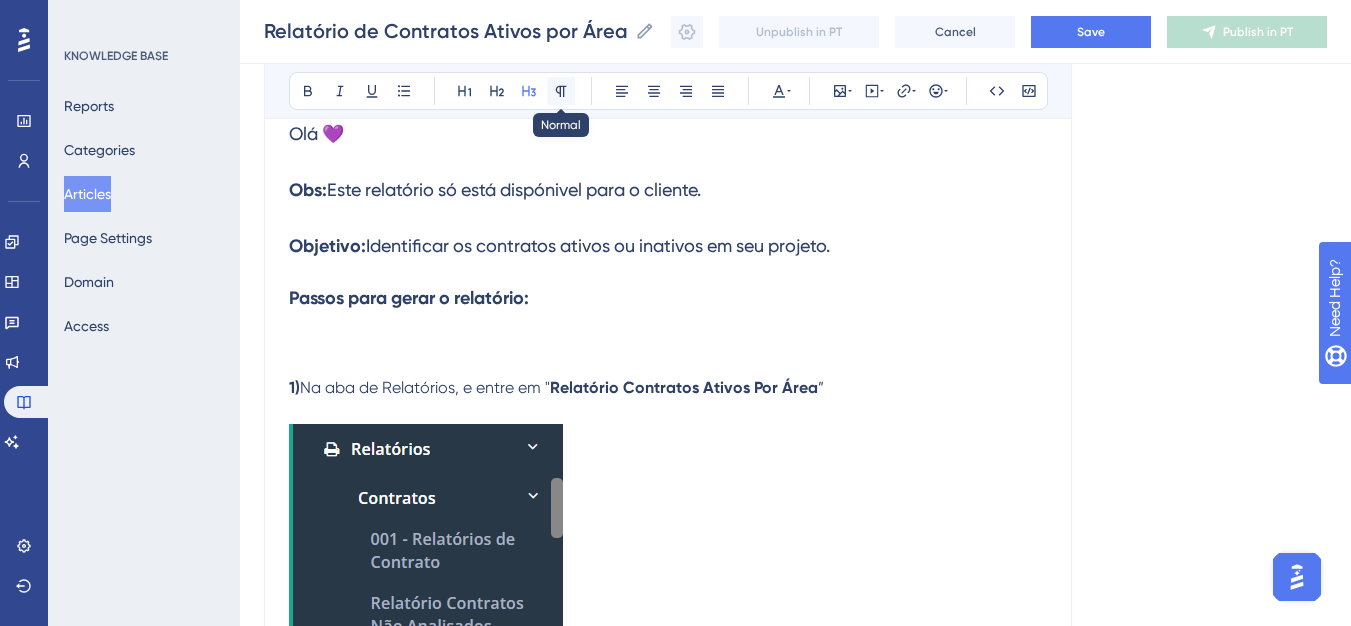 click 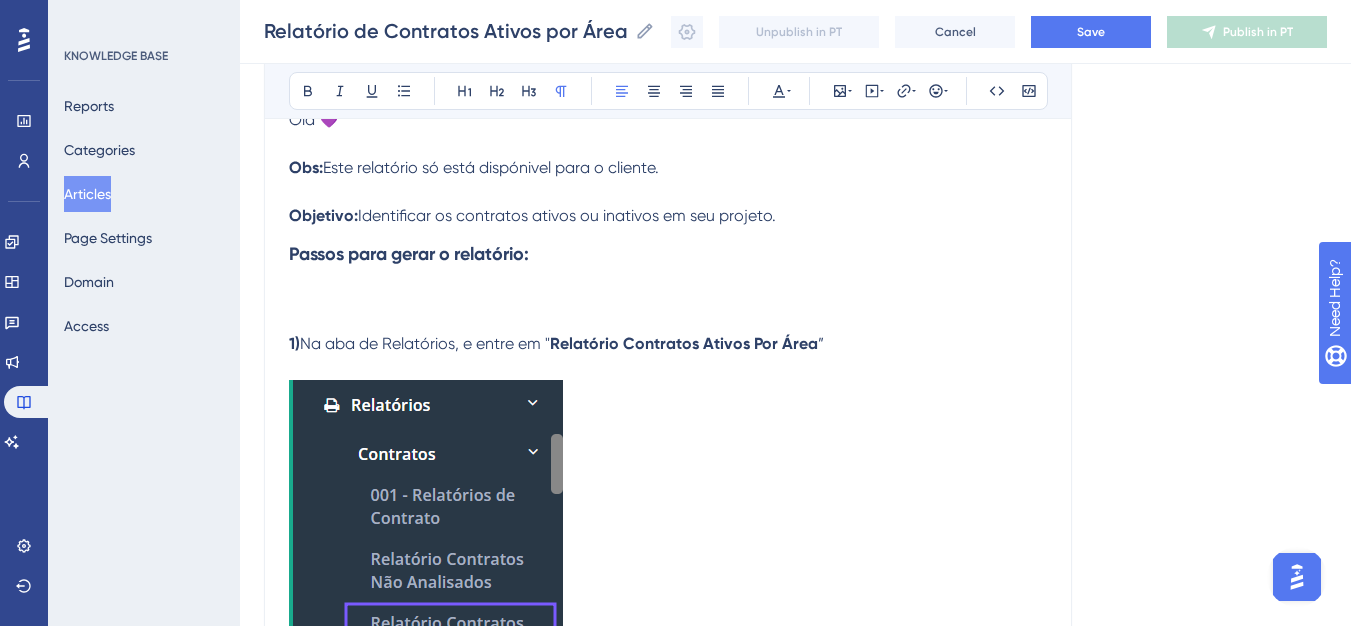 click on "Passos para gerar o relatório:" at bounding box center [409, 254] 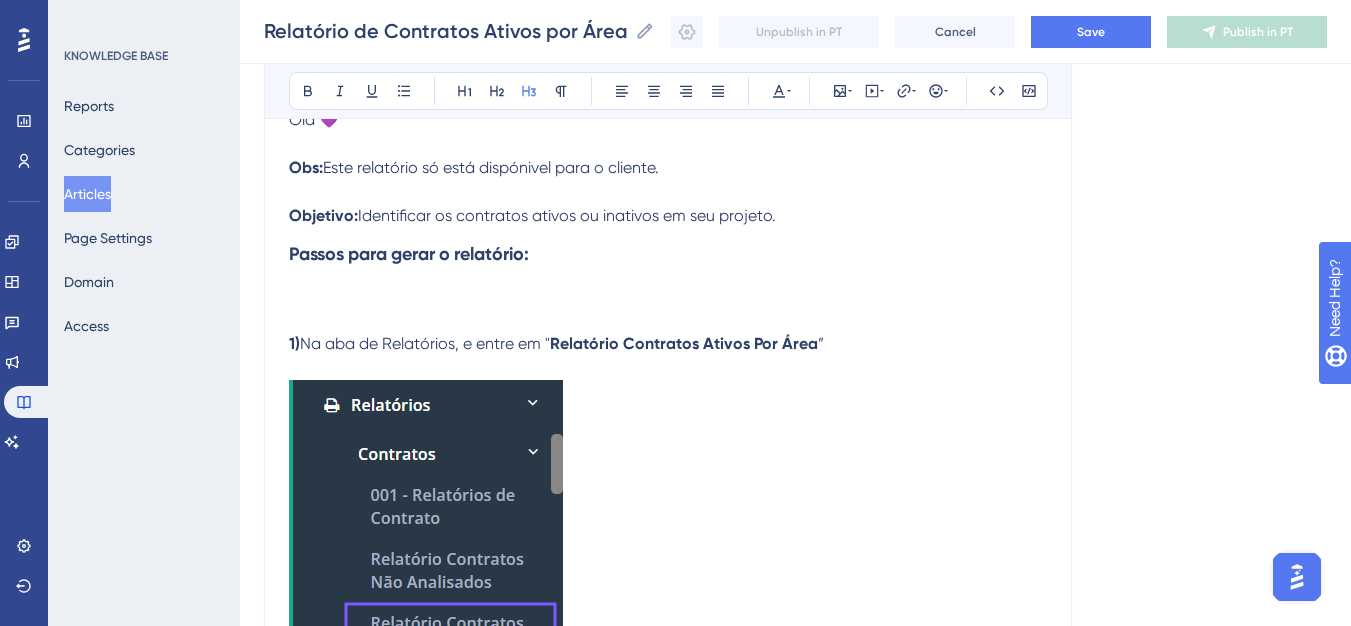 click on "Passos para gerar o relatório:" at bounding box center (668, 268) 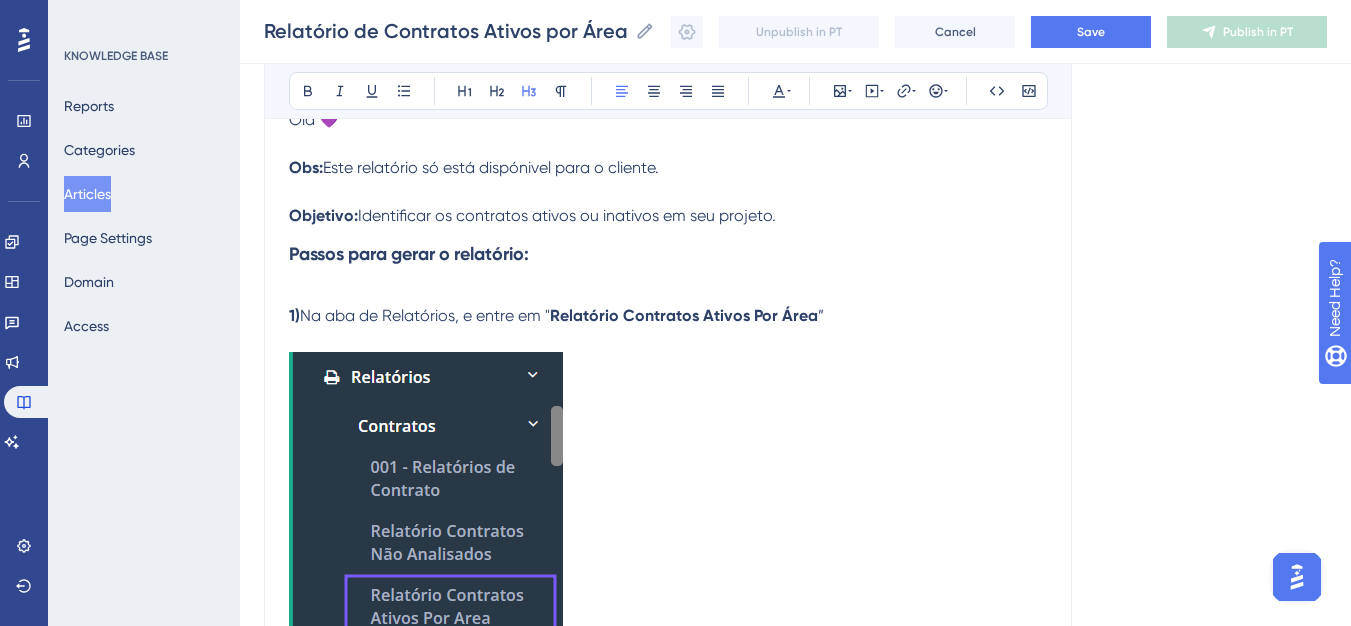 click at bounding box center [668, 292] 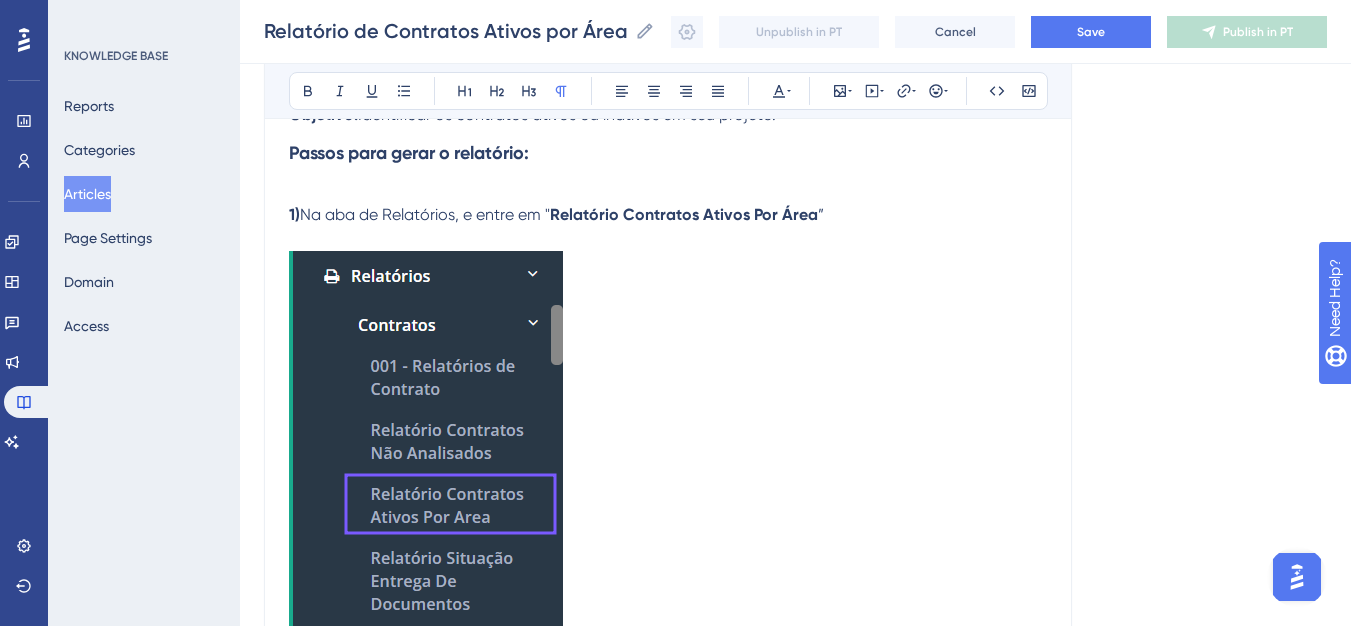 scroll, scrollTop: 417, scrollLeft: 0, axis: vertical 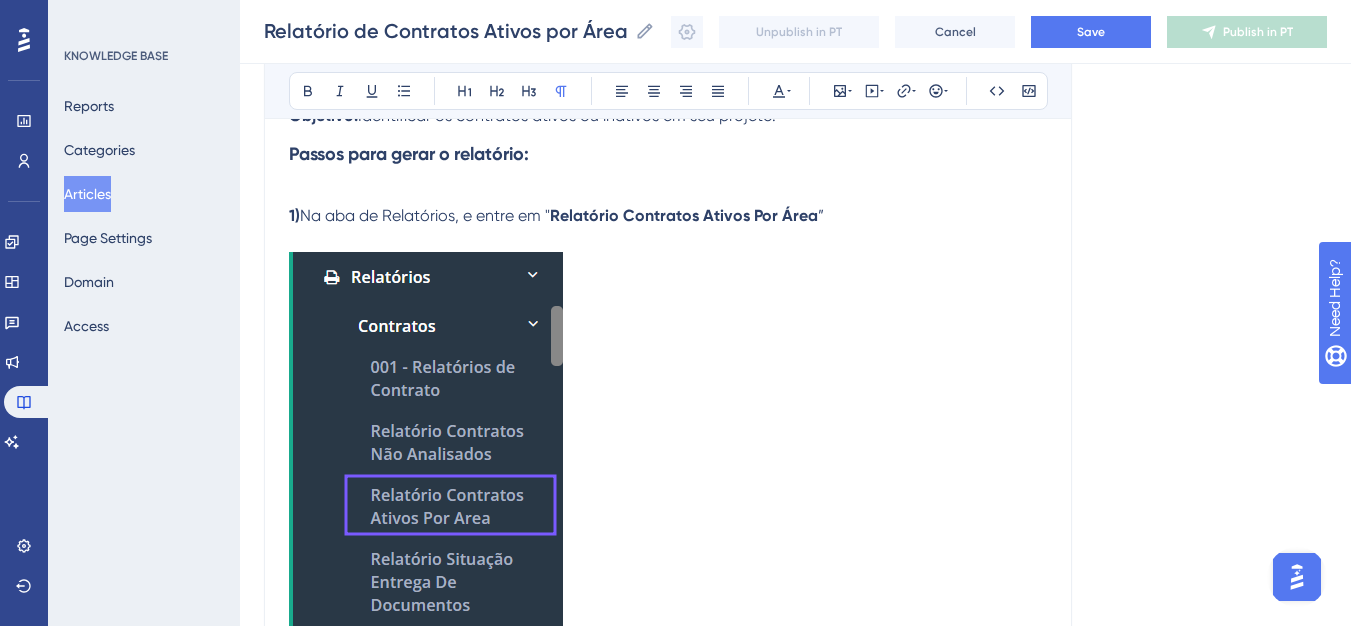 click at bounding box center [426, 484] 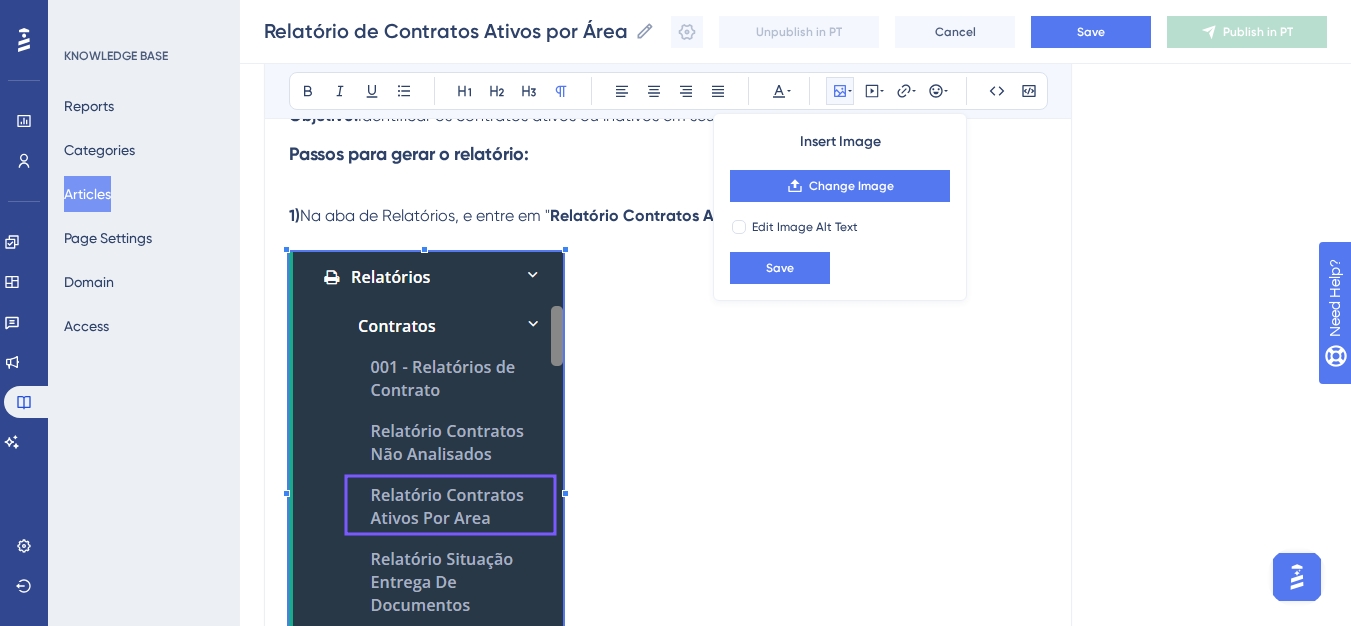 click at bounding box center [426, 484] 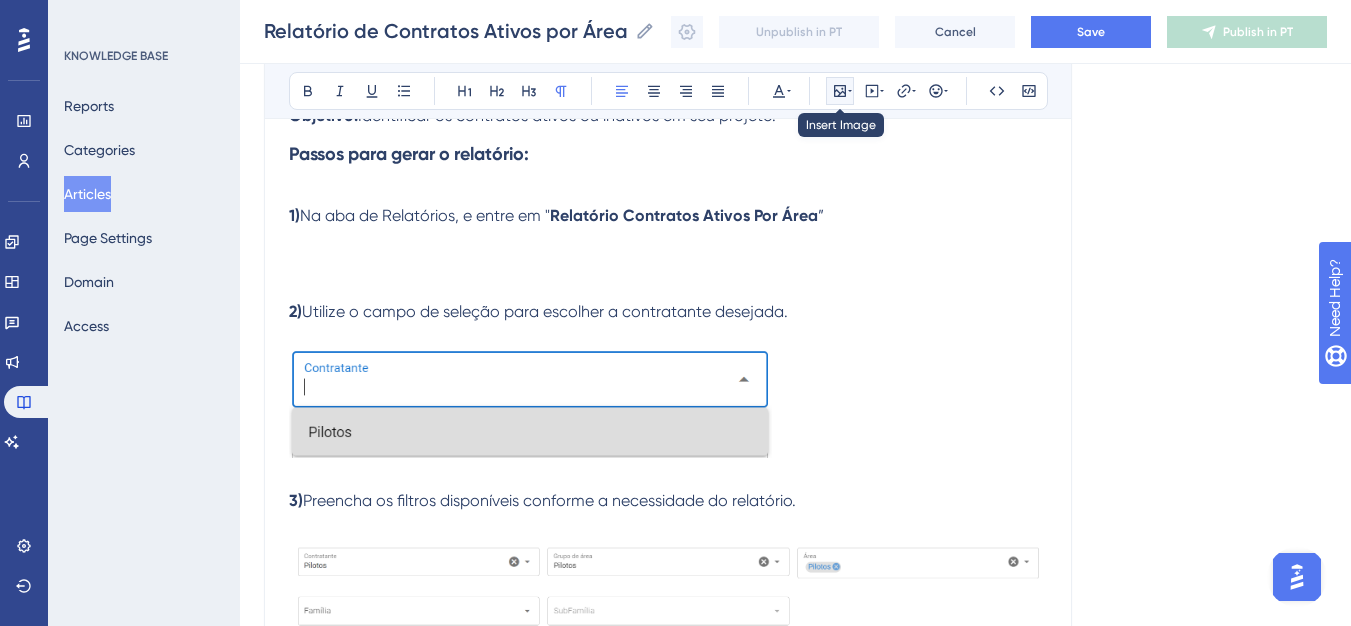 click 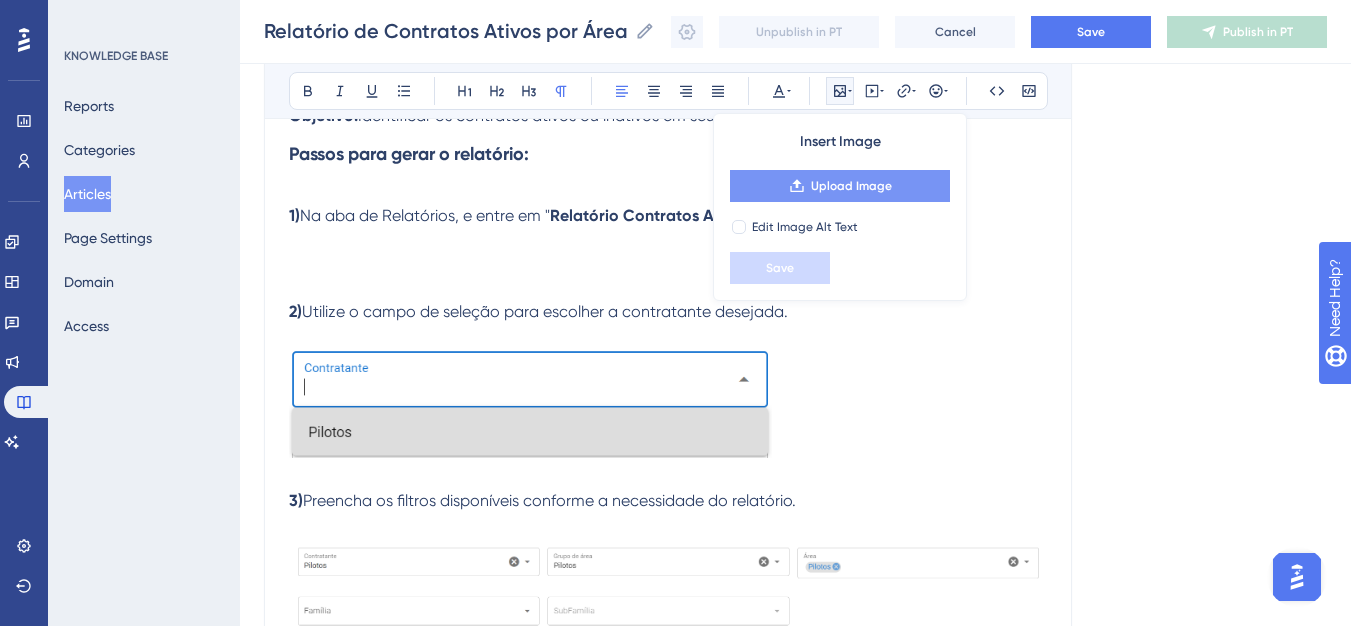 click on "Upload Image" at bounding box center (851, 186) 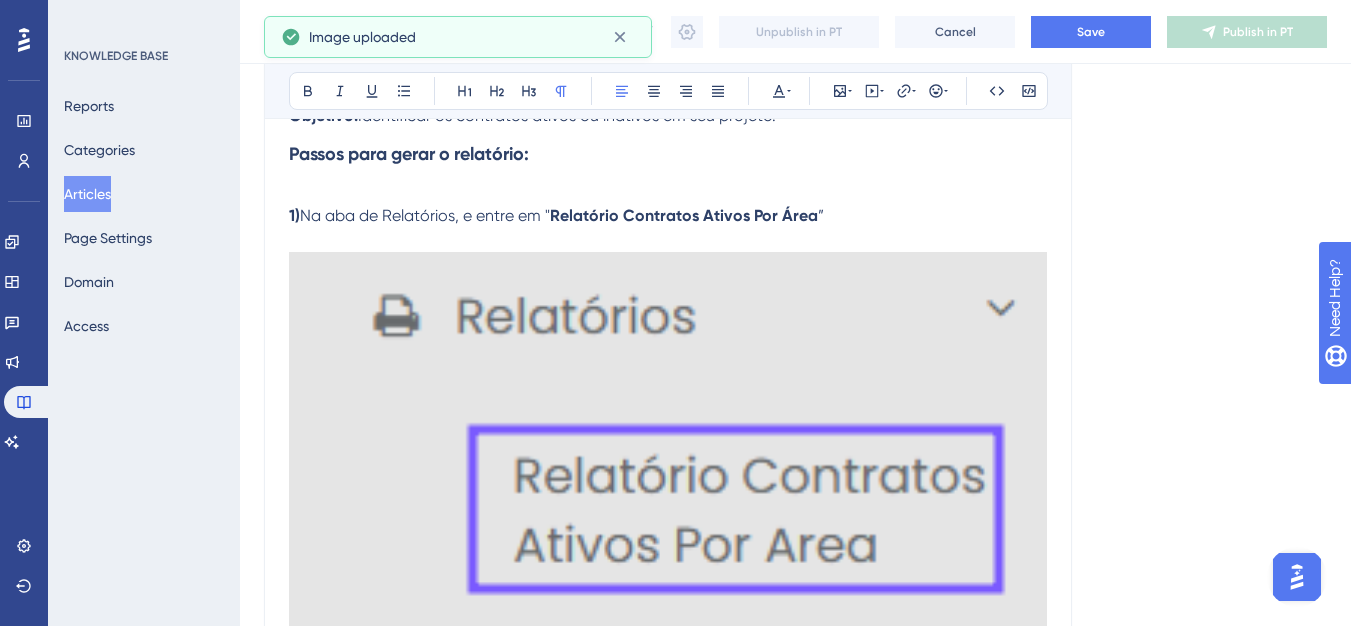 click at bounding box center [668, 446] 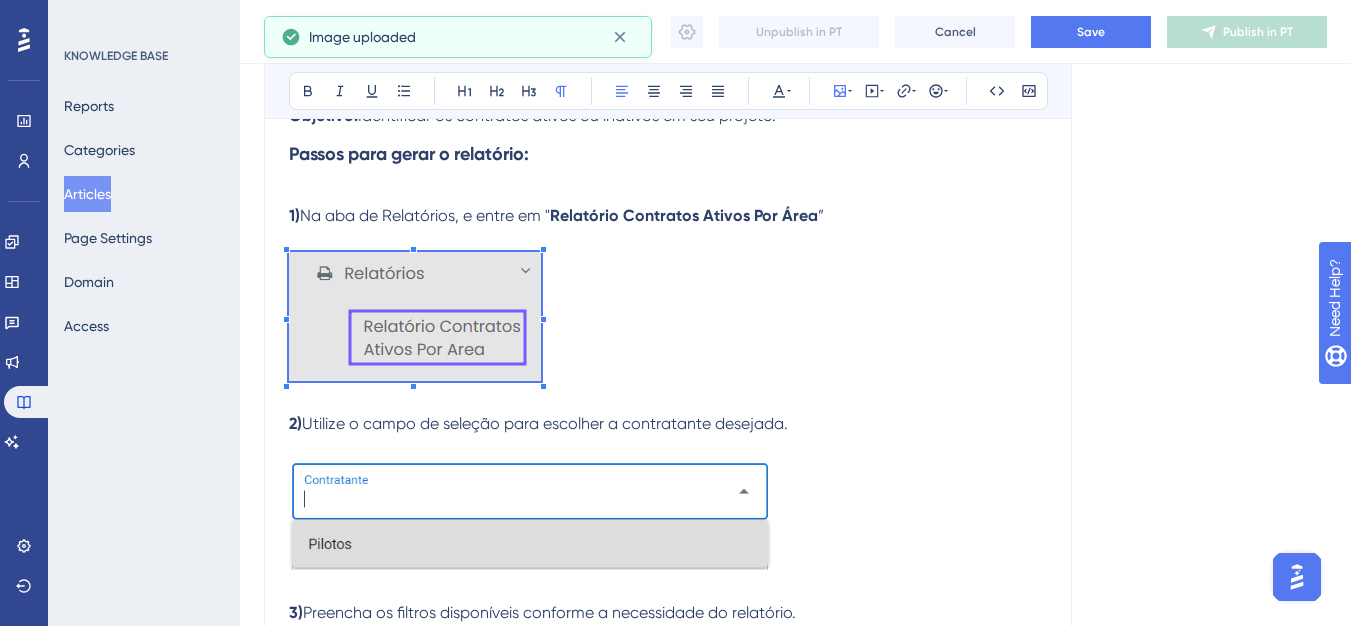 click on "1)  Na aba de Relatórios, e entre em " Relatório Contratos Ativos Por Área ” 2)  Utilize o campo de seleção para escolher a contratante desejada. 3)  Preencha os filtros disponíveis conforme a necessidade do relatório. 4)  Clique em  , para gerar o relatório em Excel." at bounding box center [668, 559] 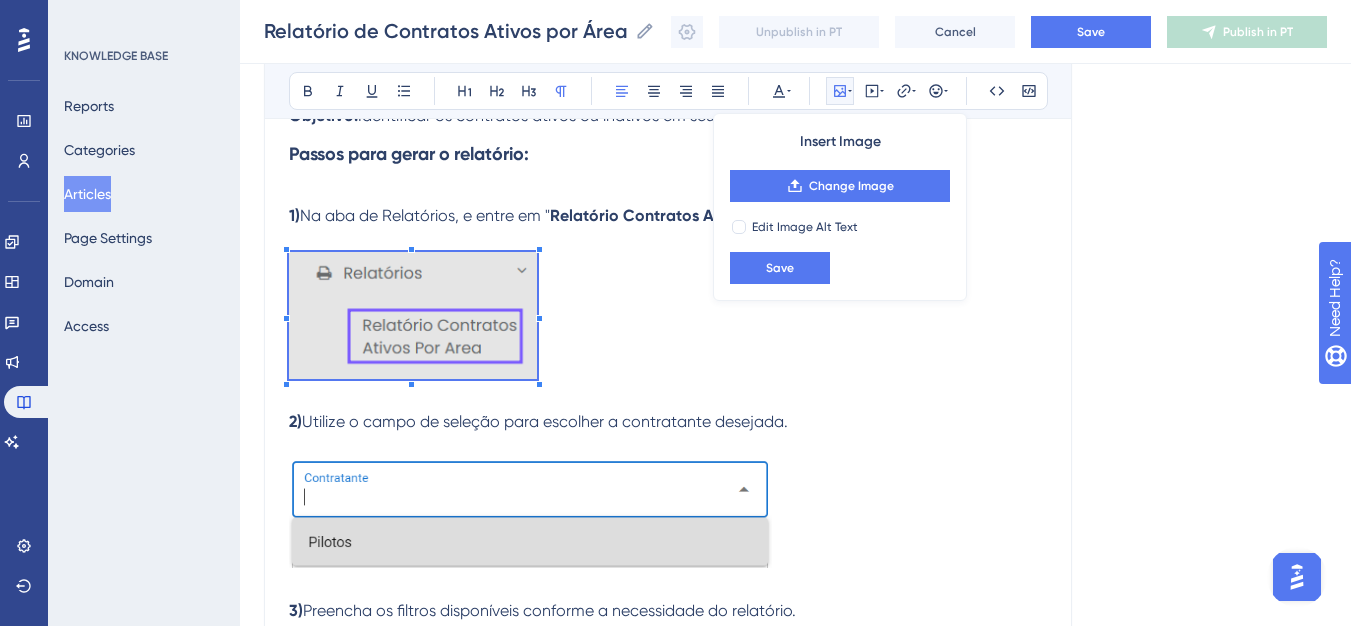 click on "1)  Na aba de Relatórios, e entre em " Relatório Contratos Ativos Por Área ” 2)  Utilize o campo de seleção para escolher a contratante desejada. 3)  Preencha os filtros disponíveis conforme a necessidade do relatório. 4)  Clique em  , para gerar o relatório em Excel." at bounding box center (668, 558) 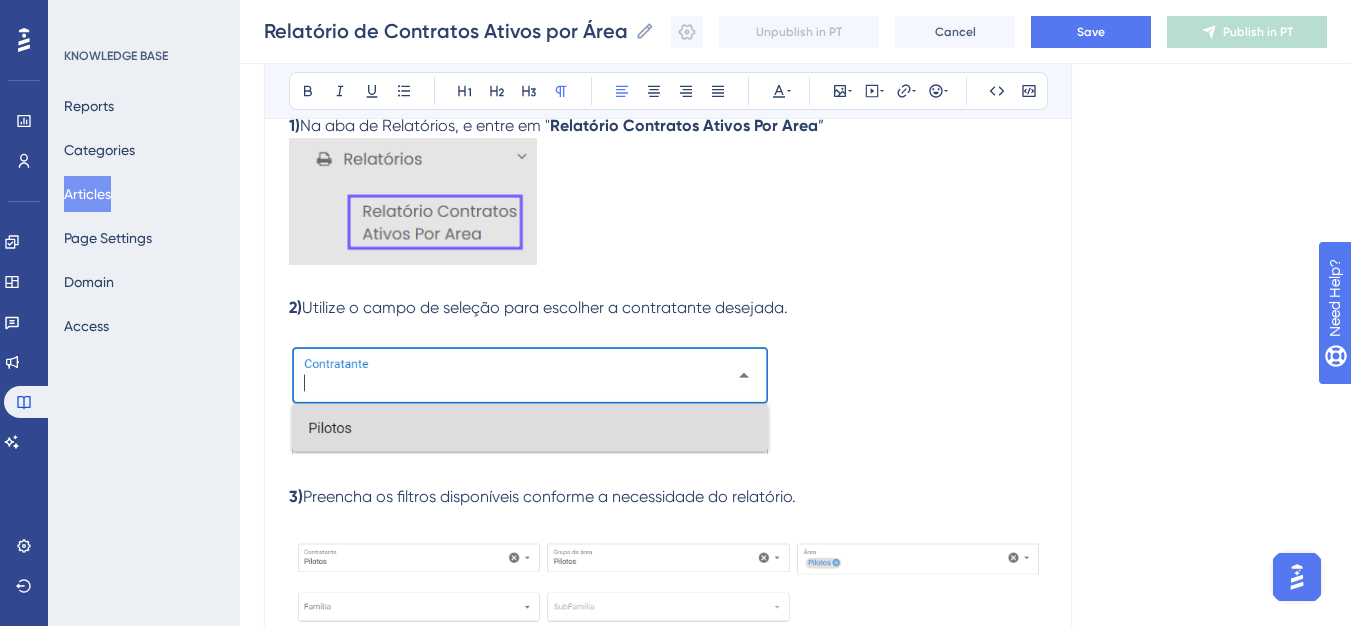 scroll, scrollTop: 617, scrollLeft: 0, axis: vertical 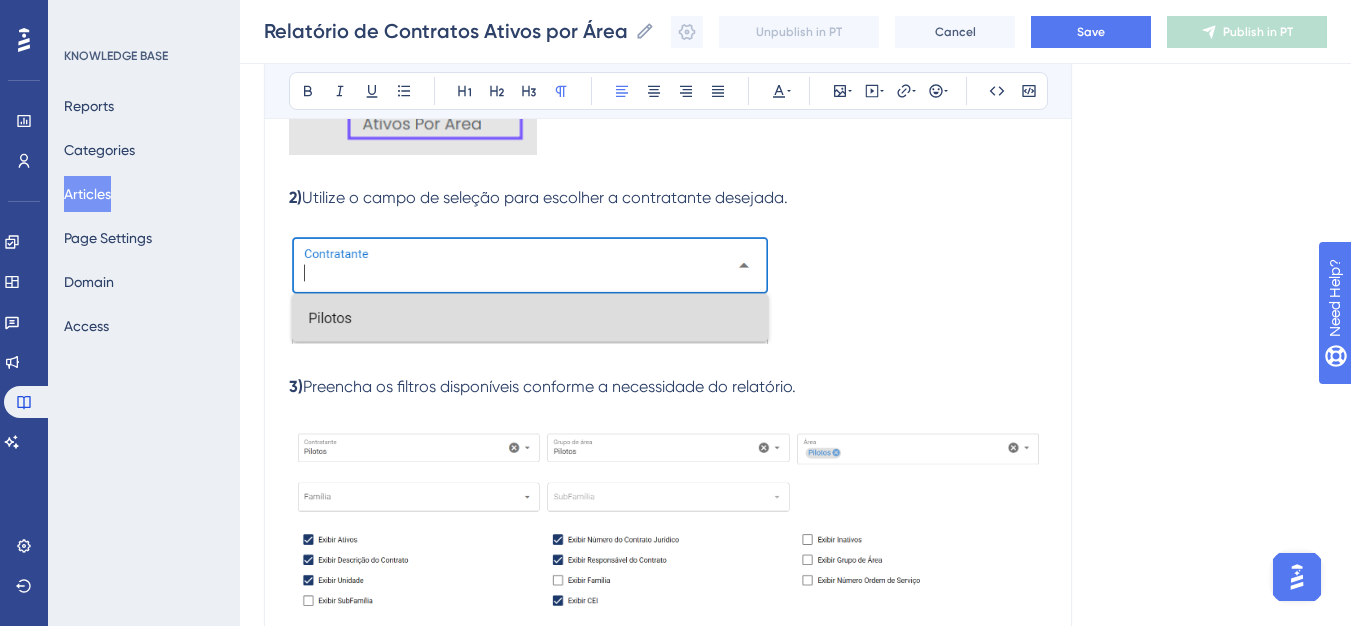 click at bounding box center (530, 289) 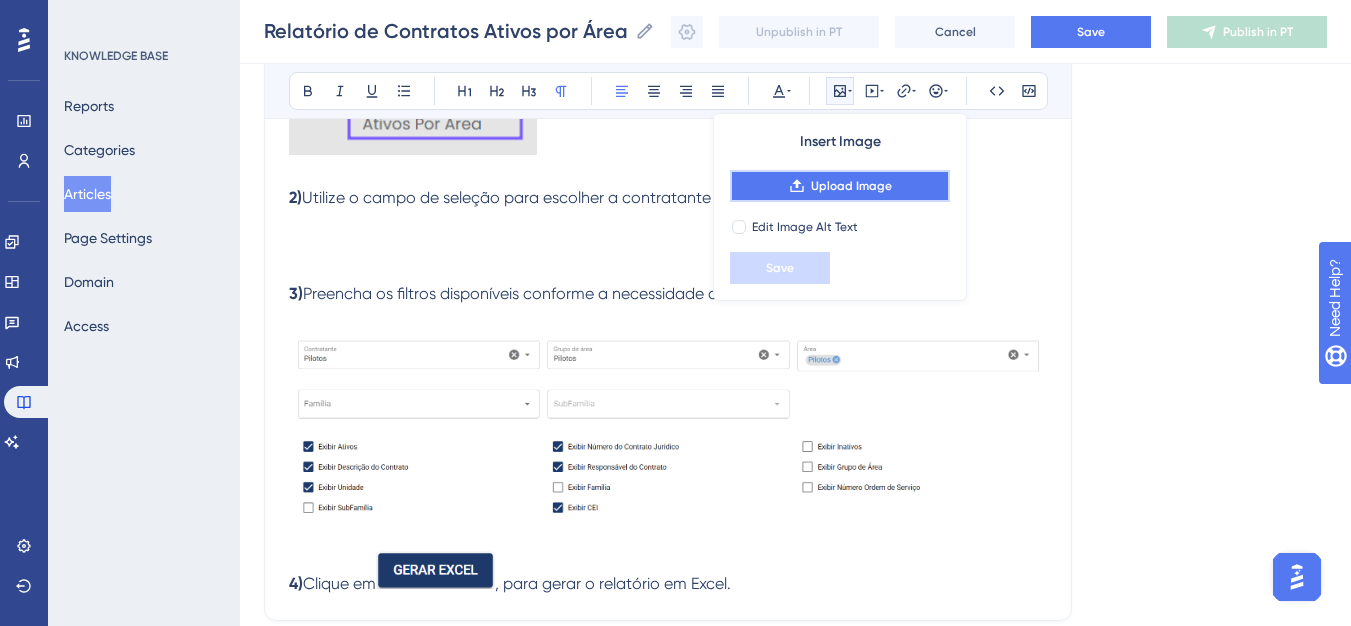 click on "Upload Image" at bounding box center (840, 186) 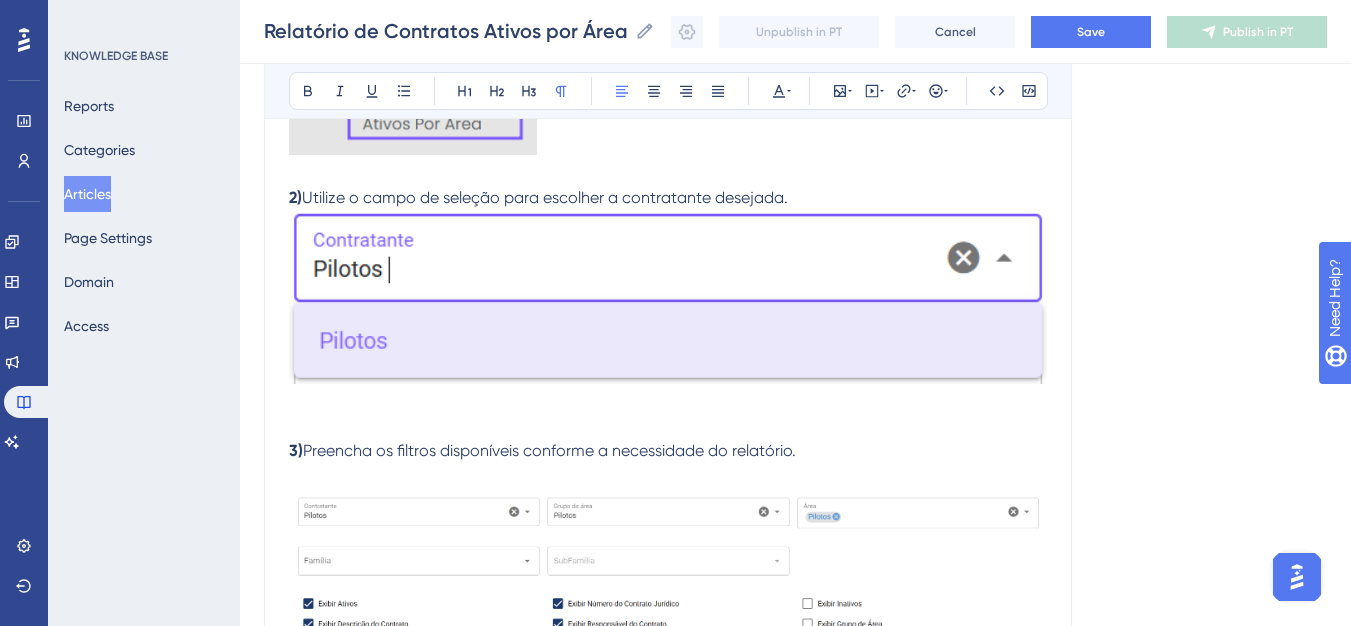 click at bounding box center (668, 297) 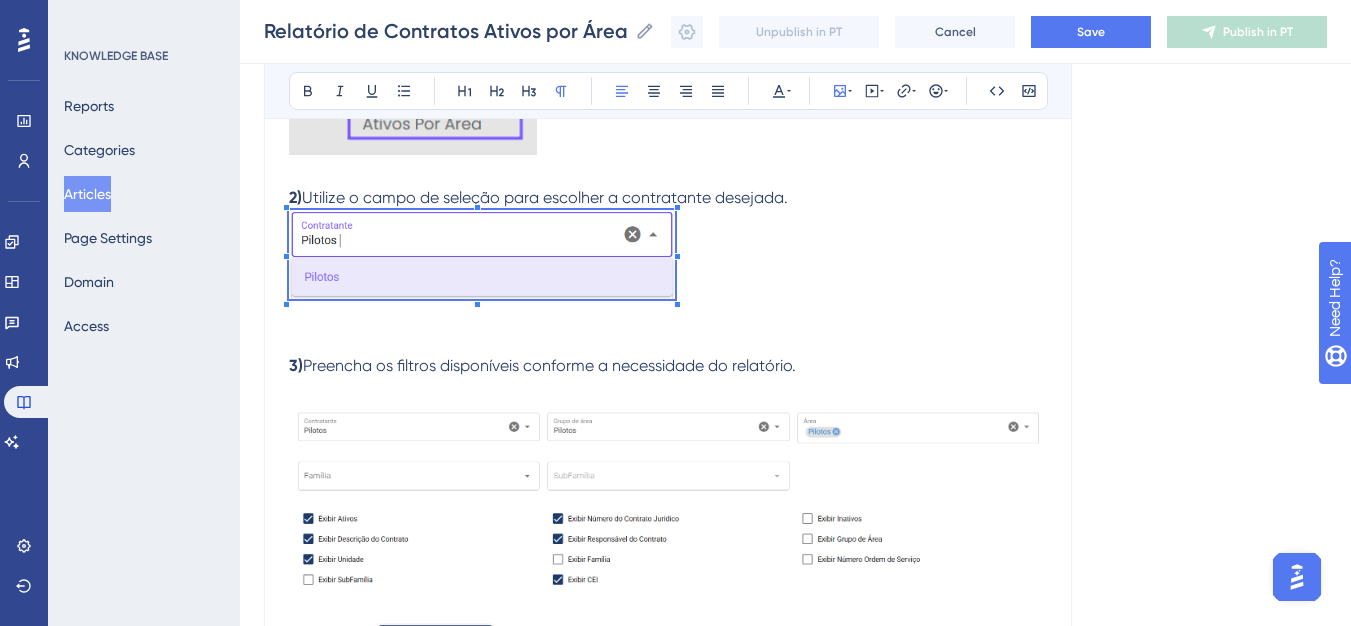 click on "1)  Na aba de Relatórios, e entre em " Relatório Contratos Ativos Por Área ” 2)  Utilize o campo de seleção para escolher a contratante desejada. 3)  Preencha os filtros disponíveis conforme a necessidade do relatório. 4)  Clique em  , para gerar o relatório em Excel." at bounding box center [668, 336] 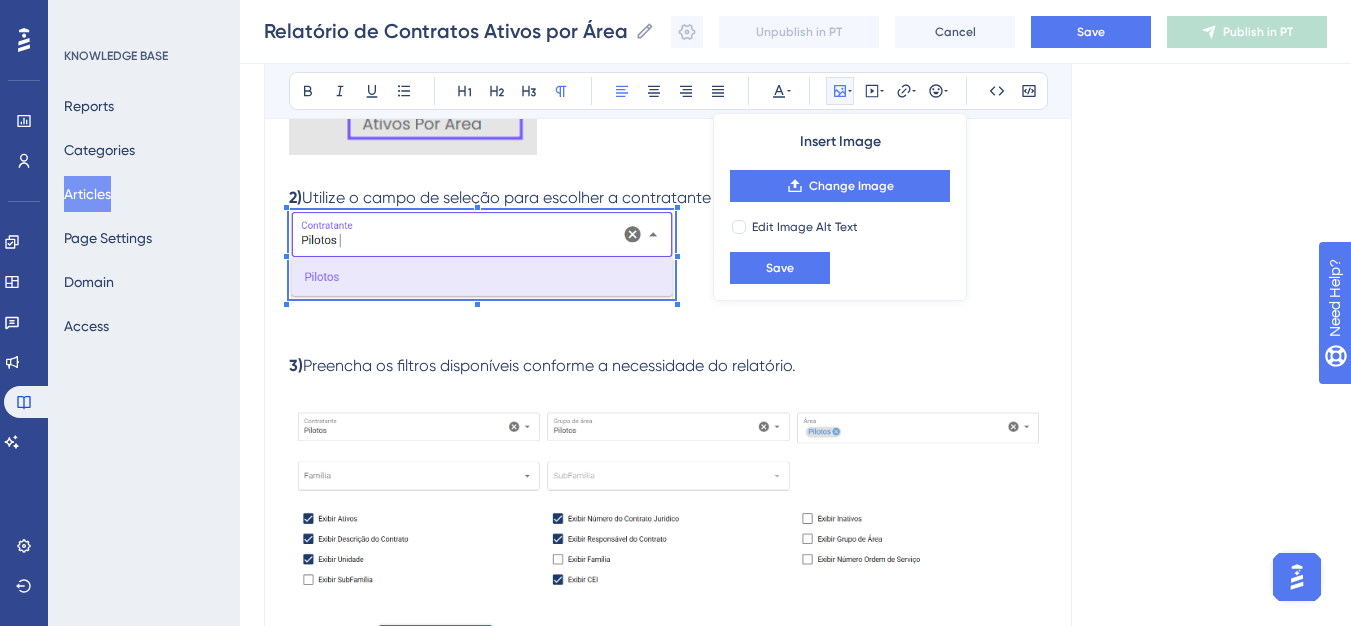 click on "1)  Na aba de Relatórios, e entre em " Relatório Contratos Ativos Por Área ” 2)  Utilize o campo de seleção para escolher a contratante desejada. 3)  Preencha os filtros disponíveis conforme a necessidade do relatório. 4)  Clique em  , para gerar o relatório em Excel." at bounding box center [668, 336] 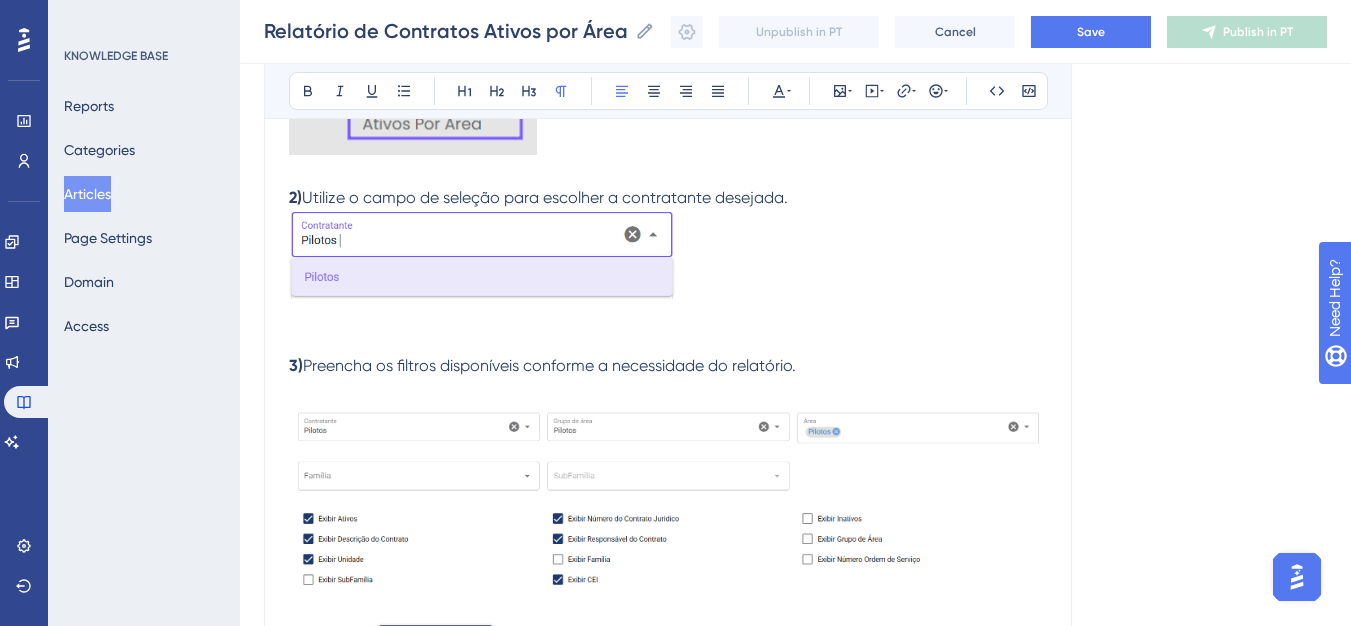 scroll, scrollTop: 717, scrollLeft: 0, axis: vertical 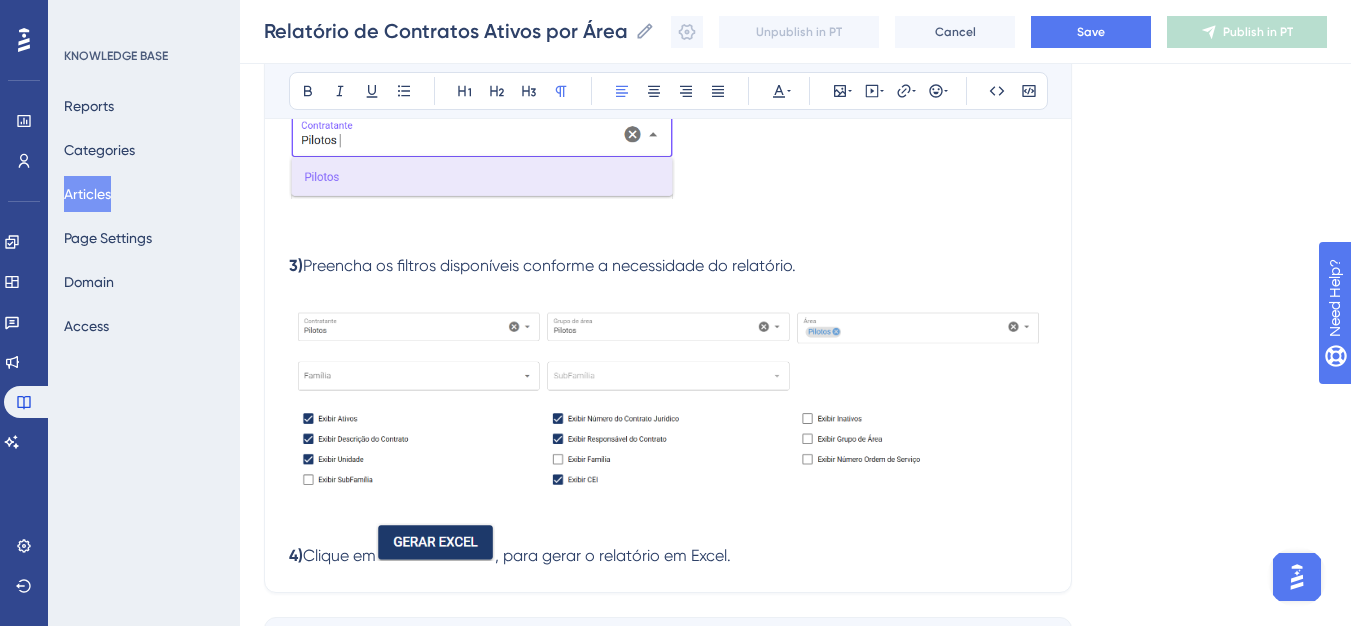 click at bounding box center (668, 397) 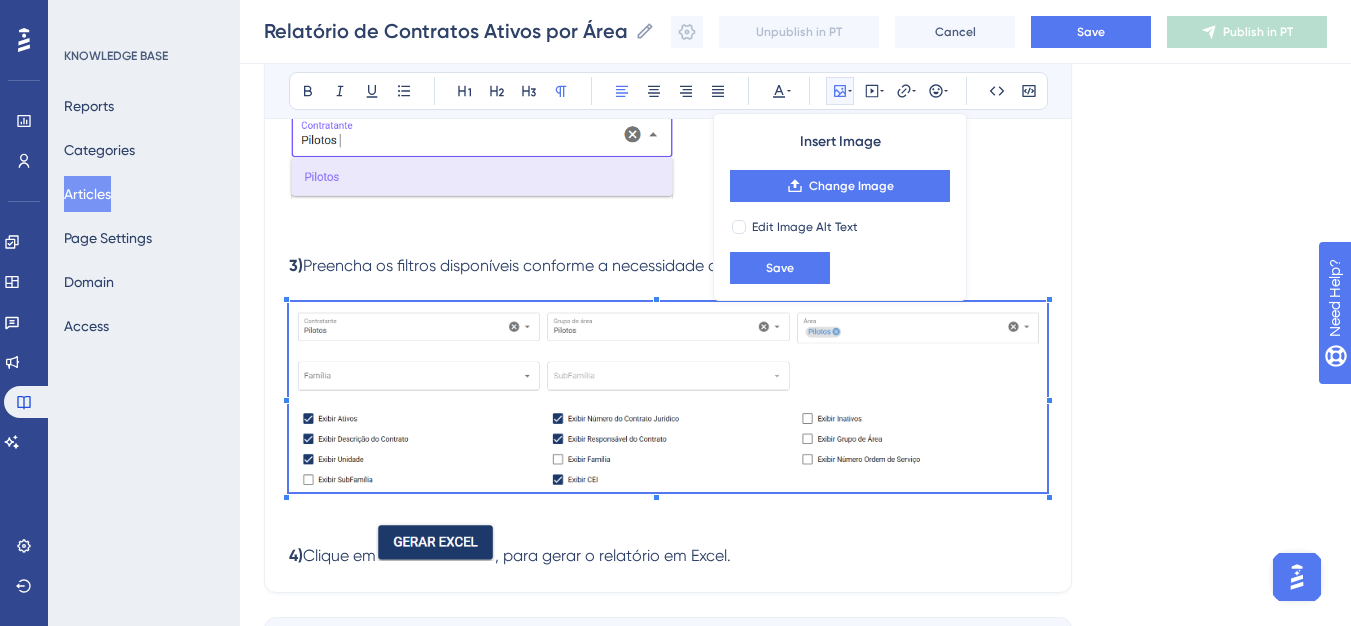 click at bounding box center (668, 397) 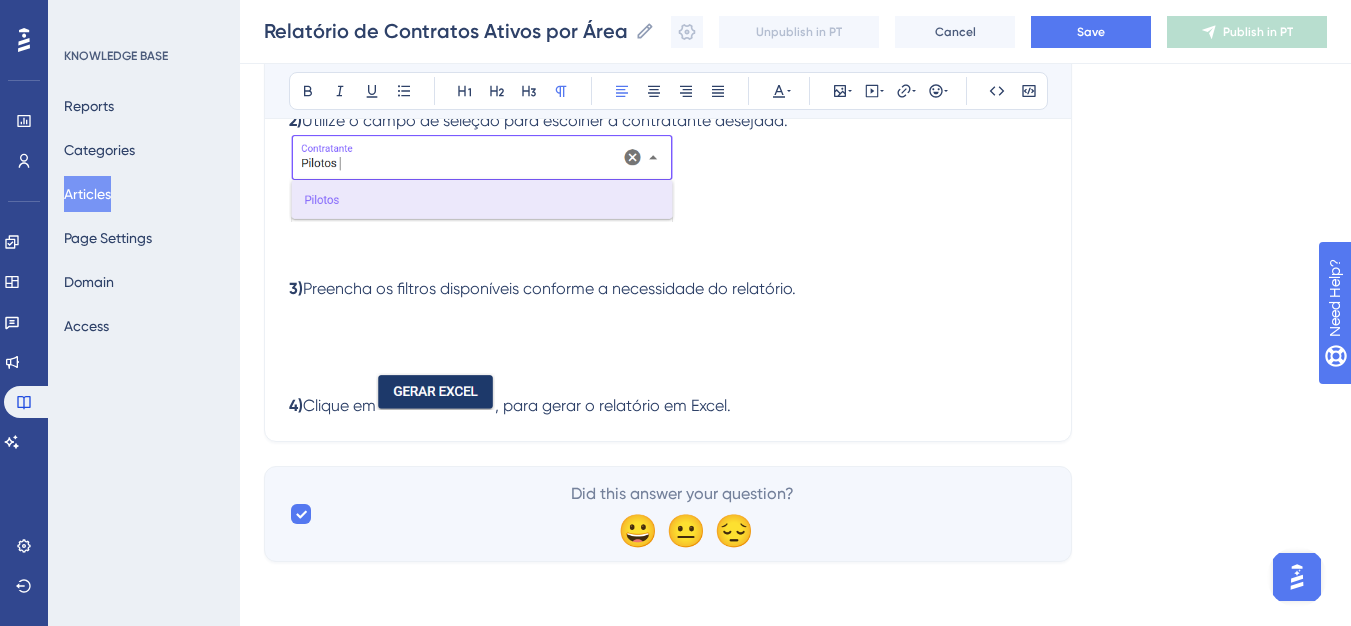 scroll, scrollTop: 670, scrollLeft: 0, axis: vertical 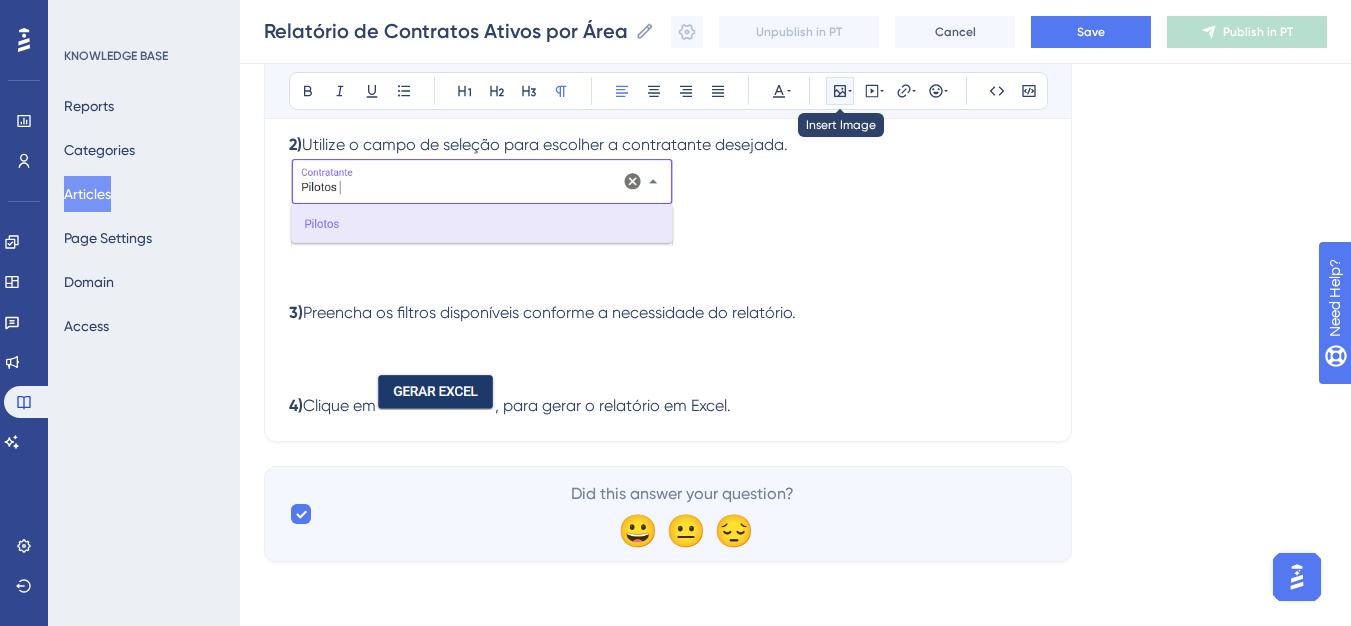 click 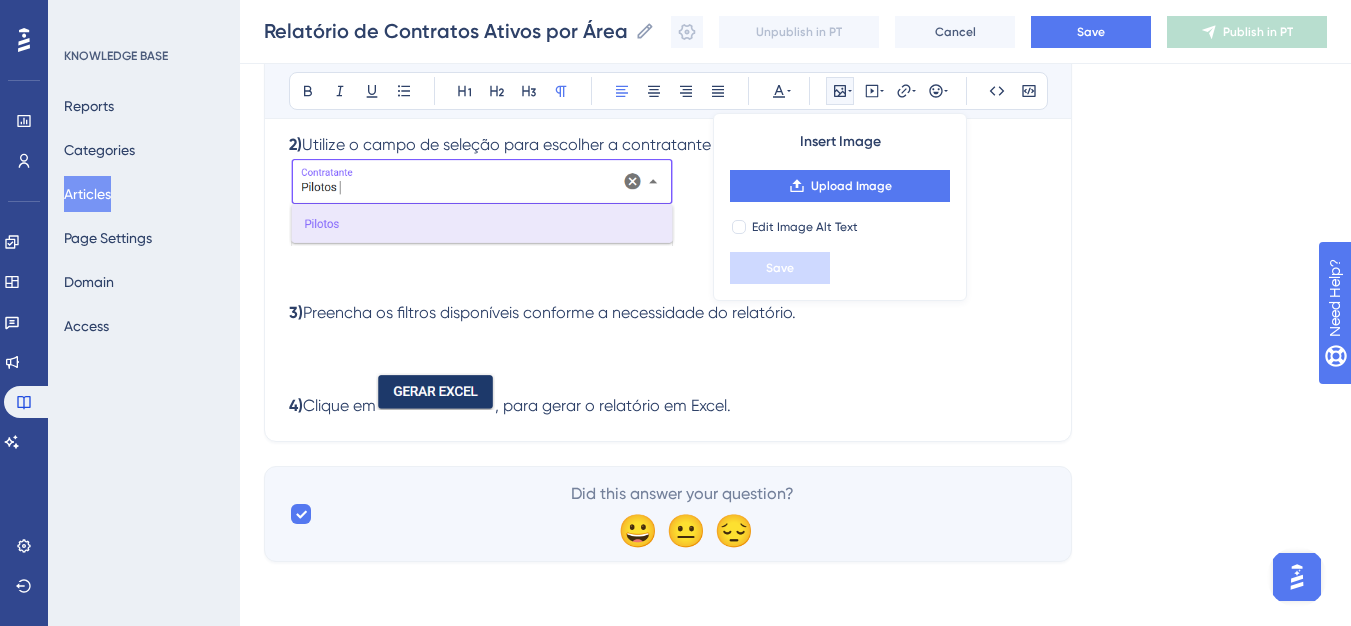 click on "Insert Image Upload Image Edit Image Alt Text Save" at bounding box center (840, 207) 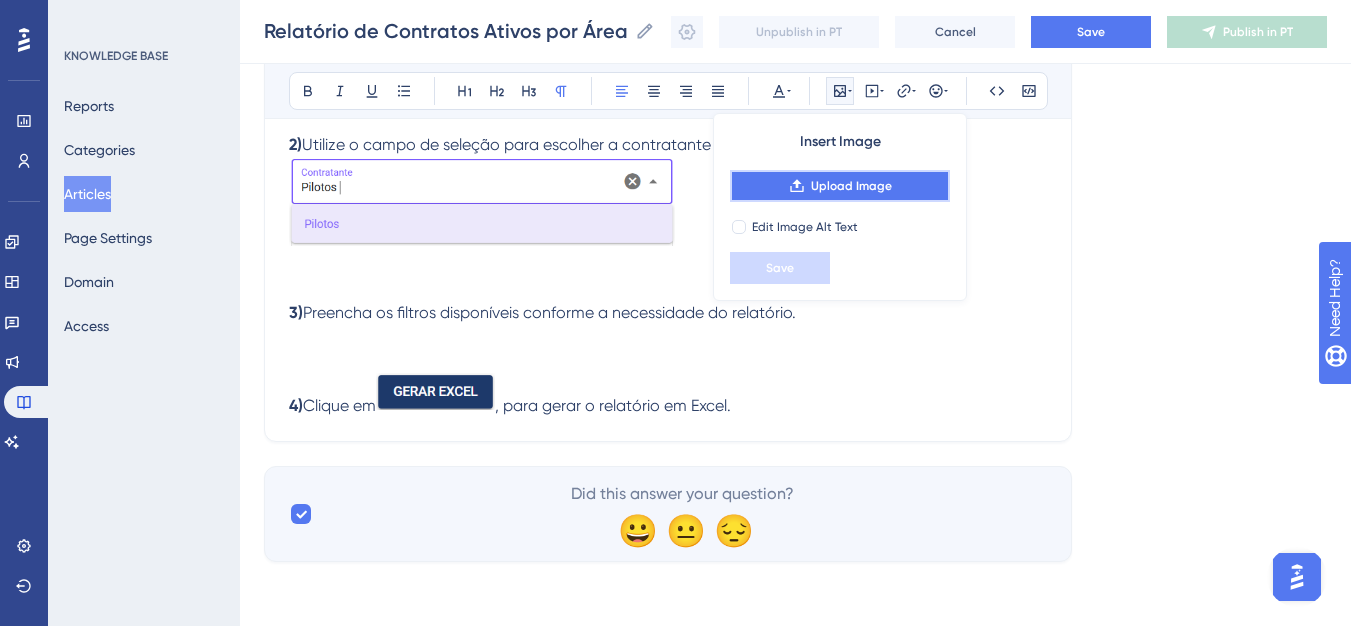 click 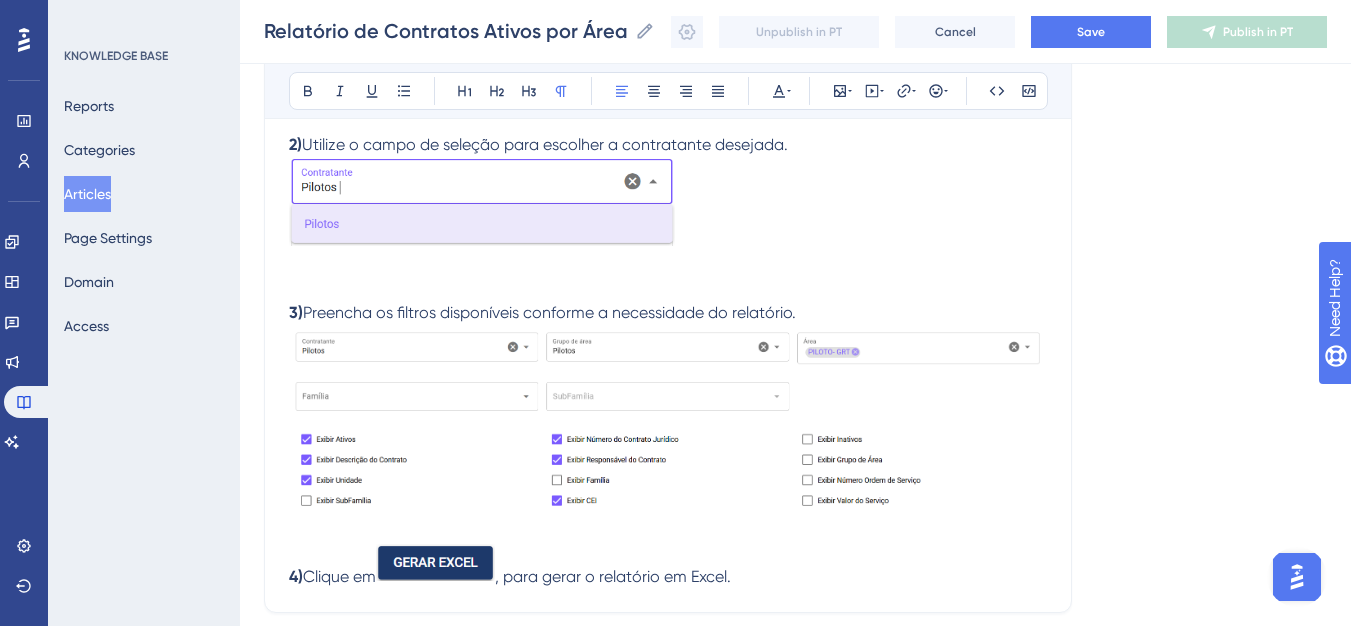 click at bounding box center (668, 419) 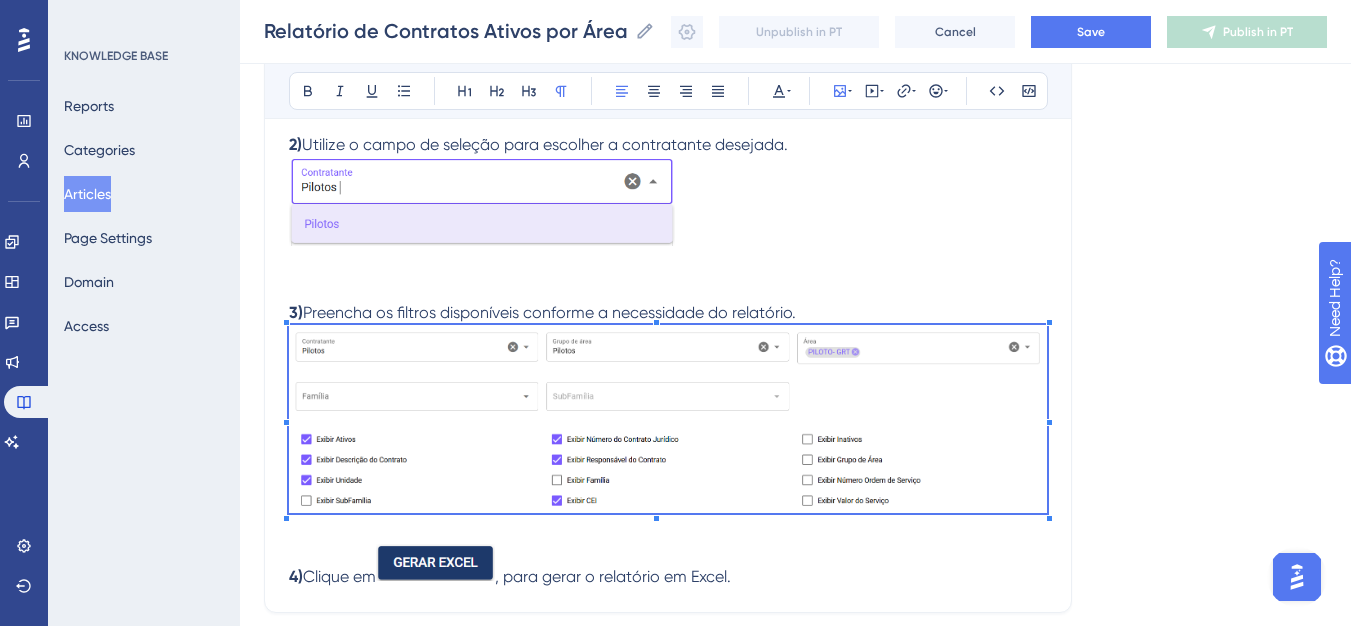 click on "Language Portuguese (Default) Relatório de Contratos Ativos por Área (Contratante) Bold Italic Underline Bullet Point Heading 1 Heading 2 Heading 3 Normal Align Left Align Center Align Right Align Justify Text Color Insert Image Embed Video Hyperlink Emojis Code Code Block Olá 💜 Obs:  Este relatório só está dispónivel para o cliente. Objetivo:  Identificar os contratos ativos ou inativos em seu projeto. Passos para gerar o relatório: 1)  Na aba de Relatórios, e entre em " Relatório Contratos Ativos Por Área ” 2)  Utilize o campo de seleção para escolher a contratante desejada. 3)  Preencha os filtros disponíveis conforme a necessidade do relatório. 4)  Clique em  , para gerar o relatório em Excel. Did this answer your question? 😀 😐 😔" at bounding box center [795, 95] 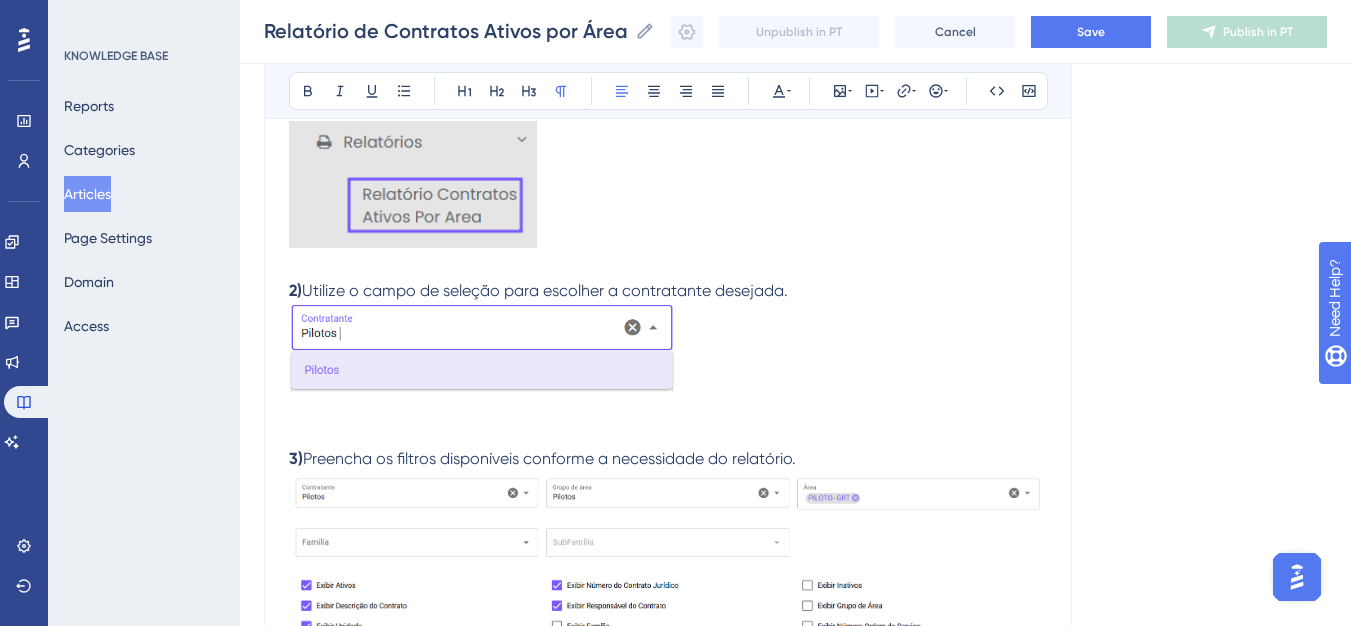scroll, scrollTop: 570, scrollLeft: 0, axis: vertical 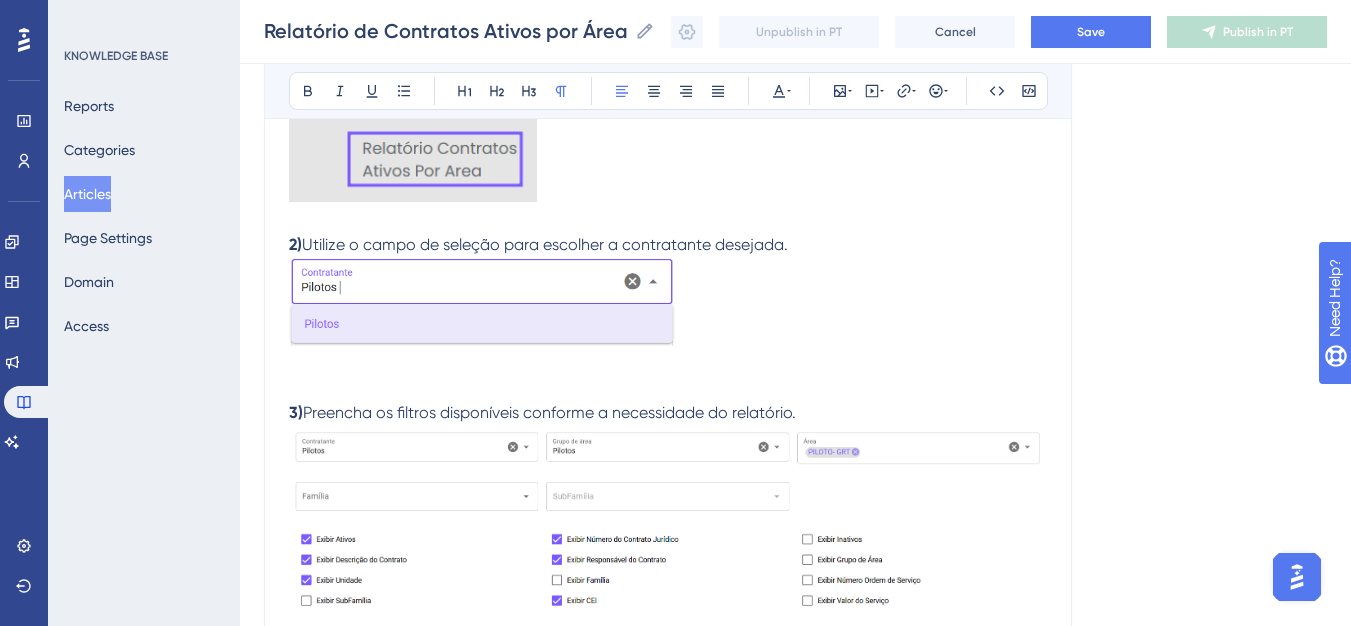 click on "1)  Na aba de Relatórios, e entre em " Relatório Contratos Ativos Por Área ” 2)  Utilize o campo de seleção para escolher a contratante desejada. 3)  Preencha os filtros disponíveis conforme a necessidade do relatório. 4)  Clique em  , para gerar o relatório em Excel." at bounding box center (668, 369) 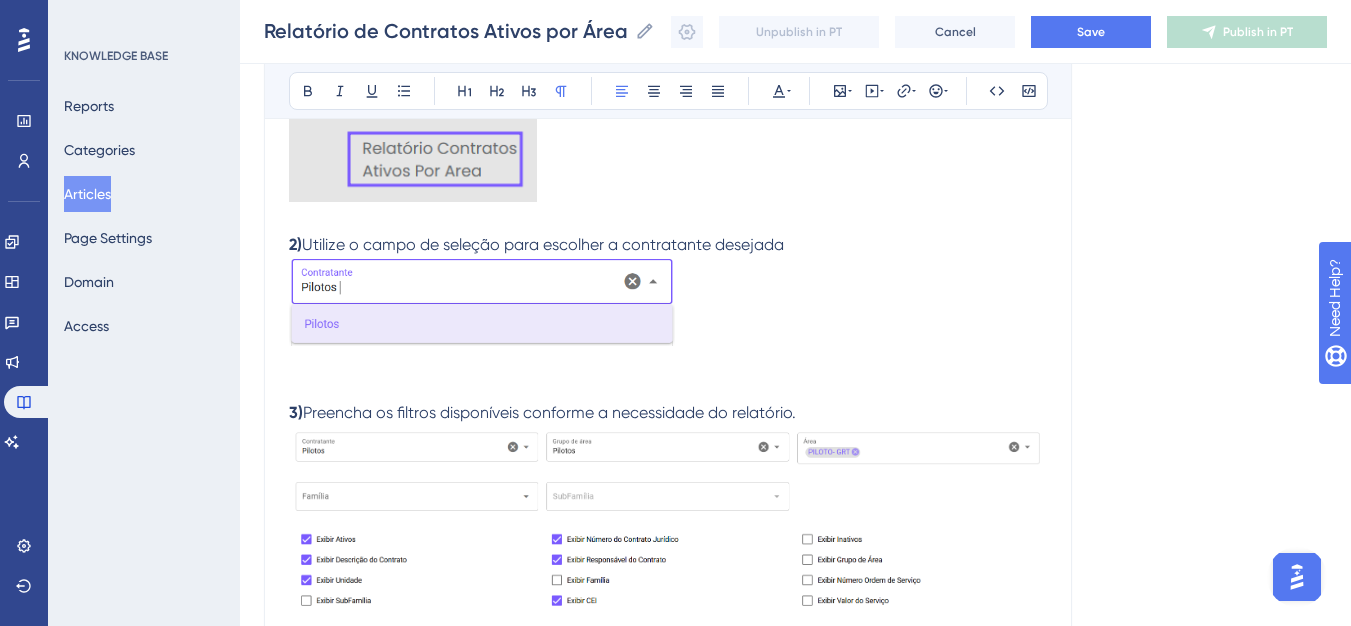 type 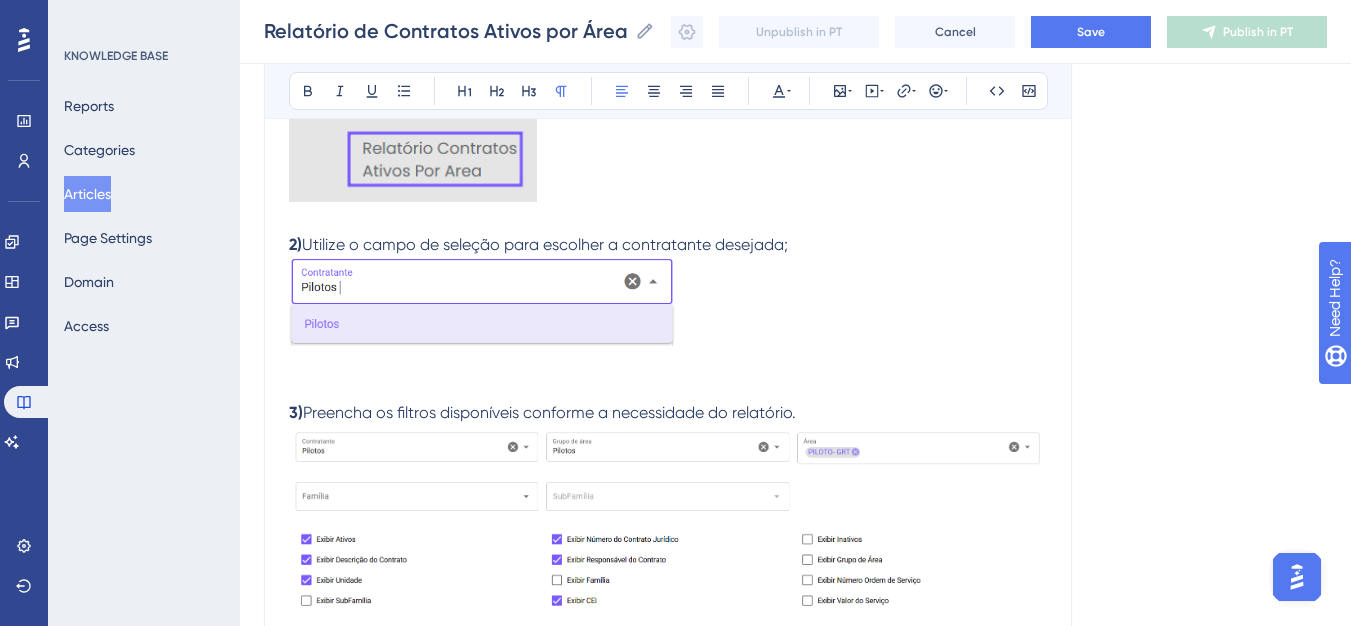 click on "1)  Na aba de Relatórios, e entre em " Relatório Contratos Ativos Por Área ” 2)  Utilize o campo de seleção para escolher a contratante desejada; 3)  Preencha os filtros disponíveis conforme a necessidade do relatório. 4)  Clique em  , para gerar o relatório em Excel." at bounding box center (668, 369) 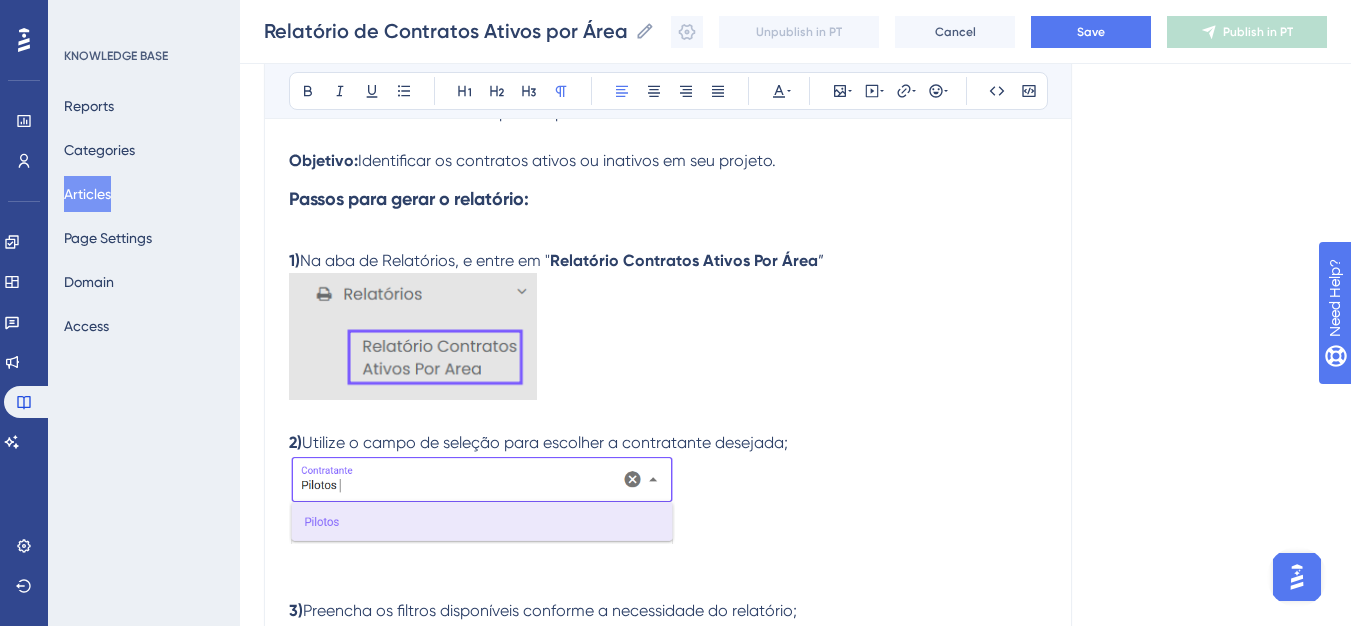 scroll, scrollTop: 370, scrollLeft: 0, axis: vertical 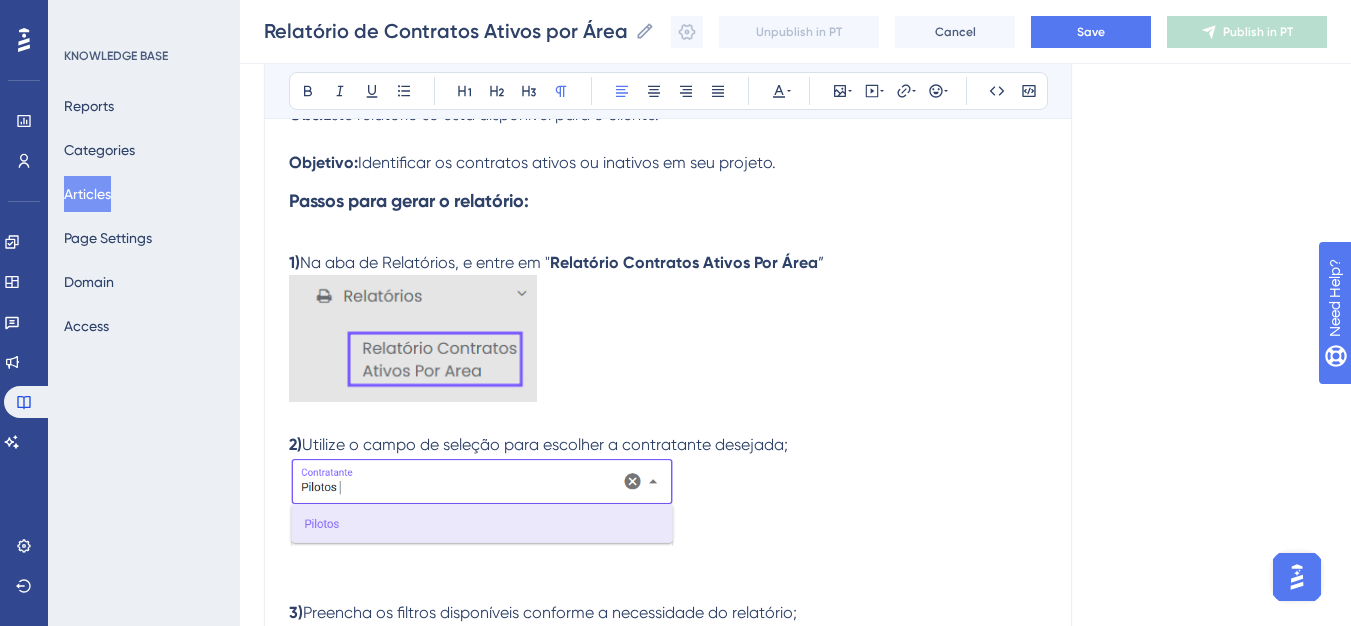 click on "1)  Na aba de Relatórios, e entre em " Relatório Contratos Ativos Por Área ” 2)  Utilize o campo de seleção para escolher a contratante desejada; 3)  Preencha os filtros disponíveis conforme a necessidade do relatório; 4)  Clique em  , para gerar o relatório em Excel." at bounding box center [668, 569] 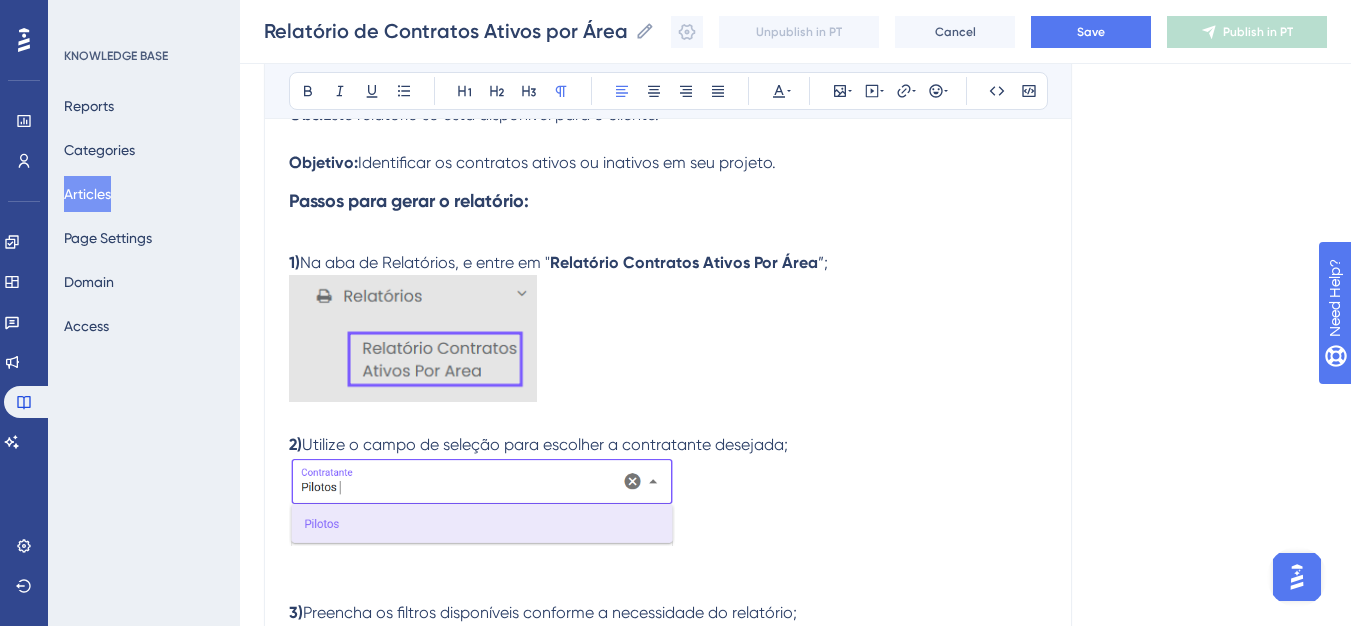 click on "”;" at bounding box center [823, 262] 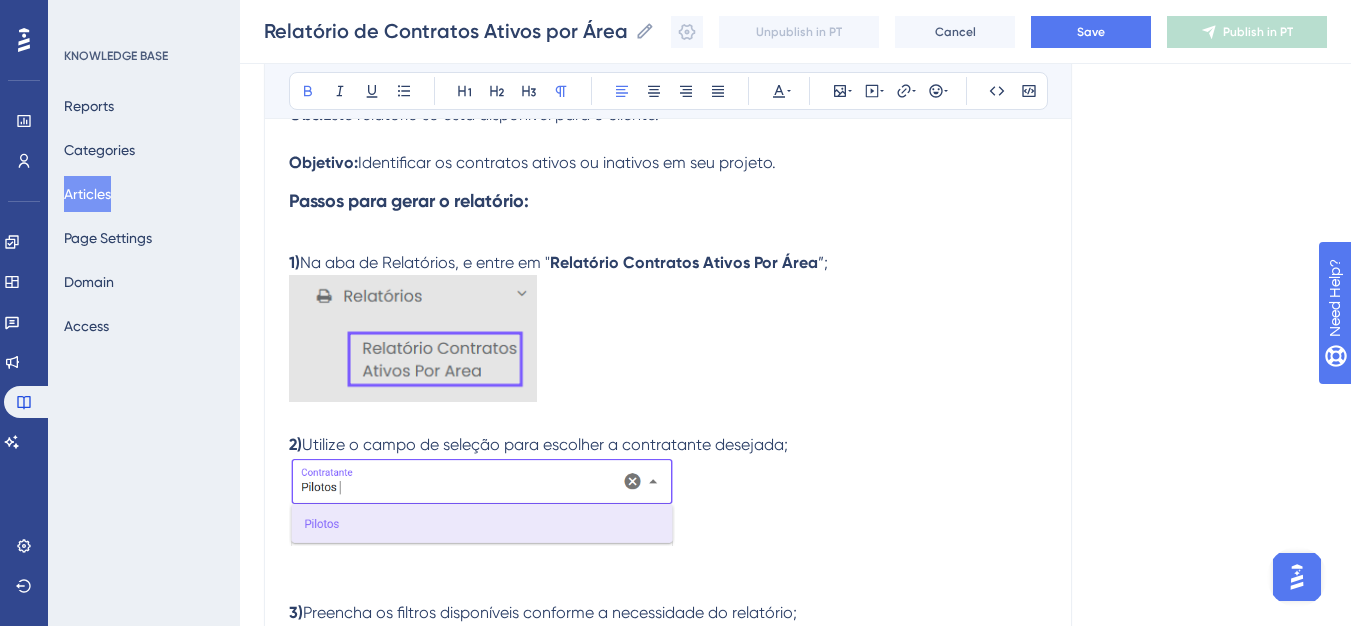 click on "”;" at bounding box center (823, 262) 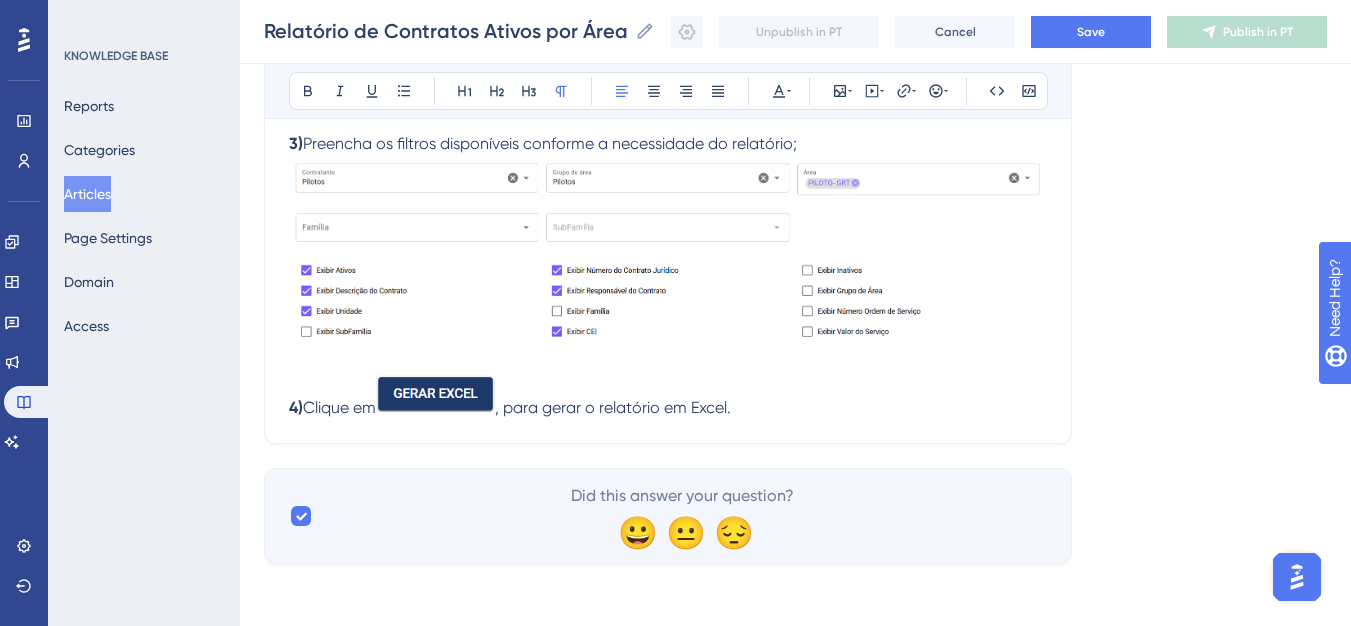 scroll, scrollTop: 841, scrollLeft: 0, axis: vertical 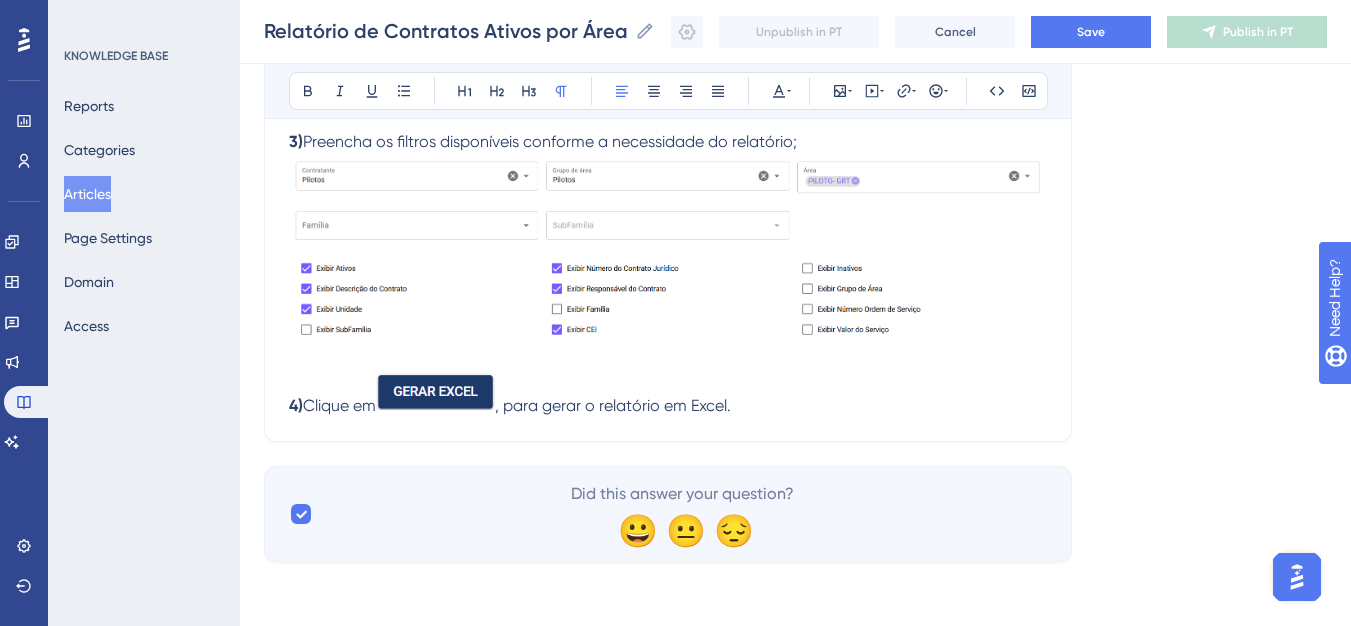 click at bounding box center [435, 392] 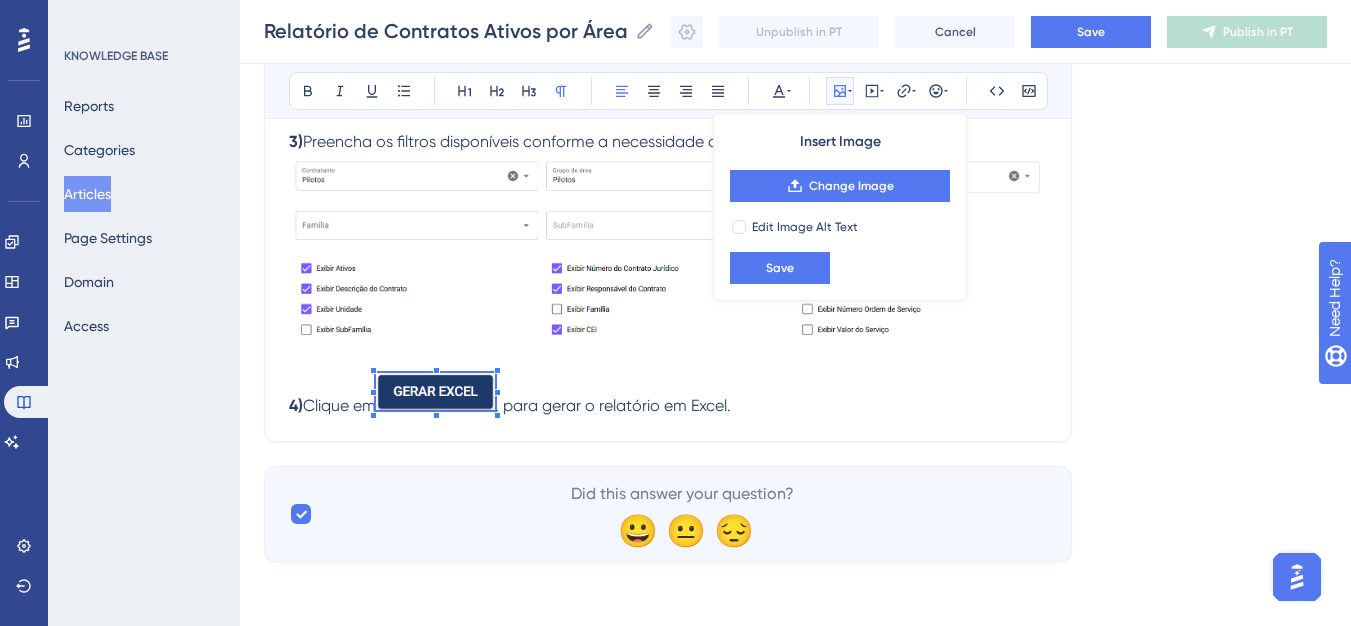 scroll, scrollTop: 821, scrollLeft: 0, axis: vertical 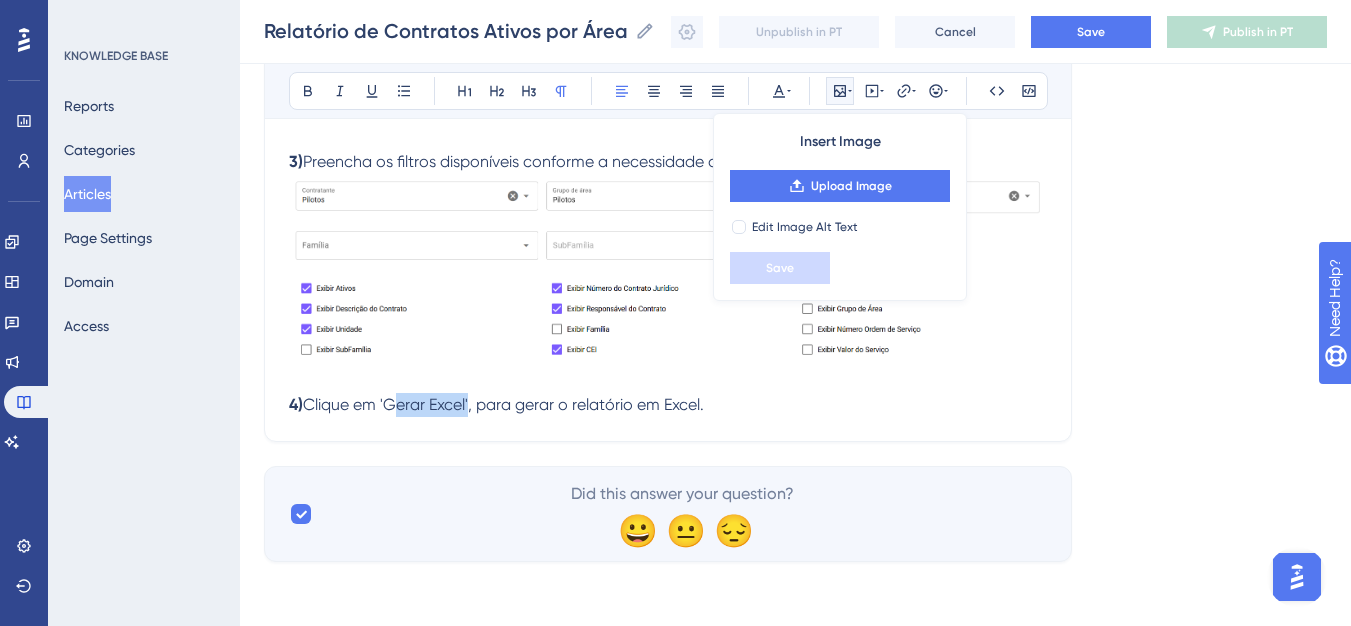 drag, startPoint x: 387, startPoint y: 413, endPoint x: 470, endPoint y: 416, distance: 83.0542 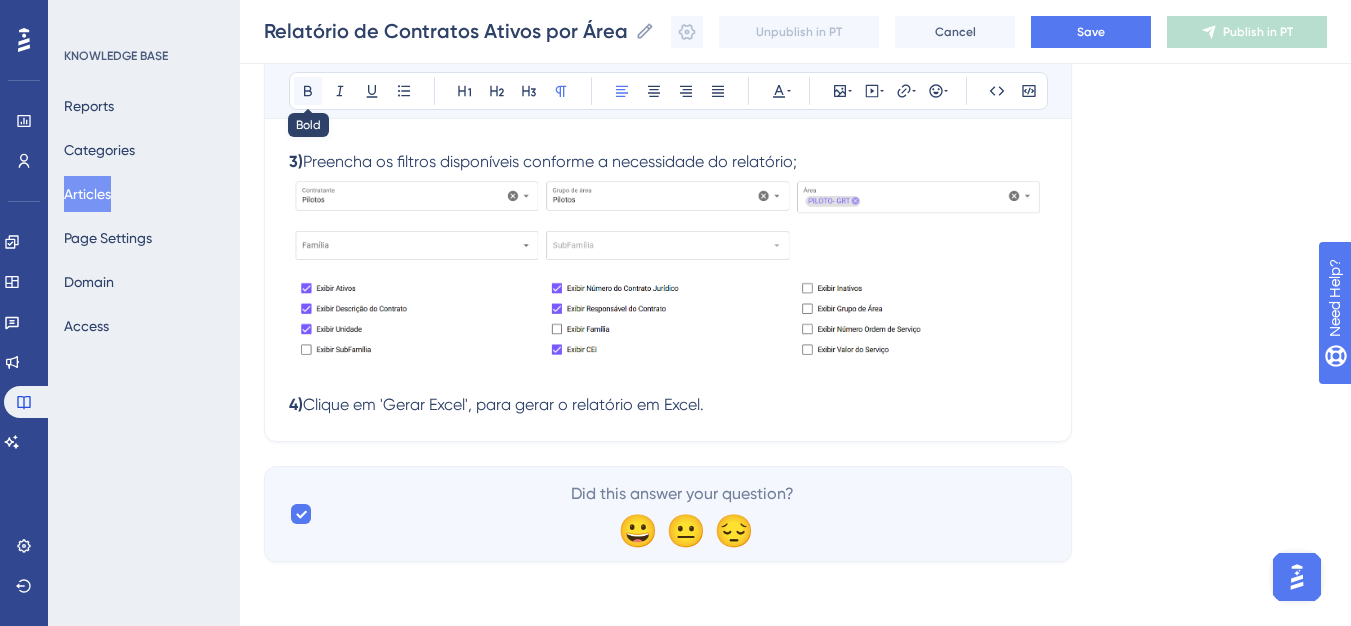 click at bounding box center [308, 91] 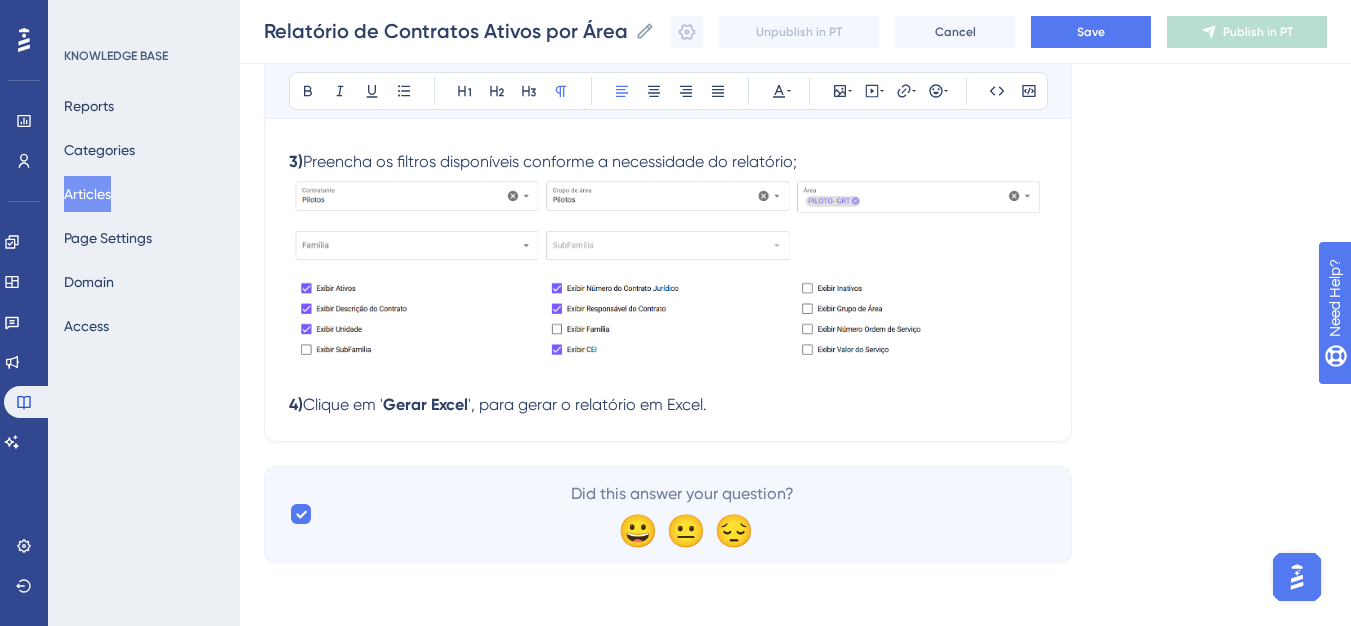 click on "1)  Na aba de Relatórios, e entre em ' Relatório Contratos Ativos Por Área '; 2)  Utilize o campo de seleção para escolher a contratante desejada; 3)  Preencha os filtros disponíveis conforme a necessidade do relatório; 4)  Clique em ' Gerar Excel ', para gerar o relatório em Excel." at bounding box center (668, 108) 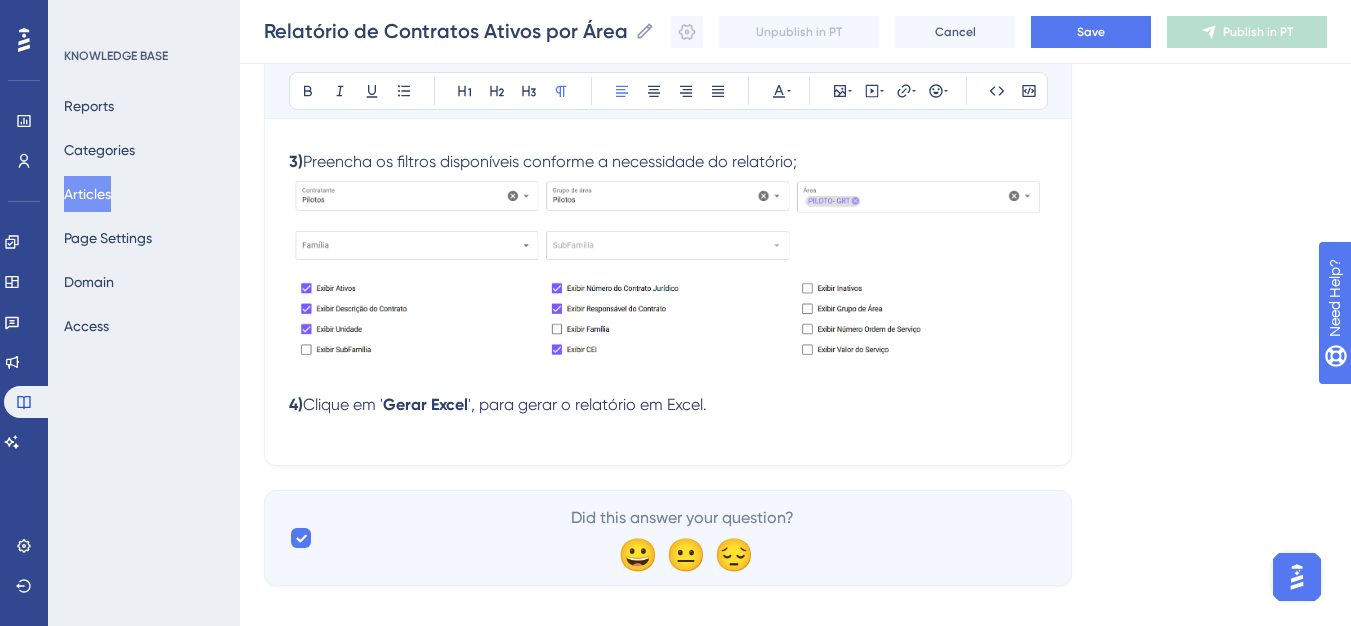 click on "Bold Italic Underline Bullet Point Heading 1 Heading 2 Heading 3 Normal Align Left Align Center Align Right Align Justify Text Color Insert Image Embed Video Hyperlink Emojis Code Code Block" at bounding box center (668, 91) 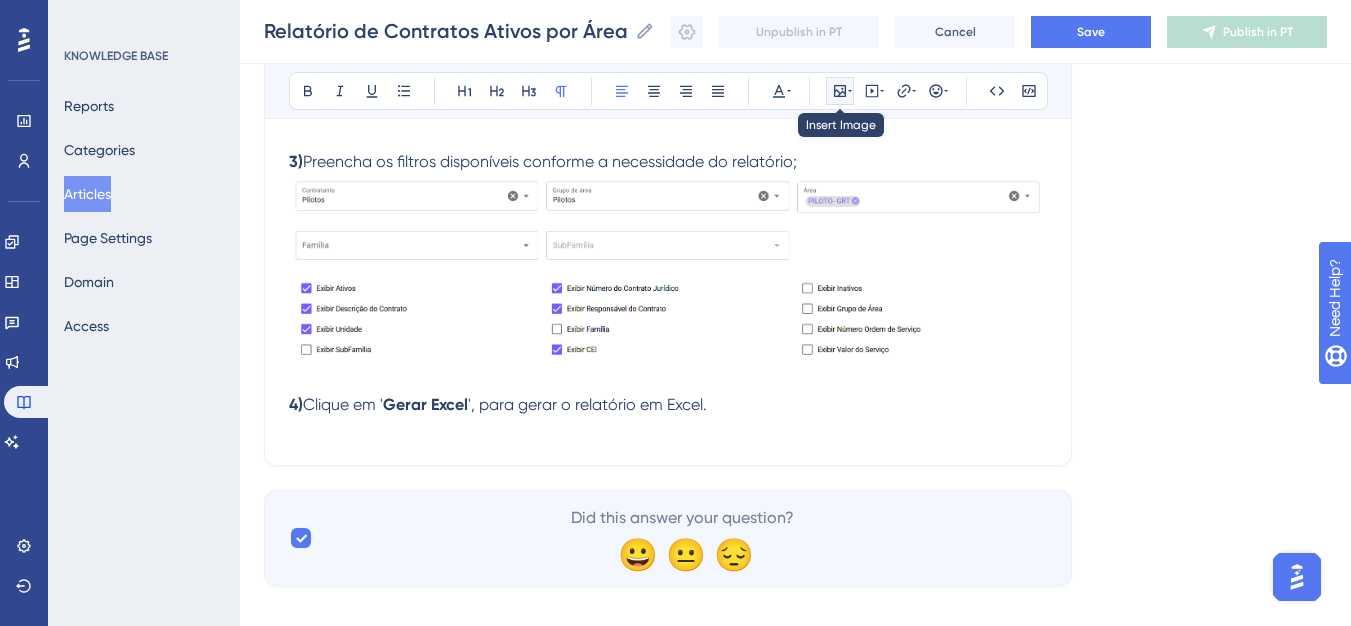 click at bounding box center [840, 91] 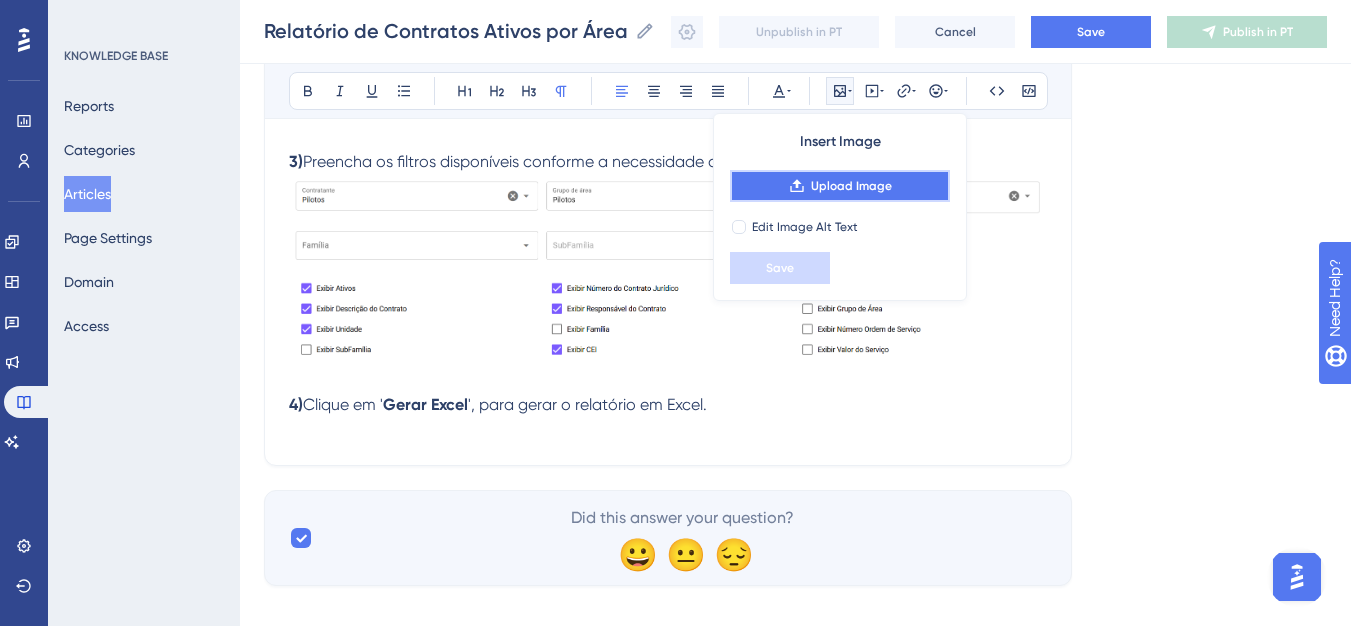 click 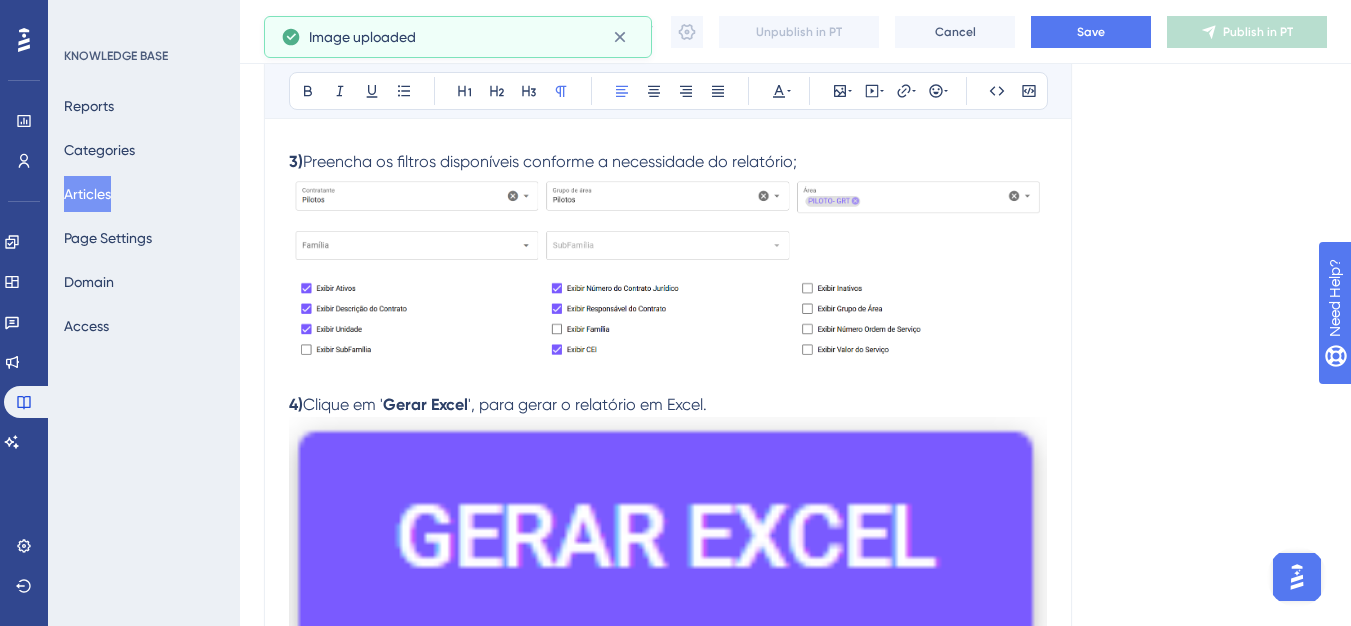 click at bounding box center [668, 538] 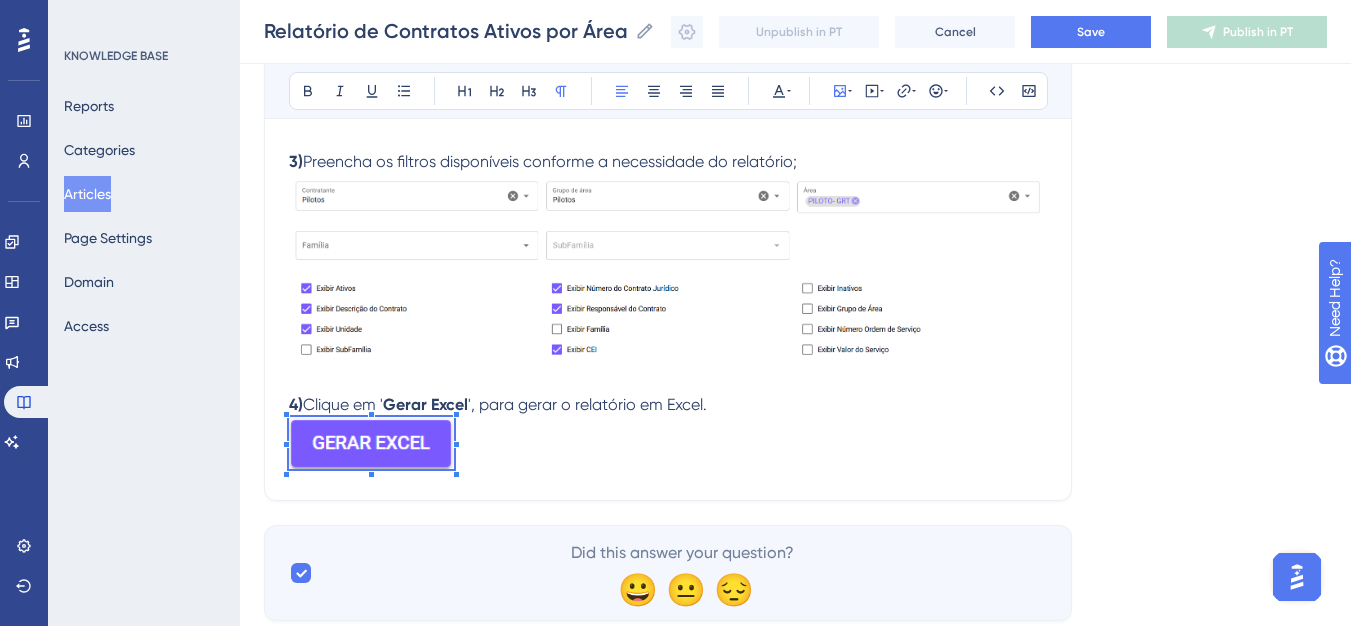 click on "Performance Users Engagement Widgets Feedback Product Updates Knowledge Base AI Assistant Settings Logout KNOWLEDGE BASE Reports Categories Articles Page Settings Domain Access Relatório de Contratos Ativos por Área (Contratante) MAU 93 % Click to see add-on and upgrade options Relatório de Contratos Ativos por Área (Contratante) Relatório de Contratos Ativos por Área (Contratante) Unpublish in PT Cancel Save Publish in PT Language Portuguese (Default) Relatório de Contratos Ativos por Área (Contratante) Bold Italic Underline Bullet Point Heading 1 Heading 2 Heading 3 Normal Align Left Align Center Align Right Align Justify Text Color Insert Image Embed Video Hyperlink Emojis Code Code Block Olá 💜 Obs:  Este relatório só está dispónivel para o cliente. Objetivo:  Identificar os contratos ativos ou inativos em seu projeto. Passos para gerar o relatório: 1)  Na aba de Relatórios, e entre em ' Relatório Contratos Ativos Por Área '; 2) 3)" at bounding box center [675, -821] 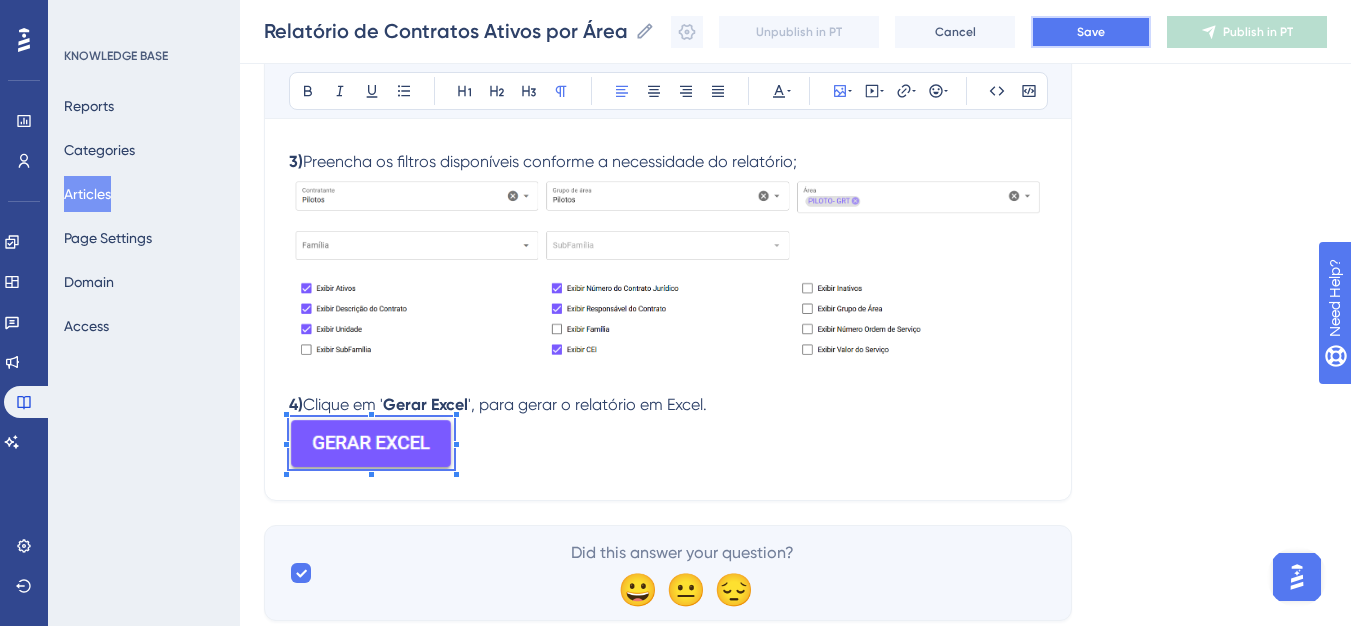 click on "Save" at bounding box center (1091, 32) 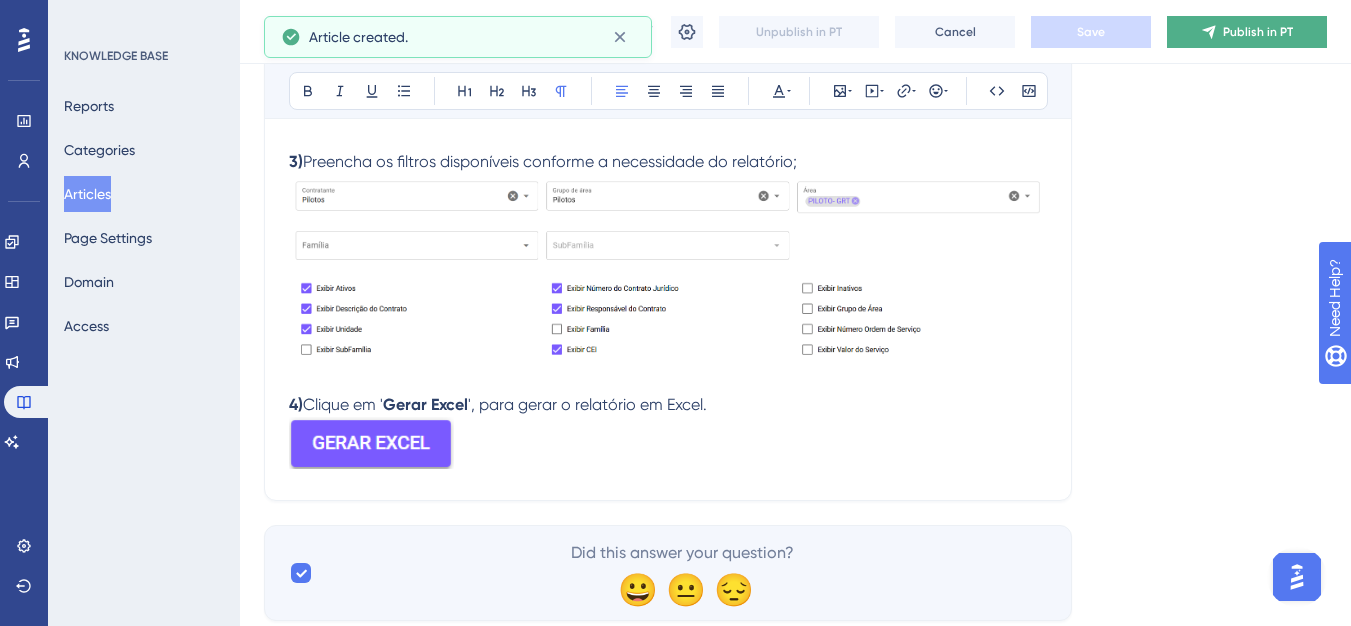 scroll, scrollTop: 265, scrollLeft: 0, axis: vertical 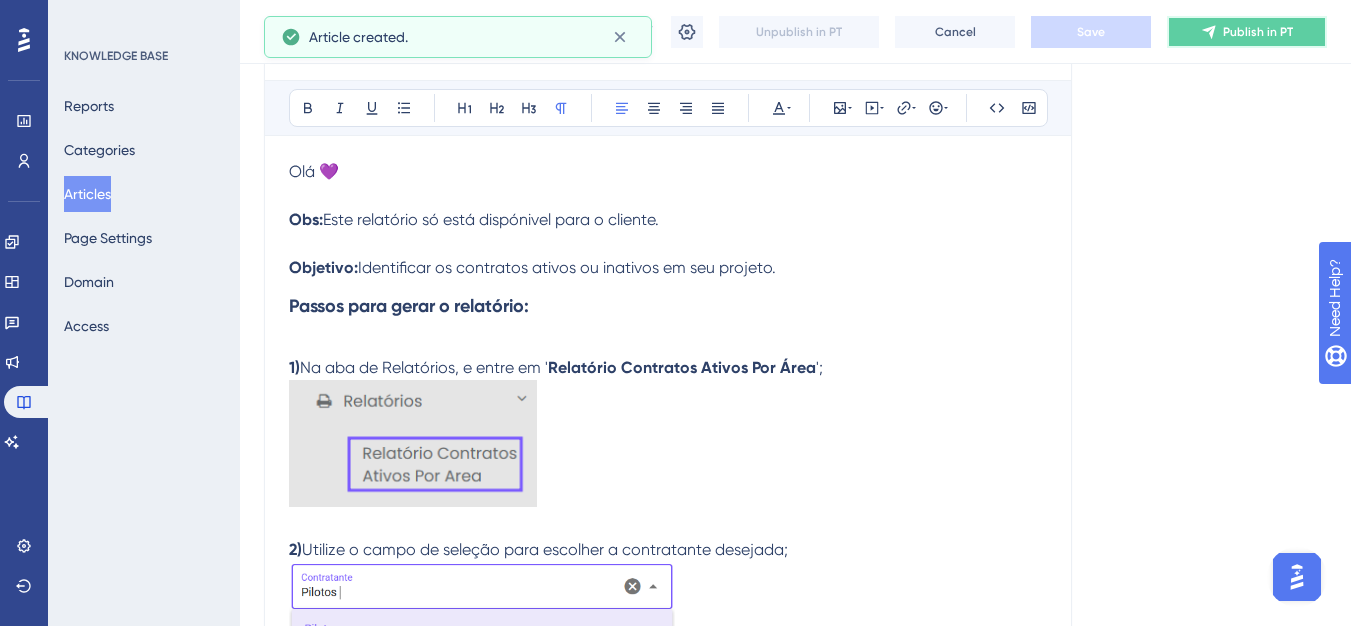 click on "Publish in PT" at bounding box center [1247, 32] 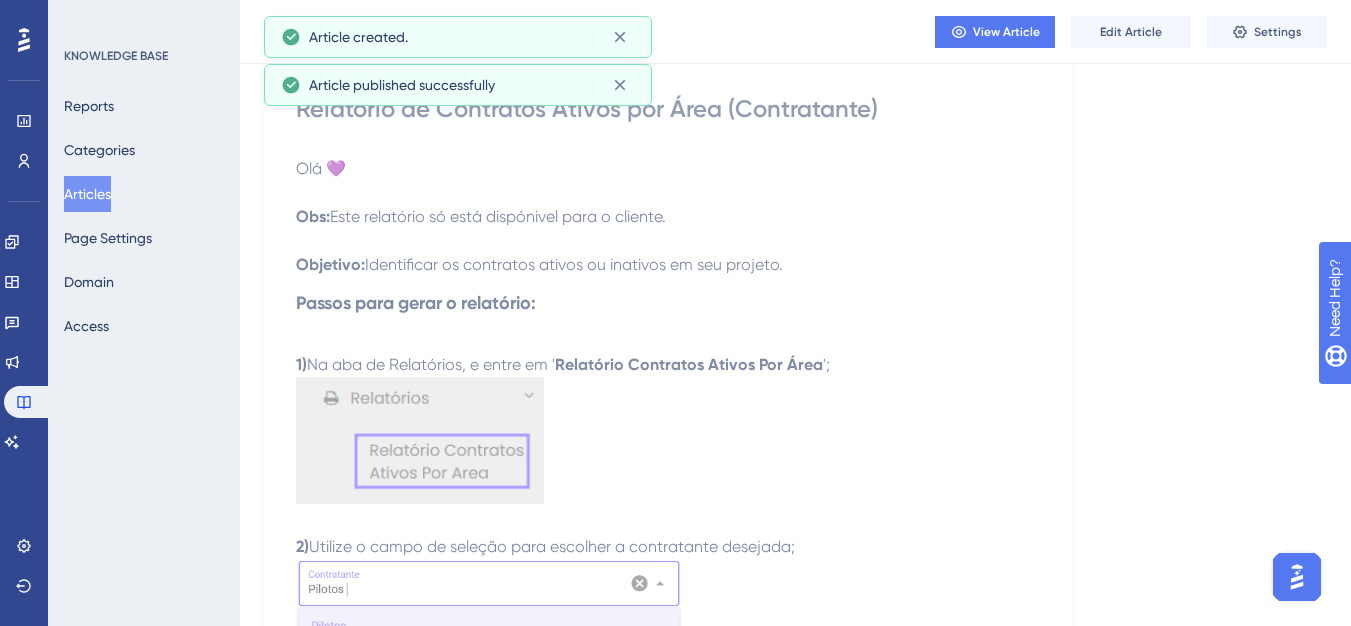 scroll, scrollTop: 65, scrollLeft: 0, axis: vertical 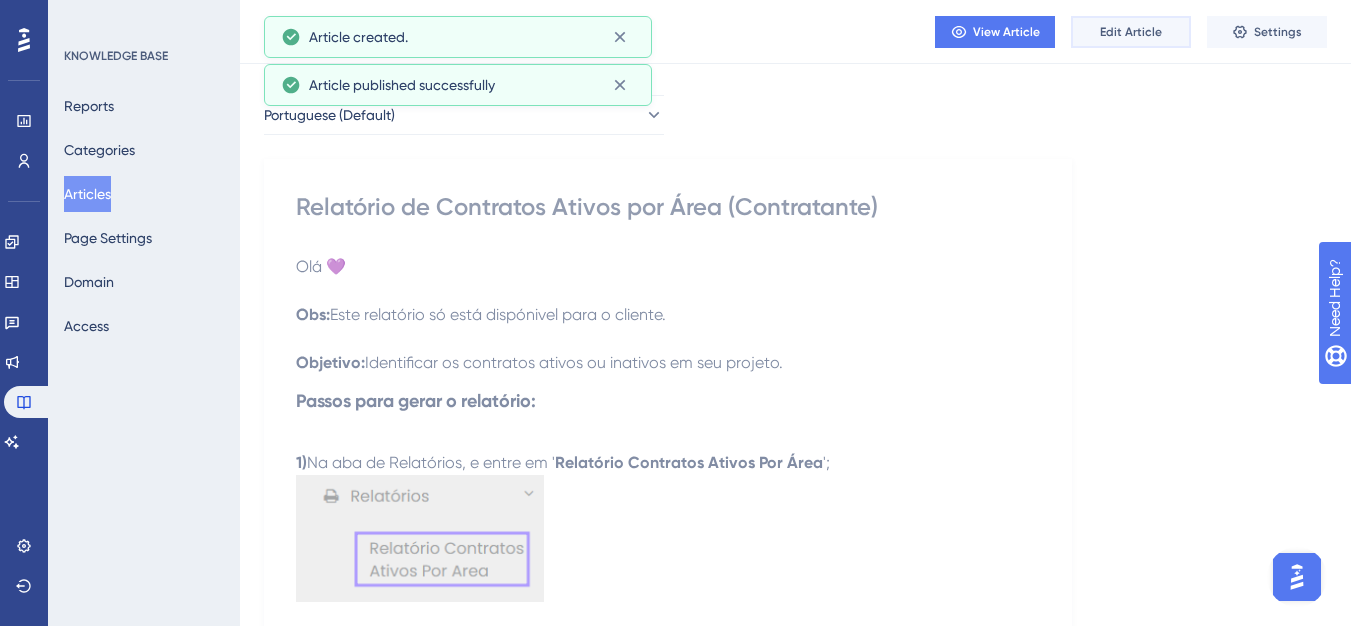 click on "Edit Article" at bounding box center [1131, 32] 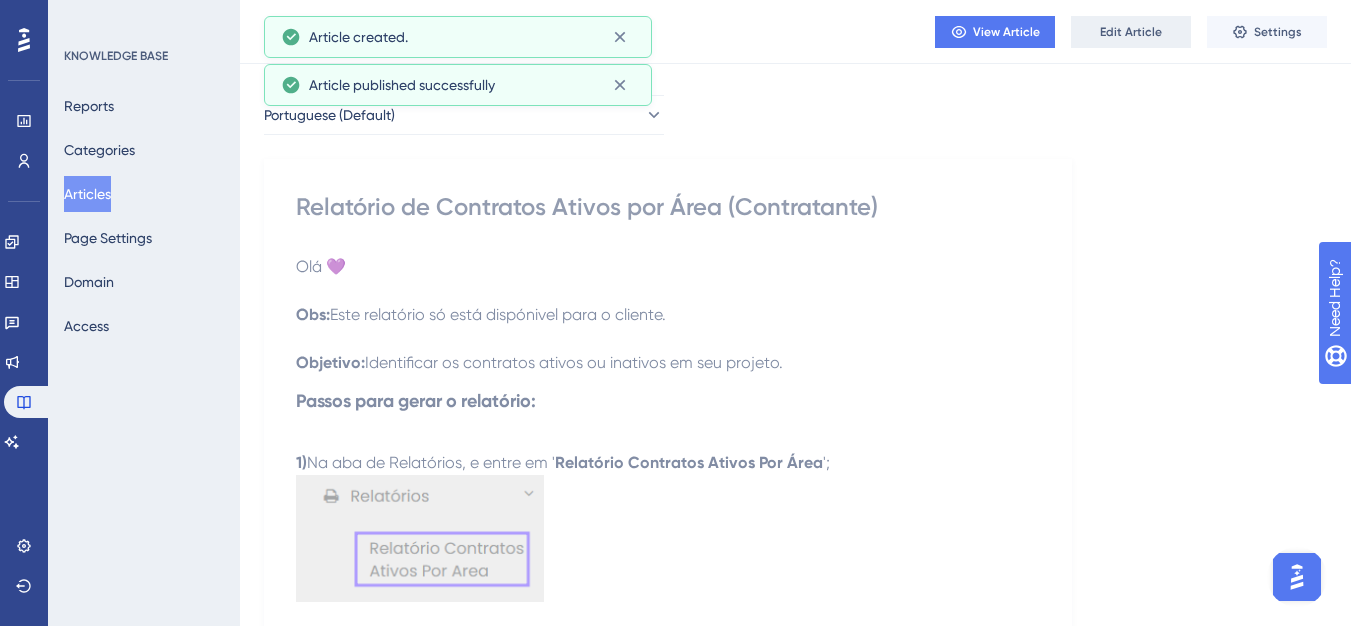 scroll, scrollTop: 265, scrollLeft: 0, axis: vertical 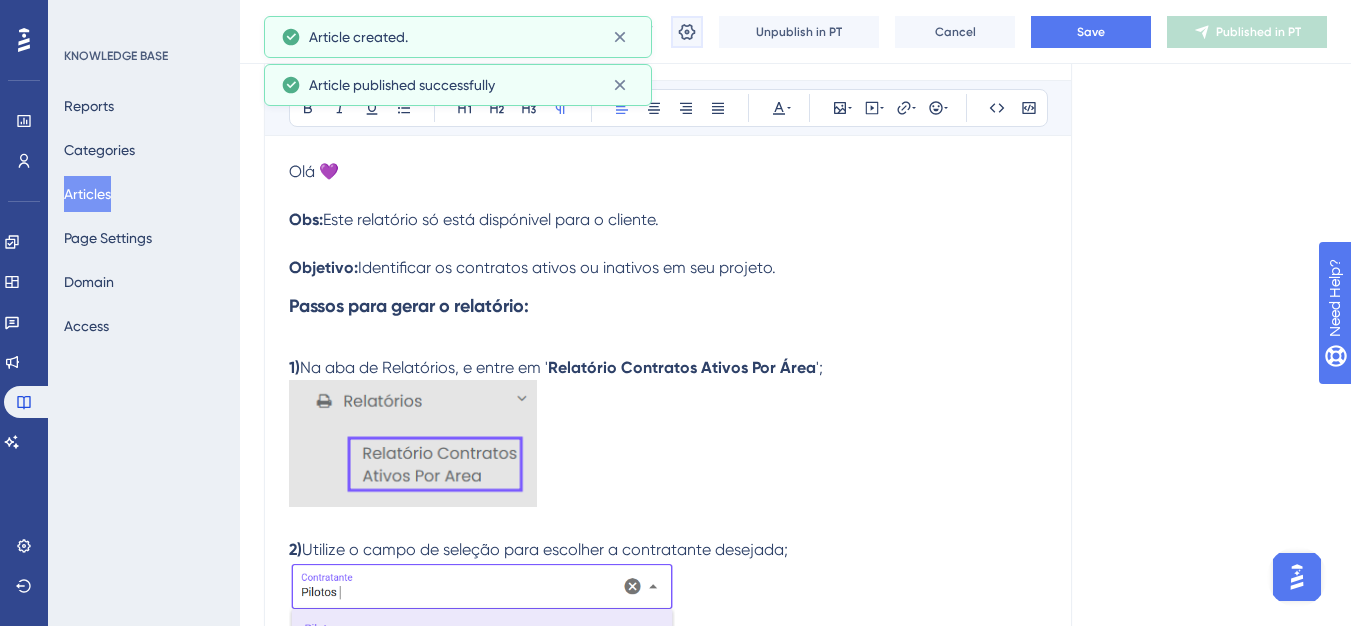 click 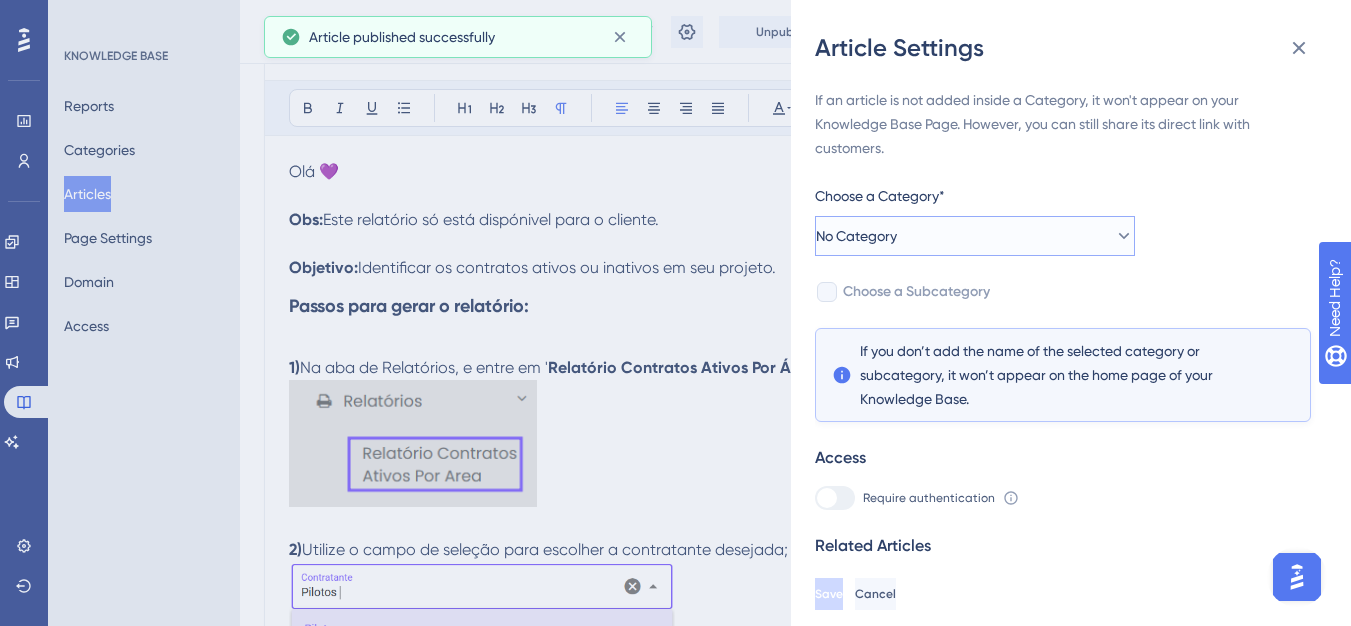 click on "No Category" at bounding box center (975, 236) 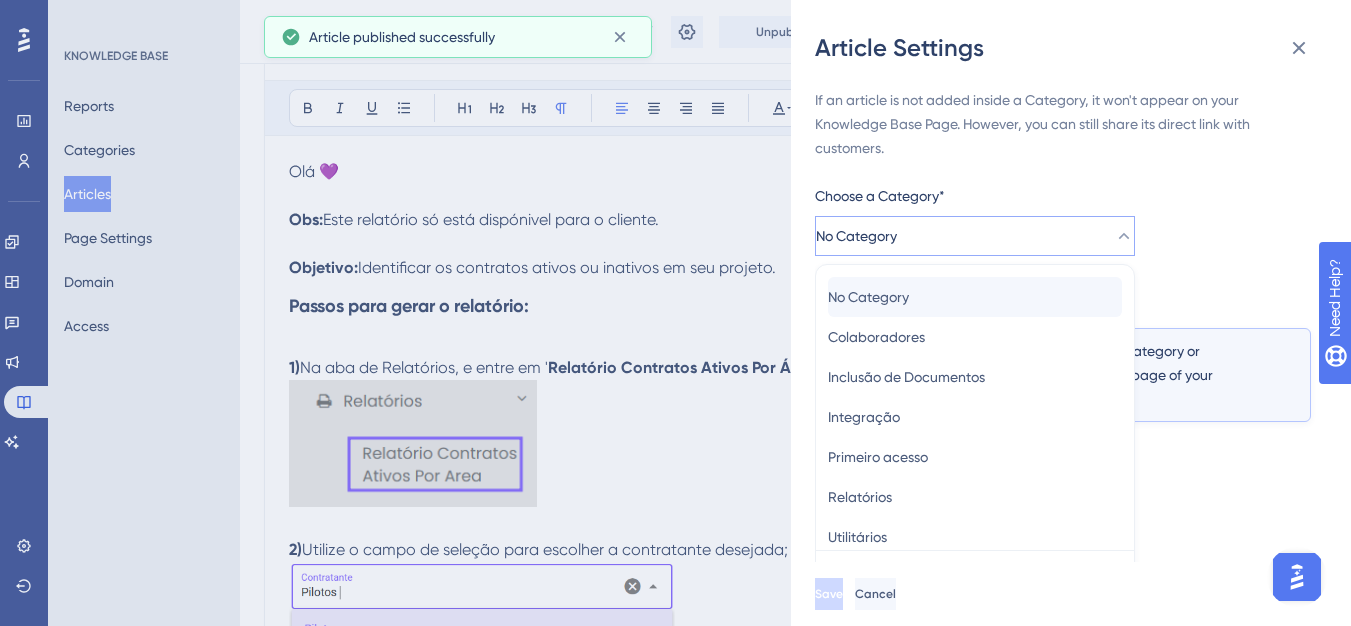 scroll, scrollTop: 49, scrollLeft: 0, axis: vertical 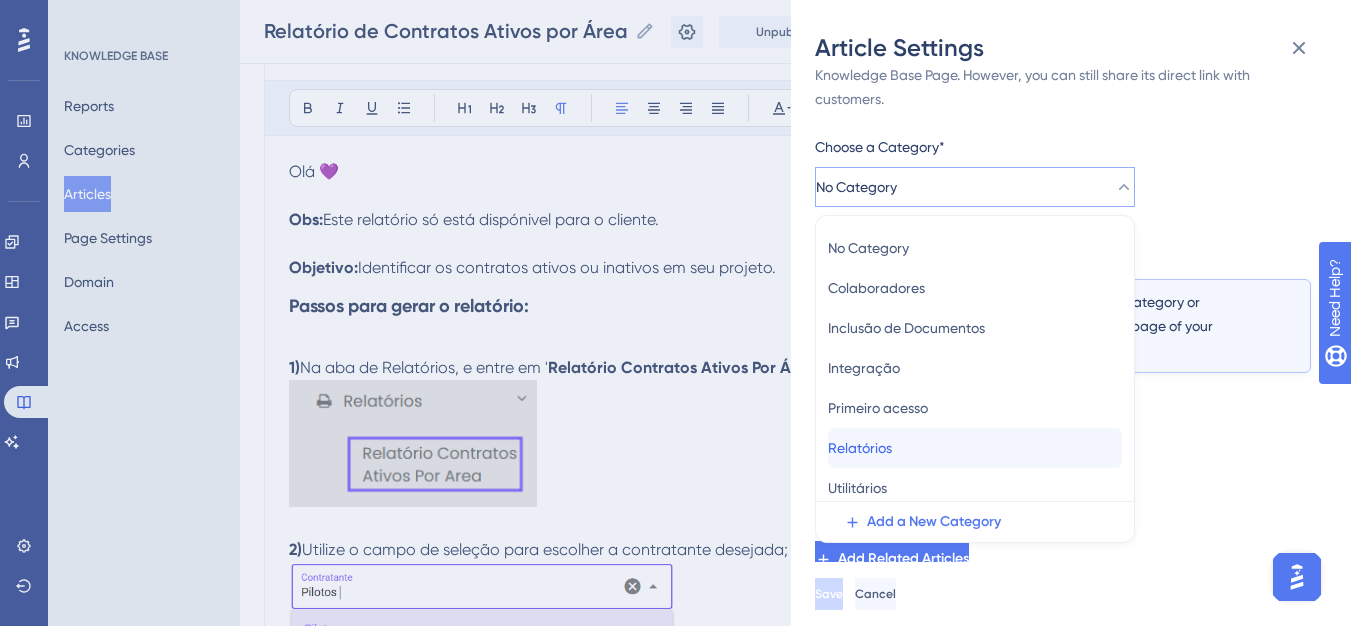 click on "Relatórios" at bounding box center [860, 448] 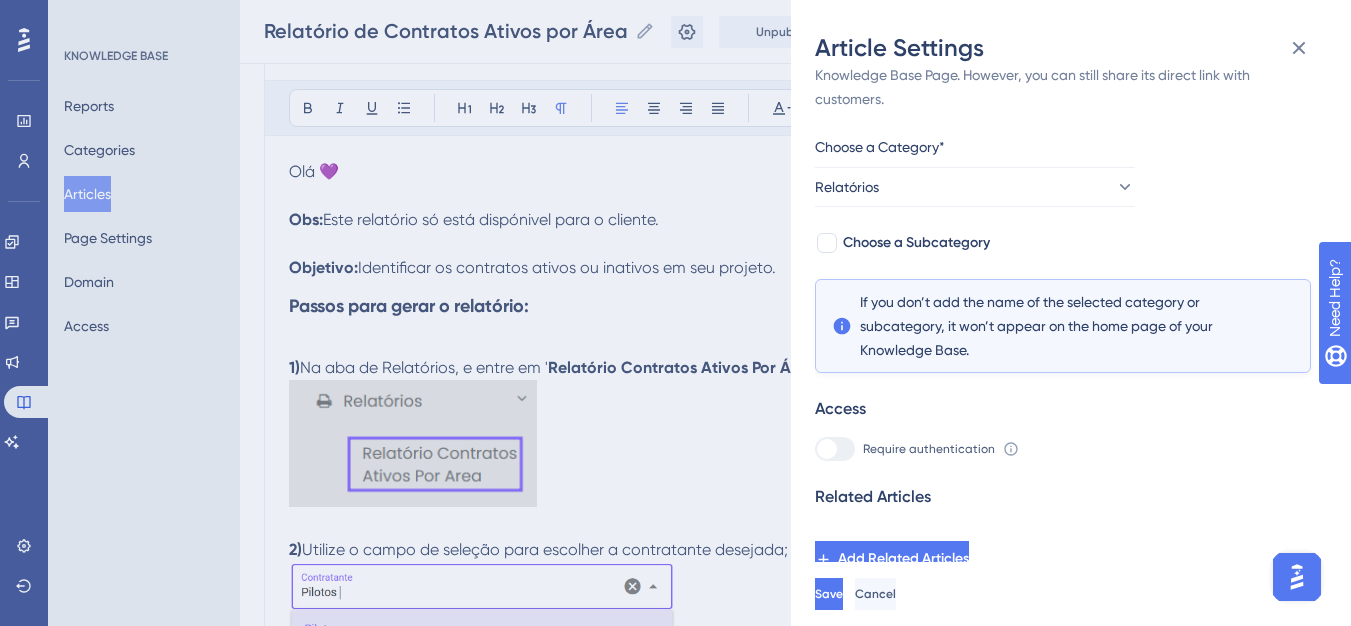 click on "If an article is not added inside a Category, it won't appear on your Knowledge Base Page. However, you can still share its direct link with customers. Choose a Category* Relatórios Choose a Subcategory If you don’t add the name of the selected category or subcategory, it won’t appear on the home page of your Knowledge Base. Access Require authentication To change this setting you should manage your access preferences  under the Access tab. Learn more Related Articles Add Related Articles" at bounding box center [1063, 308] 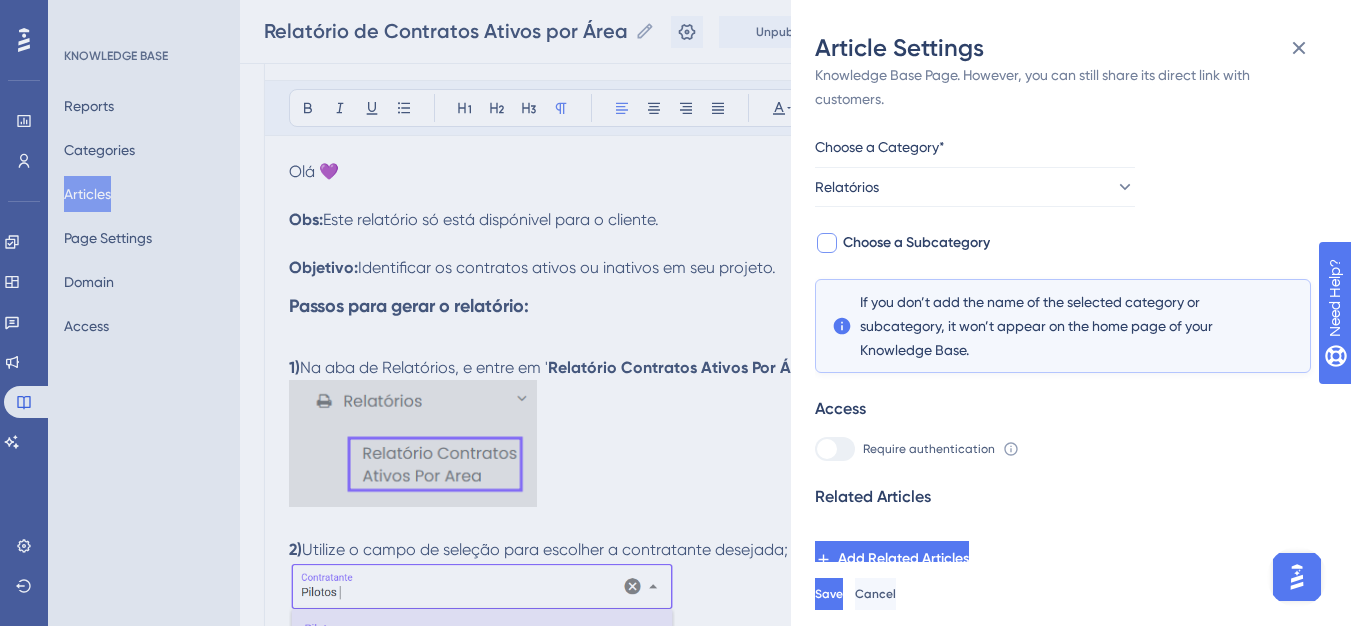 click on "Choose a Subcategory" at bounding box center (916, 243) 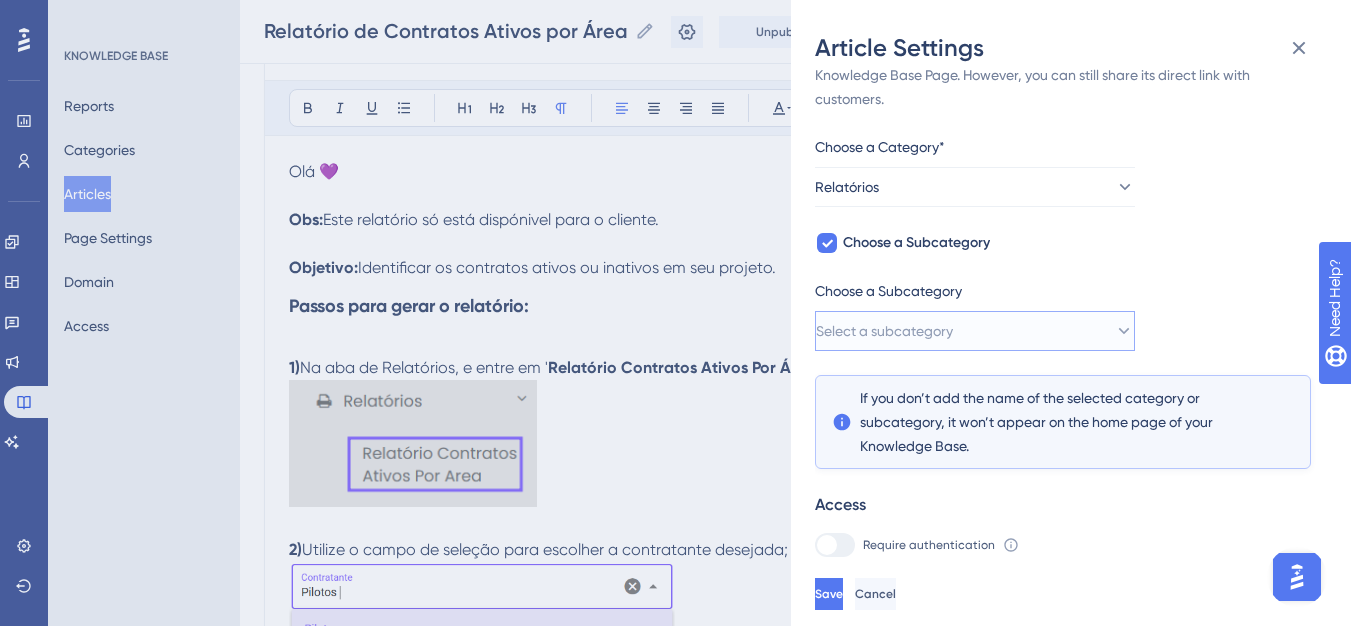click on "Select a subcategory" at bounding box center [884, 331] 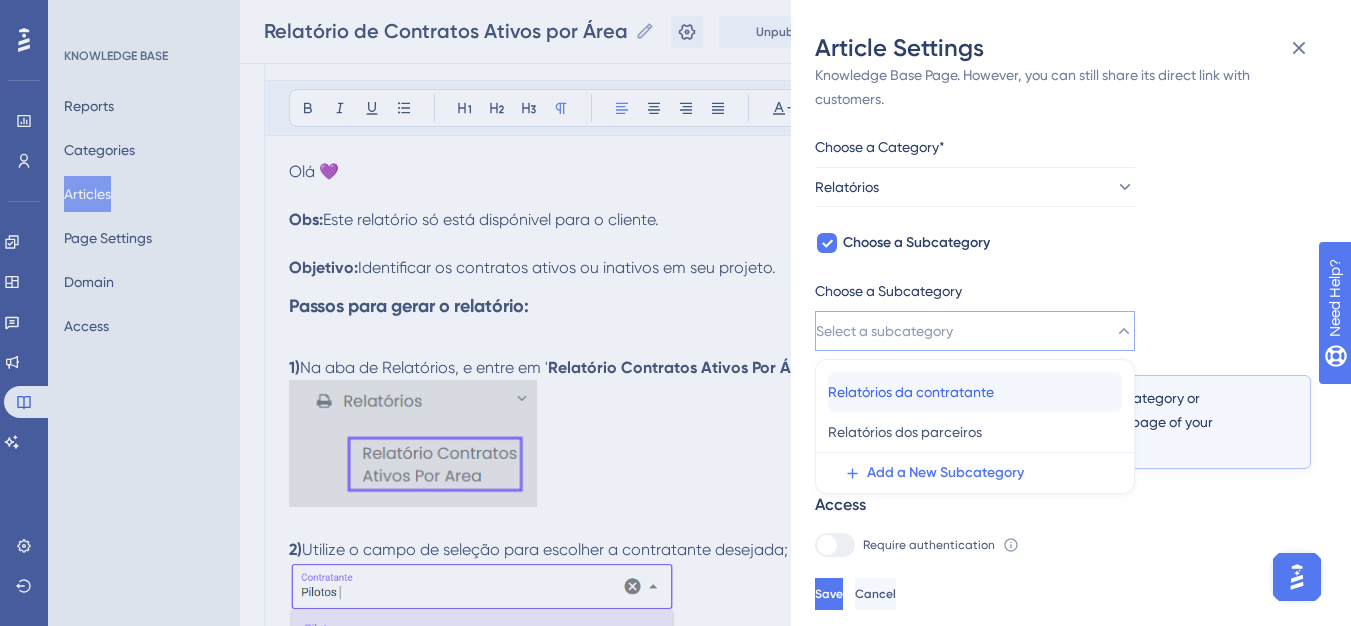 click on "Relatórios da contratante Relatórios da contratante" at bounding box center [975, 392] 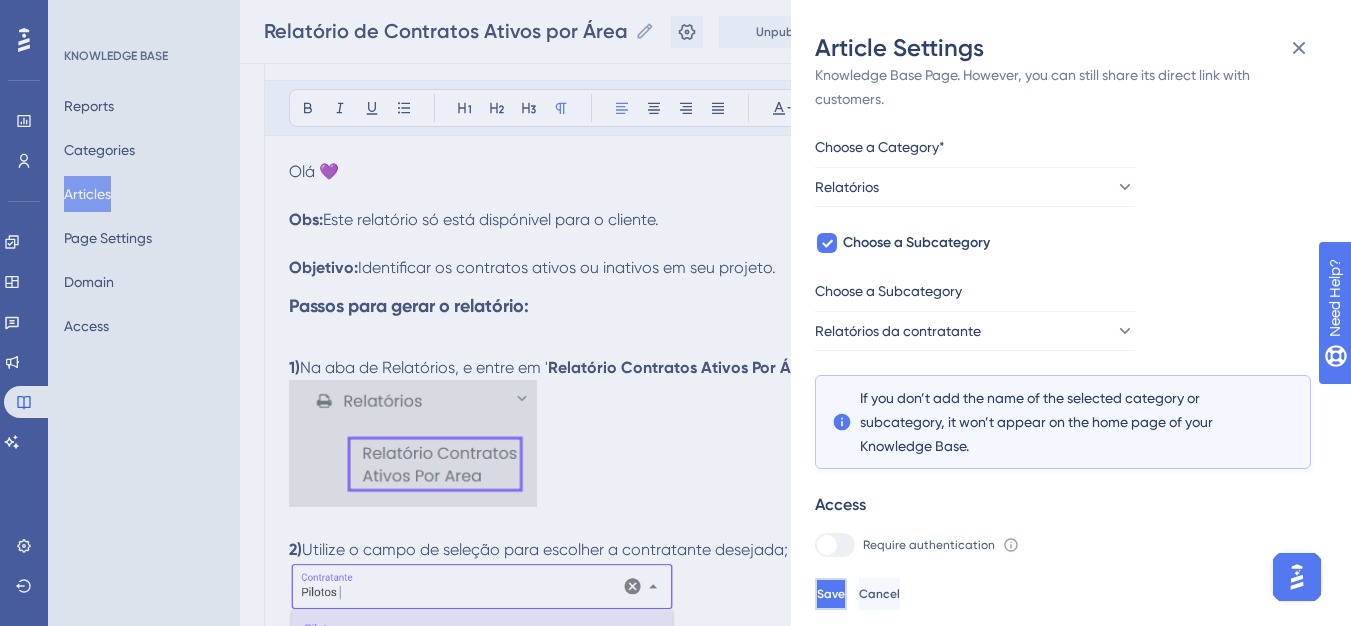 click on "Save" at bounding box center [831, 594] 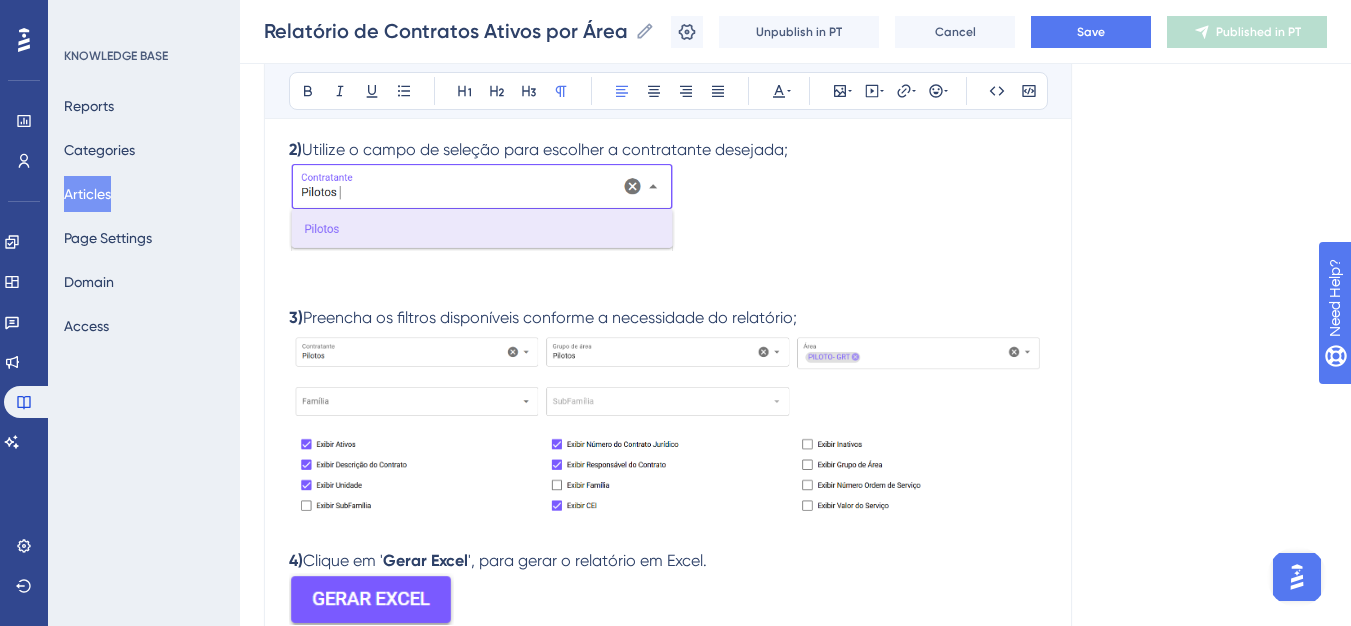 scroll, scrollTop: 880, scrollLeft: 0, axis: vertical 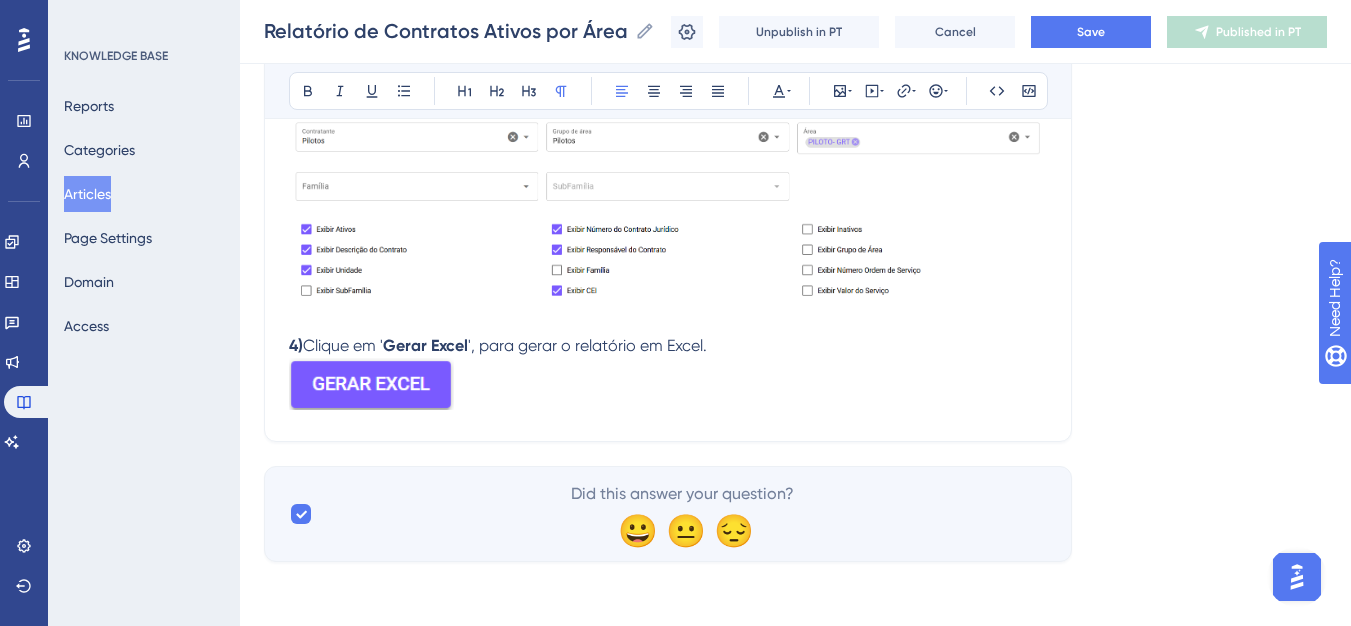 click at bounding box center [371, 384] 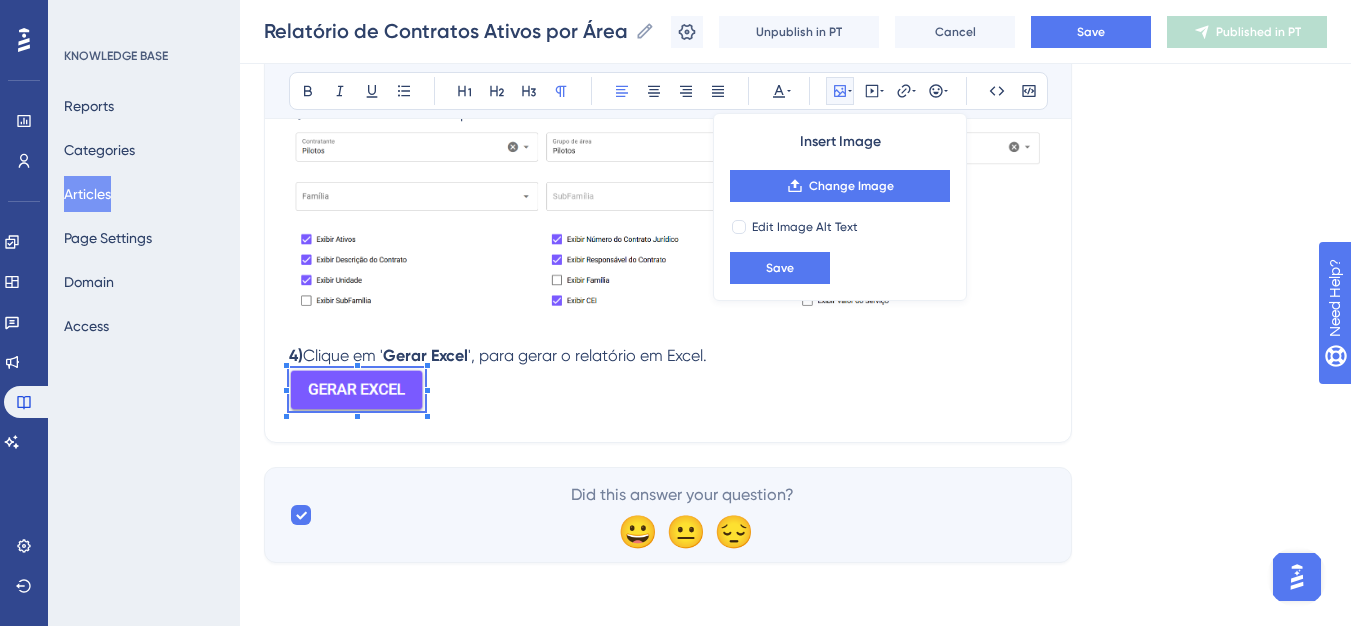 scroll, scrollTop: 868, scrollLeft: 0, axis: vertical 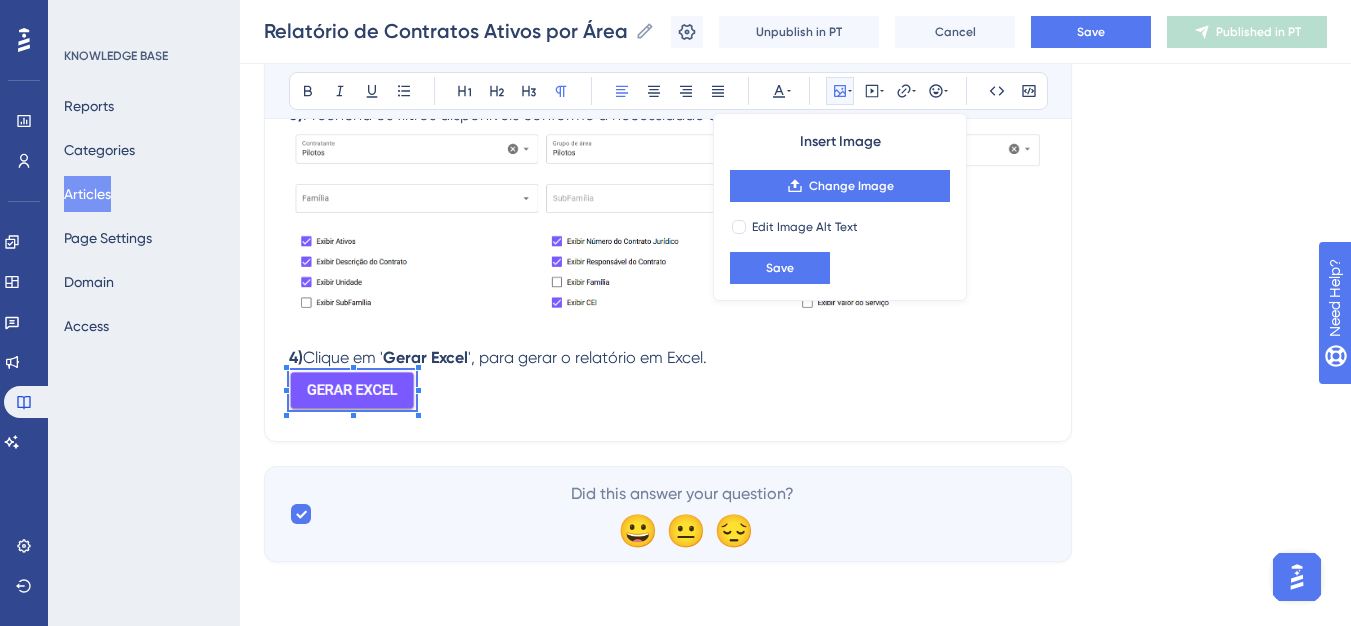 click at bounding box center [668, 394] 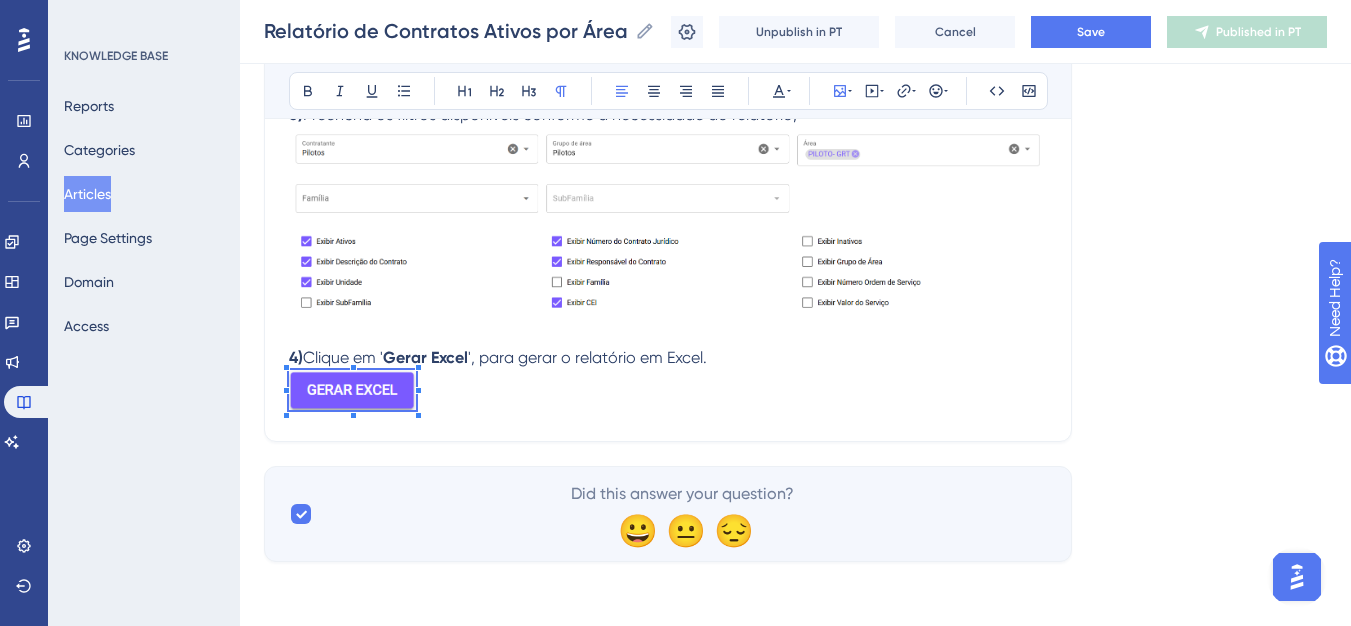 click at bounding box center [352, 394] 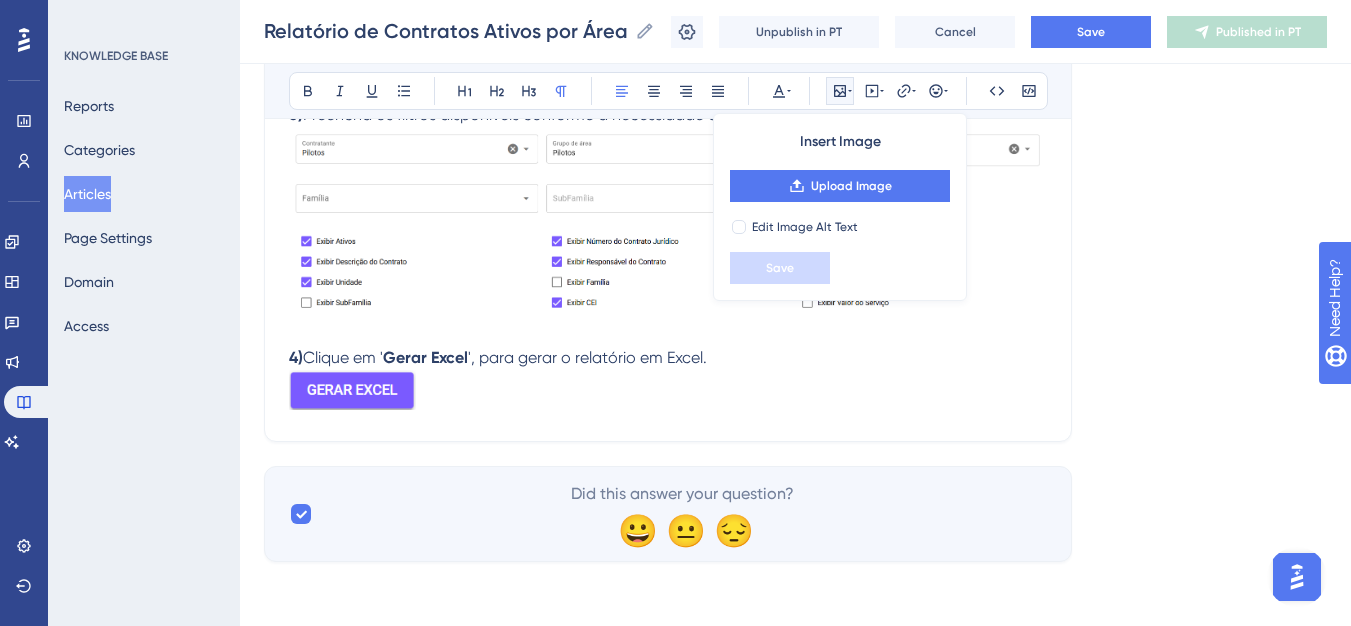 click at bounding box center (668, 394) 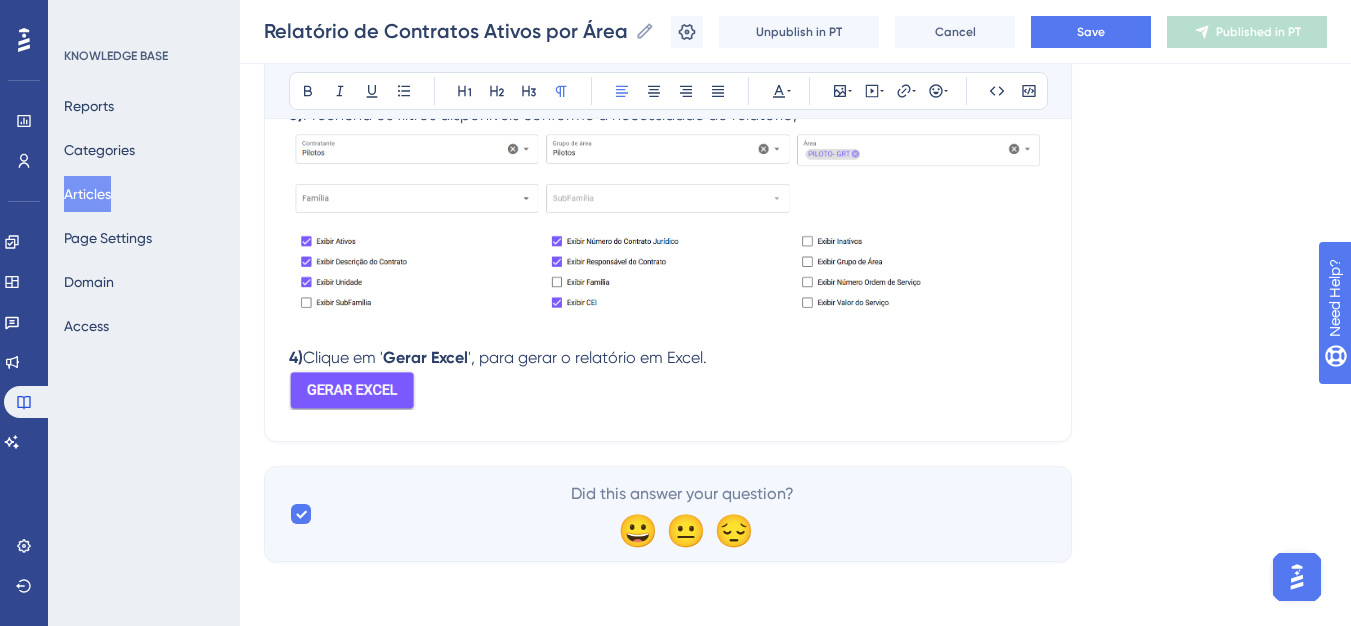 scroll, scrollTop: 880, scrollLeft: 0, axis: vertical 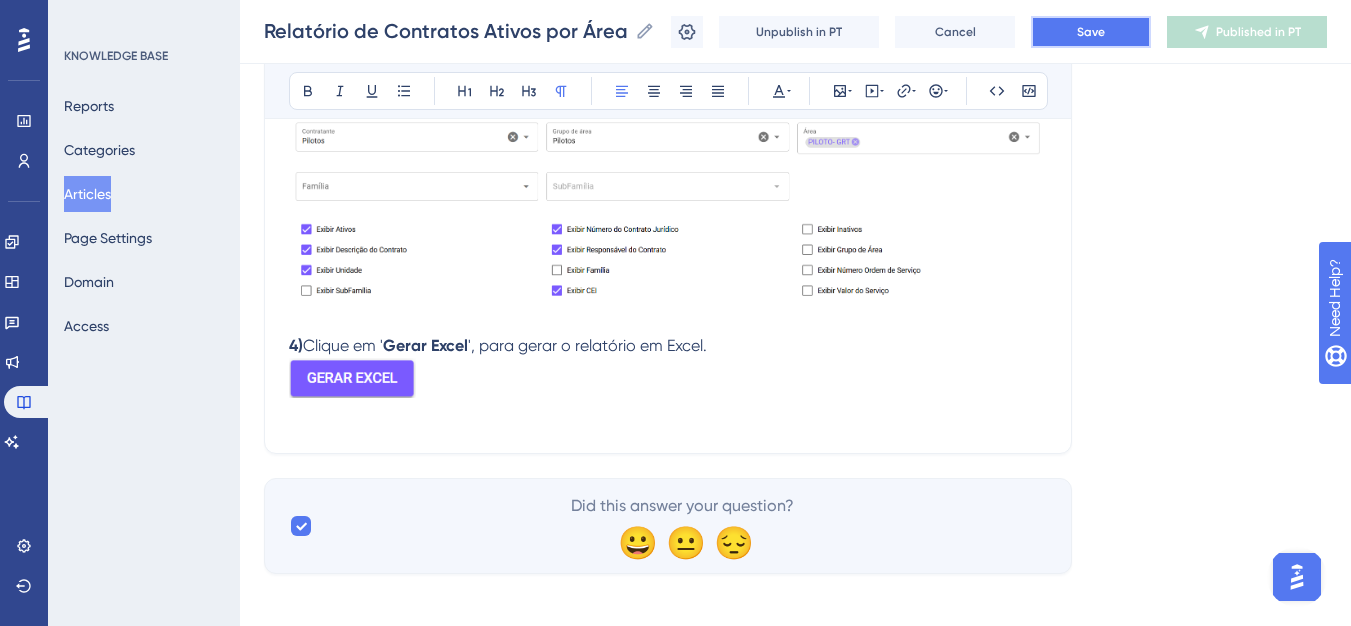 click on "Save" at bounding box center (1091, 32) 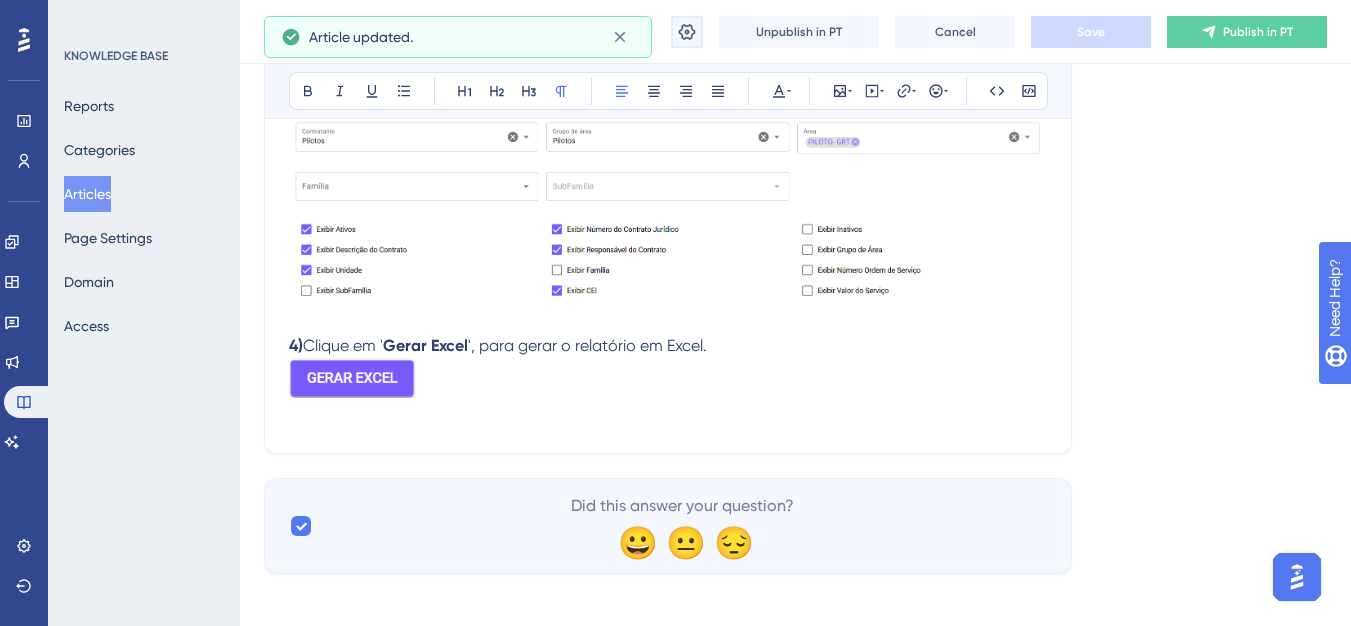 click 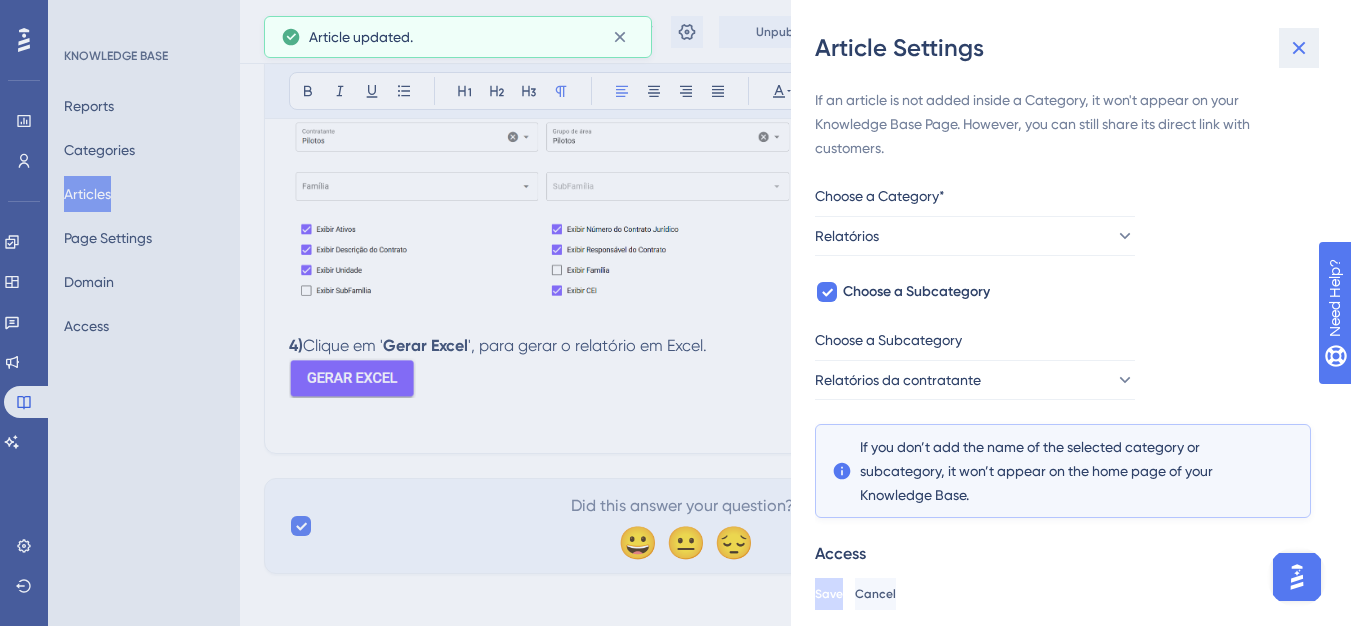 click 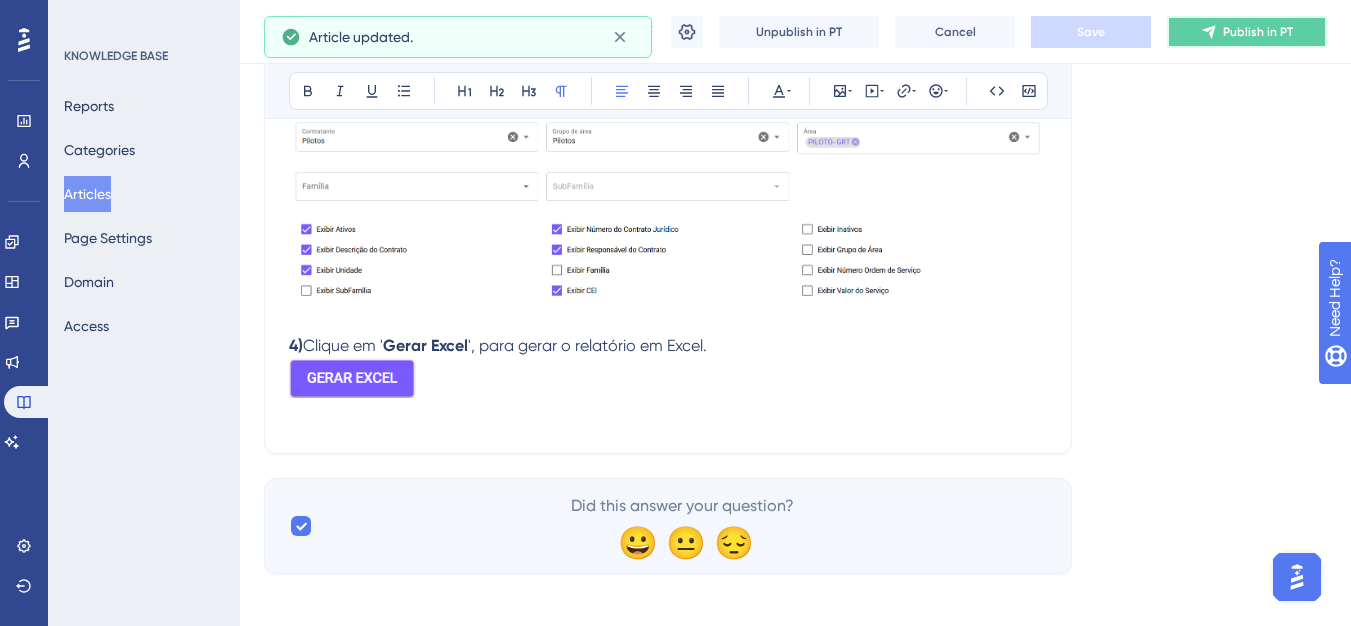 click on "Publish in PT" at bounding box center (1258, 32) 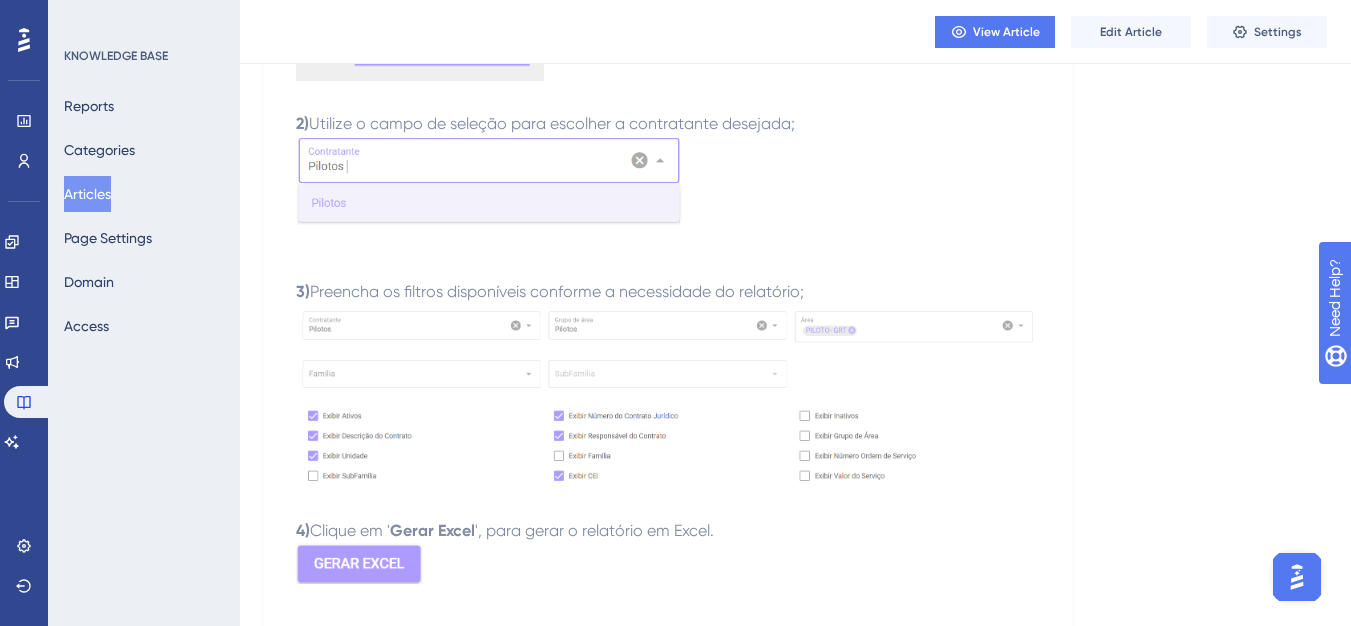scroll, scrollTop: 387, scrollLeft: 0, axis: vertical 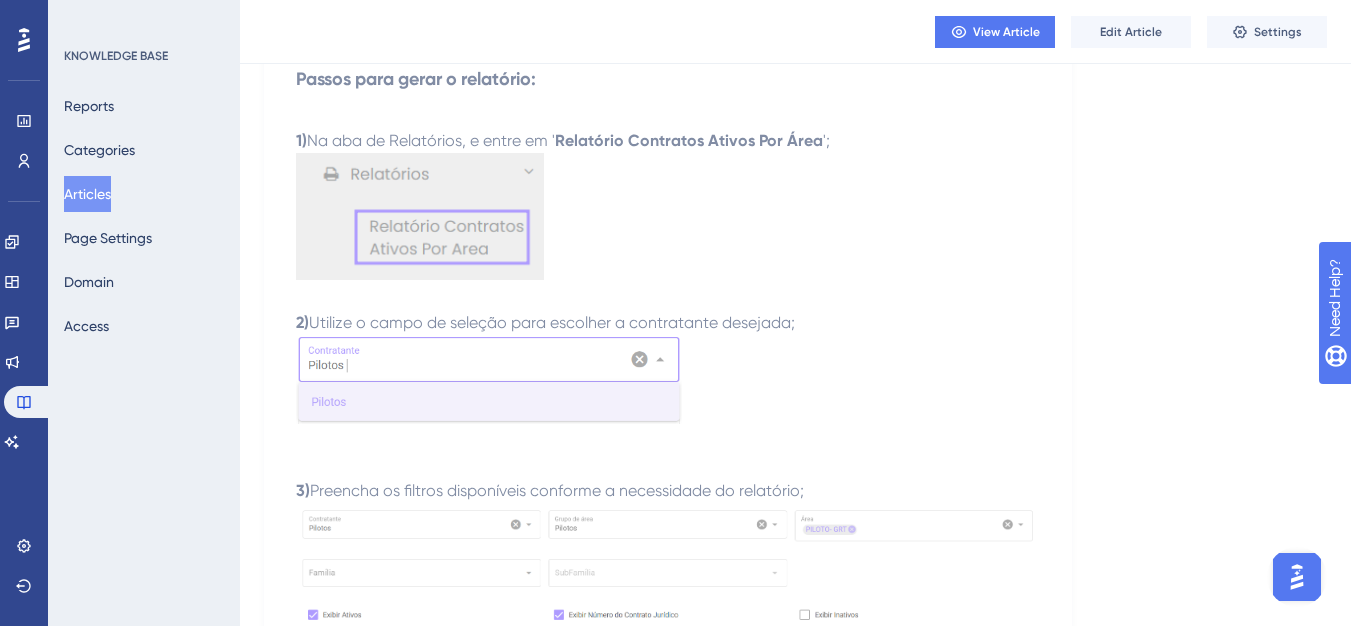 drag, startPoint x: 102, startPoint y: 195, endPoint x: 249, endPoint y: 198, distance: 147.03061 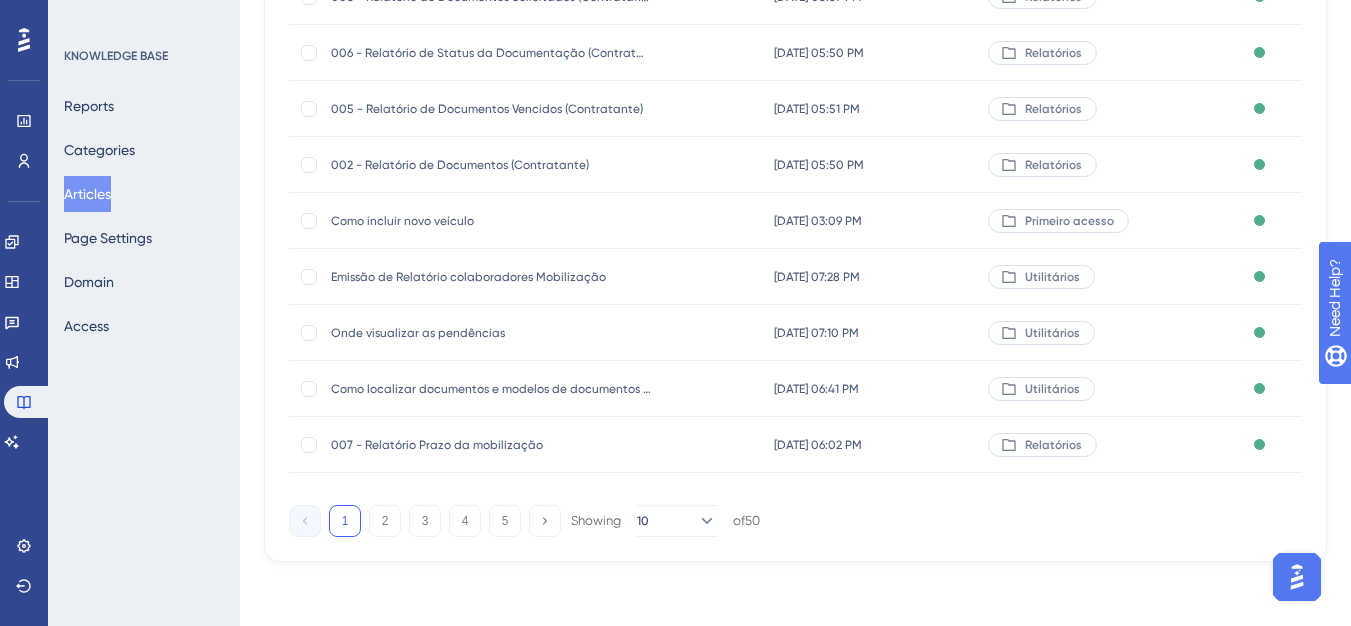 scroll, scrollTop: 0, scrollLeft: 0, axis: both 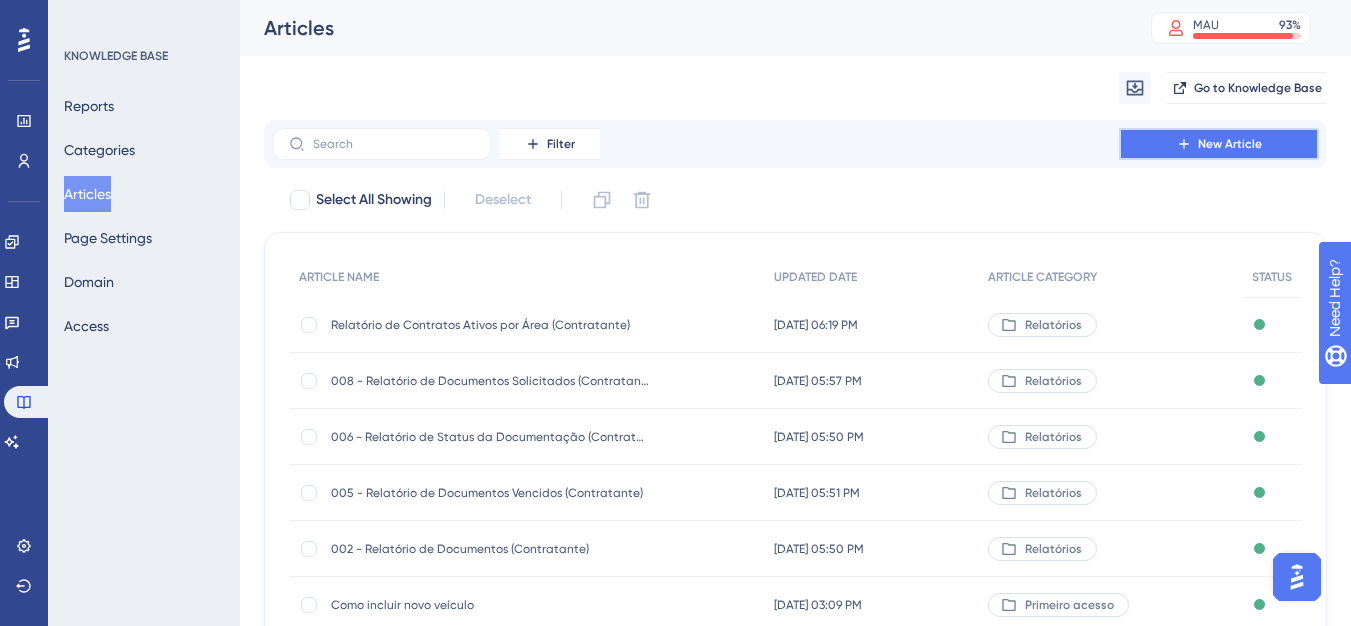 click 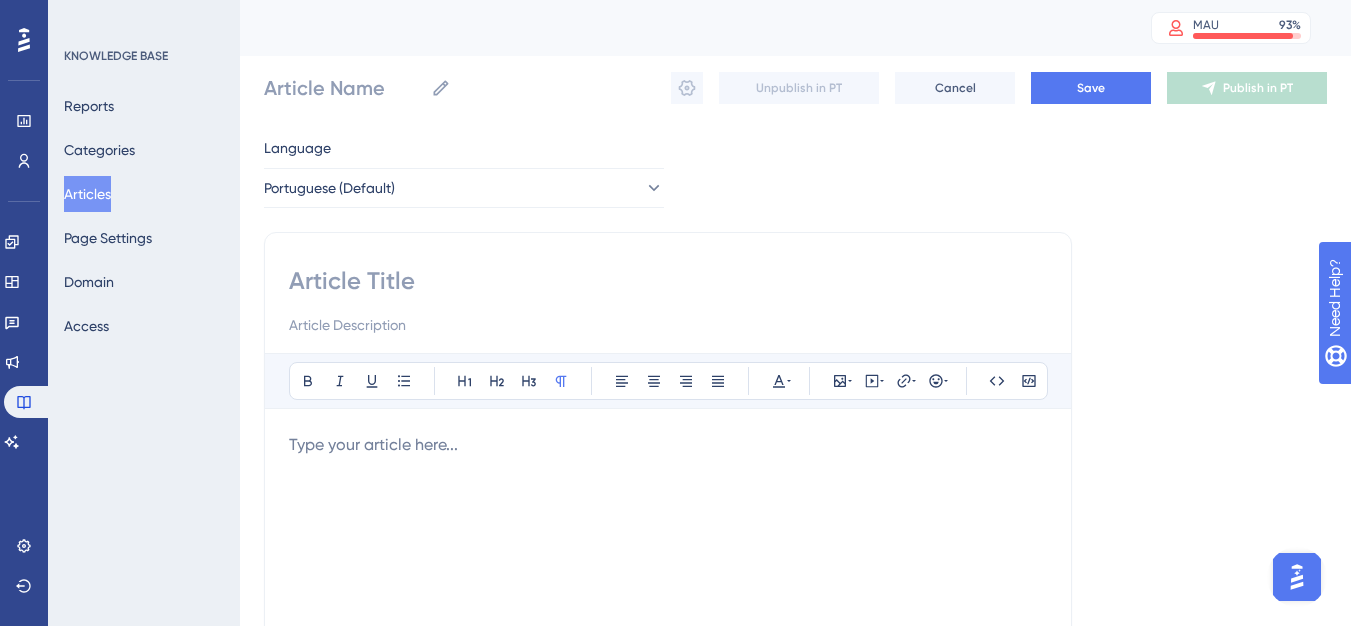 click at bounding box center (668, 281) 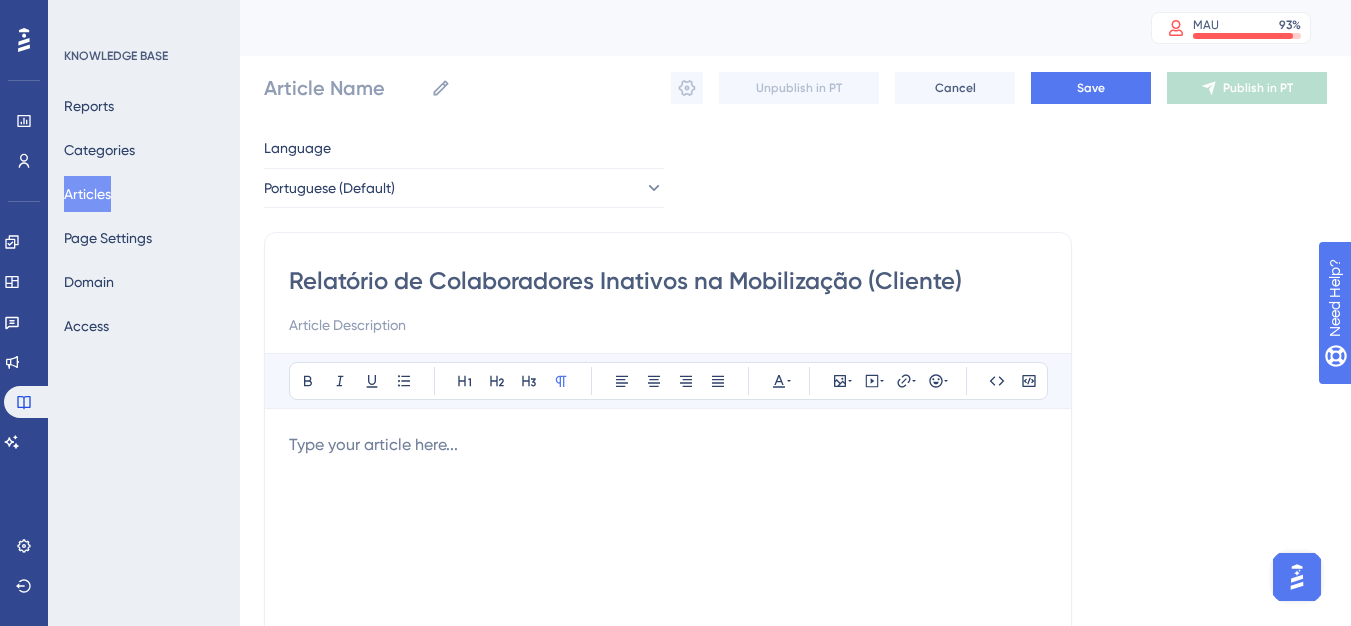 type on "Relatório de Colaboradores Inativos na Mobilização (Cliente)" 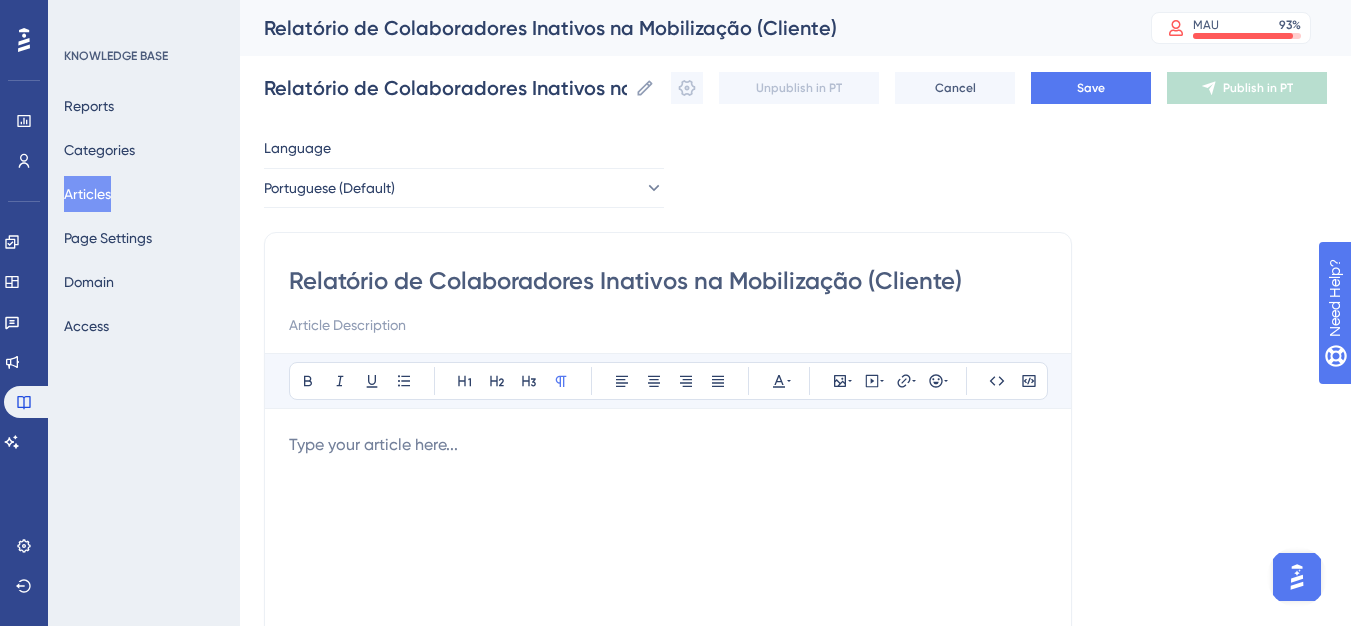 drag, startPoint x: 955, startPoint y: 287, endPoint x: 895, endPoint y: 289, distance: 60.033325 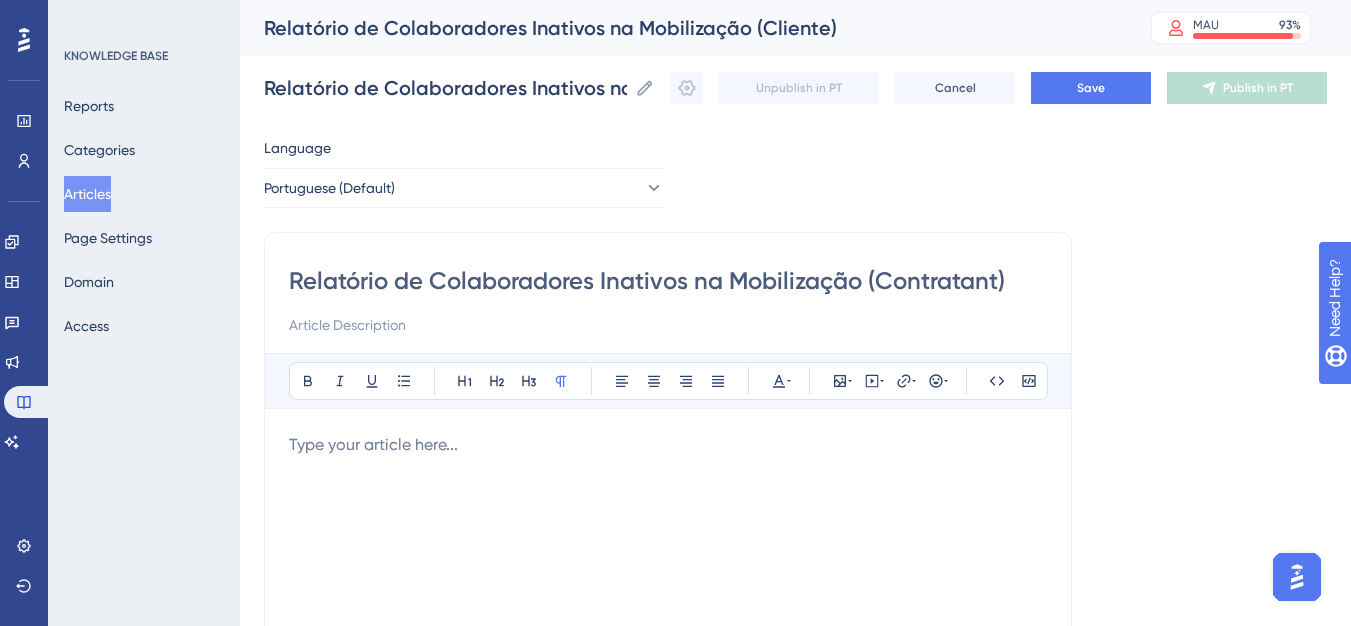 type on "Relatório de Colaboradores Inativos na Mobilização (Contratante)" 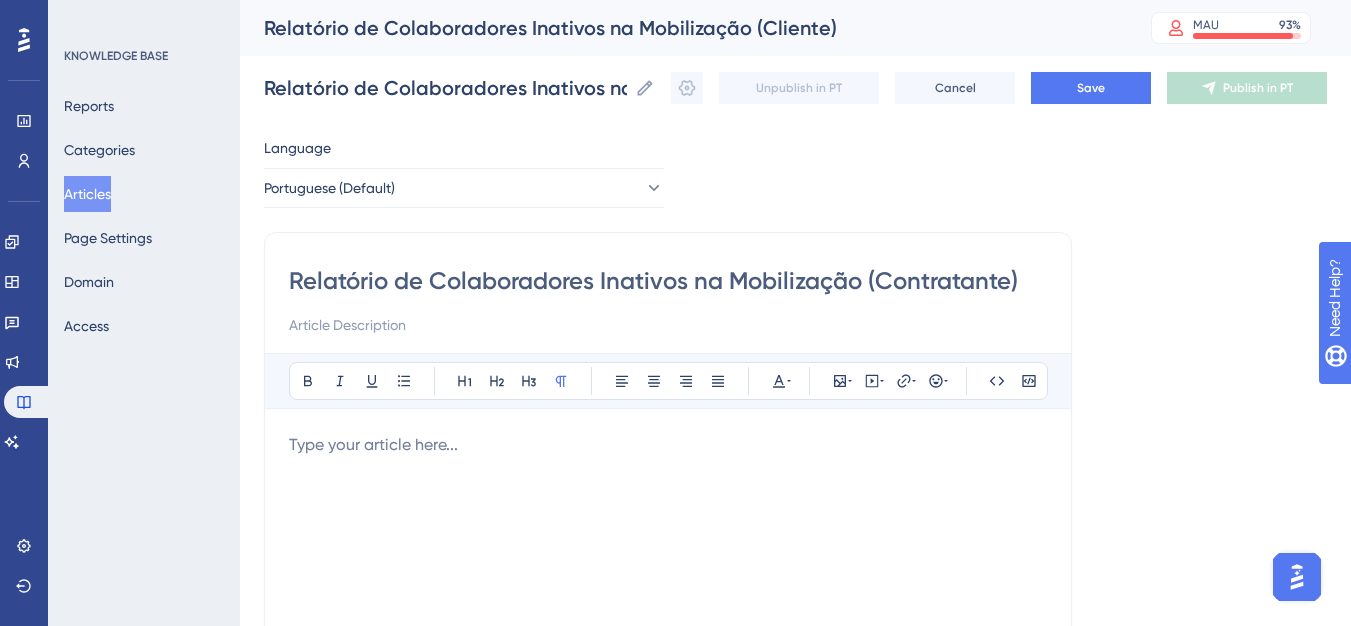 type on "Relatório de Colaboradores Inativos na Mobilização (Contratante)" 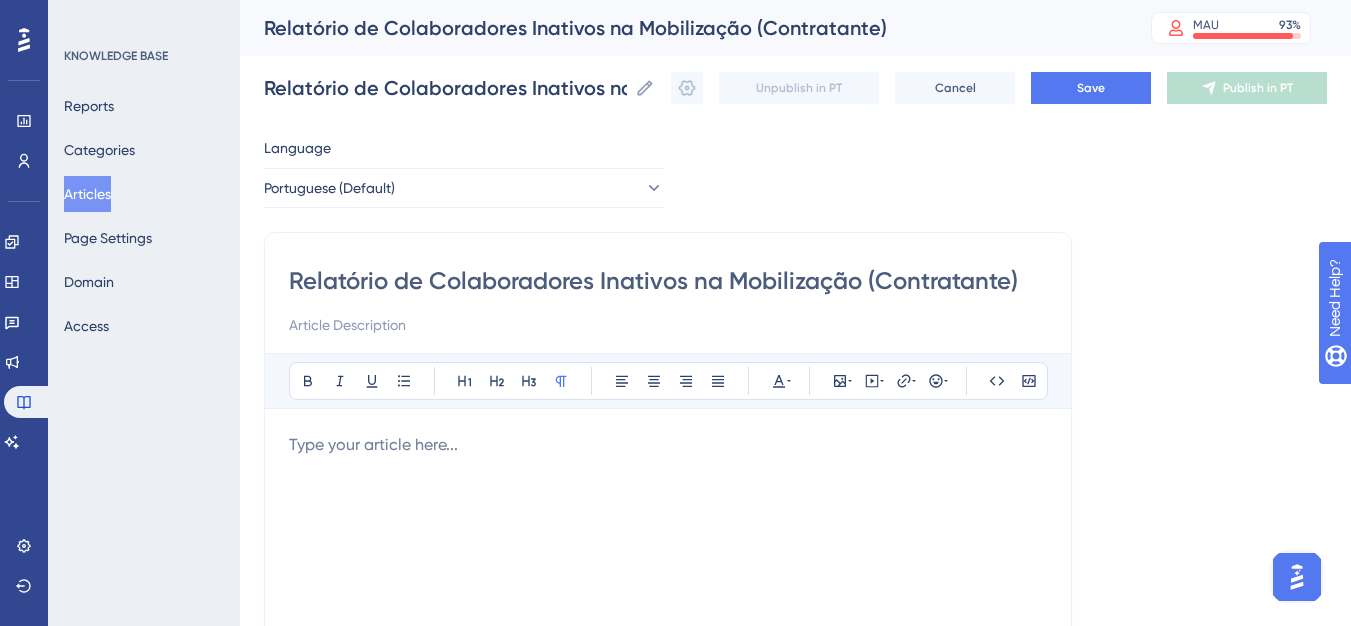 type on "0Relatório de Colaboradores Inativos na Mobilização (Contratante)" 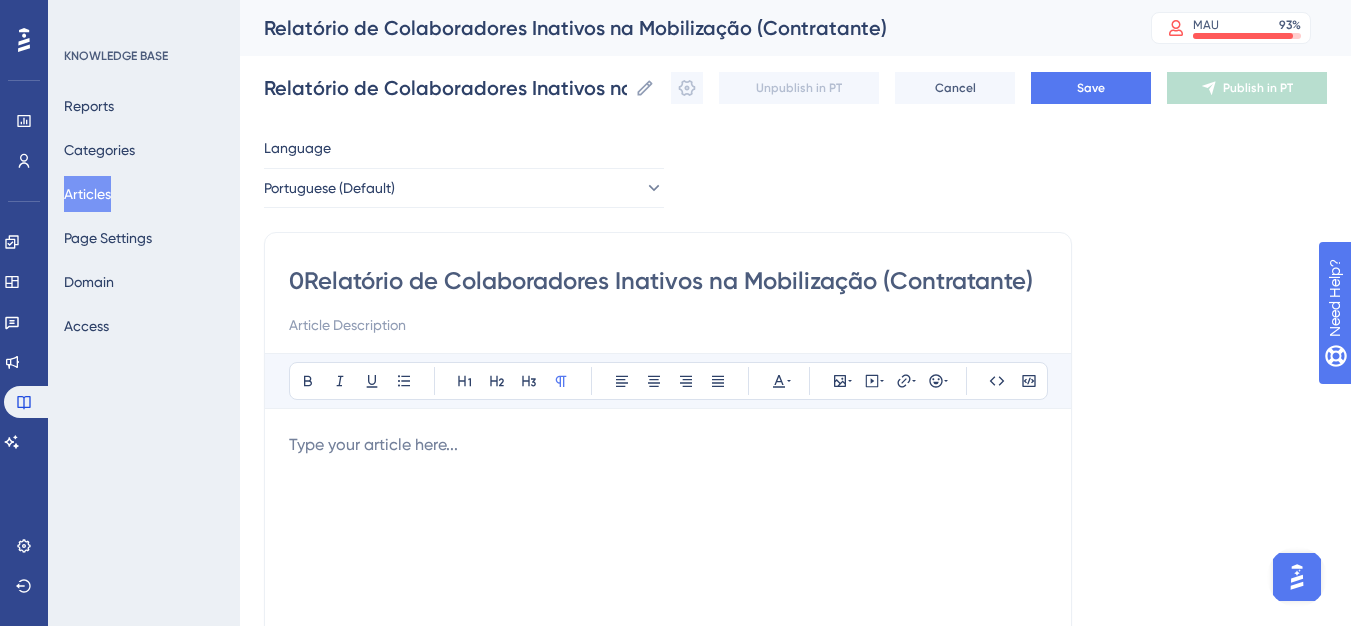 type on "0Relatório de Colaboradores Inativos na Mobilização (Contratante)" 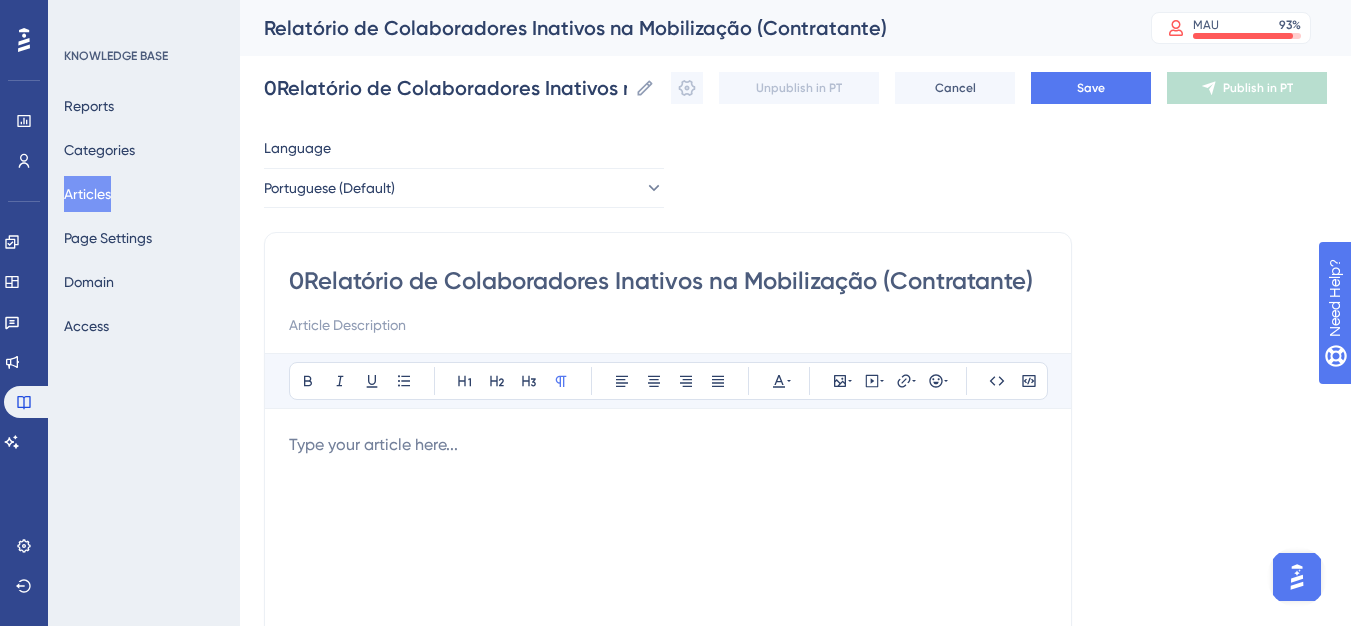 type on "02Relatório de Colaboradores Inativos na Mobilização (Contratante)" 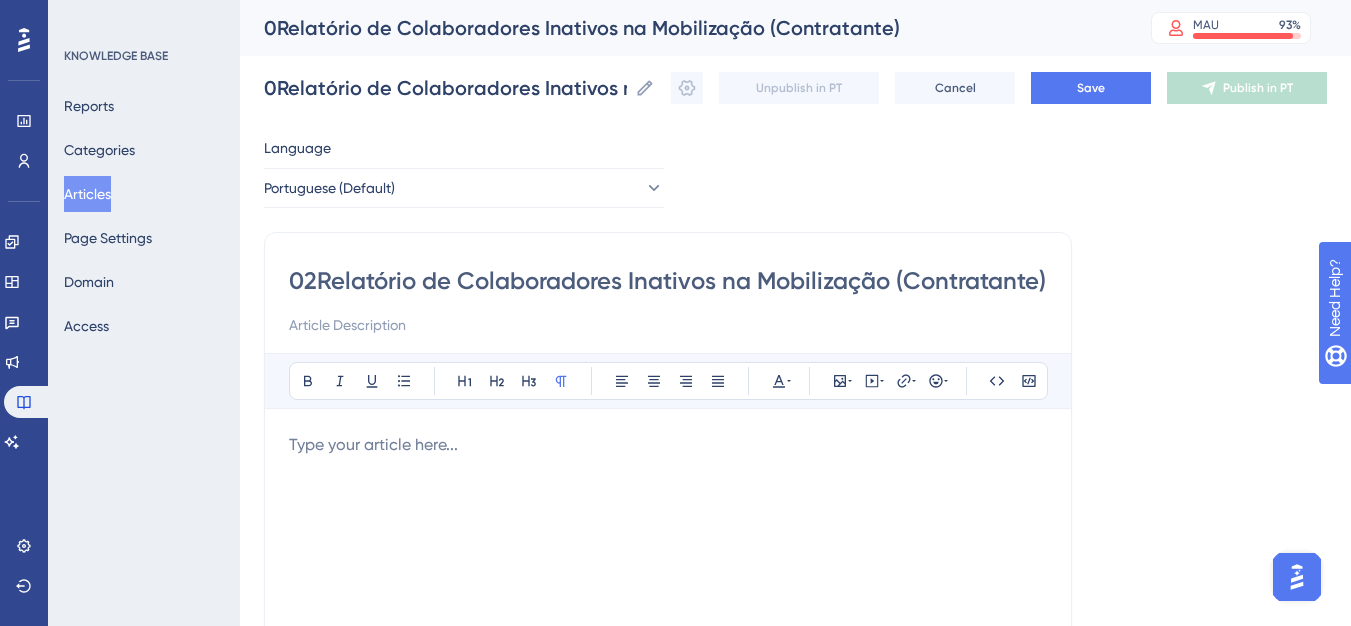 type on "02Relatório de Colaboradores Inativos na Mobilização (Contratante)" 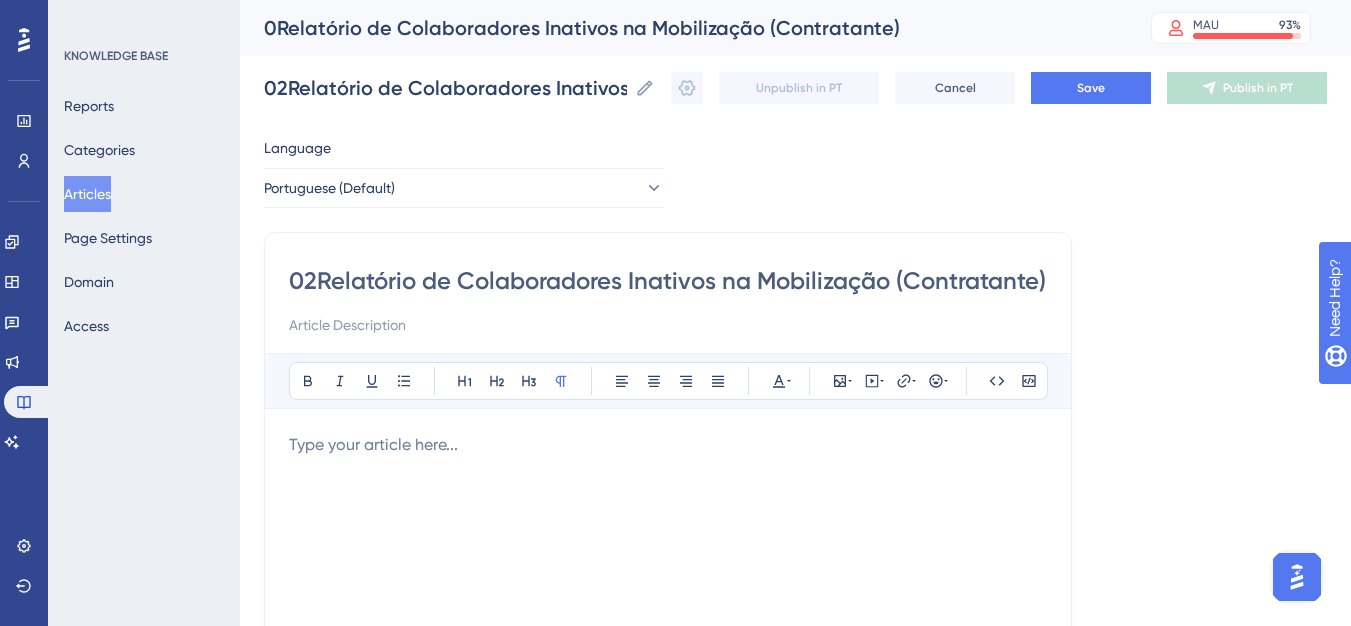 type on "027Relatório de Colaboradores Inativos na Mobilização (Contratante)" 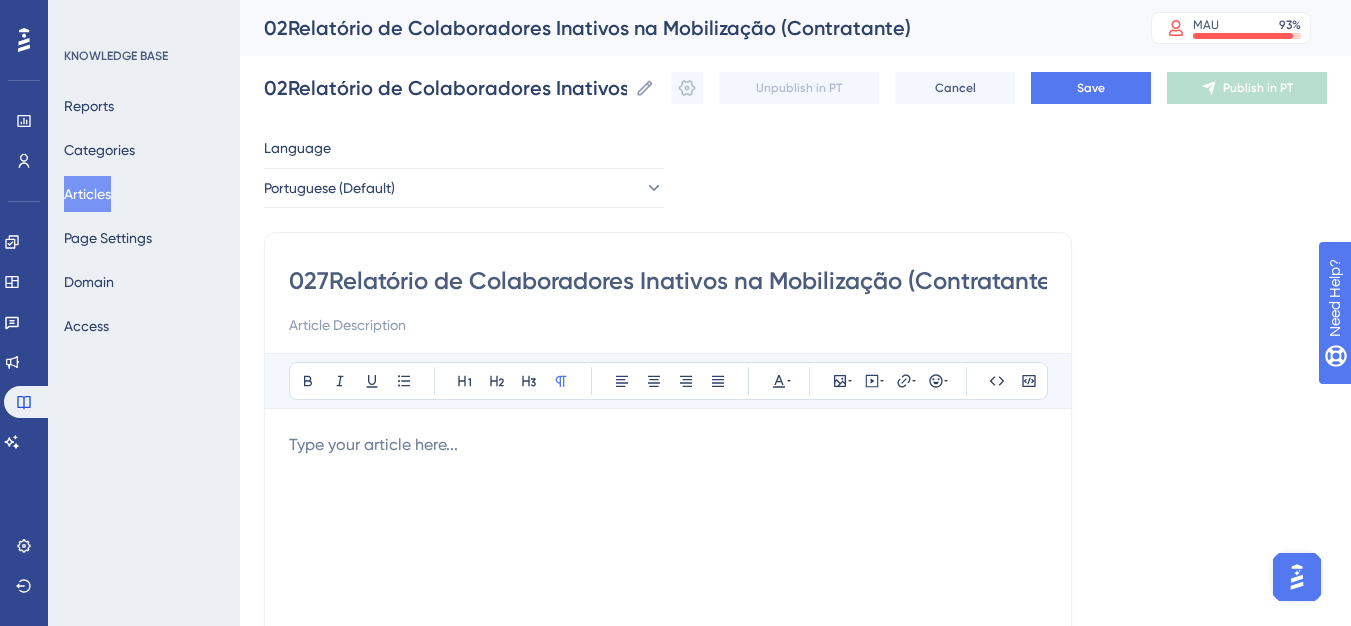 type on "027Relatório de Colaboradores Inativos na Mobilização (Contratante)" 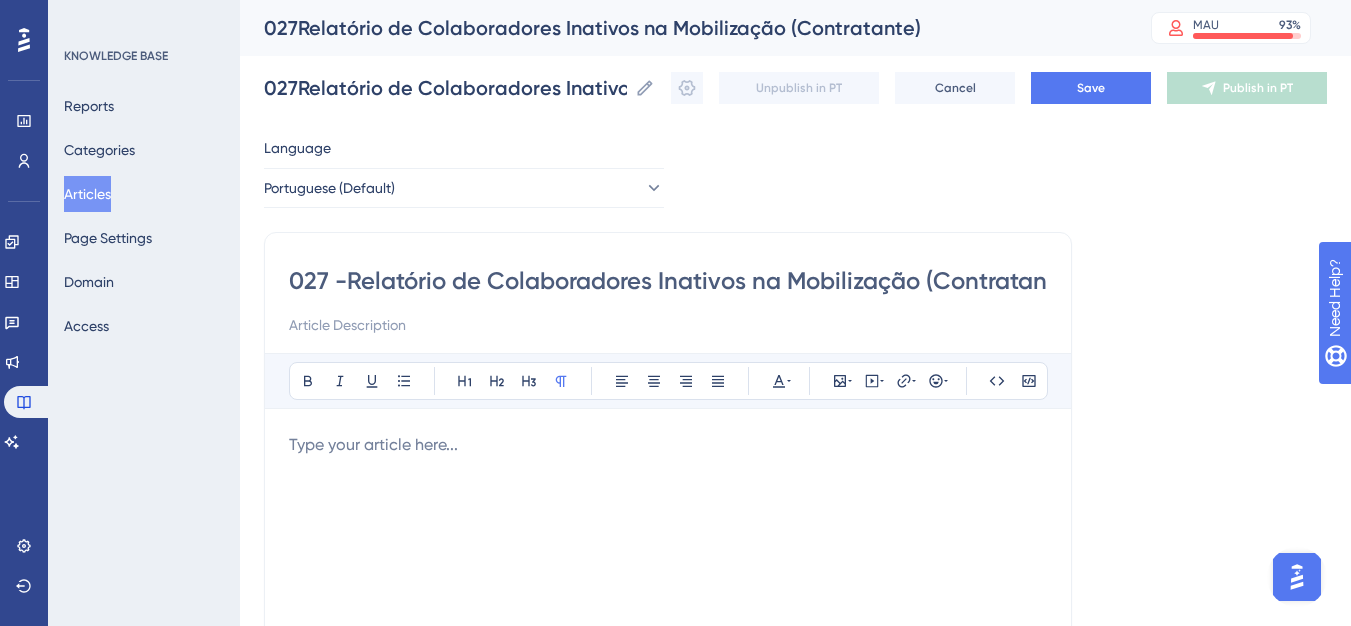 type on "027 - Relatório de Colaboradores Inativos na Mobilização (Contratante)" 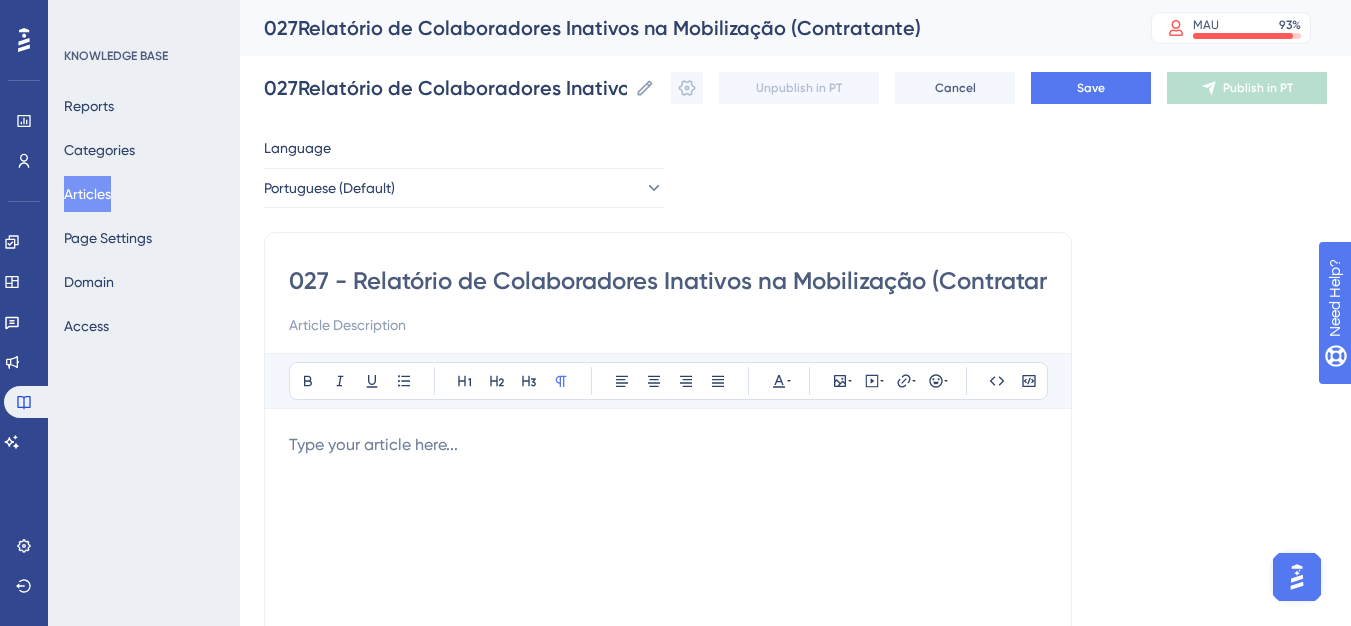 type on "027 - Relatório de Colaboradores Inativos na Mobilização (Contratante)" 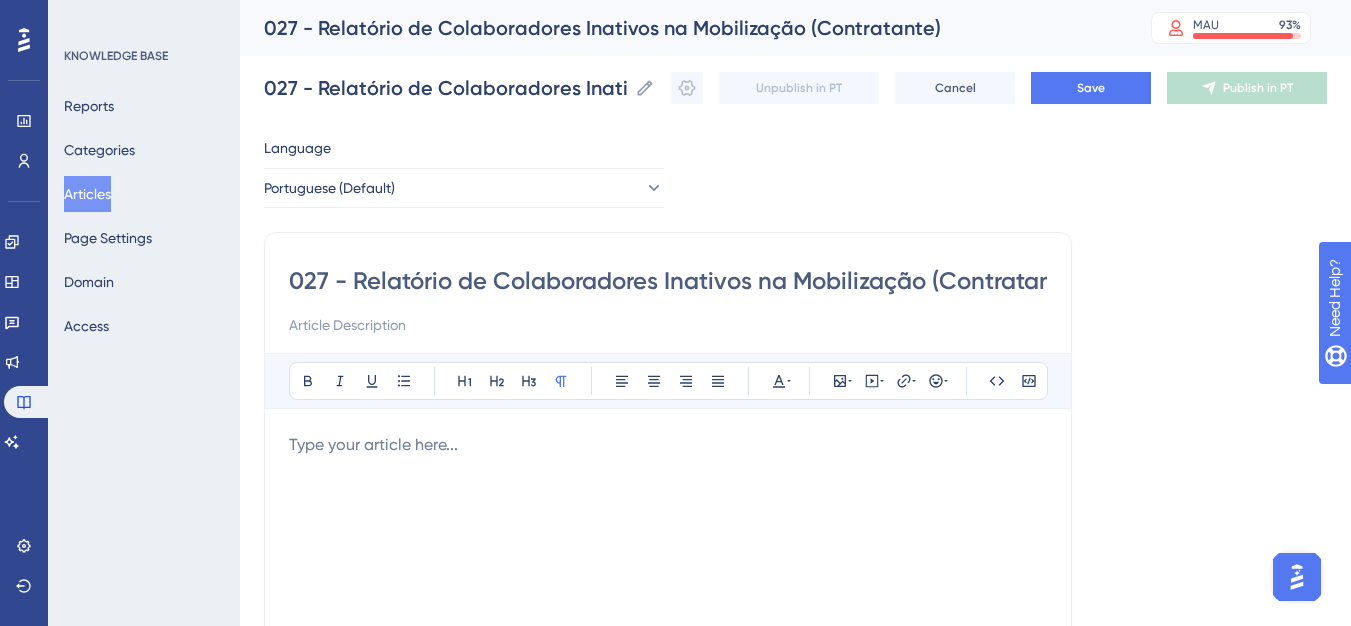 type on "027 - Relatório de Colaboradores Inativos na Mobilização (Contratante)" 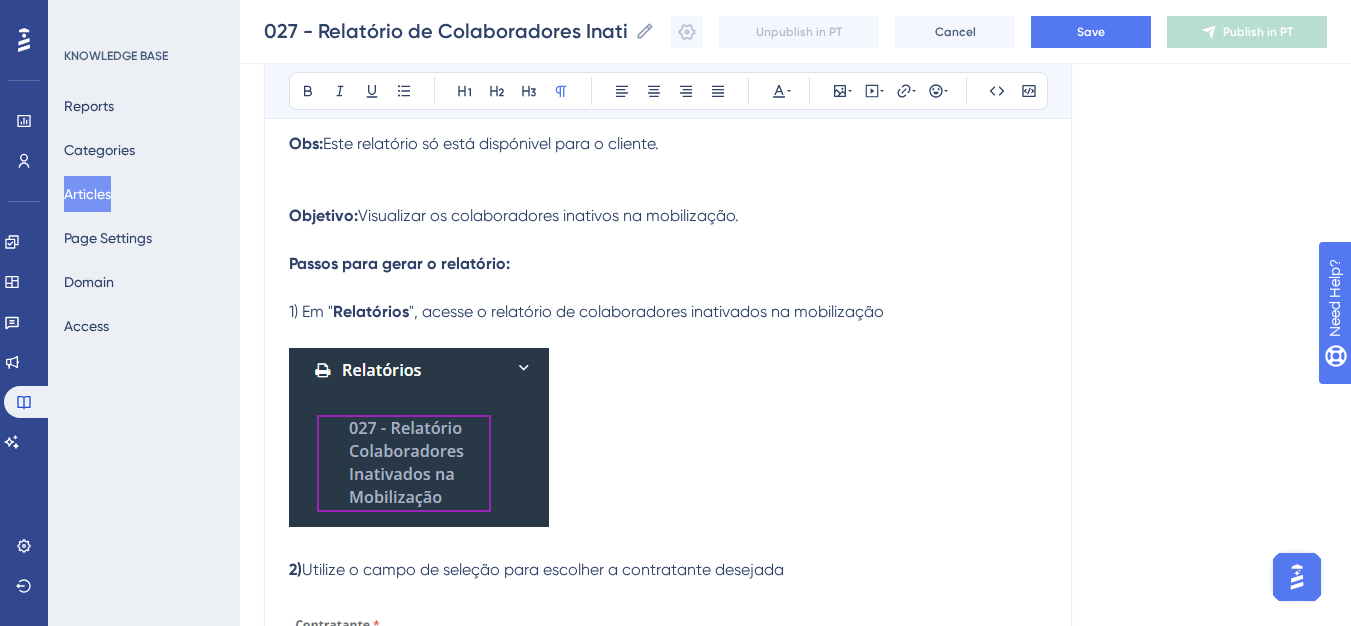 scroll, scrollTop: 241, scrollLeft: 0, axis: vertical 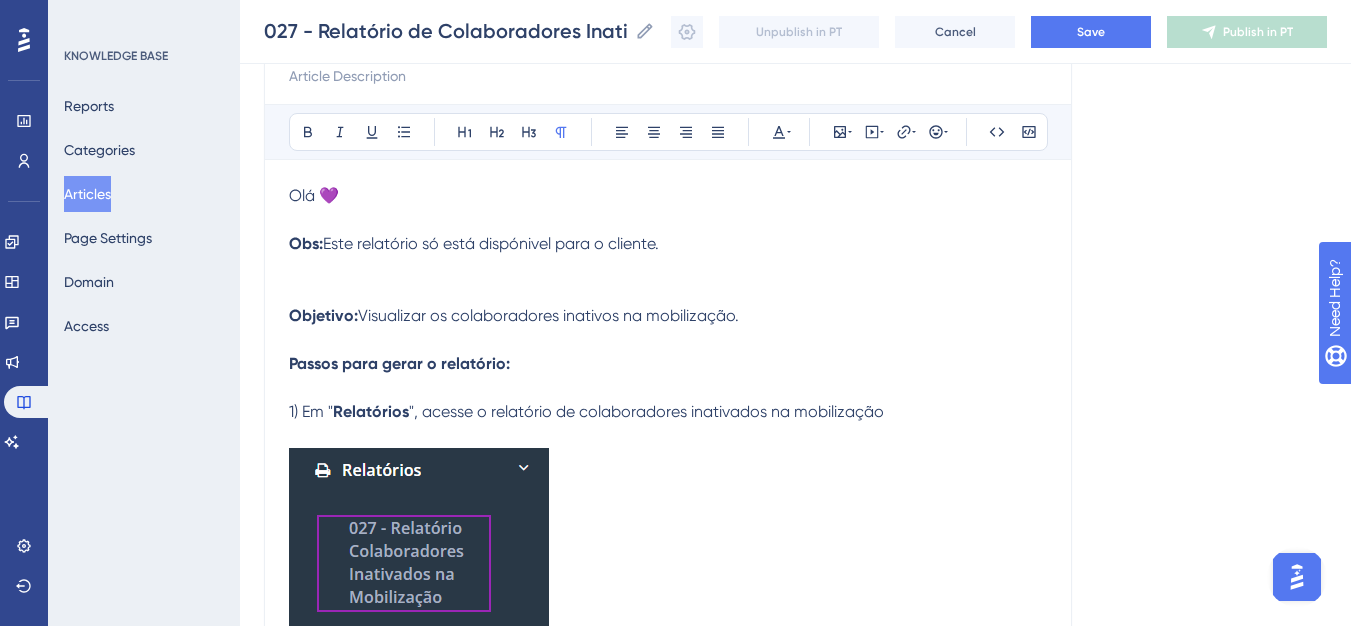 click on "Olá 💜 Obs:  Este relatório só está dispónivel para o cliente." at bounding box center (668, 244) 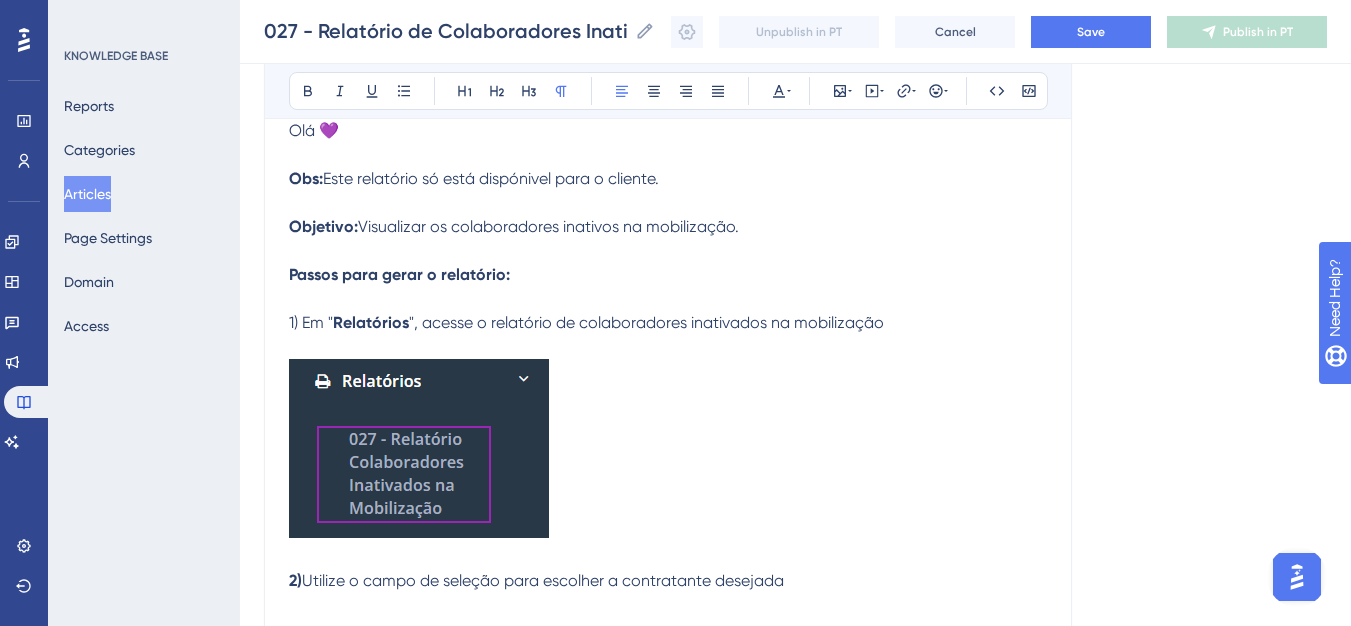 scroll, scrollTop: 541, scrollLeft: 0, axis: vertical 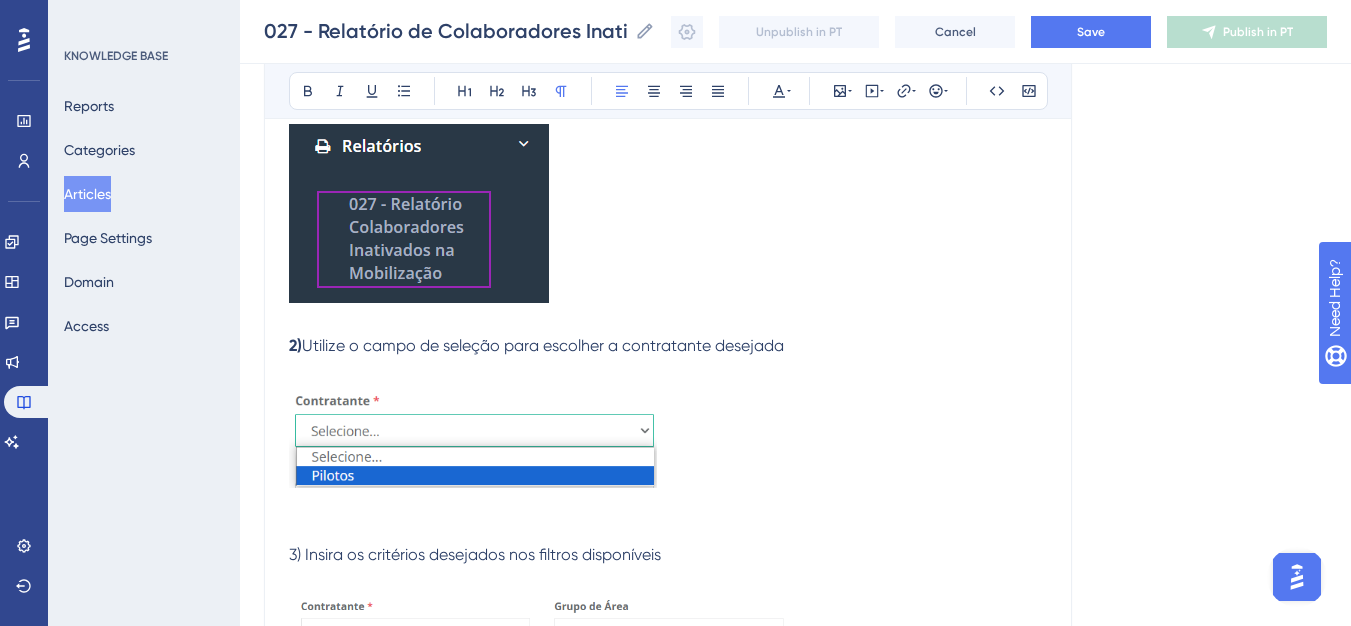 click at bounding box center [419, 213] 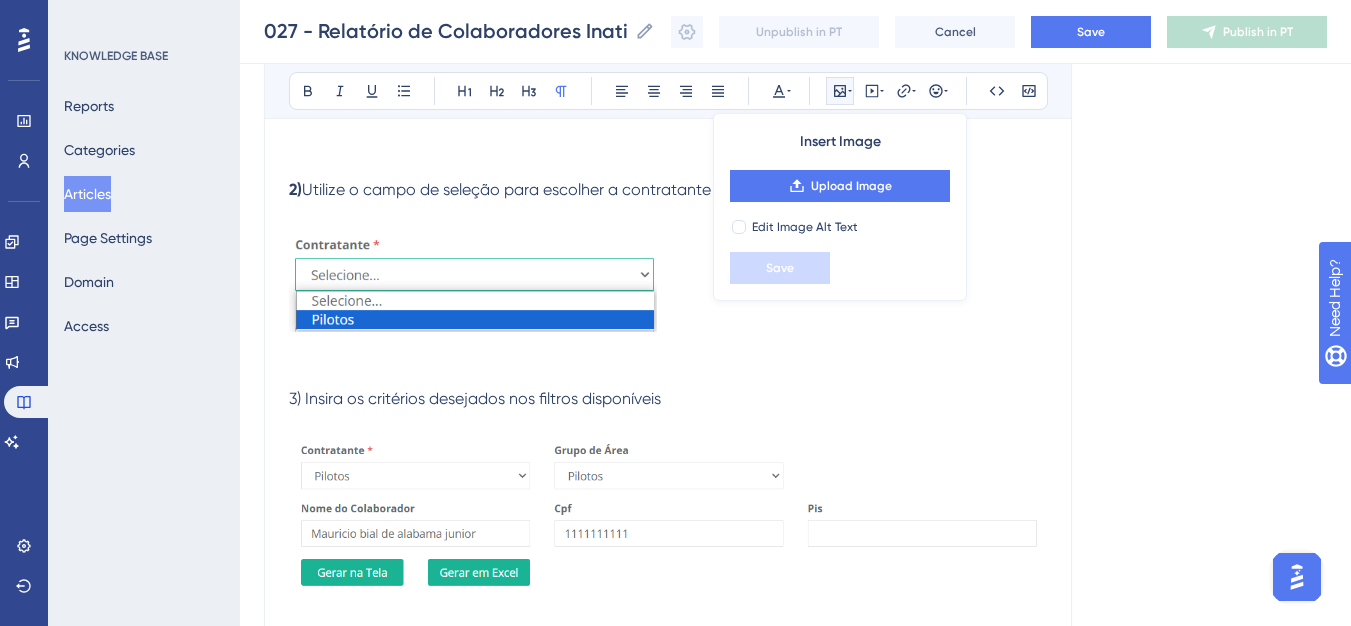 scroll, scrollTop: 441, scrollLeft: 0, axis: vertical 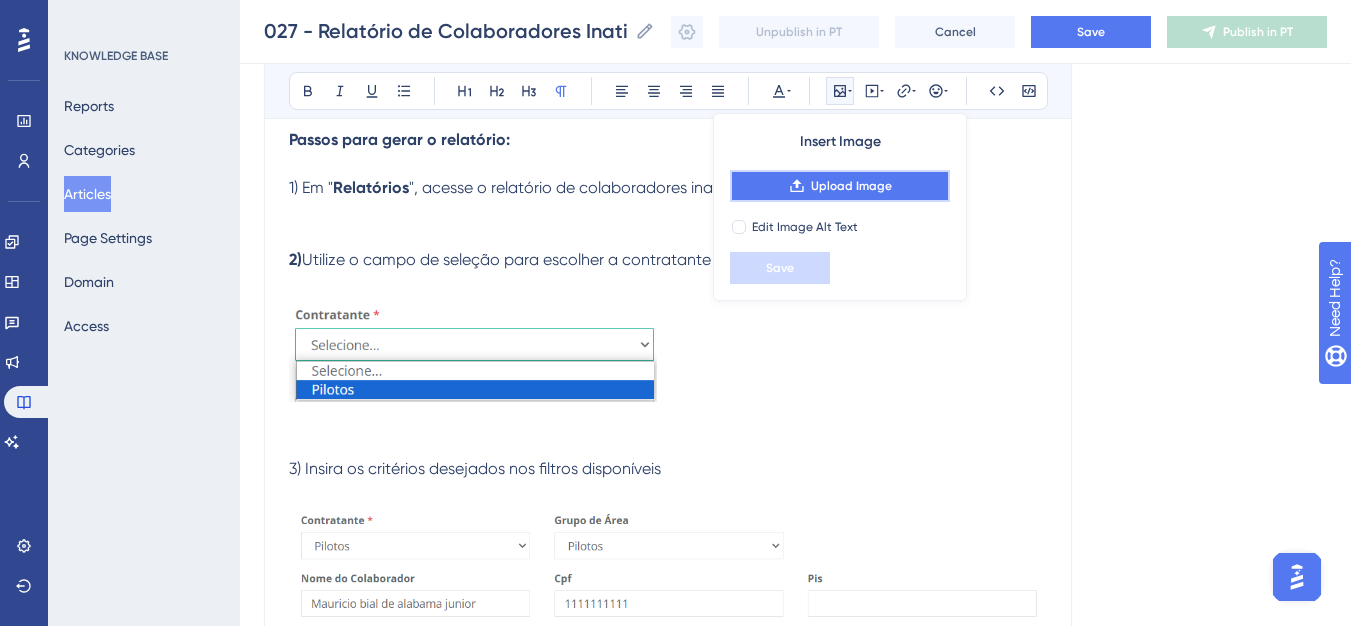 click on "Upload Image" at bounding box center [840, 186] 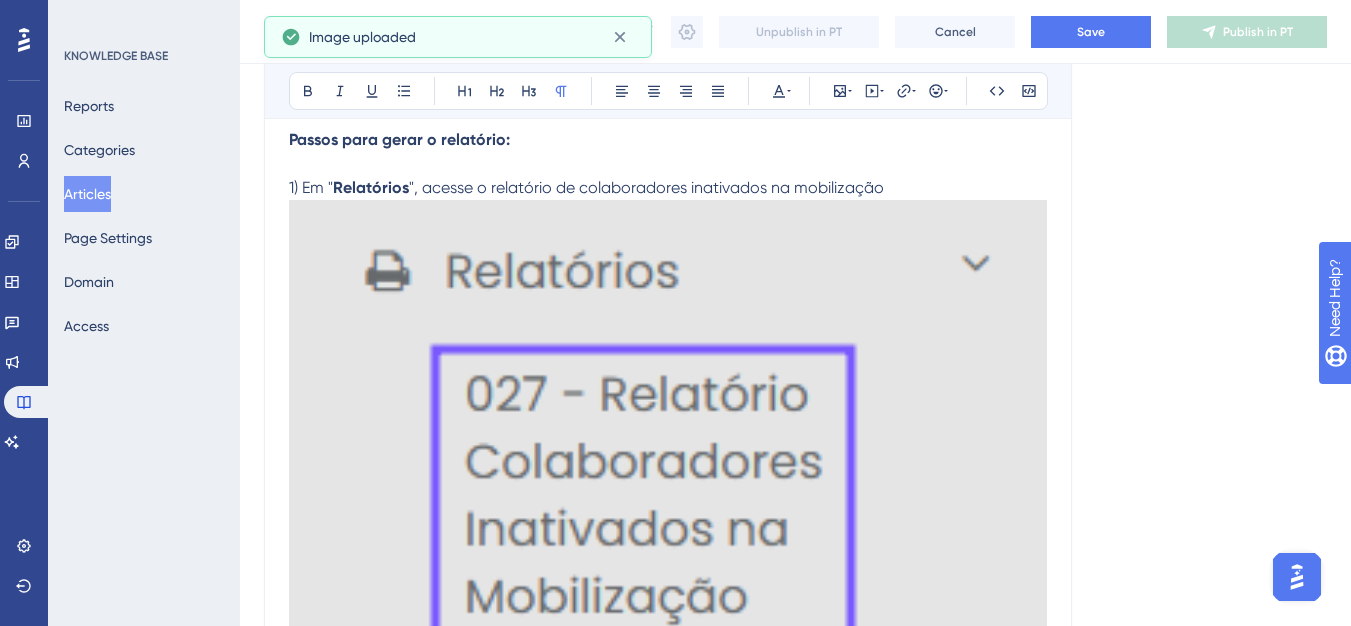 drag, startPoint x: 829, startPoint y: 268, endPoint x: 856, endPoint y: 261, distance: 27.89265 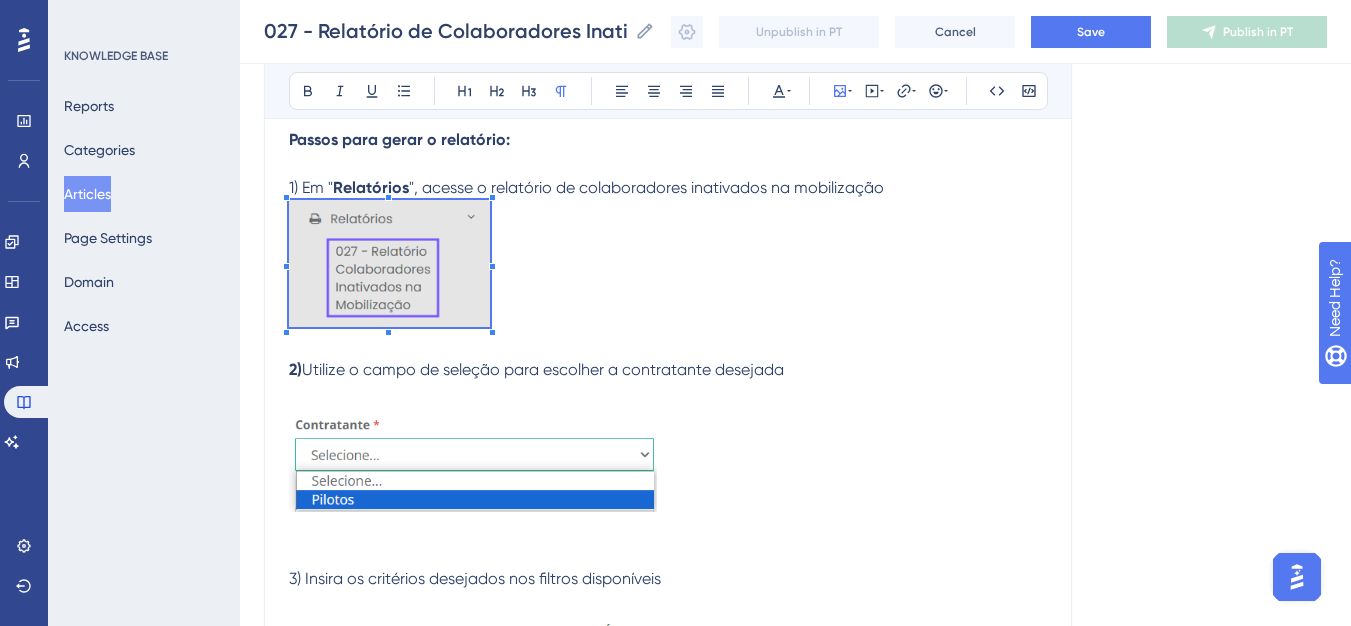 click on "Objetivo:  Visualizar os colaboradores inativos na mobilização. Passos para gerar o relatório: 1)   Em " Relatórios ", acesse o relatório de colaboradores inativados na mobilização 2)  Utilize o campo de seleção para escolher a contratante desejada 3)   Insira os critérios desejados nos filtros disponíveis 4)  Finalize clicando em   para exportar o relatório" at bounding box center (668, 476) 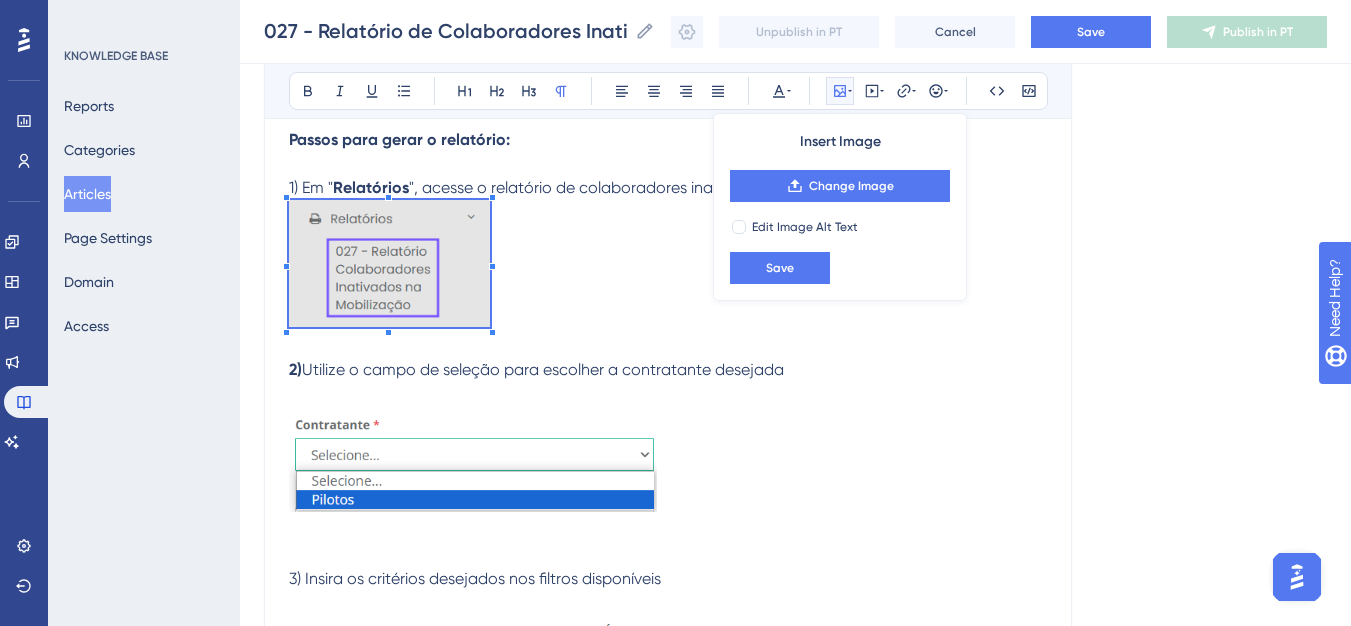 scroll, scrollTop: 541, scrollLeft: 0, axis: vertical 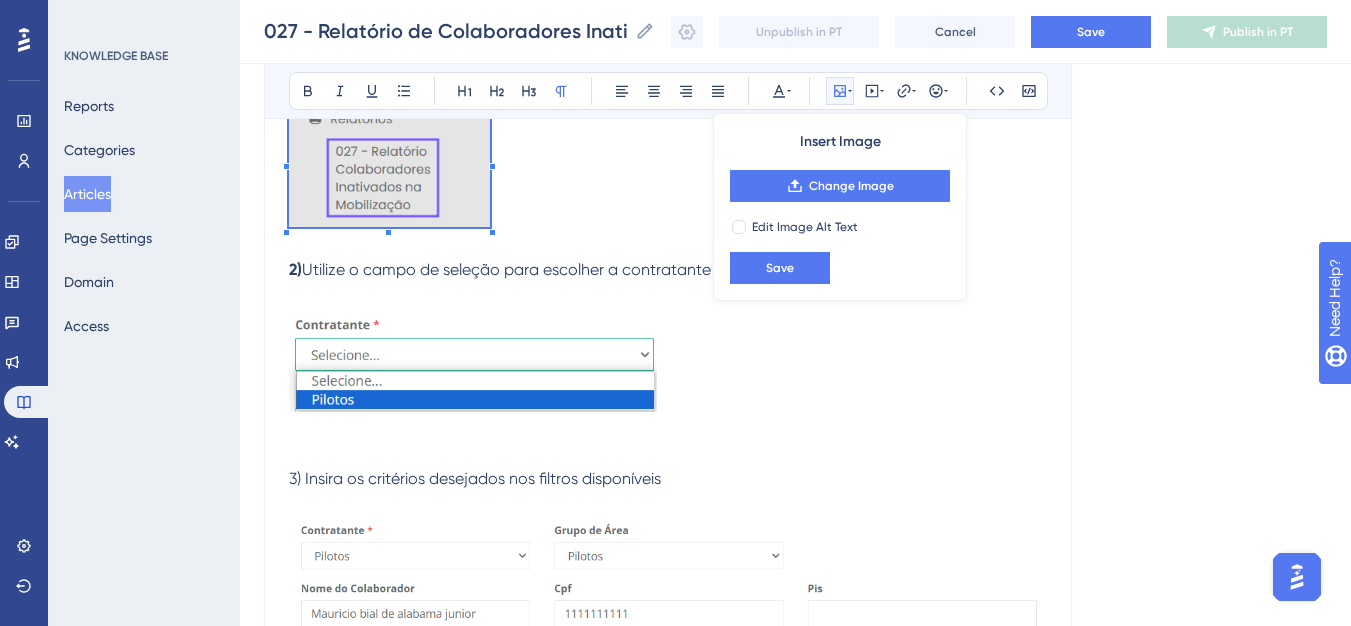 click at bounding box center (473, 359) 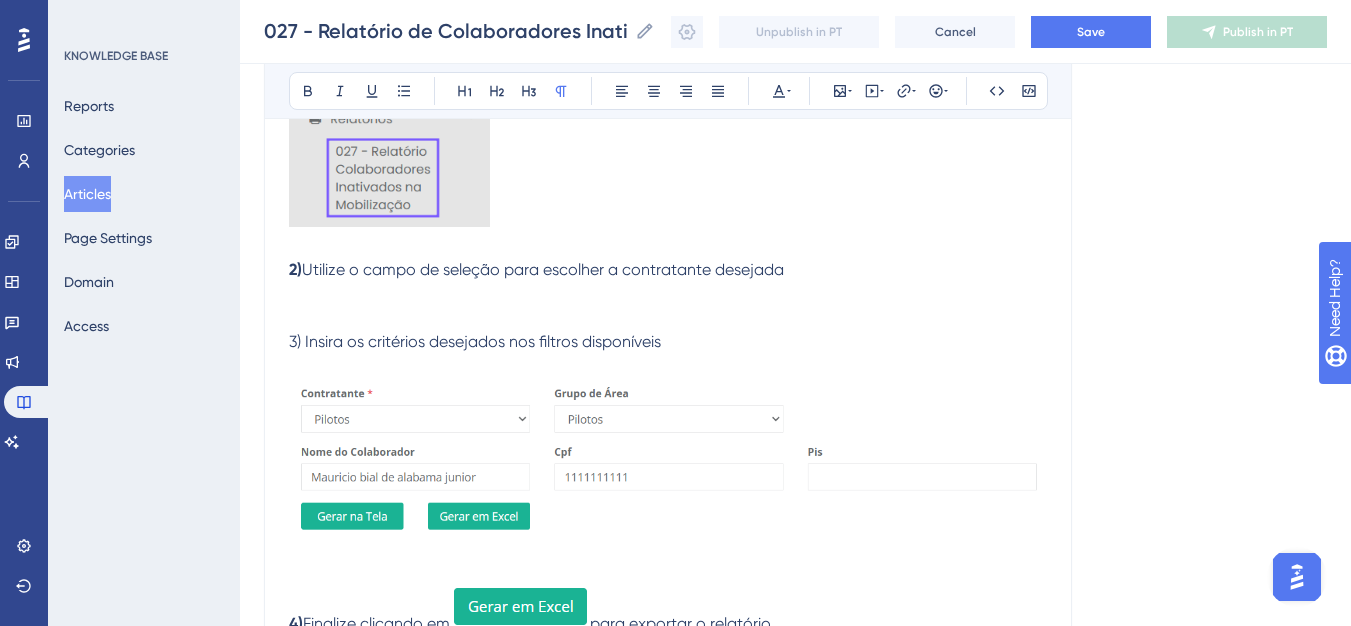 click on "Objetivo:  Visualizar os colaboradores inativos na mobilização. Passos para gerar o relatório: 1)   Em " Relatórios ", acesse o relatório de colaboradores inativados na mobilização 2)  Utilize o campo de seleção para escolher a contratante desejada 3)   Insira os critérios desejados nos filtros disponíveis 4)  Finalize clicando em   para exportar o relatório" at bounding box center [668, 308] 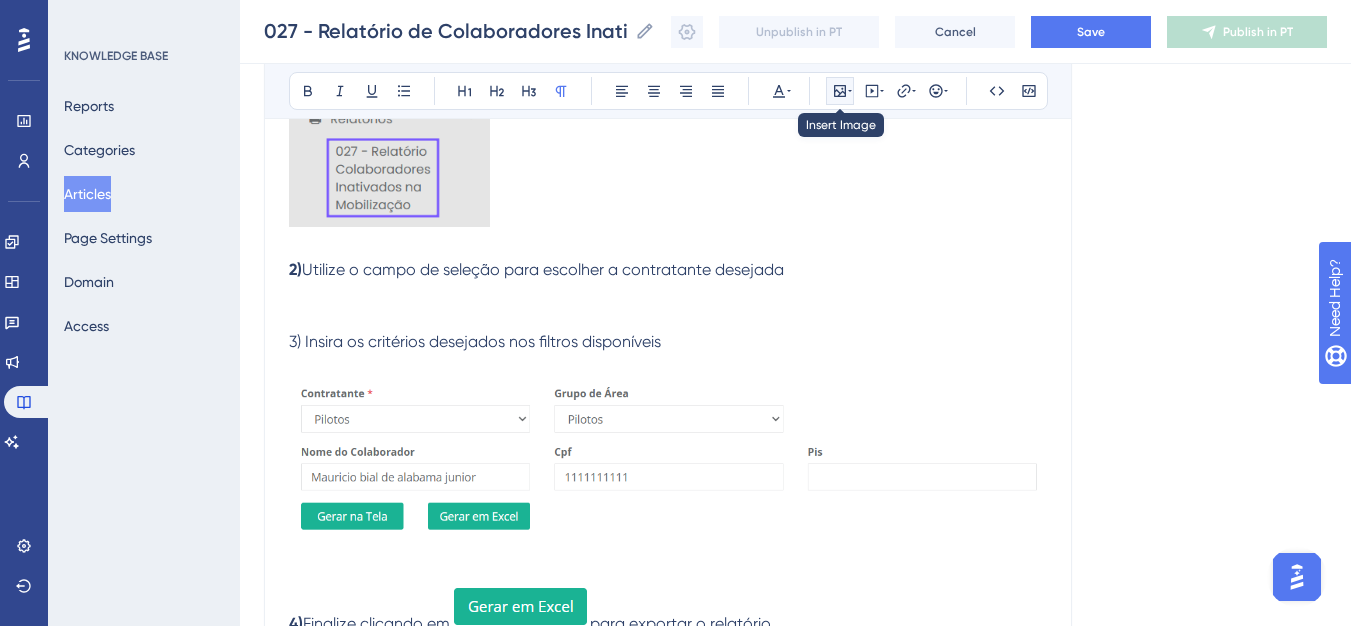 click 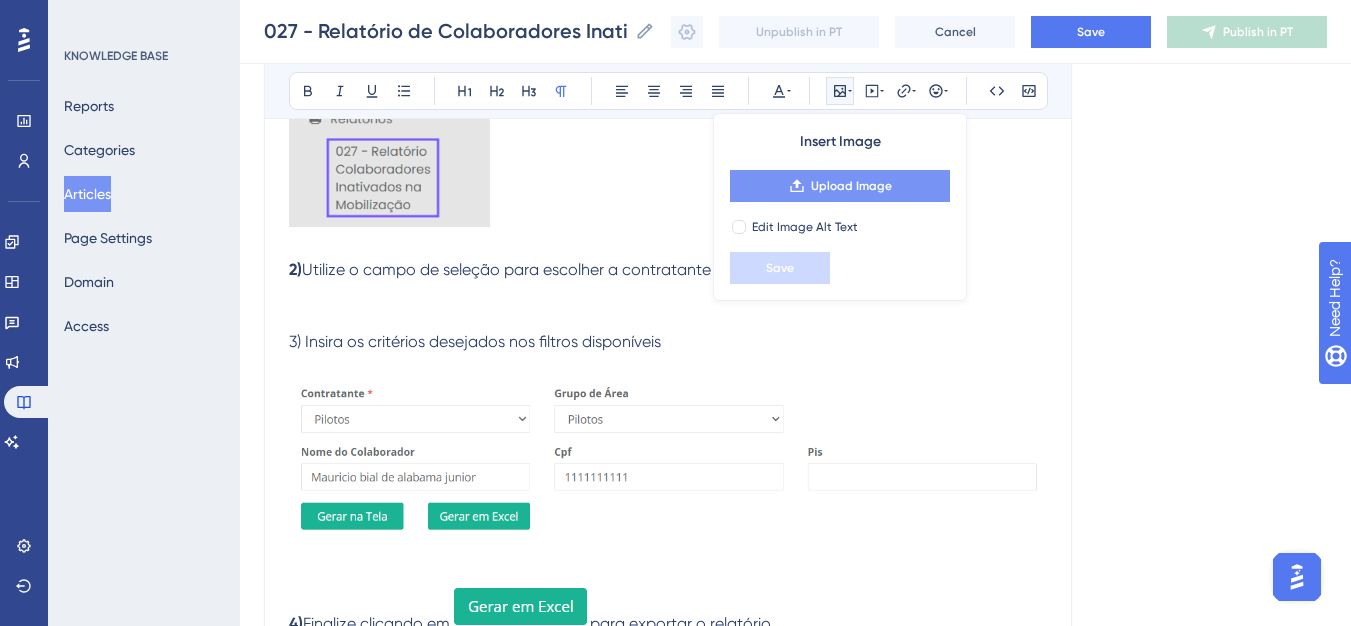 click on "Upload Image" at bounding box center (840, 186) 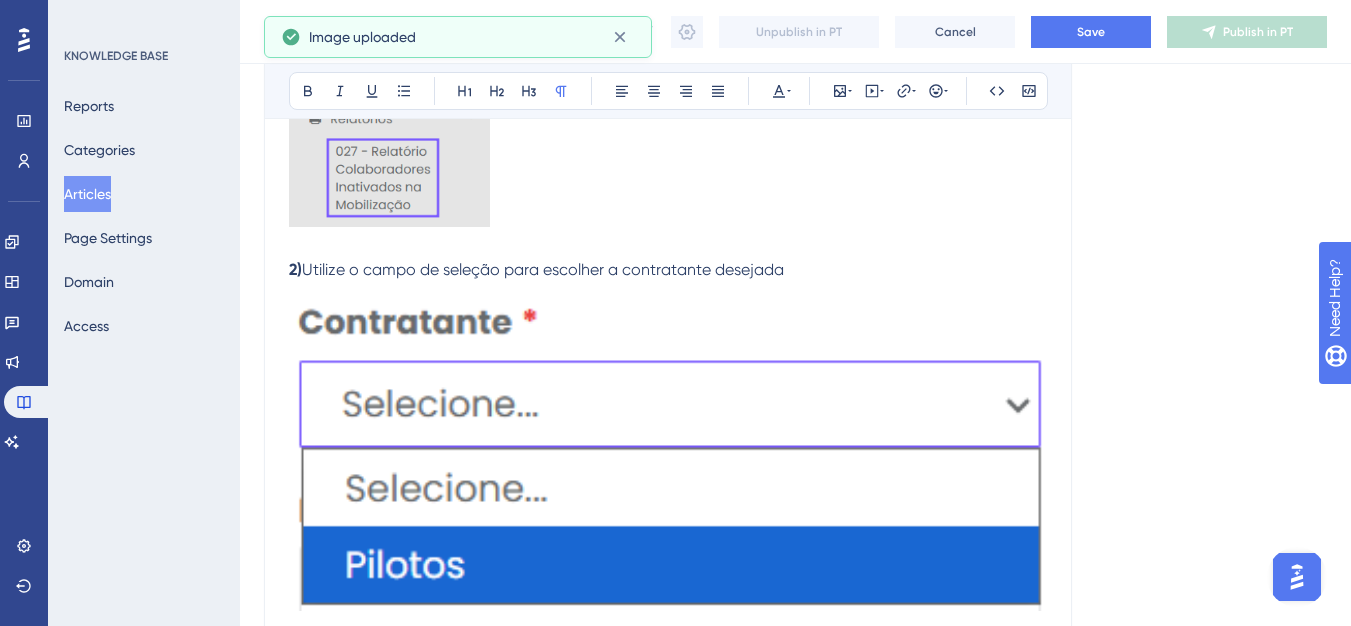 click at bounding box center [668, 446] 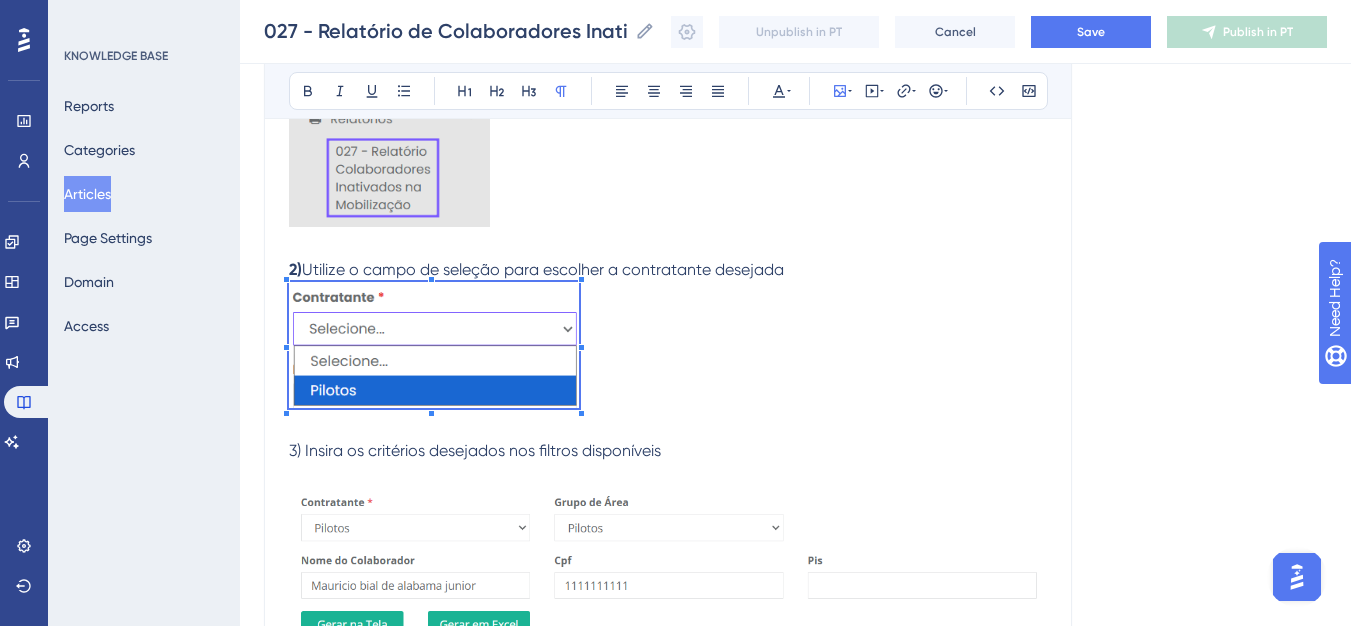 click on "Objetivo:  Visualizar os colaboradores inativos na mobilização. Passos para gerar o relatório: 1)   Em " Relatórios ", acesse o relatório de colaboradores inativados na mobilização 2)  Utilize o campo de seleção para escolher a contratante desejada 3)   Insira os critérios desejados nos filtros disponíveis 4)  Finalize clicando em   para exportar o relatório" at bounding box center [668, 362] 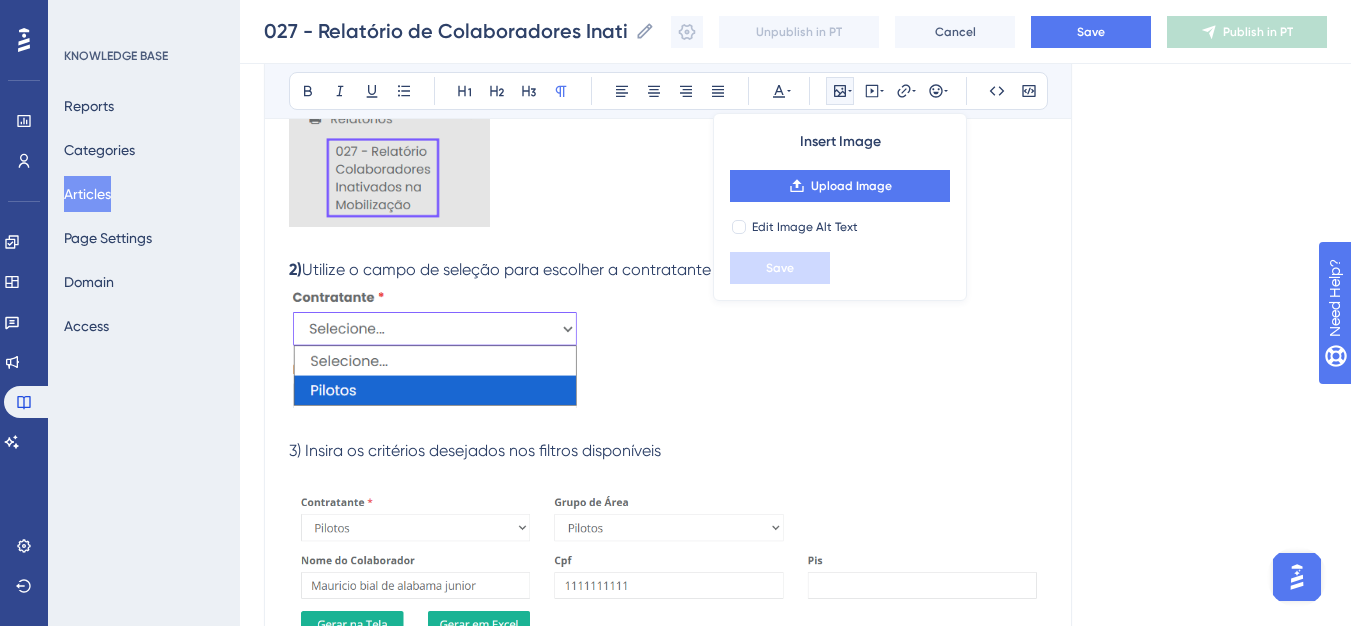 click on "Objetivo:  Visualizar os colaboradores inativos na mobilização. Passos para gerar o relatório: 1)   Em " Relatórios ", acesse o relatório de colaboradores inativados na mobilização 2)  Utilize o campo de seleção para escolher a contratante desejada 3)   Insira os critérios desejados nos filtros disponíveis 4)  Finalize clicando em   para exportar o relatório" at bounding box center [668, 362] 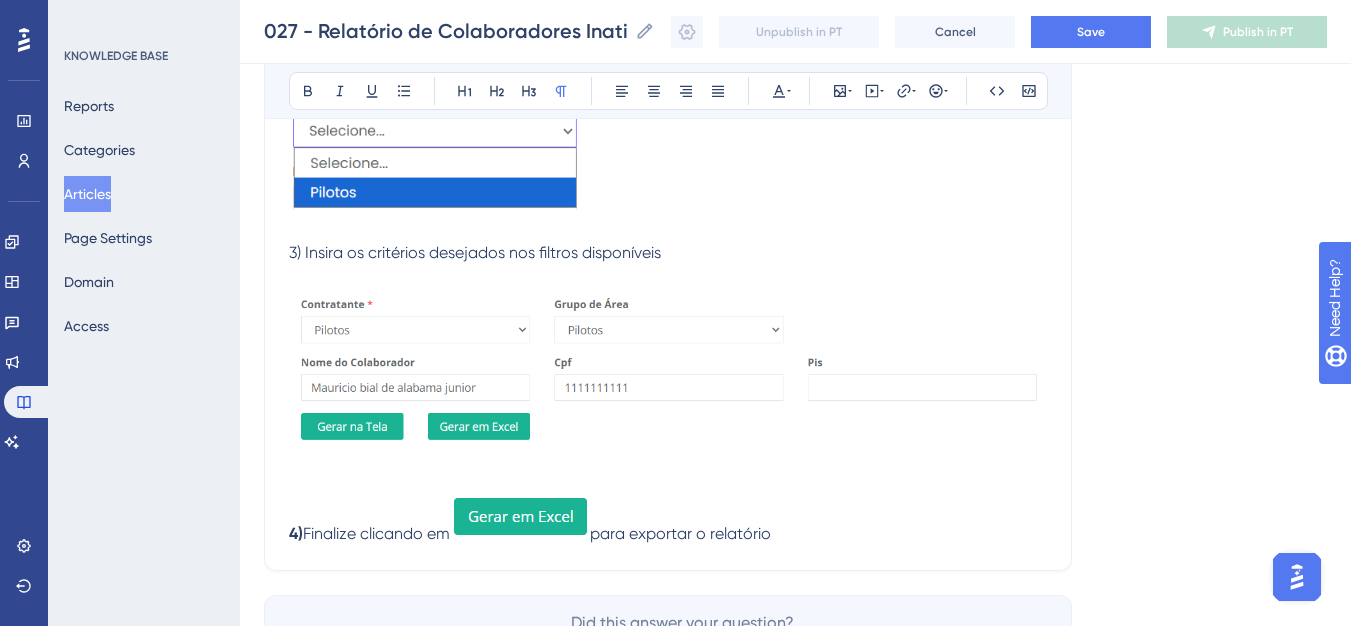 scroll, scrollTop: 741, scrollLeft: 0, axis: vertical 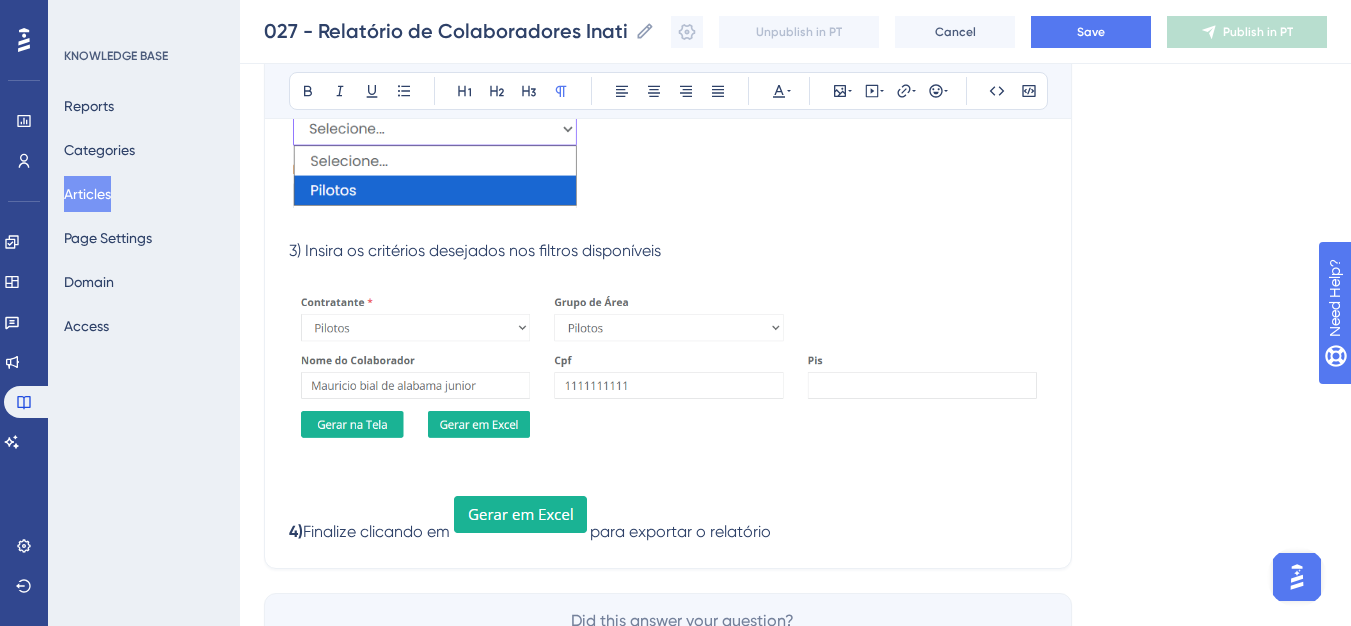 click at bounding box center [668, 374] 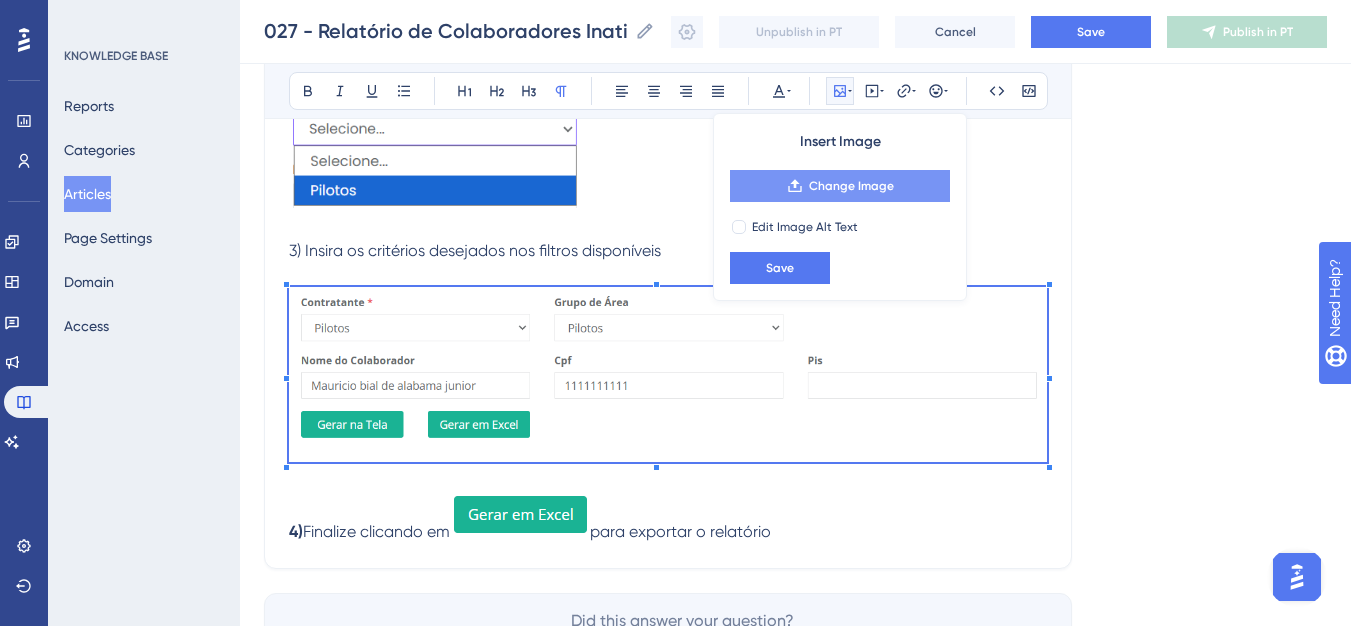 click on "Change Image" at bounding box center [840, 186] 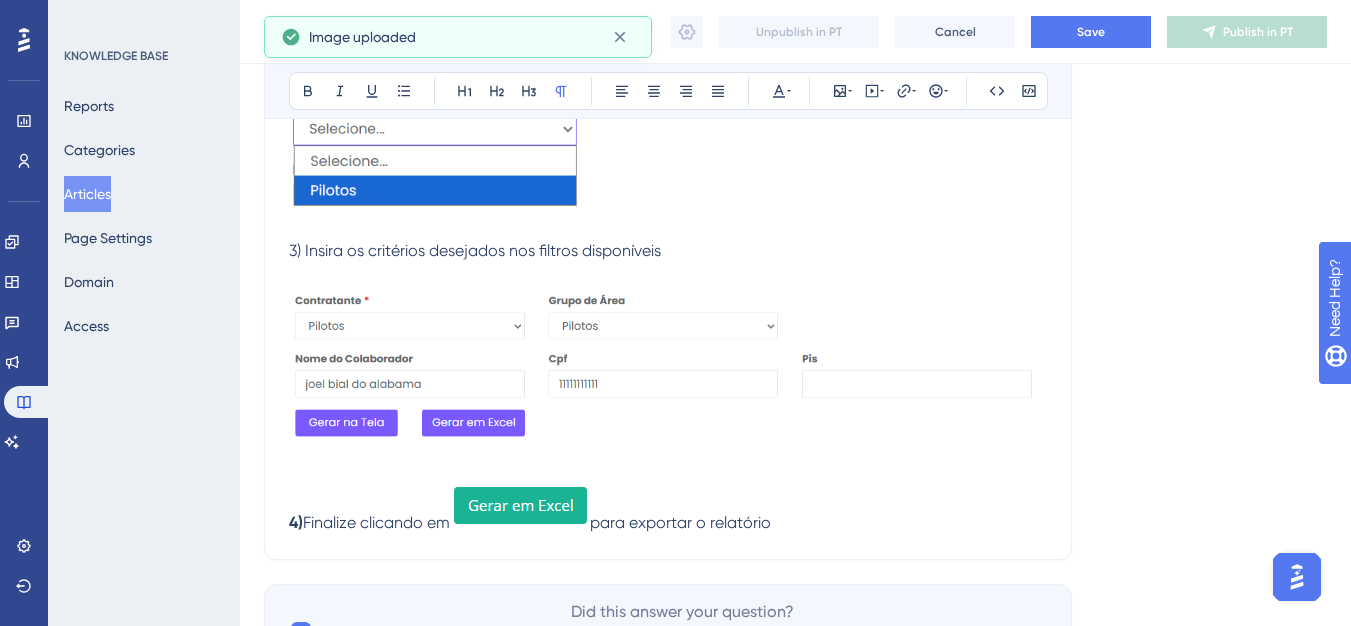 scroll, scrollTop: 710, scrollLeft: 0, axis: vertical 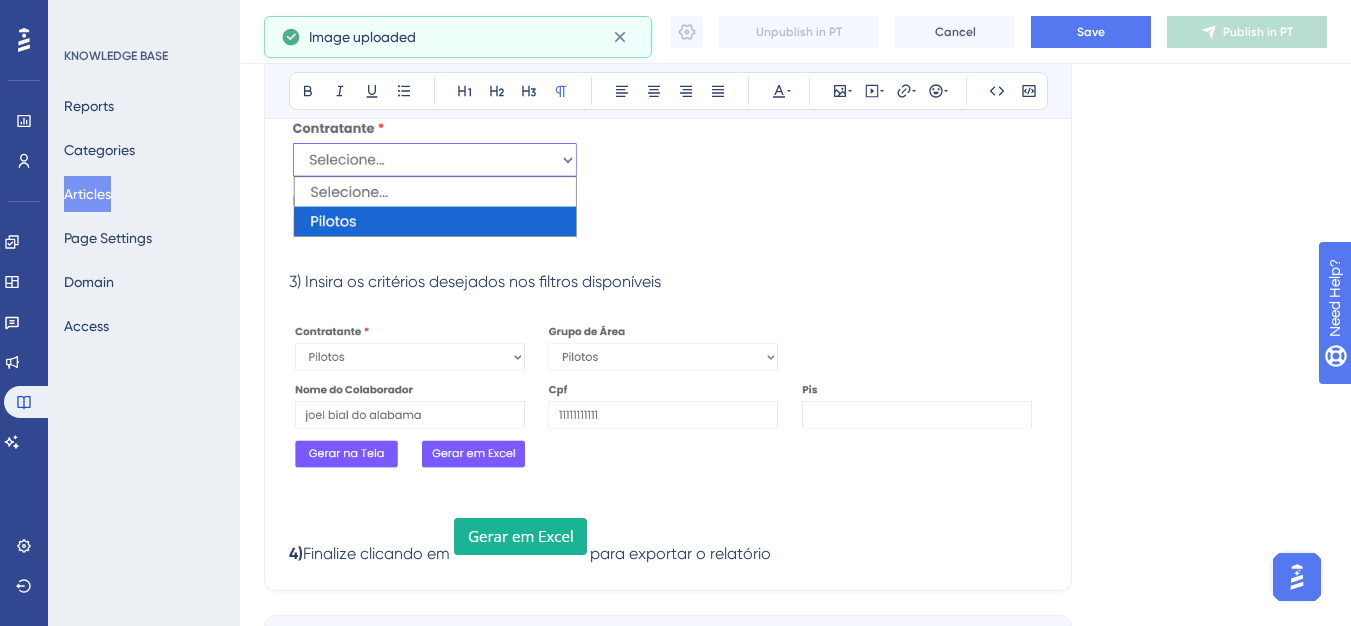 click at bounding box center (668, 401) 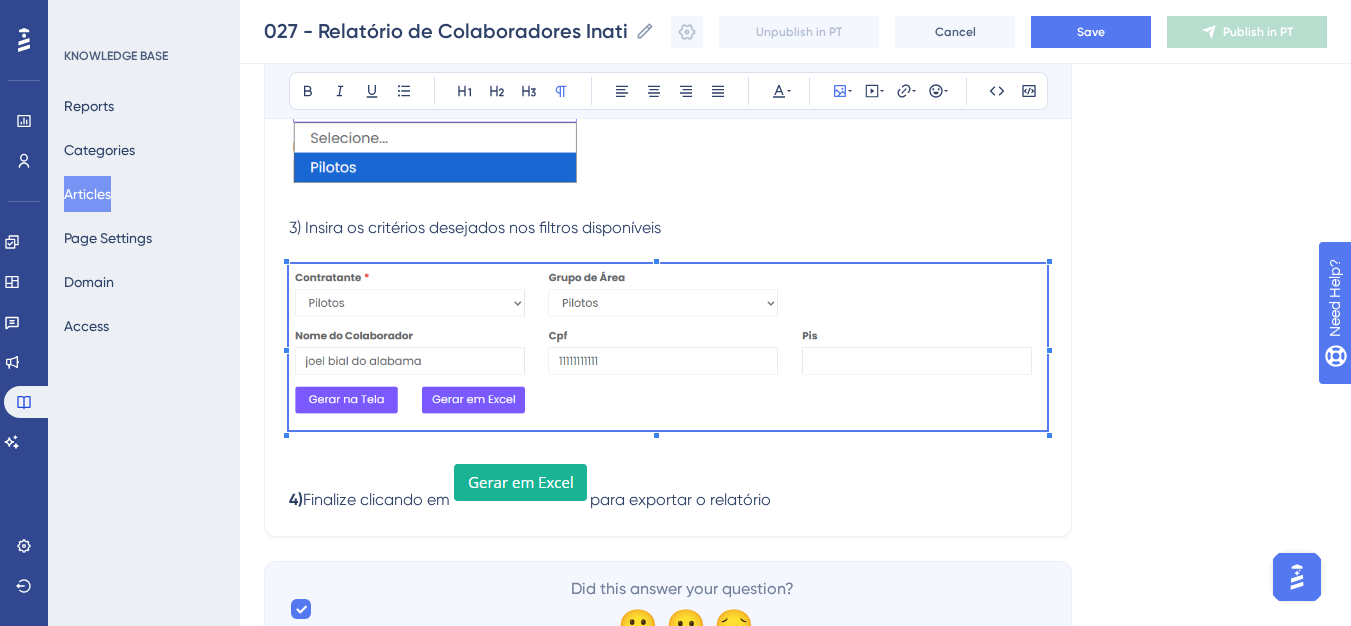 scroll, scrollTop: 810, scrollLeft: 0, axis: vertical 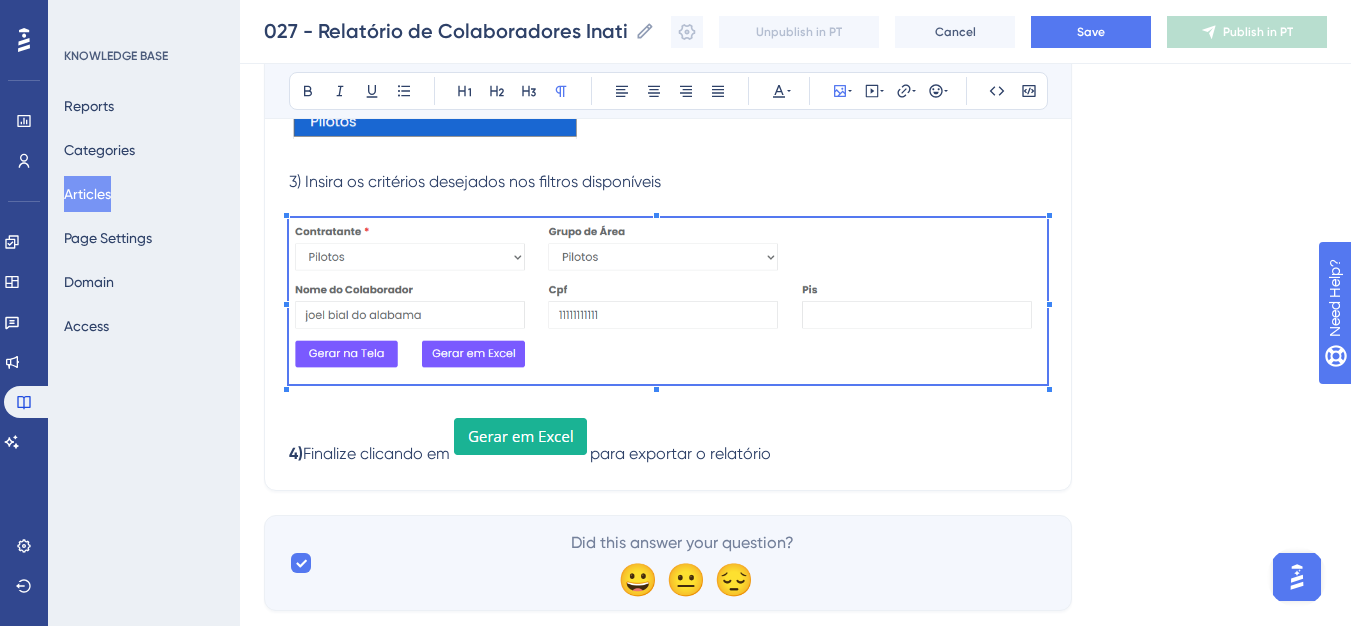 click at bounding box center (520, 437) 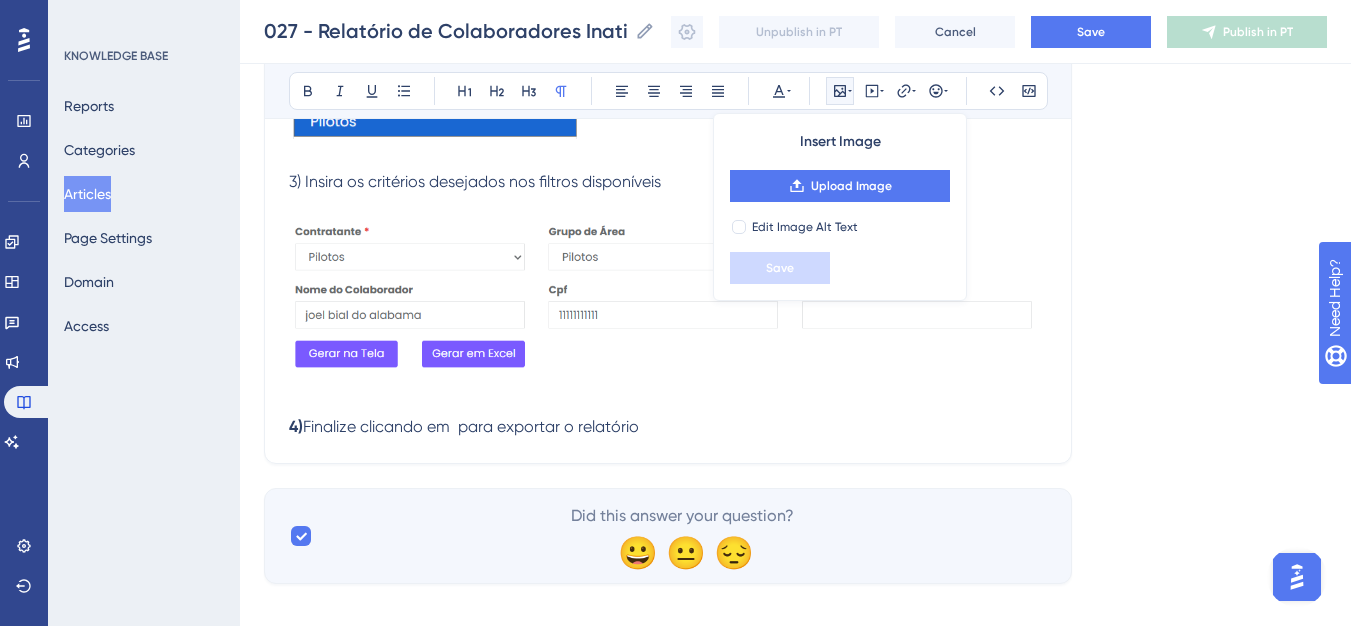 type 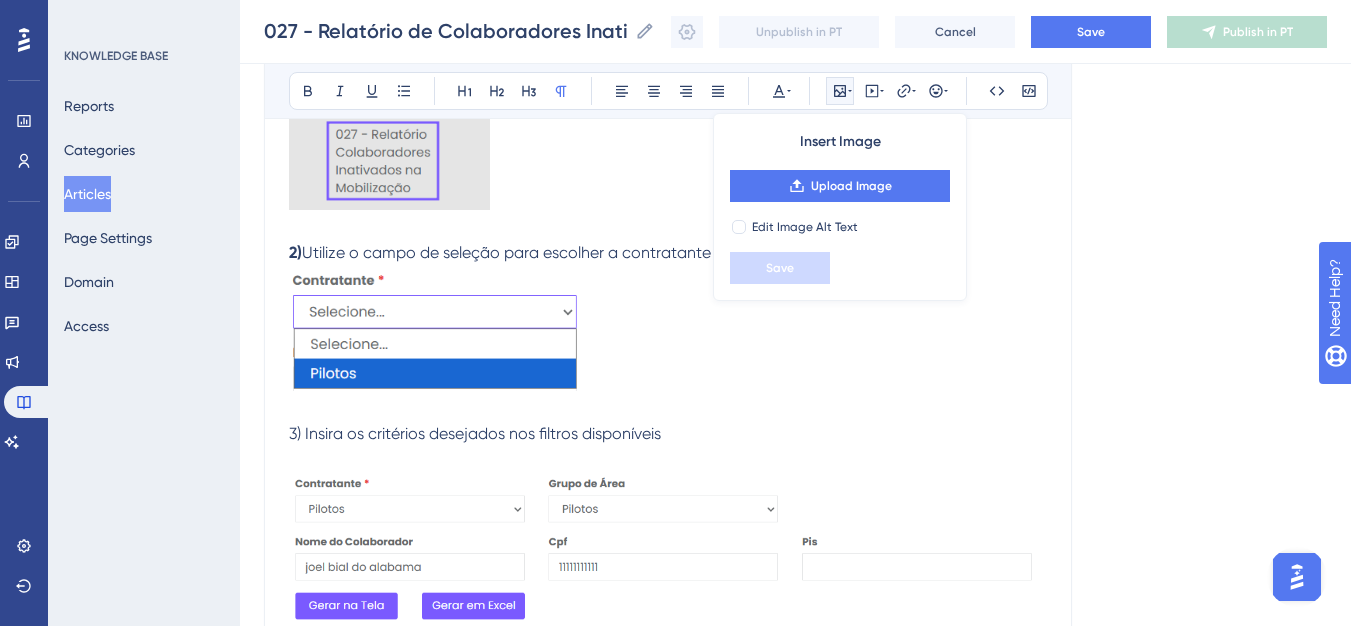 scroll, scrollTop: 510, scrollLeft: 0, axis: vertical 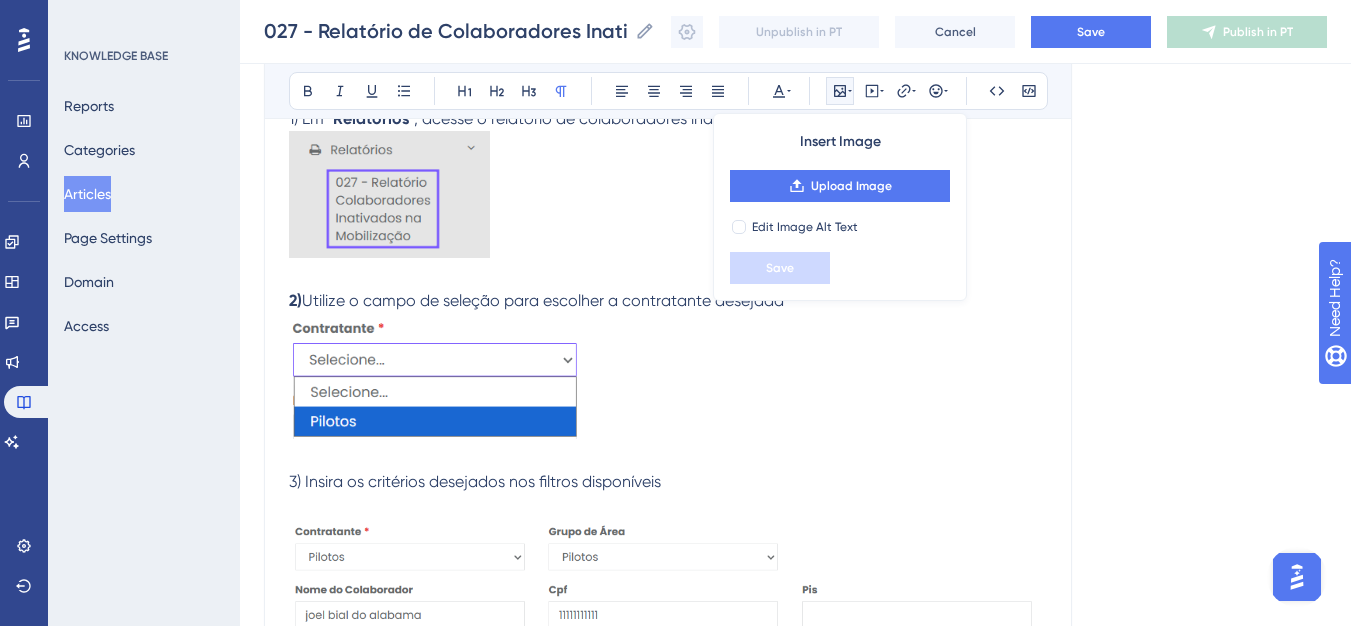 click on "Objetivo:  Visualizar os colaboradores inativos na mobilização. Passos para gerar o relatório: 1)   Em " Relatórios ", acesse o relatório de colaboradores inativados na mobilização 2)  Utilize o campo de seleção para escolher a contratante desejada 3)   Insira os critérios desejados nos filtros disponíveis 4)  Finalize clicando em 'Gerar em excel' para exportar o relatório ou 'Gerar em tela' para visualizar na plataforma." at bounding box center (668, 387) 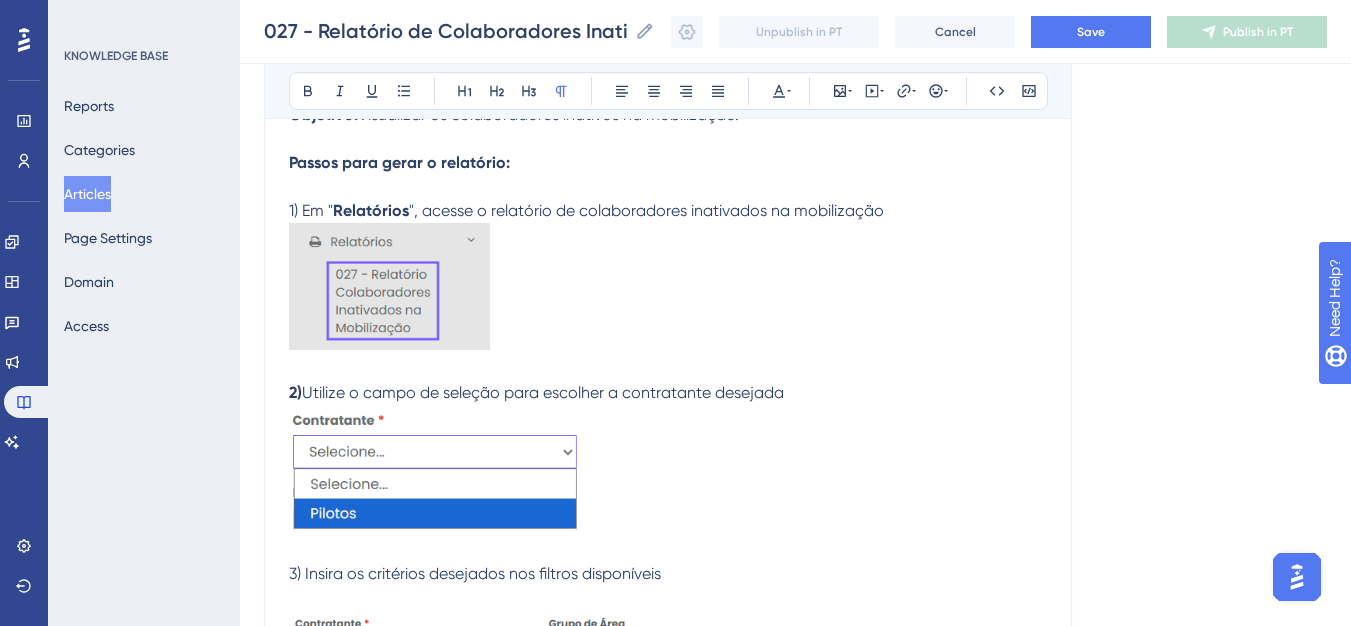scroll, scrollTop: 410, scrollLeft: 0, axis: vertical 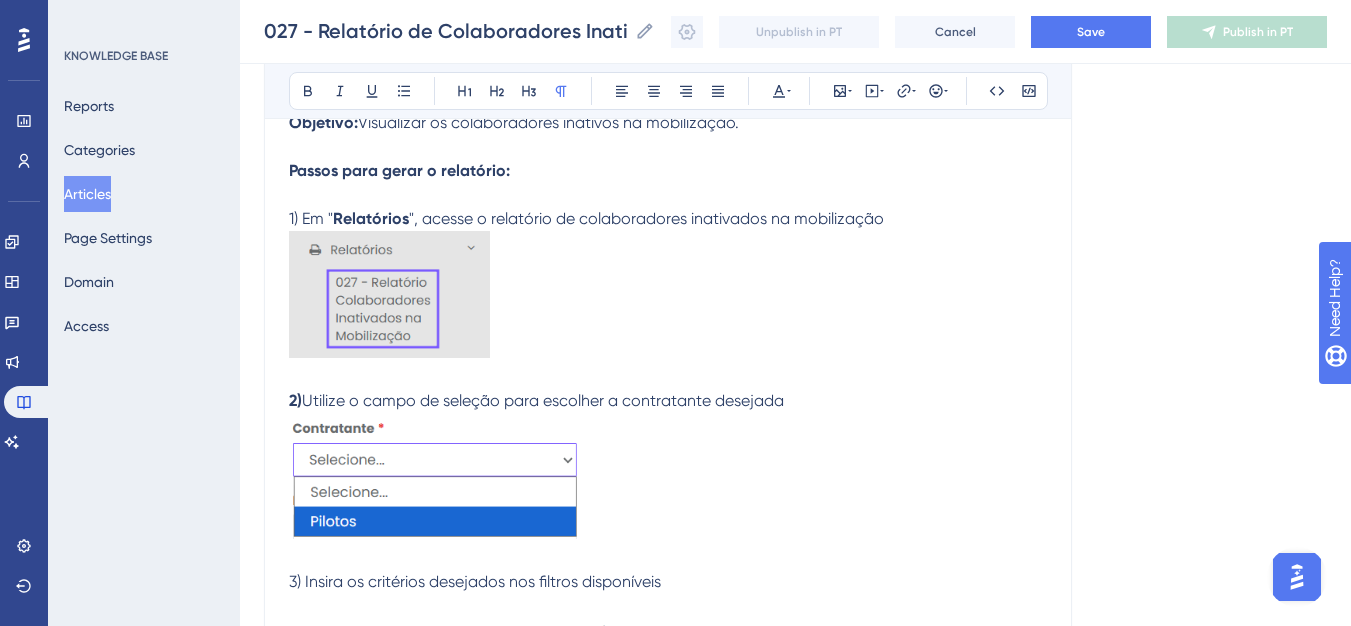 click on "Objetivo:  Visualizar os colaboradores inativos na mobilização. Passos para gerar o relatório: 1)   Em " Relatórios ", acesse o relatório de colaboradores inativados na mobilização 2)  Utilize o campo de seleção para escolher a contratante desejada 3)   Insira os critérios desejados nos filtros disponíveis 4)  Finalize clicando em 'Gerar em excel' para exportar o relatório ou 'Gerar em tela' para visualizar na plataforma." at bounding box center [668, 487] 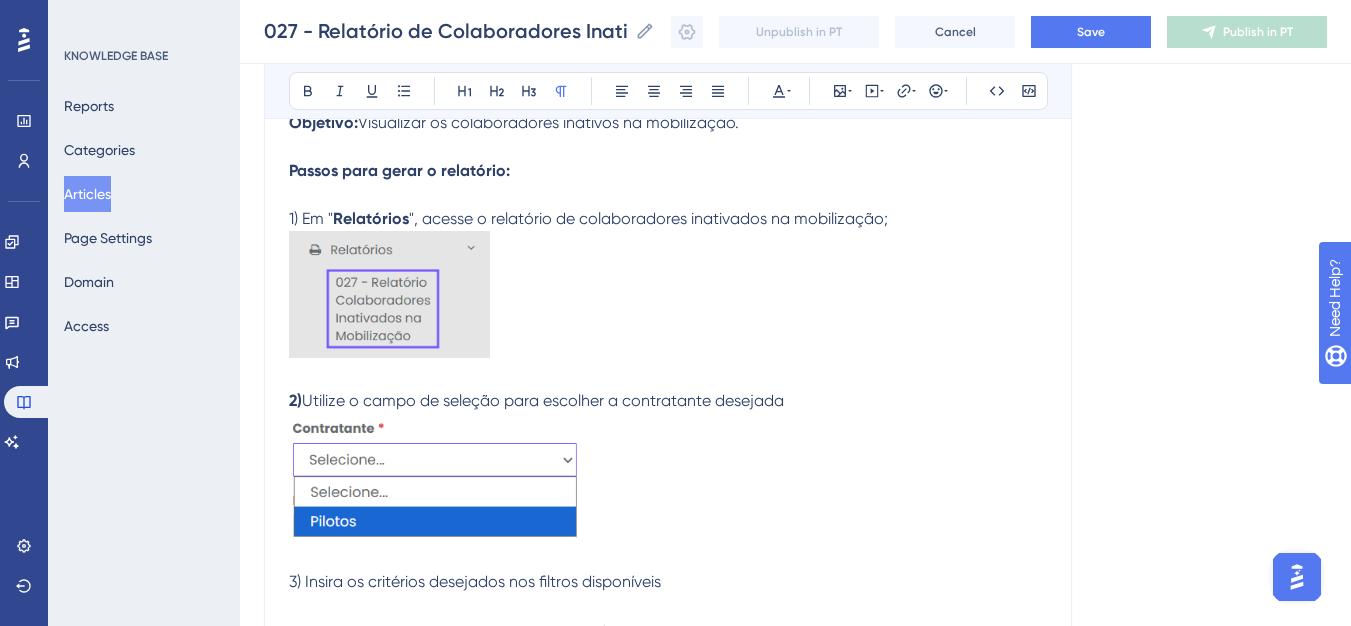click on "Objetivo:  Visualizar os colaboradores inativos na mobilização. Passos para gerar o relatório: 1)   Em " Relatórios ", acesse o relatório de colaboradores inativados na mobilização; 2)  Utilize o campo de seleção para escolher a contratante desejada 3)   Insira os critérios desejados nos filtros disponíveis 4)  Finalize clicando em 'Gerar em excel' para exportar o relatório ou 'Gerar em tela' para visualizar na plataforma." at bounding box center [668, 487] 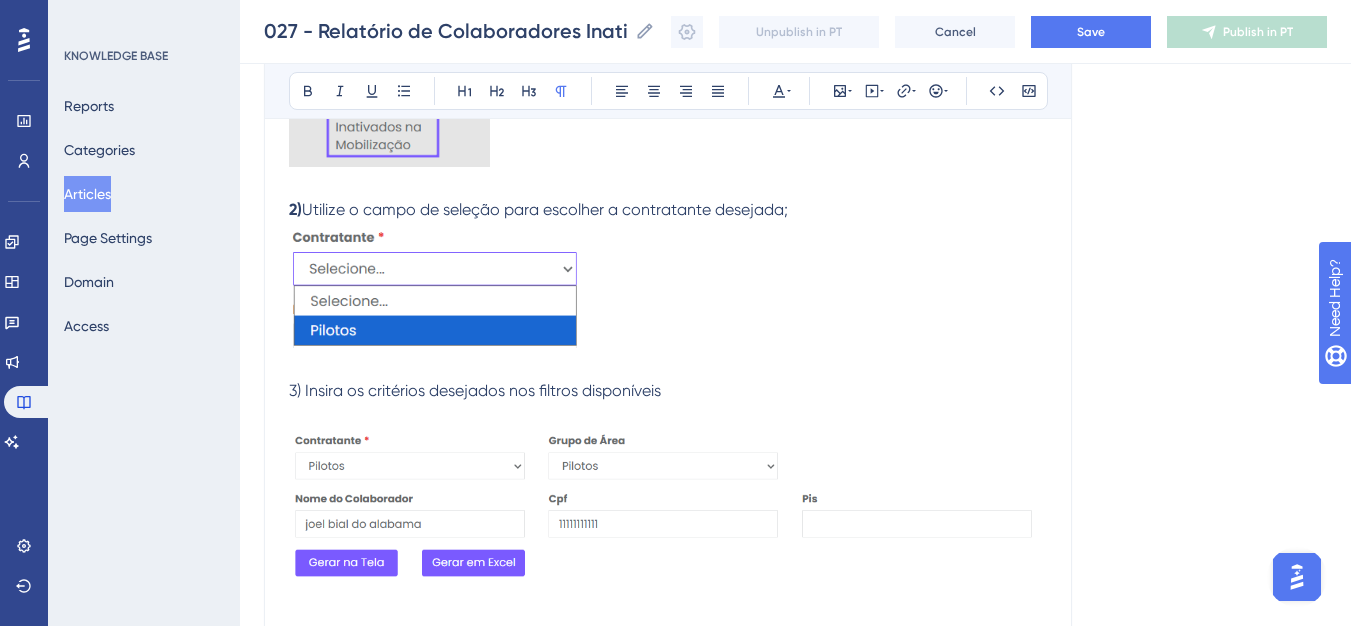 scroll, scrollTop: 610, scrollLeft: 0, axis: vertical 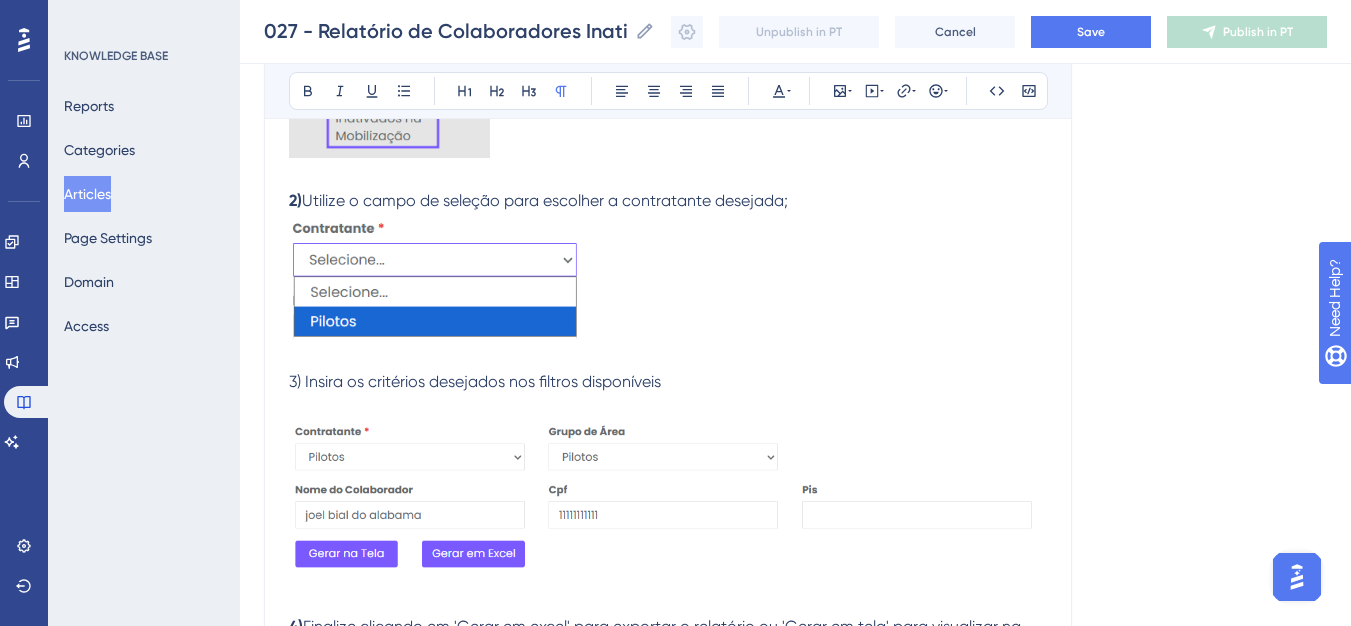 click on "Objetivo:  Visualizar os colaboradores inativos na mobilização. Passos para gerar o relatório: 1)   Em " Relatórios ", acesse o relatório de colaboradores inativados na mobilização; 2)  Utilize o campo de seleção para escolher a contratante desejada; 3)   Insira os critérios desejados nos filtros disponíveis 4)  Finalize clicando em 'Gerar em excel' para exportar o relatório ou 'Gerar em tela' para visualizar na plataforma." at bounding box center (668, 287) 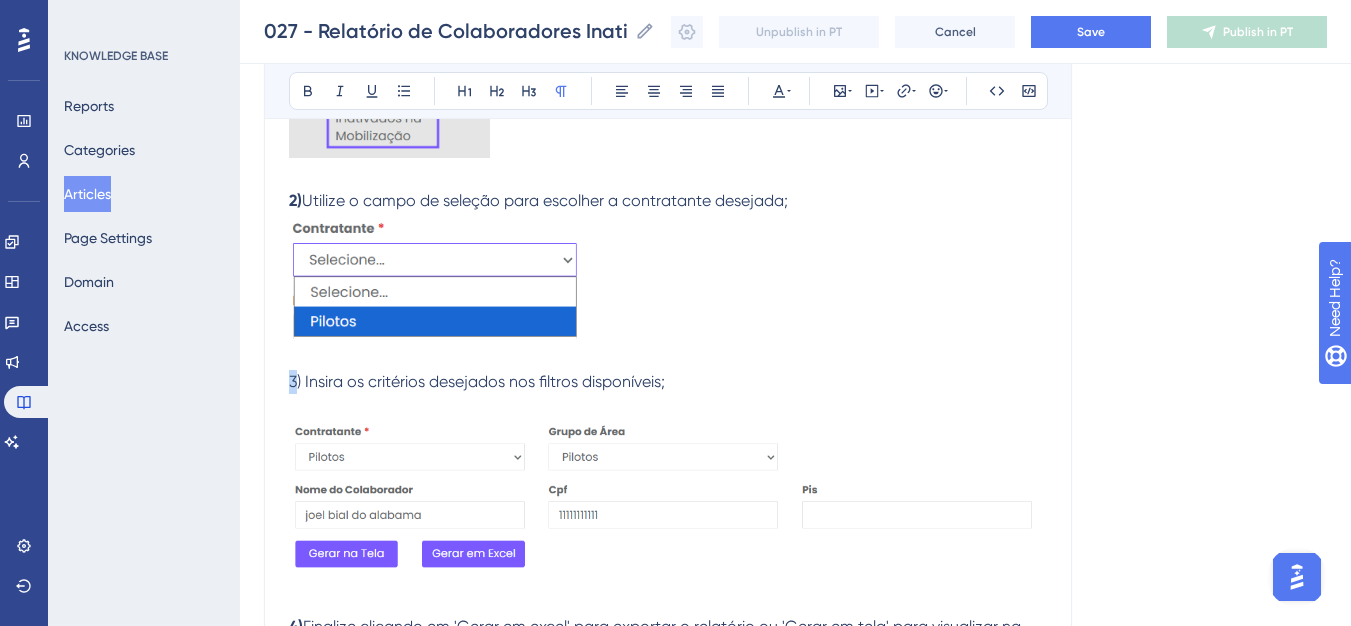 drag, startPoint x: 299, startPoint y: 387, endPoint x: 287, endPoint y: 387, distance: 12 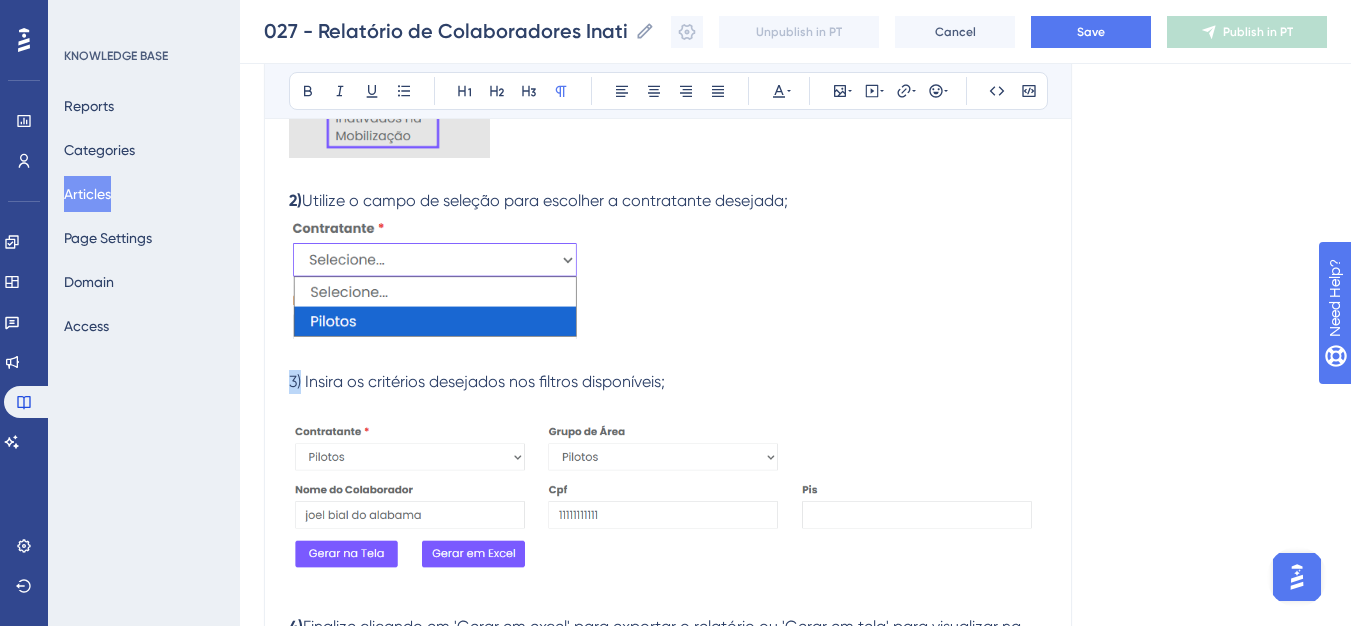 drag, startPoint x: 302, startPoint y: 385, endPoint x: 280, endPoint y: 385, distance: 22 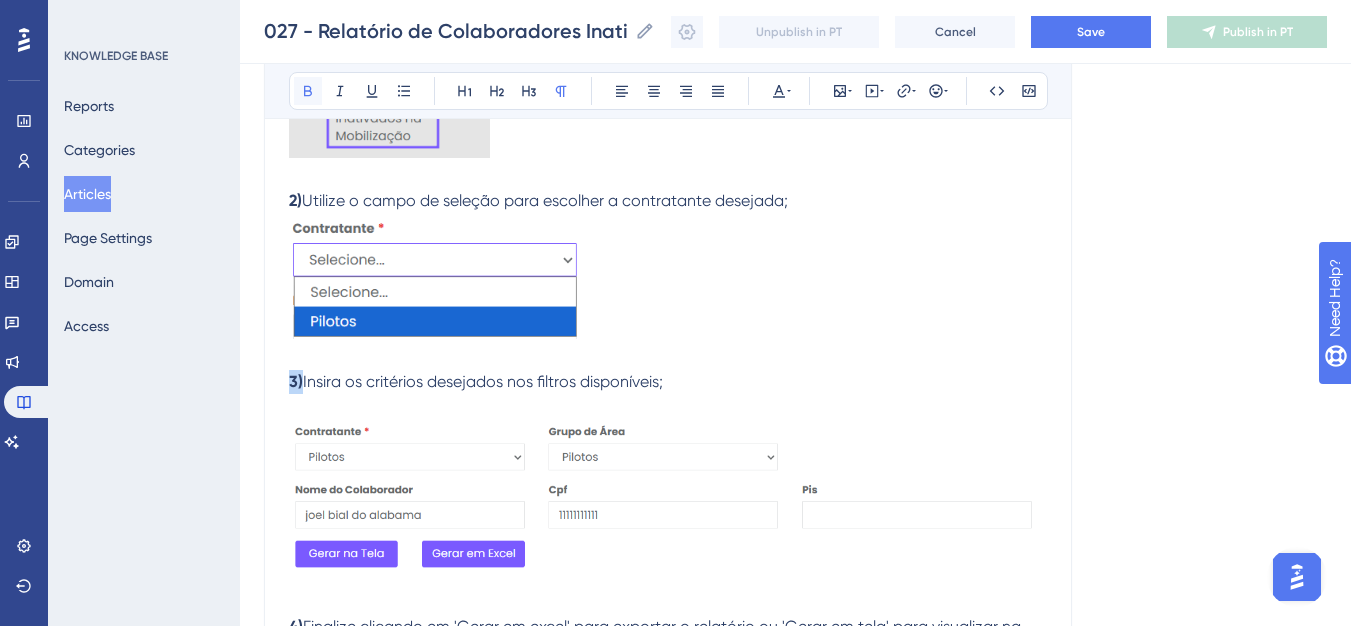 click 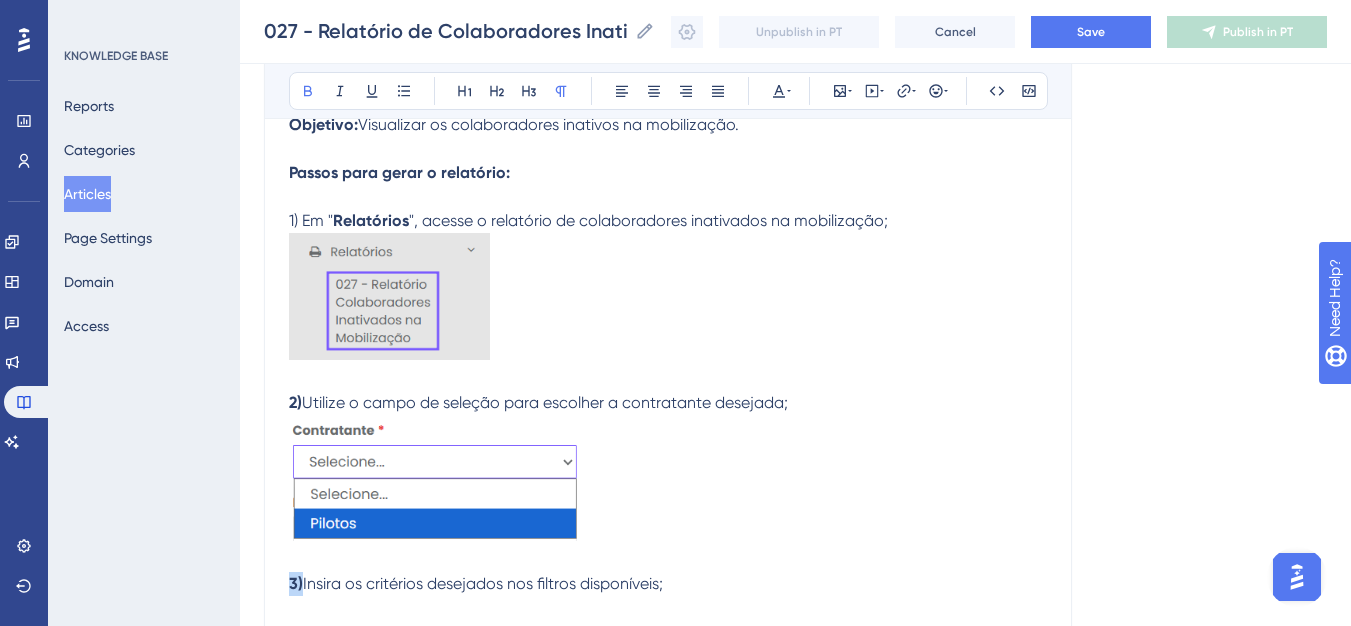 scroll, scrollTop: 410, scrollLeft: 0, axis: vertical 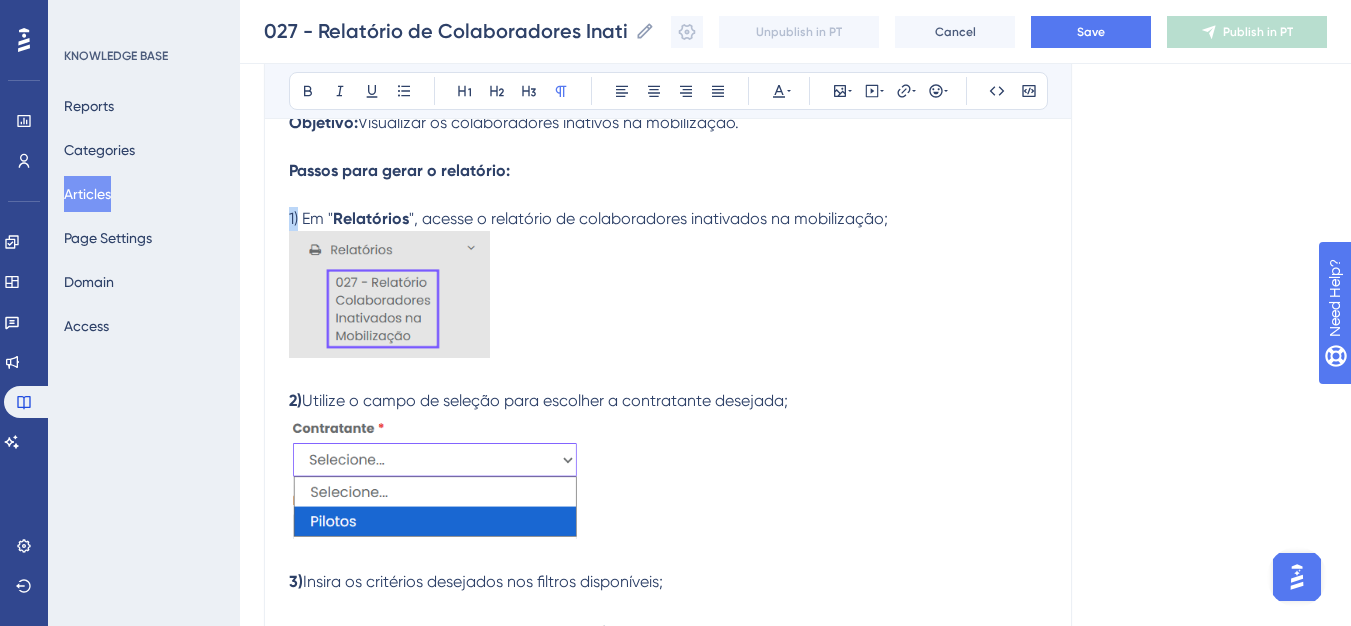 drag, startPoint x: 299, startPoint y: 221, endPoint x: 271, endPoint y: 225, distance: 28.284271 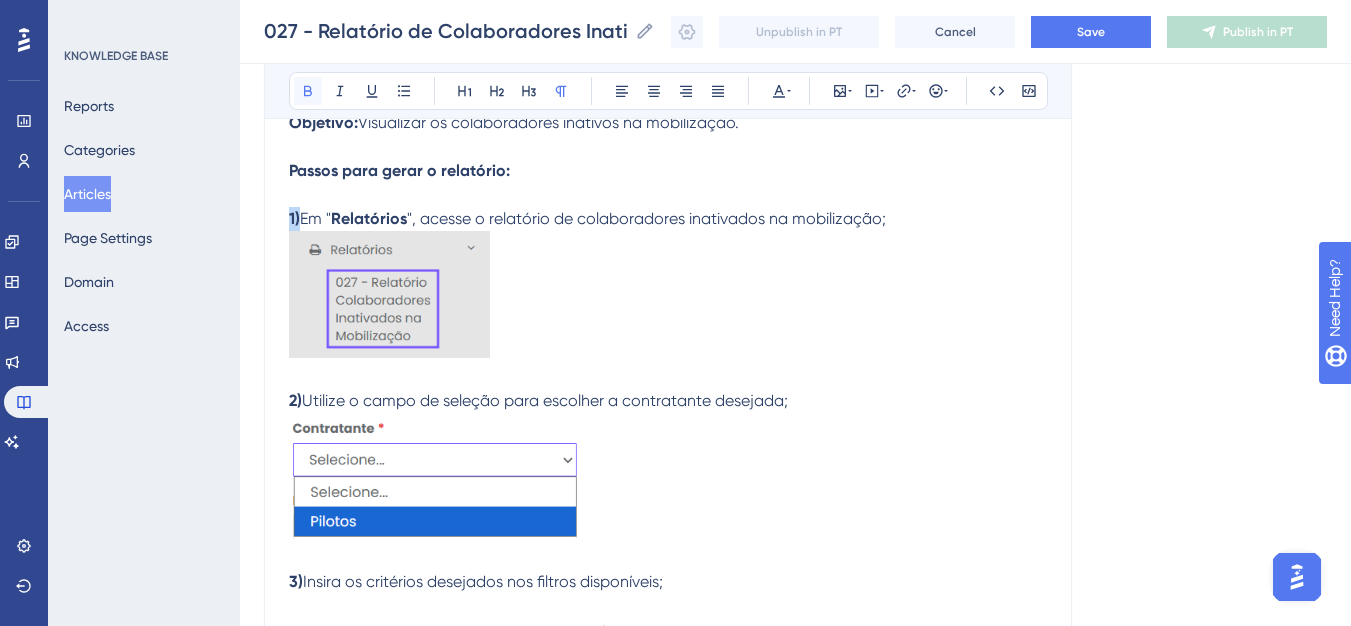 click 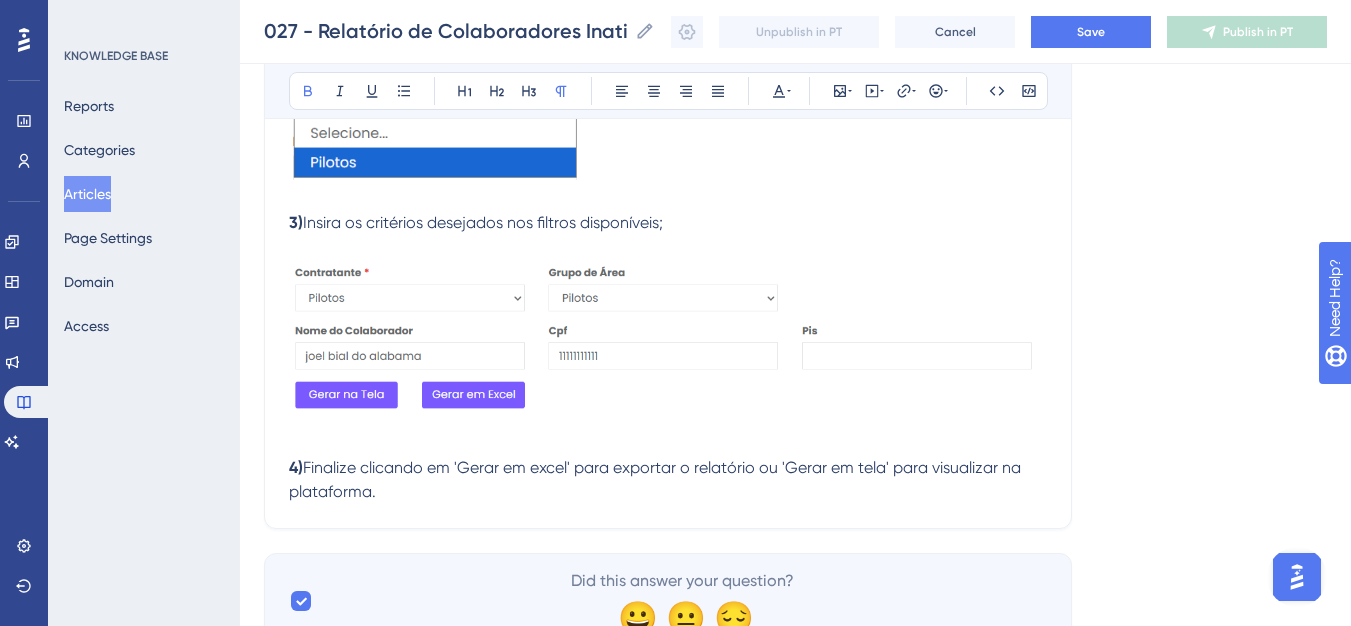 scroll, scrollTop: 856, scrollLeft: 0, axis: vertical 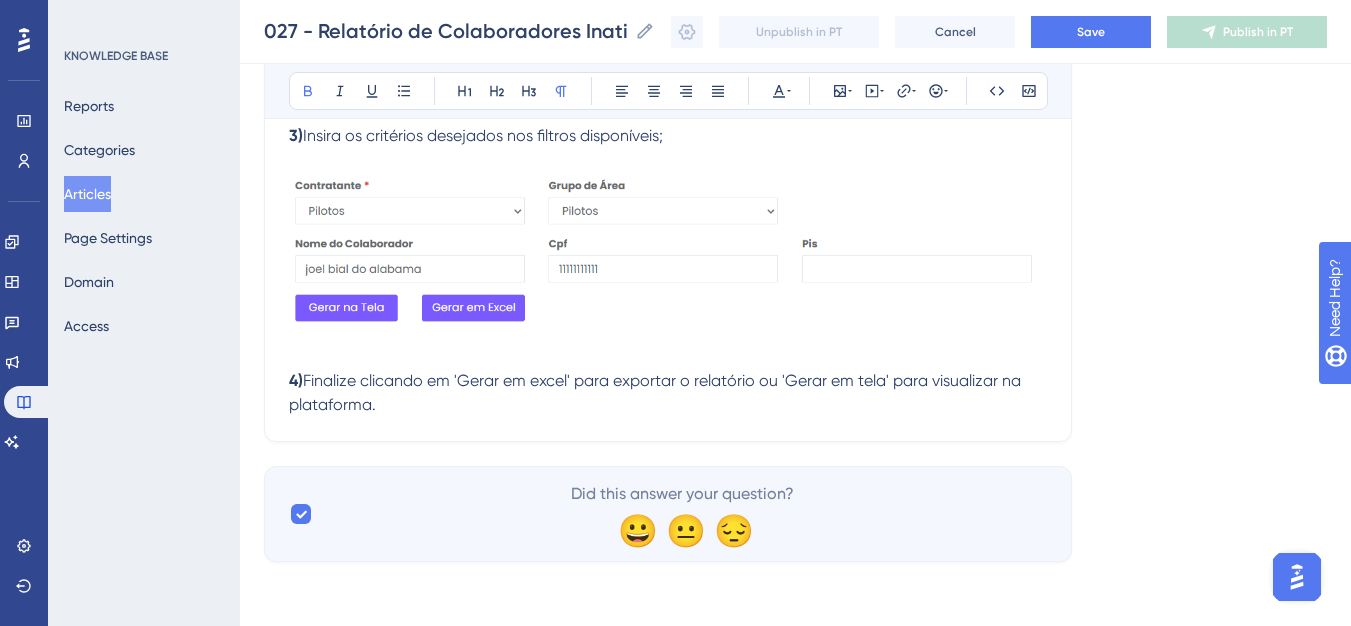 click on "Objetivo:  Visualizar os colaboradores inativos na mobilização. Passos para gerar o relatório: 1)  Em " Relatórios ", acesse o relatório de colaboradores inativados na mobilização; 2)  Utilize o campo de seleção para escolher a contratante desejada; 3)  Insira os critérios desejados nos filtros disponíveis; 4)  Finalize clicando em 'Gerar em excel' para exportar o relatório ou 'Gerar em tela' para visualizar na plataforma." at bounding box center [668, 41] 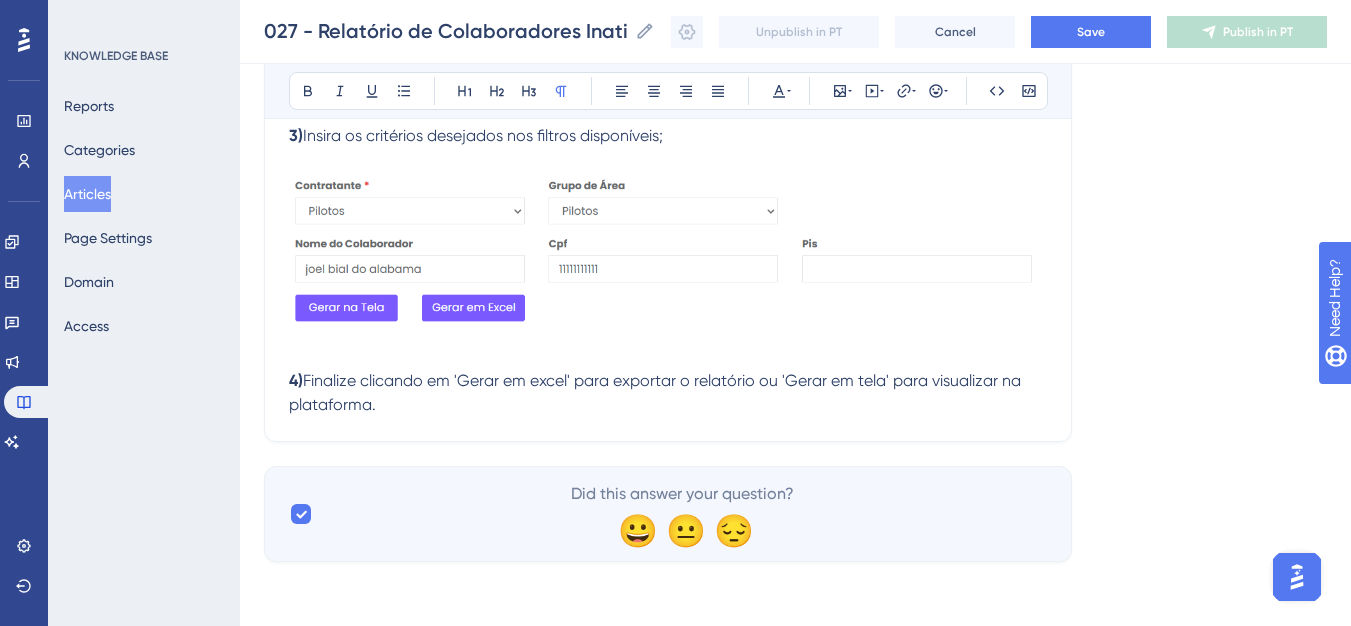 drag, startPoint x: 628, startPoint y: 276, endPoint x: 676, endPoint y: 265, distance: 49.24429 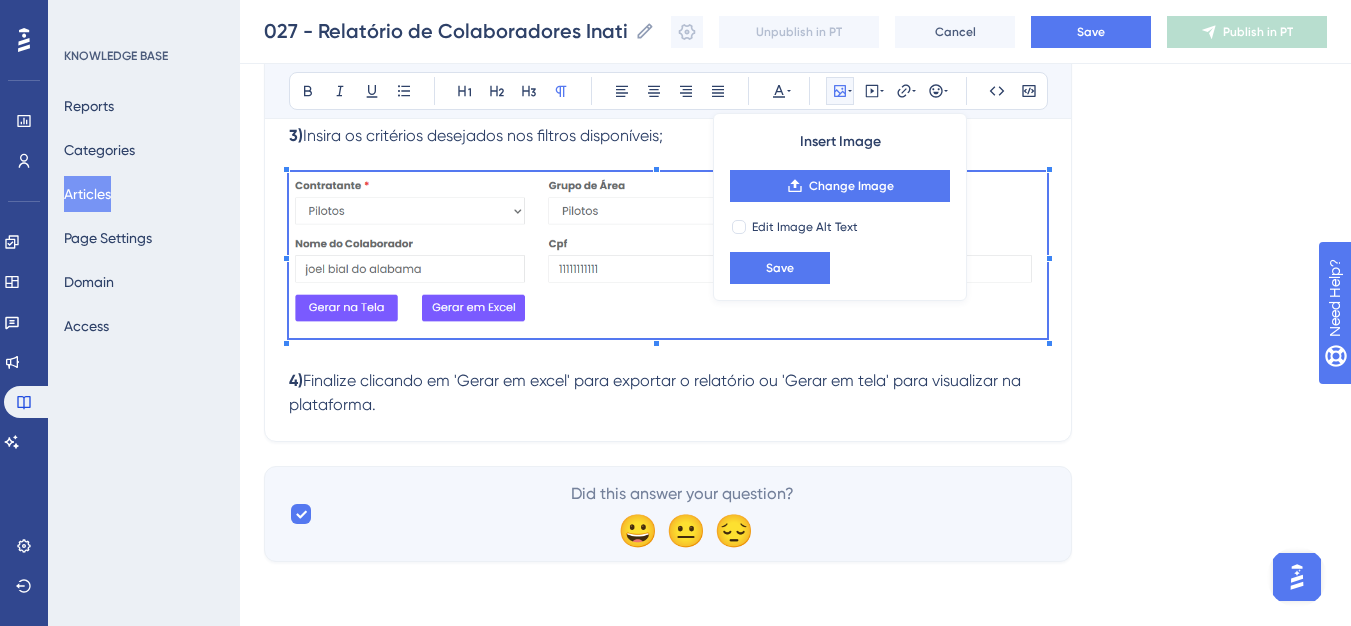 click on "027 - Relatório de Colaboradores Inativos na Mobilização (Contratante) Bold Italic Underline Bullet Point Heading 1 Heading 2 Heading 3 Normal Align Left Align Center Align Right Align Justify Text Color Insert Image Change Image Edit Image Alt Text Save Embed Video Hyperlink Emojis Code Code Block Olá 💜 Obs:  Este relatório só está dispónivel para o cliente. Objetivo:  Visualizar os colaboradores inativos na mobilização. Passos para gerar o relatório: 1)  Em " Relatórios ", acesse o relatório de colaboradores inativados na mobilização; 2)  Utilize o campo de seleção para escolher a contratante desejada; 3)  Insira os critérios desejados nos filtros disponíveis; 4)  Finalize clicando em 'Gerar em excel' para exportar o relatório ou 'Gerar em tela' para visualizar na plataforma." at bounding box center (668, -95) 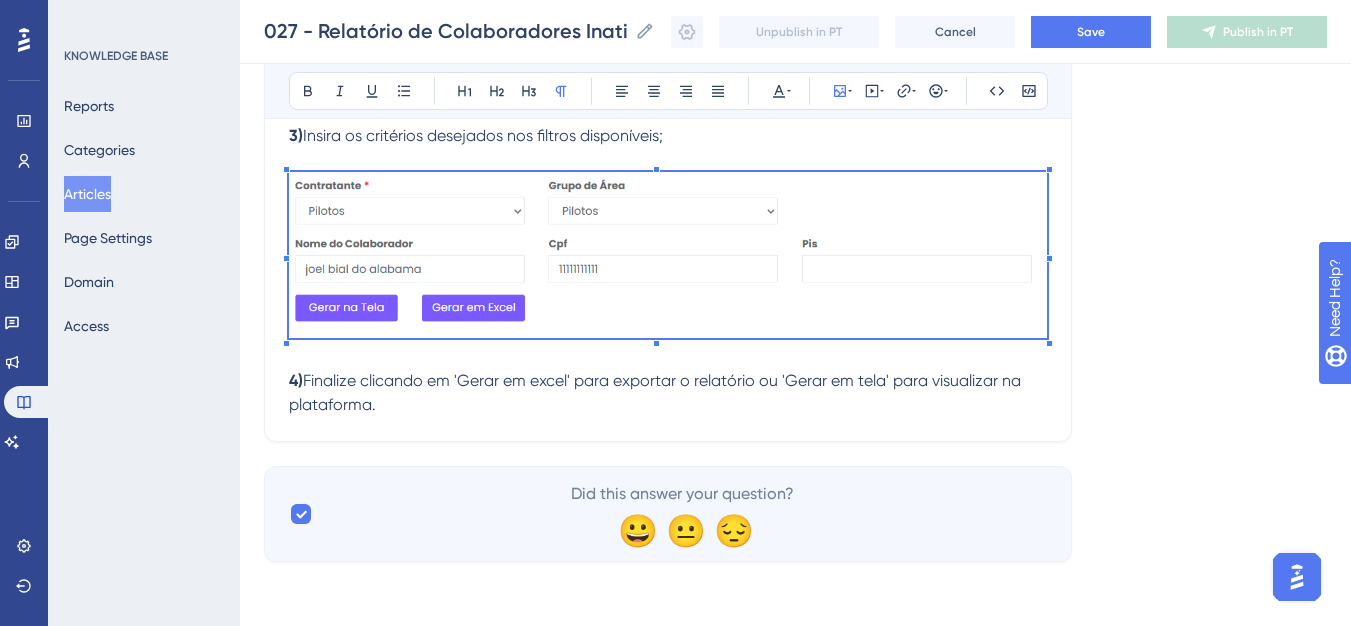 click on "027 - Relatório de Colaboradores Inativos na Mobilização (Contratante) Bold Italic Underline Bullet Point Heading 1 Heading 2 Heading 3 Normal Align Left Align Center Align Right Align Justify Text Color Insert Image Embed Video Hyperlink Emojis Code Code Block Olá 💜 Obs:  Este relatório só está dispónivel para o cliente. Objetivo:  Visualizar os colaboradores inativos na mobilização. Passos para gerar o relatório: 1)  Em " Relatórios ", acesse o relatório de colaboradores inativados na mobilização; 2)  Utilize o campo de seleção para escolher a contratante desejada; 3)  Insira os critérios desejados nos filtros disponíveis; 4)  Finalize clicando em 'Gerar em excel' para exportar o relatório ou 'Gerar em tela' para visualizar na plataforma." at bounding box center (668, -95) 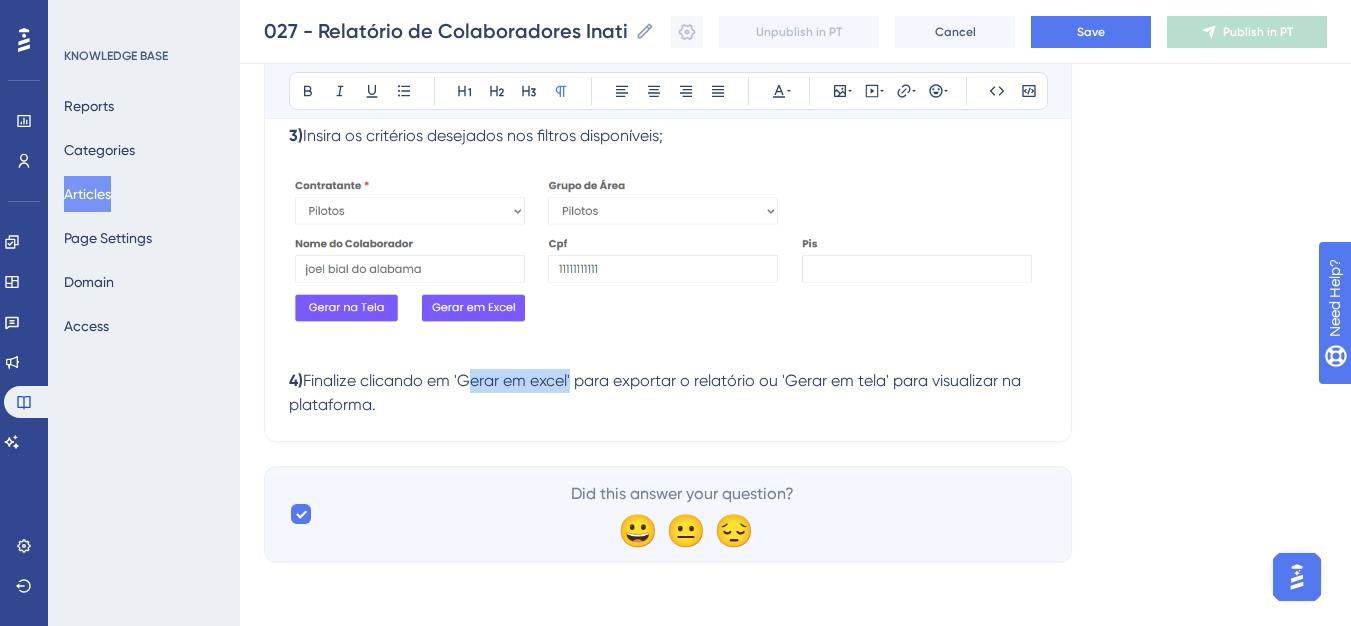 drag, startPoint x: 464, startPoint y: 386, endPoint x: 572, endPoint y: 389, distance: 108.04166 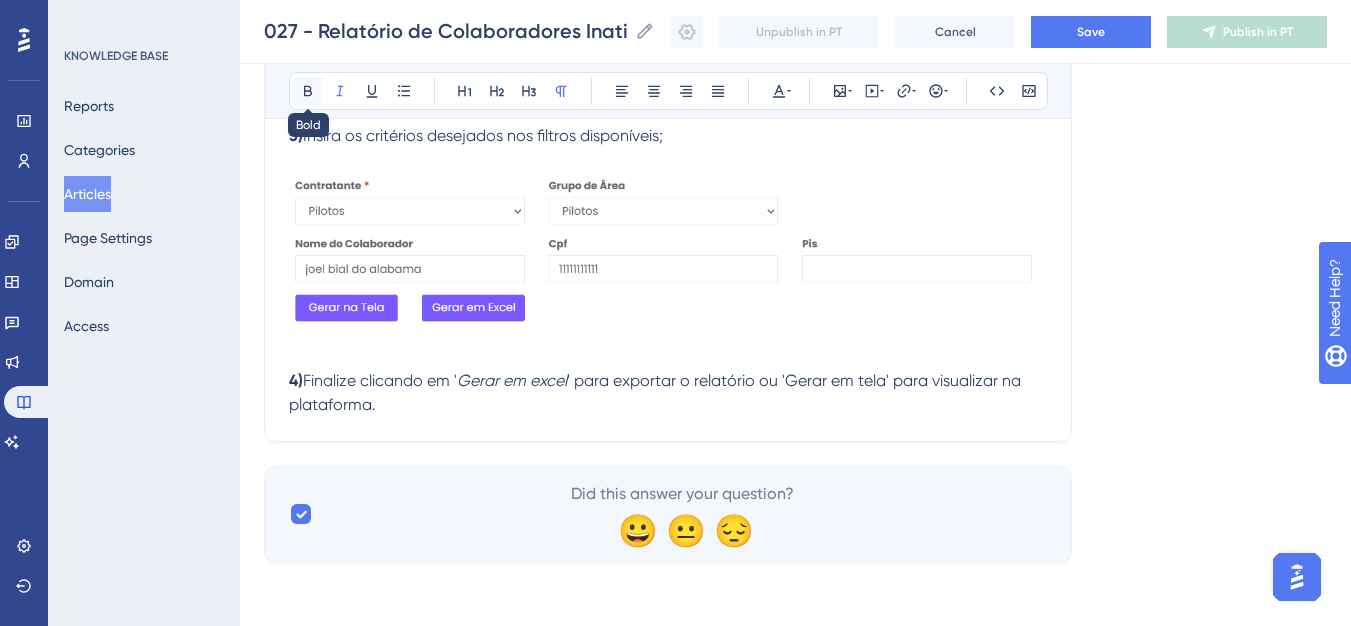 drag, startPoint x: 326, startPoint y: 92, endPoint x: 313, endPoint y: 94, distance: 13.152946 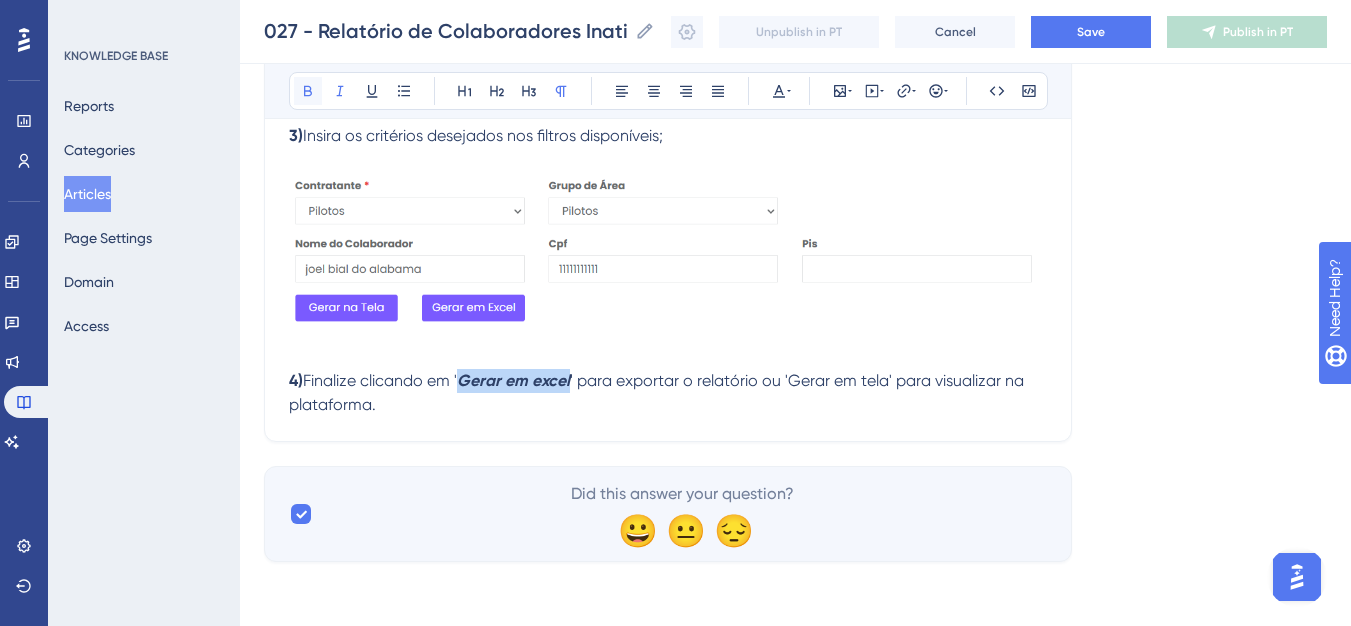 click 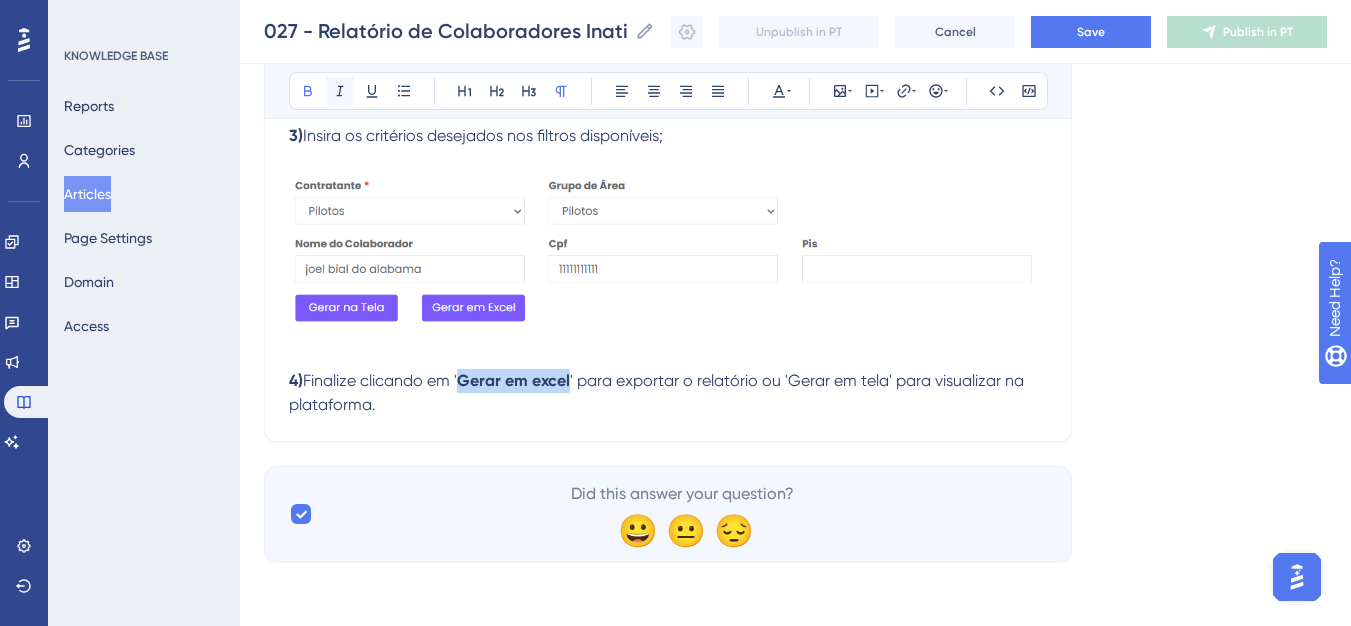 click 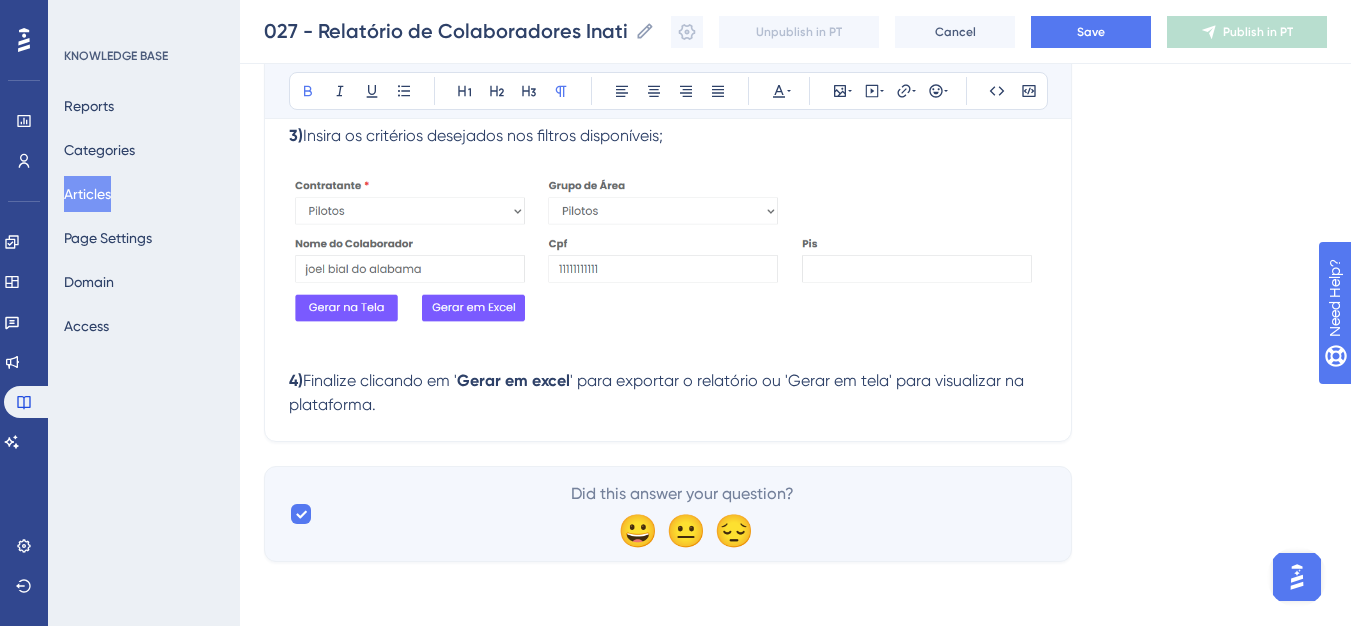 click on "027 - Relatório de Colaboradores Inativos na Mobilização (Contratante) Bold Italic Underline Bullet Point Heading 1 Heading 2 Heading 3 Normal Align Left Align Center Align Right Align Justify Text Color Insert Image Embed Video Hyperlink Emojis Code Code Block Olá 💜 Obs:  Este relatório só está dispónivel para o cliente. Objetivo:  Visualizar os colaboradores inativos na mobilização. Passos para gerar o relatório: 1)  Em " Relatórios ", acesse o relatório de colaboradores inativados na mobilização; 2)  Utilize o campo de seleção para escolher a contratante desejada; 3)  Insira os critérios desejados nos filtros disponíveis; 4)  Finalize clicando em ' Gerar em excel ' para exportar o relatório ou 'Gerar em tela' para visualizar na plataforma." at bounding box center (668, -95) 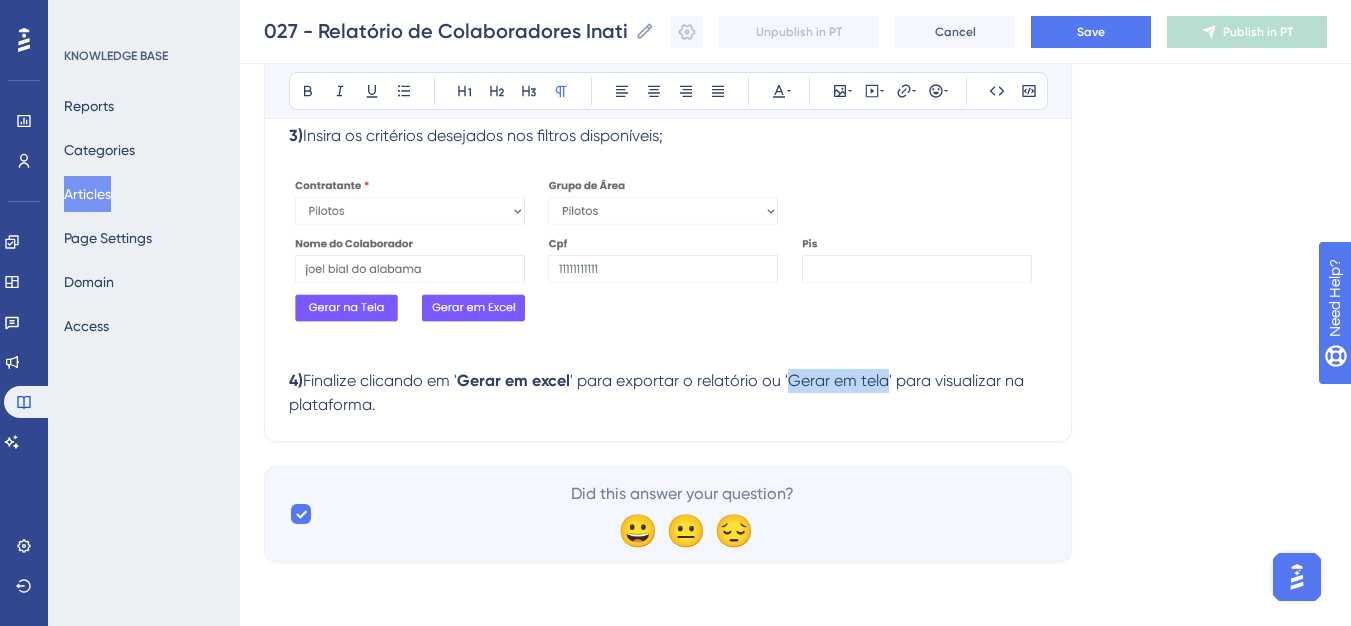 drag, startPoint x: 792, startPoint y: 384, endPoint x: 890, endPoint y: 387, distance: 98.045906 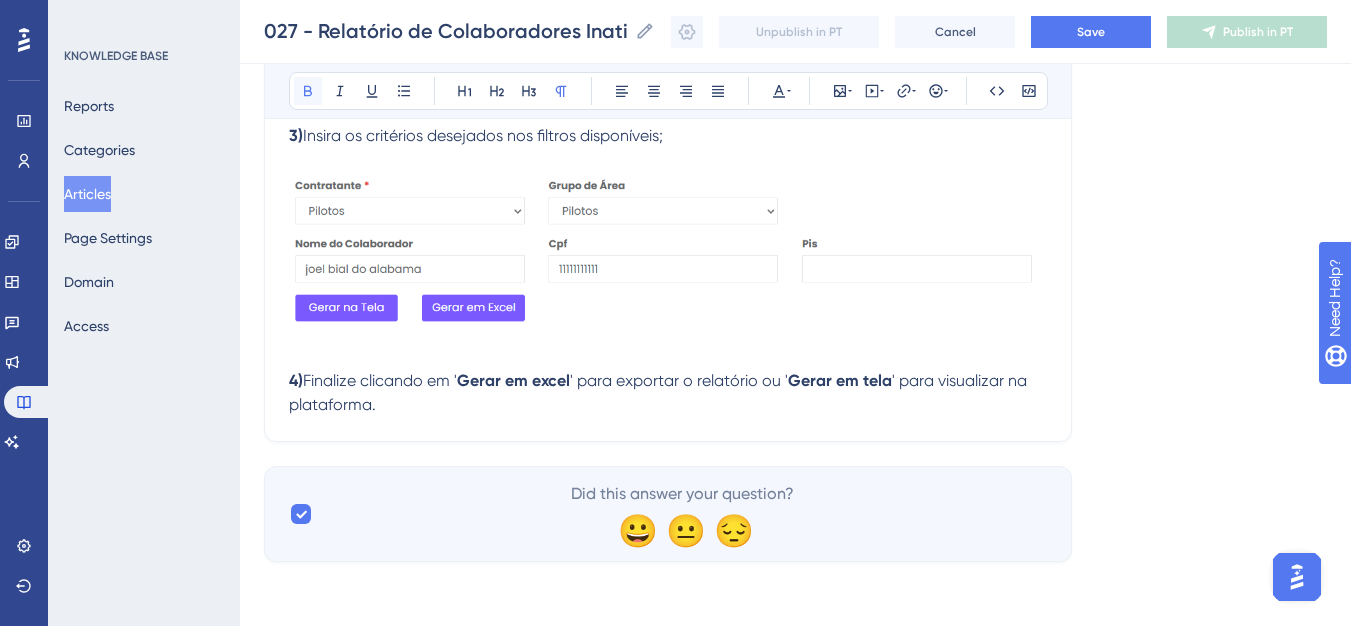 click at bounding box center (308, 91) 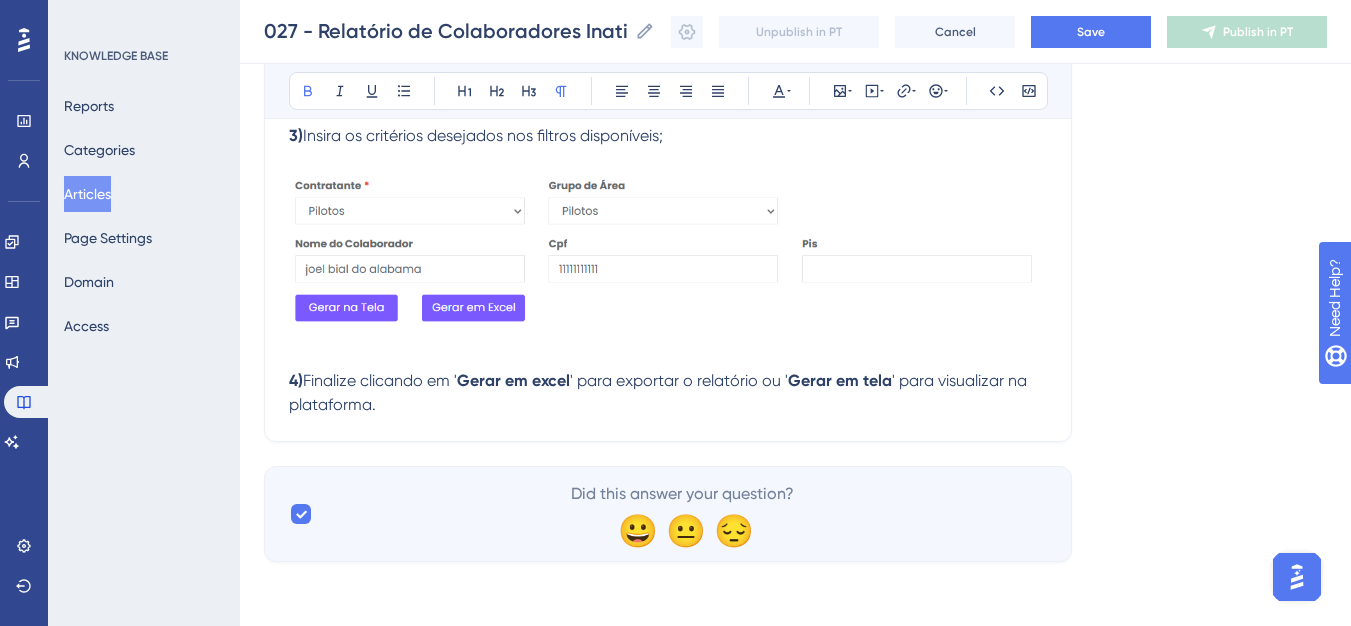 click on "Objetivo:  Visualizar os colaboradores inativos na mobilização. Passos para gerar o relatório: 1)  Em " Relatórios ", acesse o relatório de colaboradores inativados na mobilização; 2)  Utilize o campo de seleção para escolher a contratante desejada; 3)  Insira os critérios desejados nos filtros disponíveis; 4)  Finalize clicando em ' Gerar em excel ' para exportar o relatório ou ' Gerar em tela ' para visualizar na plataforma." at bounding box center (668, 41) 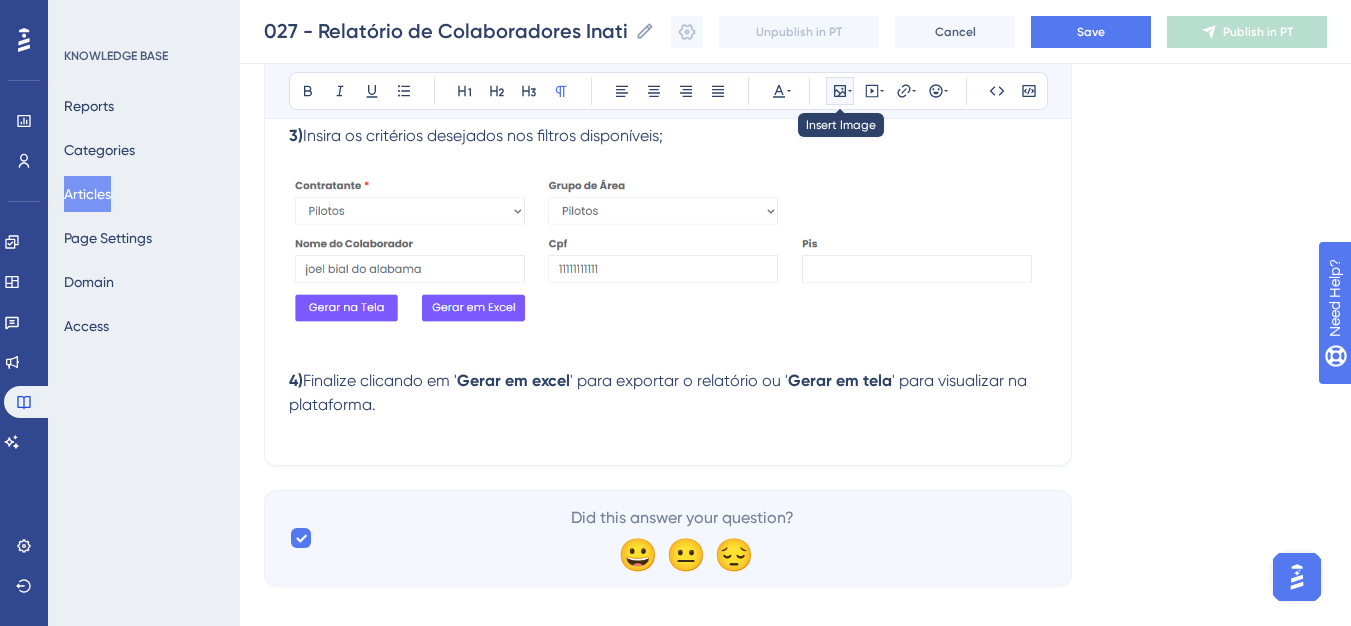 click at bounding box center (840, 91) 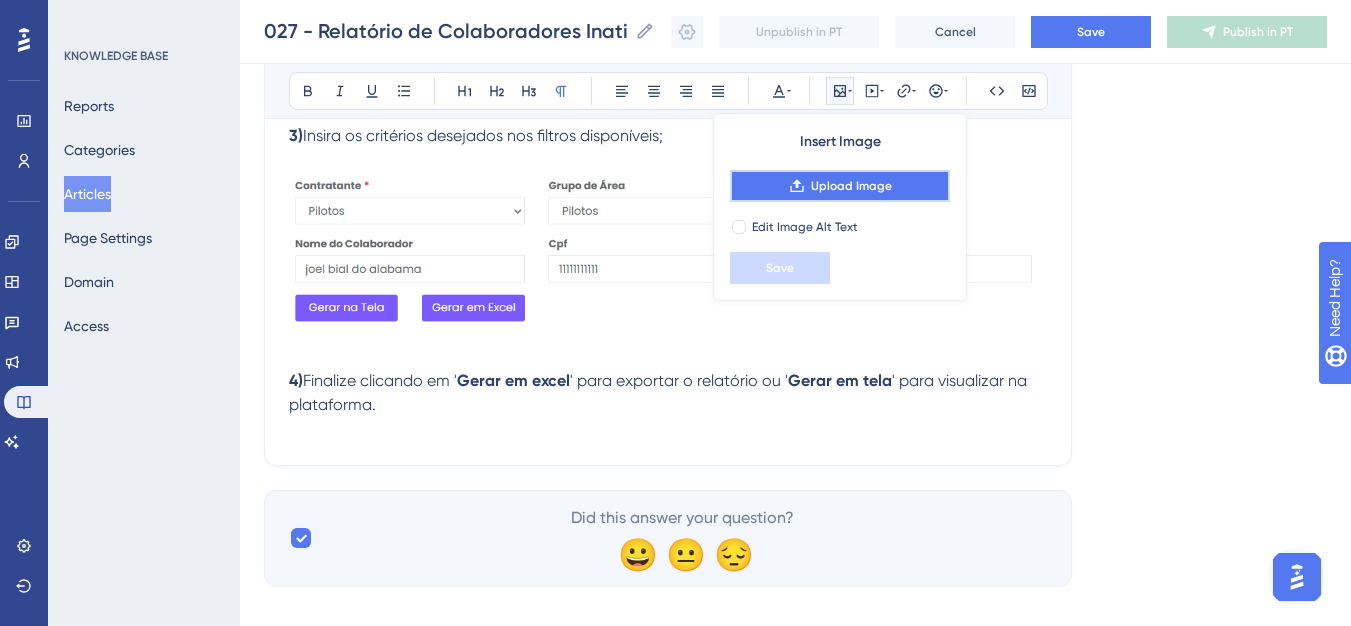 click on "Upload Image" at bounding box center [851, 186] 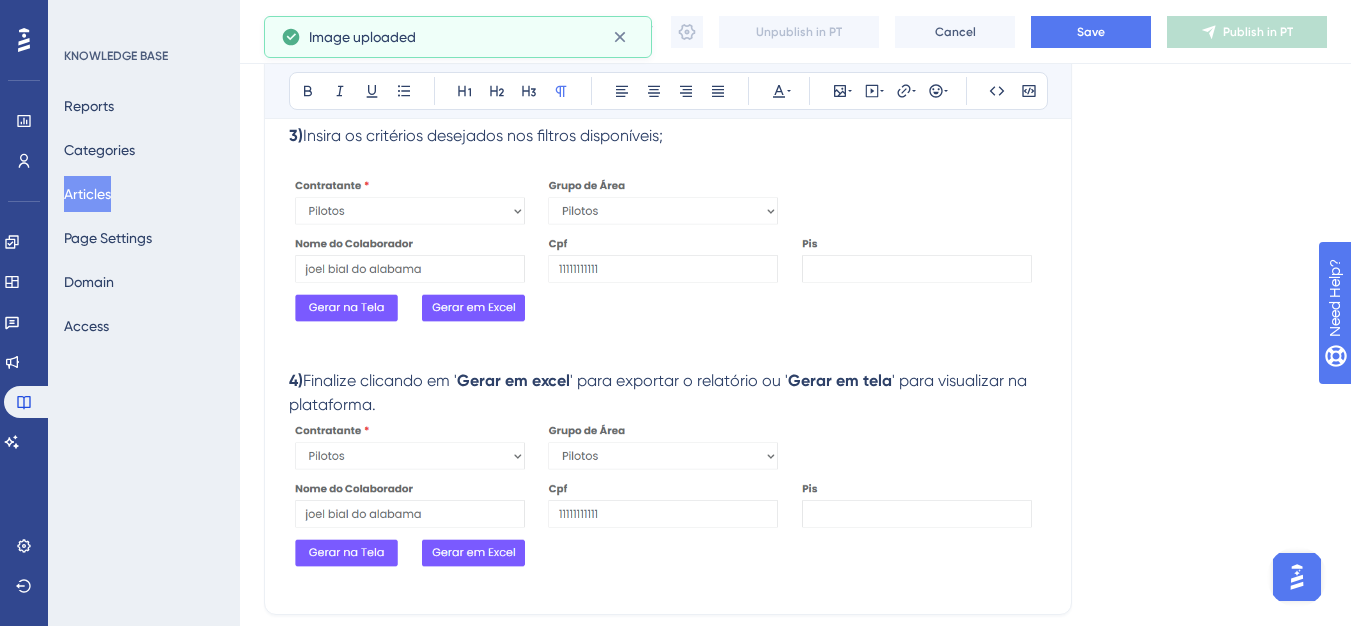 click at bounding box center [668, 500] 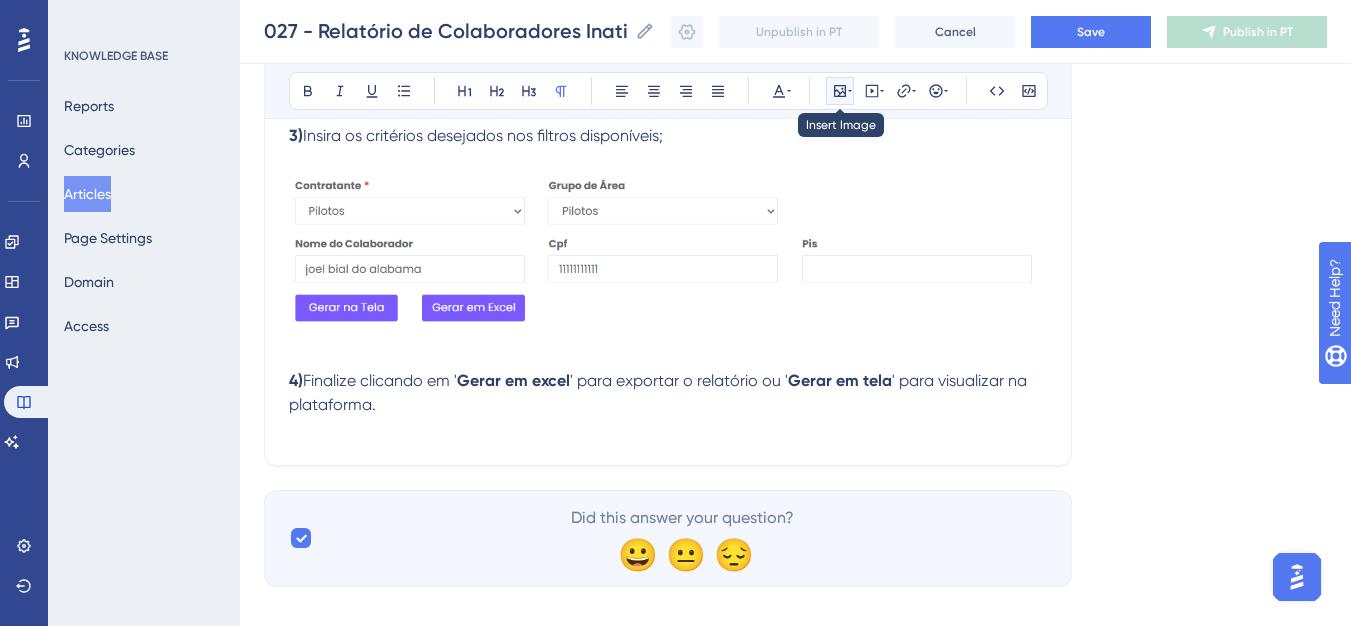 click at bounding box center (840, 91) 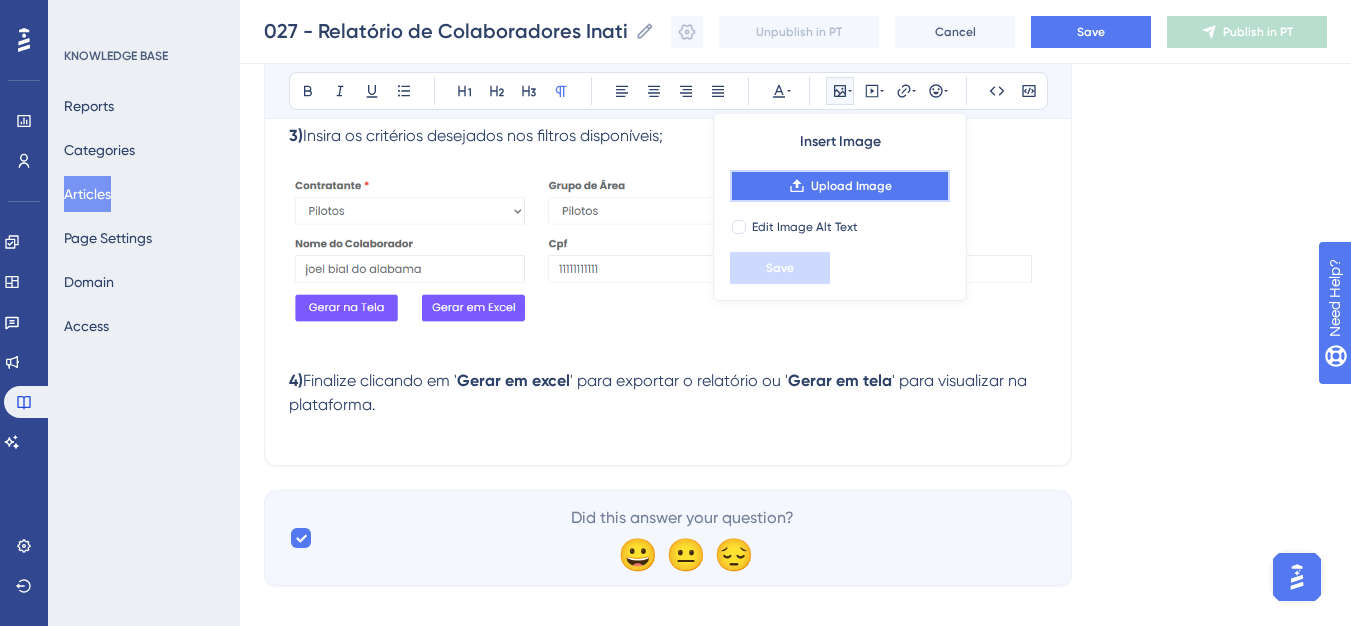 click on "Upload Image" at bounding box center (851, 186) 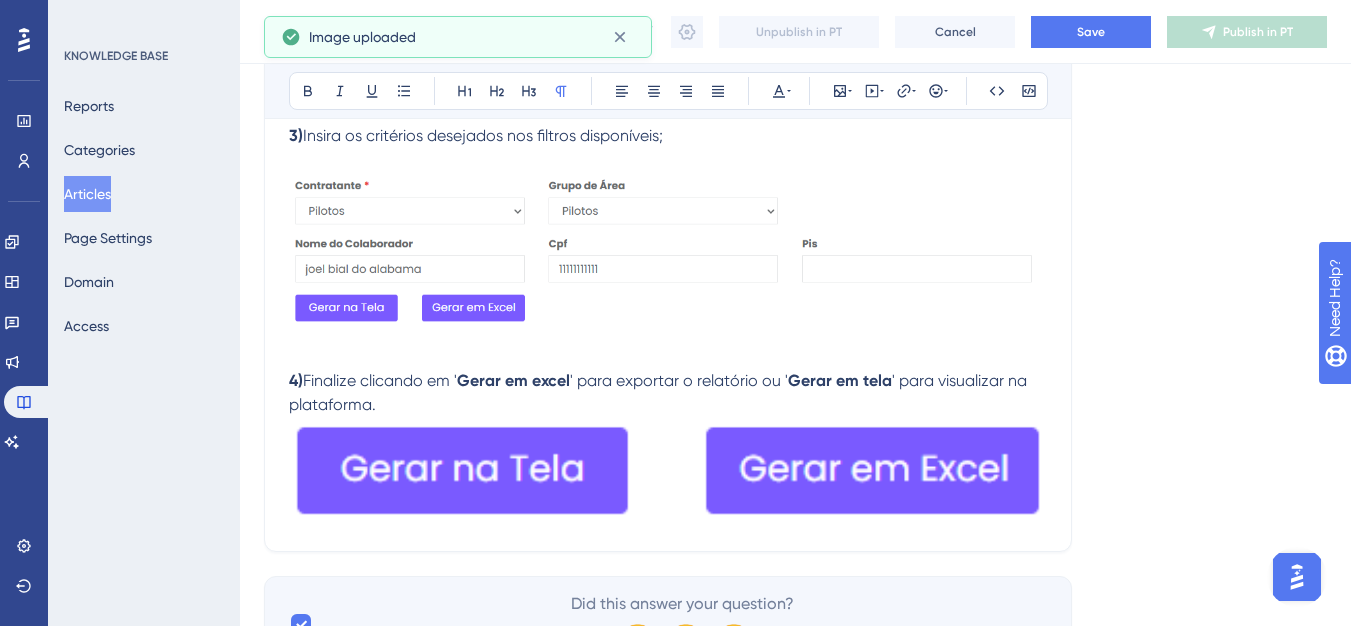 click at bounding box center [668, 468] 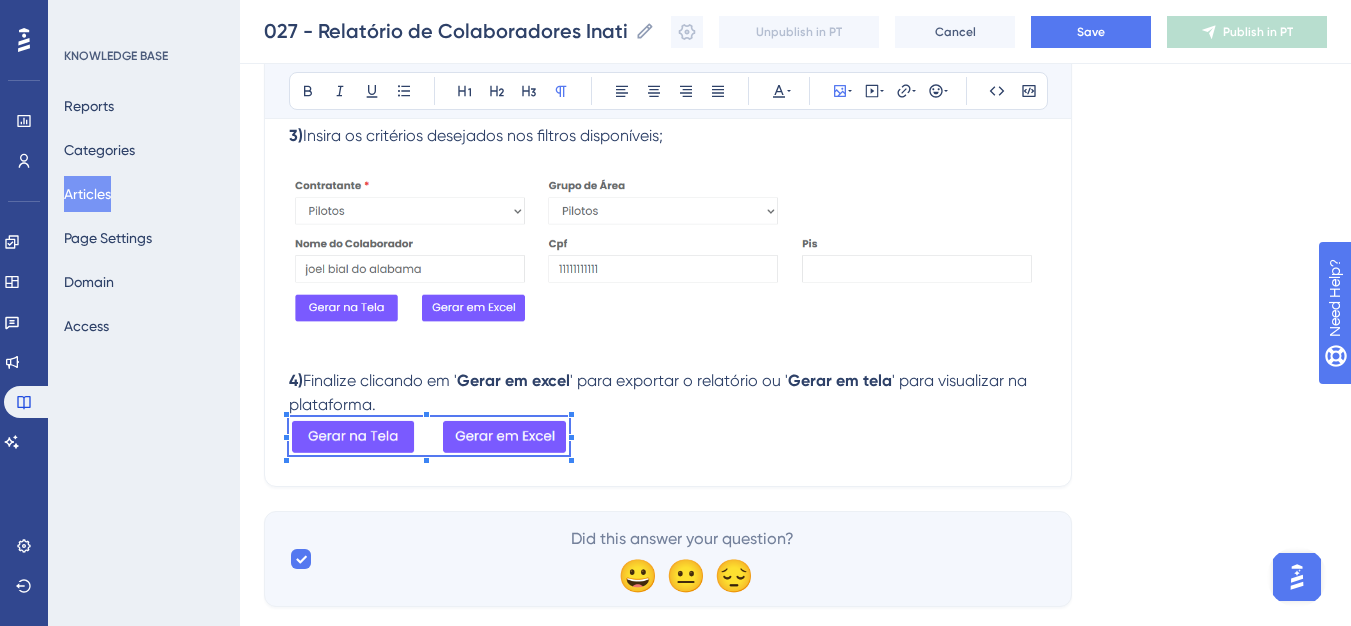 click on "Performance Users Engagement Widgets Feedback Product Updates Knowledge Base AI Assistant Settings Logout KNOWLEDGE BASE Reports Categories Articles Page Settings Domain Access 027 - Relatório de Colaboradores Inativos na Mobilização (Contratante) MAU 93 % Click to see add-on and upgrade options 027 - Relatório de Colaboradores Inativos na Mobilização (Contratante) 027 - Relatório de Colaboradores Inativos na Mobilização (Contratante) Unpublish in PT Cancel Save Publish in PT Language Portuguese (Default) 027 - Relatório de Colaboradores Inativos na Mobilização (Contratante) Bold Italic Underline Bullet Point Heading 1 Heading 2 Heading 3 Normal Align Left Align Center Align Right Align Justify Text Color Insert Image Embed Video Hyperlink Emojis Code Code Block Olá 💜 Obs:  Este relatório só está dispónivel para o cliente. Objetivo:  Visualizar os colaboradores inativos na mobilização. Passos para gerar o relatório: 1)  Em " 2) 3)" at bounding box center (675, -856) 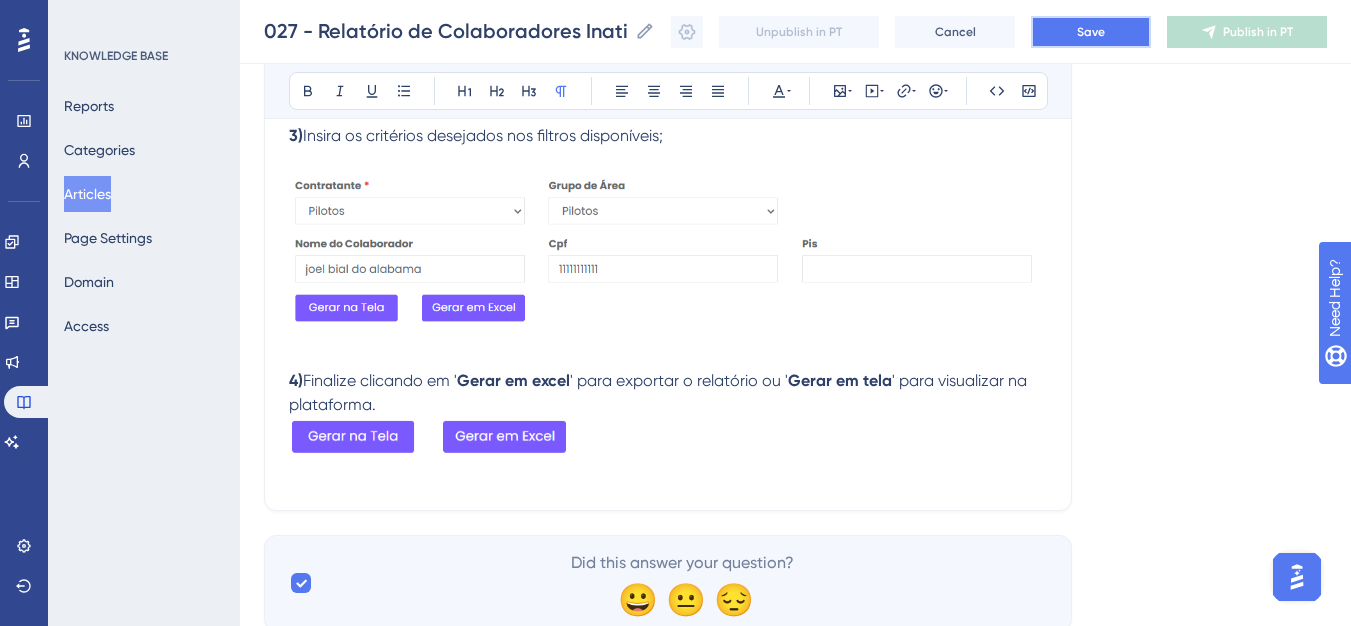 click on "Save" at bounding box center (1091, 32) 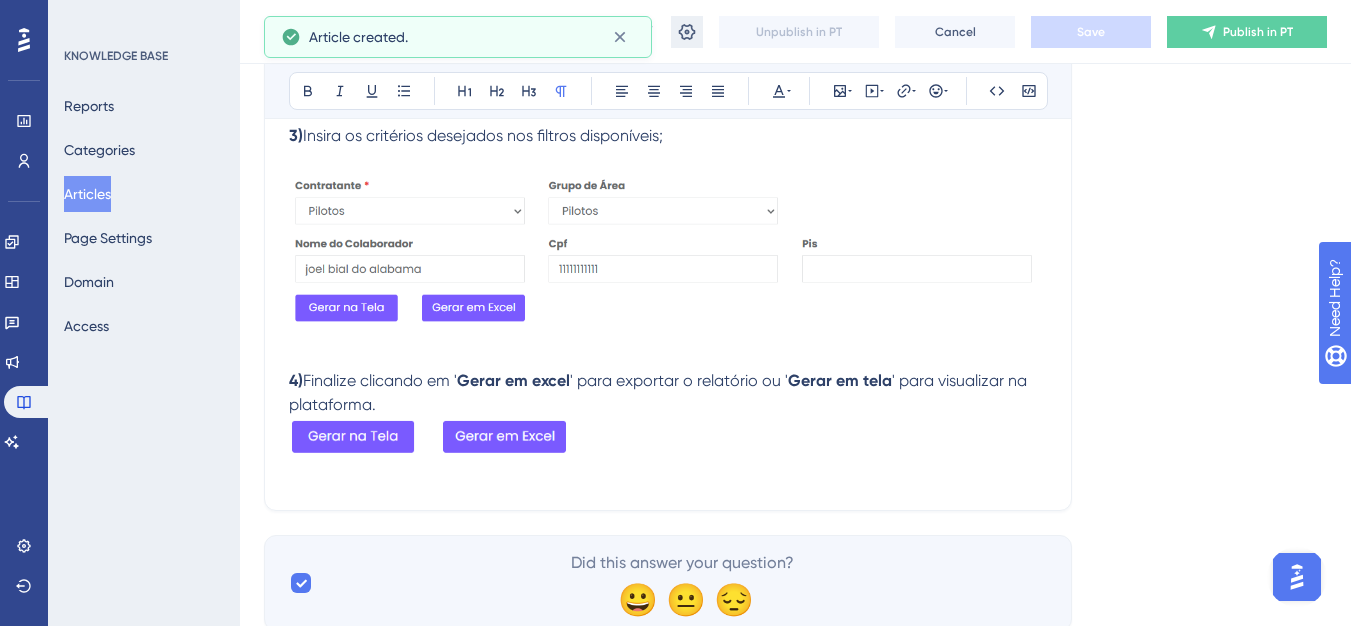 scroll, scrollTop: 309, scrollLeft: 0, axis: vertical 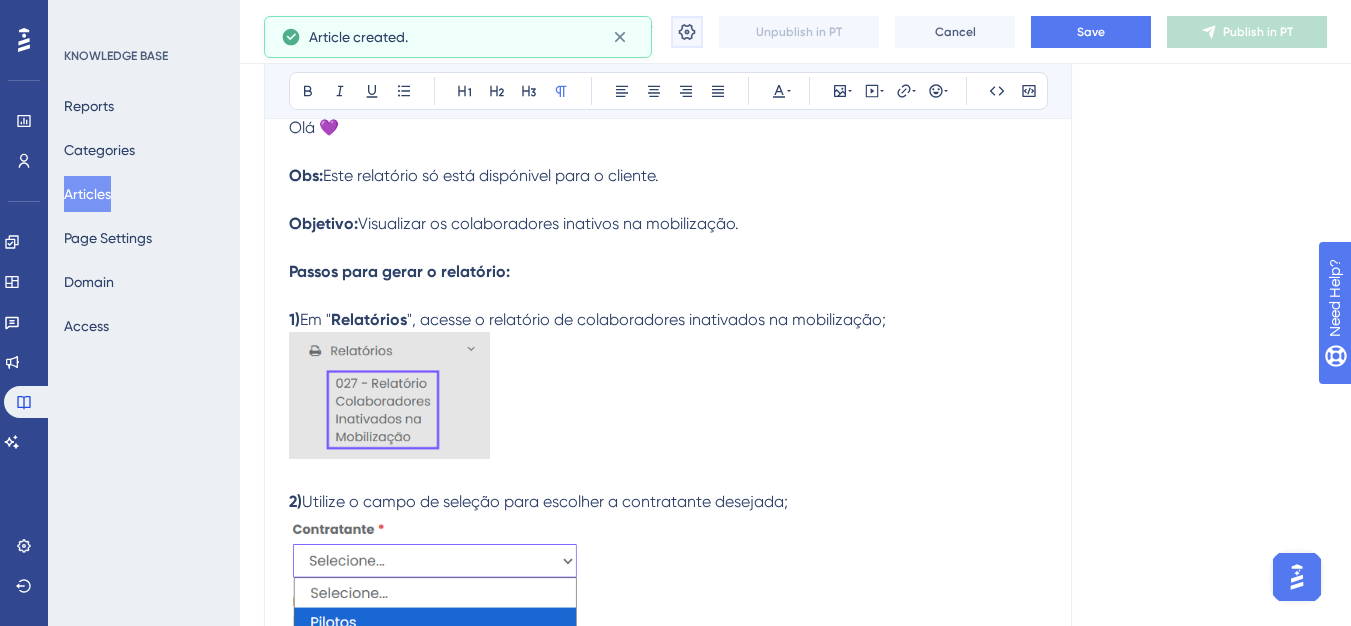 click 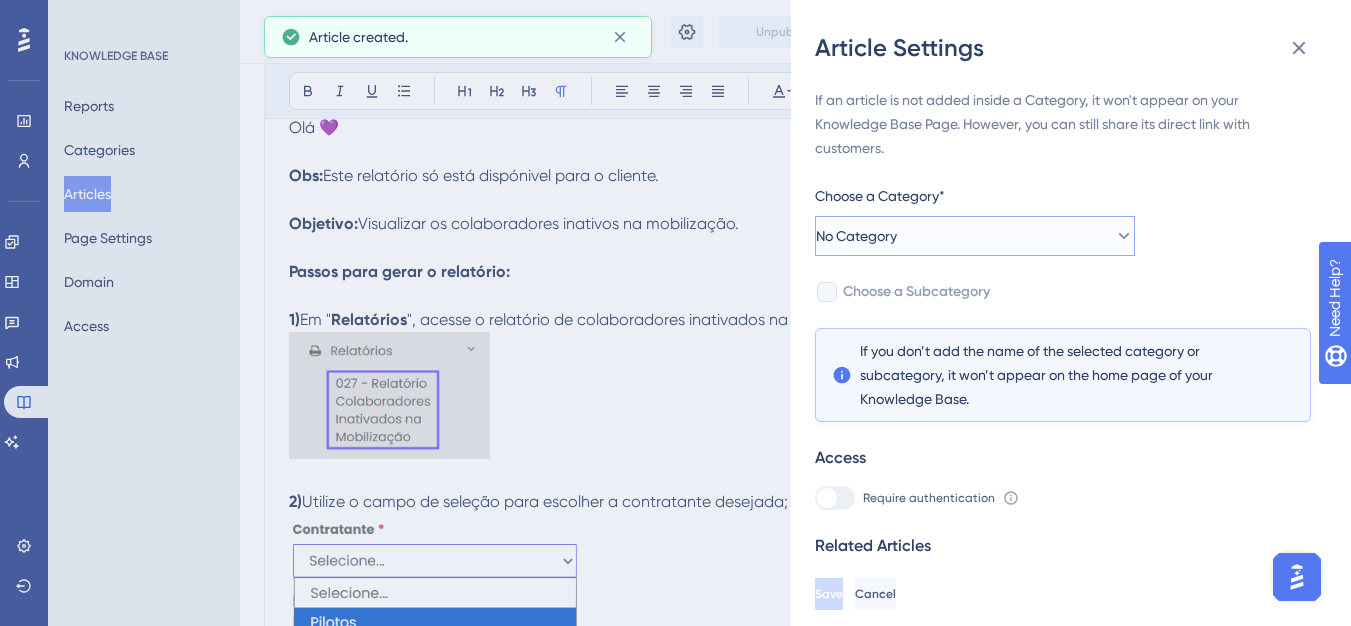 click on "No Category" at bounding box center [975, 236] 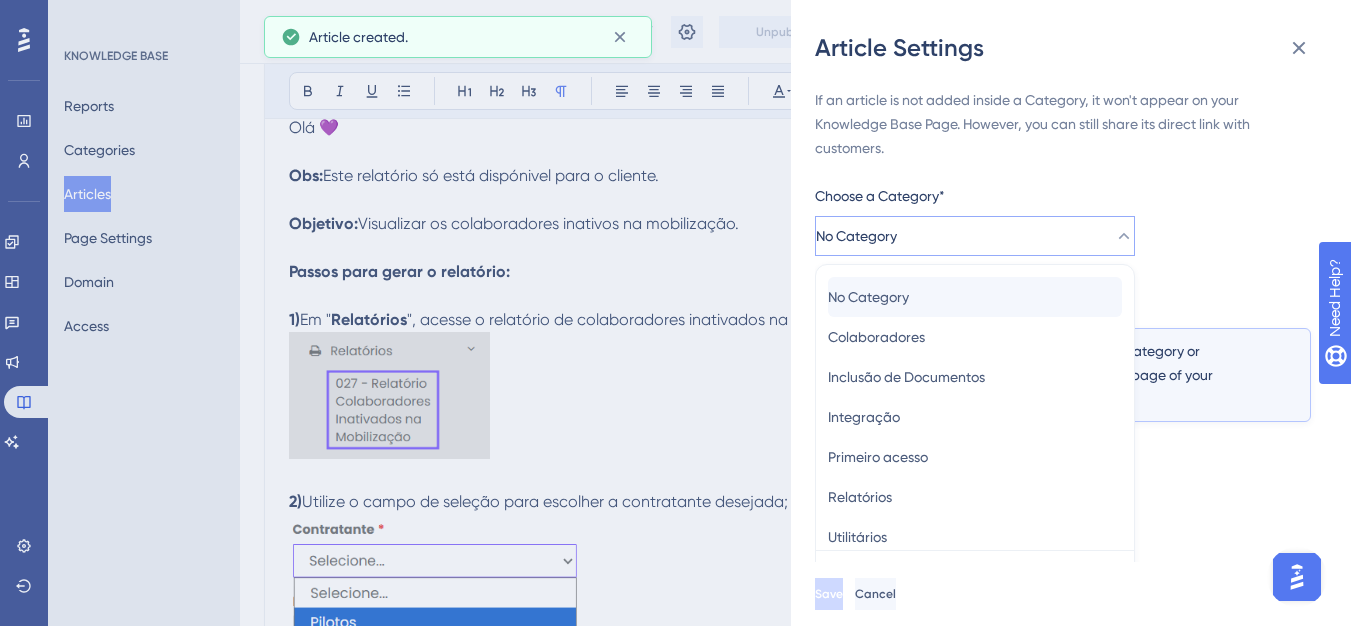 scroll, scrollTop: 49, scrollLeft: 0, axis: vertical 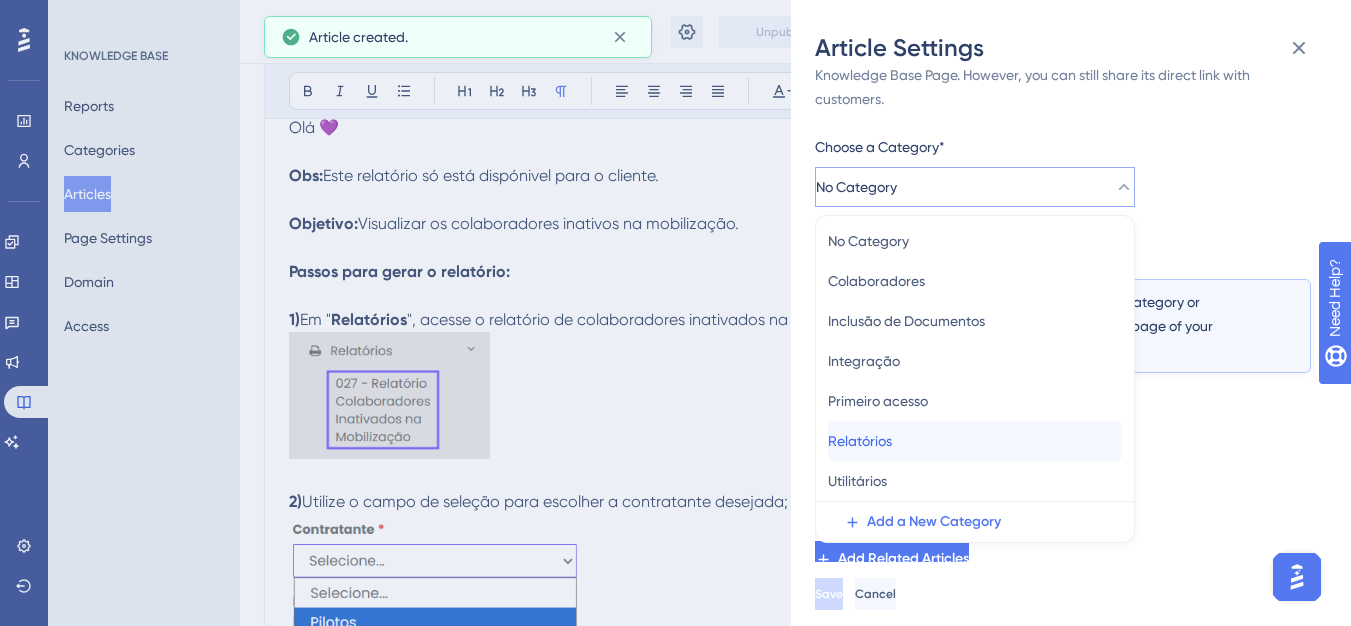 click on "Relatórios" at bounding box center [860, 441] 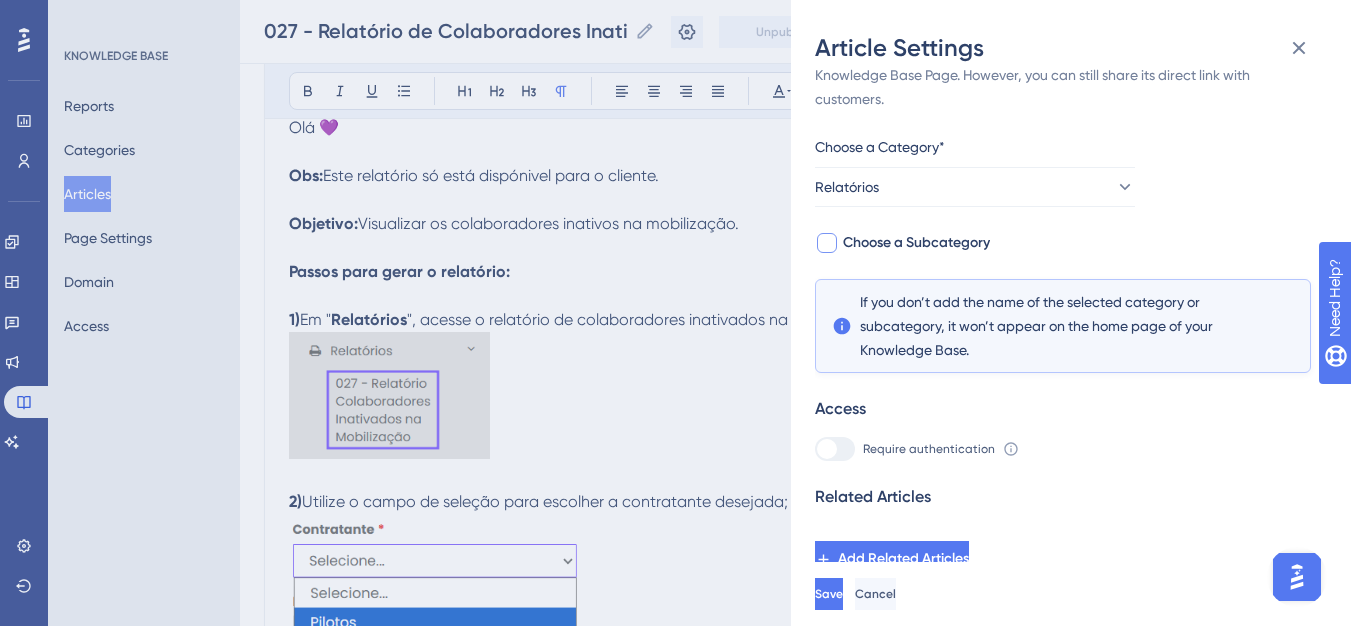 click on "Choose a Subcategory" at bounding box center (902, 243) 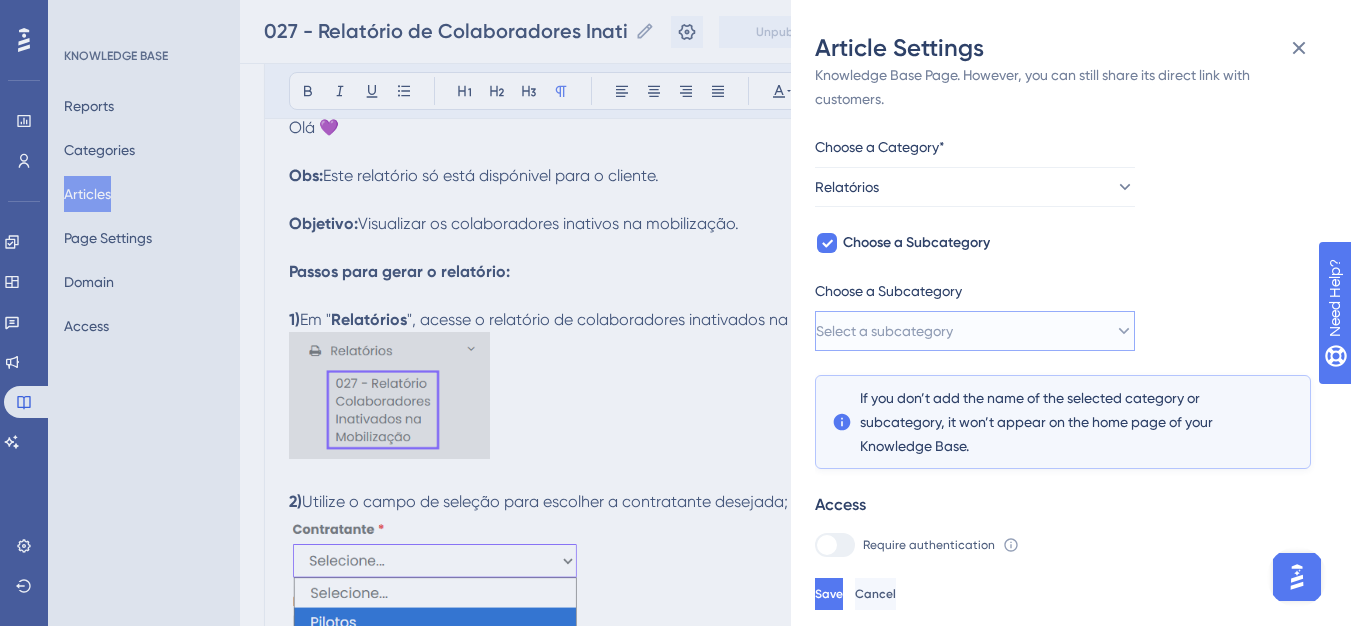 click on "Select a subcategory" at bounding box center (975, 331) 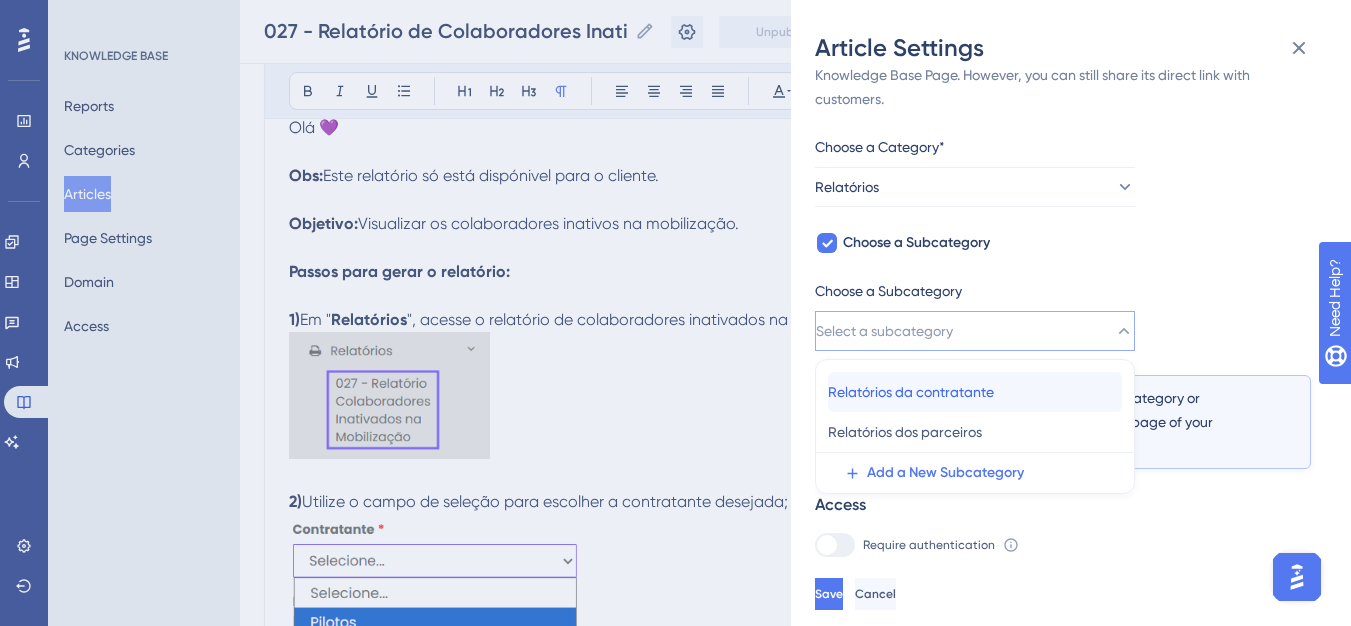 click on "Relatórios da contratante" at bounding box center (911, 392) 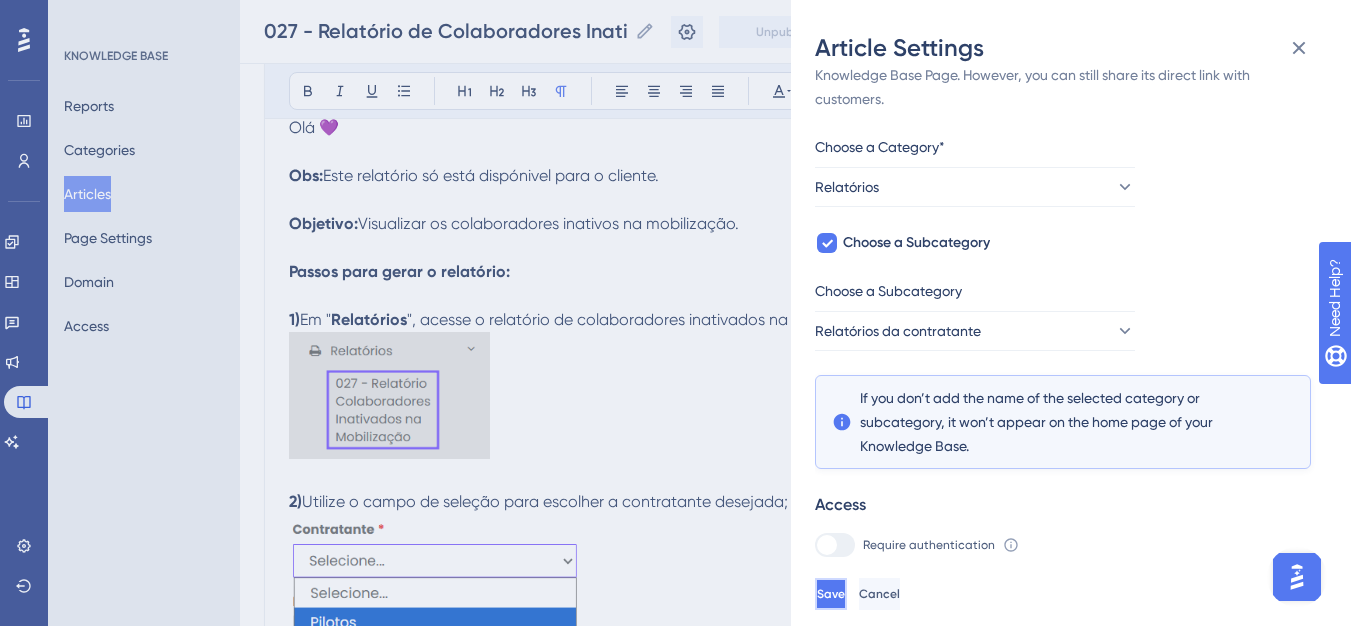 click on "Save" at bounding box center (831, 594) 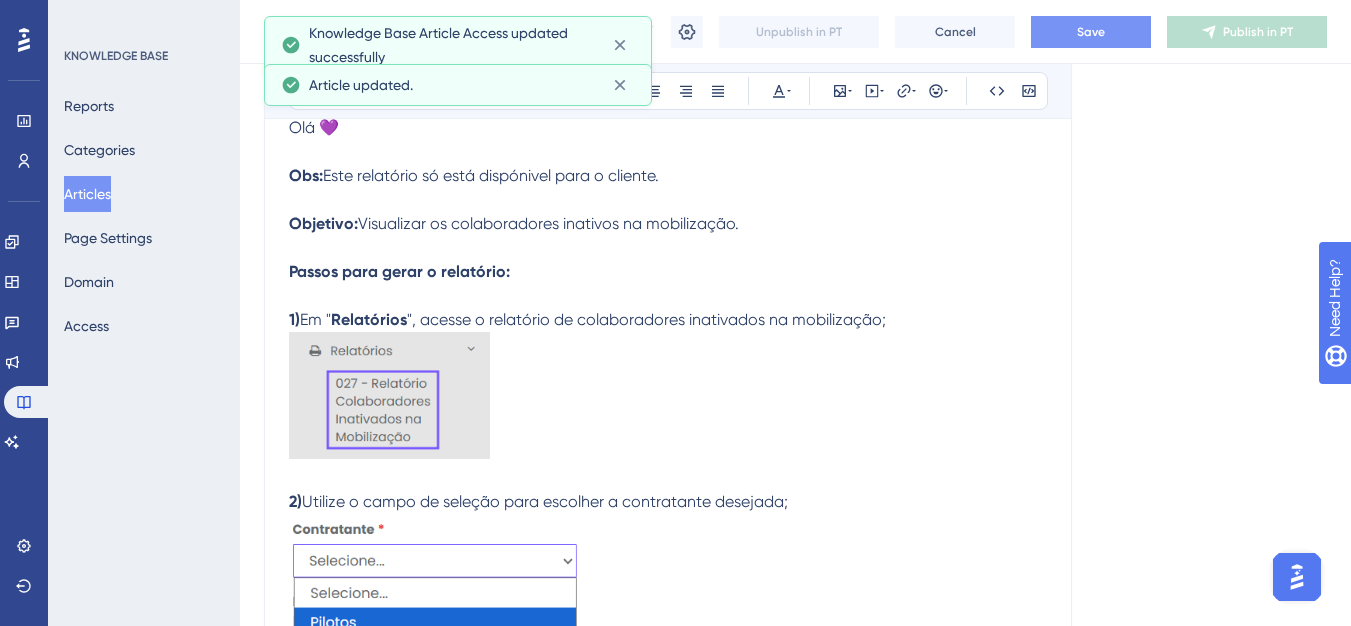 click on "Save" at bounding box center (1091, 32) 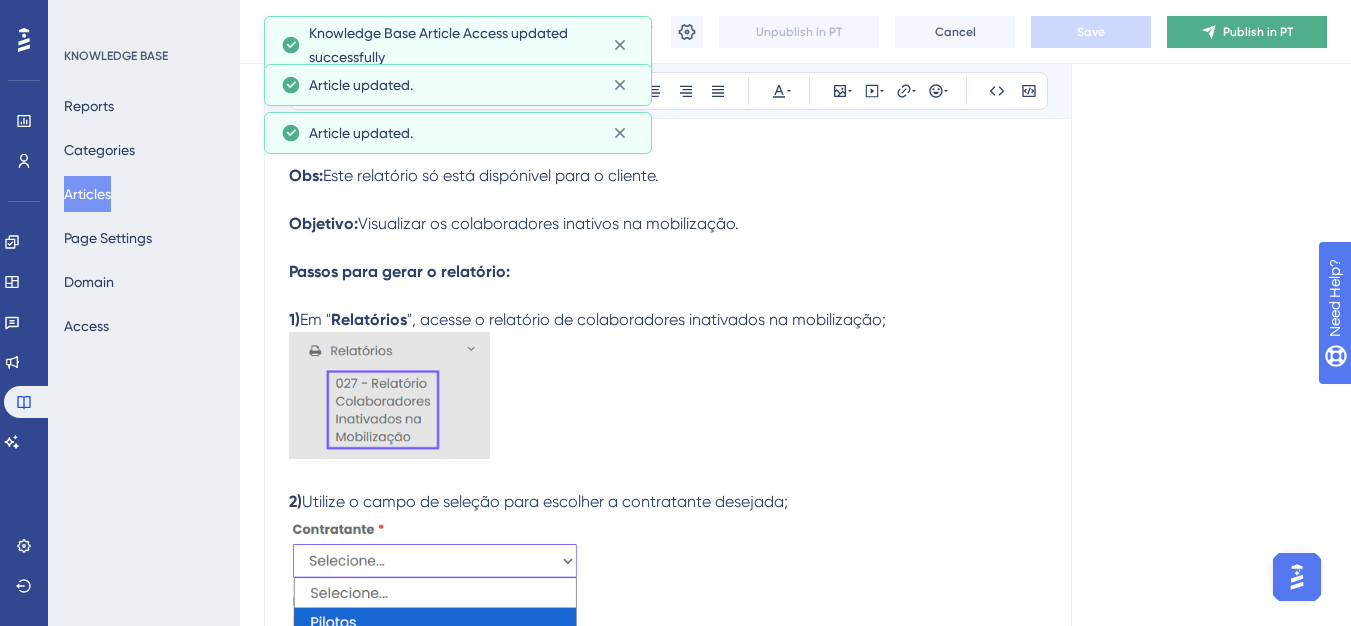 click 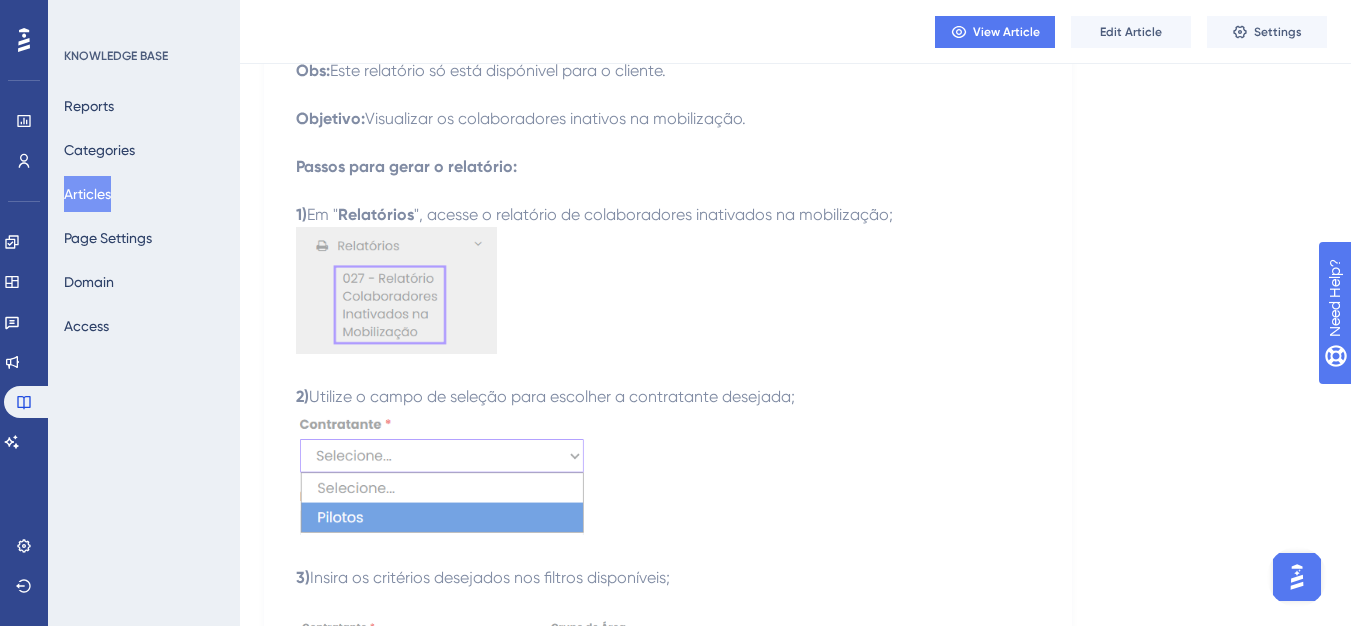 click on "Articles" at bounding box center [87, 194] 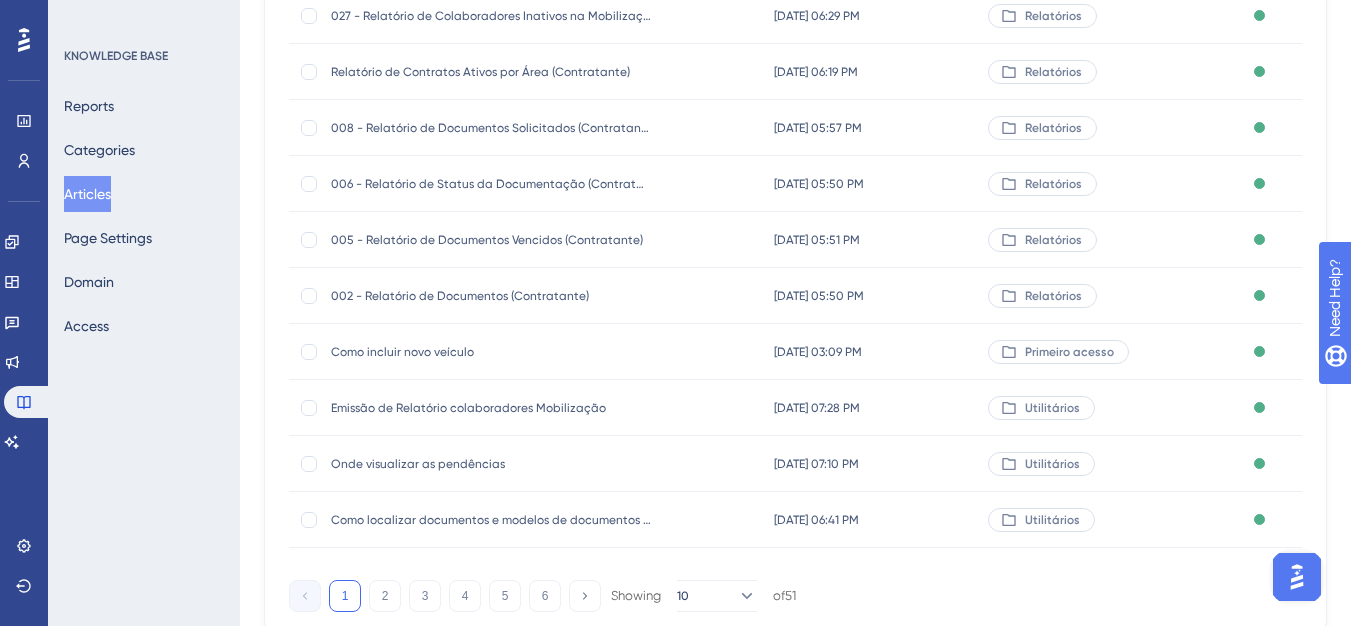 scroll, scrollTop: 0, scrollLeft: 0, axis: both 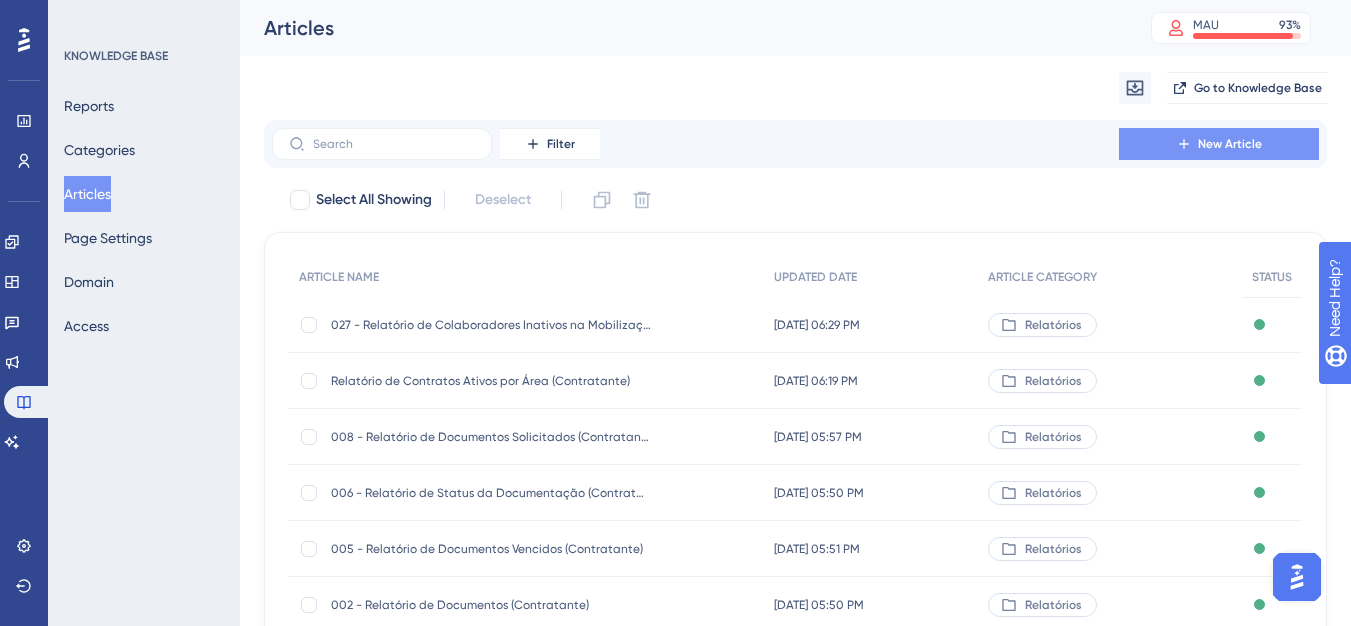 click on "New Article" at bounding box center [1230, 144] 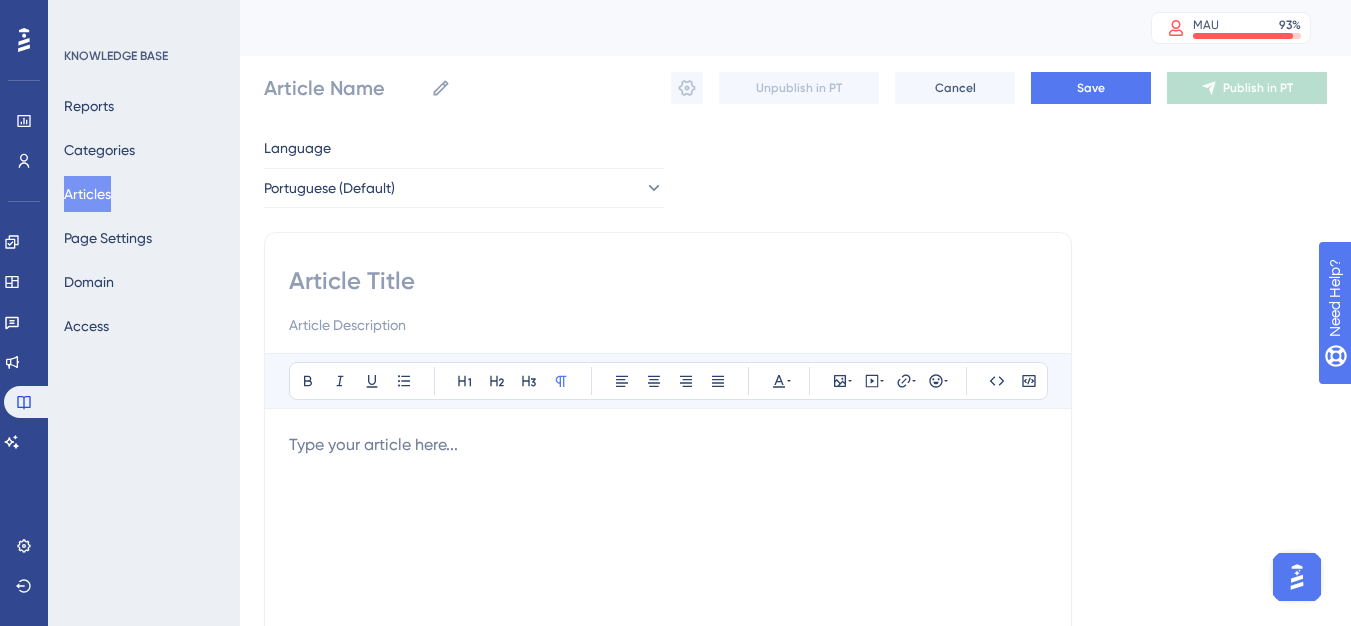 click at bounding box center [668, 281] 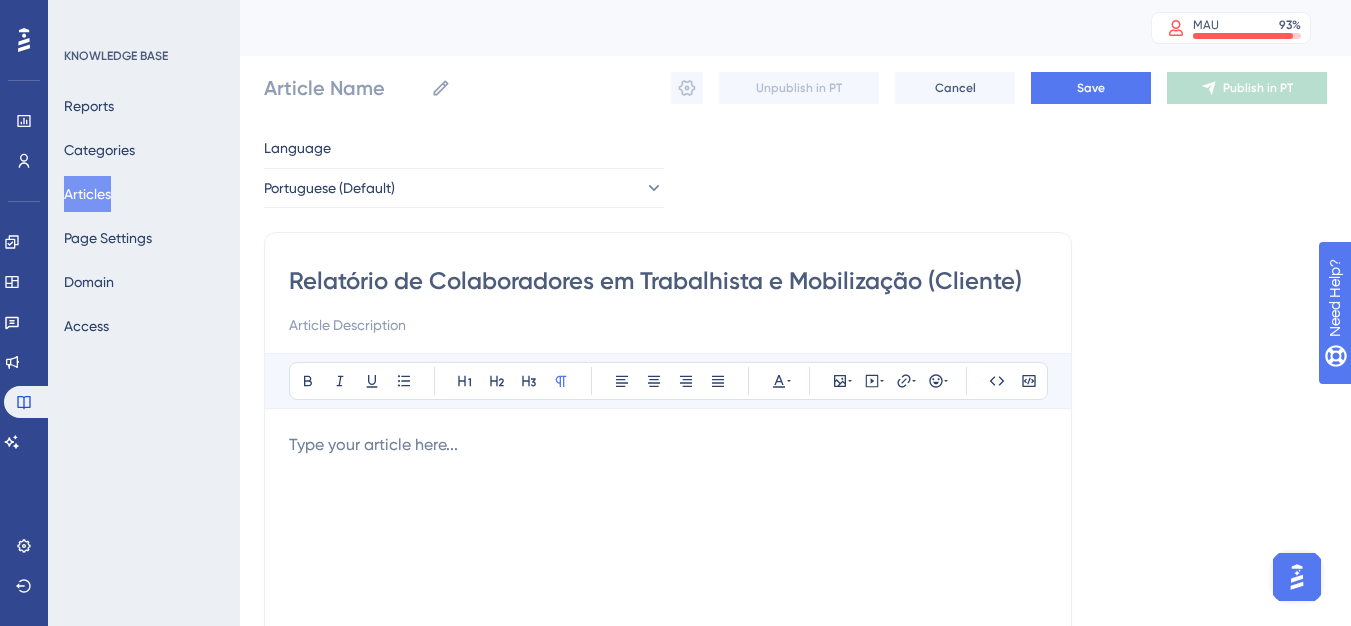 type on "Relatório de Colaboradores em Trabalhista e Mobilização (Cliente)" 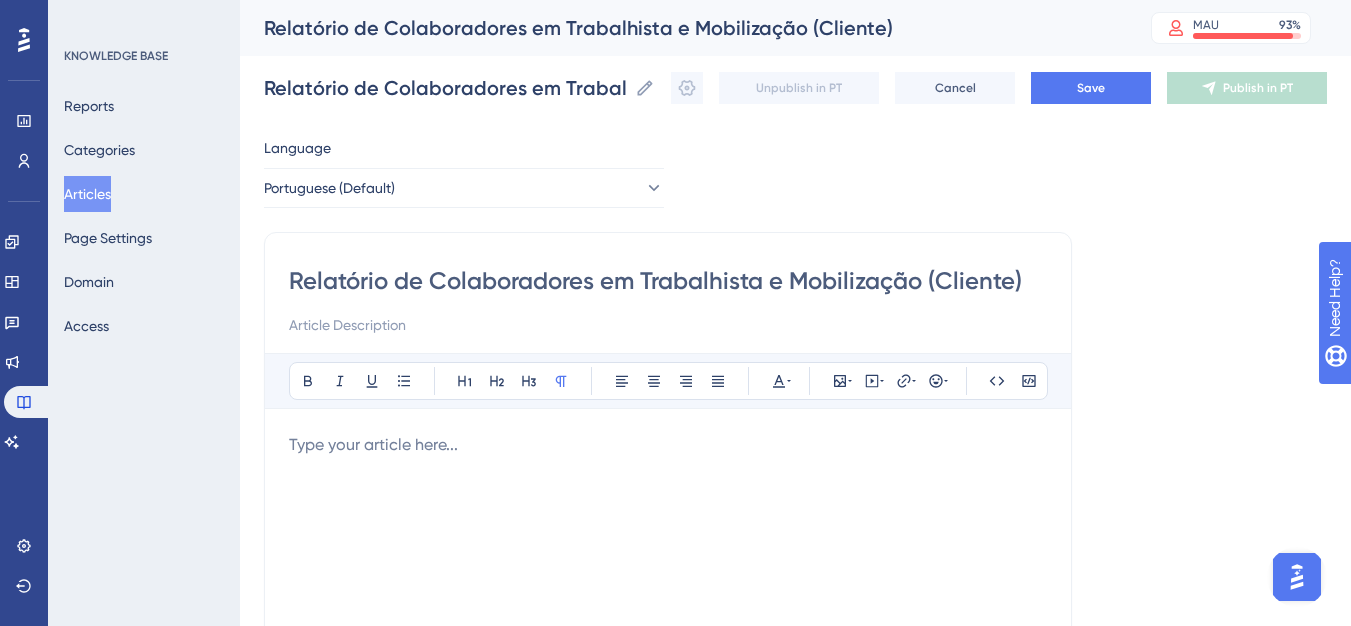 click on "Relatório de Colaboradores em Trabalhista e Mobilização (Cliente)" at bounding box center (668, 281) 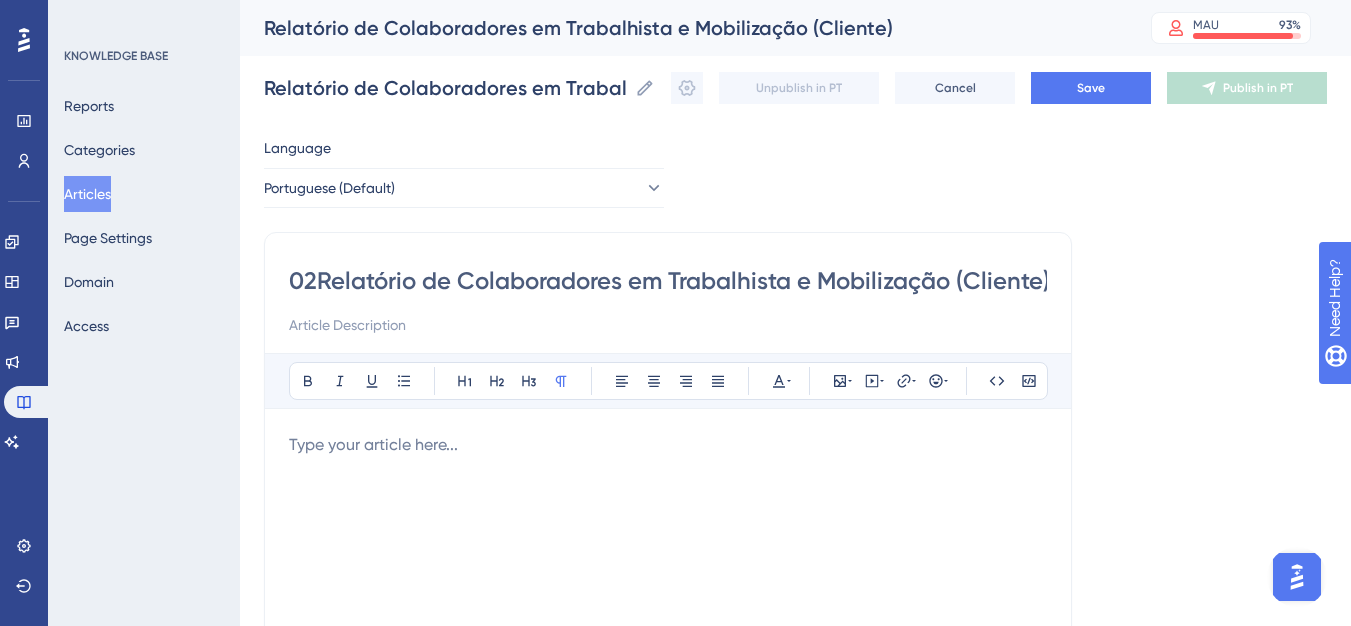 type on "028Relatório de Colaboradores em Trabalhista e Mobilização (Cliente)" 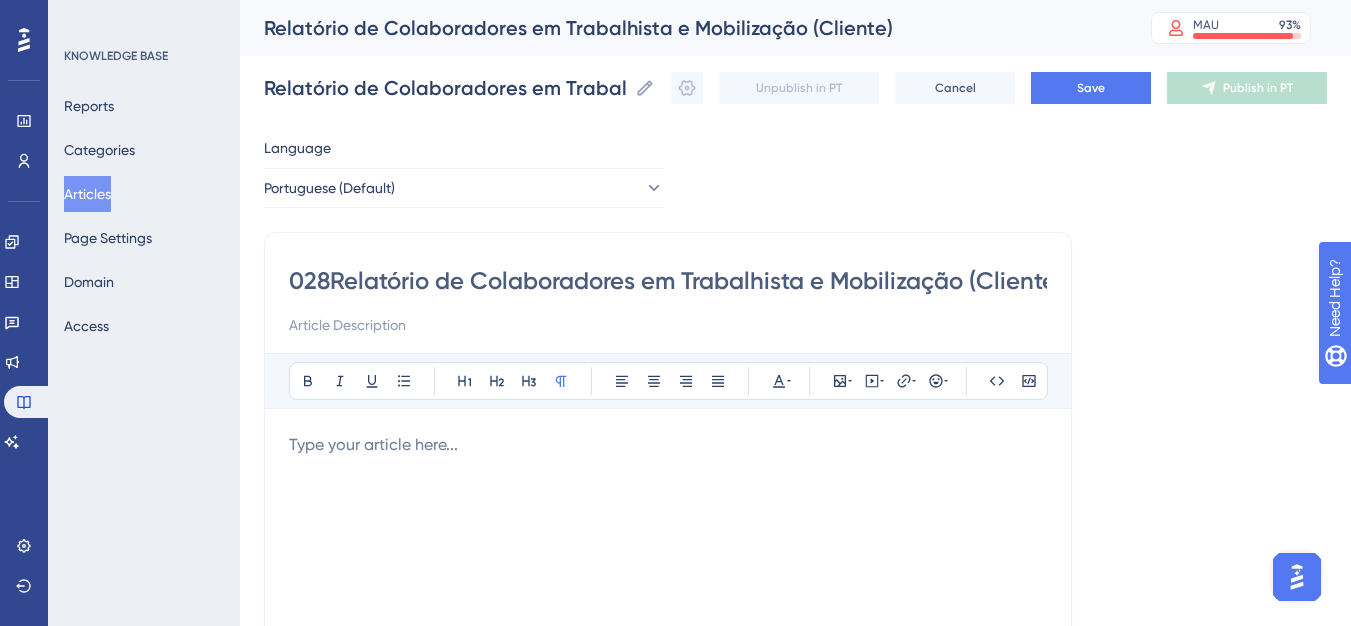 type on "028Relatório de Colaboradores em Trabalhista e Mobilização (Cliente)" 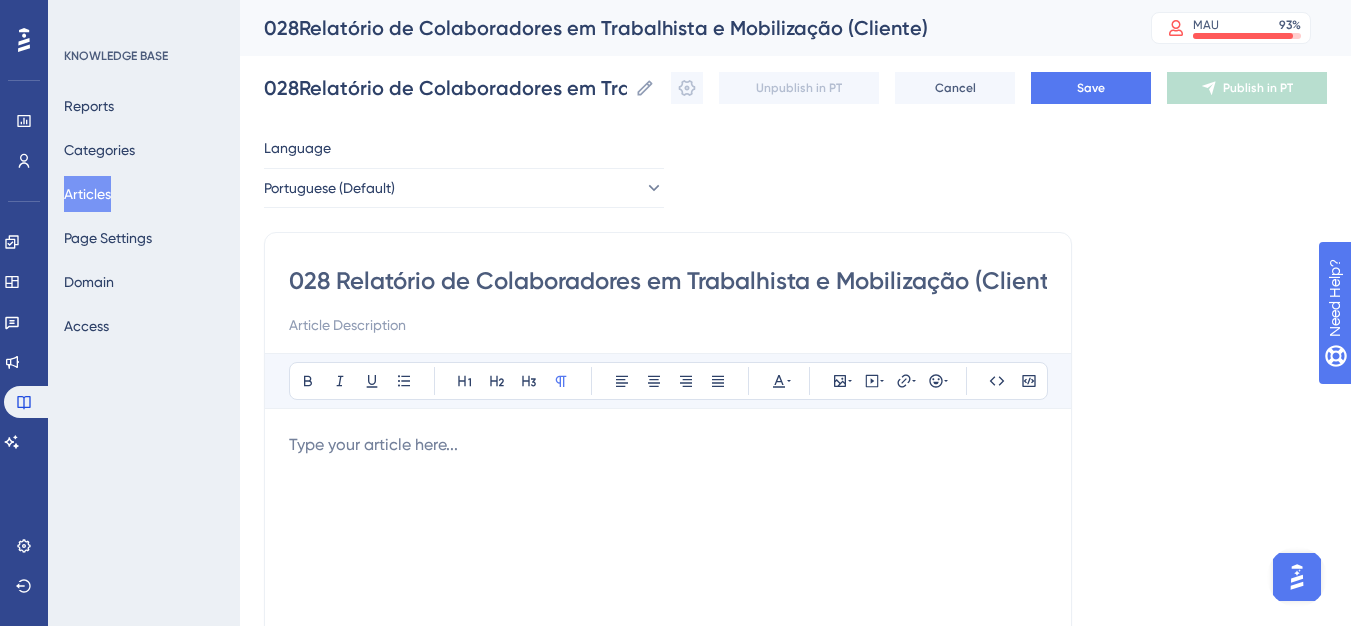 type on "028 -Relatório de Colaboradores em Trabalhista e Mobilização (Cliente)" 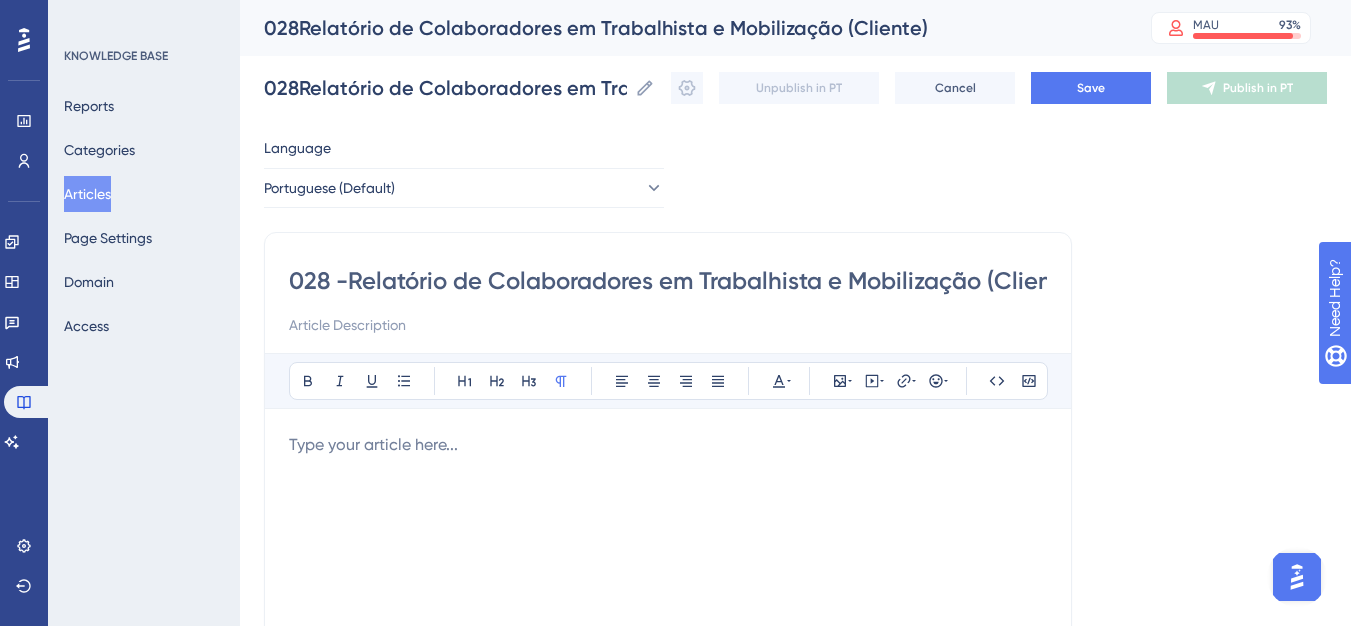 type on "028 -Relatório de Colaboradores em Trabalhista e Mobilização (Cliente)" 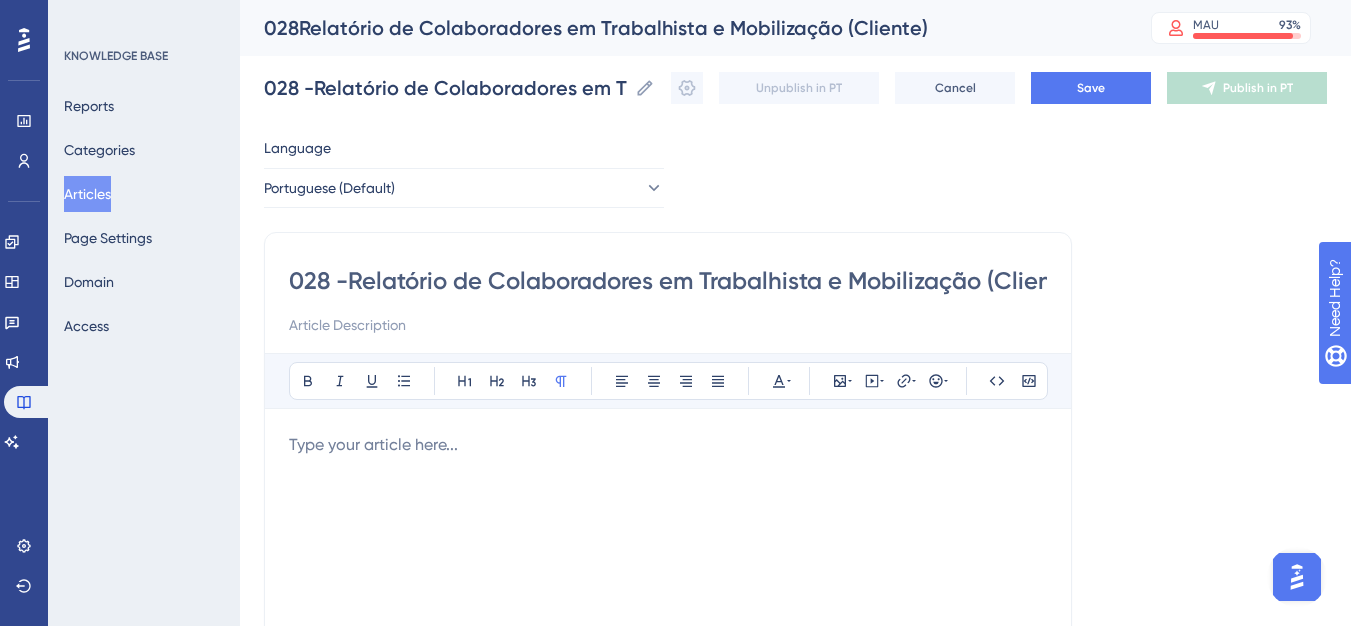 type on "028 - Relatório de Colaboradores em Trabalhista e Mobilização (Cliente)" 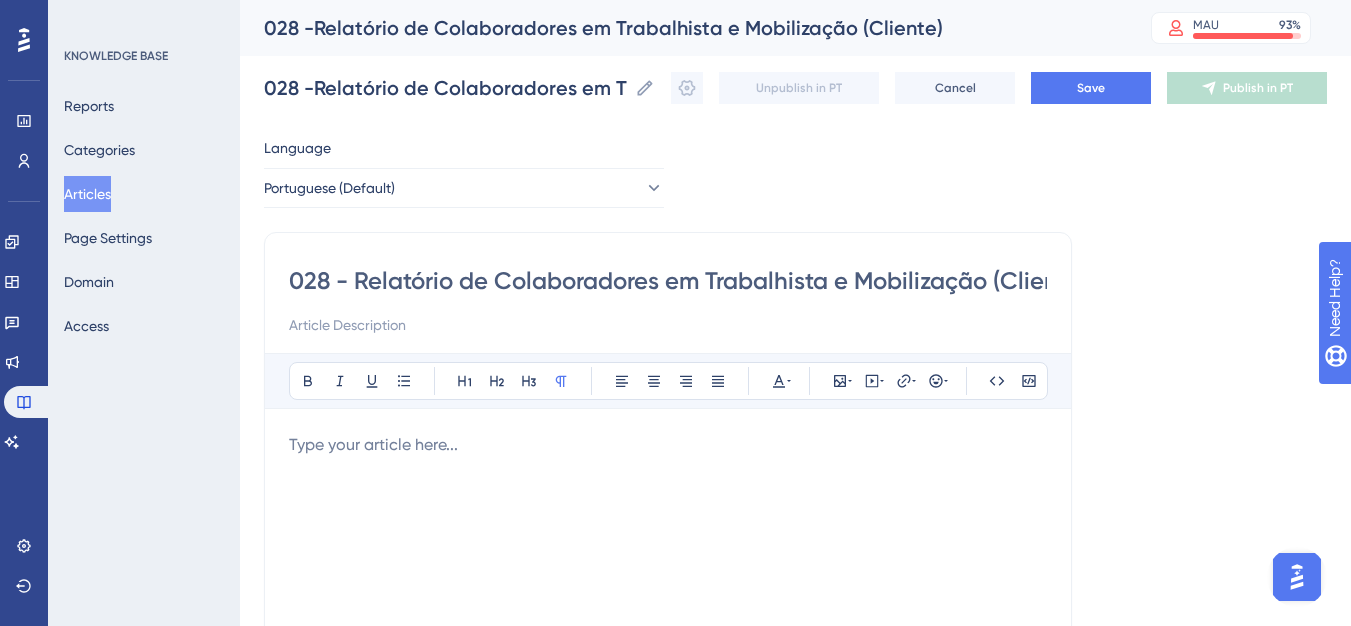 type on "028 - Relatório de Colaboradores em Trabalhista e Mobilização (Cliente)" 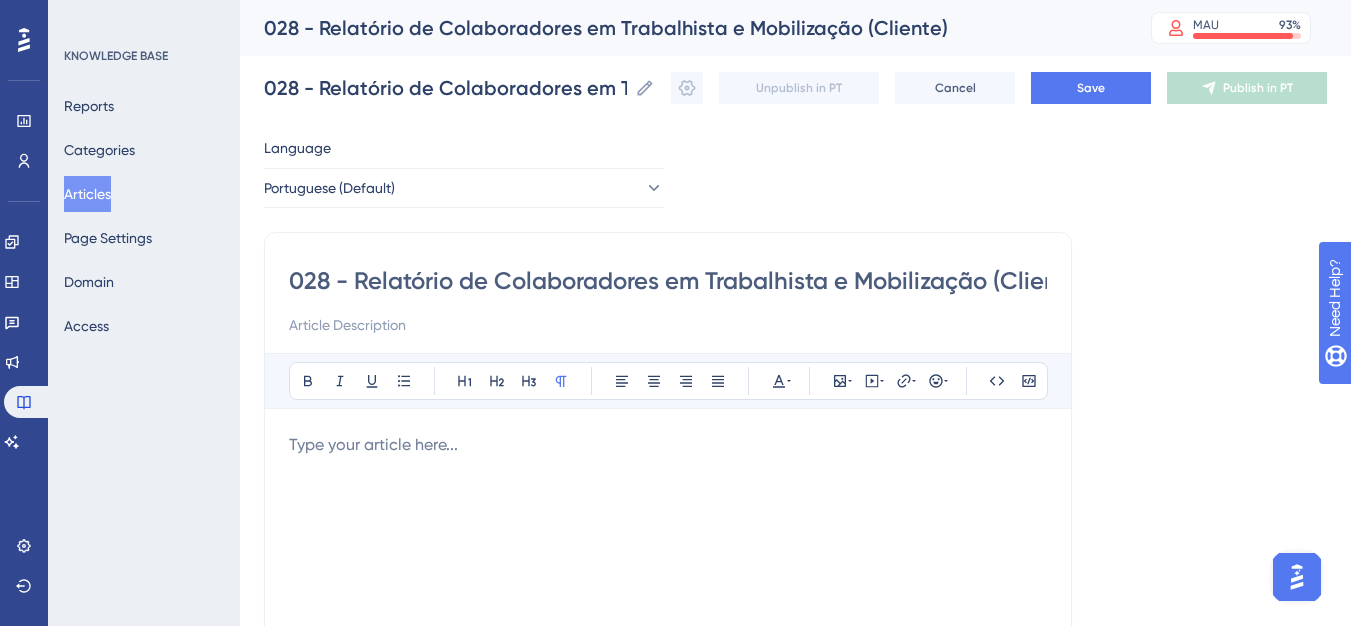 click on "028 - Relatório de Colaboradores em Trabalhista e Mobilização (Cliente)" at bounding box center [668, 281] 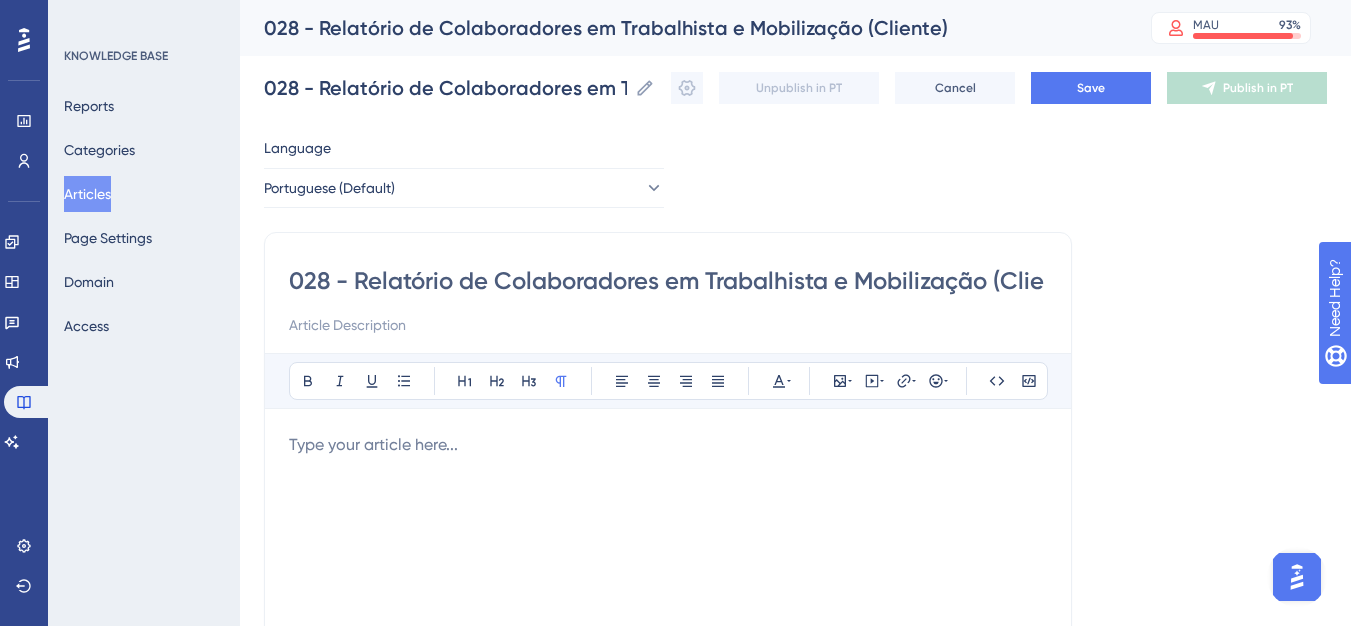 scroll, scrollTop: 0, scrollLeft: 0, axis: both 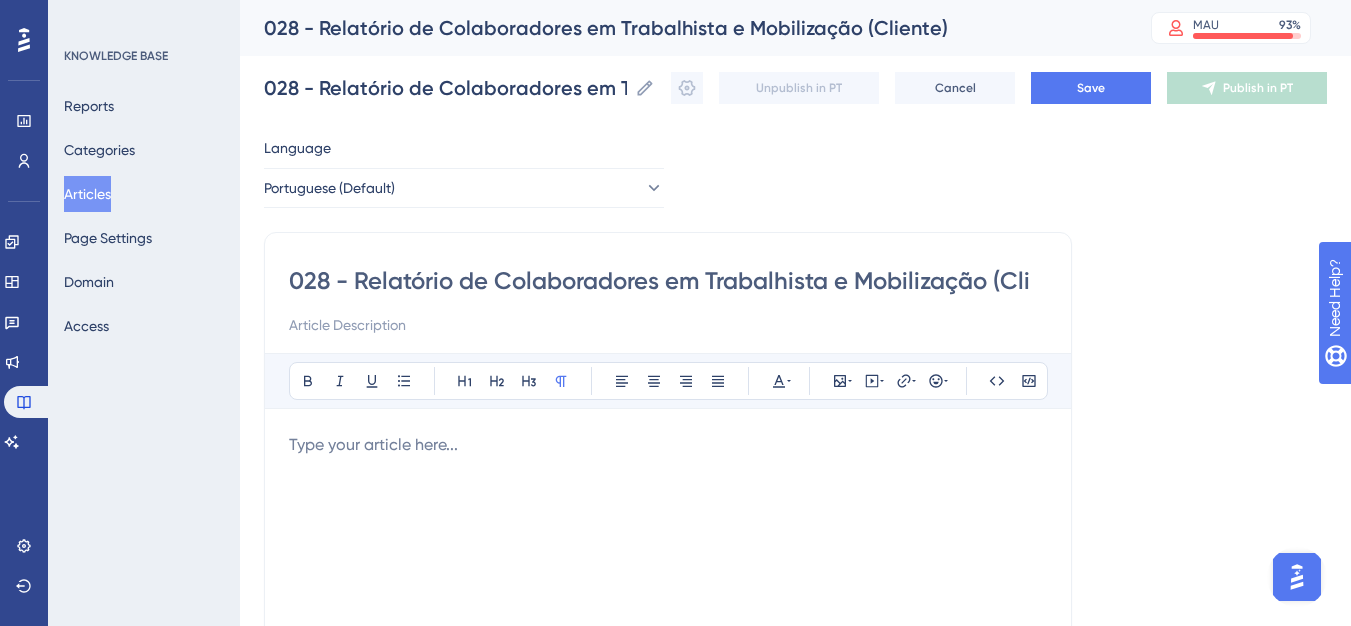 type on "028 - Relatório de Colaboradores em Trabalhista e Mobilização (Cl" 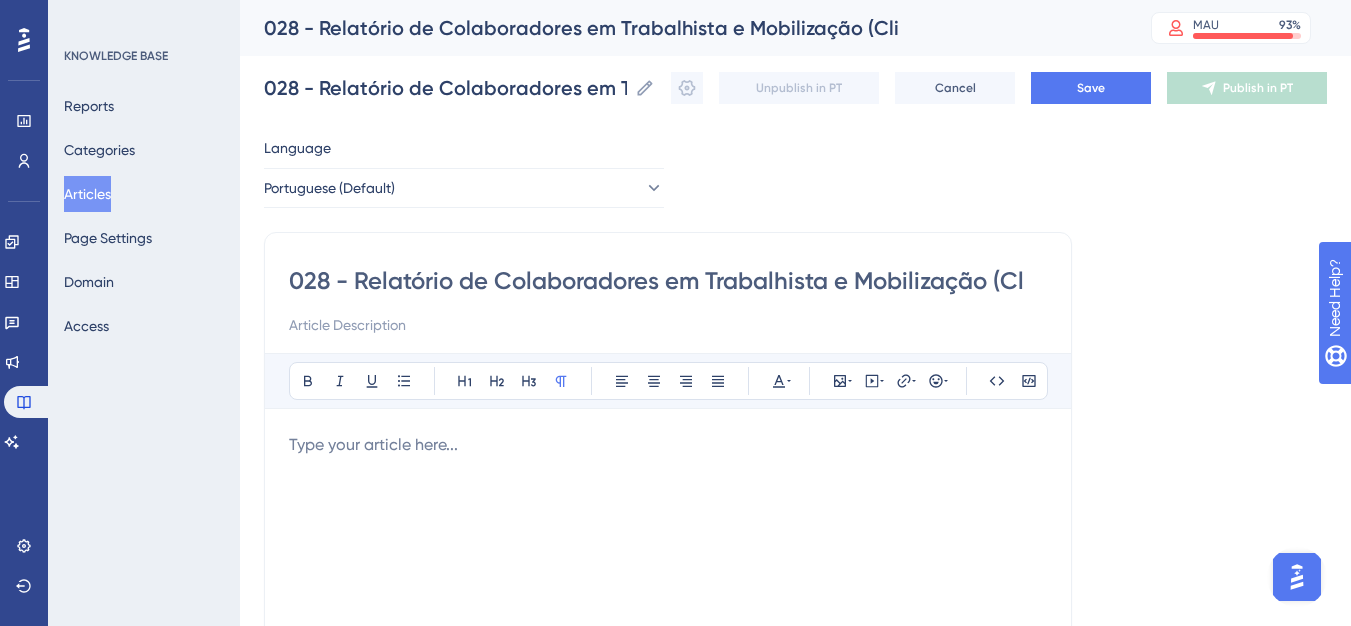 type on "028 - Relatório de Colaboradores em Trabalhista e Mobilização (C" 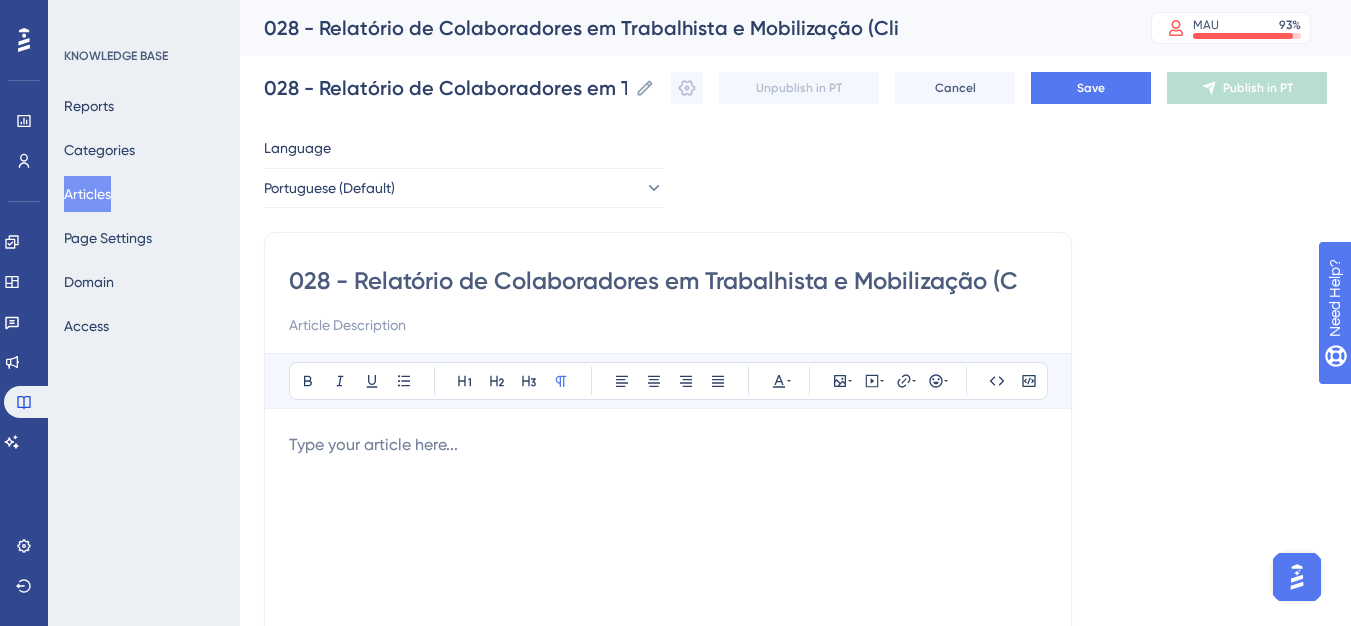 type on "028 - Relatório de Colaboradores em Trabalhista e Mobilização (C" 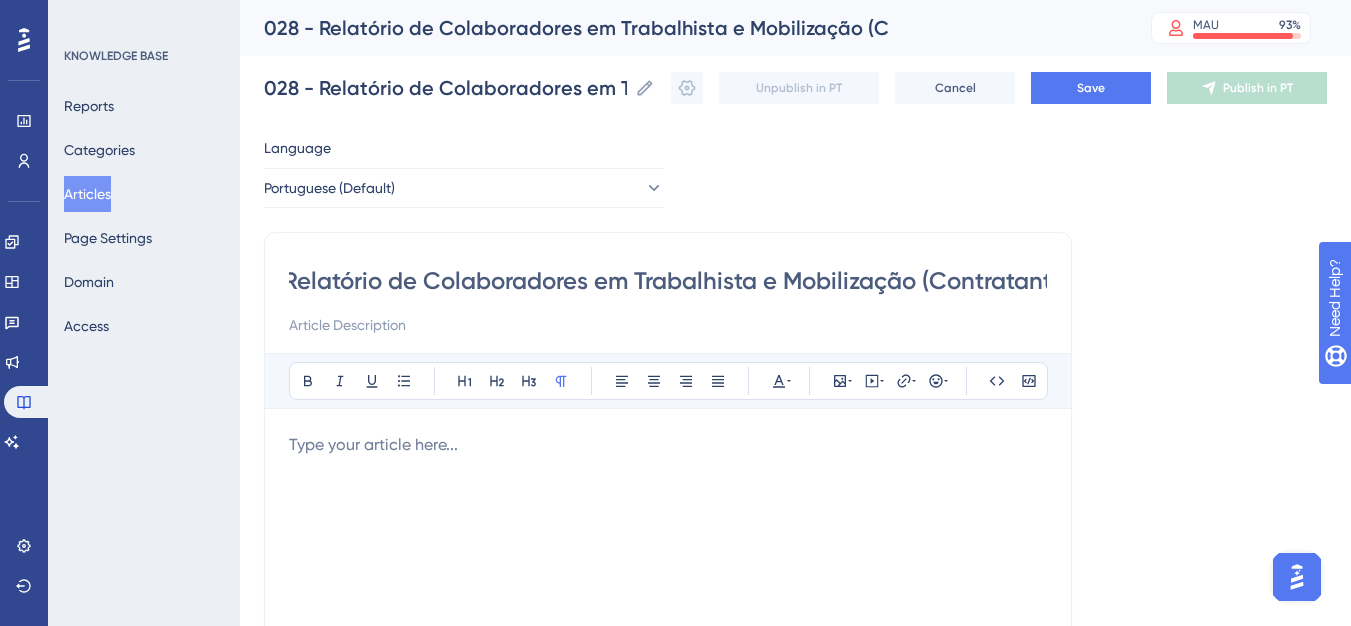 type on "028 - Relatório de Colaboradores em Trabalhista e Mobilização (Contratante" 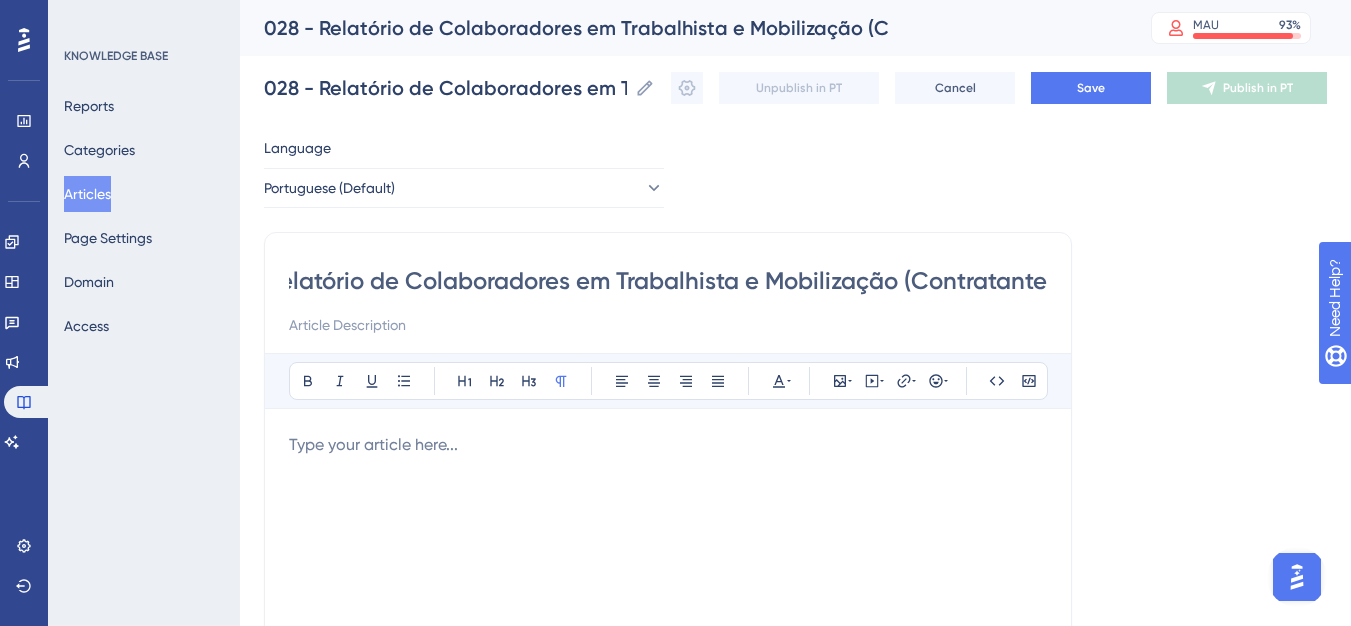type on "028 - Relatório de Colaboradores em Trabalhista e Mobilização (Contratante" 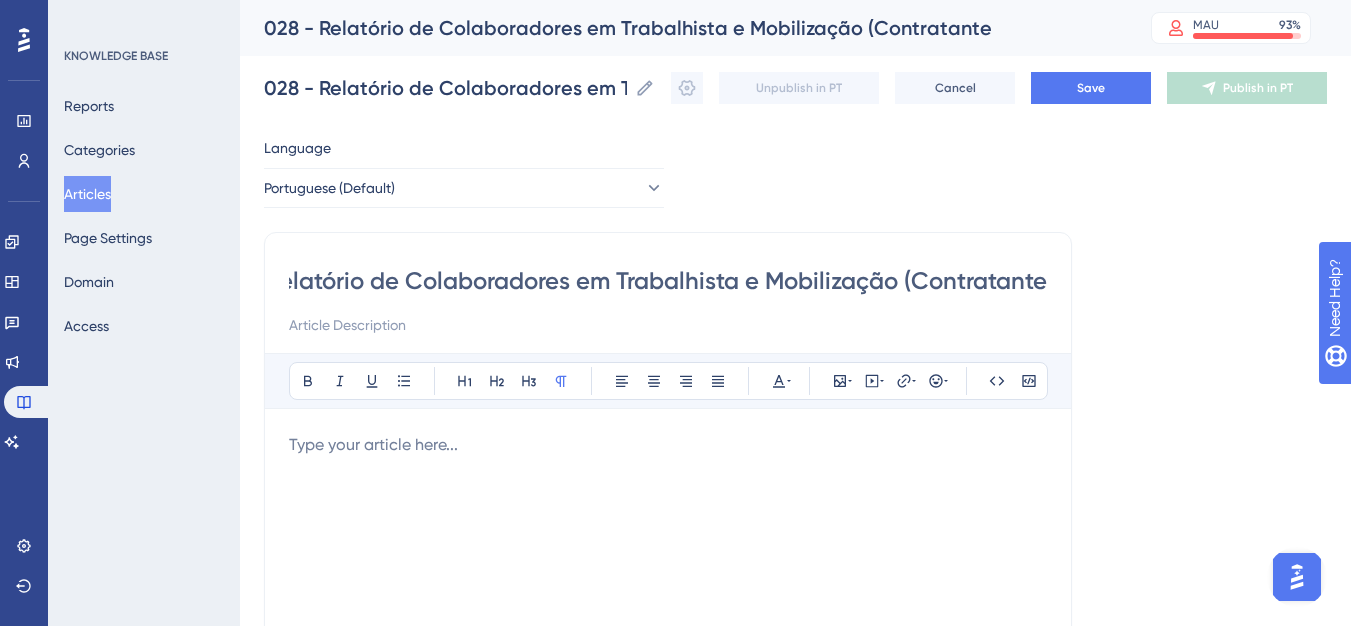 type on "028 - Relatório de Colaboradores em Trabalhista e Mobilização (Contratante)" 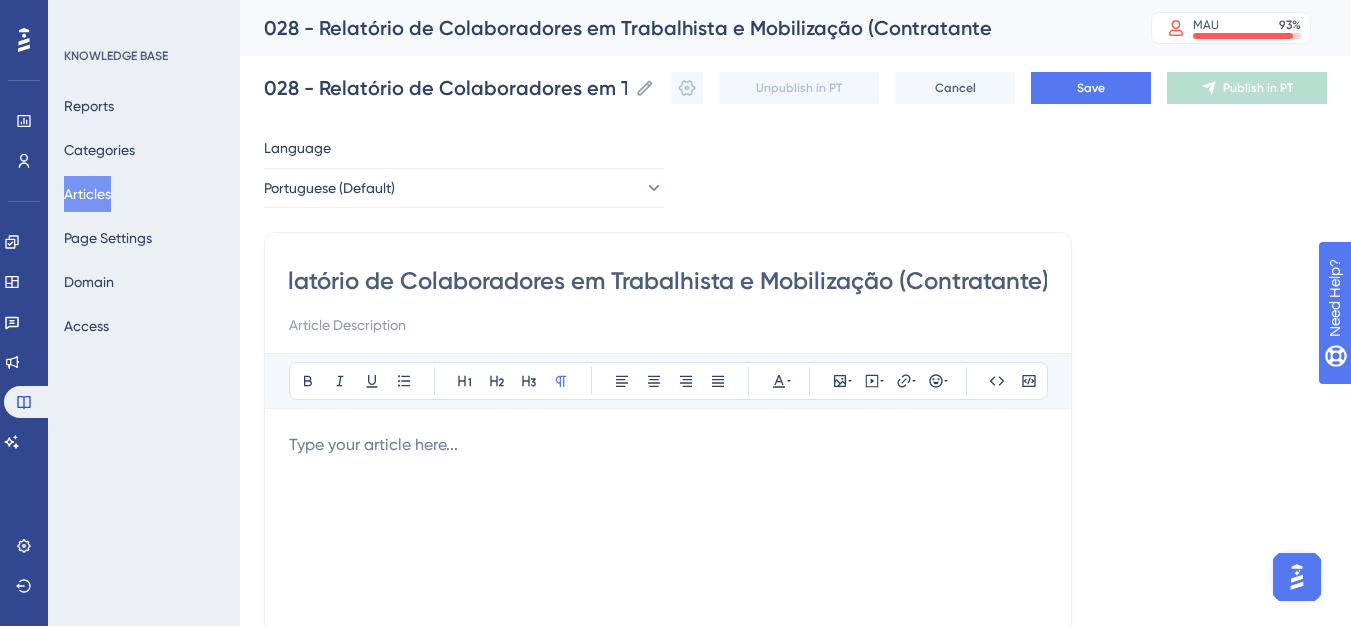 scroll, scrollTop: 0, scrollLeft: 101, axis: horizontal 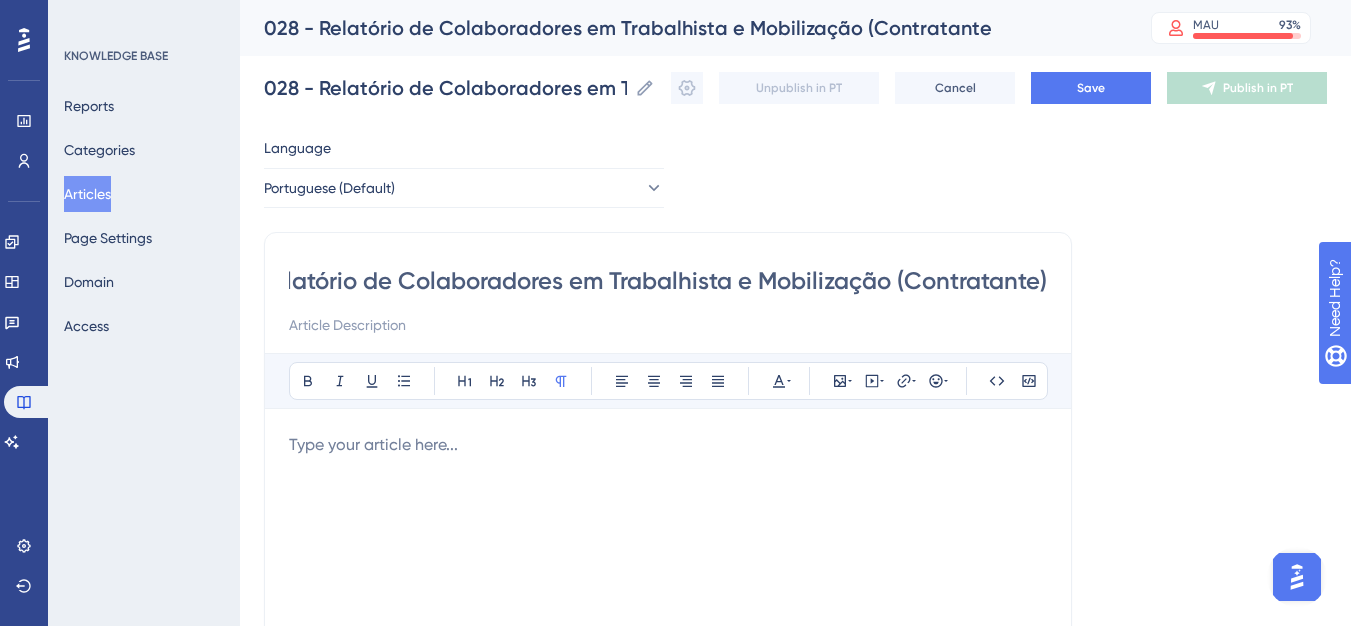 type on "028 - Relatório de Colaboradores em Trabalhista e Mobilização (Contratante)" 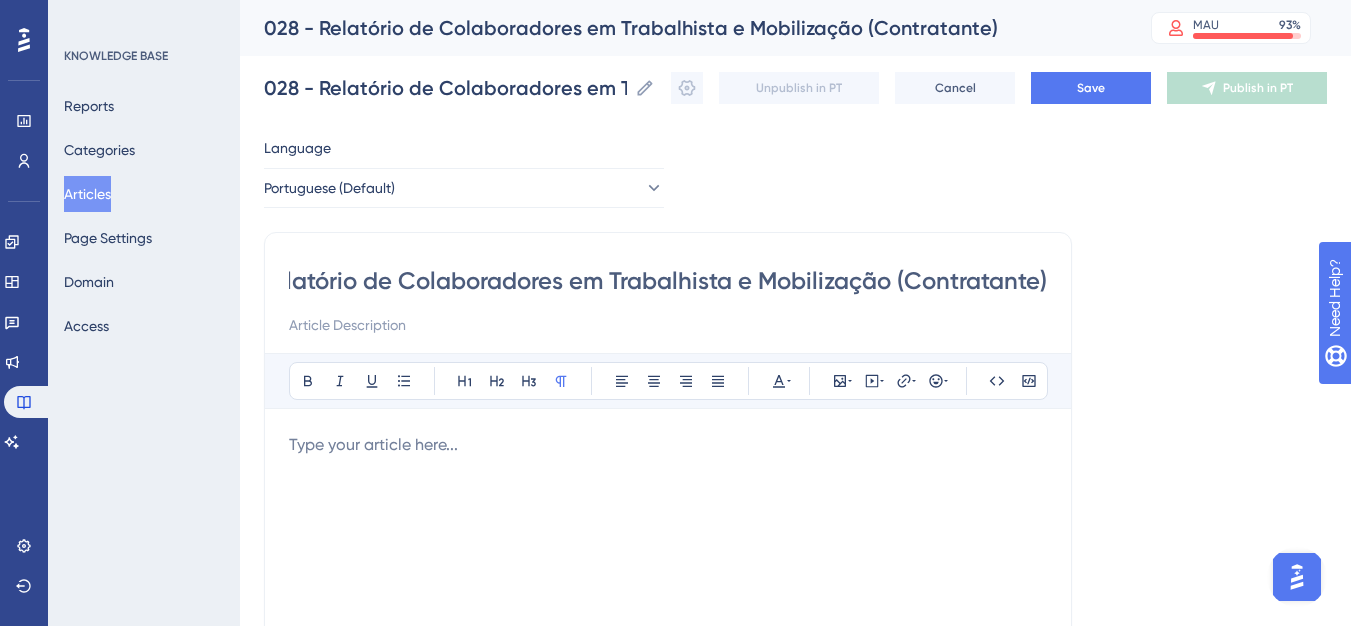 type on "028 - Relatório de Colaboradores em Trabalhista e Mobilização (Contratante)" 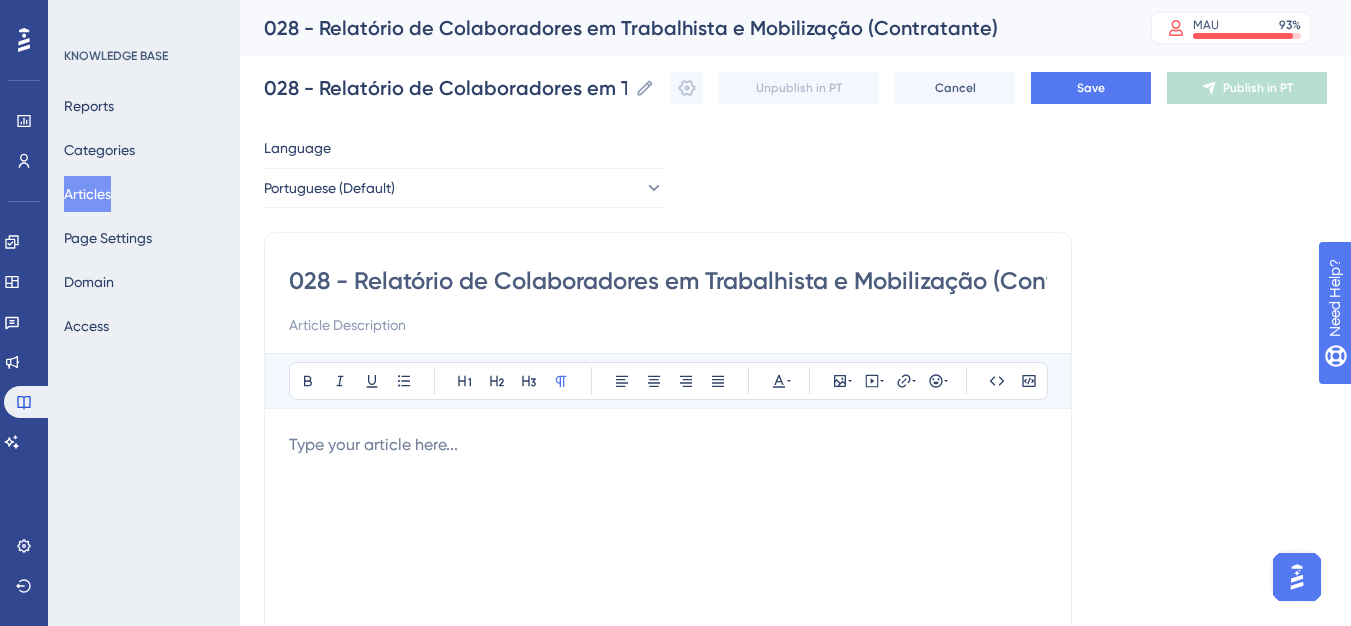 click at bounding box center (668, 653) 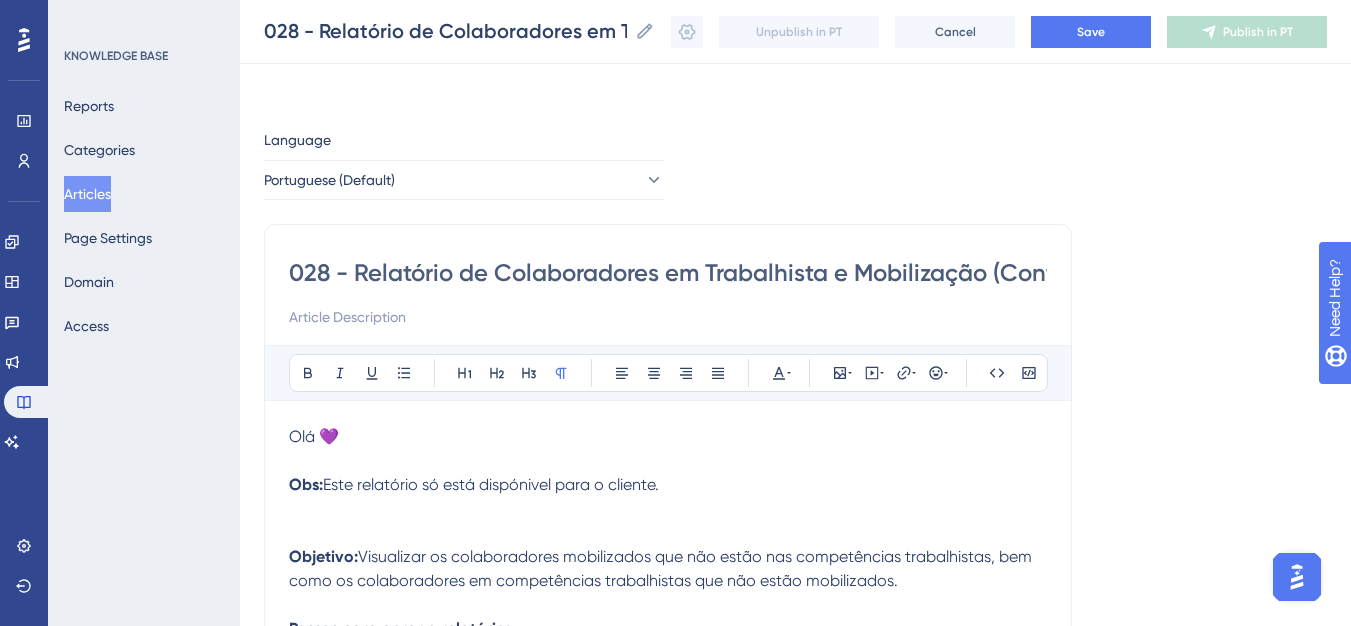 scroll, scrollTop: 341, scrollLeft: 0, axis: vertical 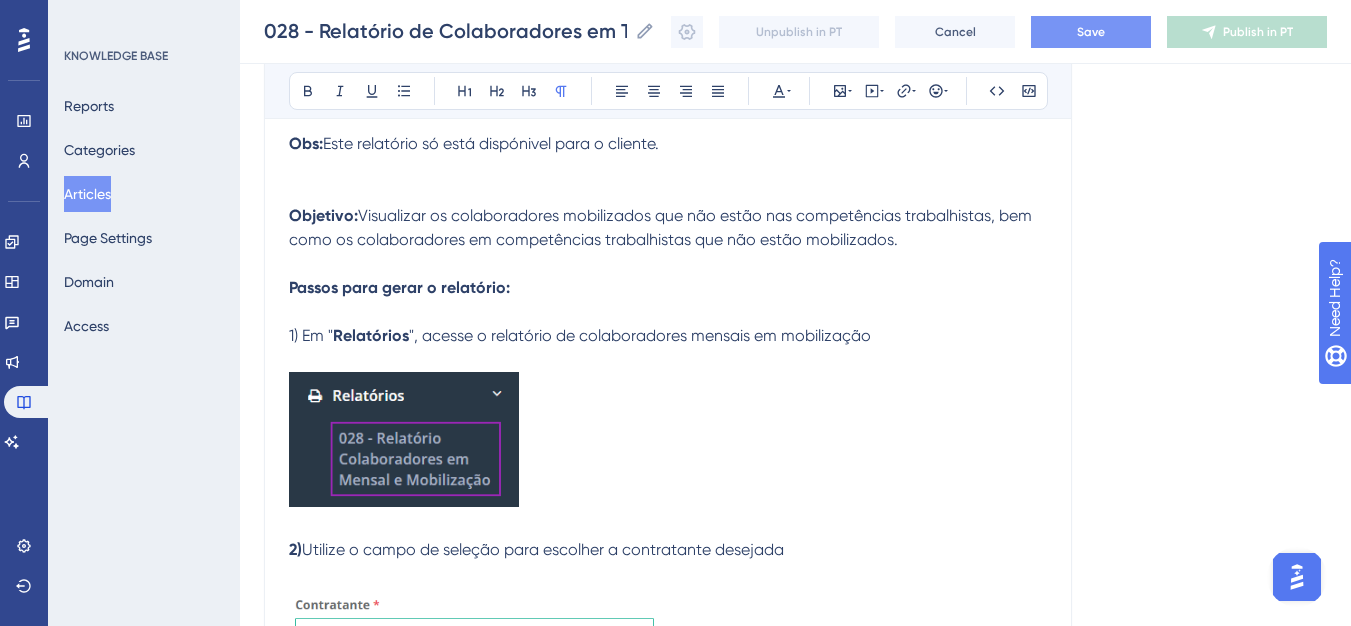 click on "Save" at bounding box center [1091, 32] 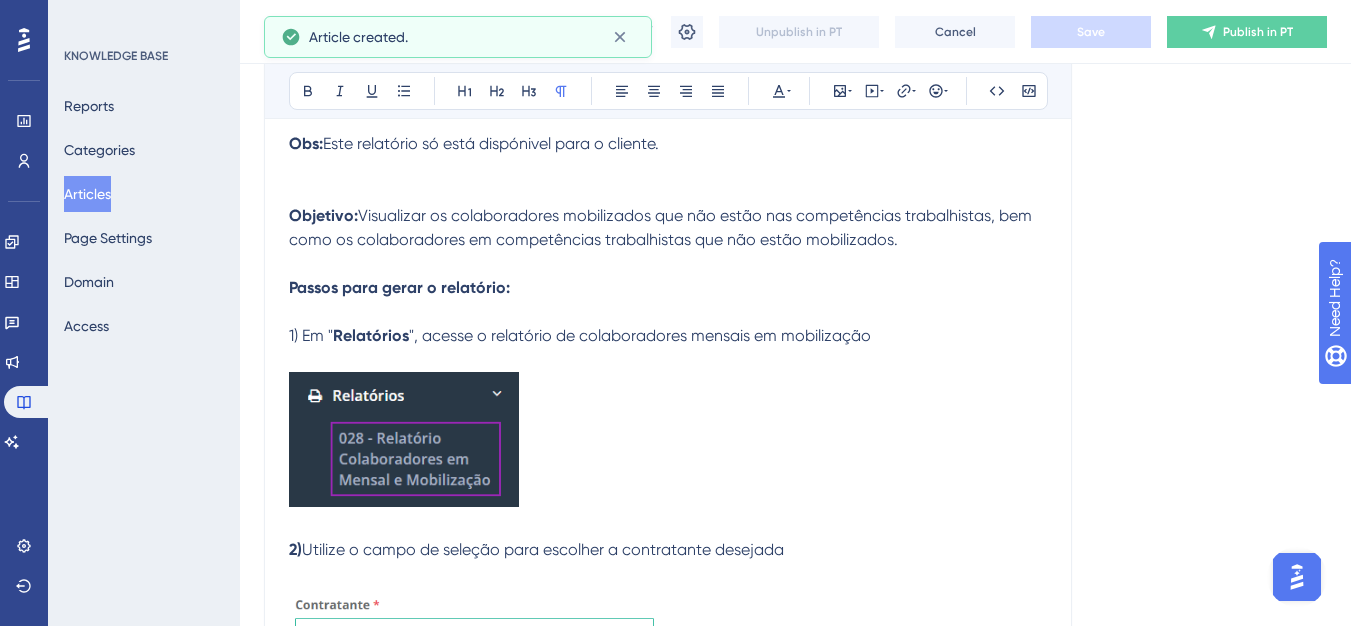 scroll, scrollTop: 333, scrollLeft: 0, axis: vertical 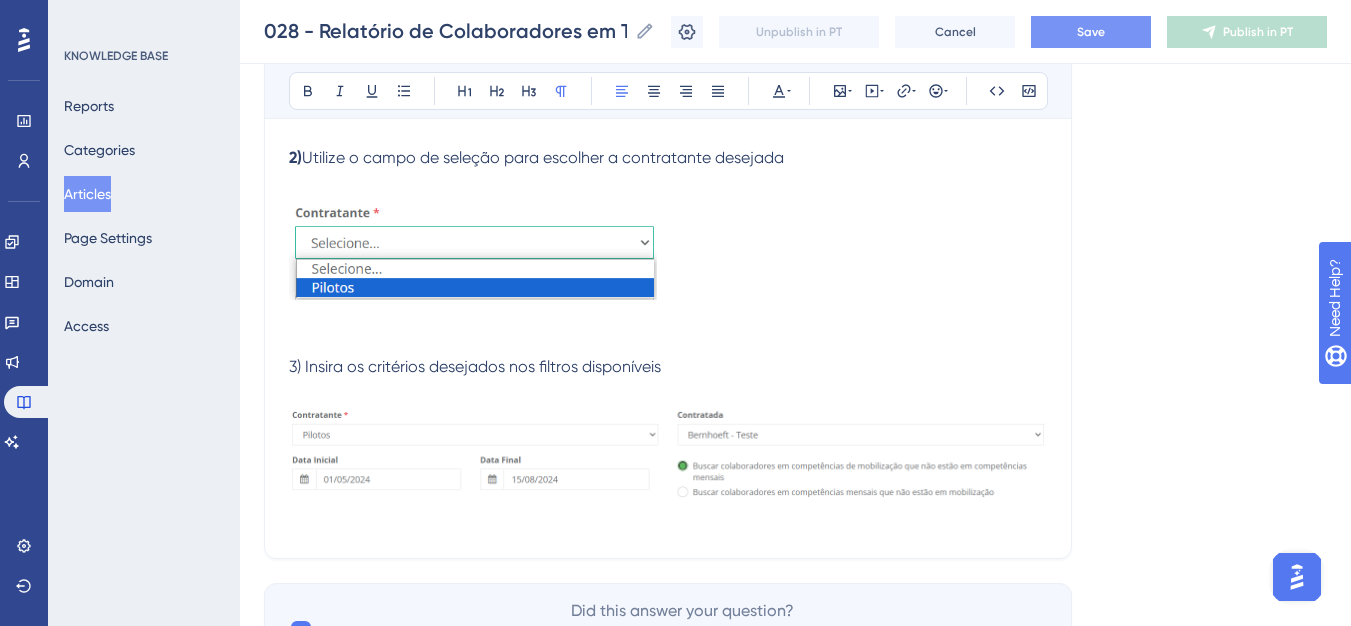 drag, startPoint x: 281, startPoint y: 347, endPoint x: 420, endPoint y: 319, distance: 141.7921 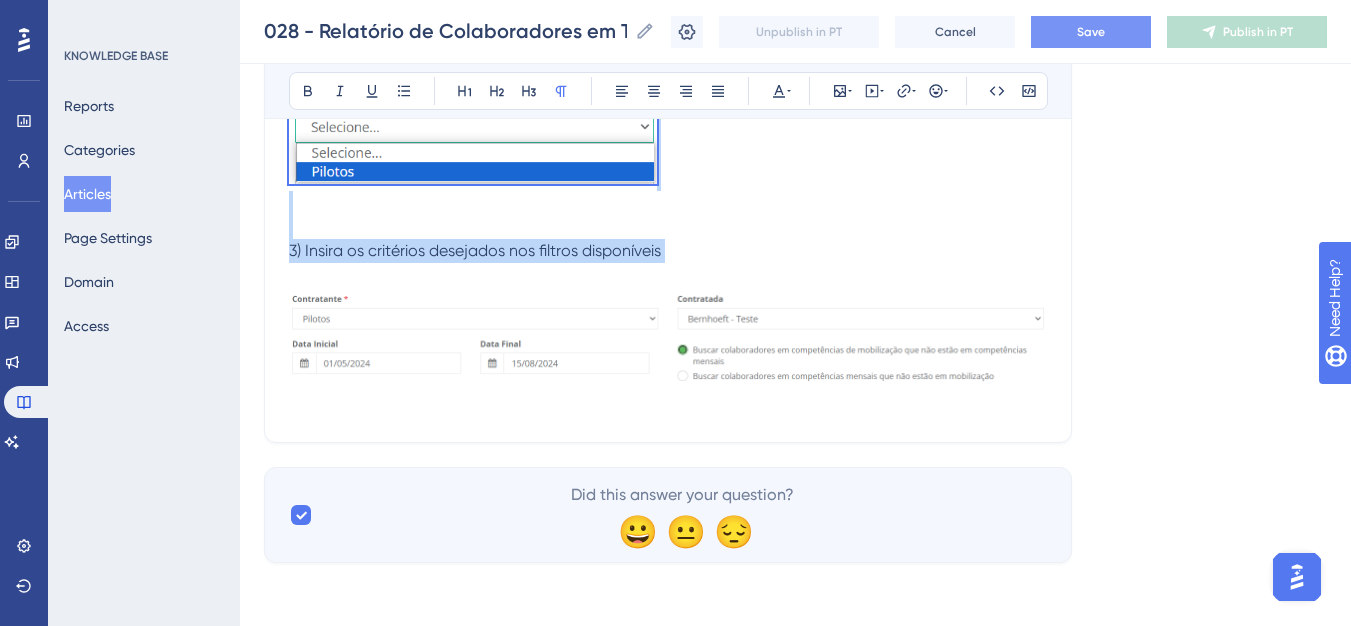 scroll, scrollTop: 850, scrollLeft: 0, axis: vertical 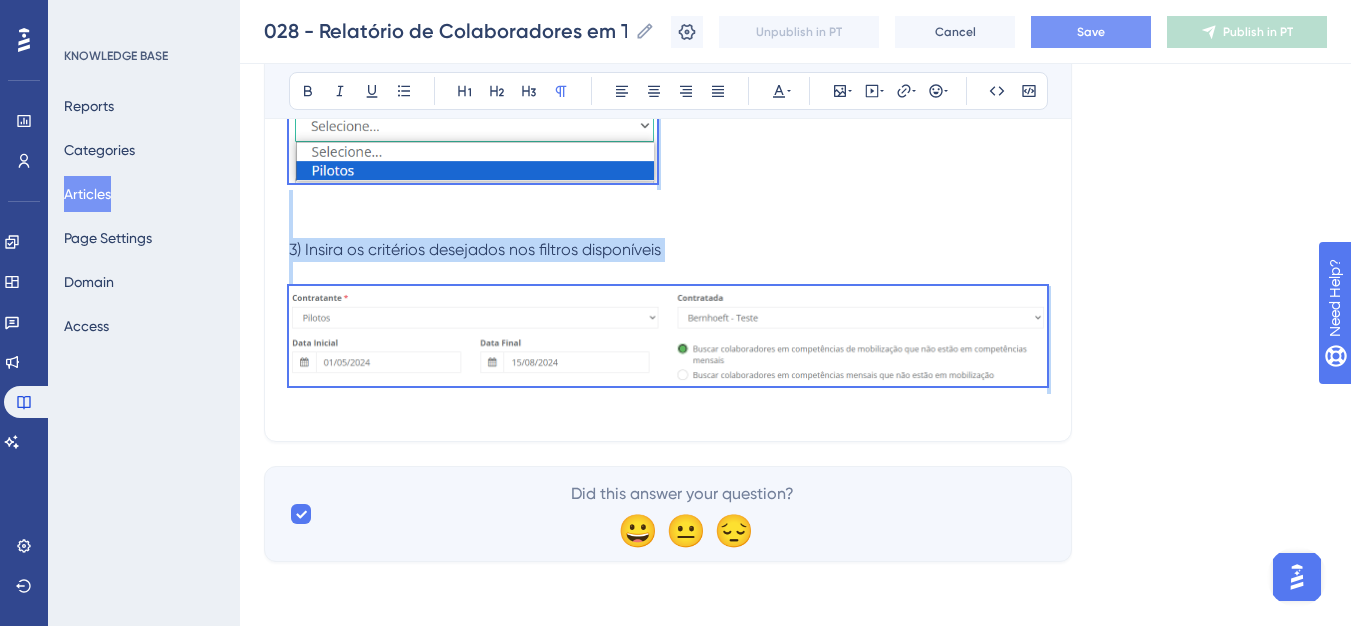 drag, startPoint x: 291, startPoint y: 158, endPoint x: 374, endPoint y: 403, distance: 258.6774 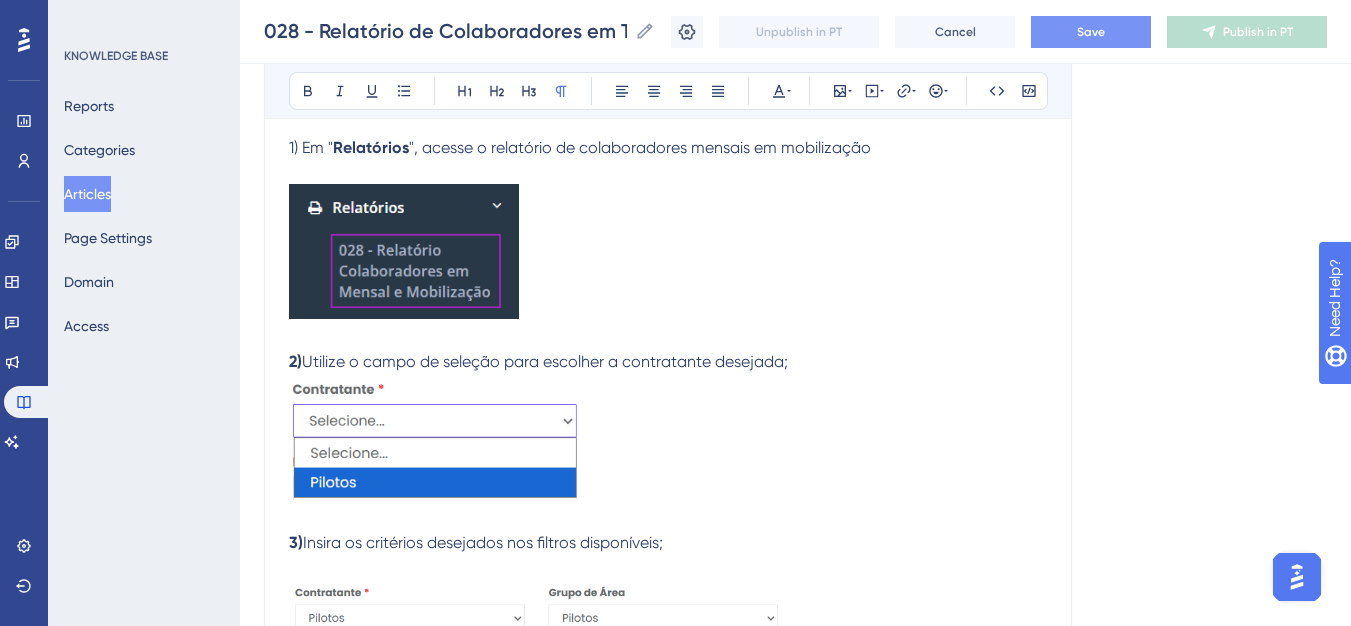 scroll, scrollTop: 505, scrollLeft: 0, axis: vertical 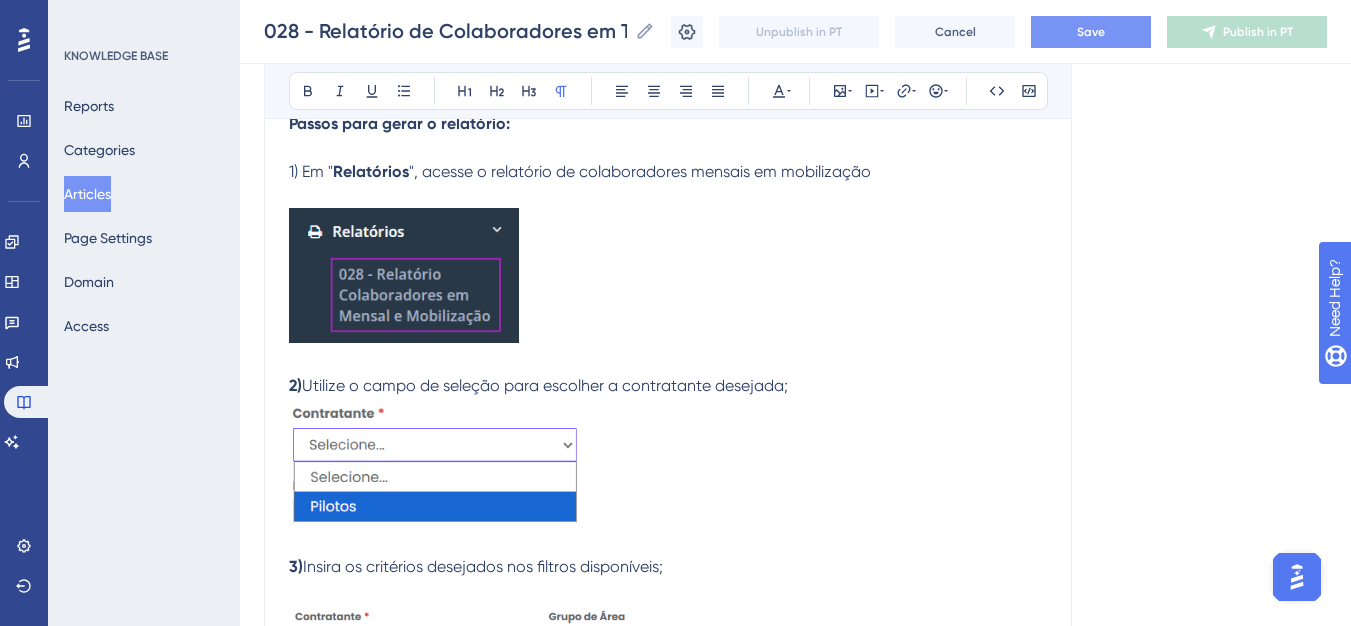 click at bounding box center (404, 275) 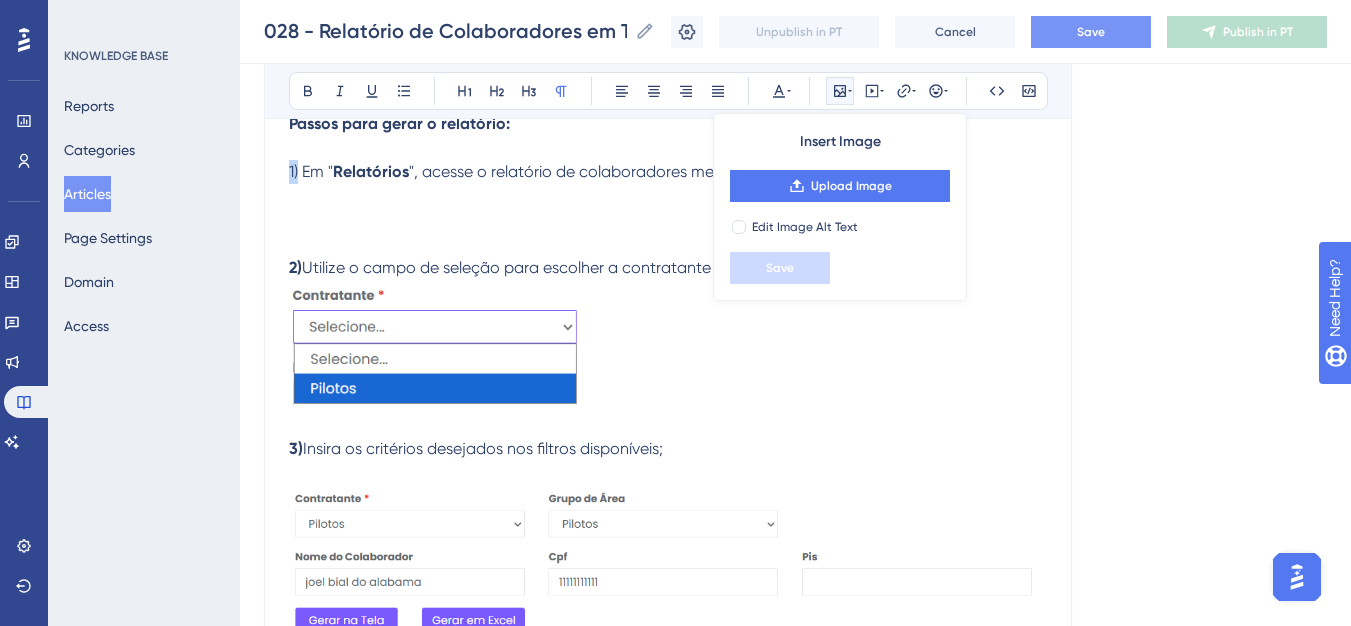 drag, startPoint x: 300, startPoint y: 175, endPoint x: 288, endPoint y: 175, distance: 12 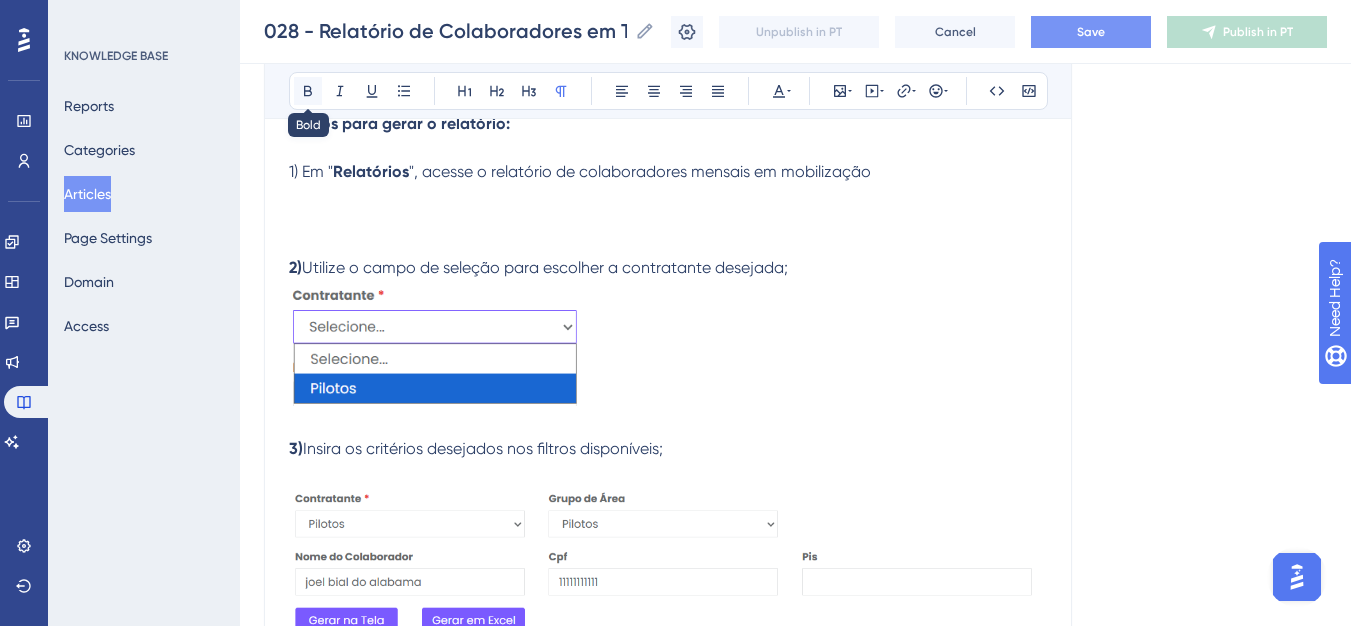 click 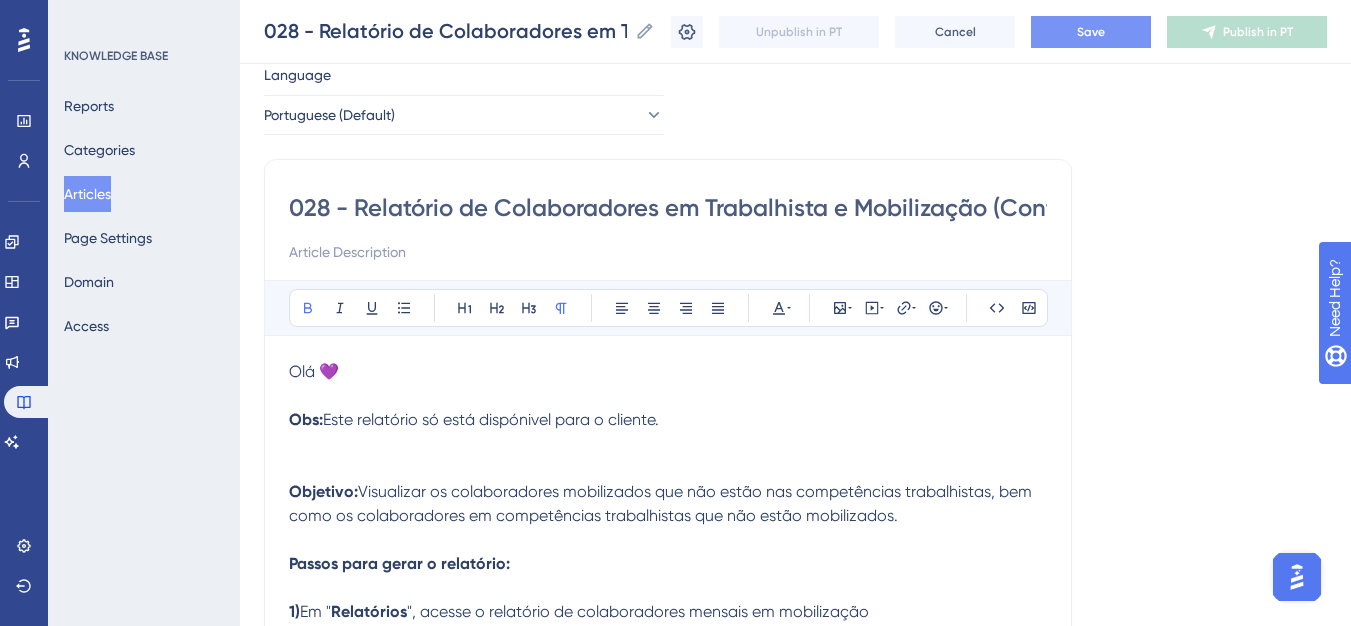 scroll, scrollTop: 200, scrollLeft: 0, axis: vertical 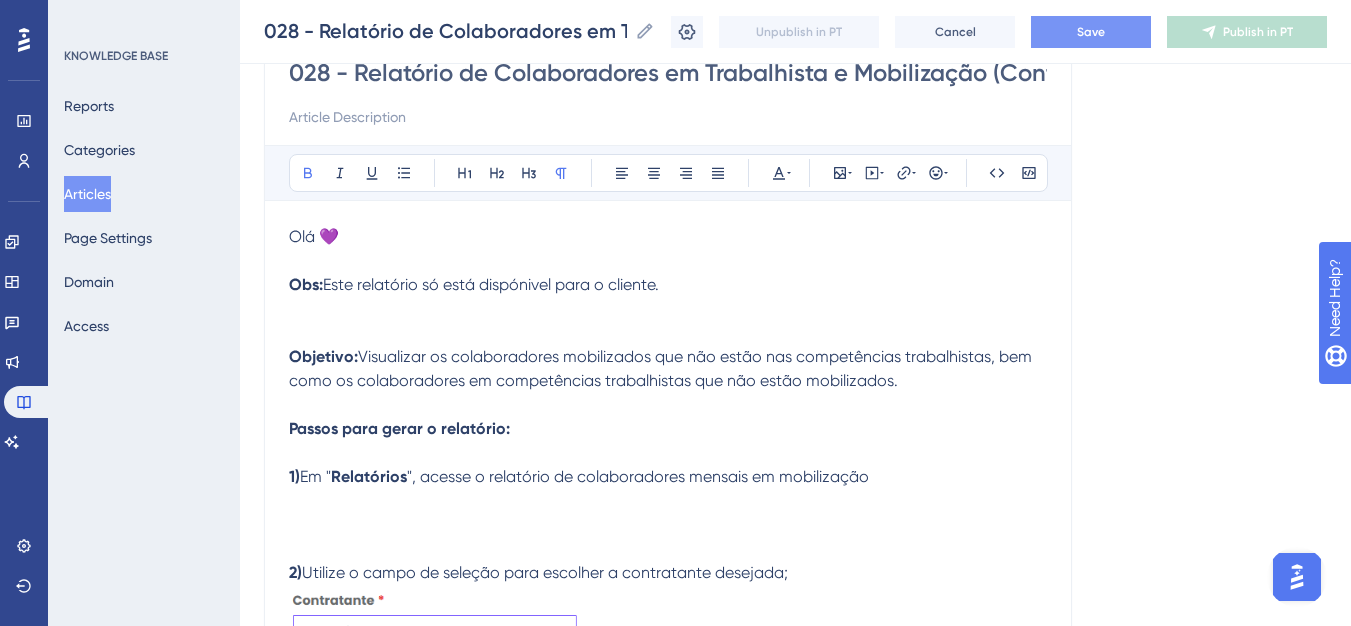 click on "Olá 💜 Obs:  Este relatório só está dispónivel para o cliente." at bounding box center (668, 285) 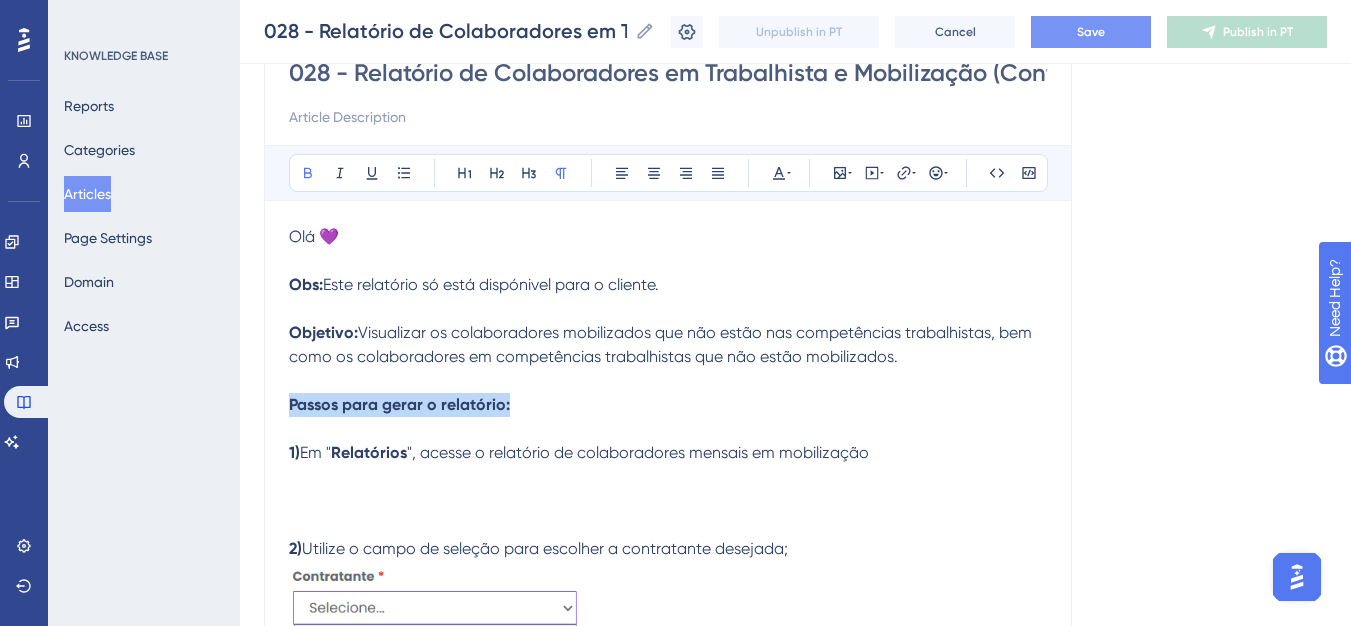 drag, startPoint x: 516, startPoint y: 398, endPoint x: 292, endPoint y: 408, distance: 224.2231 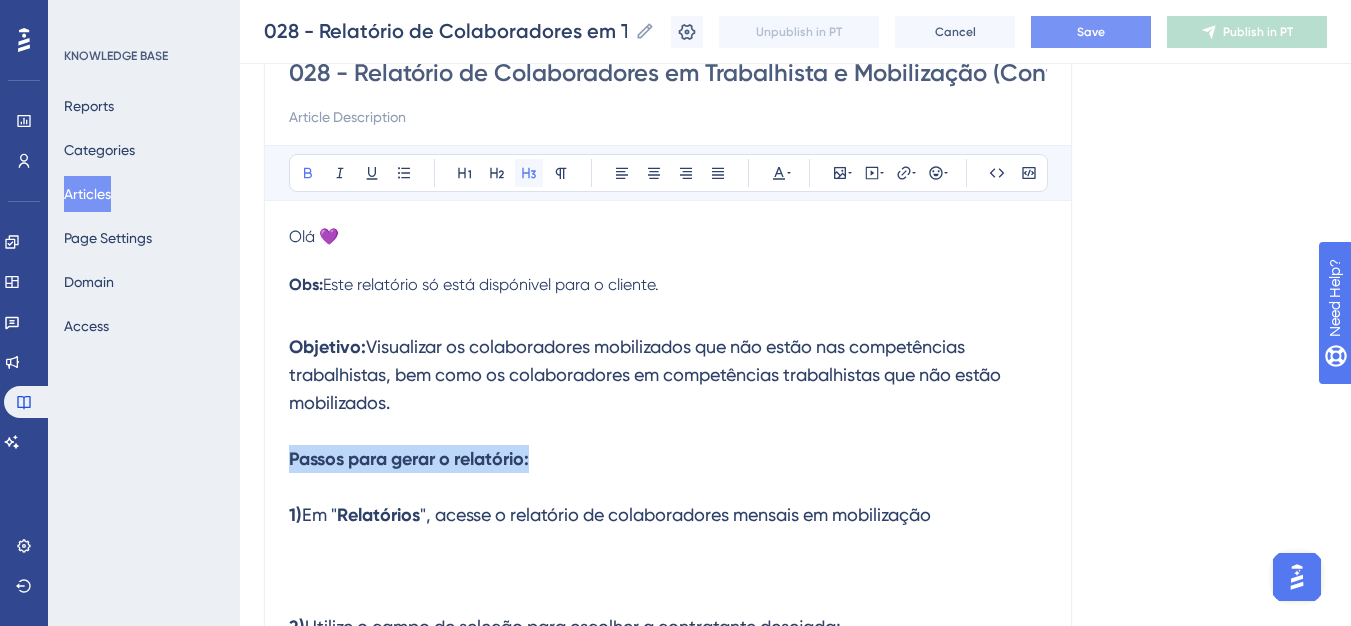 click at bounding box center (529, 173) 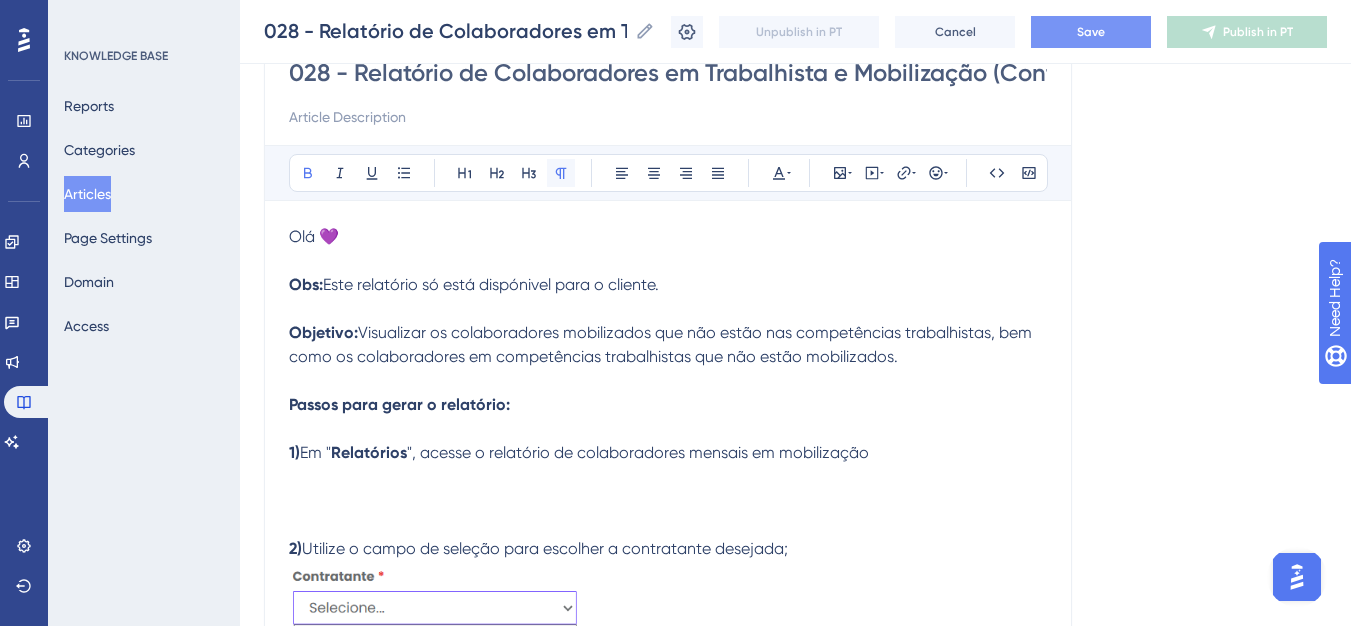 click at bounding box center [561, 173] 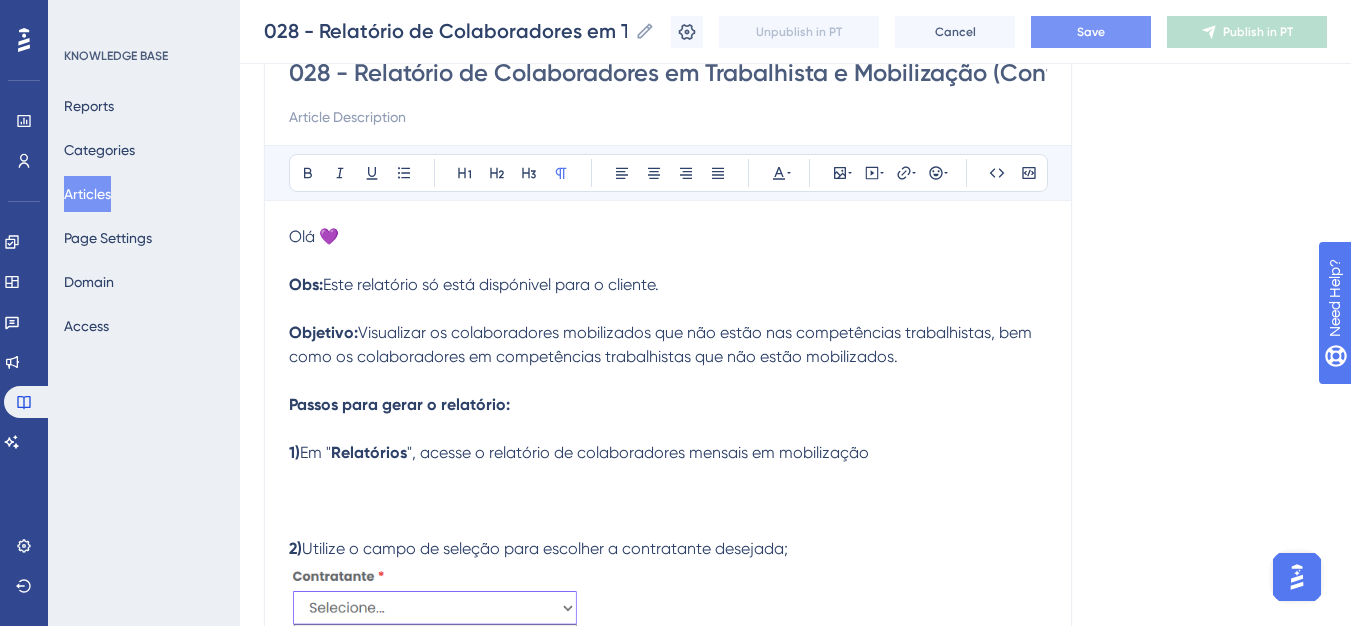 click on "Objetivo:  Visualizar os colaboradores mobilizados que não estão nas competências trabalhistas, bem como os colaboradores em competências trabalhistas que não estão mobilizados. Passos para gerar o relatório: 1)  Em " Relatórios ", acesse o relatório de colaboradores mensais em mobilização  2)  Utilize o campo de seleção para escolher a contratante desejada; 3)  Insira os critérios desejados nos filtros disponíveis; 4)  Finalize clicando em ' Gerar em excel ' para exportar o relatório ou ' Gerar em tela ' para visualizar na plataforma." at bounding box center [668, 666] 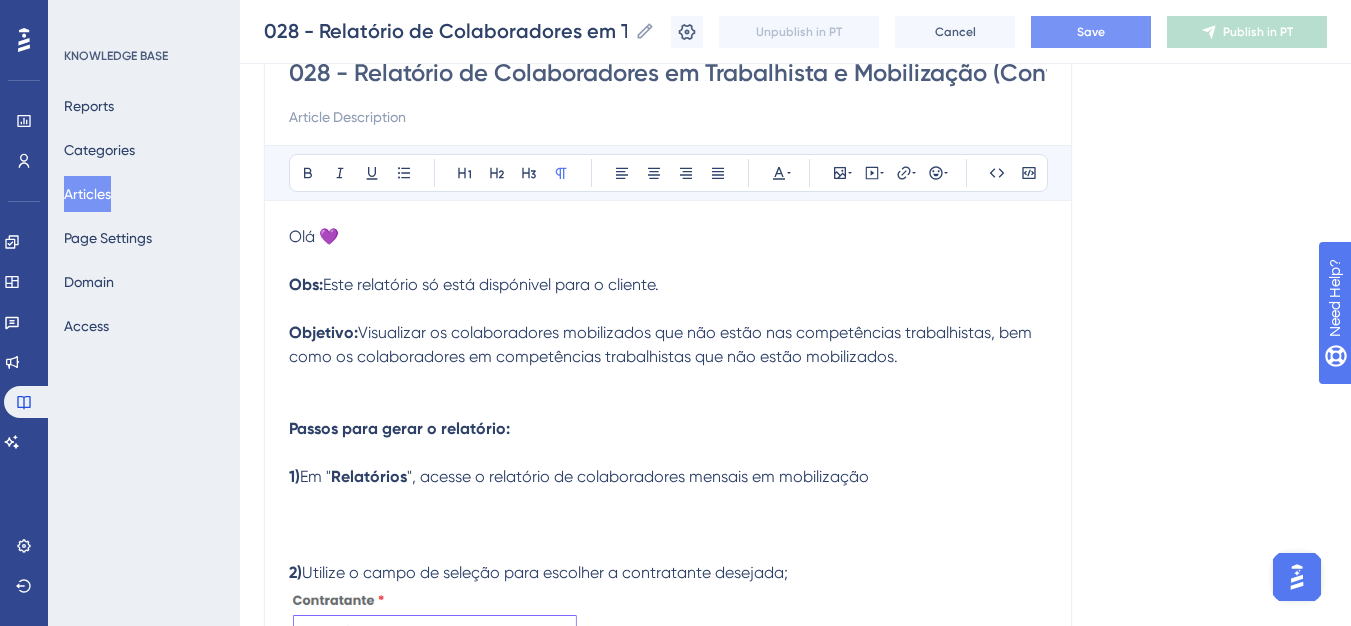 click on "Passos para gerar o relatório: 1)  Em " Relatórios ", acesse o relatório de colaboradores mensais em mobilização  2)  Utilize o campo de seleção para escolher a contratante desejada; 3)  Insira os critérios desejados nos filtros disponíveis; 4)  Finalize clicando em ' Gerar em excel ' para exportar o relatório ou ' Gerar em tela ' para visualizar na plataforma." at bounding box center [668, 714] 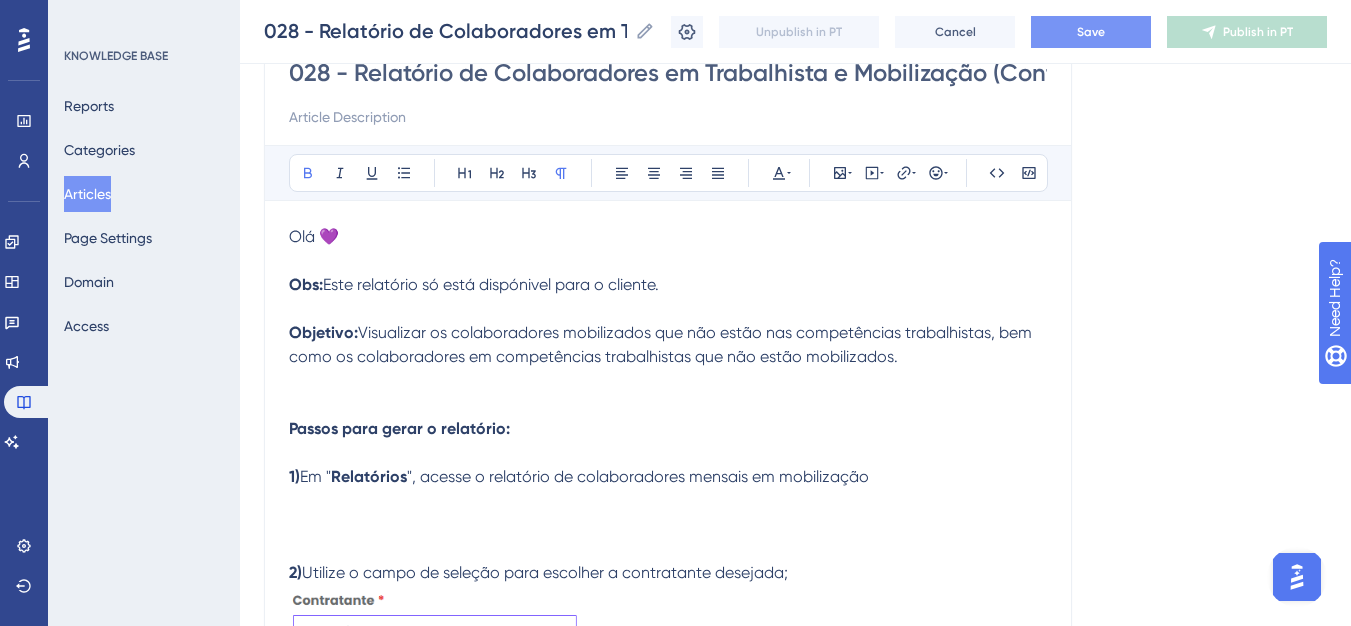 click on "Passos para gerar o relatório:" at bounding box center [399, 428] 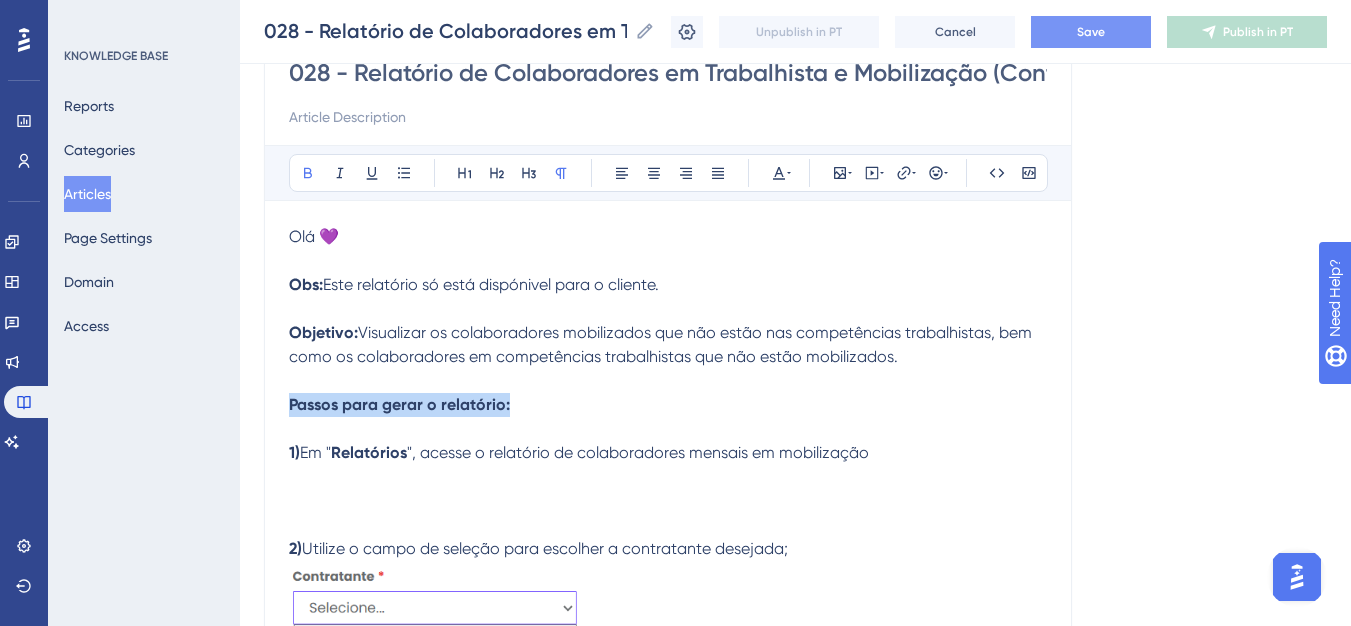 drag, startPoint x: 290, startPoint y: 405, endPoint x: 513, endPoint y: 414, distance: 223.18153 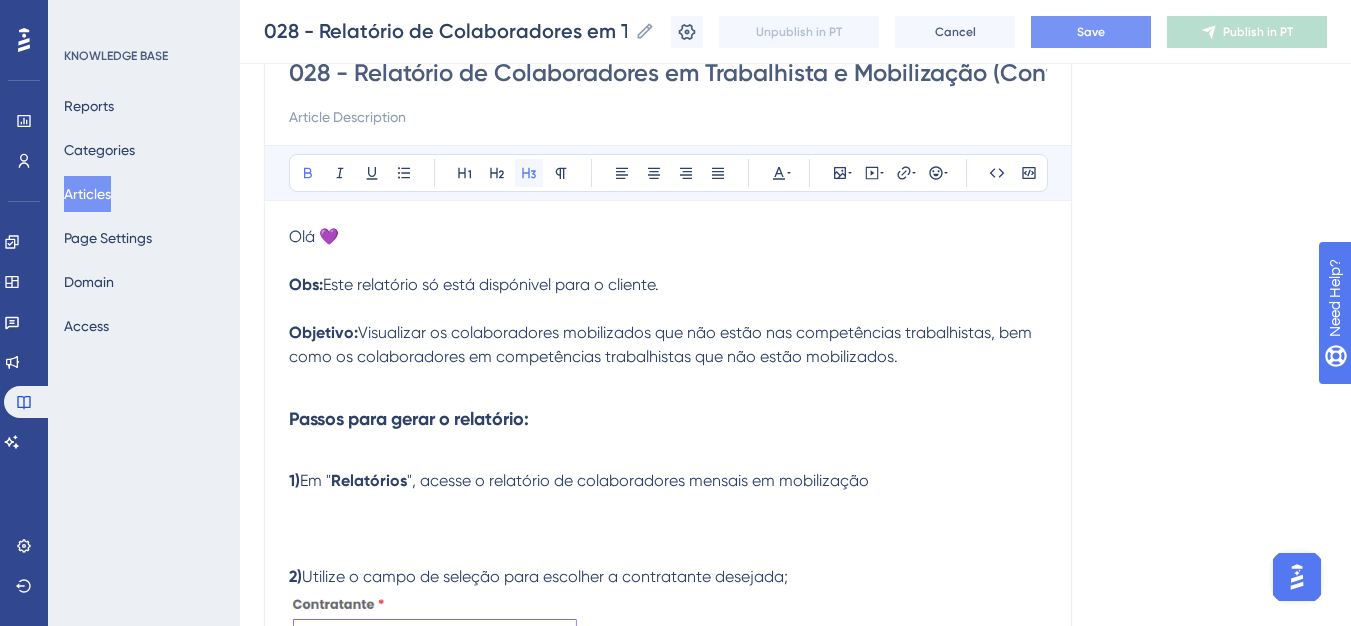 click at bounding box center [529, 173] 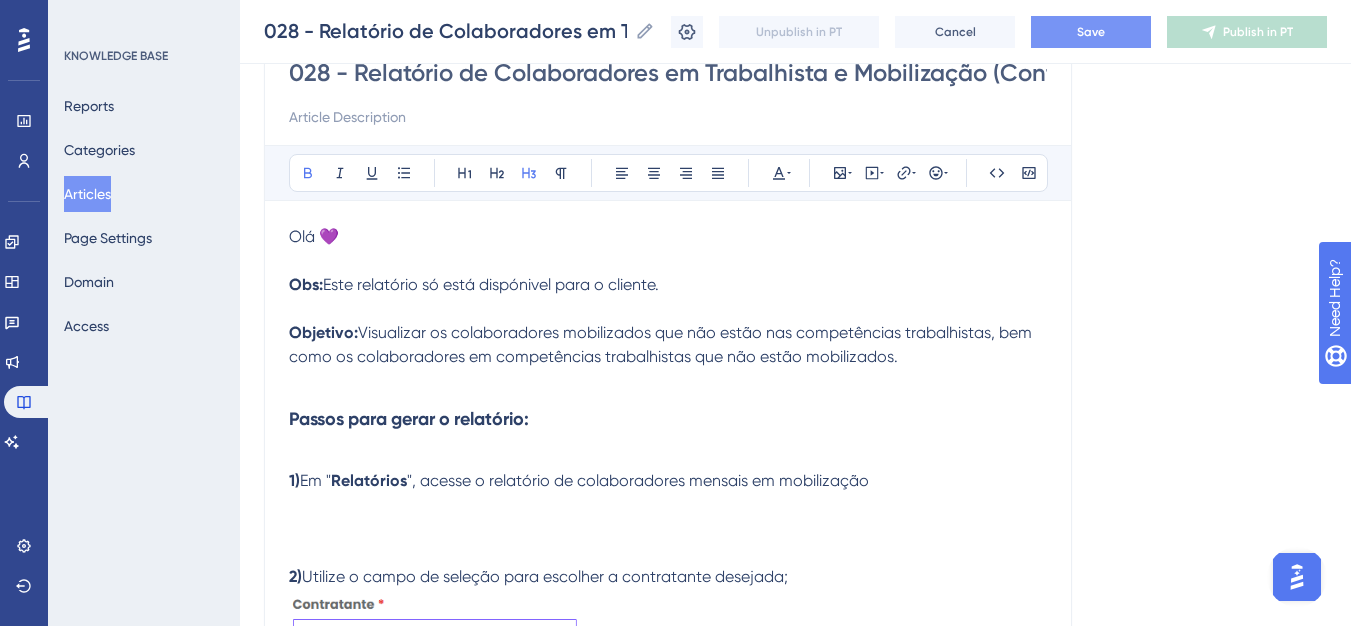 scroll, scrollTop: 400, scrollLeft: 0, axis: vertical 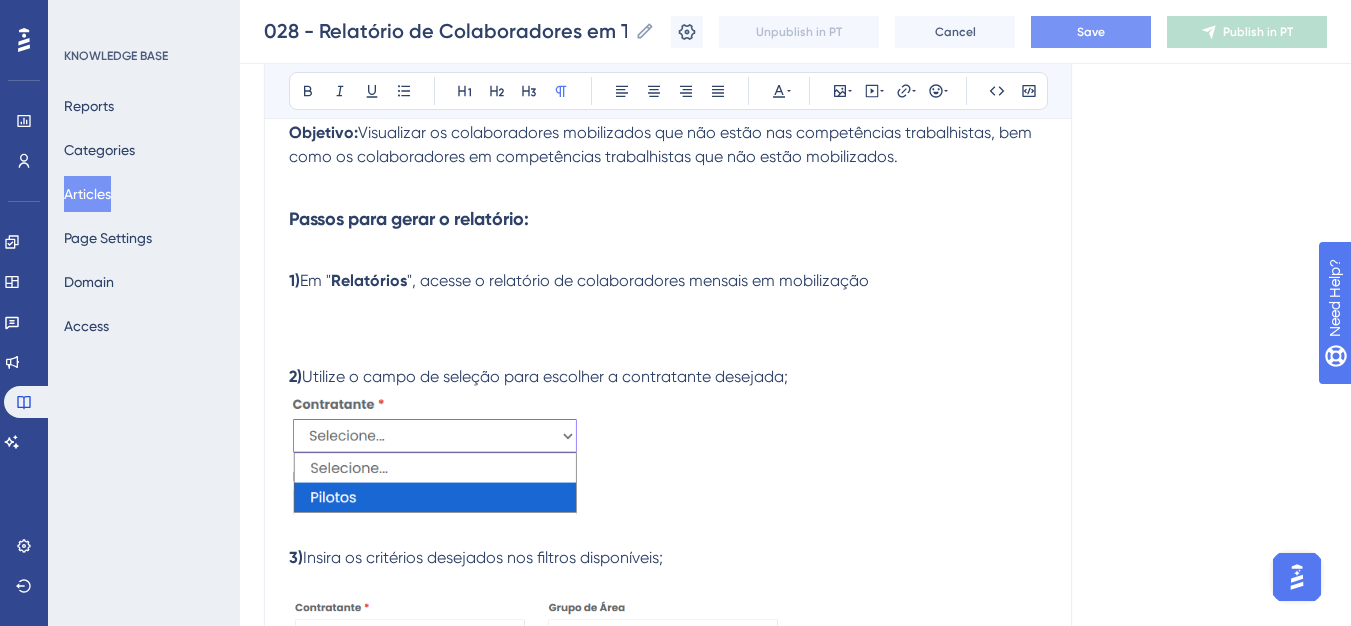 click on "1)  Em " Relatórios ", acesse o relatório de colaboradores mensais em mobilização  2)  Utilize o campo de seleção para escolher a contratante desejada; 3)  Insira os critérios desejados nos filtros disponíveis; 4)  Finalize clicando em ' Gerar em excel ' para exportar o relatório ou ' Gerar em tela ' para visualizar na plataforma." at bounding box center [668, 542] 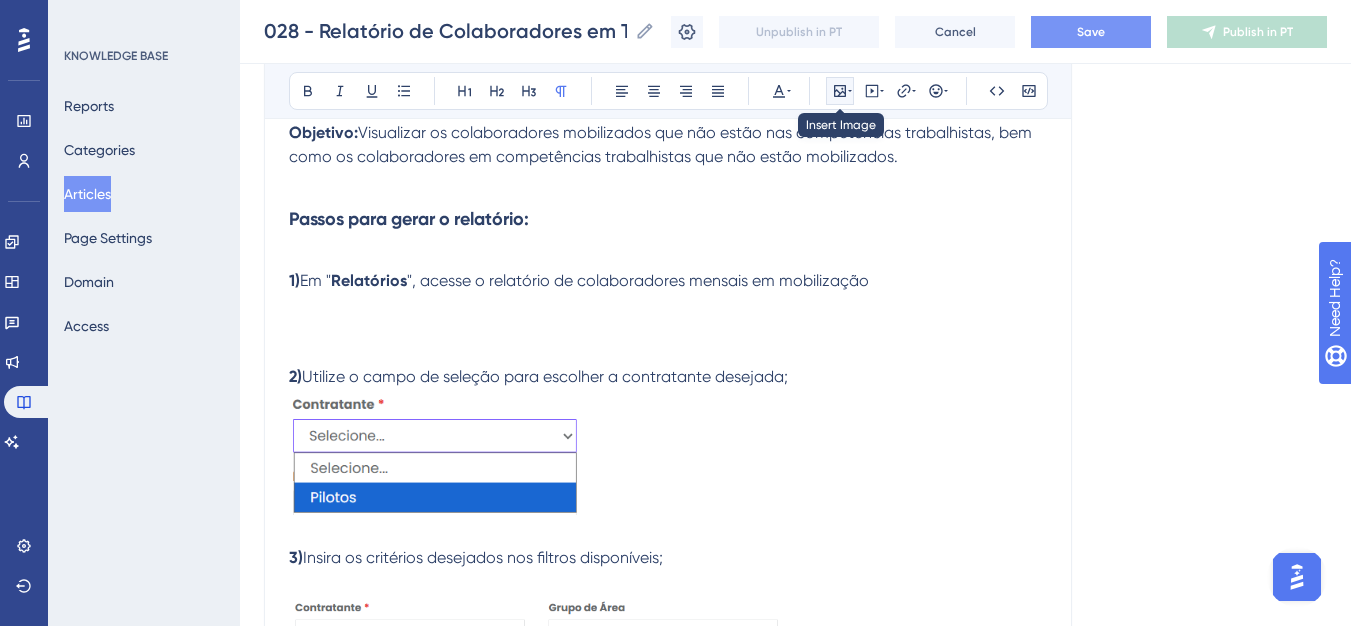 click 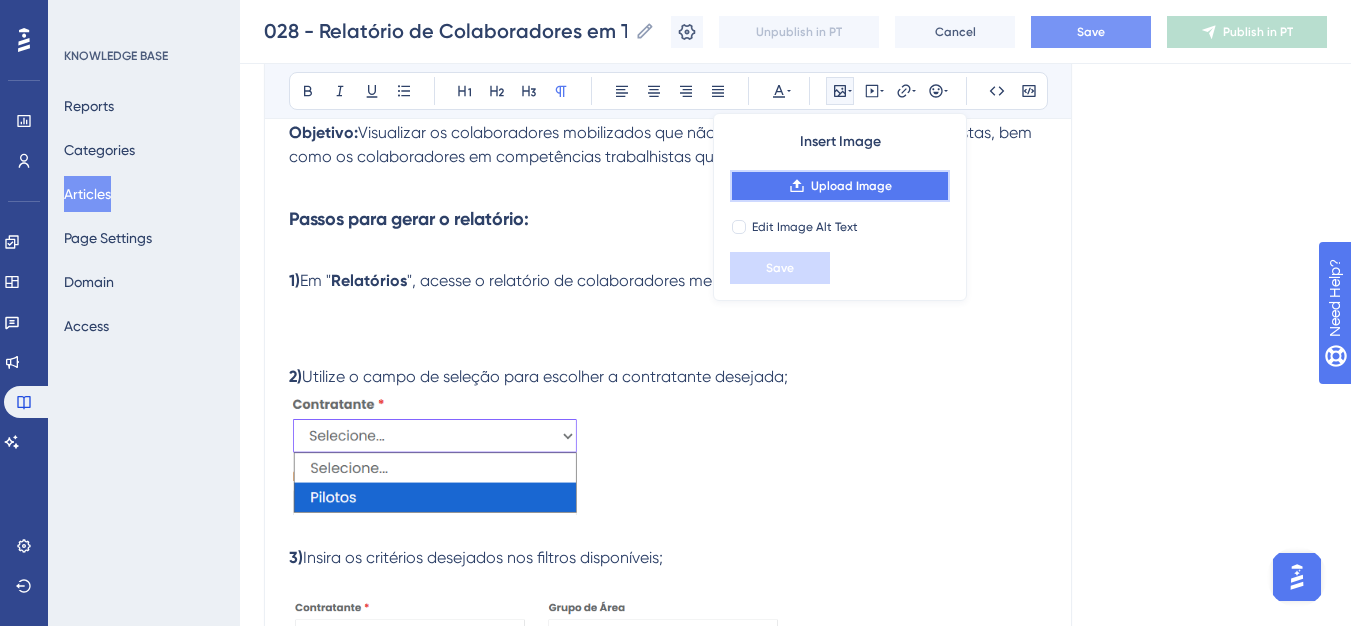 click 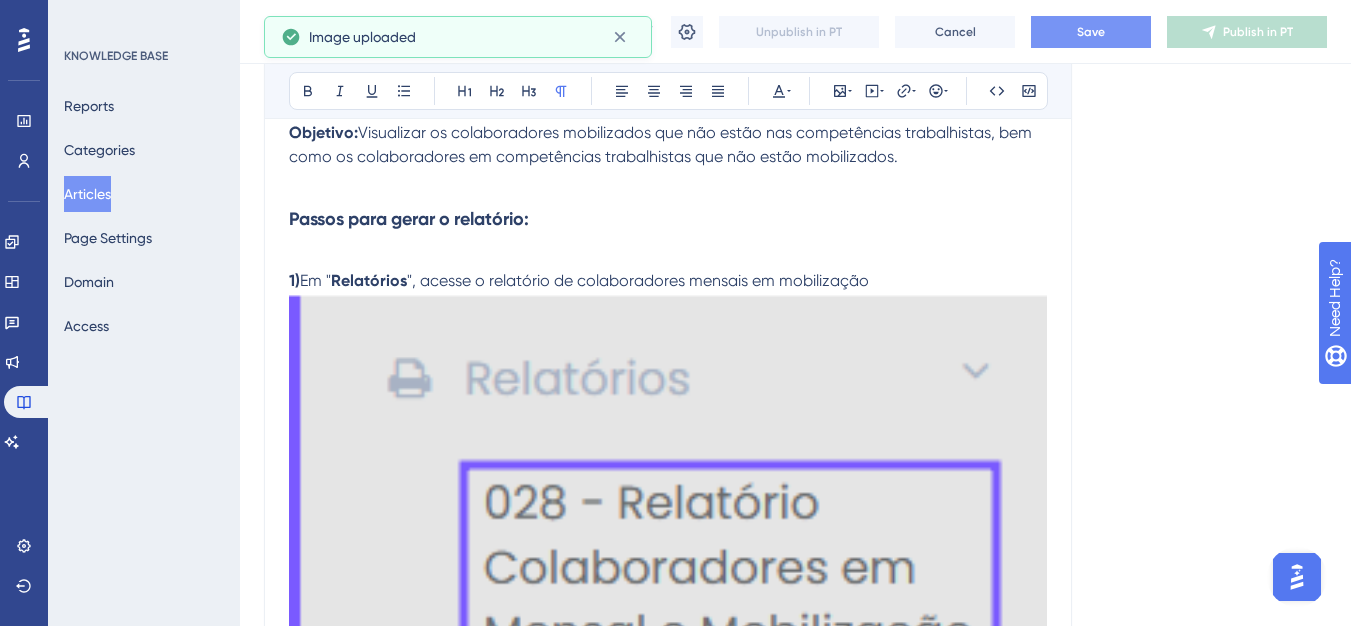 click at bounding box center [668, 503] 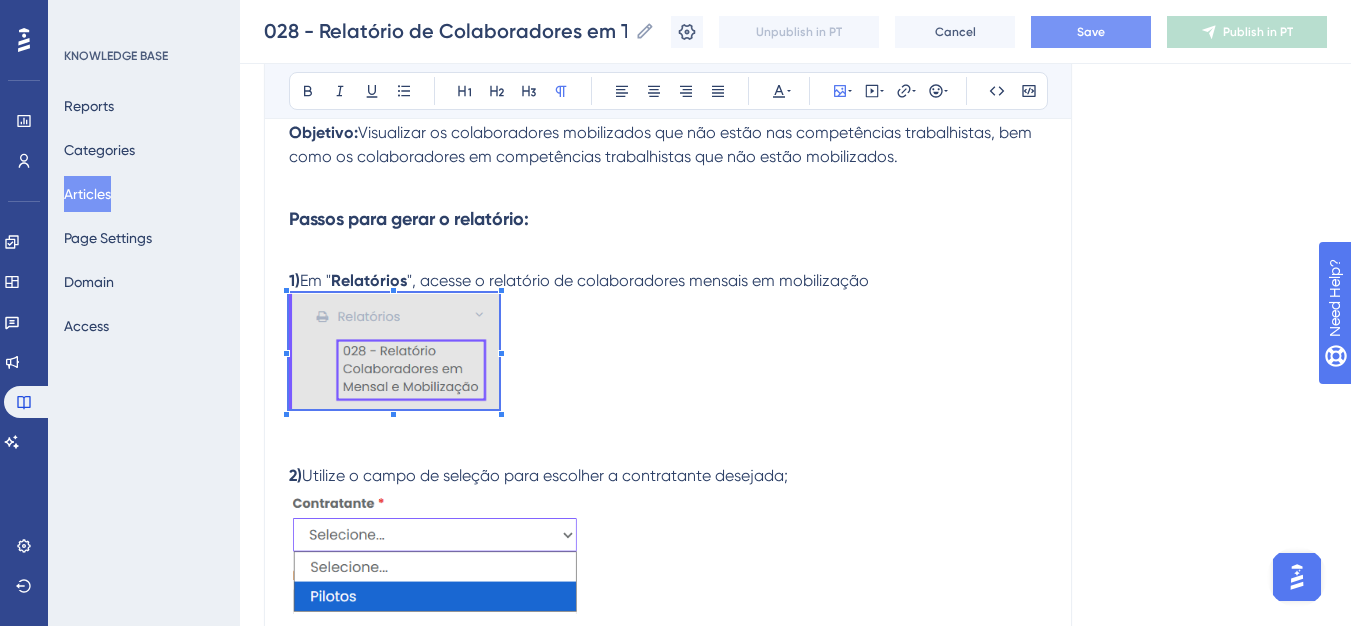 click on "1)  Em " Relatórios ", acesse o relatório de colaboradores mensais em mobilização  2)  Utilize o campo de seleção para escolher a contratante desejada; 3)  Insira os critérios desejados nos filtros disponíveis; 4)  Finalize clicando em ' Gerar em excel ' para exportar o relatório ou ' Gerar em tela ' para visualizar na plataforma." at bounding box center [668, 591] 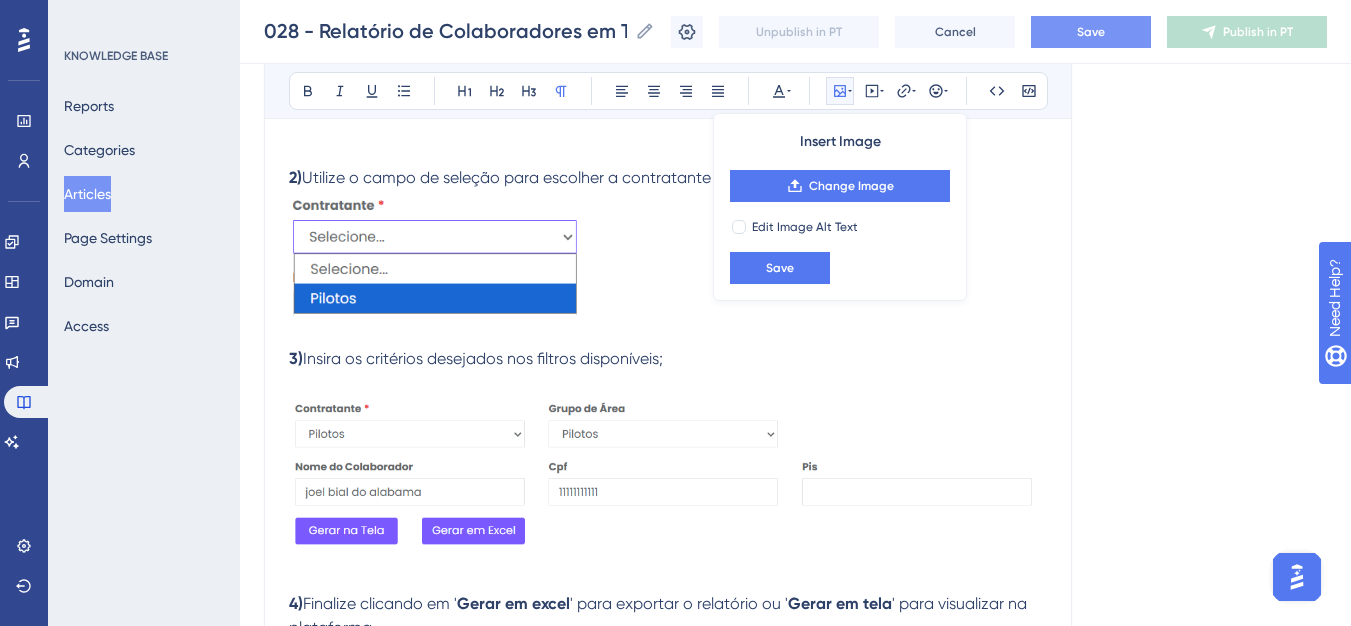 scroll, scrollTop: 700, scrollLeft: 0, axis: vertical 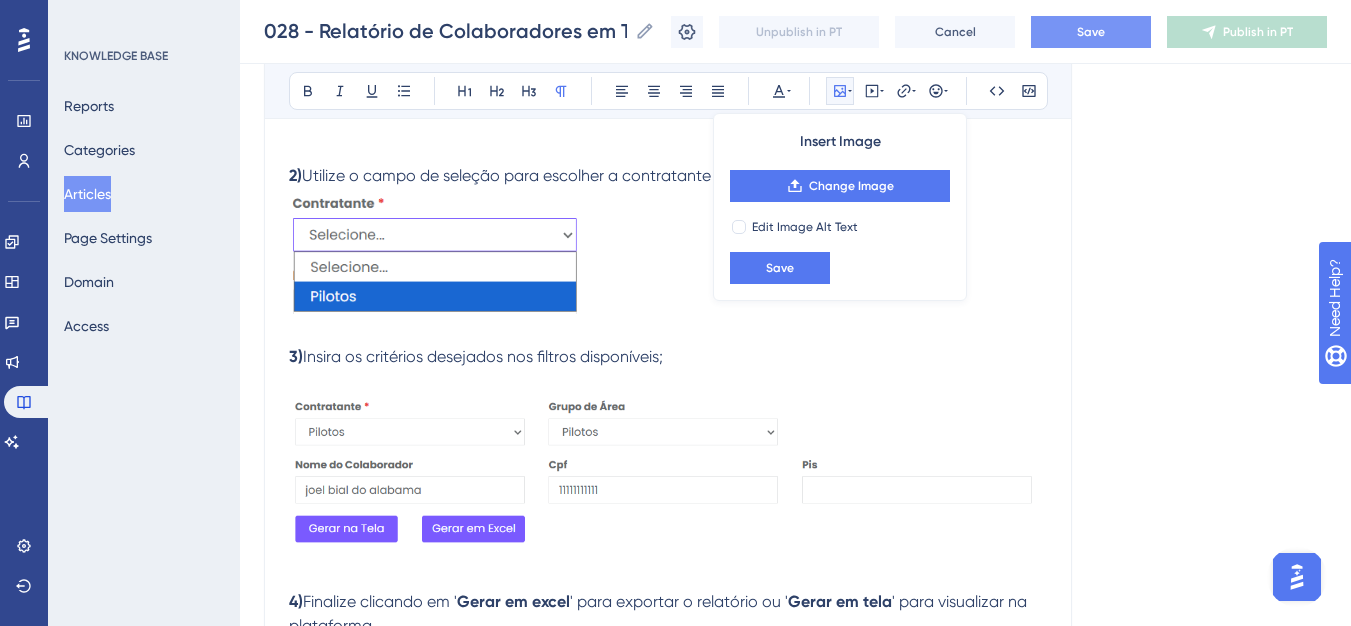 click at bounding box center (434, 251) 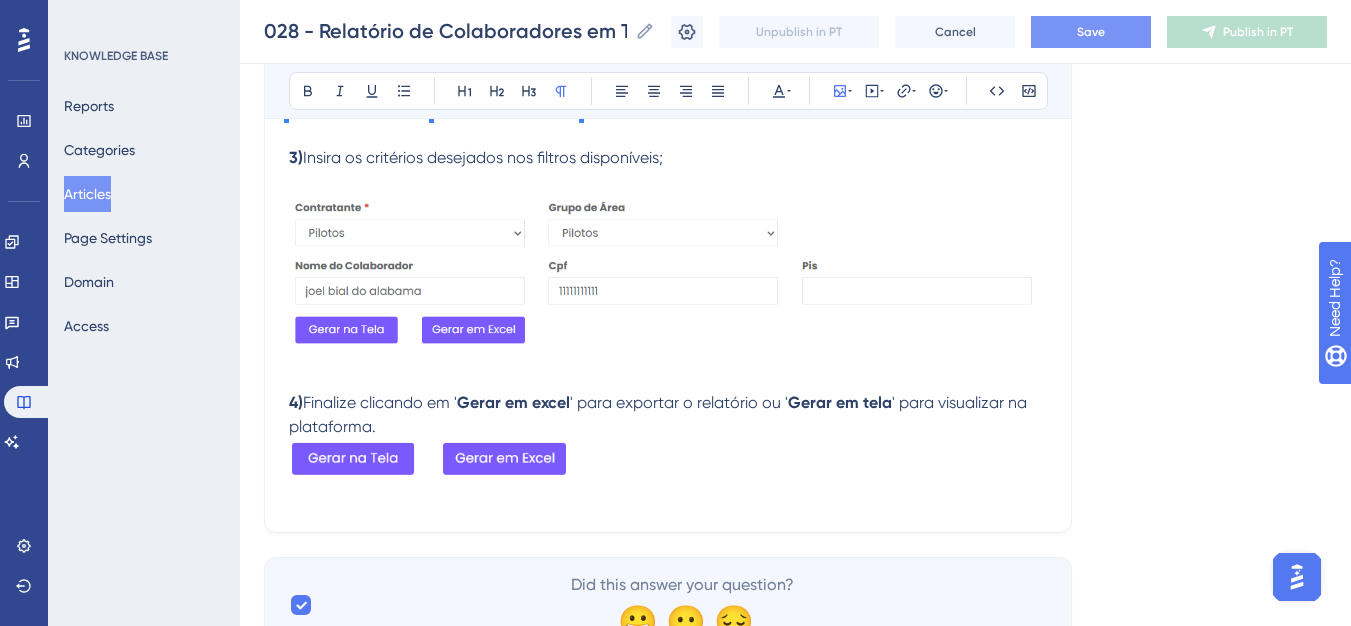 scroll, scrollTop: 900, scrollLeft: 0, axis: vertical 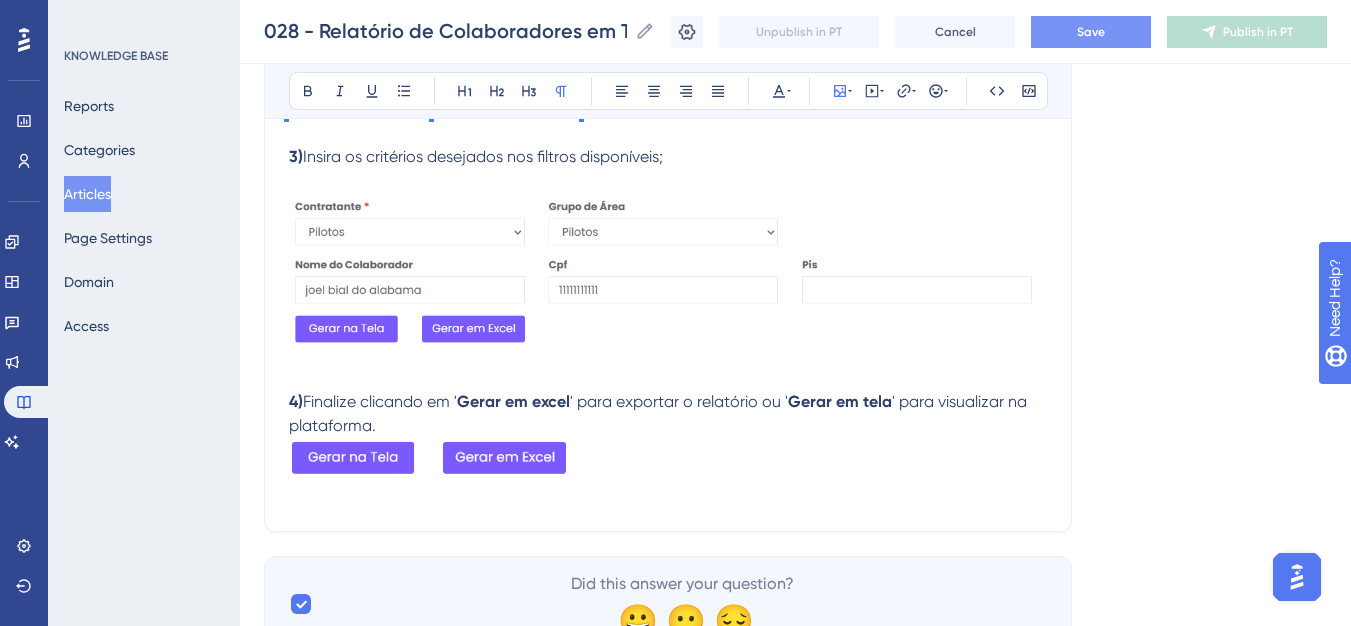click at bounding box center [668, 276] 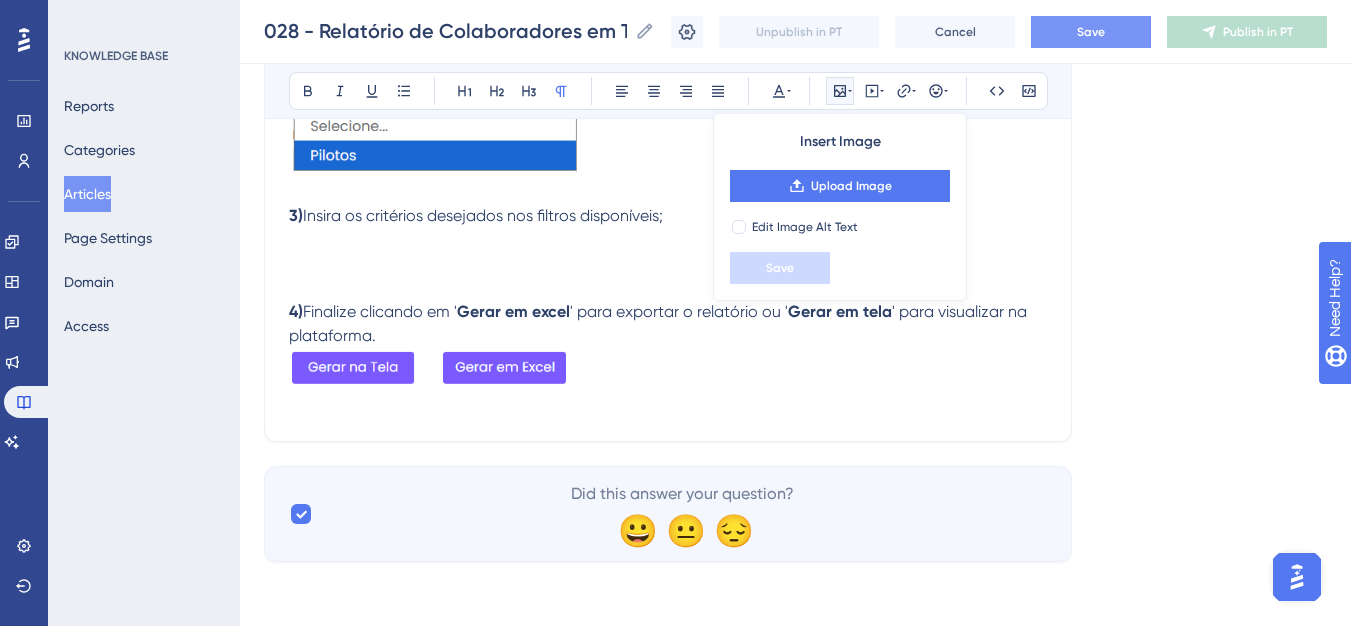 scroll, scrollTop: 841, scrollLeft: 0, axis: vertical 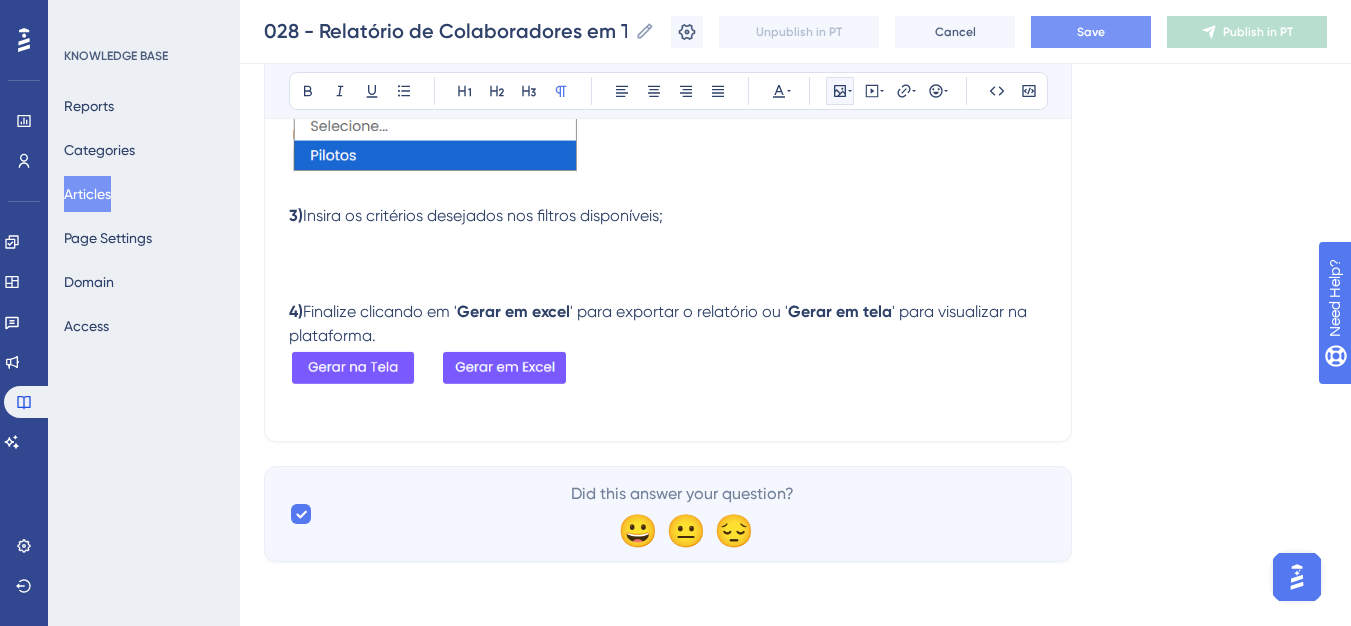 click 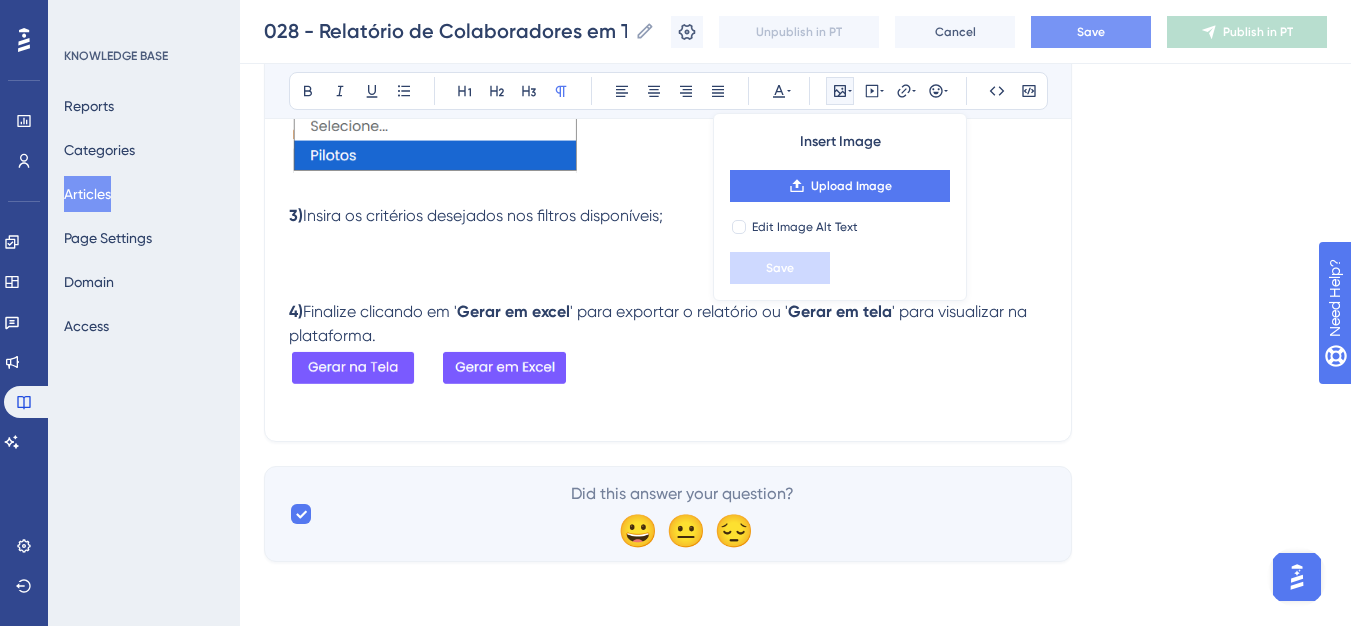 click on "Upload Image" at bounding box center (840, 186) 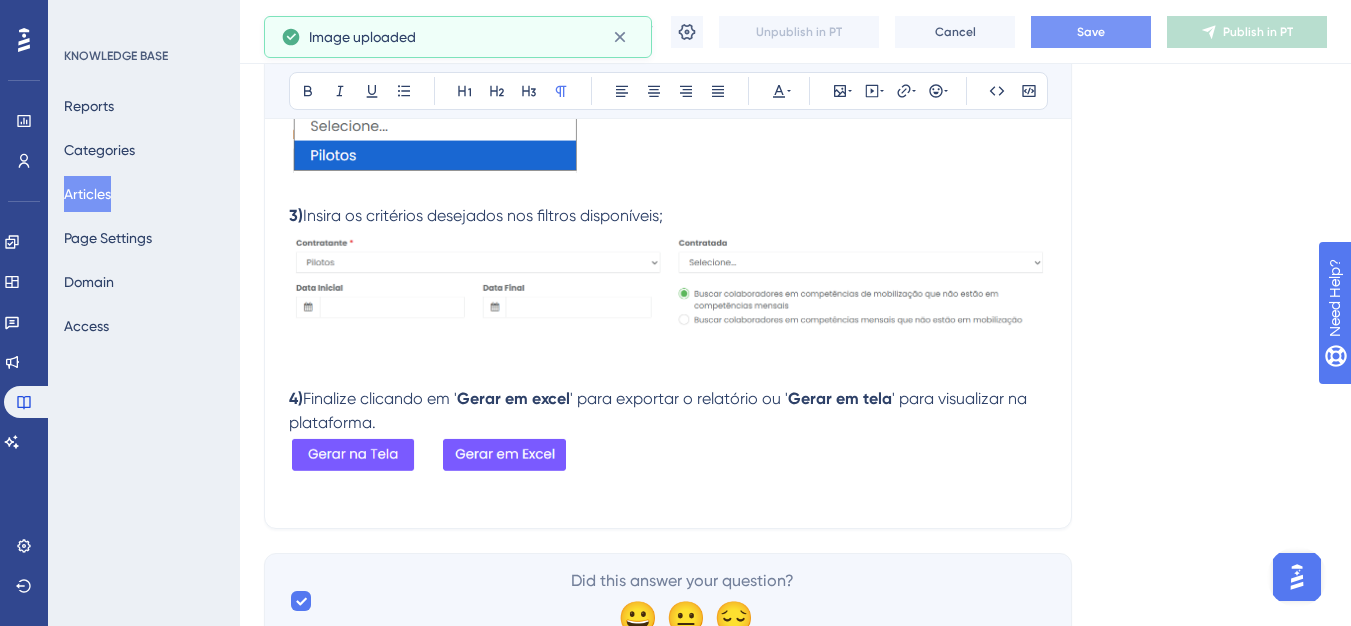 click on "Gerar em excel" at bounding box center [513, 398] 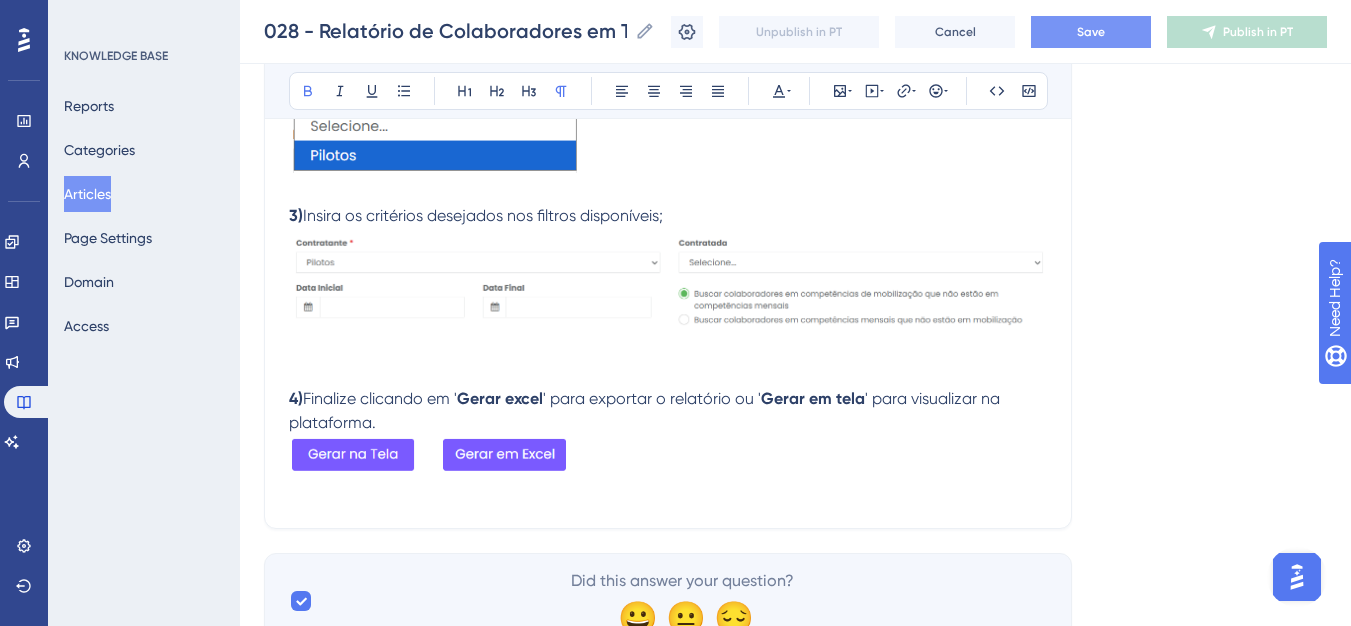 click on "Gerar em tela" at bounding box center (813, 398) 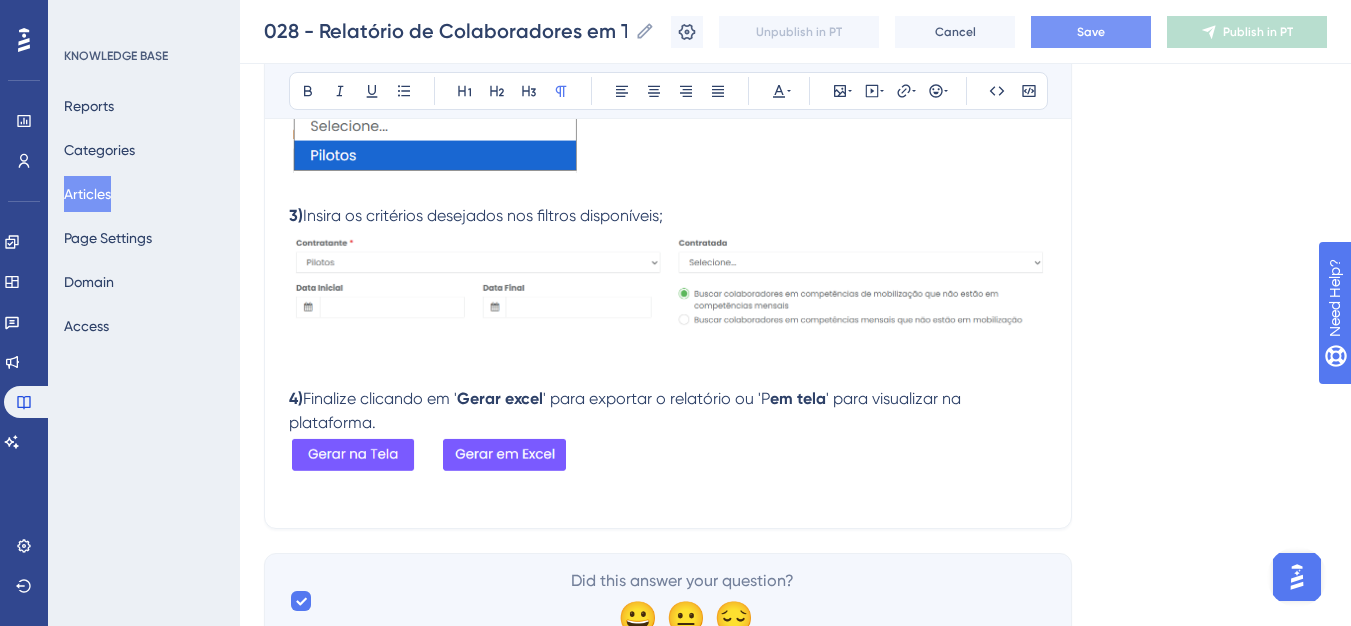 type 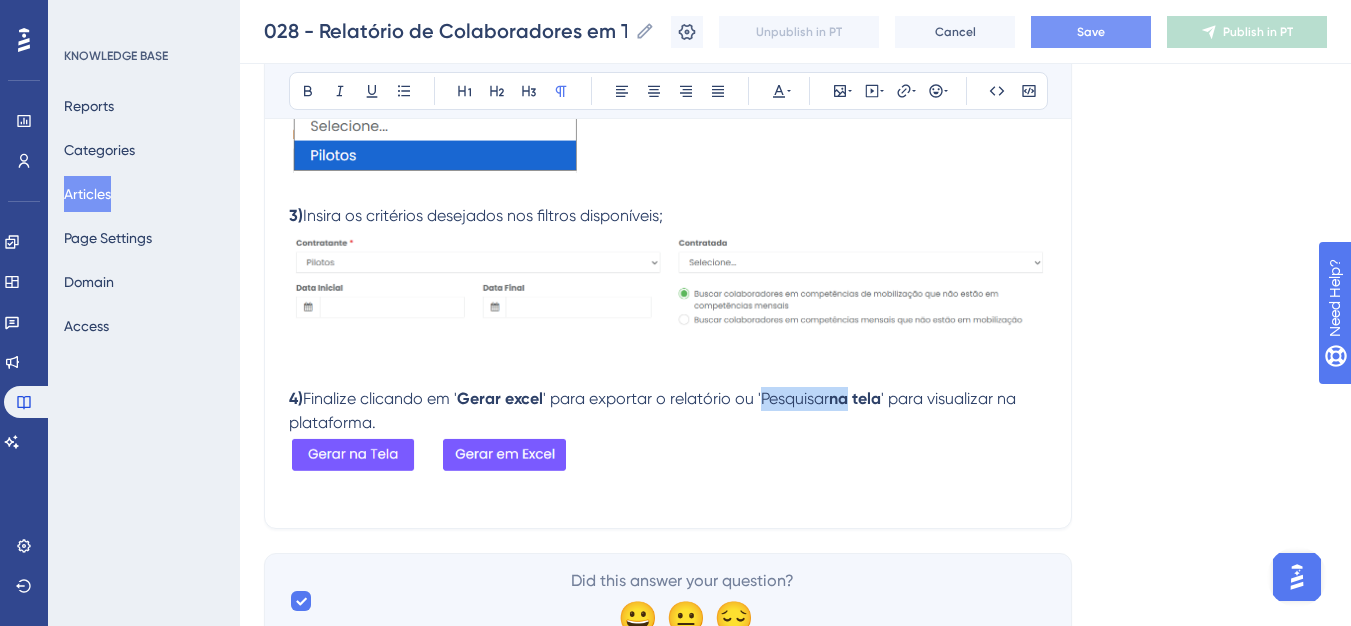drag, startPoint x: 842, startPoint y: 401, endPoint x: 766, endPoint y: 400, distance: 76.00658 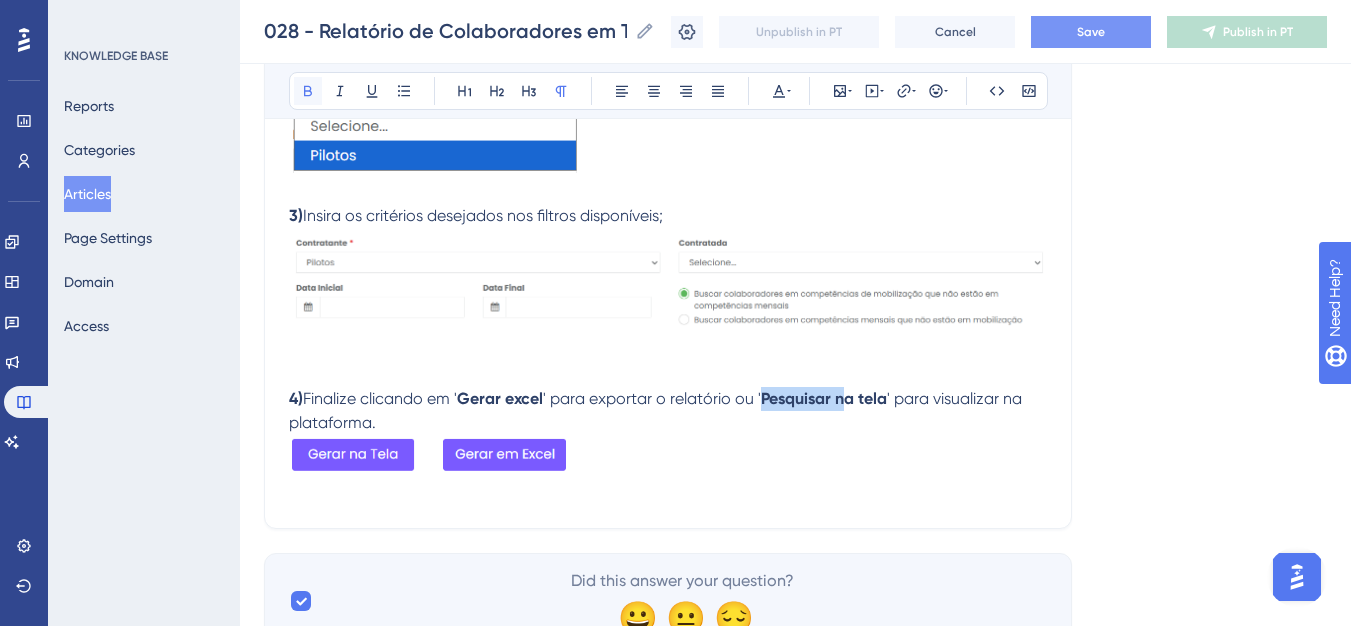 click at bounding box center (308, 91) 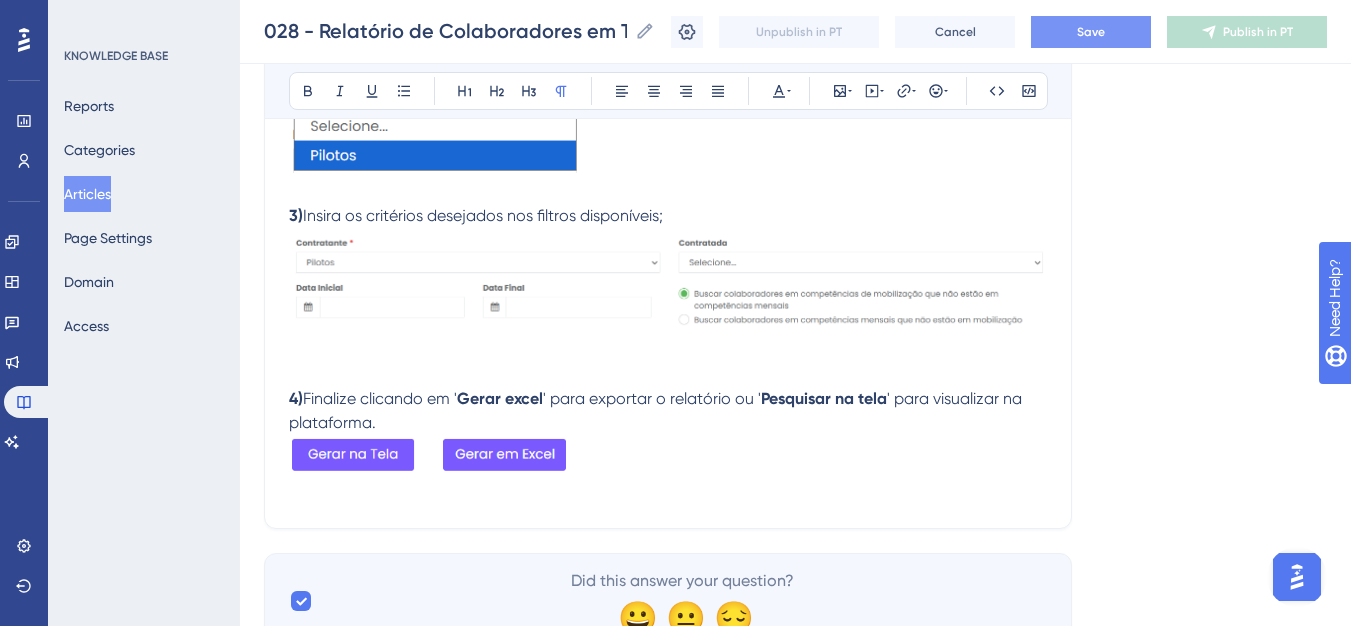 click on "1)  Em " Relatórios ", acesse o relatório de colaboradores mensais em mobilização  2)  Utilize o campo de seleção para escolher a contratante desejada; 3)  Insira os critérios desejados nos filtros disponíveis; 4)  Finalize clicando em ' Gerar excel ' para exportar o relatório ou ' Pesquisar na tela ' para visualizar na plataforma." at bounding box center (668, 119) 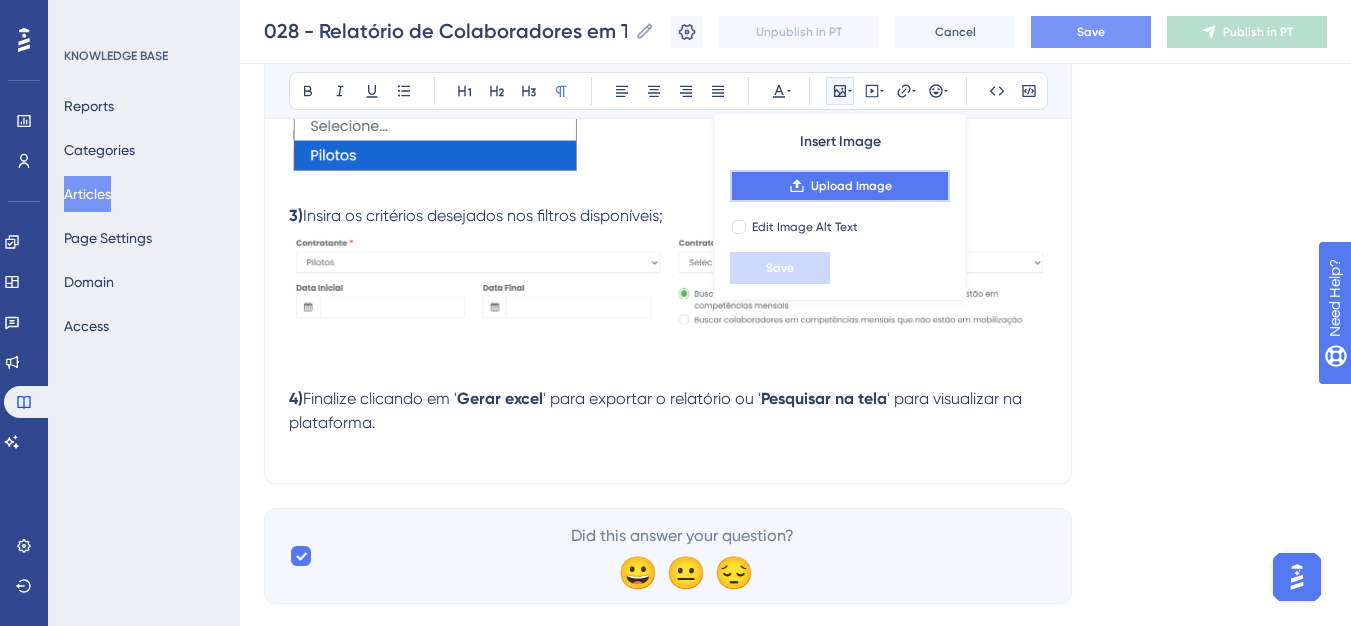 click 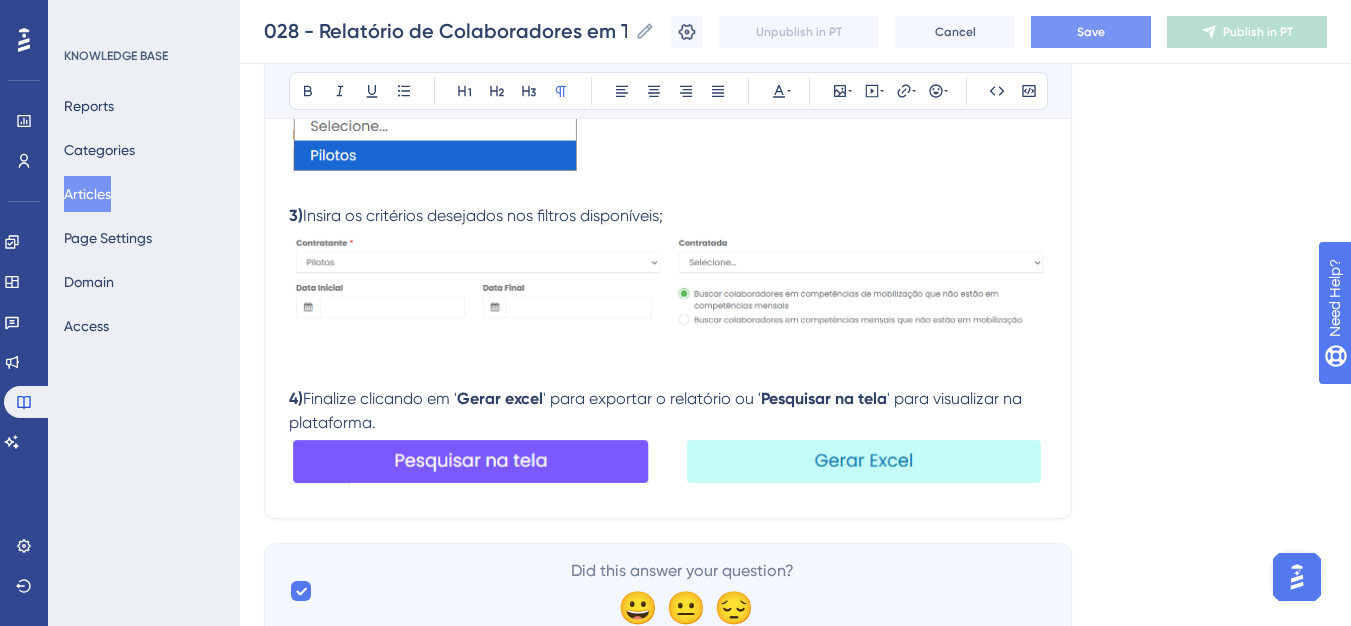 click at bounding box center [668, 461] 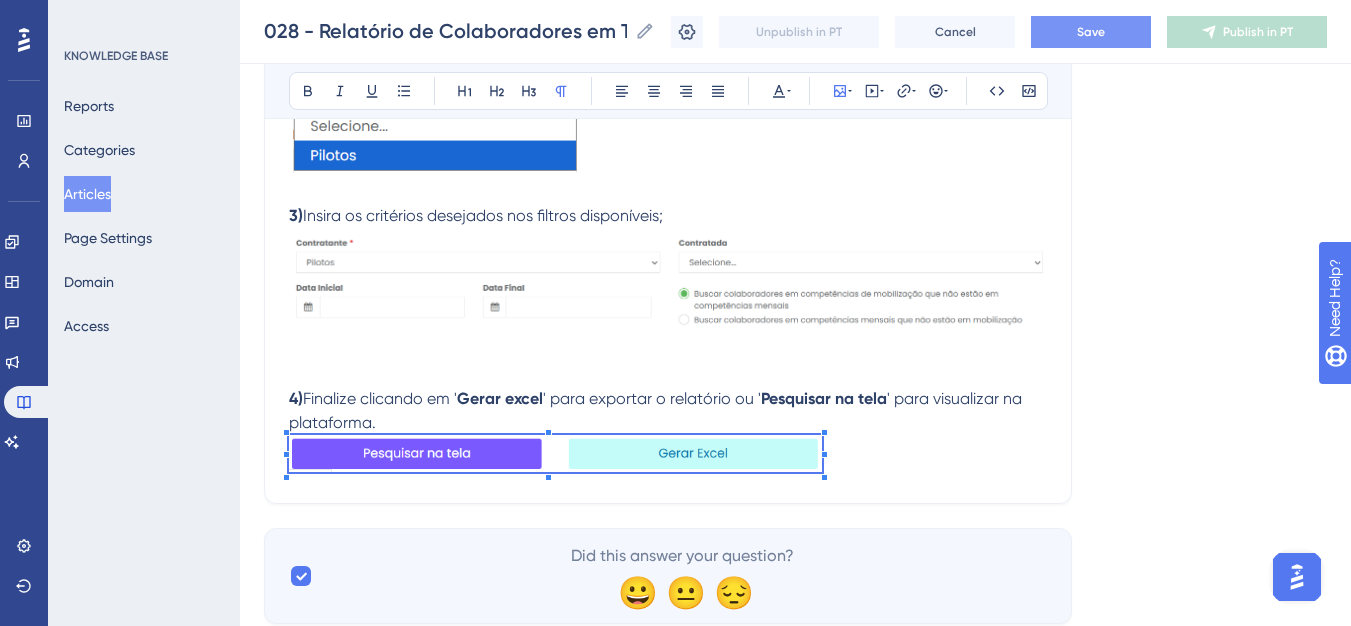 click on "Language Portuguese (Default) 028 - Relatório de Colaboradores em Trabalhista e Mobilização (Contratante) Bold Italic Underline Bullet Point Heading 1 Heading 2 Heading 3 Normal Align Left Align Center Align Right Align Justify Text Color Insert Image Embed Video Hyperlink Emojis Code Code Block Olá 💜 Obs:  Este relatório só está dispónivel para o cliente. Objetivo:  Visualizar os colaboradores mobilizados que não estão nas competências trabalhistas, bem como os colaboradores em competências trabalhistas que não estão mobilizados. Passos para gerar o relatório: 1)  Em " Relatórios ", acesse o relatório de colaboradores mensais em mobilização  2)  Utilize o campo de seleção para escolher a contratante desejada; 3)  Insira os critérios desejados nos filtros disponíveis; 4)  Finalize clicando em ' Gerar excel ' para exportar o relatório ou ' Pesquisar na tela ' para visualizar na plataforma. Did this answer your question? 😀 😐 😔" at bounding box center (795, -45) 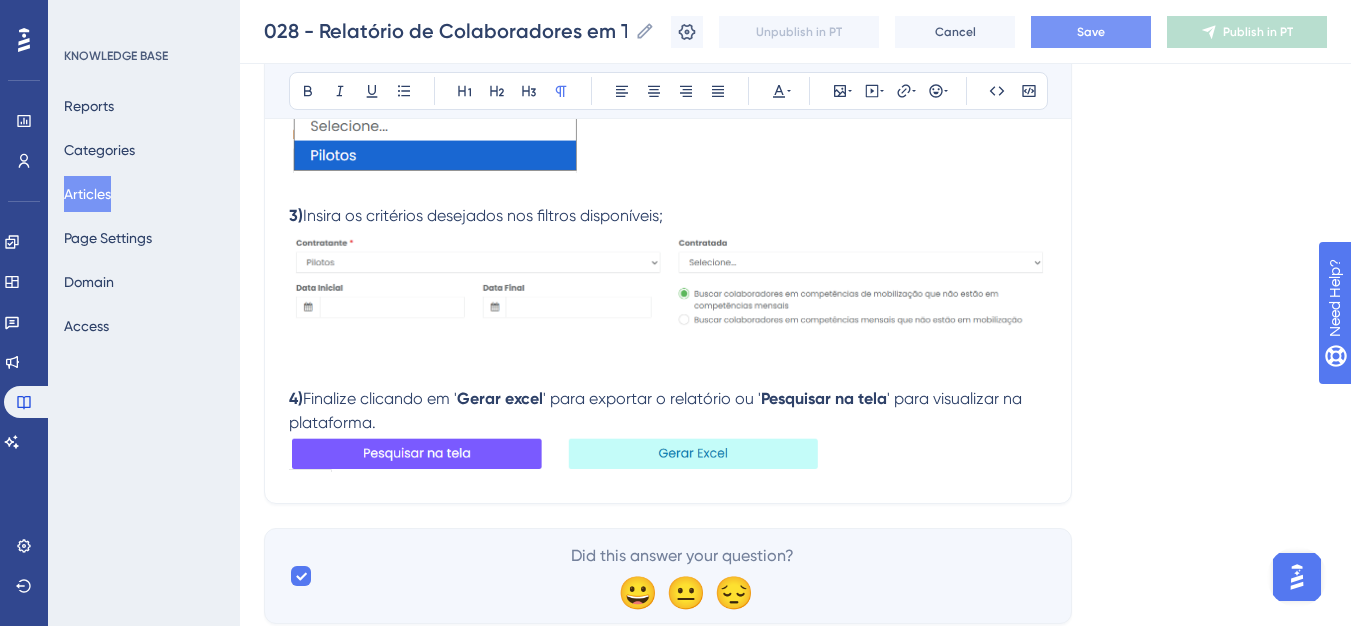 click on "Save" at bounding box center (1091, 32) 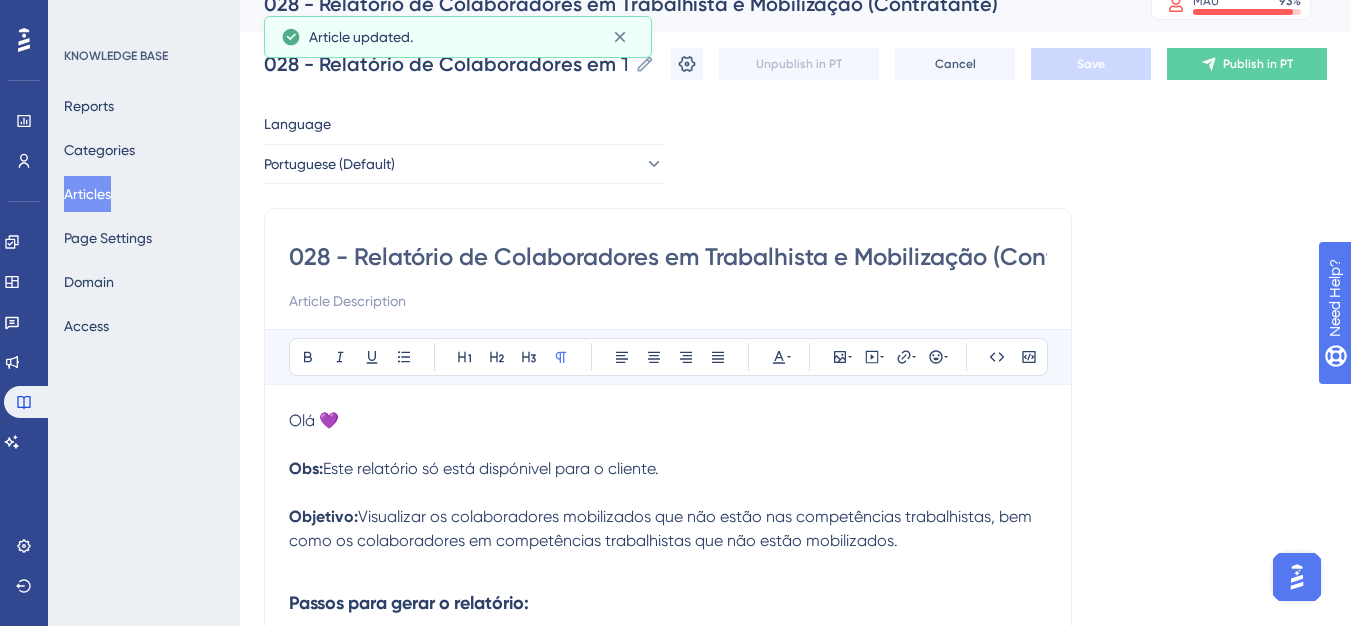 scroll, scrollTop: 0, scrollLeft: 0, axis: both 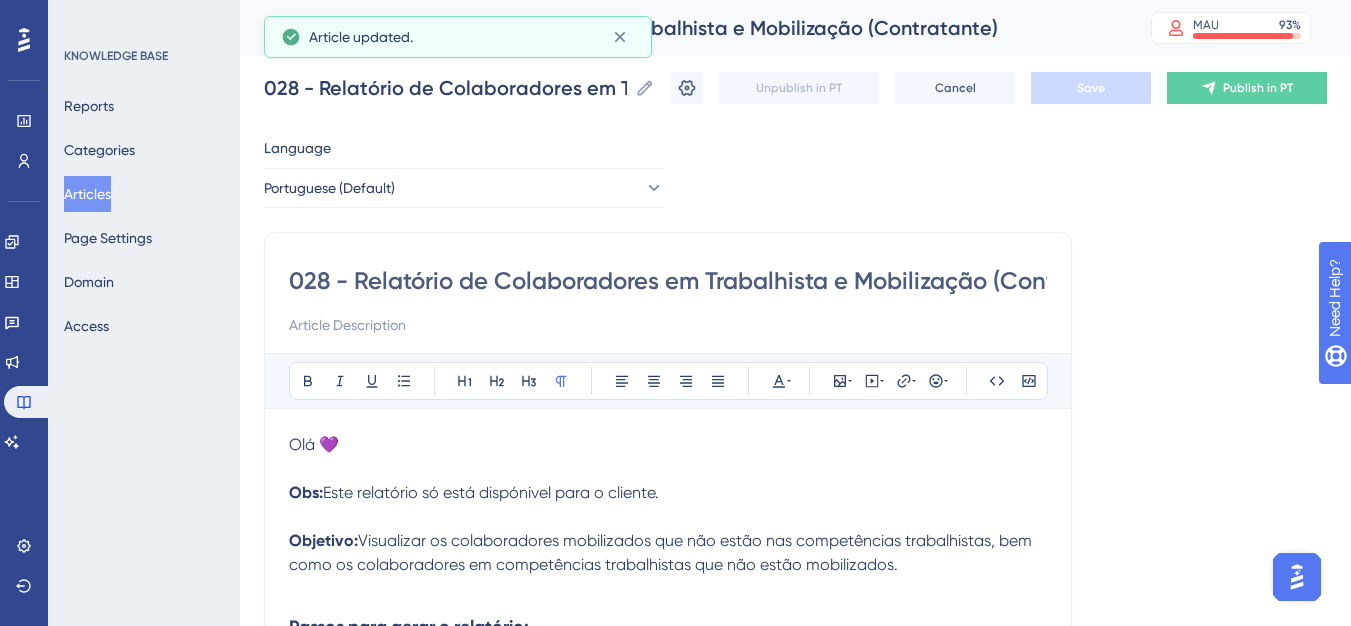 click on "Unpublish in PT Cancel Save Publish in PT" at bounding box center [999, 88] 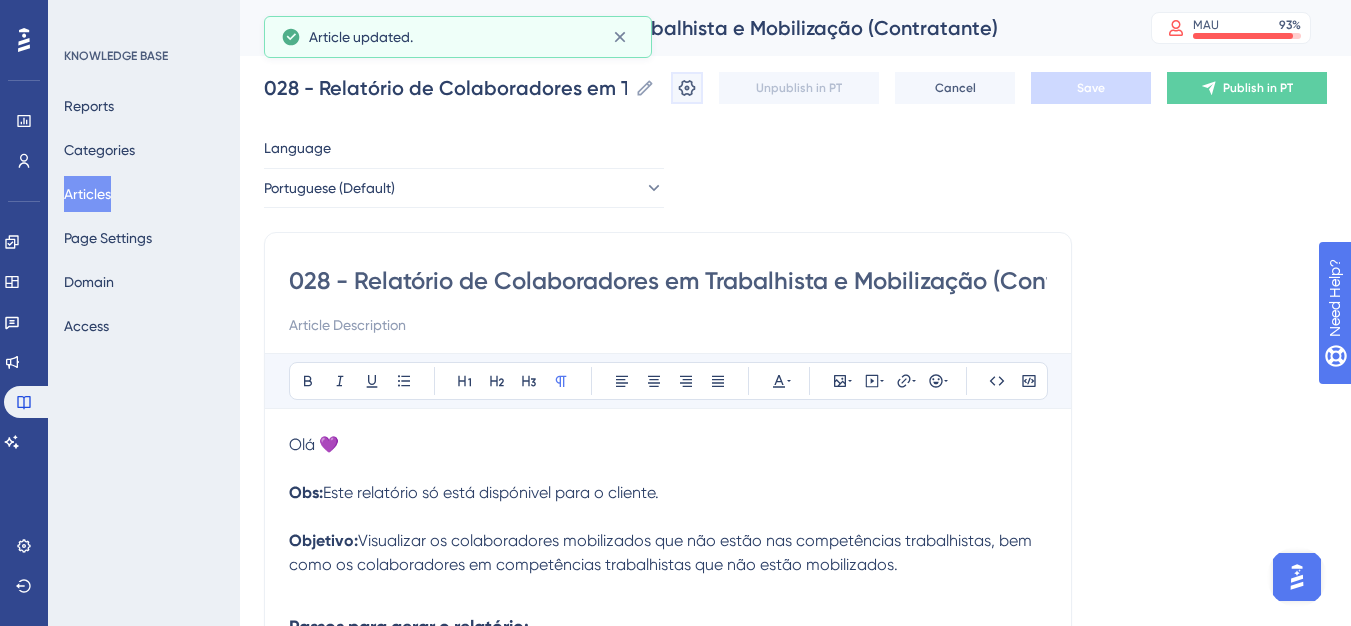 click 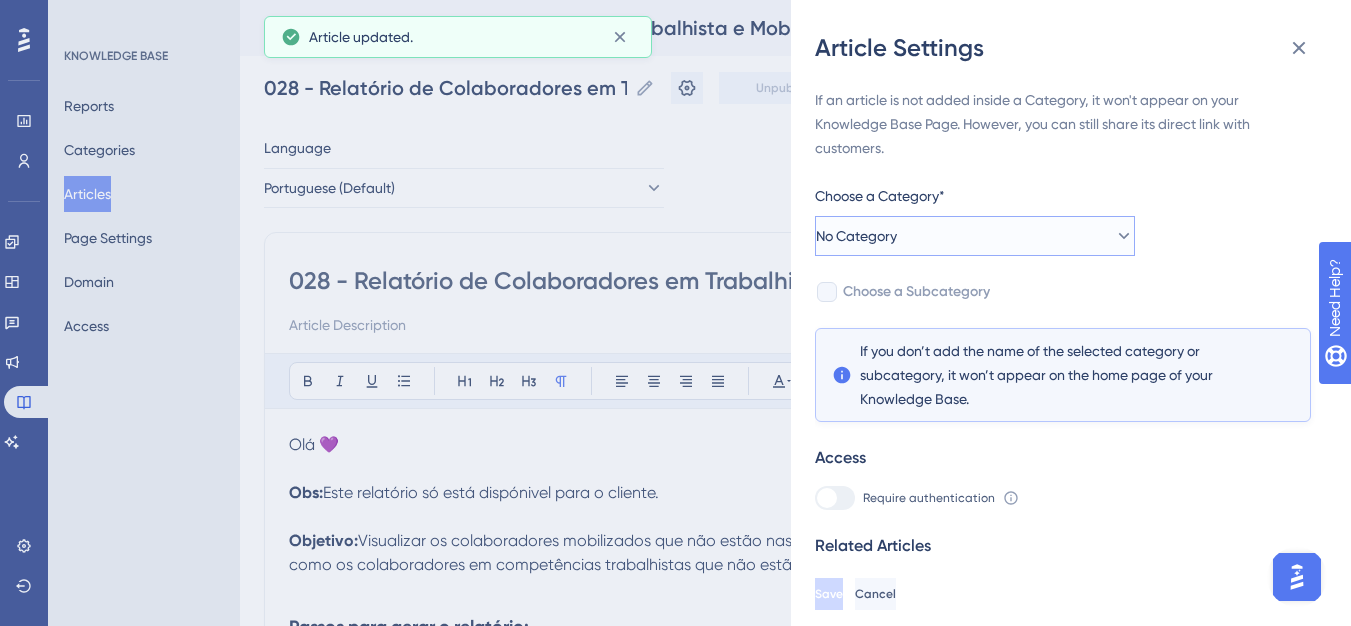 click on "No Category" at bounding box center [975, 236] 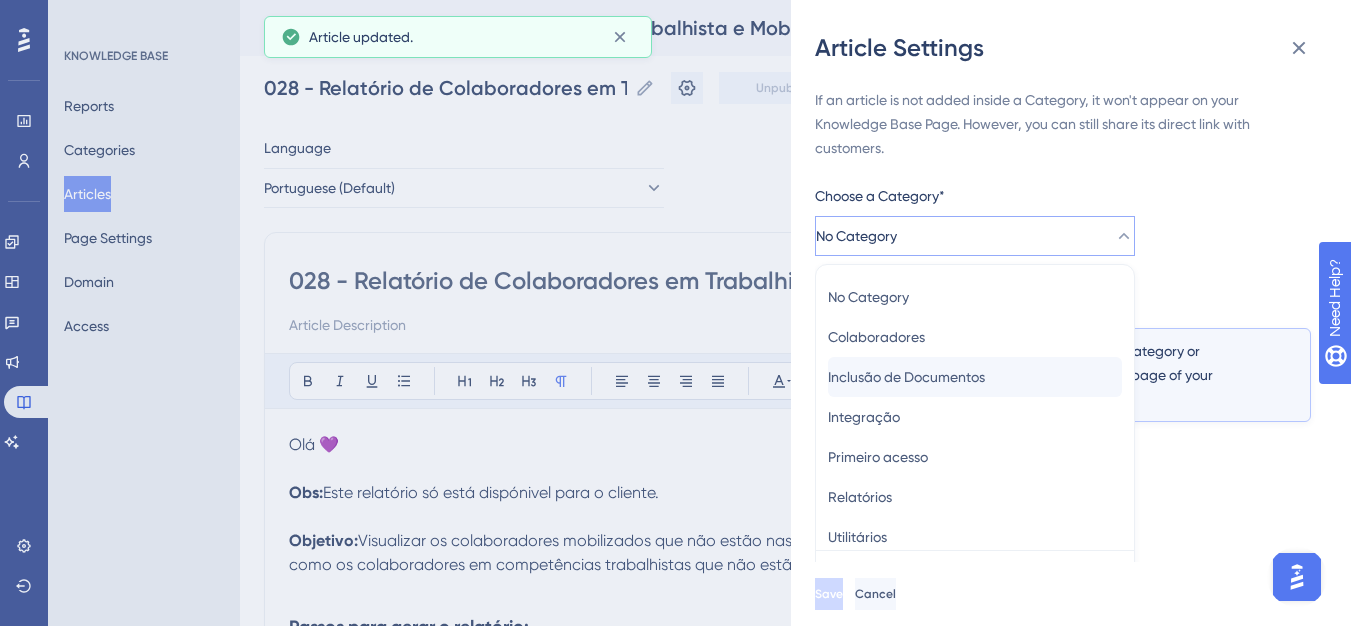 scroll, scrollTop: 49, scrollLeft: 0, axis: vertical 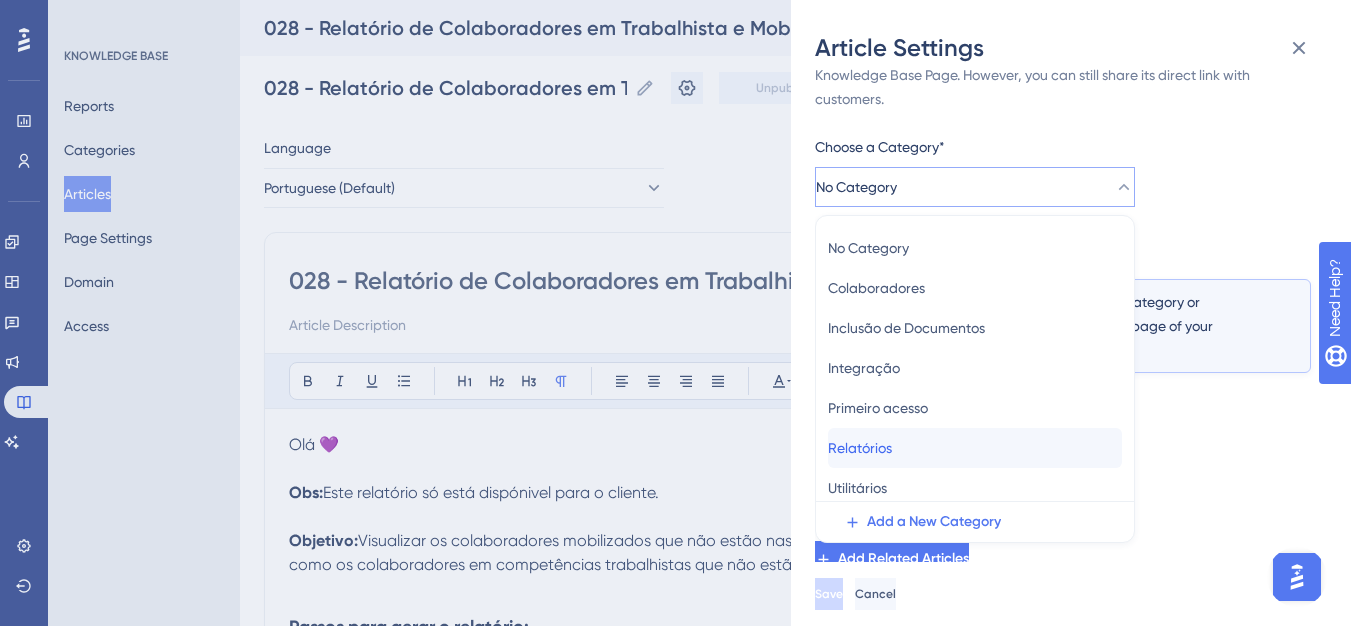 click on "Relatórios Relatórios" at bounding box center (975, 448) 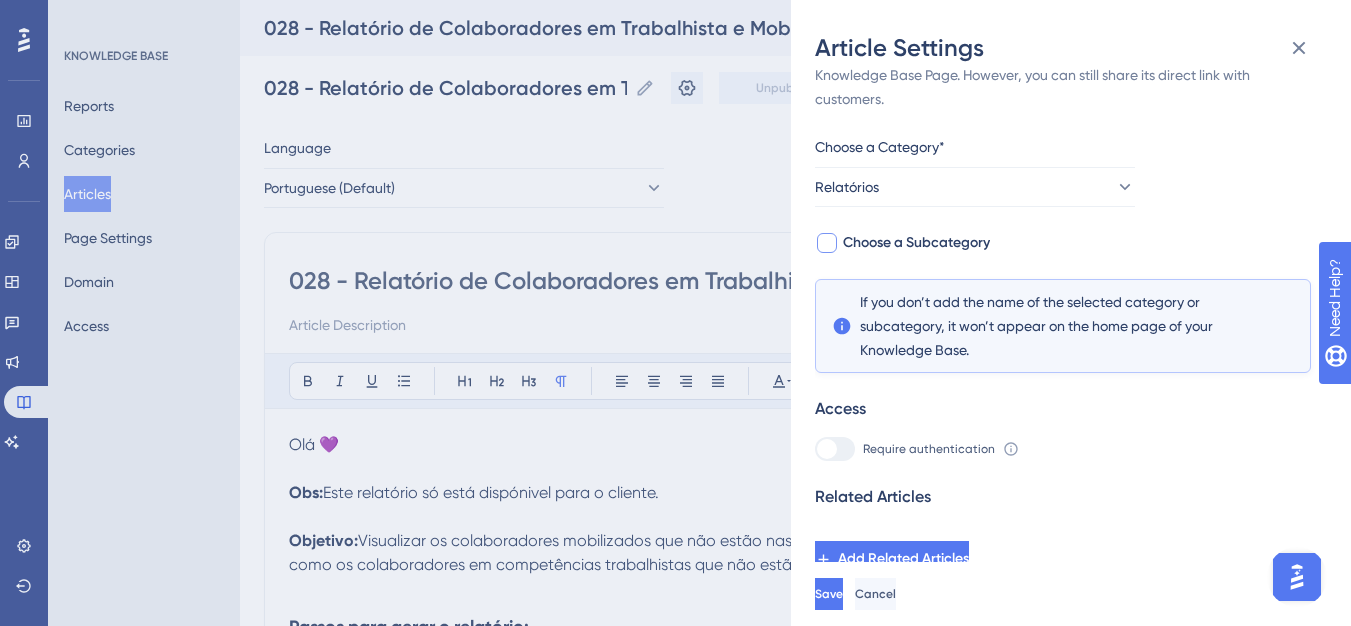 click on "Choose a Subcategory" at bounding box center [916, 243] 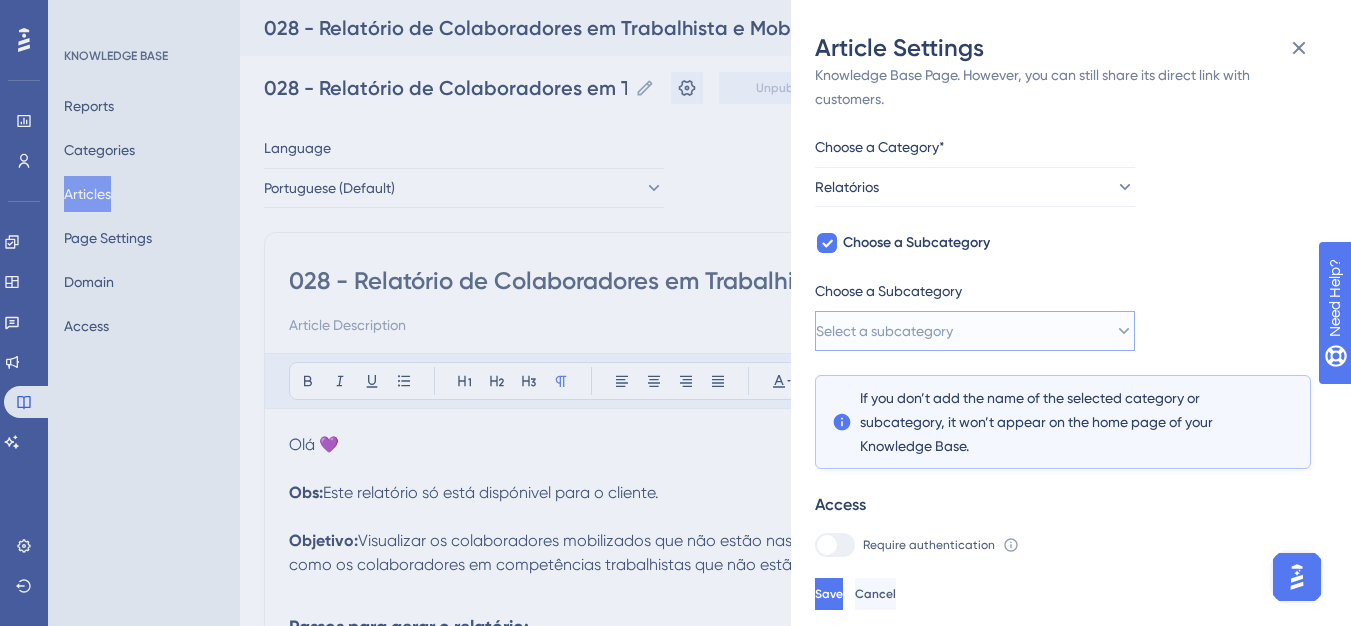 click on "Select a subcategory" at bounding box center [975, 331] 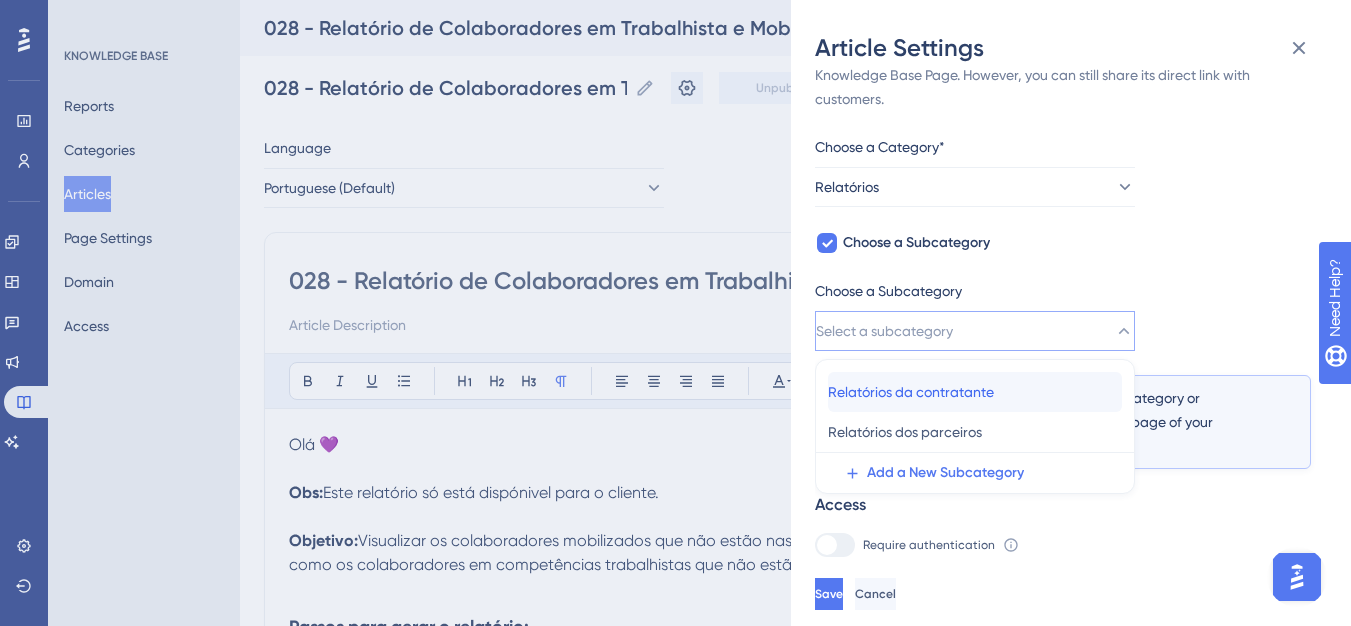 click on "Relatórios da contratante" at bounding box center (911, 392) 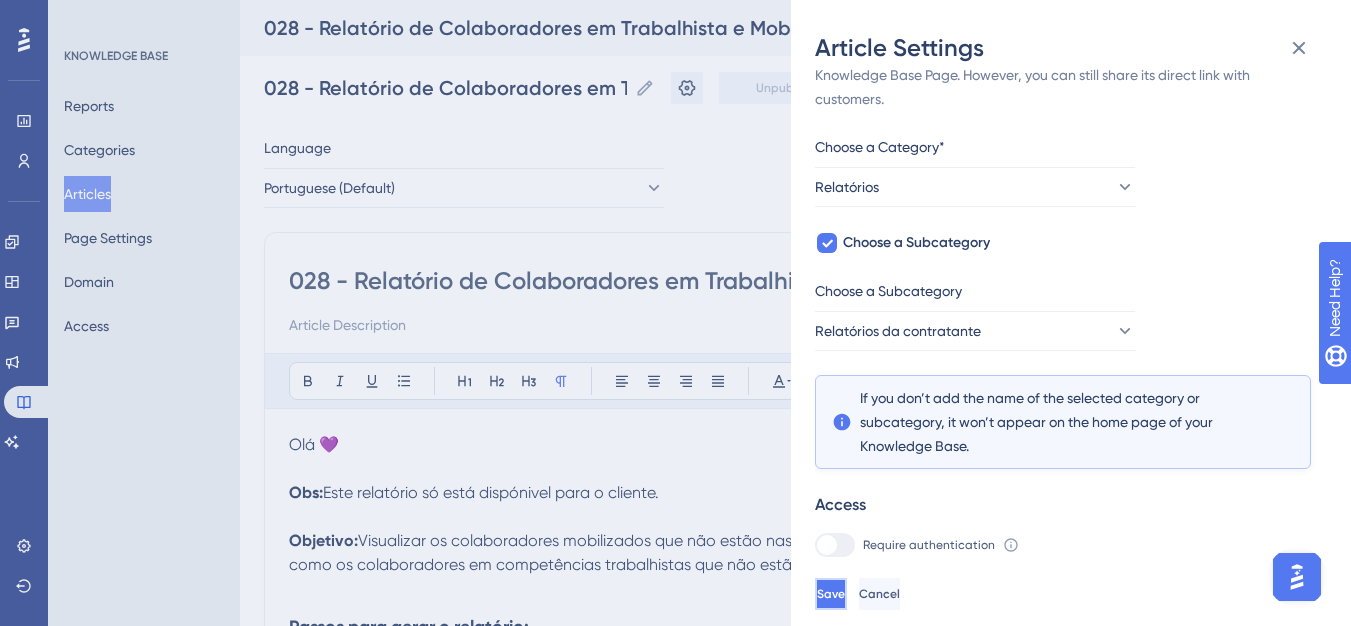 click on "Save" at bounding box center [831, 594] 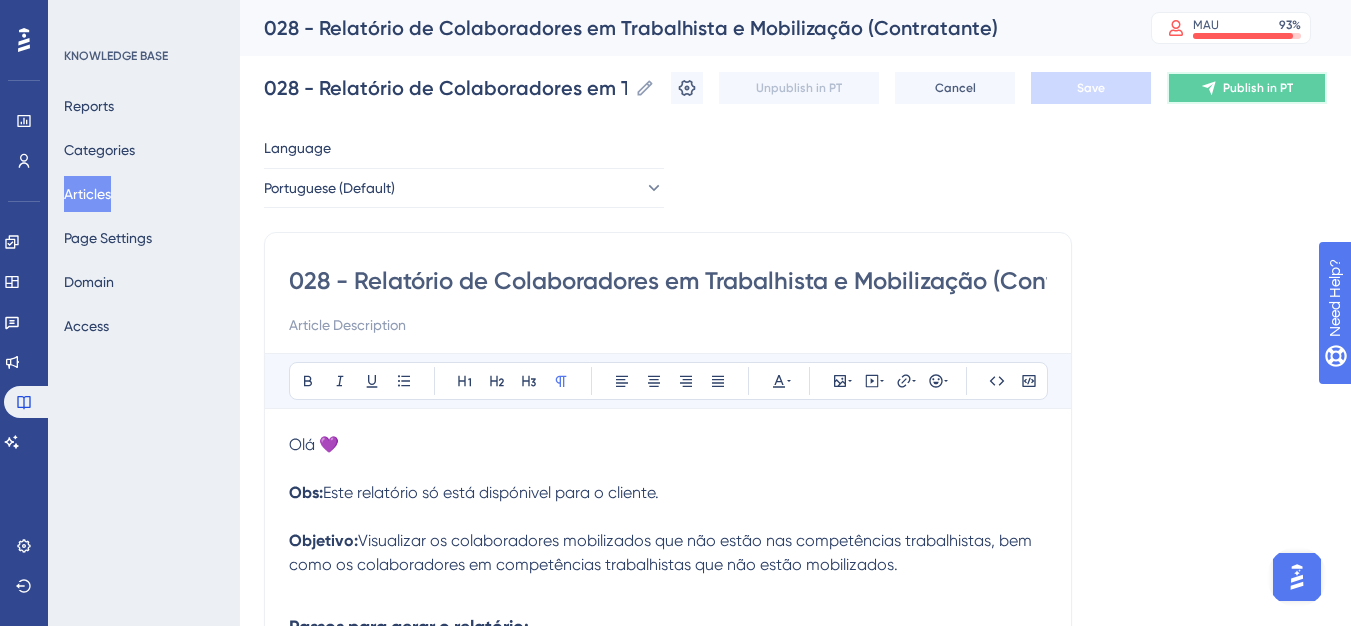 drag, startPoint x: 1226, startPoint y: 77, endPoint x: 1219, endPoint y: 86, distance: 11.401754 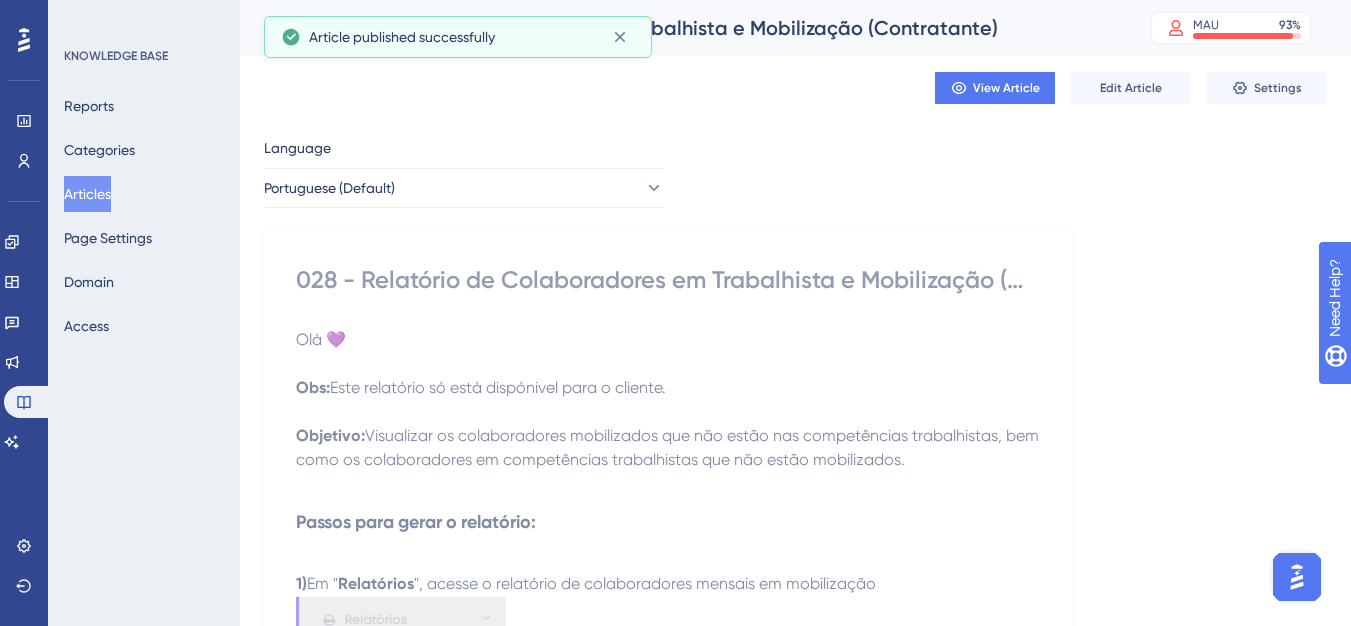 click on "Articles" at bounding box center [87, 194] 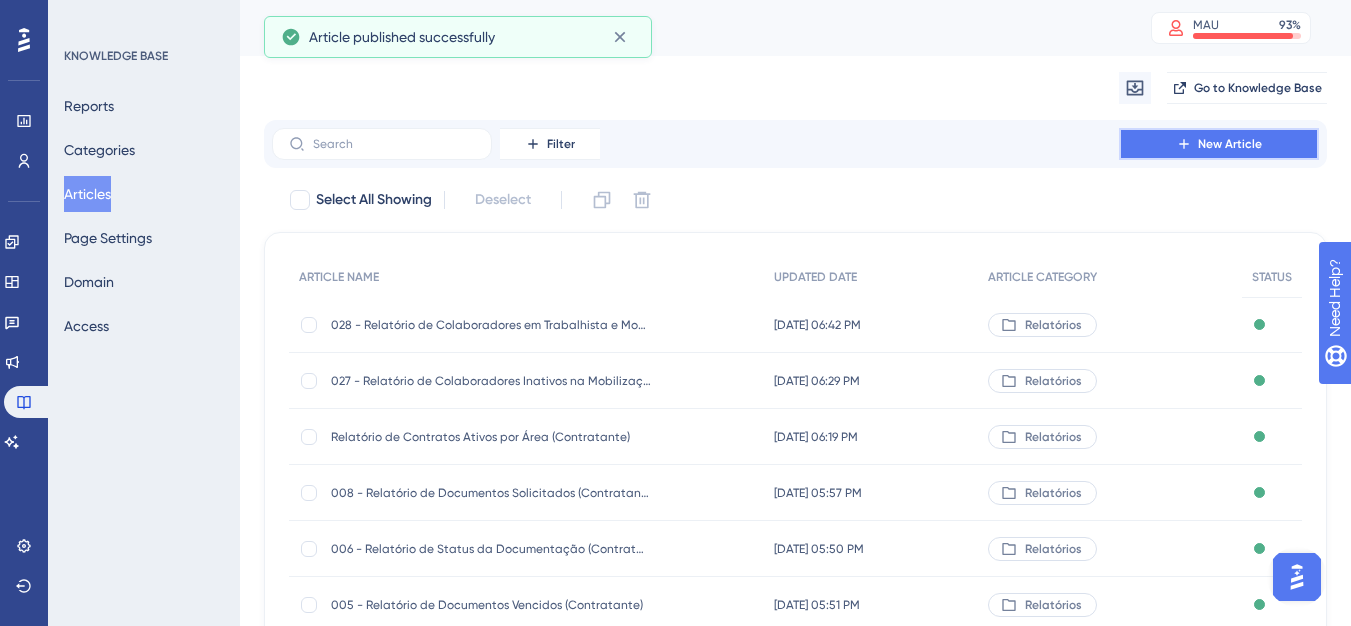 click on "New Article" at bounding box center (1219, 144) 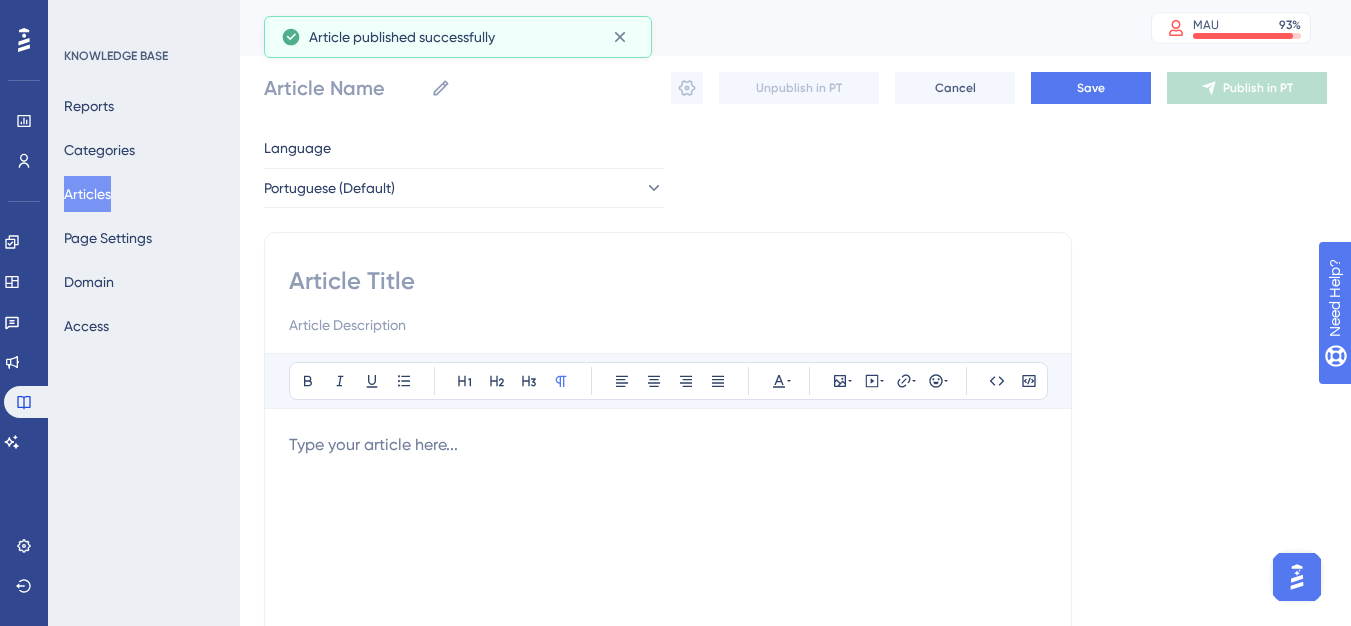 click at bounding box center [668, 281] 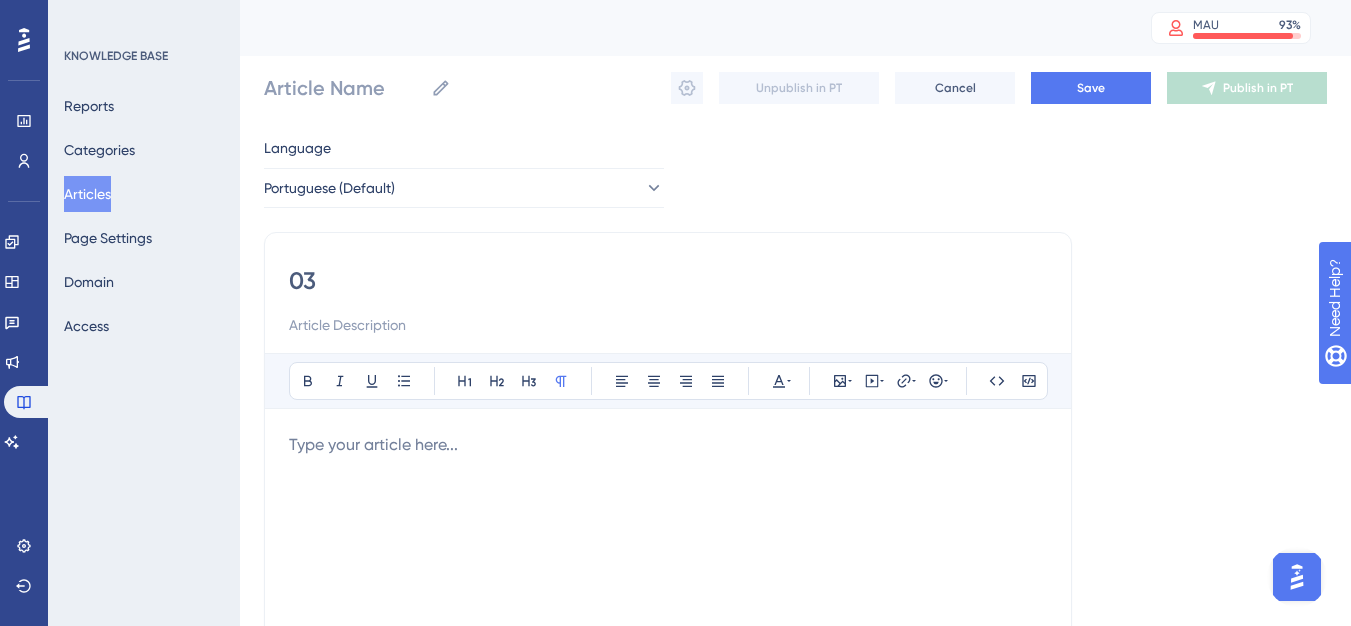 type on "031" 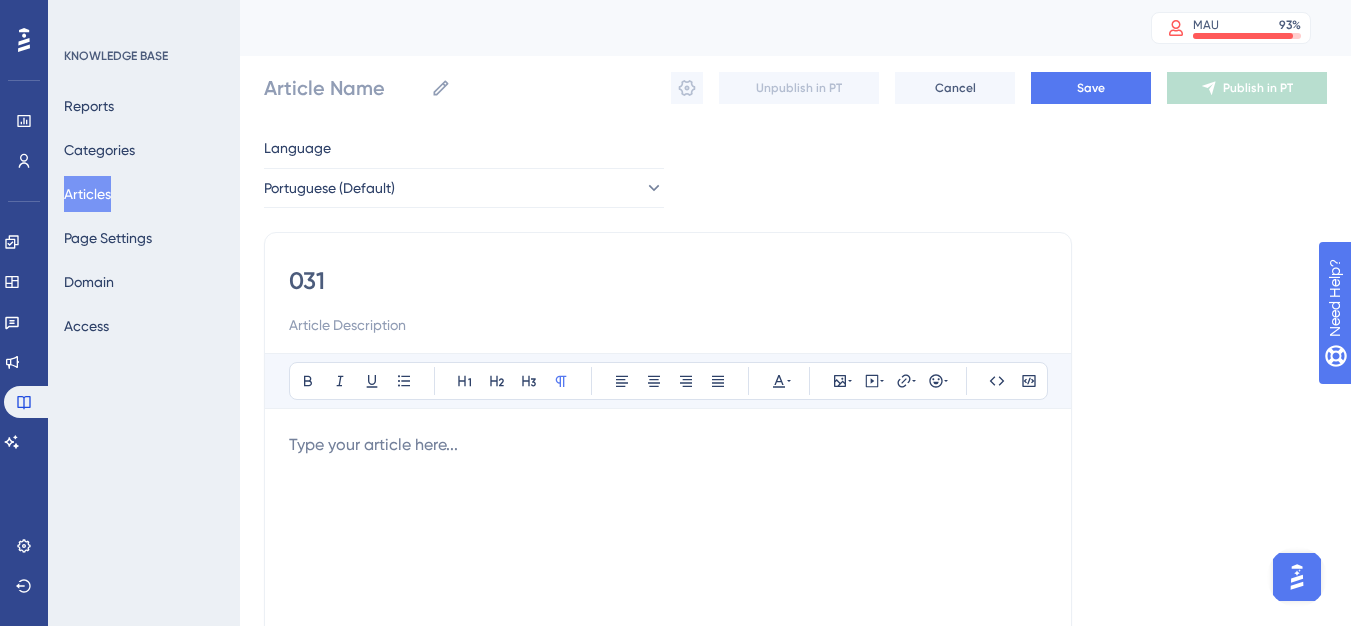 type on "031" 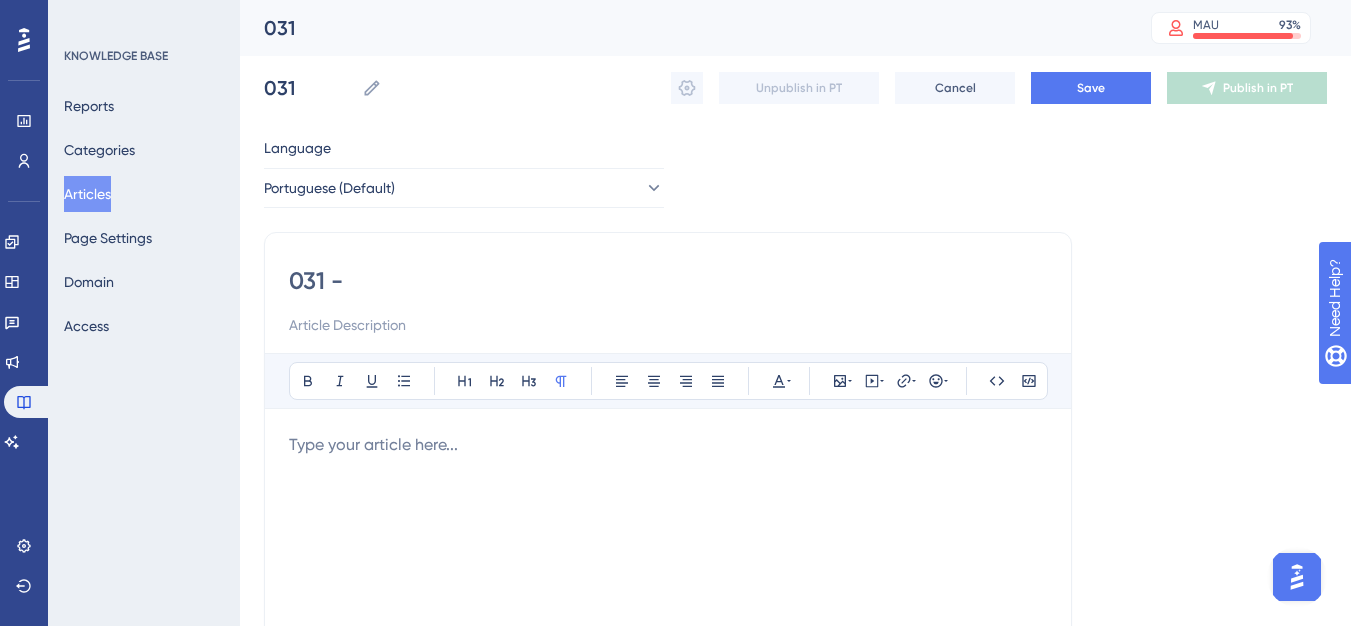 type on "031 -" 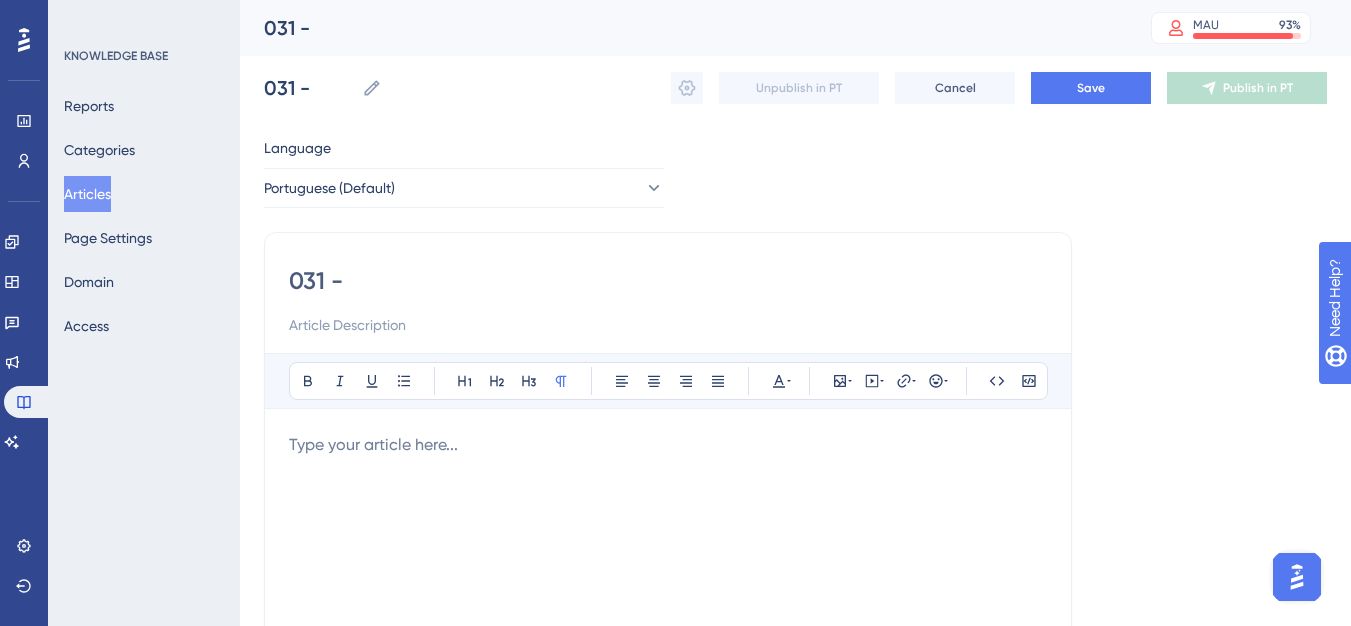 paste on "Relatório Gerencial BI (Cliente)" 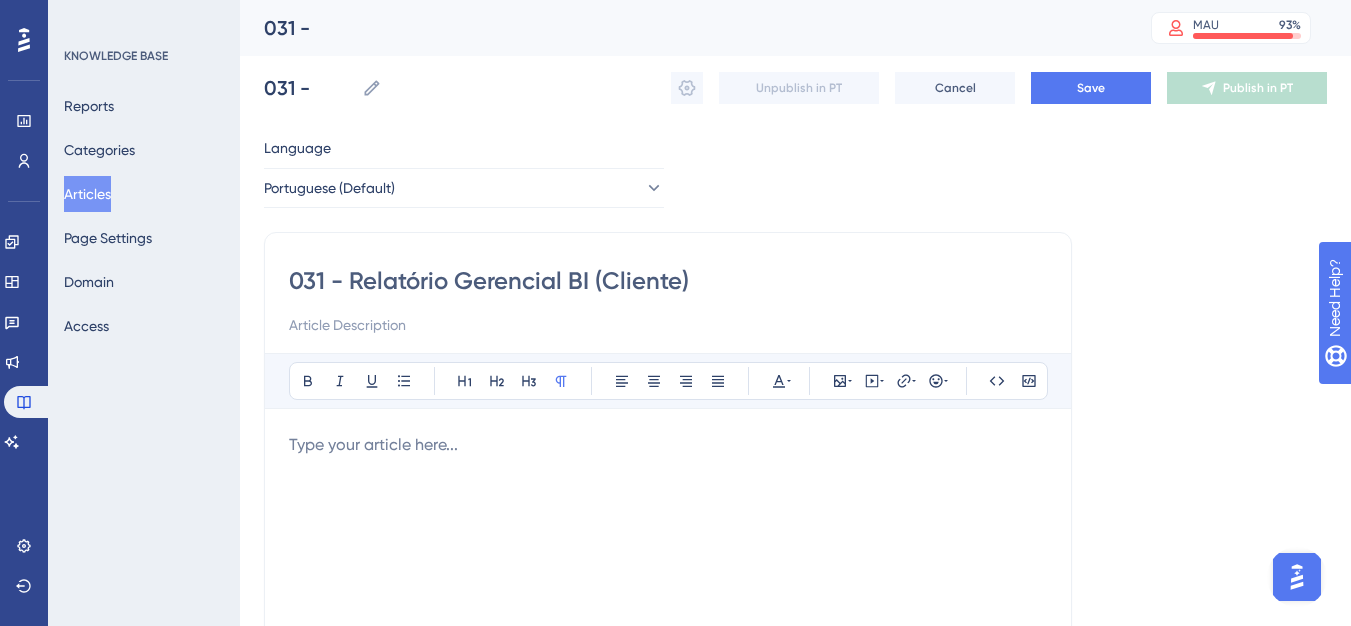type on "031 - Relatório Gerencial BI (Cliente)" 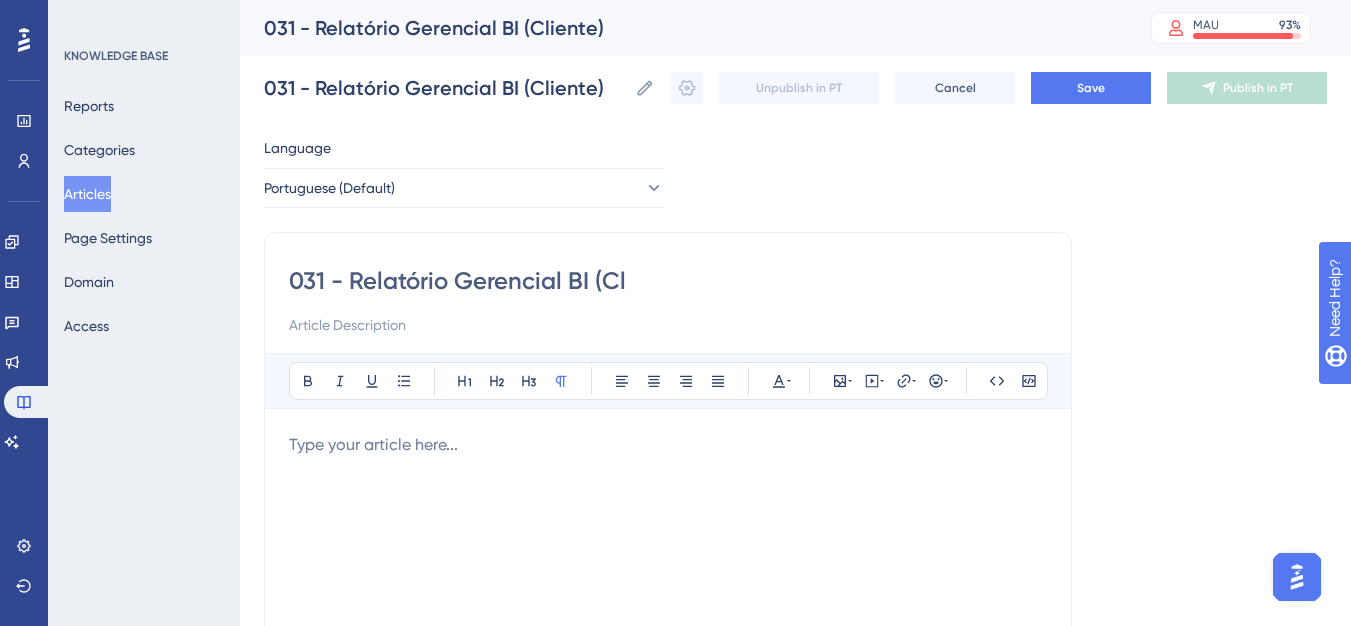 type on "031 - Relatório Gerencial BI (C" 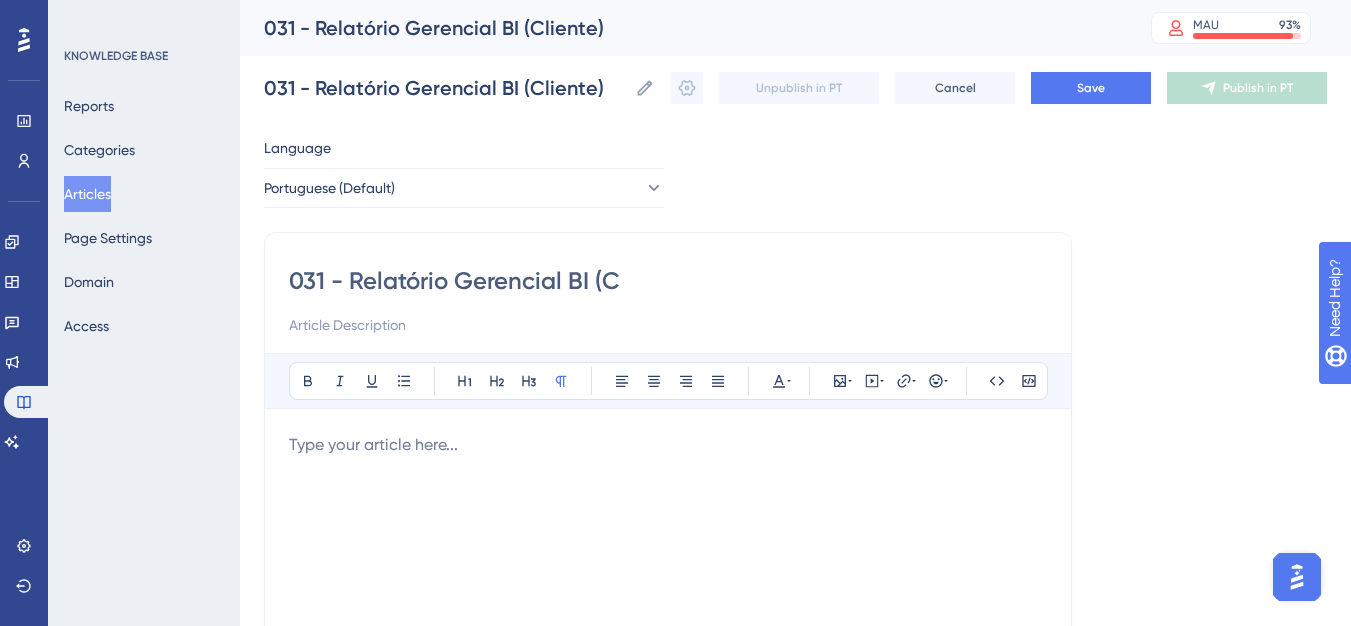 type on "031 - Relatório Gerencial BI (C" 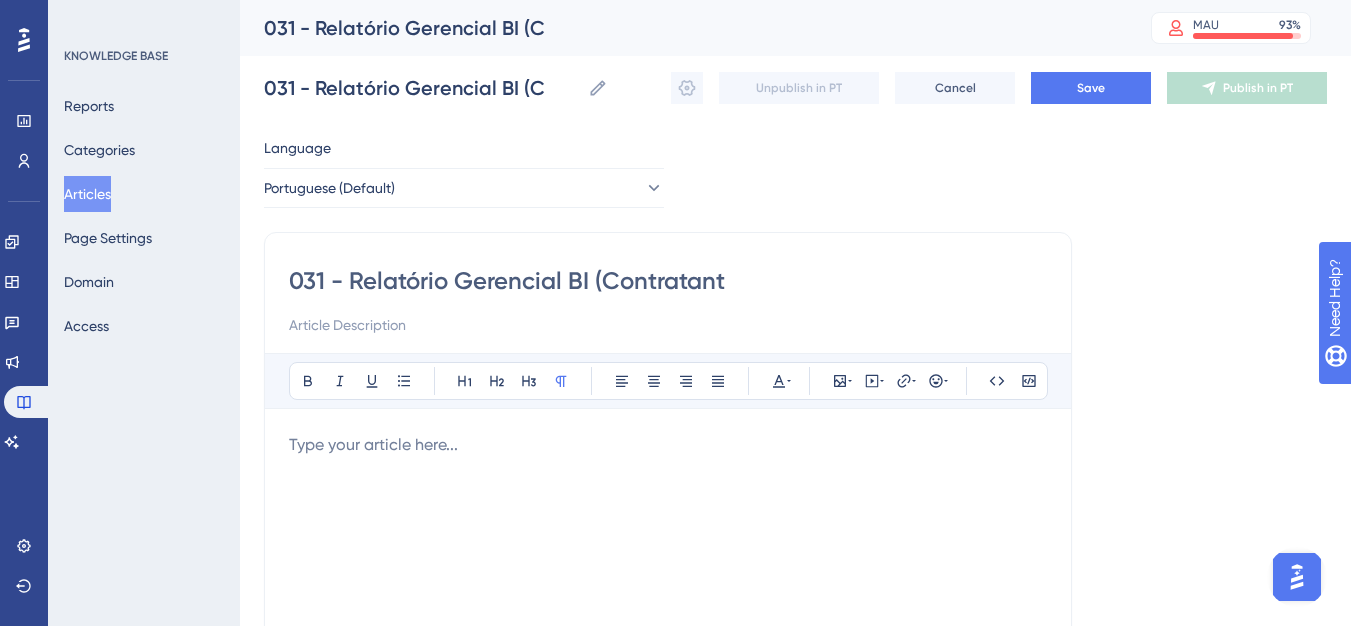 type on "031 - Relatório Gerencial BI (Contratante" 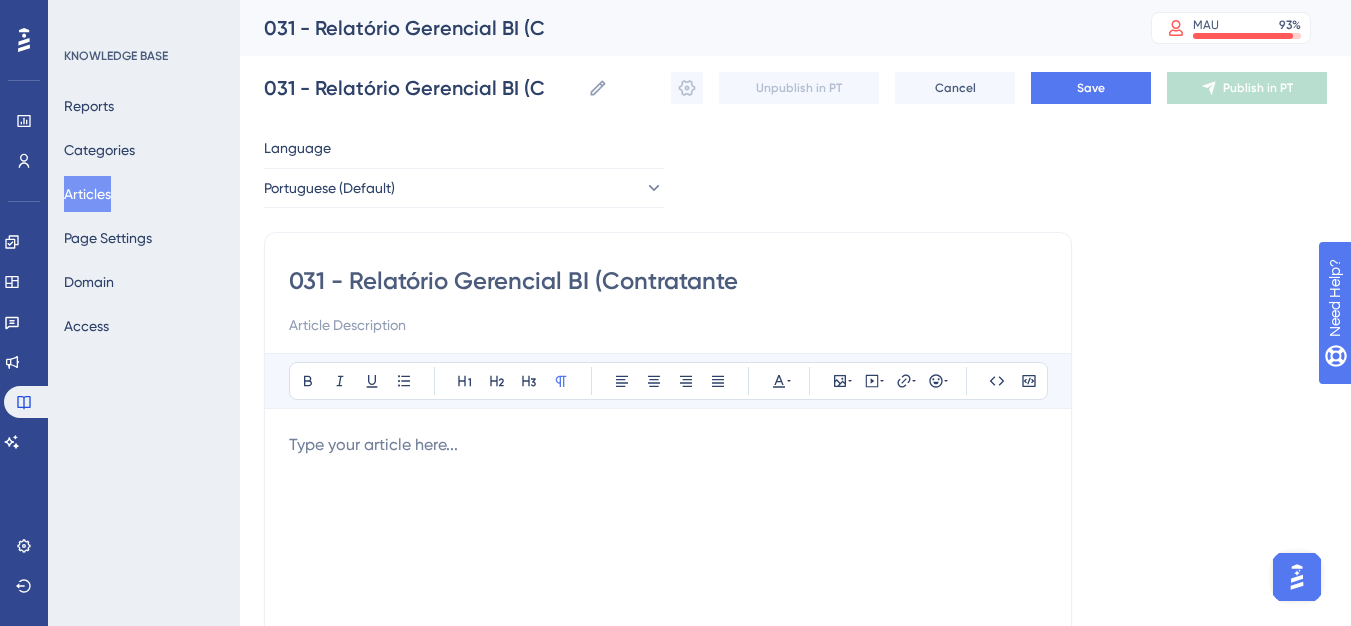 type on "031 - Relatório Gerencial BI (Contratante" 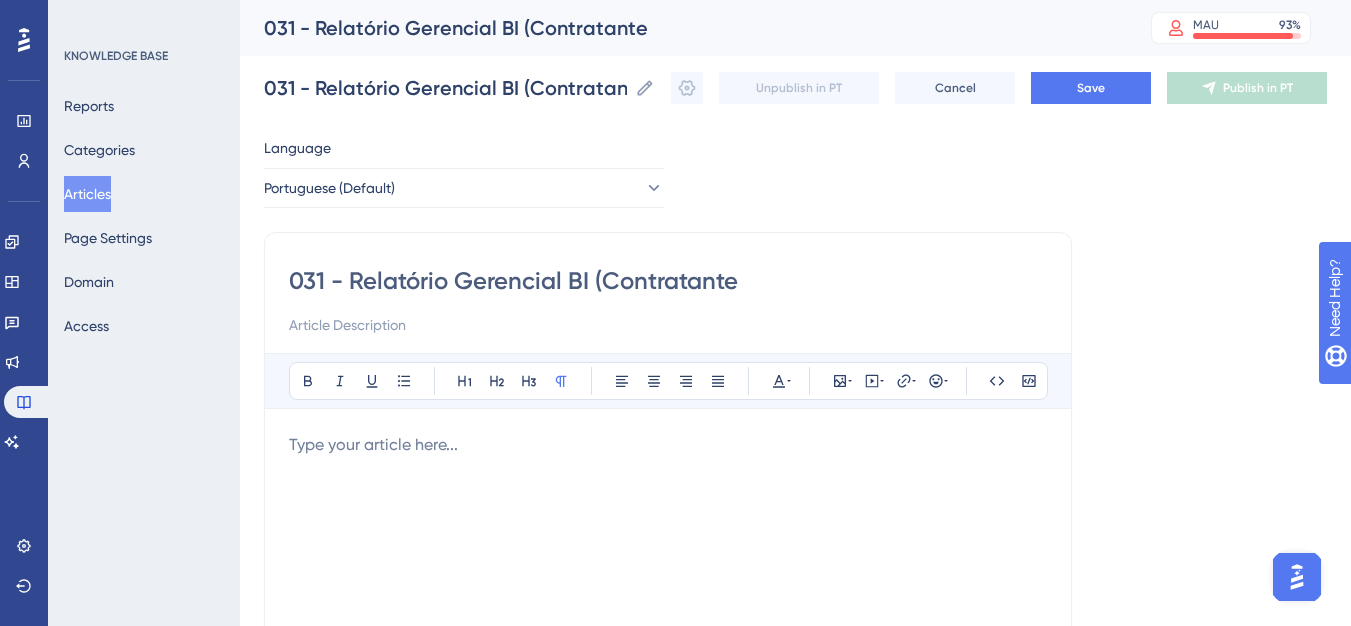 type on "031 - Relatório Gerencial BI (Contratante)" 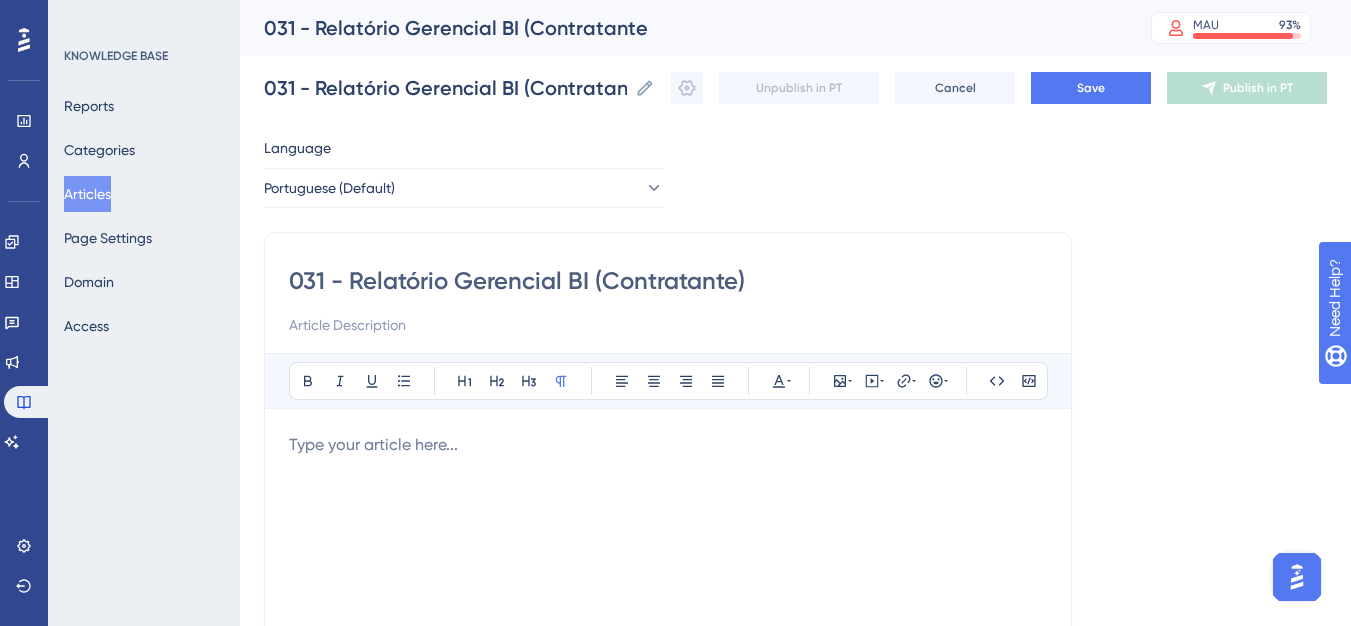type on "031 - Relatório Gerencial BI (Contratante)" 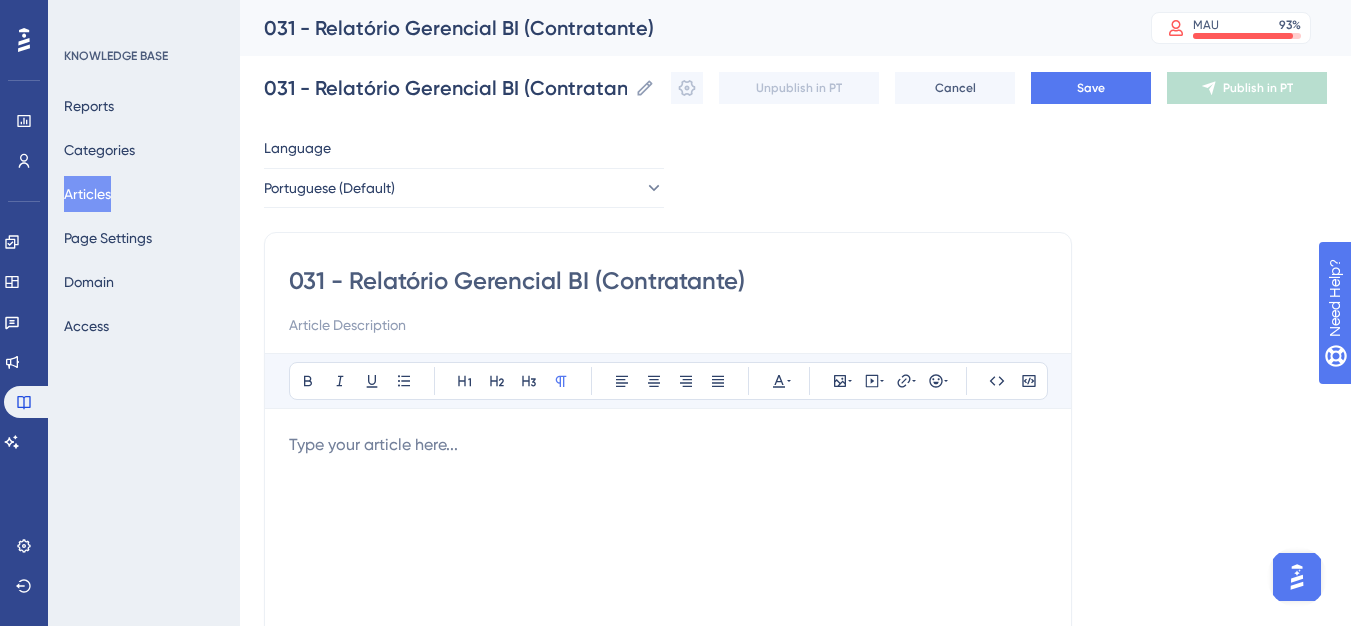 type on "031 - Relatório Gerencial BI (Contratante)" 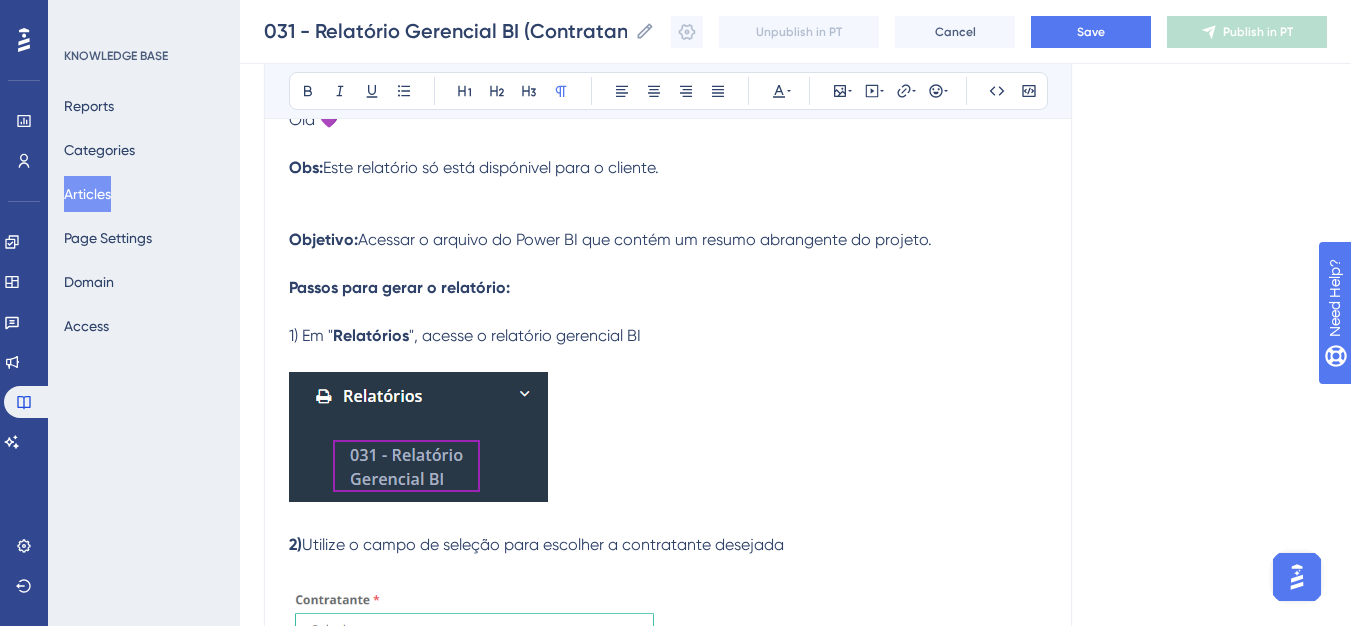 click at bounding box center (418, 437) 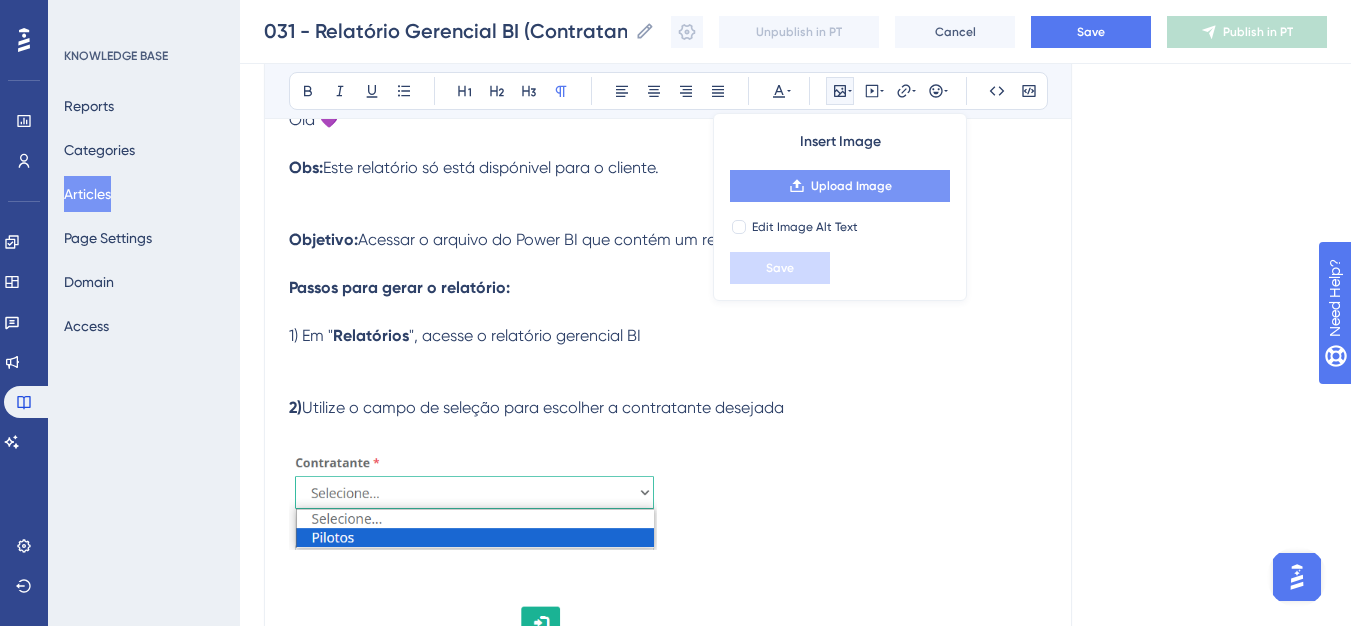 click on "Upload Image" at bounding box center (840, 186) 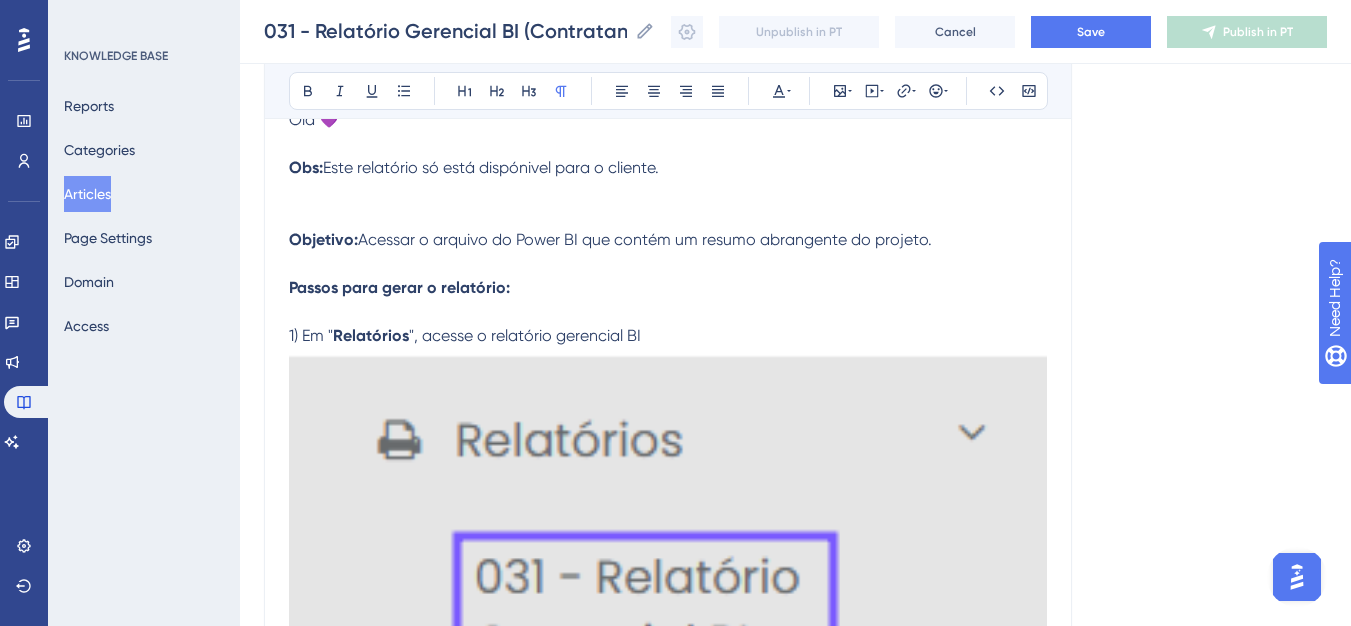 click at bounding box center (668, 527) 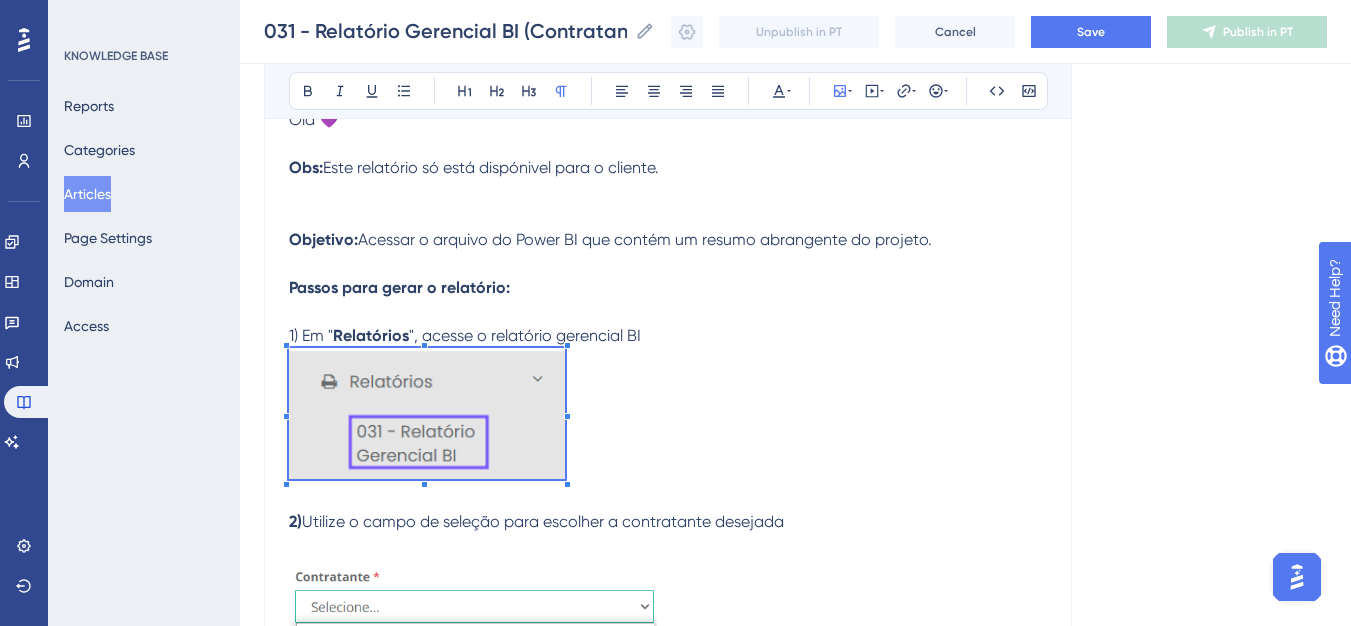 click on "Objetivo:  Acessar o arquivo do Power BI que contém um resumo abrangente do projeto. Passos para gerar o relatório: 1)   Em " Relatórios ", acesse o relatório gerencial BI 2)  Utilize o campo de seleção para escolher a contratante desejada 3)   IAcesse o BI através do ícone  Obs:  É importante ressaltar que o Power BI não é atualizado em tempo real, sendo a frequência de atualização especificada na proposta comercial." at bounding box center [668, 570] 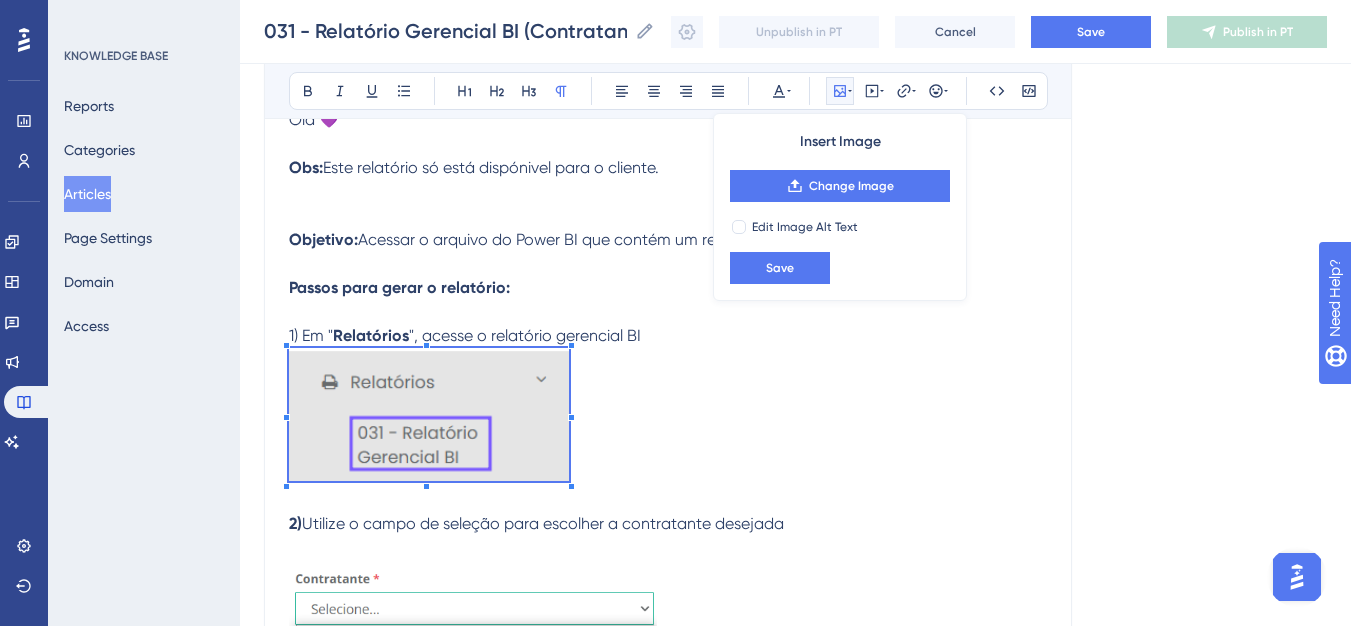 click at bounding box center (571, 486) 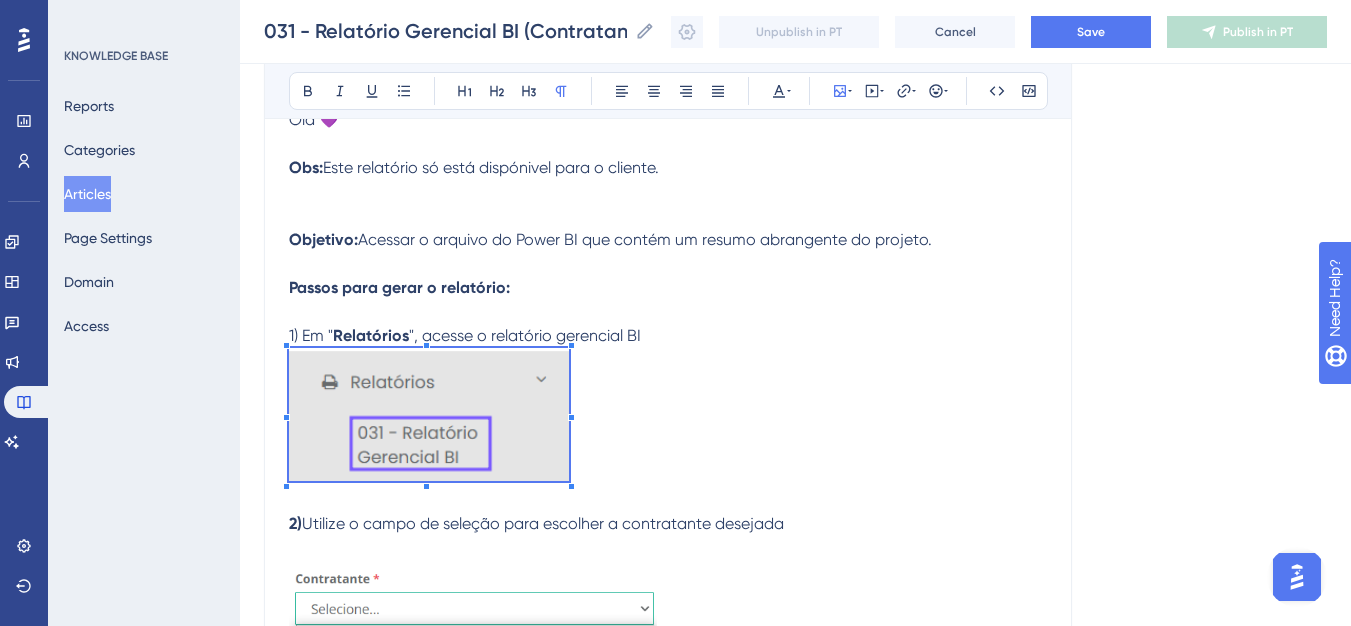 click on "Objetivo:  Acessar o arquivo do Power BI que contém um resumo abrangente do projeto. Passos para gerar o relatório: 1)   Em " Relatórios ", acesse o relatório gerencial BI 2)  Utilize o campo de seleção para escolher a contratante desejada 3)   IAcesse o BI através do ícone  Obs:  É importante ressaltar que o Power BI não é atualizado em tempo real, sendo a frequência de atualização especificada na proposta comercial." at bounding box center [668, 571] 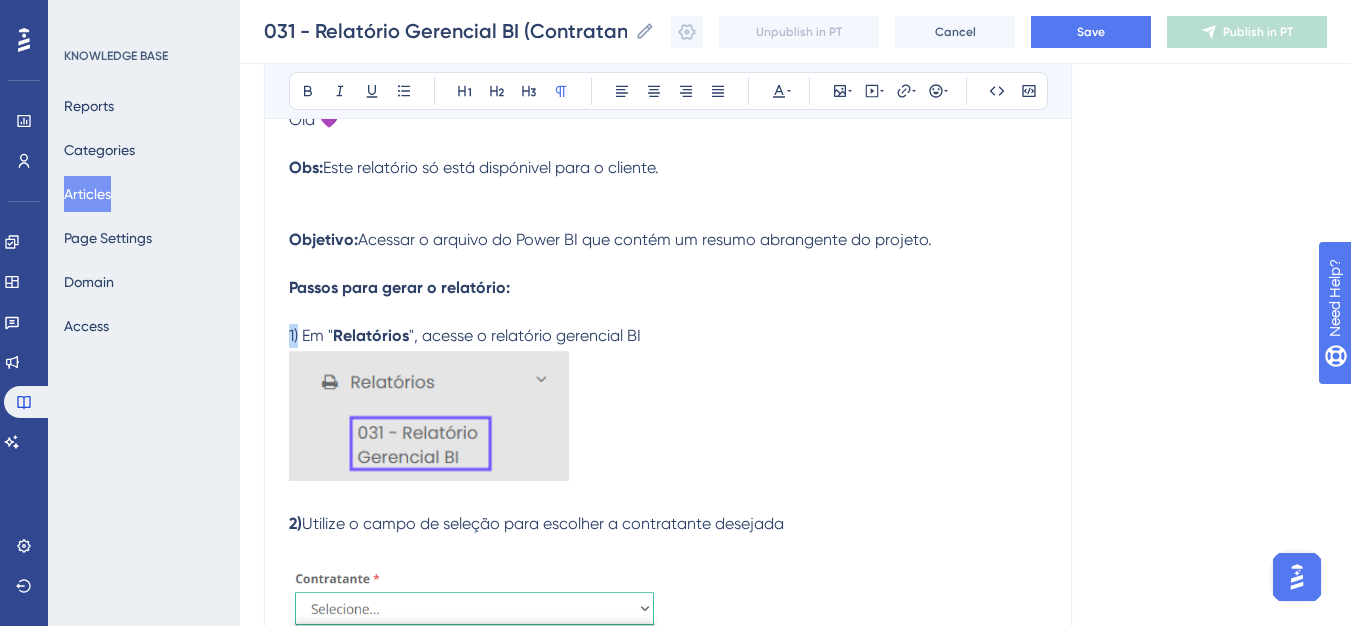 click on "031 - Relatório Gerencial BI (Contratante) Bold Italic Underline Bullet Point Heading 1 Heading 2 Heading 3 Normal Align Left Align Center Align Right Align Justify Text Color Insert Image Embed Video Hyperlink Emojis Code Code Block Olá 💜 Obs:  Este relatório só está dispónivel para o cliente. Objetivo:  Acessar o arquivo do Power BI que contém um resumo abrangente do projeto. Passos para gerar o relatório: 1)   Em " Relatórios ", acesse o relatório gerencial BI 2)  Utilize o campo de seleção para escolher a contratante desejada 3)   IAcesse o BI através do ícone  Obs:  É importante ressaltar que o Power BI não é atualizado em tempo real, sendo a frequência de atualização especificada na proposta comercial." at bounding box center (668, 423) 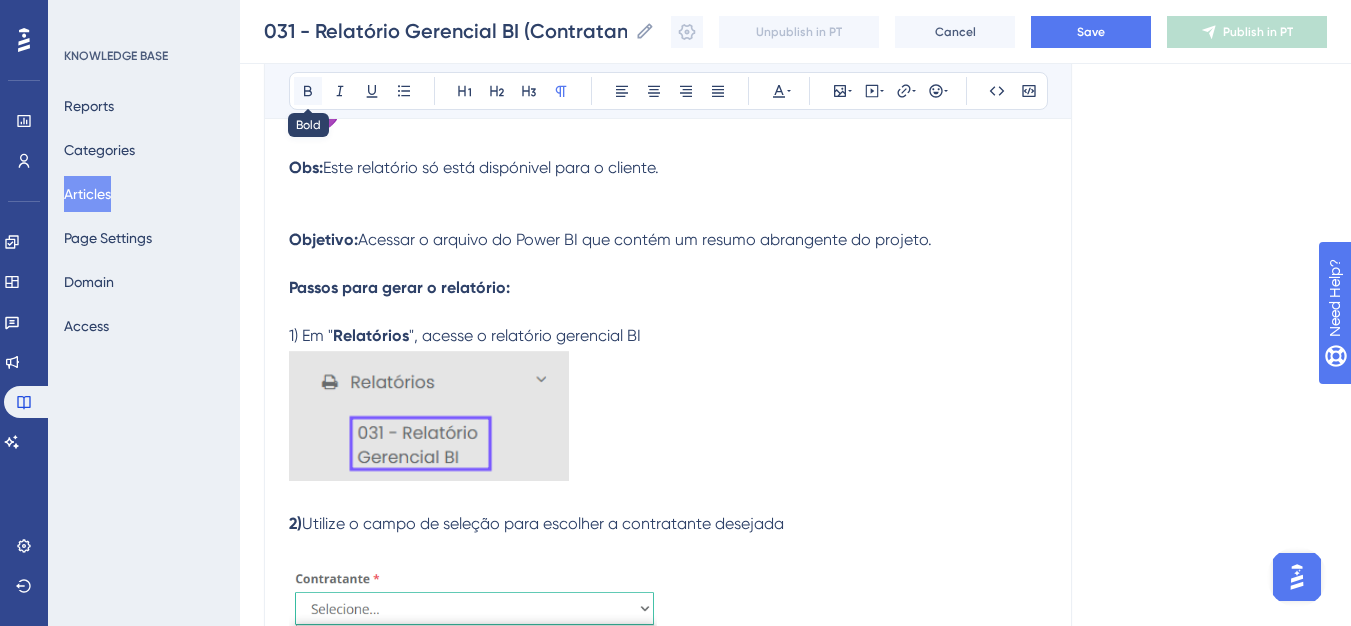 click at bounding box center [308, 91] 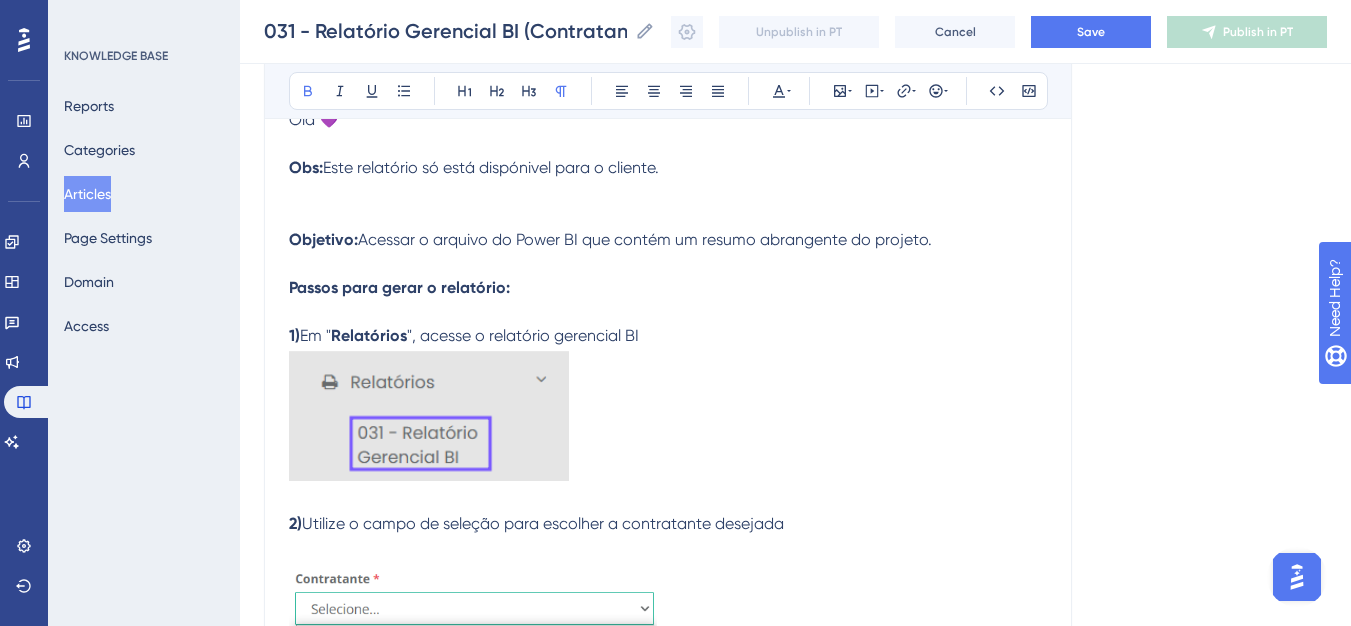 click on "Passos para gerar o relatório:" at bounding box center (399, 287) 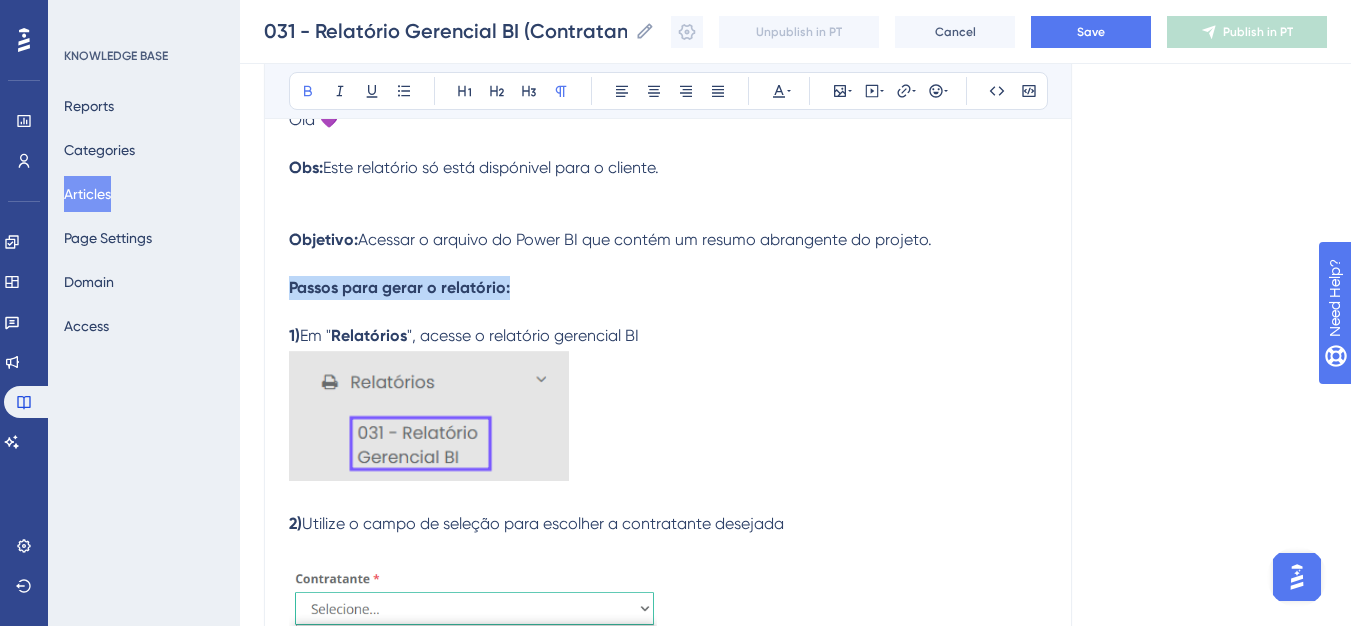 drag, startPoint x: 290, startPoint y: 289, endPoint x: 485, endPoint y: 285, distance: 195.04102 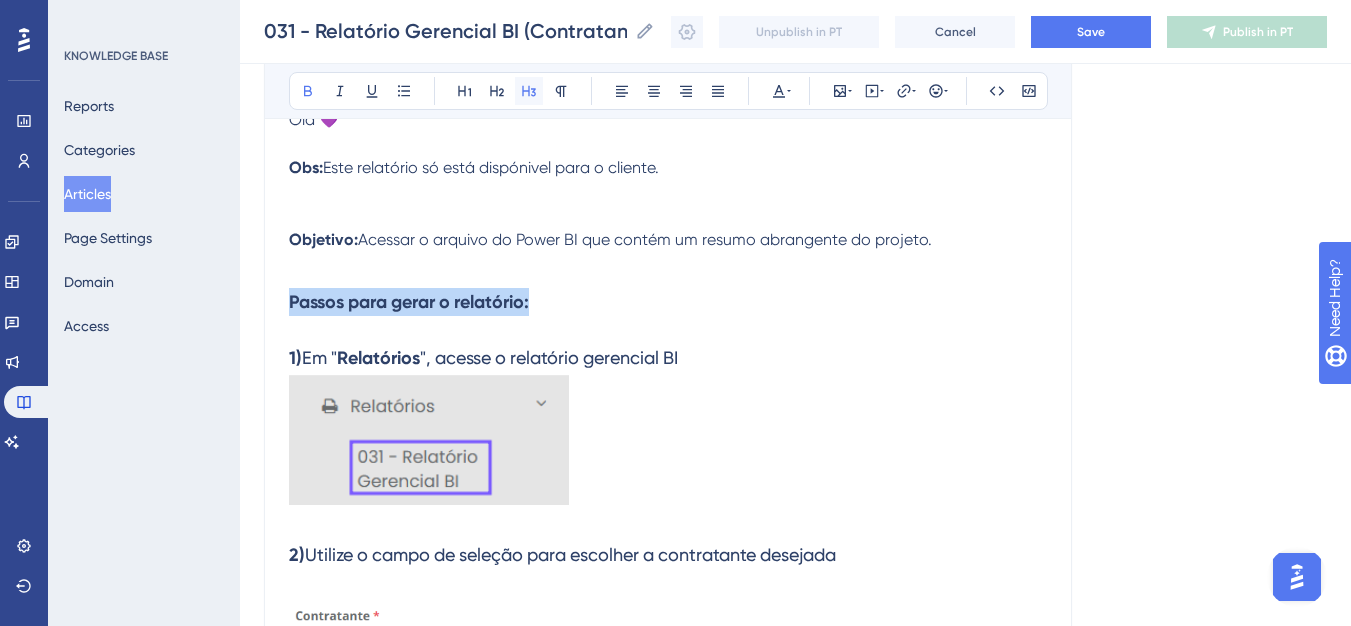 click 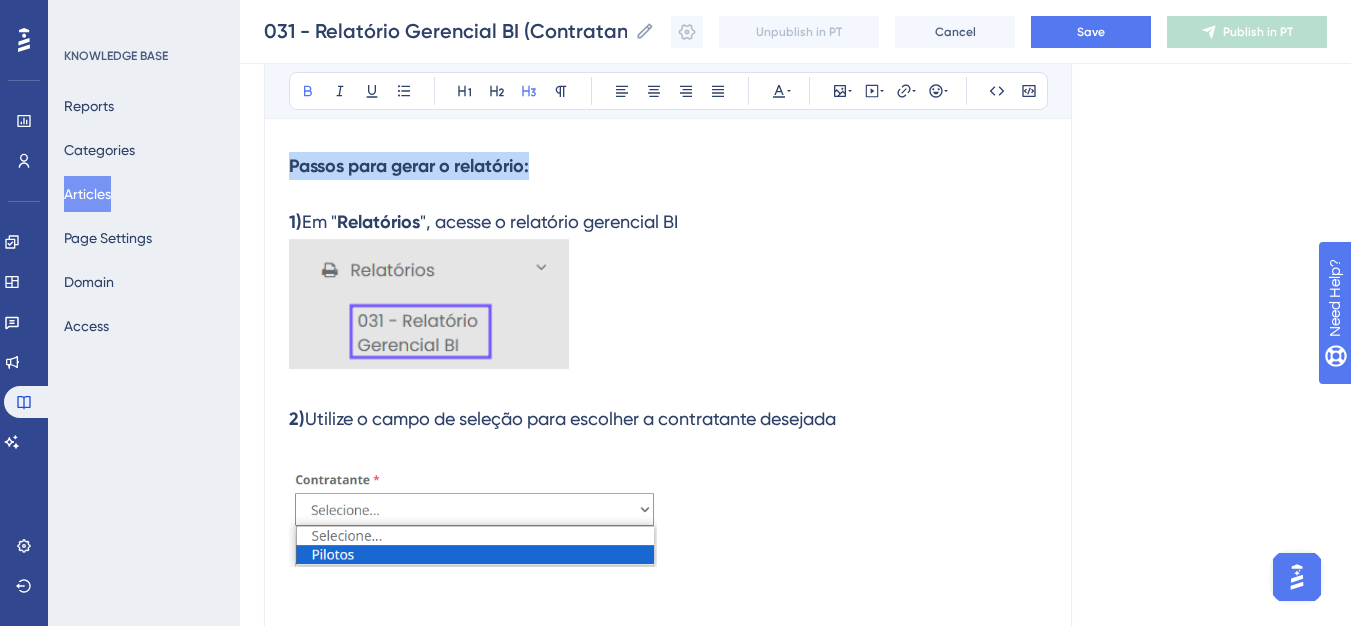 scroll, scrollTop: 417, scrollLeft: 0, axis: vertical 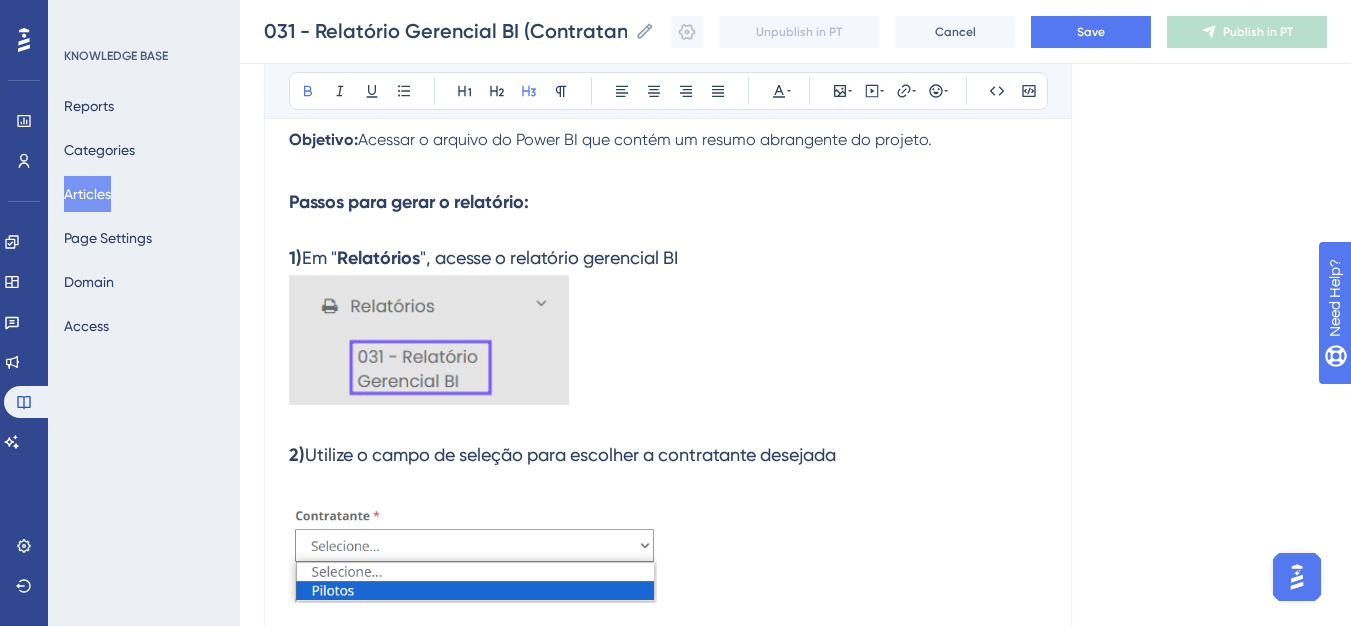 click on "1)" at bounding box center (295, 258) 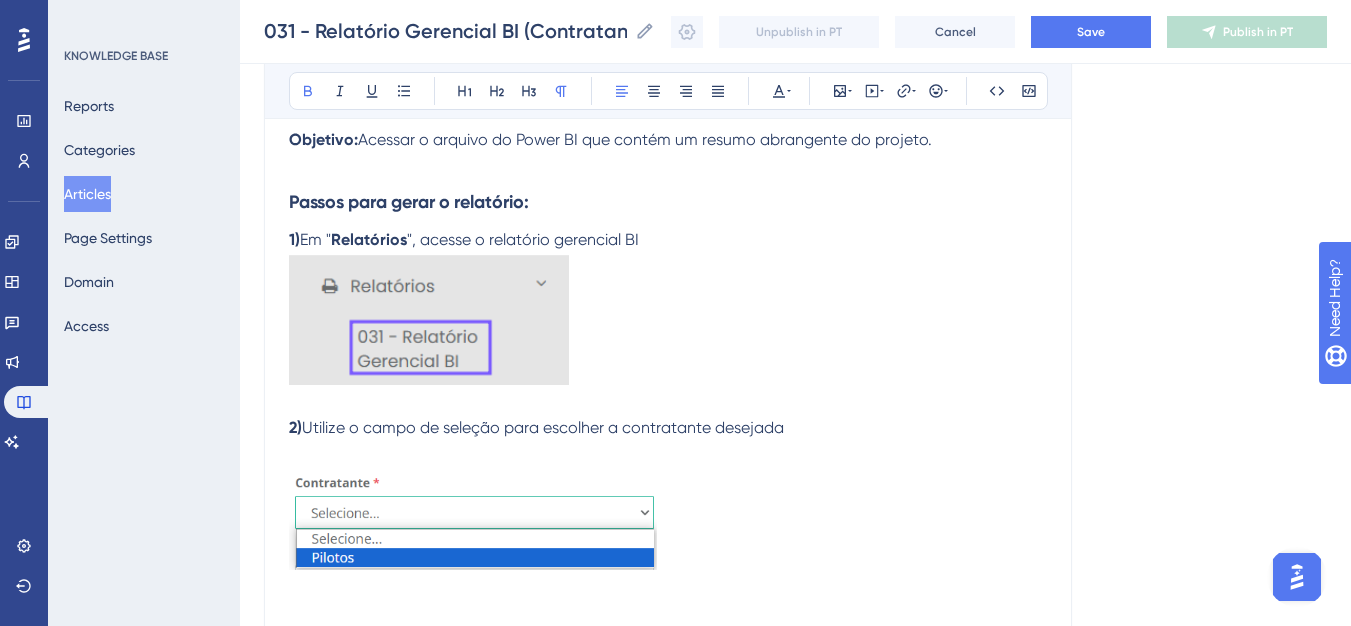 click on "Passos para gerar o relatório:" at bounding box center (668, 202) 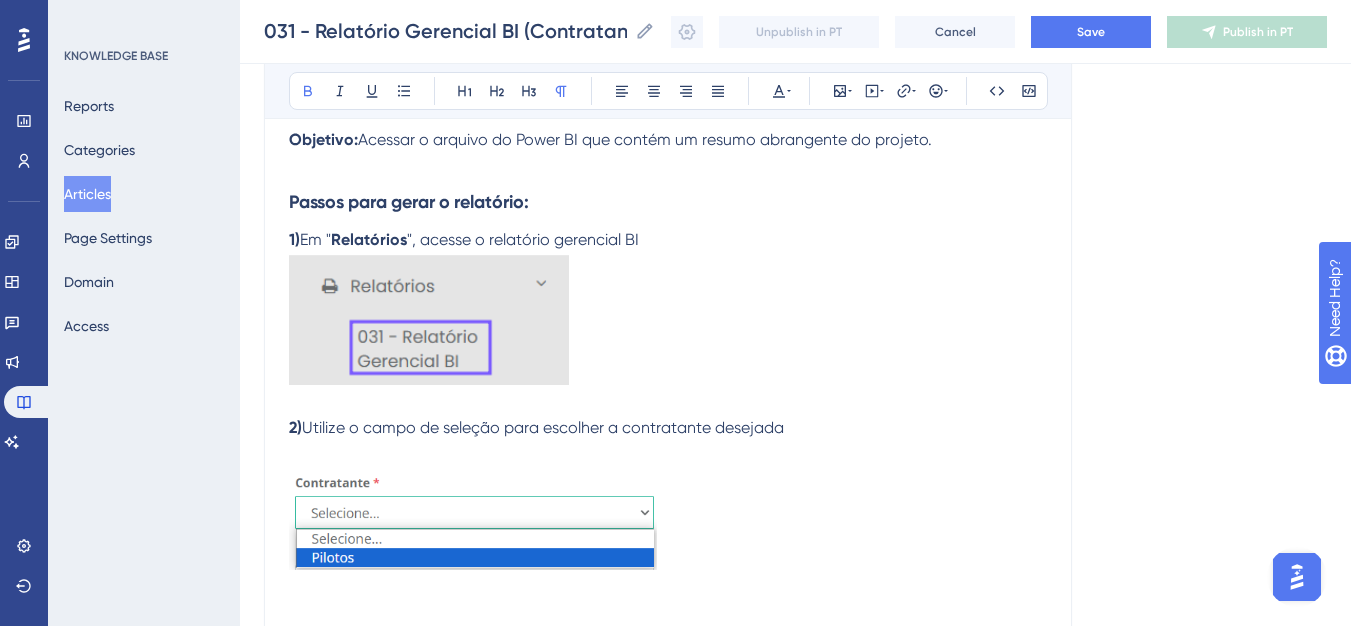 click at bounding box center [668, 164] 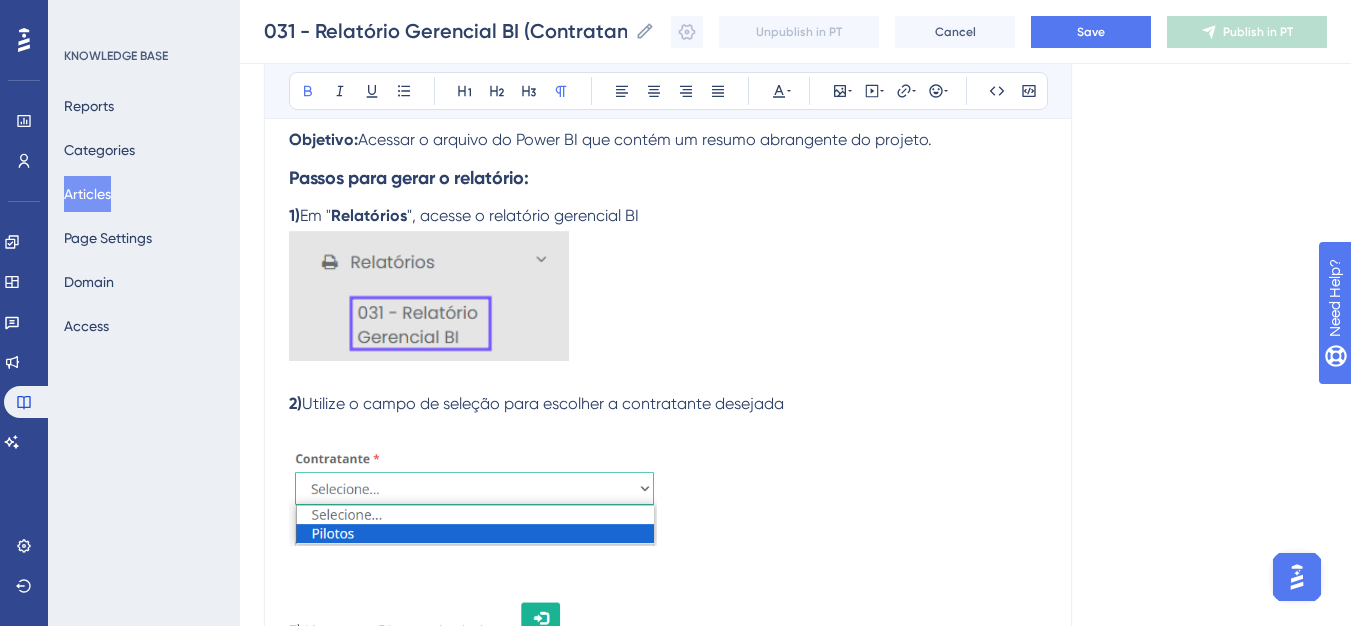 click on "Passos para gerar o relatório:" at bounding box center [668, 178] 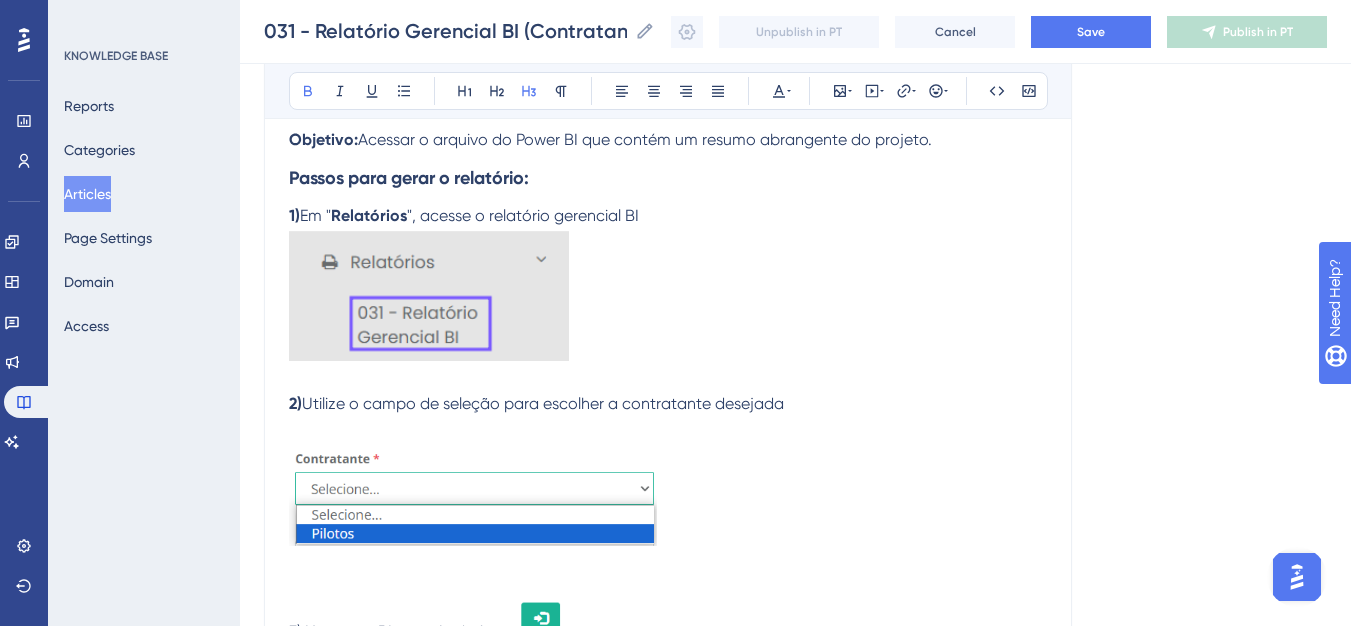 click on "Objetivo:  Acessar o arquivo do Power BI que contém um resumo abrangente do projeto." at bounding box center [668, 140] 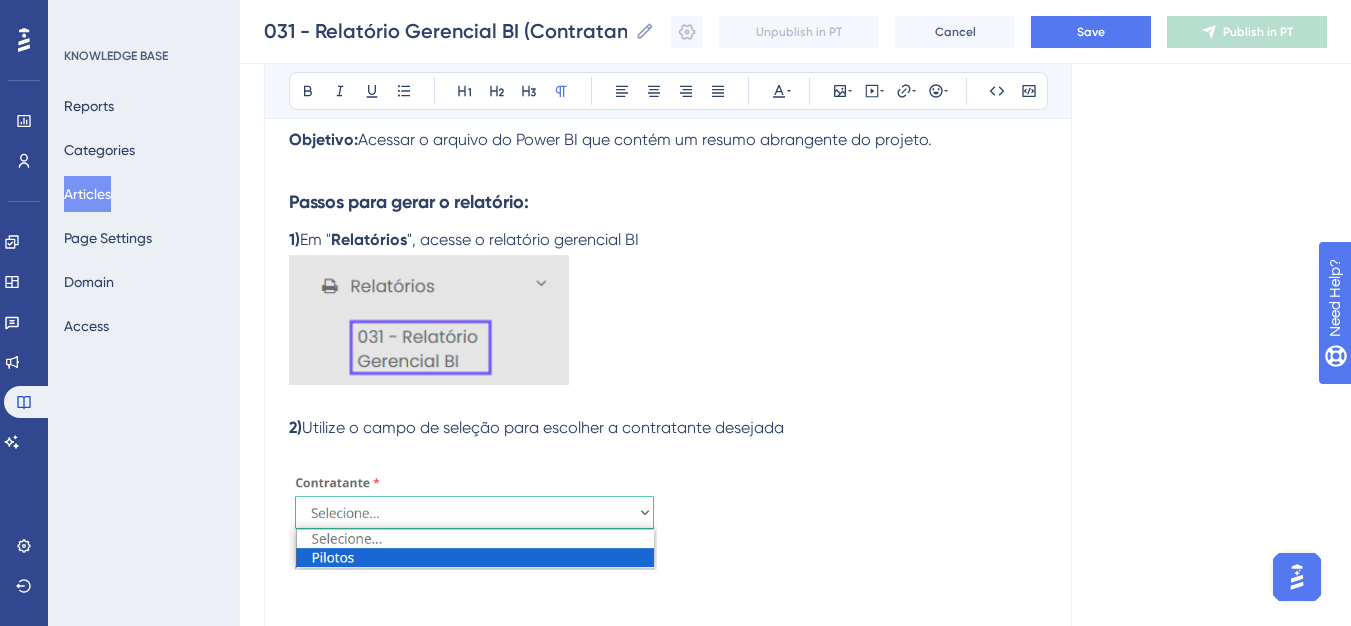 click on "Passos para gerar o relatório:" at bounding box center [668, 202] 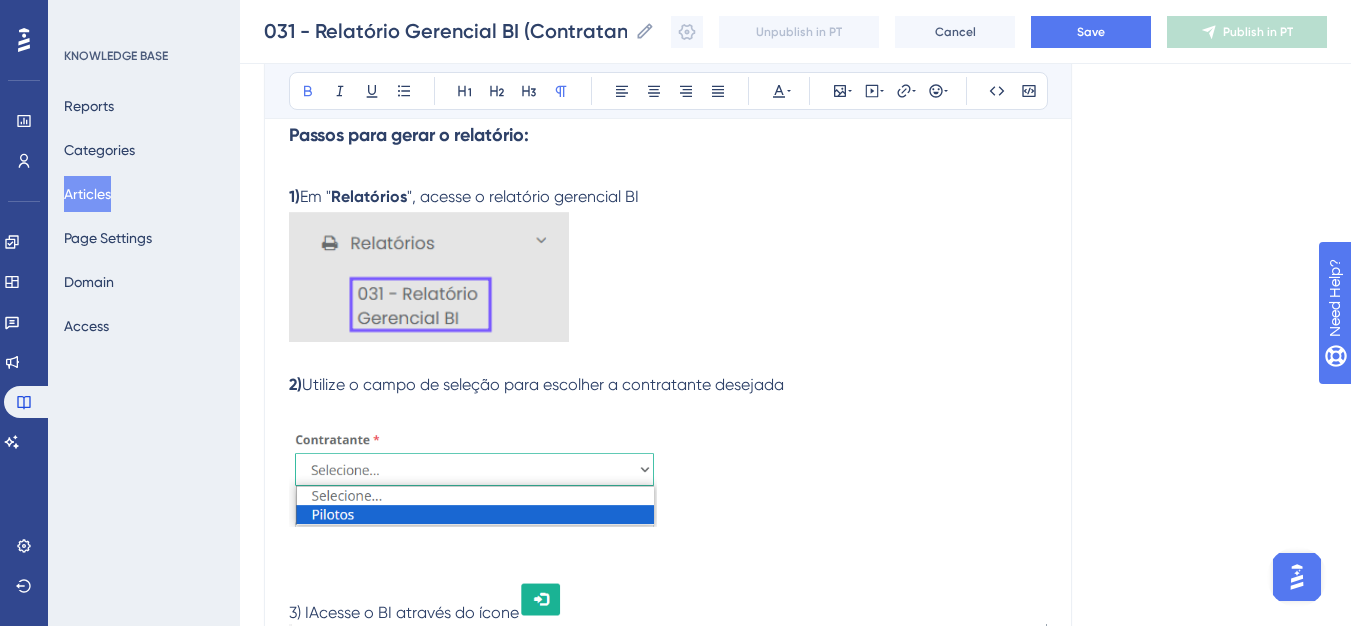 scroll, scrollTop: 517, scrollLeft: 0, axis: vertical 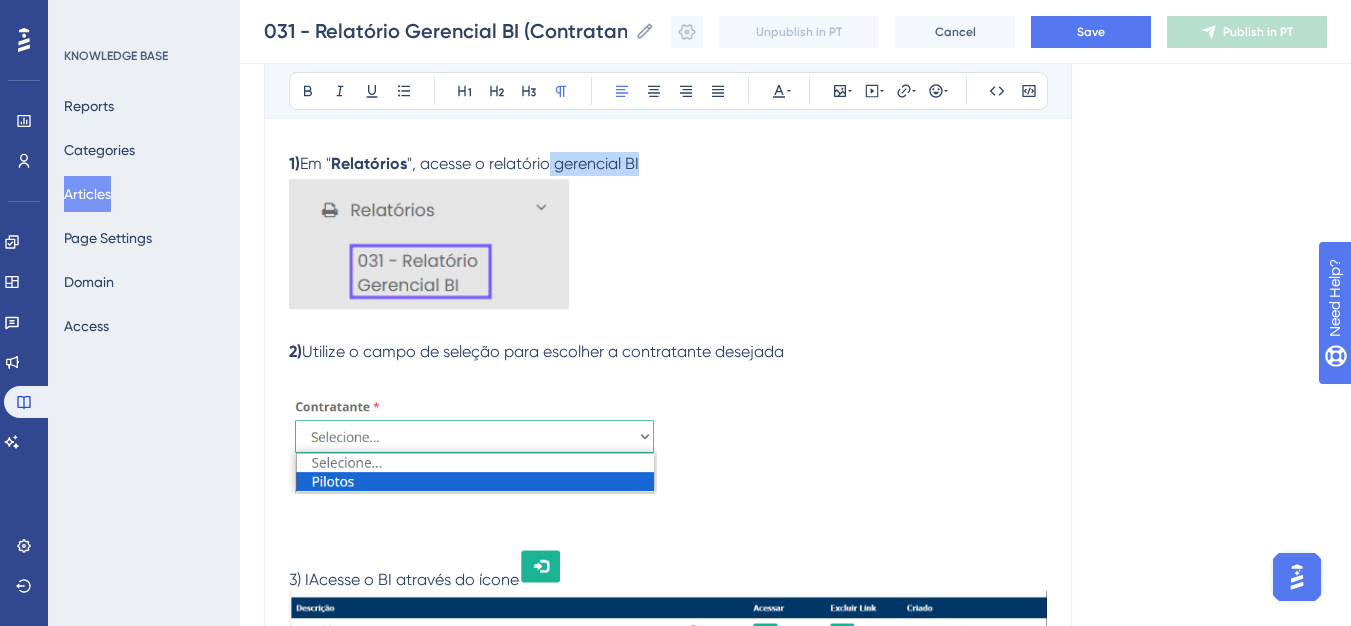 drag, startPoint x: 648, startPoint y: 166, endPoint x: 548, endPoint y: 163, distance: 100.04499 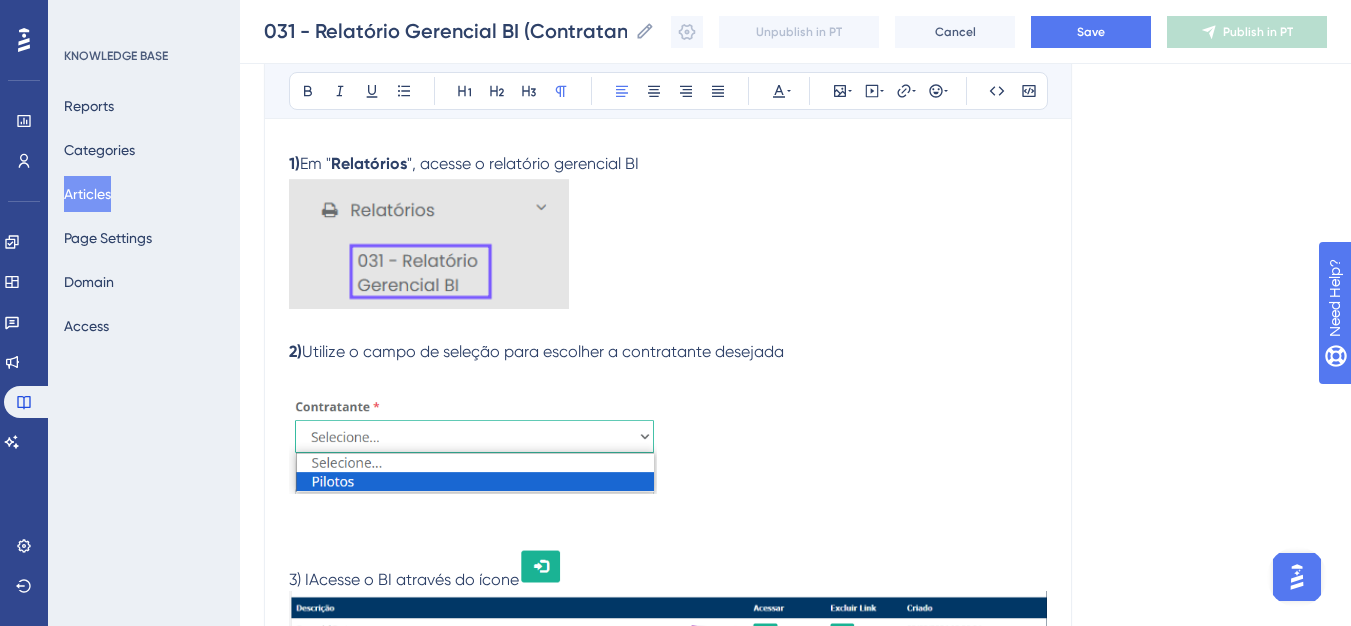 click on "", acesse o relatório gerencial BI" at bounding box center (523, 163) 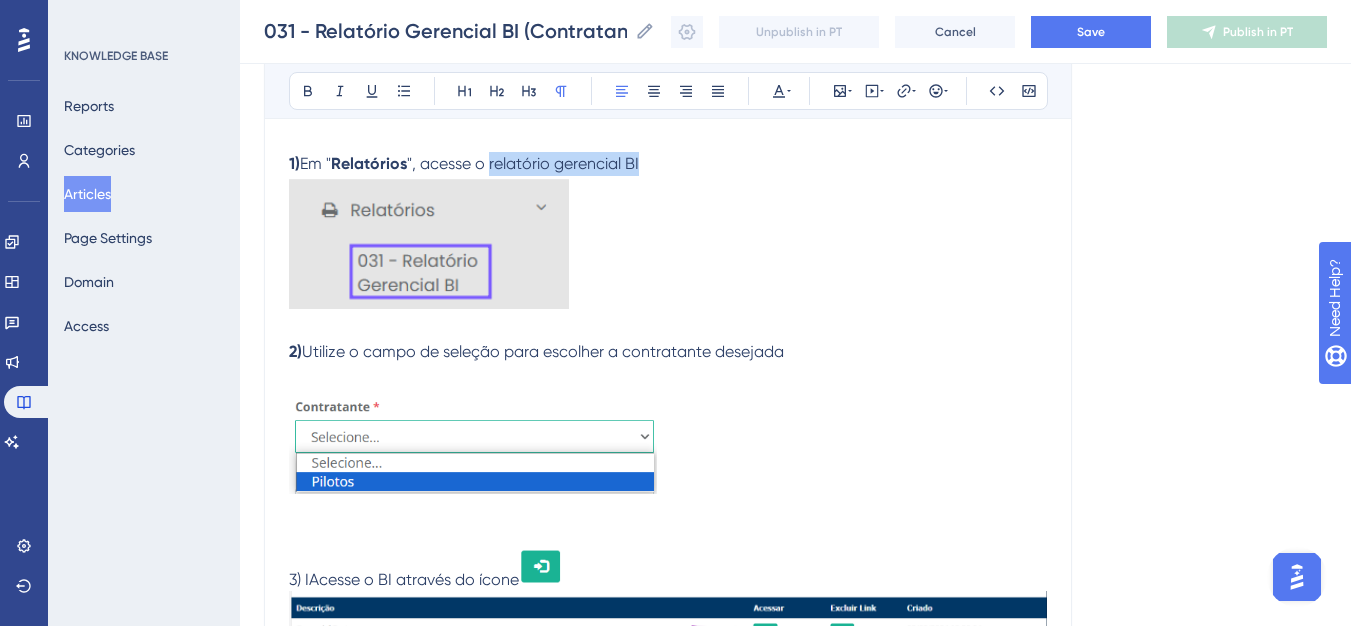 drag, startPoint x: 650, startPoint y: 166, endPoint x: 493, endPoint y: 166, distance: 157 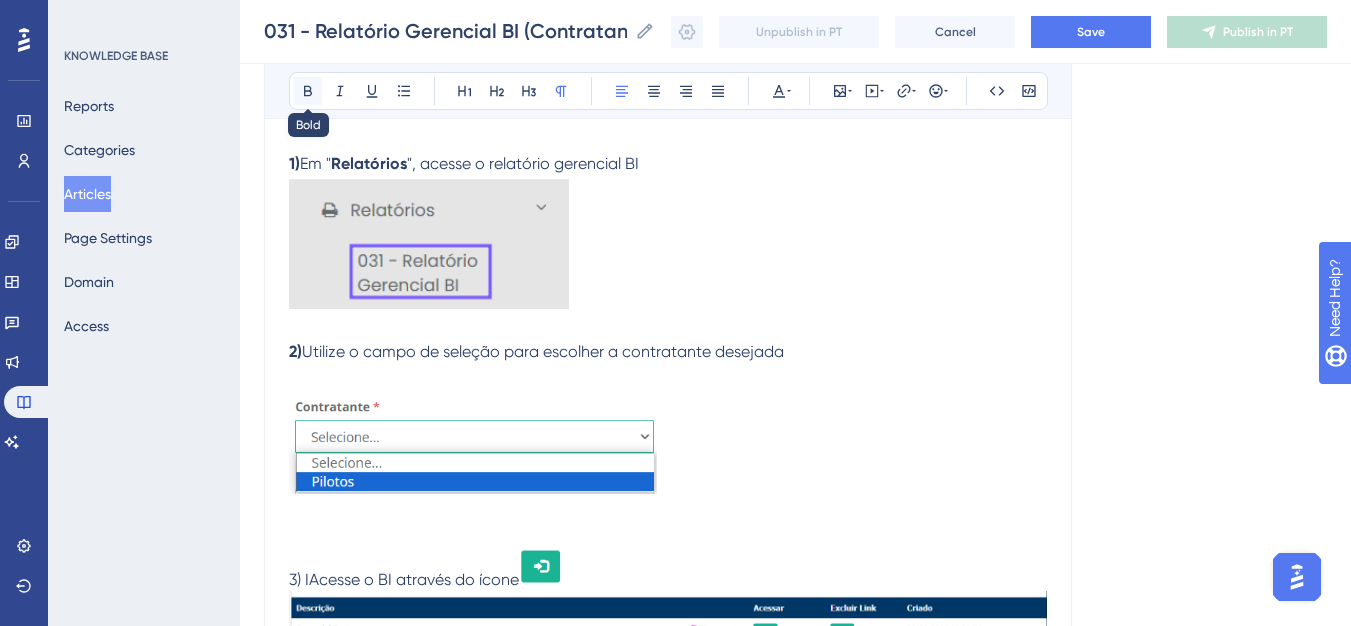 click 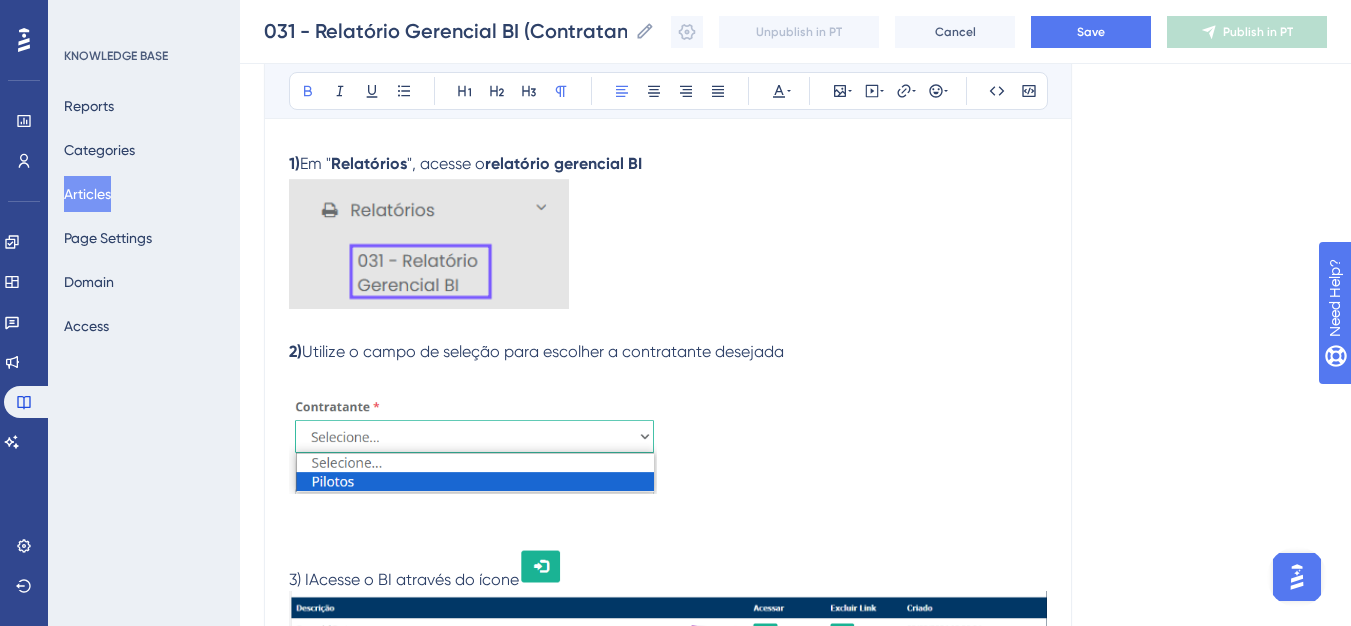 click on "1)  Em " Relatórios ", acesse o  relatório gerencial BI 2)  Utilize o campo de seleção para escolher a contratante desejada 3)   IAcesse o BI através do ícone  Obs:  É importante ressaltar que o Power BI não é atualizado em tempo real, sendo a frequência de atualização especificada na proposta comercial." at bounding box center [668, 447] 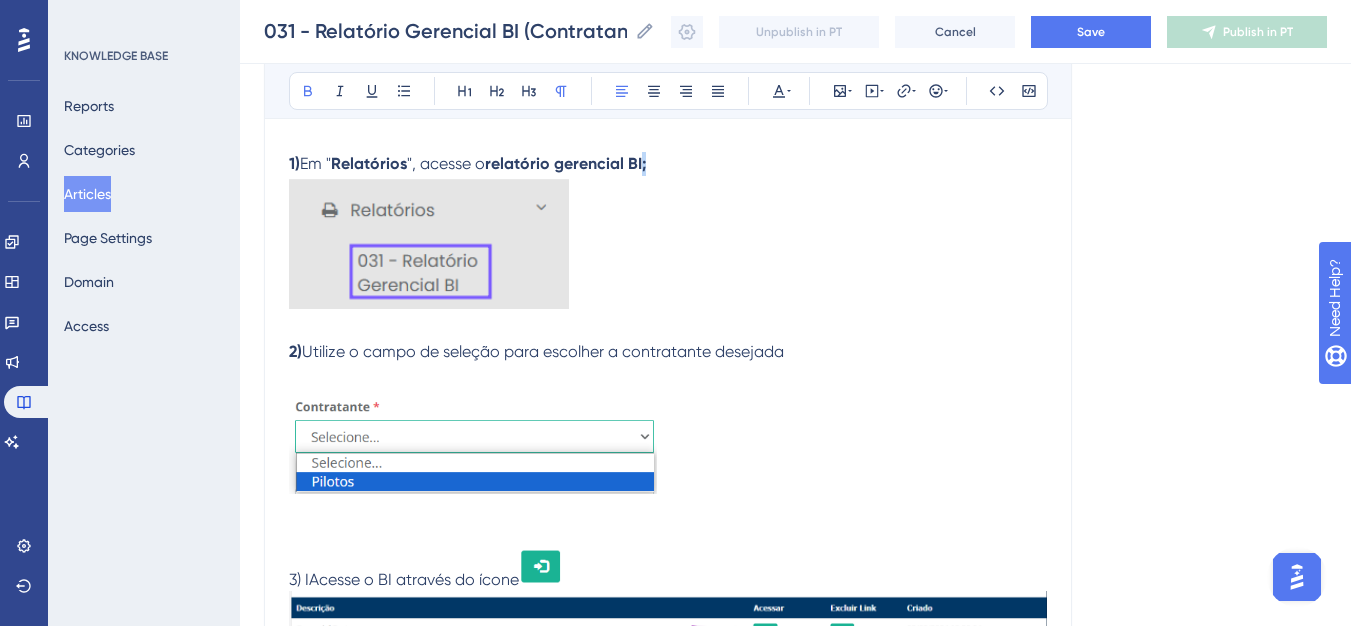 drag, startPoint x: 662, startPoint y: 168, endPoint x: 647, endPoint y: 165, distance: 15.297058 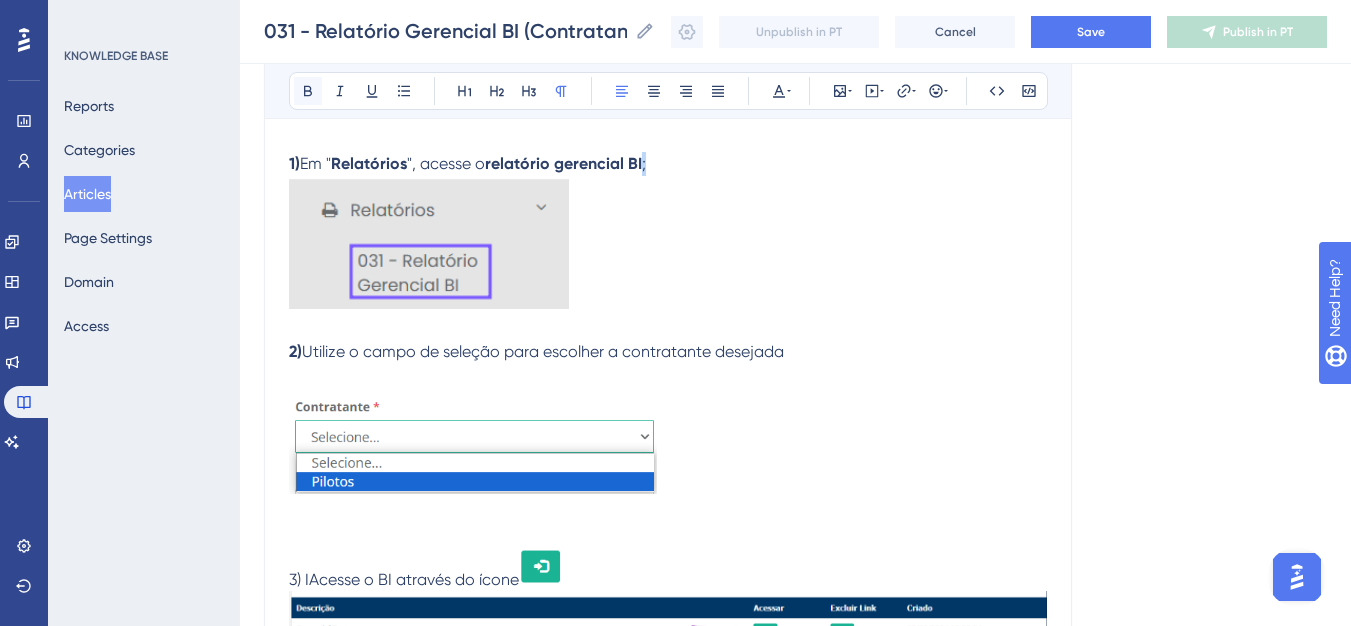 click at bounding box center (308, 91) 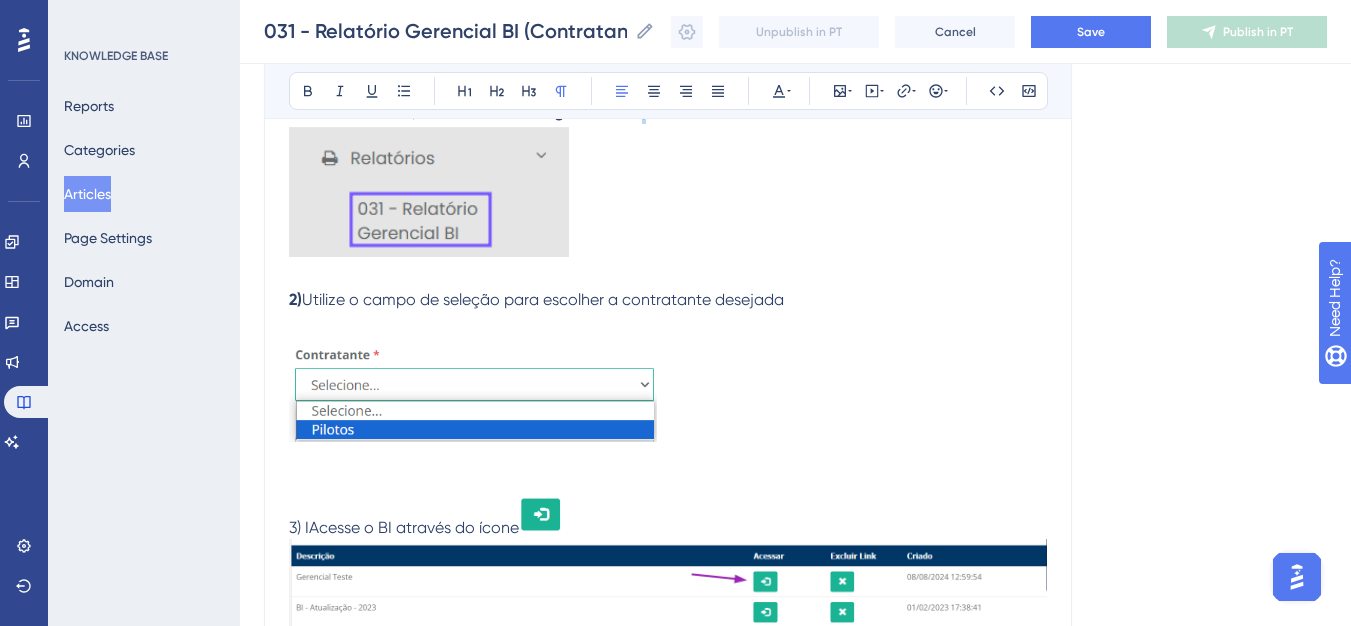 scroll, scrollTop: 617, scrollLeft: 0, axis: vertical 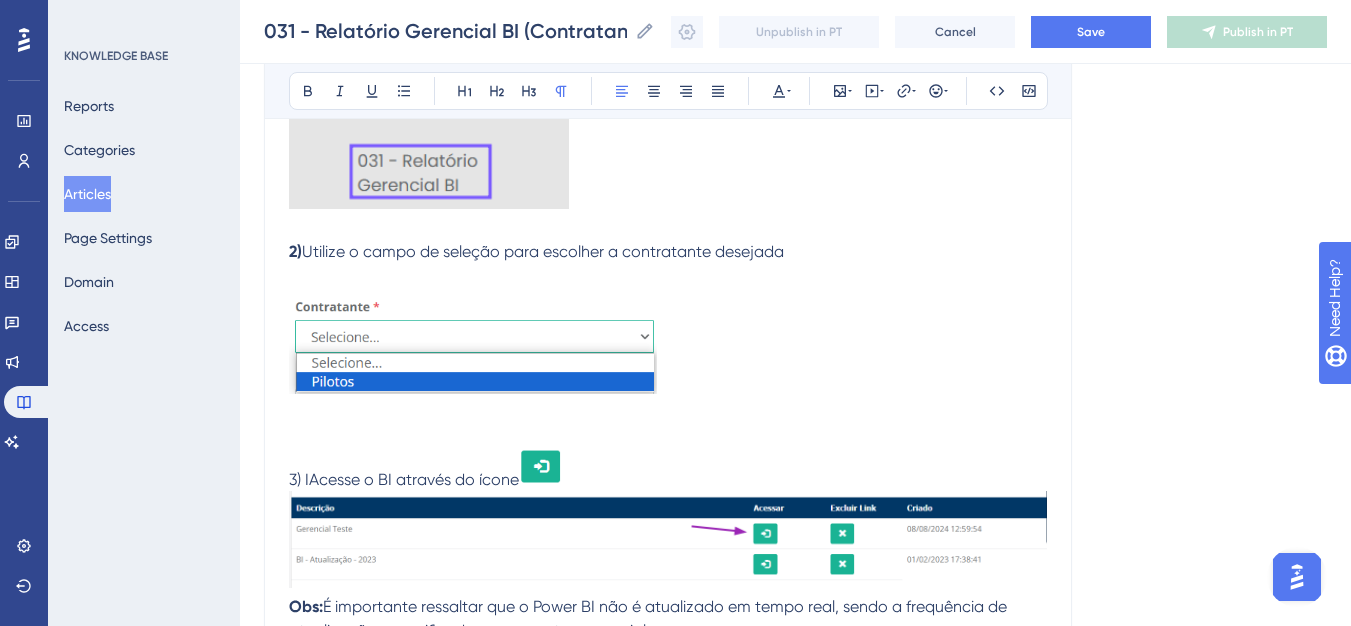 click on "Utilize o campo de seleção para escolher a contratante desejada" at bounding box center [543, 251] 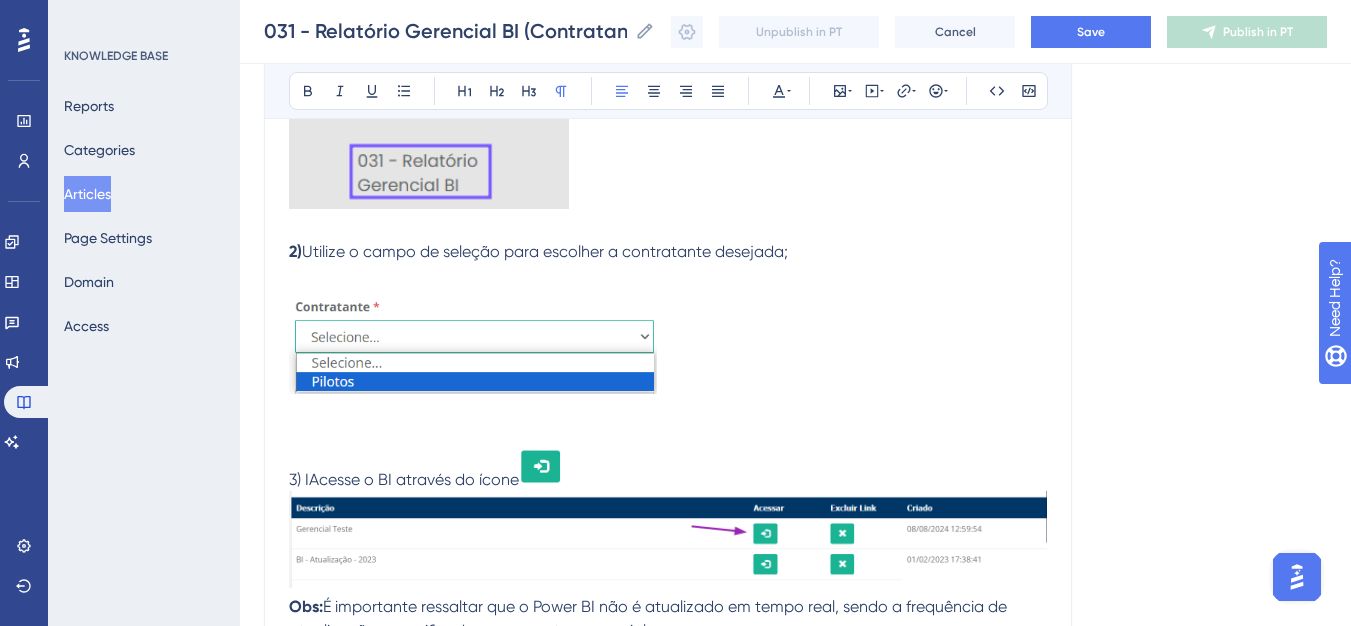 click at bounding box center [473, 341] 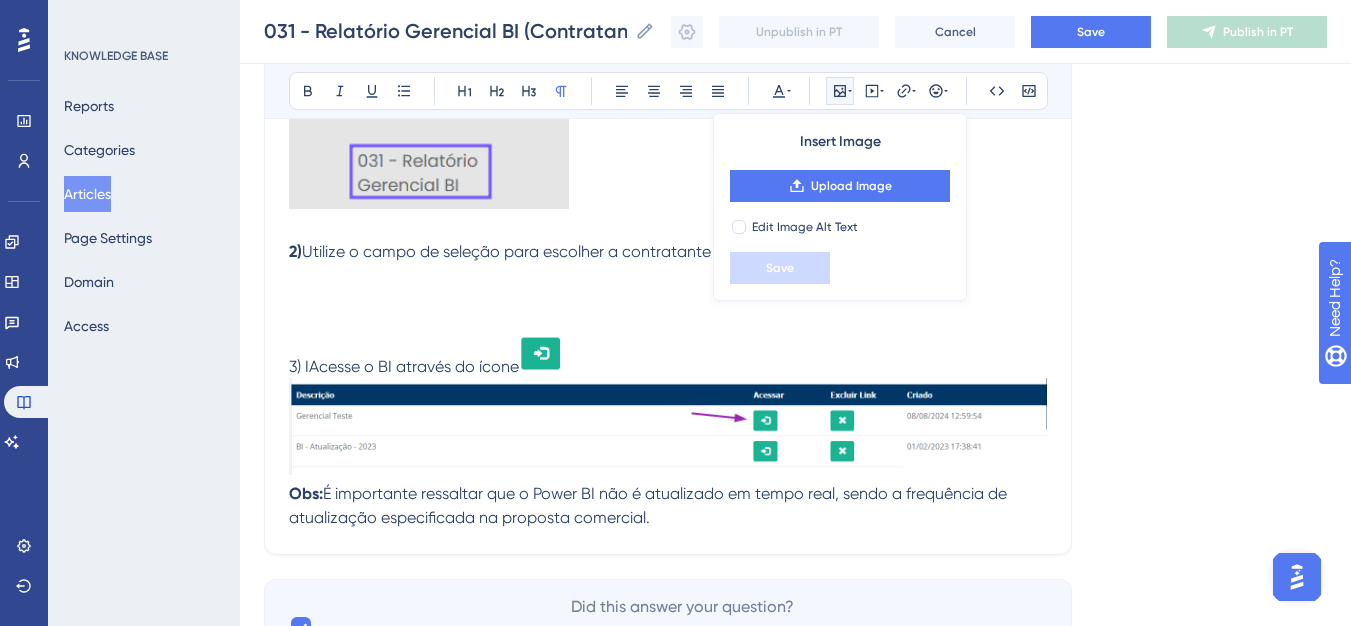 click on "1)  Em " Relatórios ", acesse o  relatório gerencial BI ; 2)  Utilize o campo de seleção para escolher a contratante desejada; 3)   IAcesse o BI através do ícone  Obs:  É importante ressaltar que o Power BI não é atualizado em tempo real, sendo a frequência de atualização especificada na proposta comercial." at bounding box center [668, 291] 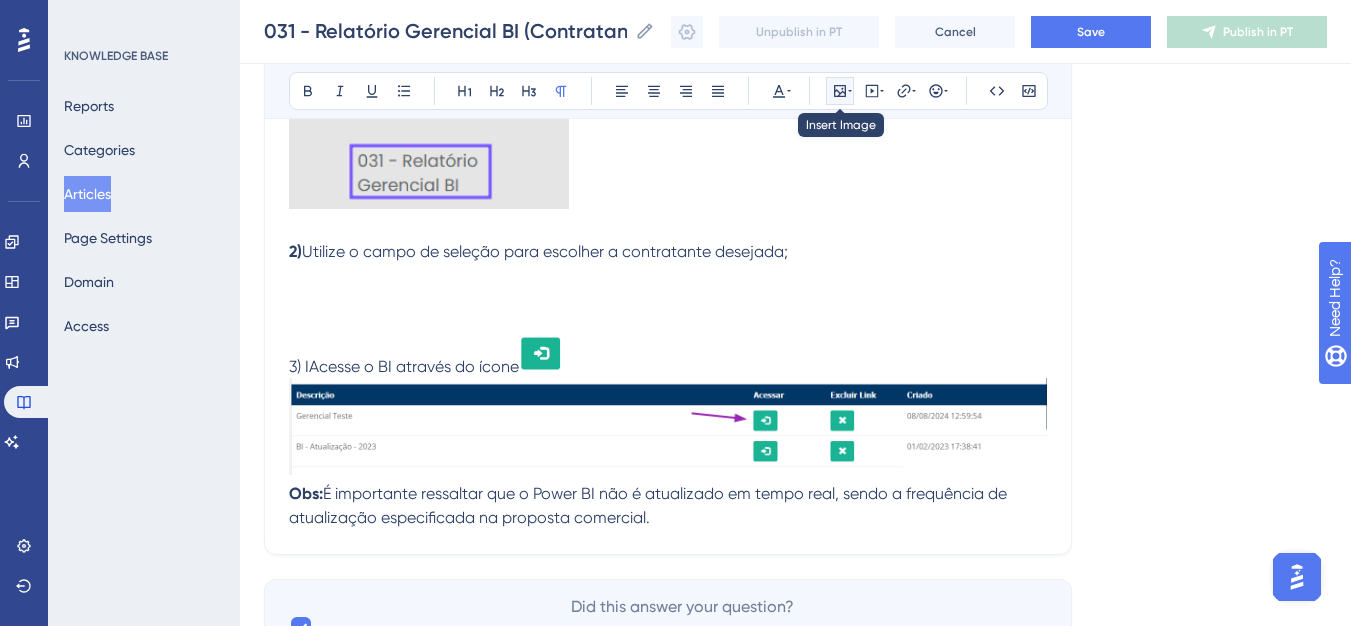 click 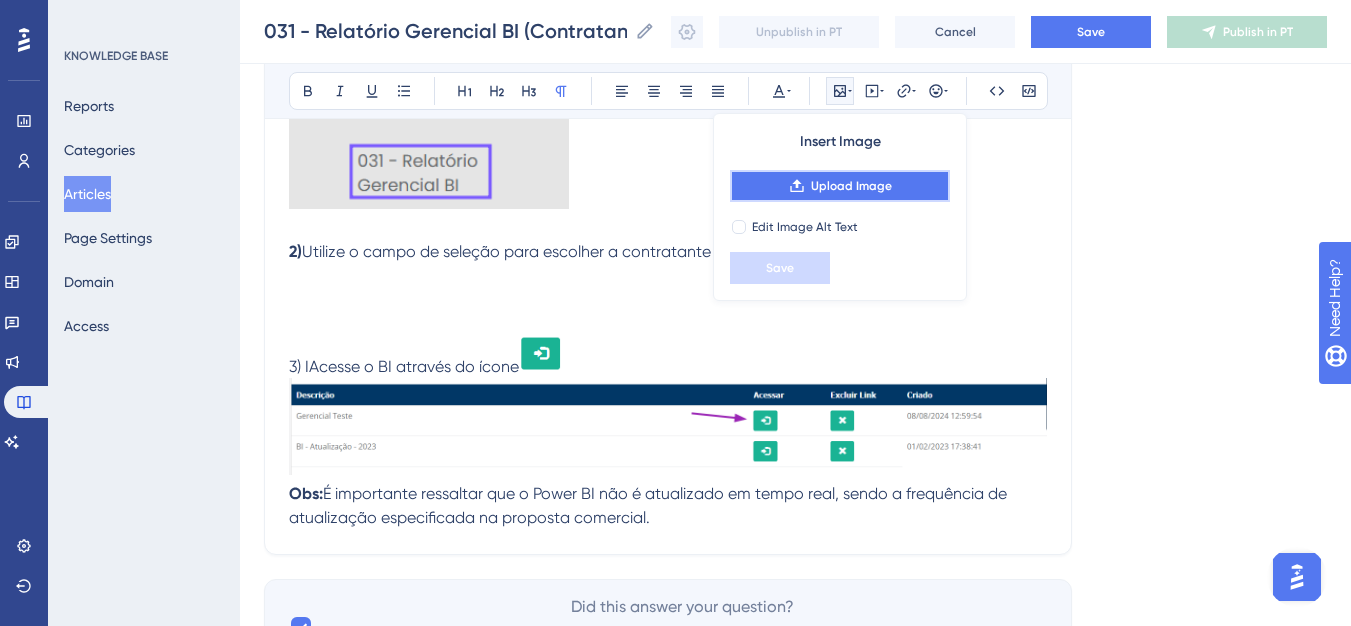 click on "Upload Image" at bounding box center (840, 186) 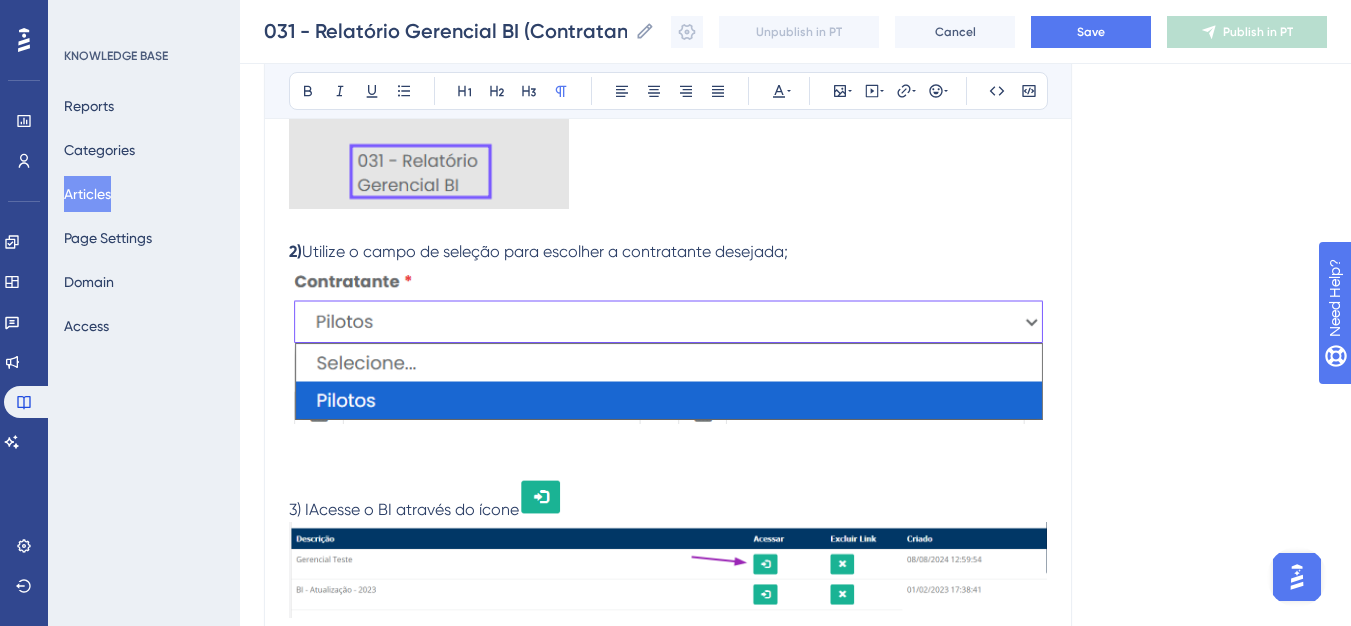 click at bounding box center (668, 344) 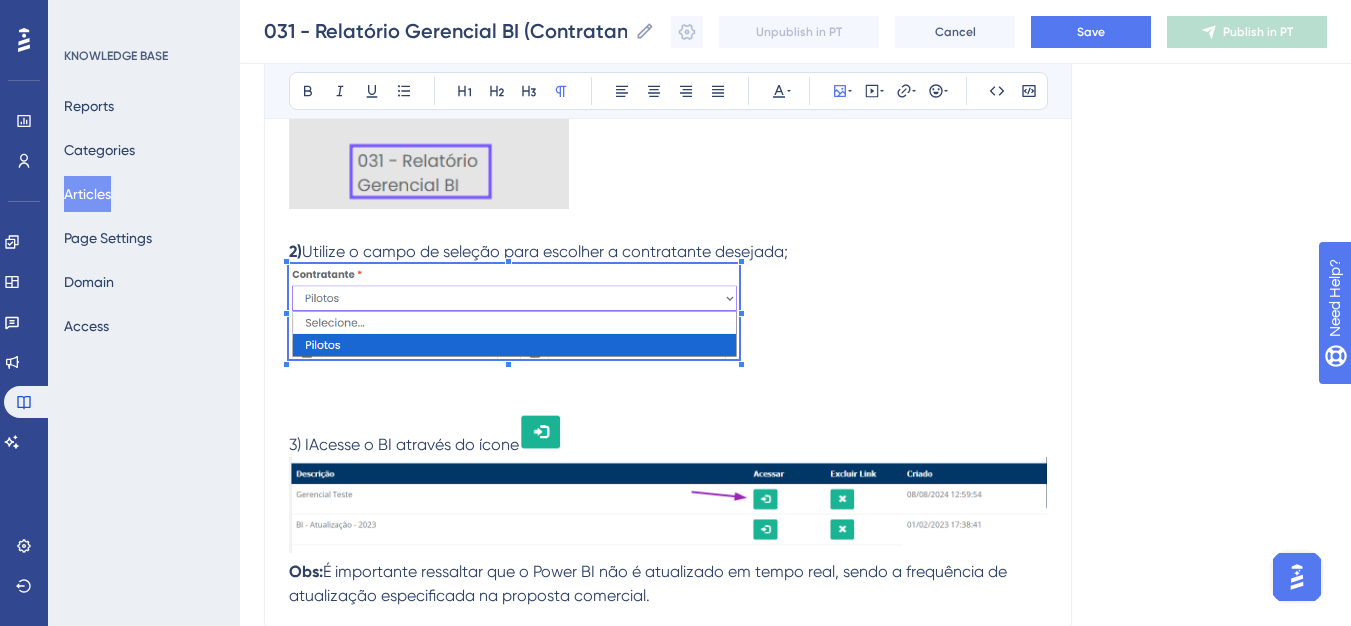 click on "1)  Em " Relatórios ", acesse o  relatório gerencial BI ; 2)  Utilize o campo de seleção para escolher a contratante desejada; 3)   IAcesse o BI através do ícone  Obs:  É importante ressaltar que o Power BI não é atualizado em tempo real, sendo a frequência de atualização especificada na proposta comercial." at bounding box center [668, 330] 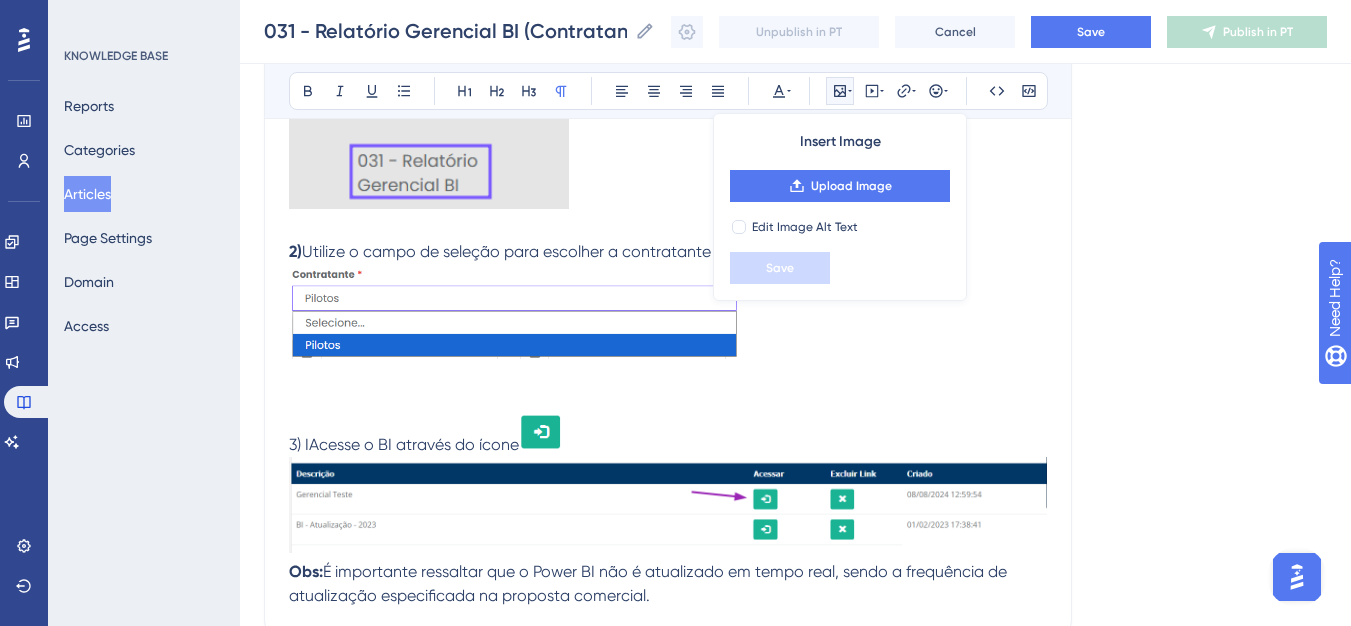 click on "1)  Em " Relatórios ", acesse o  relatório gerencial BI ; 2)  Utilize o campo de seleção para escolher a contratante desejada; 3)   IAcesse o BI através do ícone  Obs:  É importante ressaltar que o Power BI não é atualizado em tempo real, sendo a frequência de atualização especificada na proposta comercial." at bounding box center [668, 330] 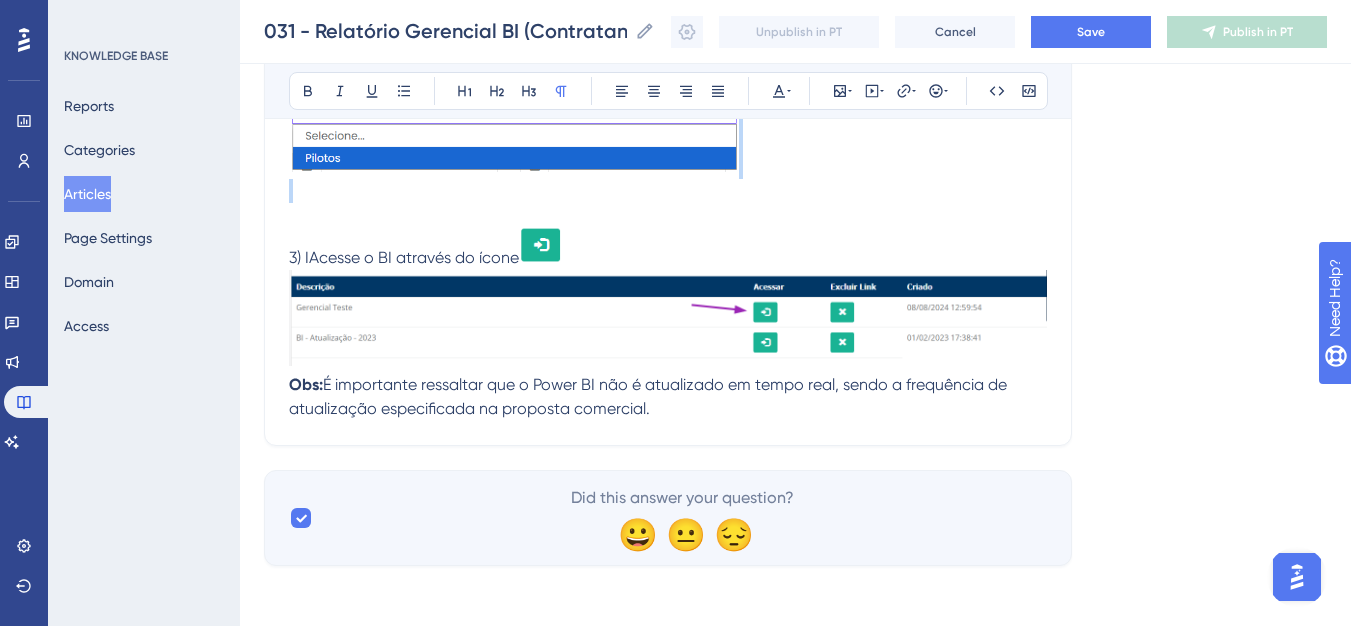 scroll, scrollTop: 808, scrollLeft: 0, axis: vertical 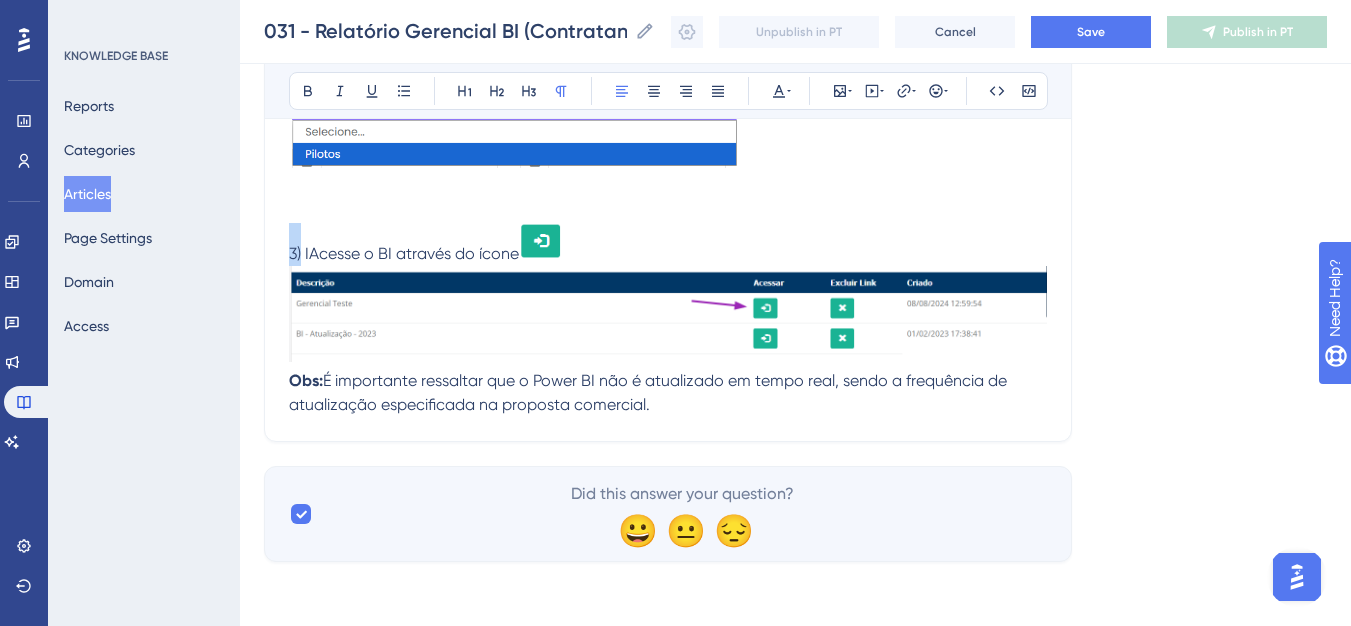 drag, startPoint x: 301, startPoint y: 253, endPoint x: 287, endPoint y: 253, distance: 14 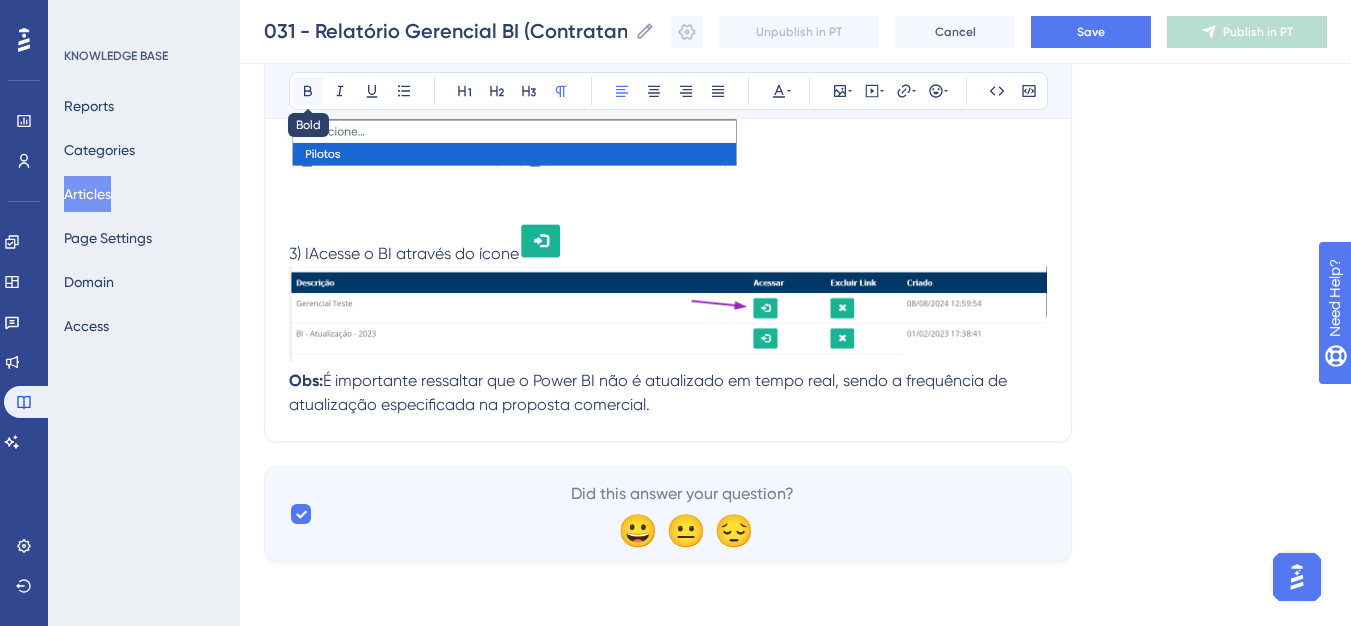 click 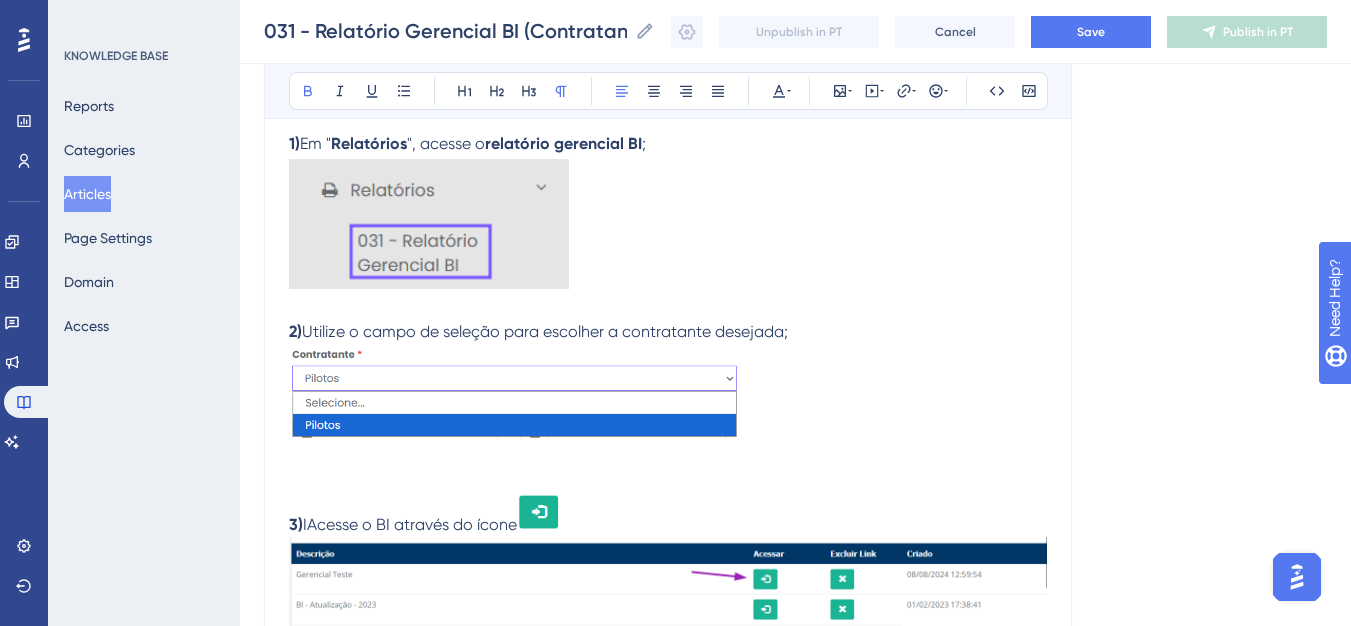 scroll, scrollTop: 508, scrollLeft: 0, axis: vertical 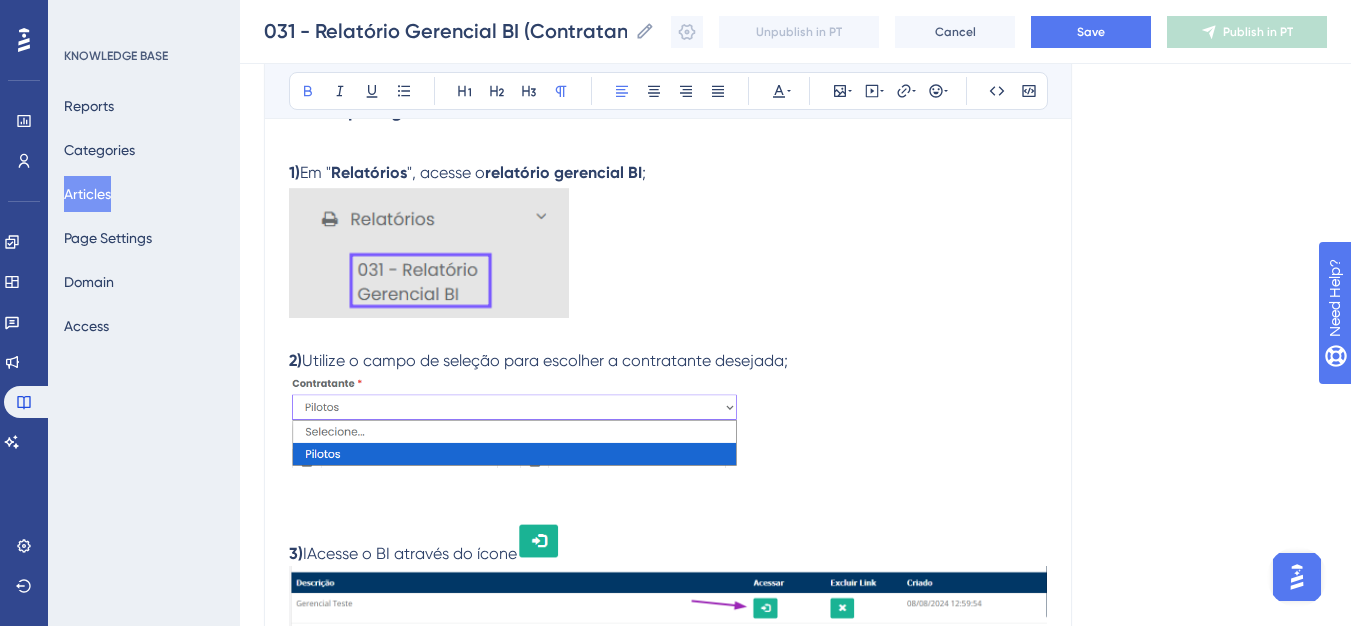 drag, startPoint x: 612, startPoint y: 422, endPoint x: 602, endPoint y: 425, distance: 10.440307 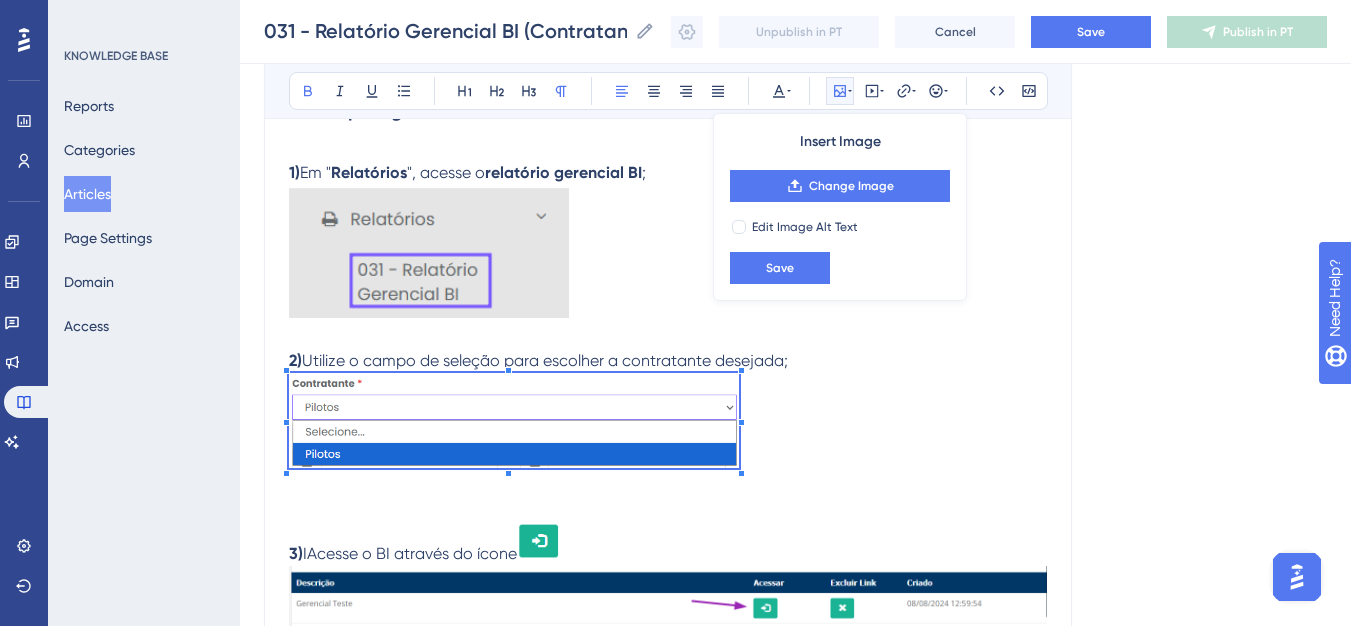 click on "1)  Em " Relatórios ", acesse o  relatório gerencial BI ; 2)  Utilize o campo de seleção para escolher a contratante desejada; 3)  IAcesse o BI através do ícone  Obs:  É importante ressaltar que o Power BI não é atualizado em tempo real, sendo a frequência de atualização especificada na proposta comercial." at bounding box center [668, 439] 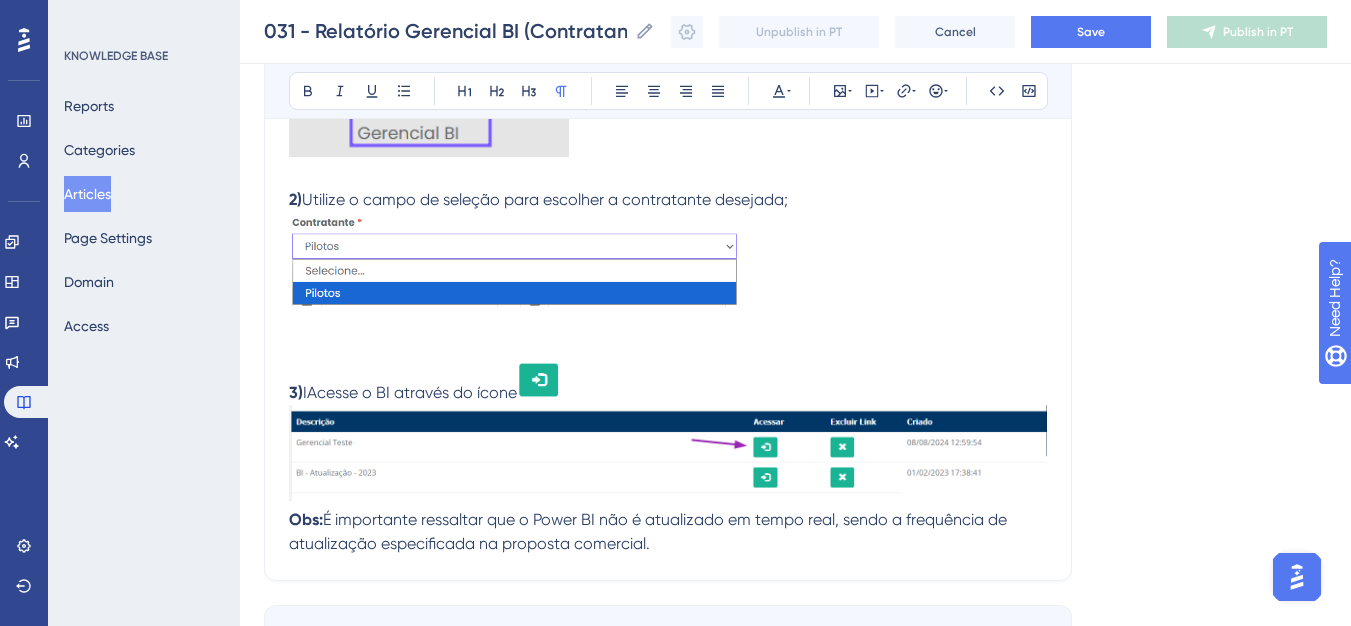 scroll, scrollTop: 708, scrollLeft: 0, axis: vertical 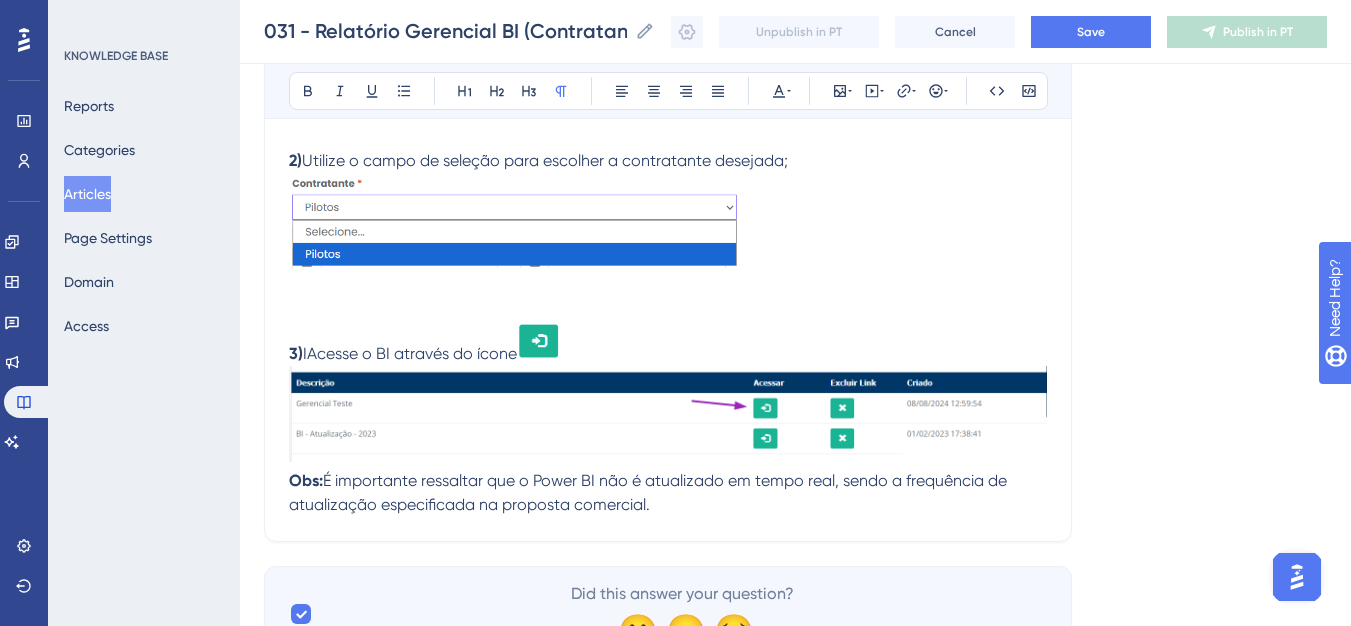 click on "1)  Em " Relatórios ", acesse o  relatório gerencial BI ; 2)  Utilize o campo de seleção para escolher a contratante desejada; 3)  IAcesse o BI através do ícone  Obs:  É importante ressaltar que o Power BI não é atualizado em tempo real, sendo a frequência de atualização especificada na proposta comercial." at bounding box center [668, 239] 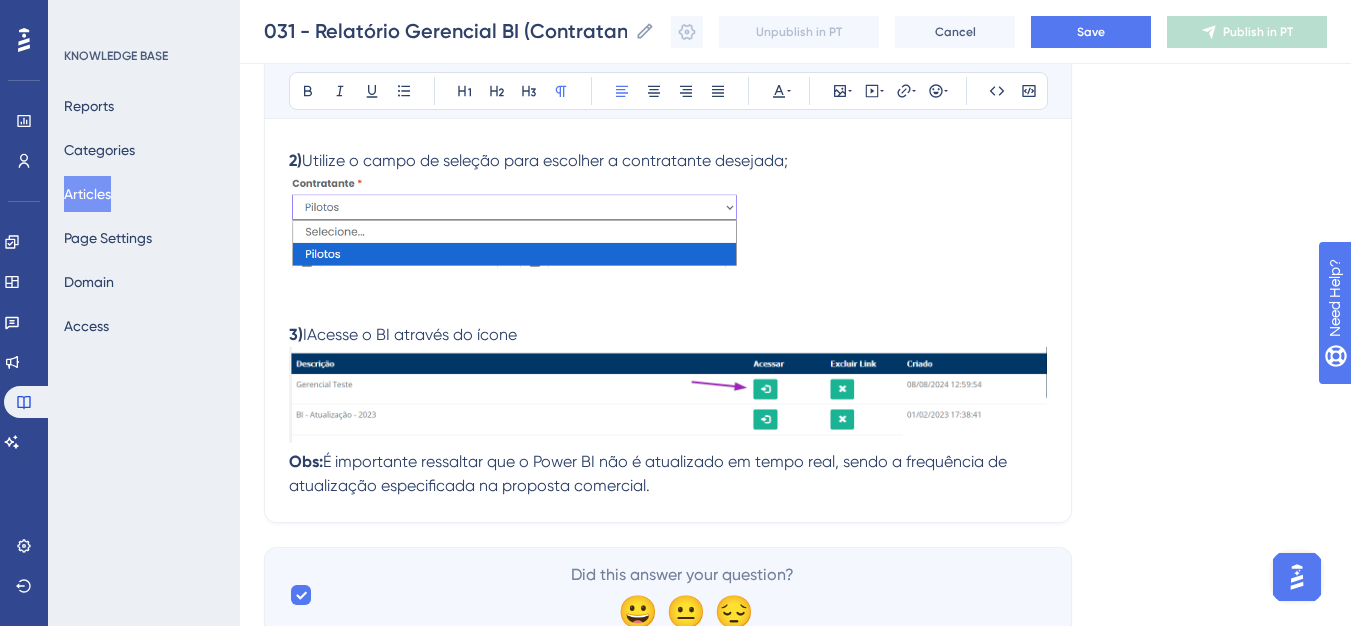 click on "IAcesse o BI através do ícone" at bounding box center [410, 334] 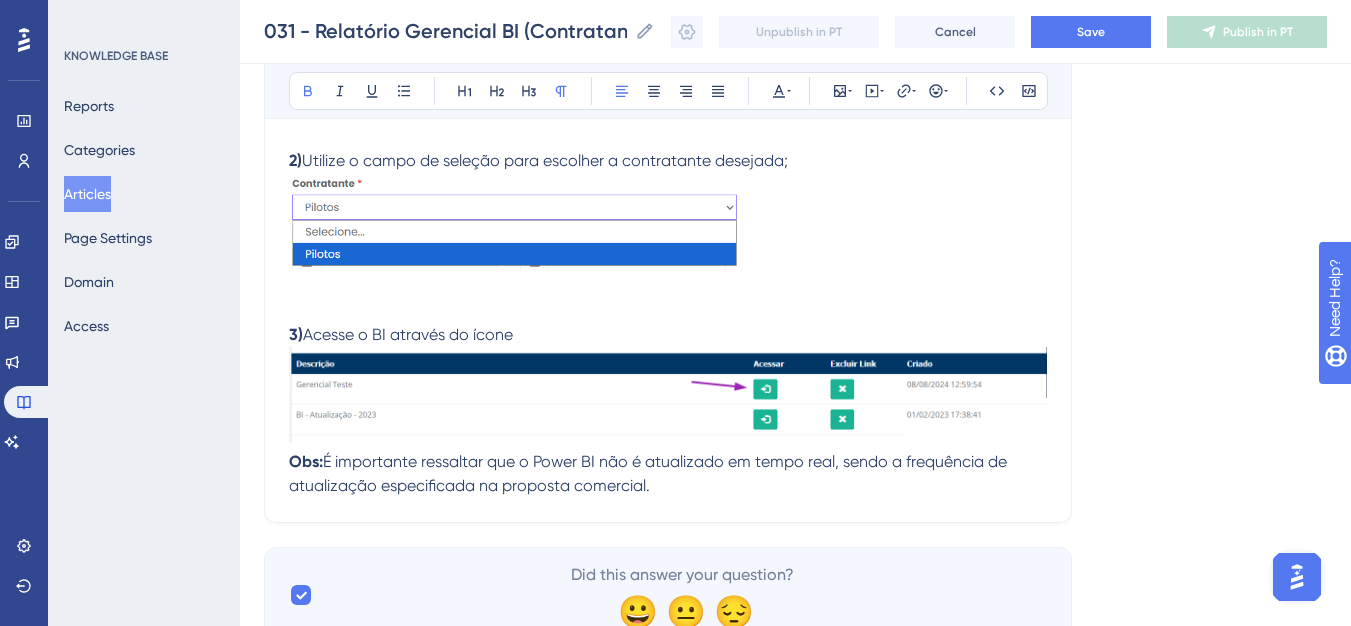 click on "1)  Em " Relatórios ", acesse o  relatório gerencial BI ; 2)  Utilize o campo de seleção para escolher a contratante desejada; 3)  Acesse o BI através do ícone Obs:  É importante ressaltar que o Power BI não é atualizado em tempo real, sendo a frequência de atualização especificada na proposta comercial." at bounding box center (668, 229) 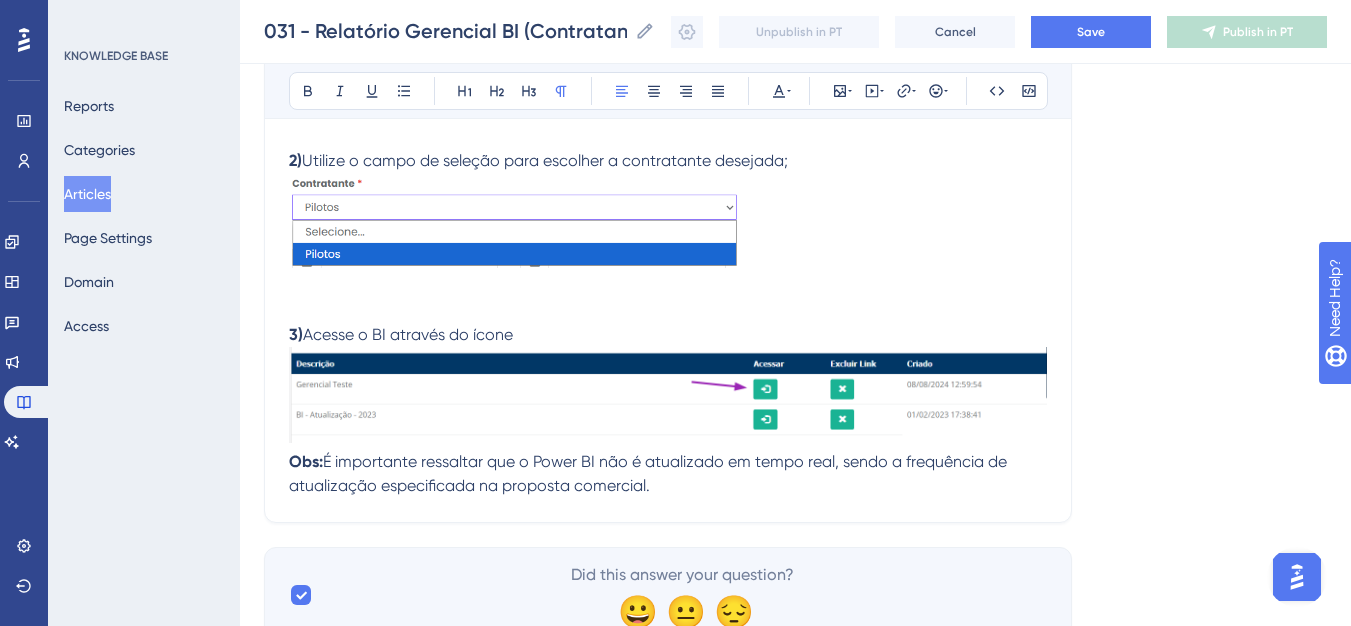 click on "1)  Em " Relatórios ", acesse o  relatório gerencial BI ; 2)  Utilize o campo de seleção para escolher a contratante desejada; 3)  Acesse o BI através do ícone Obs:  É importante ressaltar que o Power BI não é atualizado em tempo real, sendo a frequência de atualização especificada na proposta comercial." at bounding box center (668, 229) 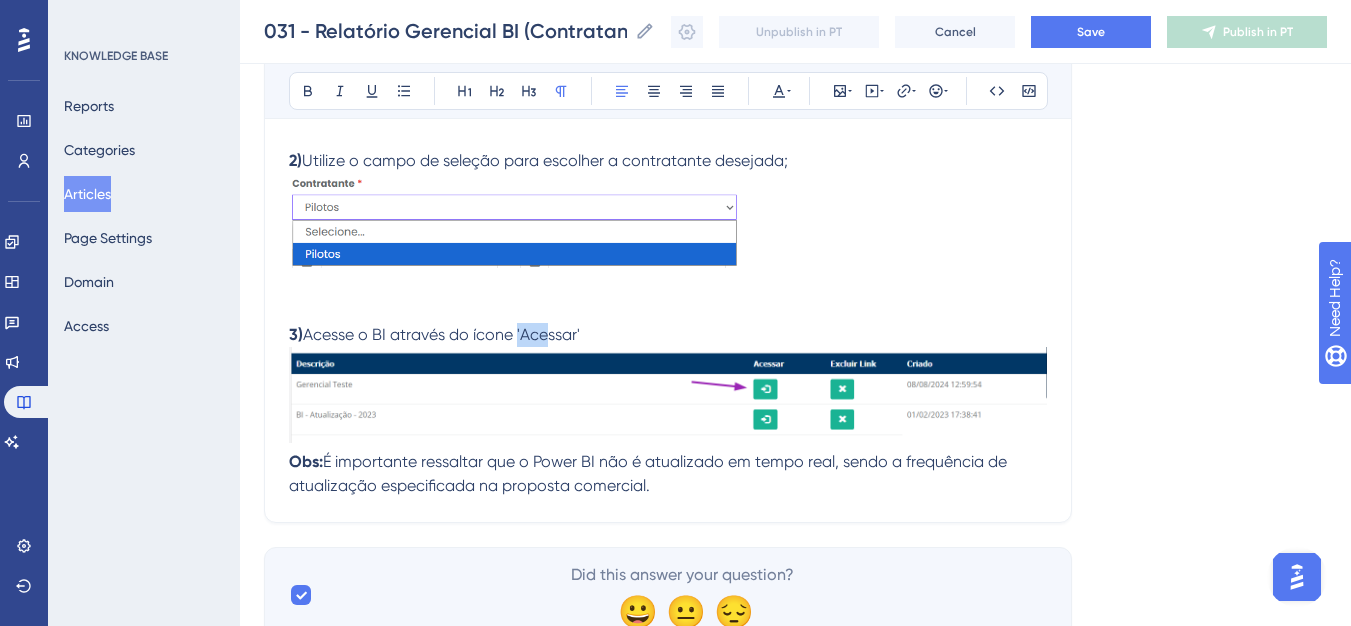 drag, startPoint x: 521, startPoint y: 334, endPoint x: 549, endPoint y: 333, distance: 28.01785 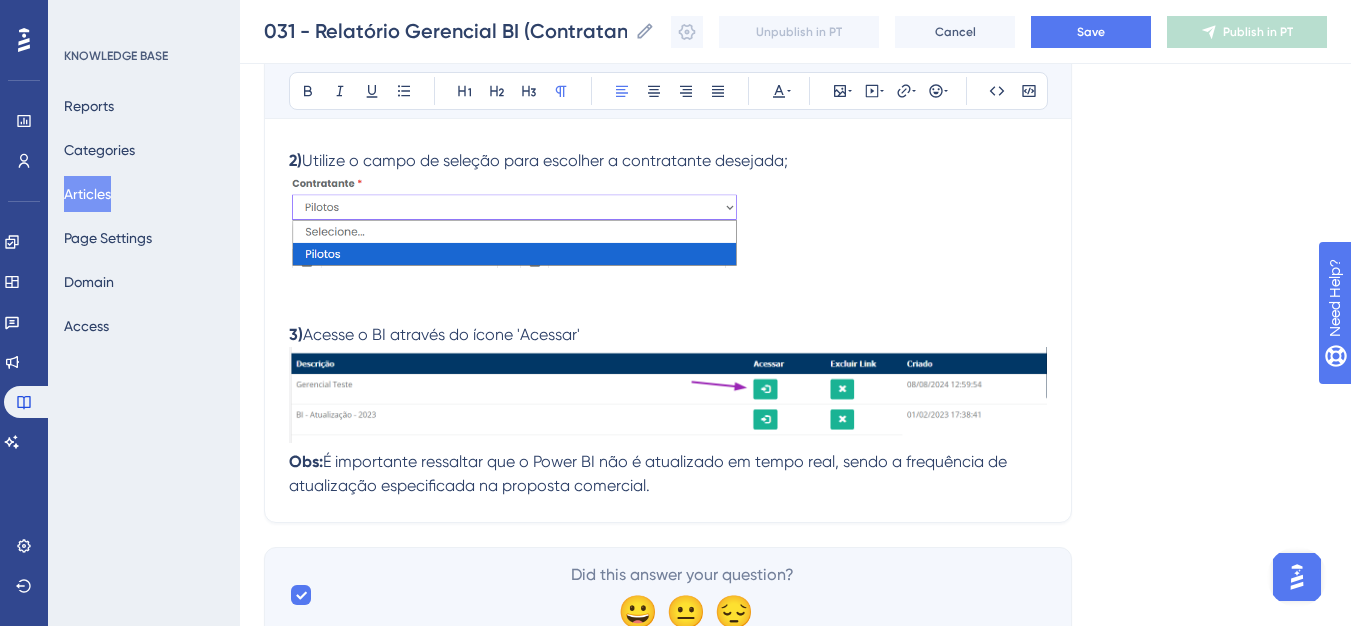 click on "Acesse o BI através do ícone 'Acessar'" at bounding box center (441, 334) 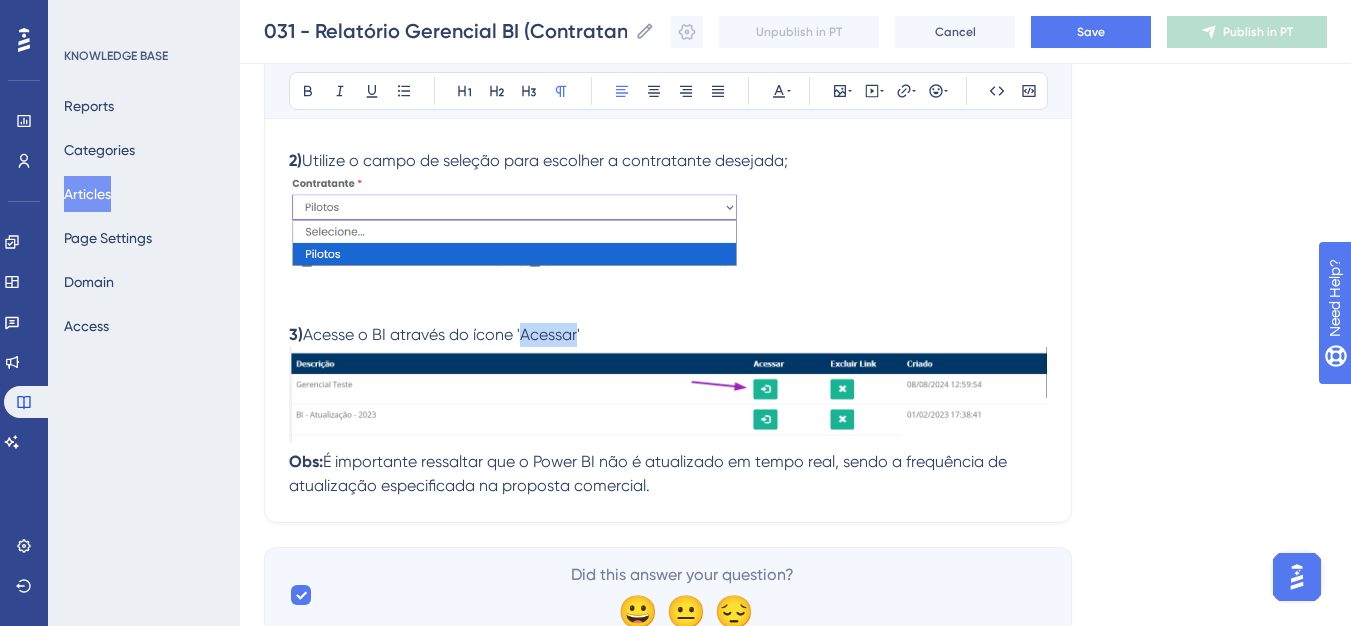 drag, startPoint x: 524, startPoint y: 332, endPoint x: 579, endPoint y: 336, distance: 55.145264 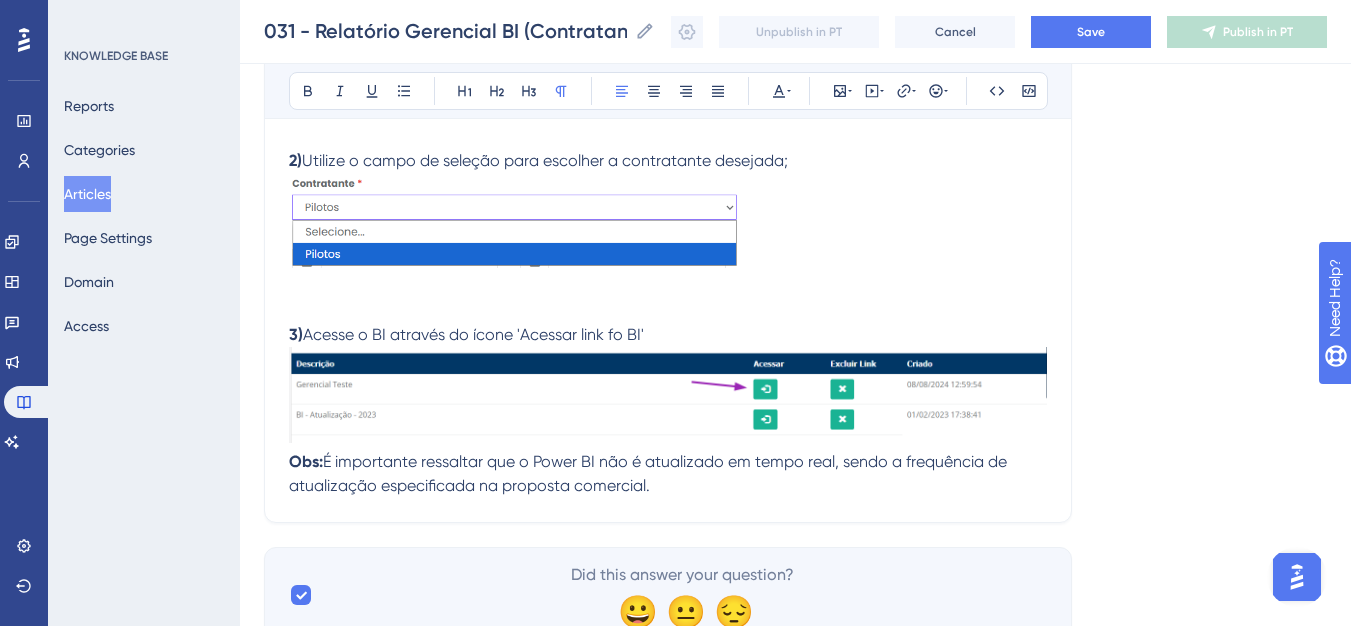 click on "Acesse o BI através do ícone 'Acessar link fo BI'" at bounding box center [473, 334] 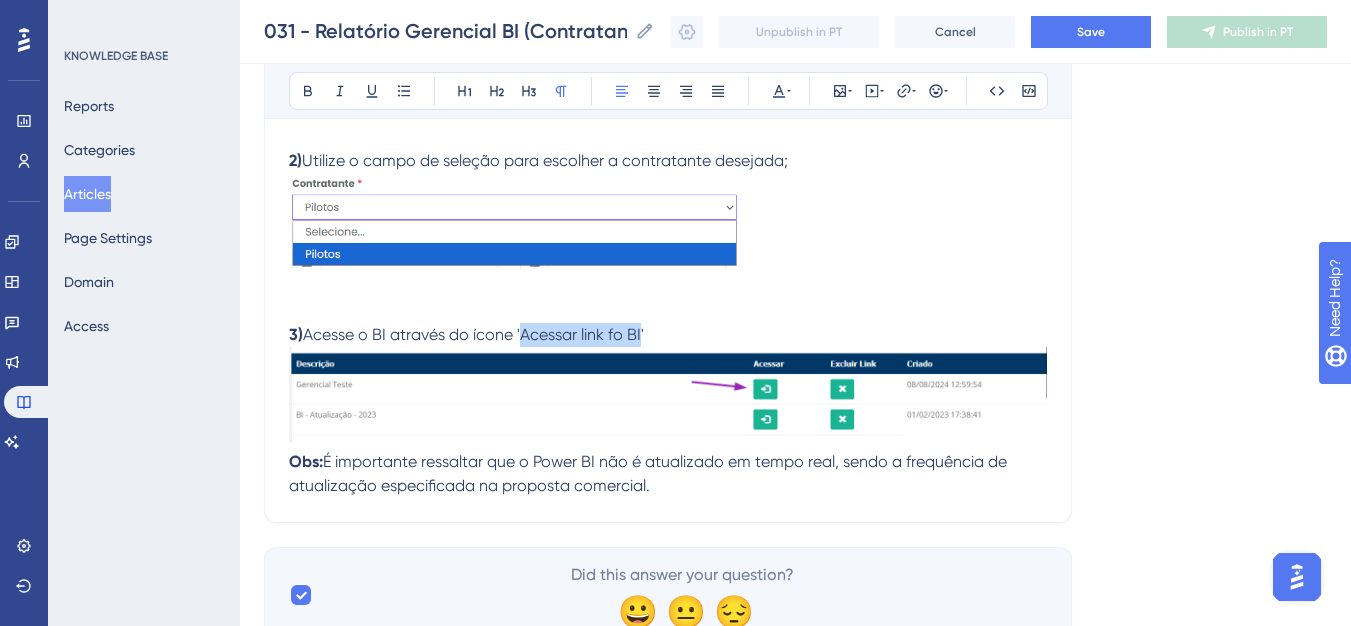 drag, startPoint x: 523, startPoint y: 341, endPoint x: 641, endPoint y: 332, distance: 118.34272 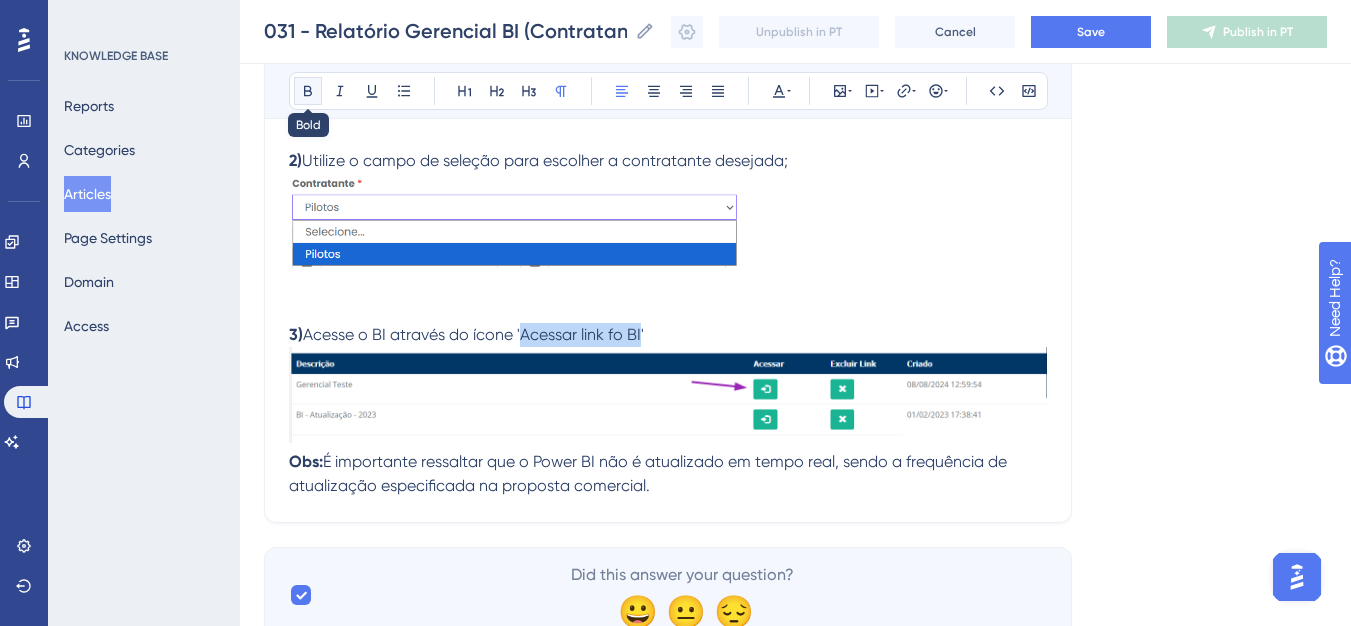 click 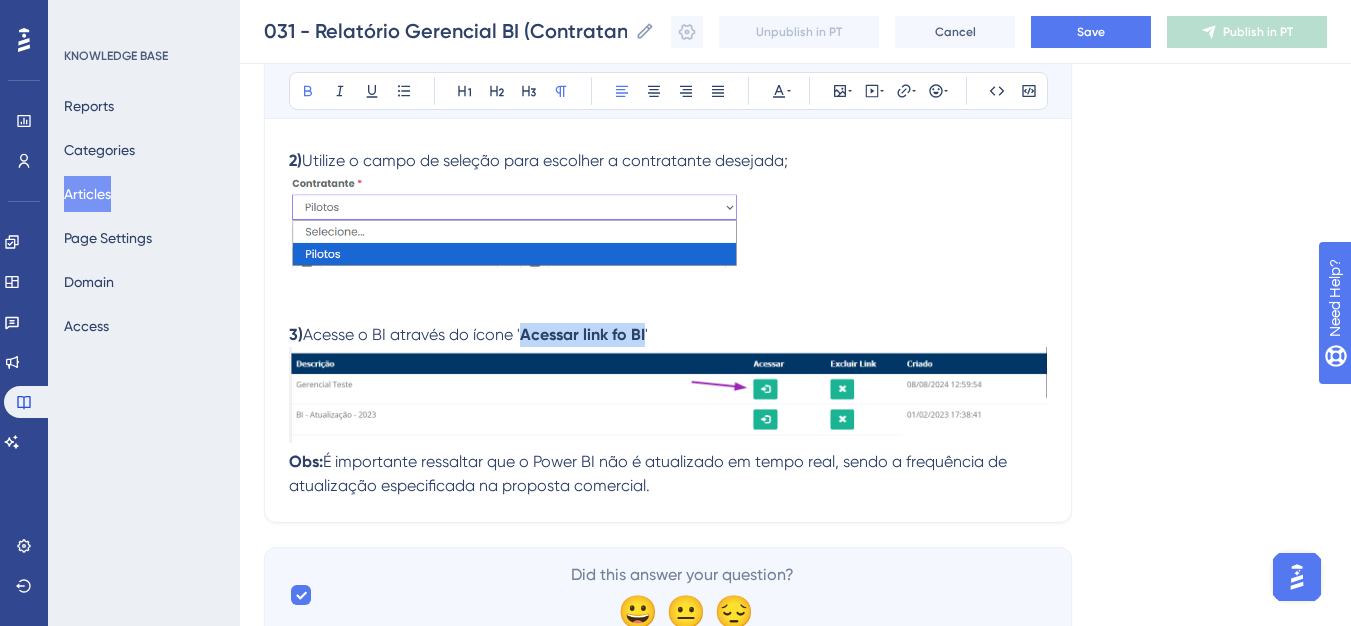 click at bounding box center (668, 395) 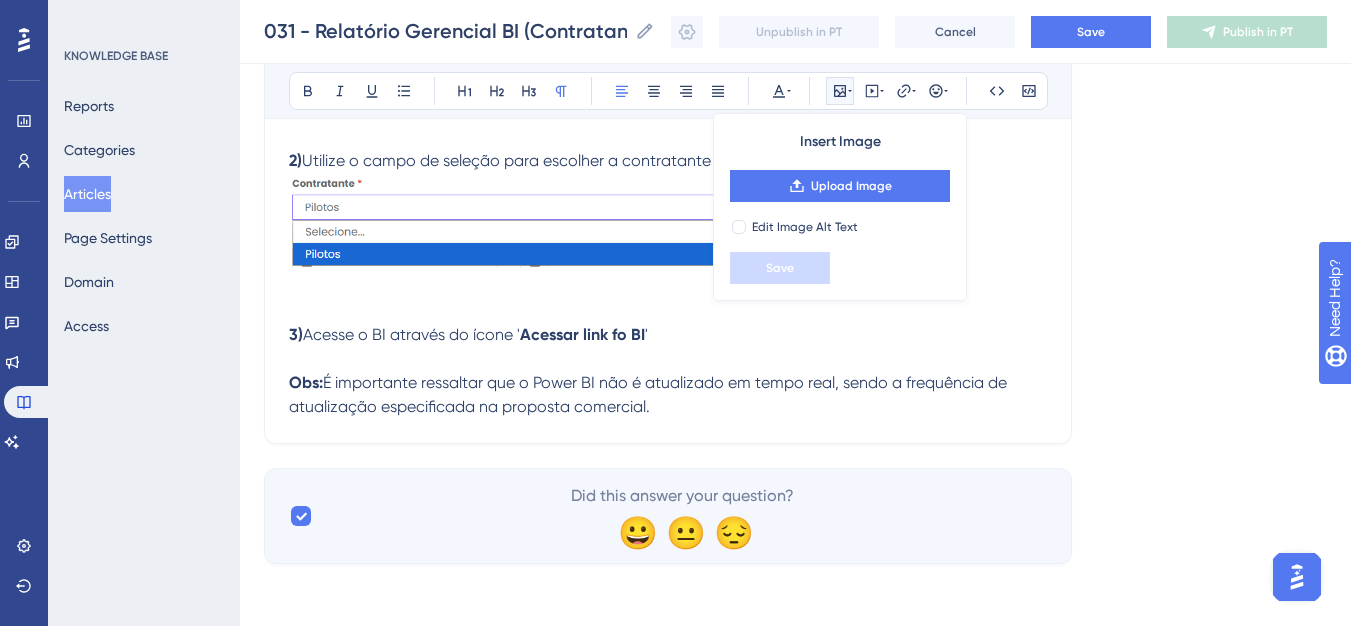 click on "1)  Em " Relatórios ", acesse o  relatório gerencial BI ; 2)  Utilize o campo de seleção para escolher a contratante desejada; 3)  Acesse o BI através do ícone ' Acessar link fo BI ' Obs:  É importante ressaltar que o Power BI não é atualizado em tempo real, sendo a frequência de atualização especificada na proposta comercial." at bounding box center (668, 190) 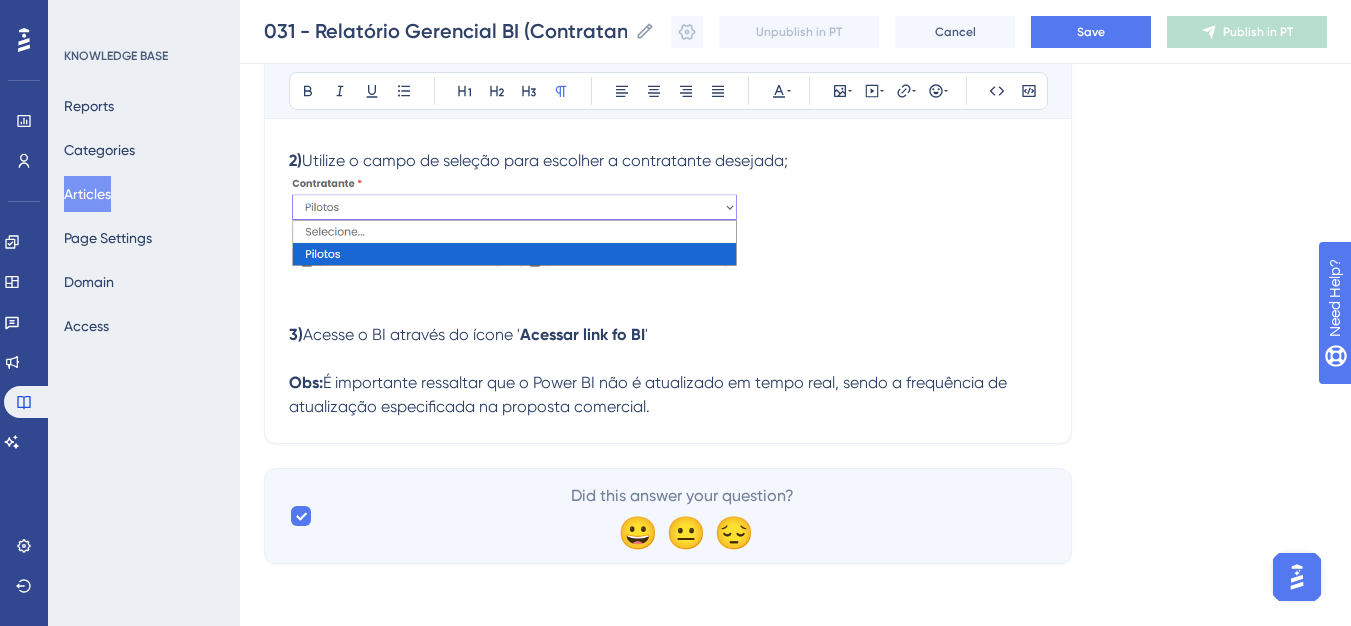 click on "1)  Em " Relatórios ", acesse o  relatório gerencial BI ; 2)  Utilize o campo de seleção para escolher a contratante desejada; 3)  Acesse o BI através do ícone ' Acessar link fo BI ' Obs:  É importante ressaltar que o Power BI não é atualizado em tempo real, sendo a frequência de atualização especificada na proposta comercial." at bounding box center (668, 190) 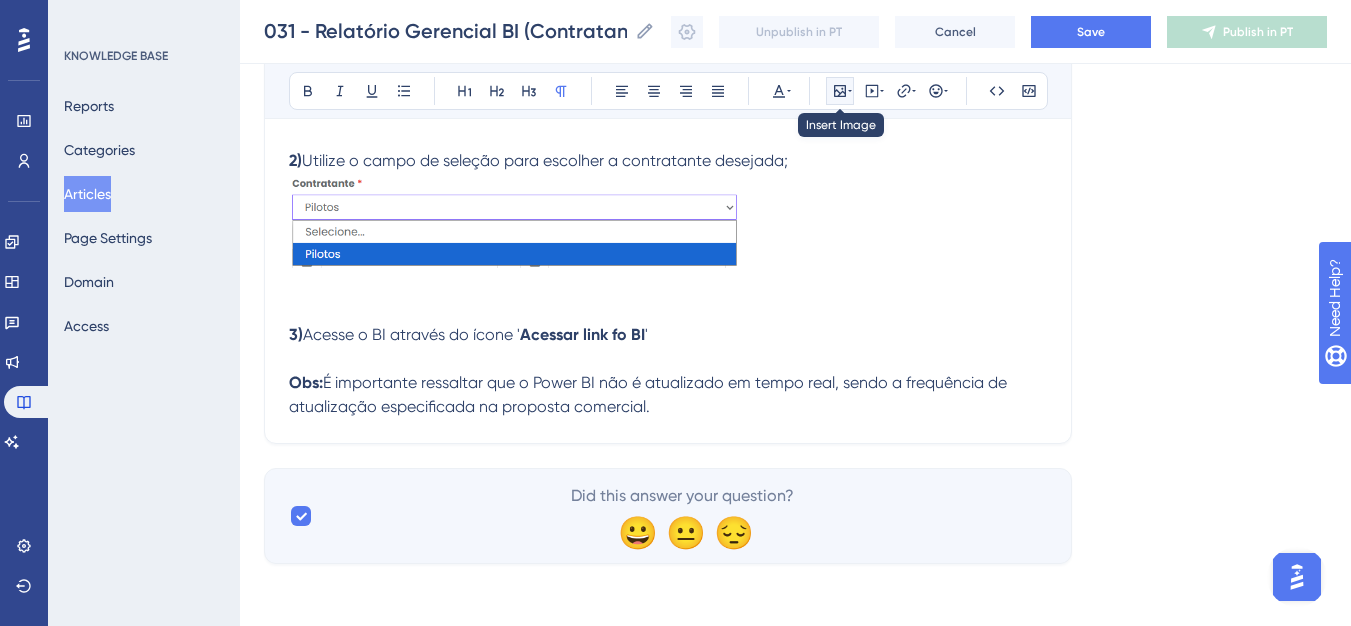 click at bounding box center (840, 91) 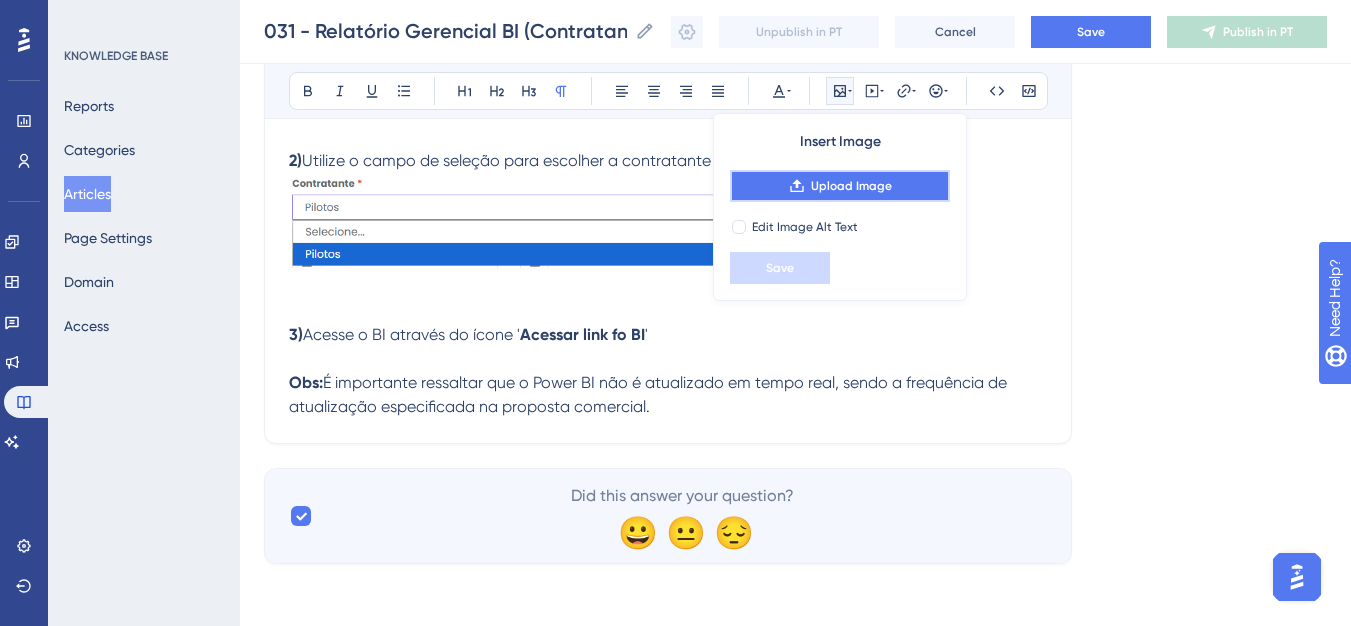 click on "Upload Image" at bounding box center [851, 186] 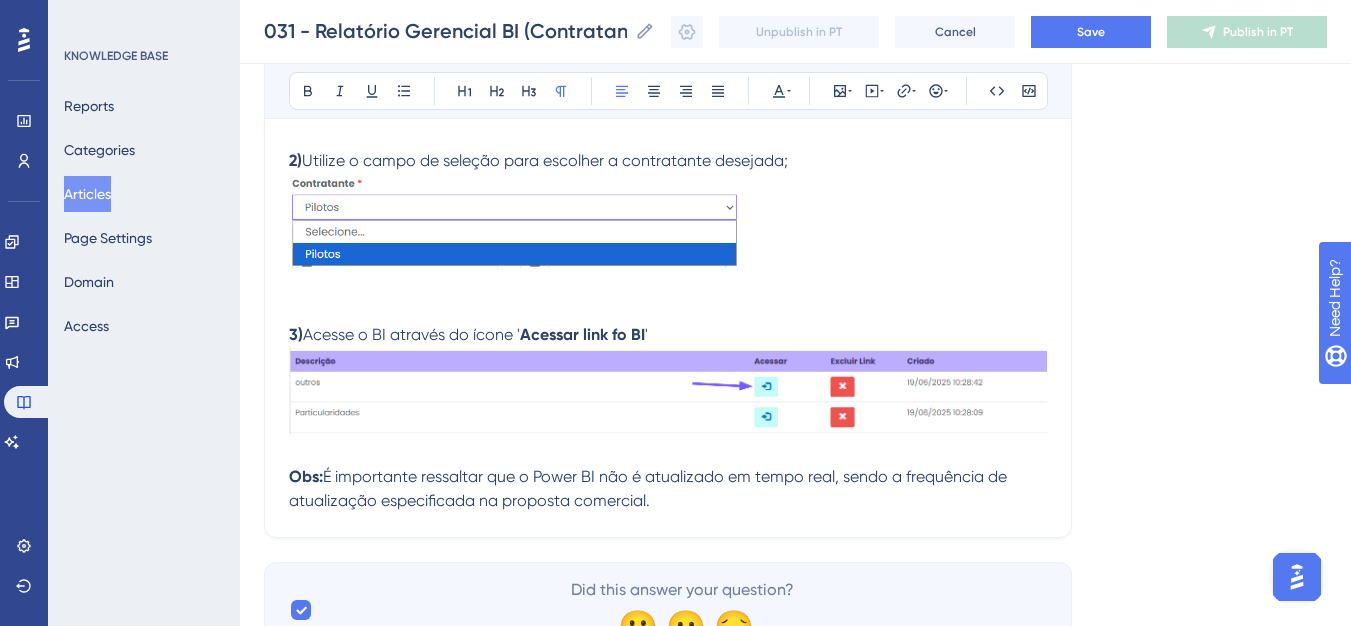 click on "Obs:  É importante ressaltar que o Power BI não é atualizado em tempo real, sendo a frequência de atualização especificada na proposta comercial." at bounding box center [668, 477] 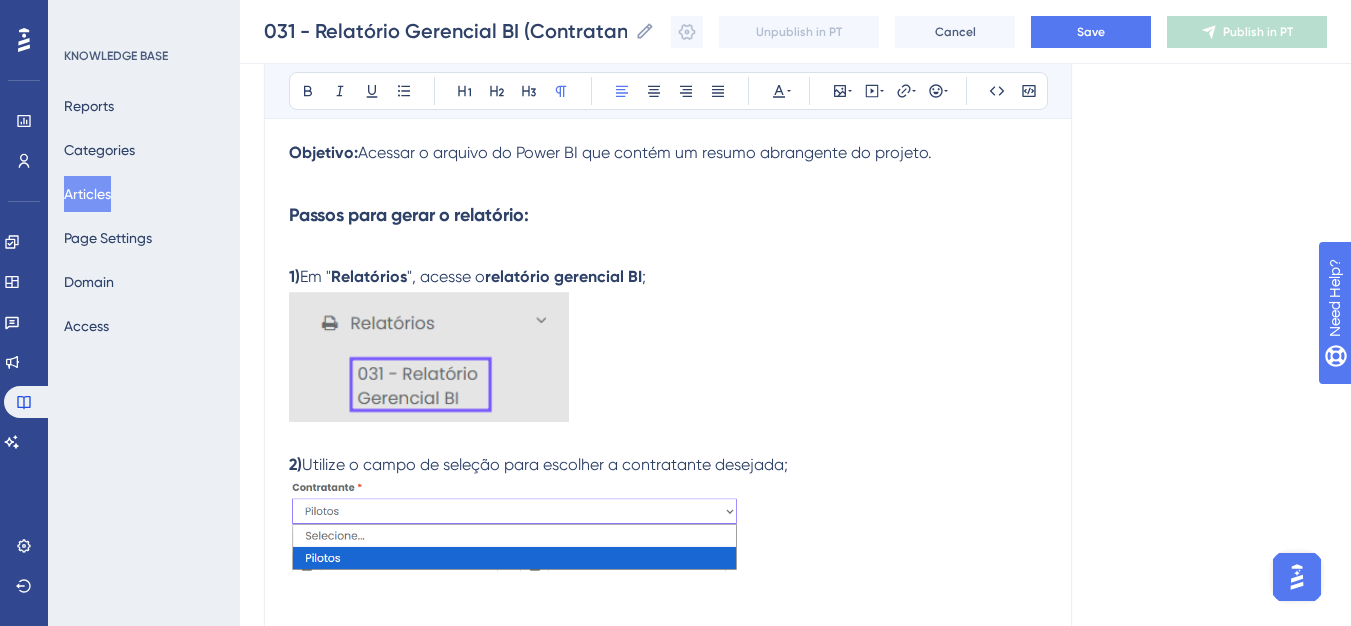 scroll, scrollTop: 104, scrollLeft: 0, axis: vertical 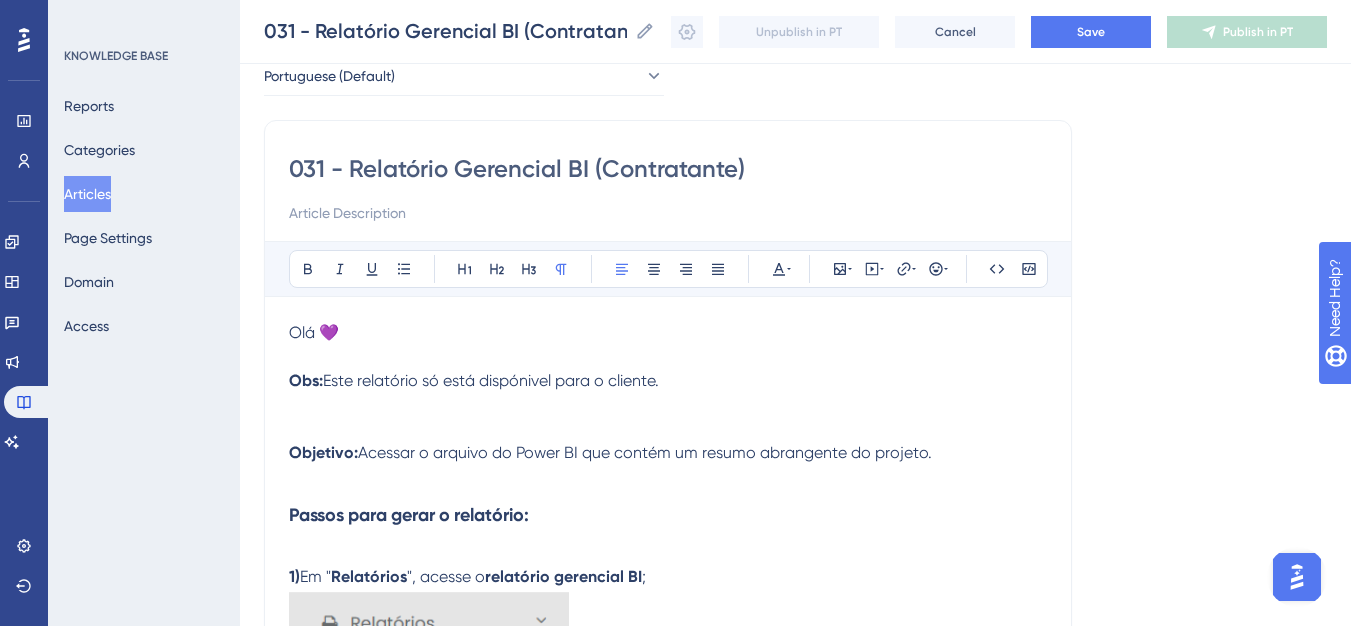 click on "Olá 💜 Obs:  Este relatório só está dispónivel para o cliente." at bounding box center [668, 381] 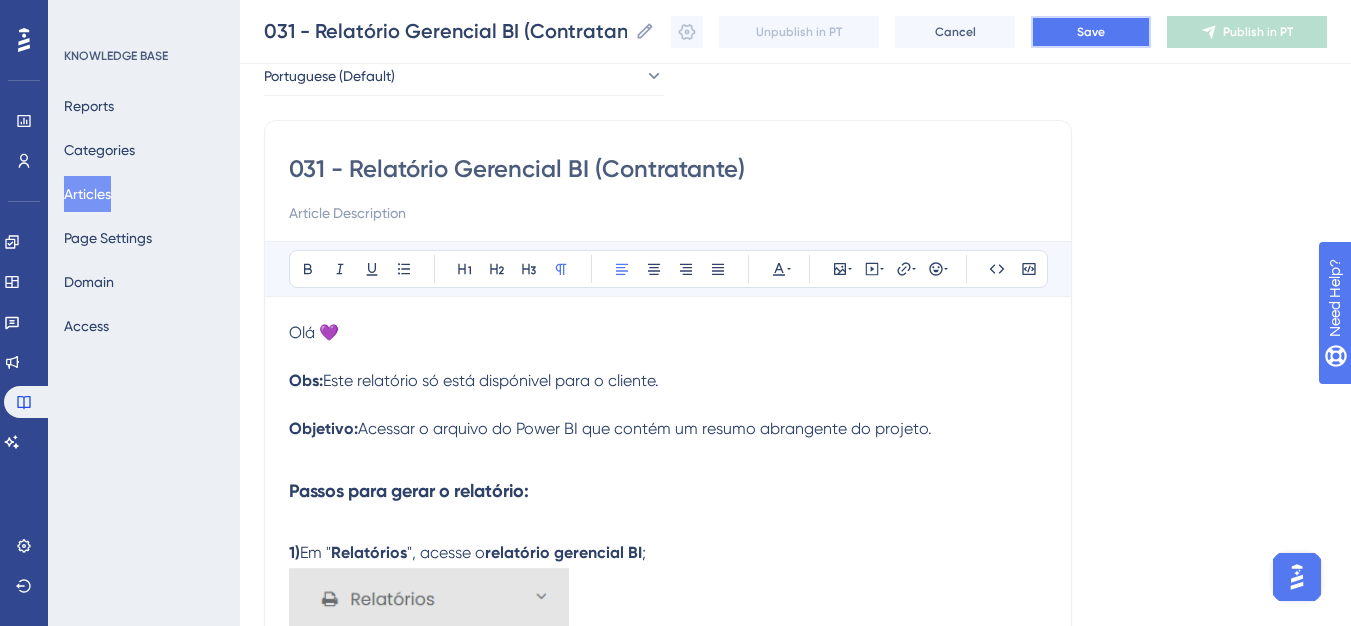 click on "Save" at bounding box center [1091, 32] 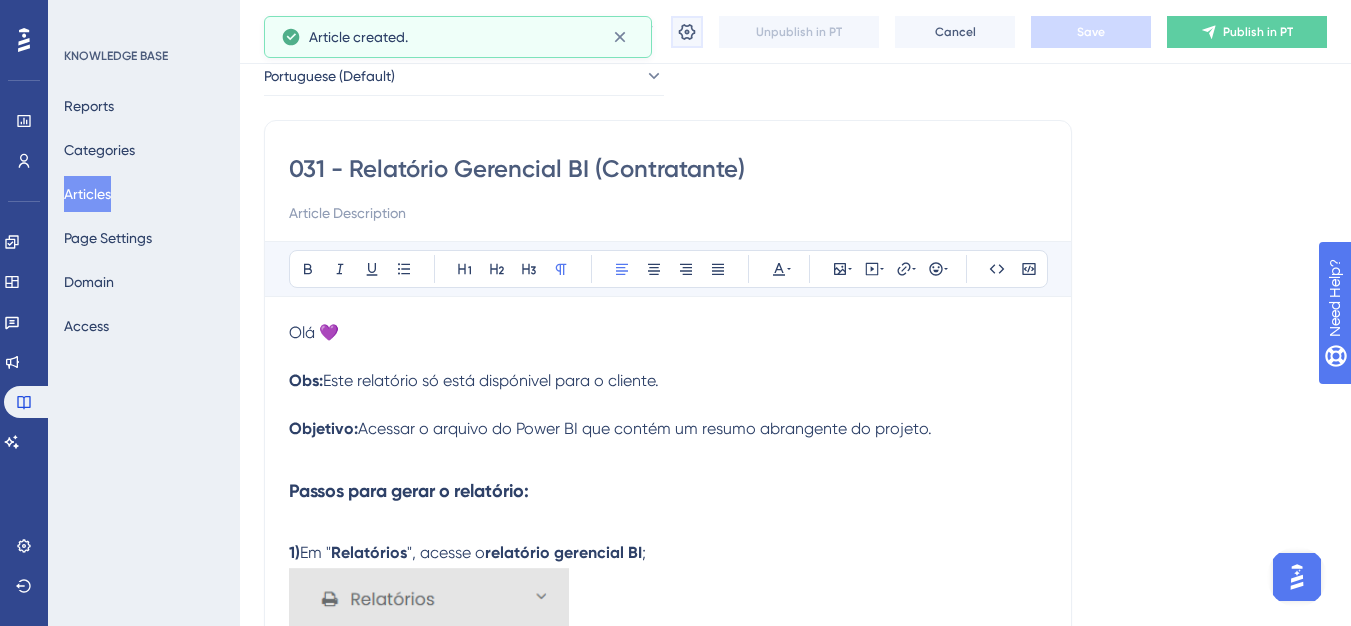 scroll, scrollTop: 289, scrollLeft: 0, axis: vertical 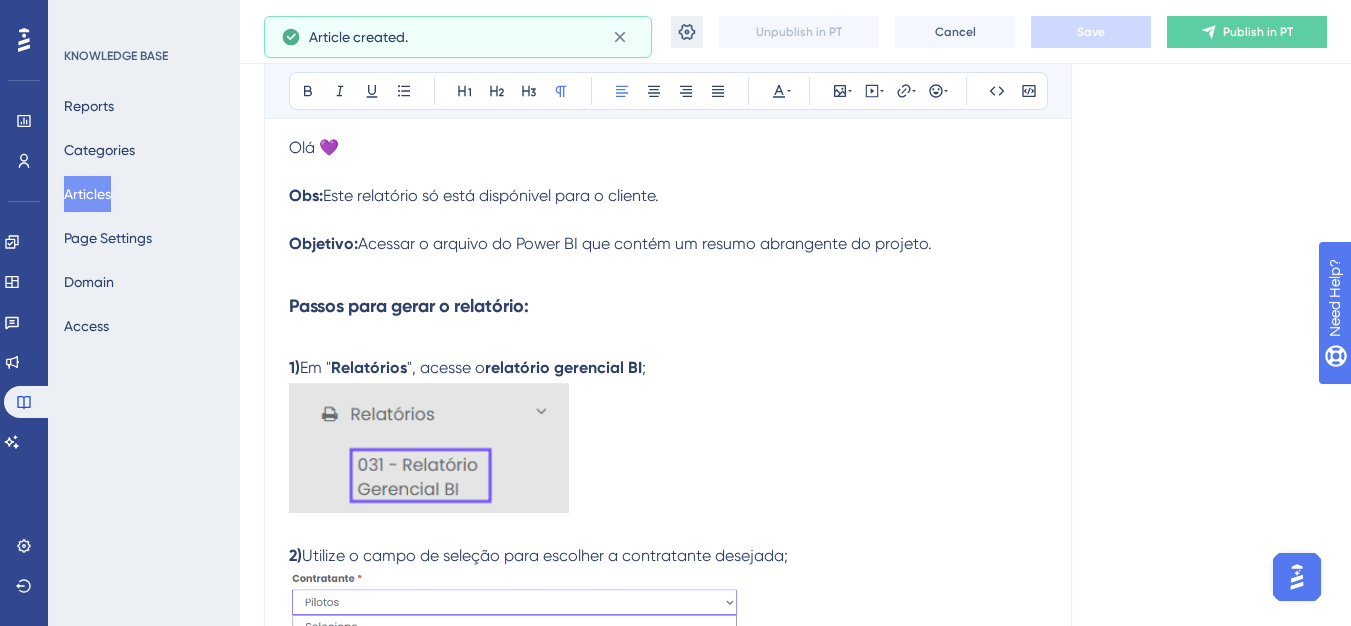 click 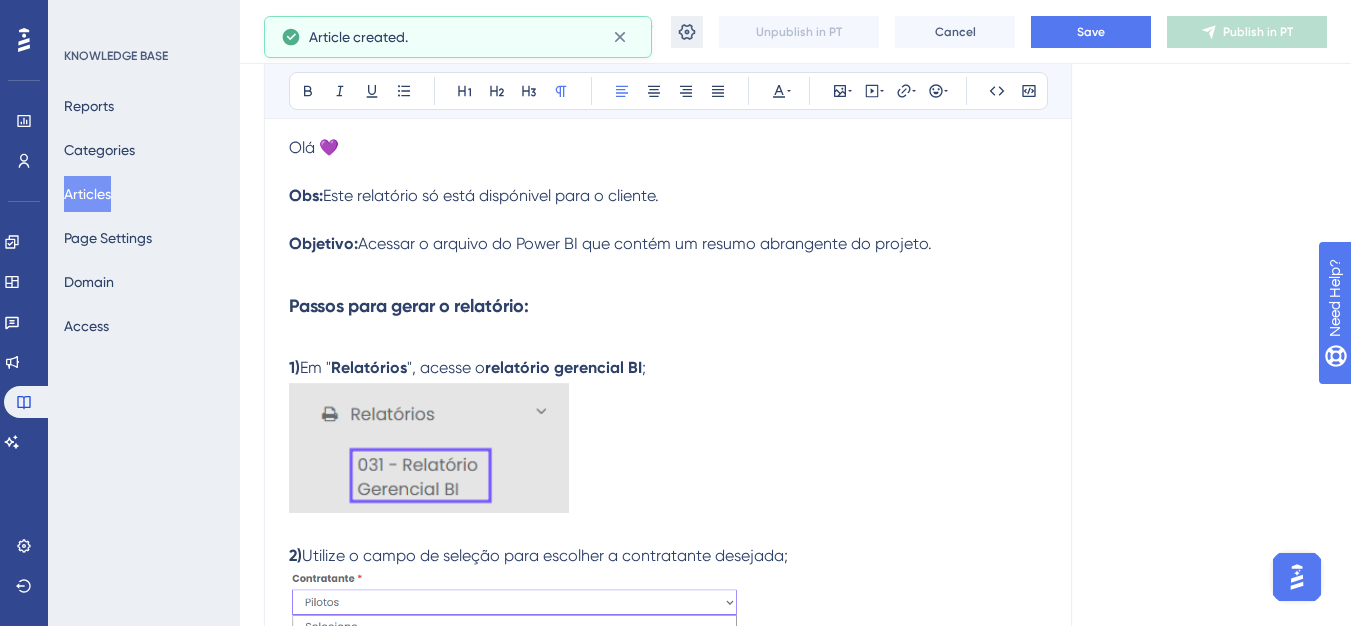click 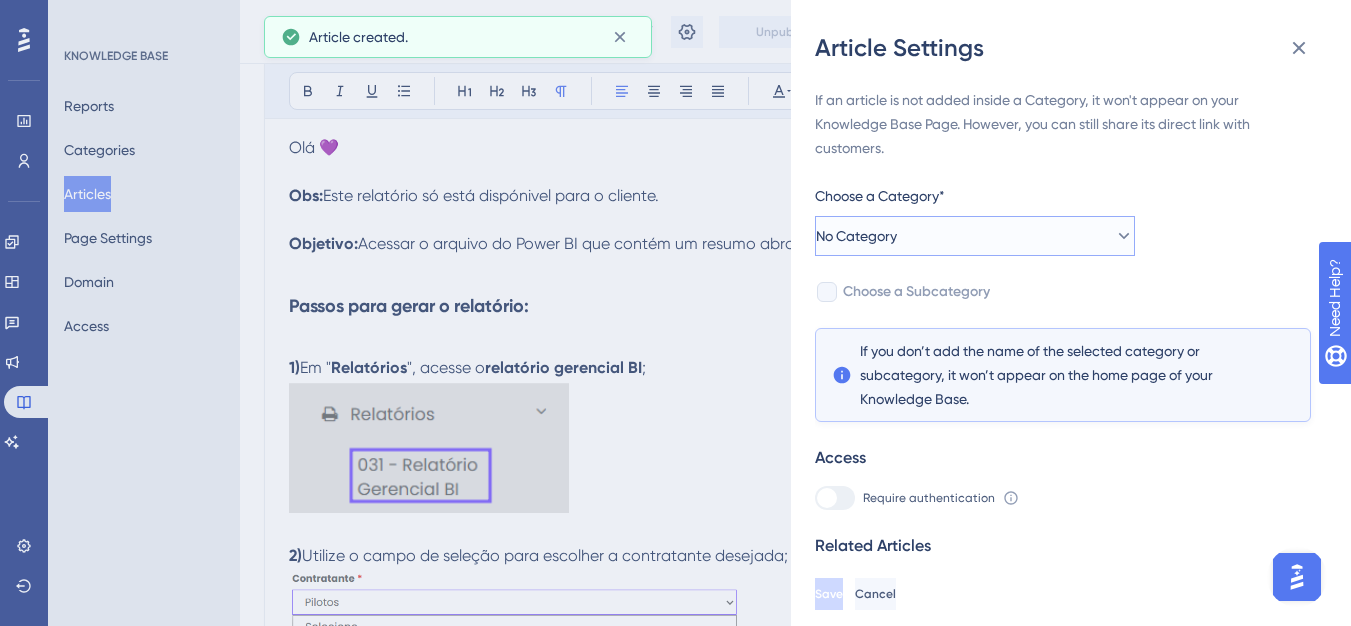 click on "No Category" at bounding box center [975, 236] 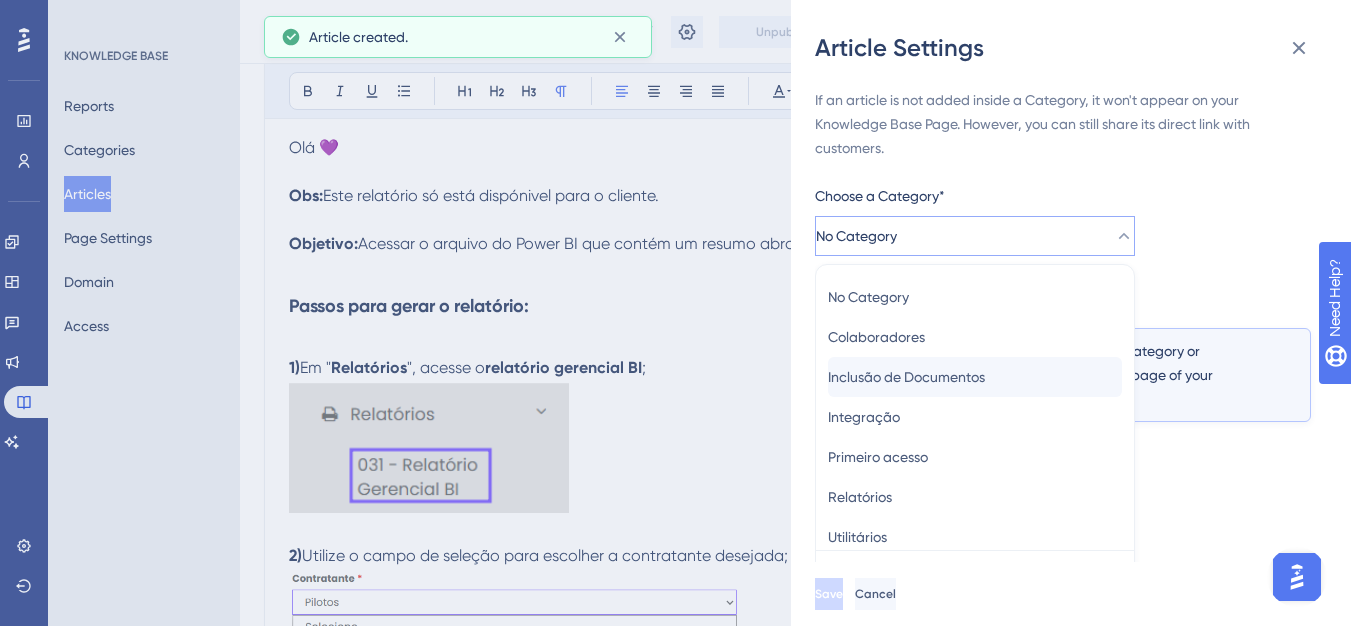 scroll, scrollTop: 49, scrollLeft: 0, axis: vertical 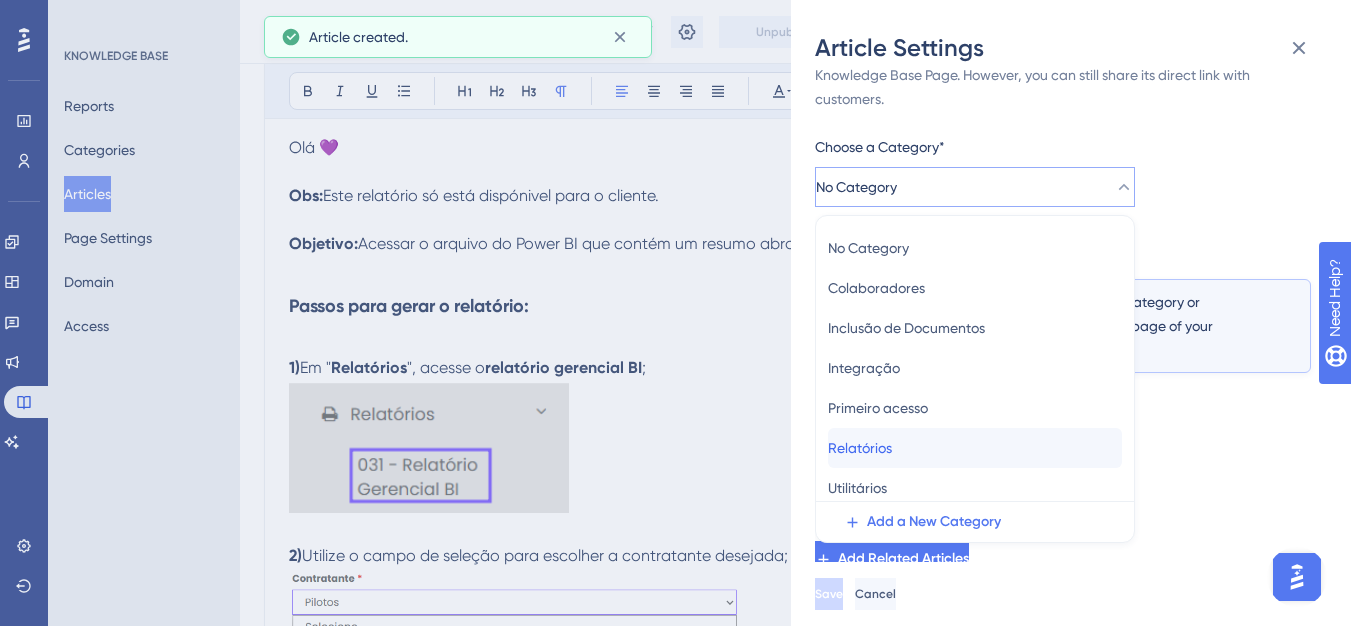 click on "Relatórios Relatórios" at bounding box center [975, 448] 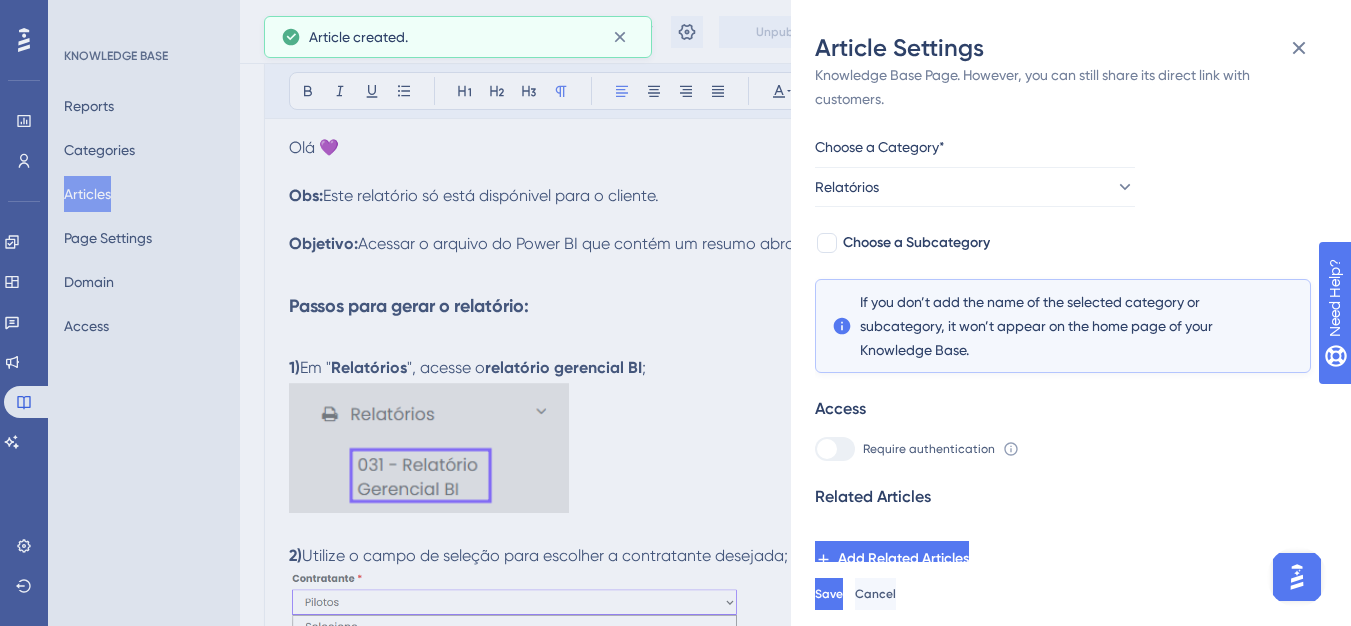 click on "If an article is not added inside a Category, it won't appear on your Knowledge Base Page. However, you can still share its direct link with customers. Choose a Category* Relatórios Choose a Subcategory If you don’t add the name of the selected category or subcategory, it won’t appear on the home page of your Knowledge Base. Access Require authentication To change this setting you should manage your access preferences  under the Access tab. Learn more Related Articles Add Related Articles" at bounding box center [1063, 308] 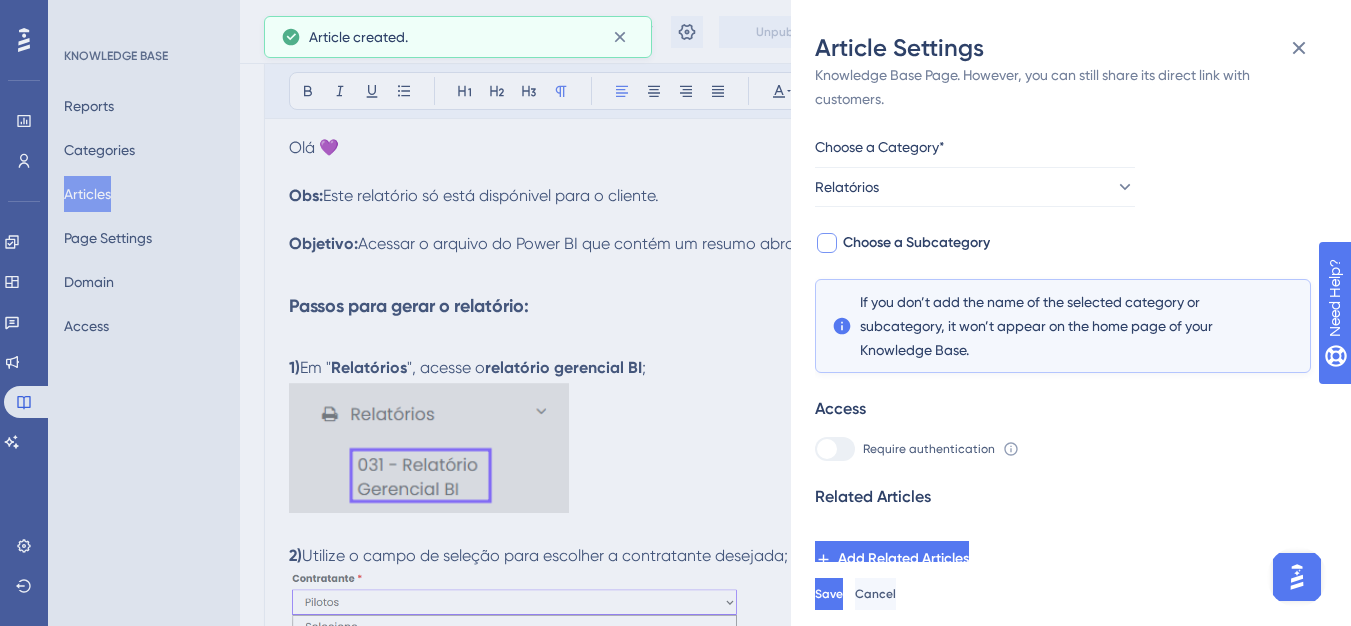 click on "Choose a Subcategory" at bounding box center [916, 243] 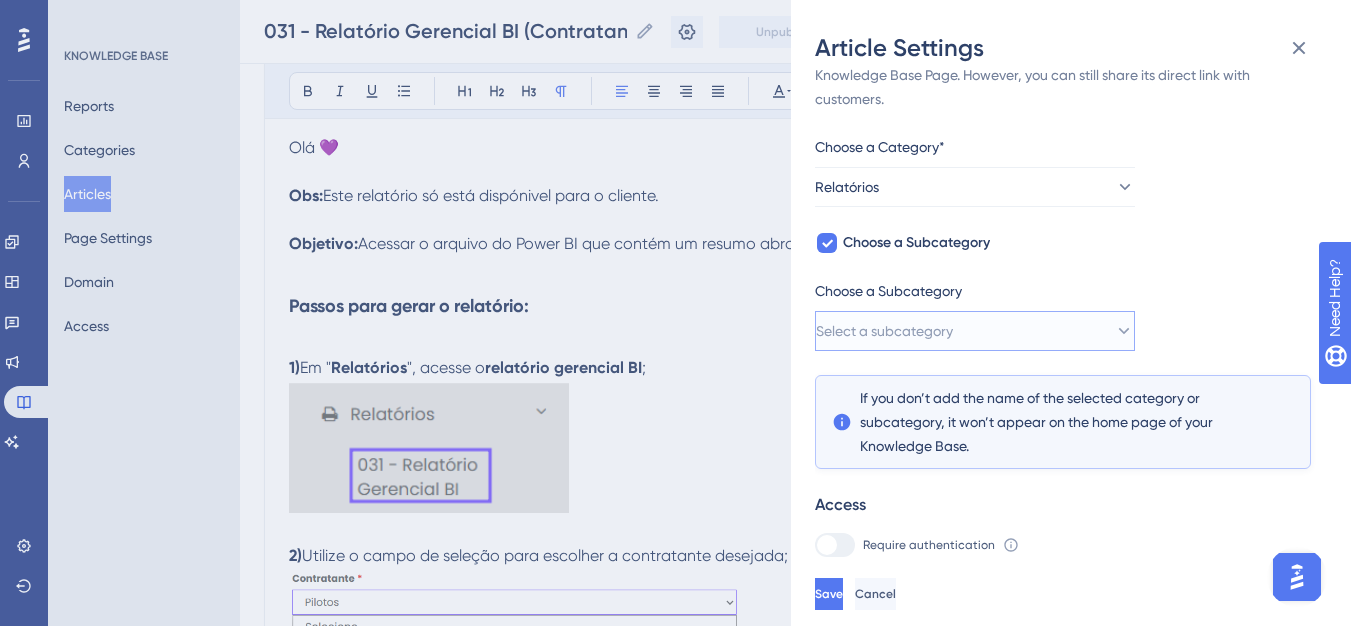 click on "Select a subcategory" at bounding box center (884, 331) 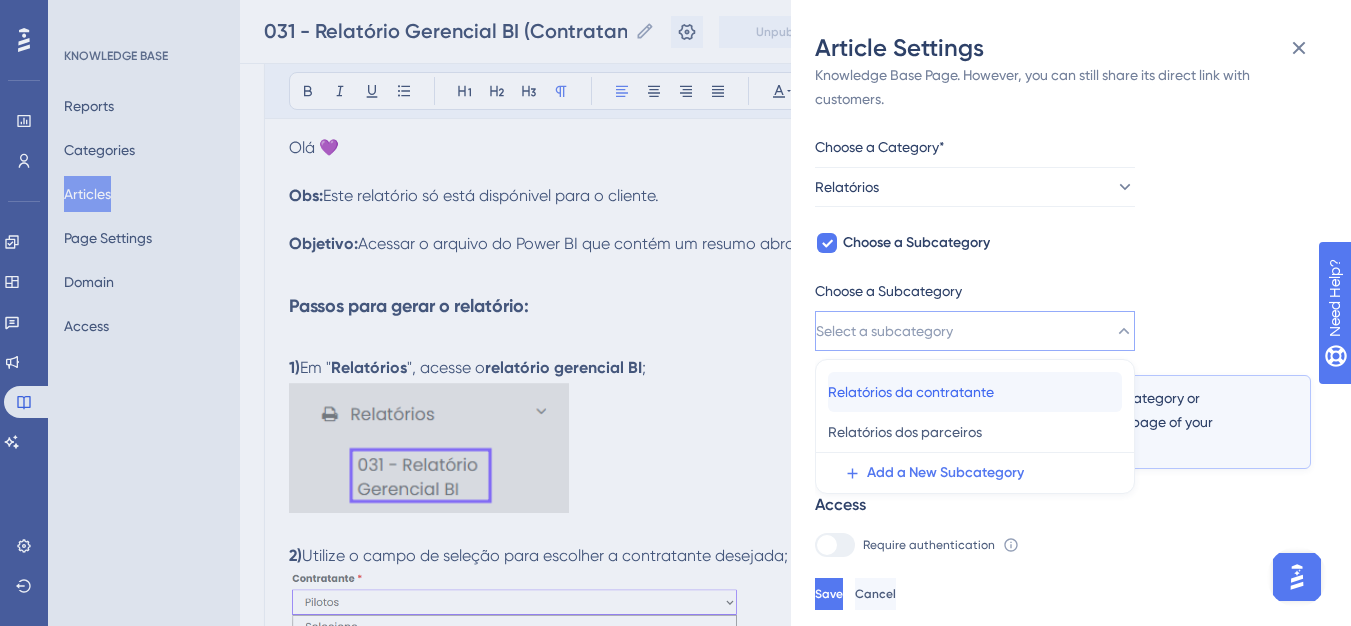 click on "Relatórios da contratante" at bounding box center (911, 392) 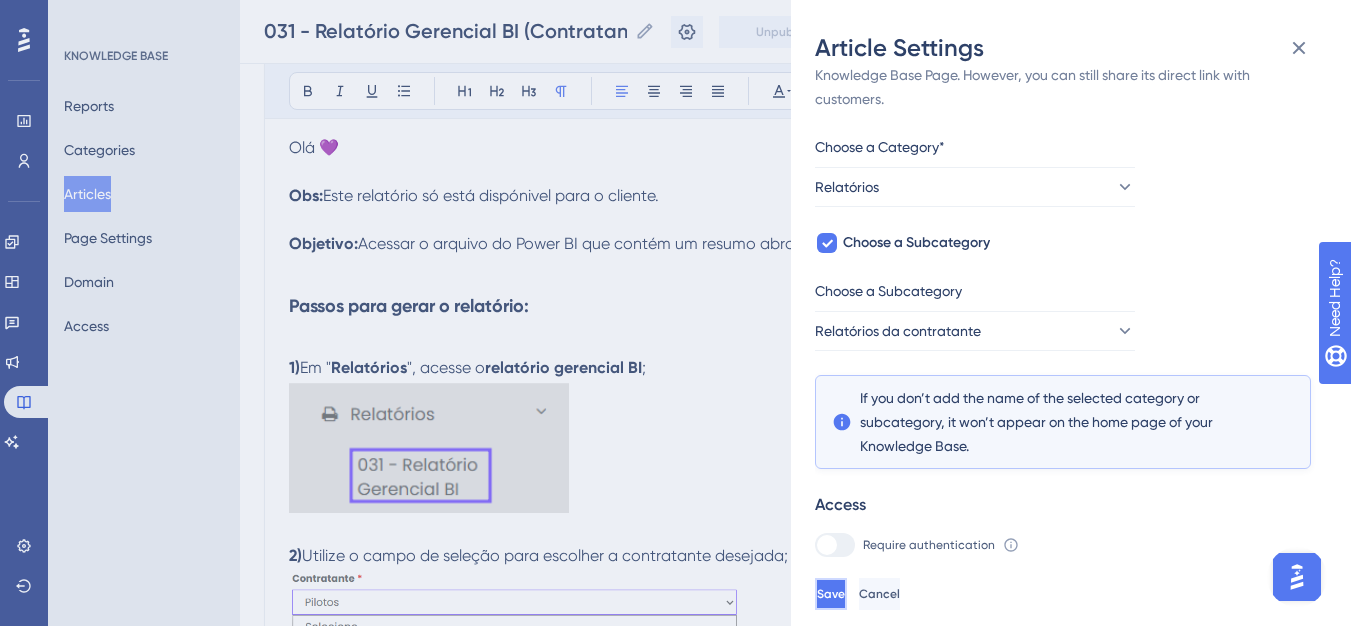 click on "Save" at bounding box center [831, 594] 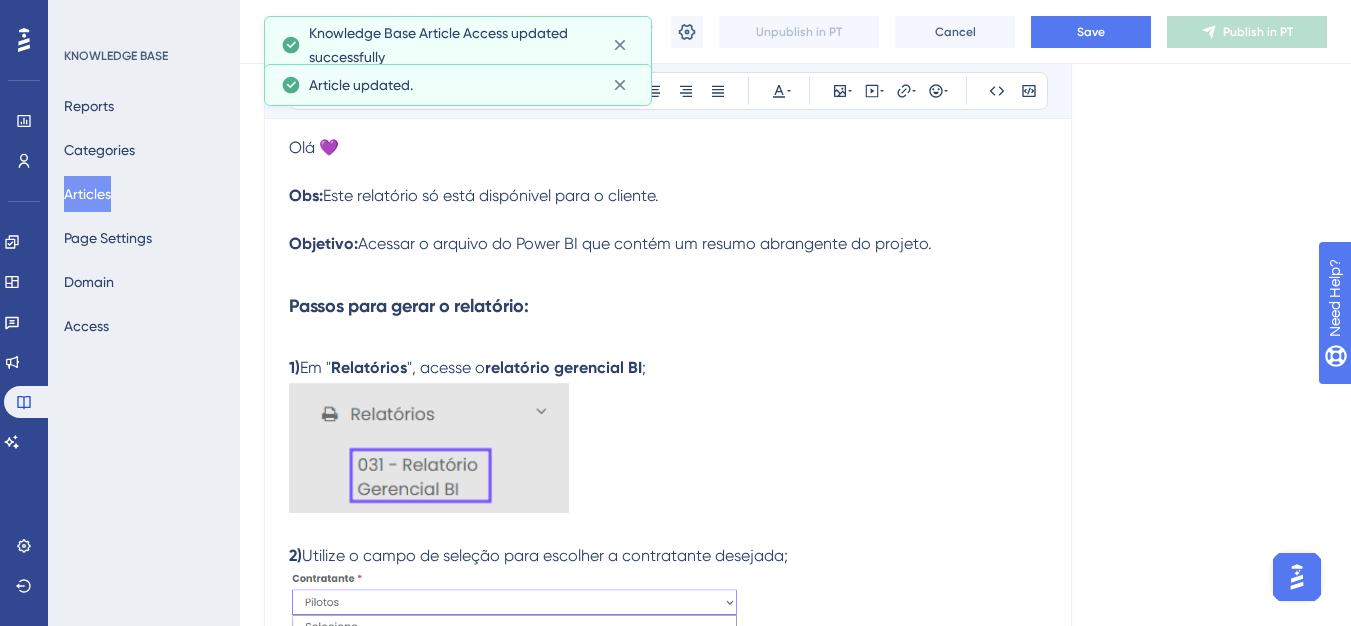 click on "031 - Relatório Gerencial BI (Contratante) 031 - Relatório Gerencial BI (Contratante) Unpublish in PT Cancel Save Publish in PT" at bounding box center [795, 32] 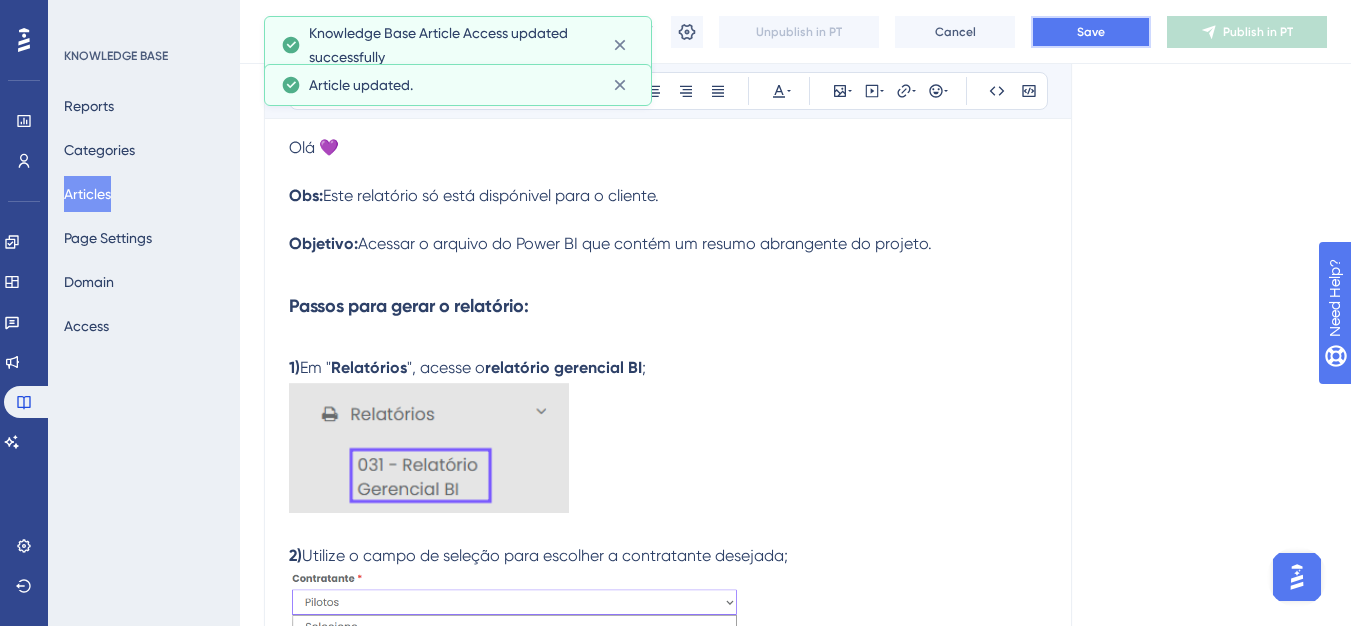 click on "Save" at bounding box center (1091, 32) 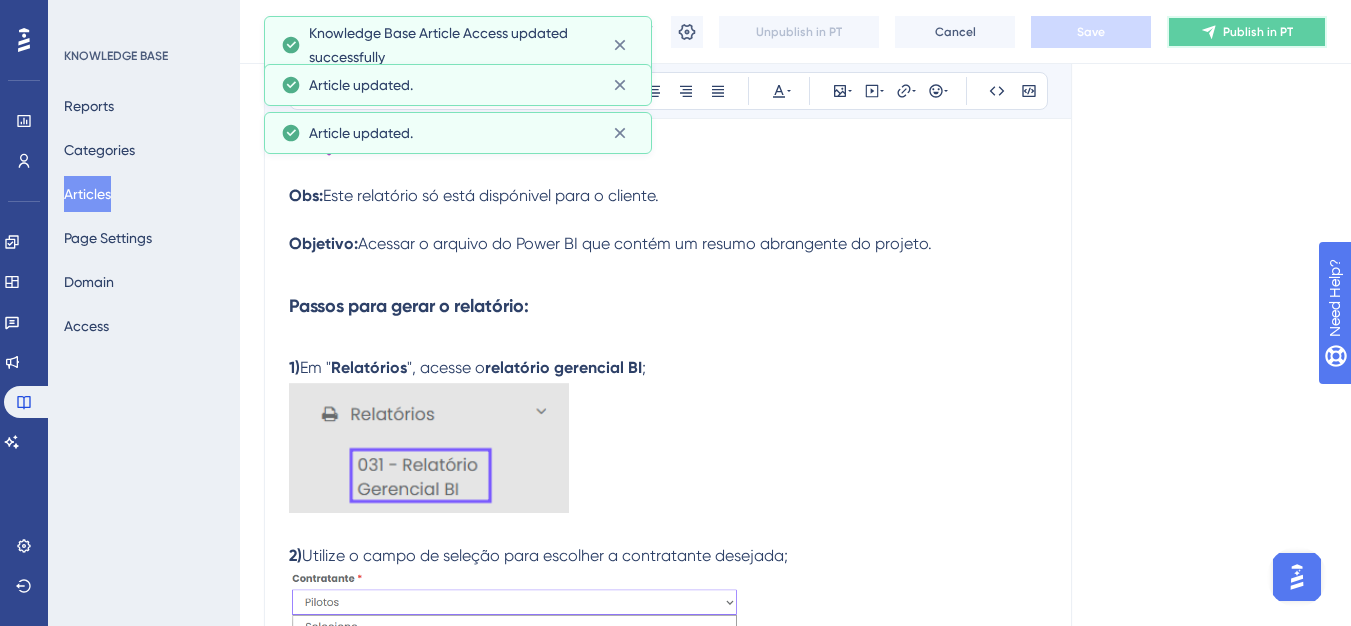 click on "Publish in PT" at bounding box center (1247, 32) 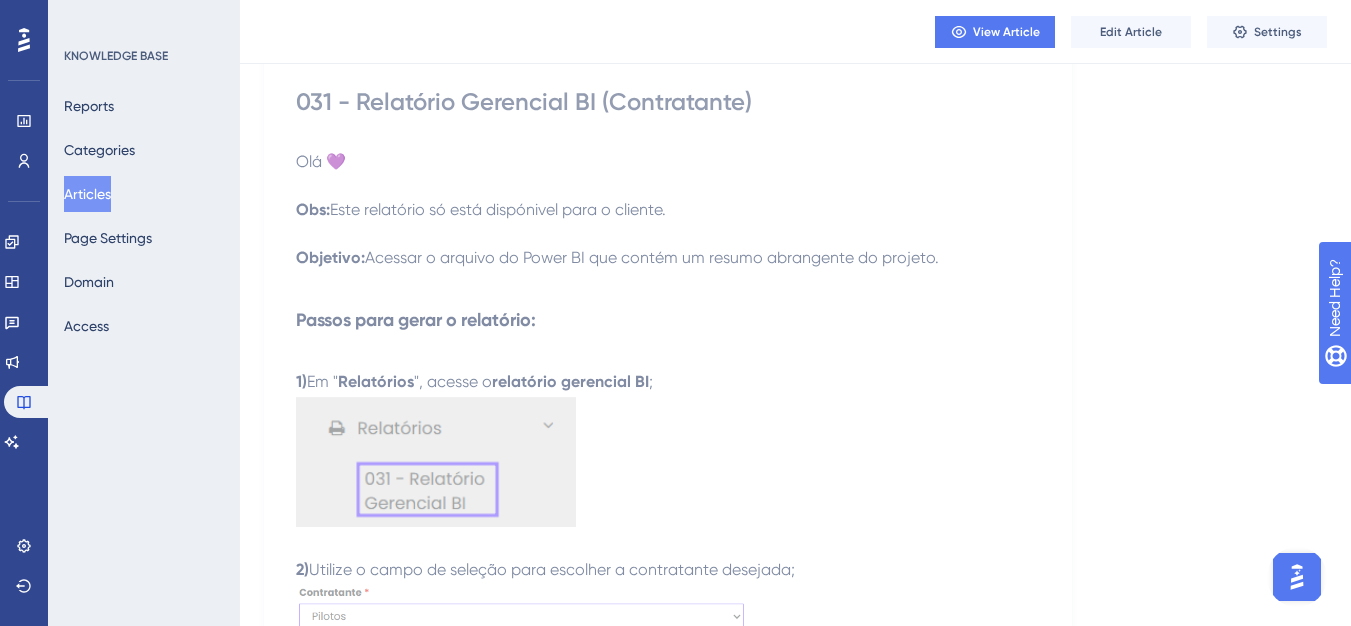 scroll, scrollTop: 0, scrollLeft: 0, axis: both 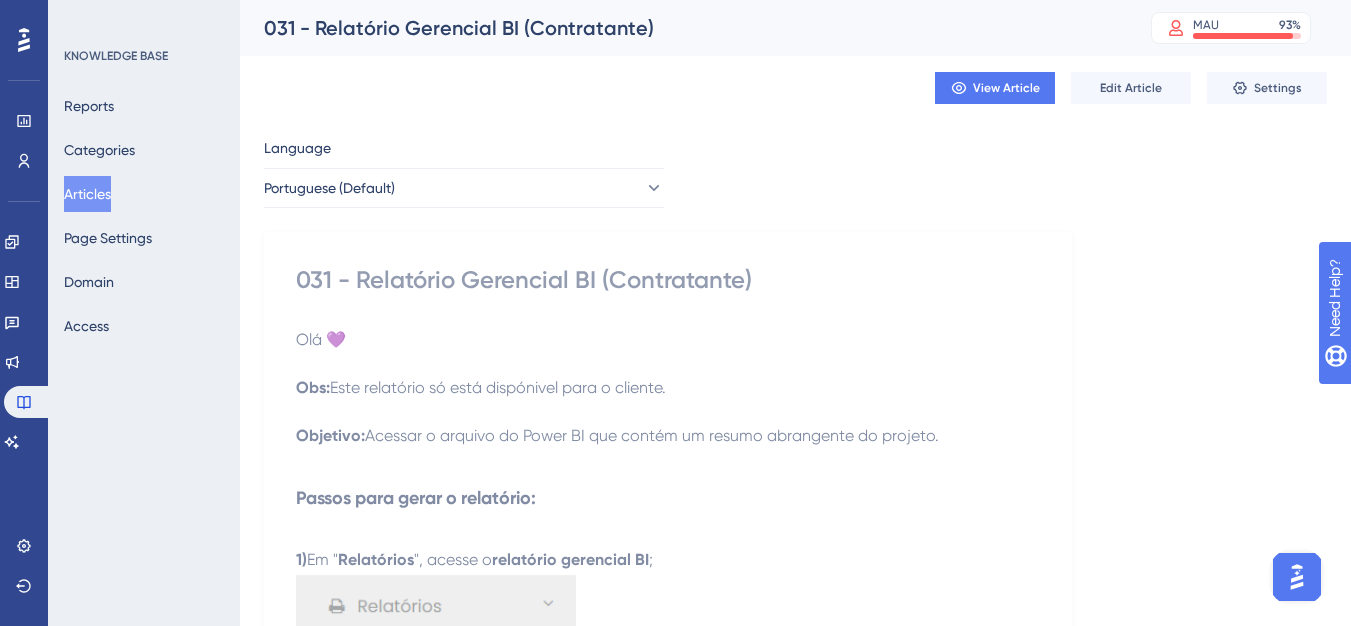 click on "Articles" at bounding box center (87, 194) 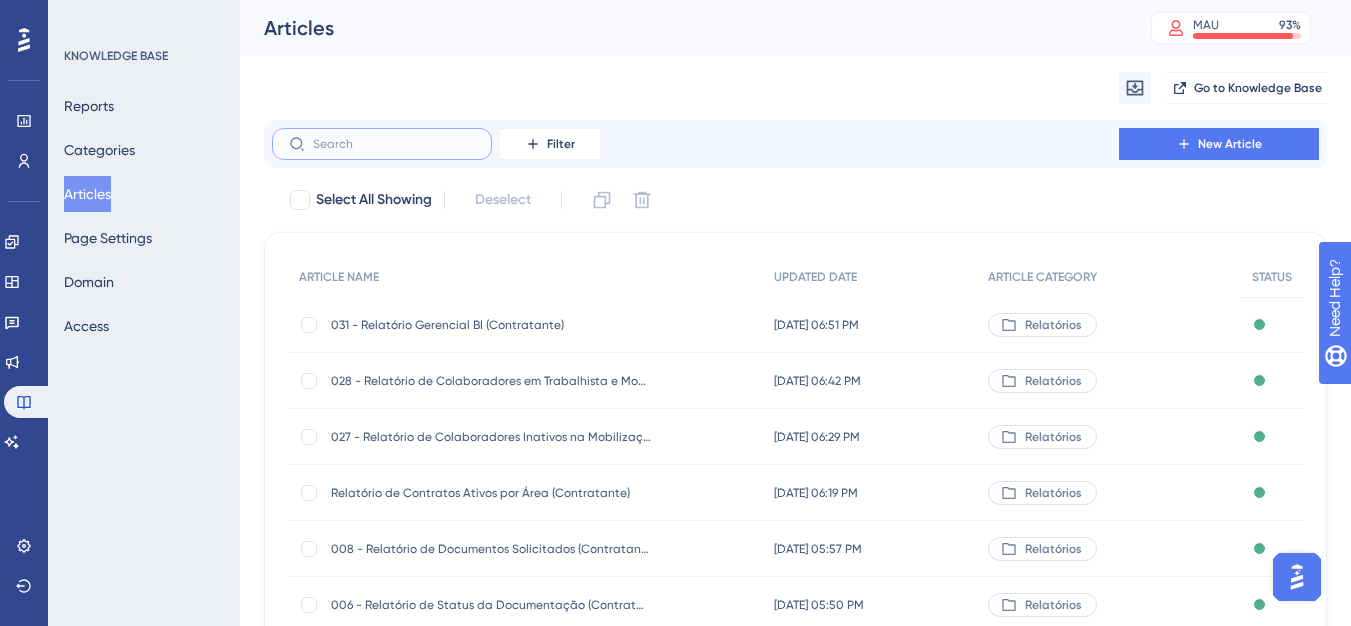 click at bounding box center [394, 144] 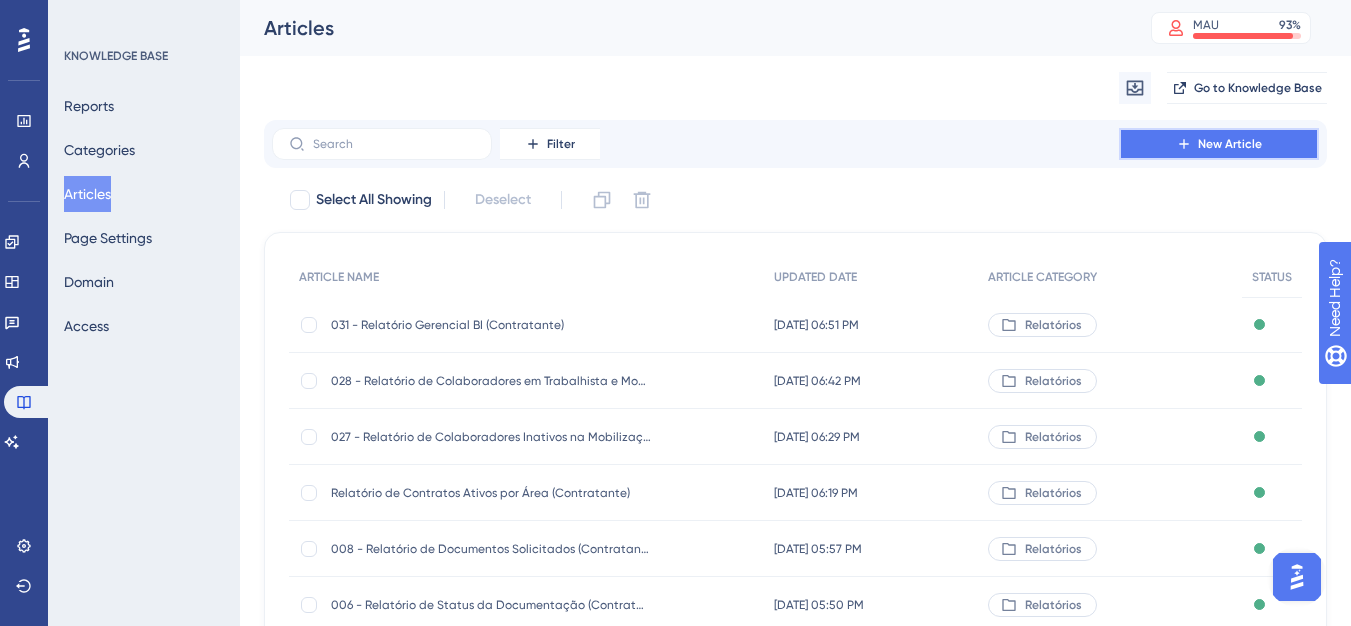 click on "New Article" at bounding box center [1219, 144] 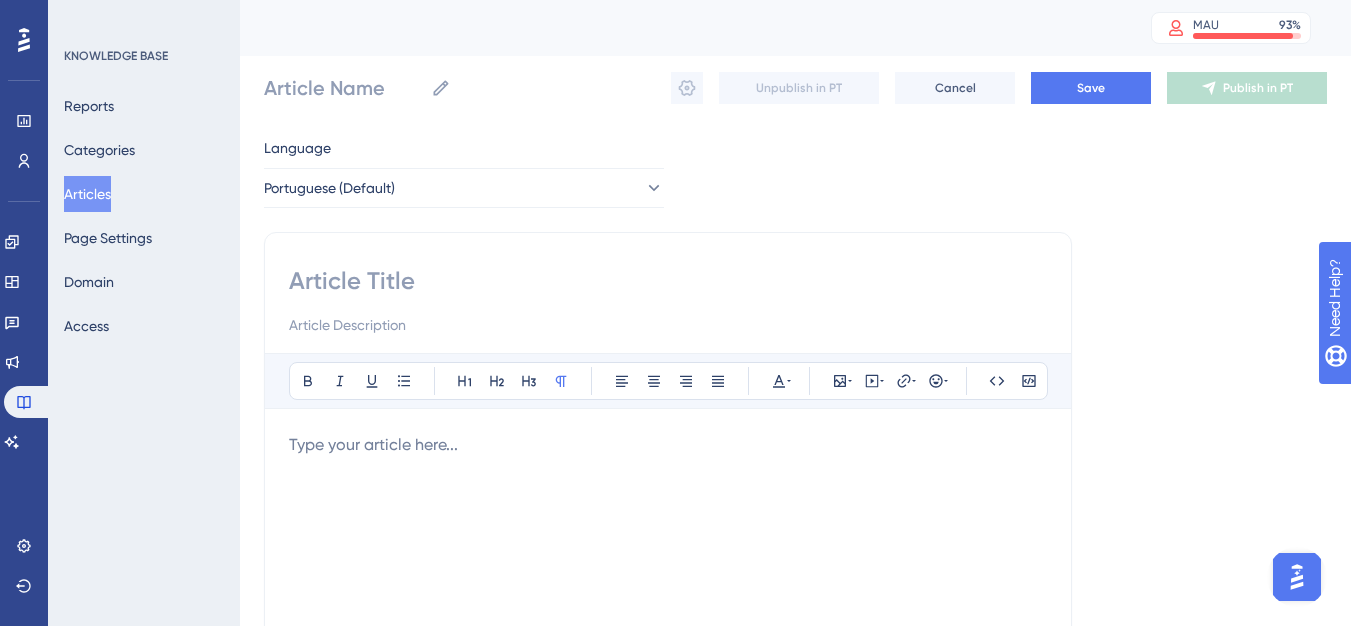 click at bounding box center (668, 281) 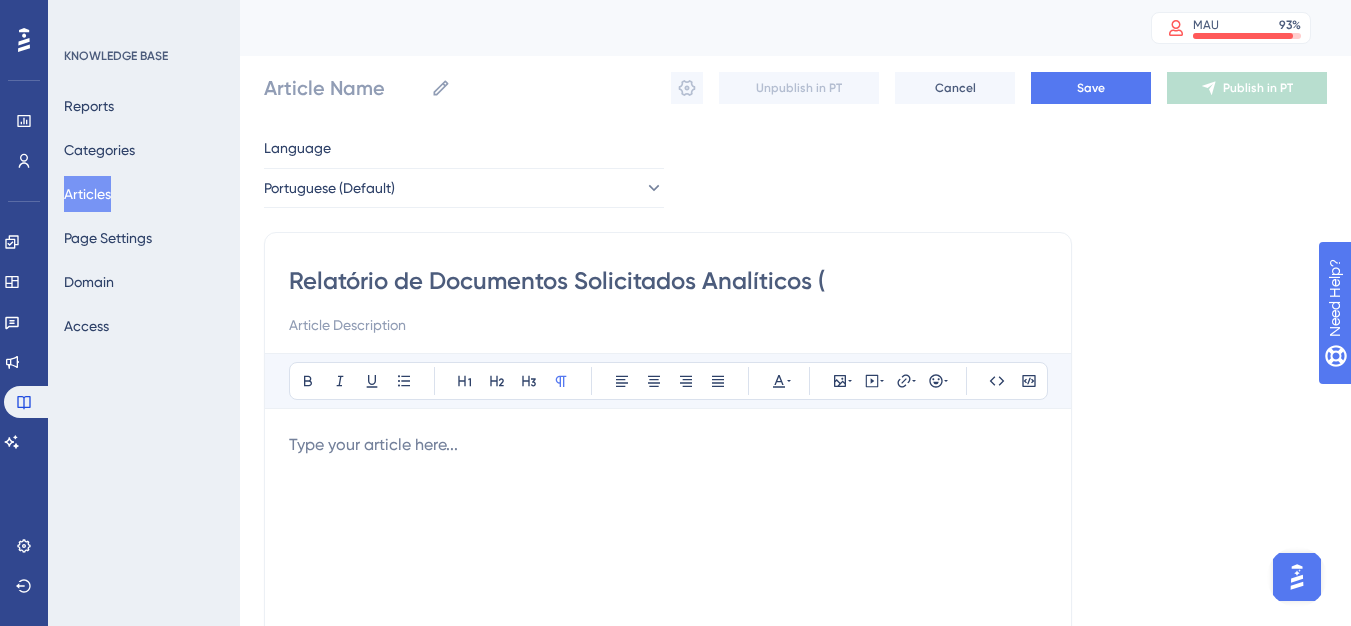 type on "Relatório de Documentos Solicitados Analíticos (" 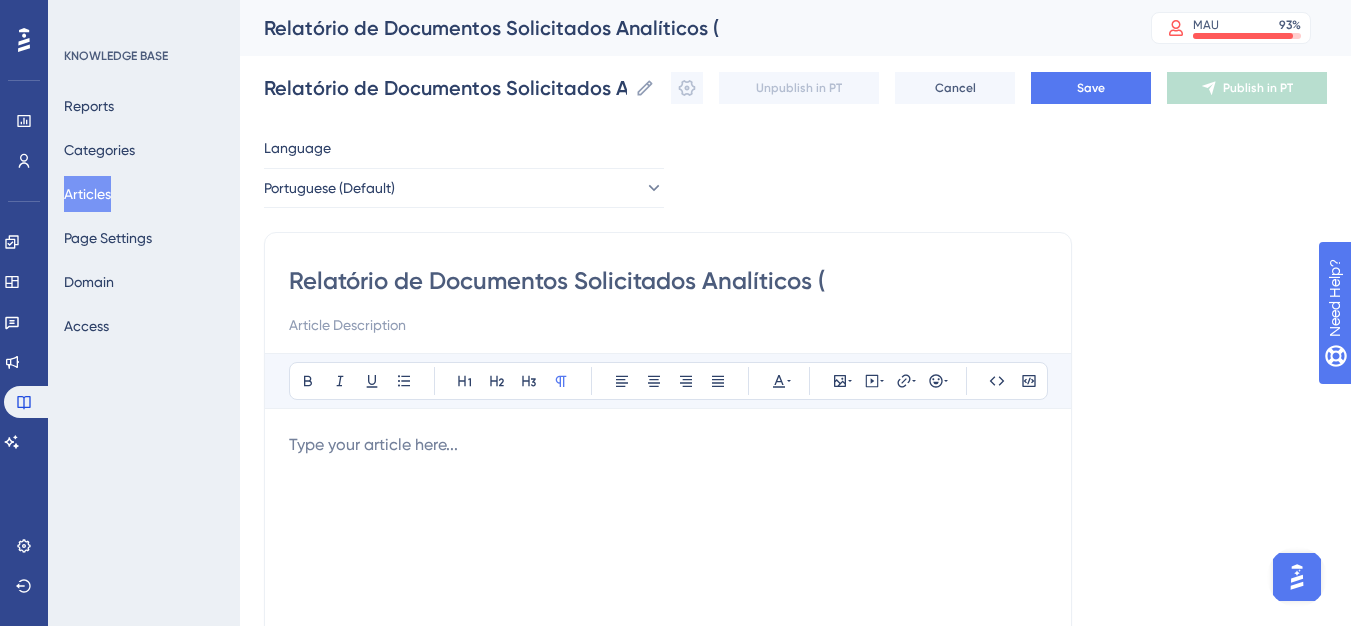 type on "Relatório de Documentos Solicitados Analíticos (C" 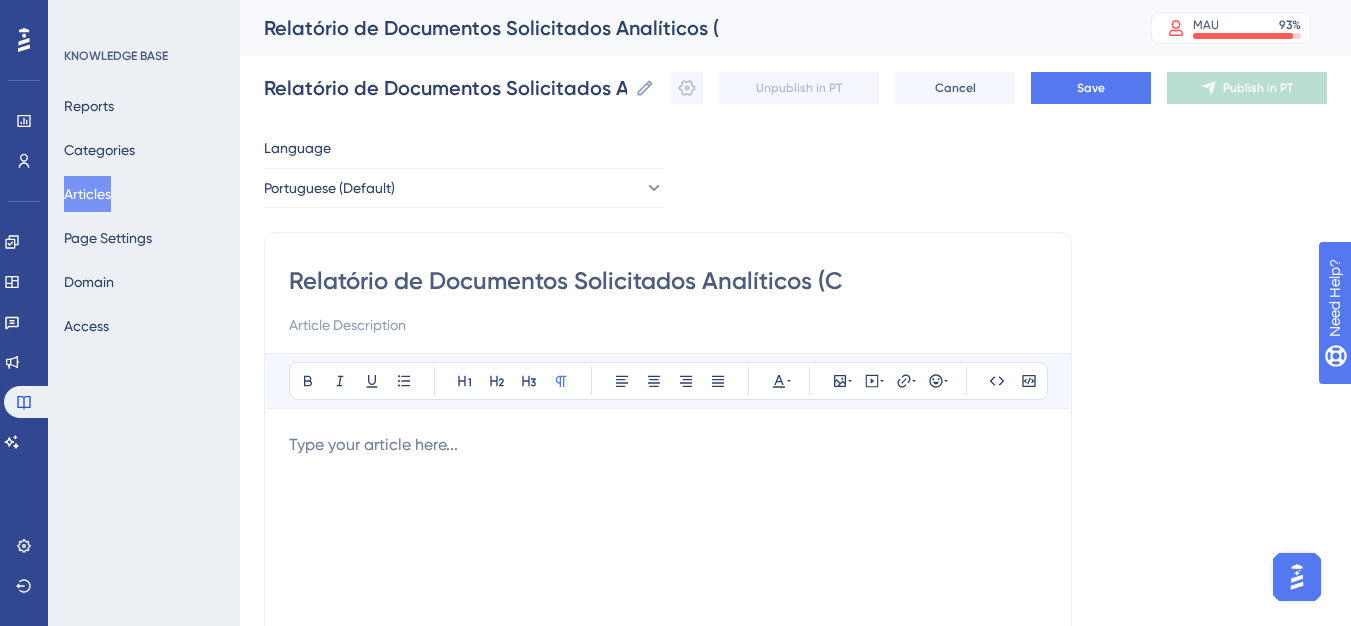 type on "Relatório de Documentos Solicitados Analíticos (C" 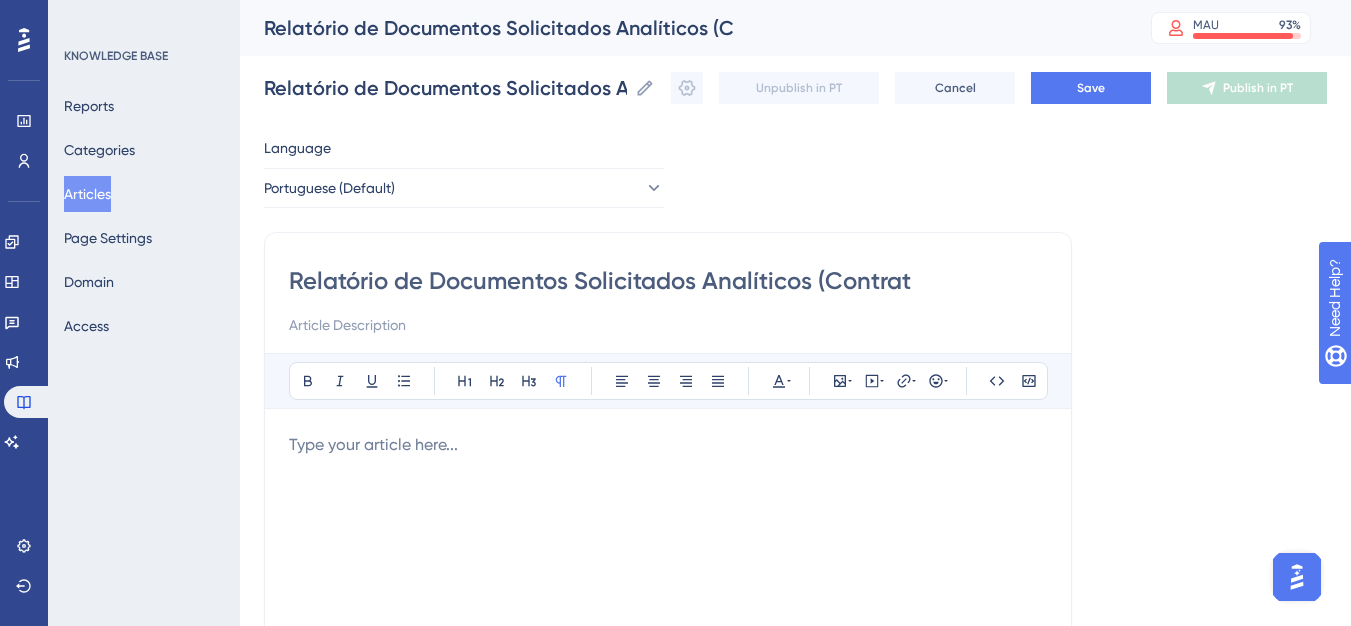 type on "Relatório de Documentos Solicitados Analíticos (Contratn" 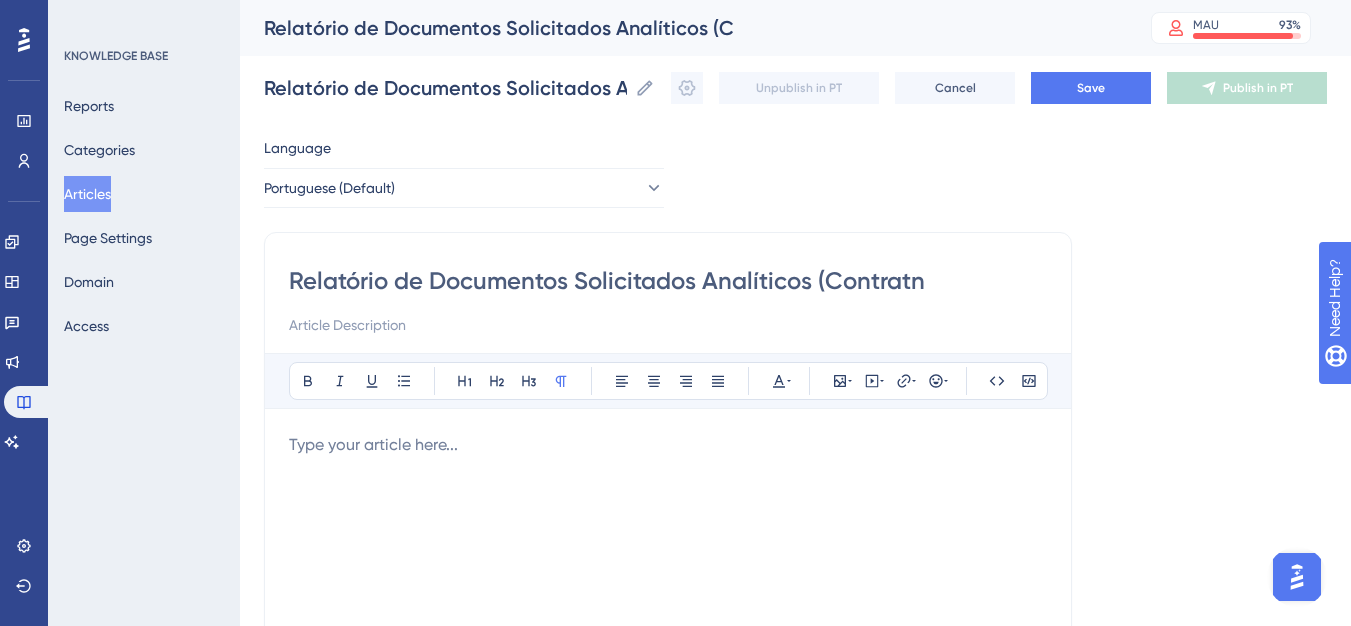 type on "Relatório de Documentos Solicitados Analíticos (Contratn" 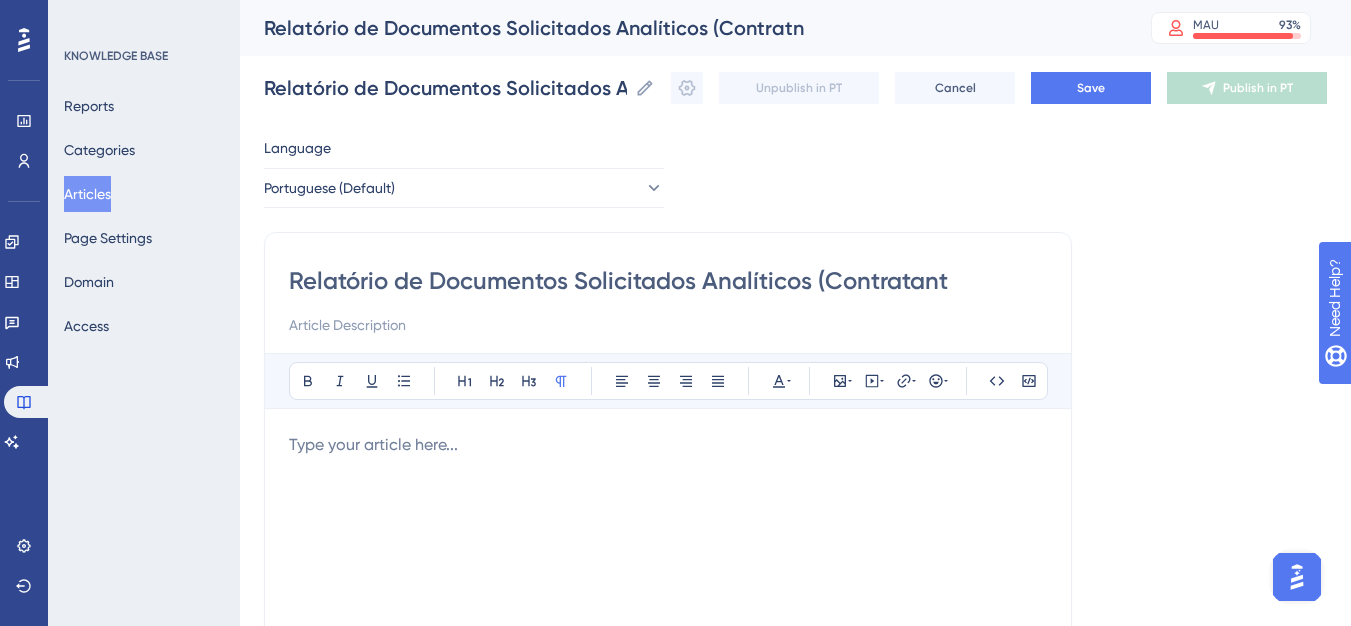 type on "Relatório de Documentos Solicitados Analíticos (Contratante" 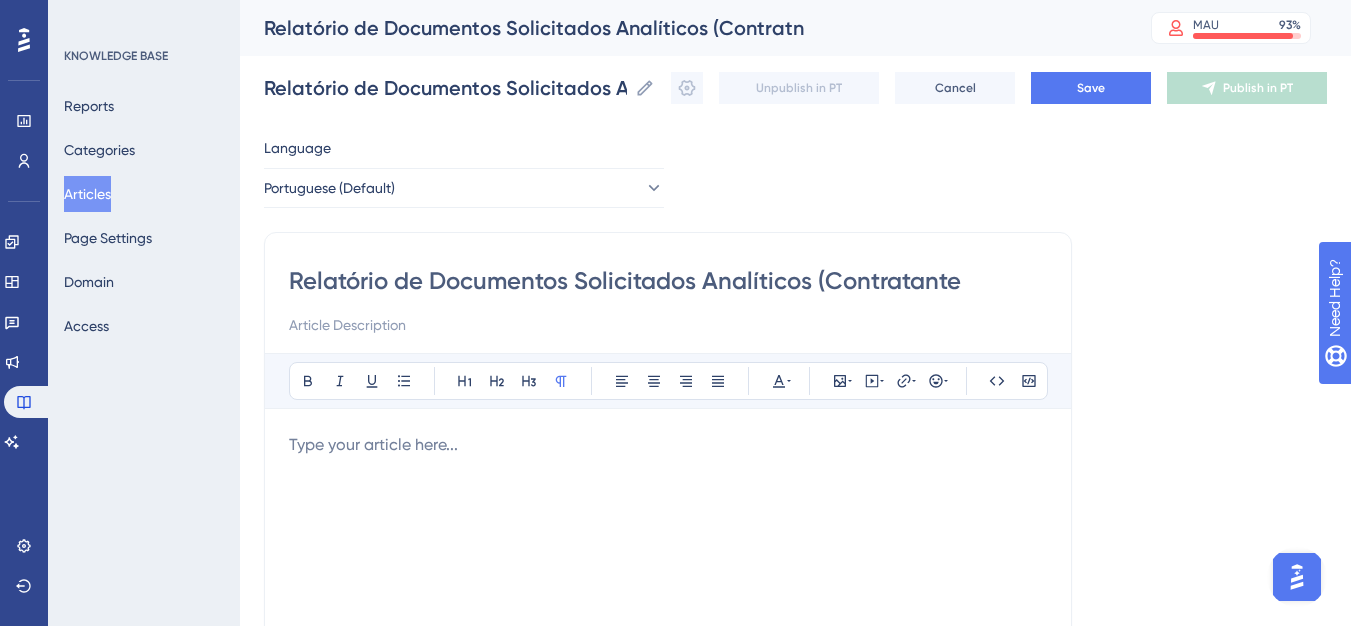 type on "Relatório de Documentos Solicitados Analíticos (Contratante" 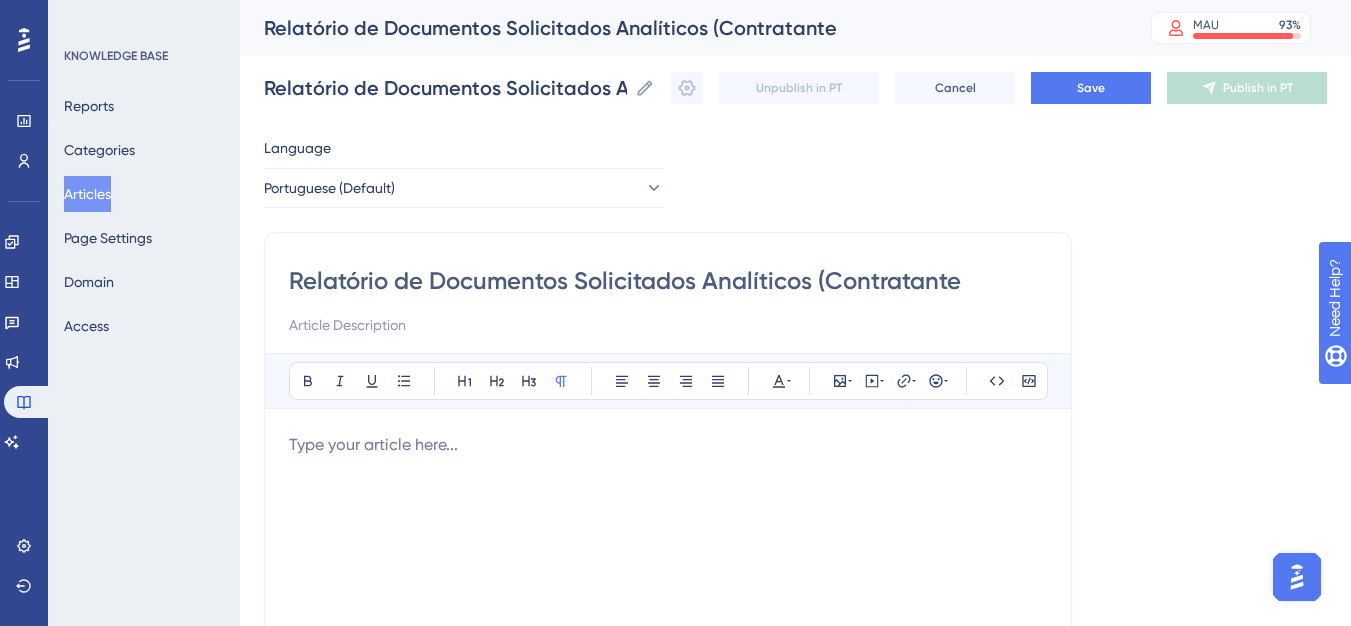 type on "Relatório de Documentos Solicitados Analíticos (Contratante)" 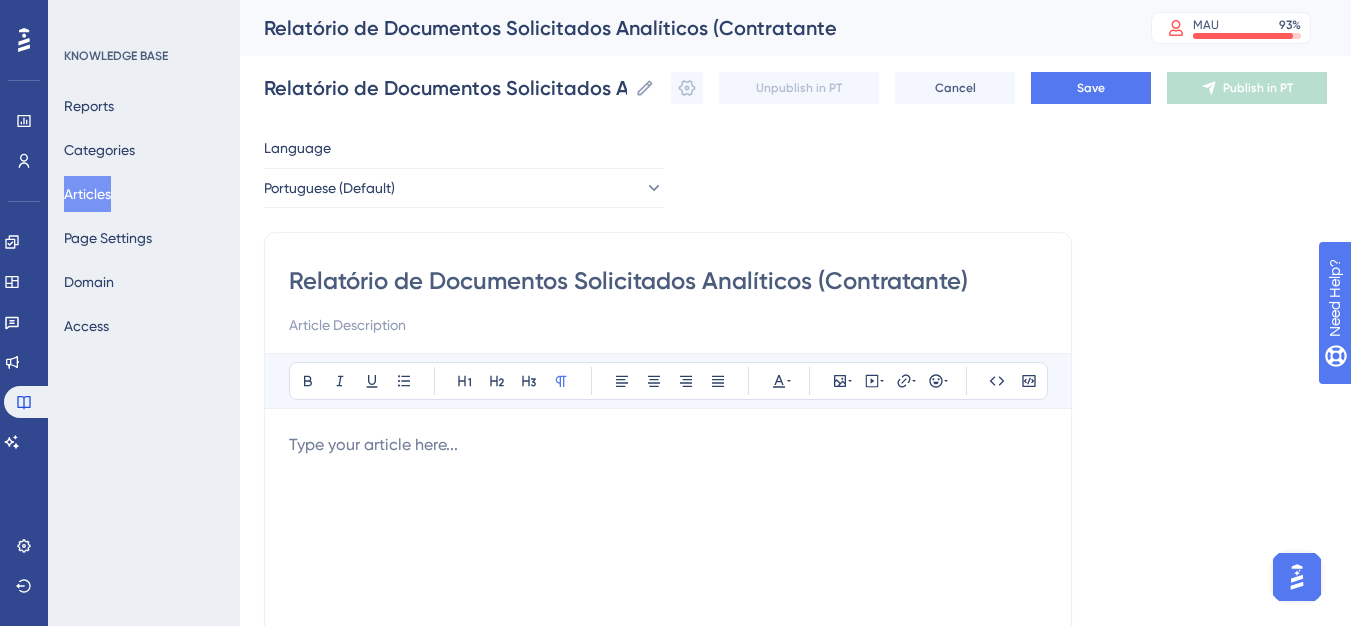 type on "Relatório de Documentos Solicitados Analíticos (Contratante)" 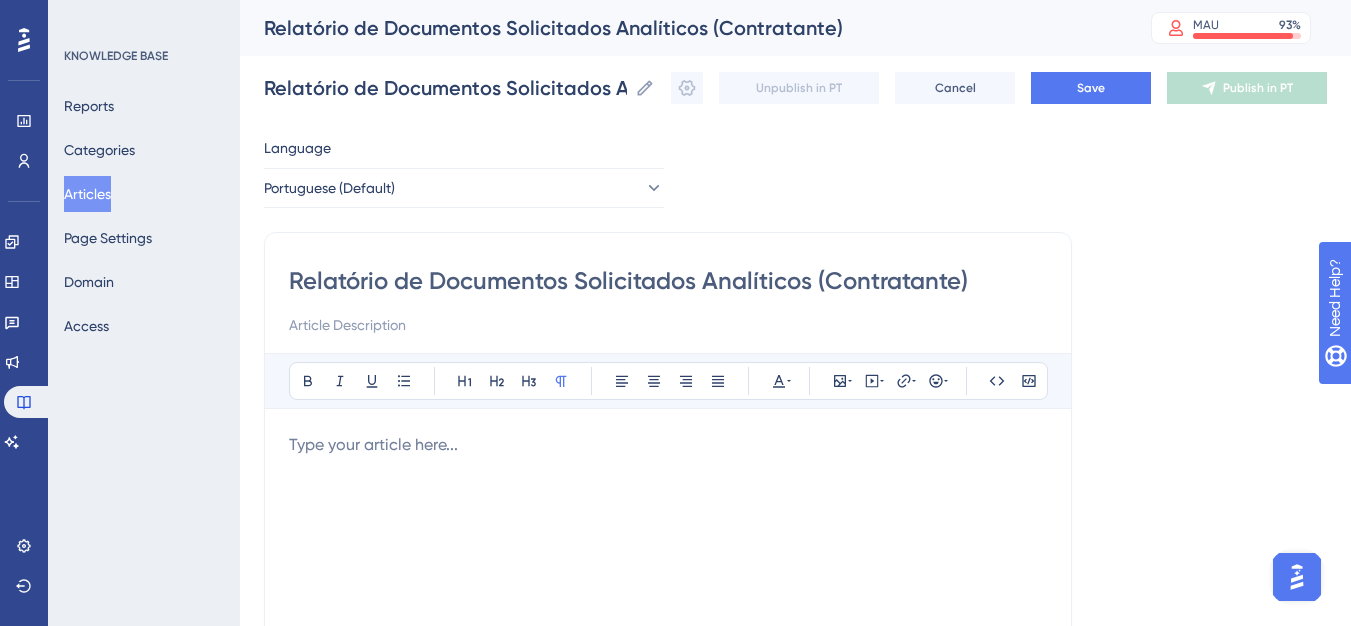 click on "Relatório de Documentos Solicitados Analíticos (Contratante)" at bounding box center [668, 281] 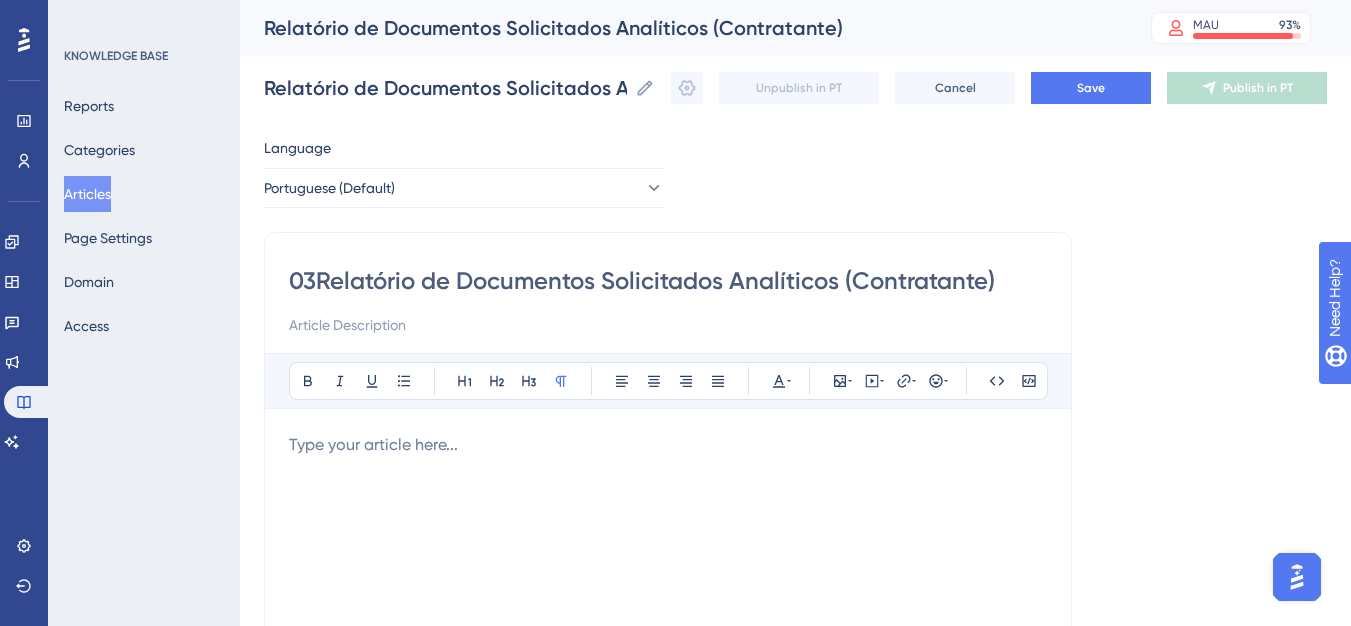 type on "035Relatório de Documentos Solicitados Analíticos (Contratante)" 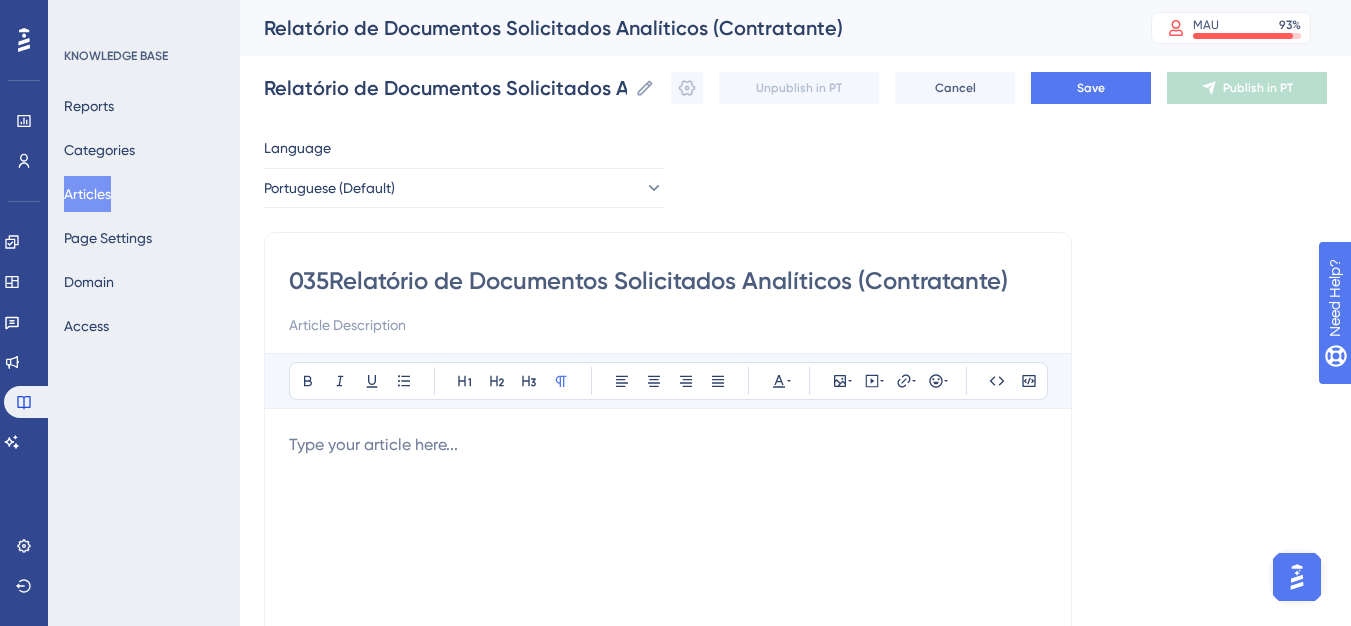 type on "035Relatório de Documentos Solicitados Analíticos (Contratante)" 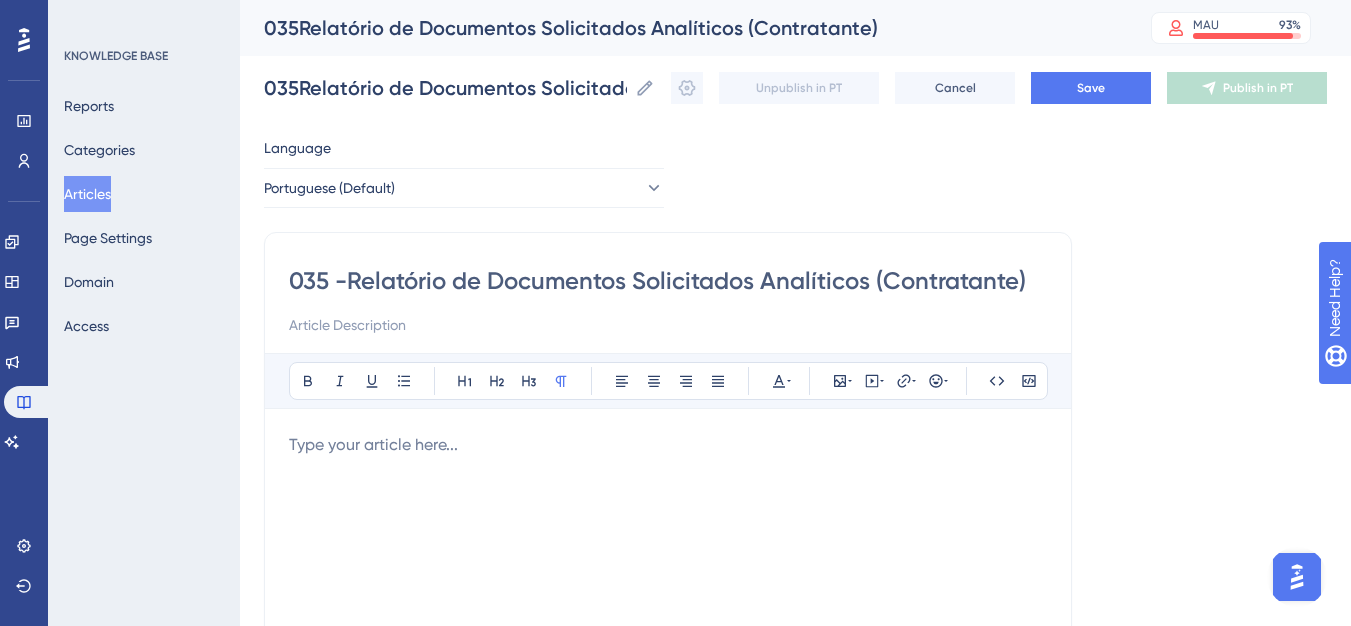 type on "035 - Relatório de Documentos Solicitados Analíticos (Contratante)" 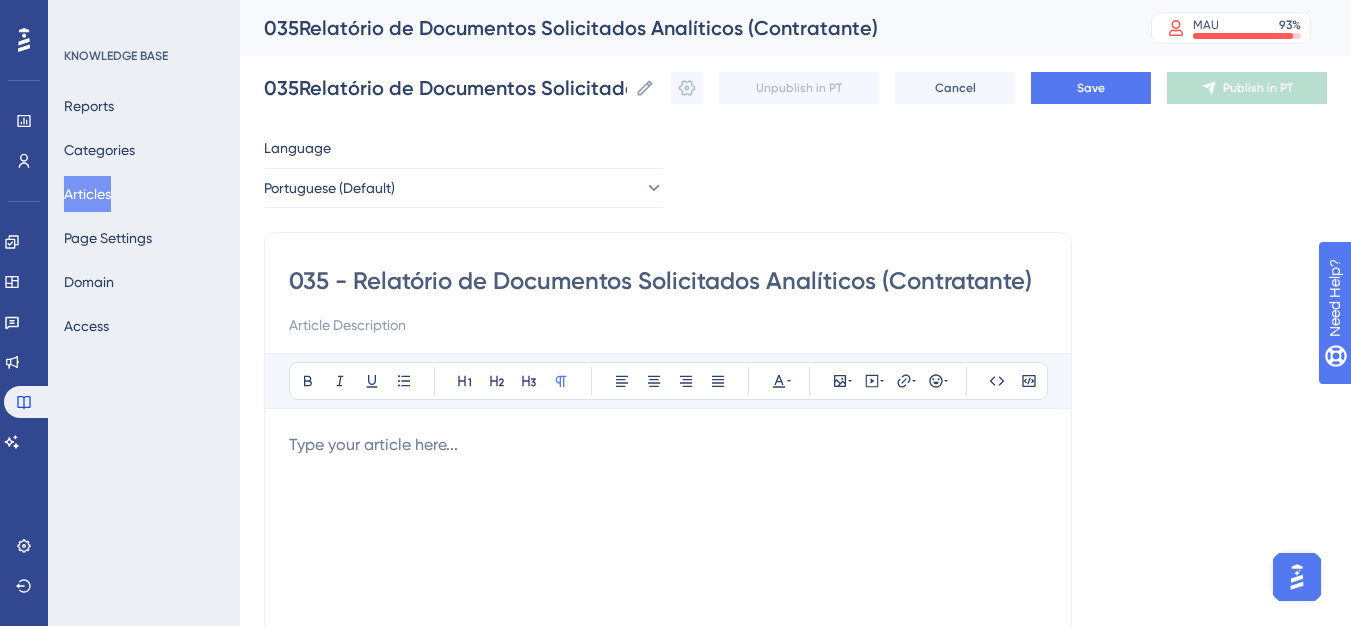 type on "035 - Relatório de Documentos Solicitados Analíticos (Contratante)" 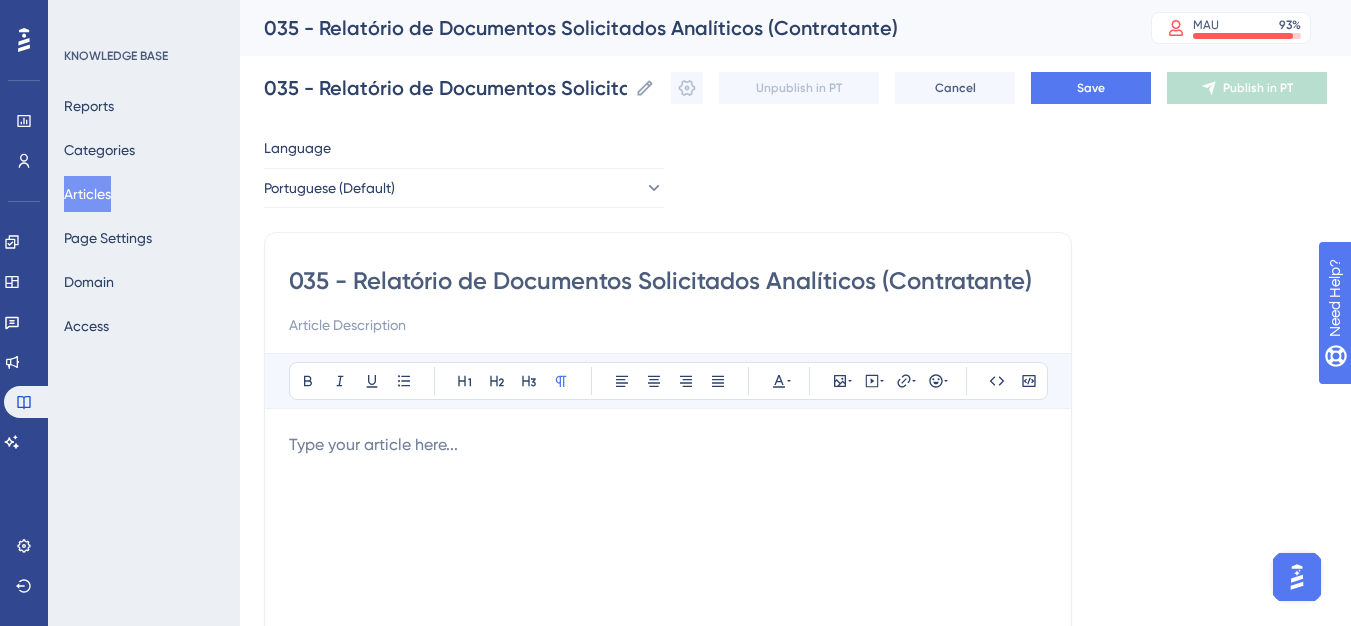 type on "035 - Relatório de Documentos Solicitados Analíticos (Contratante)" 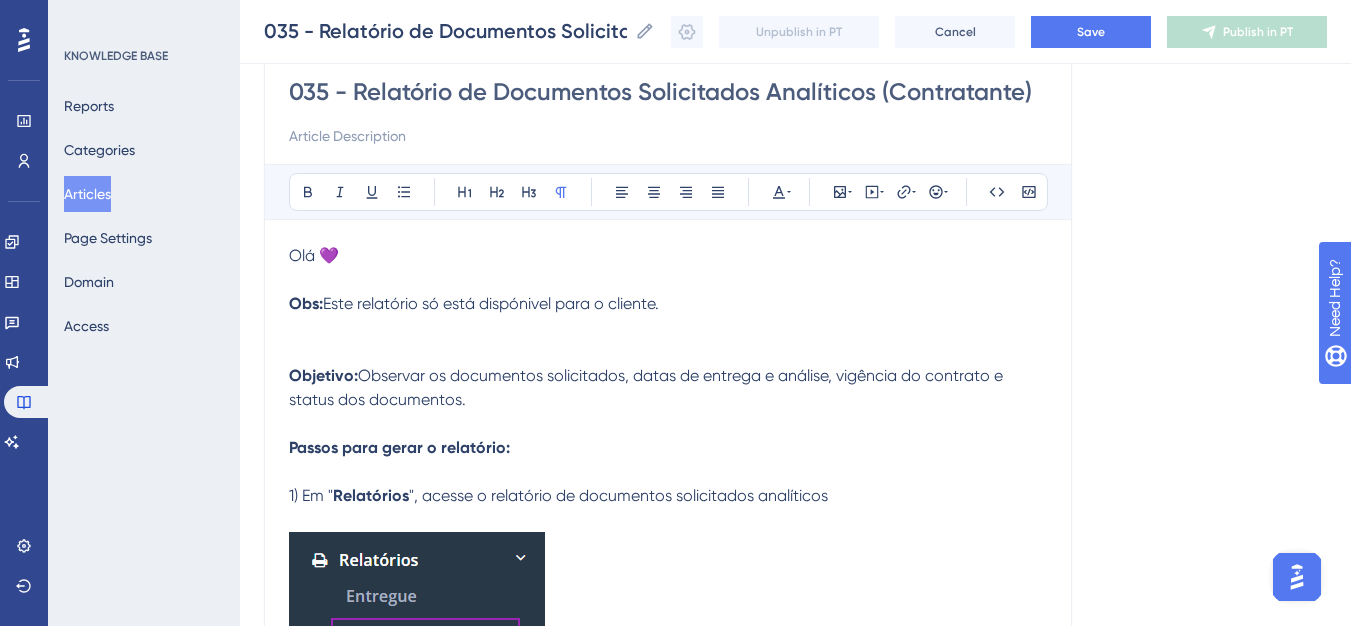 scroll, scrollTop: 137, scrollLeft: 0, axis: vertical 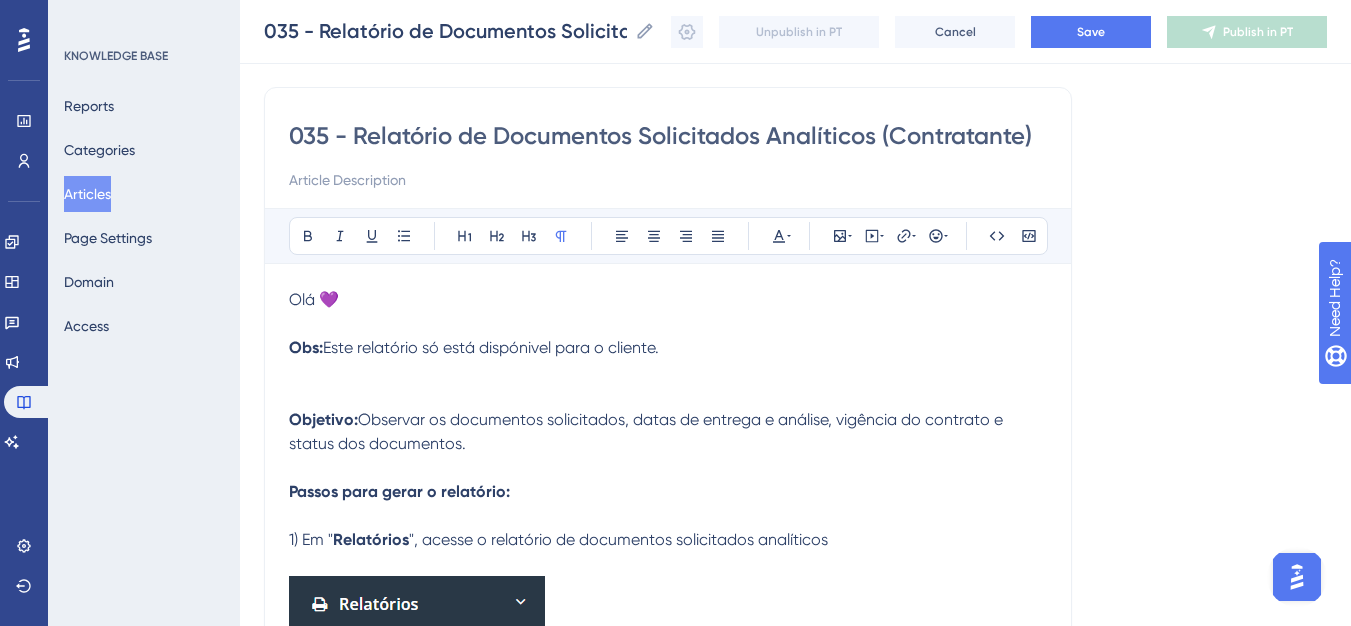 click on "Olá 💜 Obs:  Este relatório só está dispónivel para o cliente." at bounding box center [668, 348] 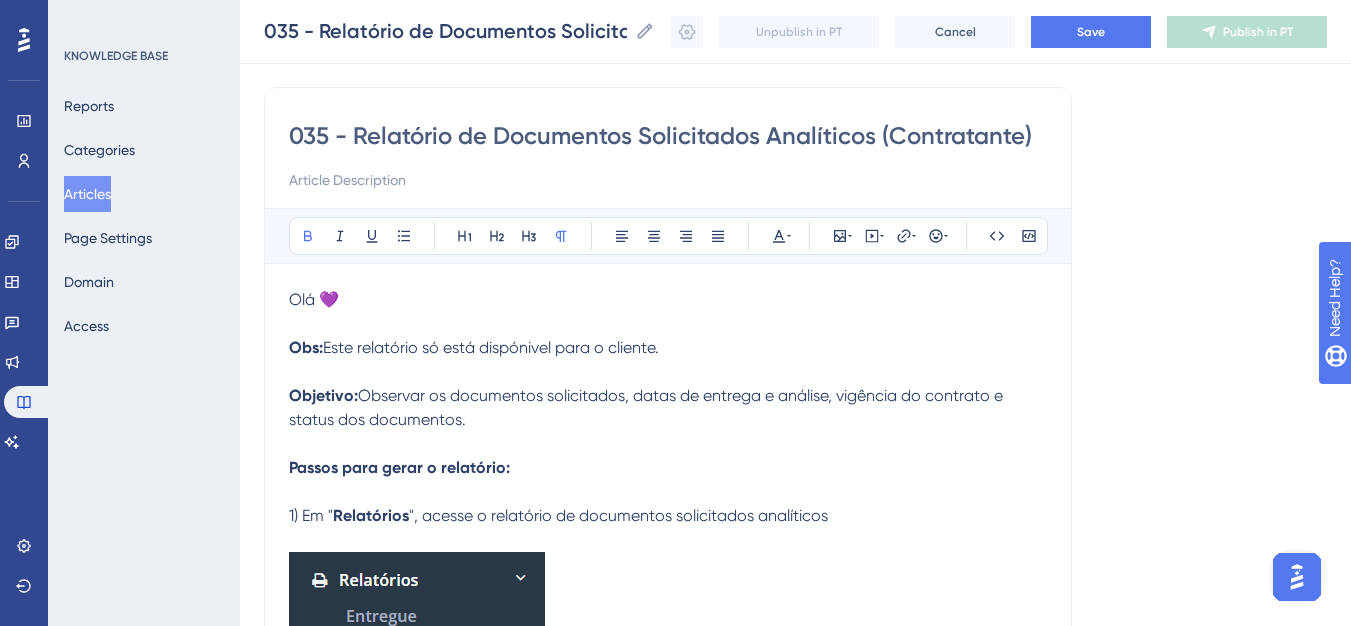 click on "Passos para gerar o relatório:" at bounding box center [399, 467] 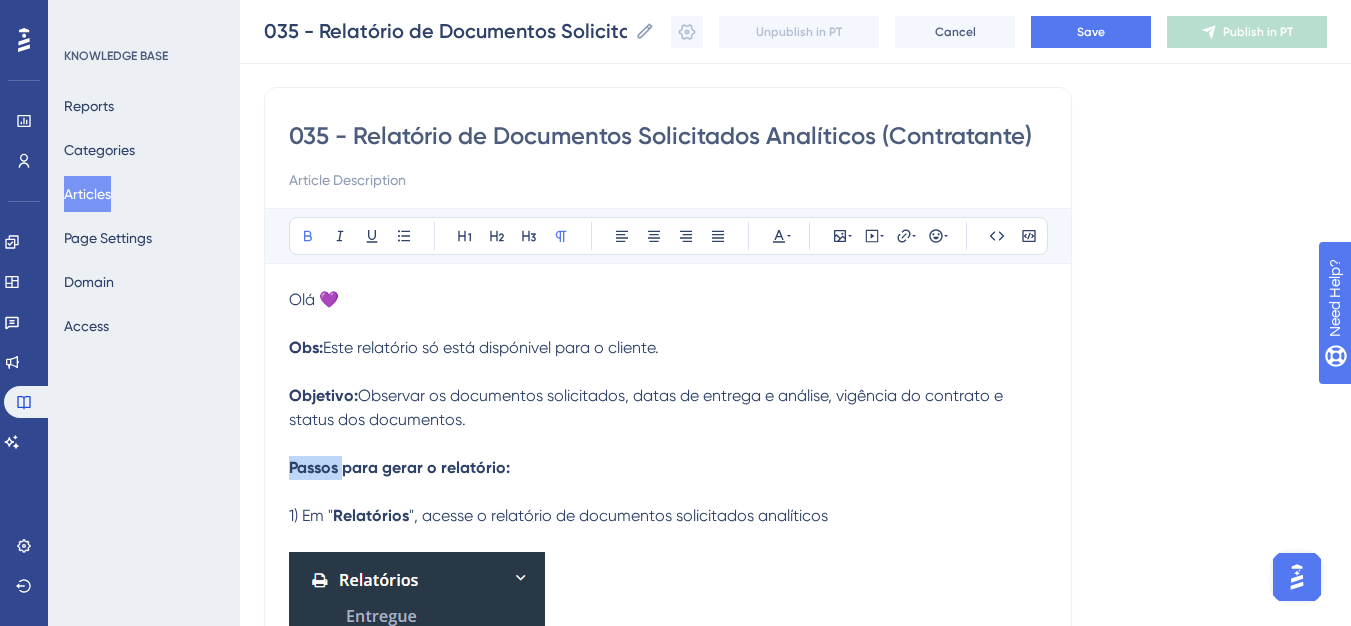 click on "Passos para gerar o relatório:" at bounding box center [399, 467] 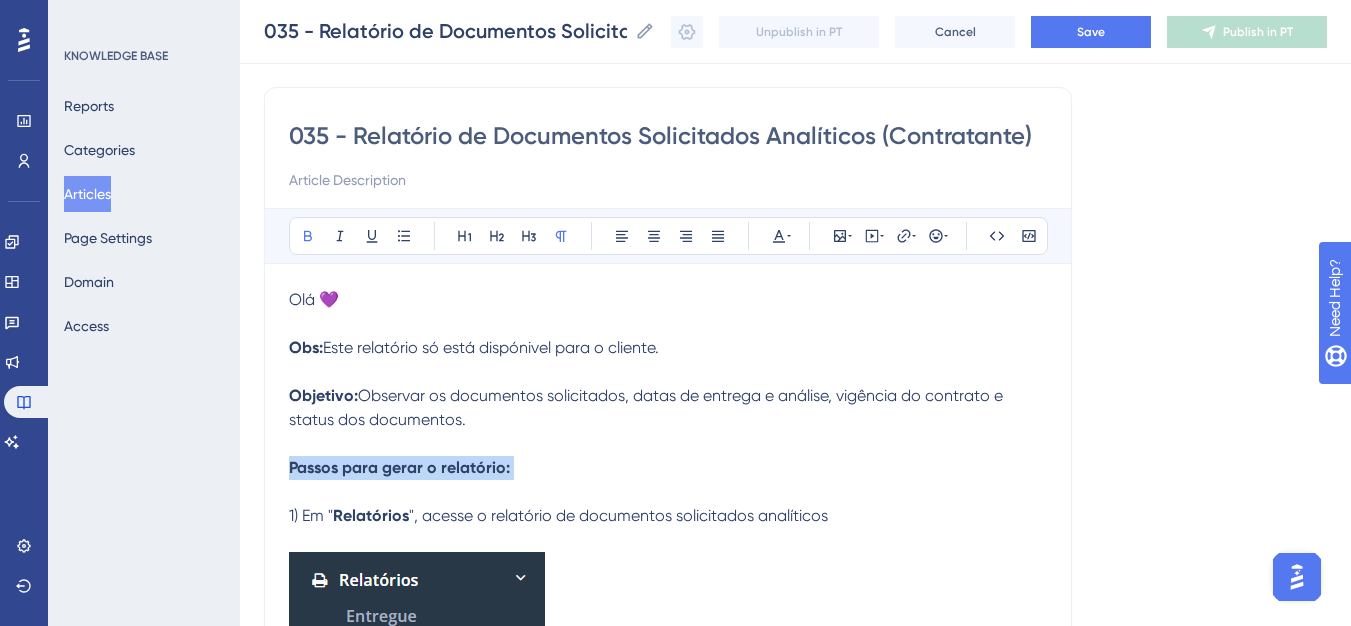 click on "Passos para gerar o relatório:" at bounding box center (399, 467) 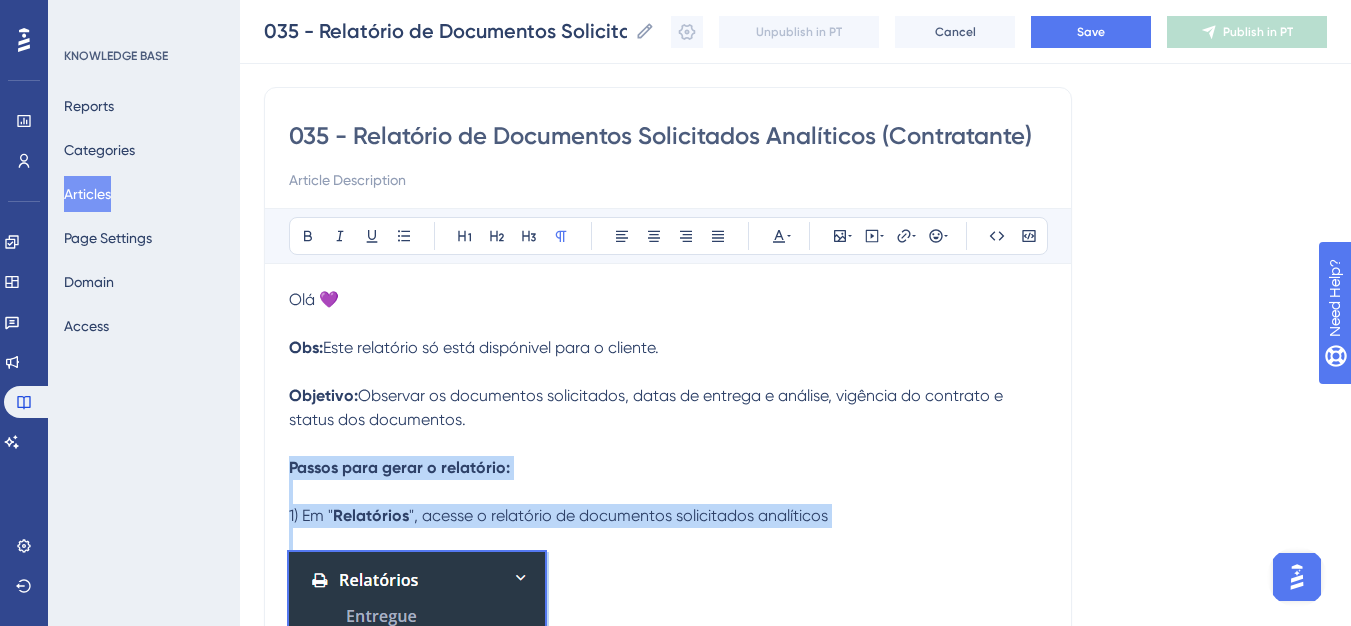click on "Passos para gerar o relatório: 1)   Em " Relatórios ", acesse o relatório de documentos solicitados analíticos 2)  Utilize o campo de seleção para escolher a contratante desejada 3)   Insira os critérios desejados nos filtros disponíveis 4)  Clique no botão   para iniciar o processamento do relatório. Obs:  Ao clicar em " Agendar ", o sistema iniciará o processamento do relatório. Você poderá acompanhar o status conforme a listagem é atualizada, até que o download do arquivo seja disponibilizado." at bounding box center (668, 854) 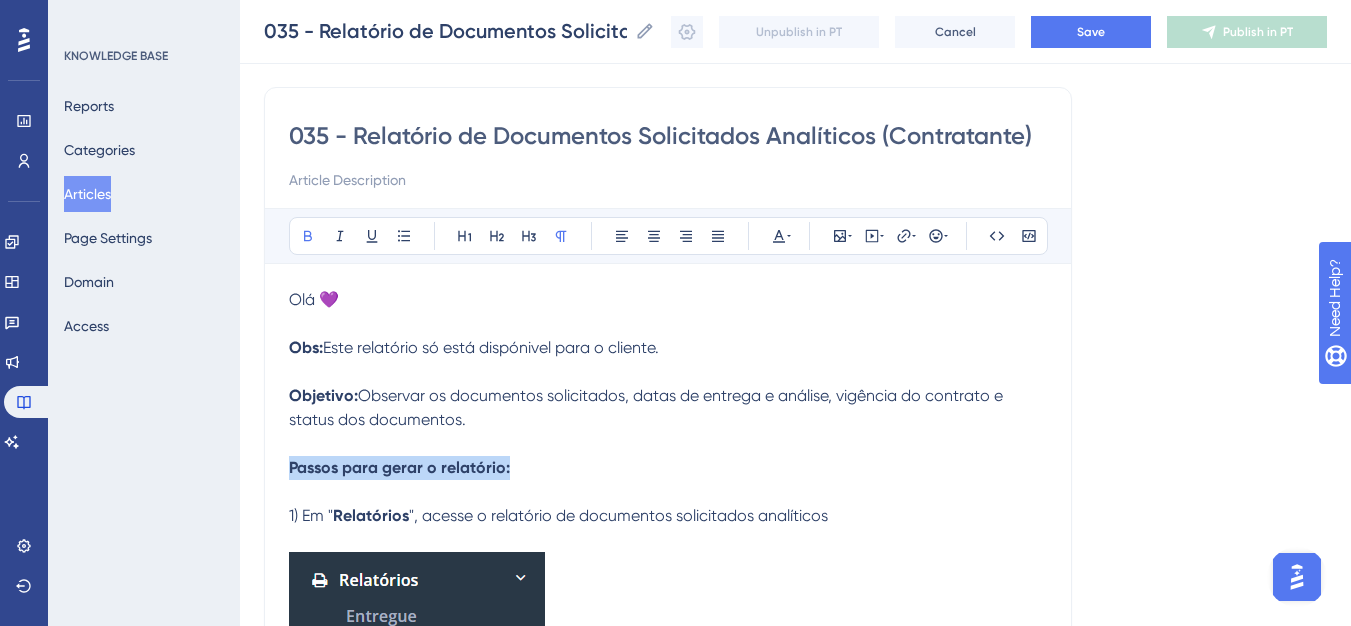 drag, startPoint x: 508, startPoint y: 475, endPoint x: 290, endPoint y: 471, distance: 218.0367 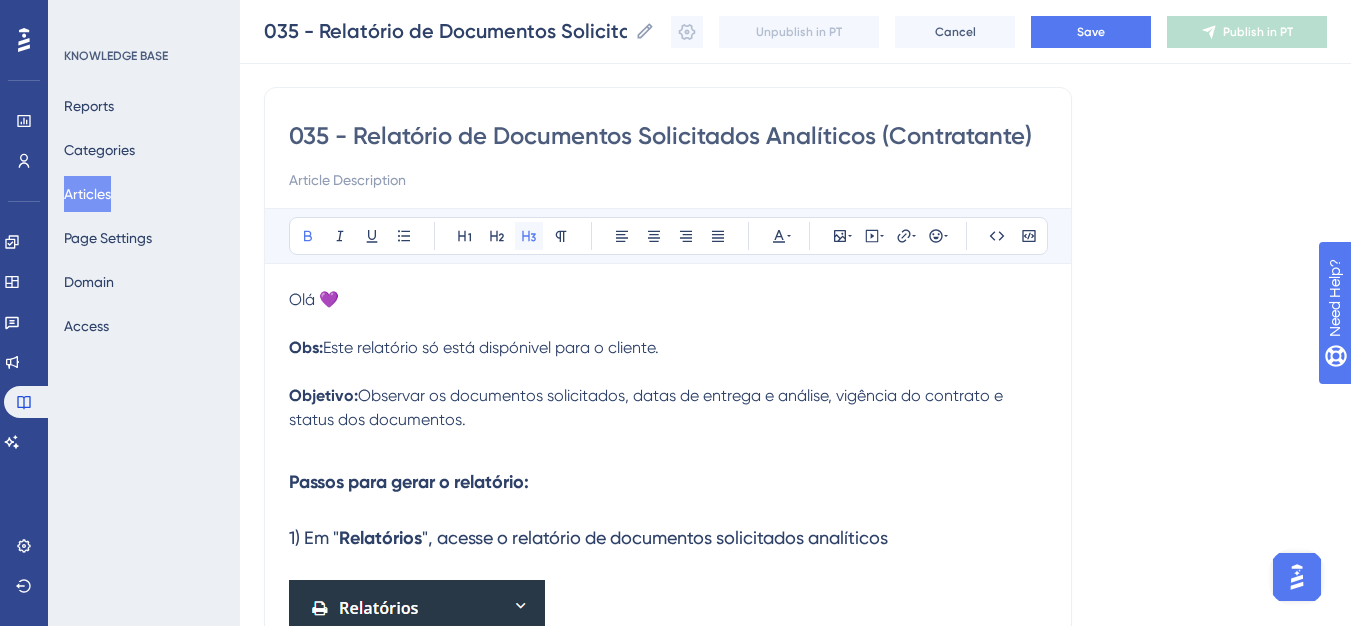 click 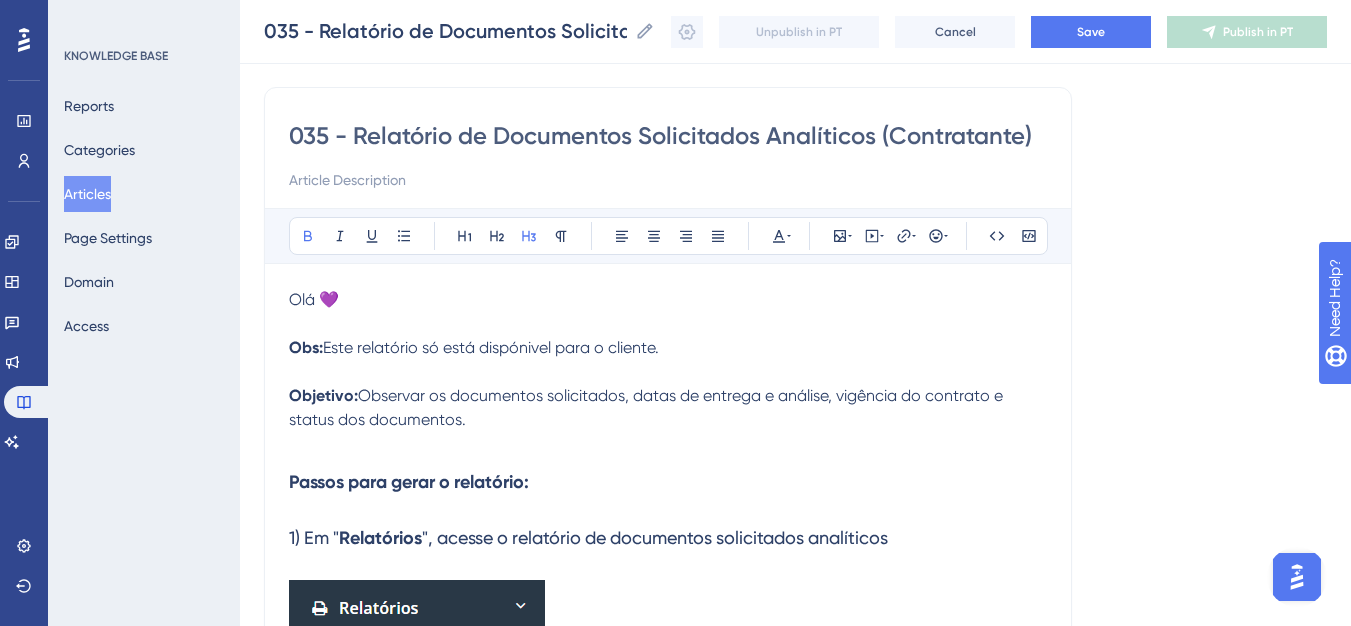 click on "Passos para gerar o relatório: 1)   Em " Relatórios ", acesse o relatório de documentos solicitados analíticos 2)  Utilize o campo de seleção para escolher a contratante desejada 3)   Insira os critérios desejados nos filtros disponíveis 4)  Clique no botão   para iniciar o processamento do relatório. Obs:  Ao clicar em " Agendar ", o sistema iniciará o processamento do relatório. Você poderá acompanhar o status conforme a listagem é atualizada, até que o download do arquivo seja disponibilizado." at bounding box center (668, 898) 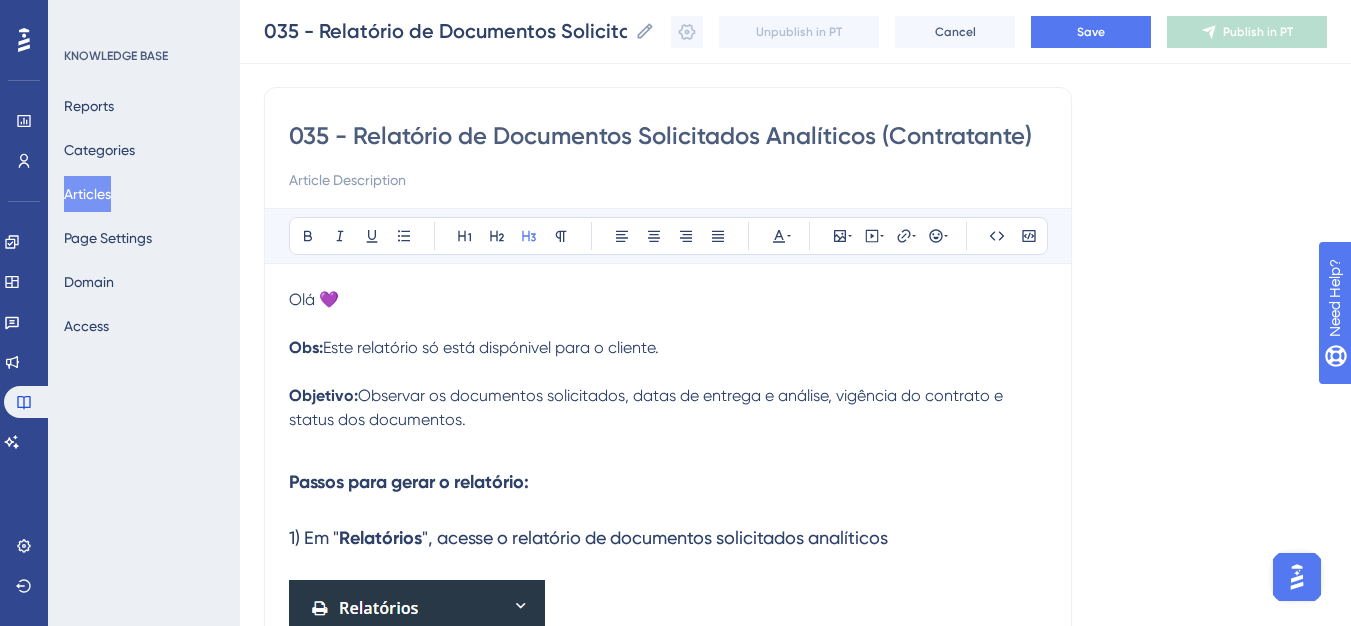 click on "Passos para gerar o relatório: 1)   Em " Relatórios ", acesse o relatório de documentos solicitados analíticos 2)  Utilize o campo de seleção para escolher a contratante desejada 3)   Insira os critérios desejados nos filtros disponíveis 4)  Clique no botão   para iniciar o processamento do relatório. Obs:  Ao clicar em " Agendar ", o sistema iniciará o processamento do relatório. Você poderá acompanhar o status conforme a listagem é atualizada, até que o download do arquivo seja disponibilizado." at bounding box center [668, 898] 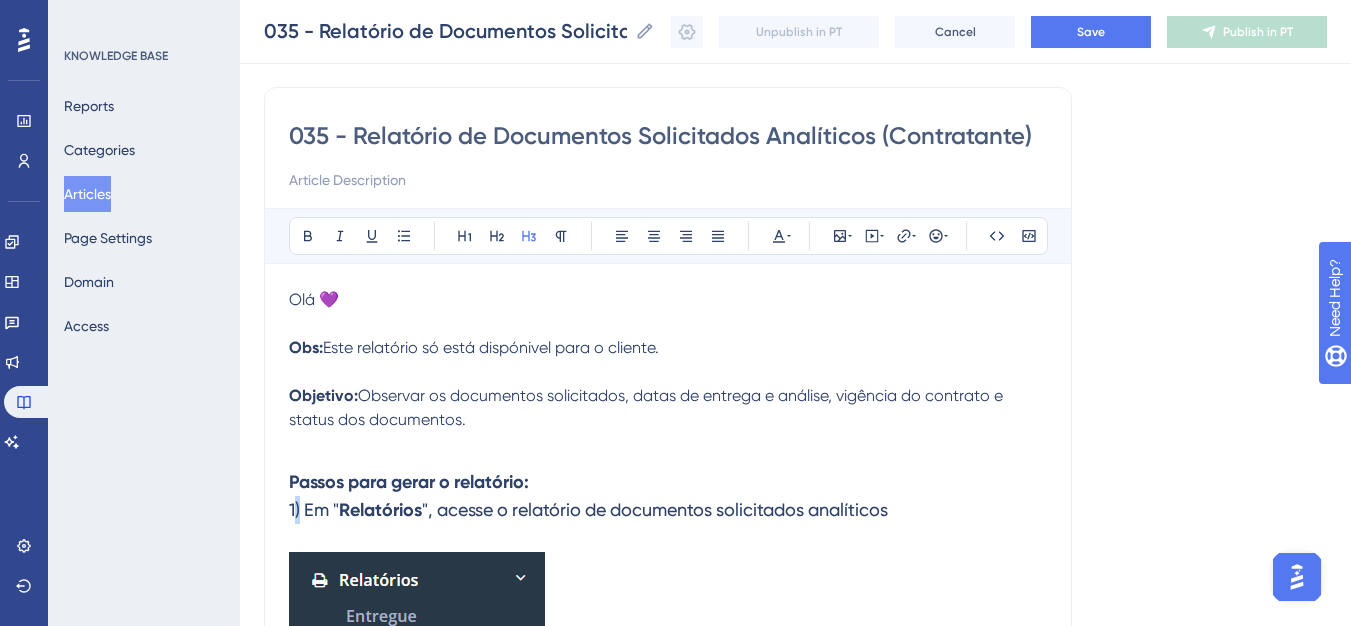click on "1)" at bounding box center [294, 509] 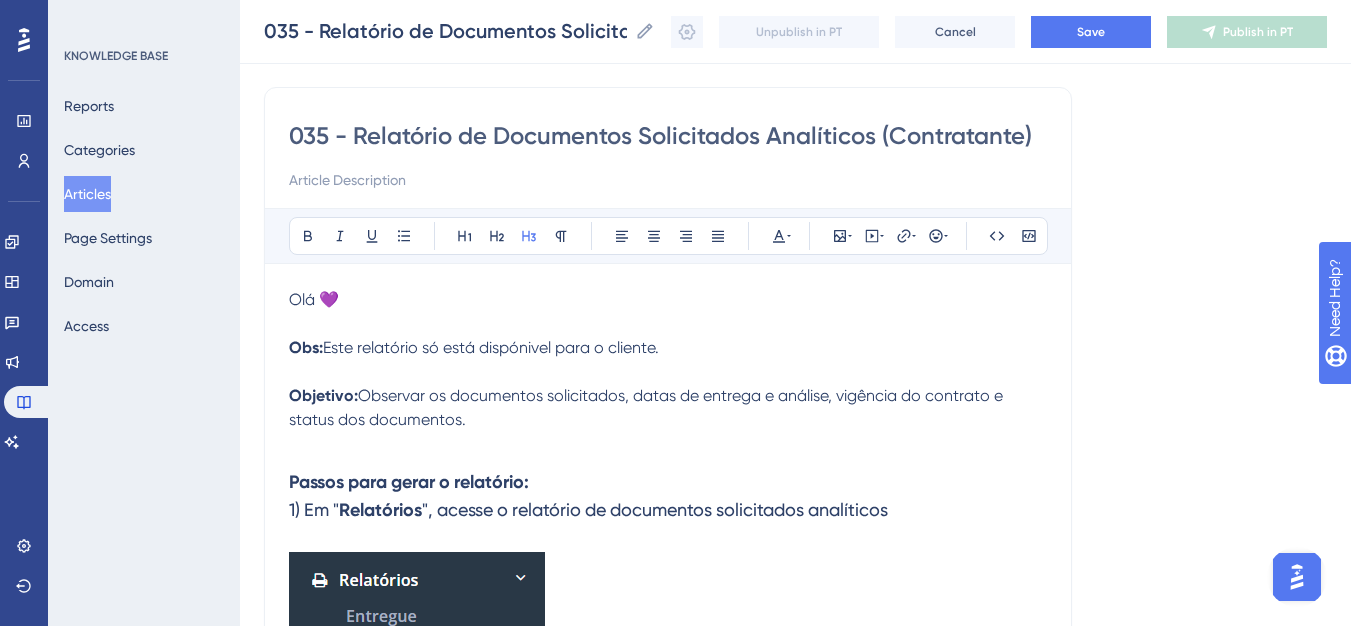 click on "1)" at bounding box center [294, 509] 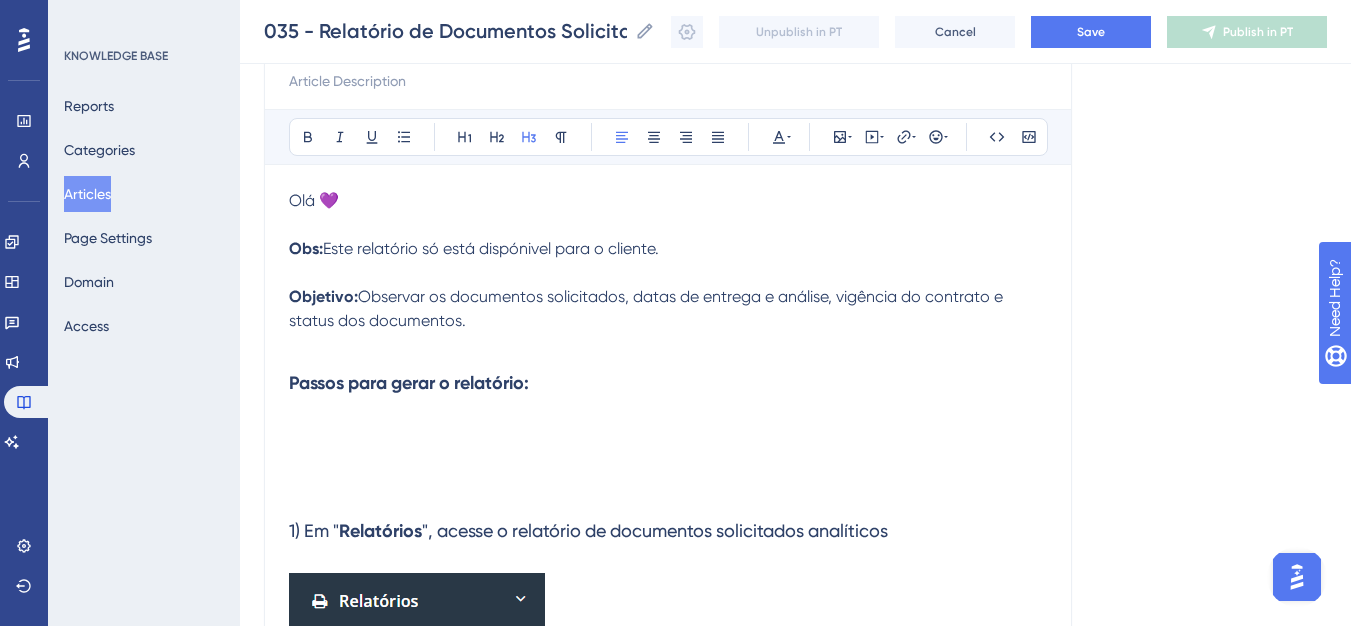scroll, scrollTop: 437, scrollLeft: 0, axis: vertical 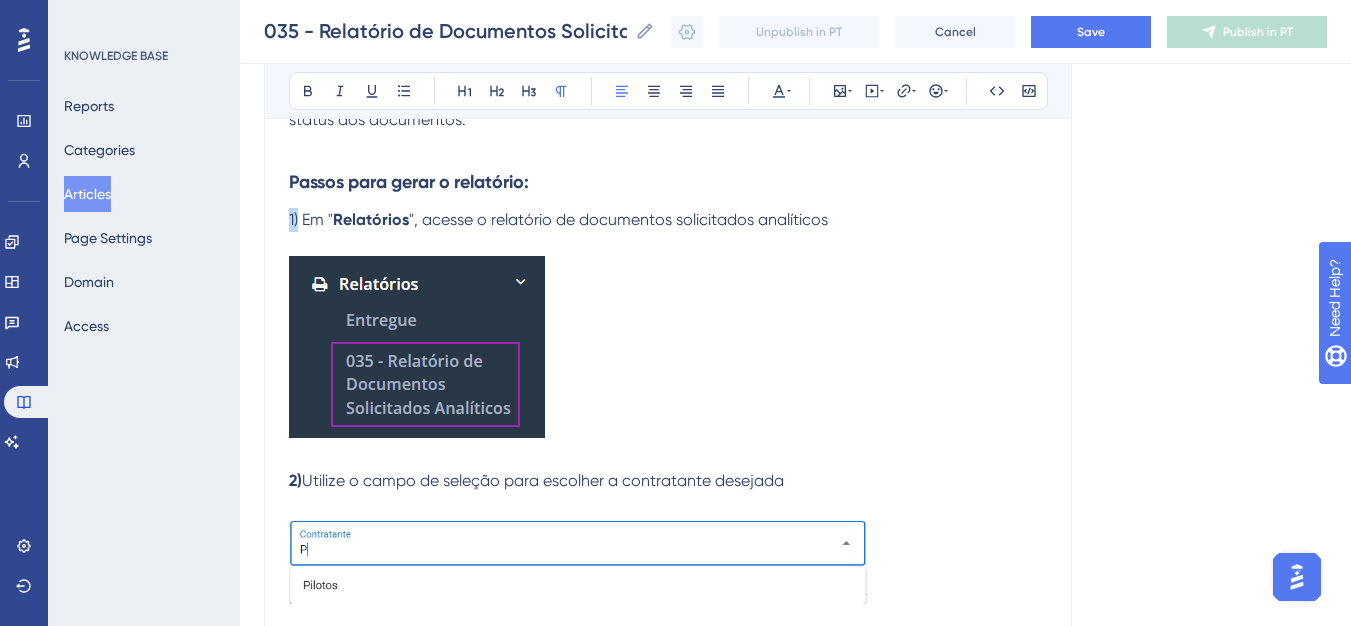 click on "1)   Em " Relatórios ", acesse o relatório de documentos solicitados analíticos 2)  Utilize o campo de seleção para escolher a contratante desejada 3)   Insira os critérios desejados nos filtros disponíveis 4)  Clique no botão   para iniciar o processamento do relatório. Obs:  Ao clicar em " Agendar ", o sistema iniciará o processamento do relatório. Você poderá acompanhar o status conforme a listagem é atualizada, até que o download do arquivo seja disponibilizado." at bounding box center [668, 582] 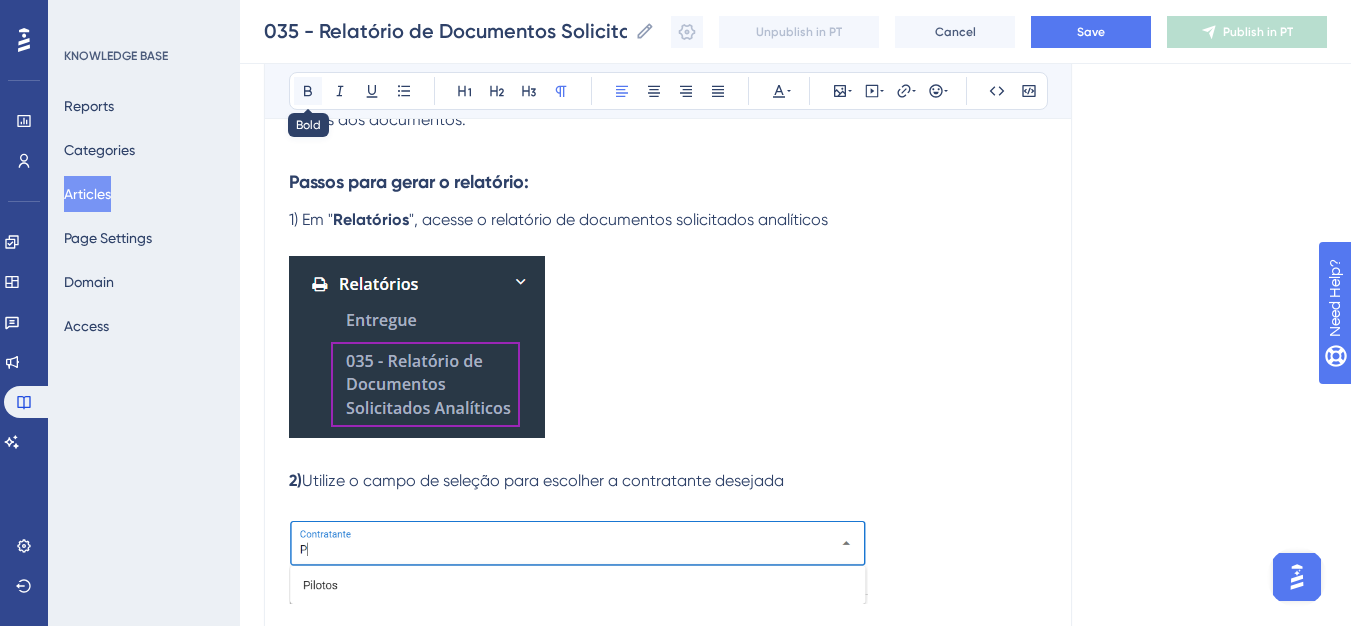 click 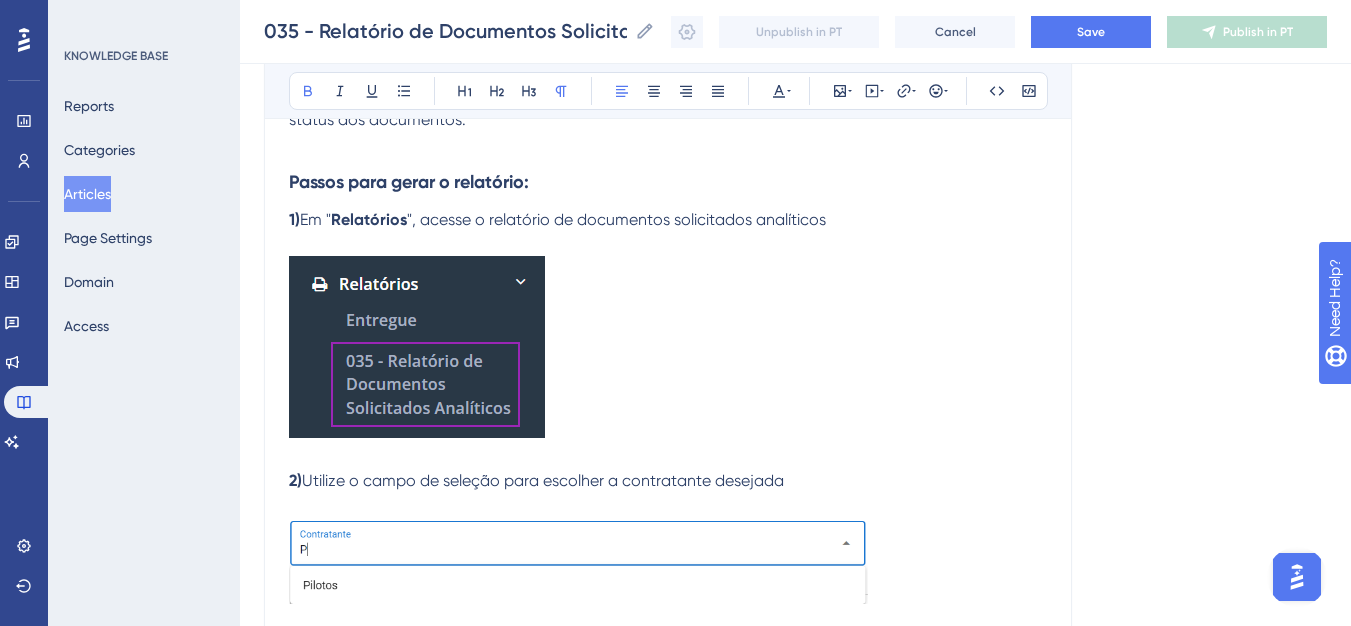 click on "1)  Em " Relatórios ", acesse o relatório de documentos solicitados analíticos 2)  Utilize o campo de seleção para escolher a contratante desejada 3)   Insira os critérios desejados nos filtros disponíveis 4)  Clique no botão   para iniciar o processamento do relatório. Obs:  Ao clicar em " Agendar ", o sistema iniciará o processamento do relatório. Você poderá acompanhar o status conforme a listagem é atualizada, até que o download do arquivo seja disponibilizado." at bounding box center (668, 582) 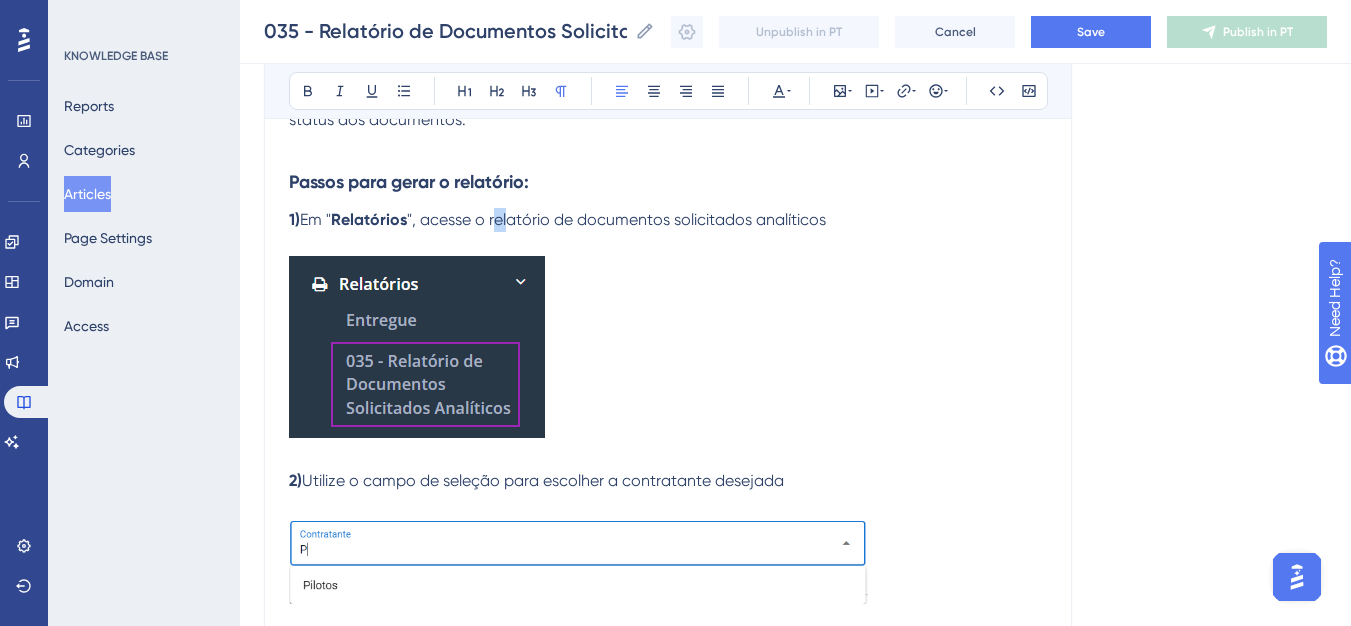 drag, startPoint x: 495, startPoint y: 223, endPoint x: 510, endPoint y: 225, distance: 15.132746 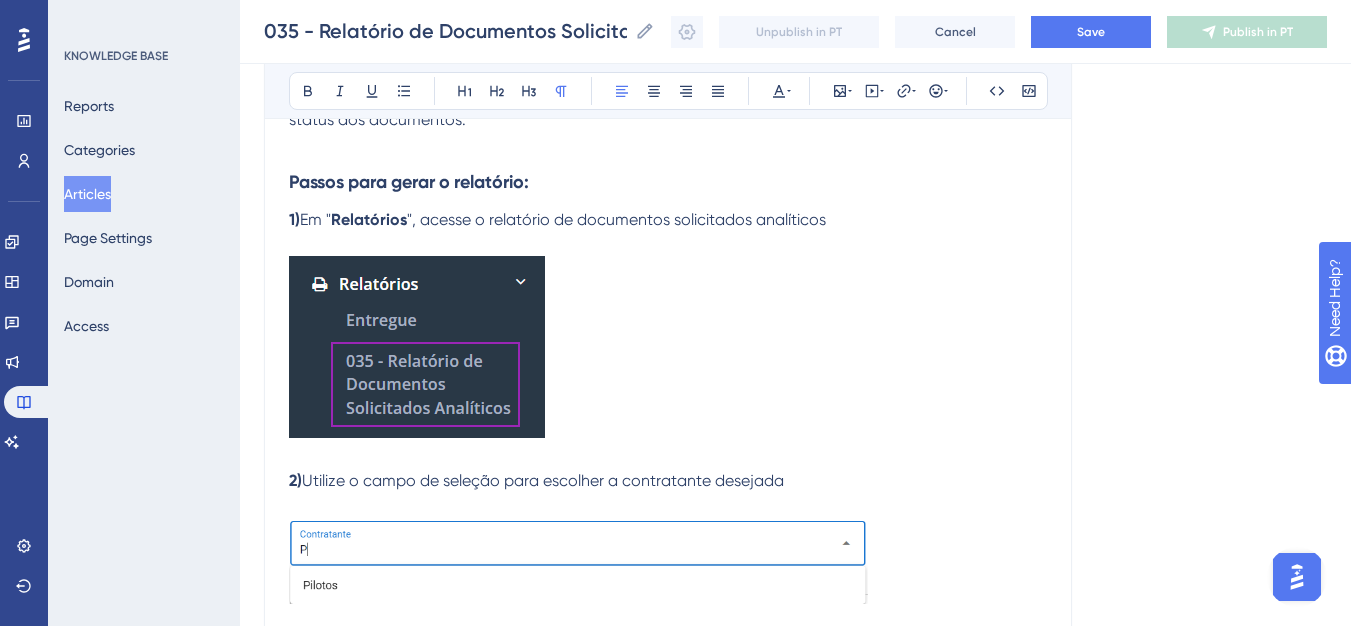 click on "1)  Em " Relatórios ", acesse o relatório de documentos solicitados analíticos 2)  Utilize o campo de seleção para escolher a contratante desejada 3)   Insira os critérios desejados nos filtros disponíveis 4)  Clique no botão   para iniciar o processamento do relatório. Obs:  Ao clicar em " Agendar ", o sistema iniciará o processamento do relatório. Você poderá acompanhar o status conforme a listagem é atualizada, até que o download do arquivo seja disponibilizado." at bounding box center [668, 582] 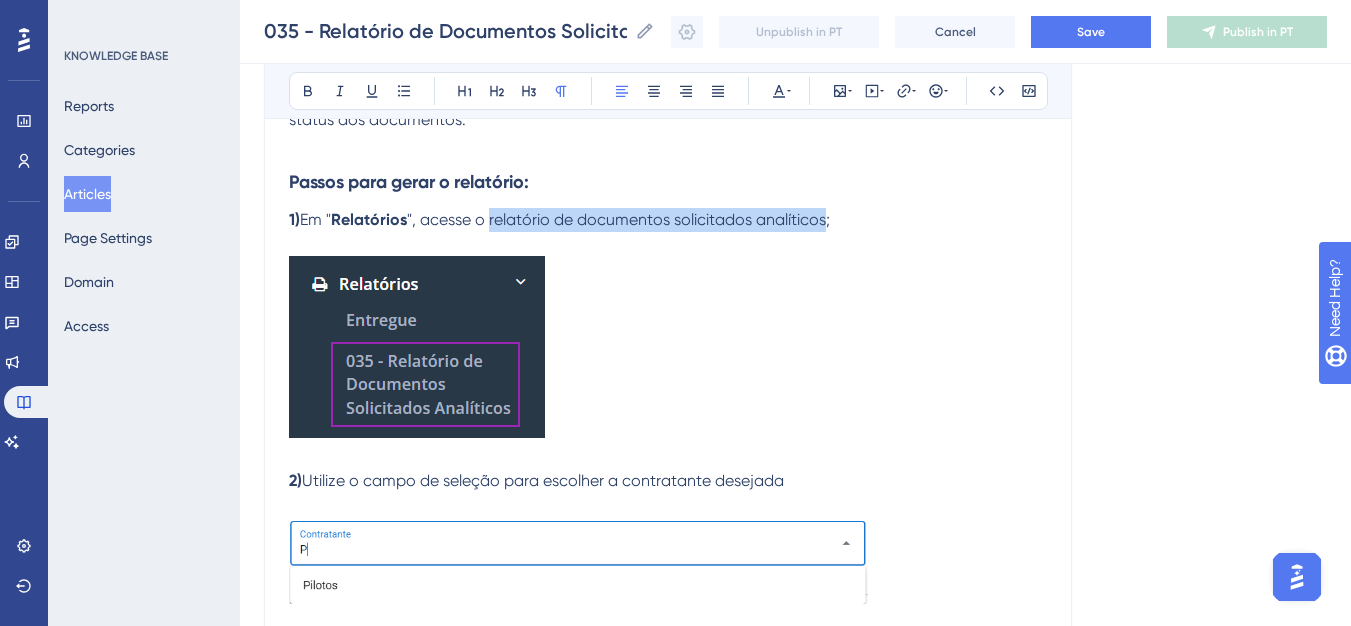 drag, startPoint x: 492, startPoint y: 224, endPoint x: 829, endPoint y: 229, distance: 337.03708 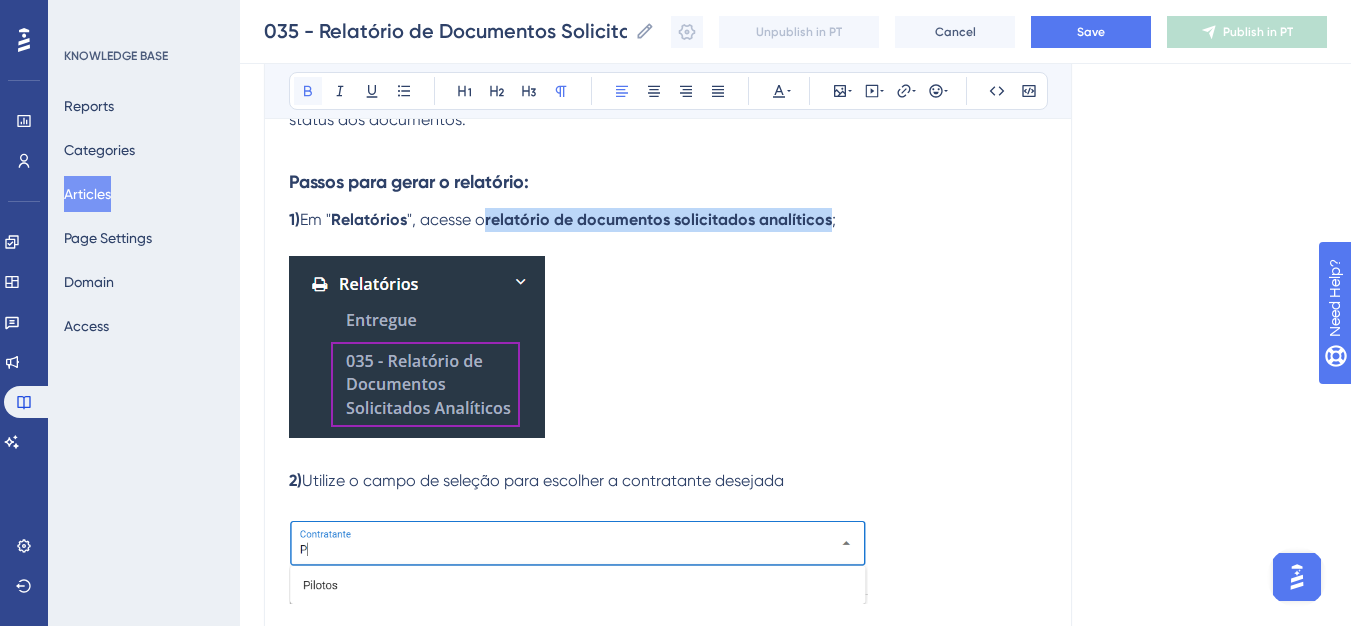 click at bounding box center [308, 91] 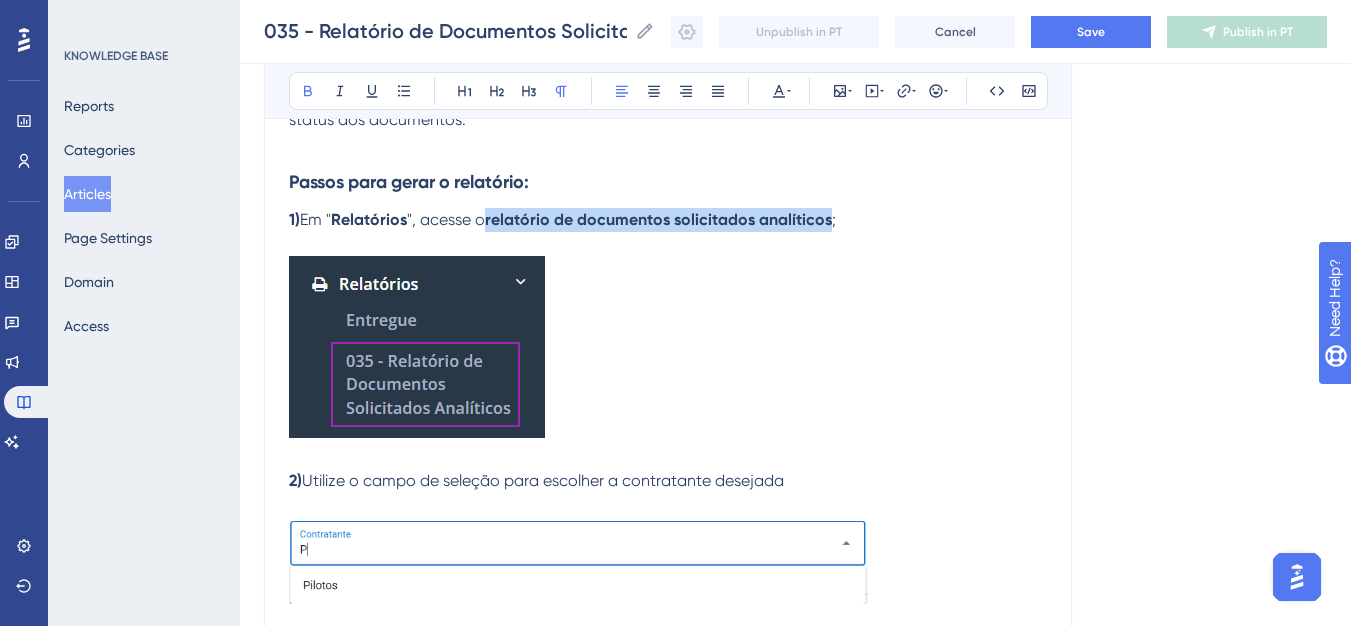 click at bounding box center (417, 347) 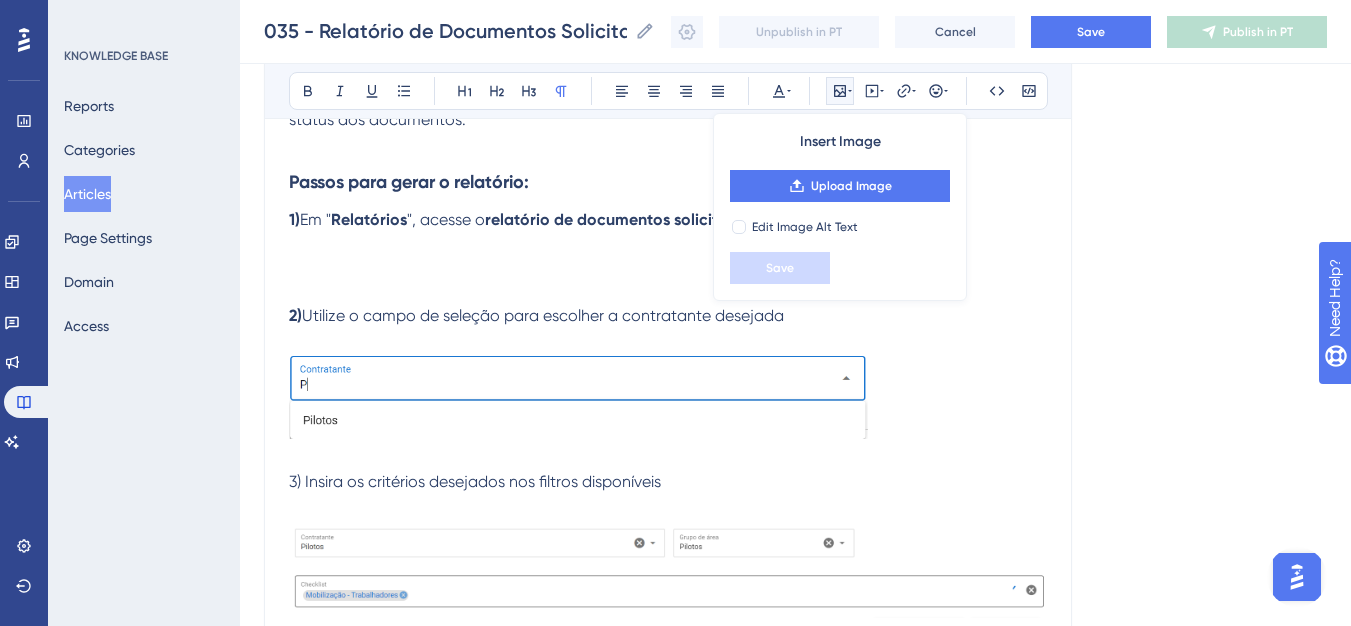 click at bounding box center [578, 395] 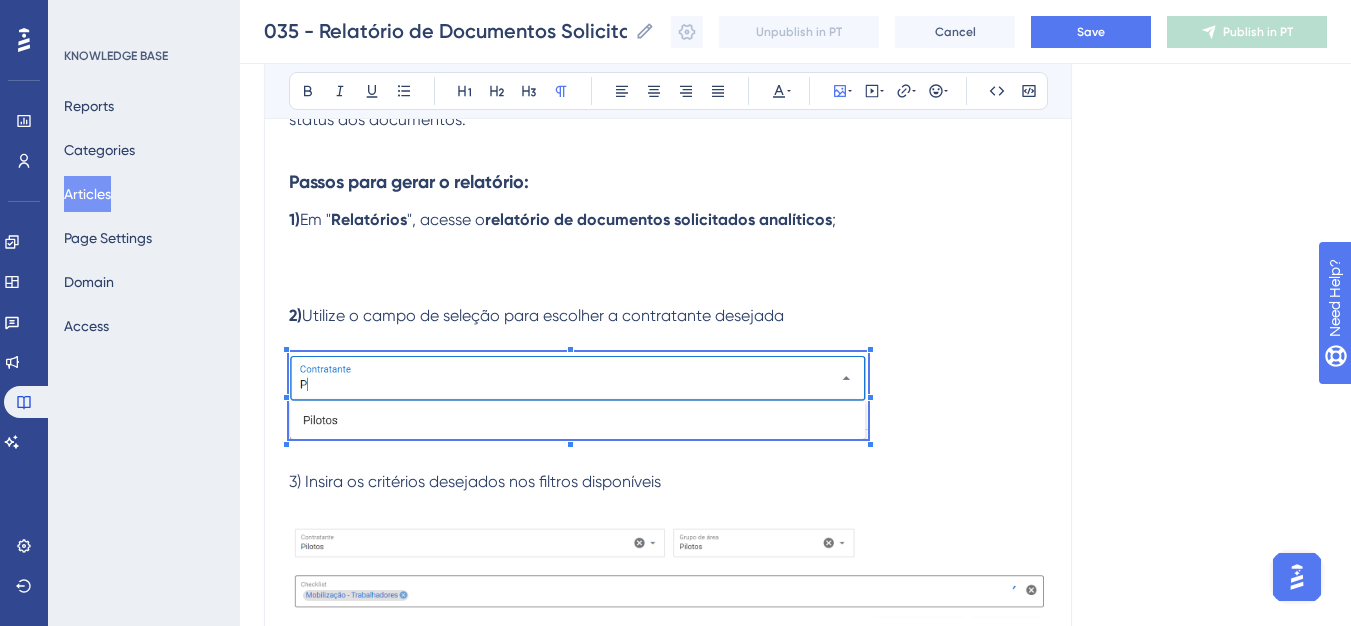 click on "1)  Em " Relatórios ", acesse o  relatório de documentos solicitados analíticos ; 2)  Utilize o campo de seleção para escolher a contratante desejada 3)   Insira os critérios desejados nos filtros disponíveis 4)  Clique no botão   para iniciar o processamento do relatório. Obs:  Ao clicar em " Agendar ", o sistema iniciará o processamento do relatório. Você poderá acompanhar o status conforme a listagem é atualizada, até que o download do arquivo seja disponibilizado." at bounding box center (668, 500) 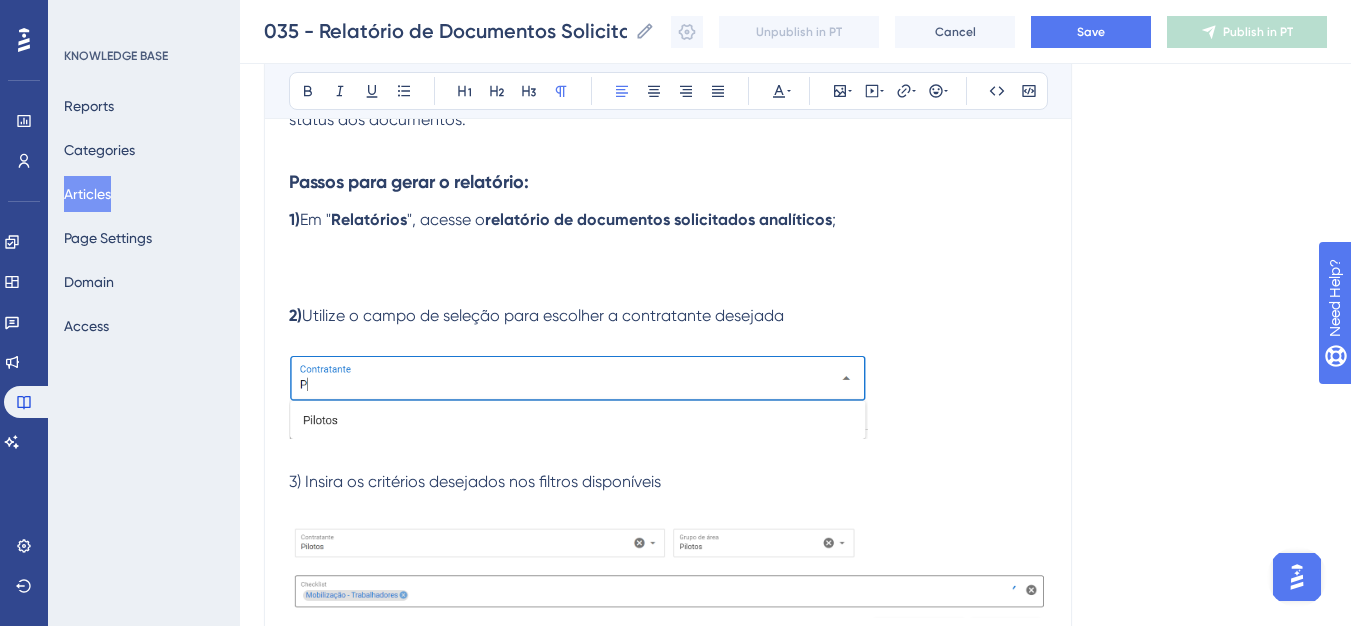 drag, startPoint x: 459, startPoint y: 391, endPoint x: 683, endPoint y: 483, distance: 242.15697 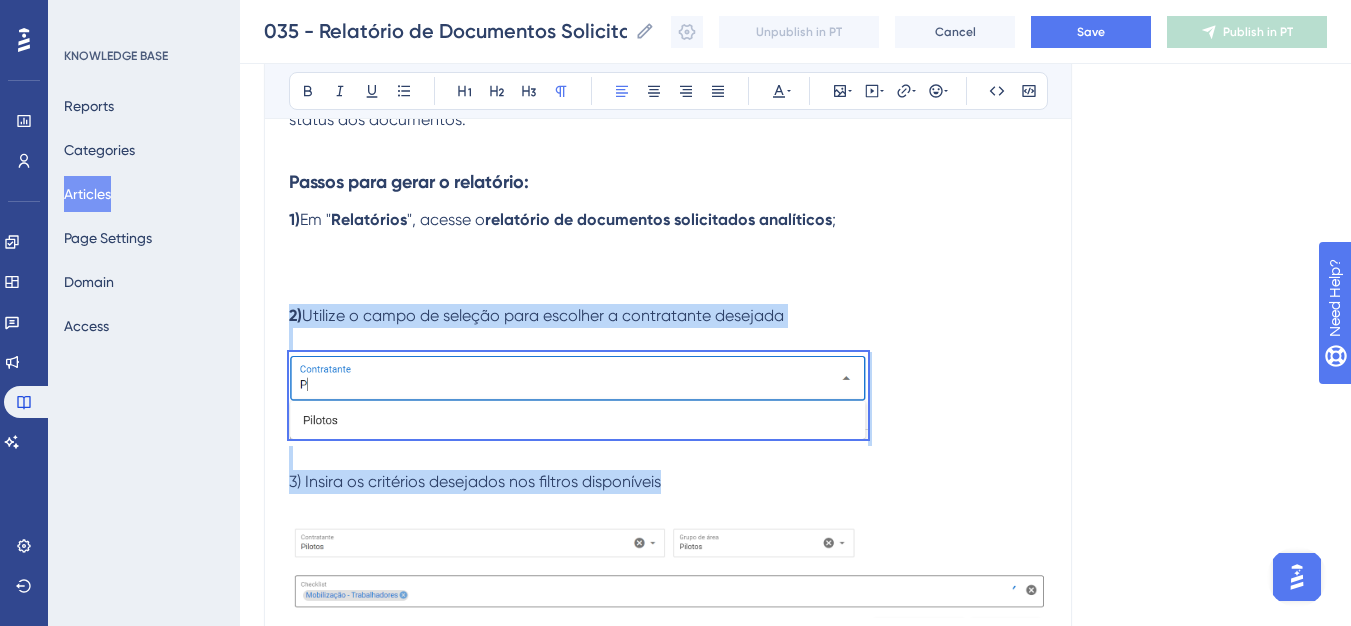 drag, startPoint x: 681, startPoint y: 483, endPoint x: 280, endPoint y: 316, distance: 434.3846 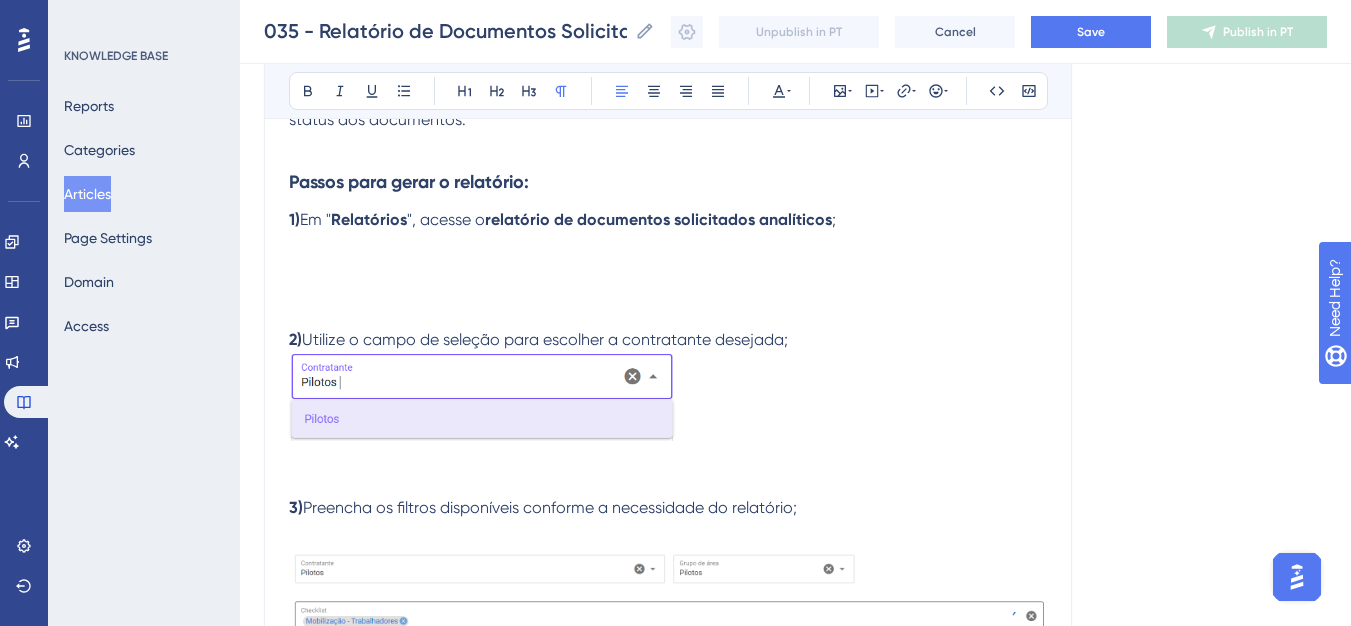 click on "1)  Em " Relatórios ", acesse o  relatório de documentos solicitados analíticos ; 2)  Utilize o campo de seleção para escolher a contratante desejada; 3)  Preencha os filtros disponíveis conforme a necessidade do relatório; 4)  Clique no botão   para iniciar o processamento do relatório. Obs:  Ao clicar em " Agendar ", o sistema iniciará o processamento do relatório. Você poderá acompanhar o status conforme a listagem é atualizada, até que o download do arquivo seja disponibilizado." at bounding box center (668, 513) 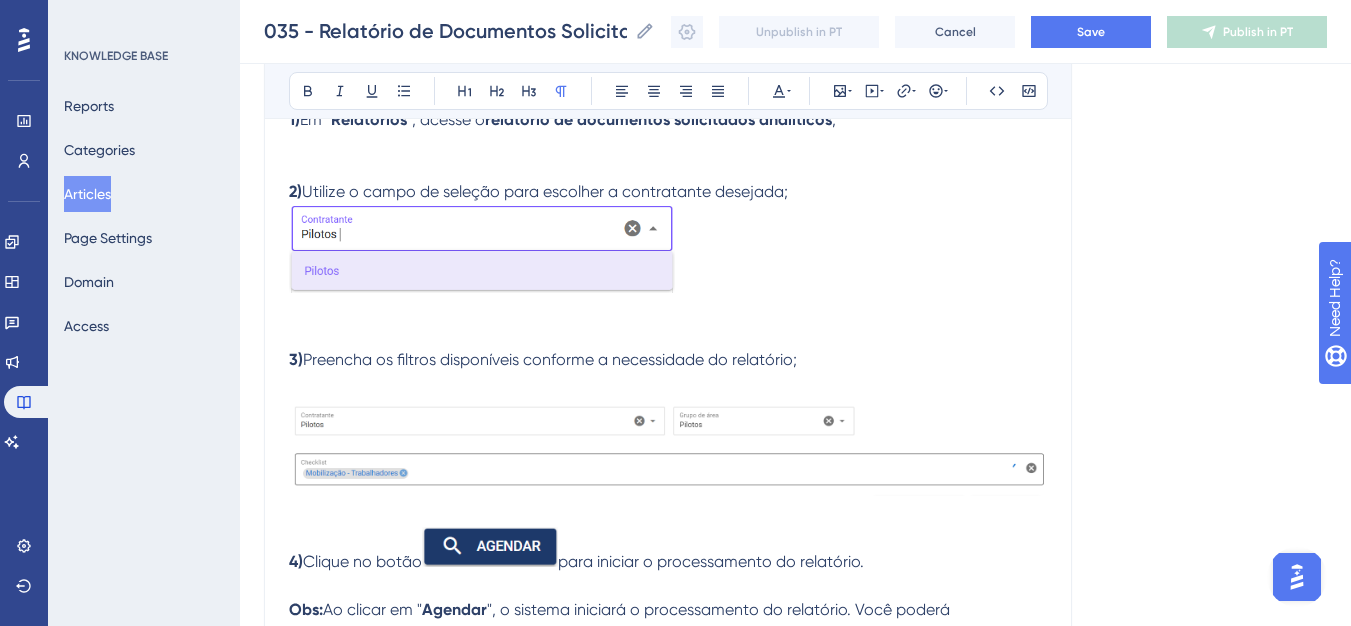 scroll, scrollTop: 637, scrollLeft: 0, axis: vertical 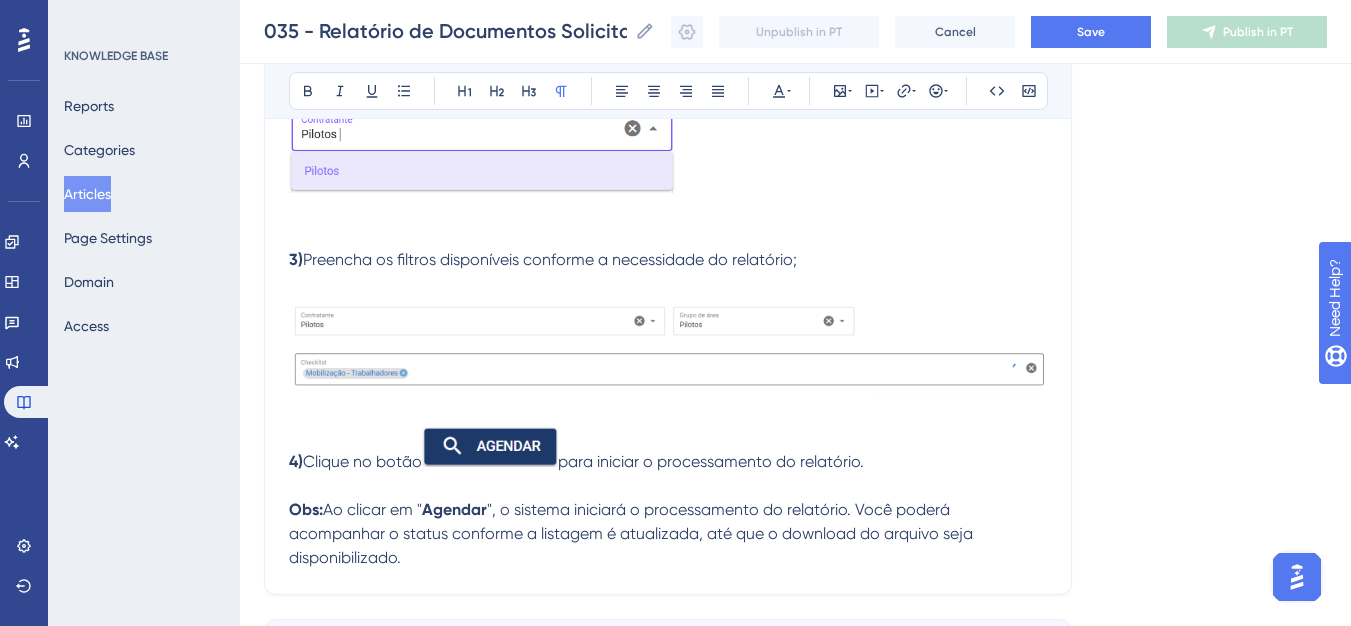 click at bounding box center [490, 450] 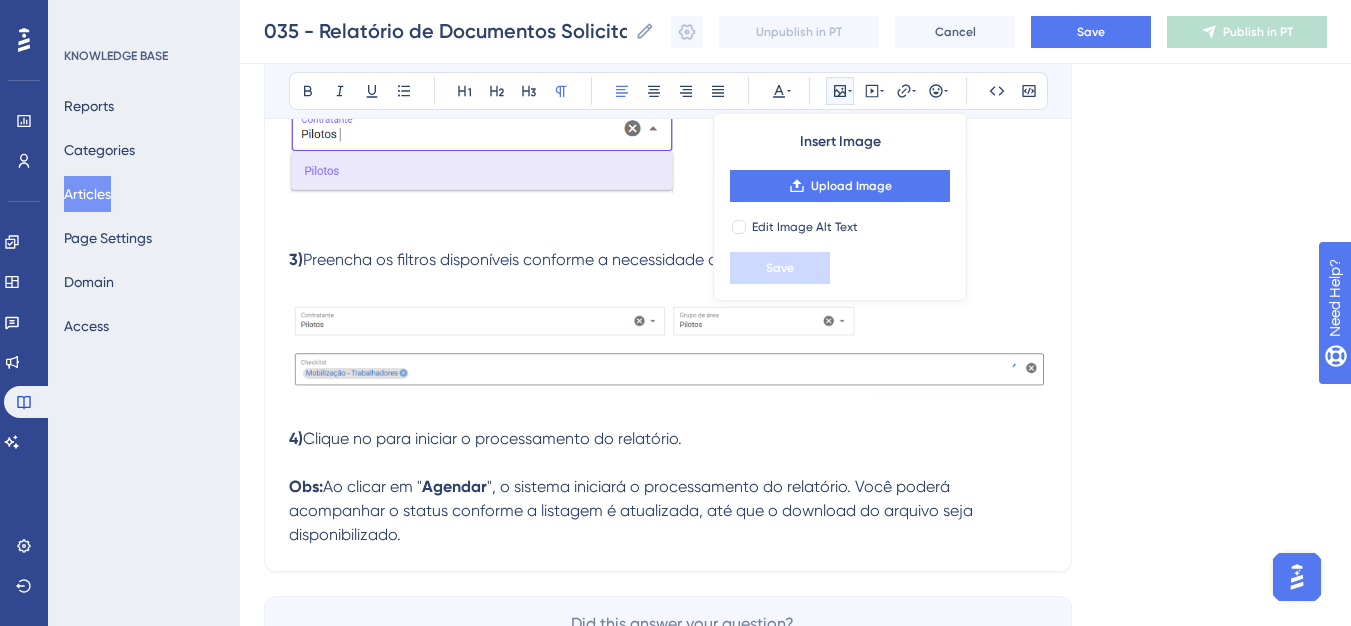 drag, startPoint x: 286, startPoint y: 429, endPoint x: 369, endPoint y: 521, distance: 123.90723 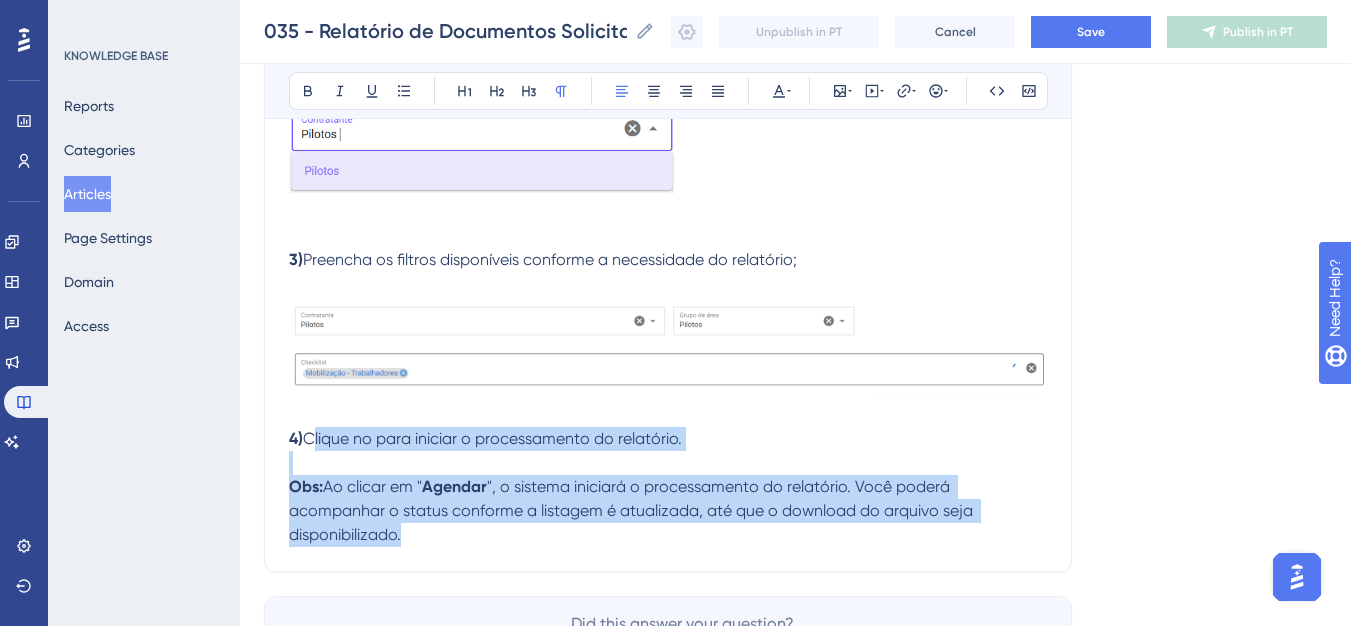 drag, startPoint x: 403, startPoint y: 539, endPoint x: 307, endPoint y: 438, distance: 139.3449 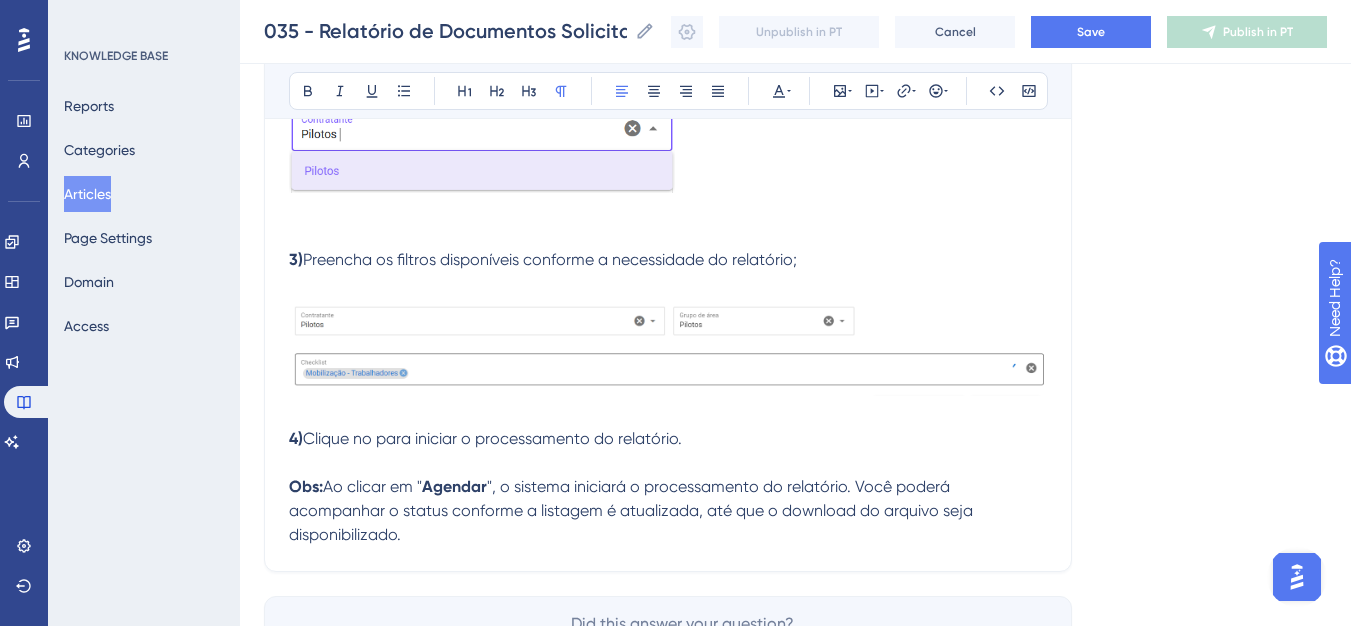 drag, startPoint x: 286, startPoint y: 443, endPoint x: 335, endPoint y: 474, distance: 57.982758 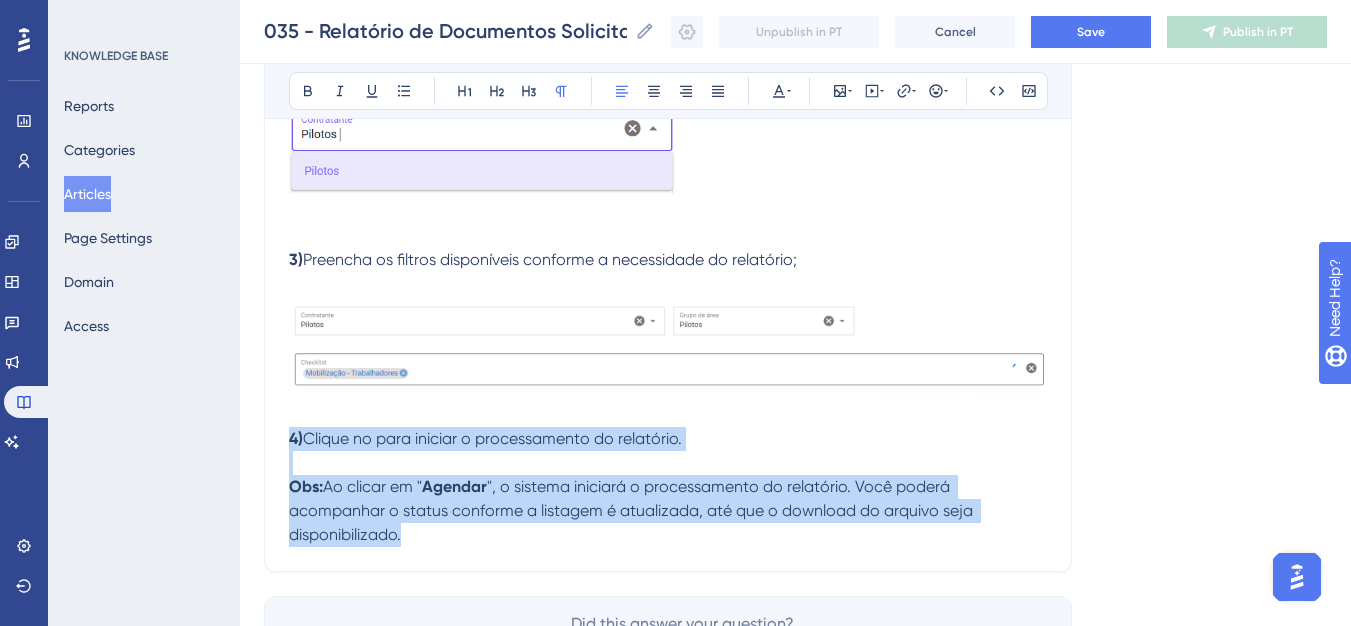 drag, startPoint x: 404, startPoint y: 538, endPoint x: 292, endPoint y: 437, distance: 150.81445 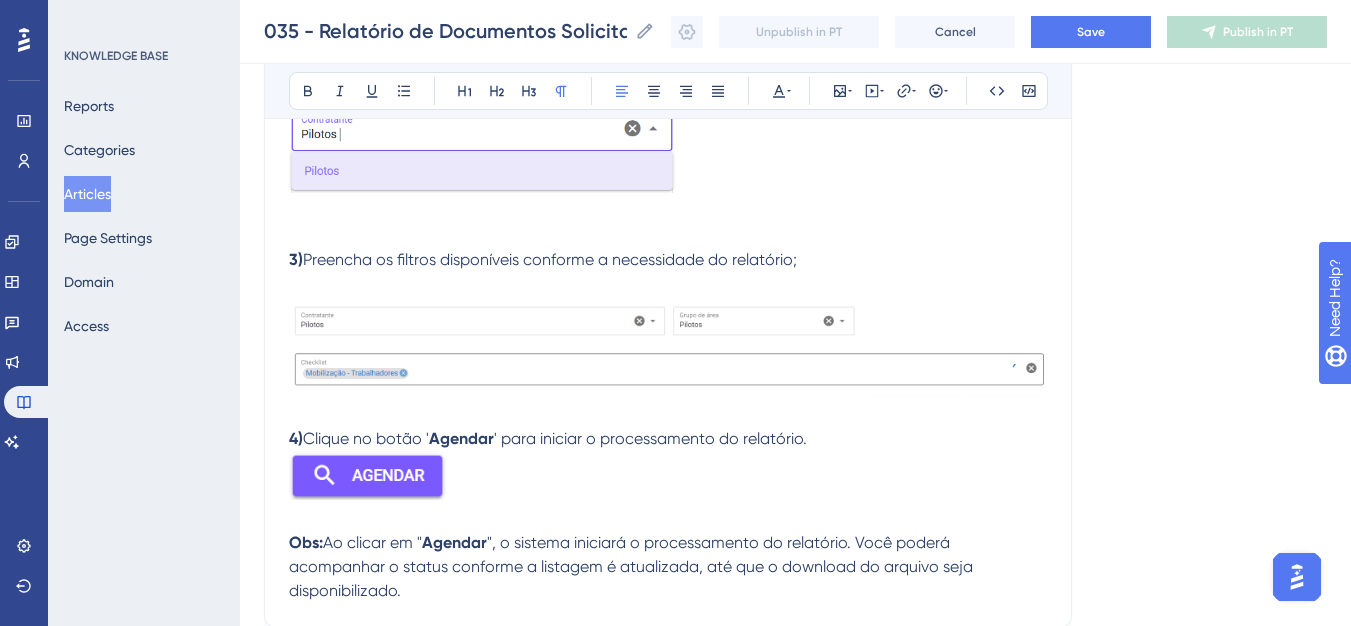 click at bounding box center (367, 475) 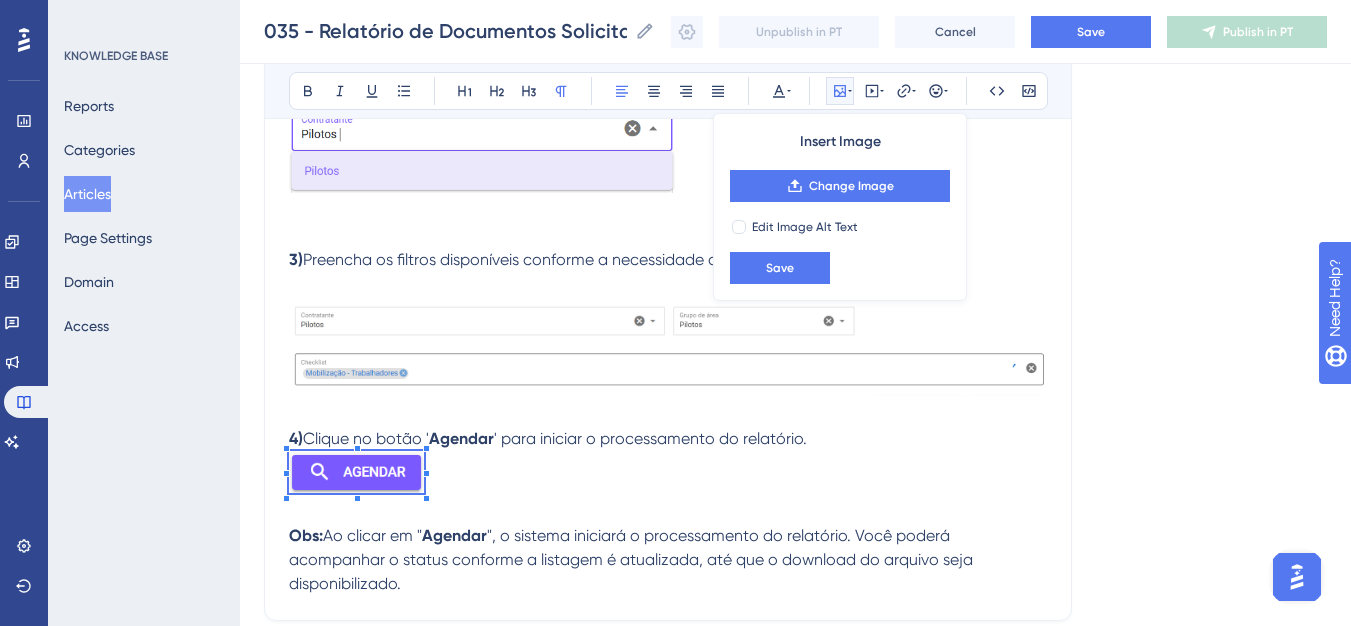 click on "Obs:  Ao clicar em " Agendar ", o sistema iniciará o processamento do relatório. Você poderá acompanhar o status conforme a listagem é atualizada, até que o download do arquivo seja disponibilizado." at bounding box center [668, 523] 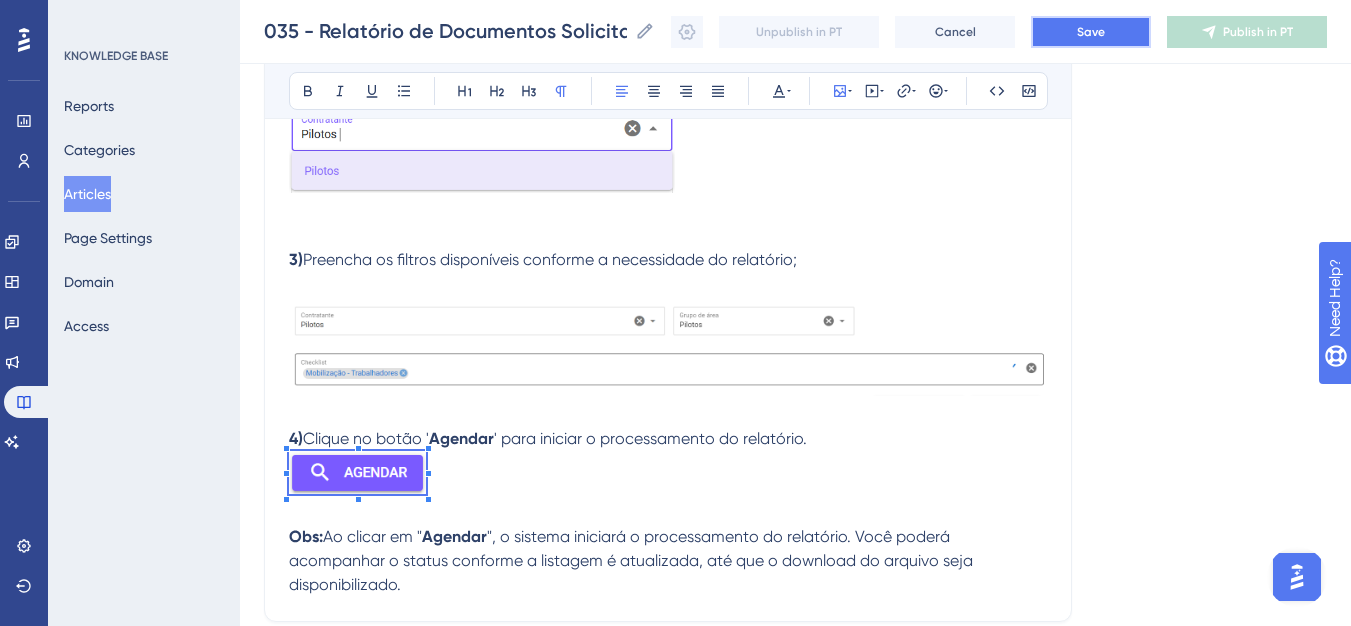 click on "Save" at bounding box center [1091, 32] 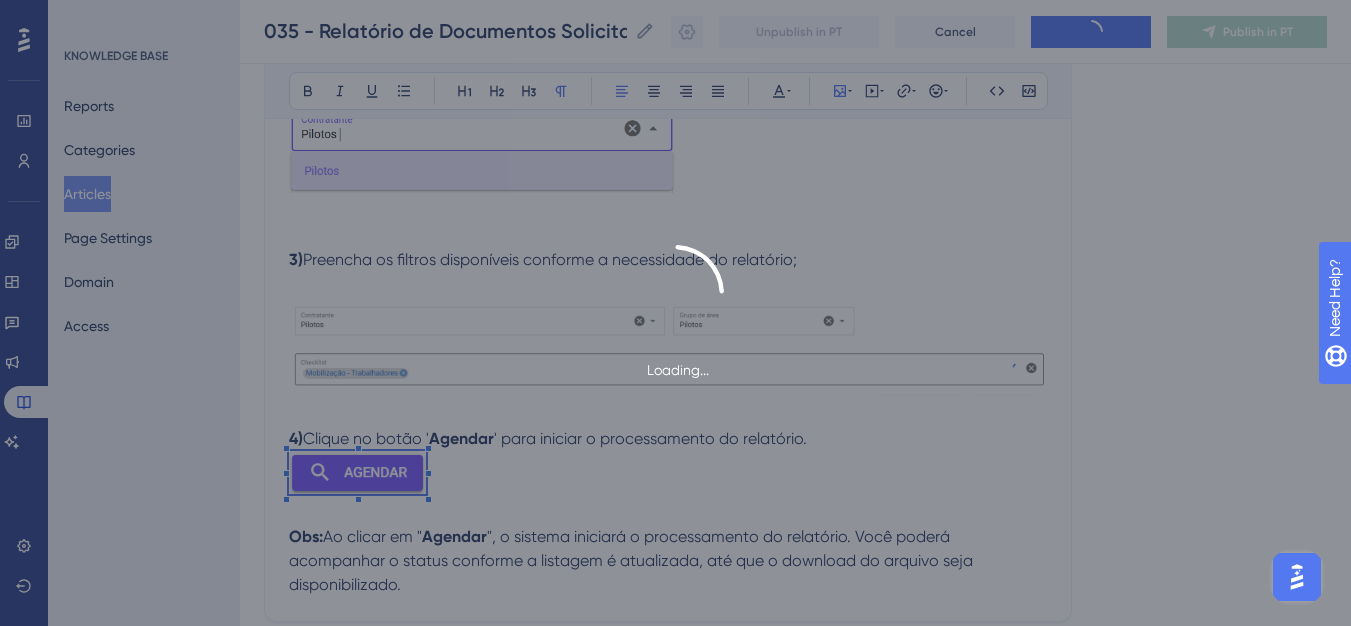 type on "035 - Relatório de Documentos Solicitados Analíticos (Contratante)" 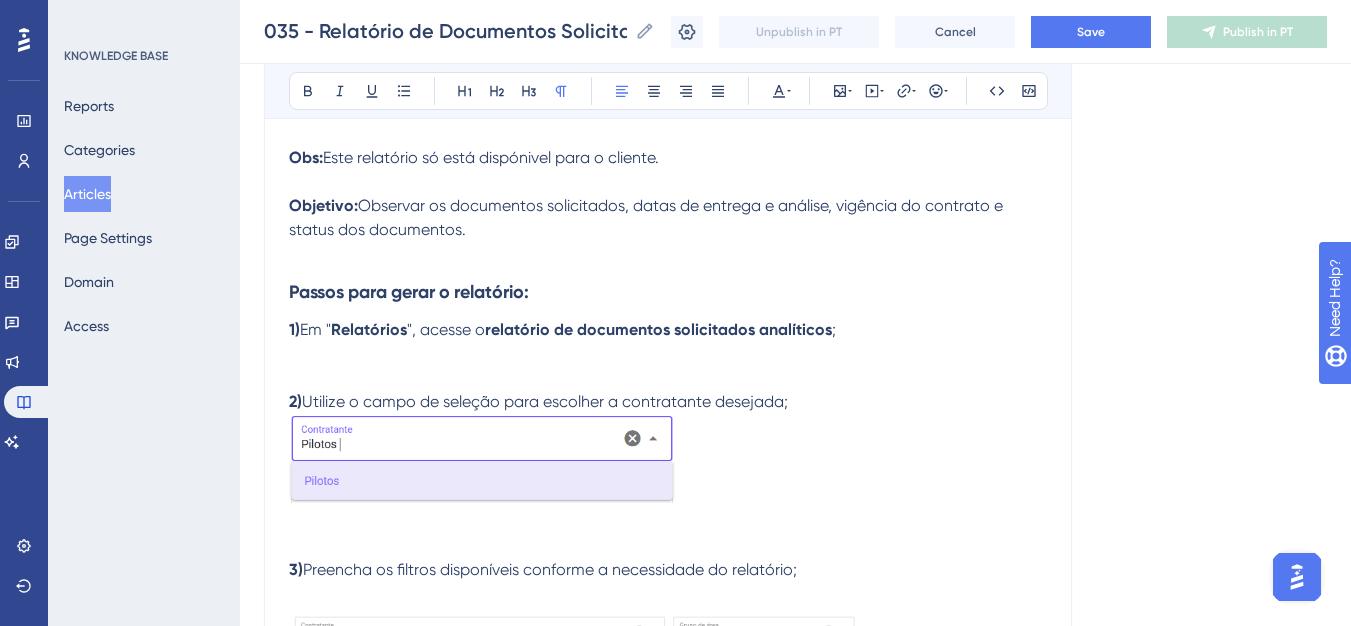 scroll, scrollTop: 309, scrollLeft: 0, axis: vertical 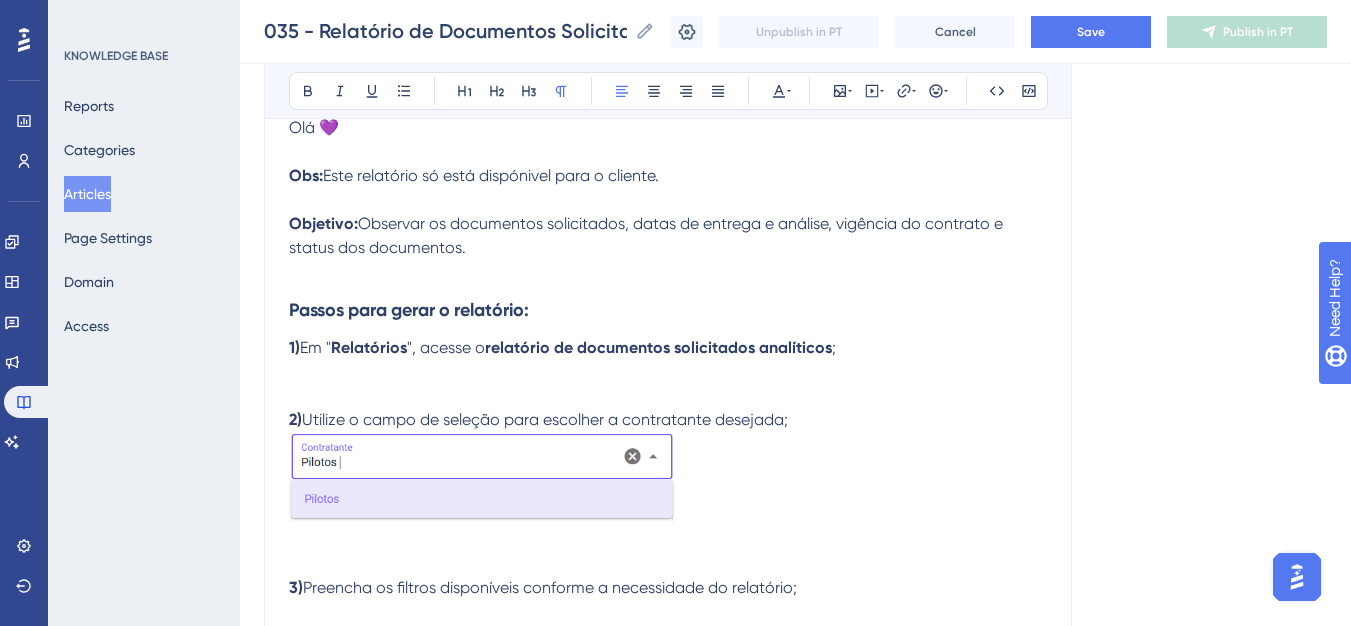 click on "Em "" at bounding box center (315, 347) 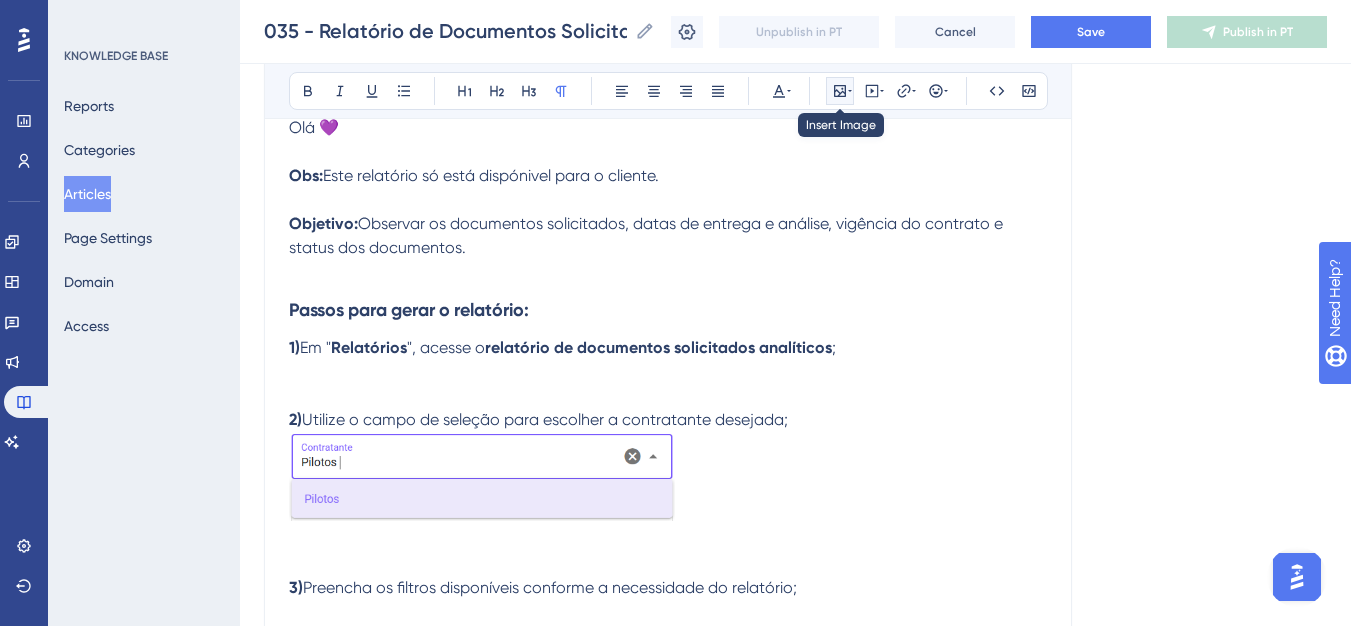 click 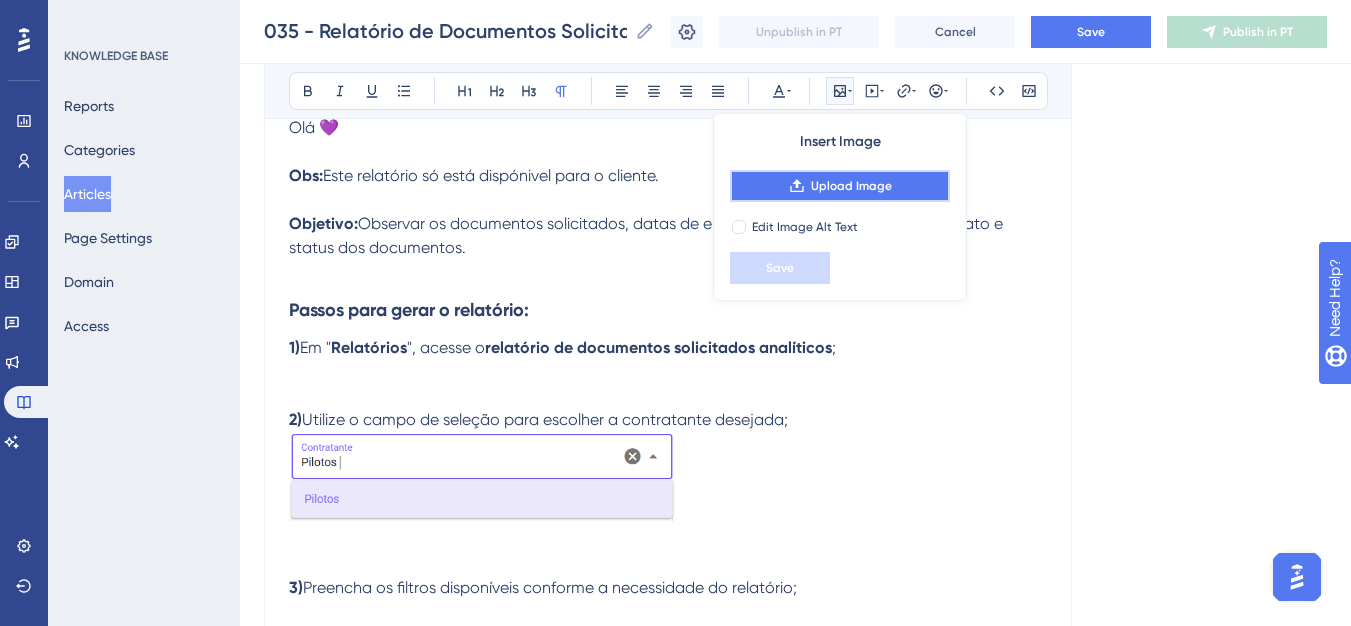 click 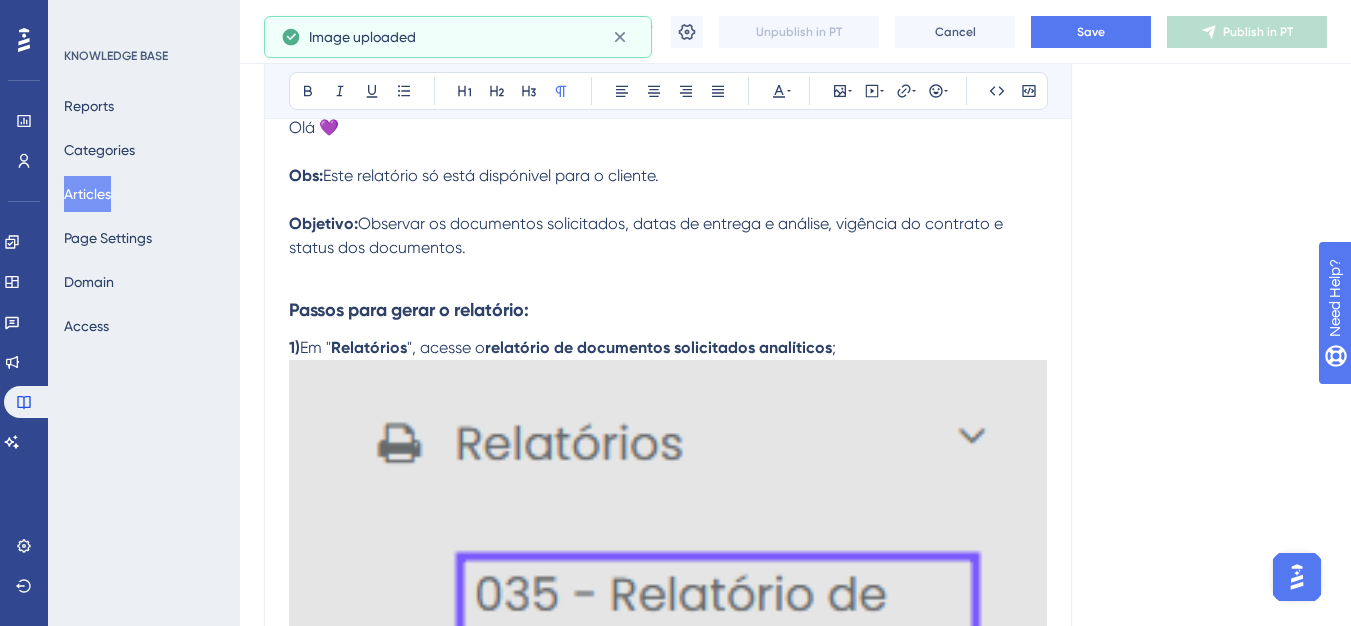 click at bounding box center [668, 583] 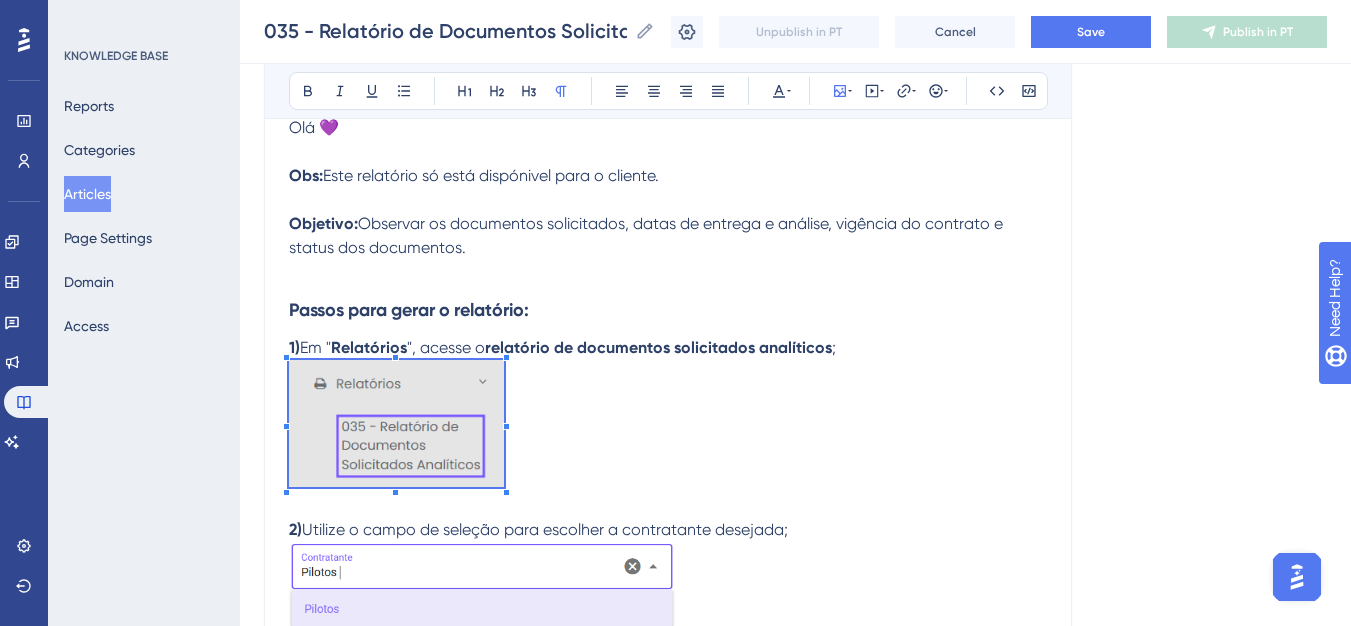 click on "Olá 💜 Obs:  Este relatório só está dispónivel para o cliente. Objetivo:  Observar os documentos solicitados, datas de entrega e análise, vigência do contrato e status dos documentos. Passos para gerar o relatório: 1)  Em " Relatórios ", acesse o  relatório de documentos solicitados analíticos ; 2)  Utilize o campo de seleção para escolher a contratante desejada; 3)  Preencha os filtros disponíveis conforme a necessidade do relatório; 4)  Clique no botão ' Agendar ' para iniciar o processamento do relatório. Obs:  Ao clicar em " Agendar ", o sistema iniciará o processamento do relatório. Você poderá acompanhar o status conforme a listagem é atualizada, até que o download do arquivo seja disponibilizado." at bounding box center [668, 575] 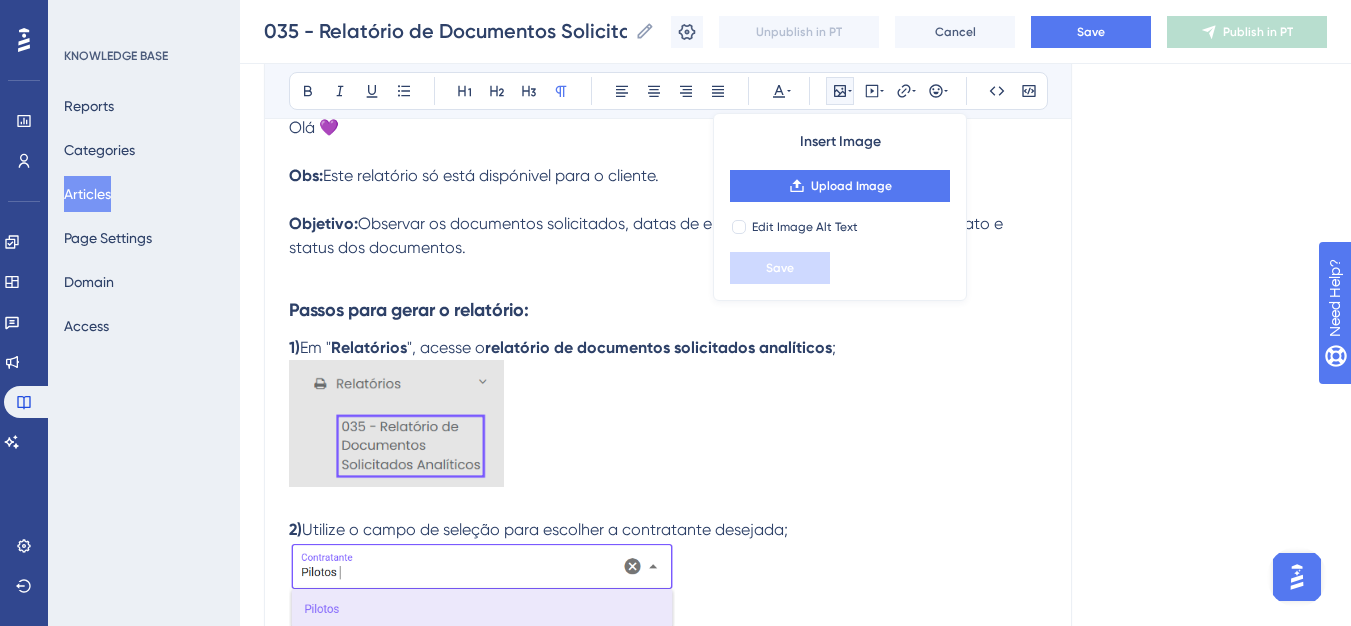 click on "1)  Em " Relatórios ", acesse o  relatório de documentos solicitados analíticos ;" at bounding box center (668, 415) 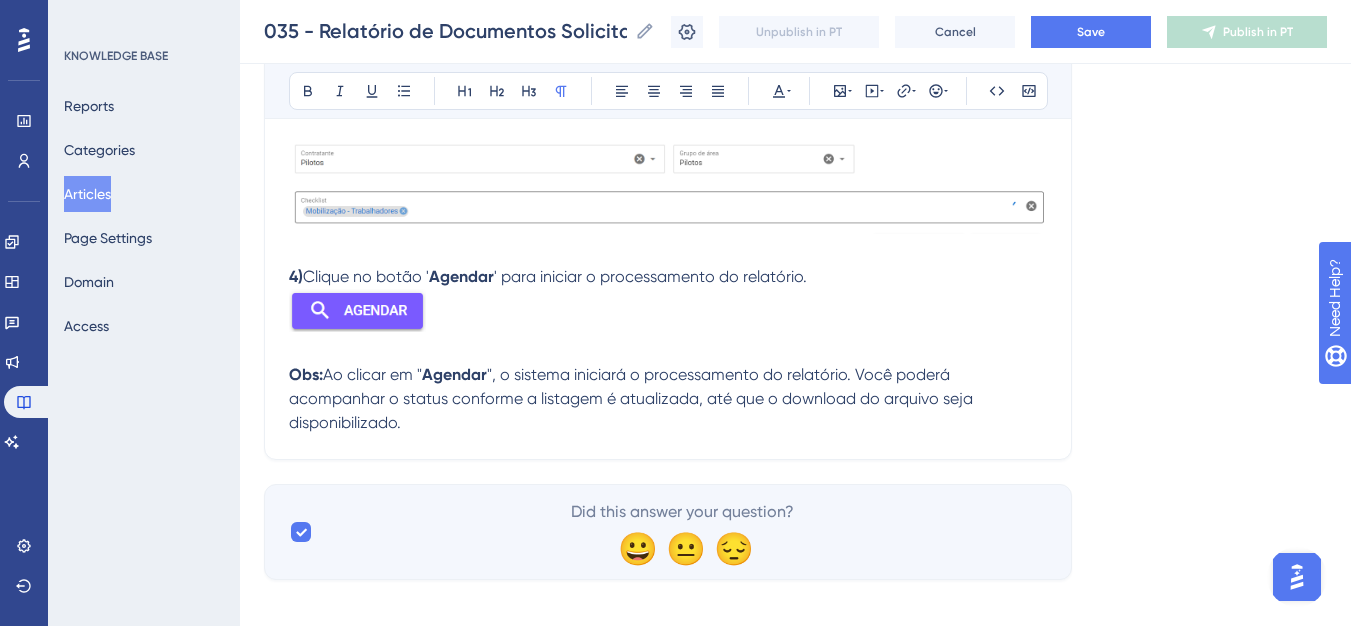 scroll, scrollTop: 709, scrollLeft: 0, axis: vertical 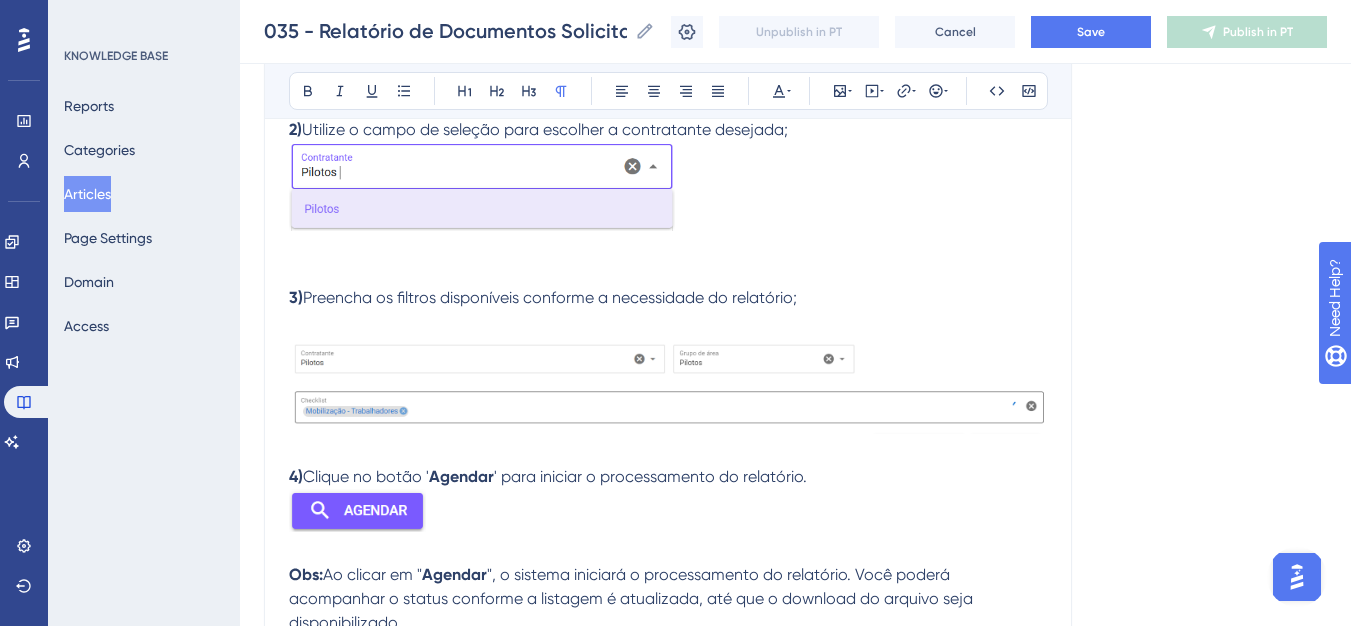 click at bounding box center (668, 384) 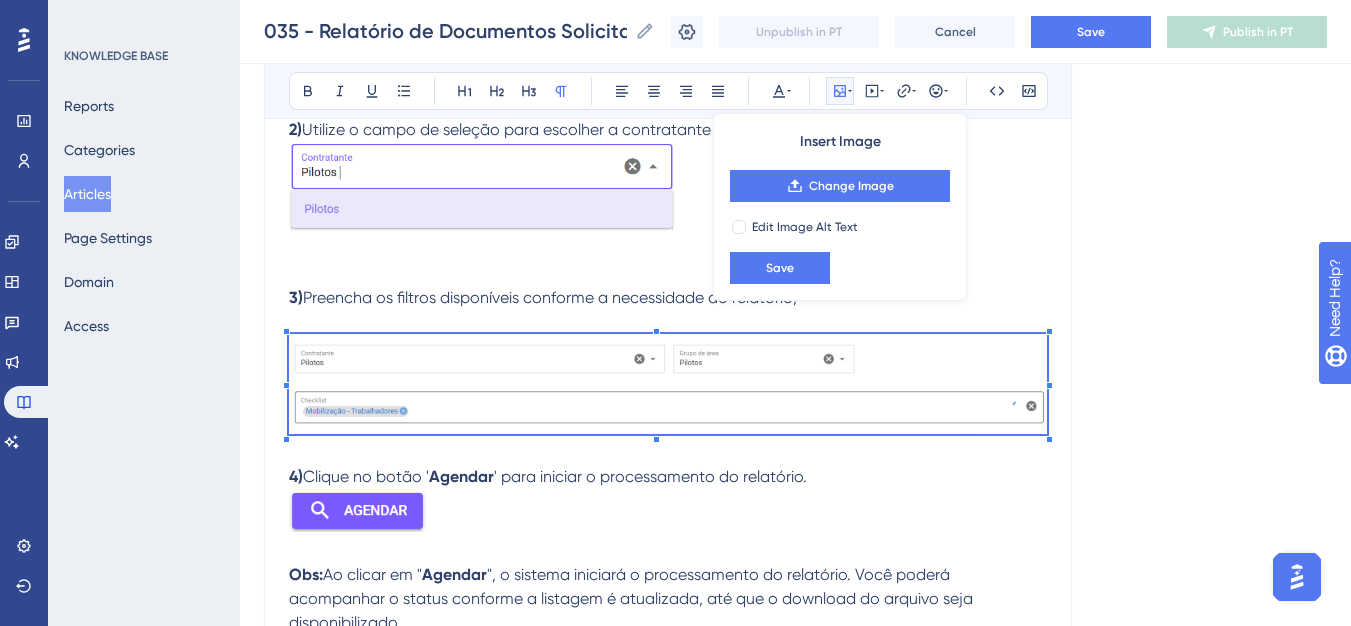 click at bounding box center (668, 384) 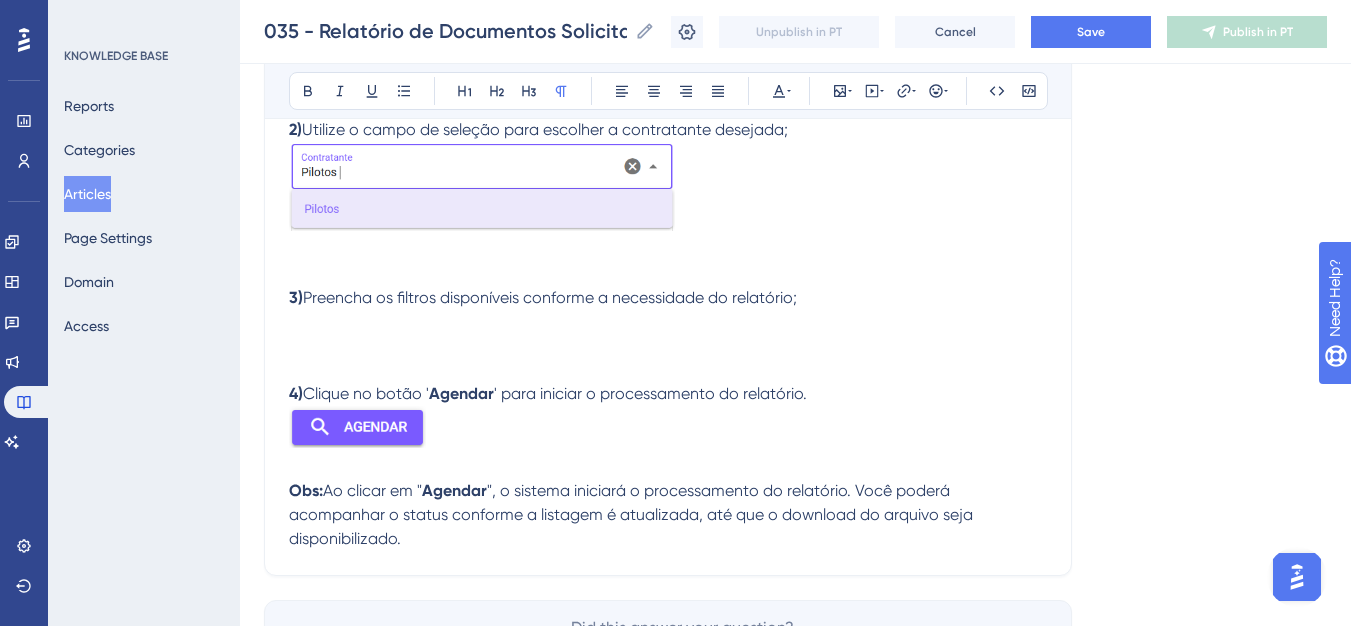 click on "2)  Utilize o campo de seleção para escolher a contratante desejada; 3)  Preencha os filtros disponíveis conforme a necessidade do relatório; 4)  Clique no botão ' Agendar ' para iniciar o processamento do relatório." at bounding box center (668, 250) 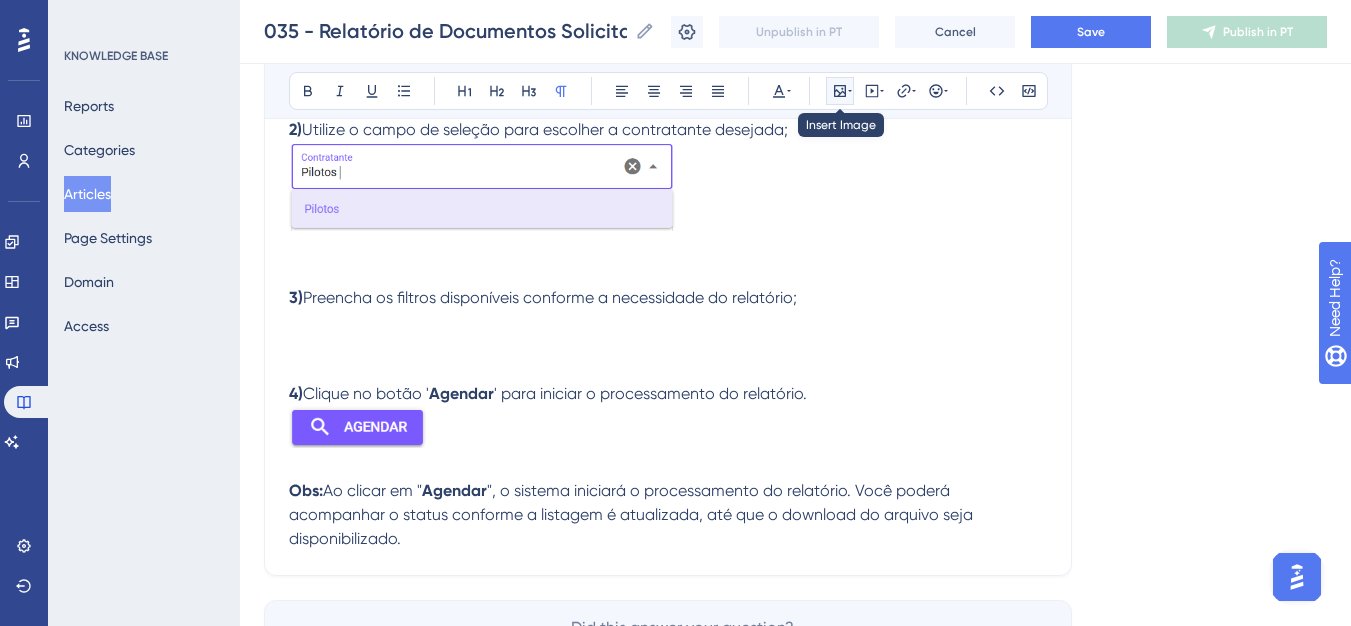 click at bounding box center (840, 91) 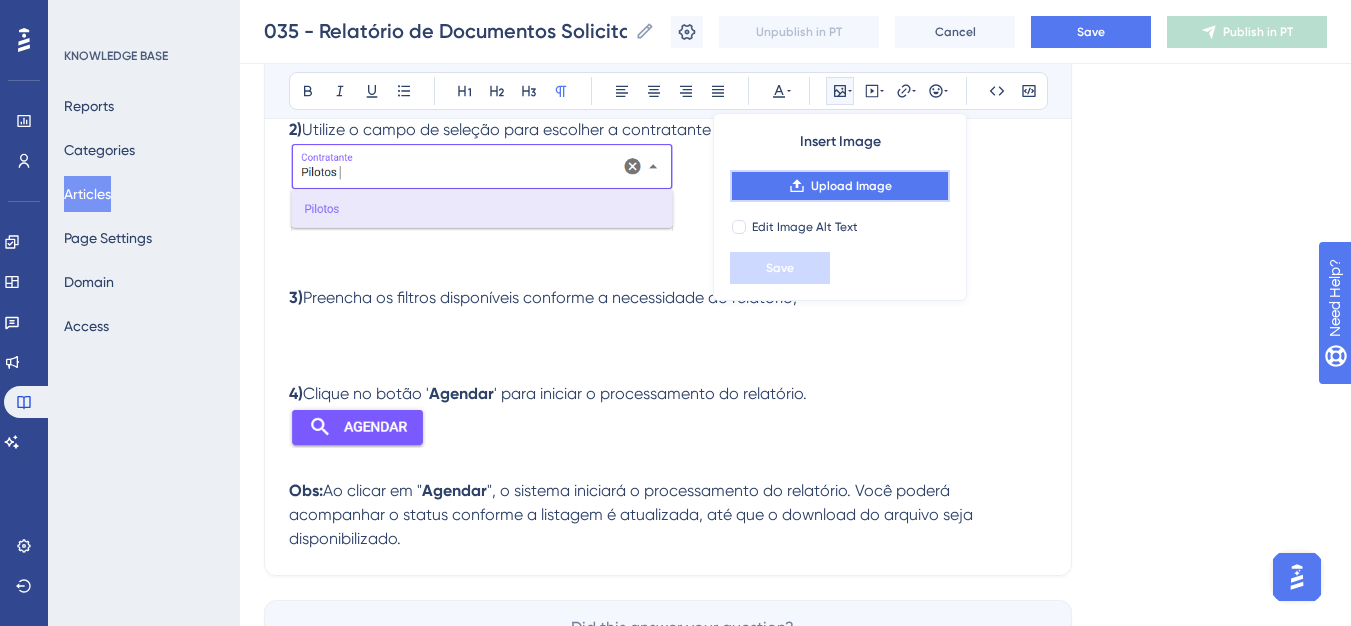 click on "Upload Image" at bounding box center (840, 186) 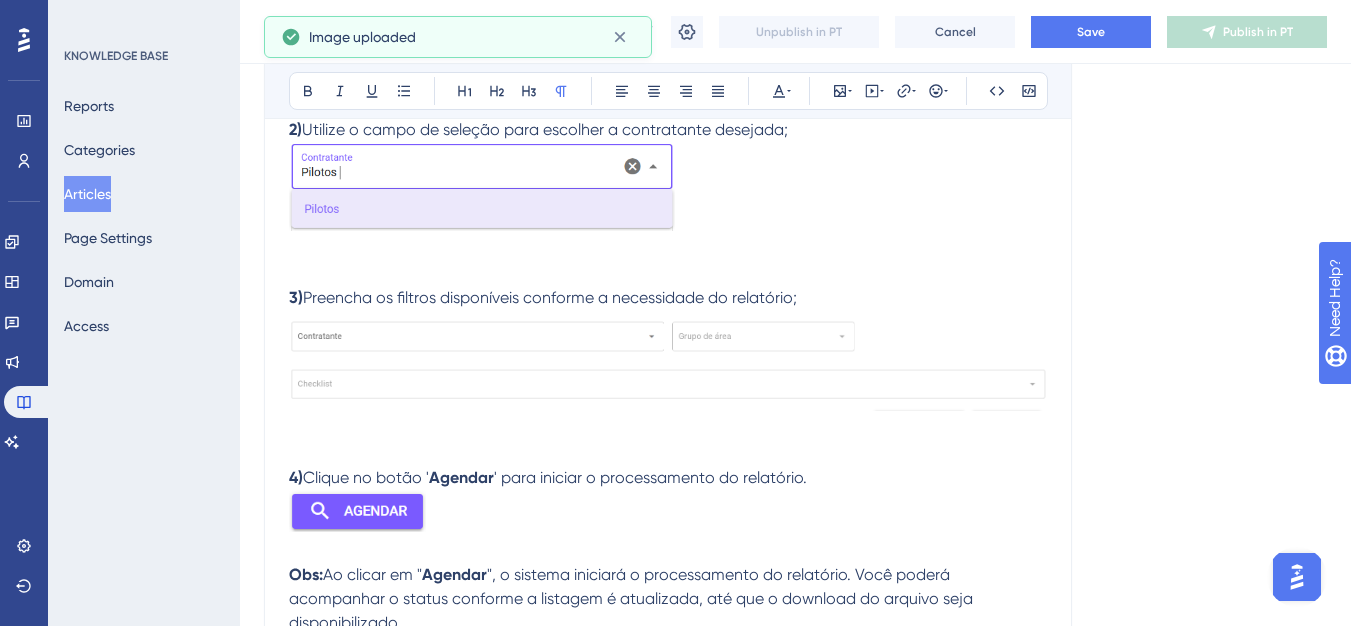 click at bounding box center (668, 360) 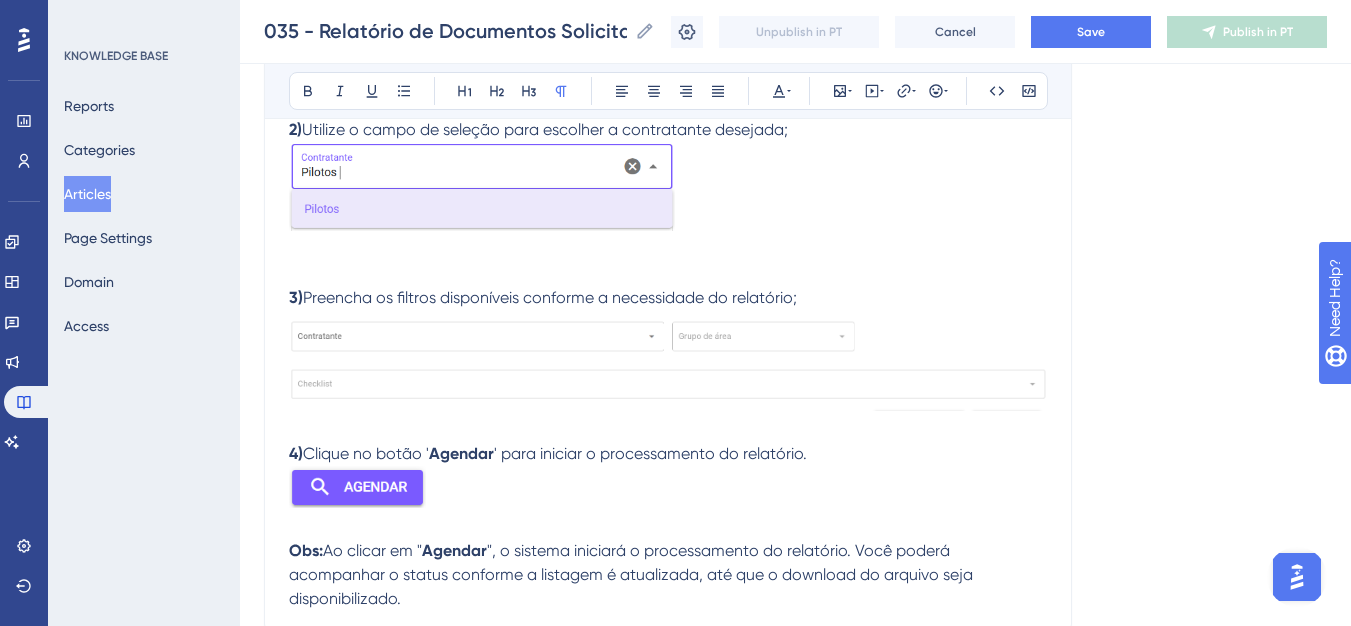 scroll, scrollTop: 903, scrollLeft: 0, axis: vertical 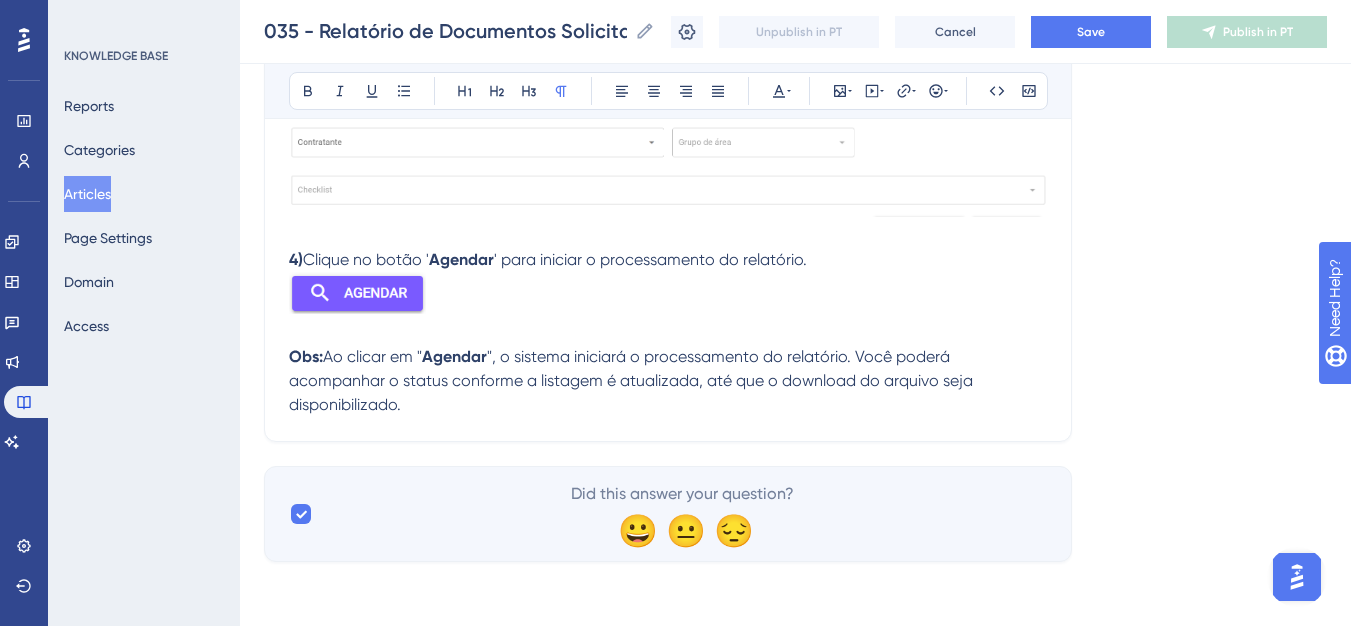 click on "035 - Relatório de Documentos Solicitados Analíticos (Contratante) Bold Italic Underline Bullet Point Heading 1 Heading 2 Heading 3 Normal Align Left Align Center Align Right Align Justify Text Color Insert Image Embed Video Hyperlink Emojis Code Code Block Olá 💜 Obs:  Este relatório só está dispónivel para o cliente. Objetivo:  Observar os documentos solicitados, datas de entrega e análise, vigência do contrato e status dos documentos. Passos para gerar o relatório: 1)  Em " Relatórios ", acesse o  relatório de documentos solicitados analíticos ; 2)  Utilize o campo de seleção para escolher a contratante desejada; 3)  Preencha os filtros disponíveis conforme a necessidade do relatório; 4)  Clique no botão ' Agendar ' para iniciar o processamento do relatório. Obs:  Ao clicar em " Agendar ", o sistema iniciará o processamento do relatório. Você poderá acompanhar o status conforme a listagem é atualizada, até que o download do arquivo seja disponibilizado." at bounding box center (668, -119) 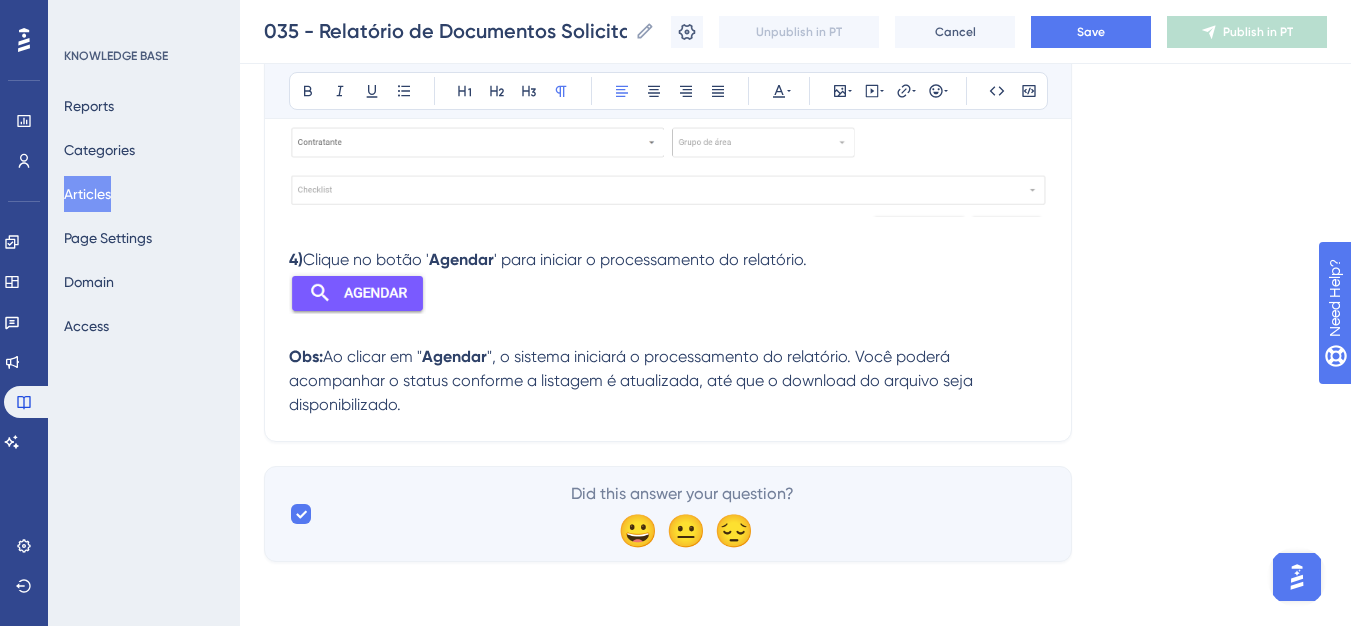 click on "Obs:  Ao clicar em " Agendar ", o sistema iniciará o processamento do relatório. Você poderá acompanhar o status conforme a listagem é atualizada, até que o download do arquivo seja disponibilizado." at bounding box center [668, 345] 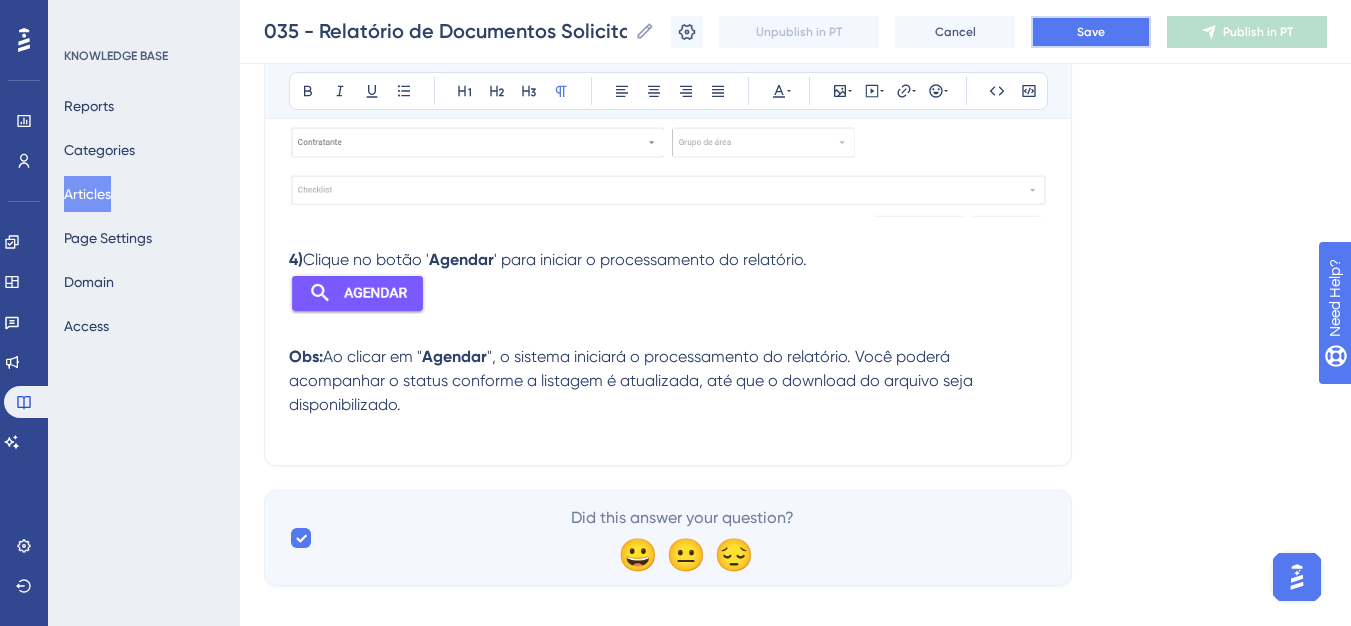 click on "Save" at bounding box center [1091, 32] 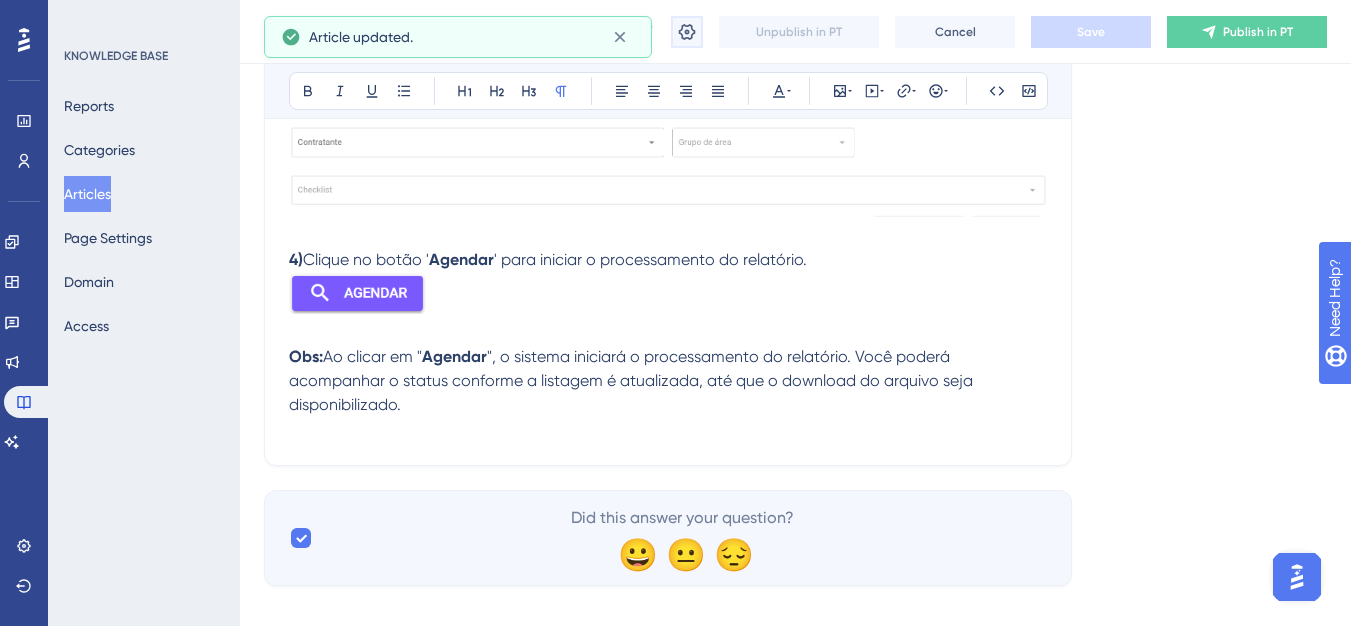 click 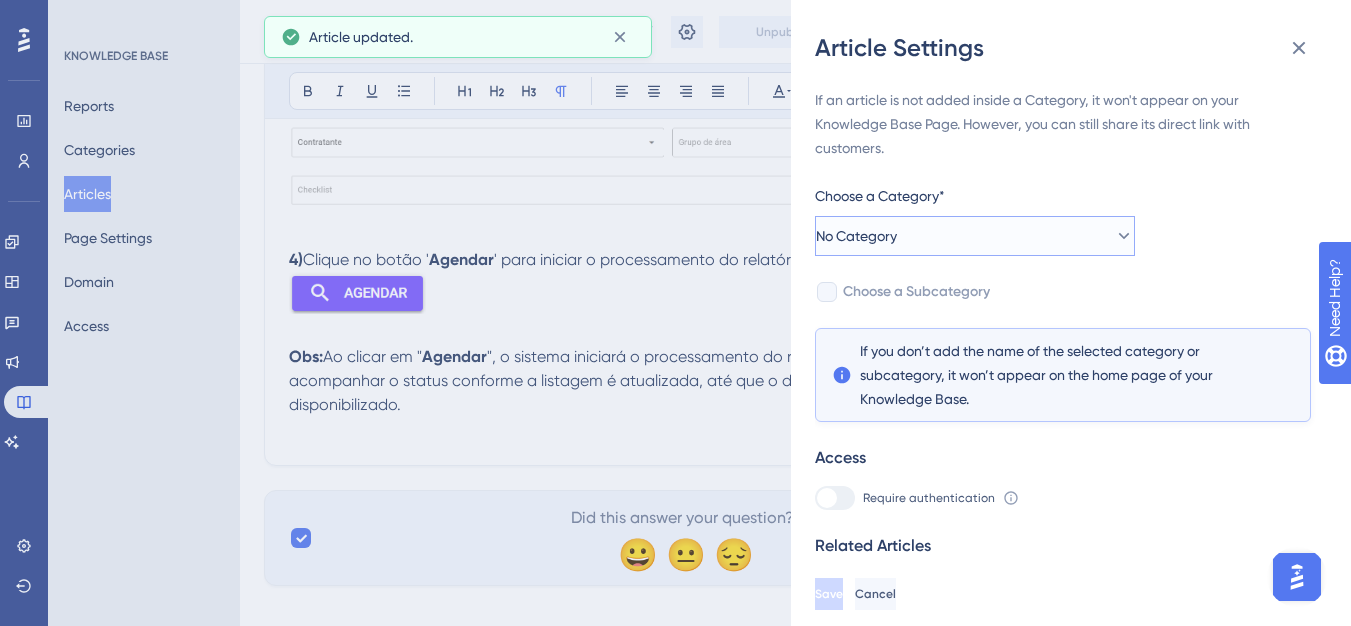 click on "No Category" at bounding box center [975, 236] 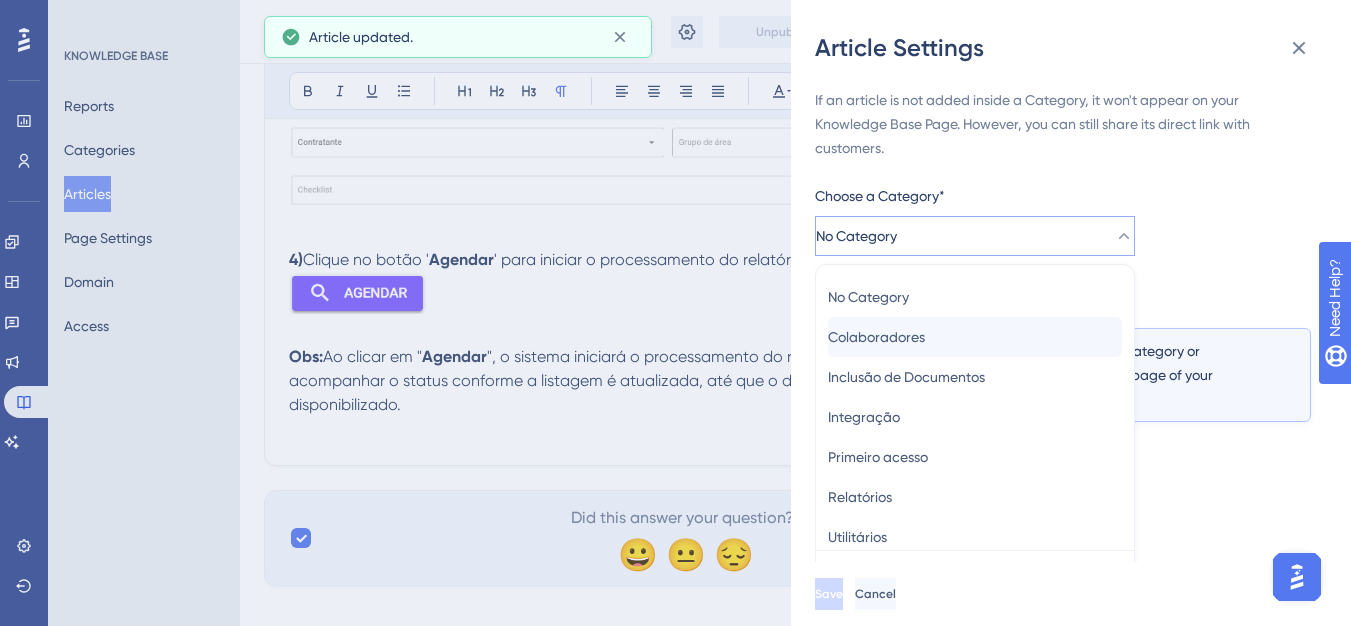 scroll, scrollTop: 49, scrollLeft: 0, axis: vertical 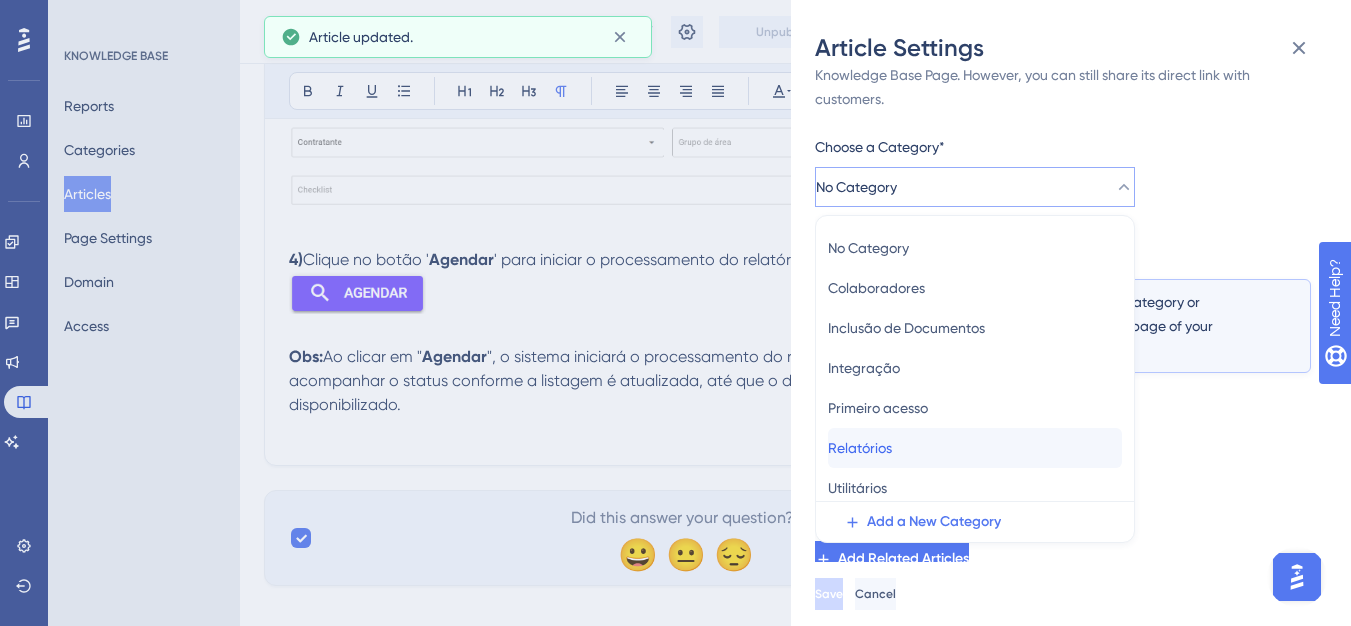 drag, startPoint x: 906, startPoint y: 440, endPoint x: 888, endPoint y: 435, distance: 18.681541 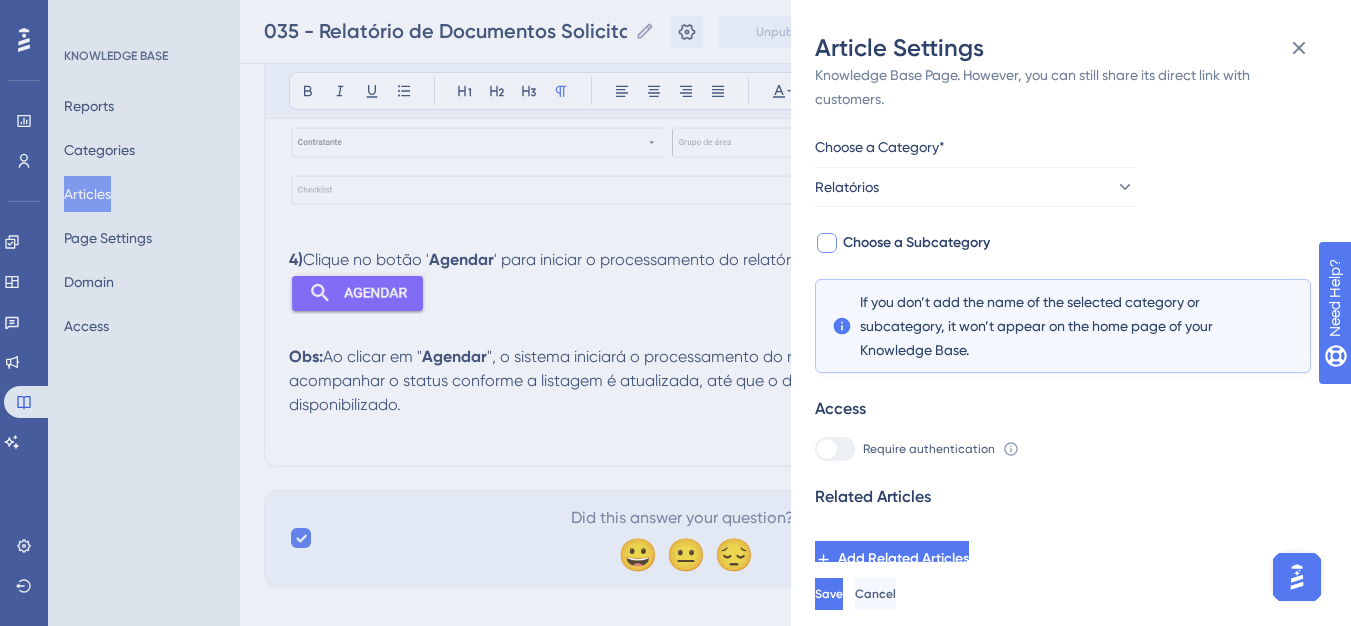 click on "Choose a Subcategory" at bounding box center [916, 243] 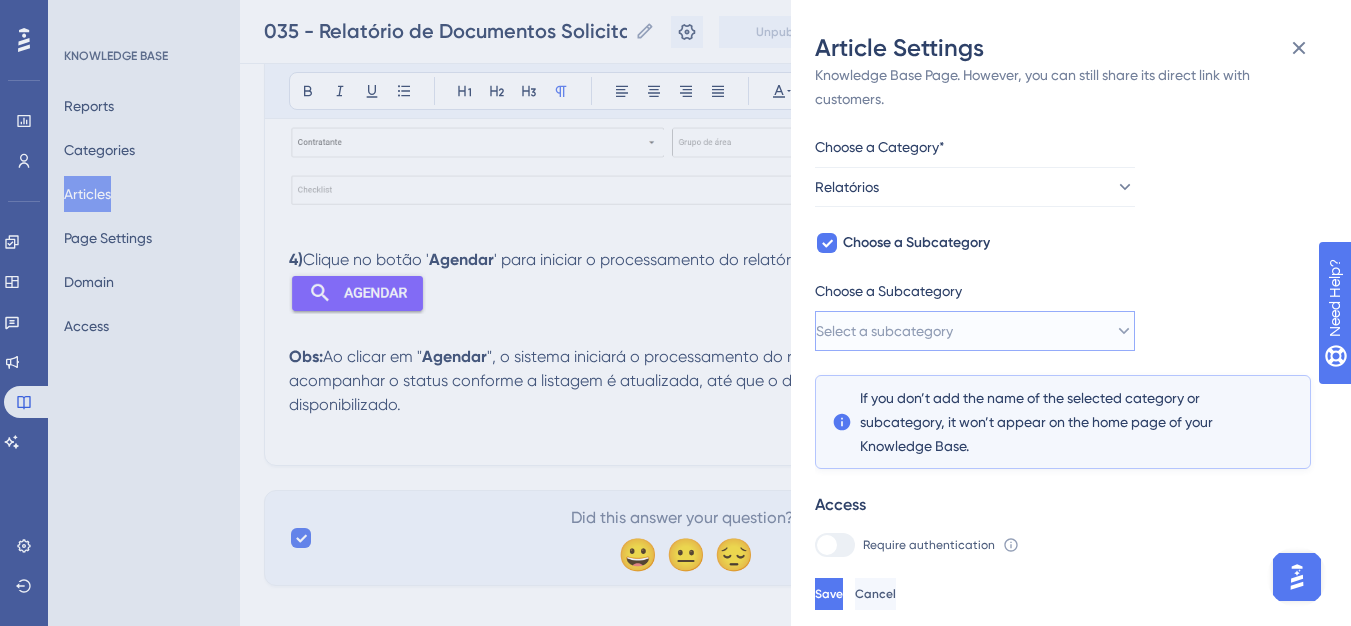 click on "Select a subcategory" at bounding box center [884, 331] 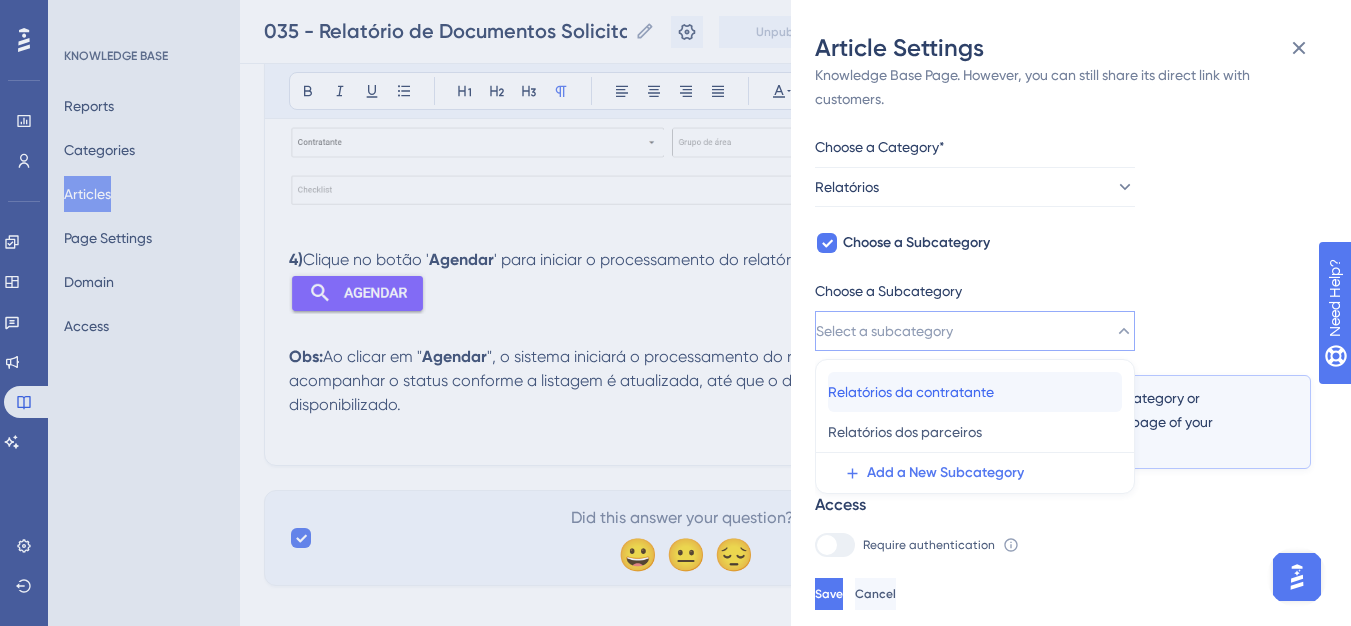 click on "Relatórios da contratante" at bounding box center [911, 392] 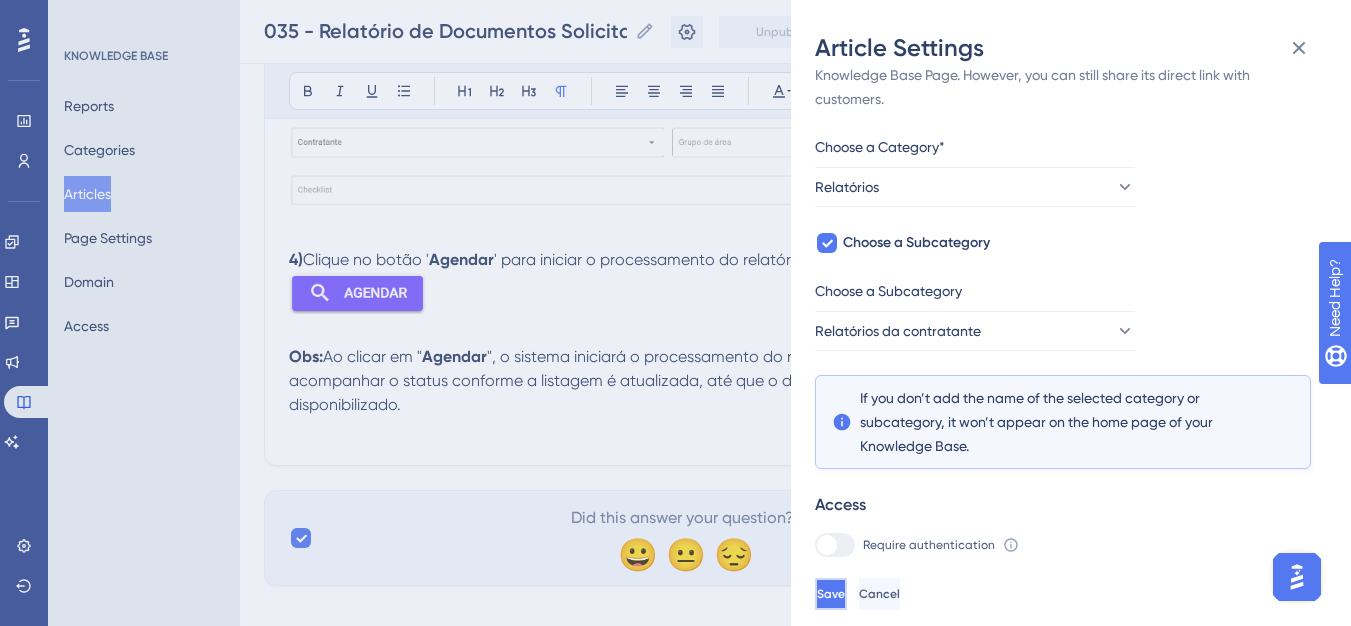 click on "Save" at bounding box center (831, 594) 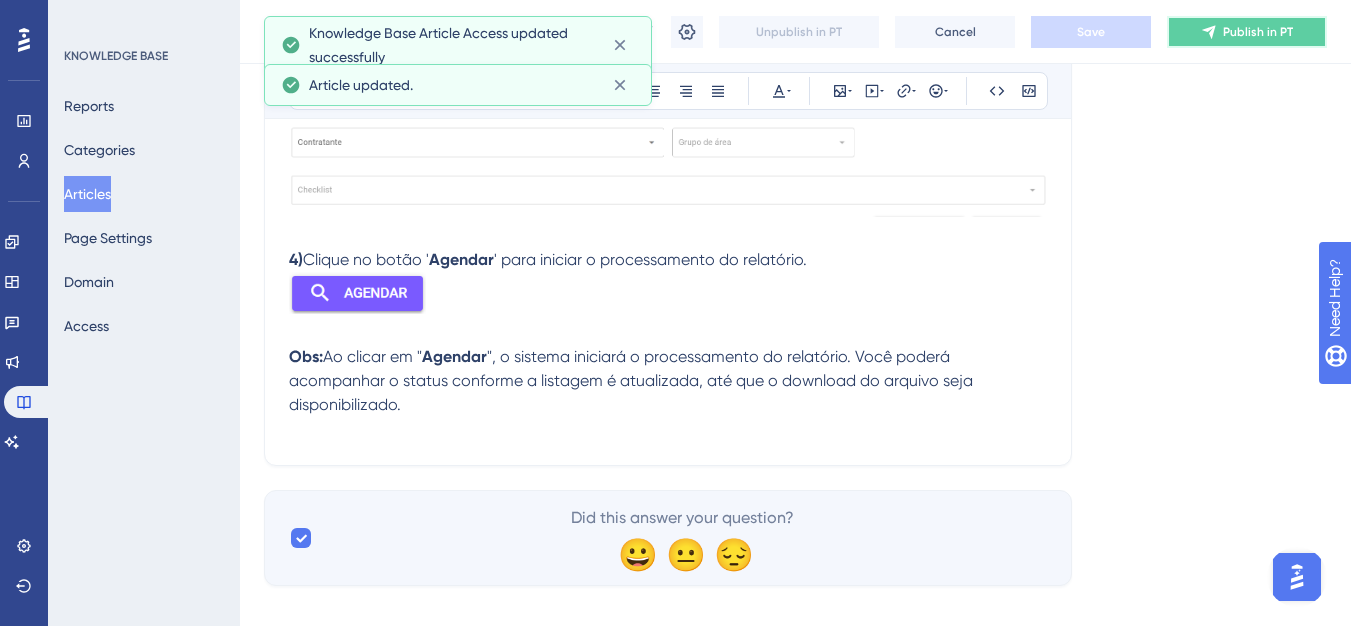 click on "Publish in PT" at bounding box center [1247, 32] 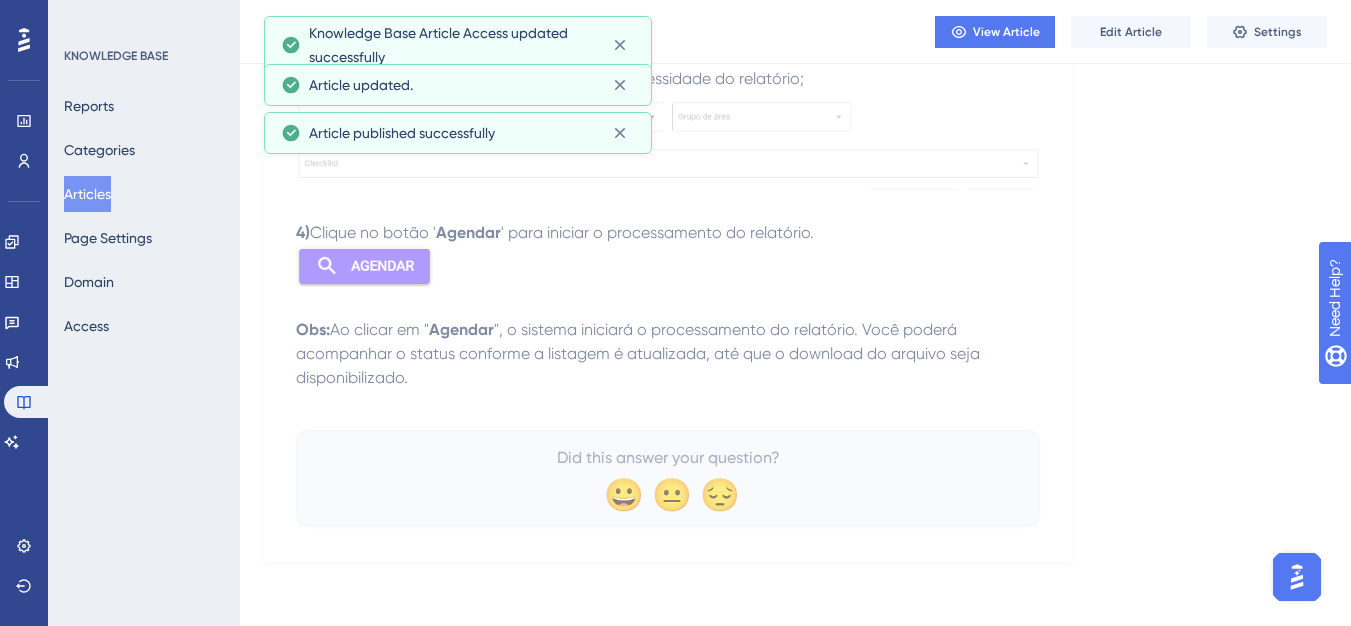 scroll, scrollTop: 823, scrollLeft: 0, axis: vertical 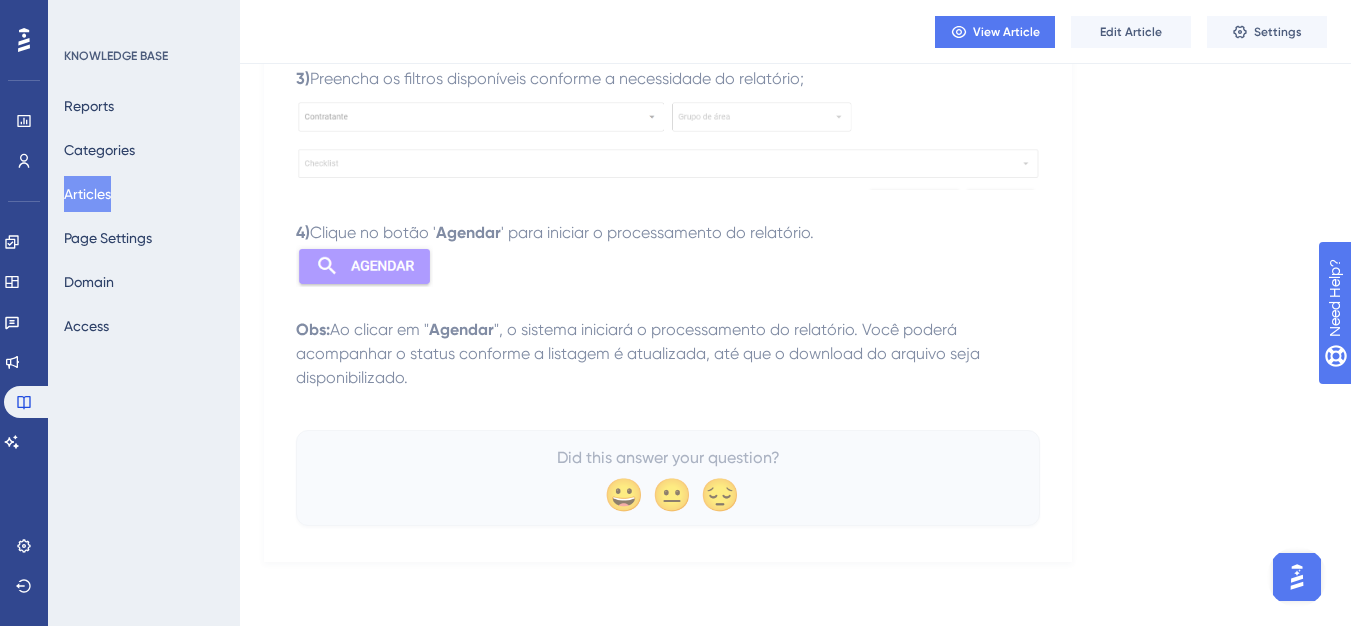 click on "Articles" at bounding box center [87, 194] 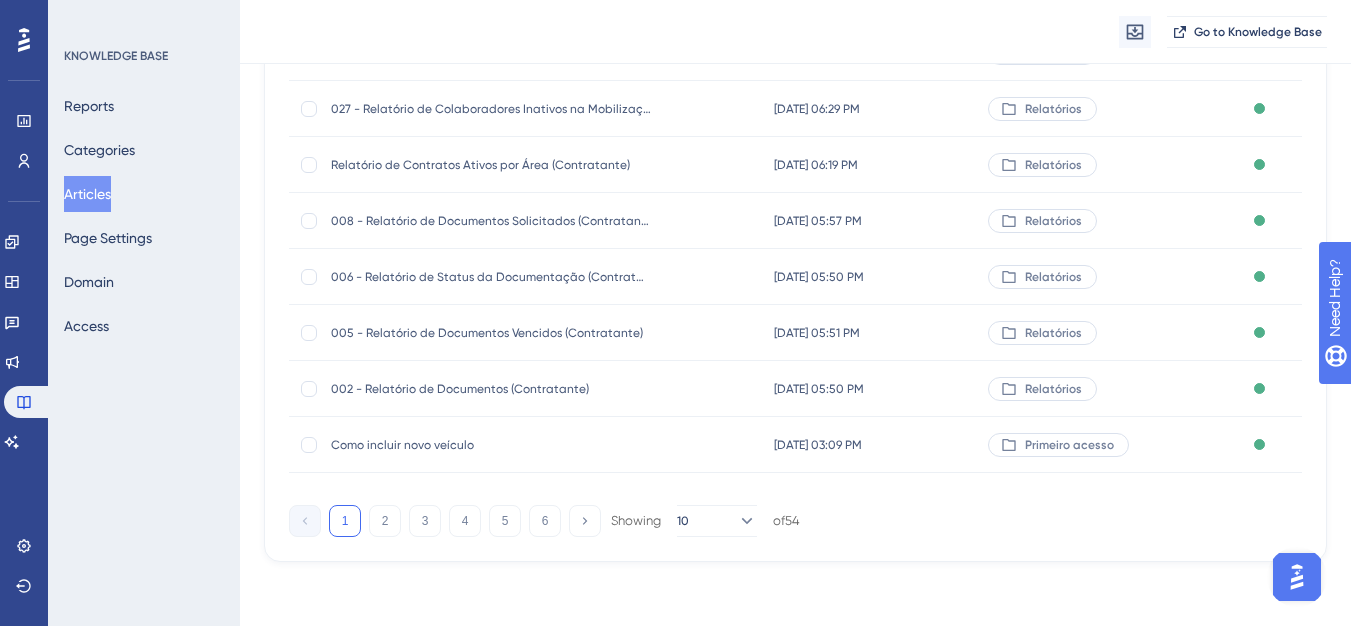 scroll, scrollTop: 0, scrollLeft: 0, axis: both 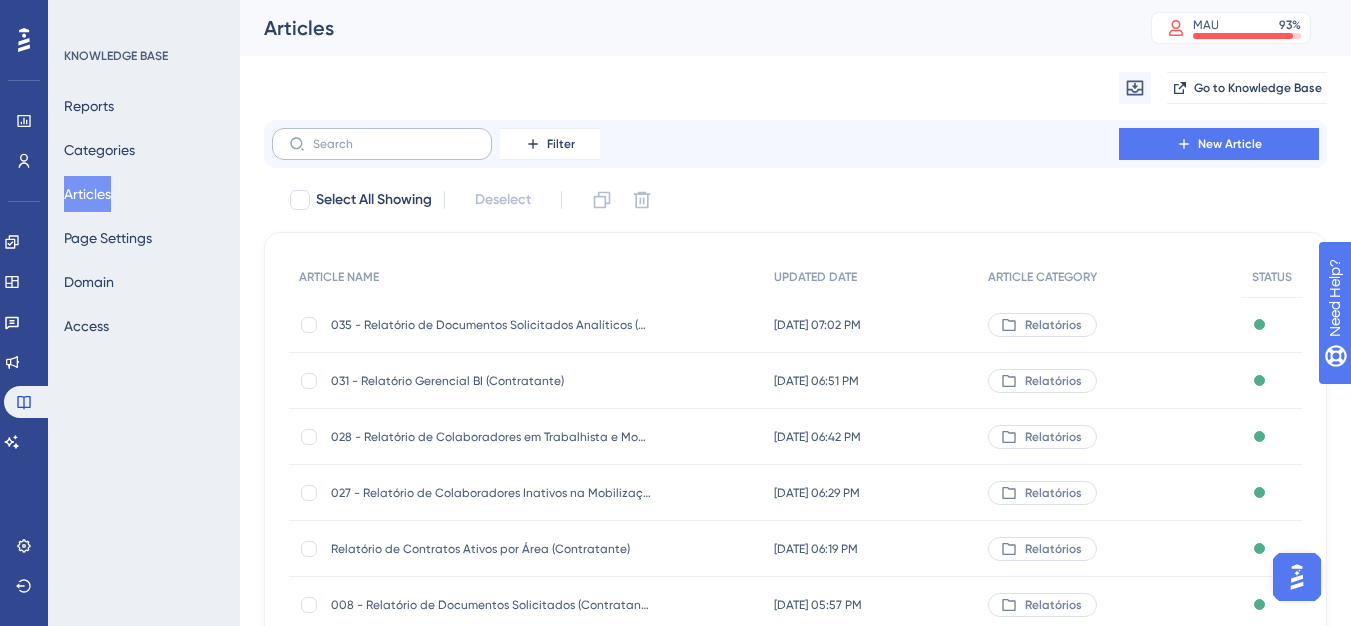 click at bounding box center [382, 144] 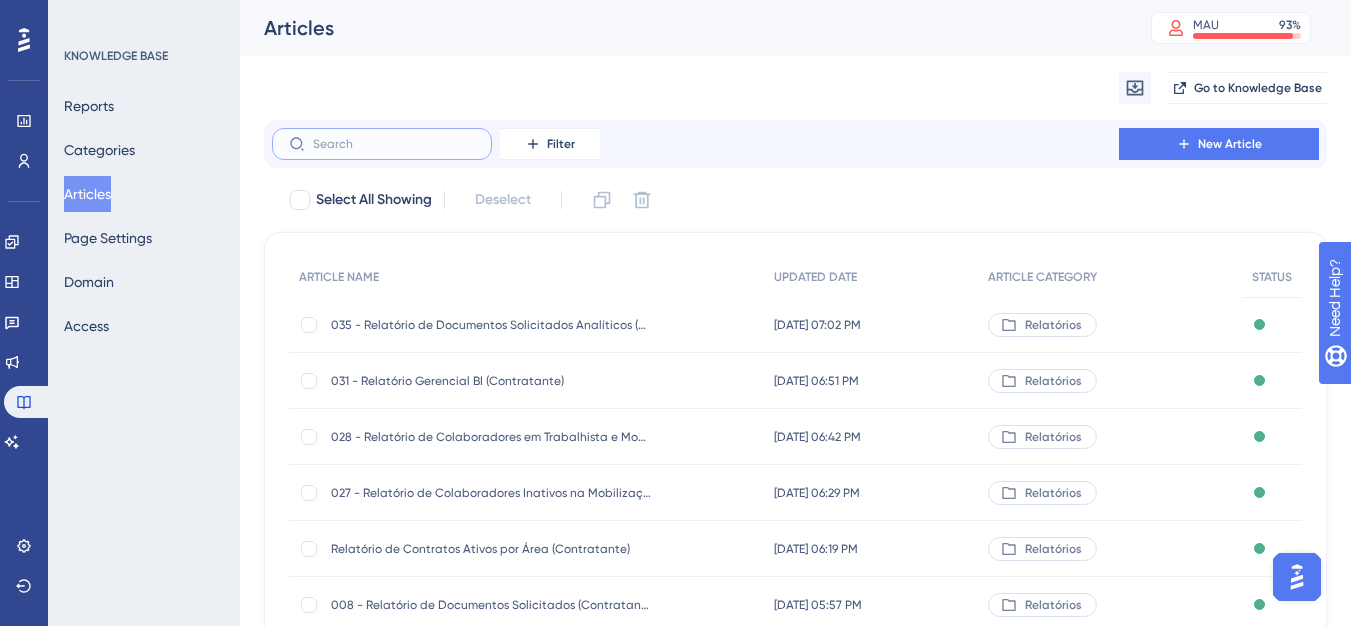 click at bounding box center (394, 144) 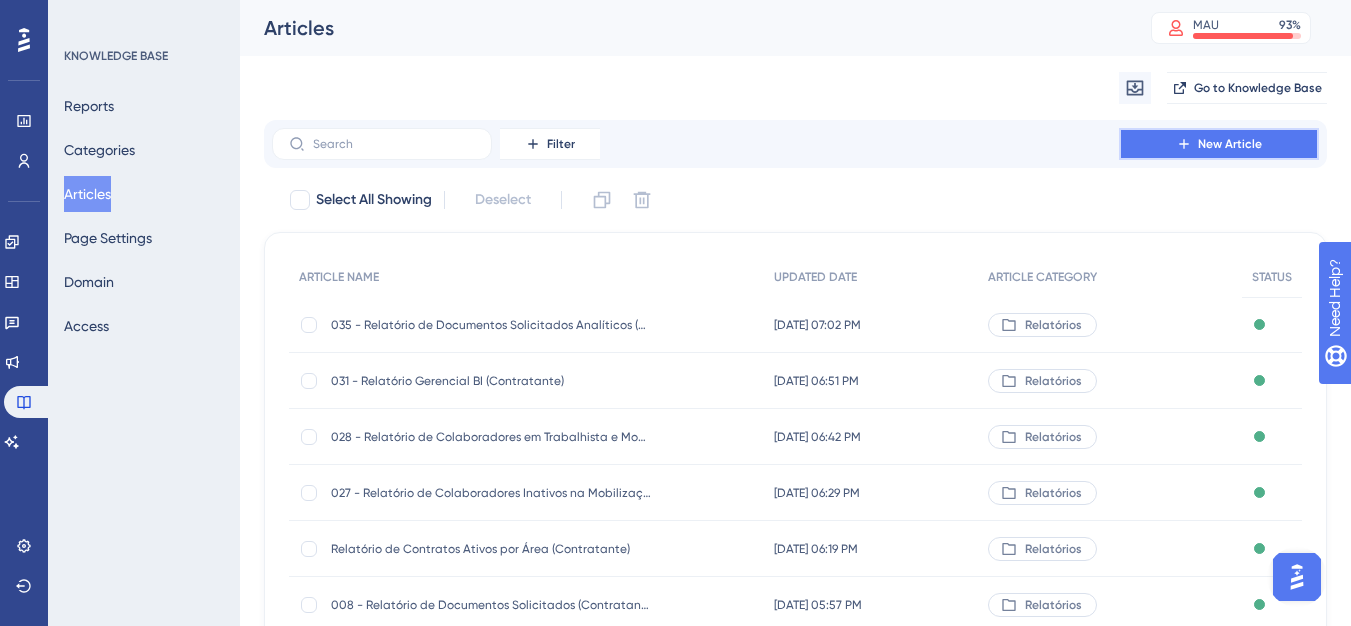 click on "New Article" at bounding box center [1219, 144] 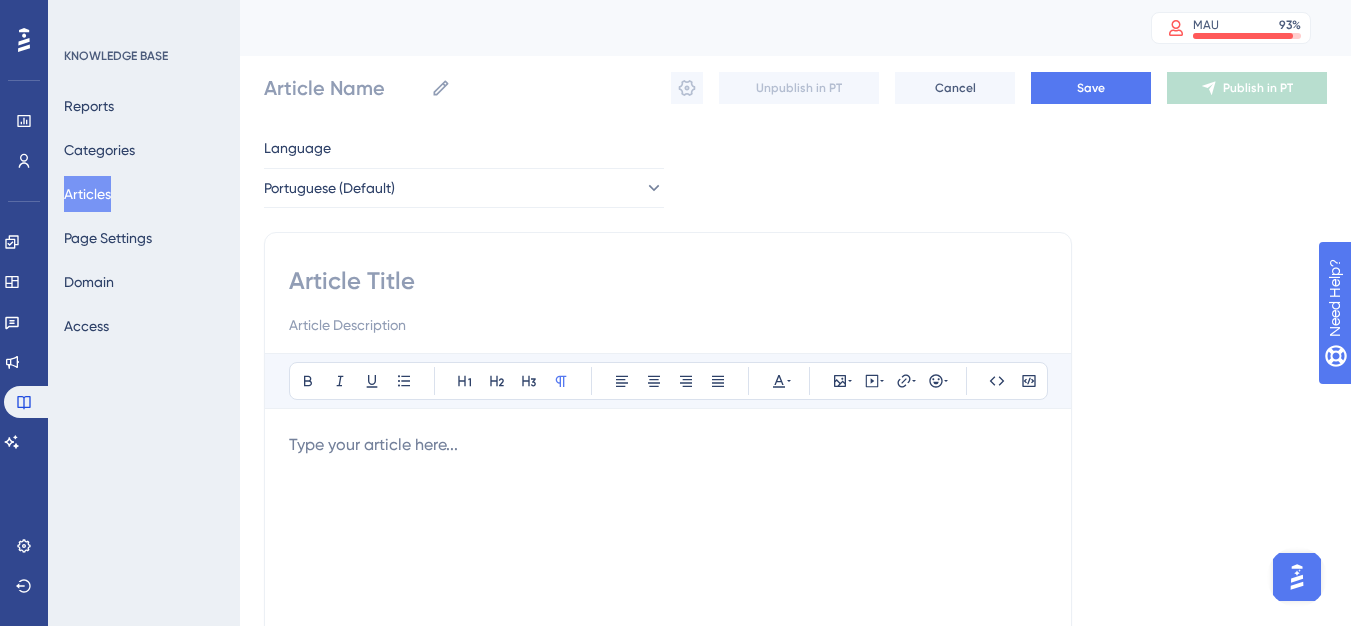 click at bounding box center (668, 281) 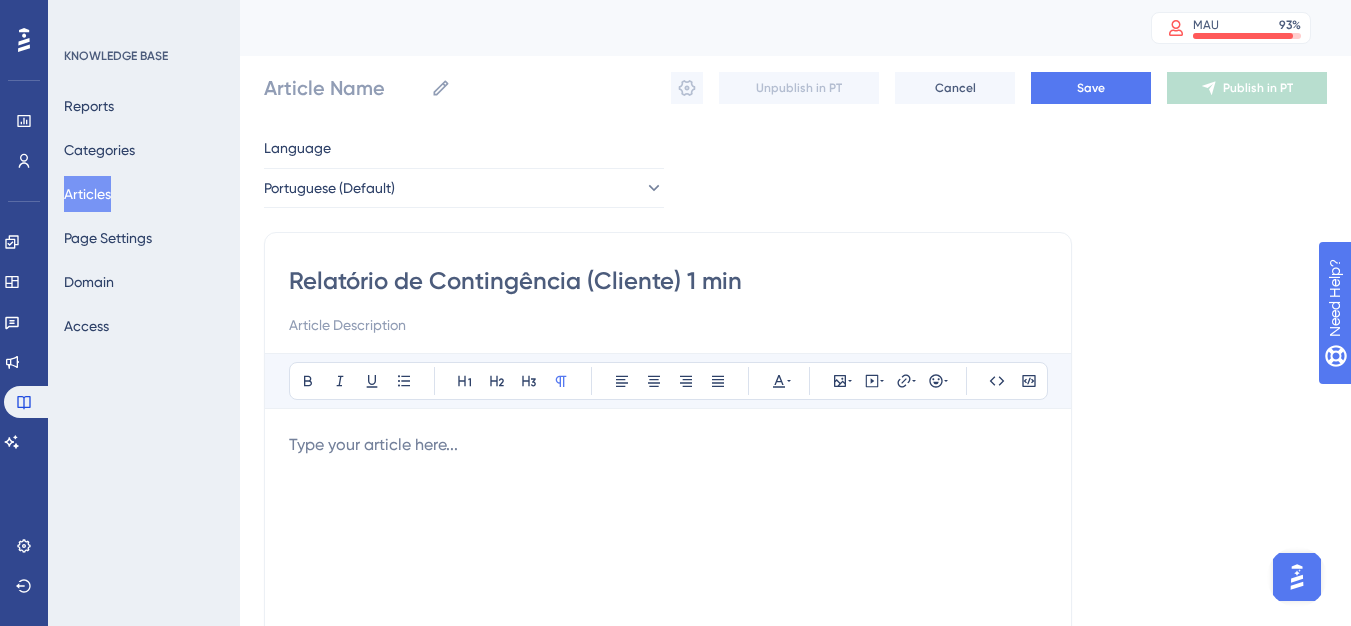 type on "Relatório de Contingência (Cliente) 1 min" 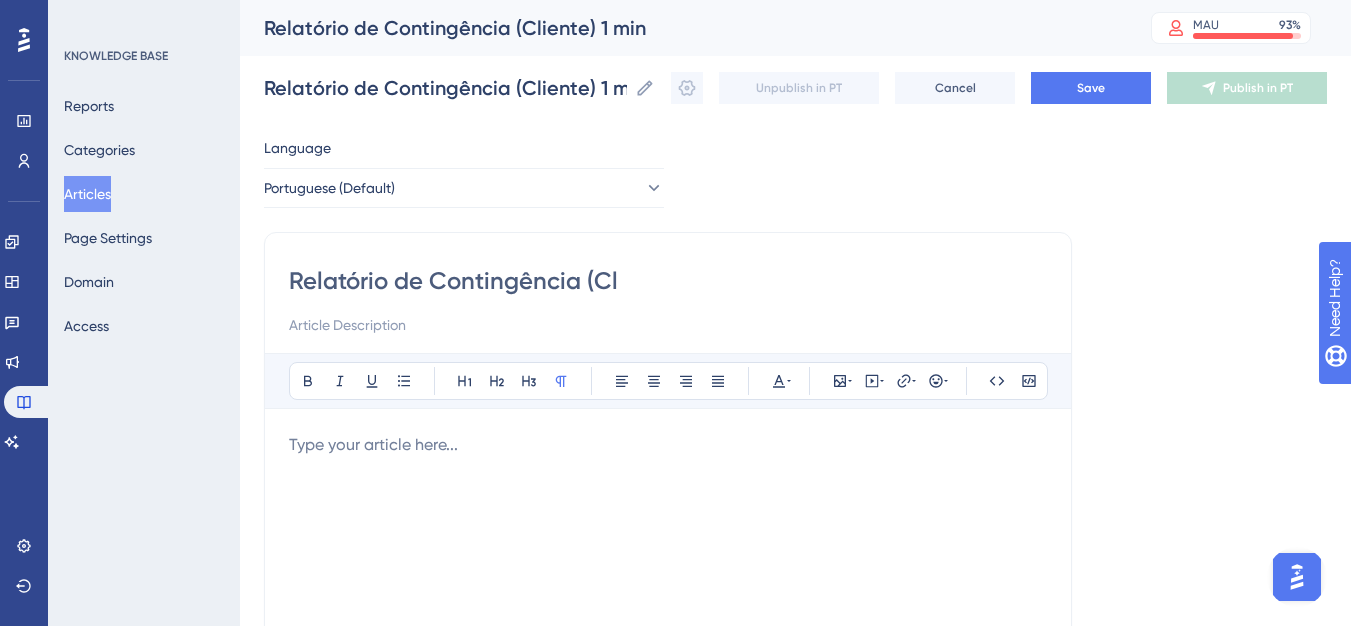 type on "Relatório de Contingência (C" 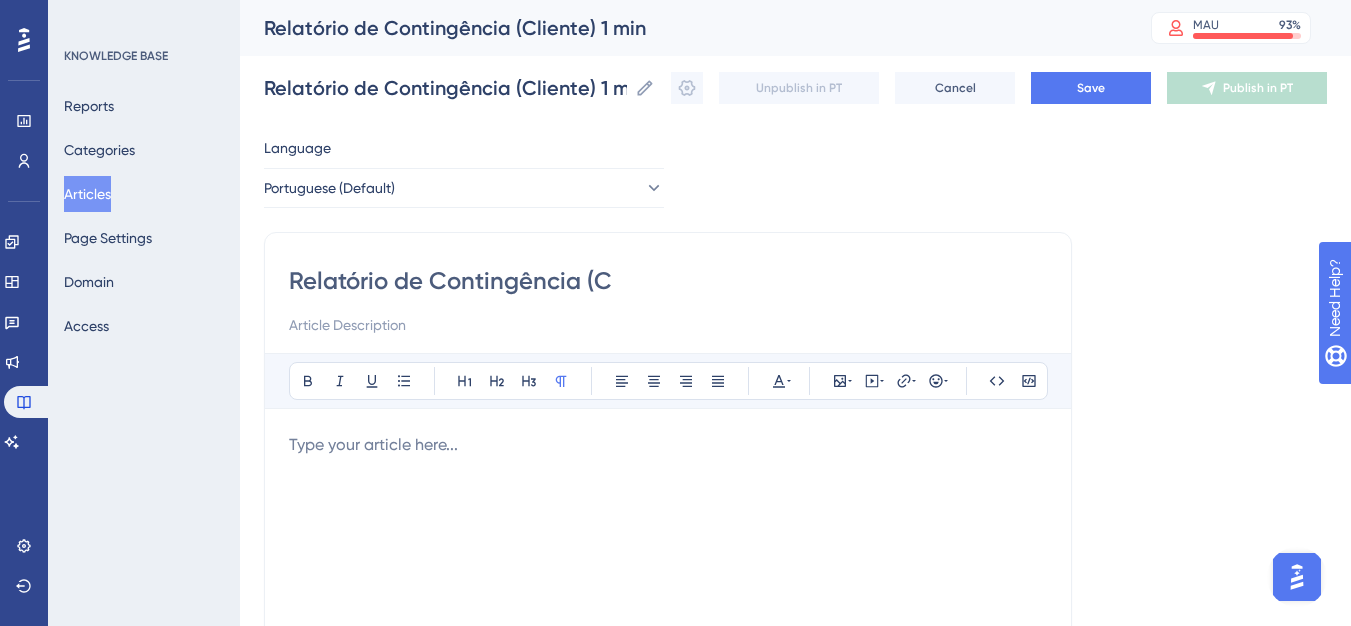 type on "Relatório de Contingência (C" 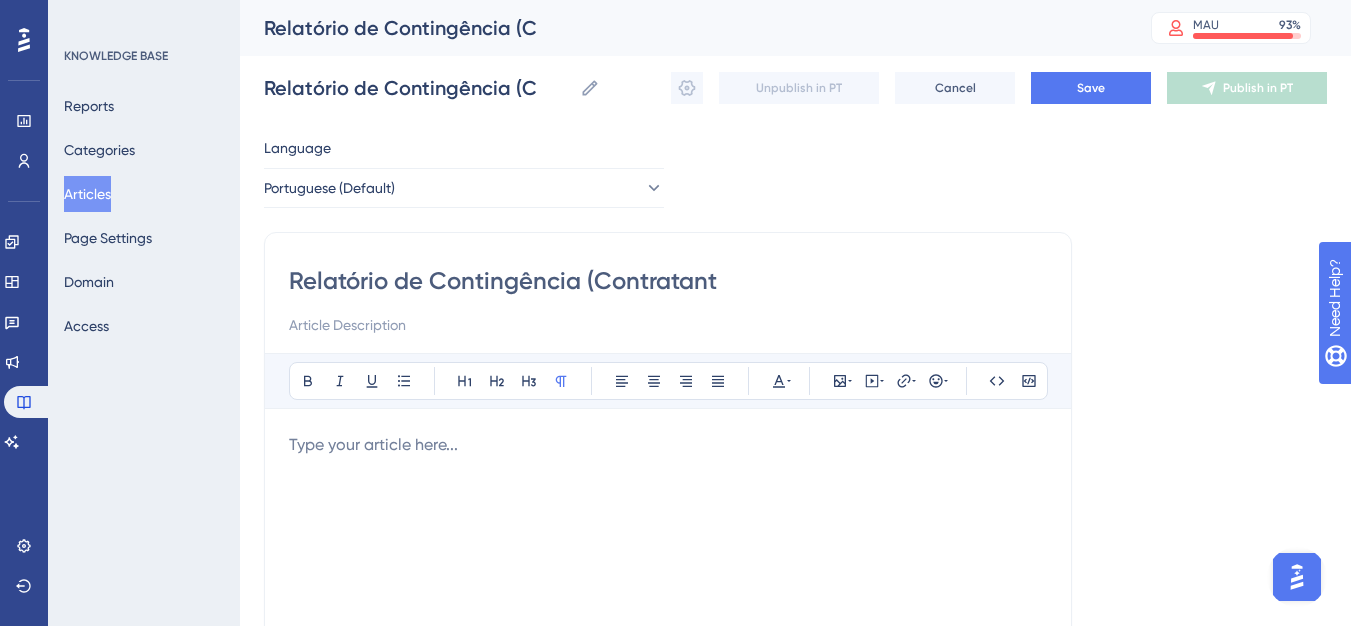 type on "Relatório de Contingência (Contratante" 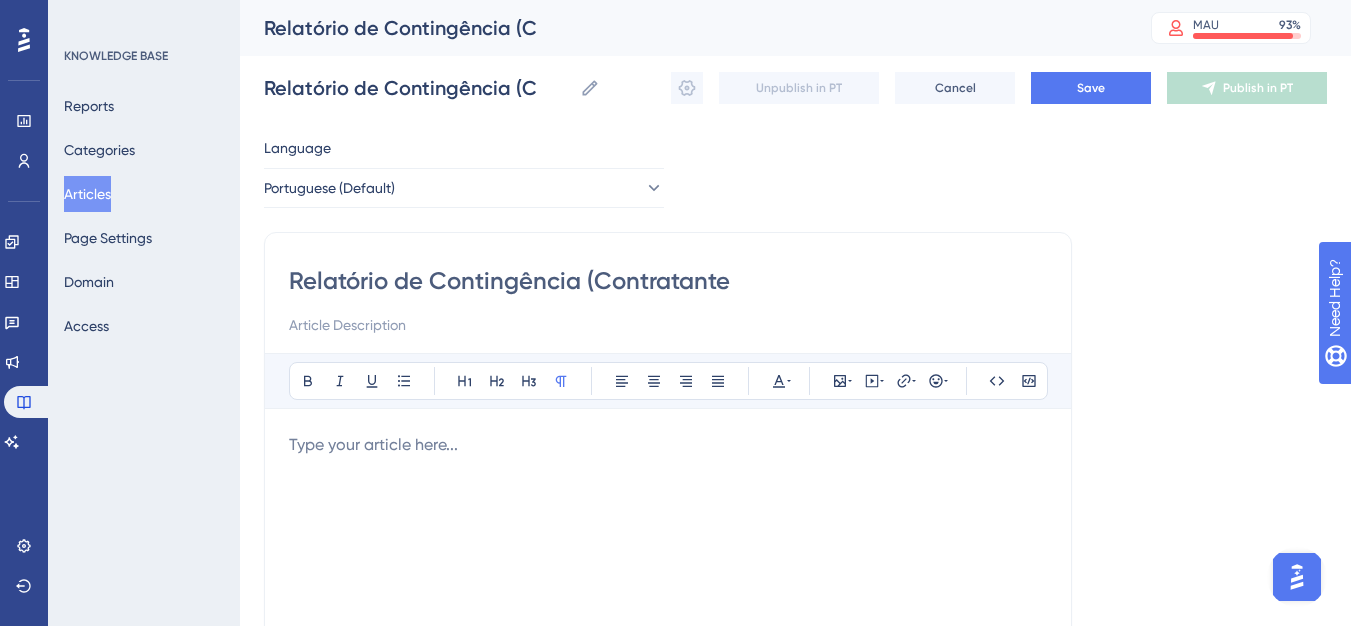 type on "Relatório de Contingência (Contratante" 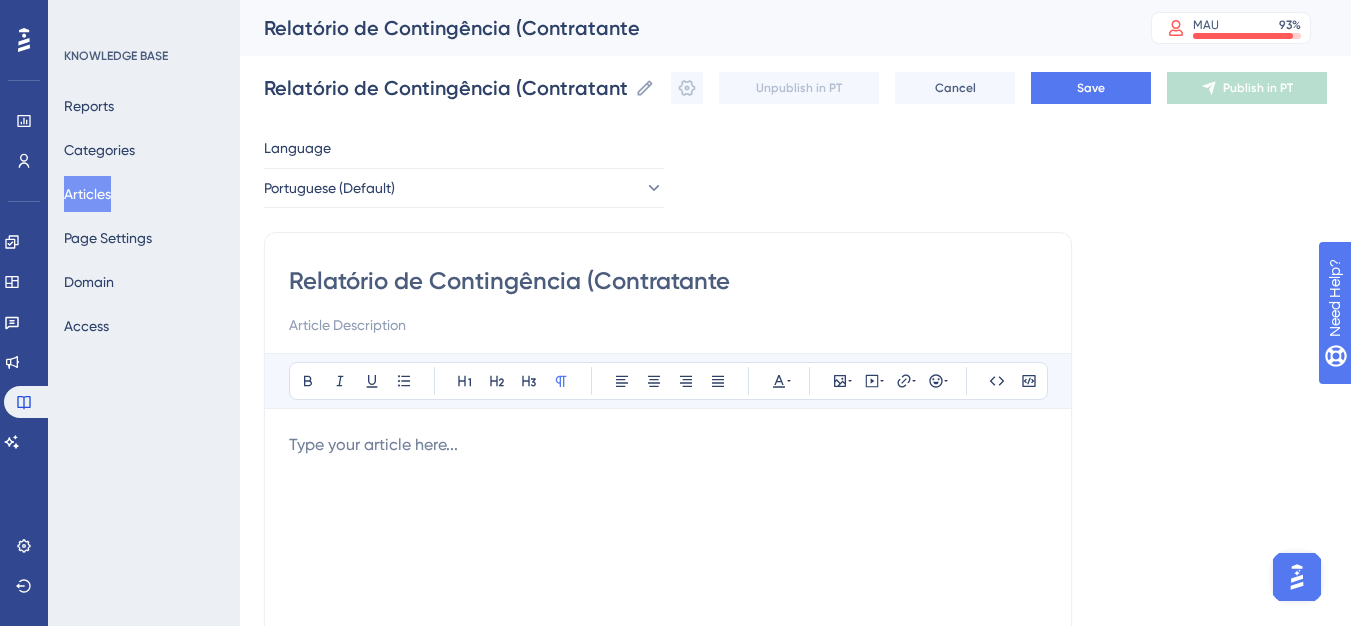 type on "Relatório de Contingência (Contratante0" 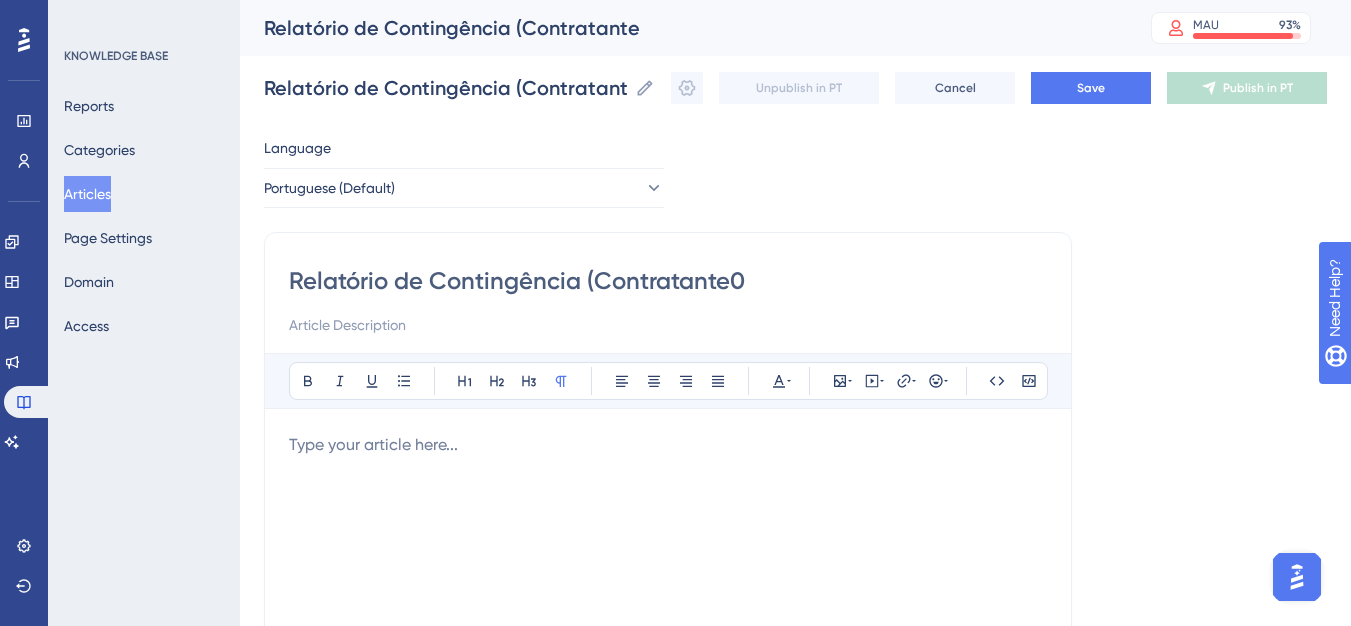 type on "Relatório de Contingência (Contratante0" 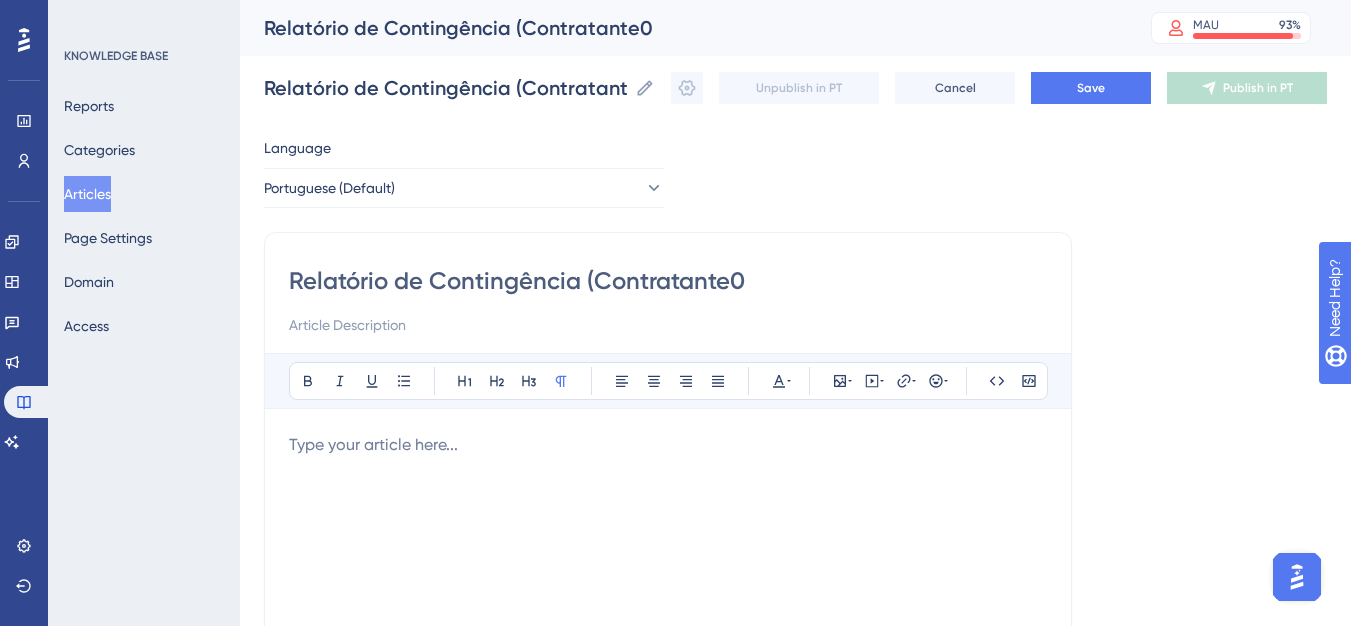 type on "Relatório de Contingência (Contratante" 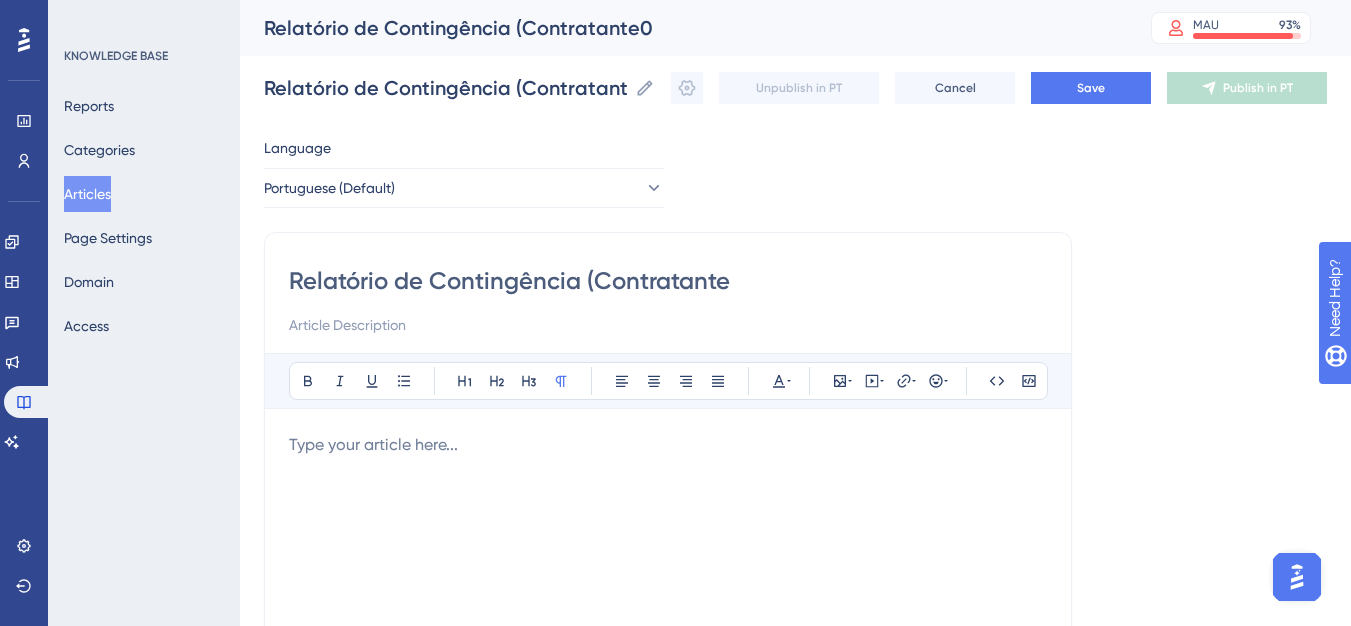 type on "Relatório de Contingência (Contratante" 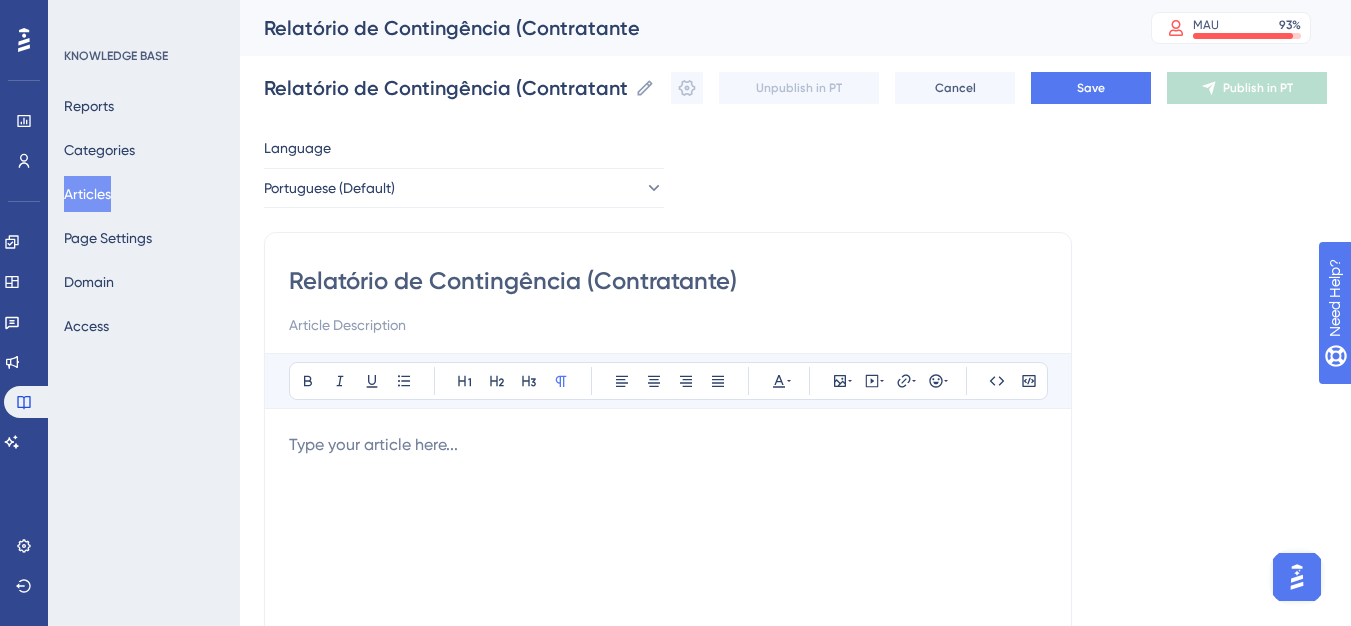 type on "Relatório de Contingência (Contratante)" 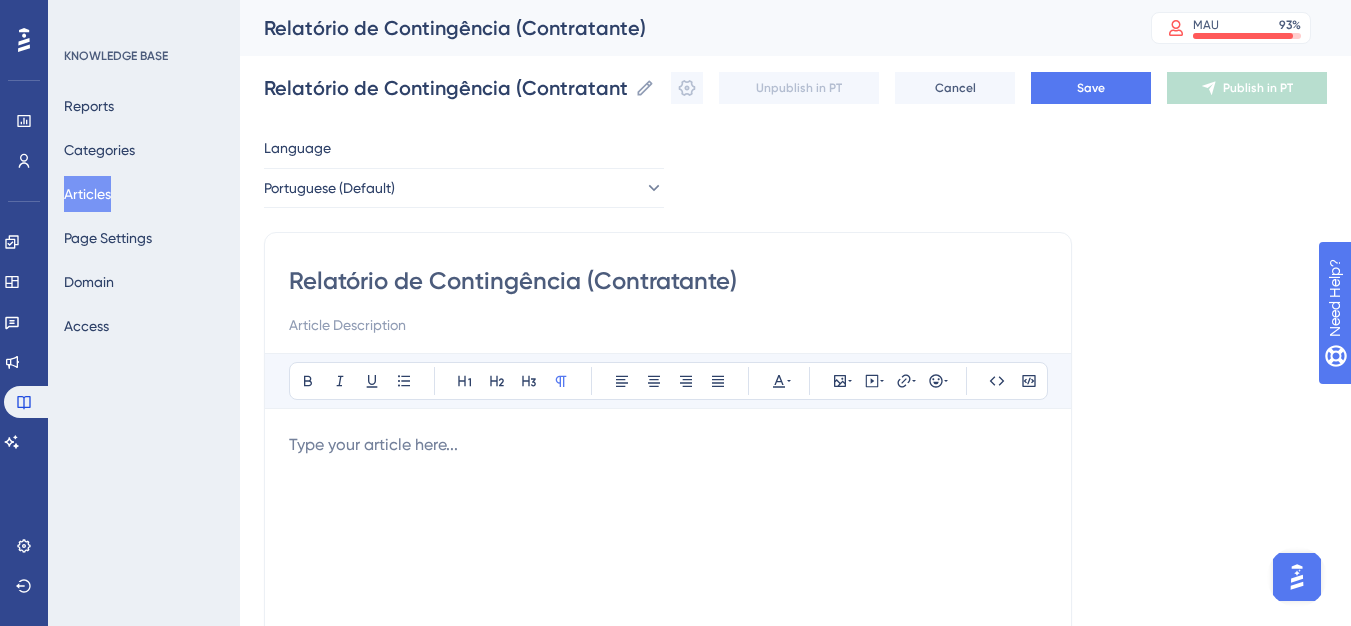 click on "Relatório de Contingência (Contratante)" at bounding box center (668, 281) 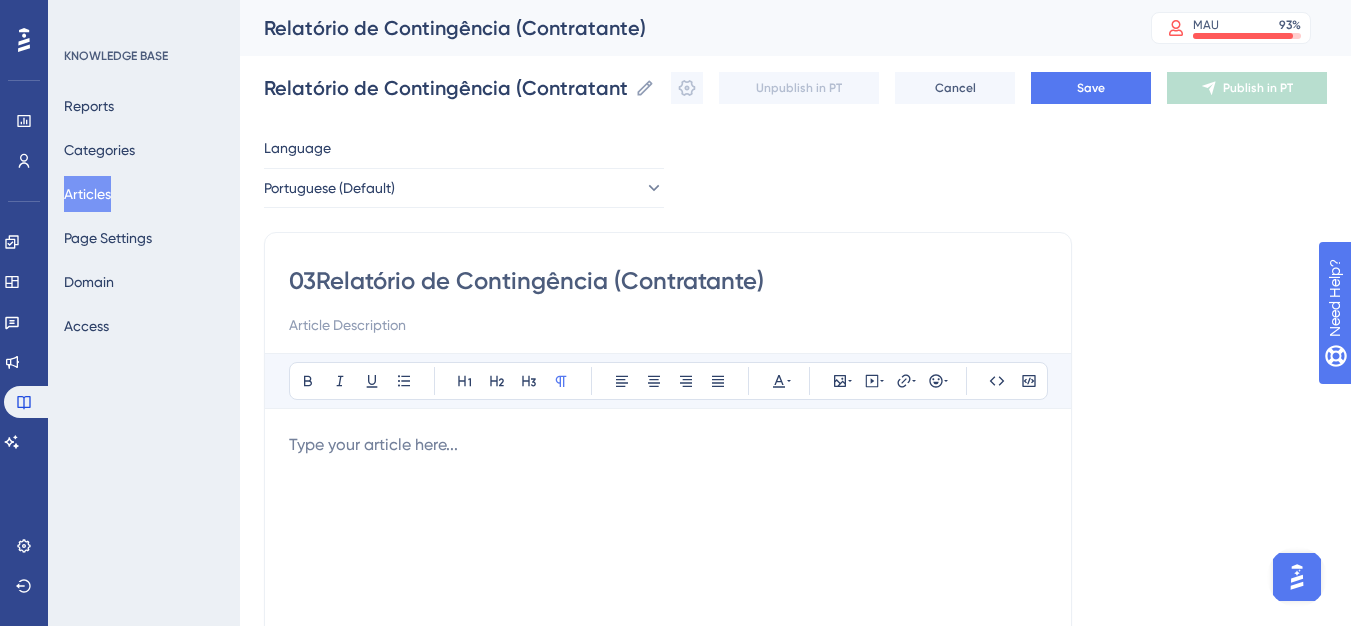 type on "039Relatório de Contingência (Contratante)" 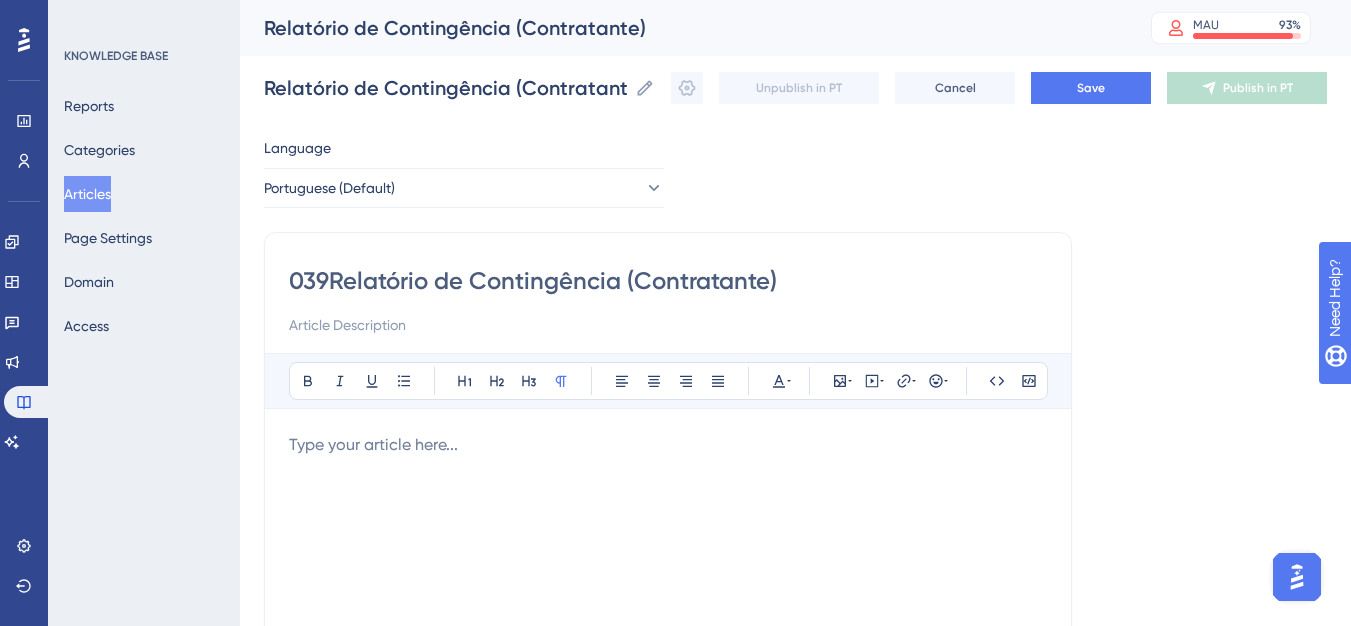 type on "039Relatório de Contingência (Contratante)" 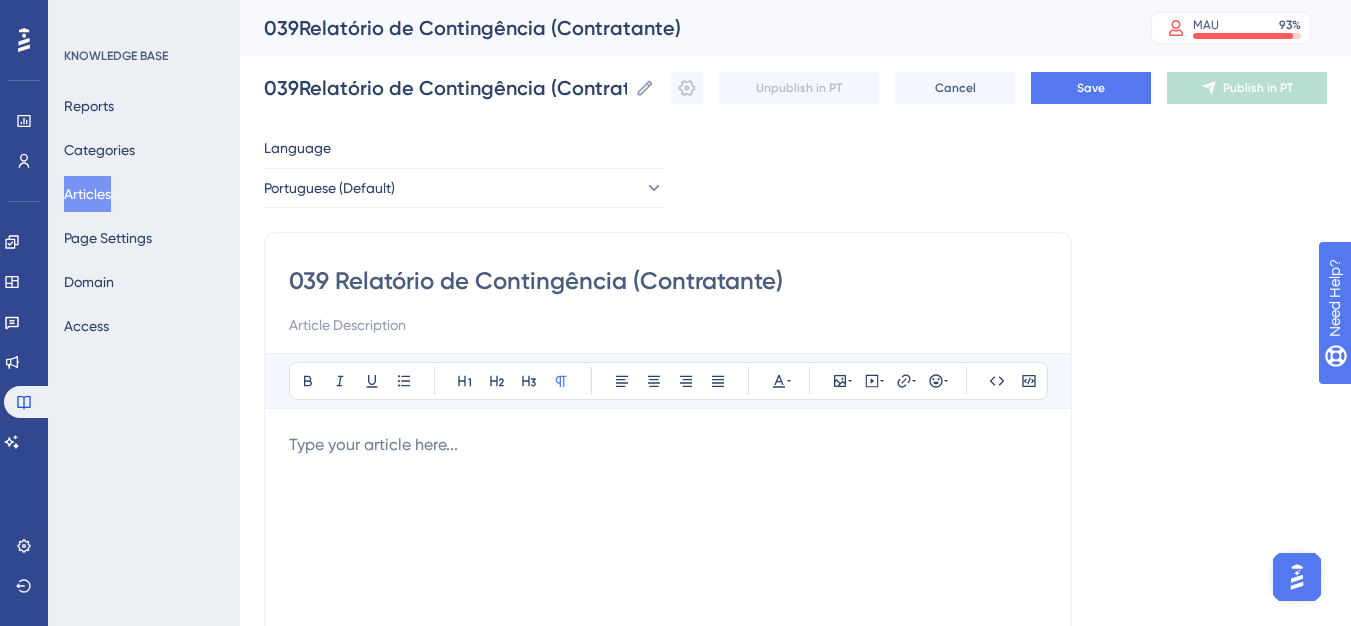 type on "039 -Relatório de Contingência (Contratante)" 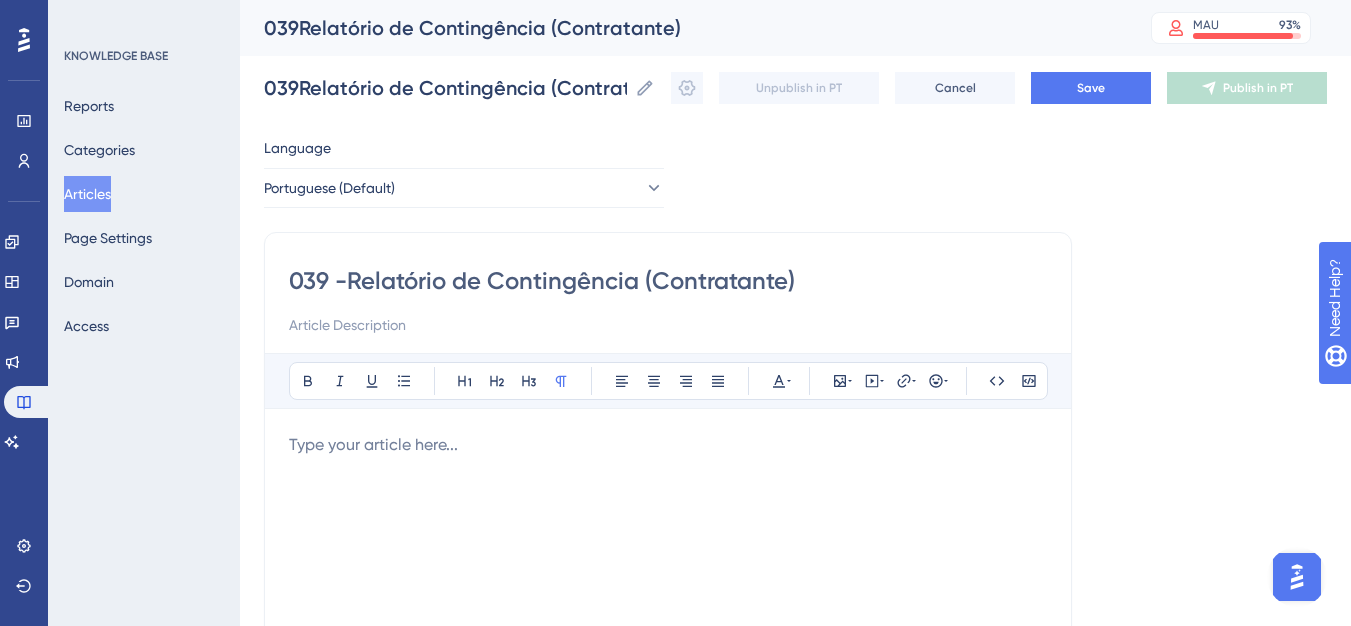 type on "039 -Relatório de Contingência (Contratante)" 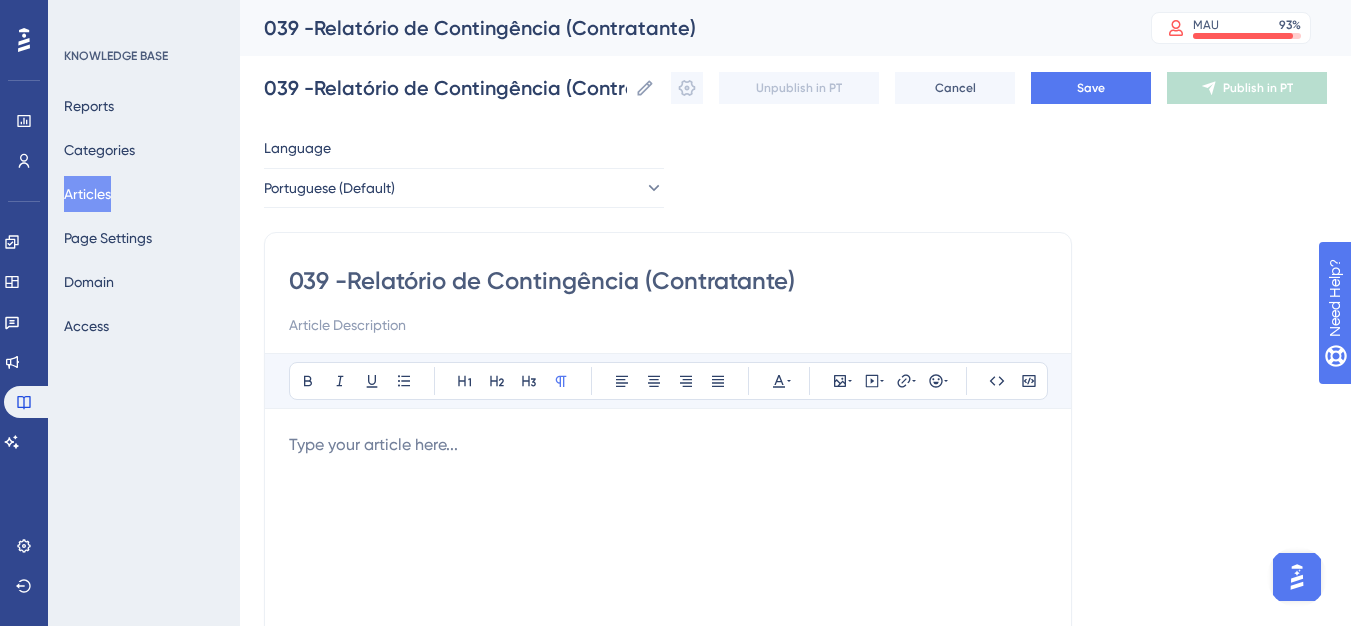 type on "039 - Relatório de Contingência (Contratante)" 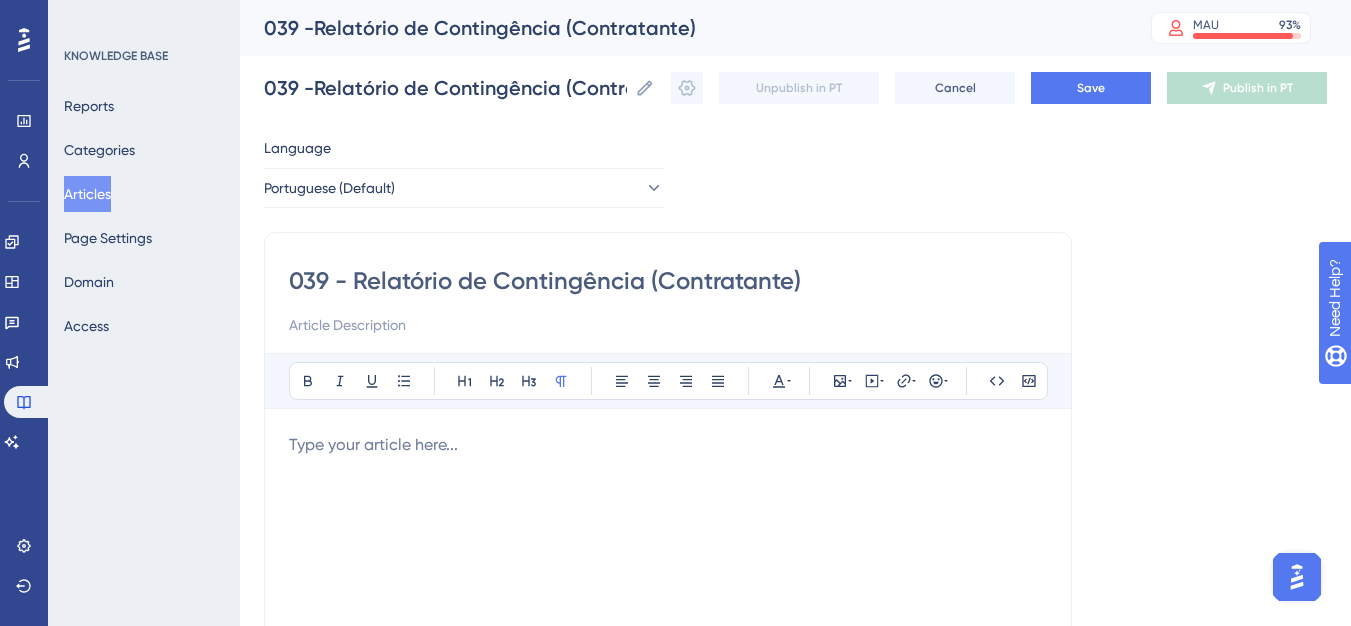 type on "039 - Relatório de Contingência (Contratante)" 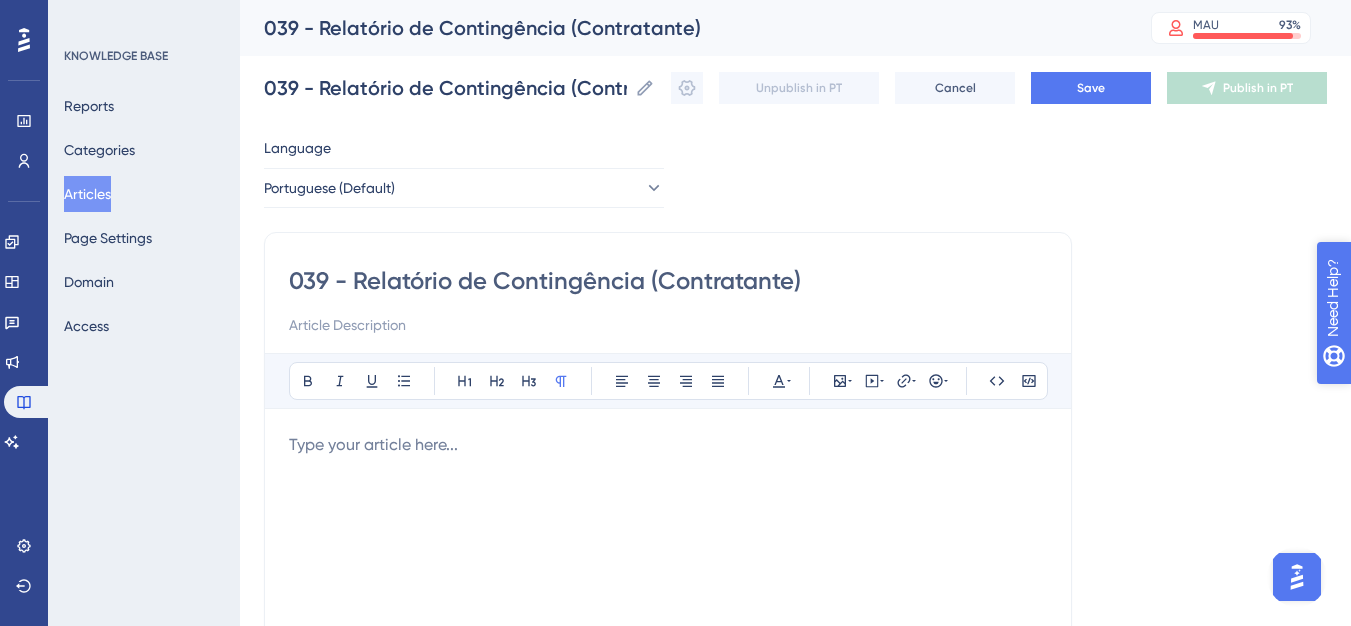 type on "039 - Relatório de Contingência (Contratante)" 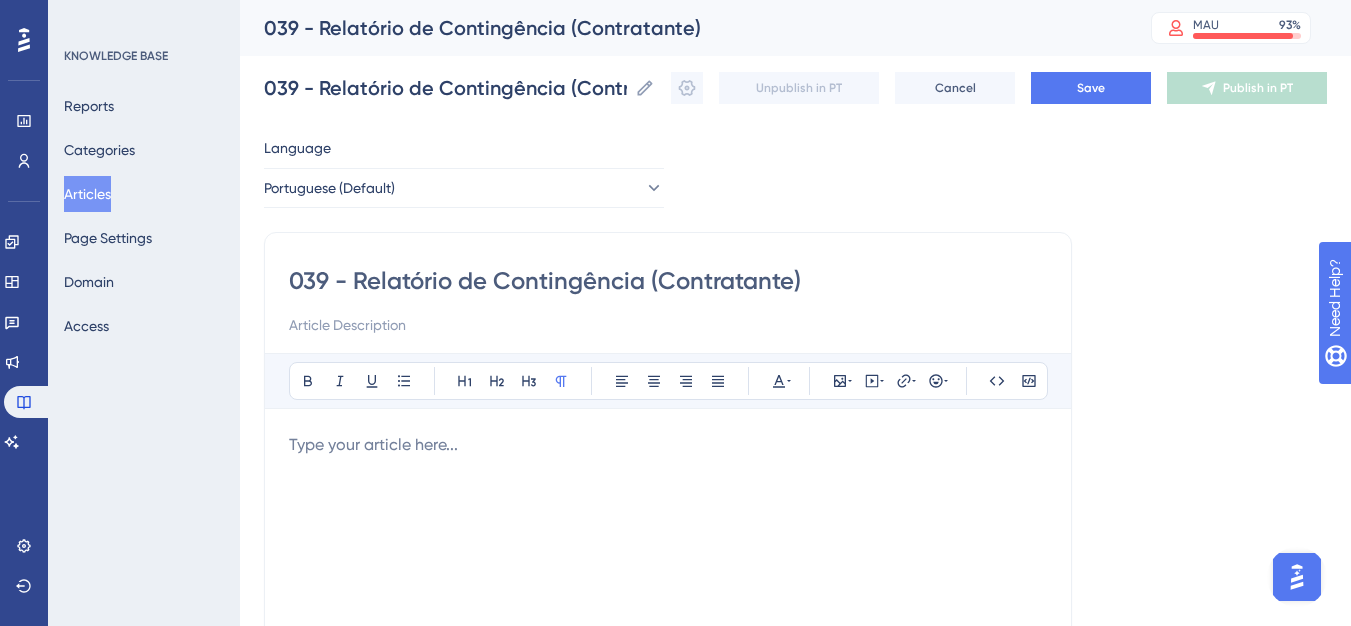 click at bounding box center (668, 445) 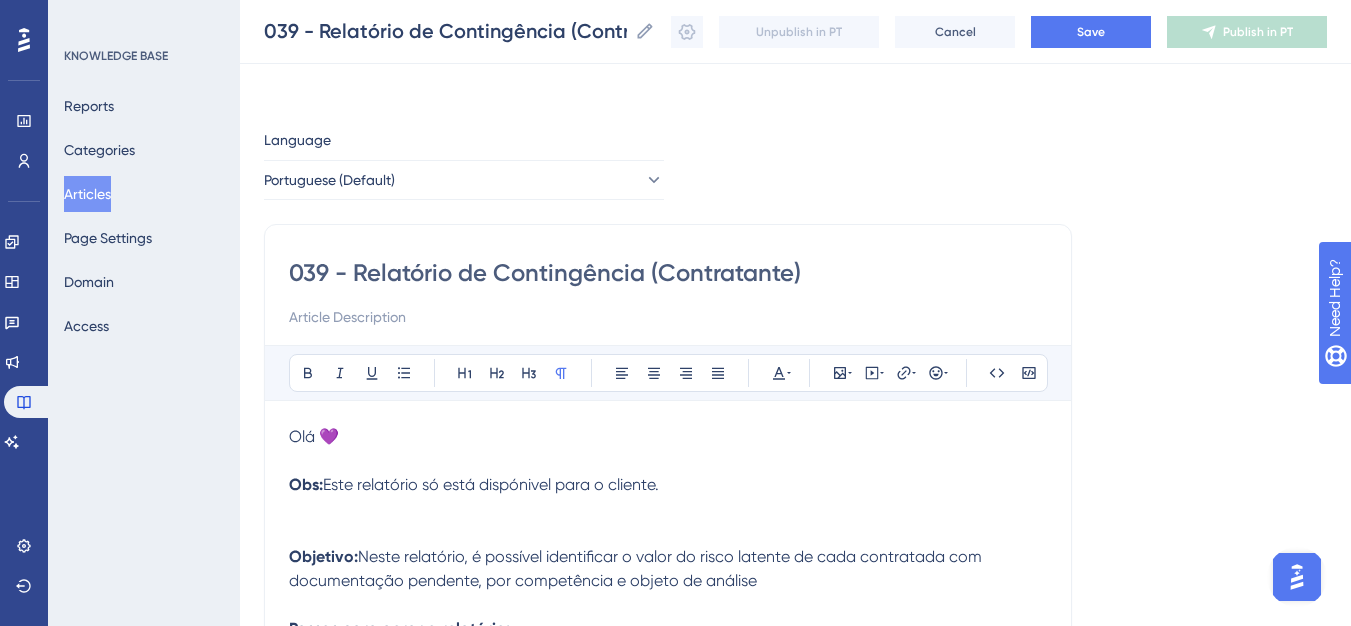 scroll, scrollTop: 437, scrollLeft: 0, axis: vertical 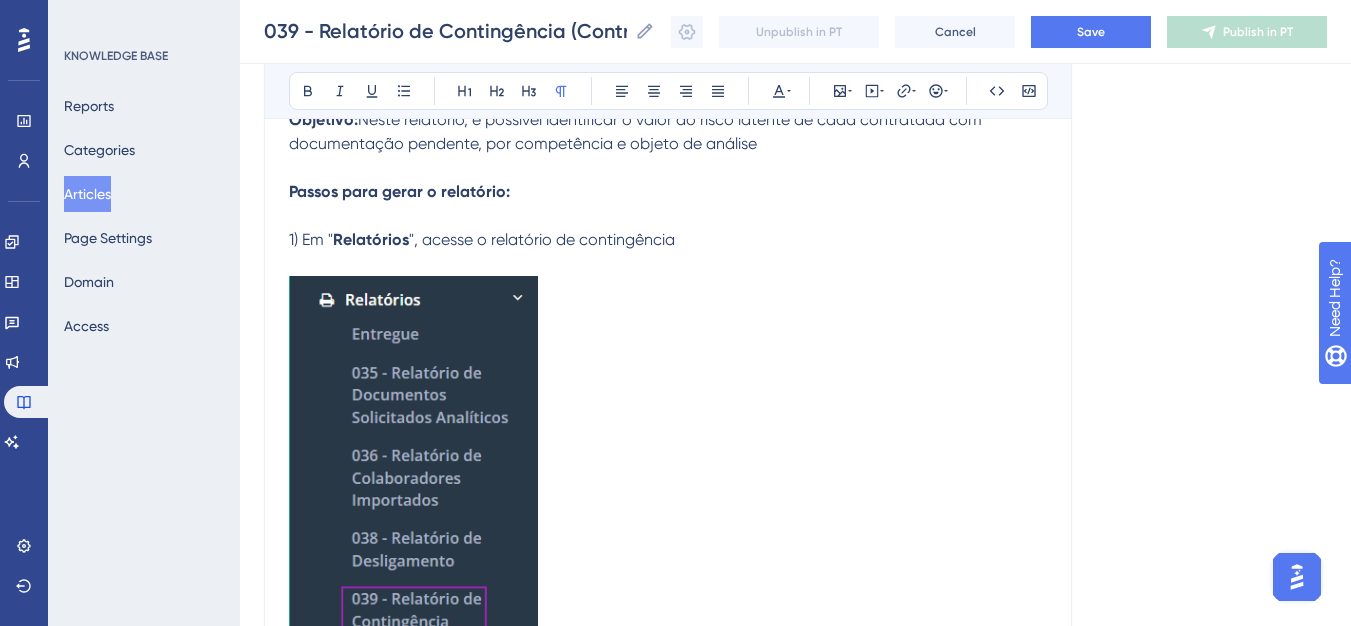 drag, startPoint x: 399, startPoint y: 463, endPoint x: 750, endPoint y: 410, distance: 354.97888 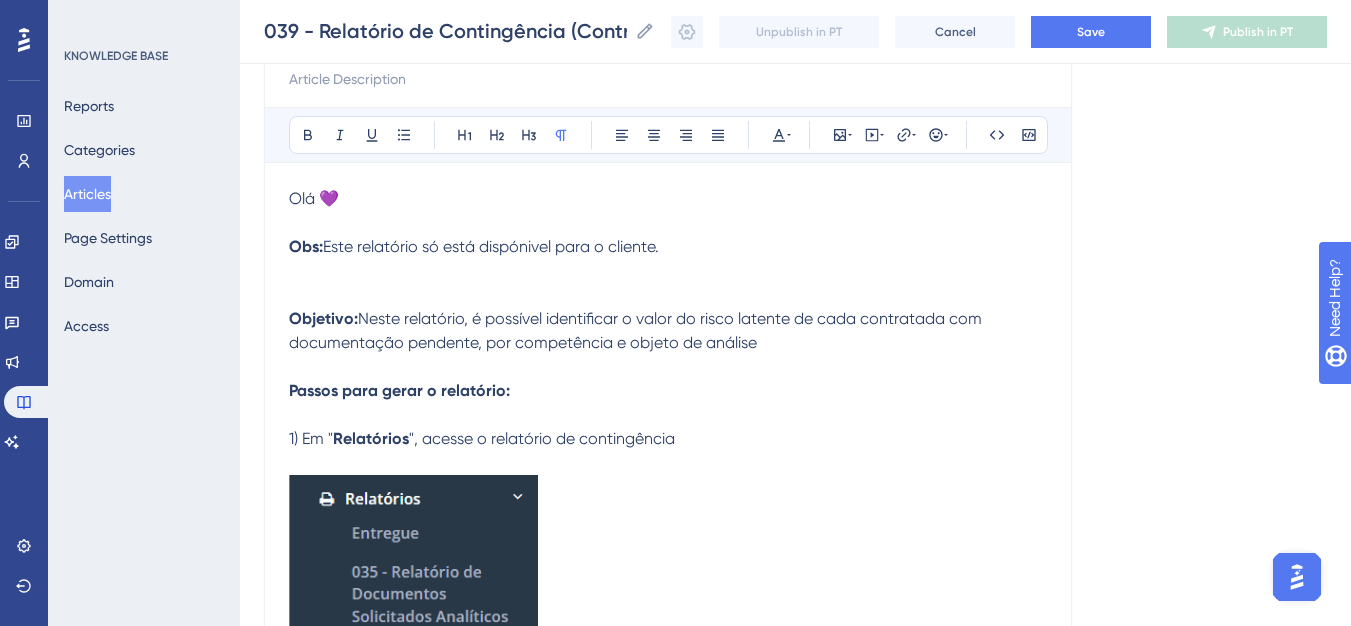 scroll, scrollTop: 237, scrollLeft: 0, axis: vertical 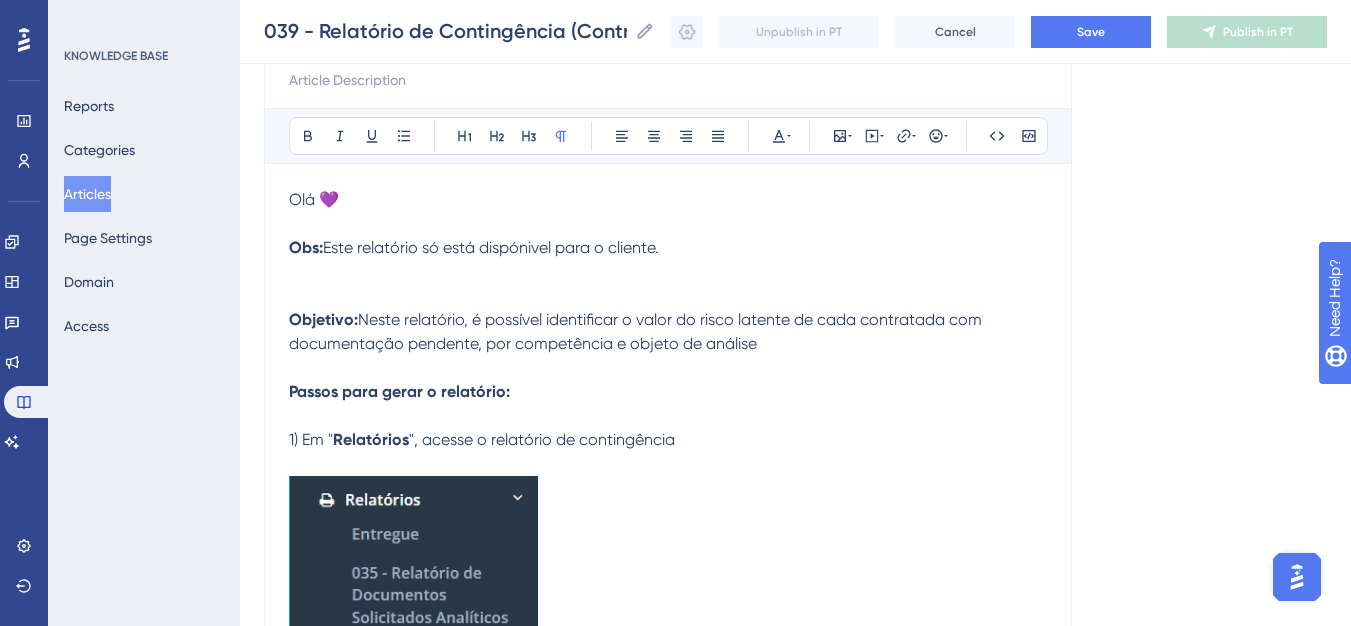 click on "Olá 💜 Obs:  Este relatório só está dispónivel para o cliente." at bounding box center [668, 248] 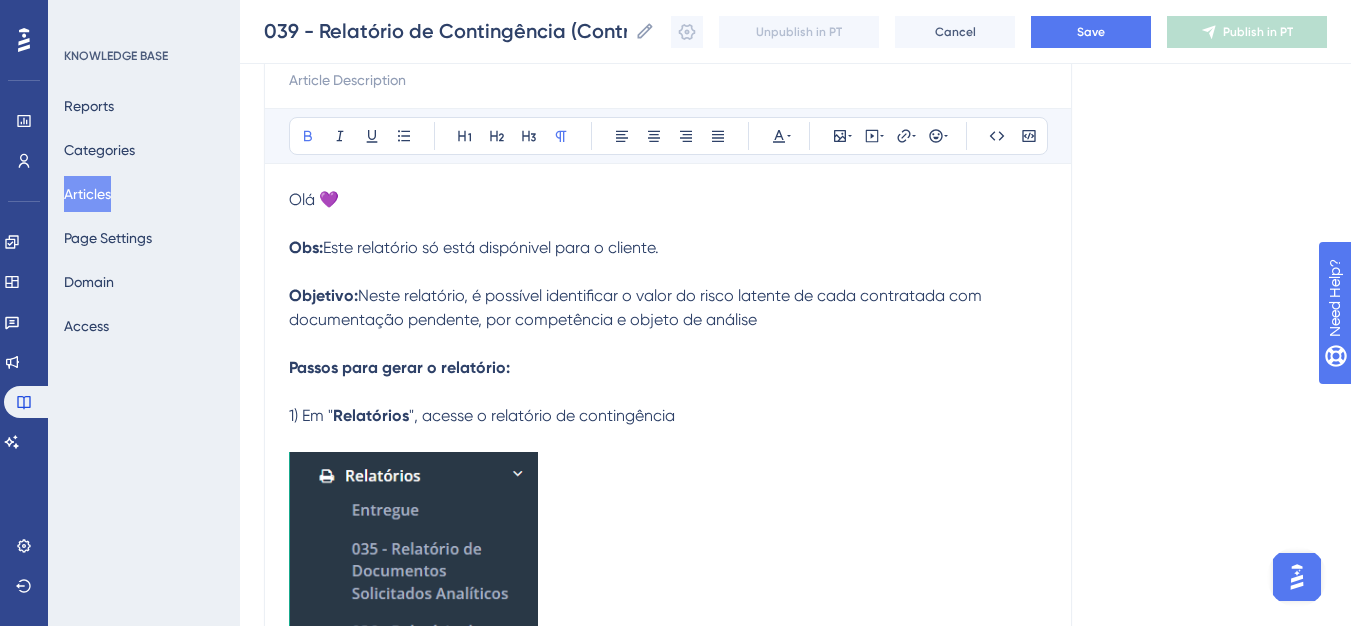 click on "Passos para gerar o relatório:" at bounding box center (399, 367) 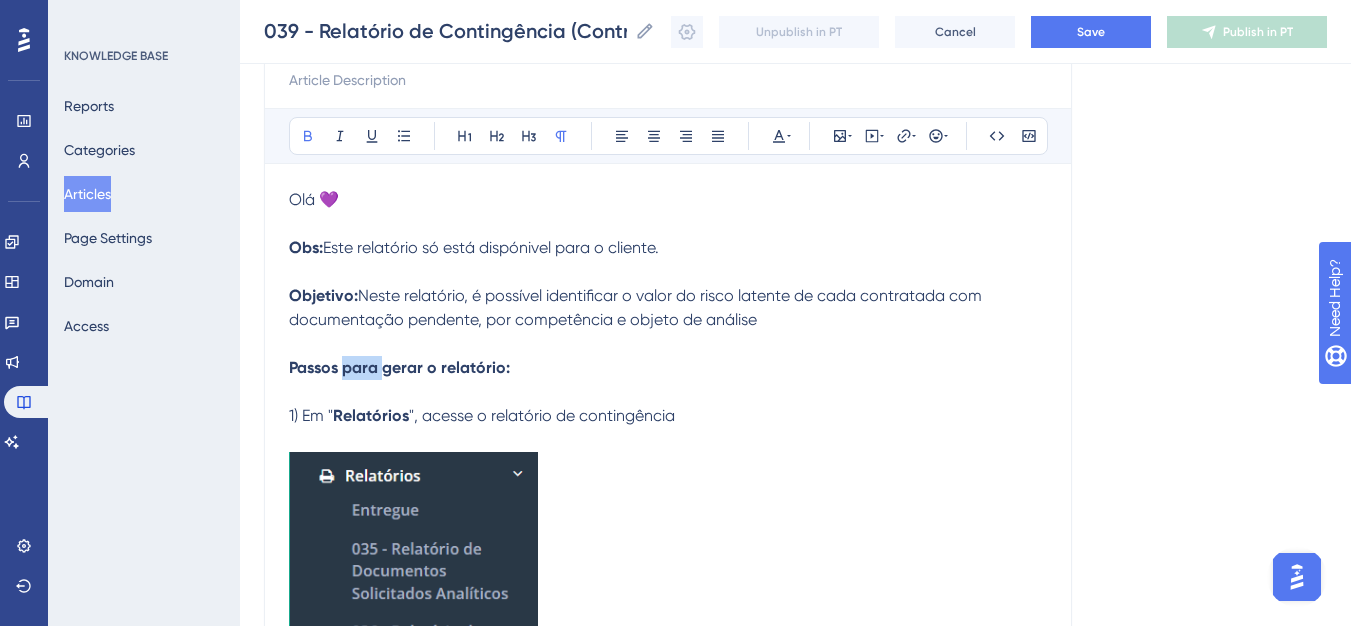 click on "Passos para gerar o relatório:" at bounding box center (399, 367) 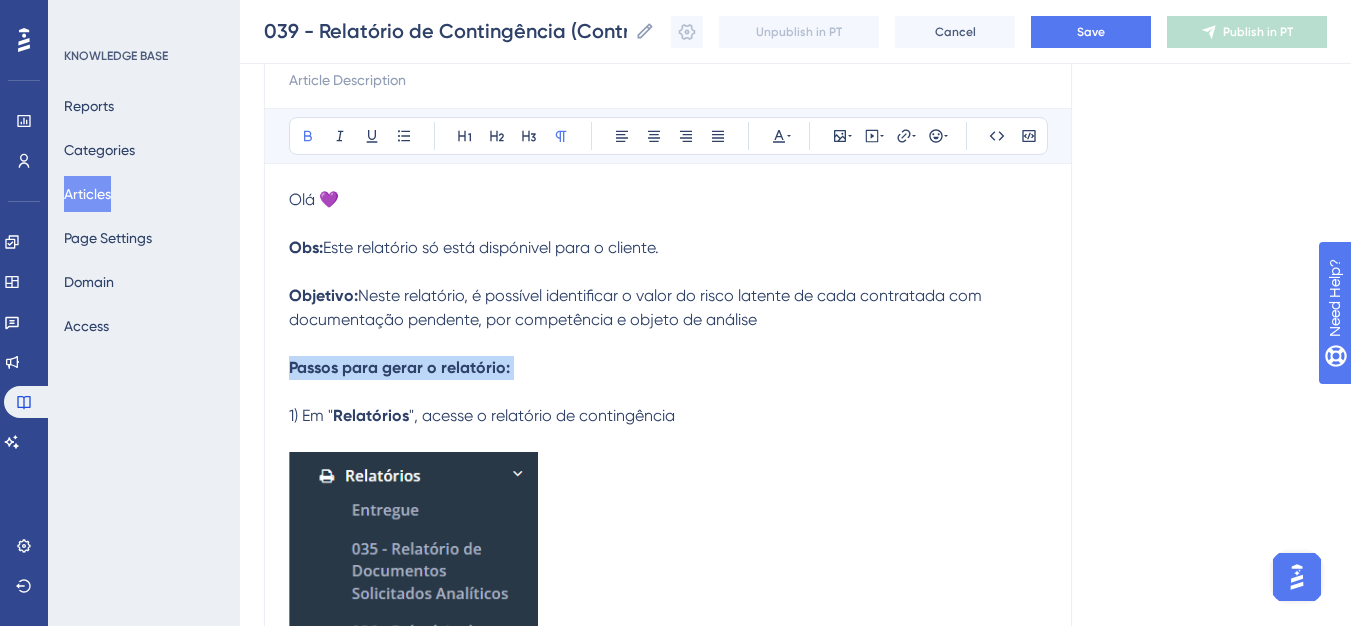 drag, startPoint x: 347, startPoint y: 367, endPoint x: 316, endPoint y: 372, distance: 31.400637 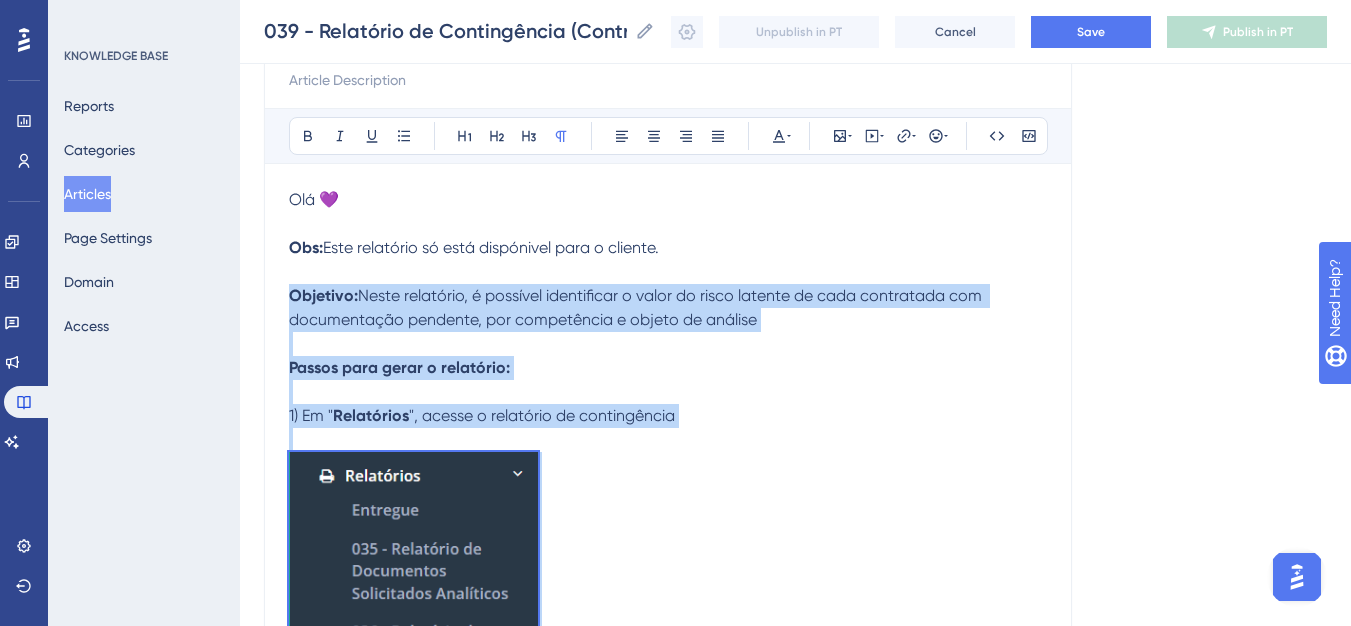 click on "Passos para gerar o relatório:" at bounding box center (399, 367) 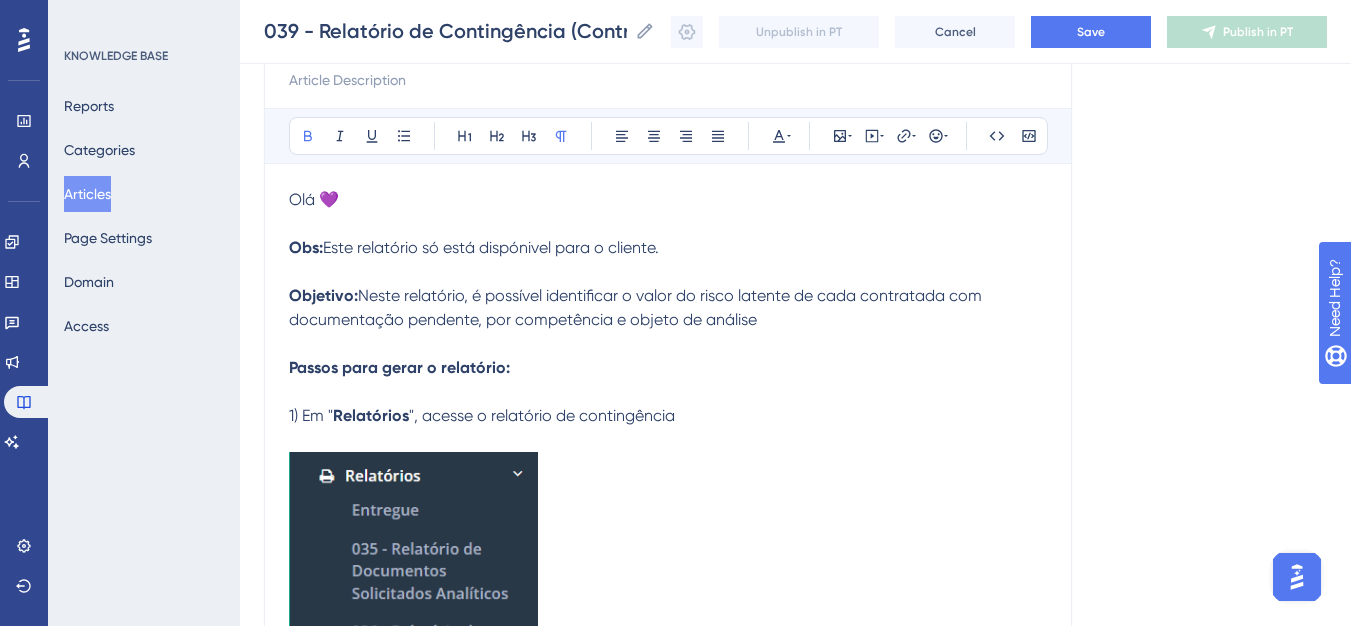 click on "039 - Relatório de Contingência (Contratante) Bold Italic Underline Bullet Point Heading 1 Heading 2 Heading 3 Normal Align Left Align Center Align Right Align Justify Text Color Insert Image Embed Video Hyperlink Emojis Code Code Block Olá 💜 Obs:  Este relatório só está dispónivel para o cliente. Objetivo:  Neste relatório, é possível identificar o valor do risco latente de cada contratada com documentação pendente, por competência e objeto de análise Passos para gerar o relatório: 1)   Em " Relatórios ", acesse o relatório de contingência  2)  Utilize o campo de seleção para escolher a contratante desejada 3)   Insira os critérios desejados nos filtros disponíveis 4) Clique no botão   para iniciar o processamento do relatório. Obs:  Ao clicar em " Agendar ", o sistema iniciará o processamento do relatório. Você poderá acompanhar o status conforme a listagem é atualizada, até que o download do arquivo seja disponibilizado." at bounding box center [668, 690] 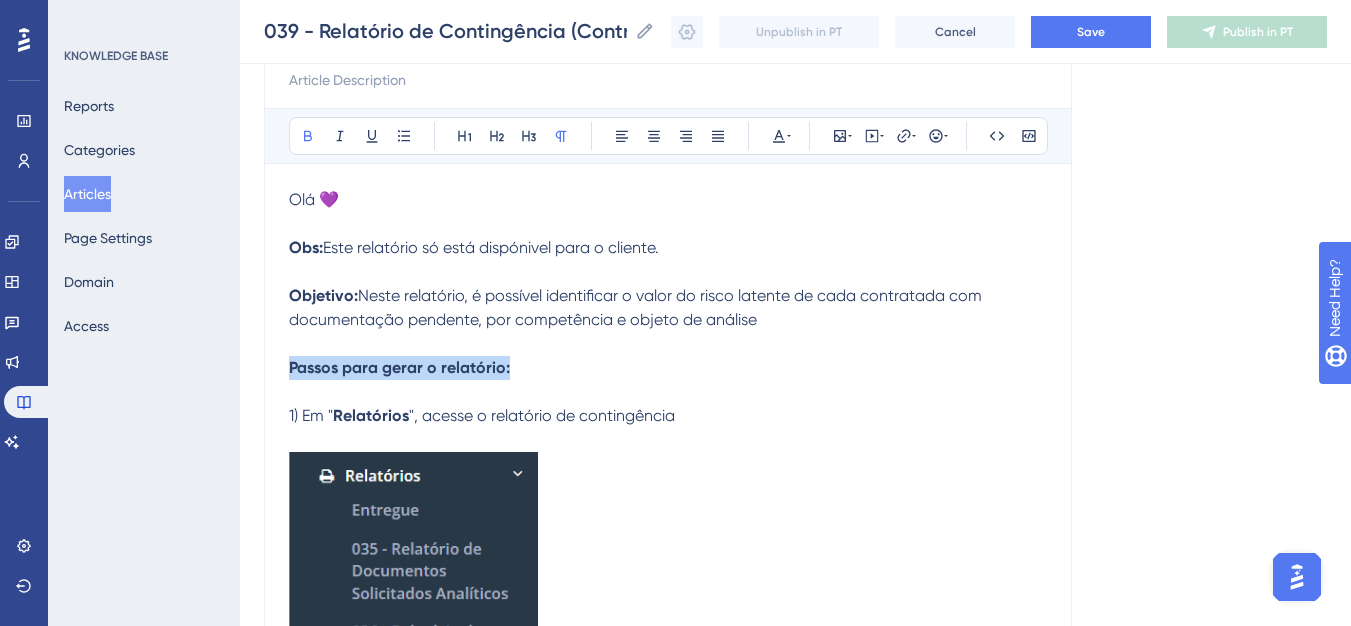 drag, startPoint x: 292, startPoint y: 368, endPoint x: 502, endPoint y: 372, distance: 210.03809 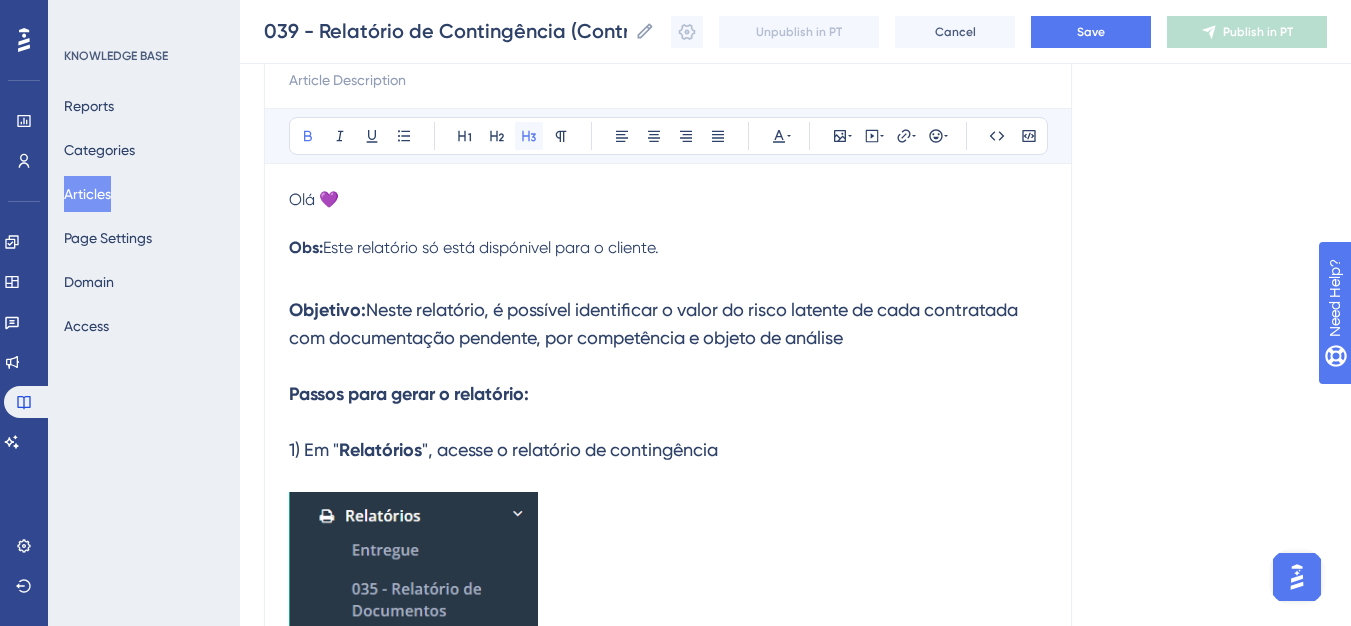 click at bounding box center [529, 136] 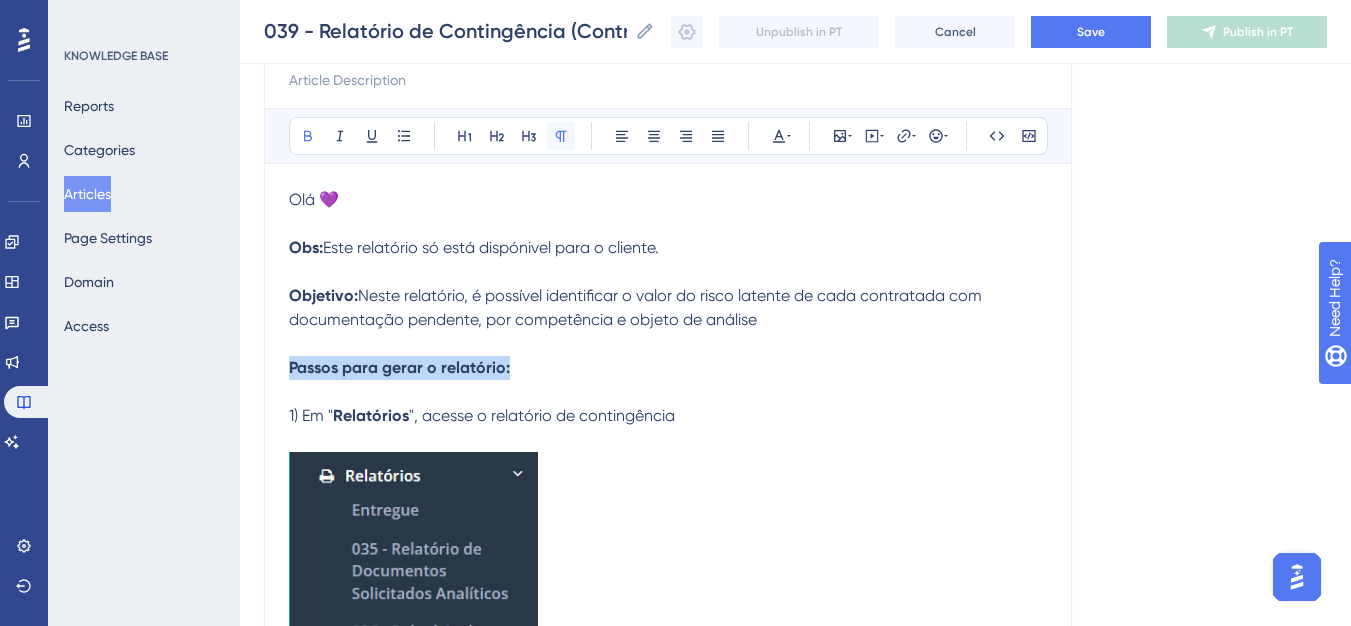 click 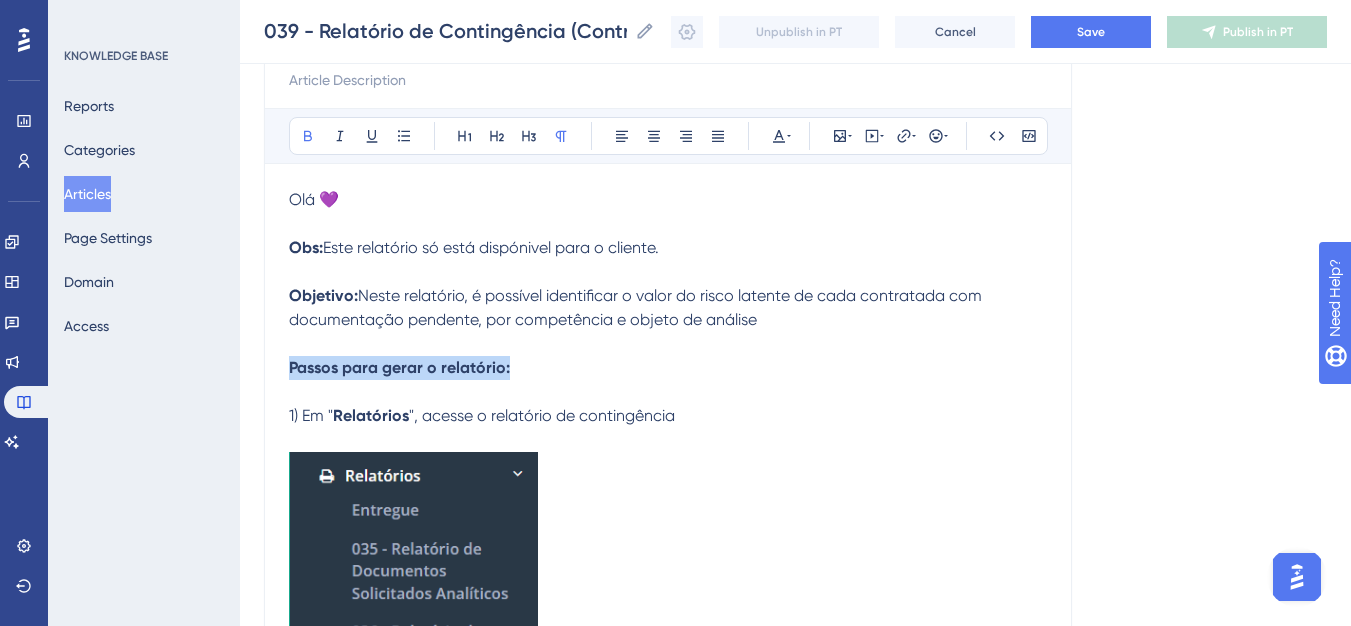 click on "Passos para gerar o relatório:" at bounding box center [399, 367] 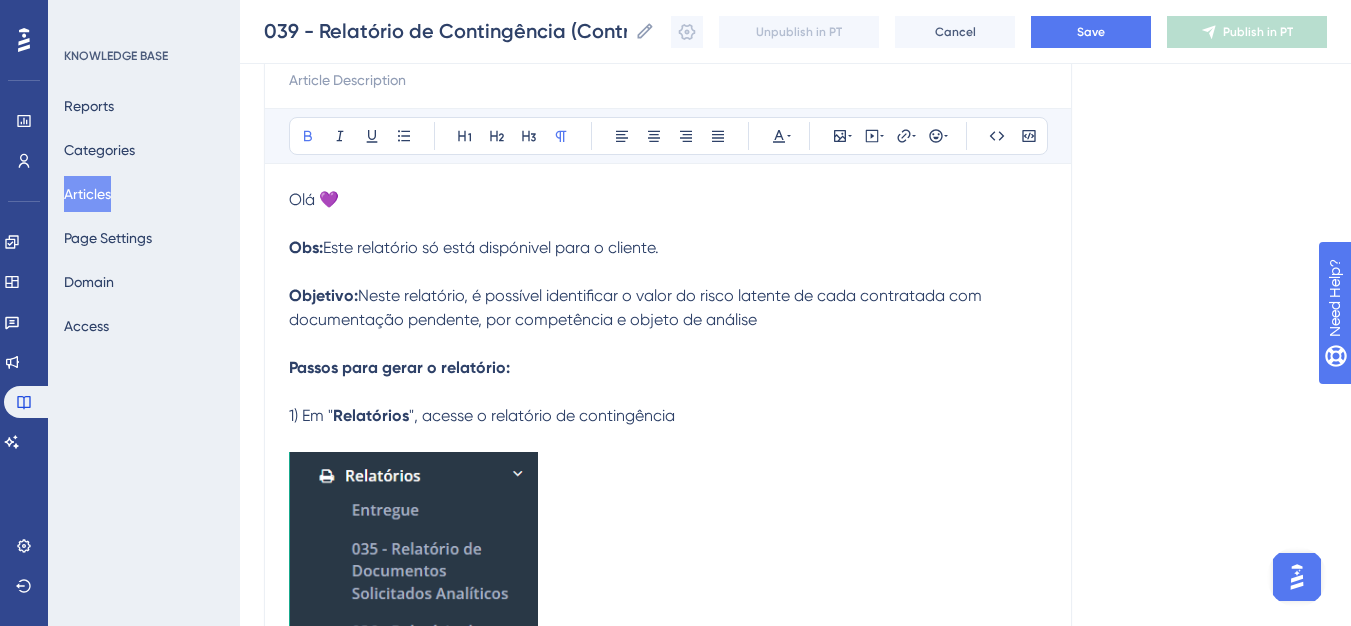 click on "1)" at bounding box center [293, 415] 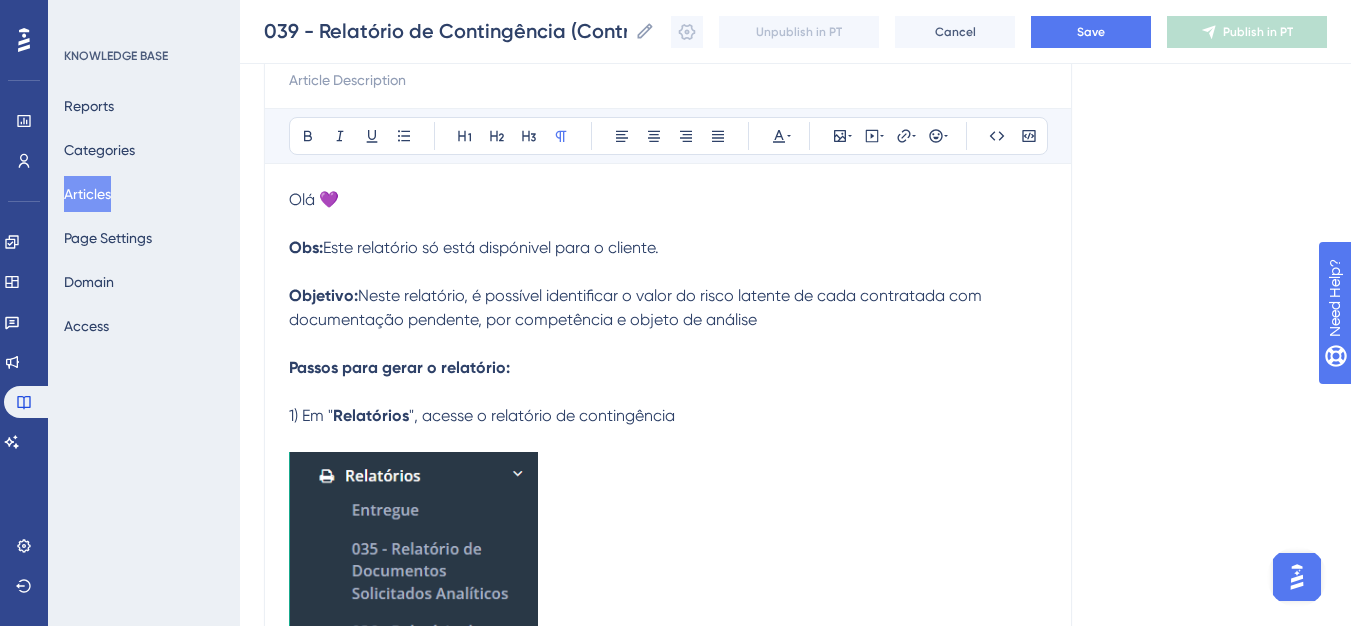 click on "1)" at bounding box center (293, 415) 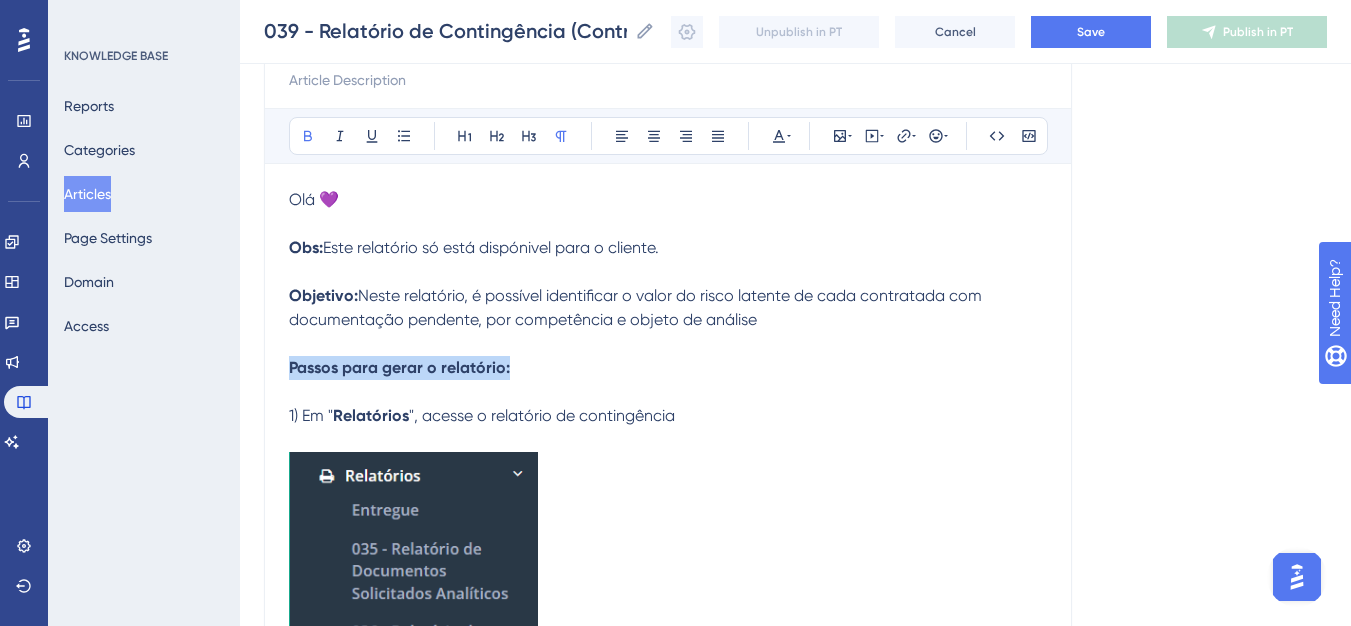 drag, startPoint x: 290, startPoint y: 368, endPoint x: 506, endPoint y: 368, distance: 216 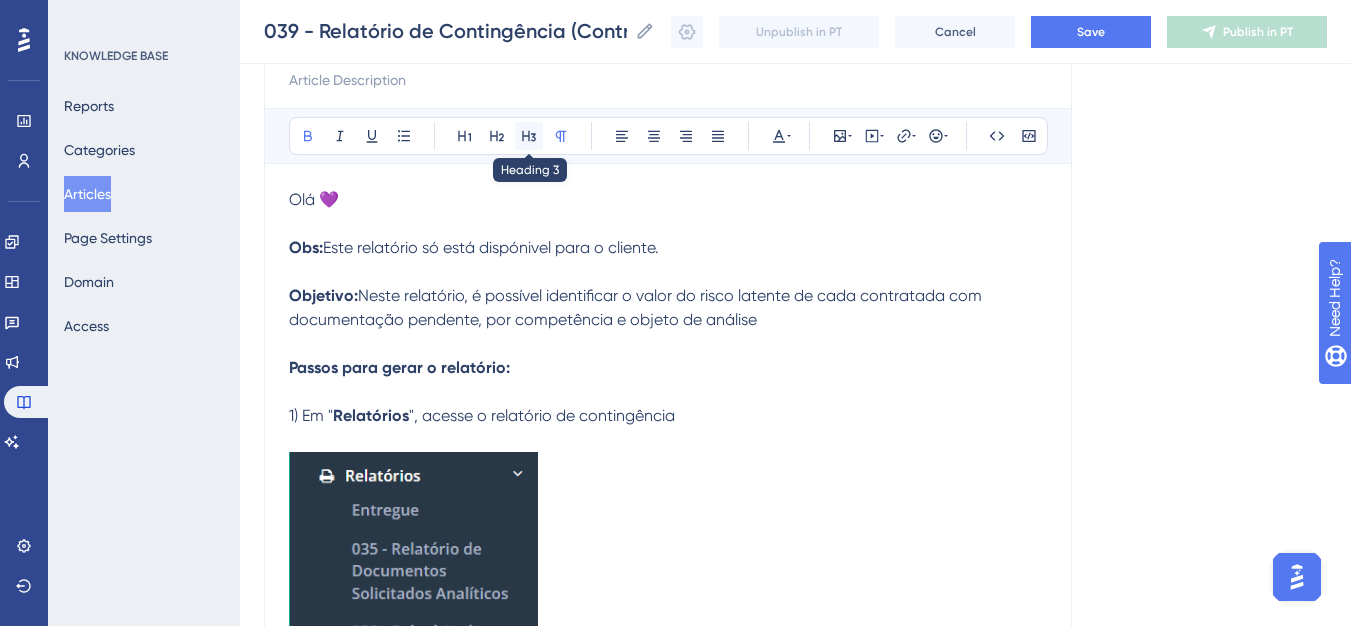 click 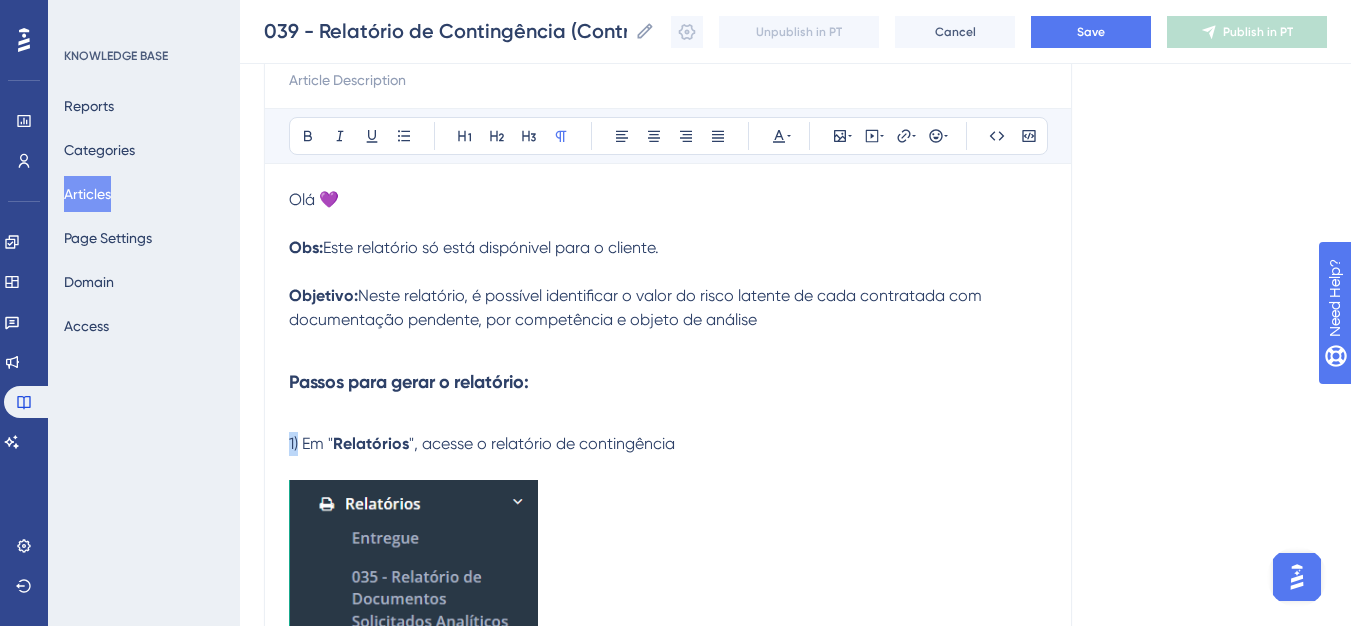 drag, startPoint x: 299, startPoint y: 443, endPoint x: 287, endPoint y: 443, distance: 12 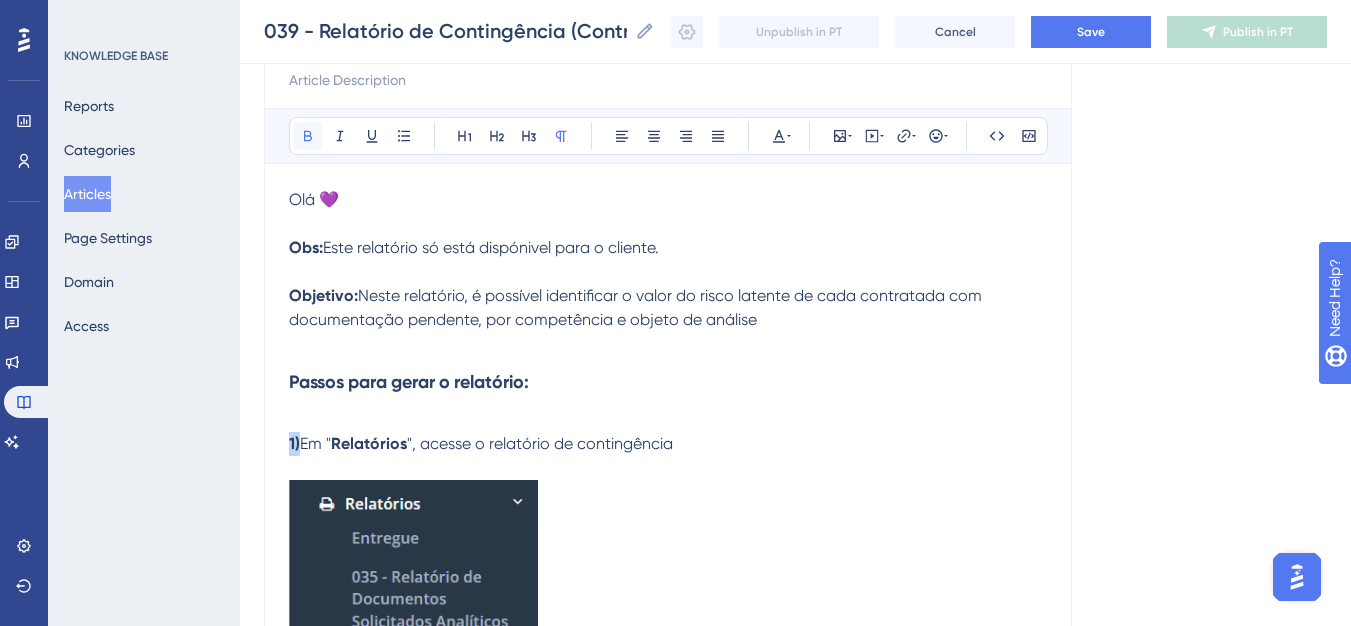click 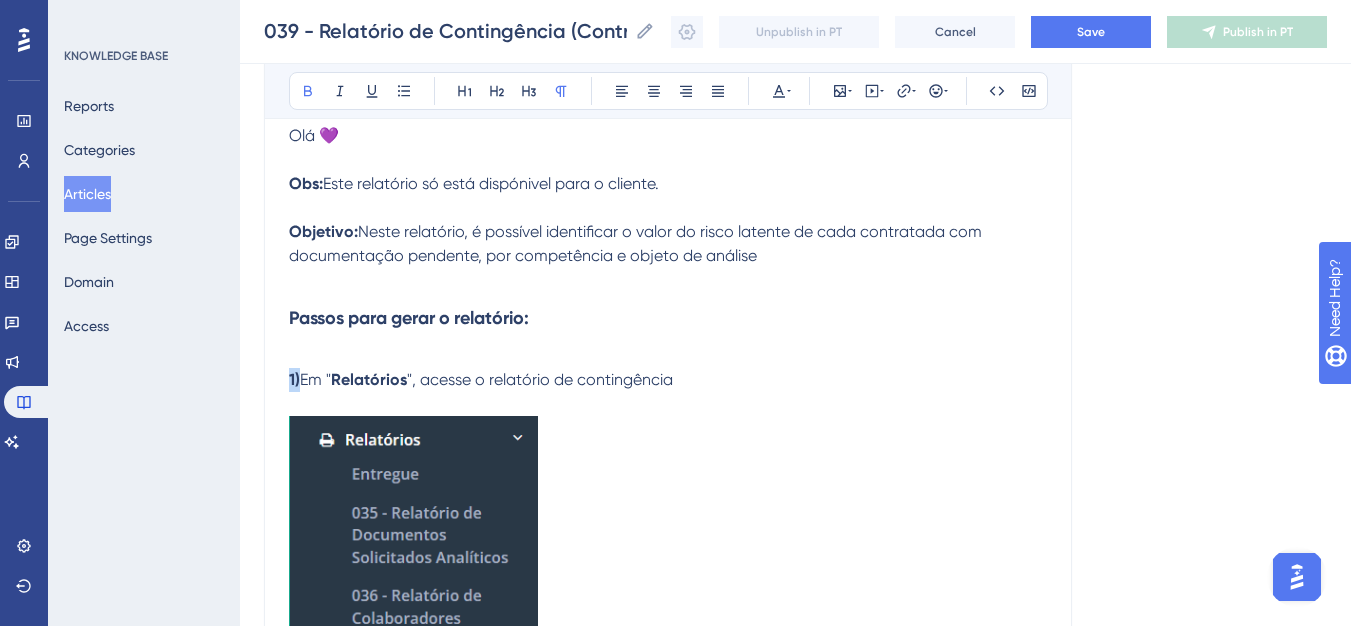 scroll, scrollTop: 337, scrollLeft: 0, axis: vertical 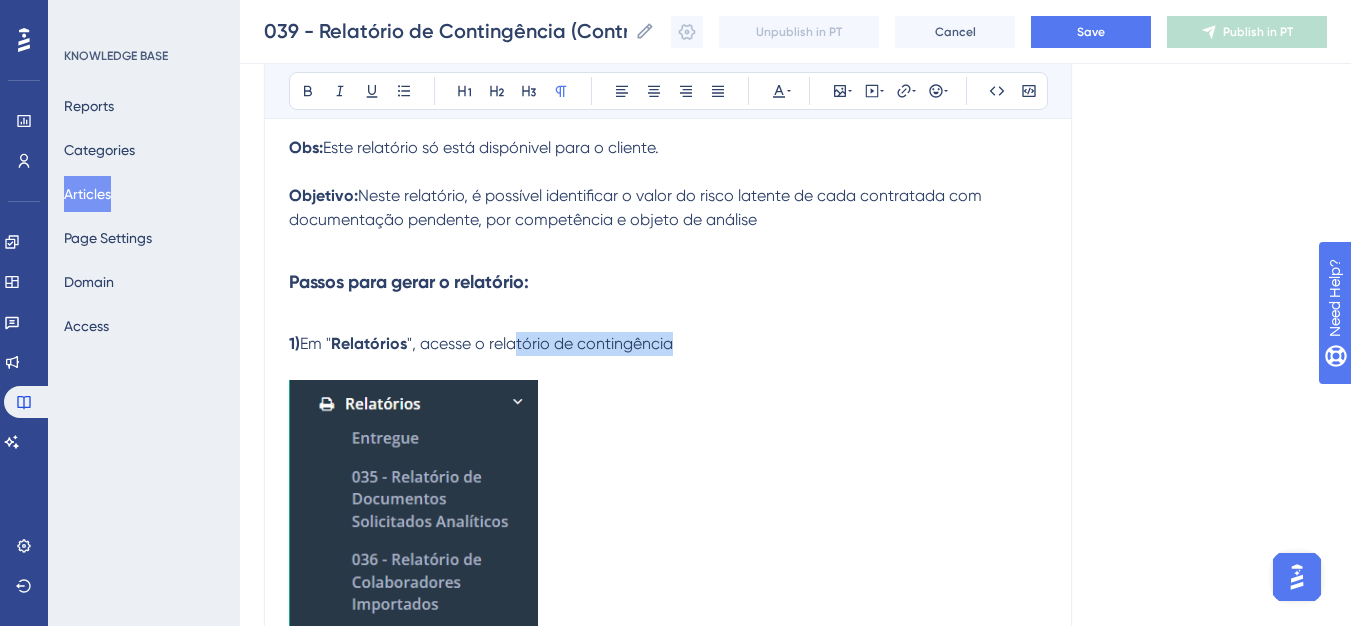 drag, startPoint x: 676, startPoint y: 348, endPoint x: 552, endPoint y: 344, distance: 124.0645 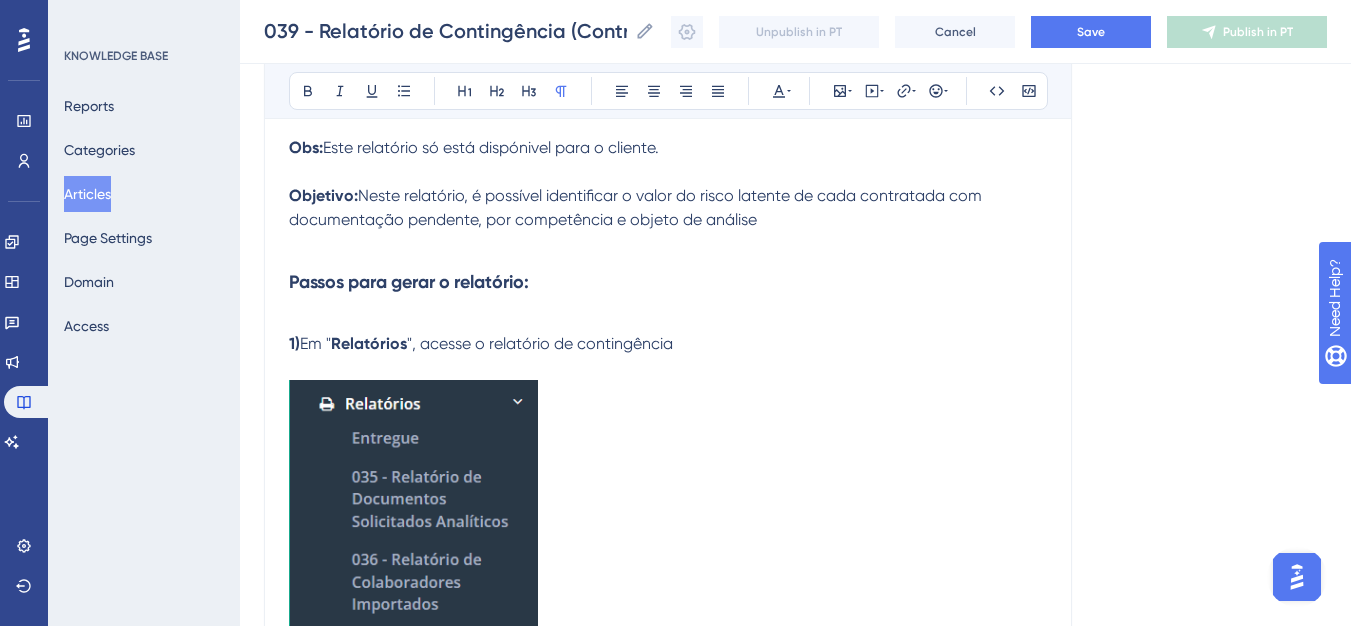 click on "1)  Em " Relatórios ", acesse o relatório de contingência  2)  Utilize o campo de seleção para escolher a contratante desejada 3)   Insira os critérios desejados nos filtros disponíveis 4) Clique no botão   para iniciar o processamento do relatório. Obs:  Ao clicar em " Agendar ", o sistema iniciará o processamento do relatório. Você poderá acompanhar o status conforme a listagem é atualizada, até que o download do arquivo seja disponibilizado." at bounding box center (668, 814) 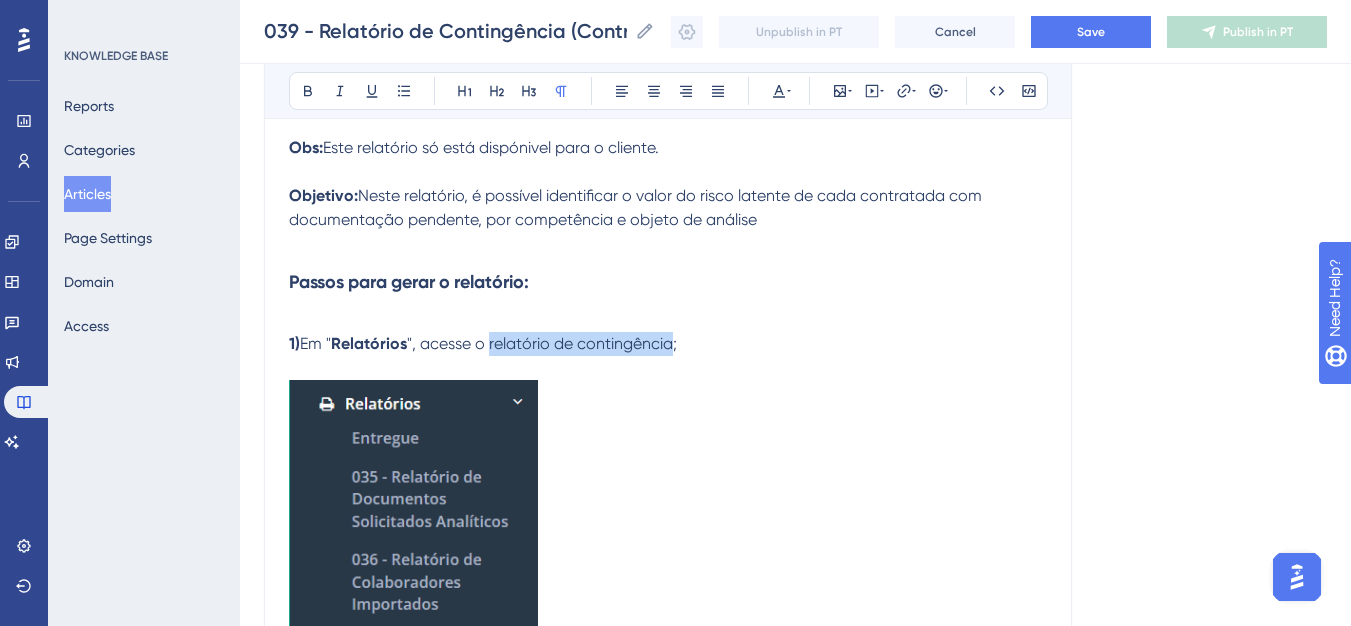 drag, startPoint x: 675, startPoint y: 353, endPoint x: 493, endPoint y: 348, distance: 182.06866 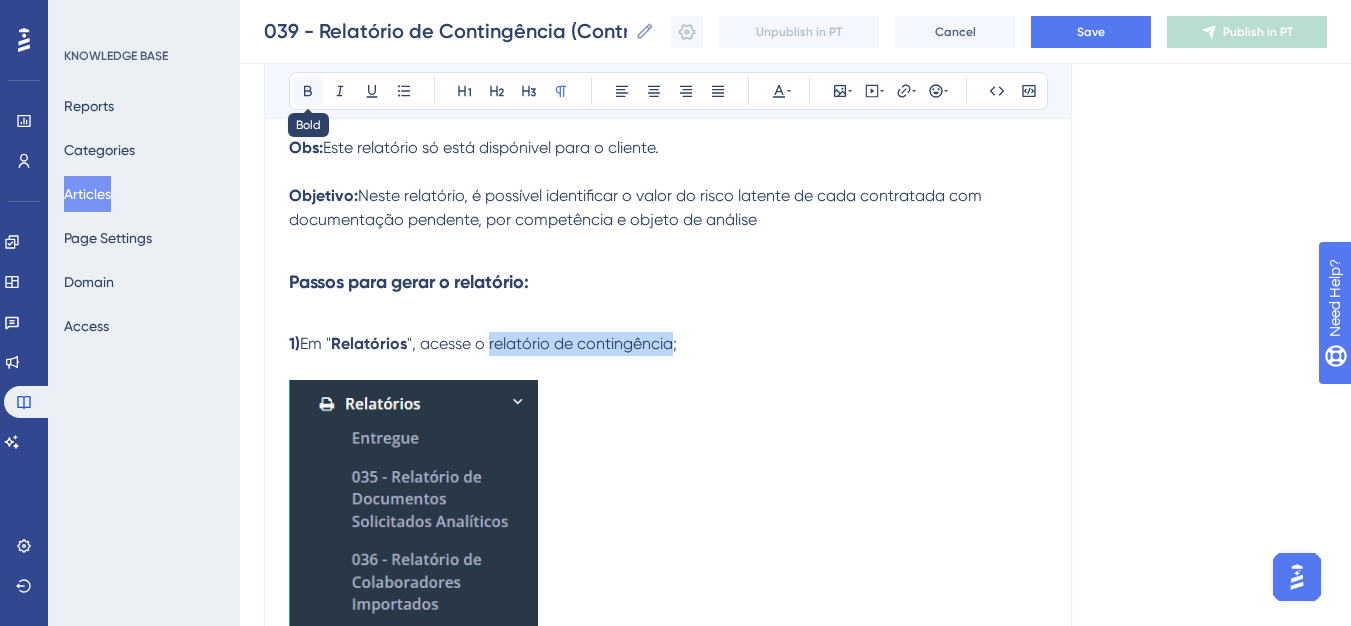 click at bounding box center (308, 91) 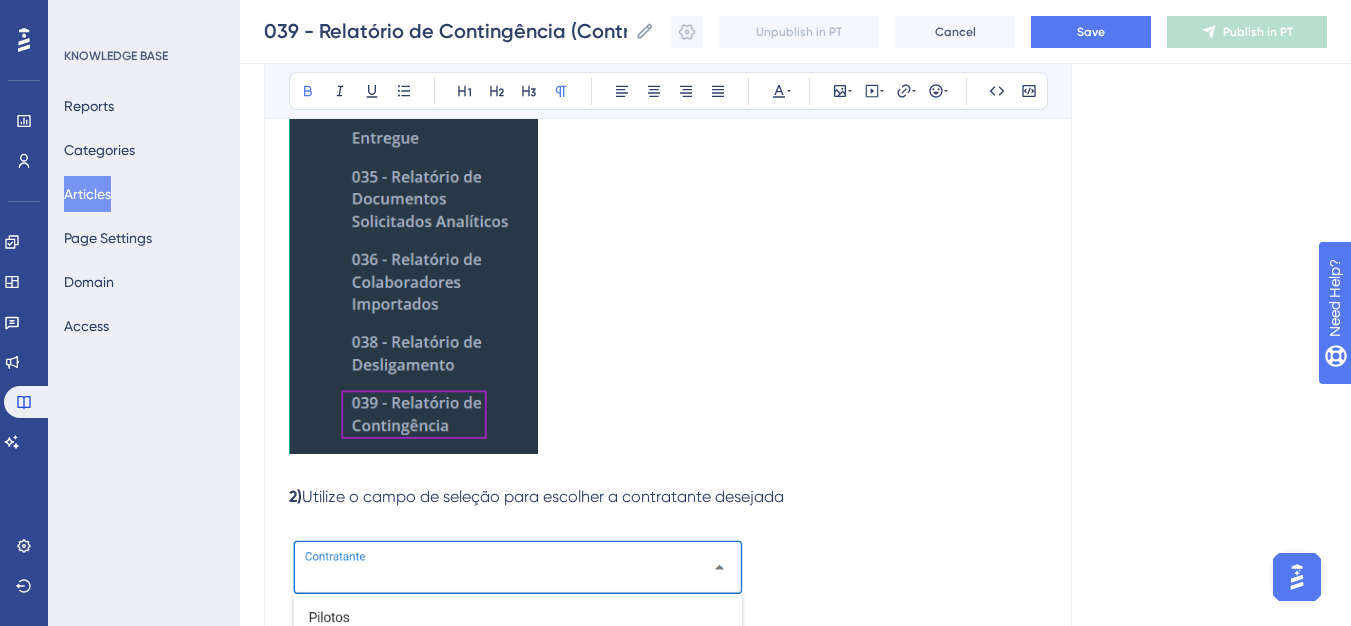 scroll, scrollTop: 737, scrollLeft: 0, axis: vertical 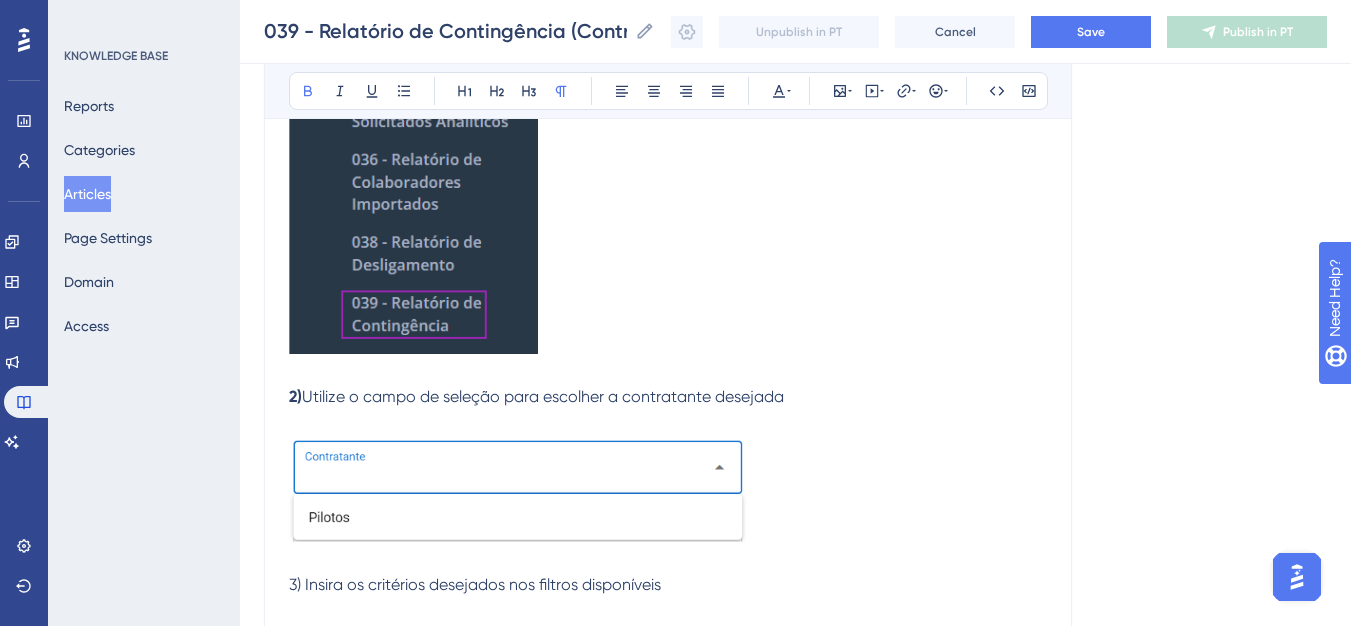 drag, startPoint x: 288, startPoint y: 398, endPoint x: 350, endPoint y: 409, distance: 62.968246 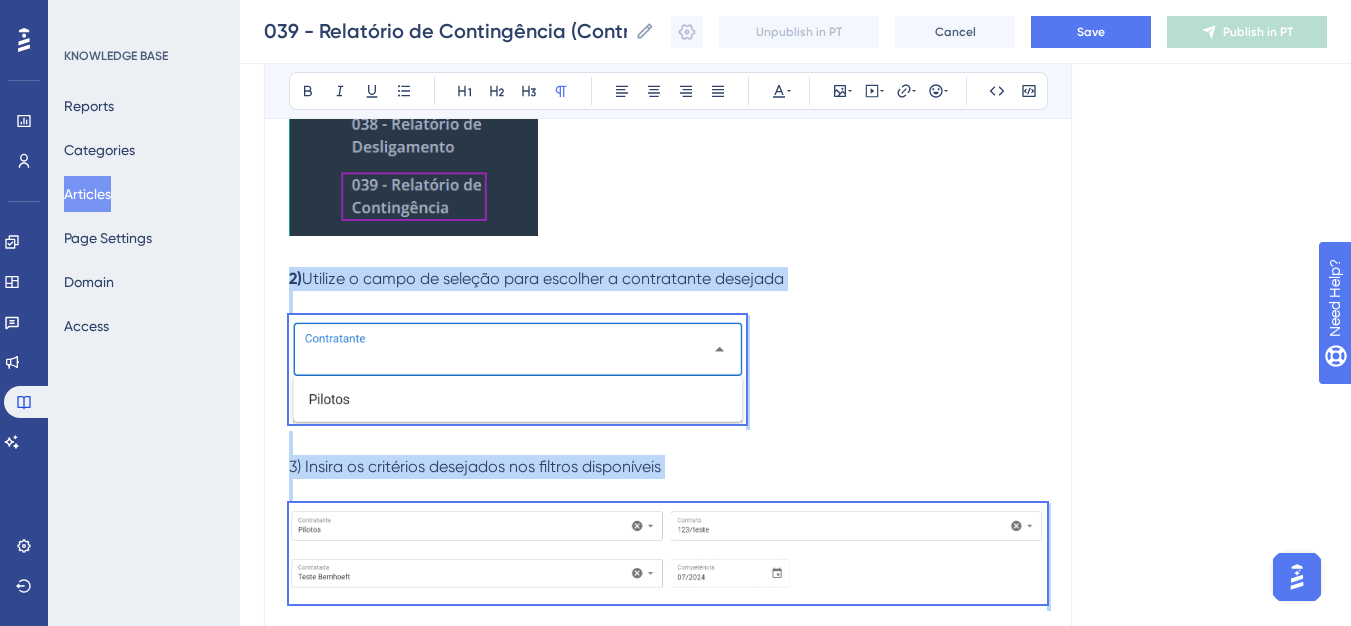 scroll, scrollTop: 1037, scrollLeft: 0, axis: vertical 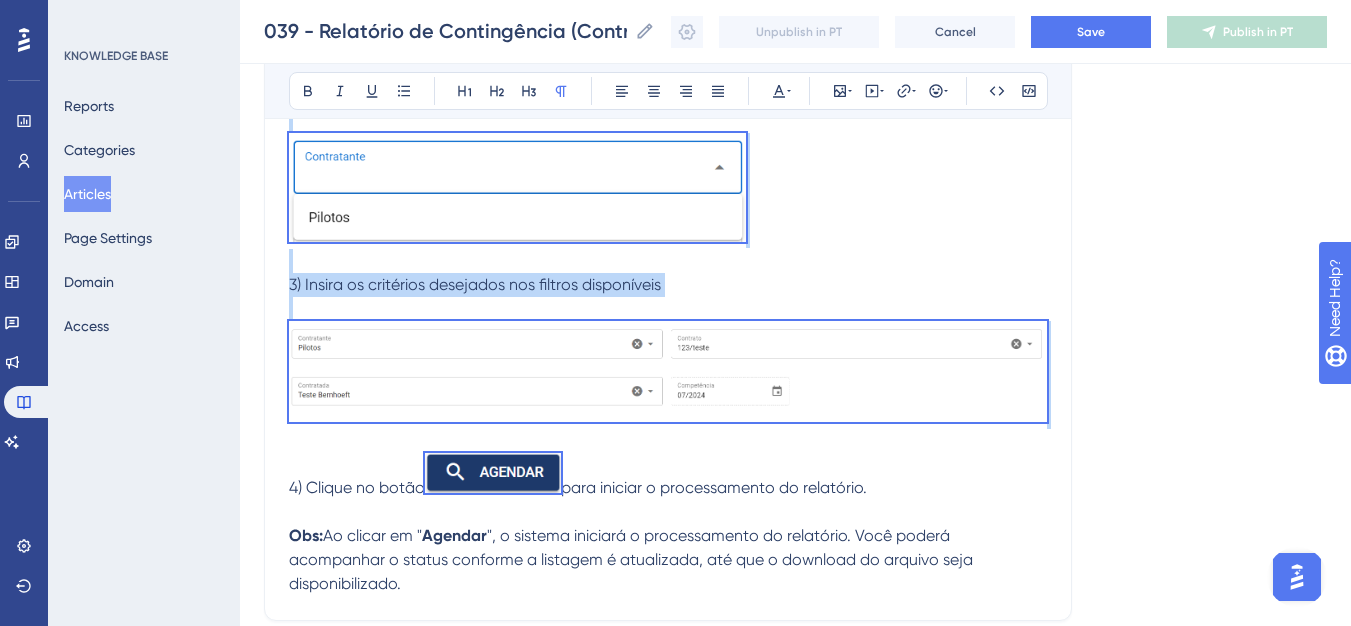 drag, startPoint x: 293, startPoint y: 400, endPoint x: 921, endPoint y: 498, distance: 635.6005 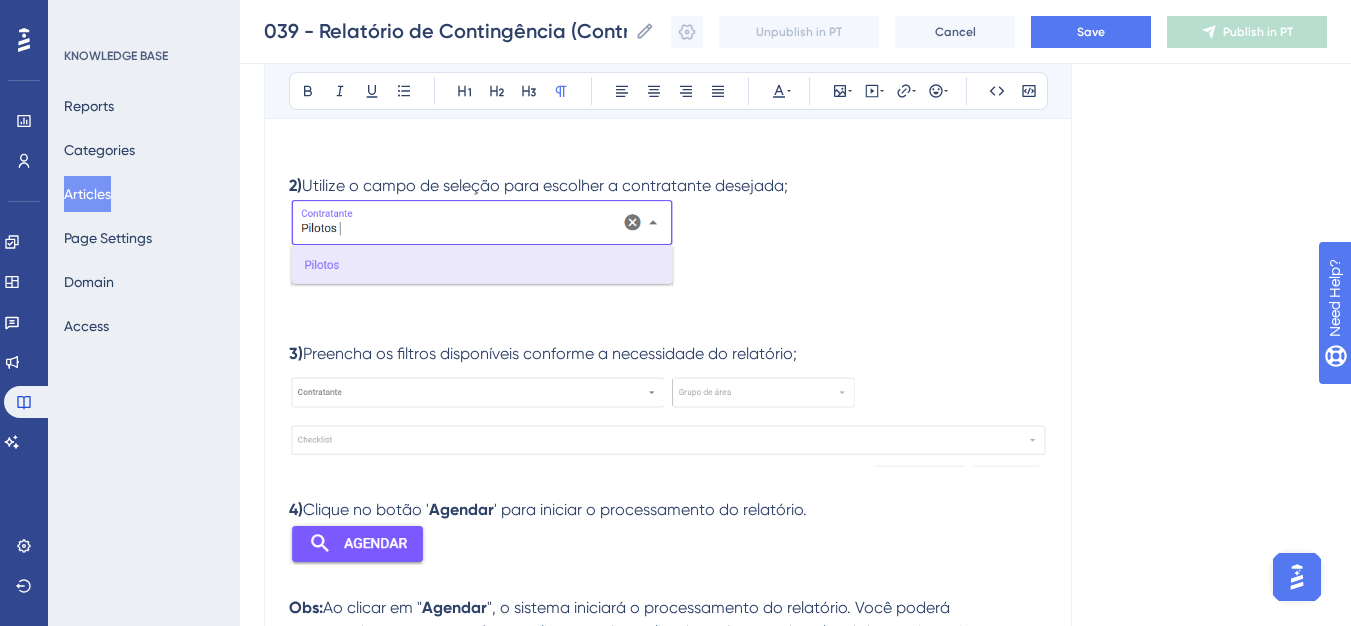 scroll, scrollTop: 937, scrollLeft: 0, axis: vertical 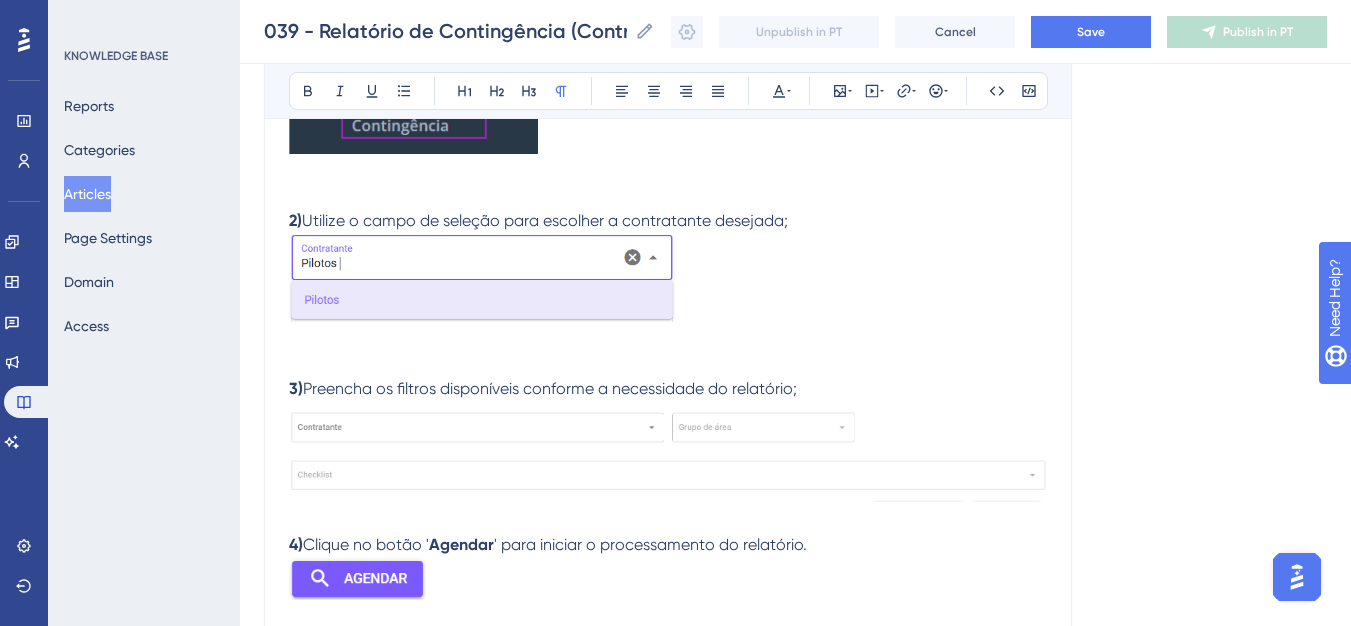 click on "1)  Em " Relatórios ", acesse o  relatório de contingência ; 2)  Utilize o campo de seleção para escolher a contratante desejada; 3)  Preencha os filtros disponíveis conforme a necessidade do relatório; 4)  Clique no botão ' Agendar ' para iniciar o processamento do relatório." at bounding box center [668, 144] 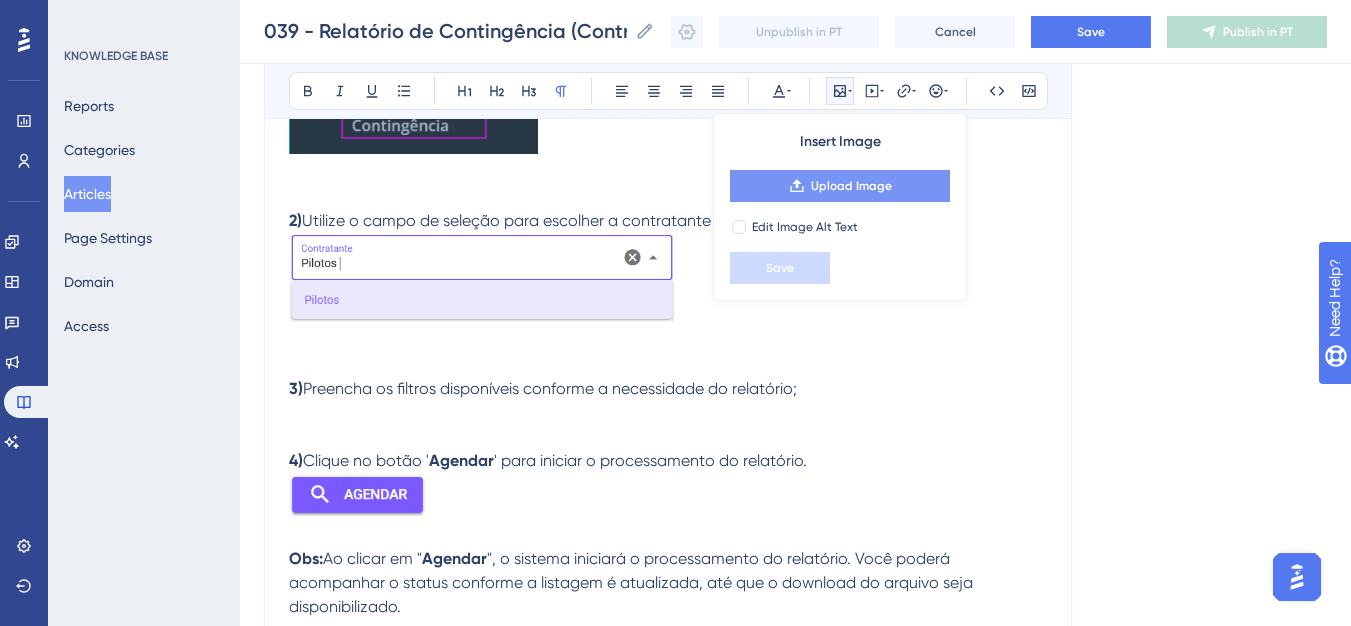click on "Upload Image" at bounding box center (840, 186) 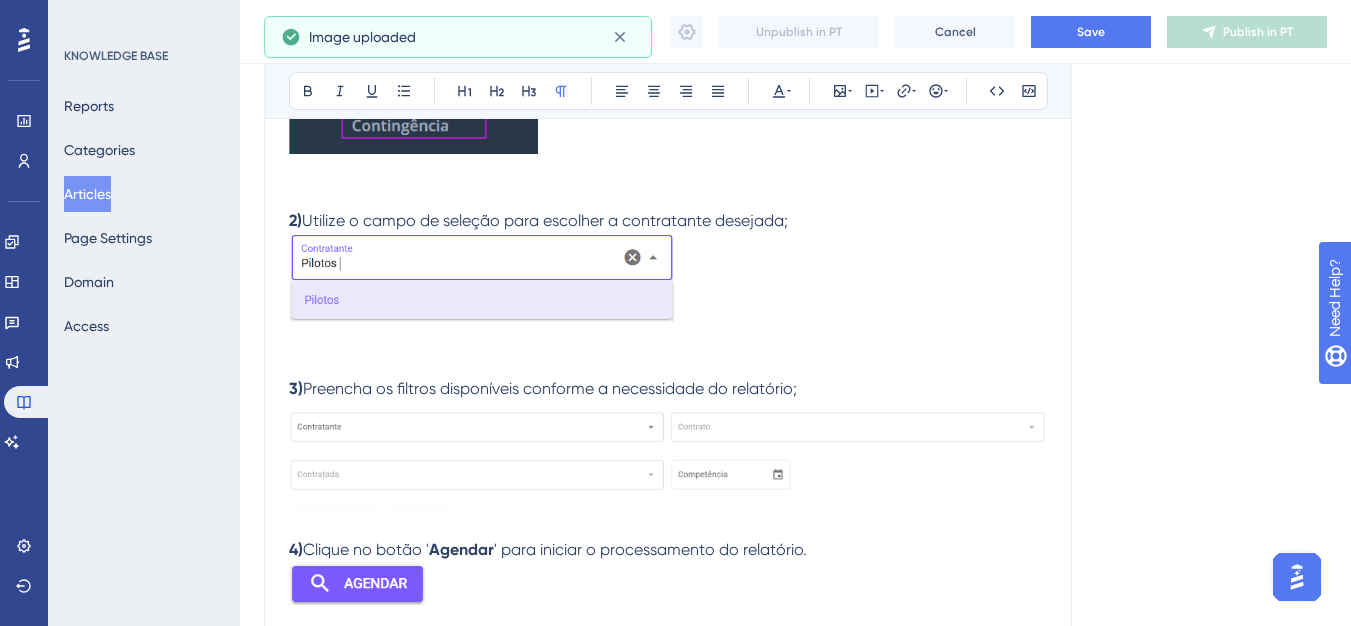 click at bounding box center (668, 454) 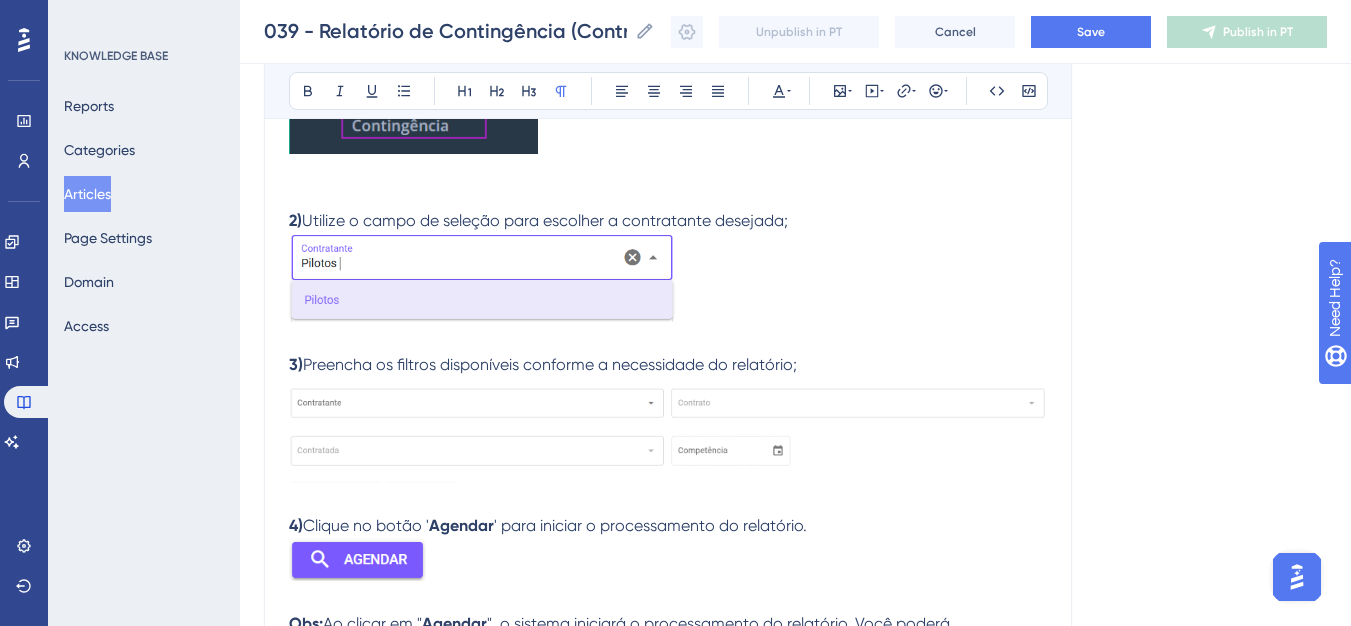 click on "1)  Em " Relatórios ", acesse o  relatório de contingência ; 2)  Utilize o campo de seleção para escolher a contratante desejada; 3)  Preencha os filtros disponíveis conforme a necessidade do relatório; 4)  Clique no botão ' Agendar ' para iniciar o processamento do relatório." at bounding box center (668, 135) 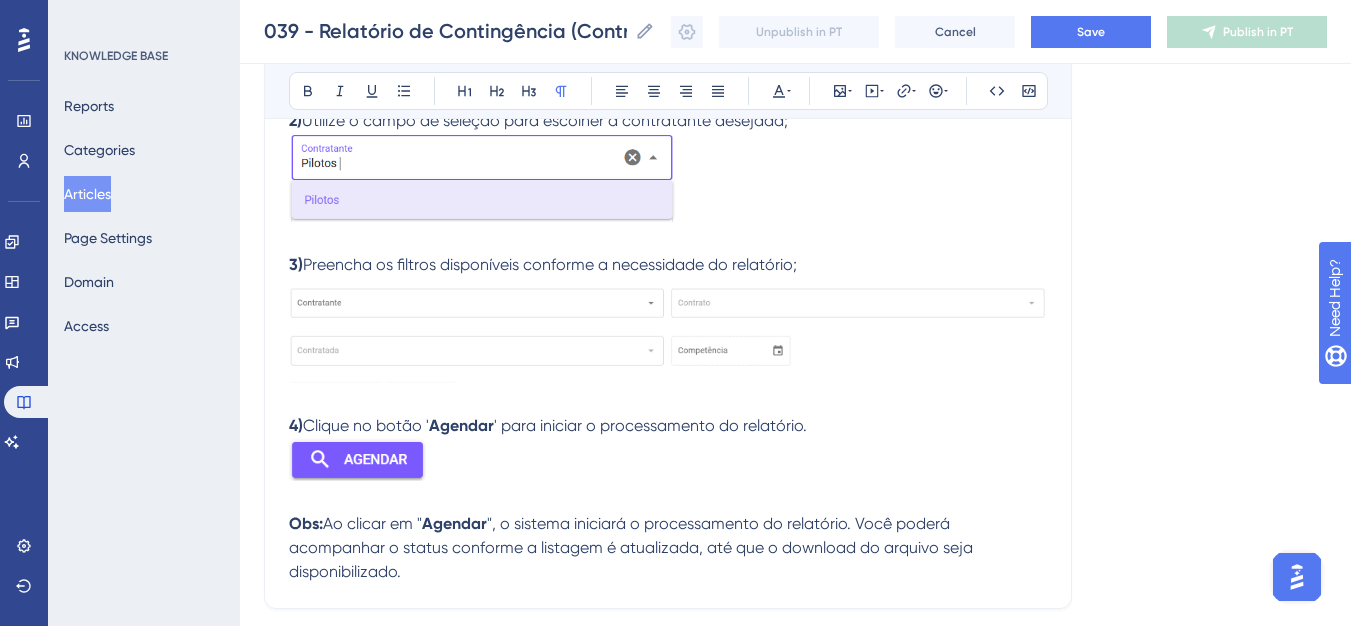 click on "1)  Em " Relatórios ", acesse o  relatório de contingência ; 2)  Utilize o campo de seleção para escolher a contratante desejada; 3)  Preencha os filtros disponíveis conforme a necessidade do relatório; 4)  Clique no botão ' Agendar ' para iniciar o processamento do relatório." at bounding box center (668, 35) 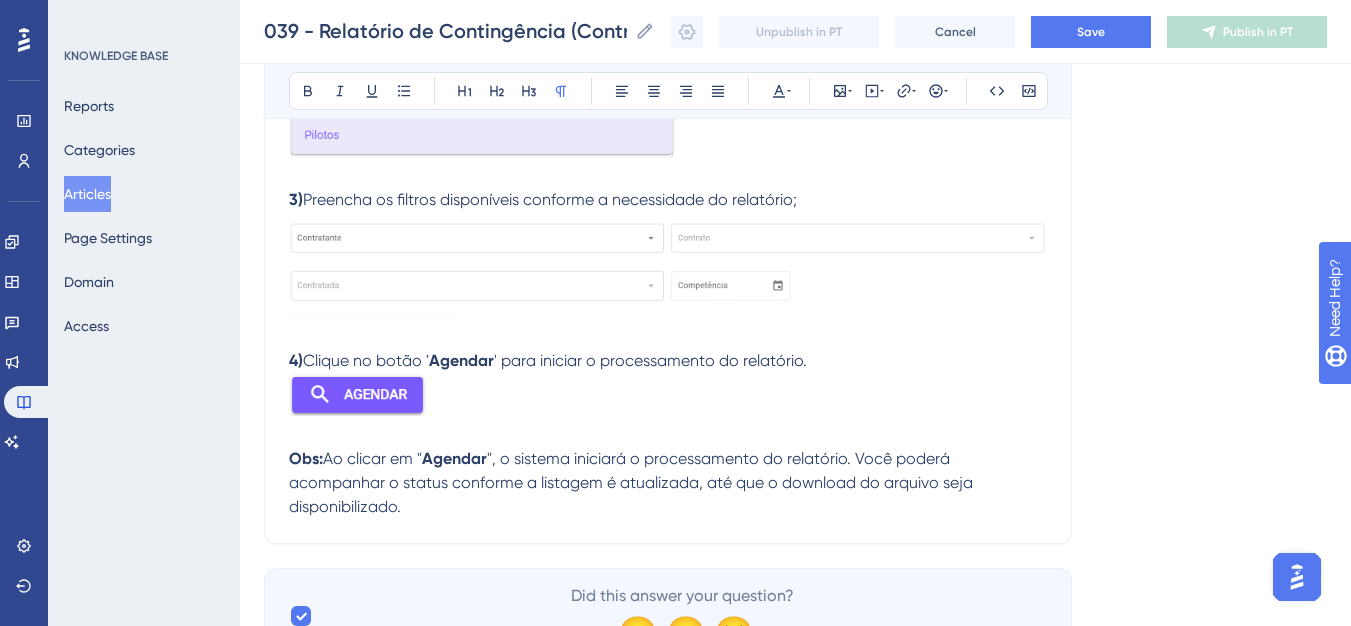 scroll, scrollTop: 1137, scrollLeft: 0, axis: vertical 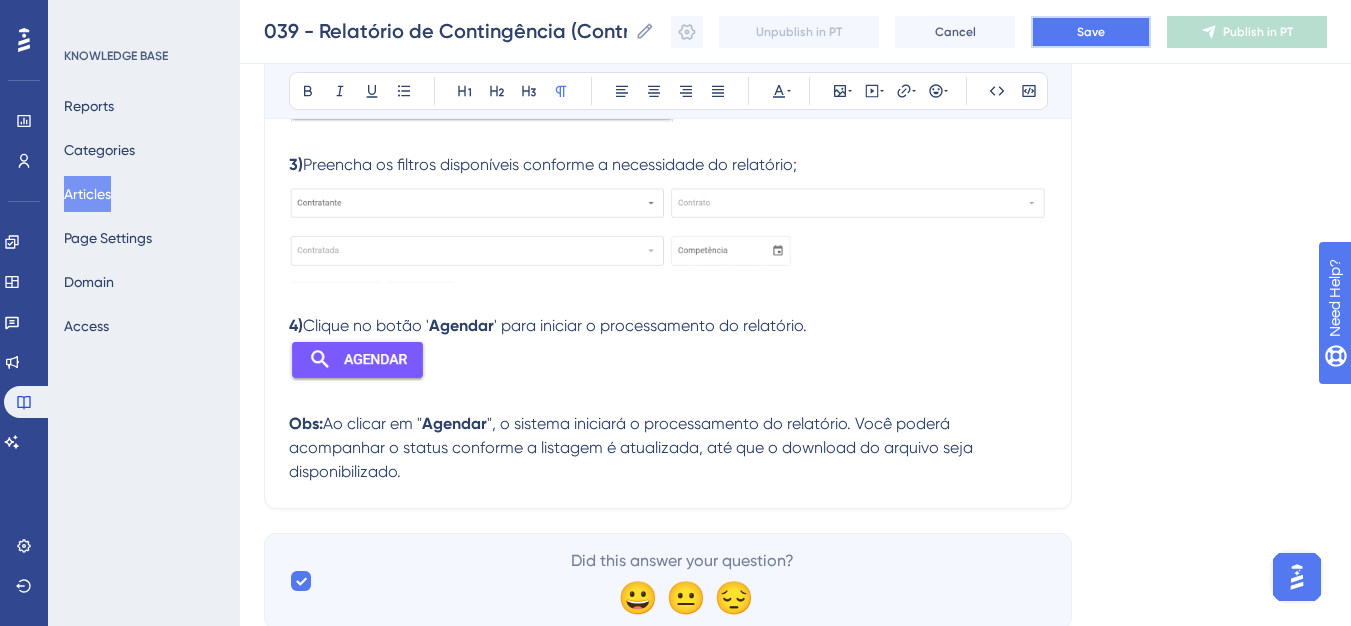click on "Save" at bounding box center [1091, 32] 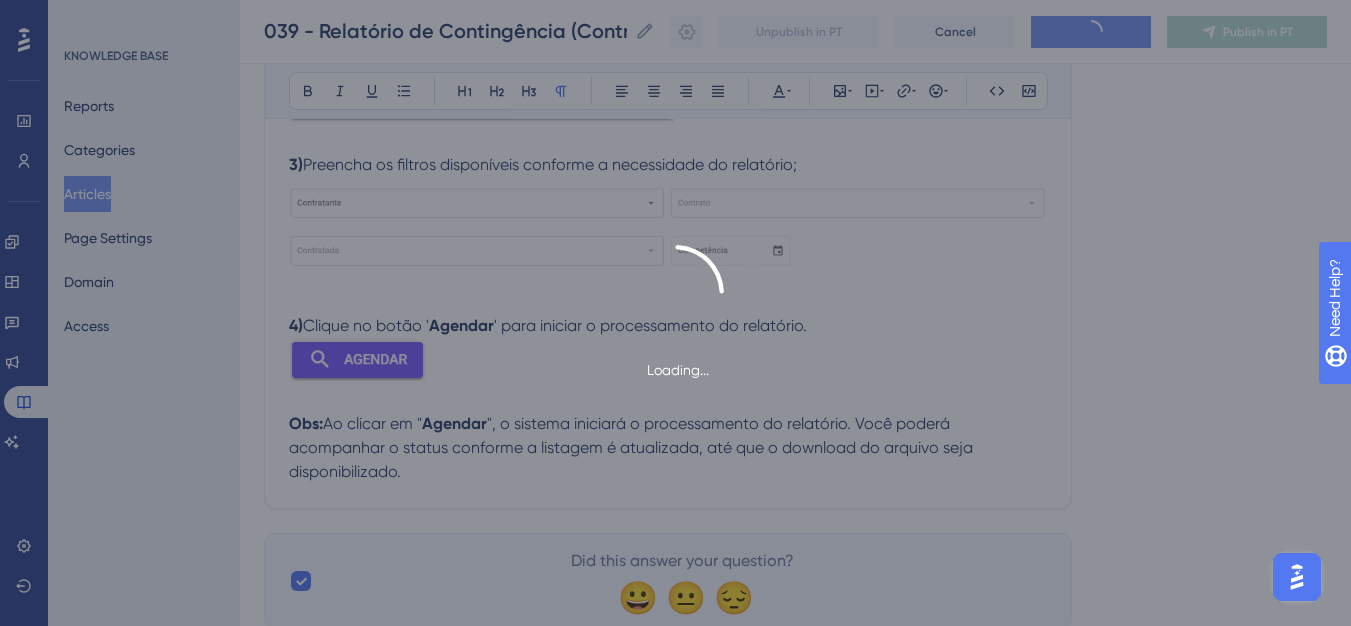 scroll, scrollTop: 433, scrollLeft: 0, axis: vertical 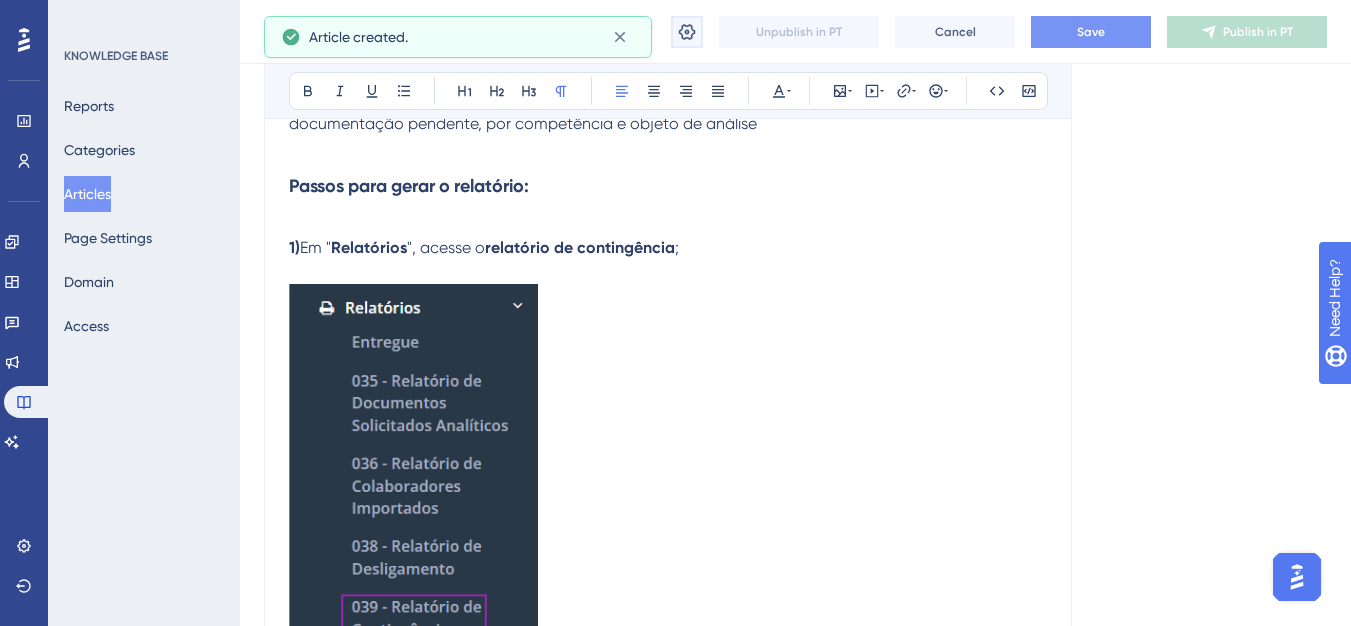 click at bounding box center [687, 32] 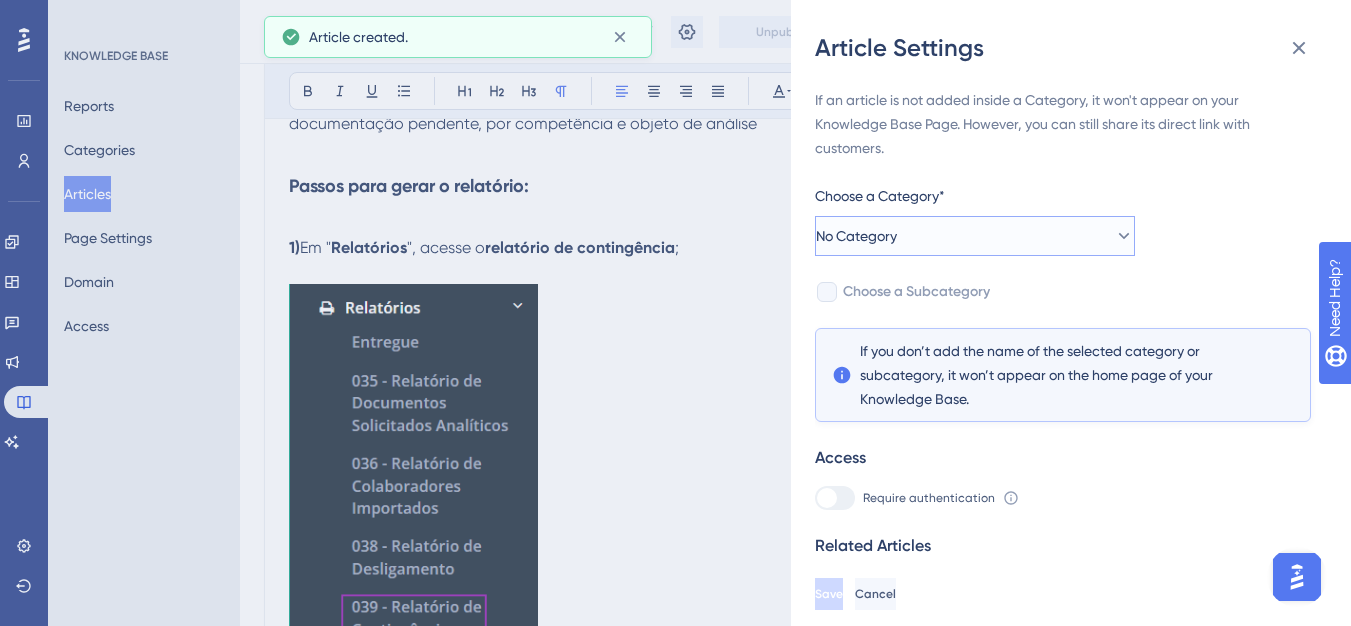 click on "No Category" at bounding box center [975, 236] 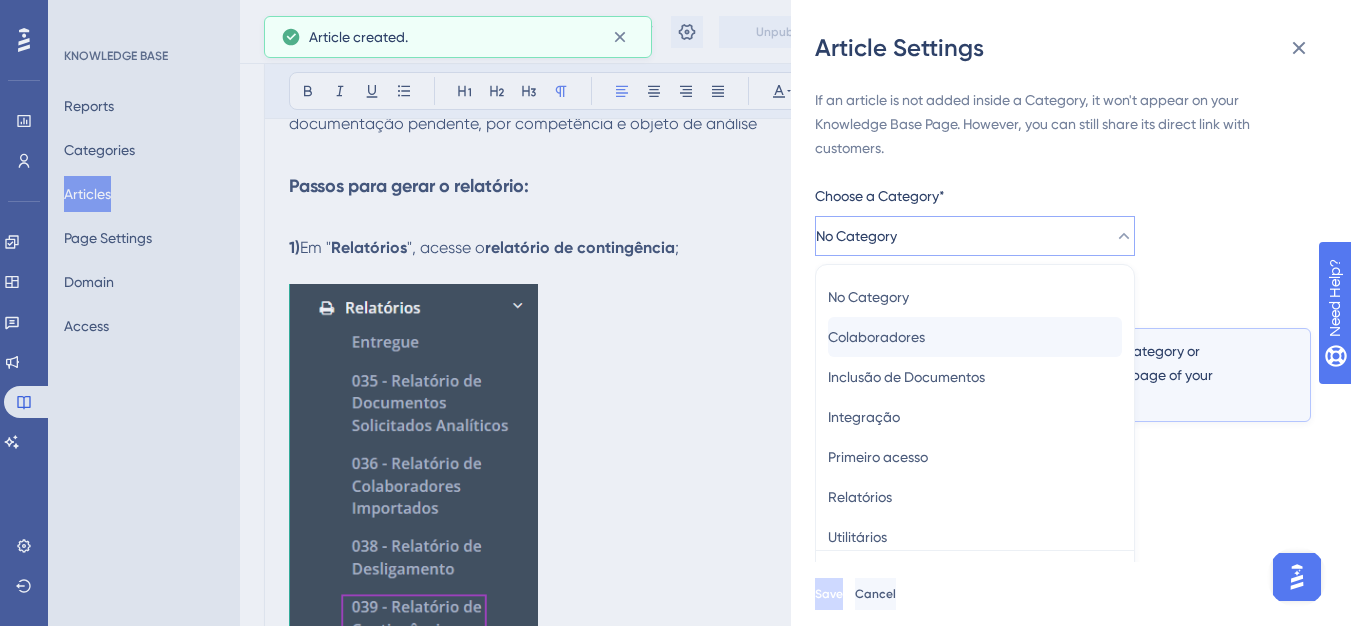 scroll, scrollTop: 49, scrollLeft: 0, axis: vertical 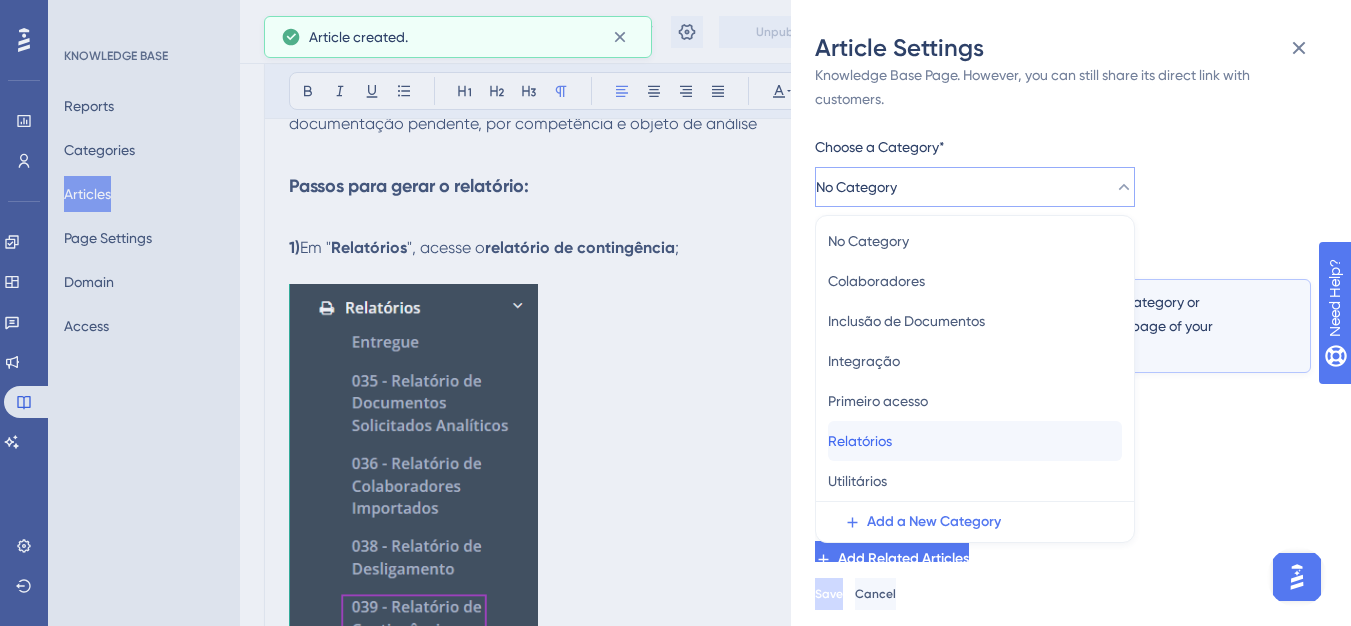 click on "Relatórios" at bounding box center [860, 441] 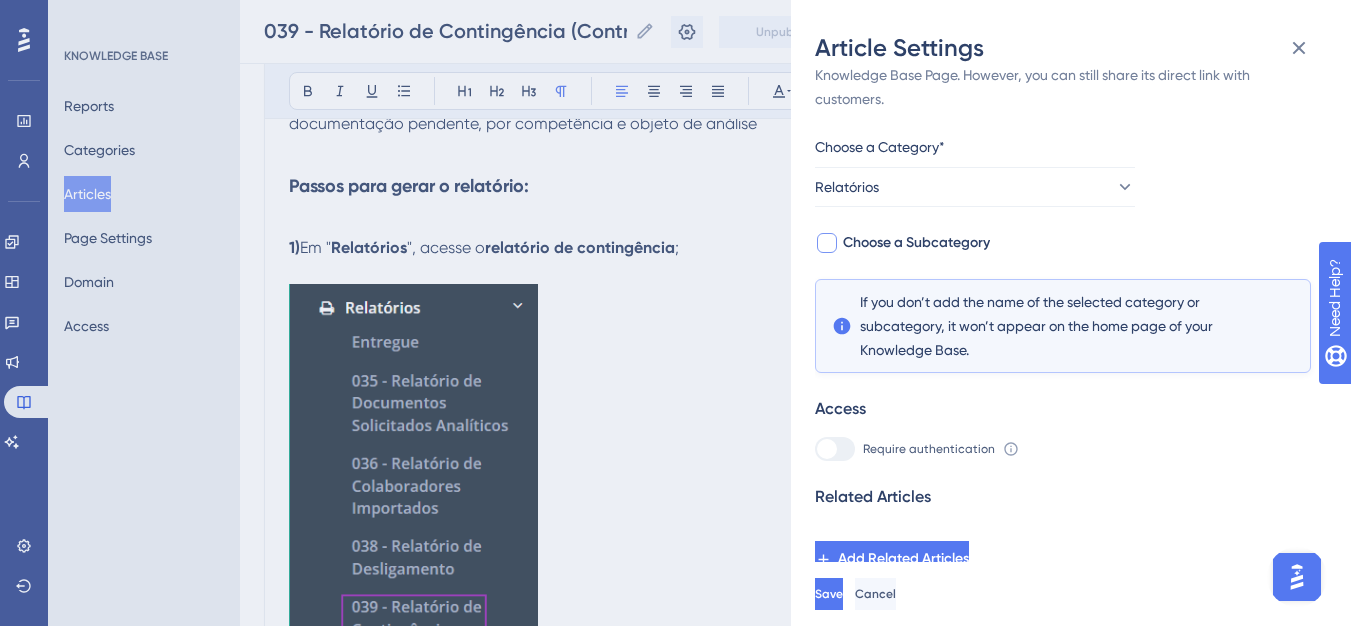 click at bounding box center (827, 243) 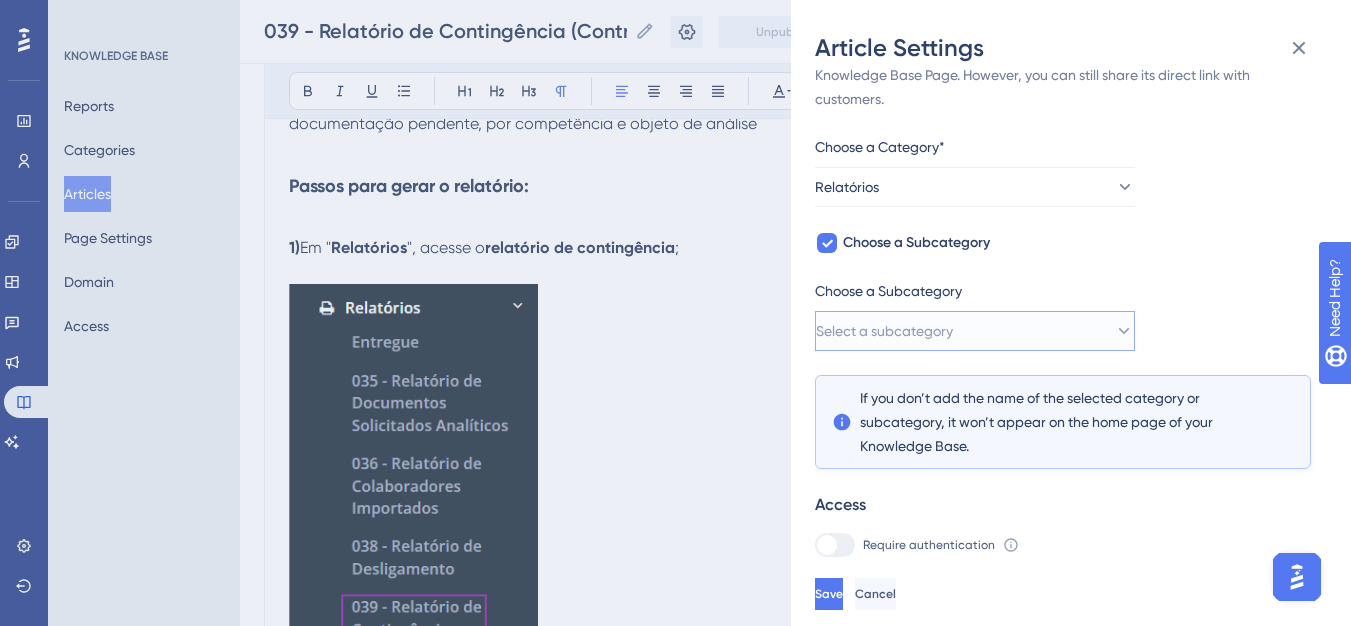 click on "Select a subcategory" at bounding box center [975, 331] 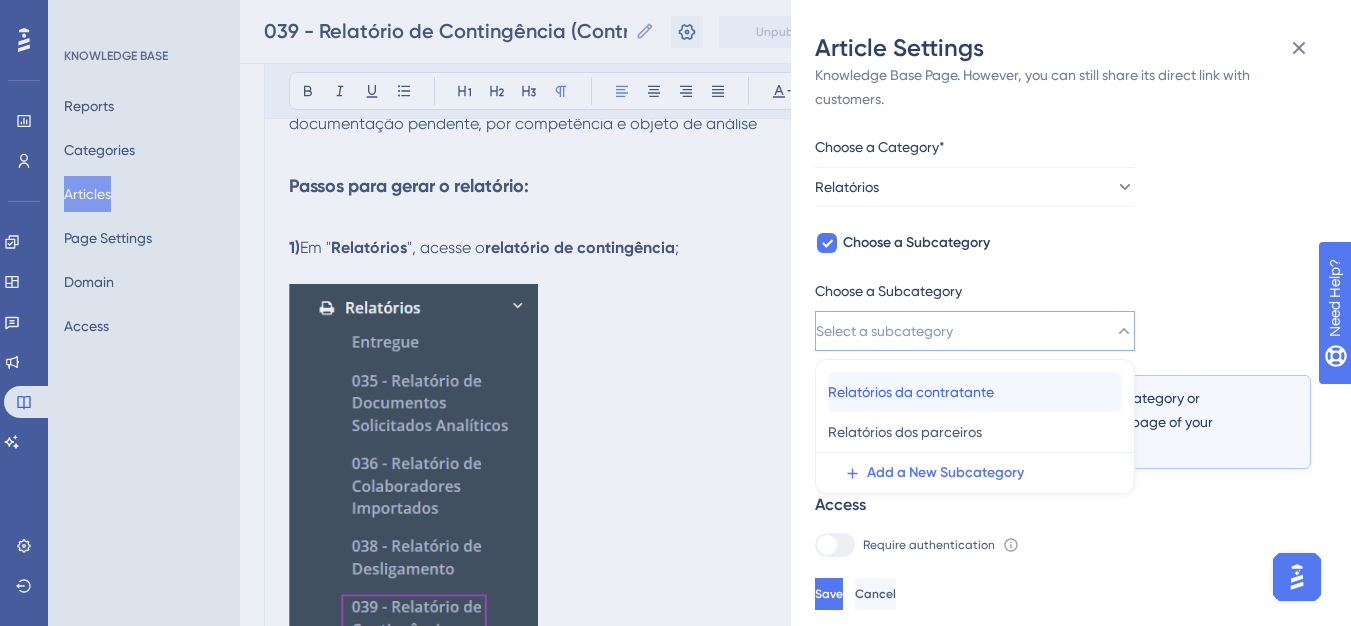 click on "Relatórios da contratante" at bounding box center (911, 392) 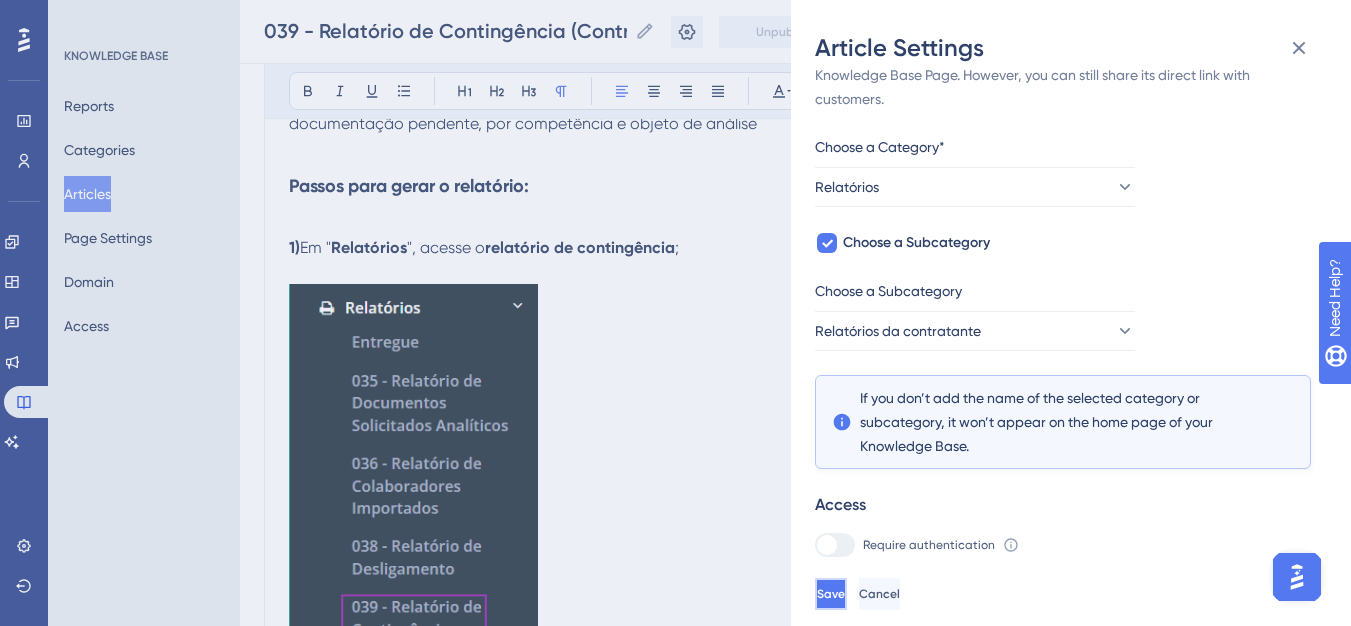 click on "Save" at bounding box center [831, 594] 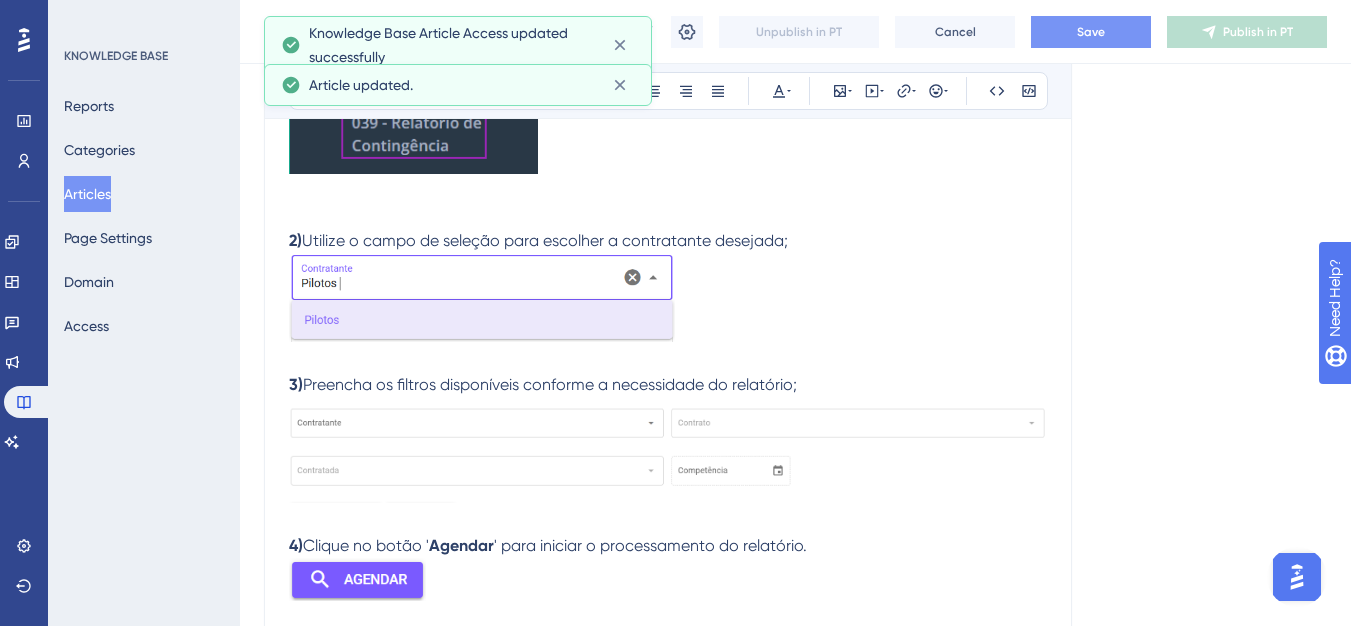 scroll, scrollTop: 733, scrollLeft: 0, axis: vertical 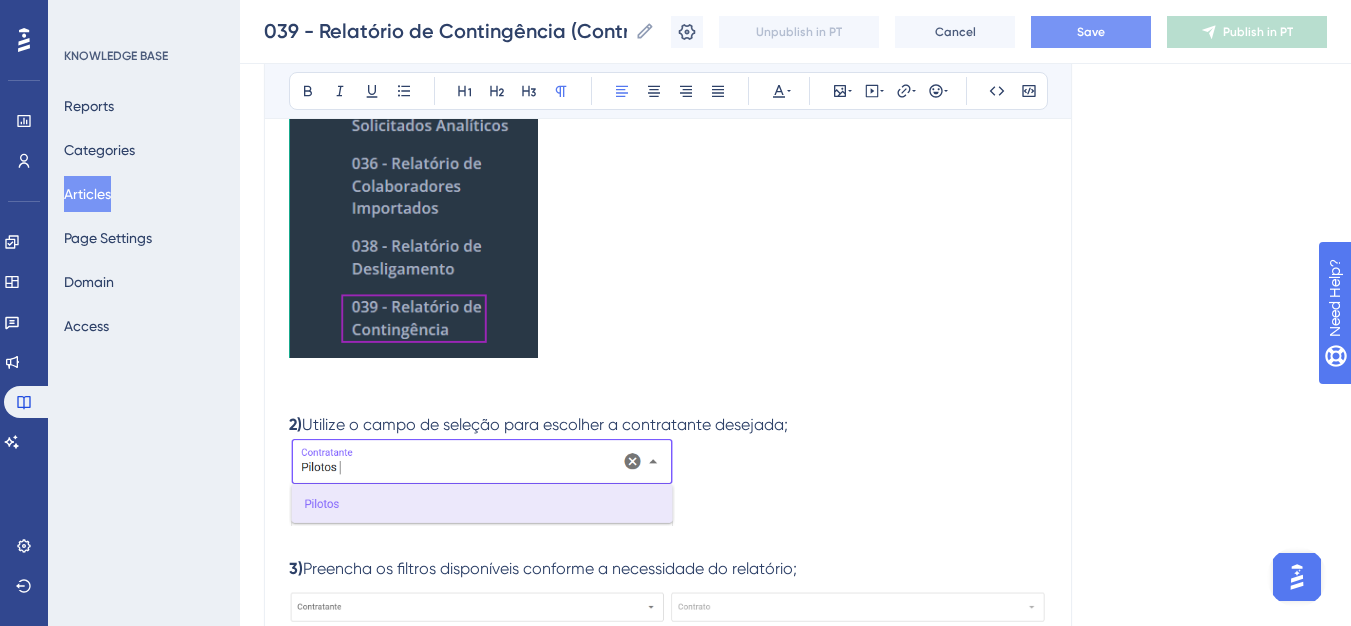 click at bounding box center [413, 171] 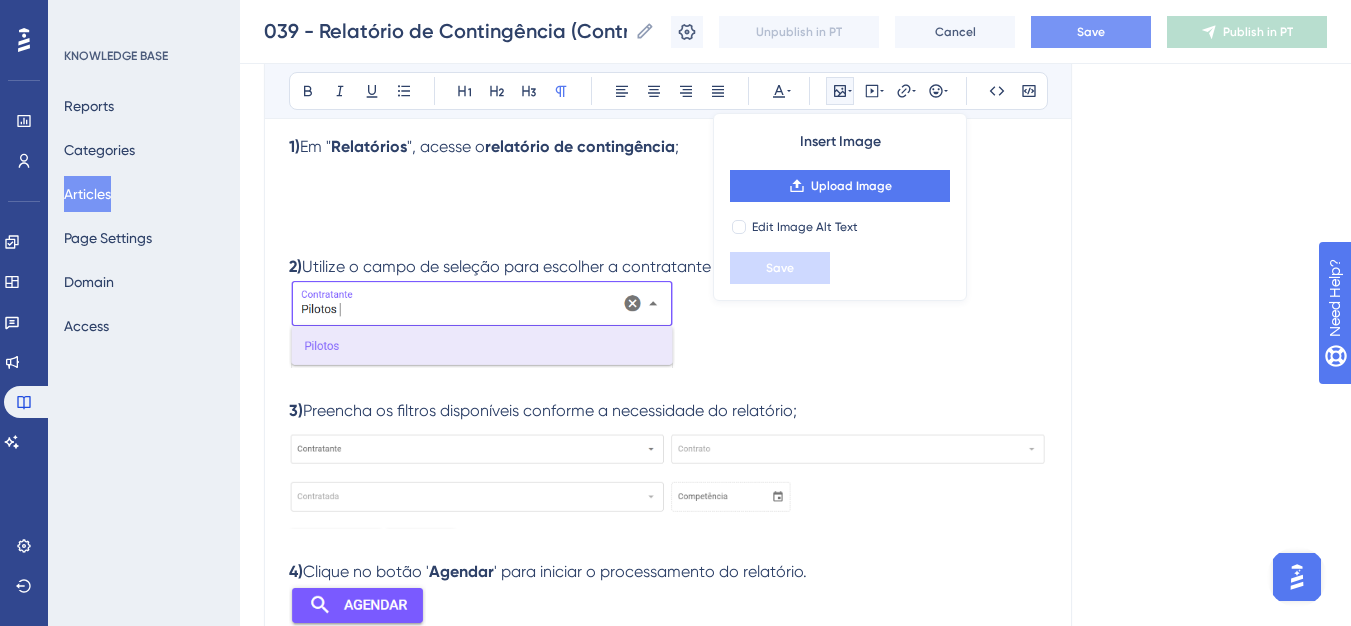 scroll, scrollTop: 519, scrollLeft: 0, axis: vertical 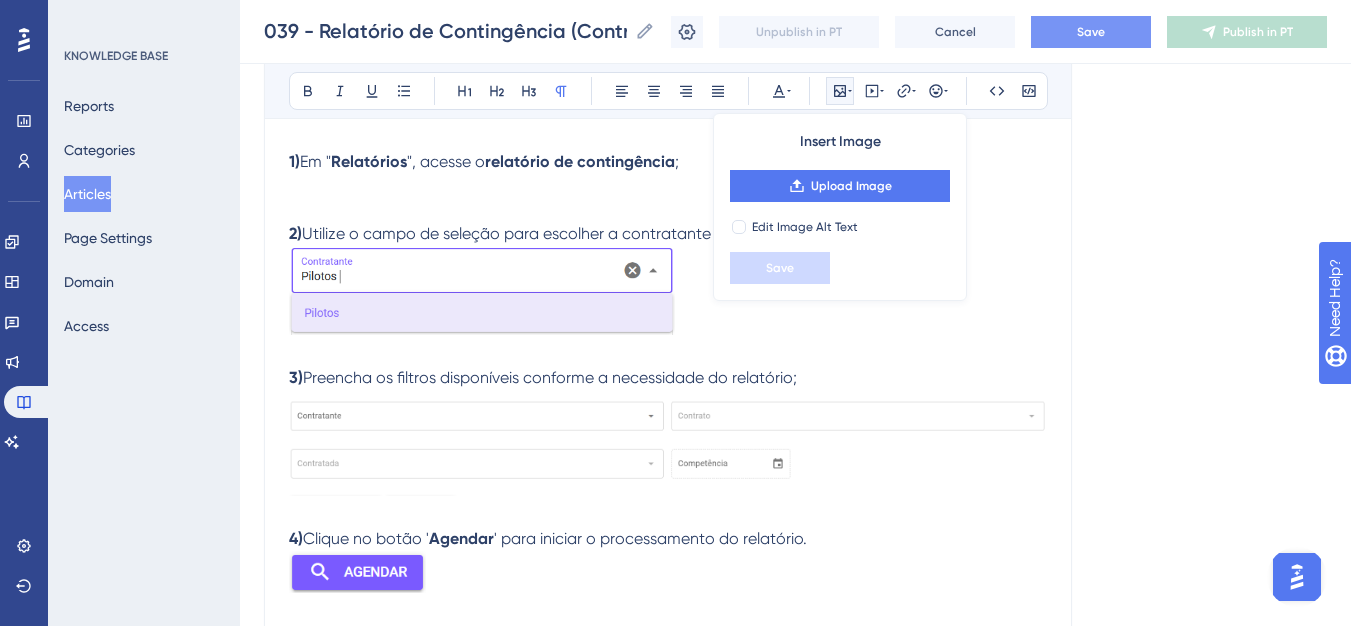 click on "1)  Em " Relatórios ", acesse o  relatório de contingência ; 2)  Utilize o campo de seleção para escolher a contratante desejada; 3)  Preencha os filtros disponíveis conforme a necessidade do relatório; 4)  Clique no botão ' Agendar ' para iniciar o processamento do relatório." at bounding box center [668, 350] 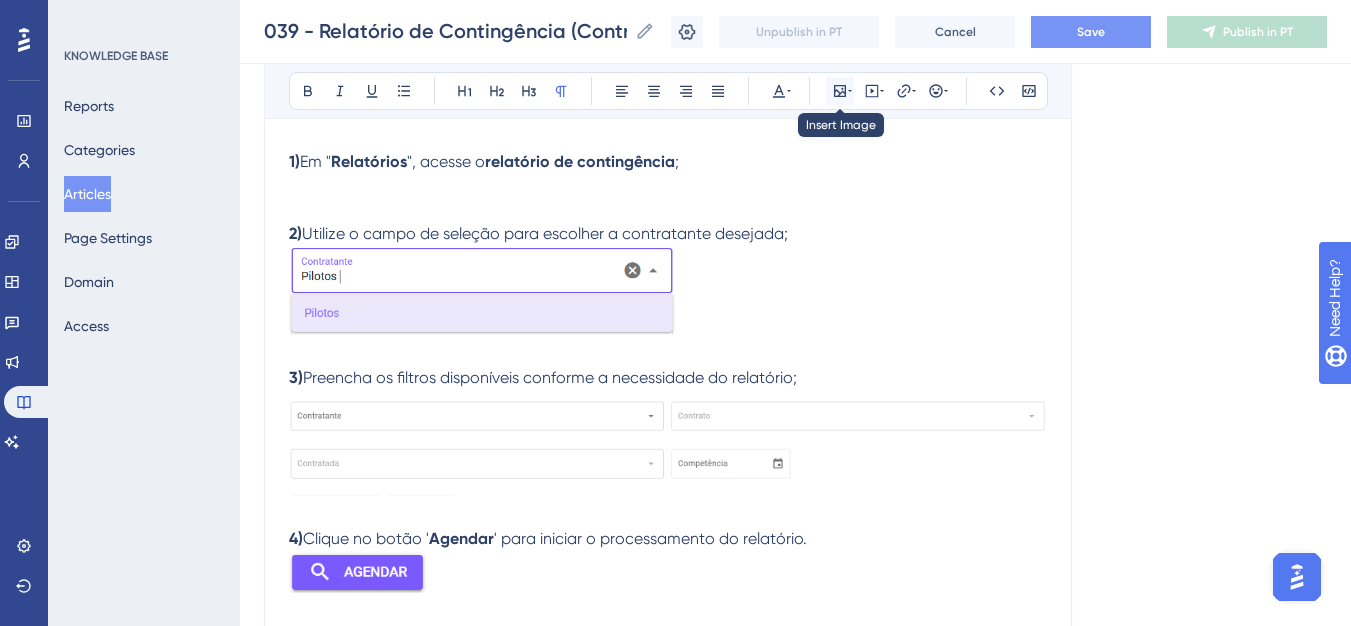 click on "Bold Italic Underline Bullet Point Heading 1 Heading 2 Heading 3 Normal Align Left Align Center Align Right Align Justify Text Color Insert Image Embed Video Hyperlink Emojis Code Code Block" at bounding box center (668, 91) 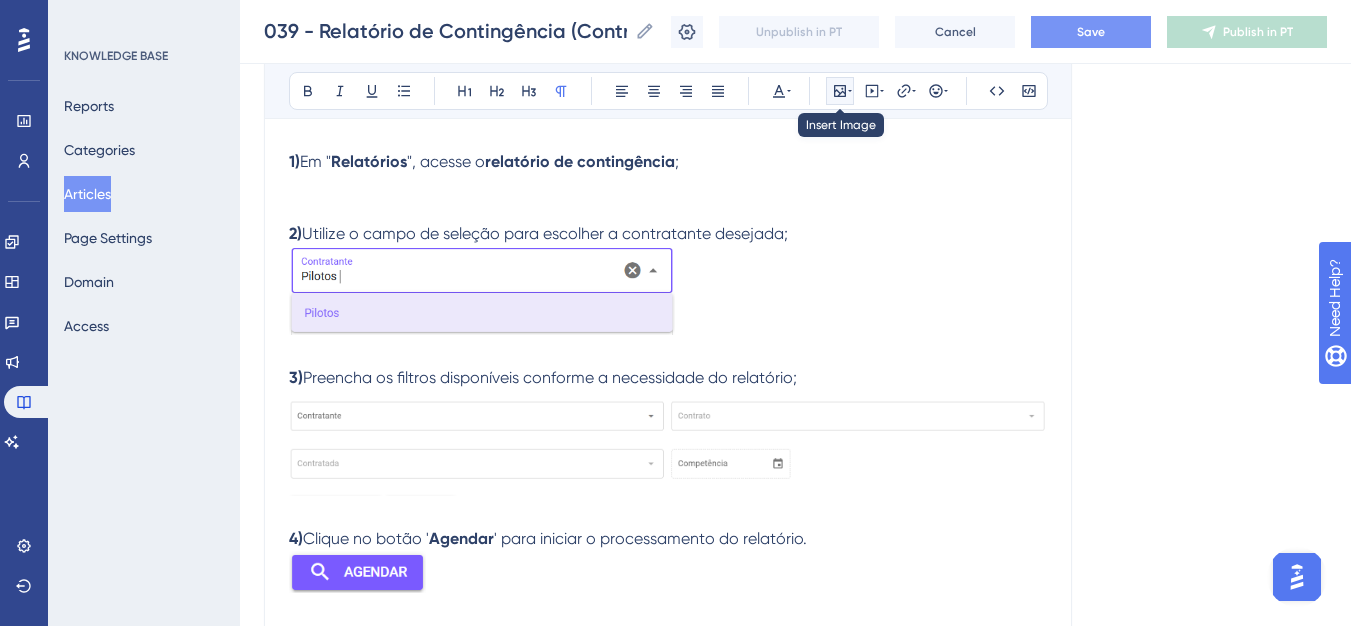 click 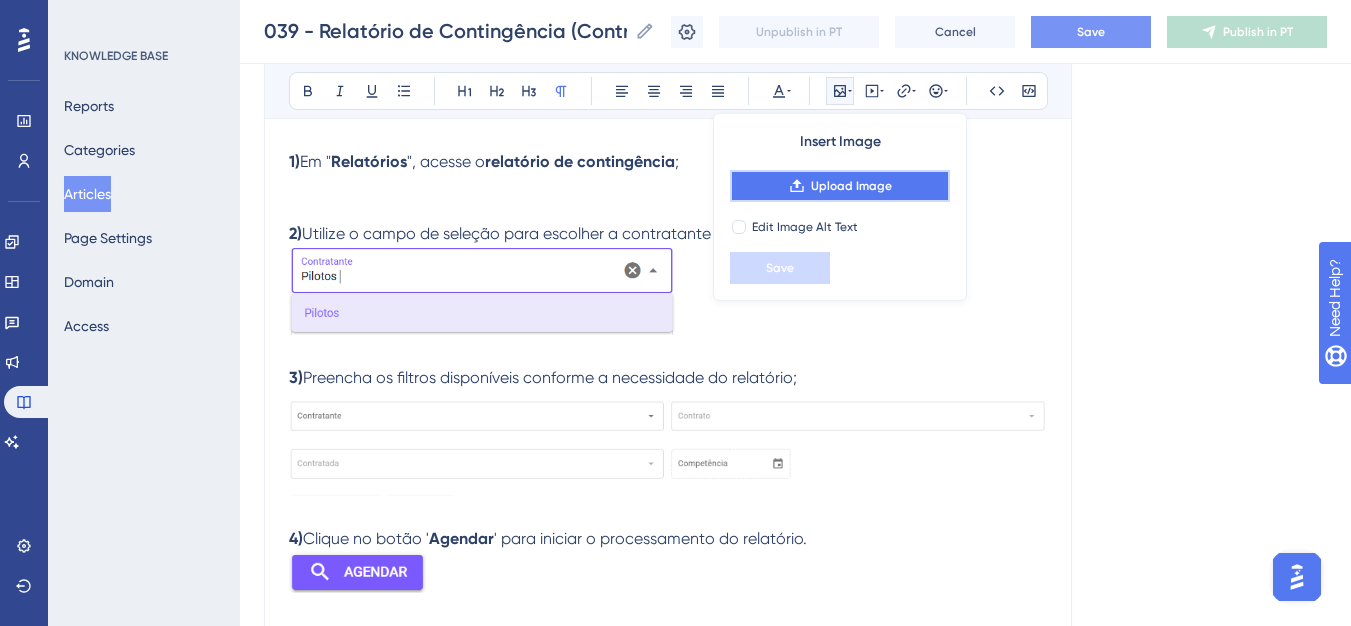 click on "Upload Image" at bounding box center (840, 186) 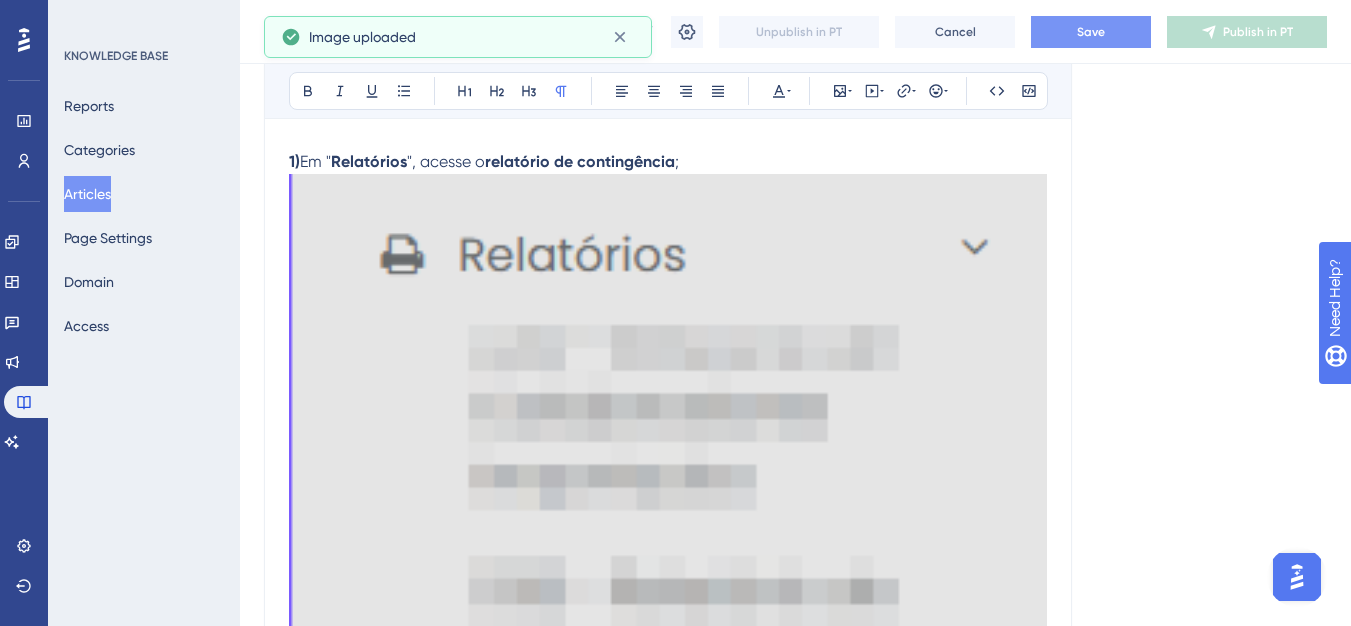 drag, startPoint x: 615, startPoint y: 397, endPoint x: 658, endPoint y: 397, distance: 43 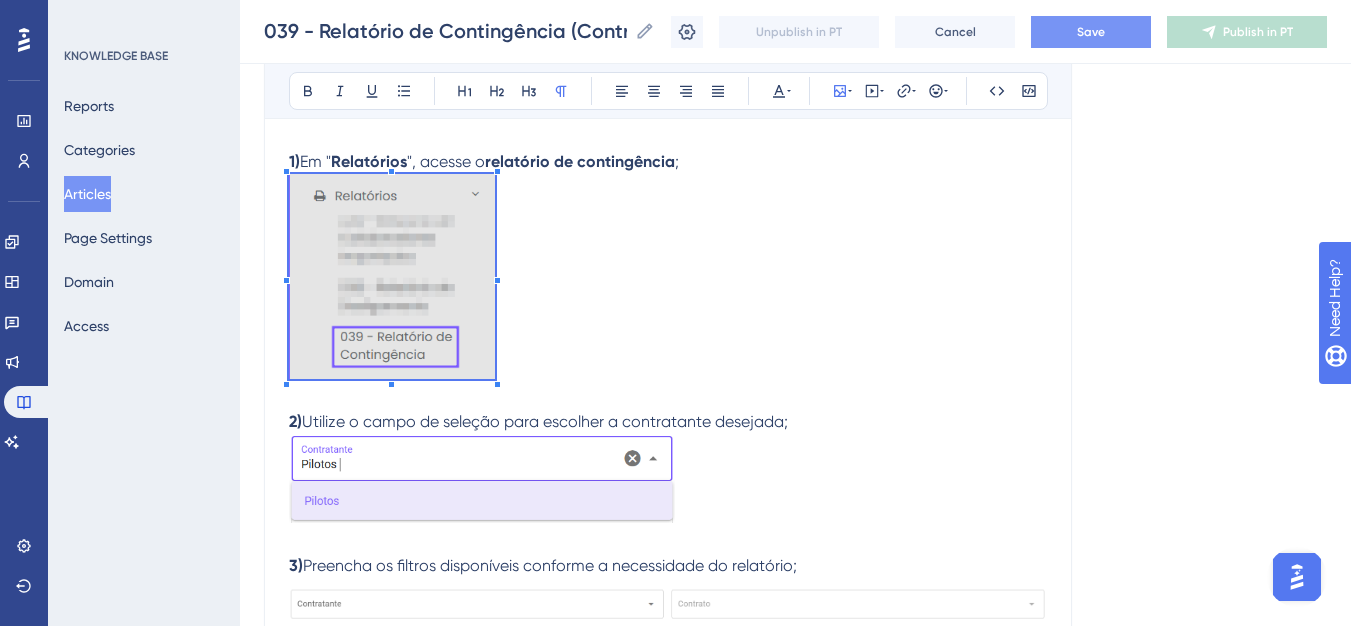 click on "1)  Em " Relatórios ", acesse o  relatório de contingência ; 2)  Utilize o campo de seleção para escolher a contratante desejada; 3)  Preencha os filtros disponíveis conforme a necessidade do relatório; 4)  Clique no botão ' Agendar ' para iniciar o processamento do relatório." at bounding box center [668, 444] 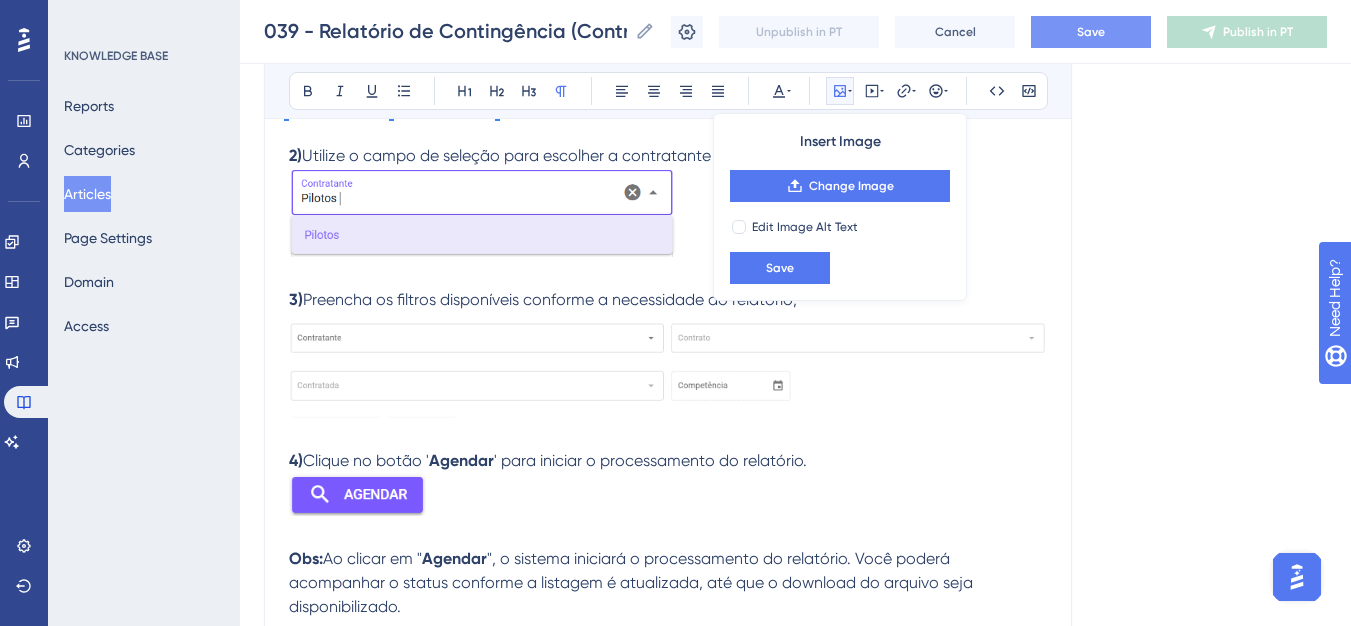 scroll, scrollTop: 819, scrollLeft: 0, axis: vertical 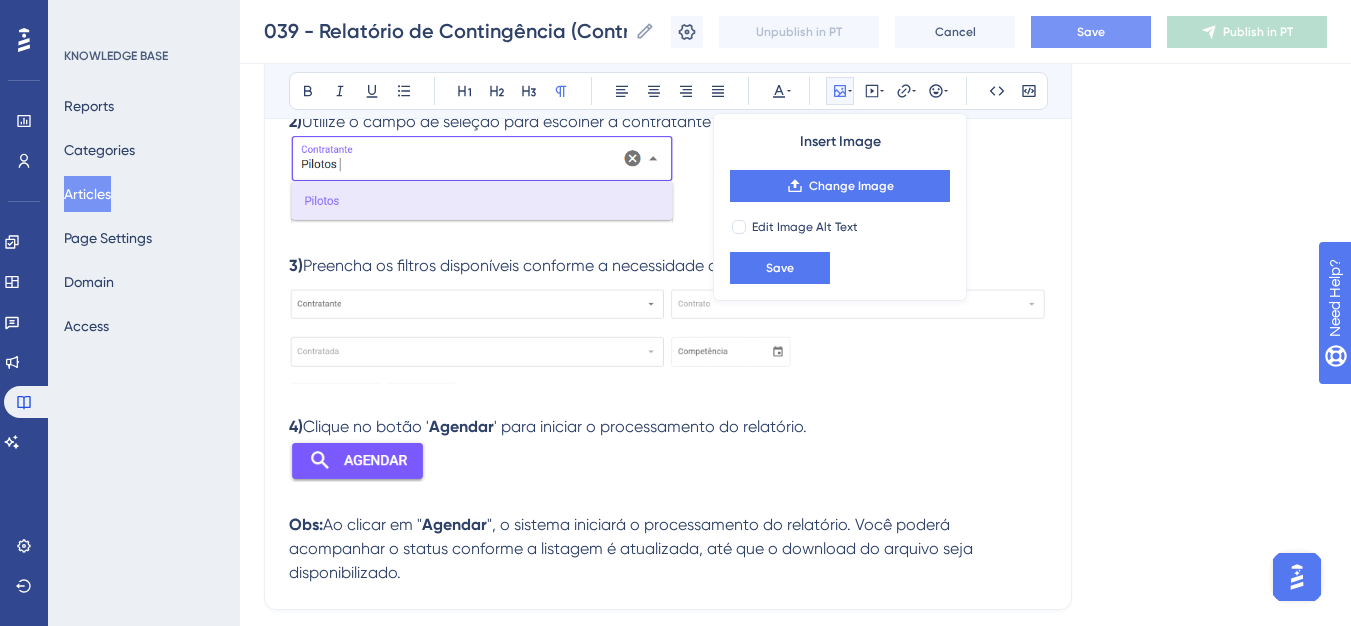 click at bounding box center [668, 331] 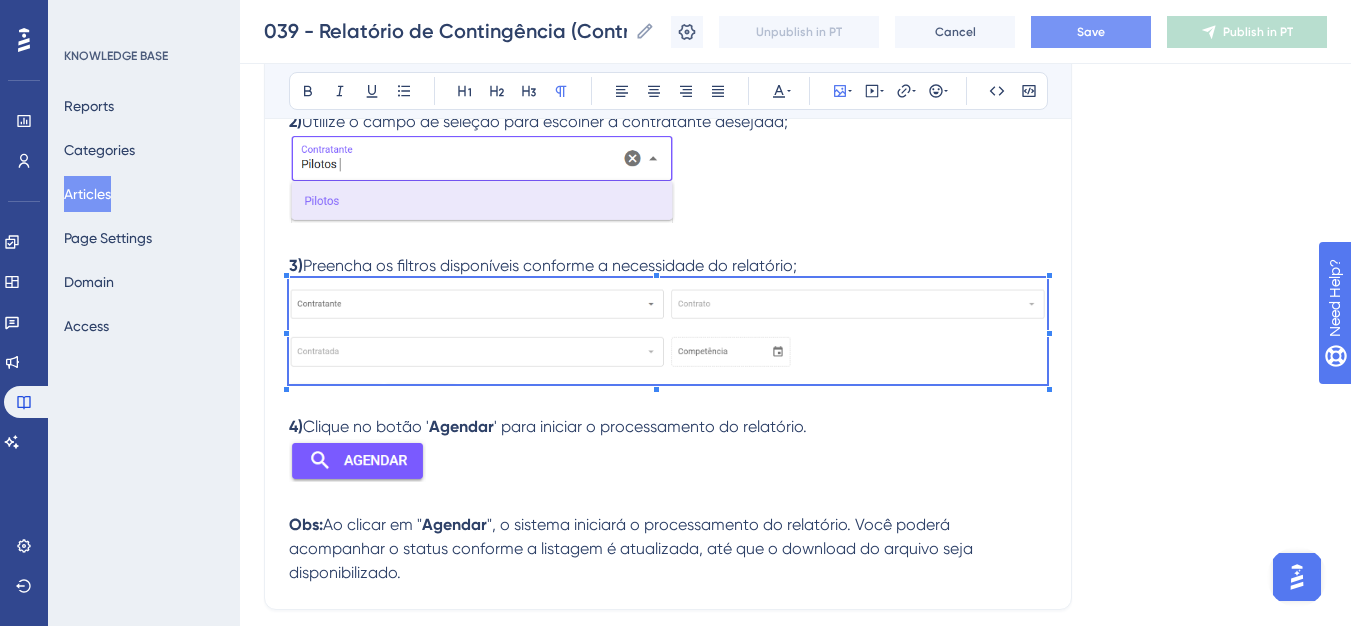 scroll, scrollTop: 987, scrollLeft: 0, axis: vertical 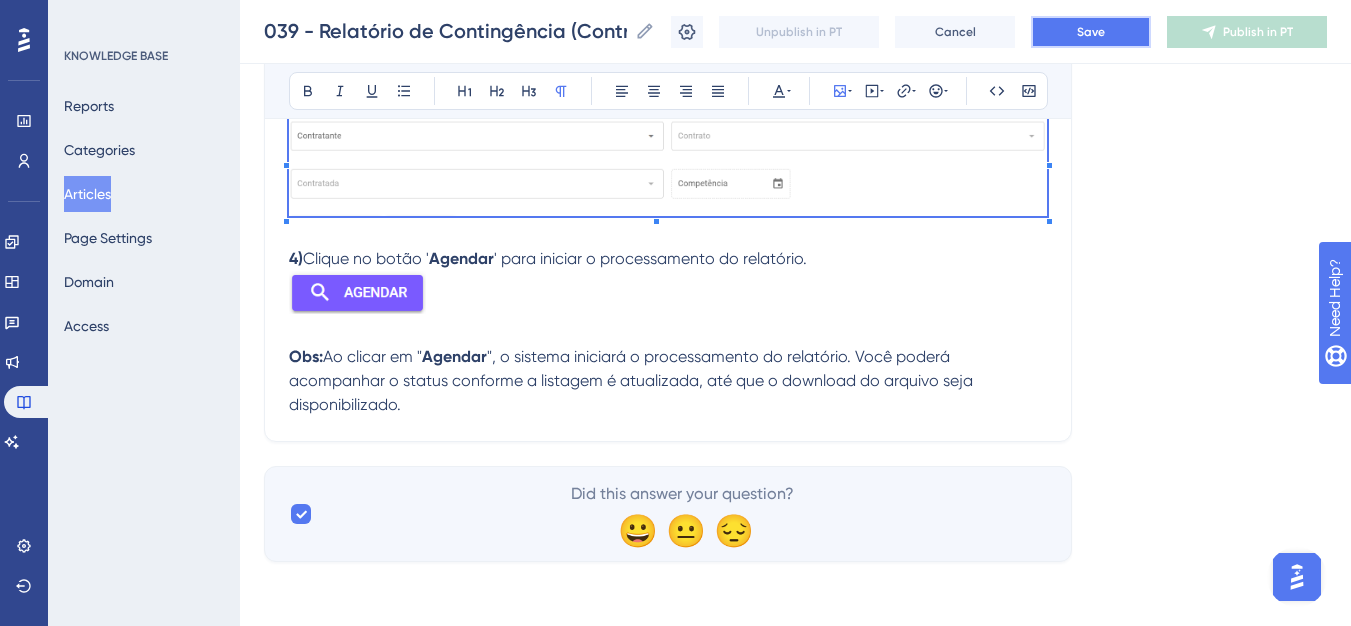 click on "Save" at bounding box center [1091, 32] 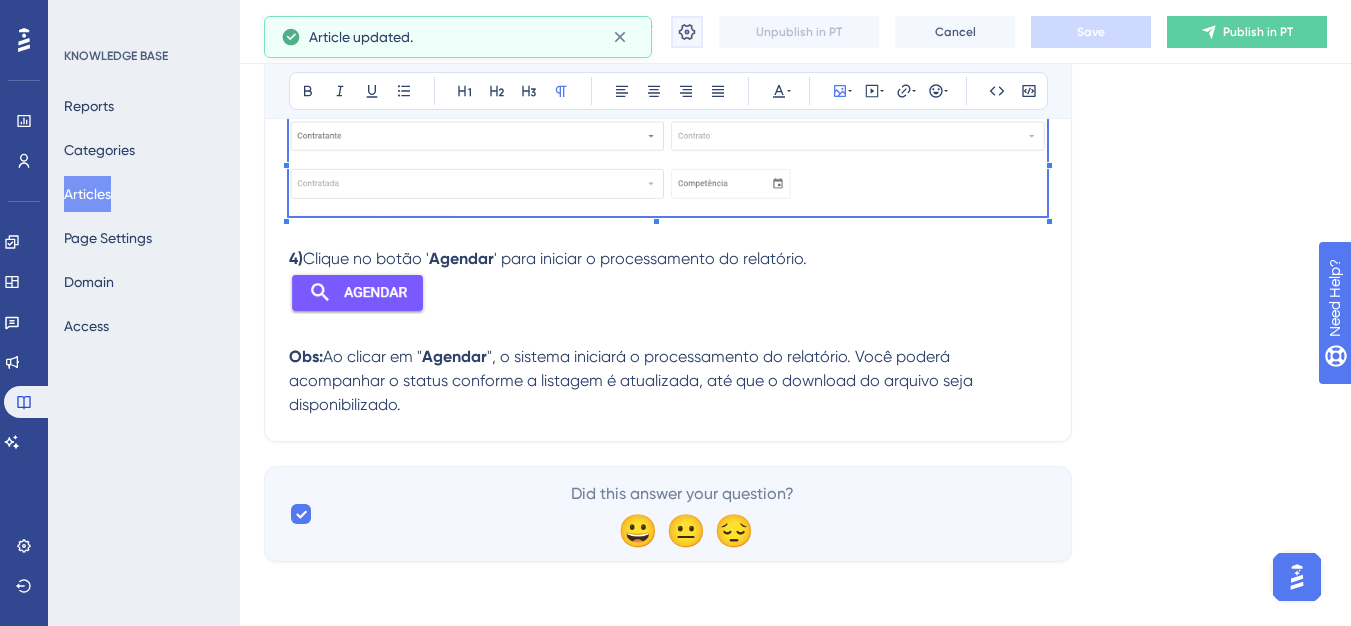 click 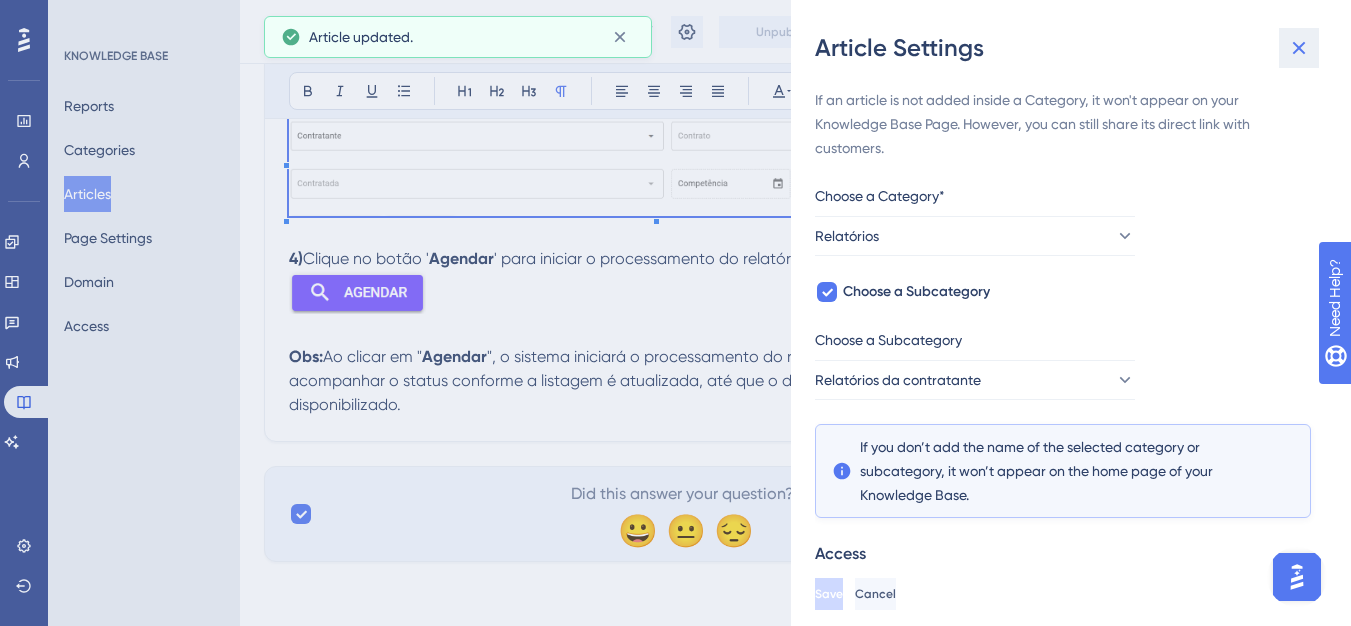 drag, startPoint x: 1297, startPoint y: 61, endPoint x: 1287, endPoint y: 56, distance: 11.18034 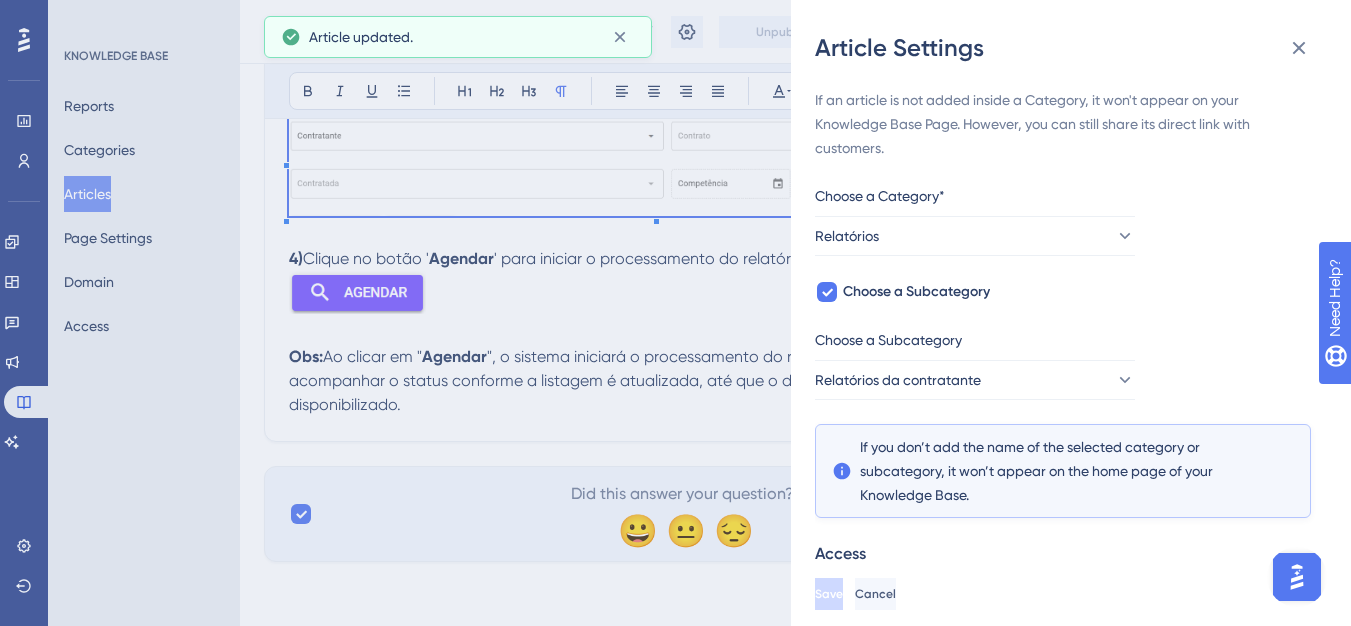 click at bounding box center (1299, 48) 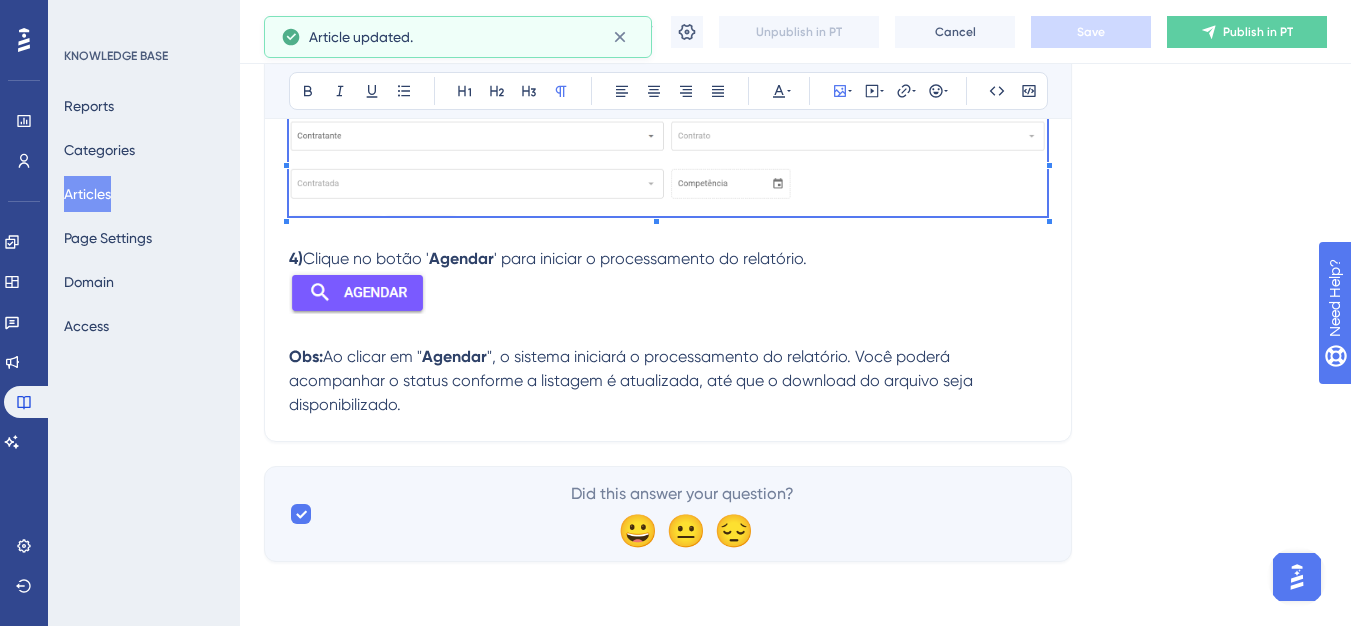 click on "039 - Relatório de Contingência (Contratante) 039 - Relatório de Contingência (Contratante) Unpublish in PT Cancel Save Publish in PT" at bounding box center [795, 32] 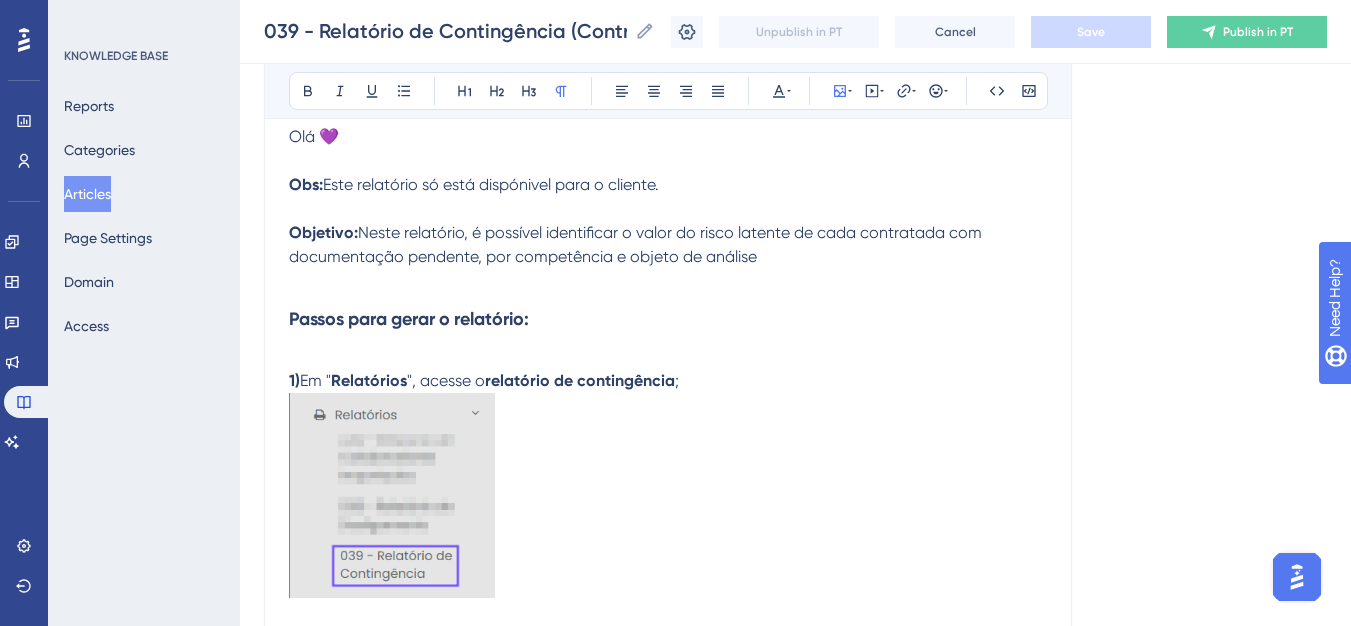 scroll, scrollTop: 0, scrollLeft: 0, axis: both 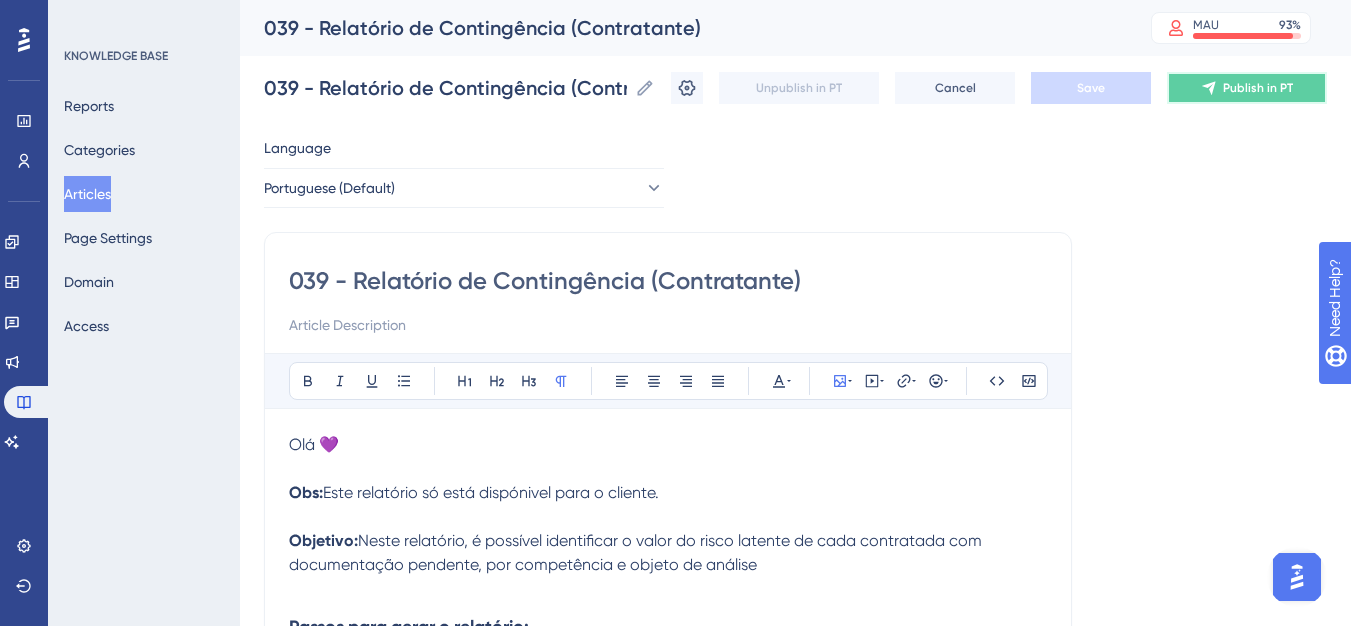 click on "Publish in PT" at bounding box center (1247, 88) 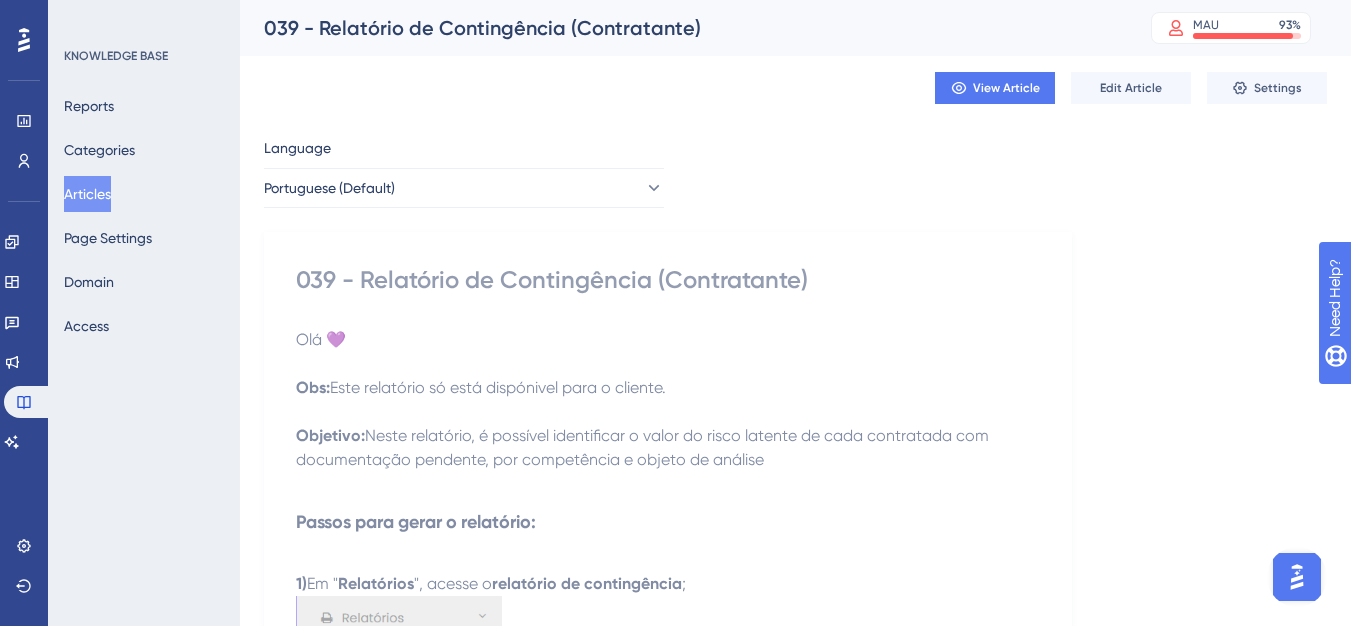 click on "Articles" at bounding box center (87, 194) 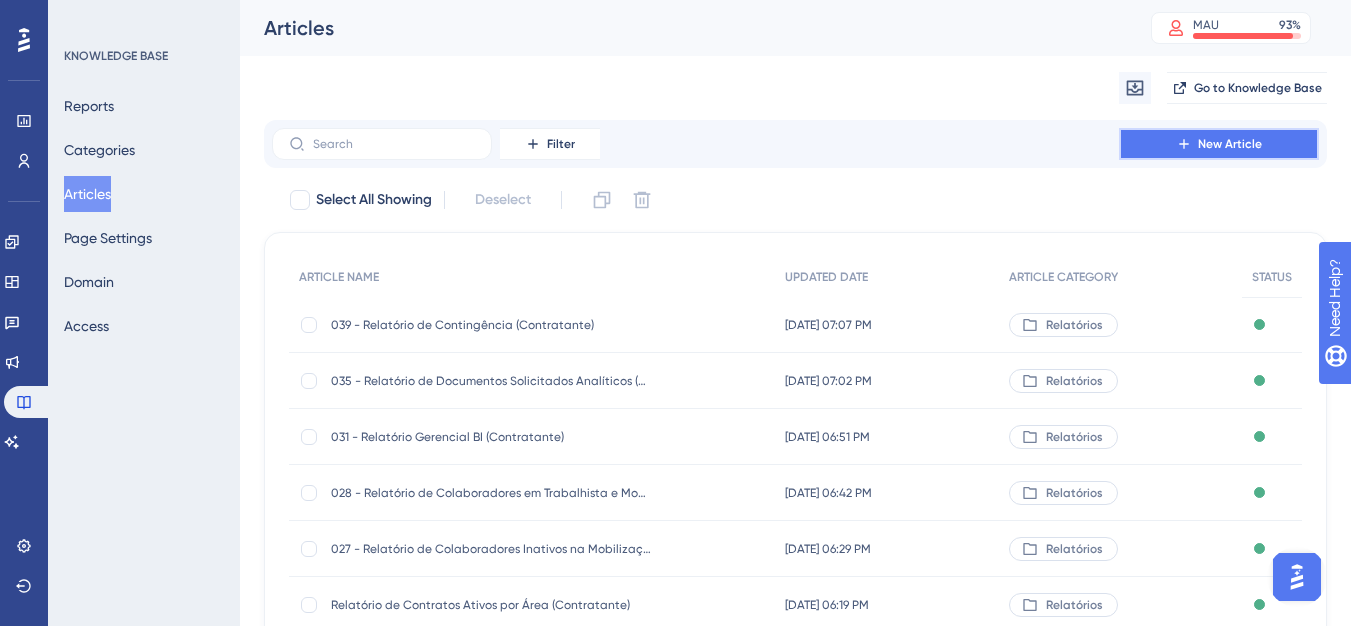 click on "New Article" at bounding box center [1230, 144] 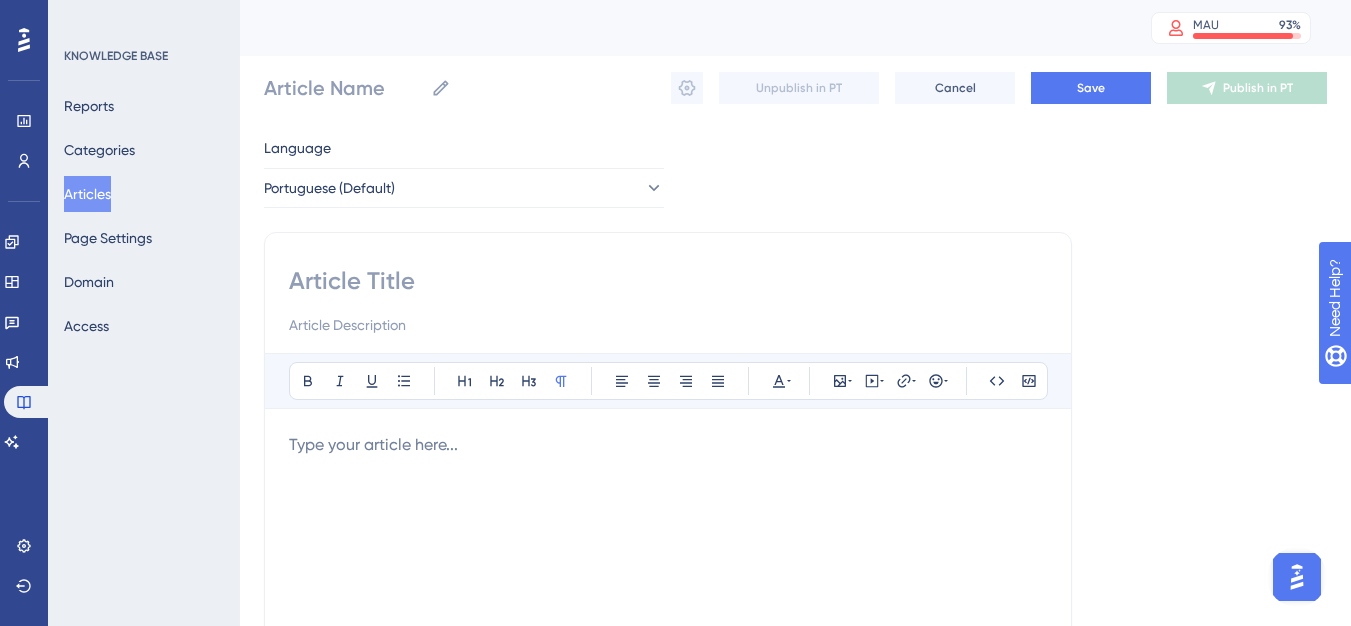 click at bounding box center [668, 281] 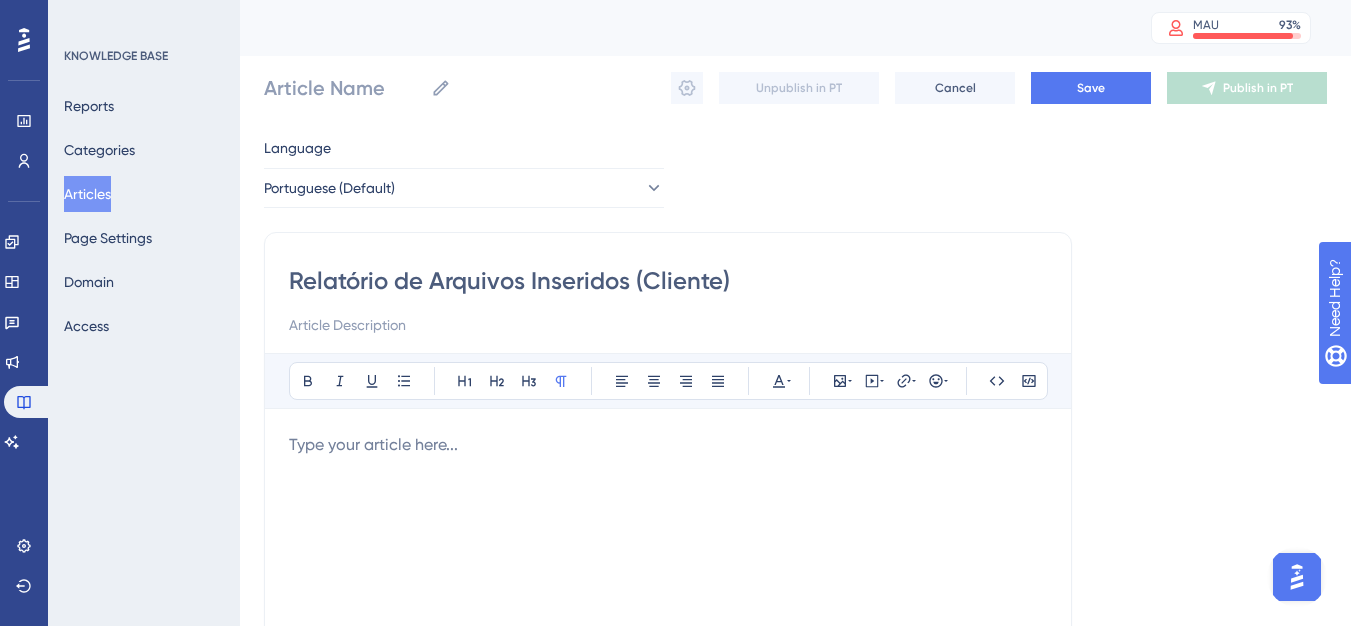 type on "Relatório de Arquivos Inseridos (Cliente)" 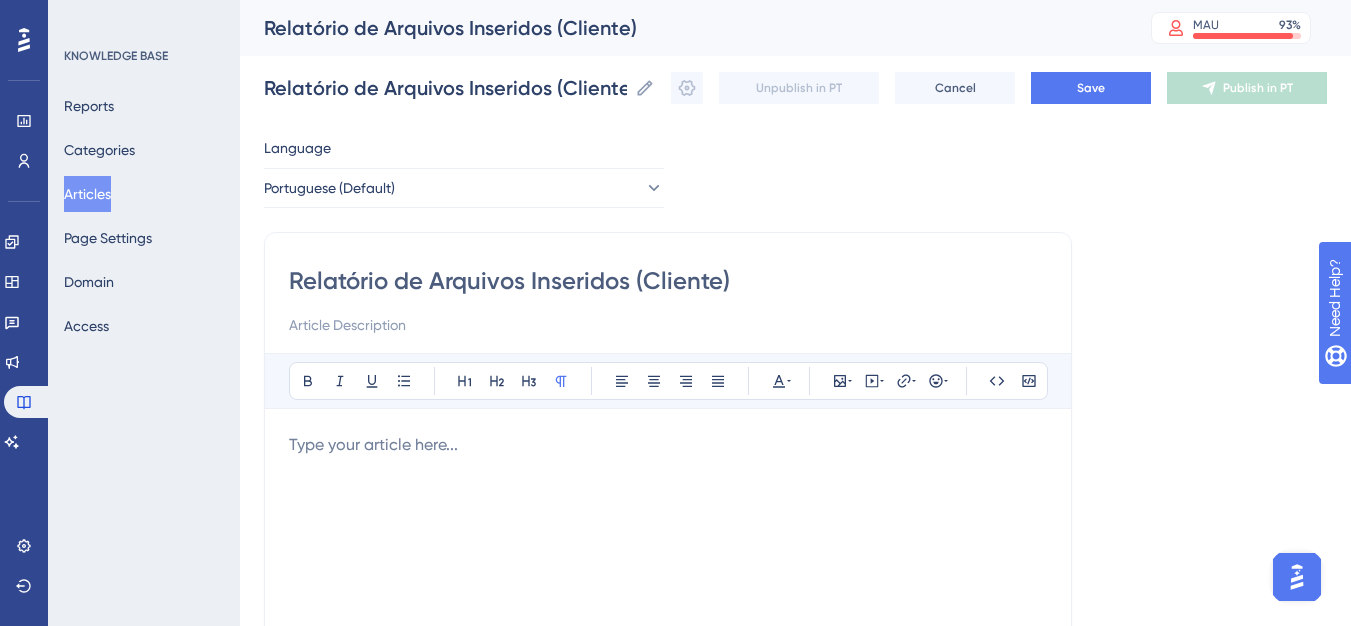 type on "Relatório de Arquivos Inseridos (Cliente" 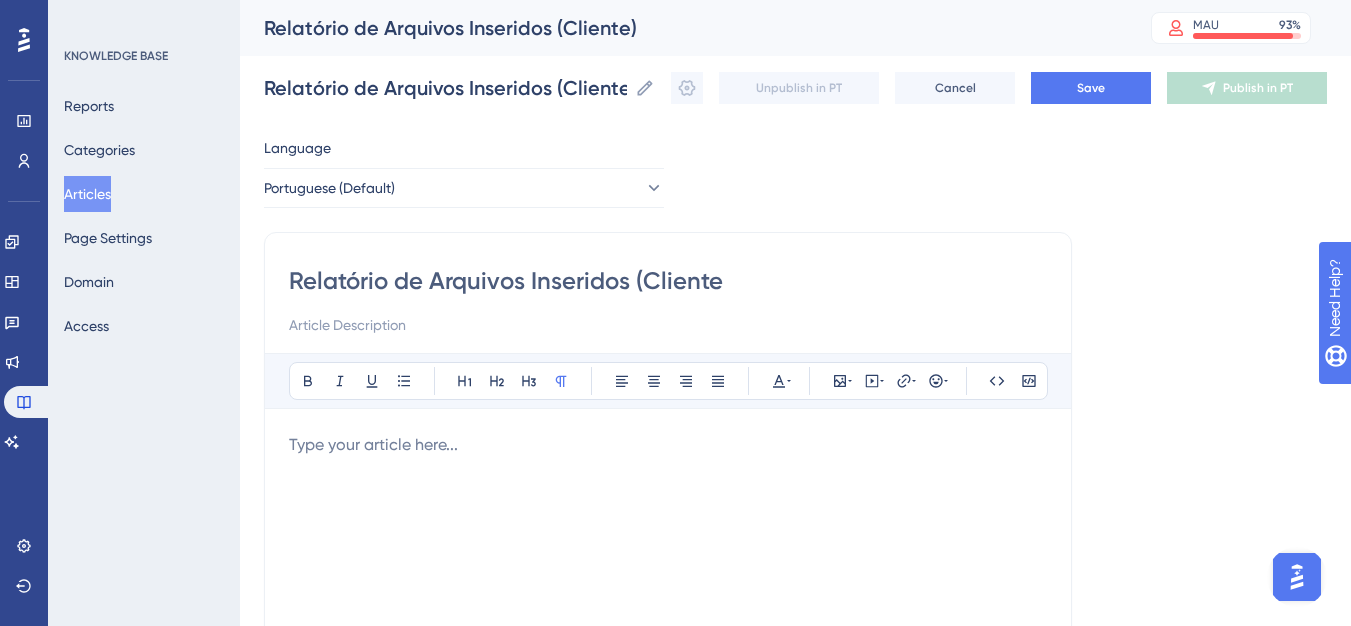 type on "Relatório de Arquivos Inseridos (Cliente" 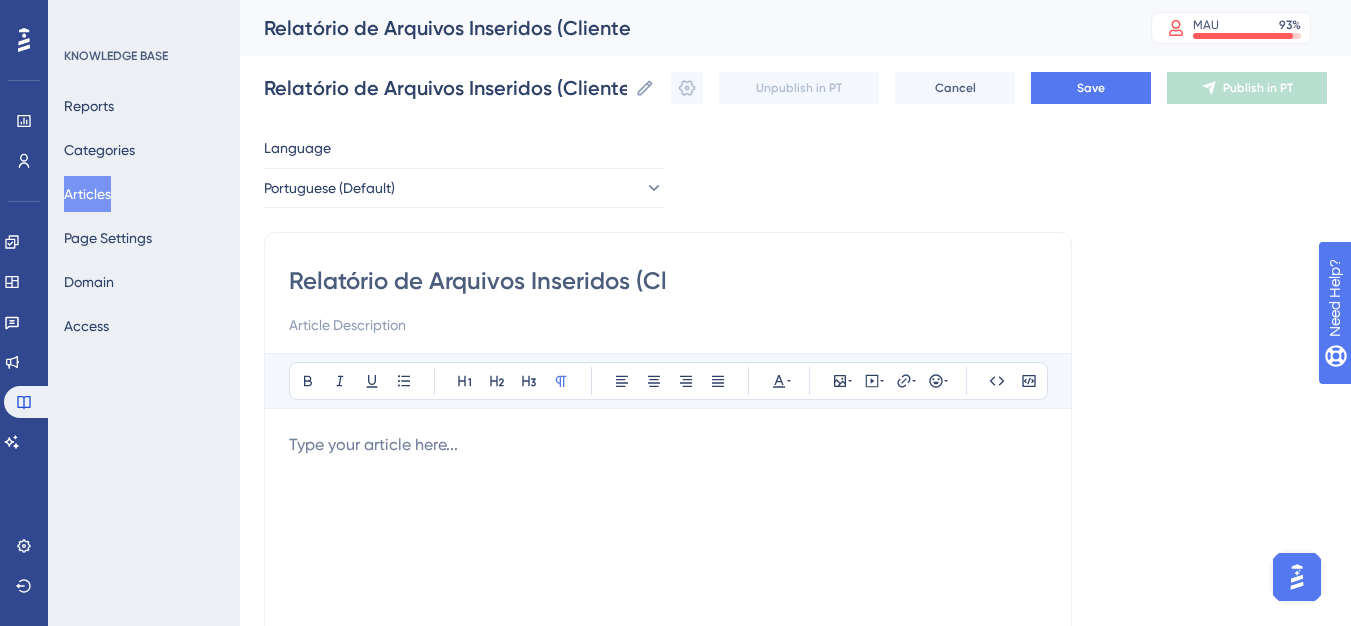 type on "Relatório de Arquivos Inseridos (C" 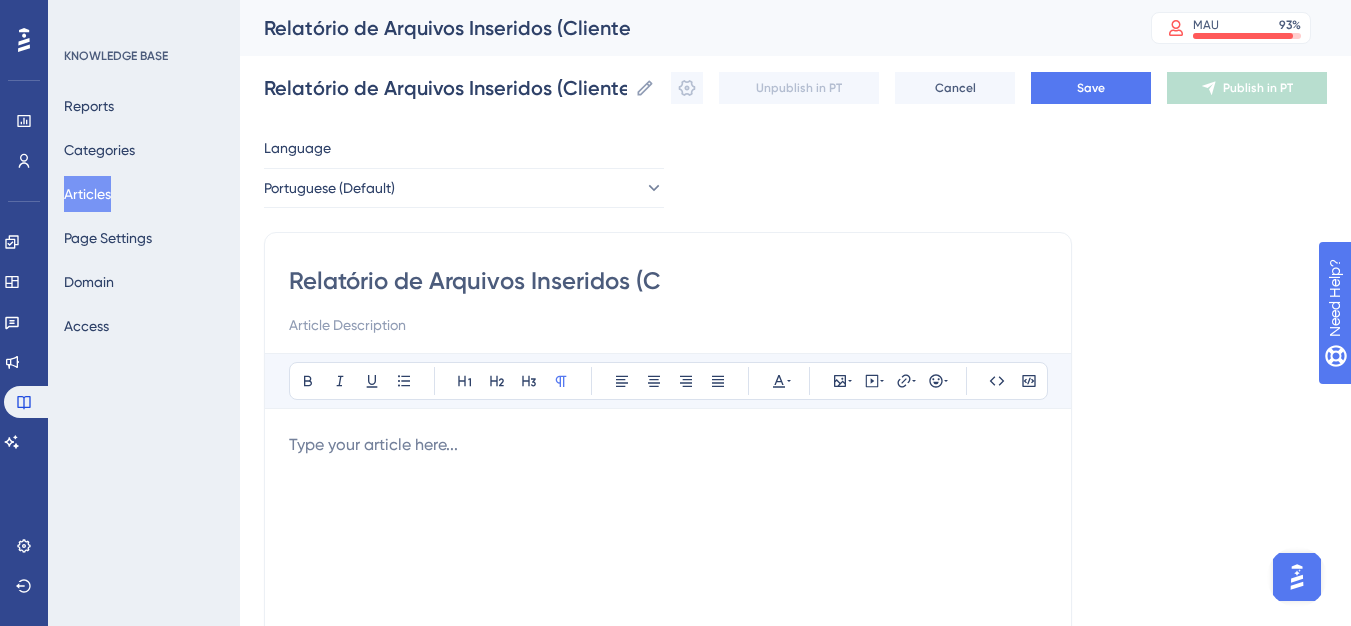 type on "Relatório de Arquivos Inseridos (C" 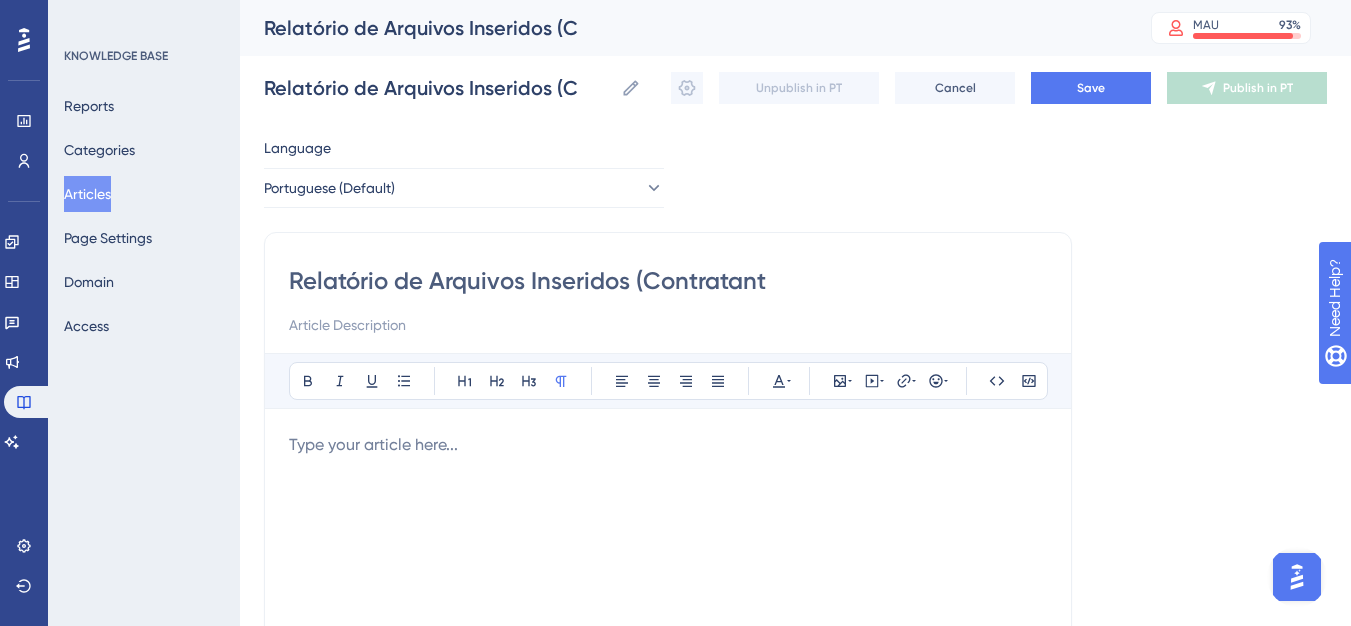 type on "Relatório de Arquivos Inseridos (Contratante" 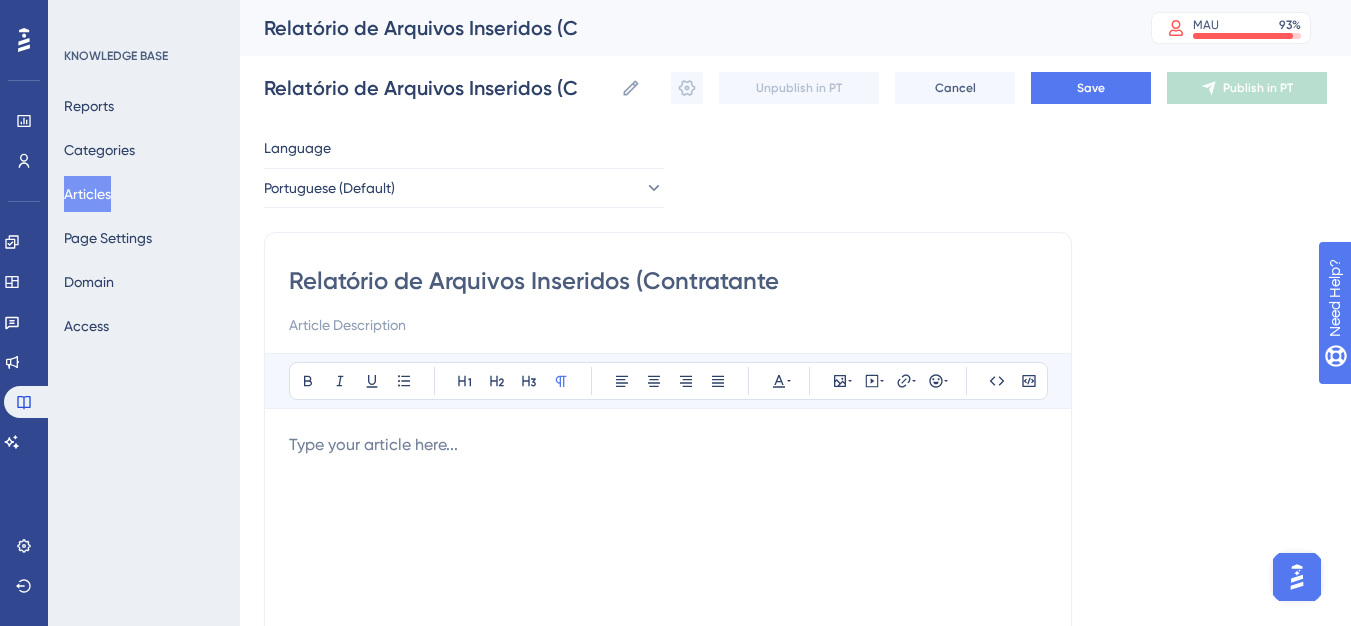 type on "Relatório de Arquivos Inseridos (Contratante" 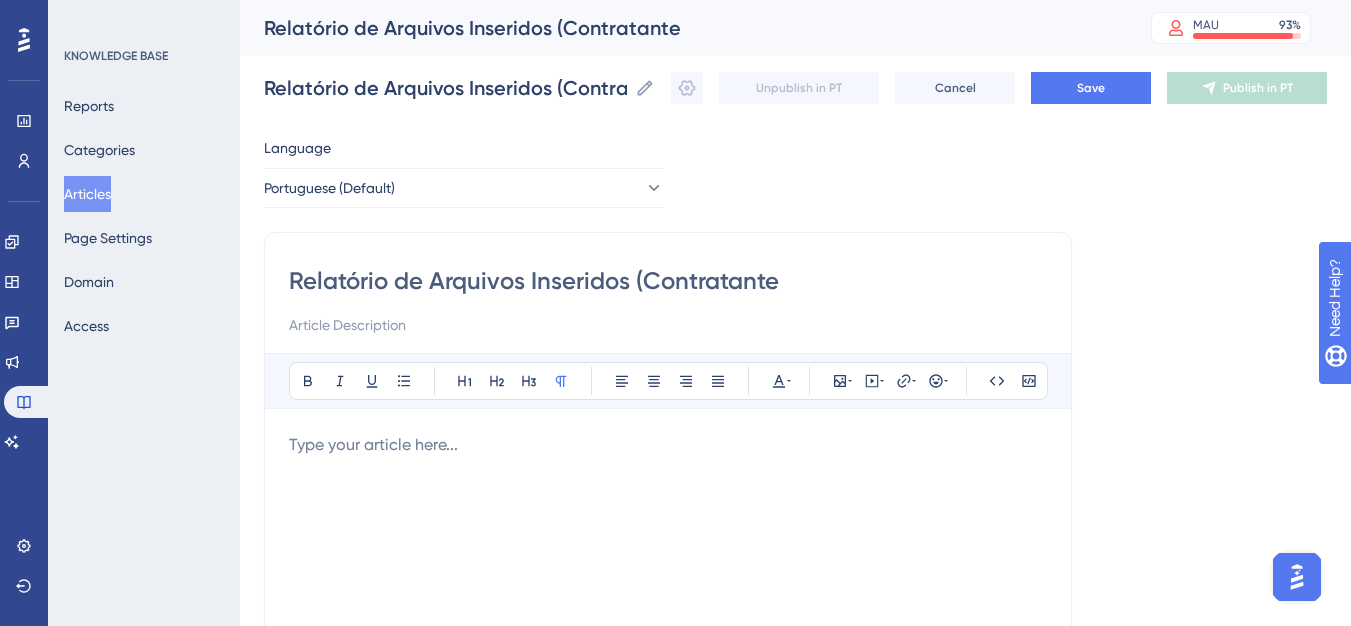 type on "Relatório de Arquivos Inseridos (Contratante)" 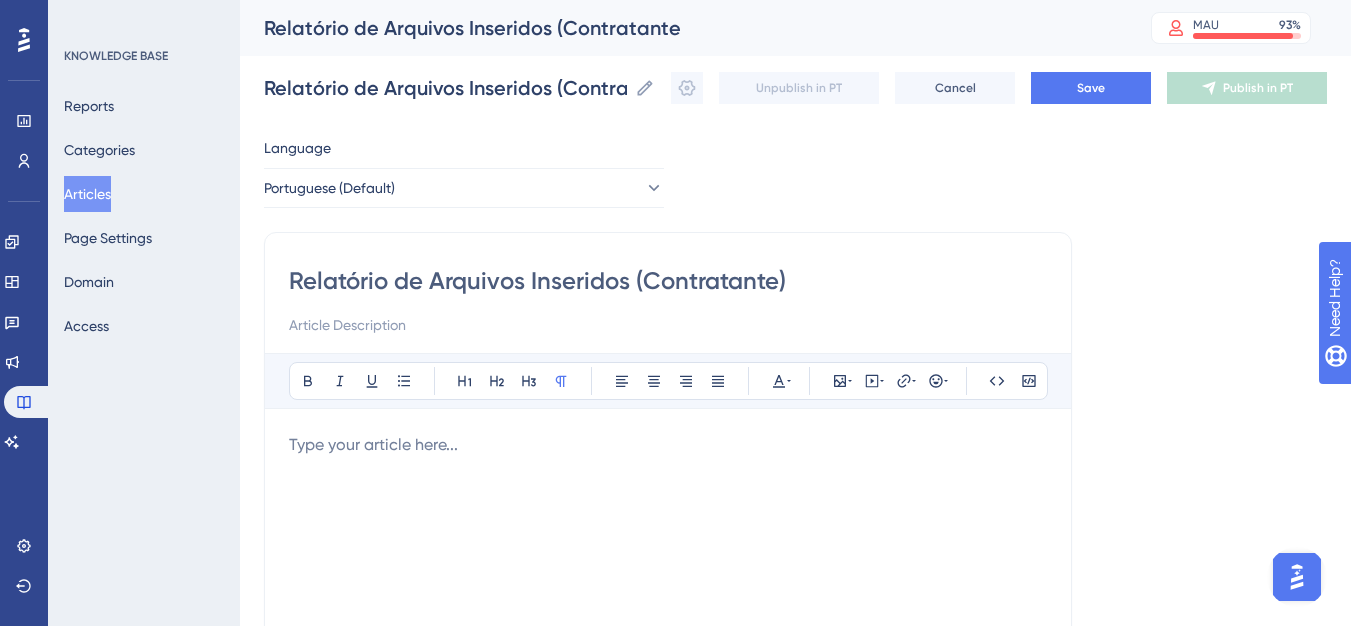 type on "Relatório de Arquivos Inseridos (Contratante)" 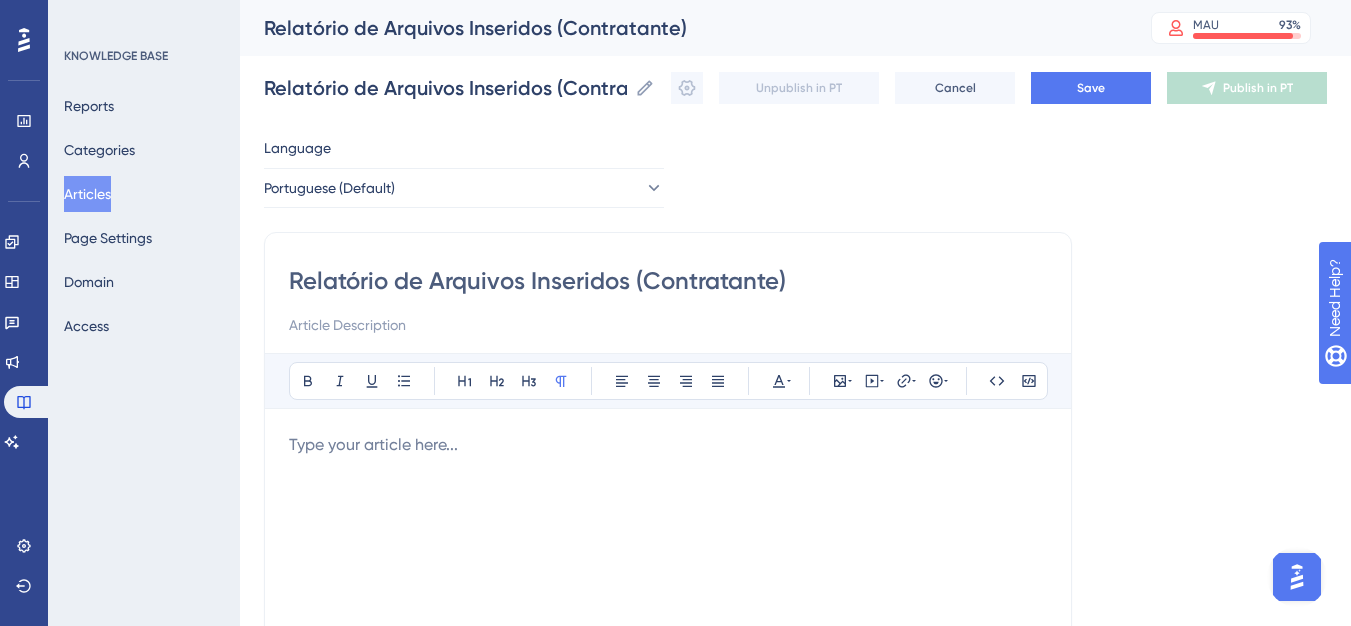 click on "Relatório de Arquivos Inseridos (Contratante)" at bounding box center (668, 281) 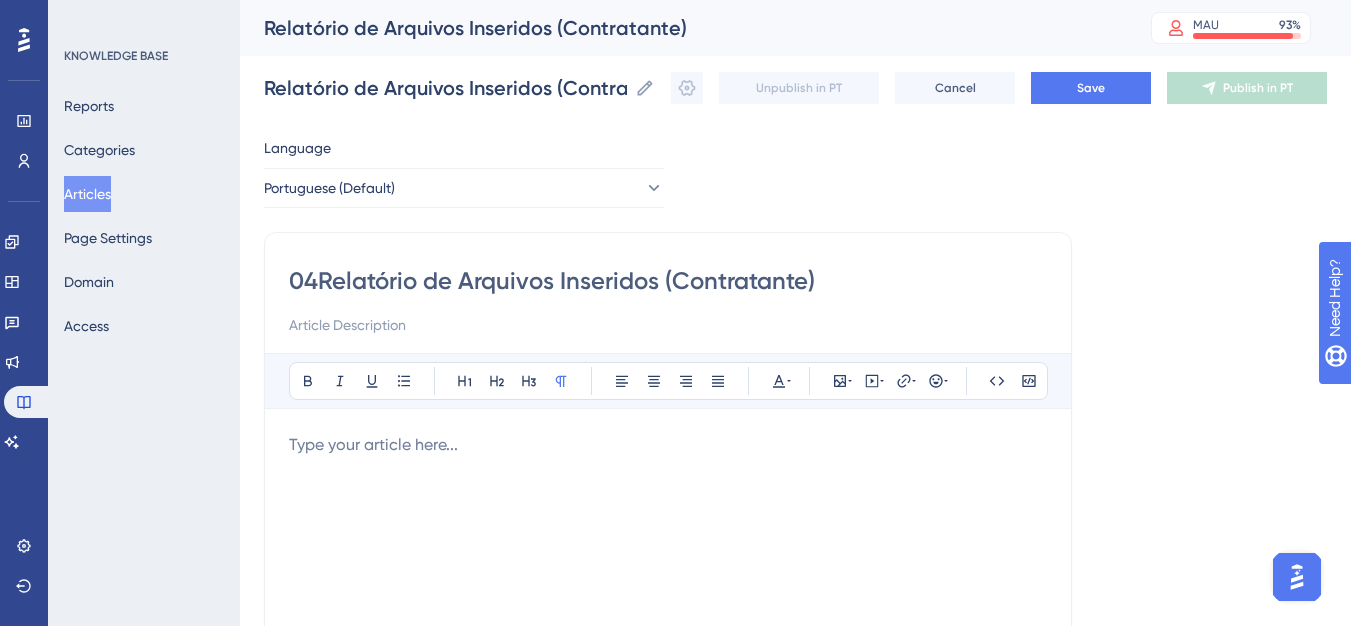 type on "040Relatório de Arquivos Inseridos (Contratante)" 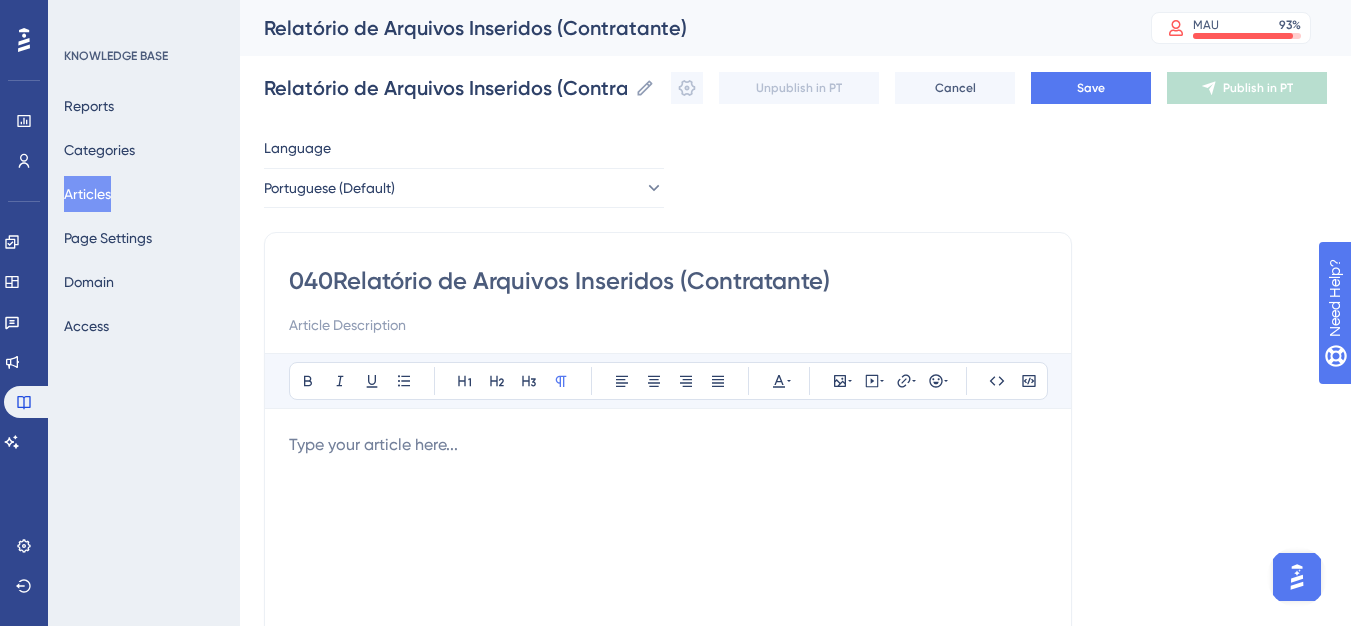 type on "040Relatório de Arquivos Inseridos (Contratante)" 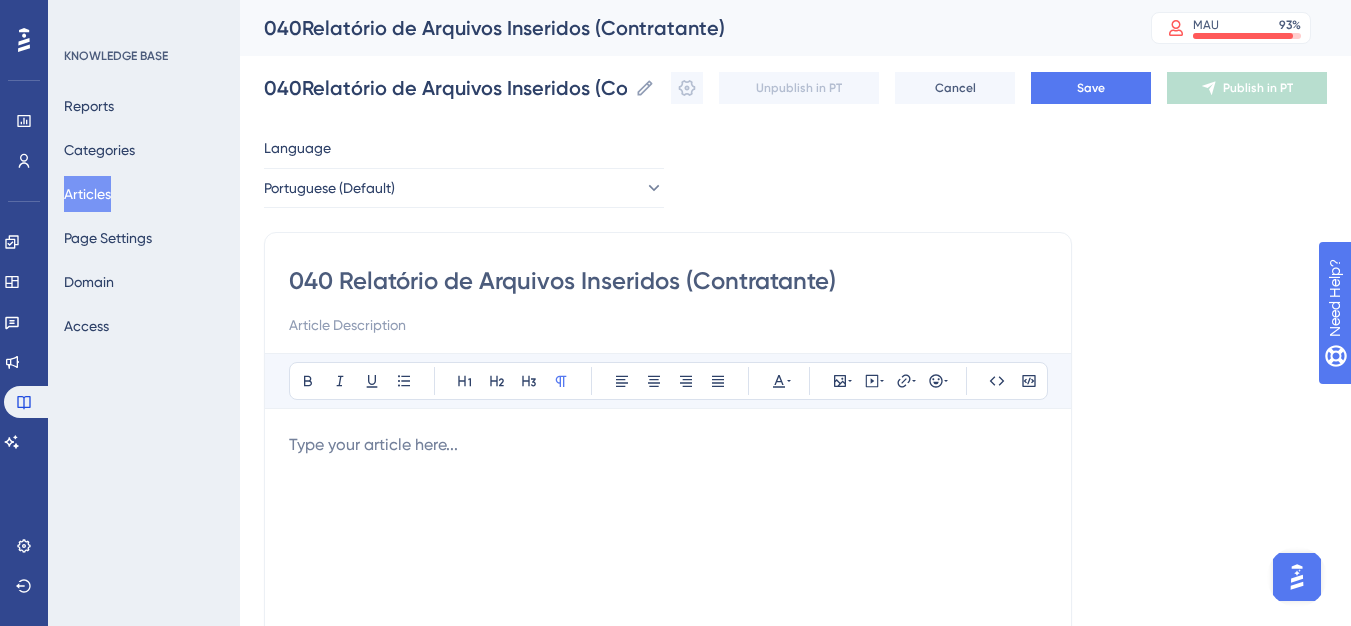 type on "040 -Relatório de Arquivos Inseridos (Contratante)" 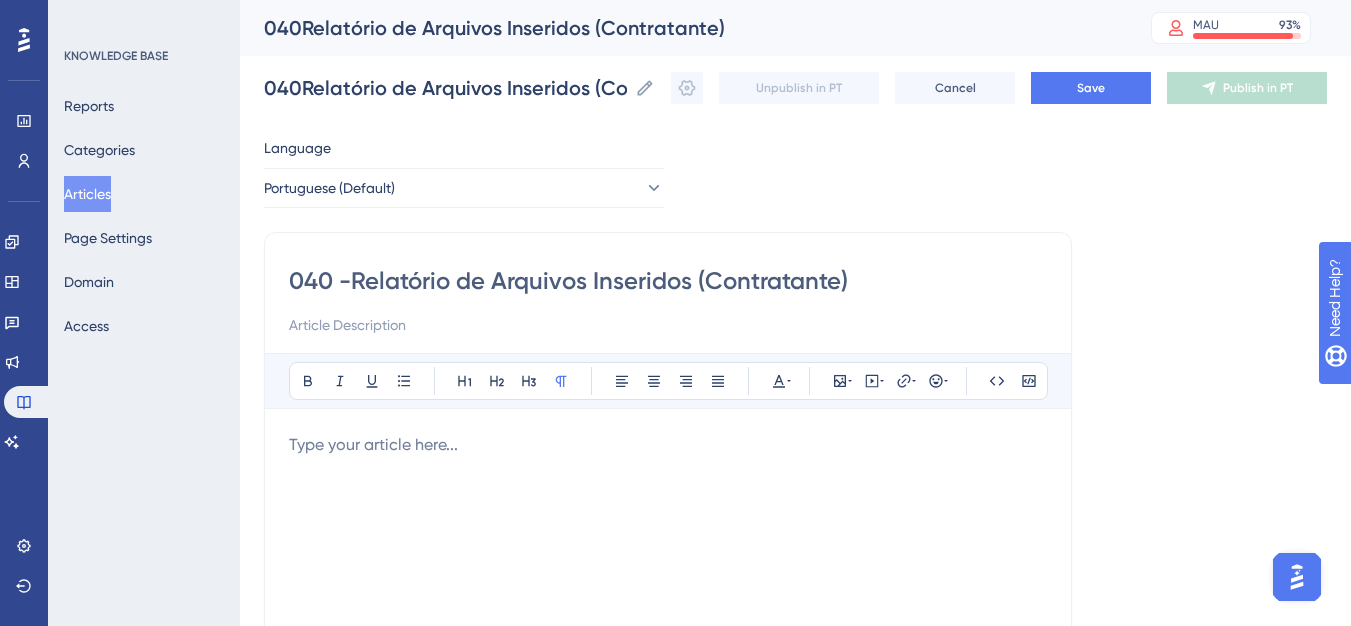 type on "040 -Relatório de Arquivos Inseridos (Contratante)" 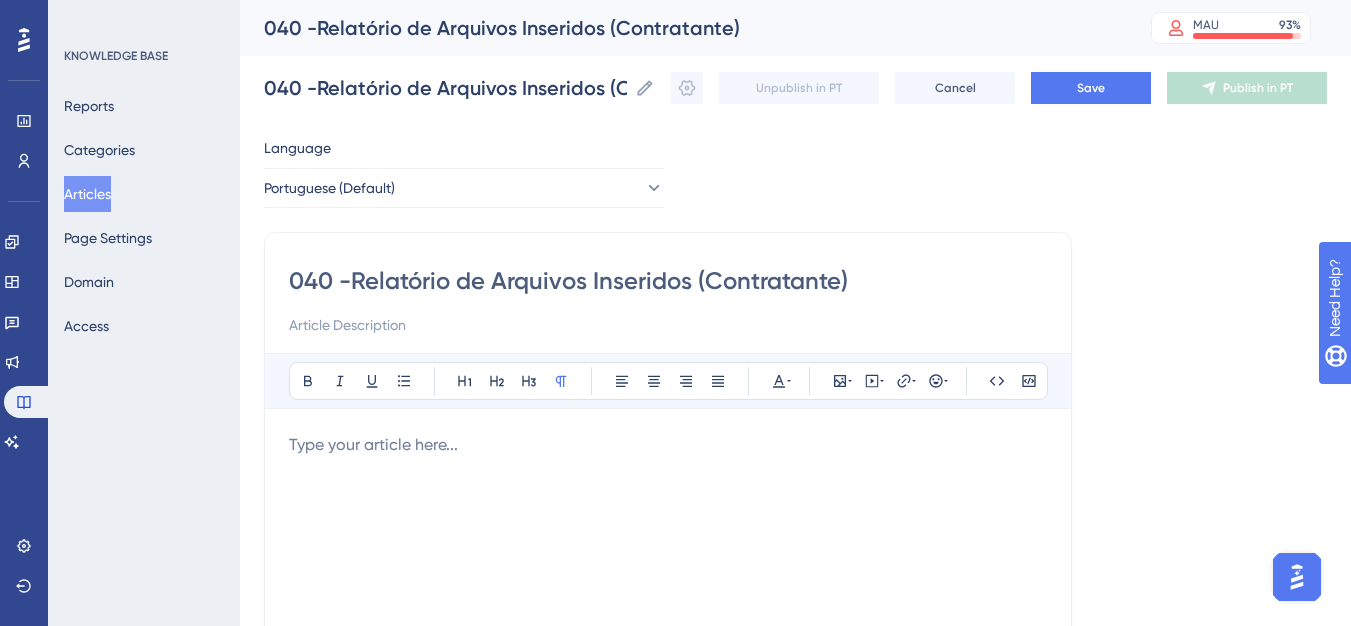 type on "040 - Relatório de Arquivos Inseridos (Contratante)" 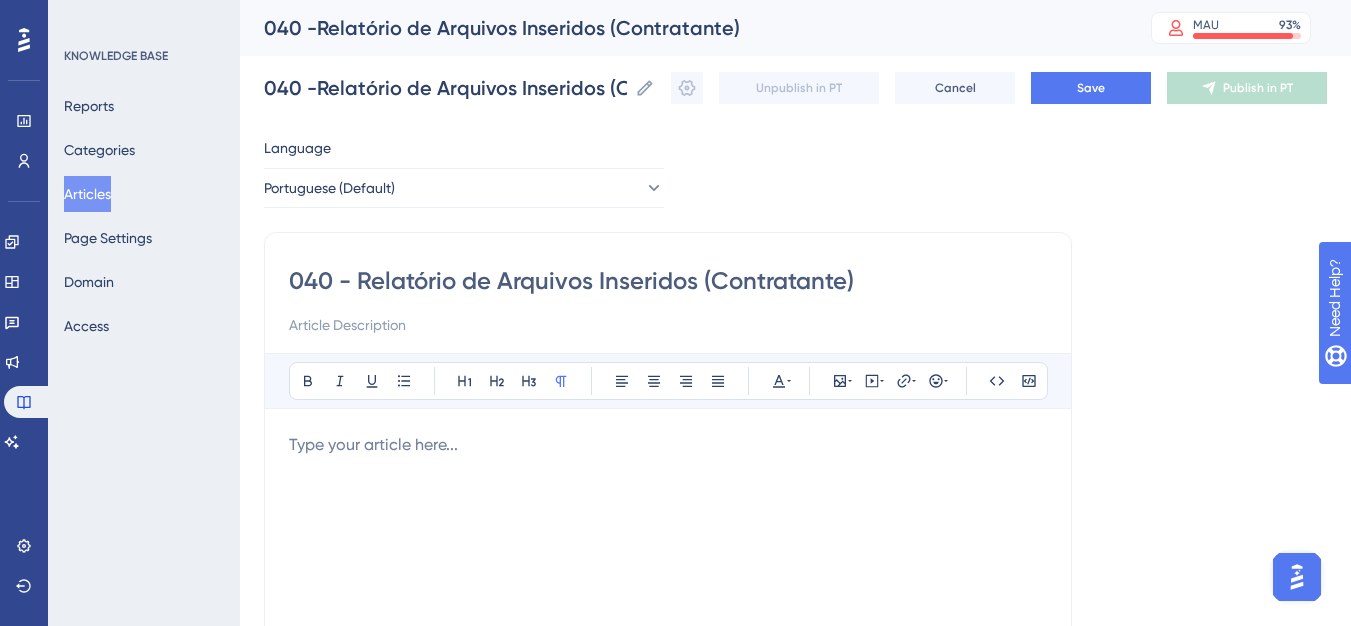 type on "040 - Relatório de Arquivos Inseridos (Contratante)" 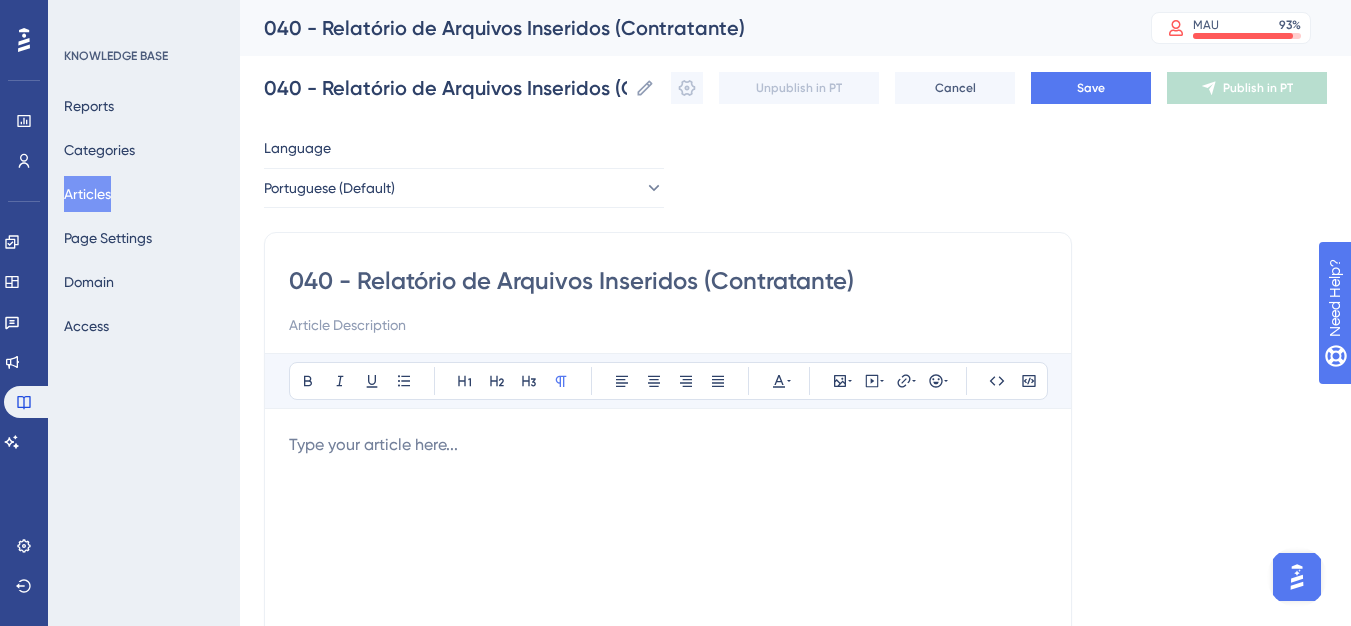 type on "040 - Relatório de Arquivos Inseridos (Contratante)" 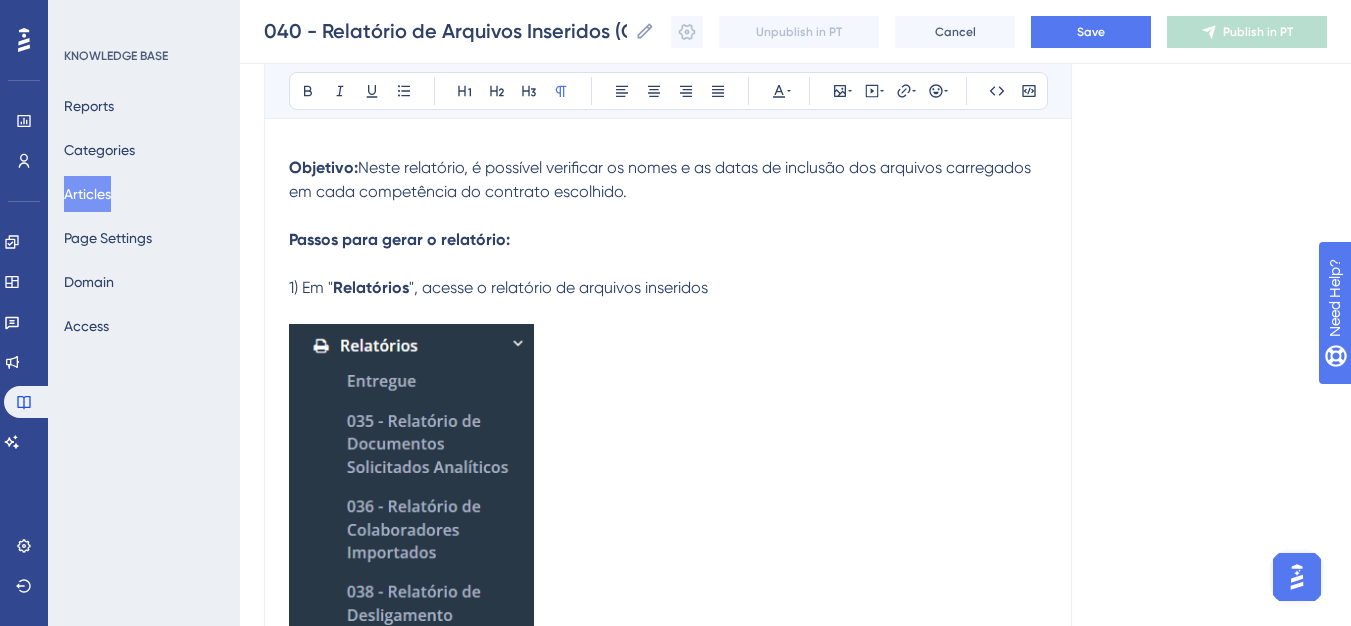 click at bounding box center [411, 547] 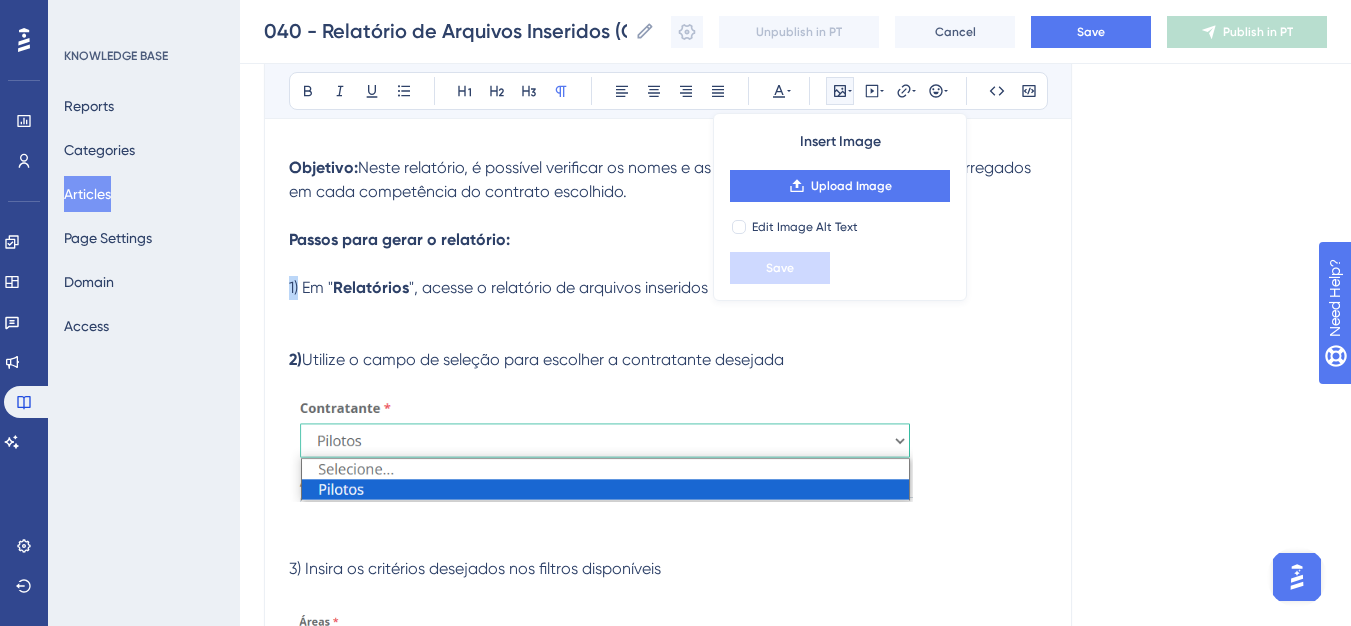 drag, startPoint x: 299, startPoint y: 285, endPoint x: 283, endPoint y: 285, distance: 16 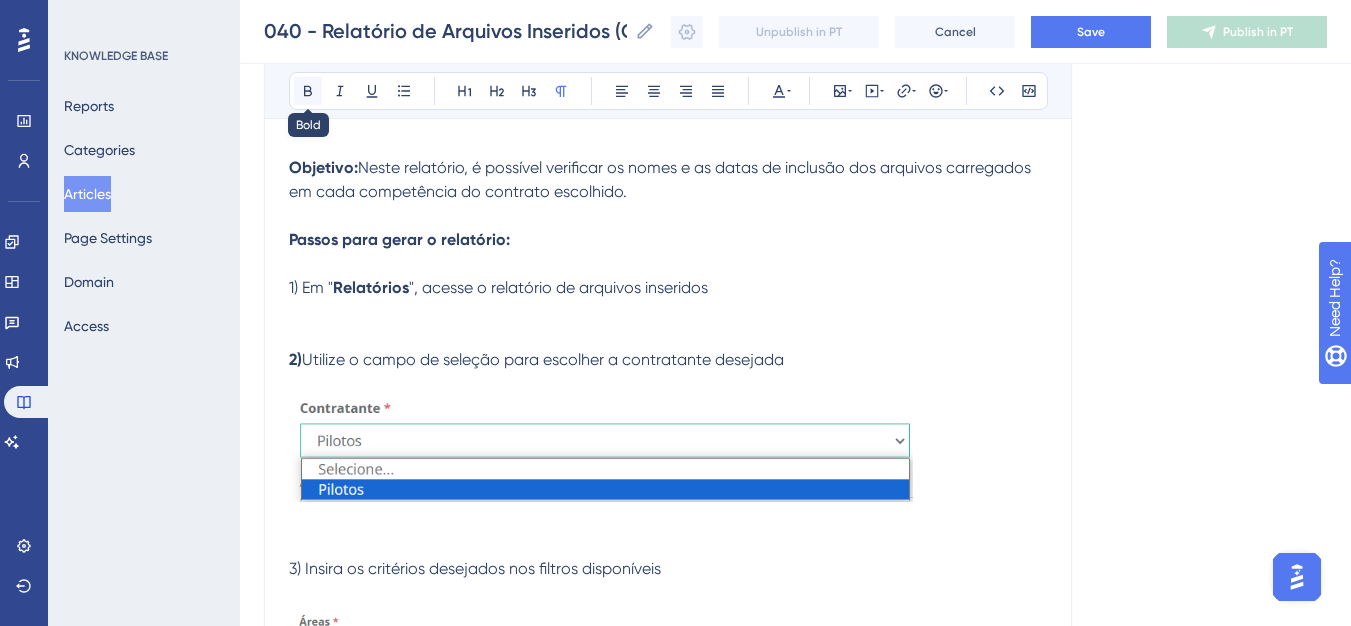 click 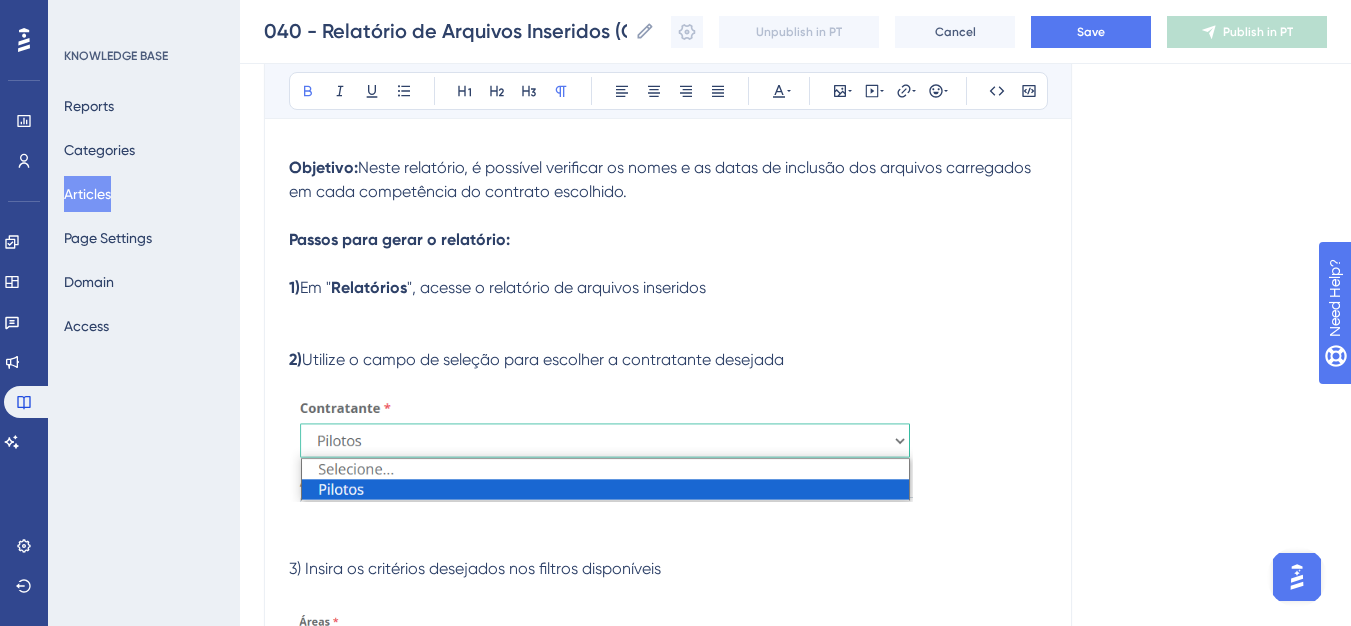 click on "Objetivo:  Neste relatório, é possível verificar os nomes e as datas de inclusão dos arquivos carregados em cada competência do contrato escolhido. Passos para gerar o relatório: 1)  Em " Relatórios ", acesse o relatório de arquivos inseridos 2)  Utilize o campo de seleção para escolher a contratante desejada 3)   Insira os critérios desejados nos filtros disponíveis 4)  Finalize clicando em   se desejar exportar em excel, selecione" at bounding box center (668, 575) 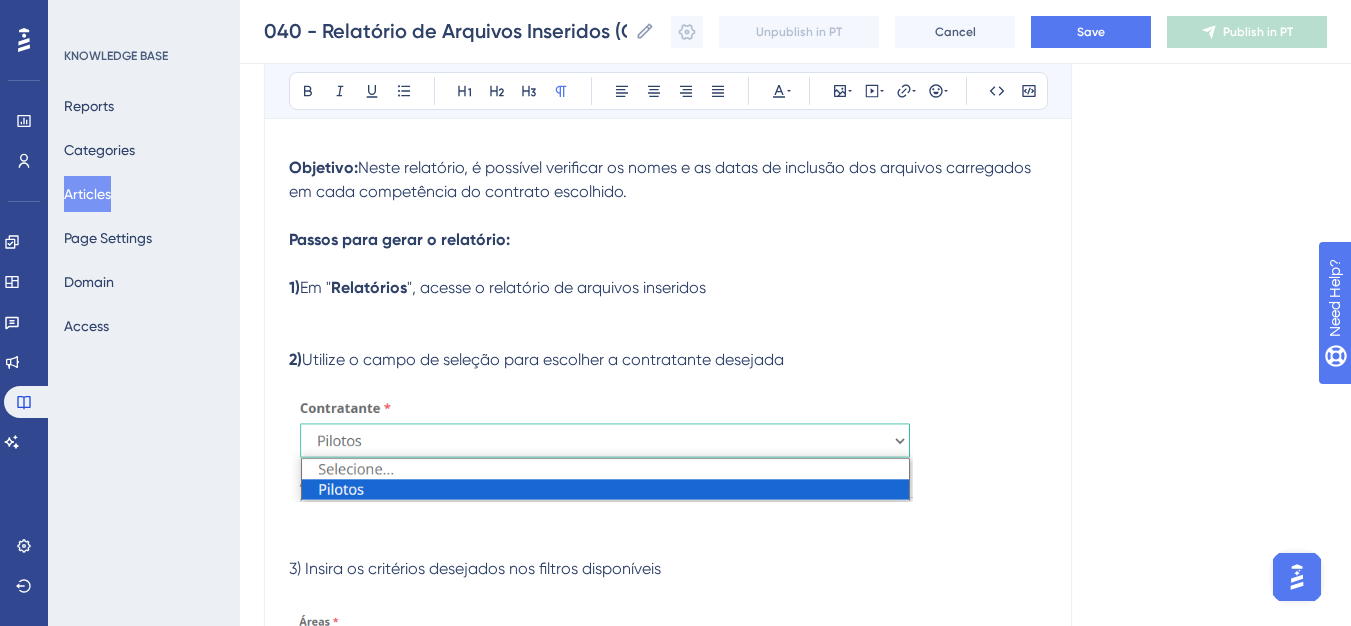 type 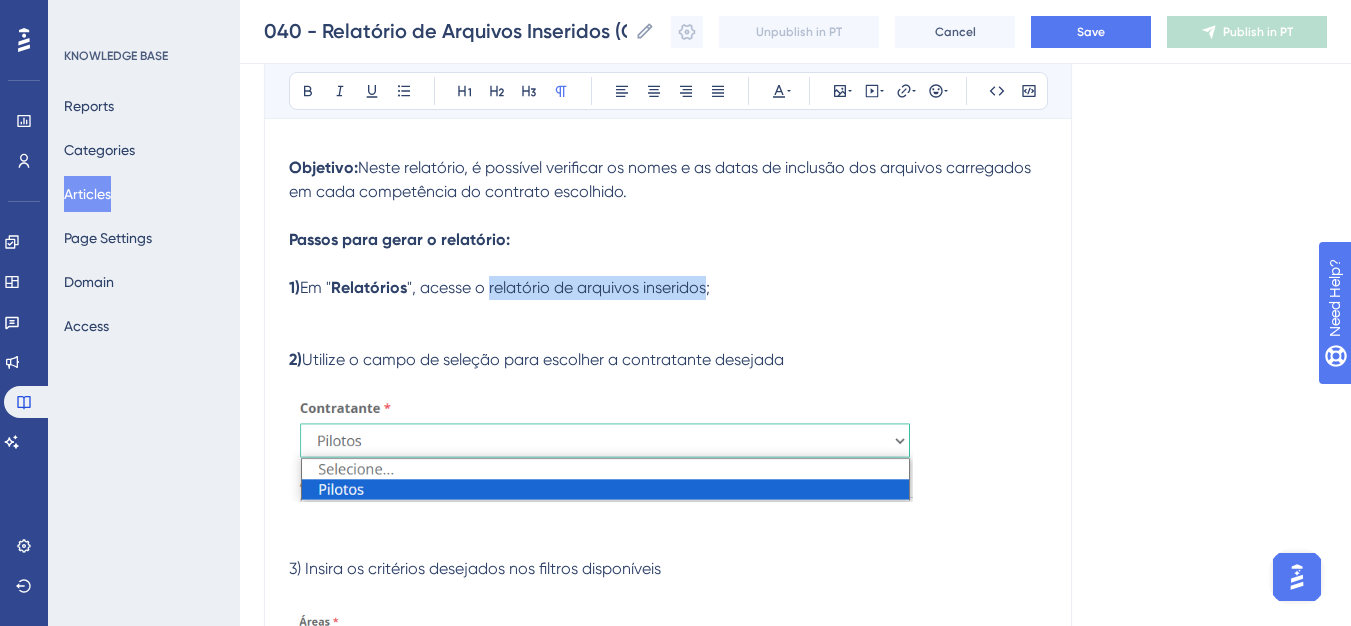 drag, startPoint x: 491, startPoint y: 285, endPoint x: 708, endPoint y: 291, distance: 217.08293 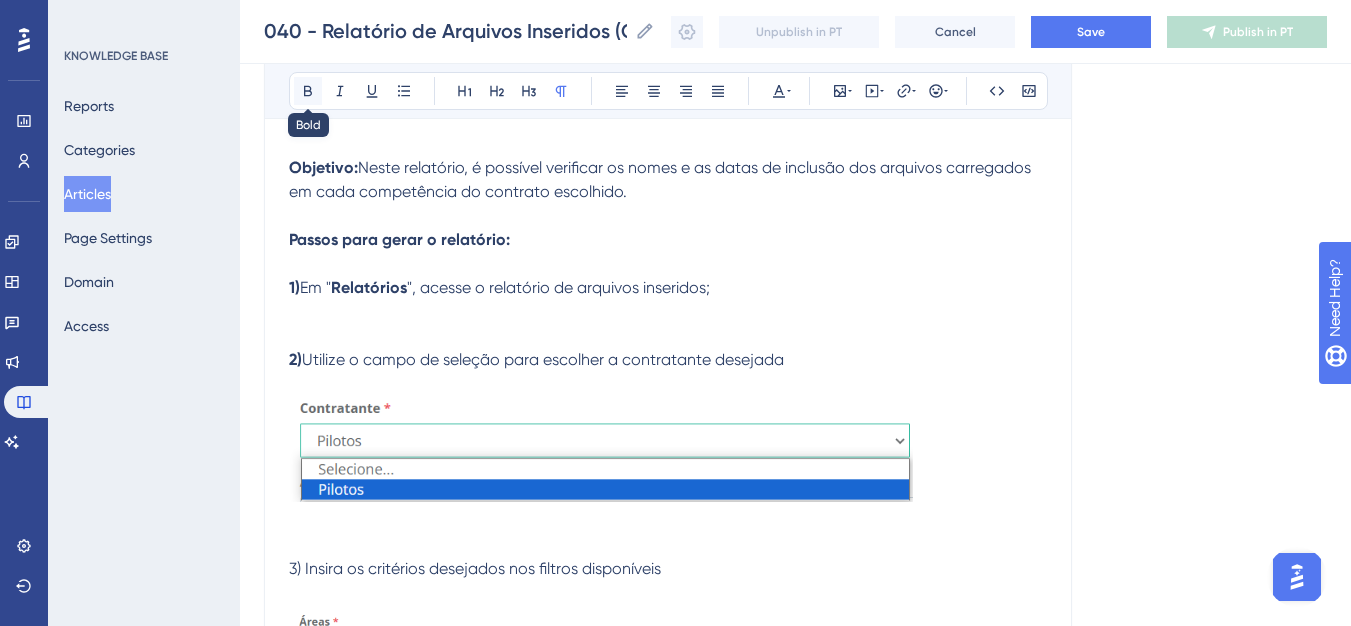 click 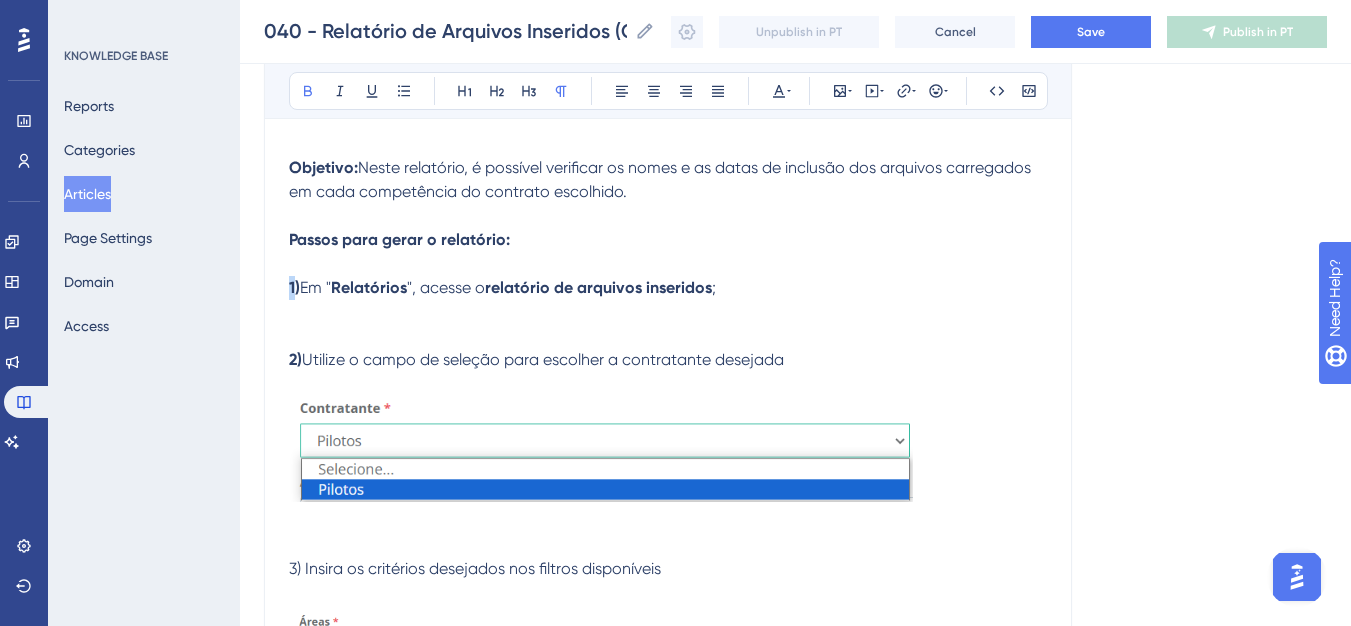 click on "1)" at bounding box center [294, 287] 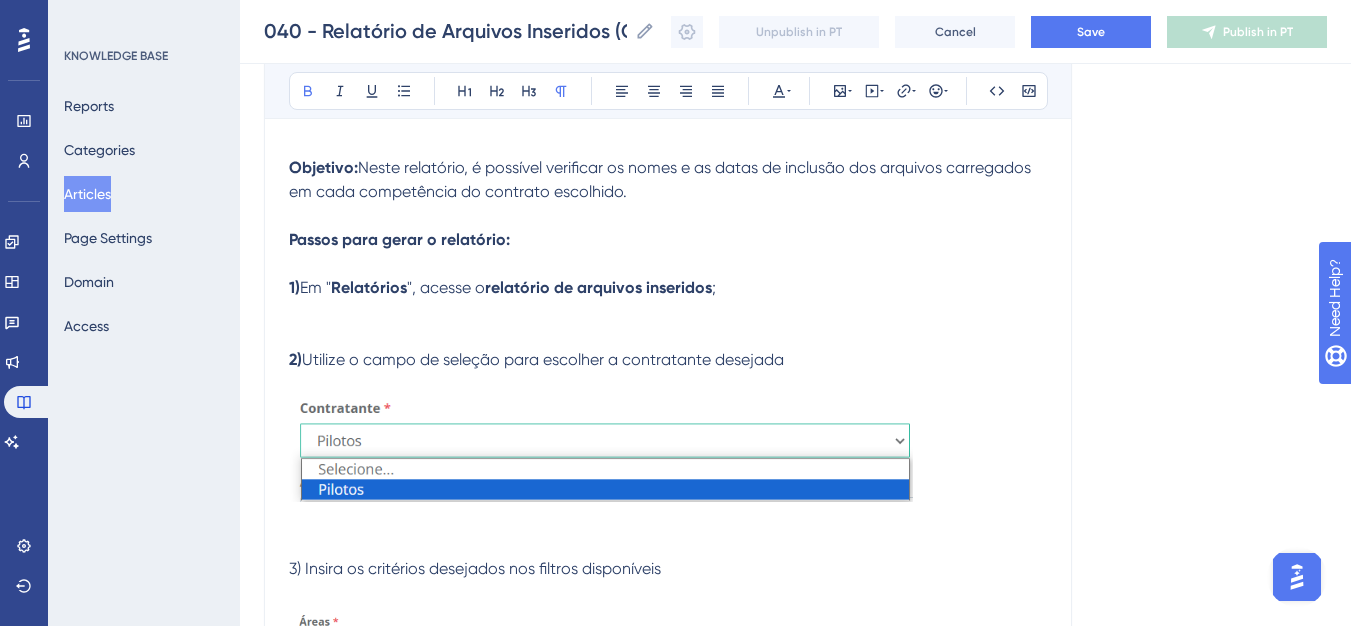click on "040 - Relatório de Arquivos Inseridos (Contratante) Bold Italic Underline Bullet Point Heading 1 Heading 2 Heading 3 Normal Align Left Align Center Align Right Align Justify Text Color Insert Image Embed Video Hyperlink Emojis Code Code Block Olá 💜 Obs:  Este relatório só está dispónivel para o cliente. Objetivo:  Neste relatório, é possível verificar os nomes e as datas de inclusão dos arquivos carregados em cada competência do contrato escolhido. Passos para gerar o relatório: 1)  Em " Relatórios ", acesse o  relatório de arquivos inseridos ; 2)  Utilize o campo de seleção para escolher a contratante desejada 3)   Insira os critérios desejados nos filtros disponíveis 4)  Finalize clicando em   se desejar exportar em excel, selecione" at bounding box center (668, 427) 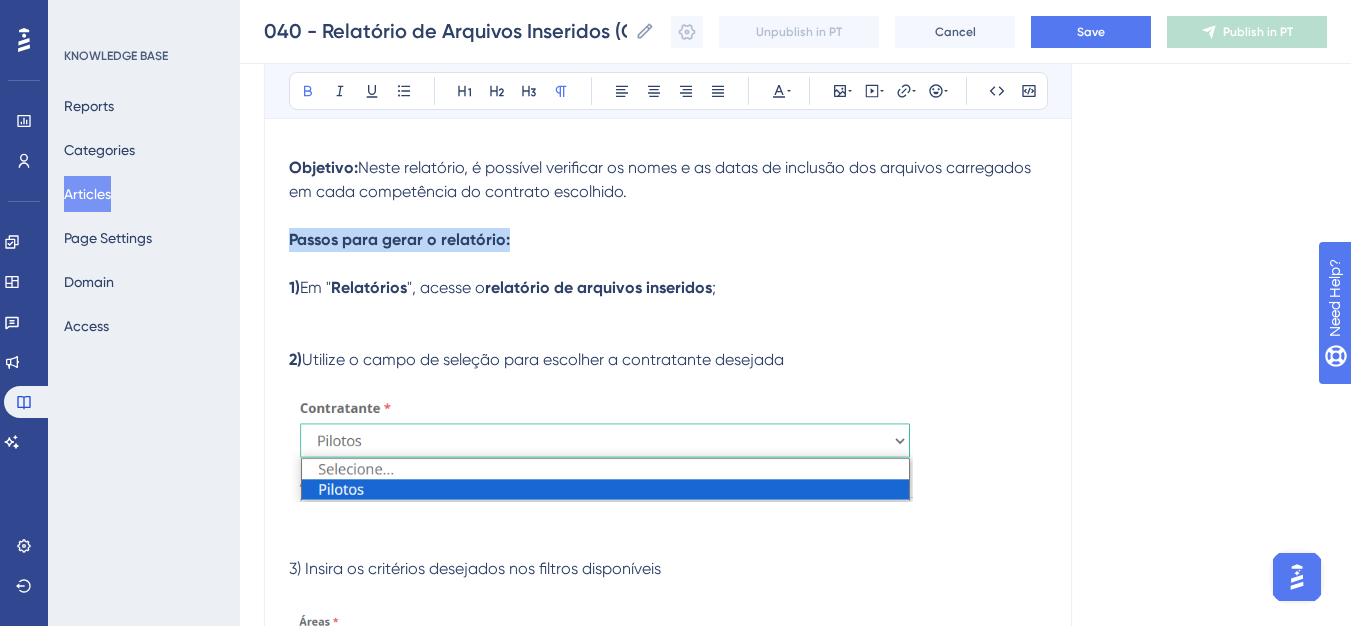 drag, startPoint x: 292, startPoint y: 241, endPoint x: 510, endPoint y: 237, distance: 218.0367 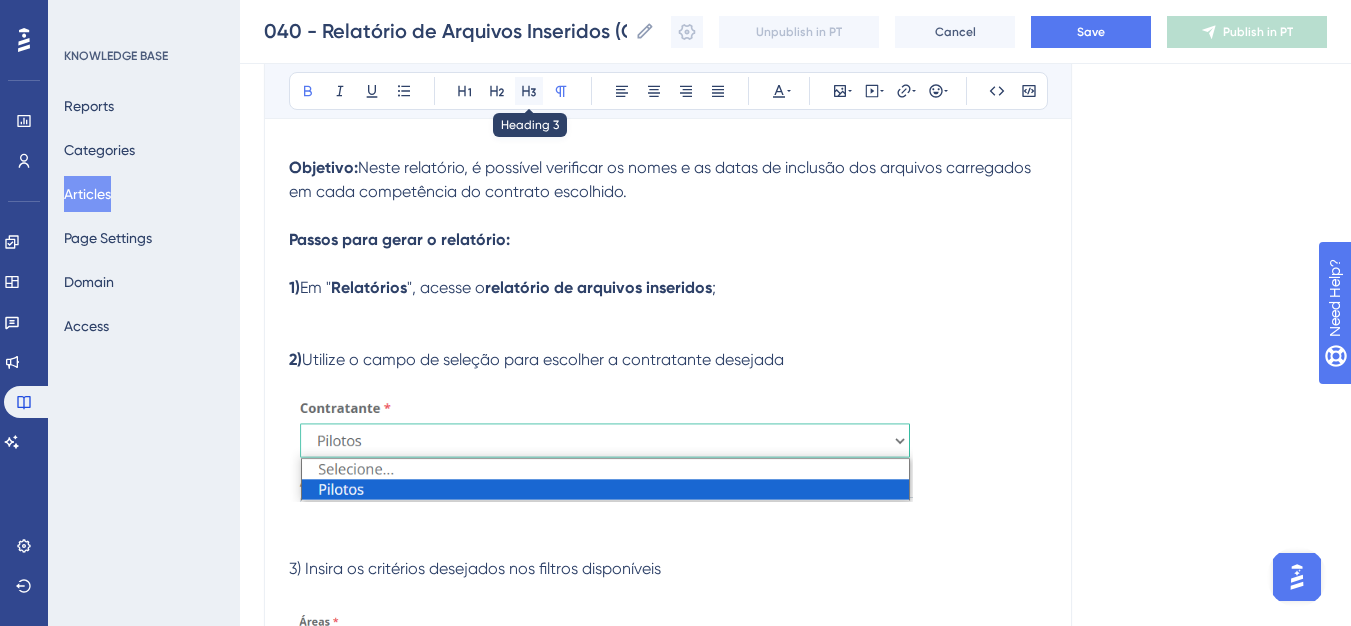click at bounding box center [529, 91] 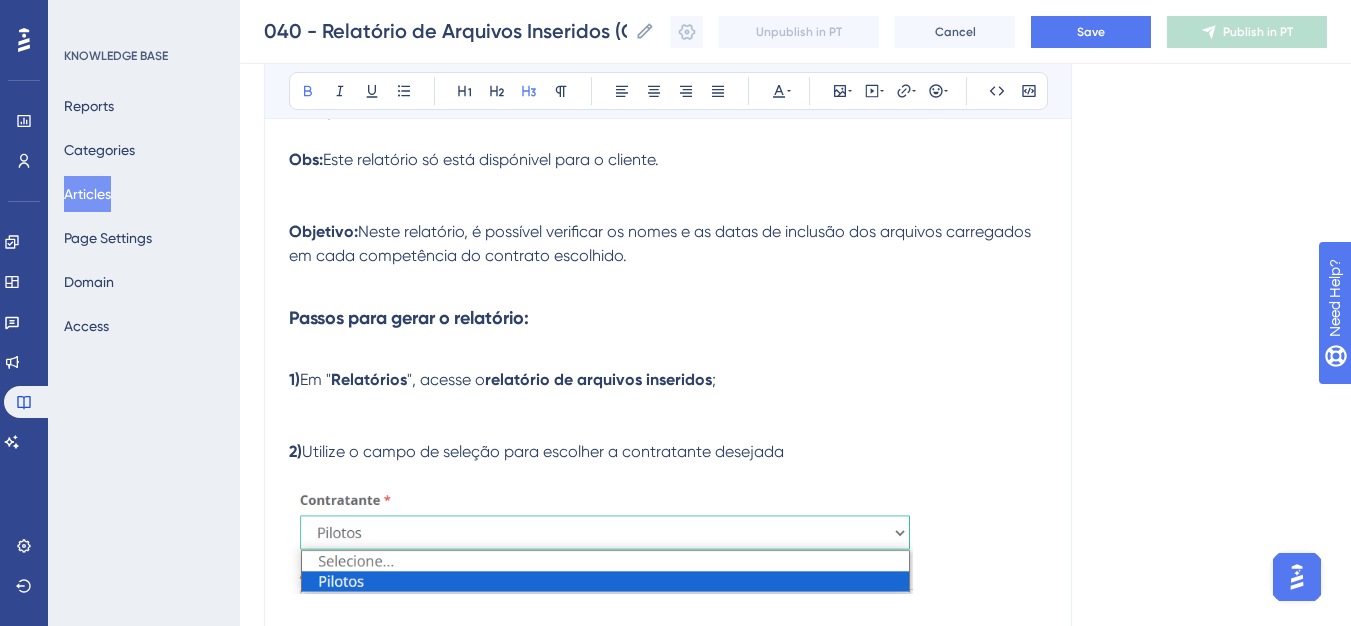 scroll, scrollTop: 289, scrollLeft: 0, axis: vertical 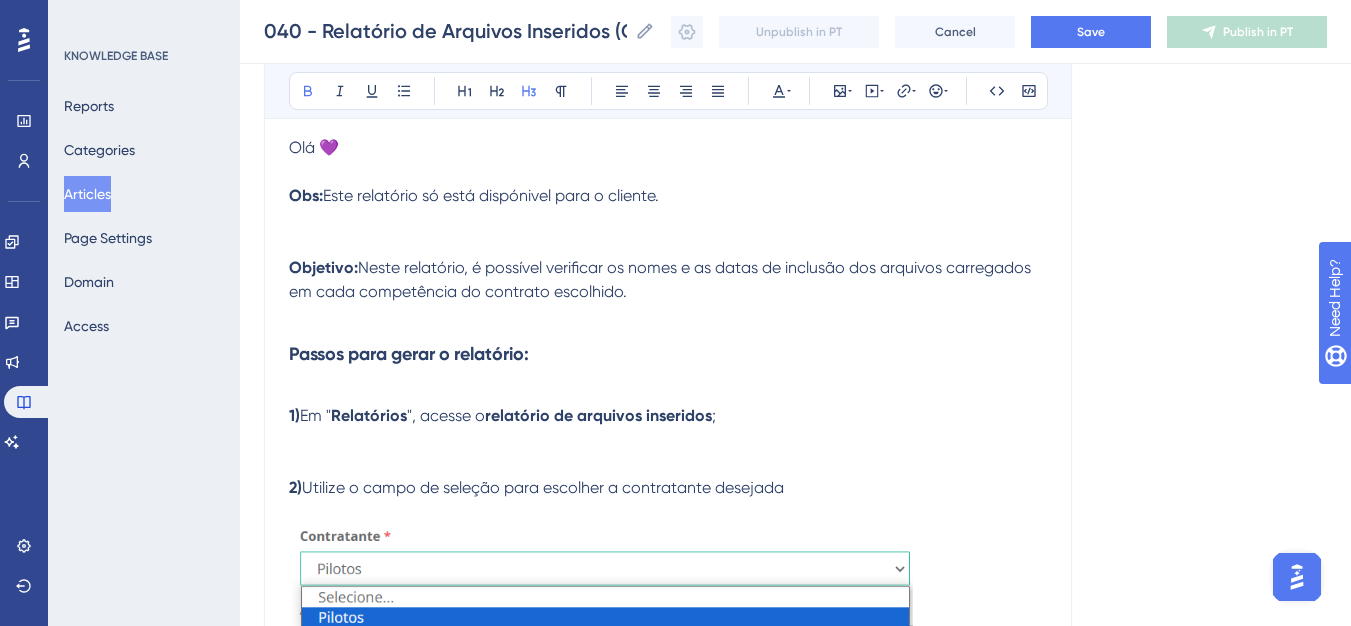 click on "Olá 💜 Obs:  Este relatório só está dispónivel para o cliente." at bounding box center (668, 196) 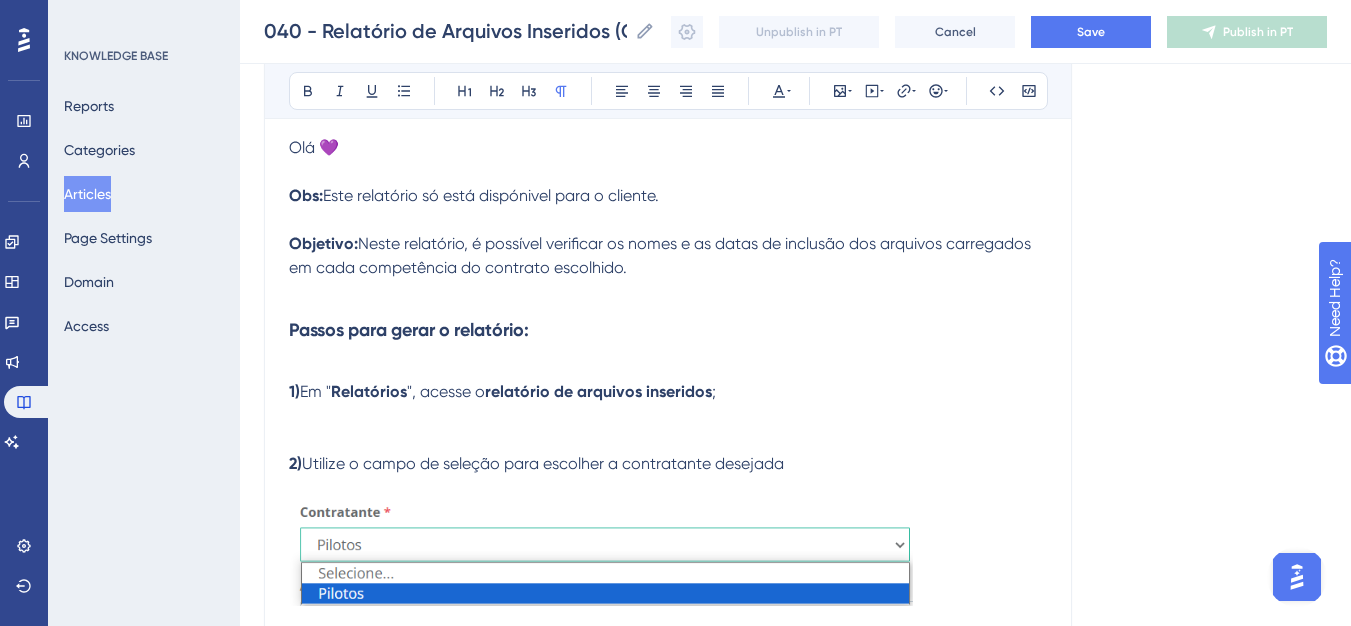 click on "Olá 💜 Obs:  Este relatório só está dispónivel para o cliente." at bounding box center (668, 184) 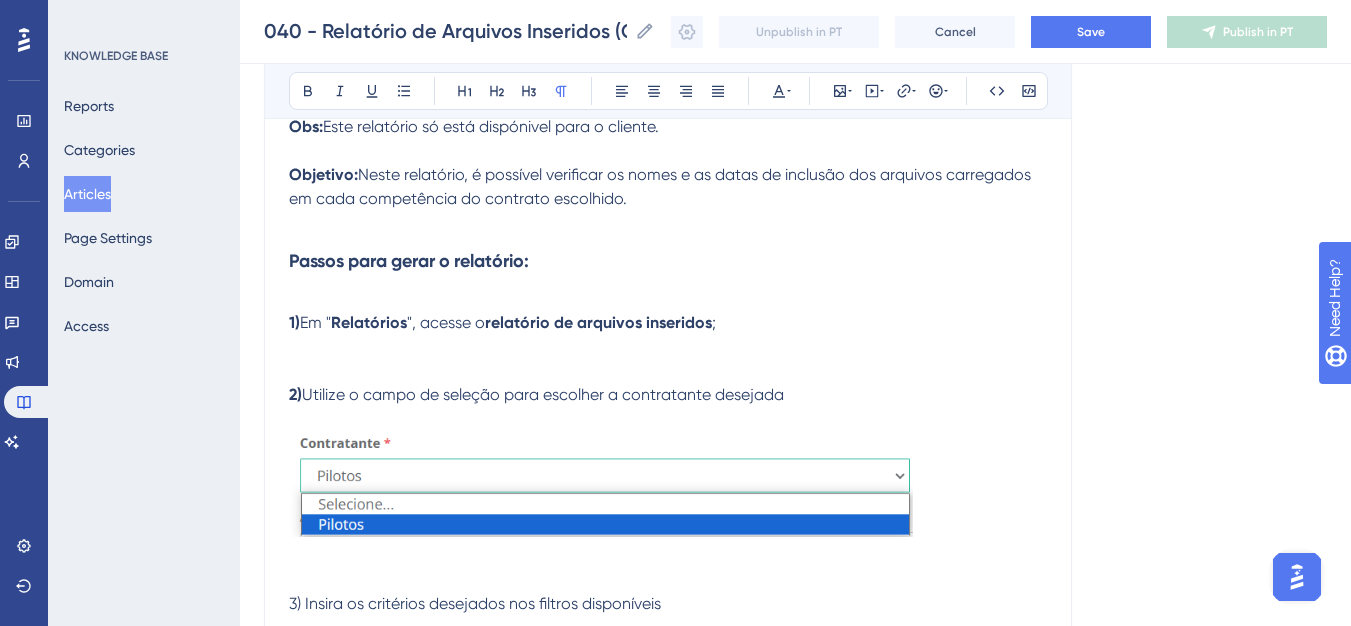 scroll, scrollTop: 389, scrollLeft: 0, axis: vertical 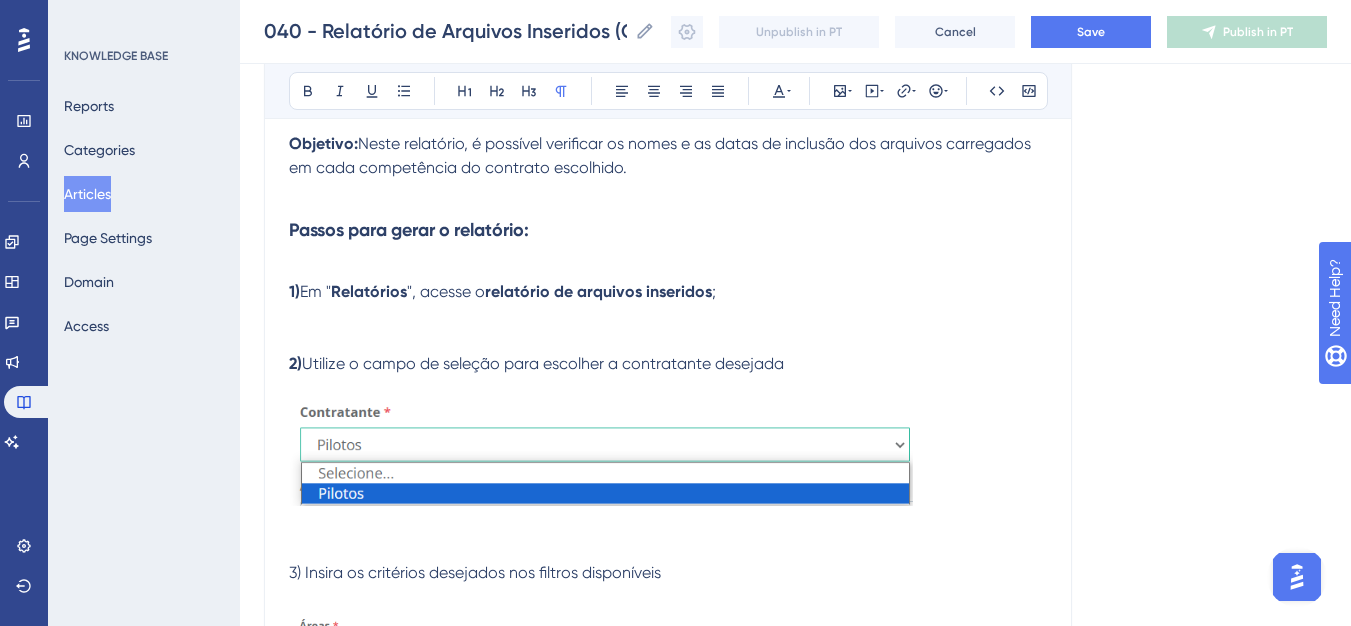 click on "1)  Em " Relatórios ", acesse o  relatório de arquivos inseridos ; 2)  Utilize o campo de seleção para escolher a contratante desejada 3)   Insira os critérios desejados nos filtros disponíveis 4)  Finalize clicando em   se desejar exportar em excel, selecione" at bounding box center [668, 639] 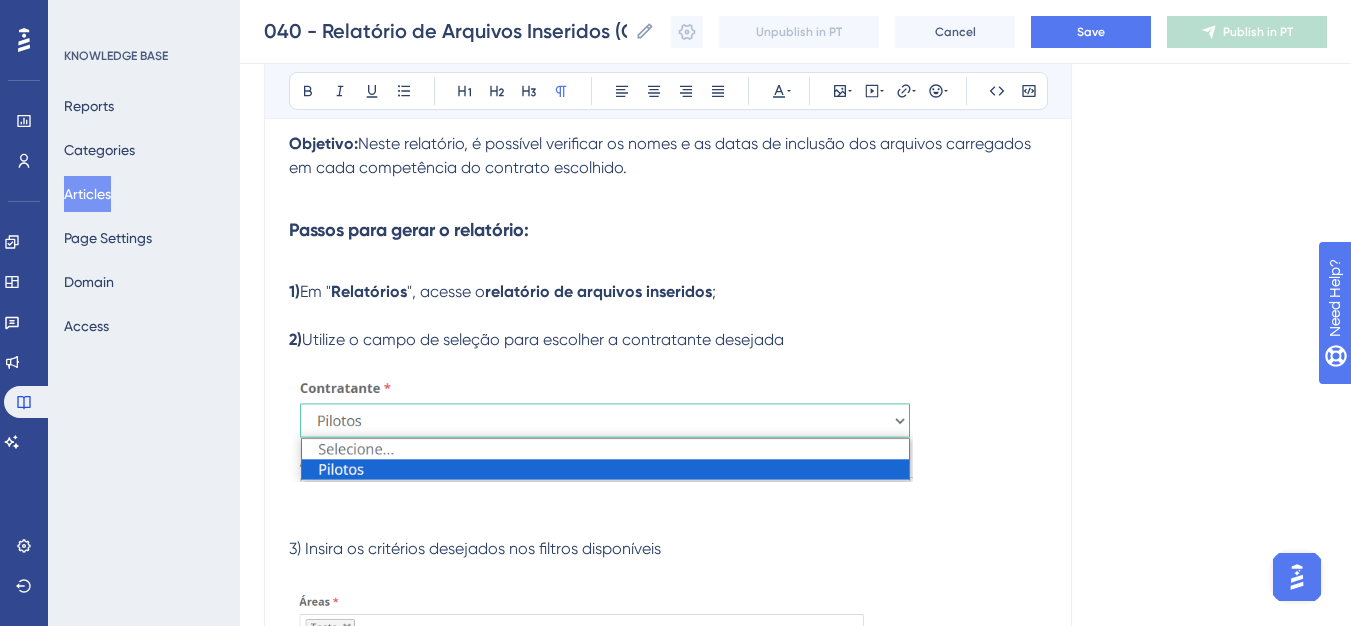 click on "1)  Em " Relatórios ", acesse o  relatório de arquivos inseridos ; 2)  Utilize o campo de seleção para escolher a contratante desejada 3)   Insira os critérios desejados nos filtros disponíveis 4)  Finalize clicando em   se desejar exportar em excel, selecione" at bounding box center (668, 627) 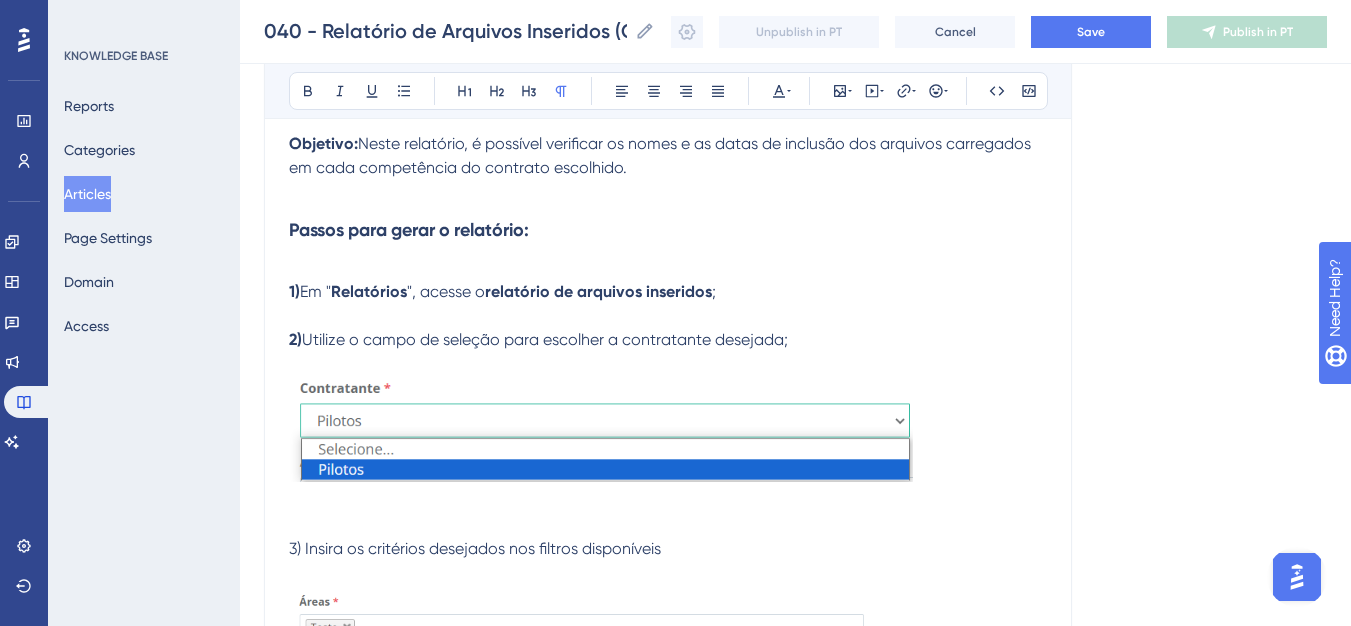 click at bounding box center [601, 429] 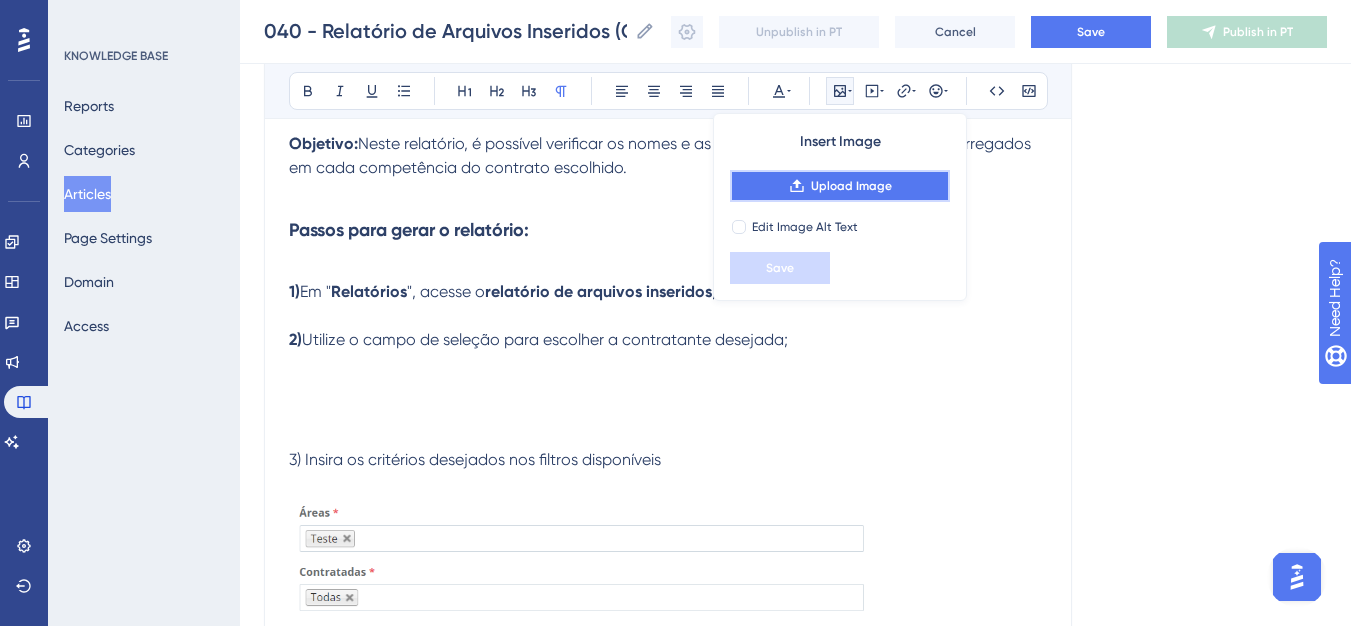 click on "Upload Image" at bounding box center [840, 186] 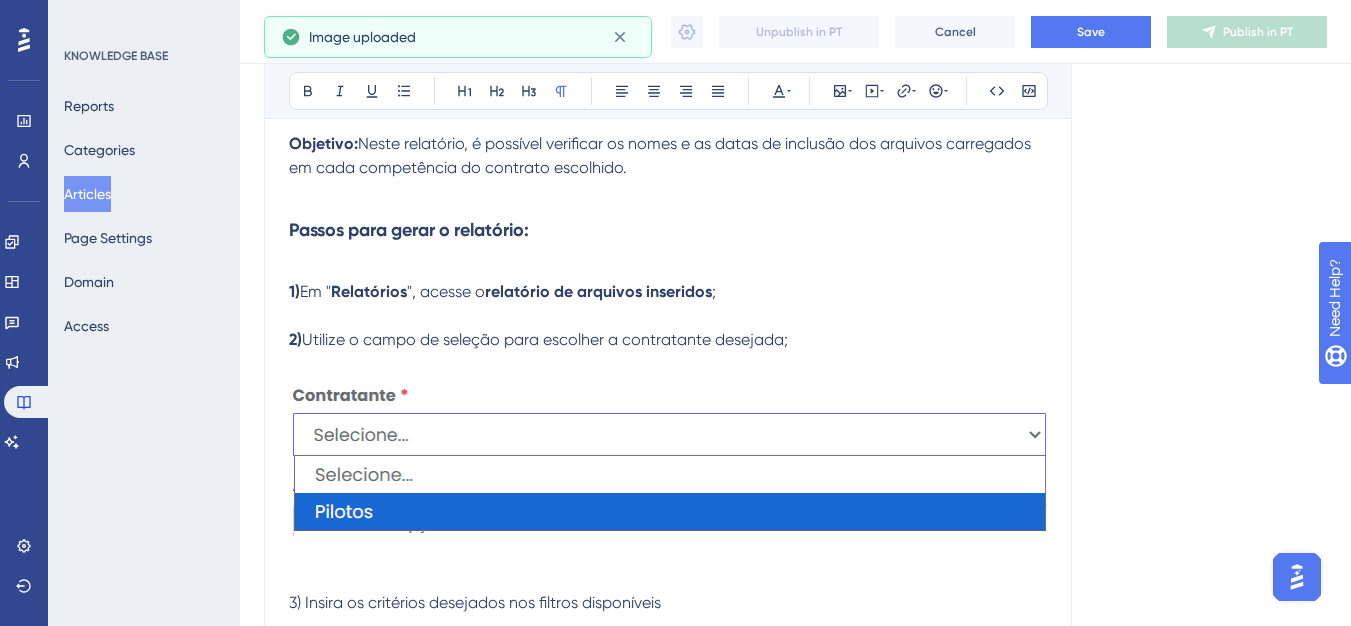 click at bounding box center [668, 456] 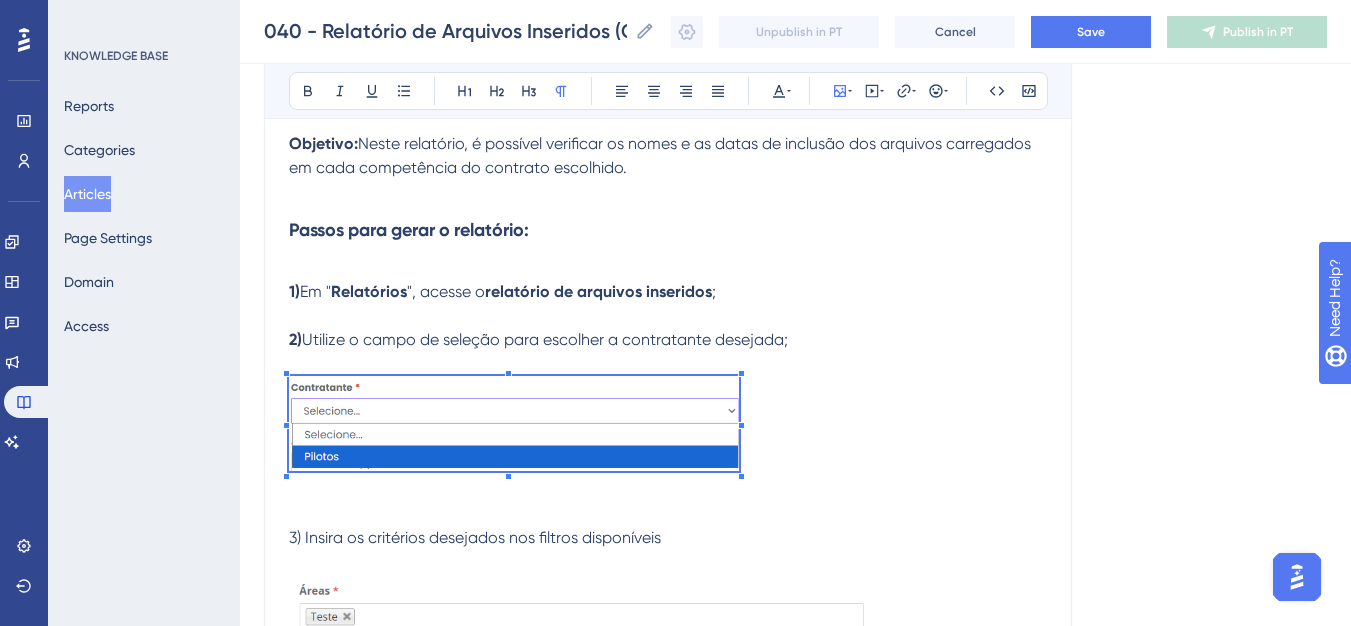 click on "1)  Em " Relatórios ", acesse o  relatório de arquivos inseridos ; 2)  Utilize o campo de seleção para escolher a contratante desejada; 3)   Insira os critérios desejados nos filtros disponíveis 4)  Finalize clicando em   se desejar exportar em excel, selecione" at bounding box center [668, 621] 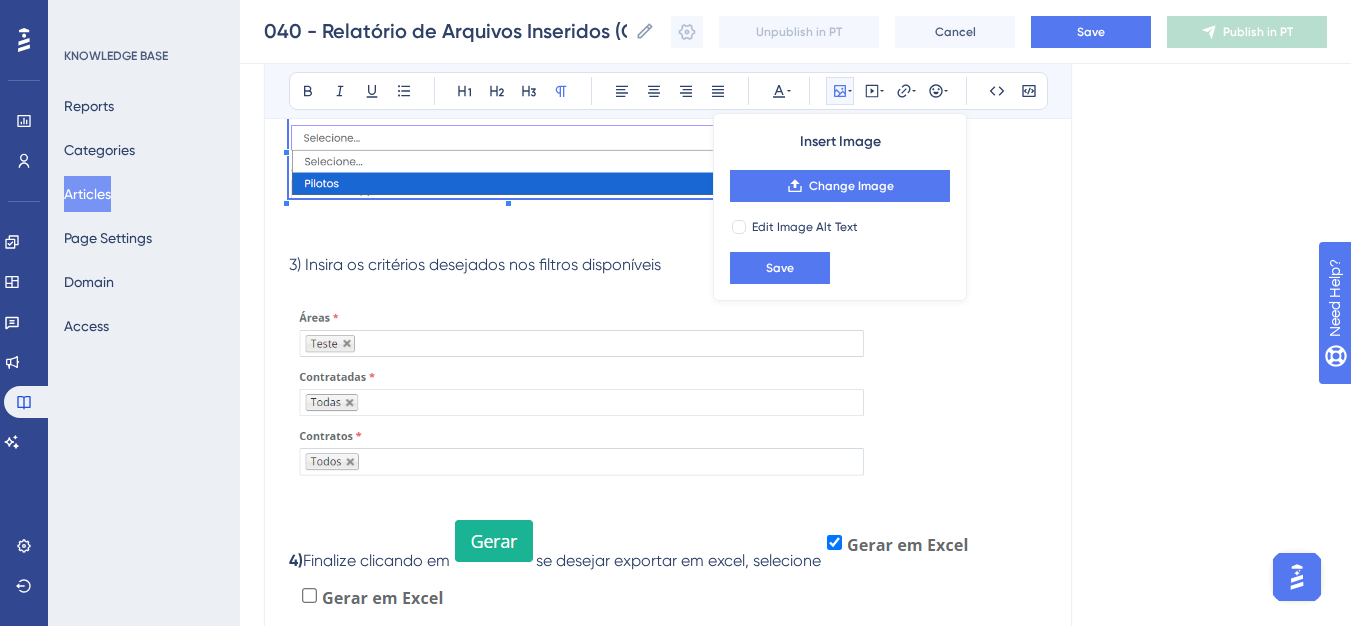 scroll, scrollTop: 689, scrollLeft: 0, axis: vertical 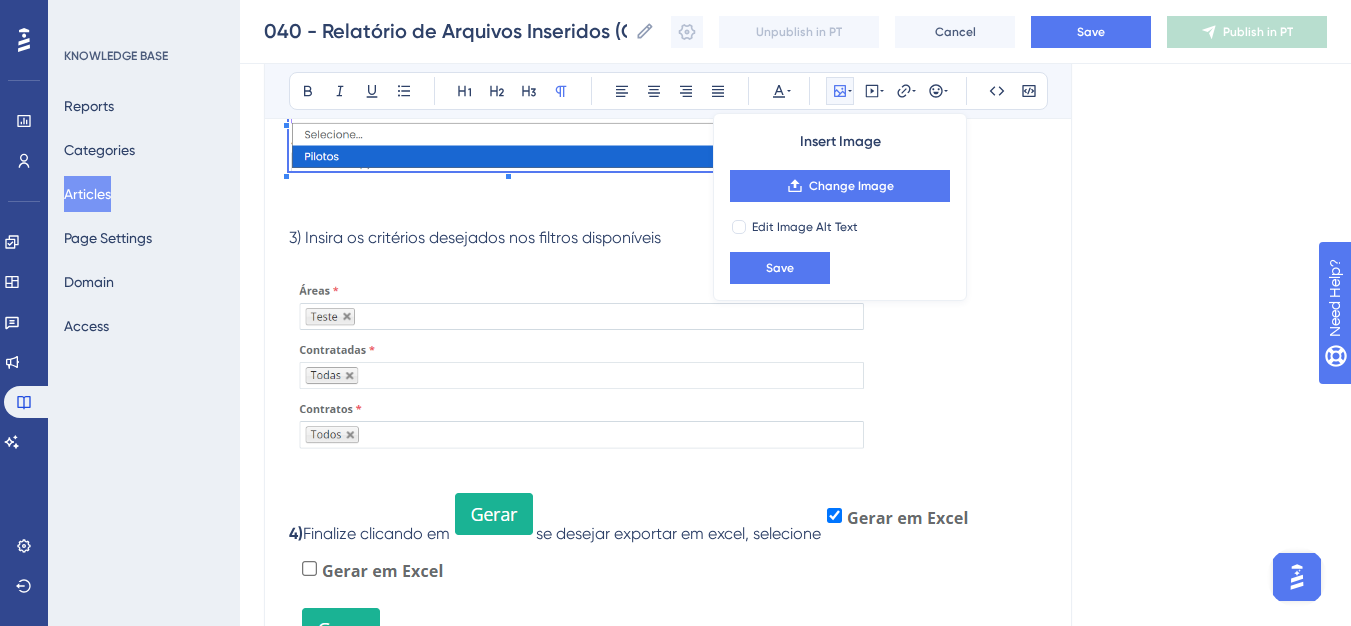 click on "1)  Em " Relatórios ", acesse o  relatório de arquivos inseridos ; 2)  Utilize o campo de seleção para escolher a contratante desejada; 3)   Insira os critérios desejados nos filtros disponíveis 4)  Finalize clicando em   se desejar exportar em excel, selecione" at bounding box center (668, 321) 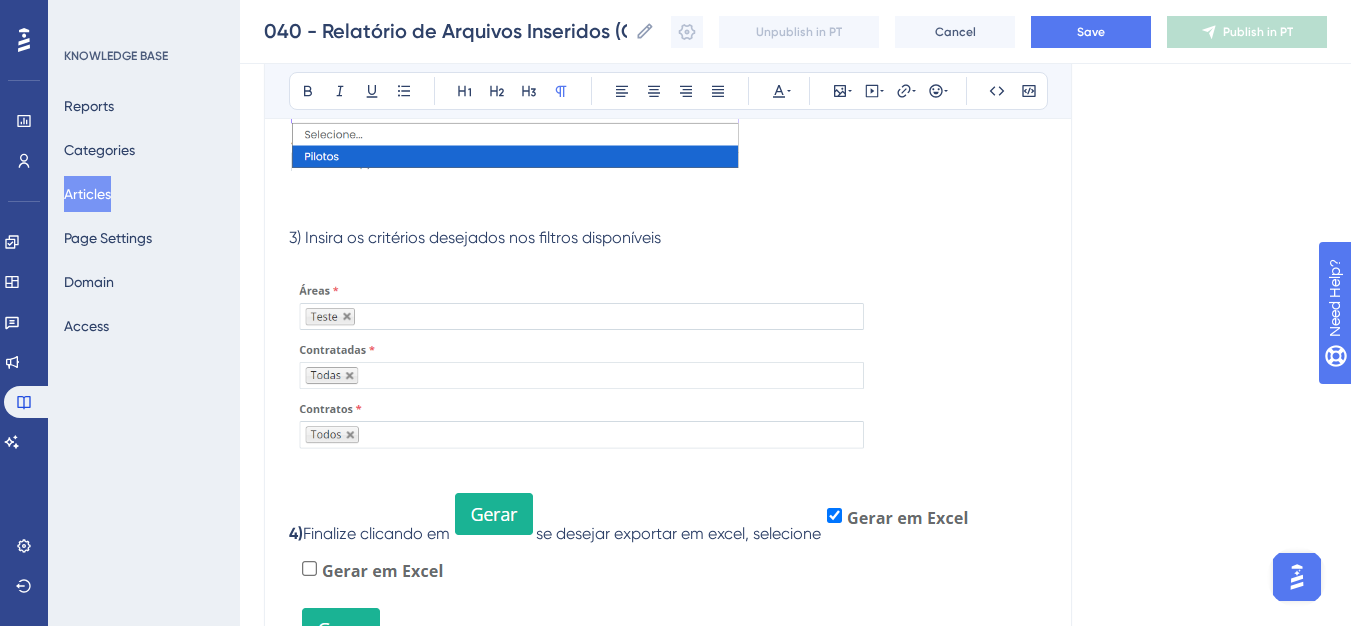 scroll, scrollTop: 489, scrollLeft: 0, axis: vertical 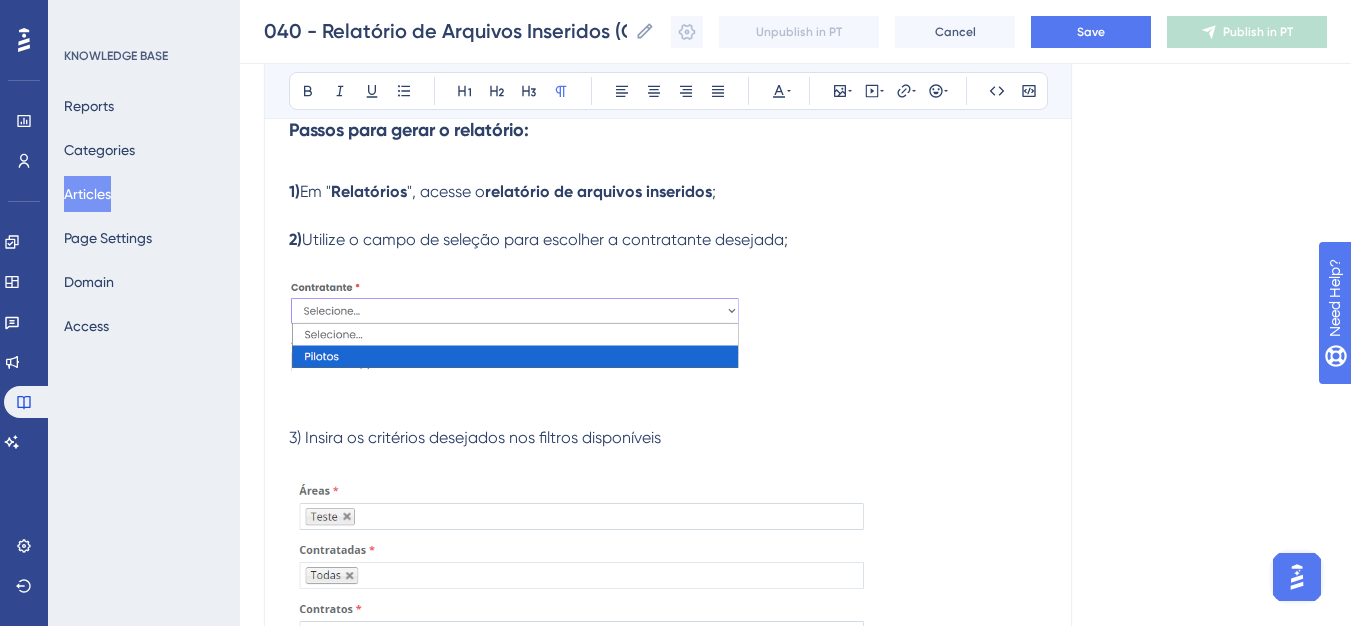 click on "1)  Em " Relatórios ", acesse o  relatório de arquivos inseridos ; 2)  Utilize o campo de seleção para escolher a contratante desejada; 3)   Insira os critérios desejados nos filtros disponíveis 4)  Finalize clicando em   se desejar exportar em excel, selecione" at bounding box center [668, 521] 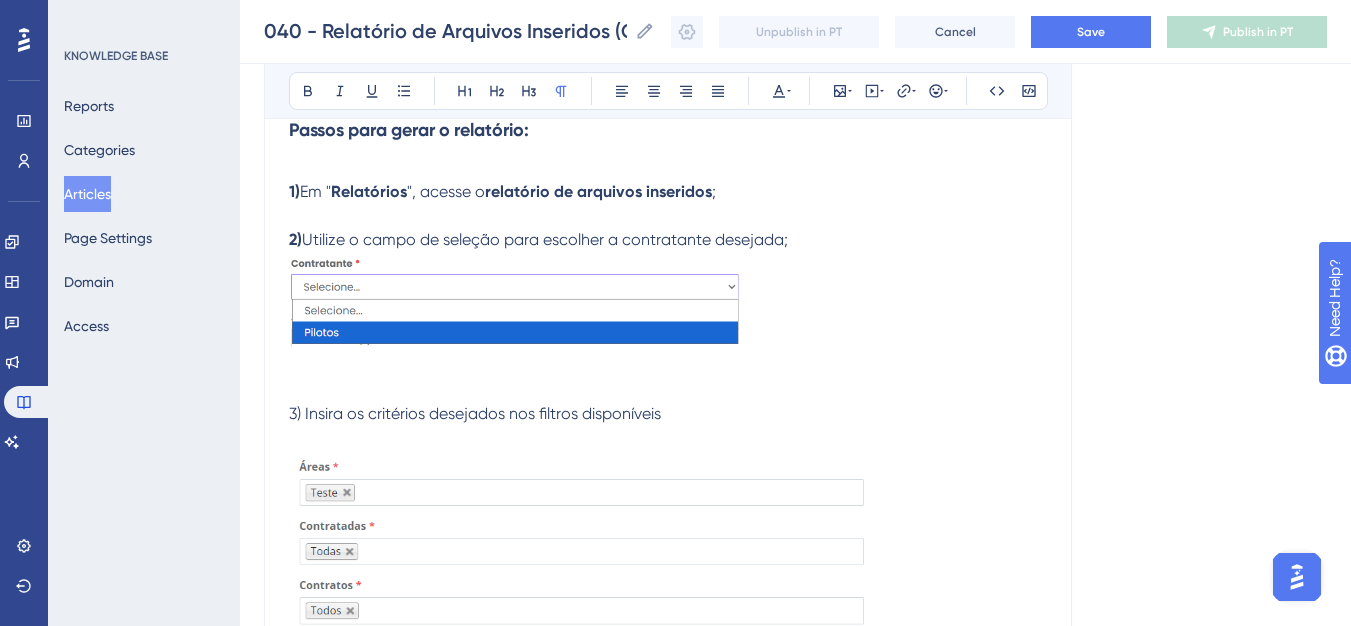 click on "3)" at bounding box center [295, 413] 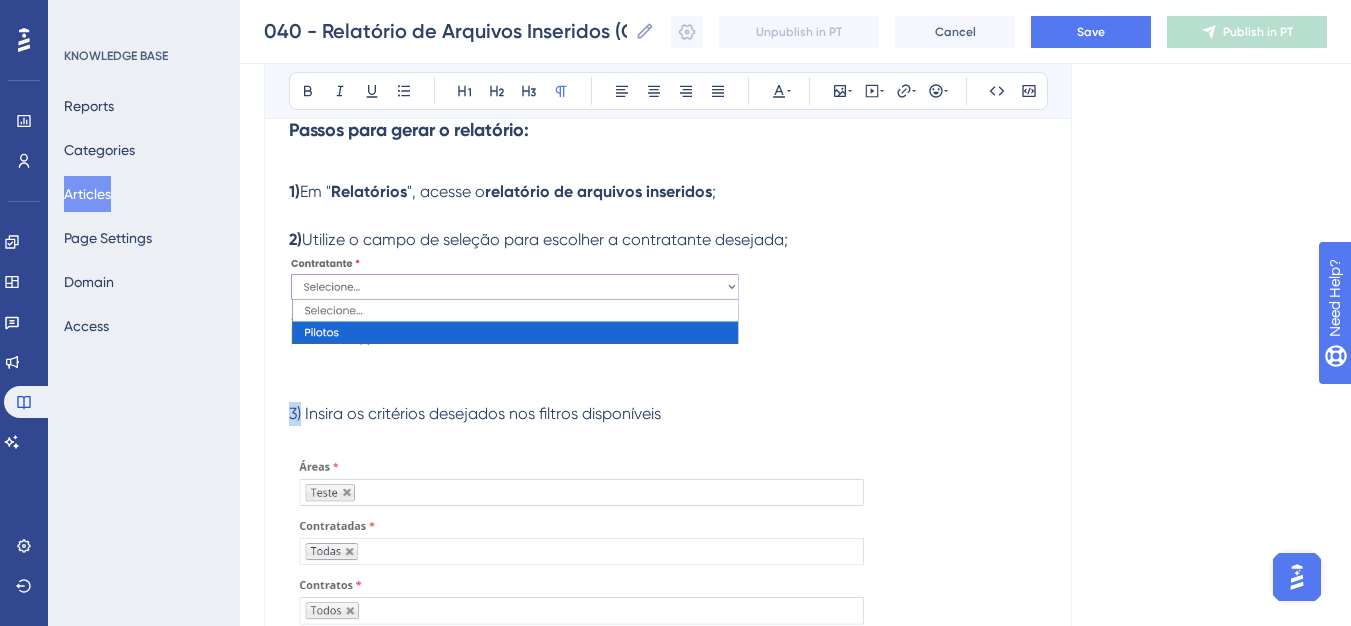 drag, startPoint x: 302, startPoint y: 418, endPoint x: 287, endPoint y: 418, distance: 15 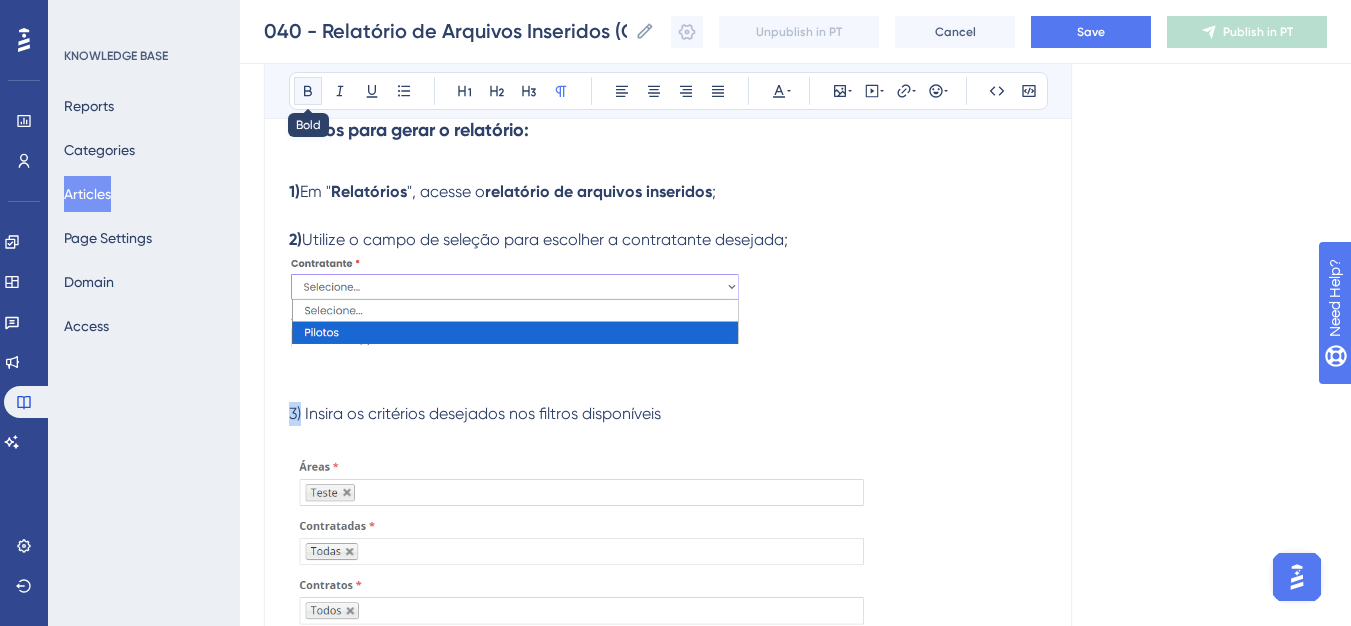 click 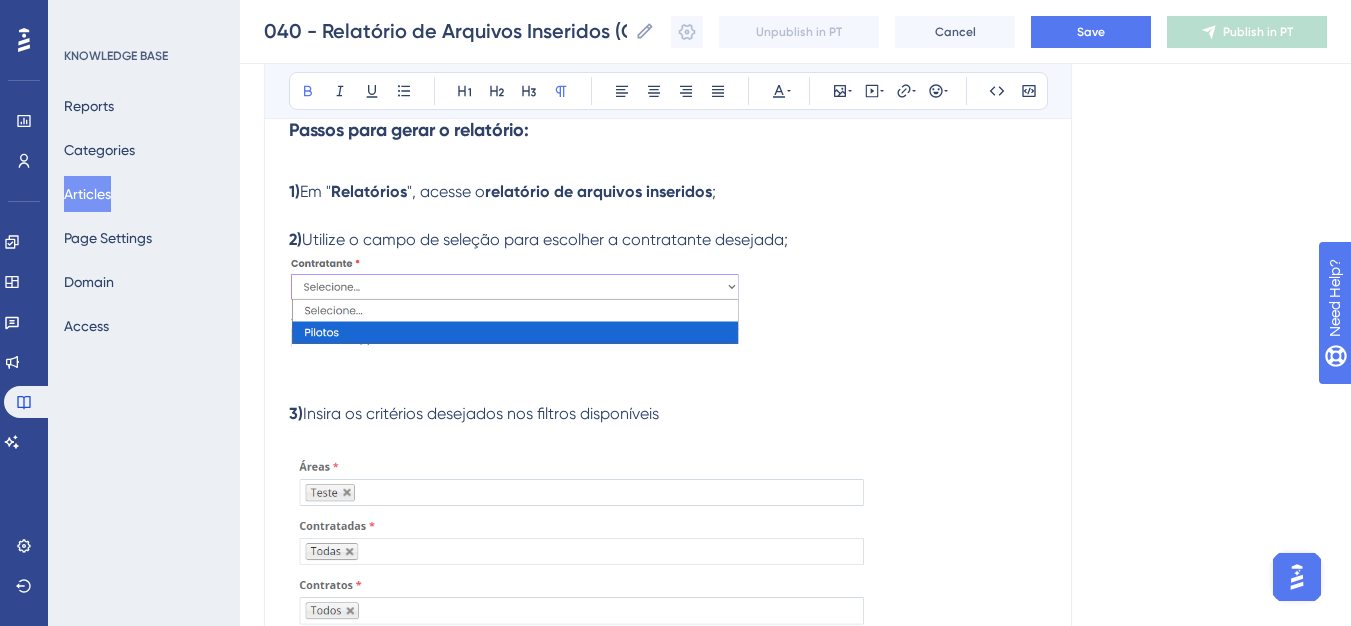 click on "1)  Em " Relatórios ", acesse o  relatório de arquivos inseridos ; 2)  Utilize o campo de seleção para escolher a contratante desejada; 3)  Insira os critérios desejados nos filtros disponíveis 4)  Finalize clicando em   se desejar exportar em excel, selecione" at bounding box center [668, 509] 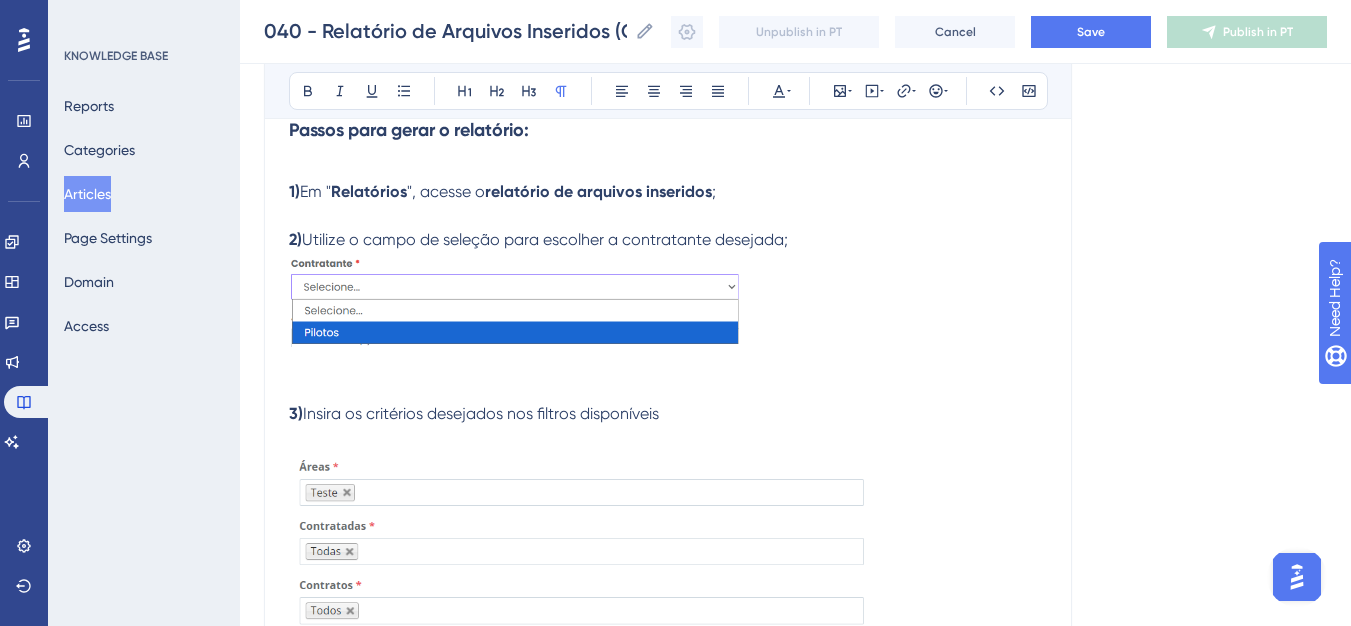 click on "1)  Em " Relatórios ", acesse o  relatório de arquivos inseridos ; 2)  Utilize o campo de seleção para escolher a contratante desejada; 3)  Insira os critérios desejados nos filtros disponíveis 4)  Finalize clicando em   se desejar exportar em excel, selecione" at bounding box center [668, 509] 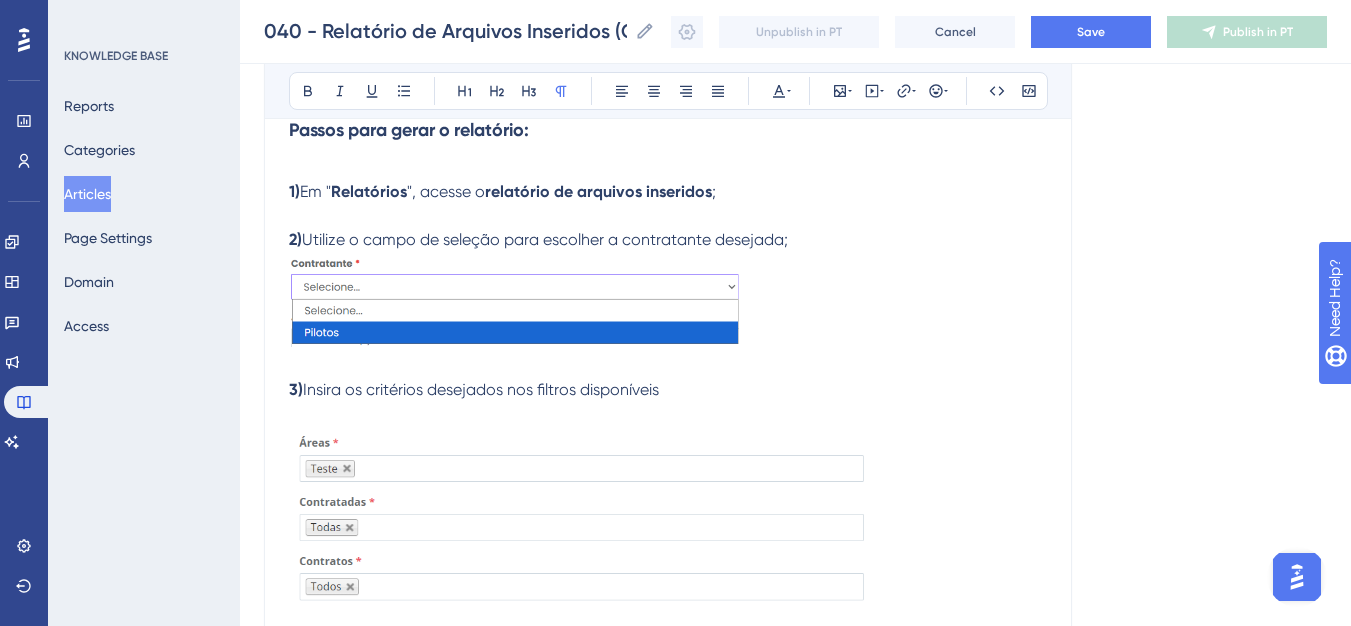 click on "1)  Em " Relatórios ", acesse o  relatório de arquivos inseridos ; 2)  Utilize o campo de seleção para escolher a contratante desejada; 3)  Insira os critérios desejados nos filtros disponíveis 4)  Finalize clicando em   se desejar exportar em excel, selecione" at bounding box center [668, 497] 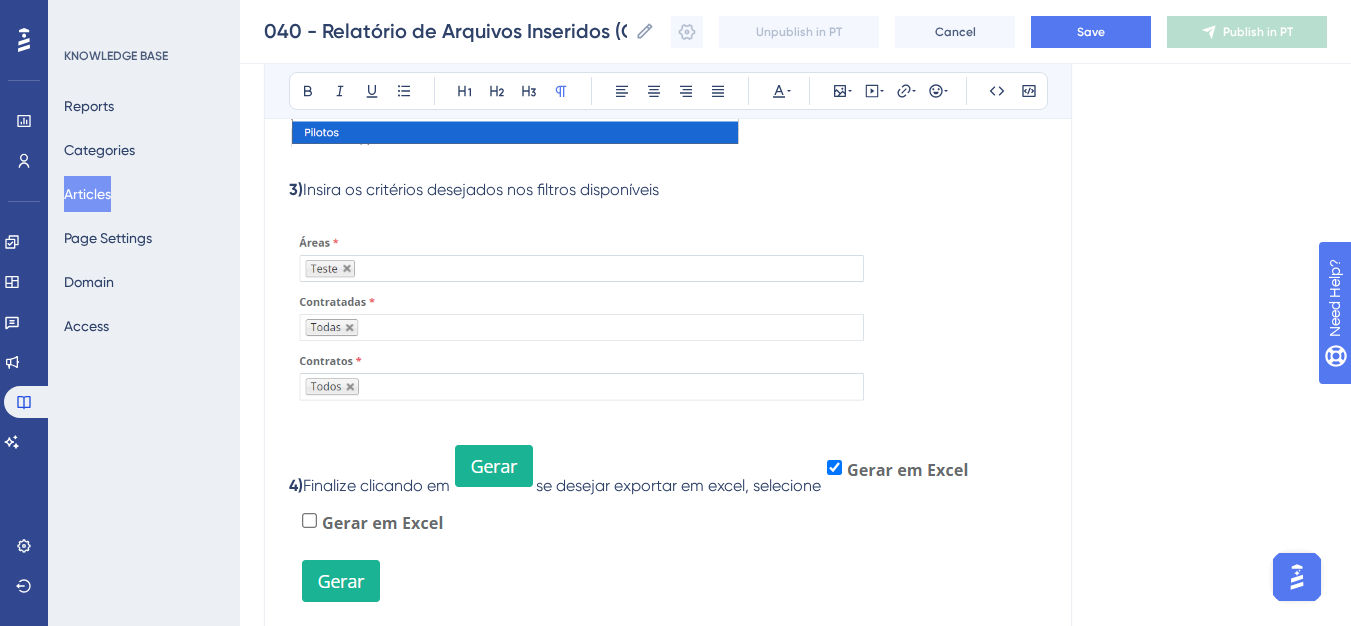scroll, scrollTop: 789, scrollLeft: 0, axis: vertical 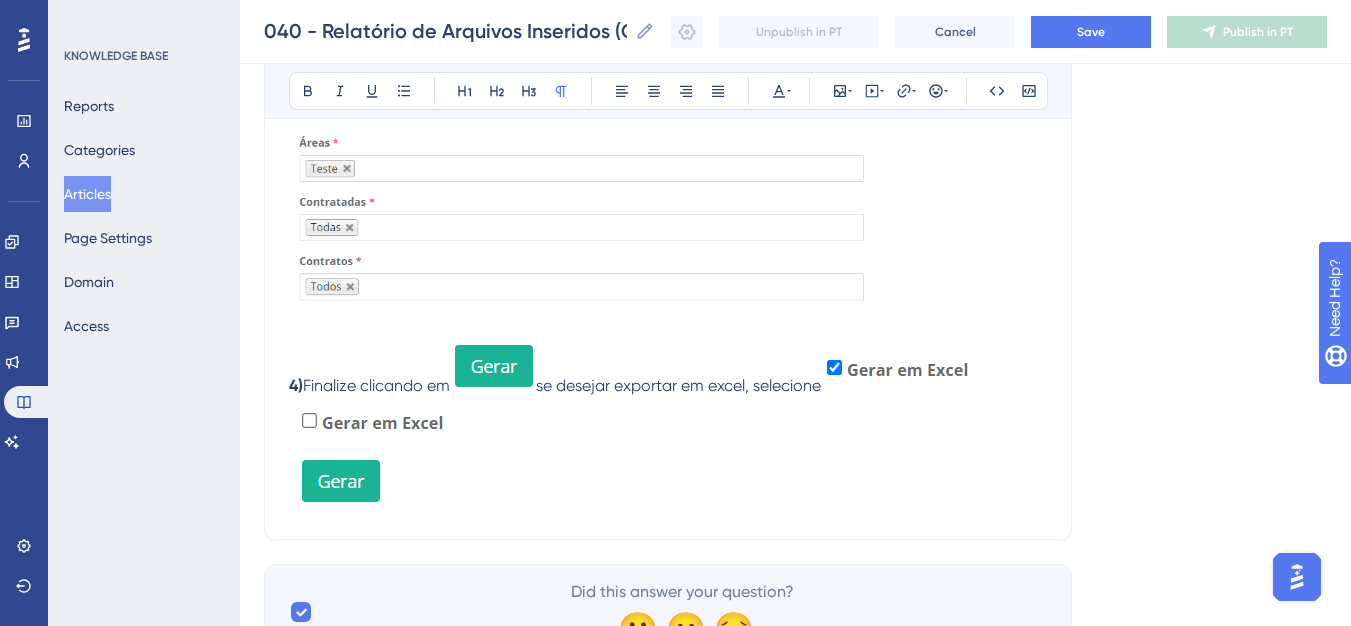 click at bounding box center [581, 218] 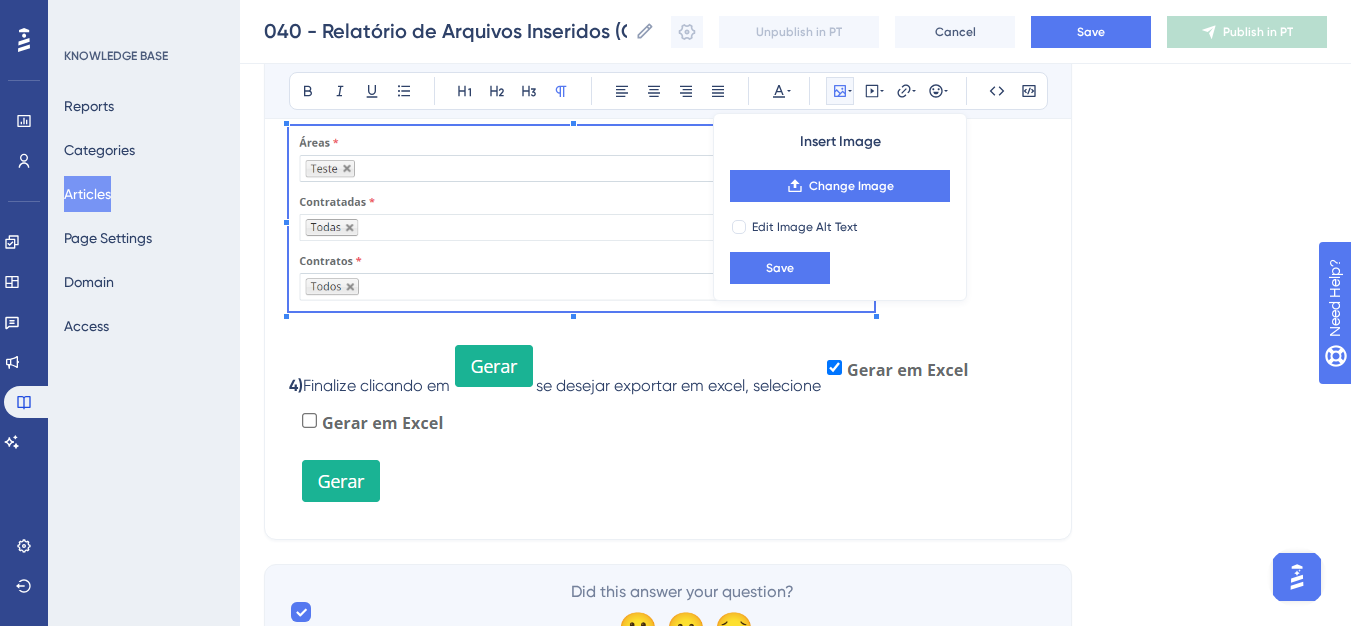 click at bounding box center [493, 366] 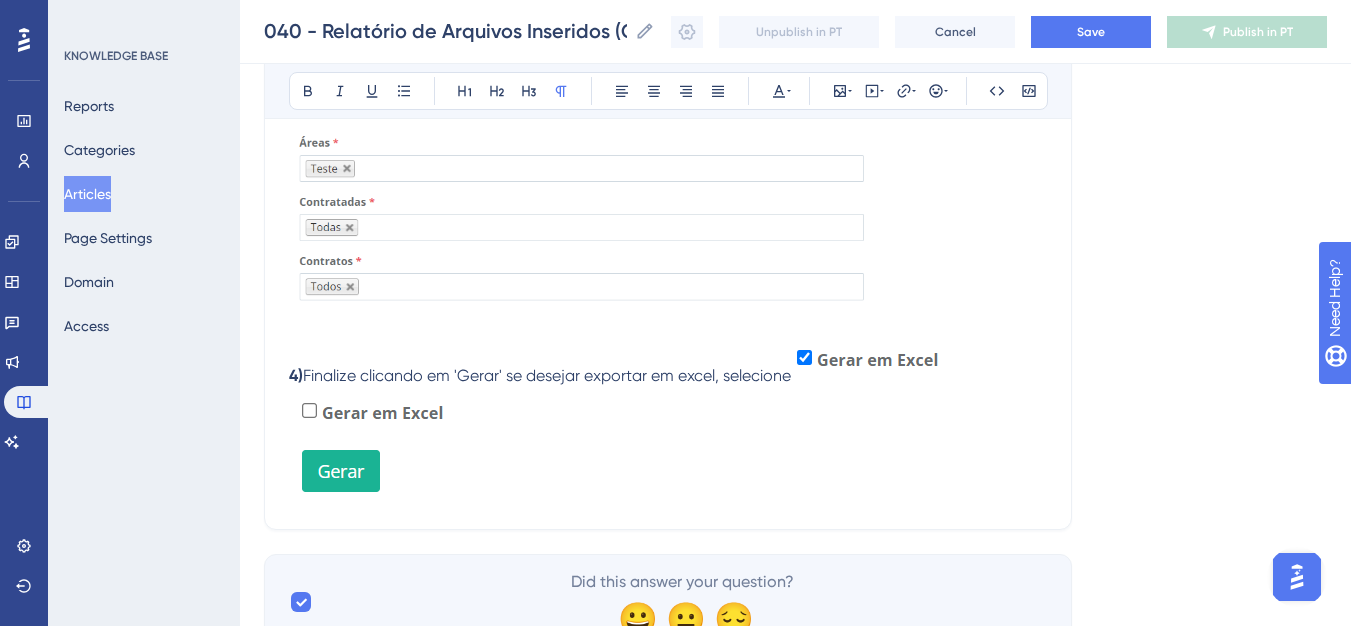 click on "Finalize clicando em 'Gerar' se desejar exportar em excel, selecione" at bounding box center (547, 375) 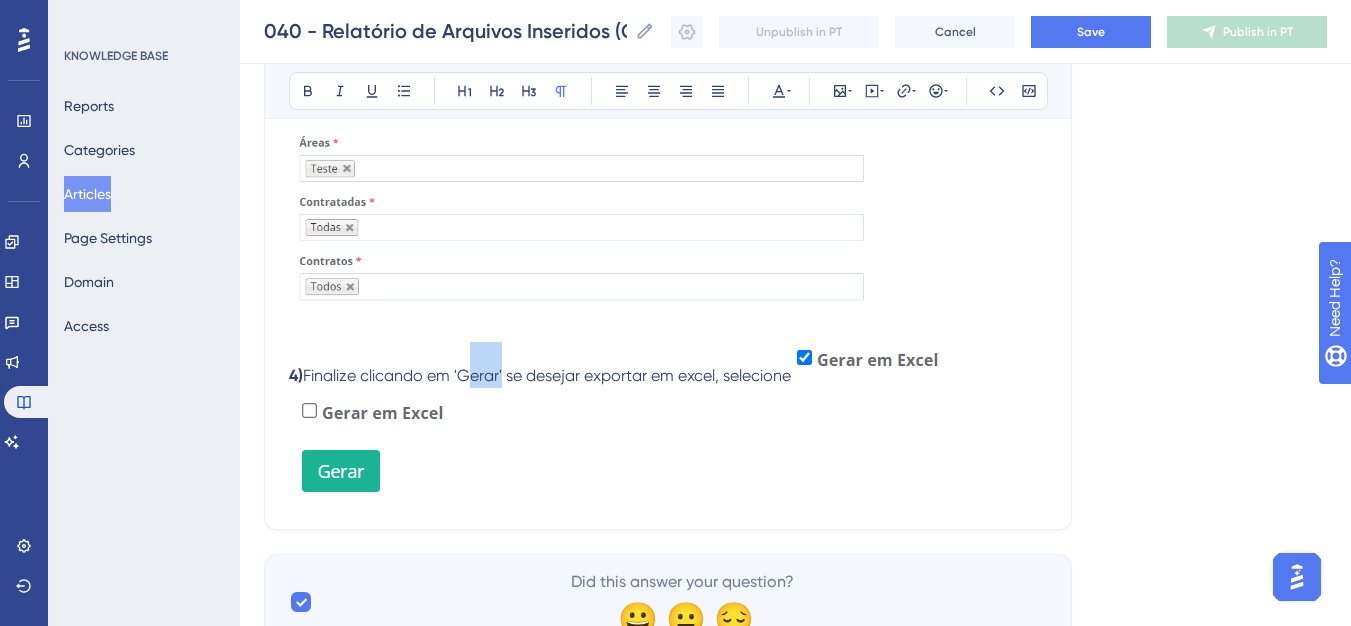 drag, startPoint x: 465, startPoint y: 378, endPoint x: 501, endPoint y: 381, distance: 36.124783 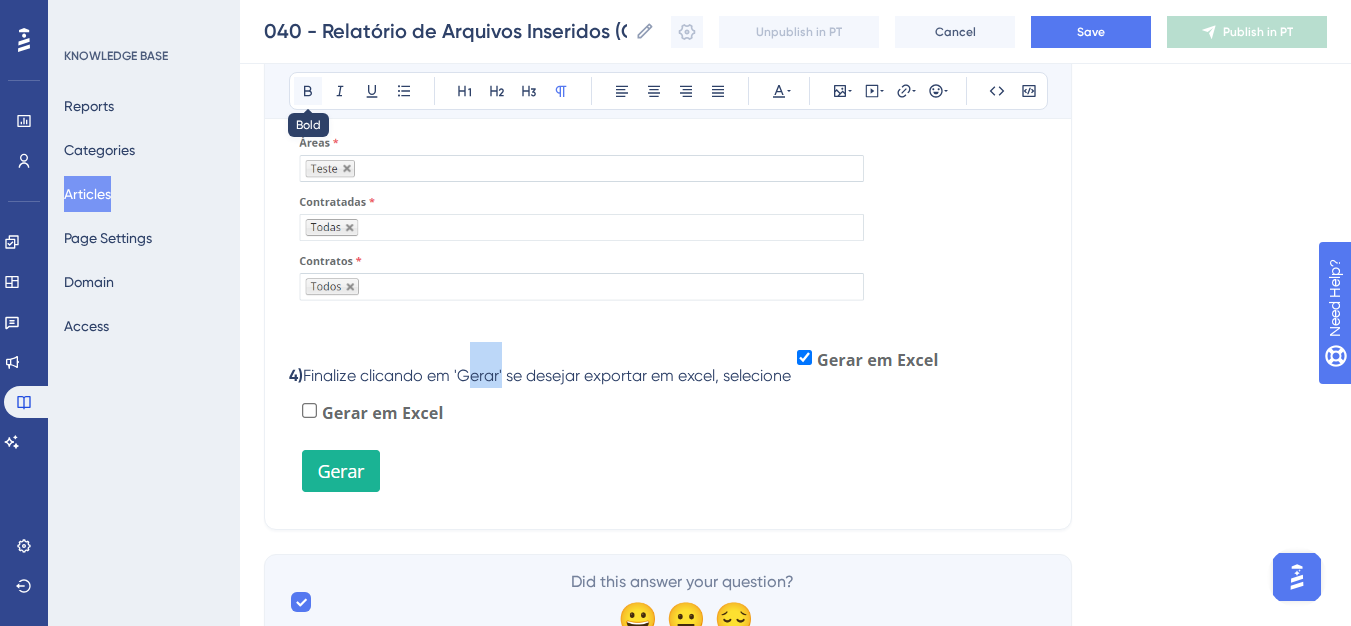 click 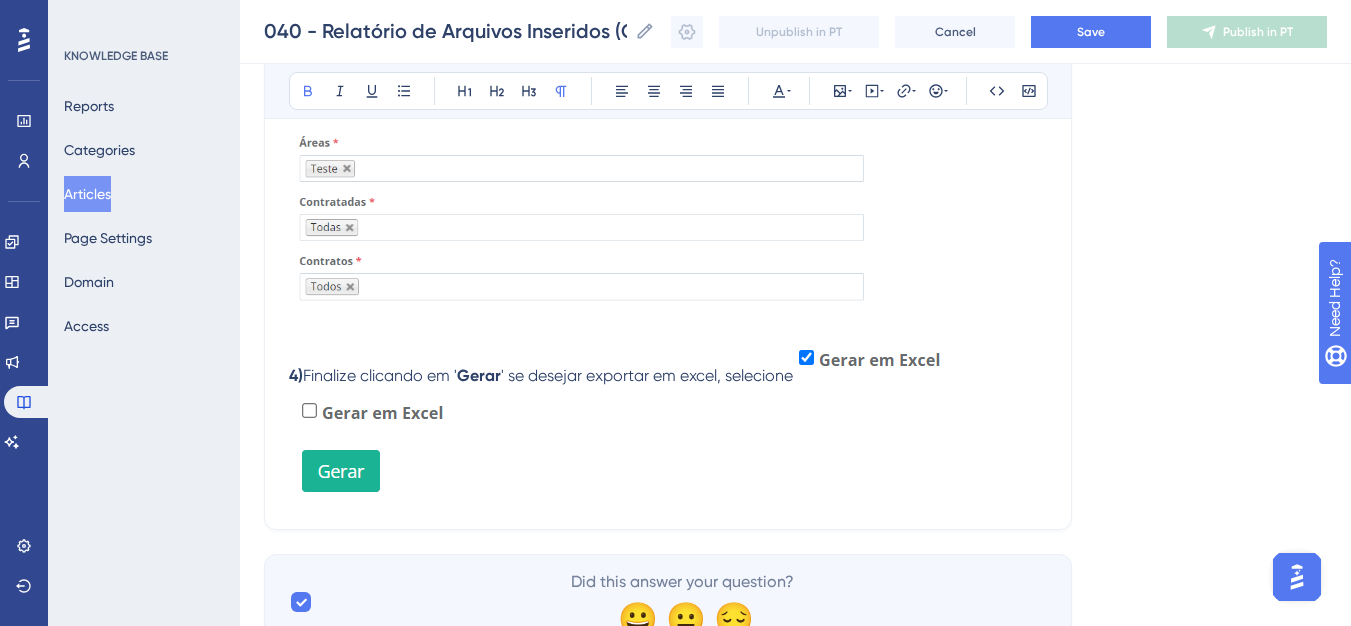 click at bounding box center [871, 361] 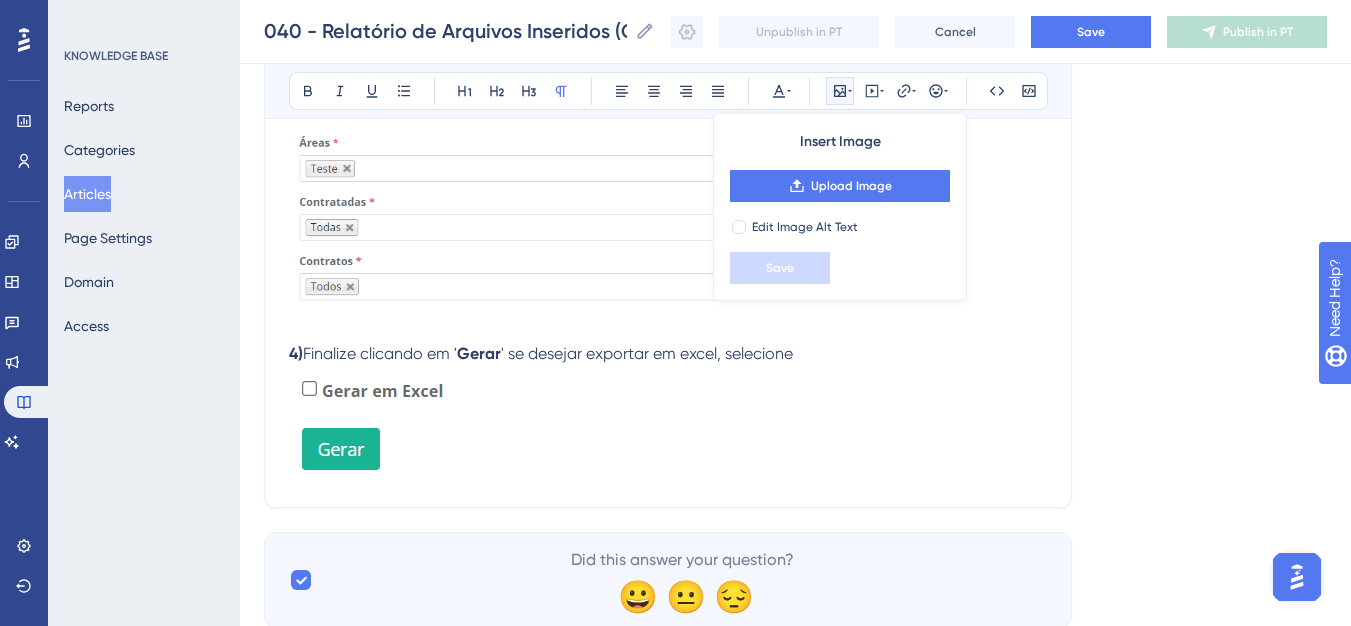 click at bounding box center [380, 421] 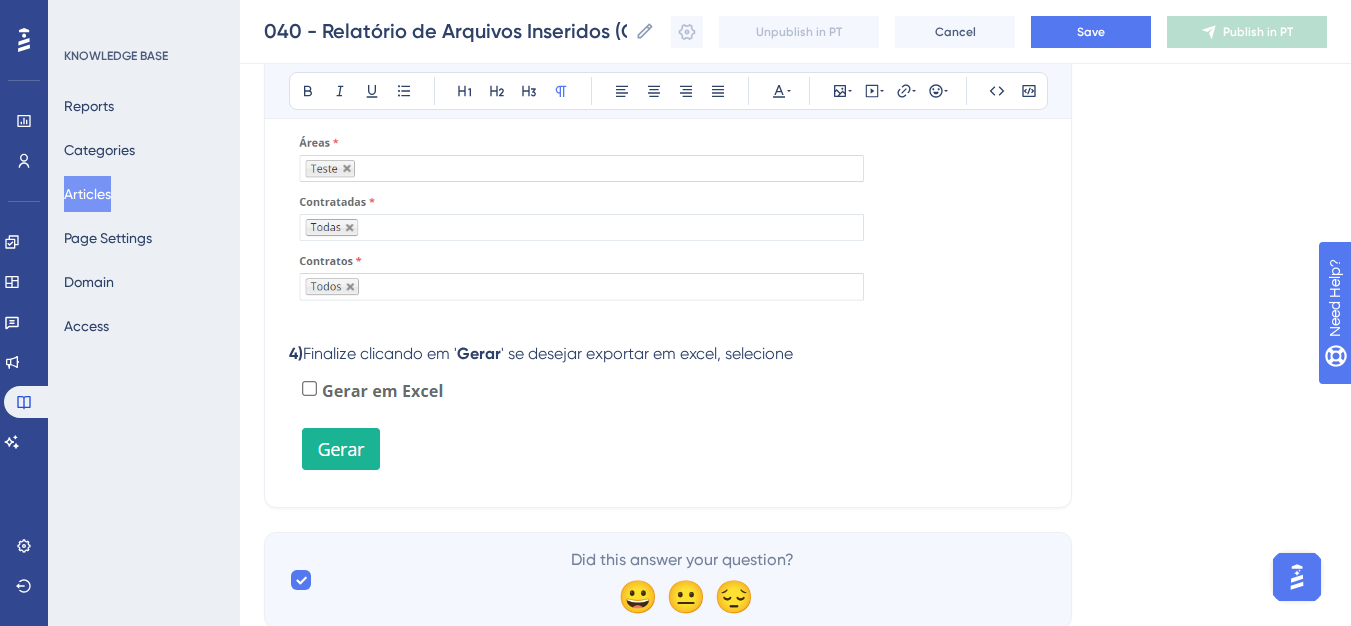 click on "1)  Em " Relatórios ", acesse o  relatório de arquivos inseridos ; 2)  Utilize o campo de seleção para escolher a contratante desejada; 3)  Insira os critérios desejados nos filtros disponíveis 4)  Finalize clicando em ' Gerar ' se desejar exportar em excel, selecione" at bounding box center [668, 181] 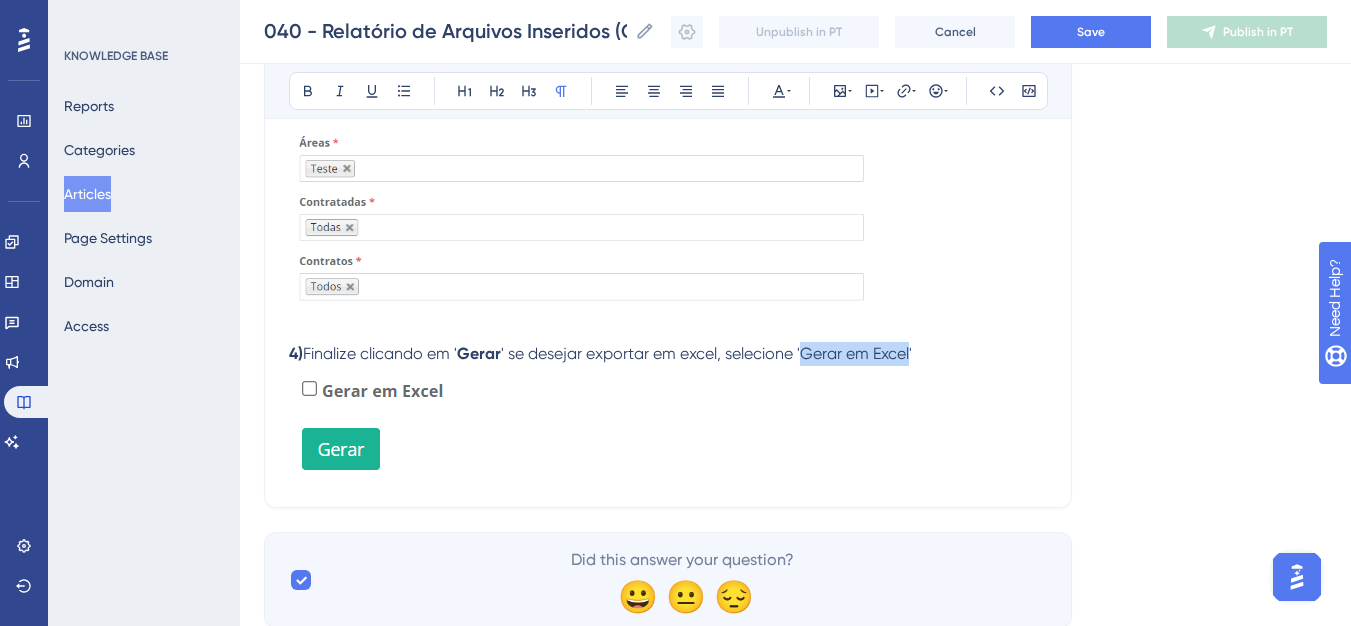 drag, startPoint x: 807, startPoint y: 355, endPoint x: 915, endPoint y: 357, distance: 108.01852 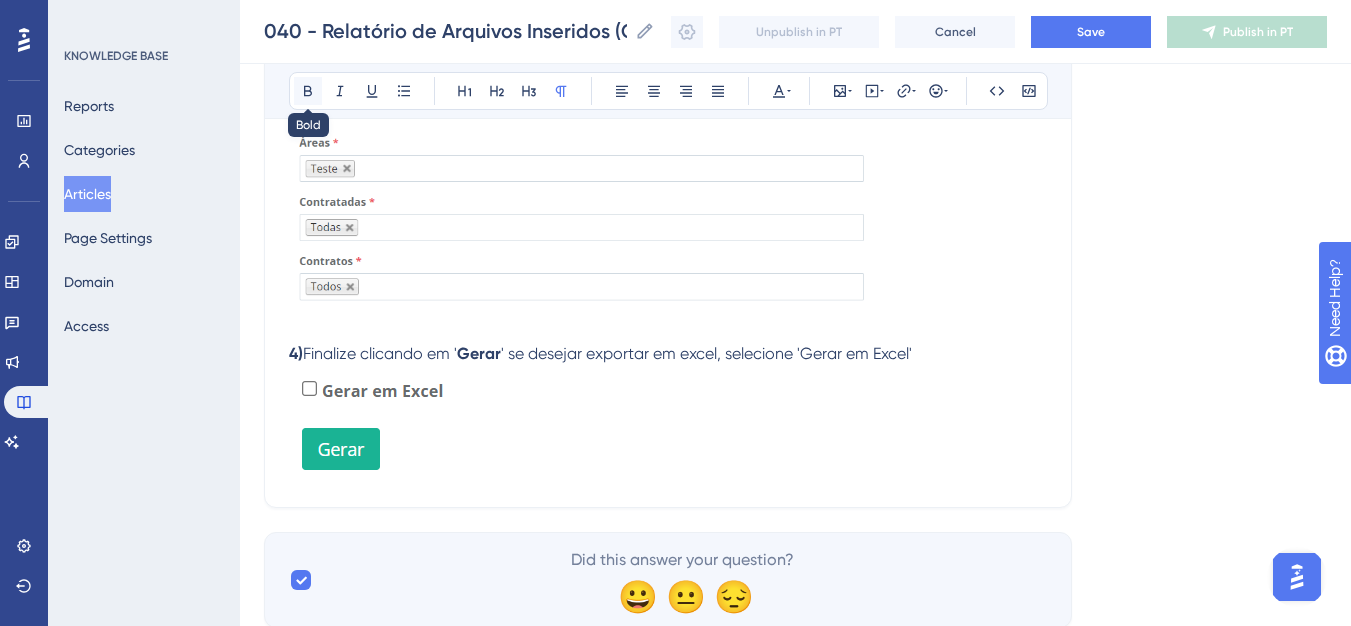 click 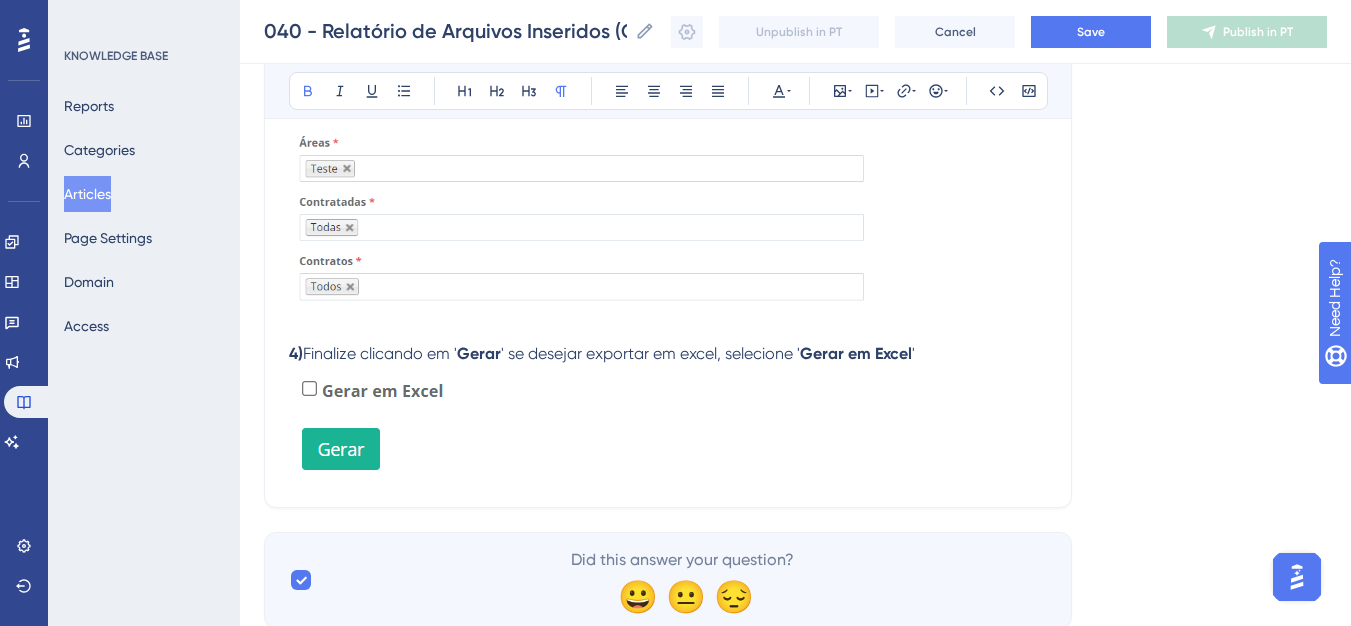 click on "1)  Em " Relatórios ", acesse o  relatório de arquivos inseridos ; 2)  Utilize o campo de seleção para escolher a contratante desejada; 3)  Insira os critérios desejados nos filtros disponíveis 4)  Finalize clicando em ' Gerar ' se desejar exportar em excel, selecione ' Gerar em Excel '" at bounding box center [668, 181] 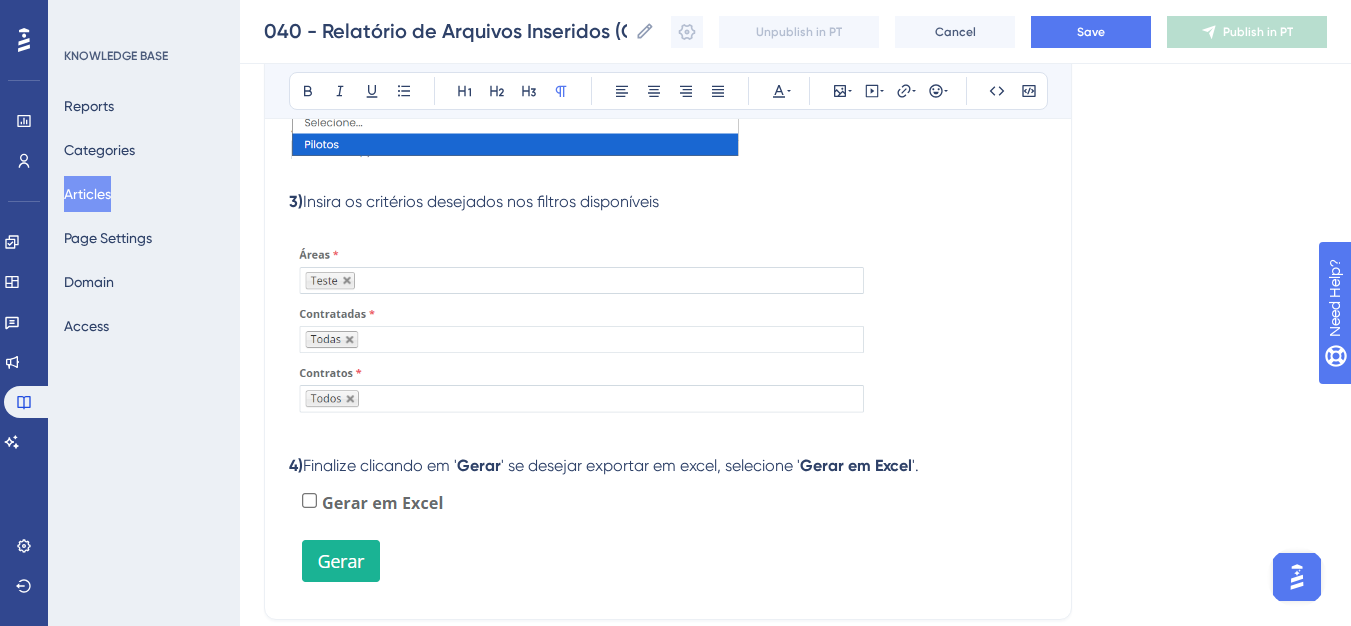 scroll, scrollTop: 689, scrollLeft: 0, axis: vertical 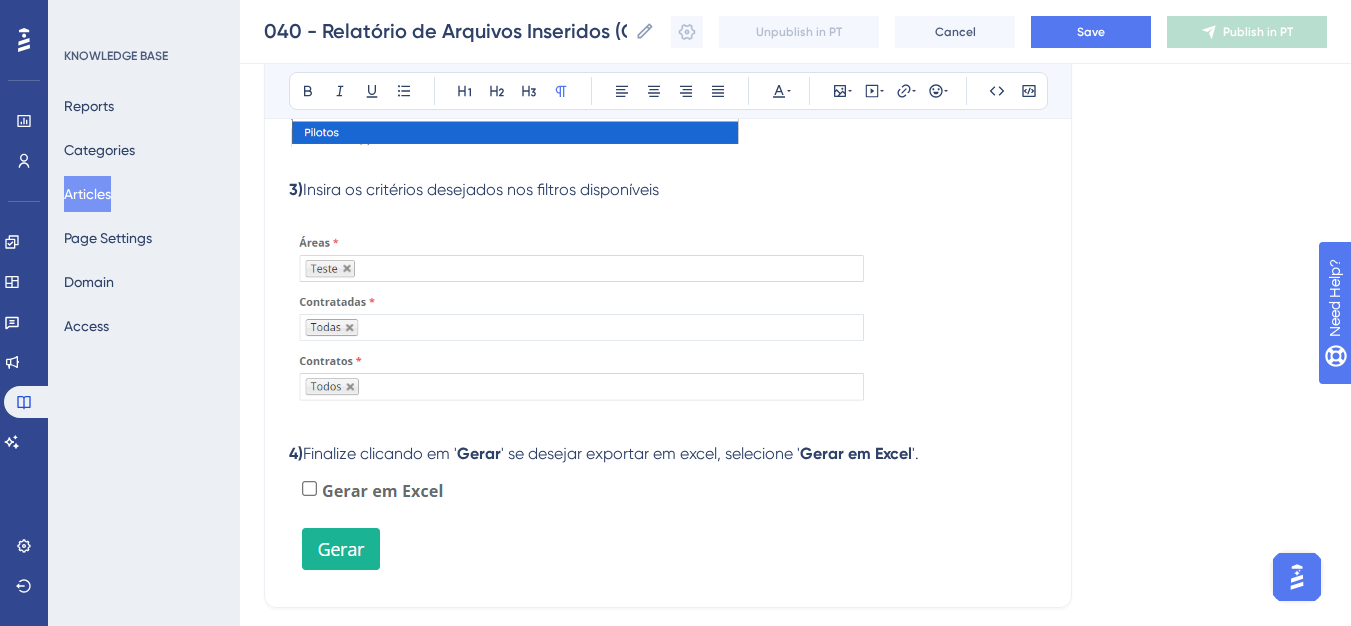 click on "1)  Em " Relatórios ", acesse o  relatório de arquivos inseridos ; 2)  Utilize o campo de seleção para escolher a contratante desejada; 3)  Insira os critérios desejados nos filtros disponíveis 4)  Finalize clicando em ' Gerar ' se desejar exportar em excel, selecione ' Gerar em Excel '." at bounding box center (668, 281) 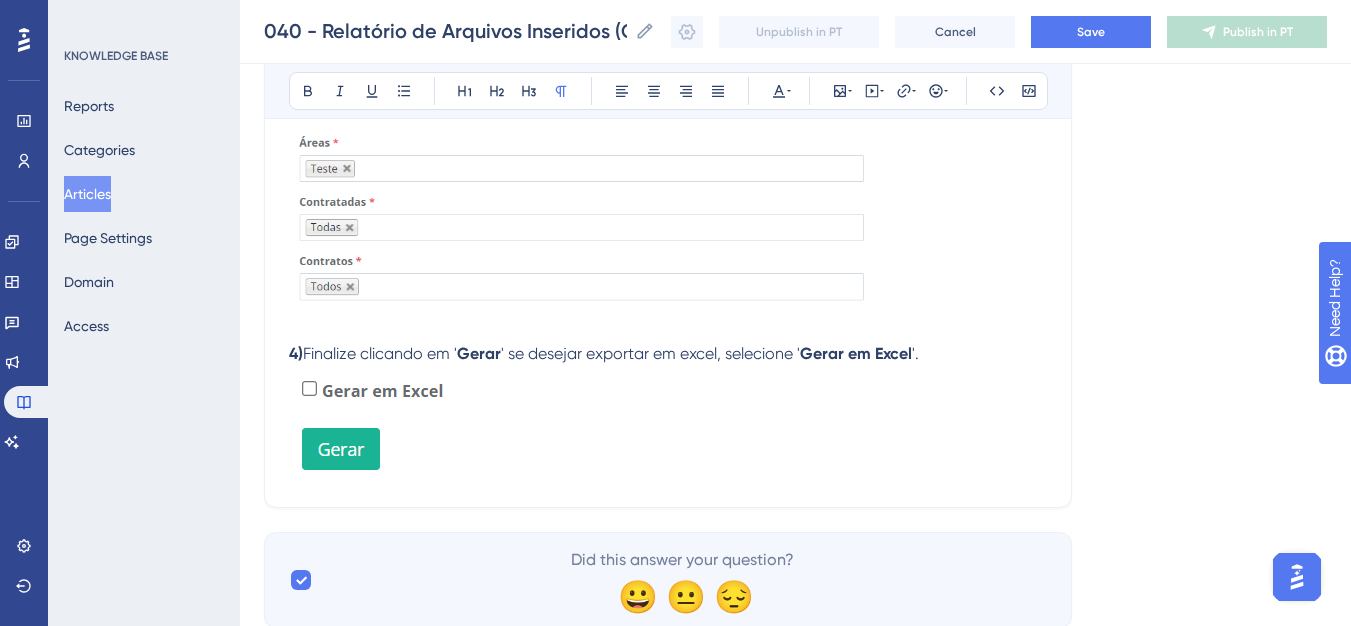 scroll, scrollTop: 855, scrollLeft: 0, axis: vertical 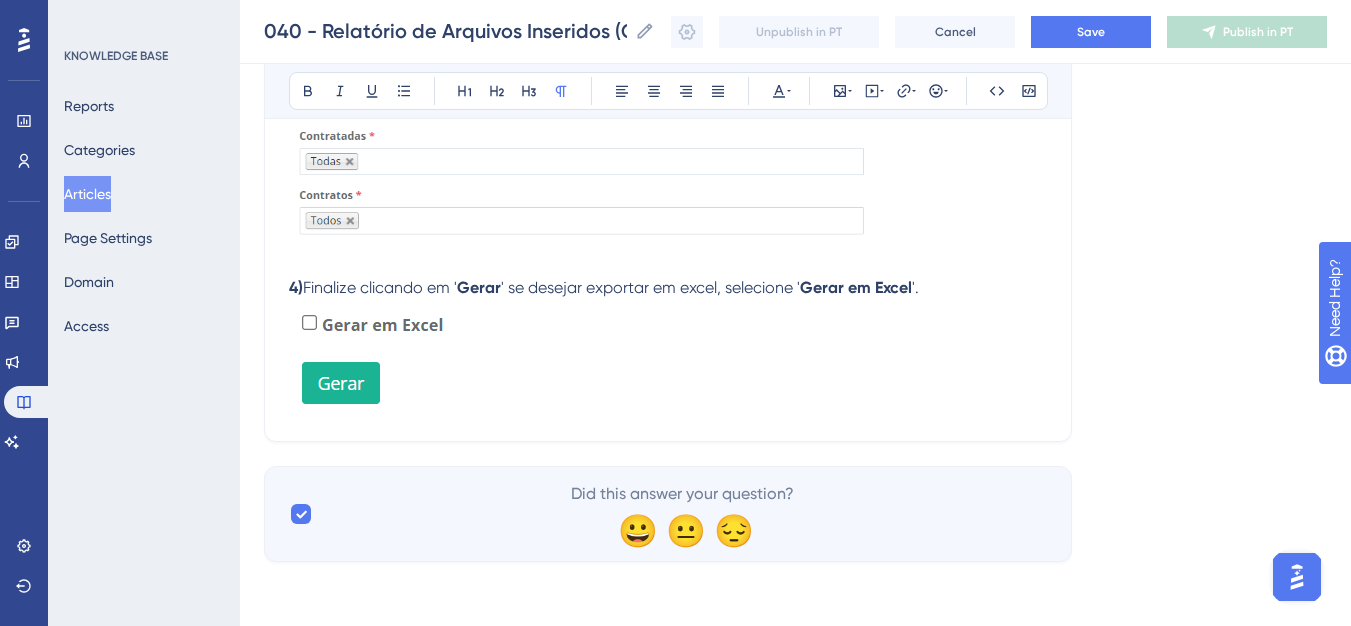 click at bounding box center (380, 355) 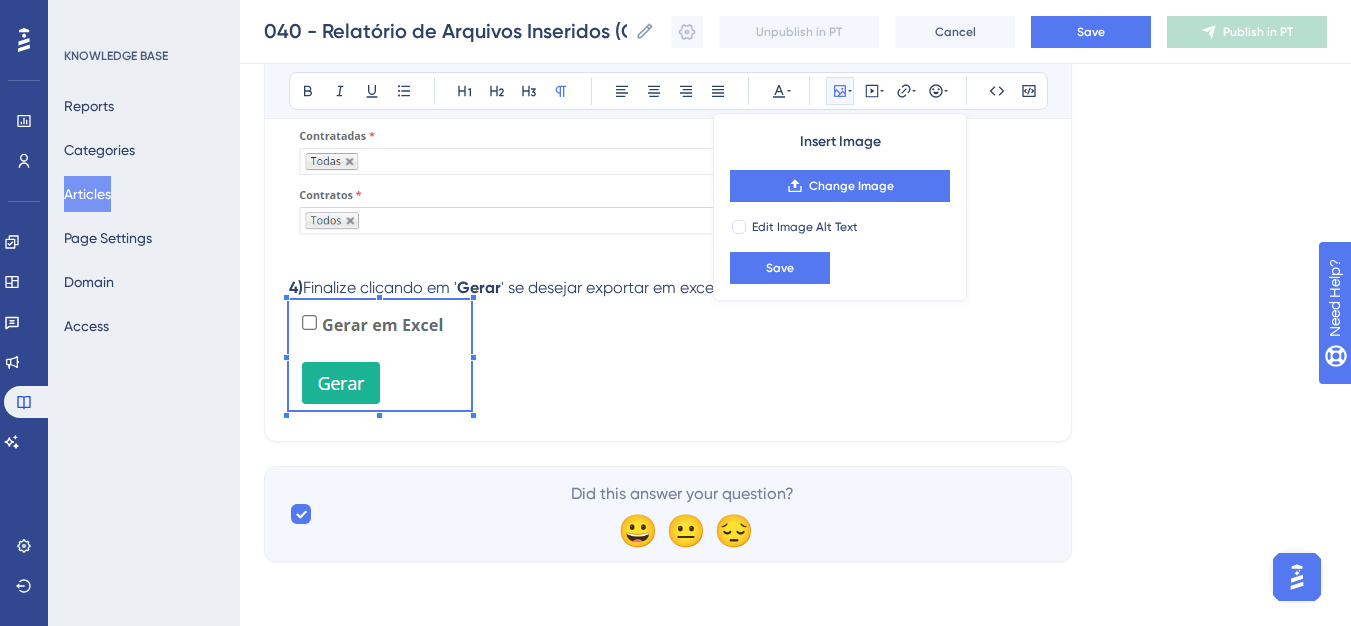 scroll, scrollTop: 762, scrollLeft: 0, axis: vertical 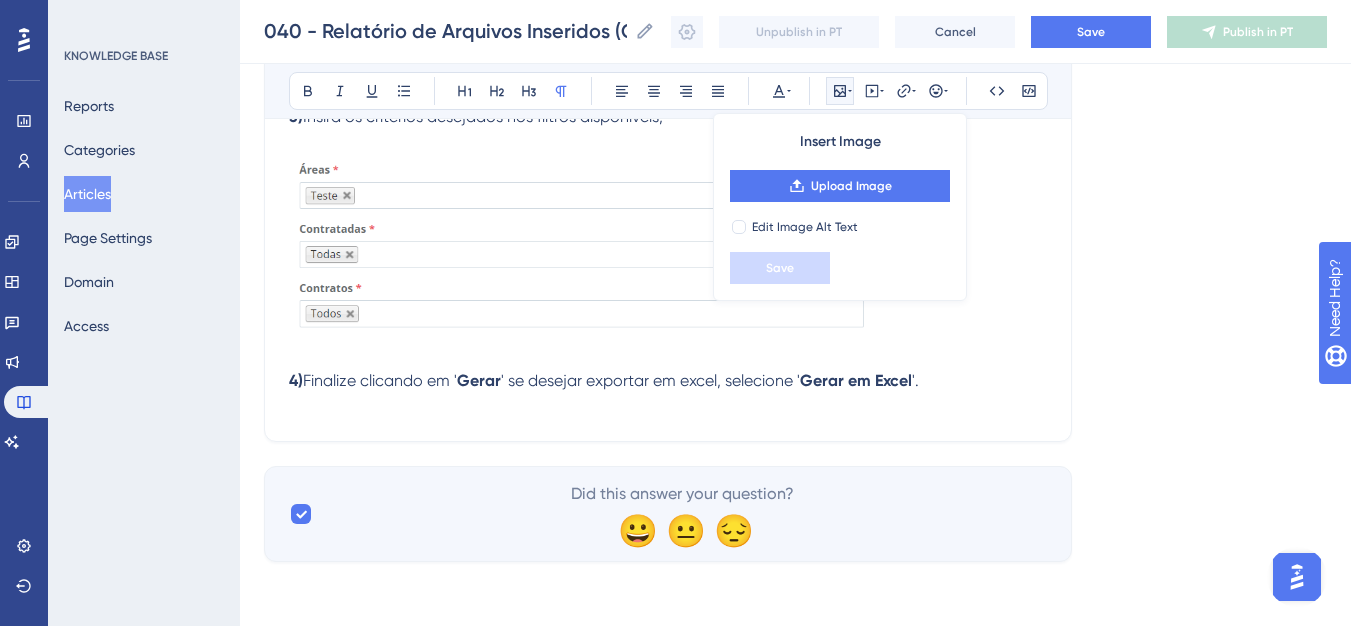 click on "1)  Em " Relatórios ", acesse o  relatório de arquivos inseridos ; 2)  Utilize o campo de seleção para escolher a contratante desejada; 3)  Insira os critérios desejados nos filtros disponíveis; 4)  Finalize clicando em ' Gerar ' se desejar exportar em excel, selecione ' Gerar em Excel '." at bounding box center [668, 162] 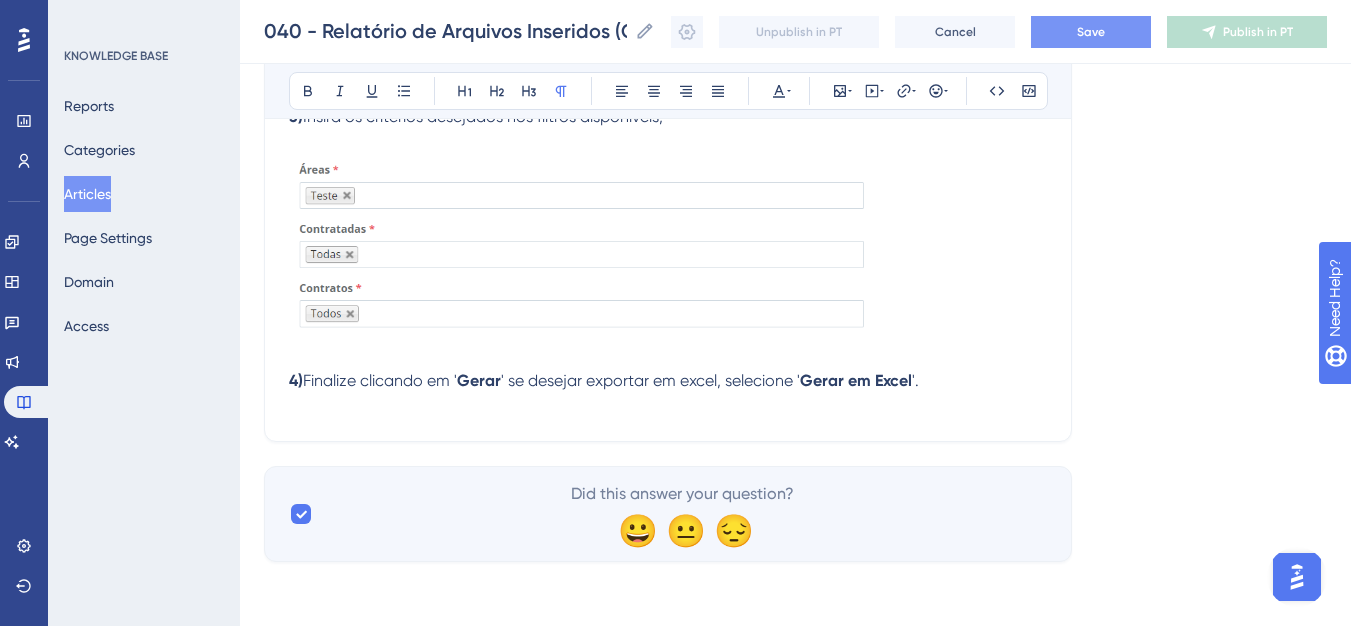 click on "Save" at bounding box center (1091, 32) 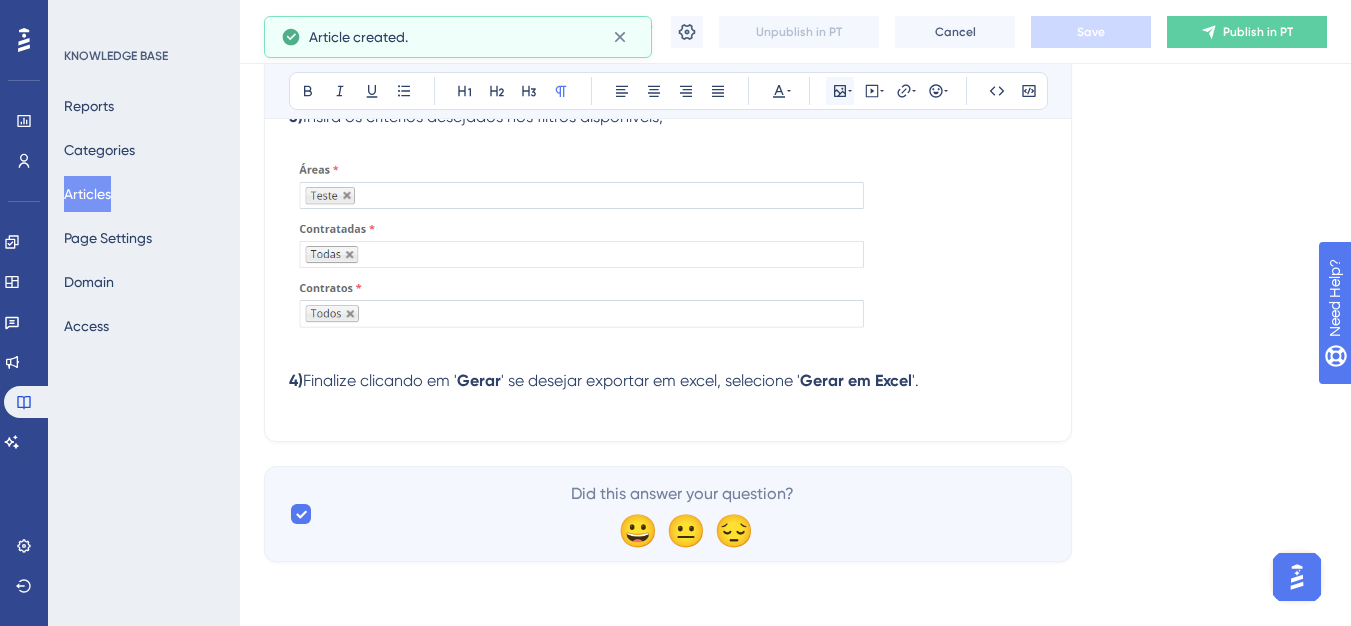 scroll, scrollTop: 535, scrollLeft: 0, axis: vertical 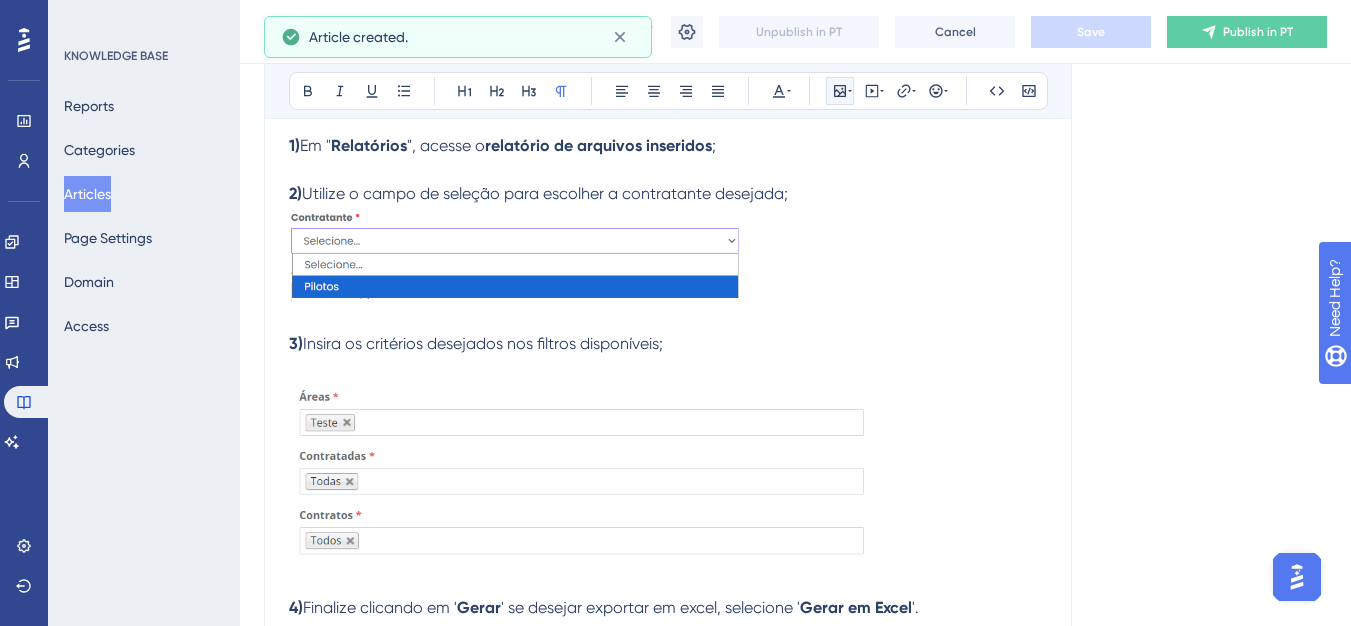 click at bounding box center [840, 91] 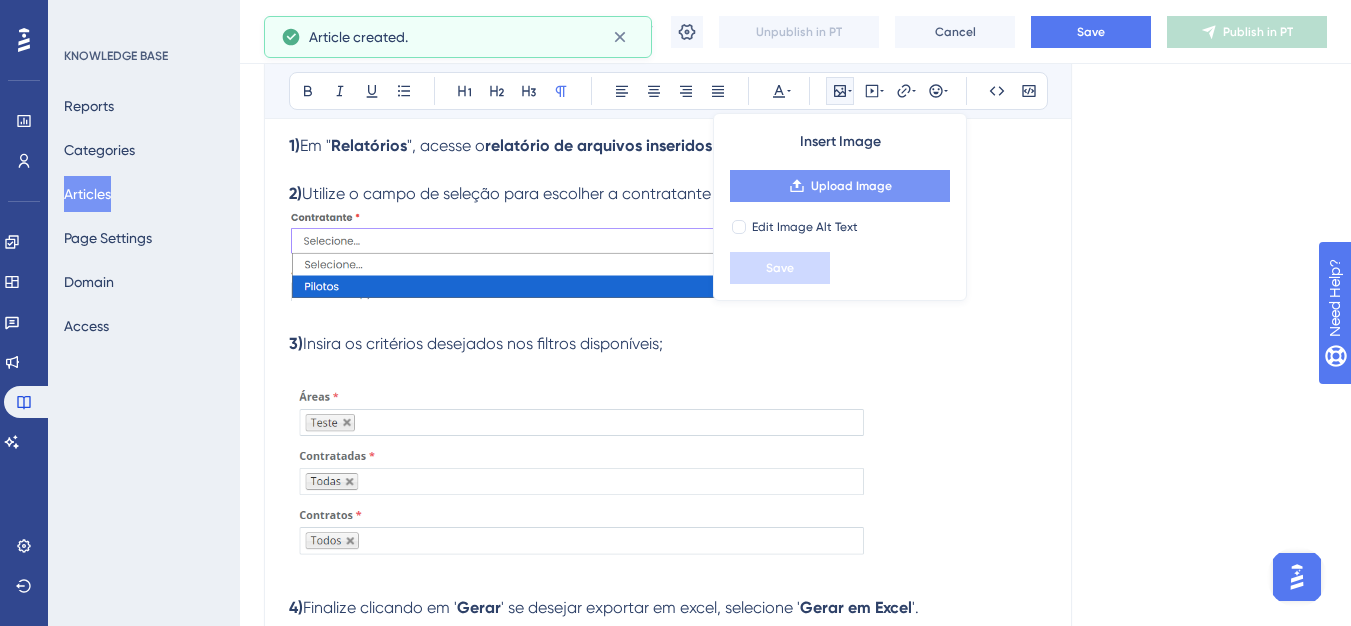 click 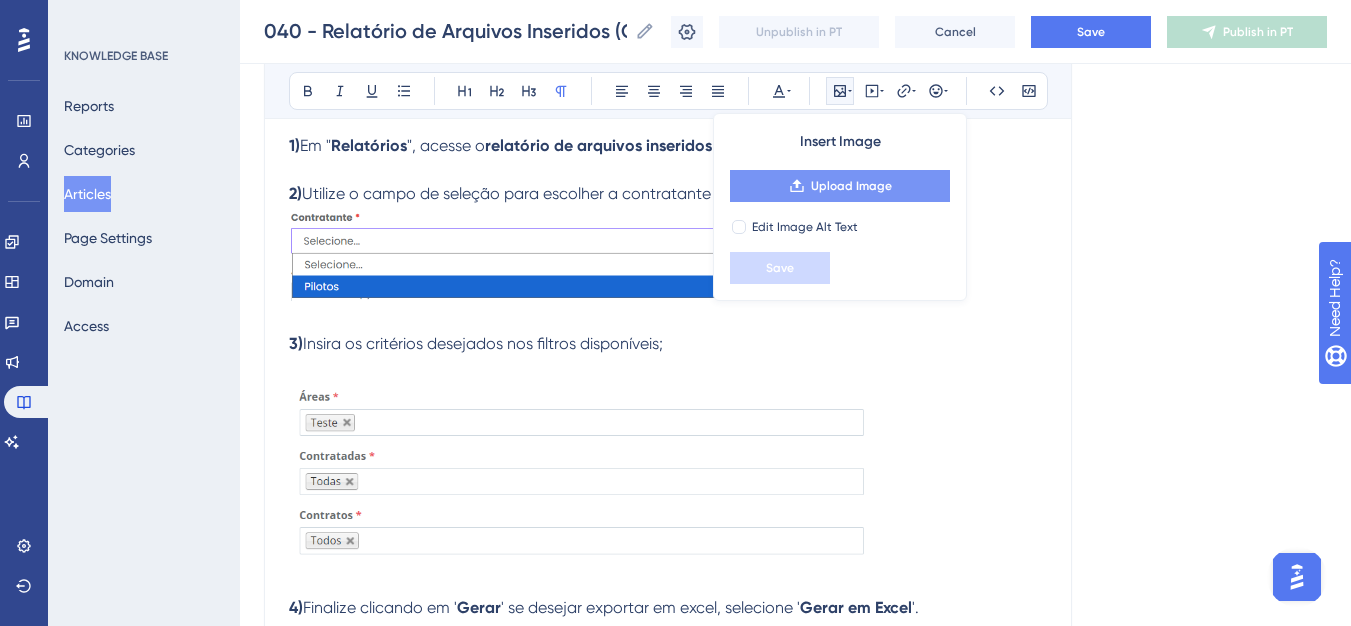 scroll, scrollTop: 762, scrollLeft: 0, axis: vertical 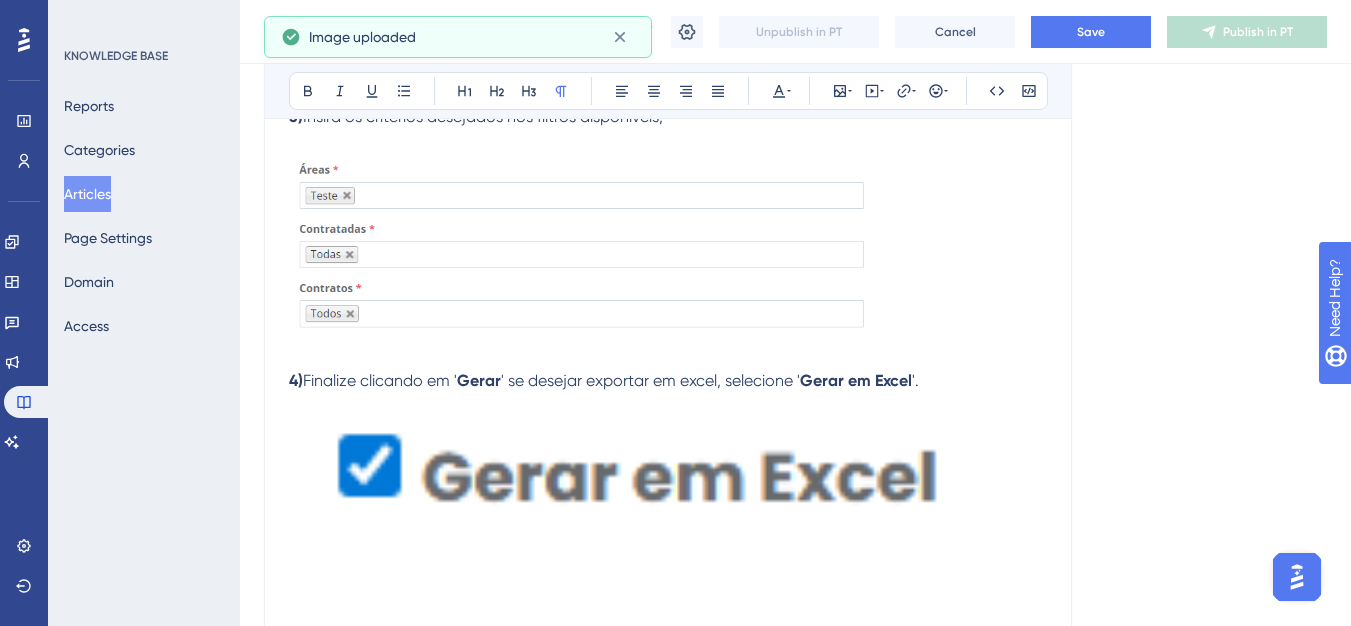 click at bounding box center [668, 608] 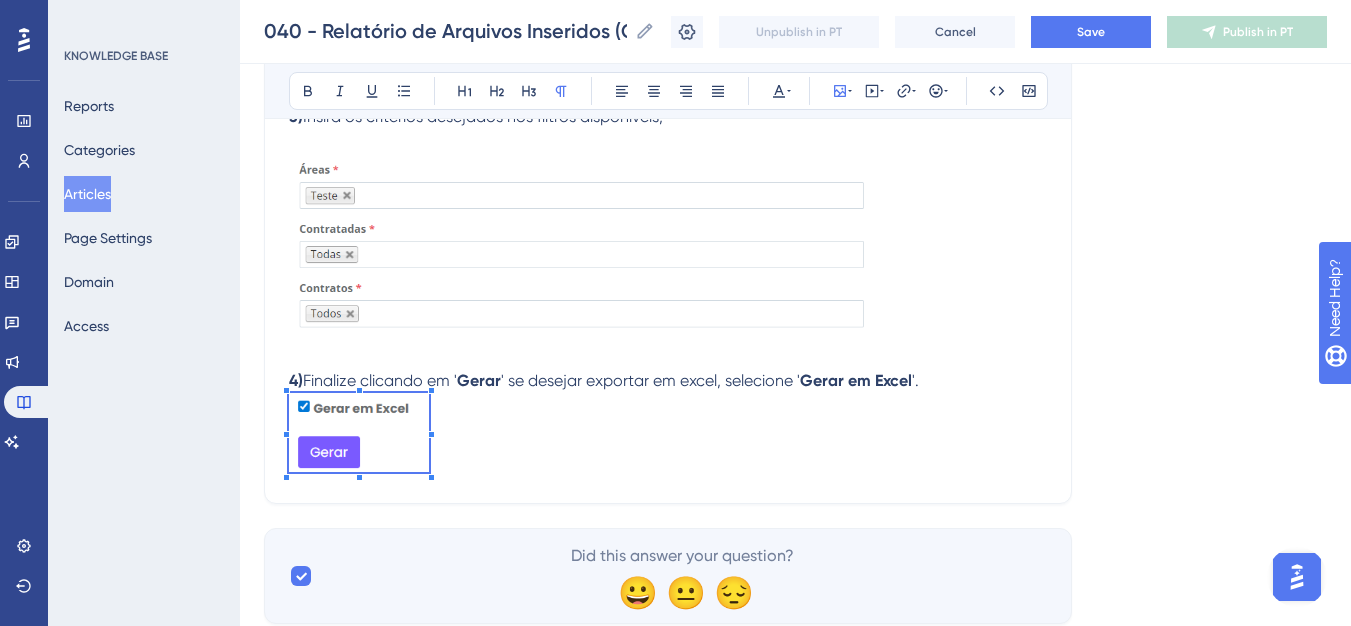 click on "Performance Users Engagement Widgets Feedback Product Updates Knowledge Base AI Assistant Settings Logout KNOWLEDGE BASE Reports Categories Articles Page Settings Domain Access 040 - Relatório de Arquivos Inseridos (Contratante) MAU 93 % Click to see add-on and upgrade options 040 - Relatório de Arquivos Inseridos (Contratante) 040 - Relatório de Arquivos Inseridos (Contratante) Unpublish in PT Cancel Save Publish in PT Language Portuguese (Default) 040 - Relatório de Arquivos Inseridos (Contratante) Bold Italic Underline Bullet Point Heading 1 Heading 2 Heading 3 Normal Align Left Align Center Align Right Align Justify Text Color Insert Image Embed Video Hyperlink Emojis Code Code Block Olá 💜 Obs:  Este relatório só está dispónivel para o cliente. Objetivo:  Neste relatório, é possível verificar os nomes e as datas de inclusão dos arquivos carregados em cada competência do contrato escolhido. Passos para gerar o relatório: 1)  Em " ; 2)" at bounding box center [675, -762] 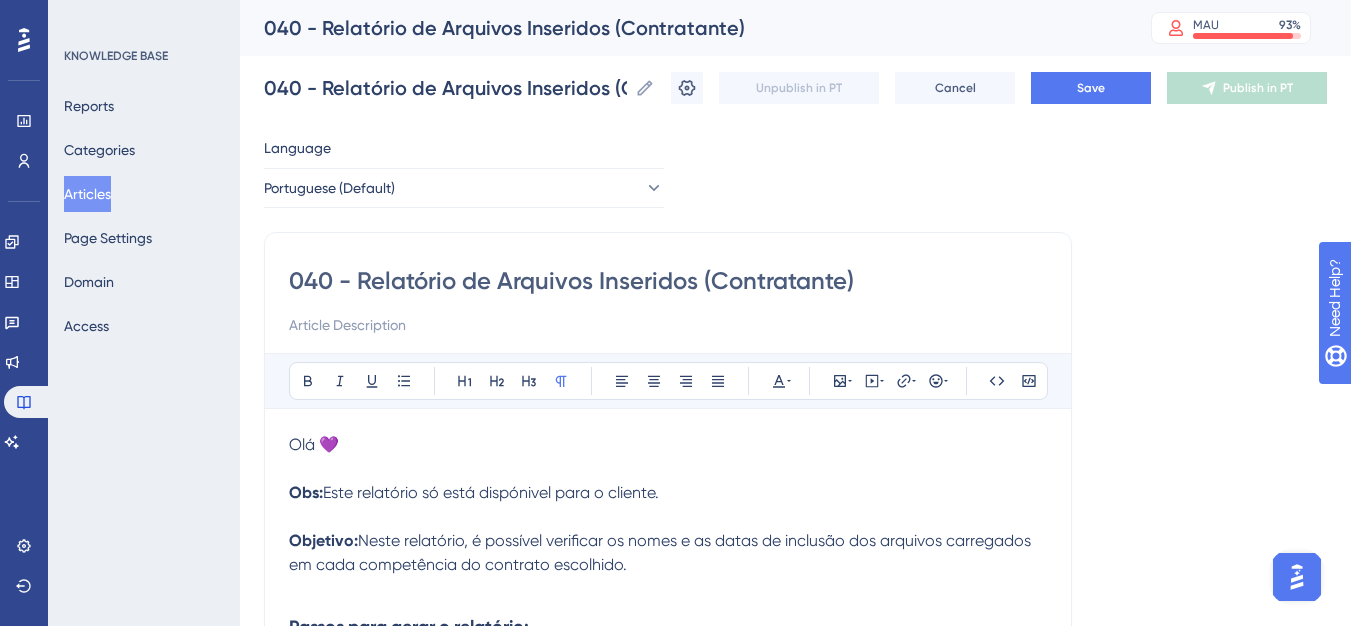 scroll, scrollTop: 200, scrollLeft: 0, axis: vertical 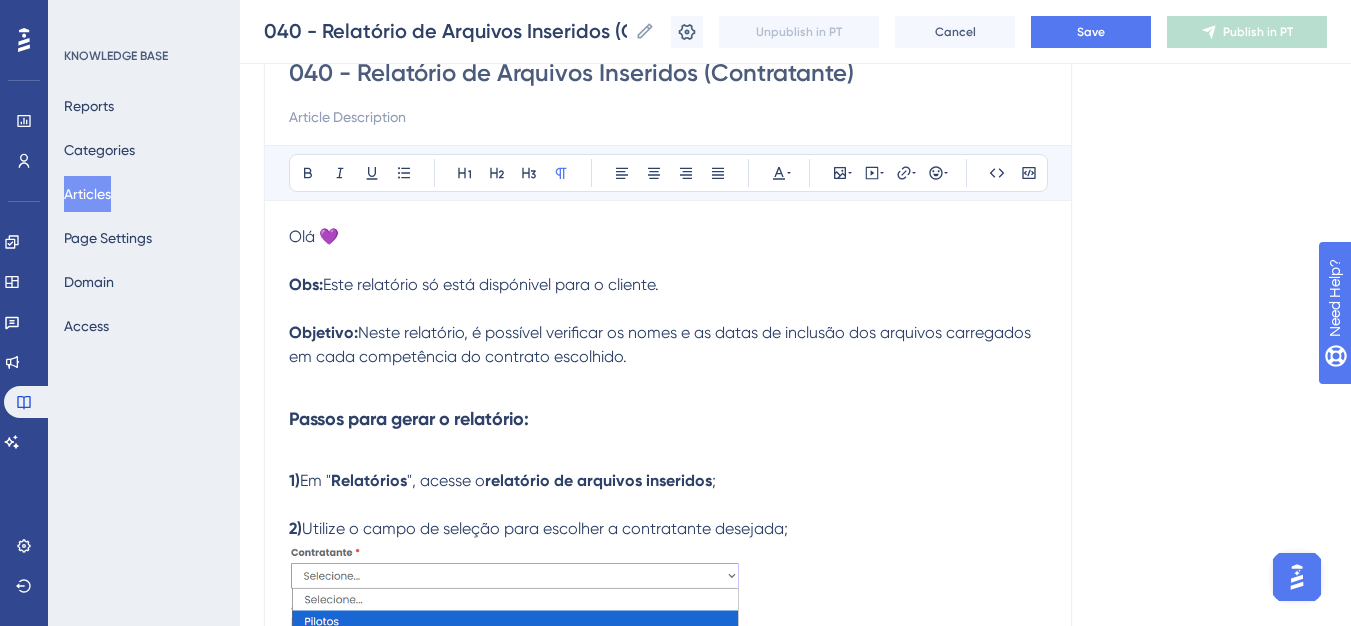 click on "1)  Em " Relatórios ", acesse o  relatório de arquivos inseridos ; 2)  Utilize o campo de seleção para escolher a contratante desejada; 3)  Insira os critérios desejados nos filtros disponíveis; 4)  Finalize clicando em ' Gerar ' se desejar exportar em excel, selecione ' Gerar em Excel '." at bounding box center [668, 755] 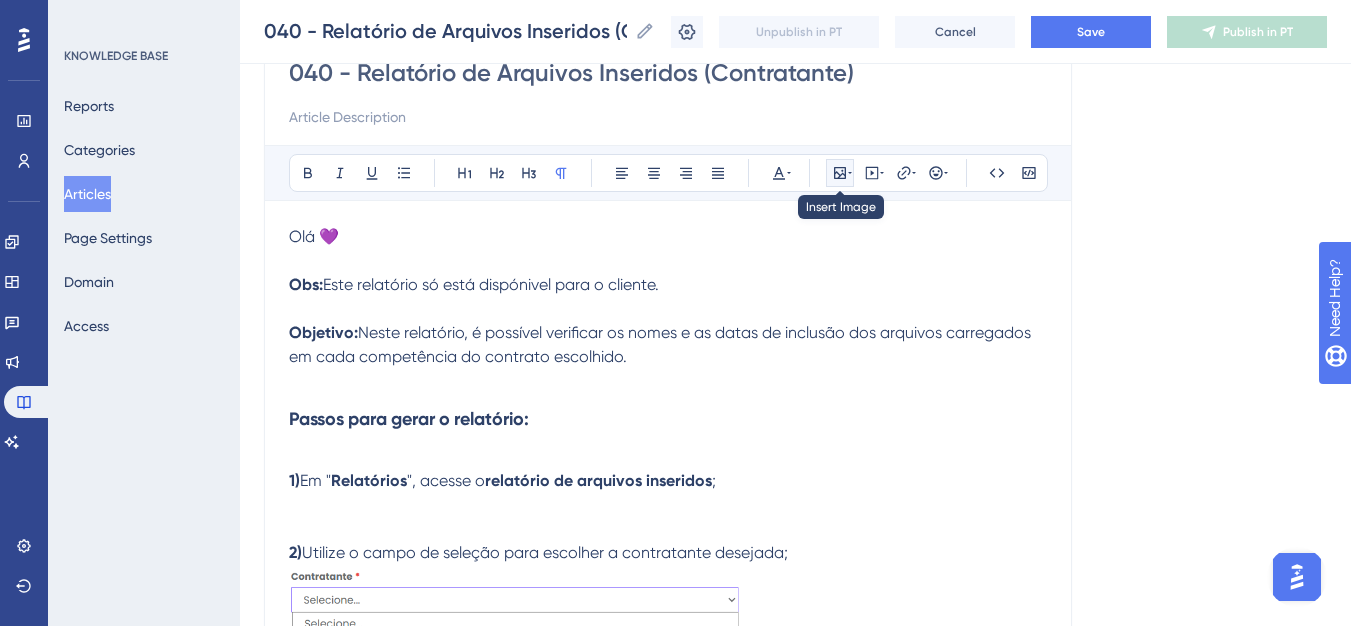 click 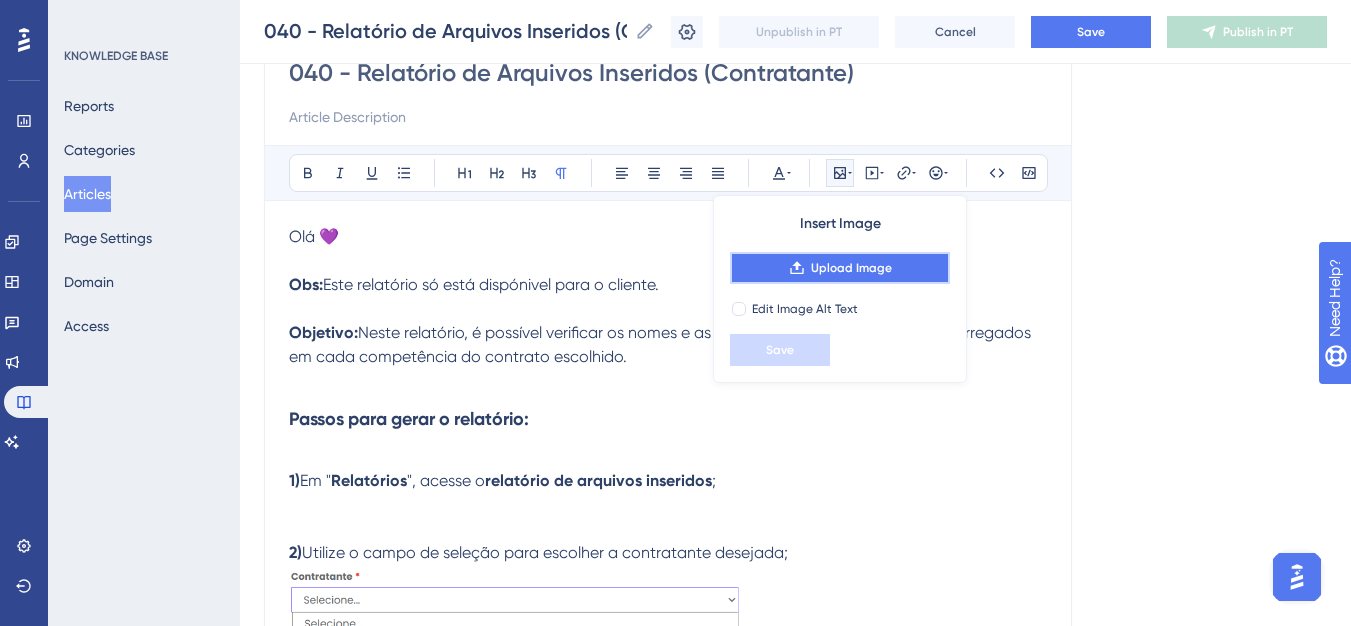 click on "Upload Image" at bounding box center (840, 268) 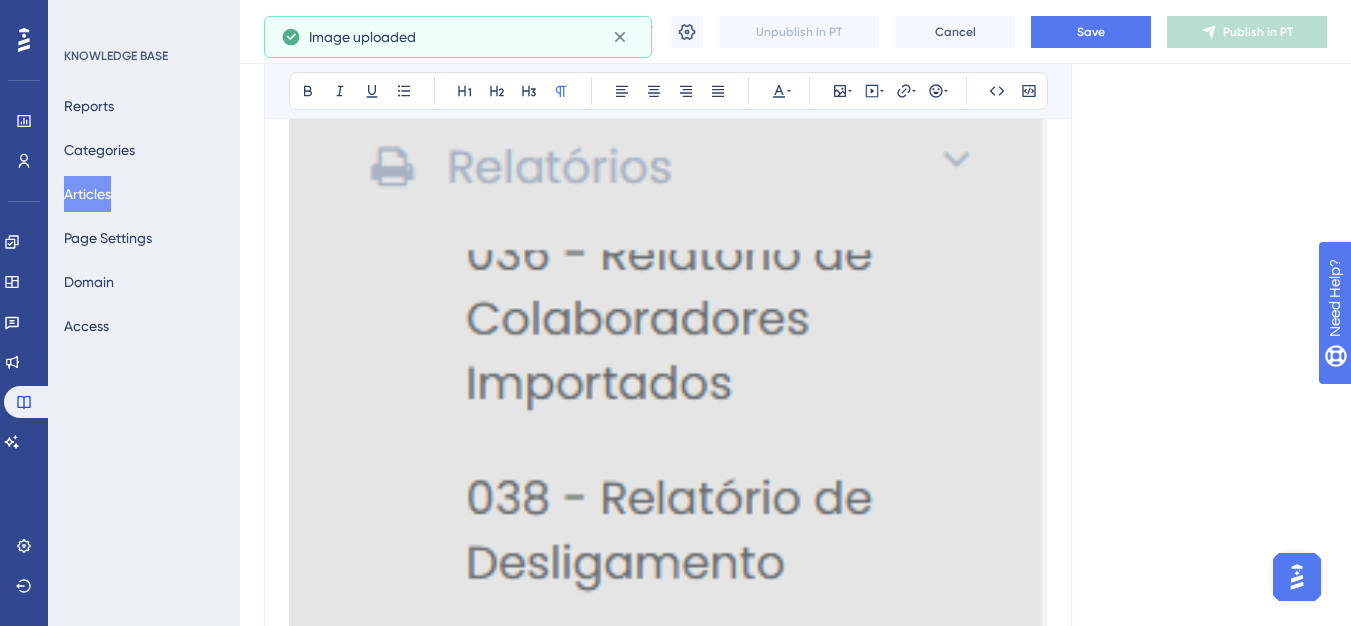 click at bounding box center [668, 549] 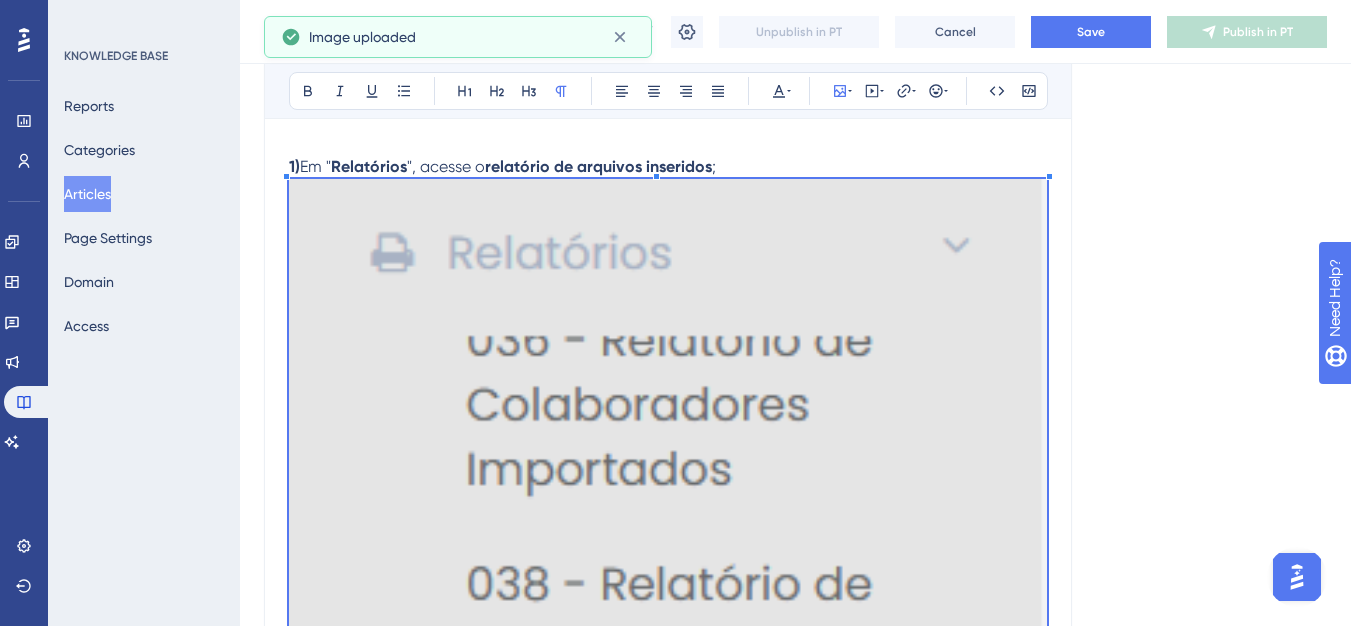 scroll, scrollTop: 400, scrollLeft: 0, axis: vertical 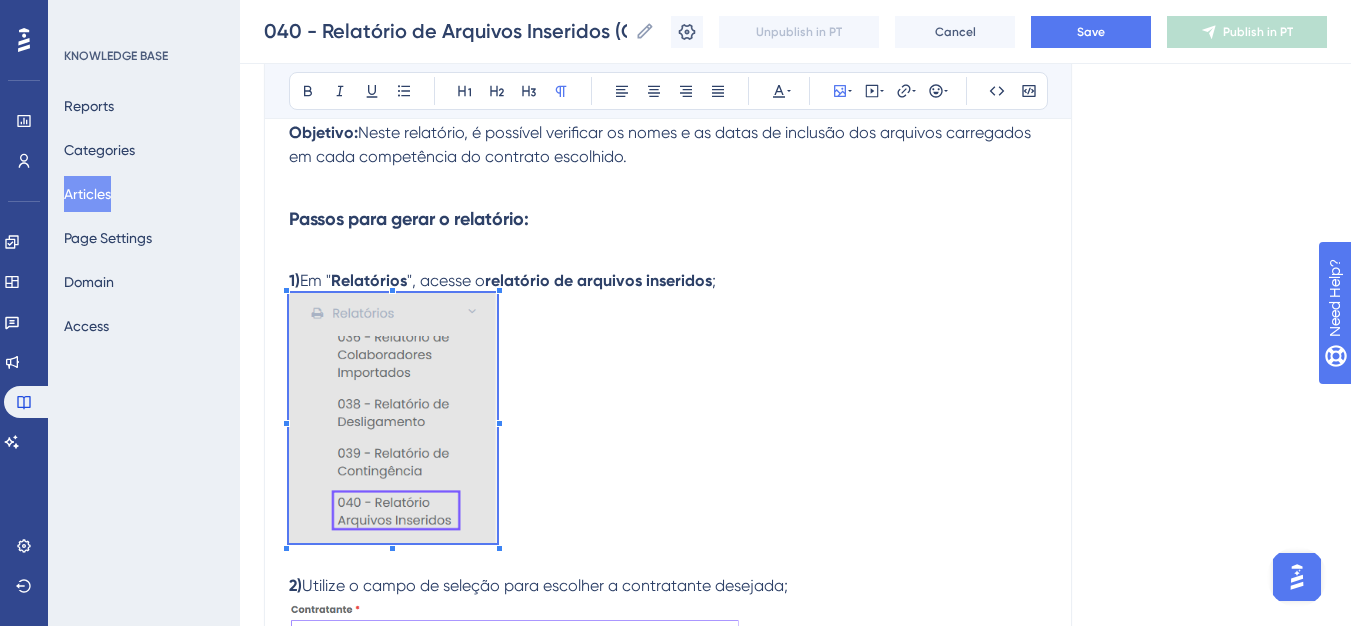 click on "Performance Users Engagement Widgets Feedback Product Updates Knowledge Base AI Assistant Settings Logout KNOWLEDGE BASE Reports Categories Articles Page Settings Domain Access 040 - Relatório de Arquivos Inseridos (Contratante) MAU 93 % Click to see add-on and upgrade options 040 - Relatório de Arquivos Inseridos (Contratante) 040 - Relatório de Arquivos Inseridos (Contratante) Unpublish in PT Cancel Save Publish in PT Language Portuguese (Default) 040 - Relatório de Arquivos Inseridos (Contratante) Bold Italic Underline Bullet Point Heading 1 Heading 2 Heading 3 Normal Align Left Align Center Align Right Align Justify Text Color Insert Image Embed Video Hyperlink Emojis Code Code Block Olá 💜 Obs:  Este relatório só está dispónivel para o cliente. Objetivo:  Neste relatório, é possível verificar os nomes e as datas de inclusão dos arquivos carregados em cada competência do contrato escolhido. Passos para gerar o relatório: 1)  Em " ; 2)" at bounding box center [675, -400] 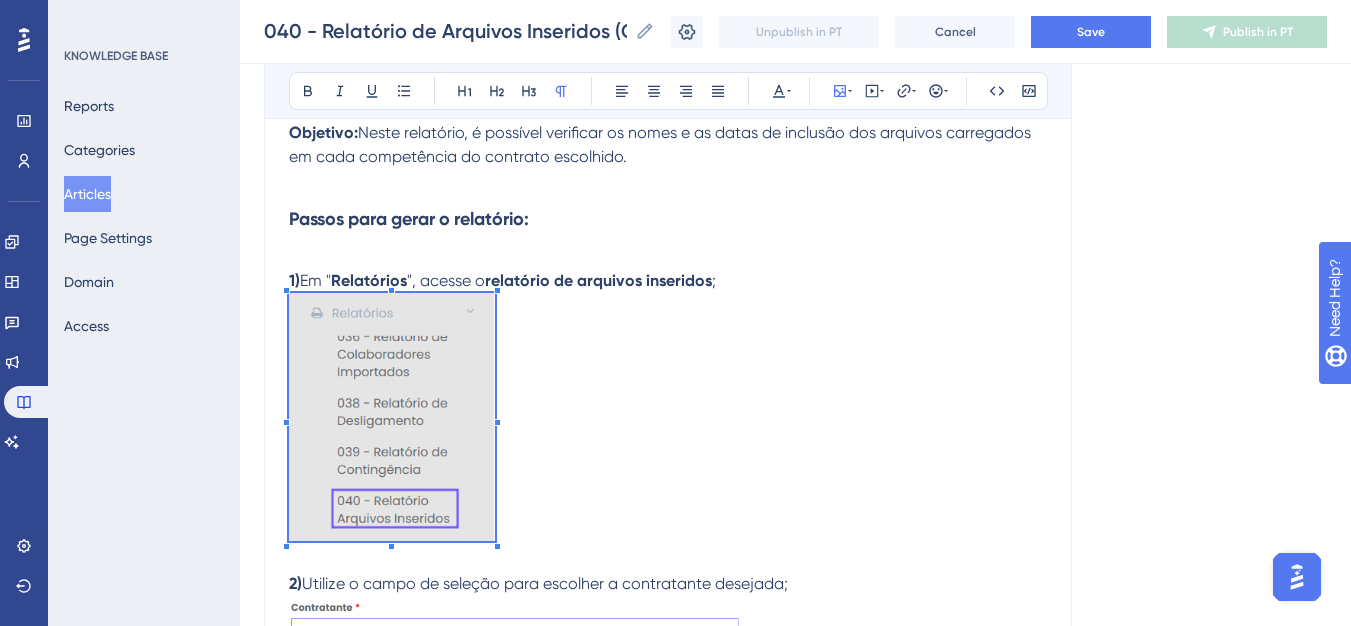 click on "1)  Em " Relatórios ", acesse o  relatório de arquivos inseridos ;" at bounding box center (668, 408) 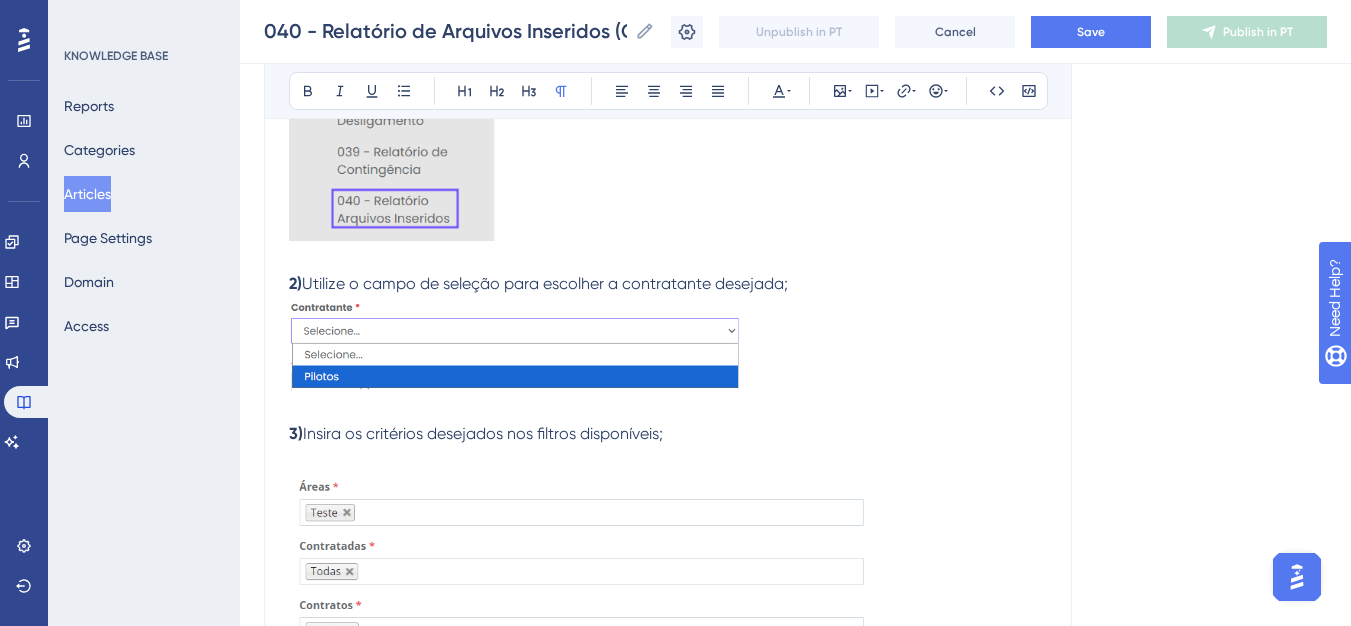 scroll, scrollTop: 300, scrollLeft: 0, axis: vertical 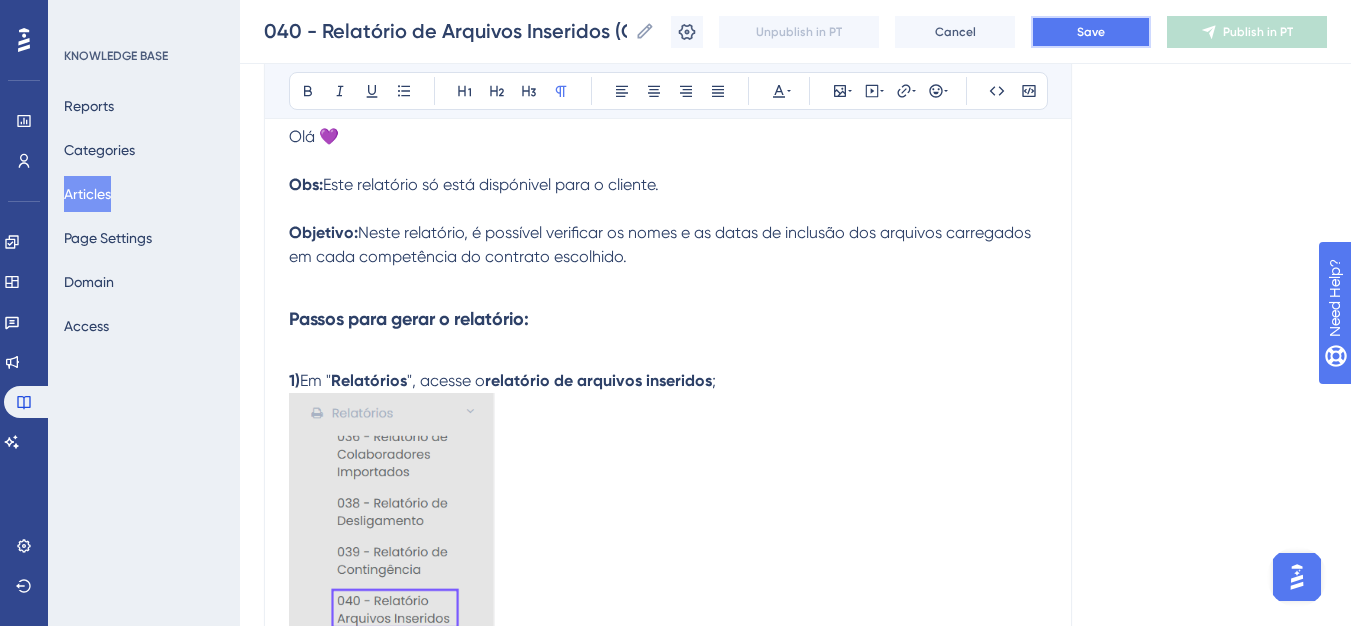 click on "Save" at bounding box center (1091, 32) 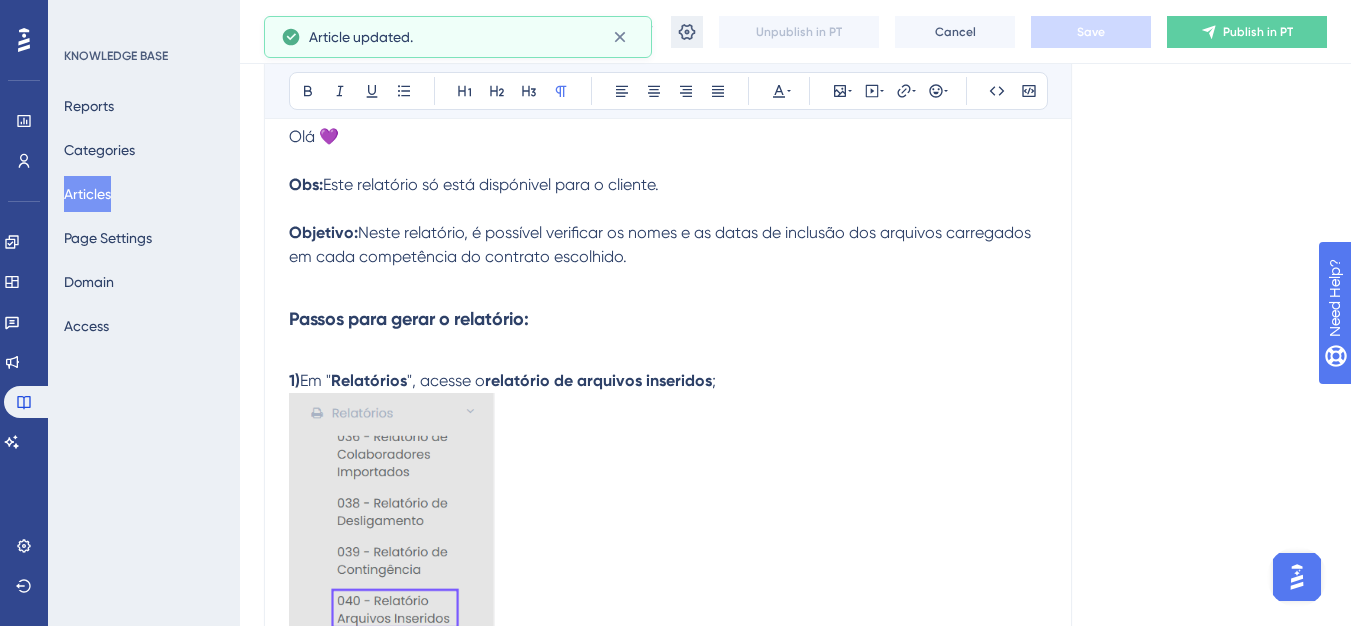 click 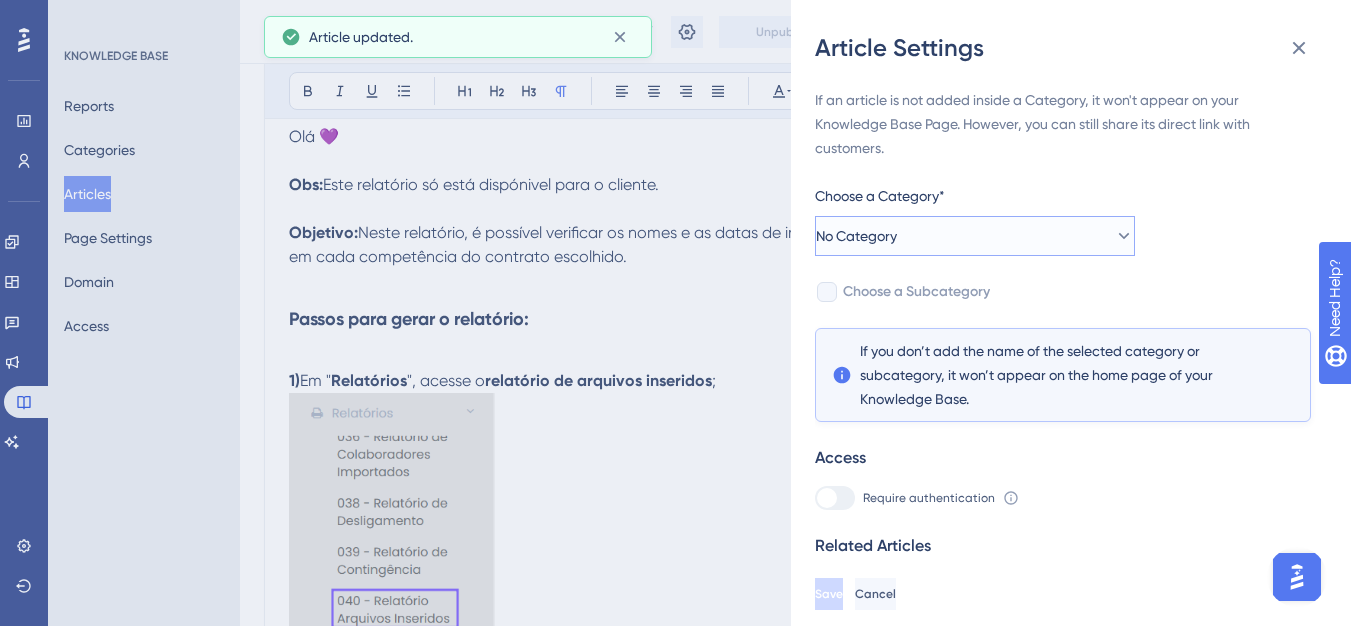 click on "No Category" at bounding box center [975, 236] 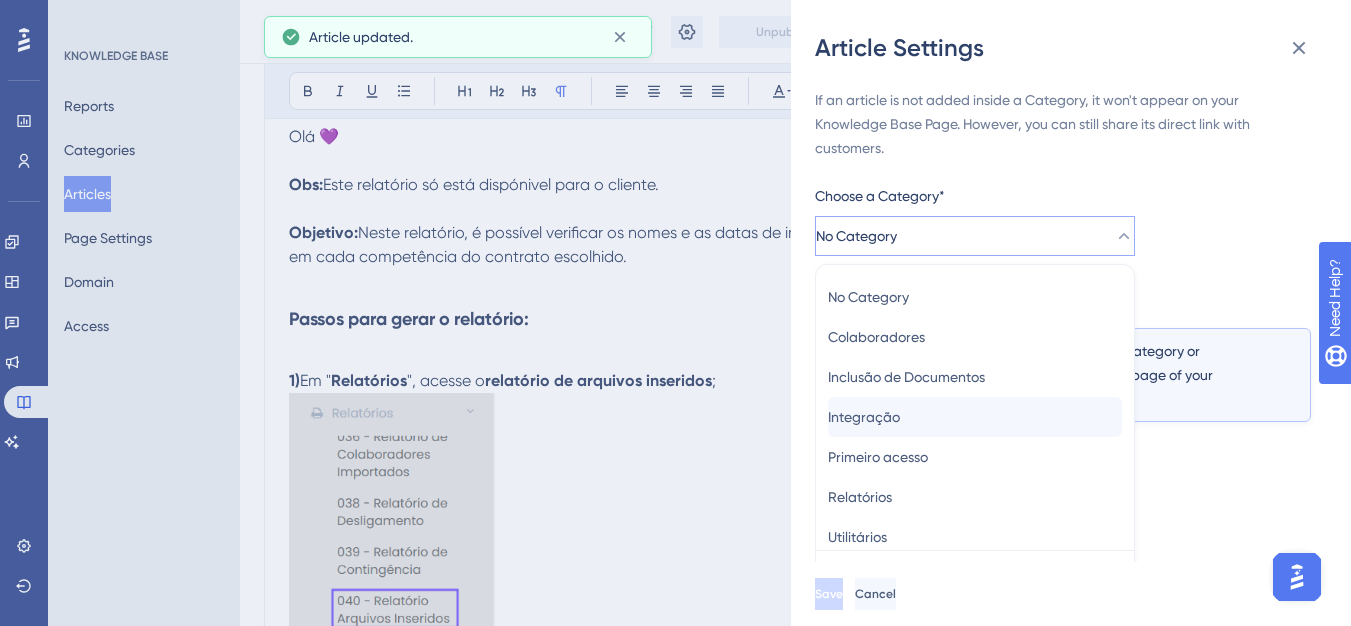 scroll, scrollTop: 49, scrollLeft: 0, axis: vertical 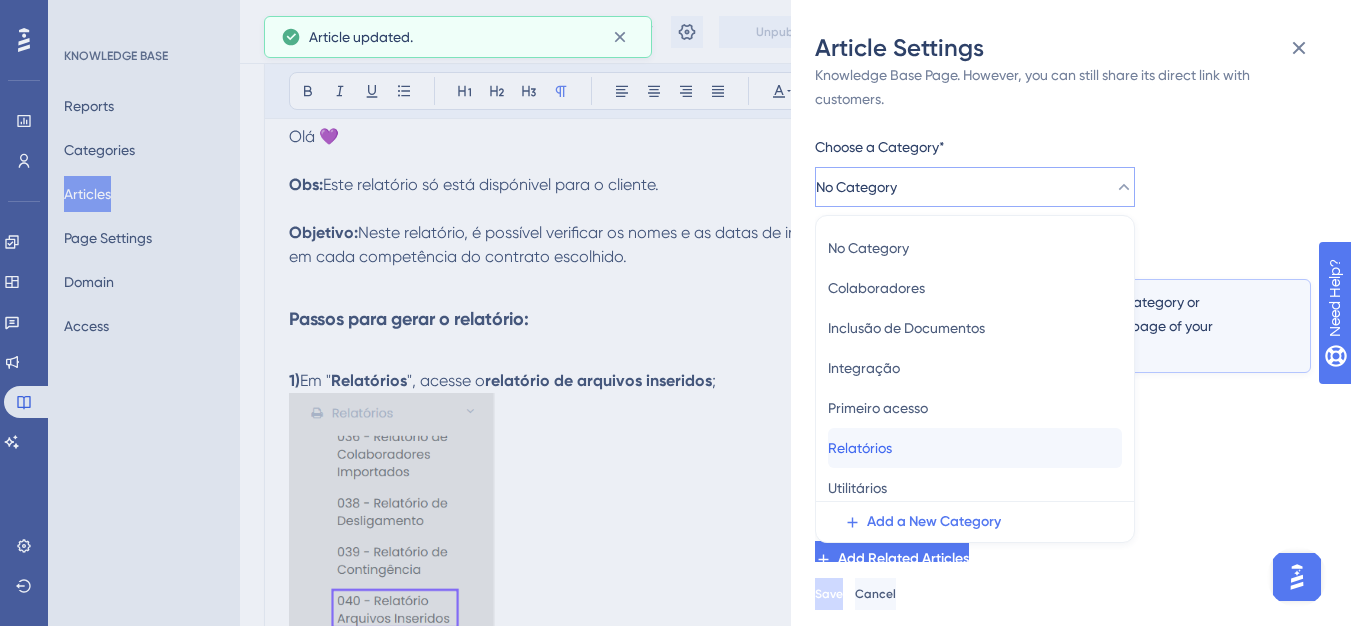 click on "Relatórios" at bounding box center (860, 448) 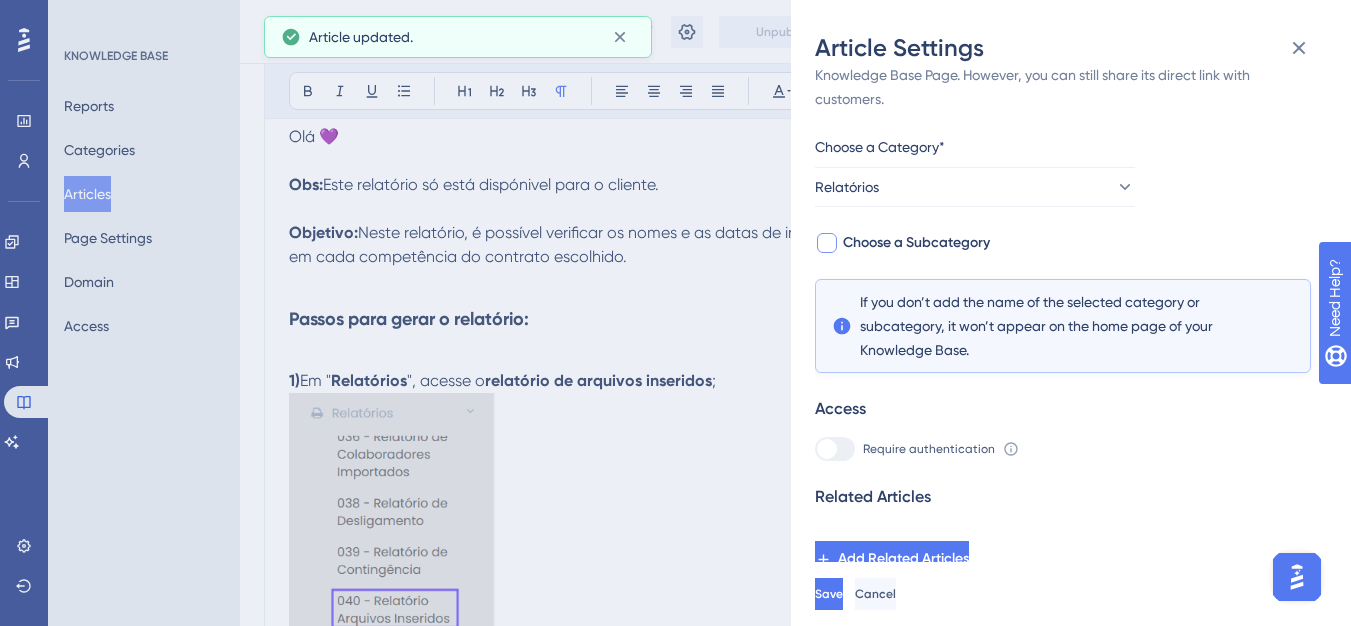 drag, startPoint x: 912, startPoint y: 258, endPoint x: 914, endPoint y: 248, distance: 10.198039 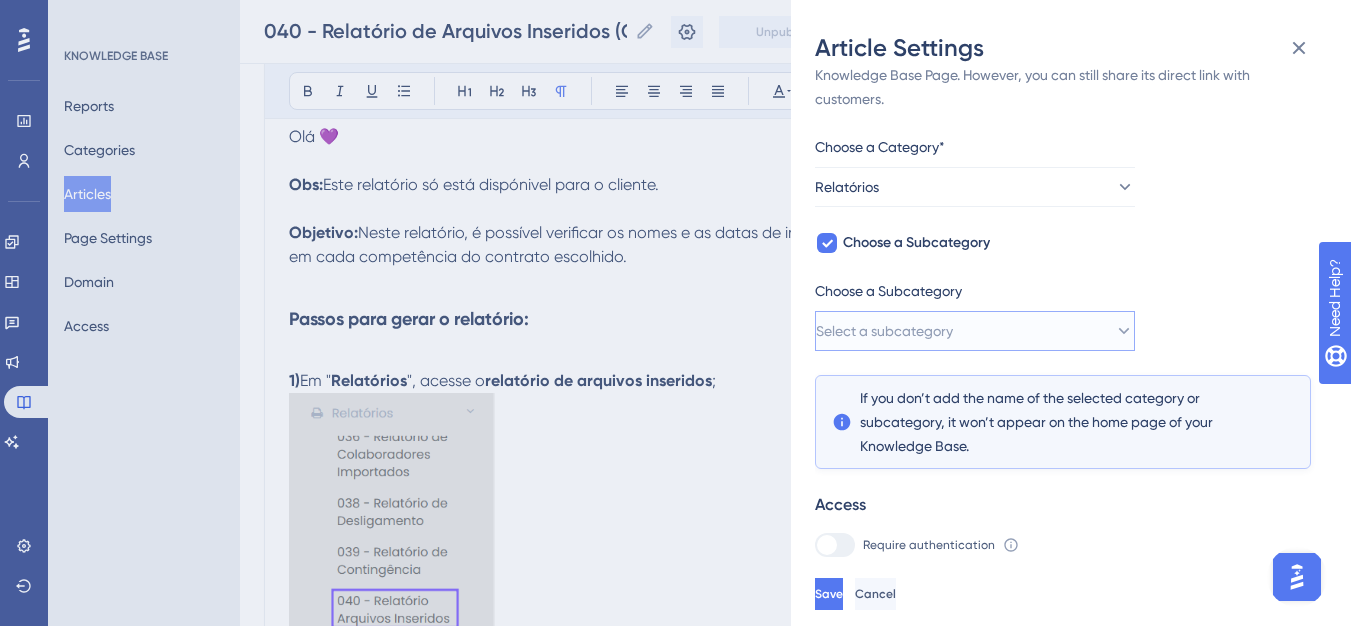 click on "Select a subcategory" at bounding box center (884, 331) 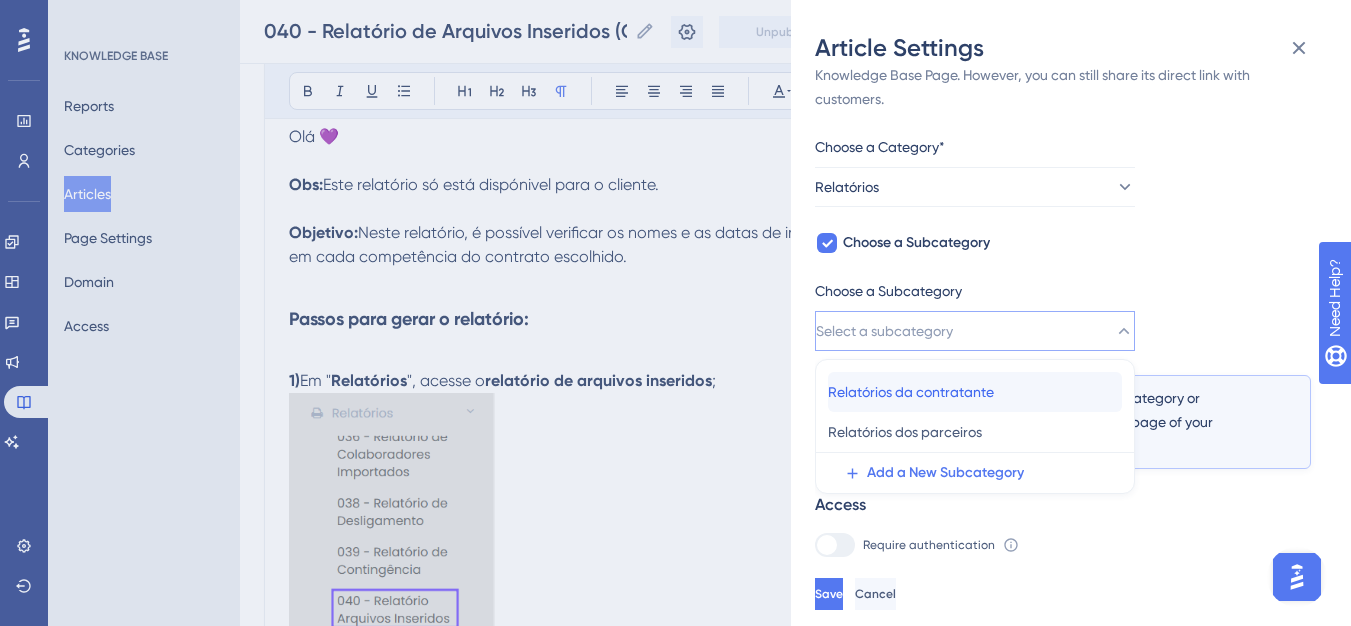 click on "Relatórios da contratante" at bounding box center (911, 392) 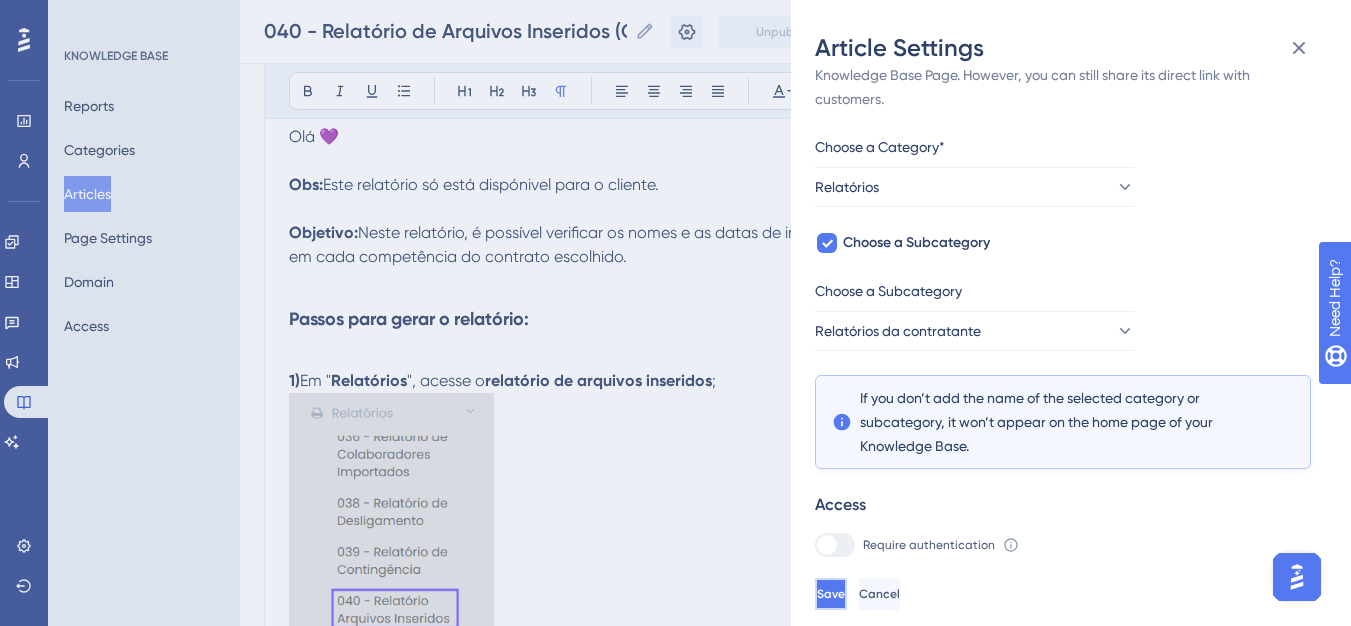 click on "Save" at bounding box center [831, 594] 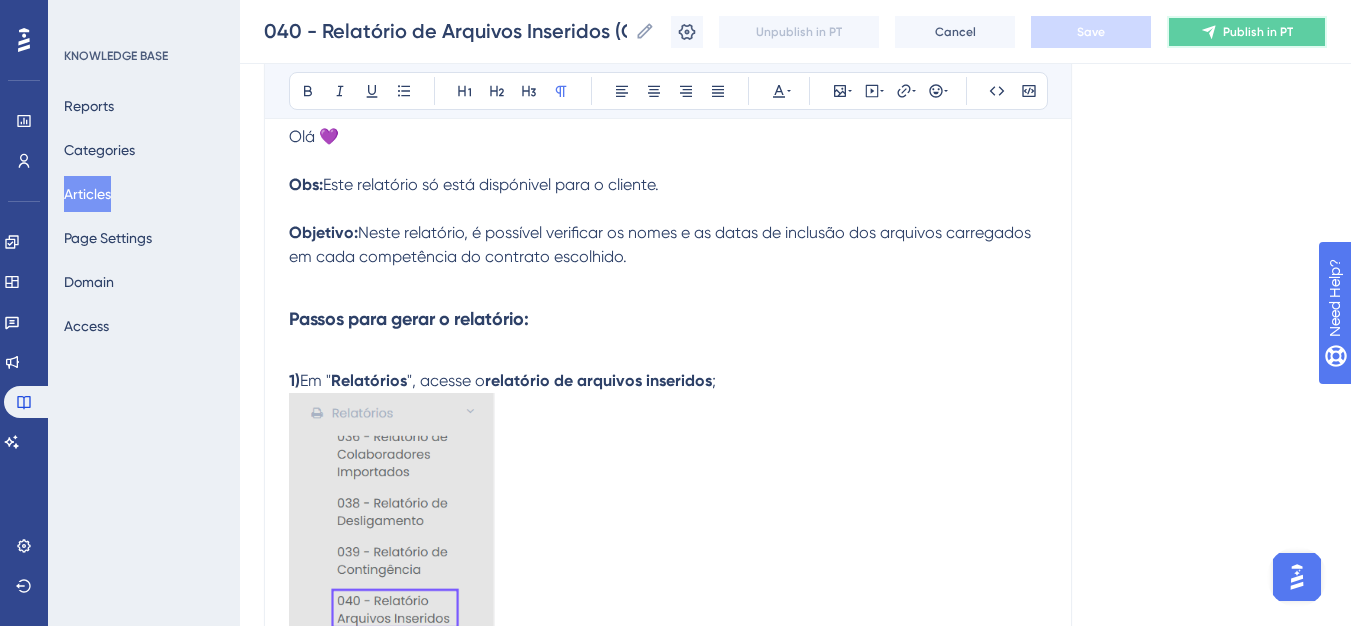 click 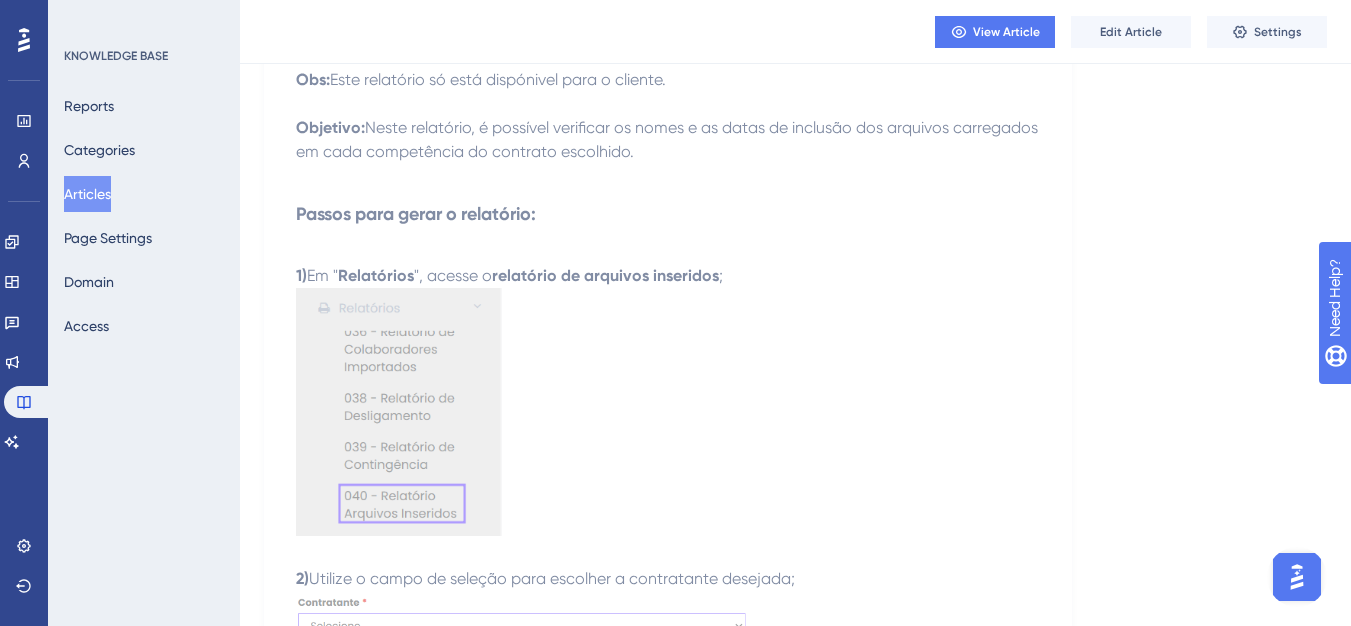 scroll, scrollTop: 0, scrollLeft: 0, axis: both 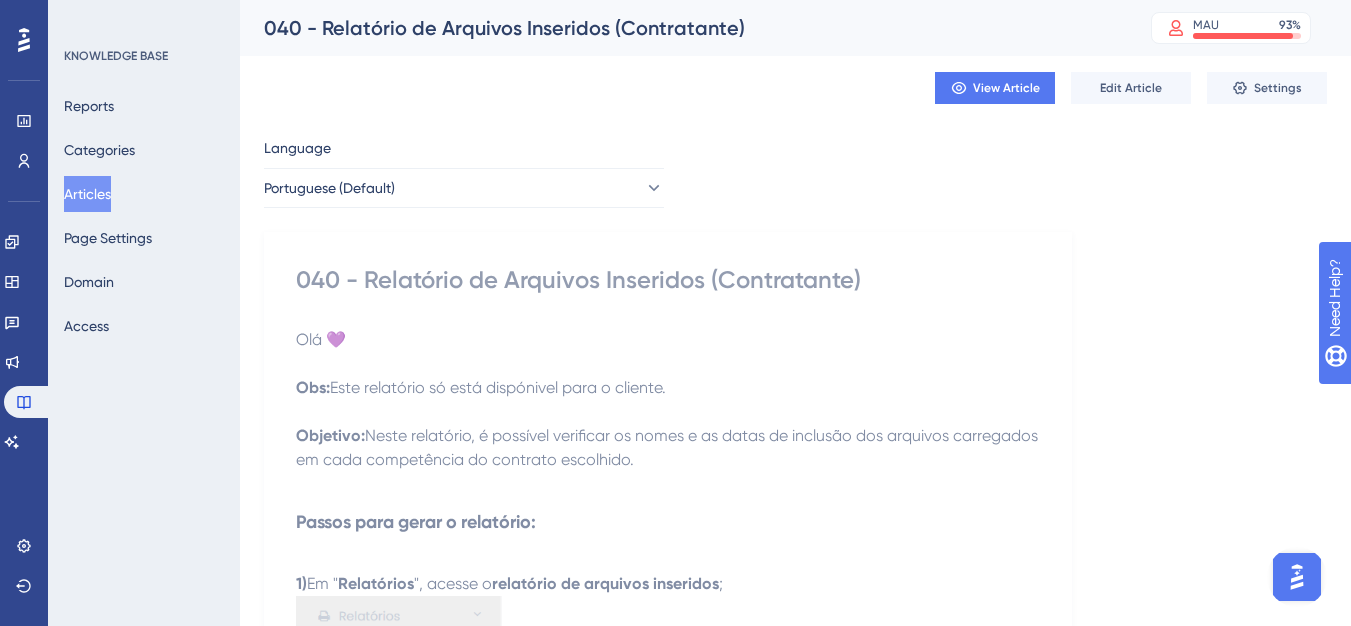click on "Articles" at bounding box center [87, 194] 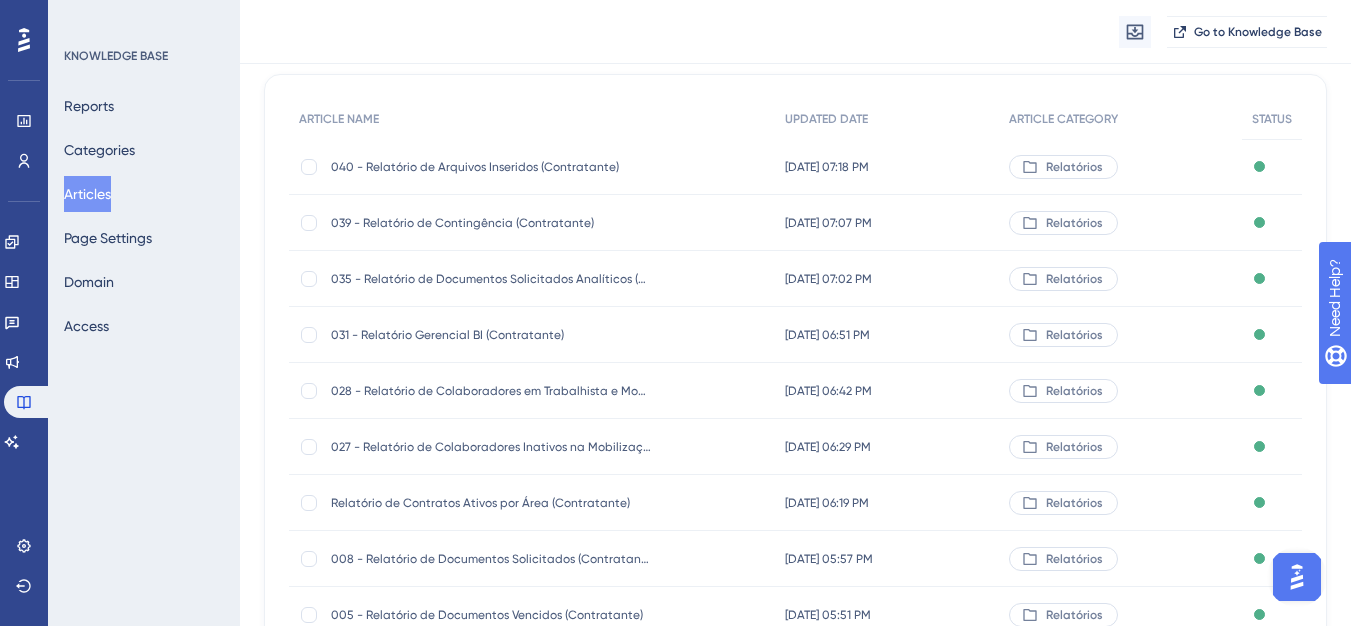 scroll, scrollTop: 0, scrollLeft: 0, axis: both 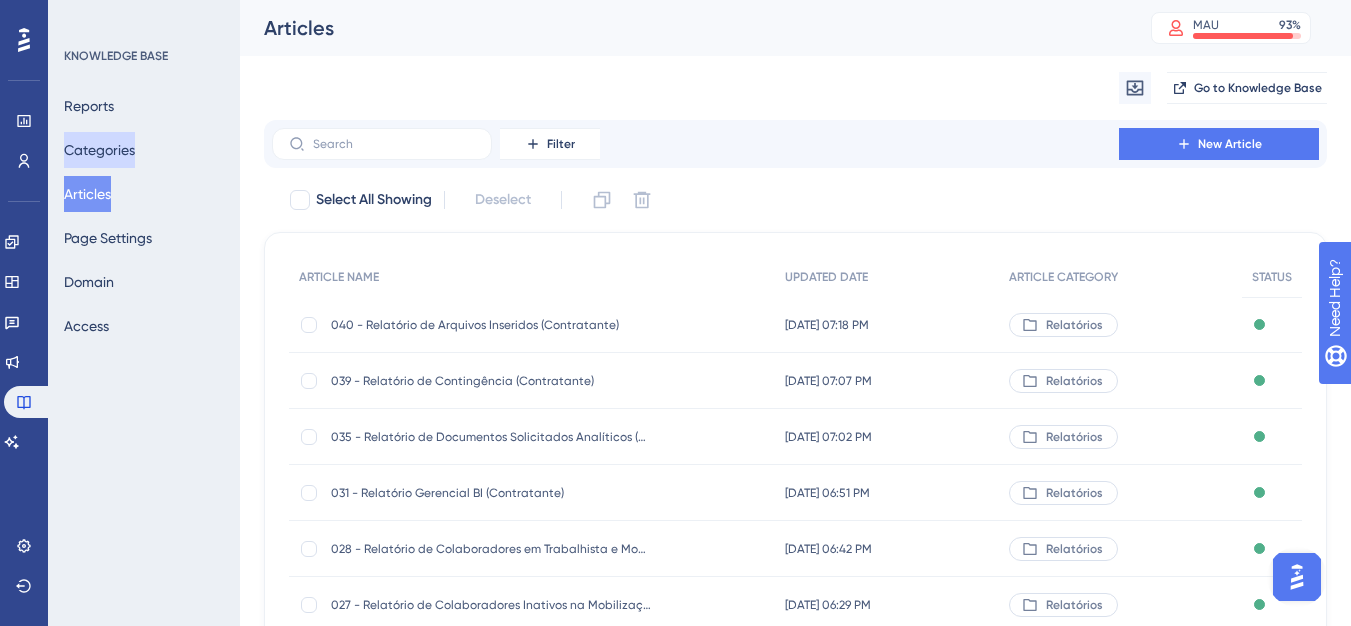 drag, startPoint x: 125, startPoint y: 159, endPoint x: 355, endPoint y: 4, distance: 277.35358 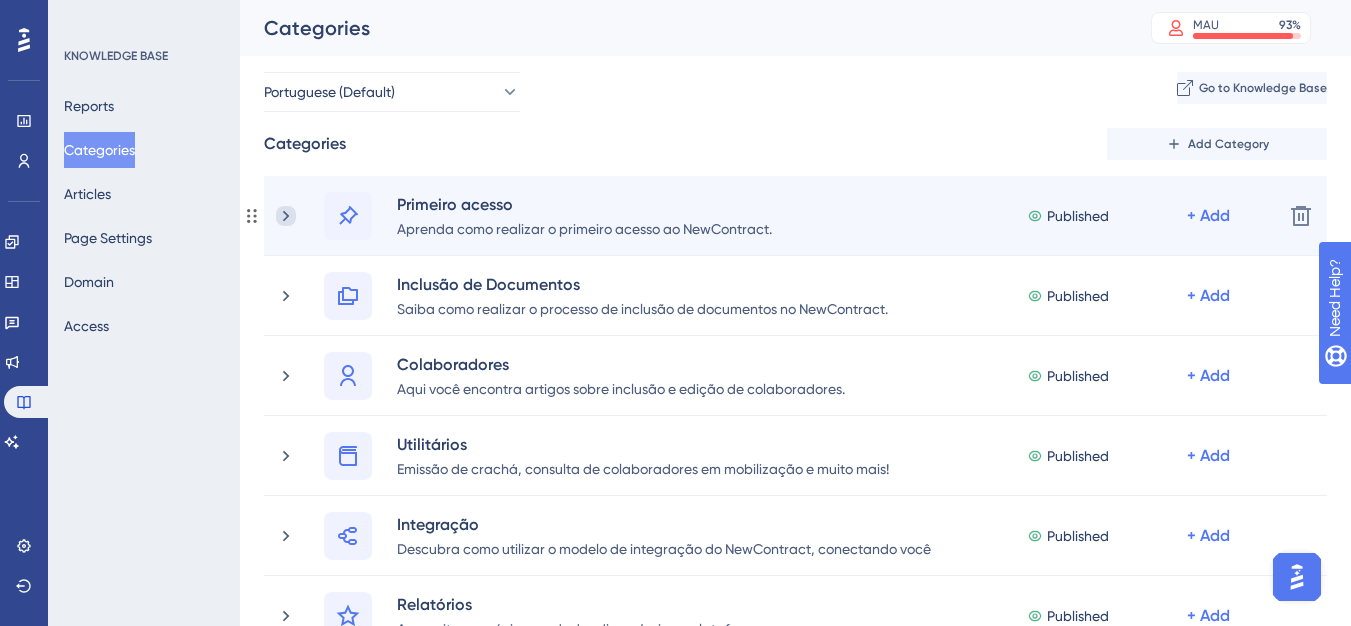 click 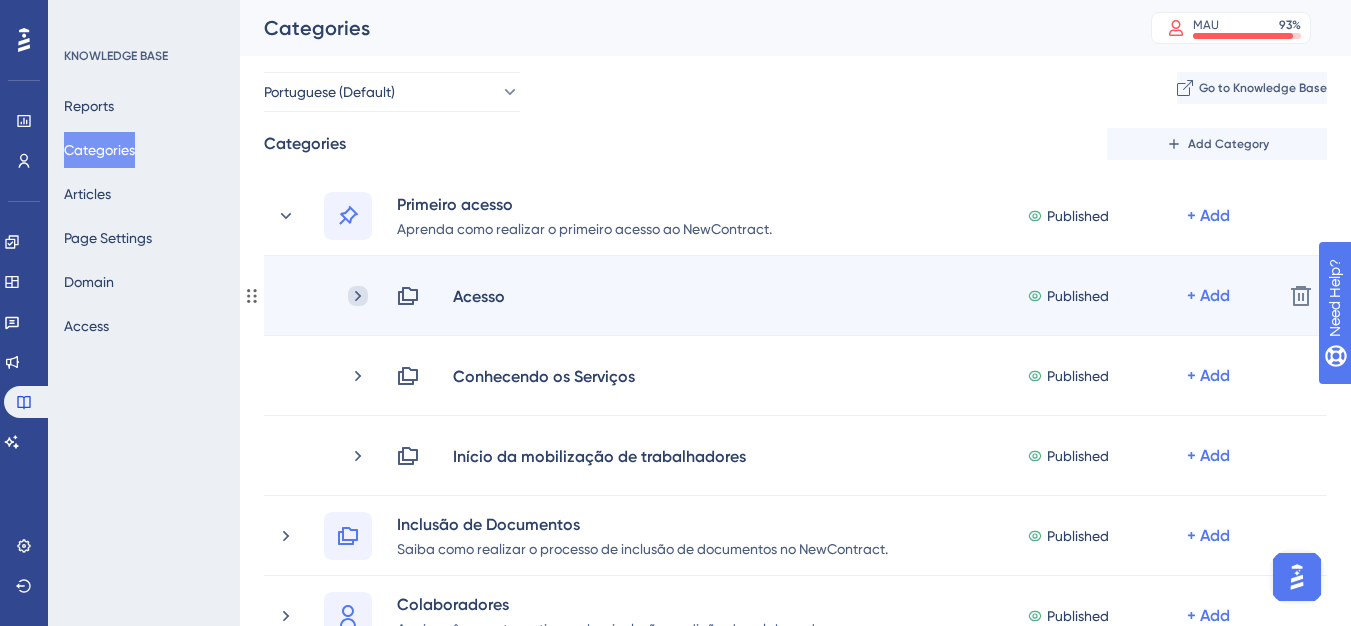 click 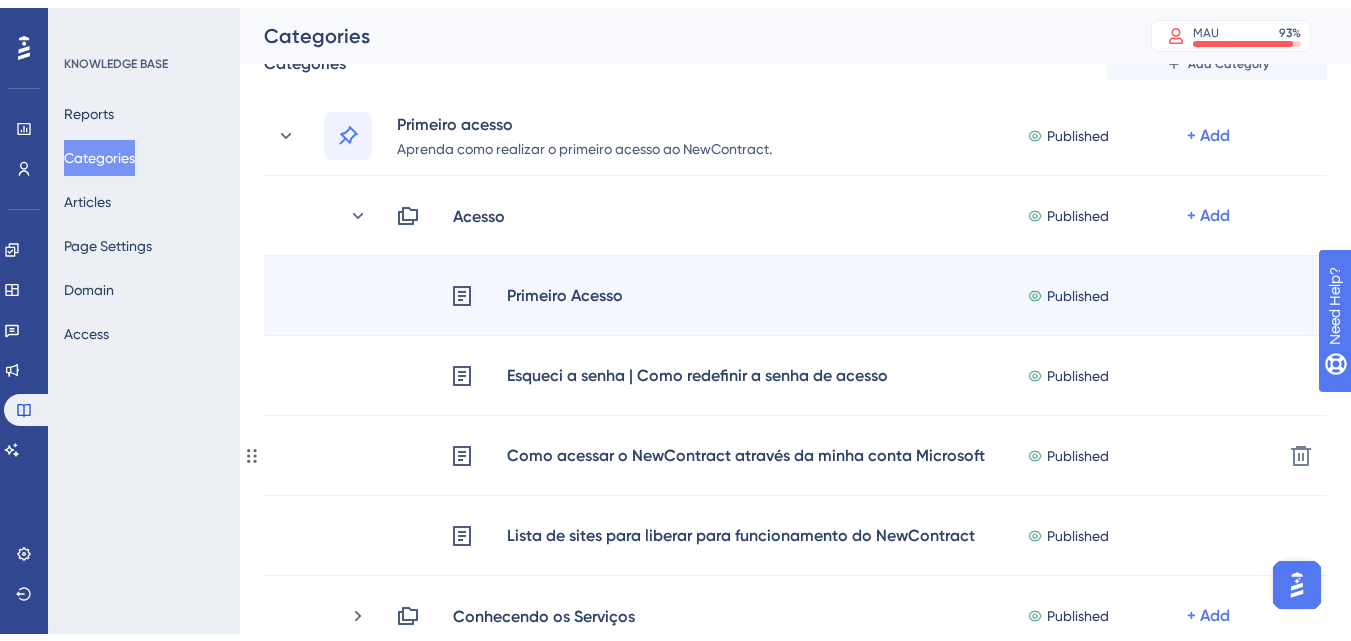 scroll, scrollTop: 200, scrollLeft: 0, axis: vertical 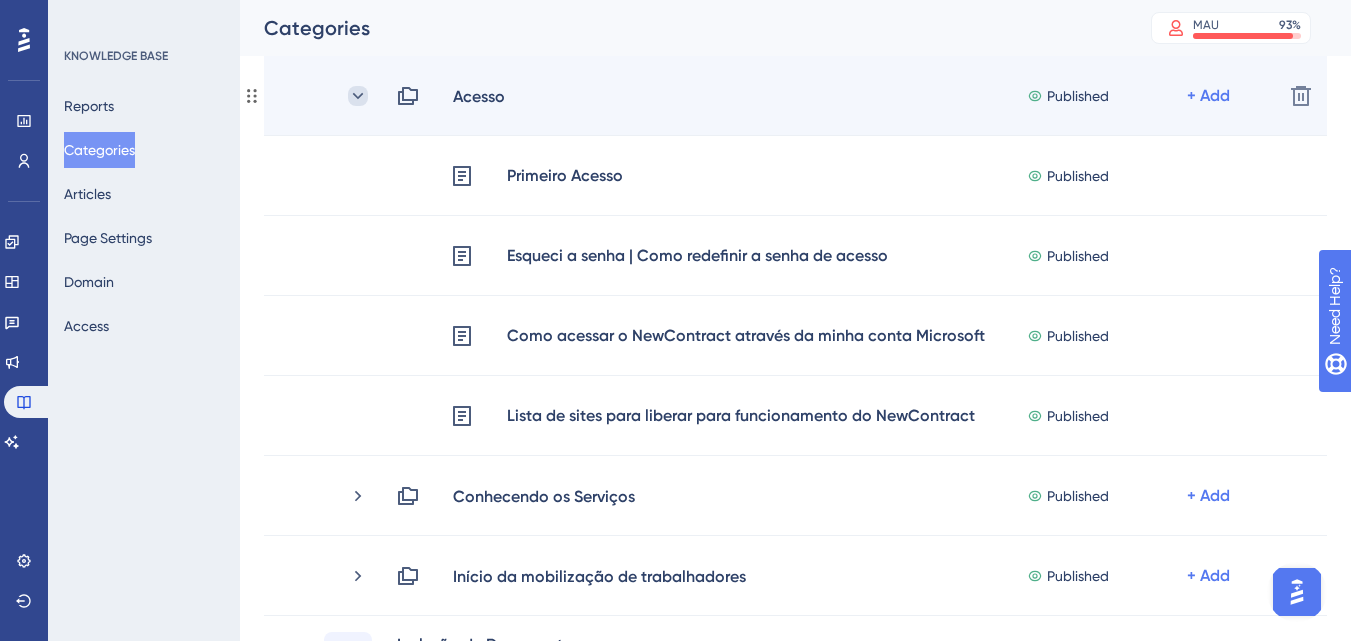 click 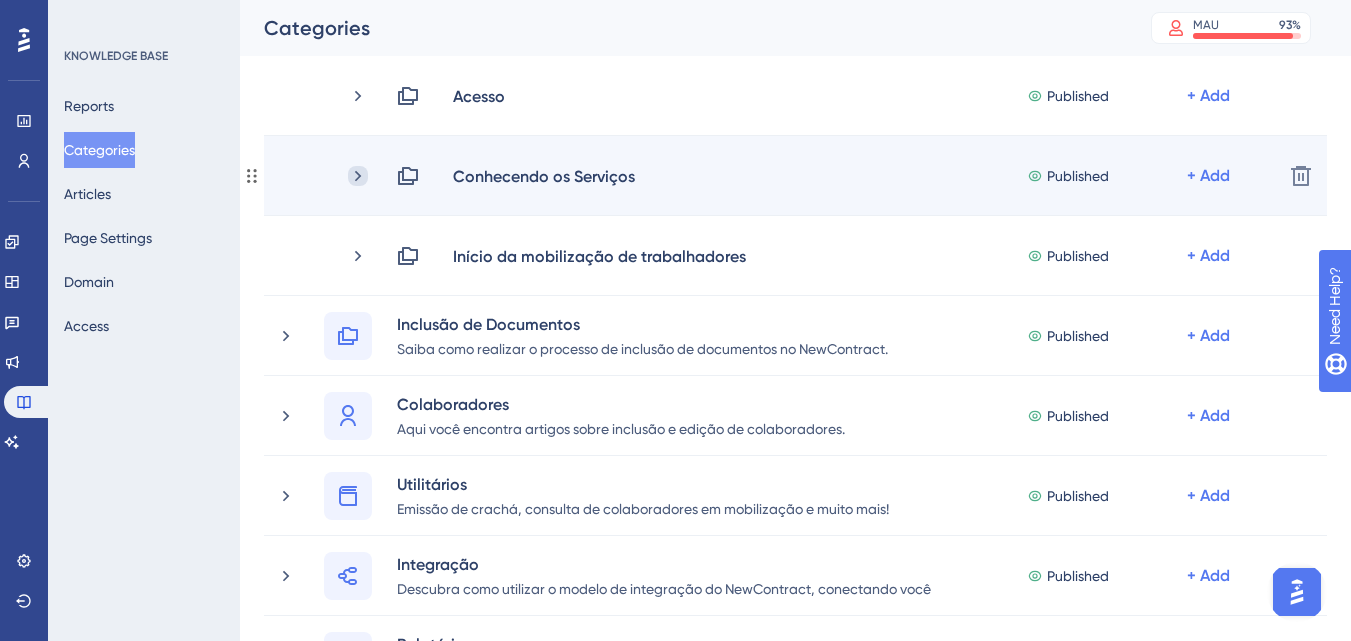 click 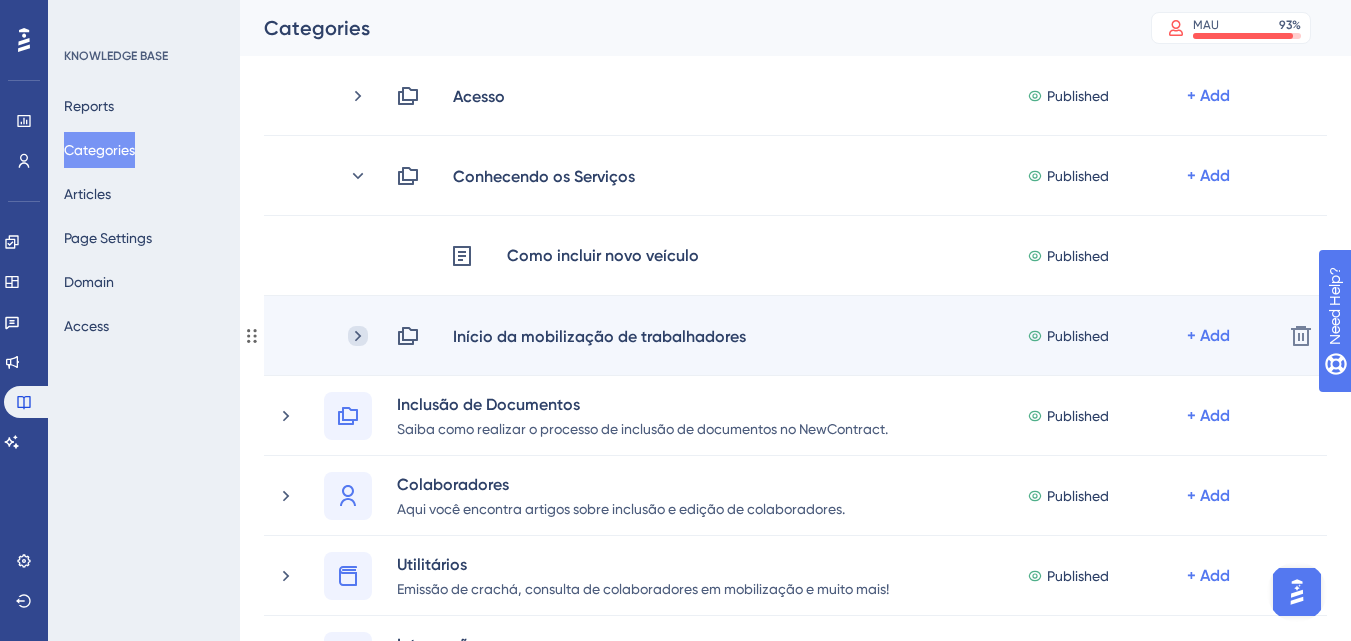 click 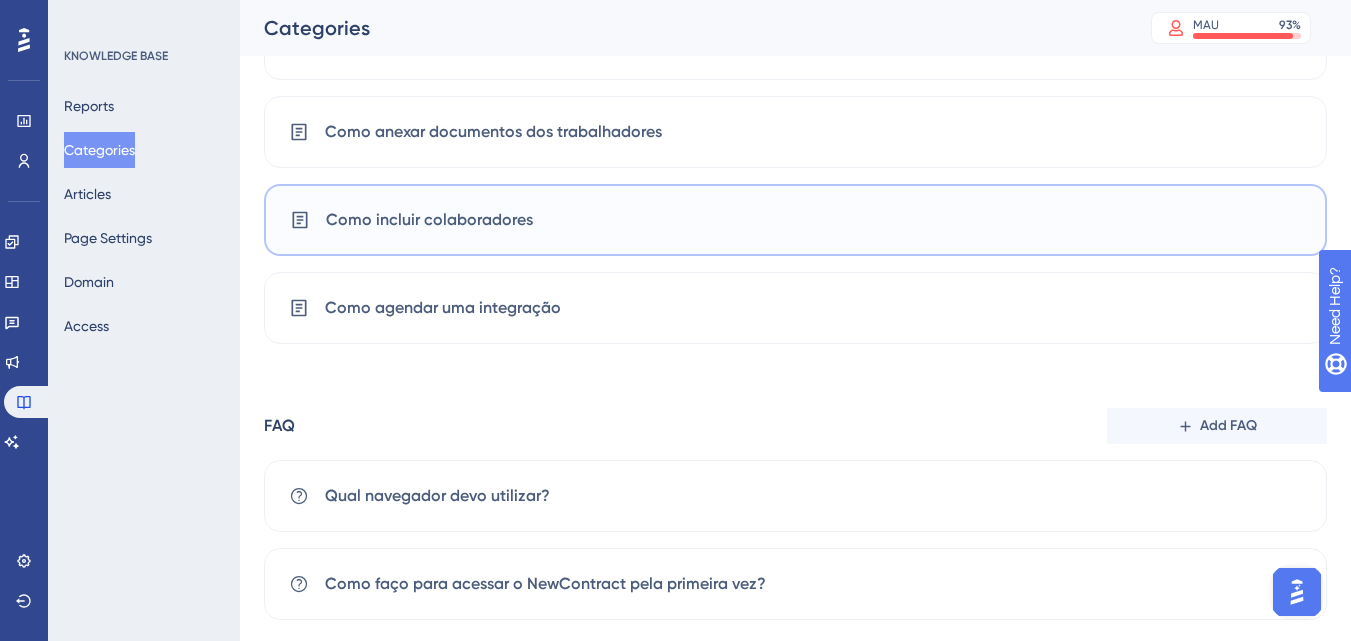 scroll, scrollTop: 1375, scrollLeft: 0, axis: vertical 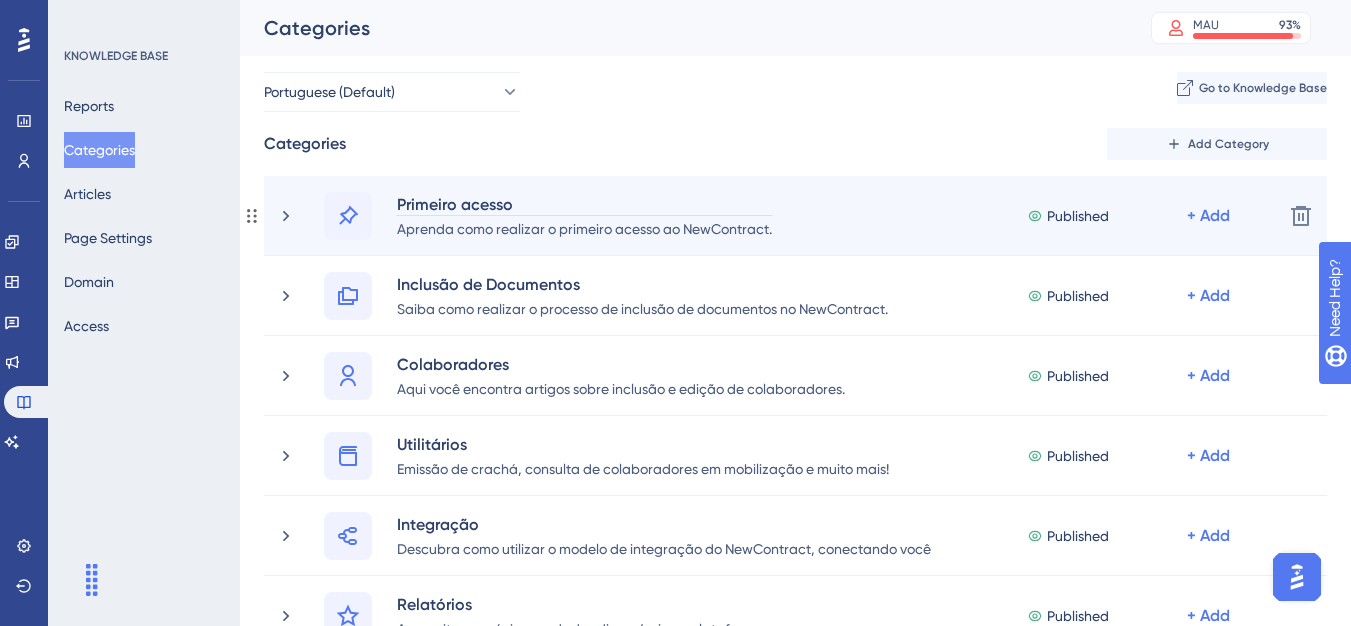 click on "Primeiro acesso" at bounding box center [584, 204] 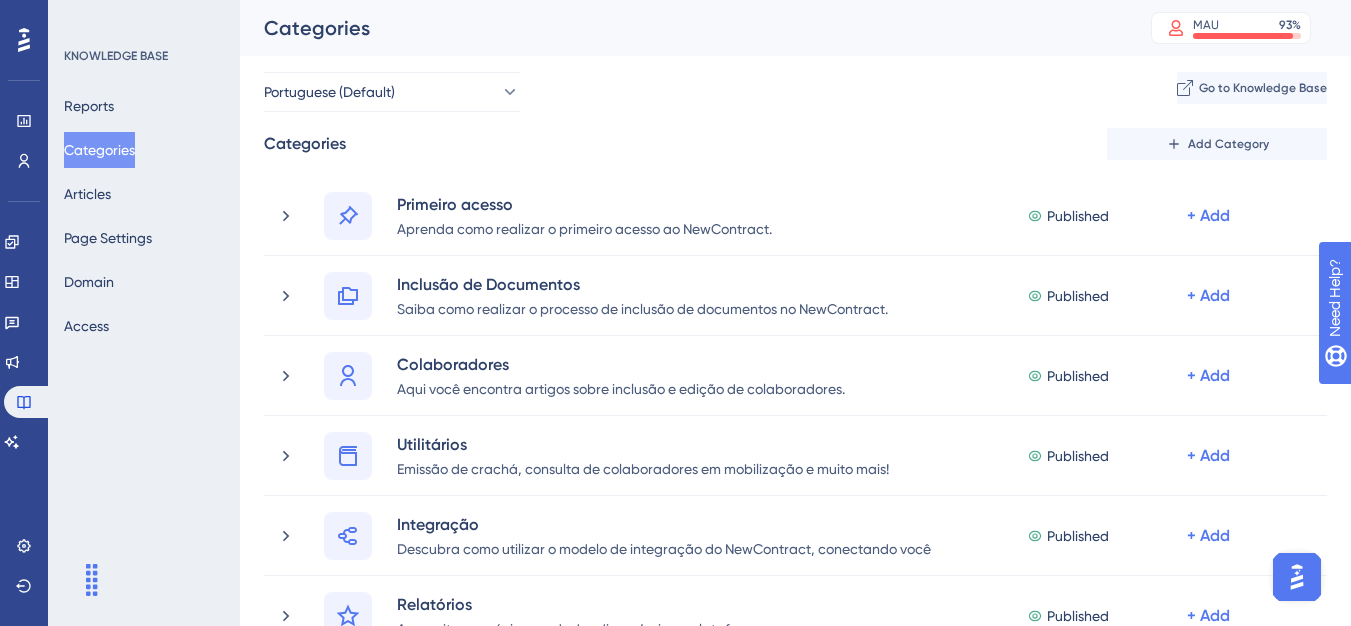 click on "Reports Categories Articles Page Settings Domain Access" at bounding box center [145, 216] 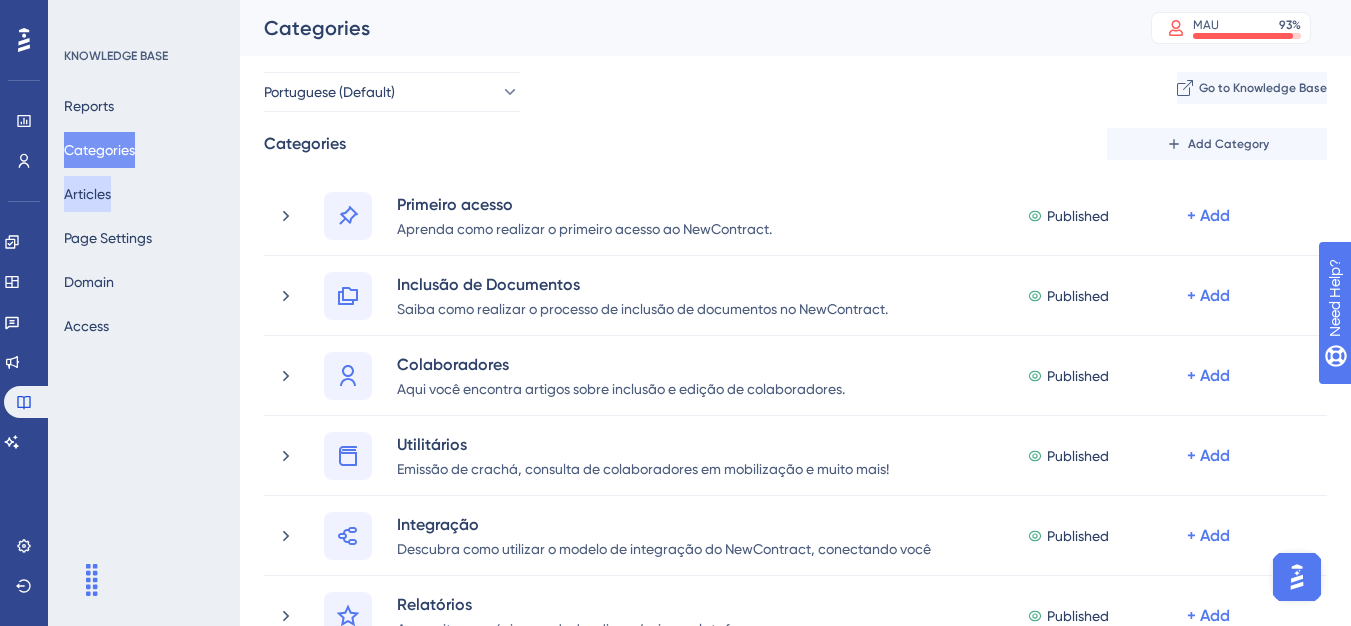 click on "Articles" at bounding box center (87, 194) 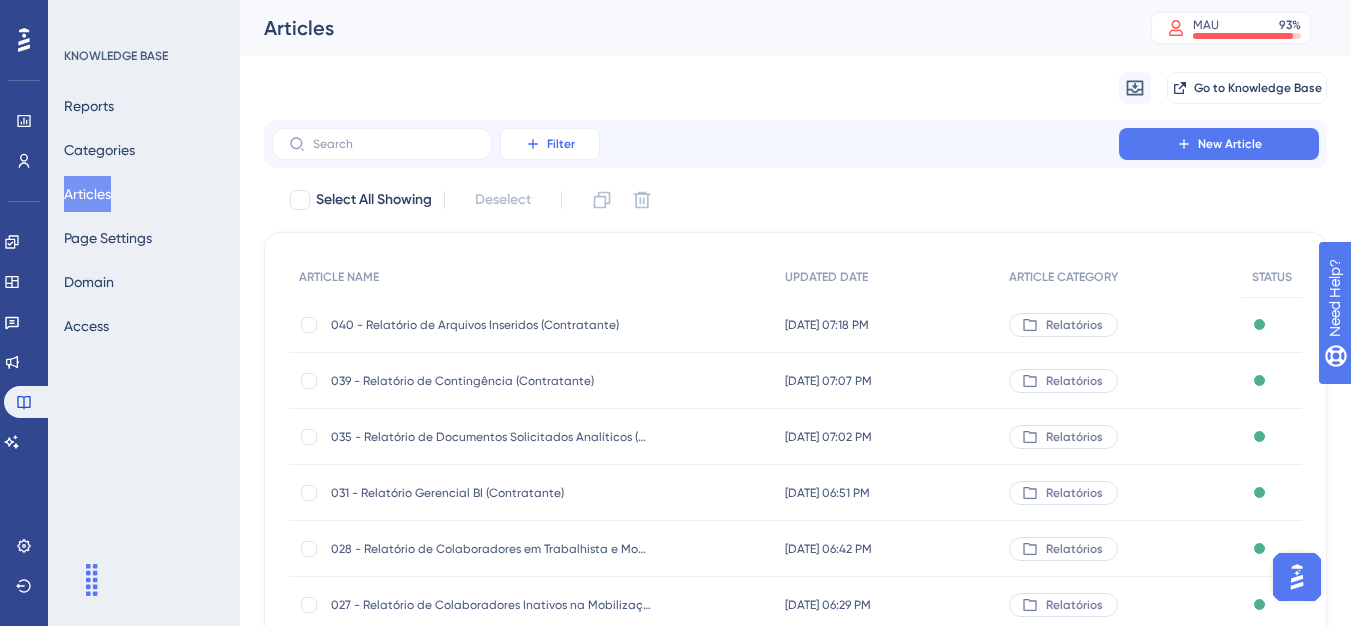 click on "Filter" at bounding box center (550, 144) 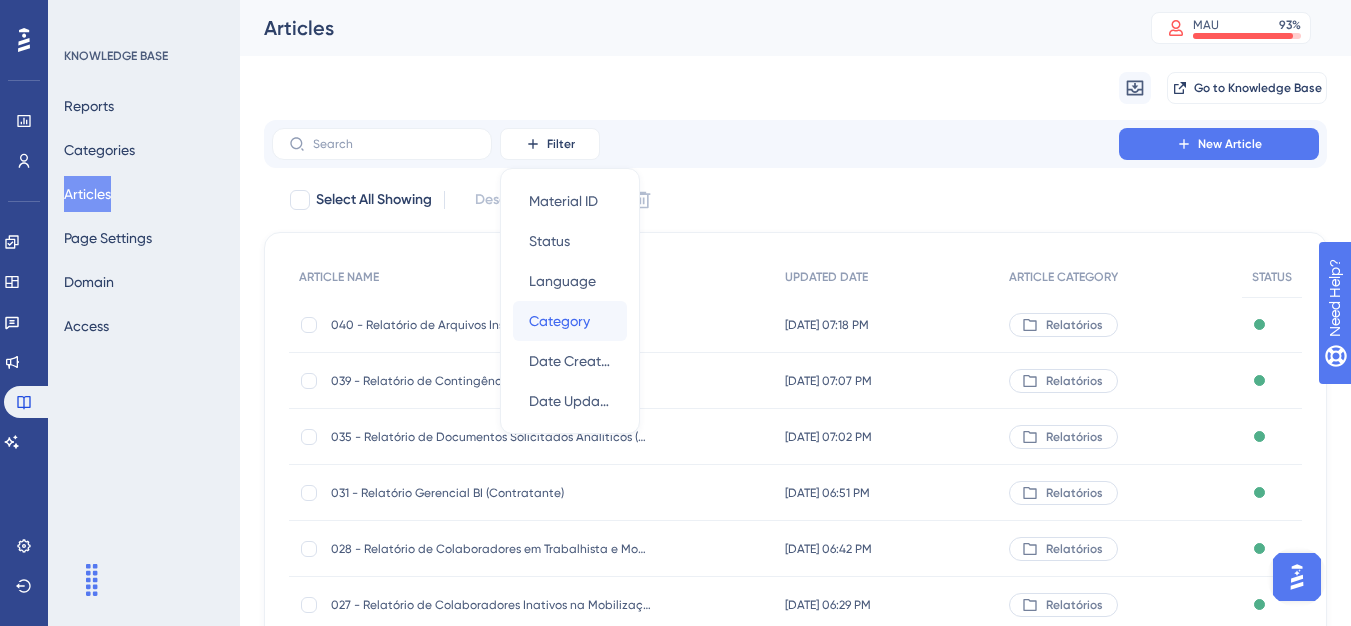 click on "Category" at bounding box center (559, 321) 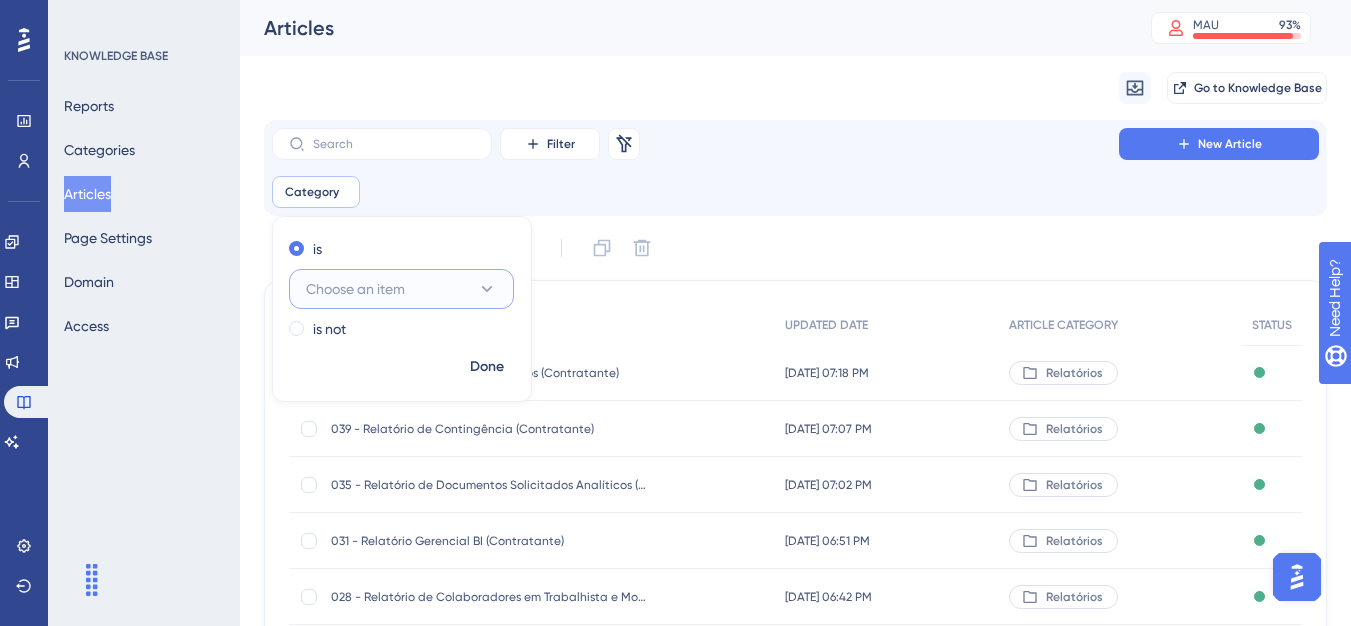 click on "Choose an item" at bounding box center (355, 289) 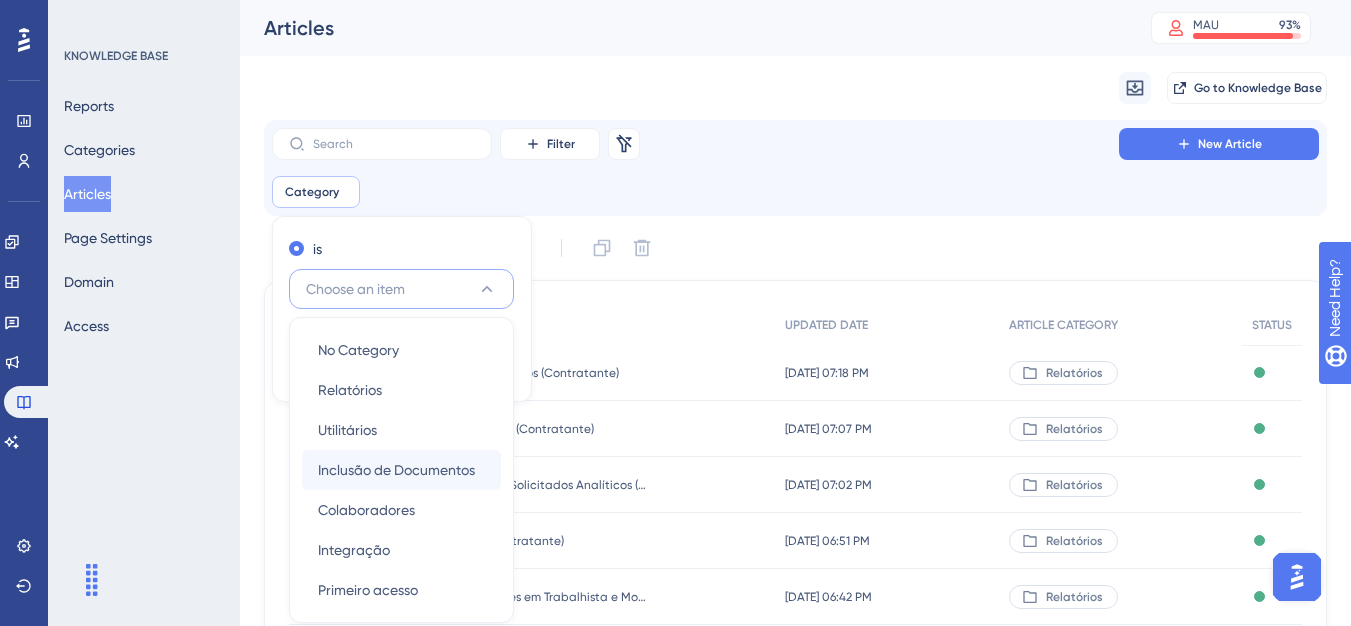 scroll, scrollTop: 157, scrollLeft: 0, axis: vertical 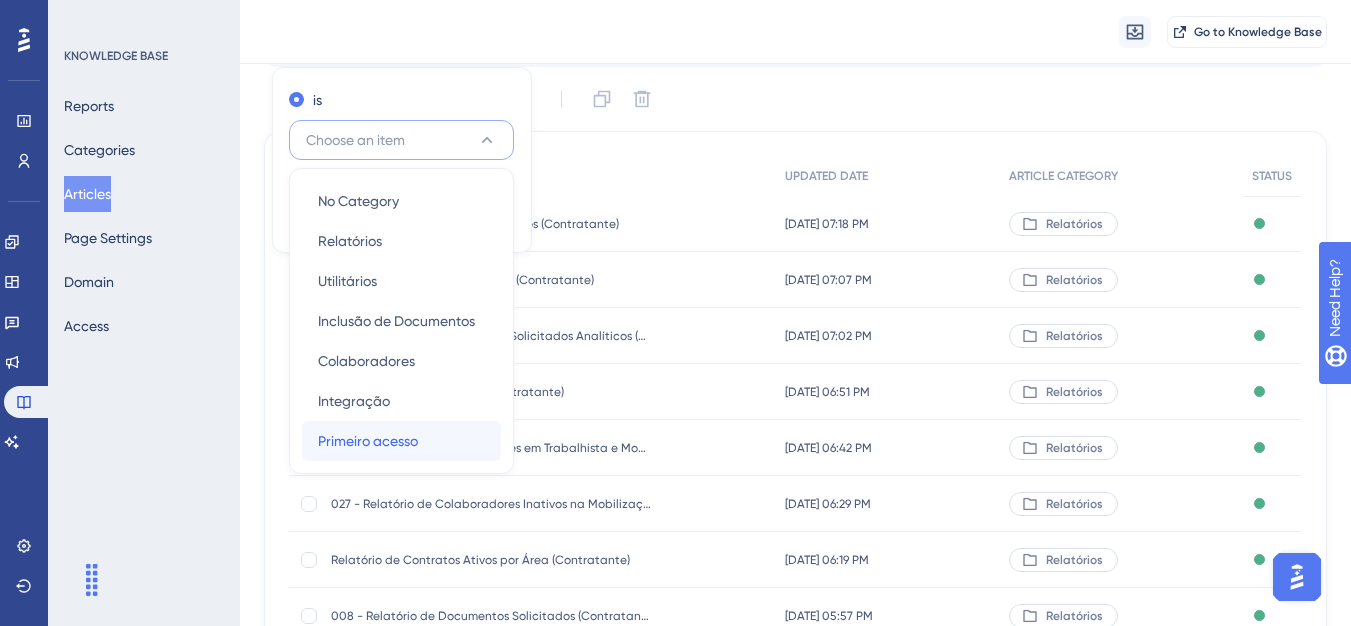 click on "Primeiro acesso" at bounding box center [368, 441] 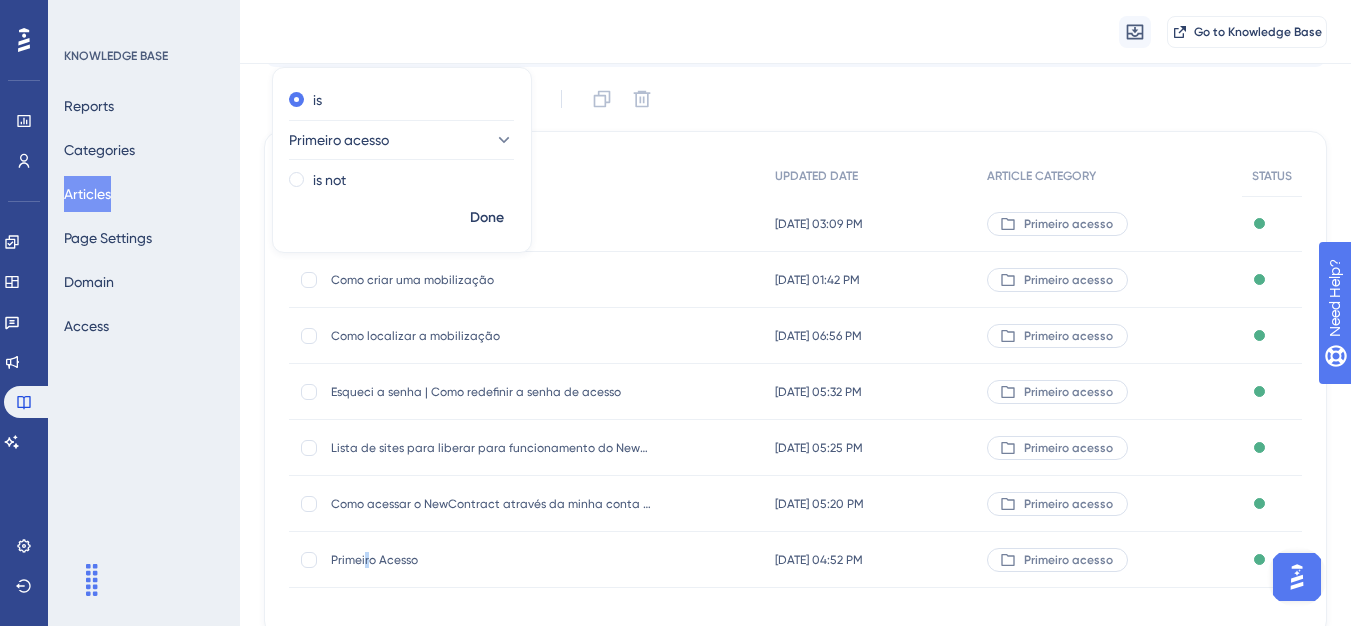 click on "Primeiro Acesso Primeiro Acesso" at bounding box center [491, 560] 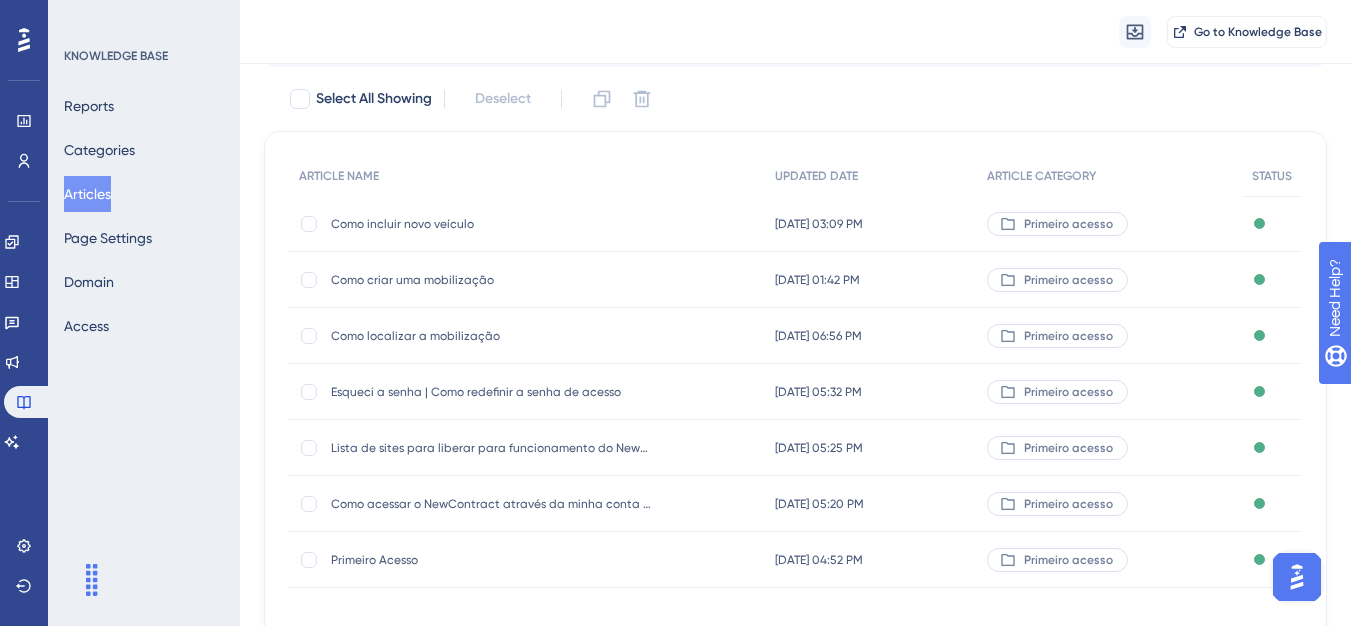 click on "Primeiro Acesso" at bounding box center [491, 560] 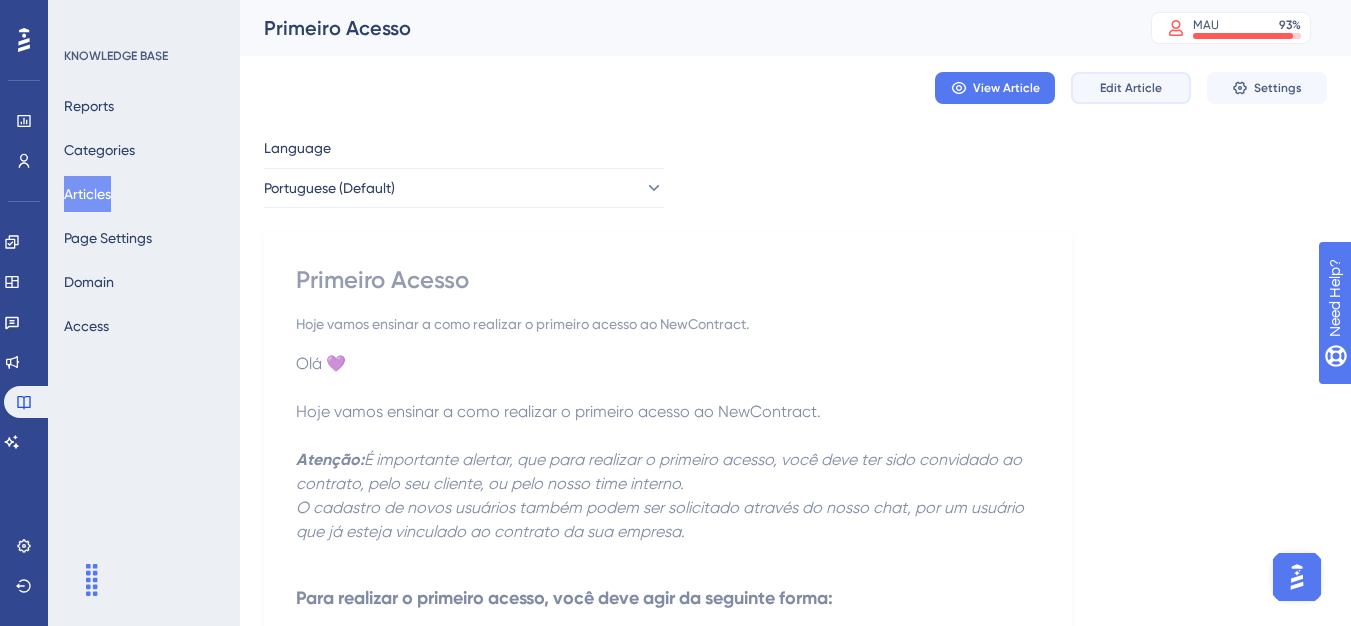 click on "Edit Article" at bounding box center (1131, 88) 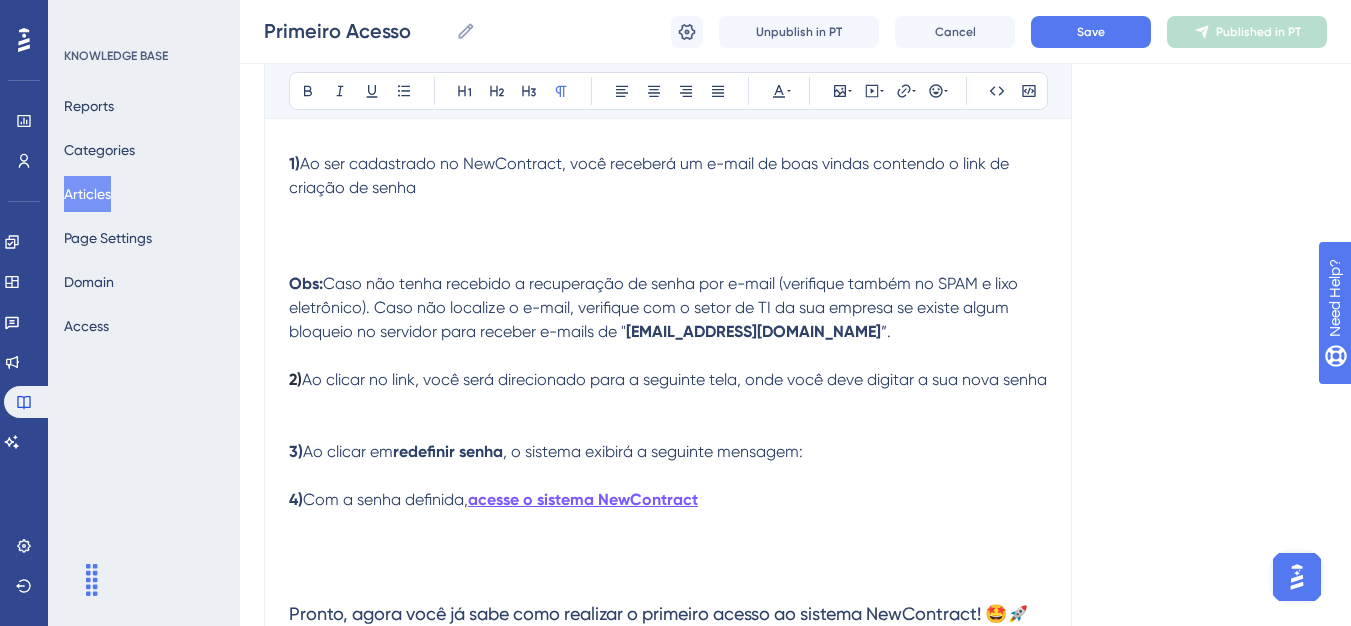 scroll, scrollTop: 521, scrollLeft: 0, axis: vertical 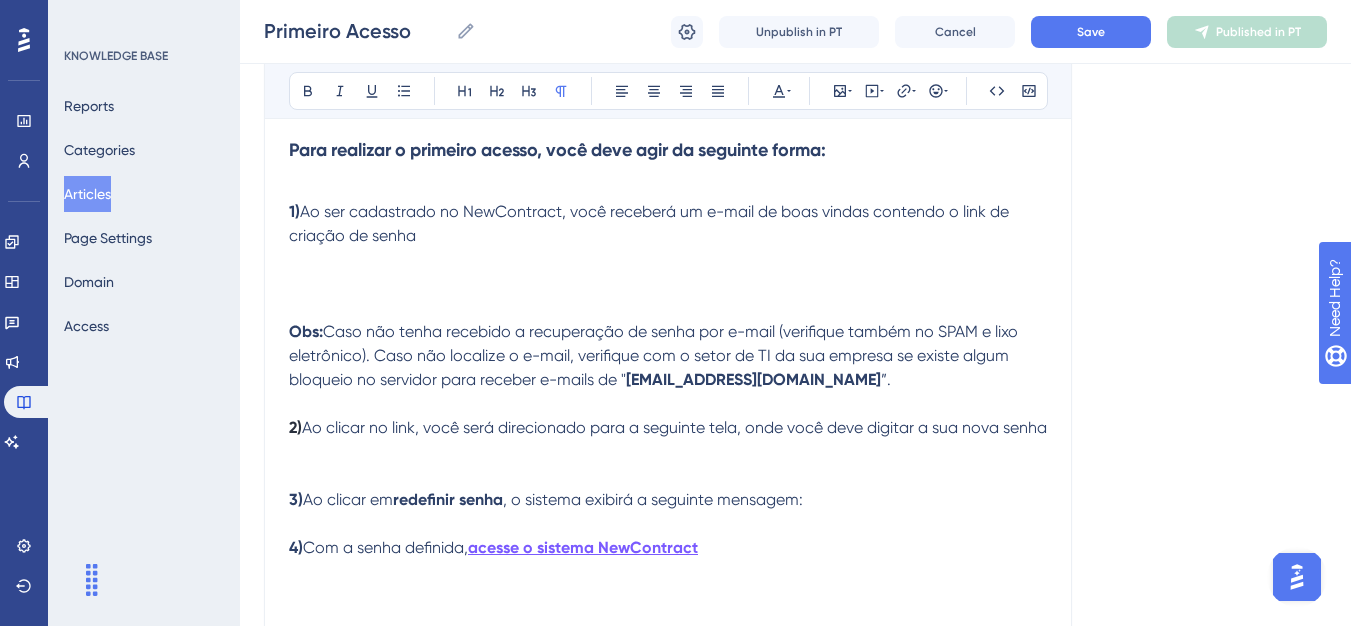 click at bounding box center (668, 284) 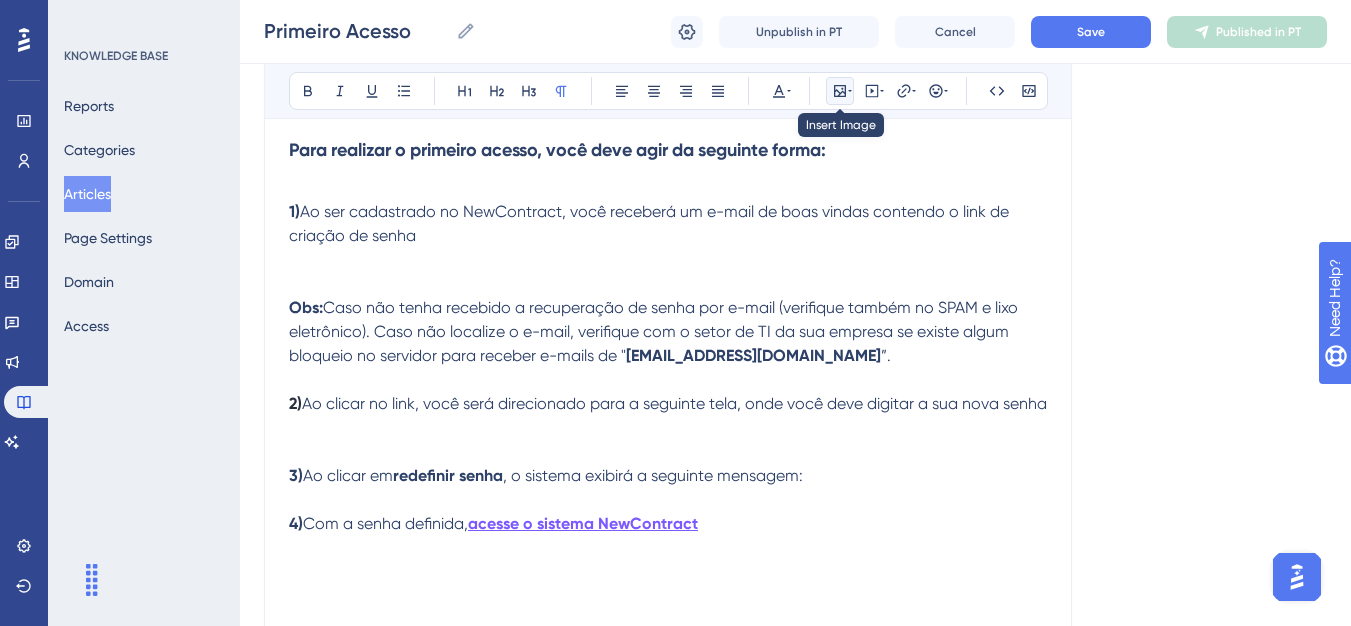 click at bounding box center (840, 91) 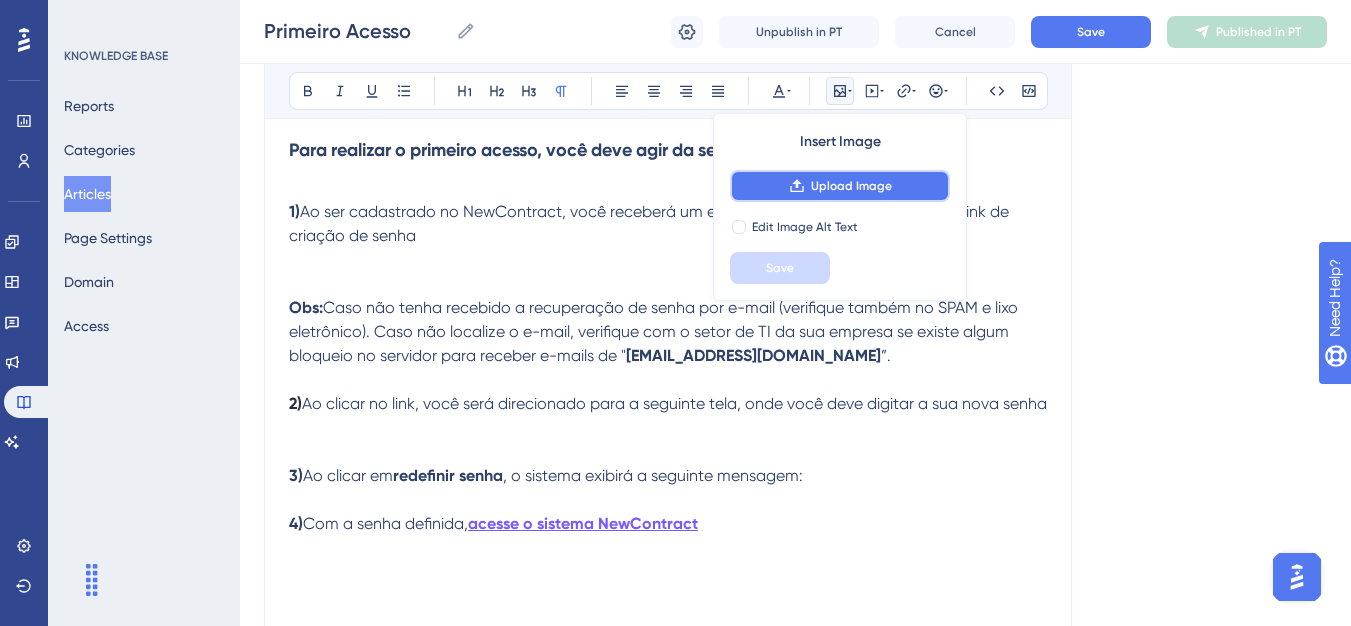 click on "Upload Image" at bounding box center [851, 186] 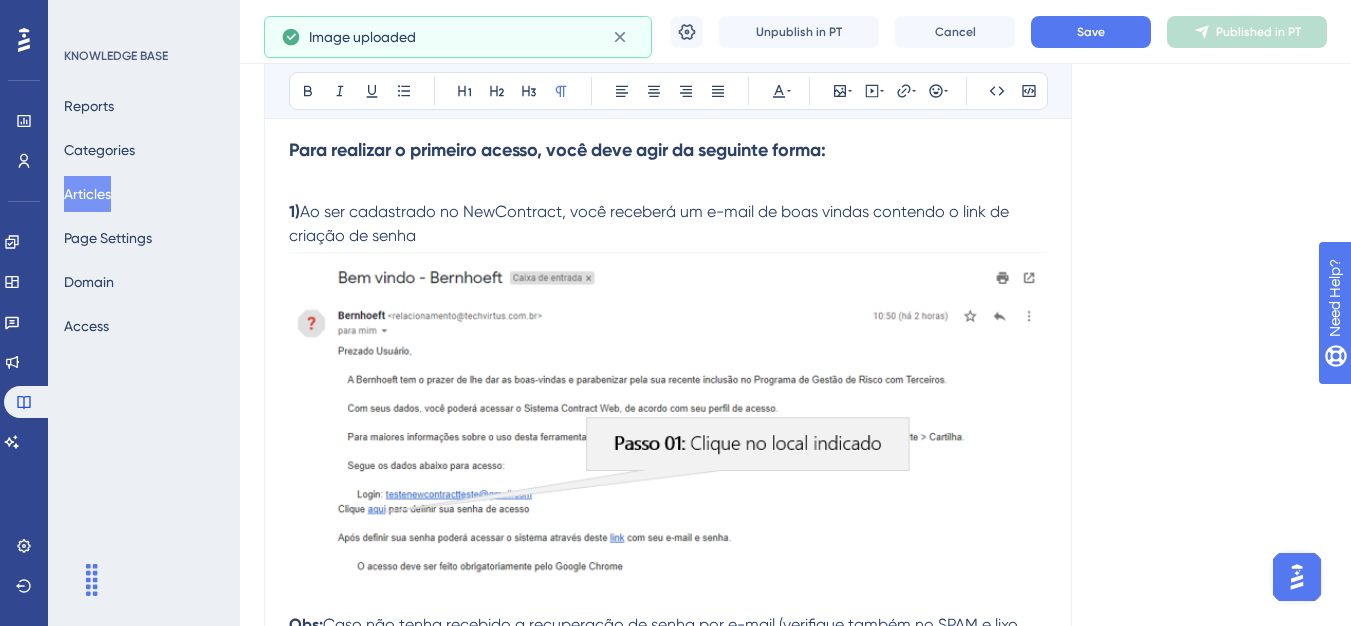 click at bounding box center [668, 415] 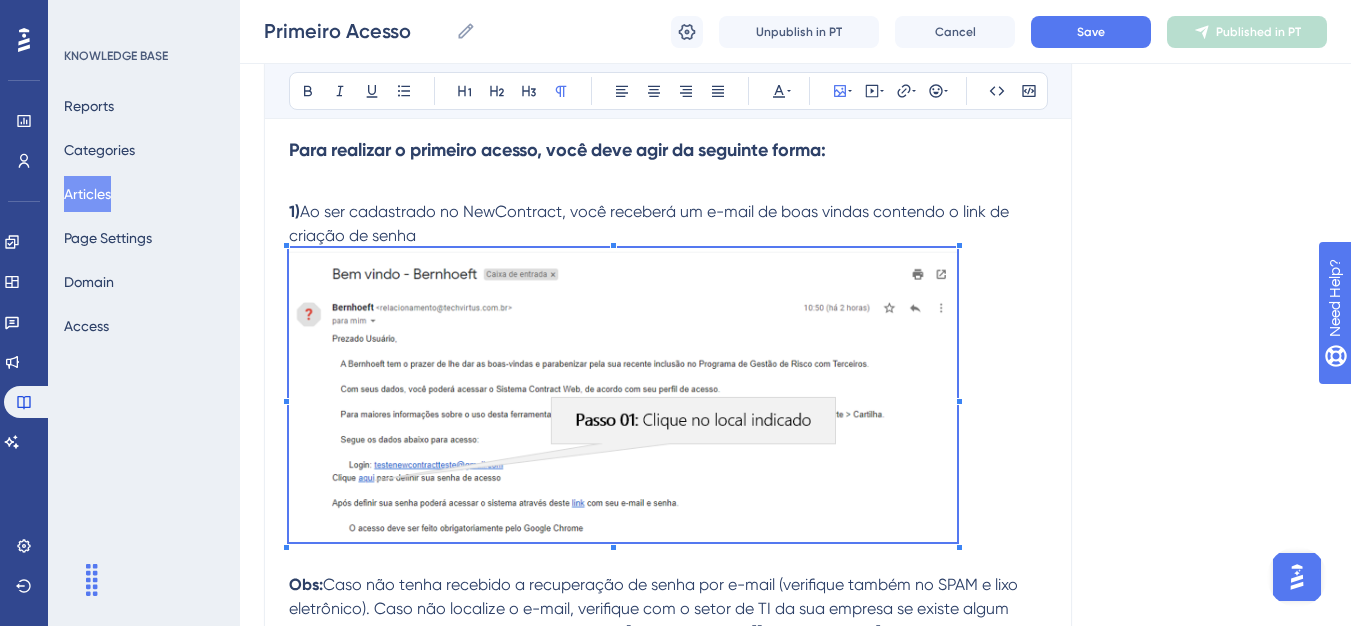 click at bounding box center (668, 398) 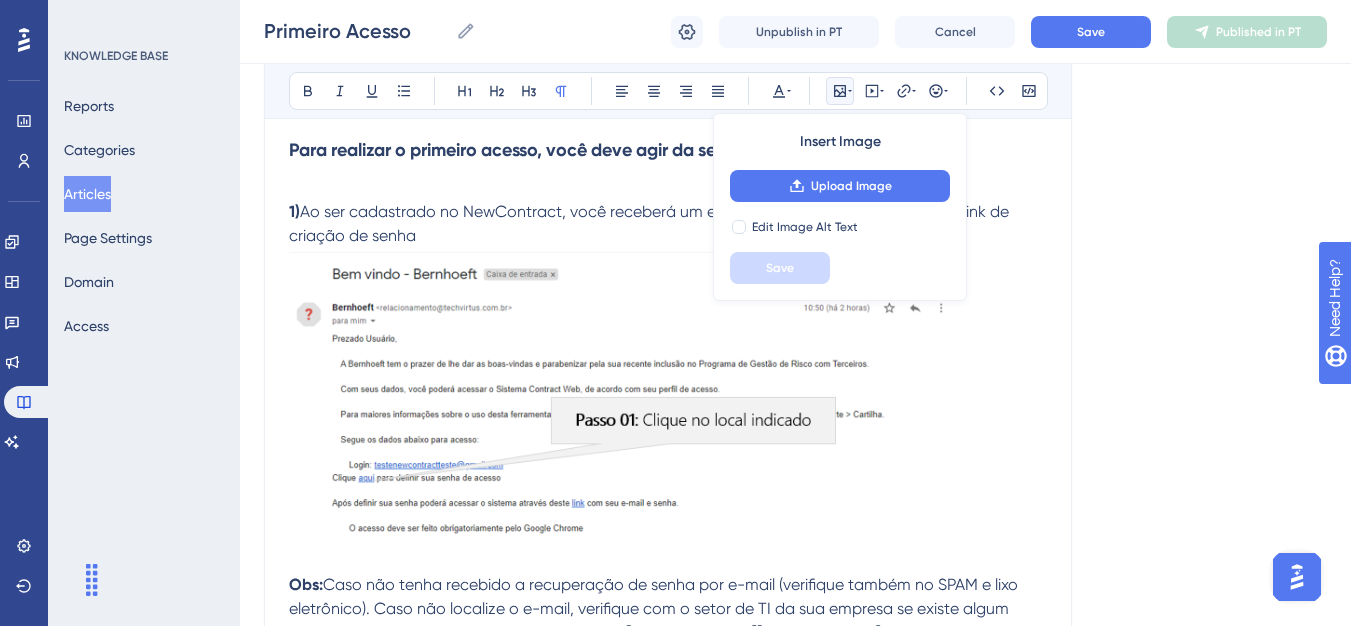 click at bounding box center [668, 398] 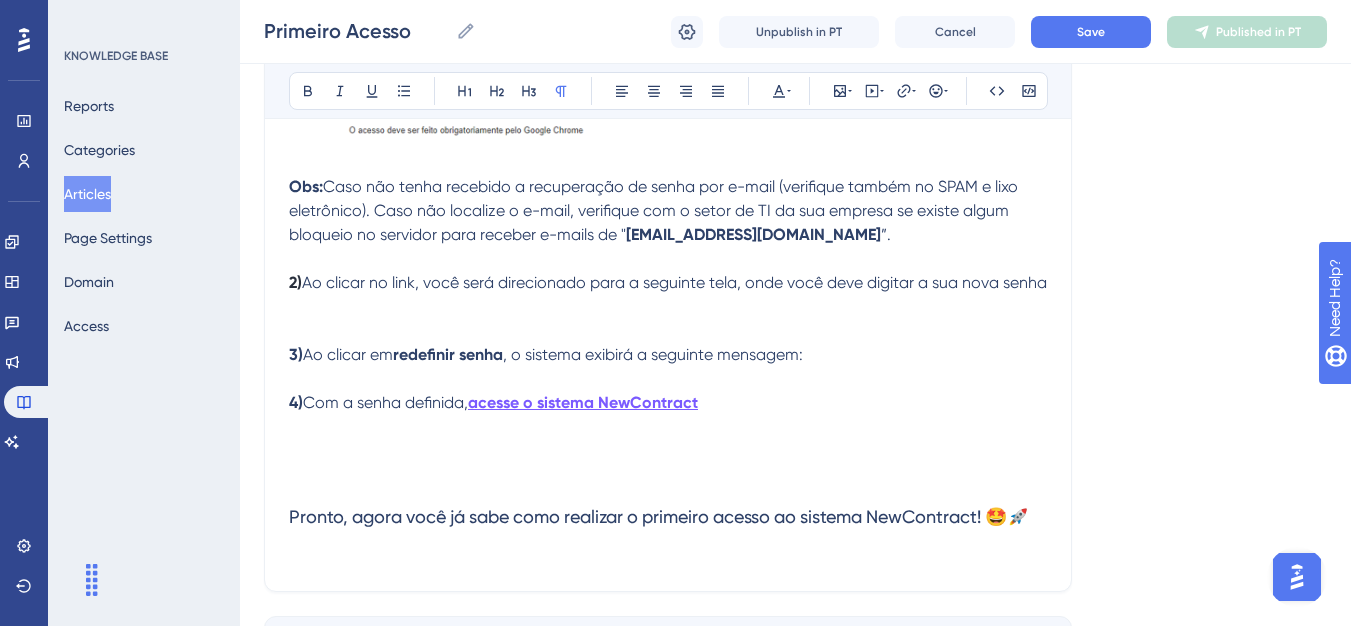 scroll, scrollTop: 921, scrollLeft: 0, axis: vertical 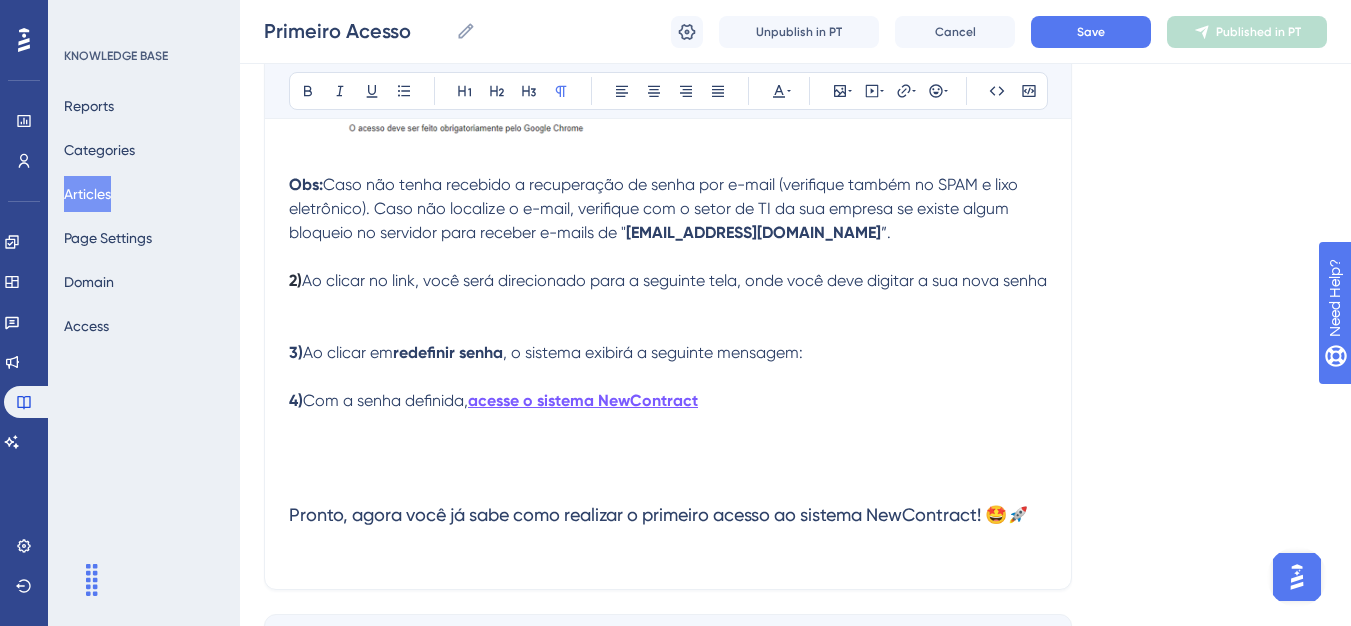 click at bounding box center [668, 305] 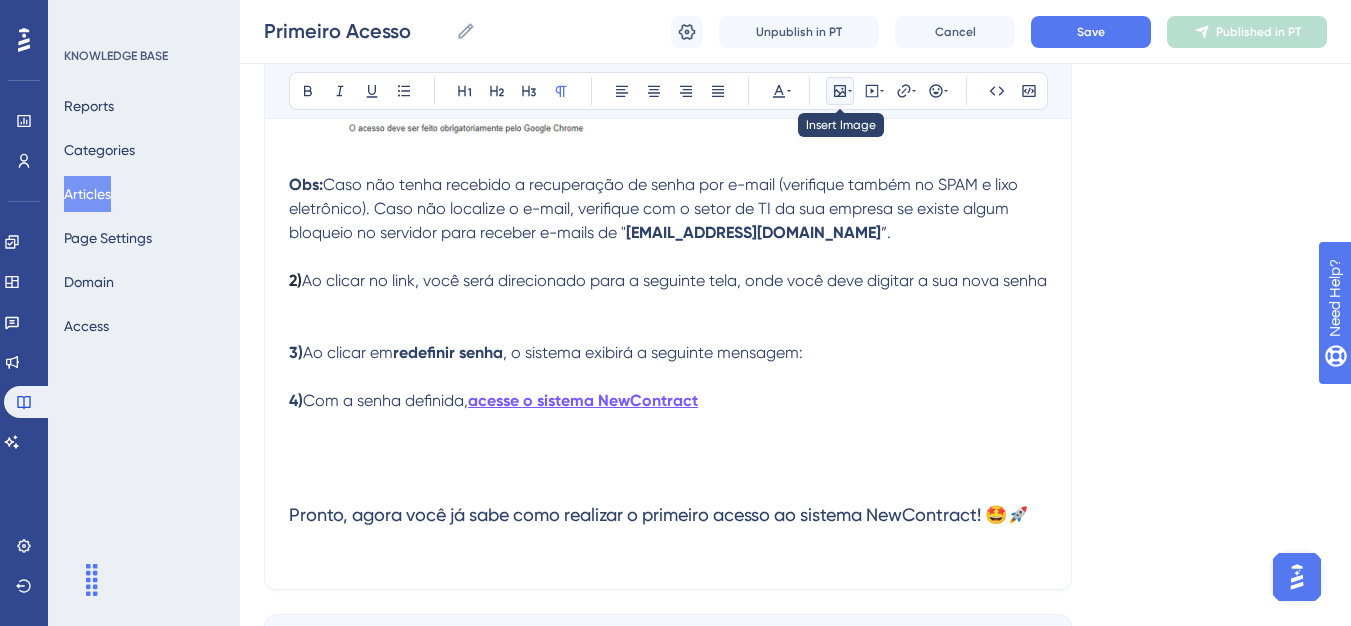 click 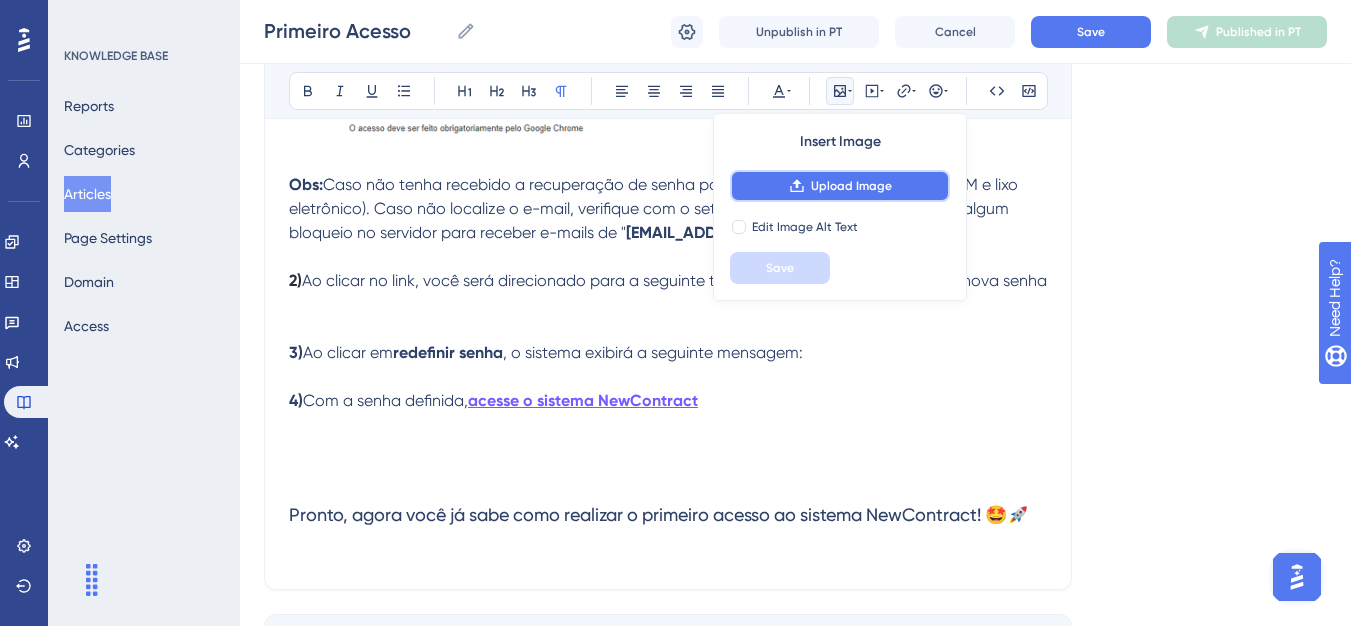 click on "Upload Image" at bounding box center (840, 186) 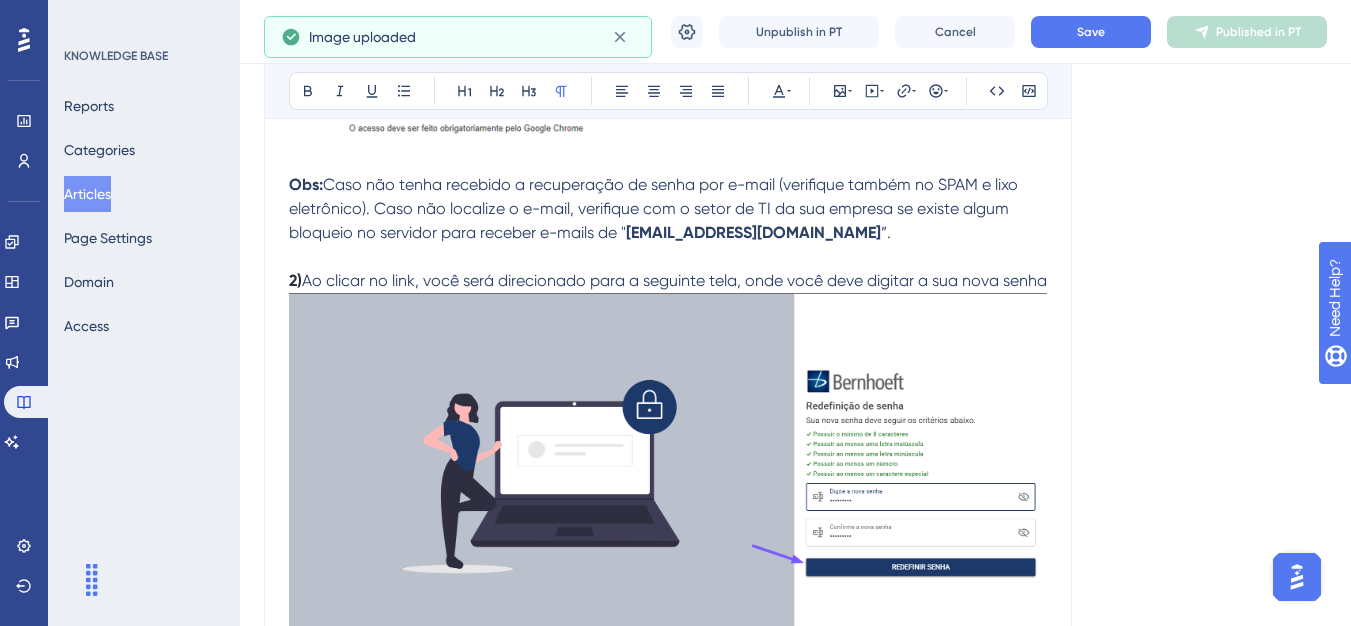 click at bounding box center (668, 475) 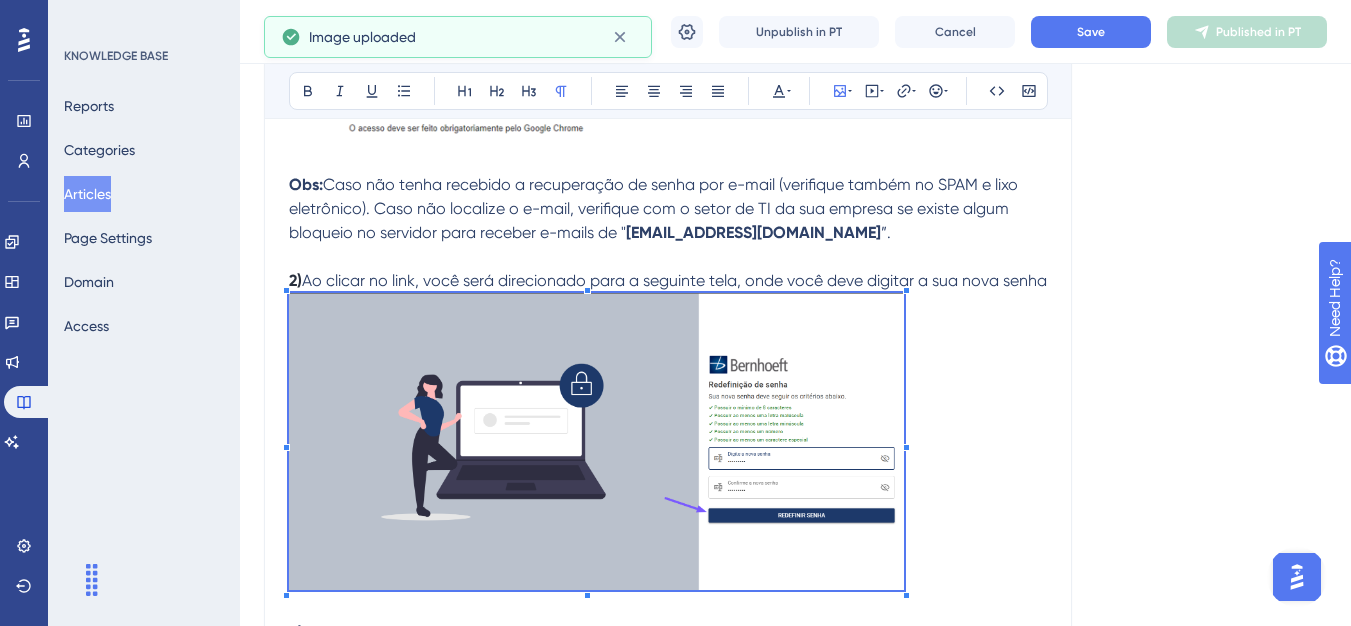 click at bounding box center (596, 597) 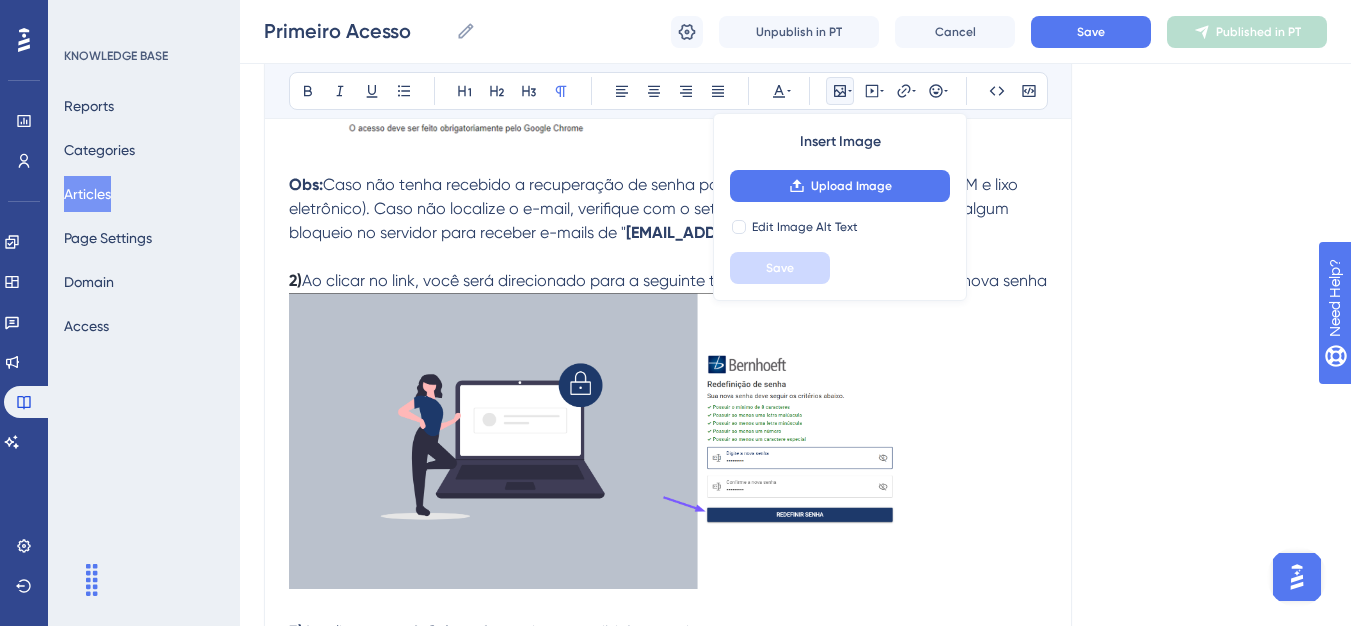 click on "2)  Ao clicar no link, você será direcionado para a seguinte tela, onde você deve digitar a sua nova senha" at bounding box center (668, 281) 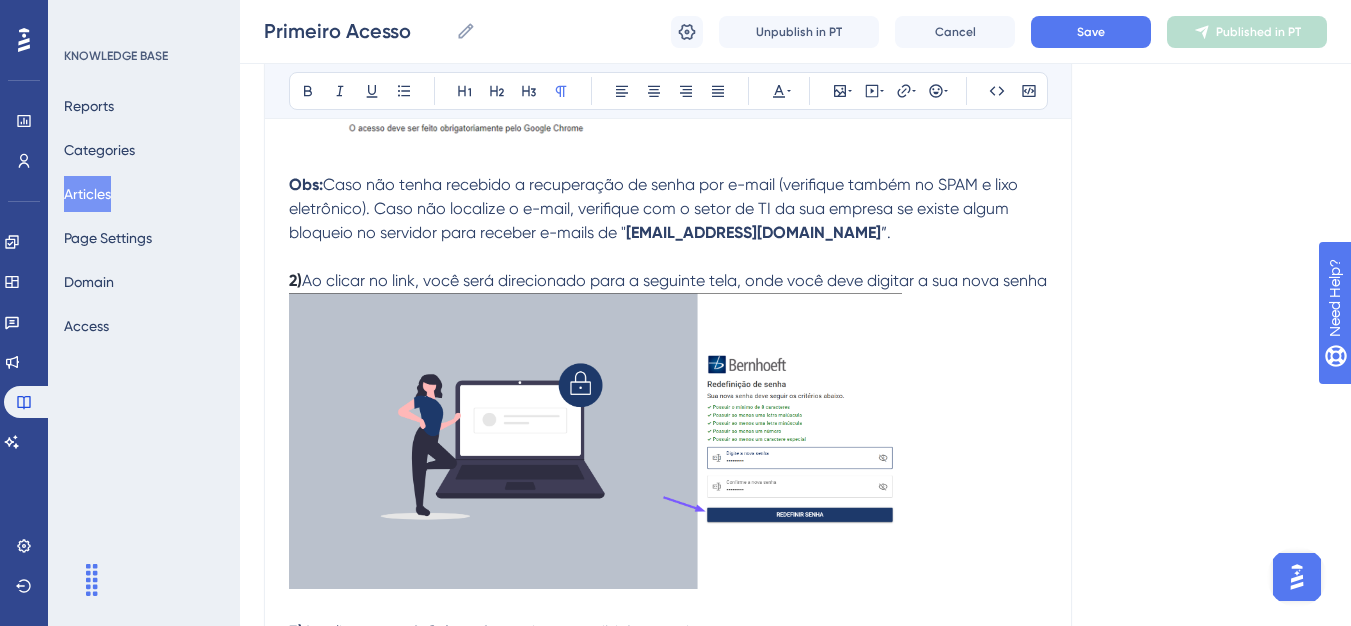 type 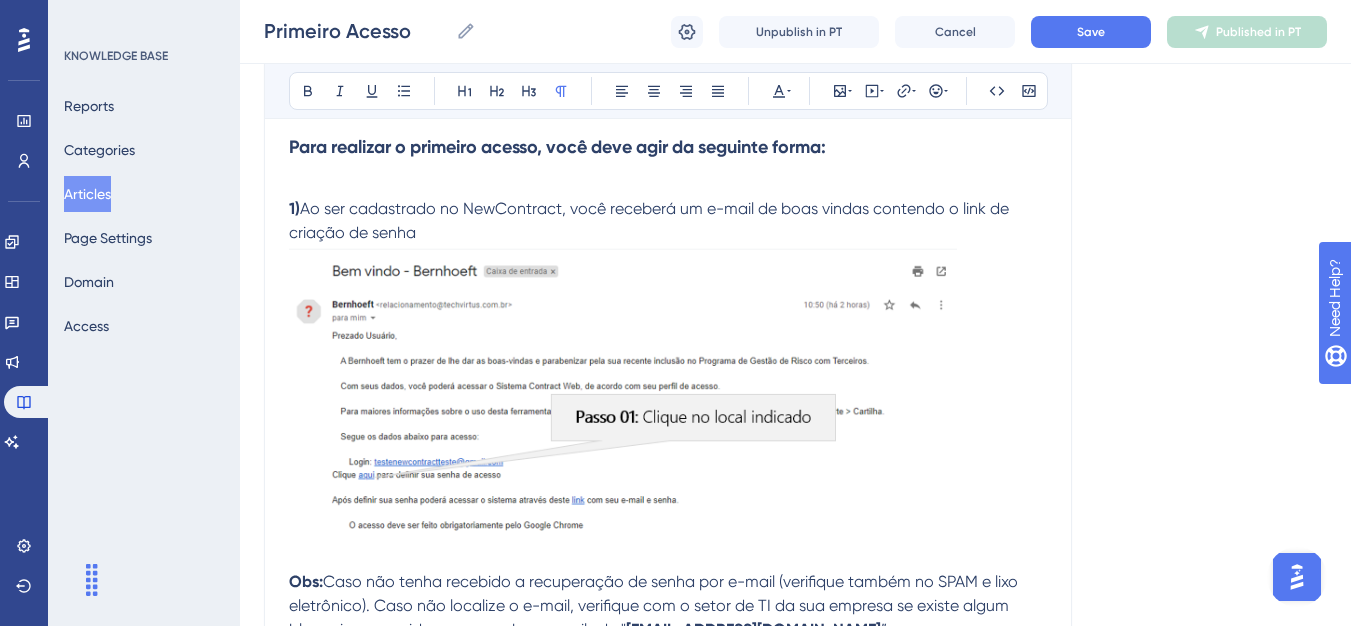 scroll, scrollTop: 521, scrollLeft: 0, axis: vertical 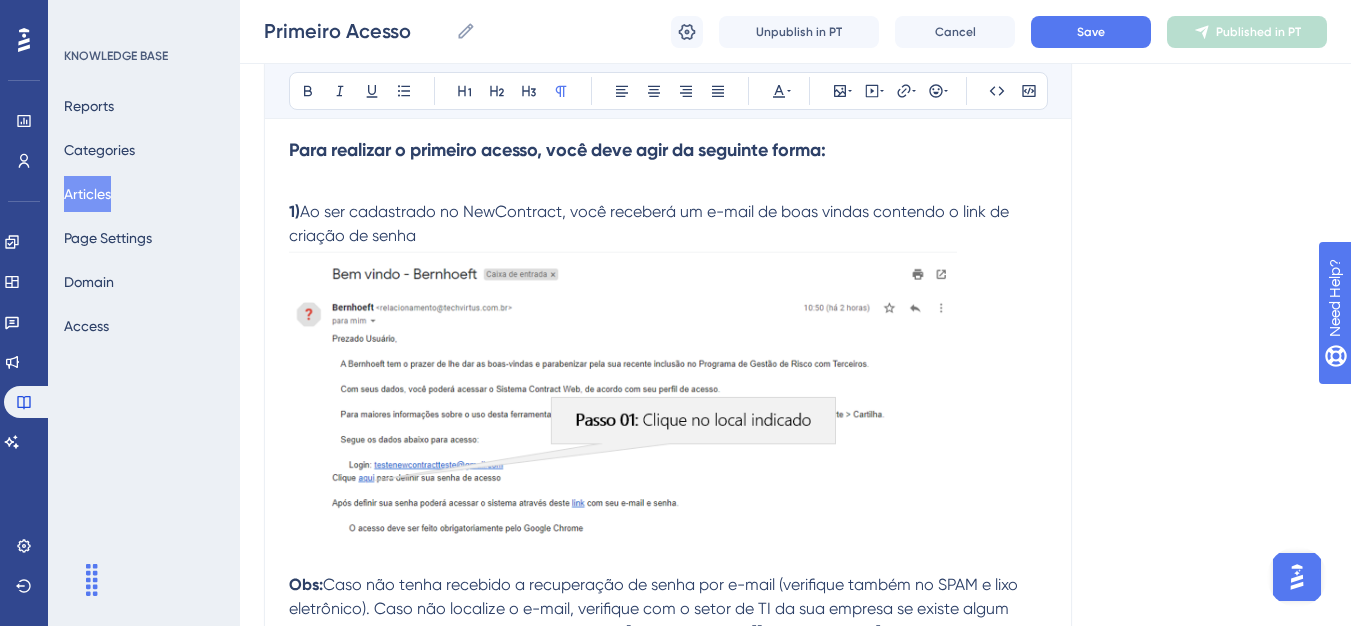 click on "1)  Ao ser cadastrado no NewContract, você receberá um e-mail de boas vindas contendo o link de criação de senha" at bounding box center (668, 212) 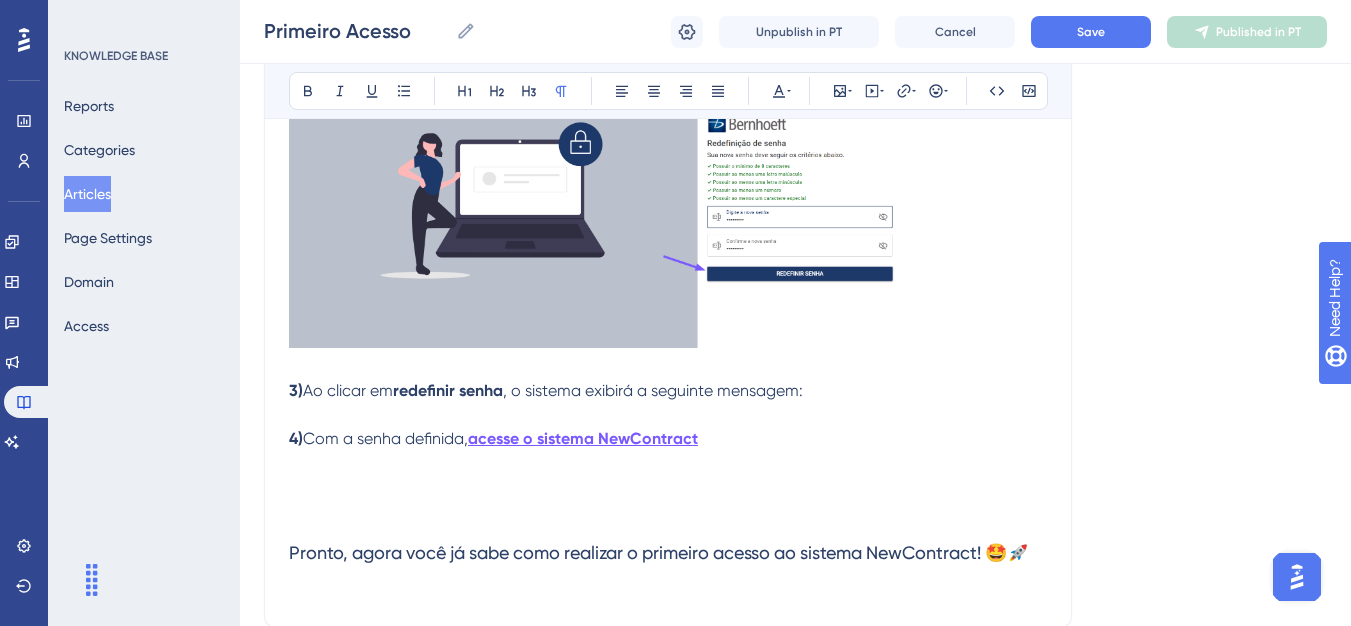 scroll, scrollTop: 1221, scrollLeft: 0, axis: vertical 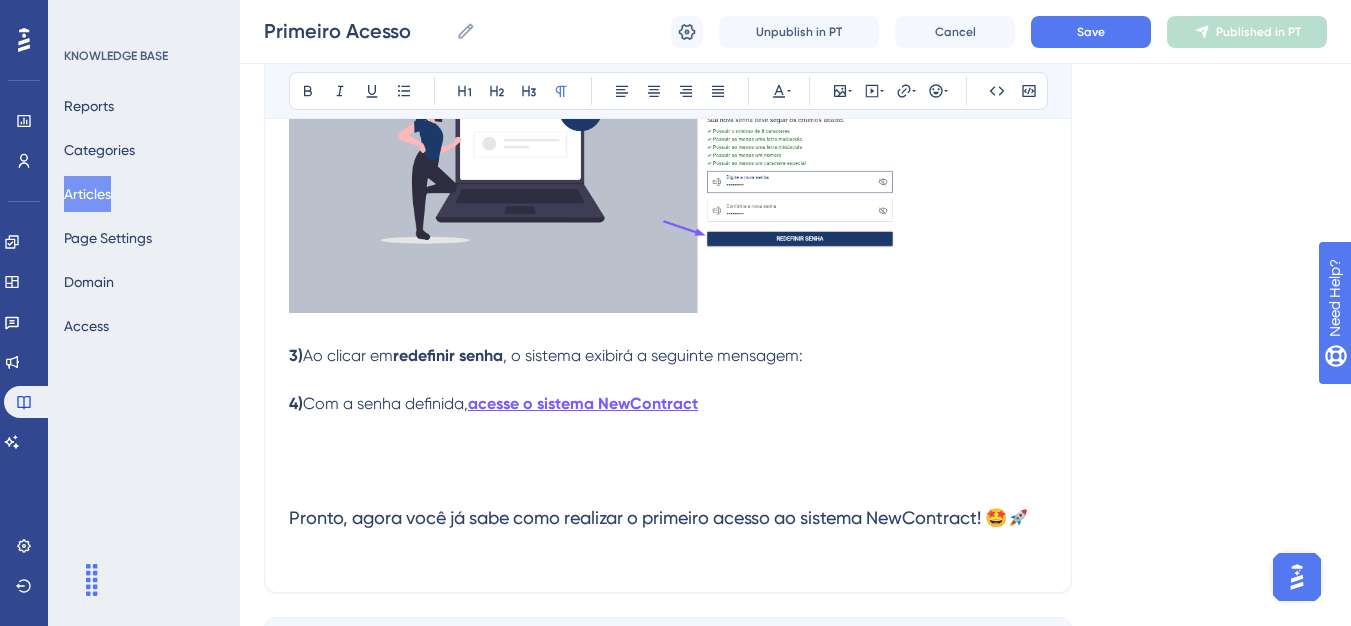 click on "3)  Ao clicar em  redefinir senha , o sistema exibirá a seguinte mensagem:" at bounding box center [668, 356] 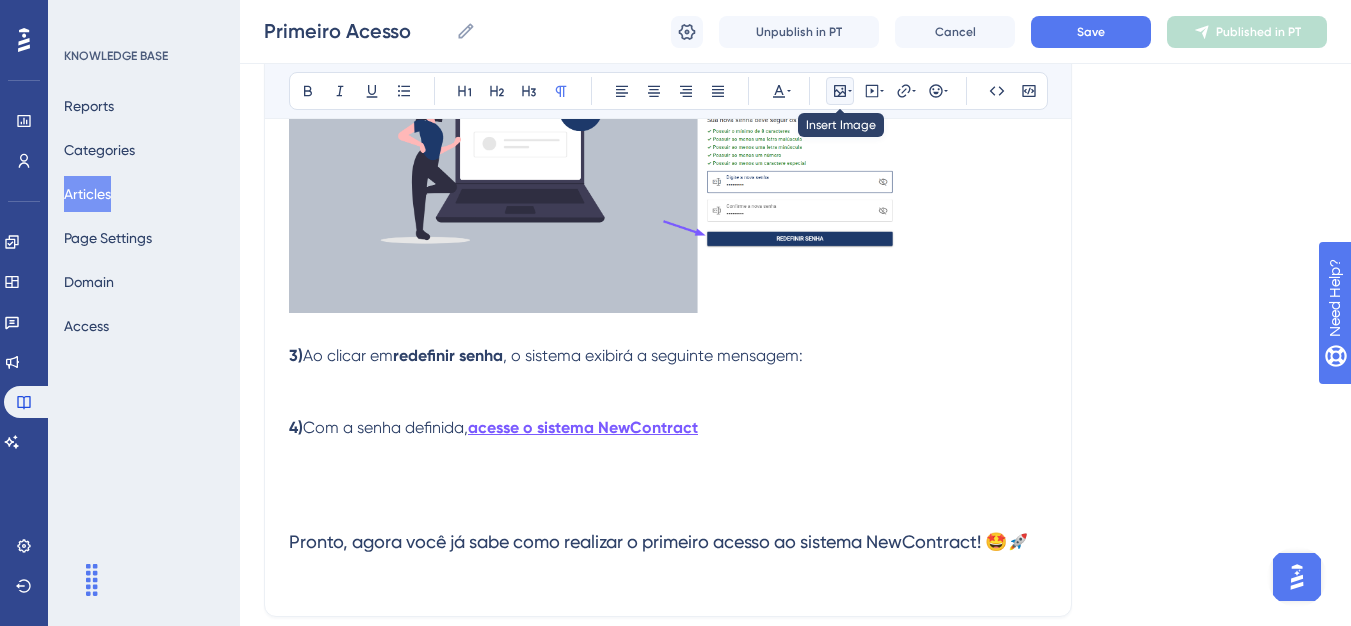 click at bounding box center [840, 91] 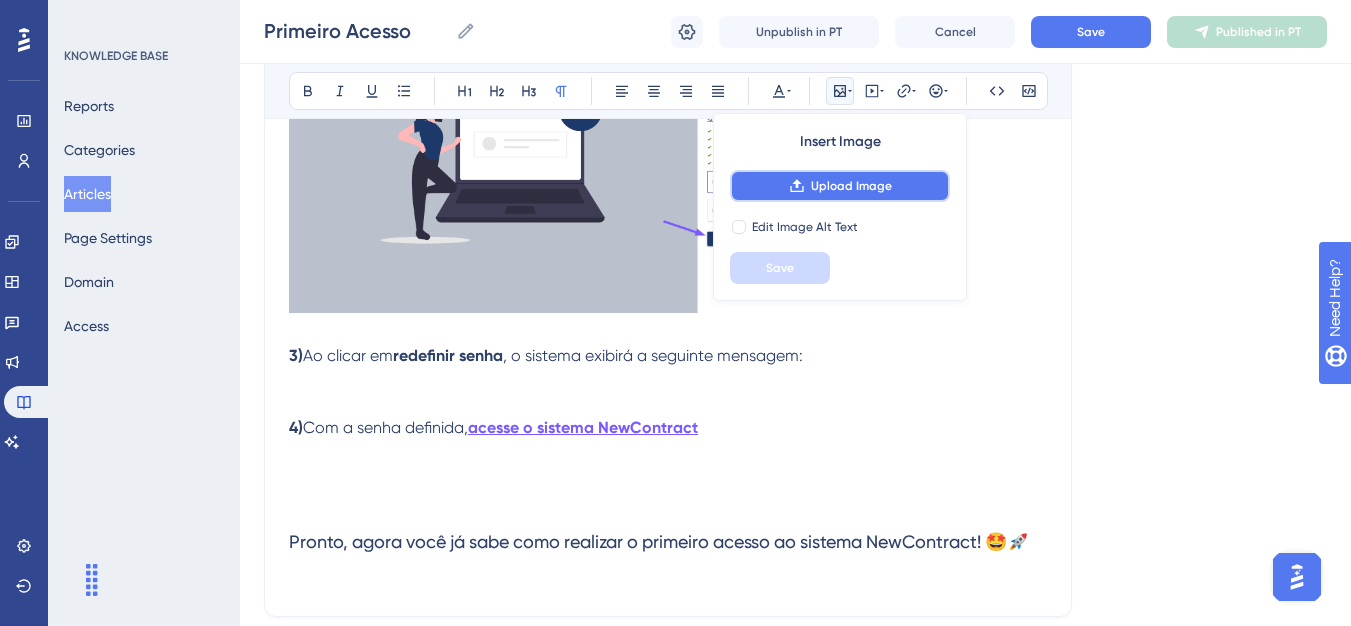 click on "Upload Image" at bounding box center [851, 186] 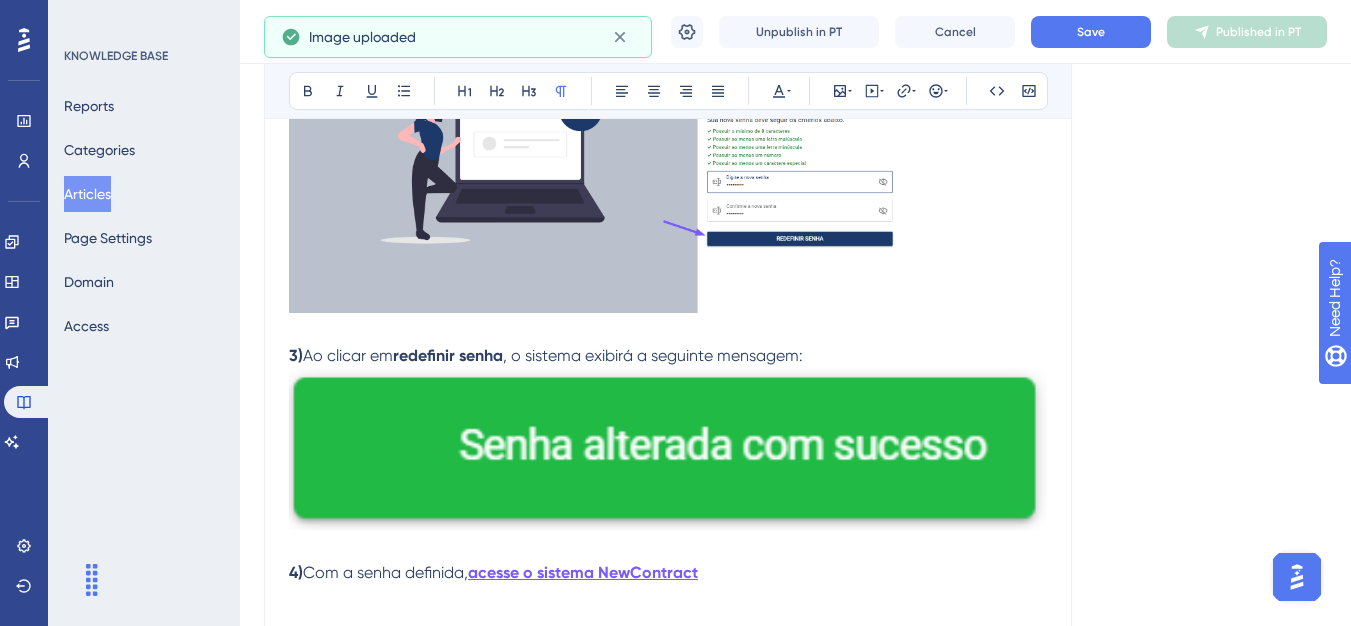 click at bounding box center [668, 449] 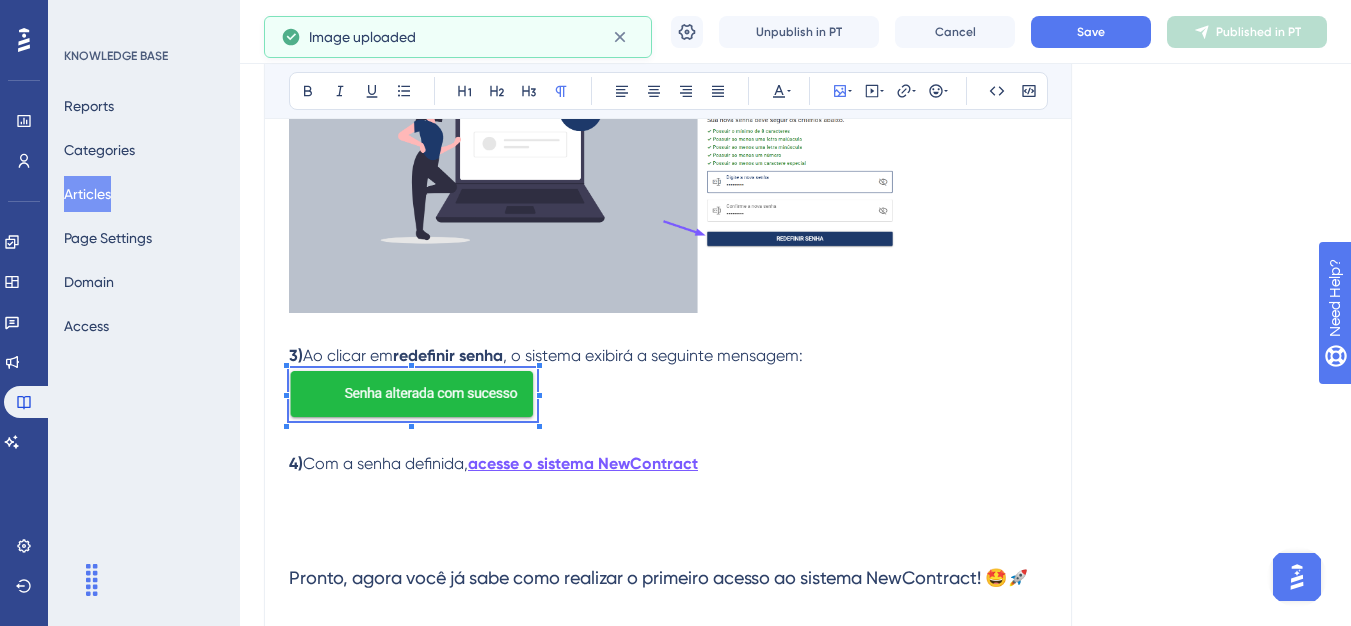 click on "Olá 💜 Hoje vamos ensinar a como realizar o primeiro acesso ao NewContract. Atenção:  É importante alertar, que para realizar o primeiro acesso, você deve ter sido convidado ao contrato, pelo seu cliente, ou pelo nosso time interno. O cadastro de novos usuários também podem ser solicitado através do nosso chat, por um usuário que já esteja vinculado ao contrato da sua empresa. Para realizar o primeiro acesso, você deve agir da seguinte forma: 1)  Ao ser cadastrado no NewContract, você receberá um e-mail de boas vindas contendo o link de criação de senha; Obs:  Caso não tenha recebido a recuperação de senha por e-mail (verifique também no SPAM e lixo eletrônico). Caso não localize o e-mail, verifique com o setor de TI da sua empresa se existe algum bloqueio no servidor para receber e-mails de " [EMAIL_ADDRESS][DOMAIN_NAME] ”.   2)  Ao clicar no link, você será direcionado para a seguinte tela, onde você deve digitar a sua nova senha;   3)  Ao clicar em  4)" at bounding box center [668, -84] 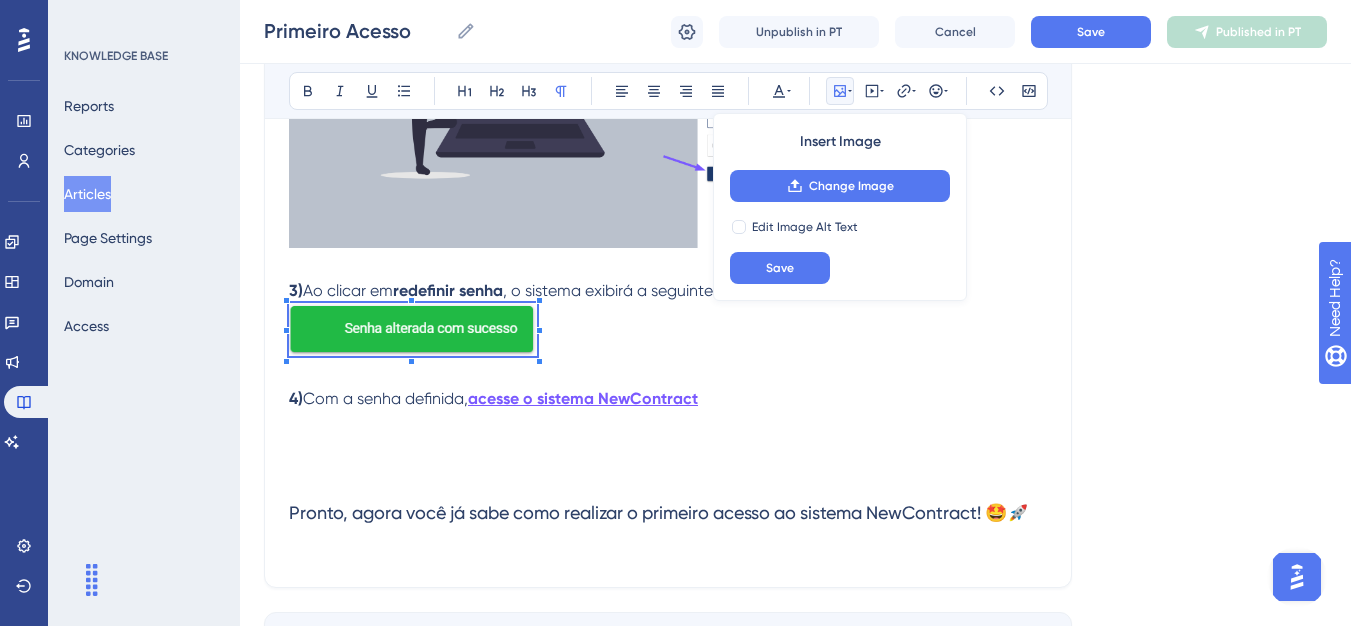 scroll, scrollTop: 1321, scrollLeft: 0, axis: vertical 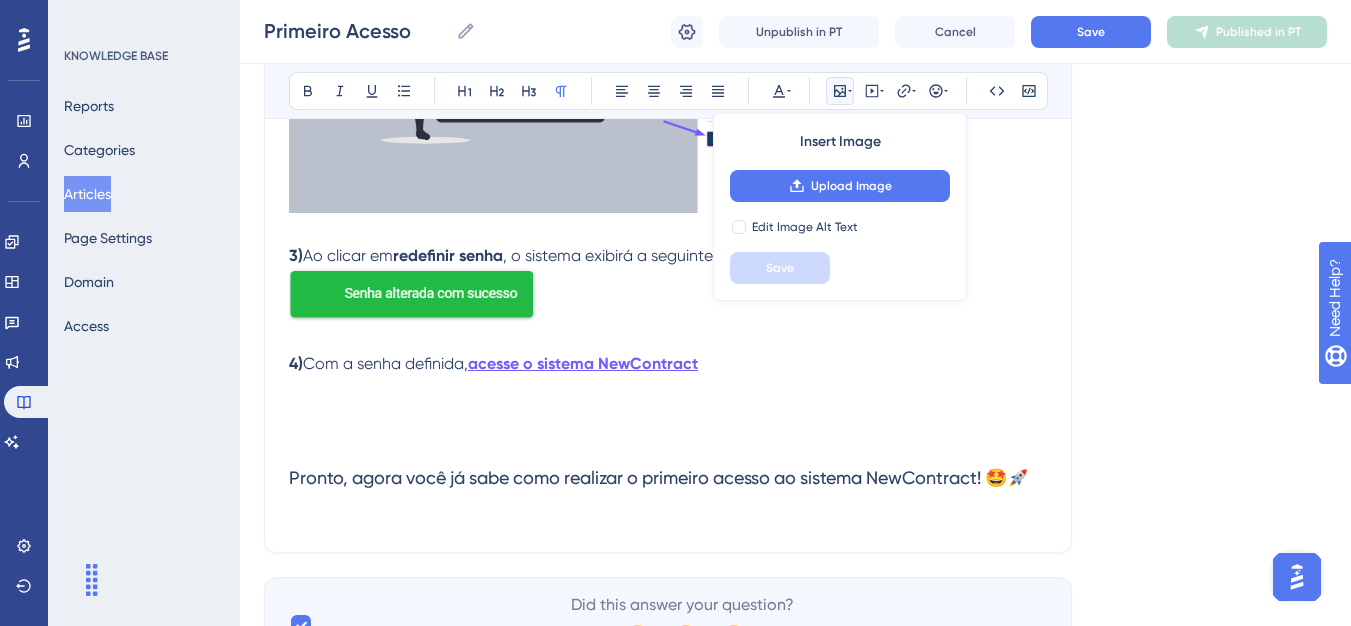 click on "4)  Com a senha definida,  acesse o sistema   NewContract" at bounding box center (668, 376) 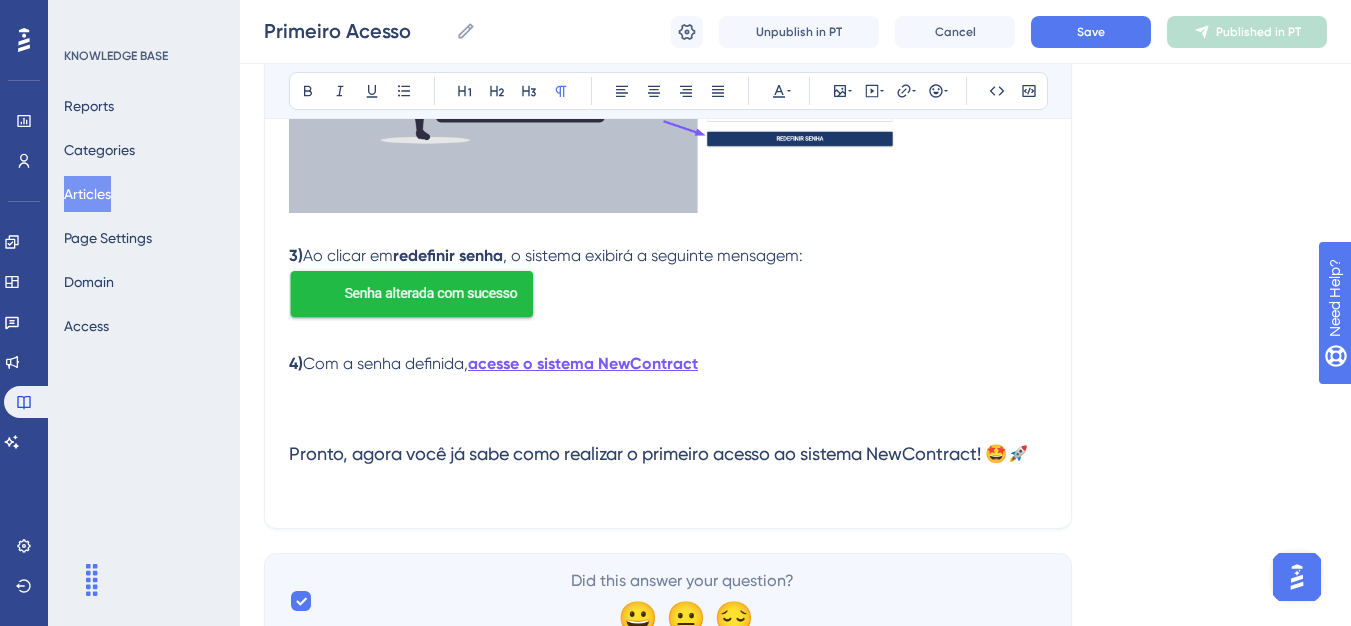 click on "Pronto, agora você já sabe como realizar o primeiro acesso ao sistema NewContract! 🤩🚀" at bounding box center (668, 440) 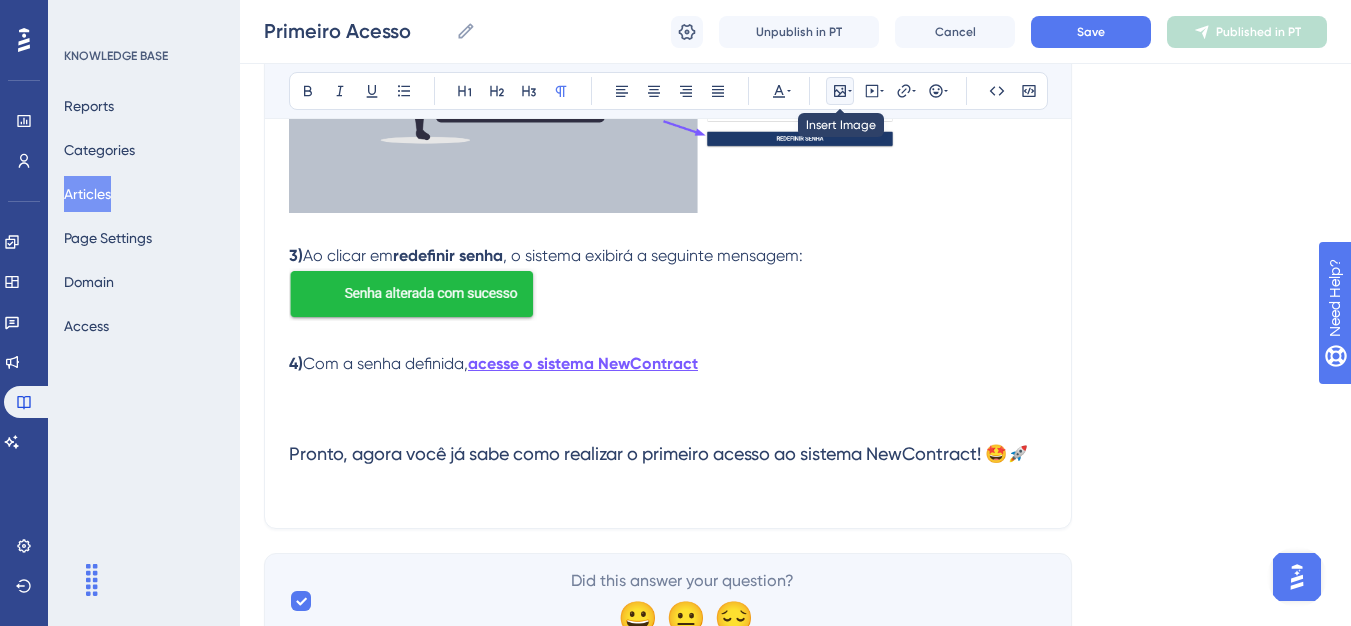click at bounding box center (840, 91) 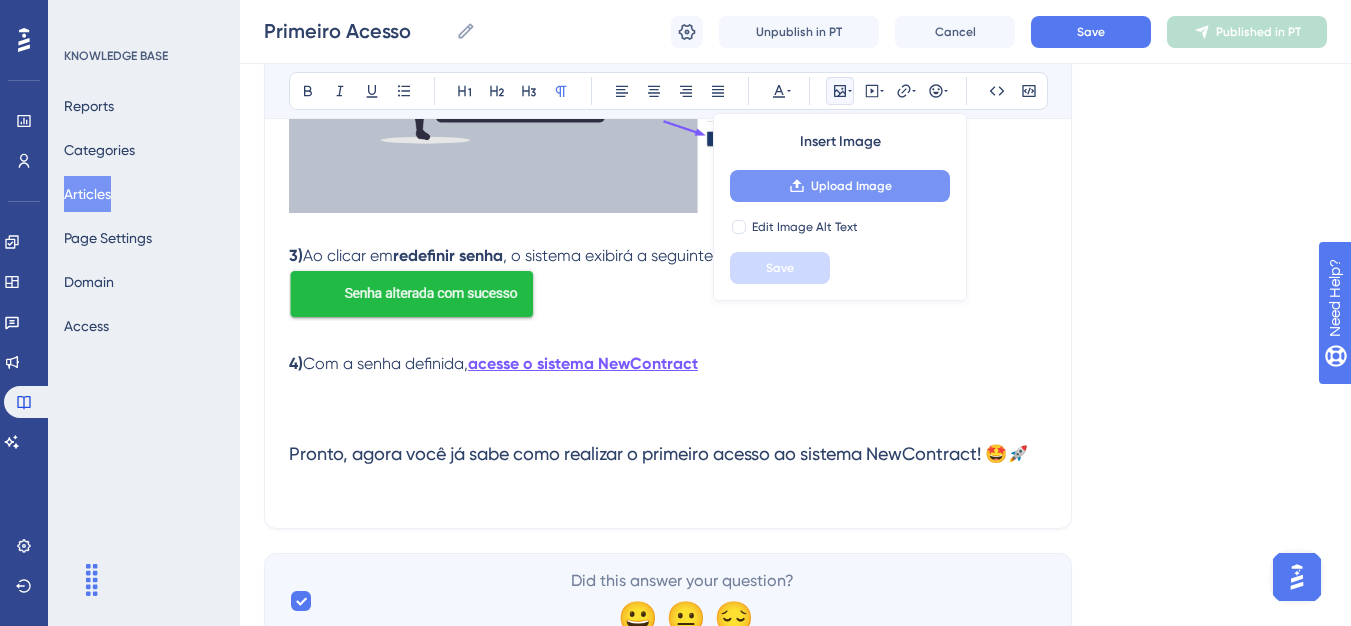 drag, startPoint x: 819, startPoint y: 164, endPoint x: 812, endPoint y: 181, distance: 18.384777 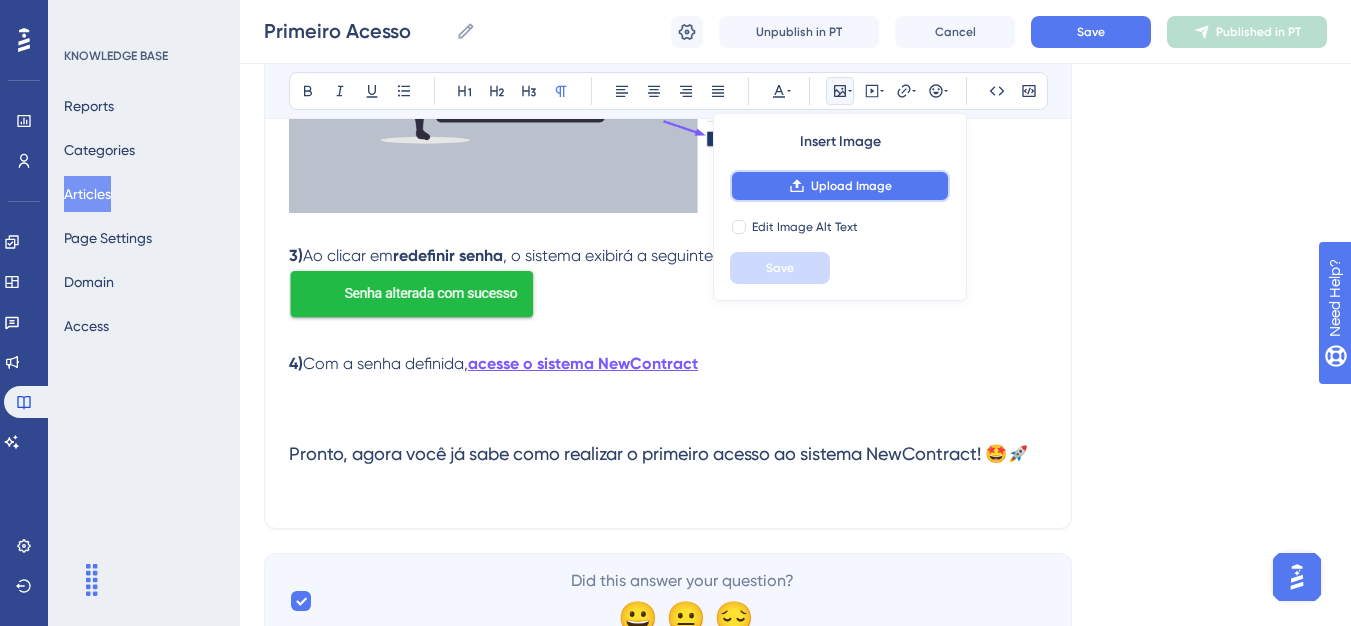 click on "Upload Image" at bounding box center (851, 186) 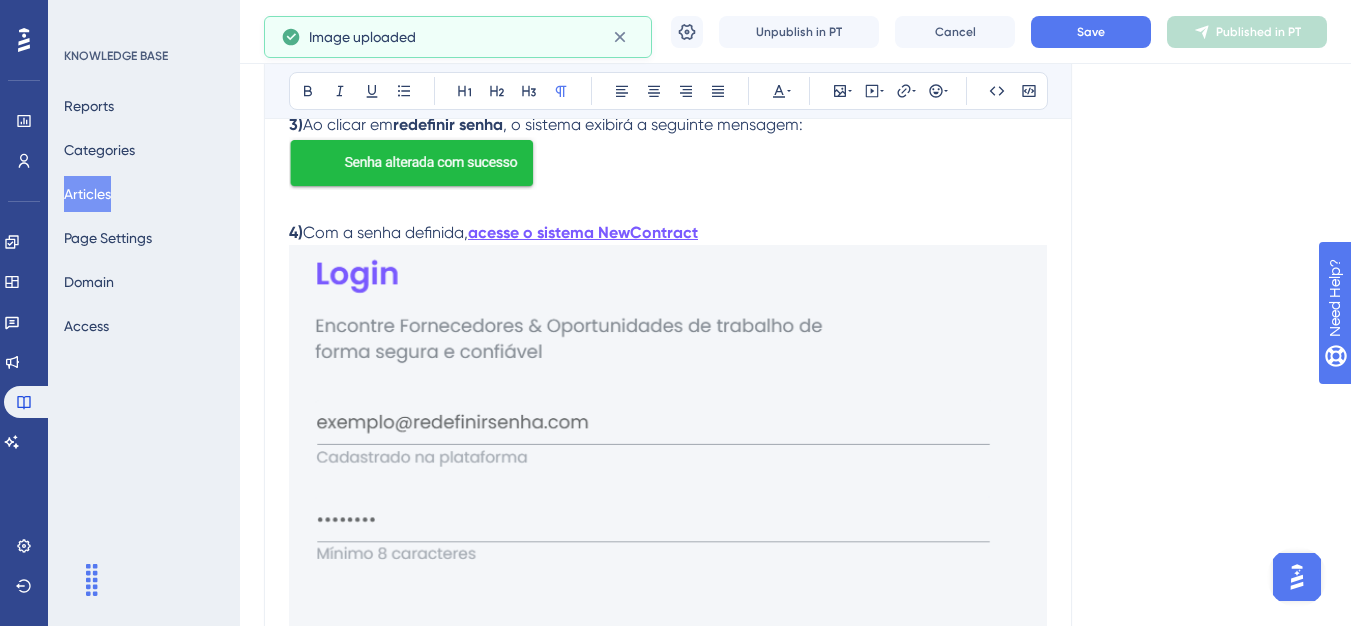scroll, scrollTop: 1521, scrollLeft: 0, axis: vertical 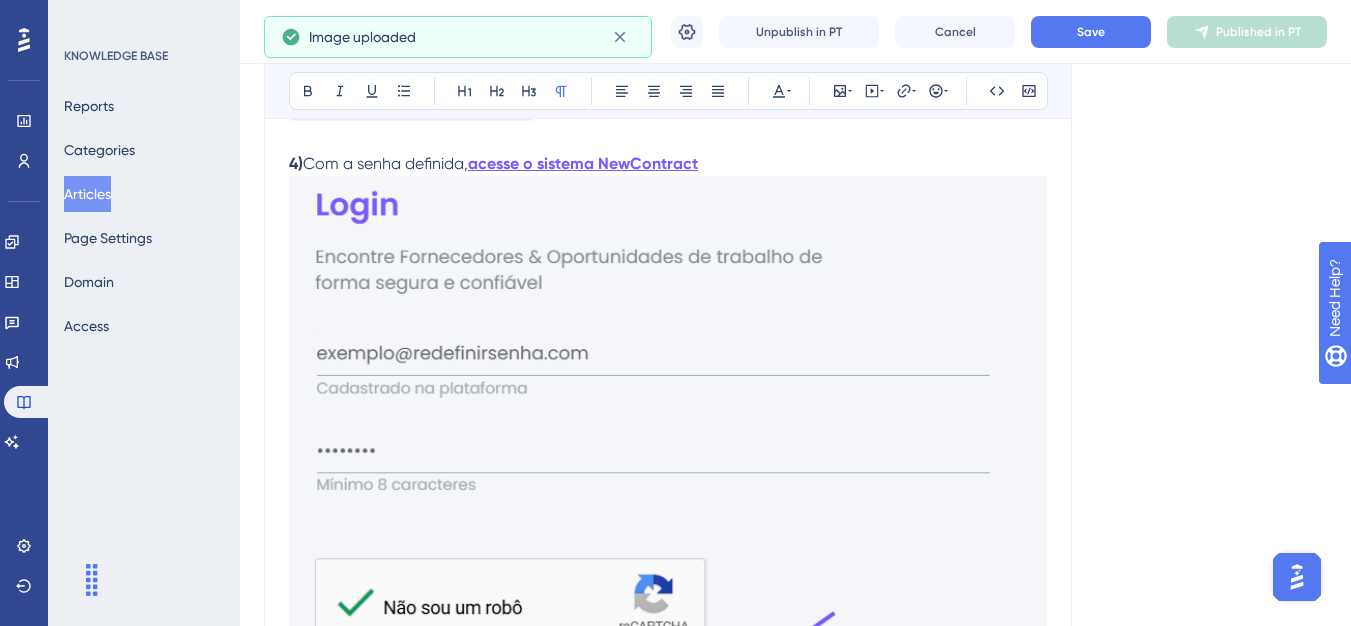click at bounding box center [668, 537] 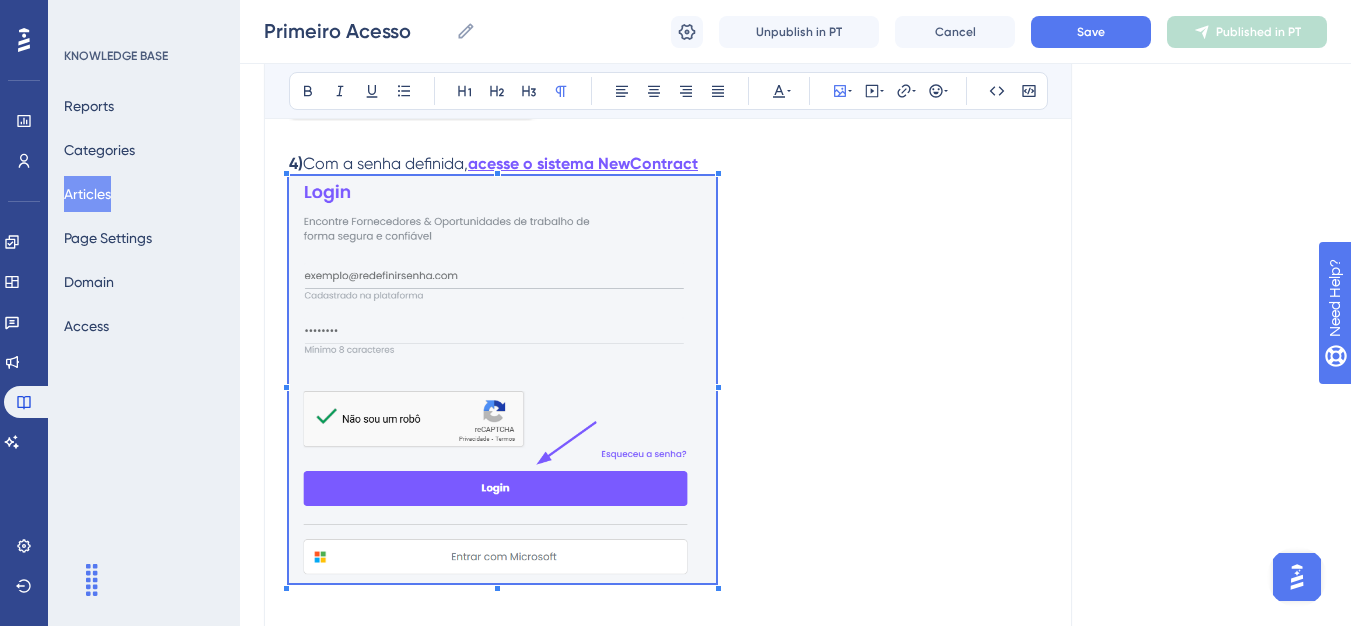 click at bounding box center [668, 383] 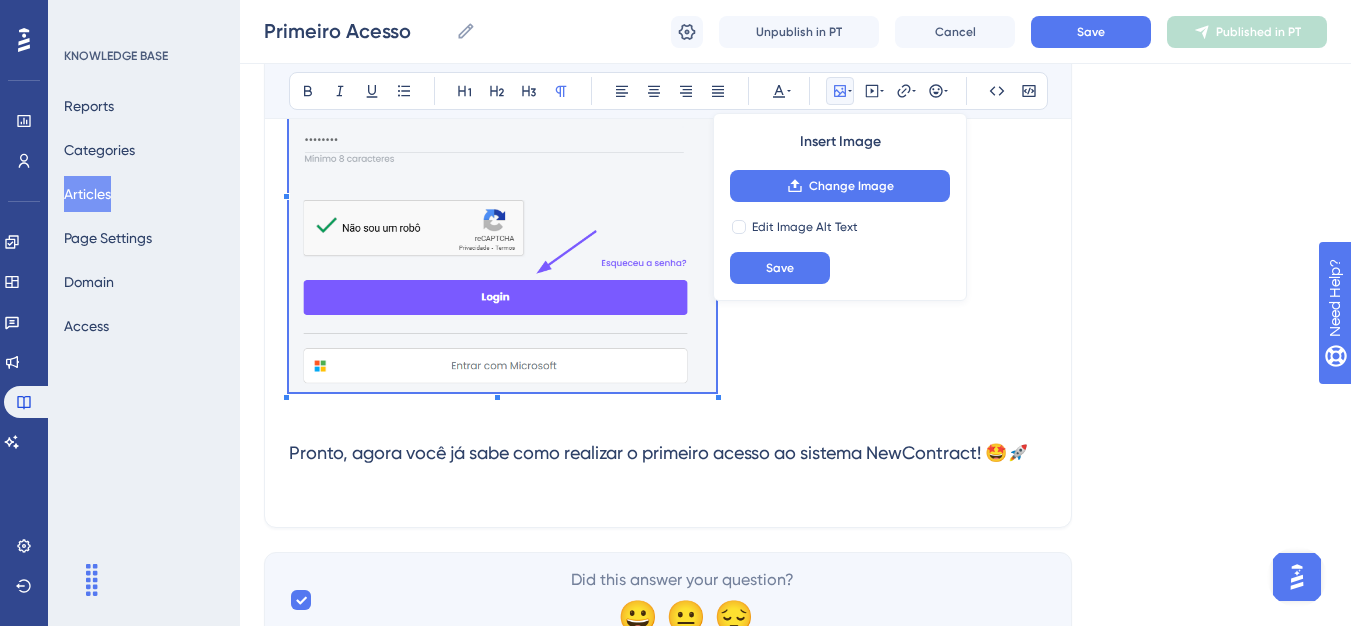 scroll, scrollTop: 1598, scrollLeft: 0, axis: vertical 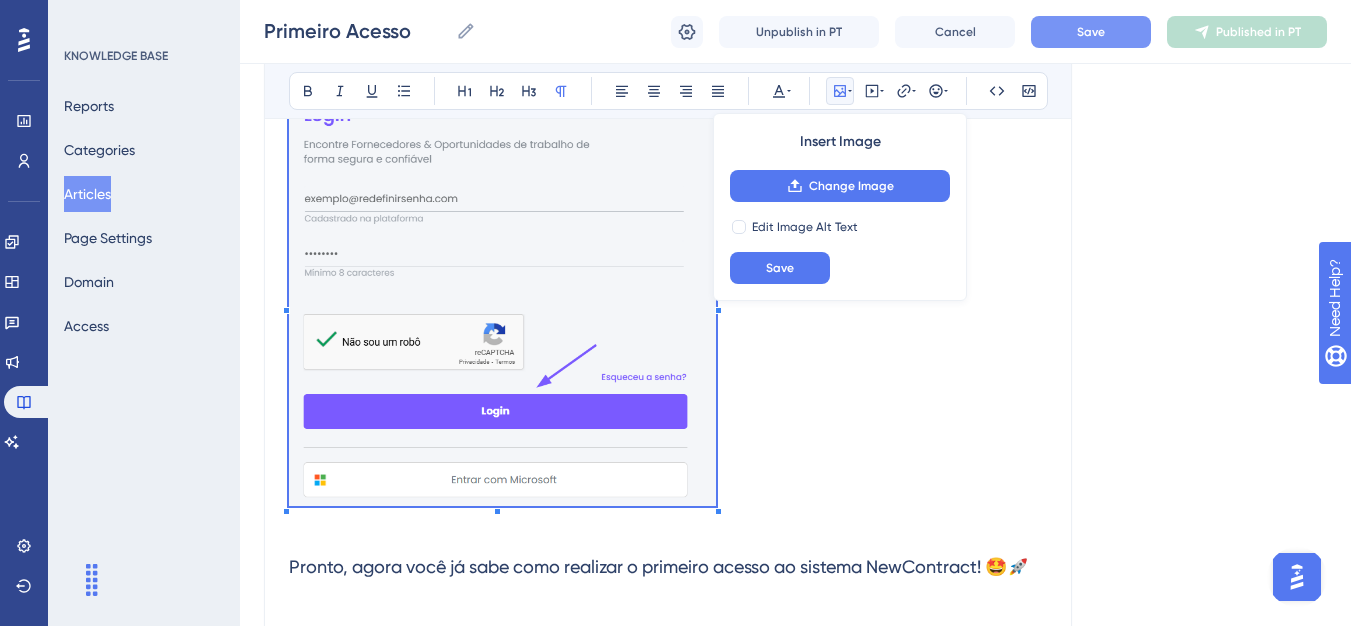click on "Save" at bounding box center [1091, 32] 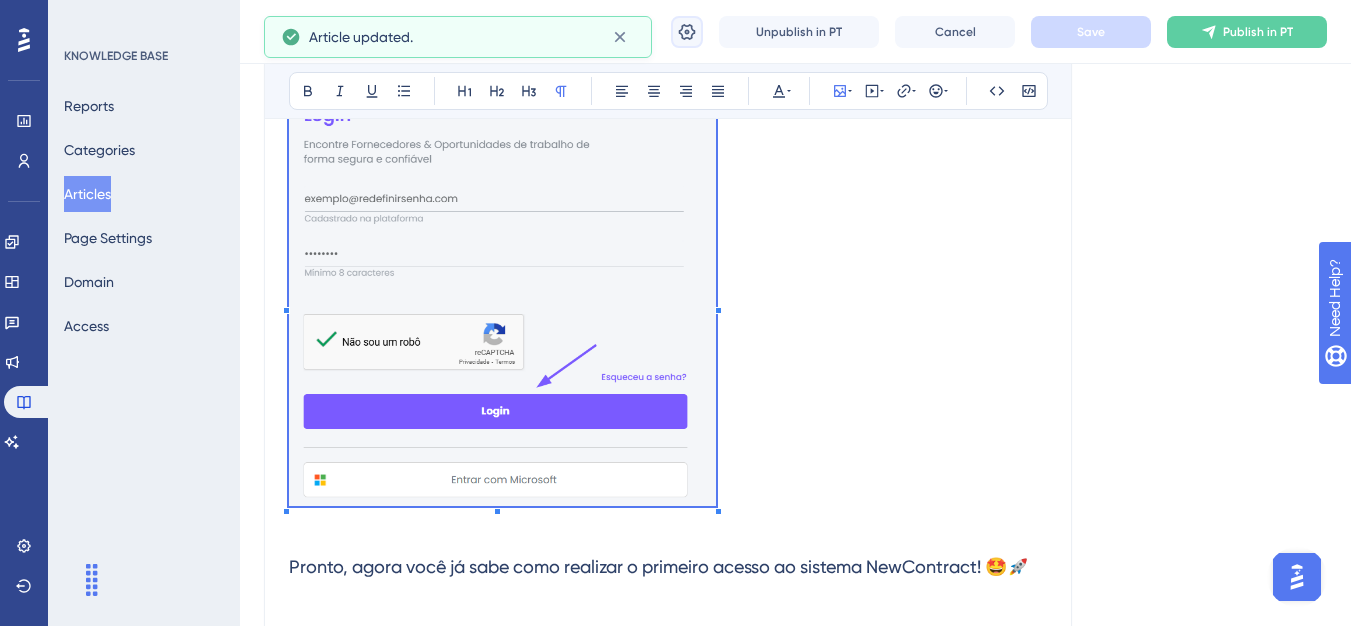 click 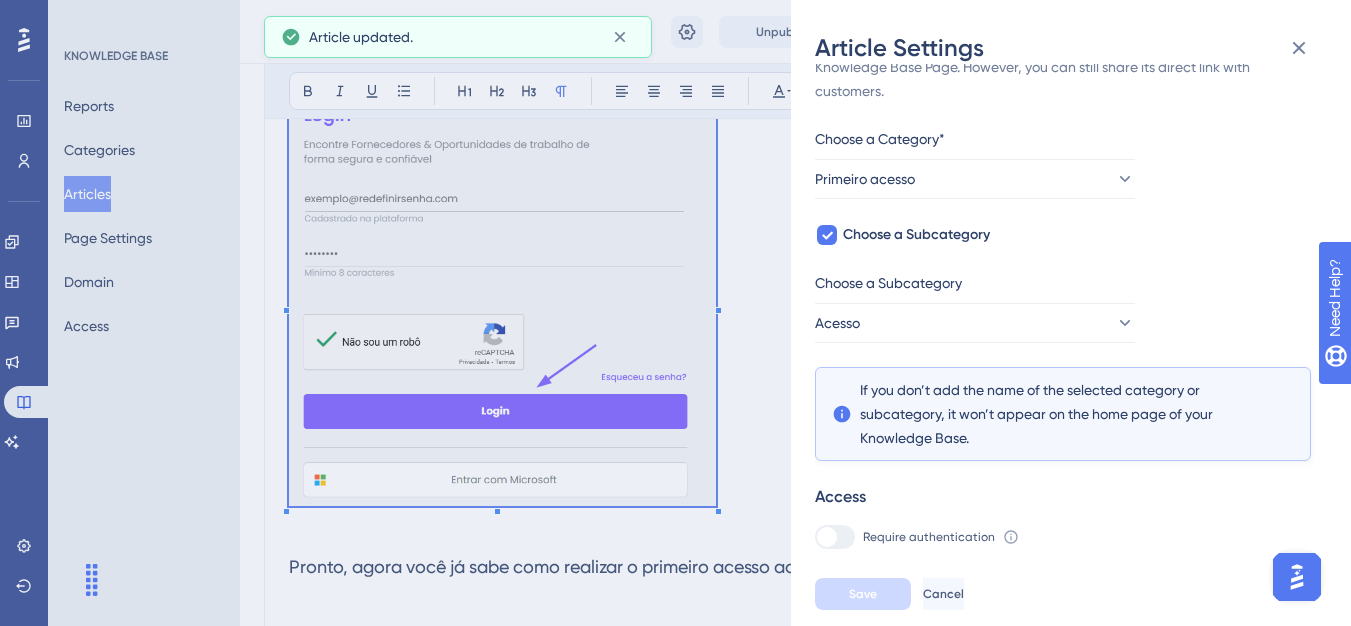scroll, scrollTop: 145, scrollLeft: 0, axis: vertical 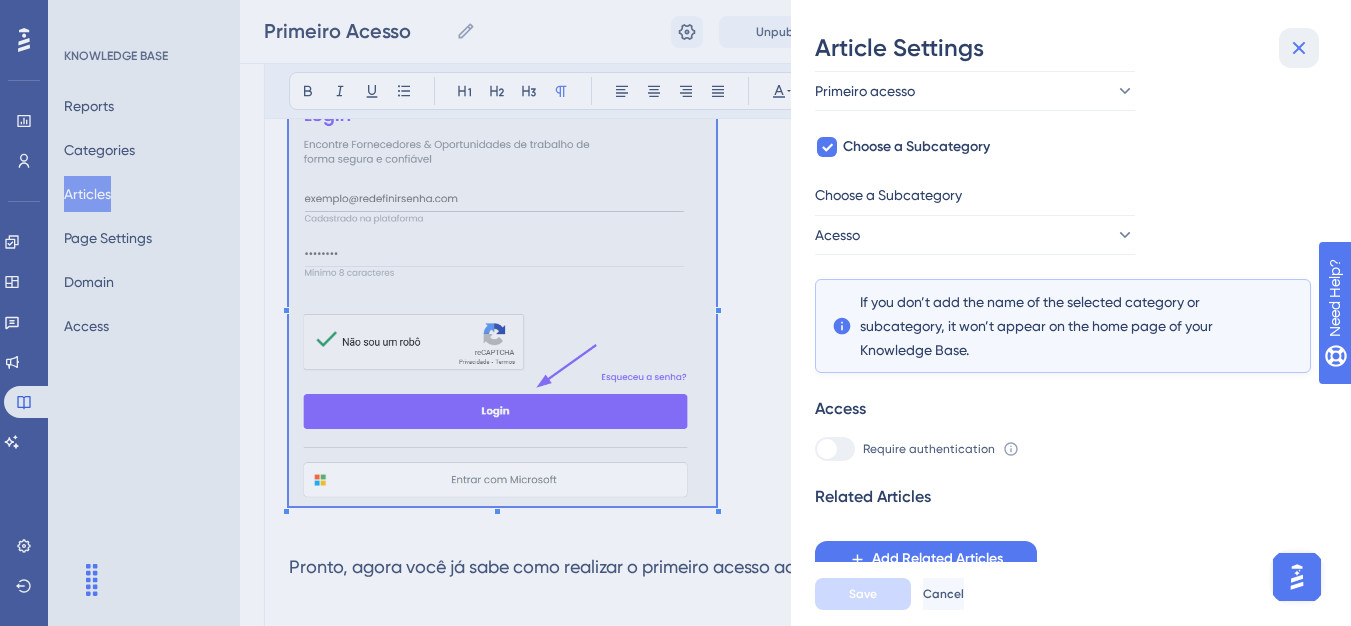 click 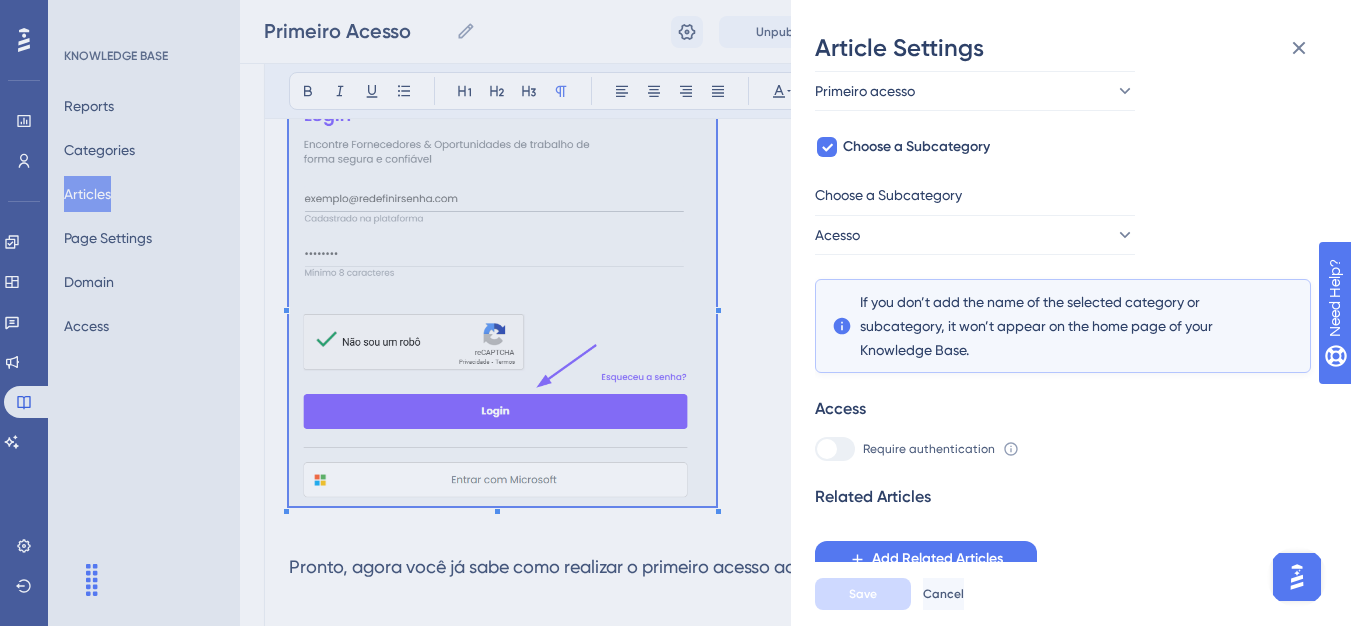 scroll, scrollTop: 0, scrollLeft: 0, axis: both 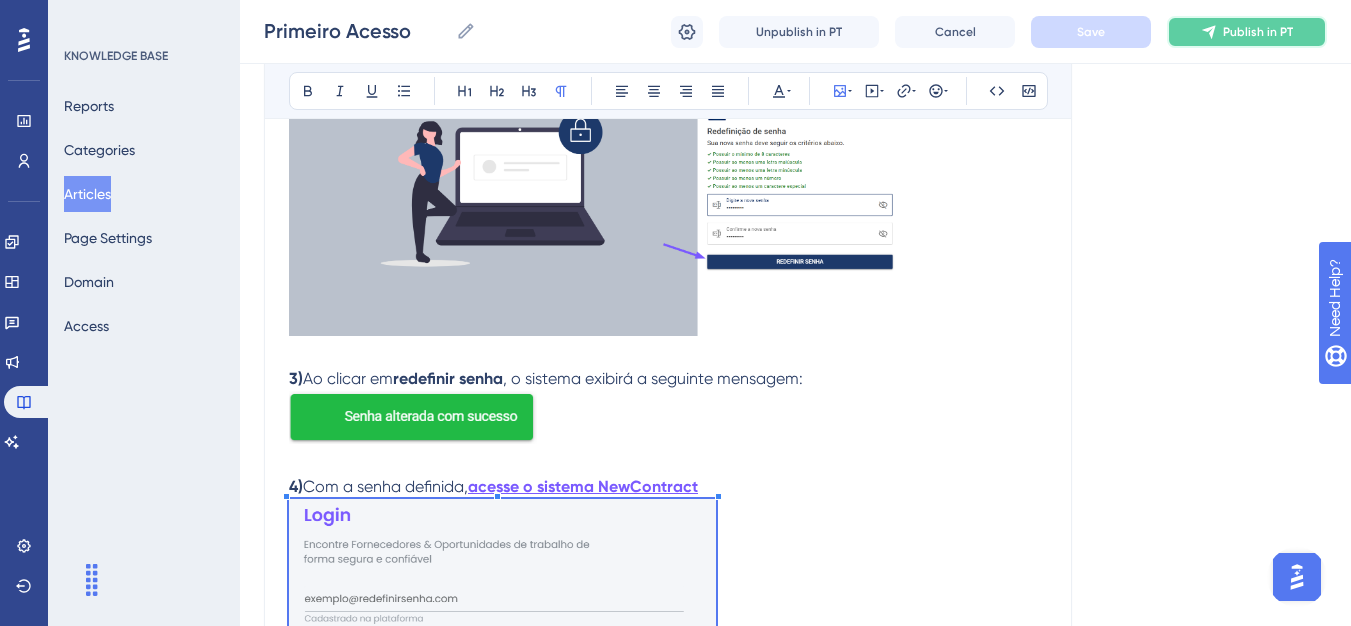 click on "Publish in PT" at bounding box center (1247, 32) 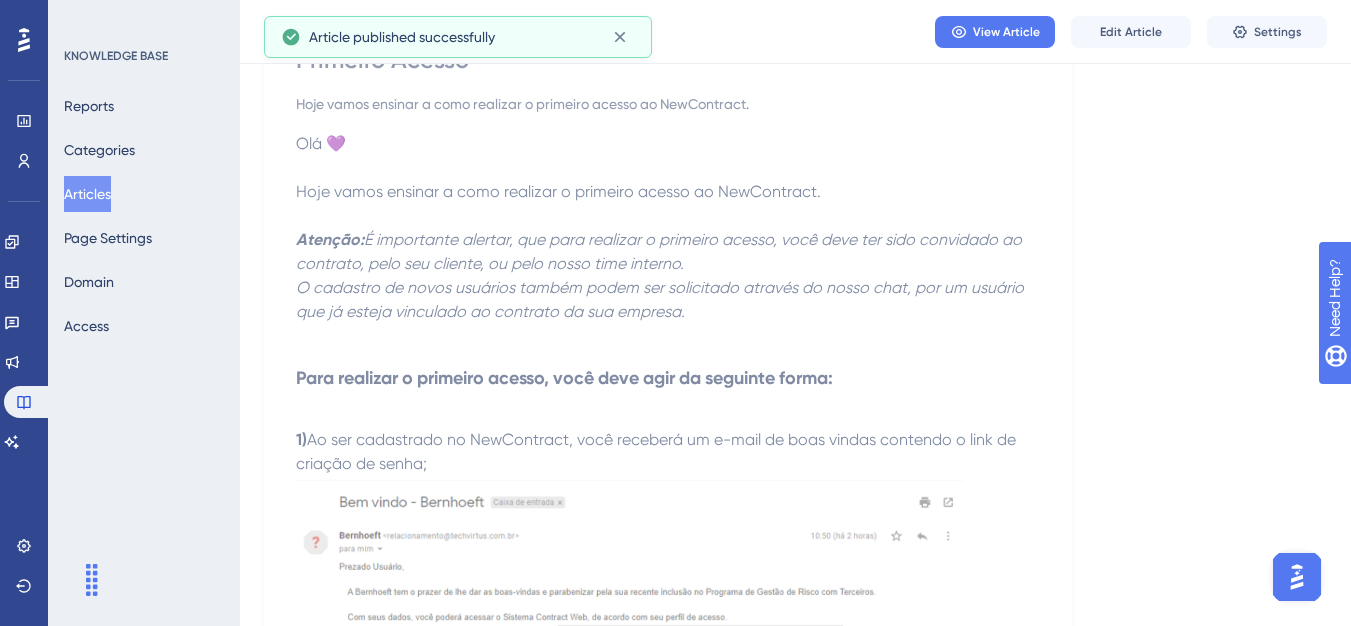 scroll, scrollTop: 0, scrollLeft: 0, axis: both 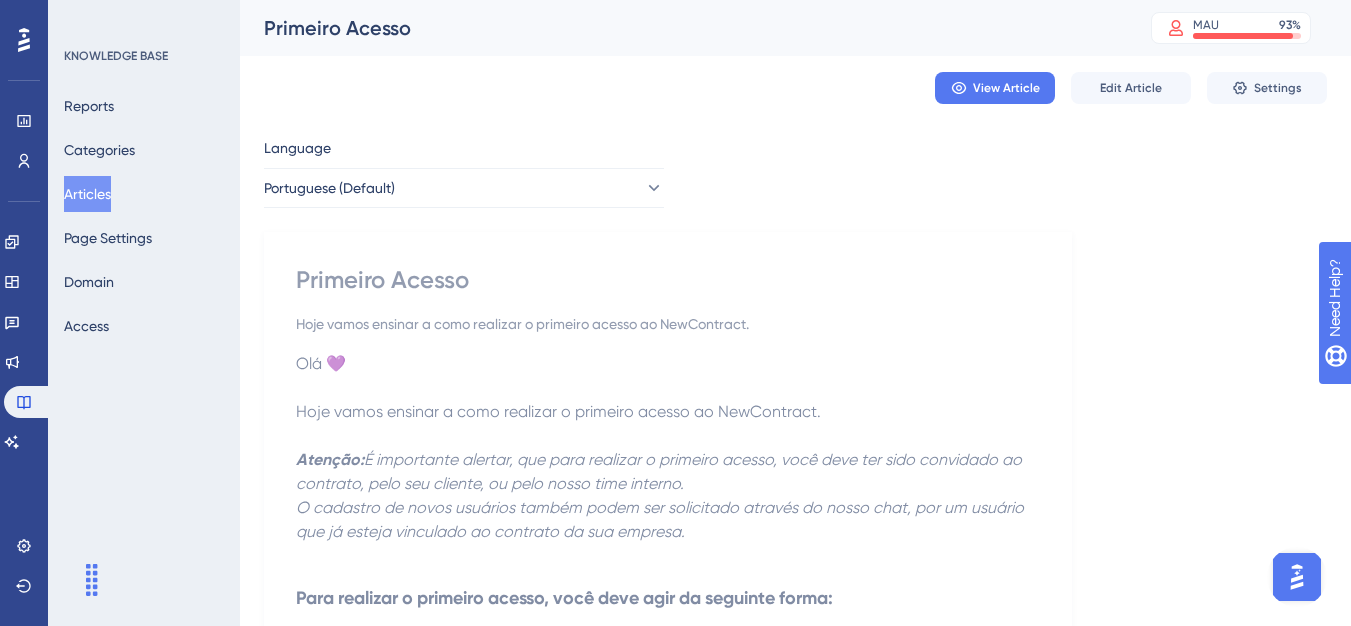 click on "Articles" at bounding box center (87, 194) 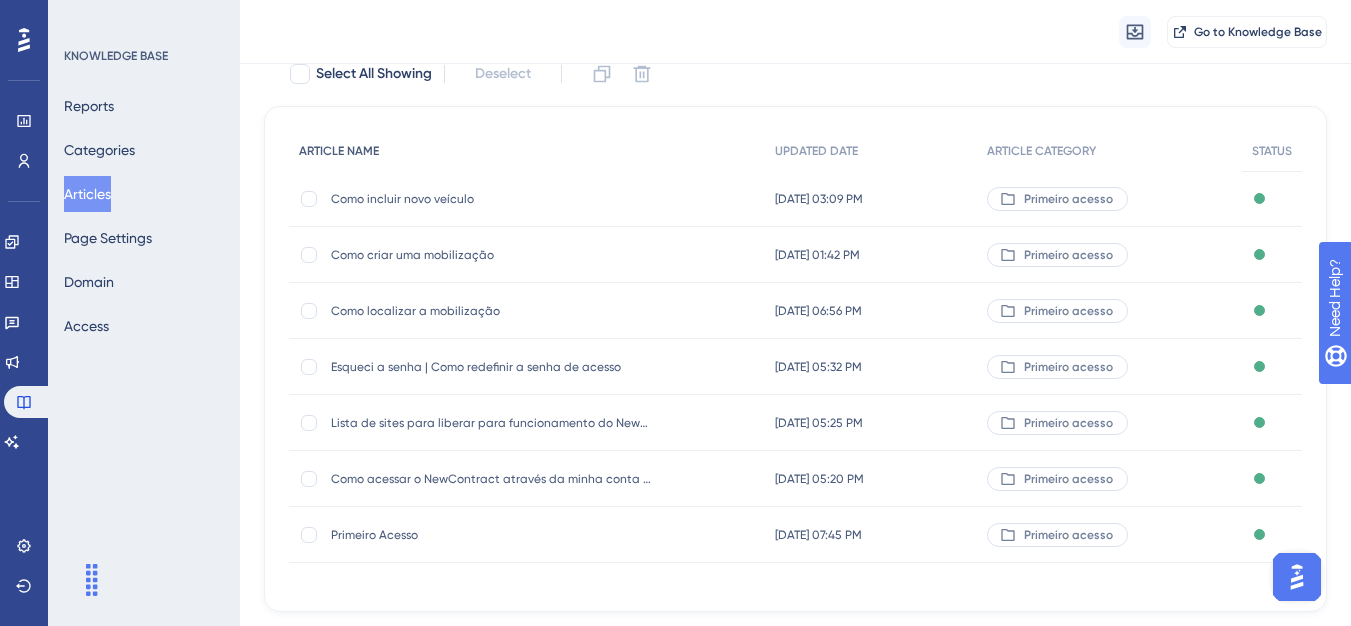 scroll, scrollTop: 232, scrollLeft: 0, axis: vertical 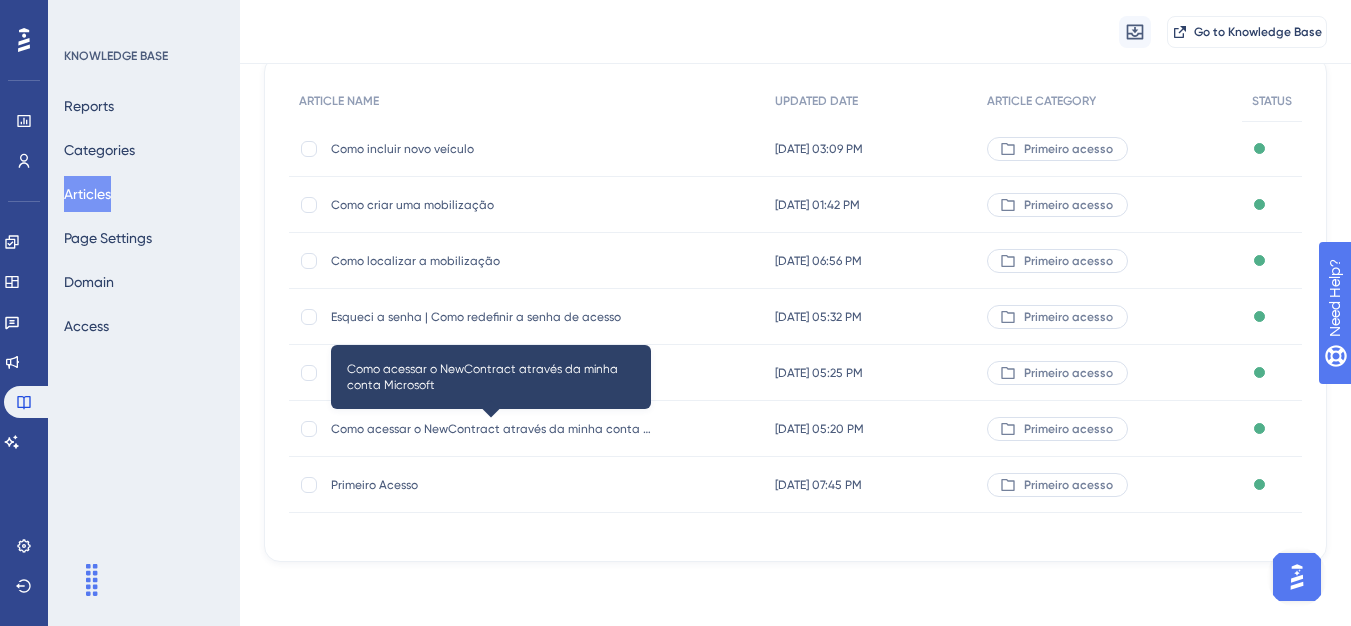 click on "Como acessar o NewContract através da minha conta Microsoft" at bounding box center (491, 429) 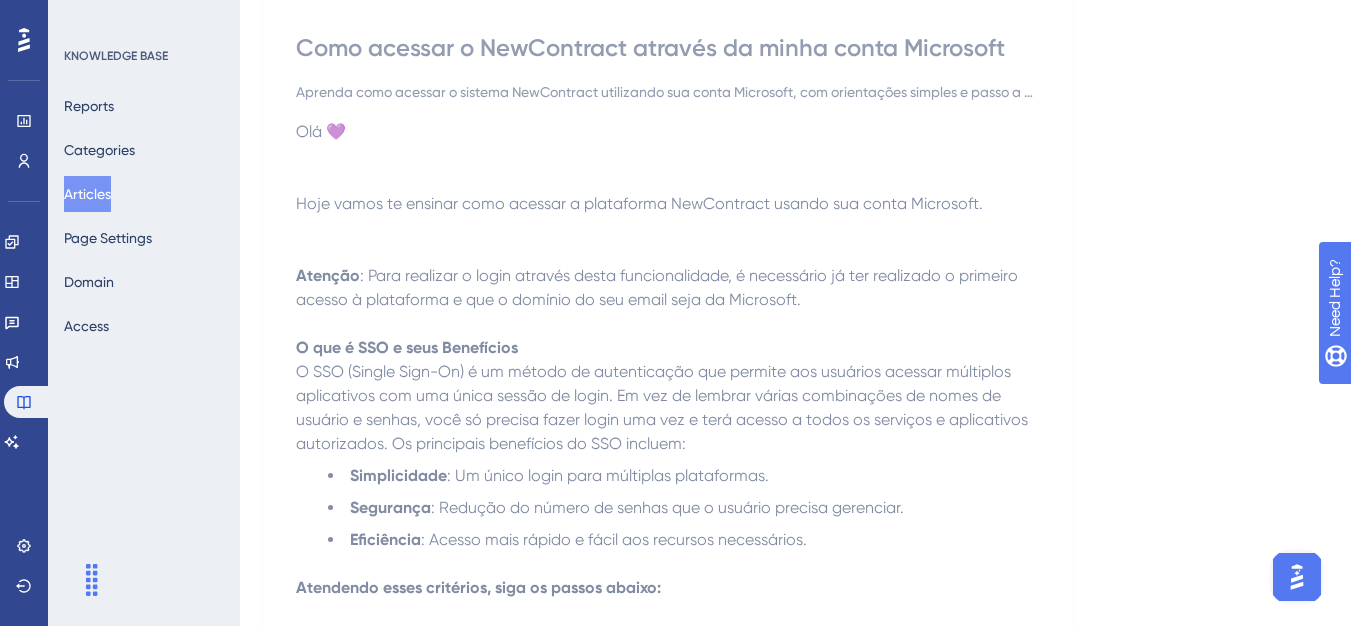 scroll, scrollTop: 0, scrollLeft: 0, axis: both 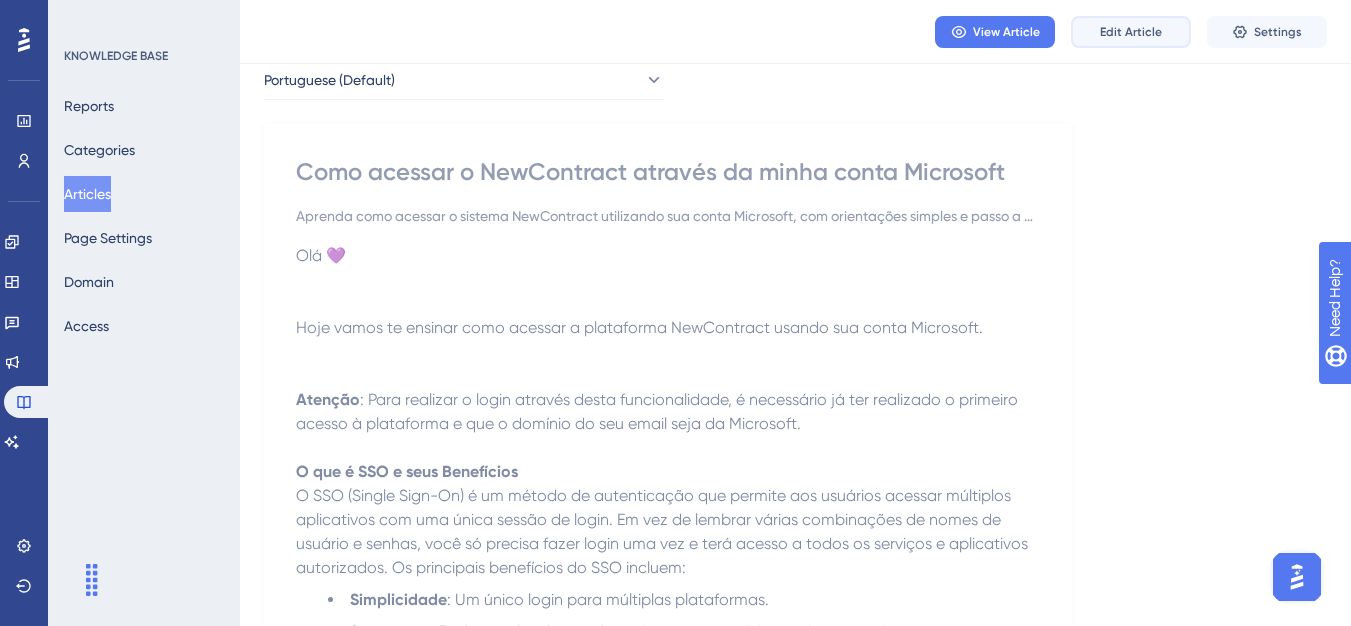 click on "Edit Article" at bounding box center (1131, 32) 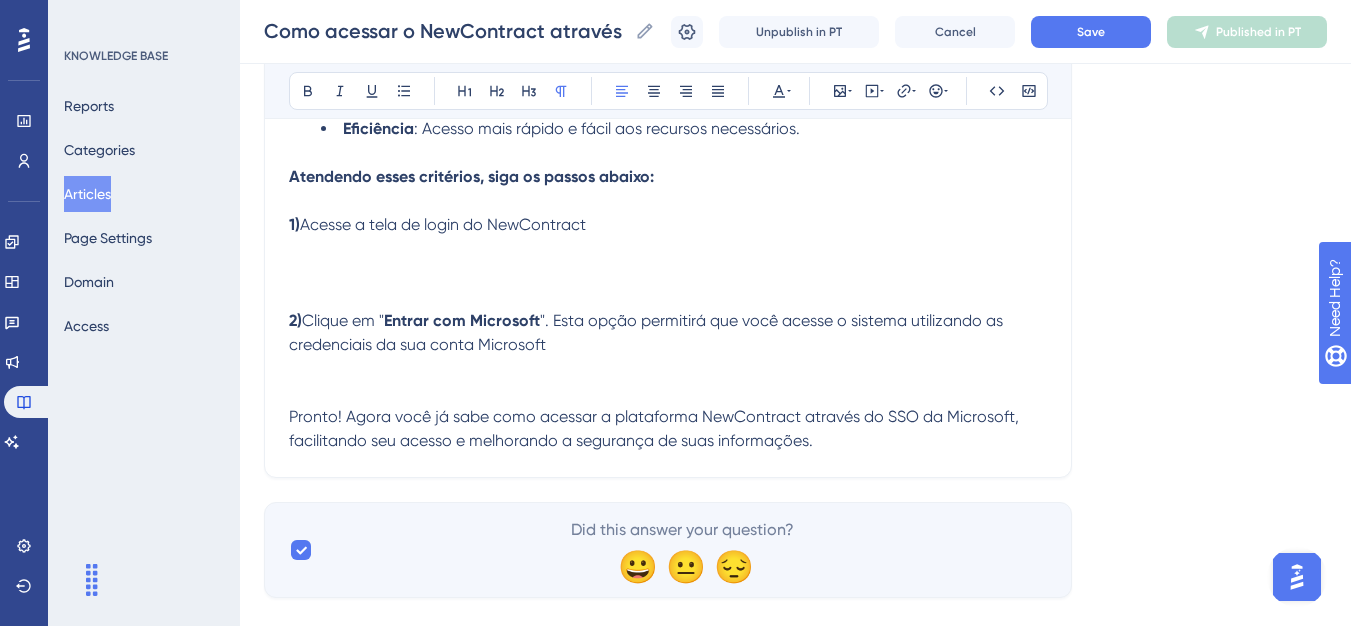 scroll, scrollTop: 725, scrollLeft: 0, axis: vertical 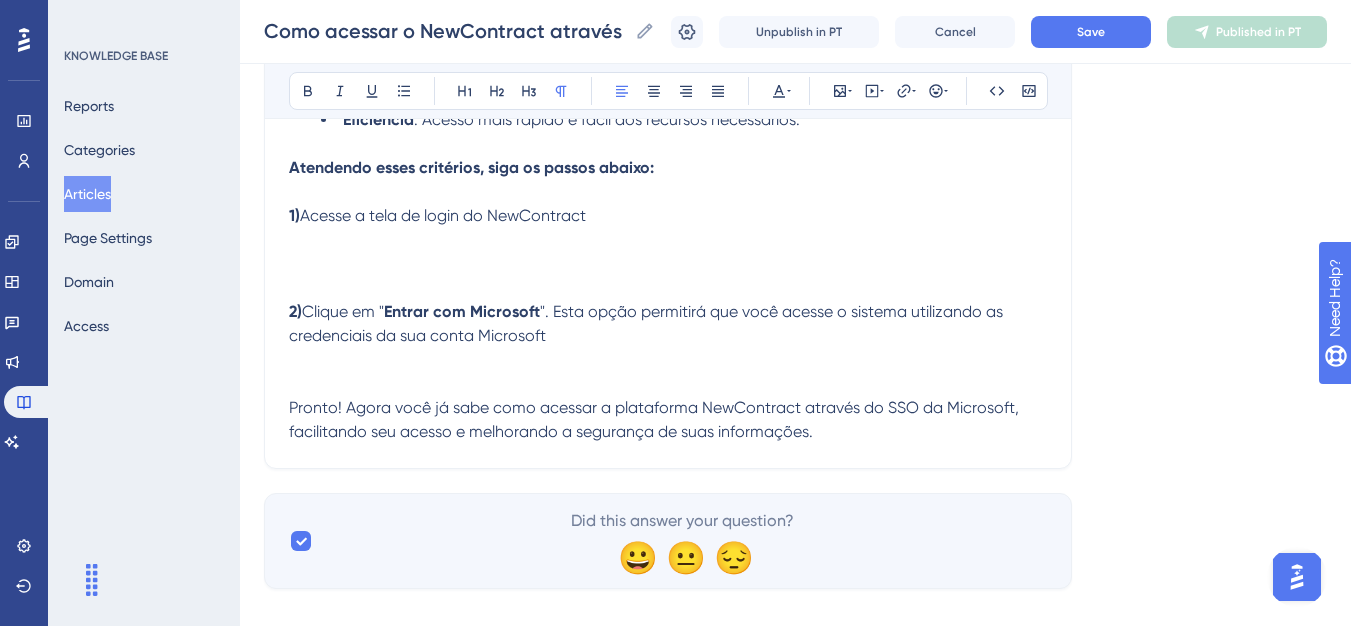 click at bounding box center [668, 252] 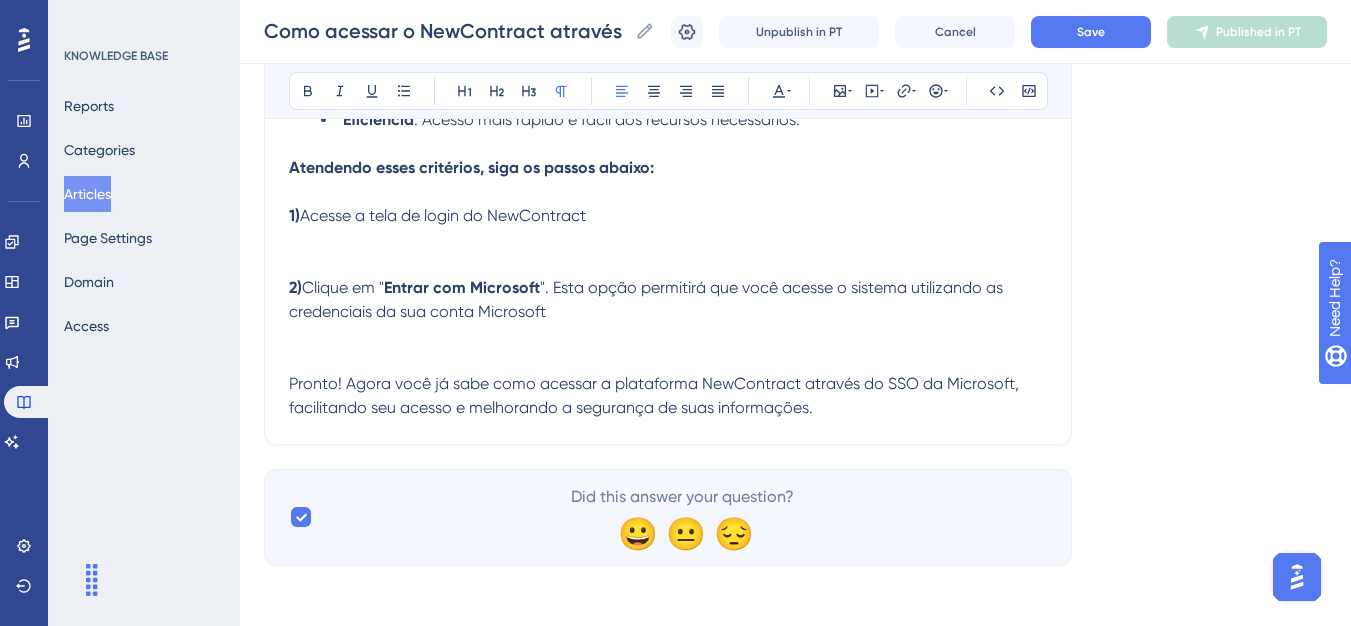 click on "1)  Acesse a tela de login do NewContract" at bounding box center (668, 228) 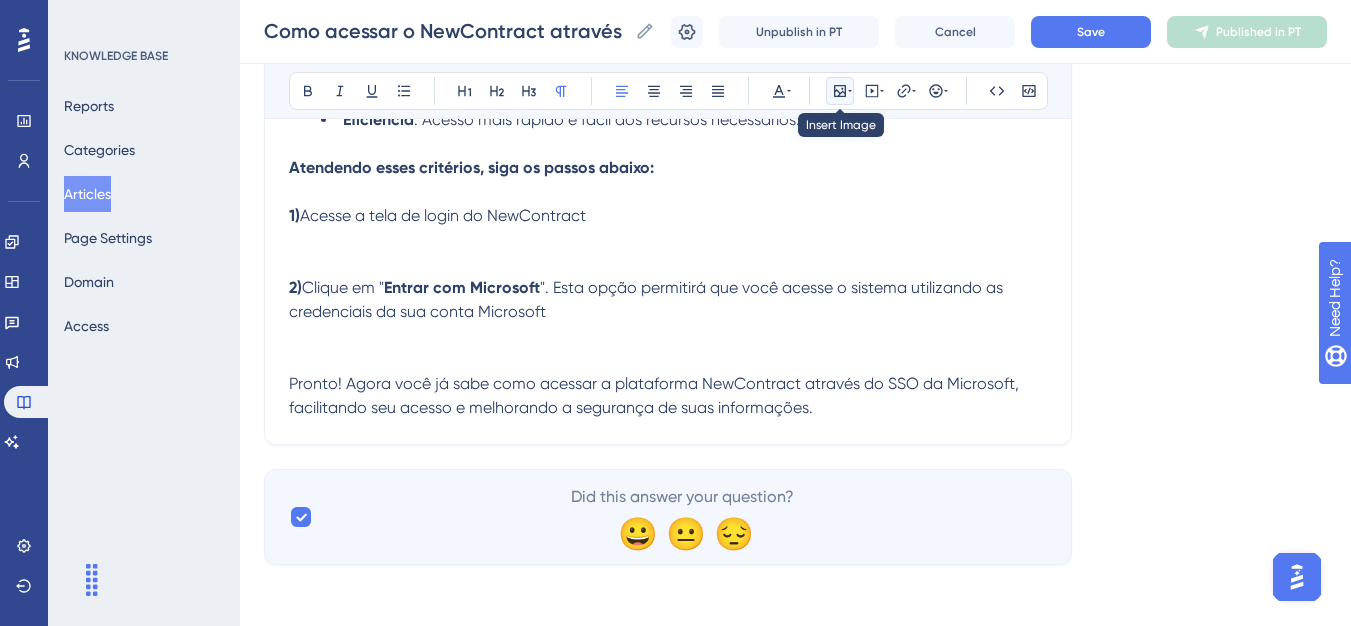 click 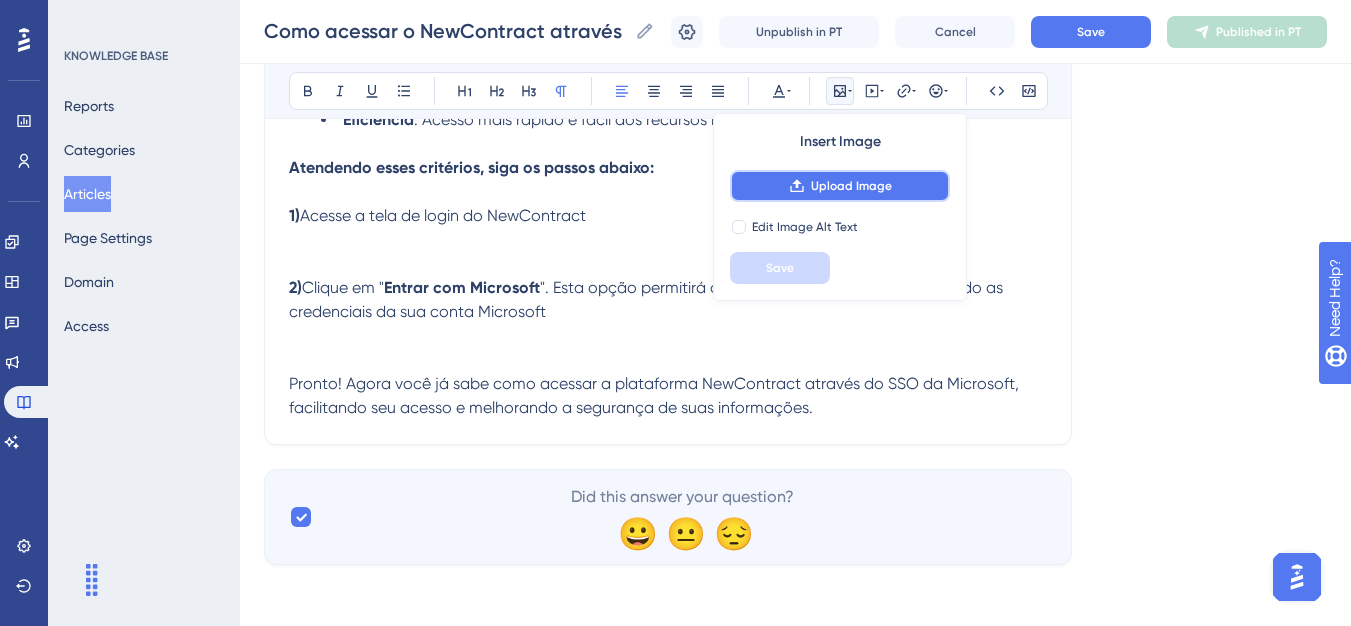 click on "Upload Image" at bounding box center [840, 186] 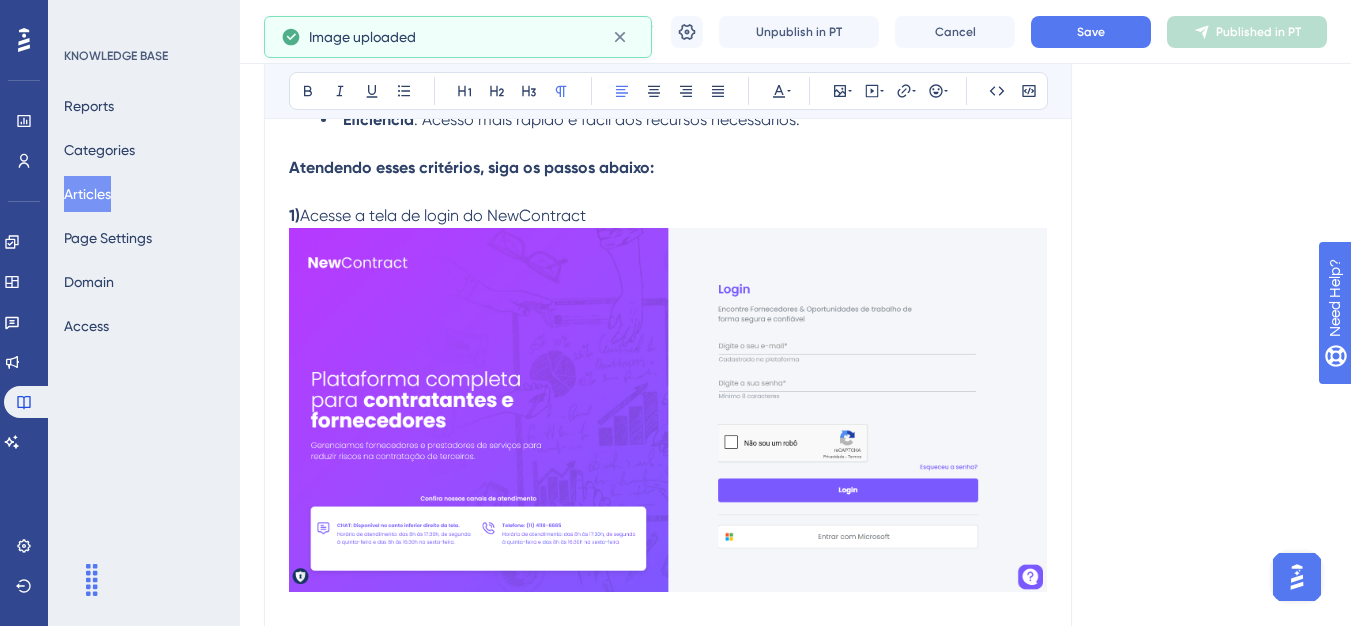 click at bounding box center (668, 410) 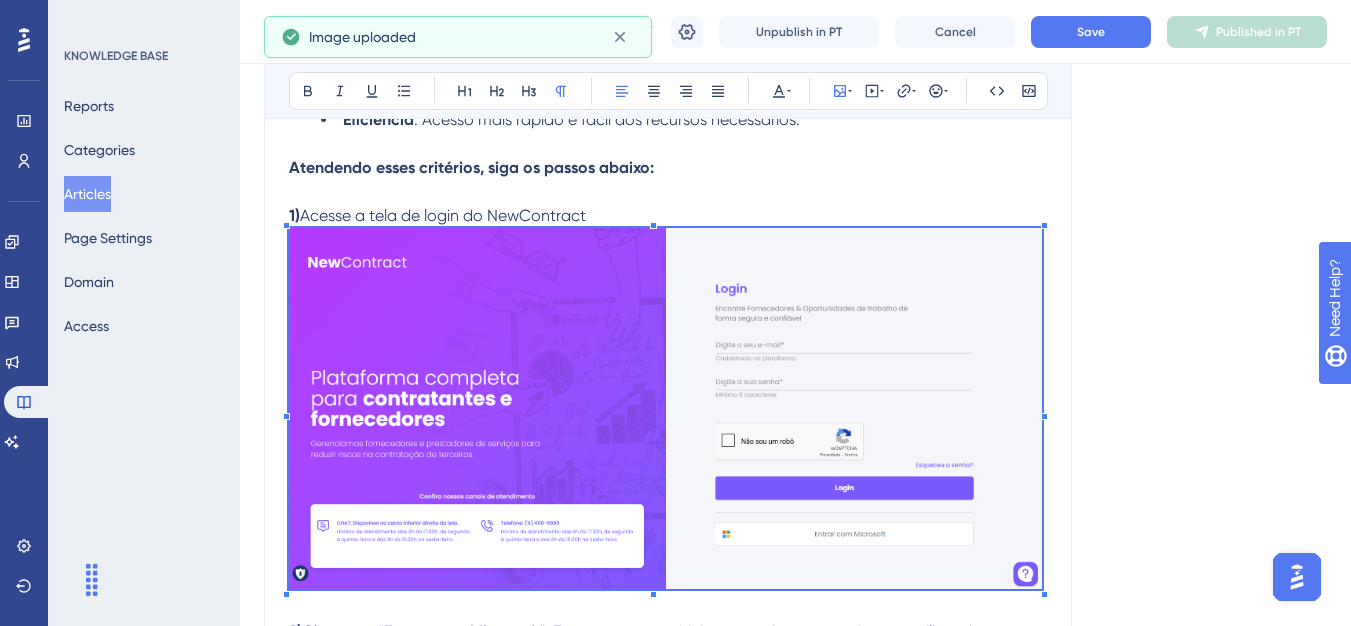 click on "1)  Acesse a tela de login do NewContract" at bounding box center [668, 400] 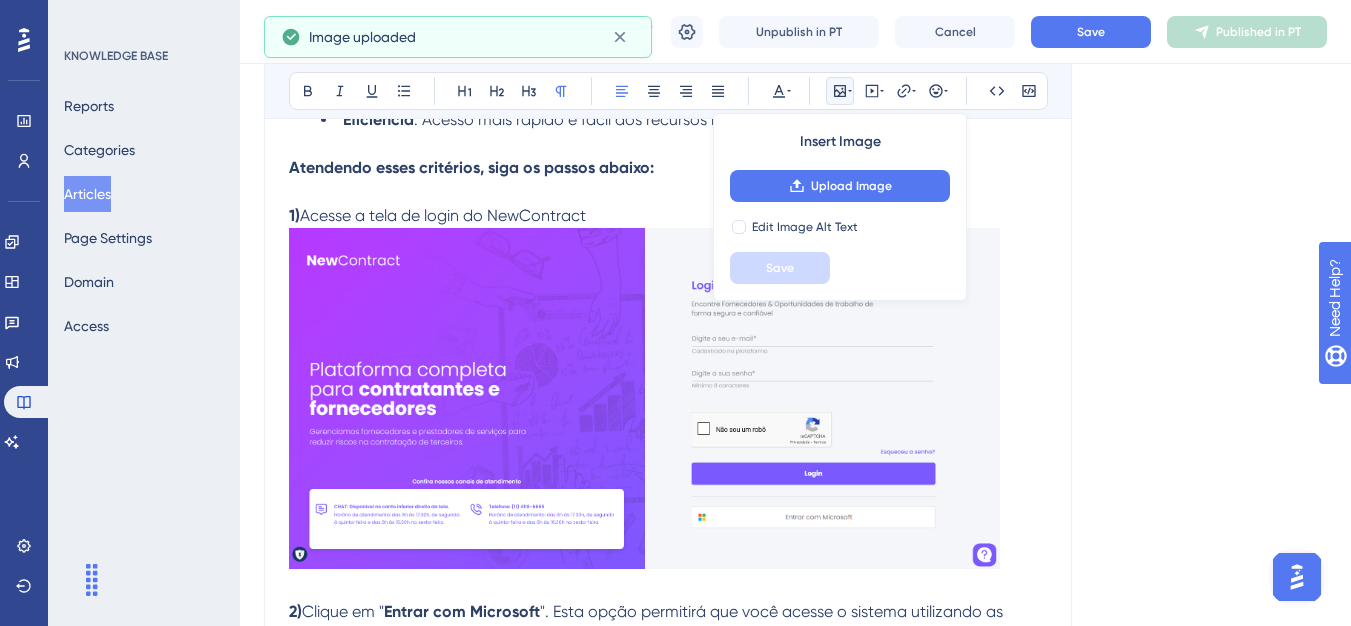 drag, startPoint x: 995, startPoint y: 282, endPoint x: 955, endPoint y: 313, distance: 50.606323 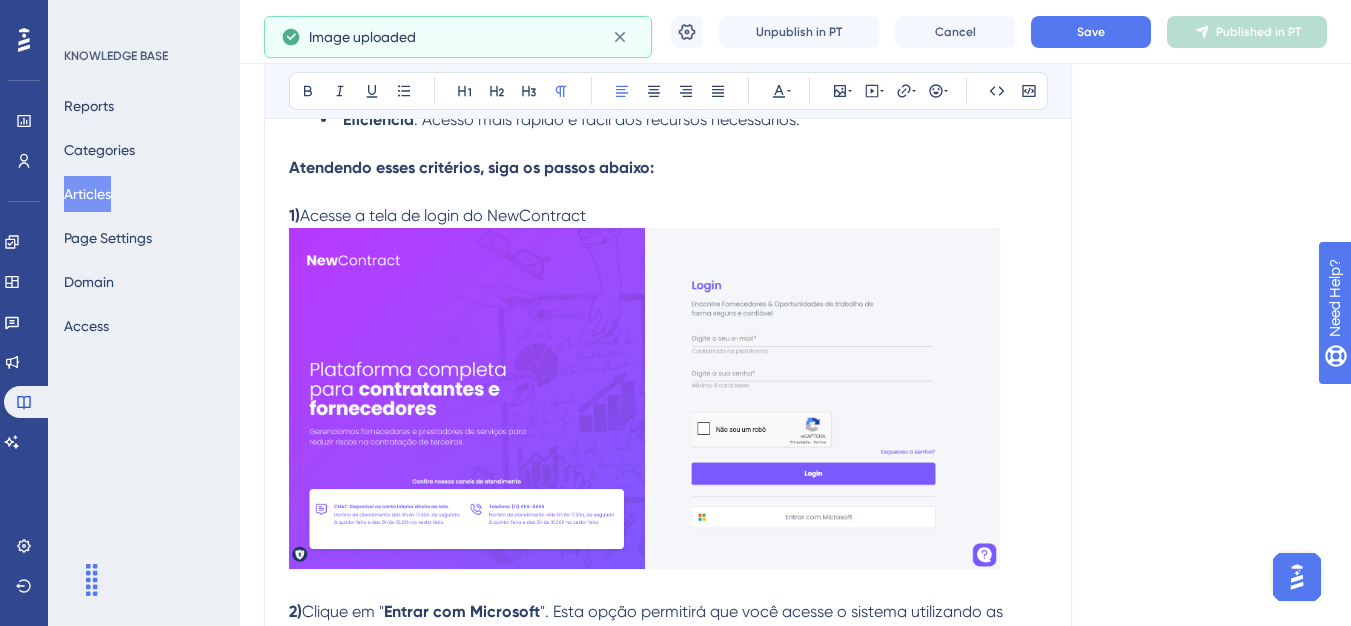 drag, startPoint x: 958, startPoint y: 303, endPoint x: 972, endPoint y: 294, distance: 16.643316 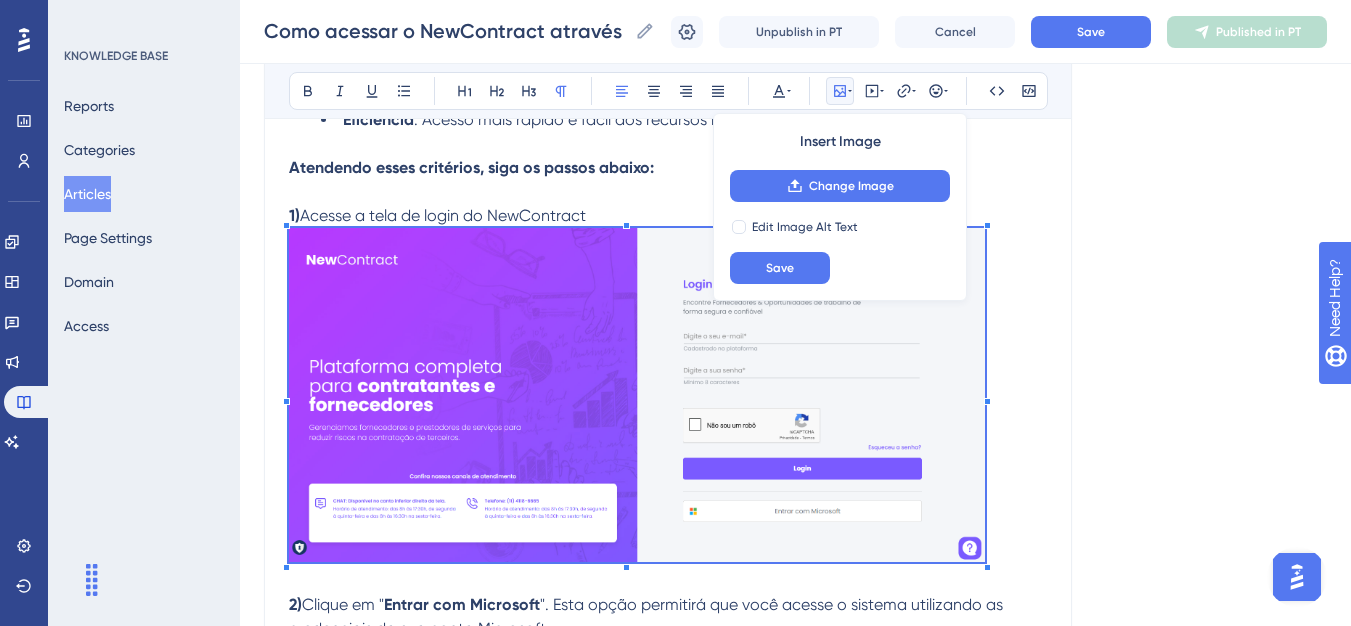click on "1)  Acesse a tela de login do NewContract" at bounding box center (668, 386) 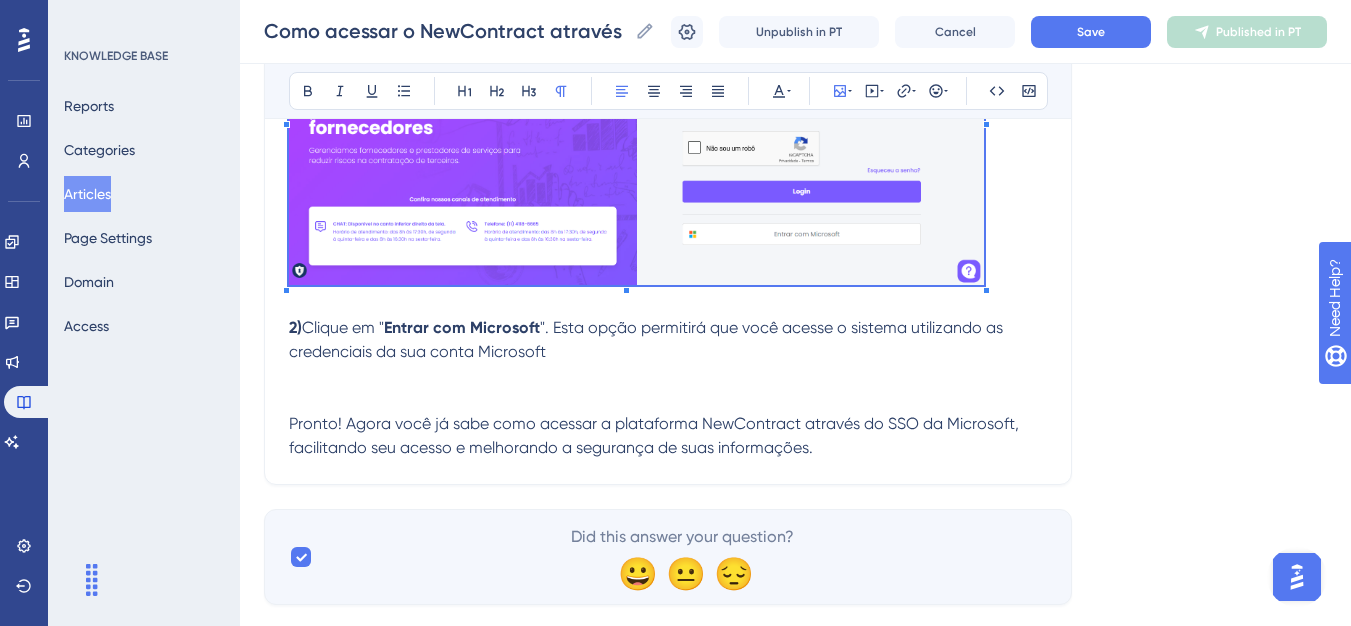 scroll, scrollTop: 1025, scrollLeft: 0, axis: vertical 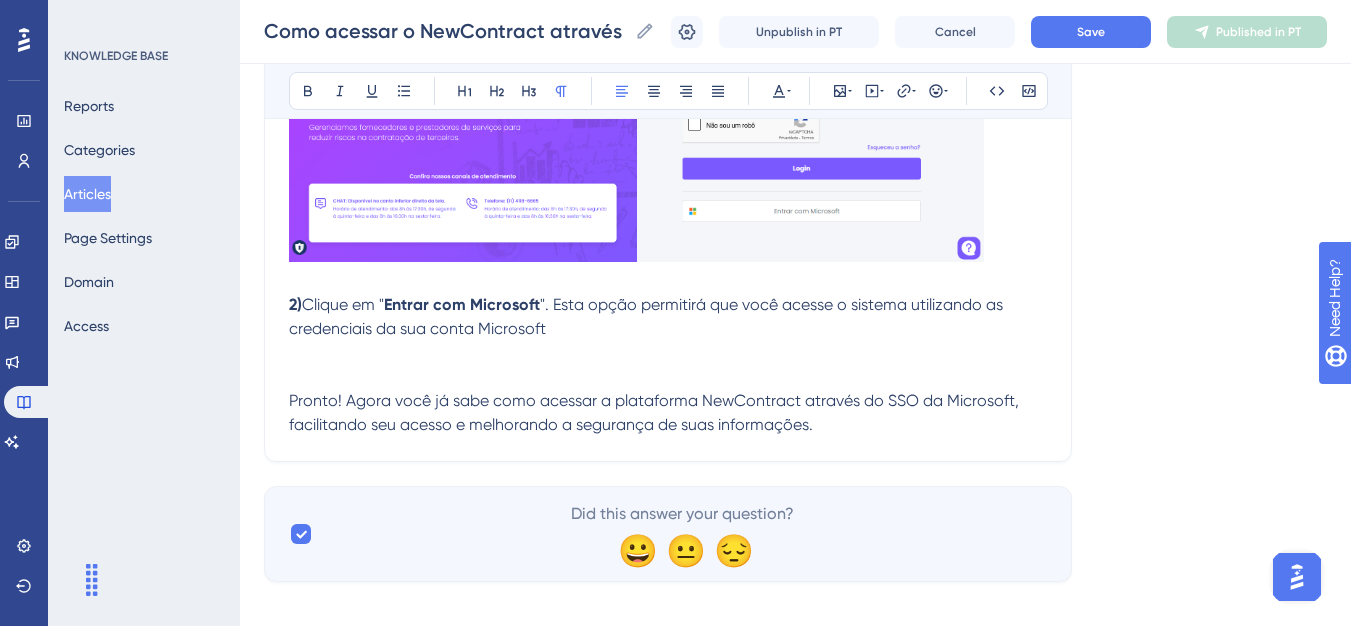 click at bounding box center (668, 377) 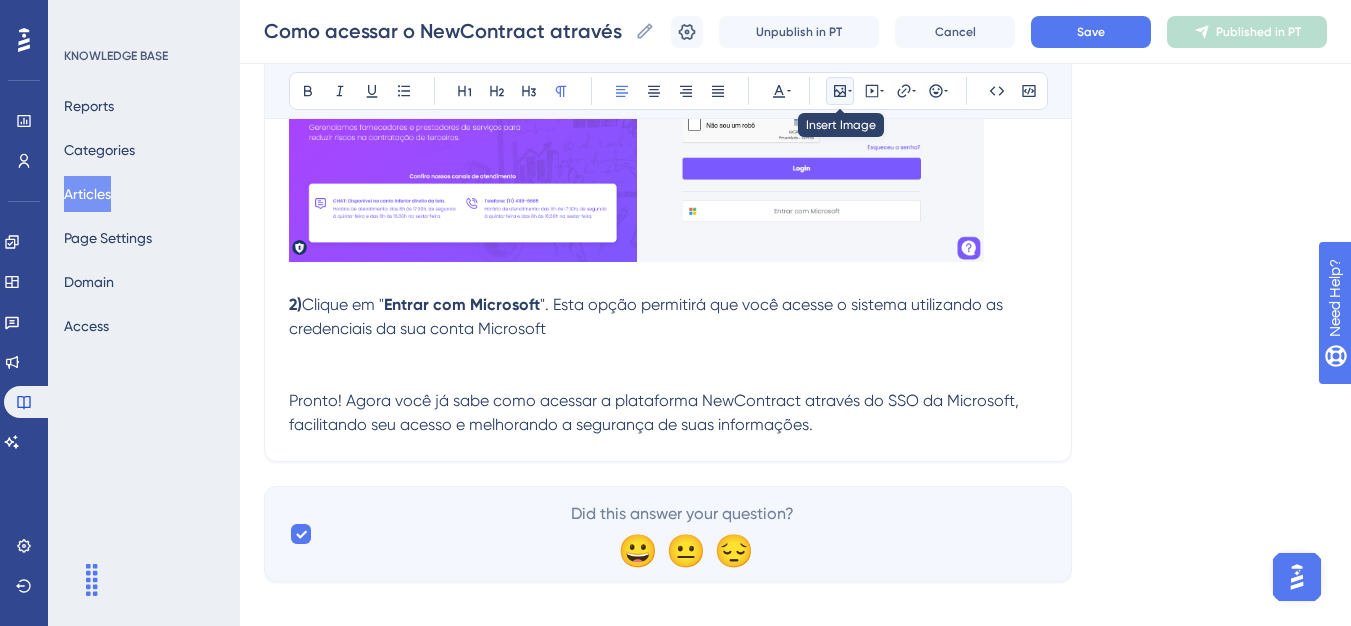 click 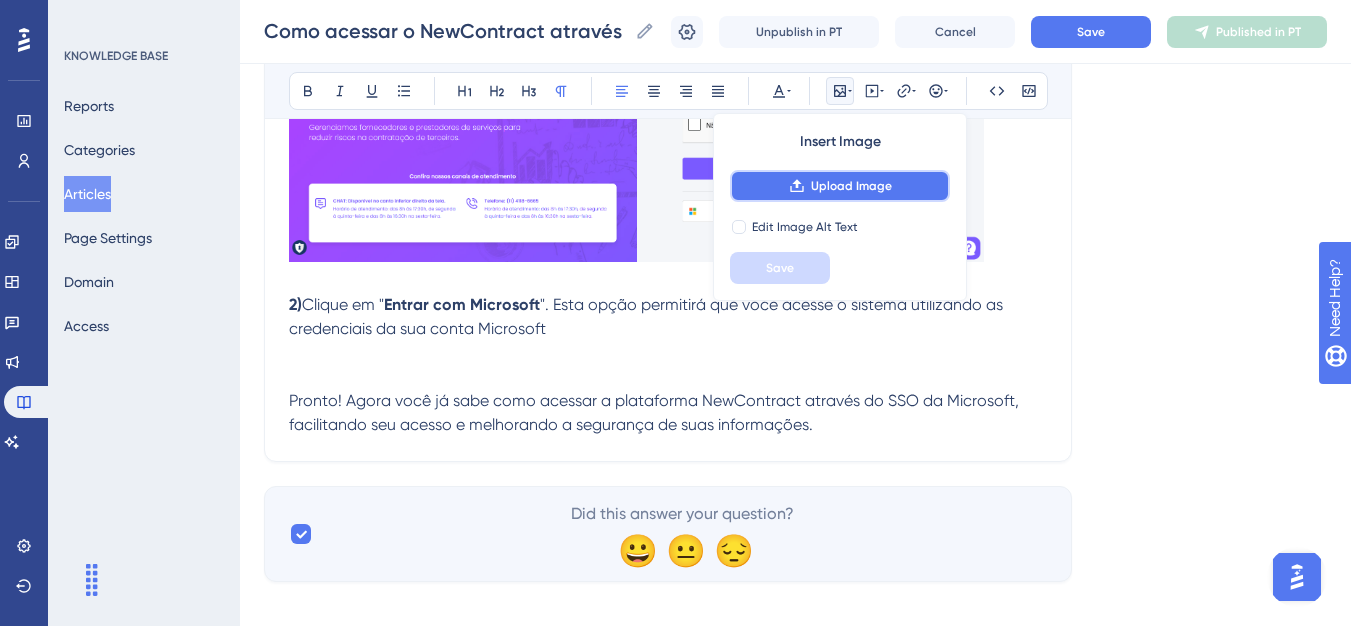 click on "Upload Image" at bounding box center (851, 186) 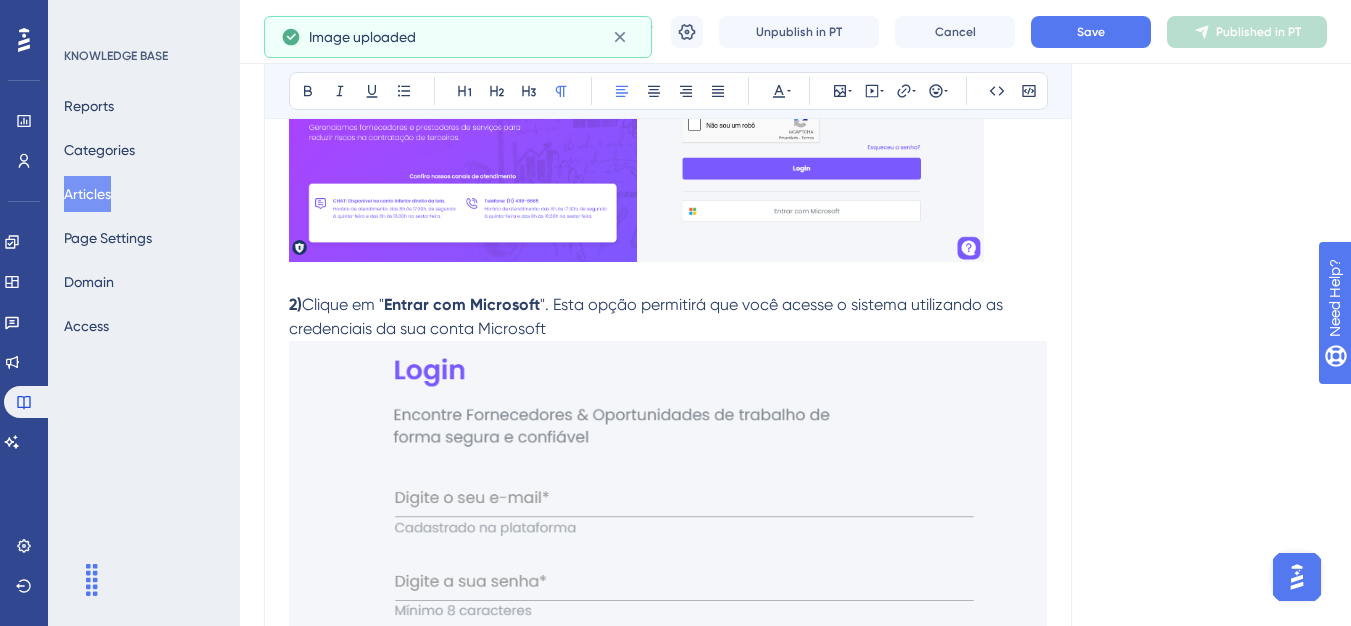 click at bounding box center (668, 660) 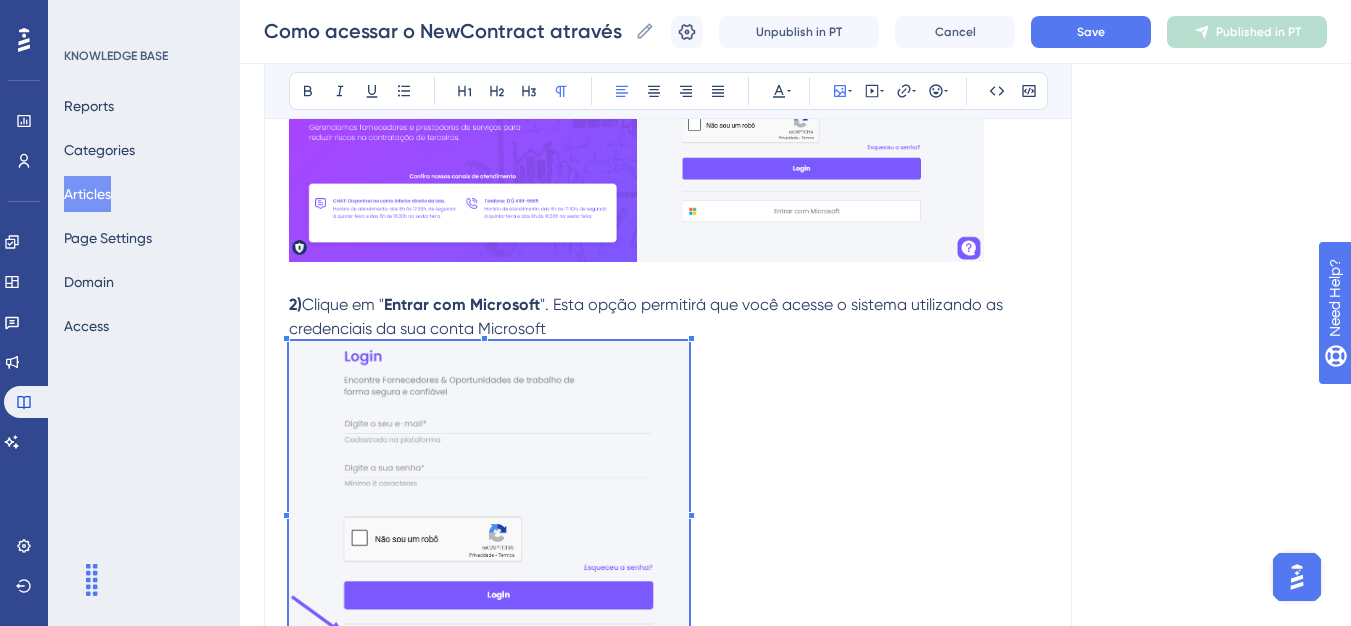 click on "2)  Clique em " Entrar com Microsoft ". Esta opção permitirá que você acesse o sistema utilizando as credenciais da sua conta Microsoft" at bounding box center (668, 489) 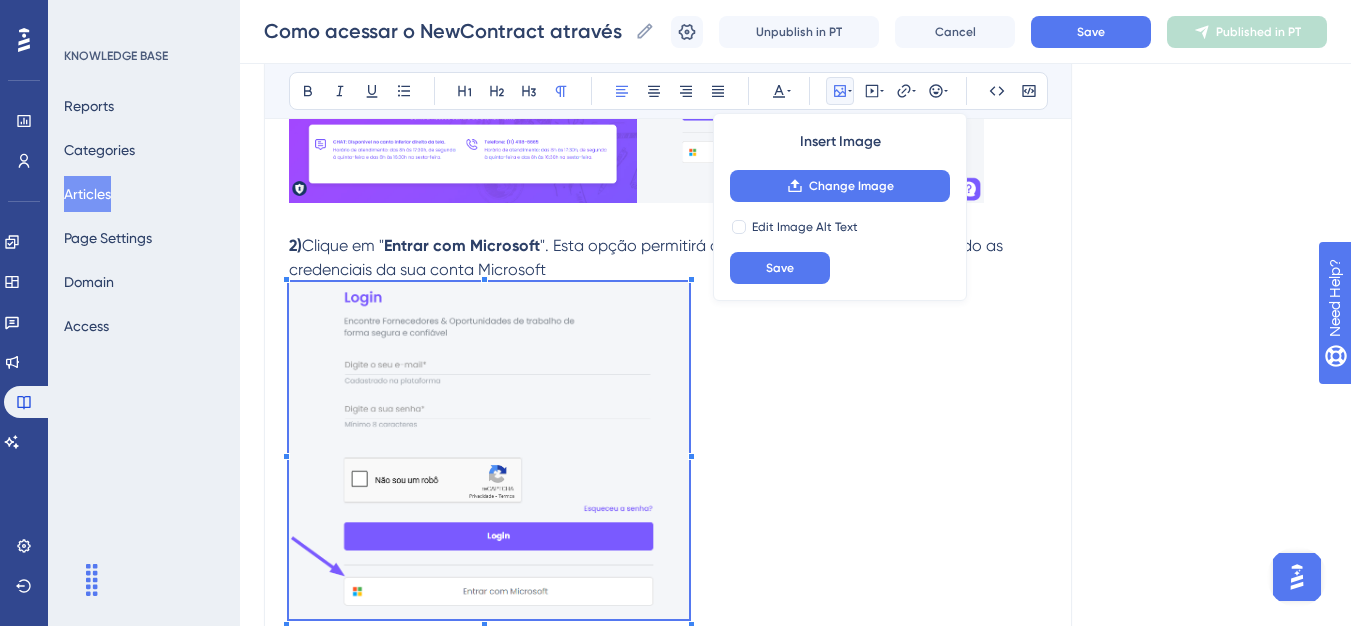 scroll, scrollTop: 1065, scrollLeft: 0, axis: vertical 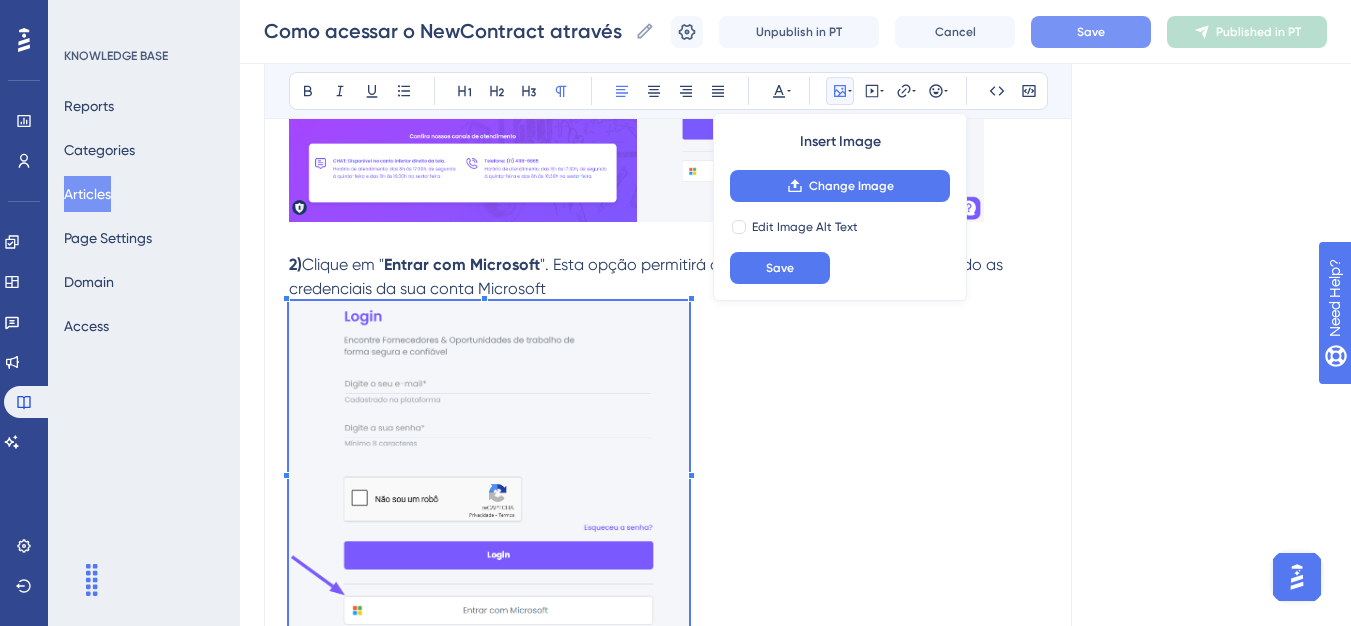 click on "Save" at bounding box center [1091, 32] 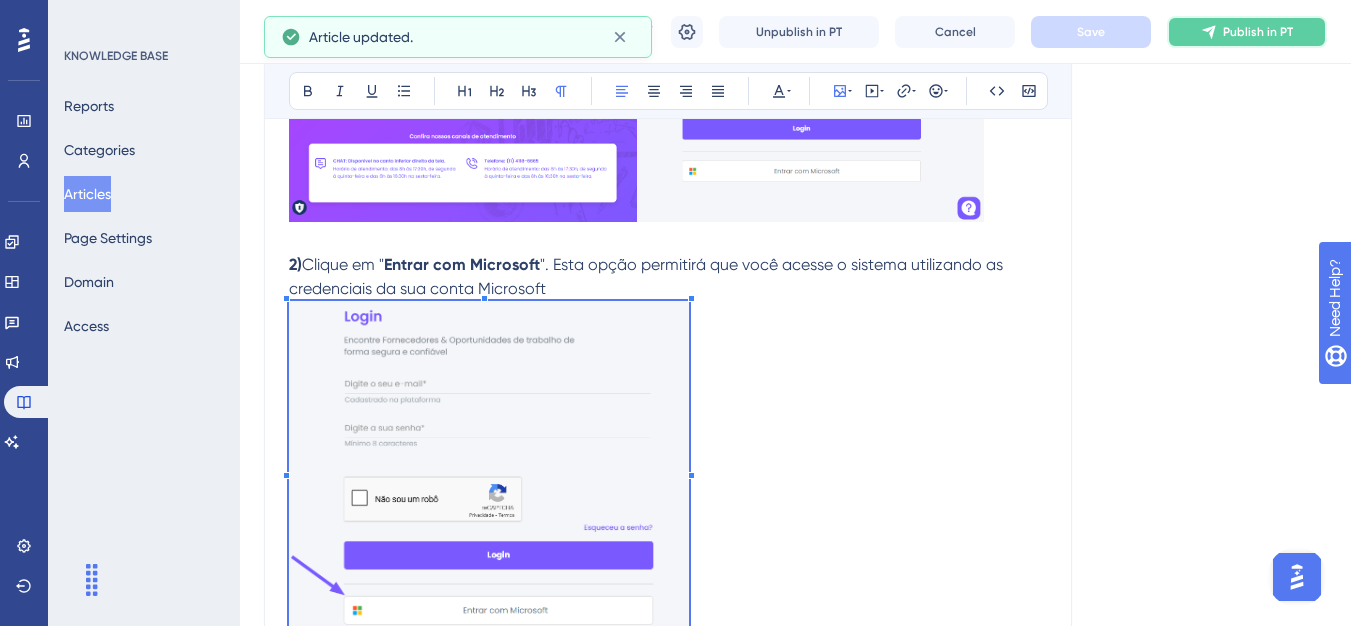 click on "Publish in PT" at bounding box center (1247, 32) 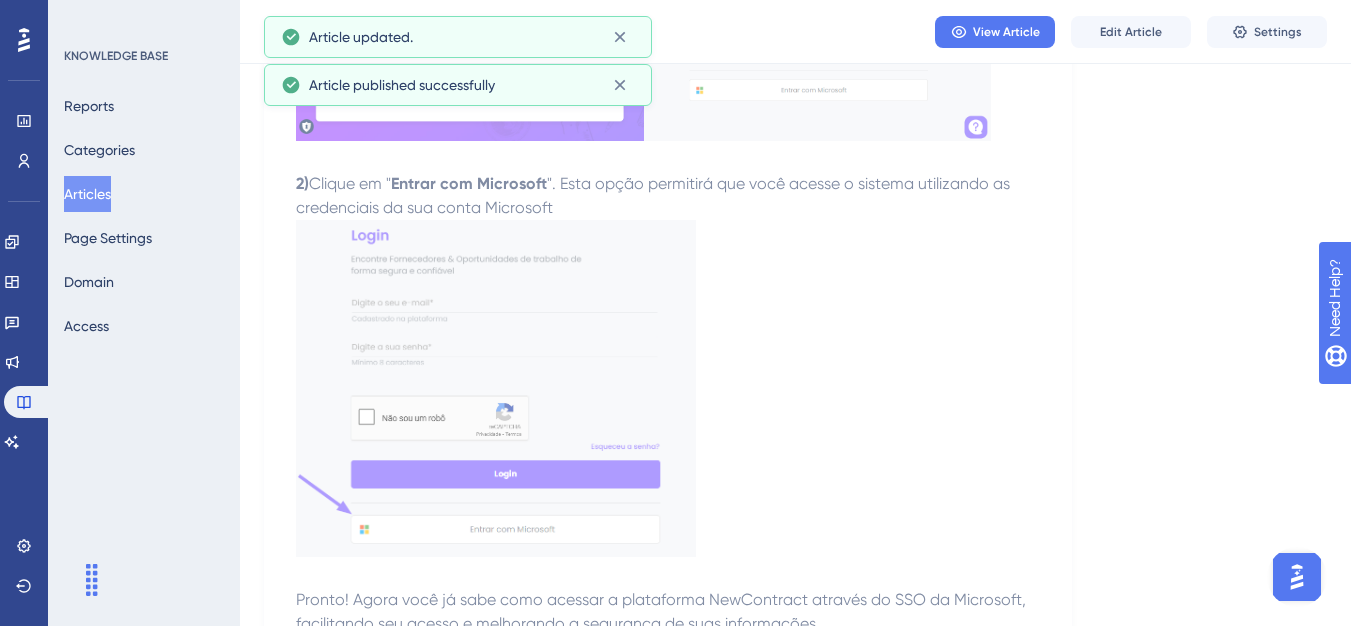 click on "Articles" at bounding box center [87, 194] 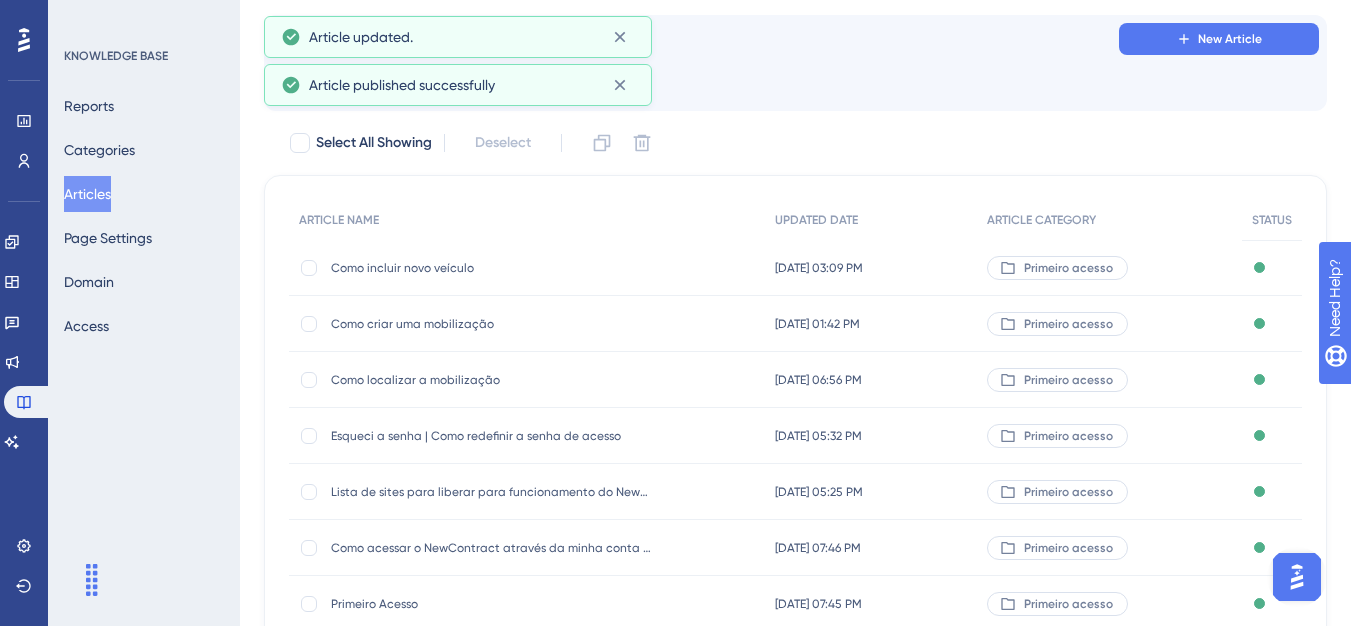 scroll, scrollTop: 224, scrollLeft: 0, axis: vertical 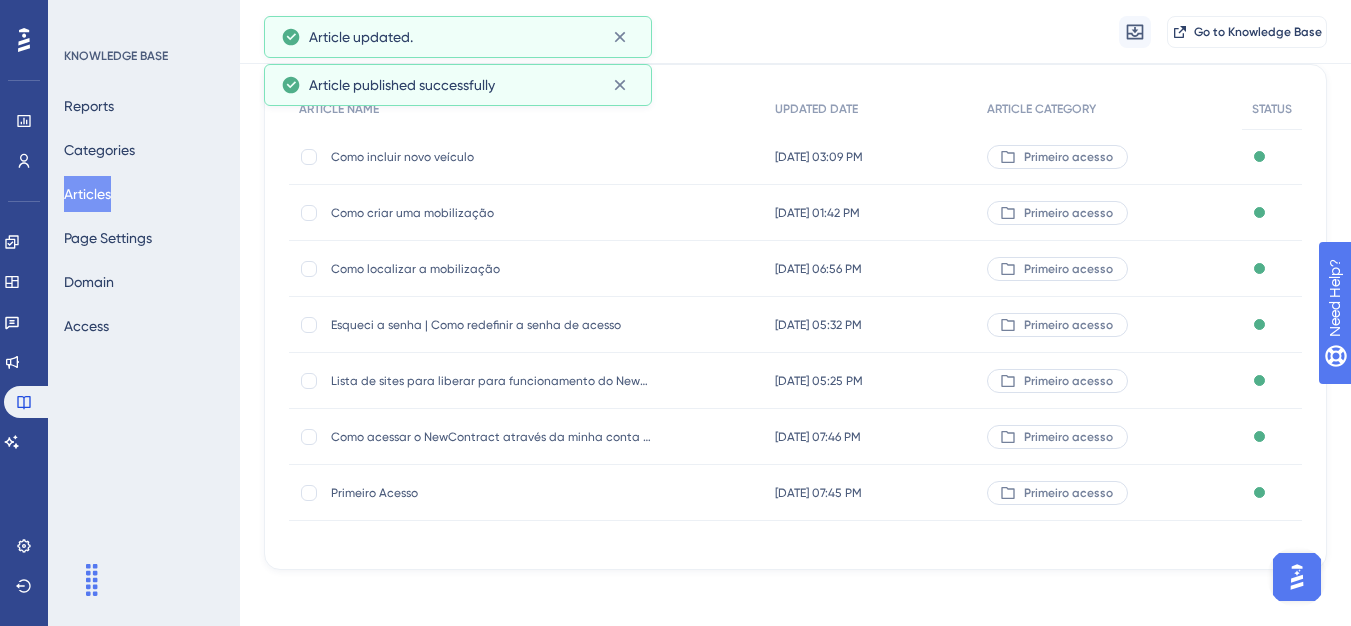 click on "Lista de sites para liberar para funcionamento do NewContract" at bounding box center (491, 381) 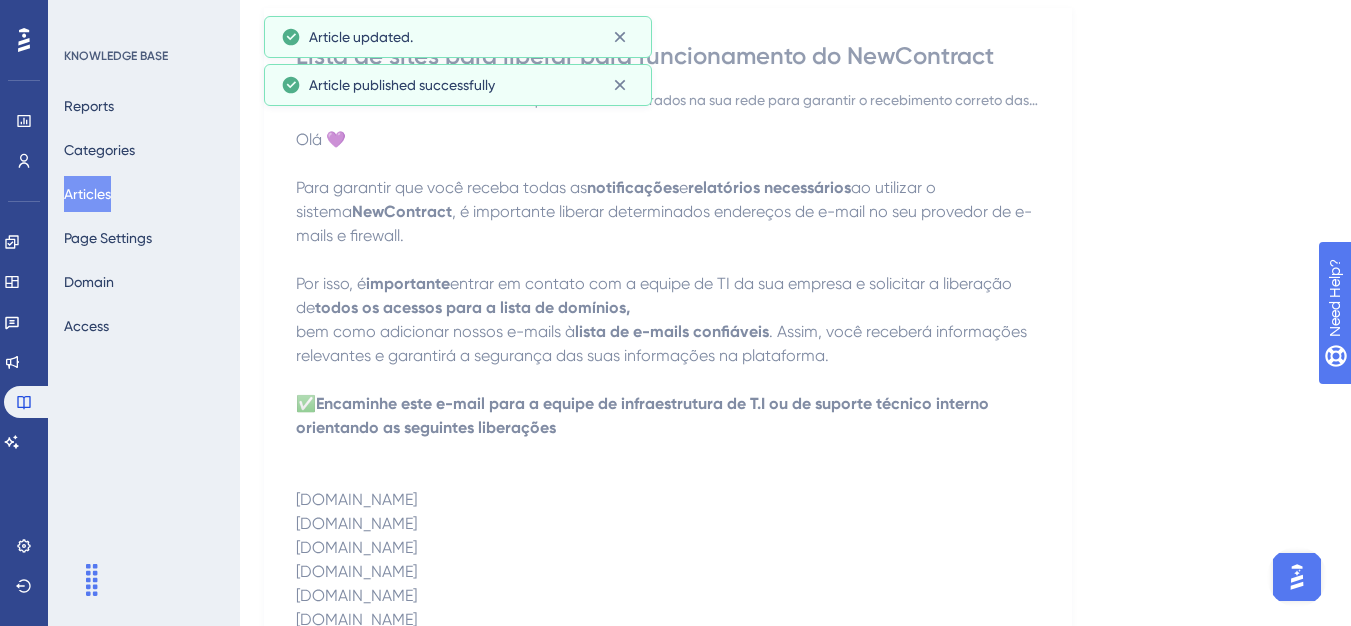 scroll, scrollTop: 0, scrollLeft: 0, axis: both 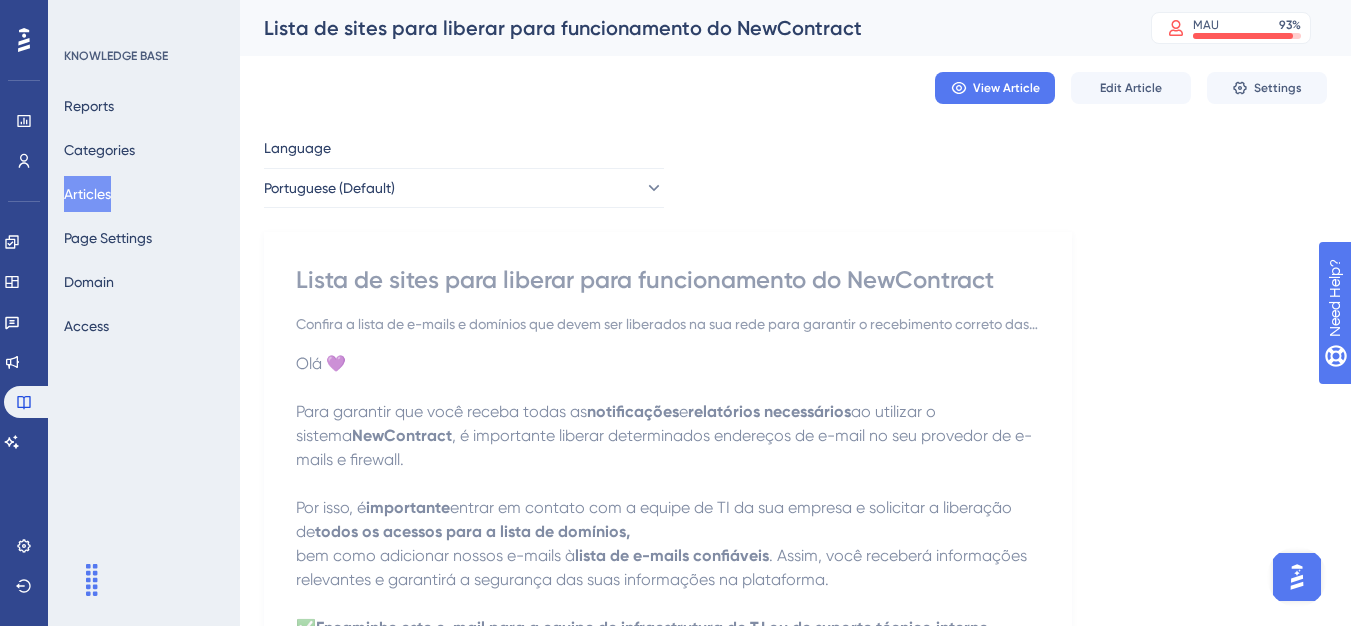 click on "Articles" at bounding box center [87, 194] 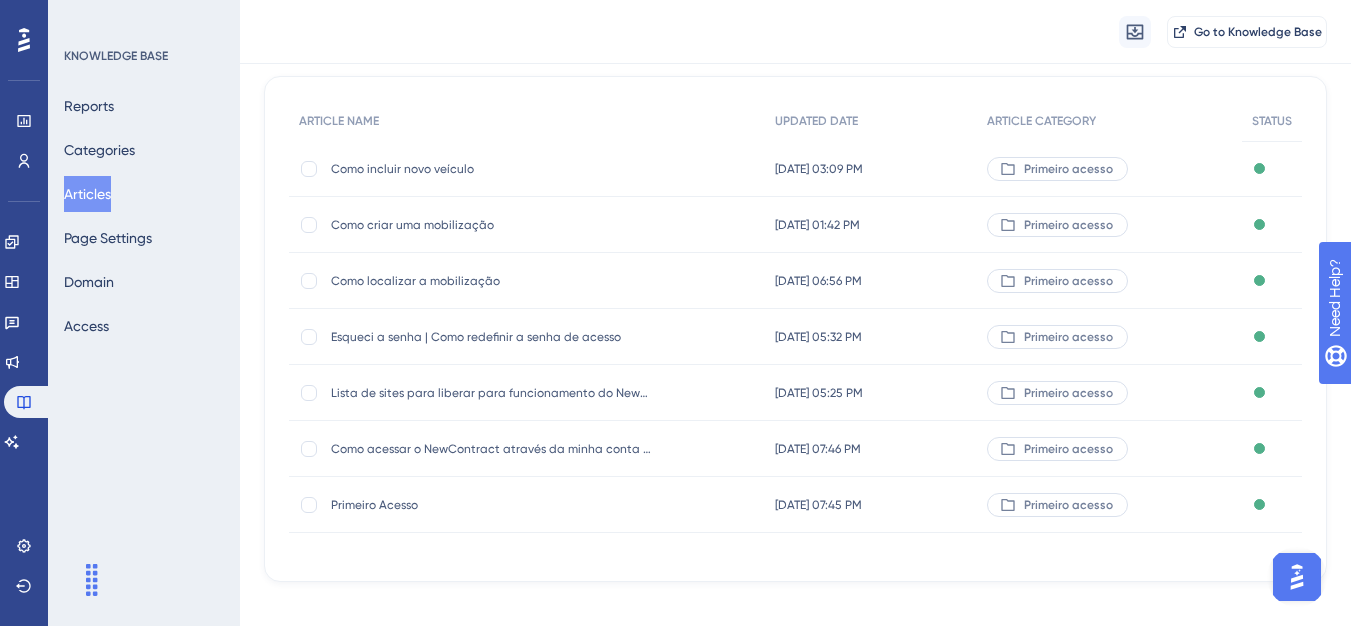 scroll, scrollTop: 224, scrollLeft: 0, axis: vertical 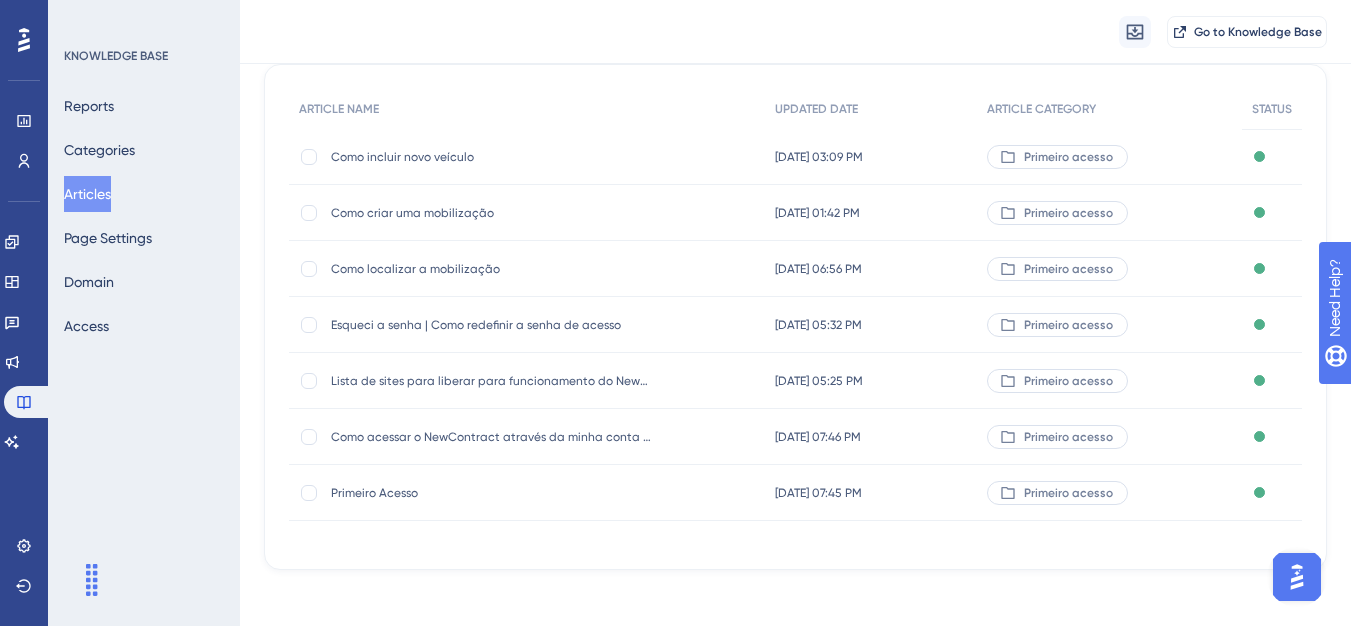 click on "Esqueci a senha | Como redefinir a senha de acesso Esqueci a senha | Como redefinir a senha de acesso" at bounding box center [491, 325] 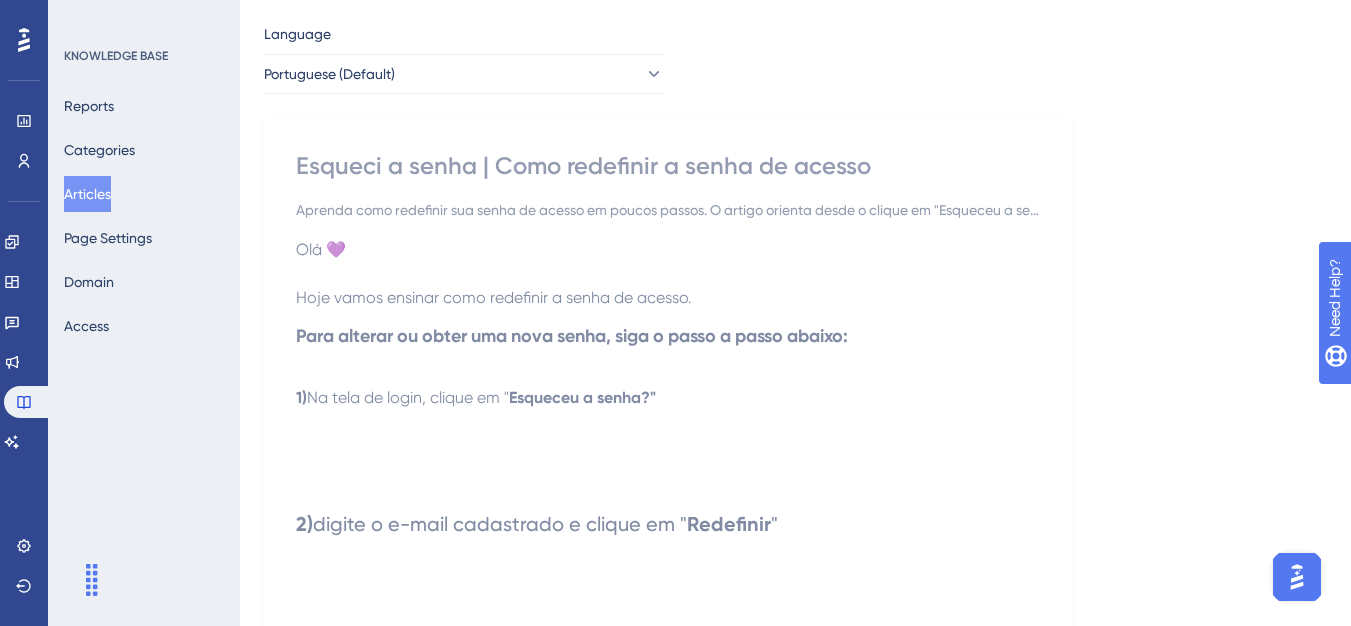 scroll, scrollTop: 0, scrollLeft: 0, axis: both 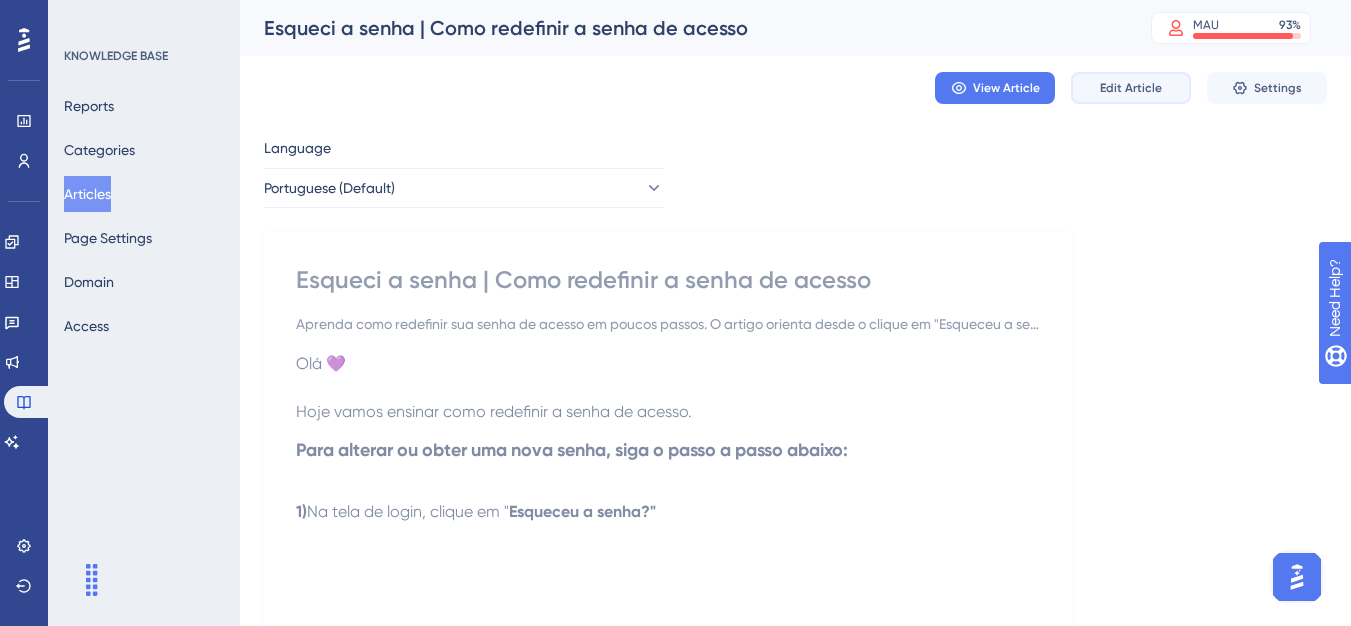 click on "Edit Article" at bounding box center [1131, 88] 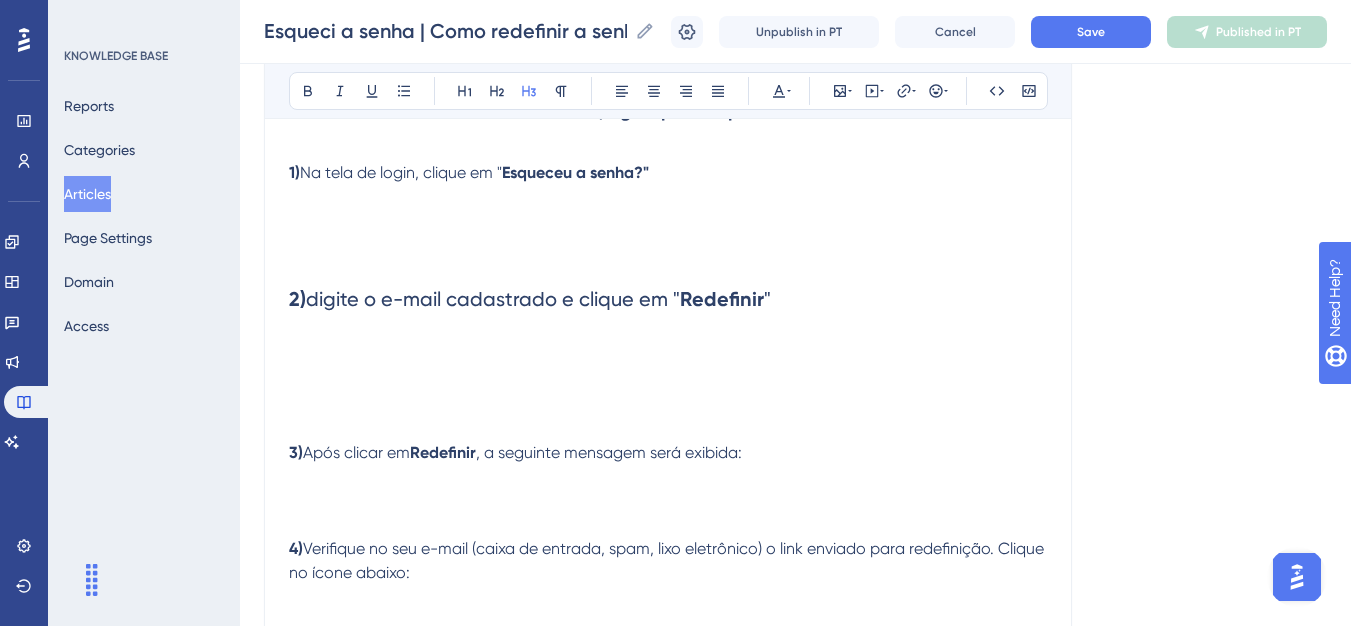 scroll, scrollTop: 396, scrollLeft: 0, axis: vertical 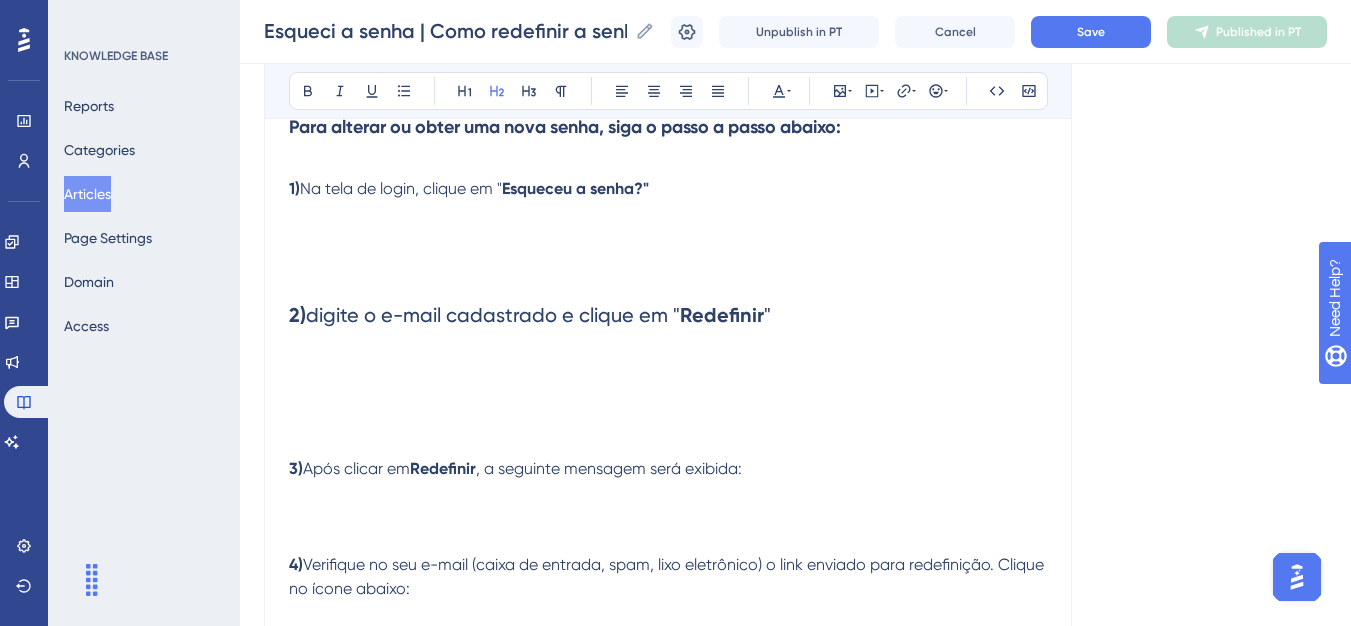 click at bounding box center (668, 231) 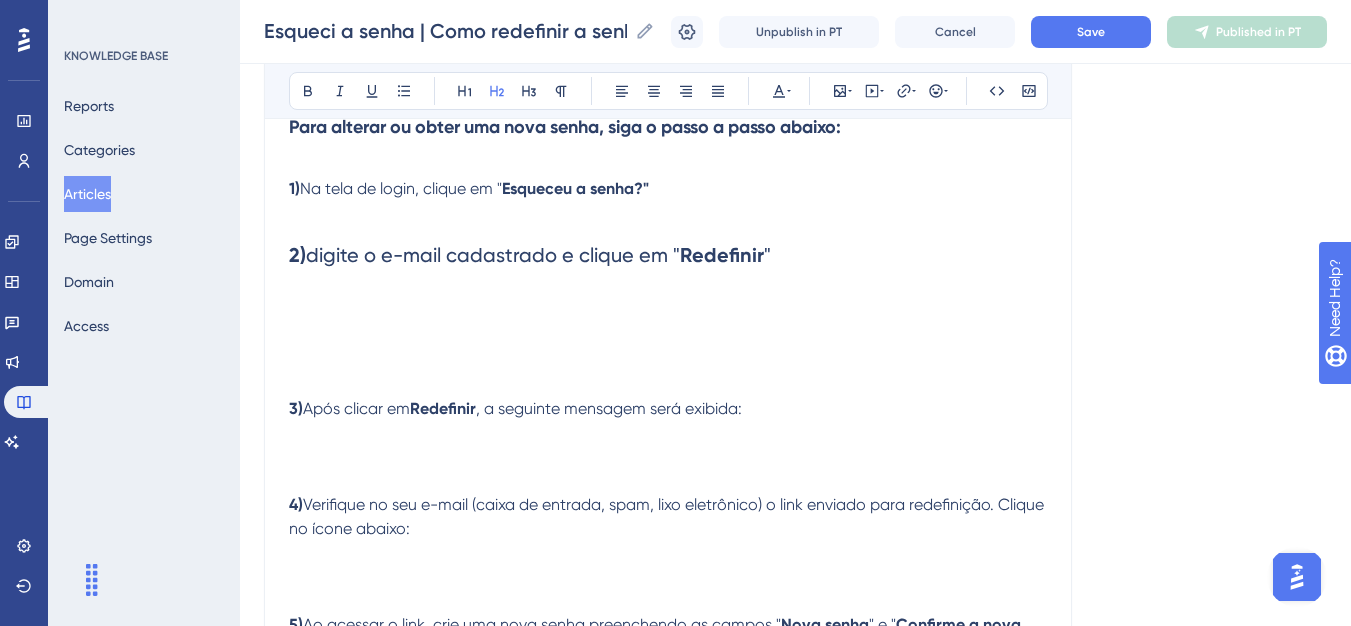 click on "digite o e-mail cadastrado e clique em "" at bounding box center (493, 255) 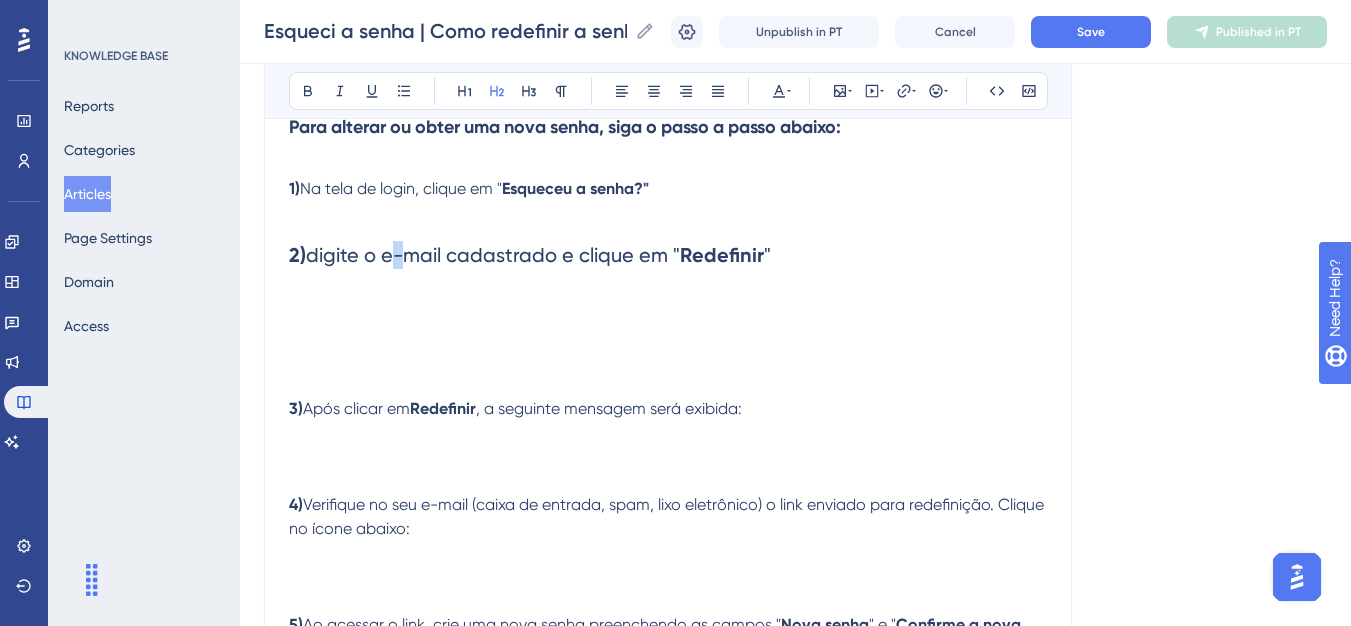 click on "digite o e-mail cadastrado e clique em "" at bounding box center (493, 255) 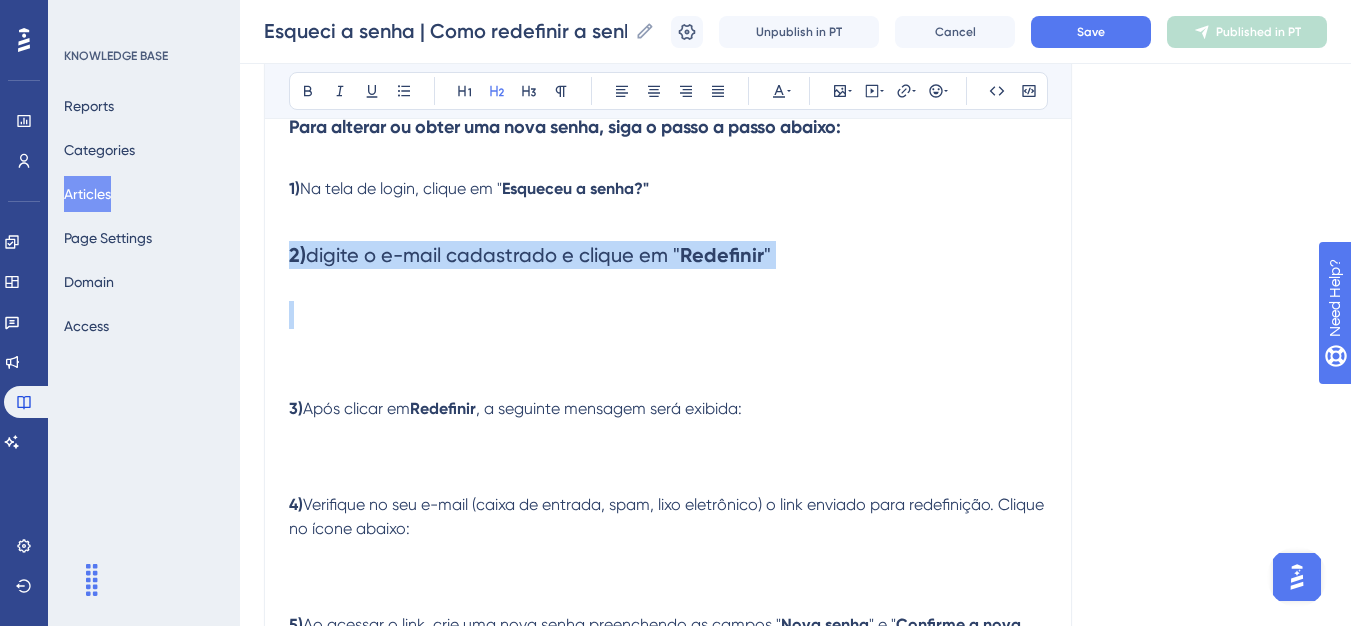 click on "digite o e-mail cadastrado e clique em "" at bounding box center [493, 255] 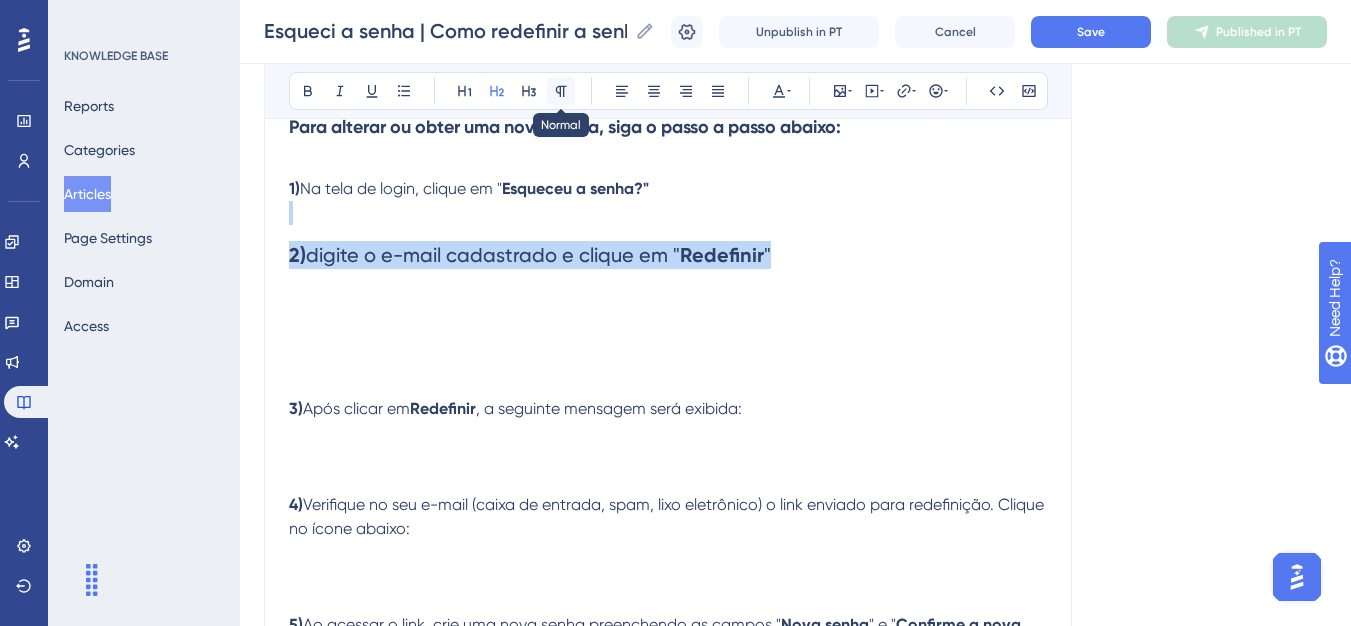click 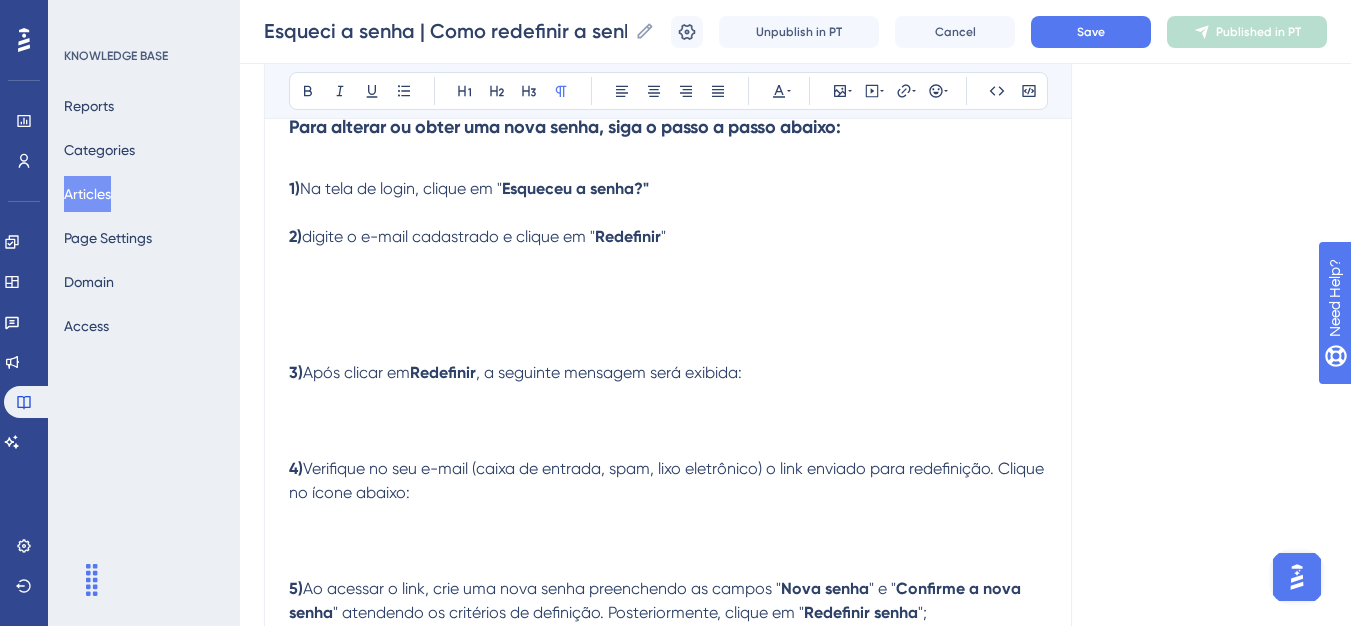 click on "Na tela de login, clique em "" at bounding box center (401, 188) 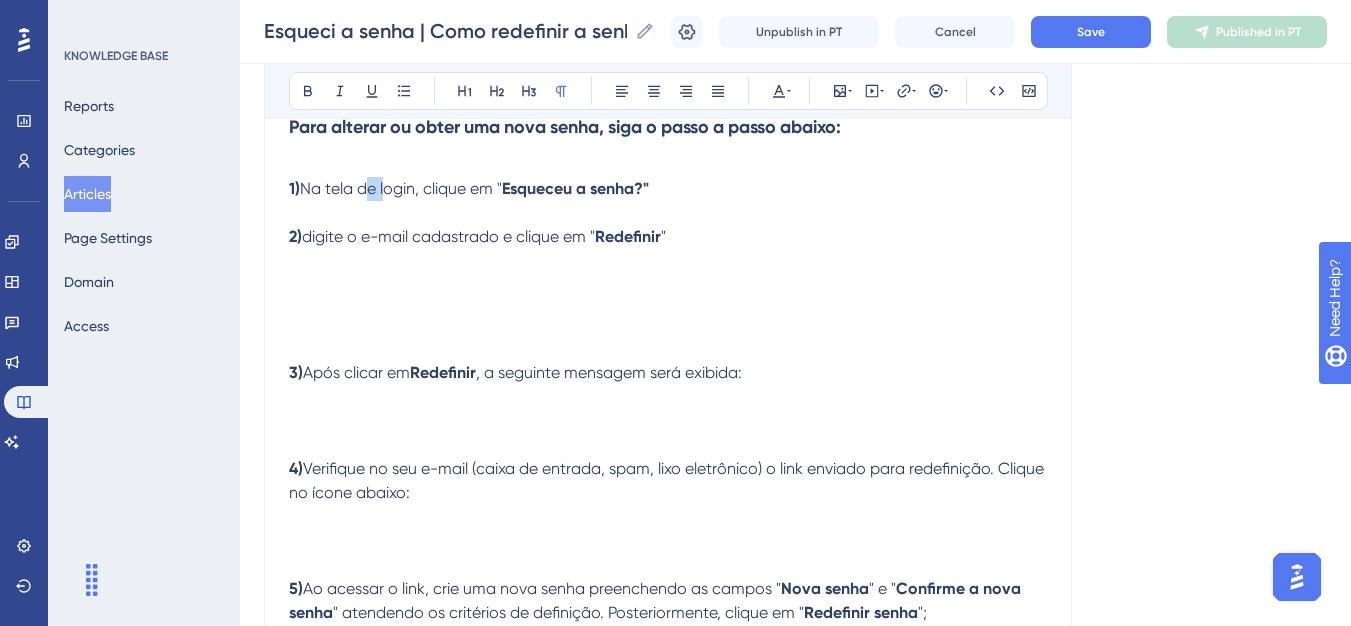 click on "Na tela de login, clique em "" at bounding box center [401, 188] 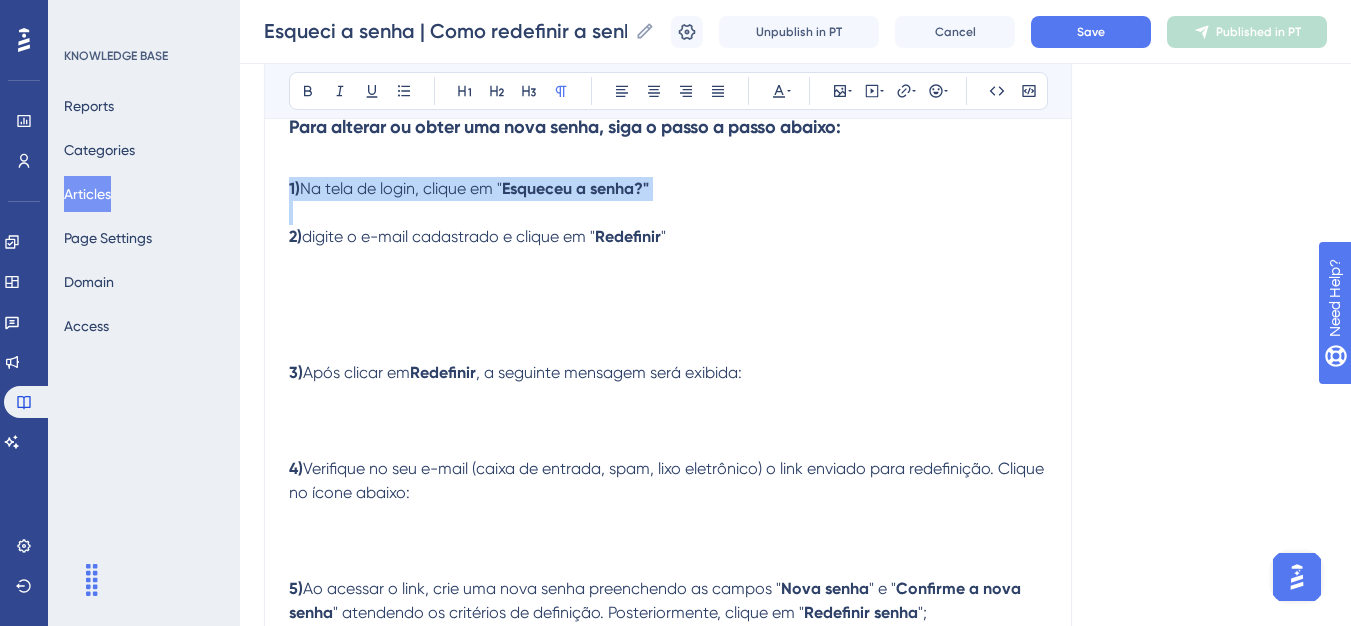 click on "Na tela de login, clique em "" at bounding box center (401, 188) 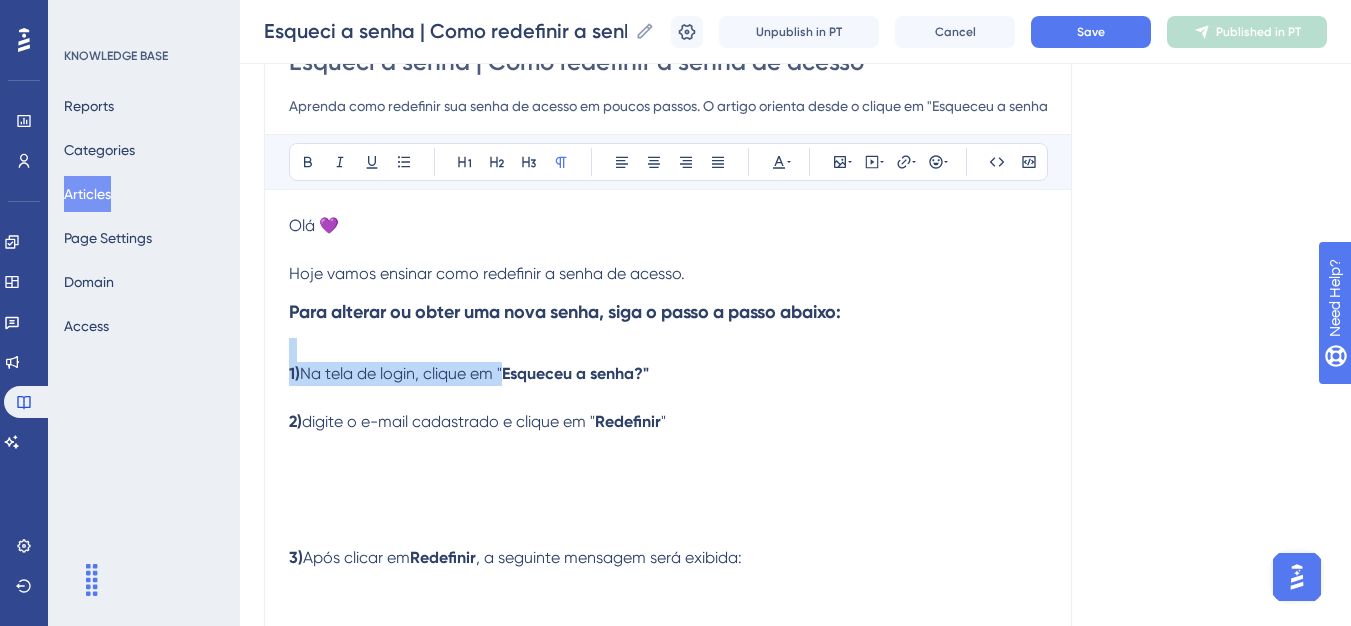 scroll, scrollTop: 196, scrollLeft: 0, axis: vertical 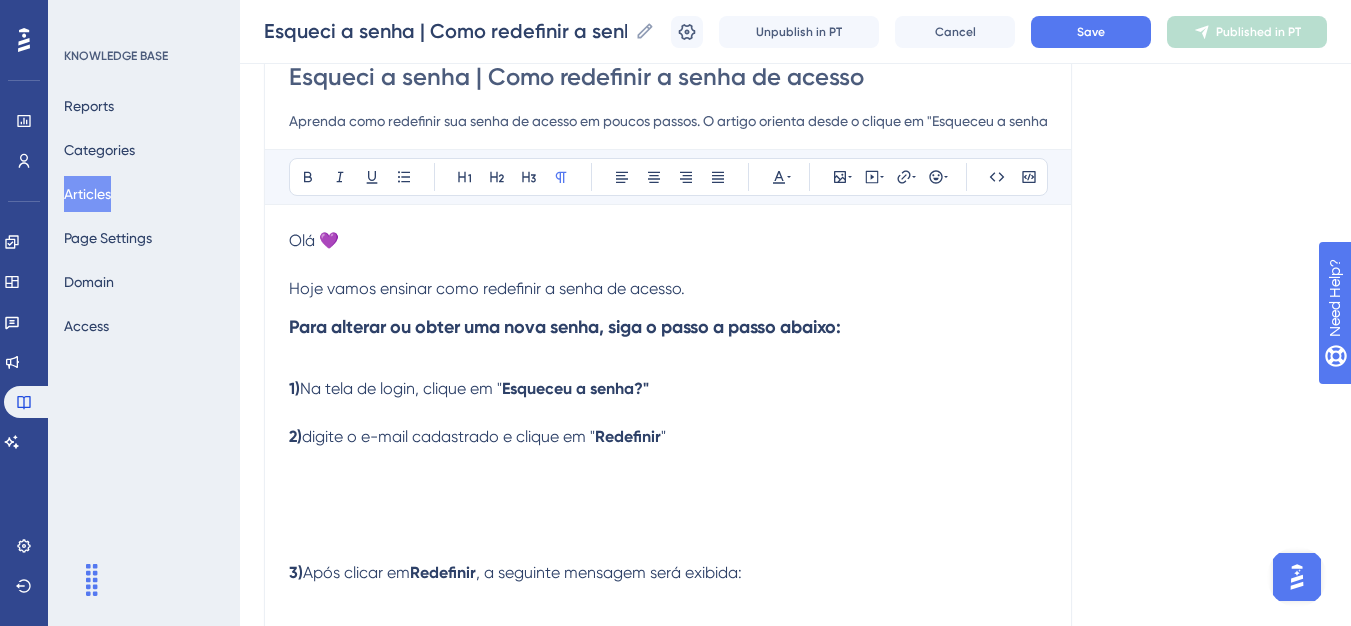 click on "Para alterar ou obter uma nova senha, siga o passo a passo abaixo:" at bounding box center (565, 327) 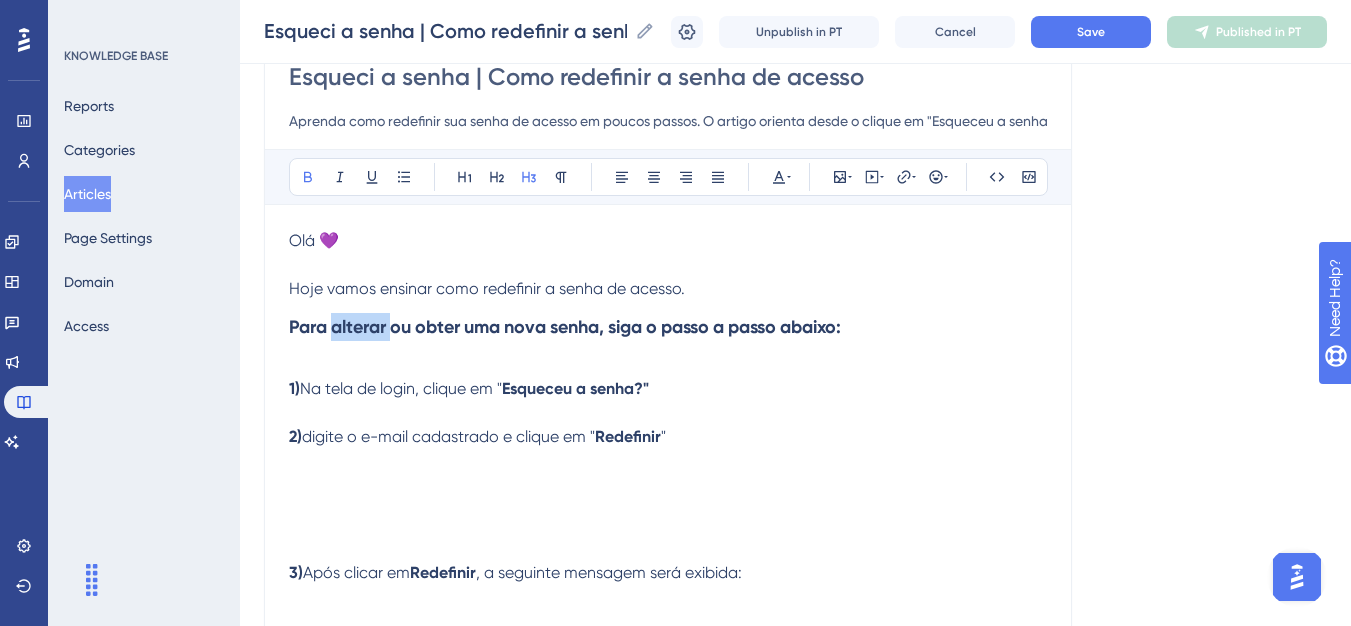 click on "Para alterar ou obter uma nova senha, siga o passo a passo abaixo:" at bounding box center [565, 327] 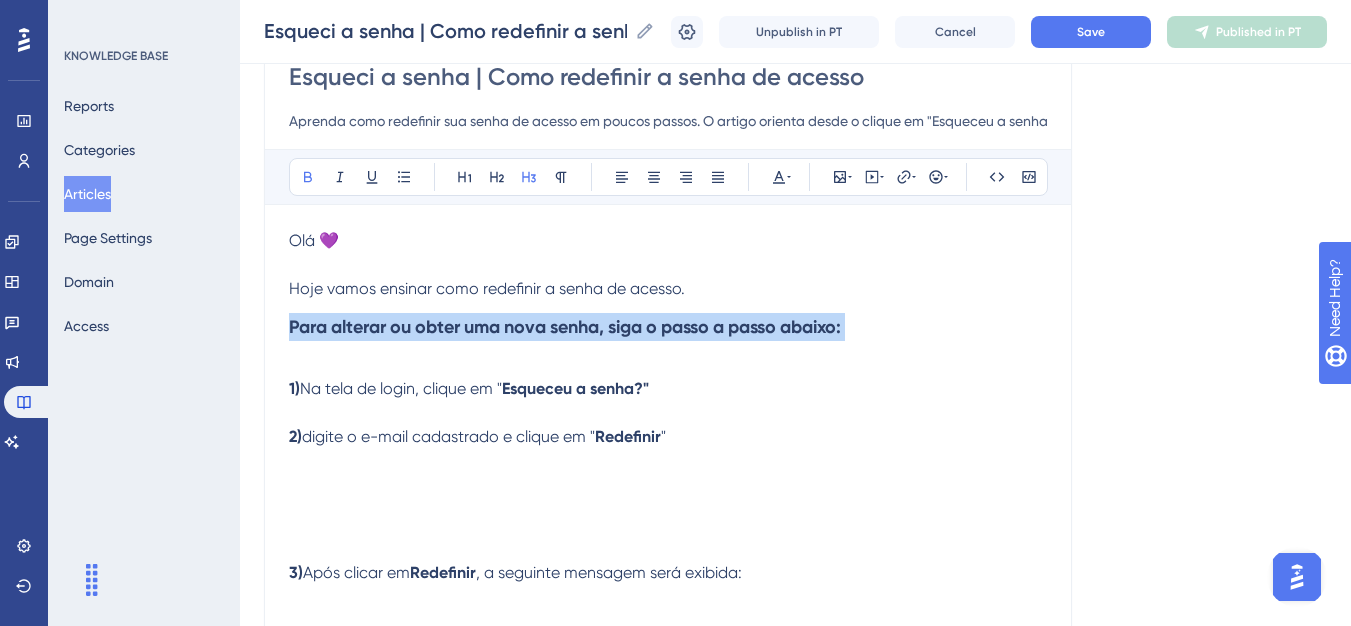 click on "Para alterar ou obter uma nova senha, siga o passo a passo abaixo:" at bounding box center [565, 327] 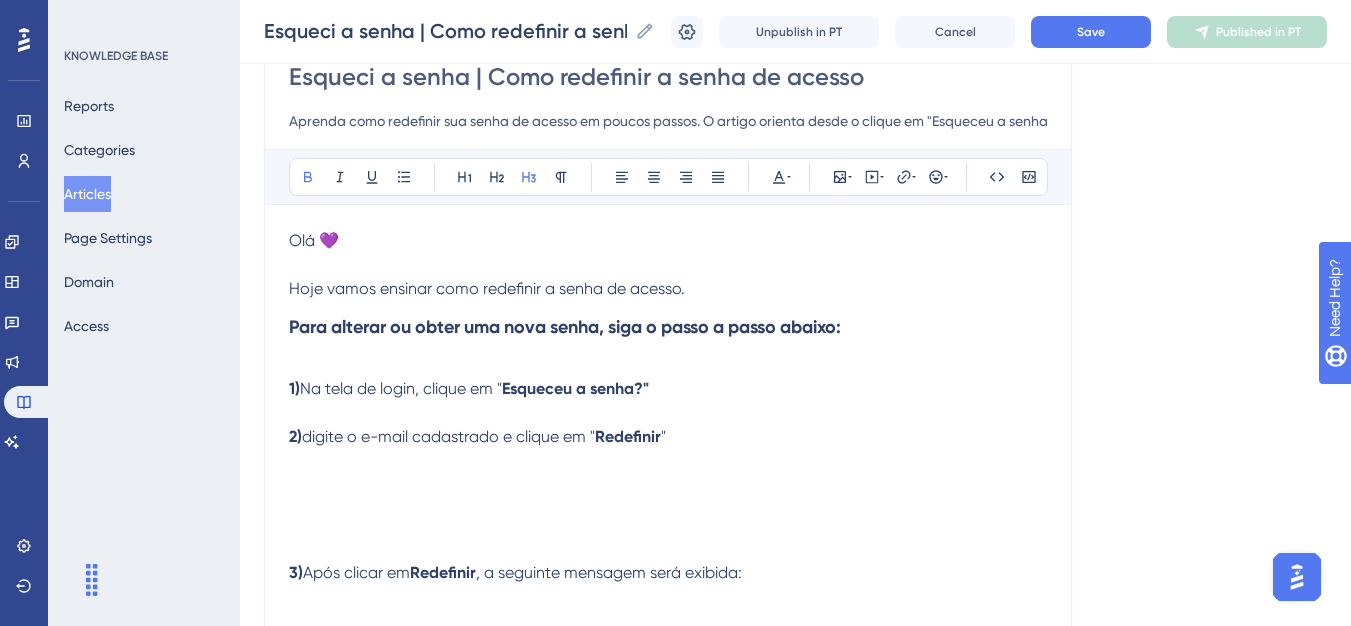 click on "Hoje vamos ensinar como redefinir a senha de acesso." at bounding box center (487, 288) 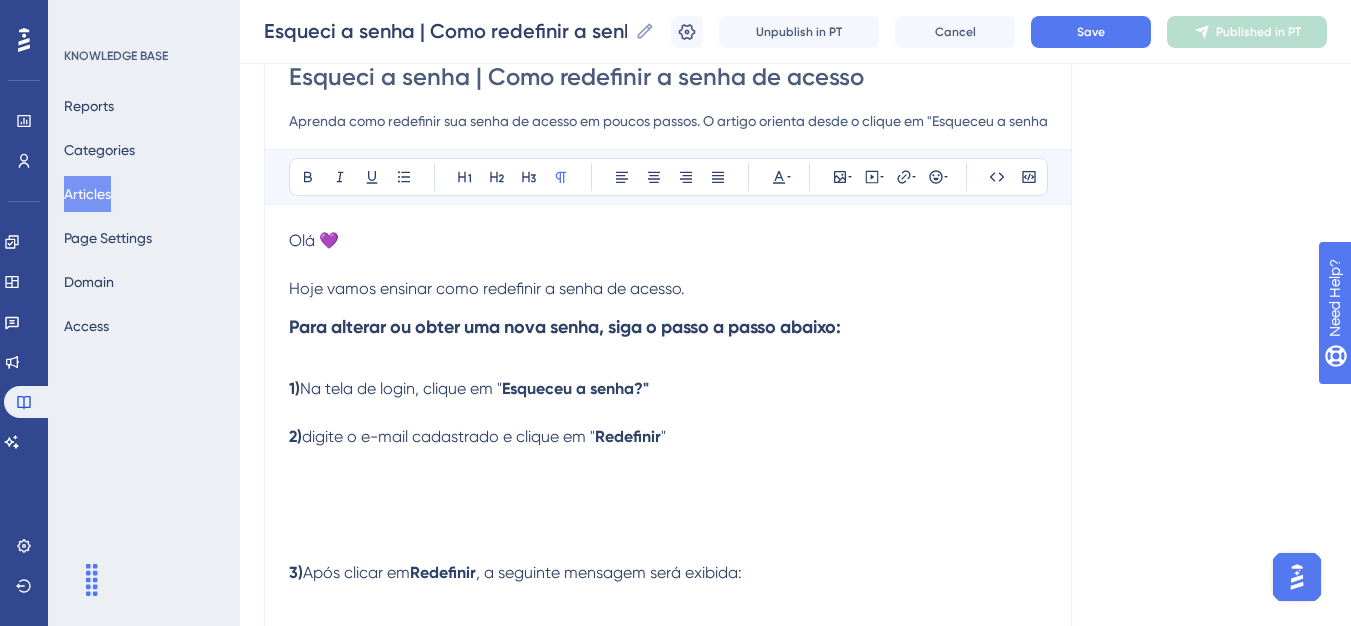 click on "Para alterar ou obter uma nova senha, siga o passo a passo abaixo:" at bounding box center (565, 327) 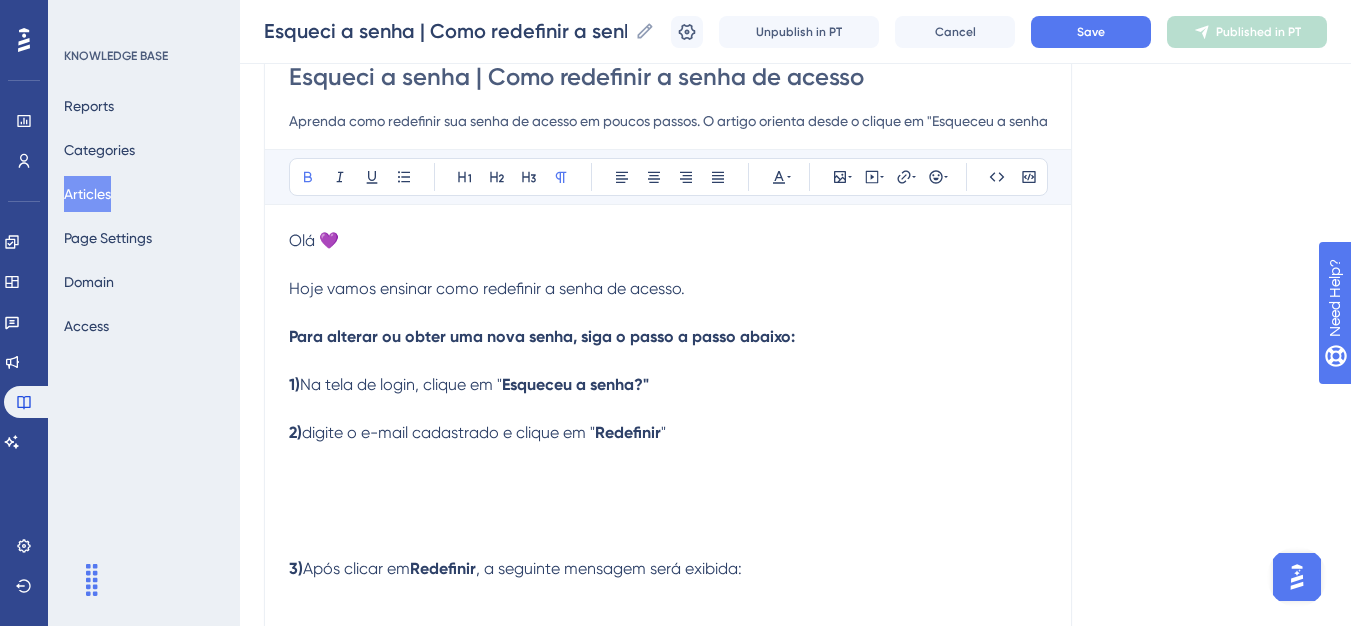 click on "Para alterar ou obter uma nova senha, siga o passo a passo abaixo:" at bounding box center (542, 336) 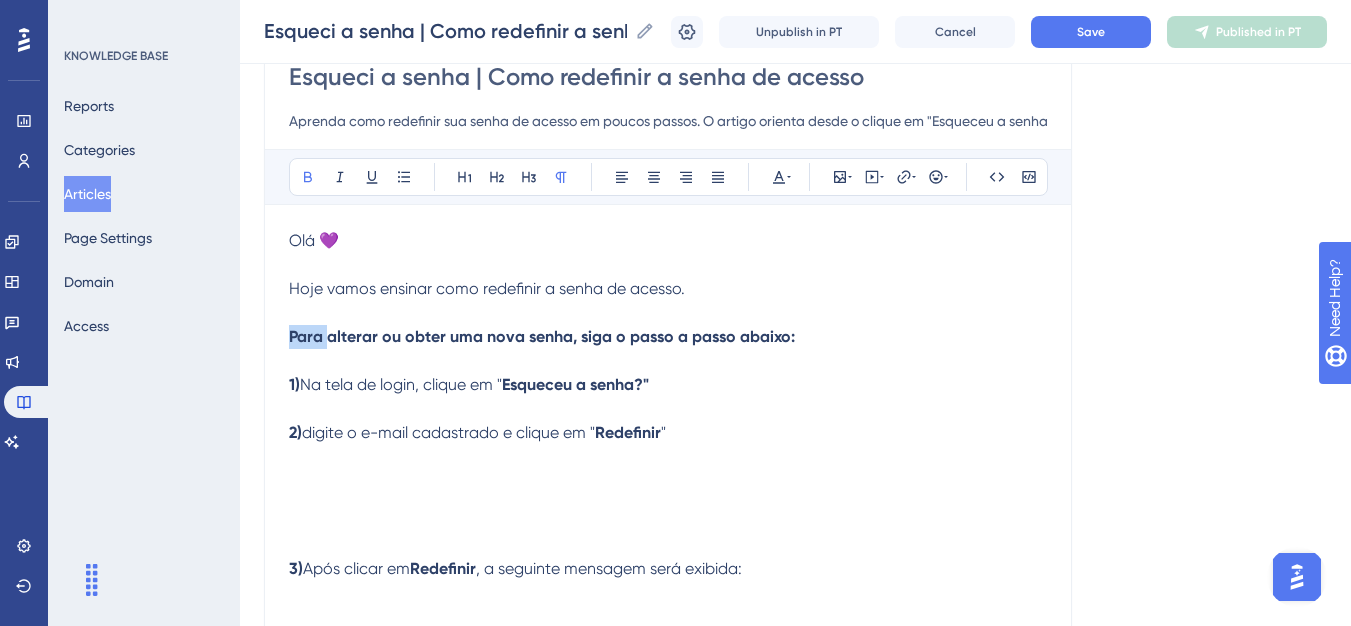 click on "Para alterar ou obter uma nova senha, siga o passo a passo abaixo:" at bounding box center [542, 336] 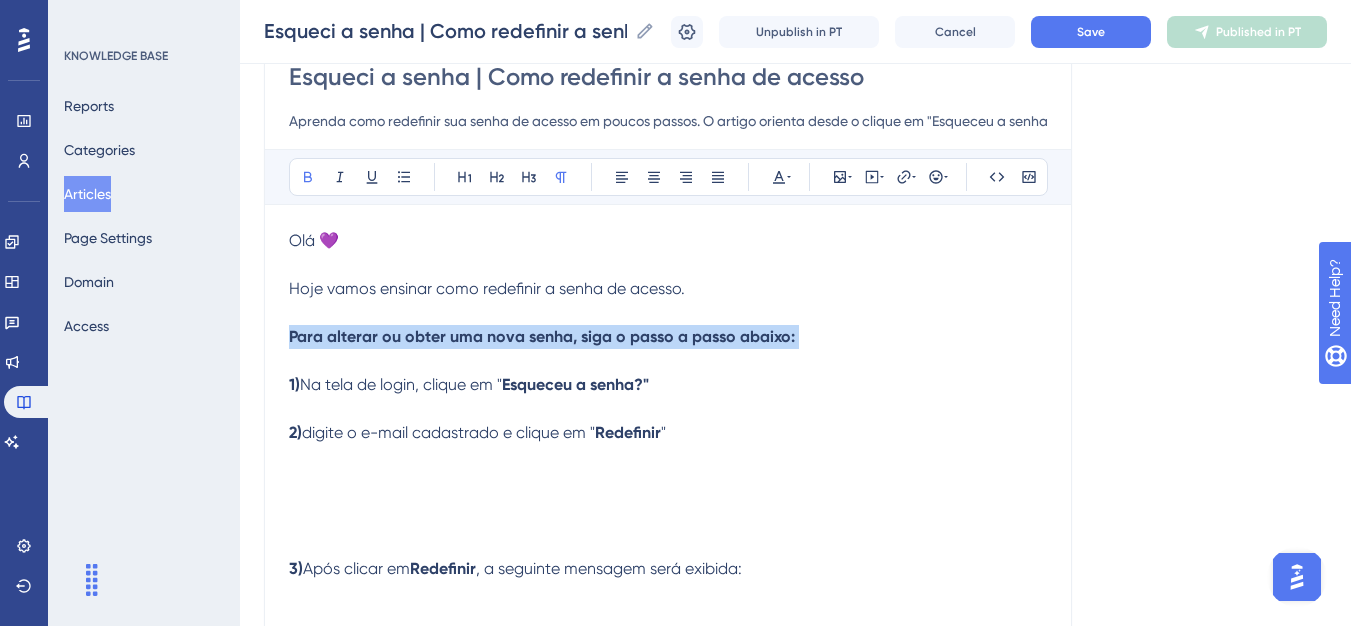 click on "Para alterar ou obter uma nova senha, siga o passo a passo abaixo:" at bounding box center (542, 336) 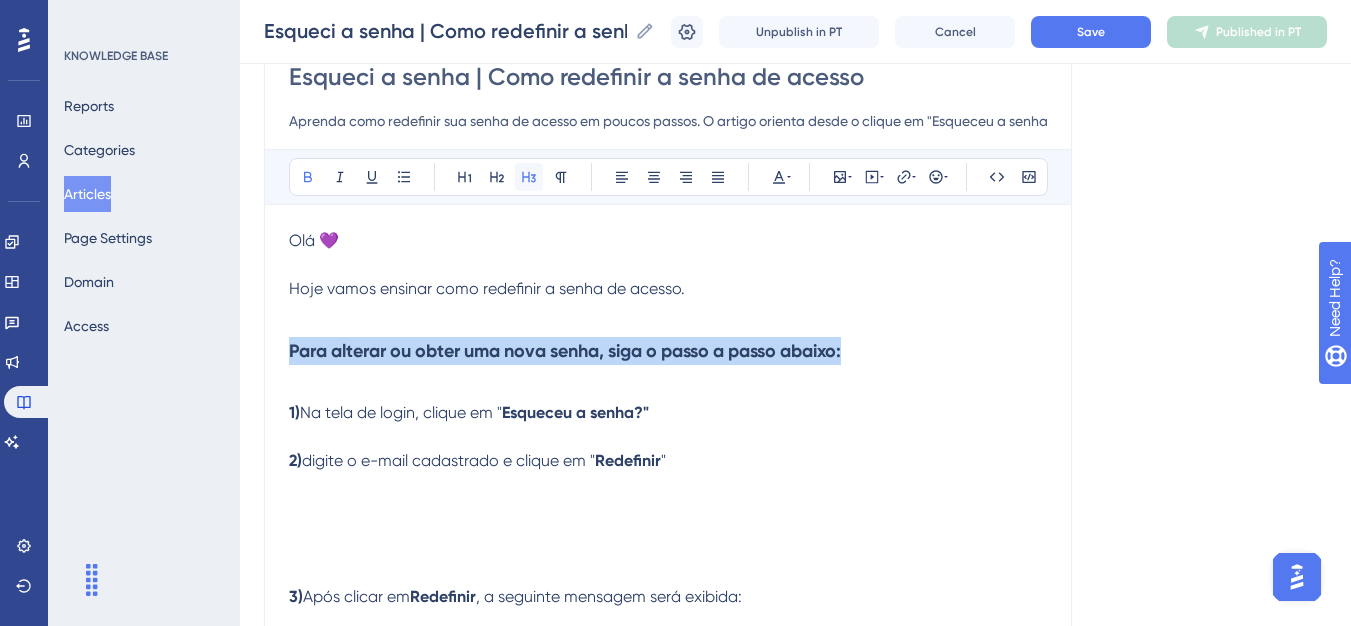 click at bounding box center [529, 177] 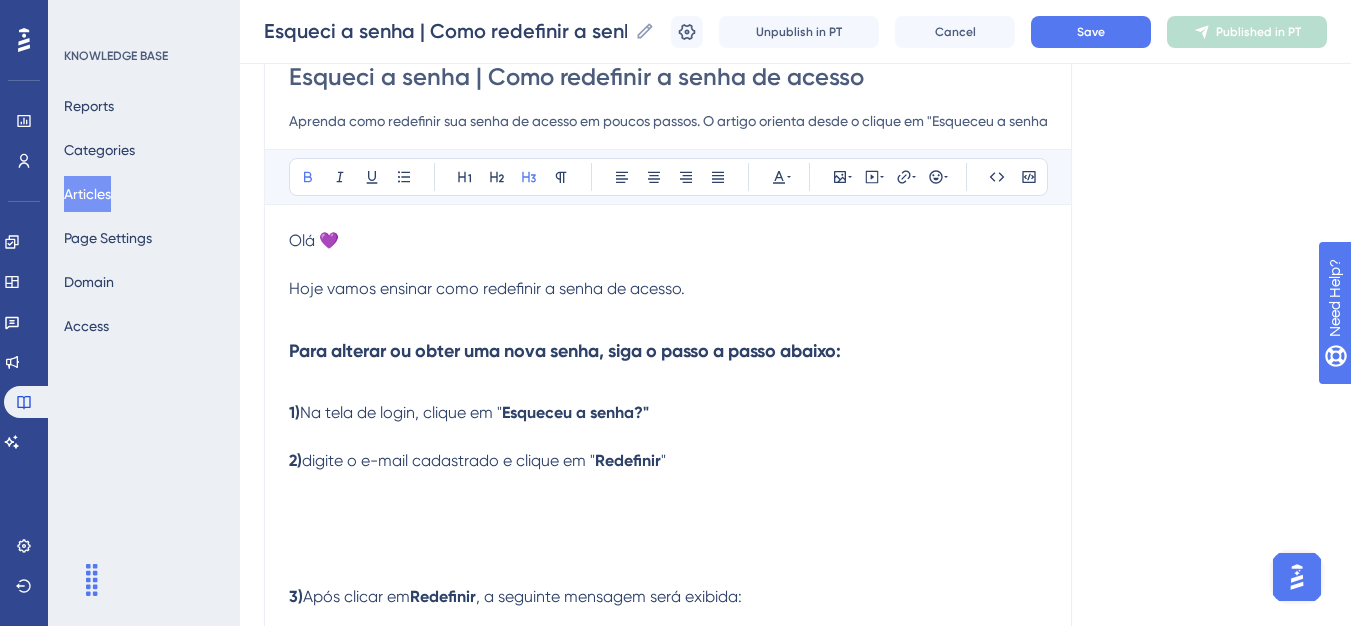 click on "Na tela de login, clique em "" at bounding box center [401, 412] 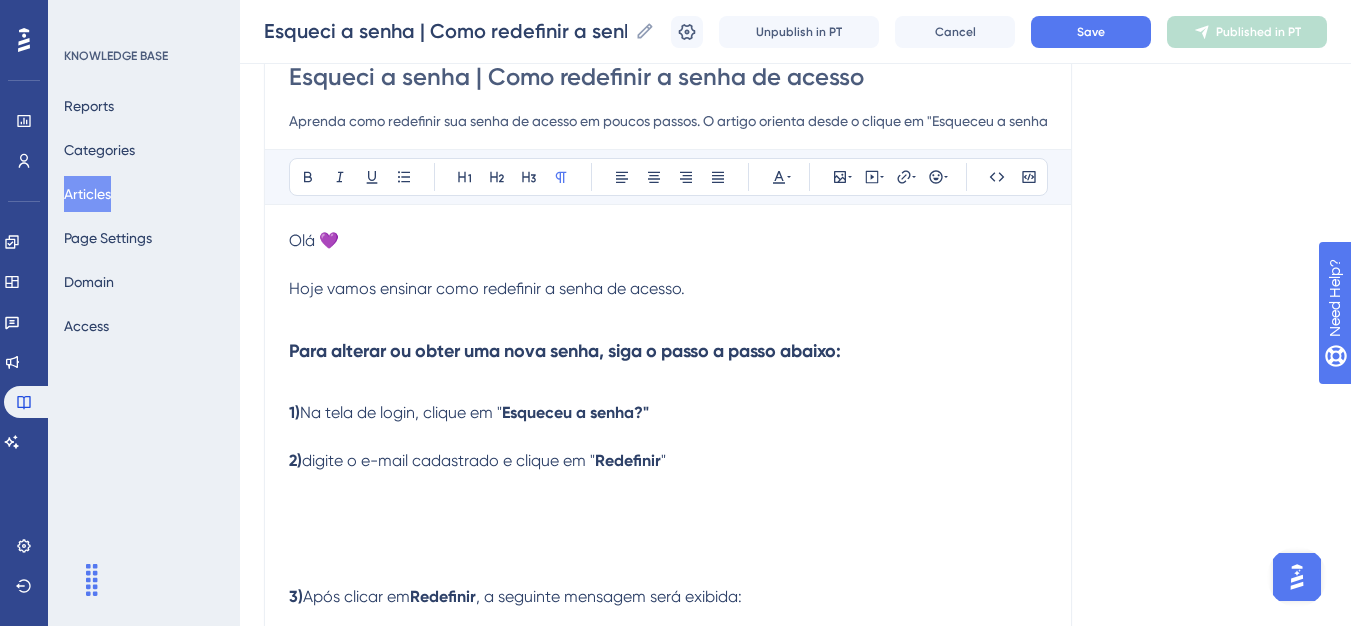 click at bounding box center [668, 437] 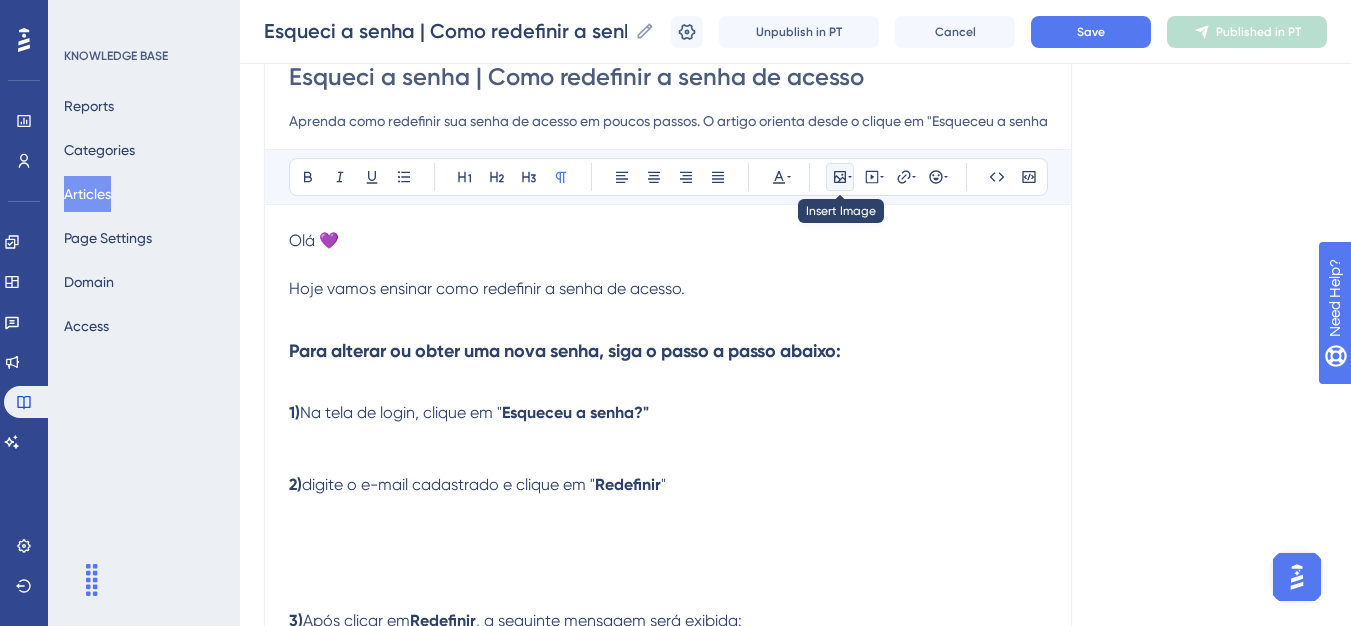 click at bounding box center (840, 177) 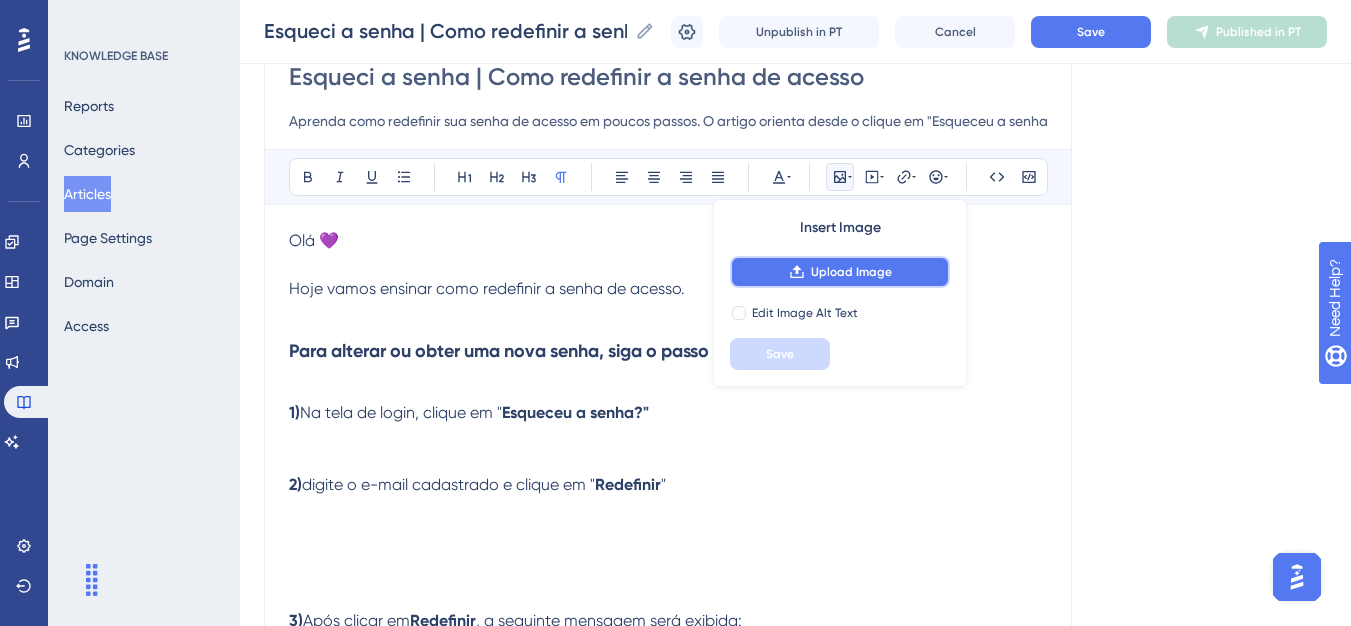 click on "Upload Image" at bounding box center (840, 272) 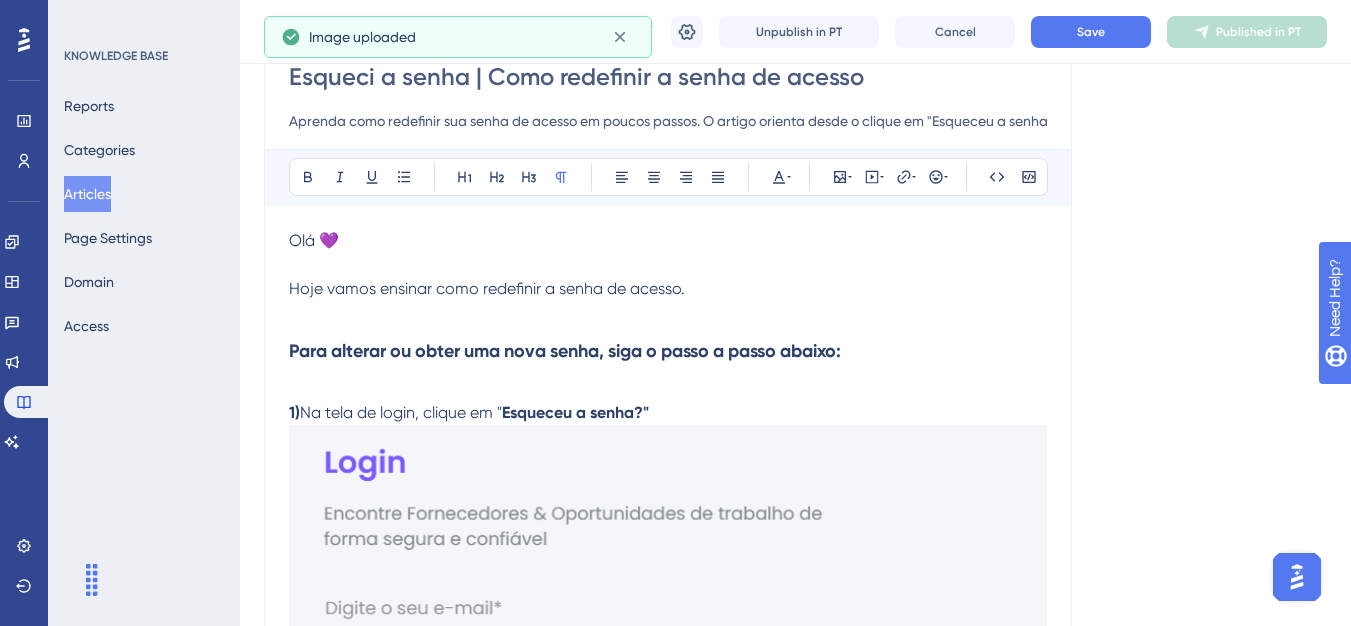 click at bounding box center [668, 784] 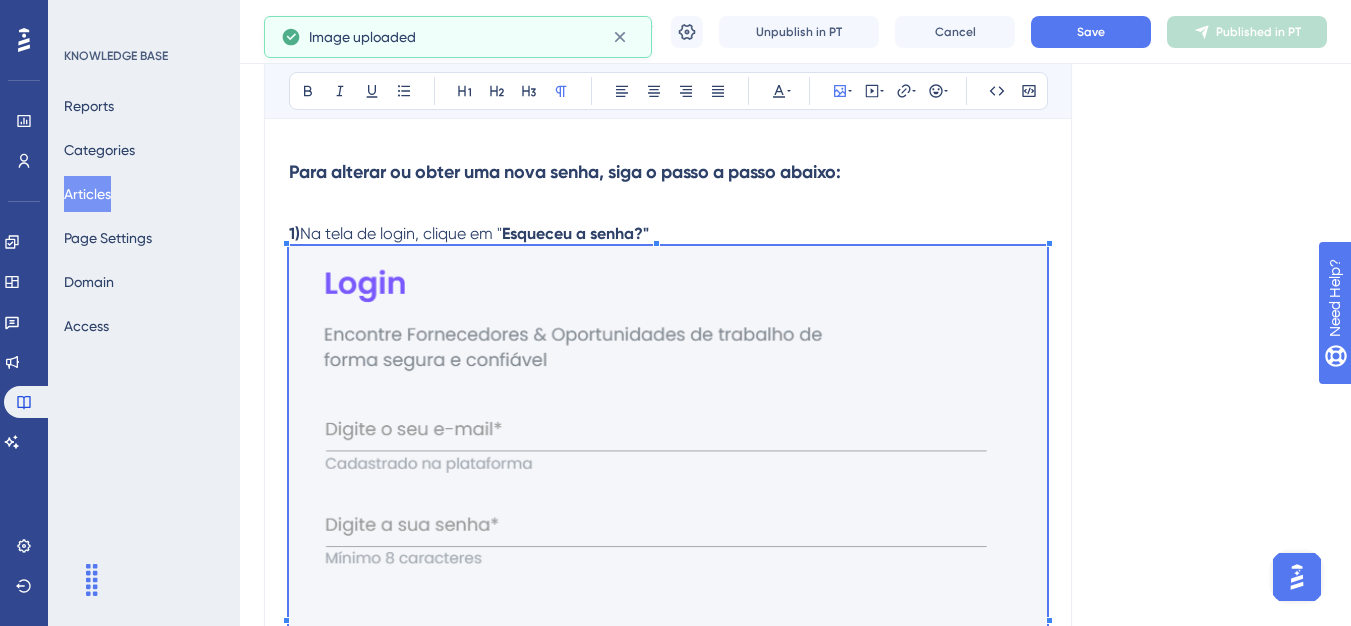 scroll, scrollTop: 396, scrollLeft: 0, axis: vertical 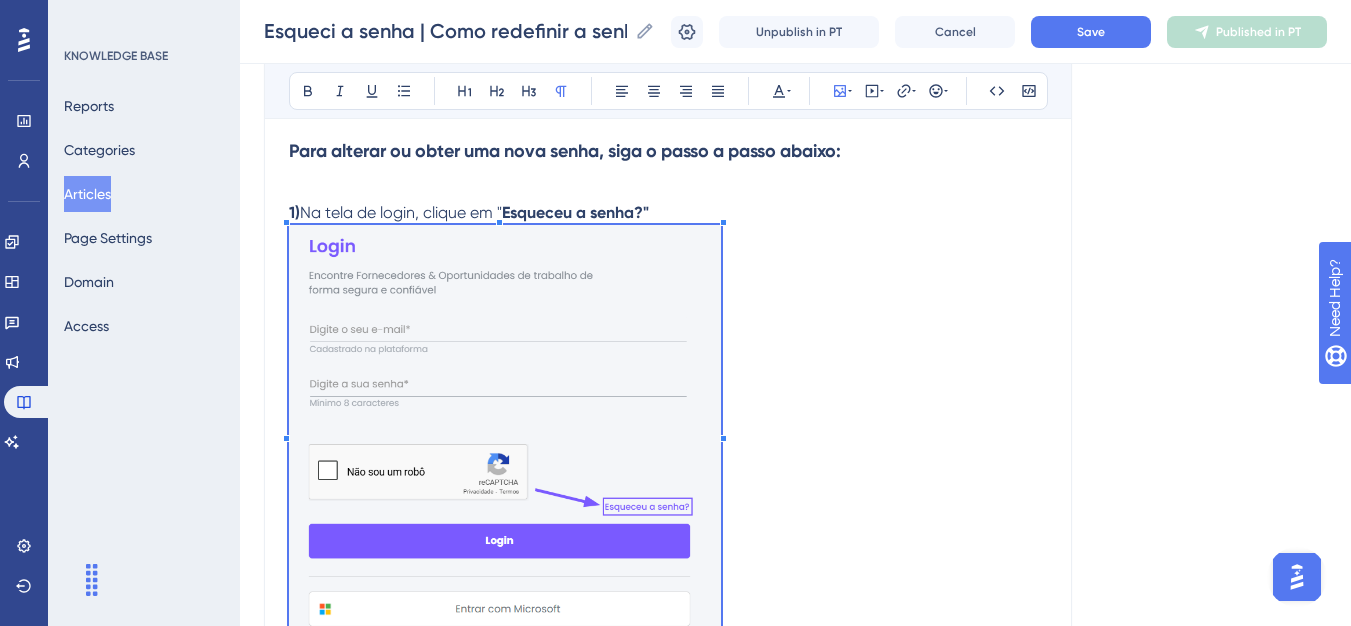 click at bounding box center [668, 433] 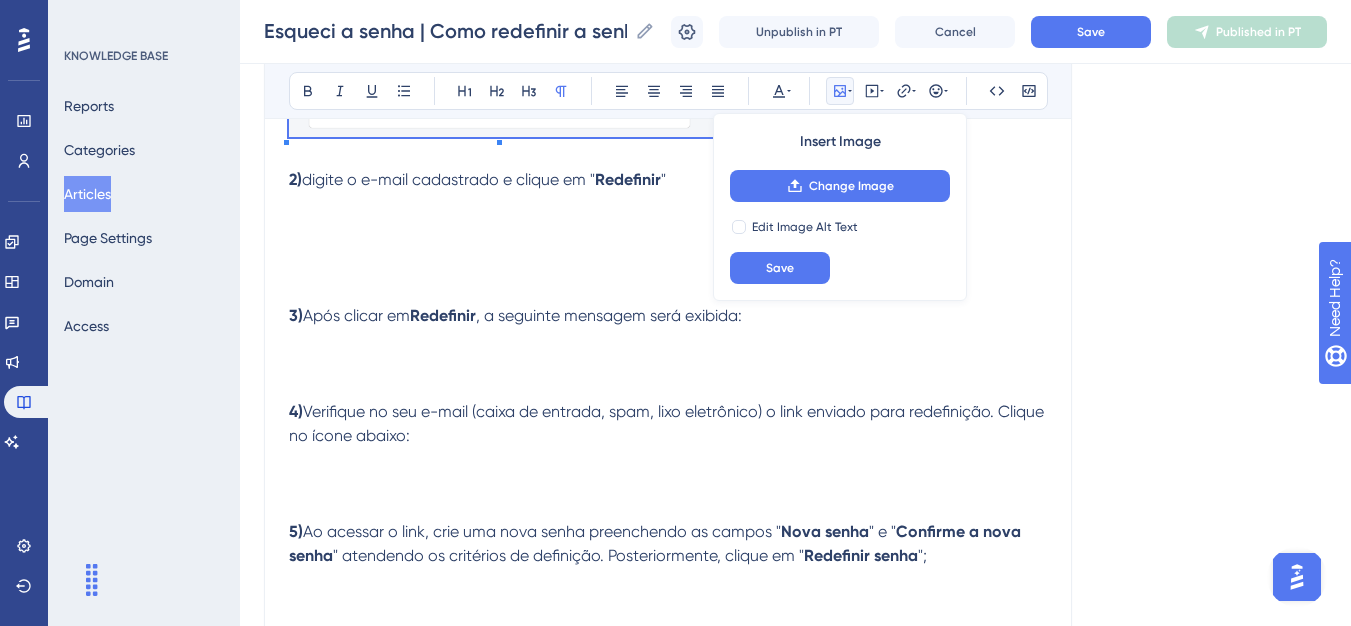 scroll, scrollTop: 896, scrollLeft: 0, axis: vertical 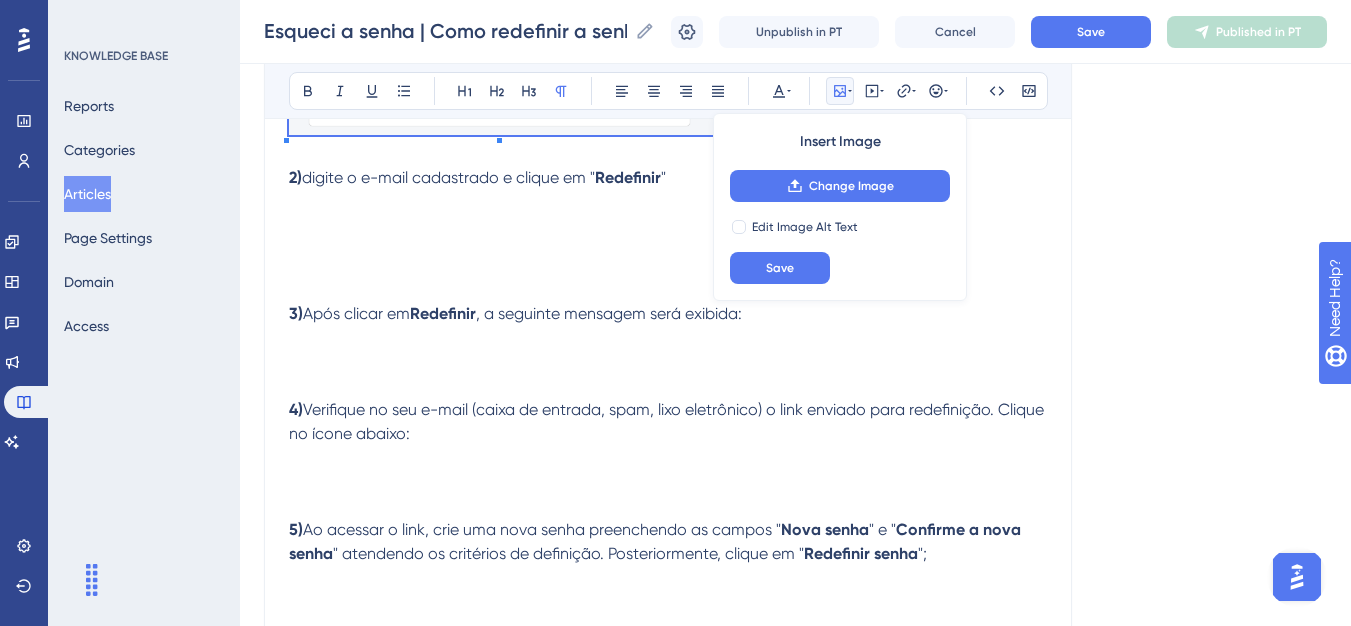 click at bounding box center [668, 234] 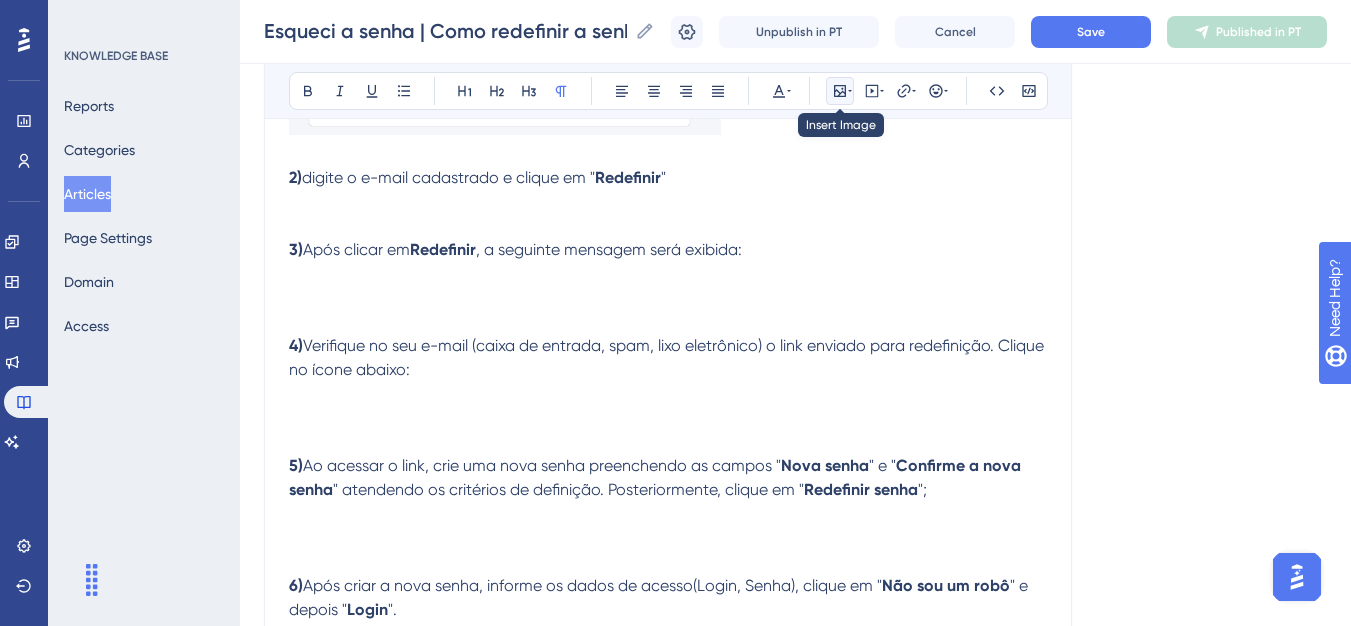 click at bounding box center (840, 91) 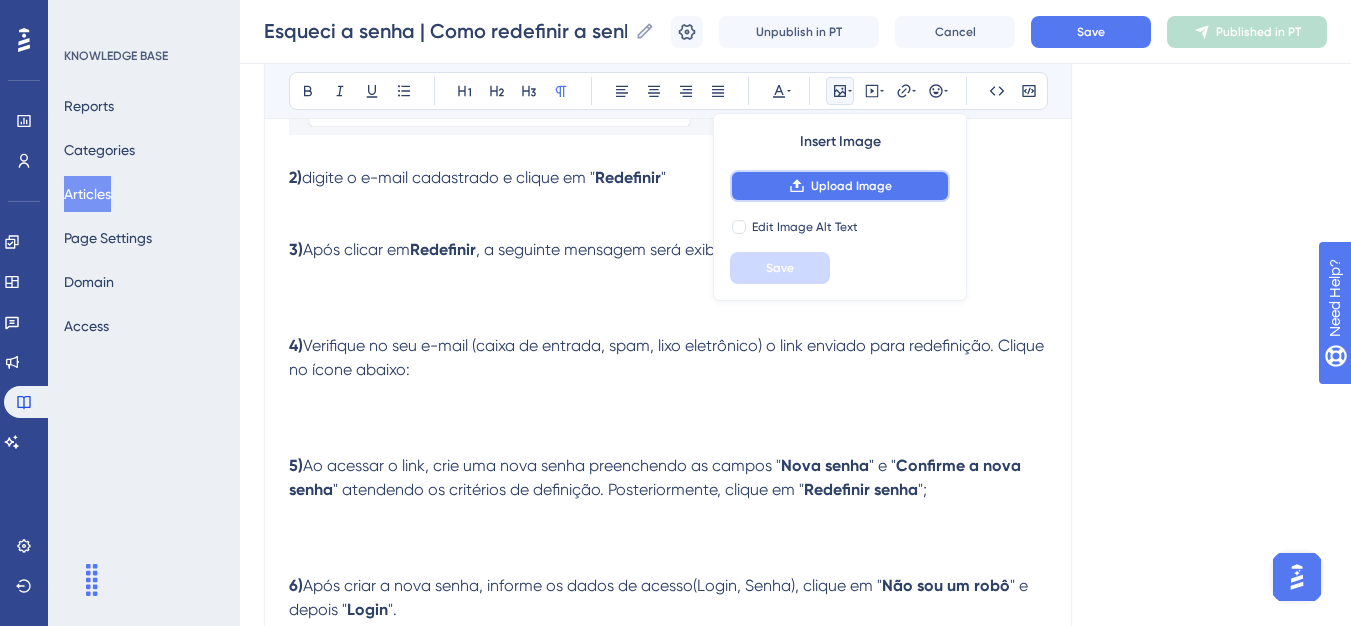 click on "Upload Image" at bounding box center (851, 186) 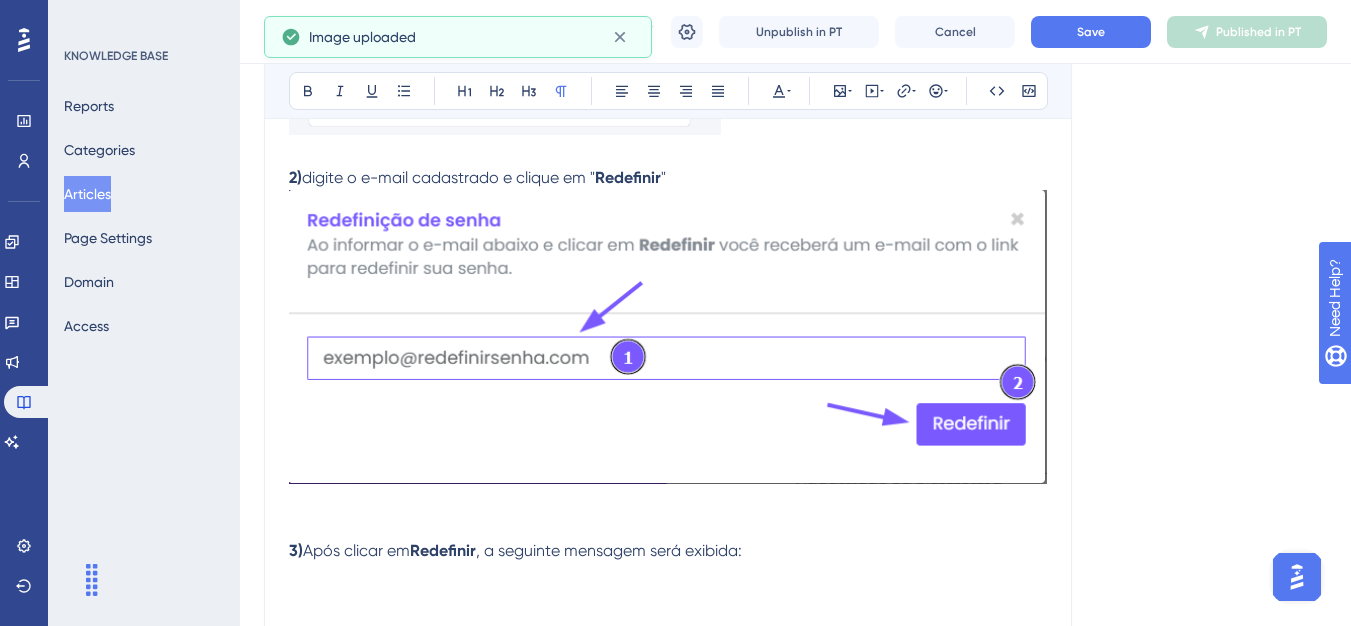 click at bounding box center [668, 337] 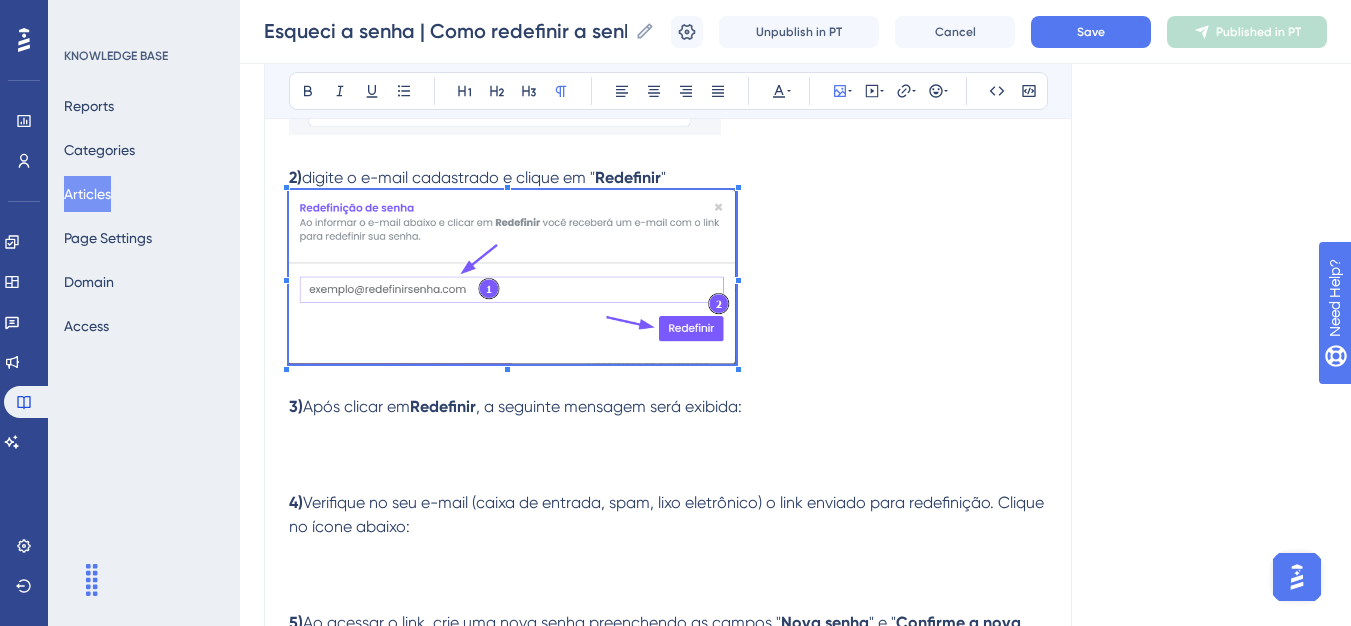 click on "Olá 💜 Hoje vamos ensinar como redefinir a senha de acesso. Para alterar ou obter uma nova senha, siga o passo a passo abaixo:   1)  Na tela de login, clique em " Esqueceu a senha?" 2)  digite o e-mail cadastrado e clique em " Redefinir "   3)  Após clicar em  Redefinir , a seguinte mensagem será exibida:     4)  Verifique no seu e-mail (caixa de entrada, spam, lixo eletrônico) o link enviado para redefinição. Clique no ícone abaixo:  5)  Ao acessar o link, crie uma nova senha preenchendo as campos " Nova senha " e " Confirme a nova senha " atendendo os critérios de definição. Posteriormente, clique em " Redefinir senha ";   6)  Após criar a nova senha, informe os dados de acesso(Login, Senha), clique em " Não sou um robô " e depois " Login ". Obs: [EMAIL_ADDRESS][DOMAIN_NAME] ”." at bounding box center [668, 258] 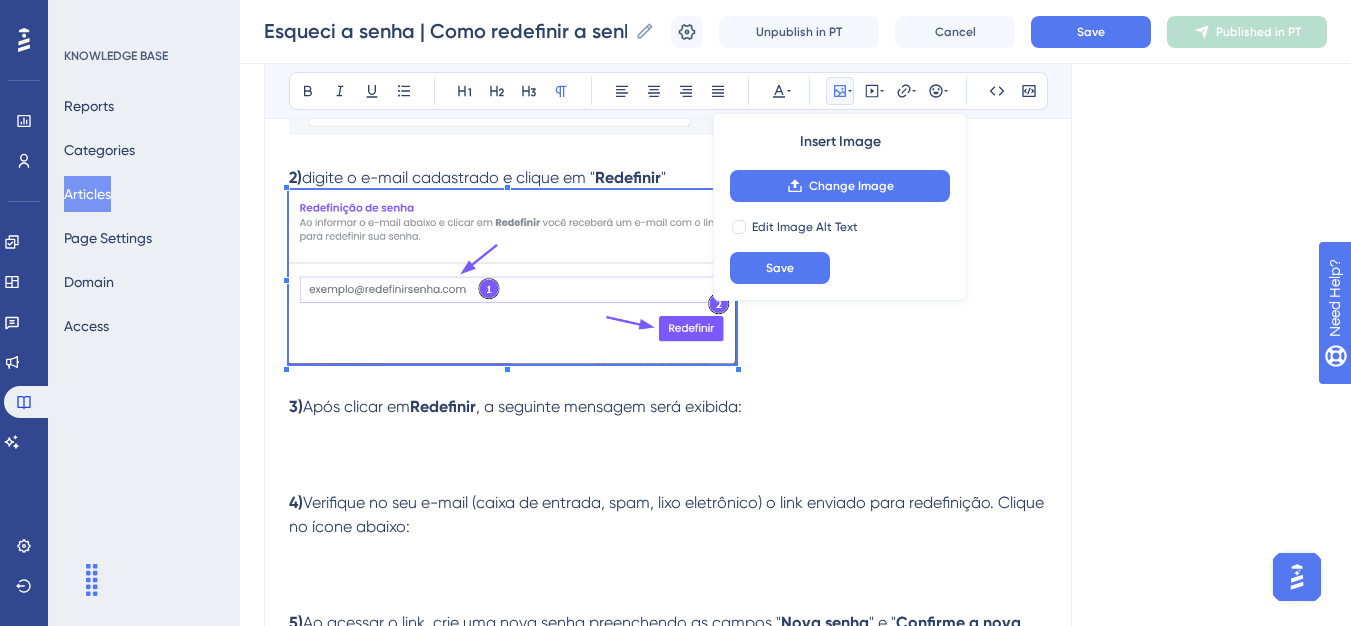 click at bounding box center [668, 455] 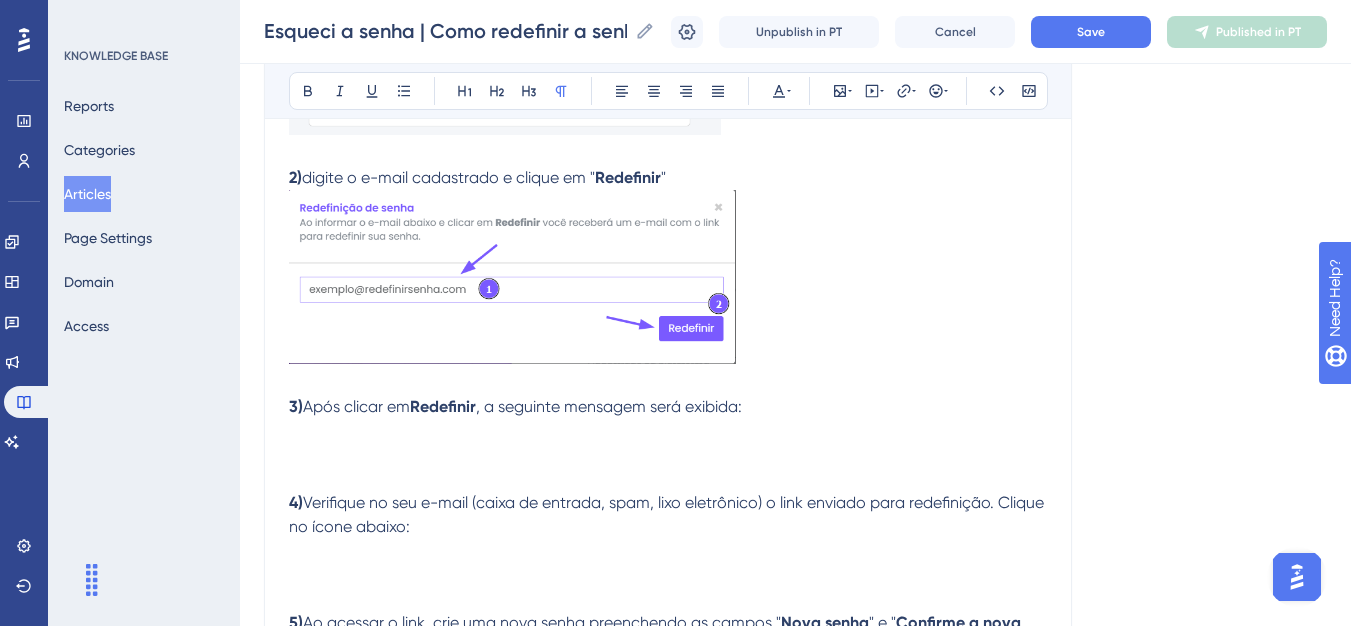 click on ", a seguinte mensagem será exibida:" at bounding box center [609, 406] 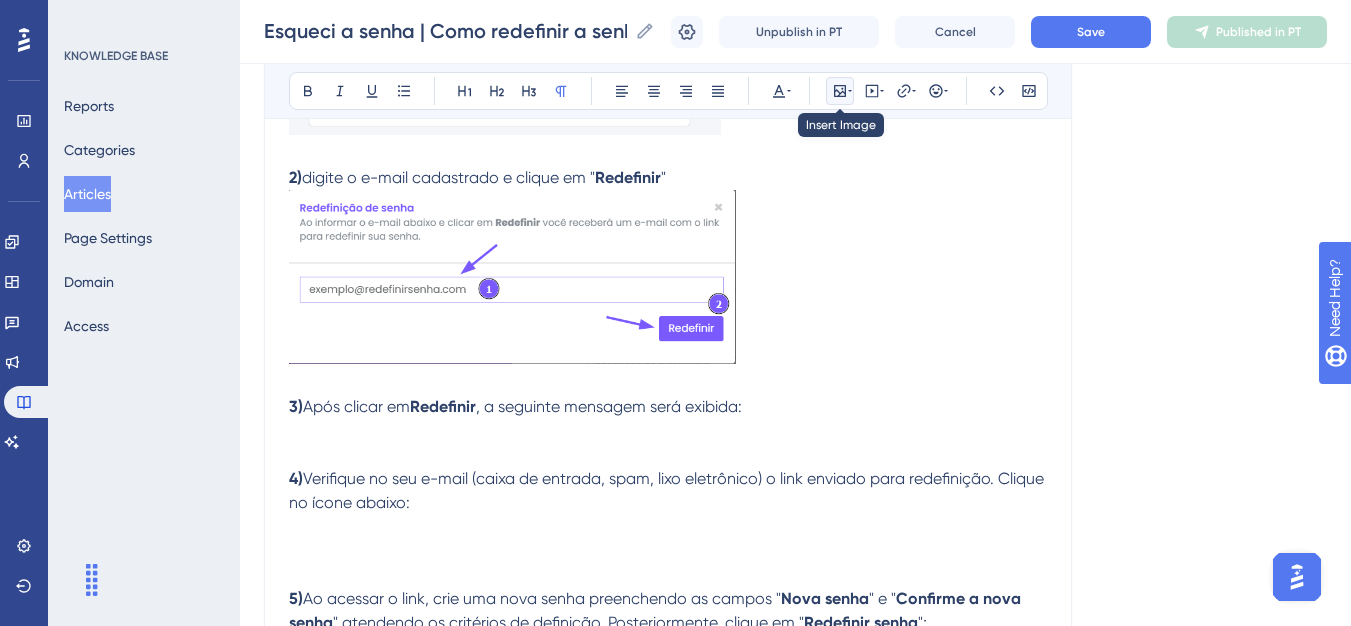 click at bounding box center [840, 91] 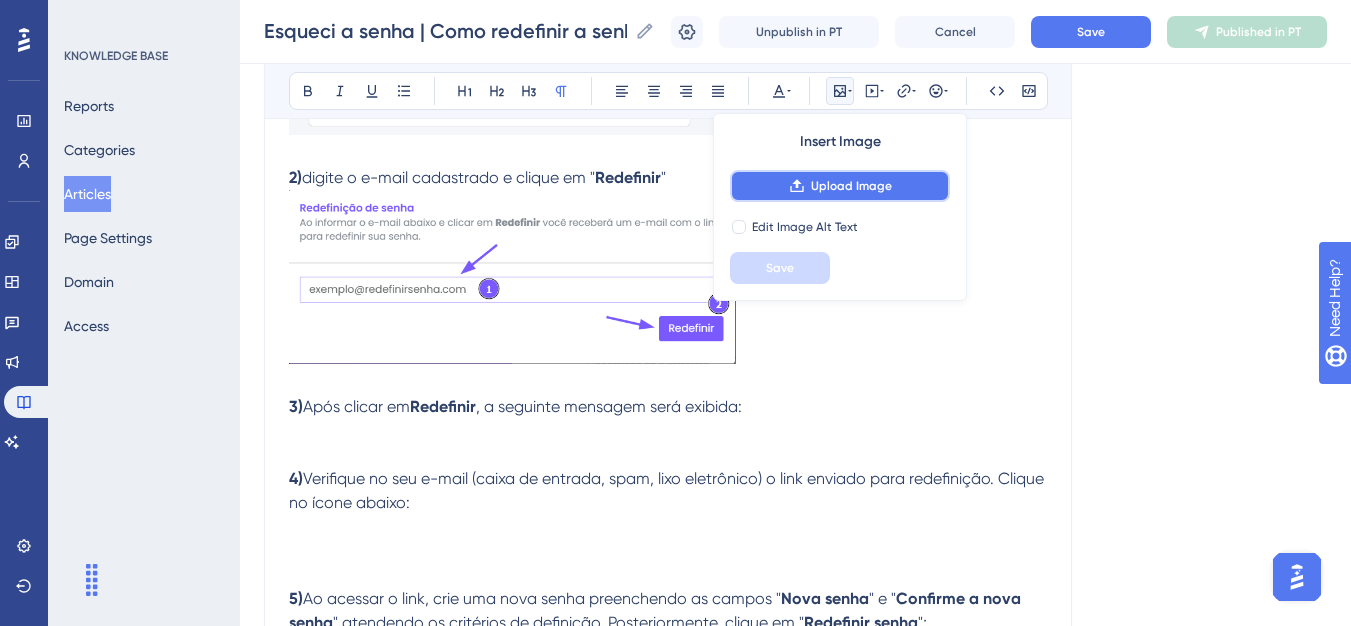 click 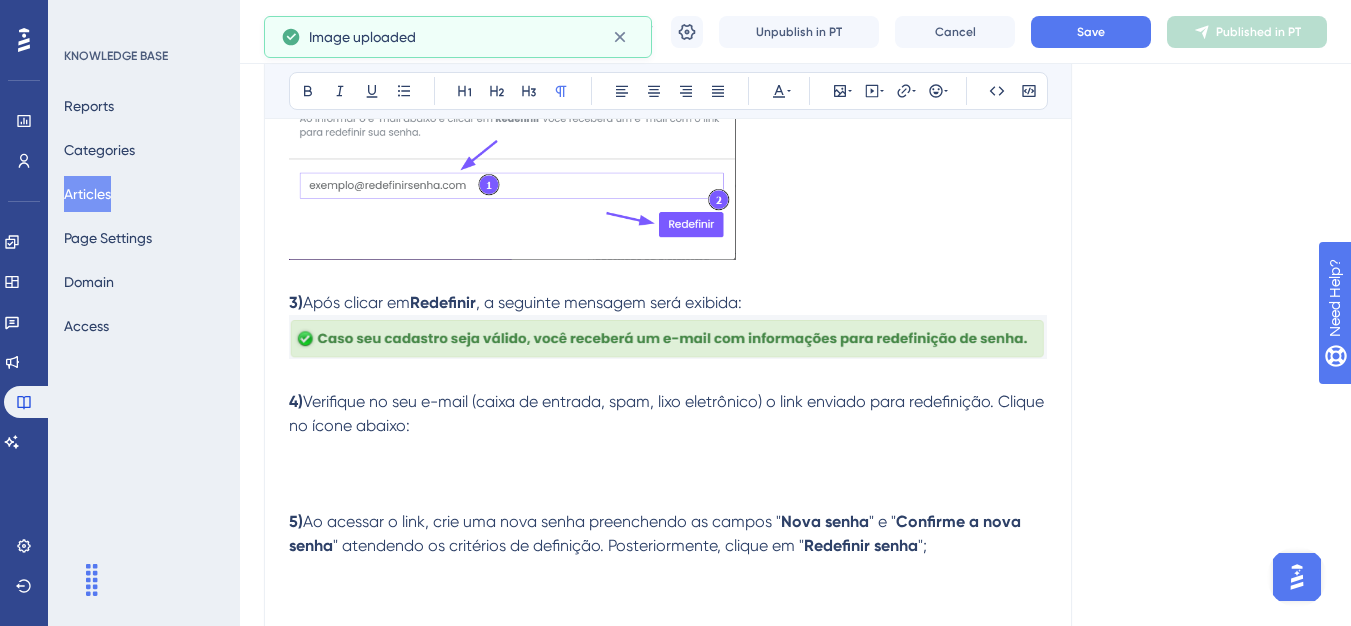 scroll, scrollTop: 1096, scrollLeft: 0, axis: vertical 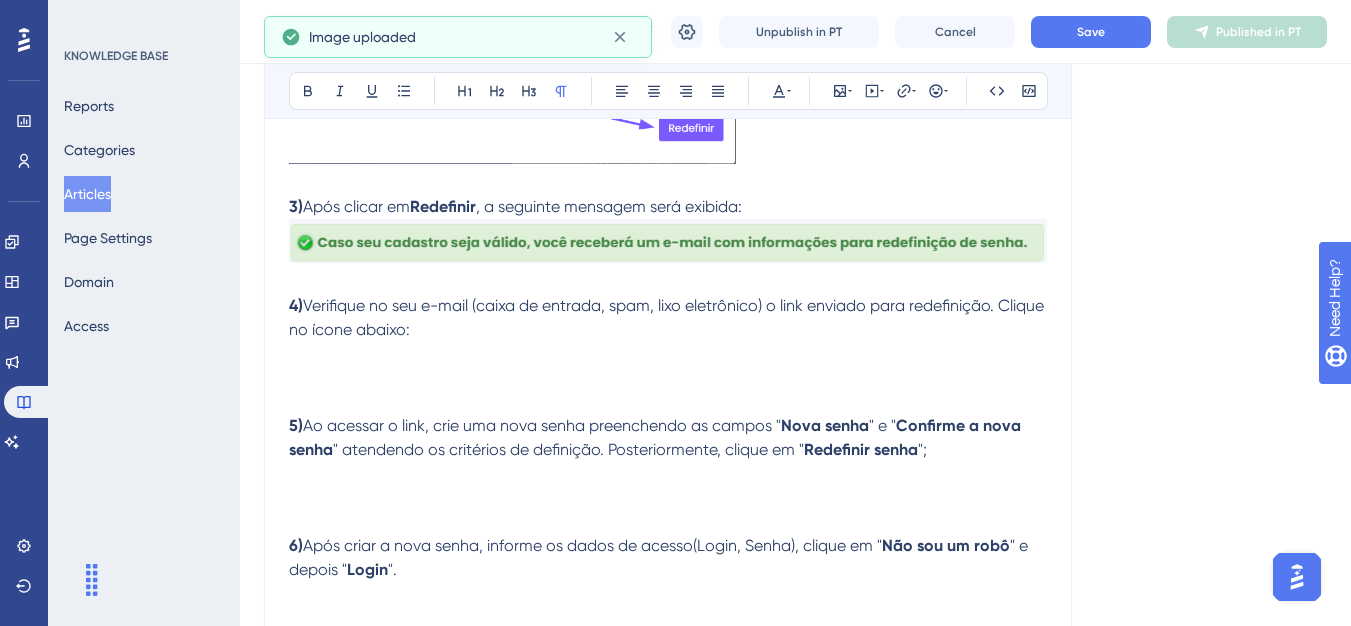 click on "4)  Verifique no seu e-mail (caixa de entrada, spam, lixo eletrônico) o link enviado para redefinição. Clique no ícone abaixo:" at bounding box center (668, 342) 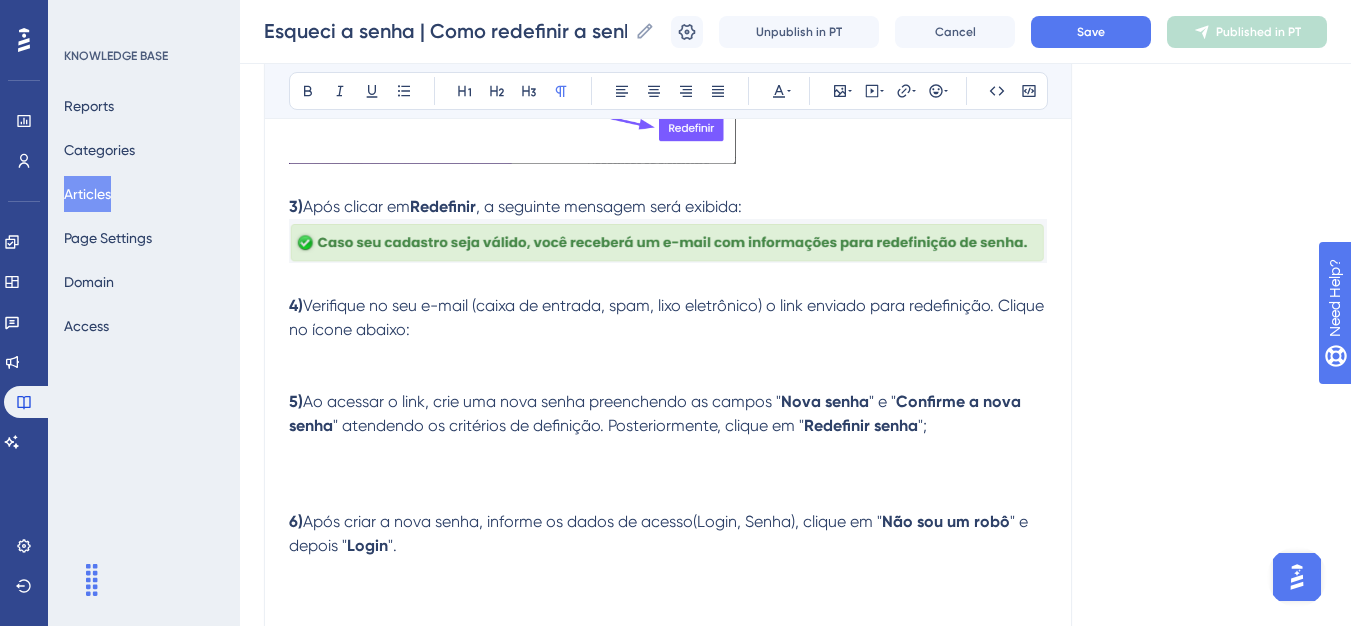 click on "Bold Italic Underline Bullet Point Heading 1 Heading 2 Heading 3 Normal Align Left Align Center Align Right Align Justify Text Color Insert Image Embed Video Hyperlink Emojis Code Code Block" at bounding box center (668, 91) 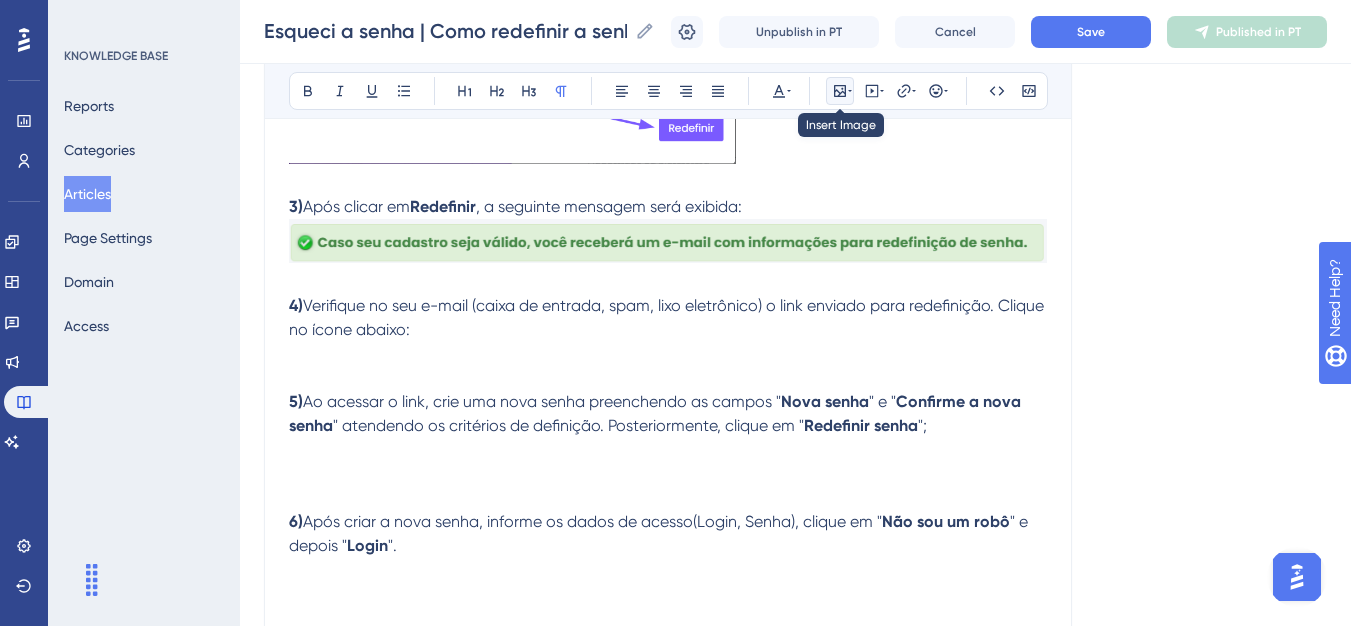 click 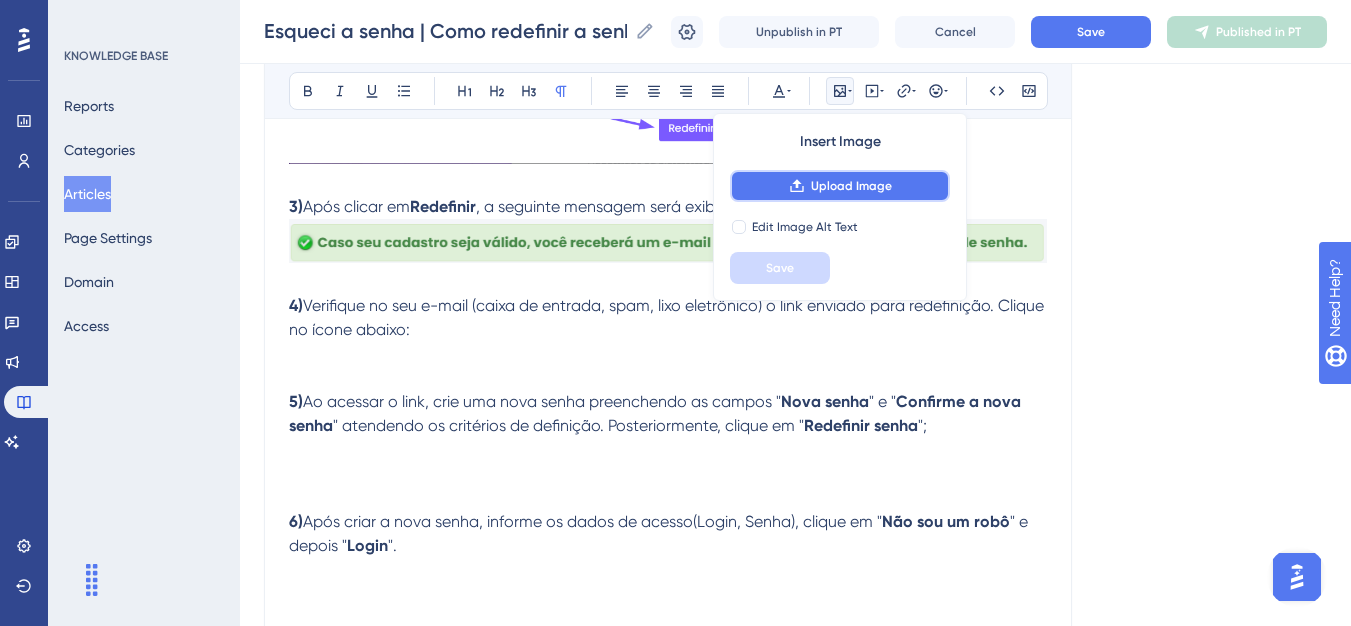 click 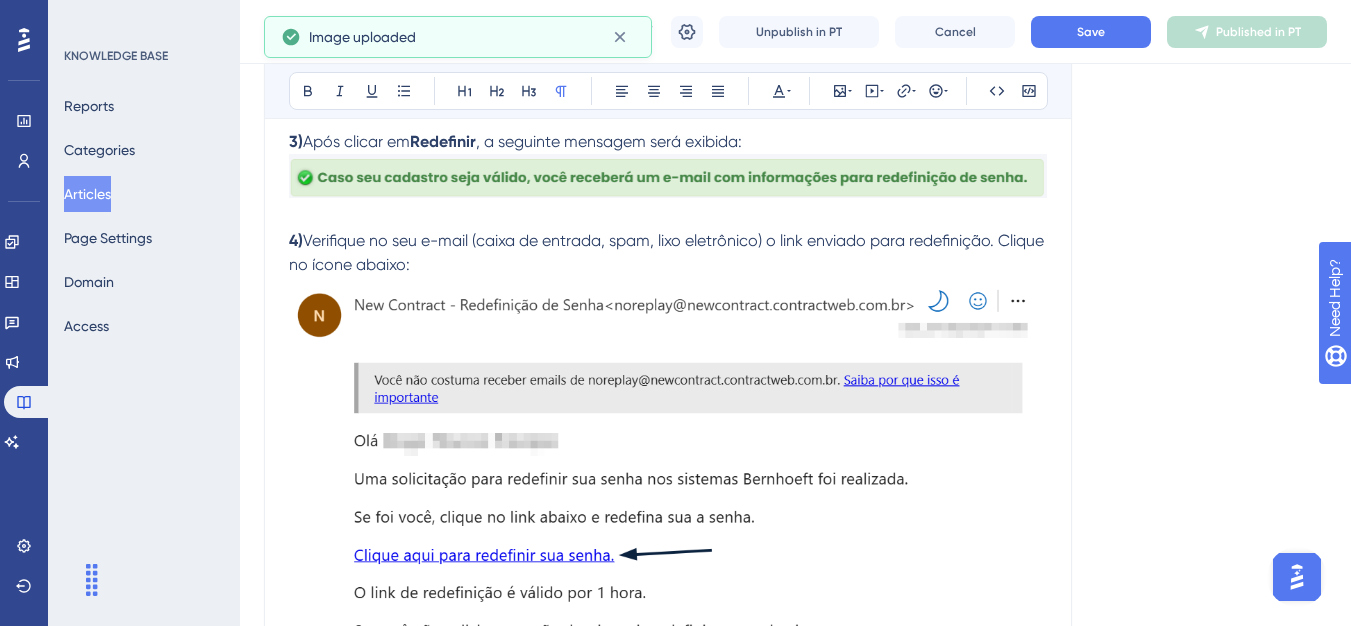 scroll, scrollTop: 1196, scrollLeft: 0, axis: vertical 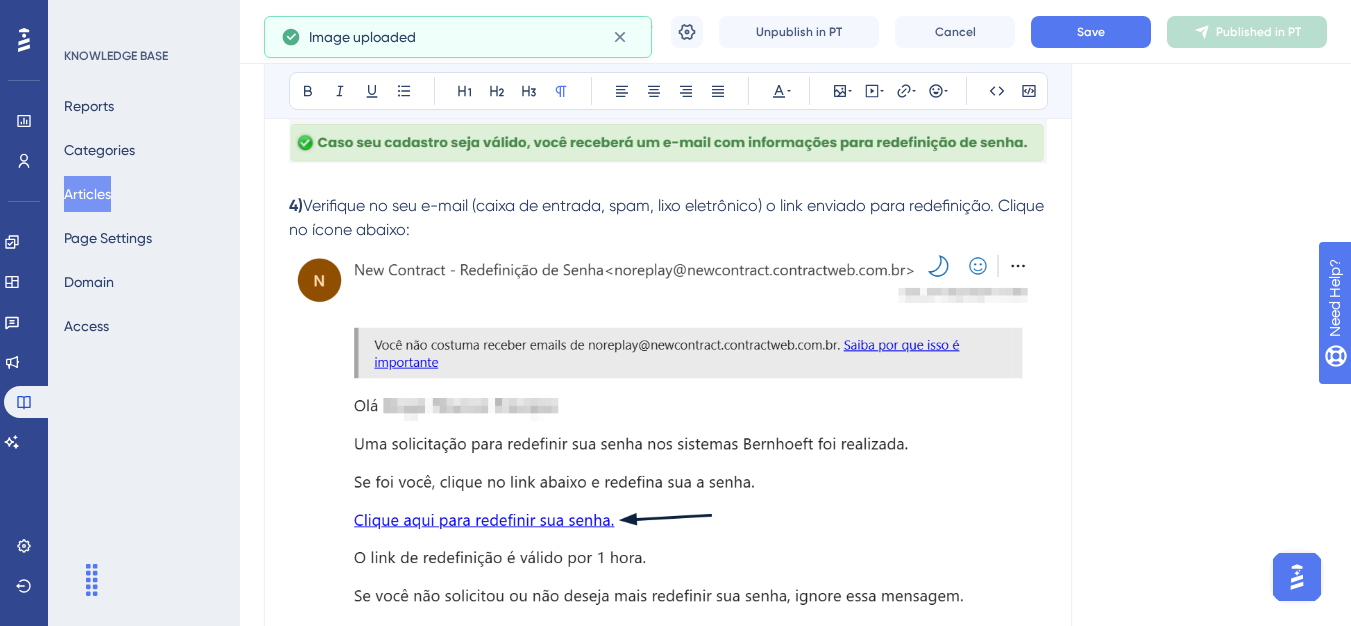 click at bounding box center (668, 490) 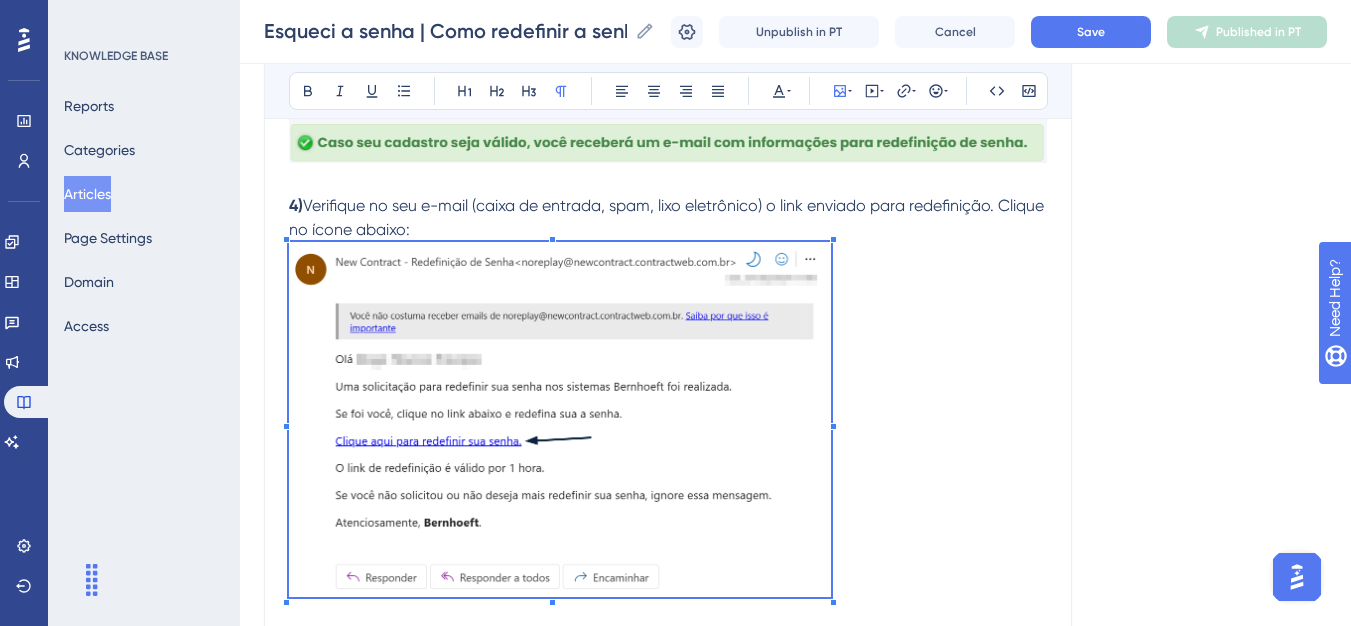 click on "4)  Verifique no seu e-mail (caixa de entrada, spam, lixo eletrônico) o link enviado para redefinição. Clique no ícone abaixo:" at bounding box center (668, 399) 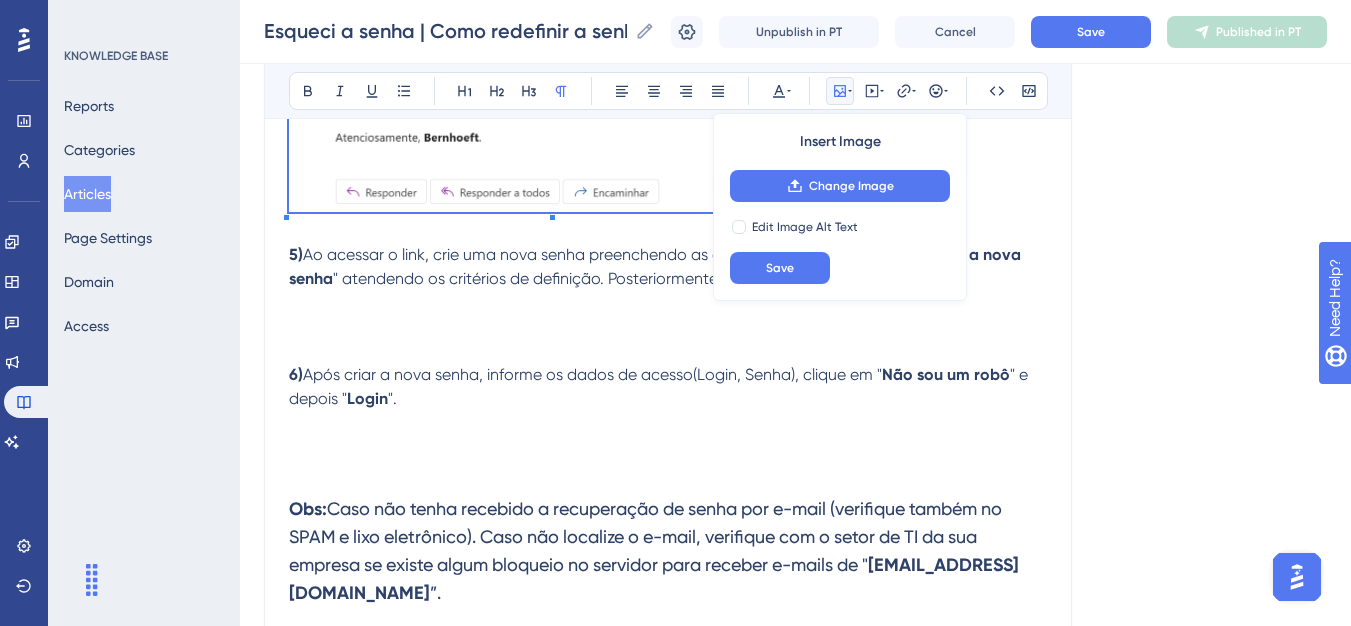 scroll, scrollTop: 1596, scrollLeft: 0, axis: vertical 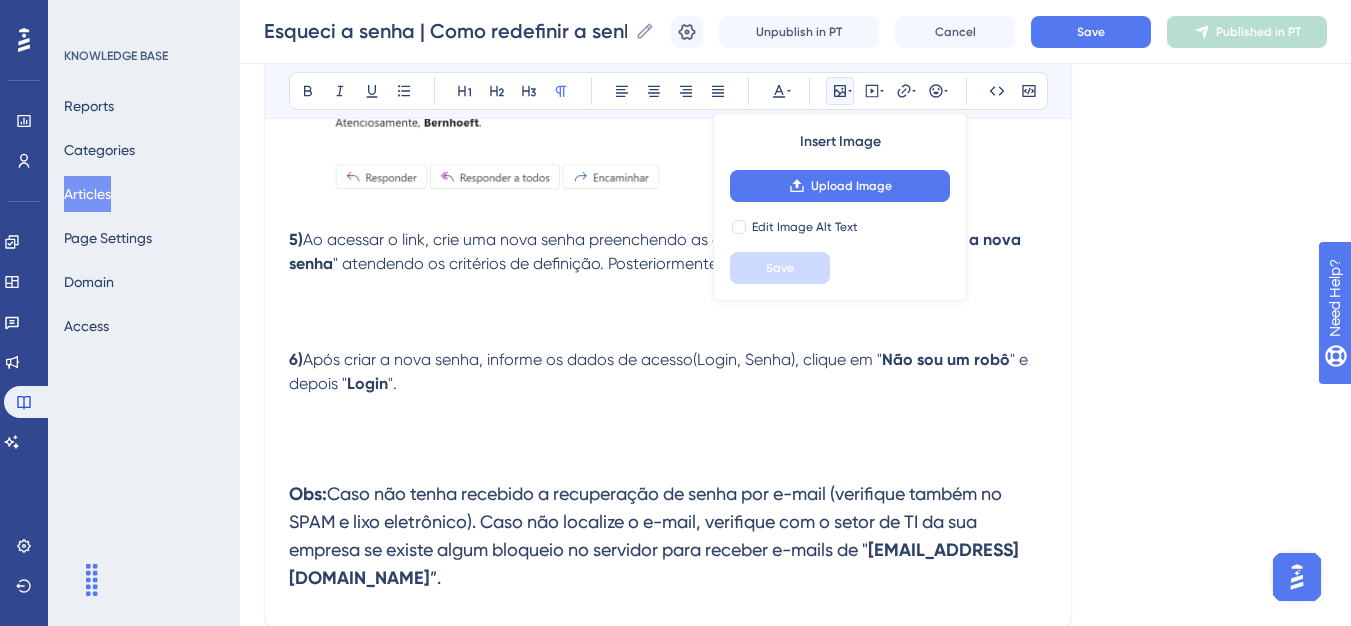 drag, startPoint x: 404, startPoint y: 327, endPoint x: 1230, endPoint y: 369, distance: 827.0671 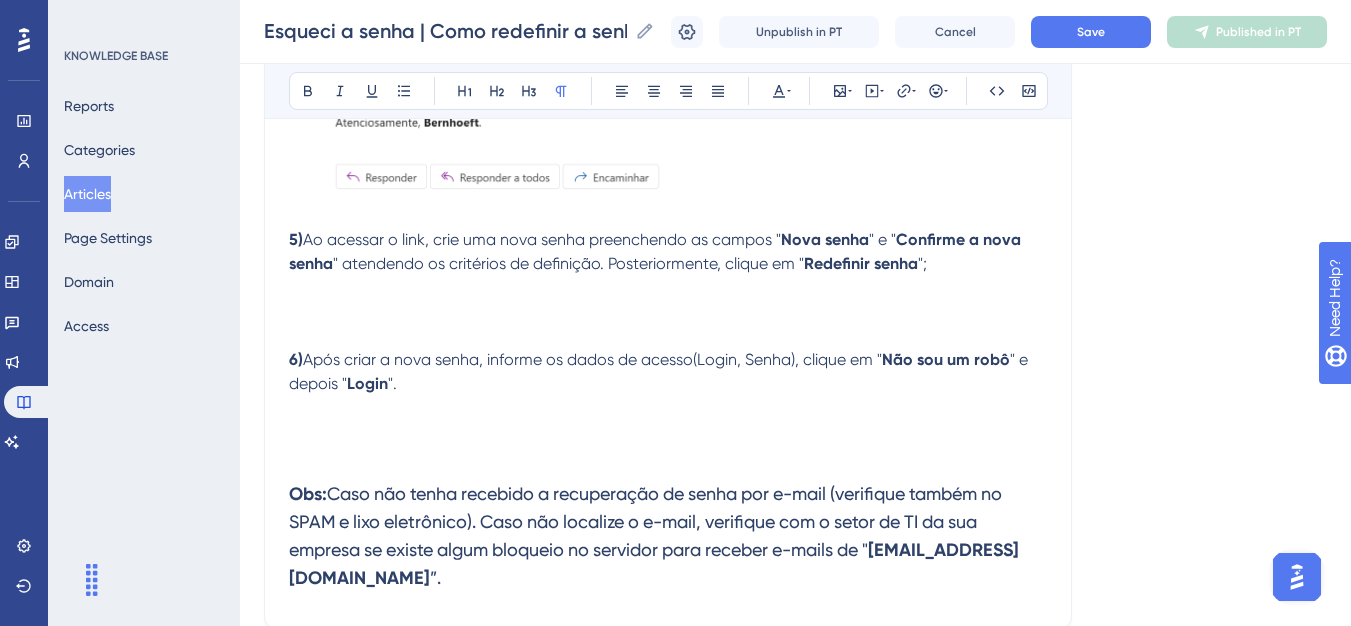 click at bounding box center [668, 288] 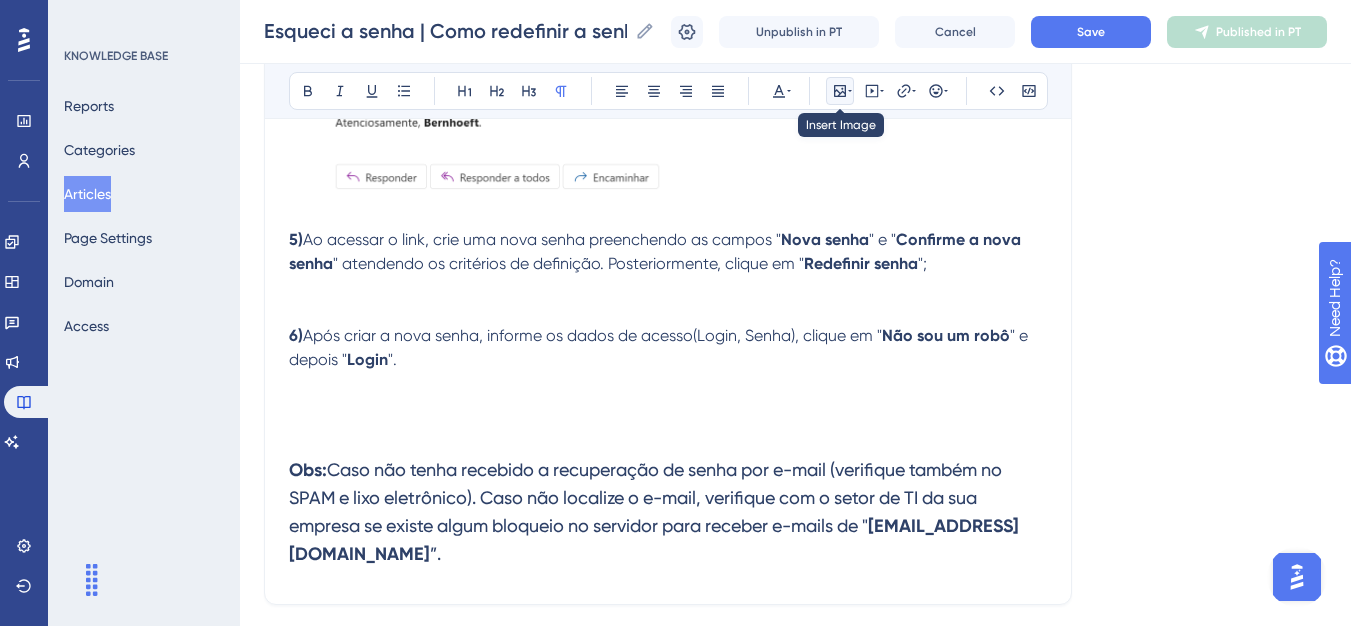 click 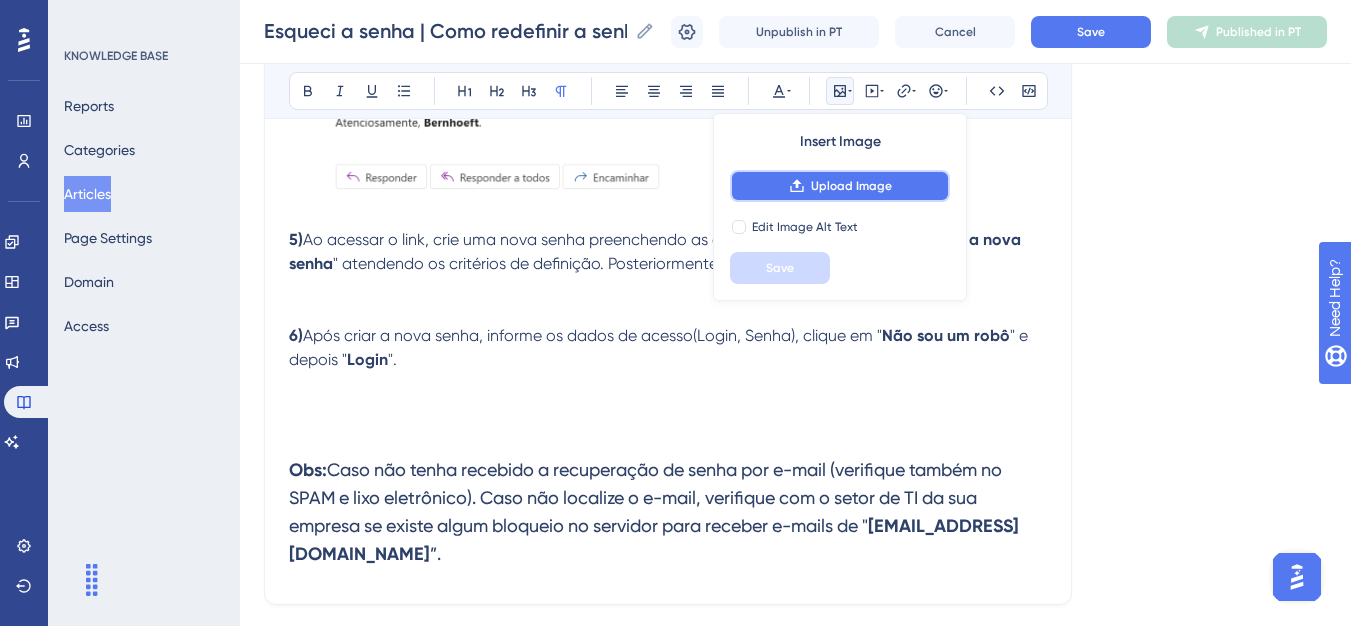 click on "Upload Image" at bounding box center [851, 186] 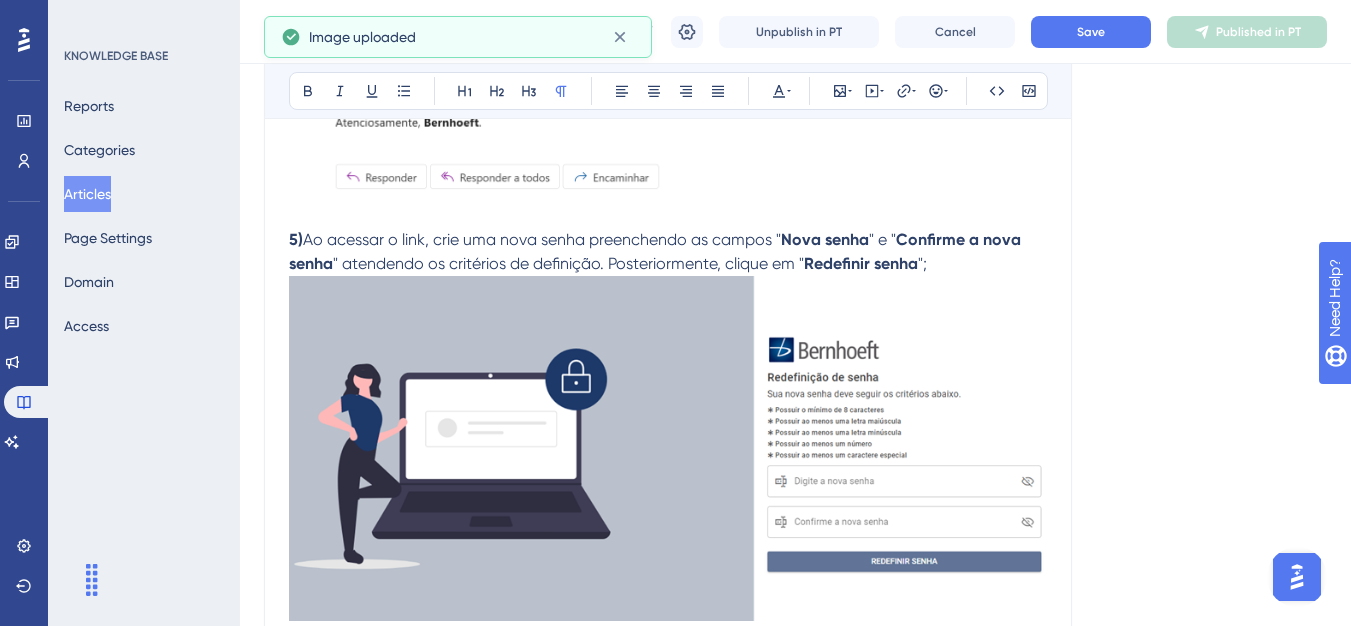 click at bounding box center [668, 448] 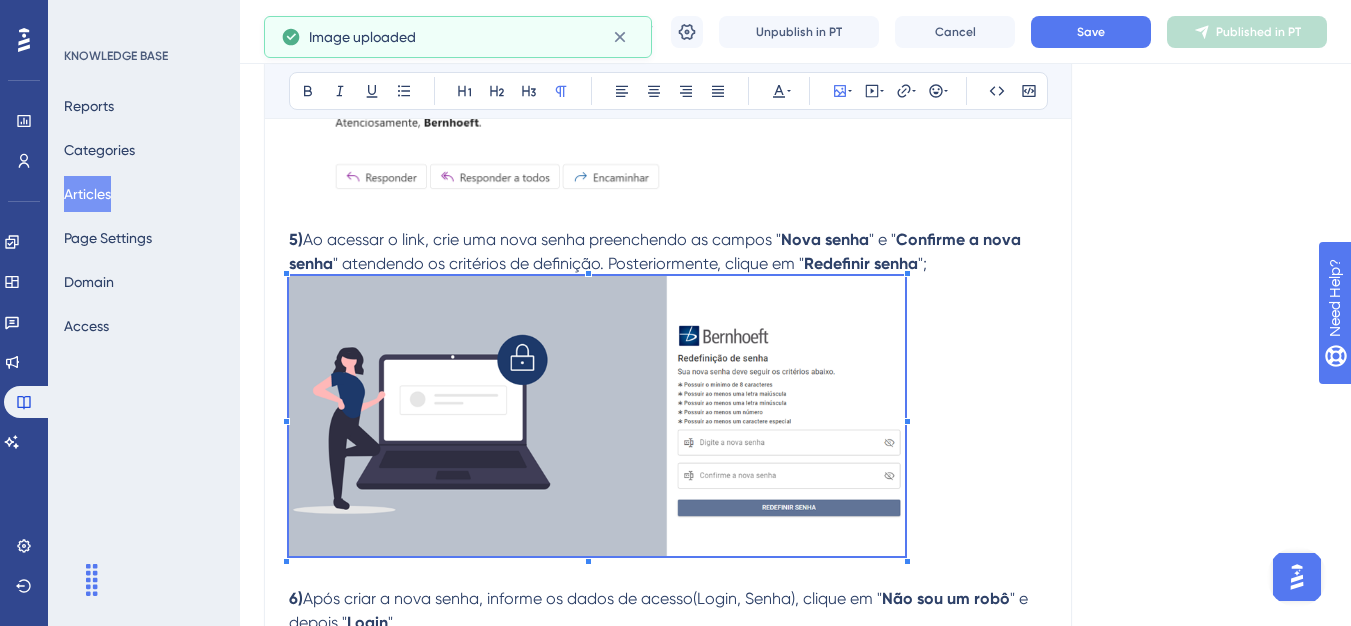 click at bounding box center (668, 419) 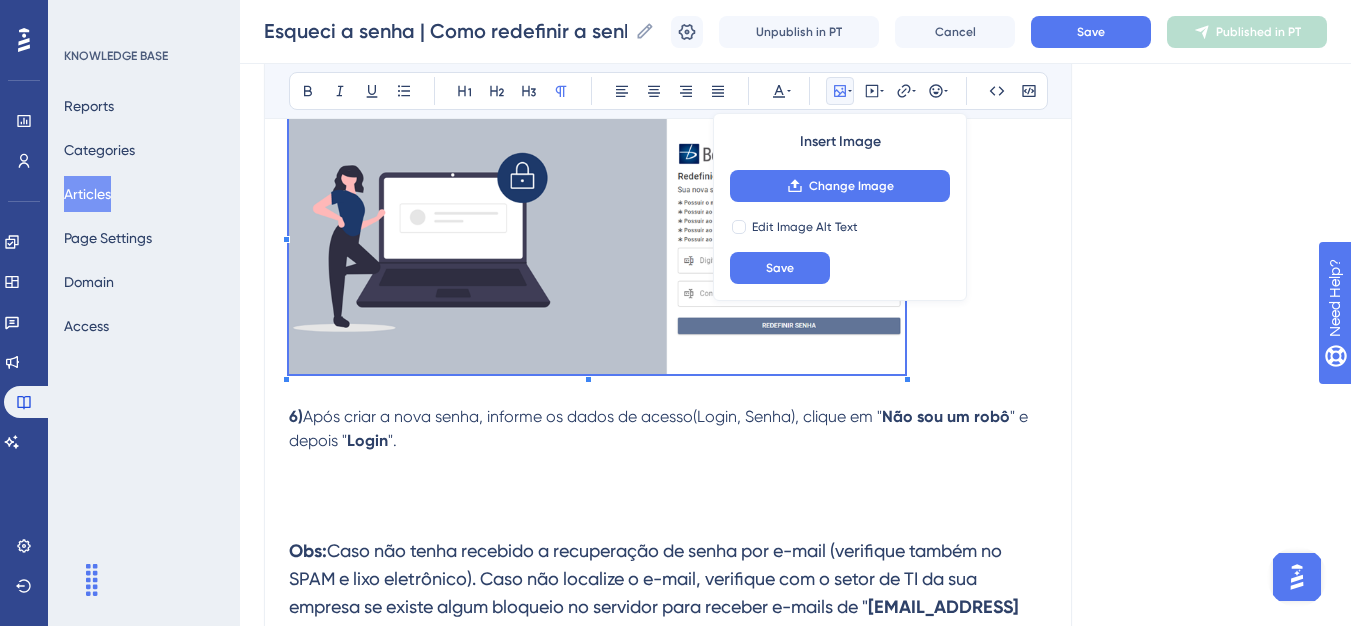 scroll, scrollTop: 1796, scrollLeft: 0, axis: vertical 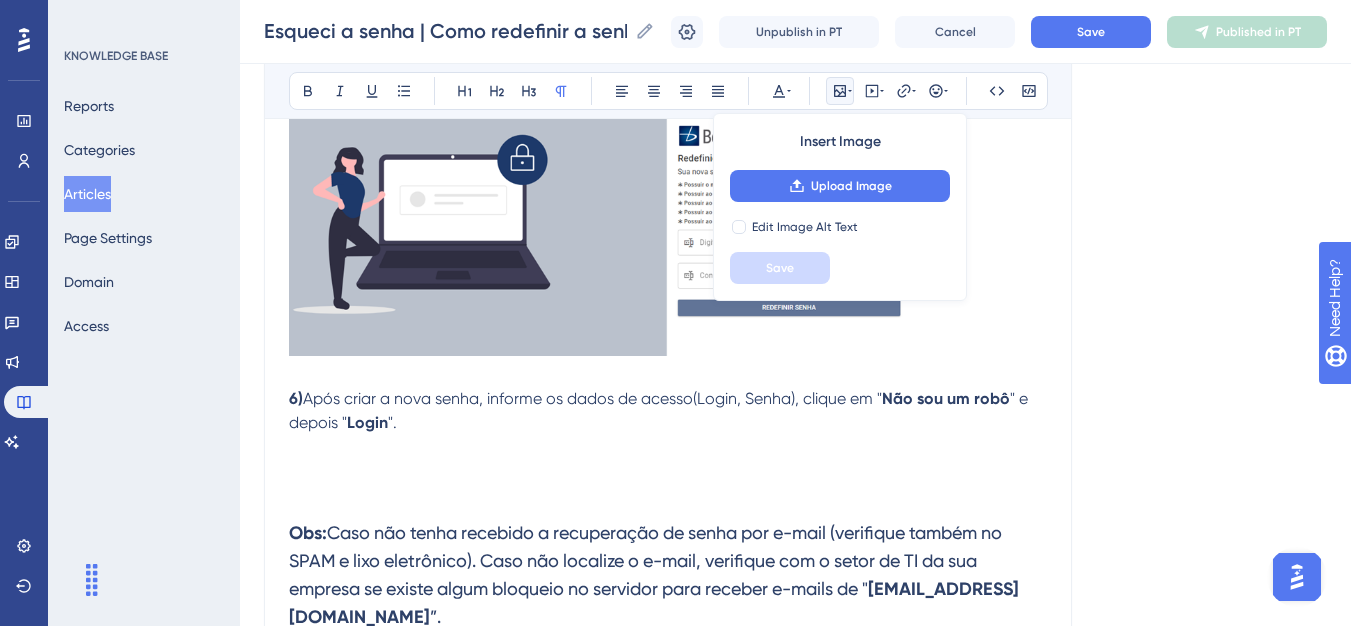 click on "6)  Após criar a nova senha, informe os dados de acesso(Login, Senha), clique em " Não sou um robô " e depois " Login "." at bounding box center (668, 423) 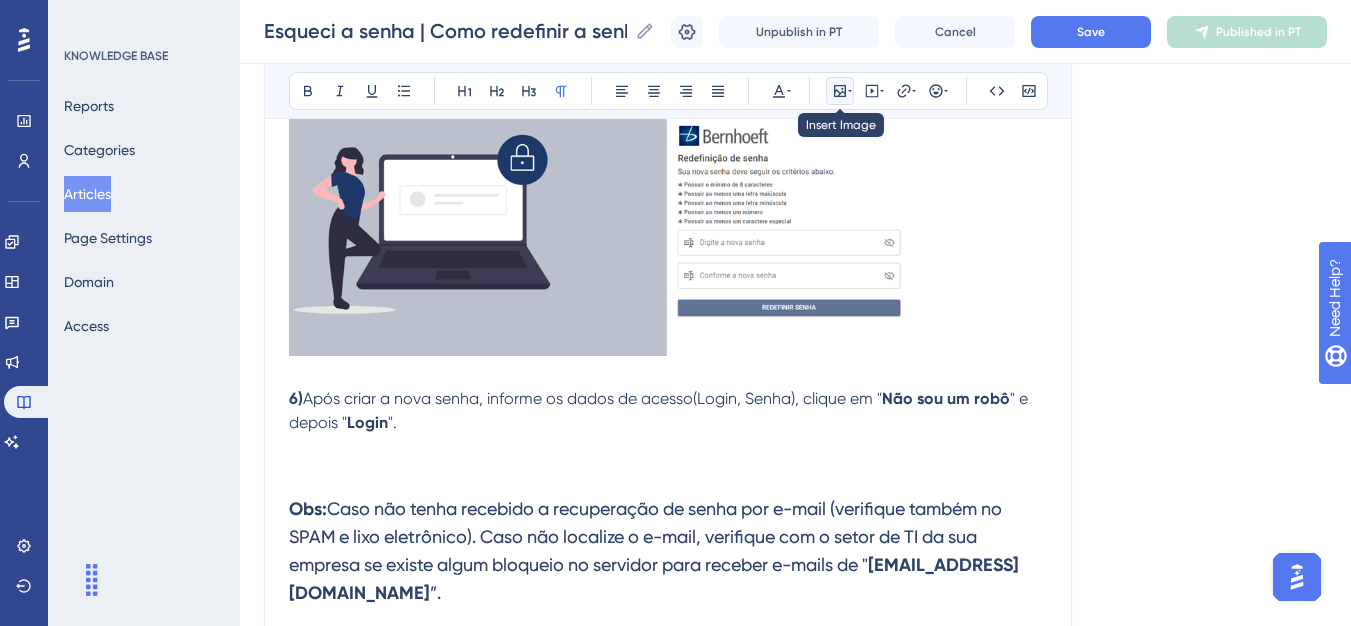 click at bounding box center (840, 91) 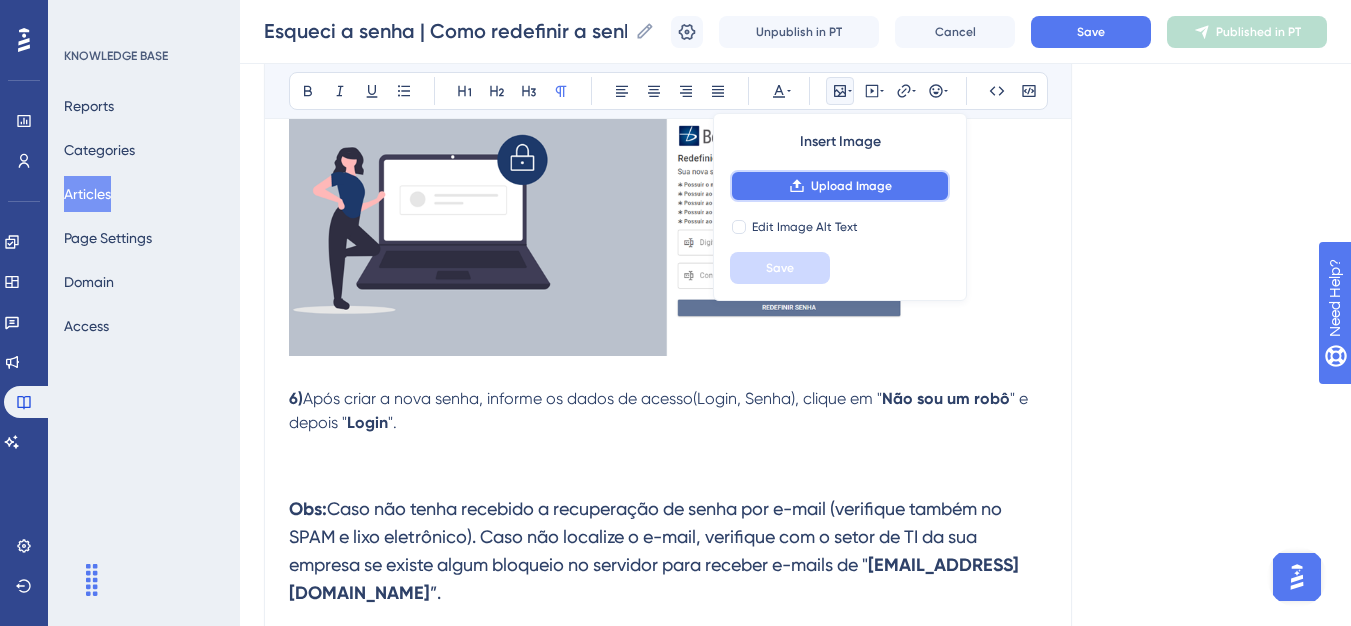 click on "Upload Image" at bounding box center [851, 186] 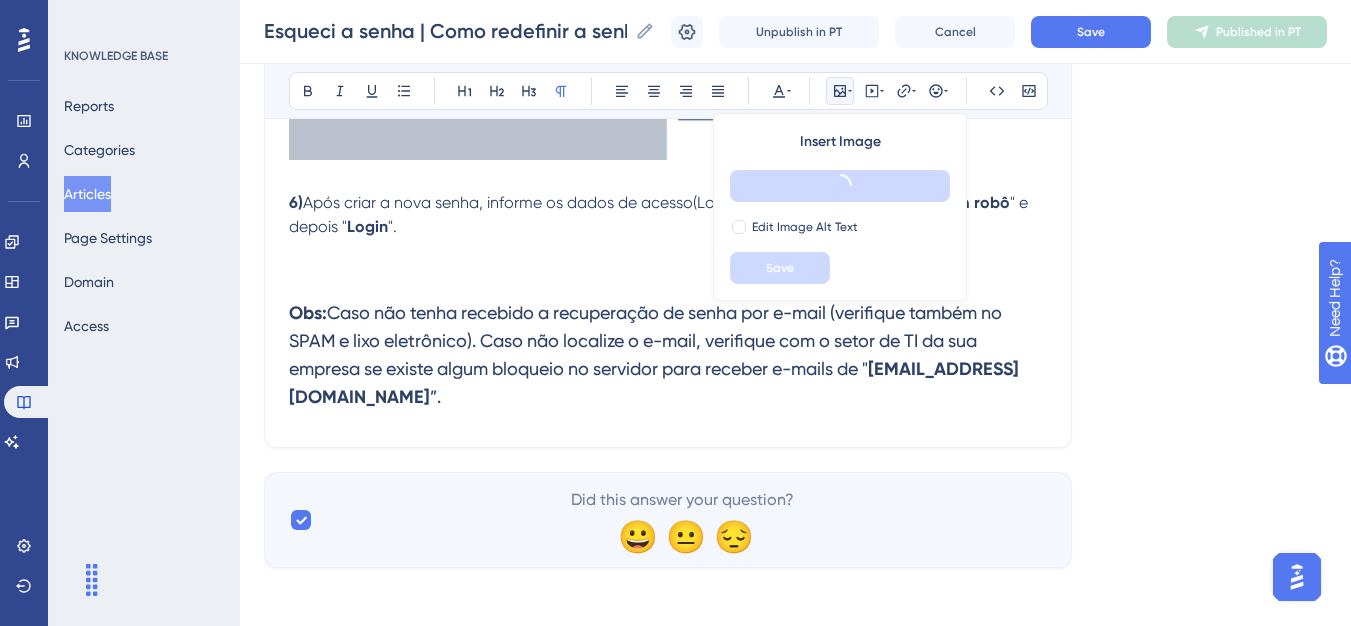 scroll, scrollTop: 1996, scrollLeft: 0, axis: vertical 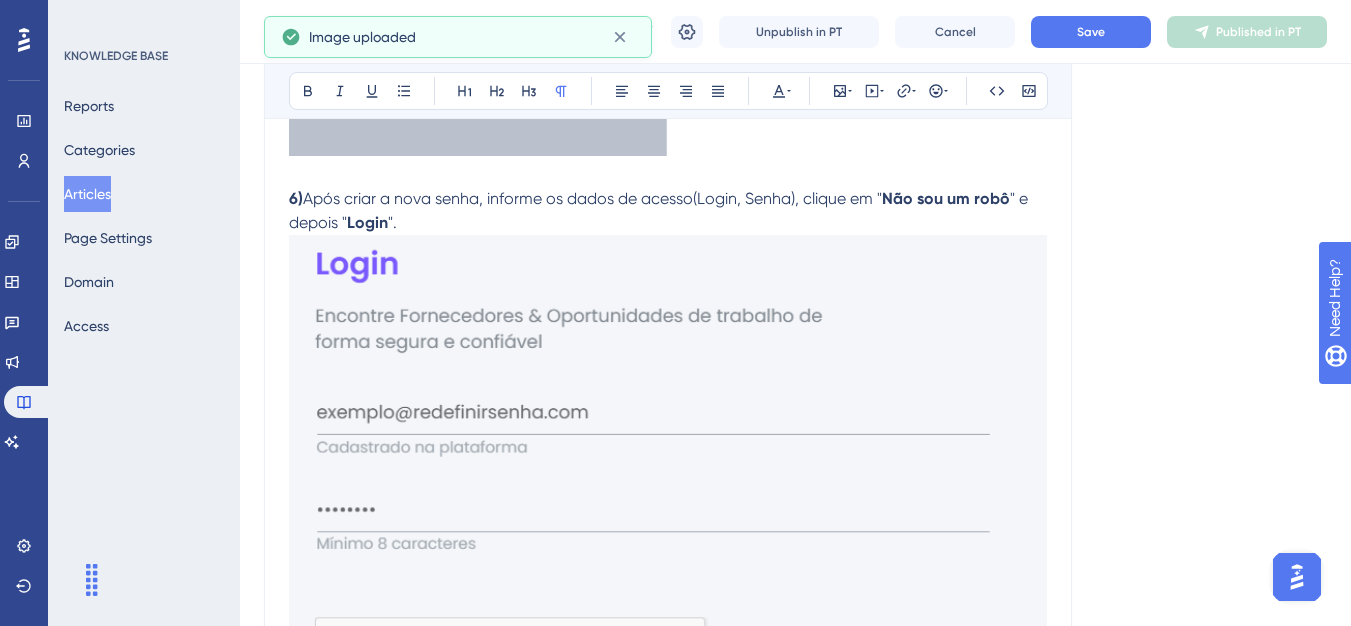 drag, startPoint x: 939, startPoint y: 311, endPoint x: 995, endPoint y: 287, distance: 60.926186 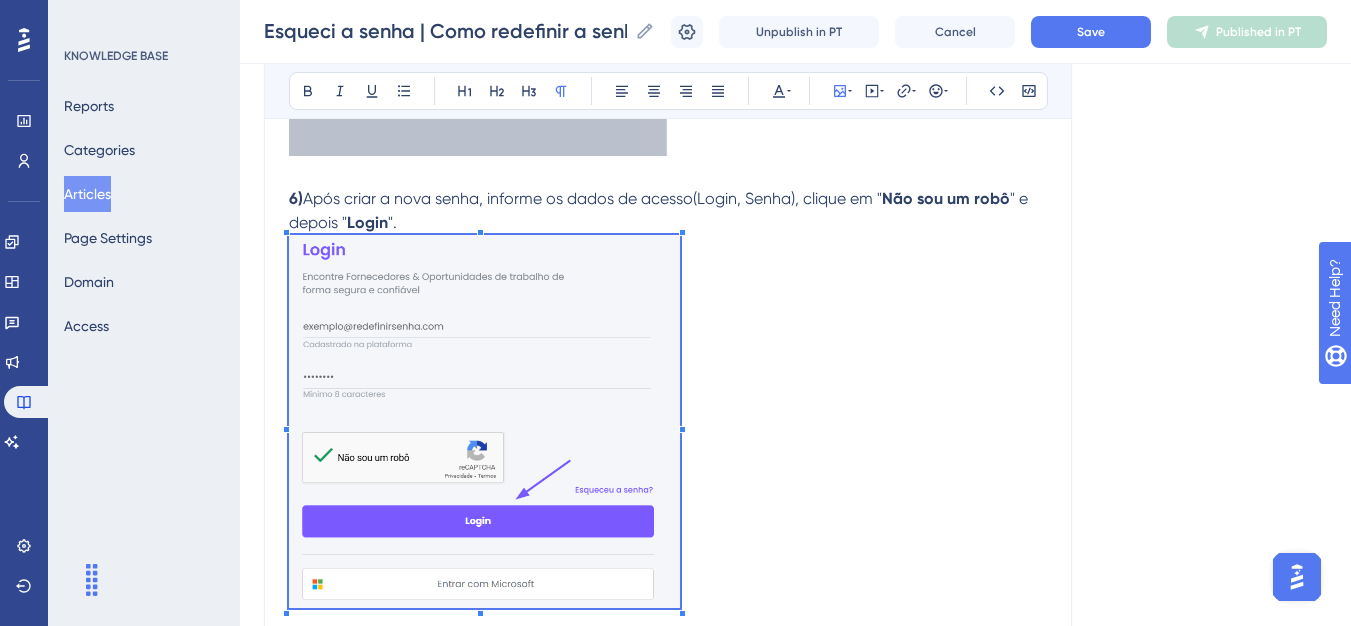 click at bounding box center (668, 425) 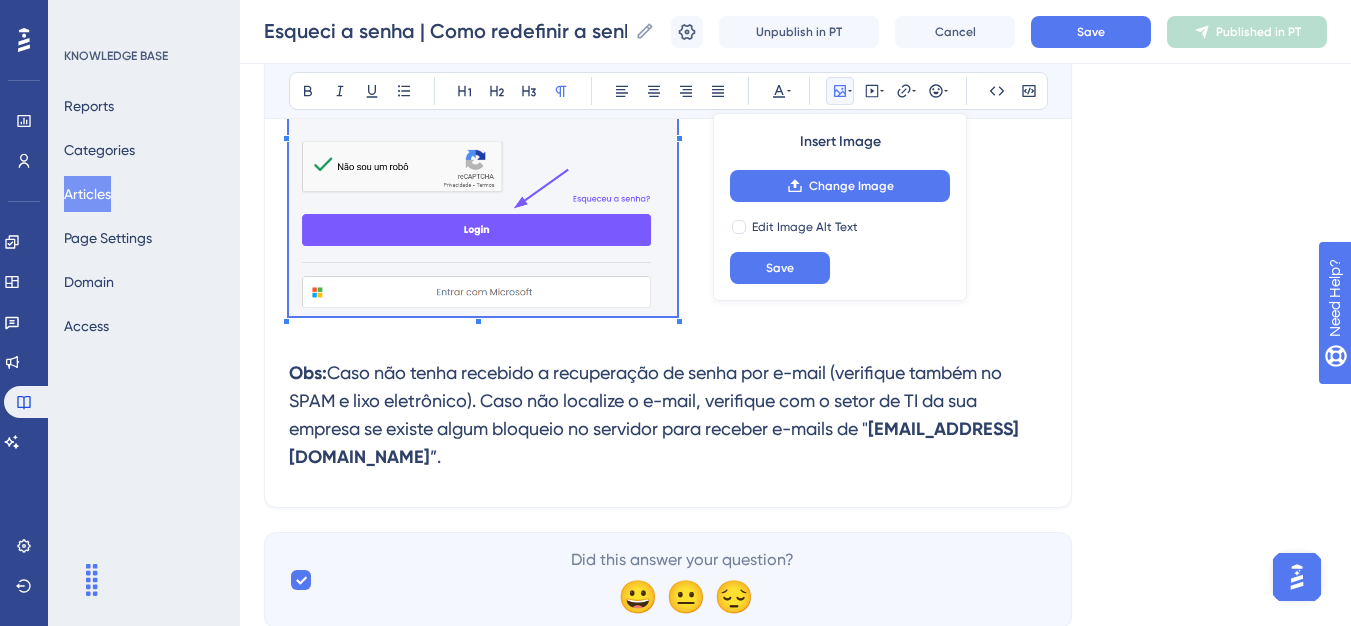 scroll, scrollTop: 2296, scrollLeft: 0, axis: vertical 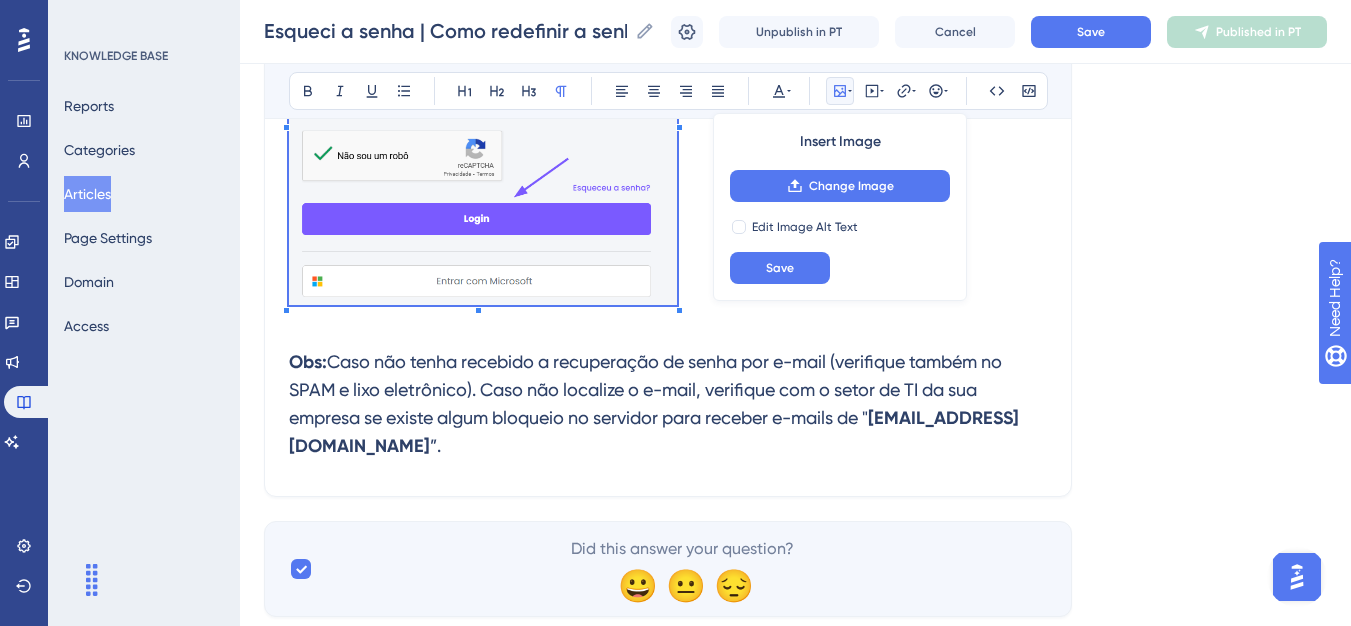 click on "Obs:  Caso não tenha recebido a recuperação de senha por e-mail (verifique também no SPAM e lixo eletrônico). Caso não localize o e-mail, verifique com o setor de TI da sua empresa se existe algum bloqueio no servidor para receber e-mails de " [EMAIL_ADDRESS][DOMAIN_NAME] ”." at bounding box center (668, 404) 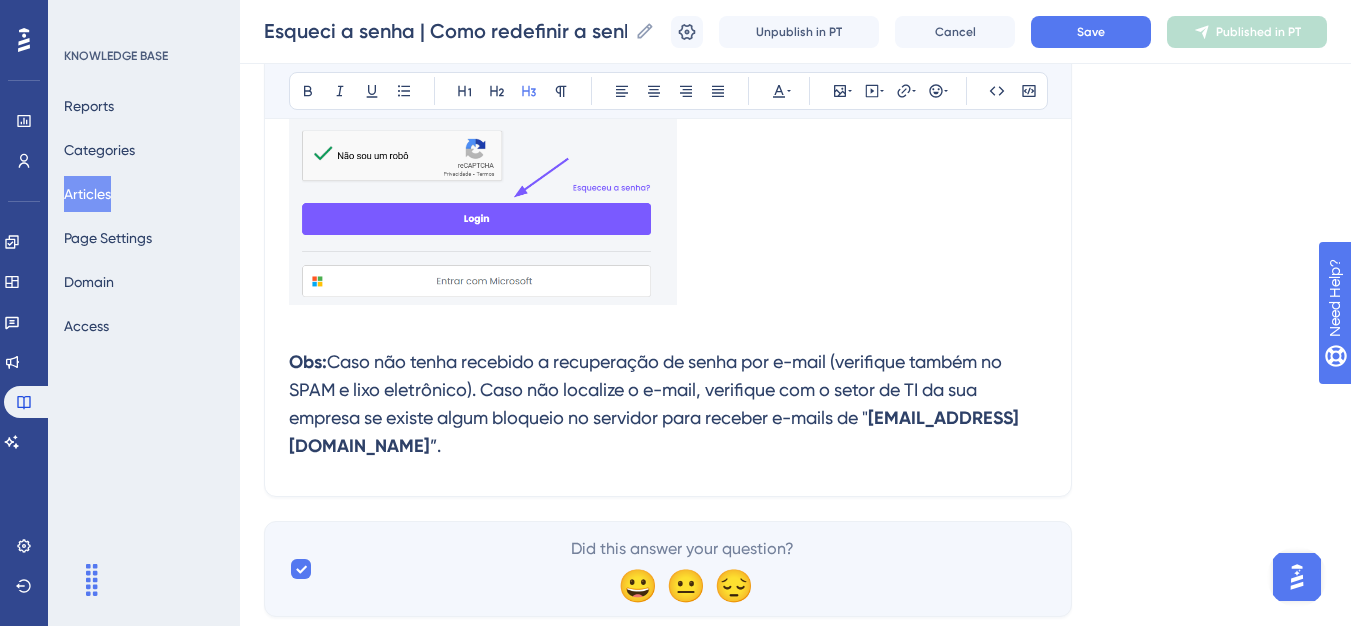 click on "Obs:  Caso não tenha recebido a recuperação de senha por e-mail (verifique também no SPAM e lixo eletrônico). Caso não localize o e-mail, verifique com o setor de TI da sua empresa se existe algum bloqueio no servidor para receber e-mails de " [EMAIL_ADDRESS][DOMAIN_NAME] ”." at bounding box center [668, 404] 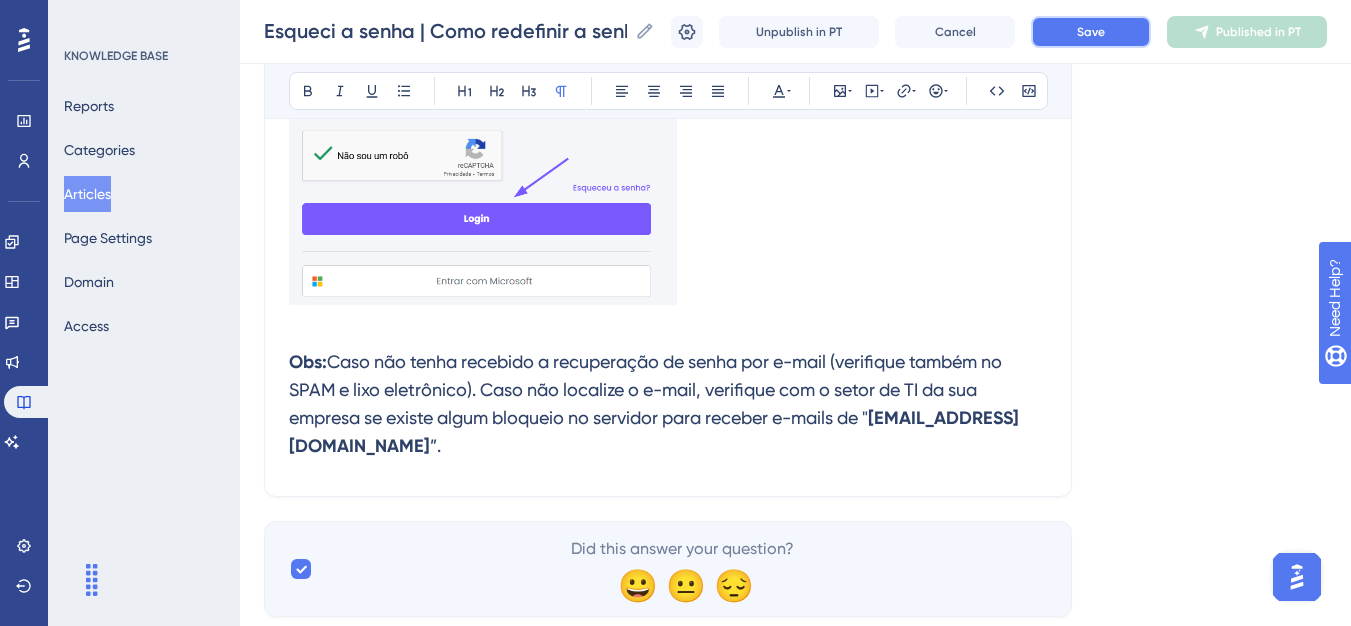 click on "Save" at bounding box center (1091, 32) 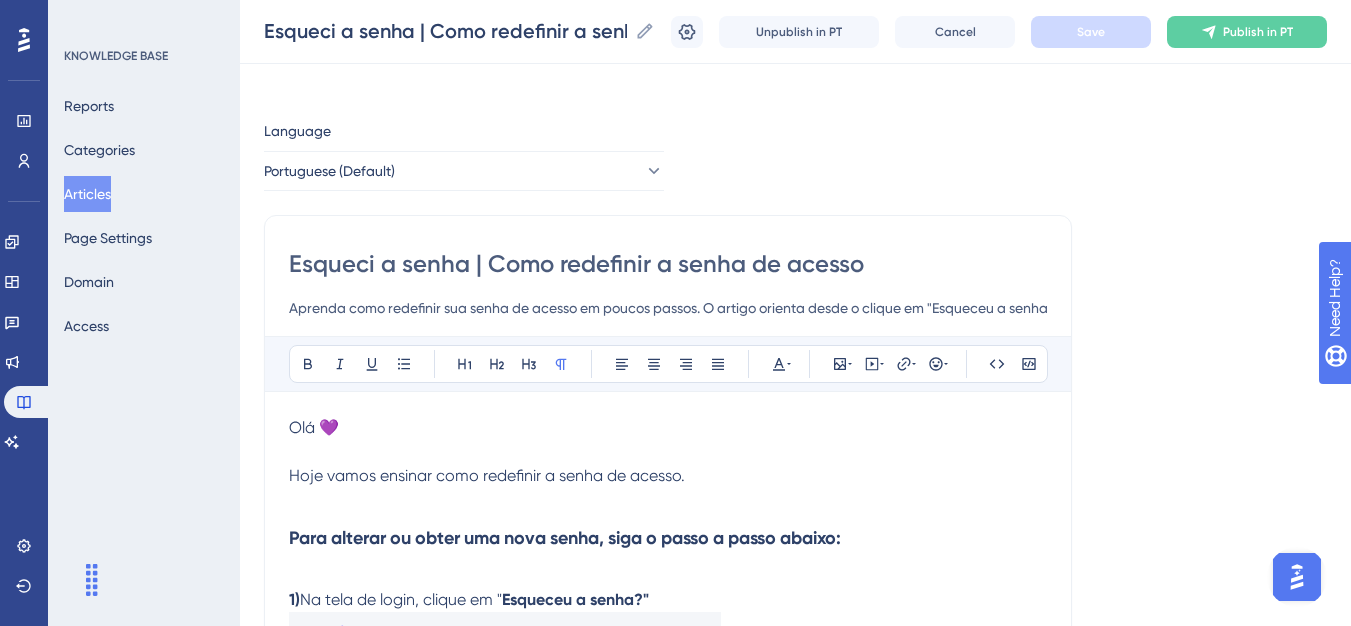 scroll, scrollTop: 0, scrollLeft: 0, axis: both 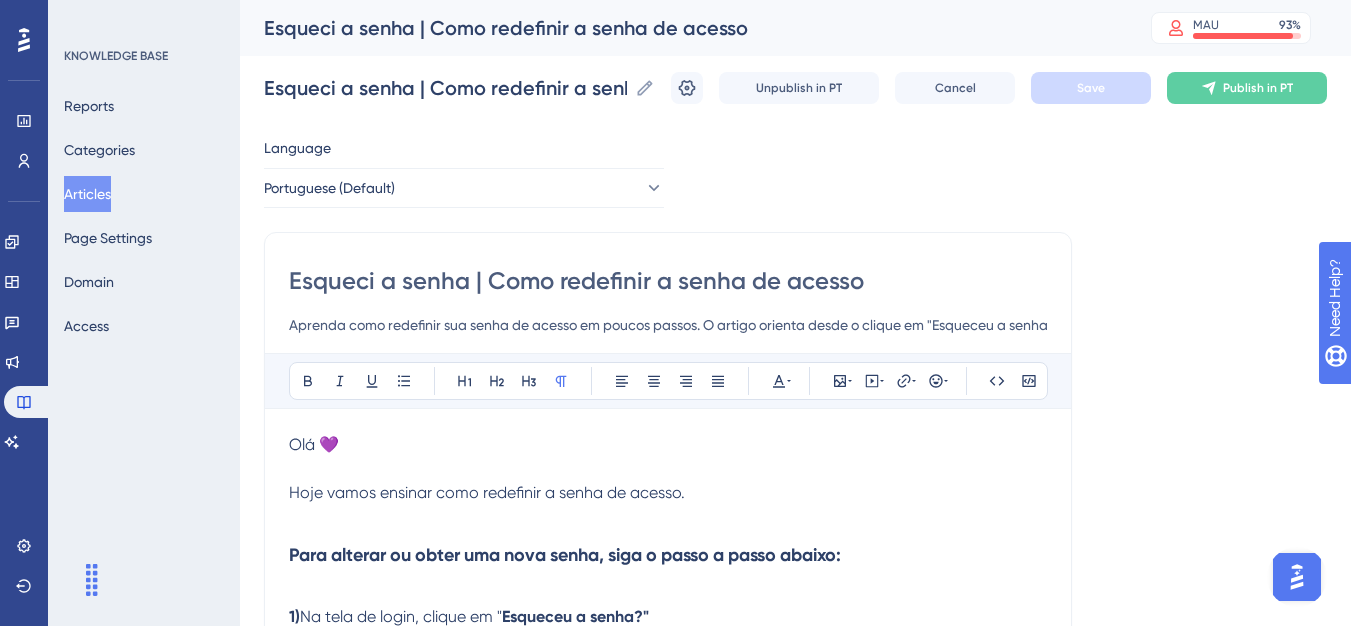 click on "Esqueci a senha | Como redefinir a senha de acesso Esqueci a senha | Como redefinir a senha de acesso Unpublish in PT Cancel Save Publish in PT" at bounding box center [795, 88] 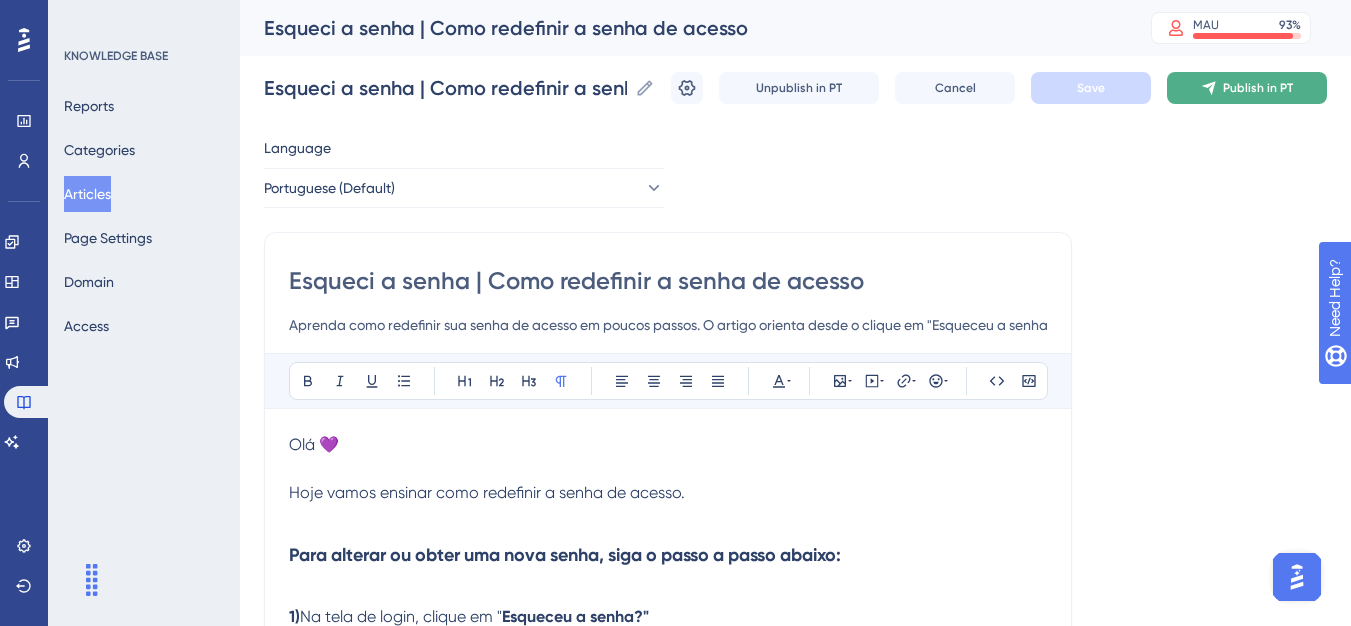 click on "Publish in PT" at bounding box center [1247, 88] 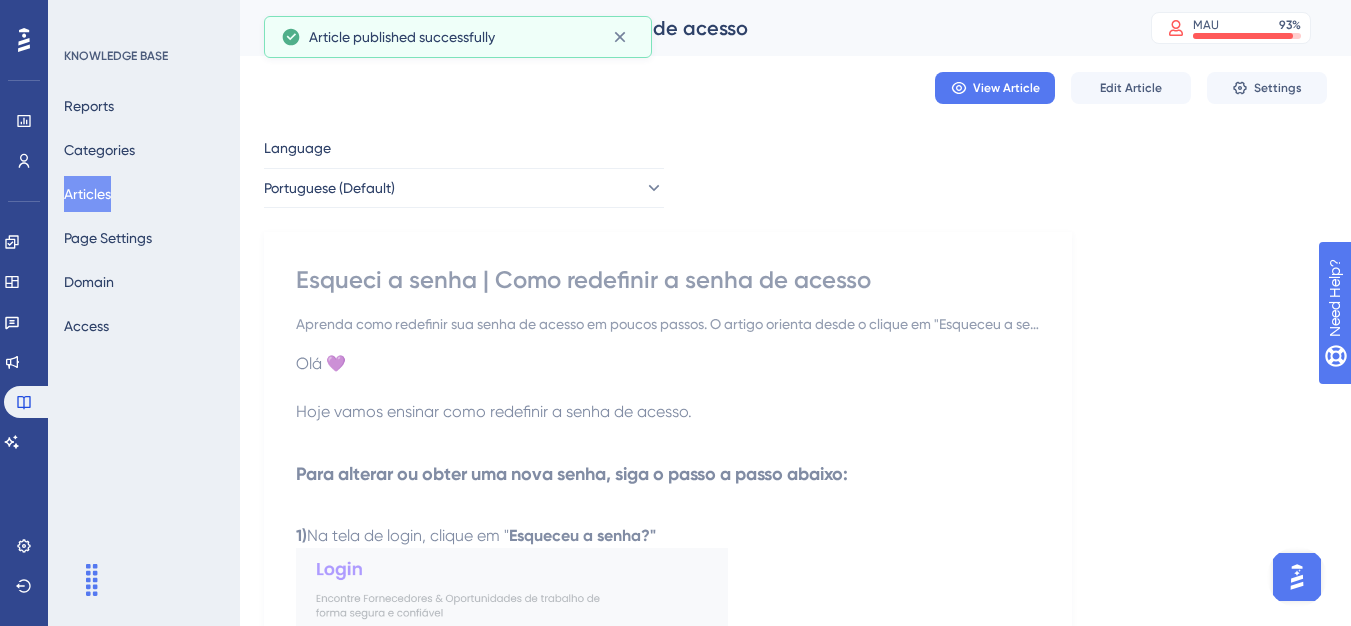 click on "Articles" at bounding box center [87, 194] 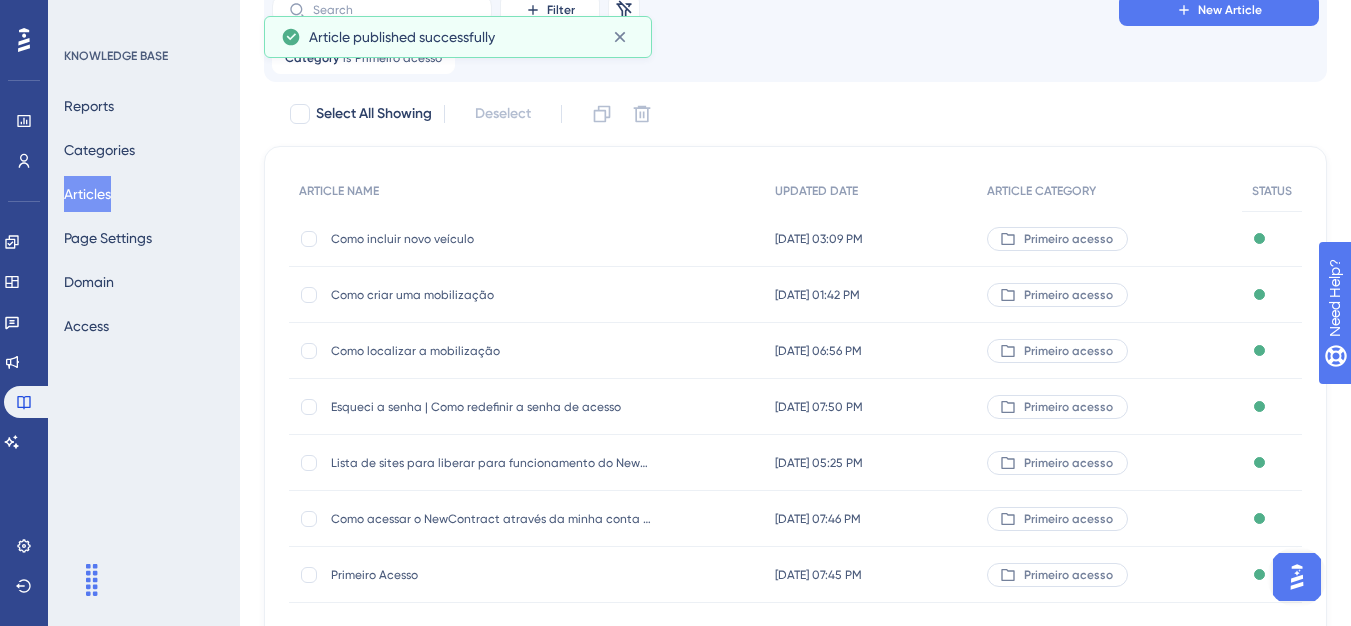 scroll, scrollTop: 224, scrollLeft: 0, axis: vertical 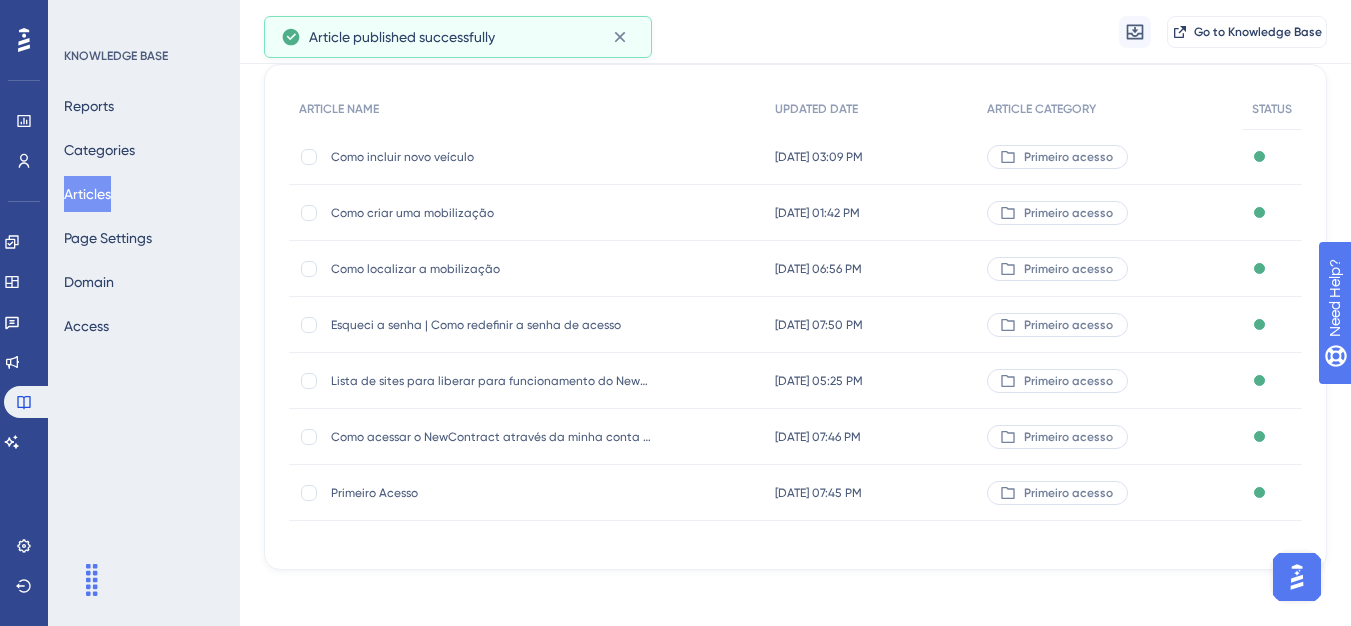 click on "Como localizar a mobilização Como localizar a mobilização" at bounding box center [491, 269] 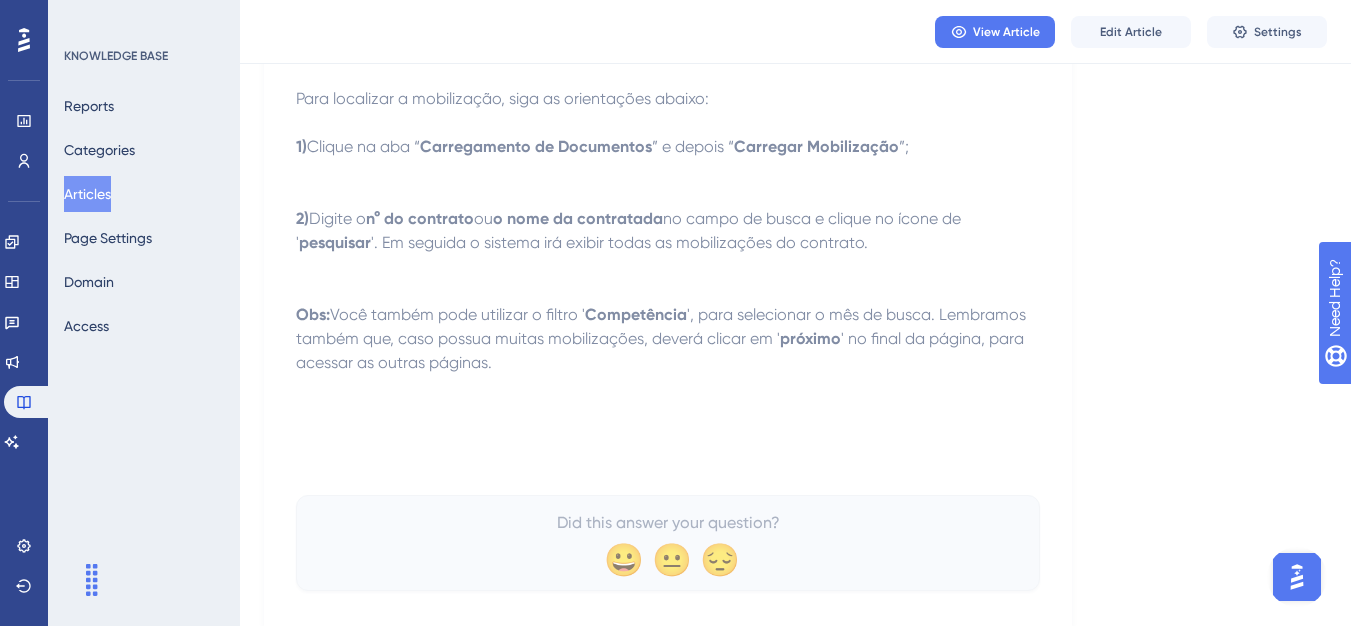 scroll, scrollTop: 300, scrollLeft: 0, axis: vertical 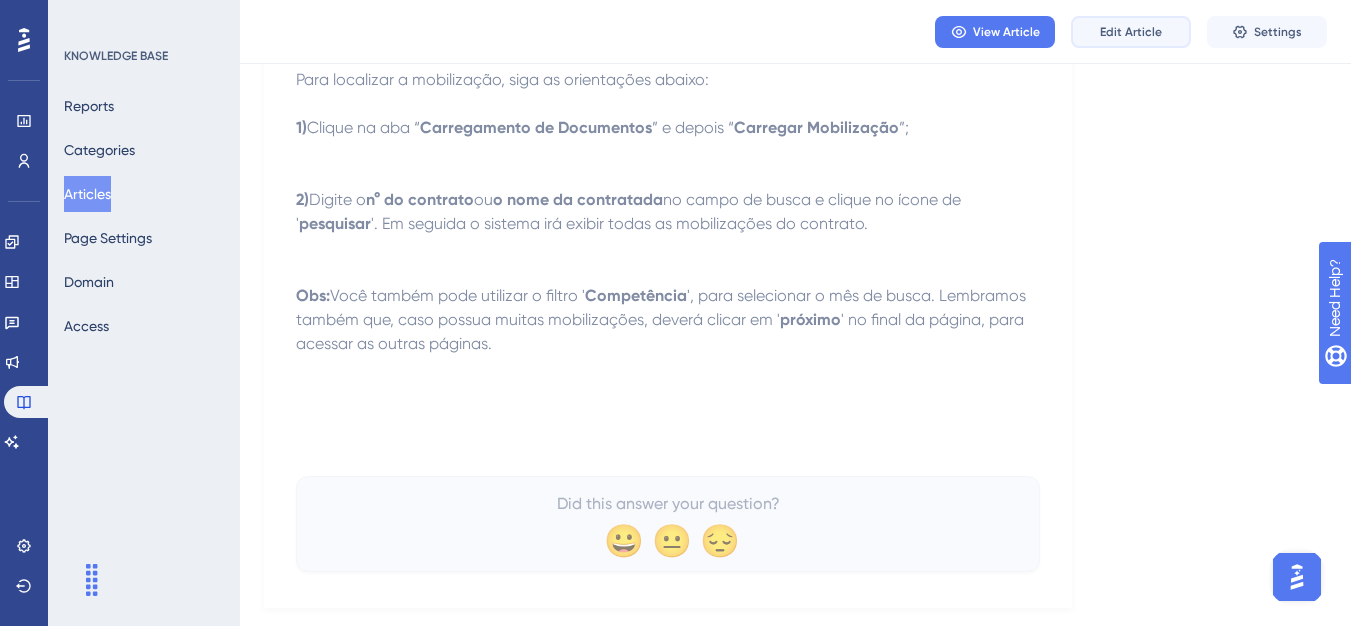 drag, startPoint x: 1106, startPoint y: 41, endPoint x: 1029, endPoint y: 59, distance: 79.07591 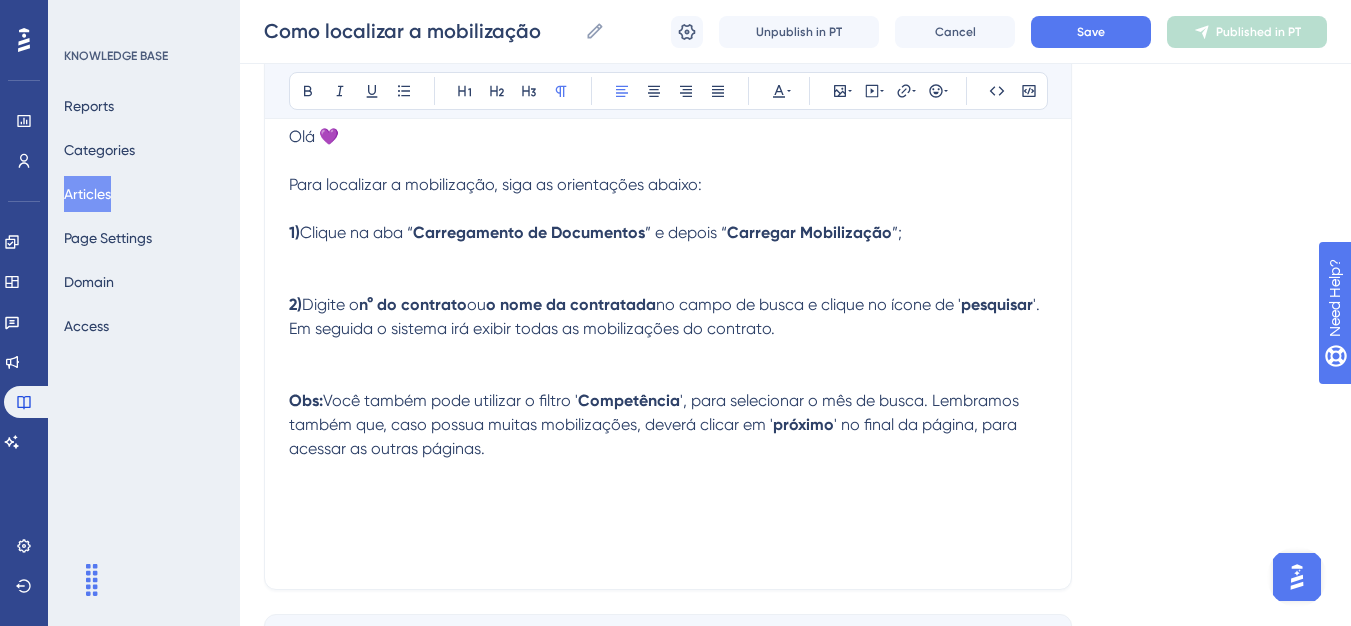 click at bounding box center [668, 269] 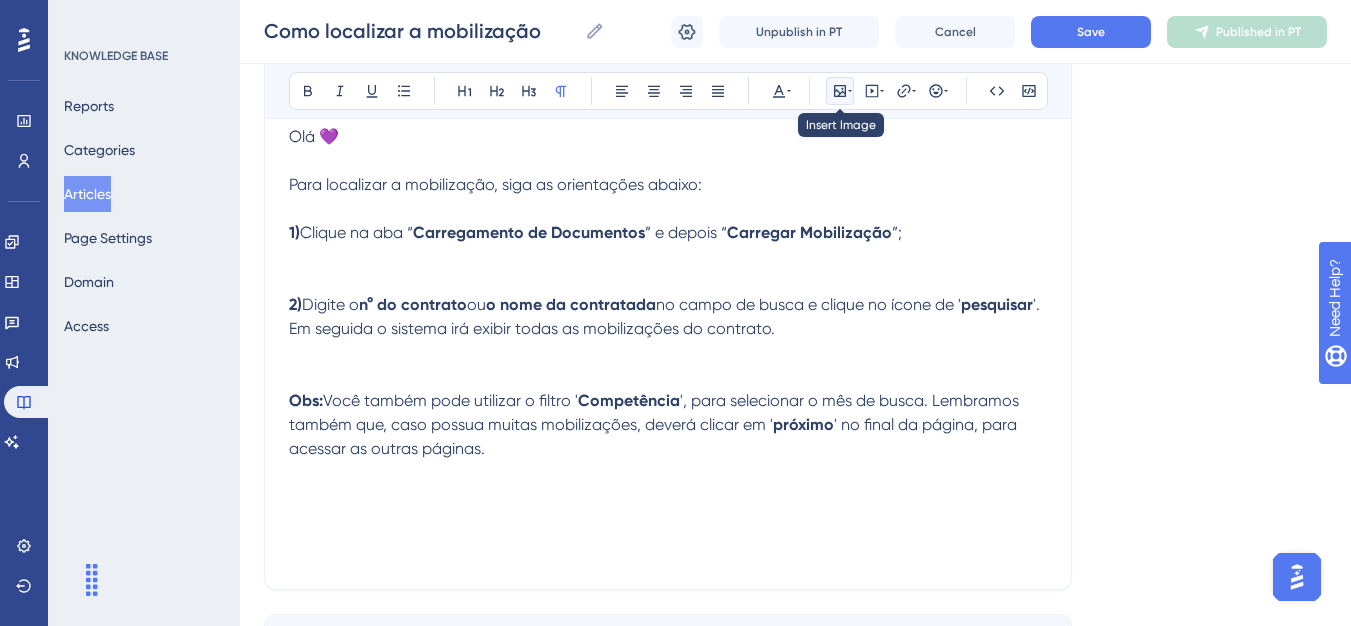 click 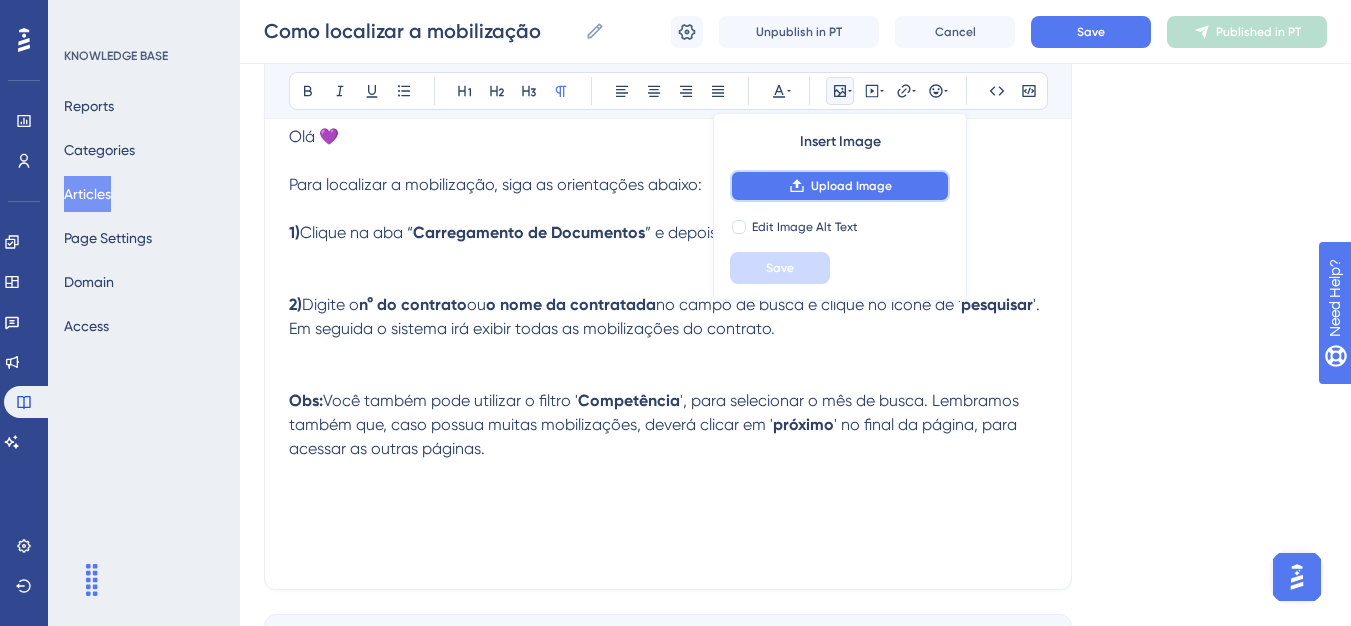 click on "Upload Image" at bounding box center (840, 186) 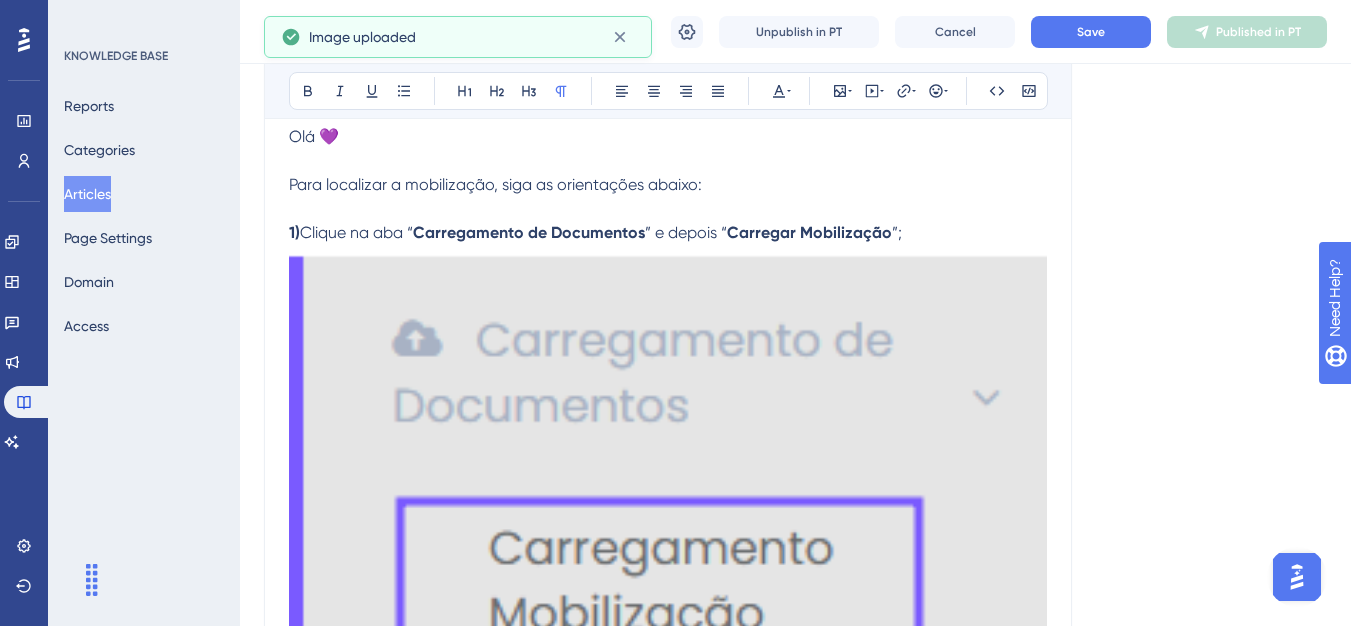 click at bounding box center [668, 470] 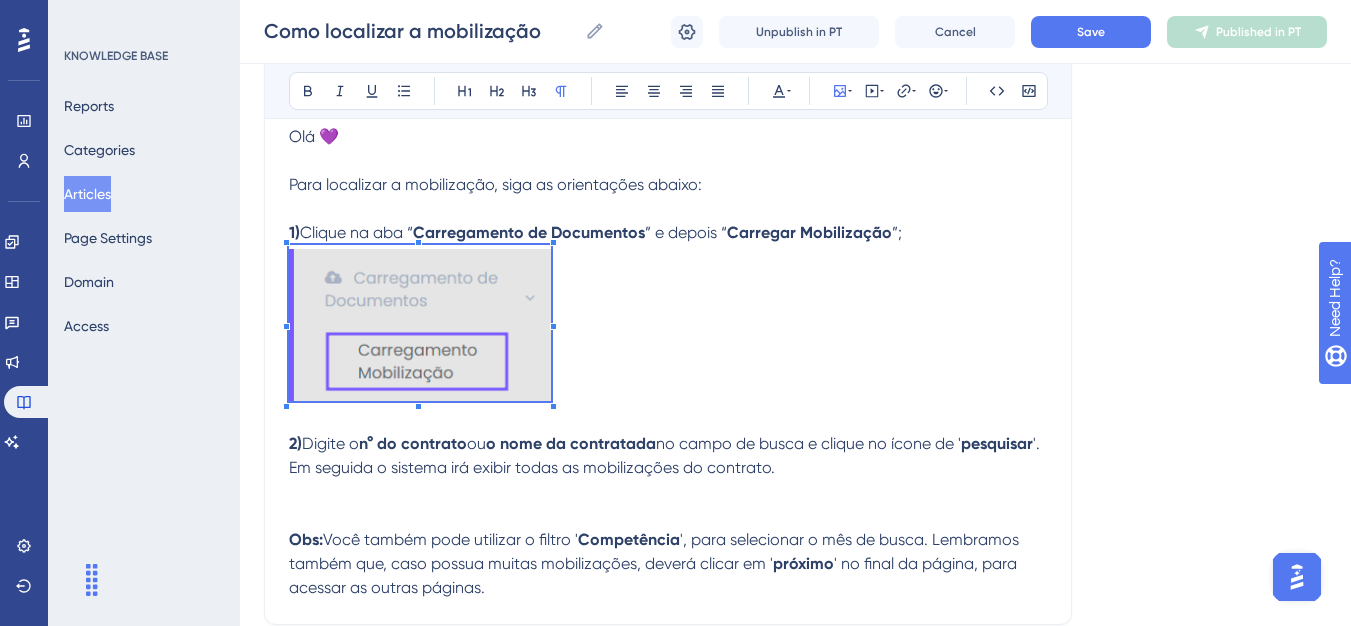 click on "Olá 💜 Para localizar a mobilização, siga as orientações abaixo:   1)  Clique na aba “ Carregamento de Documentos ” e depois “ Carregar Mobilização ”;  2)  Digite o  n° do contrato  ou  o nome da contratada  no campo de busca e clique no ícone de ' pesquisar '. Em seguida o sistema irá exibir todas as mobilizações do contrato.     Obs:  Você também pode utilizar o filtro ' Competência ', para selecionar o mês de busca. Lembramos também que, caso possua muitas mobilizações, deverá clicar em ' próximo ' no final da página, para acessar as outras páginas." at bounding box center [668, 362] 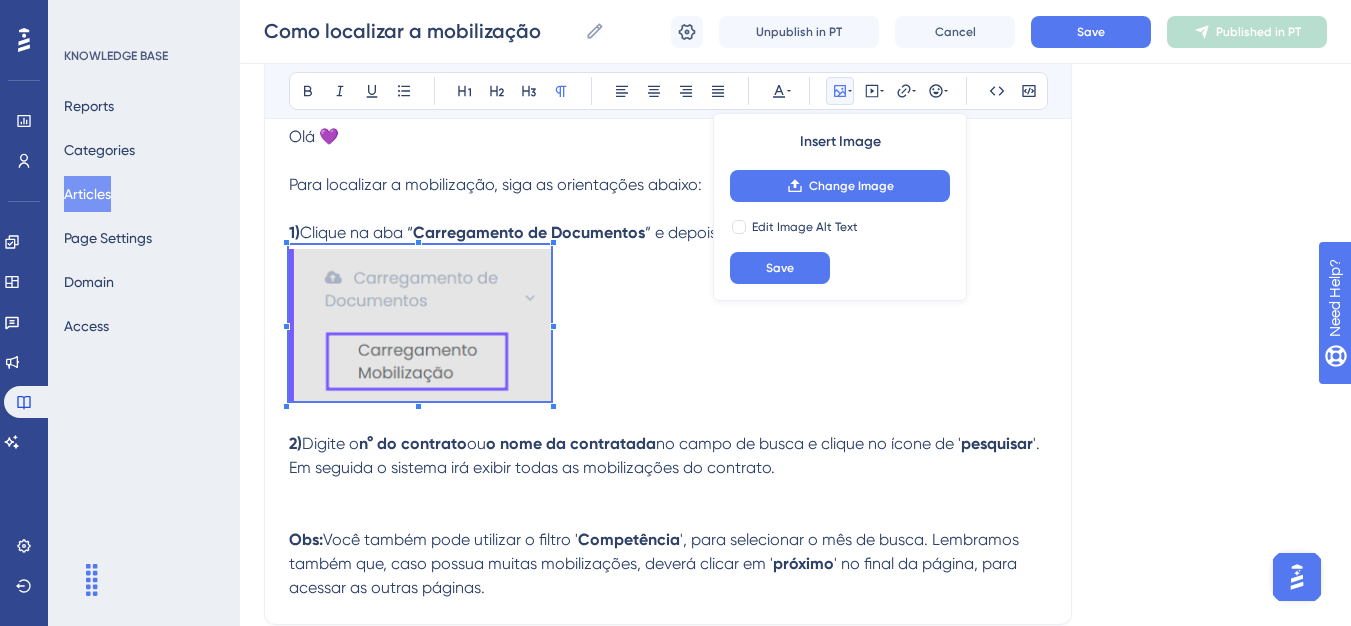 click at bounding box center (668, 492) 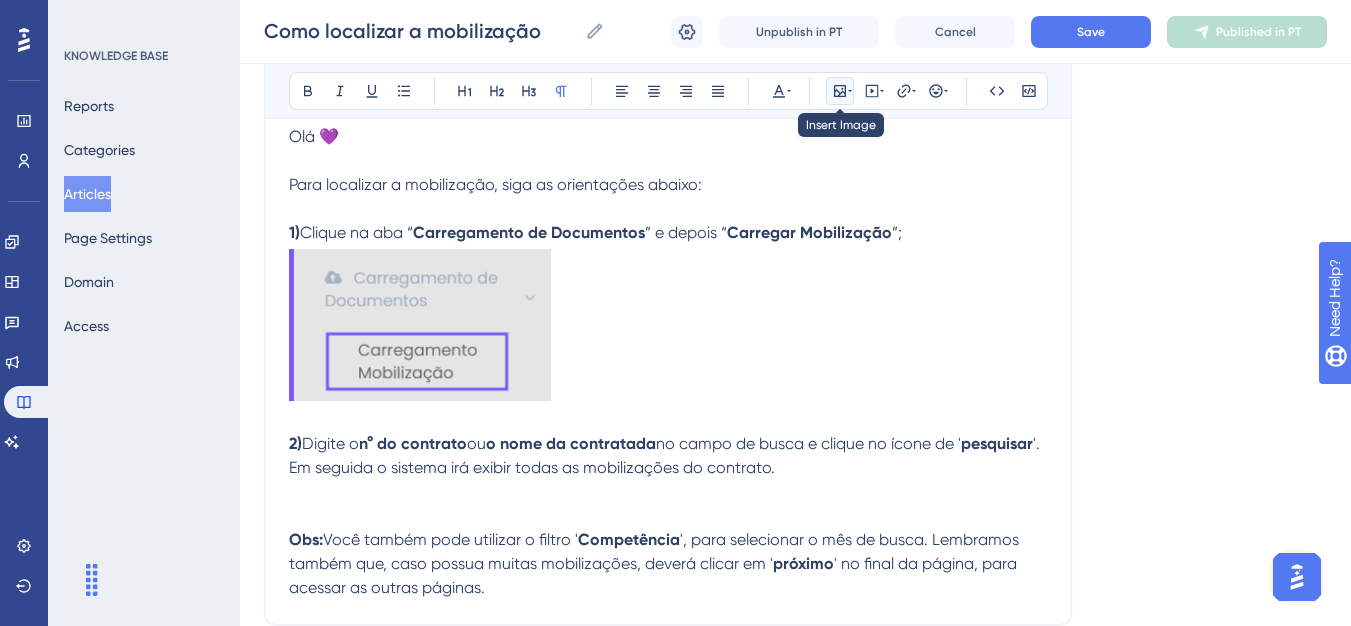 click 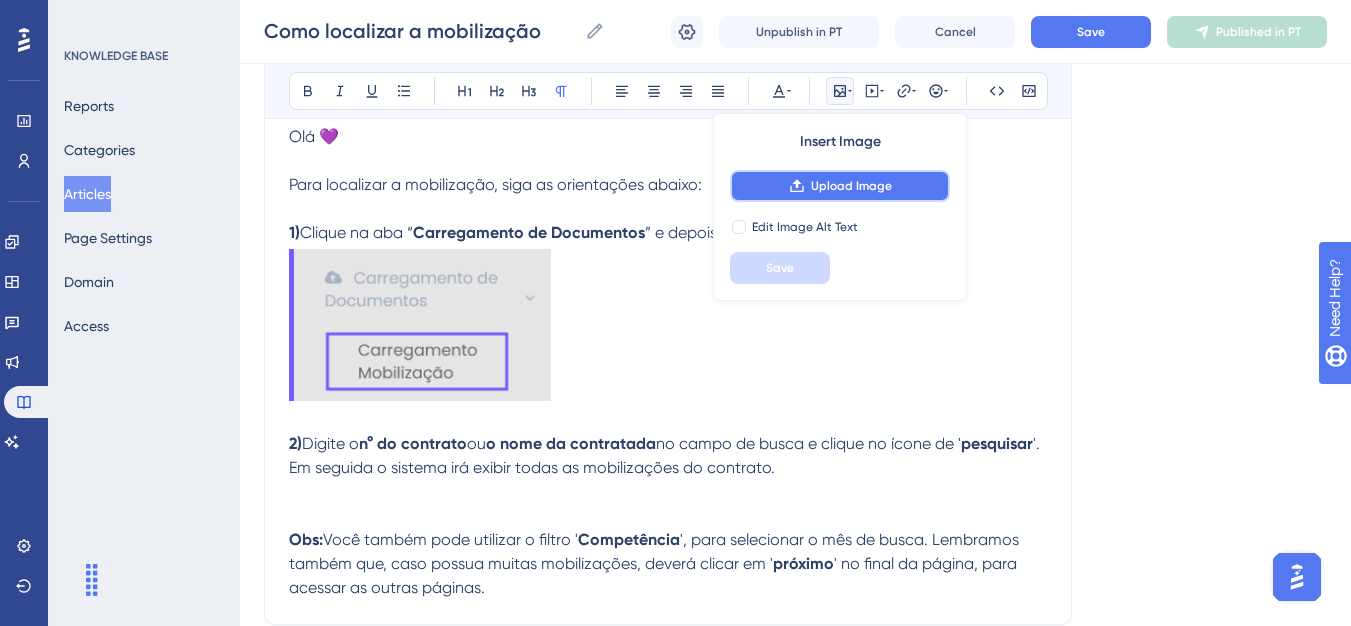 click on "Upload Image" at bounding box center (840, 186) 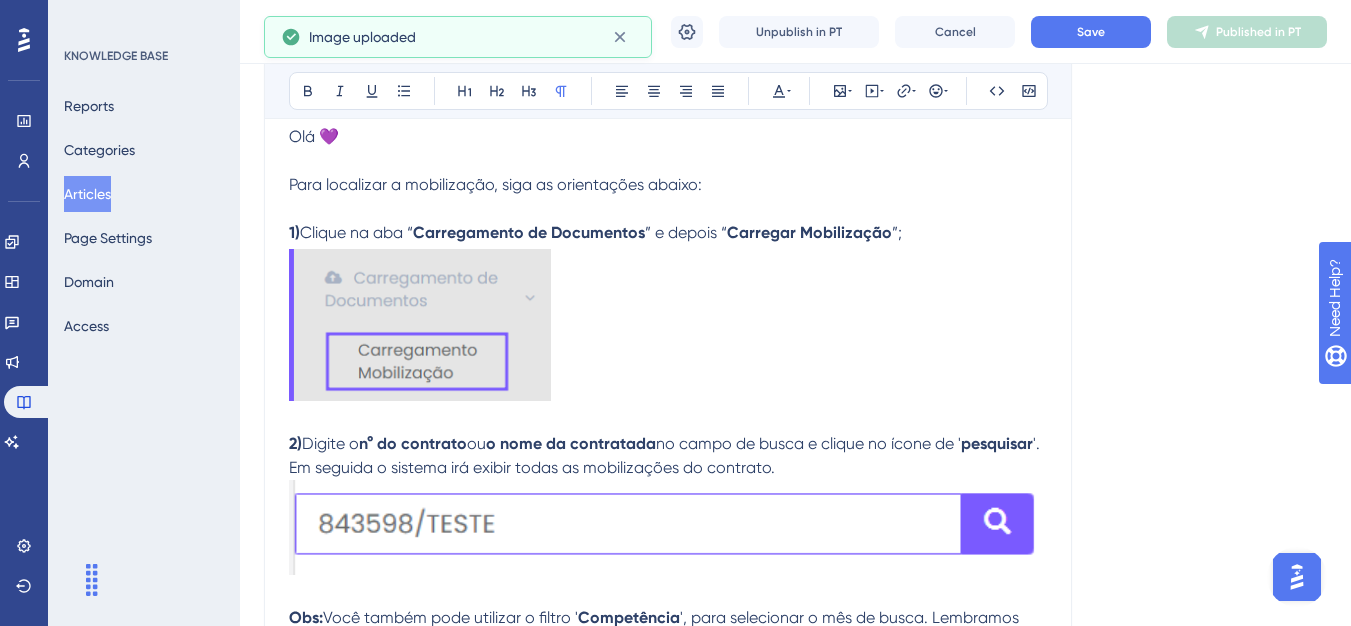 click at bounding box center [668, 527] 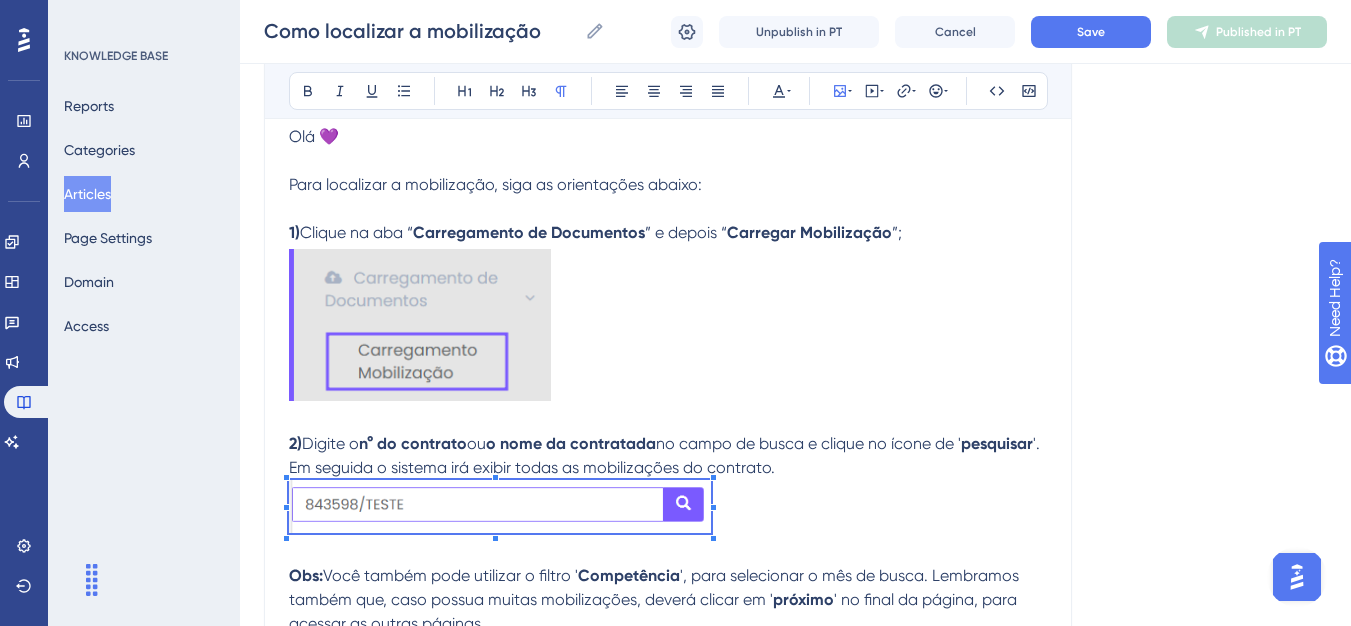 click on "Performance Users Engagement Widgets Feedback Product Updates Knowledge Base AI Assistant Settings Logout KNOWLEDGE BASE Reports Categories Articles Page Settings Domain Access Como localizar a mobilização MAU 93 % Click to see add-on and upgrade options Como localizar a mobilização Como localizar a mobilização Unpublish in PT Cancel Save Published in PT Language Portuguese (Default) Como localizar a mobilização Bold Italic Underline Bullet Point Heading 1 Heading 2 Heading 3 Normal Align Left Align Center Align Right Align Justify Text Color Insert Image Embed Video Hyperlink Emojis Code Code Block Olá 💜 Para localizar a mobilização, siga as orientações abaixo:   1)  Clique na aba “ Carregamento de Documentos ” e depois “ Carregar Mobilização ”;  2)  Digite o  n° do contrato  ou  o nome da contratada  no campo de busca e clique no ícone de ' pesquisar   Obs:  Você também pode utilizar o filtro ' Competência próximo" at bounding box center (675, -300) 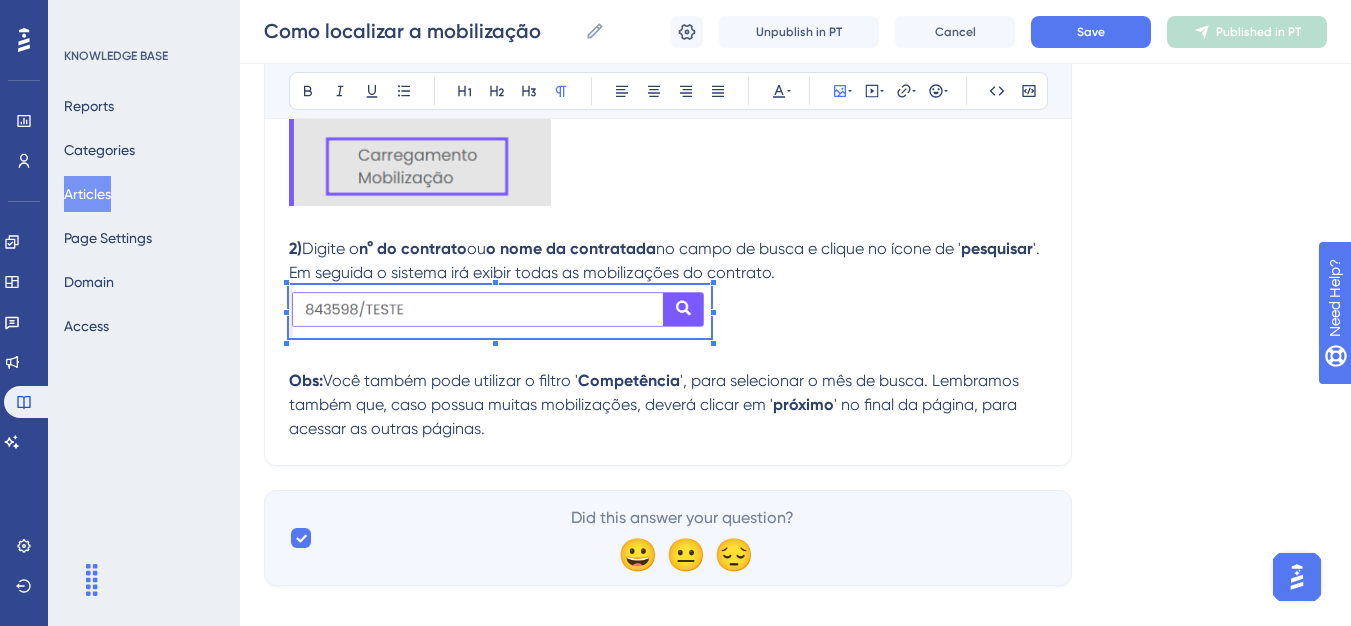 scroll, scrollTop: 500, scrollLeft: 0, axis: vertical 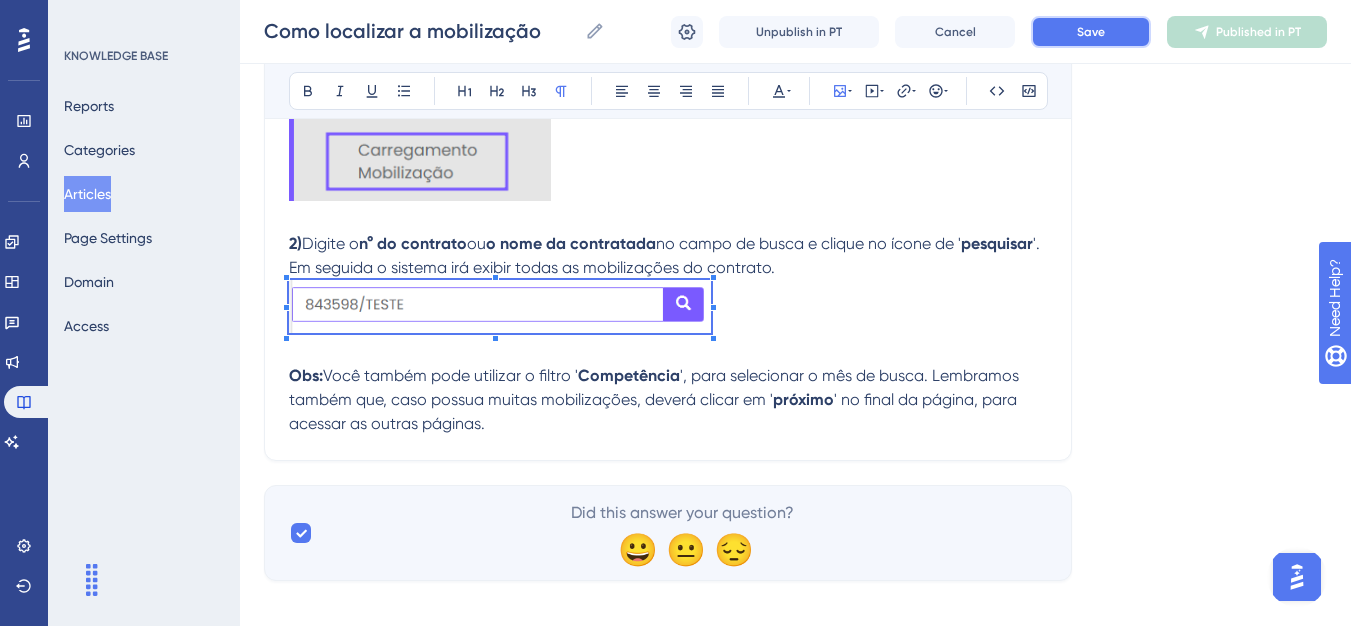click on "Save" at bounding box center [1091, 32] 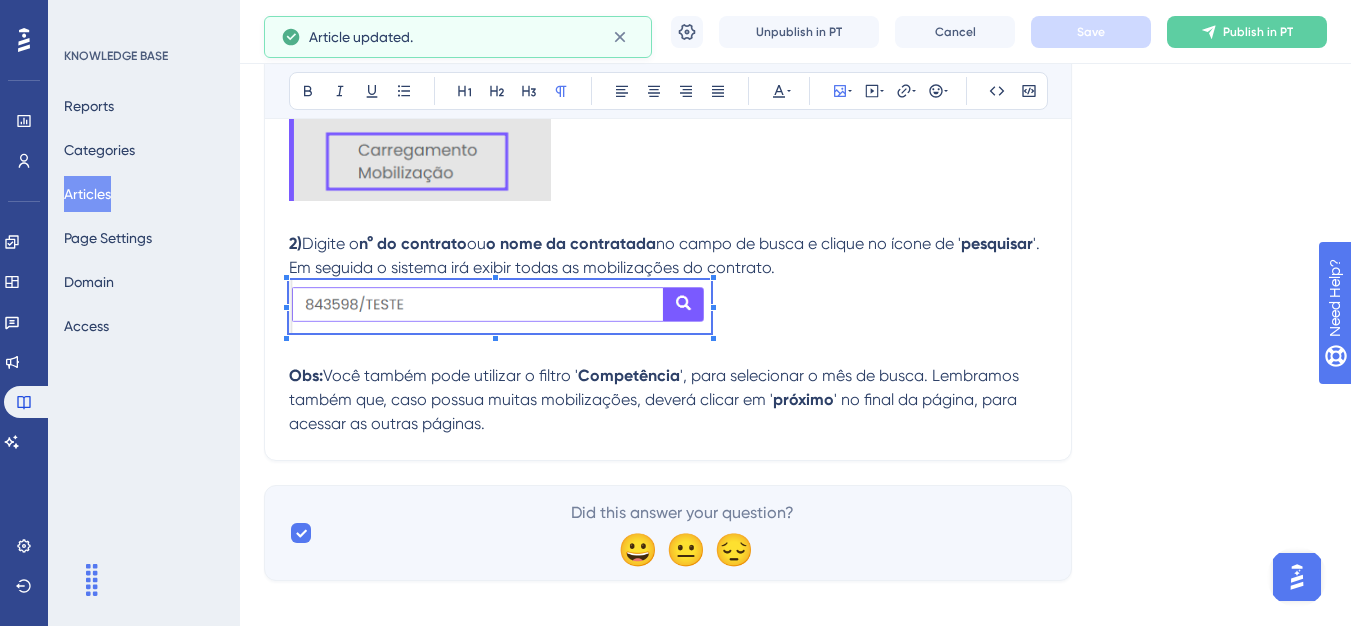 click 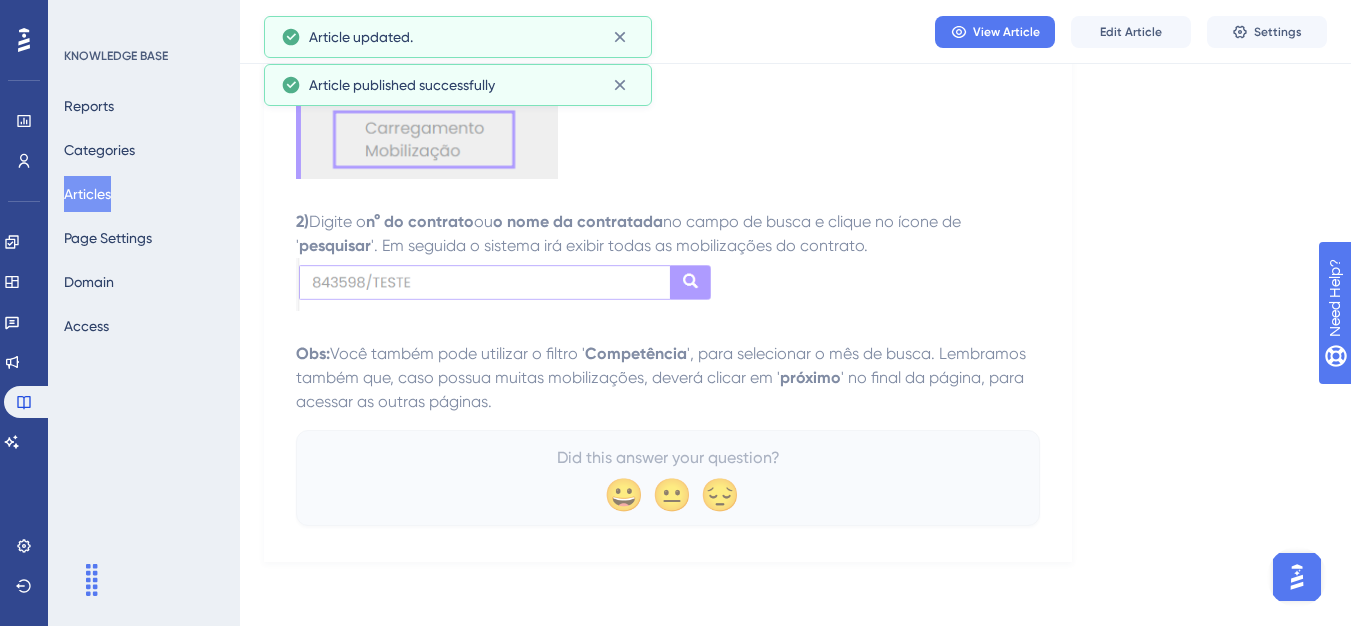 scroll, scrollTop: 417, scrollLeft: 0, axis: vertical 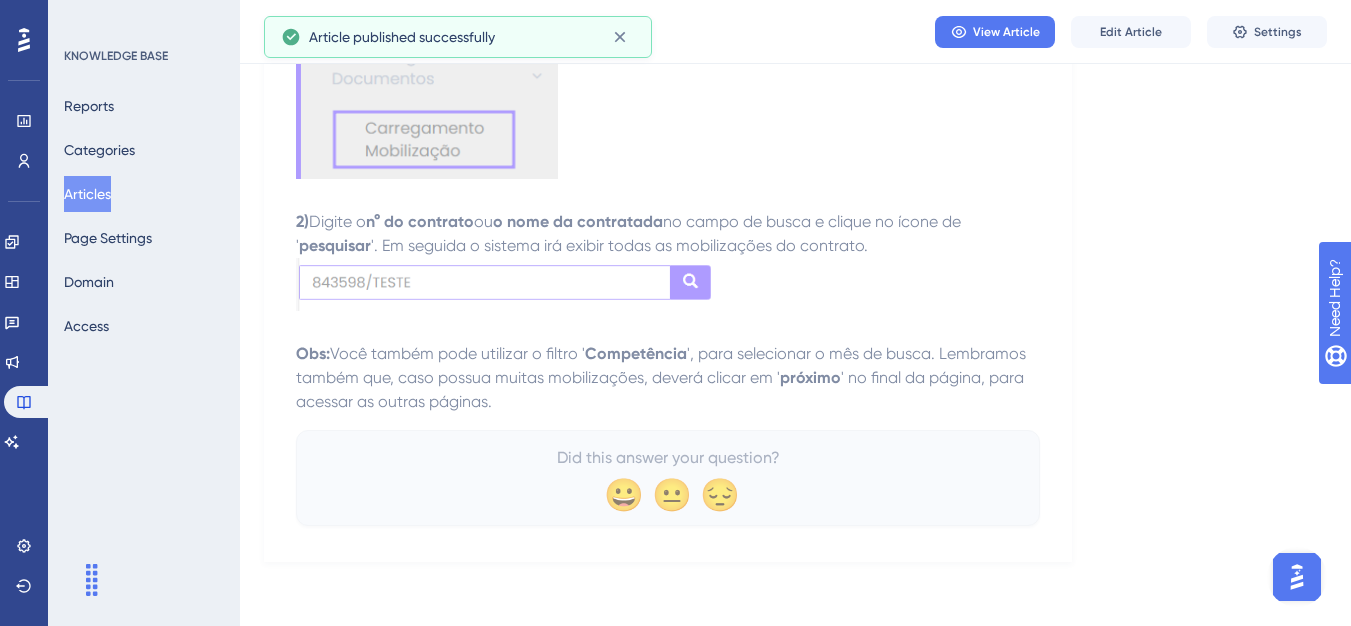 click on "Articles" at bounding box center [87, 194] 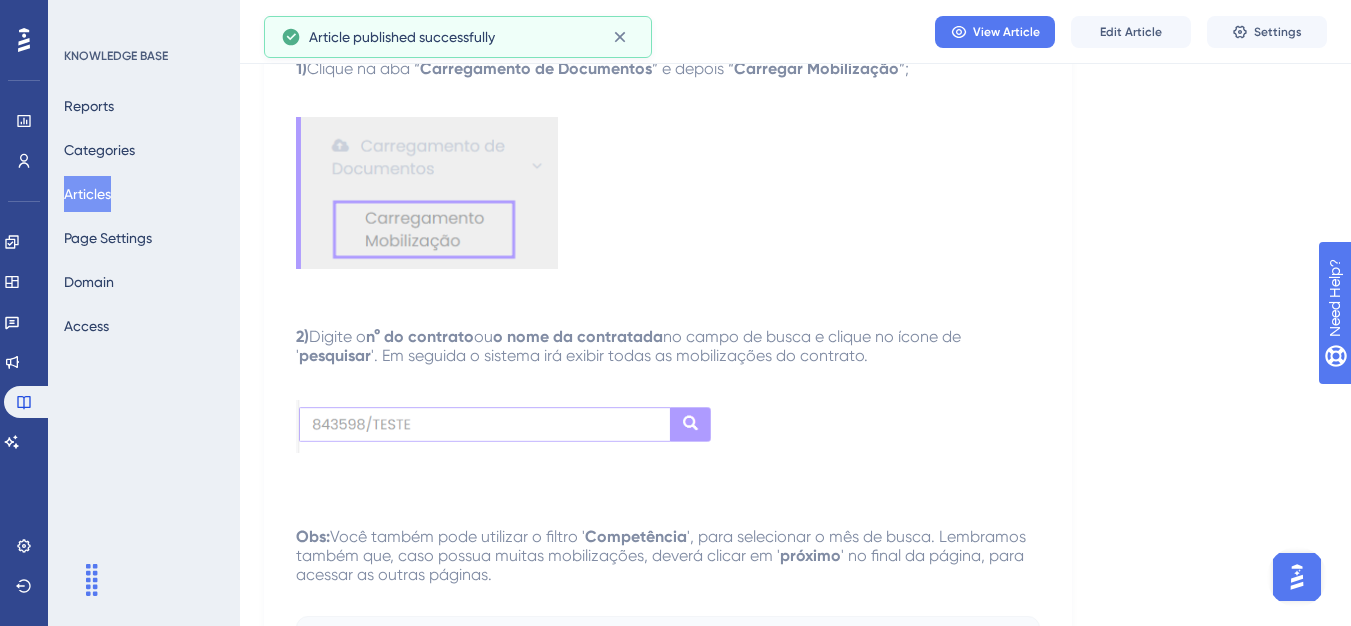 scroll, scrollTop: 0, scrollLeft: 0, axis: both 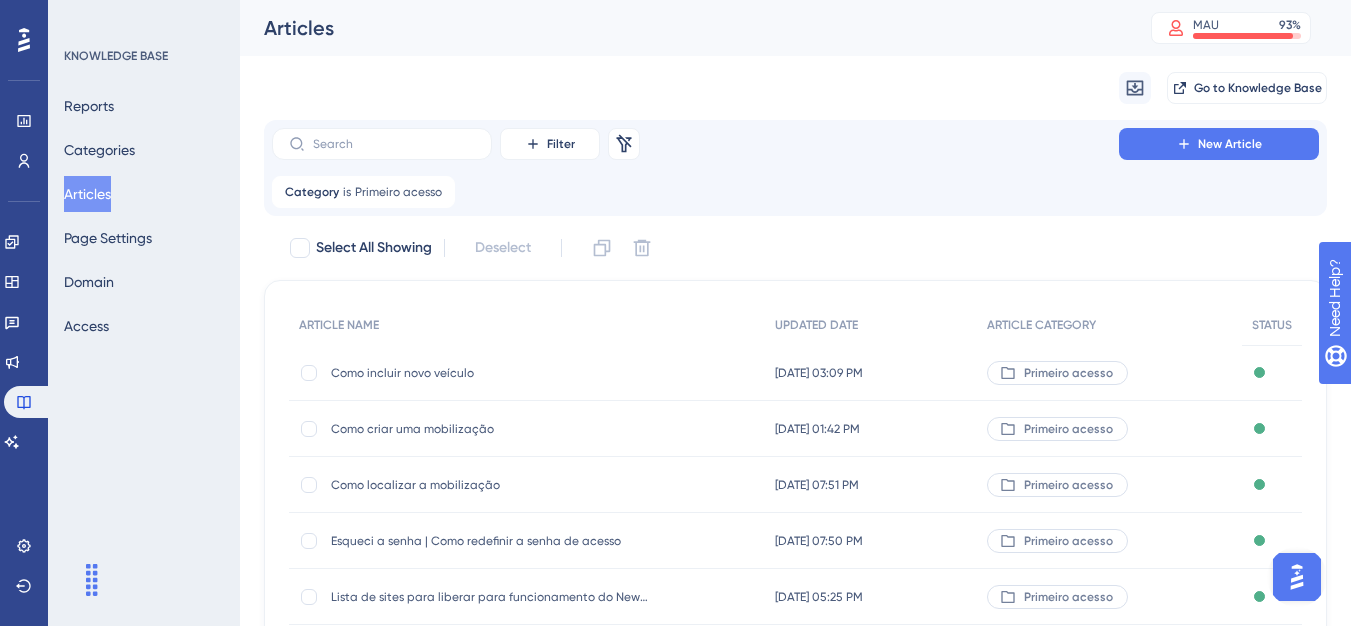 click on "Como criar uma mobilização" at bounding box center (491, 429) 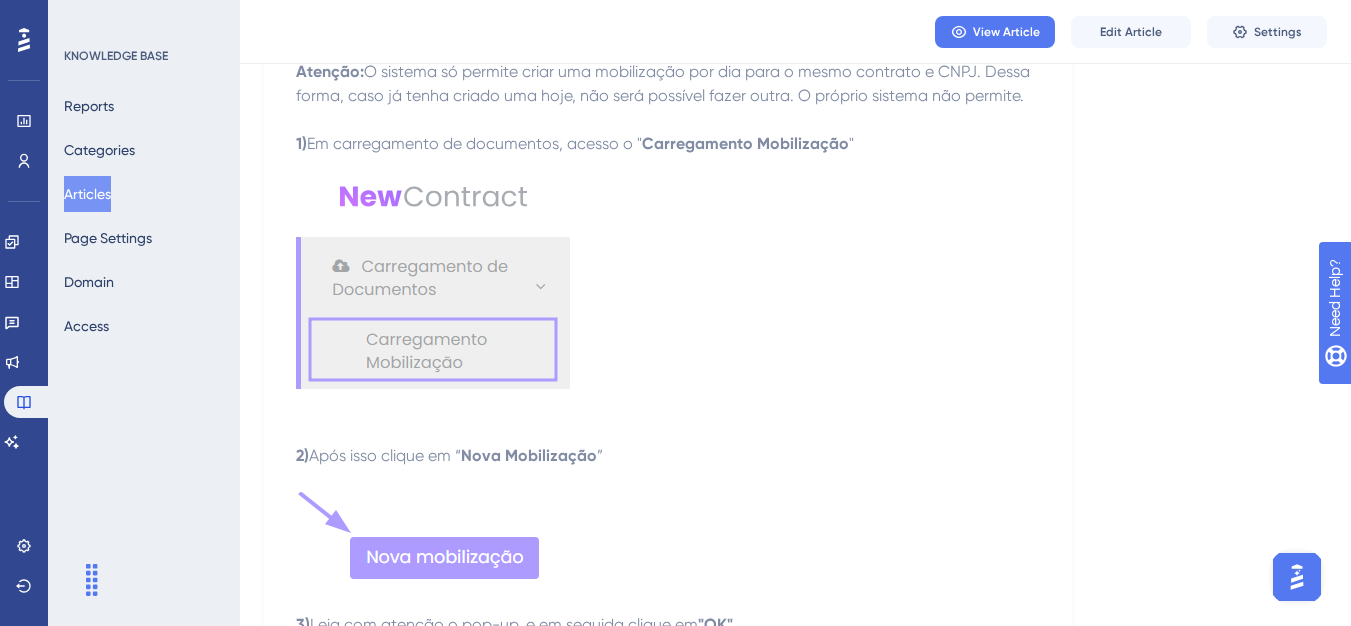 scroll, scrollTop: 400, scrollLeft: 0, axis: vertical 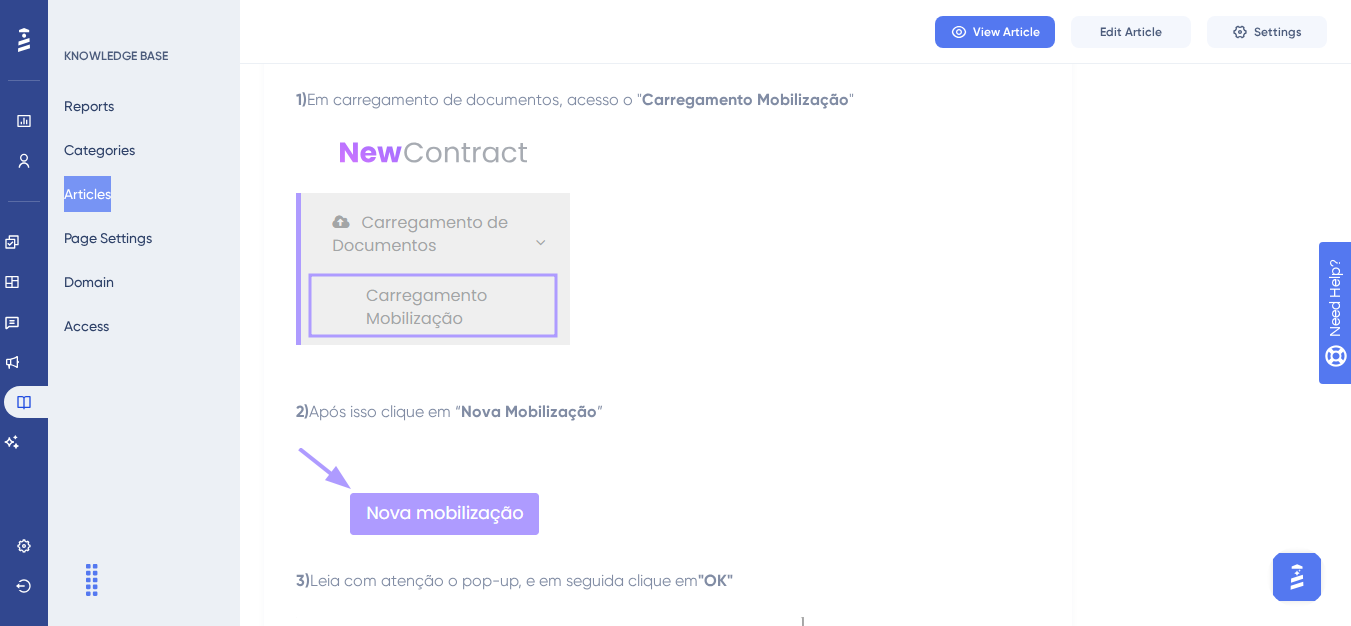drag, startPoint x: 31, startPoint y: 12, endPoint x: 454, endPoint y: 335, distance: 532.2199 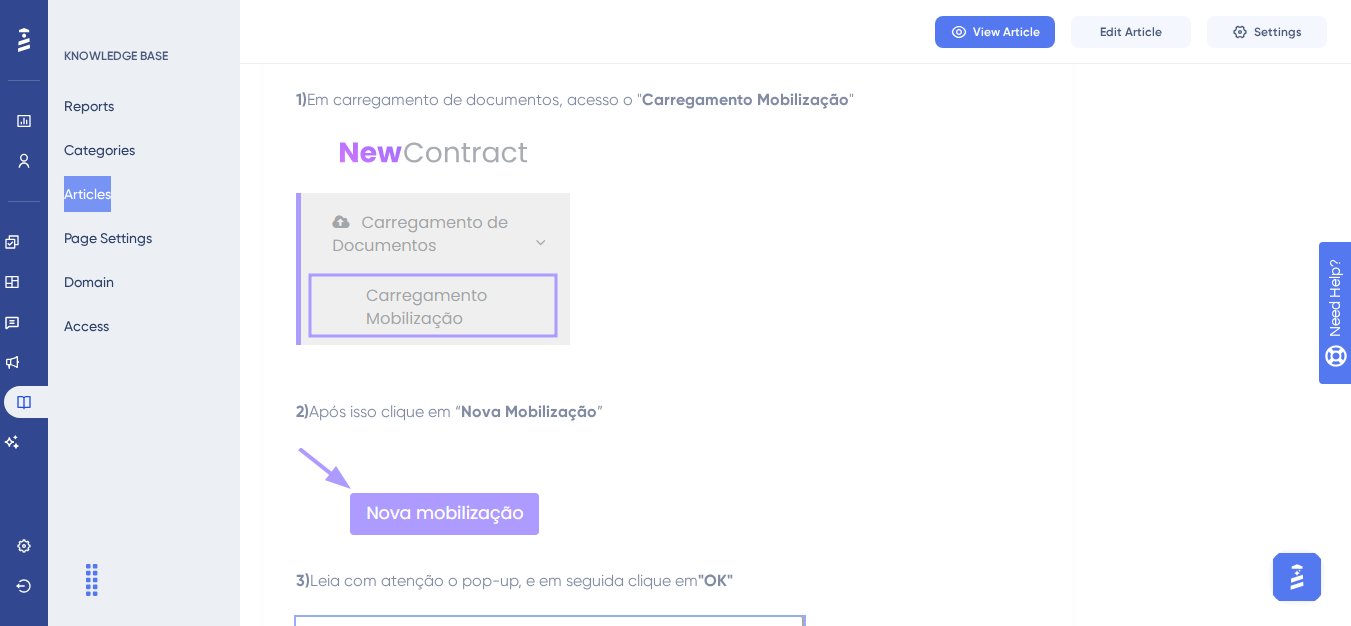 click on "View Article Edit Article Settings" at bounding box center [795, 32] 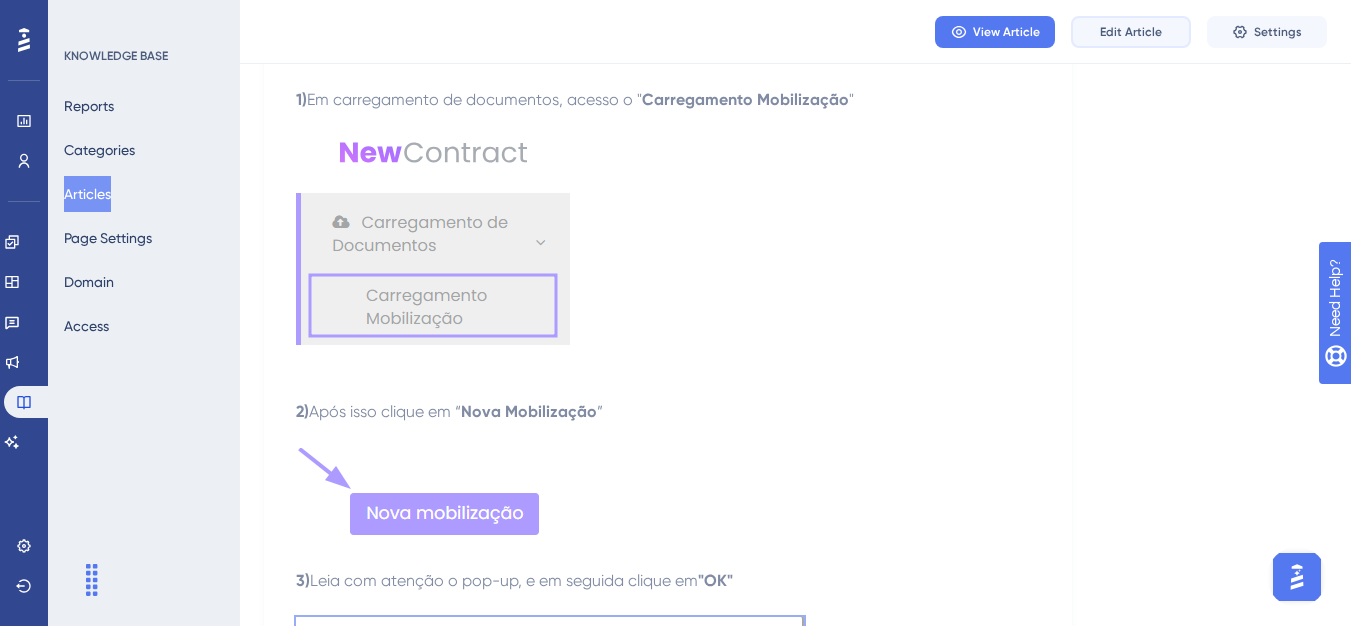 click on "Edit Article" at bounding box center [1131, 32] 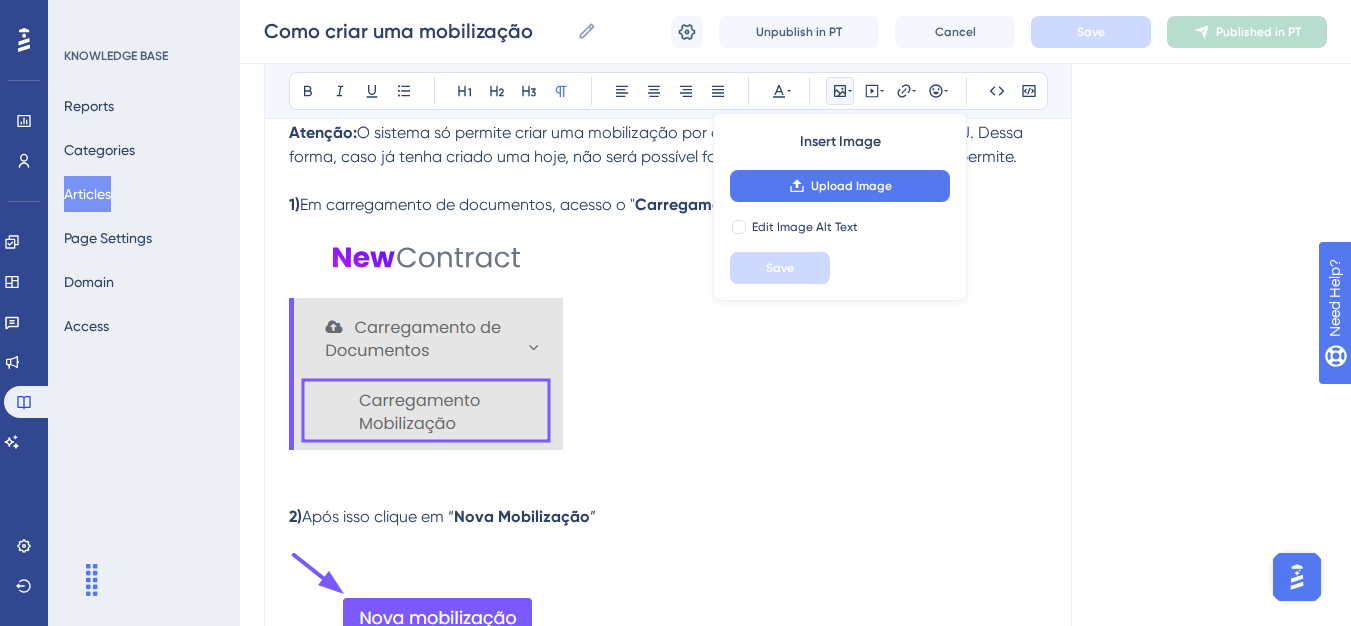 scroll, scrollTop: 477, scrollLeft: 0, axis: vertical 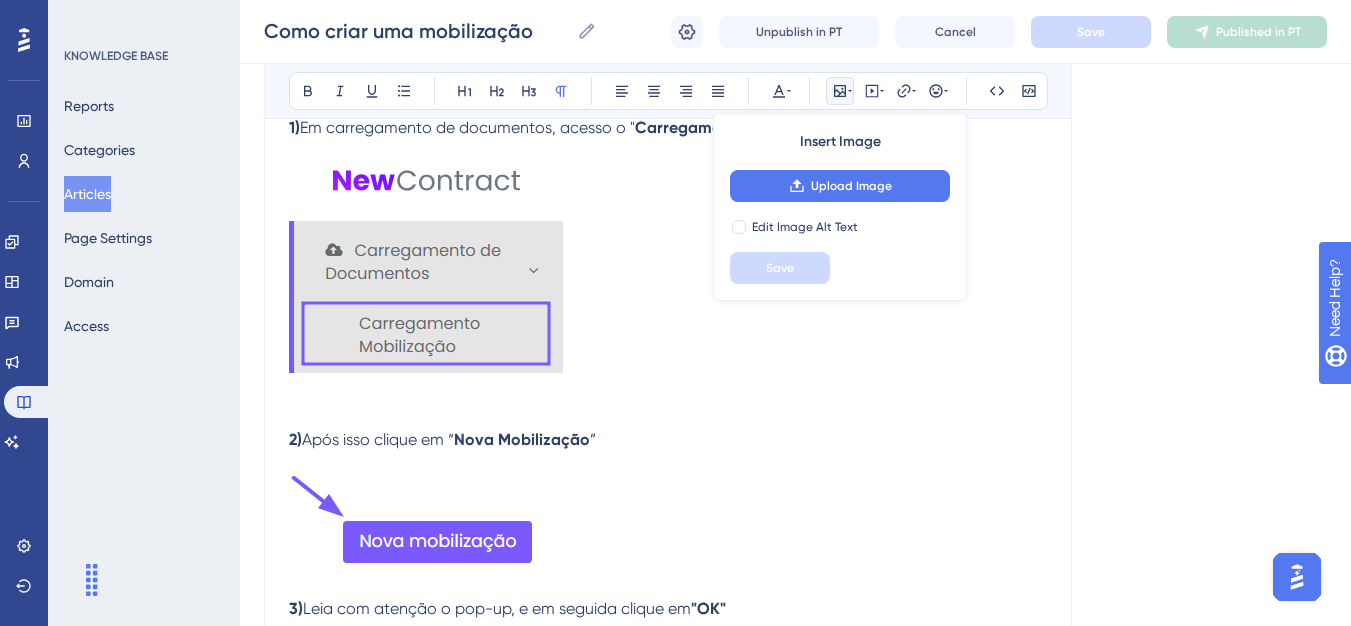 click at bounding box center [668, 272] 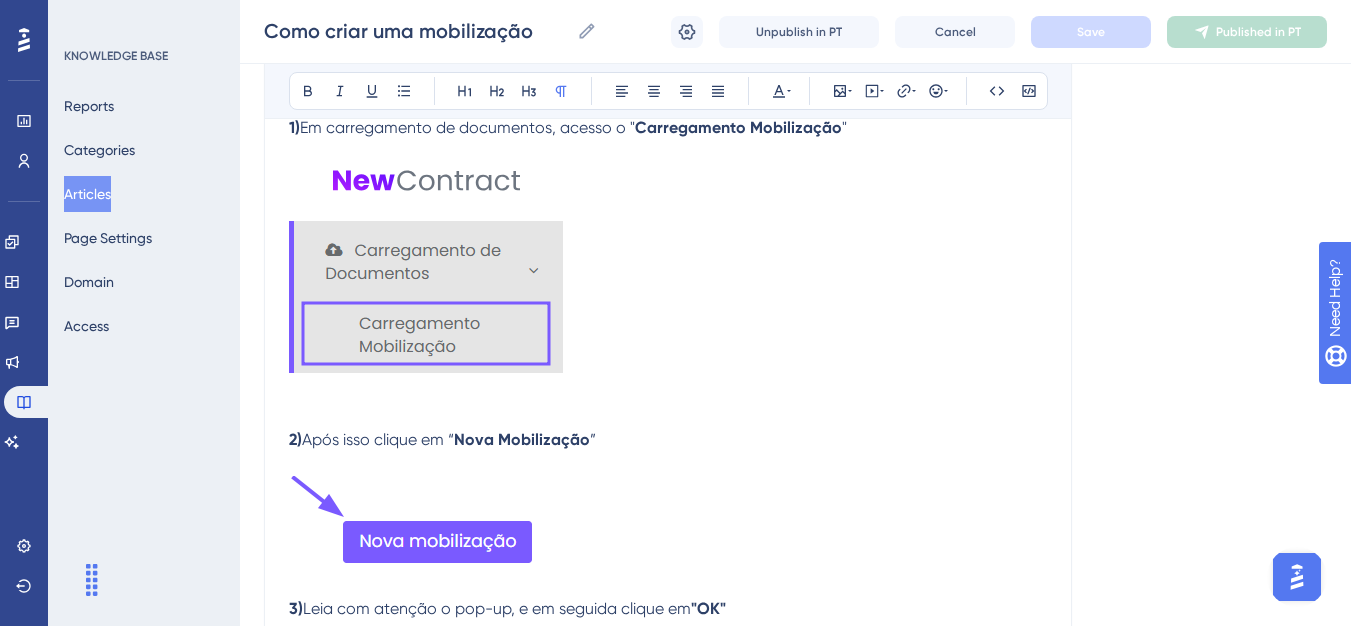 click at bounding box center (668, 272) 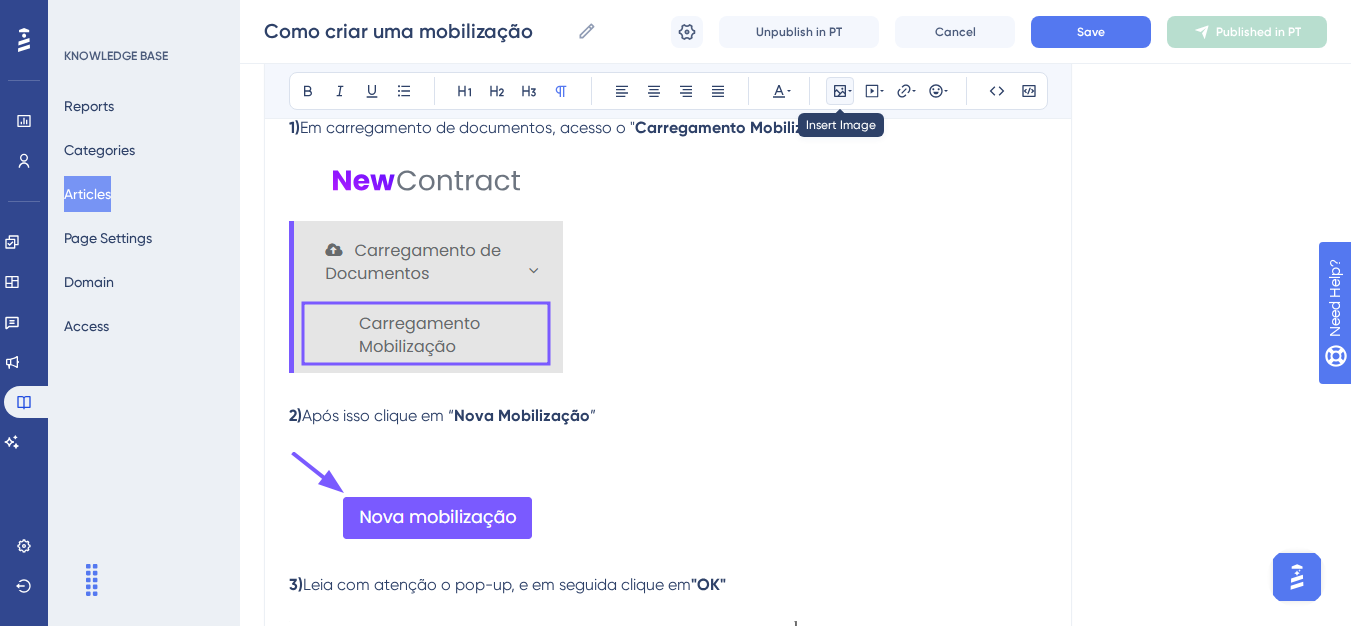 click 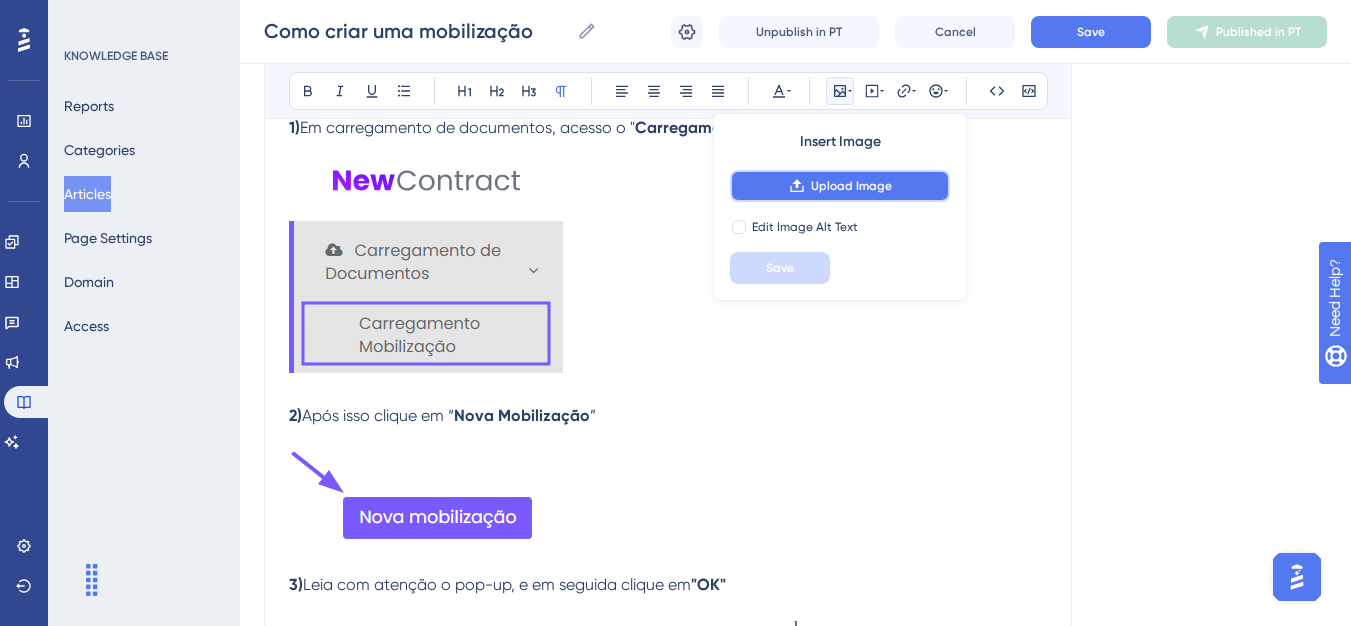 click on "Upload Image" at bounding box center [840, 186] 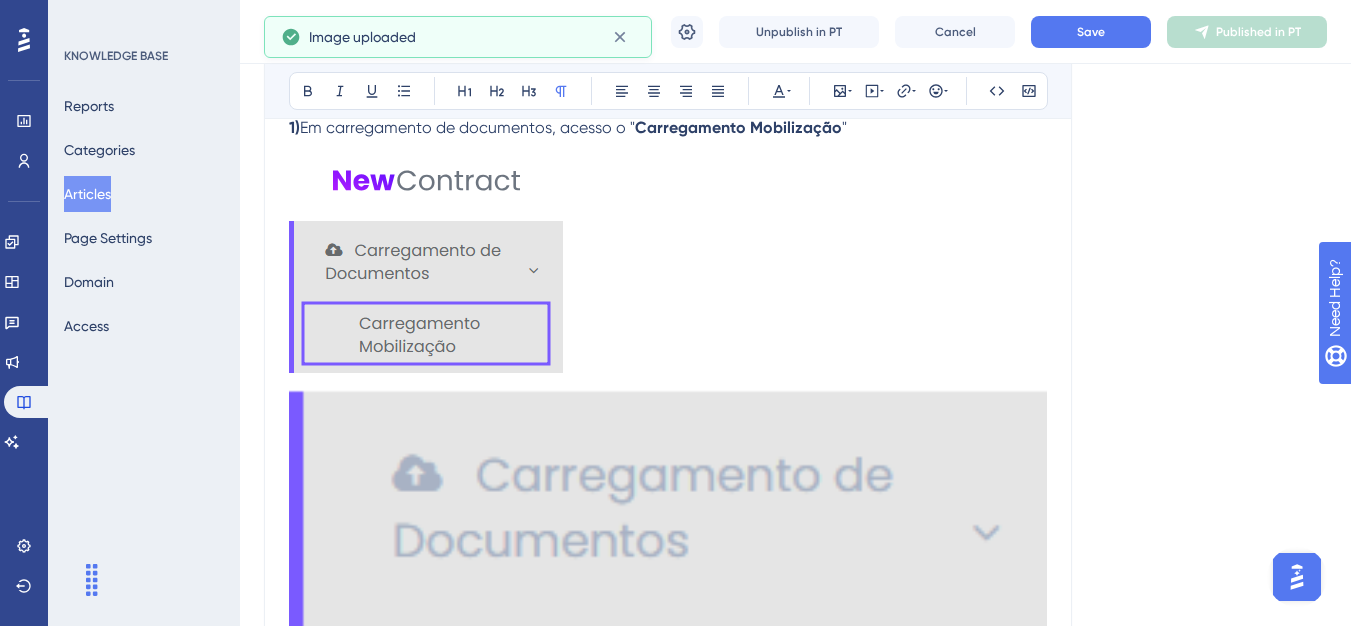 click at bounding box center [668, 605] 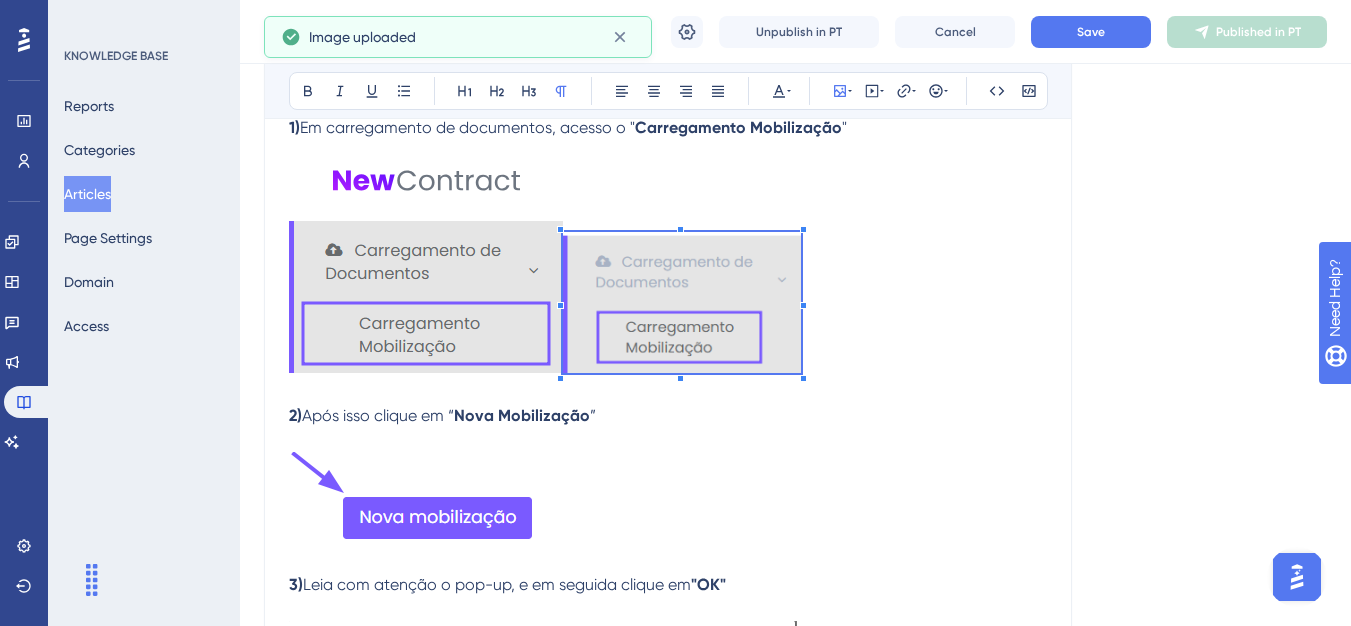 click on "Olá 💜 Chegou a hora de mobilizar seus colaboradores e enviar os documentos necessários. Vamos juntos? Atenção:  O sistema só permite criar uma mobilização por dia para o mesmo contrato e CNPJ. Dessa forma, caso já tenha criado uma hoje, não será possível fazer outra. O próprio sistema não permite. 1)  Em carregamento de documentos, acesso o " Carregamento Mobilização "   2)  Após isso clique em “ Nova Mobilização ” 3)  Leia com atenção o pop-up, e em seguida clique em  "OK"   4)  Após clicar em "ok" você será direcionado para a etapa de inclusão de mobilização, onde deverá informar o contrato e a empresa, depois clicar em  "Salvar" 5)  Após clicar em "Salvar" você será direcionado para a etapa 2, onde você deverá   incluir os colaboradores . Pronto, agora você sabe como criar uma mobilização." at bounding box center (668, 604) 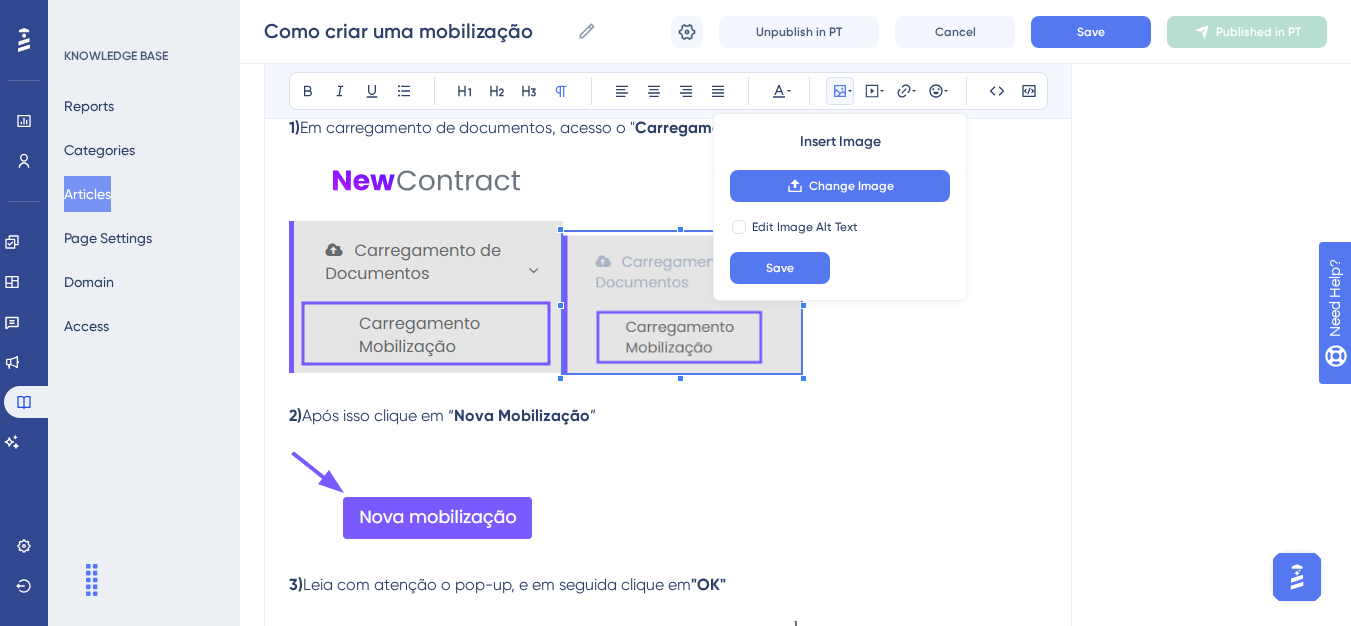 click at bounding box center [668, 440] 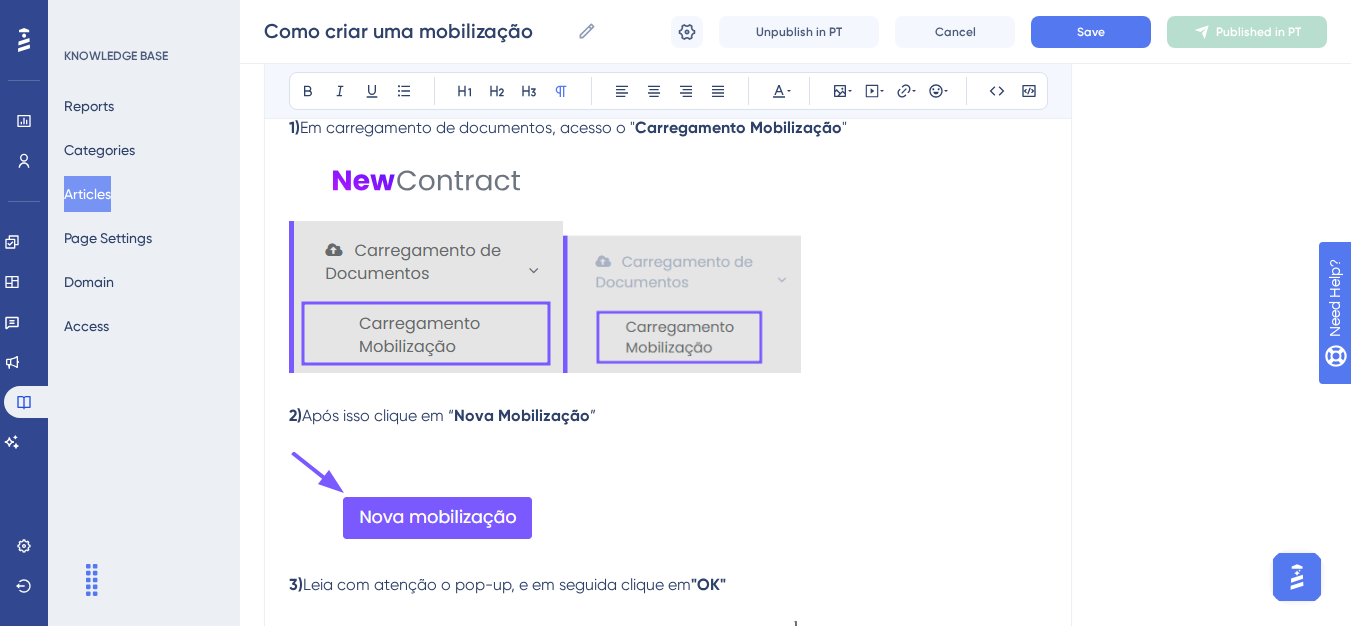 click at bounding box center [668, 561] 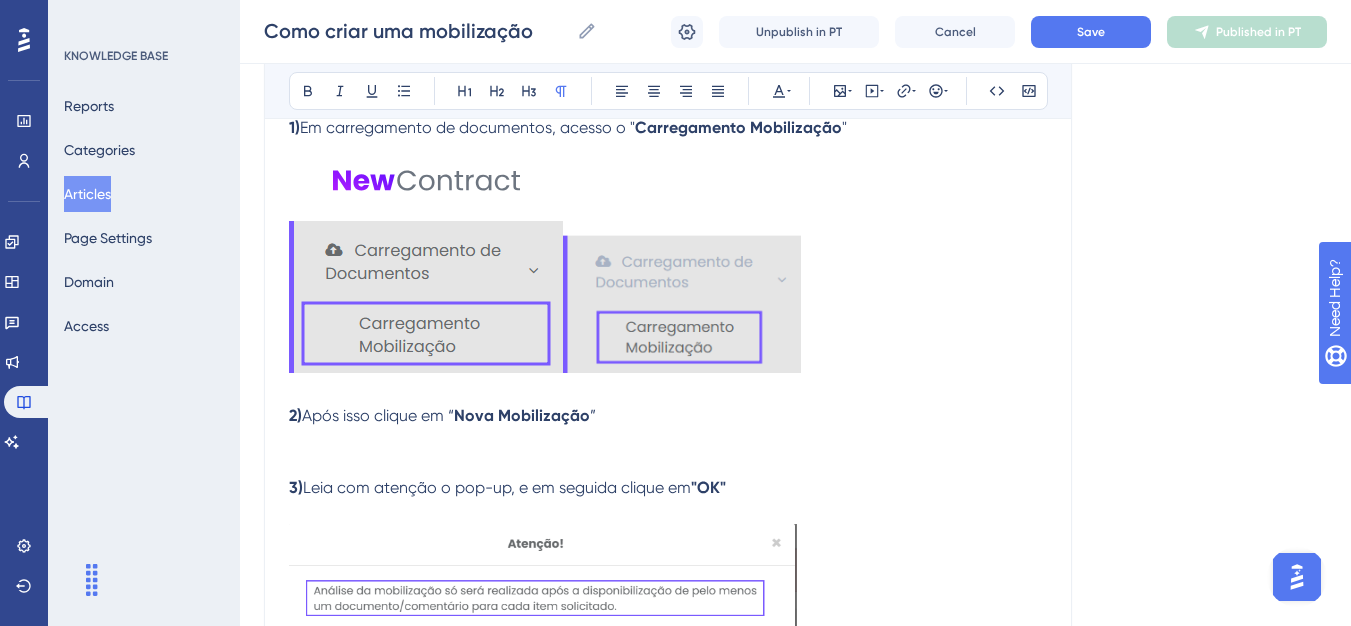 click at bounding box center (668, 464) 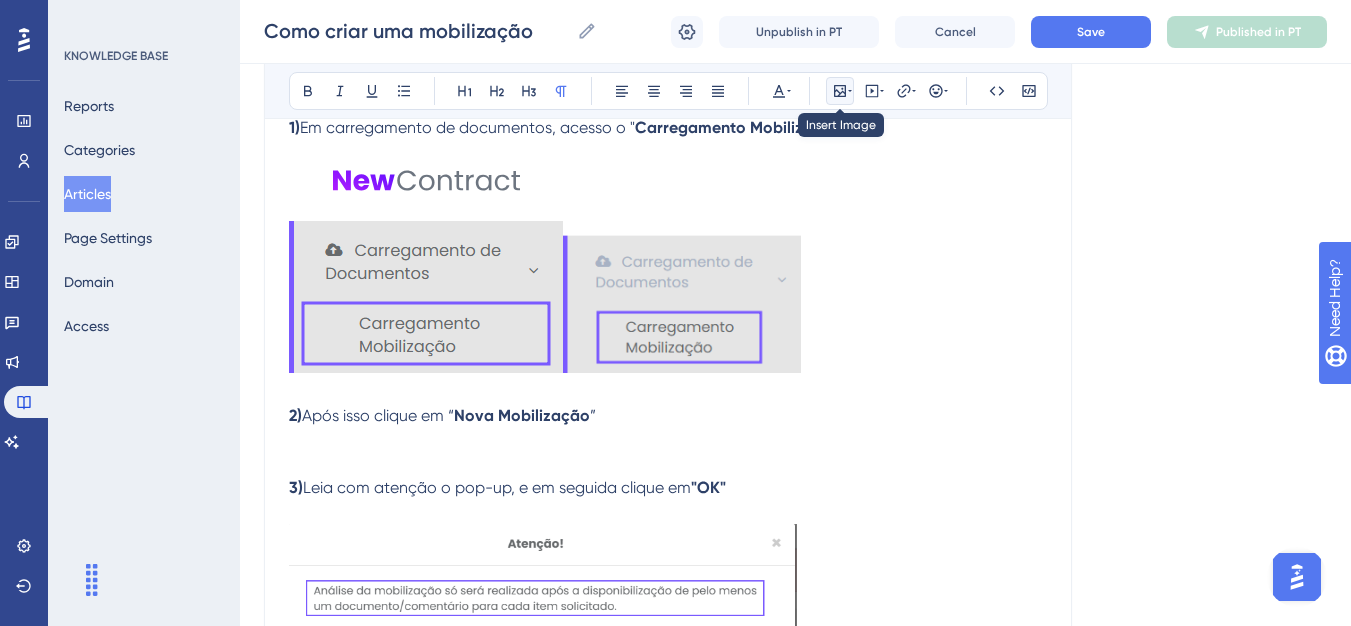 click 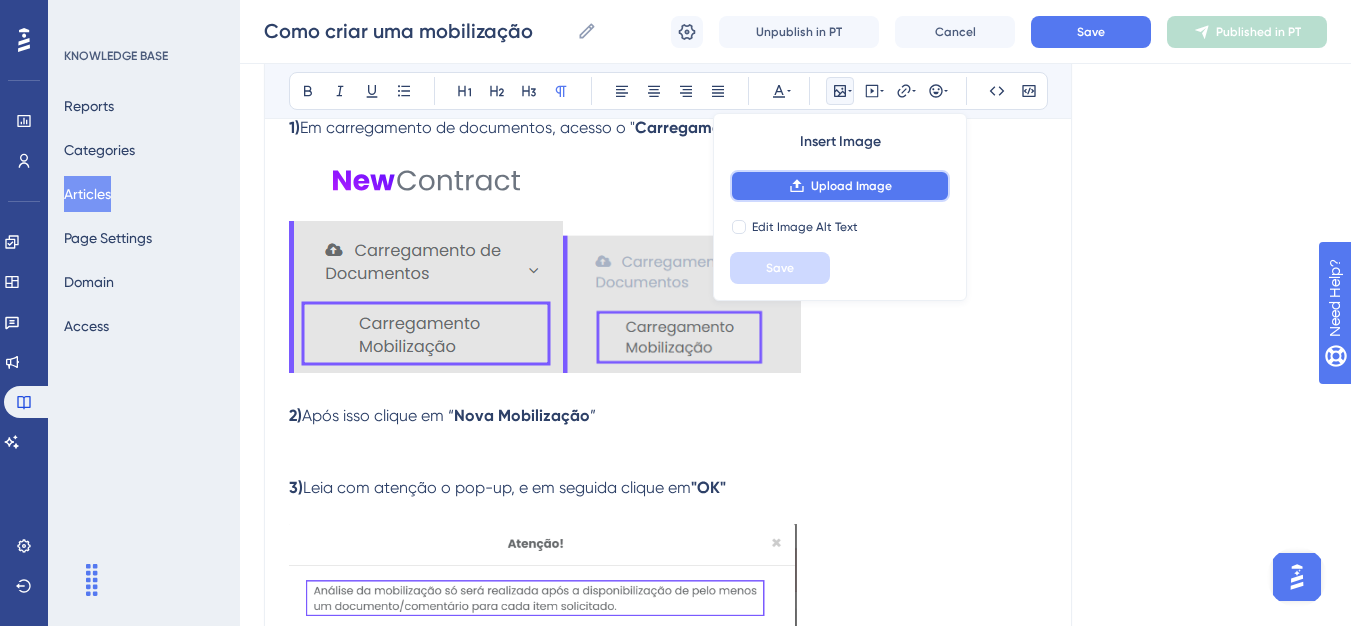 click on "Upload Image" at bounding box center [840, 186] 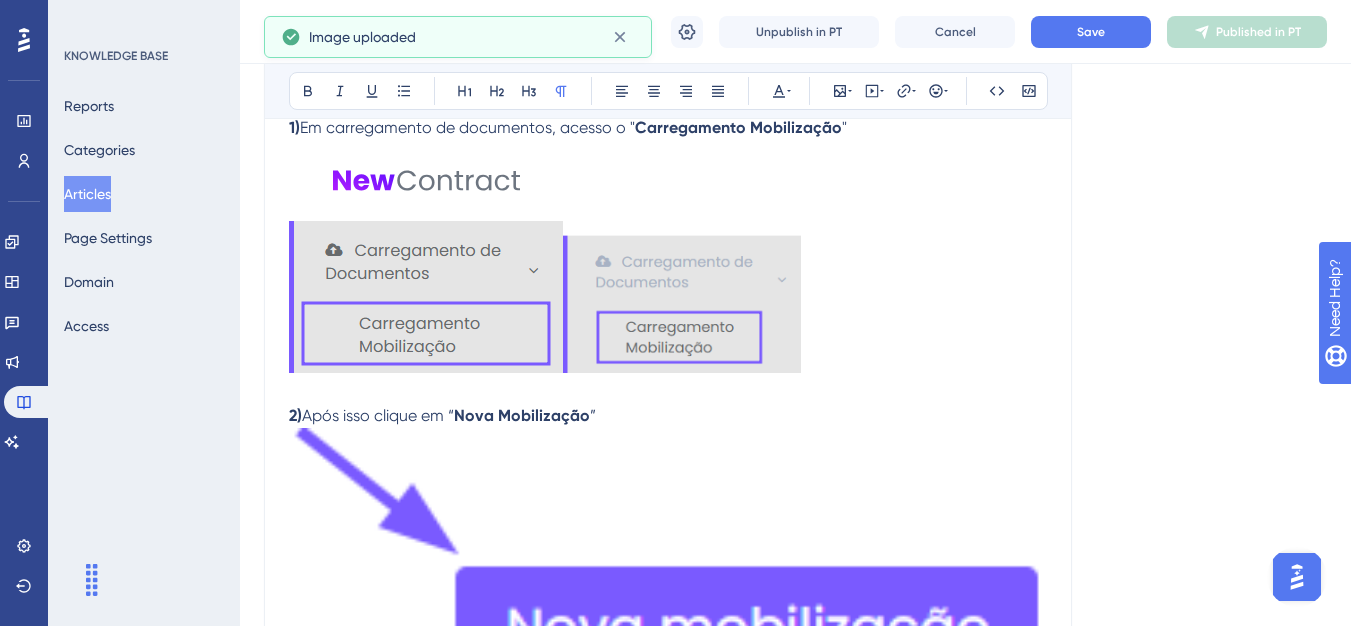click at bounding box center [668, 566] 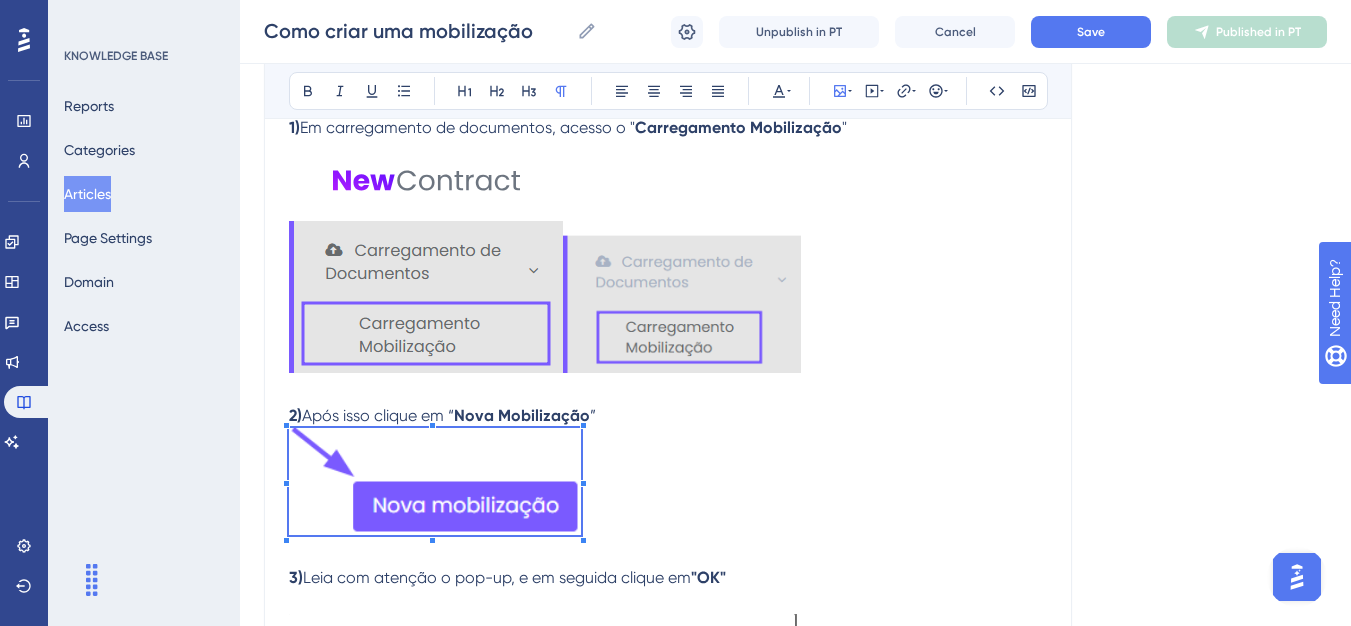 click on "Performance Users Engagement Widgets Feedback Product Updates Knowledge Base AI Assistant Settings Logout KNOWLEDGE BASE Reports Categories Articles Page Settings Domain Access Como criar uma mobilização MAU 93 % Click to see add-on and upgrade options Como criar uma mobilização Como criar uma mobilização Unpublish in PT Cancel Save Published in PT Language Portuguese (Default) Como criar uma mobilização Bold Italic Underline Bullet Point Heading 1 Heading 2 Heading 3 Normal Align Left Align Center Align Right Align Justify Text Color Insert Image Embed Video Hyperlink Emojis Code Code Block Olá 💜 Chegou a hora de mobilizar seus colaboradores e enviar os documentos necessários. Vamos juntos? Atenção:  O sistema só permite criar uma mobilização por dia para o mesmo contrato e CNPJ. Dessa forma, caso já tenha criado uma hoje, não será possível fazer outra. O próprio sistema não permite. 1)  Em carregamento de documentos, acesso o " "" at bounding box center [675, -477] 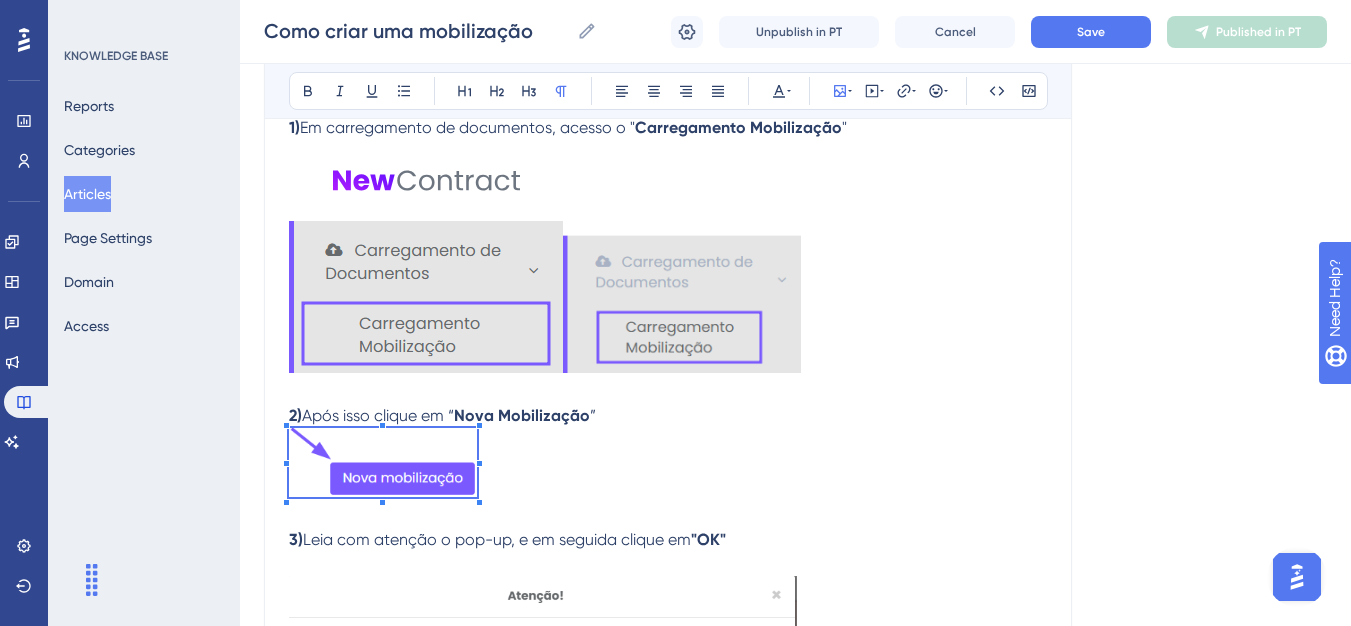click on "Olá 💜 Chegou a hora de mobilizar seus colaboradores e enviar os documentos necessários. Vamos juntos? Atenção:  O sistema só permite criar uma mobilização por dia para o mesmo contrato e CNPJ. Dessa forma, caso já tenha criado uma hoje, não será possível fazer outra. O próprio sistema não permite. 1)  Em carregamento de documentos, acesso o " Carregamento Mobilização "   2)  Após isso clique em “ Nova Mobilização ” 3)  Leia com atenção o pop-up, e em seguida clique em  "OK"   4)  Após clicar em "ok" você será direcionado para a etapa de inclusão de mobilização, onde deverá informar o contrato e a empresa, depois clicar em  "Salvar" 5)  Após clicar em "Salvar" você será direcionado para a etapa 2, onde você deverá   incluir os colaboradores . Pronto, agora você sabe como criar uma mobilização." at bounding box center (668, 582) 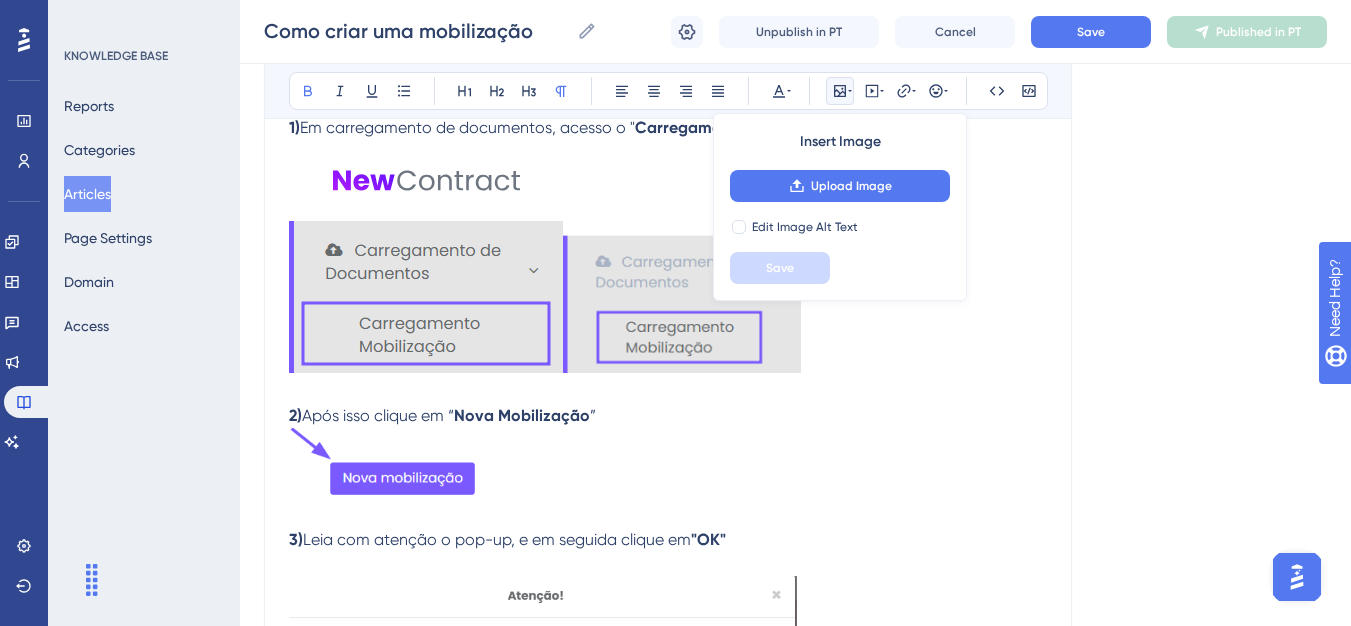 click at bounding box center (668, 564) 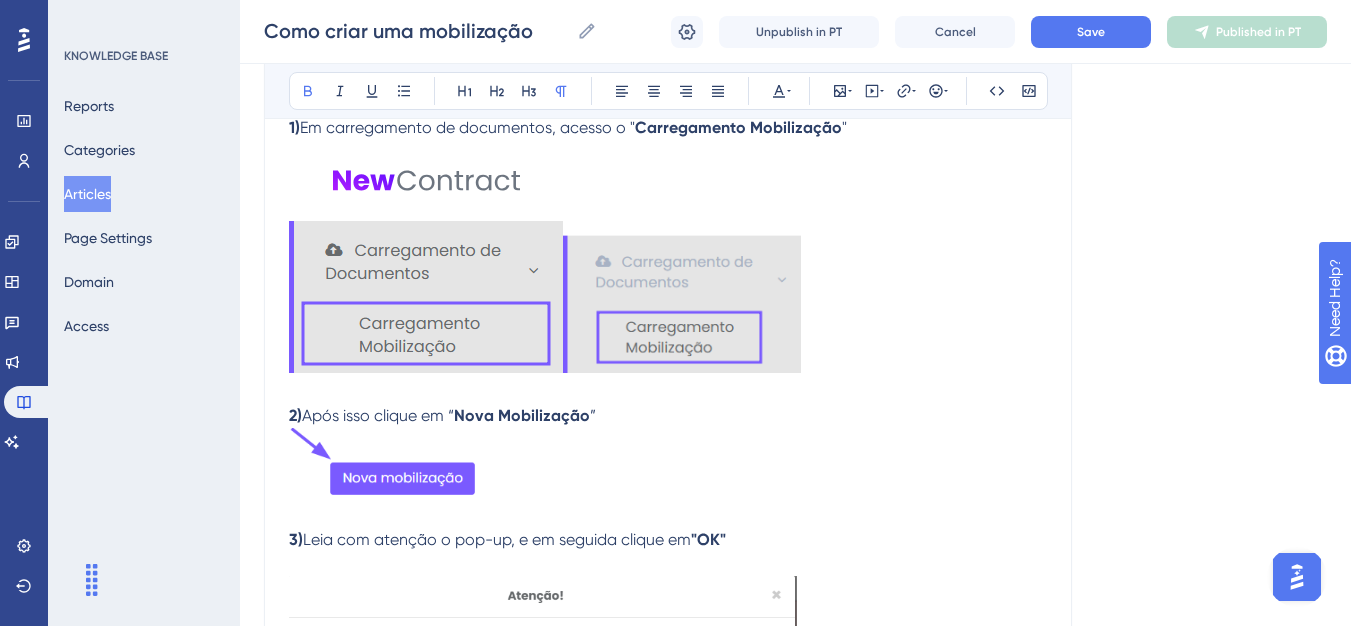click on "Bold Italic Underline Bullet Point Heading 1 Heading 2 Heading 3 Normal Align Left Align Center Align Right Align Justify Text Color Insert Image Embed Video Hyperlink Emojis Code Code Block" at bounding box center (668, 91) 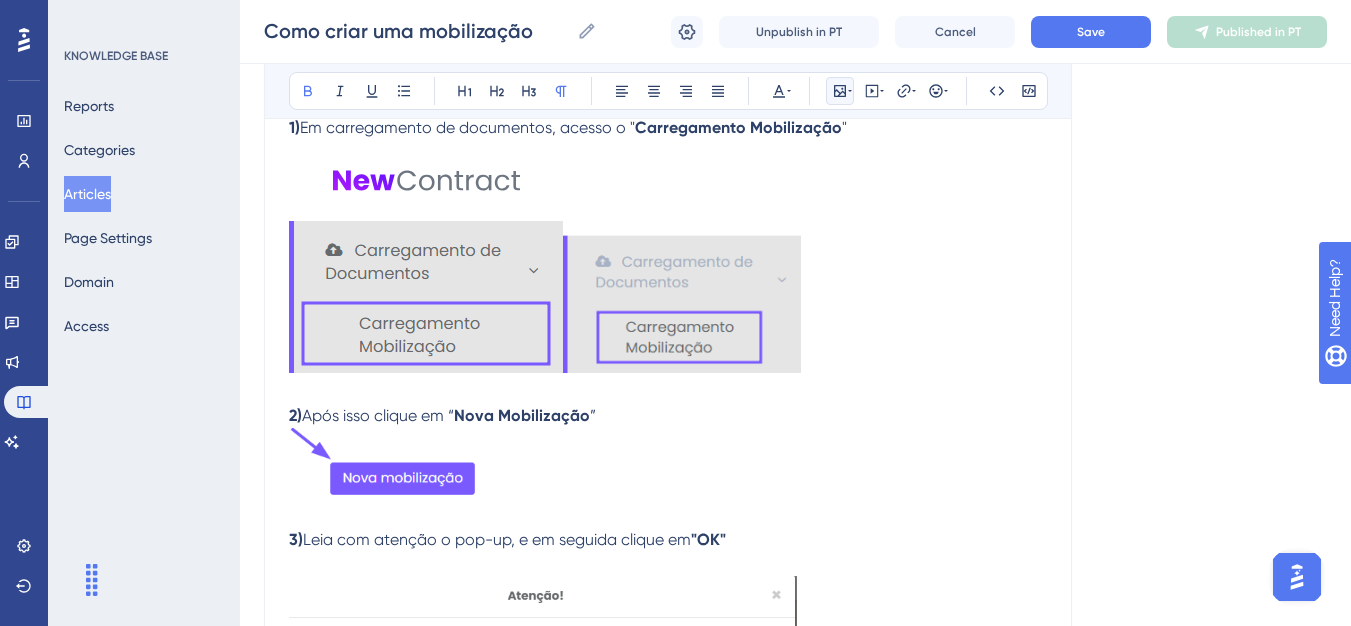 click 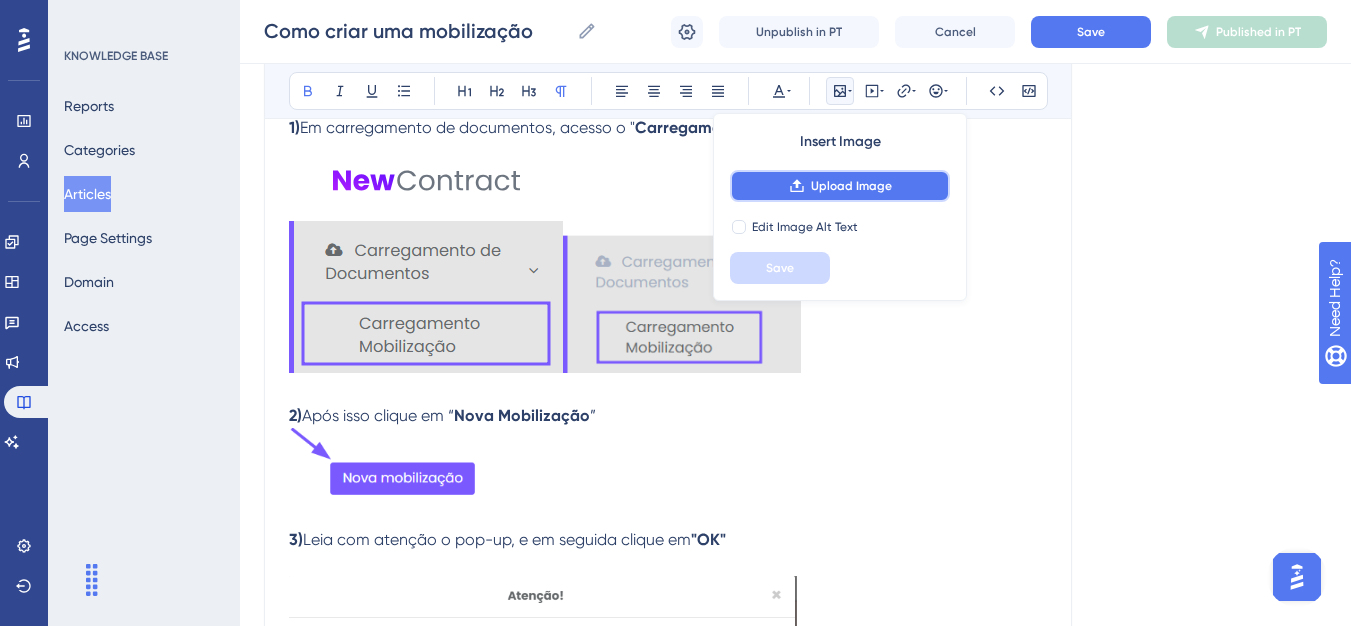 click on "Upload Image" at bounding box center [840, 186] 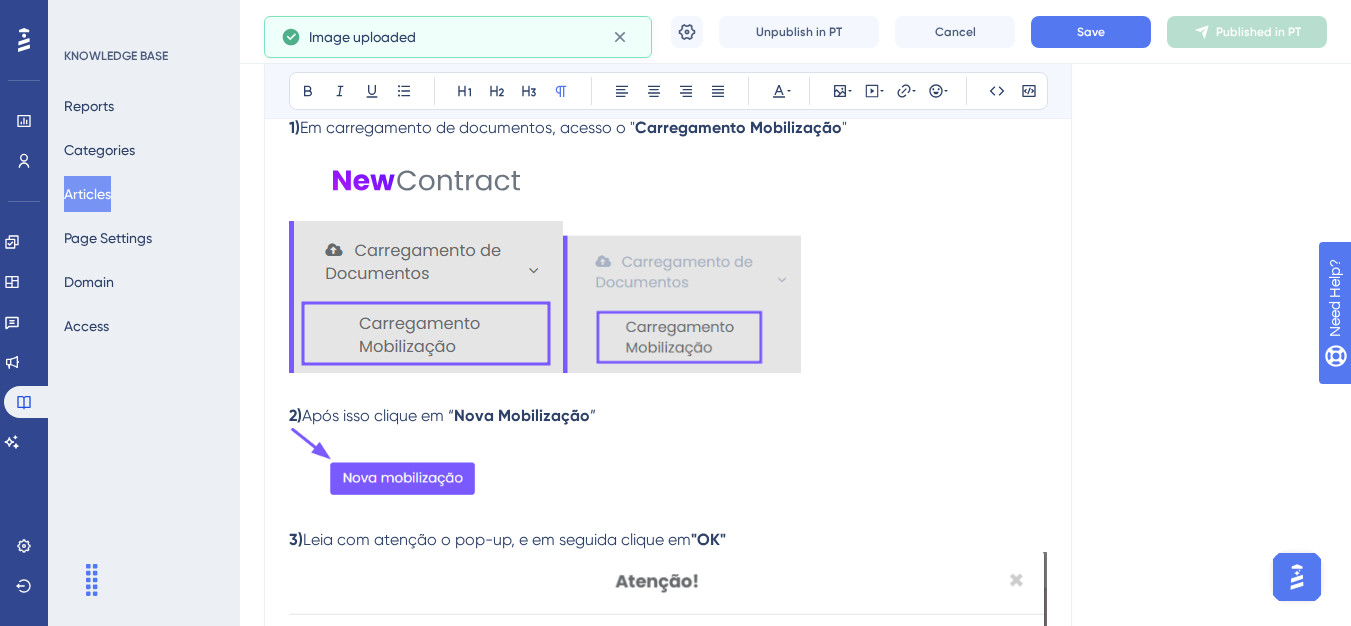 drag, startPoint x: 856, startPoint y: 468, endPoint x: 932, endPoint y: 481, distance: 77.10383 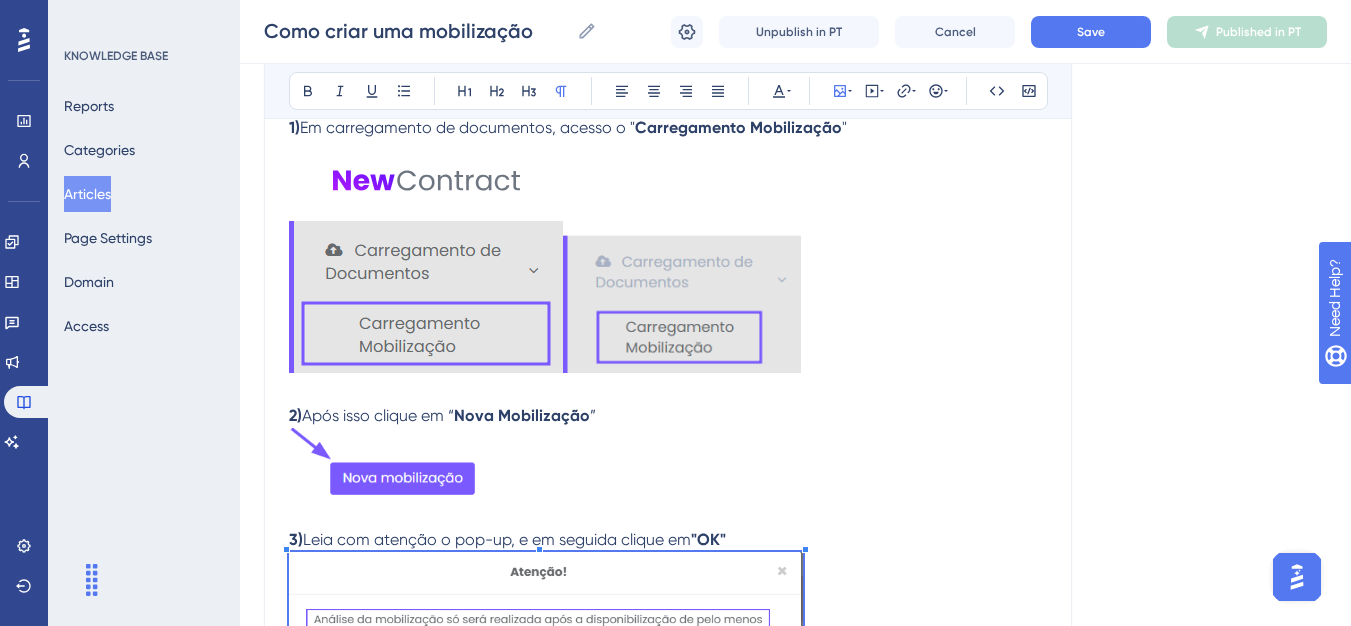 click on "Performance Users Engagement Widgets Feedback Product Updates Knowledge Base AI Assistant Settings Logout KNOWLEDGE BASE Reports Categories Articles Page Settings Domain Access Como criar uma mobilização MAU 93 % Click to see add-on and upgrade options Como criar uma mobilização Como criar uma mobilização Unpublish in PT Cancel Save Published in PT Language Portuguese (Default) Como criar uma mobilização Bold Italic Underline Bullet Point Heading 1 Heading 2 Heading 3 Normal Align Left Align Center Align Right Align Justify Text Color Insert Image Embed Video Hyperlink Emojis Code Code Block Olá 💜 Chegou a hora de mobilizar seus colaboradores e enviar os documentos necessários. Vamos juntos? Atenção:  O sistema só permite criar uma mobilização por dia para o mesmo contrato e CNPJ. Dessa forma, caso já tenha criado uma hoje, não será possível fazer outra. O próprio sistema não permite. 1)  Em carregamento de documentos, acesso o " "" at bounding box center (675, -477) 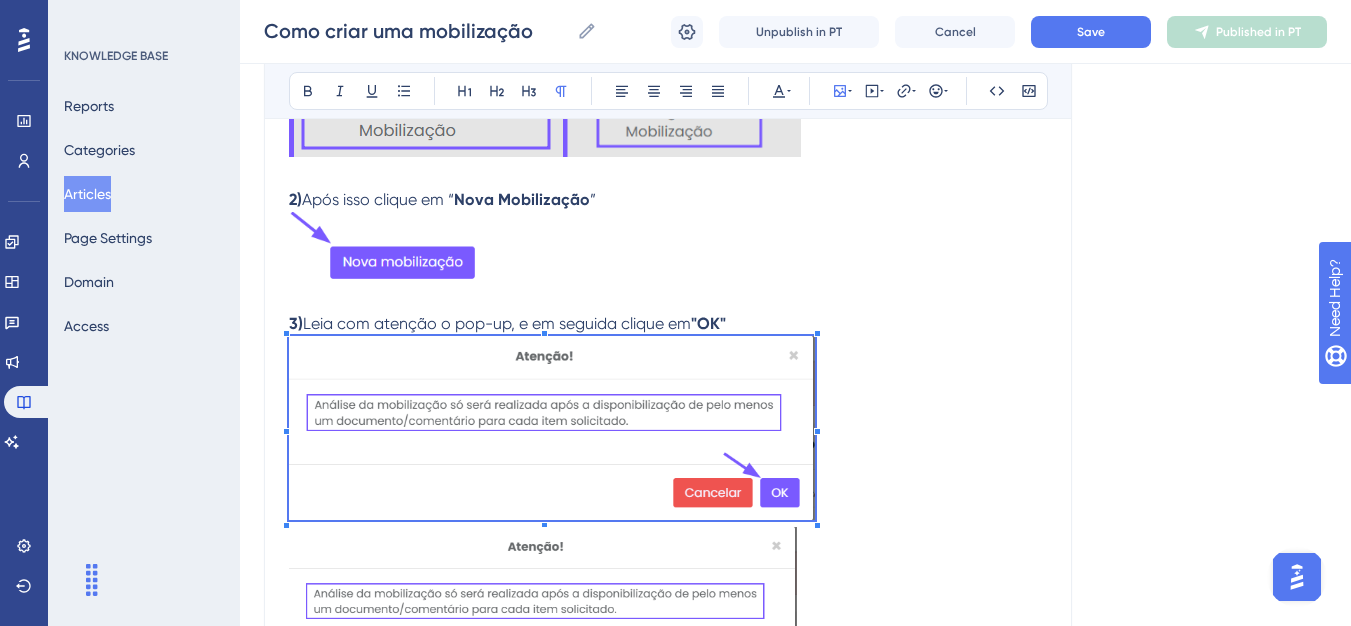 scroll, scrollTop: 977, scrollLeft: 0, axis: vertical 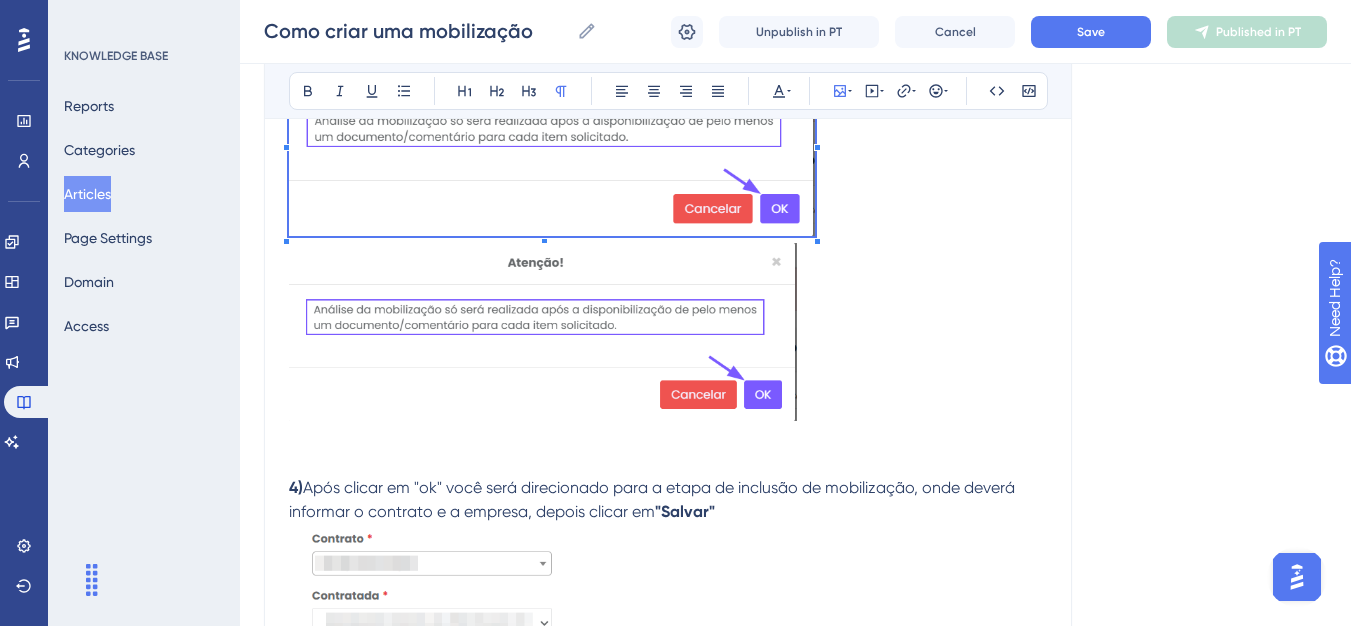click at bounding box center [668, 440] 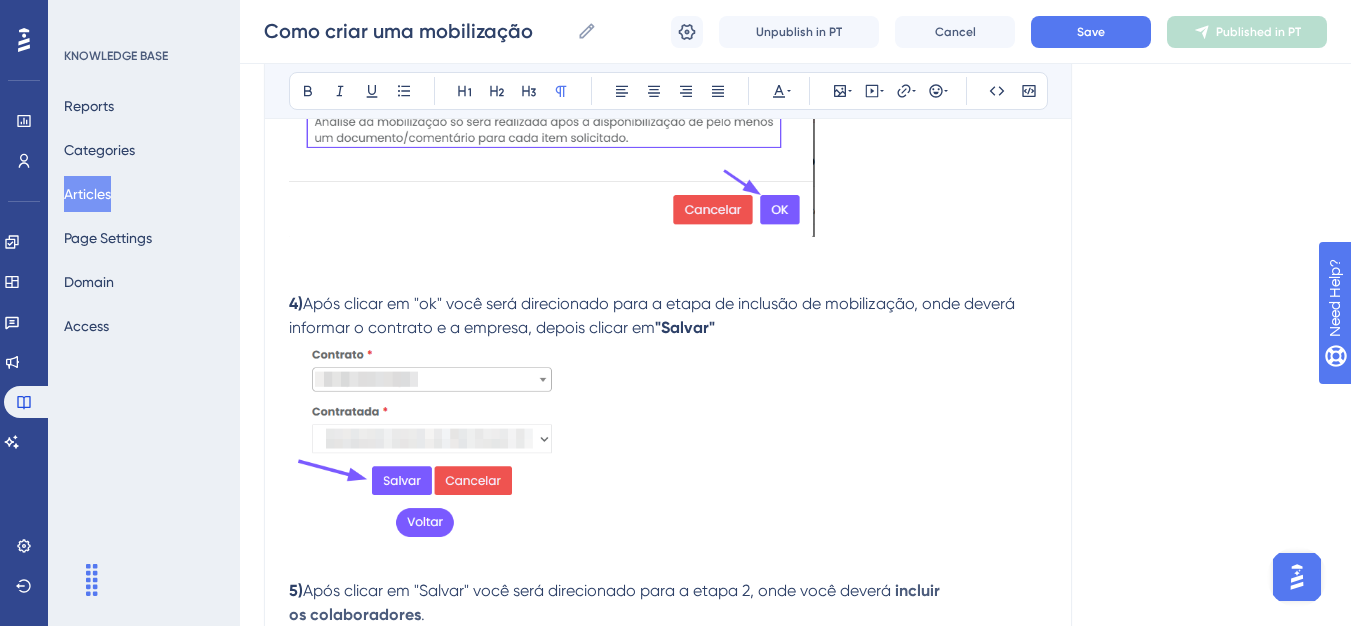 scroll, scrollTop: 876, scrollLeft: 0, axis: vertical 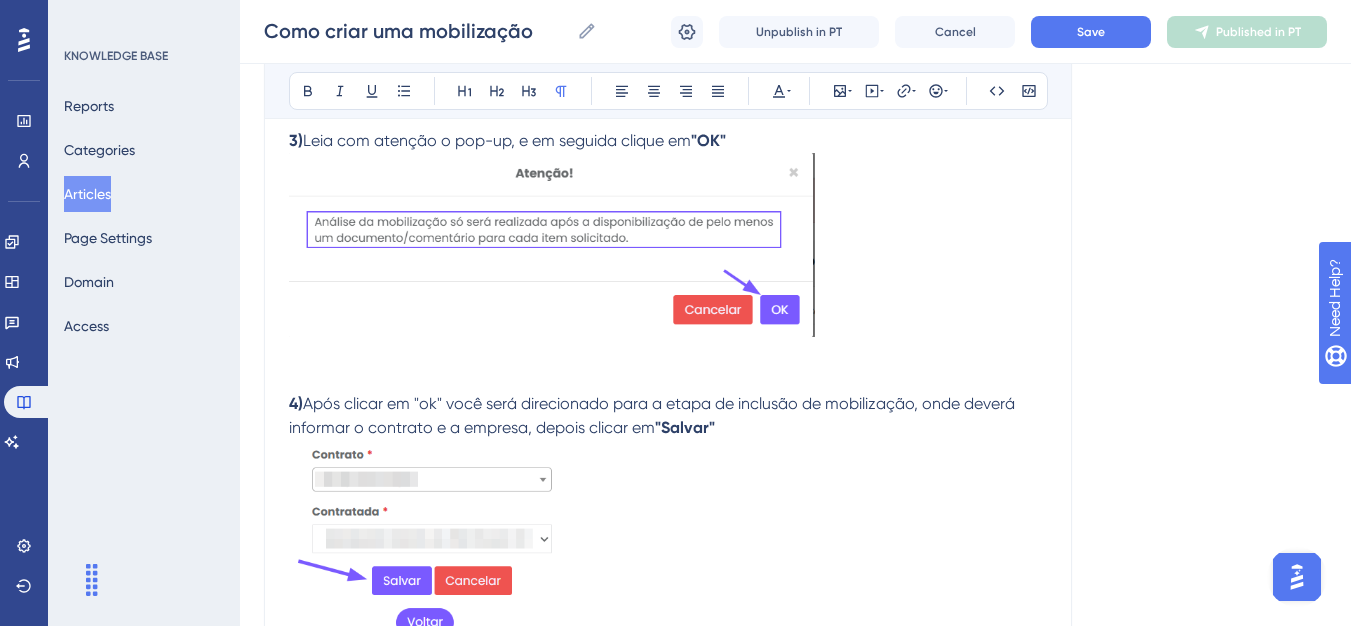 click at bounding box center (668, 356) 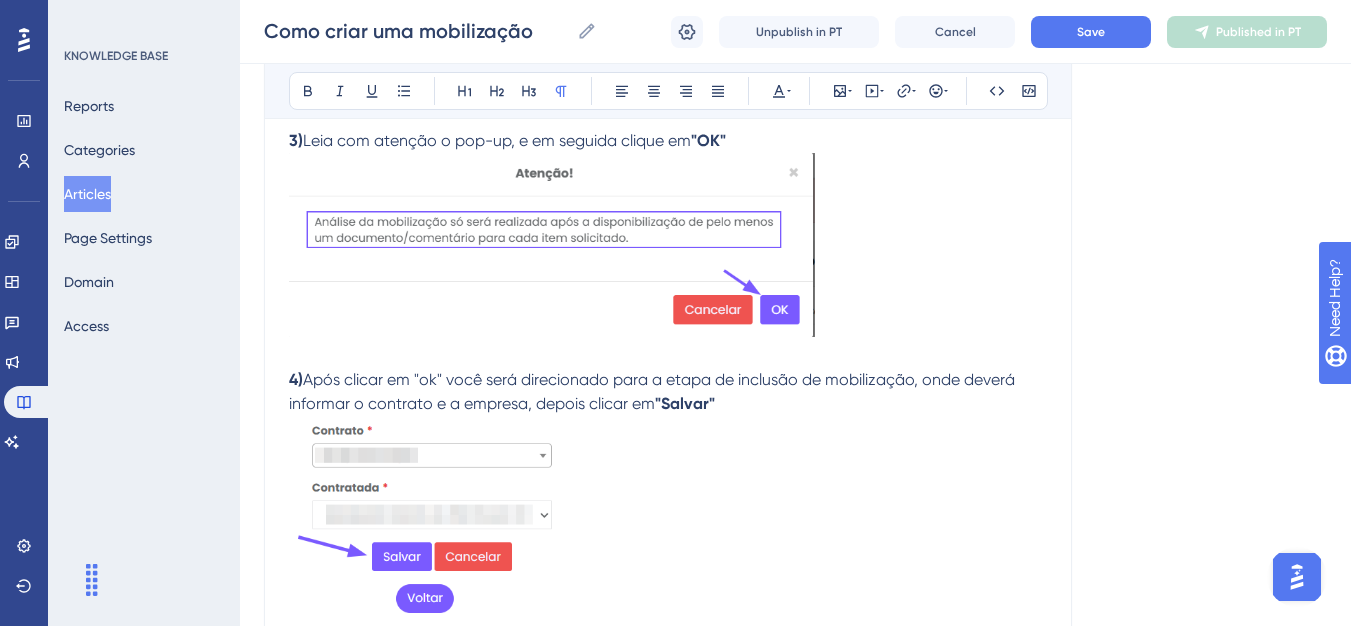 click at bounding box center [668, 356] 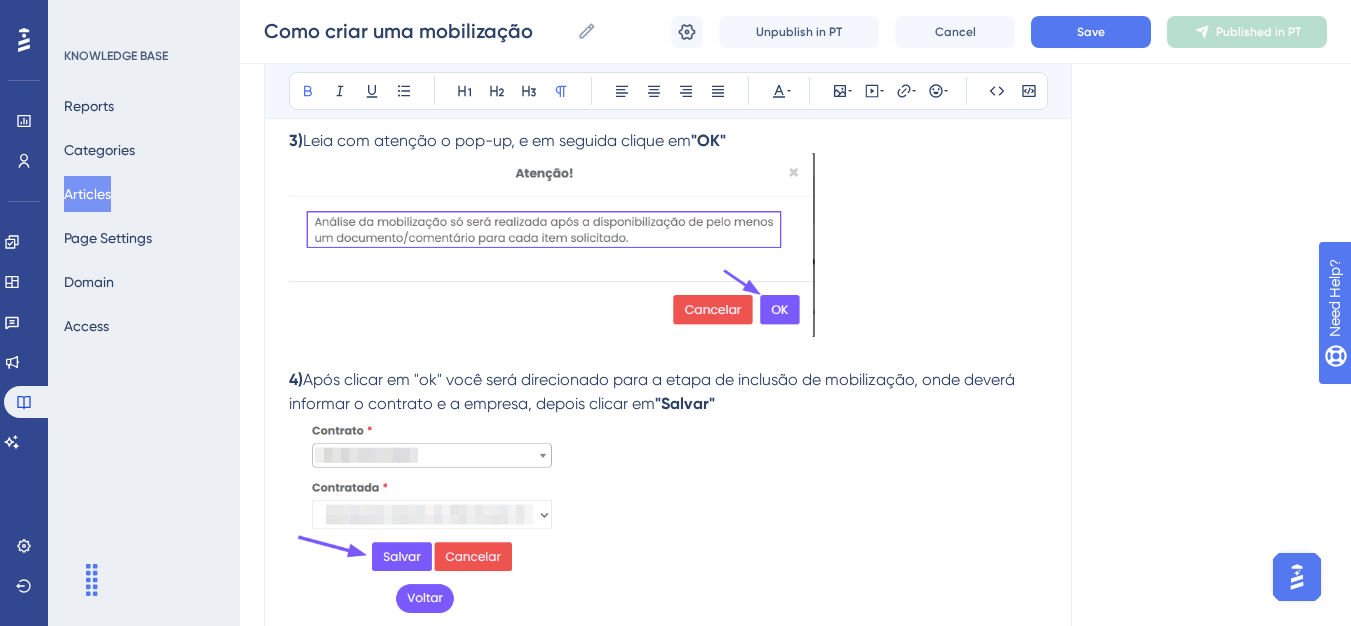 click on "incluir os colaboradores" at bounding box center (616, 678) 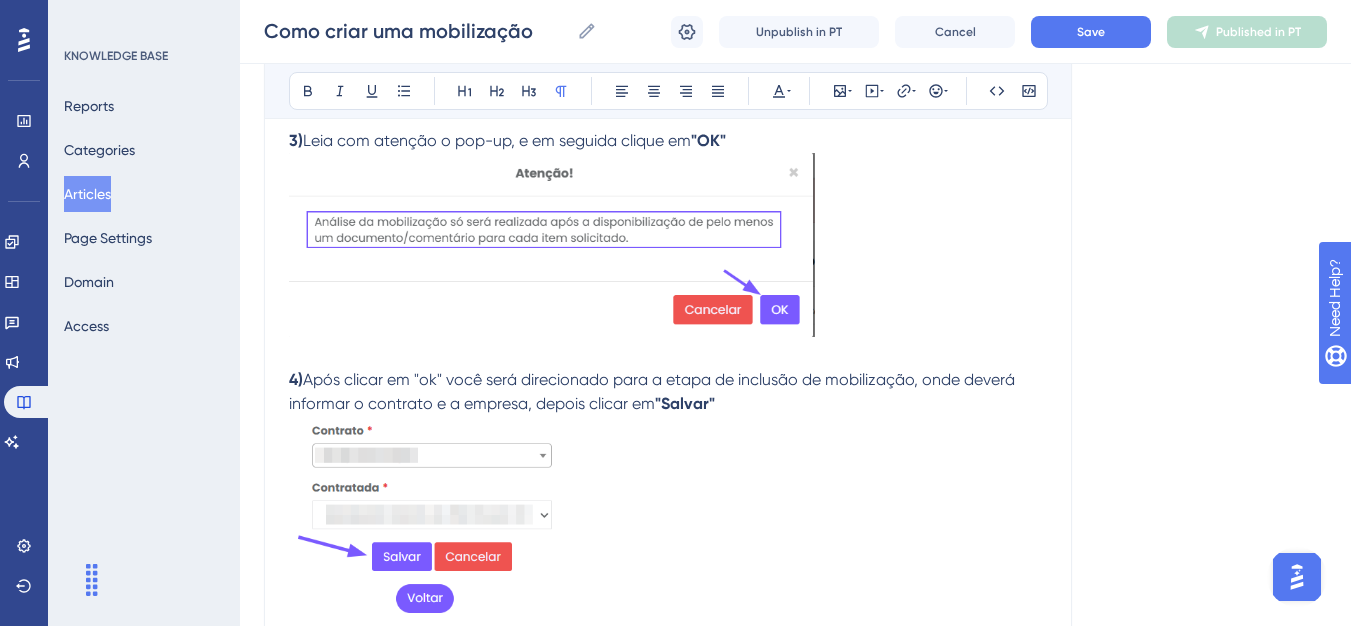 click at bounding box center (668, 523) 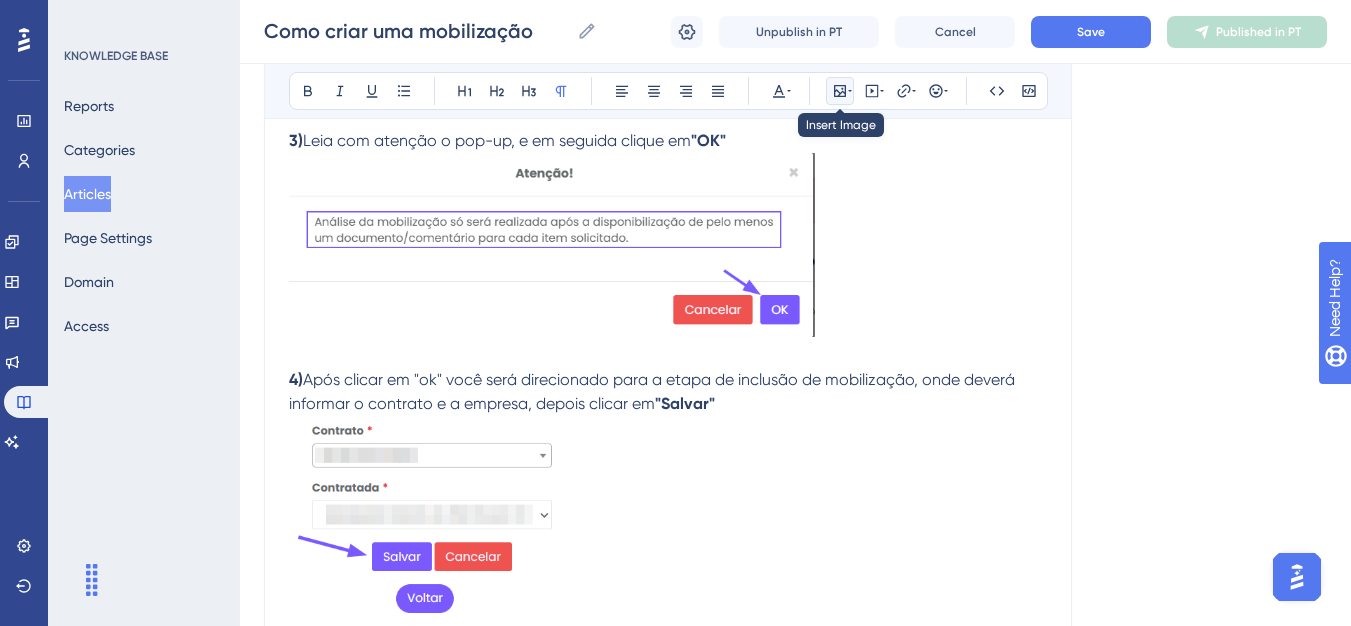 click 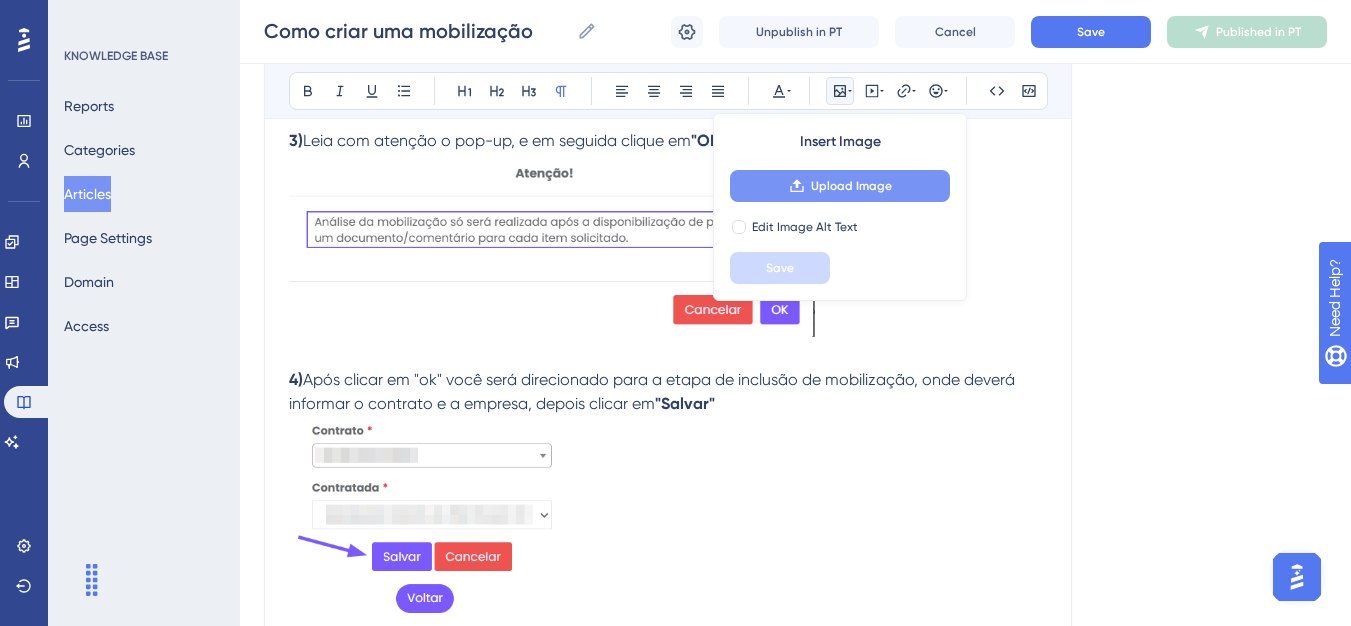 click on "Upload Image" at bounding box center (851, 186) 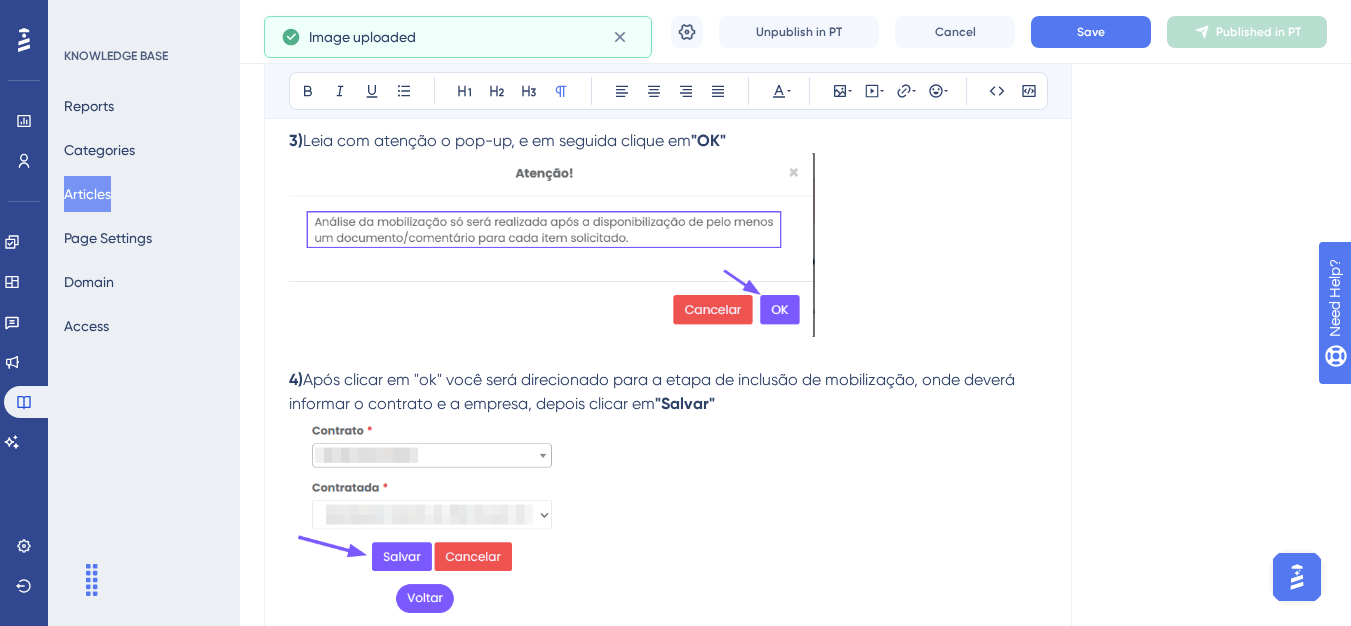 drag, startPoint x: 873, startPoint y: 400, endPoint x: 883, endPoint y: 397, distance: 10.440307 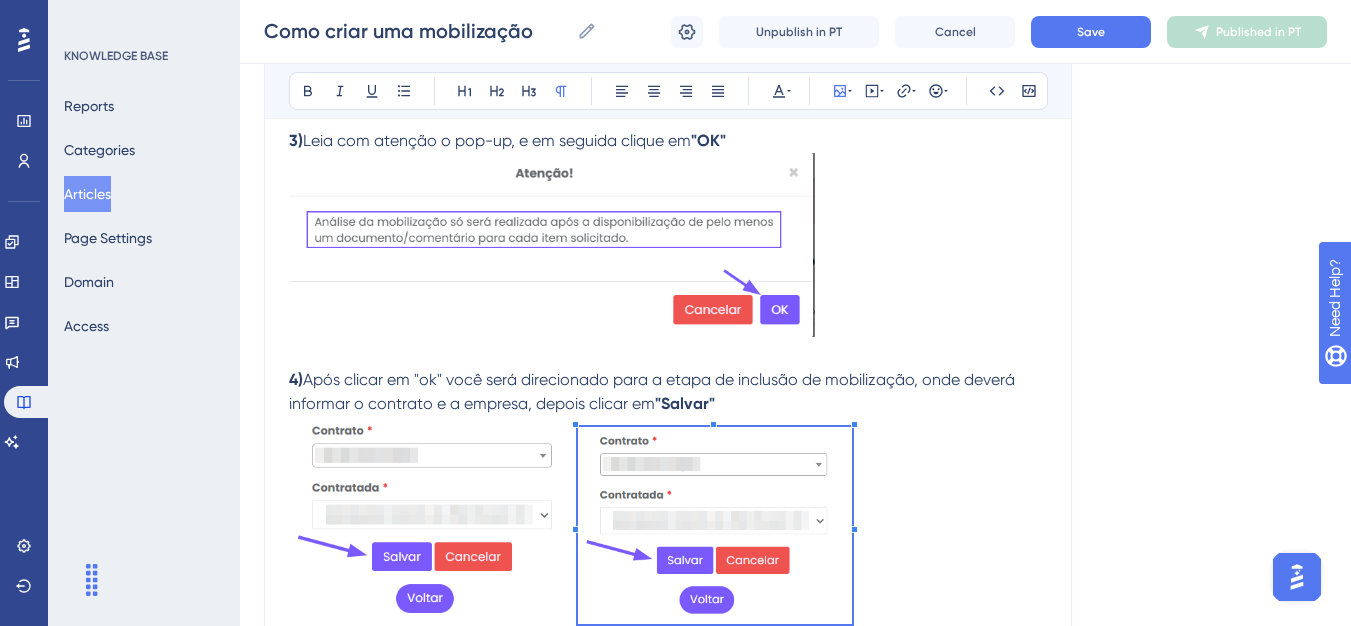 click on "Olá 💜 Chegou a hora de mobilizar seus colaboradores e enviar os documentos necessários. Vamos juntos? Atenção:  O sistema só permite criar uma mobilização por dia para o mesmo contrato e CNPJ. Dessa forma, caso já tenha criado uma hoje, não será possível fazer outra. O próprio sistema não permite. 1)  Em carregamento de documentos, acesso o " Carregamento Mobilização "   2)  Após isso clique em “ Nova Mobilização ” 3)  Leia com atenção o pop-up, e em seguida clique em  "OK"   4)  Após clicar em "ok" você será direcionado para a etapa de inclusão de mobilização, onde deverá informar o contrato e a empresa, depois clicar em  "Salvar" 5)  Após clicar em "Salvar" você será direcionado para a etapa 2, onde você deverá   incluir os colaboradores . Pronto, agora você sabe como criar uma mobilização." at bounding box center (668, 162) 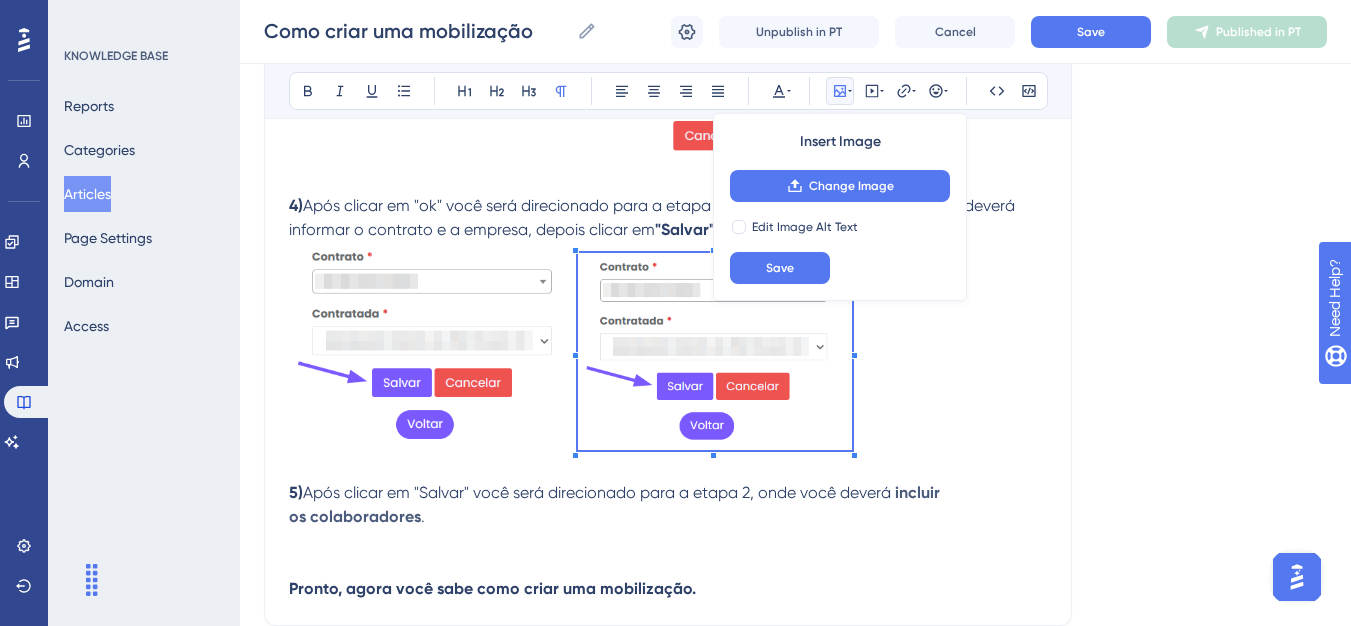 scroll, scrollTop: 1076, scrollLeft: 0, axis: vertical 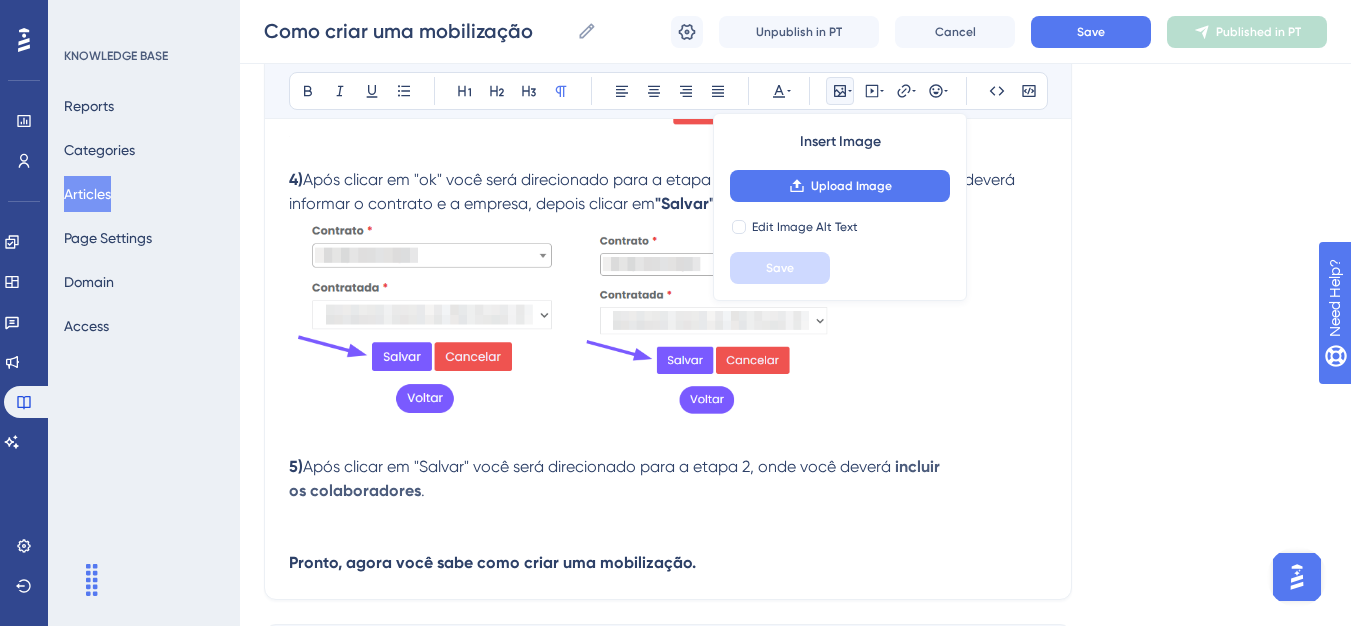 click on "Pronto, agora você sabe como criar uma mobilização." at bounding box center (668, 539) 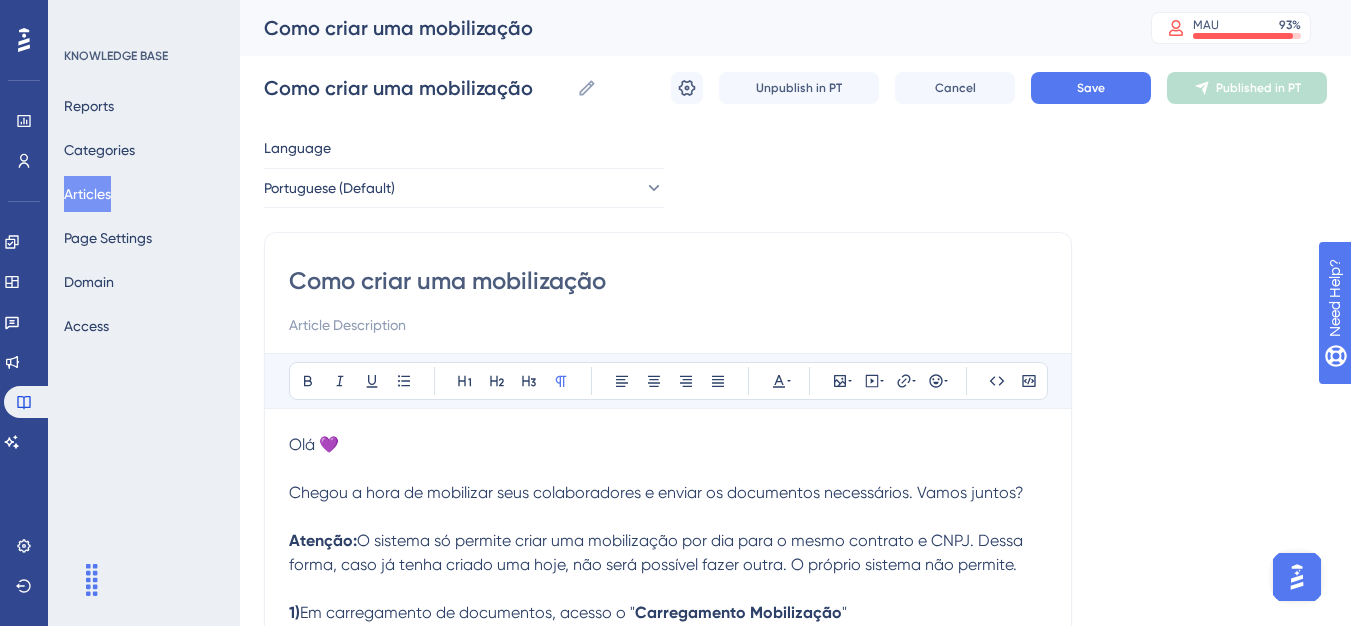 scroll, scrollTop: 100, scrollLeft: 0, axis: vertical 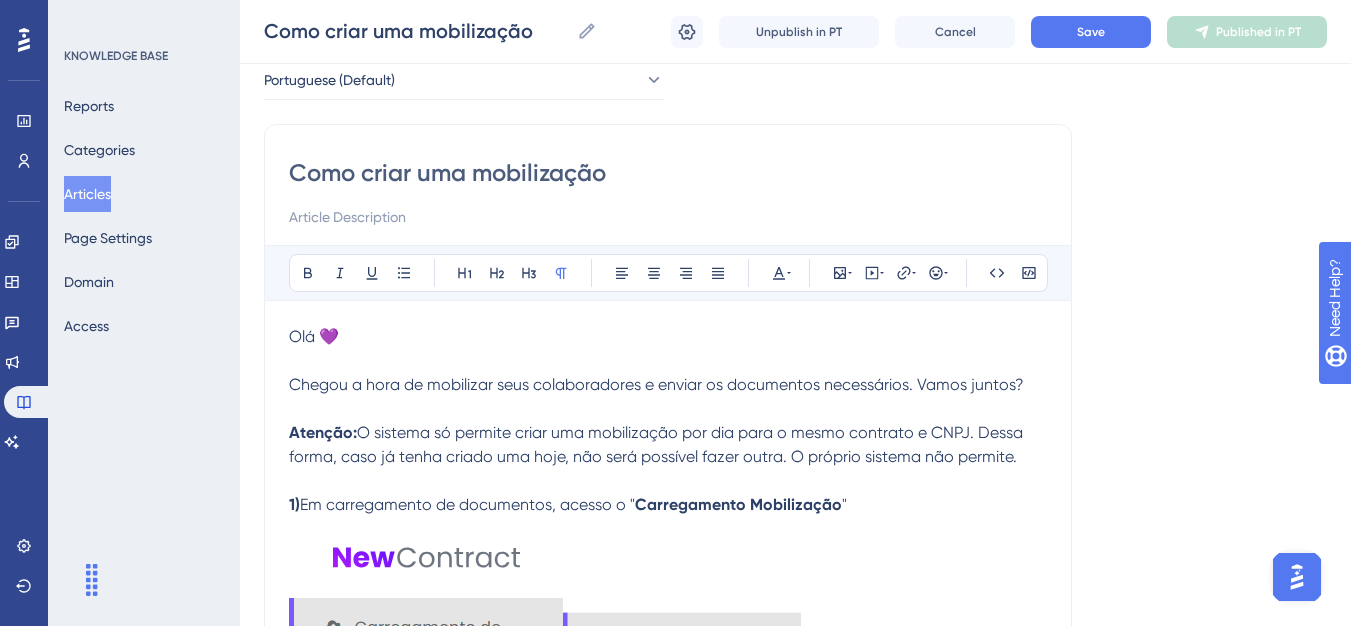 click on "Olá 💜 Chegou a hora de mobilizar seus colaboradores e enviar os documentos necessários. Vamos juntos? Atenção:  O sistema só permite criar uma mobilização por dia para o mesmo contrato e CNPJ. Dessa forma, caso já tenha criado uma hoje, não será possível fazer outra. O próprio sistema não permite." at bounding box center (668, 397) 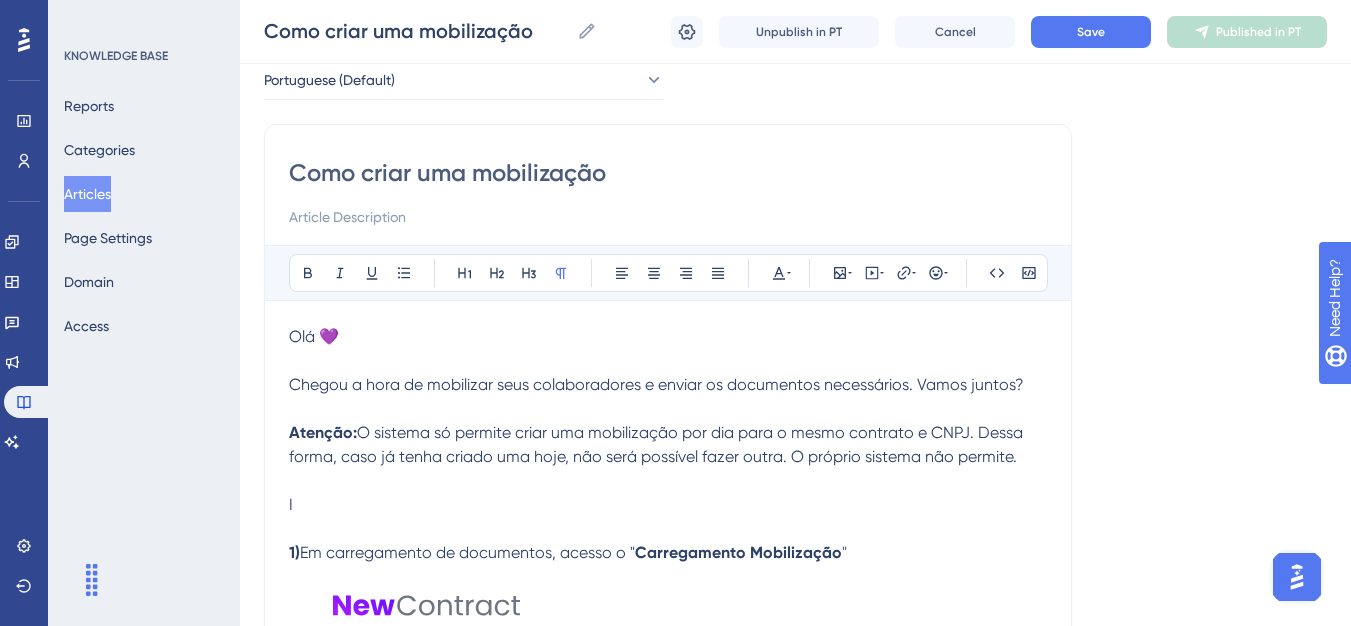 type 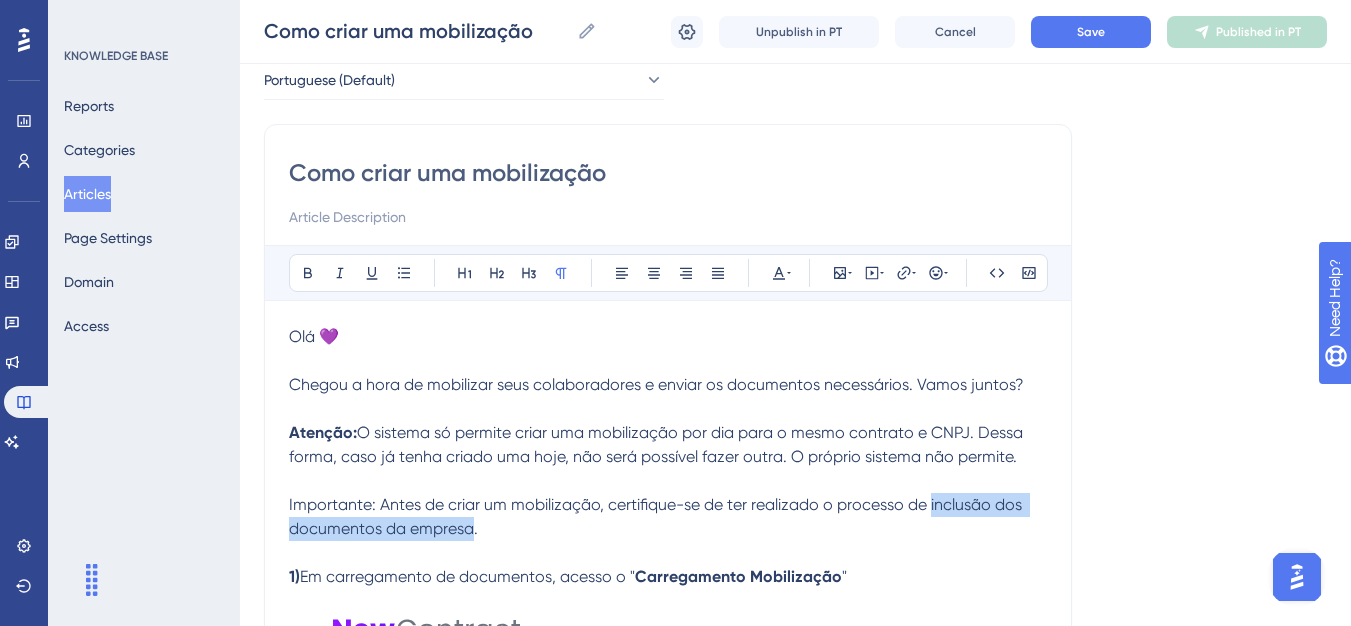 drag, startPoint x: 929, startPoint y: 507, endPoint x: 473, endPoint y: 532, distance: 456.68478 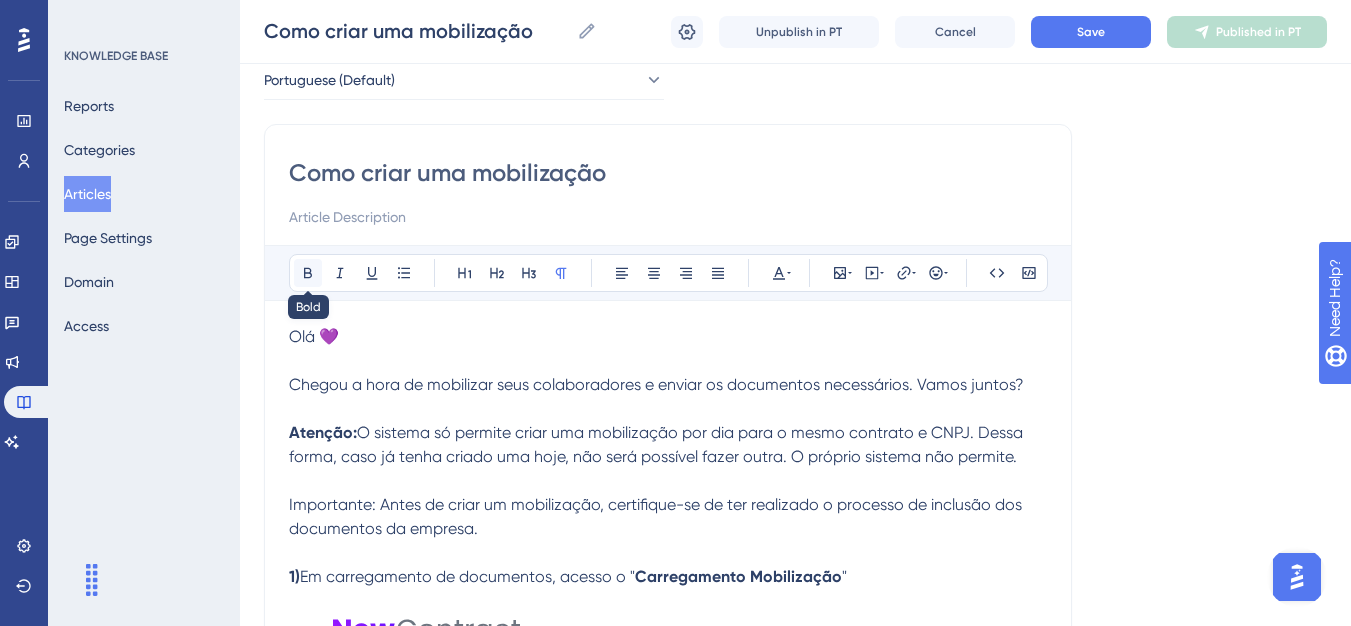 click at bounding box center (308, 273) 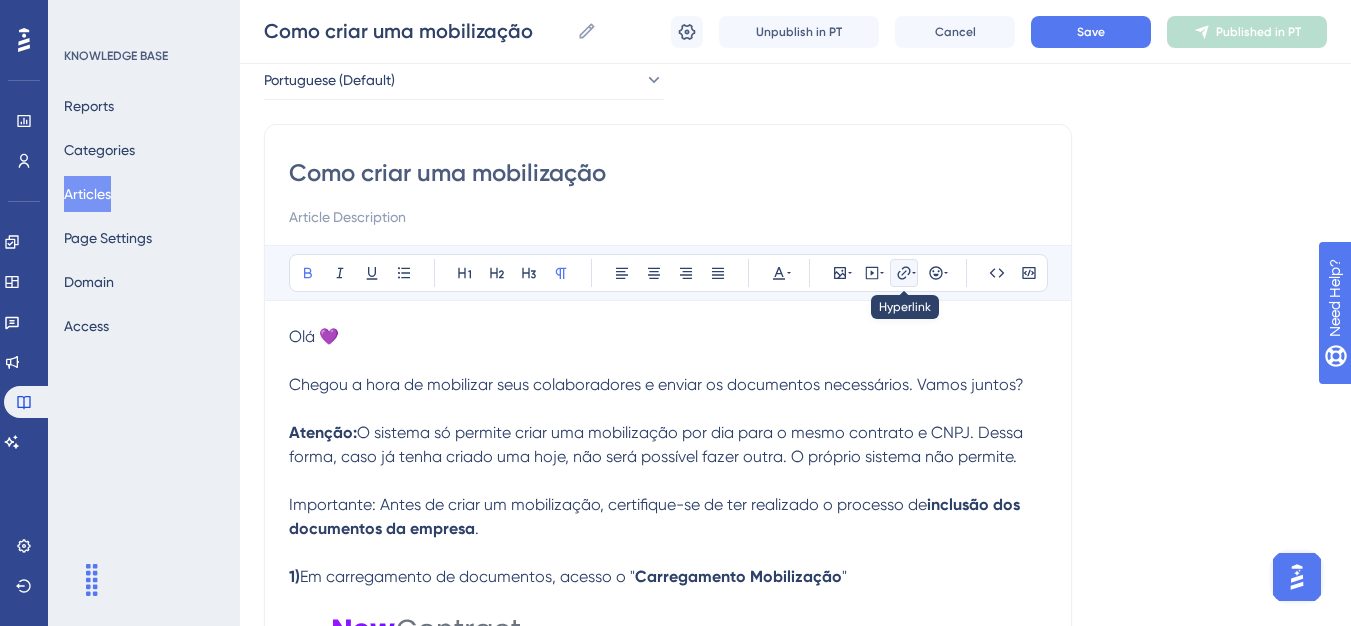 click 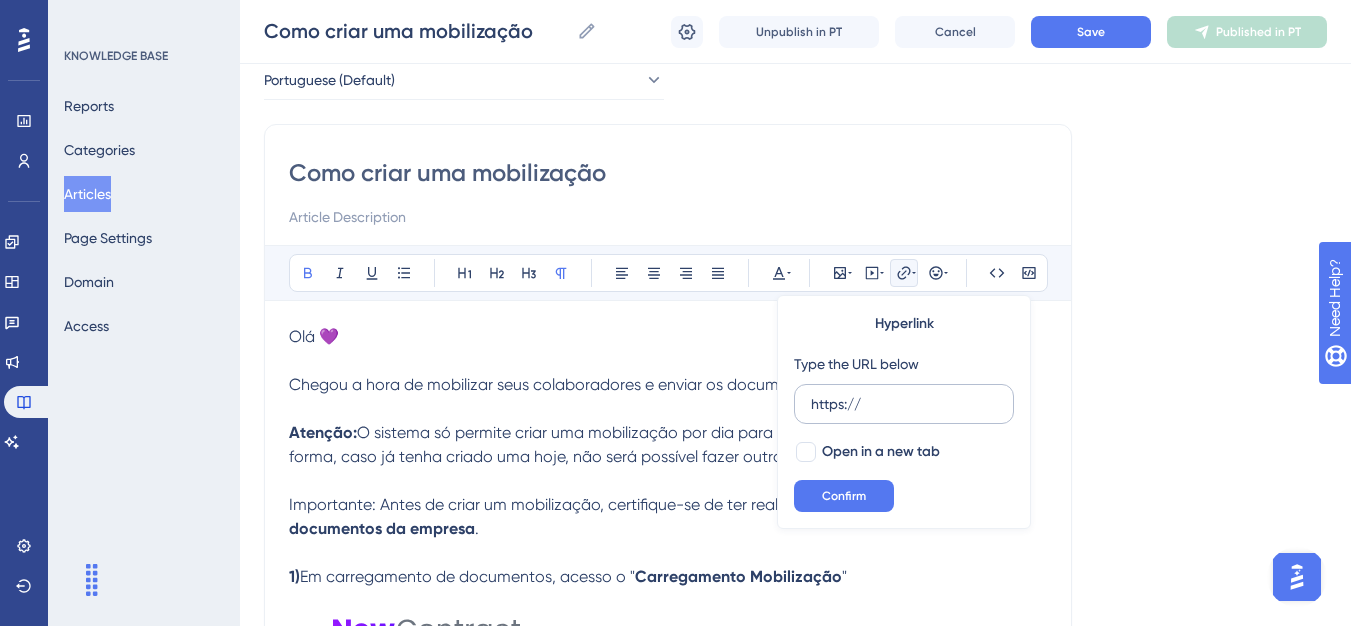 click on "https://" at bounding box center (904, 404) 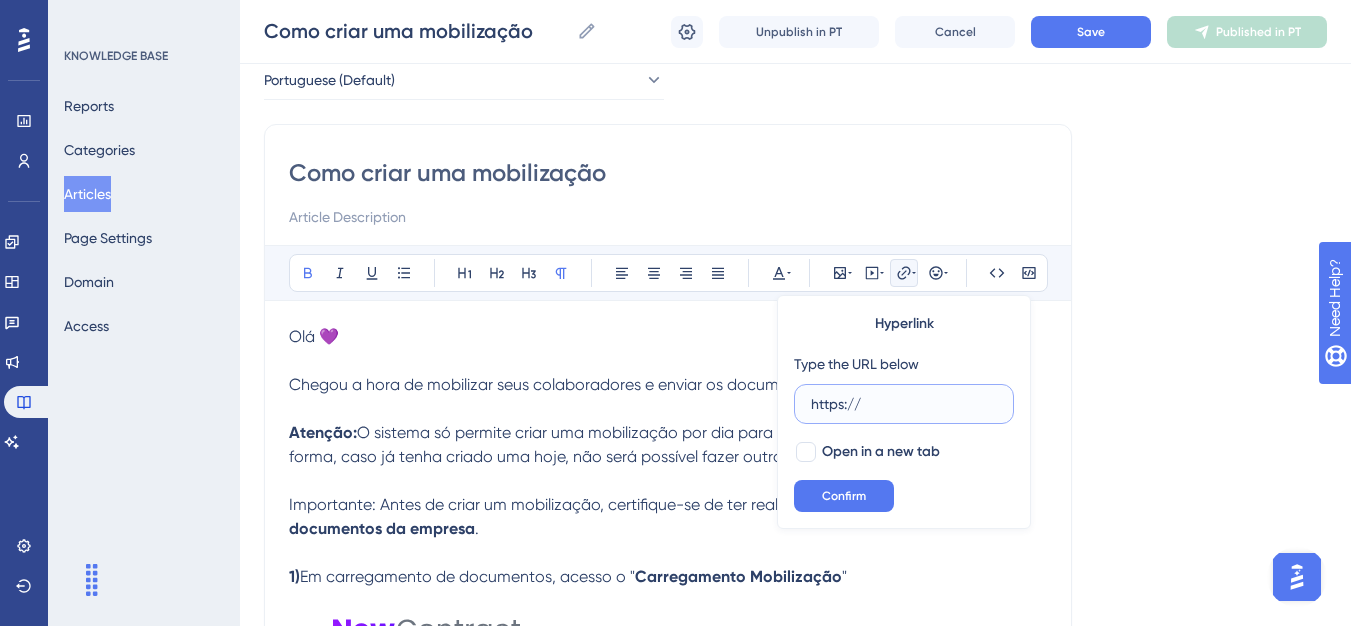 click on "https://" at bounding box center [904, 404] 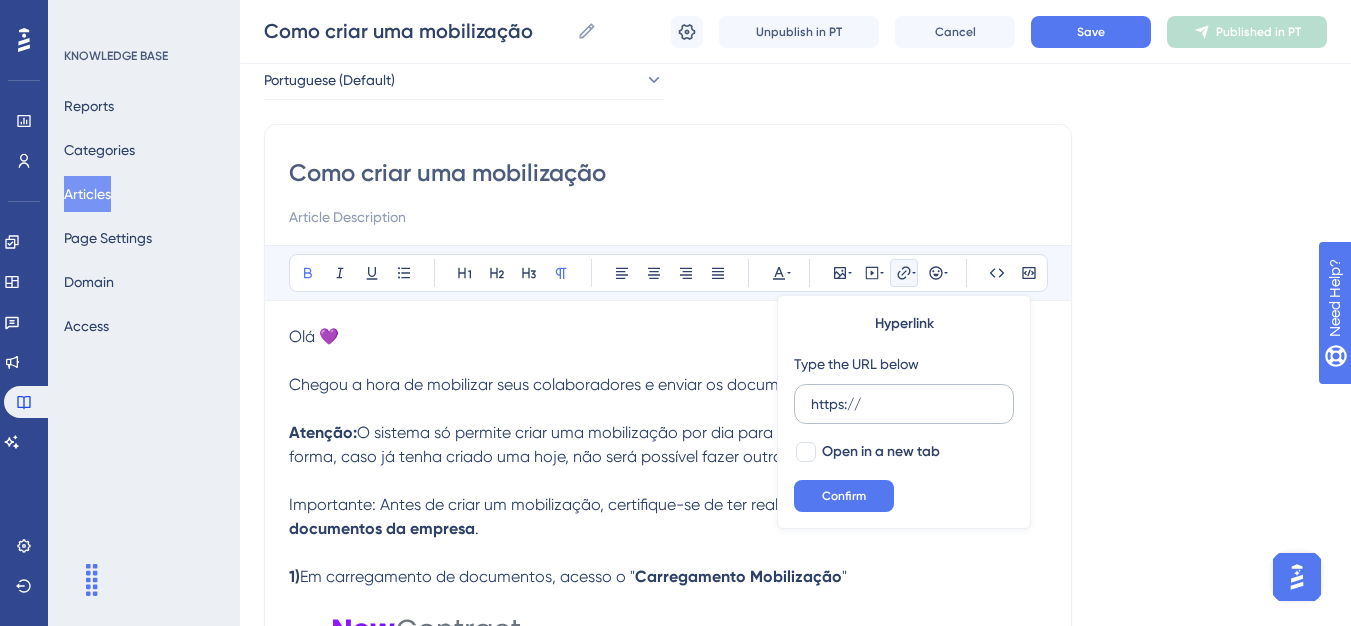 click on "https://" at bounding box center (904, 404) 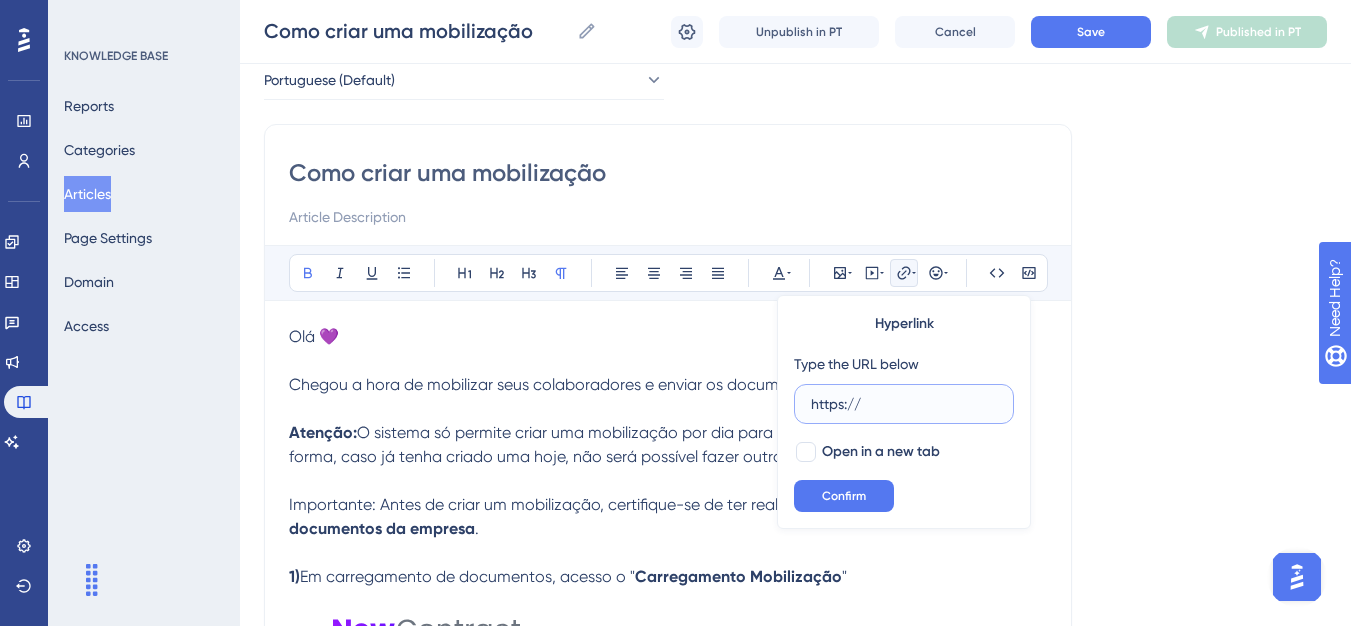click on "https://" at bounding box center (904, 404) 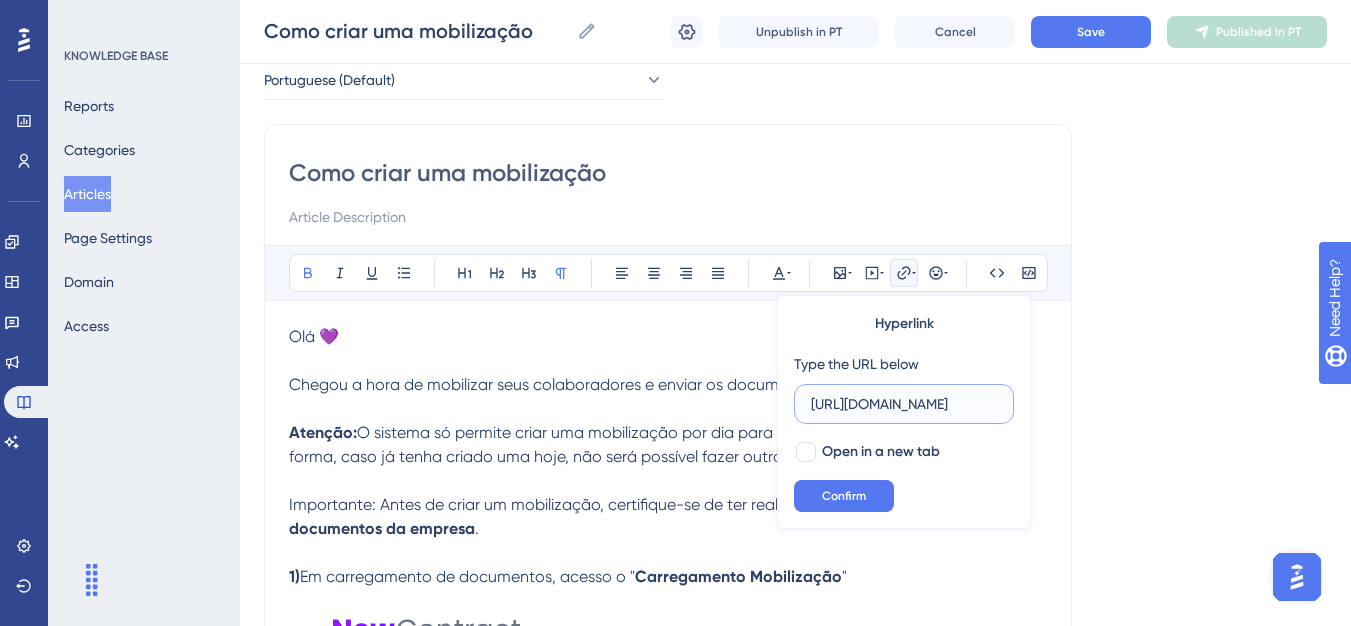 scroll, scrollTop: 0, scrollLeft: 560, axis: horizontal 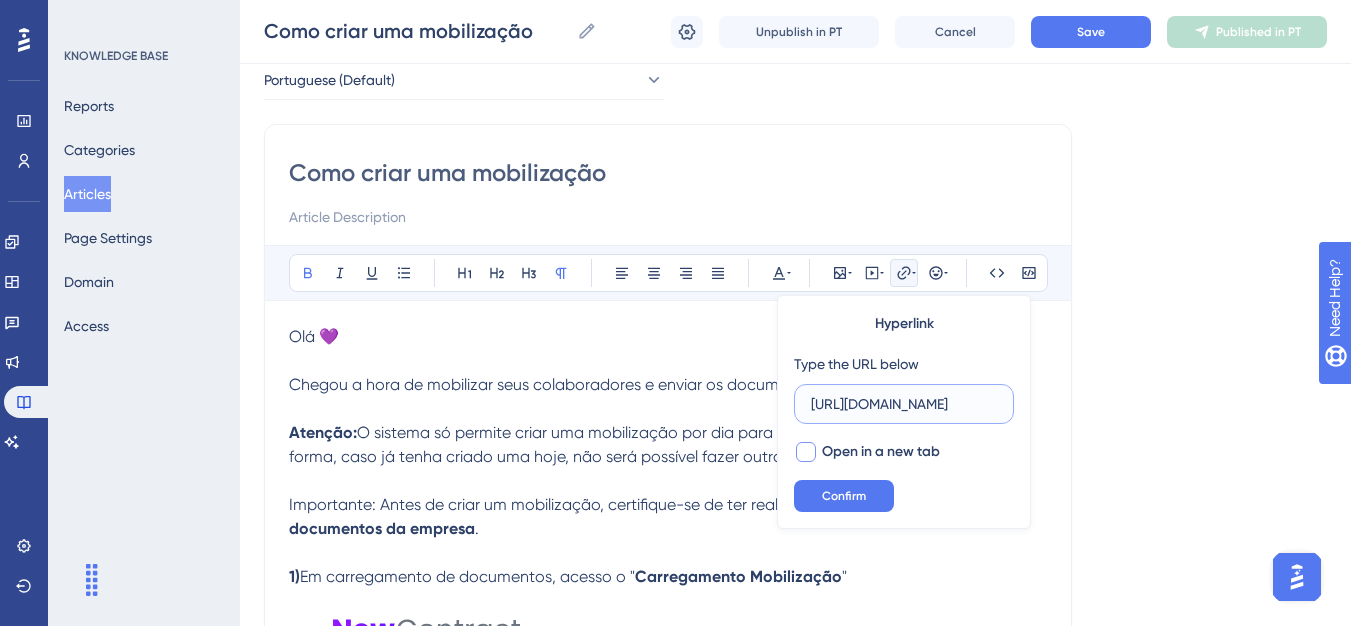 type on "[URL][DOMAIN_NAME]" 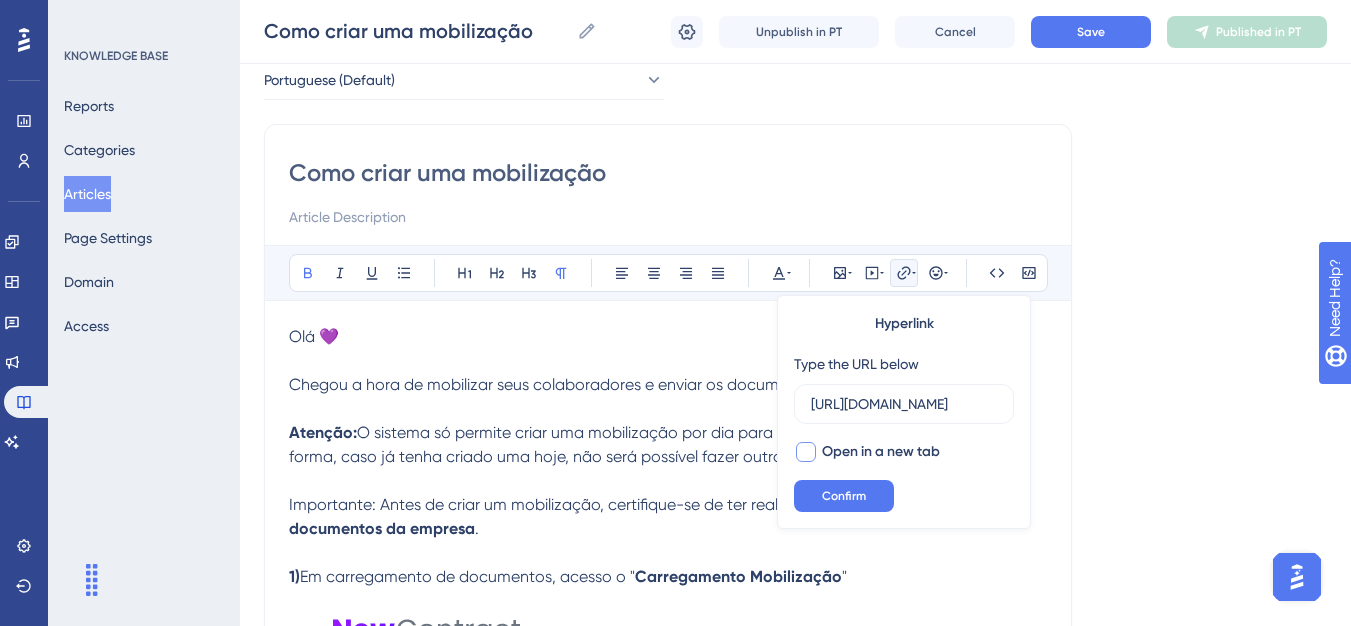 click on "Open in a new tab" at bounding box center (881, 452) 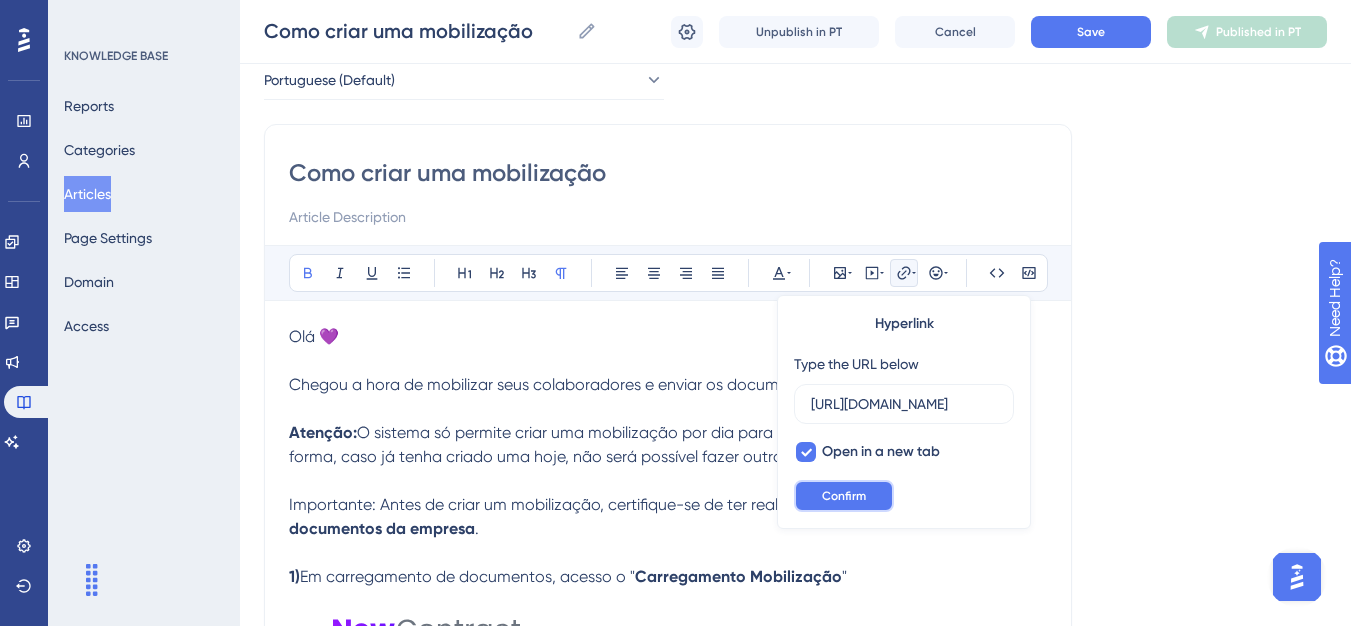click on "Confirm" at bounding box center (844, 496) 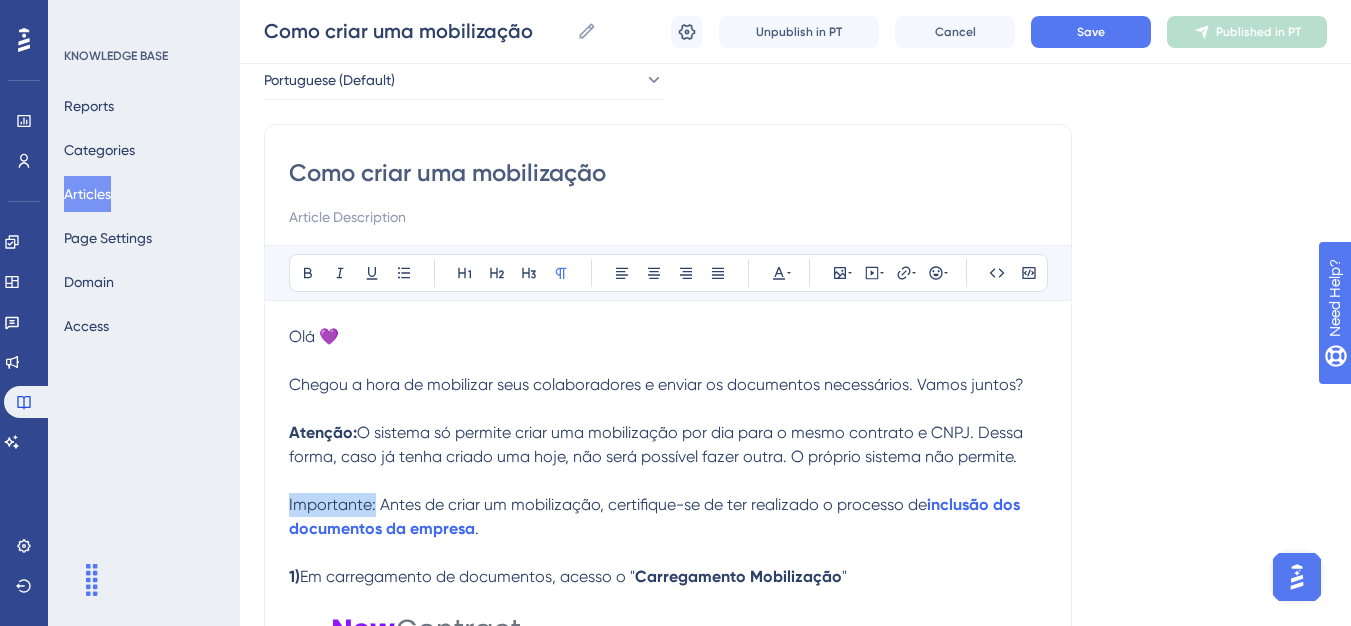 drag, startPoint x: 373, startPoint y: 495, endPoint x: 285, endPoint y: 494, distance: 88.005684 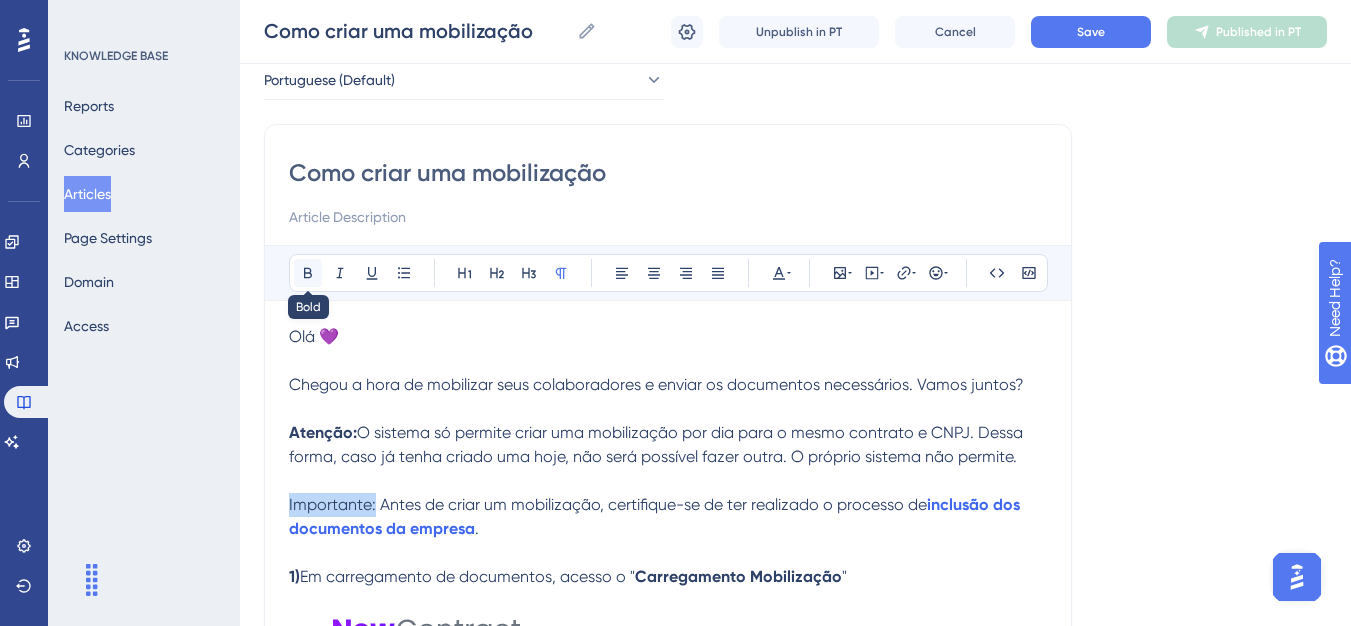 click 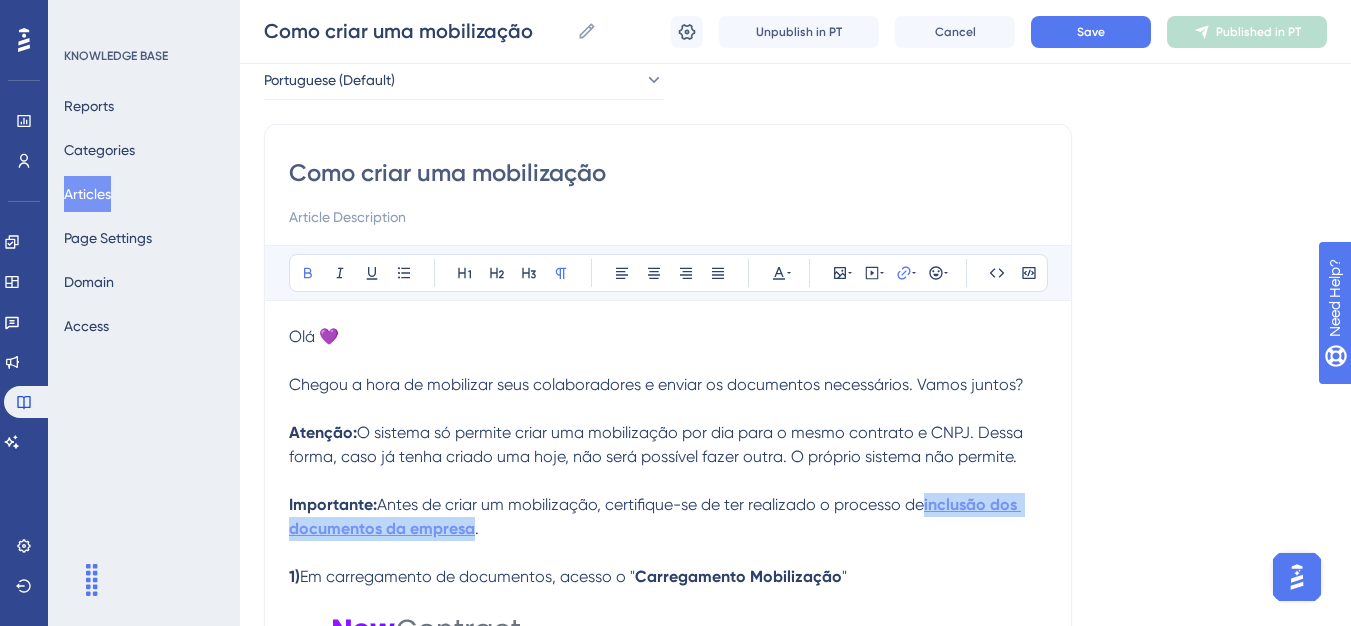 drag, startPoint x: 474, startPoint y: 532, endPoint x: 934, endPoint y: 508, distance: 460.62567 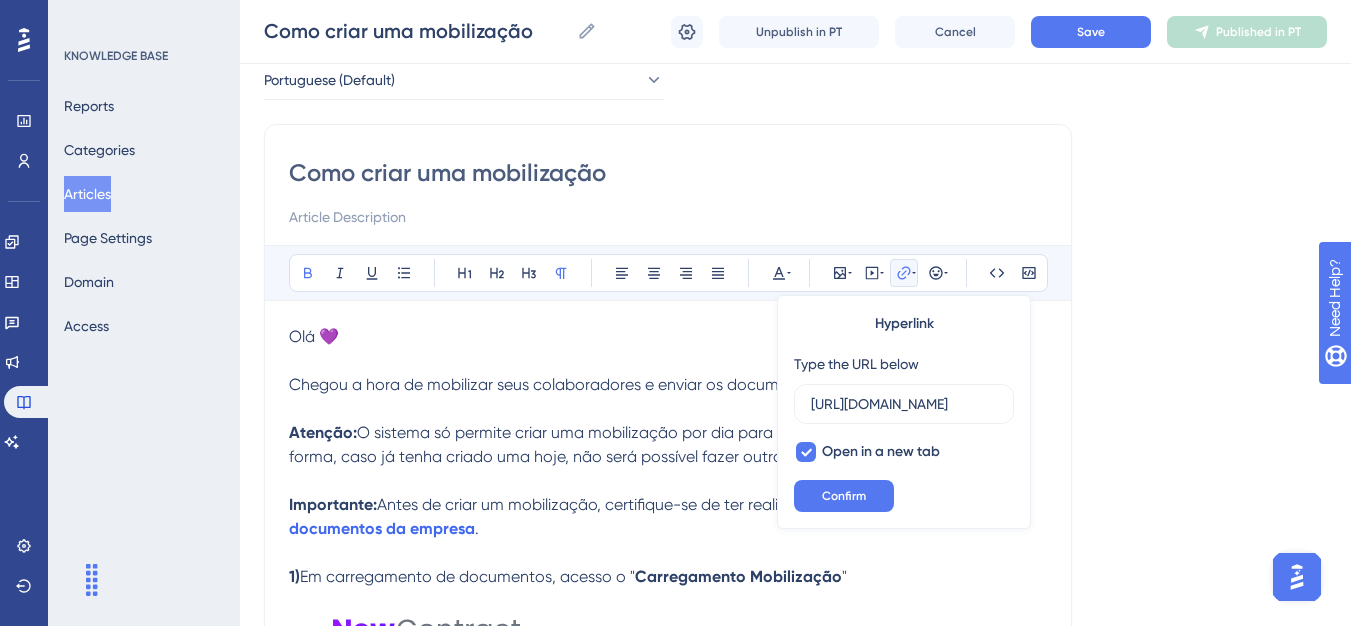 scroll, scrollTop: 0, scrollLeft: 561, axis: horizontal 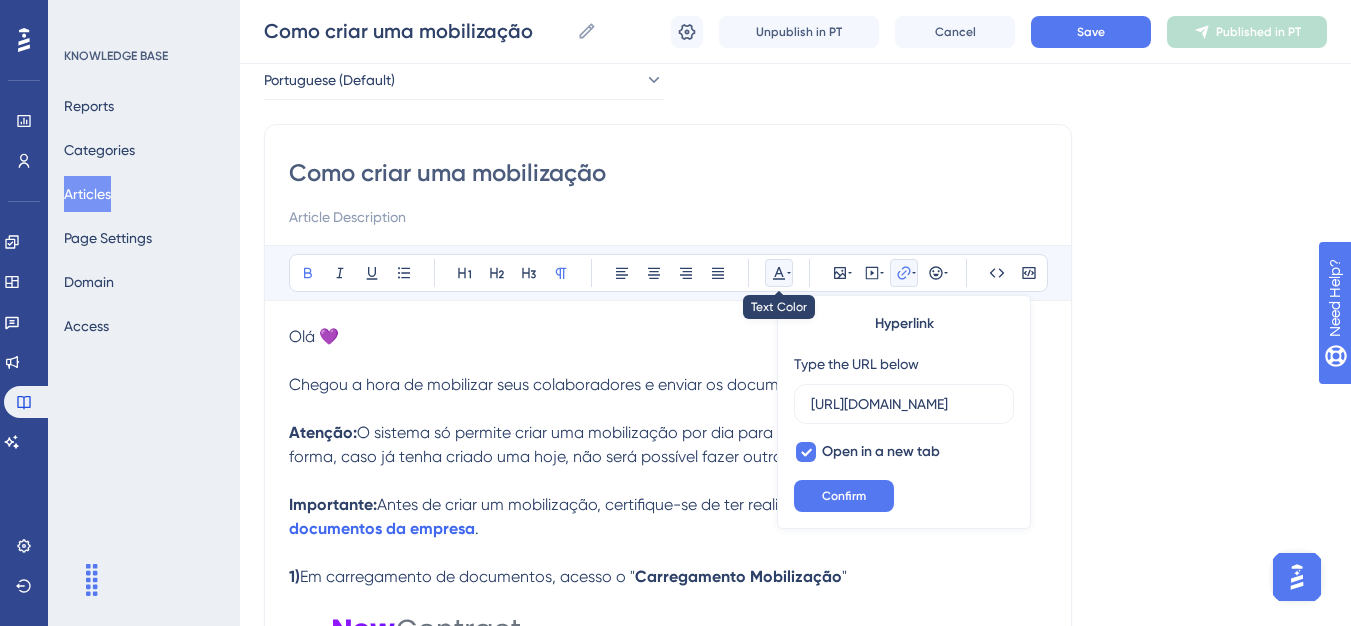 click 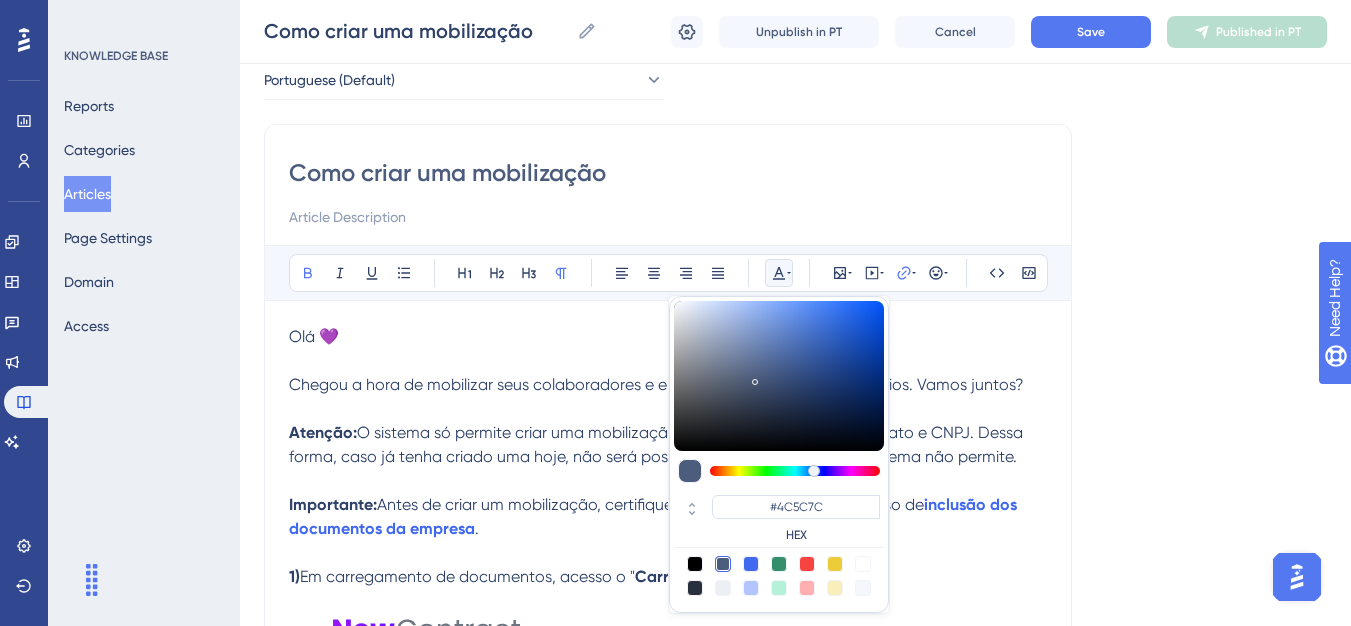 scroll, scrollTop: 105, scrollLeft: 0, axis: vertical 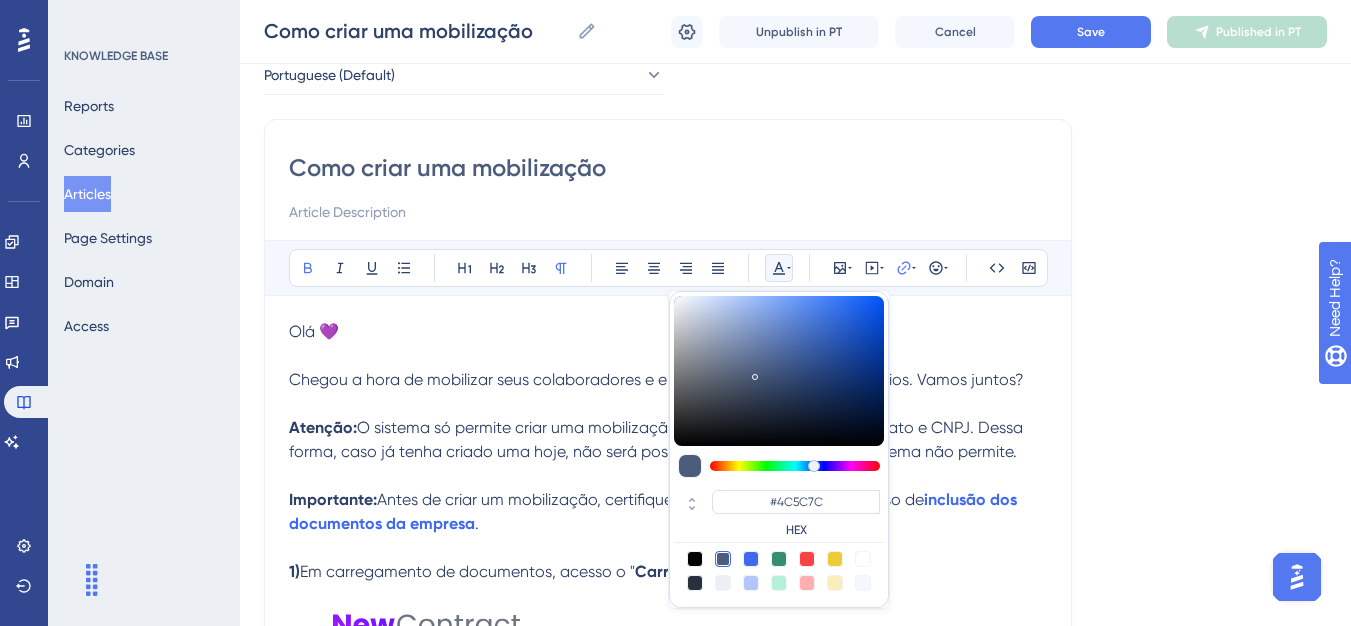 click on "Language Portuguese (Default) Como criar uma mobilização Bold Italic Underline Bullet Point Heading 1 Heading 2 Heading 3 Normal Align Left Align Center Align Right Align Justify #4C5C7C HEX Insert Image Embed Video Hyperlink Emojis Code Code Block Olá 💜 Chegou a hora de mobilizar seus colaboradores e enviar os documentos necessários. Vamos juntos? Atenção:  O sistema só permite criar uma mobilização por dia para o mesmo contrato e CNPJ. Dessa forma, caso já tenha criado uma hoje, não será possível fazer outra. O próprio sistema não permite. Importante:  Antes de criar um mobilização, certifique-se de ter realizado o processo de  inclusão dos documentos da empresa . 1)  Em carregamento de documentos, acesso o " Carregamento Mobilização "   2)  Após isso clique em “ Nova Mobilização ” 3)  Leia com atenção o pop-up, e em seguida clique em  "OK"   4)  "Salvar" 5)  Após clicar em "Salvar" você será direcionado para a etapa 2, onde você deverá   . 😀 😐 😔" at bounding box center (795, 893) 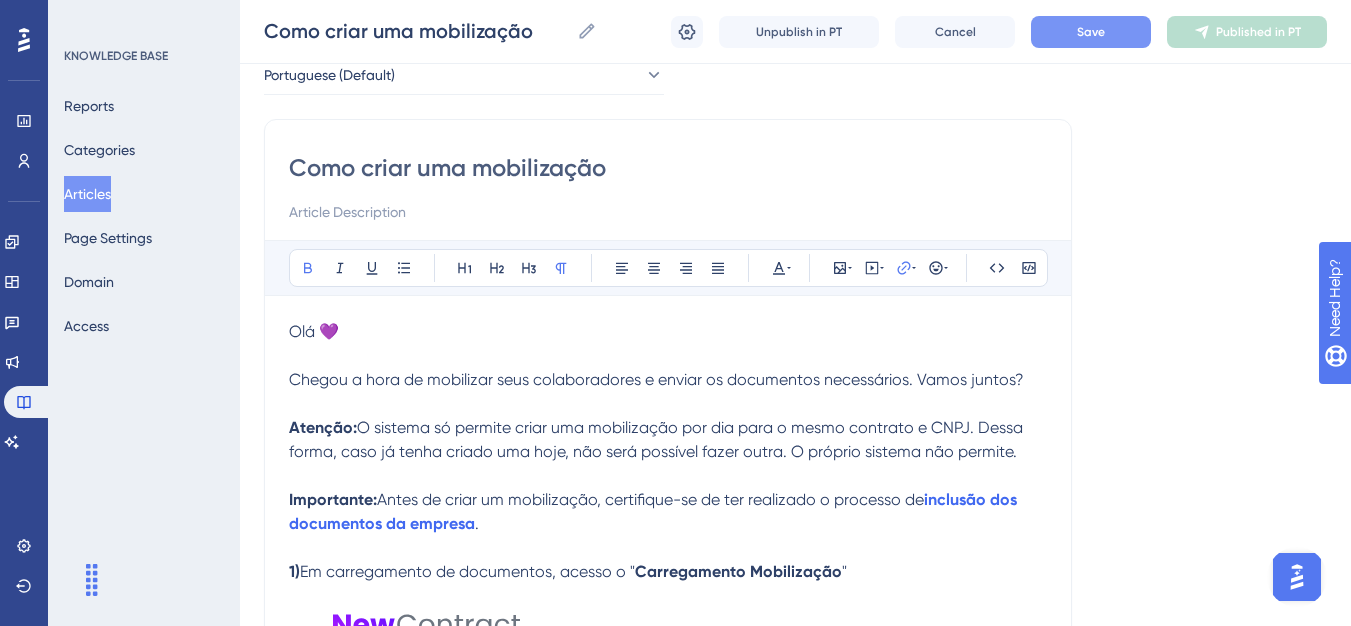 click on "Save" at bounding box center [1091, 32] 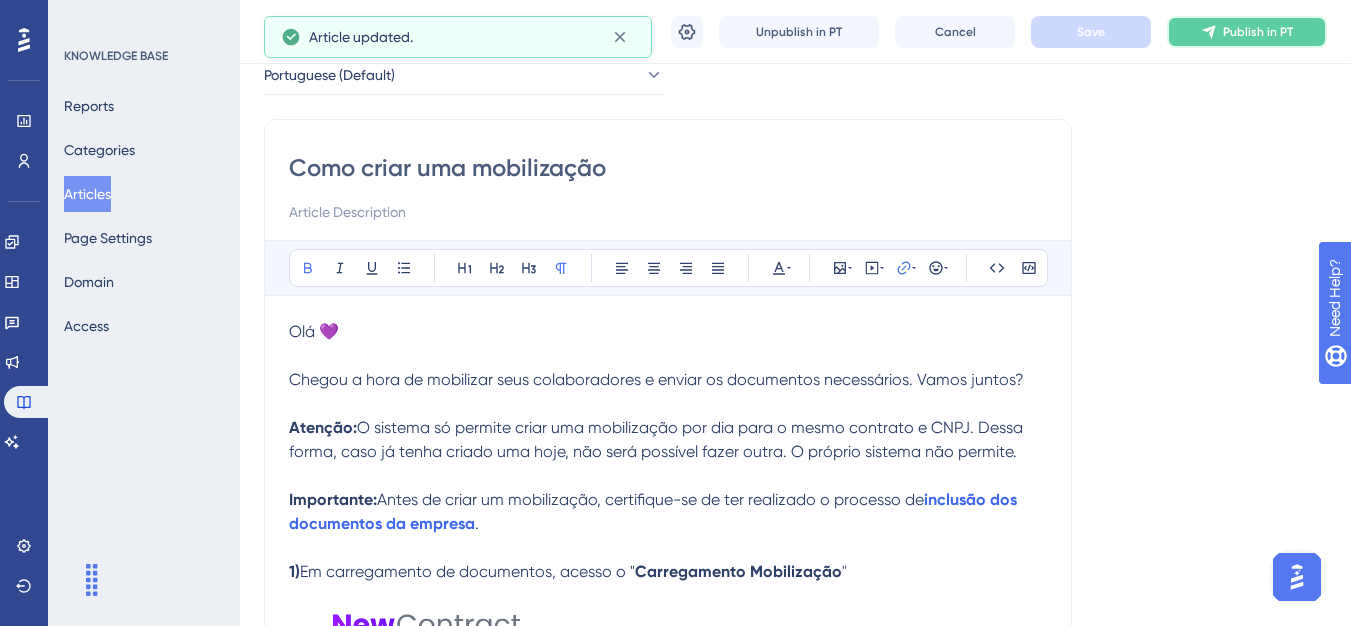 click on "Publish in PT" at bounding box center [1247, 32] 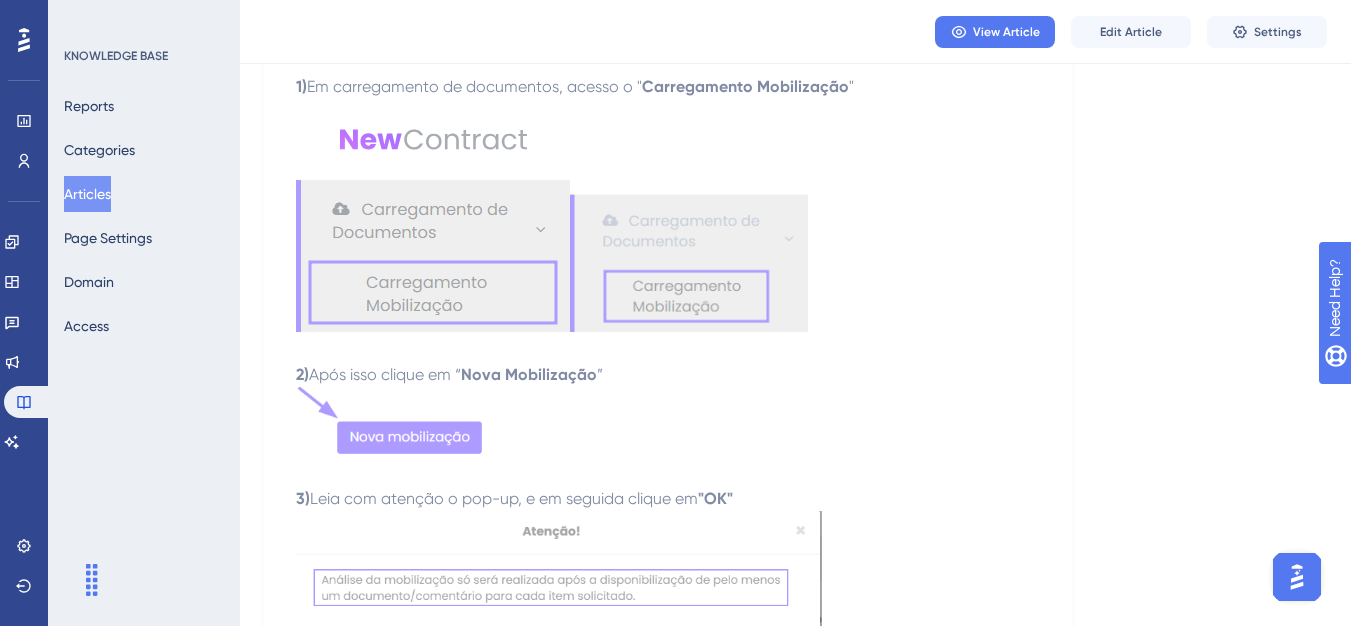 scroll, scrollTop: 302, scrollLeft: 0, axis: vertical 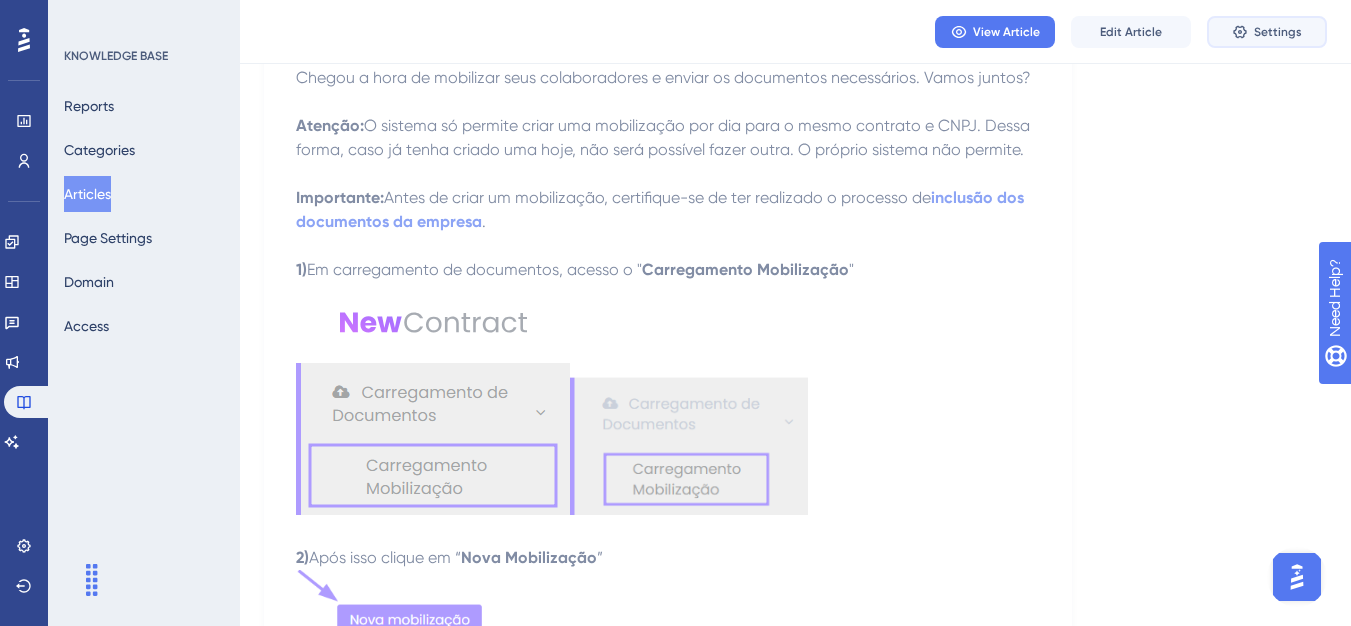click on "Settings" at bounding box center [1267, 32] 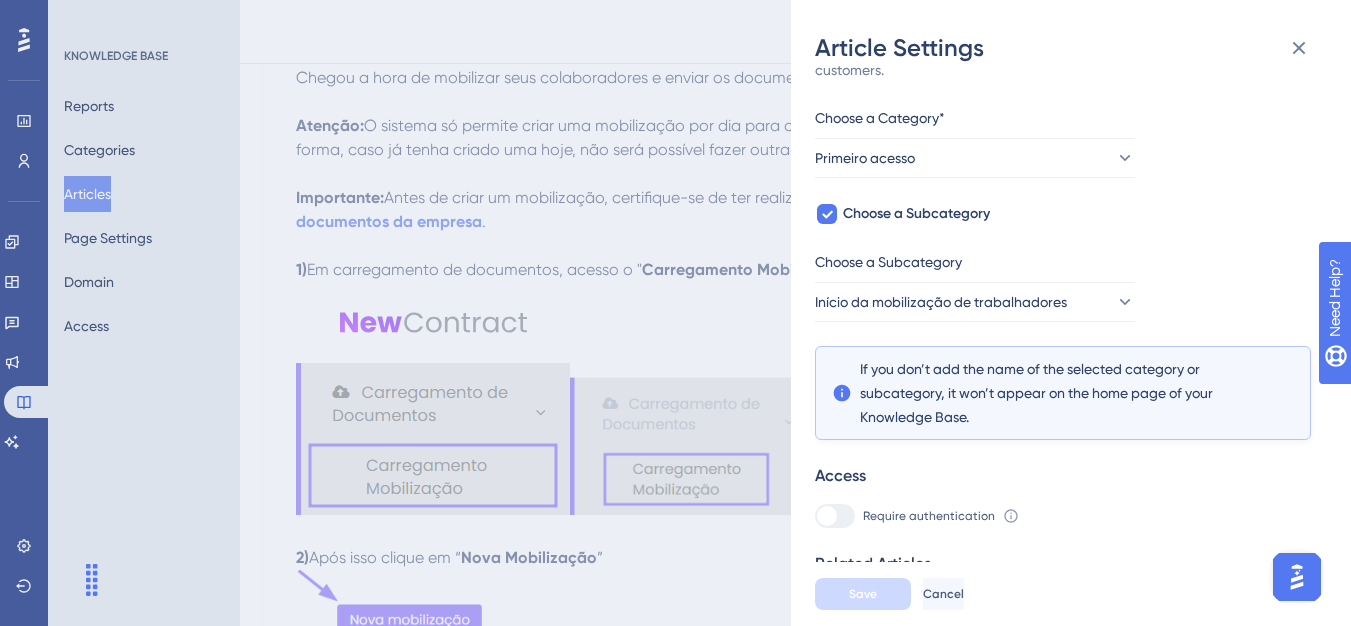 scroll, scrollTop: 145, scrollLeft: 0, axis: vertical 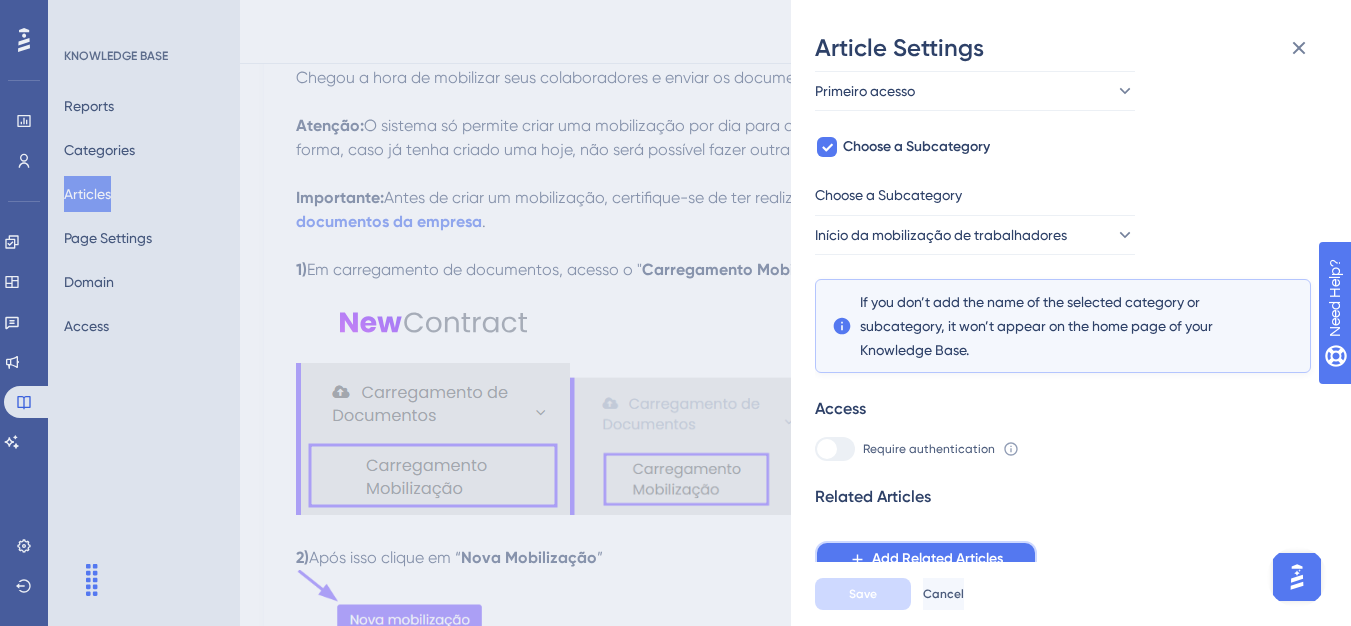 click on "Add Related Articles" at bounding box center (937, 559) 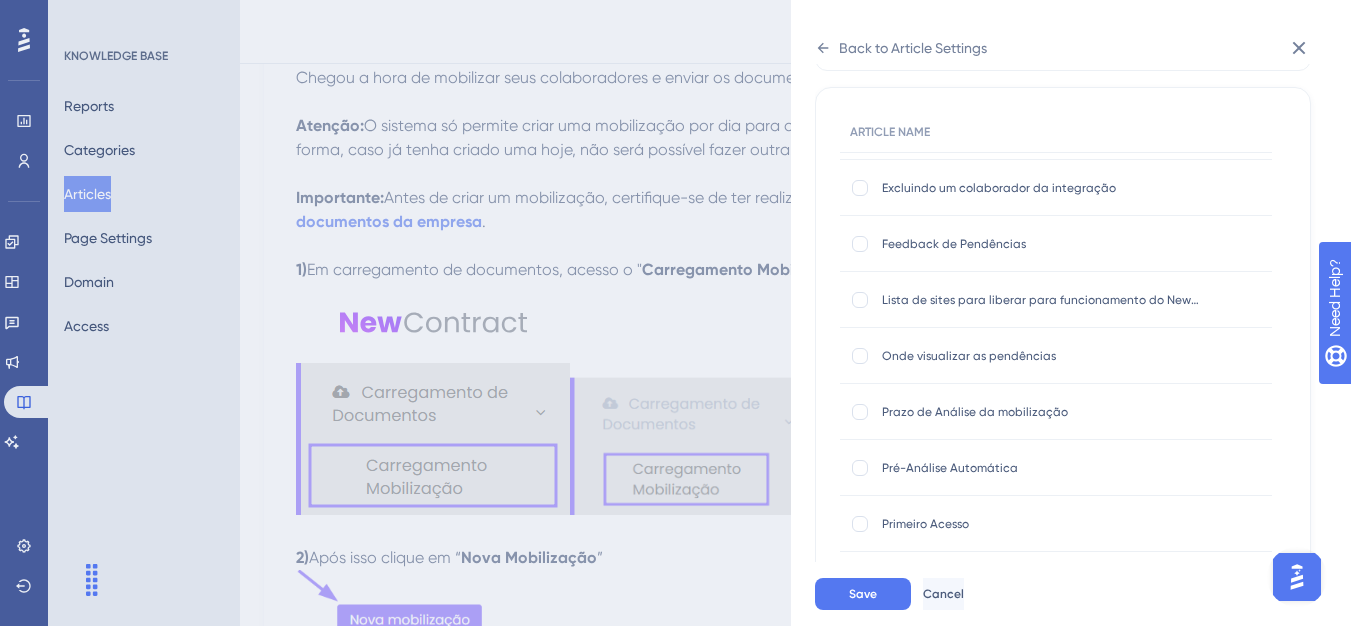 scroll, scrollTop: 2594, scrollLeft: 0, axis: vertical 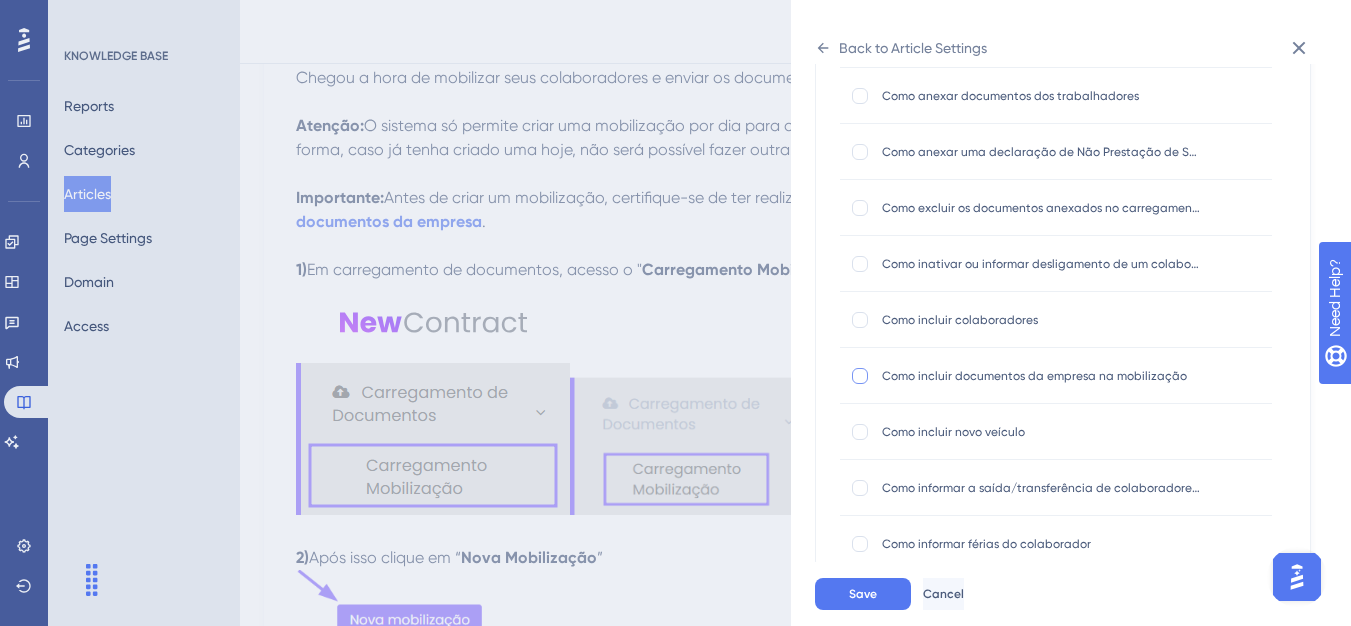 click at bounding box center (860, 376) 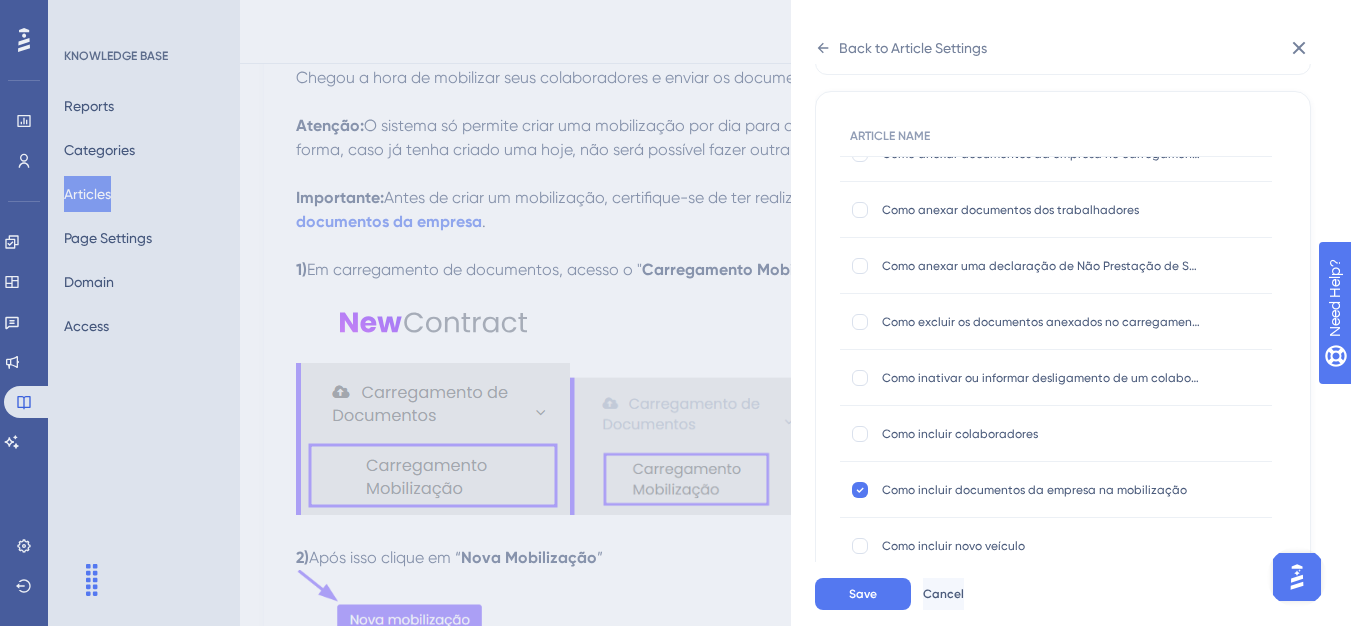 scroll, scrollTop: 55, scrollLeft: 0, axis: vertical 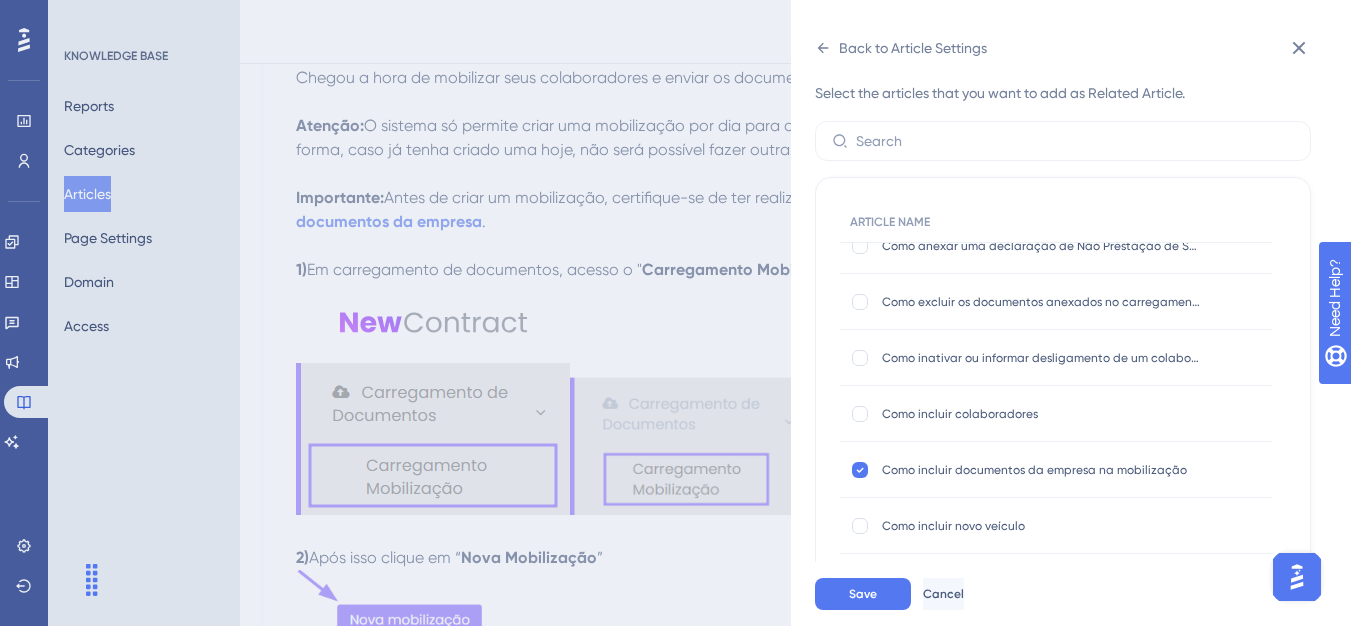click on "Como incluir colaboradores" at bounding box center (1042, 414) 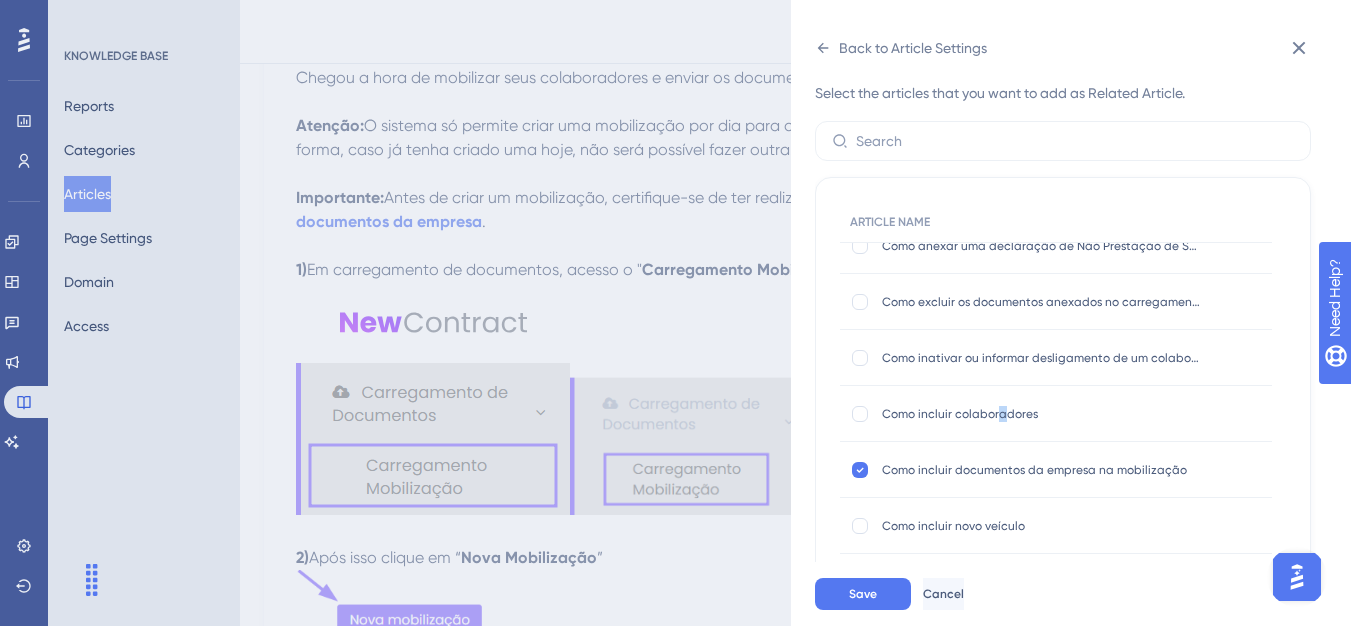 drag, startPoint x: 1002, startPoint y: 416, endPoint x: 965, endPoint y: 424, distance: 37.85499 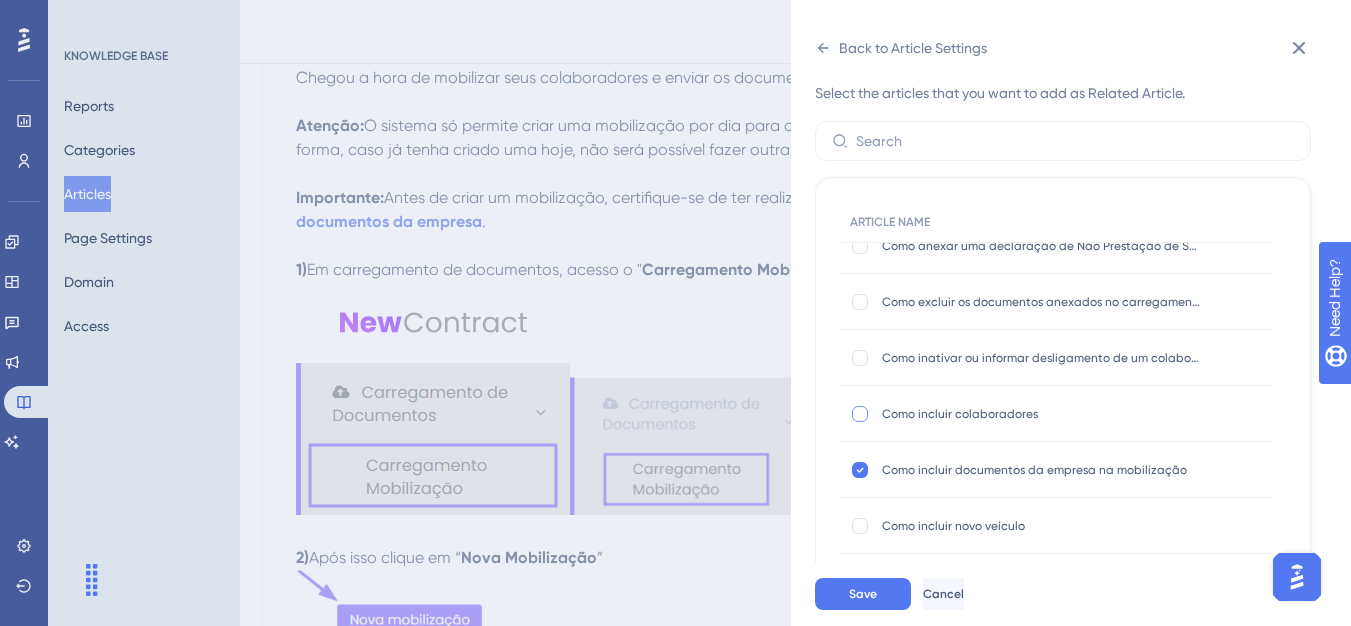 click at bounding box center (860, 414) 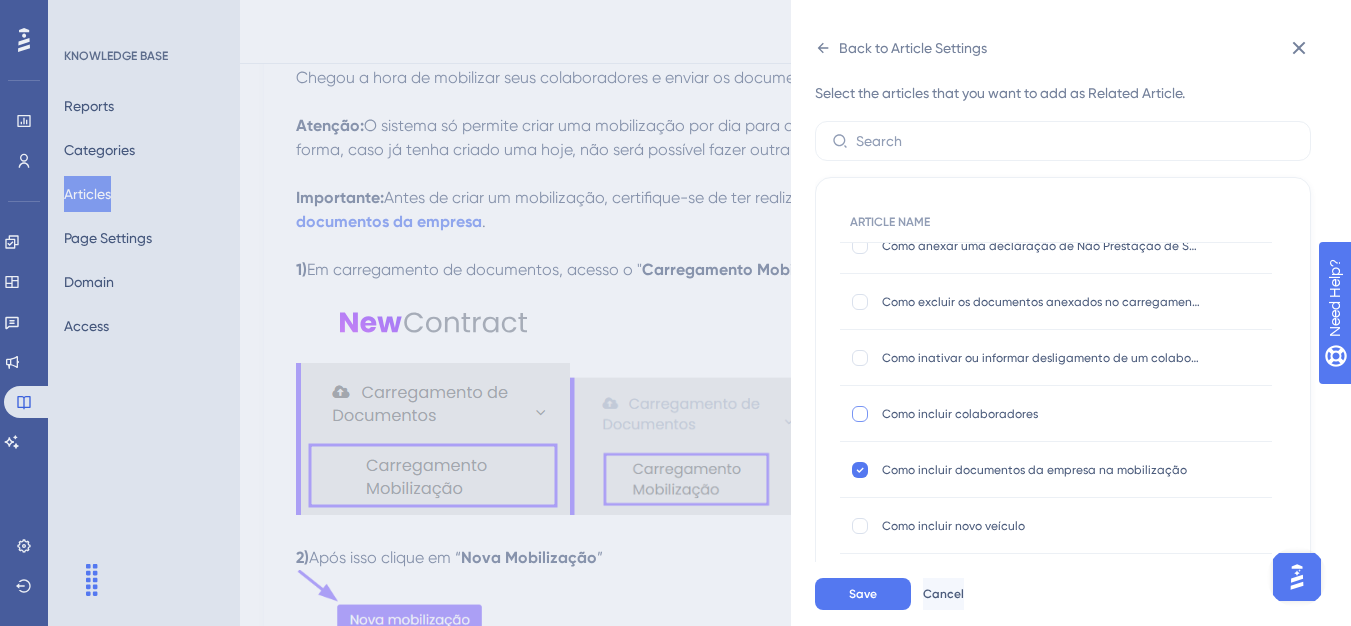 checkbox on "true" 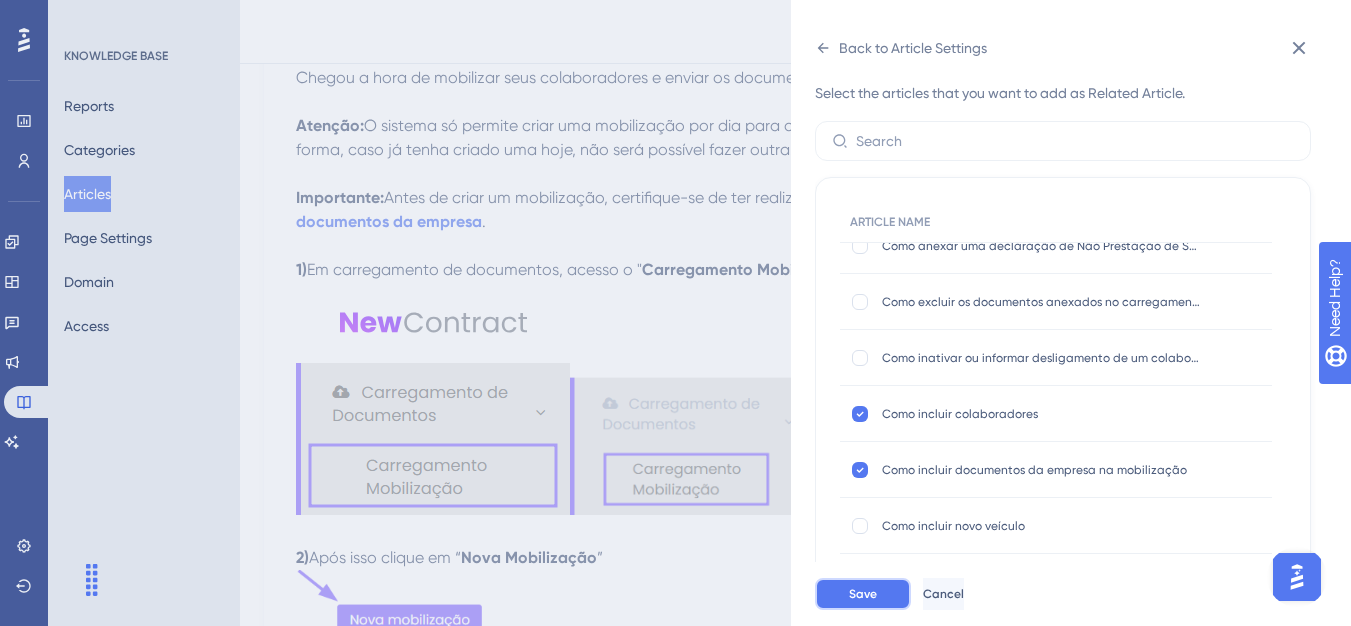 click on "Save" at bounding box center (863, 594) 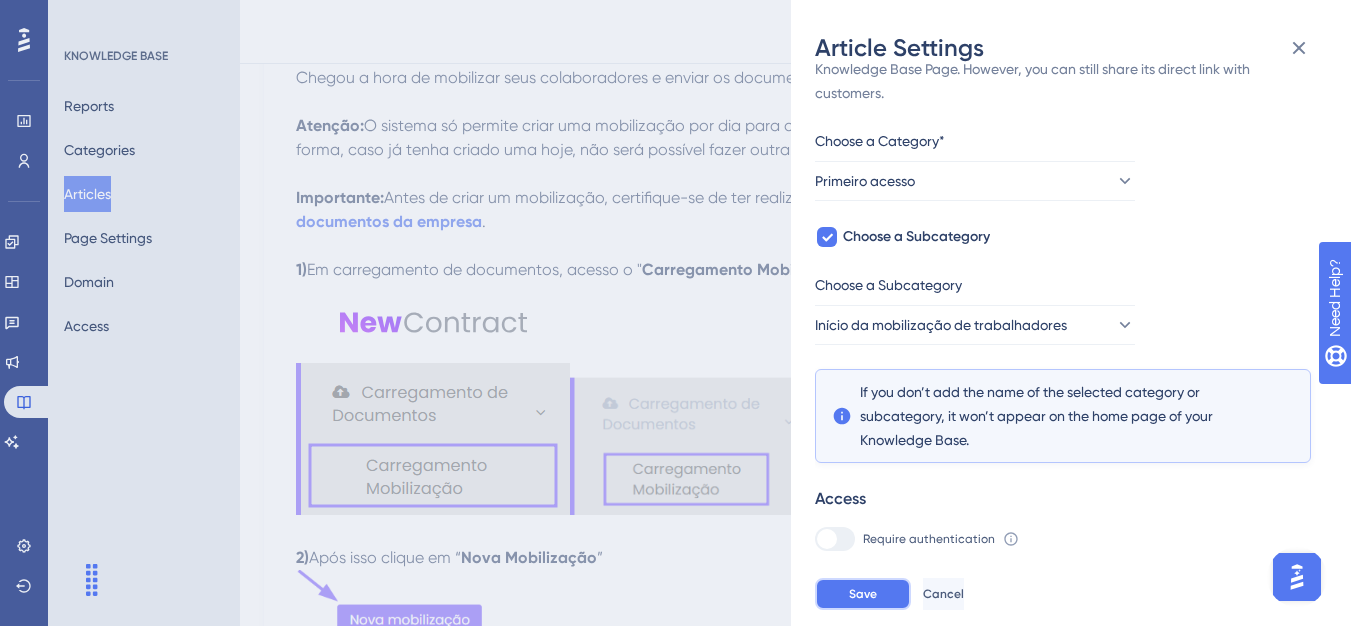 click on "Save" at bounding box center (863, 594) 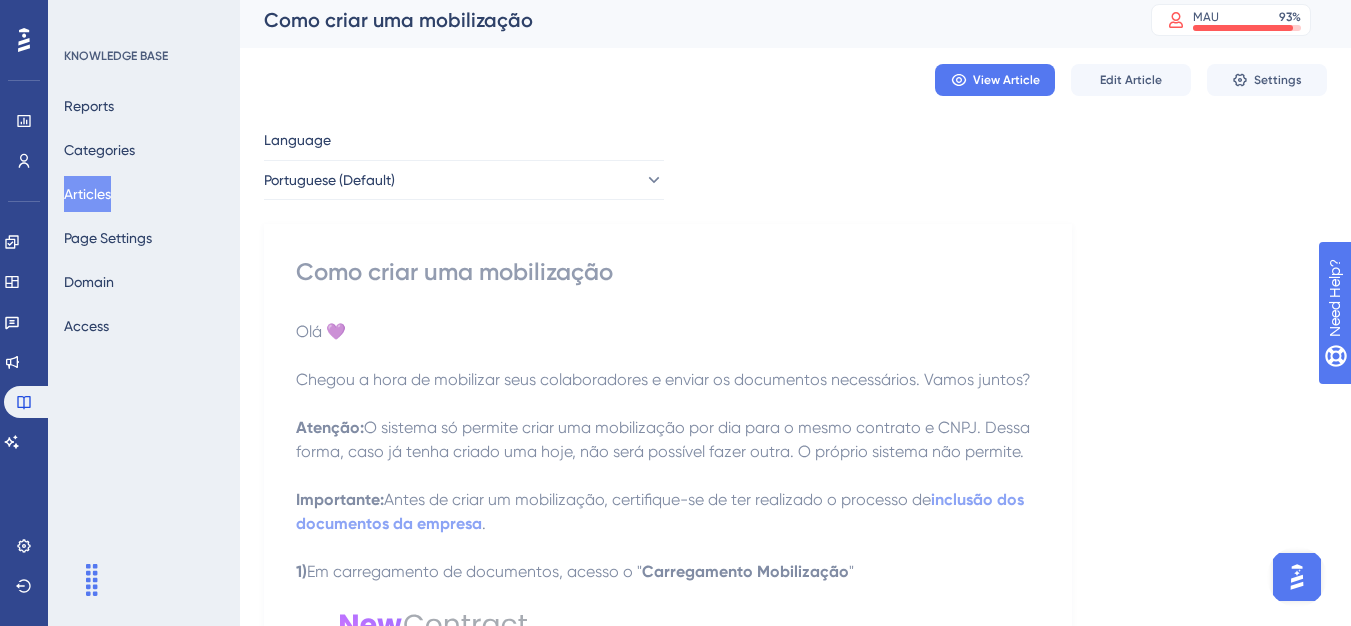 scroll, scrollTop: 0, scrollLeft: 0, axis: both 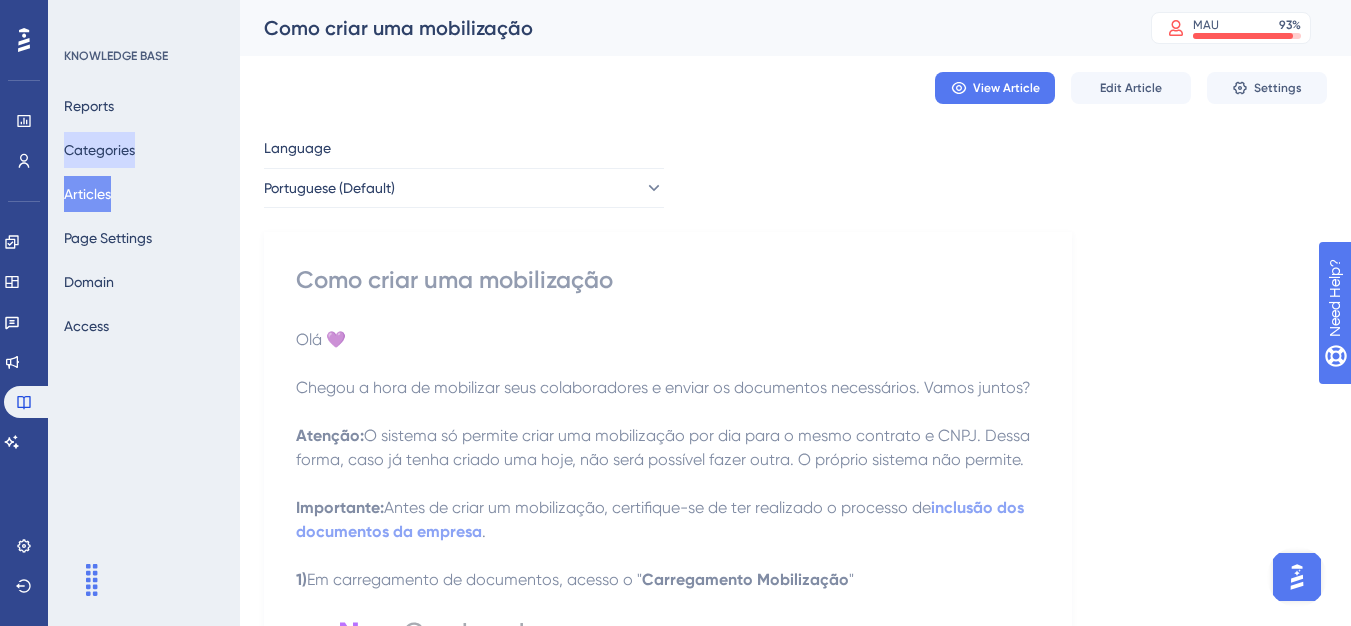click on "Categories" at bounding box center [99, 150] 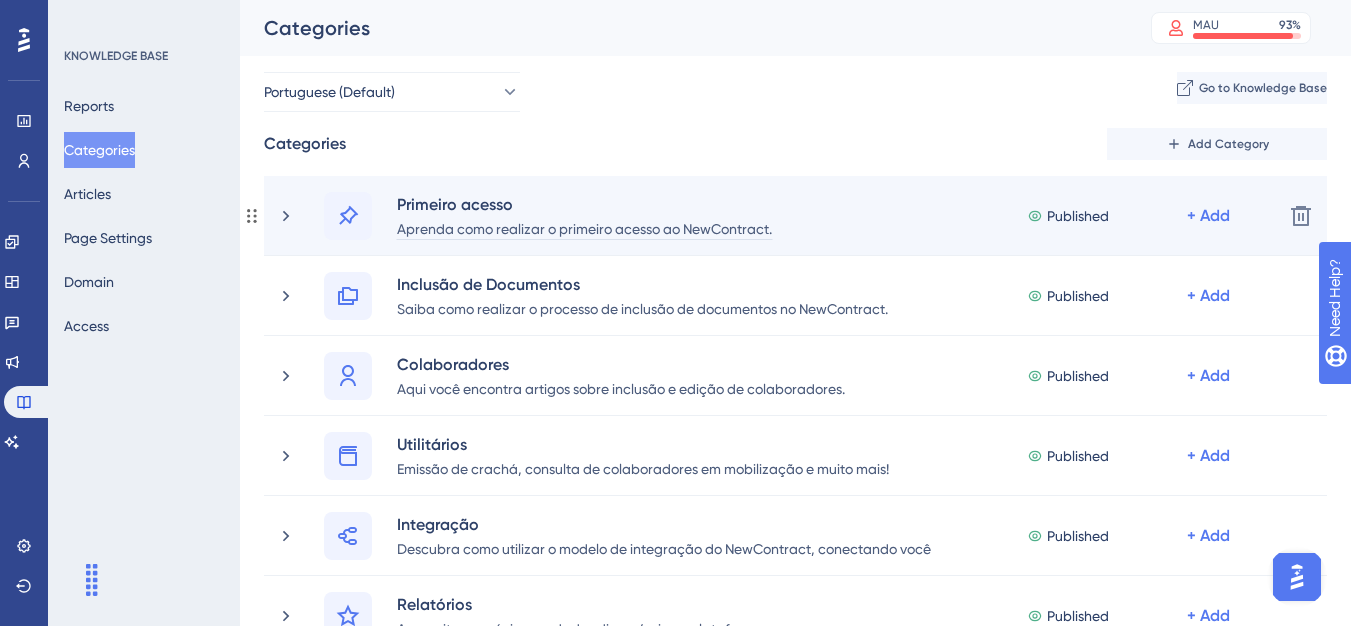 click on "Aprenda como realizar o primeiro acesso ao NewContract." at bounding box center [584, 228] 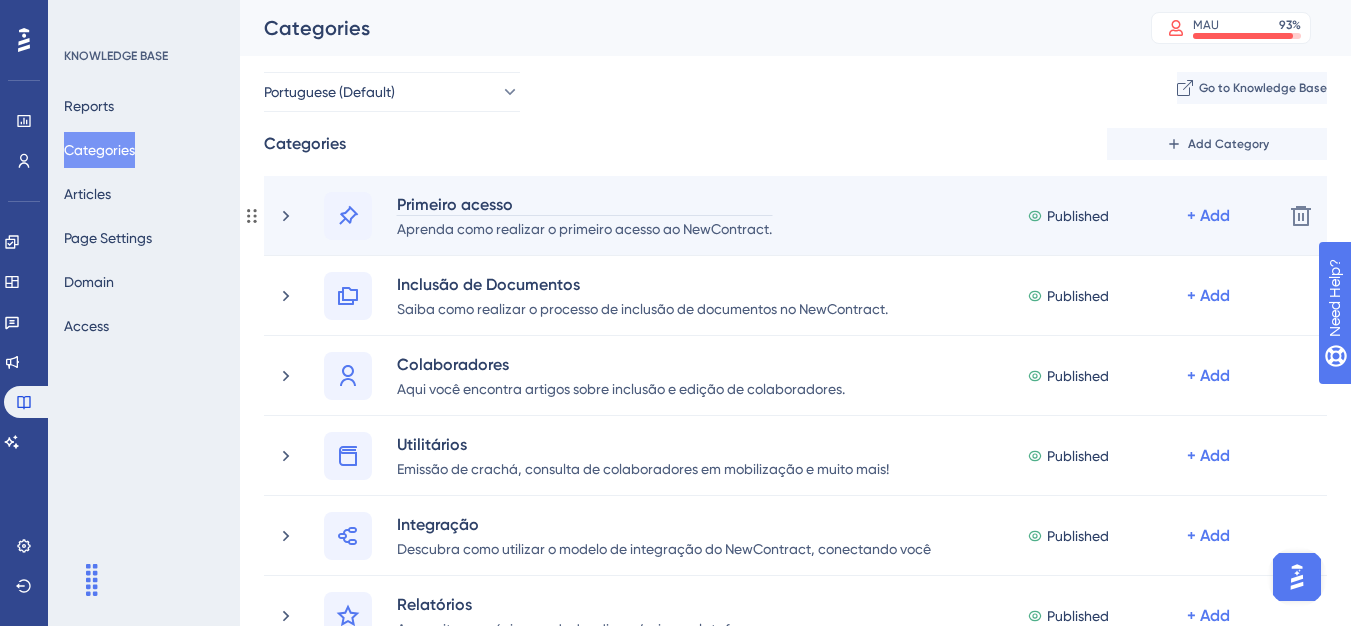 click on "Primeiro acesso" at bounding box center (584, 204) 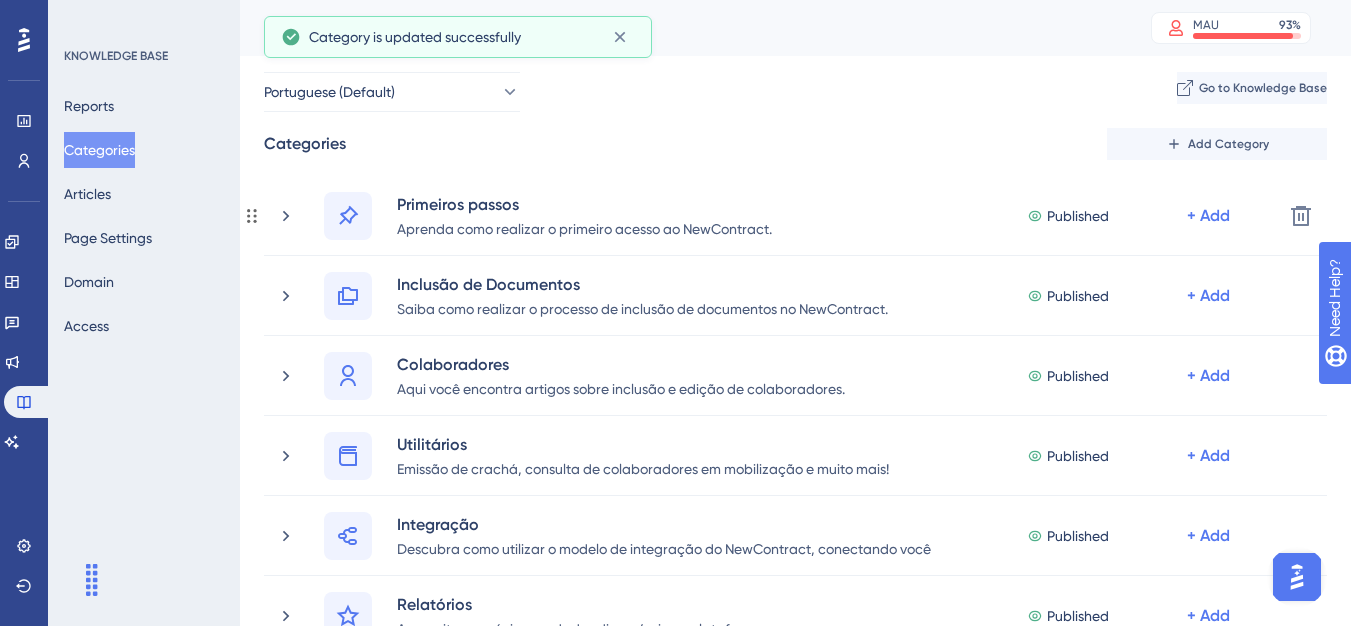 click on "Aprenda como realizar o primeiro acesso ao NewContract." at bounding box center (584, 228) 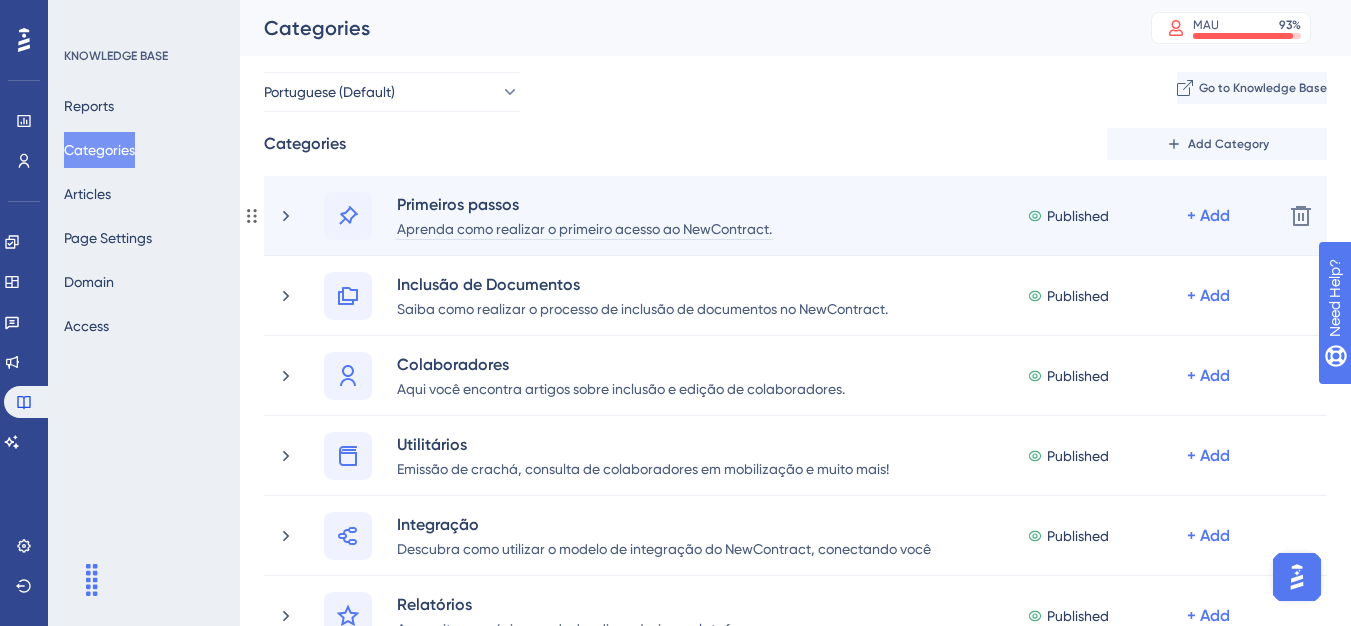 click on "Aprenda como realizar o primeiro acesso ao NewContract." at bounding box center [584, 228] 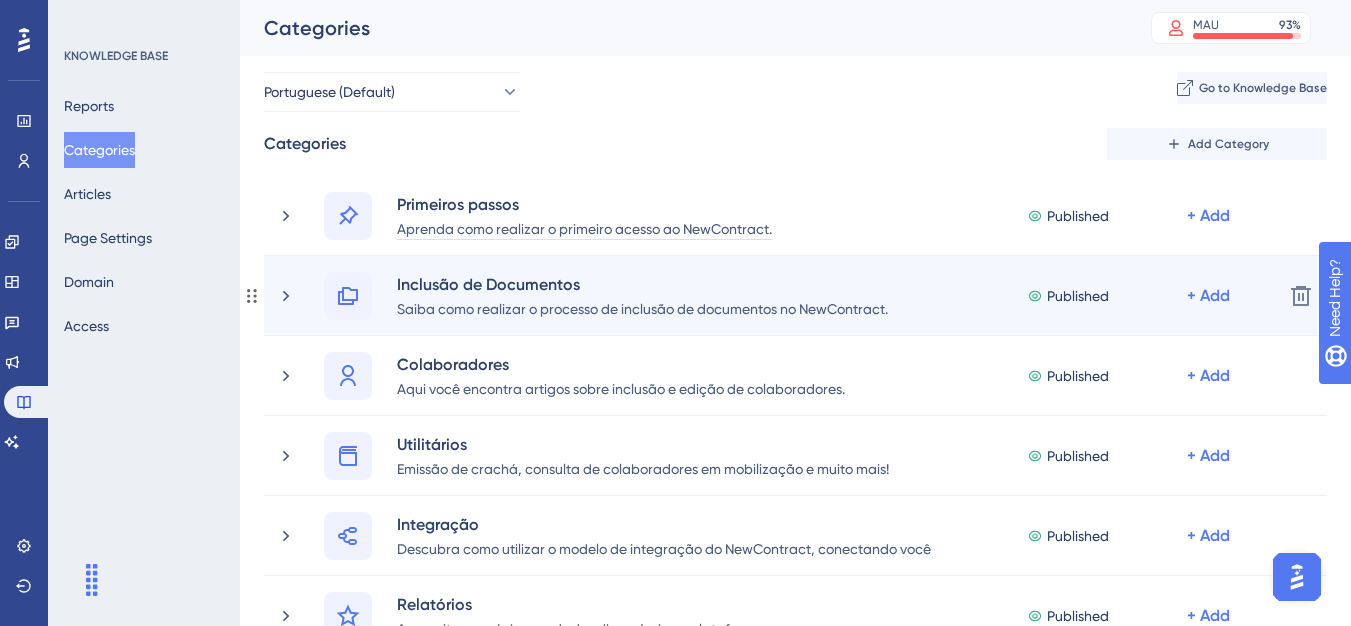 click on "Inclusão de Documentos Saiba como realizar o processo de inclusão de documentos no NewContract.   Published + Add" at bounding box center (795, 296) 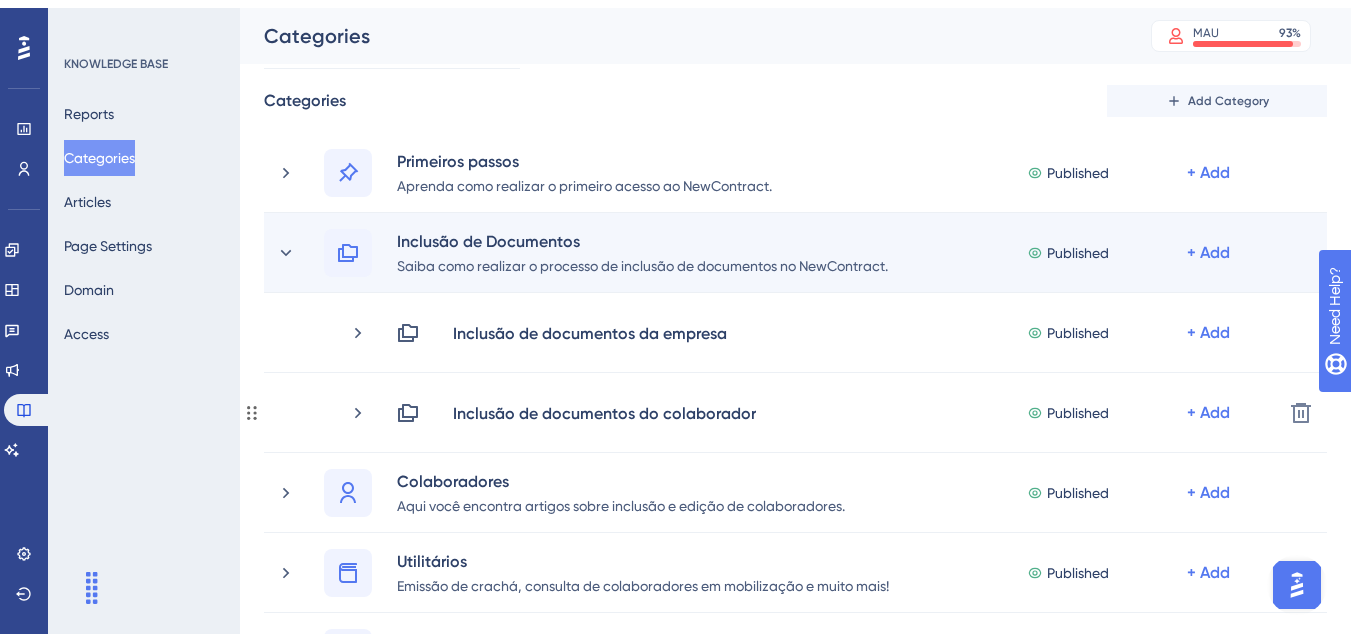 scroll, scrollTop: 100, scrollLeft: 0, axis: vertical 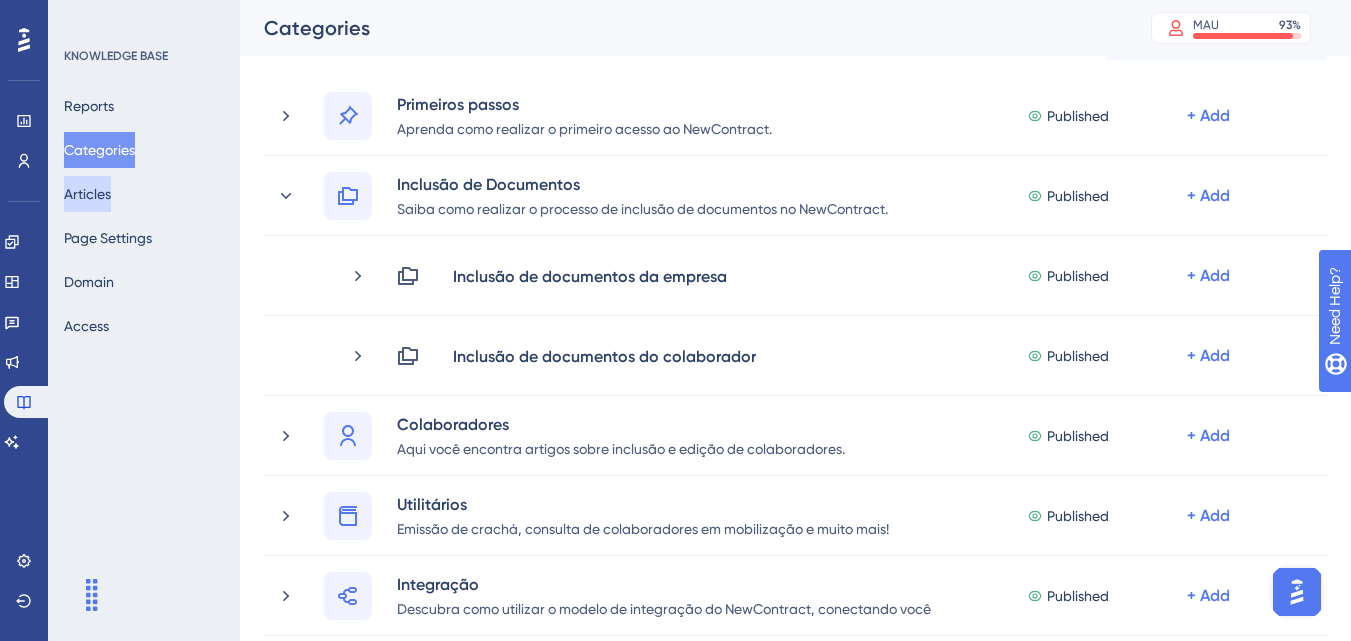 click on "Articles" at bounding box center (87, 194) 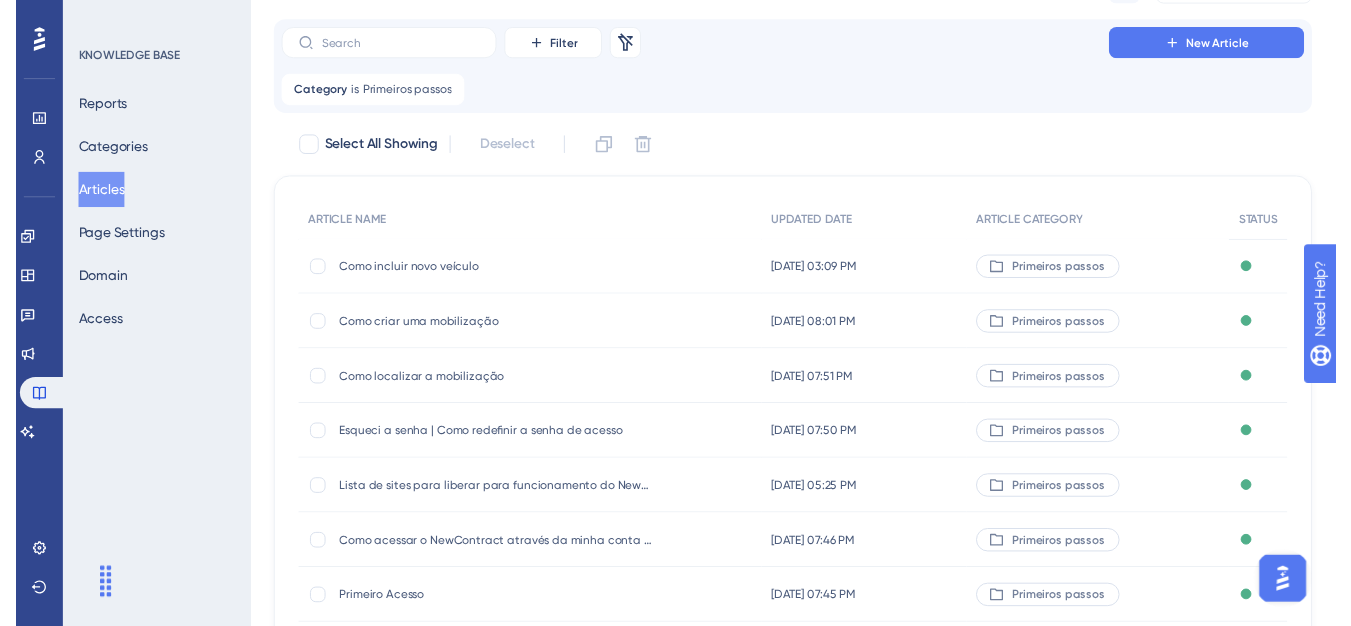 scroll, scrollTop: 0, scrollLeft: 0, axis: both 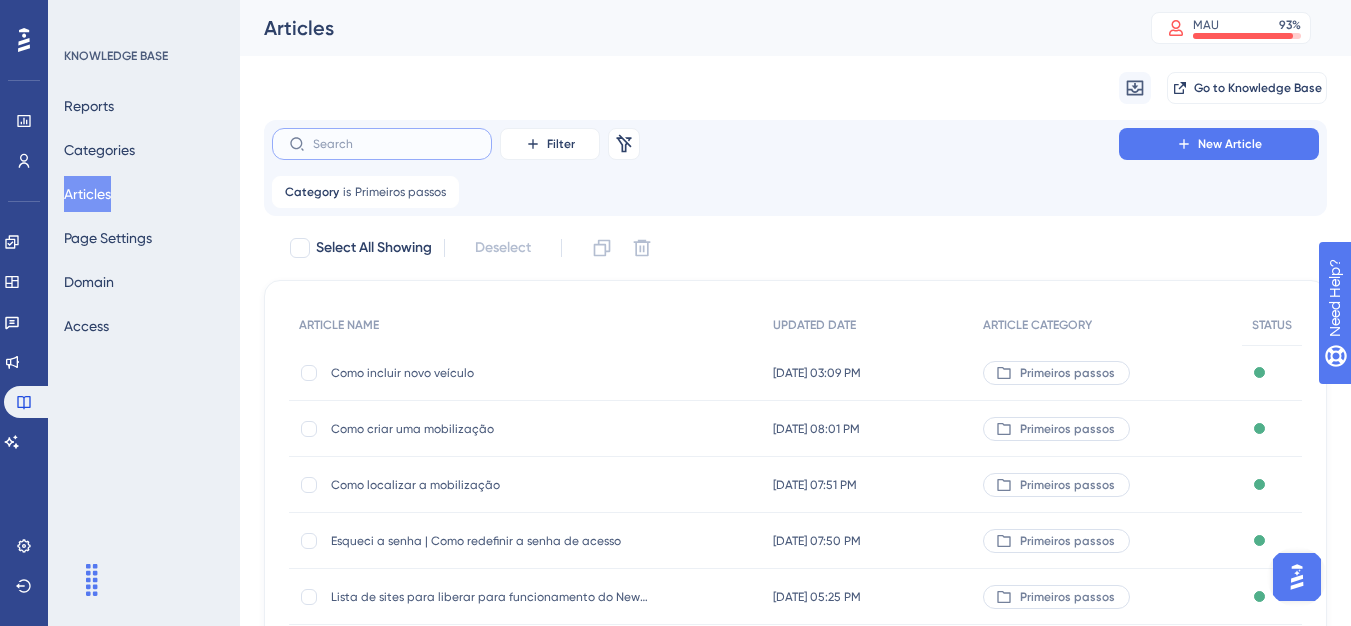 click at bounding box center [394, 144] 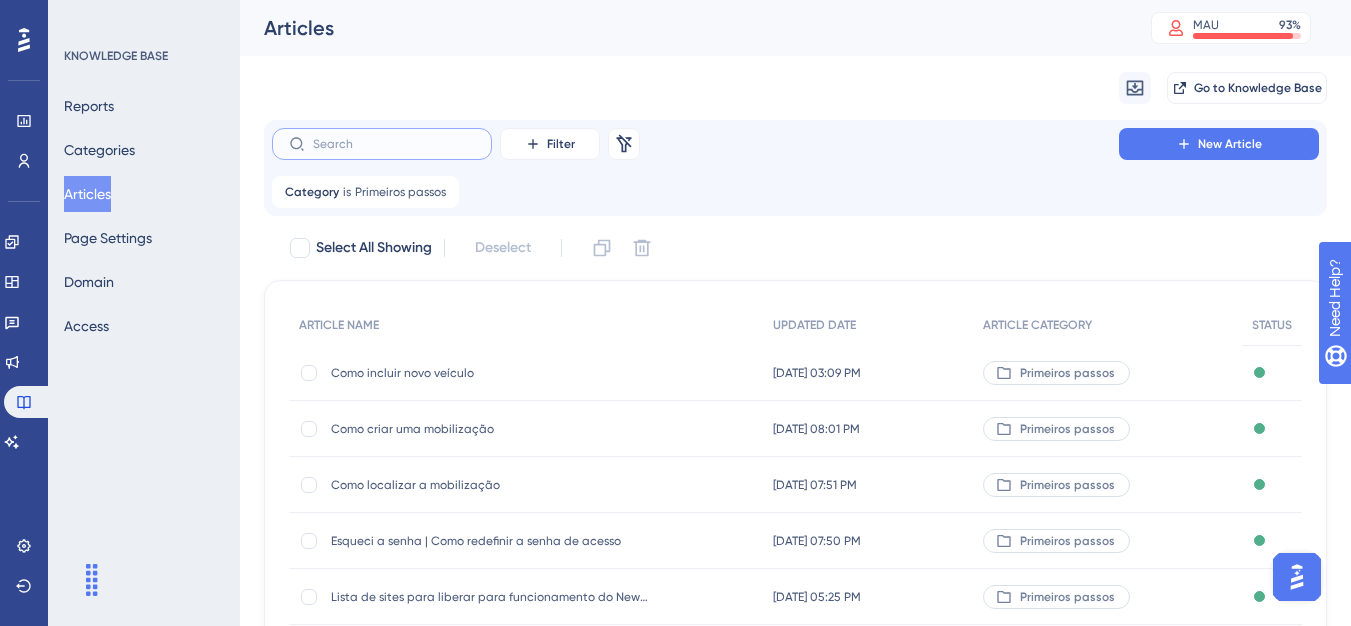 type on "Como anexar documentos dos trabalhadores" 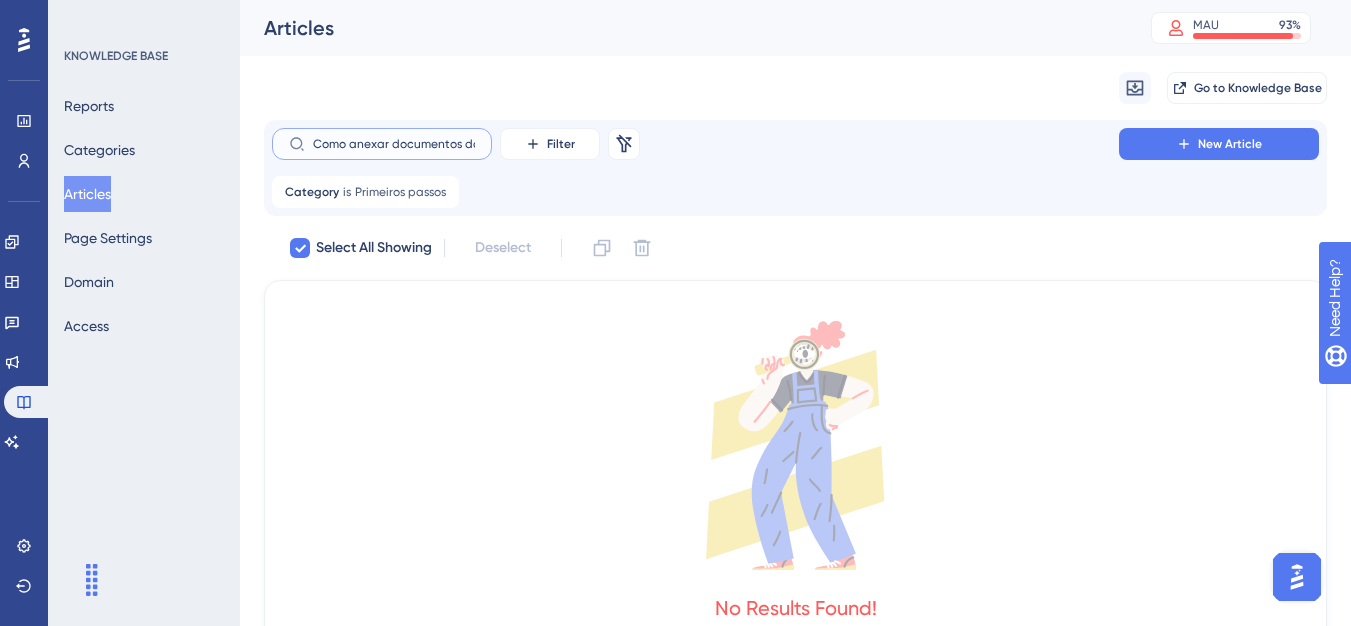 scroll, scrollTop: 0, scrollLeft: 89, axis: horizontal 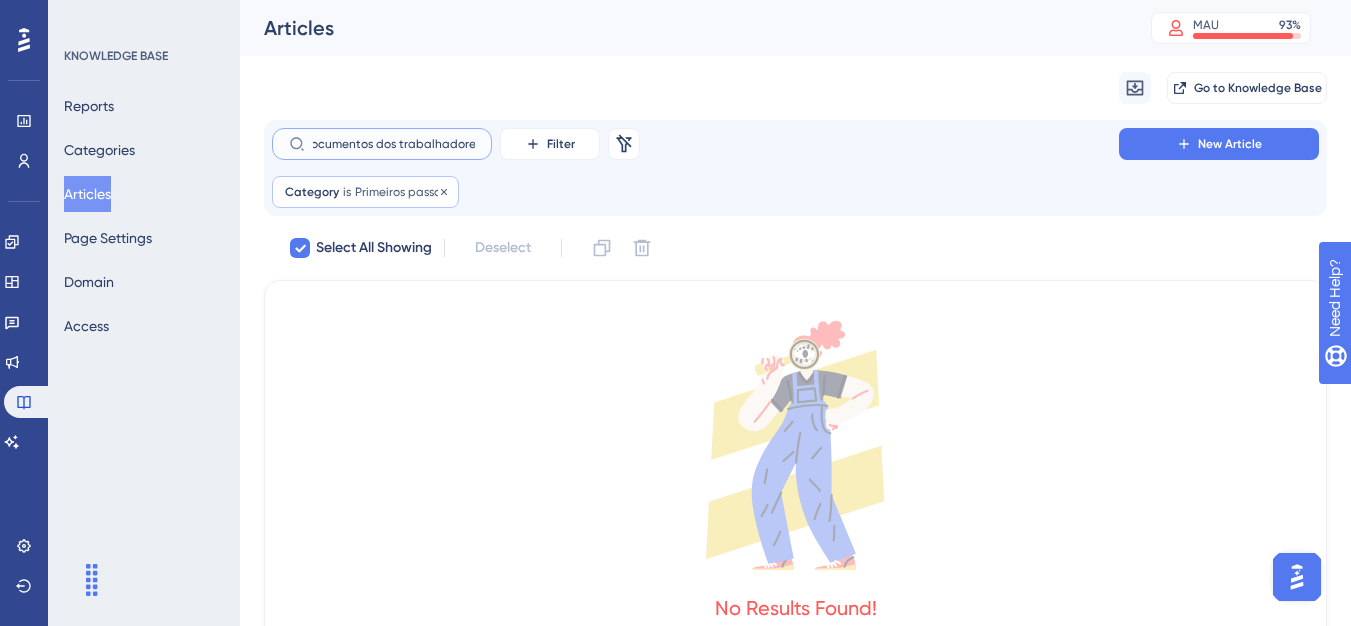 type on "Como anexar documentos dos trabalhadores" 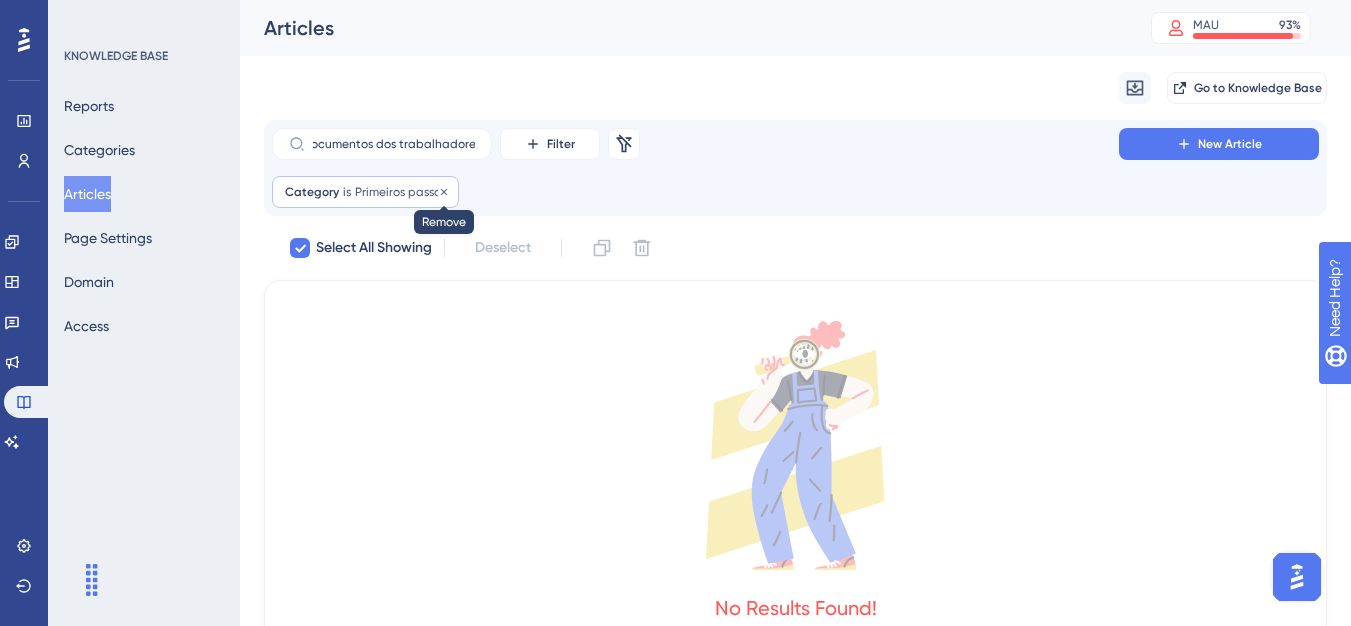 click 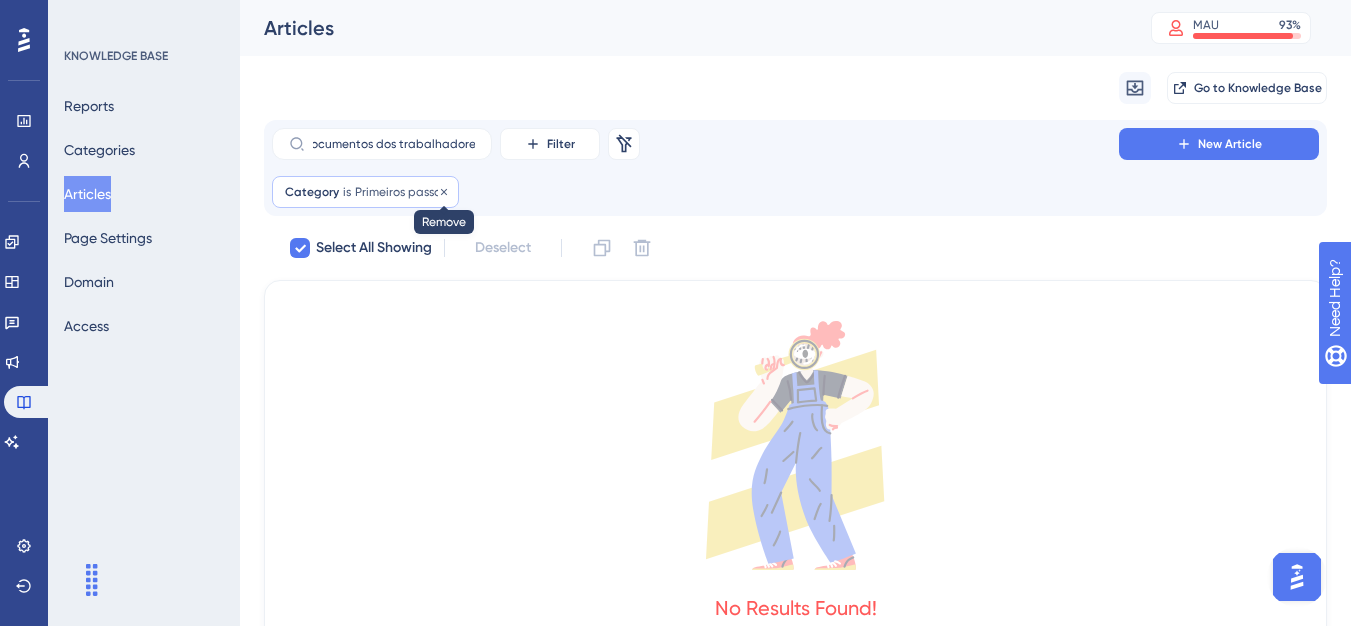 scroll, scrollTop: 0, scrollLeft: 0, axis: both 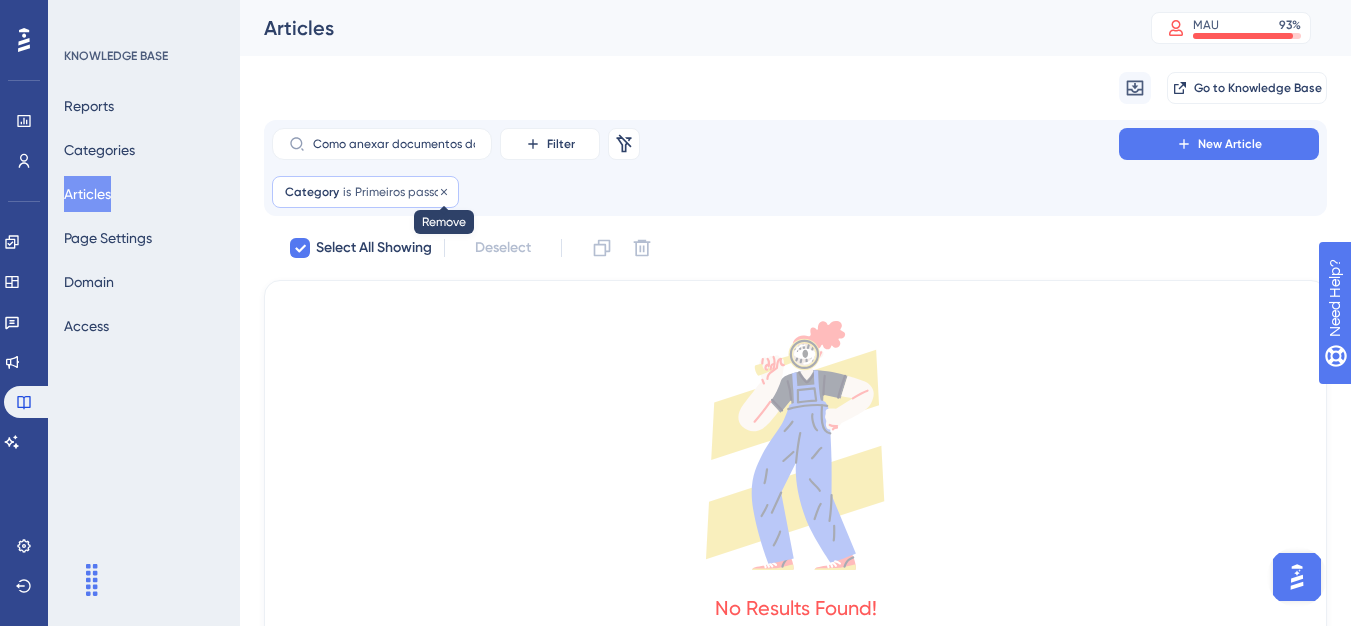 checkbox on "false" 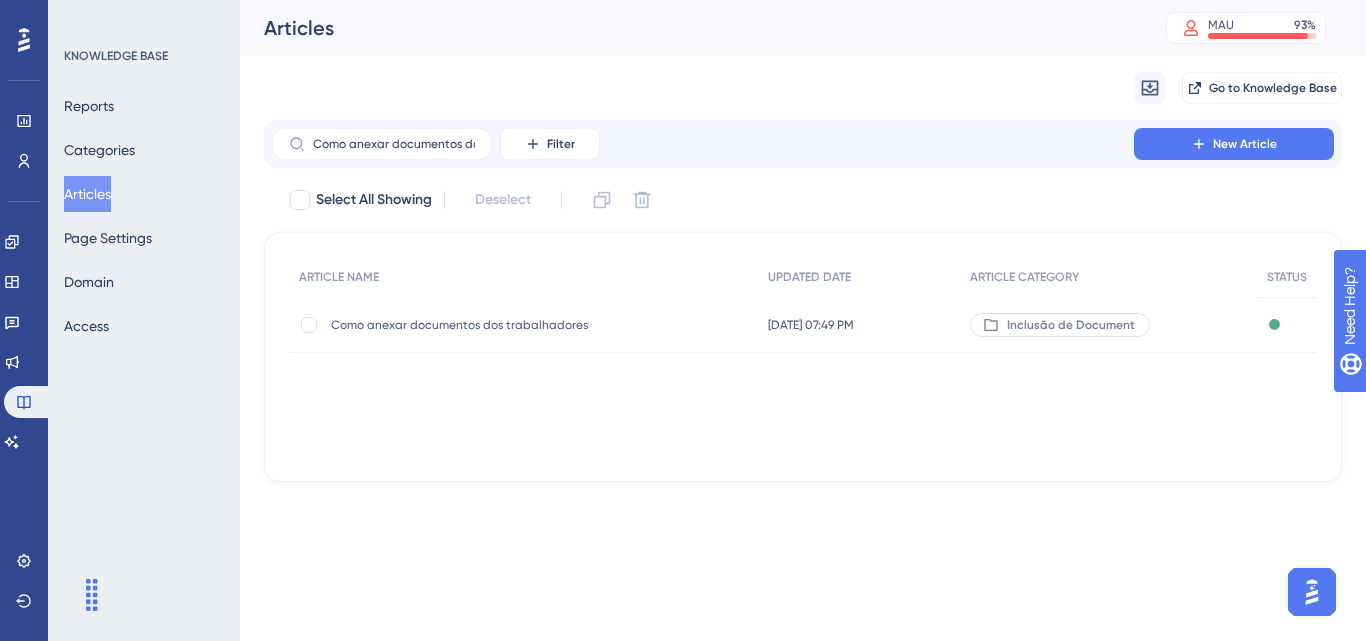 click on "Como anexar documentos dos trabalhadores [GEOGRAPHIC_DATA] anexar documentos dos trabalhadores" at bounding box center [491, 325] 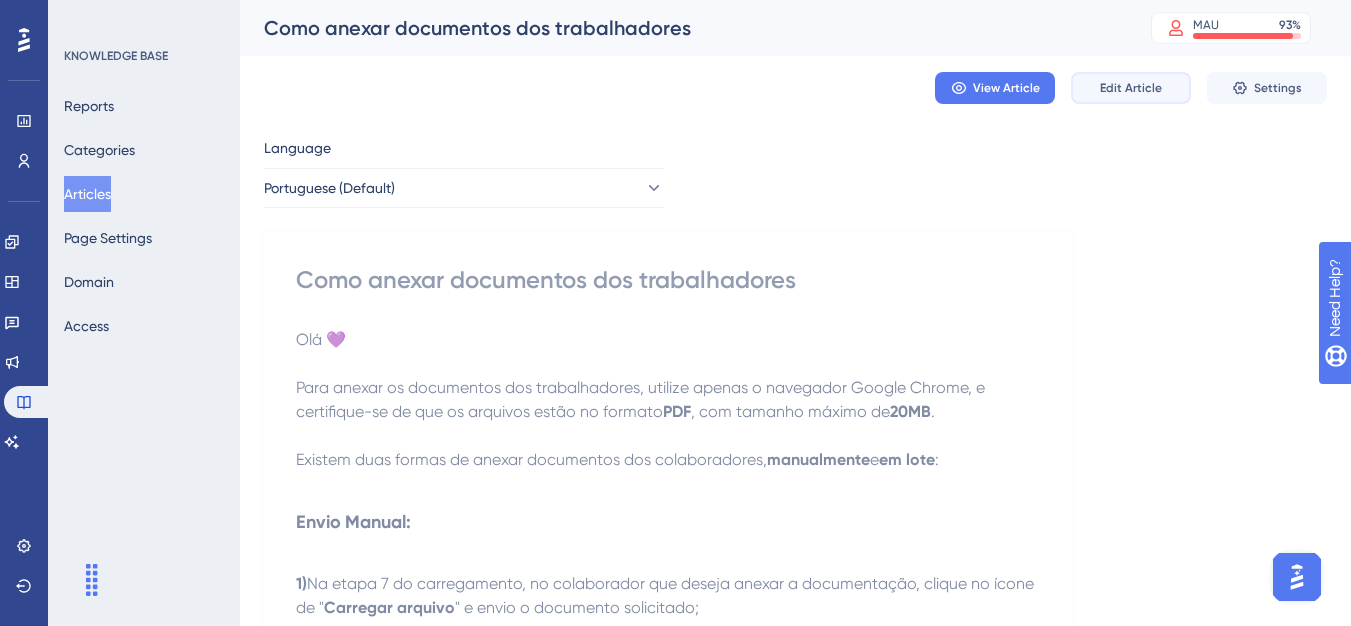 click on "Edit Article" at bounding box center (1131, 88) 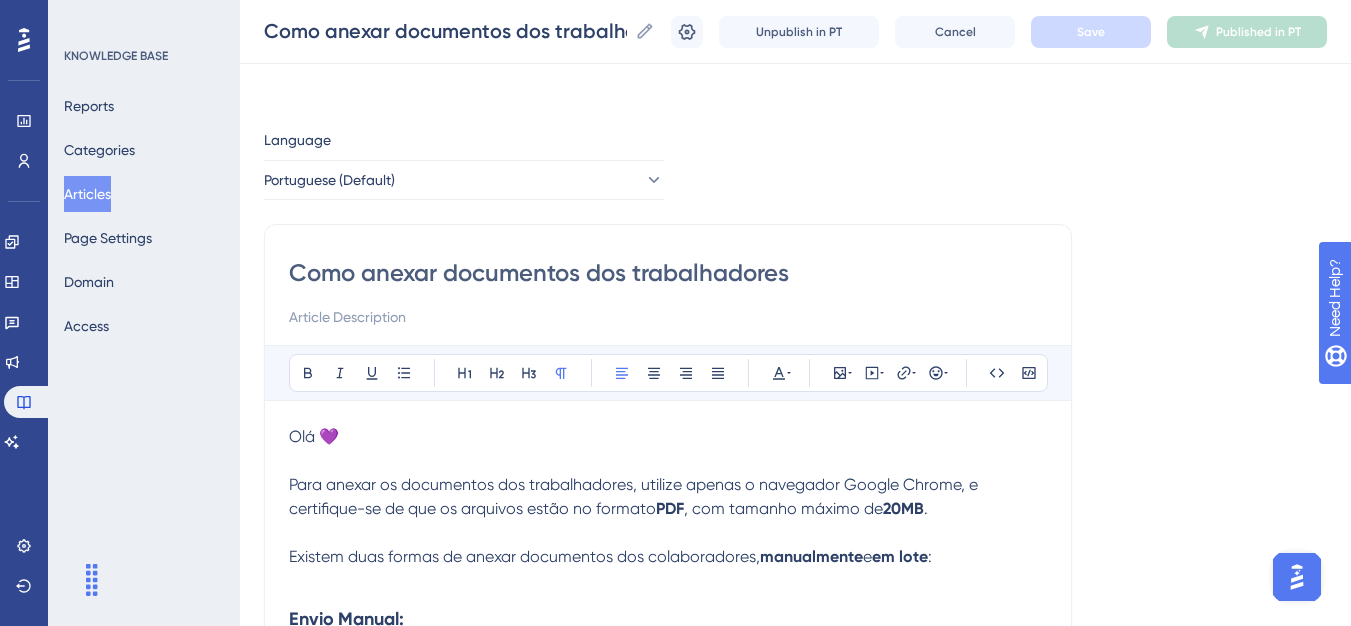scroll, scrollTop: 781, scrollLeft: 0, axis: vertical 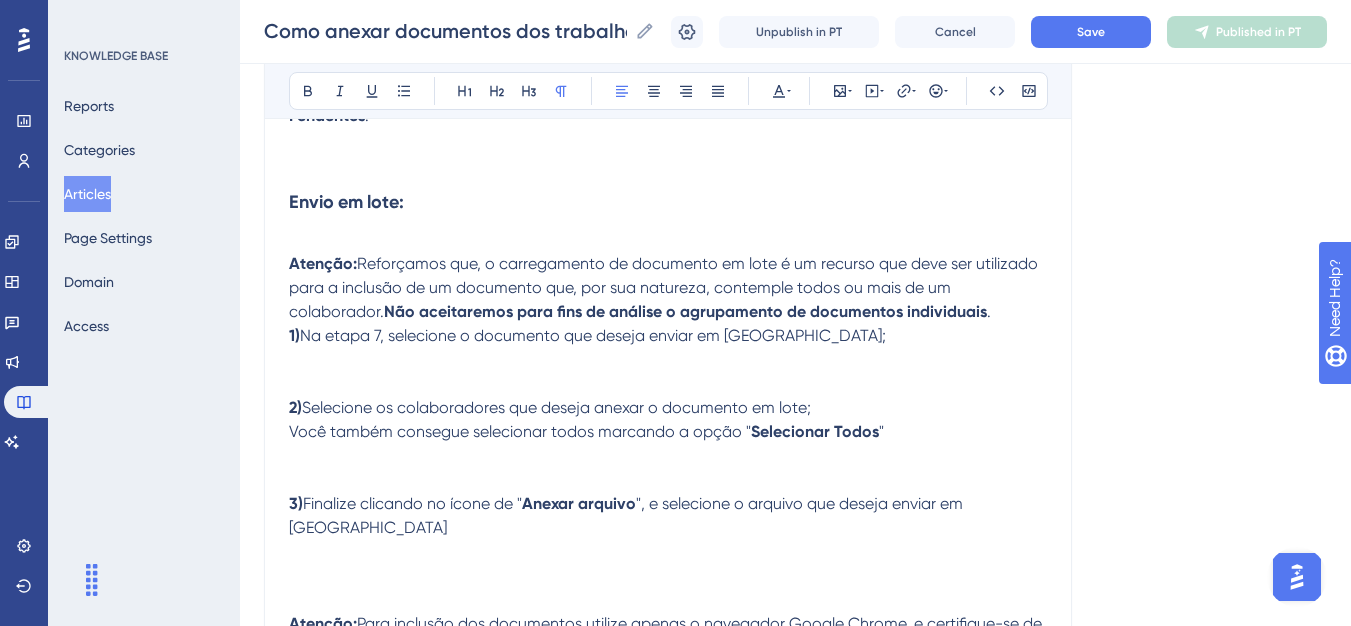 click on "Como anexar documentos dos trabalhadores Bold Italic Underline Bullet Point Heading 1 Heading 2 Heading 3 Normal Align Left Align Center Align Right Align Justify Text Color Insert Image Embed Video Hyperlink Emojis Code Code Block Olá 💜 Para anexar os documentos dos trabalhadores, utilize apenas o navegador Google Chrome, e certifique-se de que os arquivos estão no formato  PDF , com tamanho máximo de  20MB .     Existem duas formas de anexar documentos dos colaboradores,  manualmente  e  em lote :   Envio Manual:  1)  Na etapa 7 do carregamento, no colaborador que deseja anexar a documentação, clique no ícone de " Carregar arquivo " e envio o documento solicitado; Após o processamento o sistema deve informar o êxito no anexo do arquivo Após Você pode consultar o documento anexado e caso deseje pode excluir e reenviar um novo ATENÇÃO:  Se os nomes dos colaboradores não estiverem visíveis, desmarque a opção  Mostrar Apenas Pendentes . Envio em lote: Atenção: . 1) 2) " 3)" at bounding box center [668, 64] 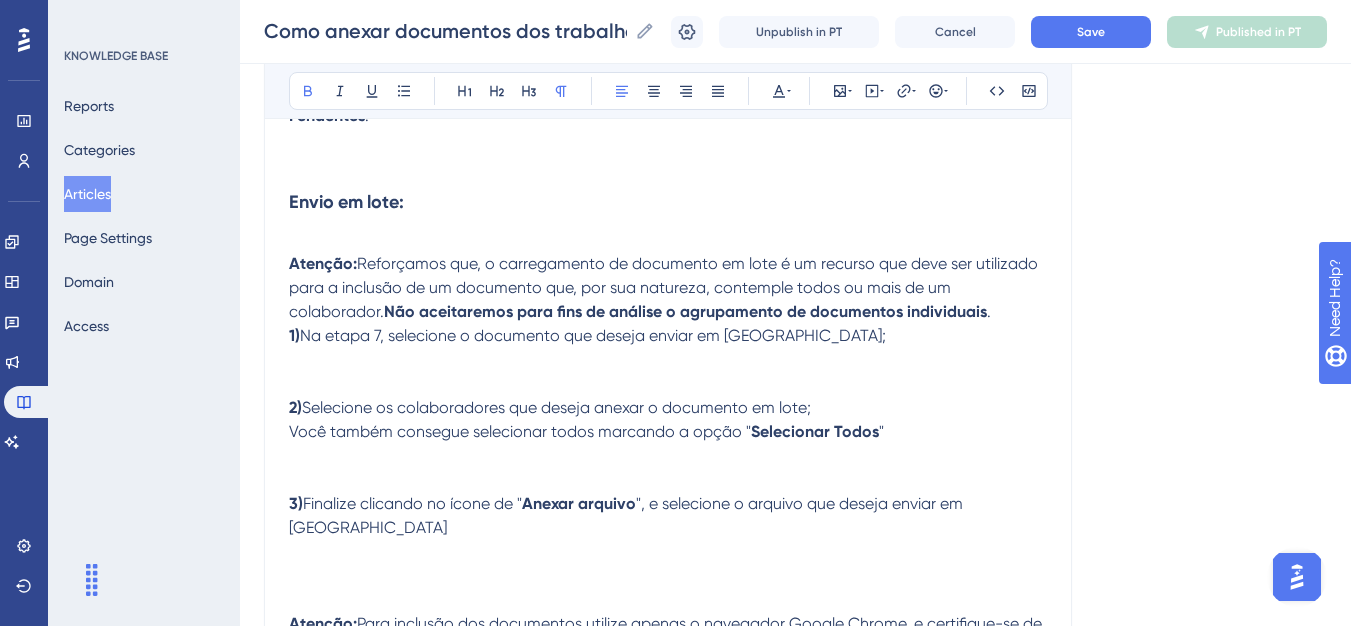 click on "1)" at bounding box center [294, 335] 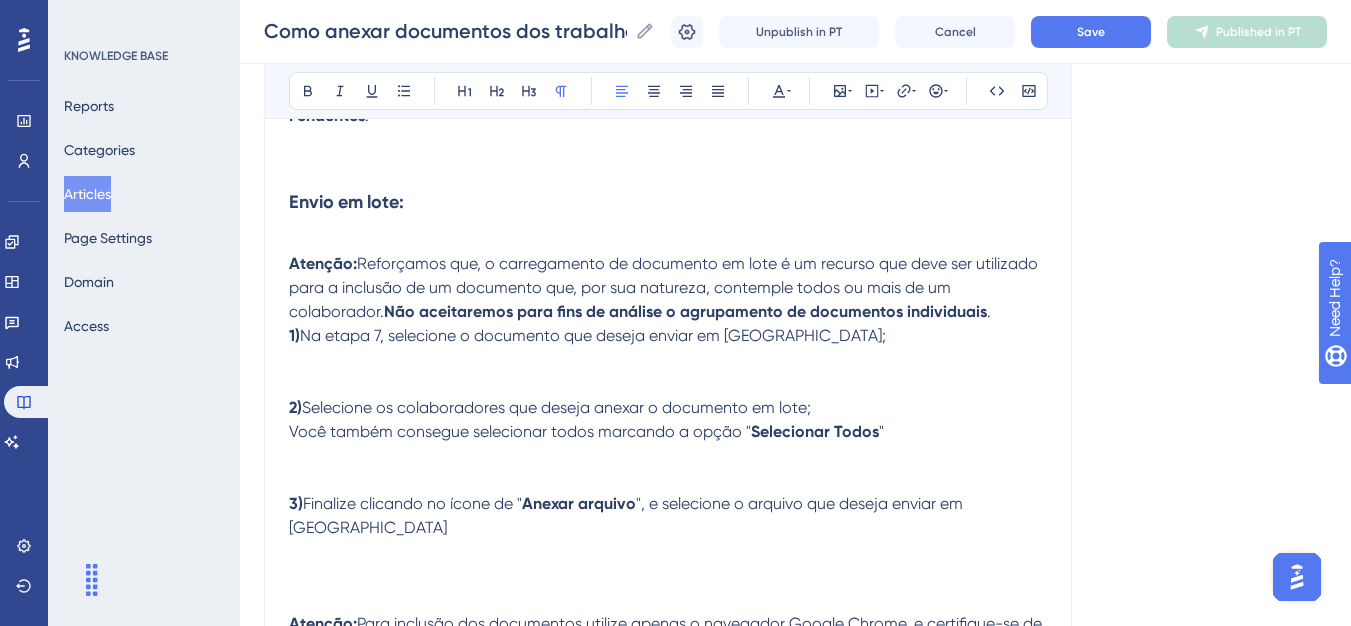 click on "Atenção:  Reforçamos que, o carregamento de documento em lote é um recurso que deve ser utilizado para a inclusão de um documento que, por sua natureza, contemple todos ou mais de um colaborador.  Não aceitaremos para fins de análise o agrupamento de documentos individuais ." at bounding box center [668, 288] 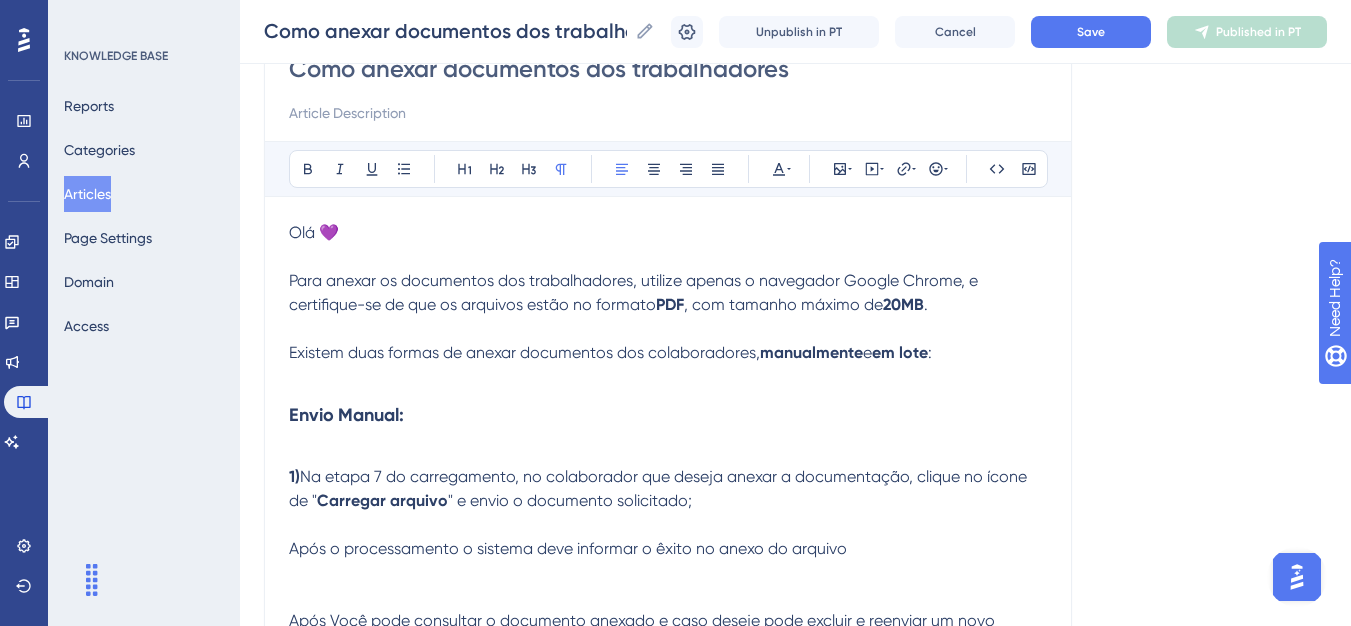 scroll, scrollTop: 281, scrollLeft: 0, axis: vertical 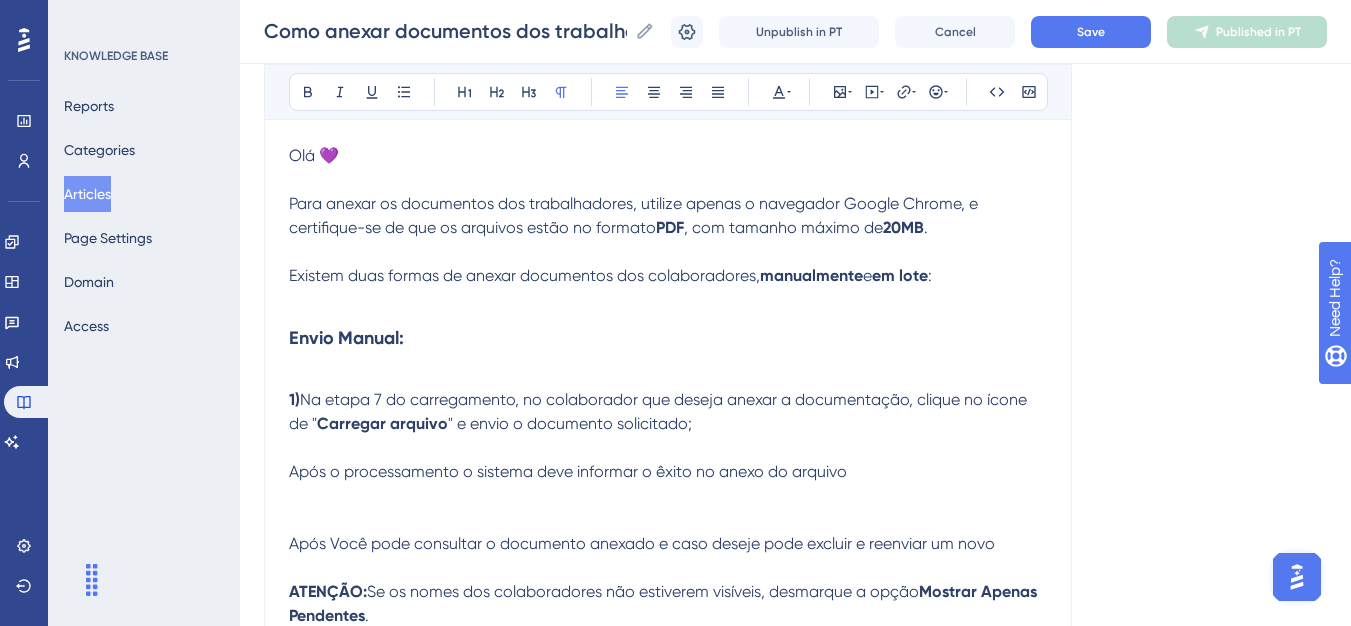 click at bounding box center (668, 448) 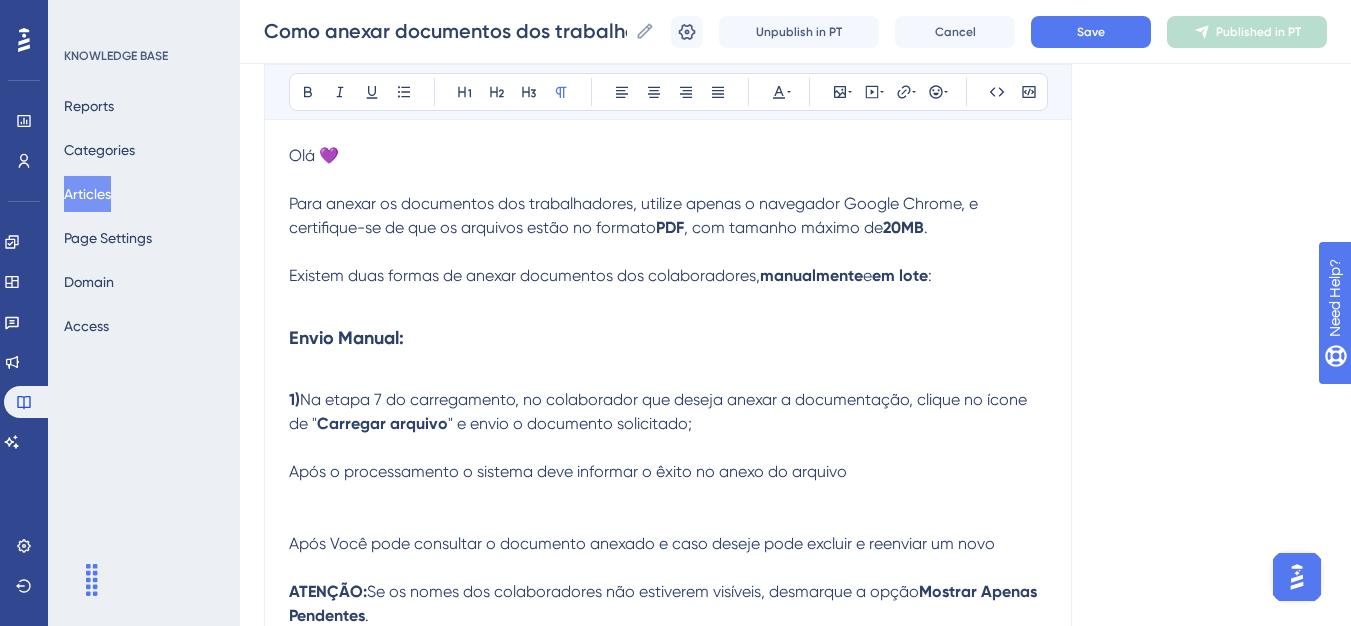 click at bounding box center (668, 448) 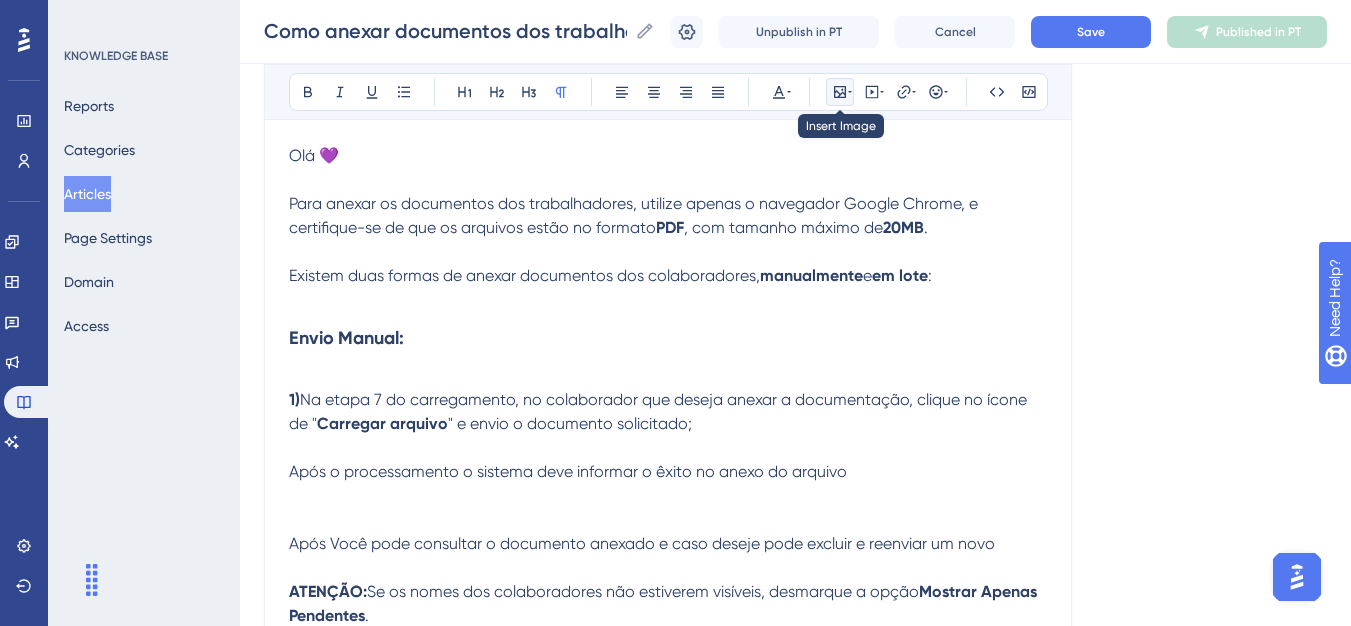click 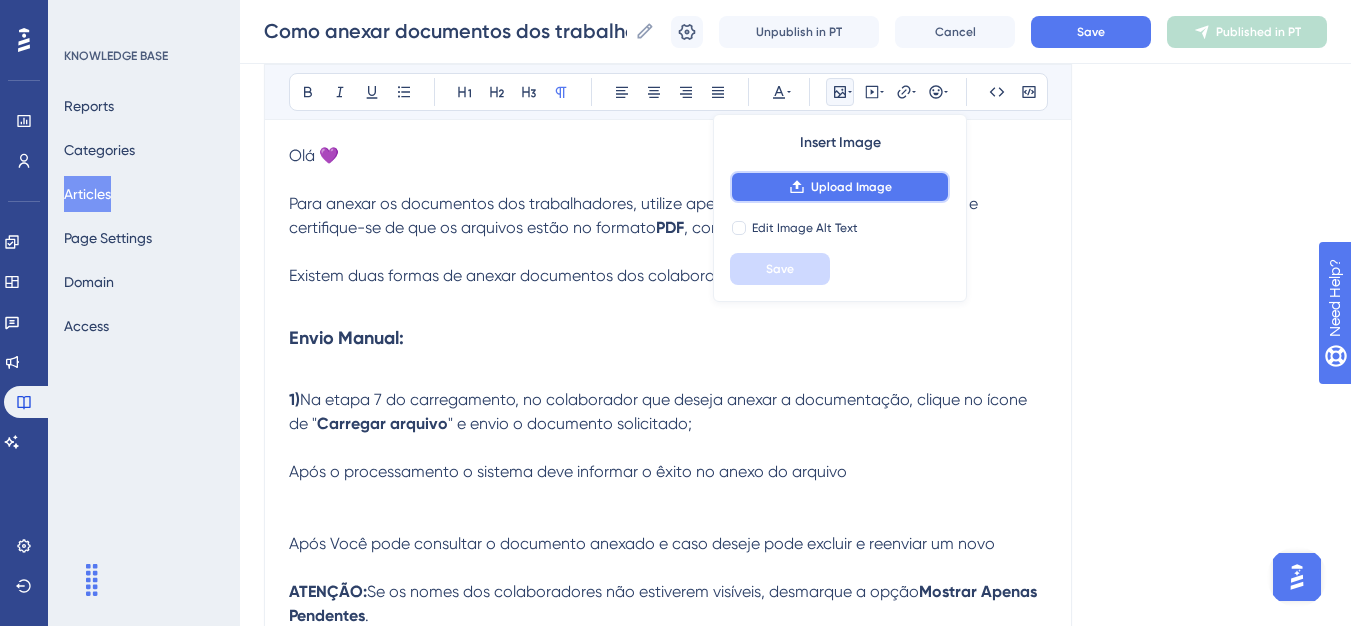 click on "Upload Image" at bounding box center [840, 187] 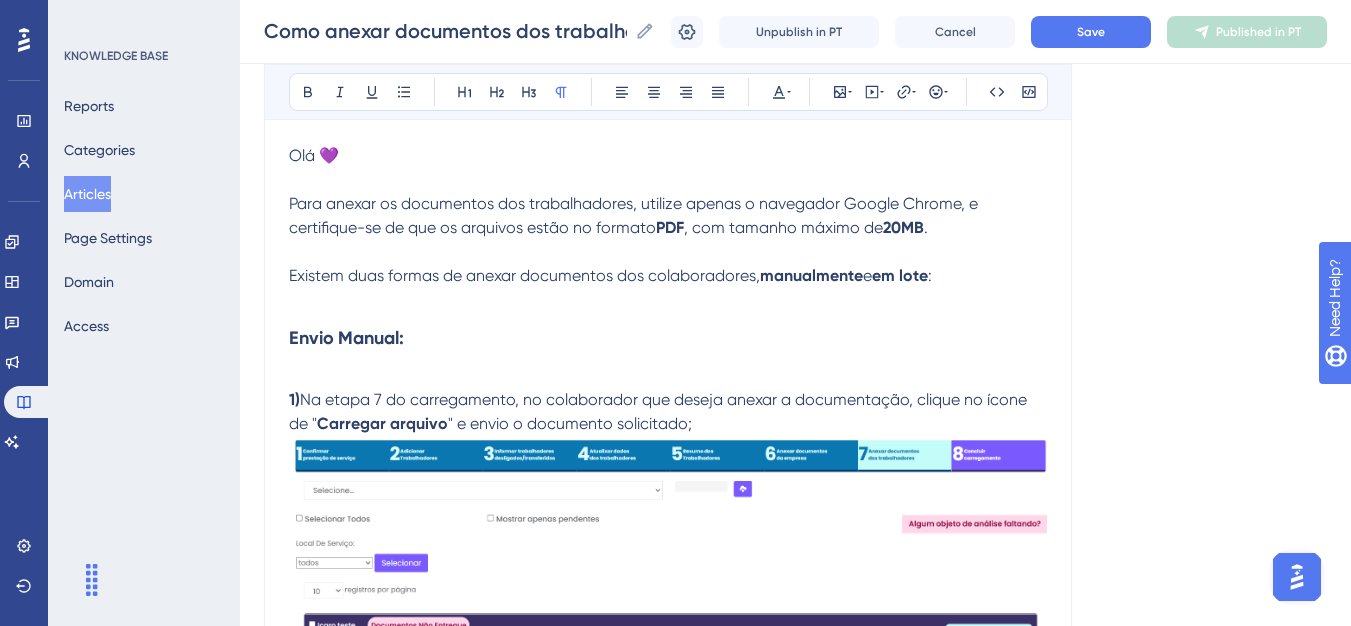 scroll, scrollTop: 181, scrollLeft: 0, axis: vertical 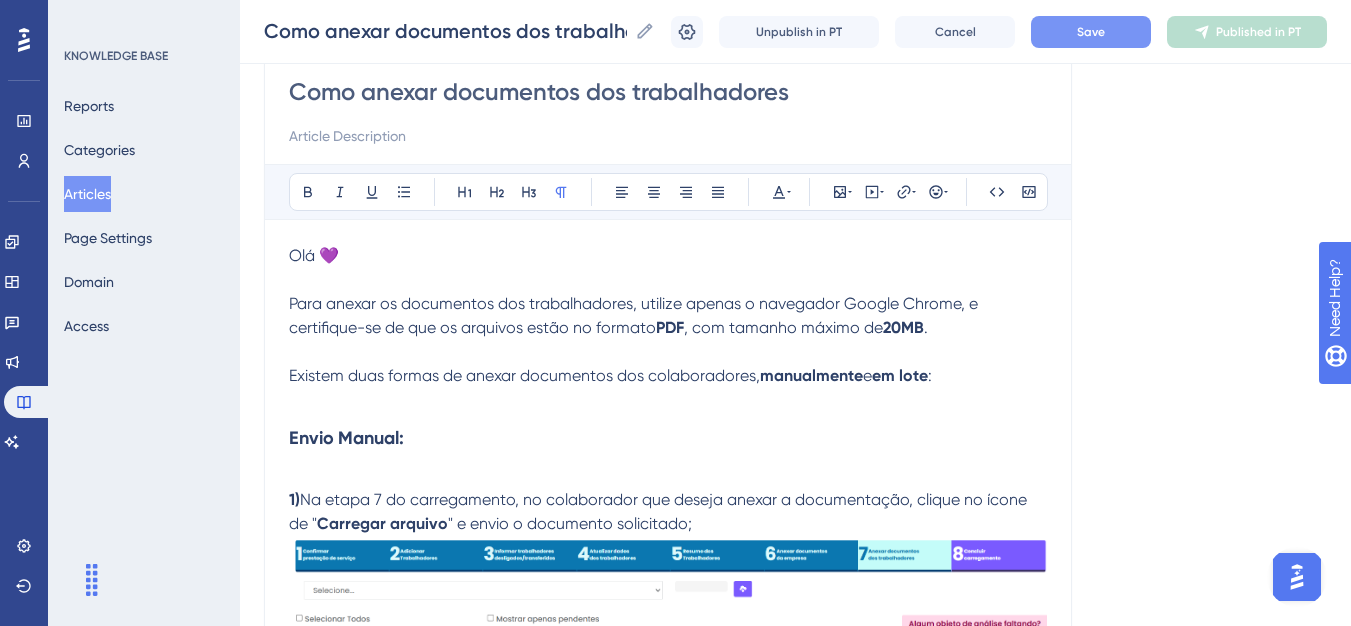 click on "Save" at bounding box center [1091, 32] 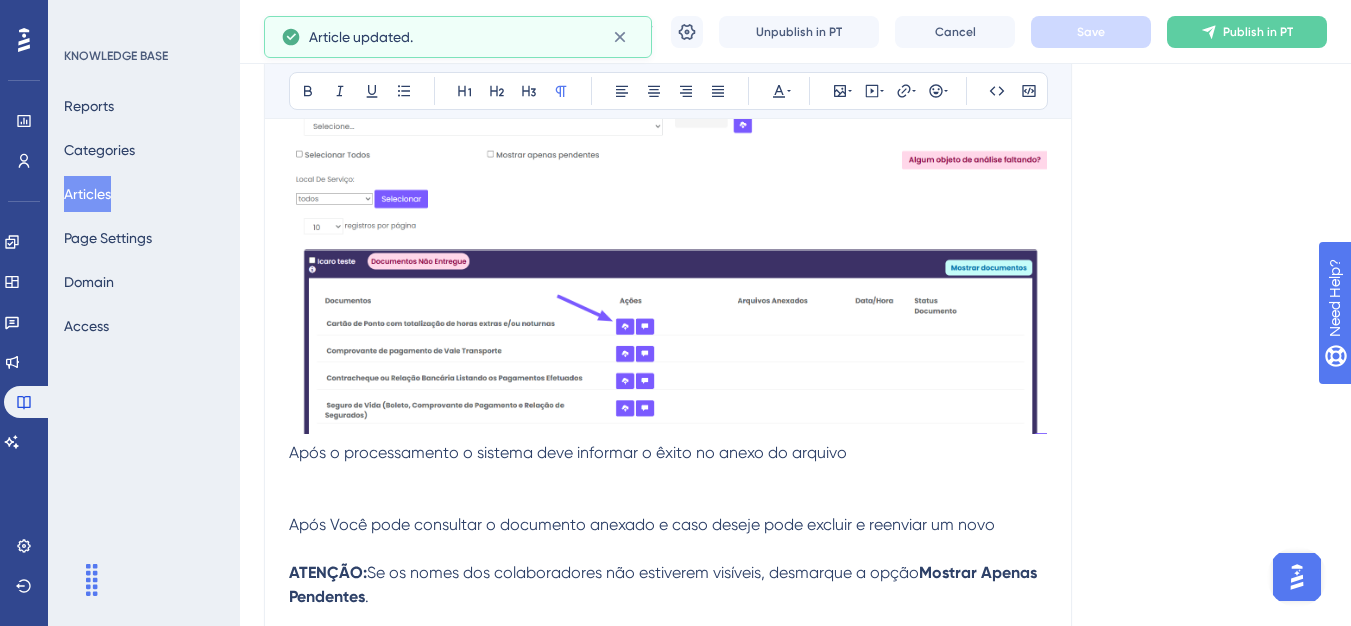 scroll, scrollTop: 781, scrollLeft: 0, axis: vertical 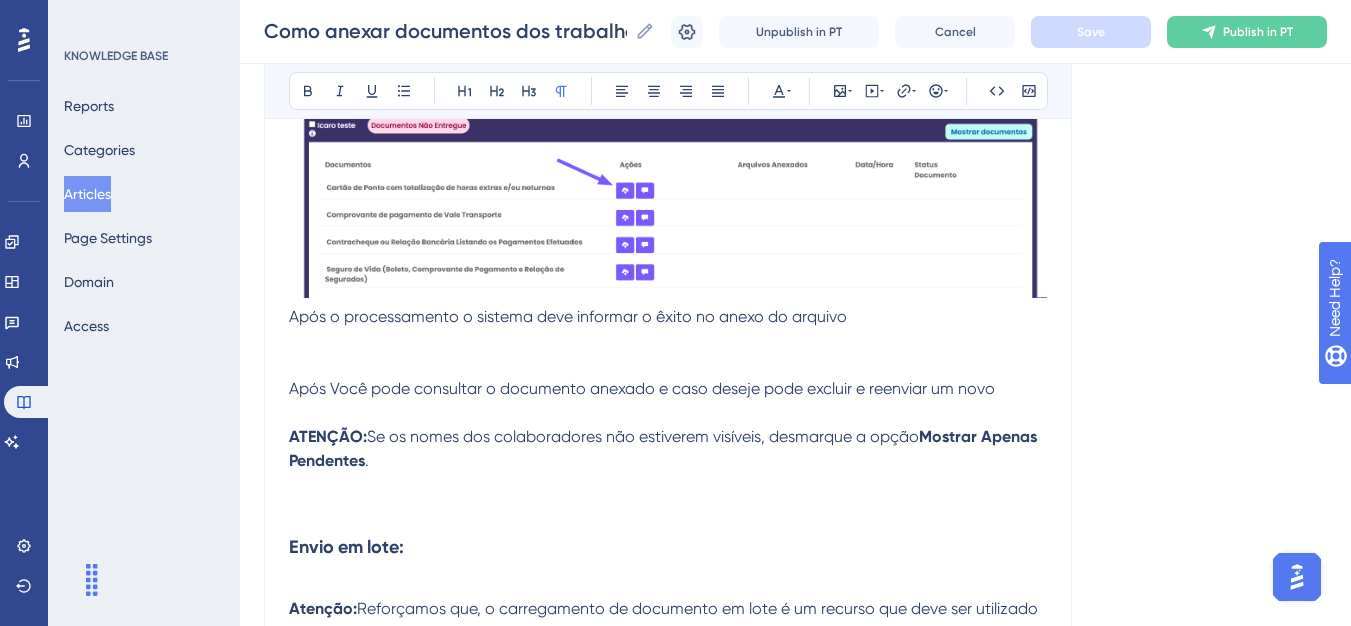 click at bounding box center [668, 365] 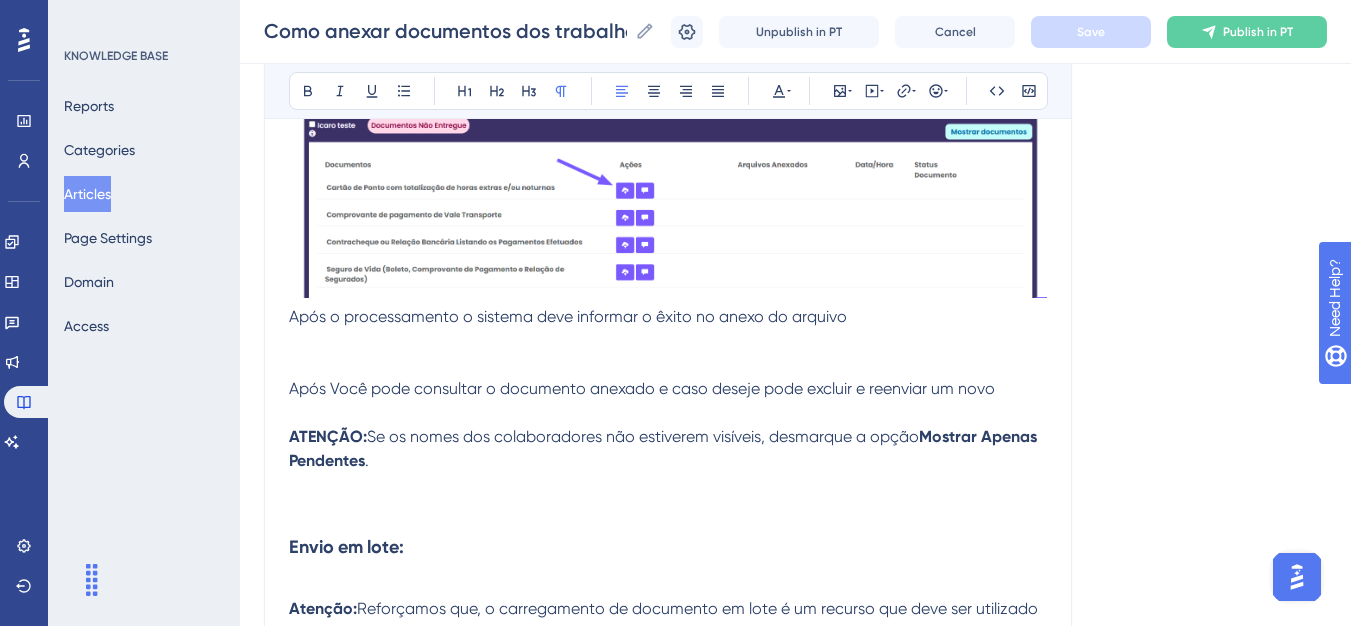 click at bounding box center [668, 365] 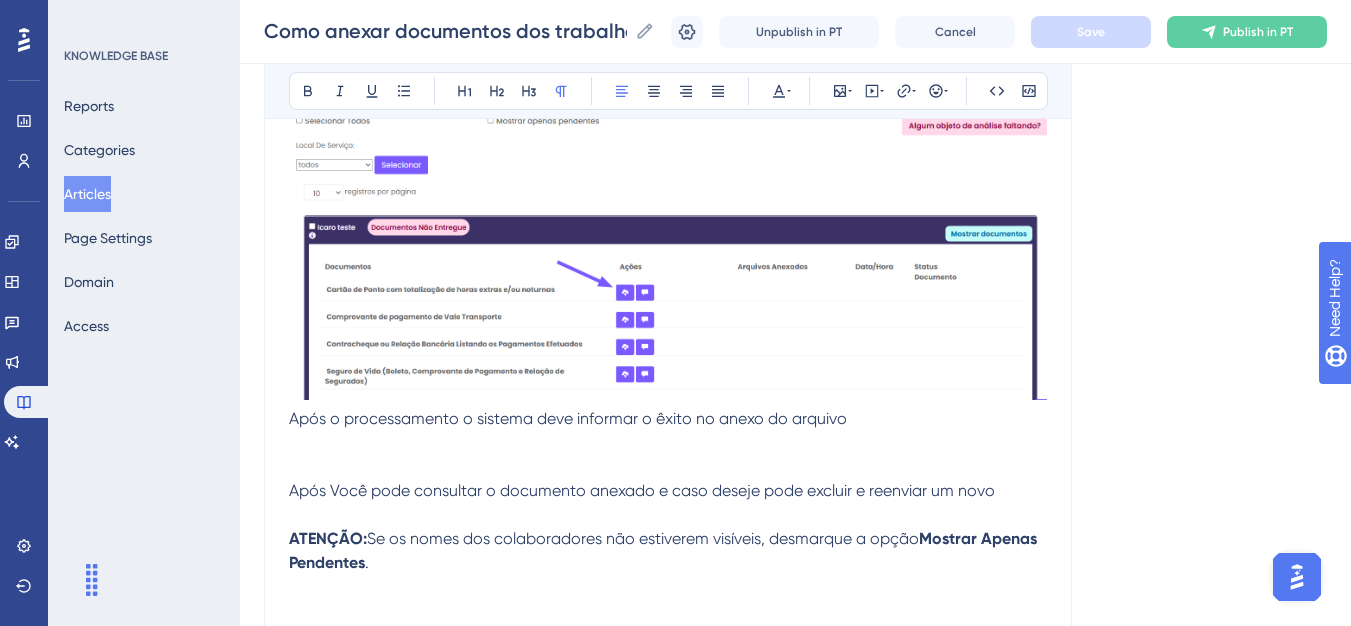 scroll, scrollTop: 681, scrollLeft: 0, axis: vertical 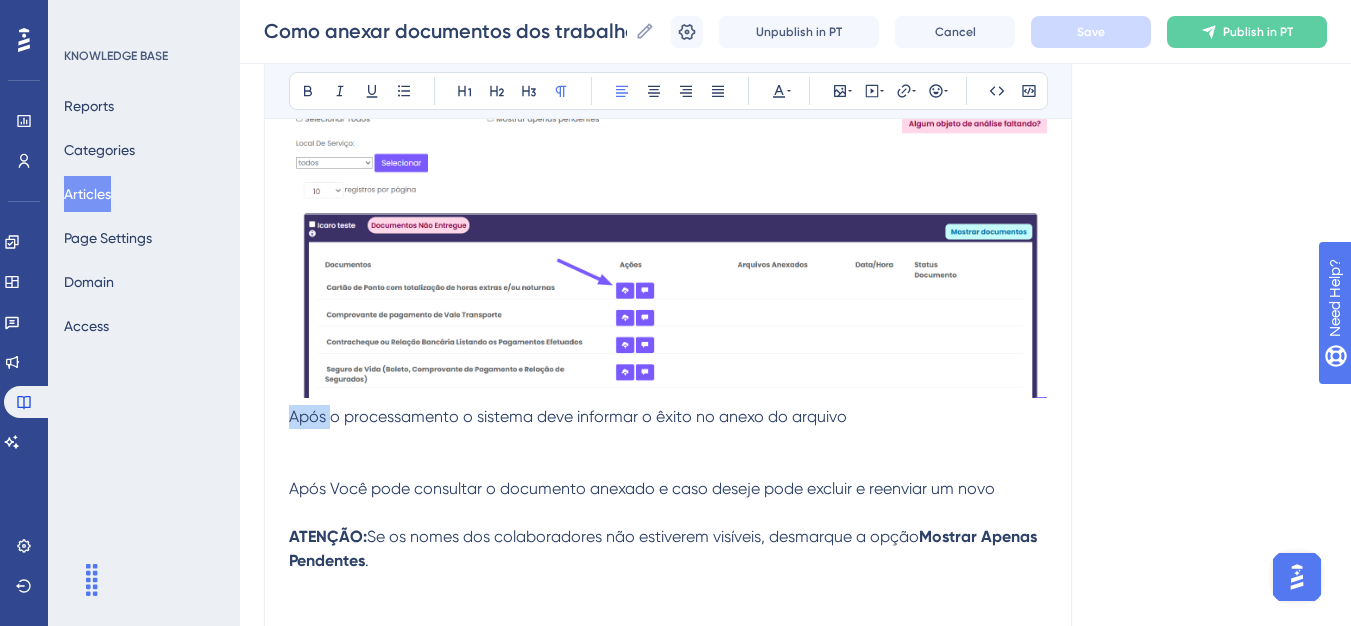 drag, startPoint x: 329, startPoint y: 421, endPoint x: 285, endPoint y: 418, distance: 44.102154 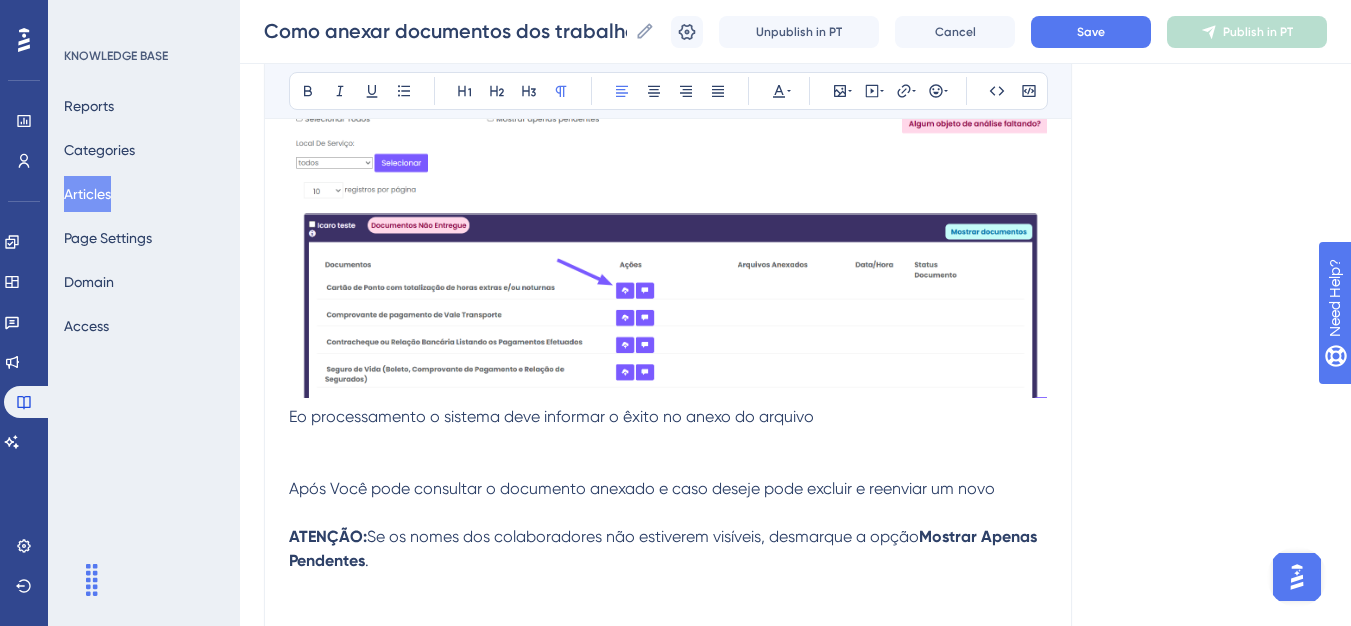 type 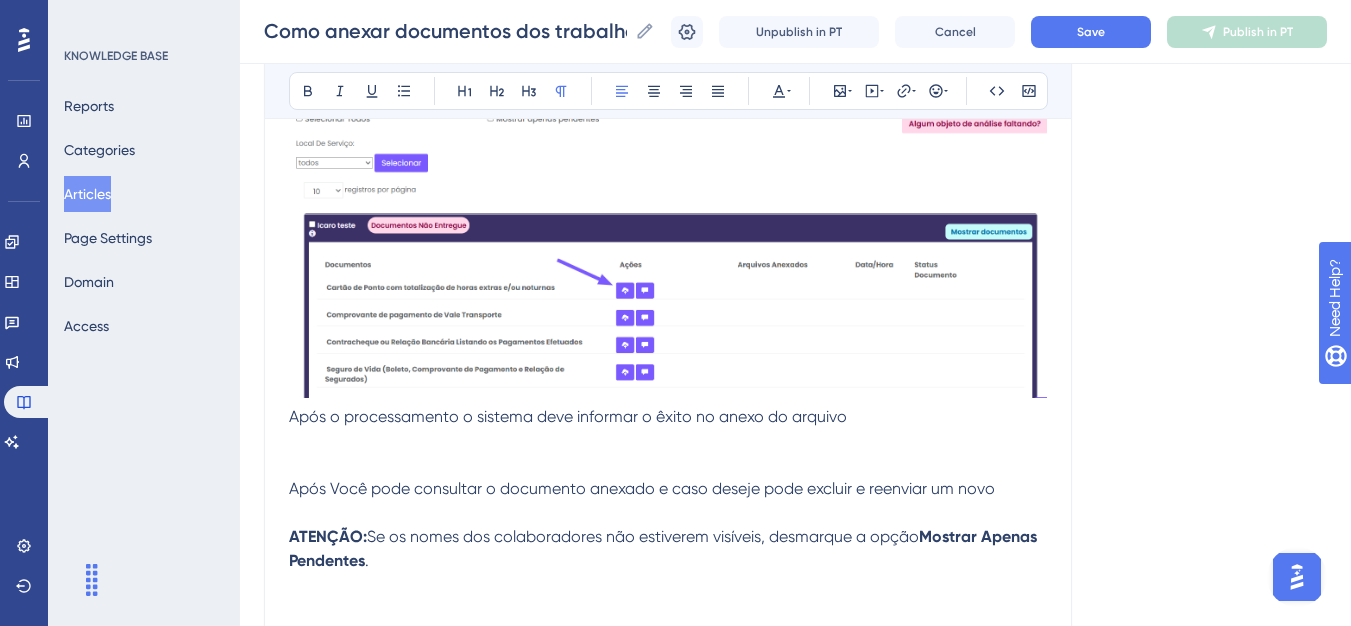 click at bounding box center [668, 465] 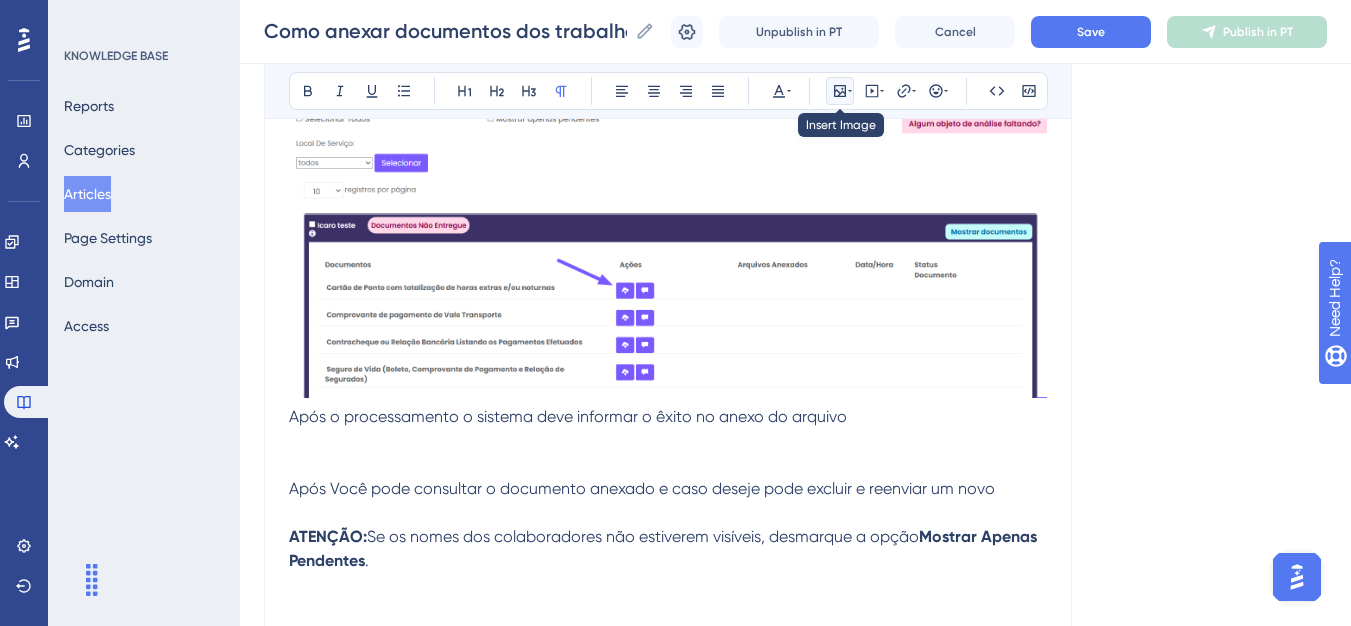 click at bounding box center (840, 91) 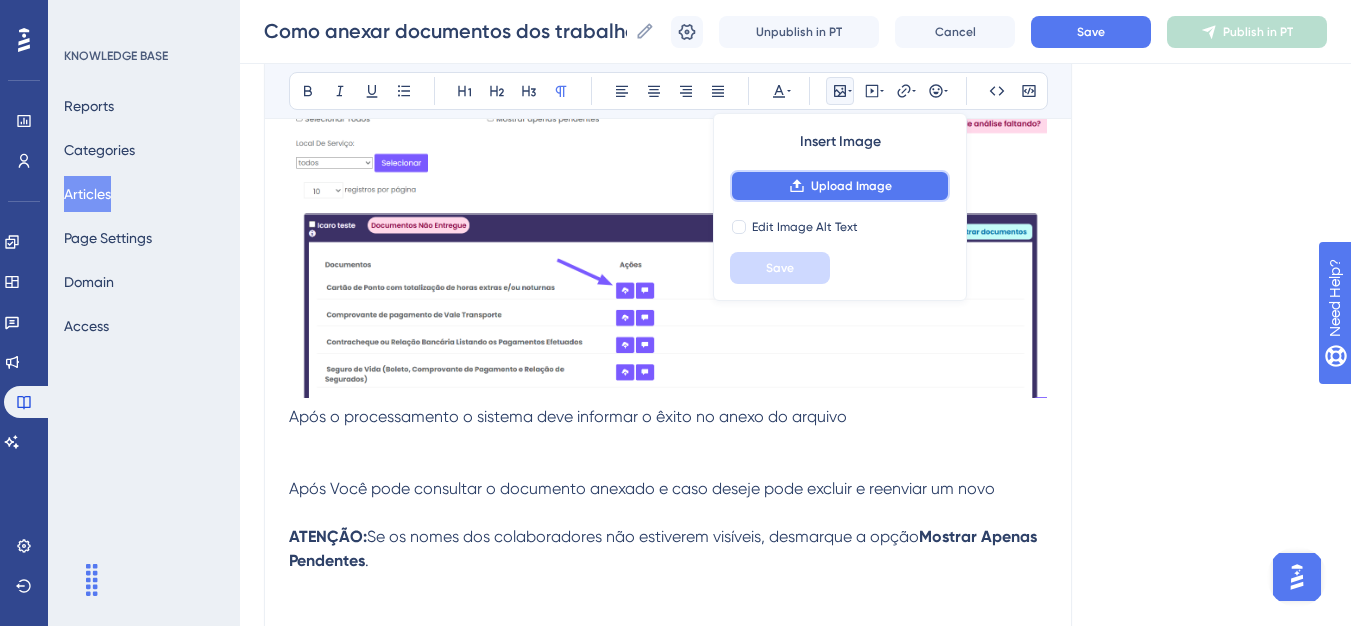 click on "Upload Image" at bounding box center [851, 186] 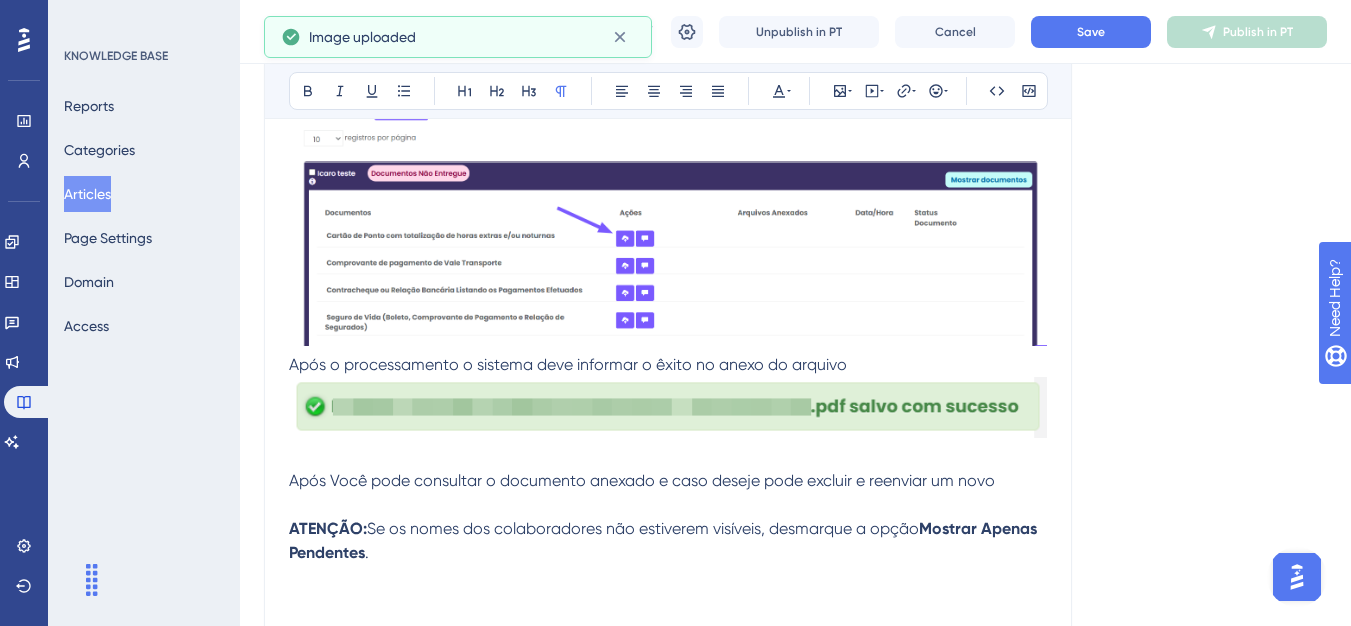 scroll, scrollTop: 781, scrollLeft: 0, axis: vertical 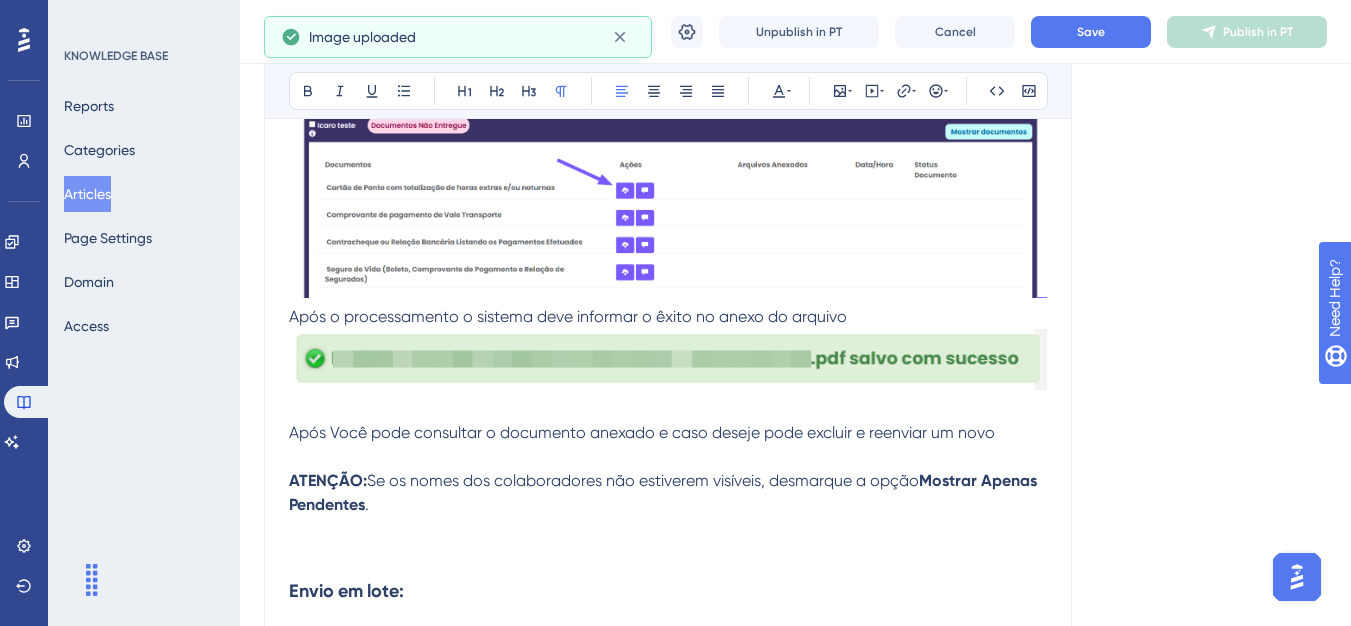 click on "Após Você pode consultar o documento anexado e caso deseje pode excluir e reenviar um novo" at bounding box center (642, 432) 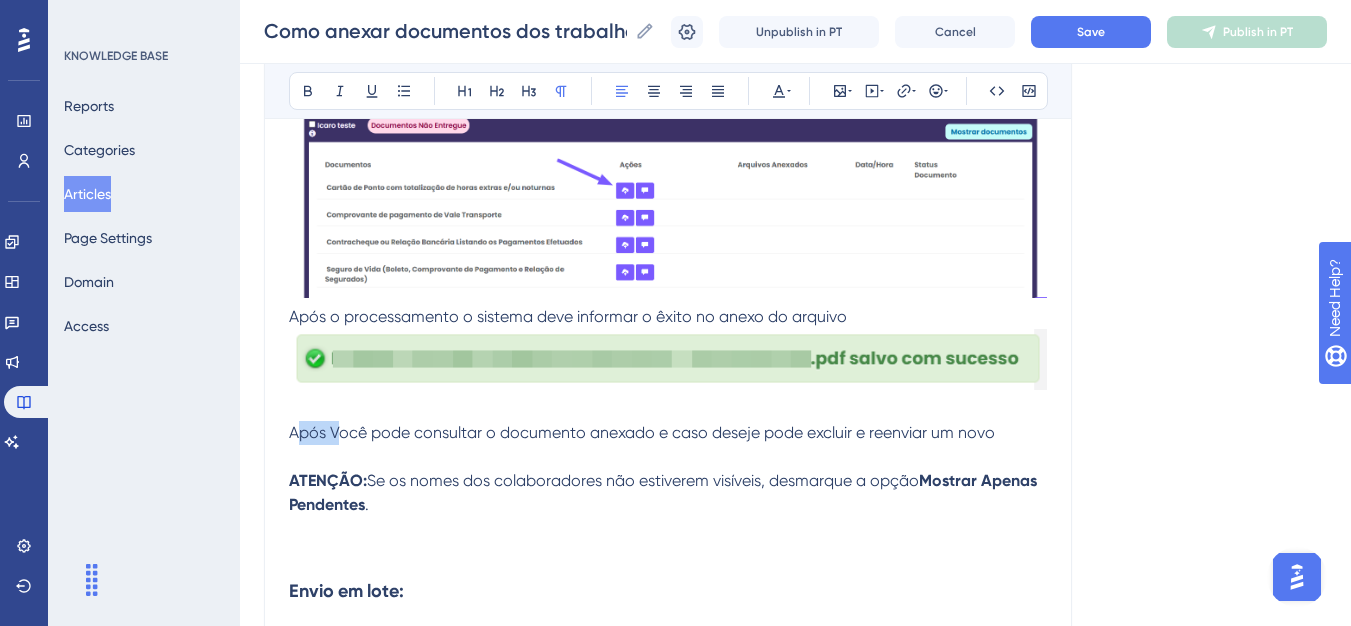 drag, startPoint x: 337, startPoint y: 433, endPoint x: 296, endPoint y: 433, distance: 41 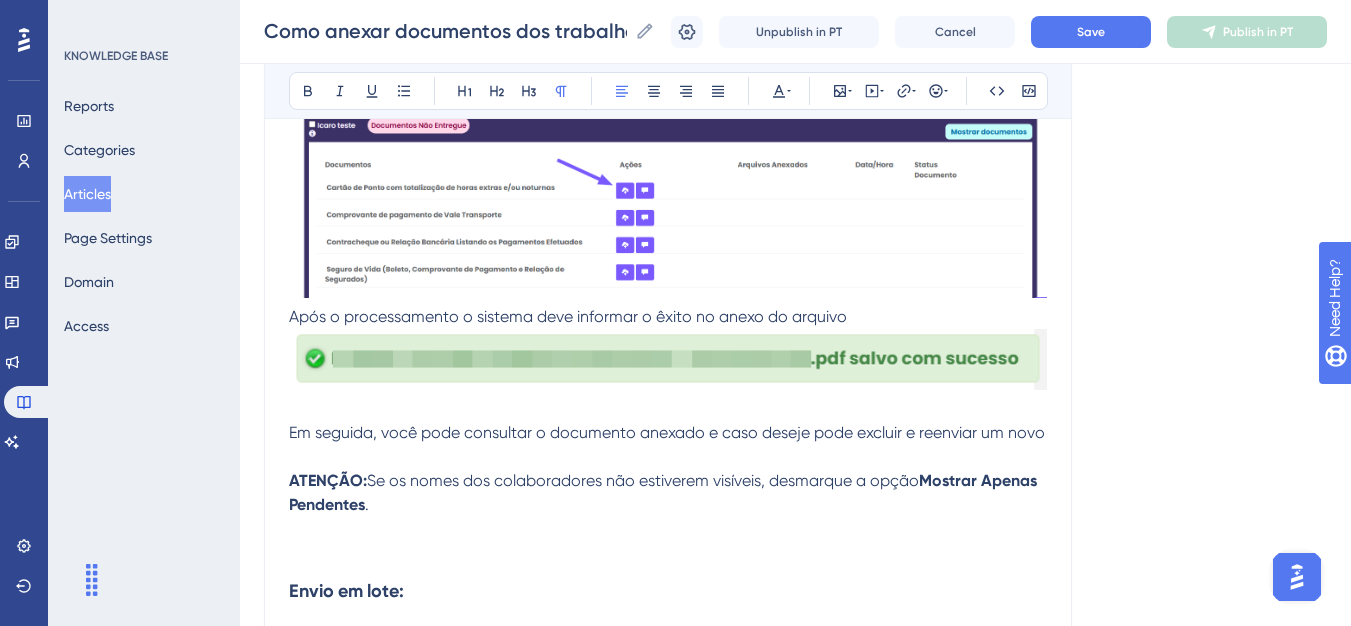 click at bounding box center (668, 457) 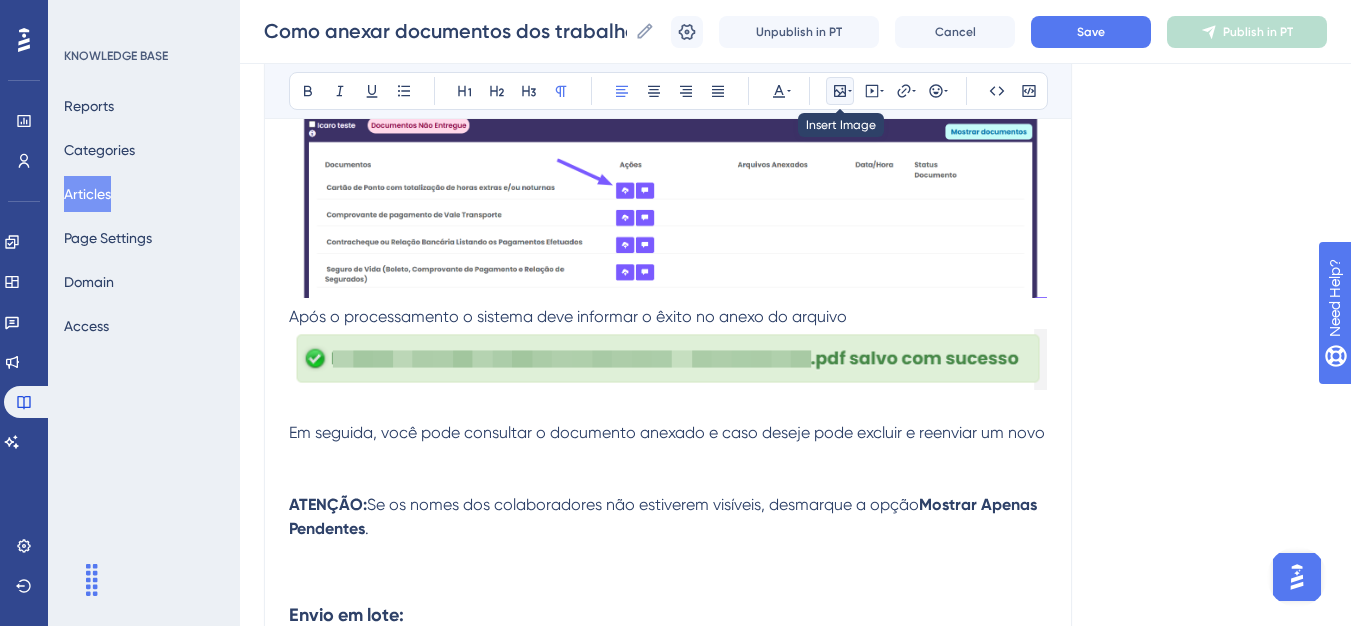 click at bounding box center (840, 91) 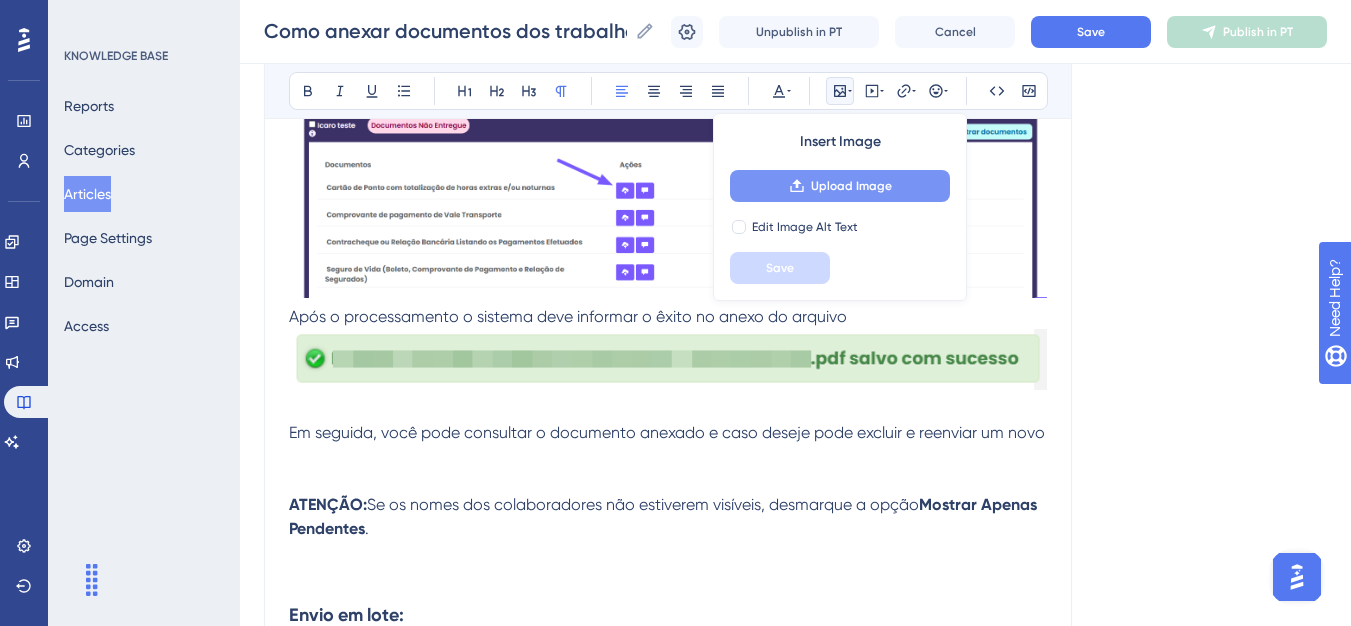 click on "Upload Image" at bounding box center [851, 186] 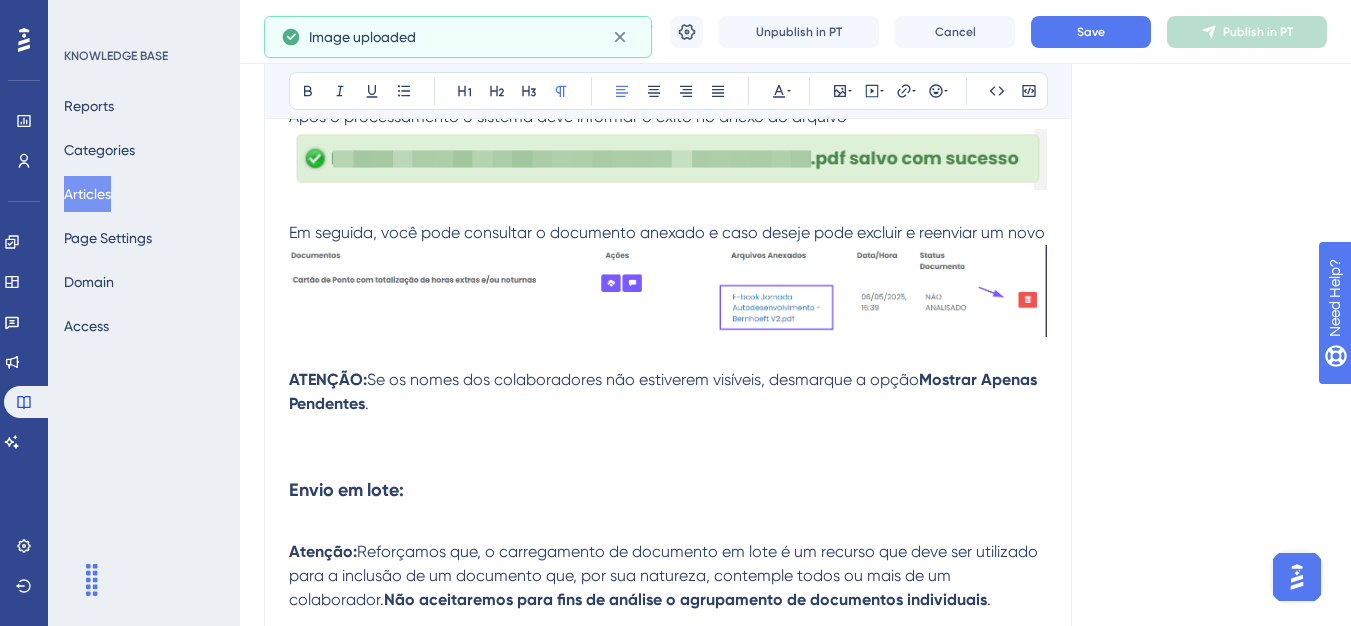 scroll, scrollTop: 1081, scrollLeft: 0, axis: vertical 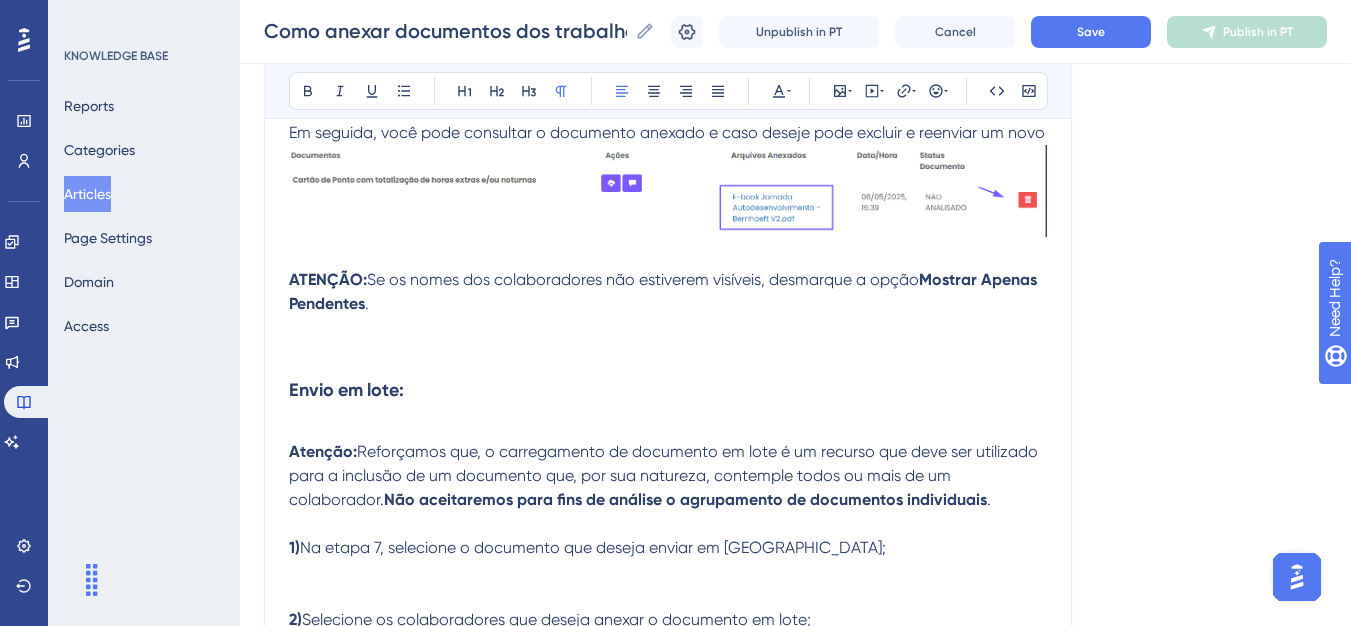 click on "Envio em lote:" at bounding box center [668, 390] 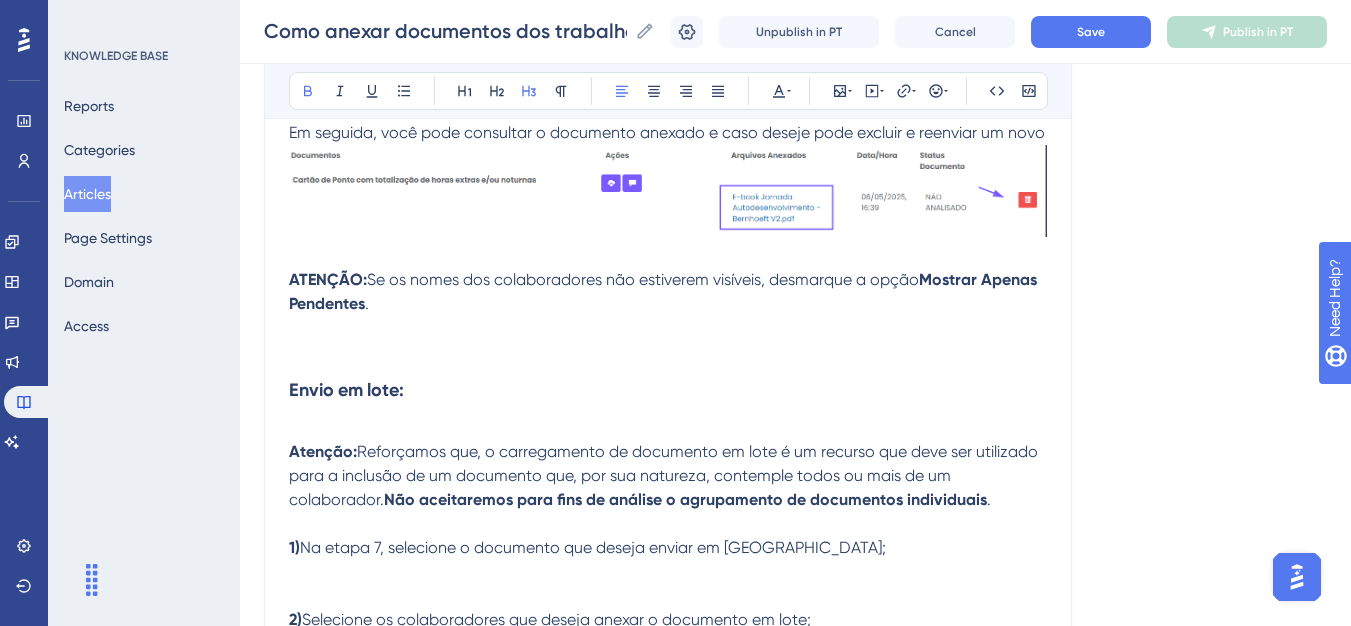 click on "Envio em lote:" at bounding box center (346, 390) 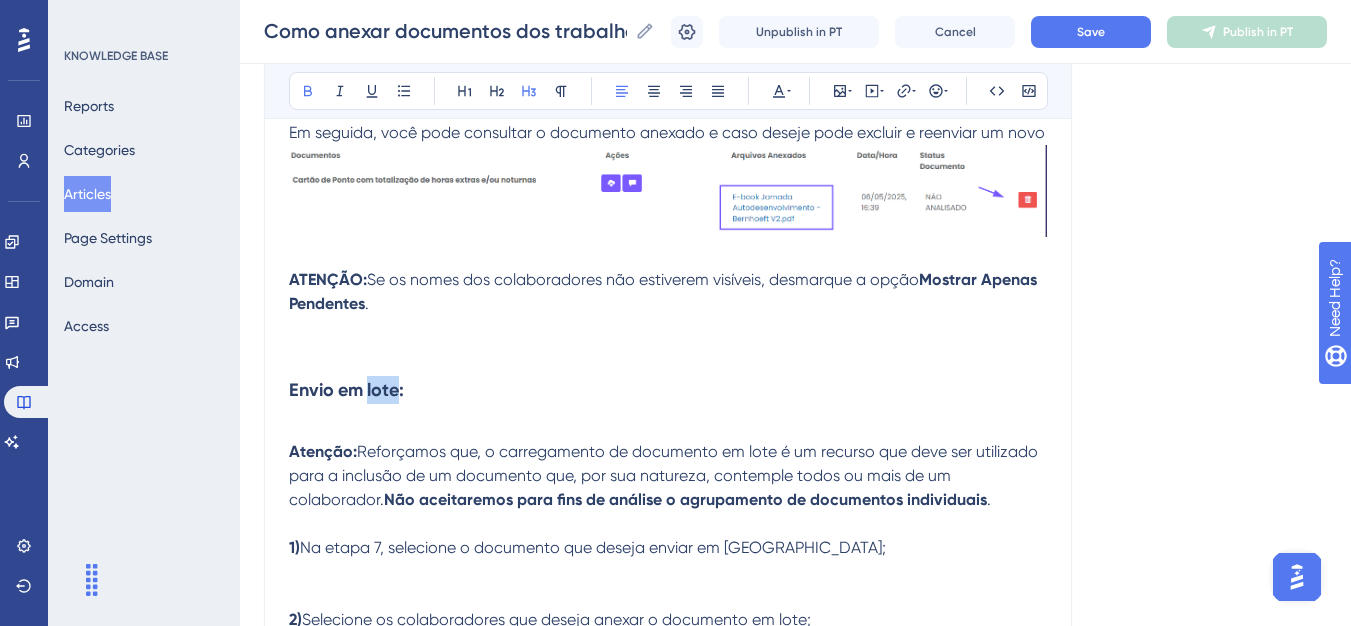 click on "Envio em lote:" at bounding box center (346, 390) 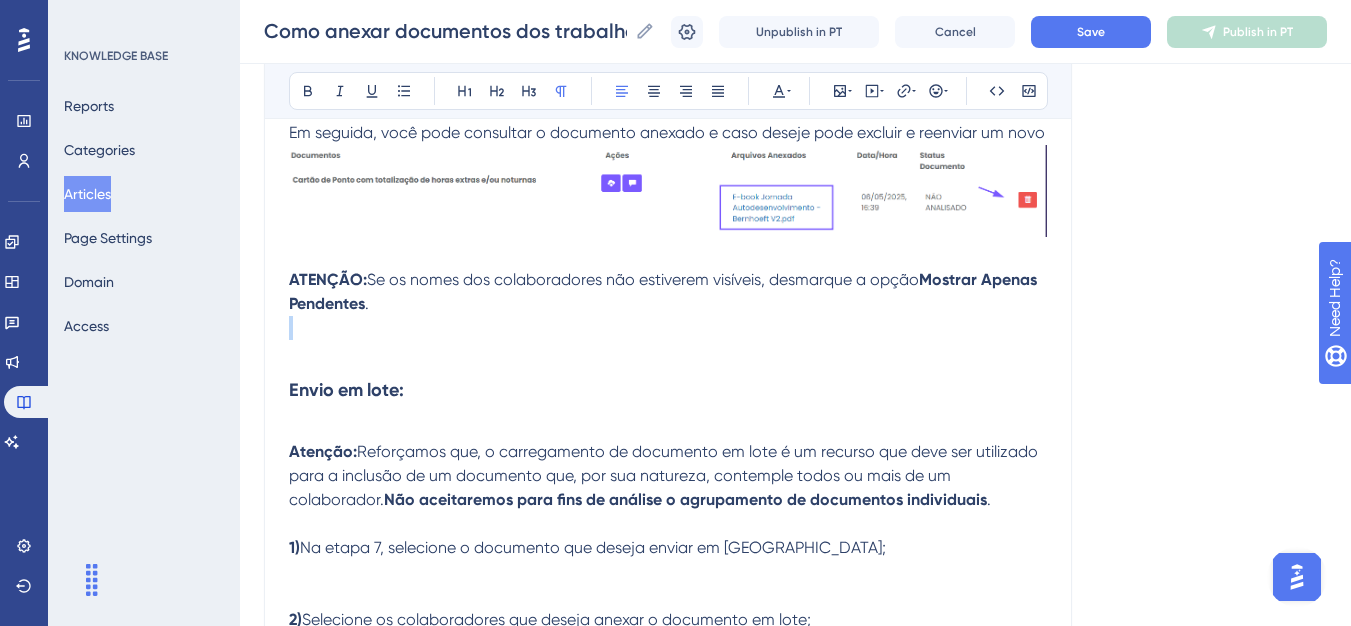 click on "ATENÇÃO:  Se os nomes dos colaboradores não estiverem visíveis, desmarque a opção  Mostrar Apenas Pendentes ." at bounding box center [668, 292] 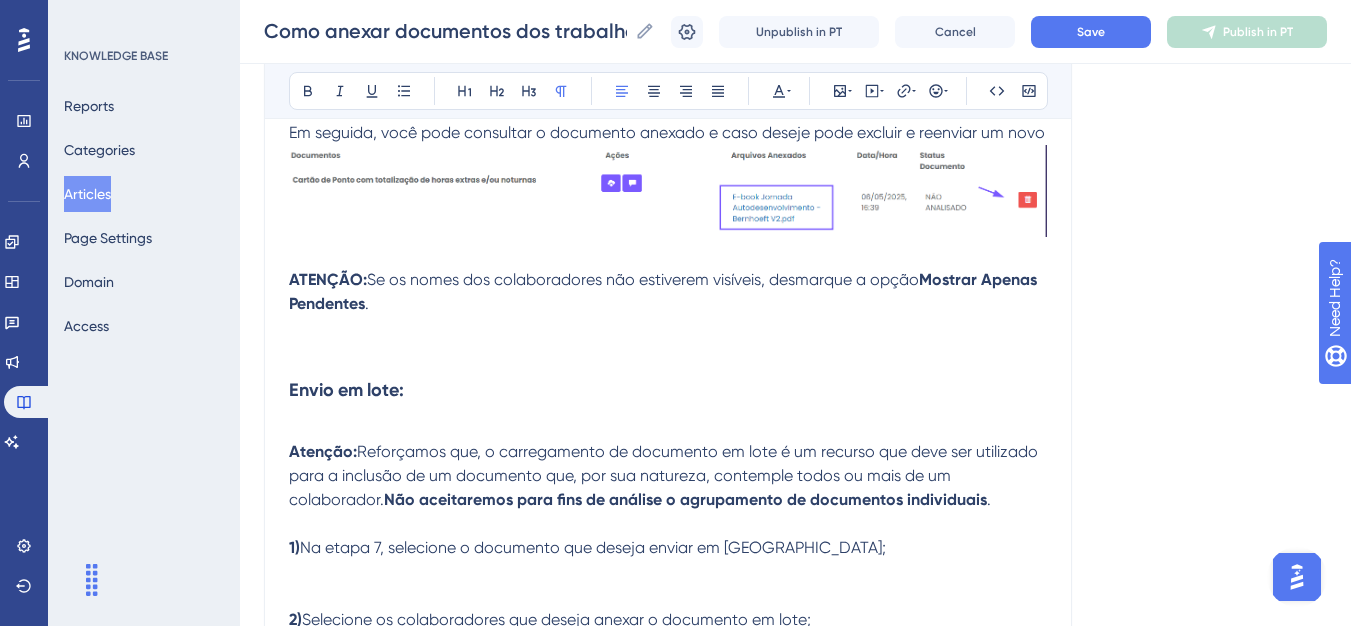 click on "ATENÇÃO:" at bounding box center (328, 279) 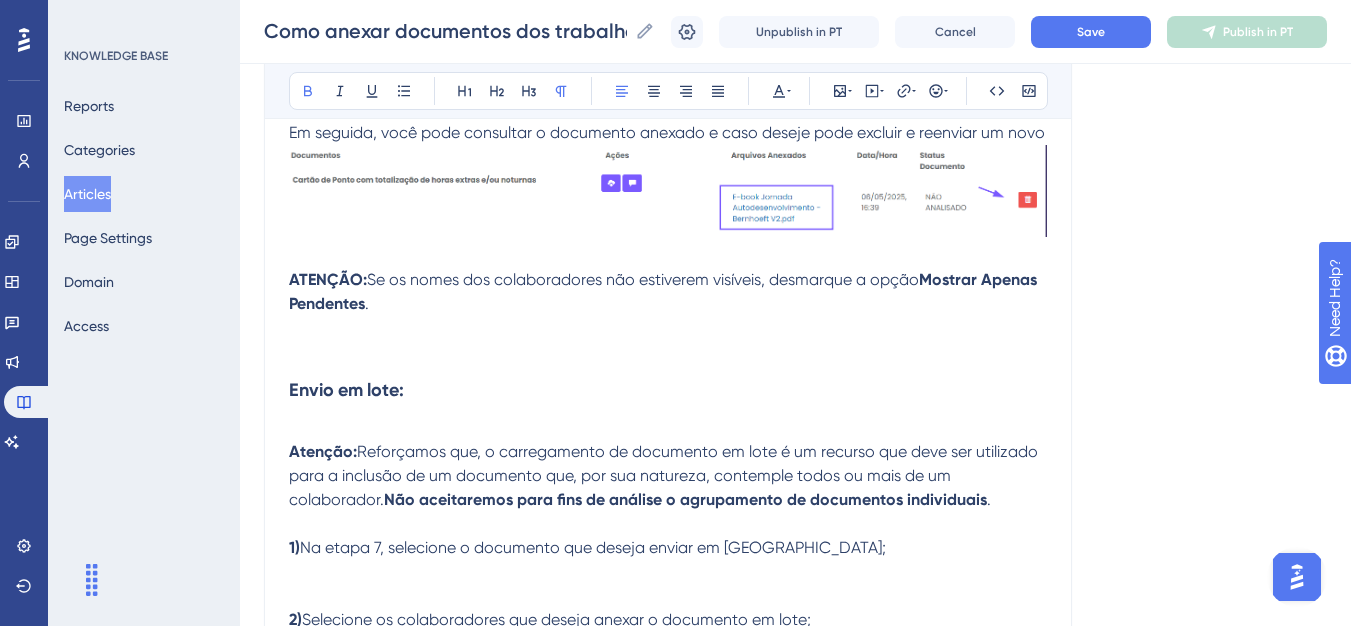 click on "ATENÇÃO:" at bounding box center [328, 279] 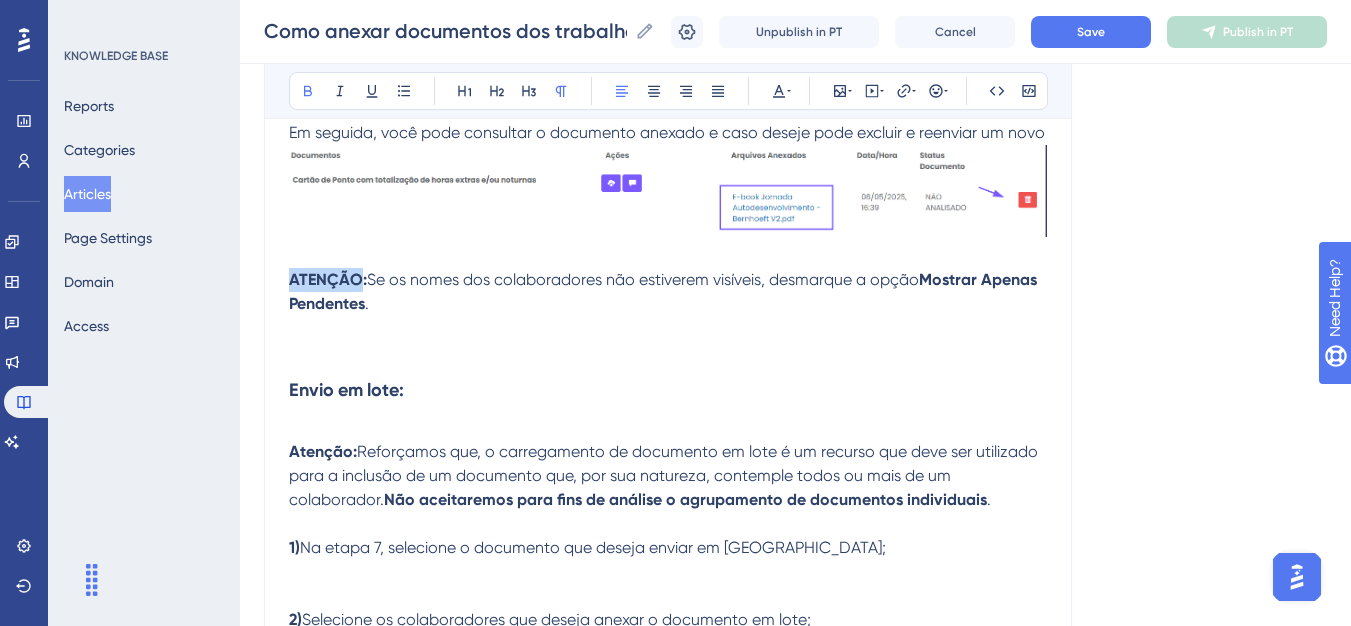 click on "ATENÇÃO:" at bounding box center (328, 279) 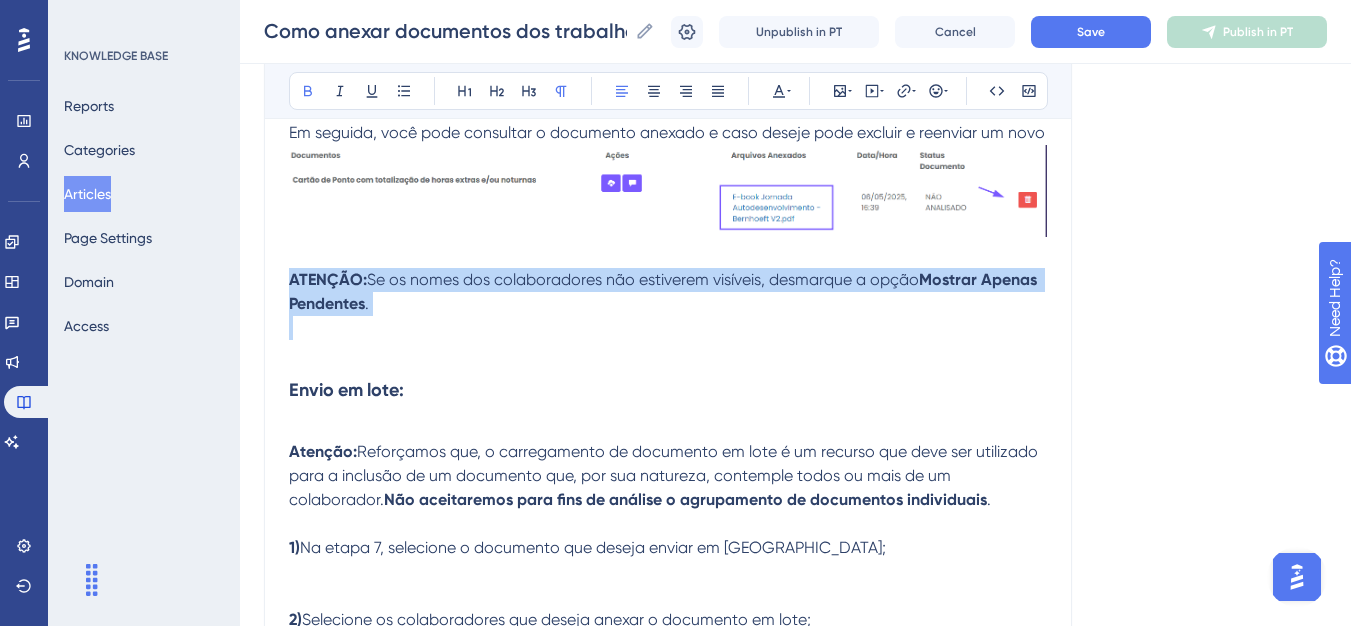 click on "ATENÇÃO:" at bounding box center (328, 279) 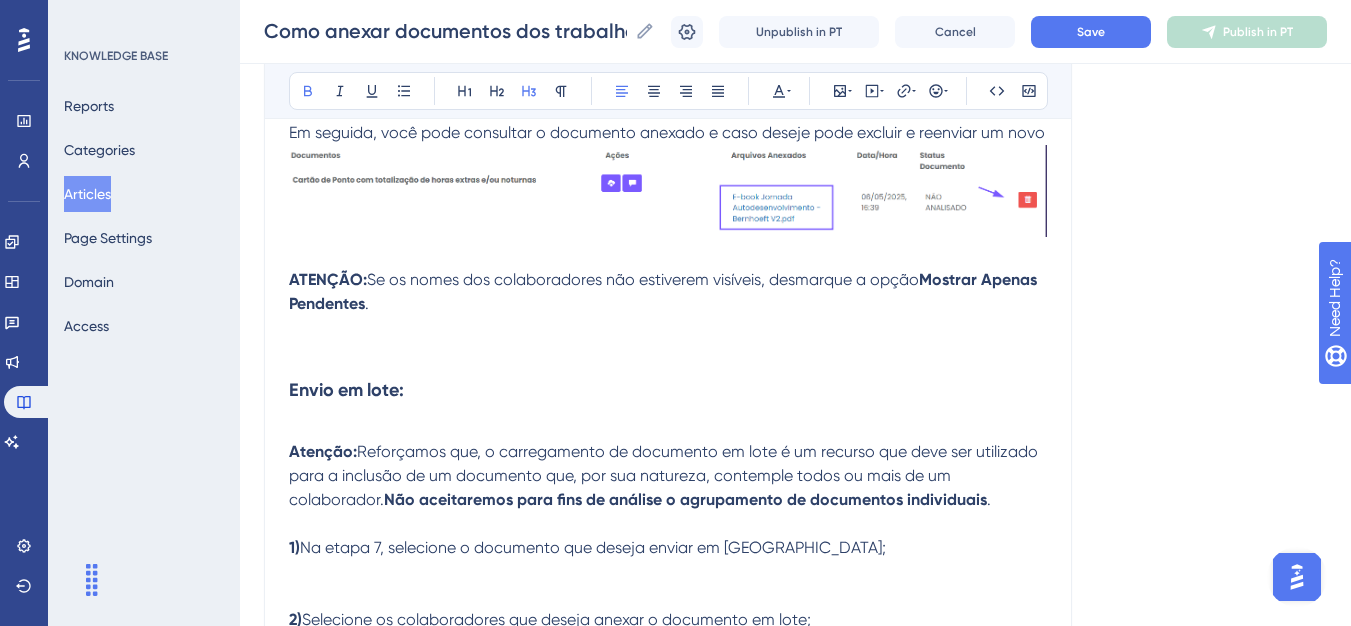 click on "Envio em lote:" at bounding box center [346, 390] 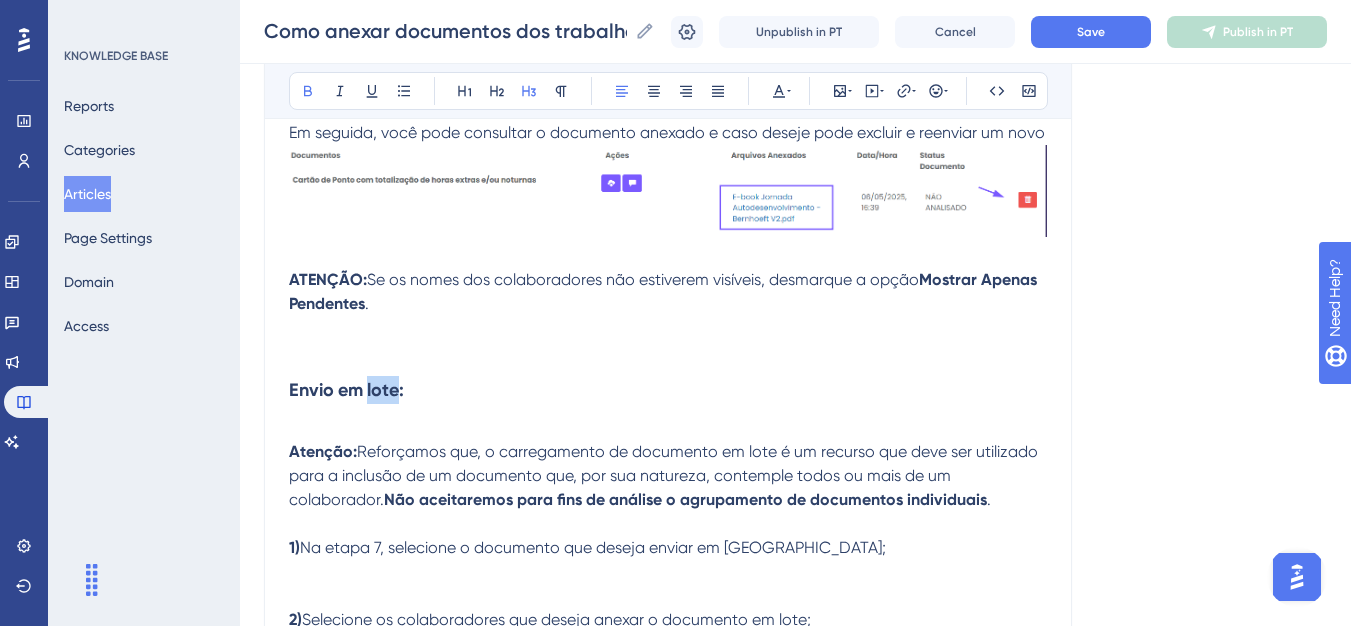 click on "Envio em lote:" at bounding box center [346, 390] 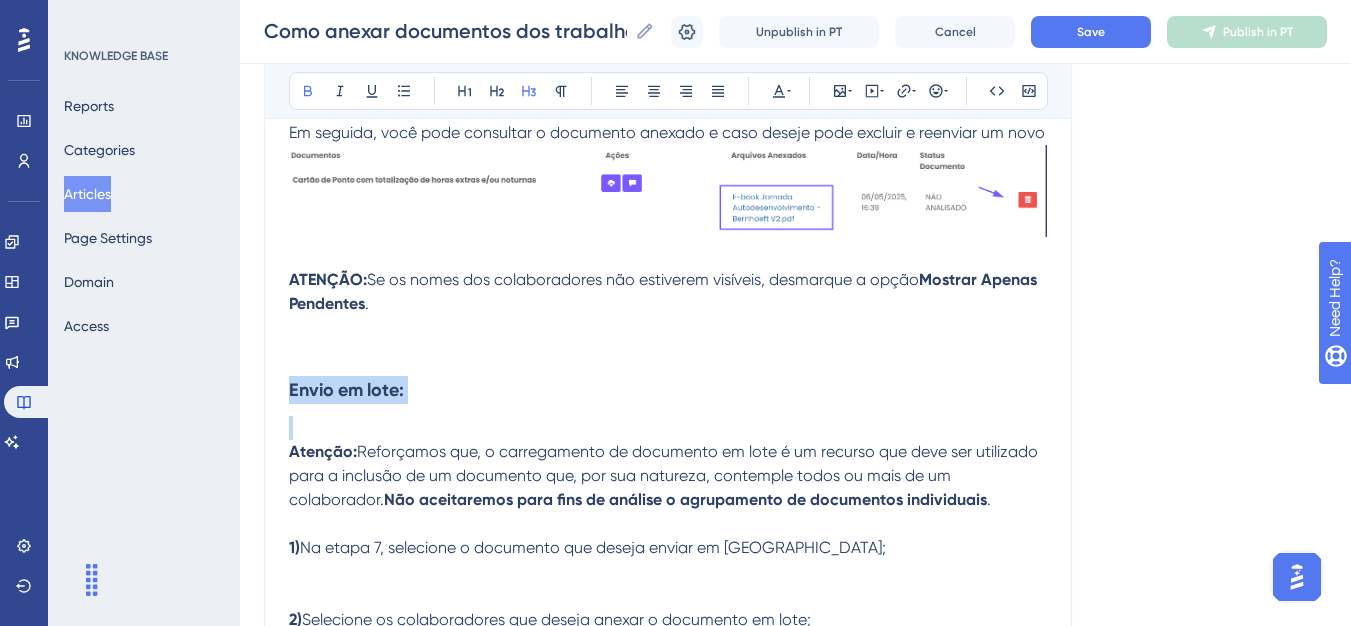 click on "Envio em lote:" at bounding box center [346, 390] 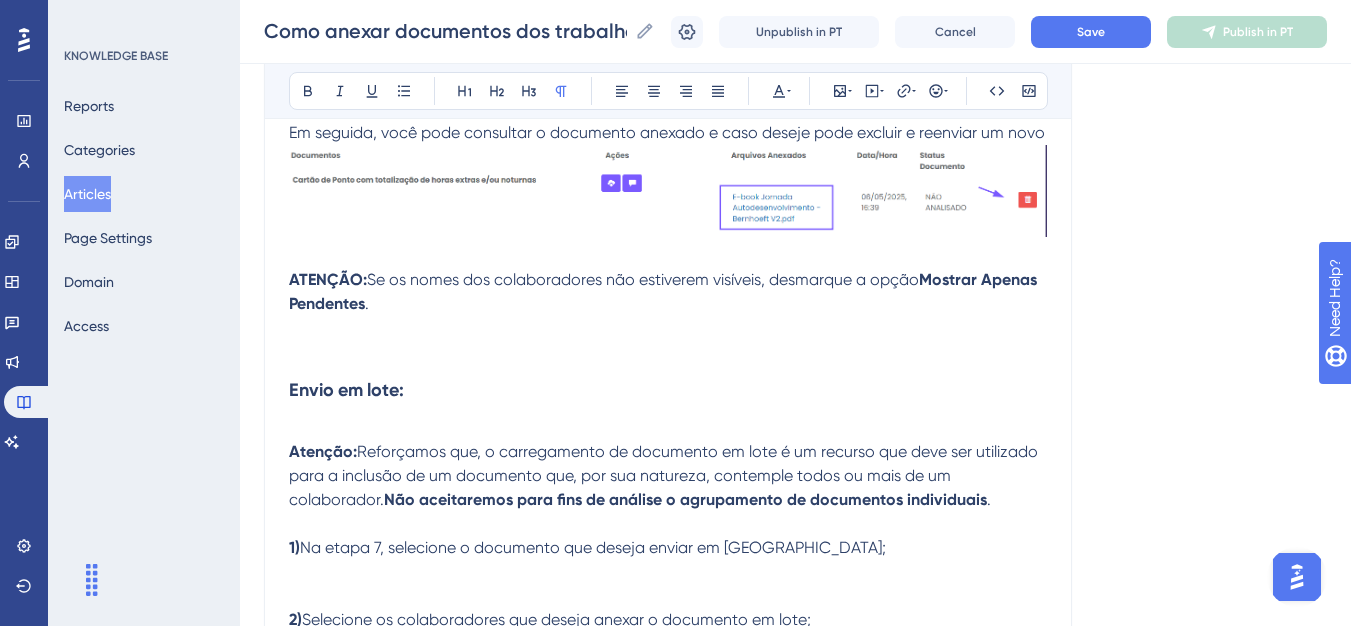 click at bounding box center [668, 428] 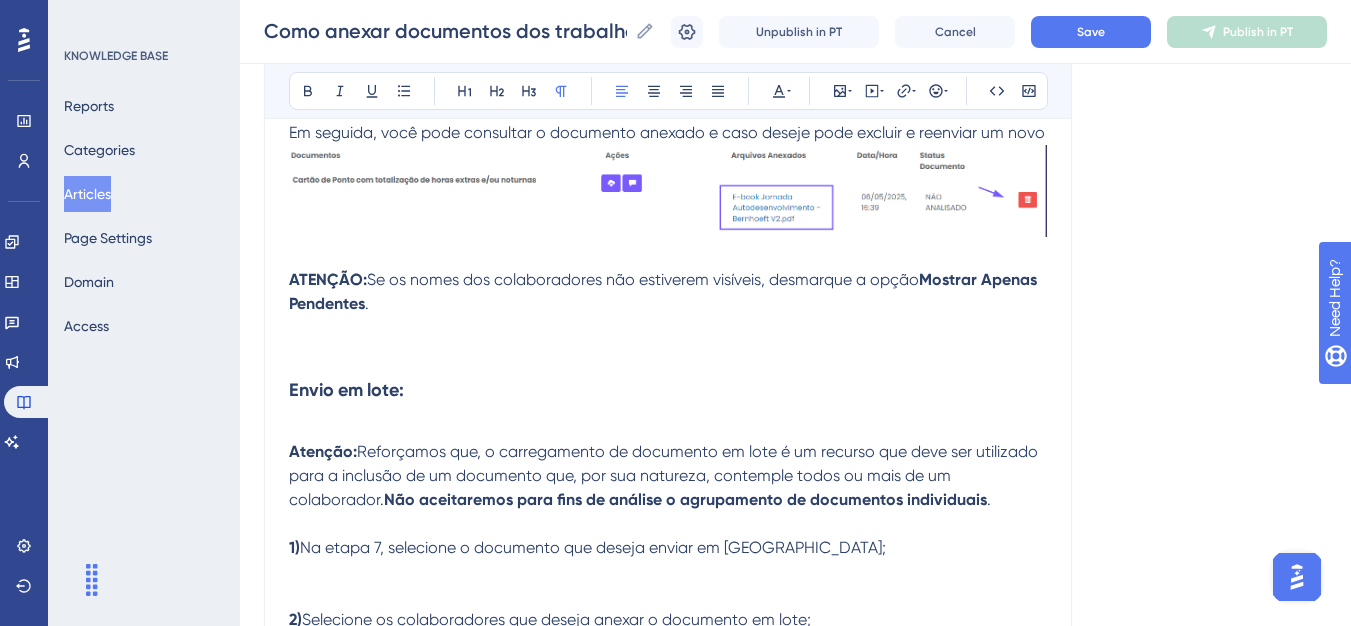 click at bounding box center (668, 352) 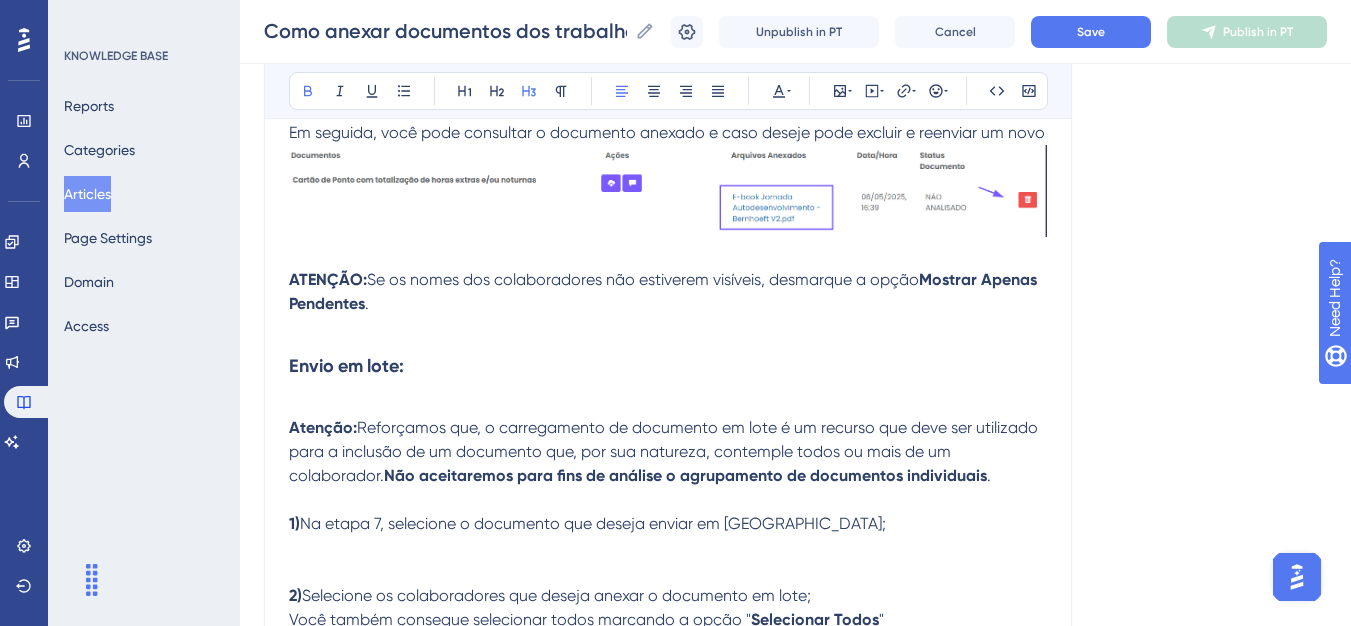 click on "Envio em lote:" at bounding box center (346, 366) 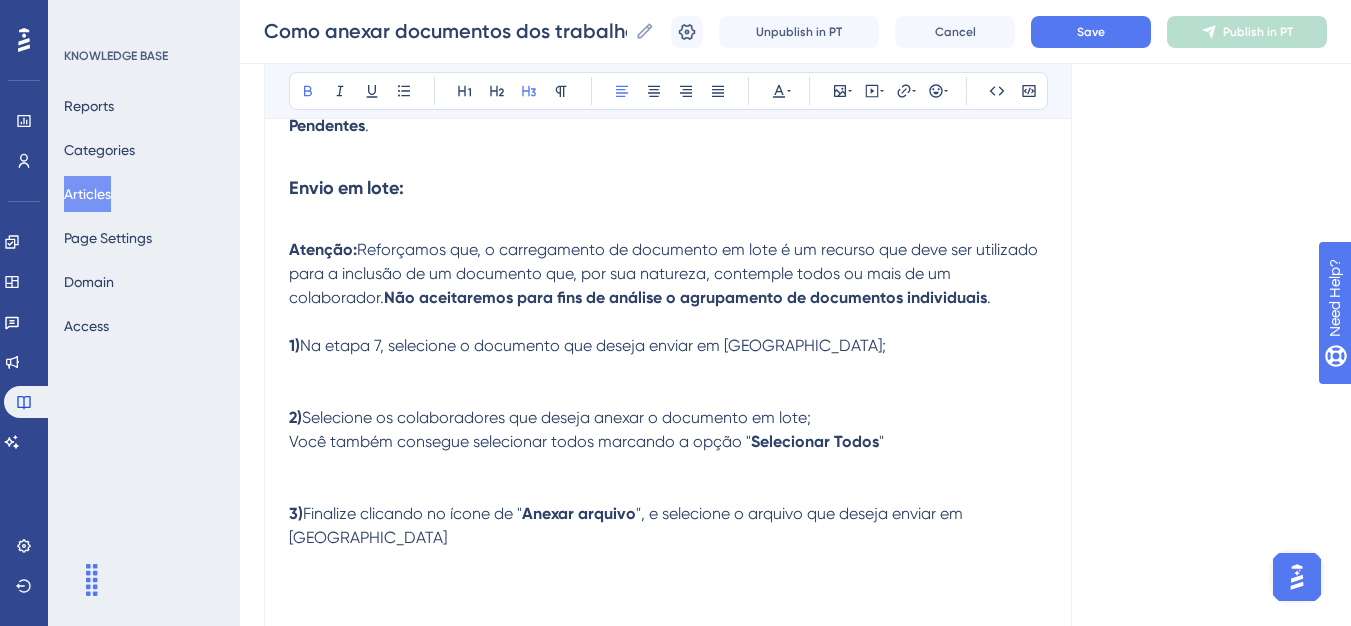 scroll, scrollTop: 1381, scrollLeft: 0, axis: vertical 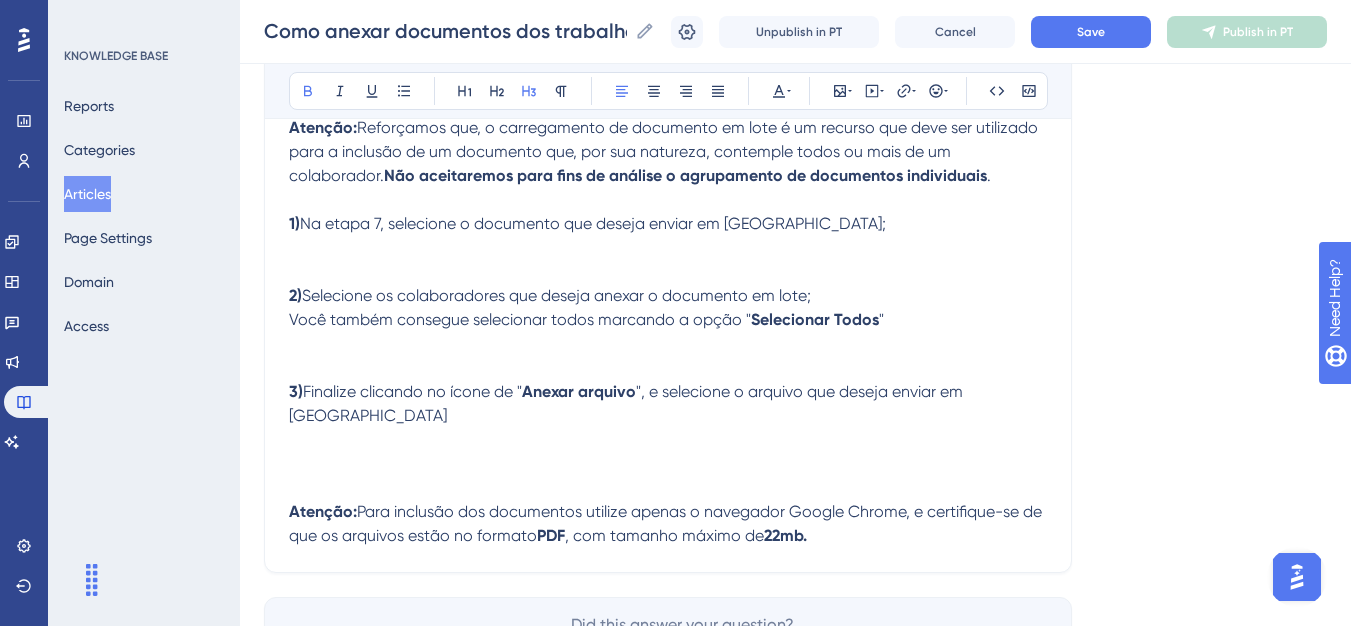 click on "Na etapa 7, selecione o documento que deseja enviar em [GEOGRAPHIC_DATA];" at bounding box center (593, 223) 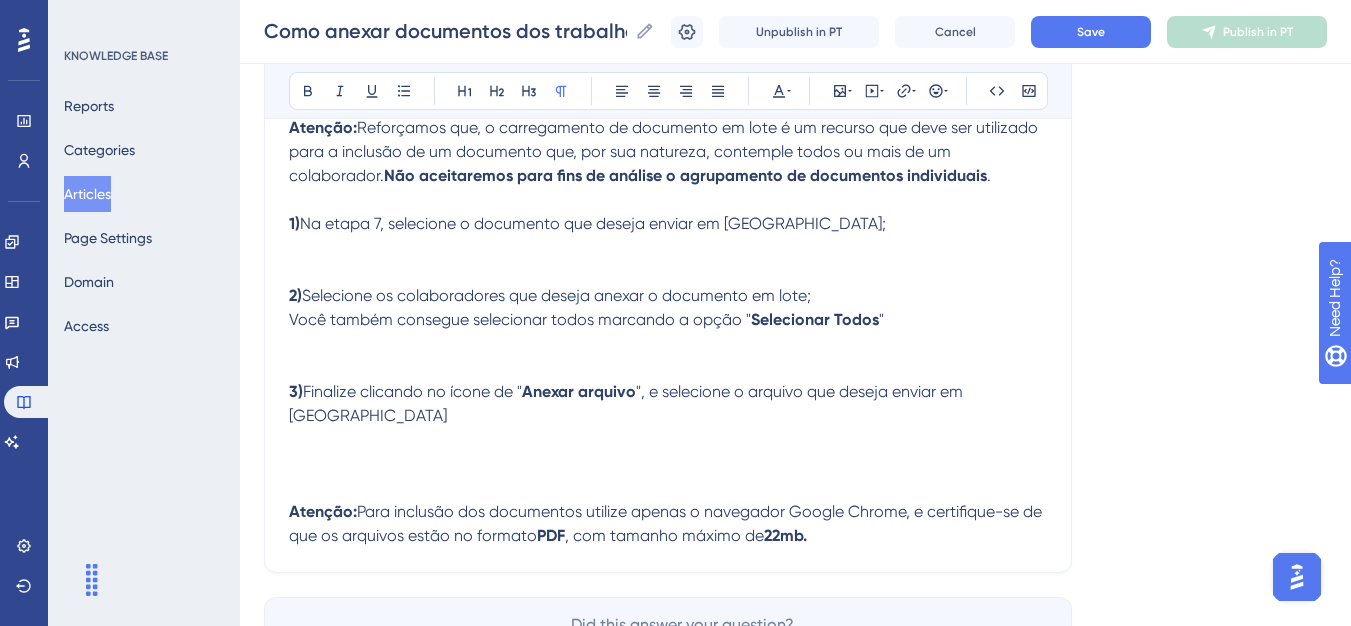 click at bounding box center (668, 260) 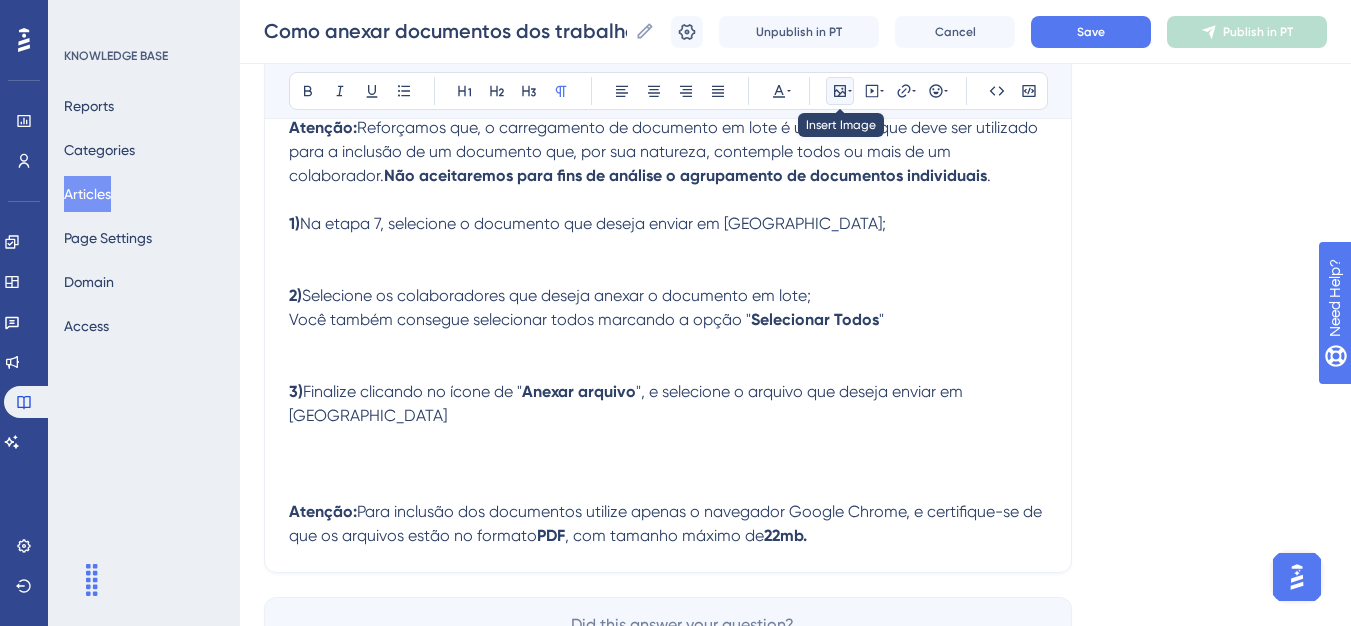 click at bounding box center (840, 91) 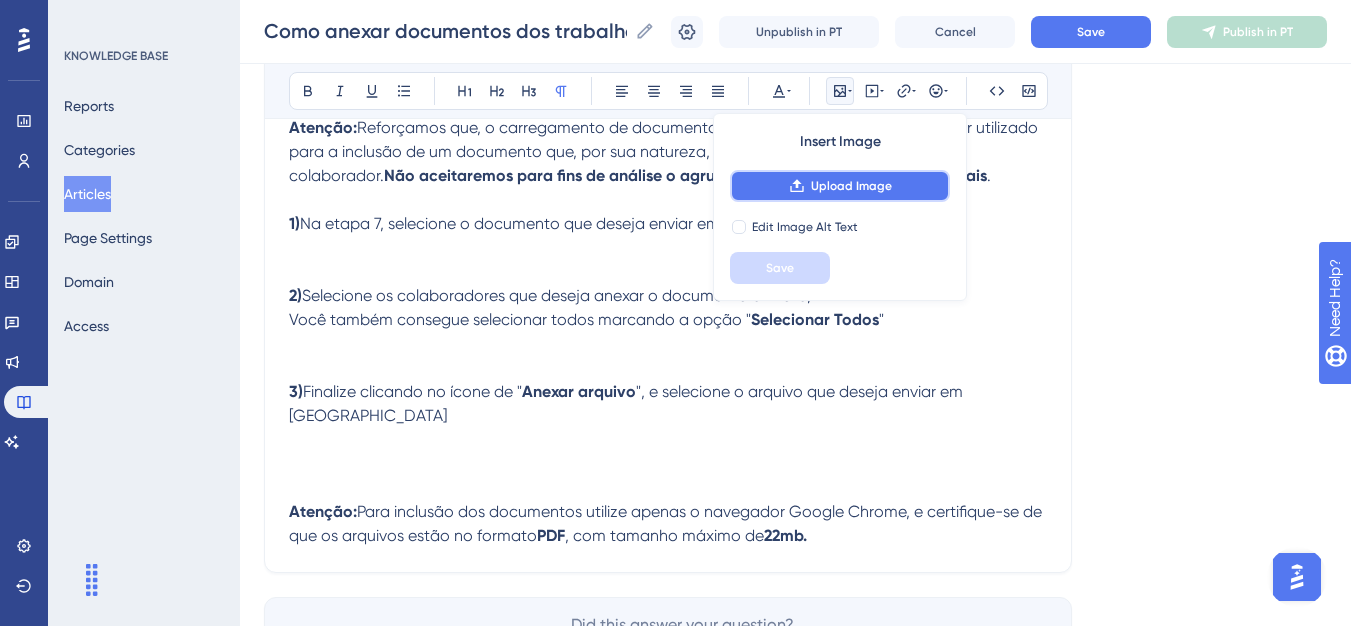 click on "Upload Image" at bounding box center (840, 186) 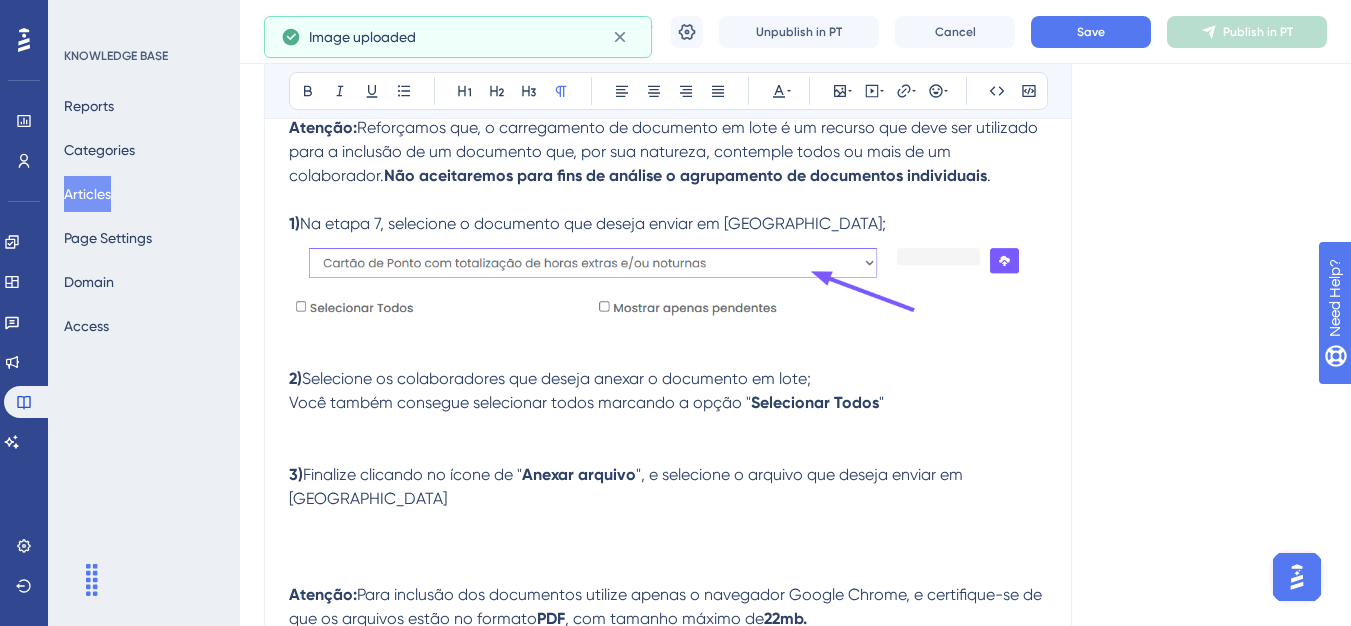 click at bounding box center (668, 286) 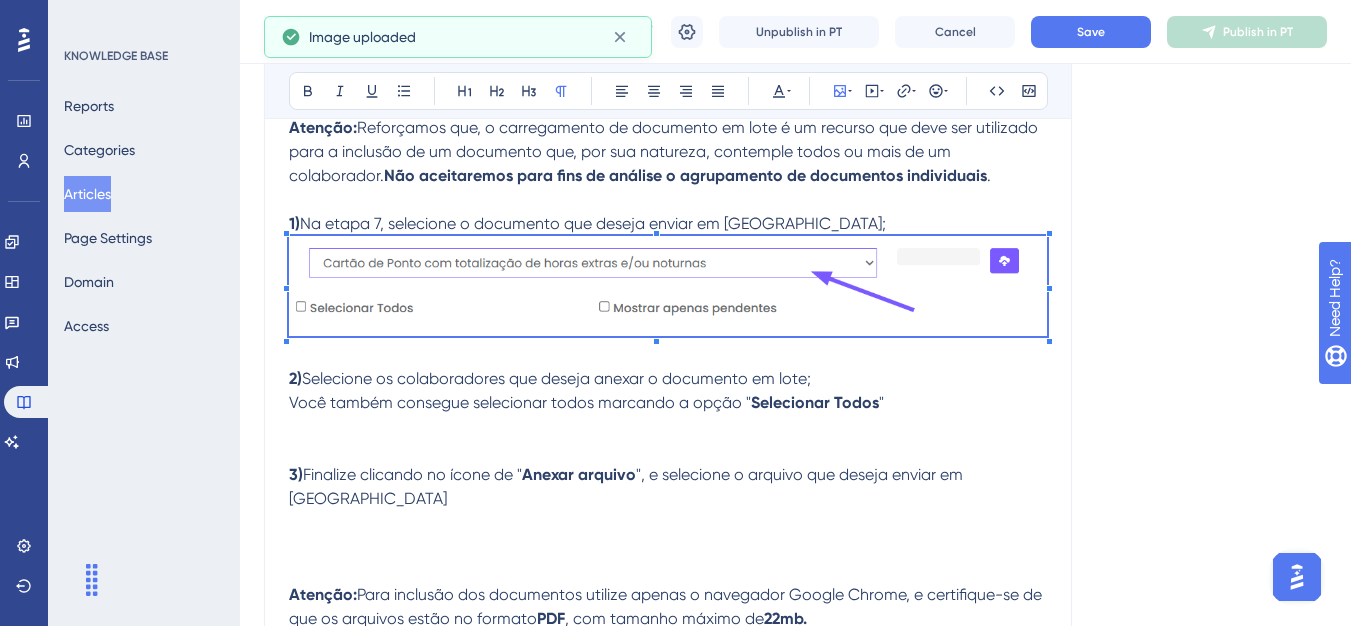 click at bounding box center [668, 290] 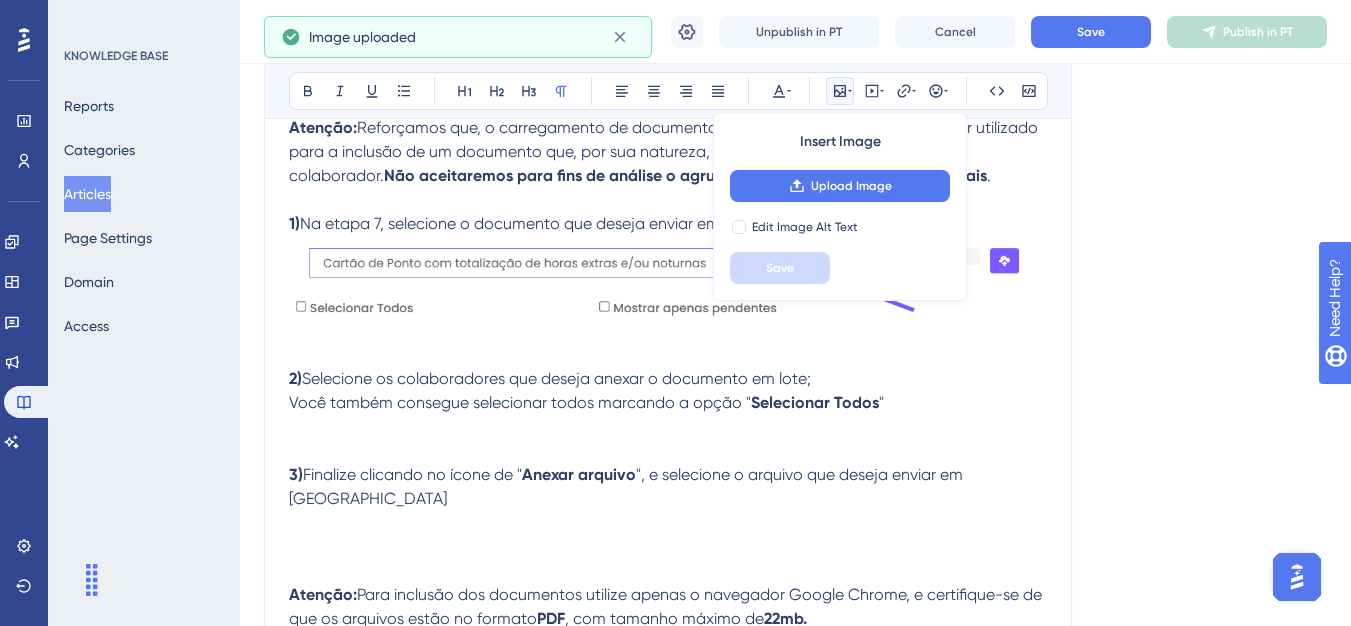 click on "Como anexar documentos dos trabalhadores Bold Italic Underline Bullet Point Heading 1 Heading 2 Heading 3 Normal Align Left Align Center Align Right Align Justify Text Color Insert Image Upload Image Edit Image Alt Text Save Embed Video Hyperlink Emojis Code Code Block Olá 💜 Para anexar os documentos dos trabalhadores, utilize apenas o navegador Google Chrome, e certifique-se de que os arquivos estão no formato  PDF , com tamanho máximo de  20MB .     Existem duas formas de anexar documentos dos colaboradores,  manualmente  e  em lote :   Envio Manual:  1)  Na etapa 7 do carregamento, no colaborador que deseja anexar a documentação, clique no ícone de " Carregar arquivo " e envio o documento solicitado; Após o processamento o sistema deve informar o êxito no anexo do arquivo Em seguida, você pode consultar o documento anexado e caso deseje pode excluir e reenviar um novo ATENÇÃO:  Se os nomes dos colaboradores não estiverem visíveis, desmarque a opção  Mostrar Apenas Pendentes ." at bounding box center [668, -251] 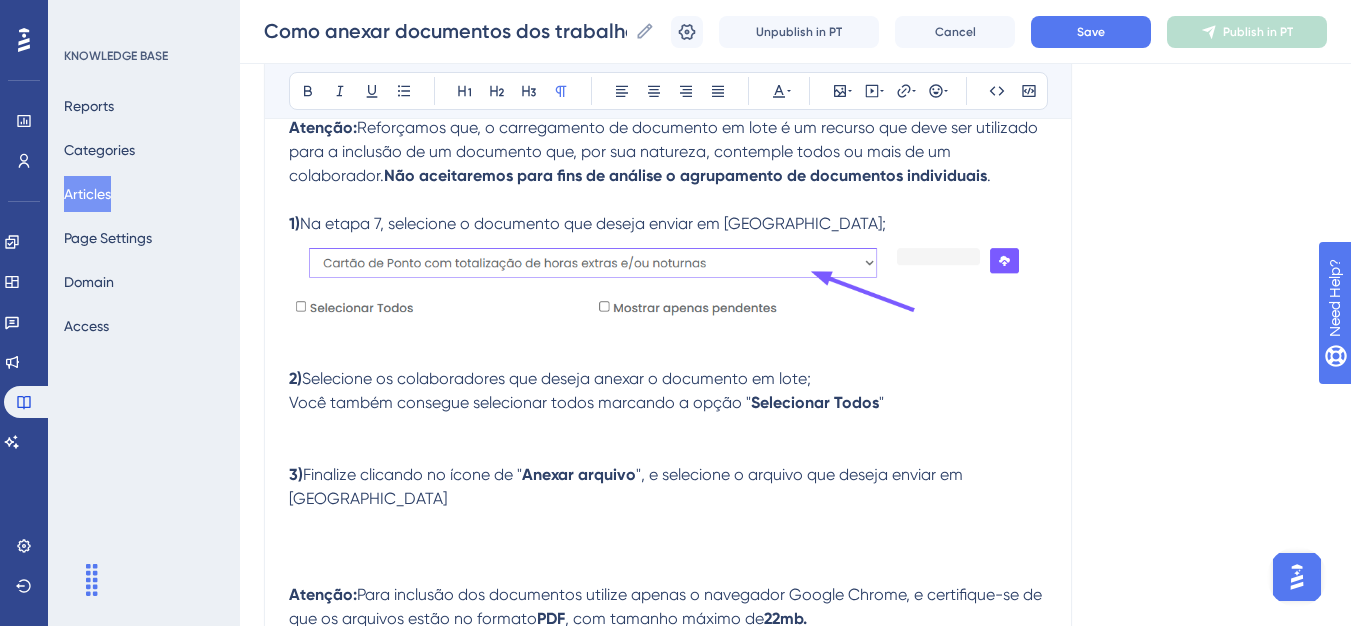 click at bounding box center (668, 286) 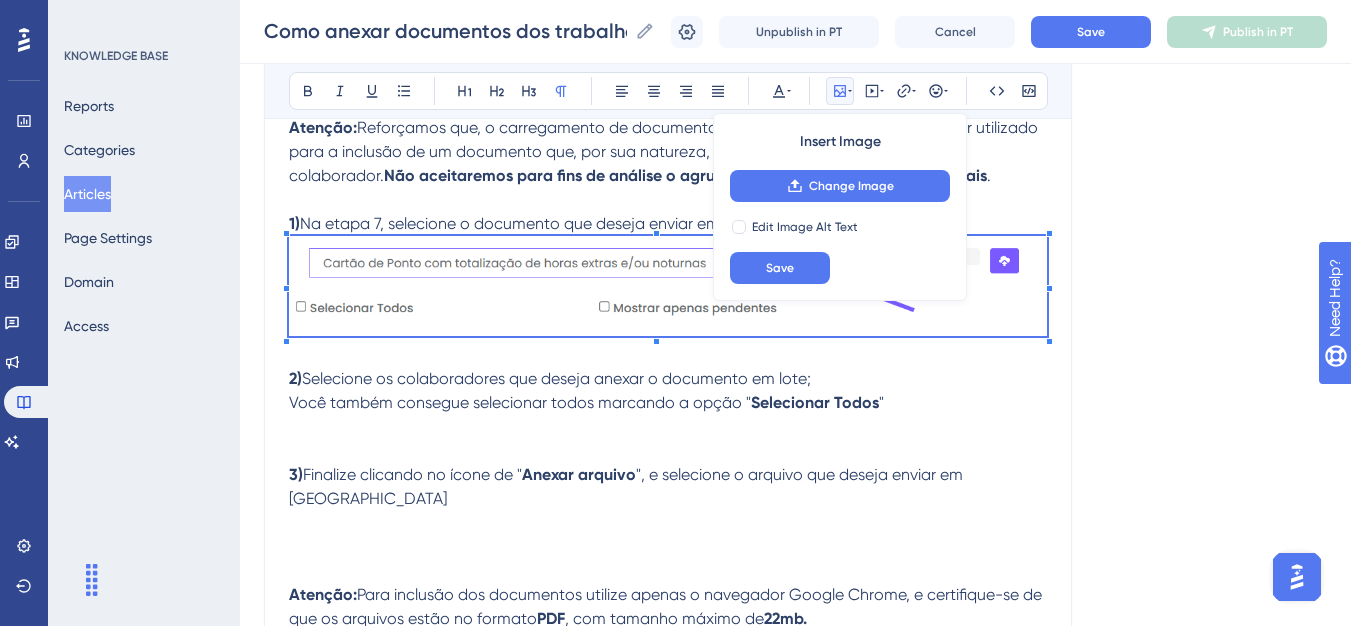 click at bounding box center [668, 439] 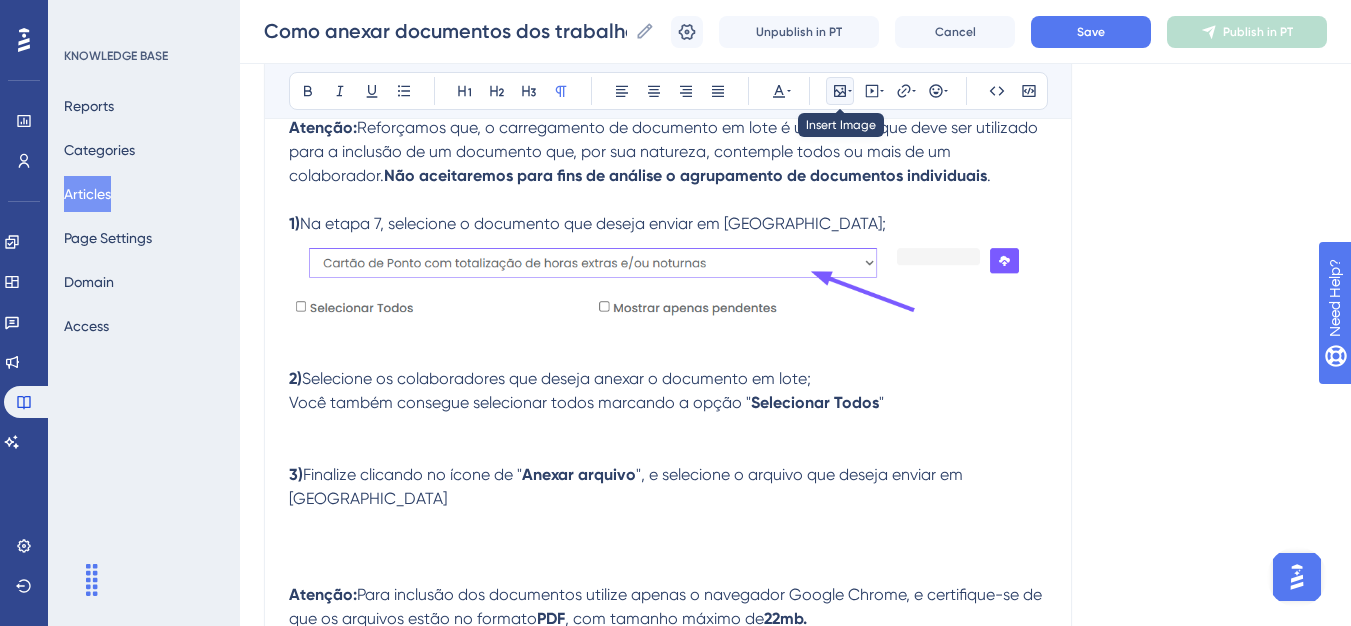 click 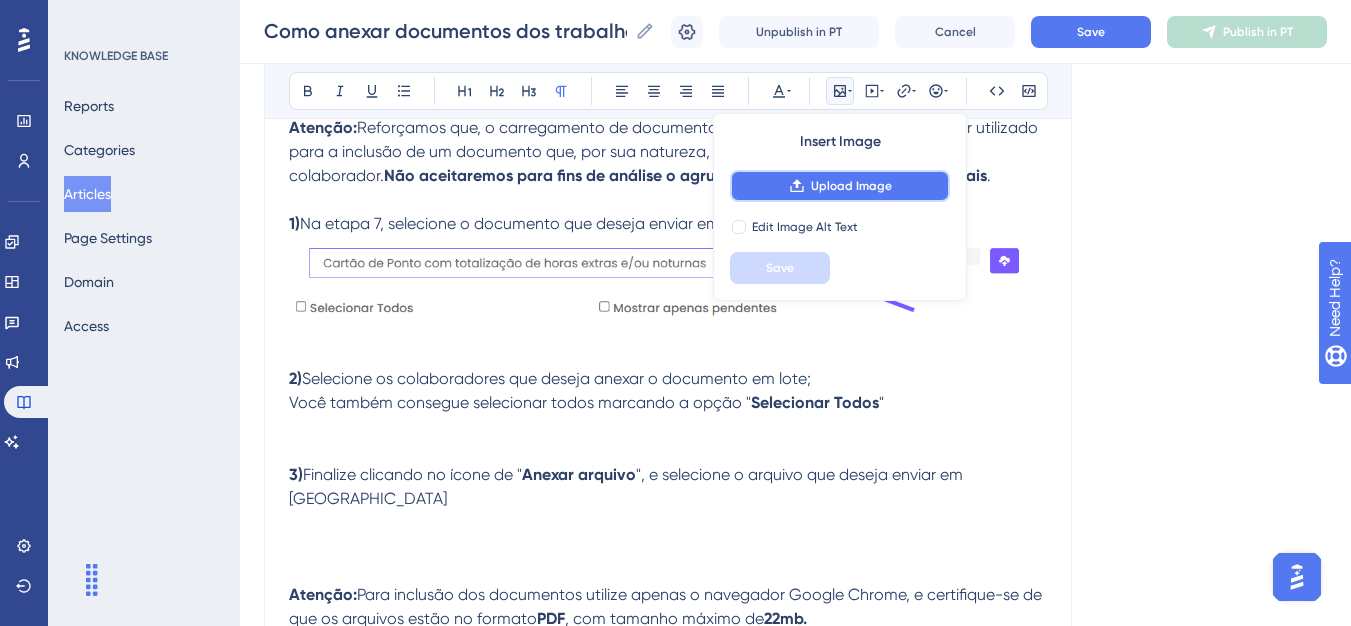 click 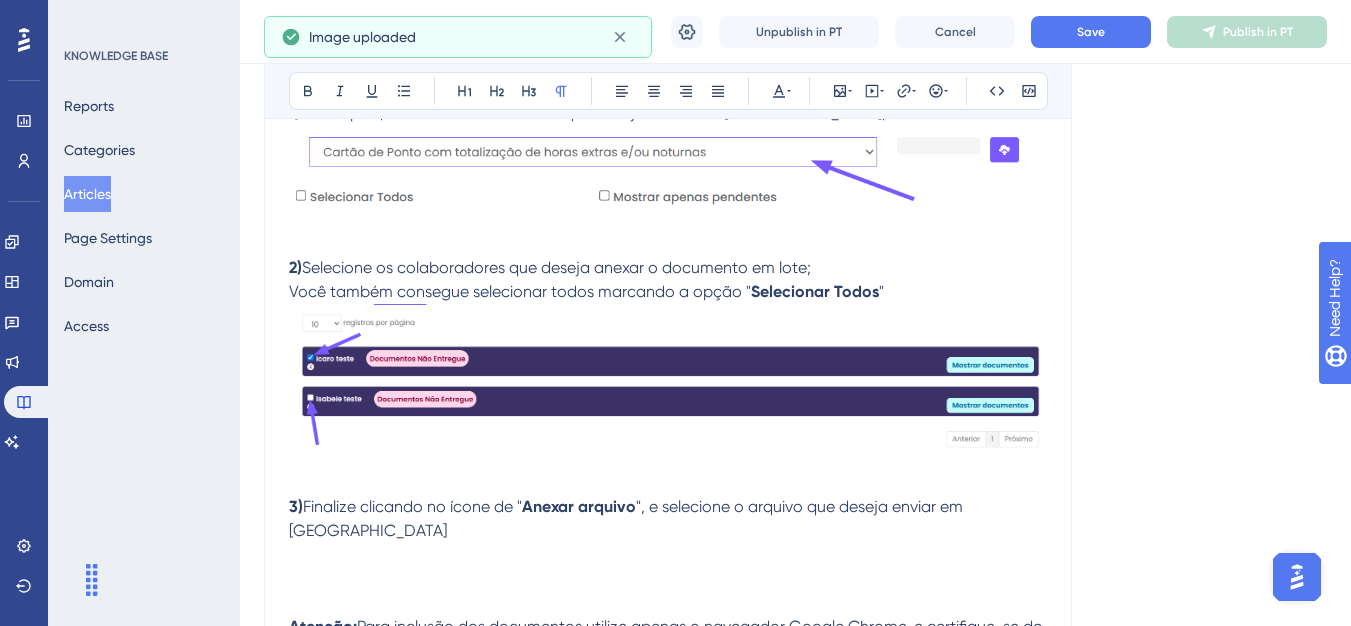 scroll, scrollTop: 1581, scrollLeft: 0, axis: vertical 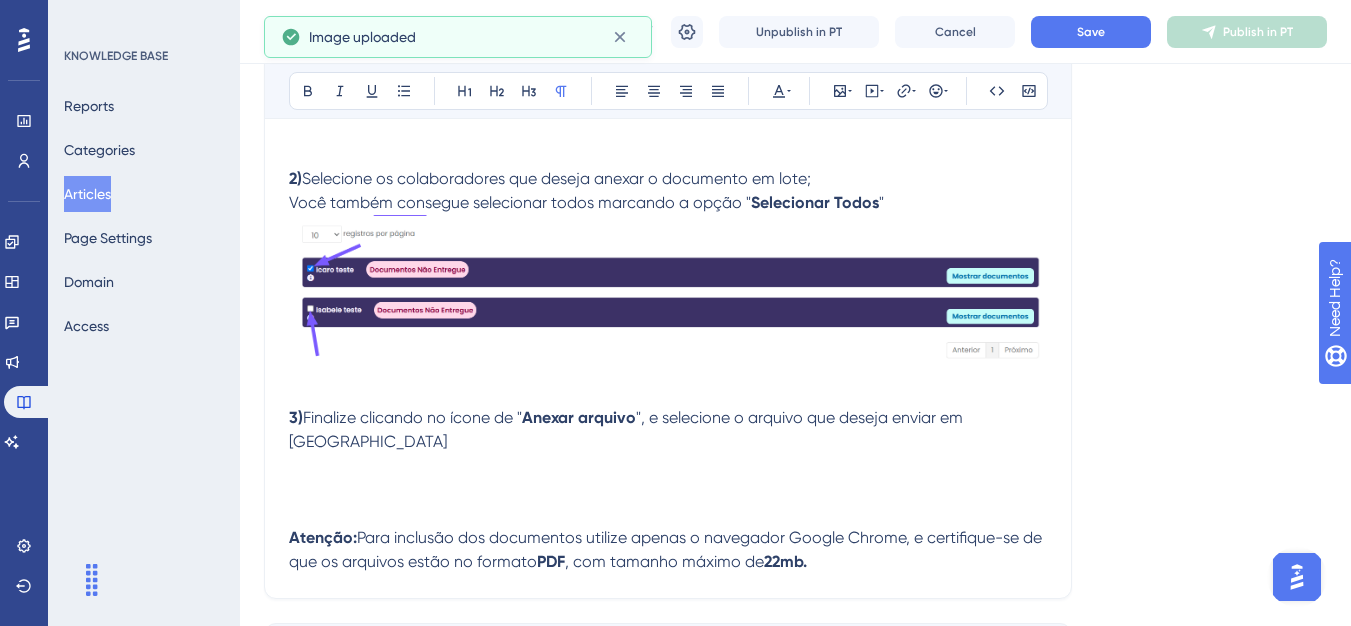 click at bounding box center (668, 478) 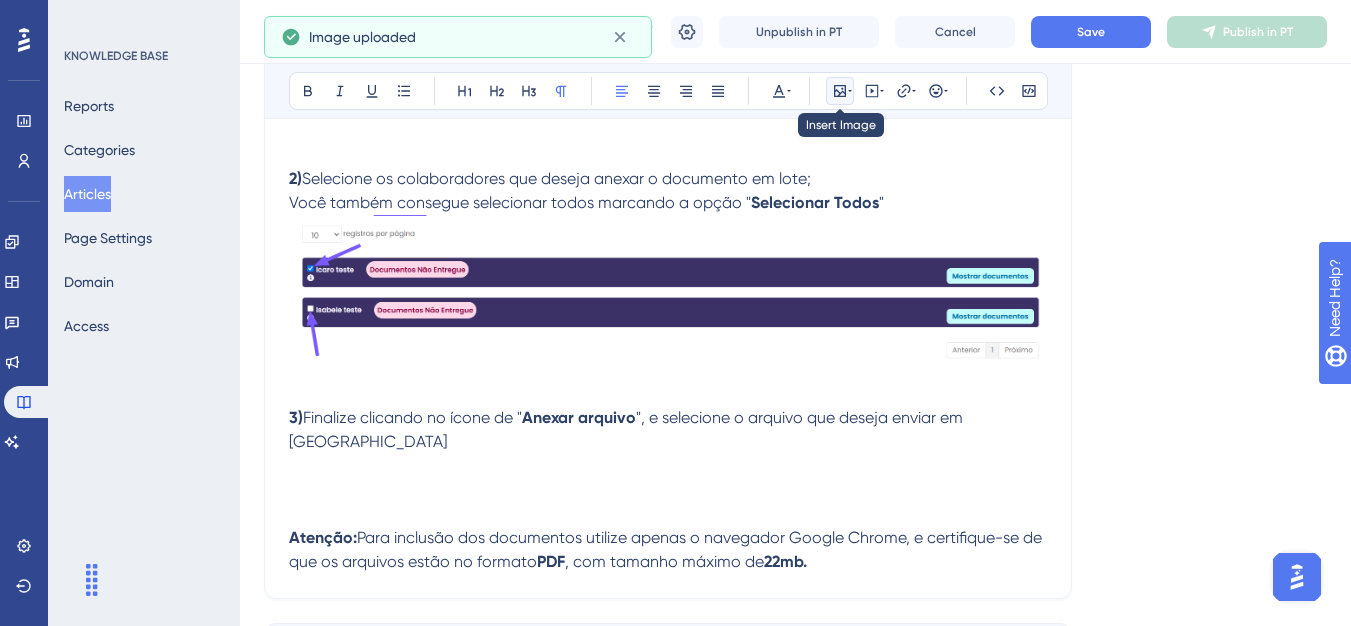 click at bounding box center (840, 91) 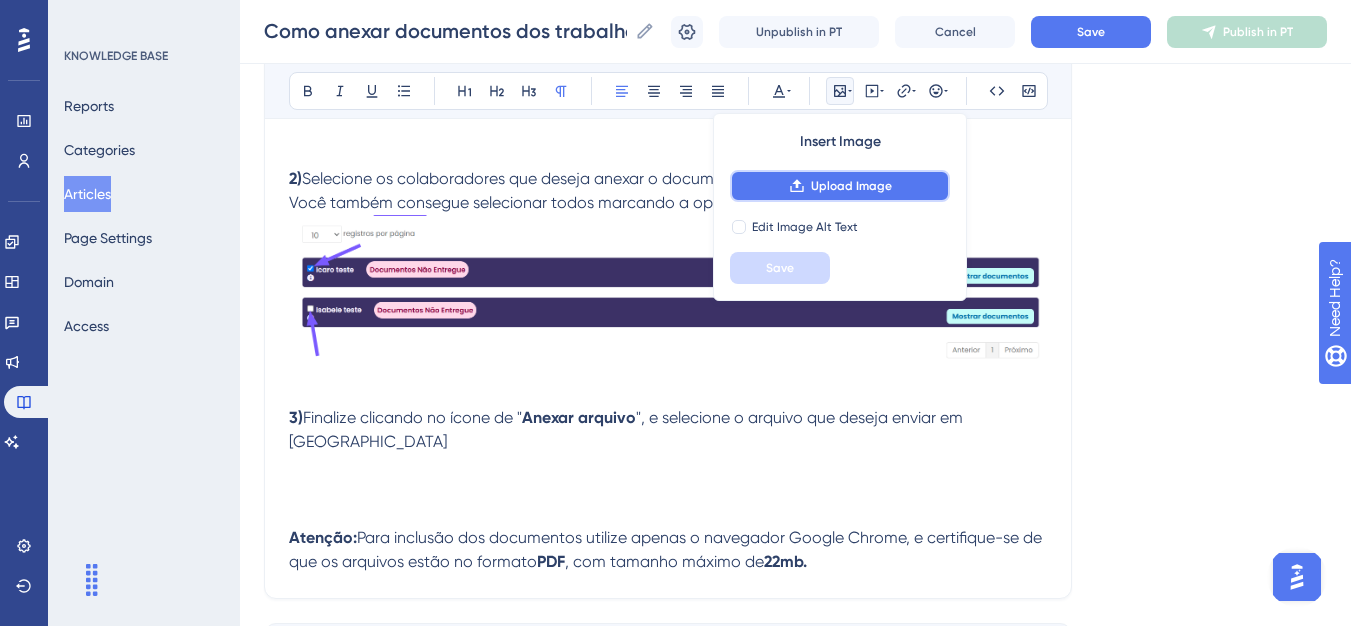 click 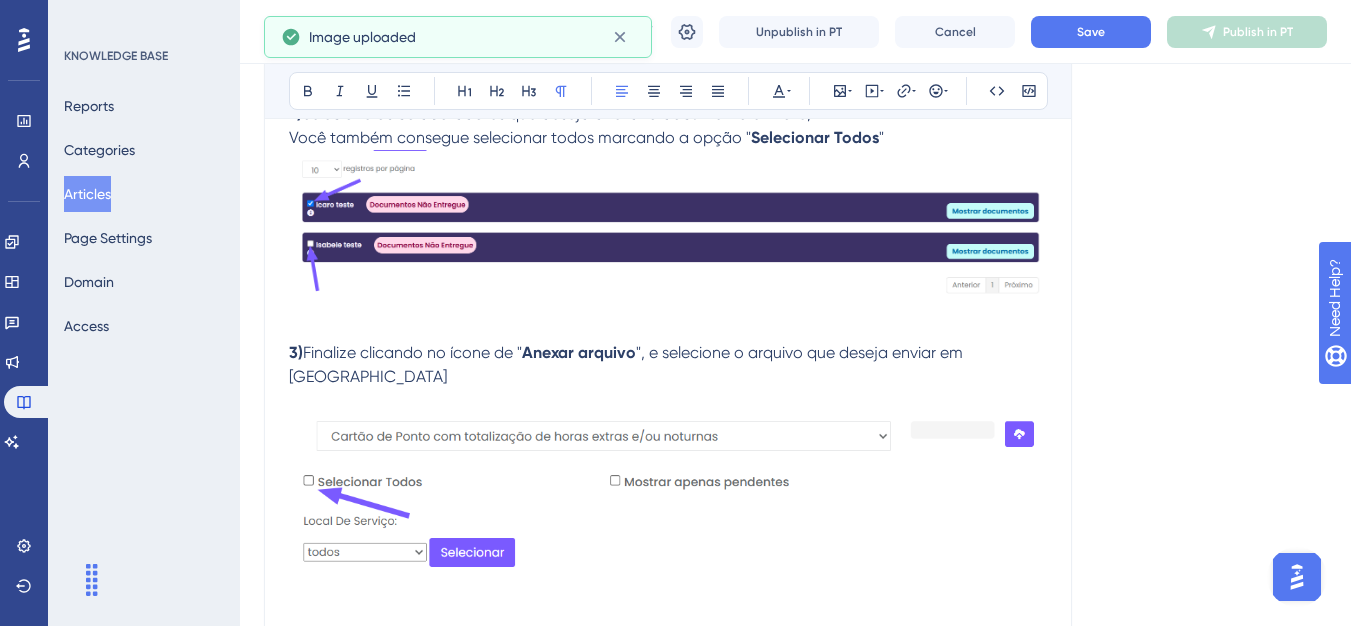 scroll, scrollTop: 1681, scrollLeft: 0, axis: vertical 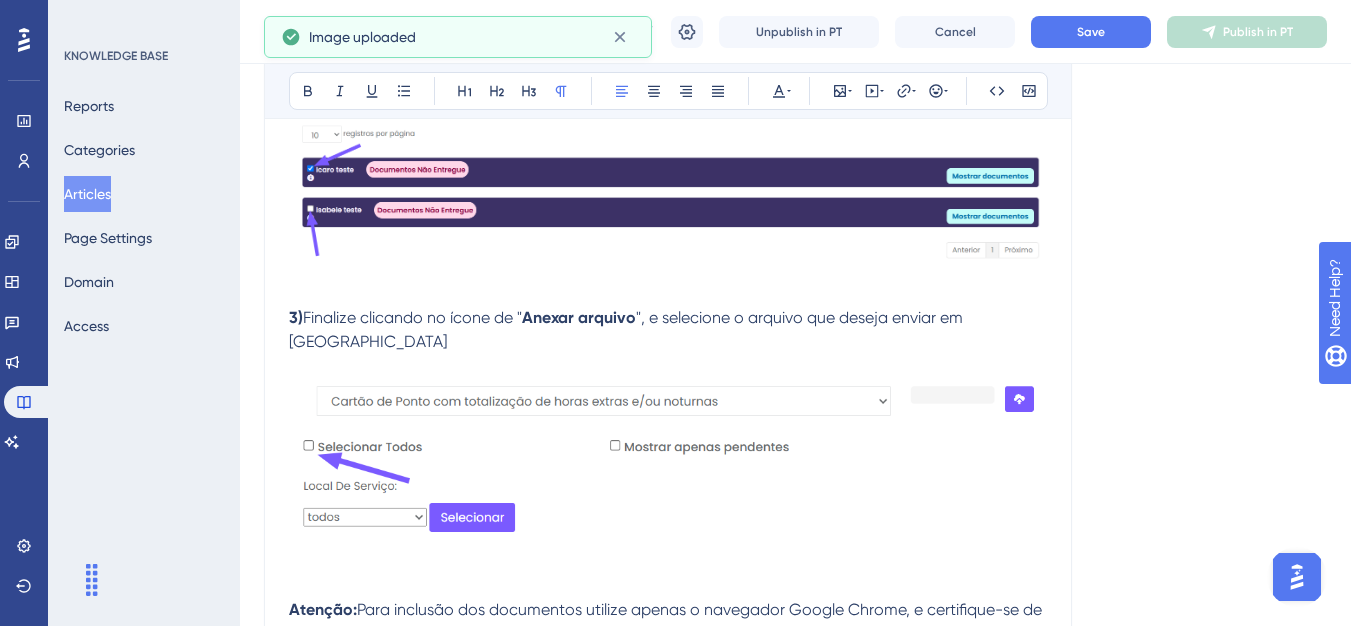 click at bounding box center (668, 460) 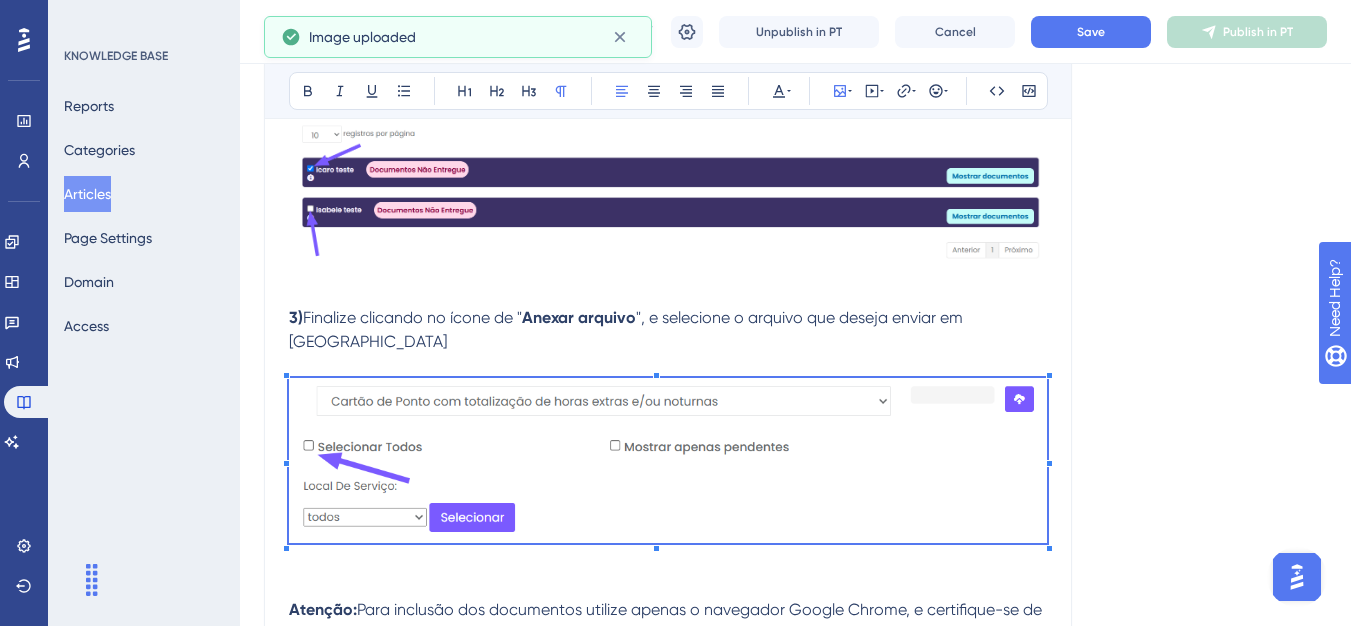 click at bounding box center (668, 460) 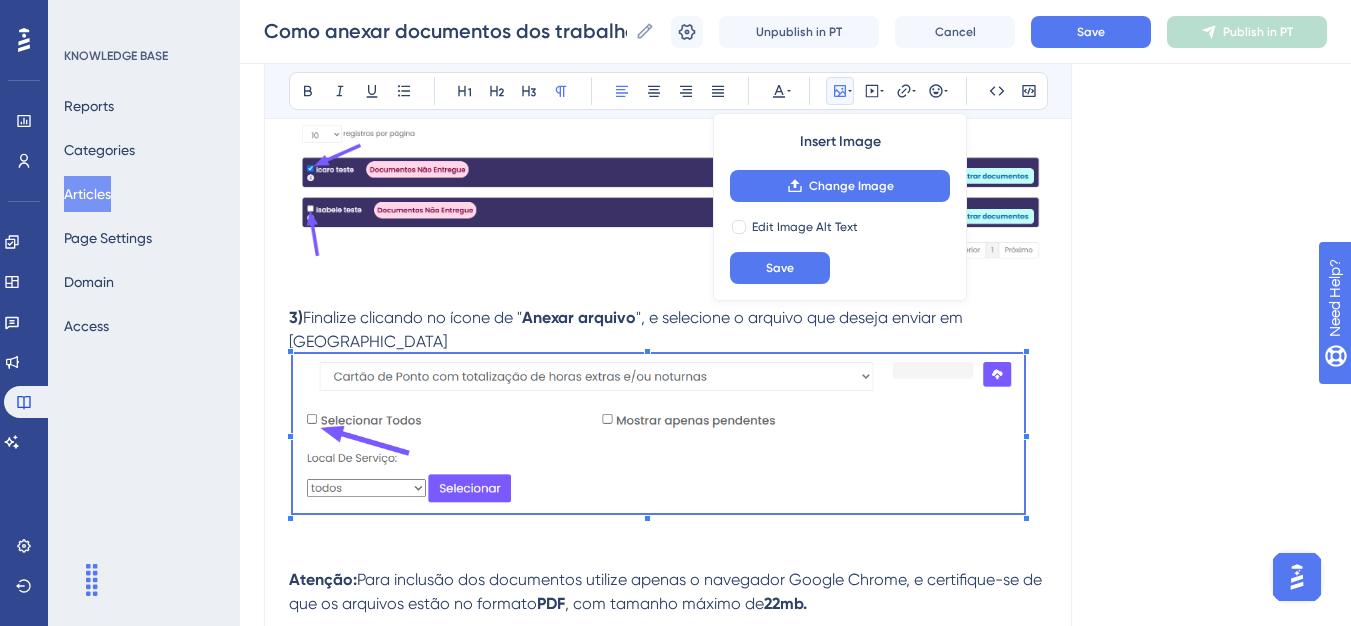 click at bounding box center [668, 449] 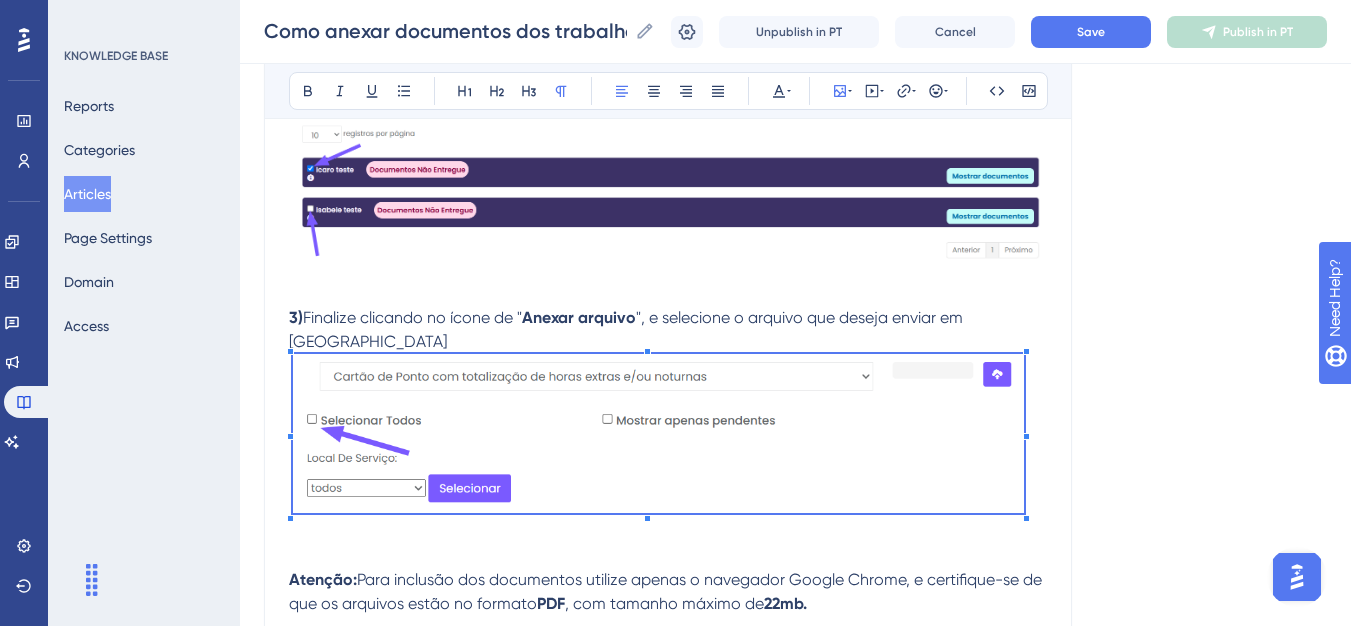 click at bounding box center (668, 210) 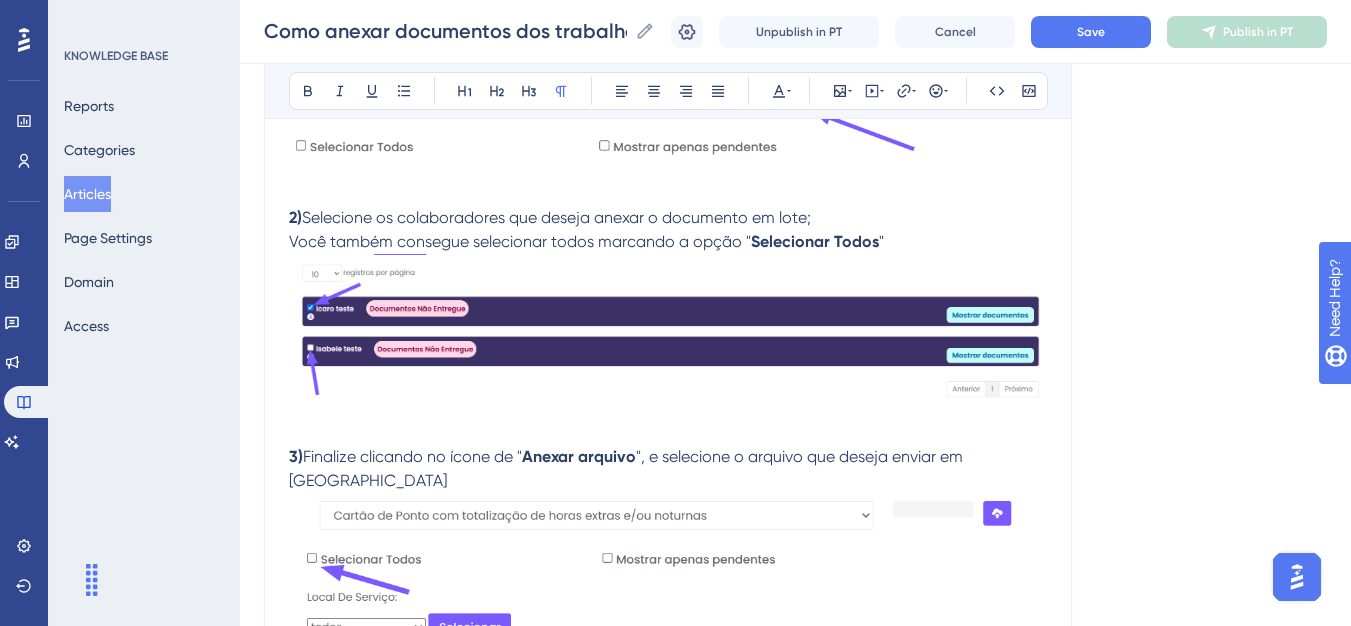 scroll, scrollTop: 1481, scrollLeft: 0, axis: vertical 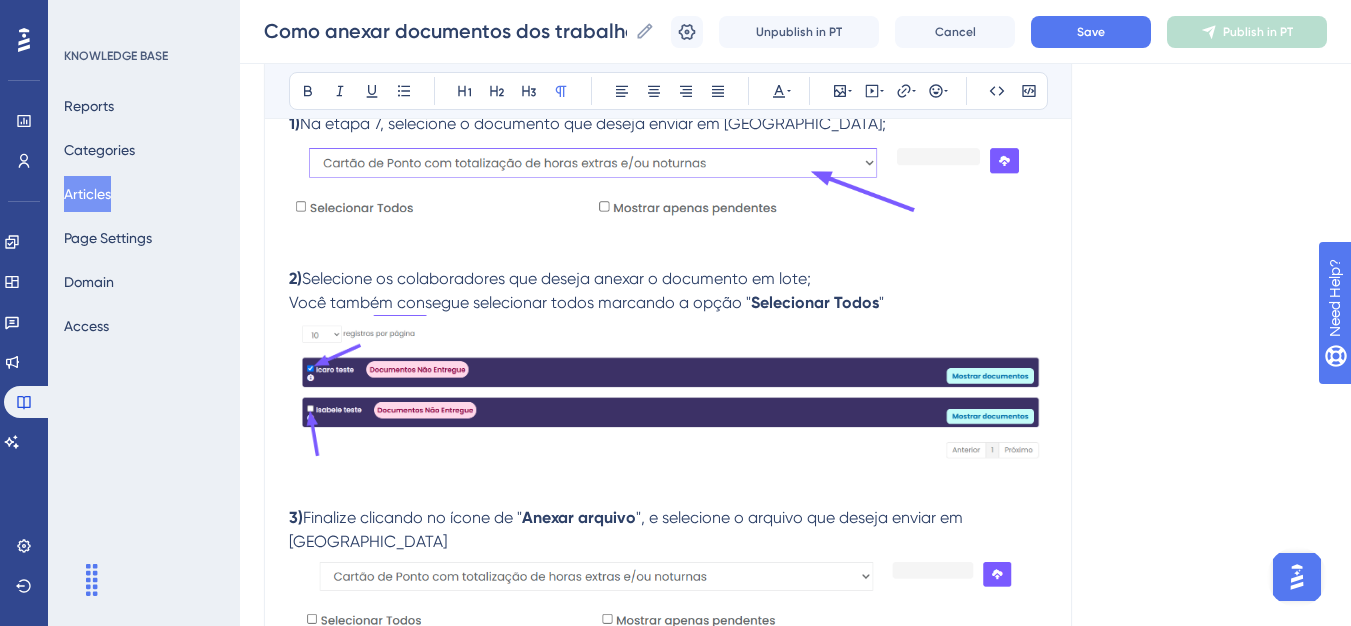 click at bounding box center [668, 202] 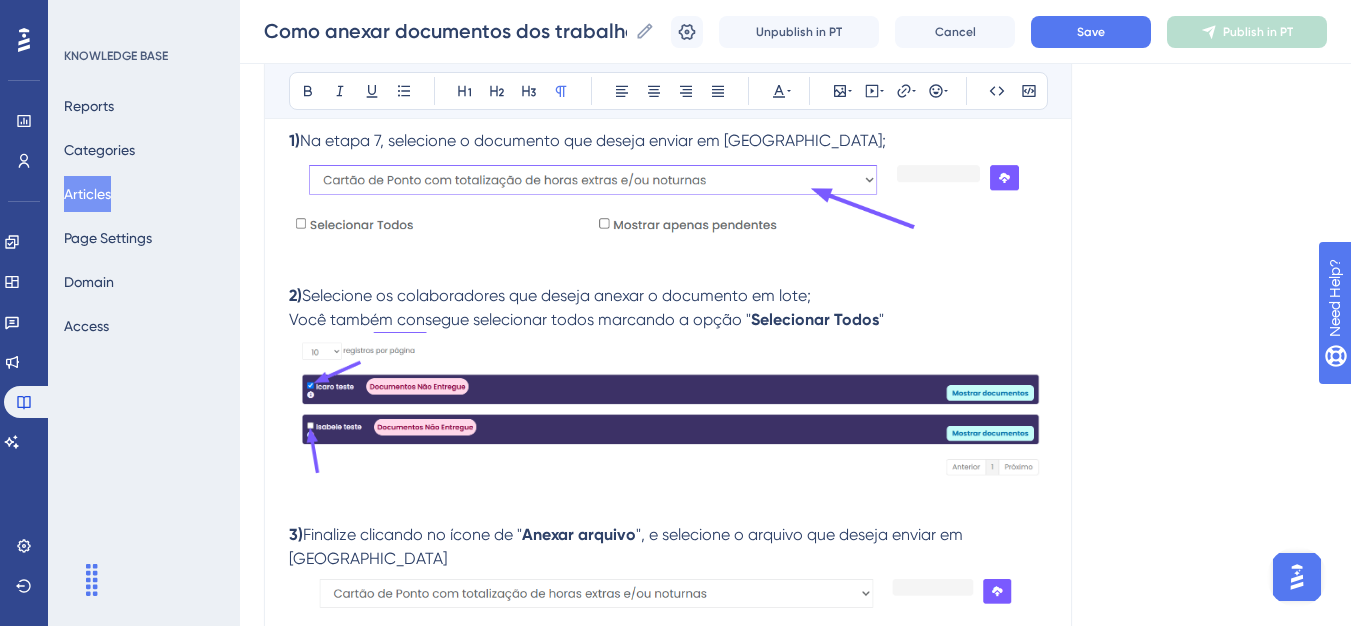 scroll, scrollTop: 1456, scrollLeft: 0, axis: vertical 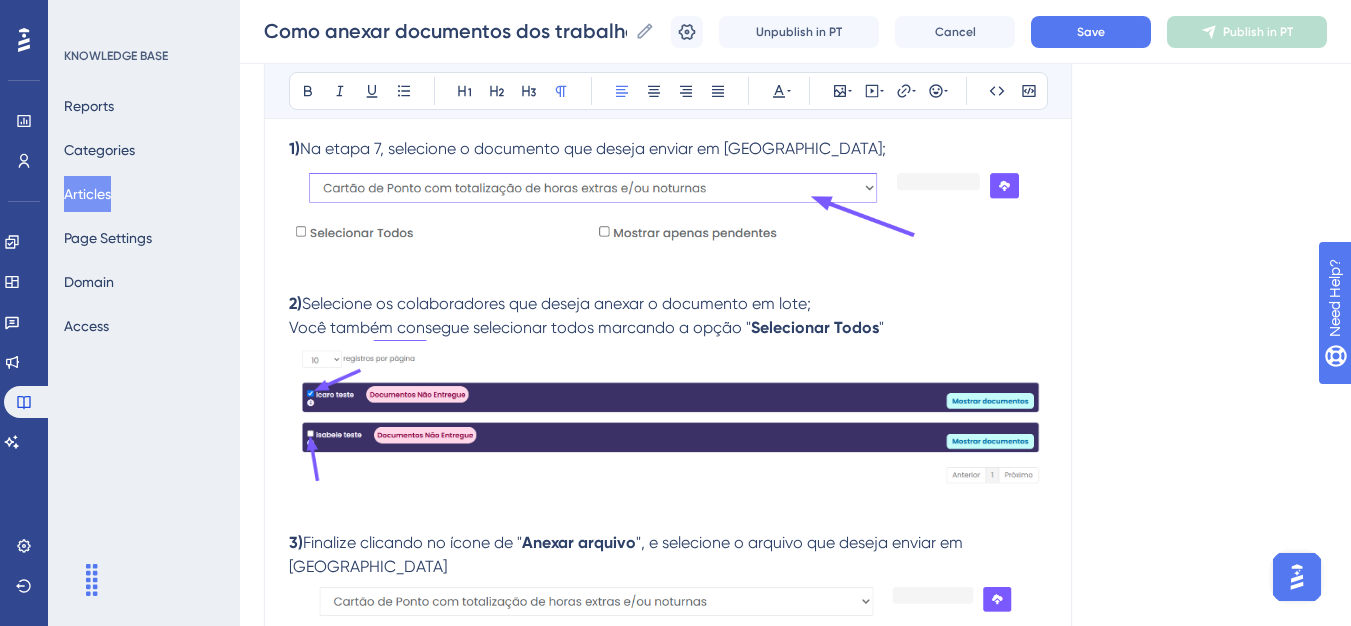 click on "2)  [PERSON_NAME] os colaboradores que deseja anexar o documento em lote;" at bounding box center (668, 304) 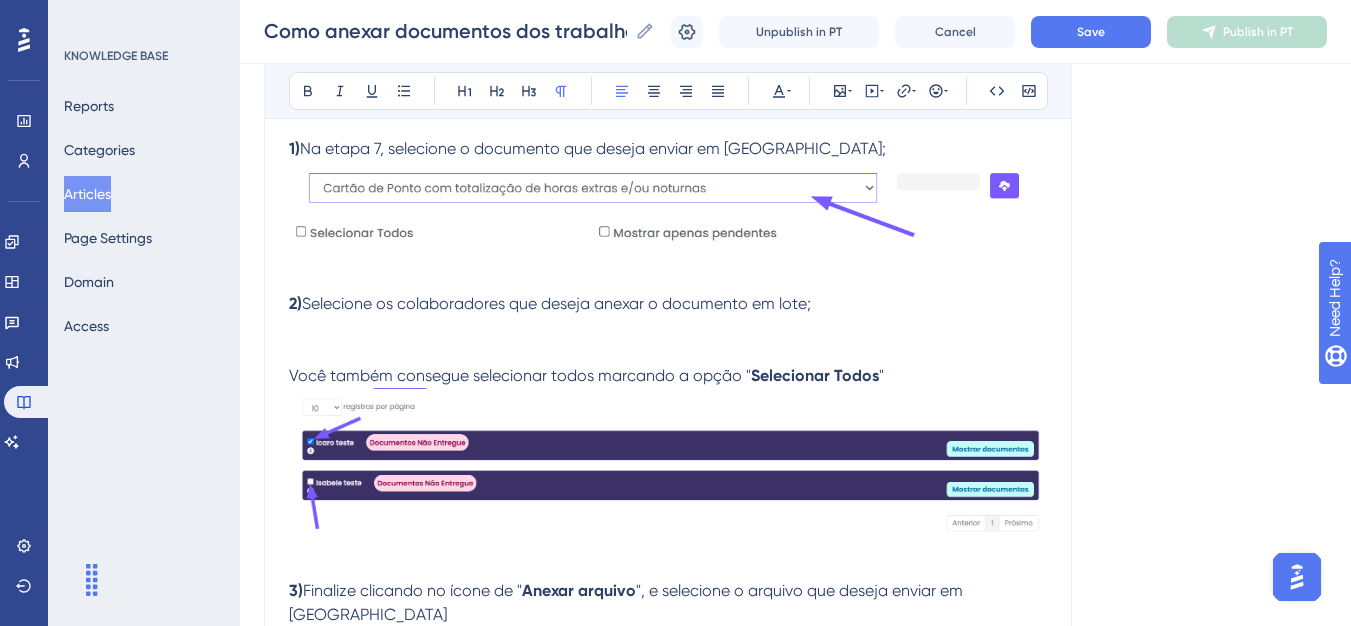 drag, startPoint x: 583, startPoint y: 438, endPoint x: 438, endPoint y: 343, distance: 173.34937 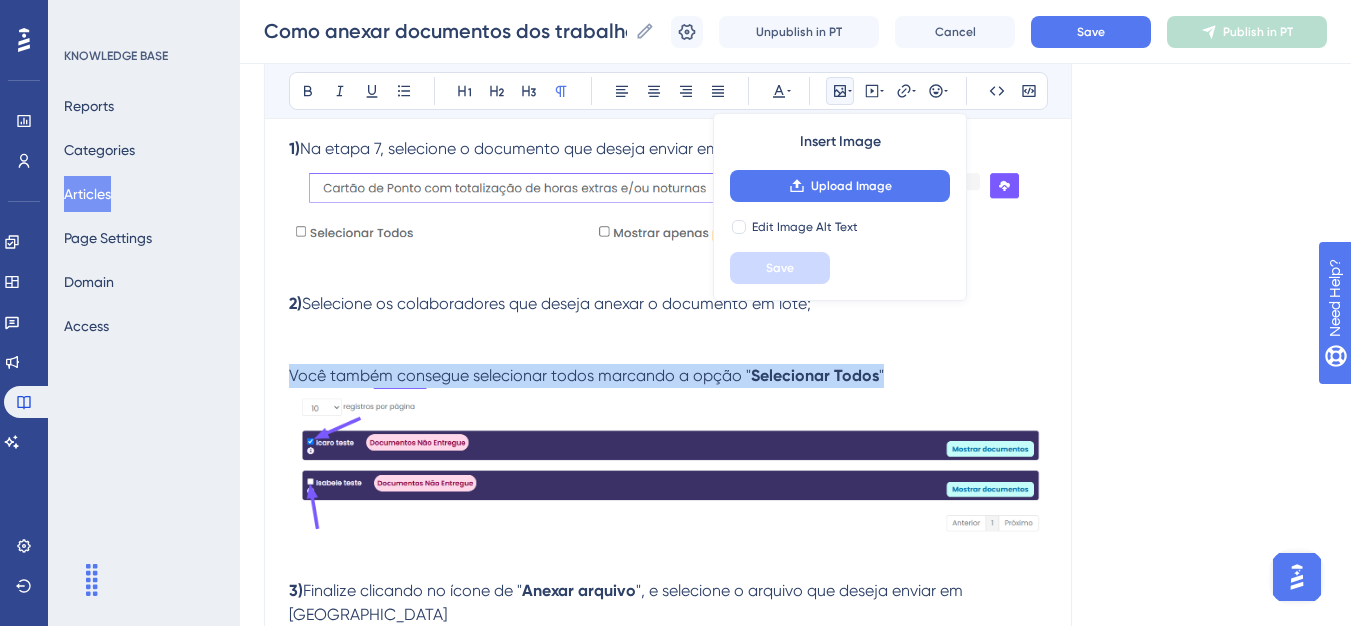 drag, startPoint x: 291, startPoint y: 373, endPoint x: 916, endPoint y: 381, distance: 625.0512 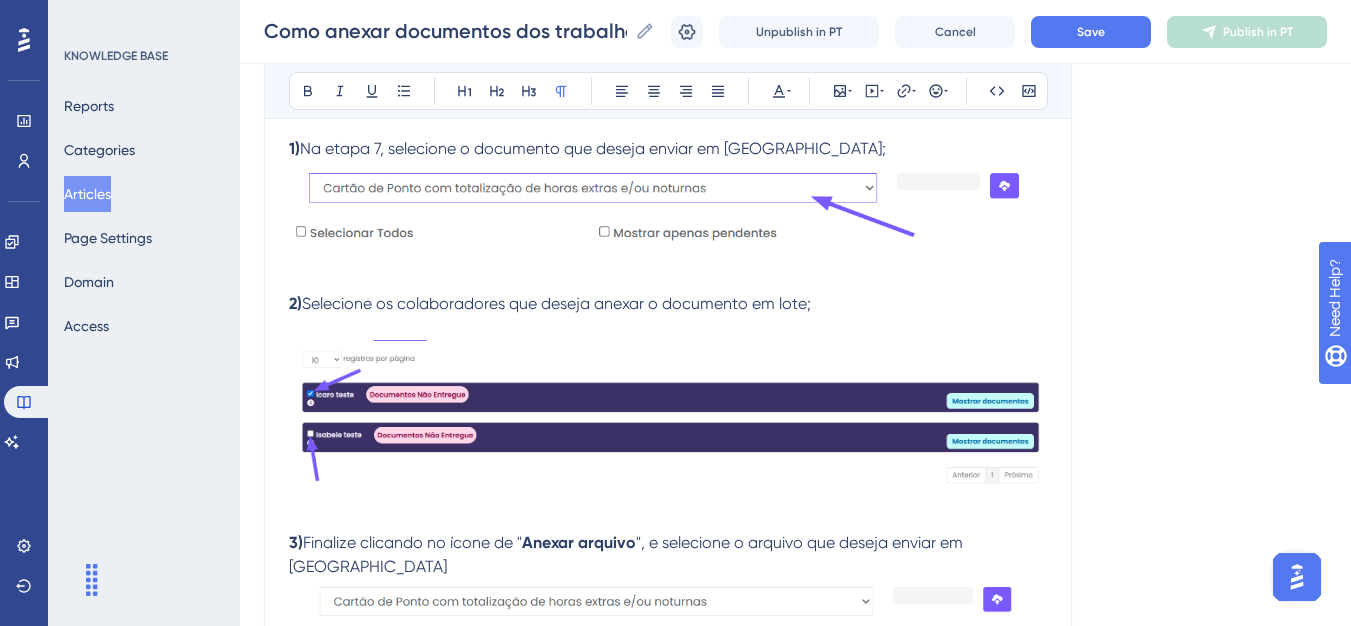 click at bounding box center (668, 435) 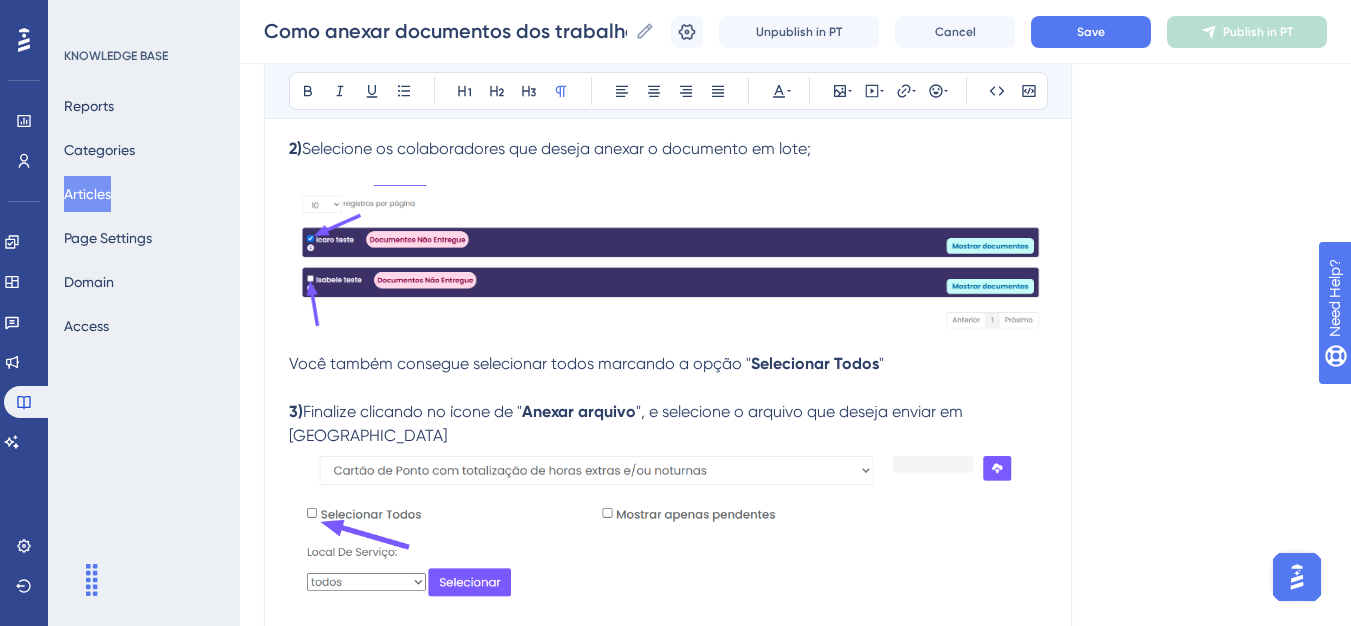 scroll, scrollTop: 1656, scrollLeft: 0, axis: vertical 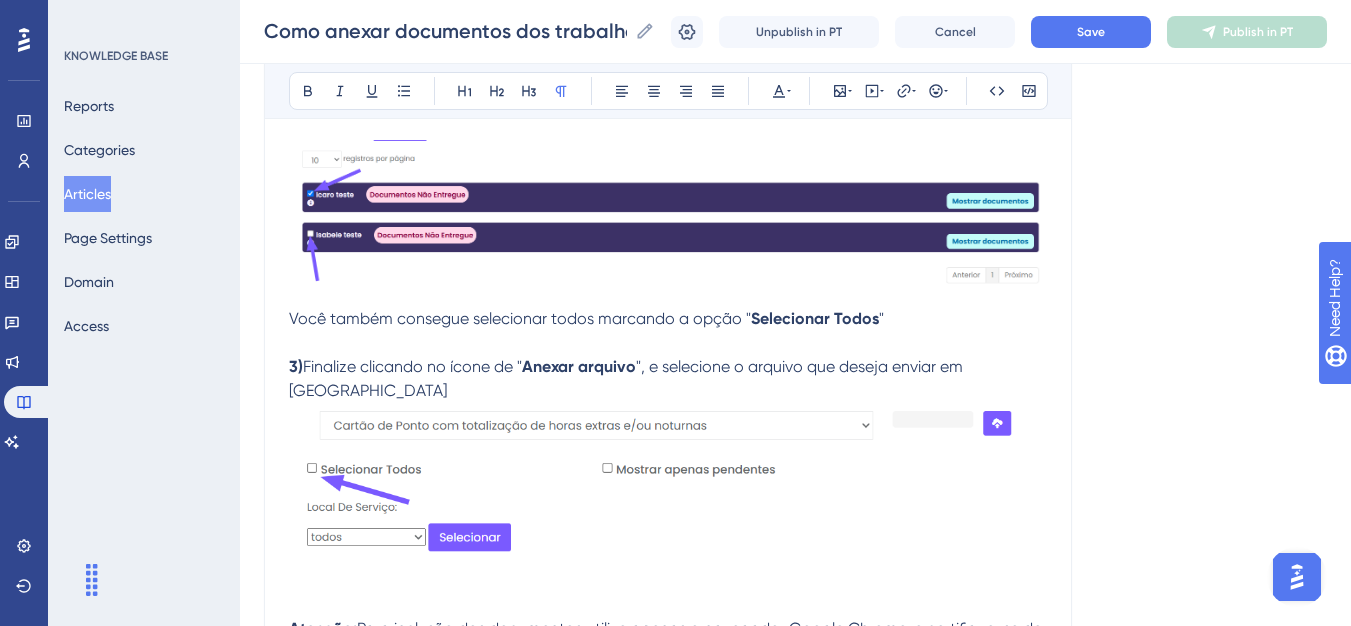 drag, startPoint x: 427, startPoint y: 468, endPoint x: 379, endPoint y: 325, distance: 150.84097 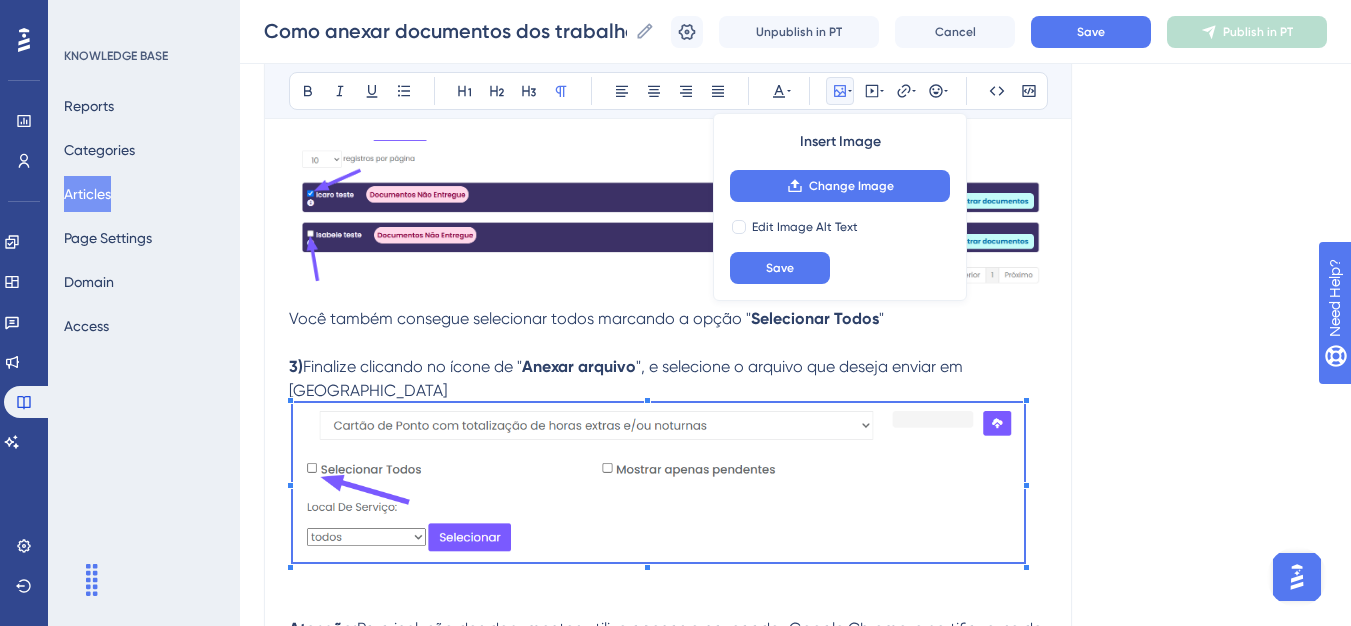 click at bounding box center [668, 343] 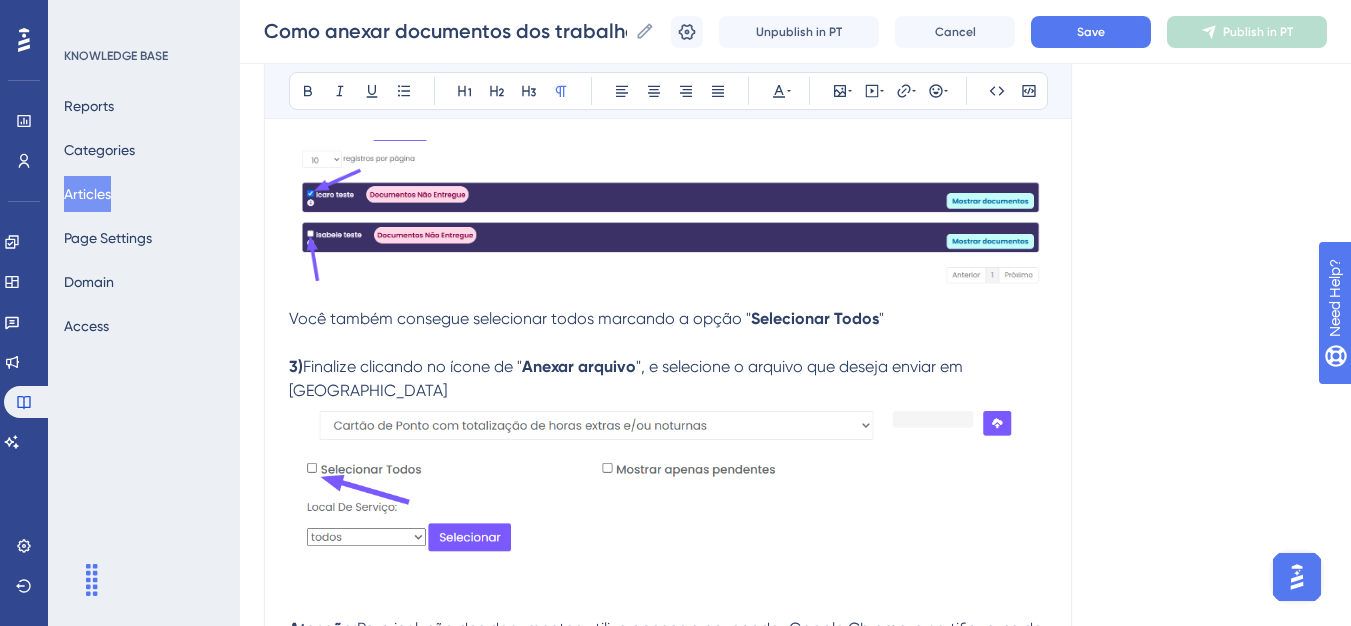 drag, startPoint x: 342, startPoint y: 438, endPoint x: 870, endPoint y: 312, distance: 542.8259 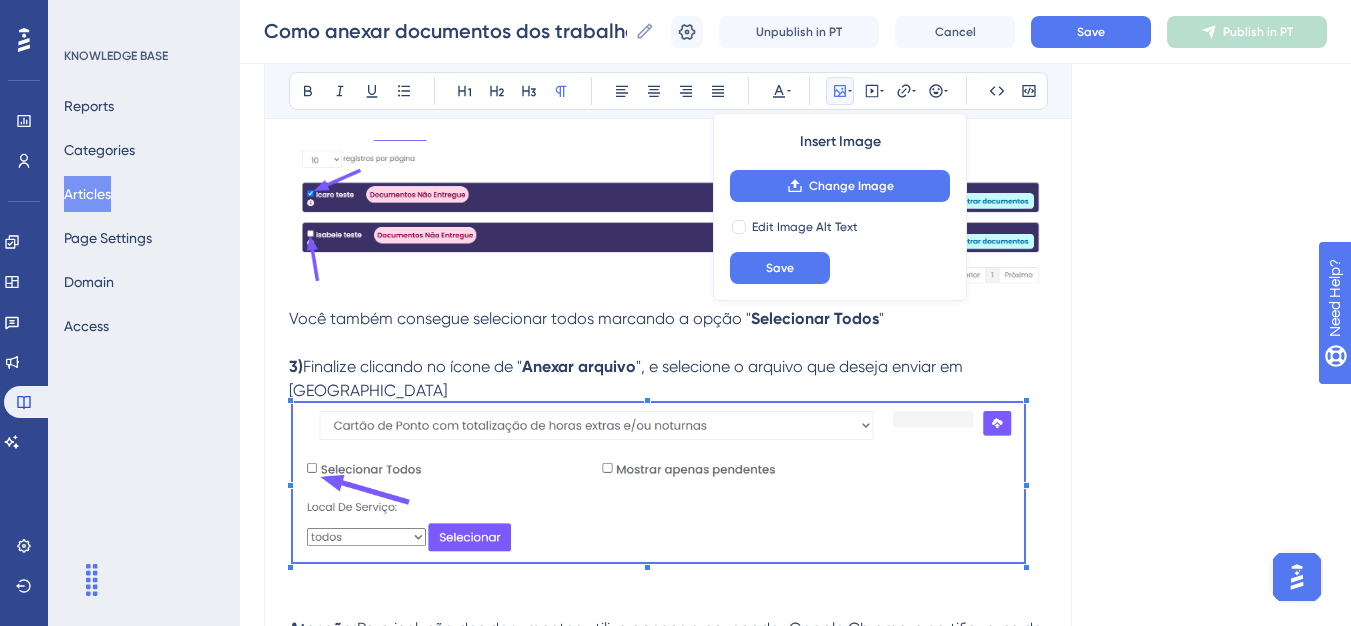 click at bounding box center (668, 343) 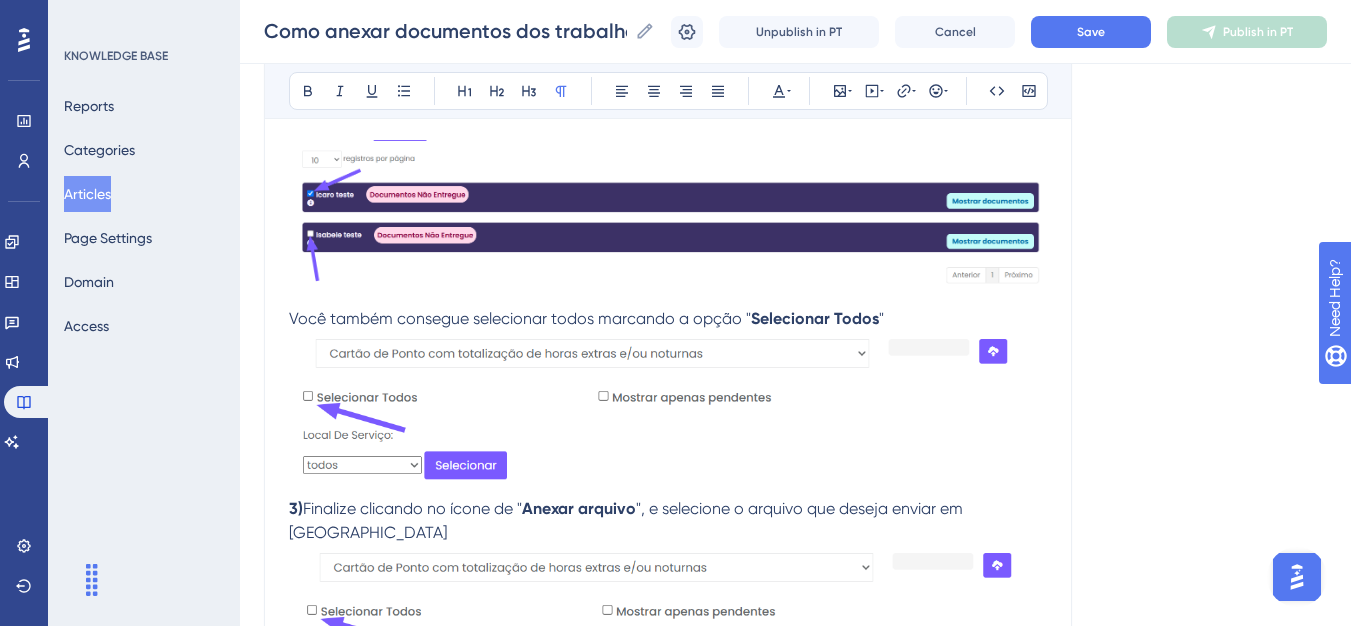 click at bounding box center [658, 624] 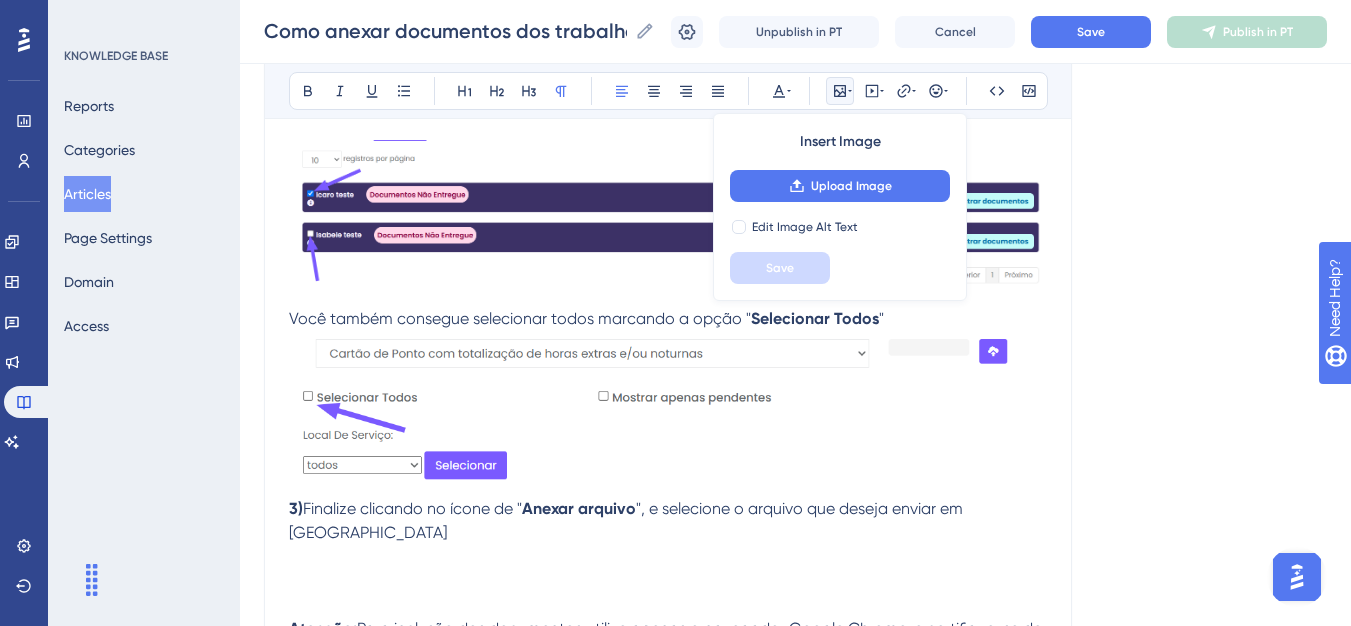 click on "Como anexar documentos dos trabalhadores Bold Italic Underline Bullet Point Heading 1 Heading 2 Heading 3 Normal Align Left Align Center Align Right Align Justify Text Color Insert Image Upload Image Edit Image Alt Text Save Embed Video Hyperlink Emojis Code Code Block Olá 💜 Para anexar os documentos dos trabalhadores, utilize apenas o navegador Google Chrome, e certifique-se de que os arquivos estão no formato  PDF , com tamanho máximo de  20MB .     Existem duas formas de anexar documentos dos colaboradores,  manualmente  e  em lote :   Envio Manual:  1)  Na etapa 7 do carregamento, no colaborador que deseja anexar a documentação, clique no ícone de " Carregar arquivo " e envio o documento solicitado; Após o processamento o sistema deve informar o êxito no anexo do arquivo Em seguida, você pode consultar o documento anexado e caso deseje pode excluir e reenviar um novo ATENÇÃO:  Se os nomes dos colaboradores não estiverem visíveis, desmarque a opção  Mostrar Apenas Pendentes ." at bounding box center (668, -371) 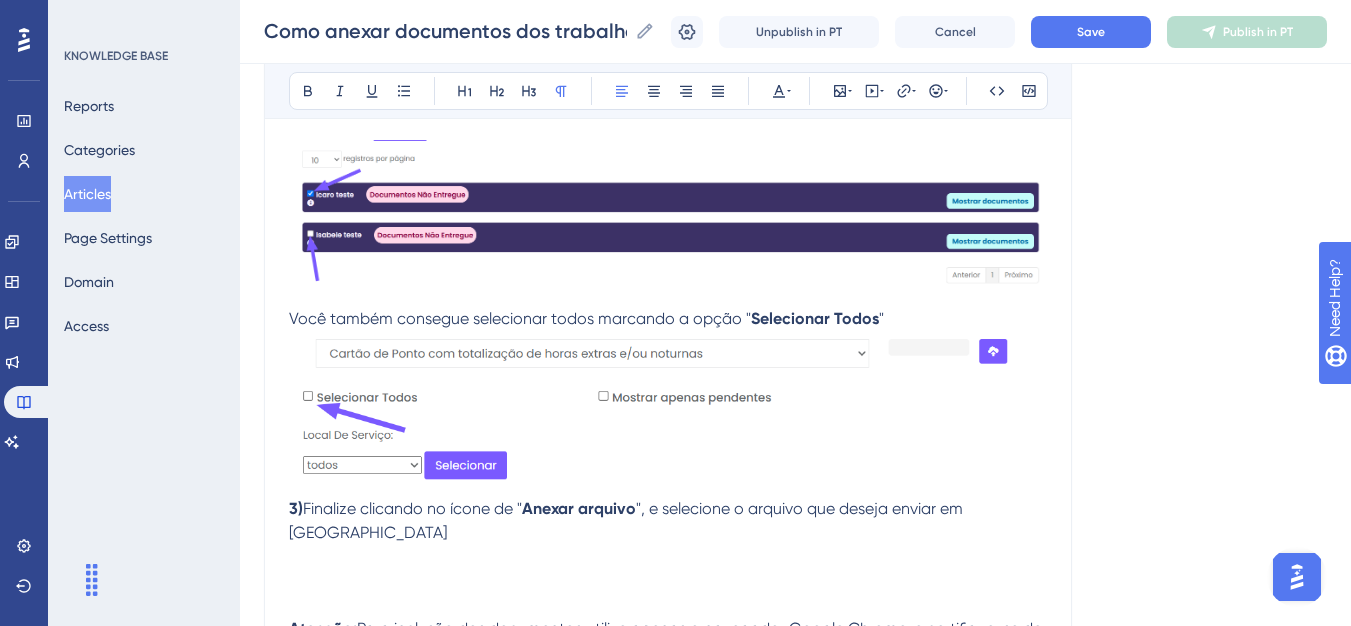 click on "3)" at bounding box center (296, 508) 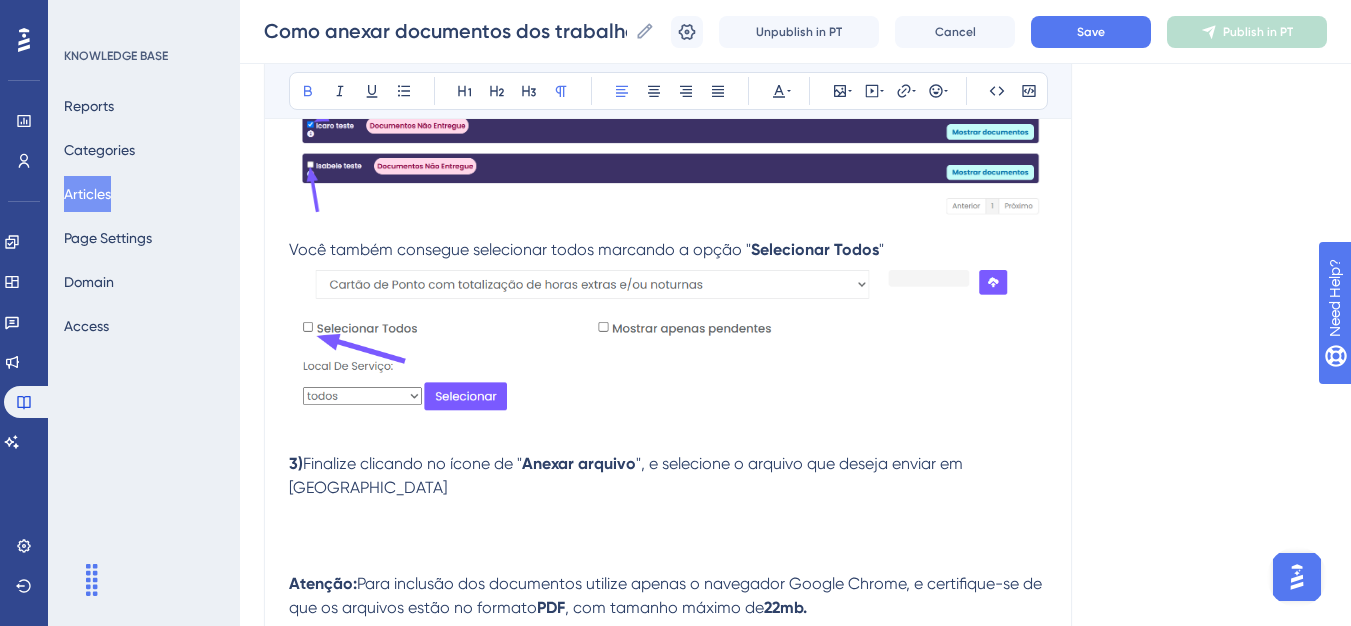 scroll, scrollTop: 1756, scrollLeft: 0, axis: vertical 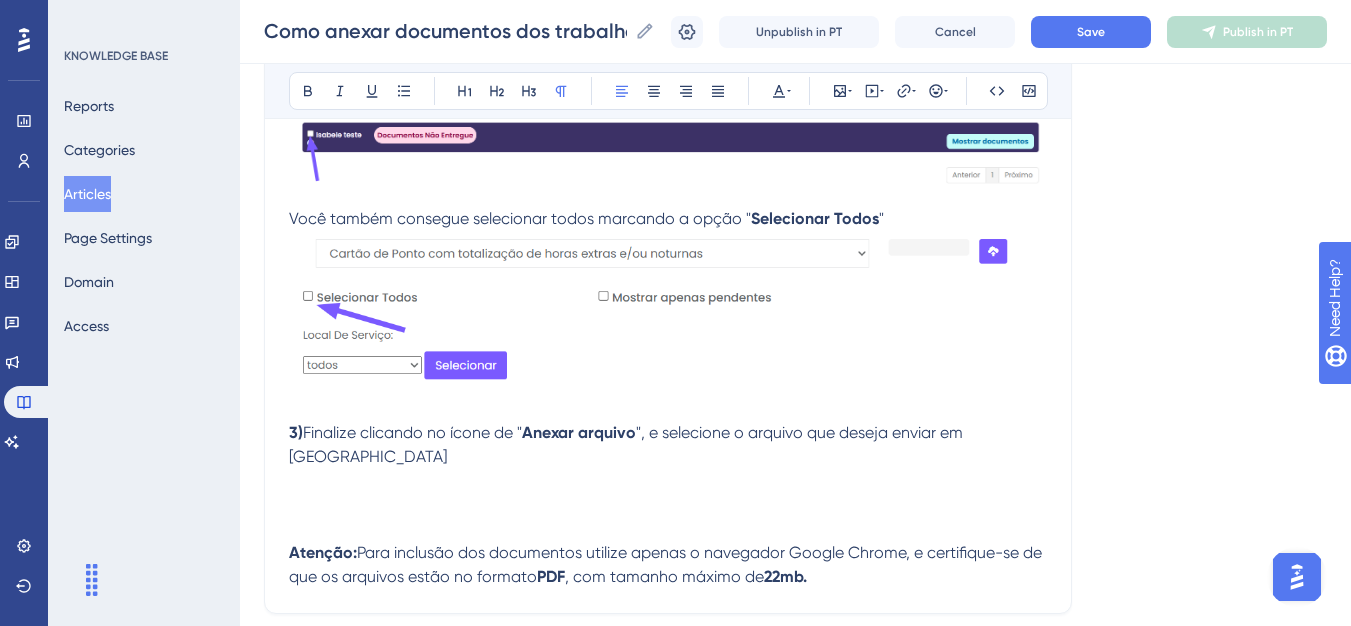 click at bounding box center [668, 529] 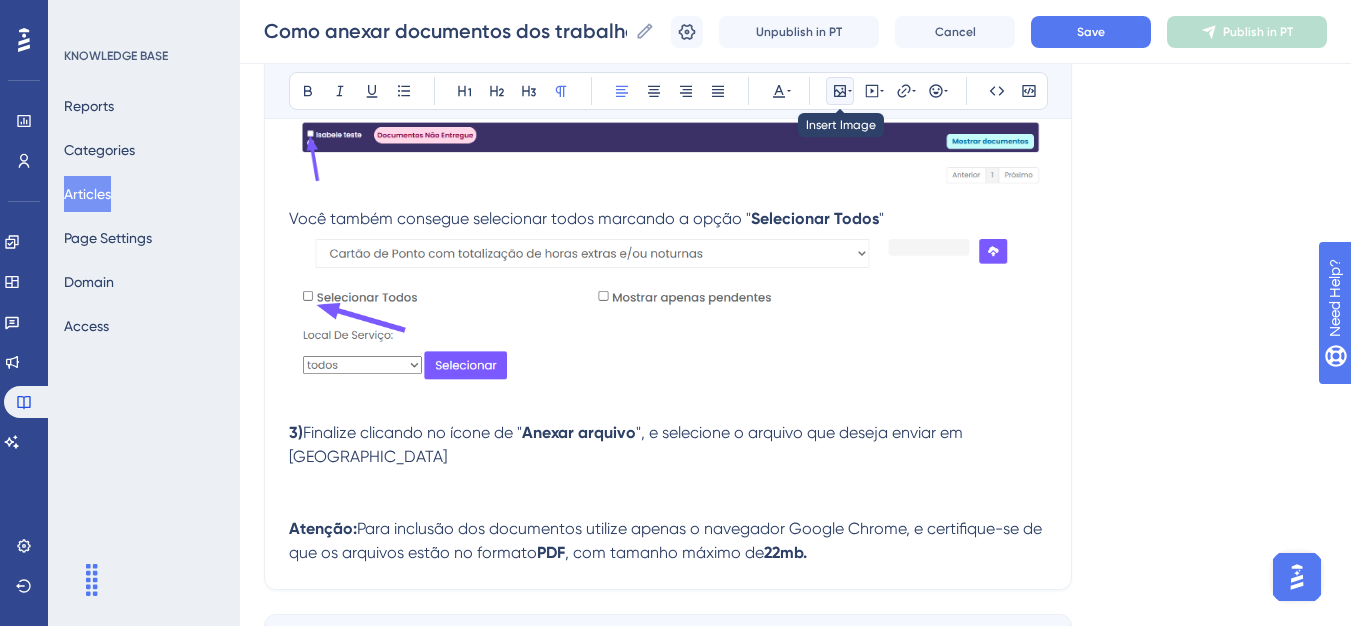 click 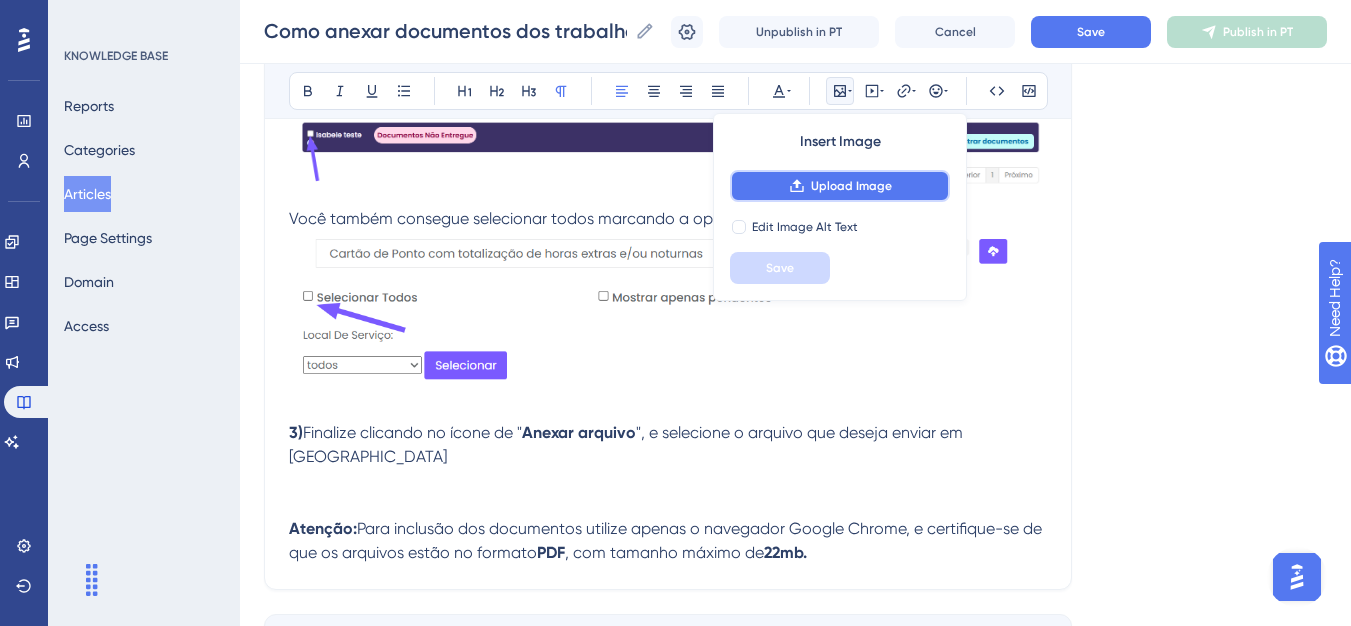 click on "Upload Image" at bounding box center (851, 186) 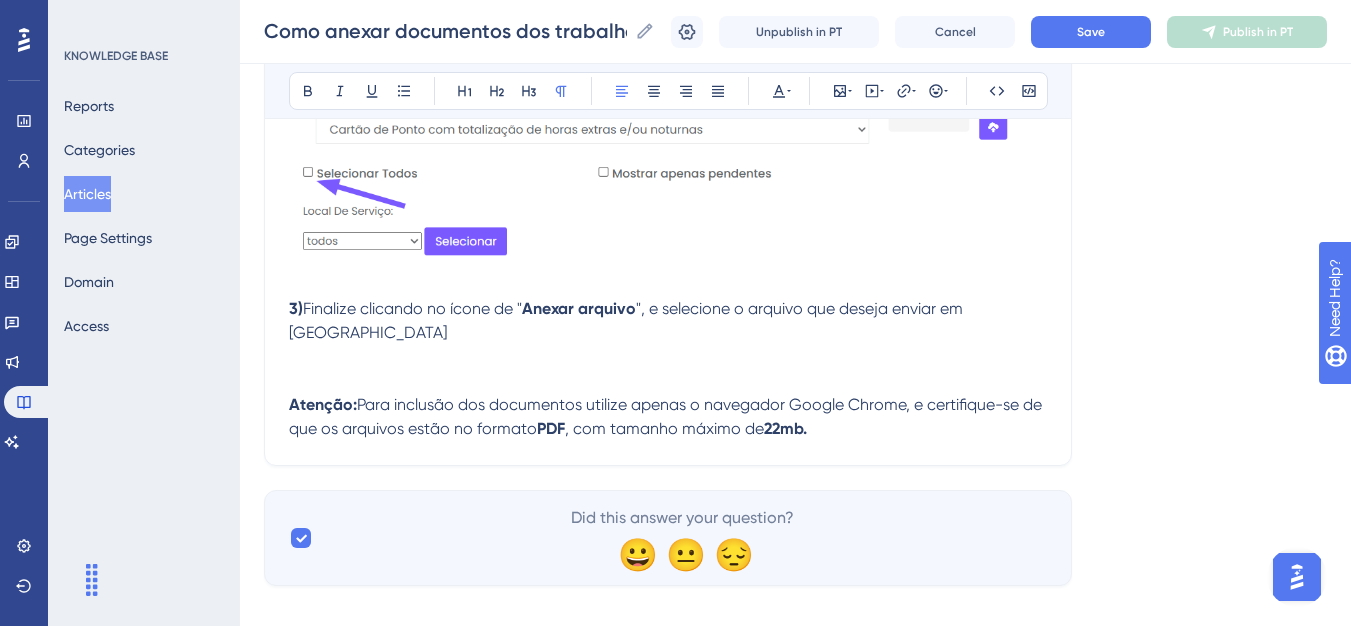scroll, scrollTop: 1904, scrollLeft: 0, axis: vertical 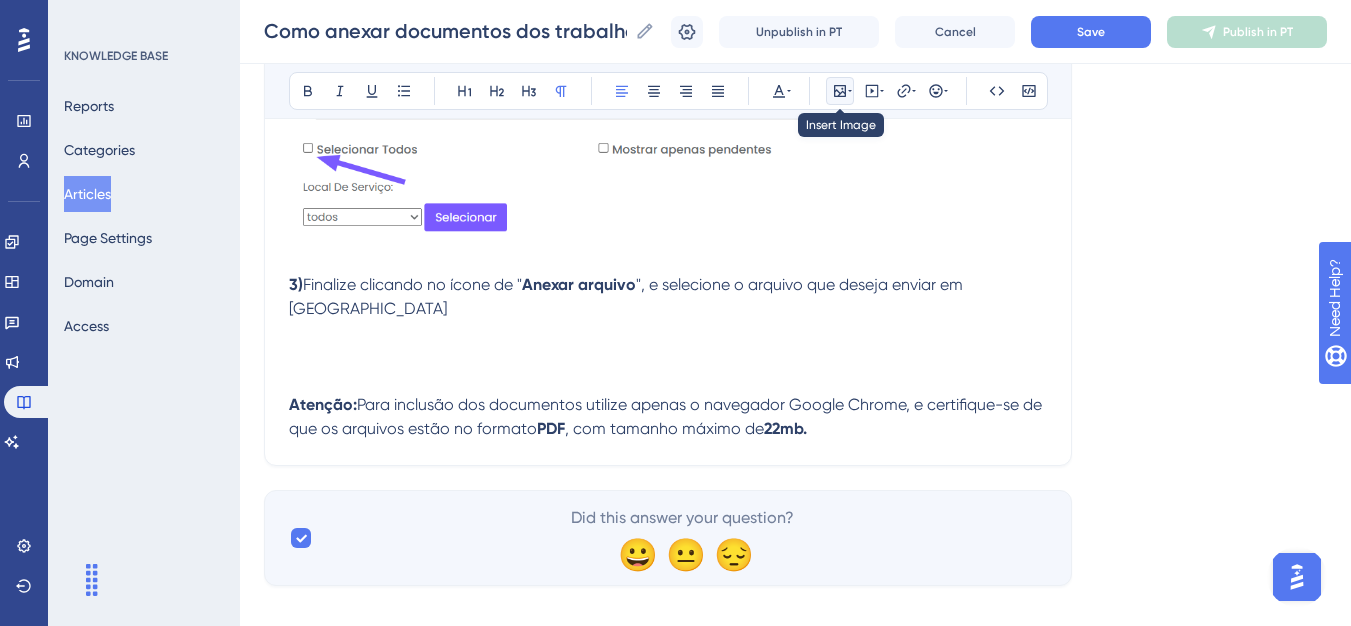 click 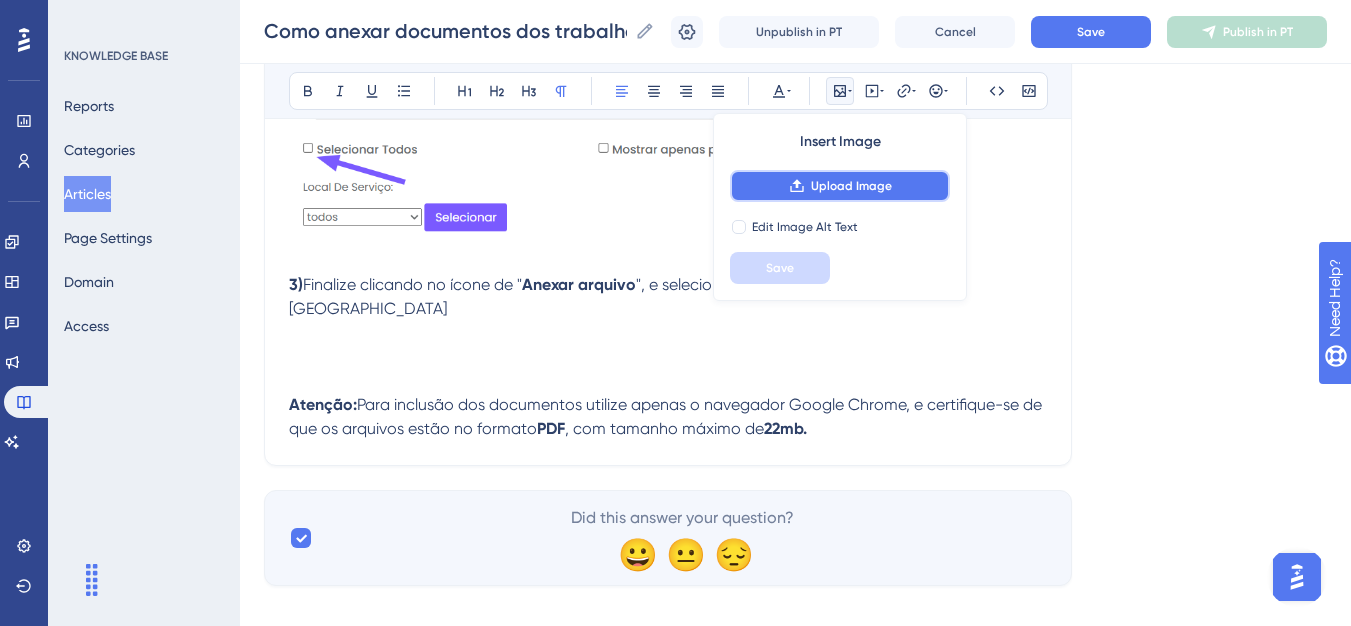 click on "Upload Image" at bounding box center (851, 186) 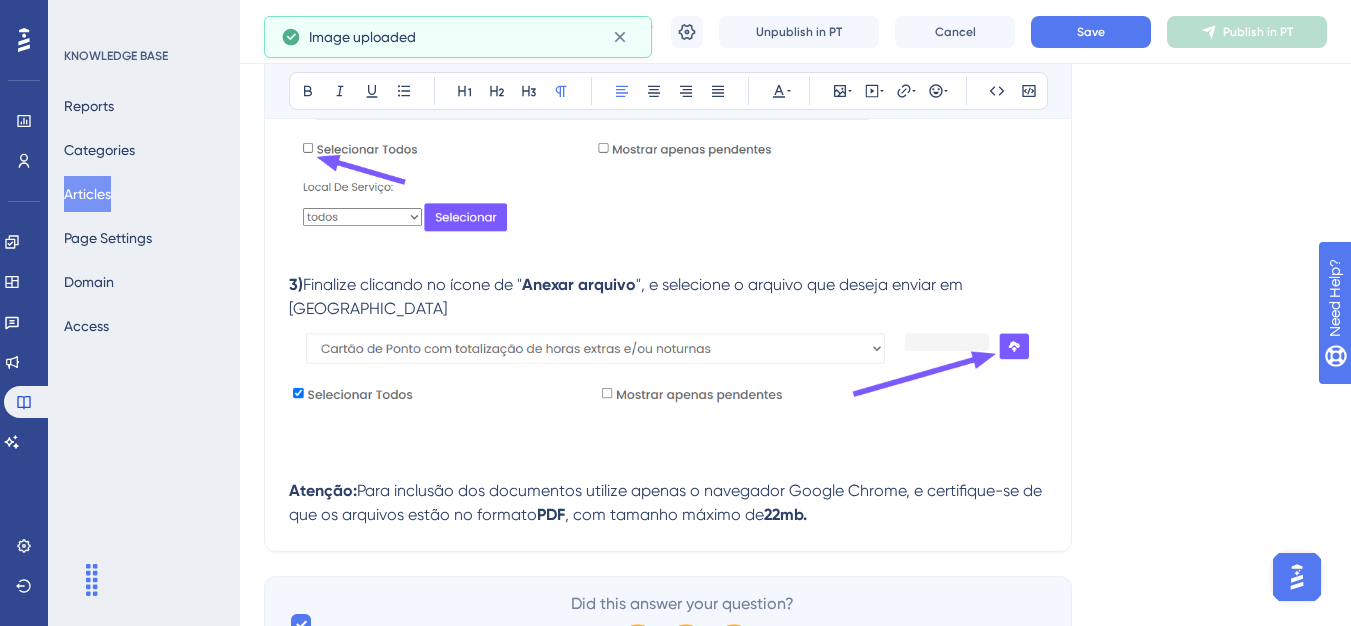 click at bounding box center (668, 455) 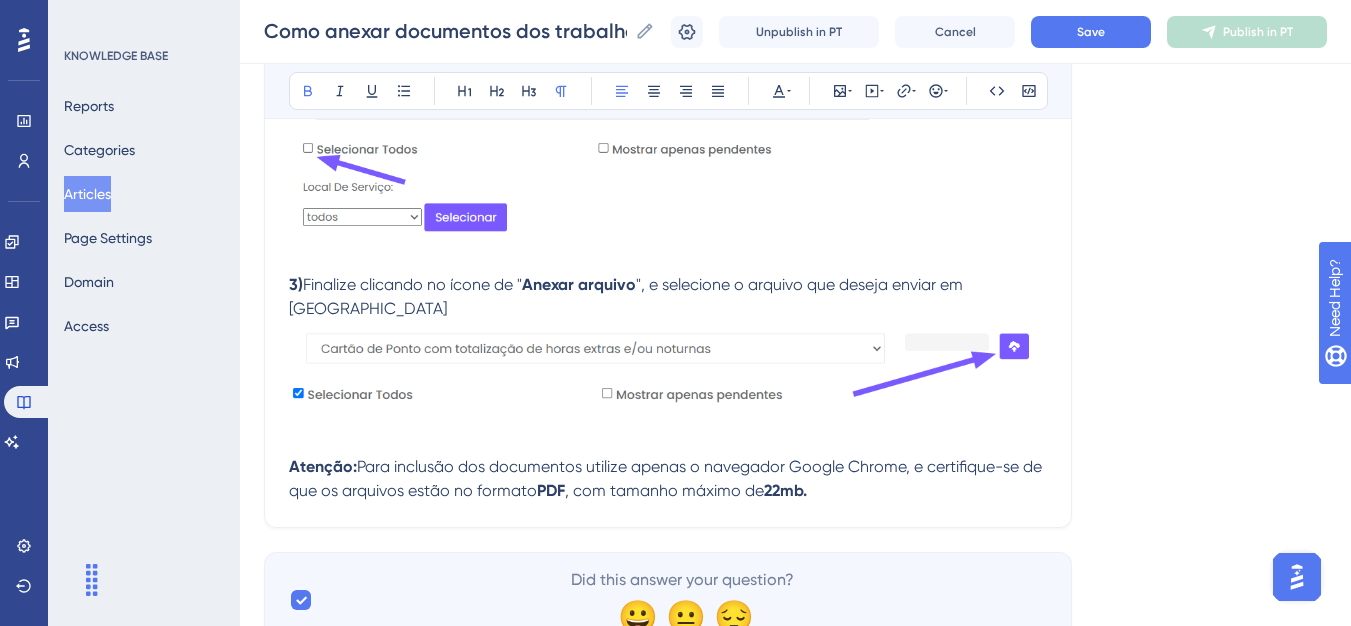 click on "Atenção:  Para inclusão dos documentos utilize apenas o navegador Google Chrome, e certifique-se de que os arquivos estão no formato  PDF , com tamanho máximo de  22mb." at bounding box center (668, 479) 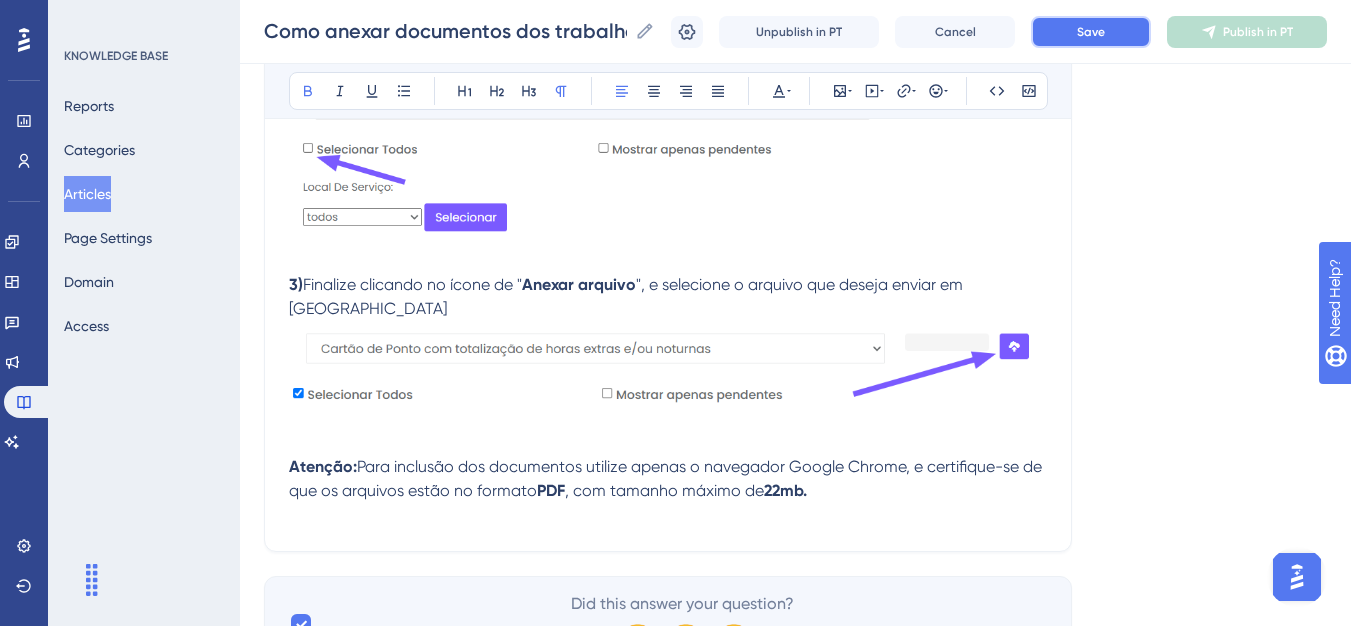 click on "Save" at bounding box center [1091, 32] 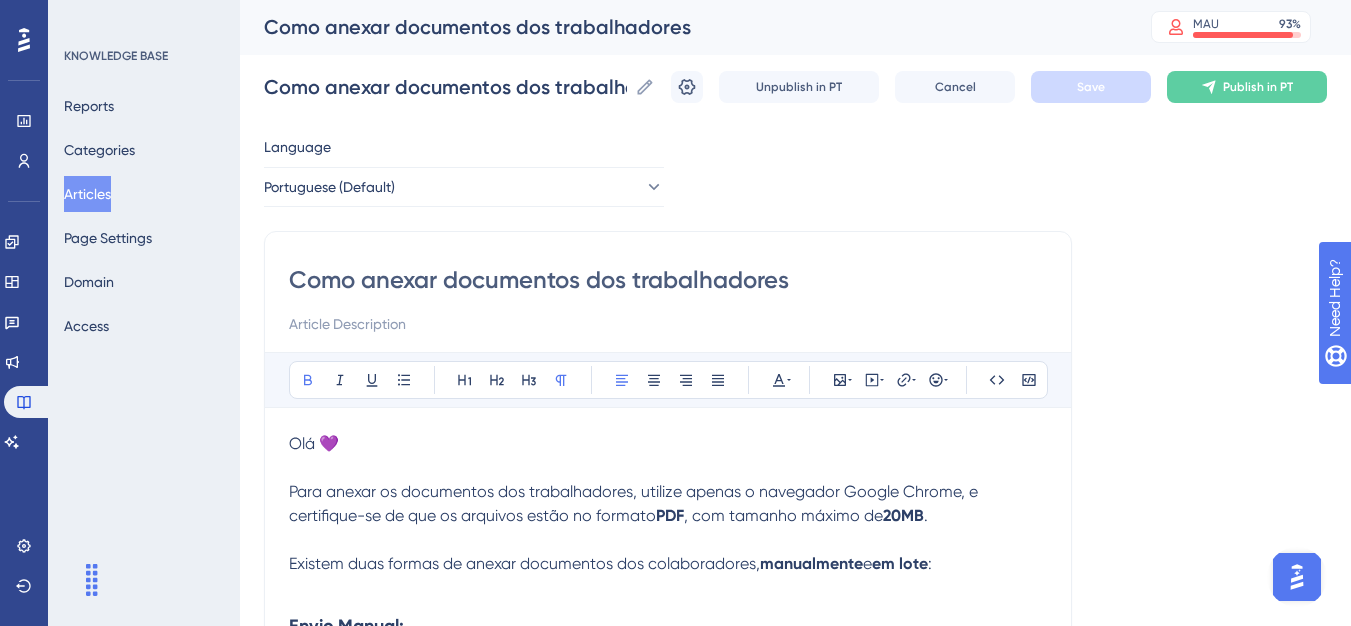 scroll, scrollTop: 0, scrollLeft: 0, axis: both 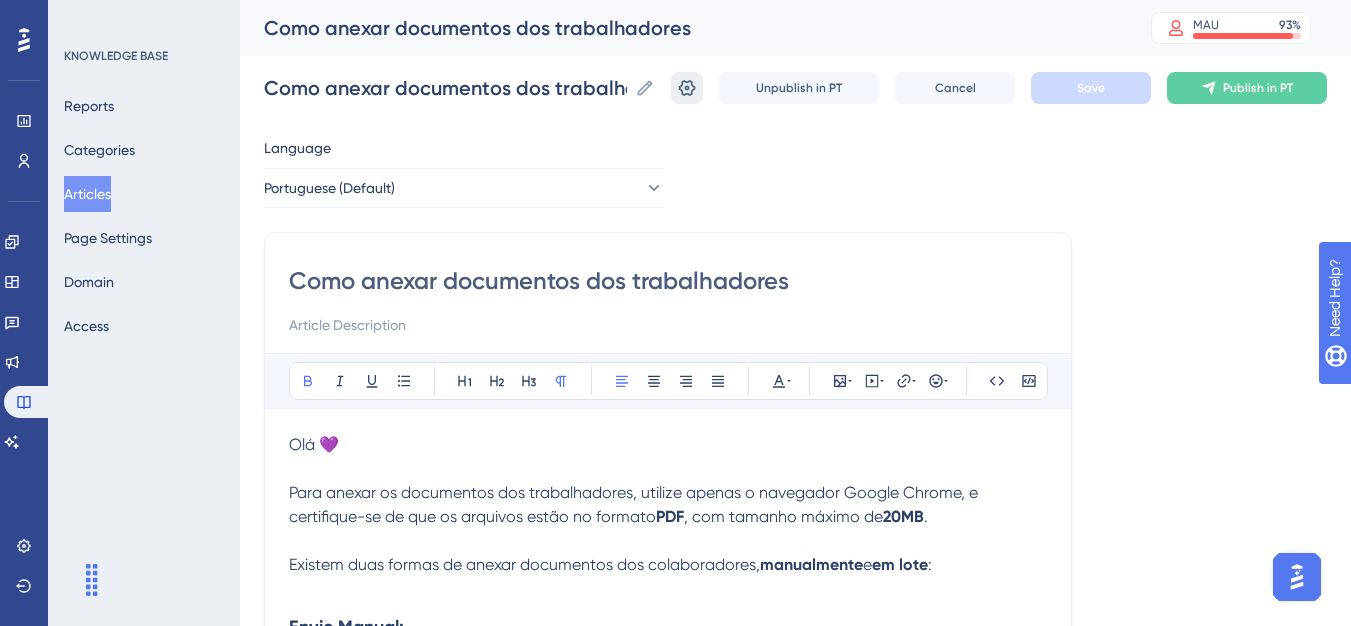 click 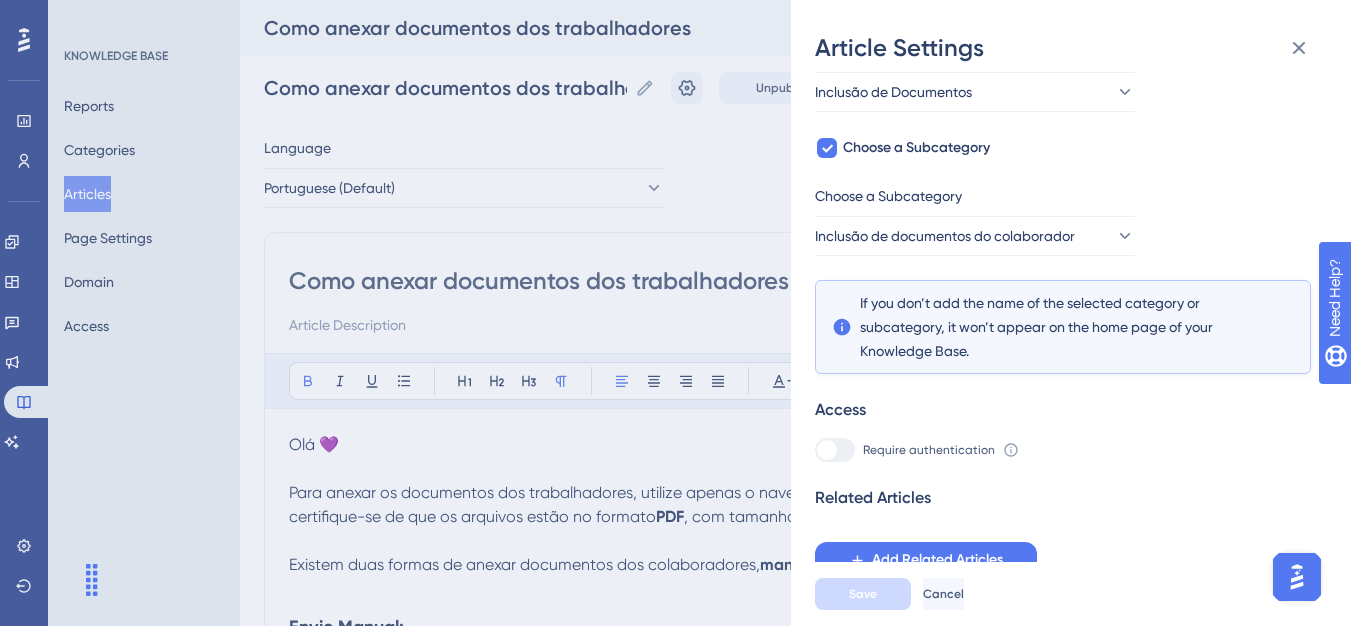 scroll, scrollTop: 145, scrollLeft: 0, axis: vertical 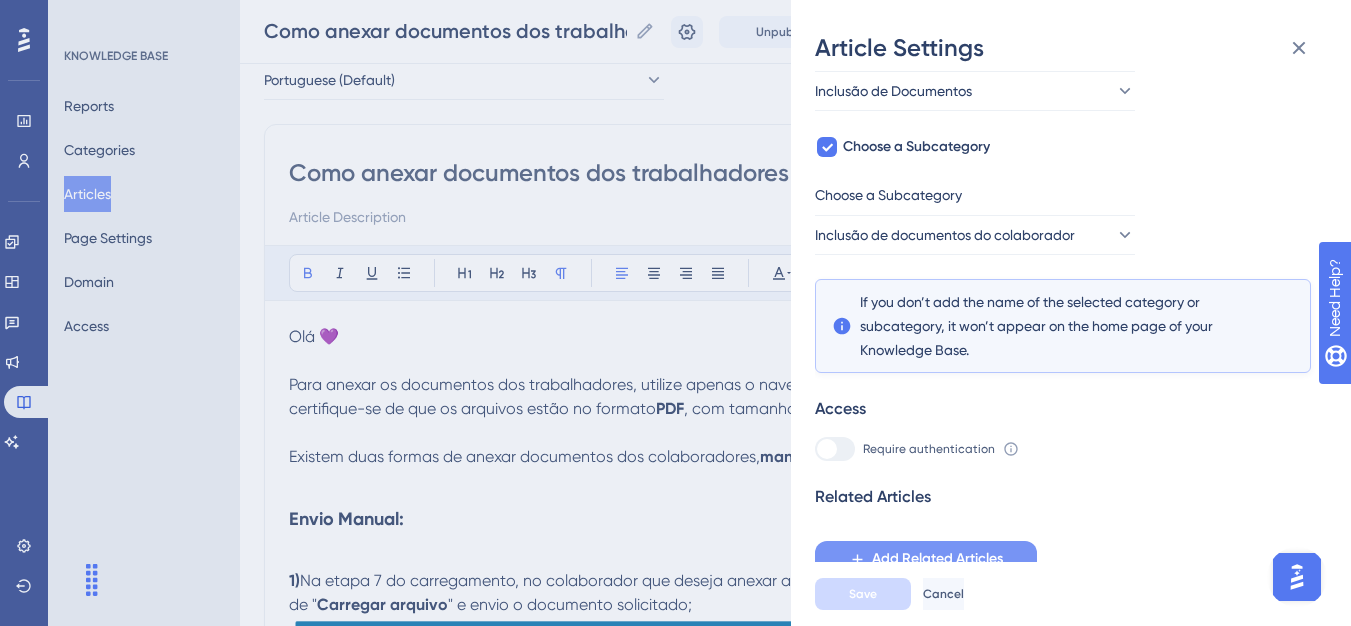 click on "Add Related Articles" at bounding box center [926, 559] 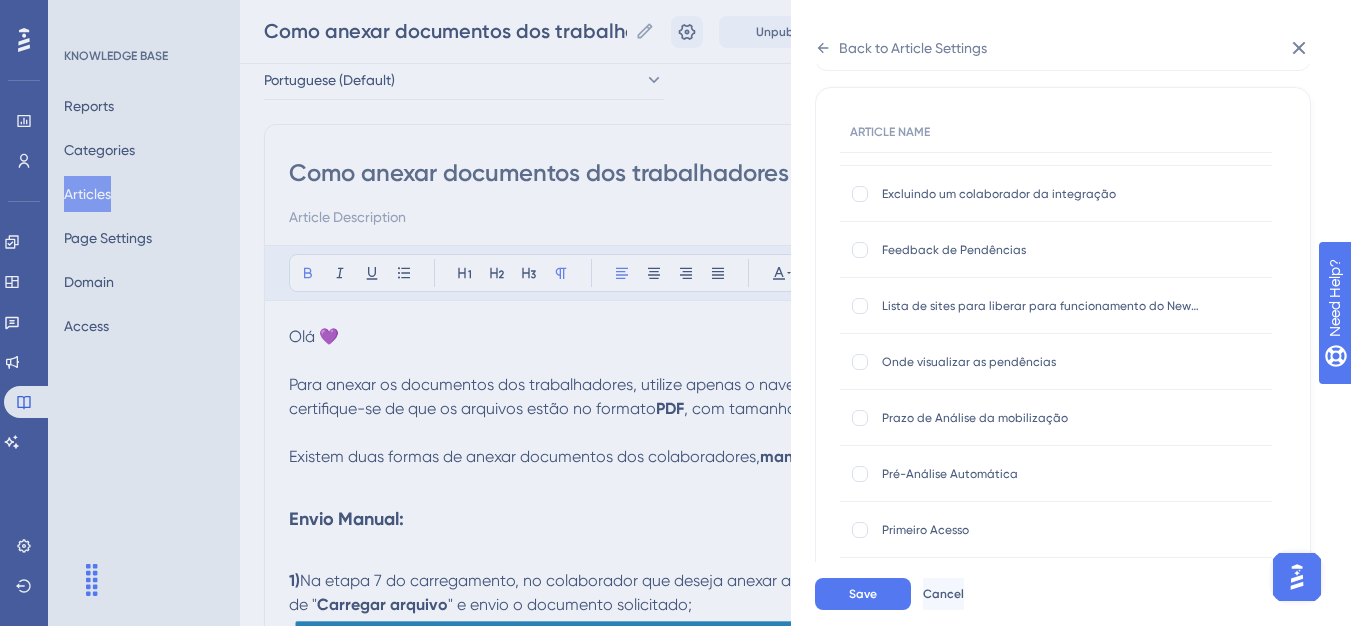 scroll, scrollTop: 2294, scrollLeft: 0, axis: vertical 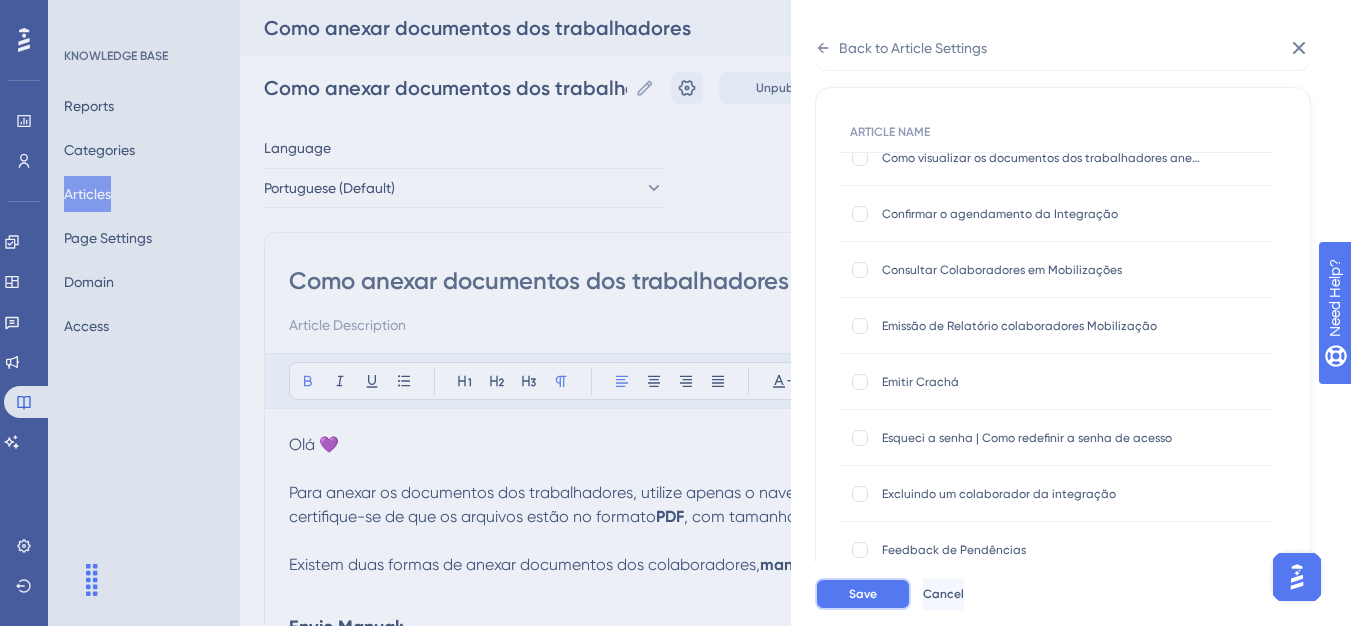 click on "Save" at bounding box center [863, 594] 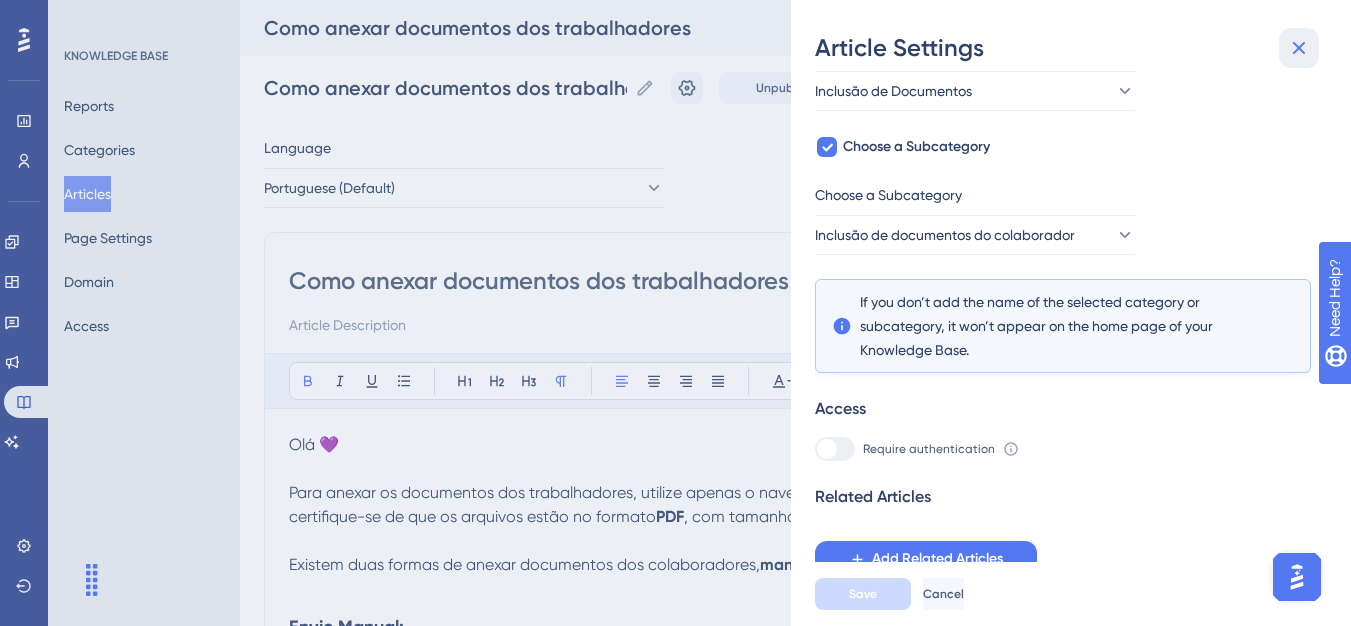 click at bounding box center [1299, 48] 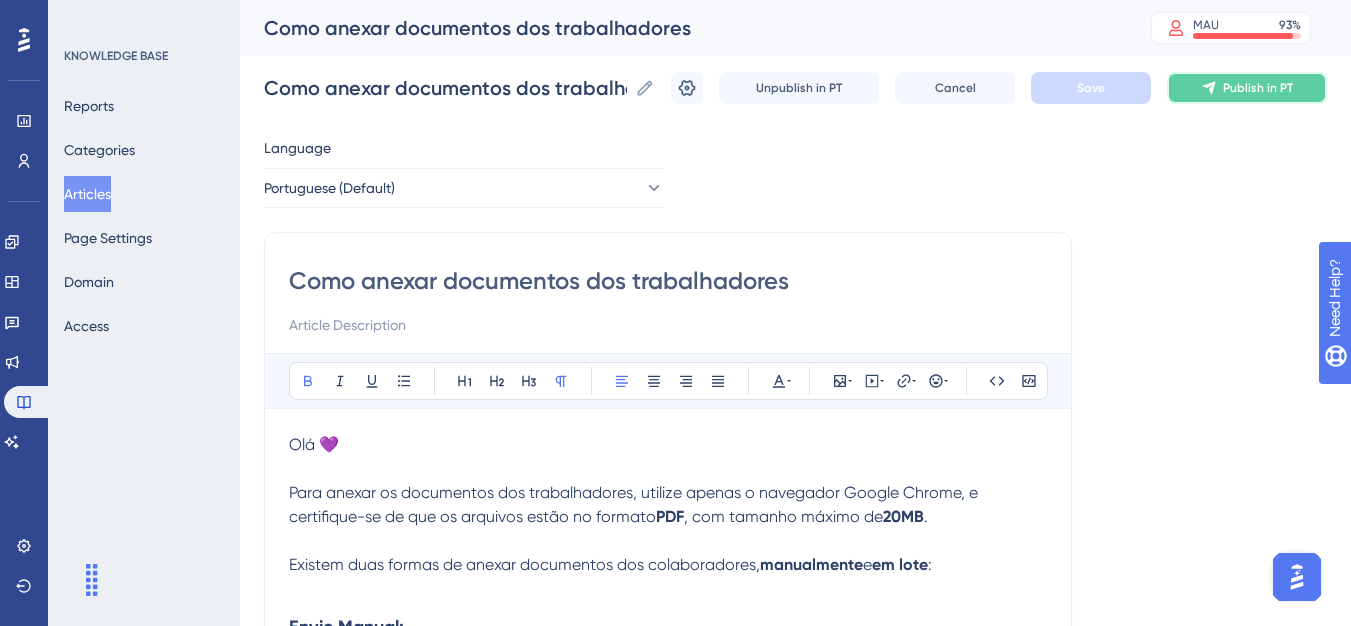 click on "Publish in PT" at bounding box center [1247, 88] 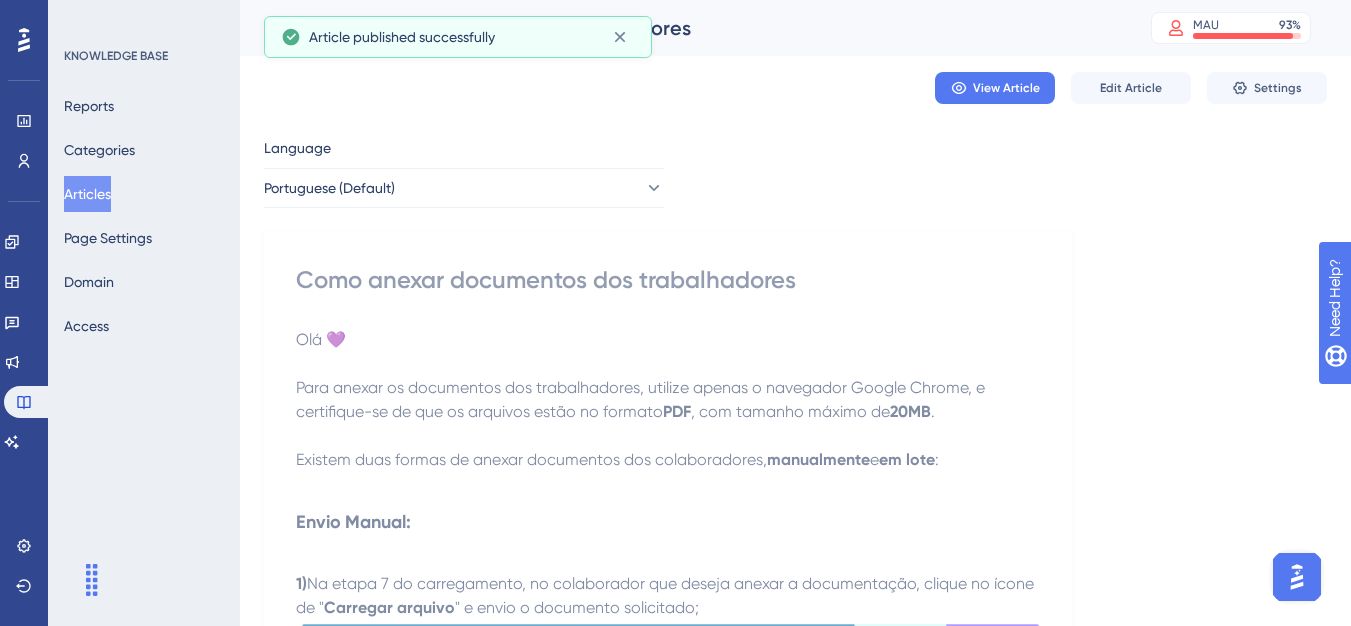 click on "Articles" at bounding box center [87, 194] 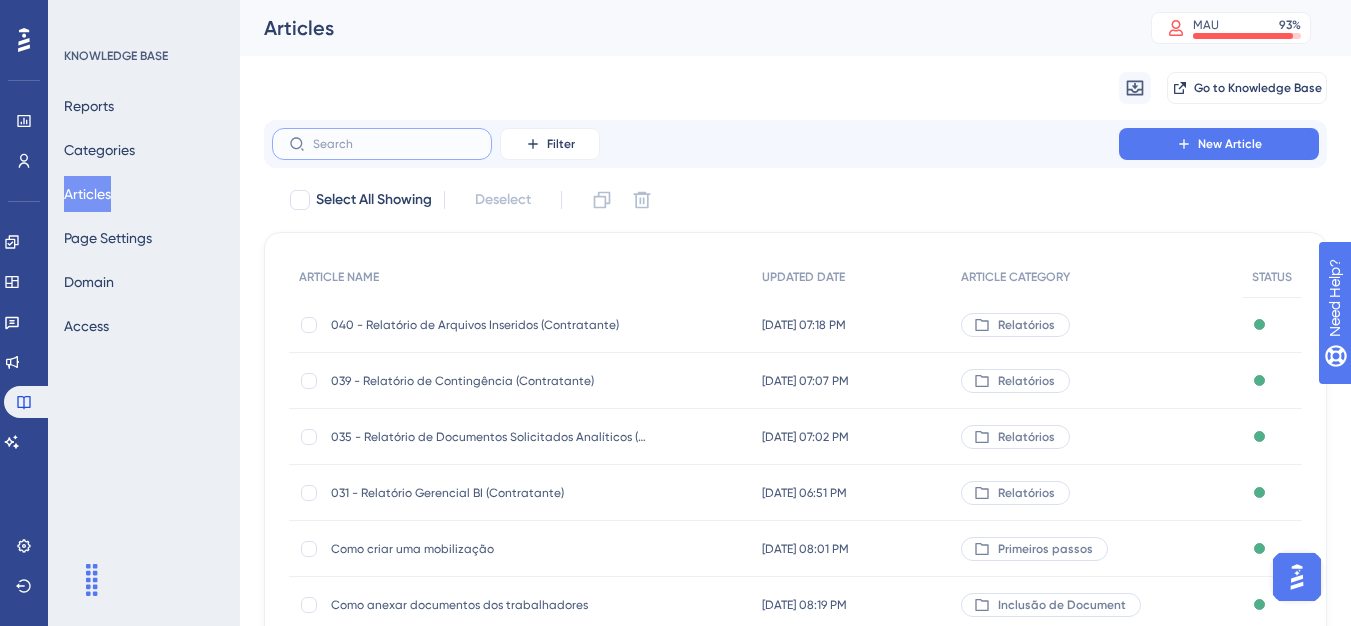 click at bounding box center (394, 144) 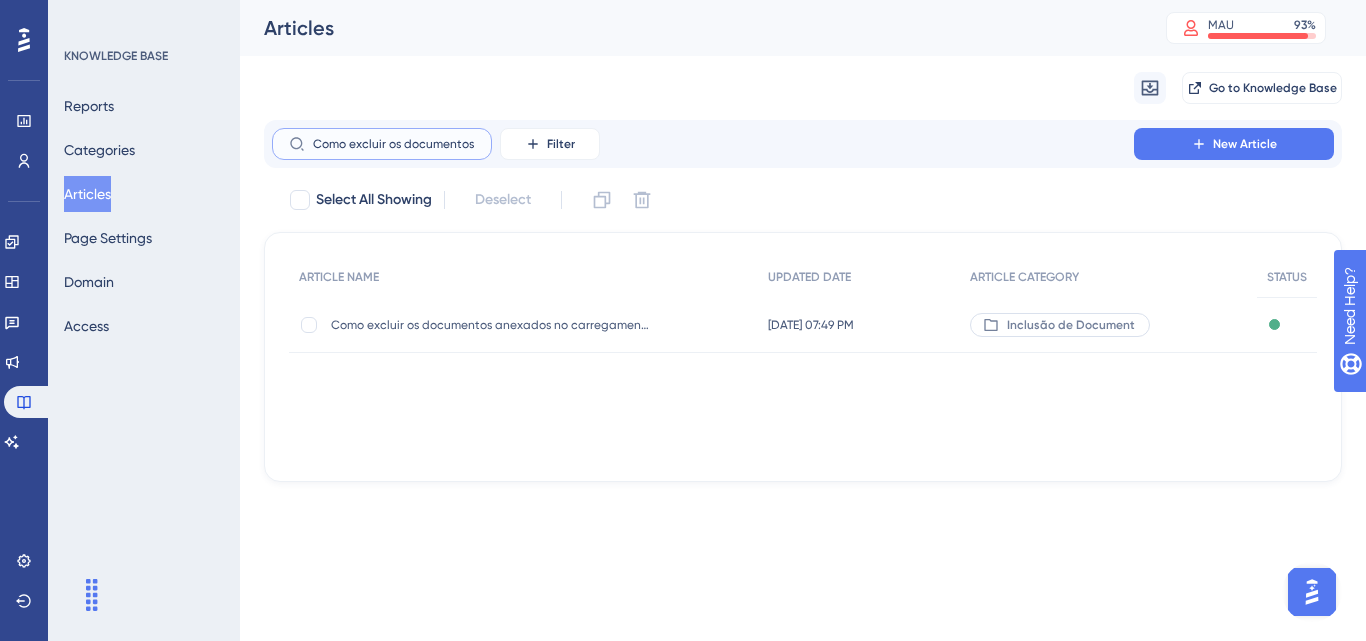 scroll, scrollTop: 0, scrollLeft: 153, axis: horizontal 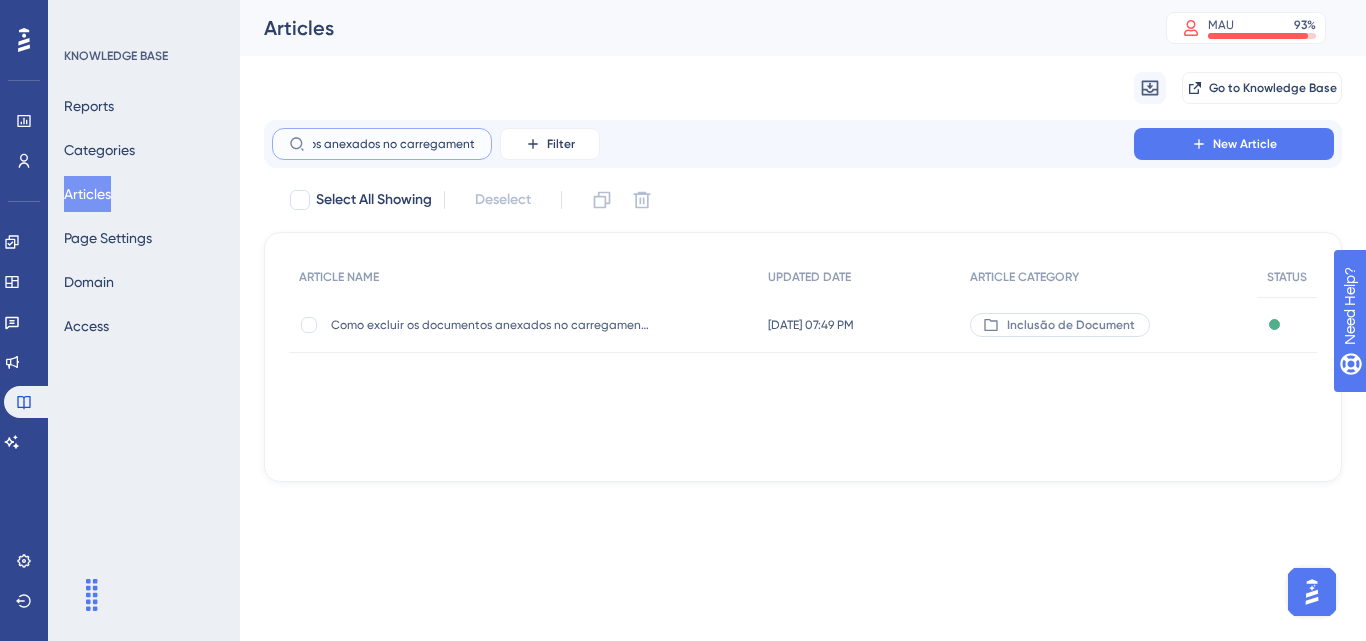type on "Como excluir os documentos anexados no carregamento" 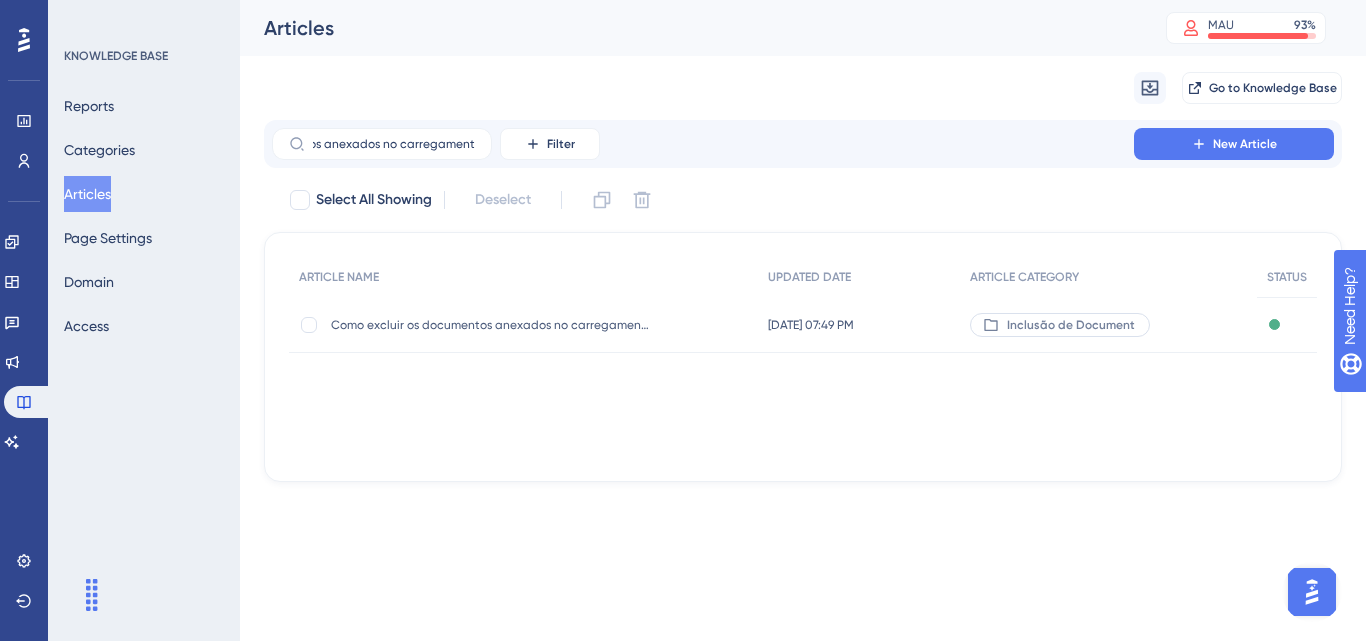 click on "[DATE] 07:49 PM [DATE] 07:49 PM" at bounding box center [859, 325] 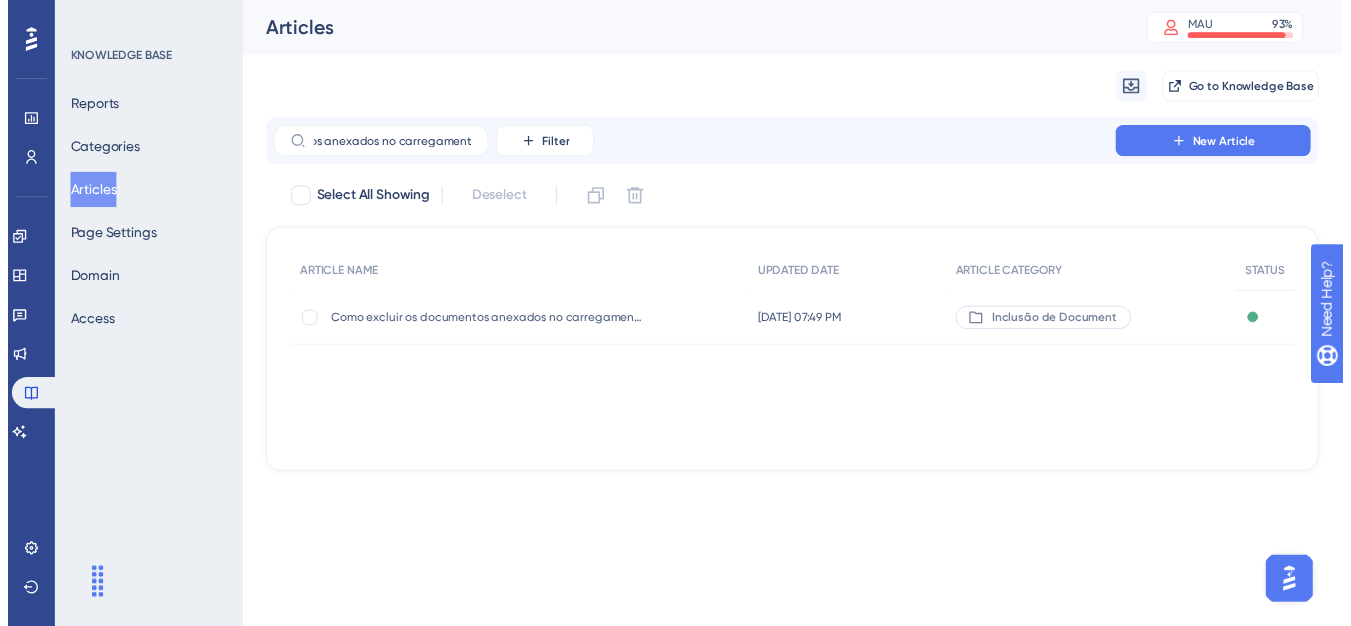 scroll, scrollTop: 0, scrollLeft: 0, axis: both 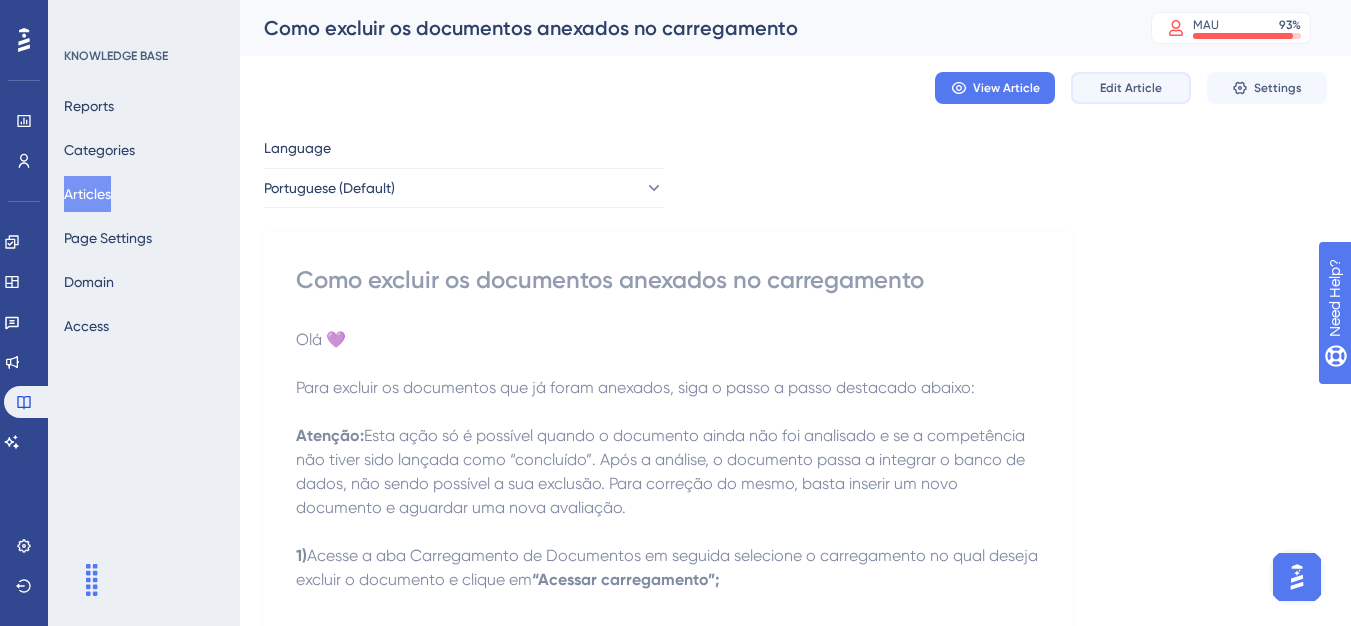 click on "Edit Article" at bounding box center (1131, 88) 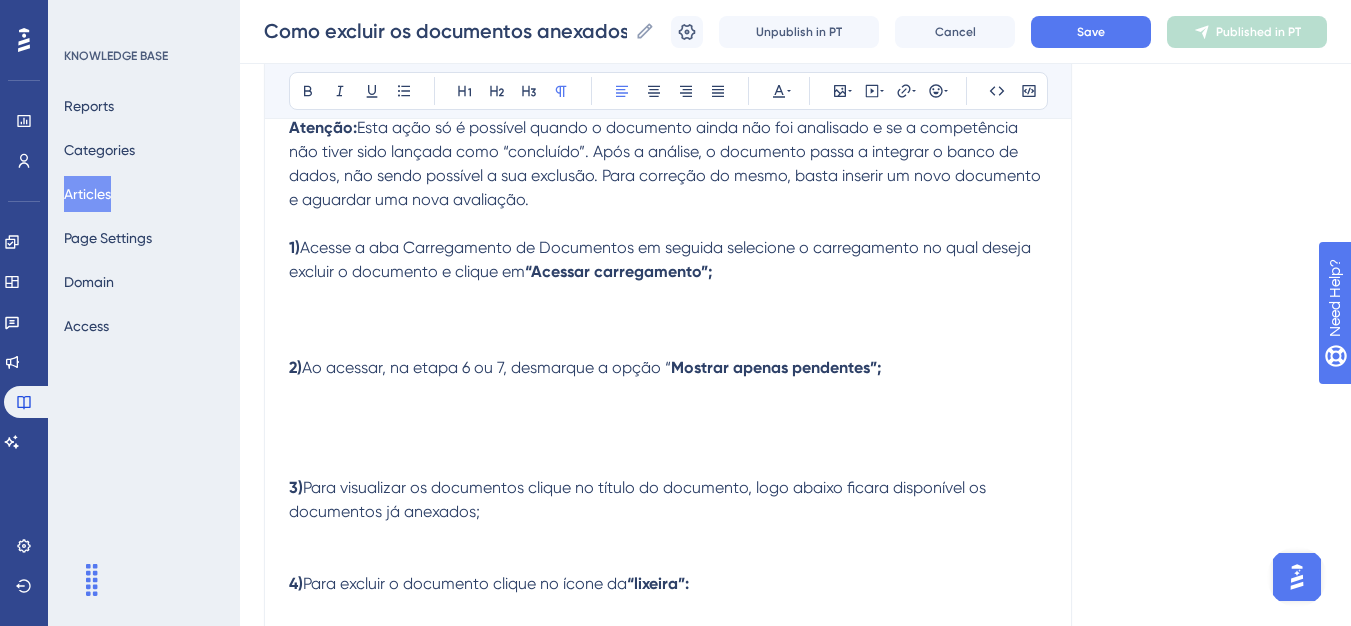 scroll, scrollTop: 285, scrollLeft: 0, axis: vertical 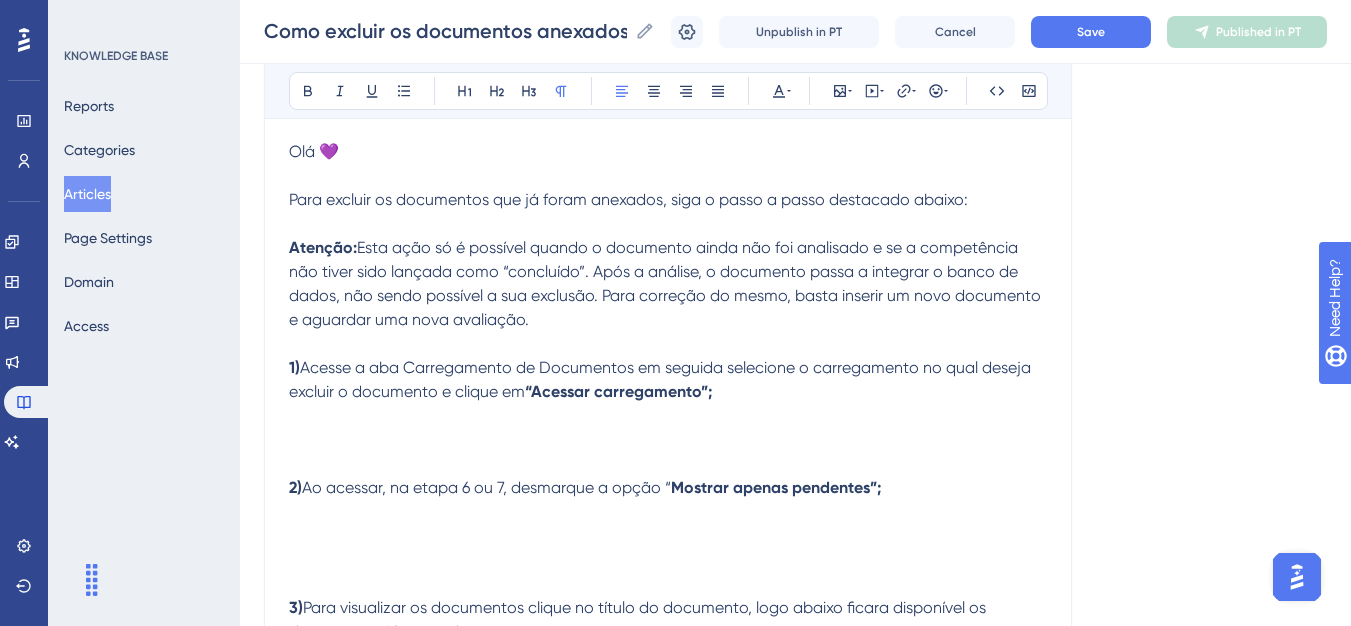 click at bounding box center [668, 428] 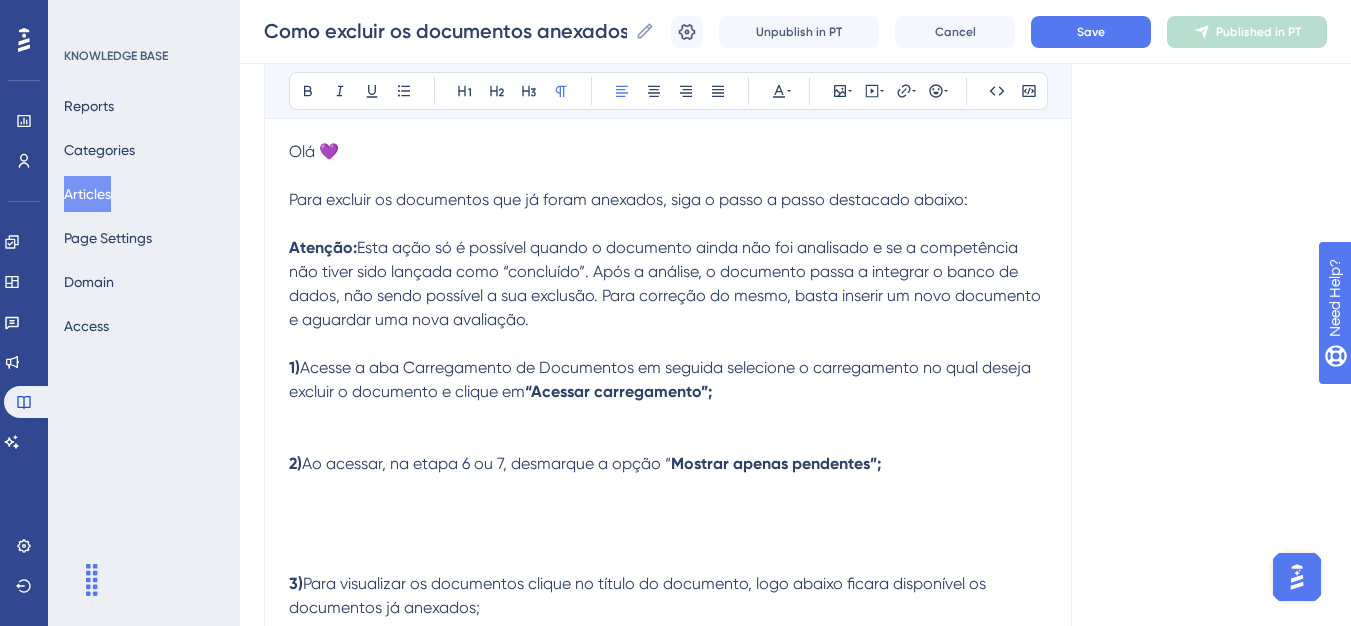 click on "1)  Acesse a aba Carregamento de Documentos em seguida selecione o carregamento no qual deseja excluir o documento e clique em  “Acessar carregamento”;" at bounding box center (668, 392) 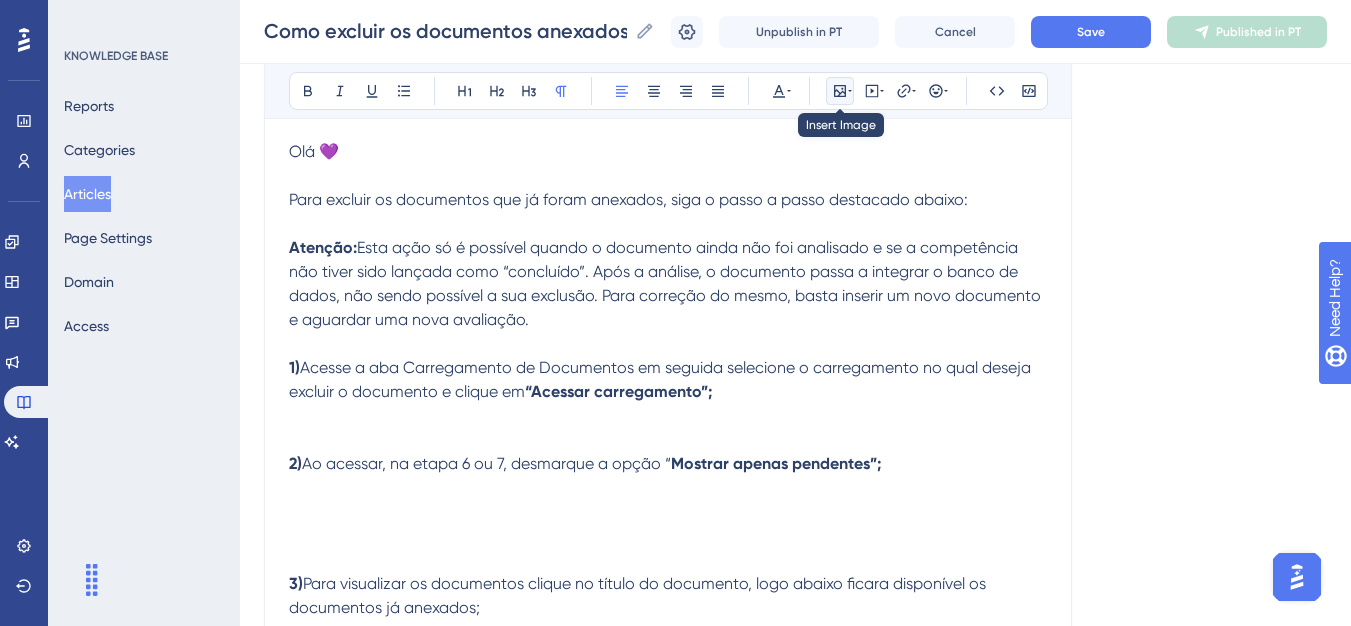 click 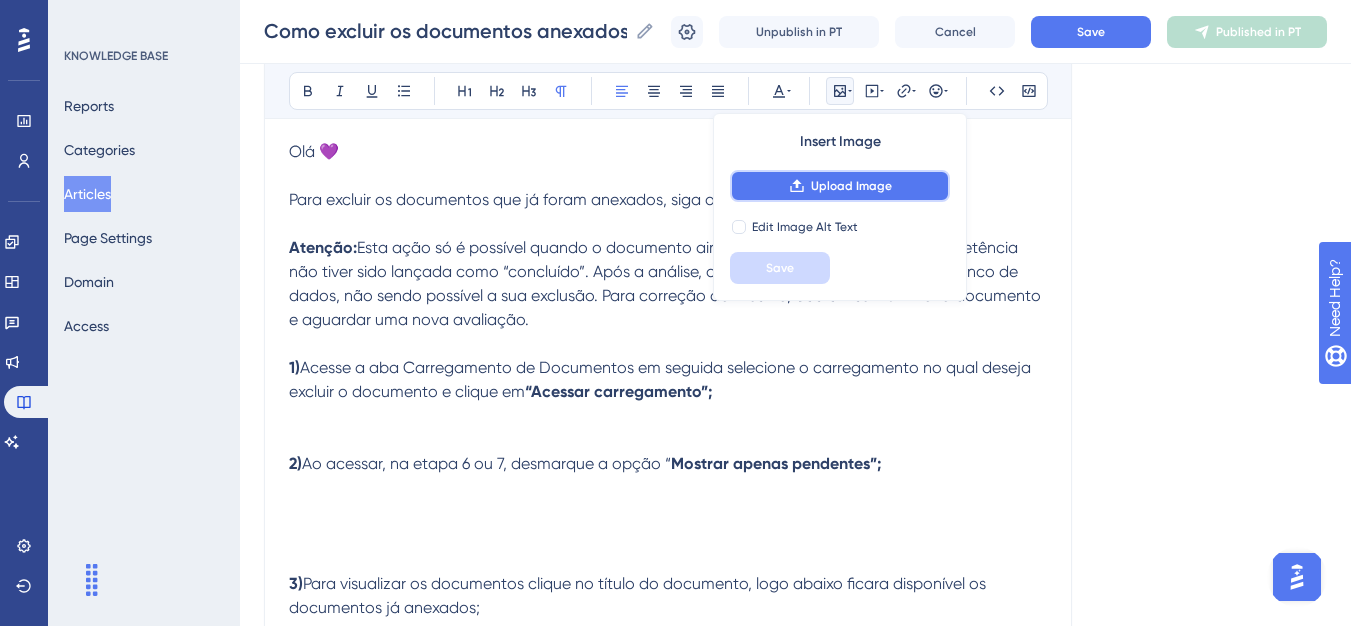 click on "Upload Image" at bounding box center [840, 186] 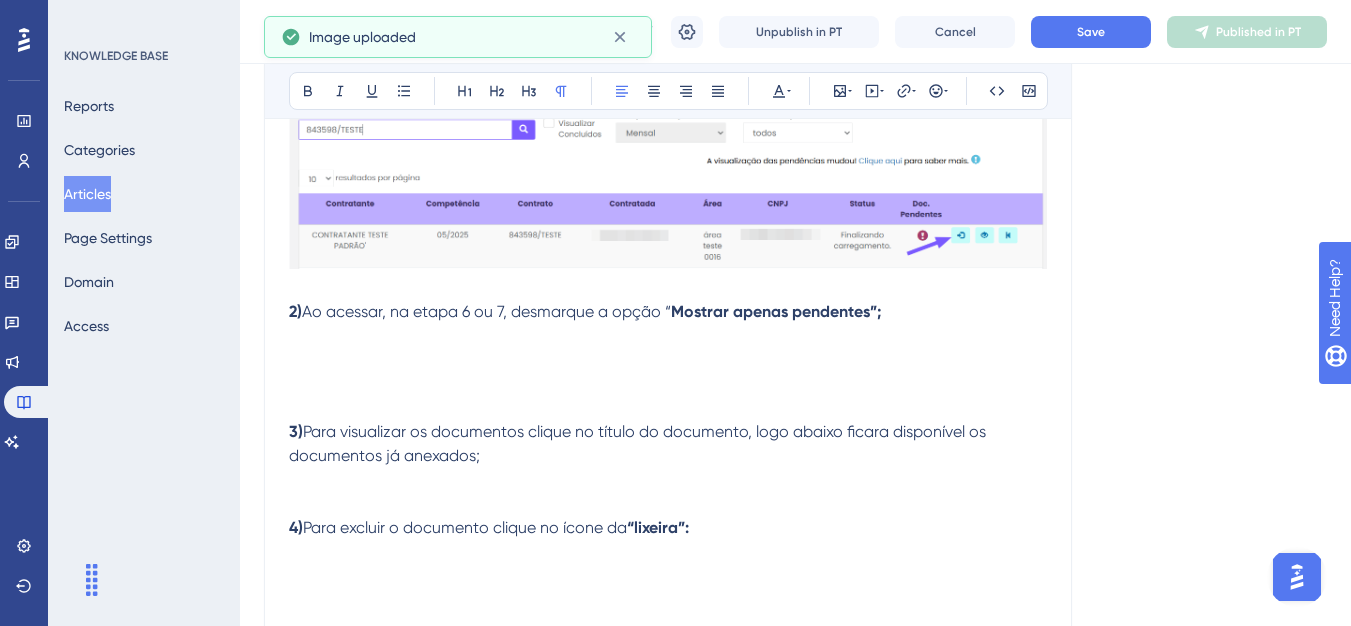 scroll, scrollTop: 585, scrollLeft: 0, axis: vertical 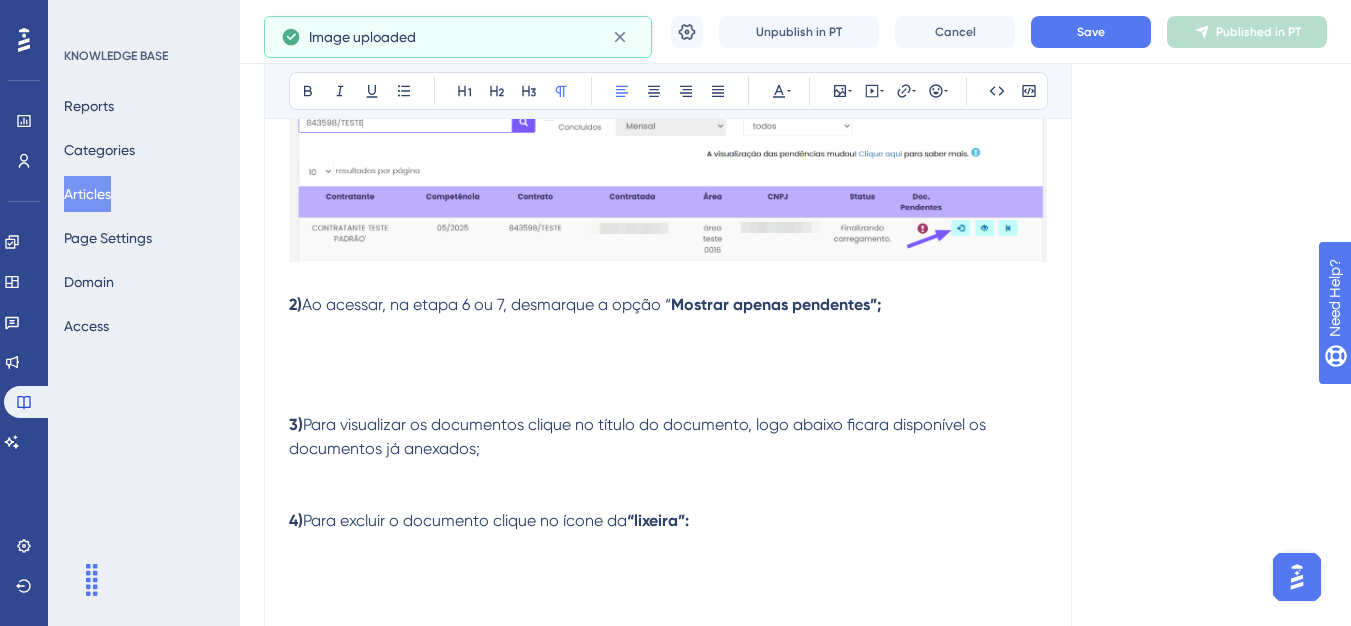 click at bounding box center (668, 329) 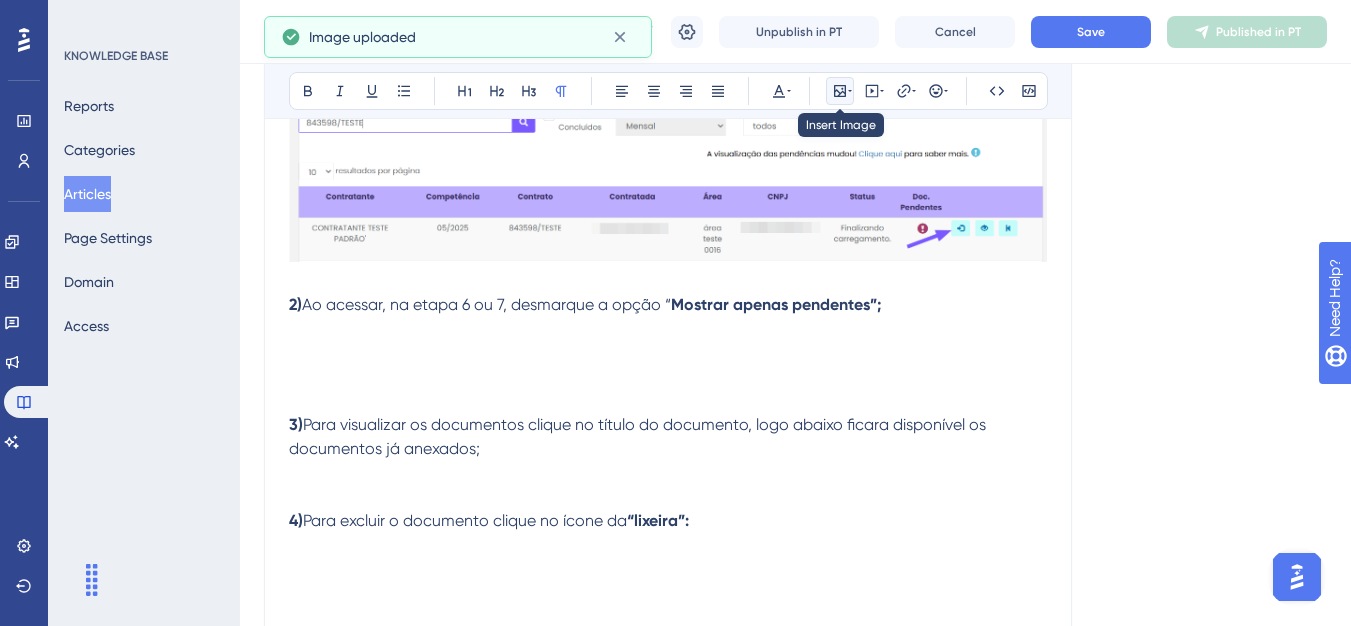 click 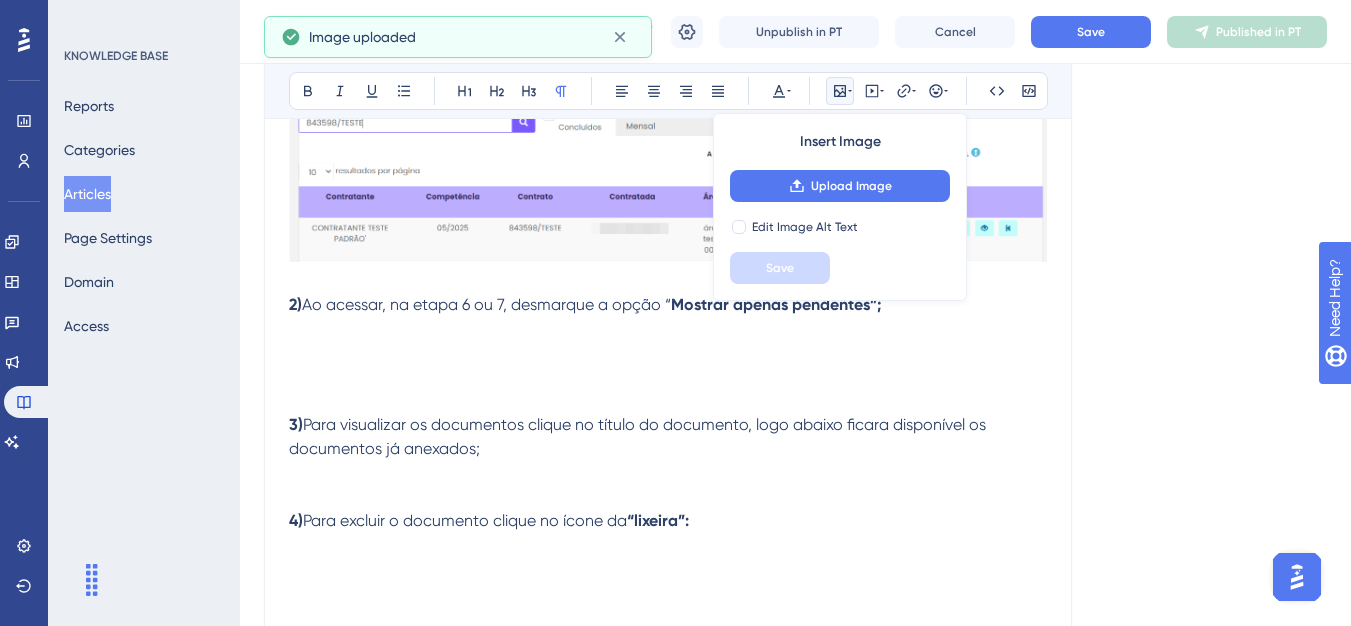 click on "Insert Image Upload Image Edit Image Alt Text Save" at bounding box center (840, 207) 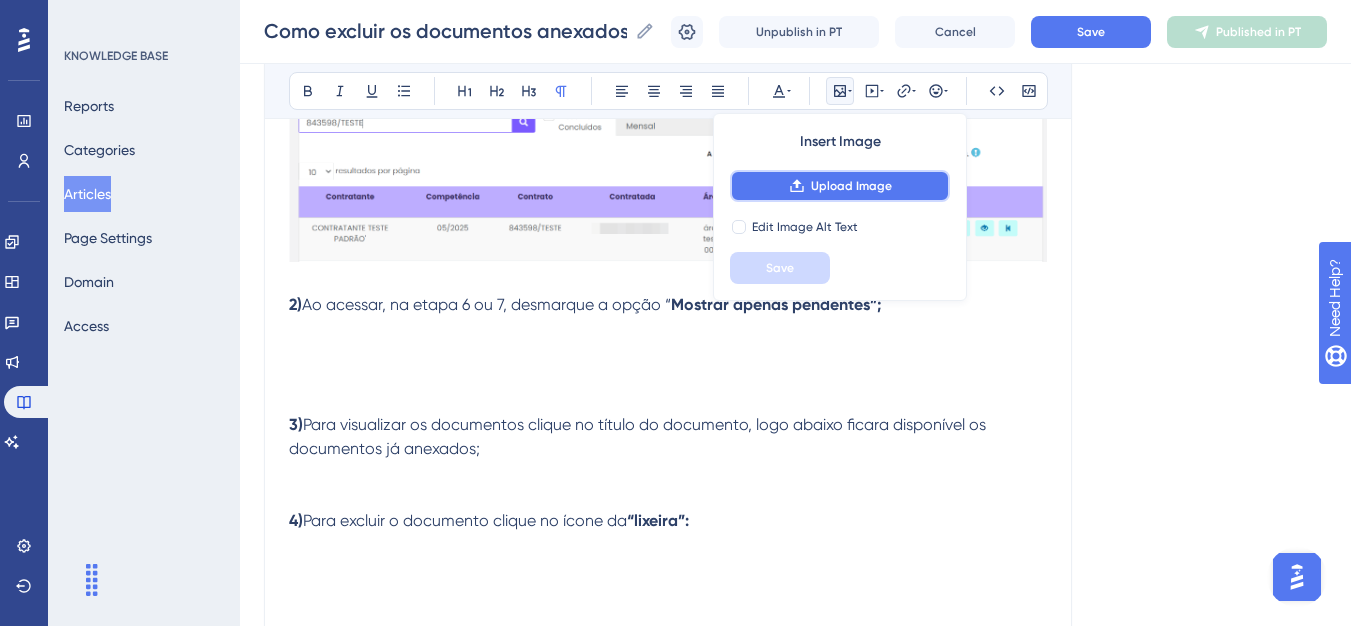 click on "Upload Image" at bounding box center (840, 186) 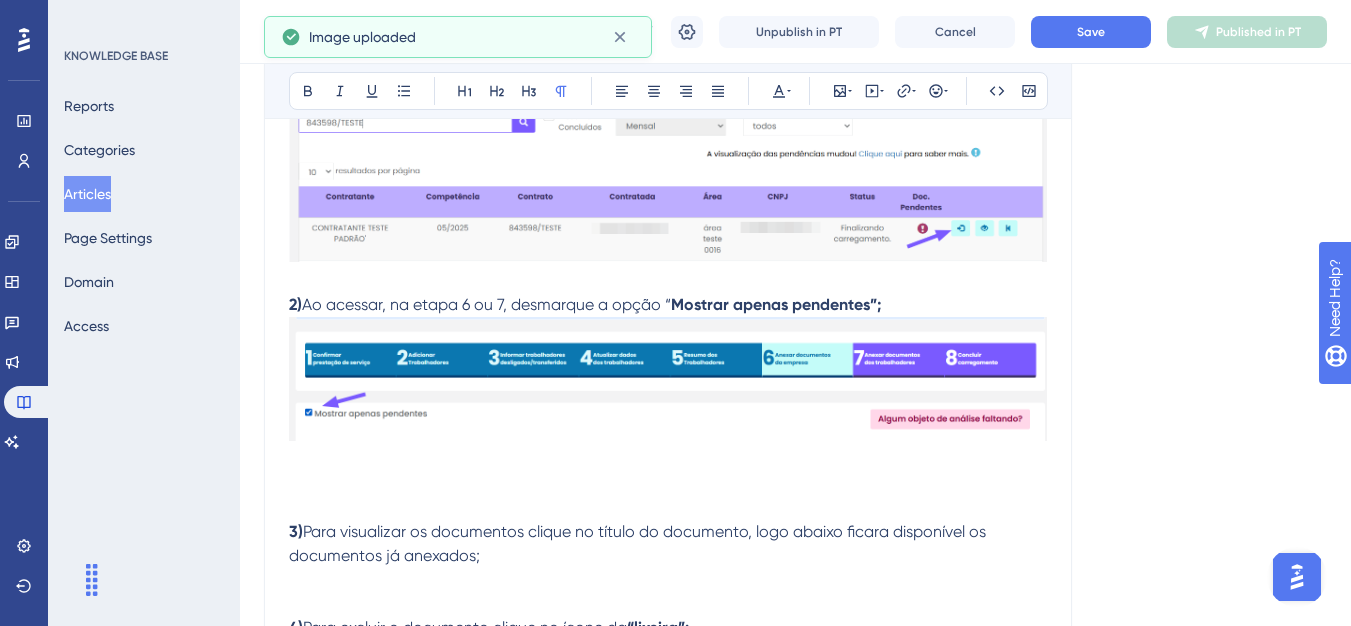 click at bounding box center [668, 508] 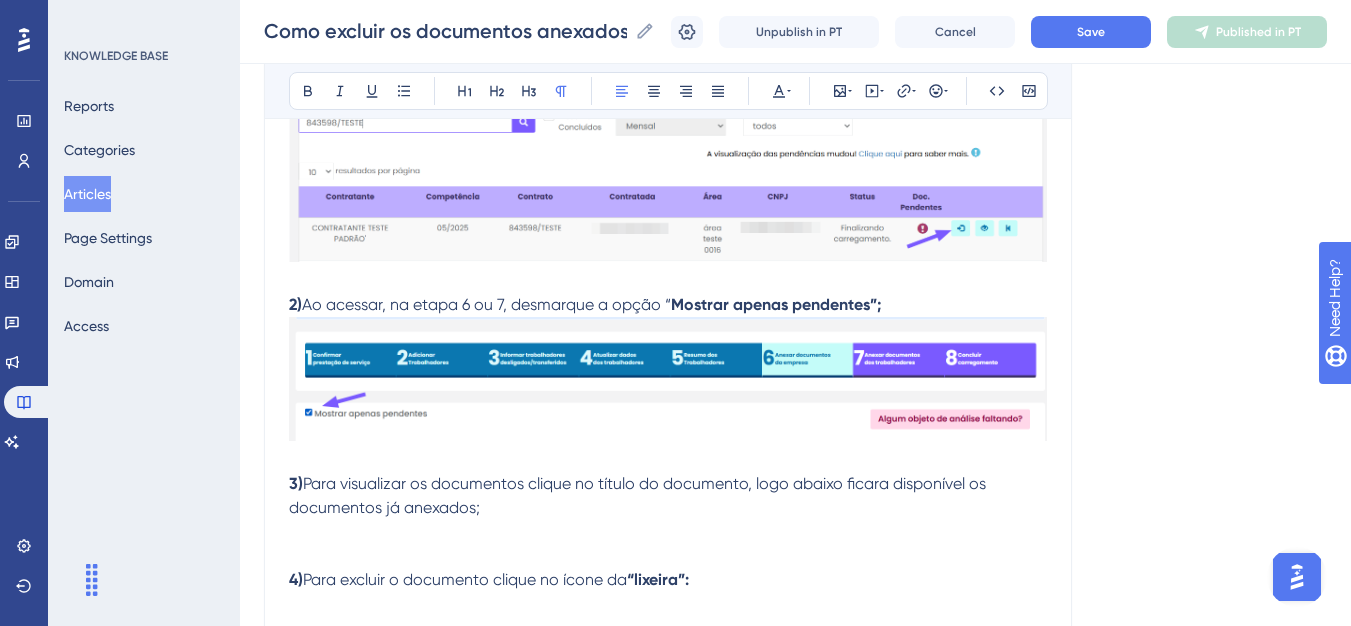 click at bounding box center (668, 532) 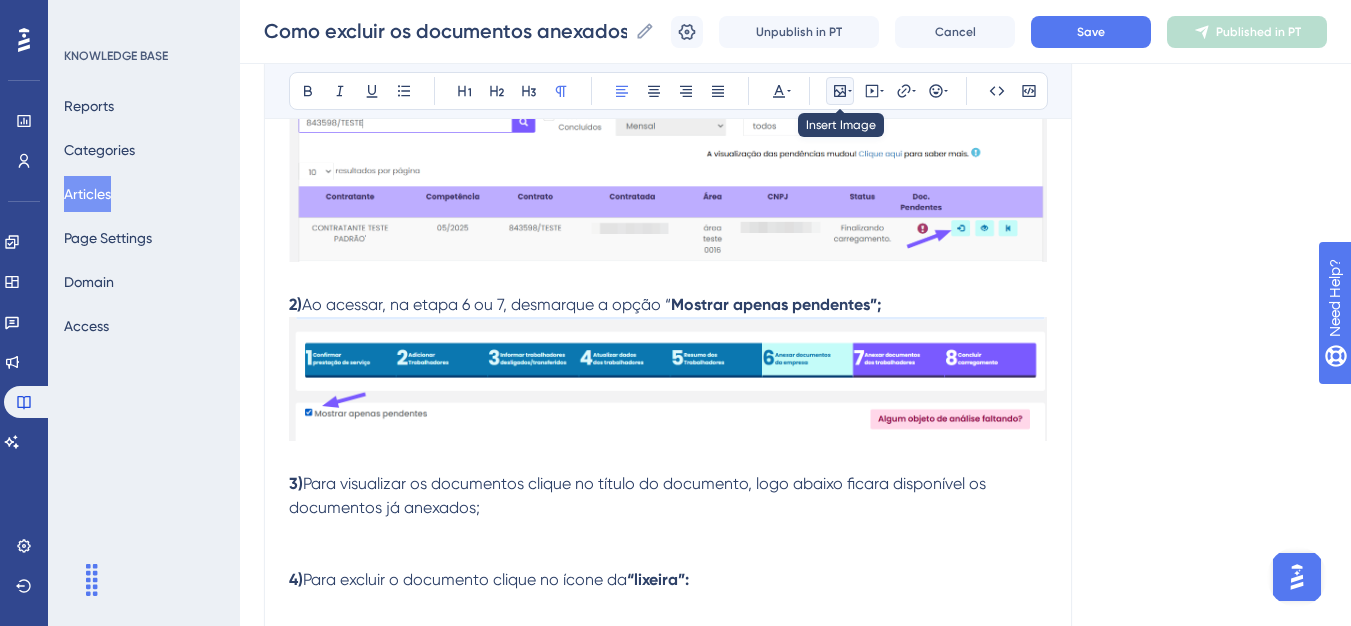 click 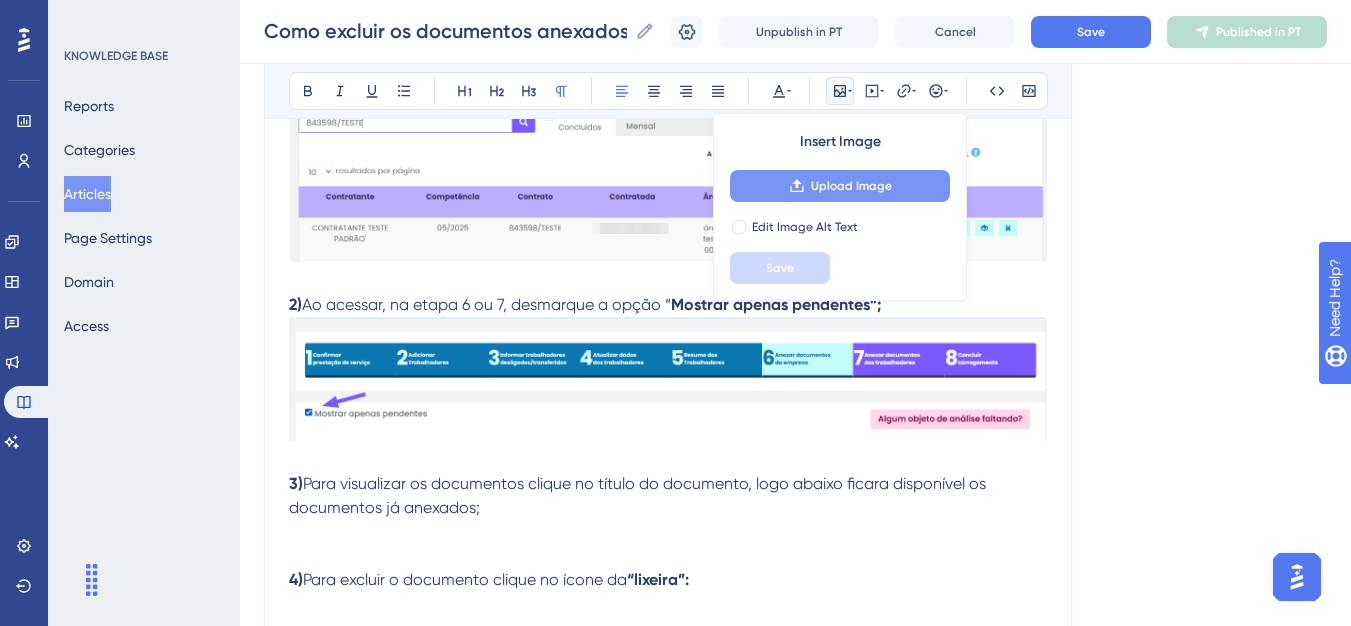 click on "Upload Image" at bounding box center [851, 186] 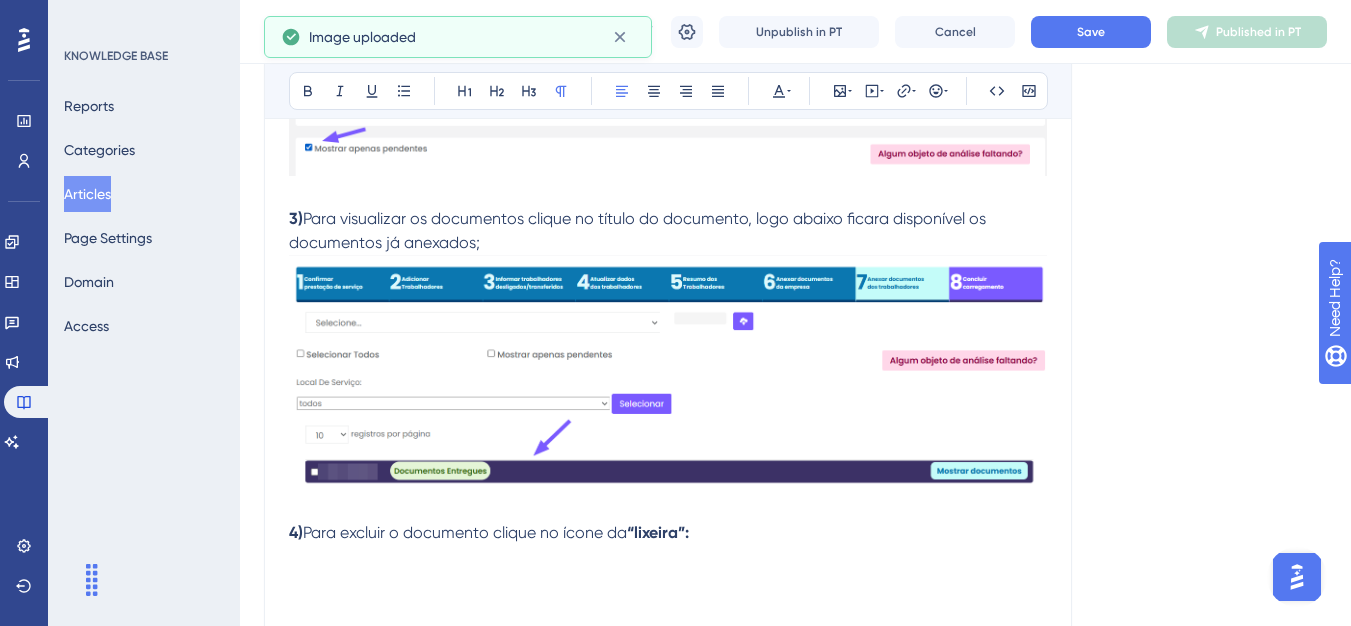 scroll, scrollTop: 885, scrollLeft: 0, axis: vertical 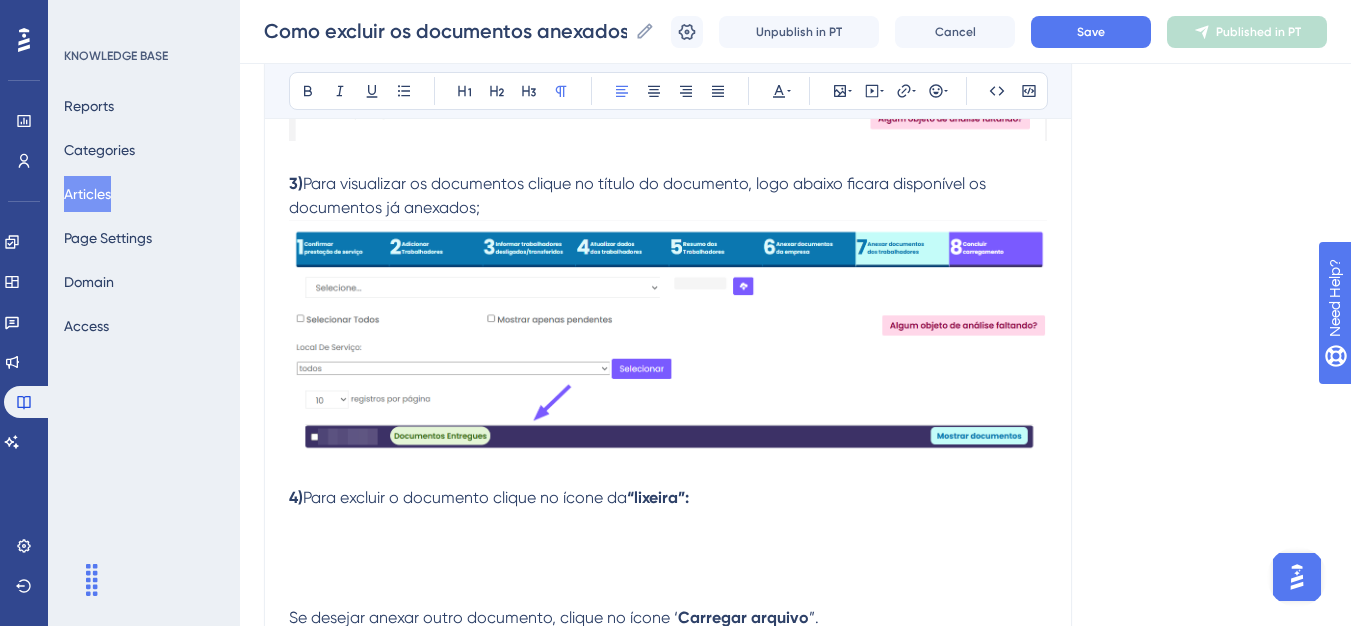 click at bounding box center [668, 546] 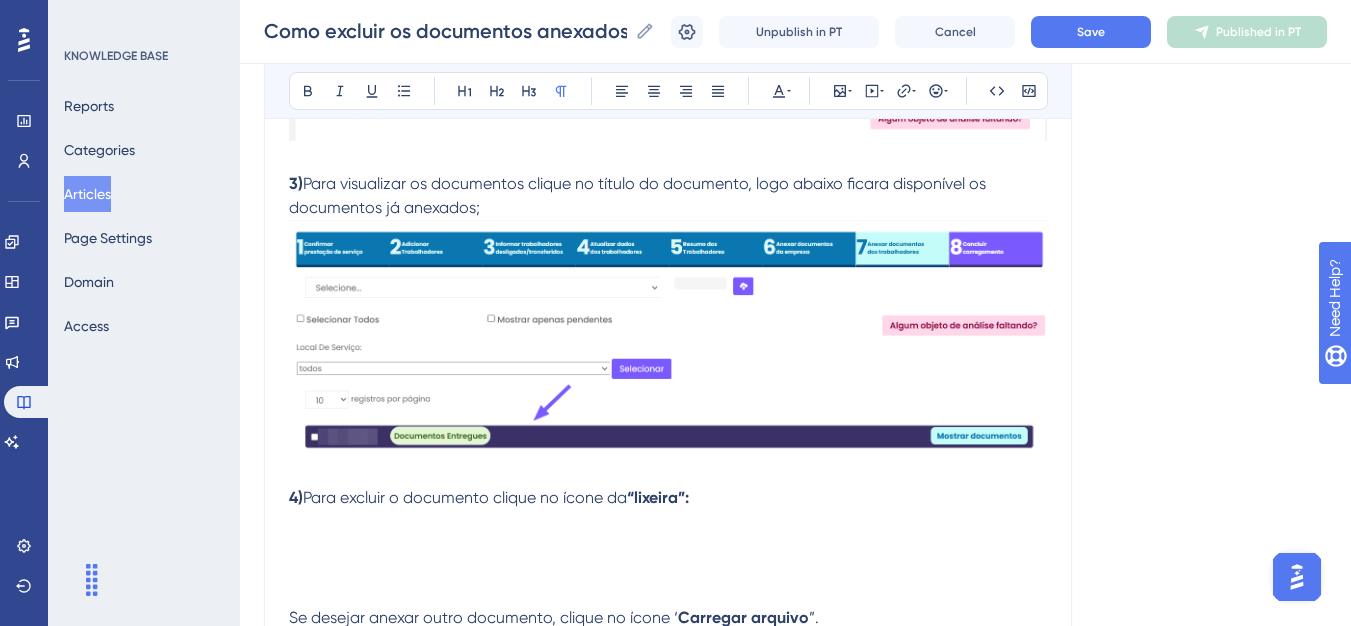 click at bounding box center [668, 570] 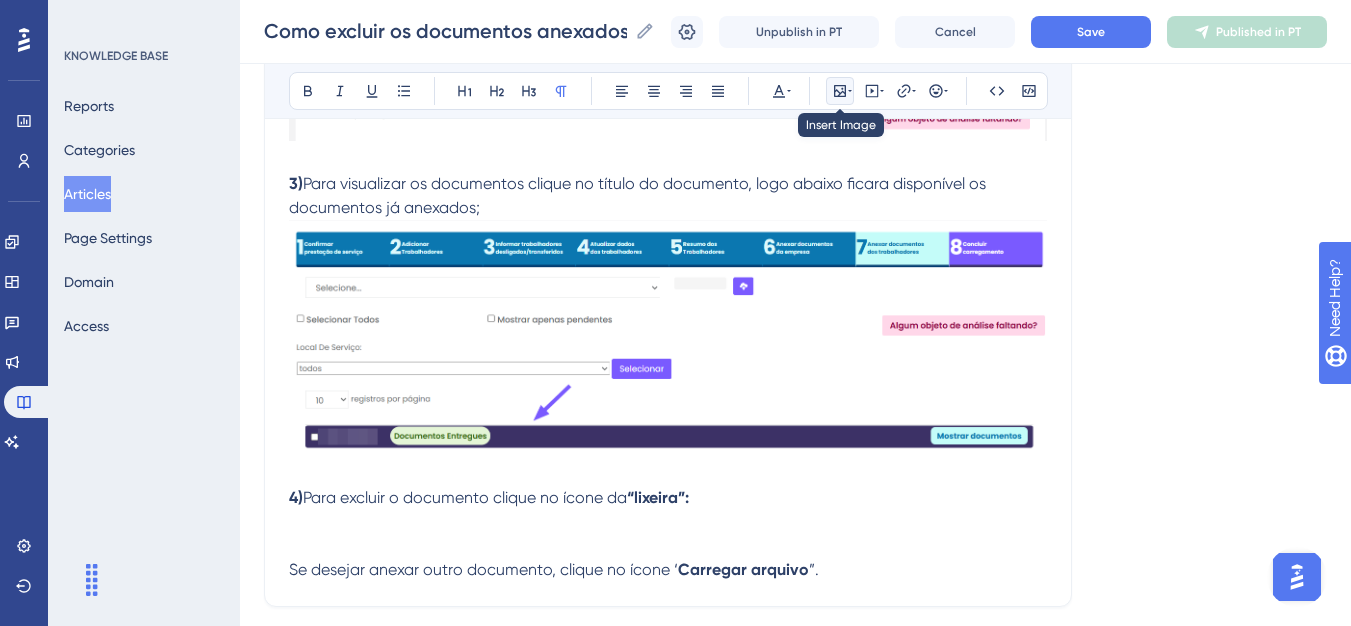click 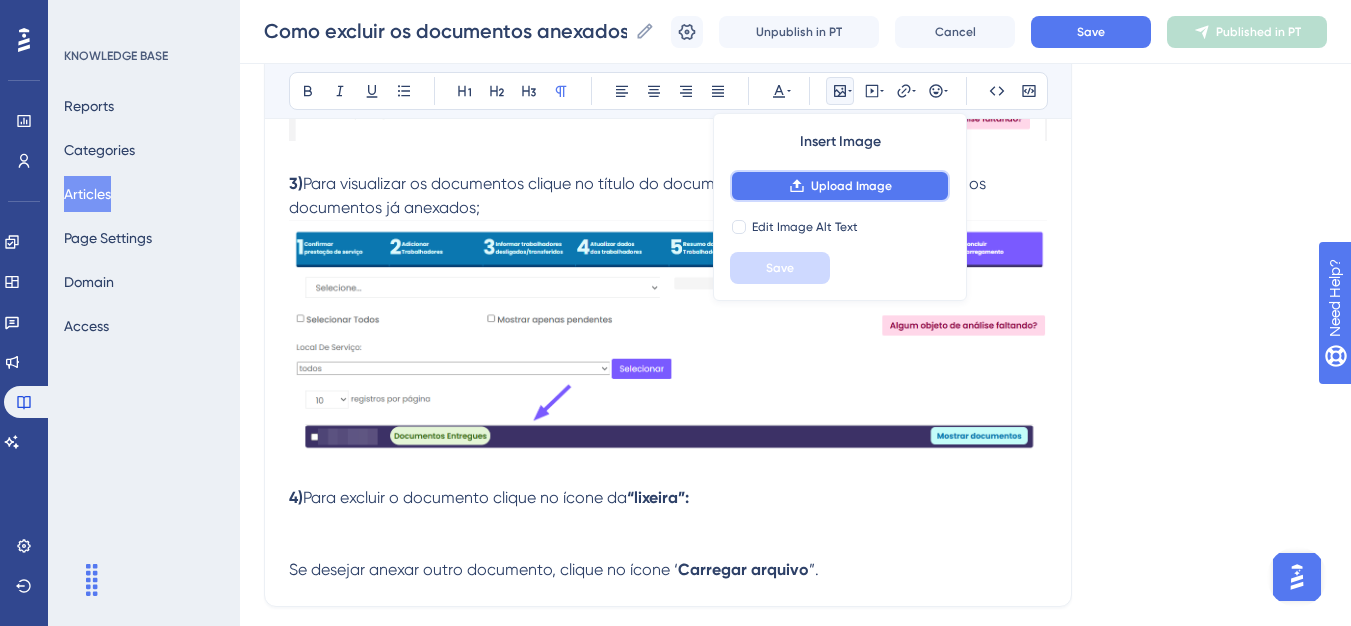 click on "Upload Image" at bounding box center (851, 186) 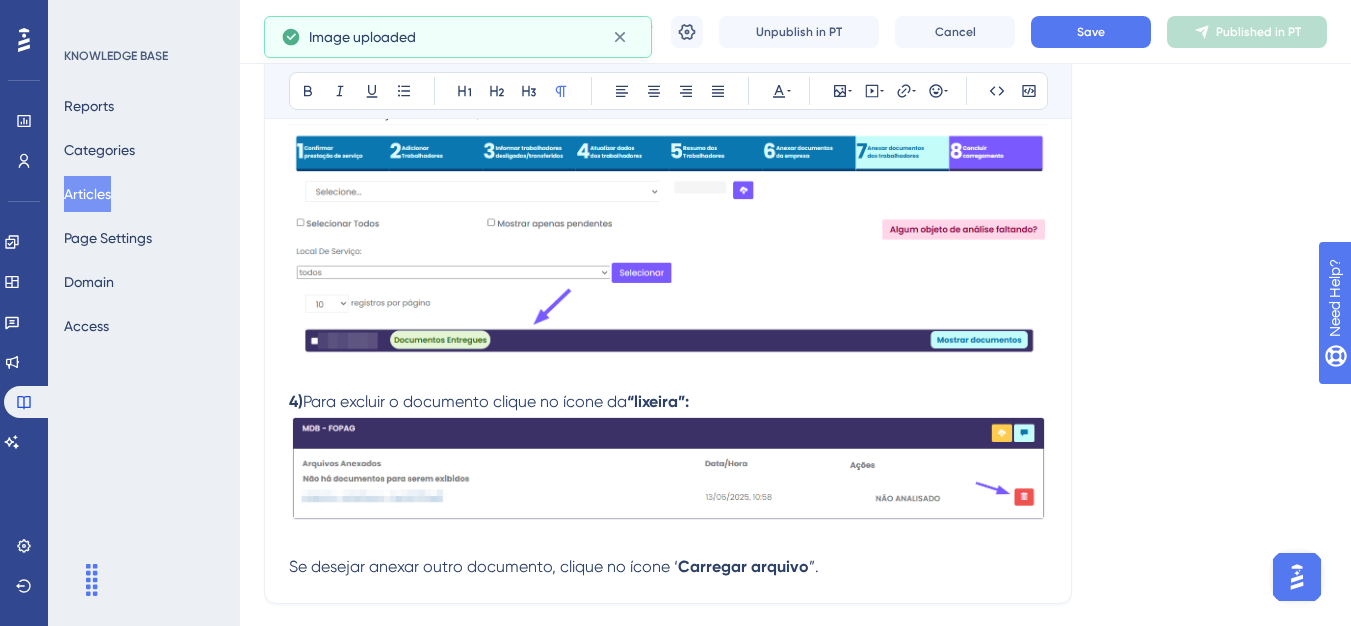 scroll, scrollTop: 1085, scrollLeft: 0, axis: vertical 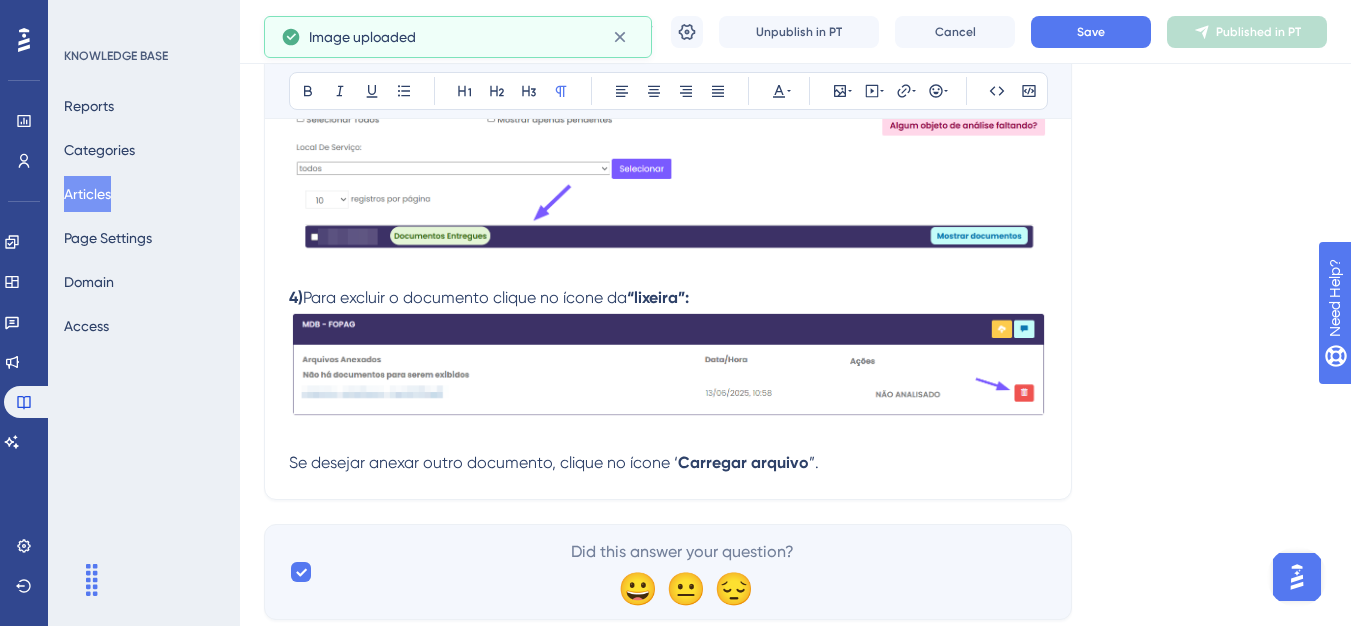 click on "Como excluir os documentos anexados no carregamento Bold Italic Underline Bullet Point Heading 1 Heading 2 Heading 3 Normal Align Left Align Center Align Right Align Justify Text Color Insert Image Embed Video Hyperlink Emojis Code Code Block Olá 💜 Para excluir os documentos que já foram anexados, siga o passo a passo destacado abaixo: Atenção:  Esta ação só é possível quando o documento ainda não foi analisado e se a competência não tiver sido lançada como “concluído”. Após a análise, o documento passa a integrar o banco de dados, não sendo possível a sua exclusão. Para correção do mesmo, basta inserir um novo documento e aguardar uma nova avaliação.   1)  Acesse a aba Carregamento de Documentos em seguida selecione o carregamento no qual deseja excluir o documento e clique em  “Acessar carregamento”;   2)  Ao acessar, na etapa 6 ou 7, desmarque a opção “ Mostrar apenas pendentes”; 3)   4)  Para excluir o documento clique no ícone da  “lixeira”: ”." at bounding box center (668, -181) 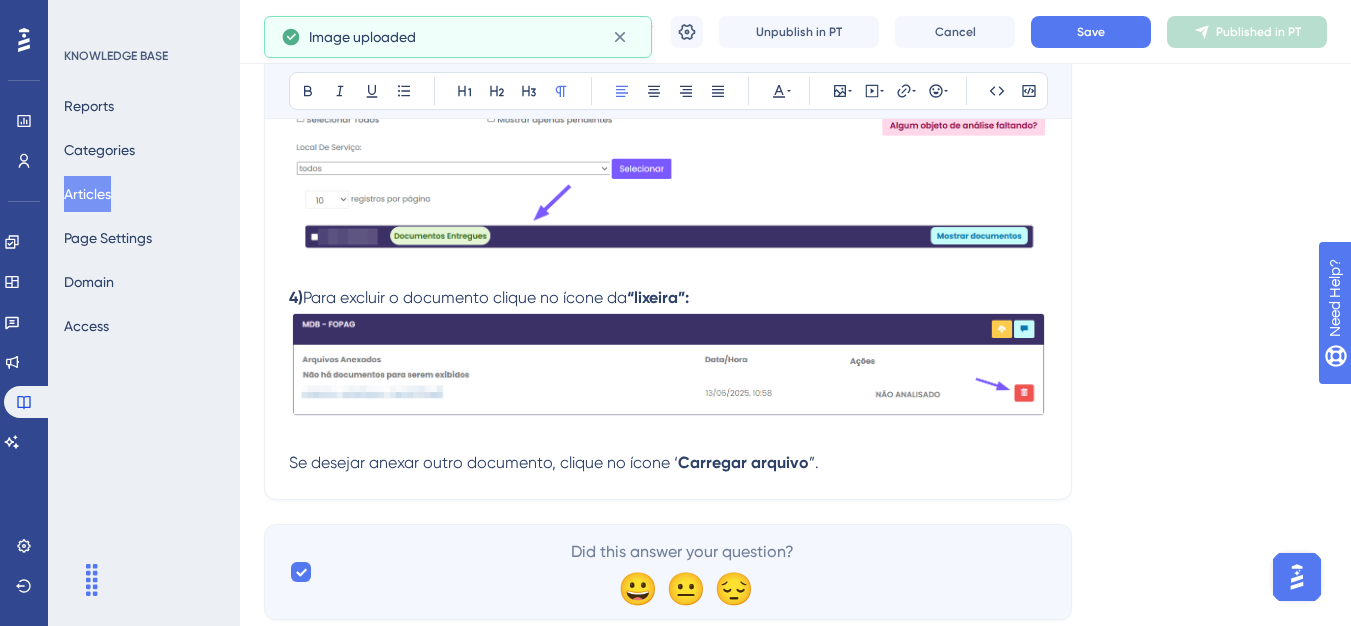 click on "Se desejar anexar outro documento, clique no ícone ‘ Carregar arquivo ”." at bounding box center [668, 463] 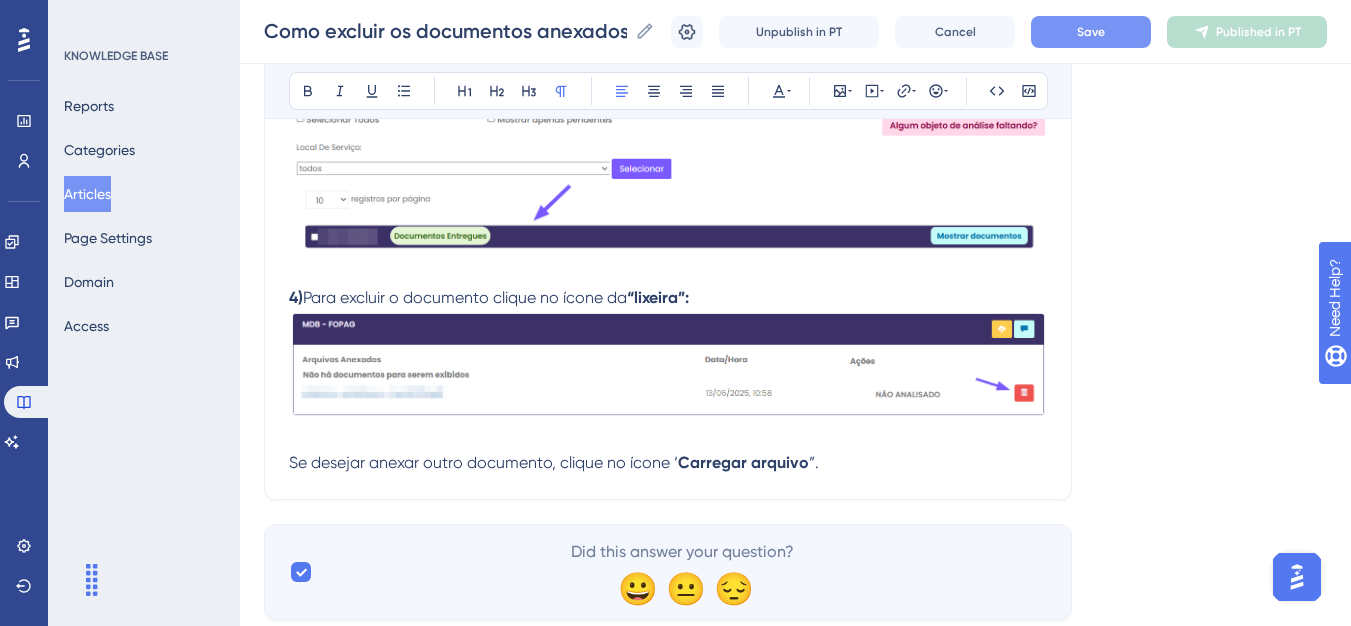 click on "Save" at bounding box center (1091, 32) 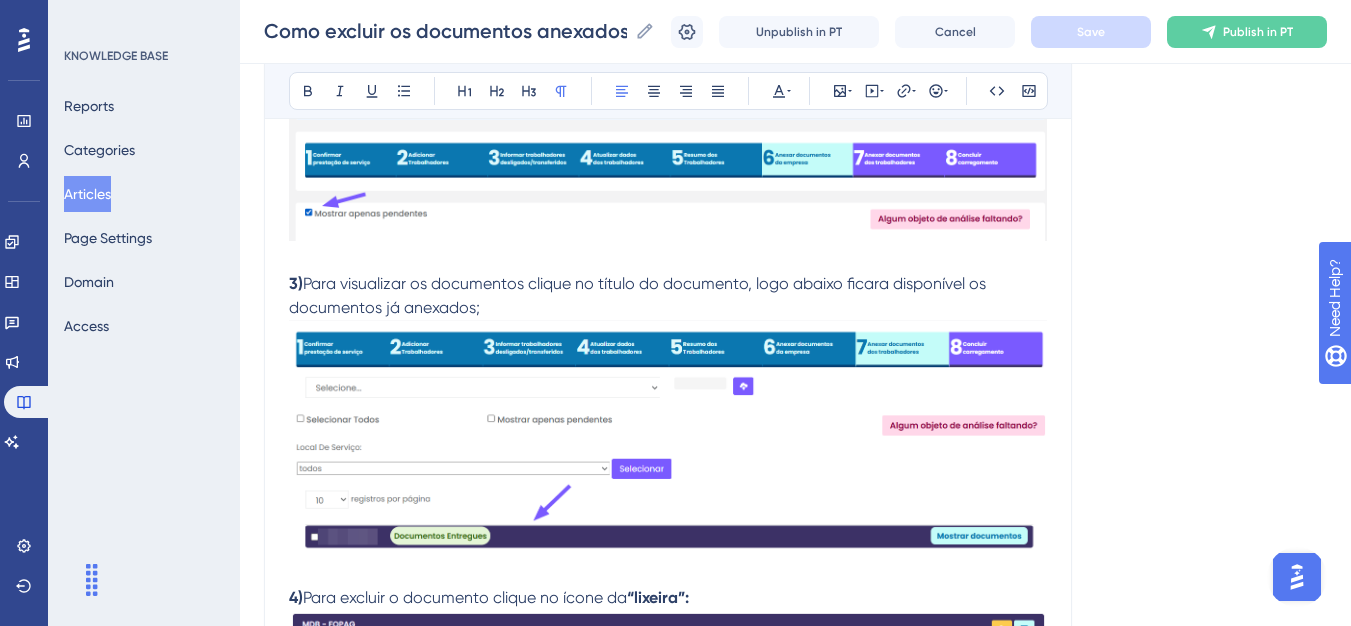 scroll, scrollTop: 885, scrollLeft: 0, axis: vertical 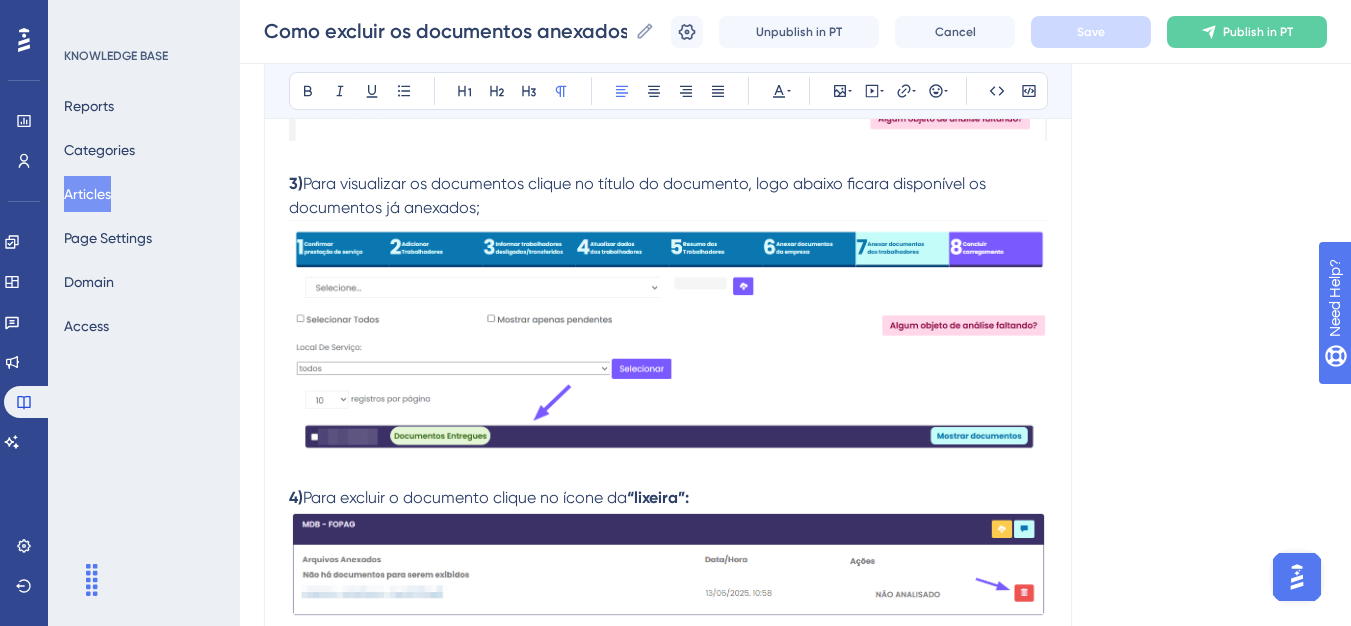 click at bounding box center [668, 474] 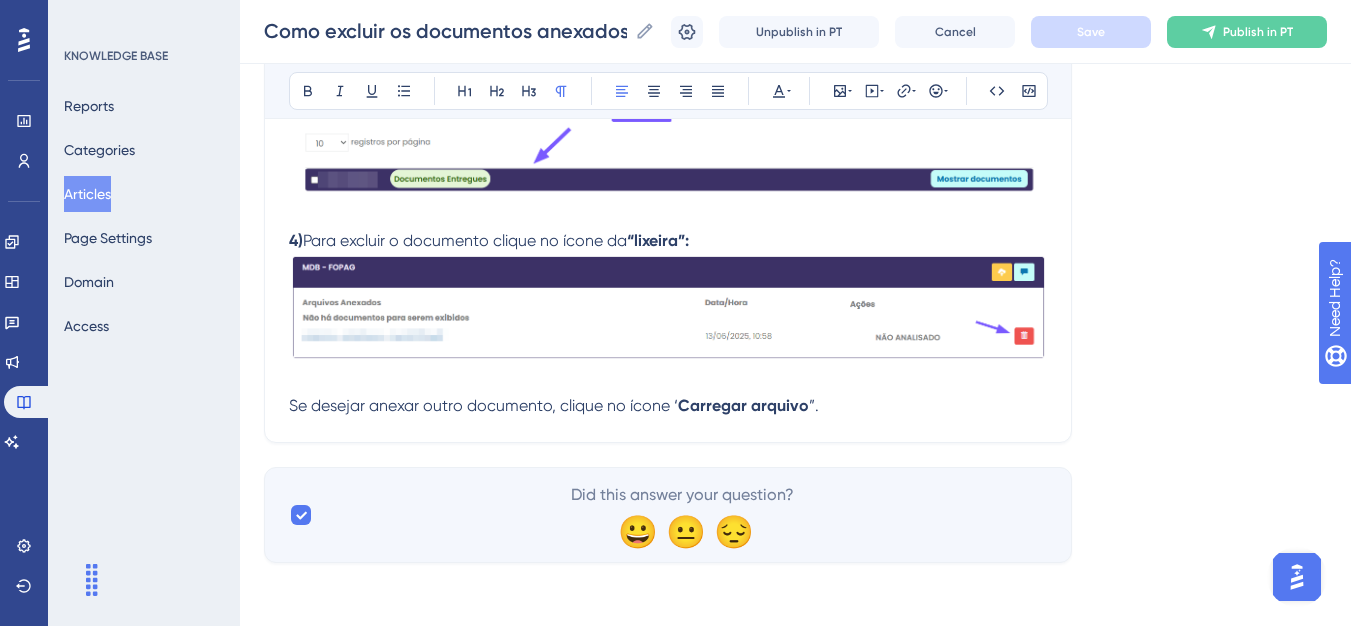 scroll, scrollTop: 1143, scrollLeft: 0, axis: vertical 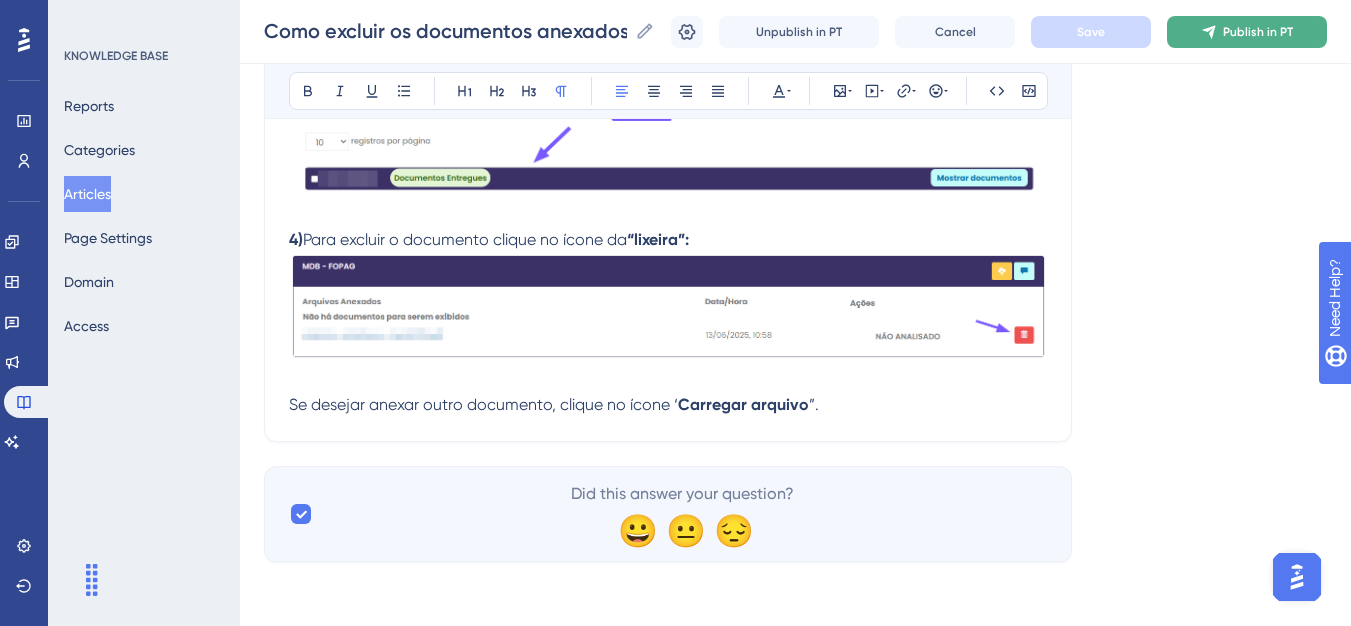 click on "Publish in PT" at bounding box center [1258, 32] 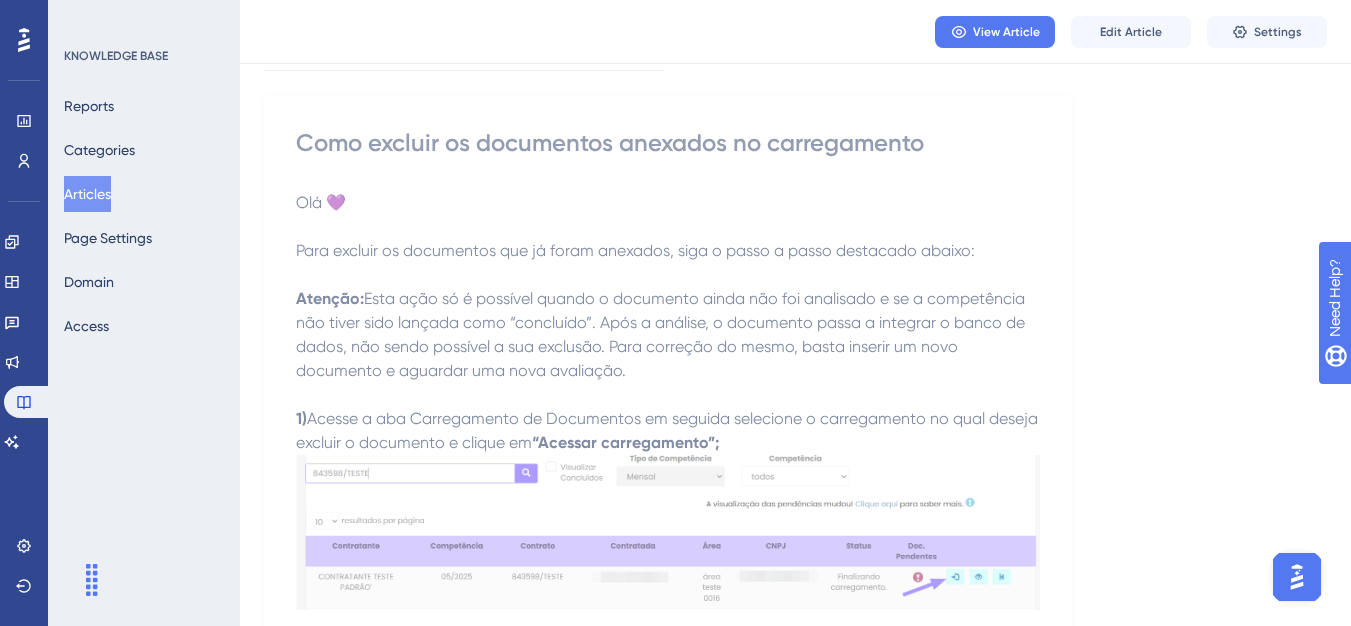 scroll, scrollTop: 0, scrollLeft: 0, axis: both 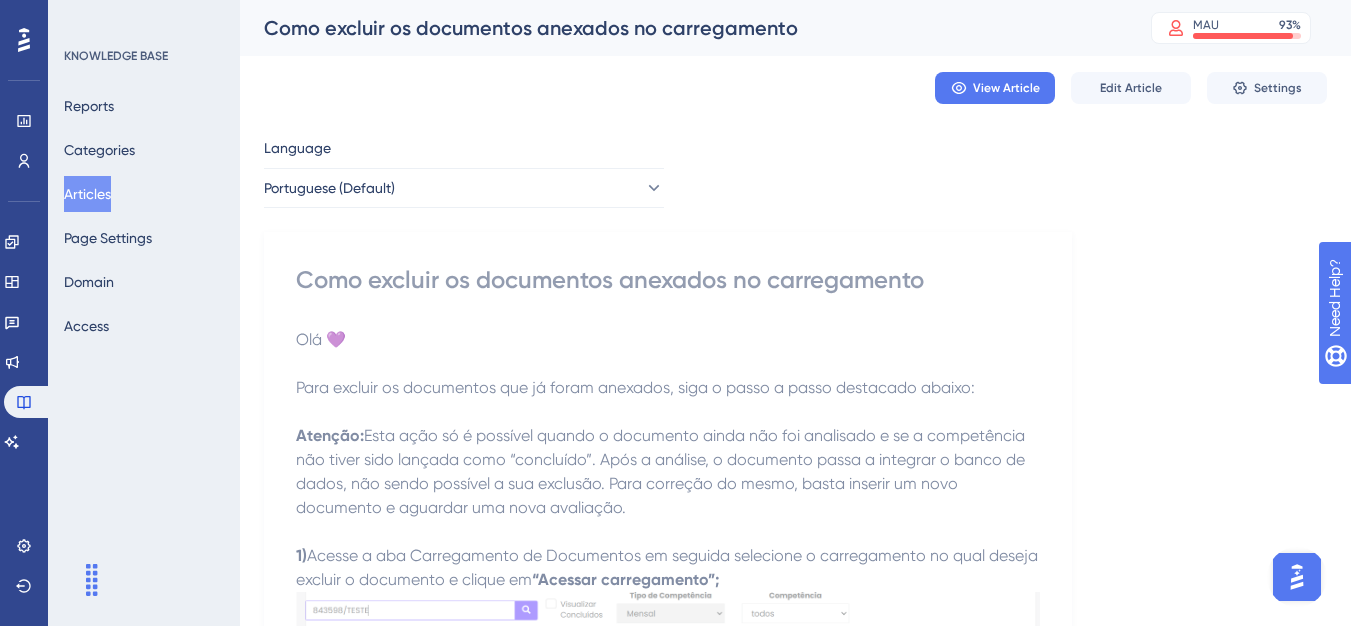 click on "Articles" at bounding box center (87, 194) 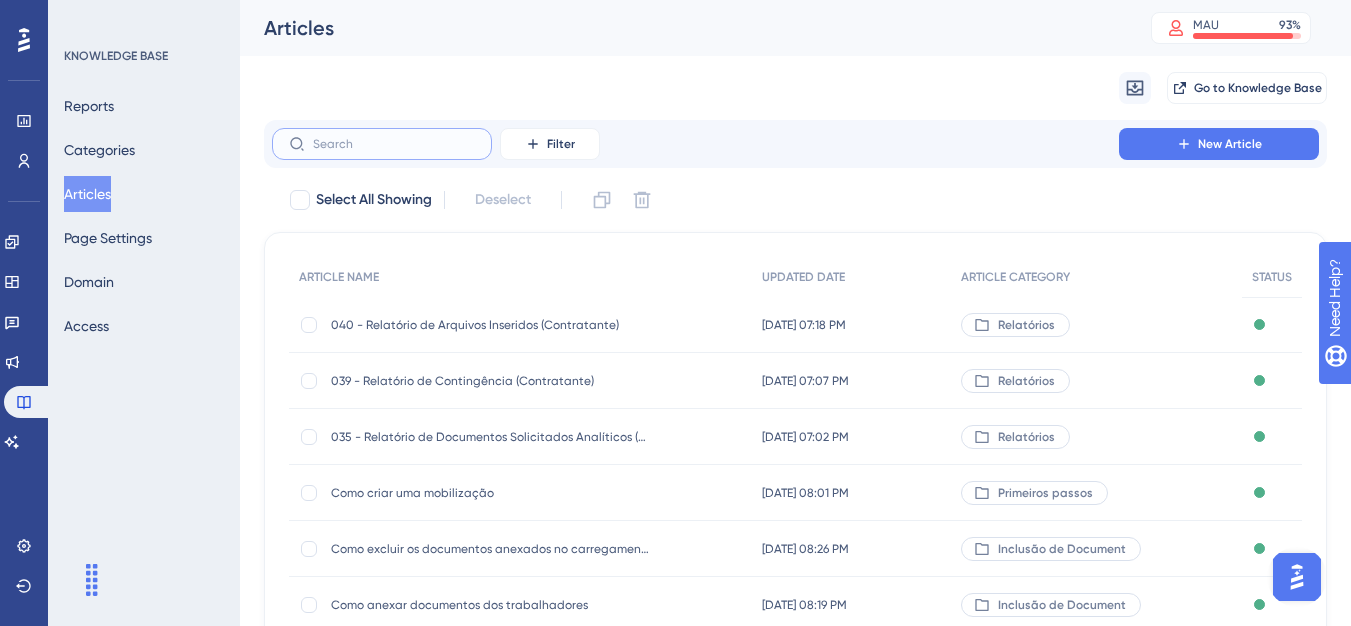 click at bounding box center (394, 144) 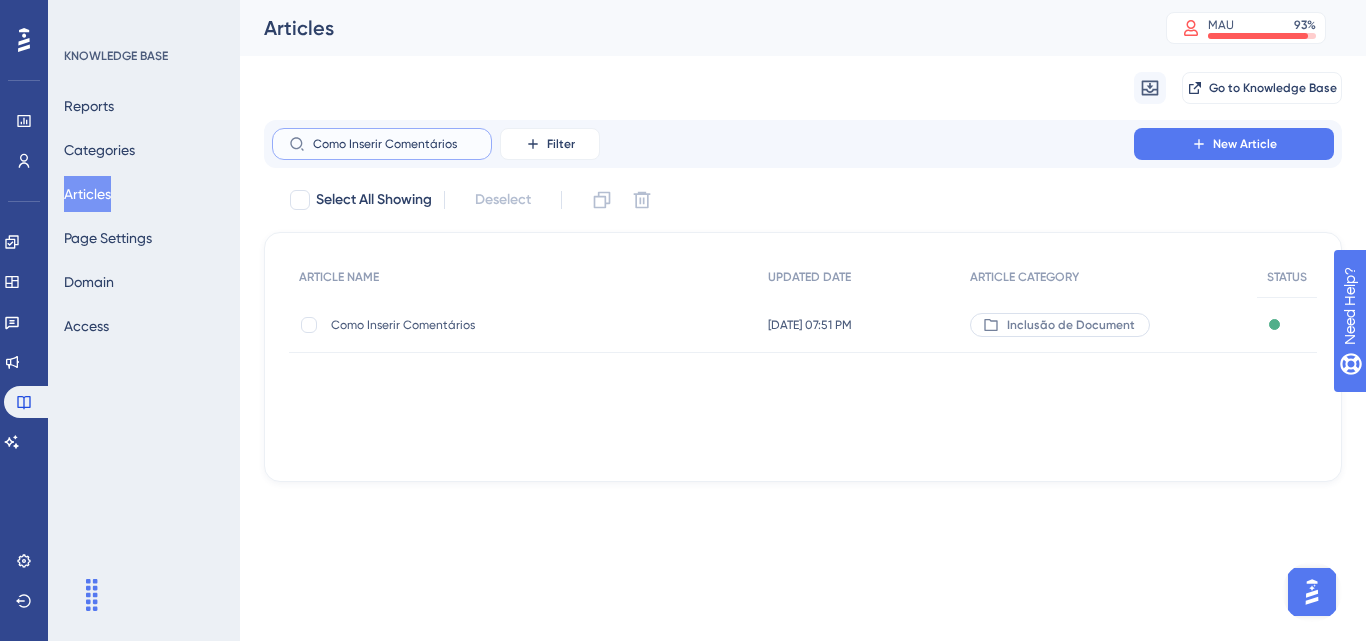 type on "Como Inserir Comentários" 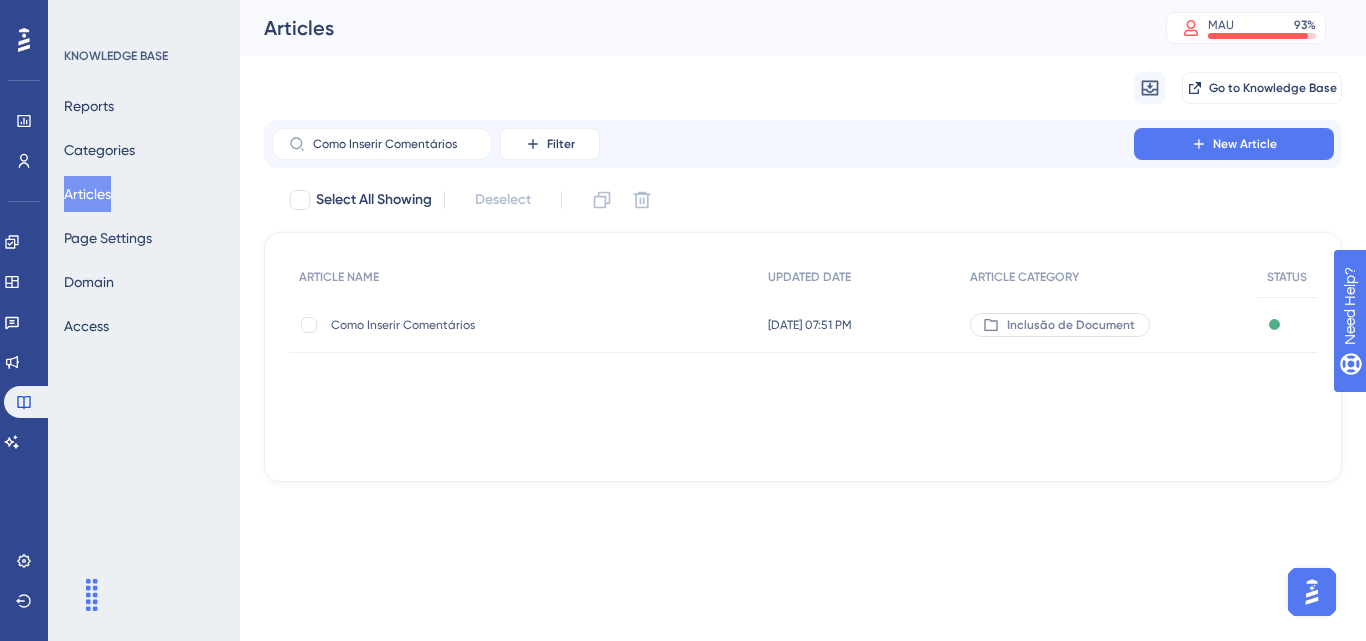 click on "Como Inserir Comentários Como Inserir Comentários" at bounding box center [491, 325] 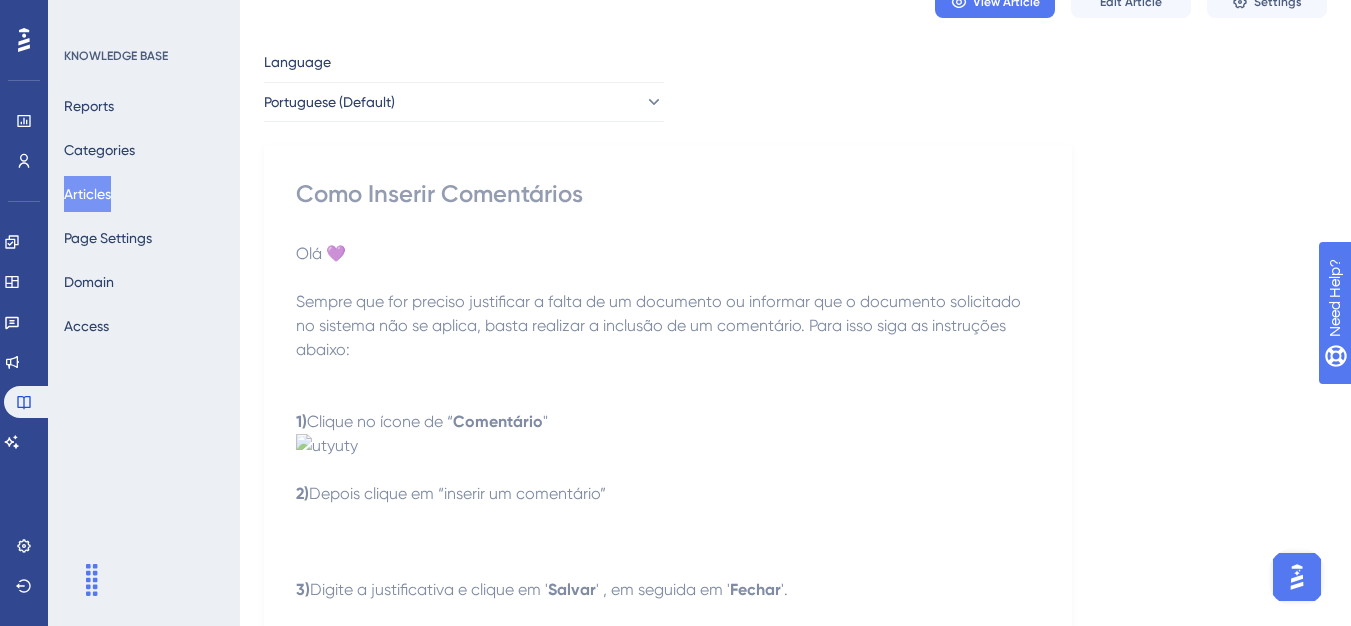 scroll, scrollTop: 200, scrollLeft: 0, axis: vertical 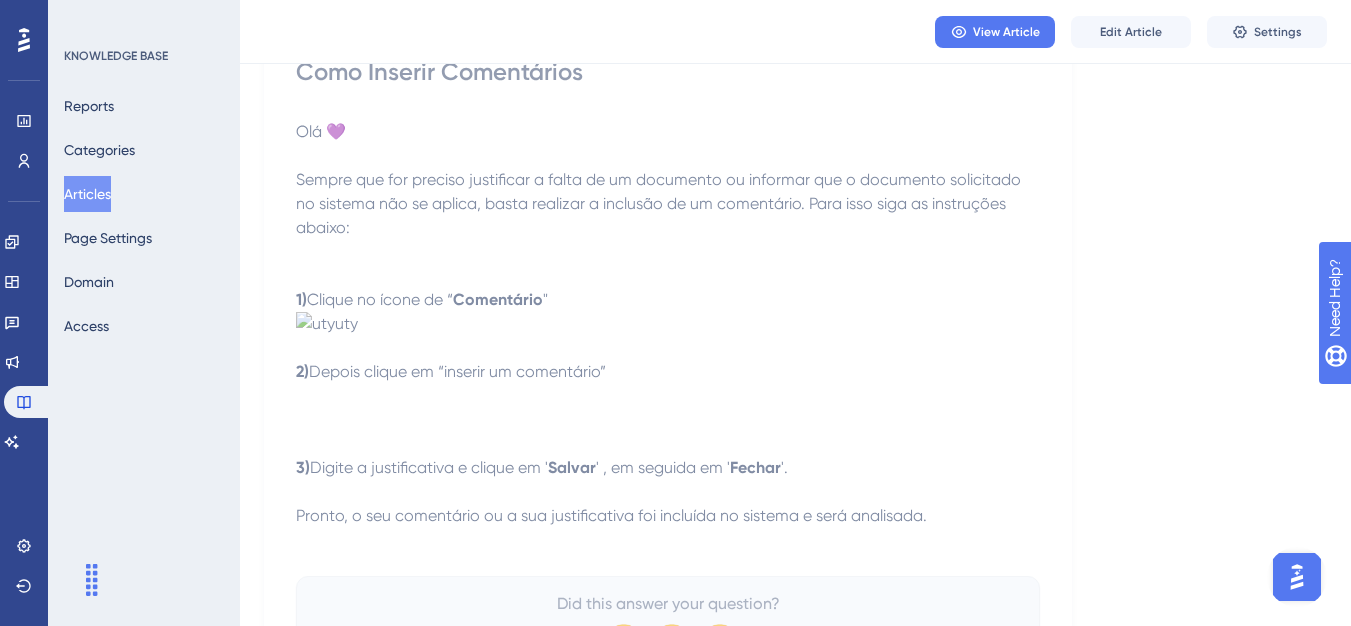 click at bounding box center [668, 420] 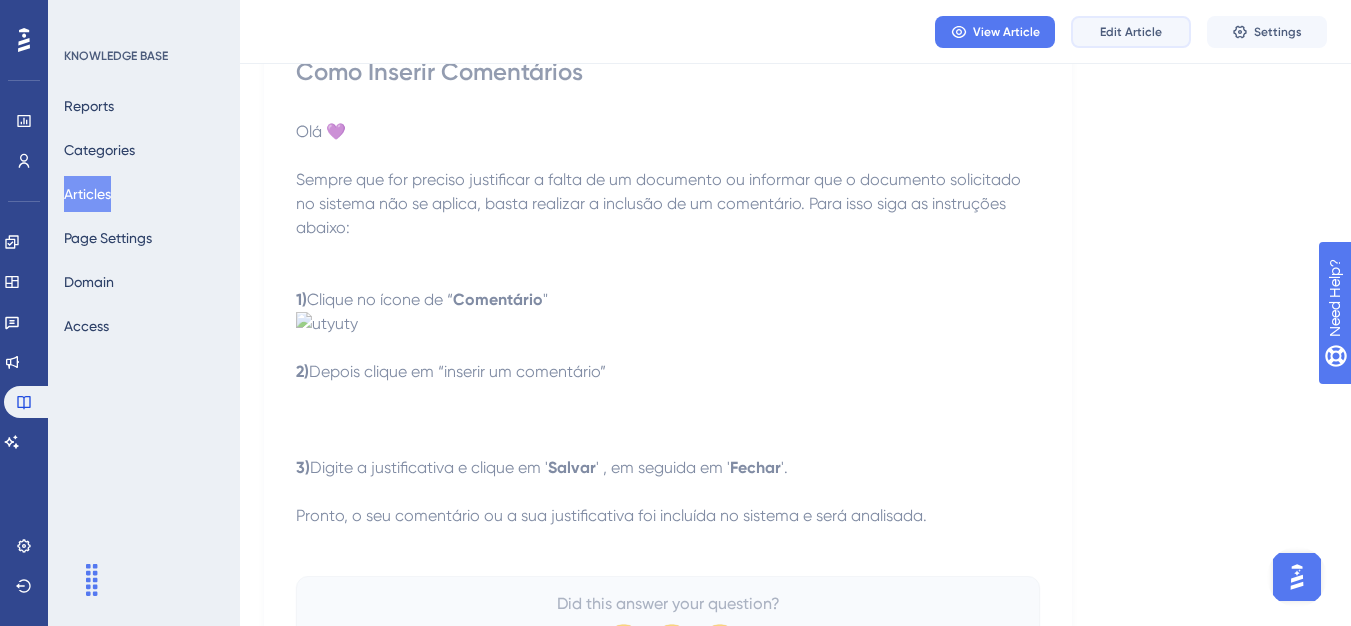 click on "Edit Article" at bounding box center [1131, 32] 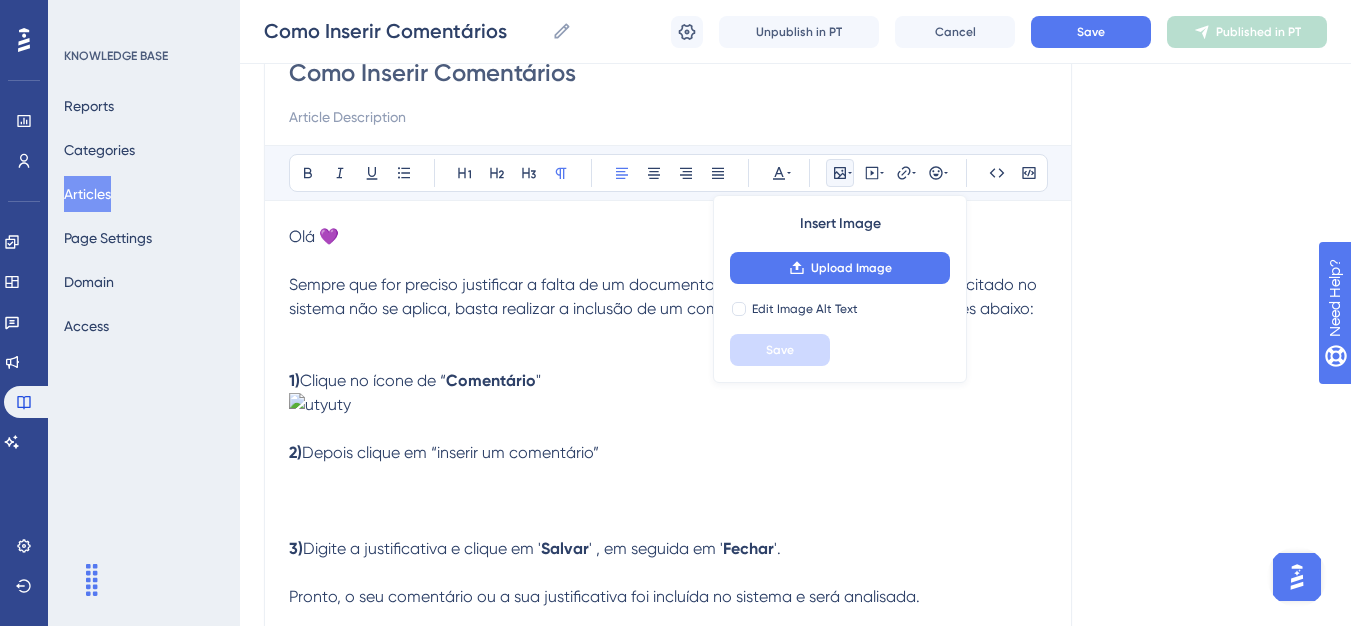 click at bounding box center (320, 405) 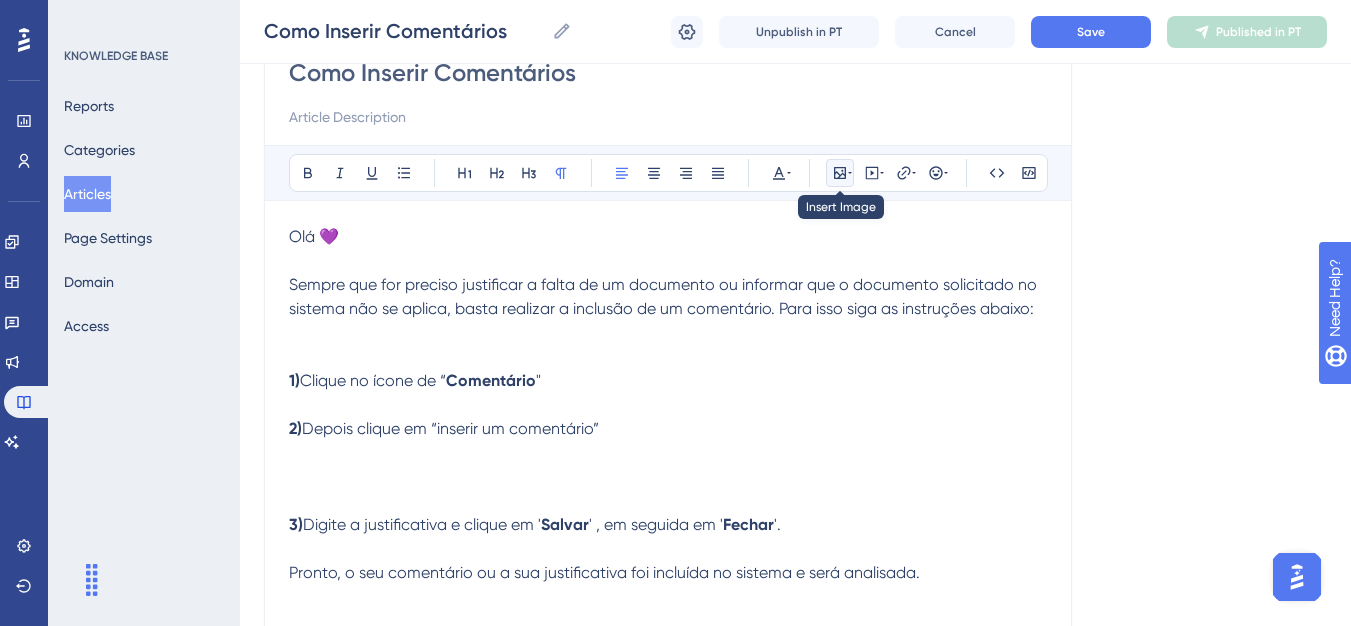 click at bounding box center (840, 173) 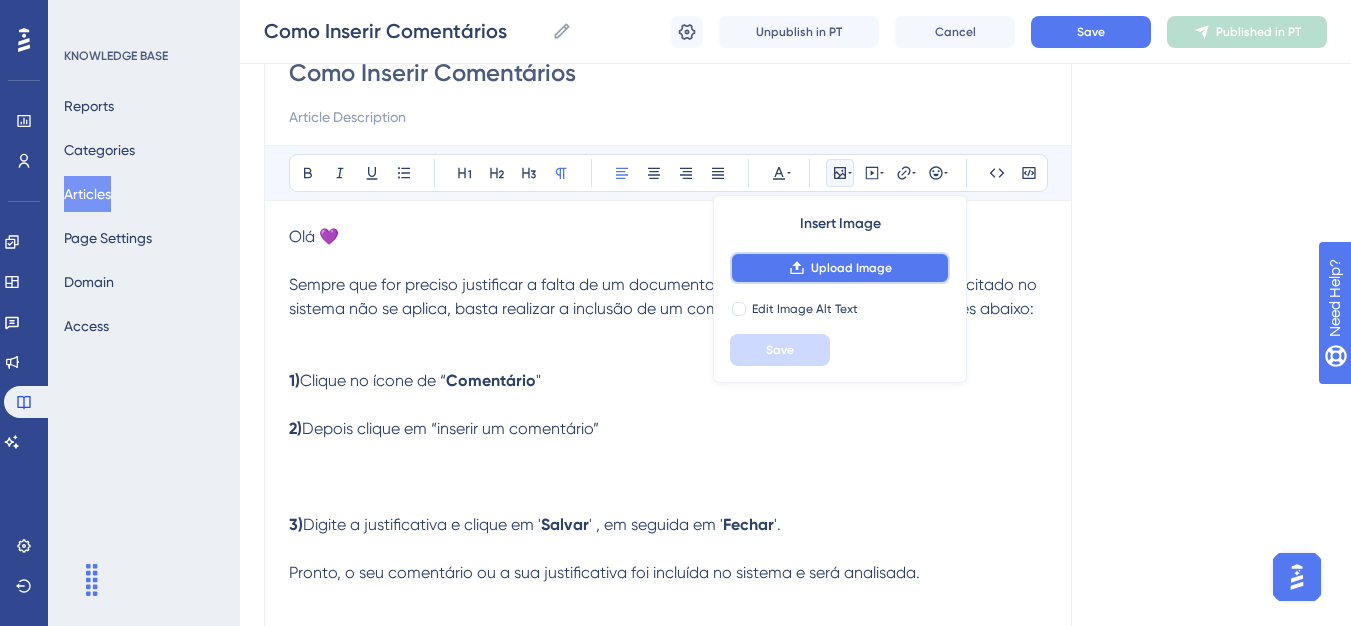 click on "Upload Image" at bounding box center [840, 268] 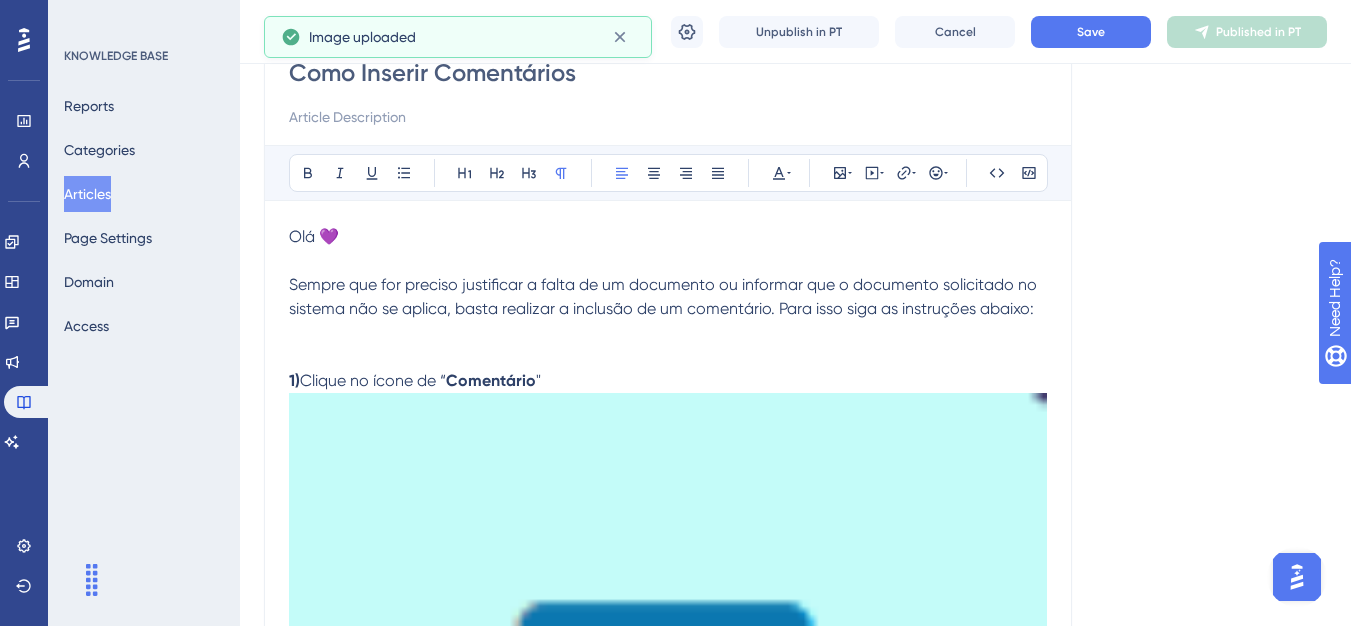 click at bounding box center [668, 733] 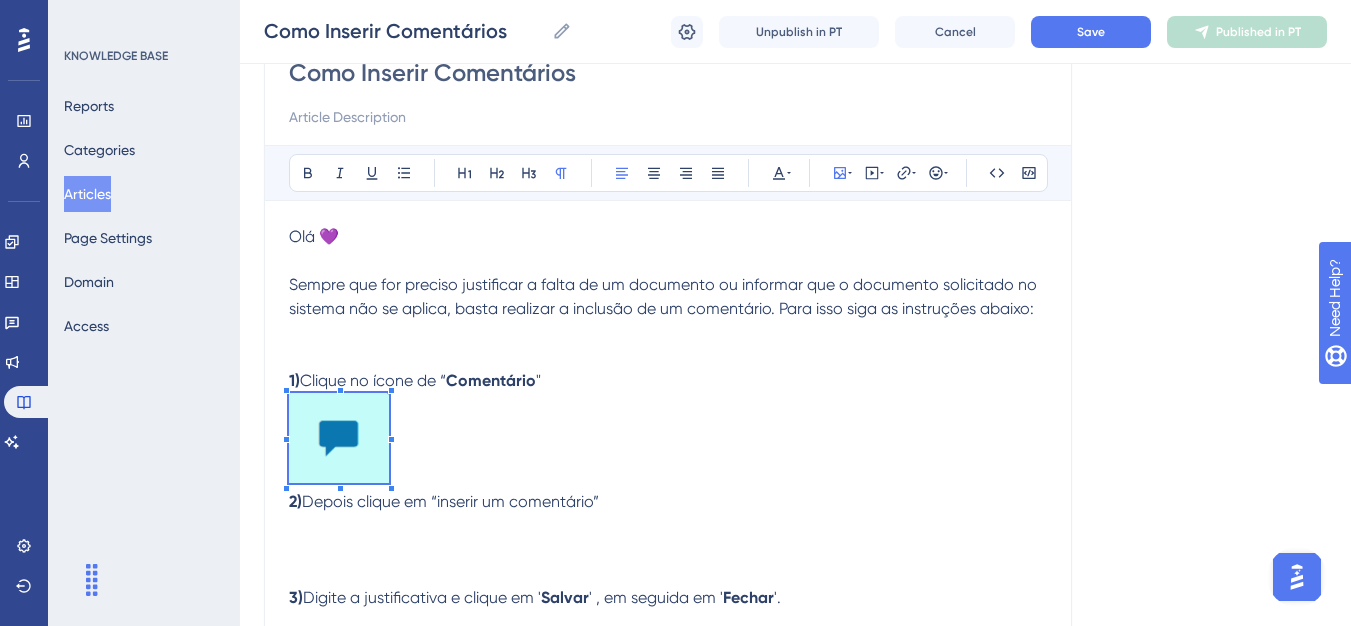 click on "Performance Users Engagement Widgets Feedback Product Updates Knowledge Base AI Assistant Settings Logout KNOWLEDGE BASE Reports Categories Articles Page Settings Domain Access Como Inserir Comentários MAU 93 % Click to see add-on and upgrade options Como Inserir Comentários Como Inserir Comentários Unpublish in PT Cancel Save Published in PT Language Portuguese (Default) Como Inserir Comentários Bold Italic Underline Bullet Point Heading 1 Heading 2 Heading 3 Normal Align Left Align Center Align Right Align Justify Text Color Insert Image Embed Video Hyperlink Emojis Code Code Block Olá 💜 Sempre que for preciso justificar a falta de um documento ou informar que o documento solicitado no sistema não se aplica, basta realizar a inclusão de um comentário. Para isso siga as instruções abaixo:   1)  Clique no ícone de “ Comentário " 2)  Depois clique em “inserir um comentário”  3)  Digite a justificativa e clique em ' Salvar Fechar" at bounding box center [675, -200] 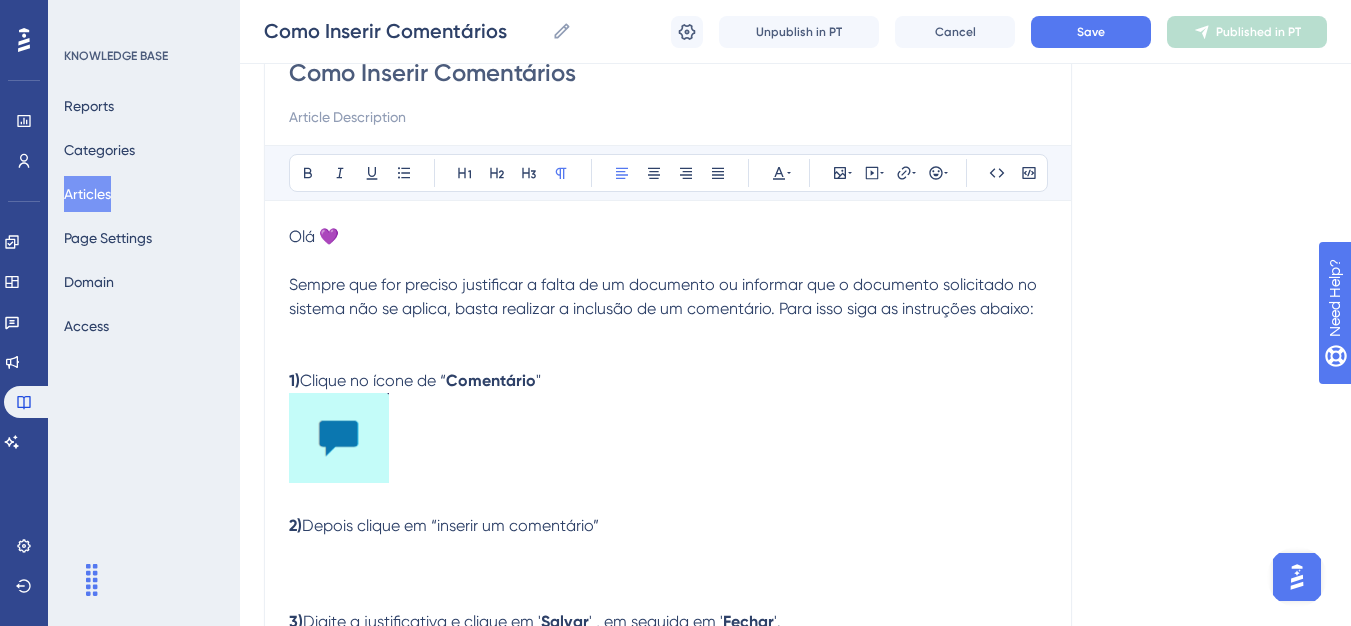 click at bounding box center (339, 438) 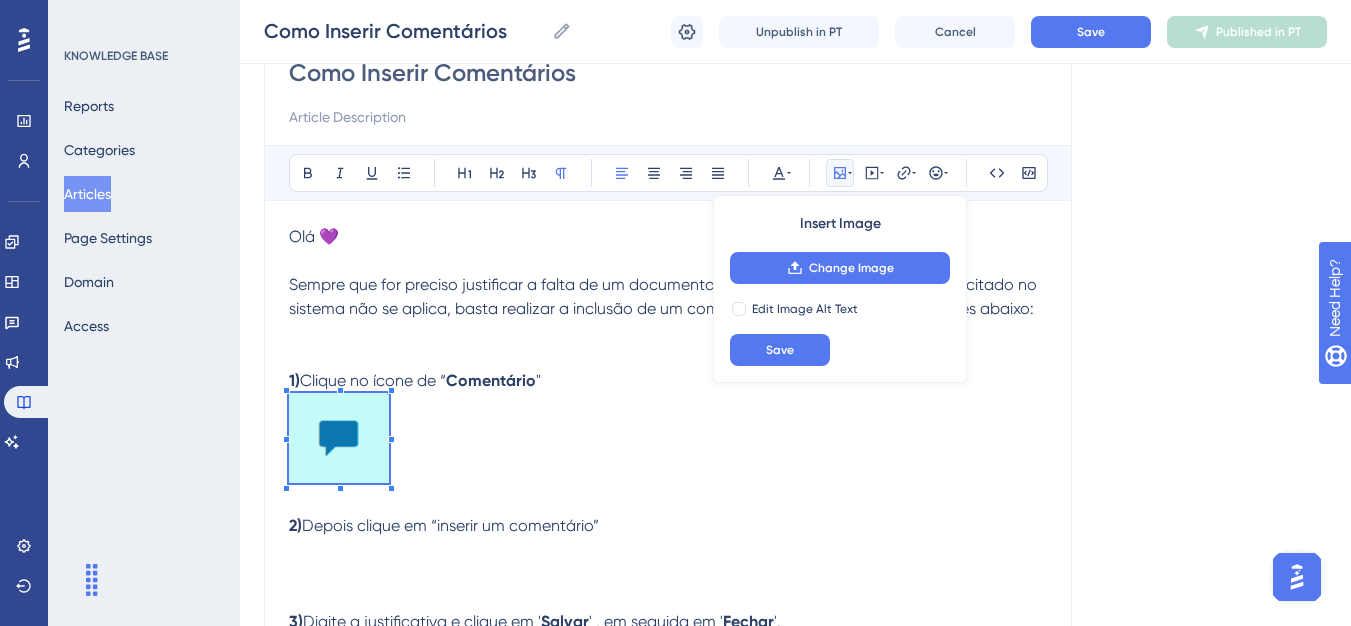 click at bounding box center (339, 438) 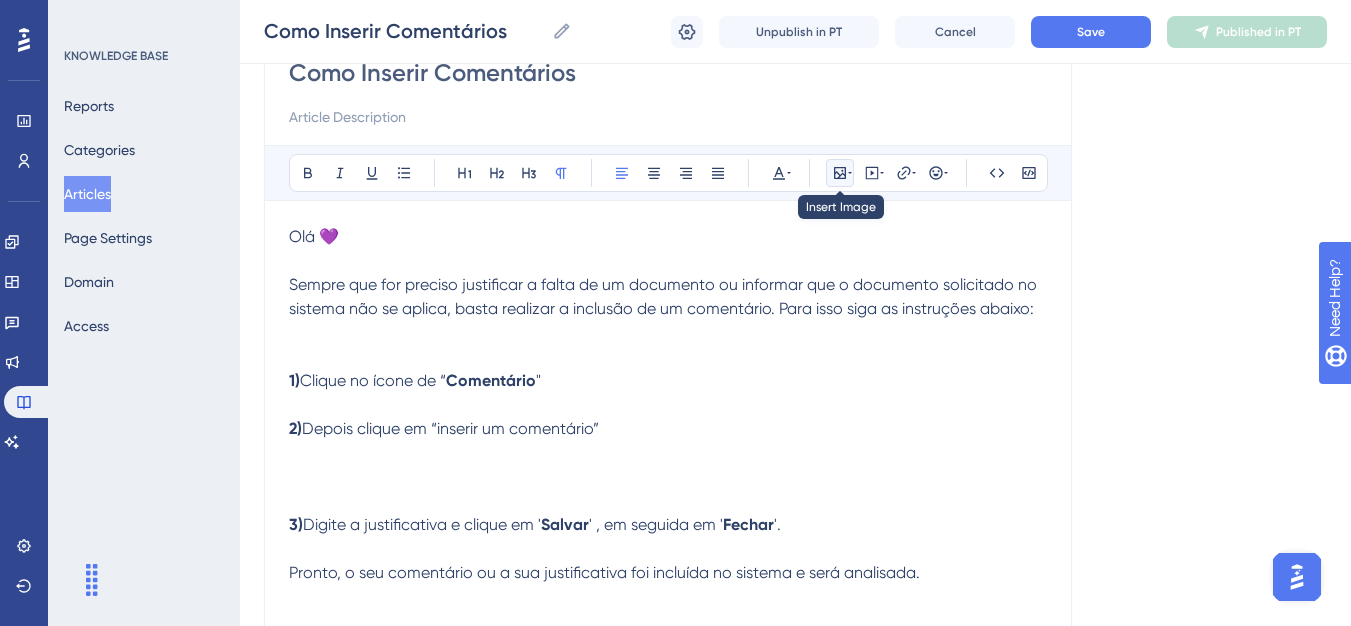 click 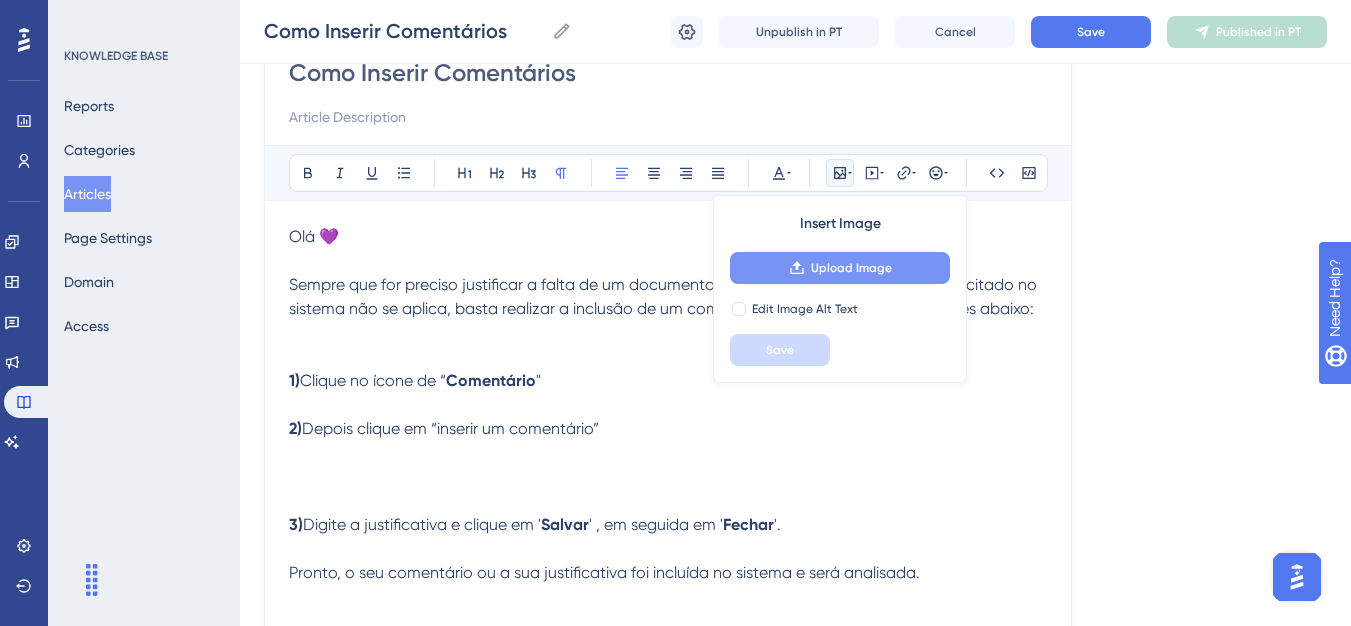 click on "Upload Image" at bounding box center (840, 268) 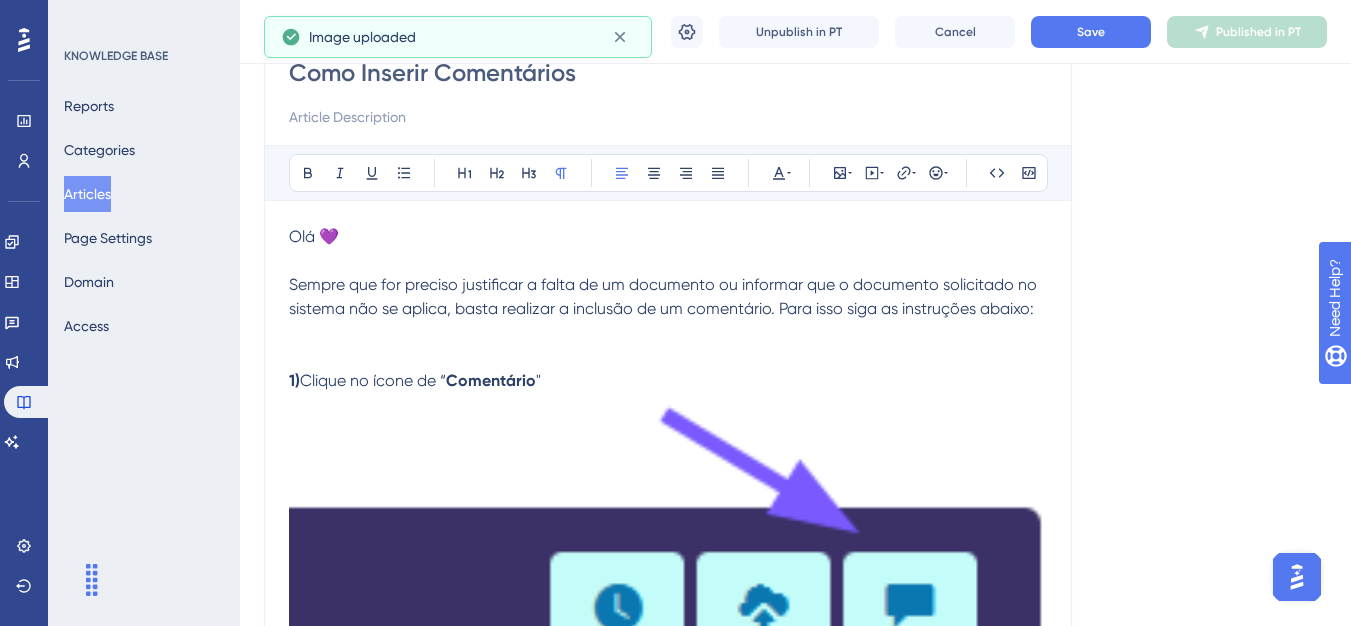 drag, startPoint x: 716, startPoint y: 490, endPoint x: 895, endPoint y: 486, distance: 179.0447 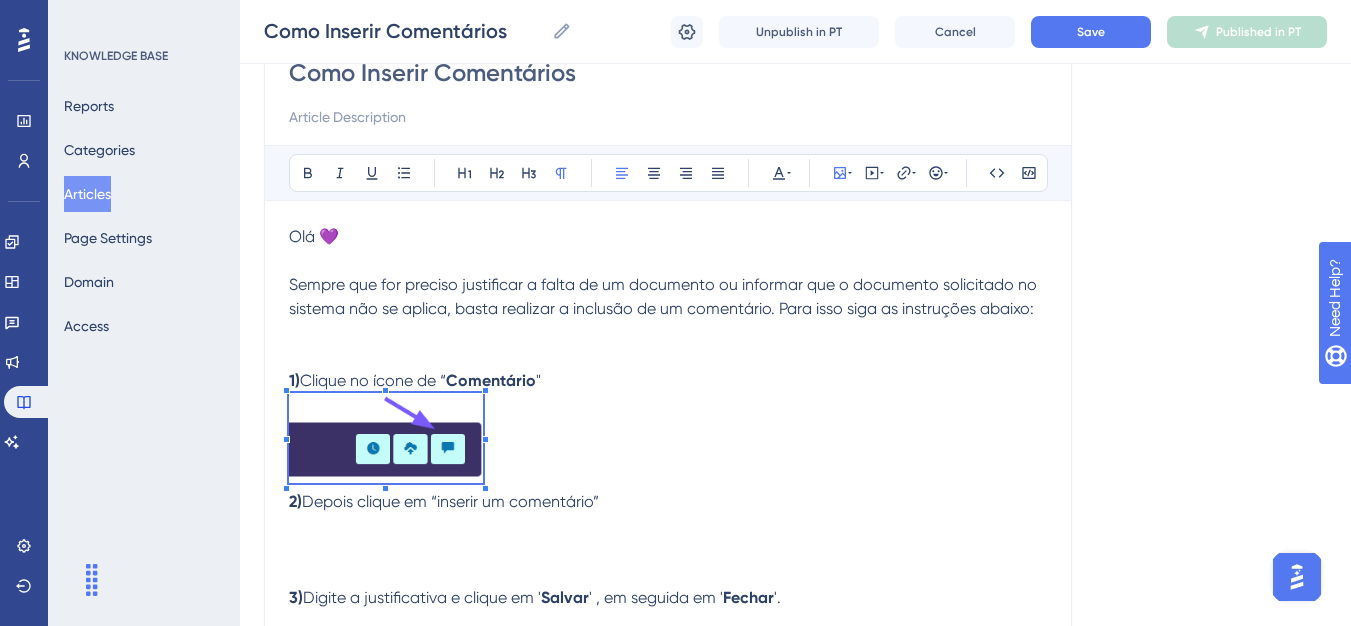 click on "Performance Users Engagement Widgets Feedback Product Updates Knowledge Base AI Assistant Settings Logout KNOWLEDGE BASE Reports Categories Articles Page Settings Domain Access Como Inserir Comentários MAU 93 % Click to see add-on and upgrade options Como Inserir Comentários Como Inserir Comentários Unpublish in PT Cancel Save Published in PT Language Portuguese (Default) Como Inserir Comentários Bold Italic Underline Bullet Point Heading 1 Heading 2 Heading 3 Normal Align Left Align Center Align Right Align Justify Text Color Insert Image Embed Video Hyperlink Emojis Code Code Block Olá 💜 Sempre que for preciso justificar a falta de um documento ou informar que o documento solicitado no sistema não se aplica, basta realizar a inclusão de um comentário. Para isso siga as instruções abaixo:   1)  Clique no ícone de “ Comentário " 2)  Depois clique em “inserir um comentário”  3)  Digite a justificativa e clique em ' Salvar Fechar" at bounding box center (675, -200) 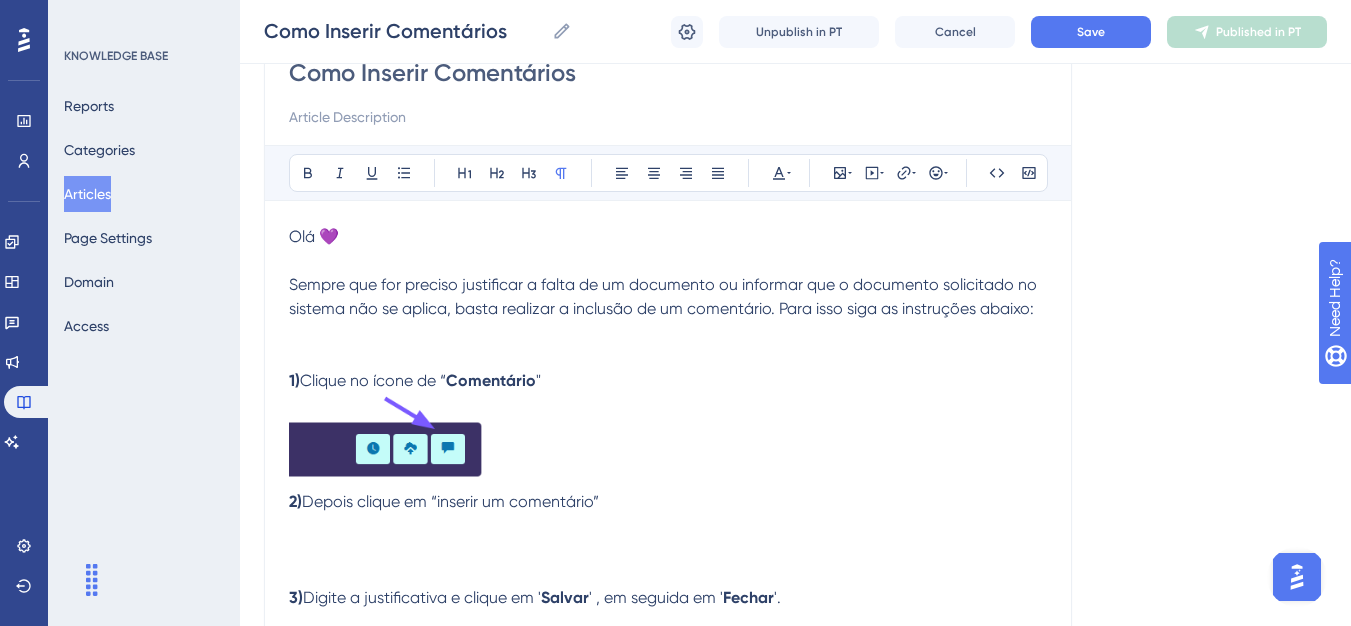 click at bounding box center [668, 441] 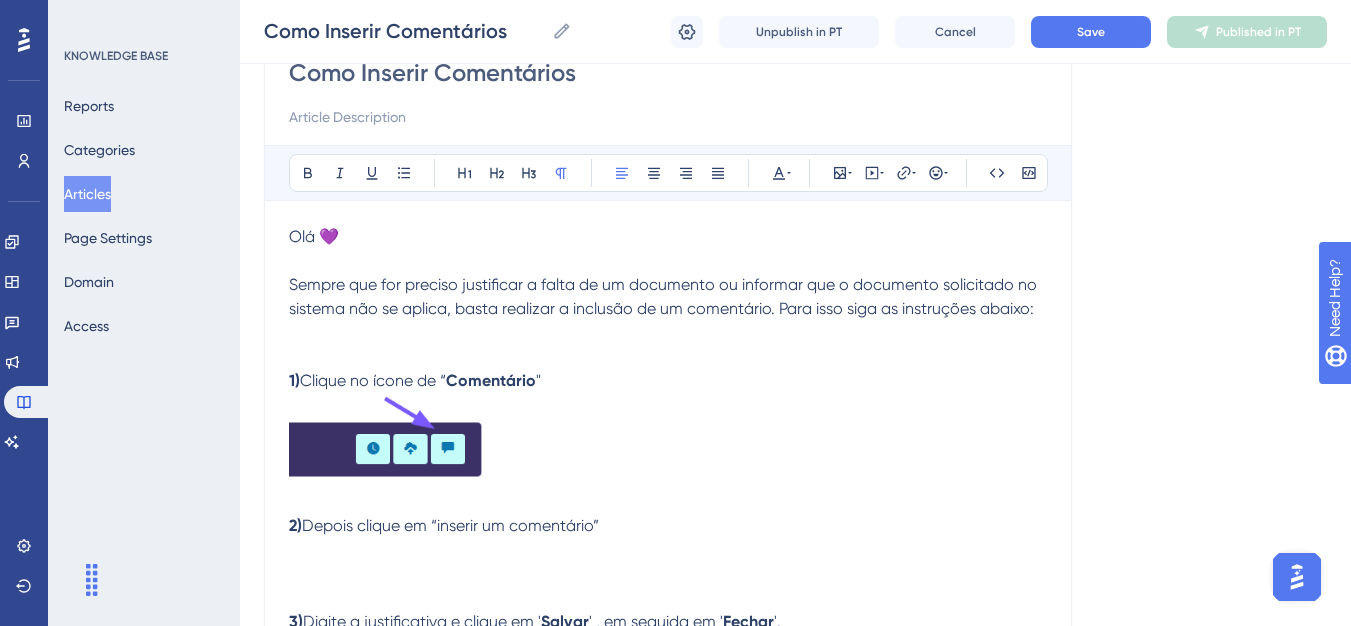 click at bounding box center [668, 574] 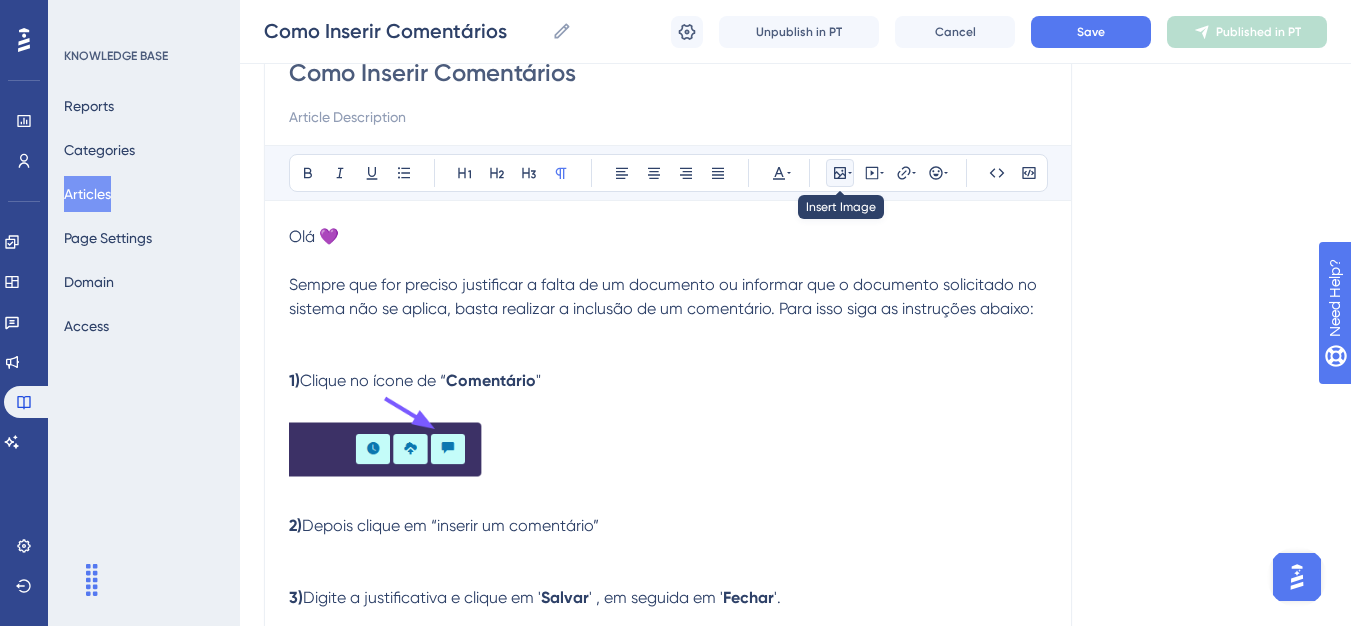 click at bounding box center (840, 173) 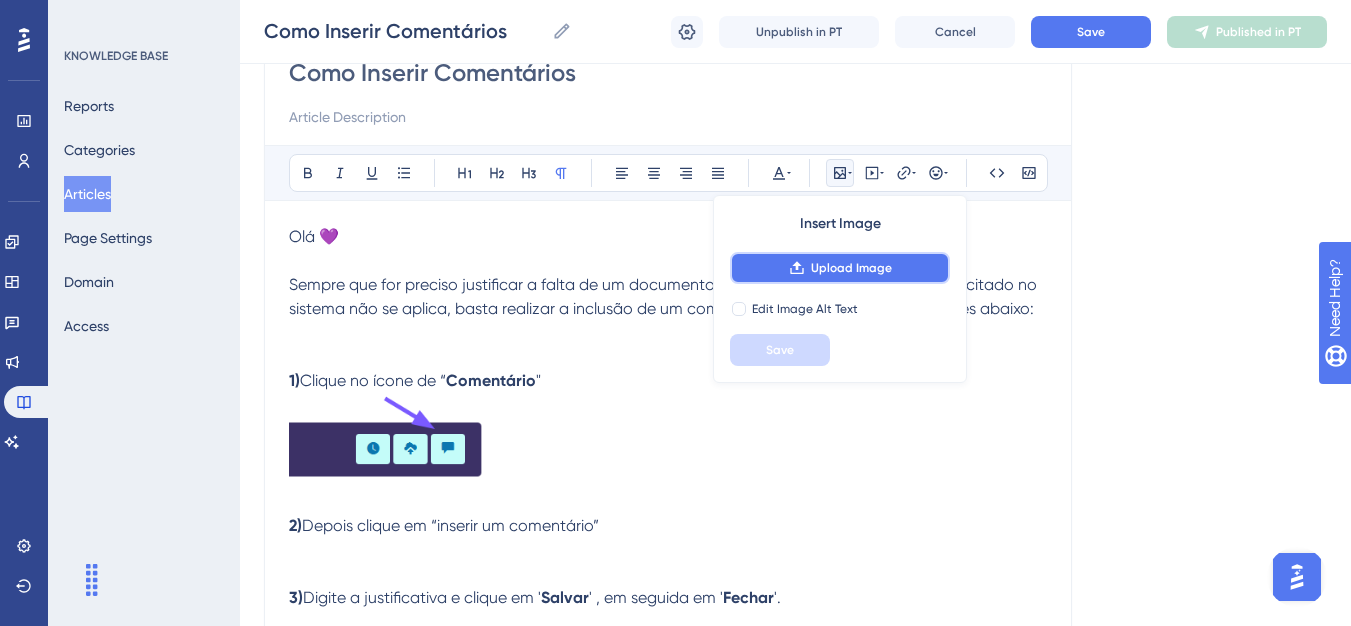 click on "Upload Image" at bounding box center [840, 268] 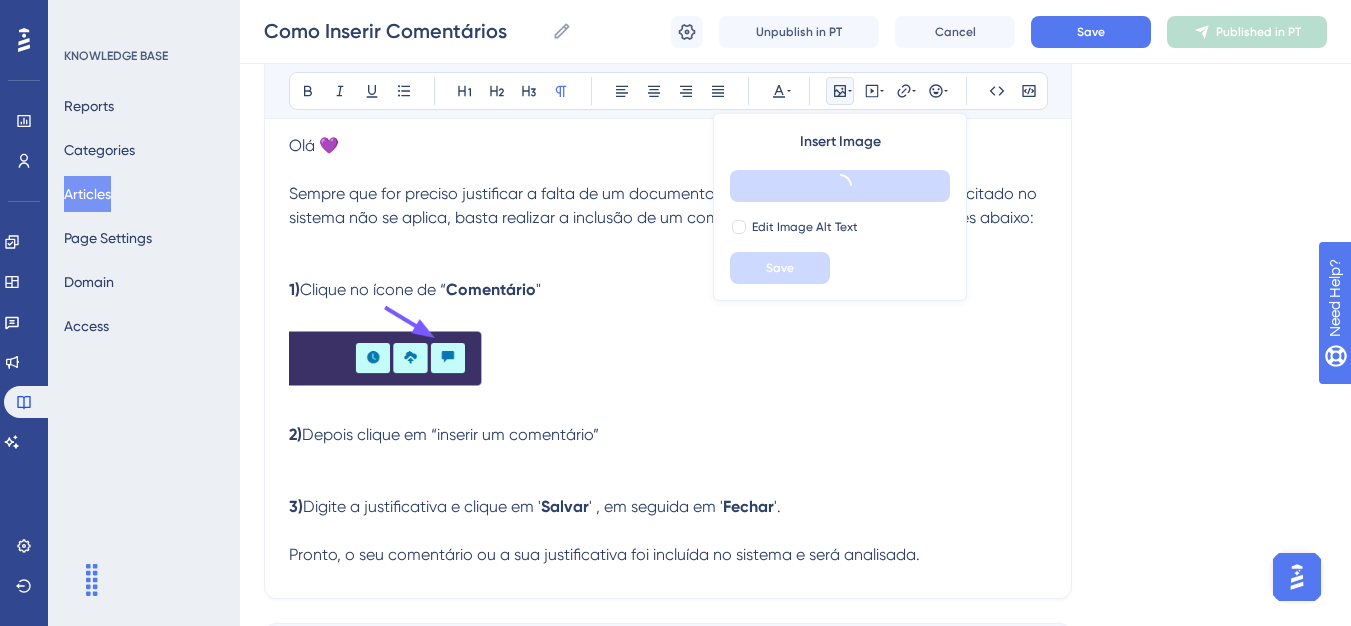 scroll, scrollTop: 400, scrollLeft: 0, axis: vertical 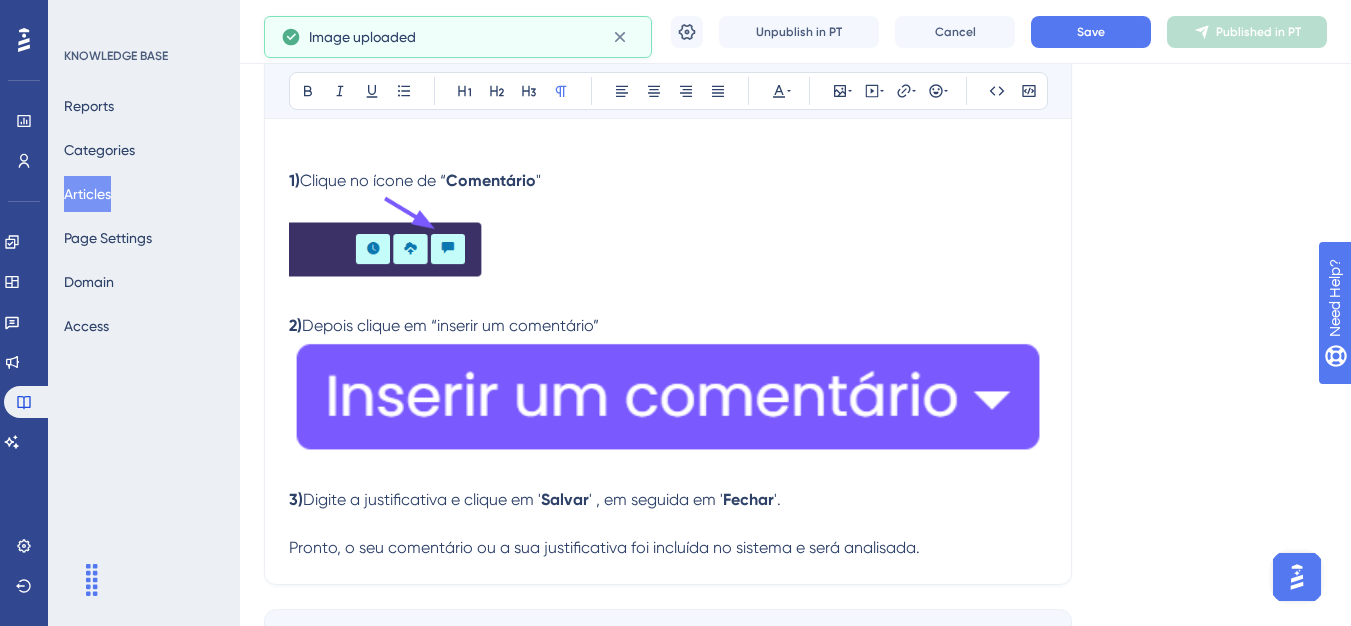 click at bounding box center [668, 397] 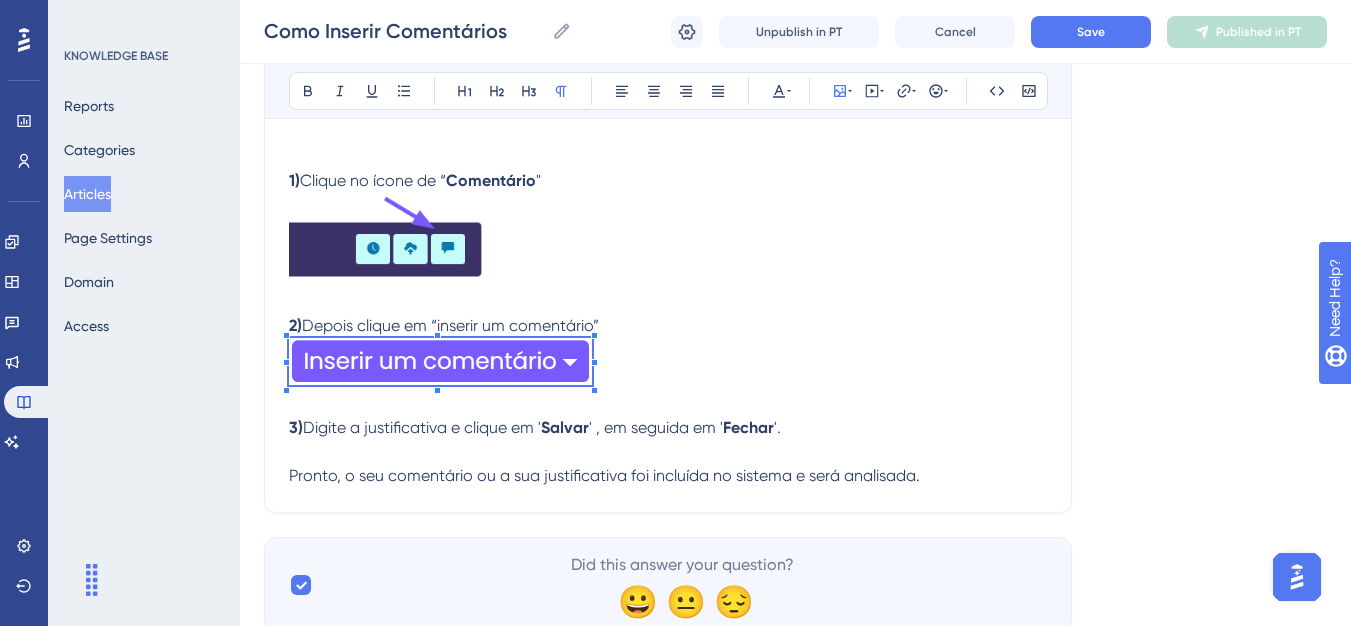click on "Olá 💜 Sempre que for preciso justificar a falta de um documento ou informar que o documento solicitado no sistema não se aplica, basta realizar a inclusão de um comentário. Para isso siga as instruções abaixo:   1)  Clique no ícone de “ Comentário " 2)  Depois clique em “inserir um comentário”  3)  Digite a justificativa e clique em ' Salvar ' , em seguida em ' Fechar '.   Pronto, o seu comentário ou a sua justificativa foi incluída no sistema e será analisada." at bounding box center [668, 256] 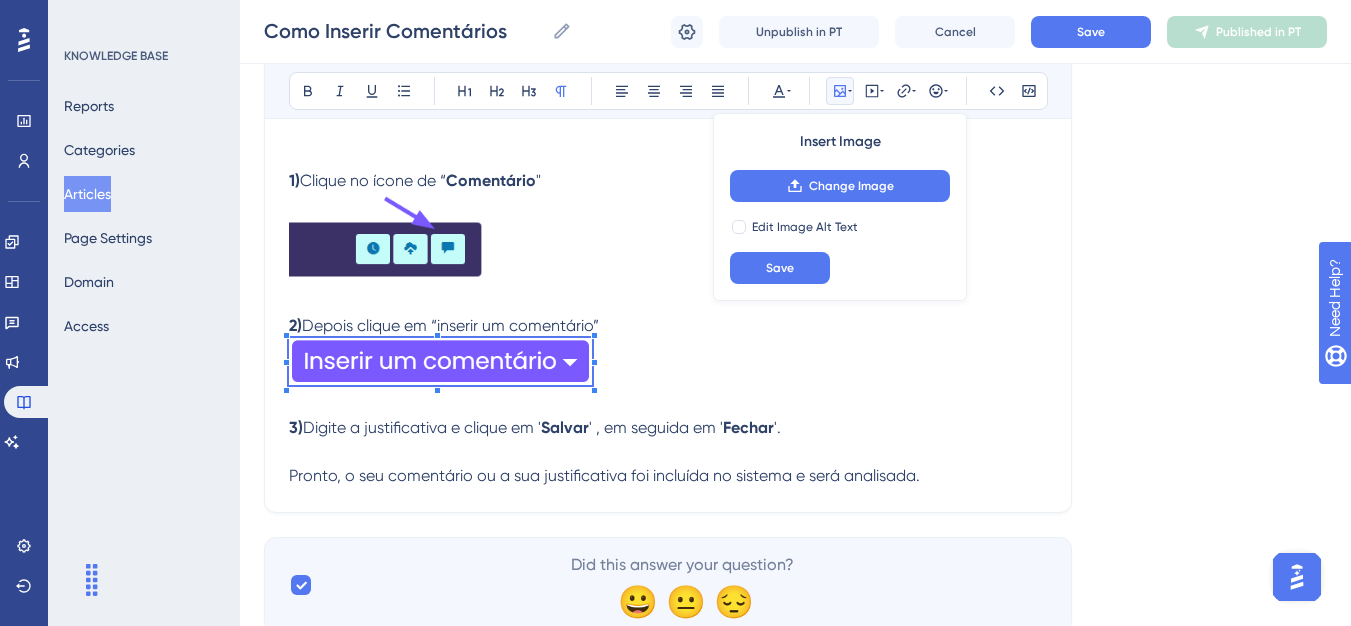 click on "Depois clique em “inserir um comentário”" at bounding box center (450, 325) 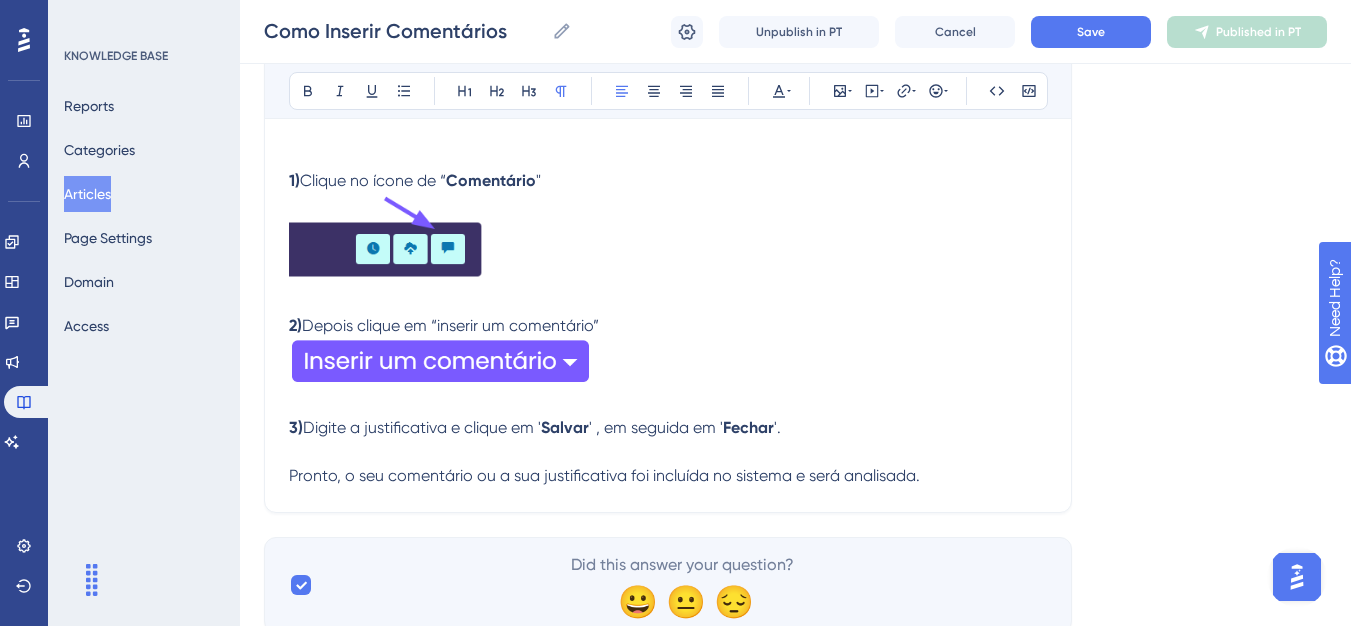 type 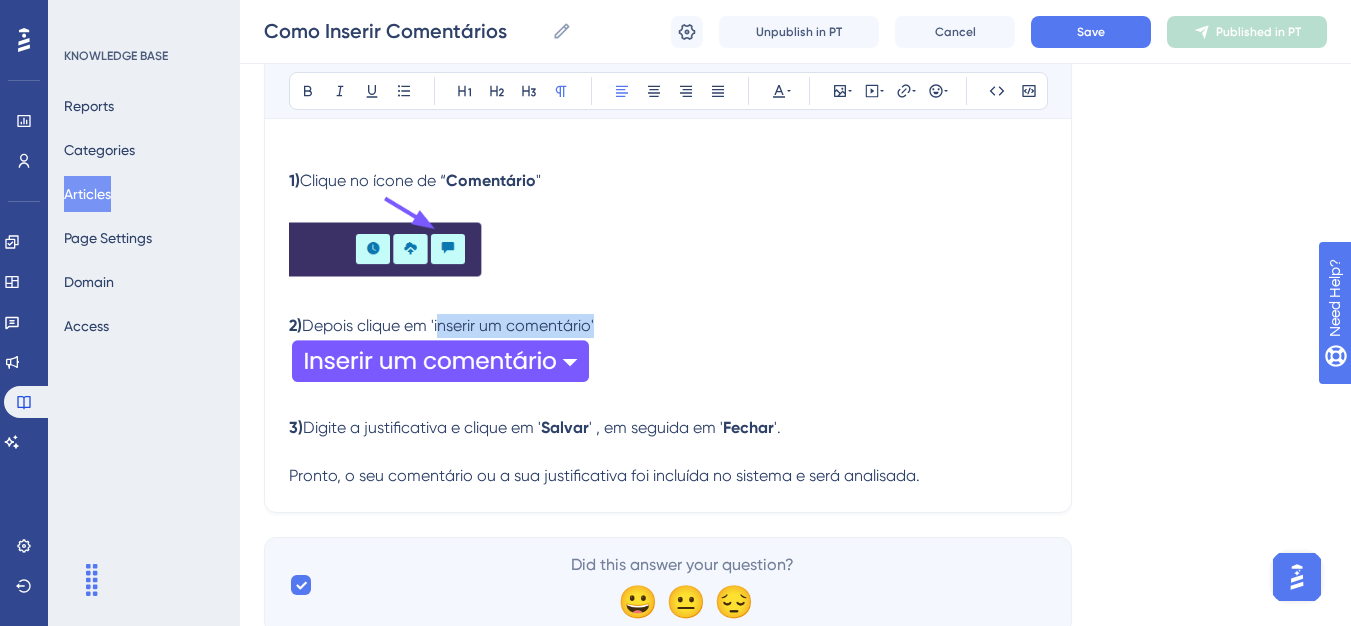 drag, startPoint x: 440, startPoint y: 330, endPoint x: 593, endPoint y: 334, distance: 153.05228 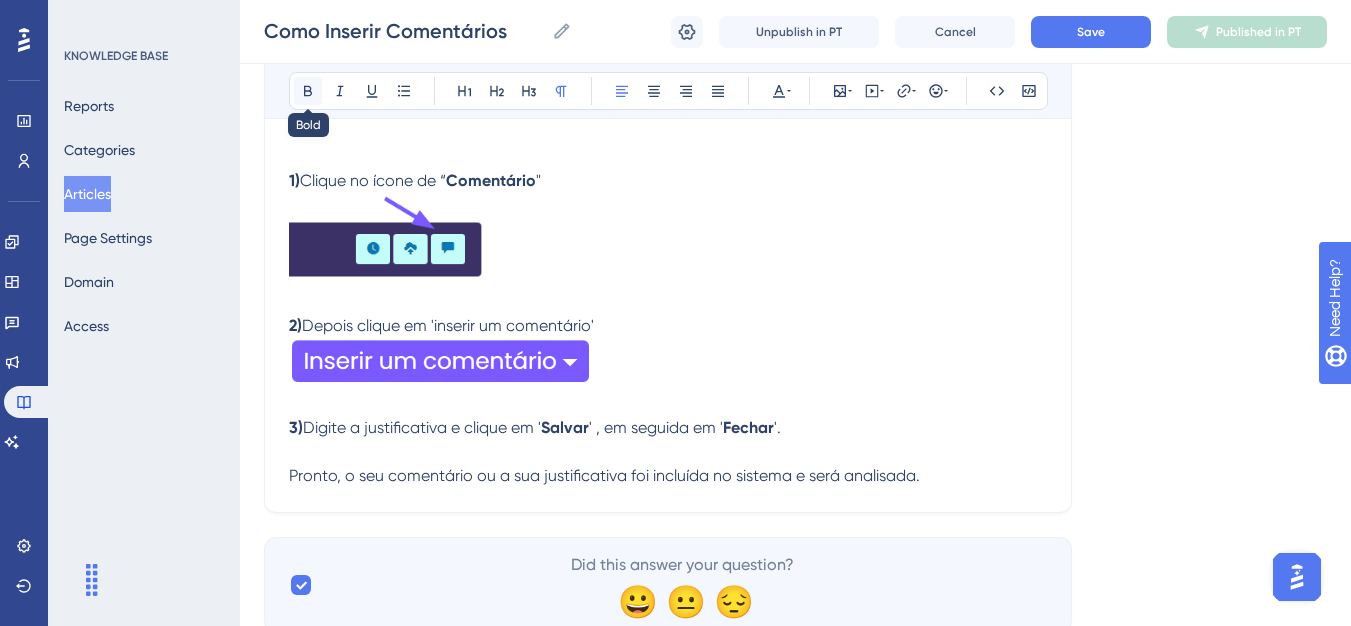 click 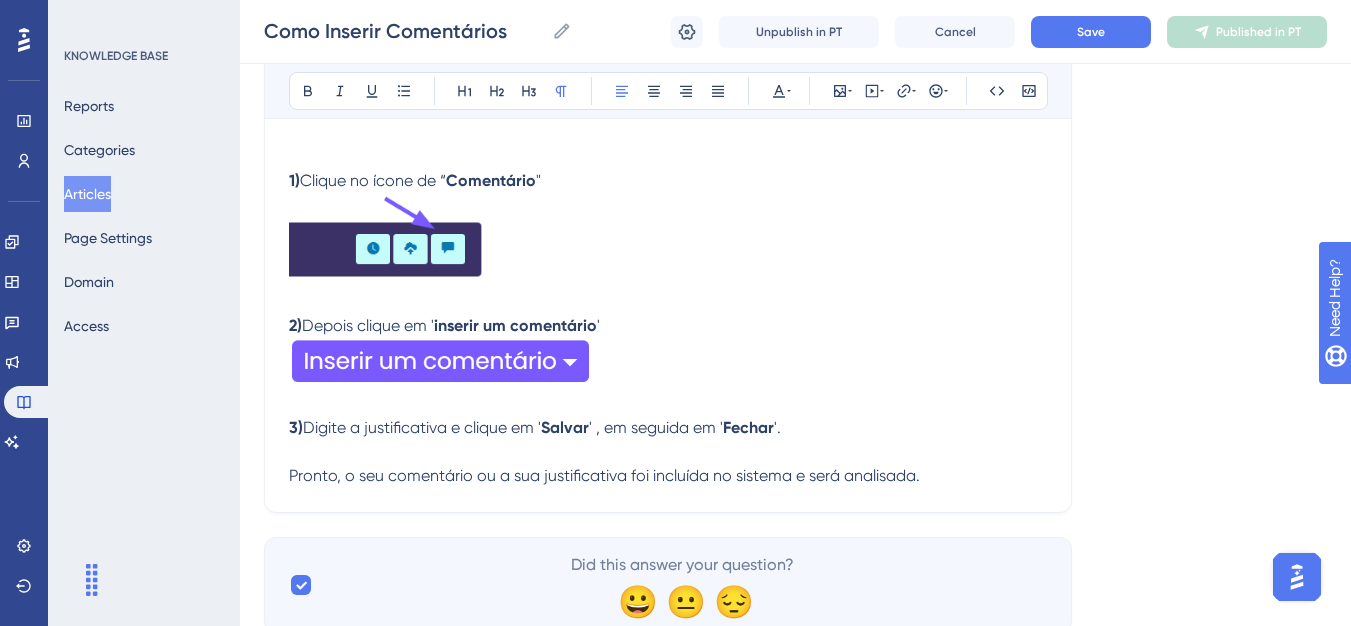 click on "2)  Depois clique em ' inserir um comentário '" at bounding box center [668, 326] 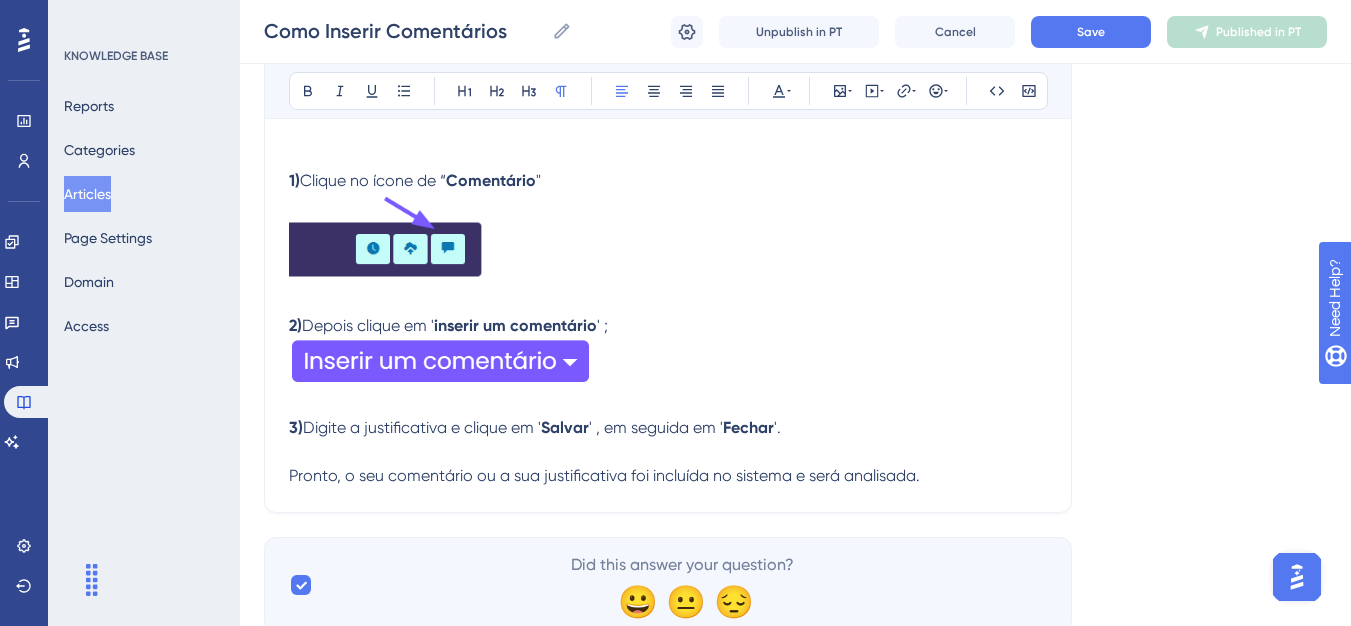 click at bounding box center [668, 157] 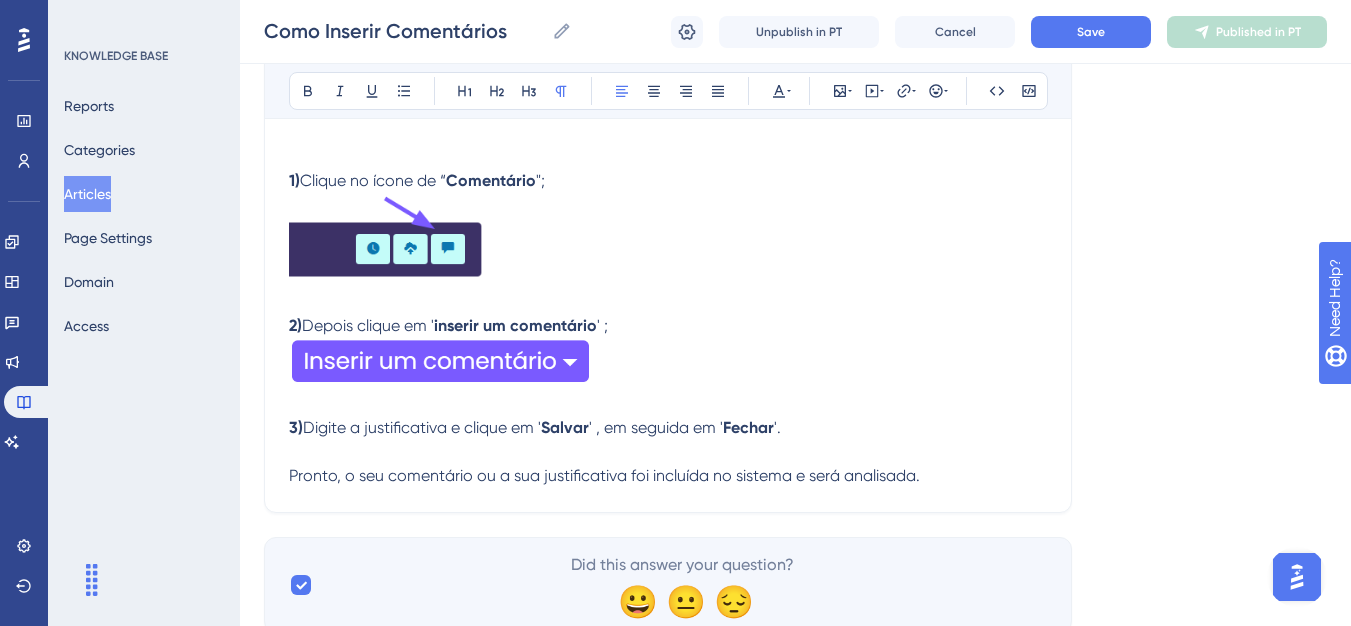 click at bounding box center [386, 238] 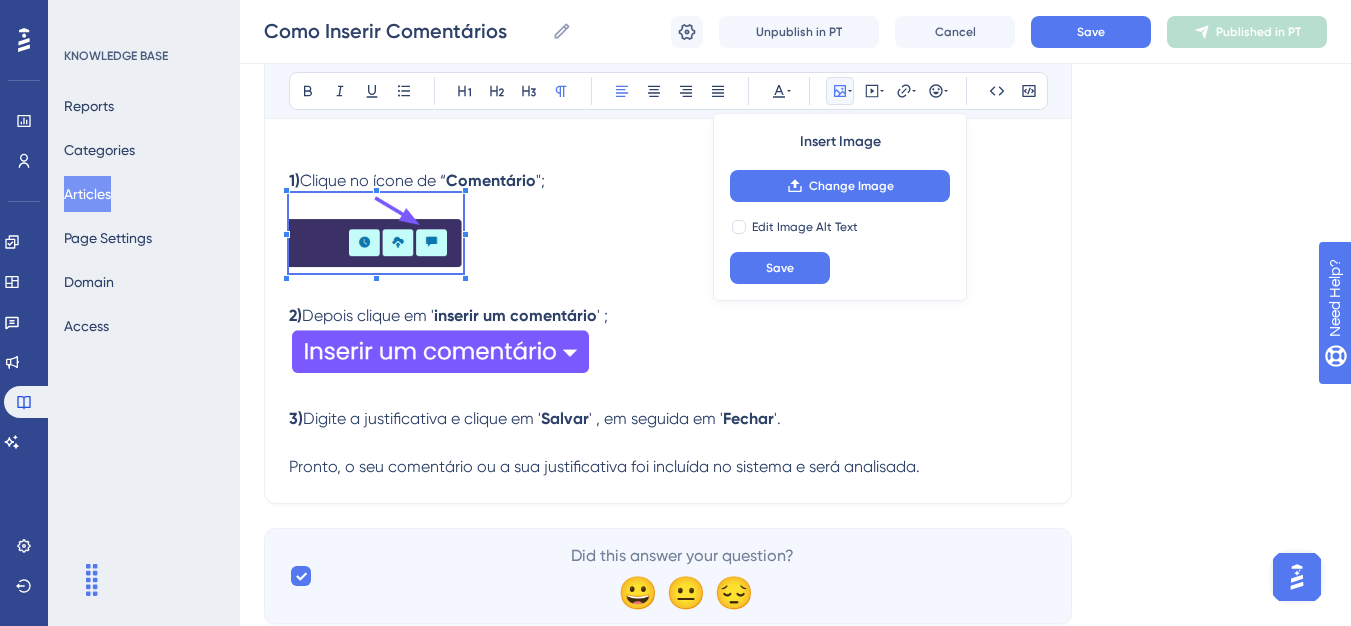 click at bounding box center (465, 278) 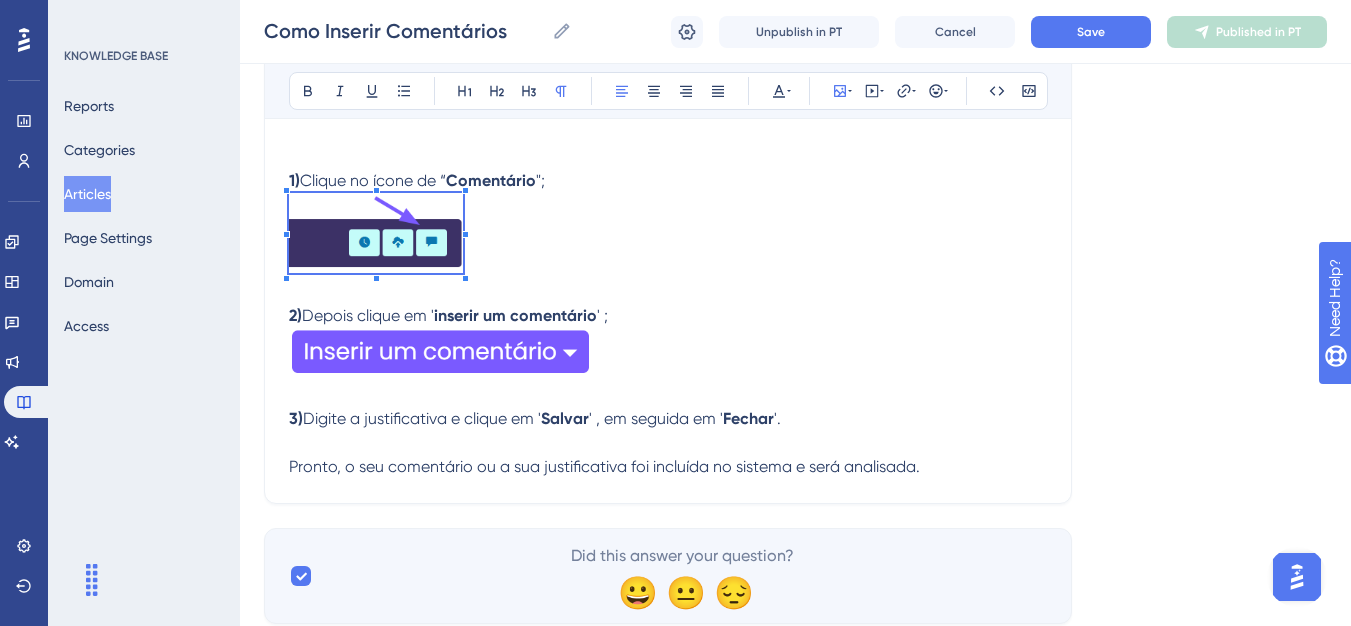 click at bounding box center [440, 352] 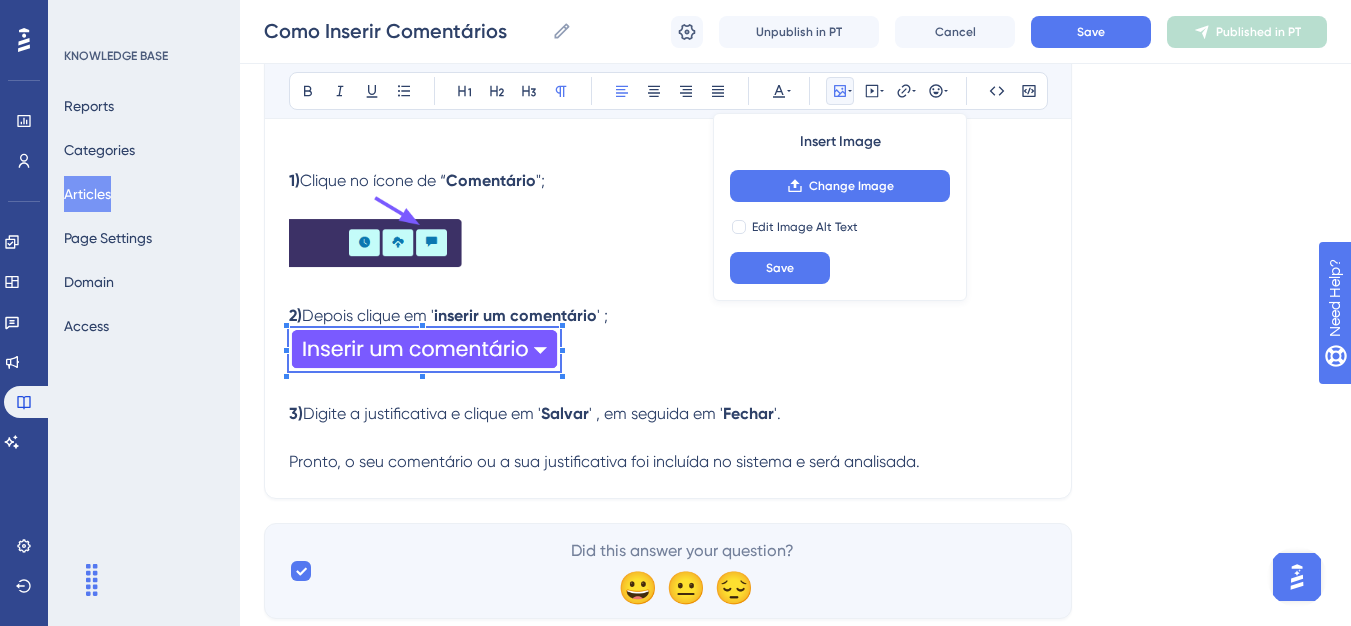 click at bounding box center (562, 376) 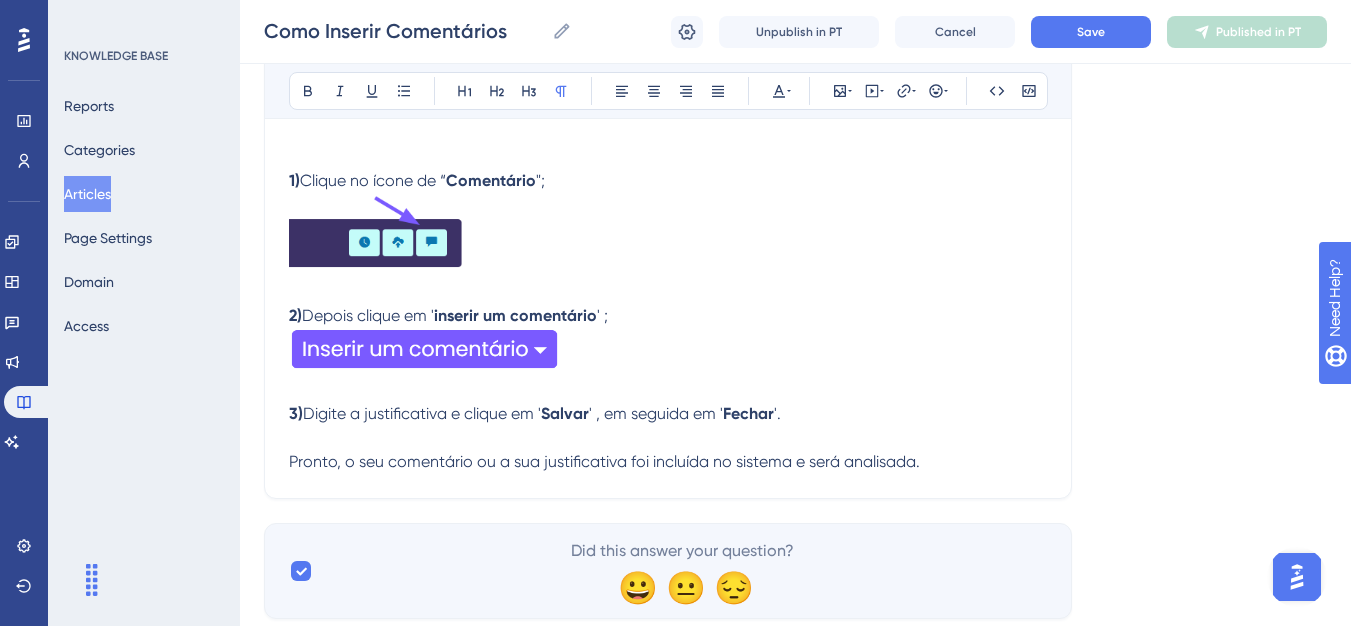 click at bounding box center [668, 353] 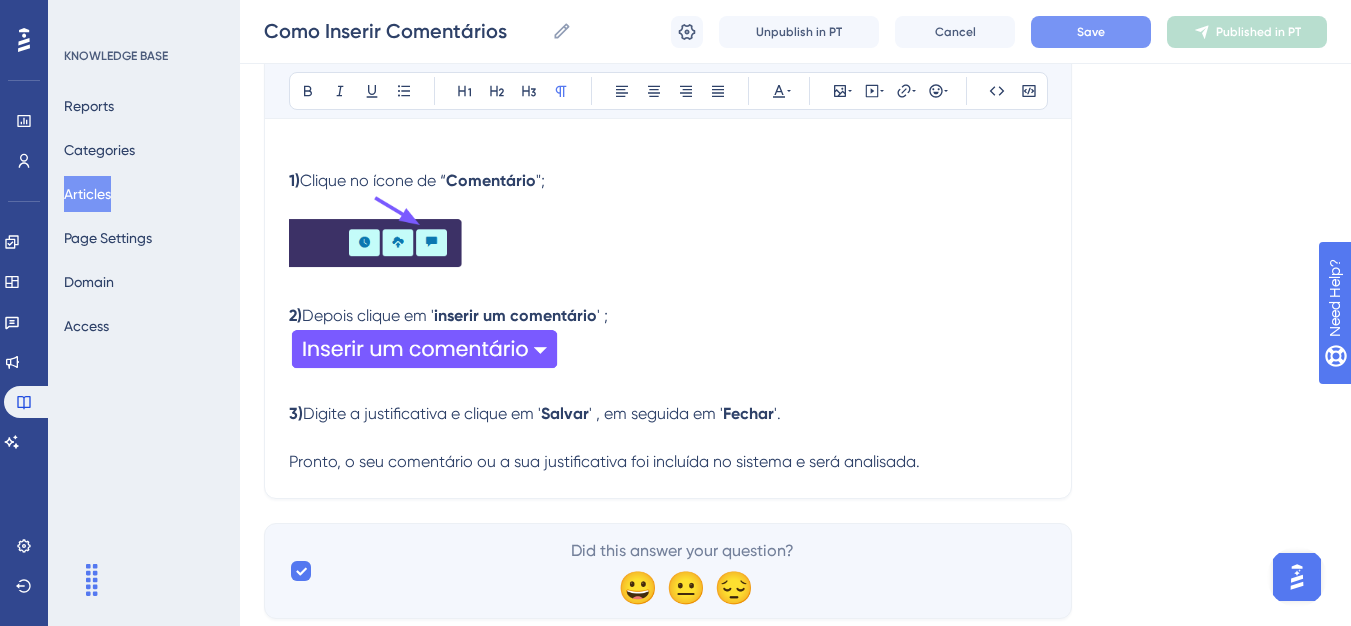 click on "Save" at bounding box center (1091, 32) 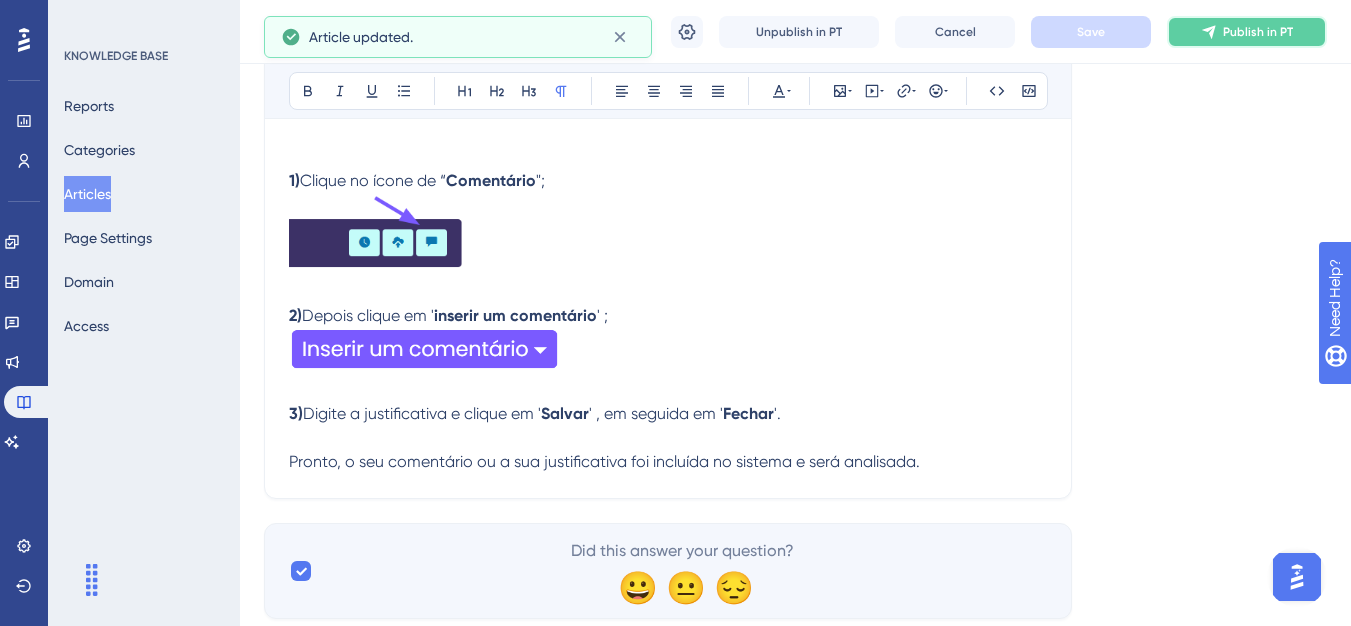 click 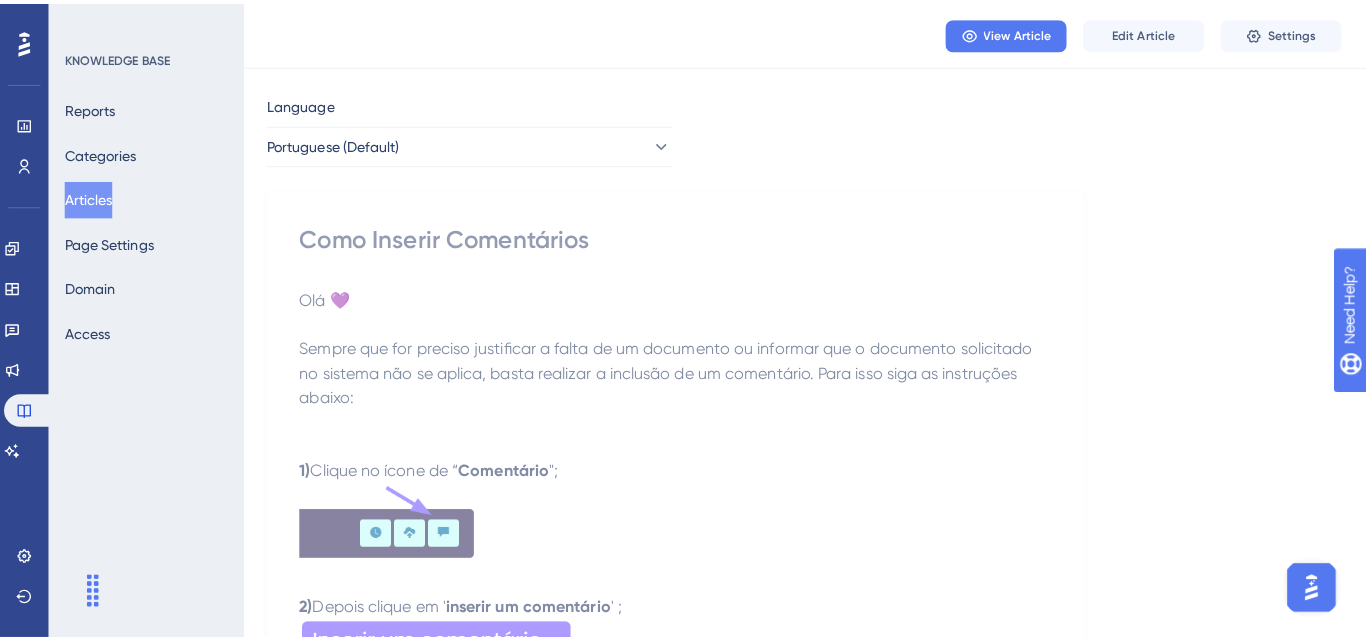 scroll, scrollTop: 0, scrollLeft: 0, axis: both 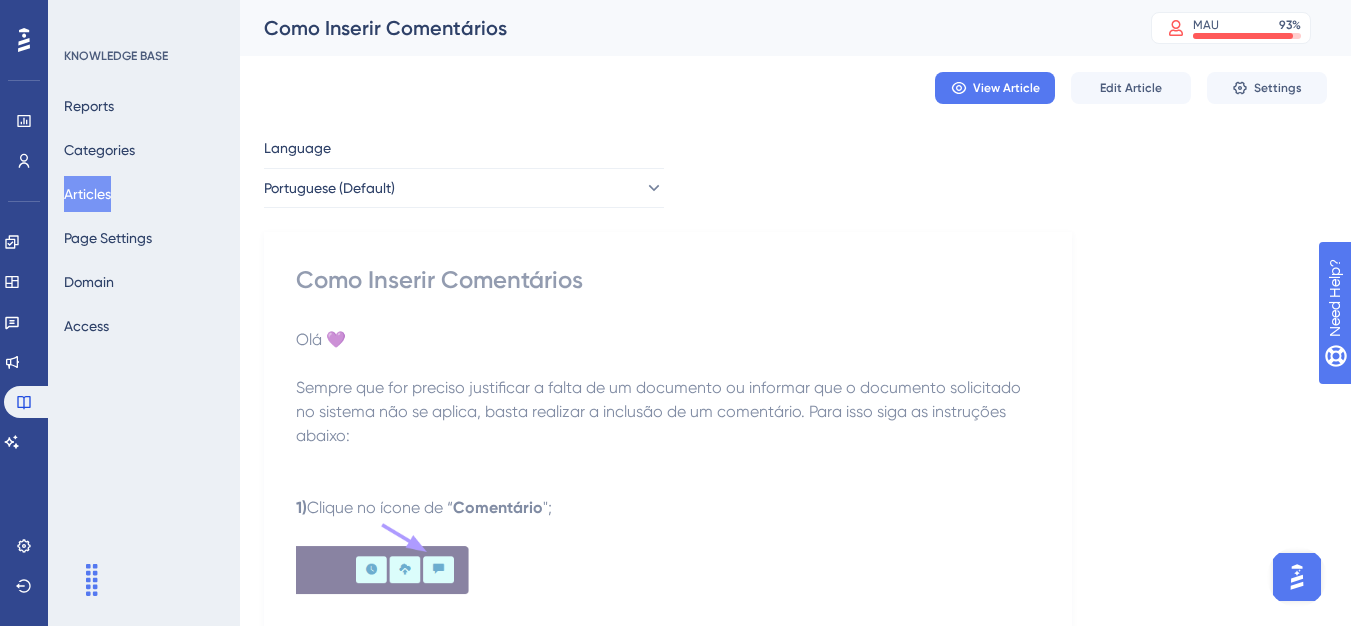 click on "Articles" at bounding box center [87, 194] 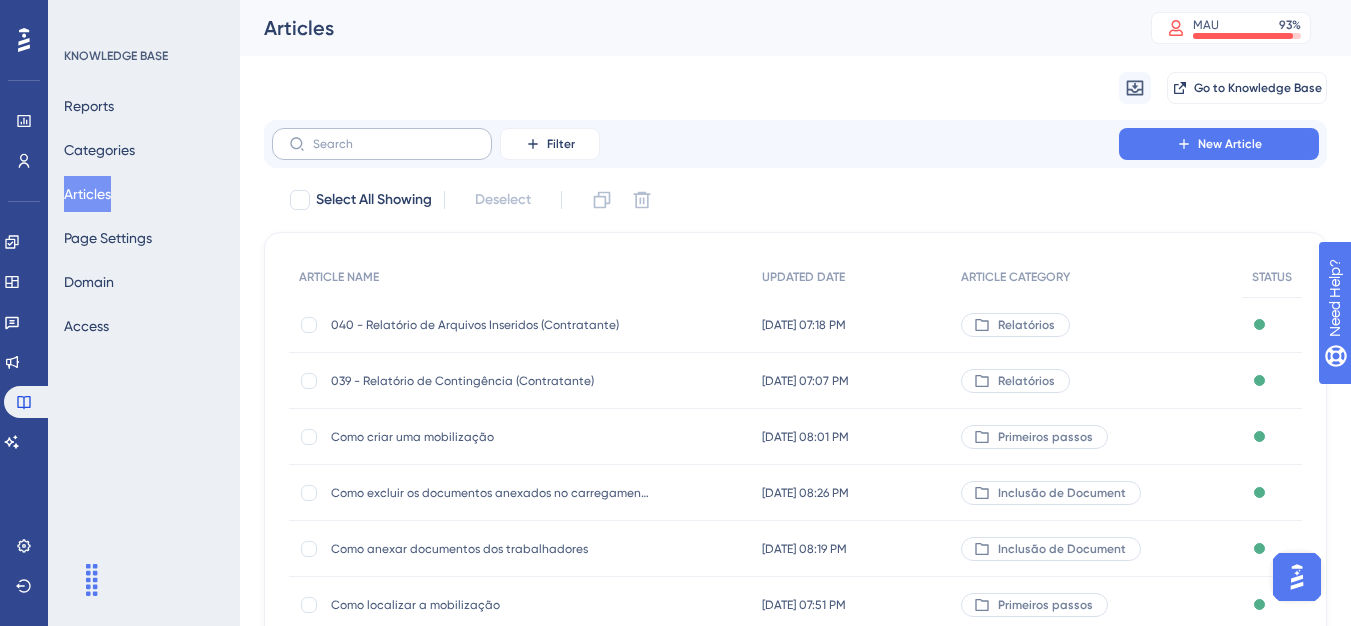 click at bounding box center [382, 144] 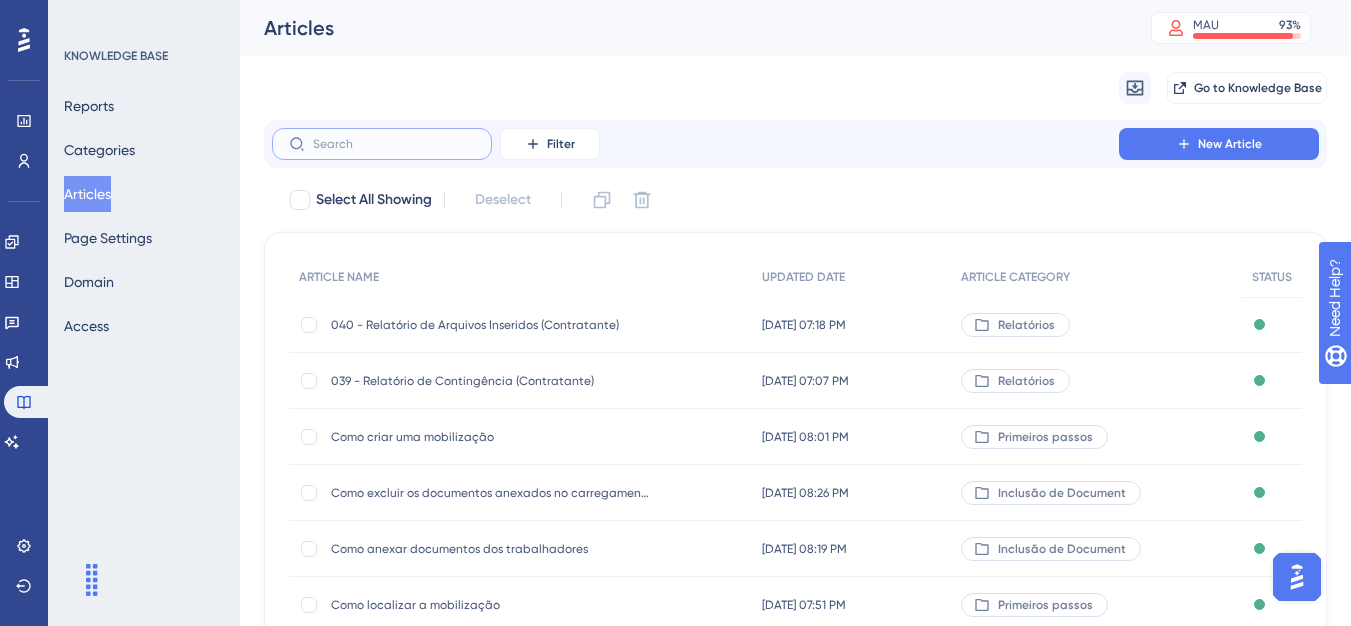 paste on "Prazo de Análise da mobilização" 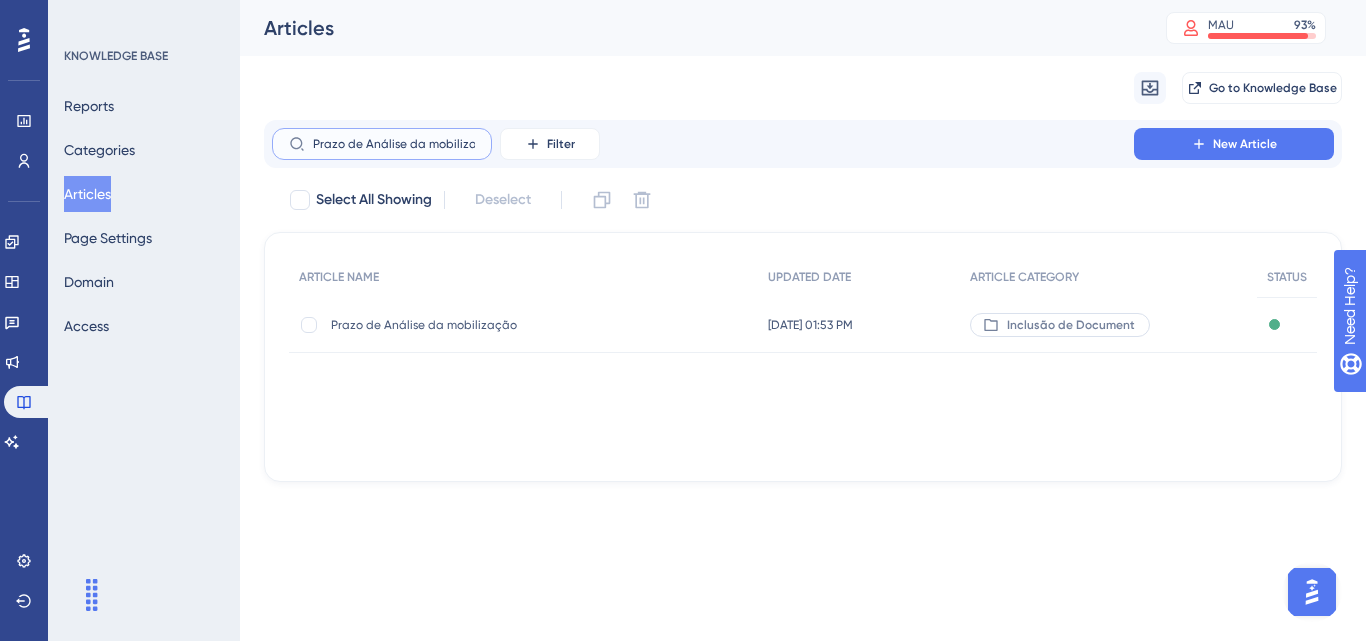 scroll, scrollTop: 0, scrollLeft: 17, axis: horizontal 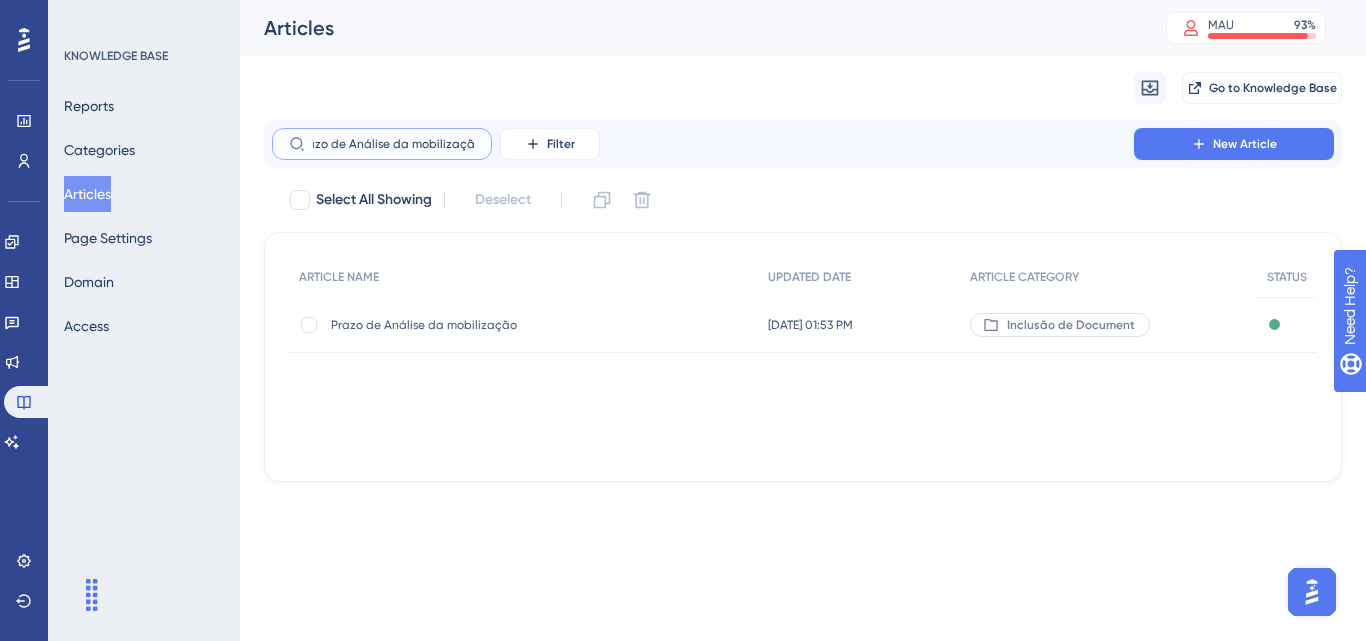 type on "Prazo de Análise da mobilização" 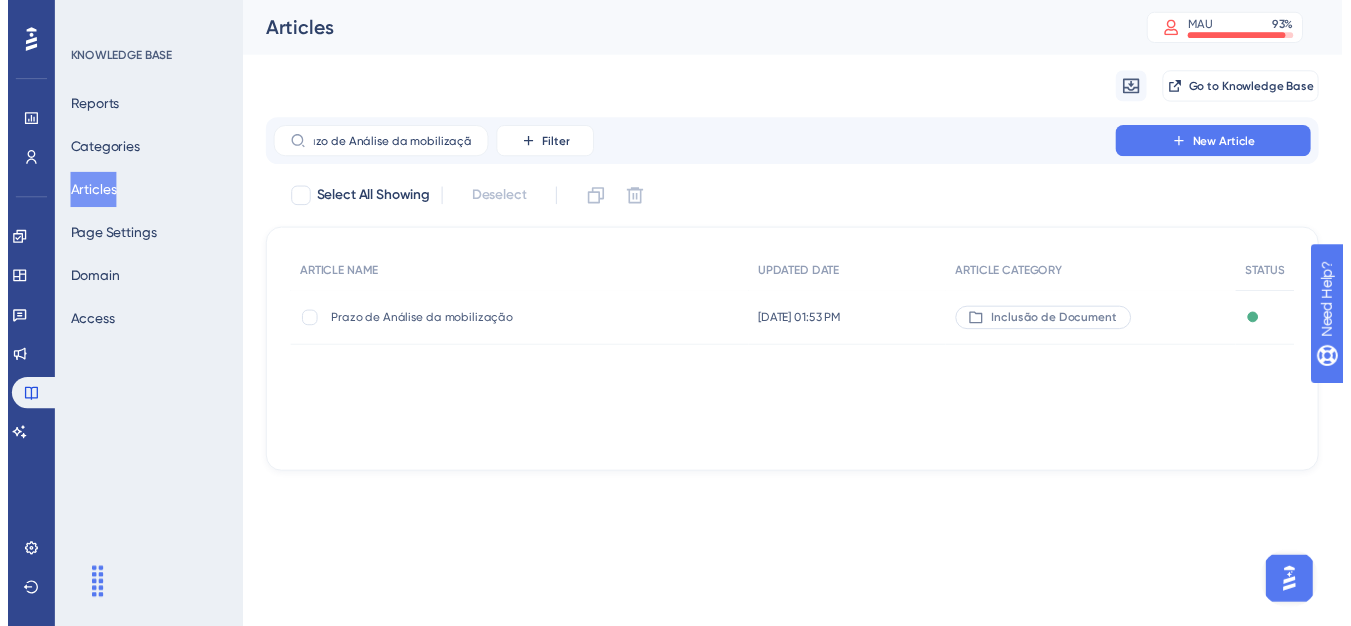scroll, scrollTop: 0, scrollLeft: 0, axis: both 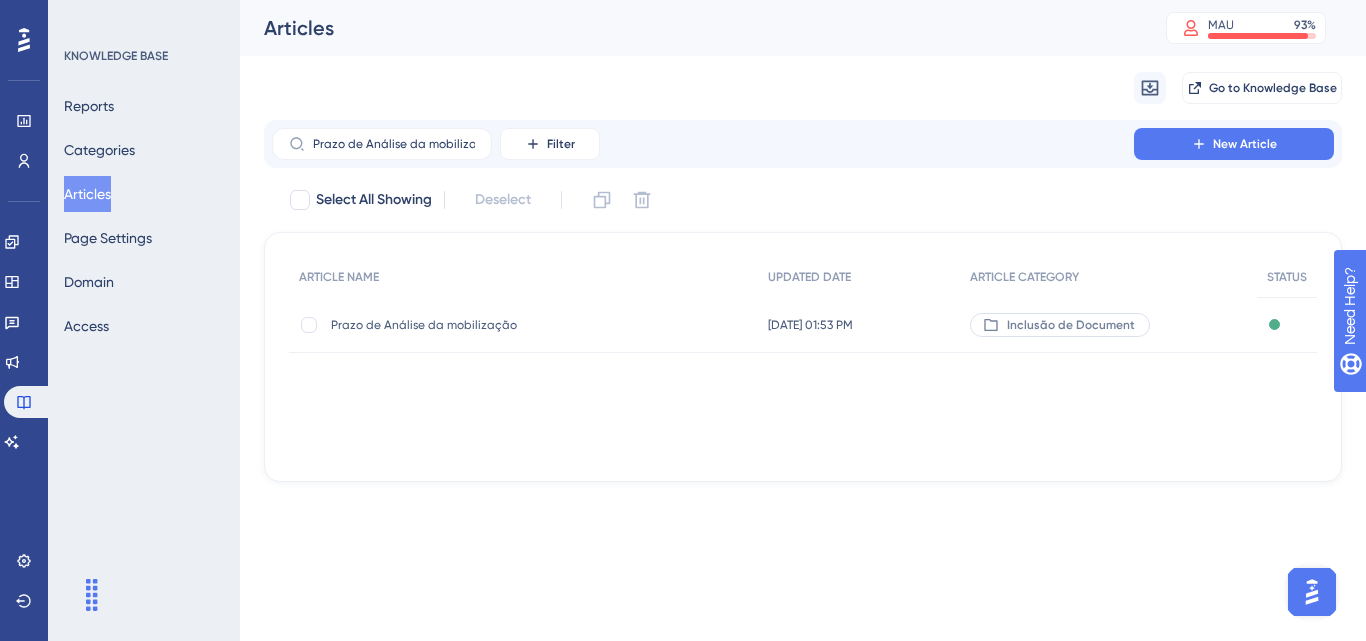 click on "Prazo de Análise da mobilização Prazo de Análise da mobilização" at bounding box center (491, 325) 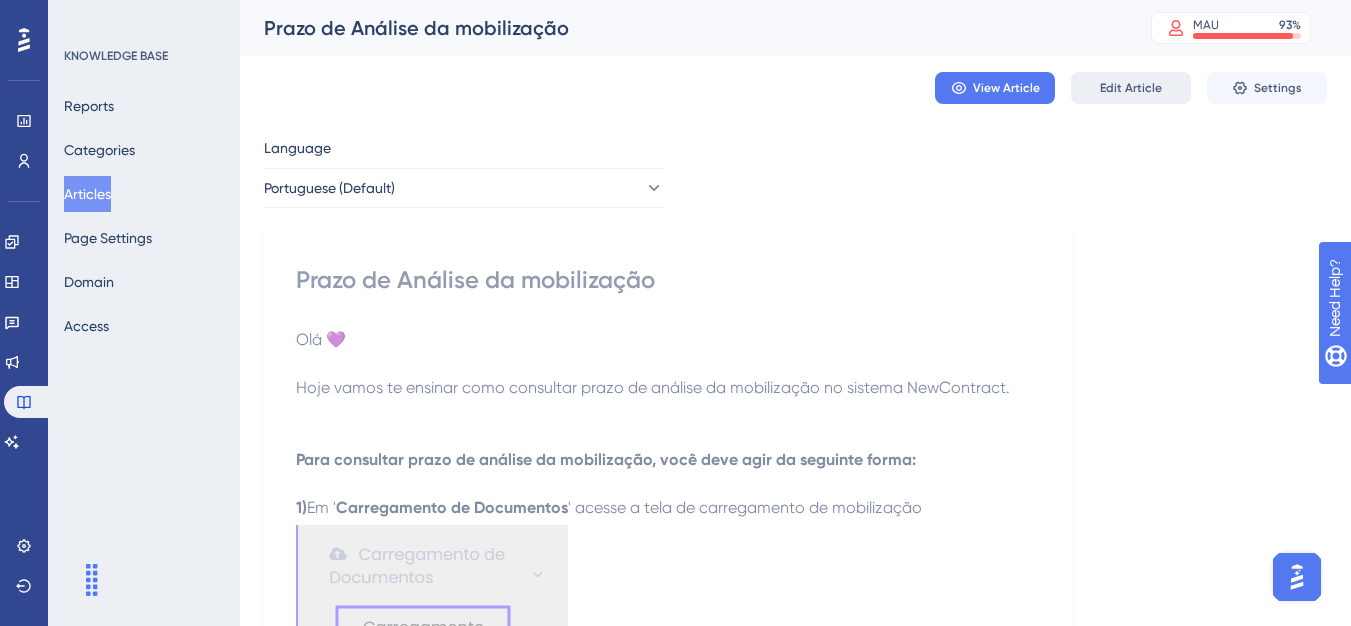 click on "Edit Article" at bounding box center (1131, 88) 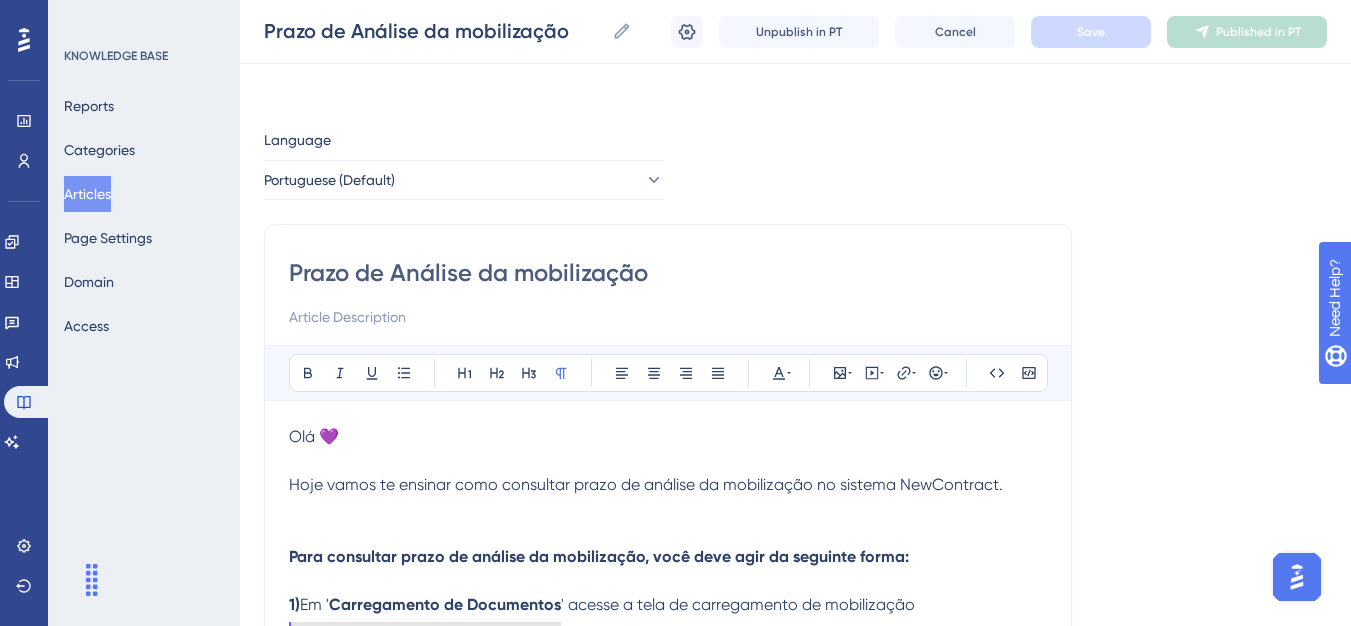 scroll, scrollTop: 197, scrollLeft: 0, axis: vertical 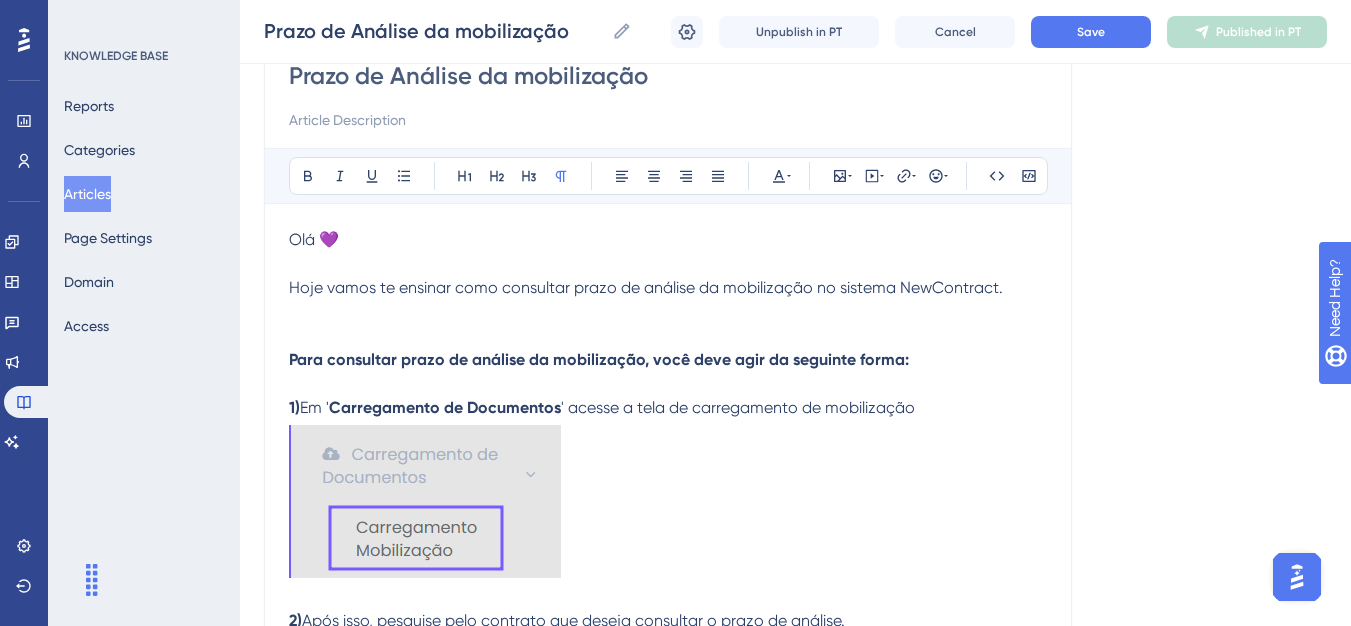 click on "Hoje vamos te ensinar como consultar prazo de análise da mobilização no sistema NewContract." at bounding box center [668, 312] 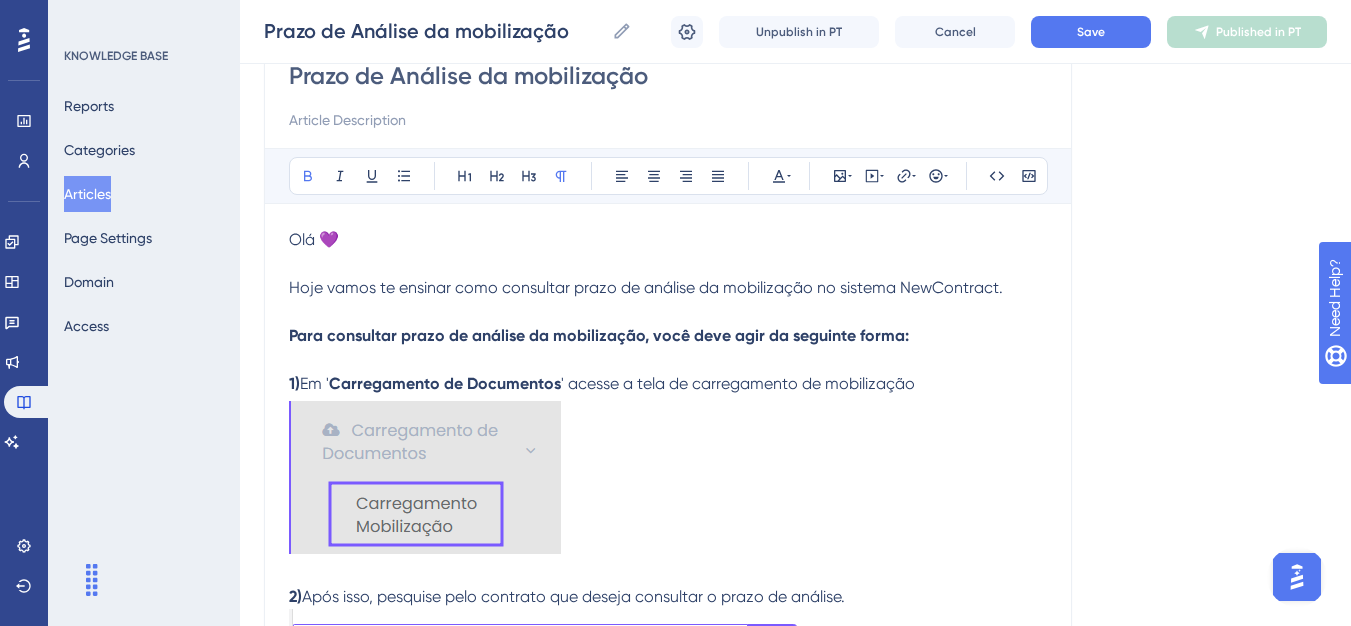 click on "Para consultar prazo de análise da mobilização, você deve agir da seguinte forma: 1)  Em ' Carregamento de Documentos ' acesse a tela de carregamento de mobilização" at bounding box center [668, 442] 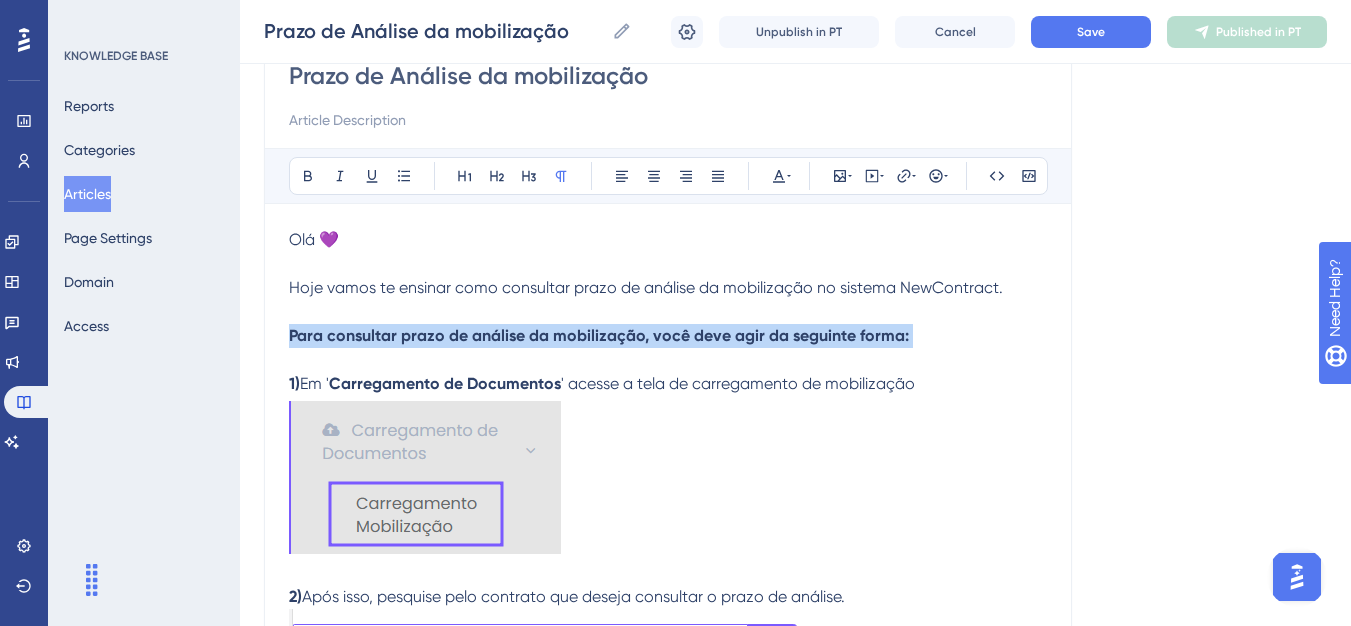 click on "Para consultar prazo de análise da mobilização, você deve agir da seguinte forma: 1)  Em ' Carregamento de Documentos ' acesse a tela de carregamento de mobilização" at bounding box center (668, 442) 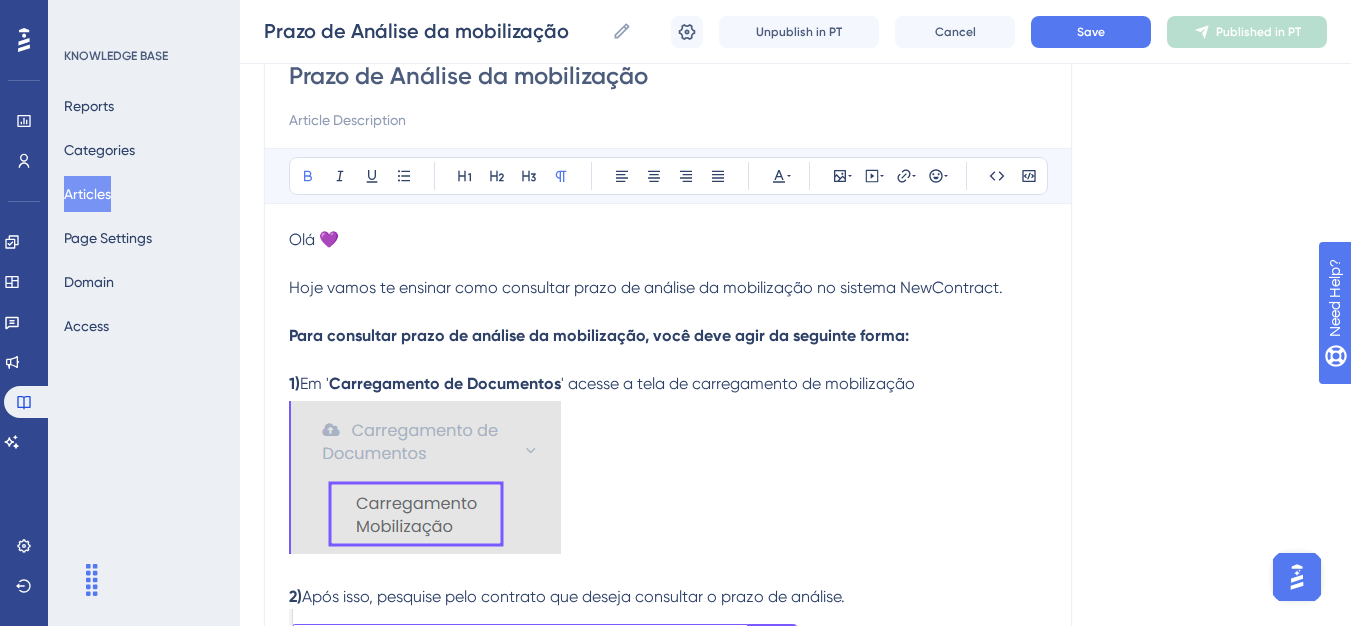 click on "Para consultar prazo de análise da mobilização, você deve agir da seguinte forma: 1)  Em ' Carregamento de Documentos ' acesse a tela de carregamento de mobilização" at bounding box center [668, 442] 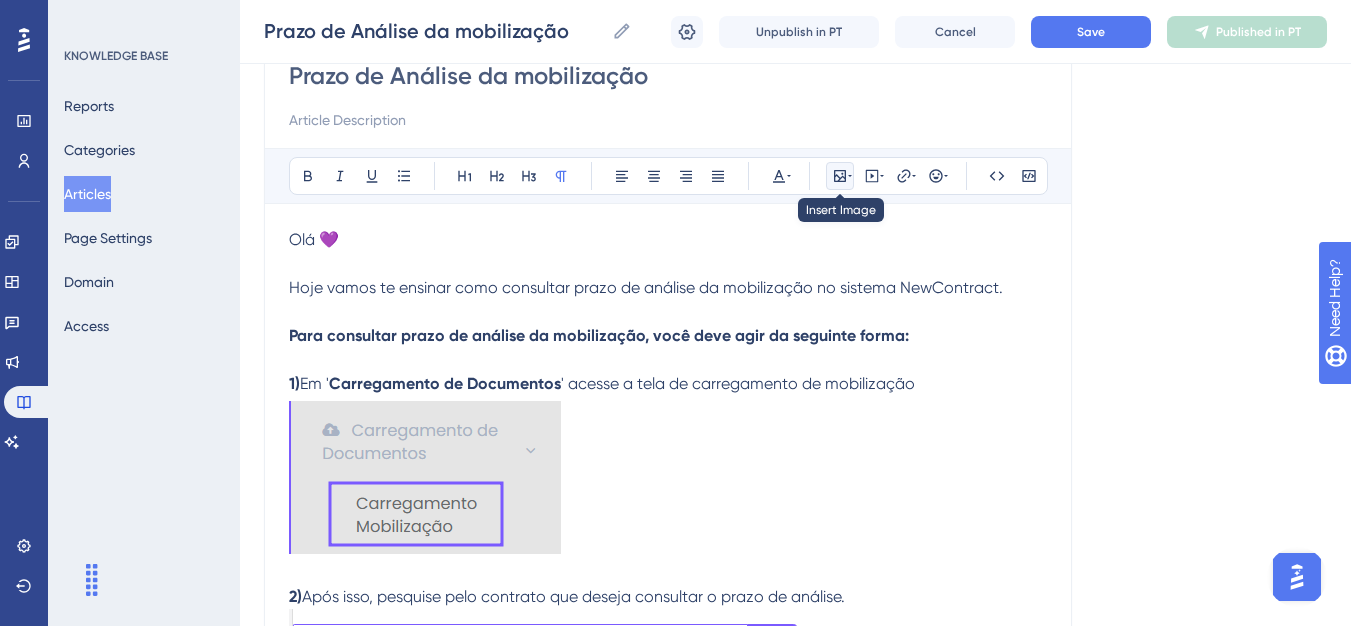 click 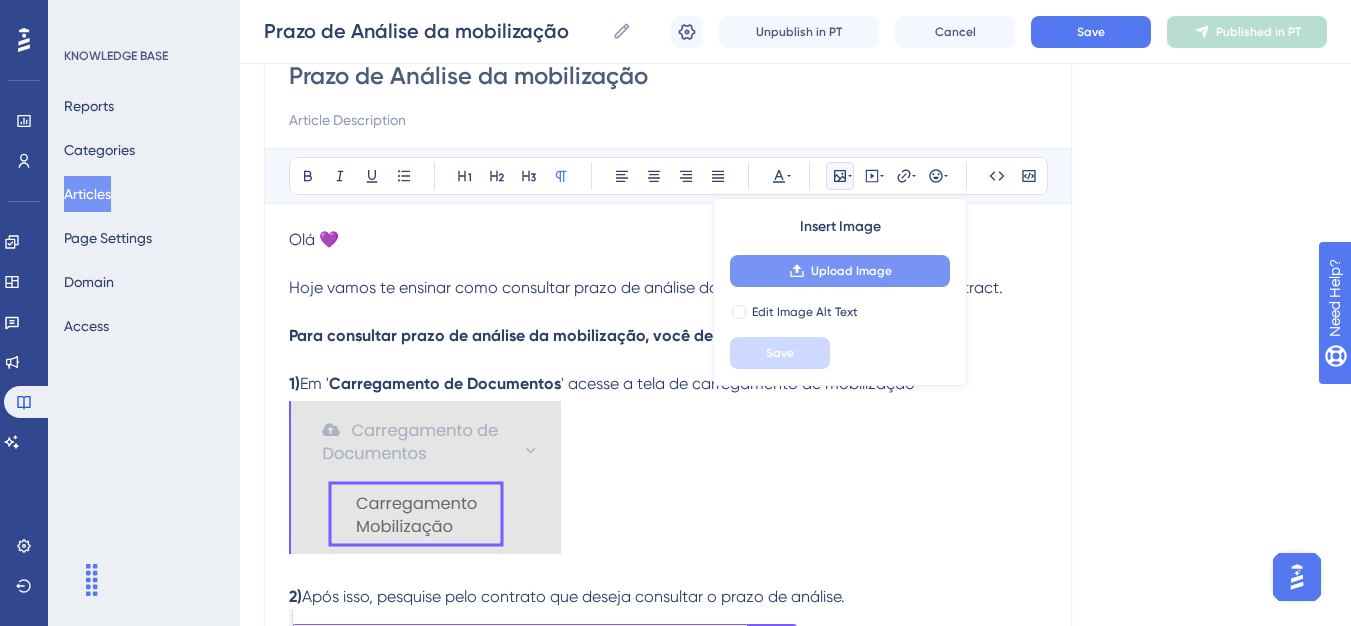 click on "Upload Image" at bounding box center [840, 271] 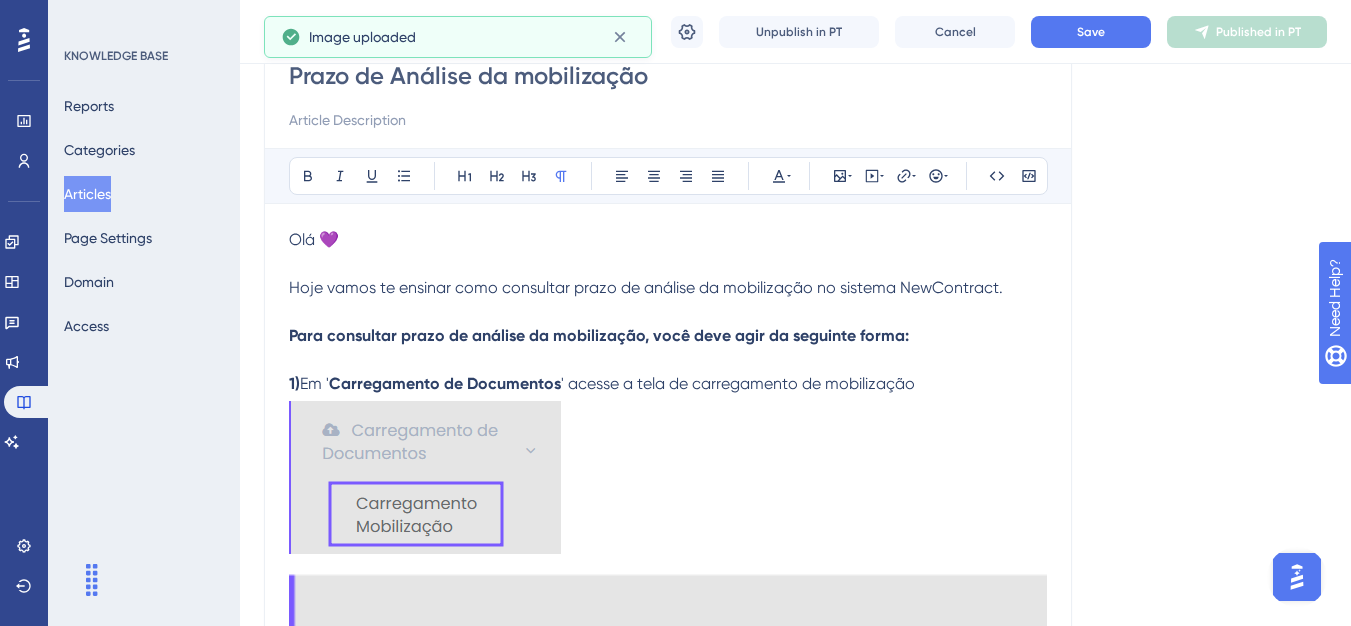 click at bounding box center (668, 781) 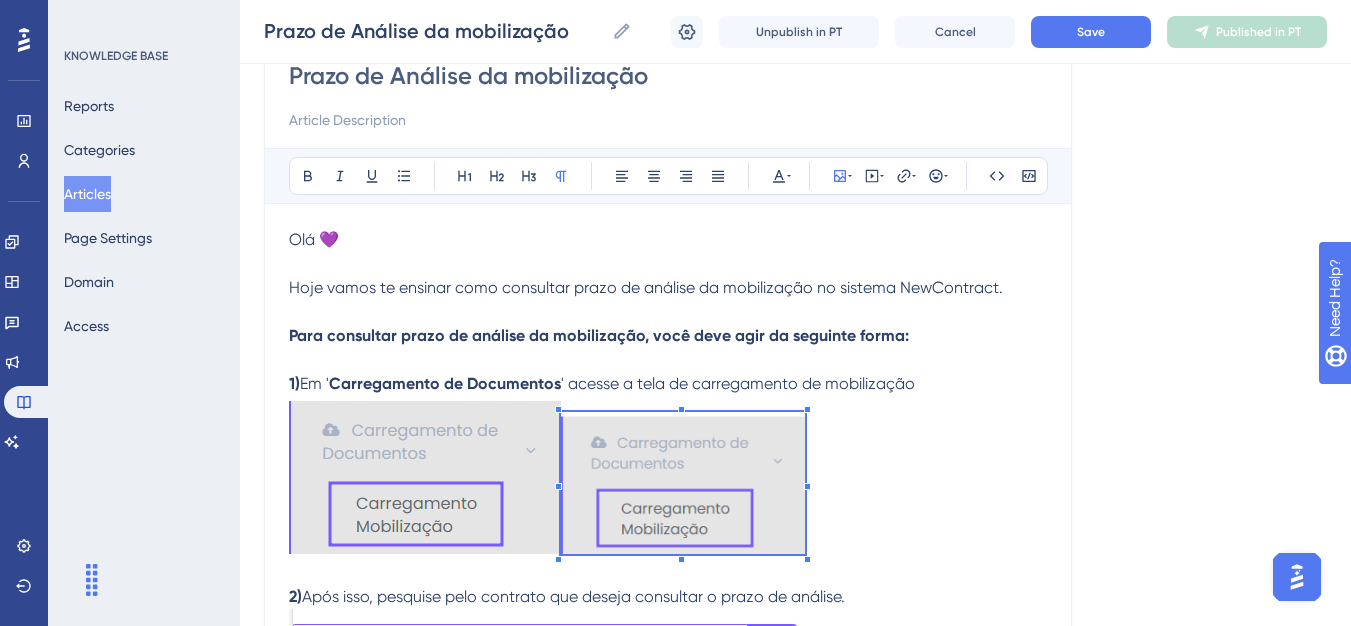 click on "Performance Users Engagement Widgets Feedback Product Updates Knowledge Base AI Assistant Settings Logout KNOWLEDGE BASE Reports Categories Articles Page Settings Domain Access Prazo de Análise da mobilização MAU 93 % Click to see add-on and upgrade options Prazo de Análise da mobilização Prazo de Análise da mobilização Unpublish in PT Cancel Save Published in PT Language Portuguese (Default) Prazo de Análise da mobilização Bold Italic Underline Bullet Point Heading 1 Heading 2 Heading 3 Normal Align Left Align Center Align Right Align Justify Text Color Insert Image Embed Video Hyperlink Emojis Code Code Block Olá 💜 Hoje vamos te ensinar como consultar prazo de análise da mobilização no sistema NewContract. Para consultar prazo de análise da mobilização, você deve agir da seguinte forma: 1)  Em ' Carregamento de Documentos ' acesse a tela de carregamento de mobilização 2) 3)  Confira o prazo de análise na coluna ' ' 😀 😐" at bounding box center (675, -197) 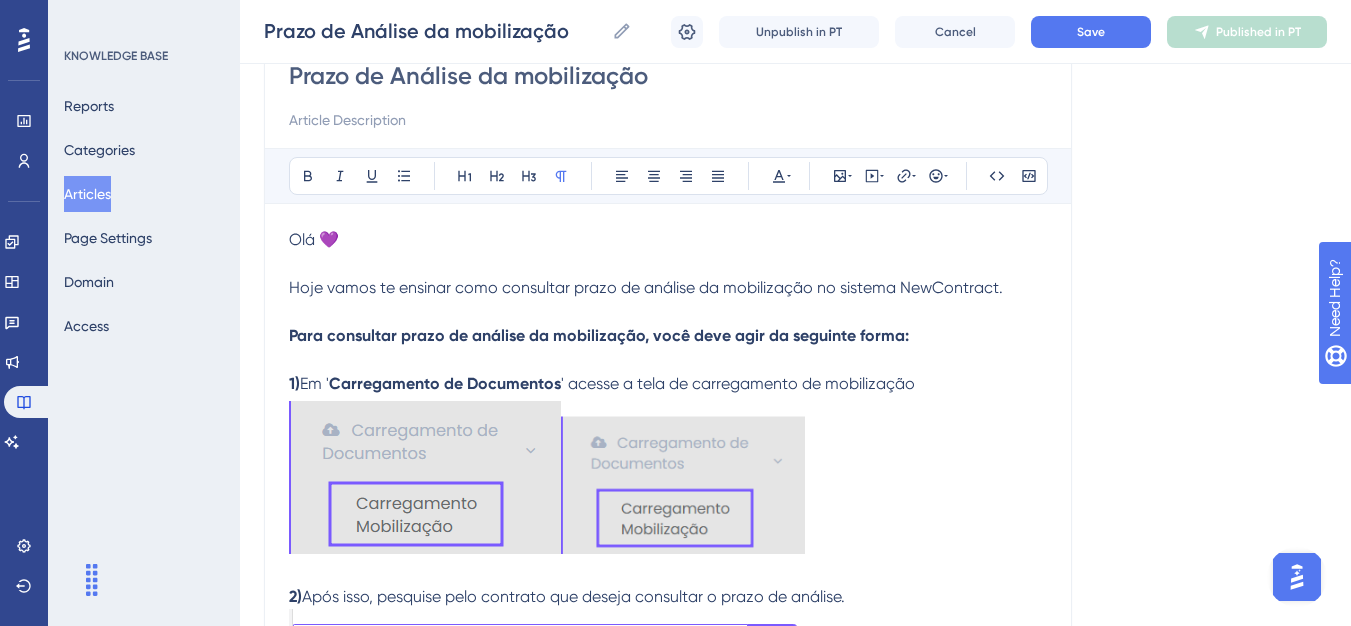 click on "Hoje vamos te ensinar como consultar prazo de análise da mobilização no sistema NewContract." at bounding box center (668, 300) 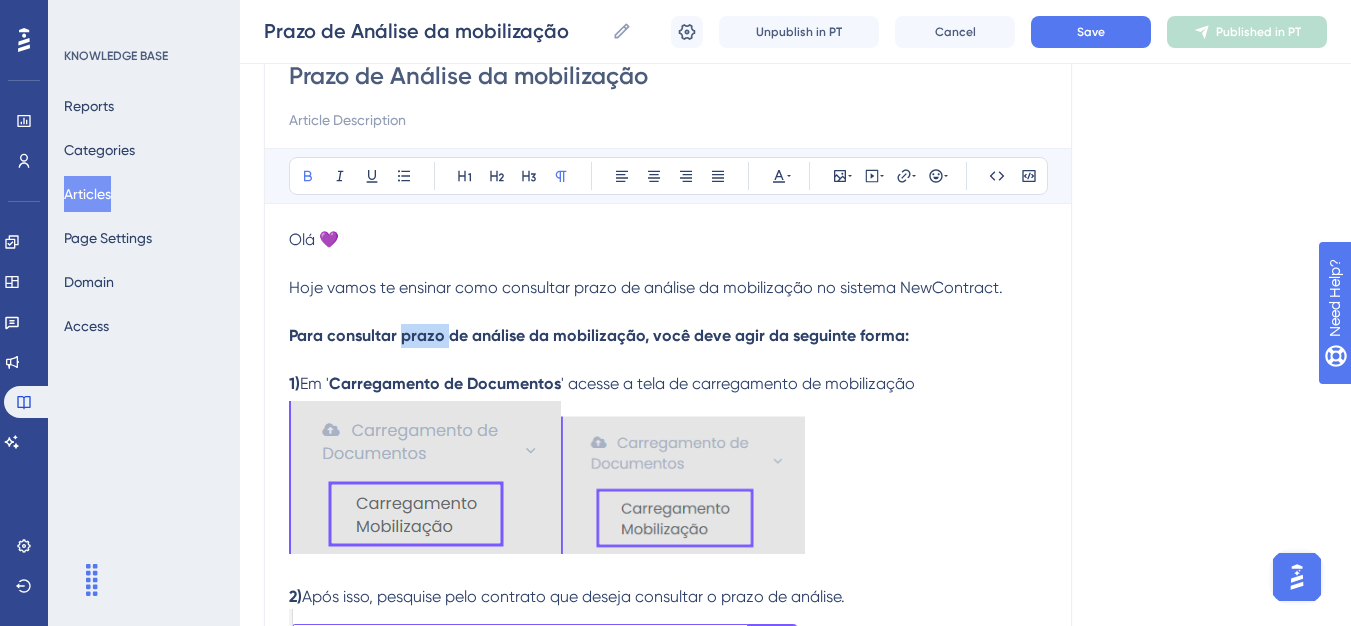 click on "Para consultar prazo de análise da mobilização, você deve agir da seguinte forma:" at bounding box center [599, 335] 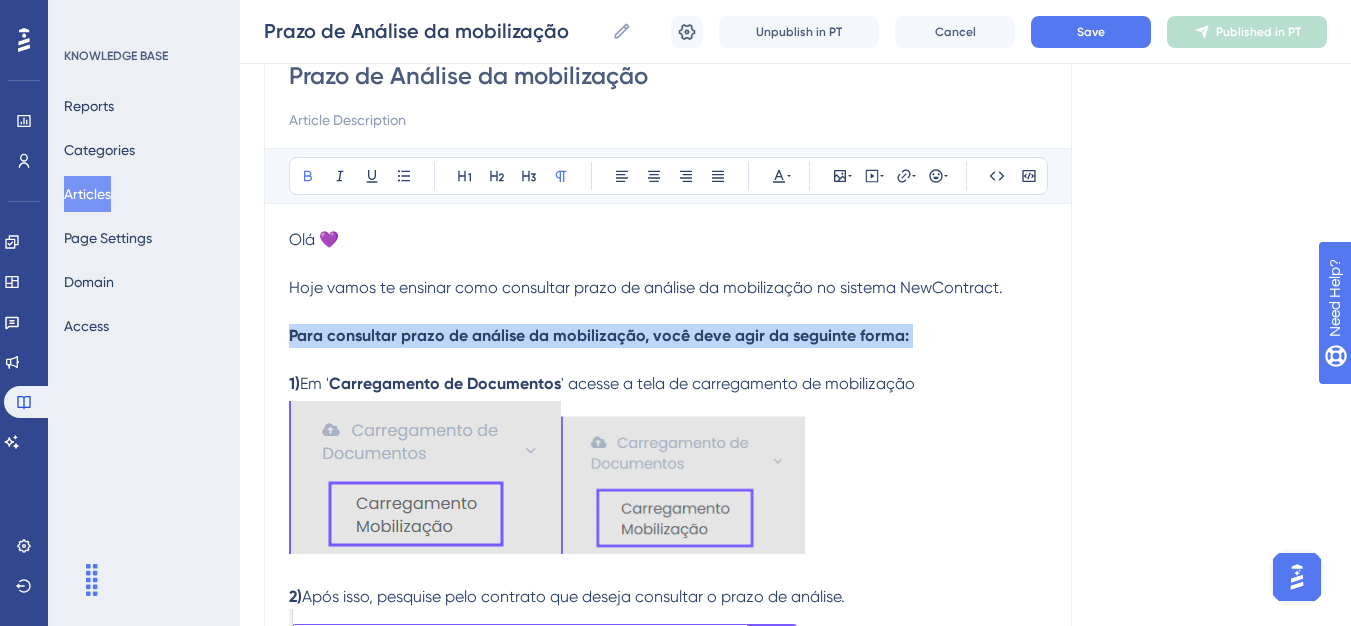 click on "Para consultar prazo de análise da mobilização, você deve agir da seguinte forma:" at bounding box center (599, 335) 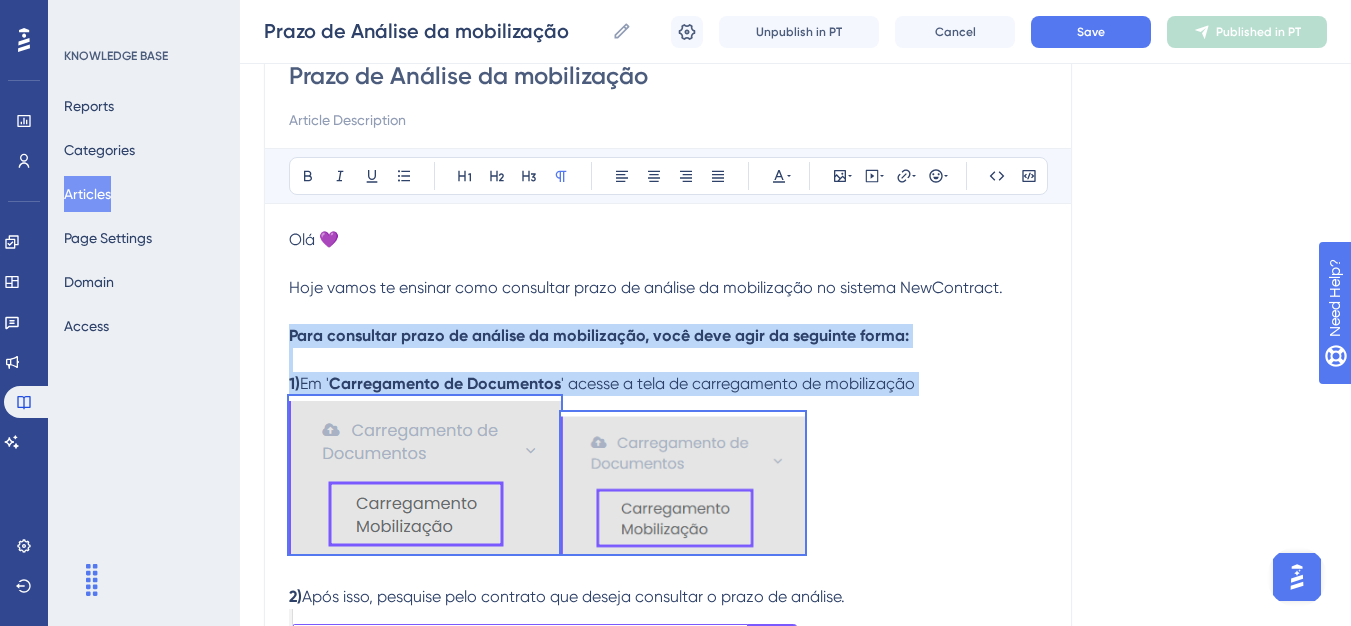 click on "Para consultar prazo de análise da mobilização, você deve agir da seguinte forma:" at bounding box center [599, 335] 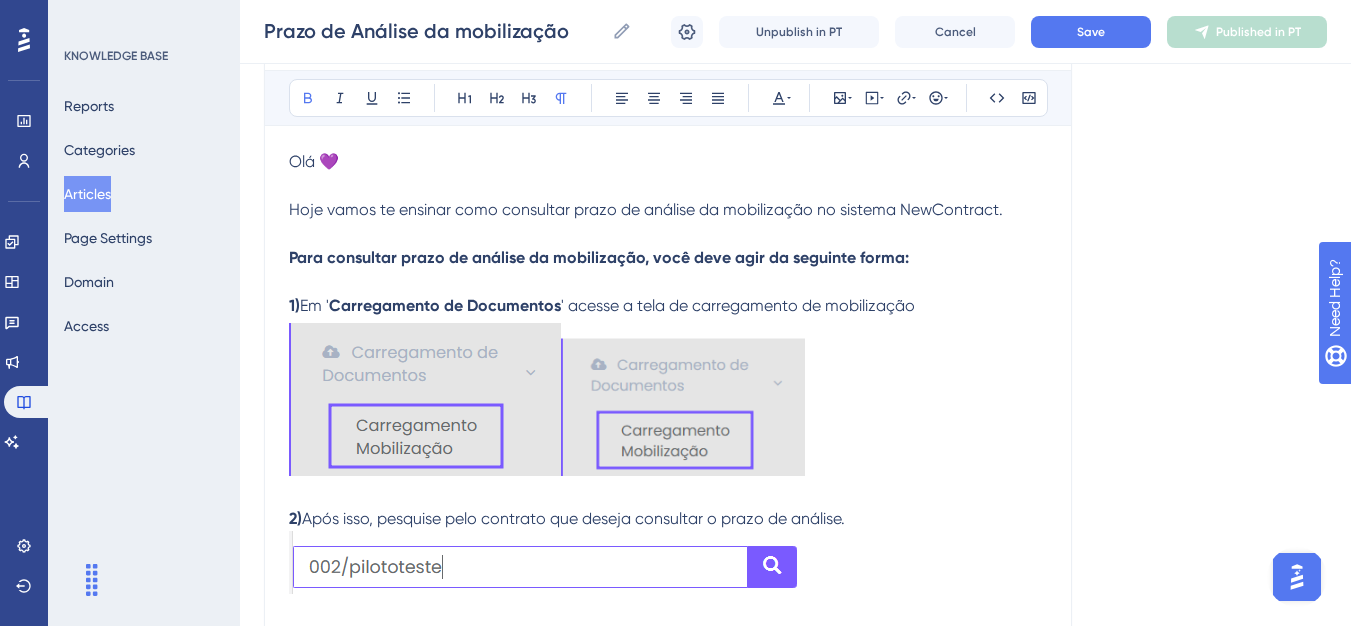 scroll, scrollTop: 397, scrollLeft: 0, axis: vertical 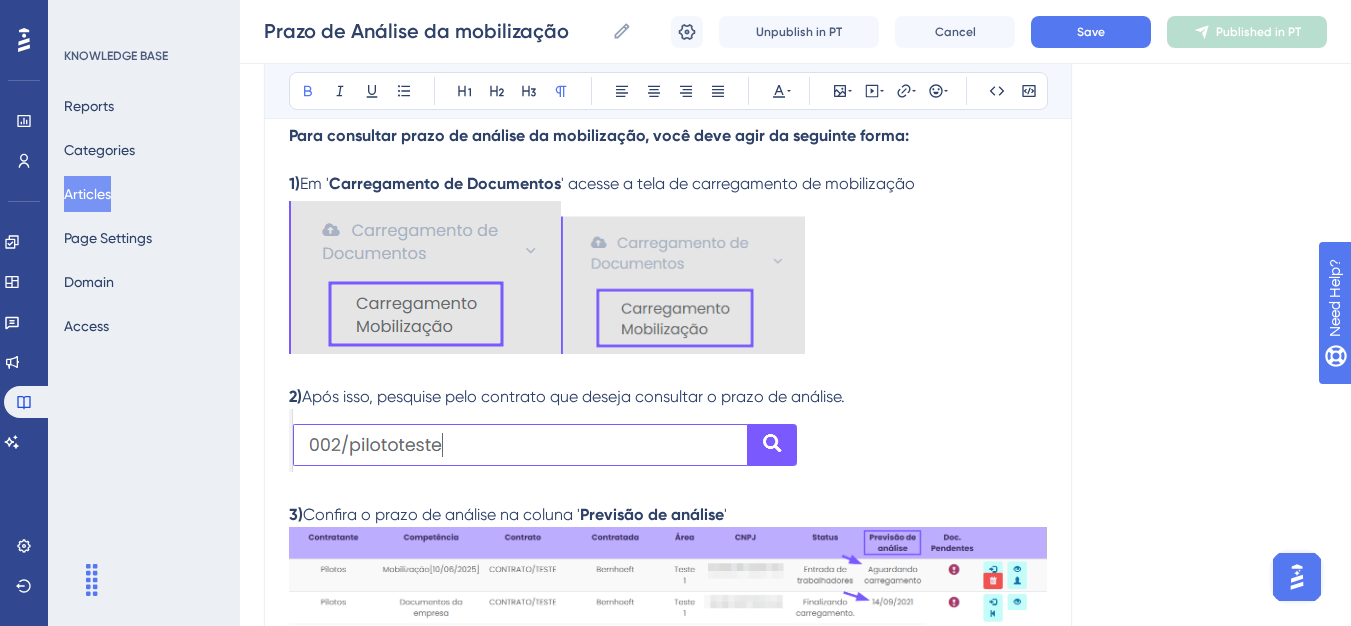 click on "2)  Após isso, pesquise pelo contrato que deseja consultar o prazo de análise." at bounding box center [668, 432] 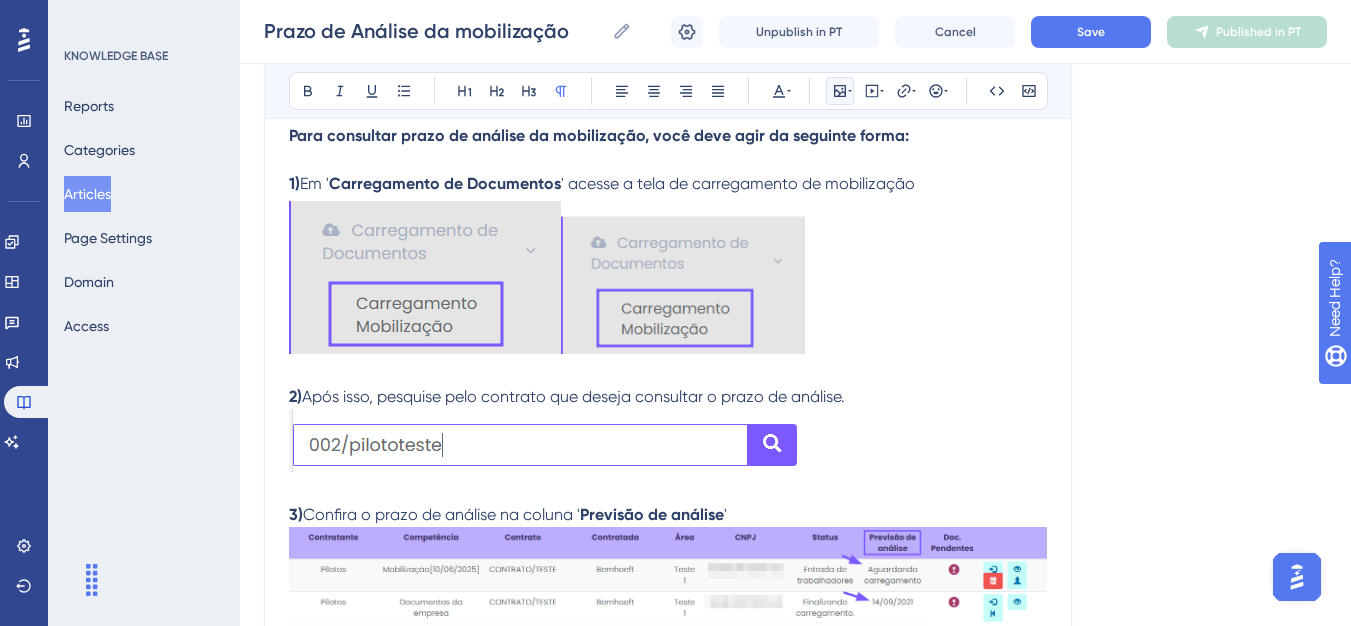 click 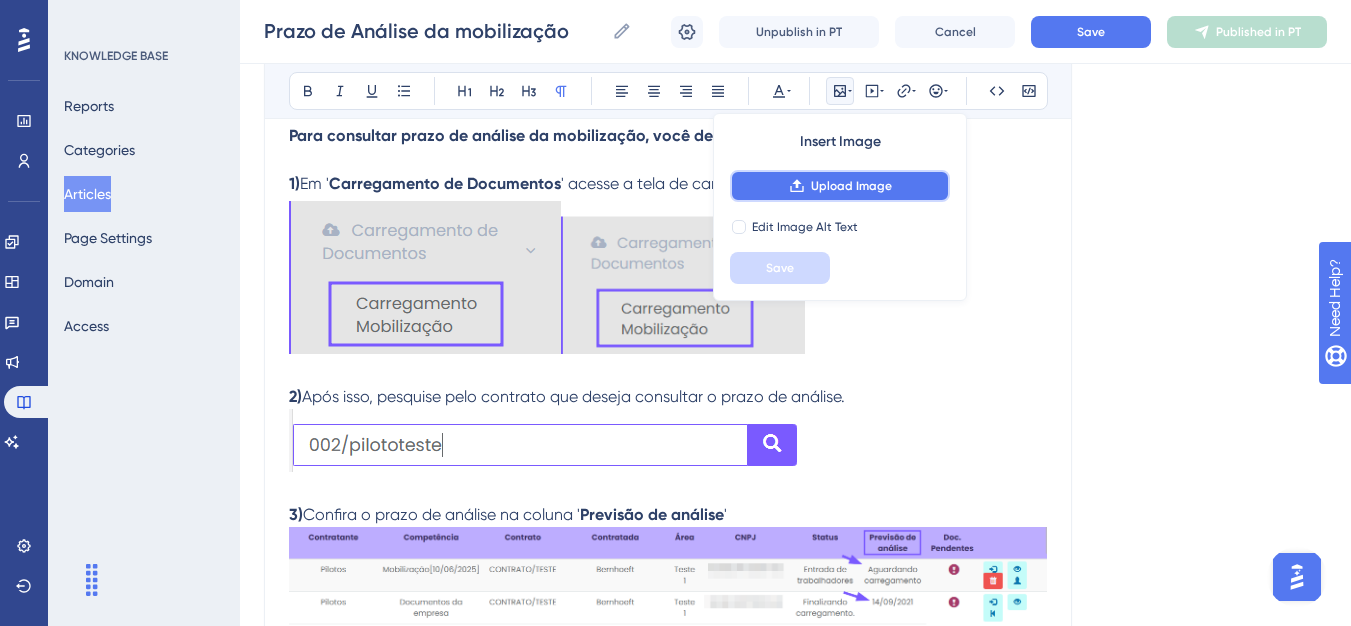 click on "Upload Image" at bounding box center [851, 186] 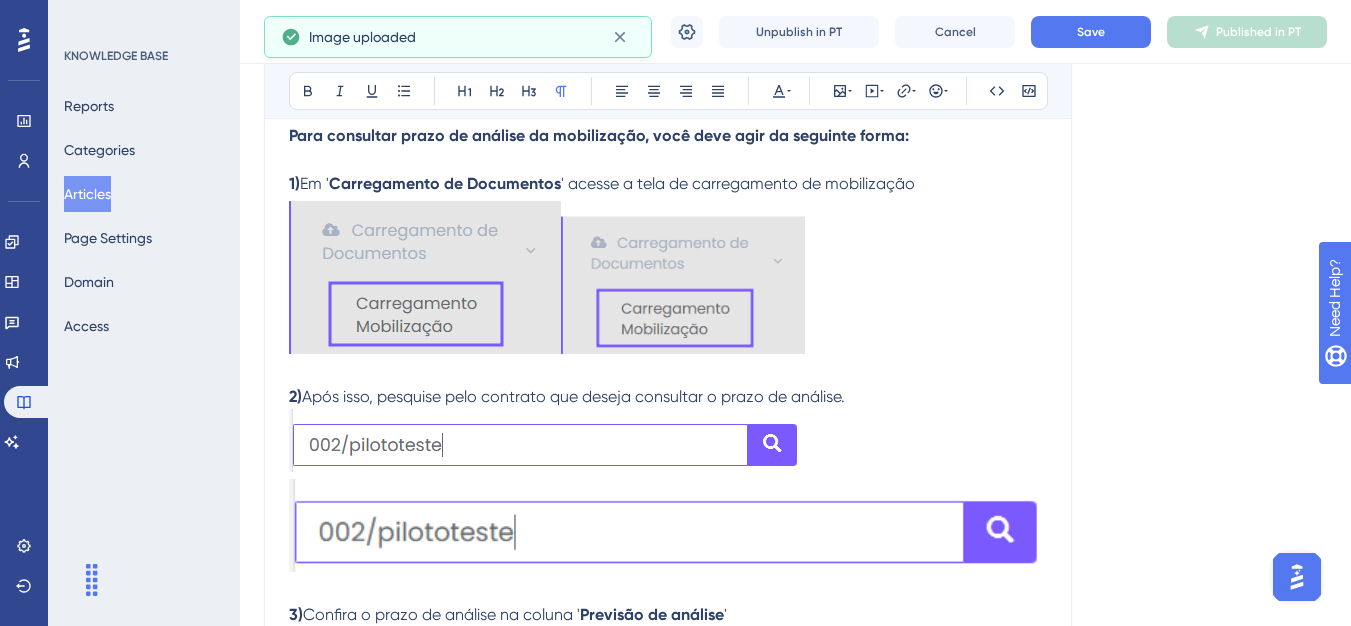 click at bounding box center [668, 525] 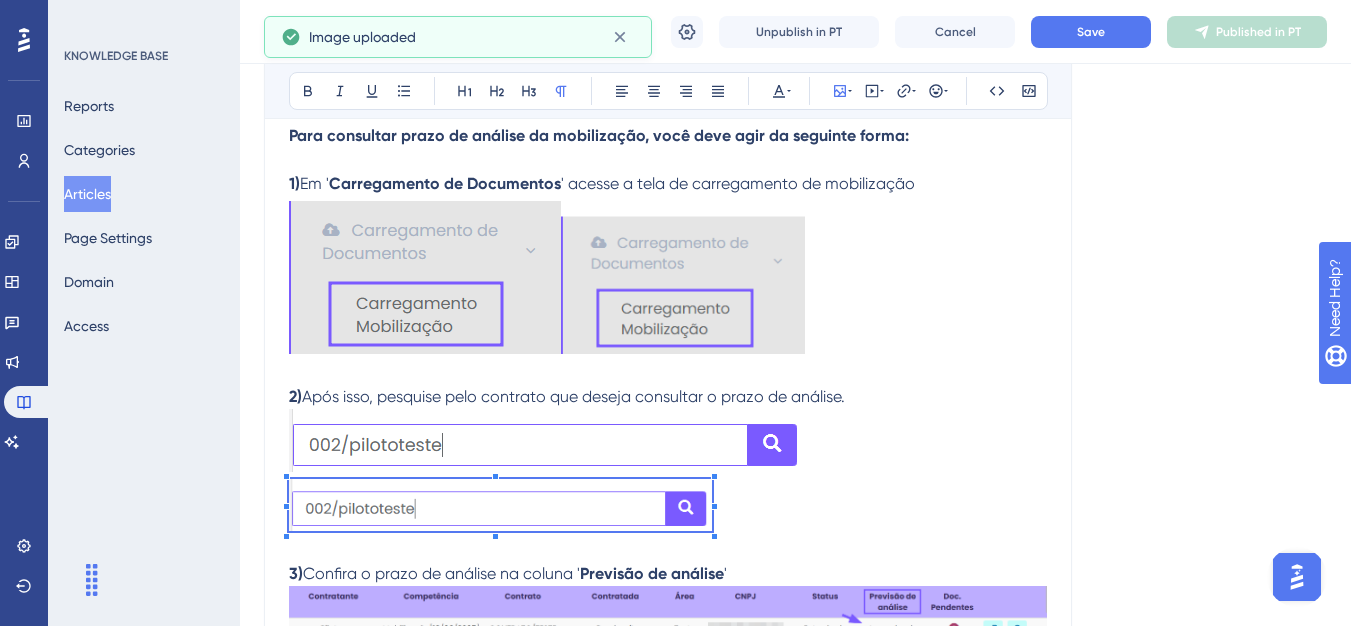 click on "Olá 💜 Hoje vamos te ensinar como consultar prazo de análise da mobilização no sistema NewContract. Para consultar prazo de análise da mobilização, você deve agir da seguinte forma: 1)  Em ' Carregamento de Documentos ' acesse a tela de carregamento de mobilização 2)  Após isso, pesquise pelo contrato que deseja consultar o prazo de análise. 3)  Confira o prazo de análise na coluna ' Previsão de análise ' Pronto agora você já sabe como consultar o prazo de análise da mobilização." at bounding box center [668, 388] 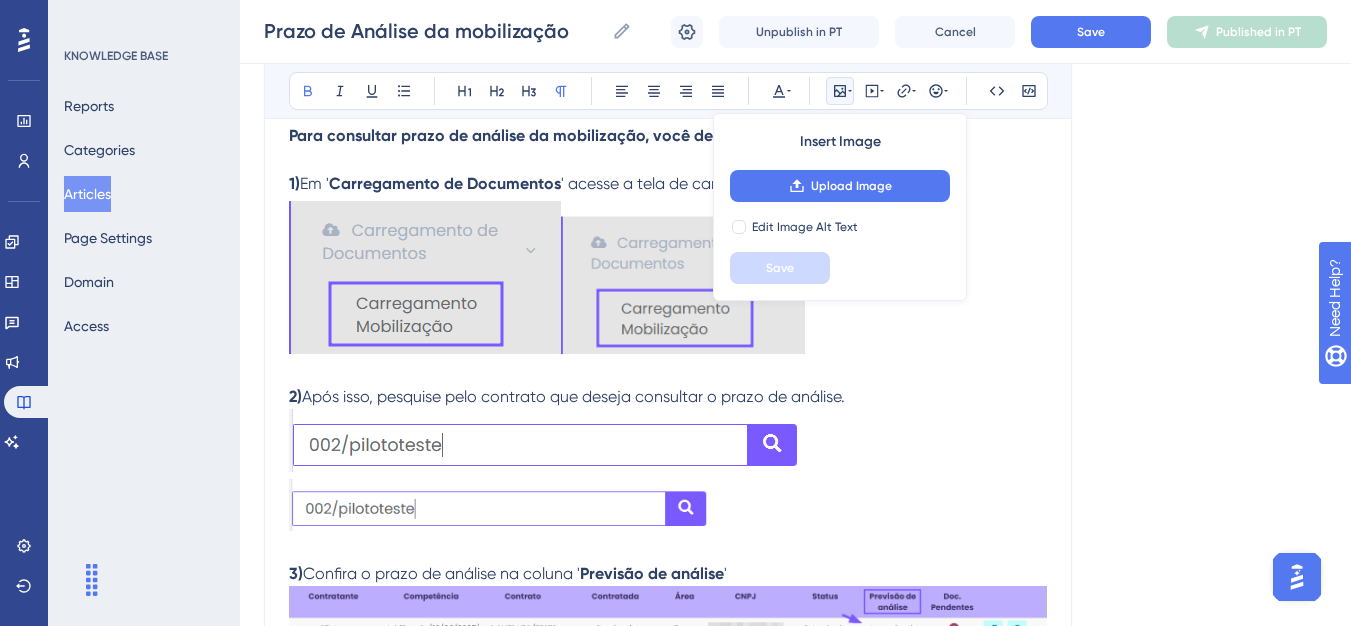 click on "Pronto agora você já sabe como consultar o prazo de análise da mobilização." at bounding box center [582, 735] 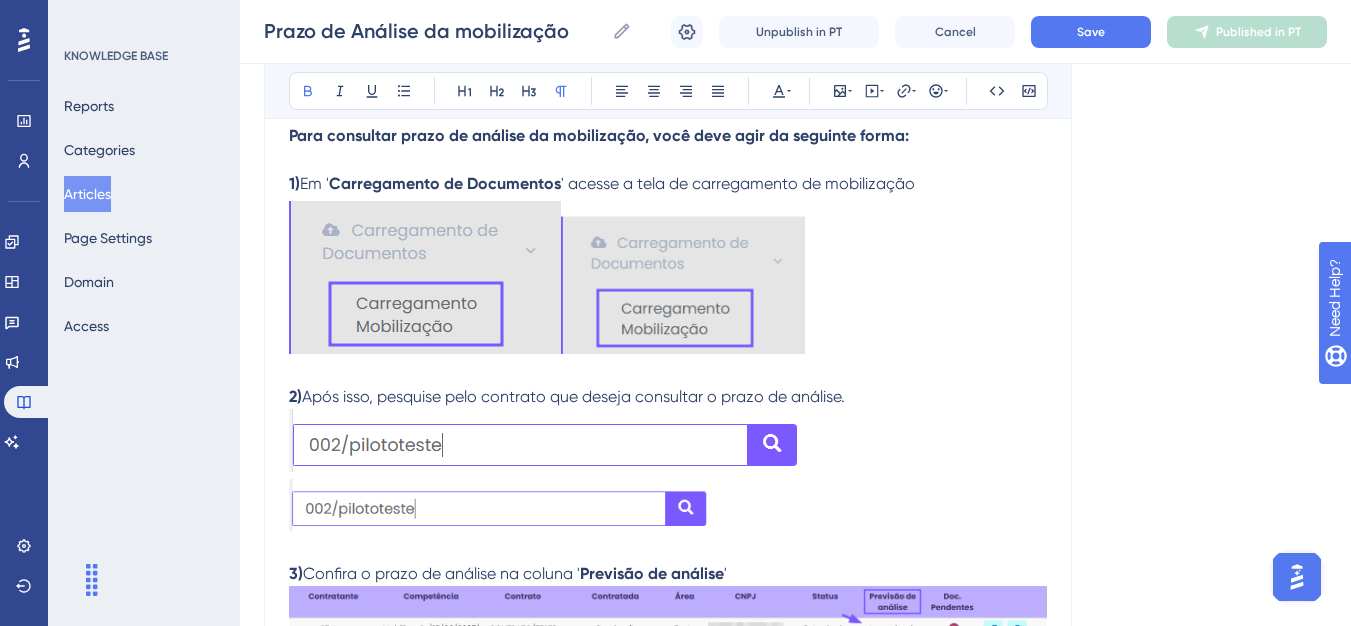 click on "3)  Confira o prazo de análise na coluna ' Previsão de análise '" at bounding box center [668, 631] 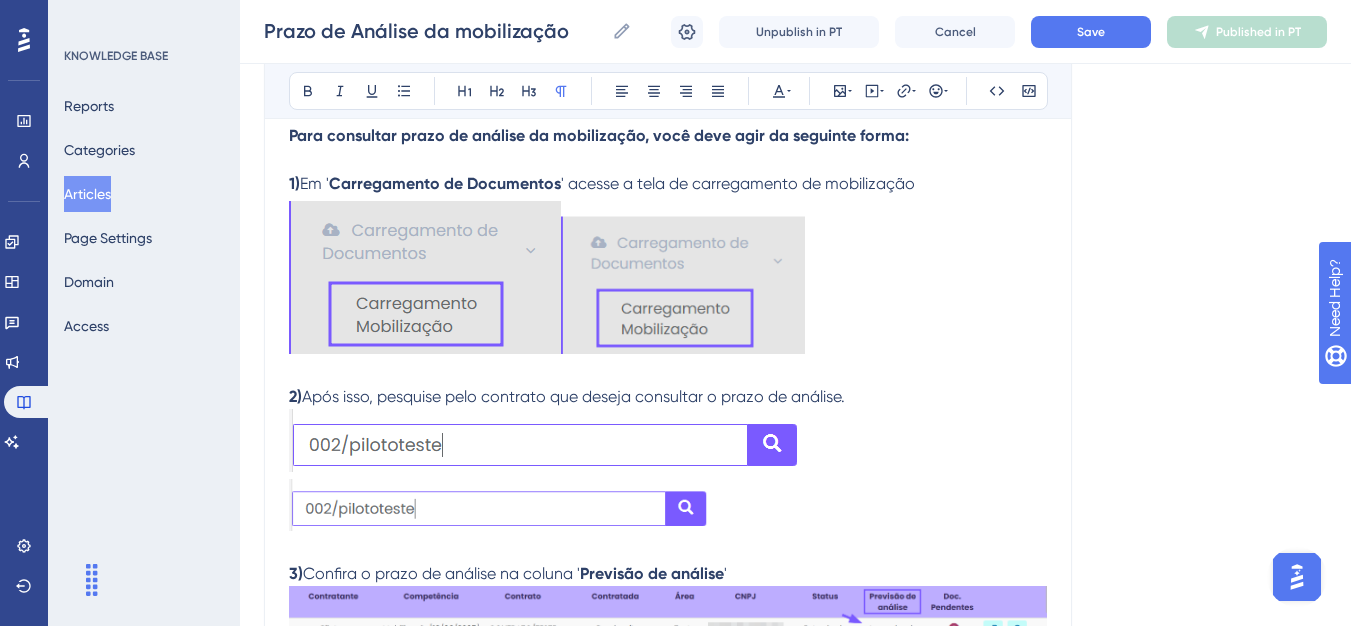 click on "3)  Confira o prazo de análise na coluna ' Previsão de análise '" at bounding box center (668, 631) 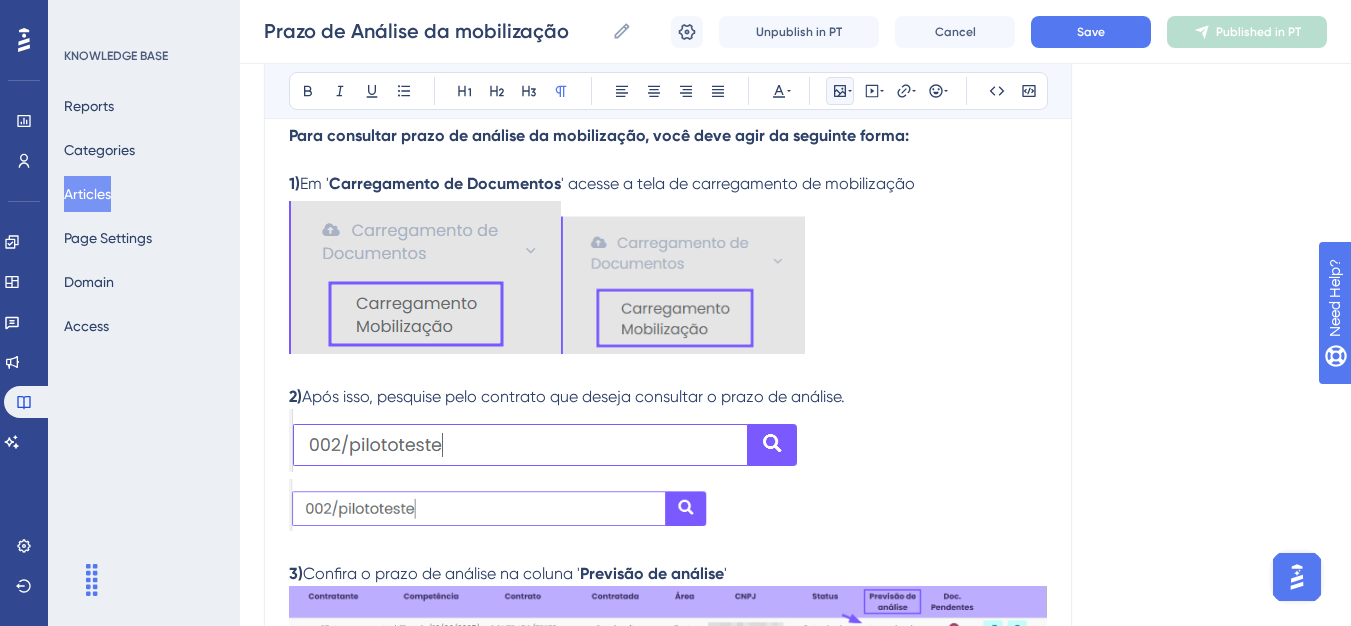 click 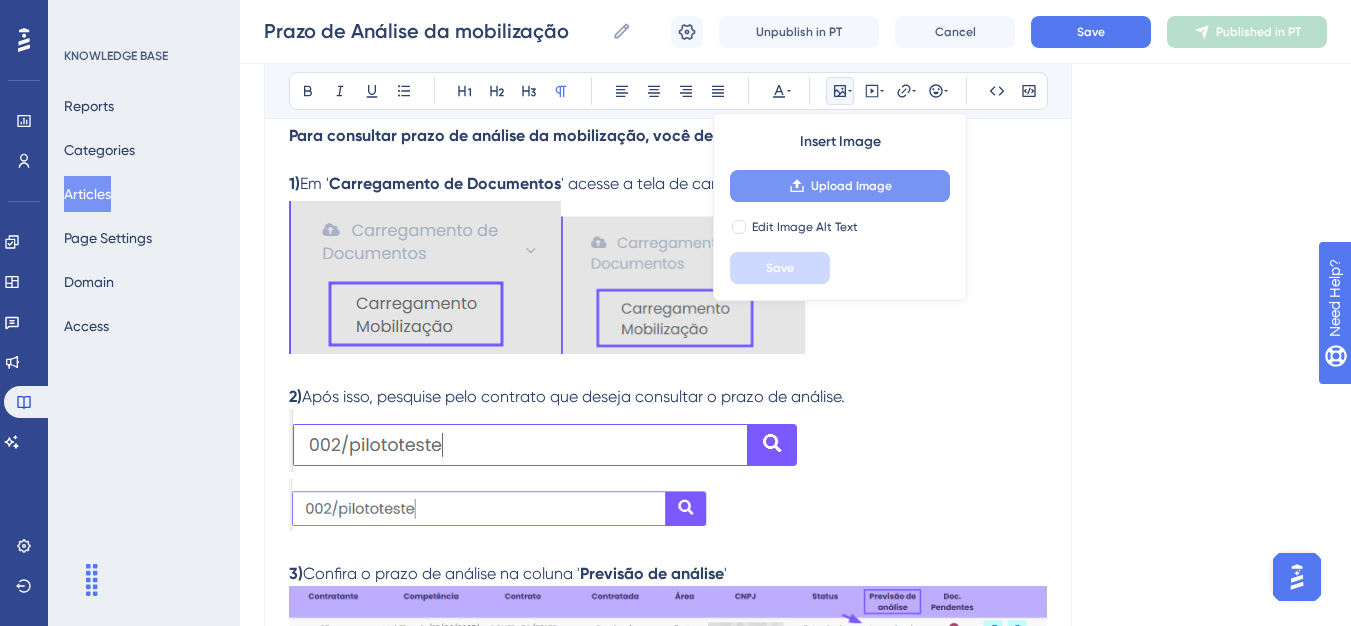 click on "Upload Image" at bounding box center [851, 186] 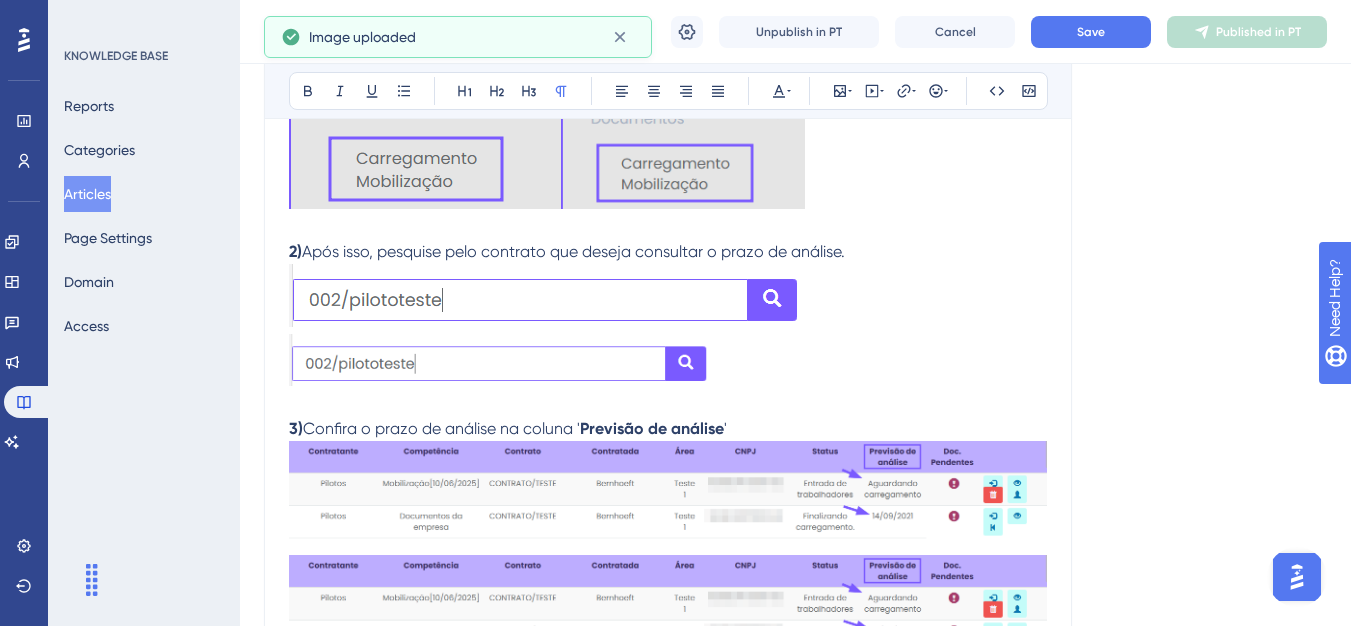 scroll, scrollTop: 551, scrollLeft: 0, axis: vertical 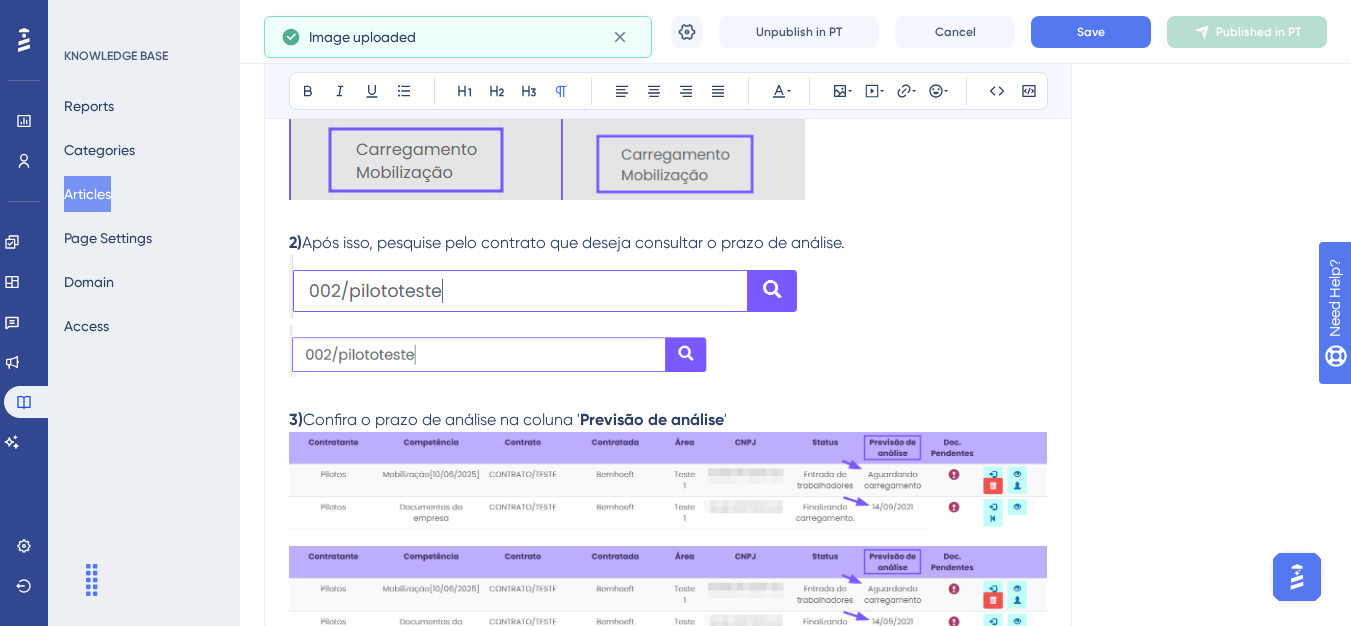 click at bounding box center (668, 599) 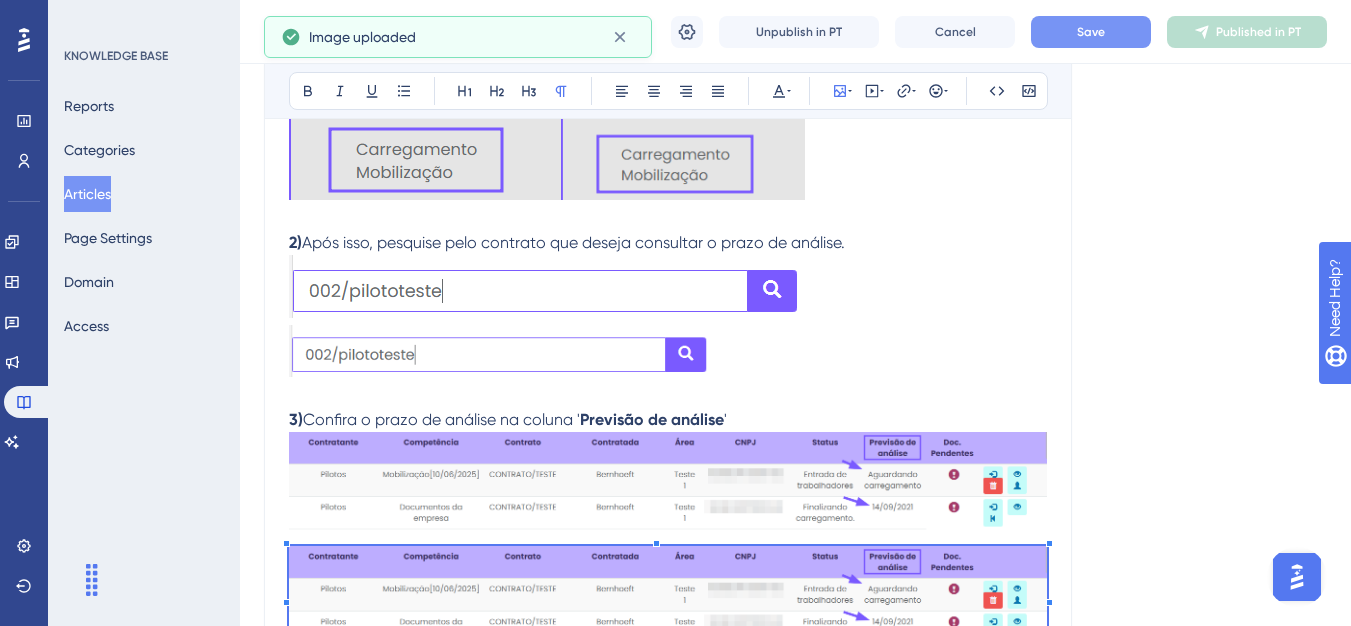 click on "Save" at bounding box center [1091, 32] 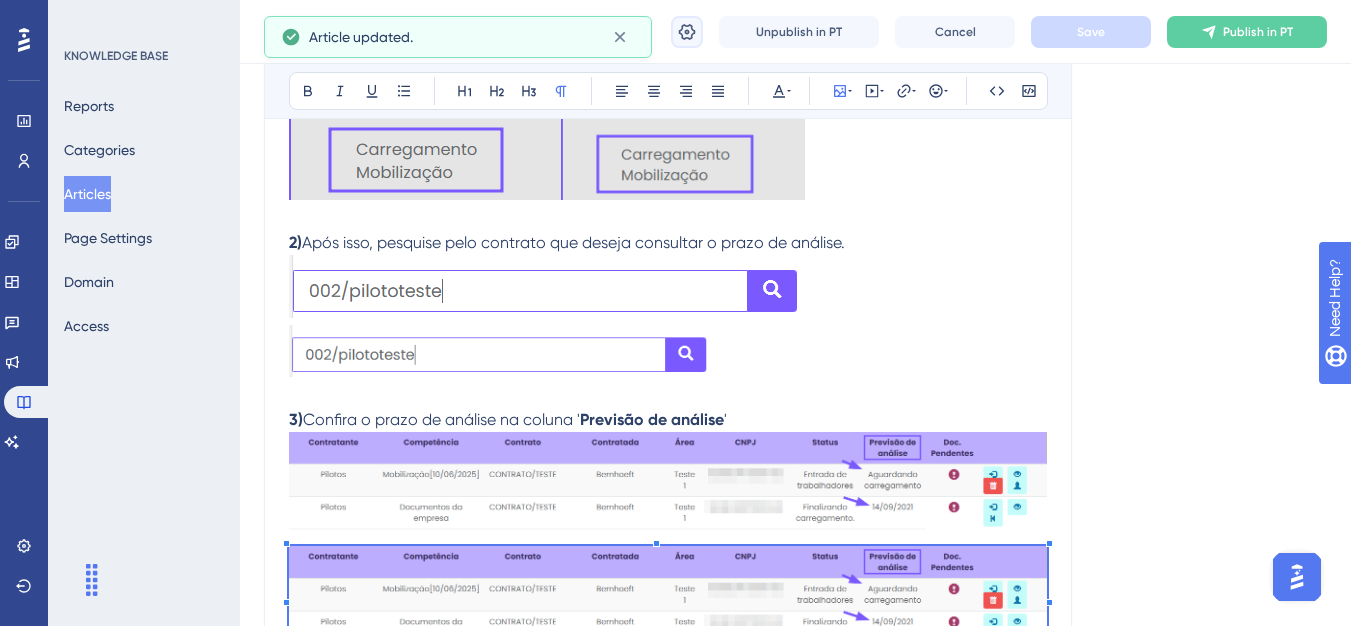 click at bounding box center [687, 32] 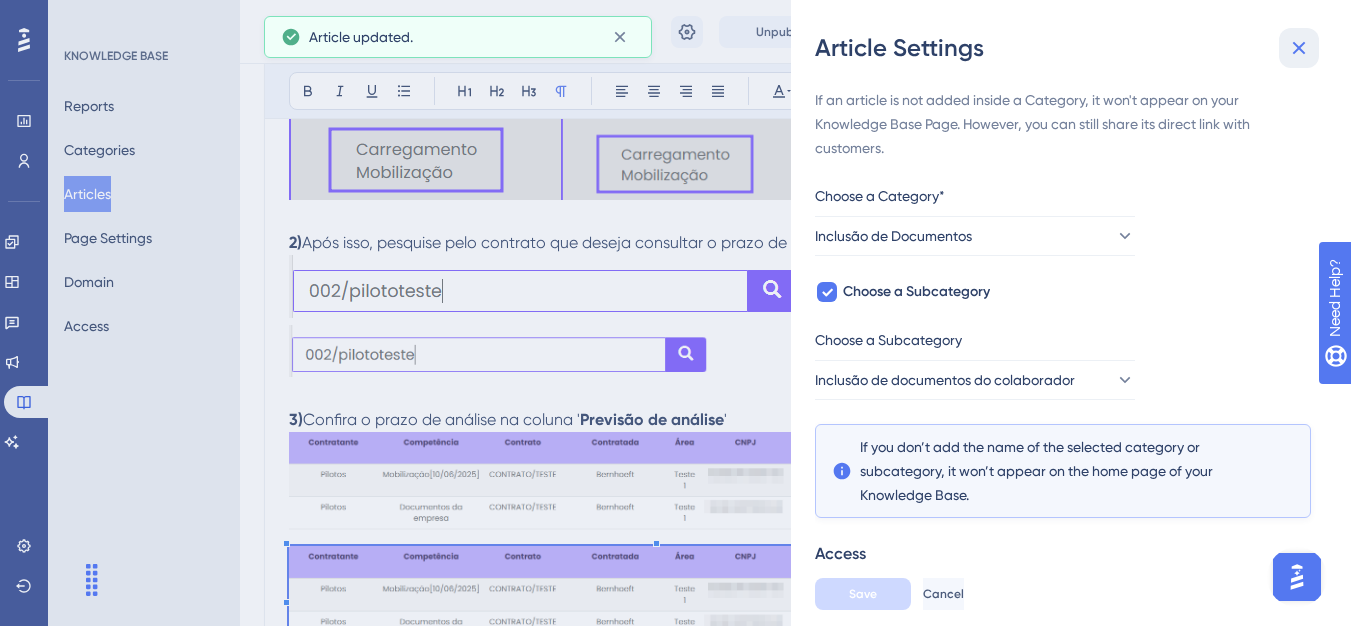 click 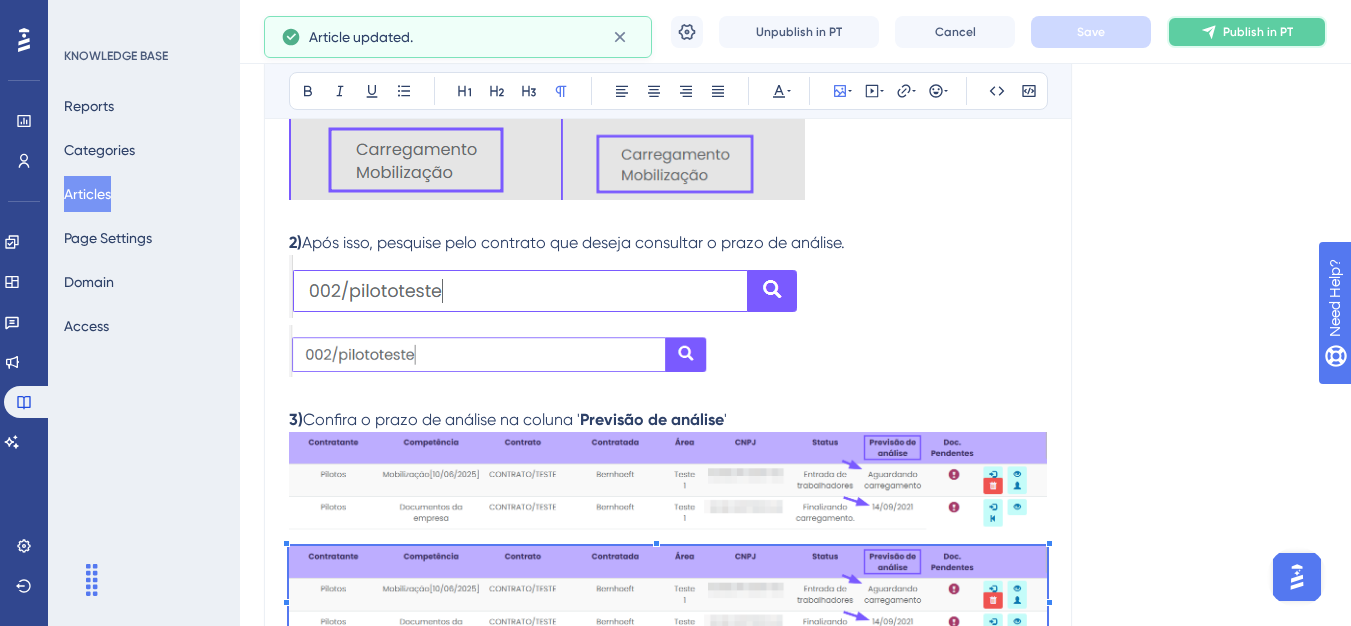 click on "Publish in PT" at bounding box center (1247, 32) 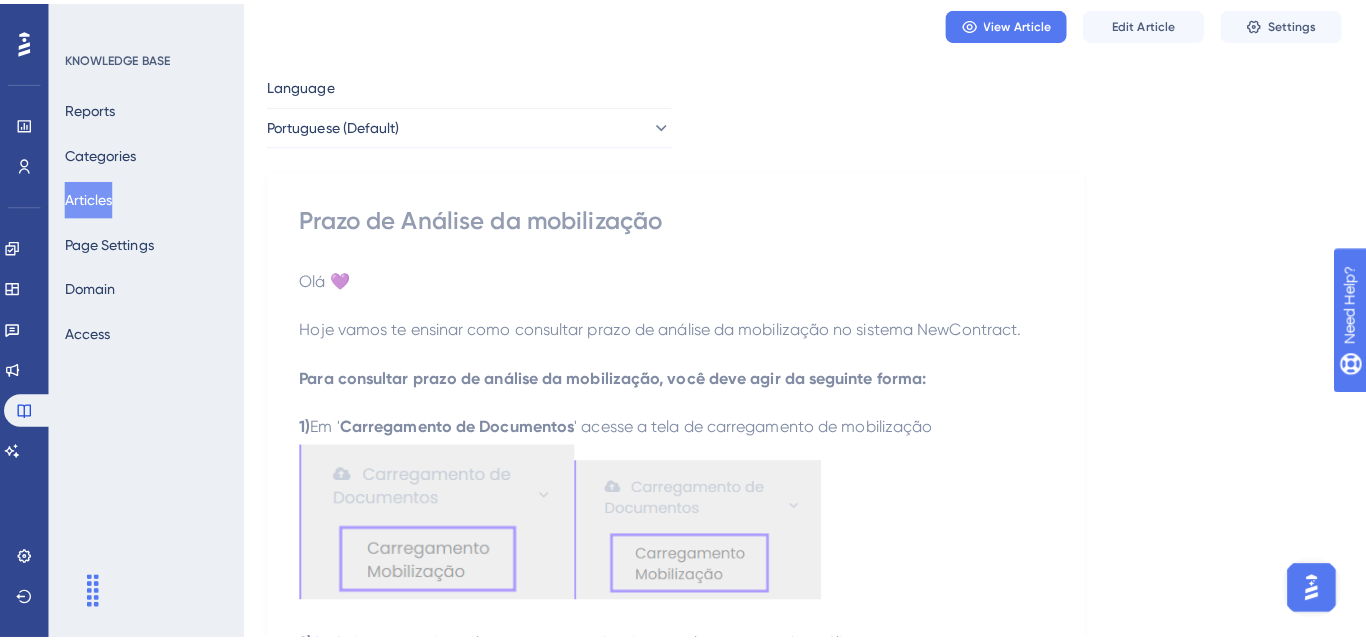 scroll, scrollTop: 0, scrollLeft: 0, axis: both 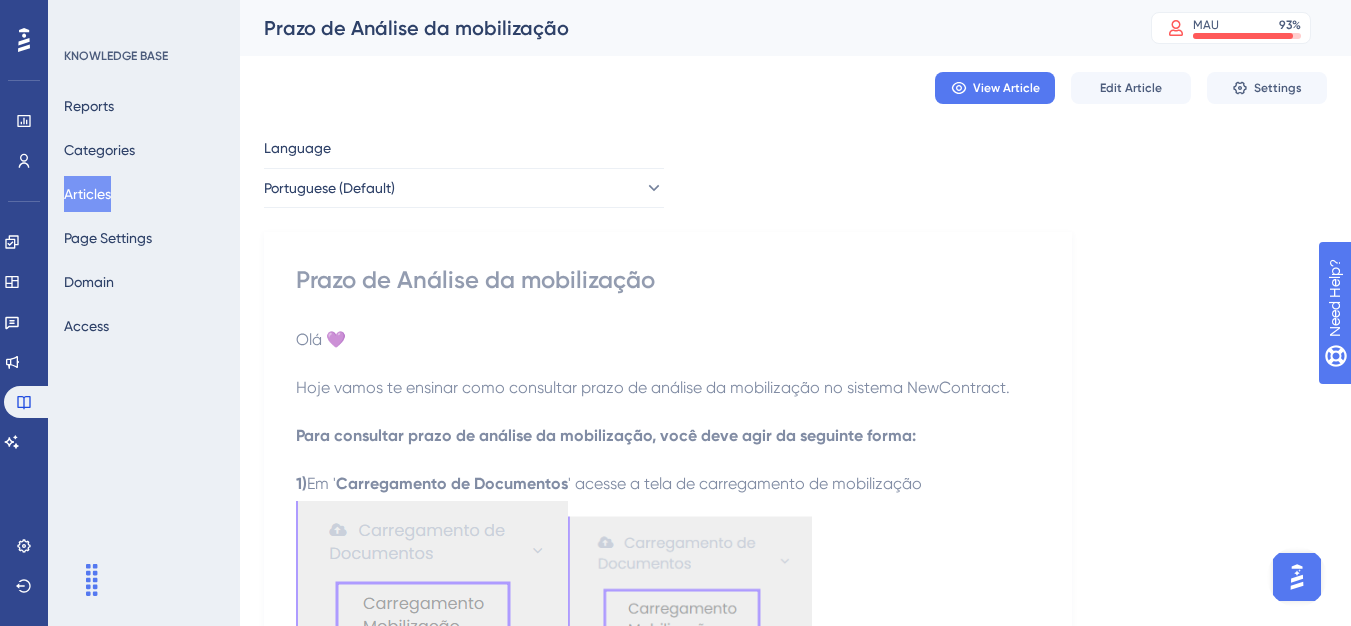 click on "Articles" at bounding box center [87, 194] 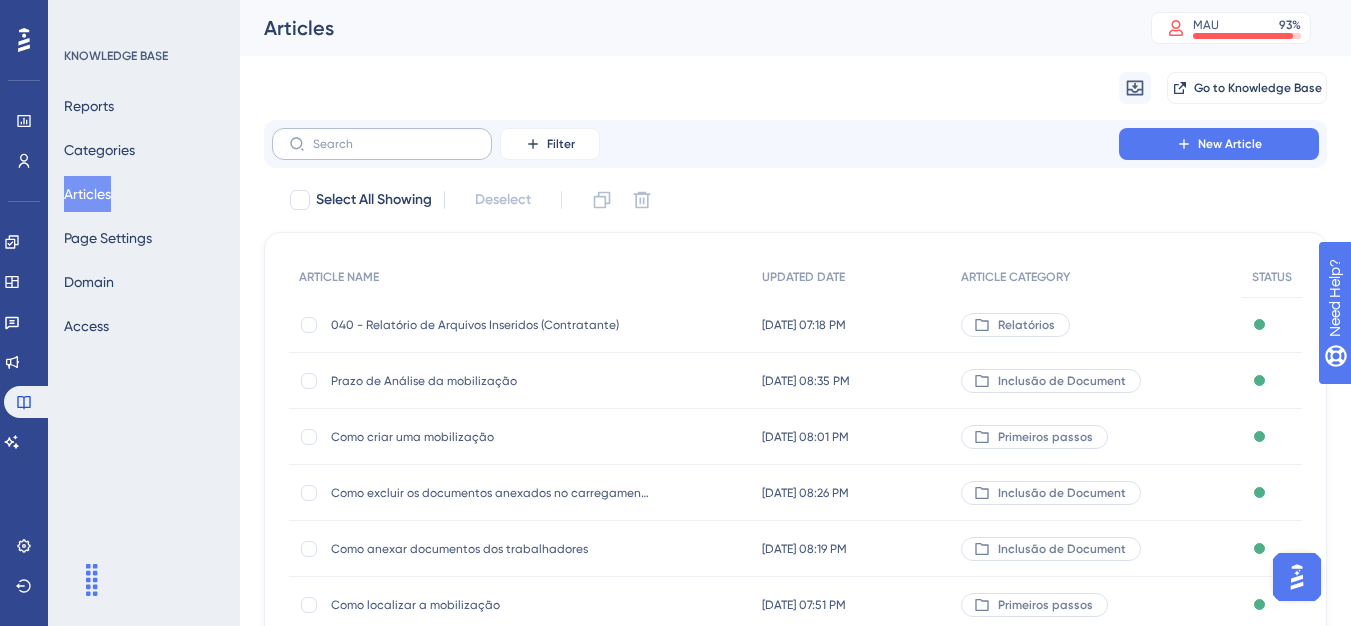 click at bounding box center (382, 144) 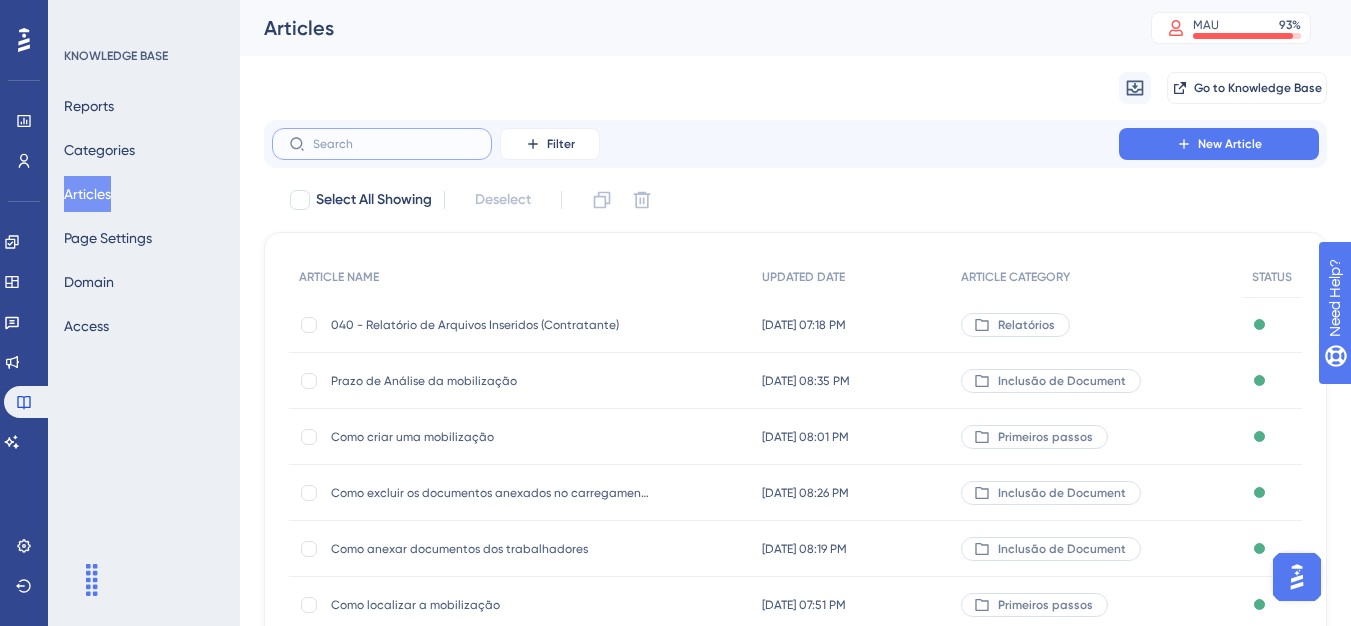 click at bounding box center (394, 144) 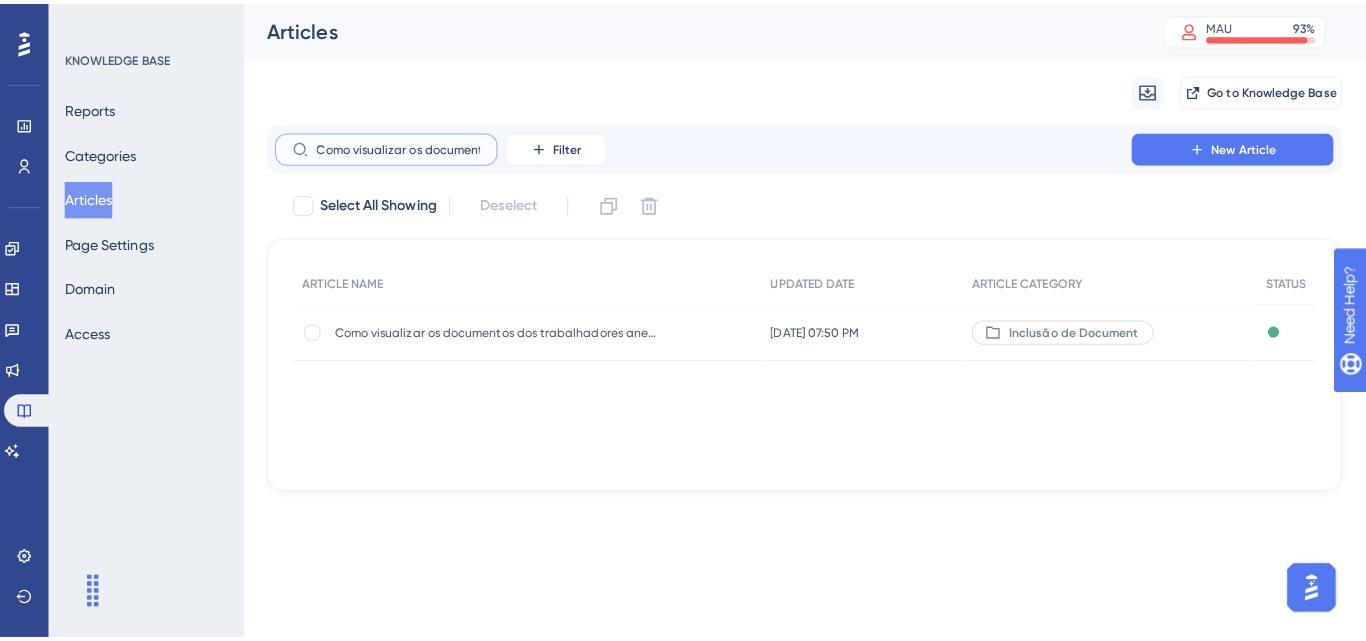 scroll, scrollTop: 0, scrollLeft: 175, axis: horizontal 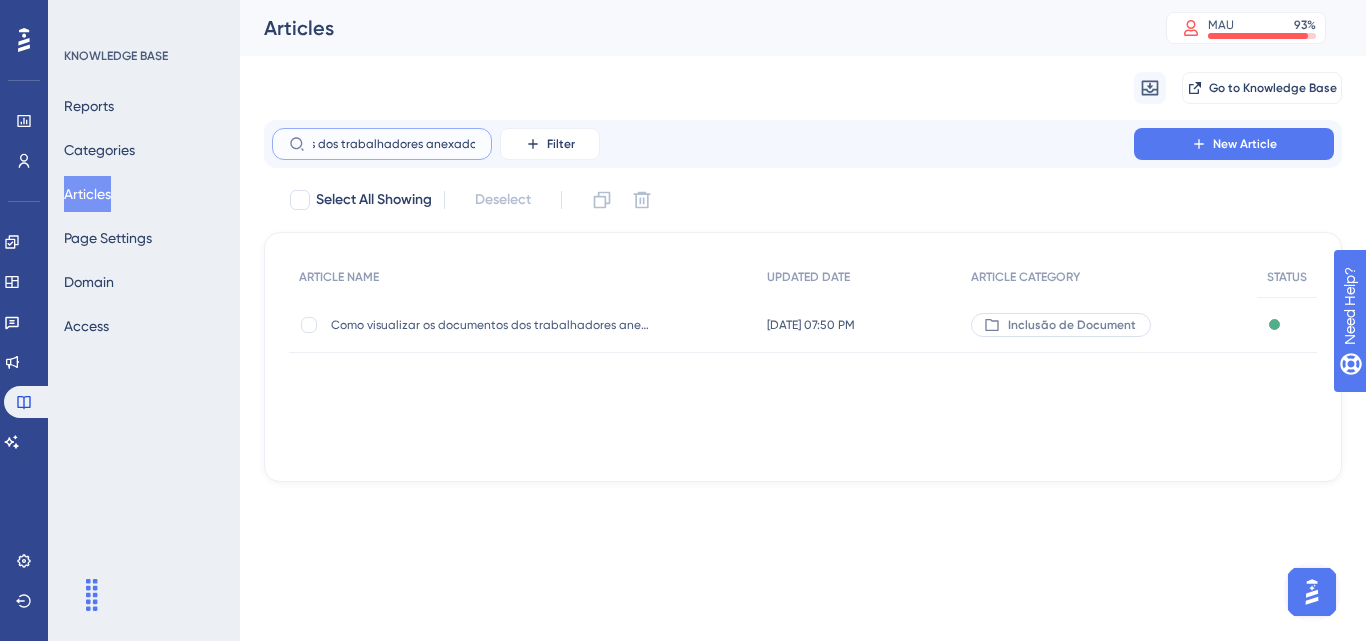 type on "Como visualizar os documentos dos trabalhadores anexados" 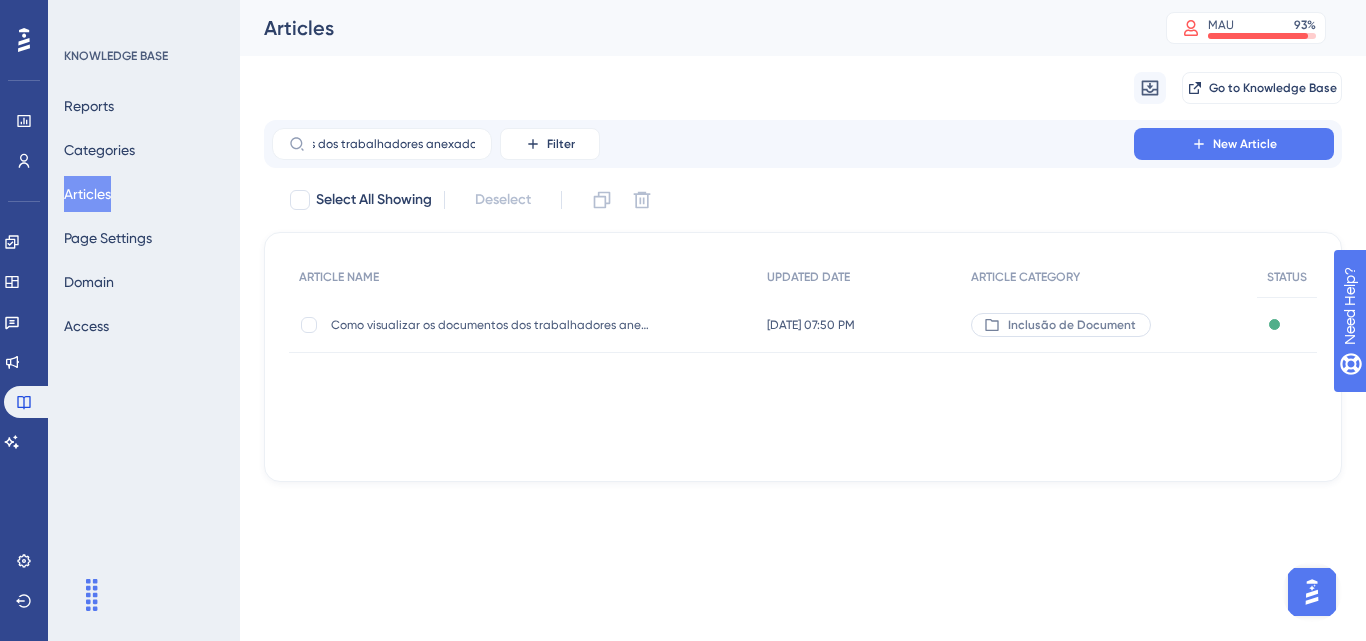 click on "Como visualizar os documentos dos trabalhadores anexados [GEOGRAPHIC_DATA] visualizar os documentos dos trabalhadores anexados" at bounding box center [491, 325] 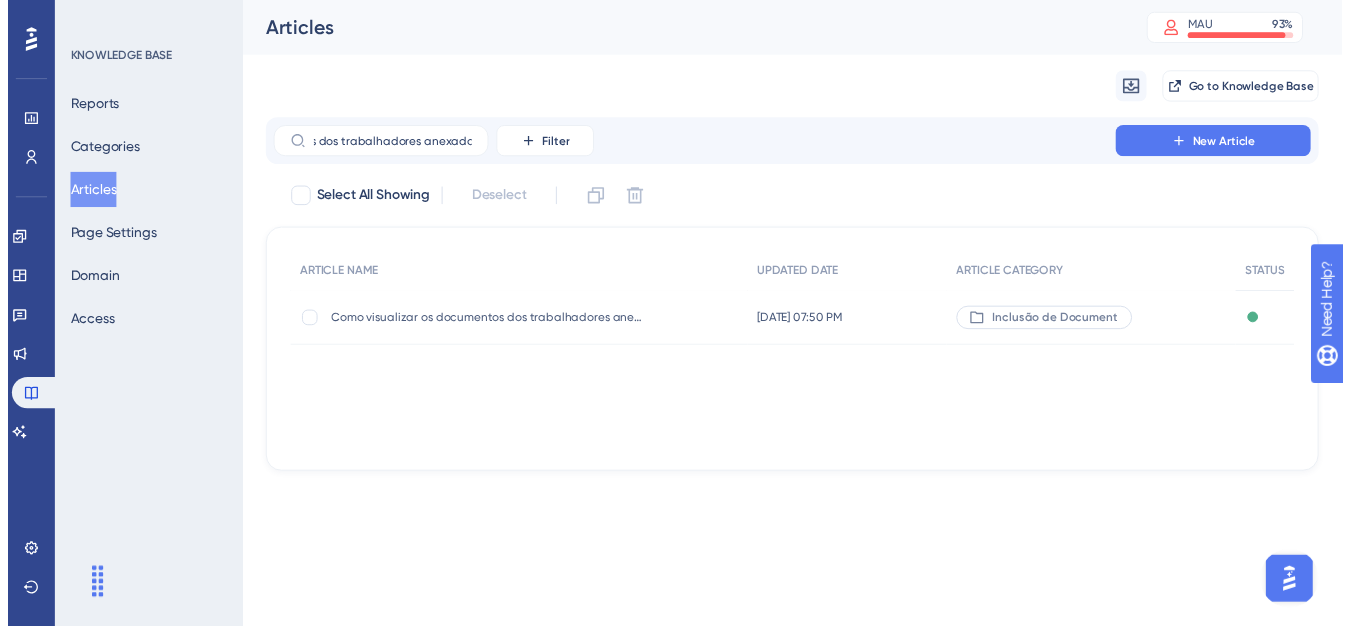scroll, scrollTop: 0, scrollLeft: 0, axis: both 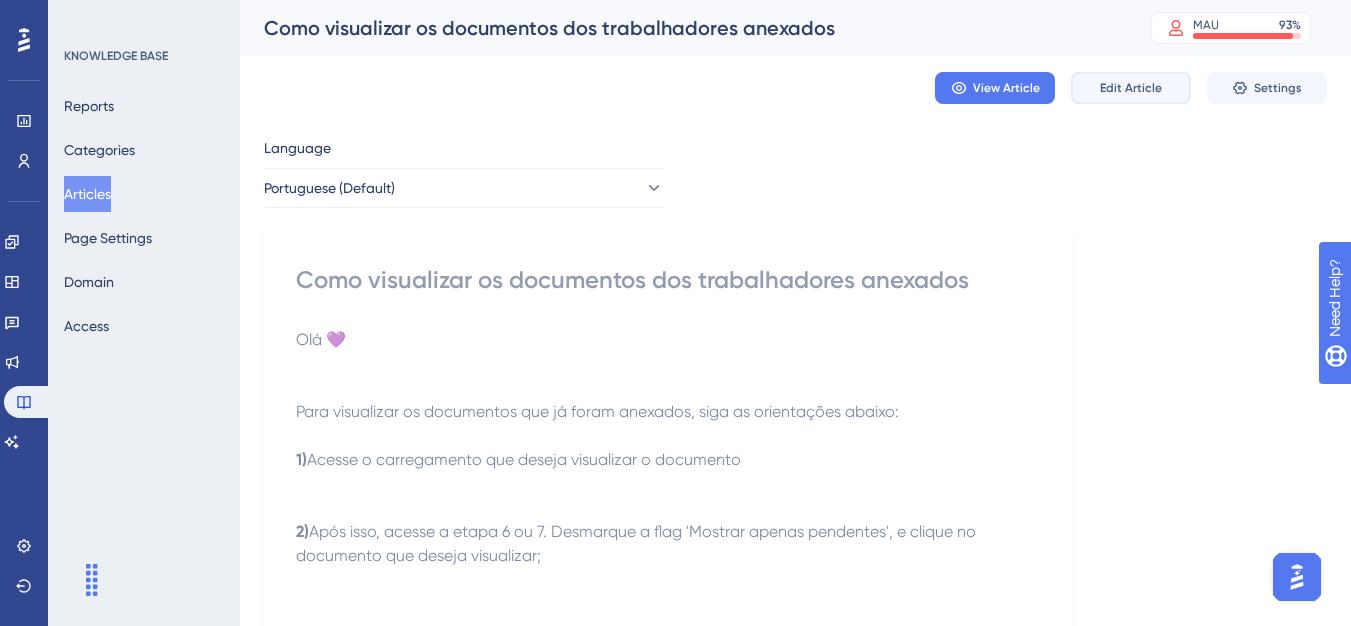 click on "Edit Article" at bounding box center [1131, 88] 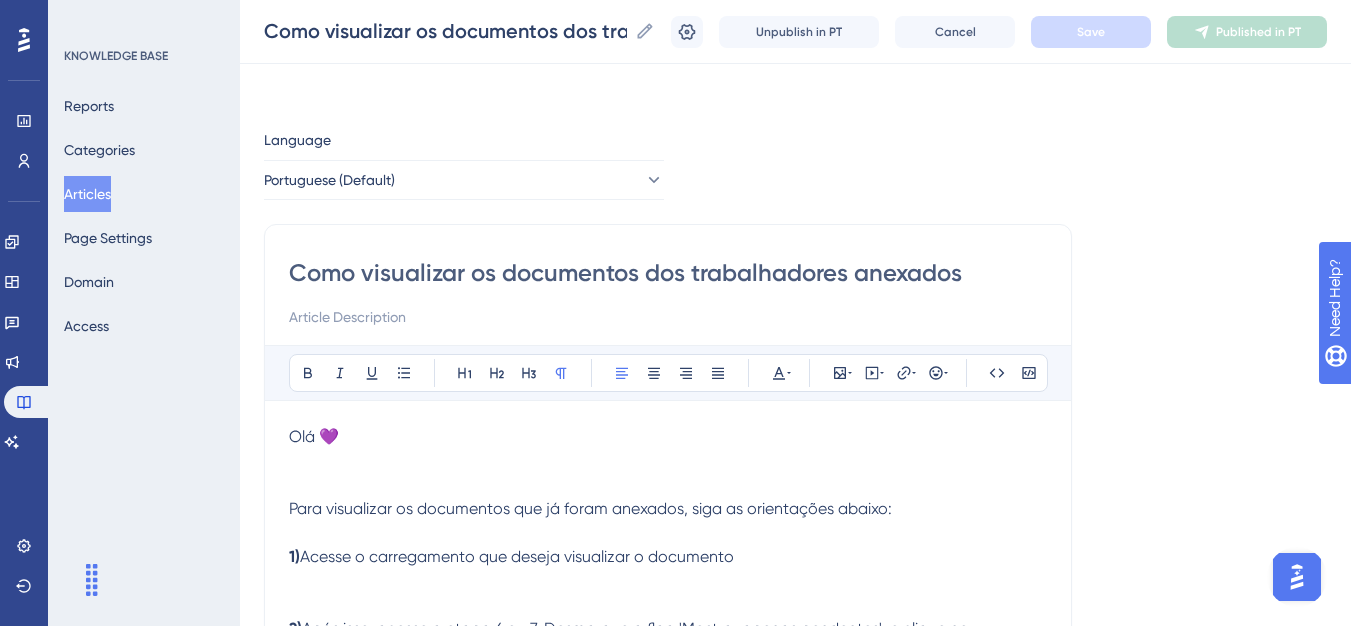 scroll, scrollTop: 149, scrollLeft: 0, axis: vertical 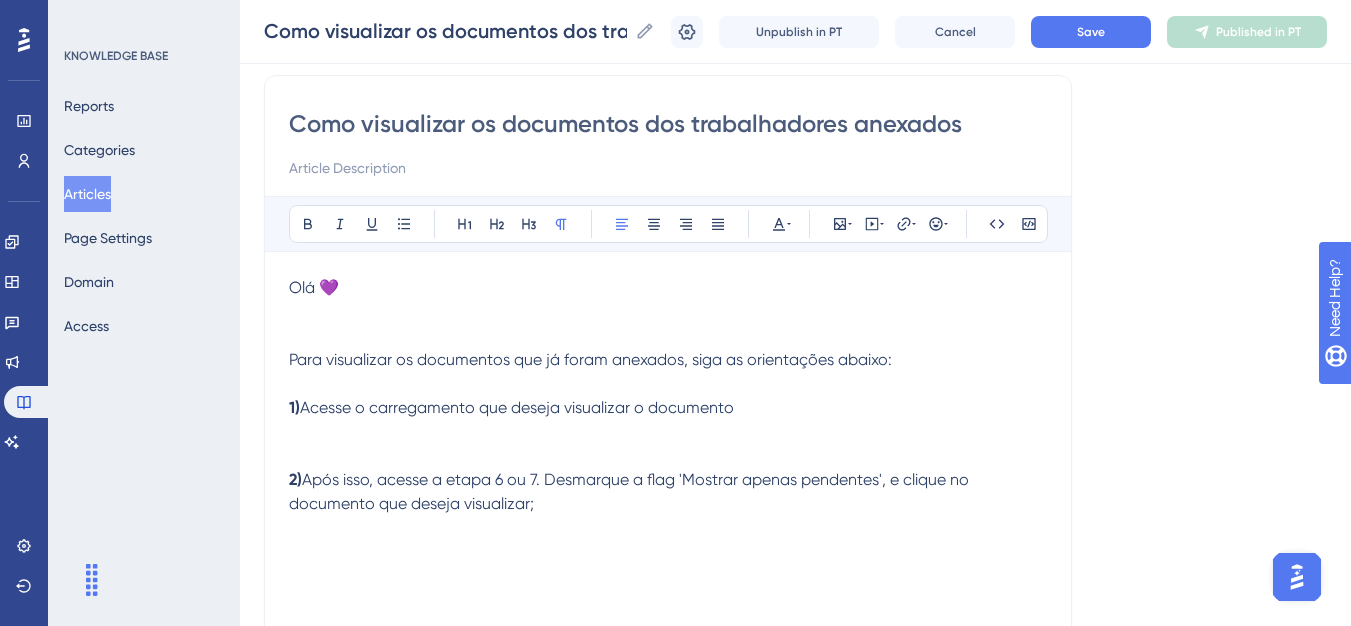 click on "Olá 💜" at bounding box center (668, 312) 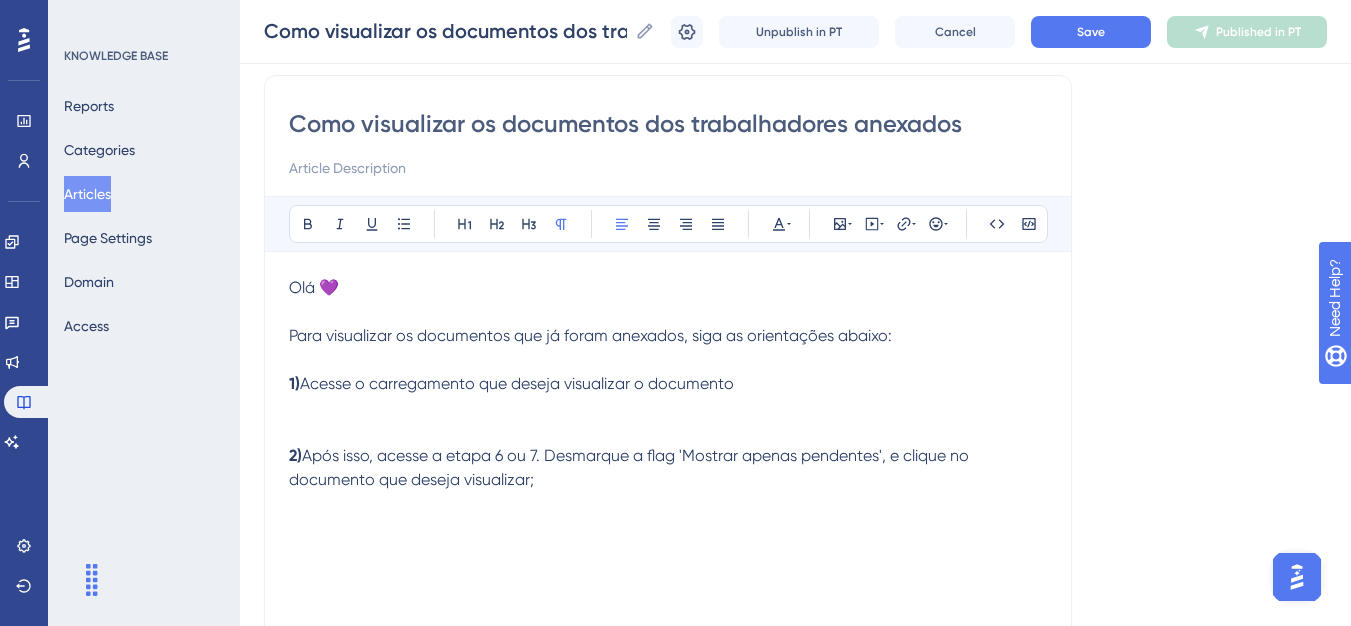 click on "Para visualizar os documentos que já foram anexados, siga as orientações abaixo:" at bounding box center [590, 335] 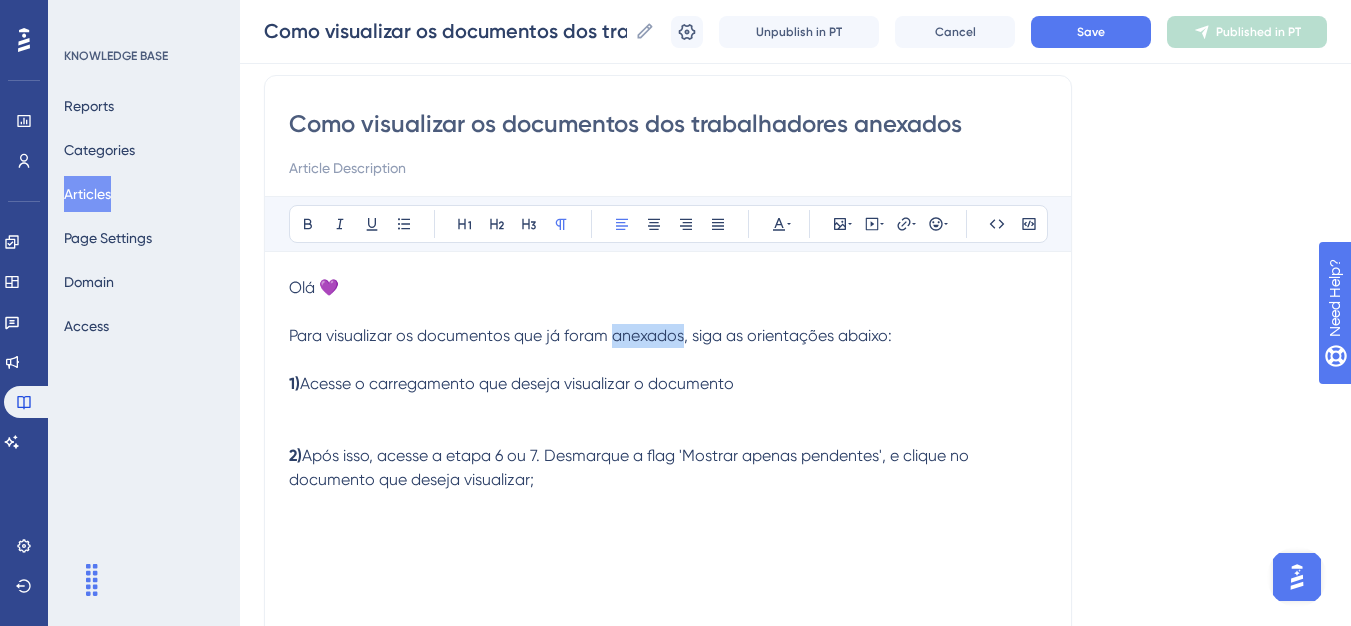 click on "Para visualizar os documentos que já foram anexados, siga as orientações abaixo:" at bounding box center (590, 335) 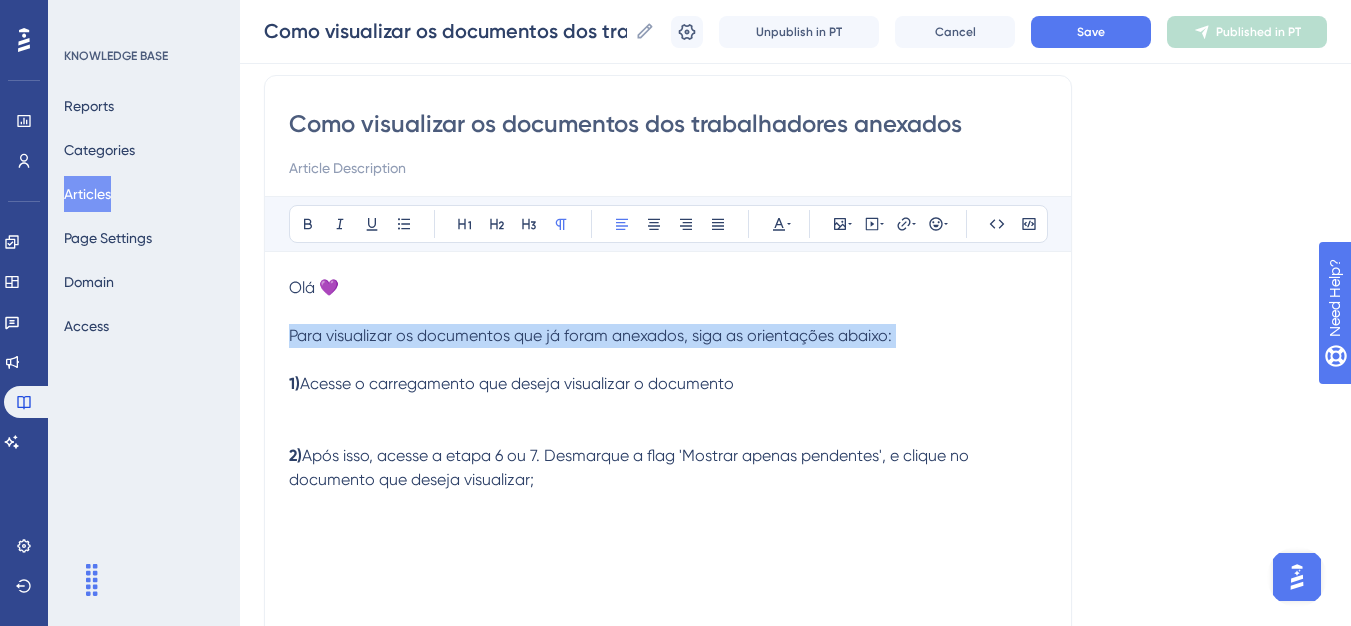 click on "Para visualizar os documentos que já foram anexados, siga as orientações abaixo:" at bounding box center (590, 335) 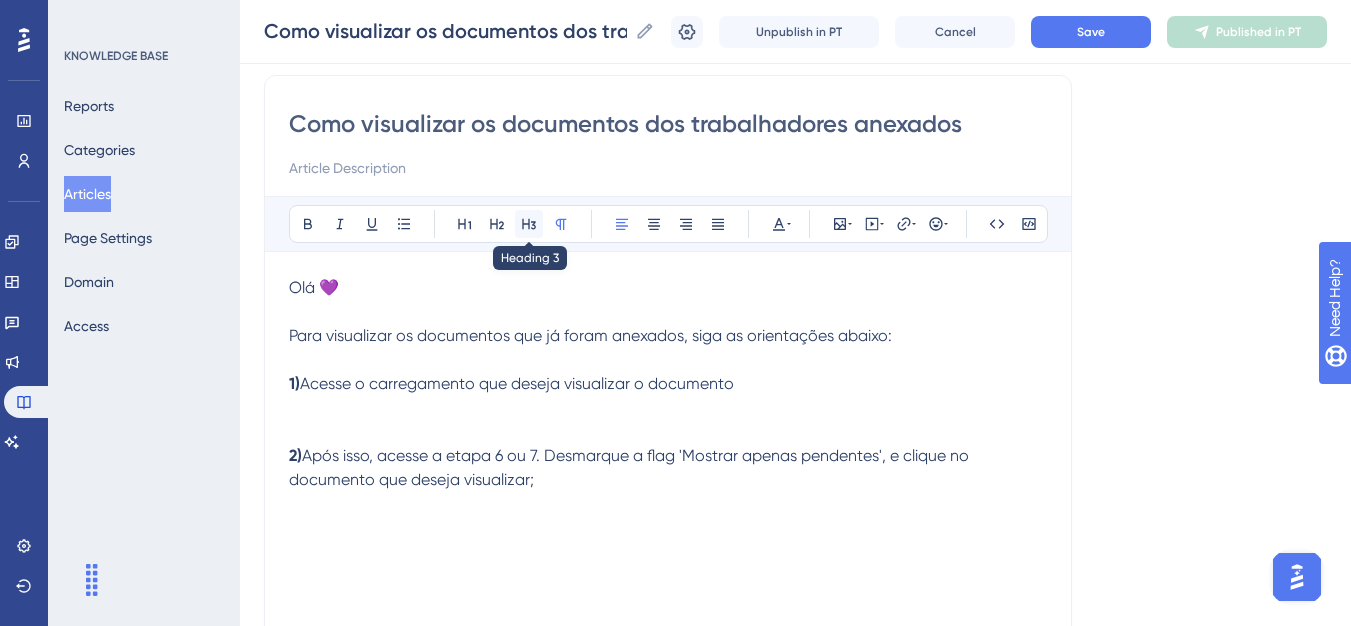 click at bounding box center [529, 224] 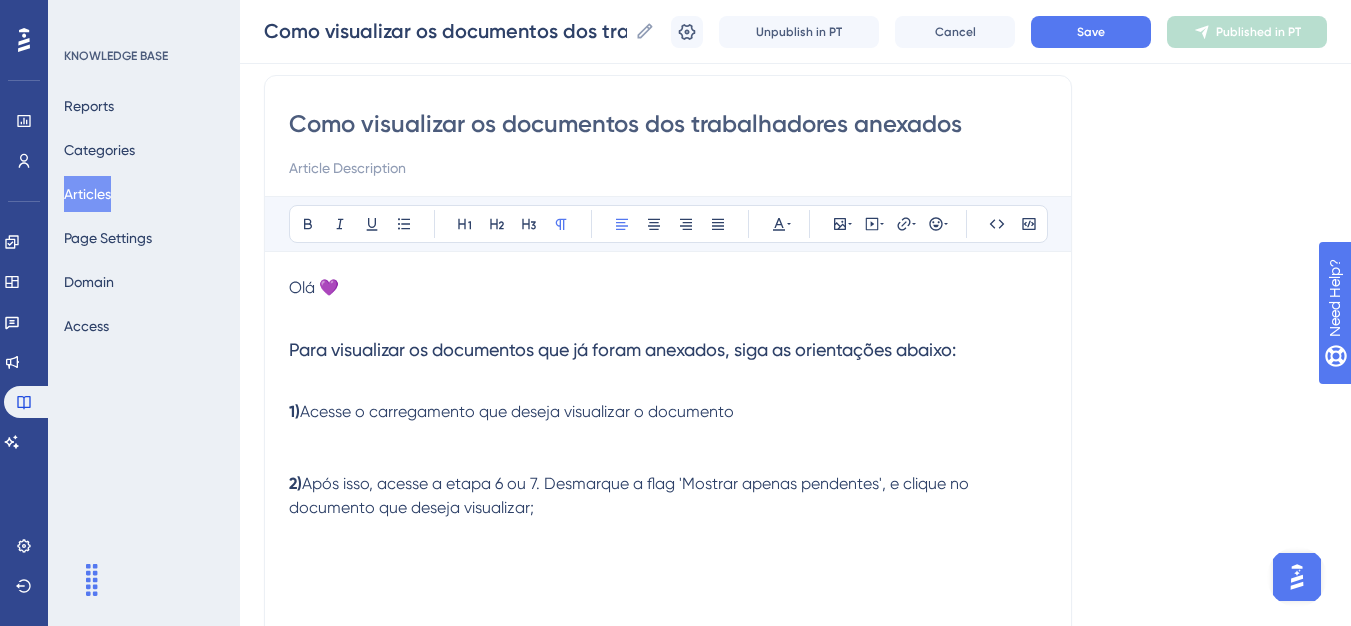 click at bounding box center (668, 388) 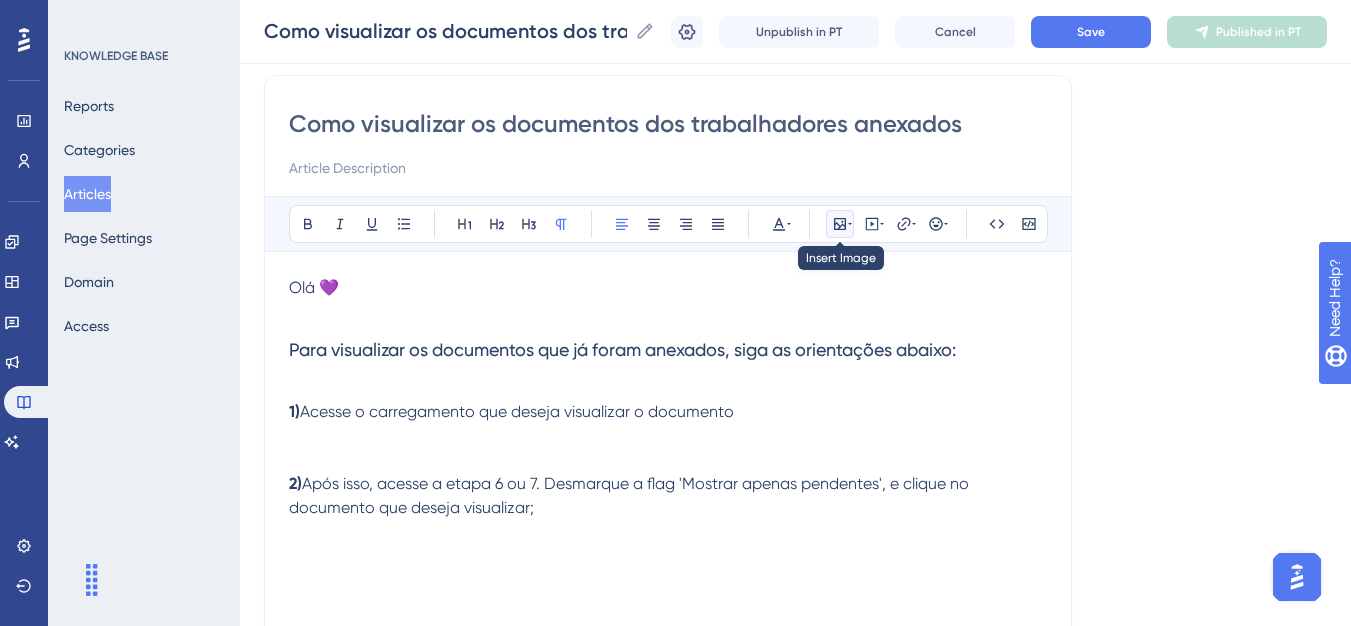 click 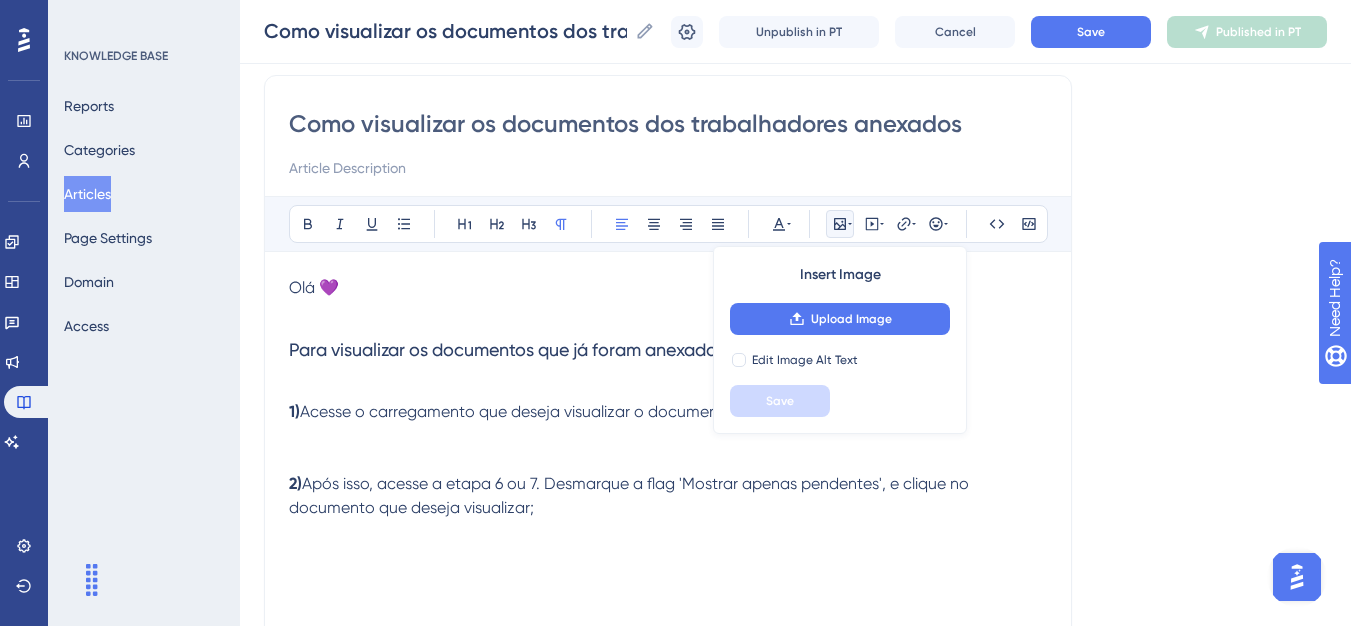 click on "Insert Image Upload Image Edit Image Alt Text Save" at bounding box center (840, 340) 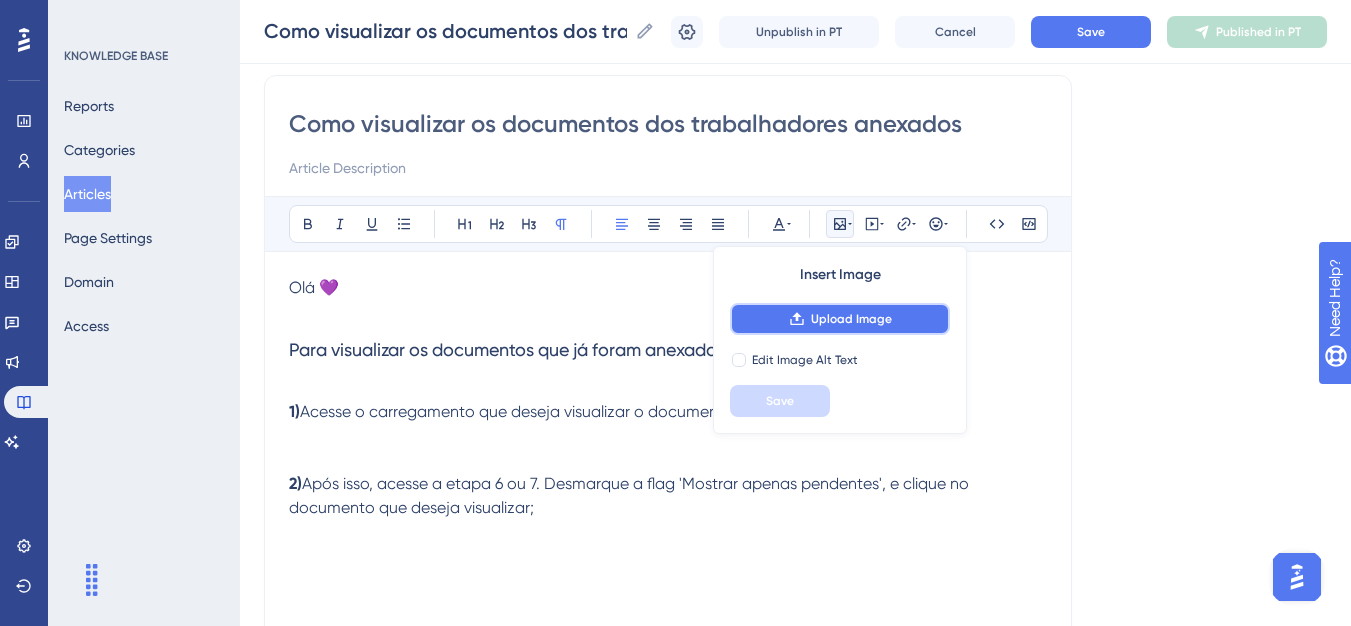 click on "Upload Image" at bounding box center [840, 319] 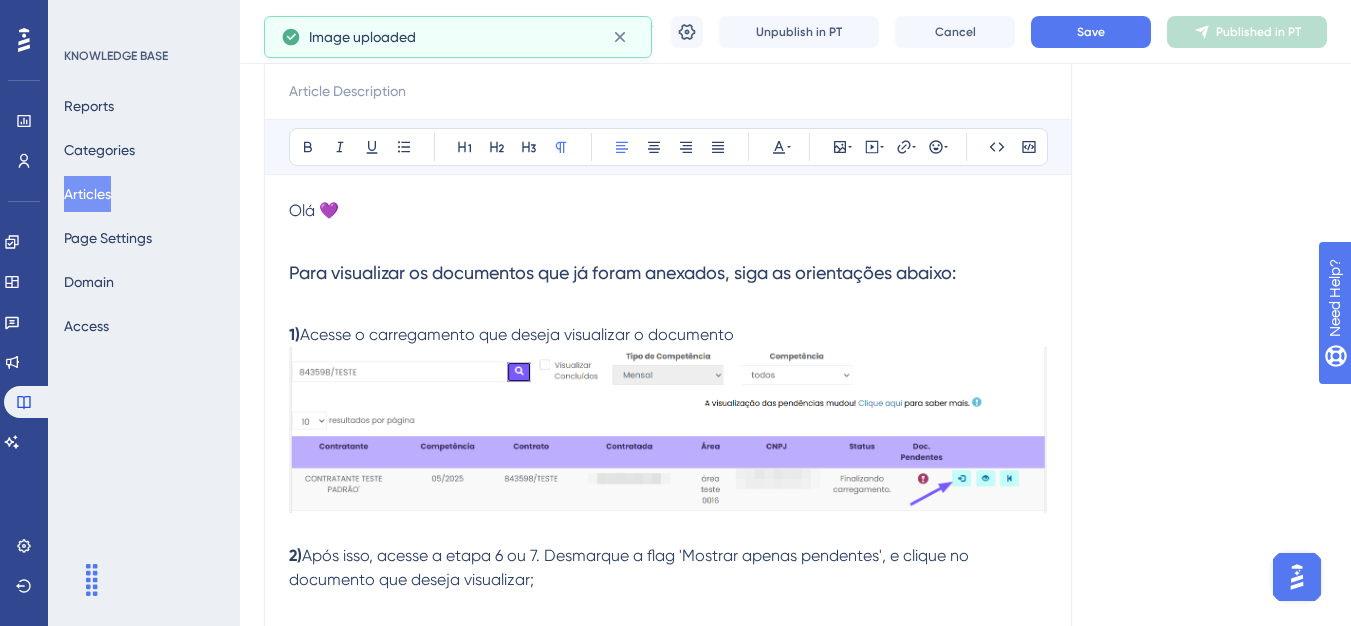 scroll, scrollTop: 249, scrollLeft: 0, axis: vertical 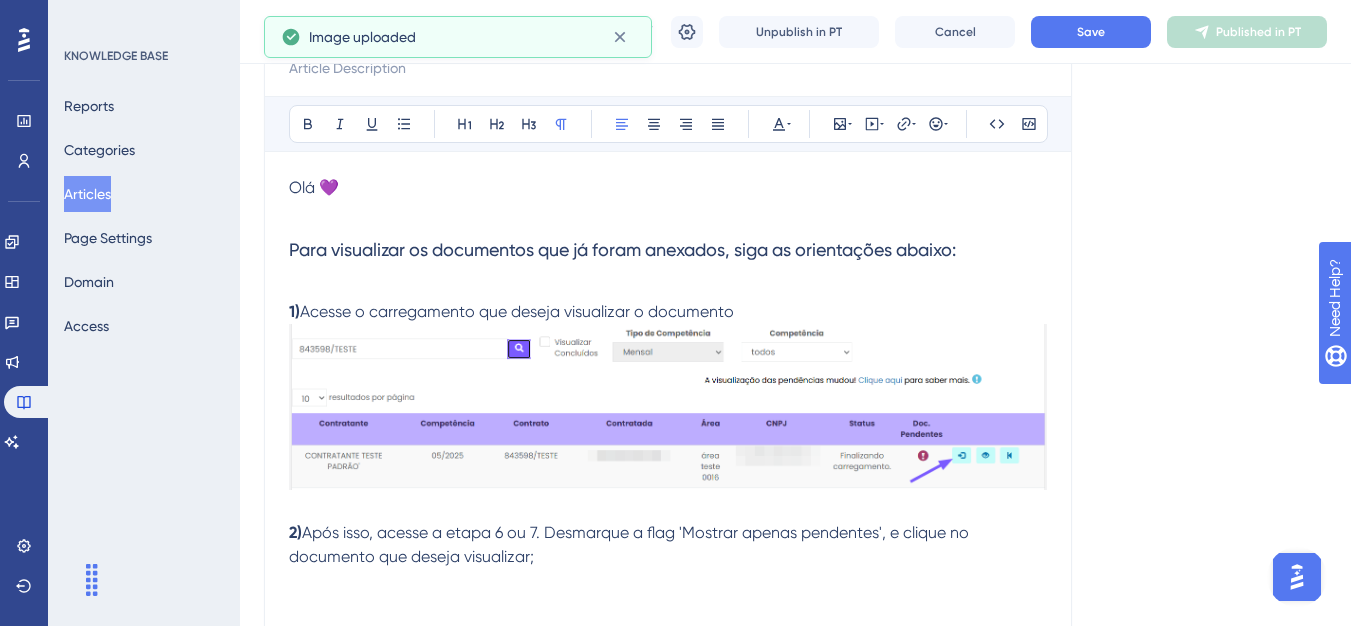 click on "1)  Acesse o carregamento que deseja visualizar o documento" at bounding box center (668, 312) 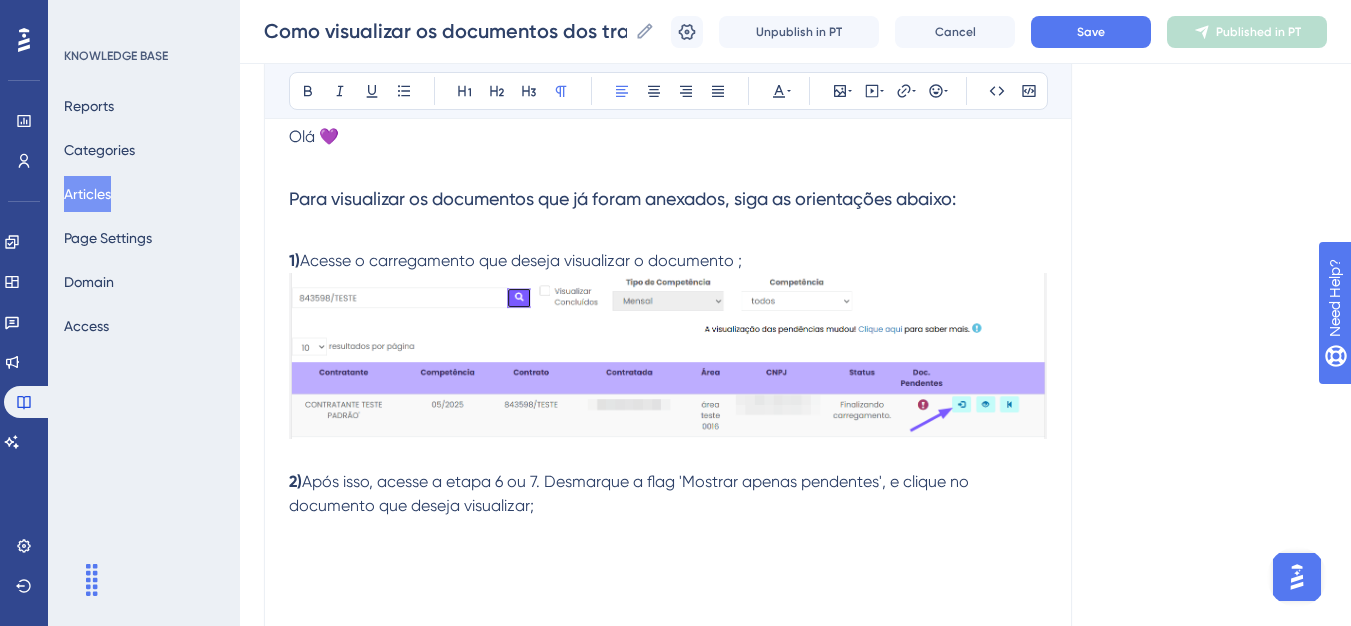 scroll, scrollTop: 349, scrollLeft: 0, axis: vertical 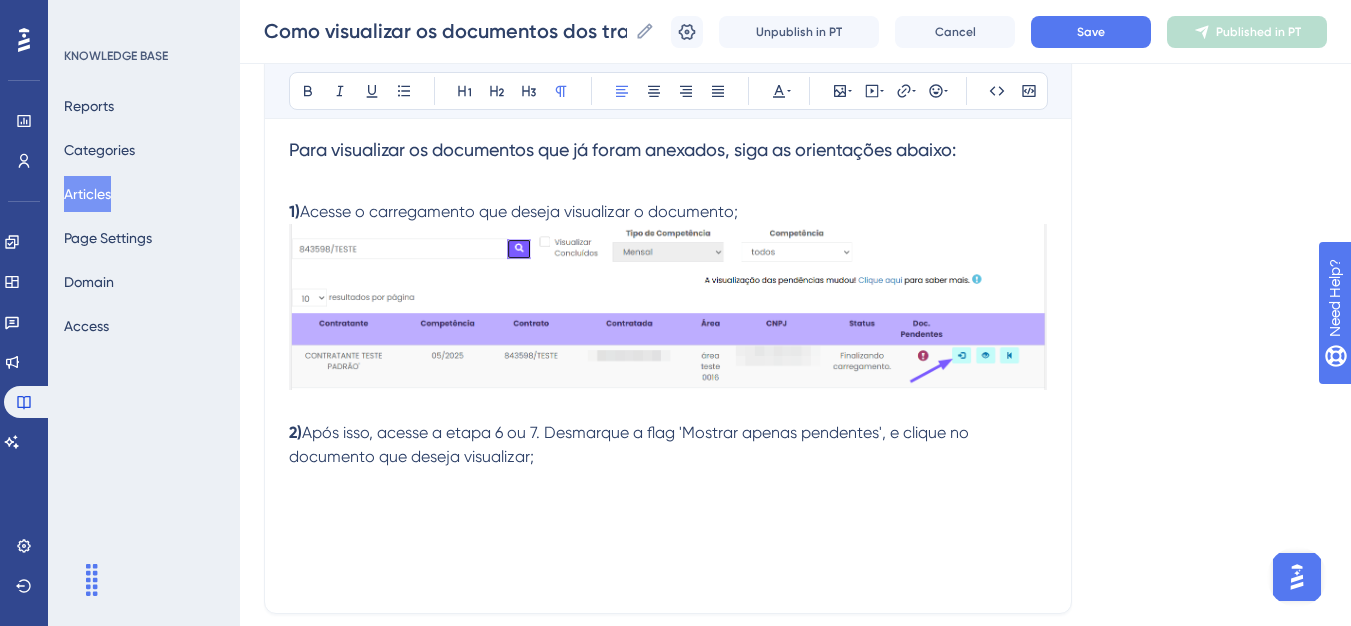 click on "Após isso, acesse a etapa 6 ou 7. Desmarque a flag 'Mostrar apenas pendentes', e clique no documento que deseja visualizar;" at bounding box center (631, 444) 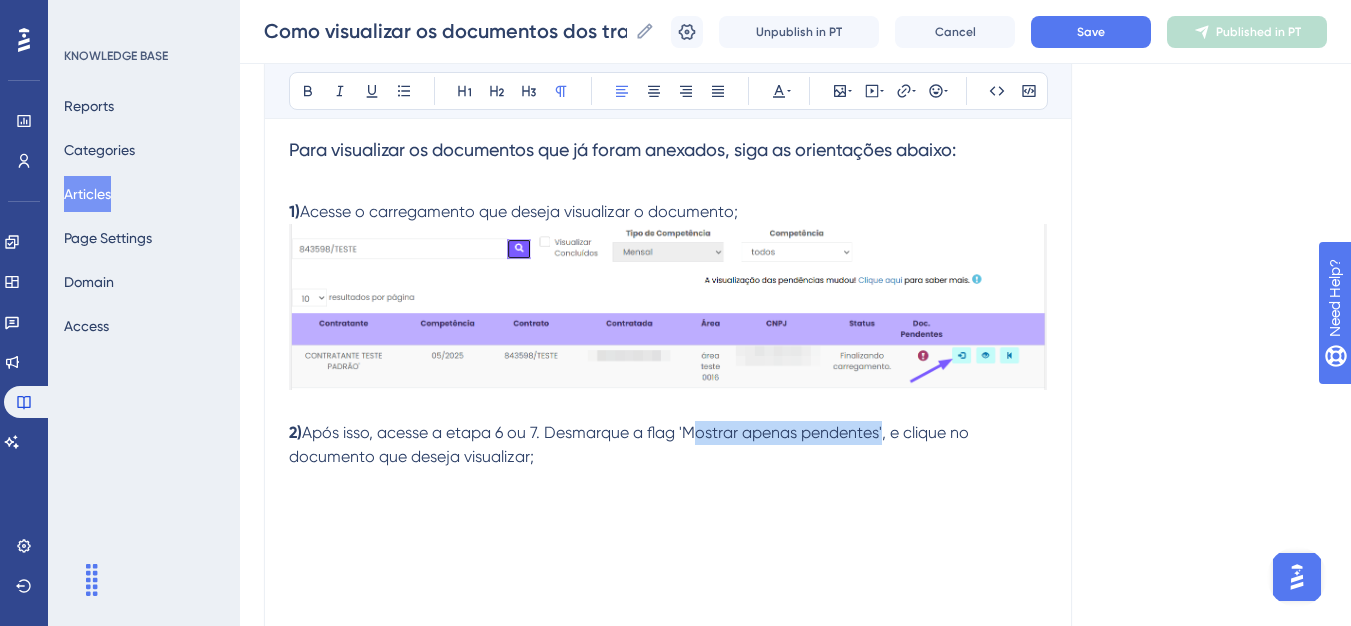 drag, startPoint x: 692, startPoint y: 436, endPoint x: 884, endPoint y: 439, distance: 192.02344 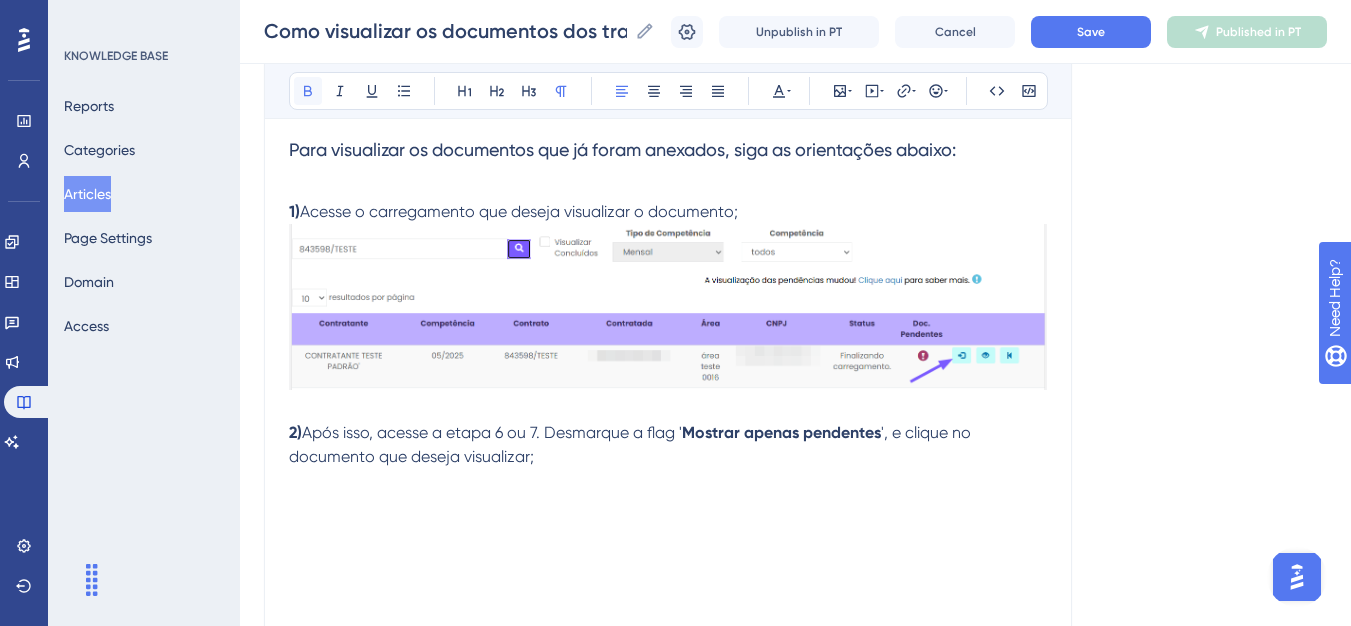 click 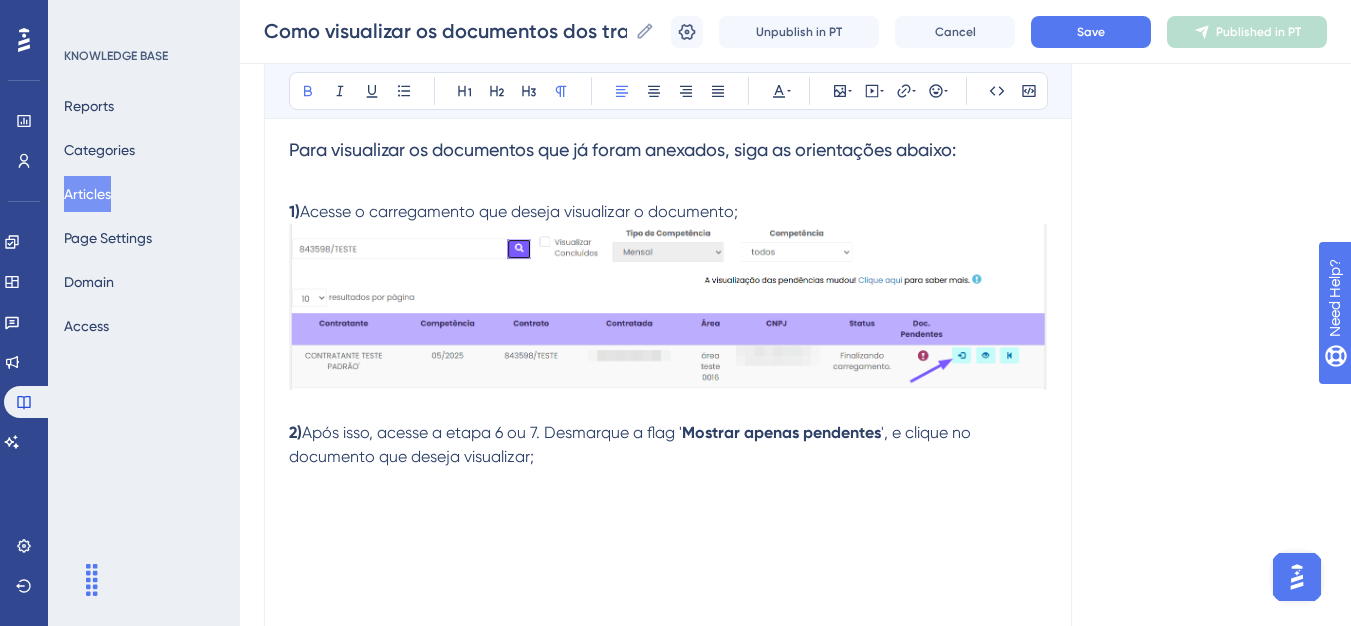 click at bounding box center (668, 505) 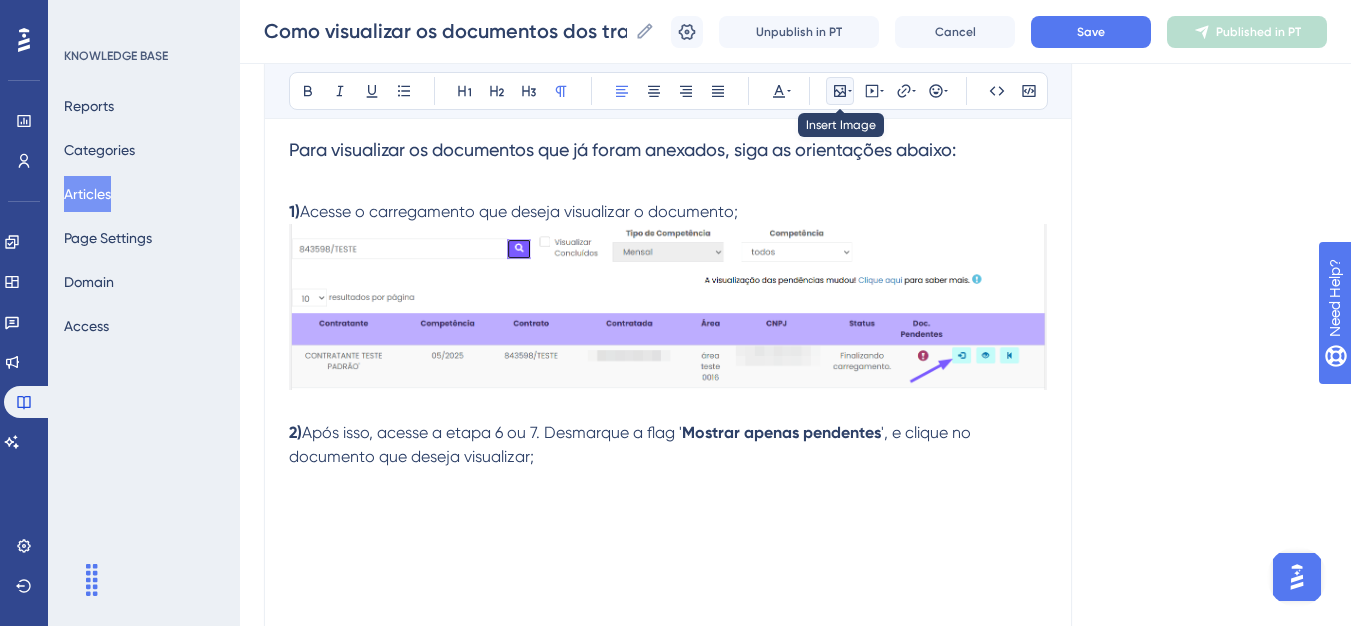 click 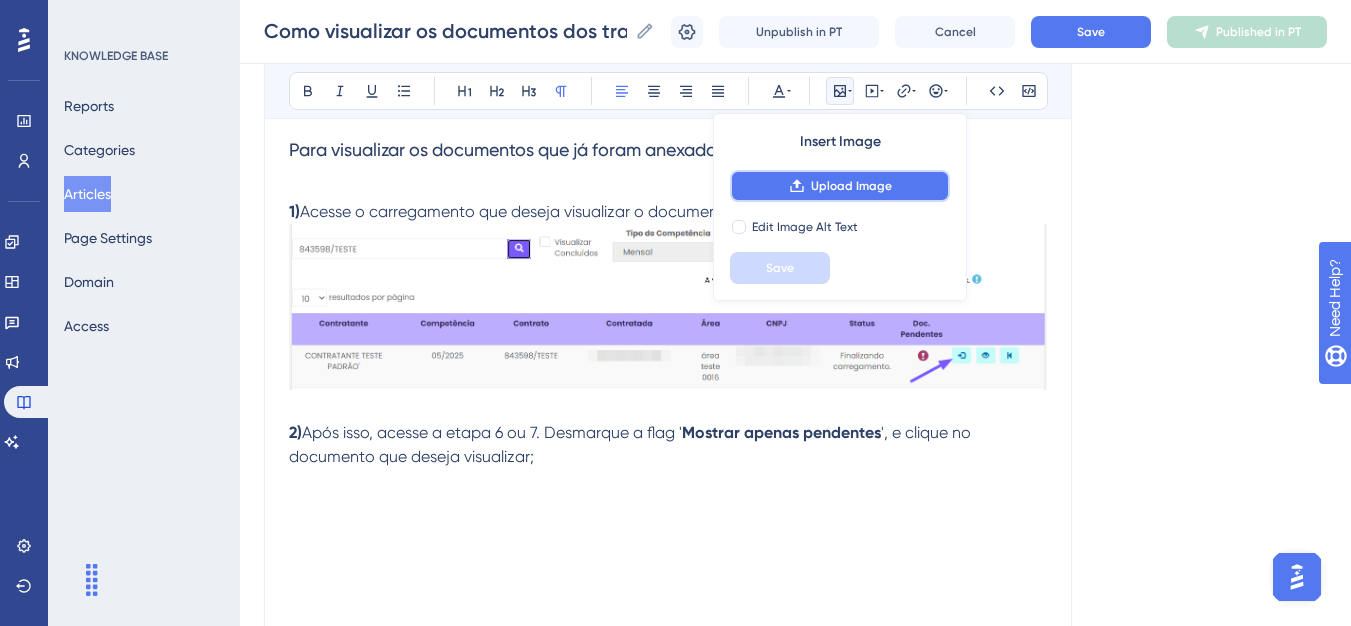 click on "Upload Image" at bounding box center [840, 186] 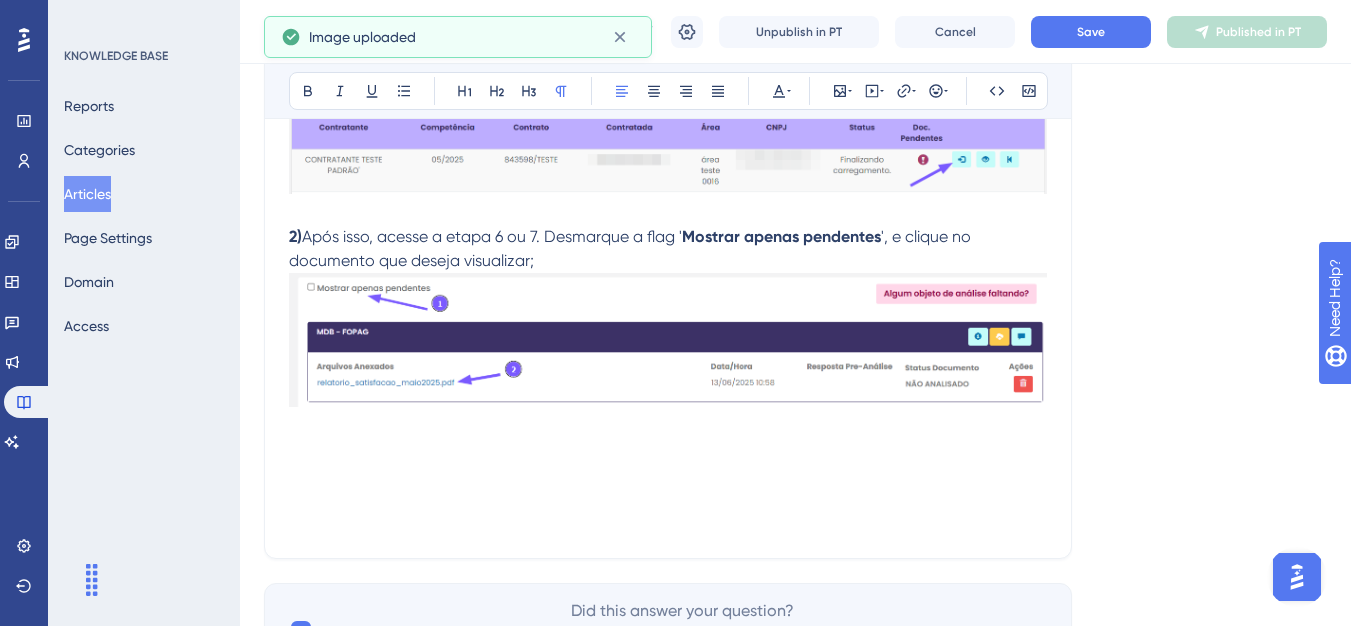 scroll, scrollTop: 445, scrollLeft: 0, axis: vertical 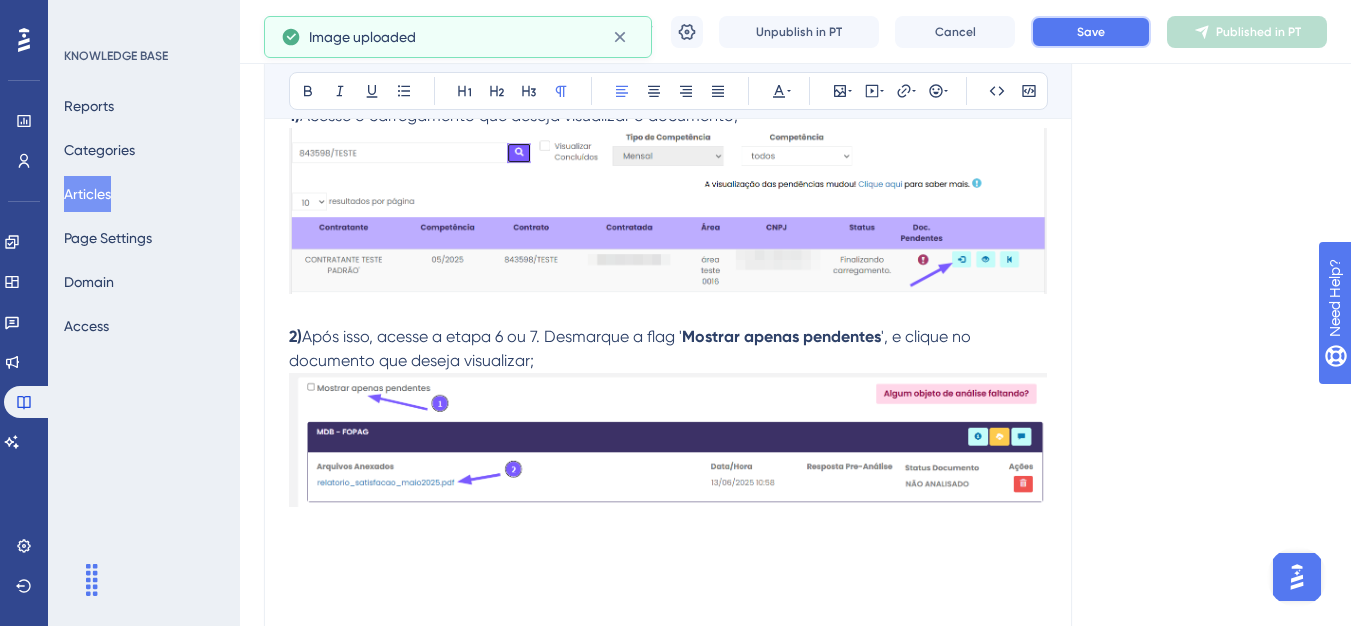 click on "Save" at bounding box center (1091, 32) 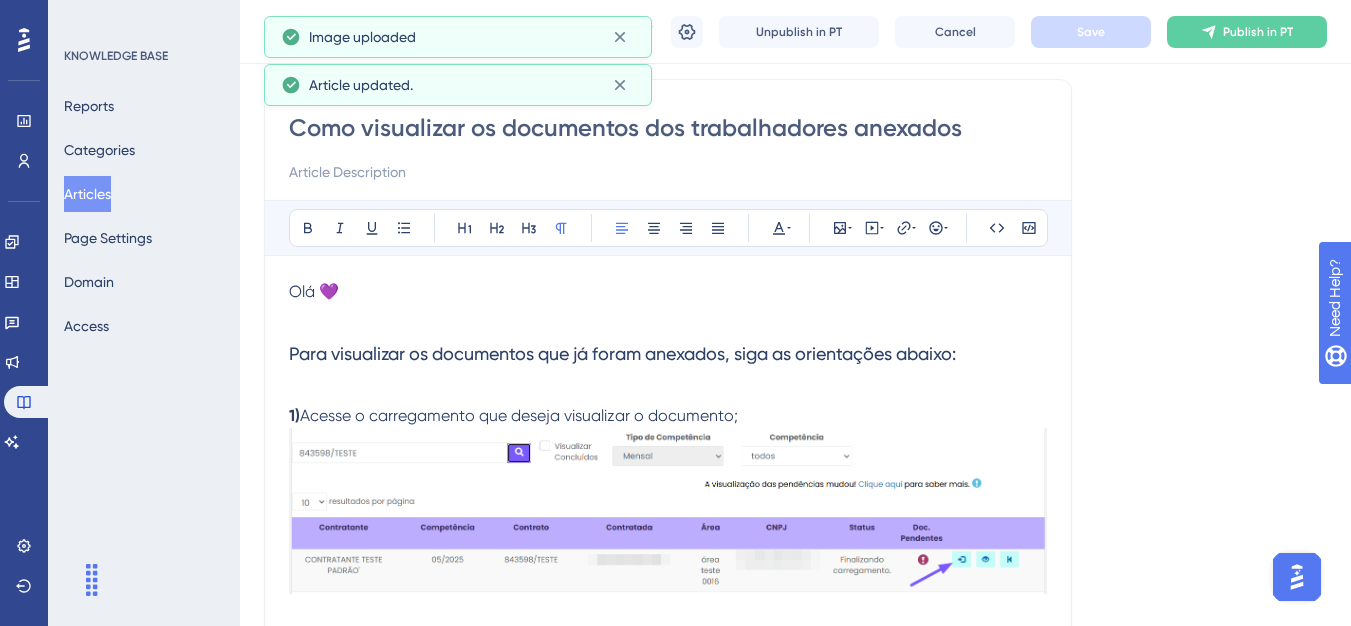 scroll, scrollTop: 0, scrollLeft: 0, axis: both 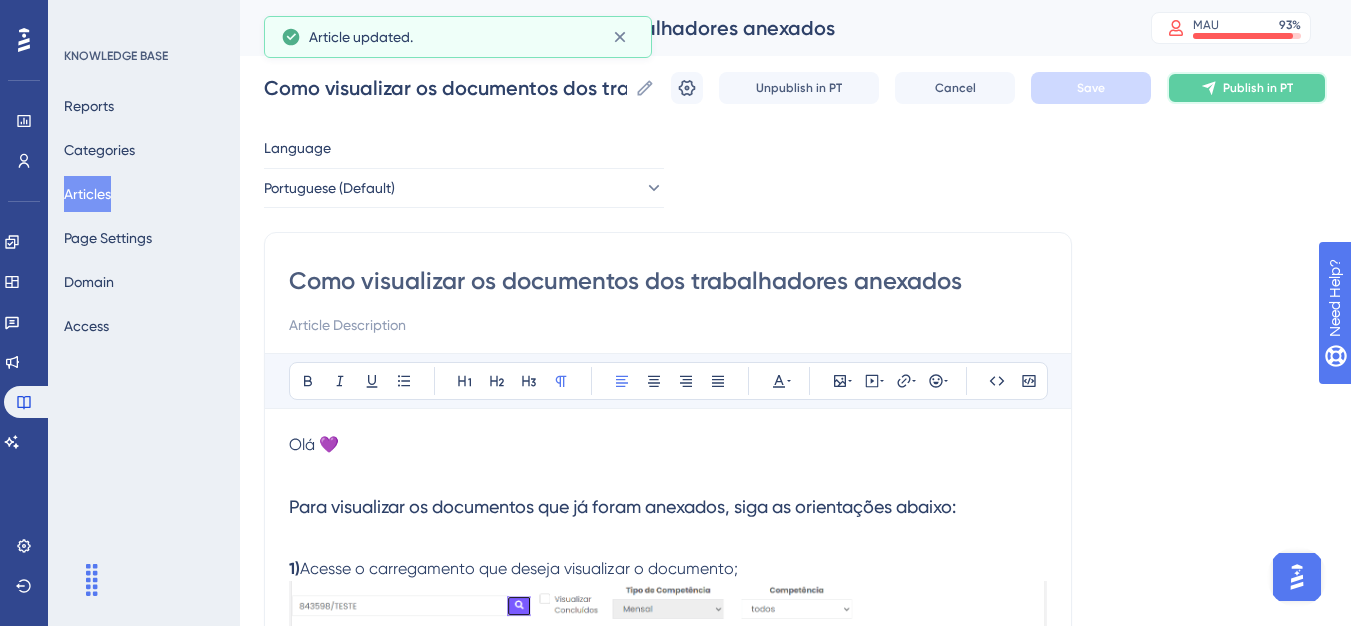 click on "Publish in PT" at bounding box center (1247, 88) 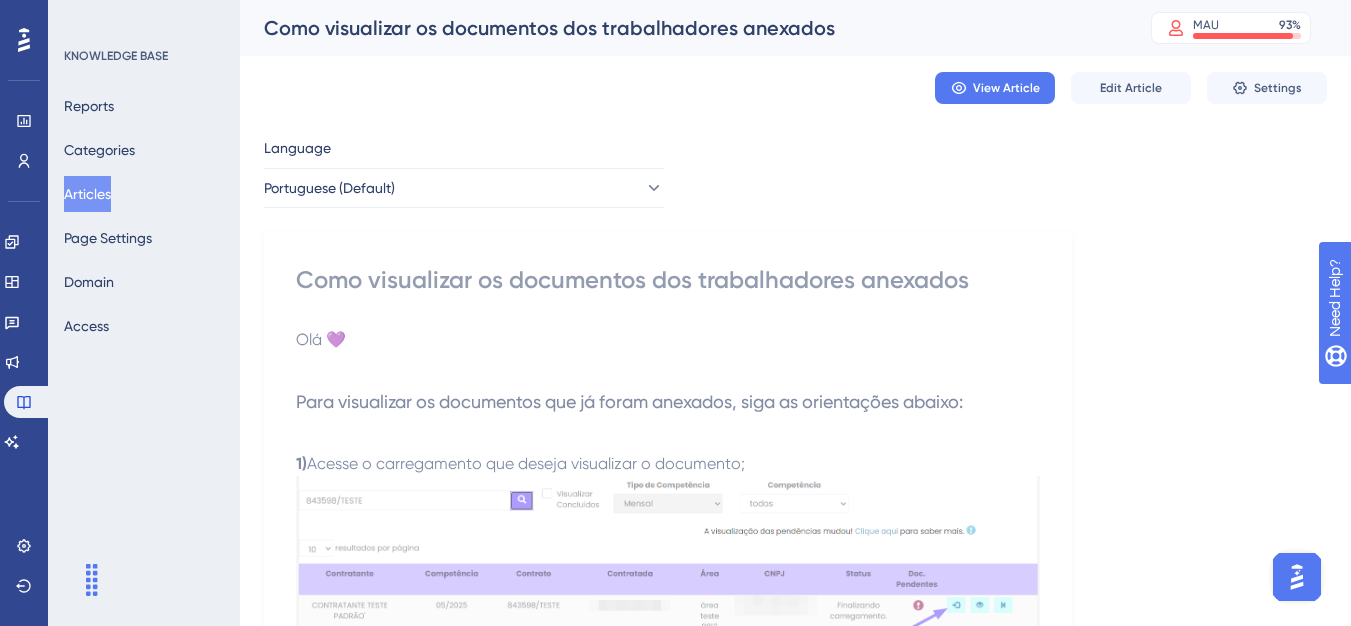 click on "Articles" at bounding box center [87, 194] 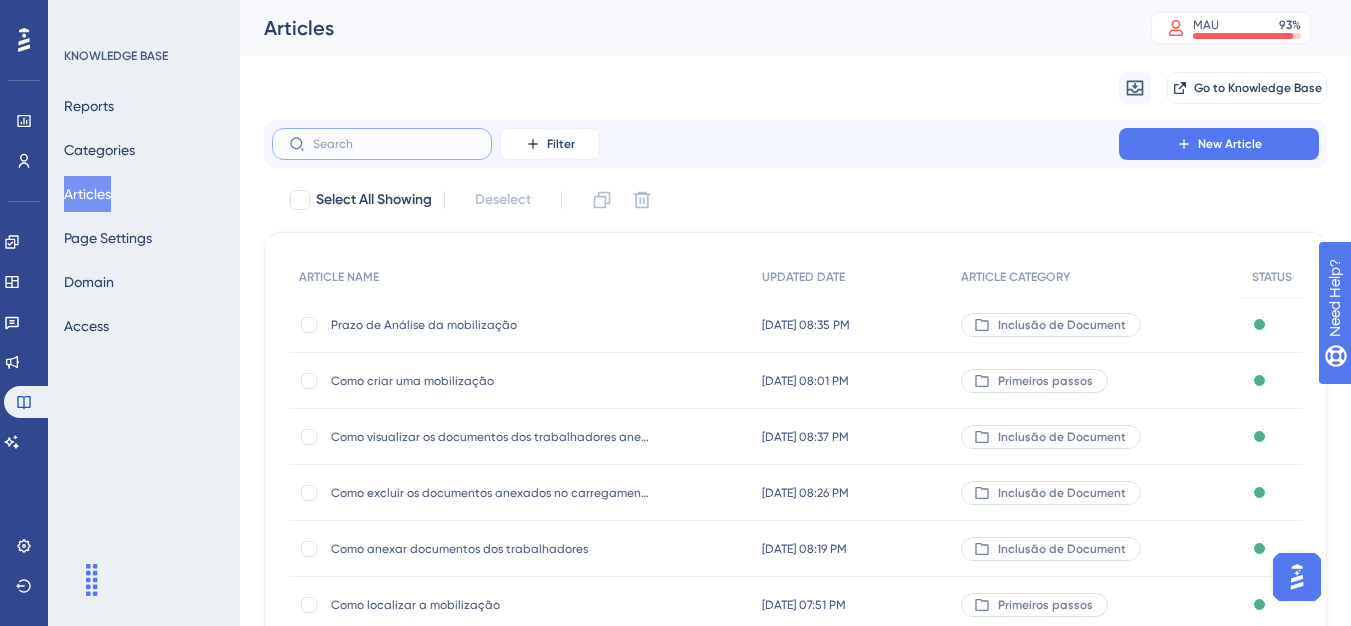 click at bounding box center (394, 144) 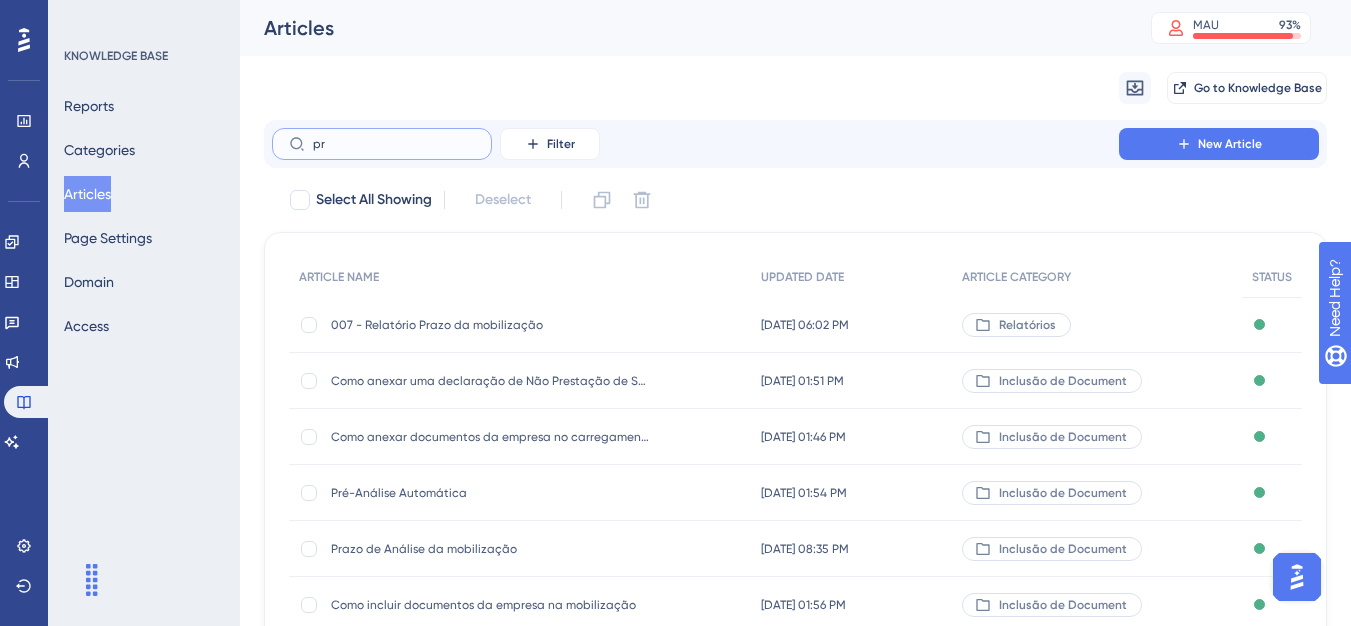 type on "pr" 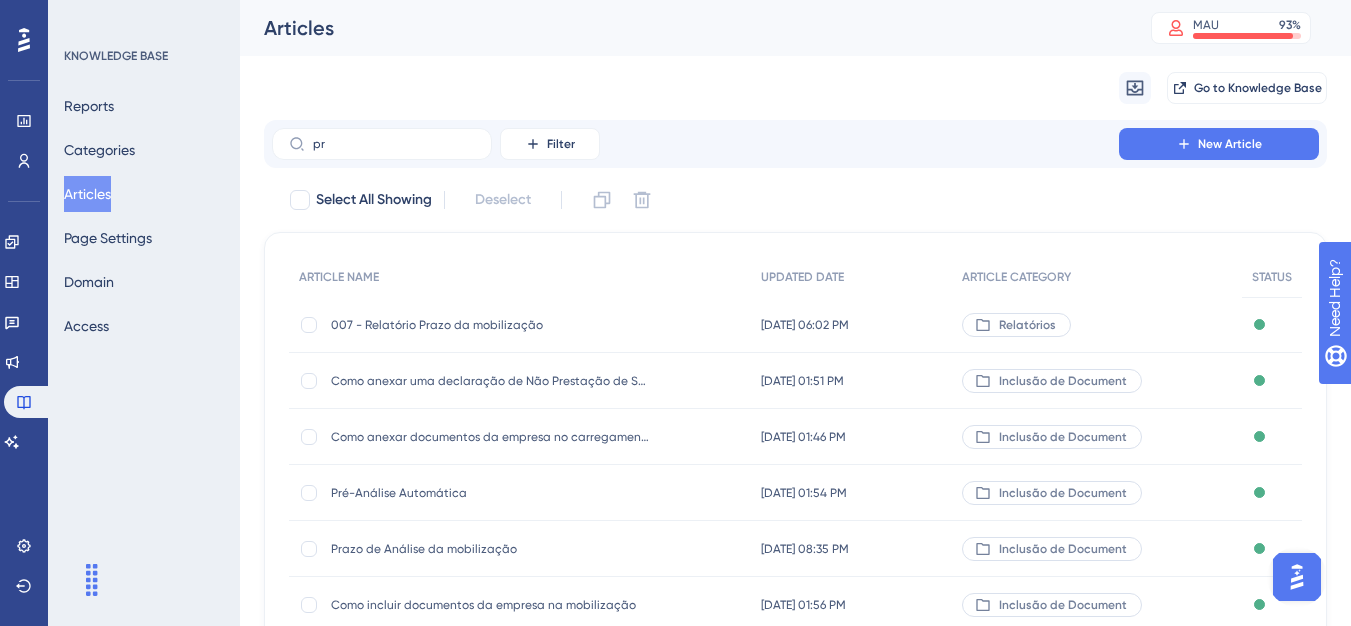 click on "Pré-Análise Automática Pré-Análise Automática" at bounding box center [491, 493] 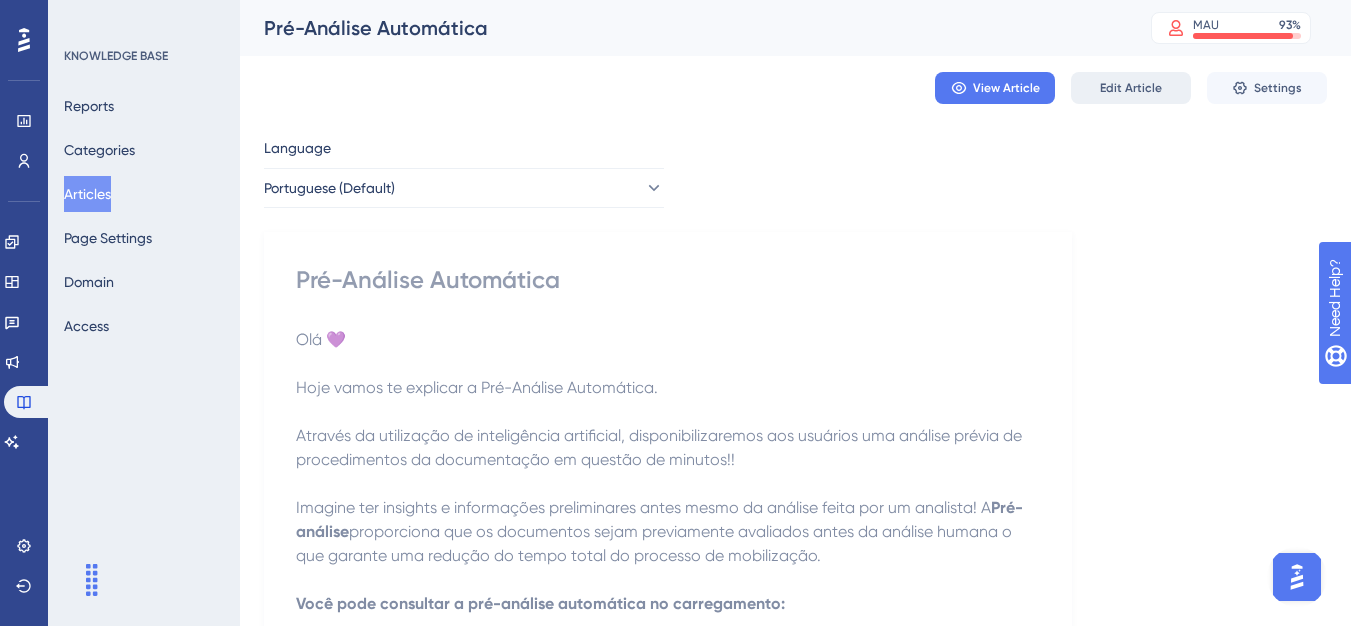 click on "Edit Article" at bounding box center (1131, 88) 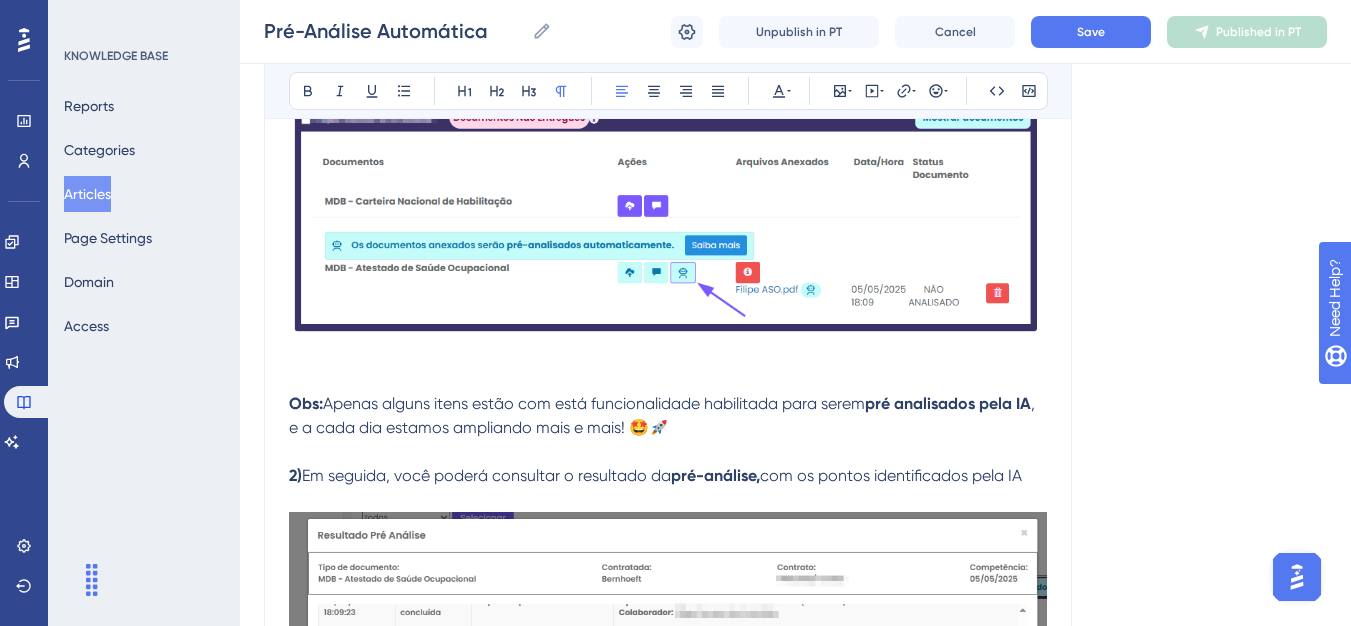 scroll, scrollTop: 585, scrollLeft: 0, axis: vertical 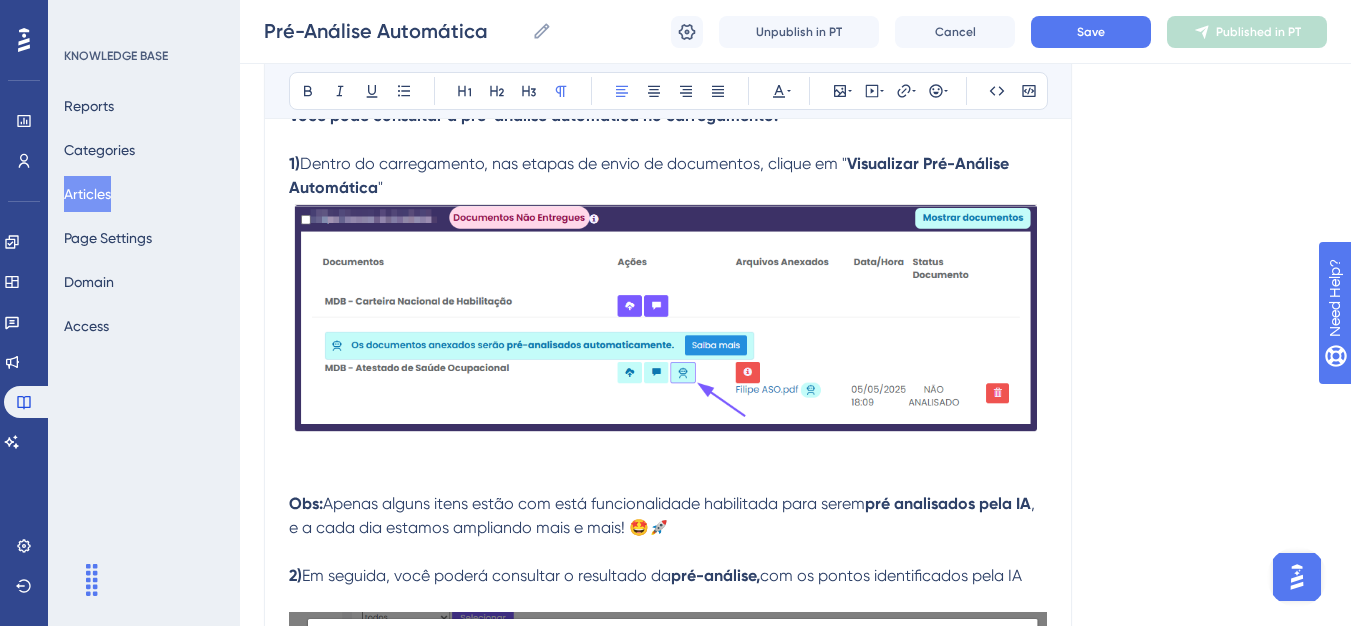 click at bounding box center (668, 456) 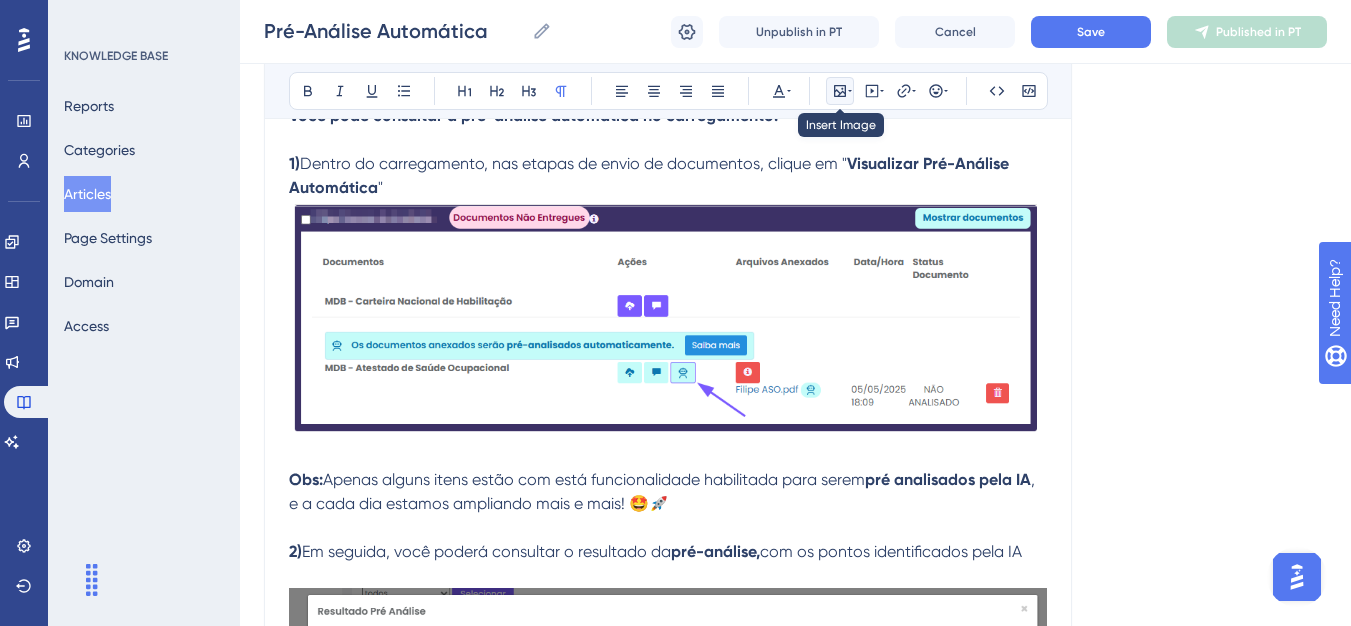 click at bounding box center [840, 91] 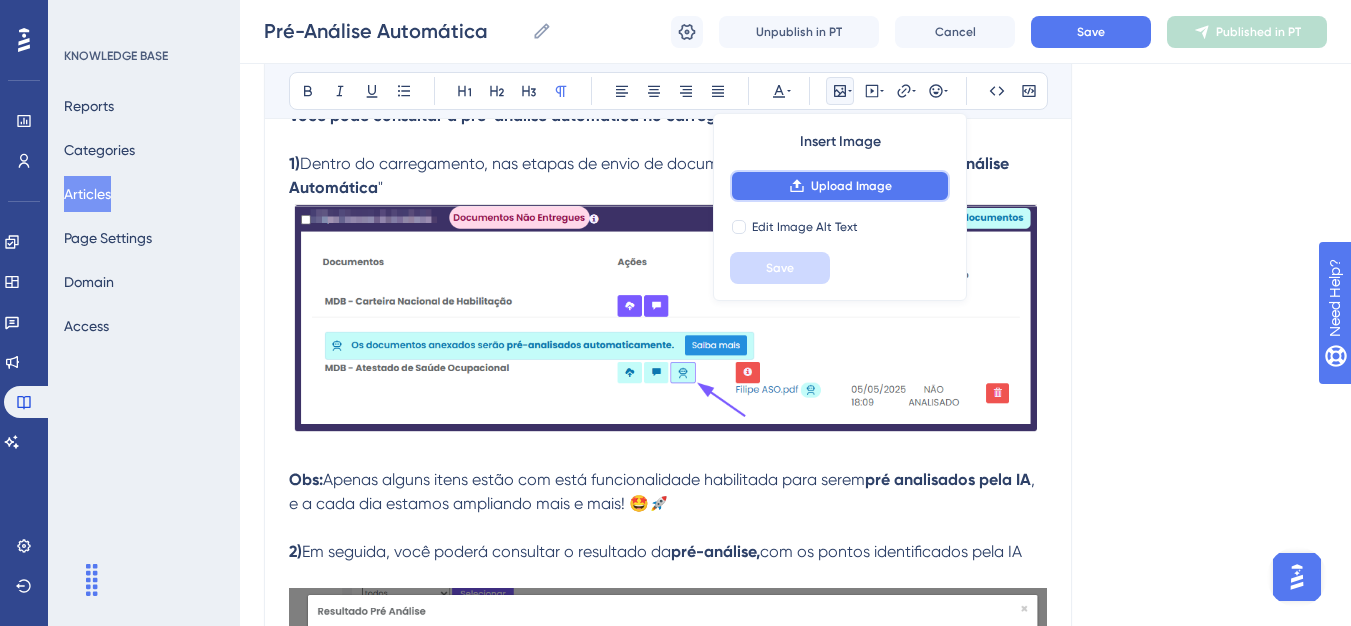 click on "Upload Image" at bounding box center [840, 186] 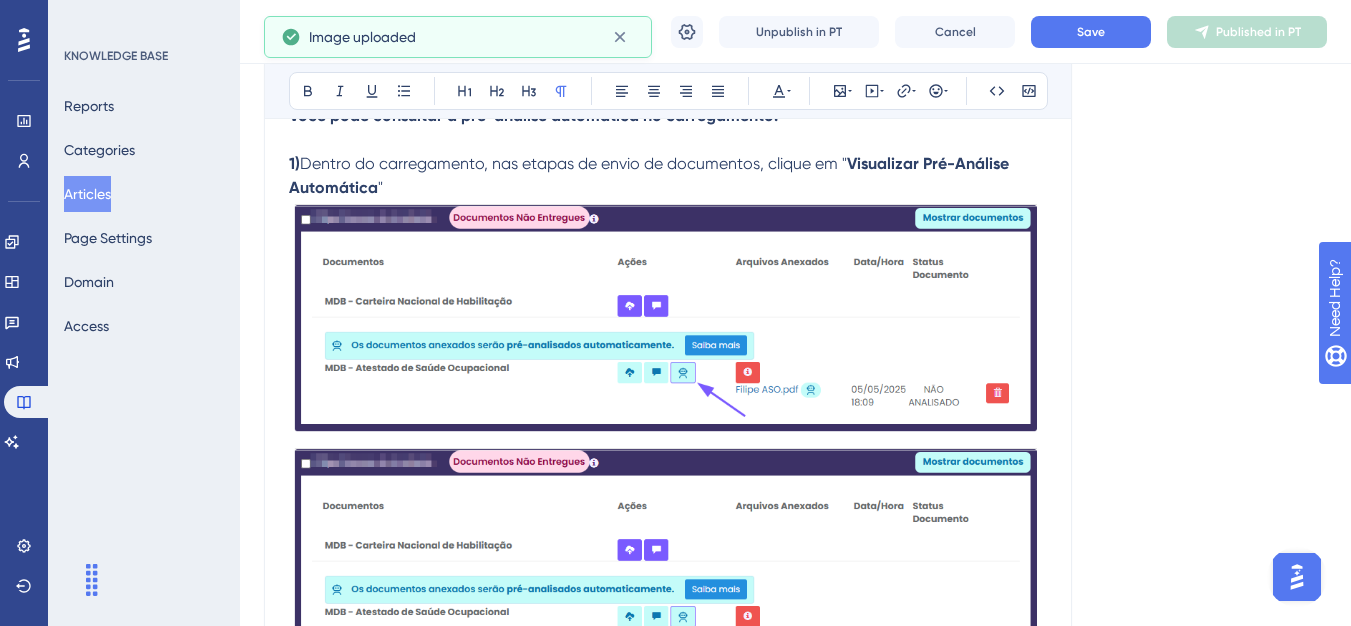 click at bounding box center (668, 820) 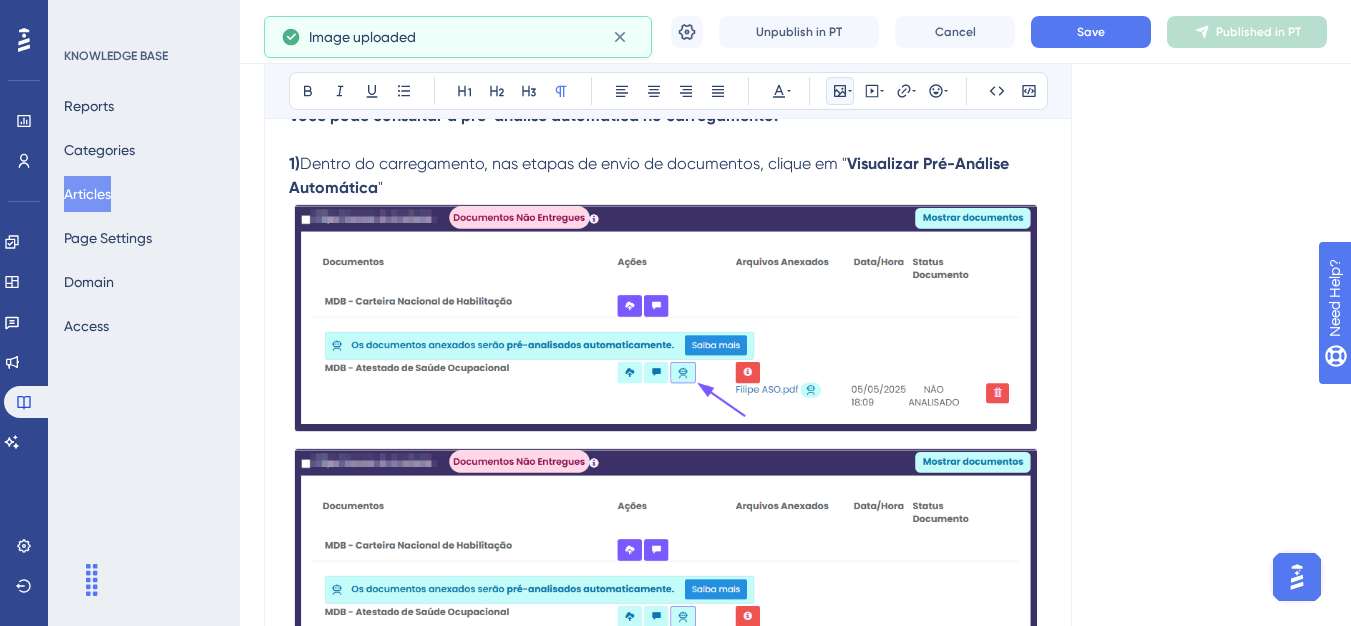 click at bounding box center [840, 91] 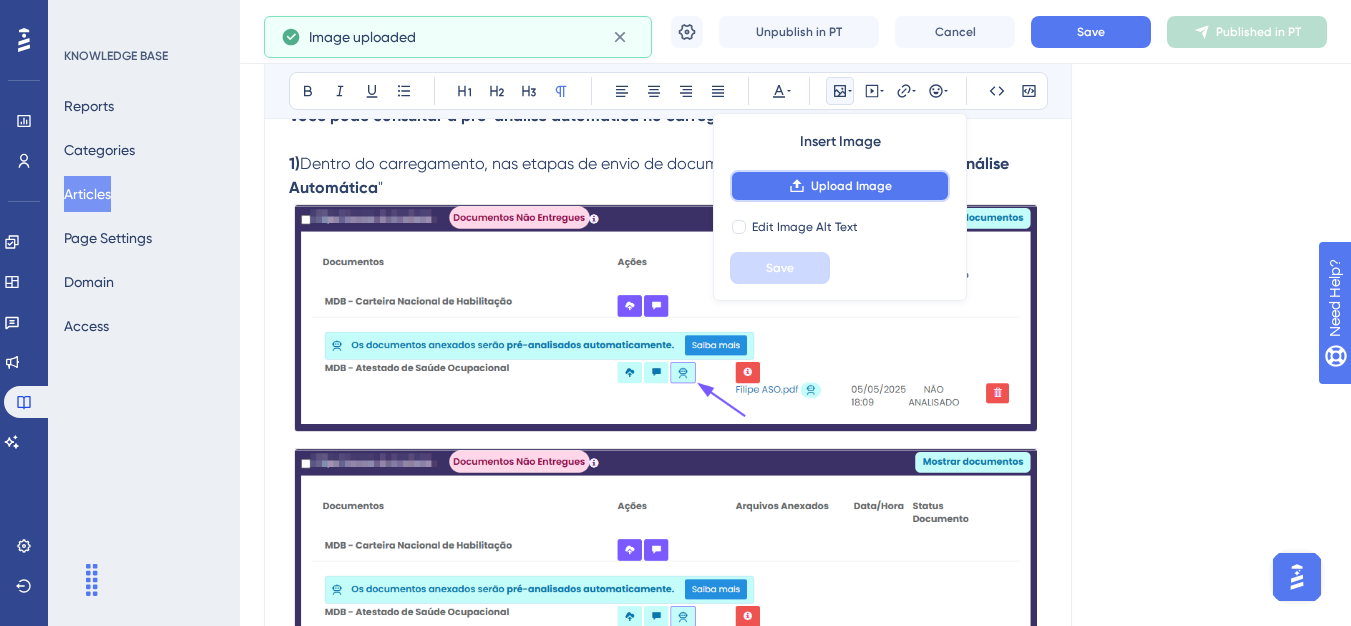 click on "Upload Image" at bounding box center [840, 186] 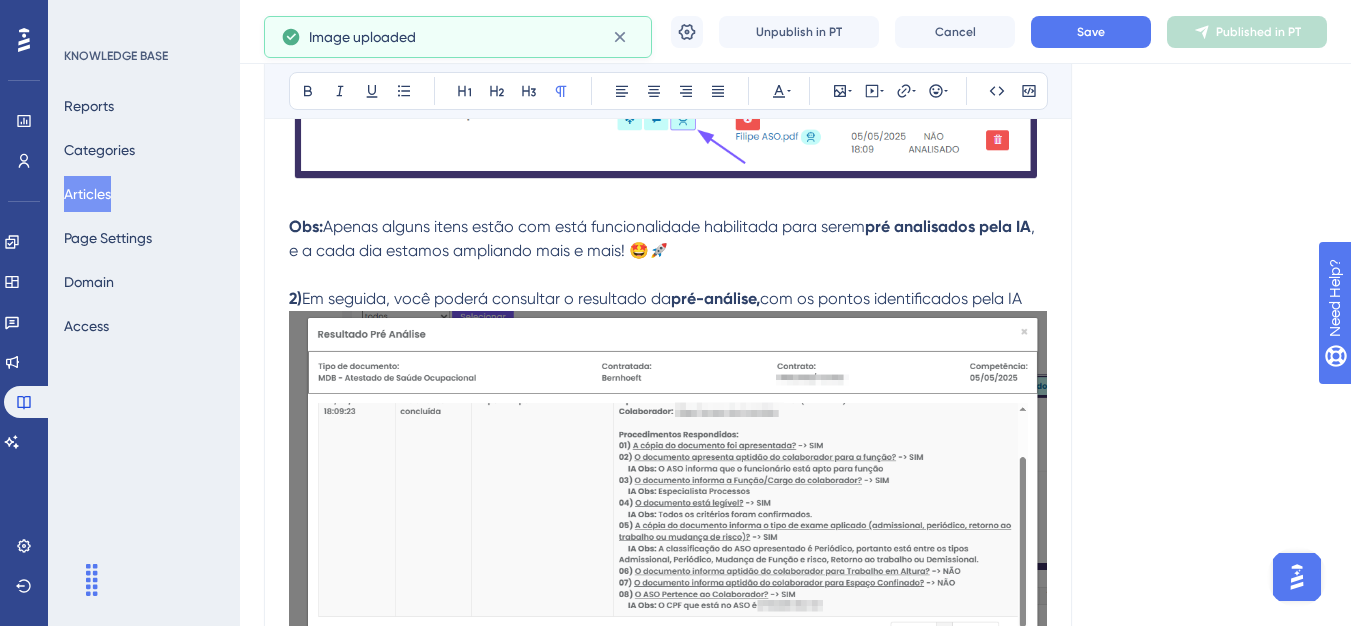 scroll, scrollTop: 1085, scrollLeft: 0, axis: vertical 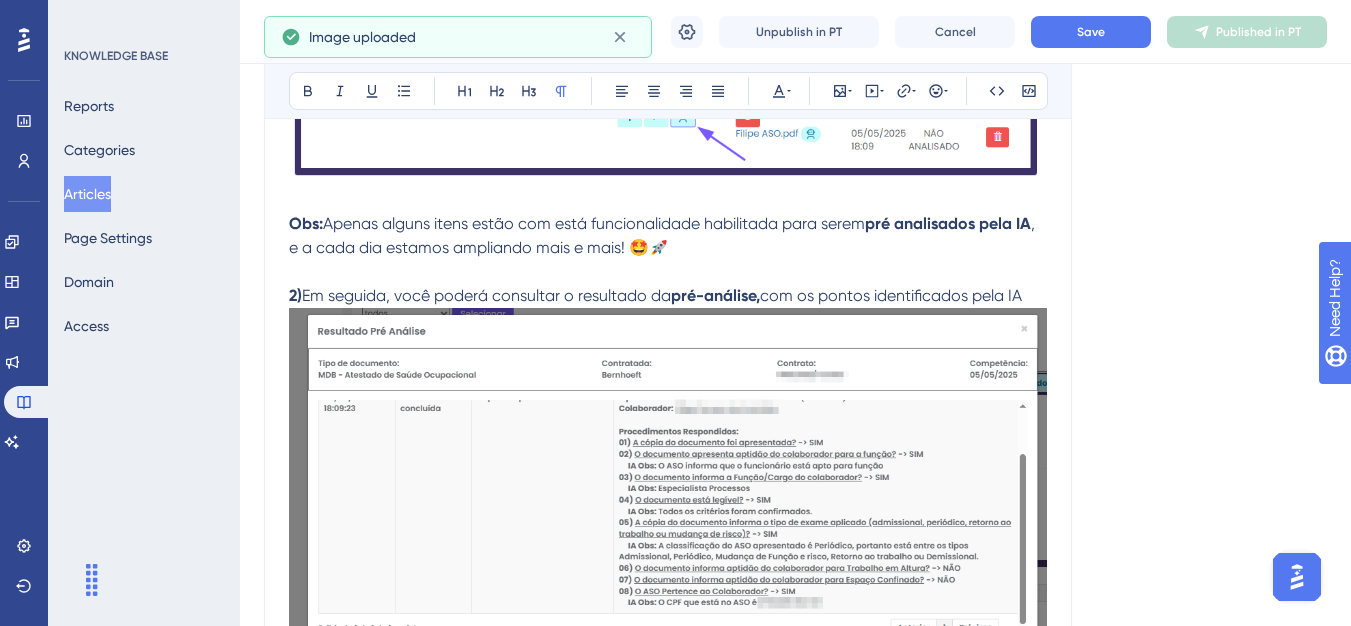 click at bounding box center [668, 929] 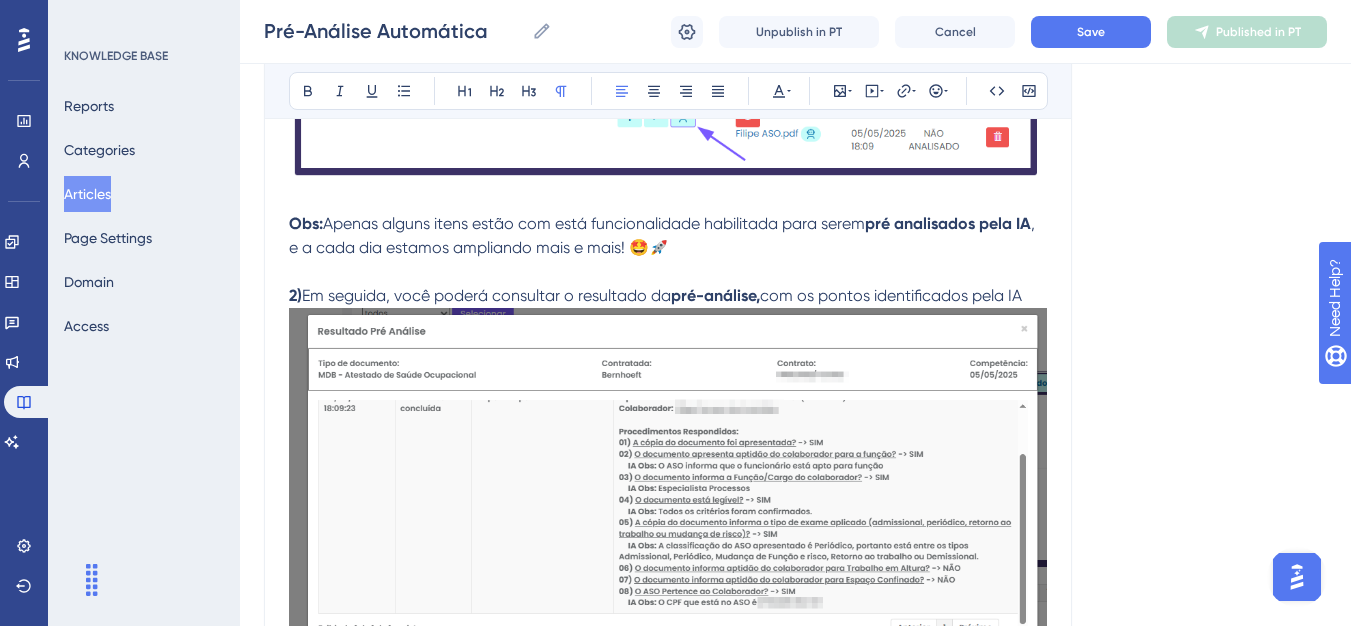 click at bounding box center [668, 734] 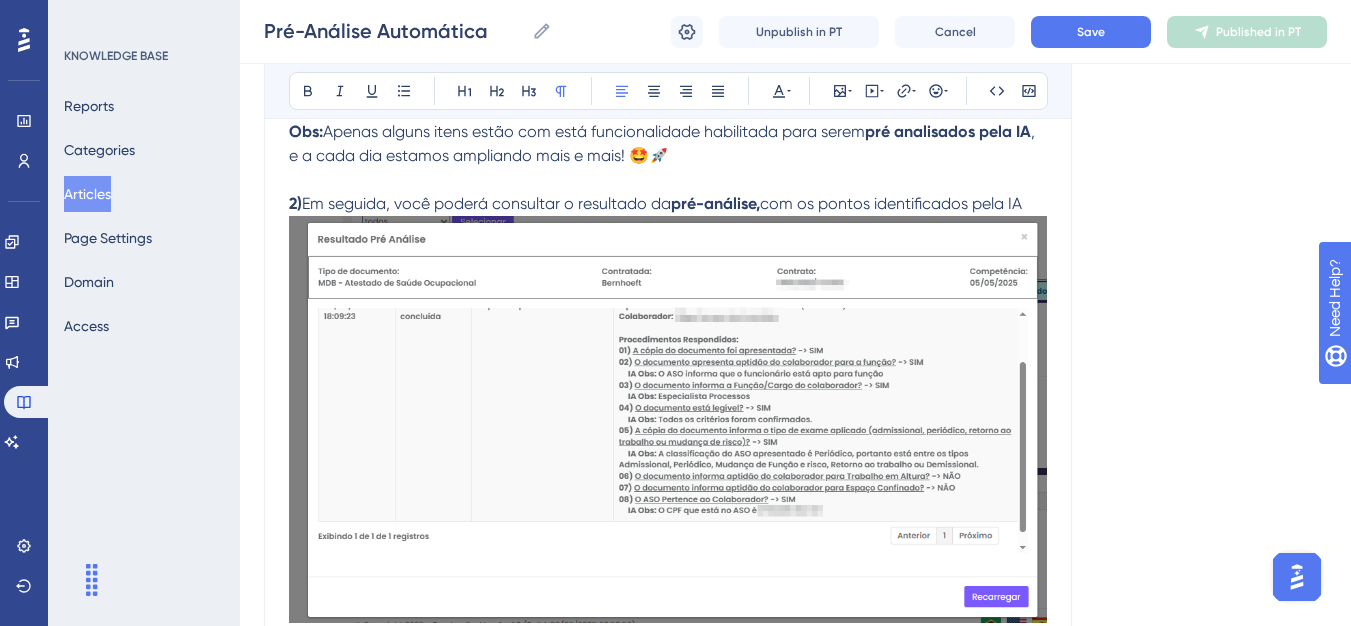 scroll, scrollTop: 1242, scrollLeft: 0, axis: vertical 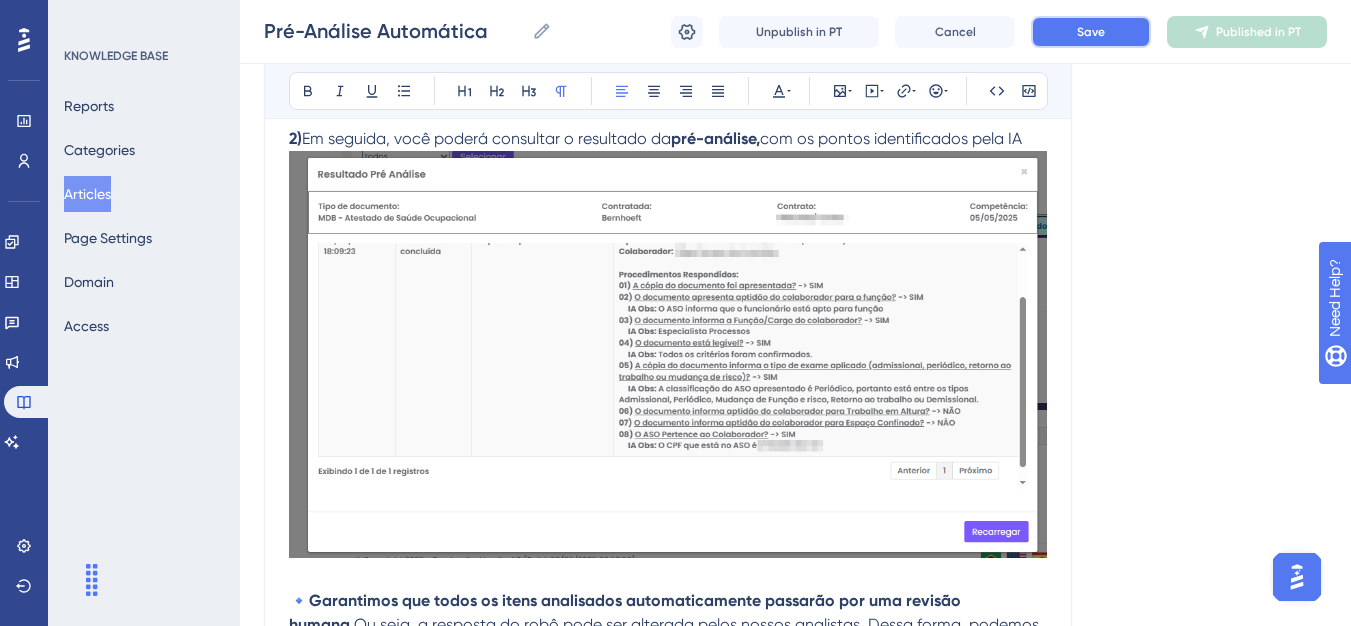 click on "Save" at bounding box center [1091, 32] 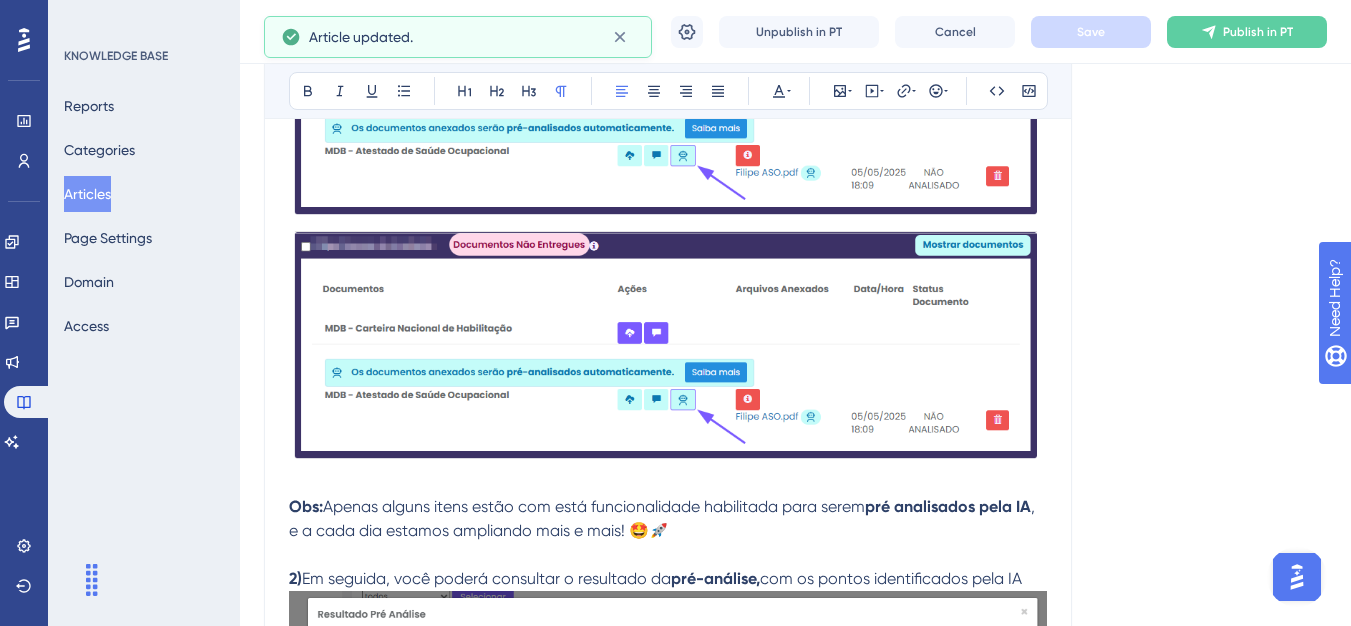 scroll, scrollTop: 542, scrollLeft: 0, axis: vertical 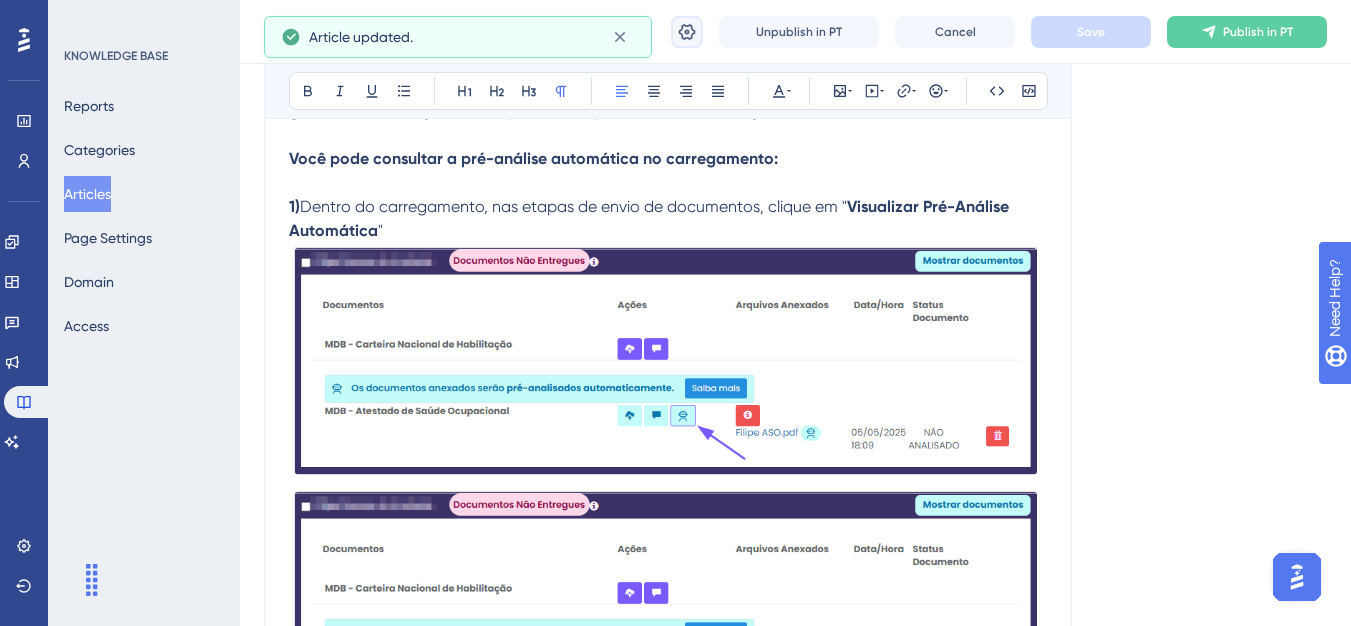 click 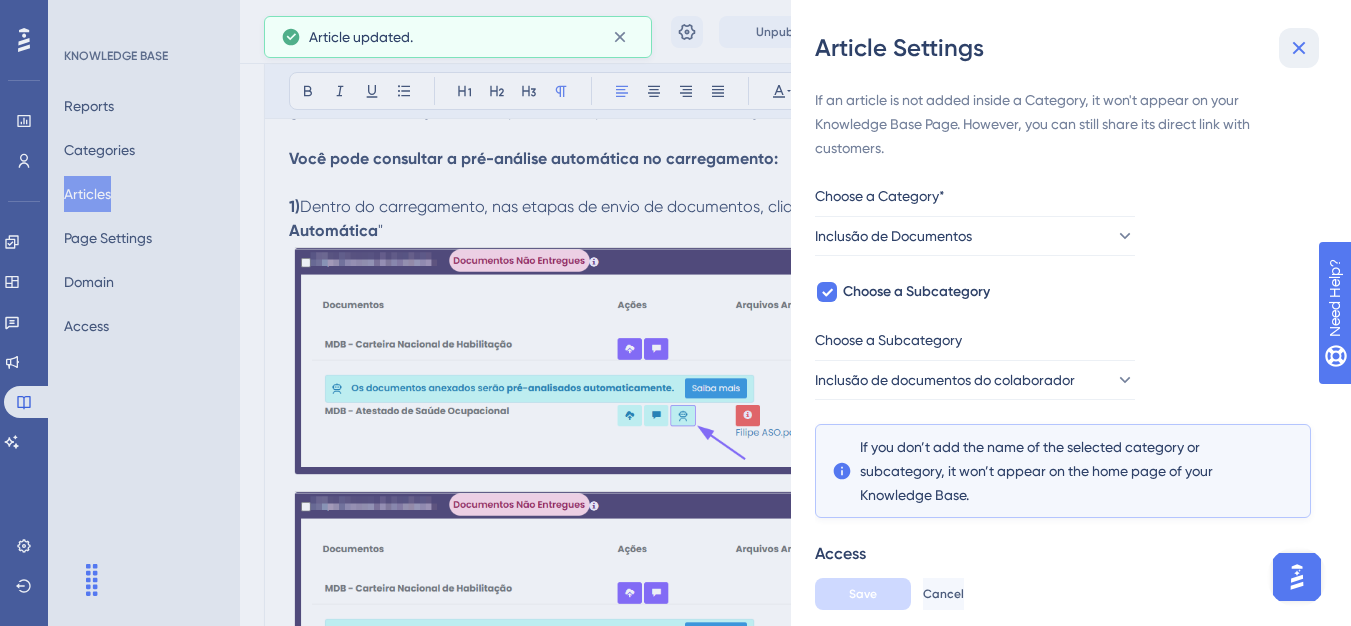 click 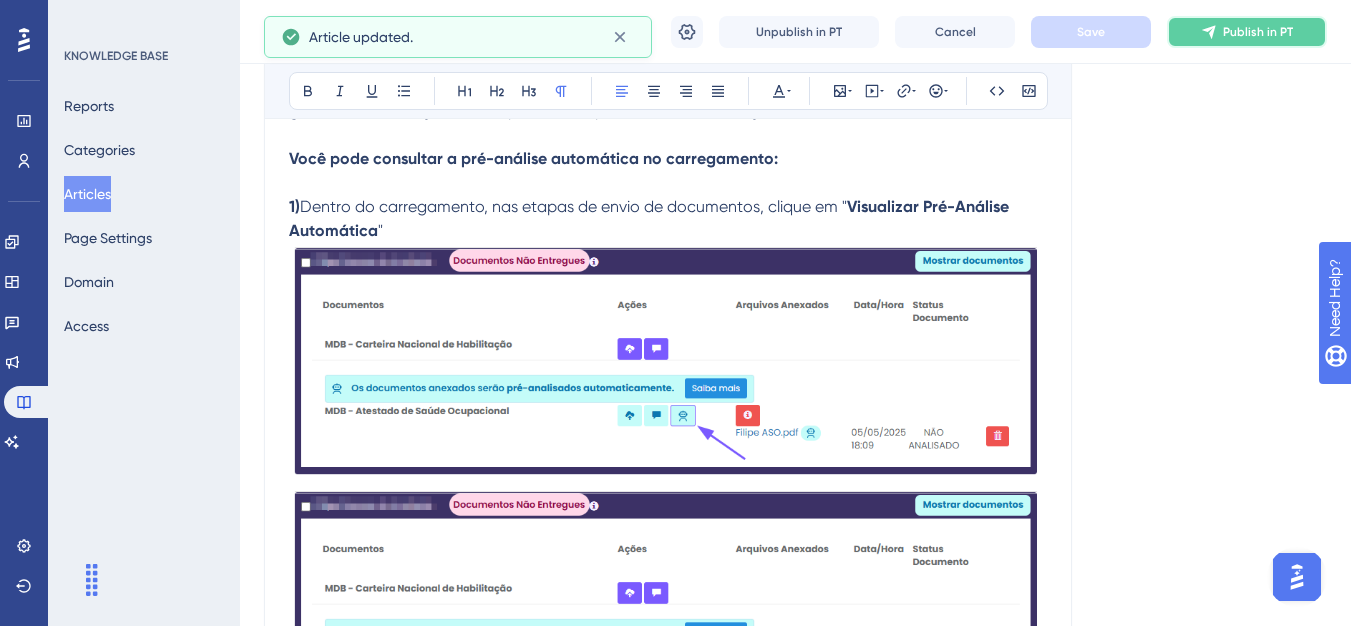 click on "Publish in PT" at bounding box center [1247, 32] 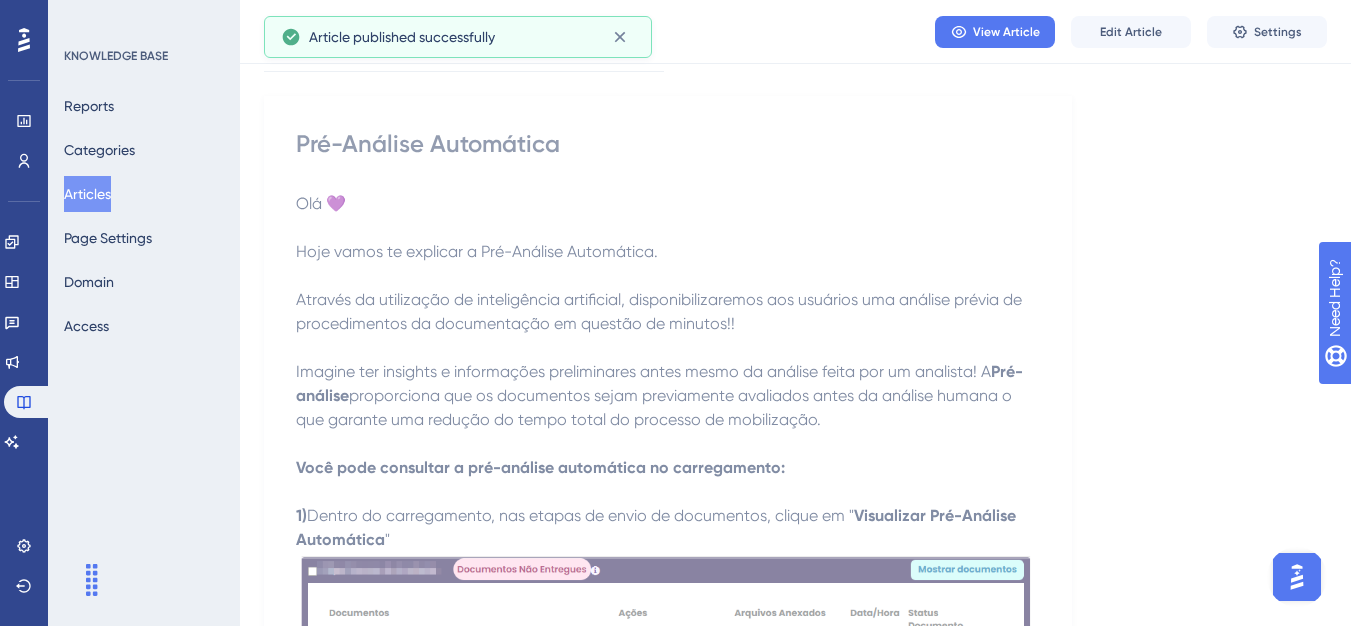 scroll, scrollTop: 0, scrollLeft: 0, axis: both 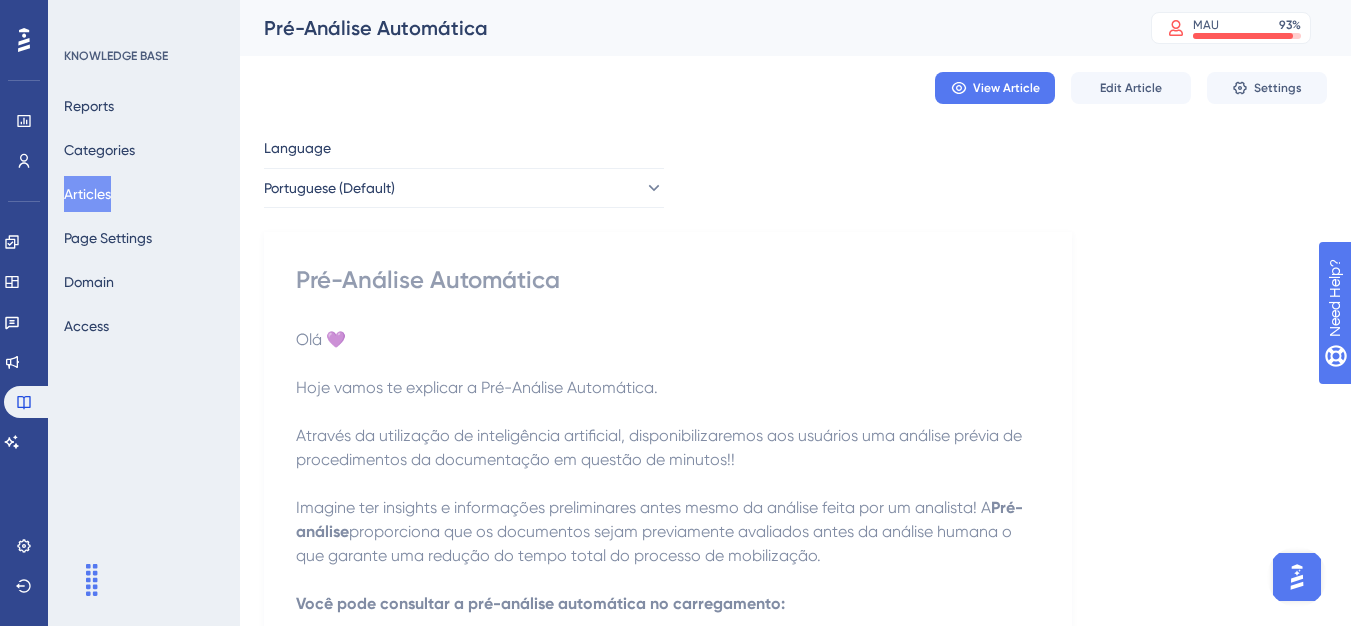 click on "Articles" at bounding box center [87, 194] 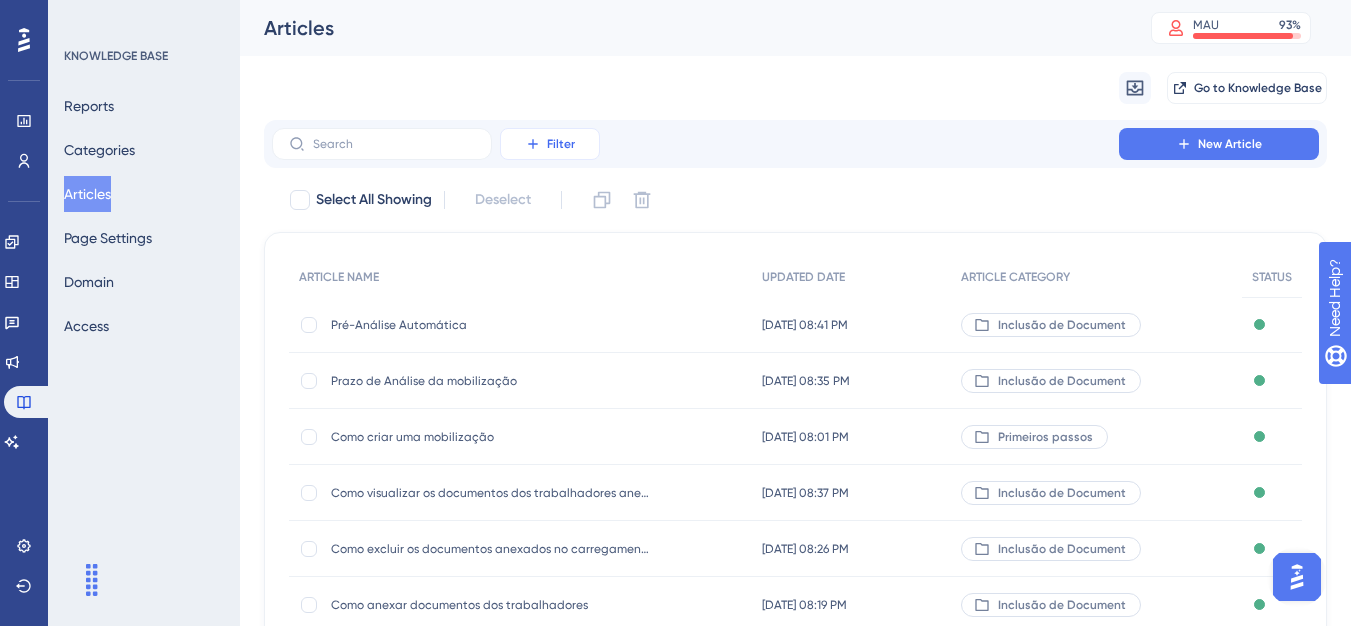 click on "Filter" at bounding box center (550, 144) 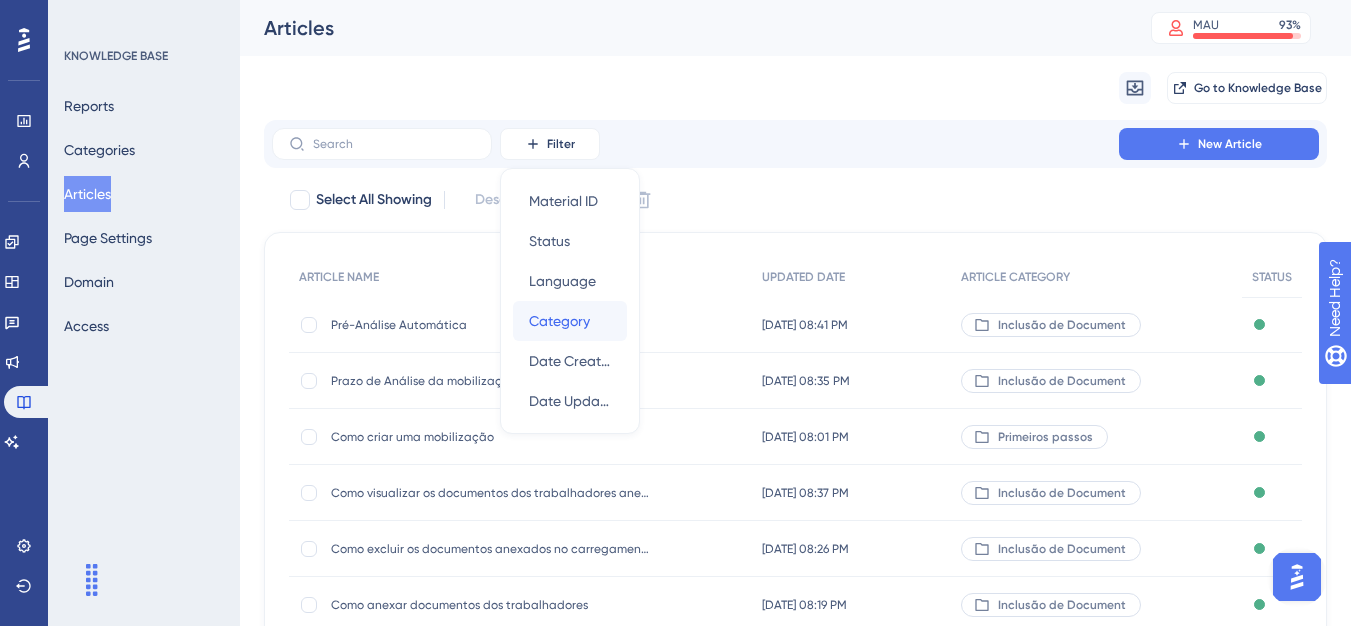 click on "Category Category" at bounding box center (570, 321) 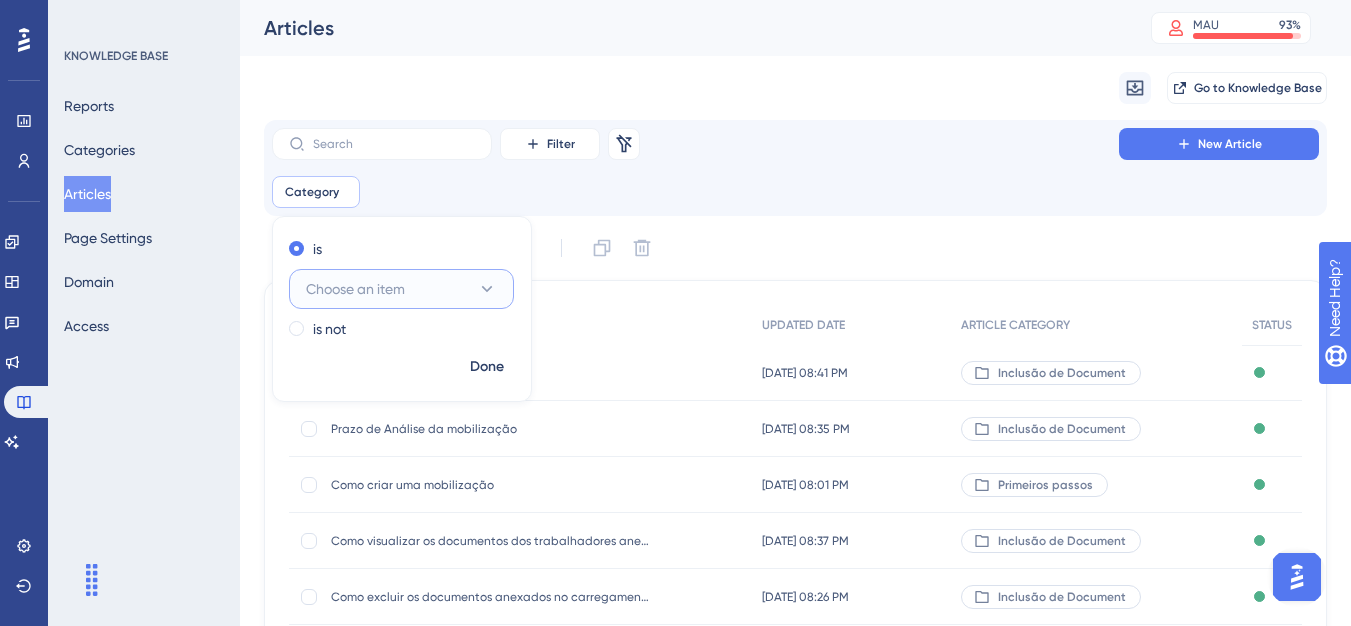 click on "Choose an item" at bounding box center [355, 289] 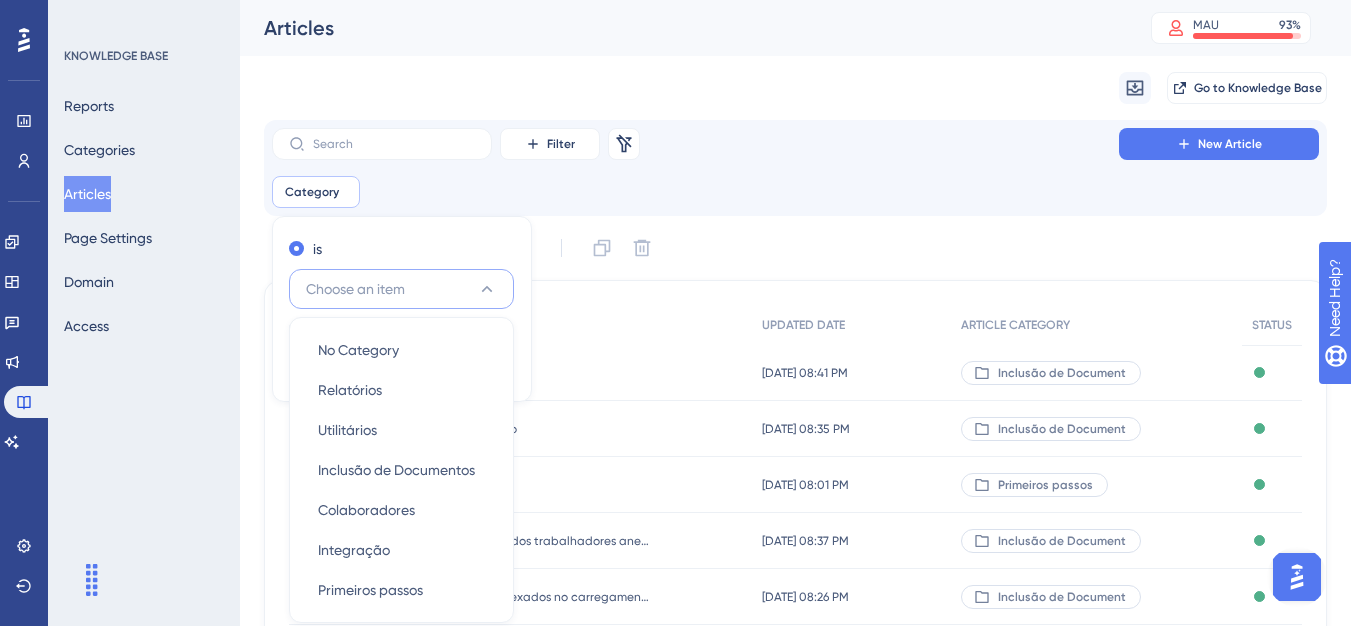 scroll, scrollTop: 157, scrollLeft: 0, axis: vertical 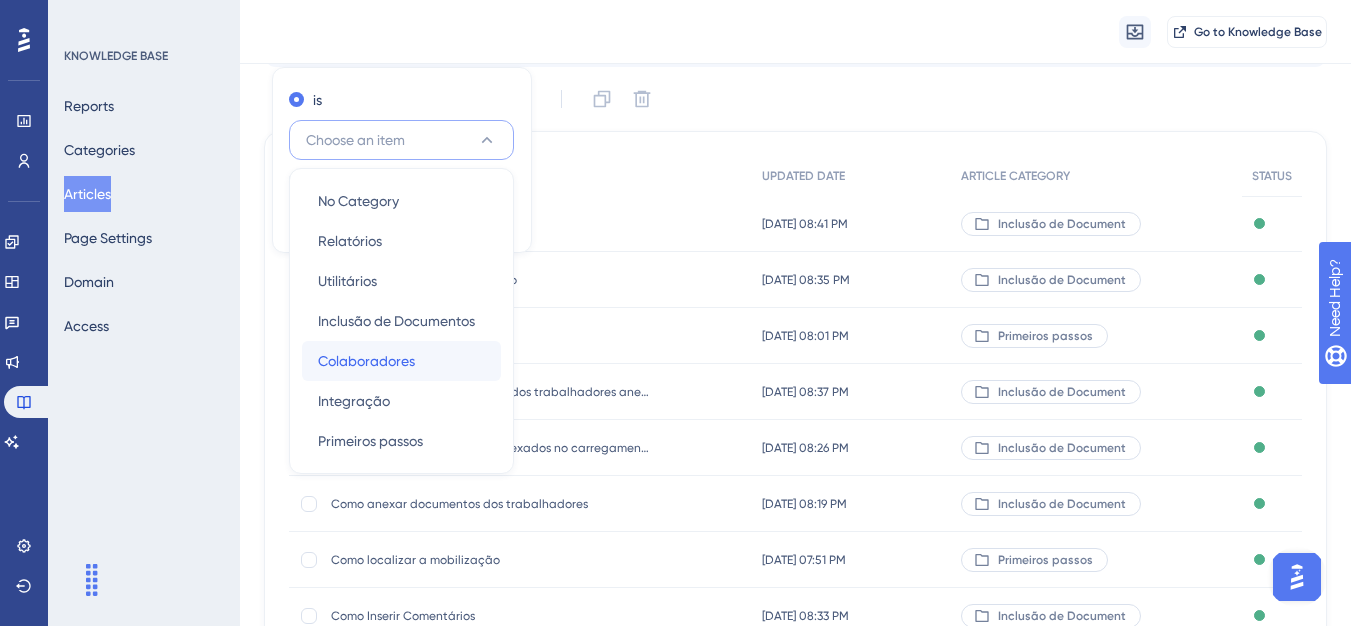 click on "Colaboradores" at bounding box center (366, 361) 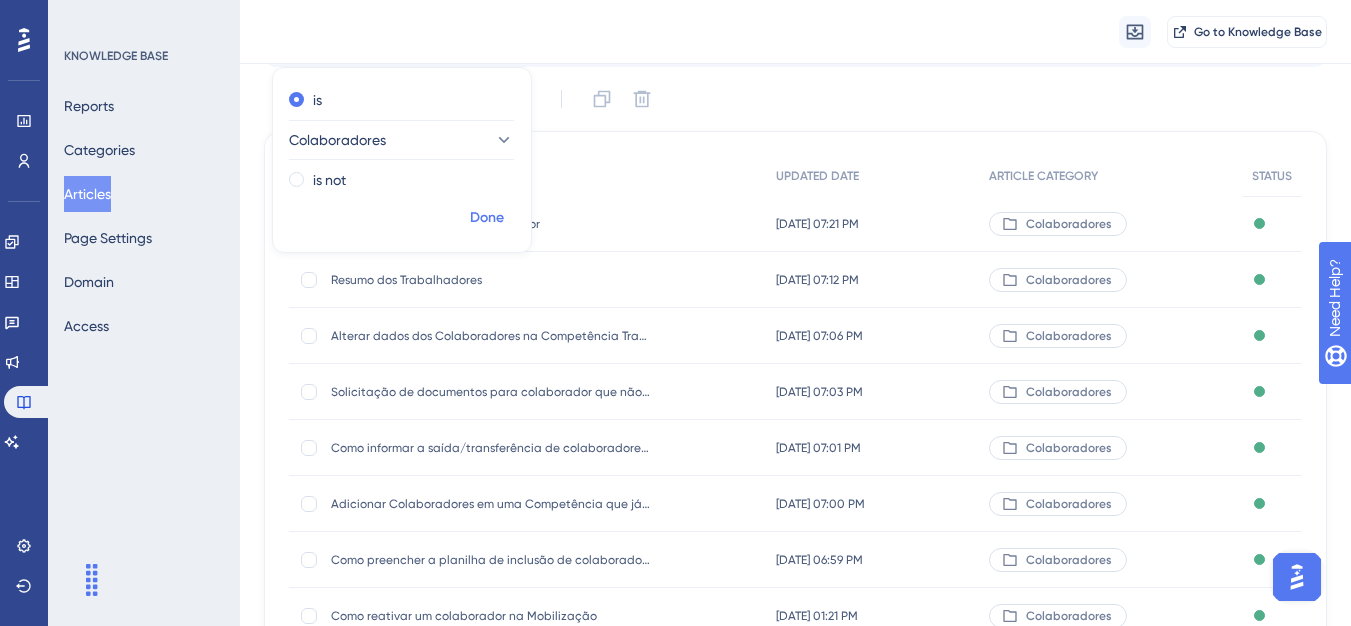 click on "Done" at bounding box center [487, 218] 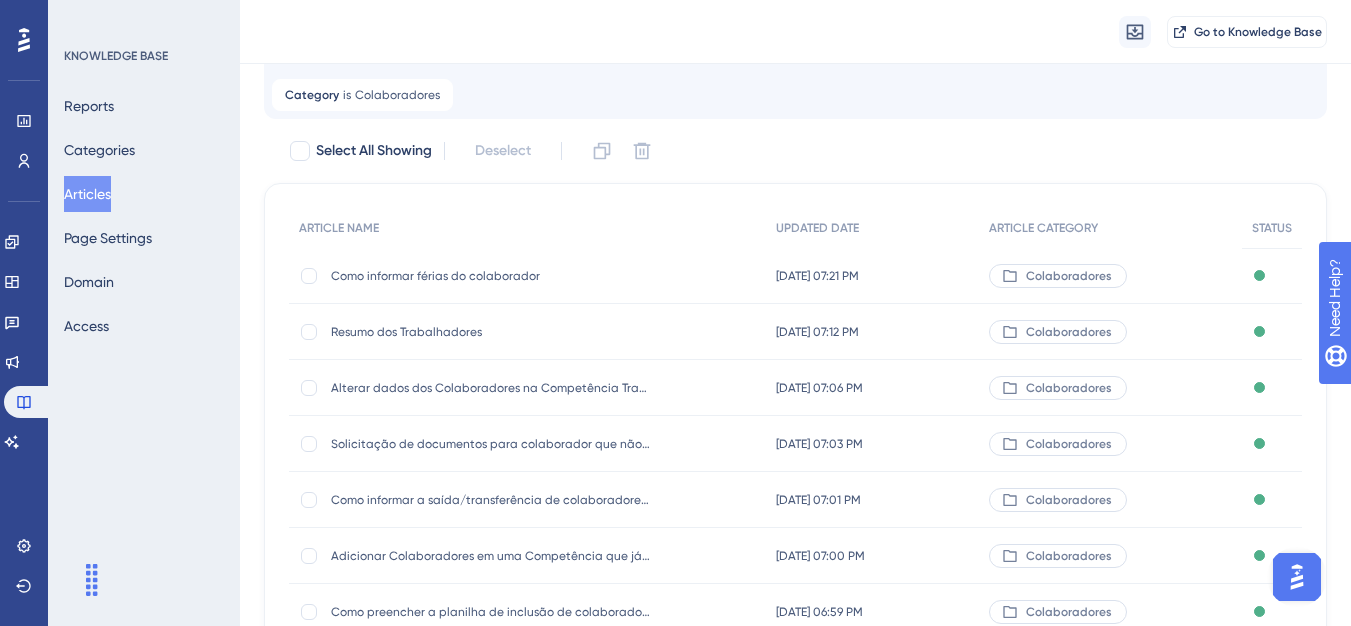 scroll, scrollTop: 440, scrollLeft: 0, axis: vertical 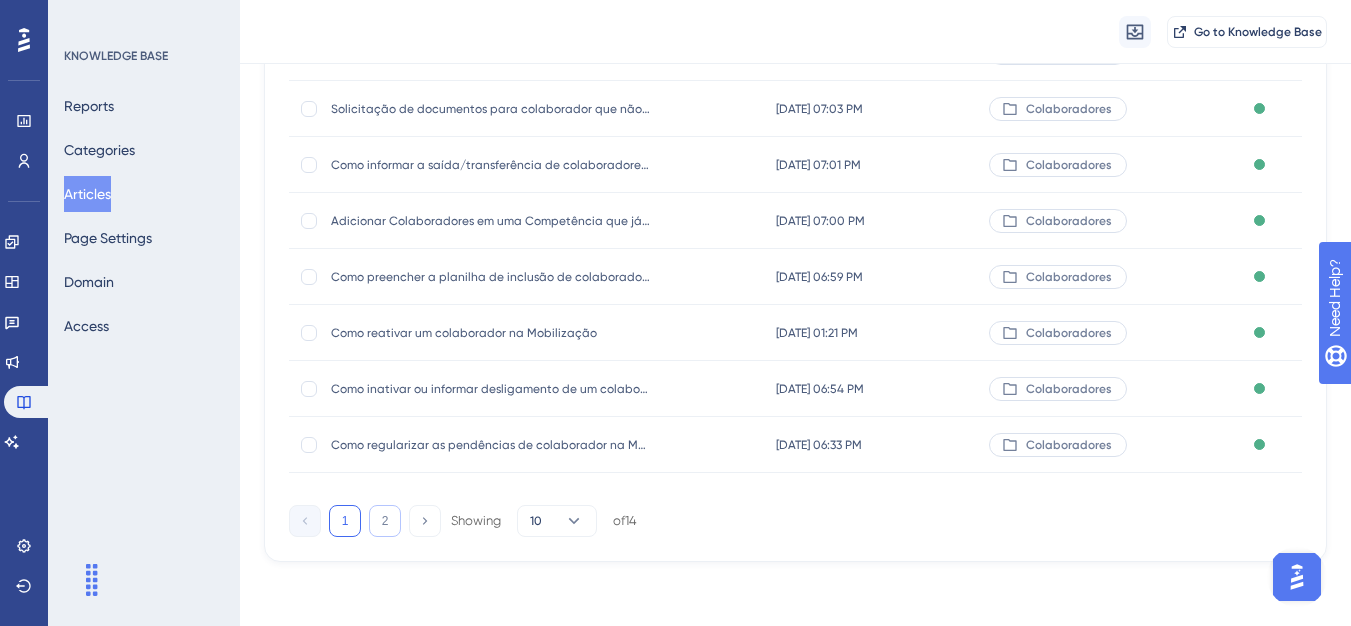 click on "2" at bounding box center [385, 521] 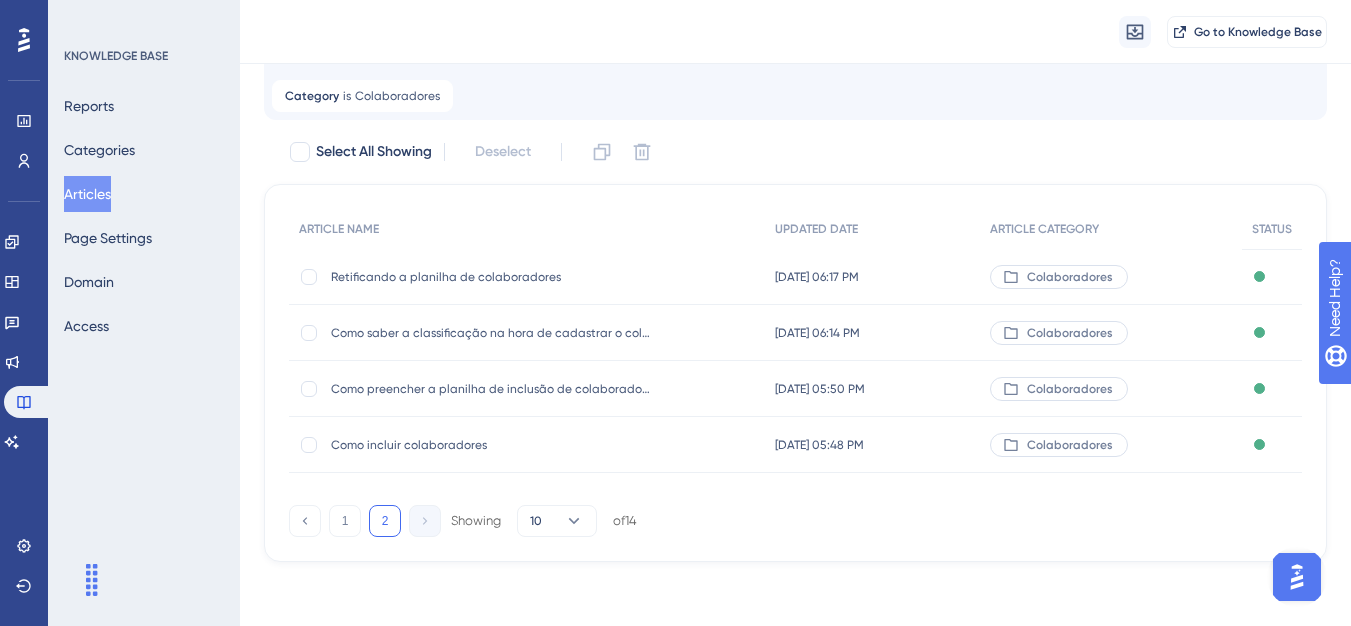 scroll, scrollTop: 104, scrollLeft: 0, axis: vertical 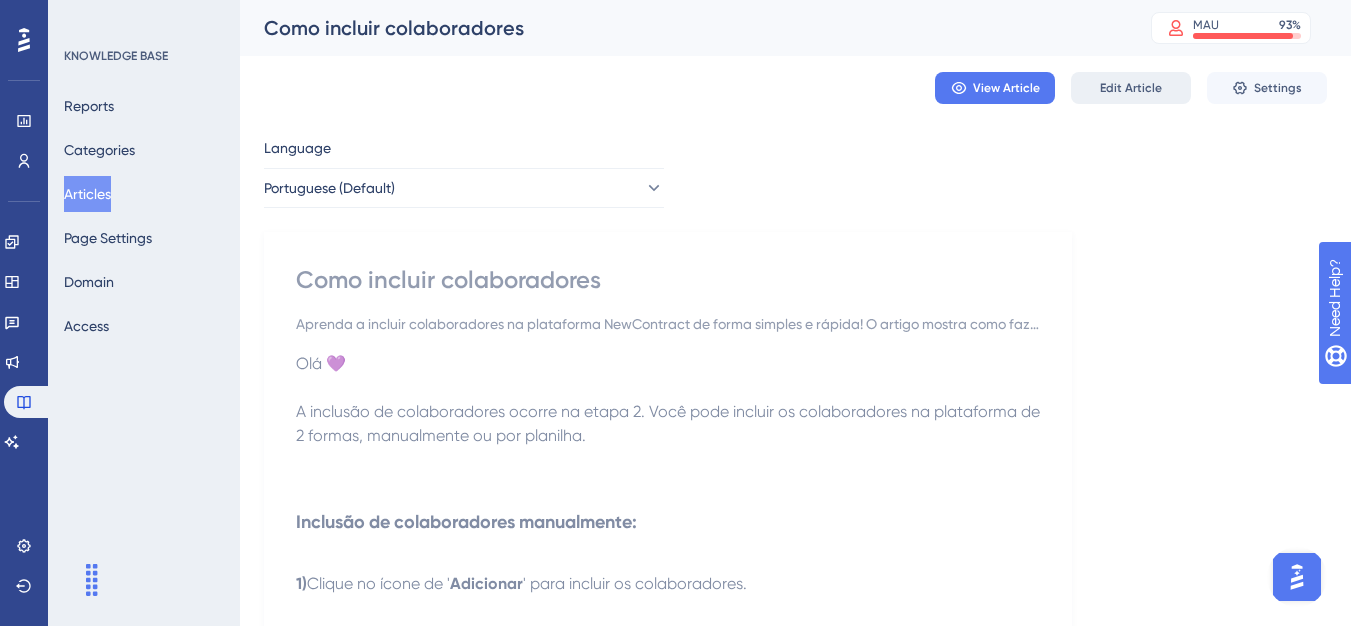 click on "Edit Article" at bounding box center (1131, 88) 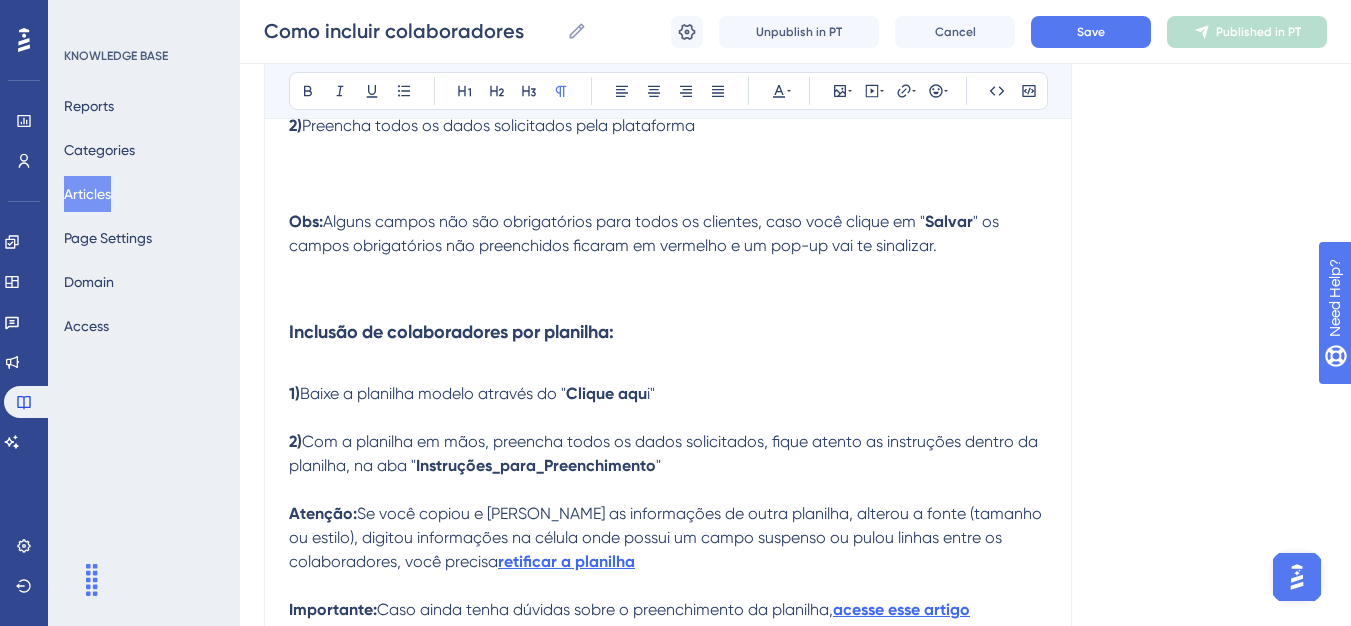 scroll, scrollTop: 625, scrollLeft: 0, axis: vertical 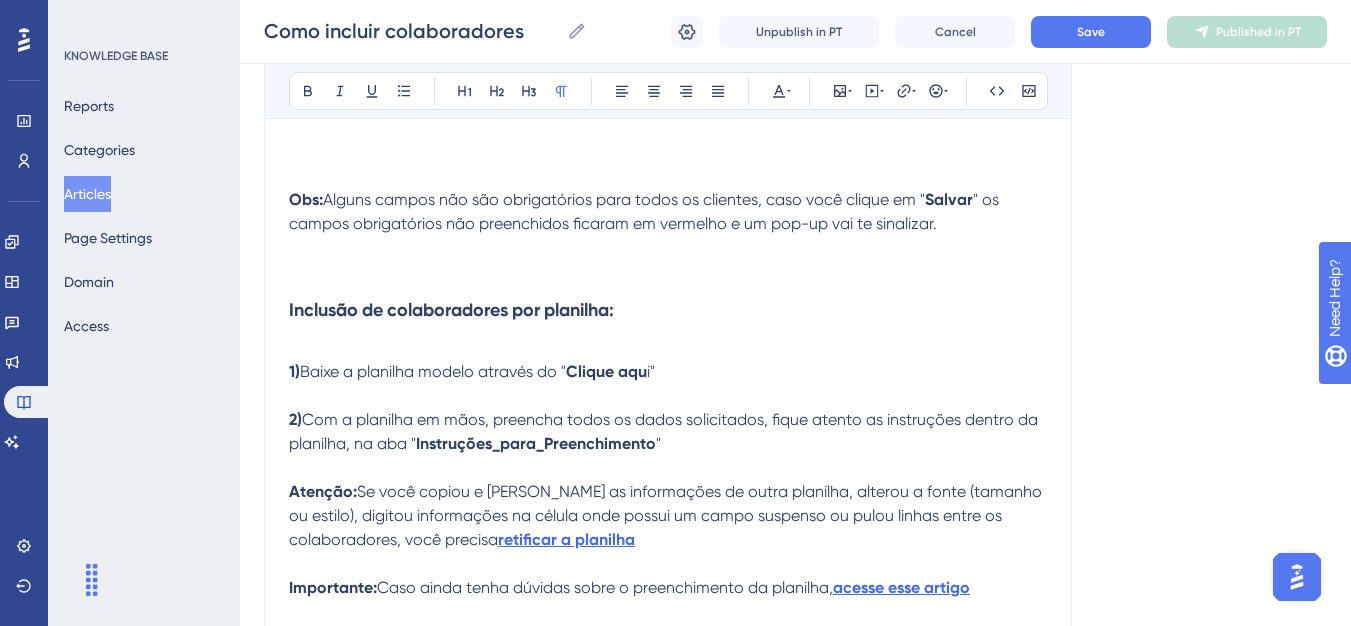 click at bounding box center [668, 396] 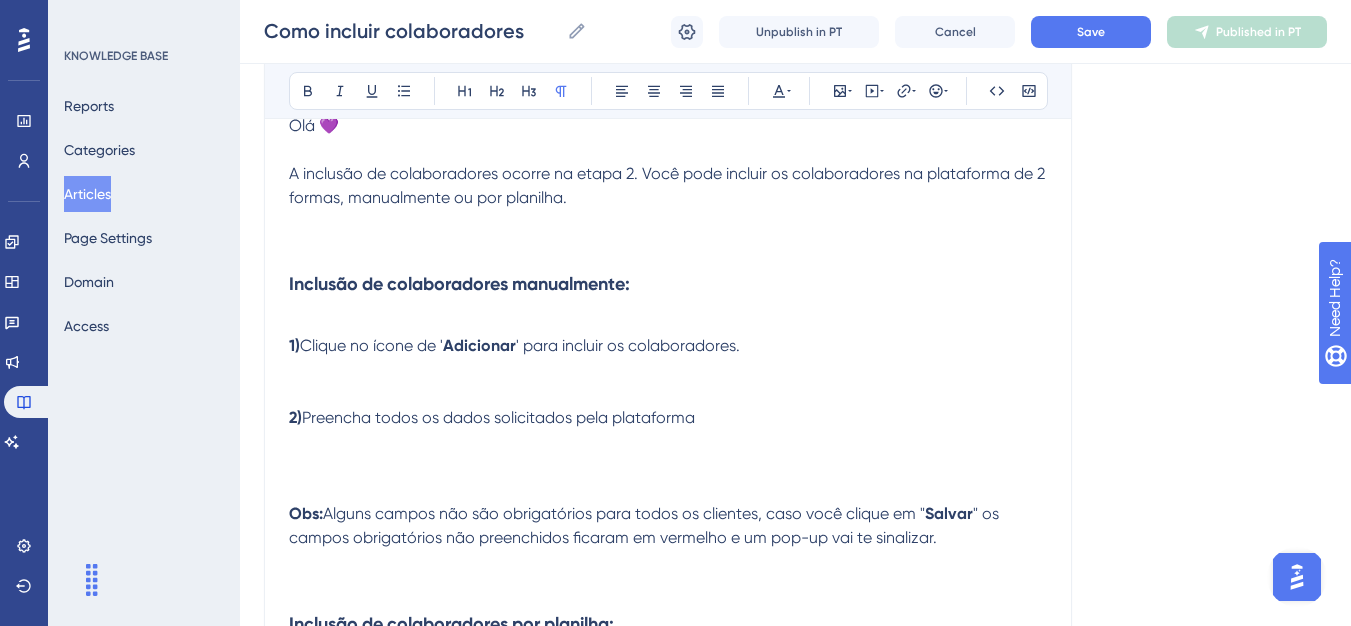 scroll, scrollTop: 225, scrollLeft: 0, axis: vertical 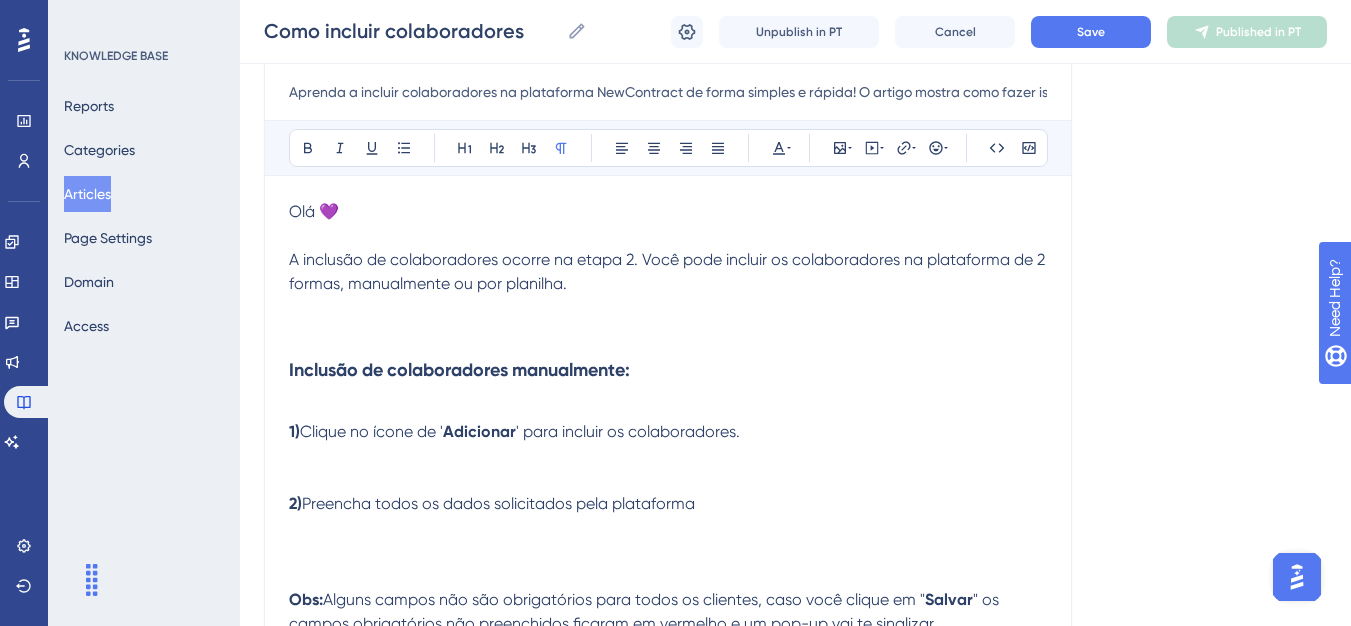 click at bounding box center (668, 456) 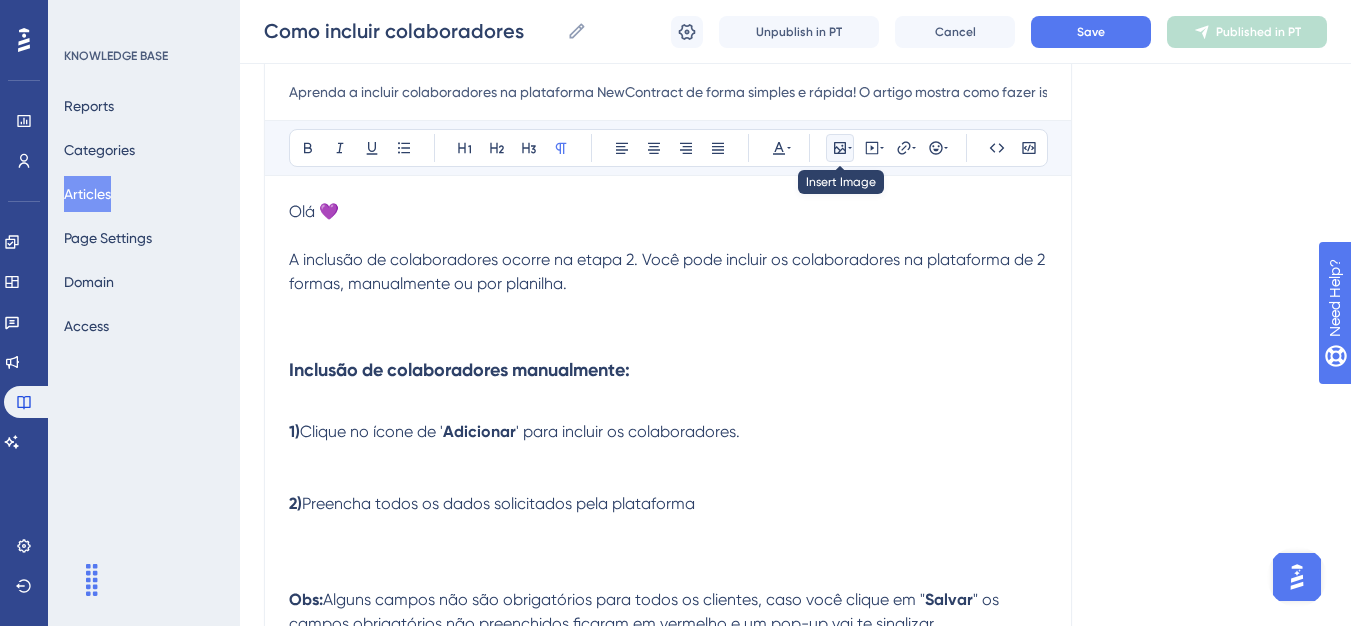 click at bounding box center [840, 148] 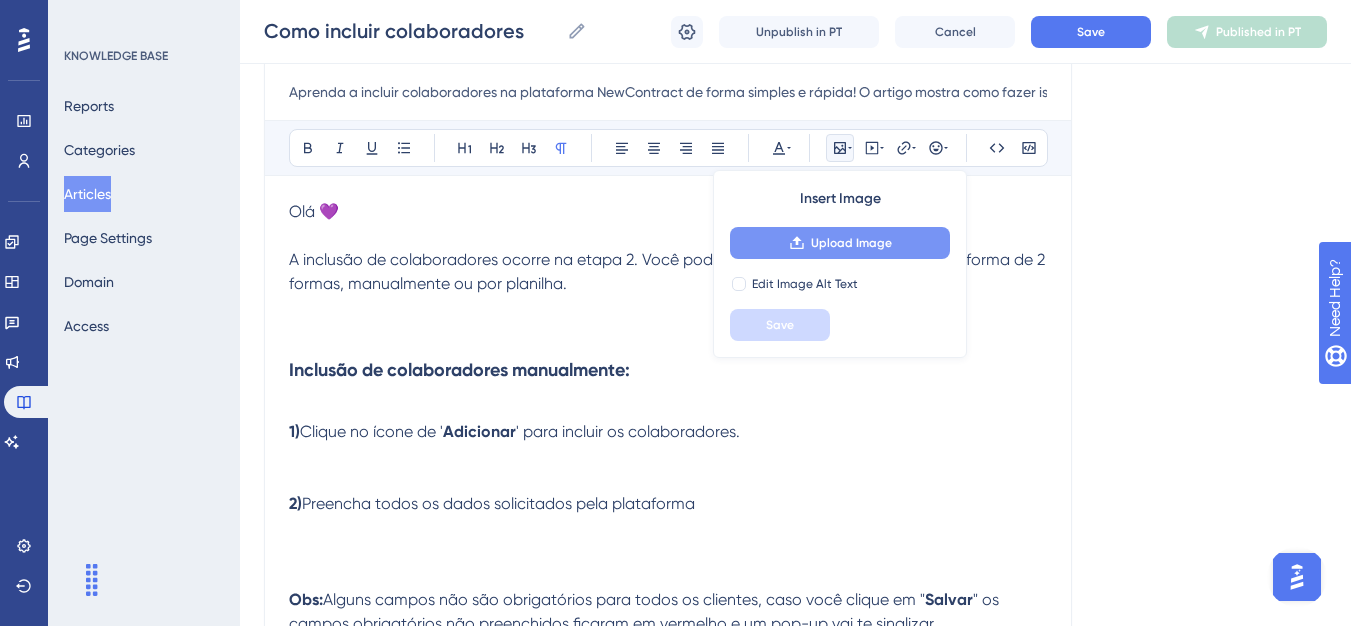 click 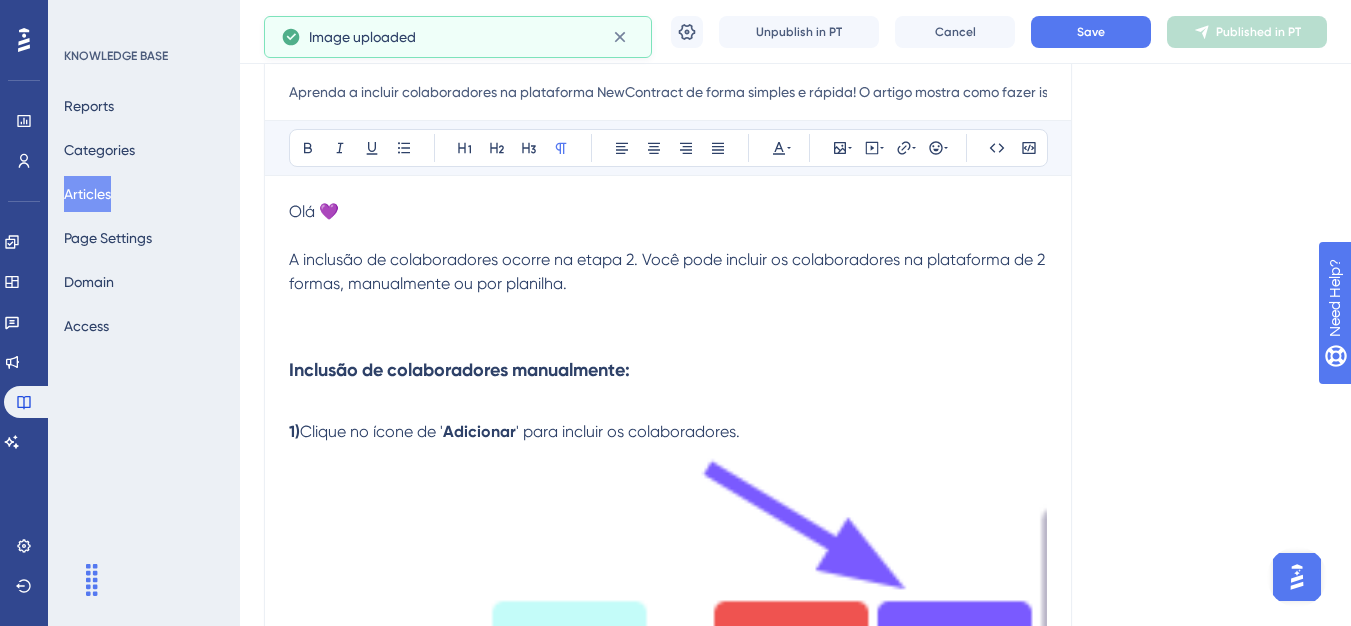 drag, startPoint x: 992, startPoint y: 482, endPoint x: 1005, endPoint y: 494, distance: 17.691807 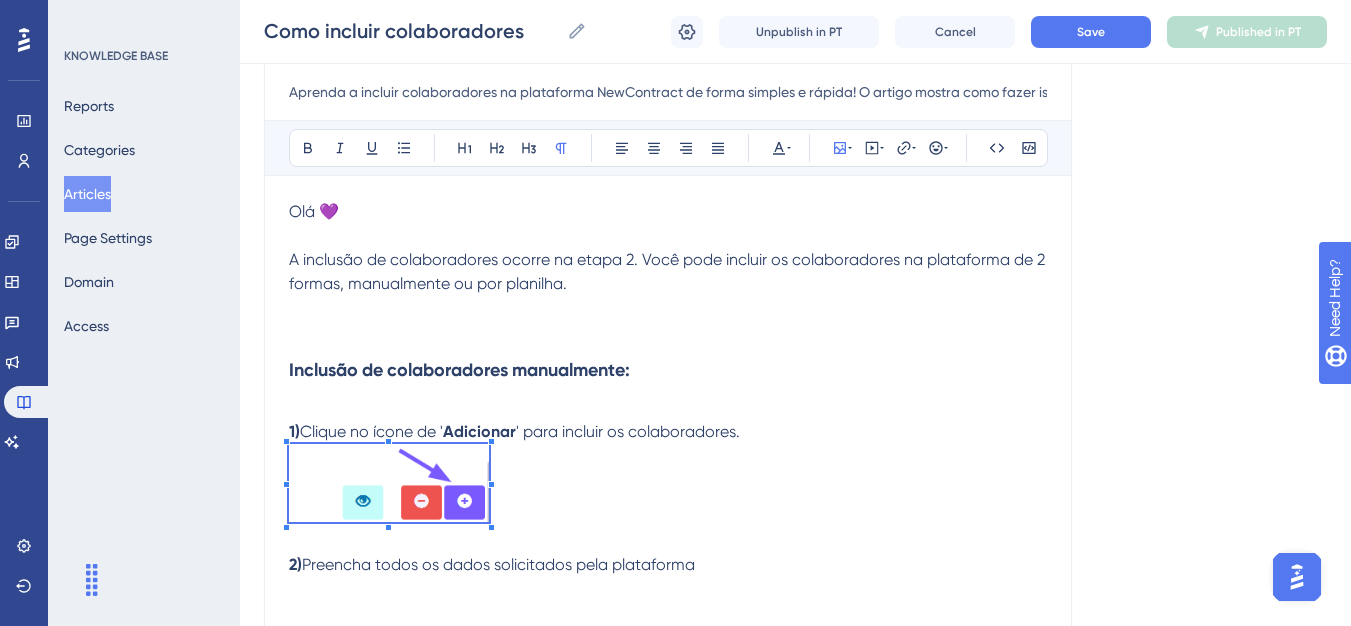 click on "Olá 💜 A inclusão de colaboradores ocorre na etapa 2. Você pode incluir os colaboradores na plataforma de 2 formas, manualmente ou por planilha. [PERSON_NAME] de colaboradores manualmente: 1)  Clique no ícone de ' Adicionar ' para incluir os colaboradores. 2)  Preencha todos os dados solicitados pela plataforma Obs:  Alguns campos não são obrigatórios para todos os clientes, caso você clique em " Salvar " os campos obrigatórios não preenchidos ficaram em vermelho e um pop-up vai te sinalizar. Inclusão de colaboradores por planilha: 1)  Baixe a planilha modelo através do   " Clique aqu i" 2)  Com a planilha em mãos, preencha todos os dados solicitados, fique atento as instruções dentro da planilha, na aba " Instruções_para_Preenchimento " Atenção:  Se você copiou e colou as informações de outra planilha, alterou a fonte (tamanho ou estilo), digitou informações na célula onde possui um campo suspenso ou pulou linhas entre os colaboradores, você precisa  retificar a planilha   "" at bounding box center [668, 810] 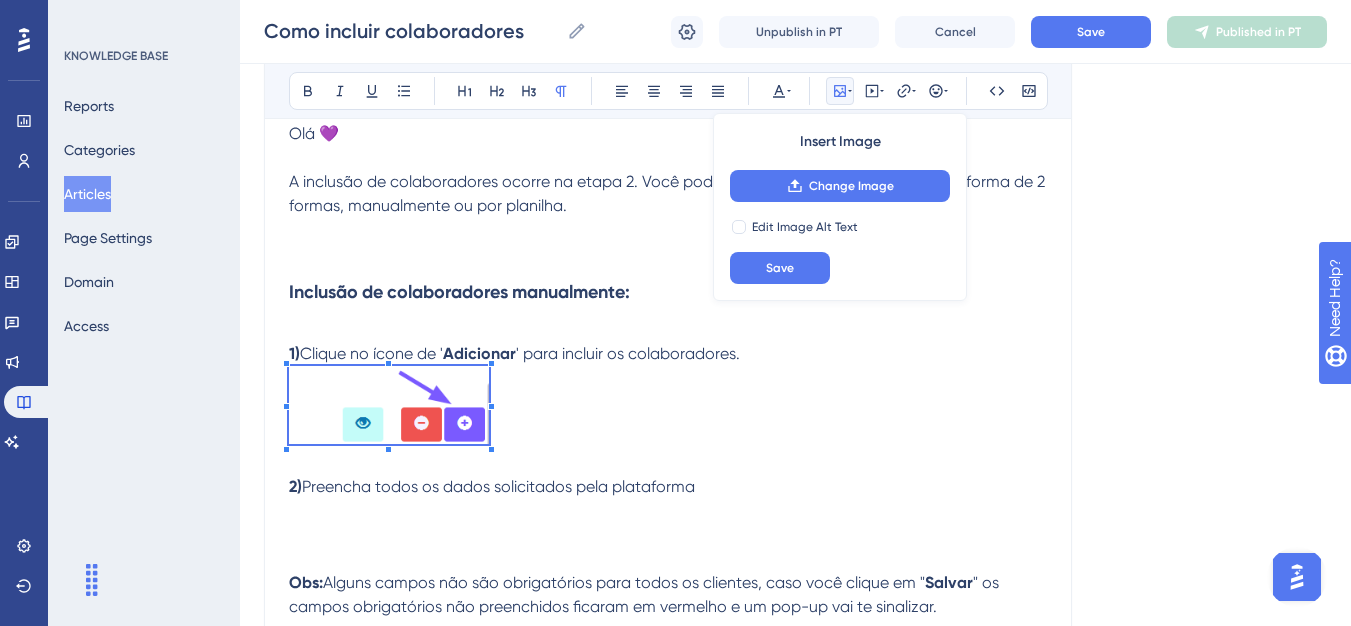 scroll, scrollTop: 325, scrollLeft: 0, axis: vertical 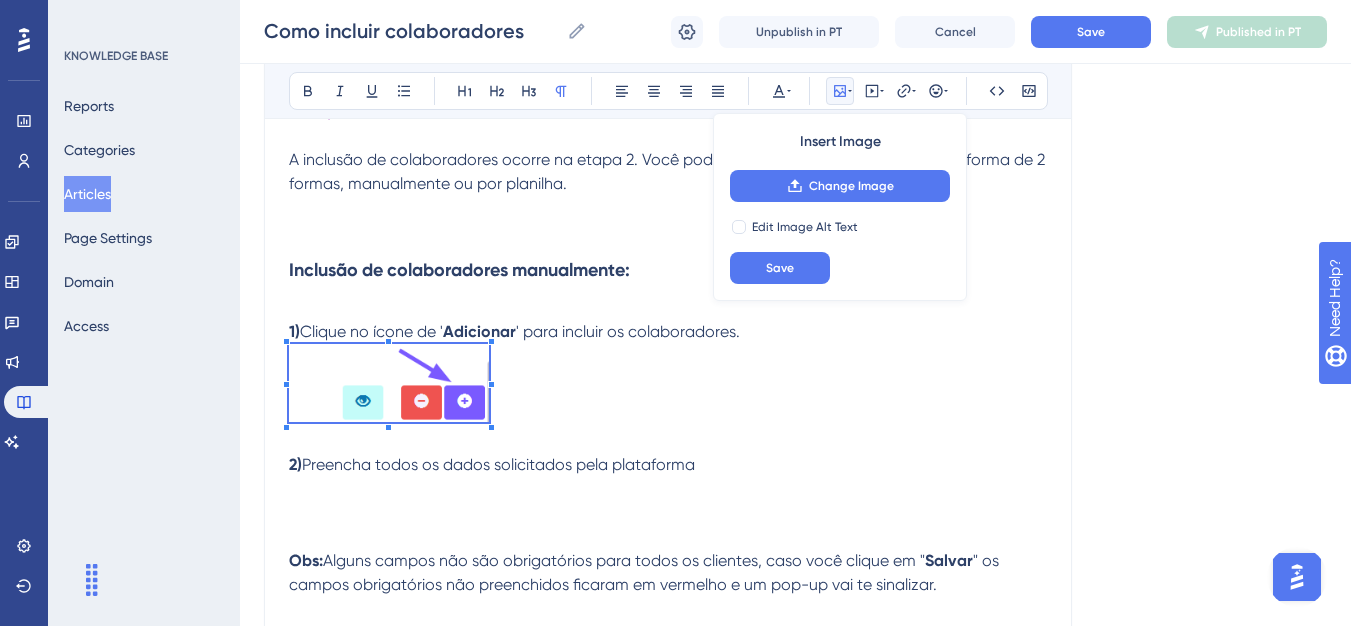 click at bounding box center [668, 501] 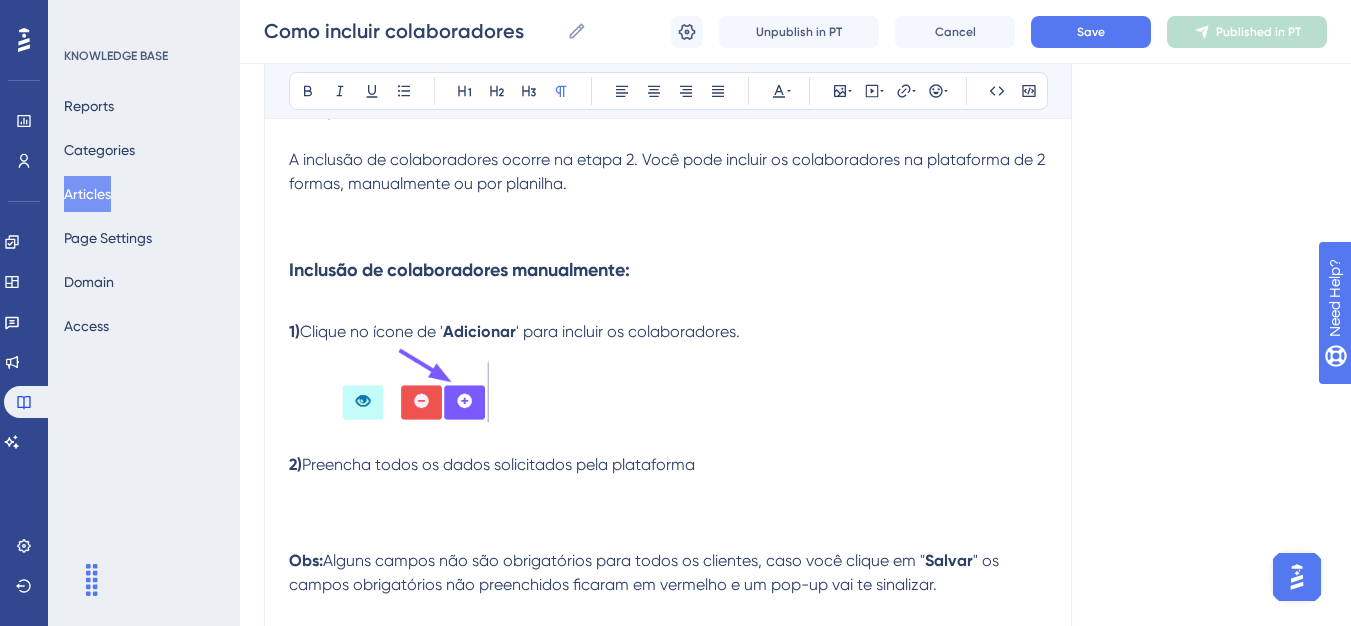 click at bounding box center (668, 501) 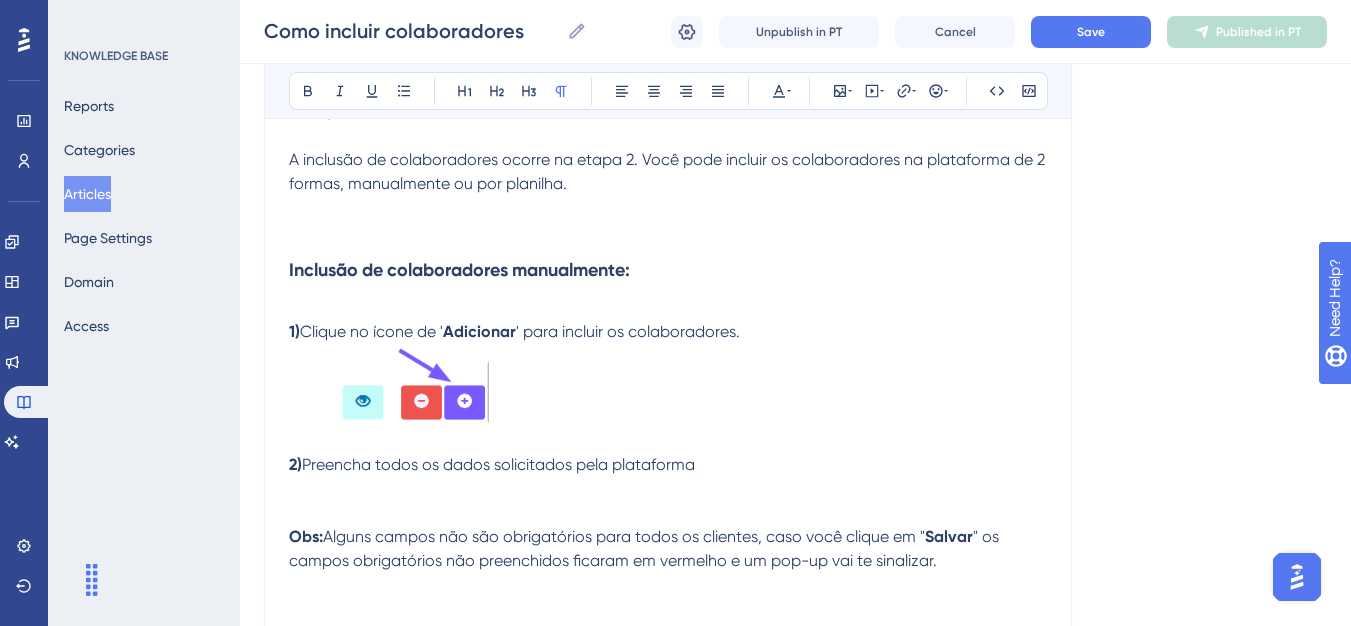 click on "2)  Preencha todos os dados solicitados pela plataforma" at bounding box center (668, 477) 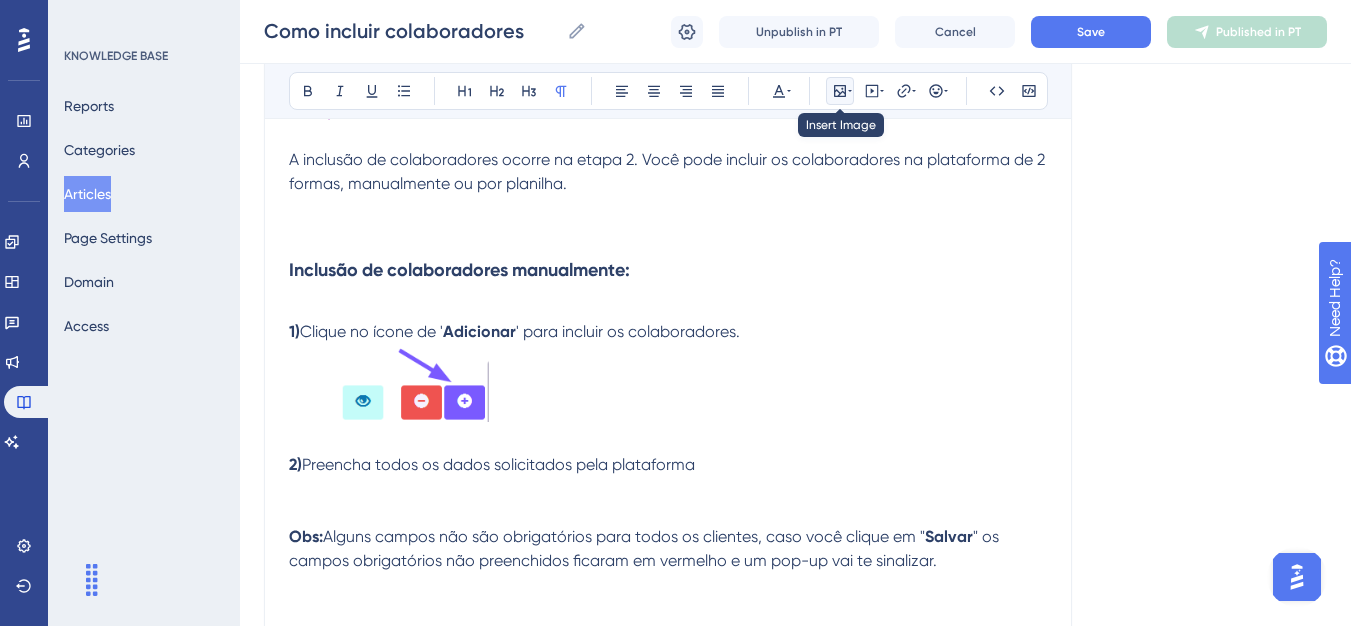 click 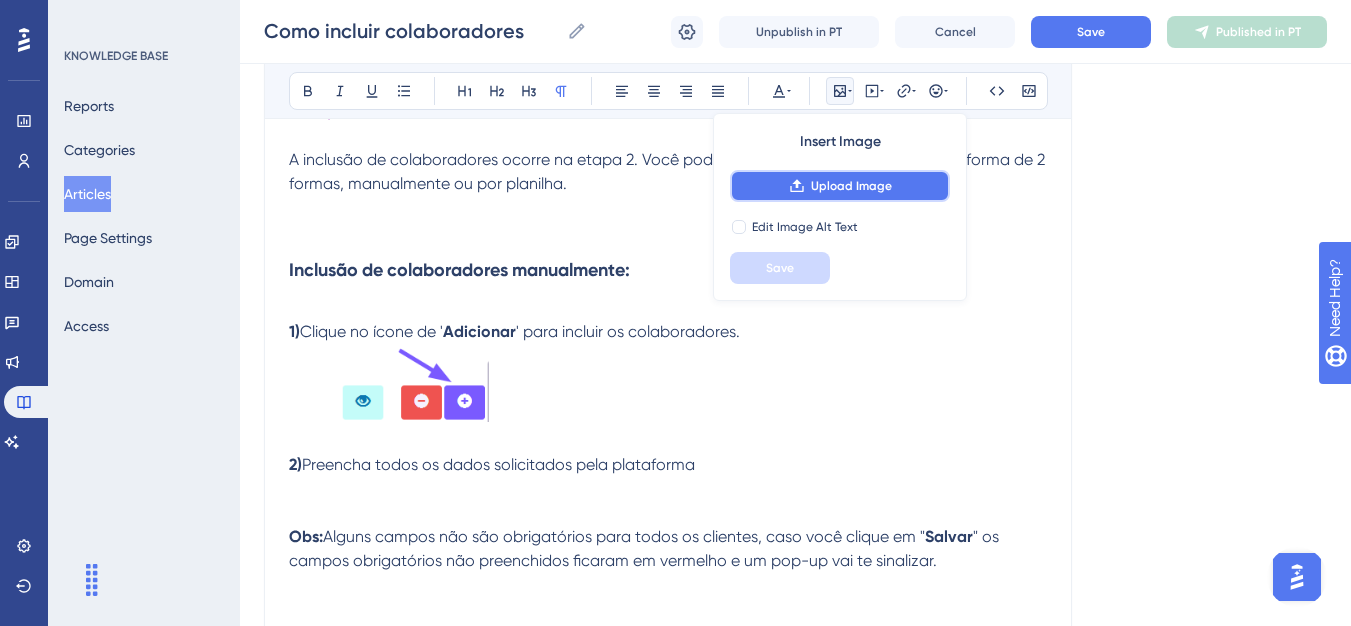 click on "Upload Image" at bounding box center [851, 186] 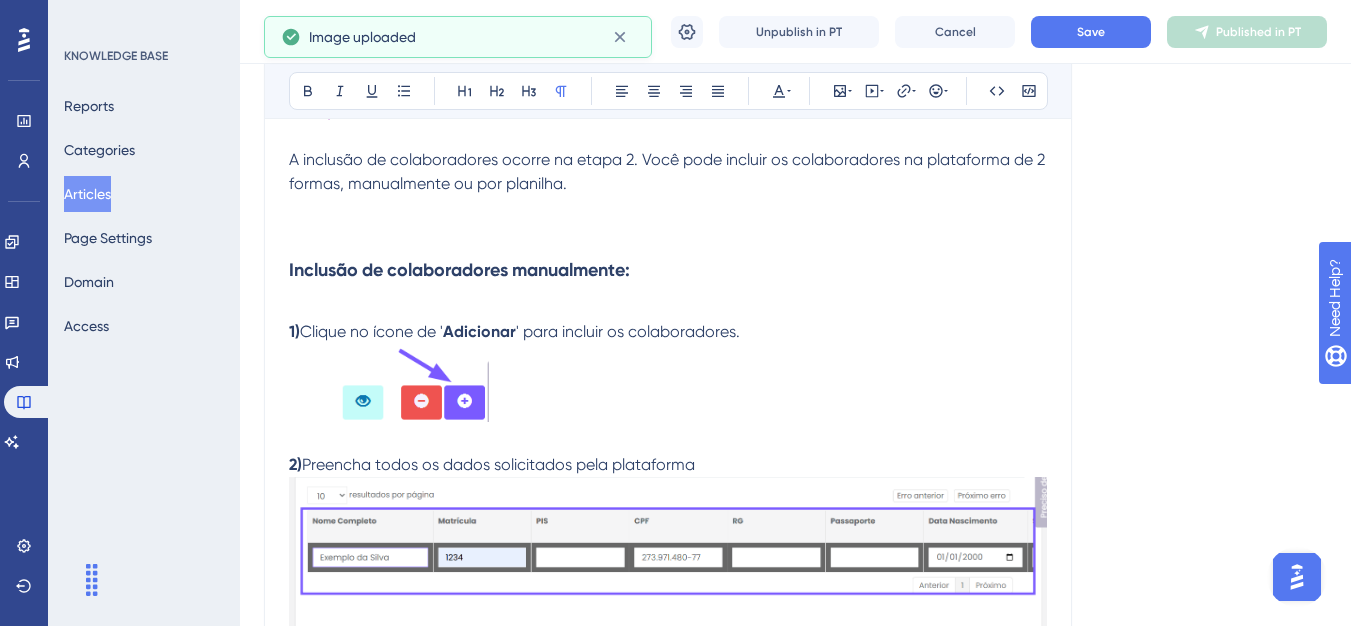 click at bounding box center [668, 580] 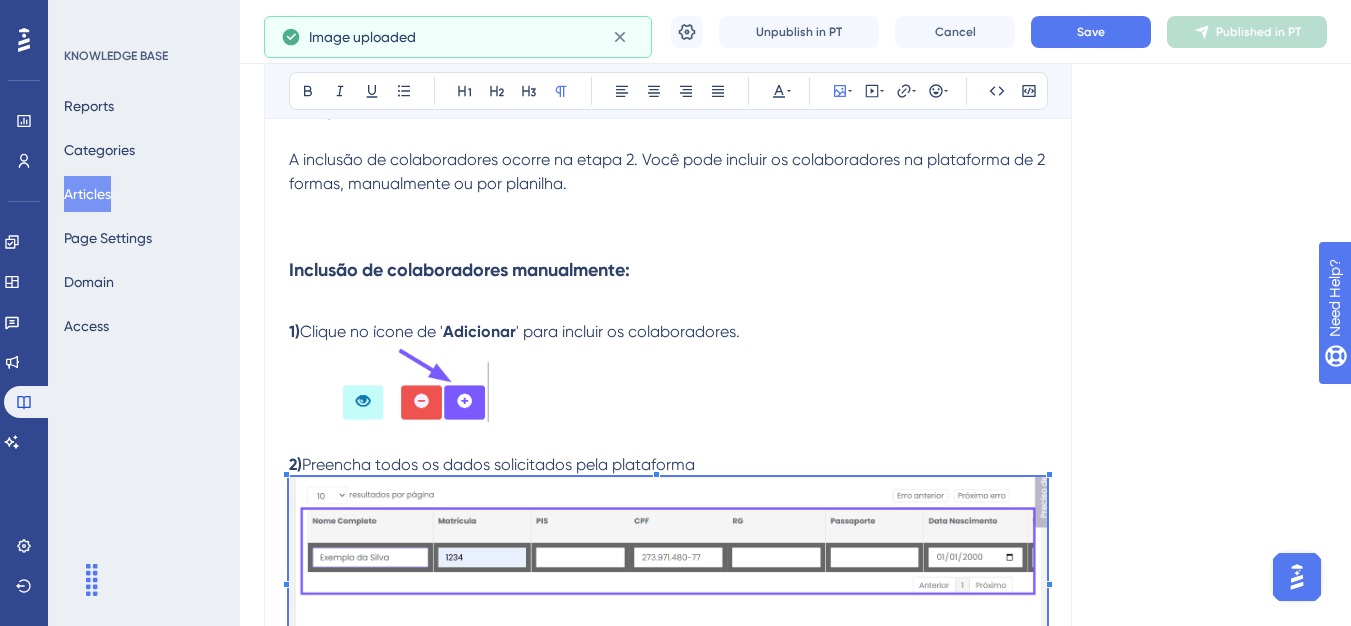 scroll, scrollTop: 625, scrollLeft: 0, axis: vertical 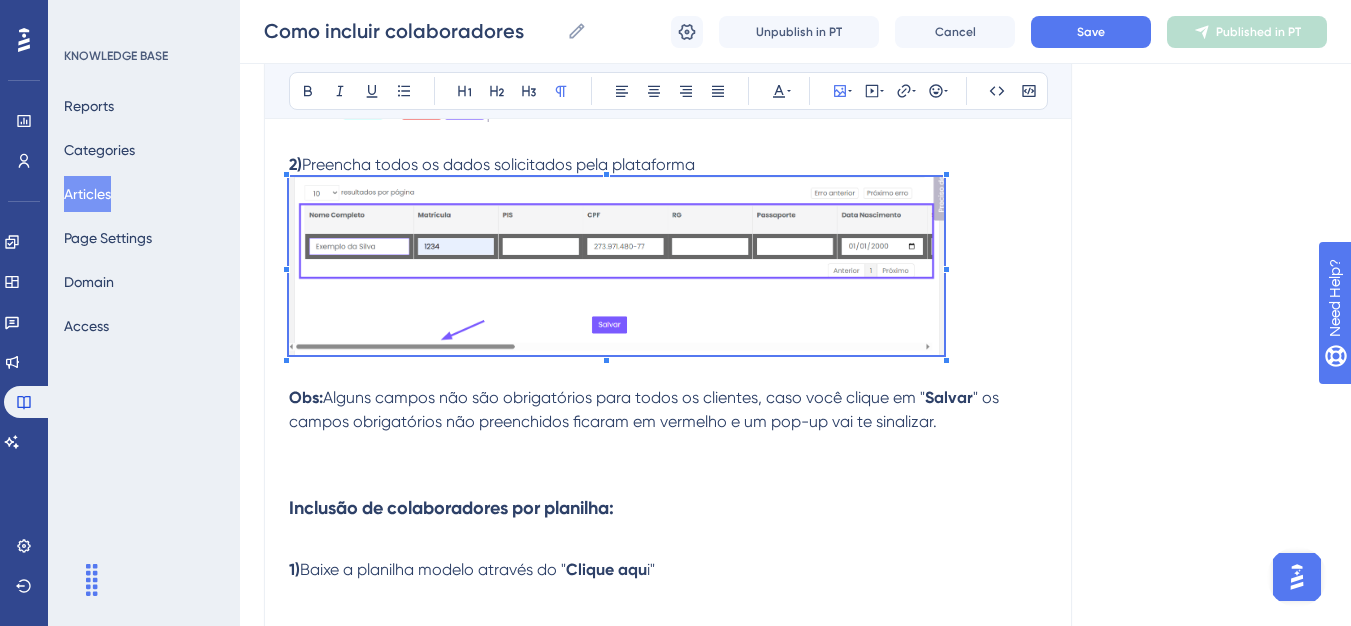click on "Olá 💜 A inclusão de colaboradores ocorre na etapa 2. Você pode incluir os colaboradores na plataforma de 2 formas, manualmente ou por planilha. [PERSON_NAME] de colaboradores manualmente: 1)  Clique no ícone de ' Adicionar ' para incluir os colaboradores. 2)  Preencha todos os dados solicitados pela plataforma Obs:  Alguns campos não são obrigatórios para todos os clientes, caso você clique em " Salvar " os campos obrigatórios não preenchidos ficaram em vermelho e um pop-up vai te sinalizar. Inclusão de colaboradores por planilha: 1)  Baixe a planilha modelo através do   " Clique aqu i" 2)  Com a planilha em mãos, preencha todos os dados solicitados, fique atento as instruções dentro da planilha, na aba " Instruções_para_Preenchimento " Atenção:  Se você copiou e colou as informações de outra planilha, alterou a fonte (tamanho ou estilo), digitou informações na célula onde possui um campo suspenso ou pulou linhas entre os colaboradores, você precisa  retificar a planilha   "" at bounding box center [668, 479] 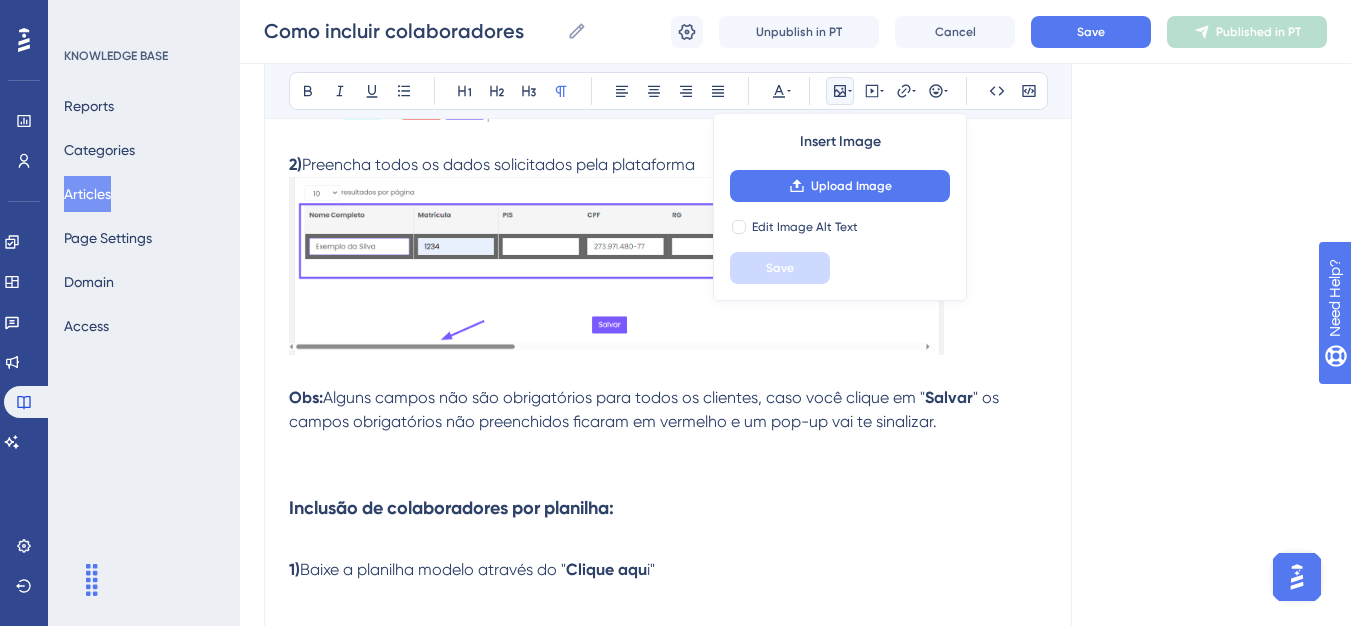 click on "Obs:  Alguns campos não são obrigatórios para todos os clientes, caso você clique em " Salvar " os campos obrigatórios não preenchidos ficaram em vermelho e um pop-up vai te sinalizar." at bounding box center [668, 422] 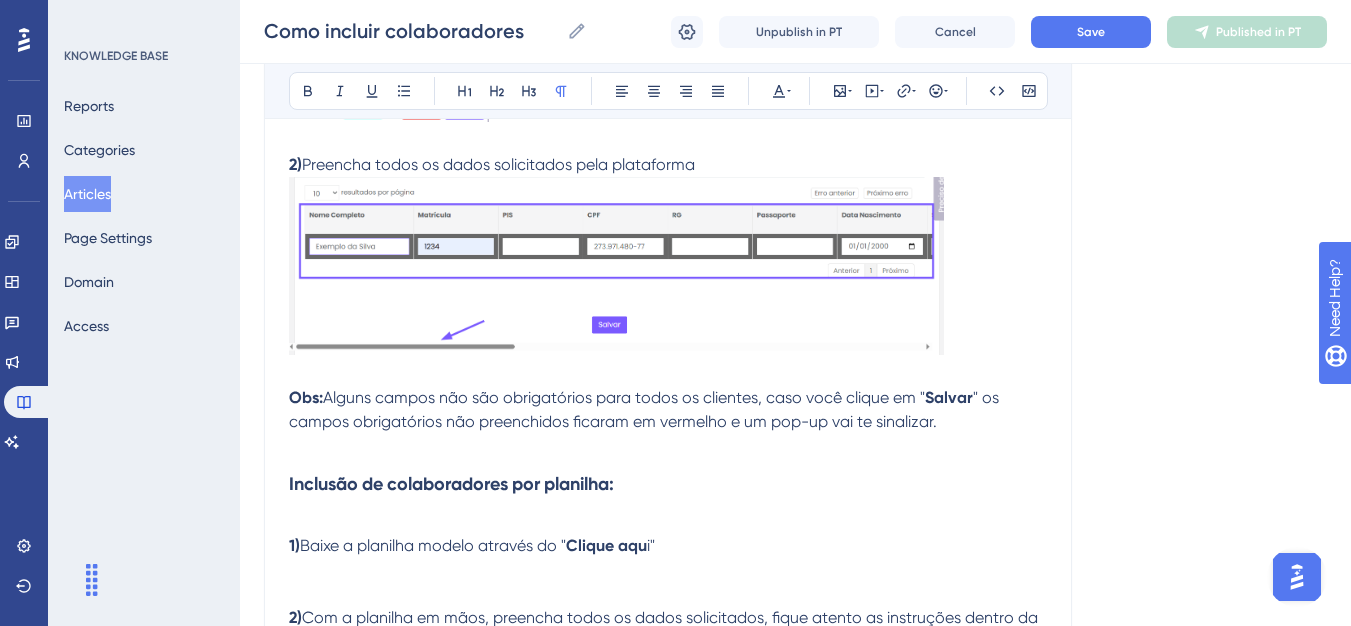 click at bounding box center (668, 446) 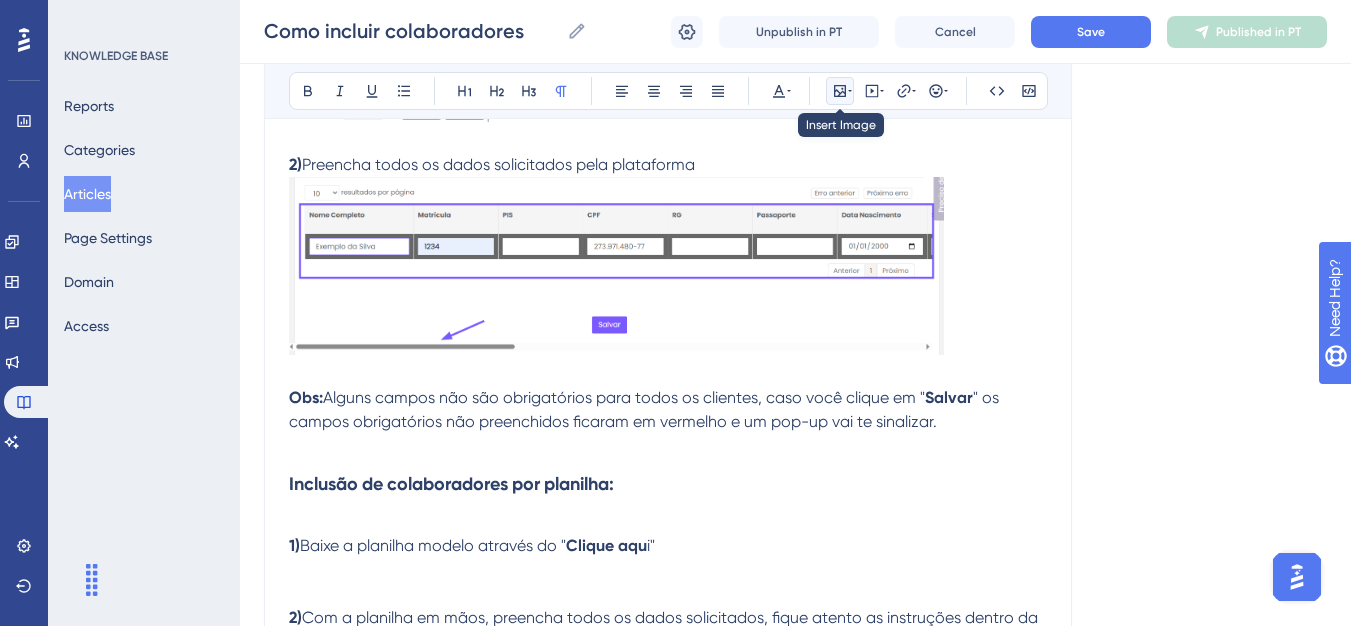 click at bounding box center [840, 91] 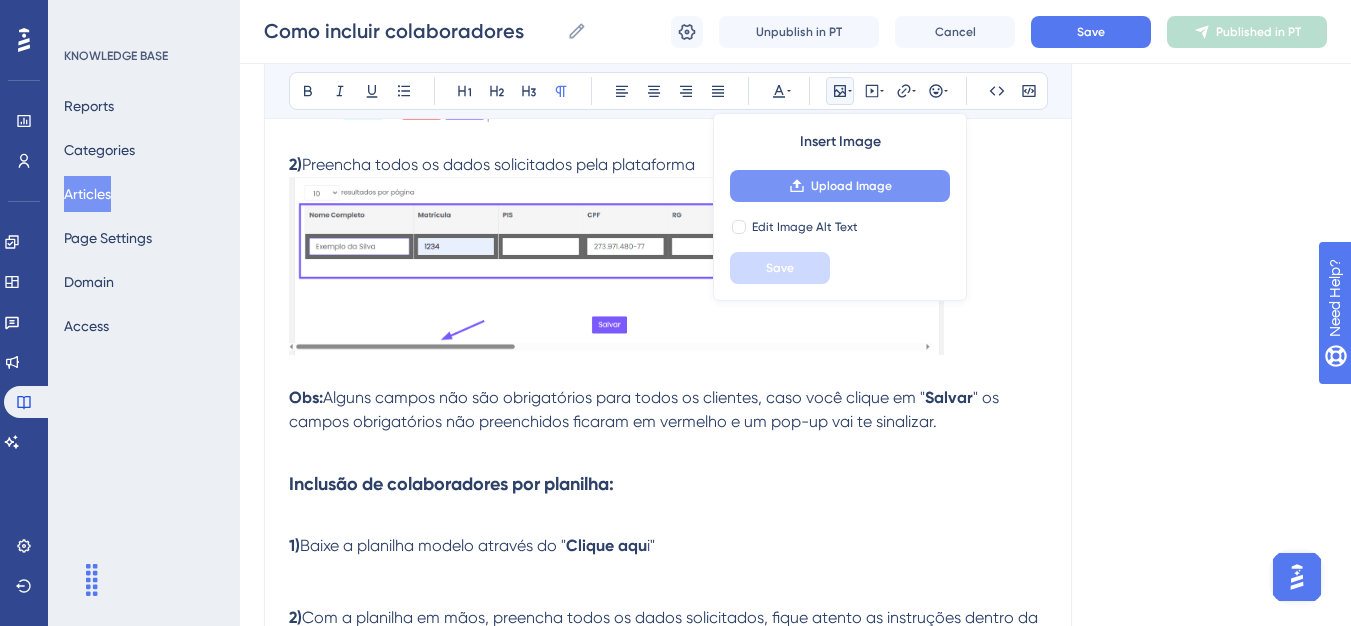click on "Upload Image" at bounding box center (851, 186) 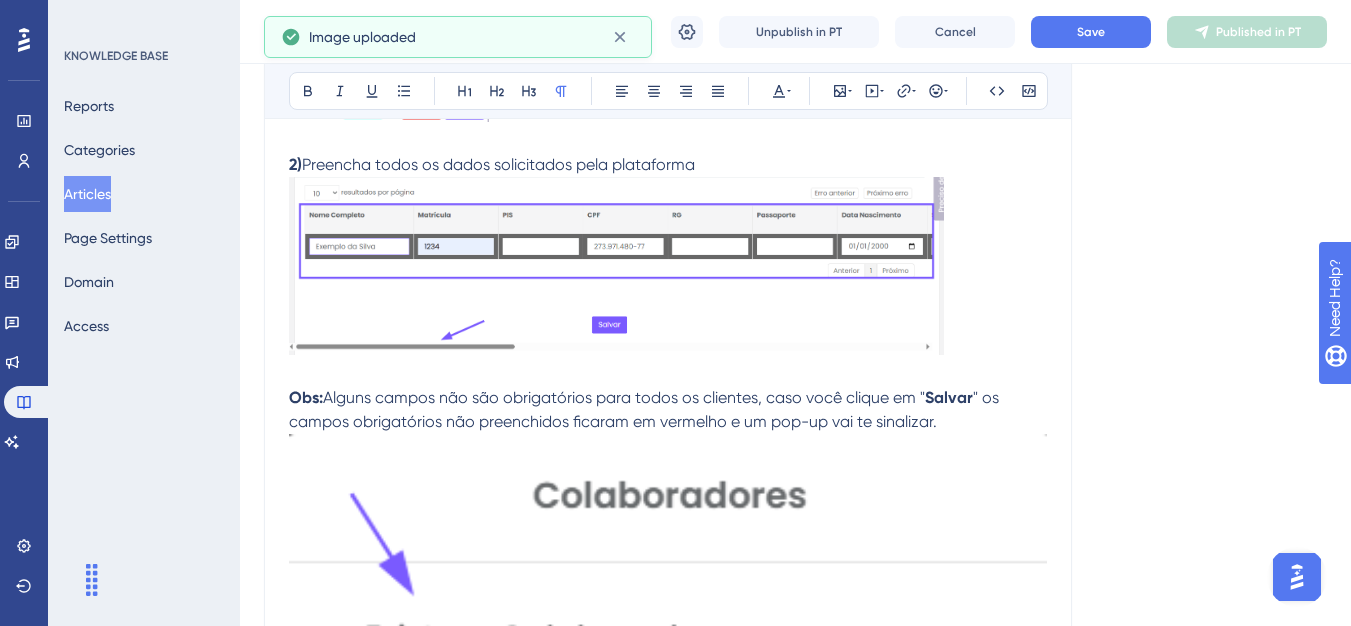 click at bounding box center [668, 705] 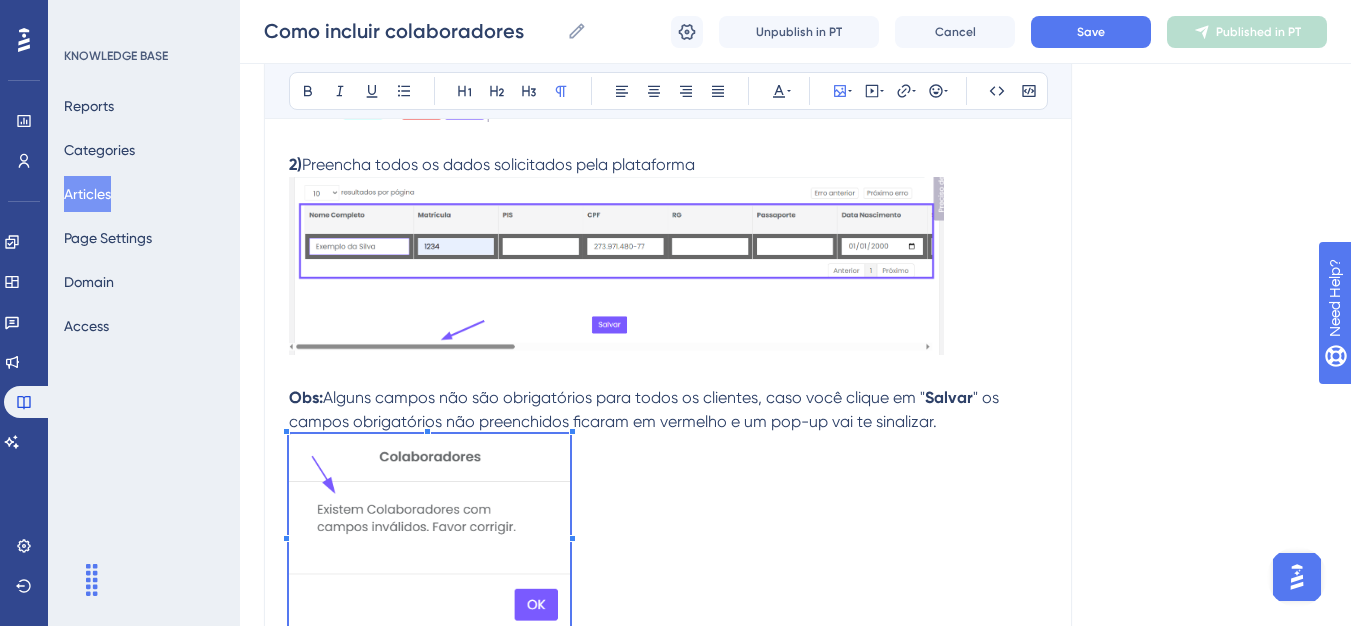 click on "Performance Users Engagement Widgets Feedback Product Updates Knowledge Base AI Assistant Settings Logout KNOWLEDGE BASE Reports Categories Articles Page Settings Domain Access Como incluir colaboradores MAU 93 % Click to see add-on and upgrade options Como incluir colaboradores Como incluir colaboradores Unpublish in PT Cancel Save Published in PT Language Portuguese (Default) Como incluir colaboradores Aprenda a incluir colaboradores na plataforma NewContract de forma simples e rápida! O artigo mostra como fazer isso manualmente ou por planilha, com dicas práticas para evitar erros no preenchimento e garantir que tudo seja enviado corretamente. Bold Italic Underline Bullet Point Heading 1 Heading 2 Heading 3 Normal Align Left Align Center Align Right Align Justify Text Color Insert Image Embed Video Hyperlink Emojis Code Code Block Olá 💜 Inclusão de colaboradores manualmente: 1)  Clique no ícone de ' Adicionar ' para incluir os colaboradores. 2)" at bounding box center (675, -625) 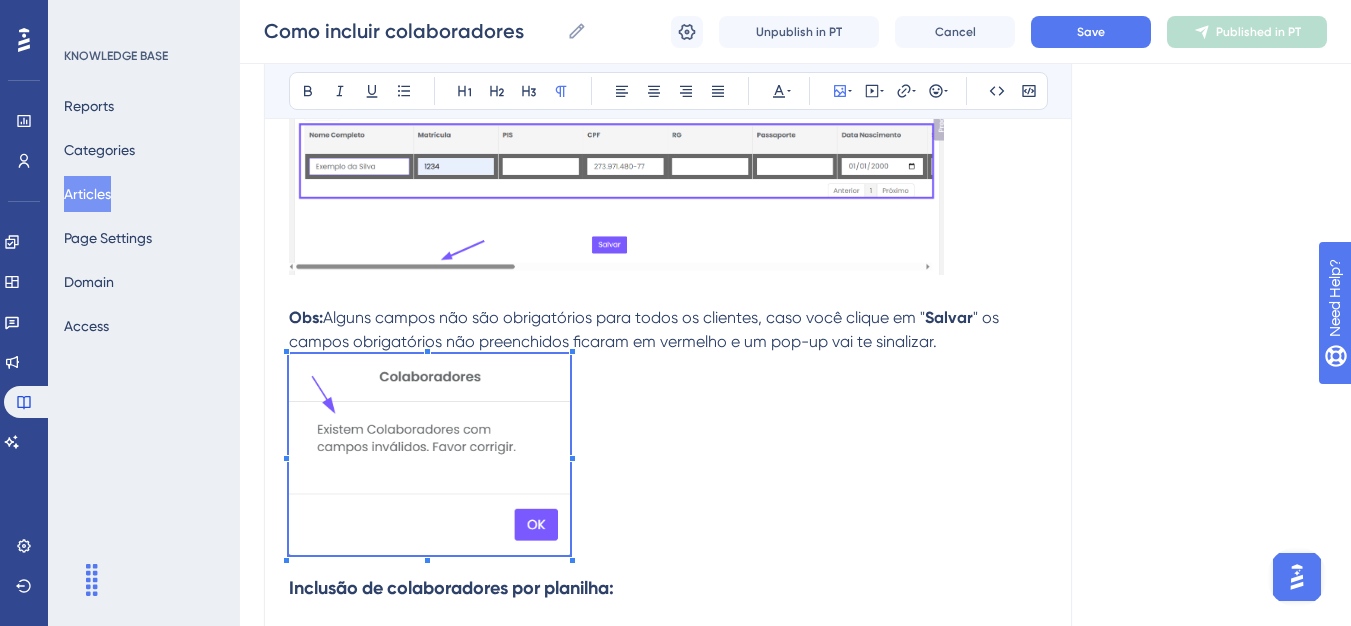 scroll, scrollTop: 825, scrollLeft: 0, axis: vertical 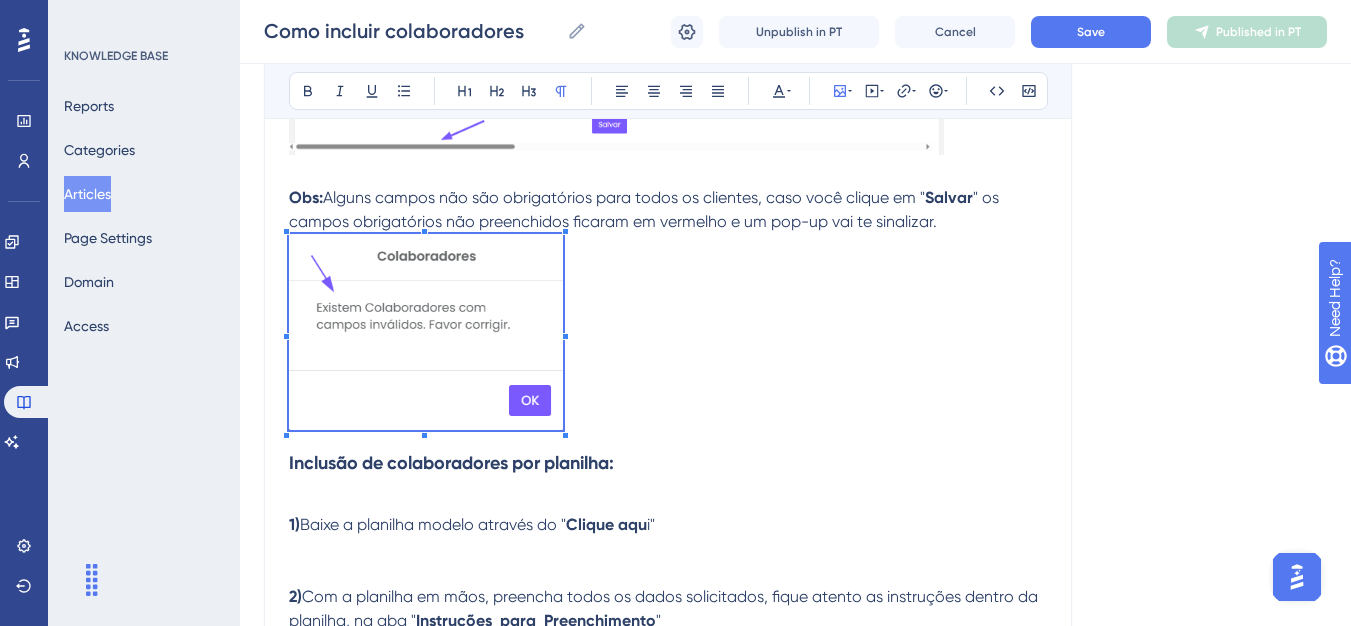 click at bounding box center [565, 435] 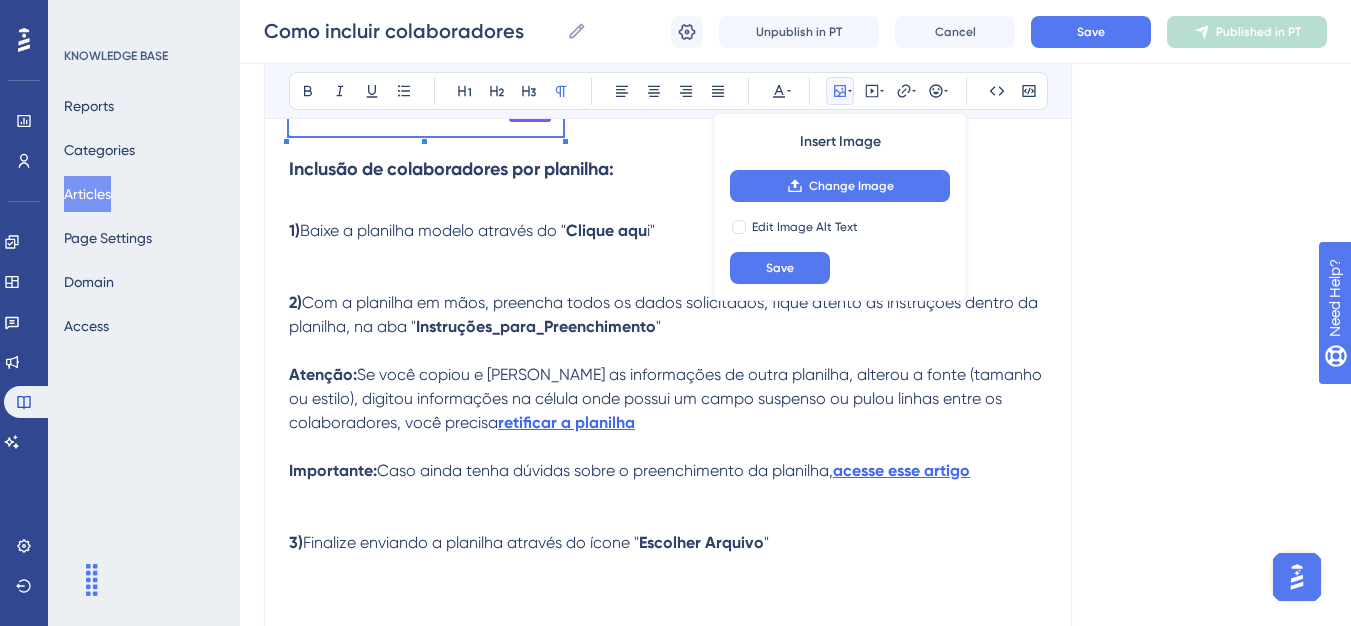 scroll, scrollTop: 1125, scrollLeft: 0, axis: vertical 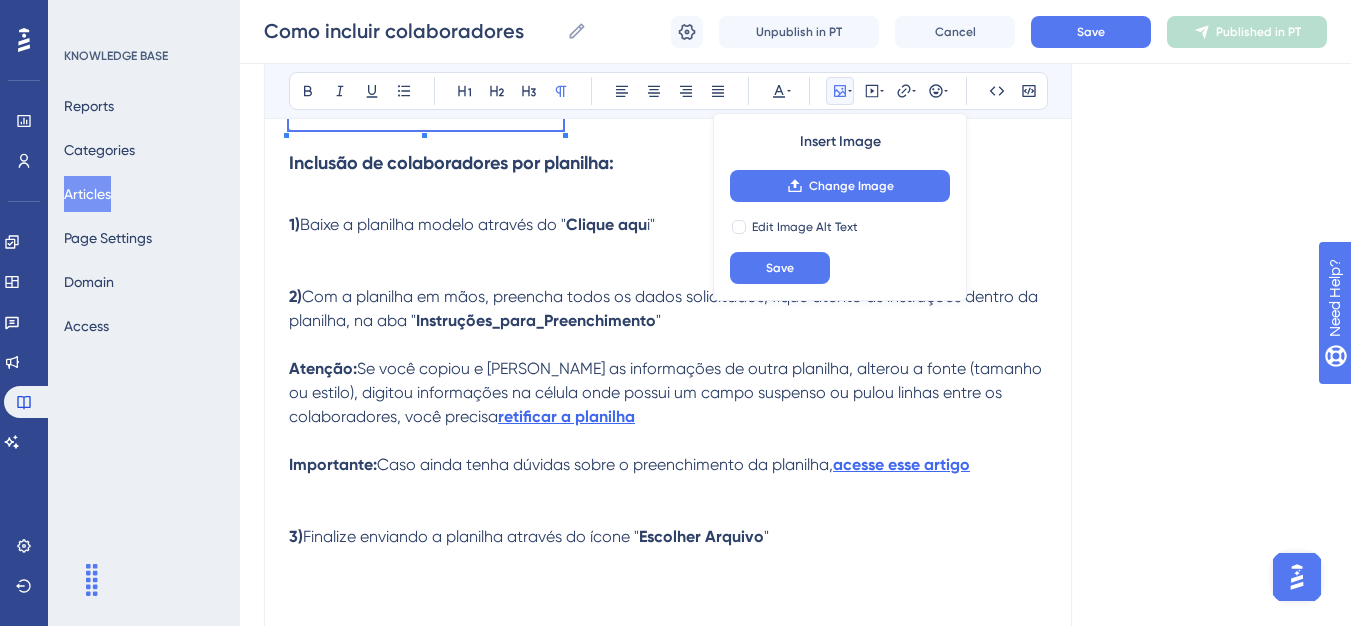 click at bounding box center [668, 273] 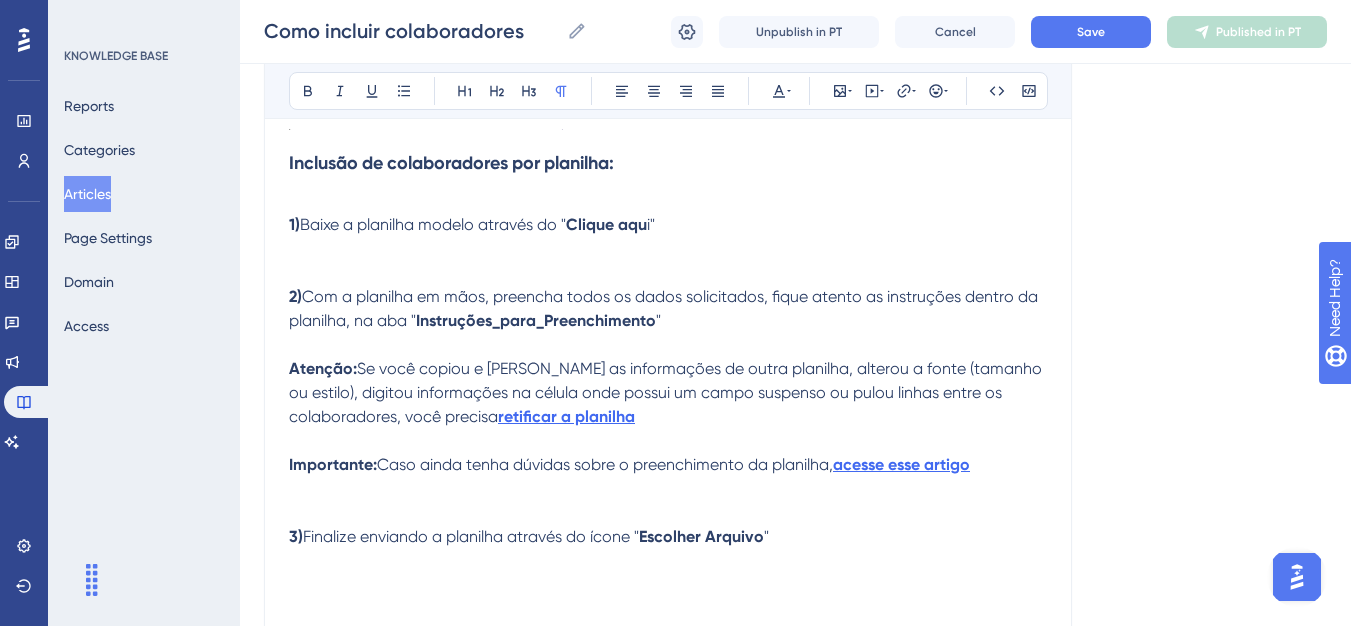 click at bounding box center [668, 249] 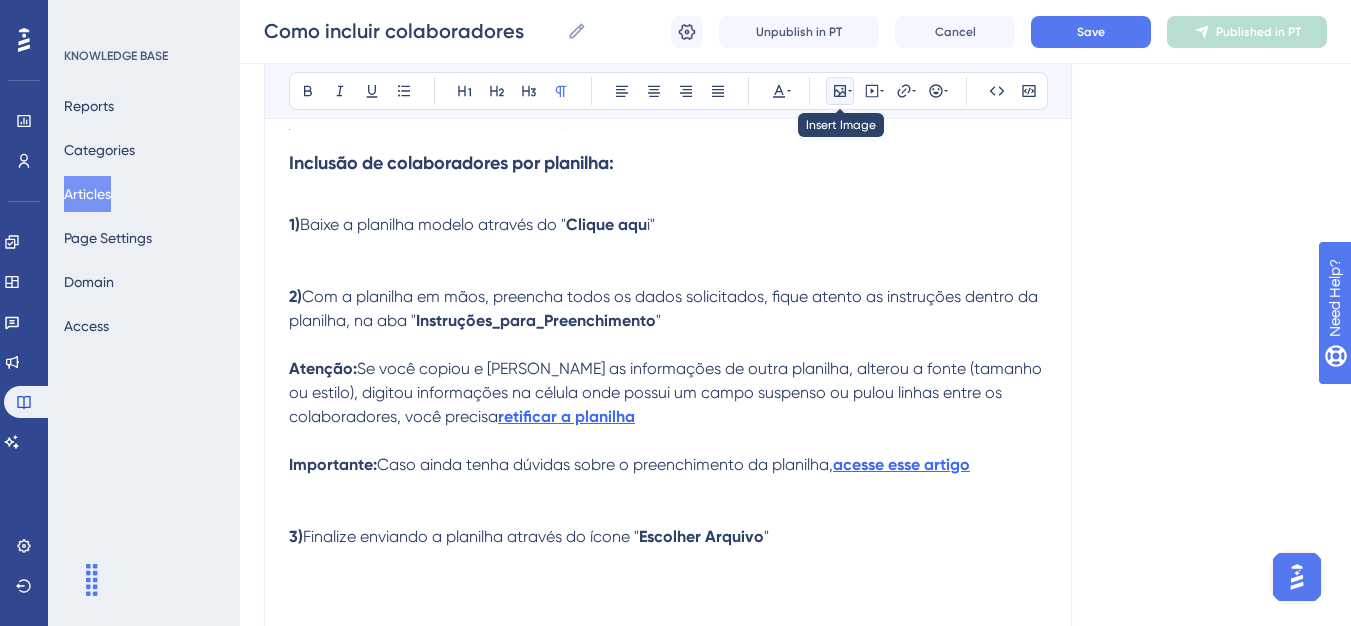 click 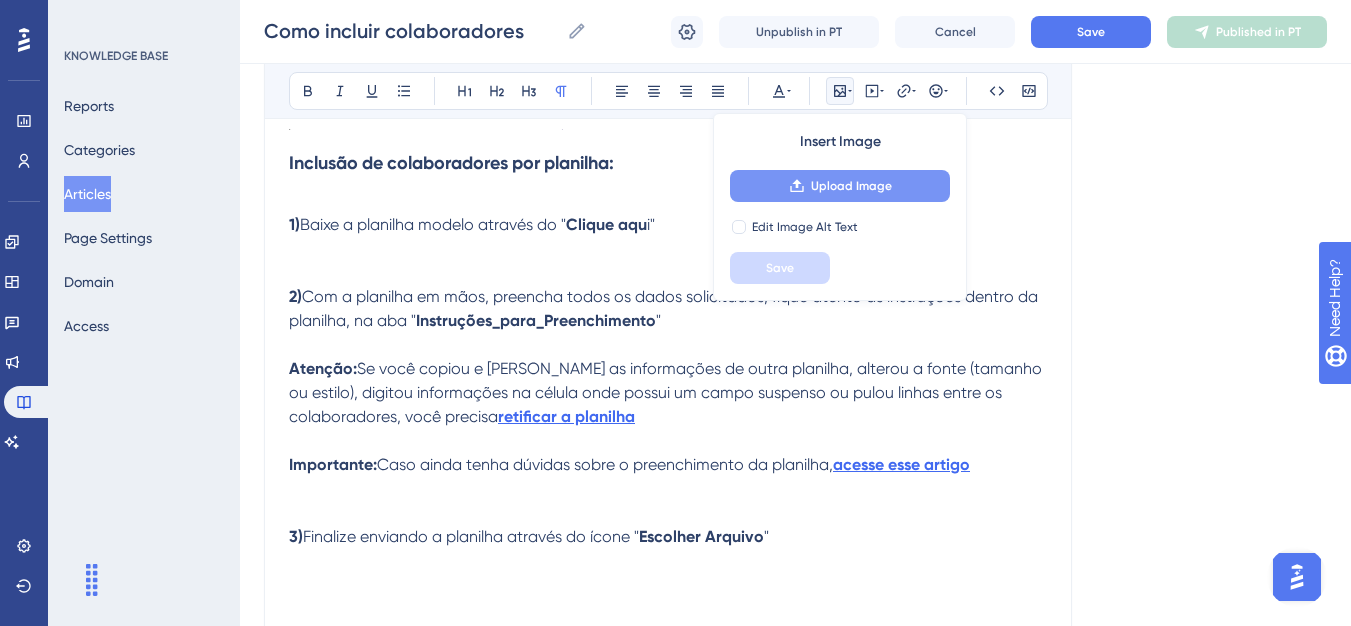 click on "Upload Image" at bounding box center [851, 186] 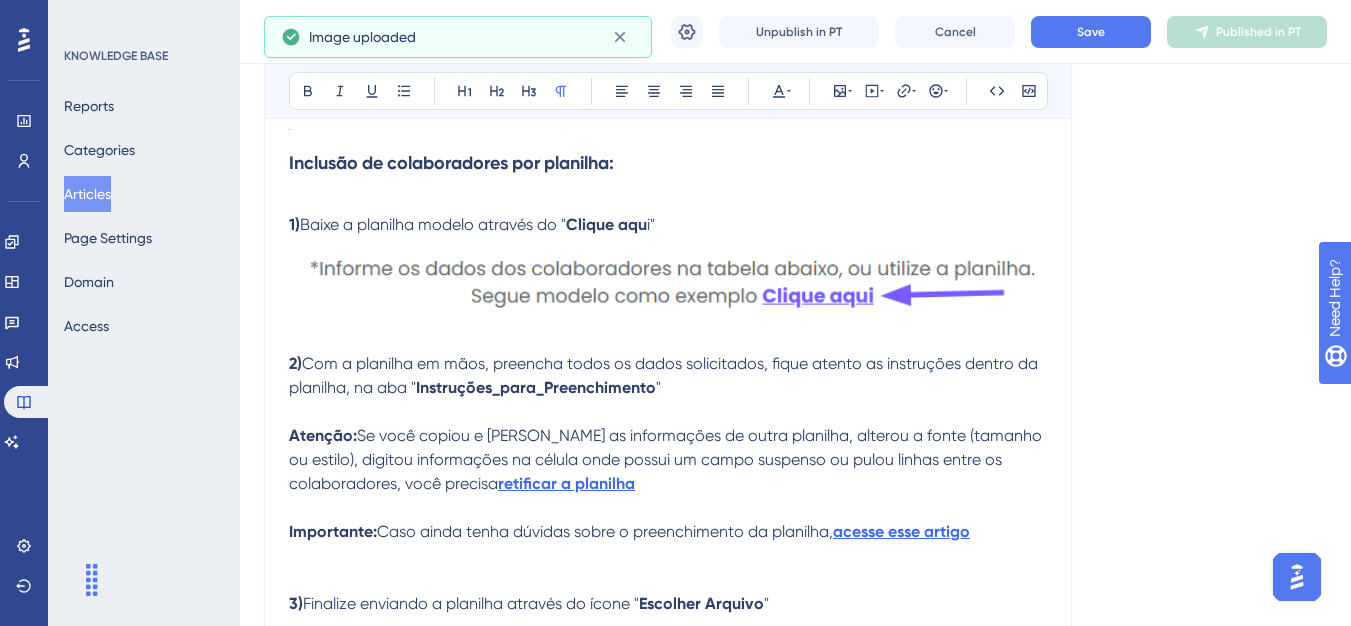 click at bounding box center (668, 279) 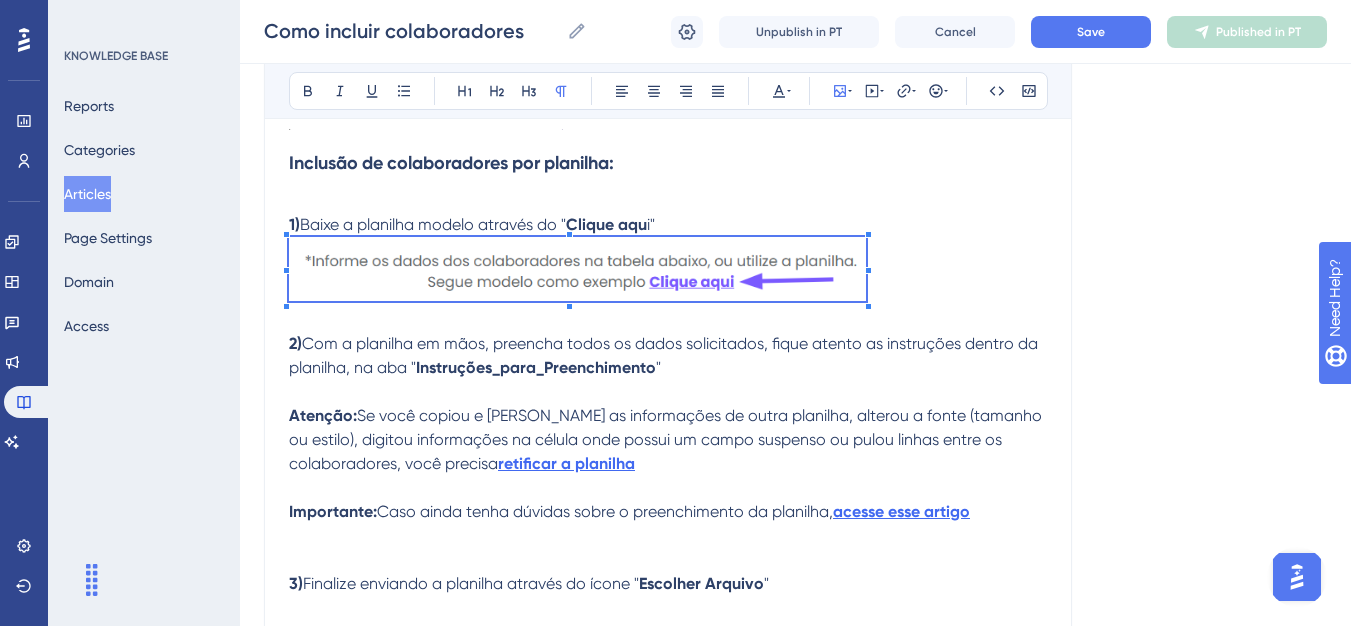 click on "Olá 💜 A inclusão de colaboradores ocorre na etapa 2. Você pode incluir os colaboradores na plataforma de 2 formas, manualmente ou por planilha. [PERSON_NAME] de colaboradores manualmente: 1)  Clique no ícone de ' Adicionar ' para incluir os colaboradores. 2)  Preencha todos os dados solicitados pela plataforma Obs:  Alguns campos não são obrigatórios para todos os clientes, caso você clique em " Salvar " os campos obrigatórios não preenchidos ficaram em vermelho e um pop-up vai te sinalizar. Inclusão de colaboradores por planilha: 1)  Baixe a planilha modelo através do   " Clique aqu i" 2)  Com a planilha em mãos, preencha todos os dados solicitados, fique atento as instruções dentro da planilha, na aba " Instruções_para_Preenchimento " Atenção:  Se você copiou e colou as informações de outra planilha, alterou a fonte (tamanho ou estilo), digitou informações na célula onde possui um campo suspenso ou pulou linhas entre os colaboradores, você precisa  retificar a planilha   "" at bounding box center (668, 80) 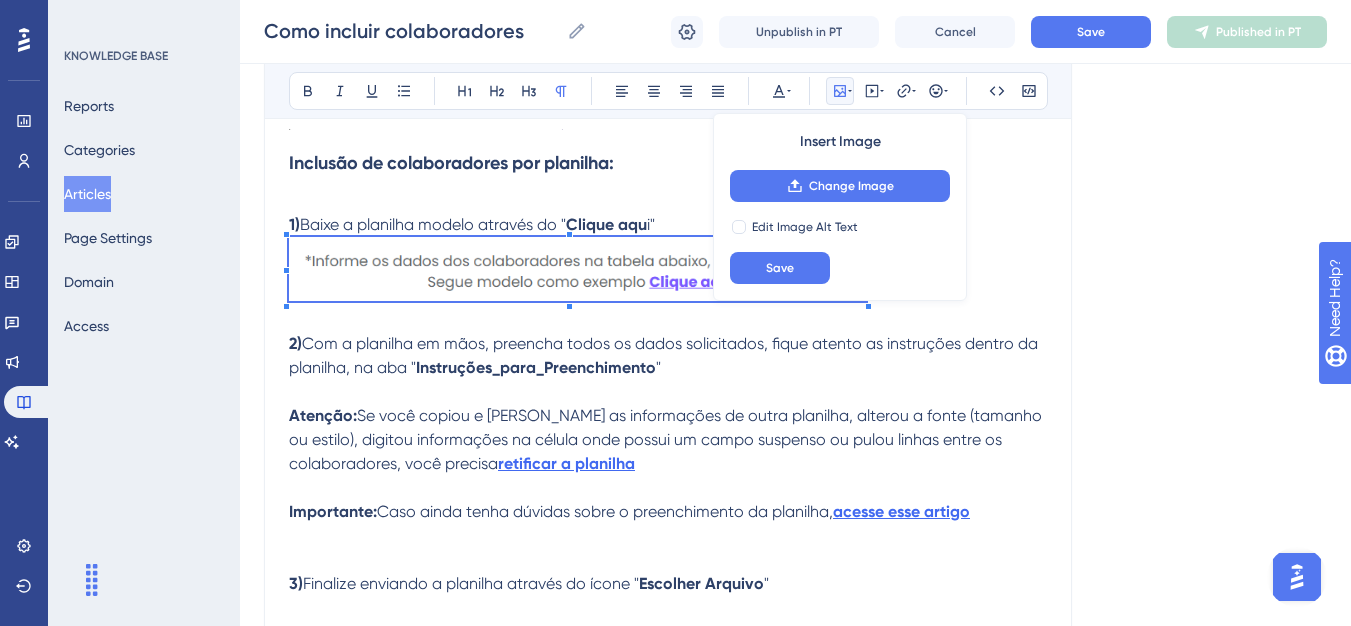 click on "Se você copiou e [PERSON_NAME] as informações de outra planilha, alterou a fonte (tamanho ou estilo), digitou informações na célula onde possui um campo suspenso ou pulou linhas entre os colaboradores, você precisa" at bounding box center [667, 439] 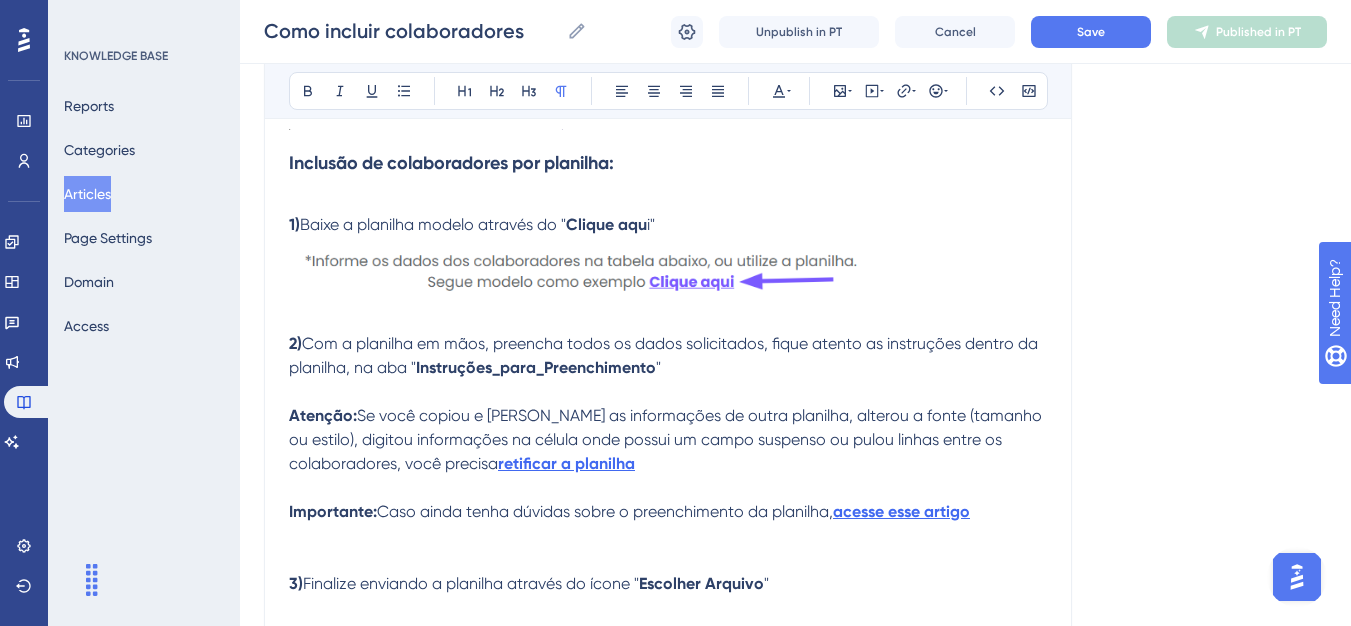 click at bounding box center [668, 392] 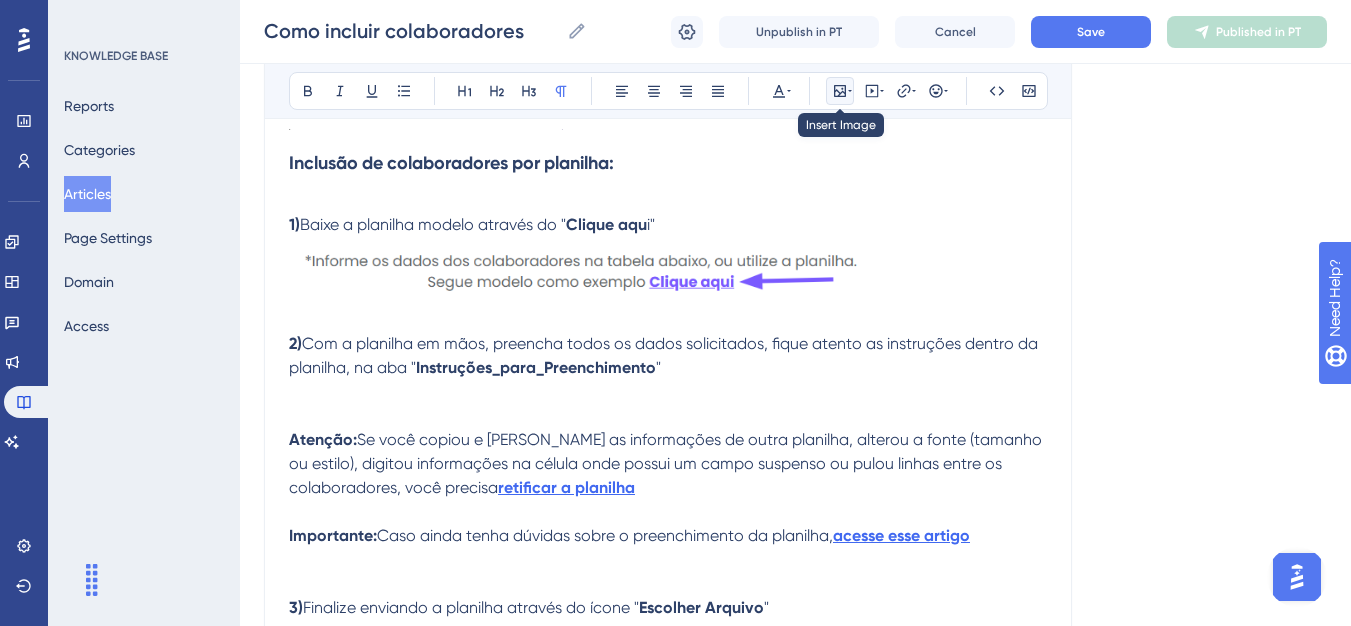 click 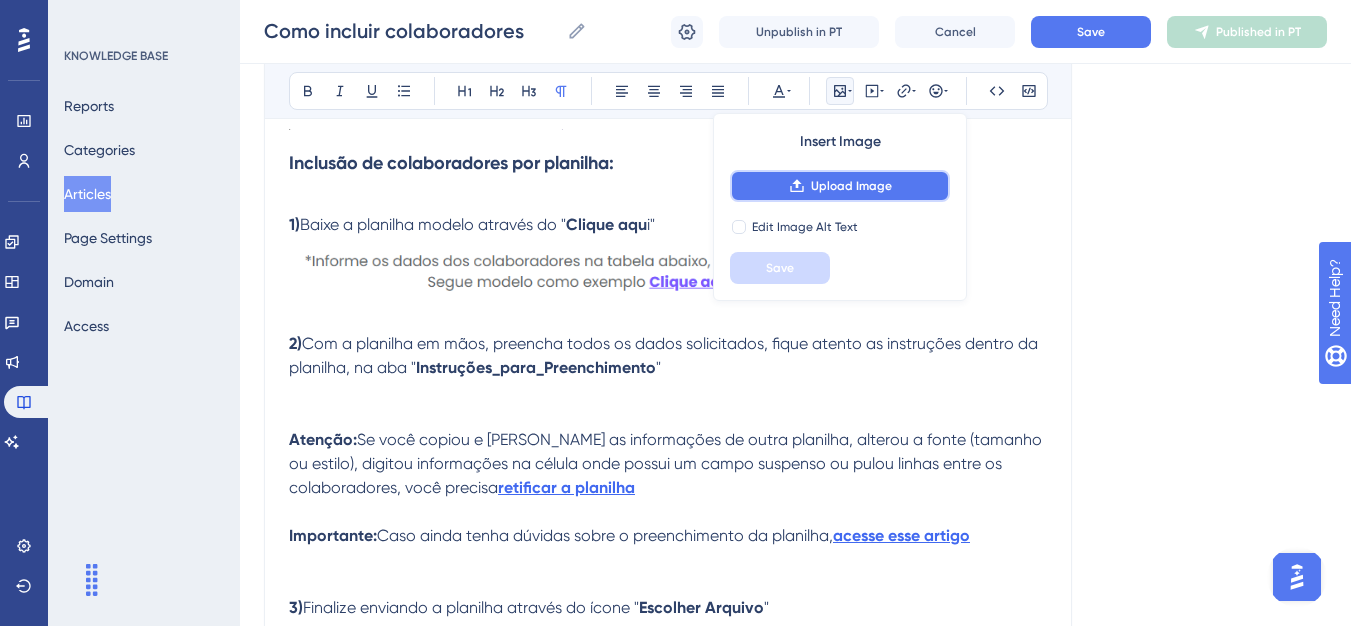 click on "Upload Image" at bounding box center [840, 186] 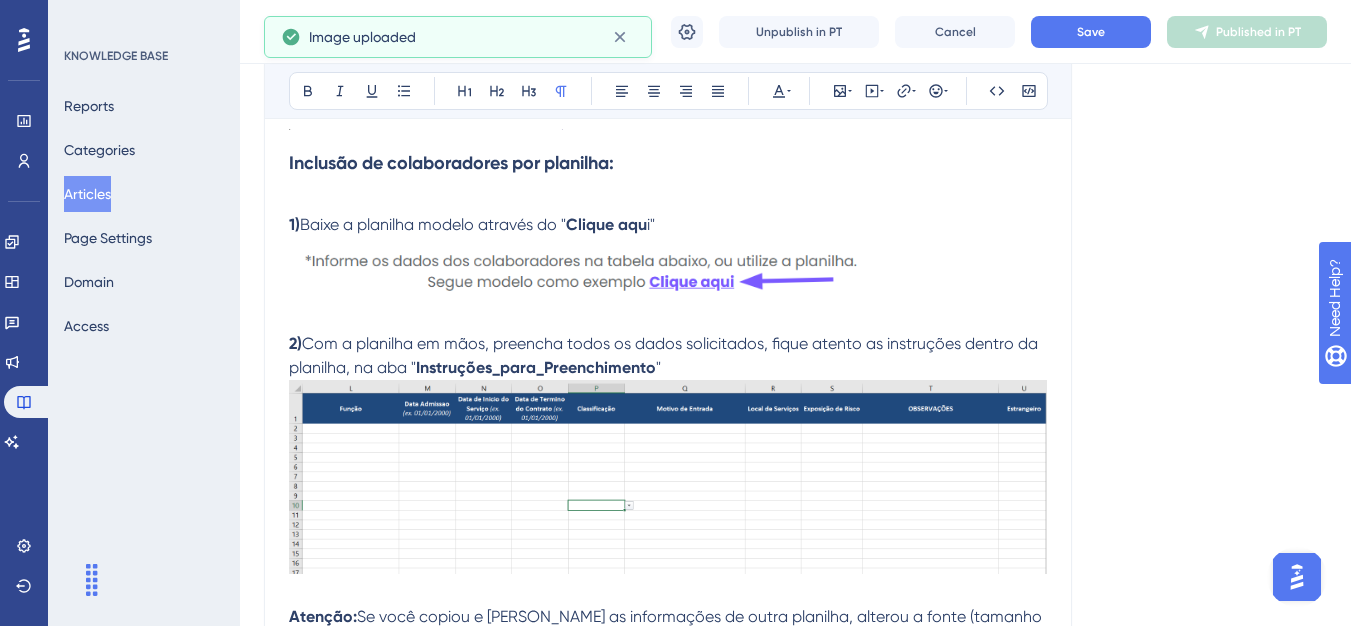 click at bounding box center [668, 476] 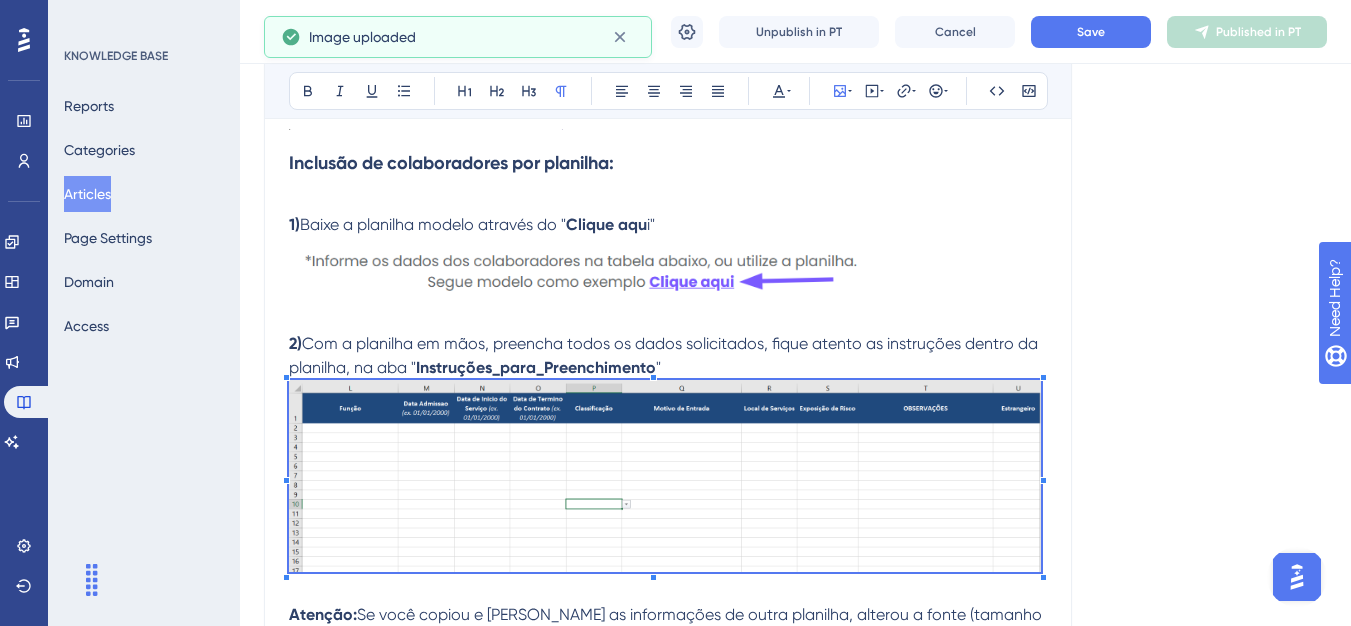 click at bounding box center [668, 479] 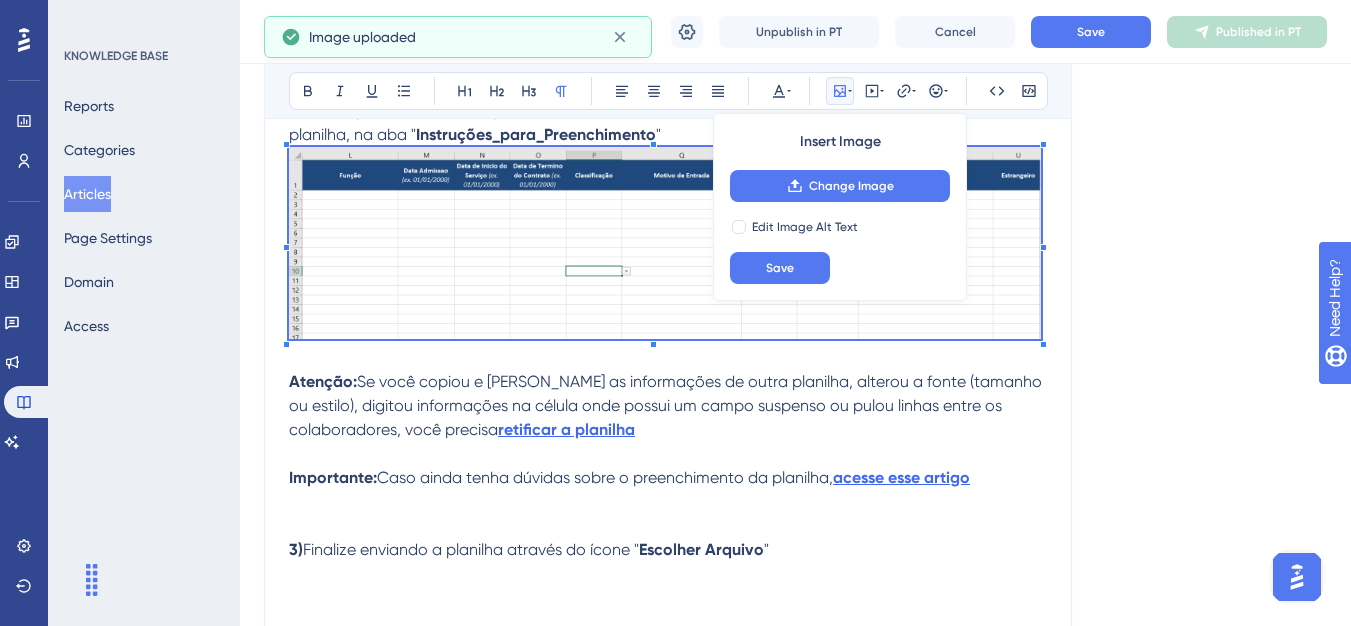 scroll, scrollTop: 1425, scrollLeft: 0, axis: vertical 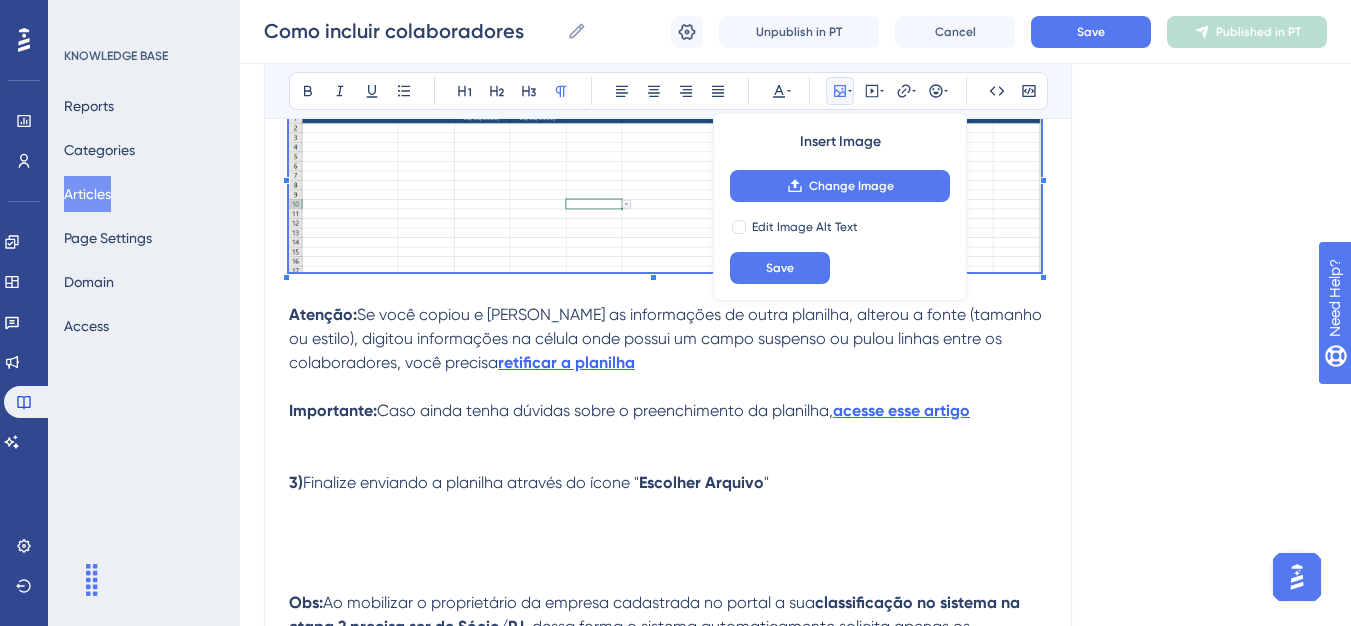 drag, startPoint x: 419, startPoint y: 399, endPoint x: 397, endPoint y: 386, distance: 25.553865 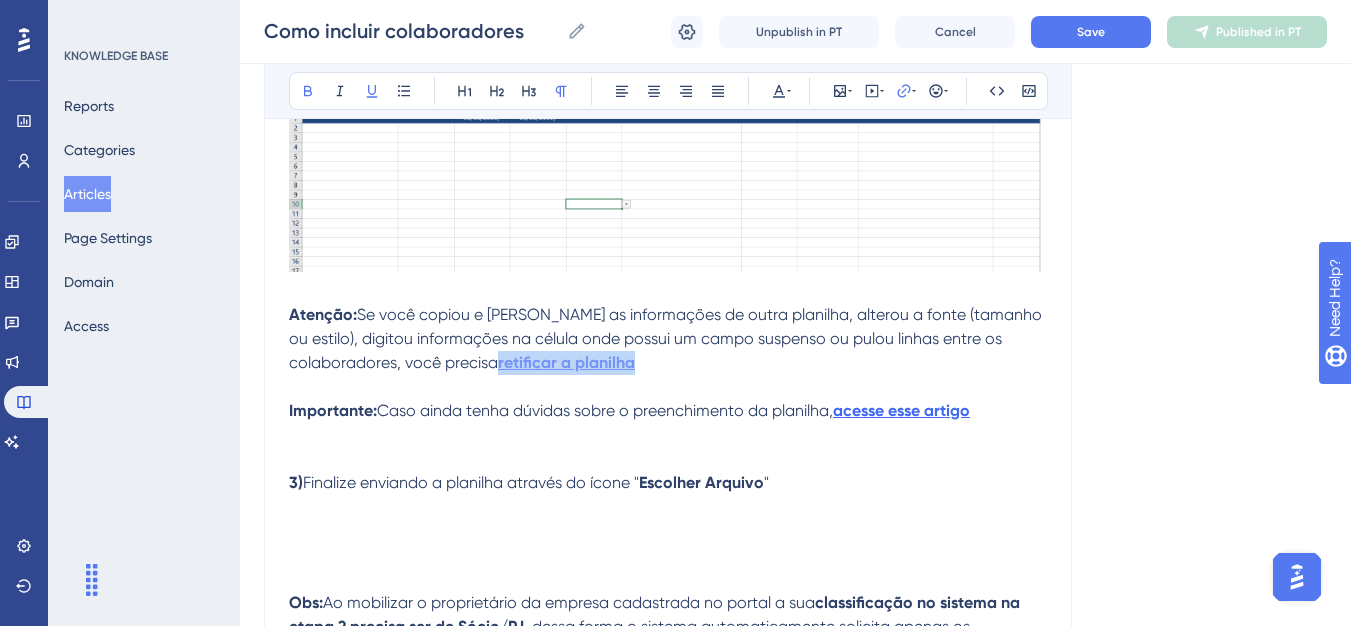 drag, startPoint x: 385, startPoint y: 367, endPoint x: 517, endPoint y: 370, distance: 132.03409 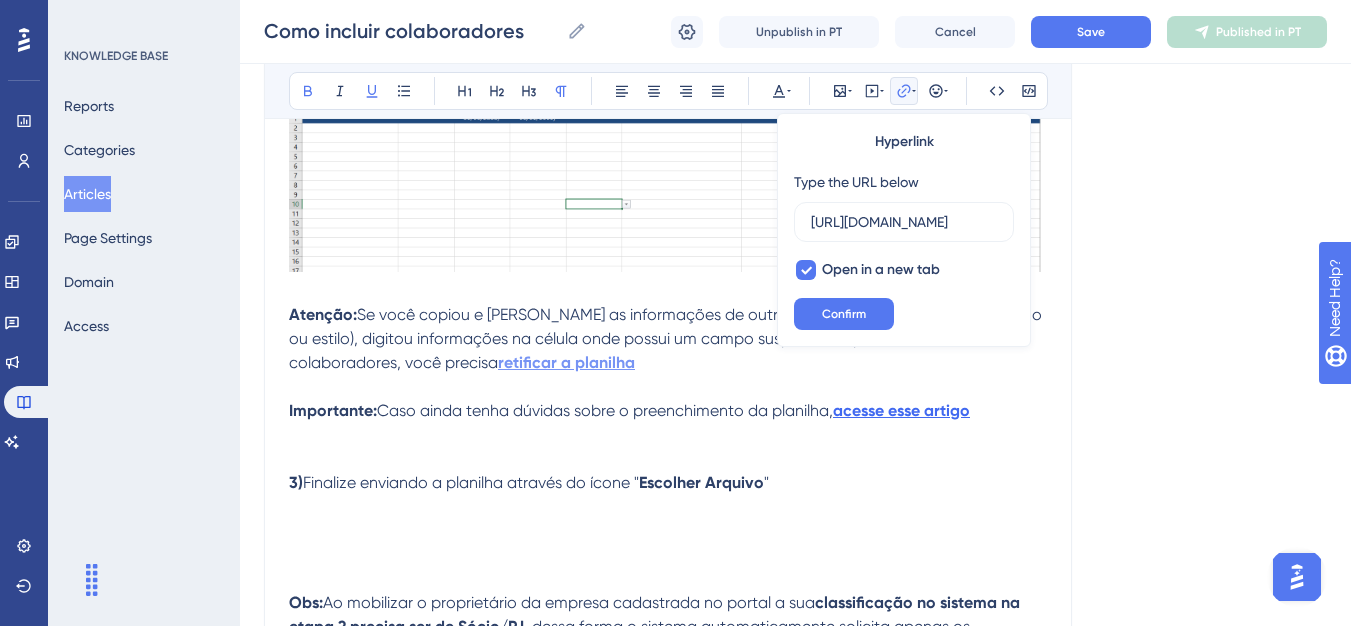 scroll, scrollTop: 0, scrollLeft: 769, axis: horizontal 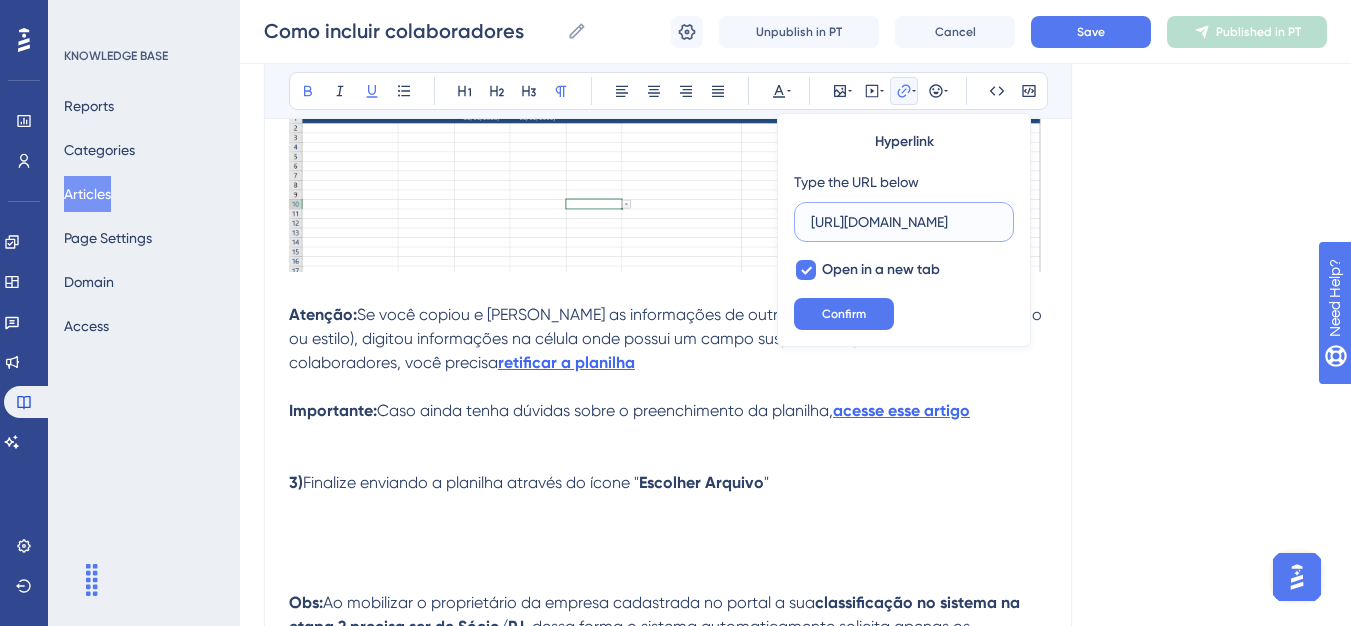 click on "[URL][DOMAIN_NAME]" at bounding box center [904, 222] 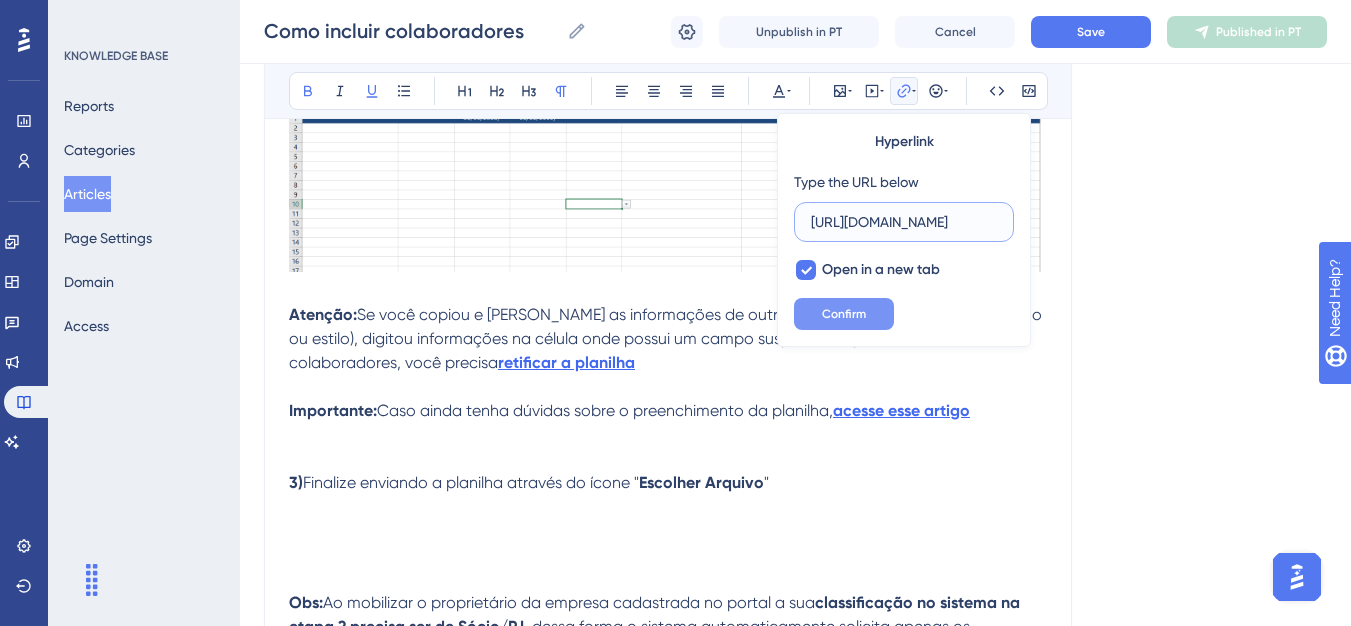 type on "[URL][DOMAIN_NAME]" 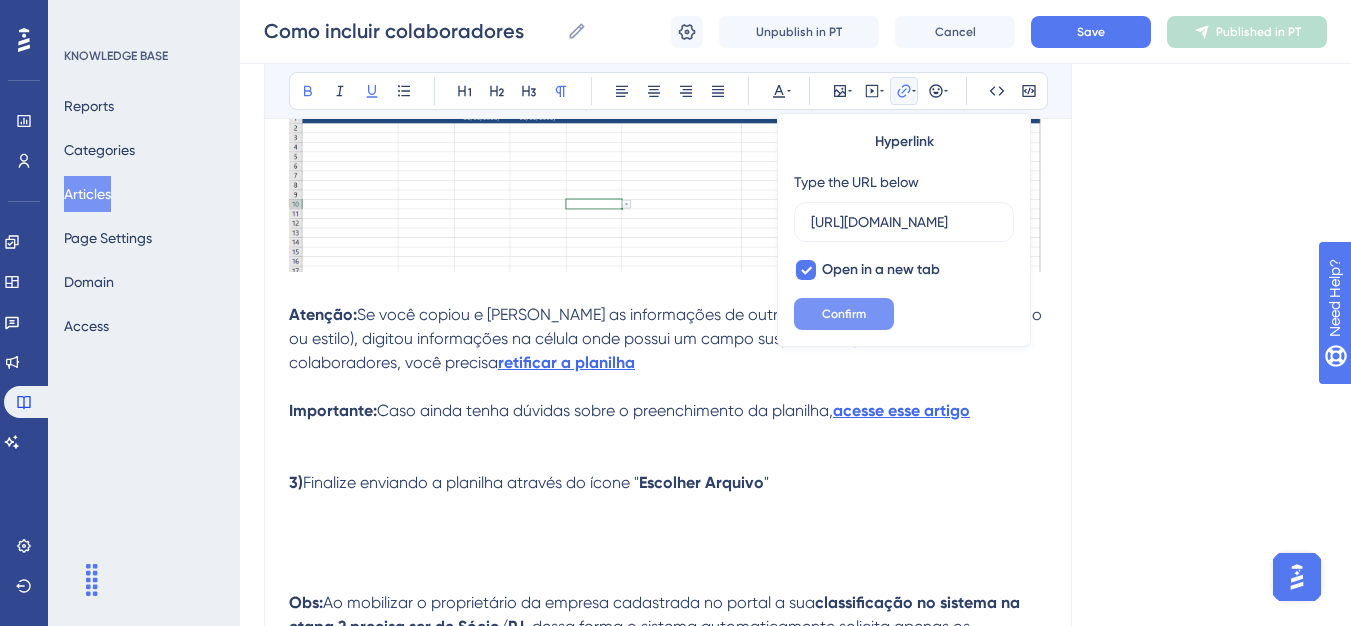 click on "Confirm" at bounding box center [844, 314] 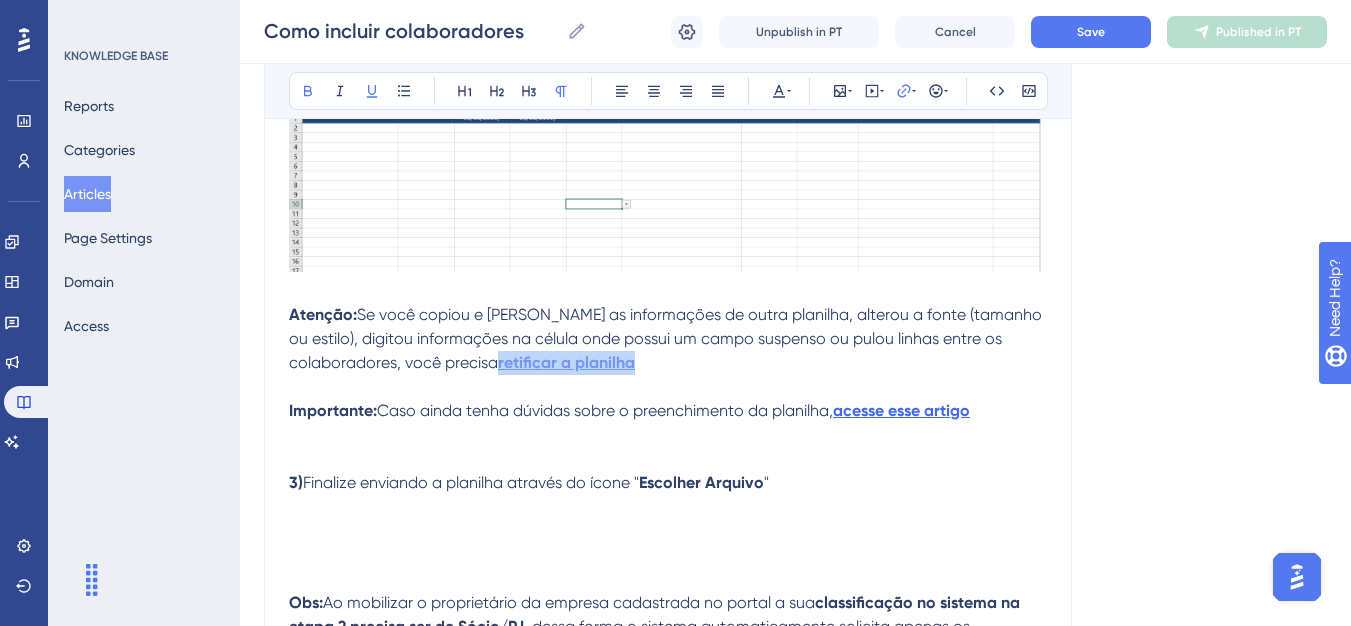 click on "retificar a planilha" at bounding box center [566, 362] 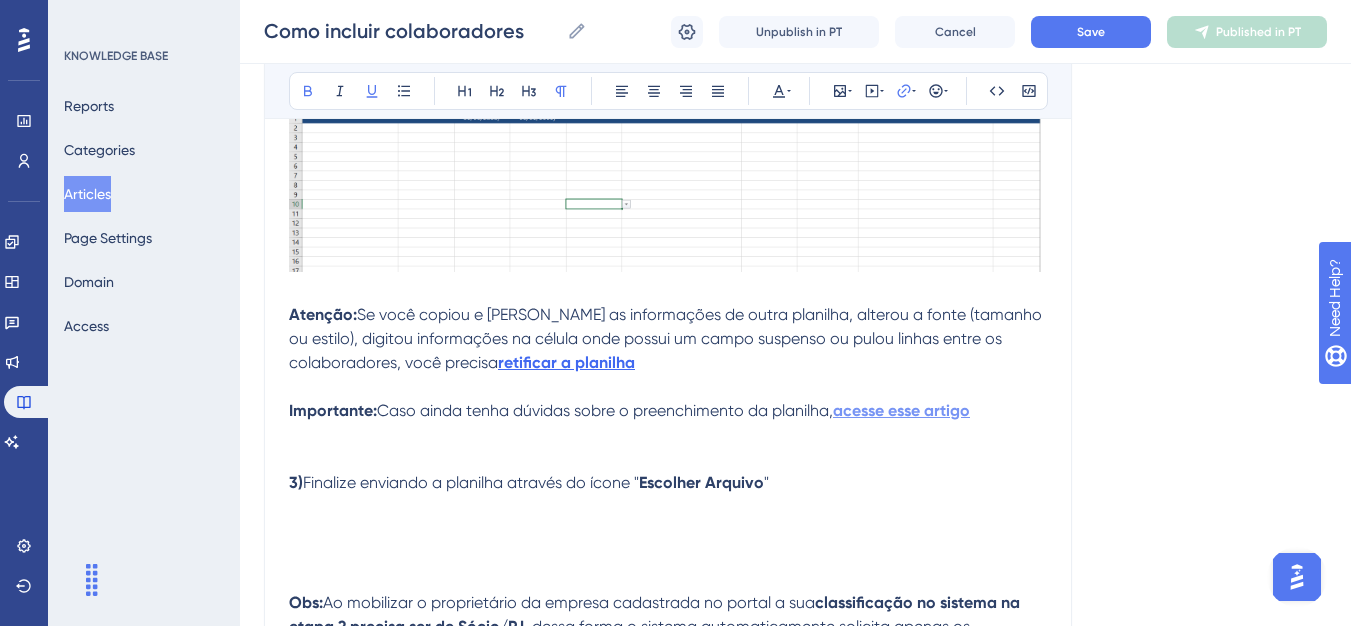 click on "acesse esse artigo" at bounding box center [901, 410] 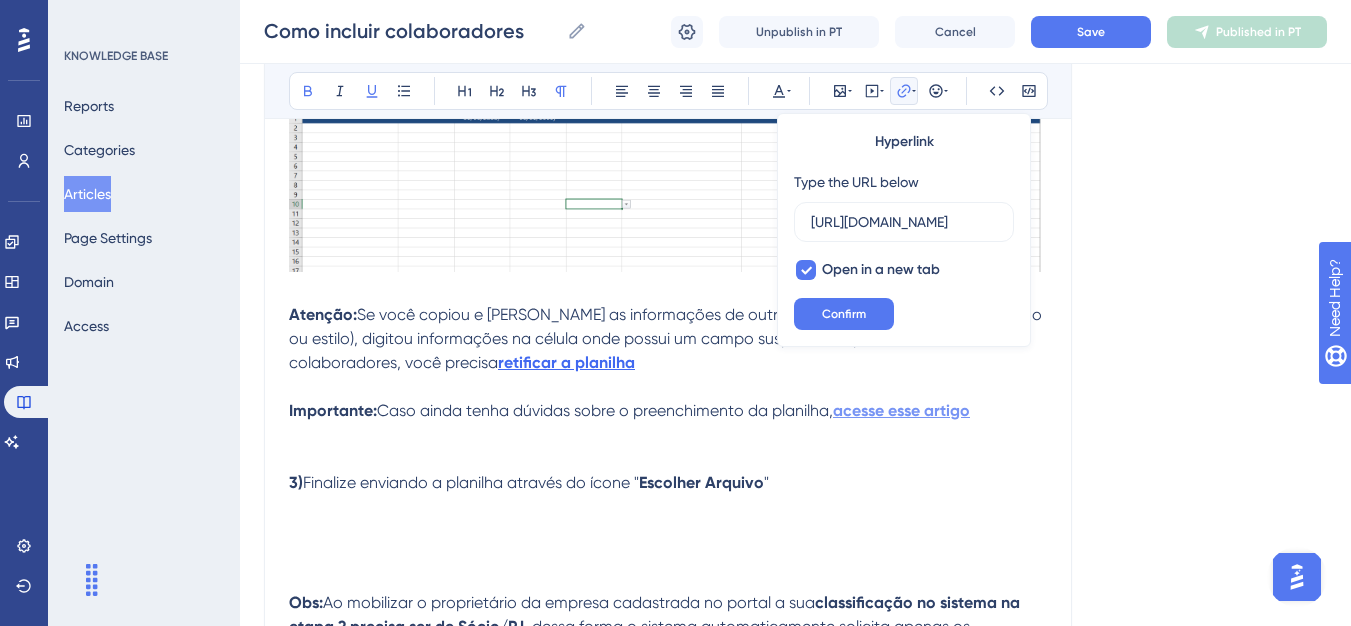 scroll, scrollTop: 0, scrollLeft: 788, axis: horizontal 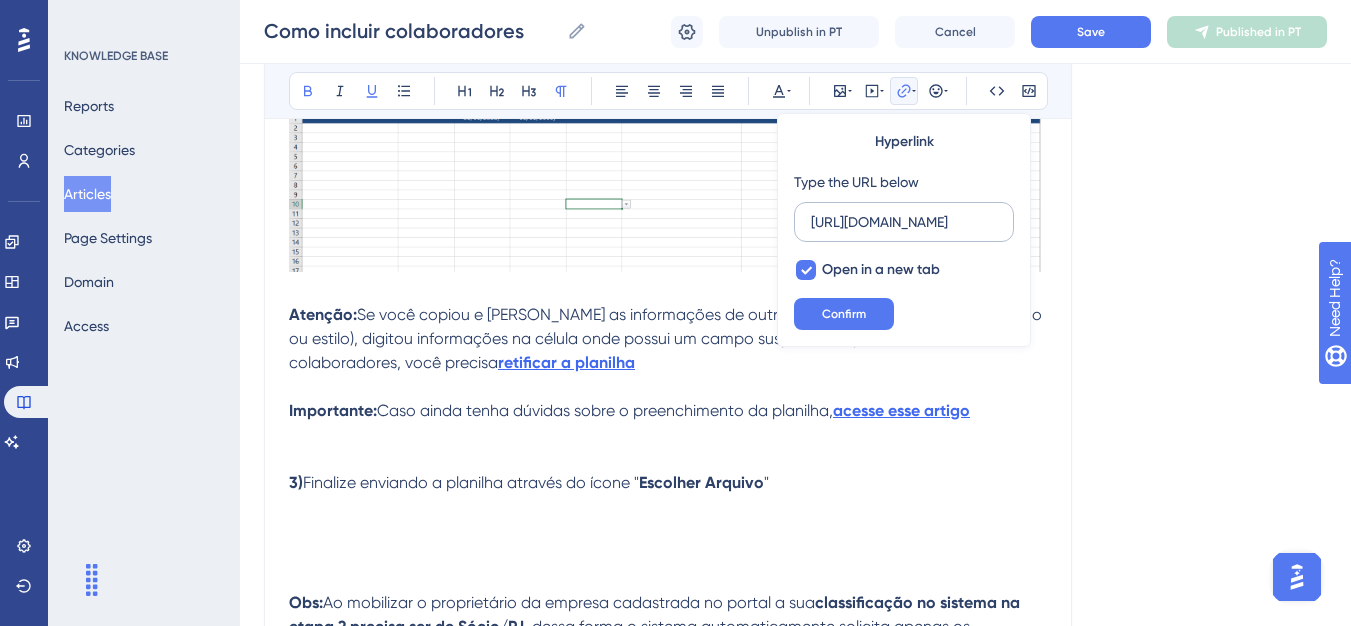 click on "[URL][DOMAIN_NAME]" at bounding box center (904, 222) 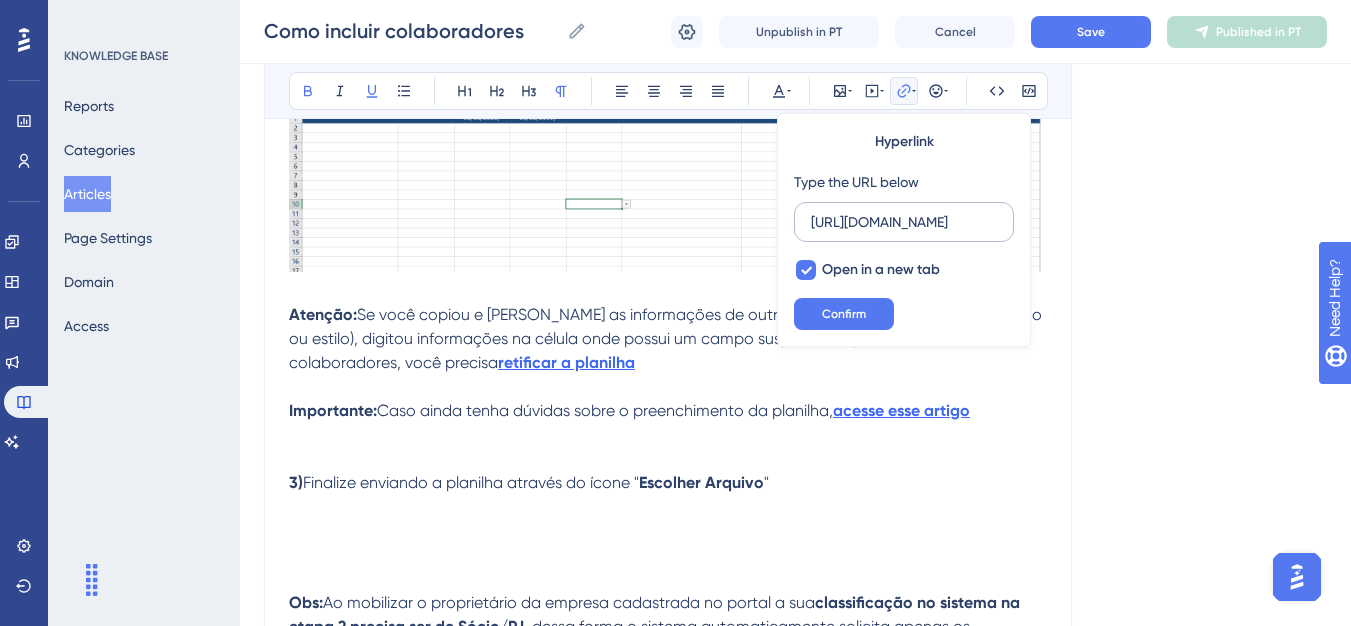 scroll, scrollTop: 0, scrollLeft: 342, axis: horizontal 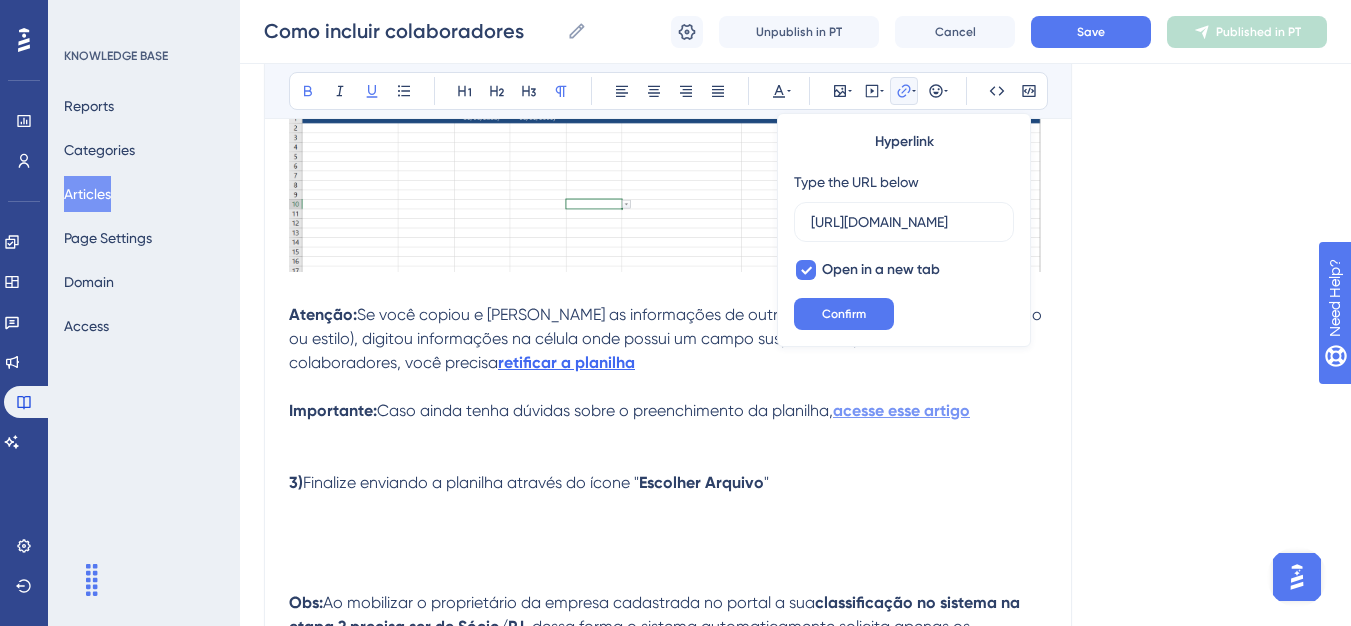 click on "acesse esse artigo" at bounding box center (901, 410) 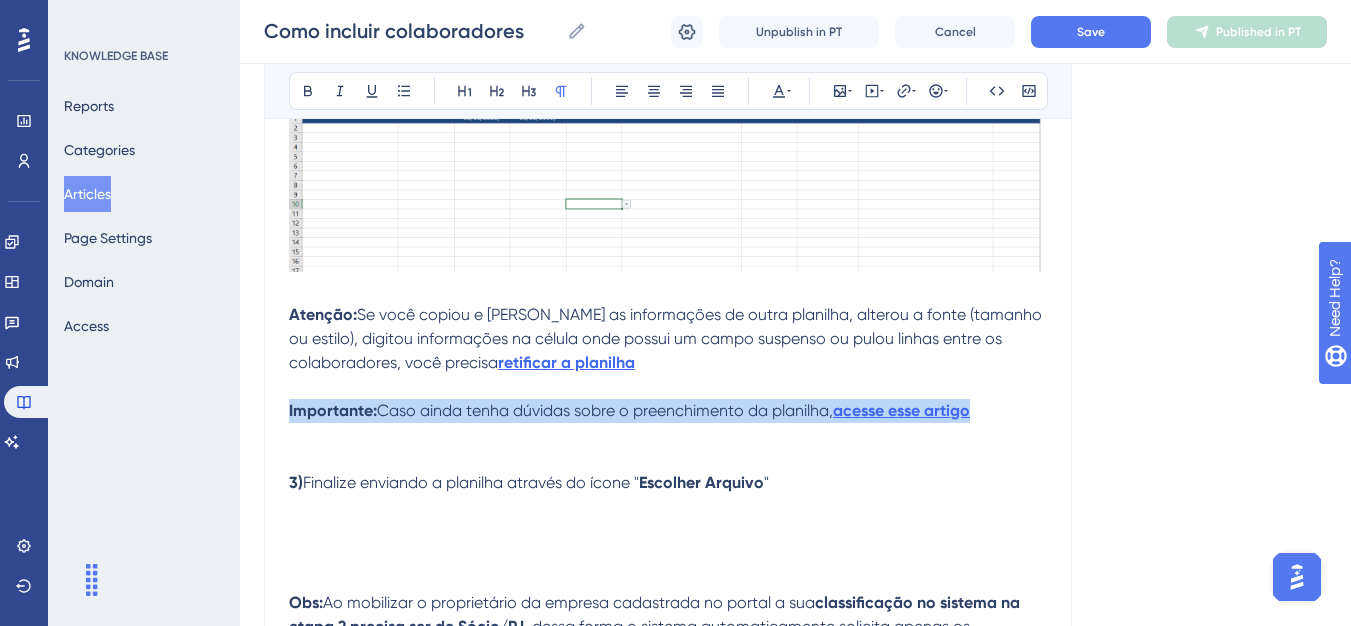 drag, startPoint x: 1000, startPoint y: 414, endPoint x: 287, endPoint y: 419, distance: 713.0175 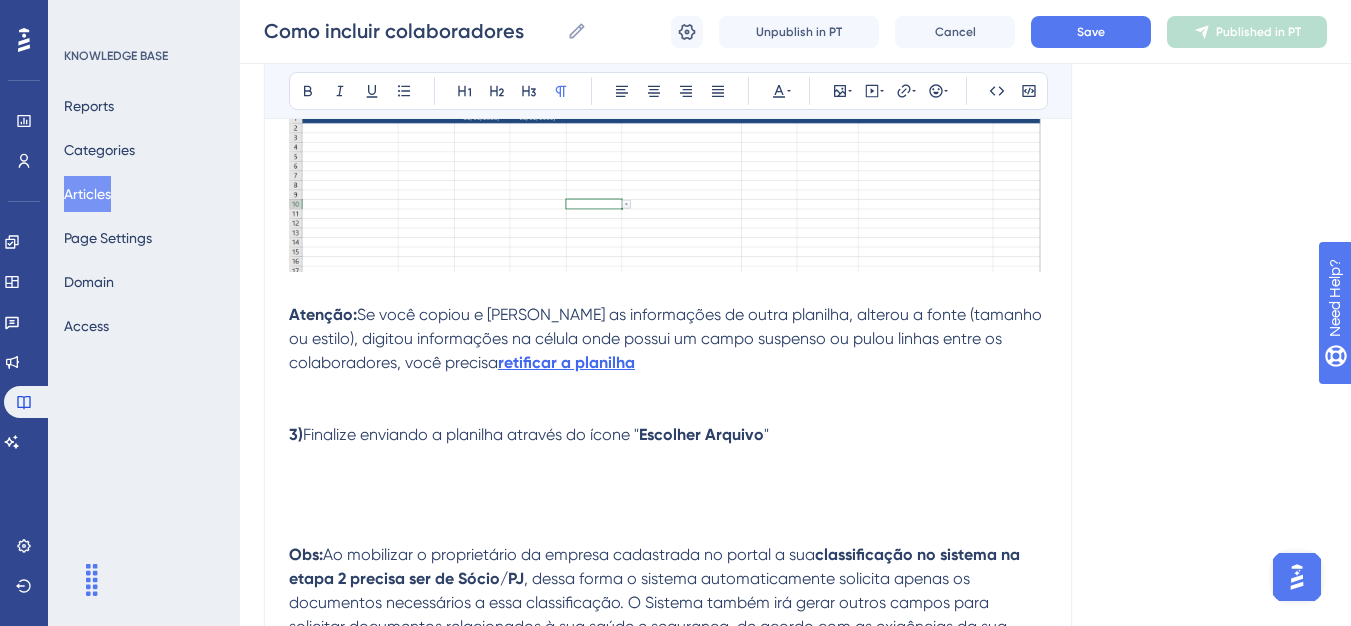 click at bounding box center (668, 387) 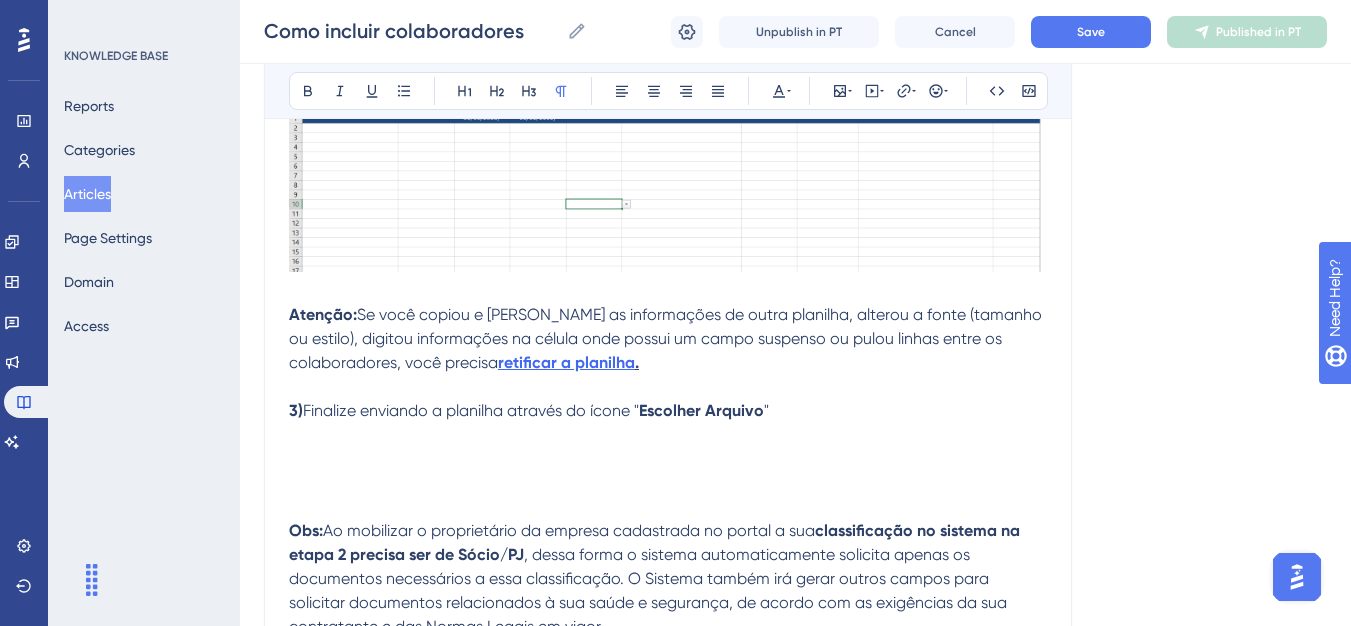 click at bounding box center [668, 435] 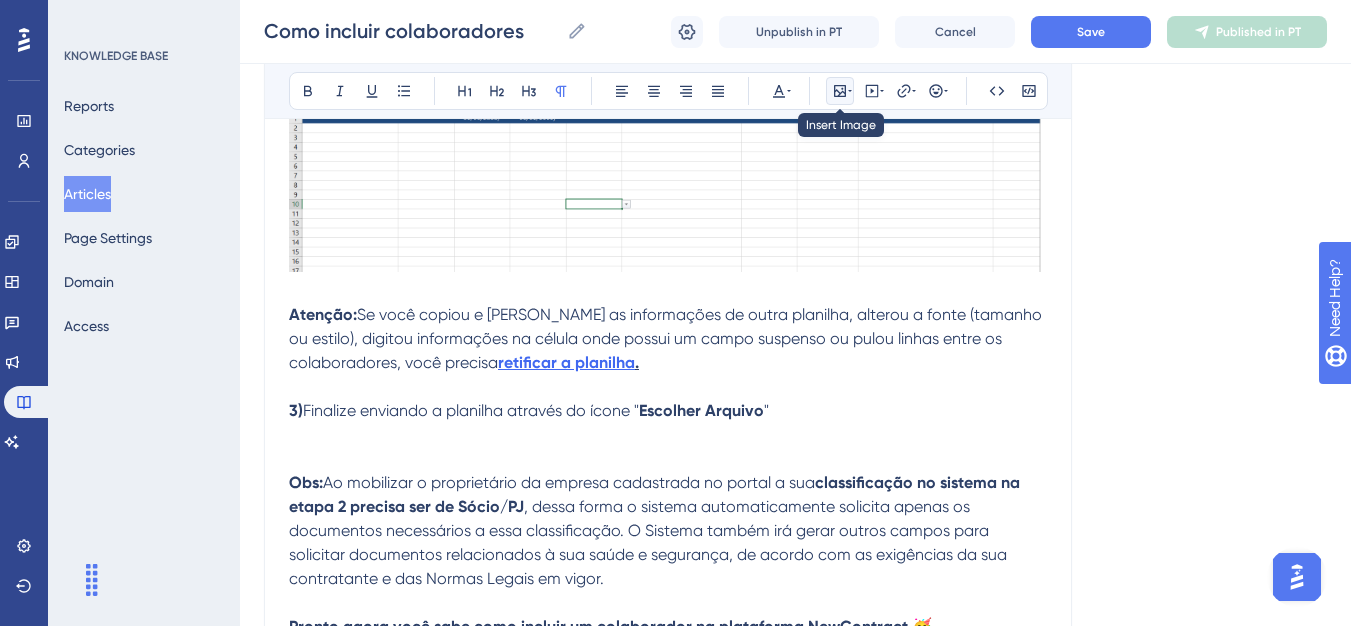 click 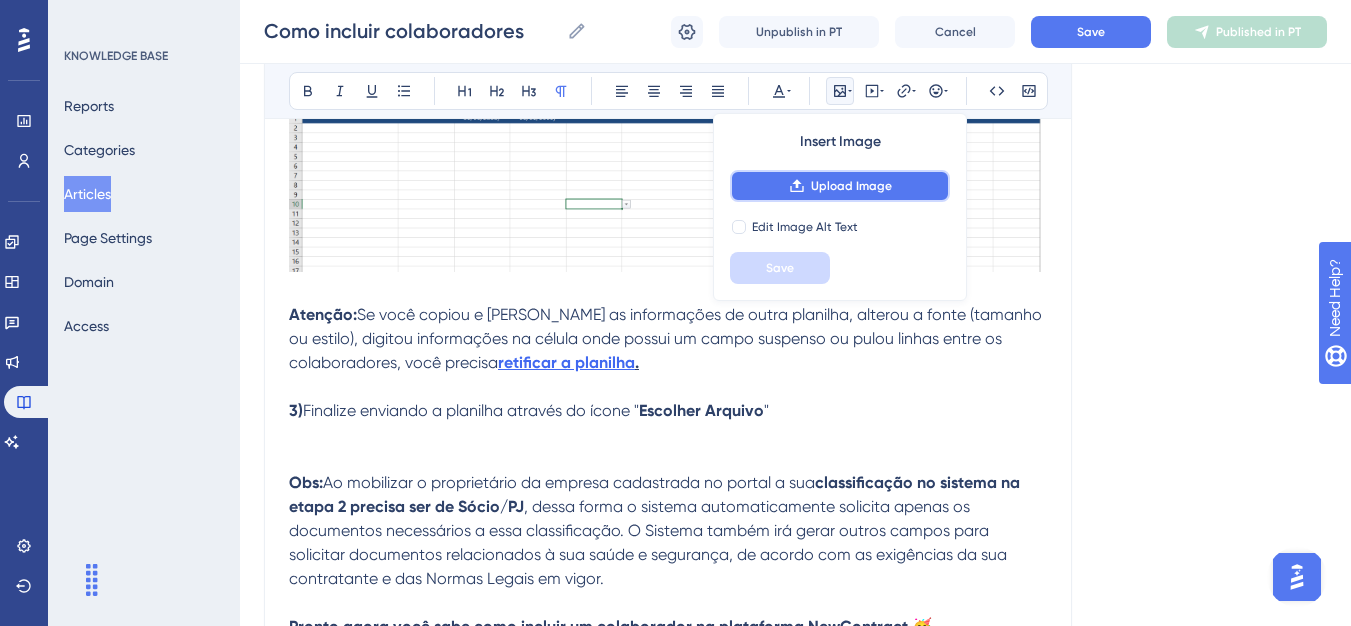 click on "Upload Image" at bounding box center [851, 186] 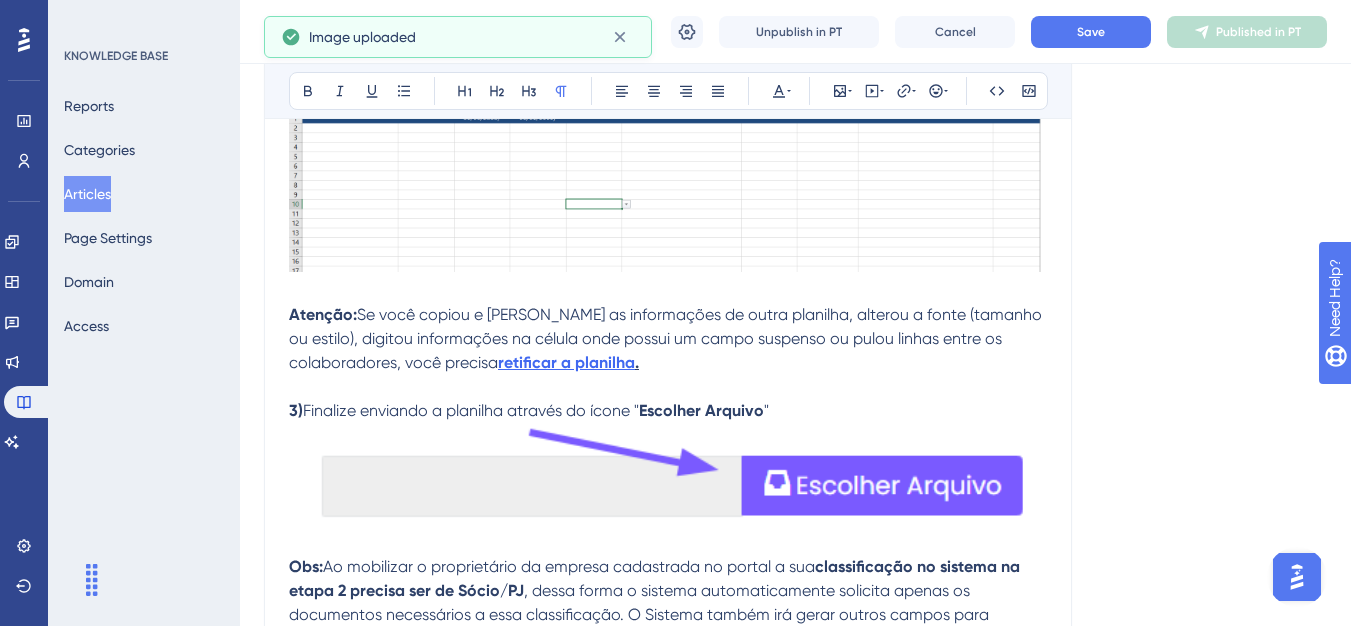 click at bounding box center (668, 473) 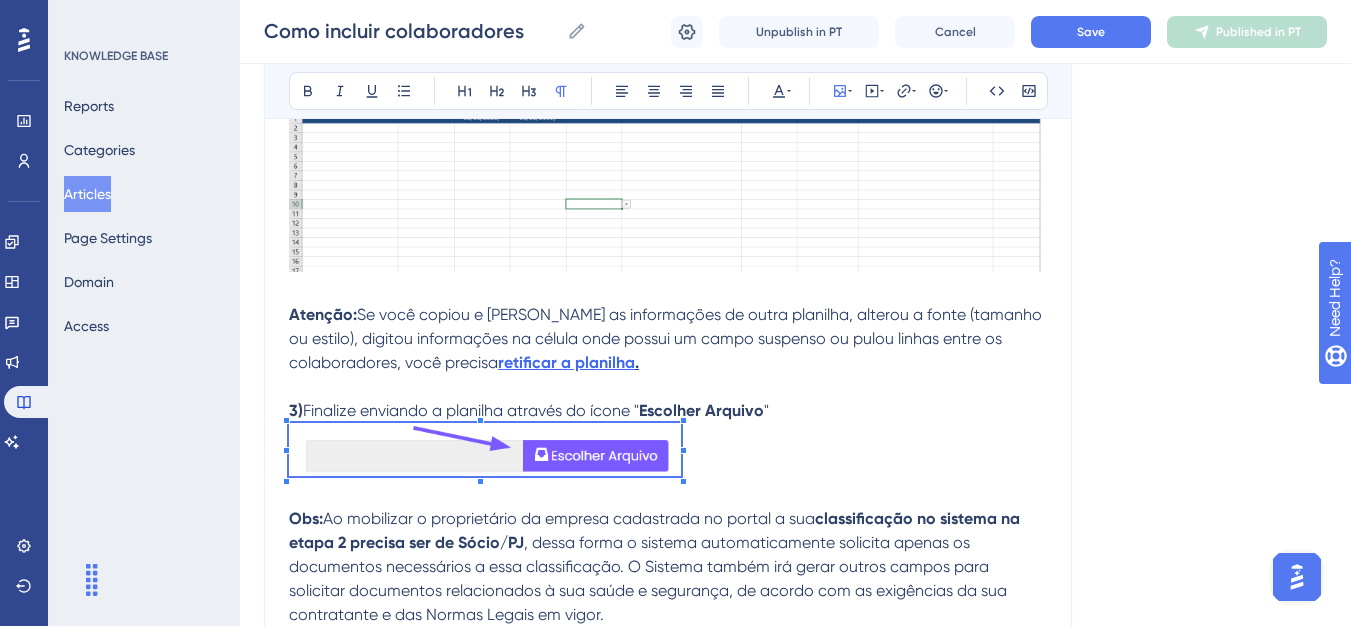click on "Olá 💜 A inclusão de colaboradores ocorre na etapa 2. Você pode incluir os colaboradores na plataforma de 2 formas, manualmente ou por planilha. [PERSON_NAME] de colaboradores manualmente: 1)  Clique no ícone de ' Adicionar ' para incluir os colaboradores. 2)  Preencha todos os dados solicitados pela plataforma Obs:  Alguns campos não são obrigatórios para todos os clientes, caso você clique em " Salvar " os campos obrigatórios não preenchidos ficaram em vermelho e um pop-up vai te sinalizar. Inclusão de colaboradores por planilha: 1)  Baixe a planilha modelo através do   " Clique aqu i" 2)  Com a planilha em mãos, preencha todos os dados solicitados, fique atento as instruções dentro da planilha, na aba " Instruções_para_Preenchimento " Atenção:  Se você copiou e colou as informações de outra planilha, alterou a fonte (tamanho ou estilo), digitou informações na célula onde possui um campo suspenso ou pulou linhas entre os colaboradores, você precisa  retificar a planilha . "" at bounding box center (668, -163) 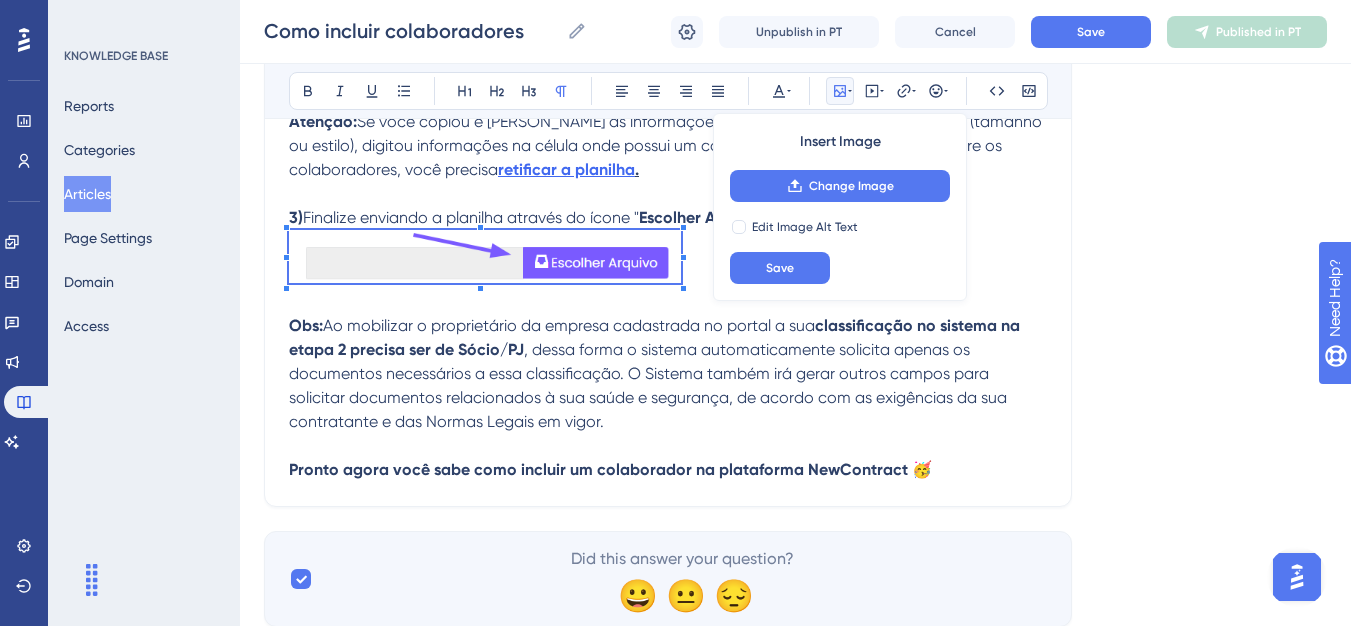 scroll, scrollTop: 1625, scrollLeft: 0, axis: vertical 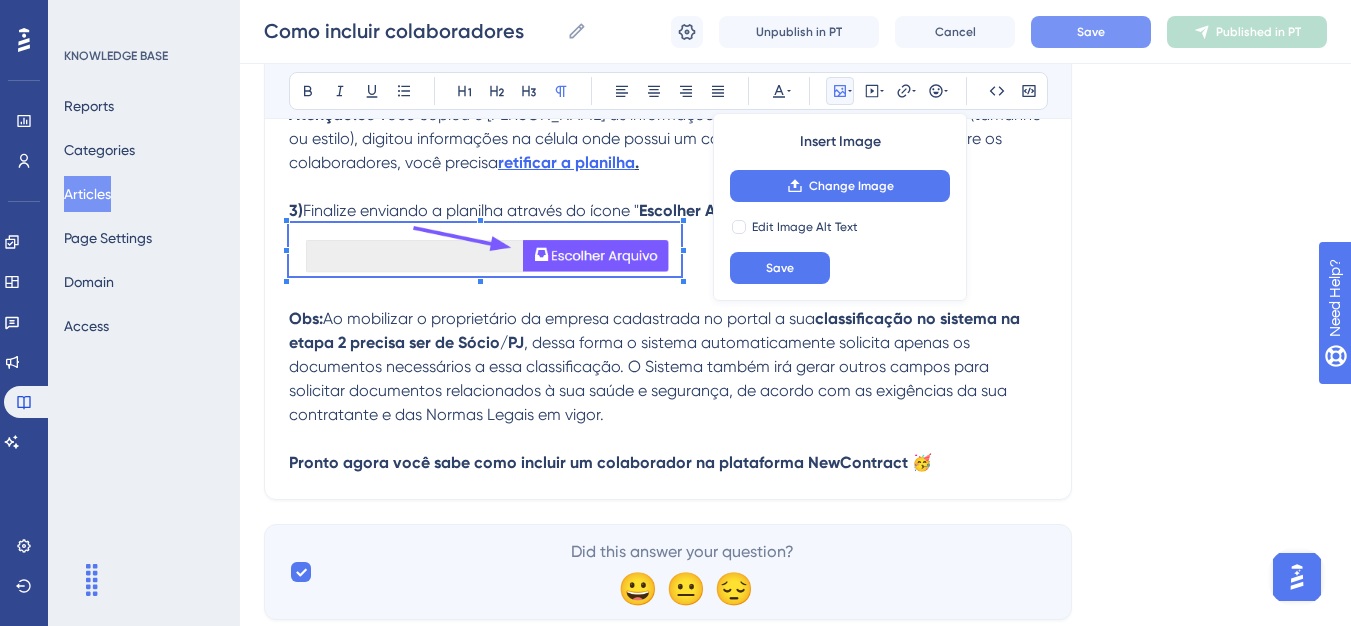 click on "Save" at bounding box center (1091, 32) 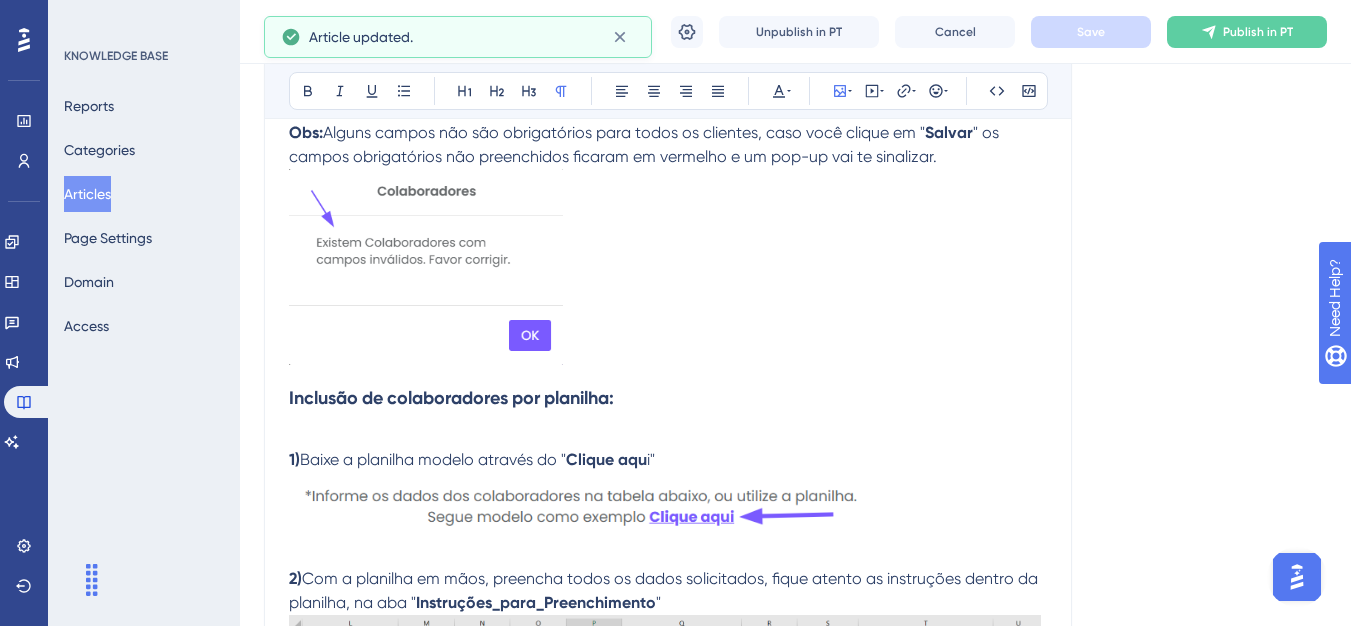 scroll, scrollTop: 725, scrollLeft: 0, axis: vertical 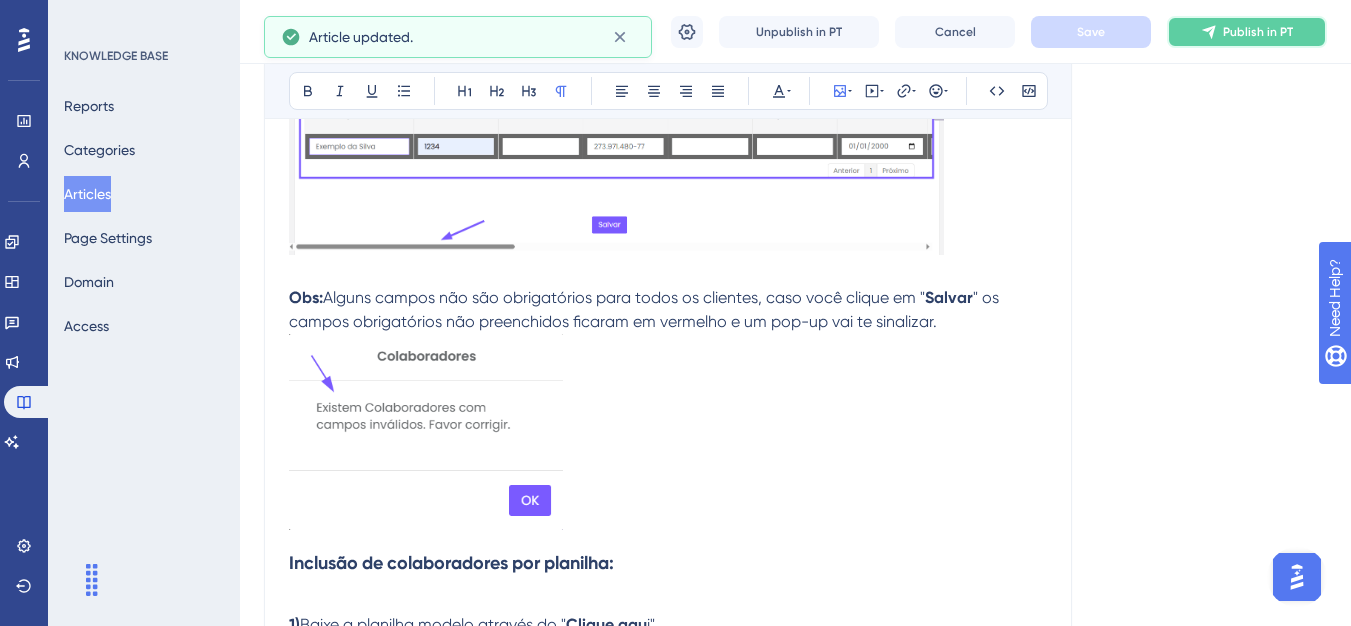 click on "Publish in PT" at bounding box center [1258, 32] 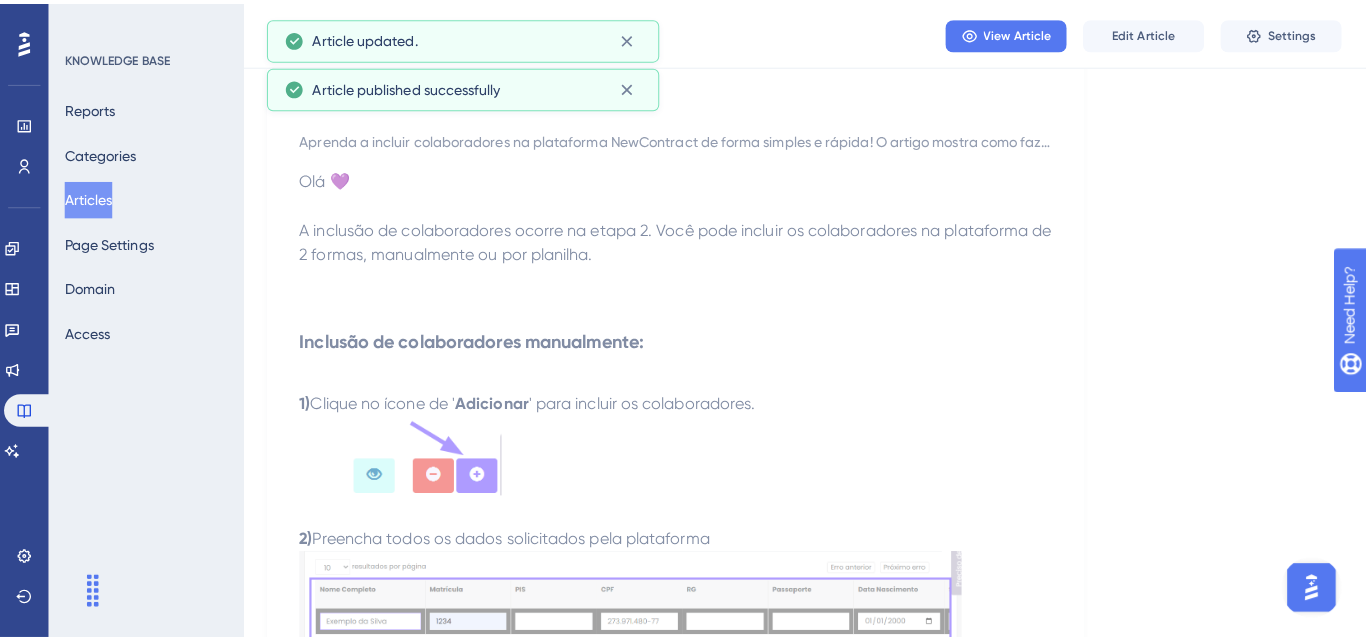 scroll, scrollTop: 0, scrollLeft: 0, axis: both 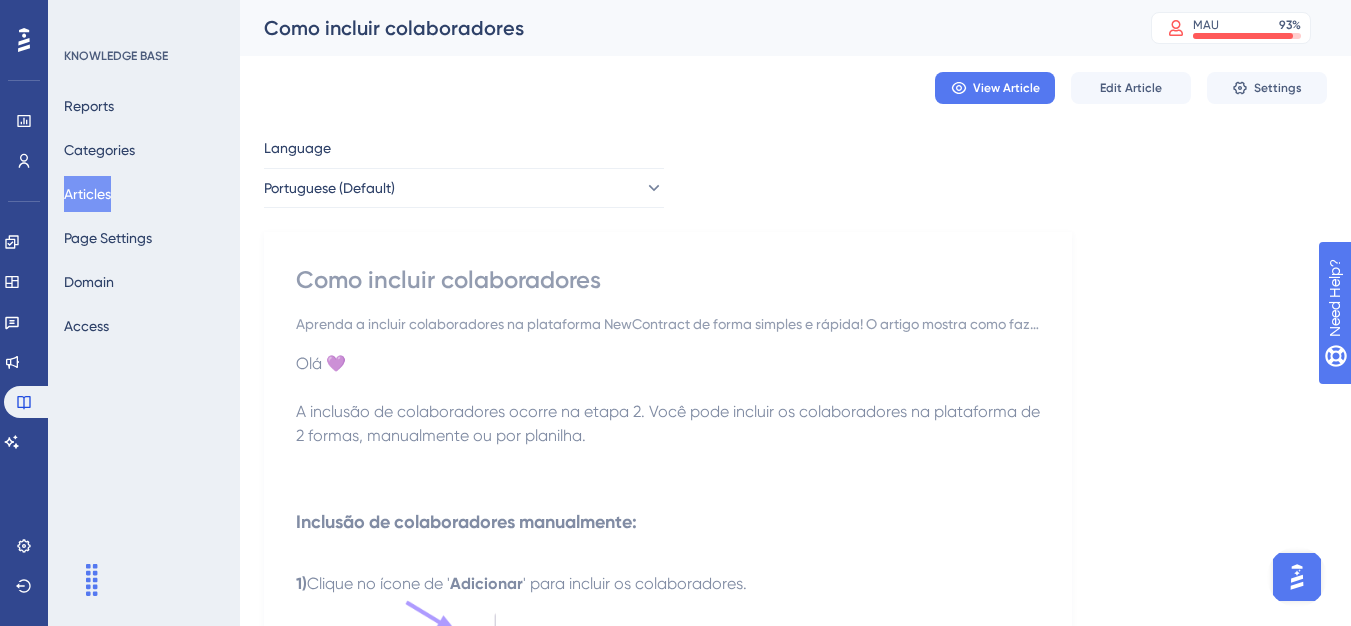 click on "Articles" at bounding box center [87, 194] 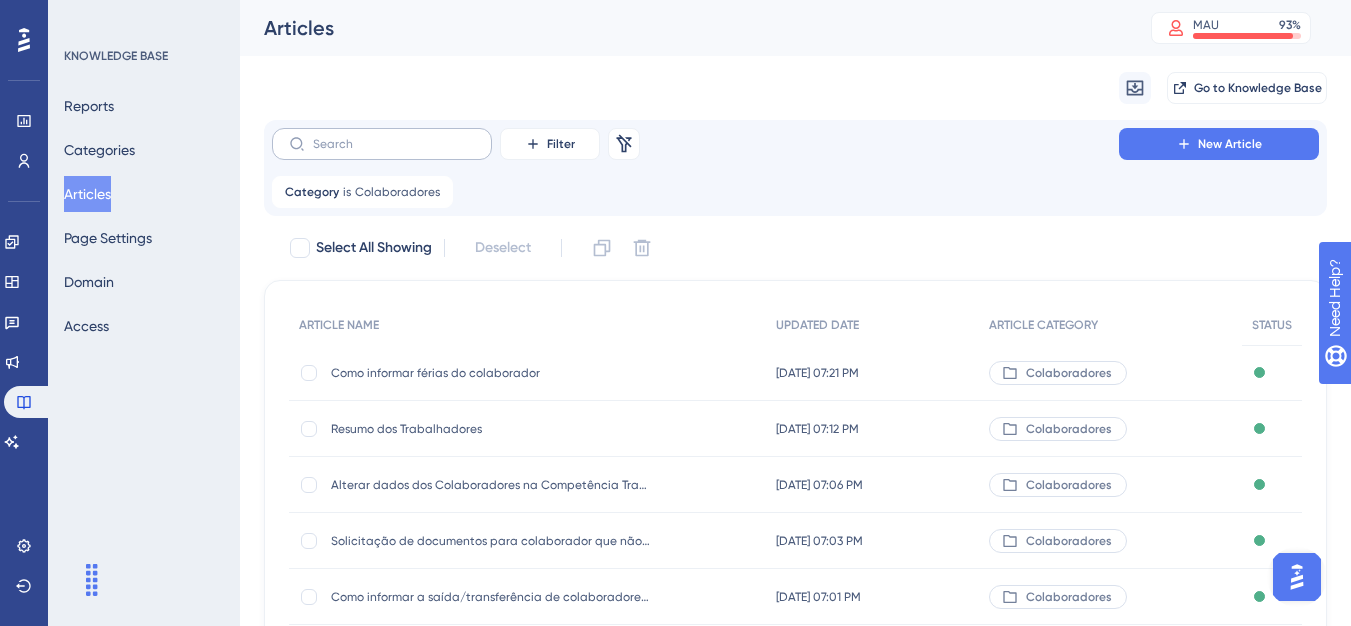 click at bounding box center (382, 144) 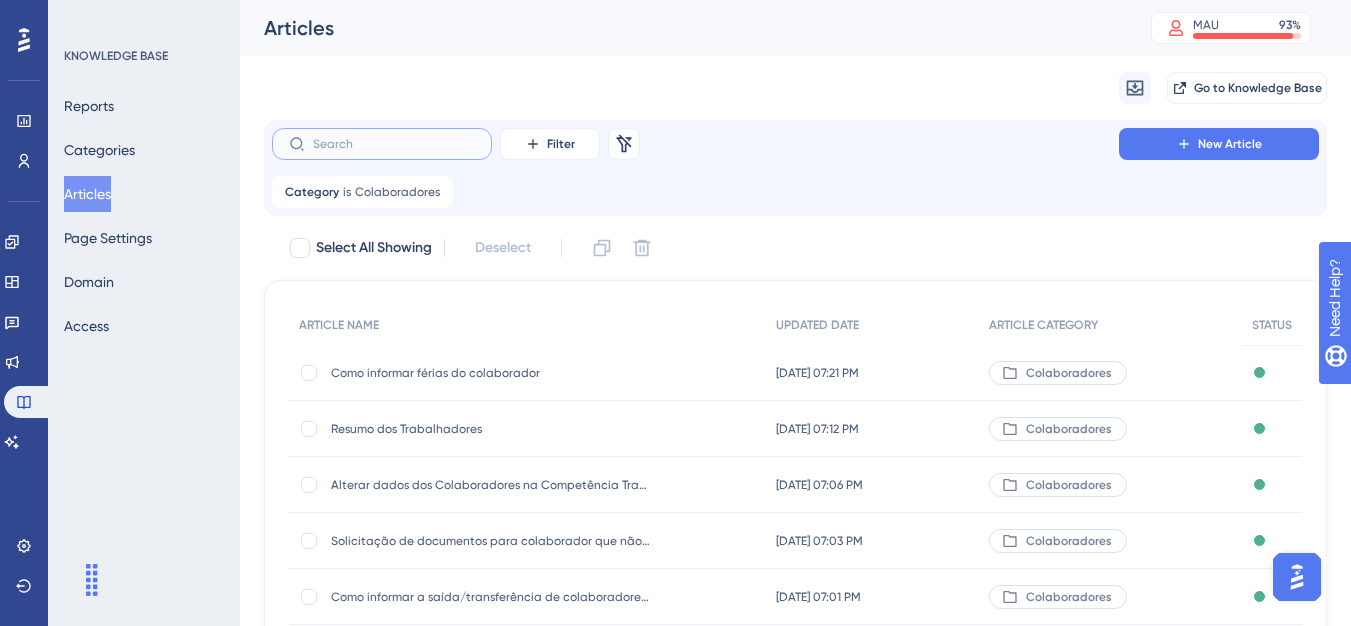 click at bounding box center [394, 144] 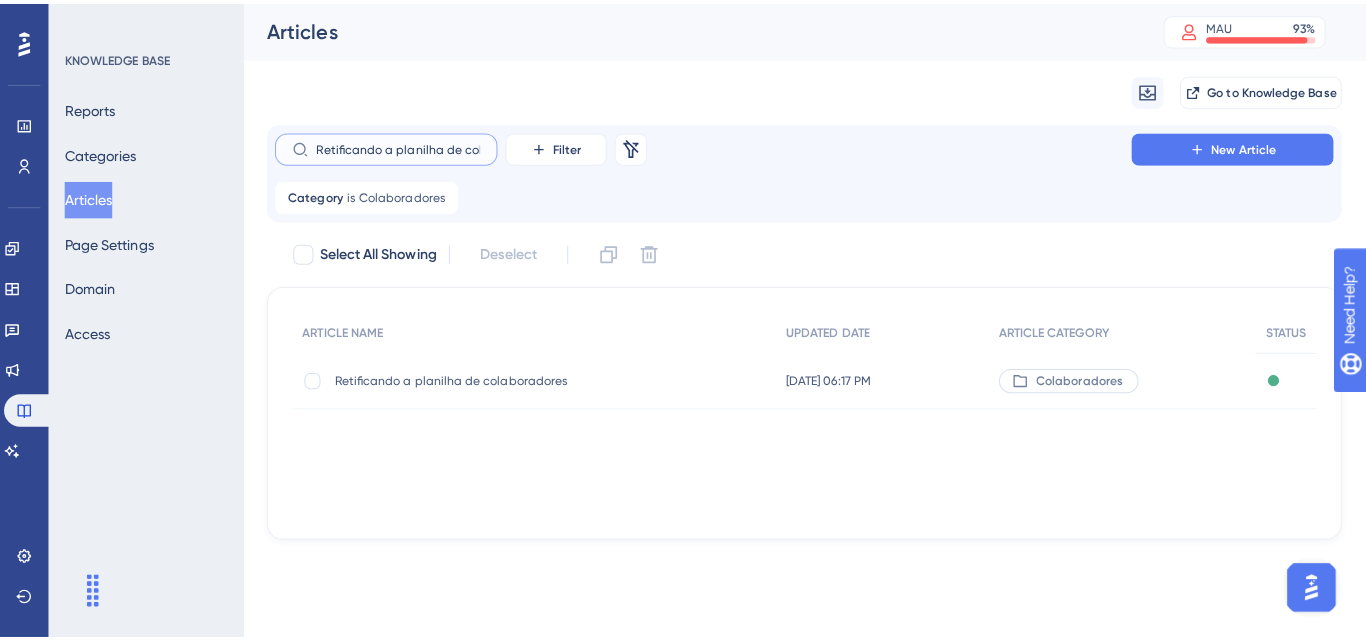 scroll, scrollTop: 0, scrollLeft: 60, axis: horizontal 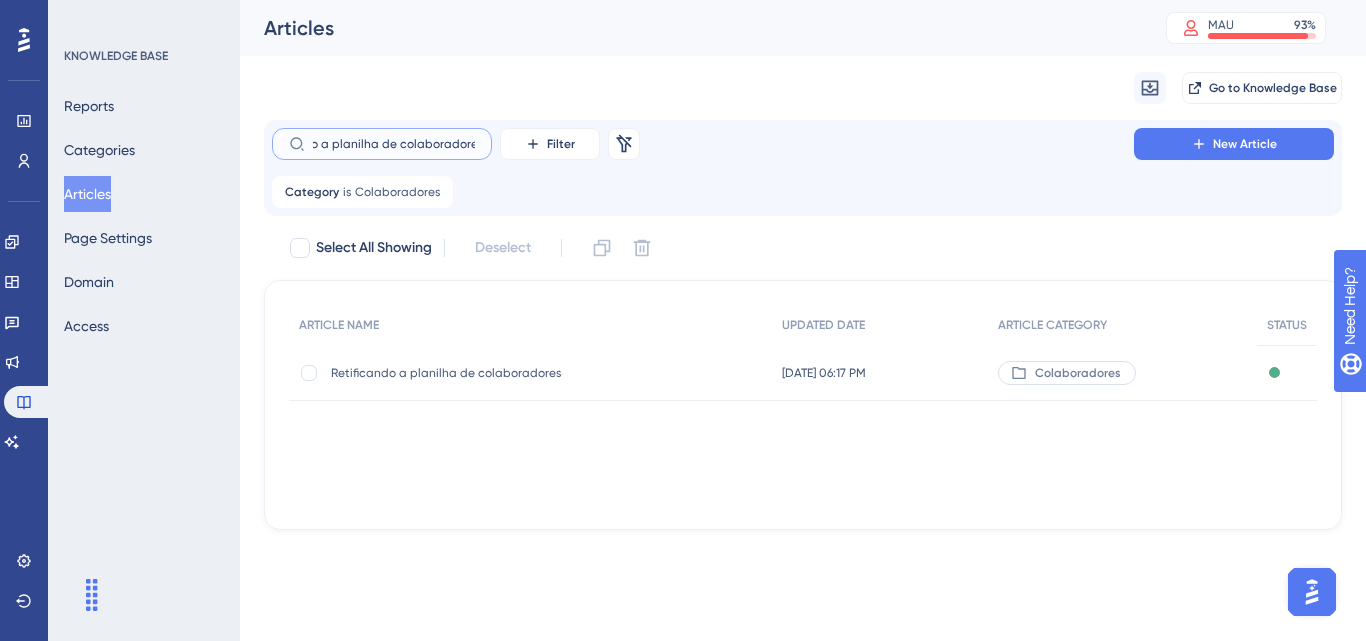 type on "Retificando a planilha de colaboradores" 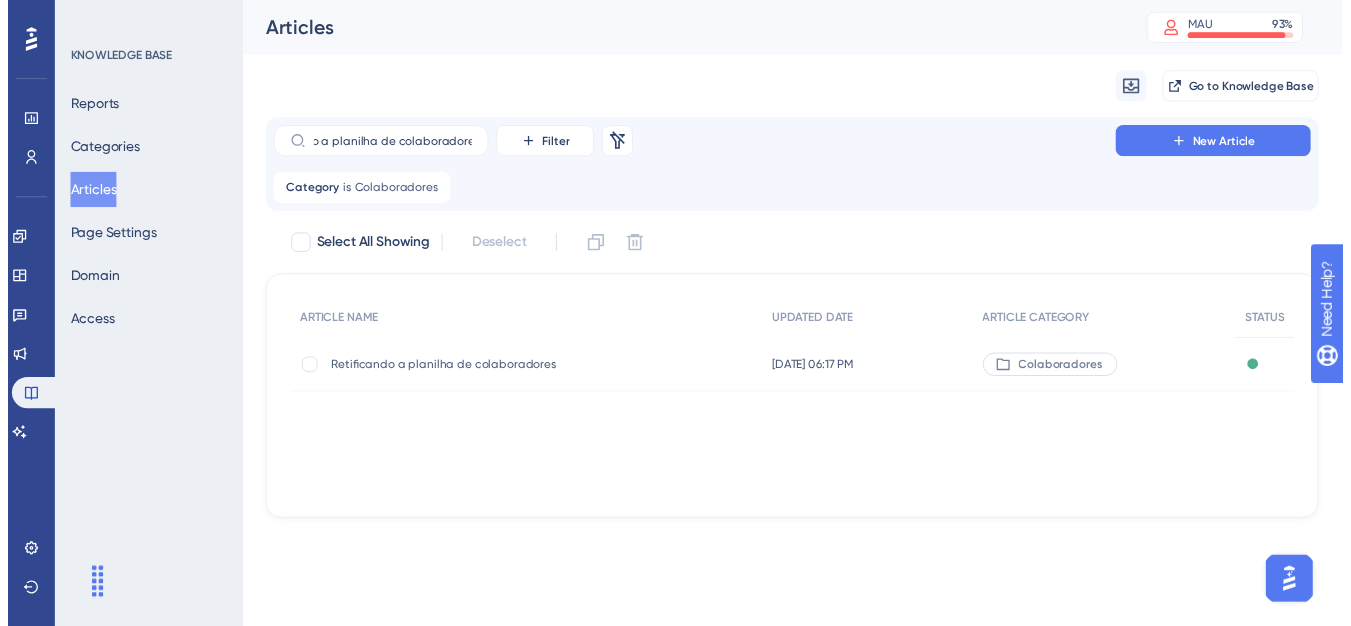 scroll, scrollTop: 0, scrollLeft: 0, axis: both 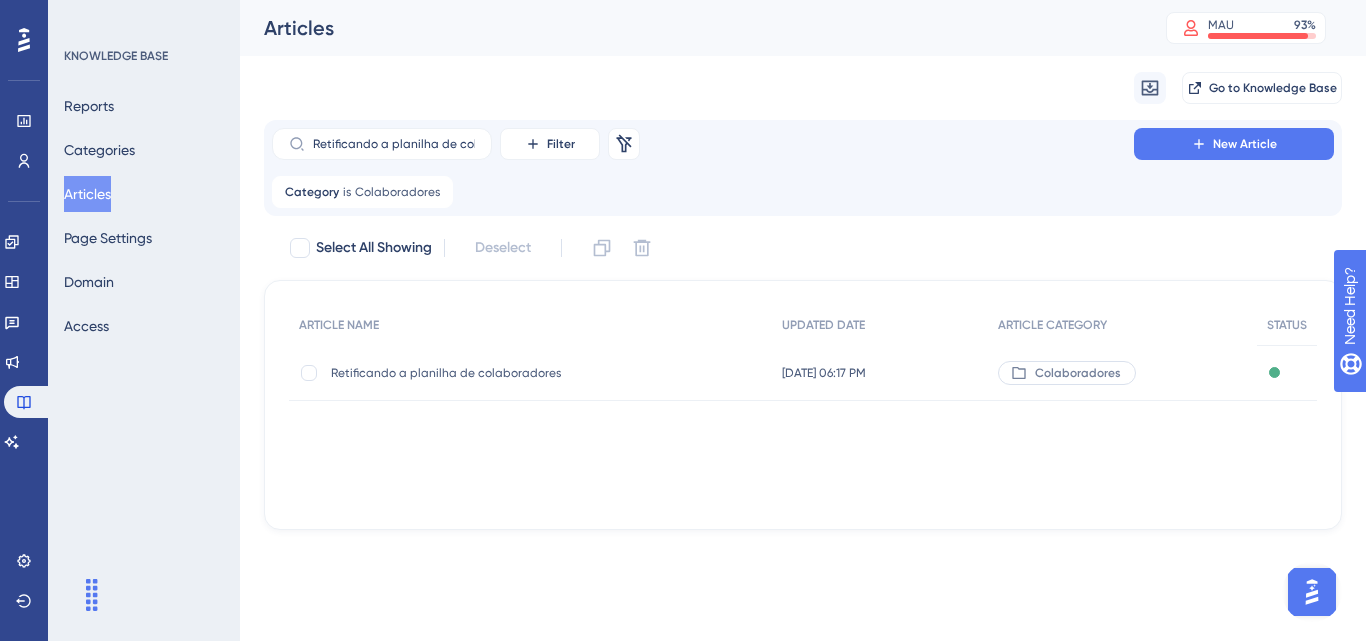 click on "Retificando a planilha de colaboradores" at bounding box center (491, 373) 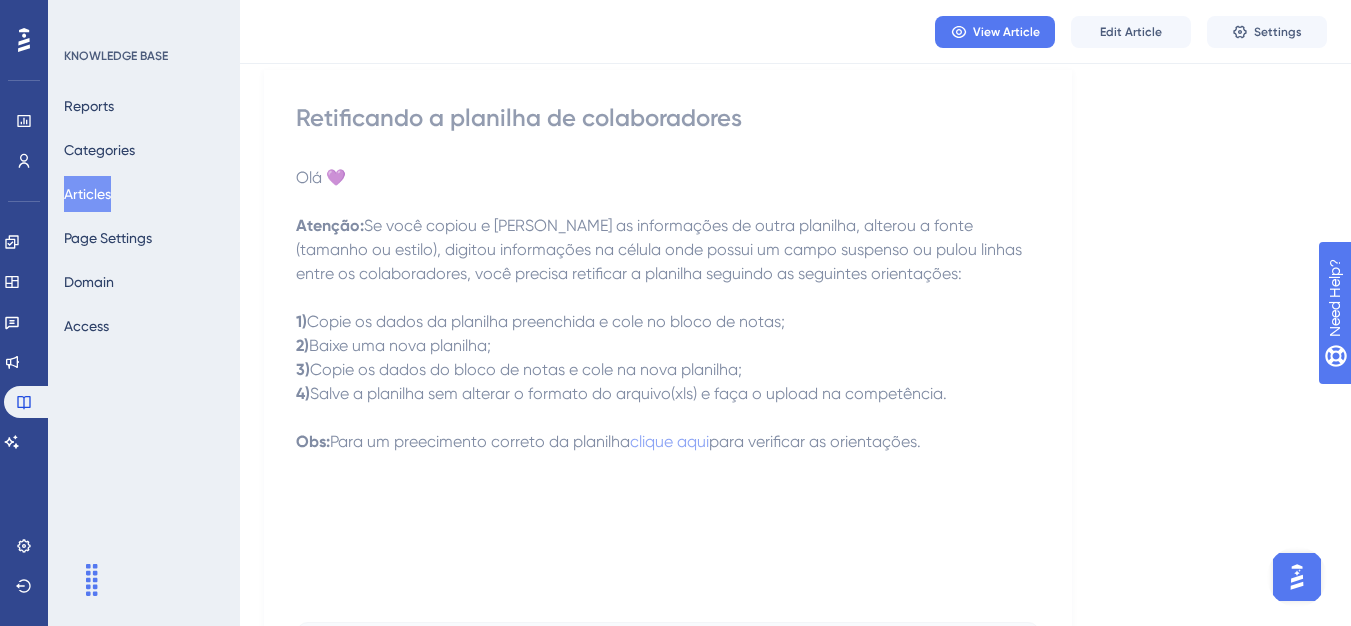 scroll, scrollTop: 346, scrollLeft: 0, axis: vertical 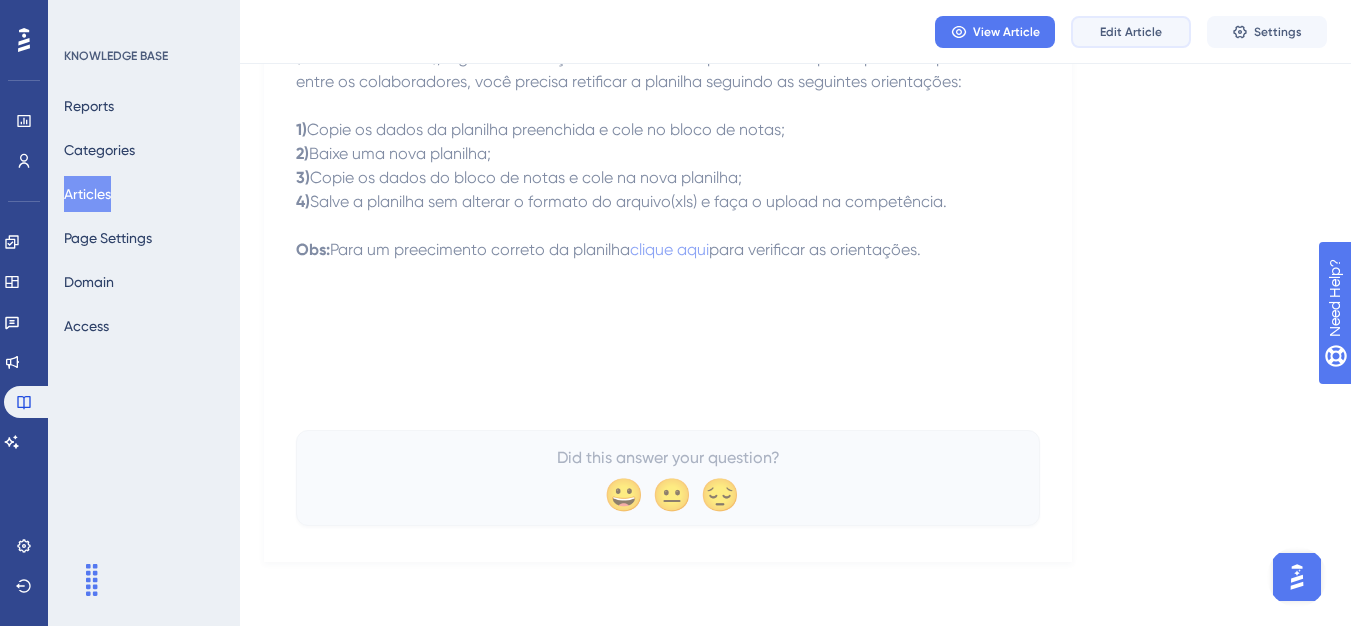 click on "Edit Article" at bounding box center (1131, 32) 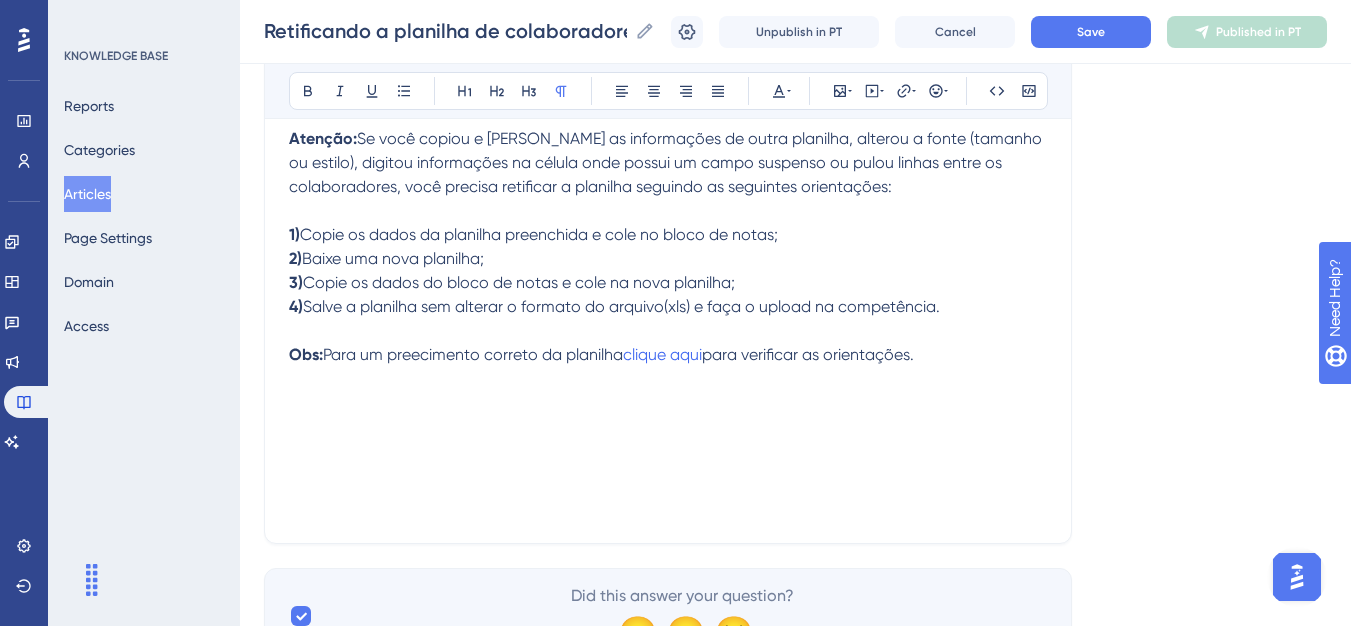 click on "Olá 💜 Atenção:  Se você copiou e colou as informações de outra planilha, alterou a fonte (tamanho ou estilo), digitou informações na célula onde possui um campo suspenso ou pulou linhas entre os colaboradores, você precisa retificar a planilha seguindo as seguintes orientações:  1)  Copie os dados da planilha preenchida e cole no bloco de notas; 2)  Baixe uma nova planilha; 3)  Copie os dados do bloco de notas e cole na nova planilha; 4)  Salve a planilha sem alterar o formato do arquivo(xls) e faça o upload na competência.   Obs:  Para um preecimento correto da planilha  clique aqui  para verificar as orientações." at bounding box center (668, 299) 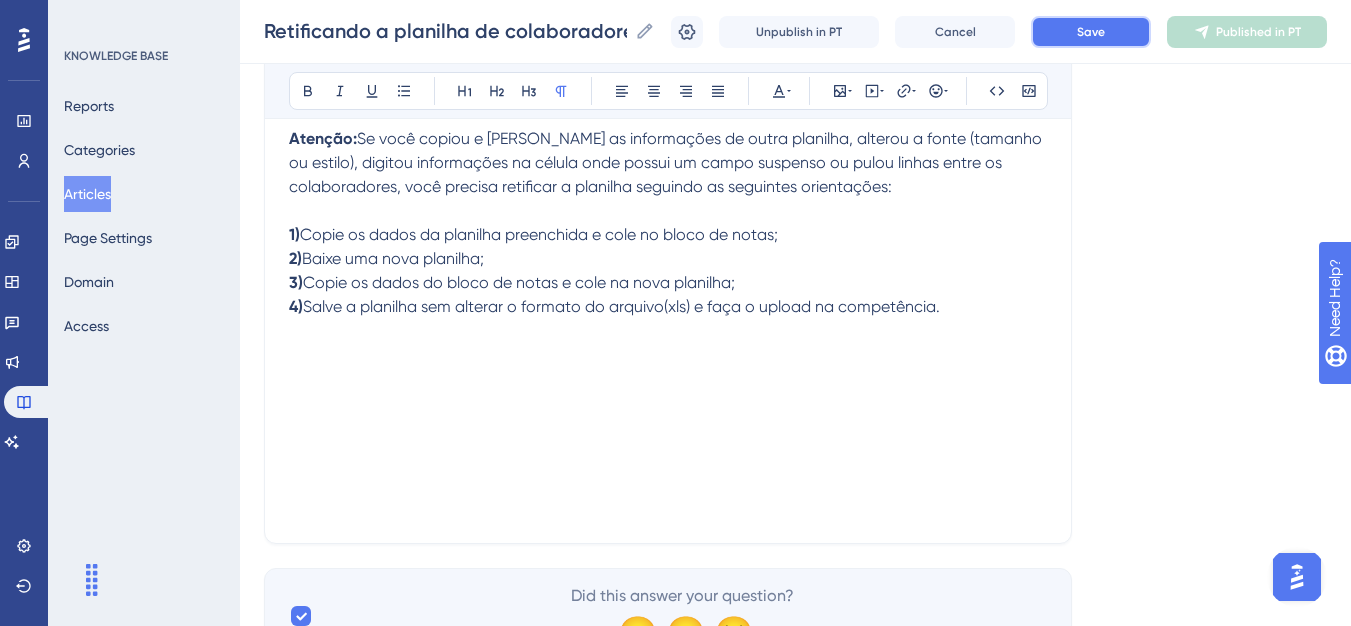 click on "Save" at bounding box center (1091, 32) 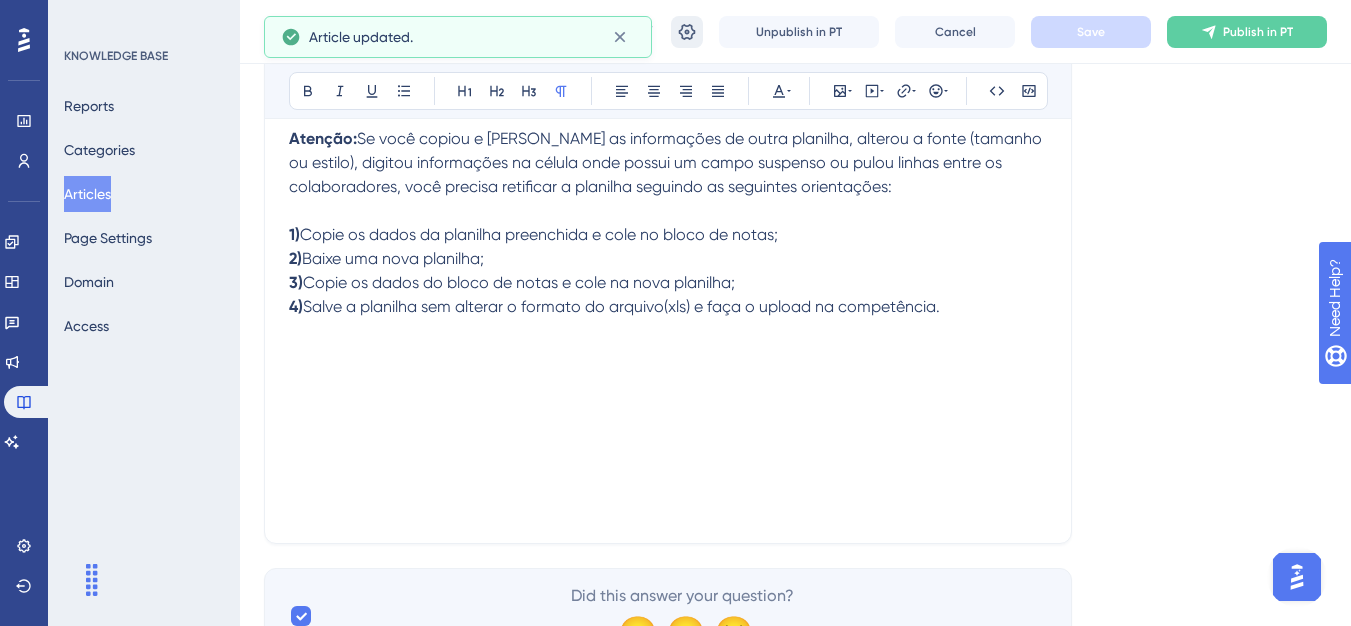 click 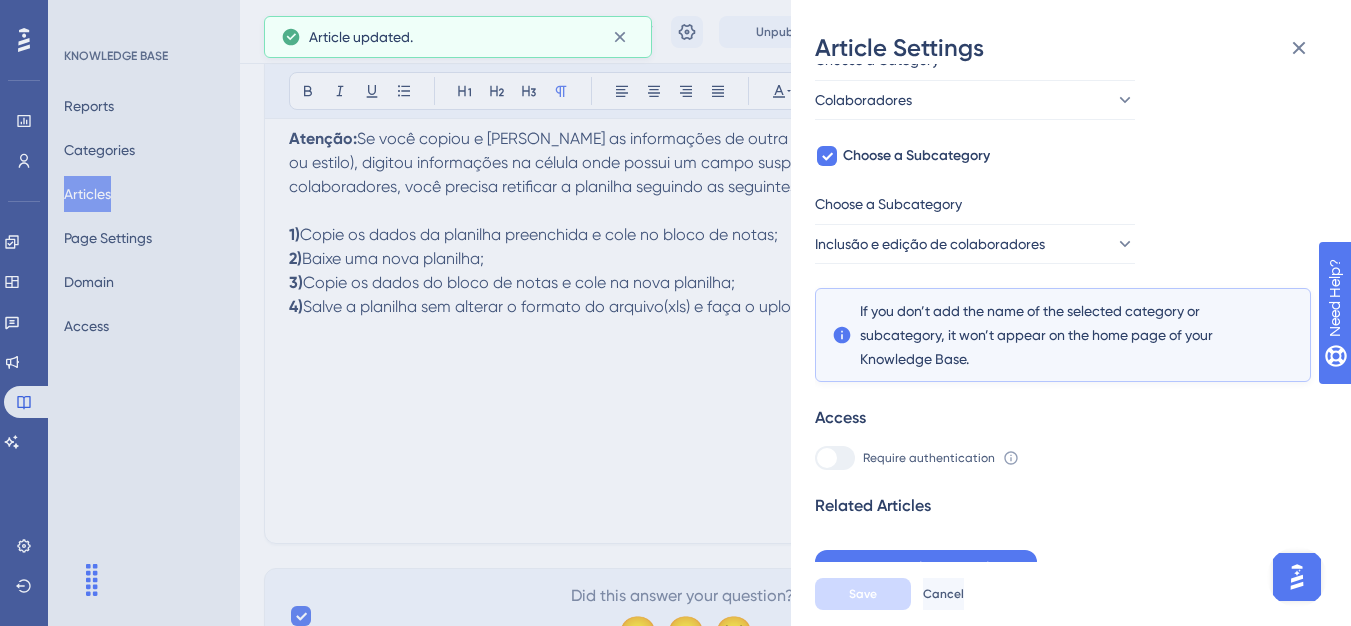 scroll, scrollTop: 145, scrollLeft: 0, axis: vertical 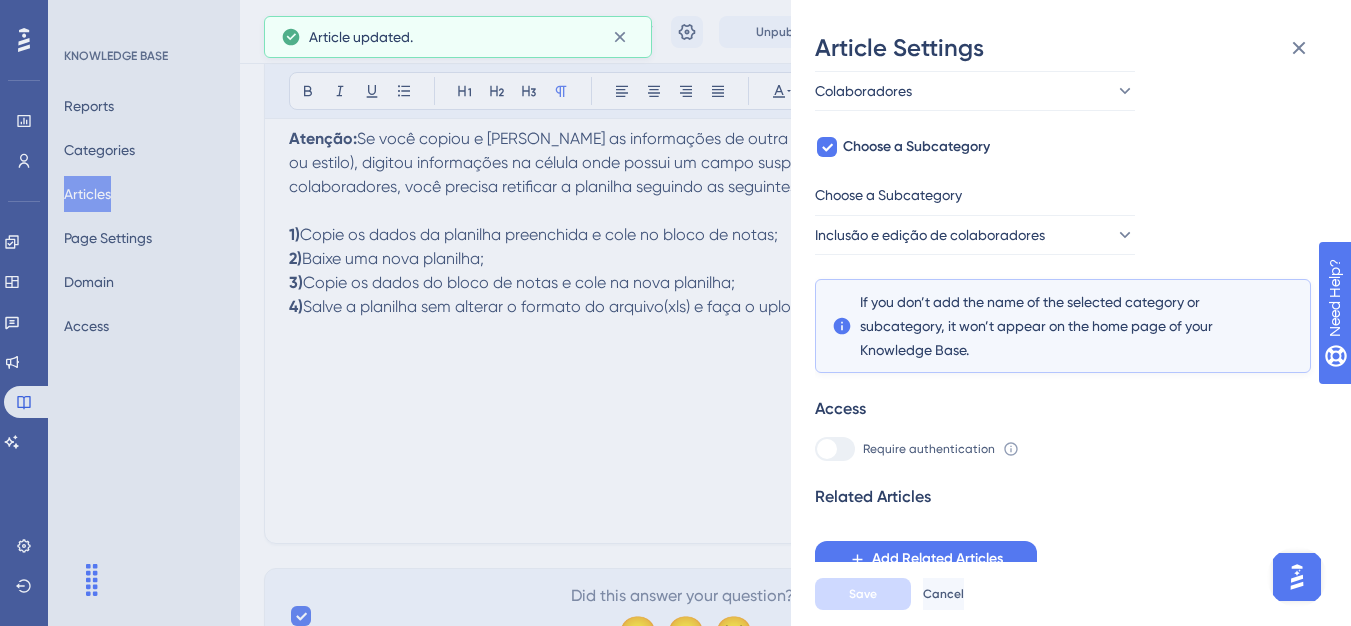 click on "Require authentication" at bounding box center [929, 449] 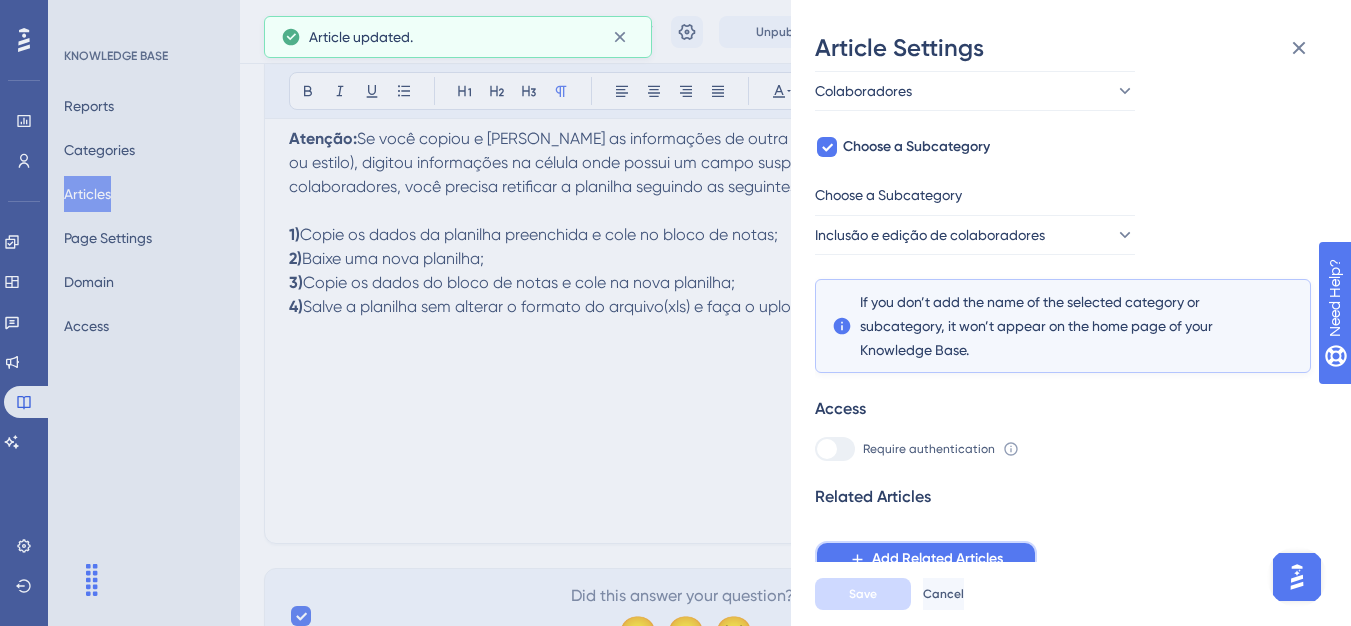 click on "Add Related Articles" at bounding box center (937, 559) 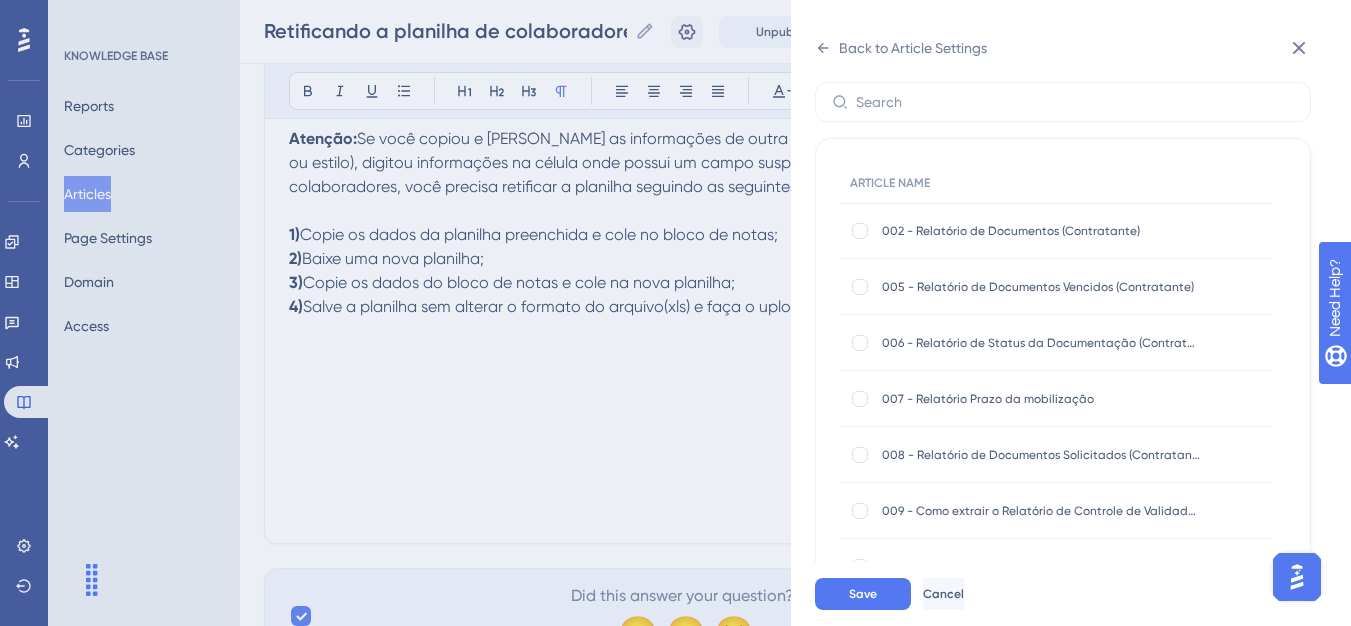 scroll, scrollTop: 45, scrollLeft: 0, axis: vertical 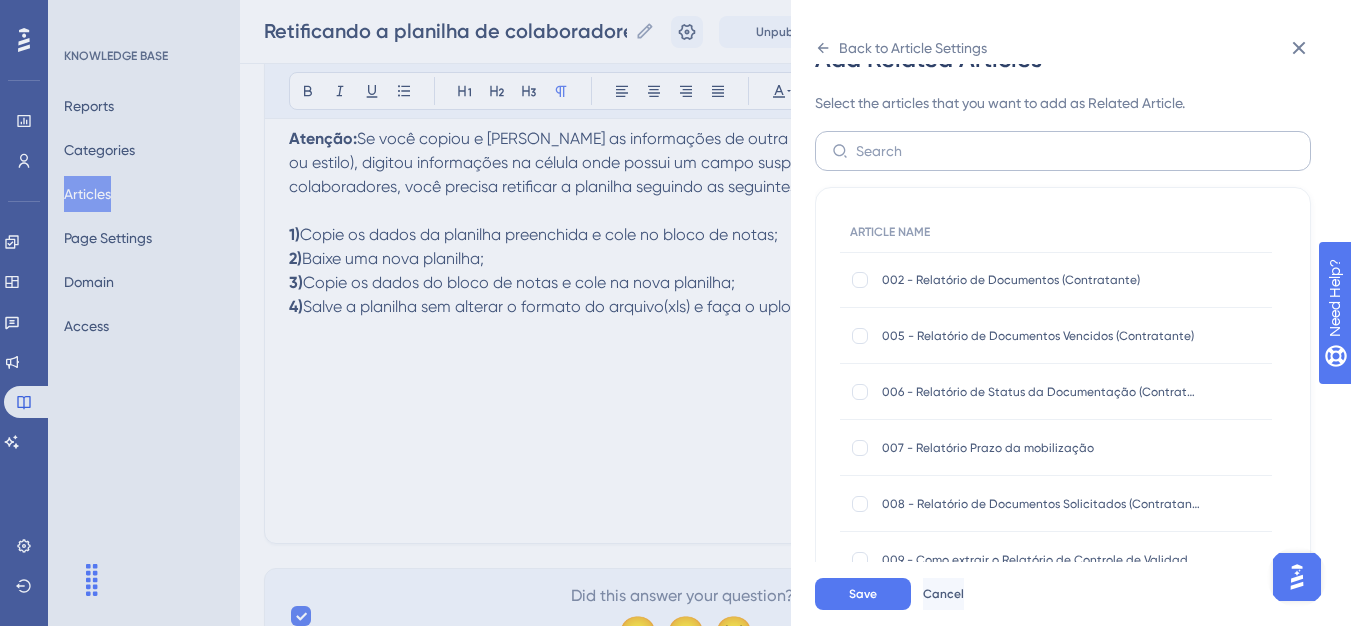 click at bounding box center (1063, 151) 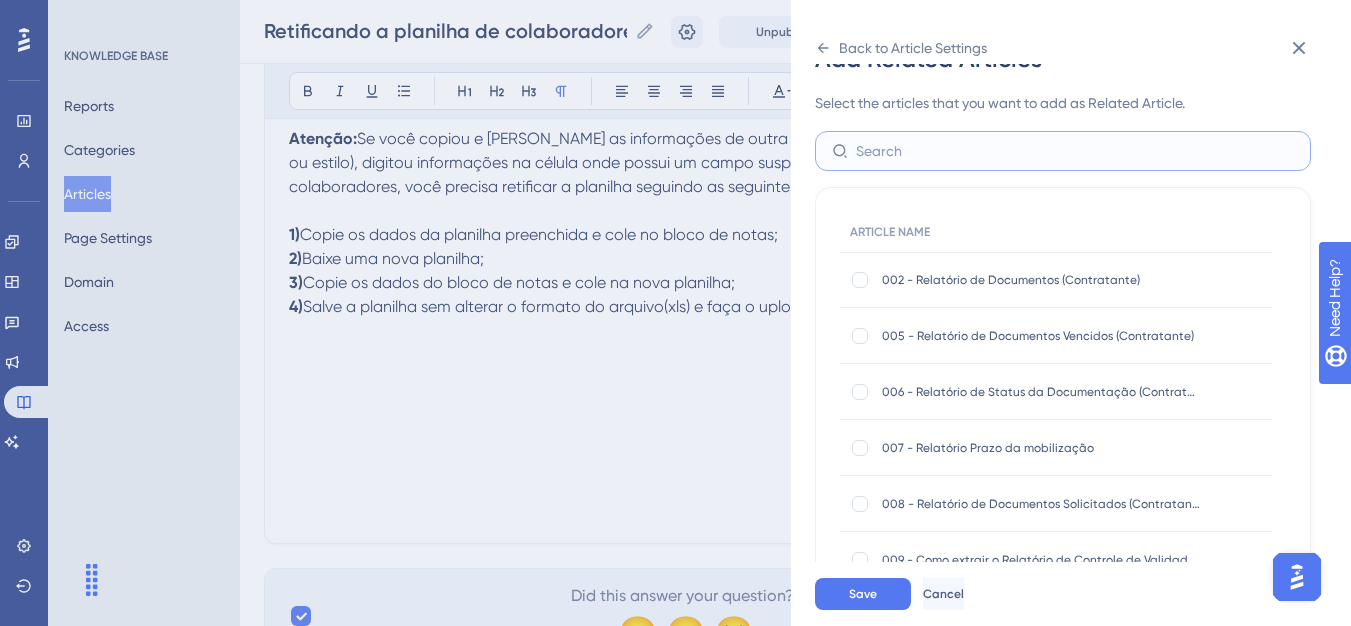 click at bounding box center (1075, 151) 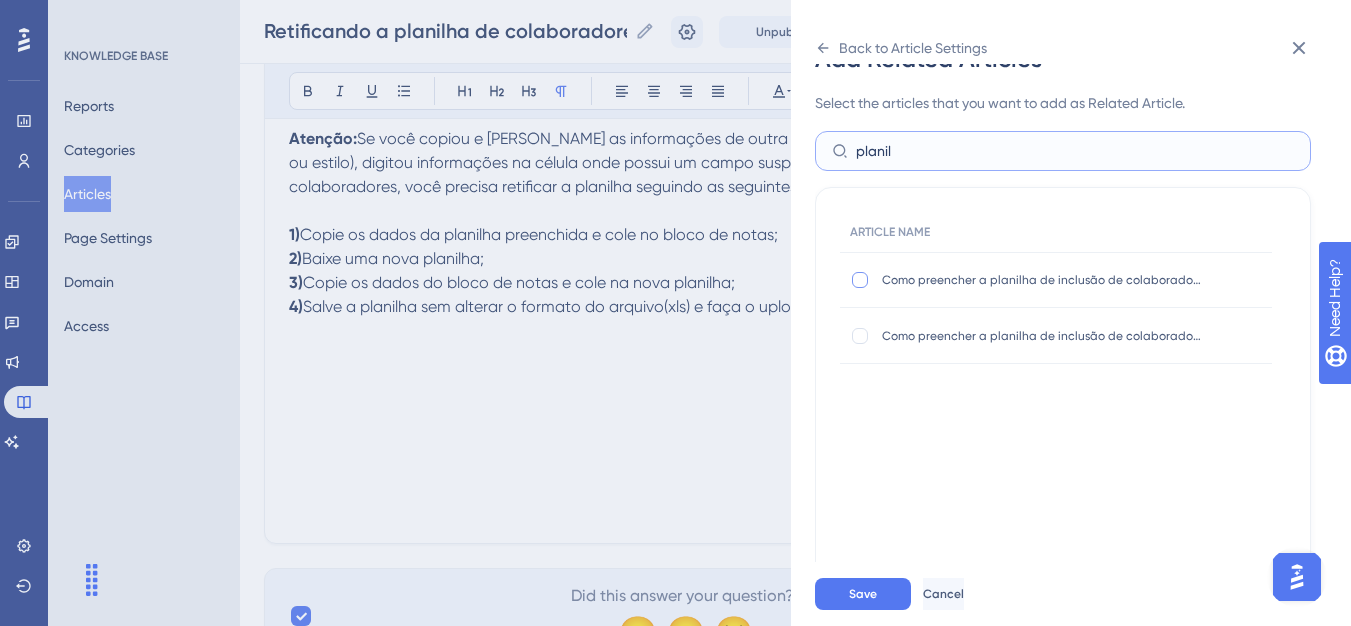 type on "planil" 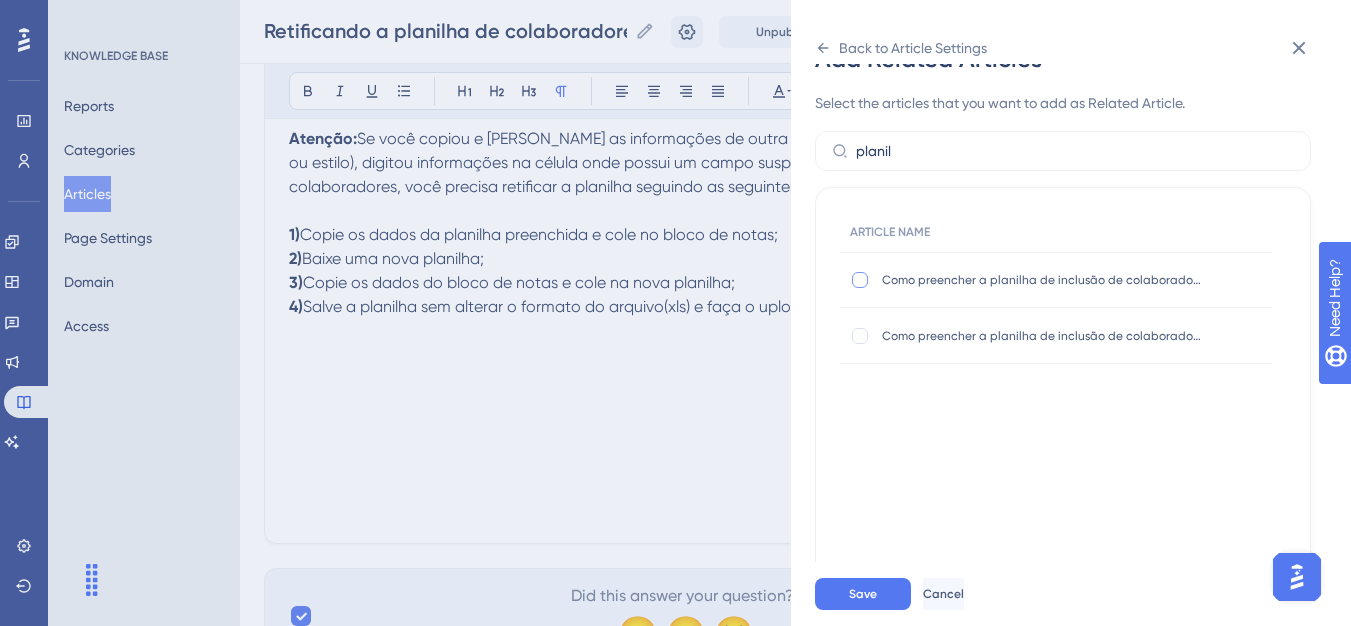 click at bounding box center [860, 280] 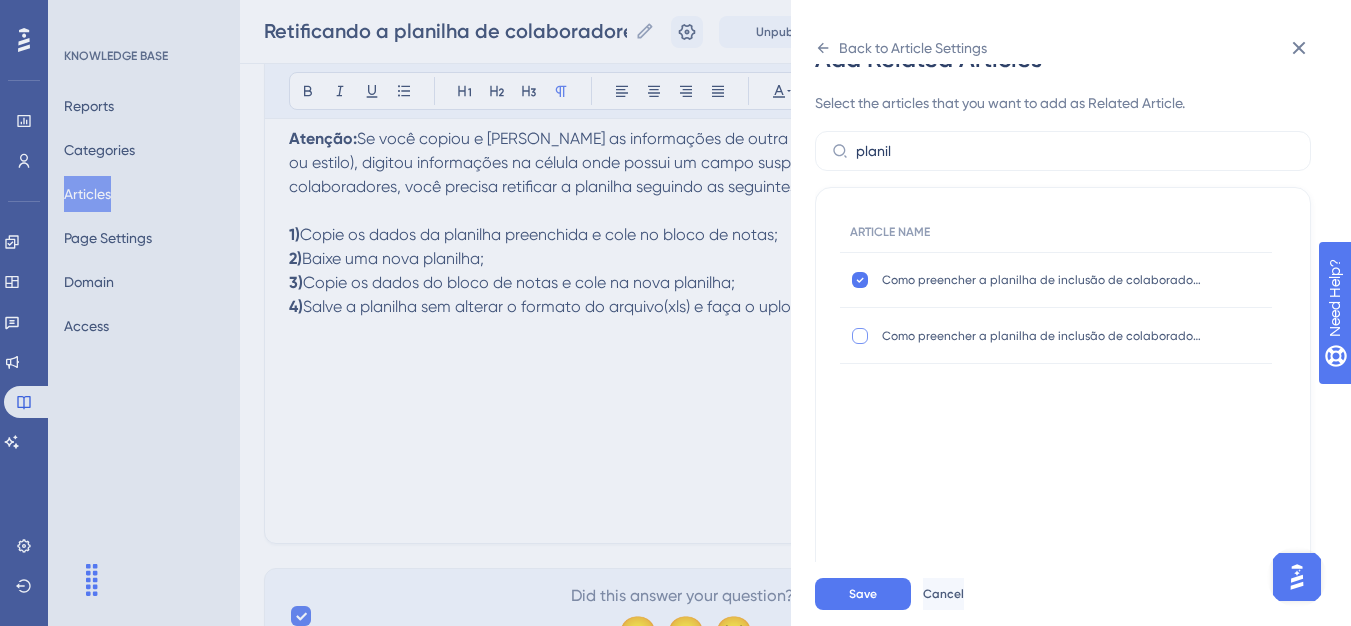 click at bounding box center [860, 336] 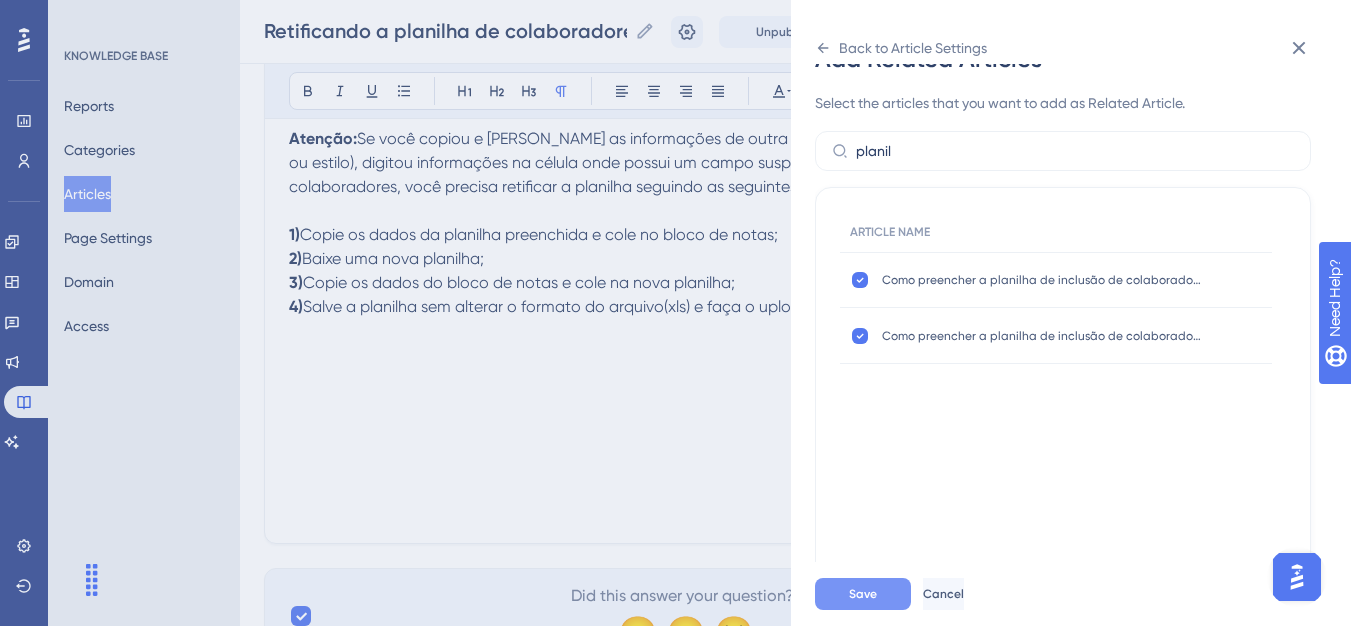 click on "Save" at bounding box center [863, 594] 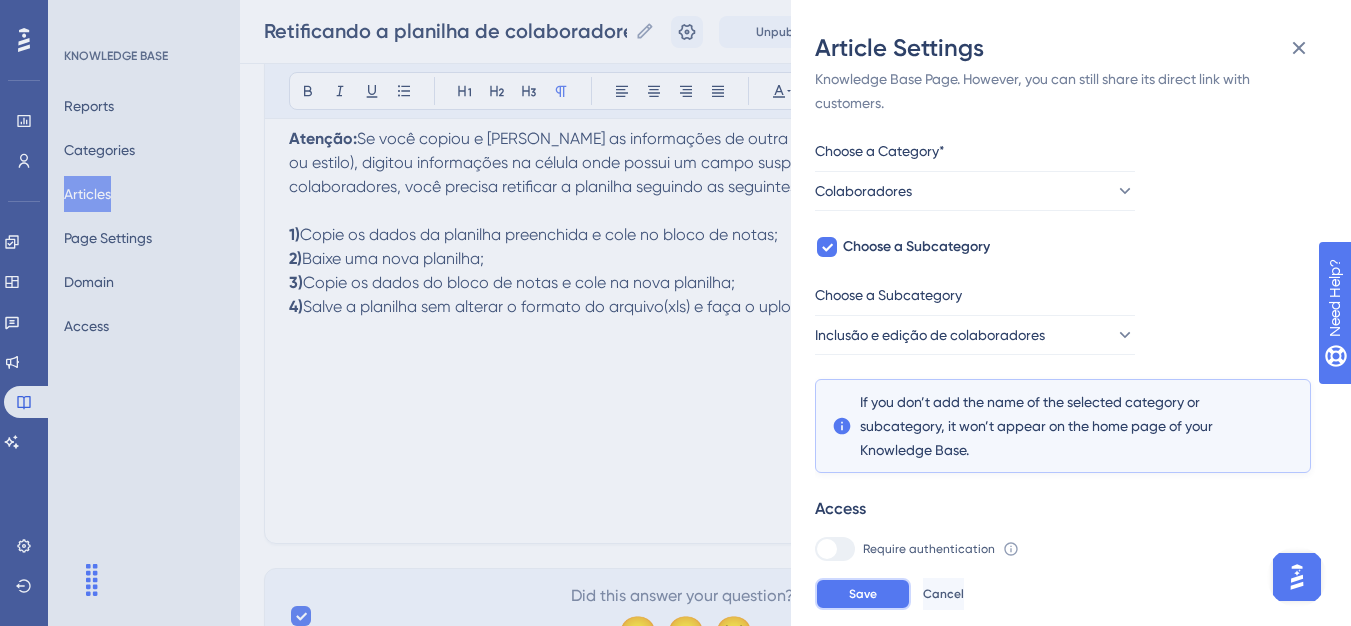 click on "Save" at bounding box center [863, 594] 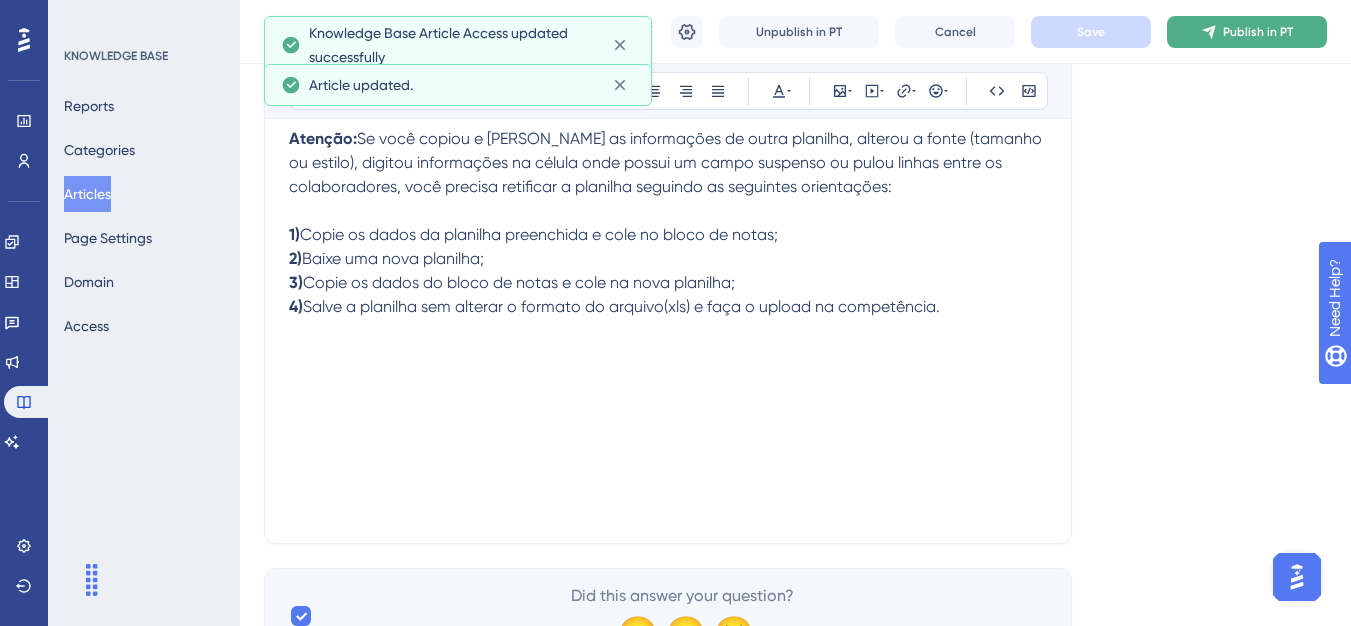 click on "Publish in PT" at bounding box center (1247, 32) 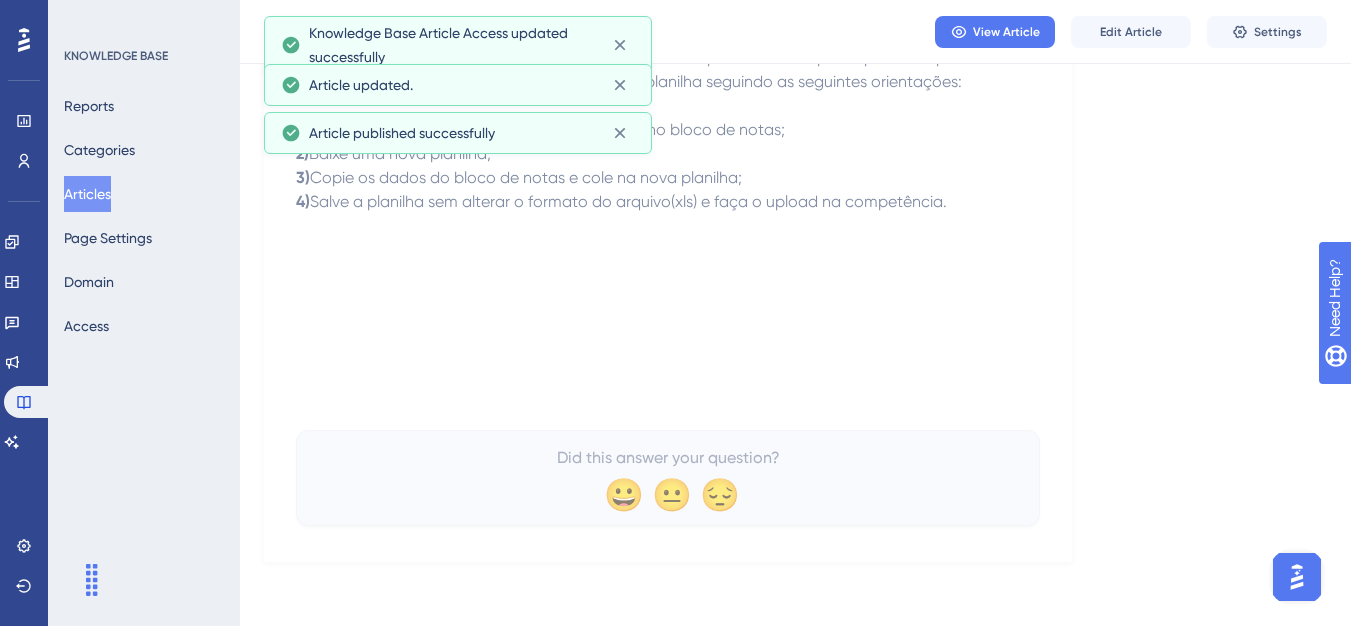 click on "Articles" at bounding box center (87, 194) 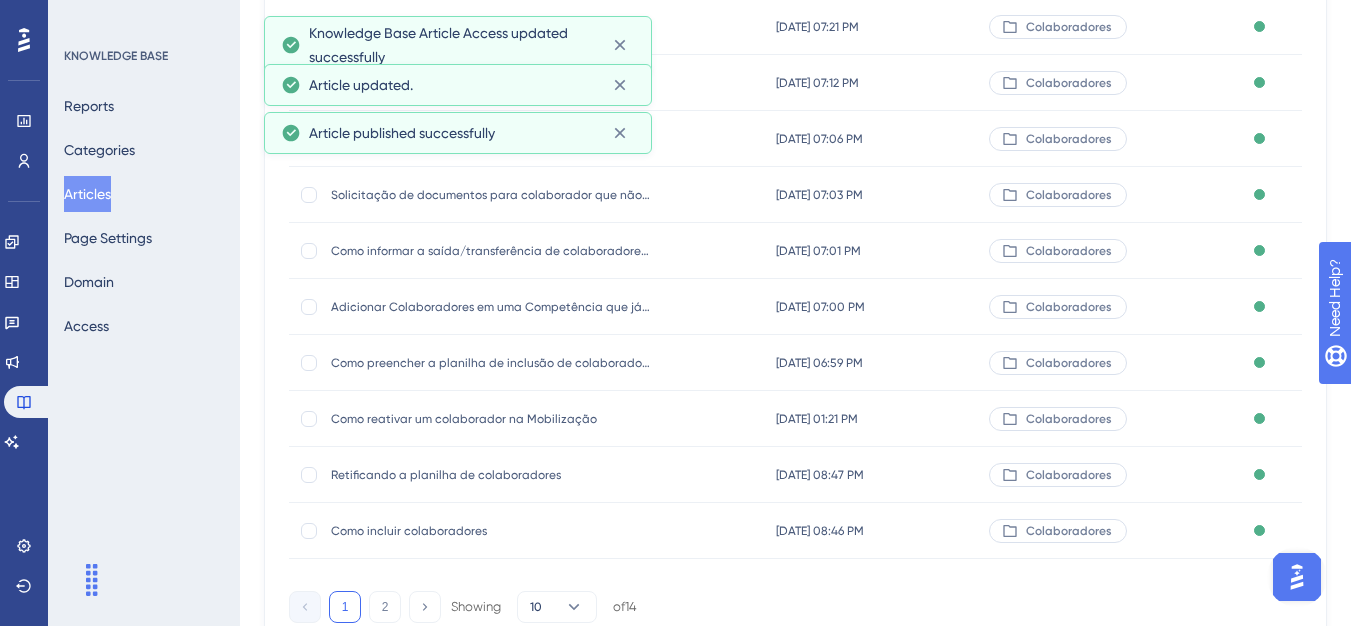 scroll, scrollTop: 0, scrollLeft: 0, axis: both 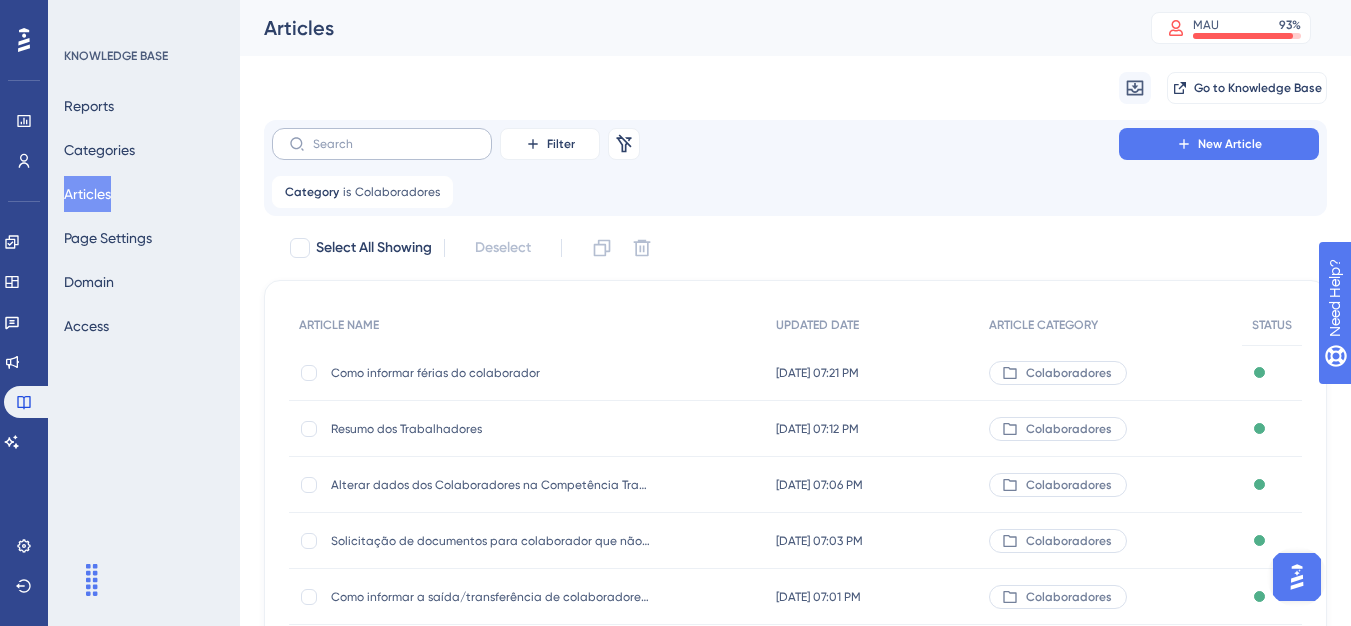click at bounding box center [382, 144] 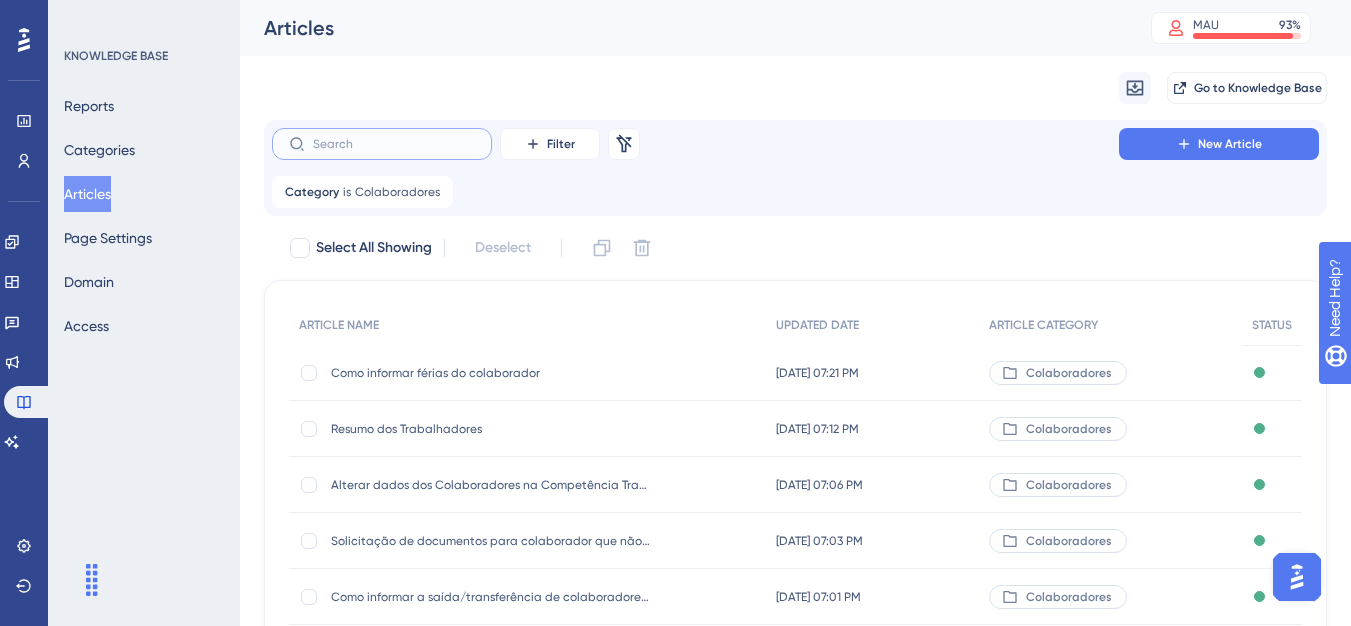 click at bounding box center (394, 144) 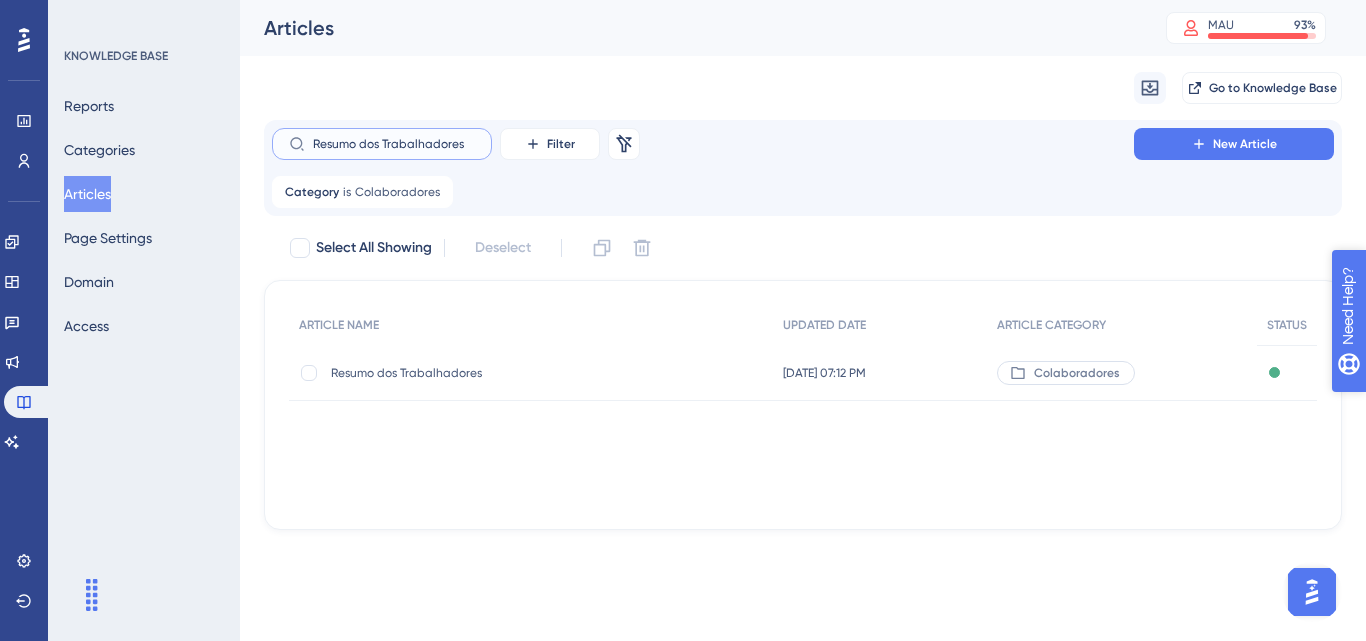 type on "Resumo dos Trabalhadores" 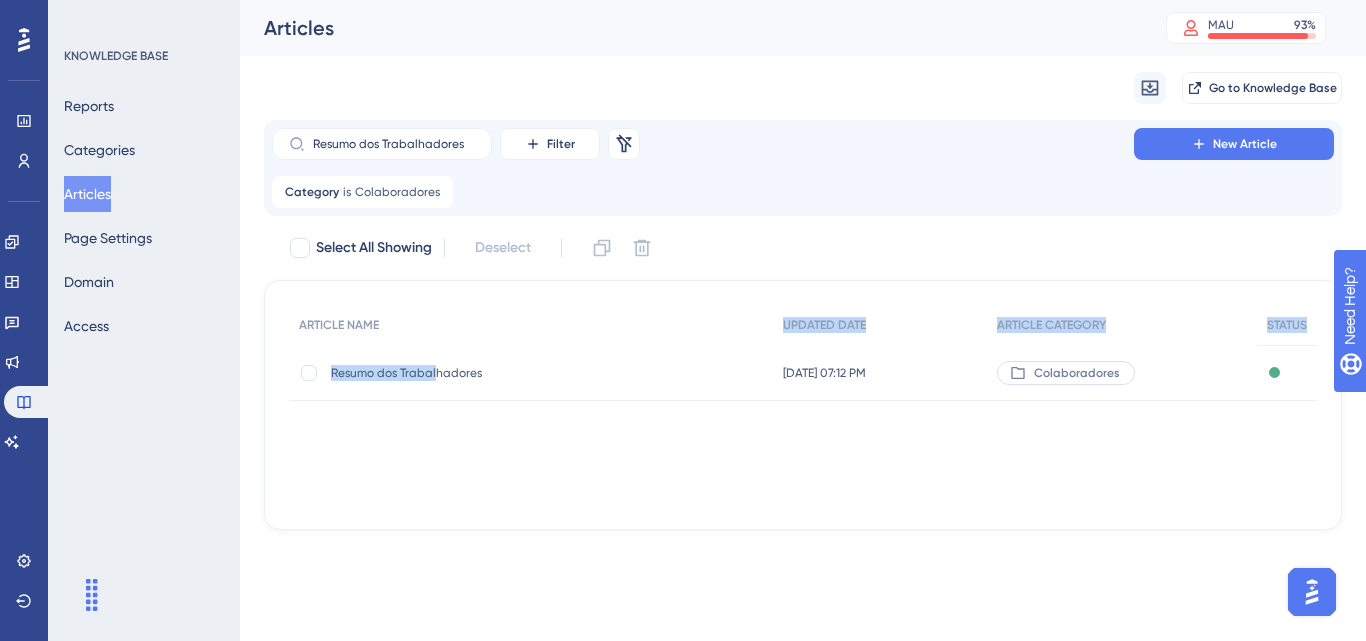 drag, startPoint x: 125, startPoint y: 14, endPoint x: 437, endPoint y: 371, distance: 474.1234 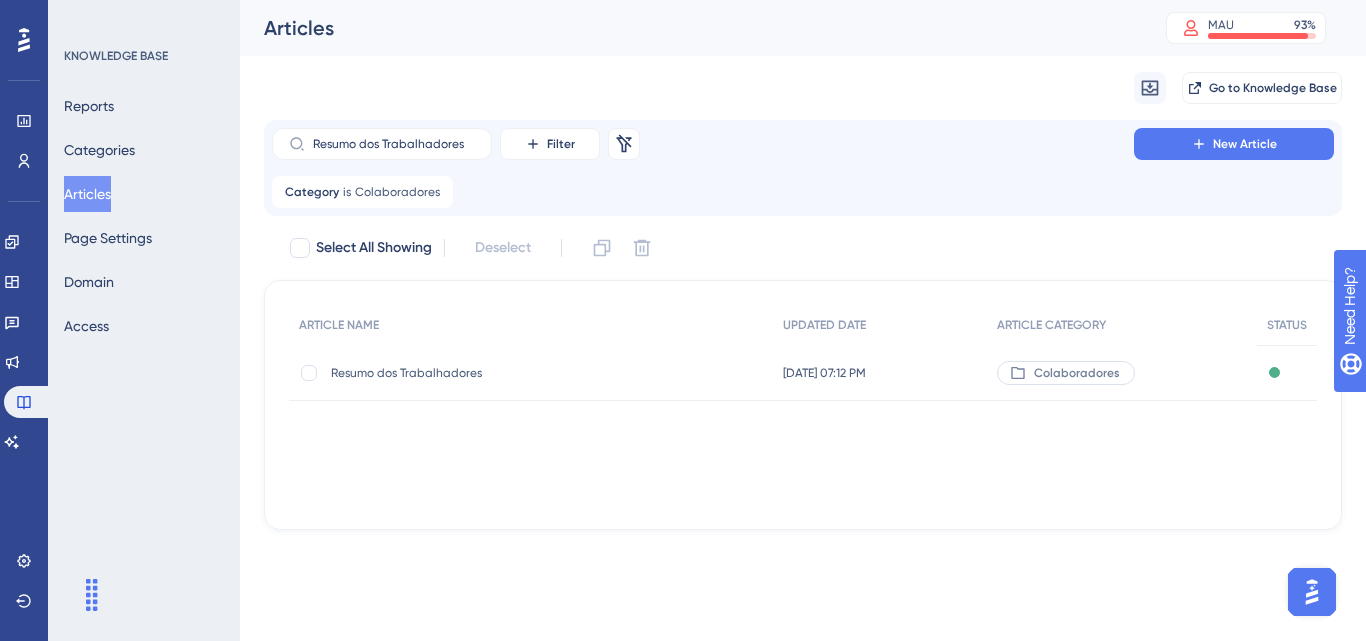click on "Resumo dos Trabalhadores" at bounding box center (491, 373) 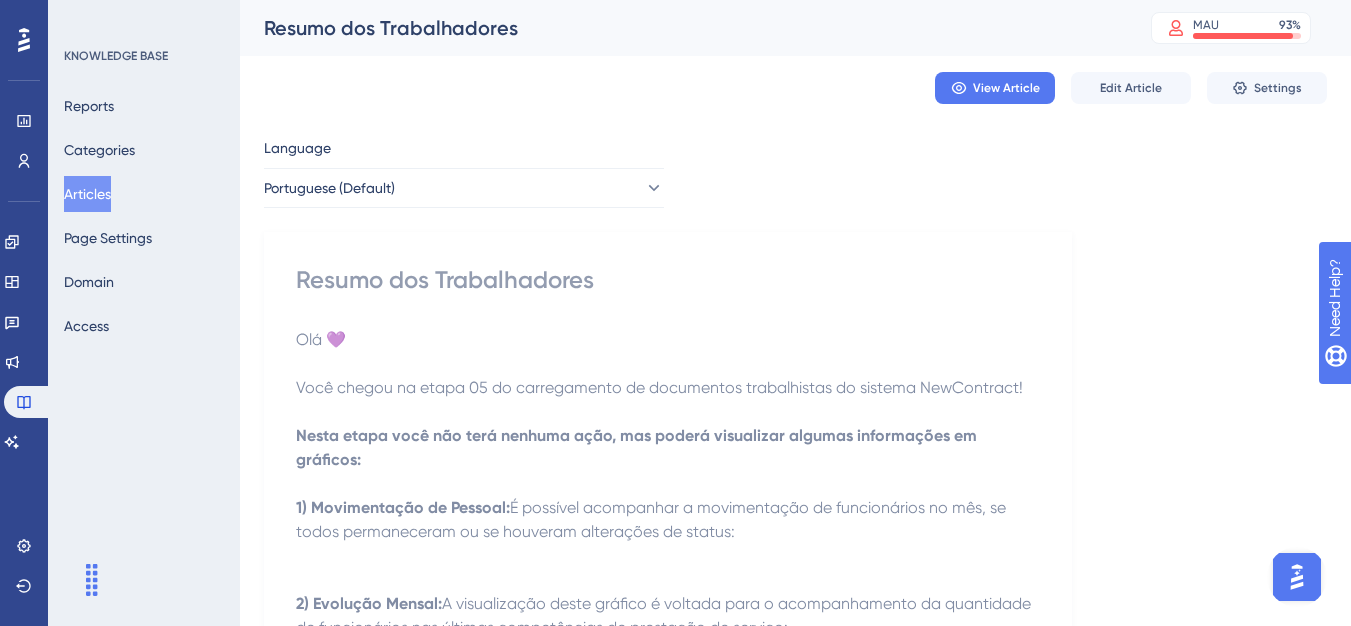scroll, scrollTop: 100, scrollLeft: 0, axis: vertical 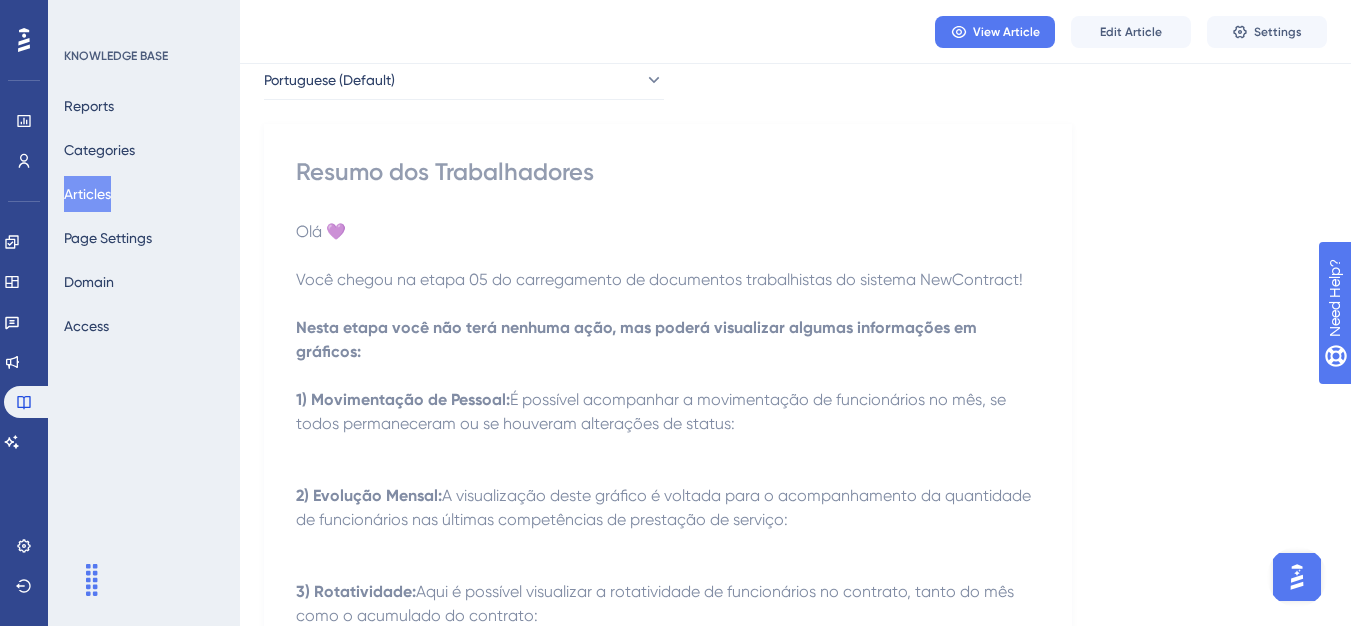 click on "View Article Edit Article Settings" at bounding box center (795, 32) 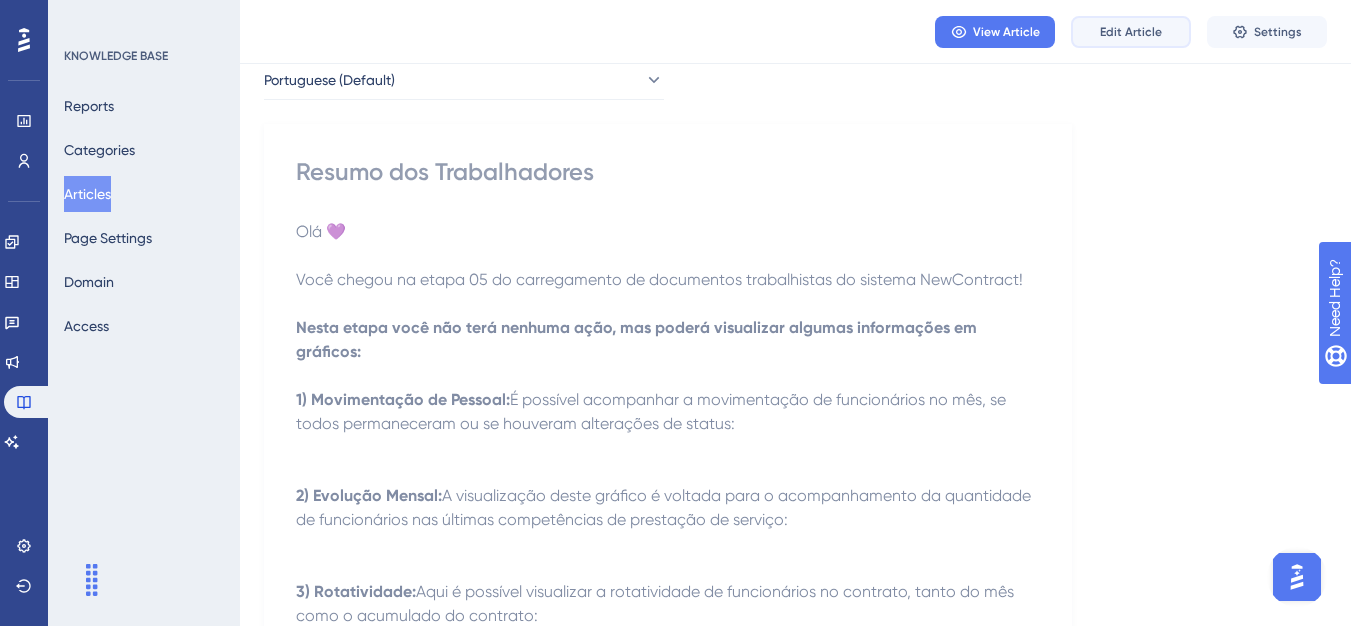 click on "Edit Article" at bounding box center [1131, 32] 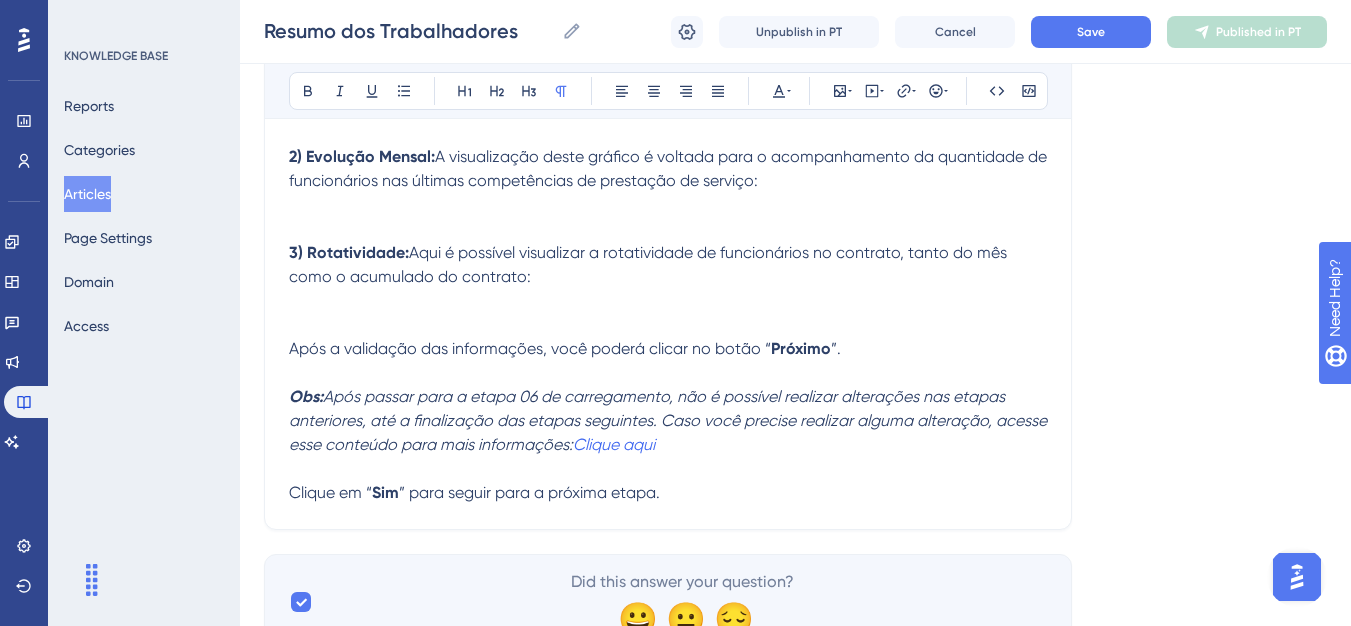 scroll, scrollTop: 608, scrollLeft: 0, axis: vertical 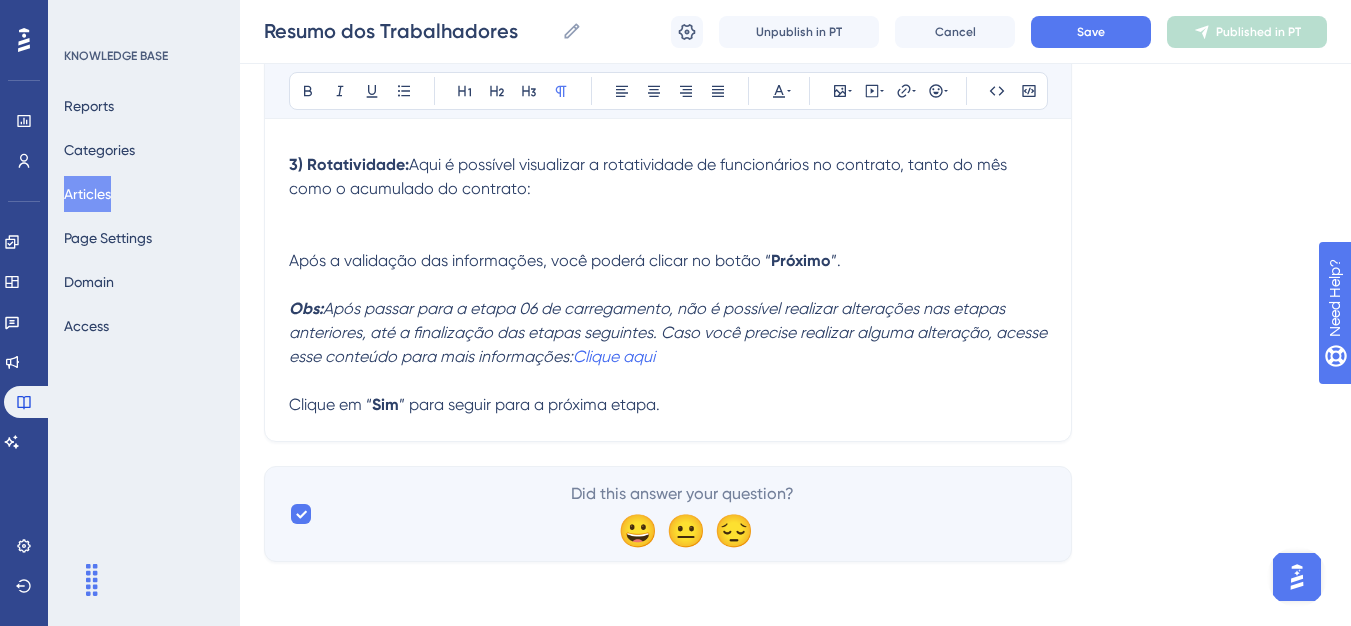 click at bounding box center [668, 381] 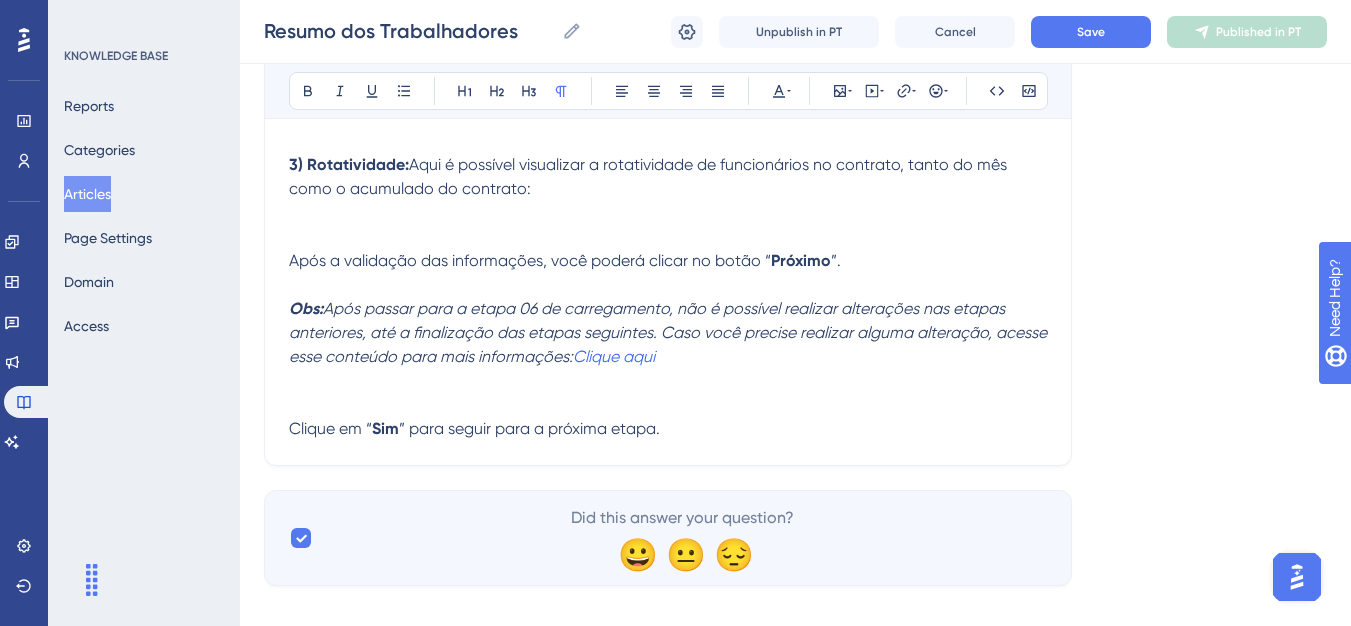 click on "Bold Italic Underline Bullet Point Heading 1 Heading 2 Heading 3 Normal Align Left Align Center Align Right Align Justify Text Color Insert Image Embed Video Hyperlink Emojis Code Code Block" at bounding box center (668, 91) 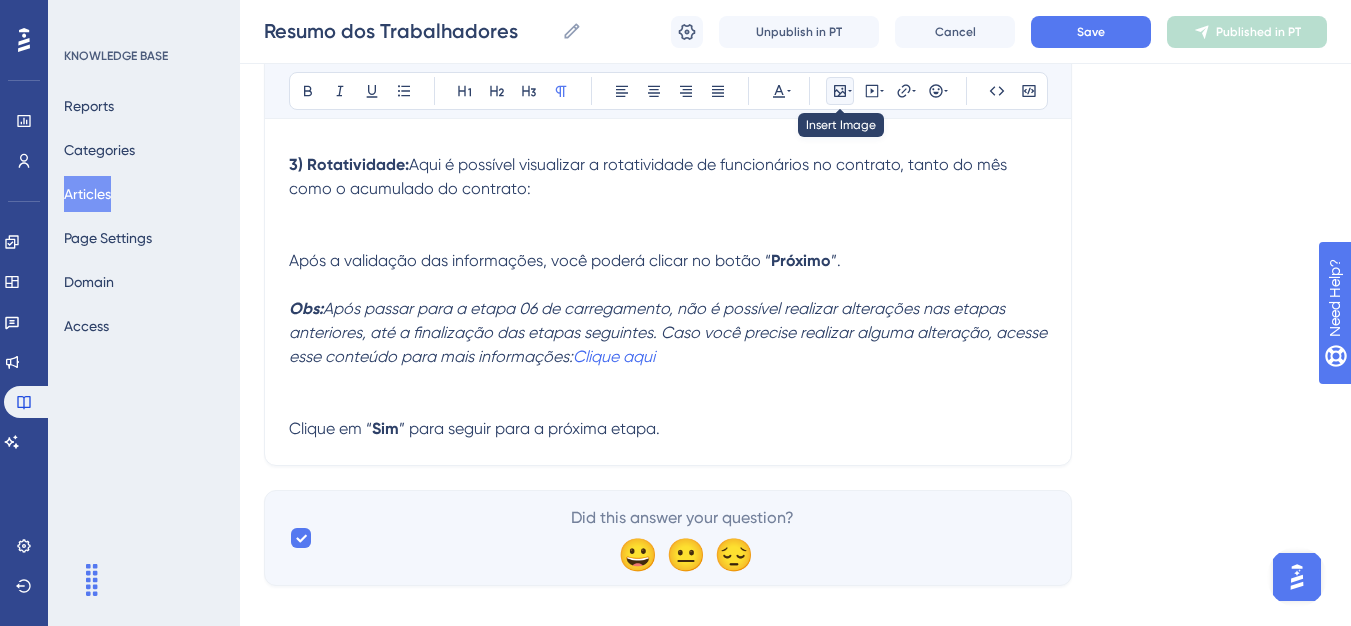 click 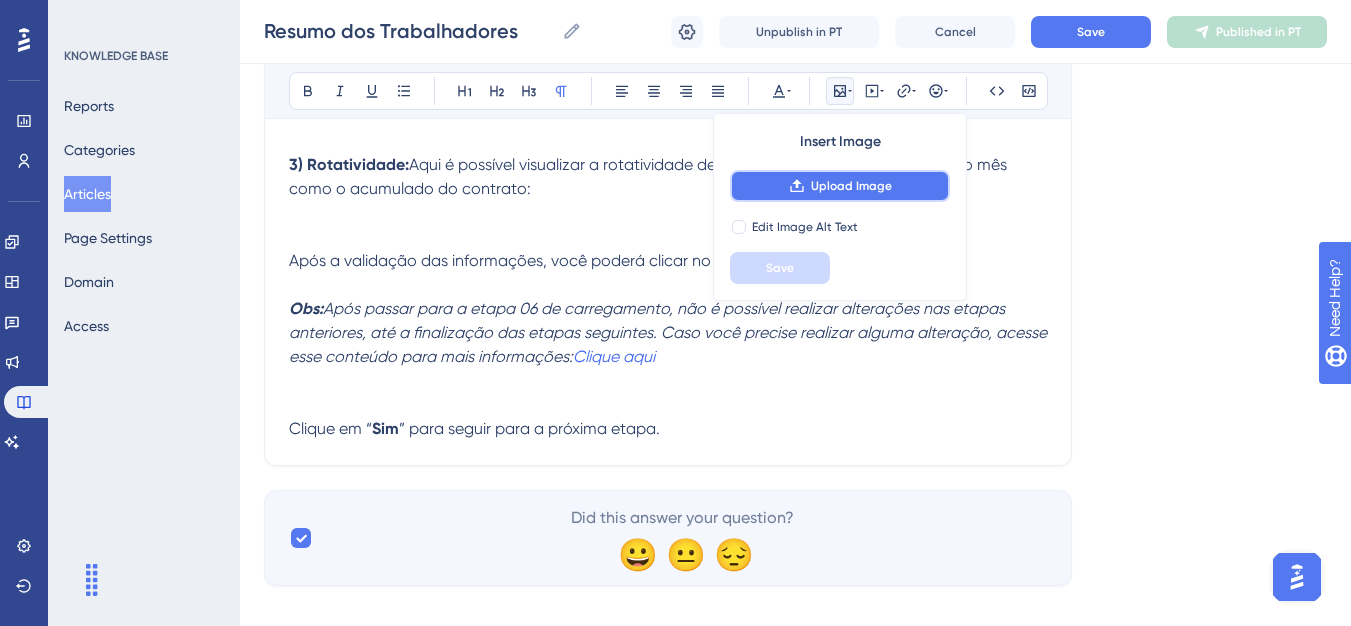 click on "Upload Image" at bounding box center (851, 186) 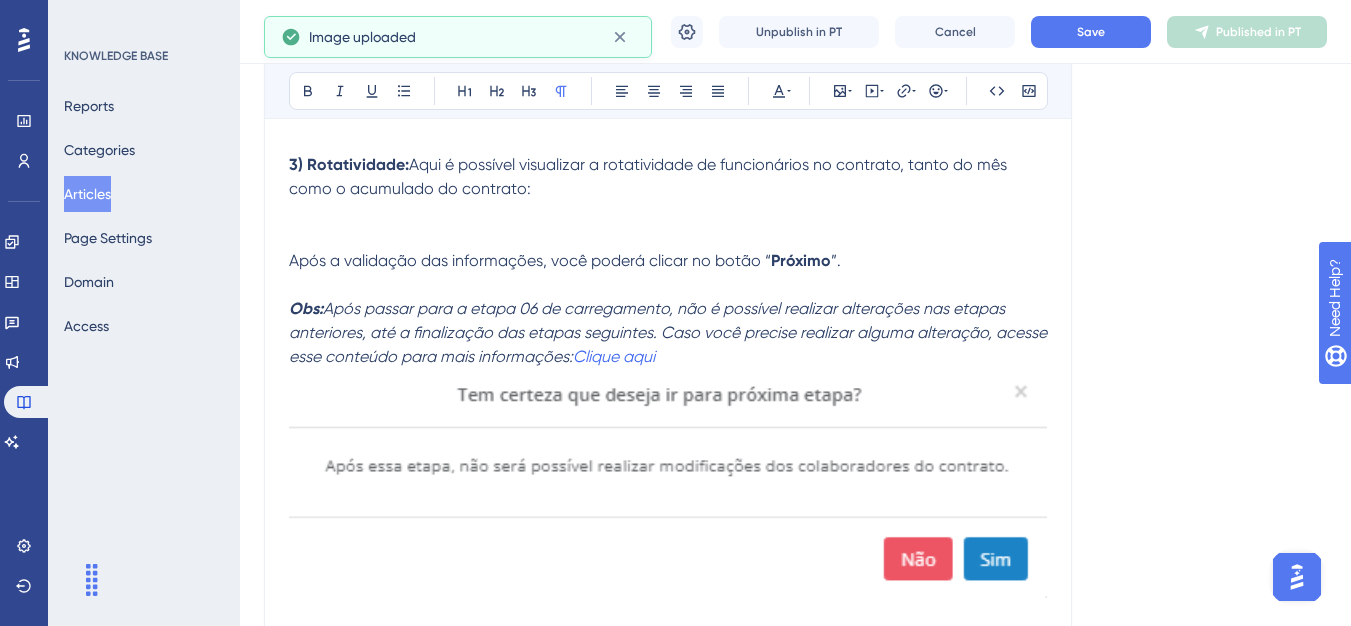 click at bounding box center [668, 483] 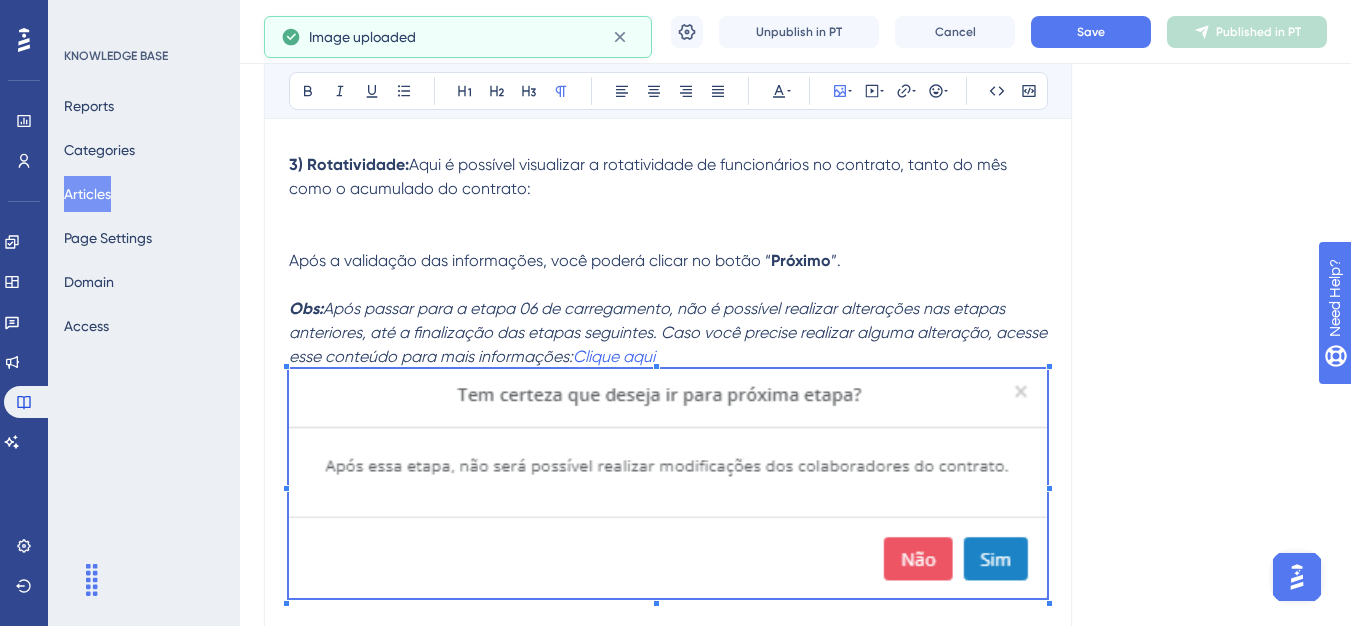 click at bounding box center [668, 483] 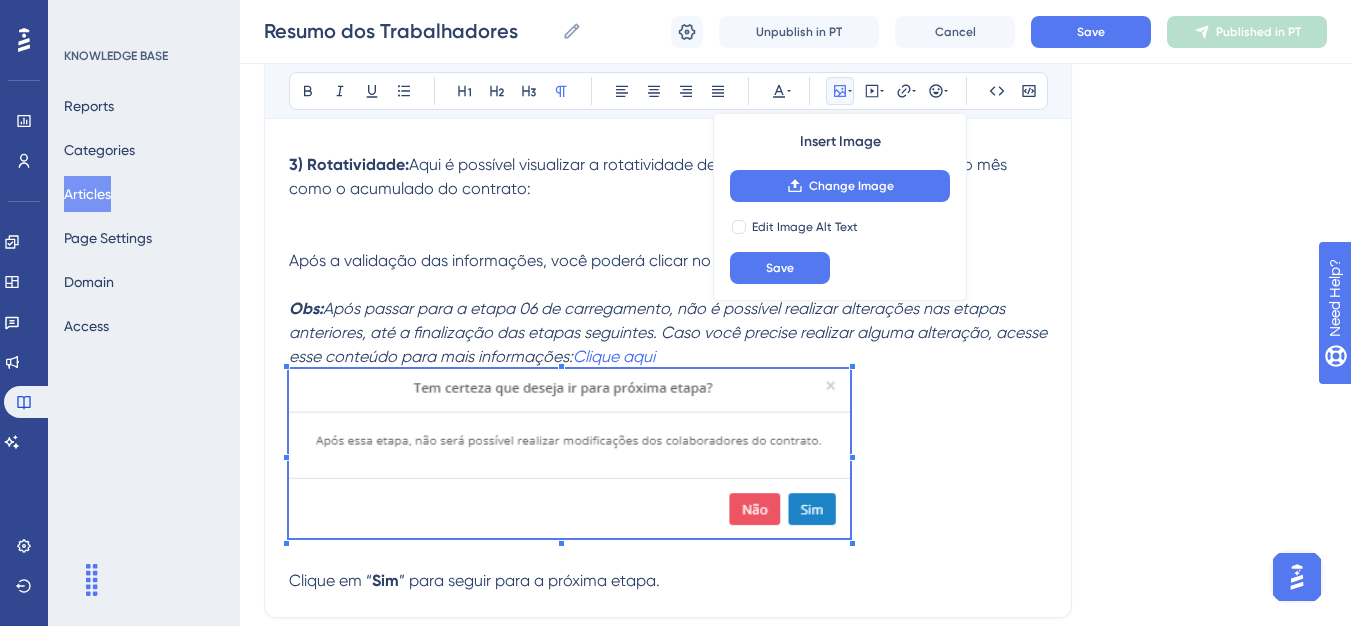 click on "Olá 💜 Você chegou na etapa 05 do carregamento de documentos trabalhistas do sistema NewContract! Nesta etapa você não terá nenhuma ação, mas poderá visualizar algumas informações em gráficos: 1)   Movimentação de Pessoal:  É possível acompanhar a movimentação de funcionários no mês, se todos permaneceram ou se houveram alterações de status: 2)   Evolução Mensal:  A visualização deste gráfico é voltada para o acompanhamento da quantidade de funcionários nas últimas competências de prestação de serviço:   3)   Rotatividade:  Aqui é possível visualizar a rotatividade de funcionários no contrato, tanto do mês como o acumulado do contrato: Após a validação das informações, você poderá clicar no botão “ Próximo ”. Obs: Clique aqui Clique em “ Sim ” para seguir para a próxima etapa." at bounding box center [668, 205] 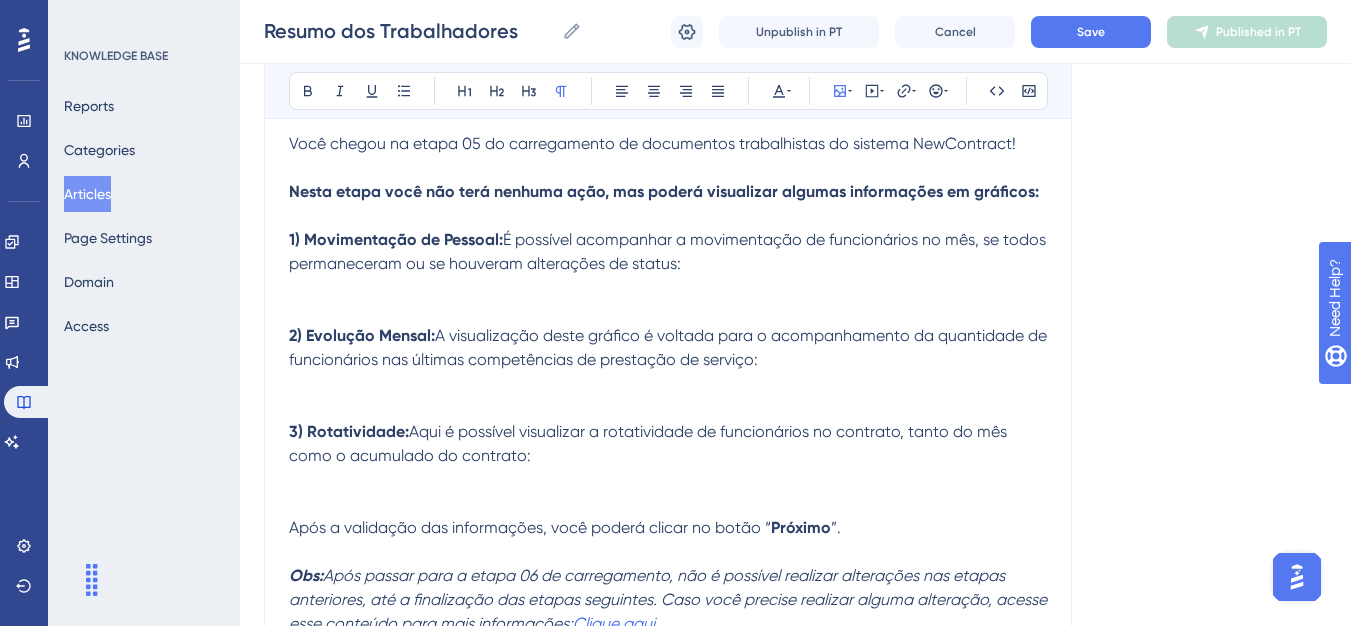 scroll, scrollTop: 308, scrollLeft: 0, axis: vertical 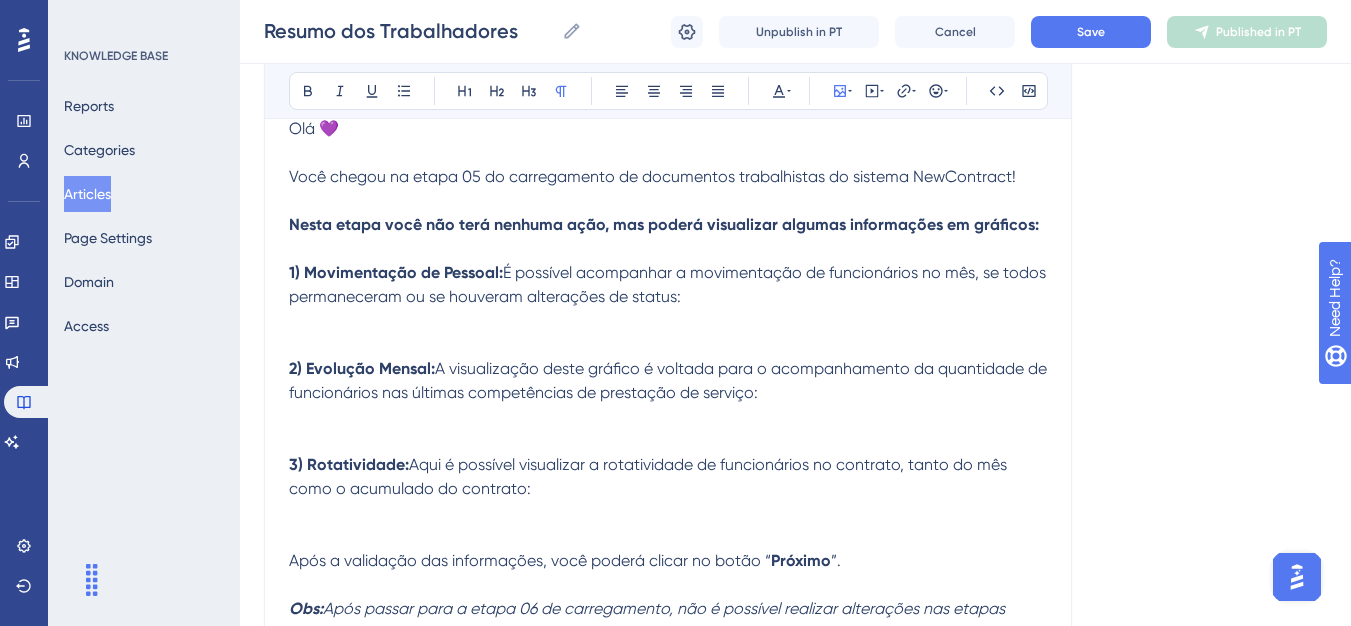 click at bounding box center [668, 333] 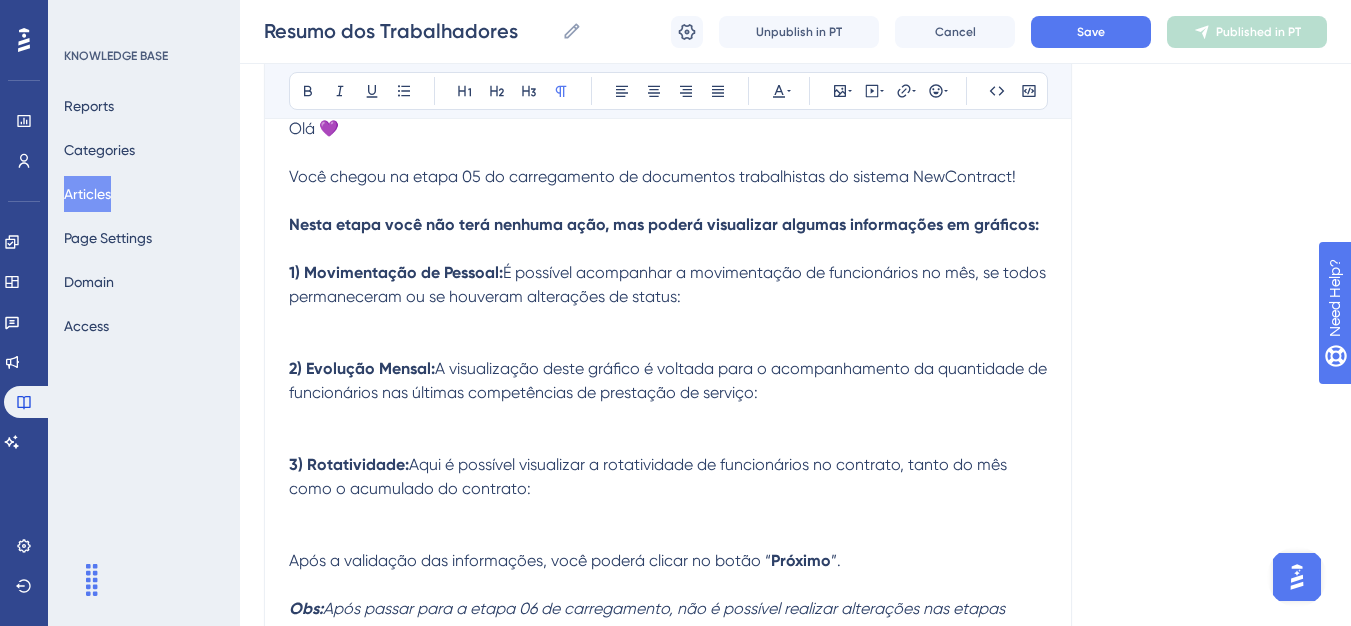 click at bounding box center (668, 525) 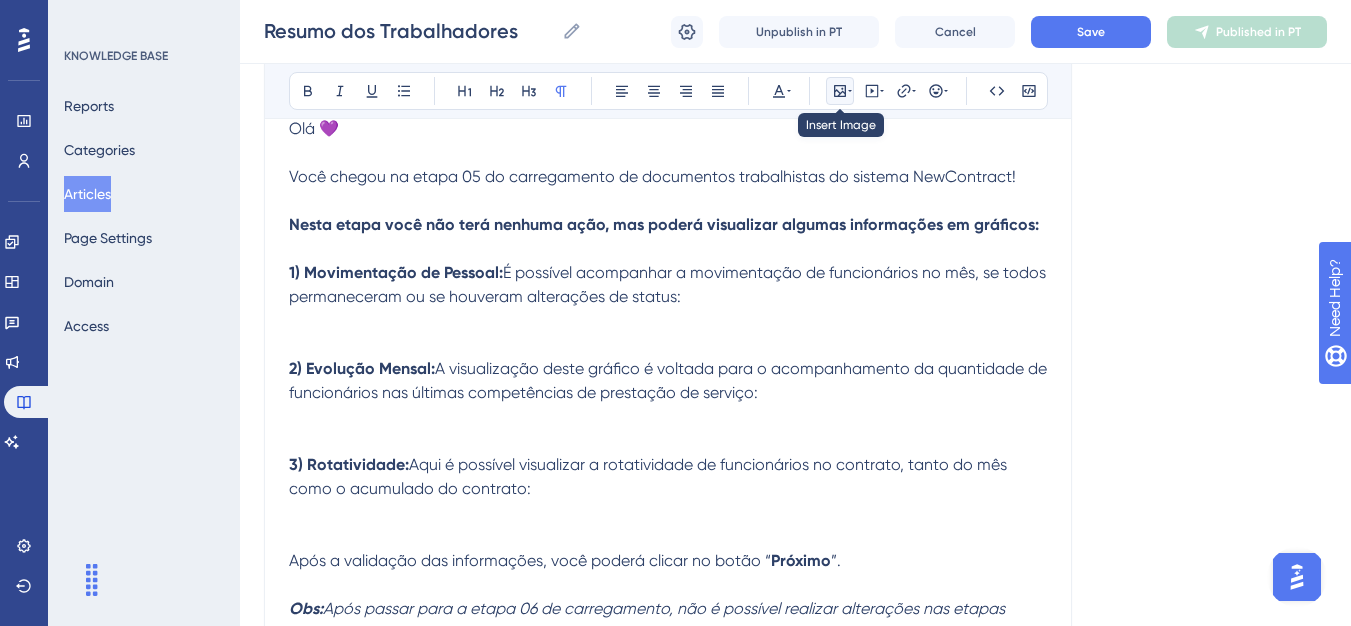 click at bounding box center (840, 91) 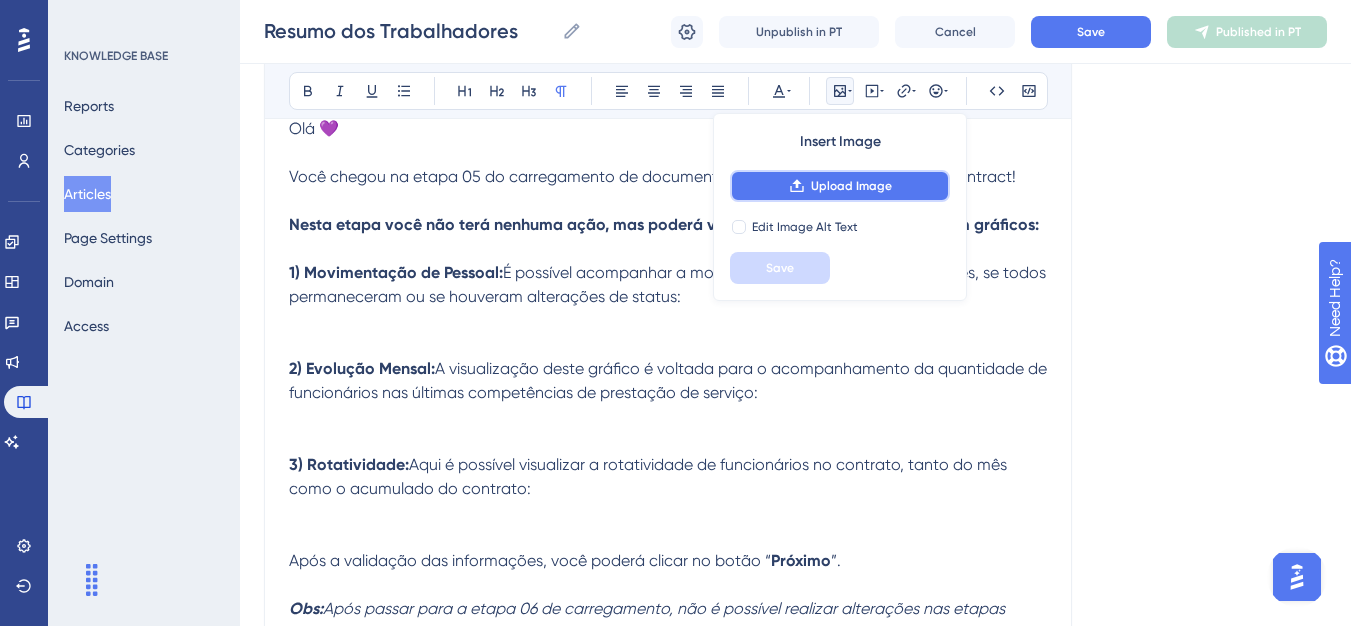 click on "Upload Image" at bounding box center [851, 186] 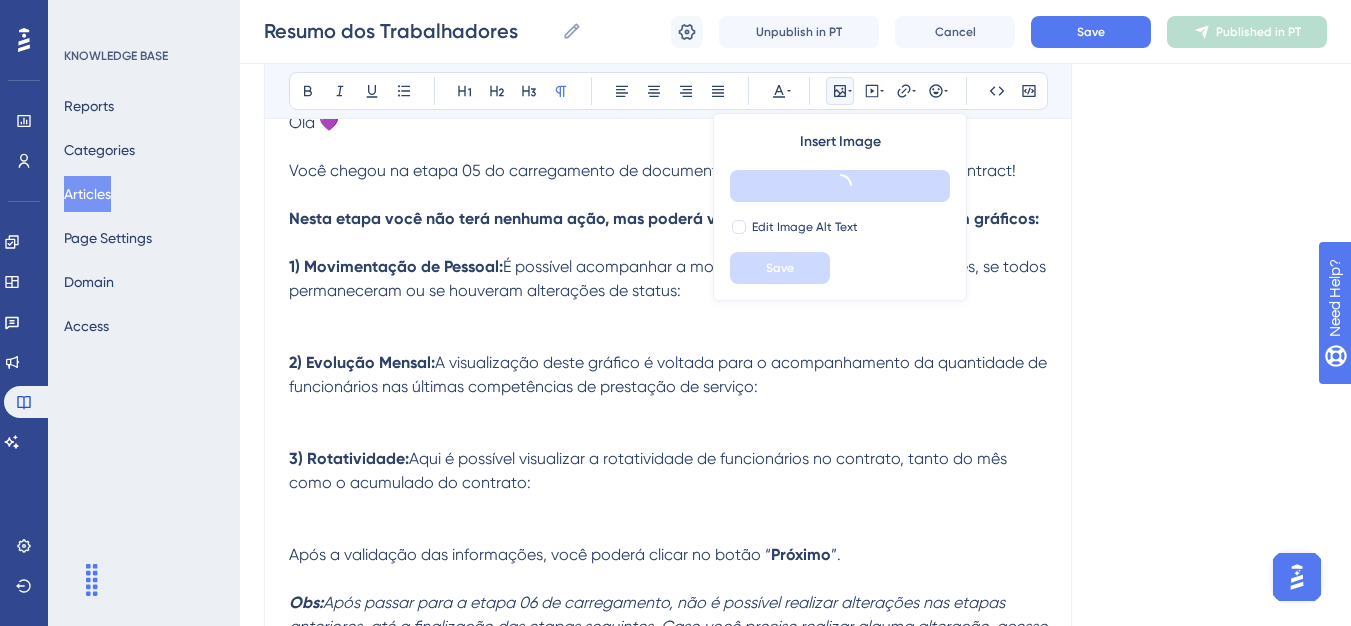 scroll, scrollTop: 508, scrollLeft: 0, axis: vertical 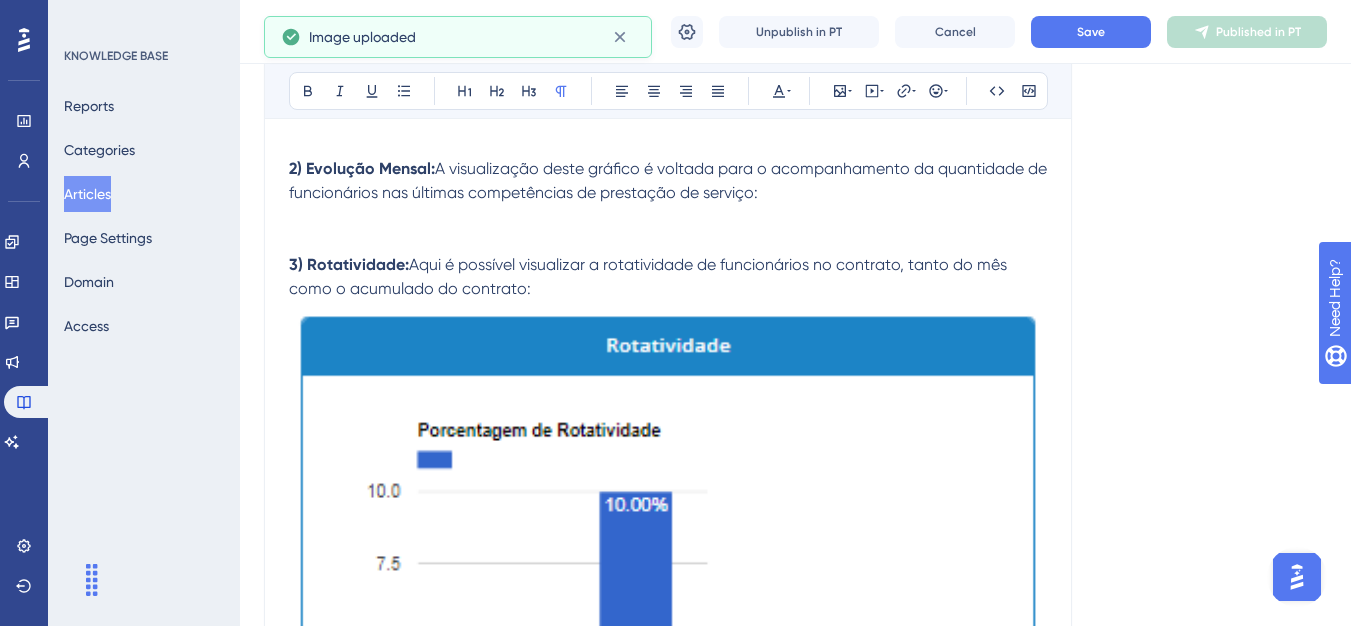 click at bounding box center [668, 605] 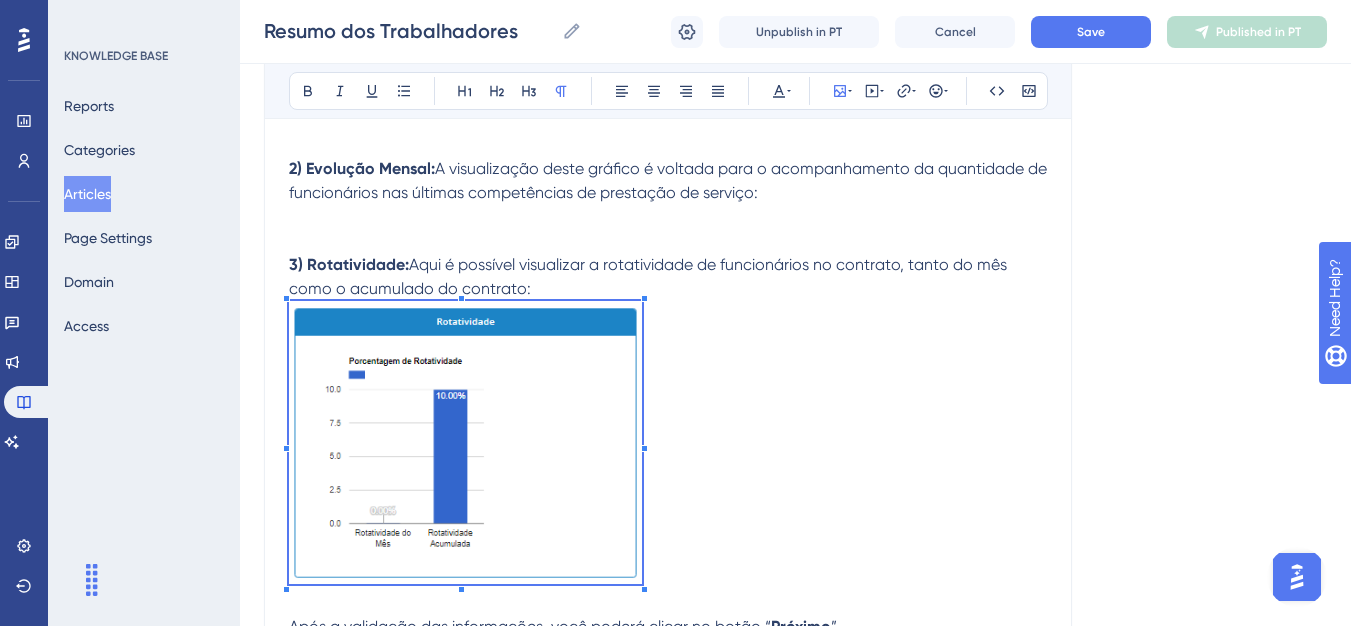 click on "Performance Users Engagement Widgets Feedback Product Updates Knowledge Base AI Assistant Settings Logout KNOWLEDGE BASE Reports Categories Articles Page Settings Domain Access Resumo dos Trabalhadores MAU 93 % Click to see add-on and upgrade options Resumo dos Trabalhadores Resumo dos Trabalhadores Unpublish in PT Cancel Save Published in PT Language Portuguese (Default) Resumo dos Trabalhadores Bold Italic Underline Bullet Point Heading 1 Heading 2 Heading 3 Normal Align Left Align Center Align Right Align Justify Text Color Insert Image Embed Video Hyperlink Emojis Code Code Block Olá 💜 Você chegou na etapa 05 do carregamento de documentos trabalhistas do sistema NewContract! Nesta etapa você não terá nenhuma ação, mas poderá visualizar algumas informações em gráficos: 1)   Movimentação de Pessoal:  É possível acompanhar a movimentação de funcionários no mês, se todos permaneceram ou se houveram alterações de status: 2)     3)" at bounding box center [675, -508] 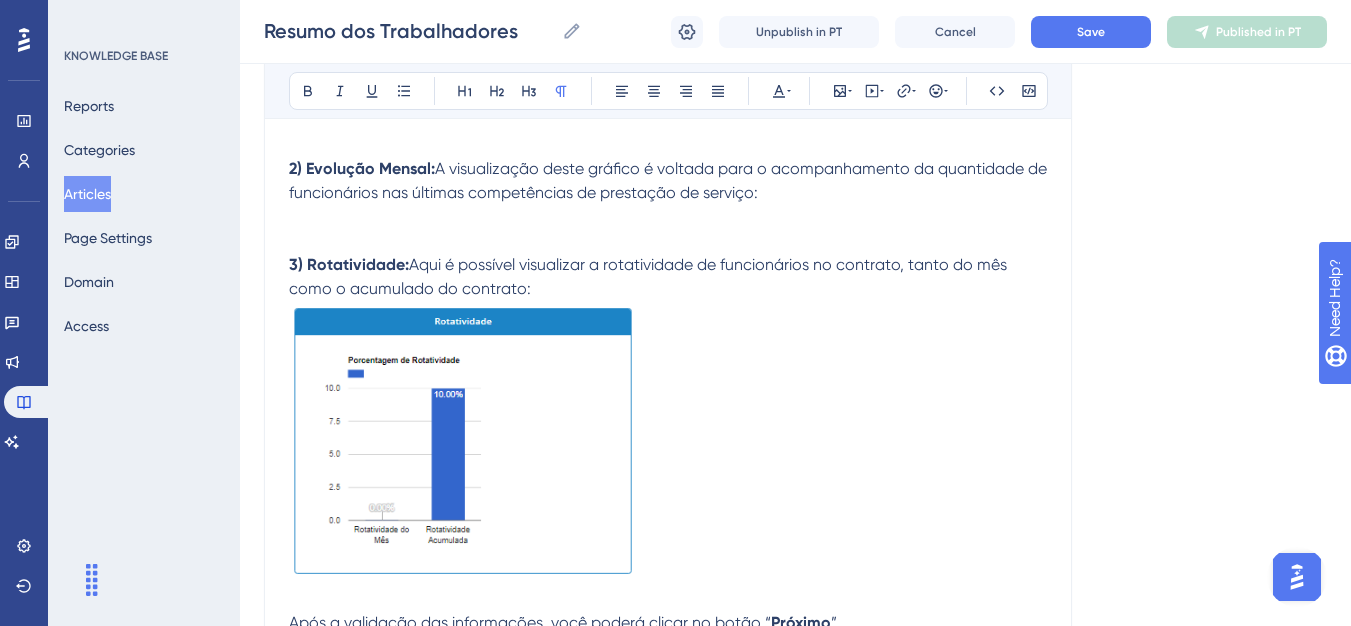 click at bounding box center (668, 217) 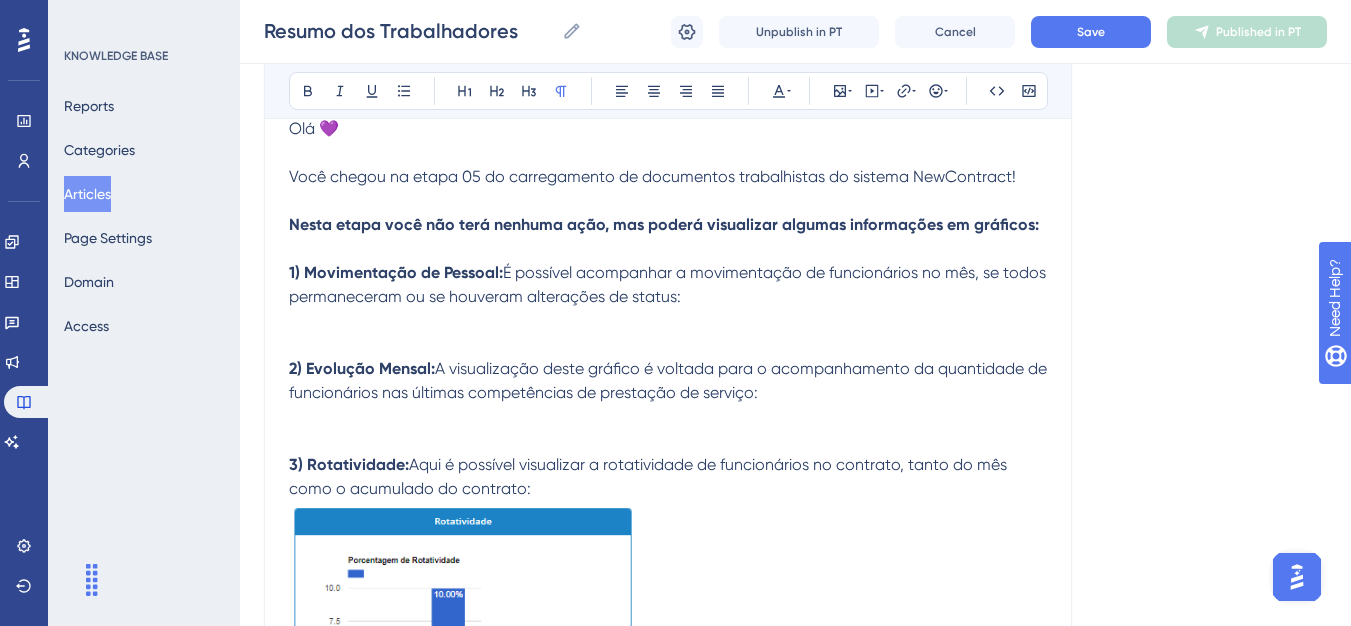 click at bounding box center [668, 417] 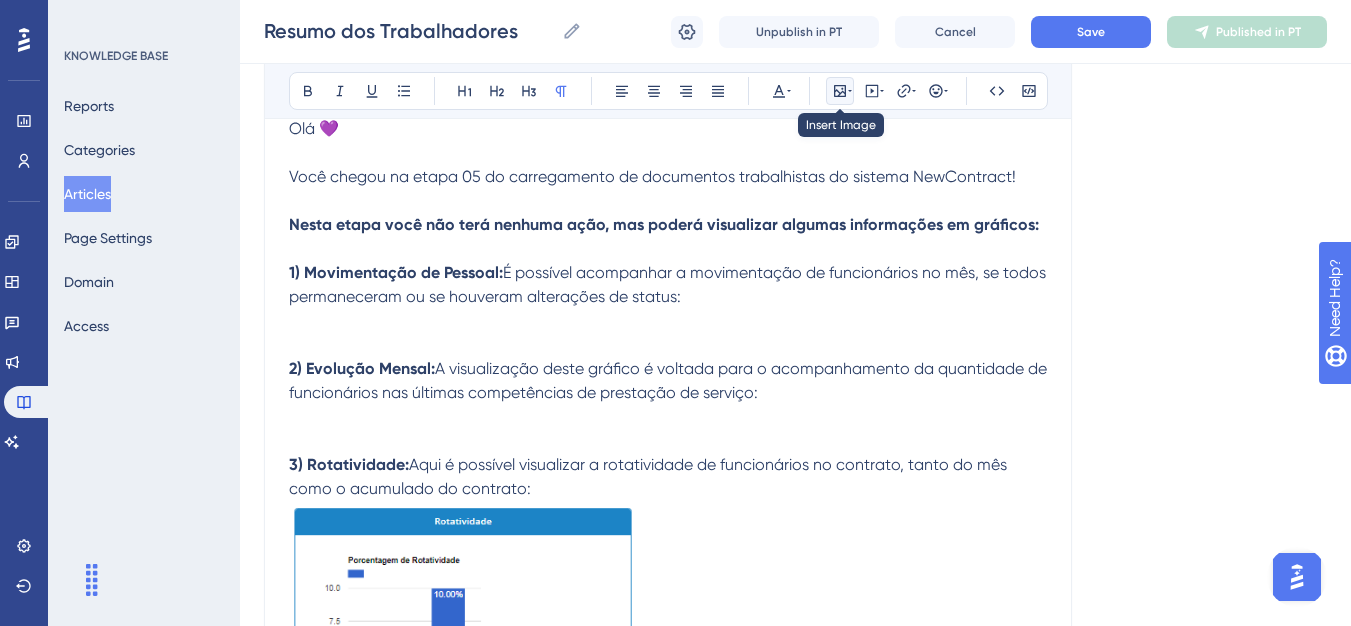 click at bounding box center [840, 91] 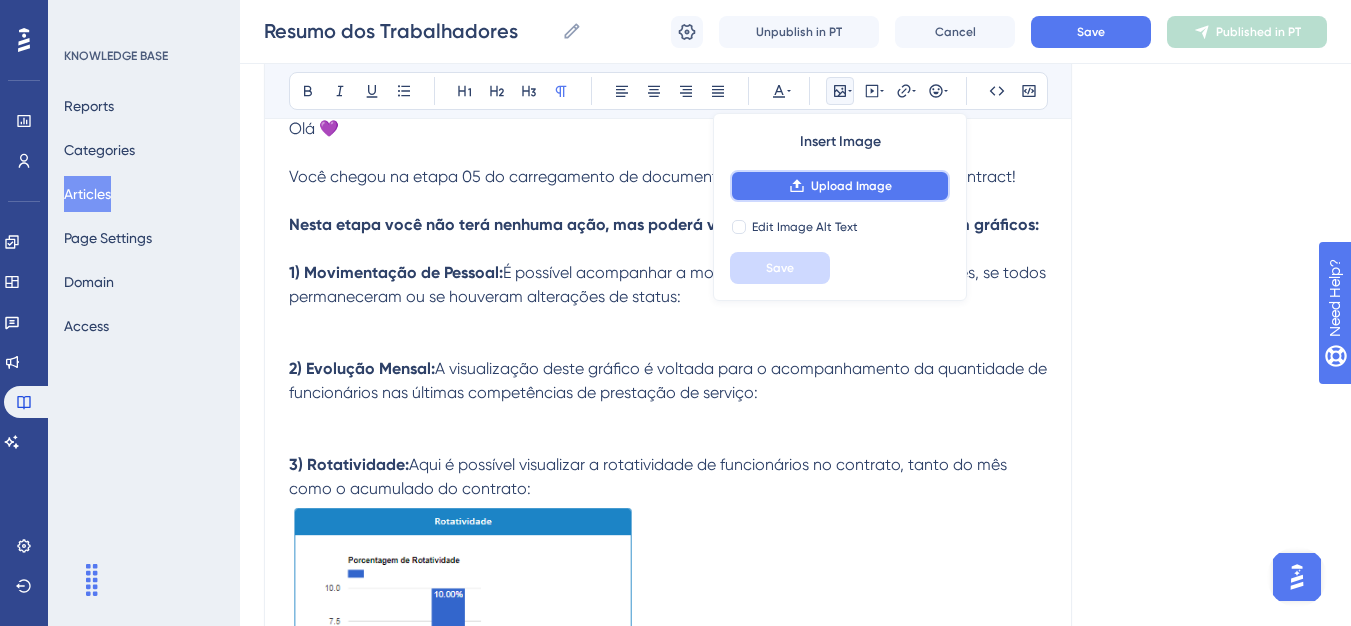 click on "Upload Image" at bounding box center (851, 186) 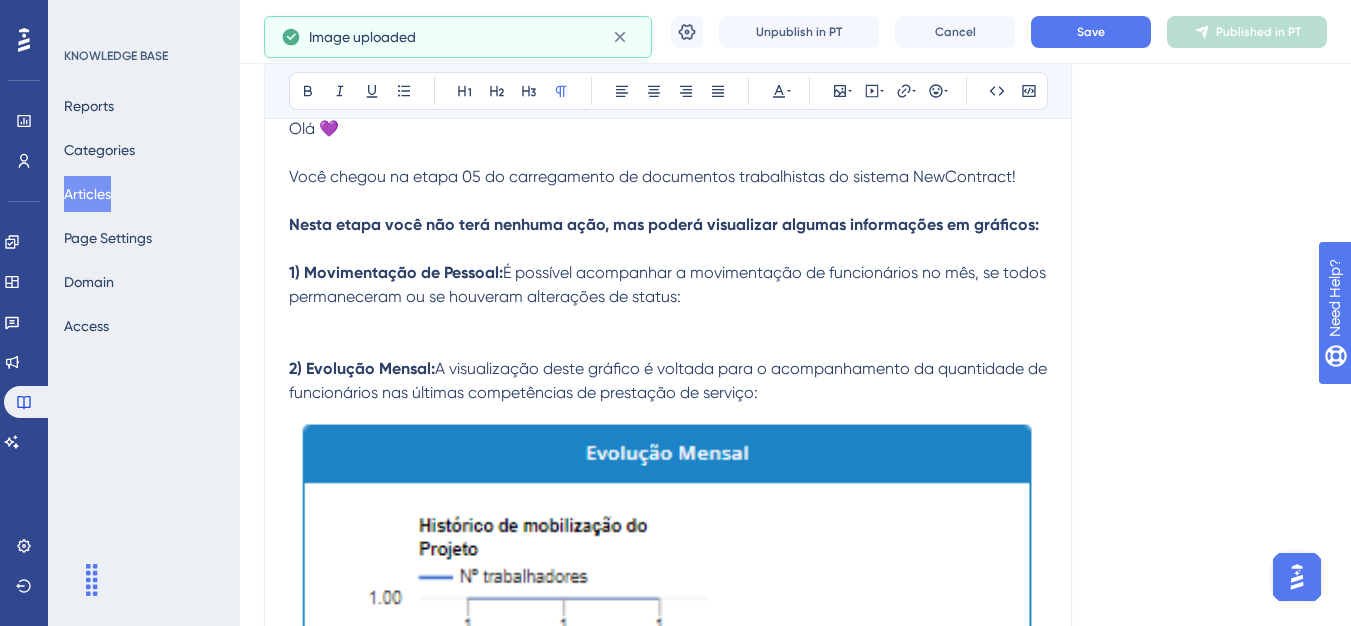 click at bounding box center [668, 711] 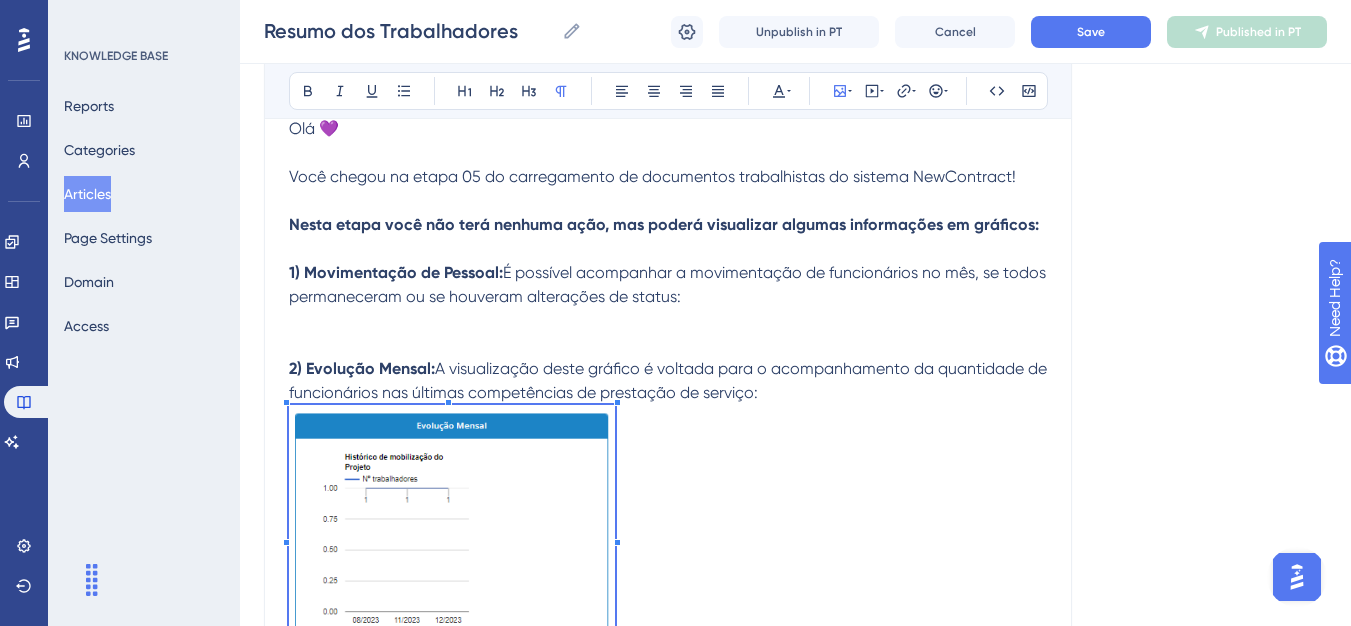 click on "Performance Users Engagement Widgets Feedback Product Updates Knowledge Base AI Assistant Settings Logout KNOWLEDGE BASE Reports Categories Articles Page Settings Domain Access Resumo dos Trabalhadores MAU 93 % Click to see add-on and upgrade options Resumo dos Trabalhadores Resumo dos Trabalhadores Unpublish in PT Cancel Save Published in PT Language Portuguese (Default) Resumo dos Trabalhadores Bold Italic Underline Bullet Point Heading 1 Heading 2 Heading 3 Normal Align Left Align Center Align Right Align Justify Text Color Insert Image Embed Video Hyperlink Emojis Code Code Block Olá 💜 Você chegou na etapa 05 do carregamento de documentos trabalhistas do sistema NewContract! Nesta etapa você não terá nenhuma ação, mas poderá visualizar algumas informações em gráficos: 1)   Movimentação de Pessoal:  É possível acompanhar a movimentação de funcionários no mês, se todos permaneceram ou se houveram alterações de status: 2)     3)" at bounding box center (675, -308) 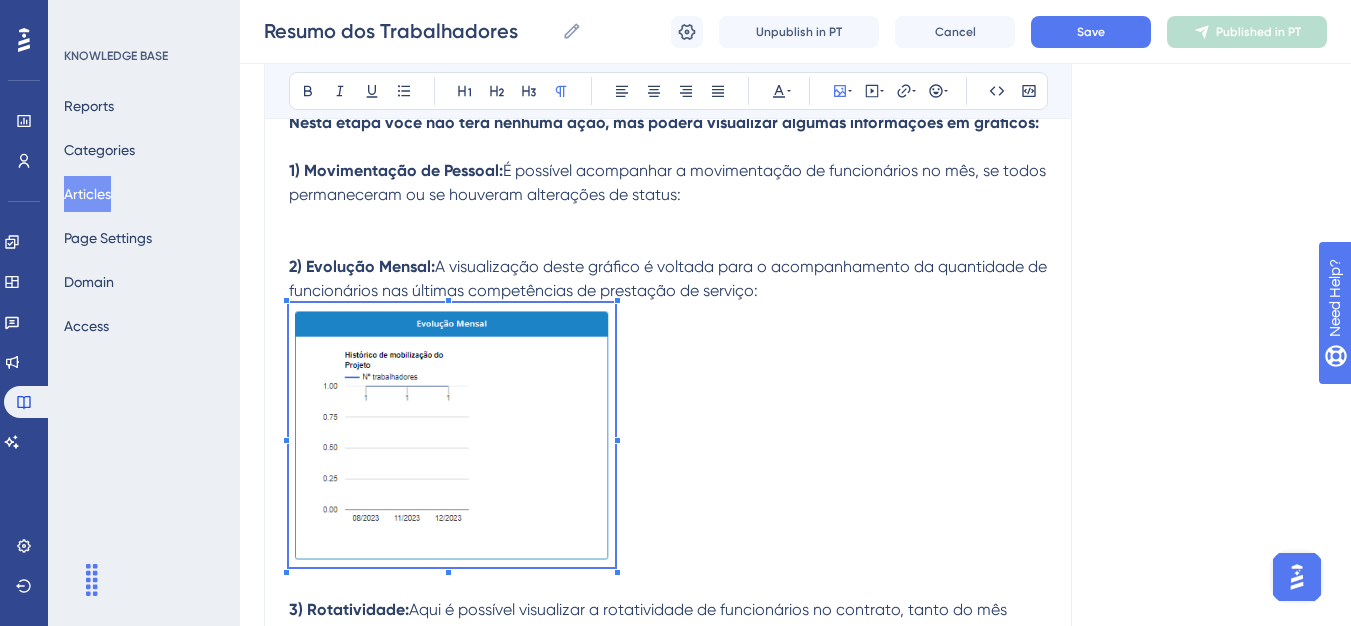 scroll, scrollTop: 508, scrollLeft: 0, axis: vertical 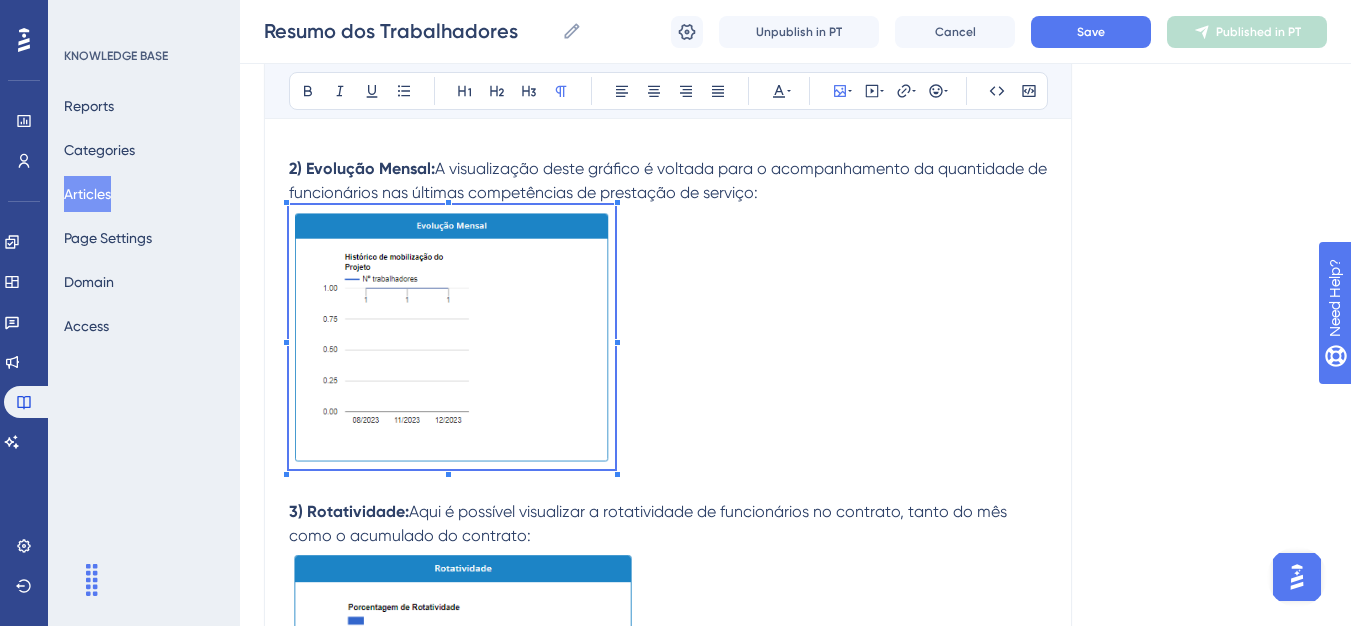 click at bounding box center [463, 687] 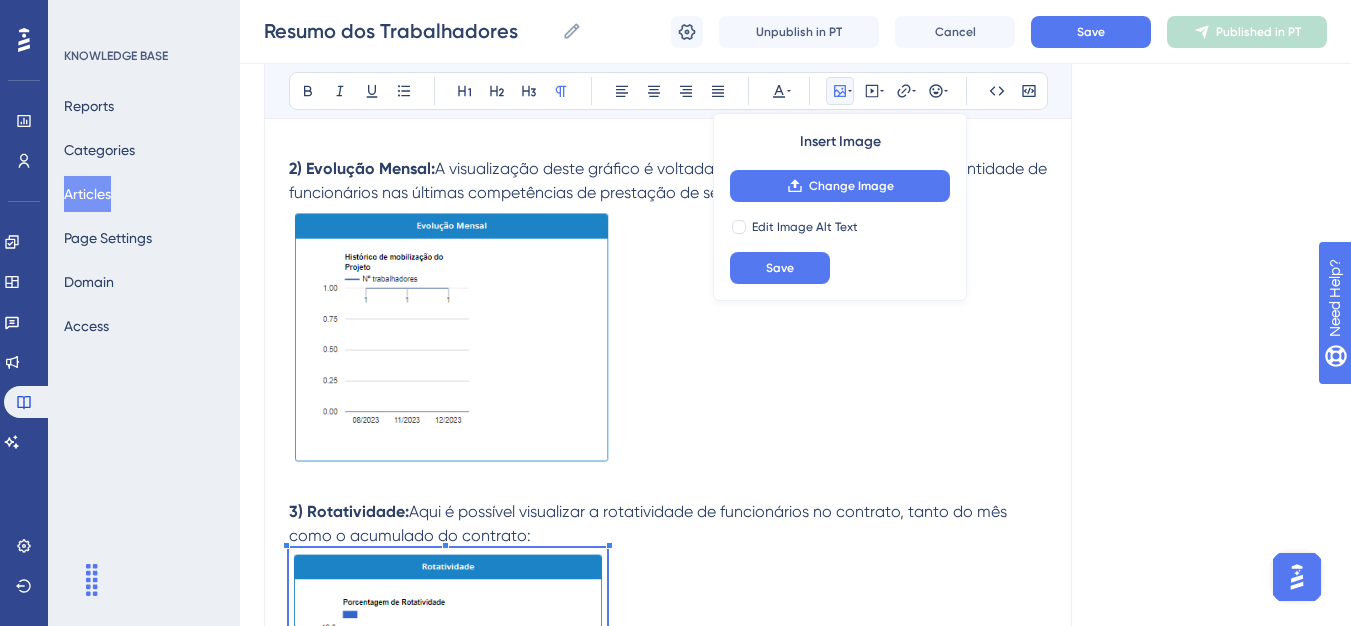 click at bounding box center [668, 691] 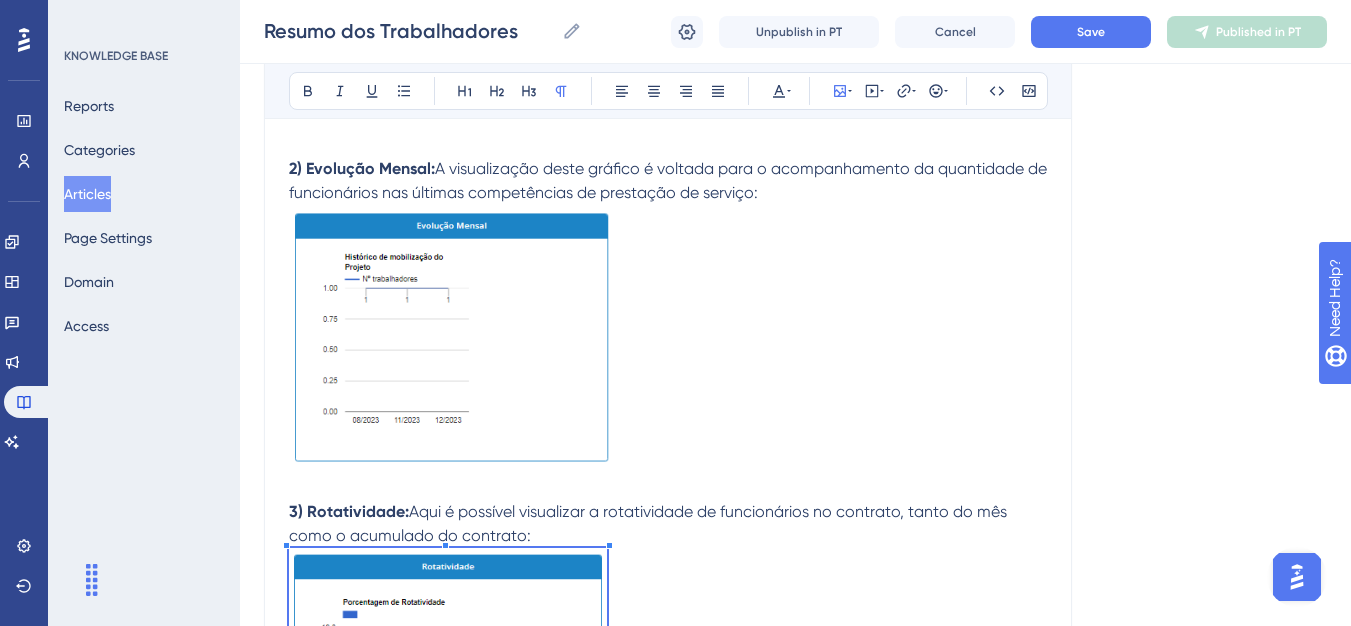 click at bounding box center (668, 340) 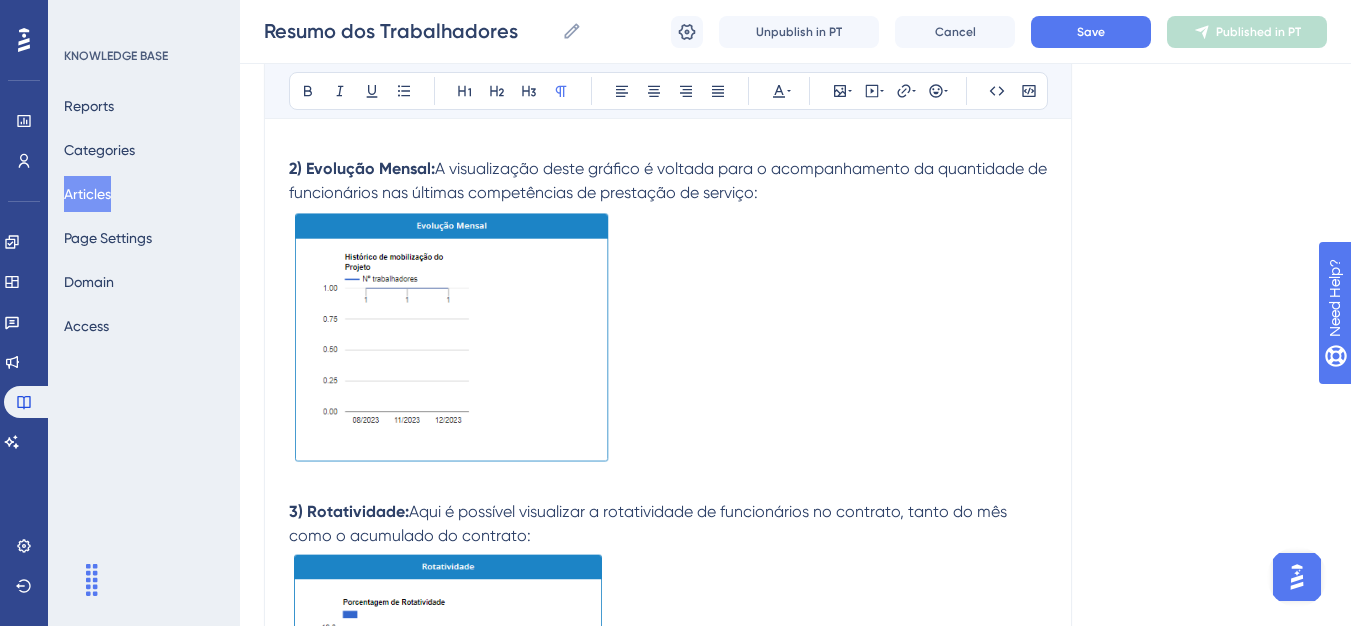 click at bounding box center (448, 675) 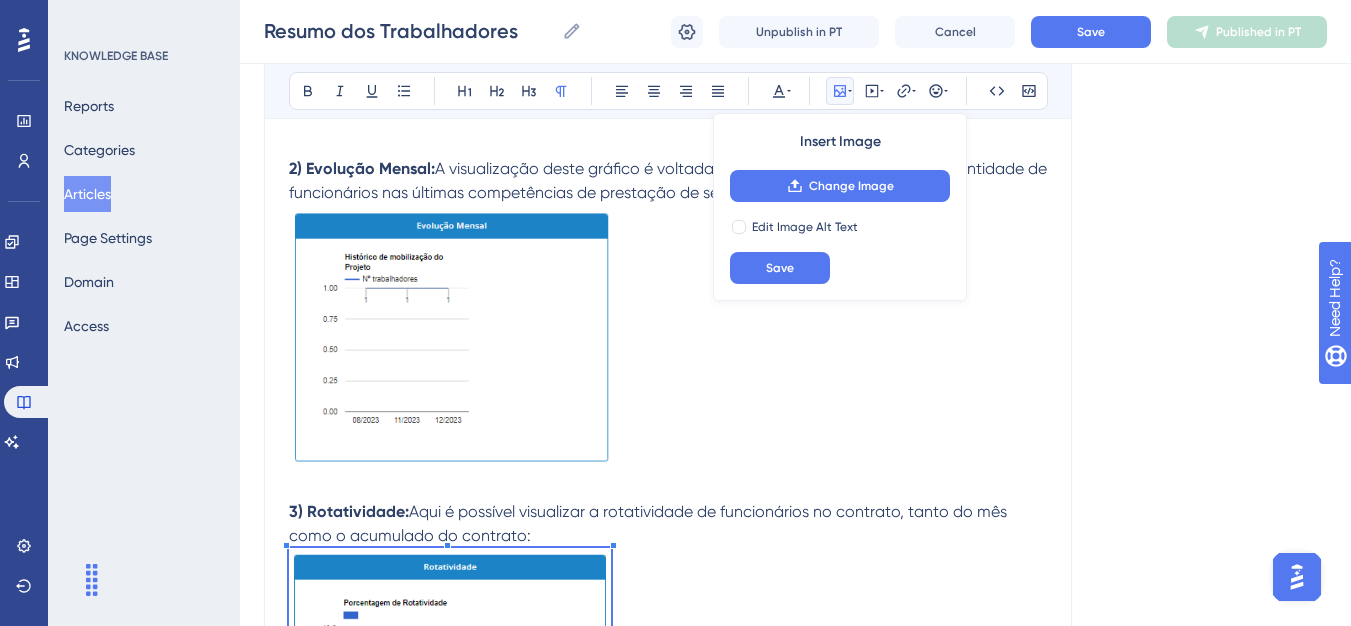 click on "Olá 💜 Você chegou na etapa 05 do carregamento de documentos trabalhistas do sistema NewContract! Nesta etapa você não terá nenhuma ação, mas poderá visualizar algumas informações em gráficos: 1)   Movimentação de Pessoal:  É possível acompanhar a movimentação de funcionários no mês, se todos permaneceram ou se houveram alterações de status: 2)   Evolução Mensal:  A visualização deste gráfico é voltada para o acompanhamento da quantidade de funcionários nas últimas competências de prestação de serviço:   3)   Rotatividade:  Aqui é possível visualizar a rotatividade de funcionários no contrato, tanto do mês como o acumulado do contrato: Após a validação das informações, você poderá clicar no botão “ Próximo ”. Obs: Clique aqui Clique em “ Sim ” para seguir para a próxima etapa." at bounding box center (668, 544) 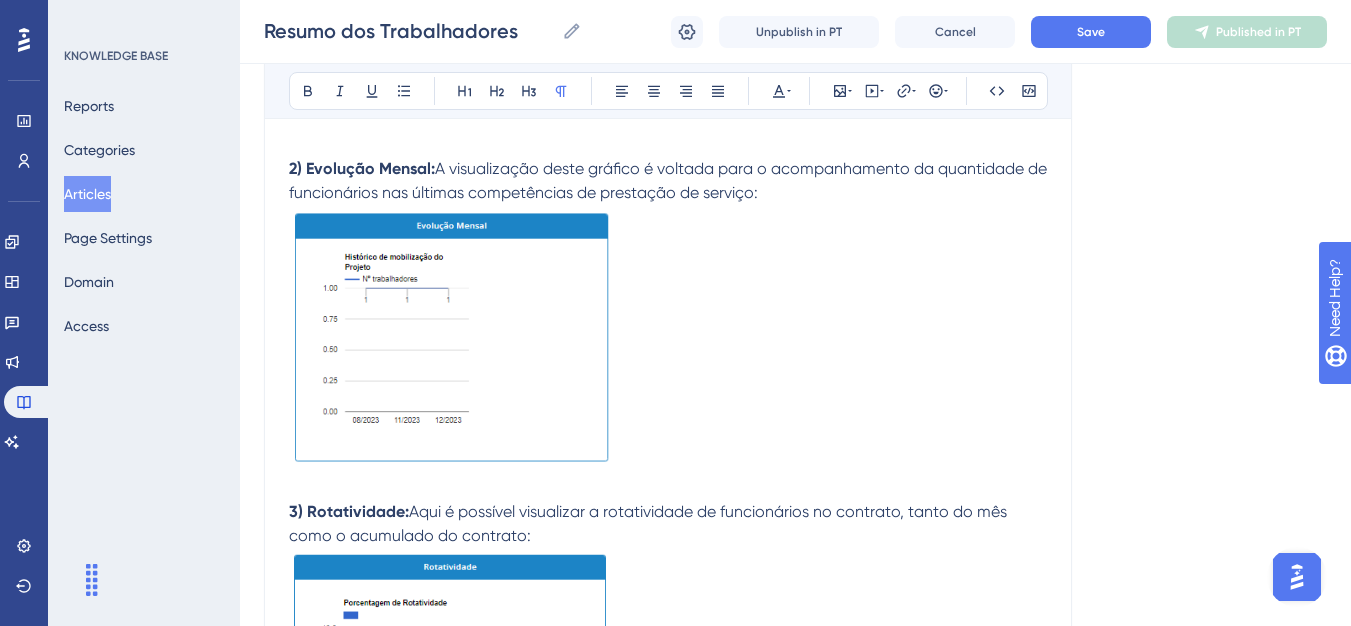 click at bounding box center [668, 340] 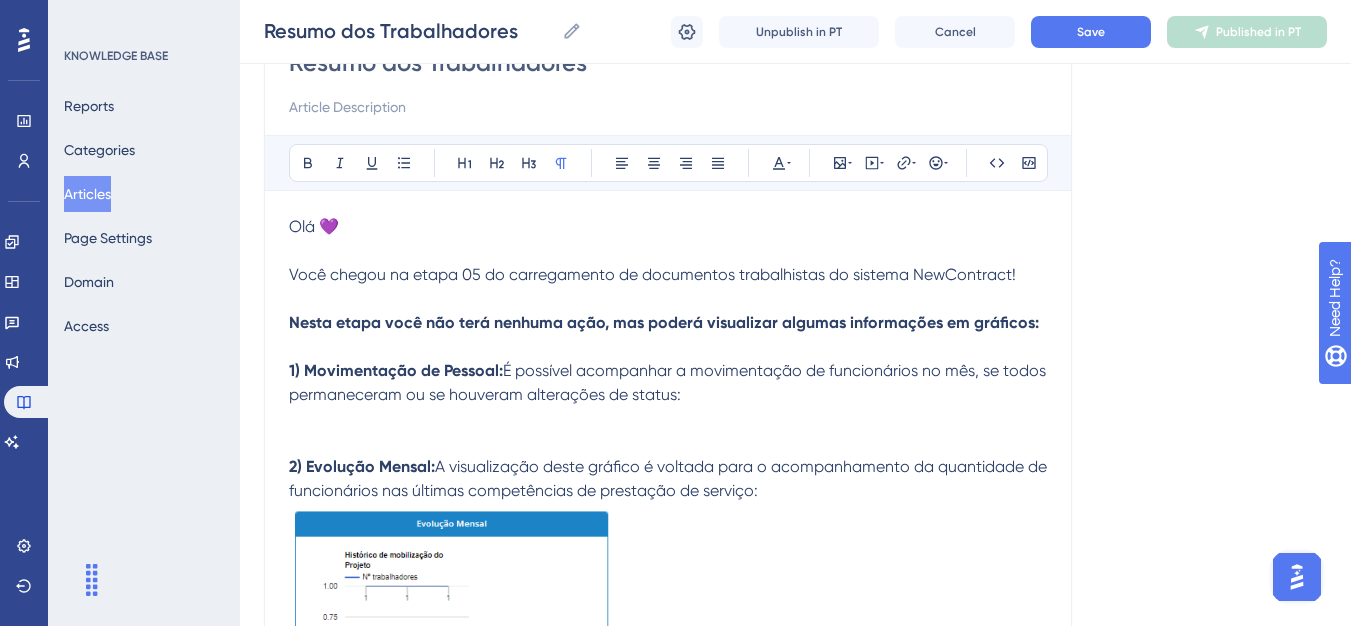 scroll, scrollTop: 208, scrollLeft: 0, axis: vertical 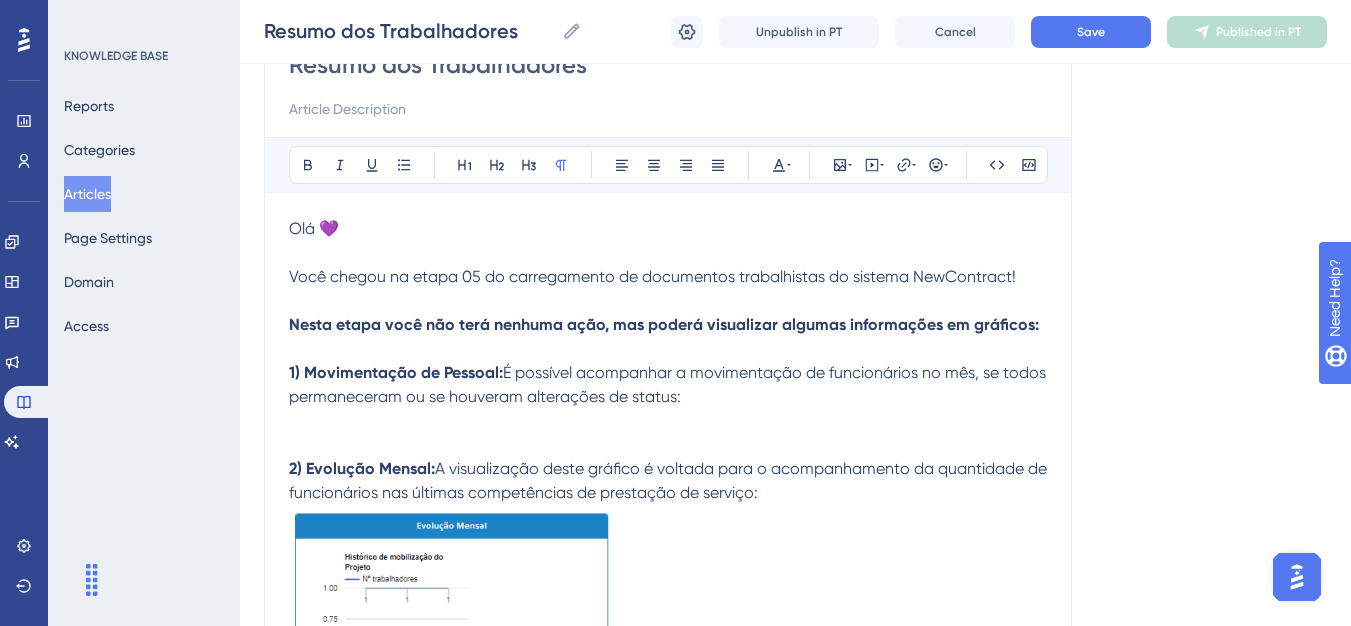 click at bounding box center (668, 433) 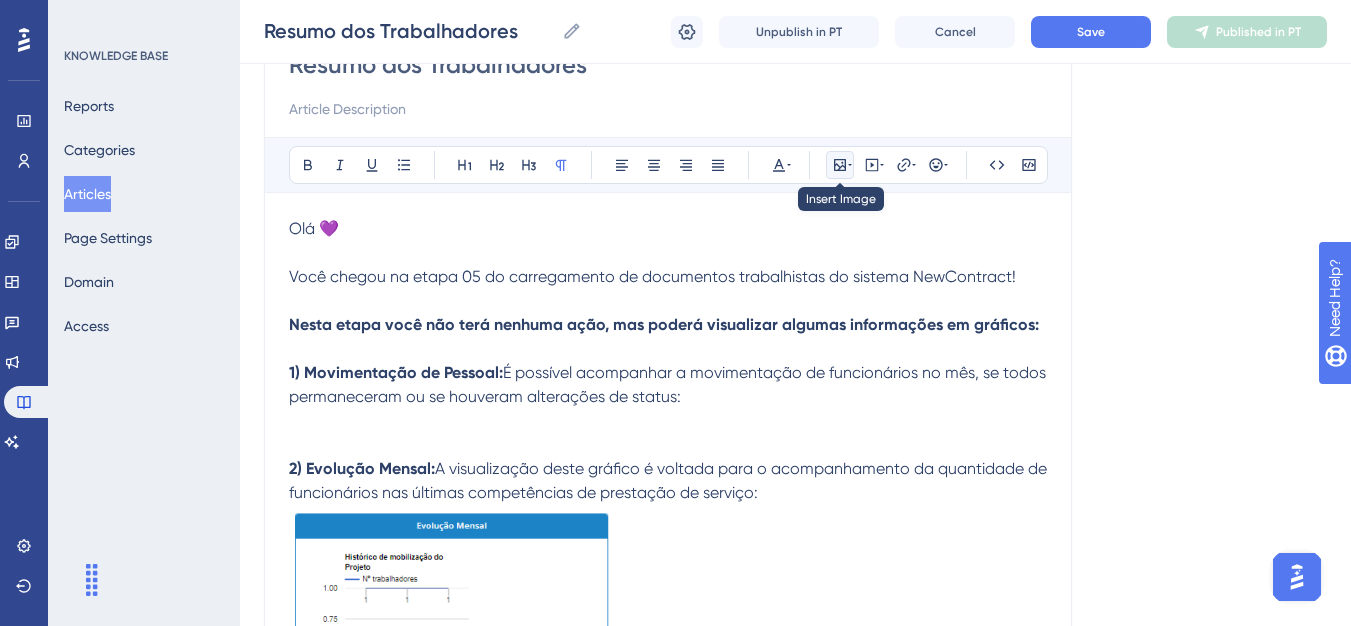 click 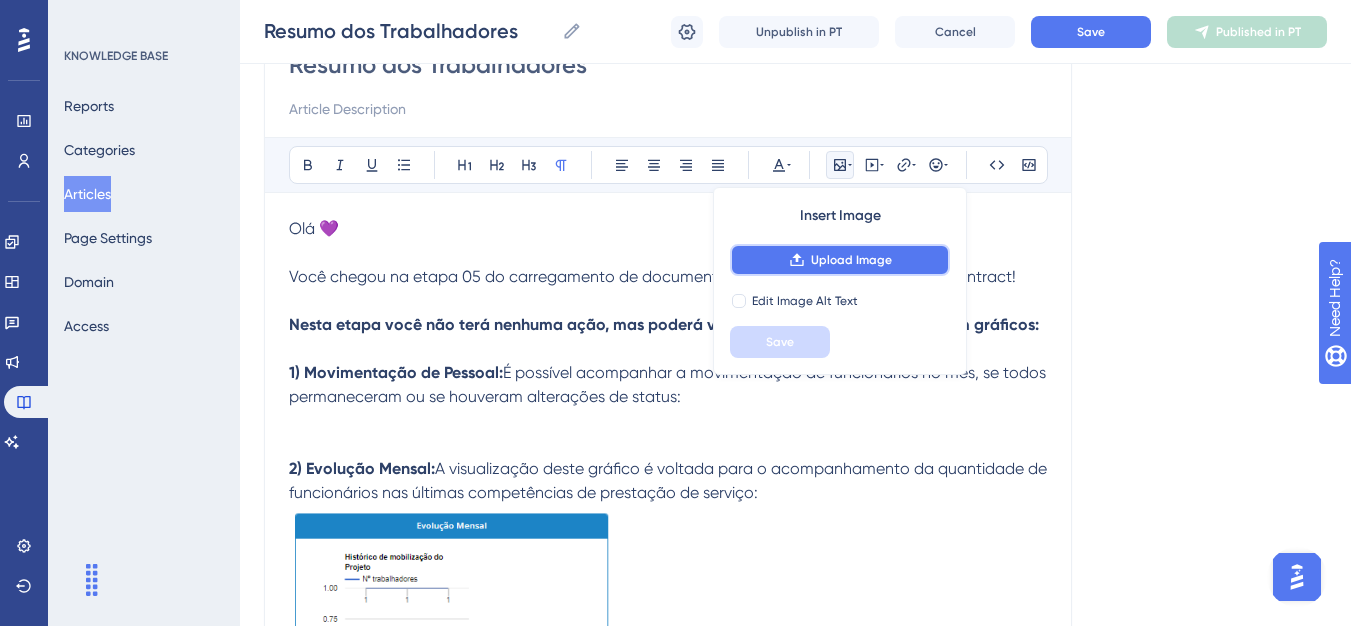 click 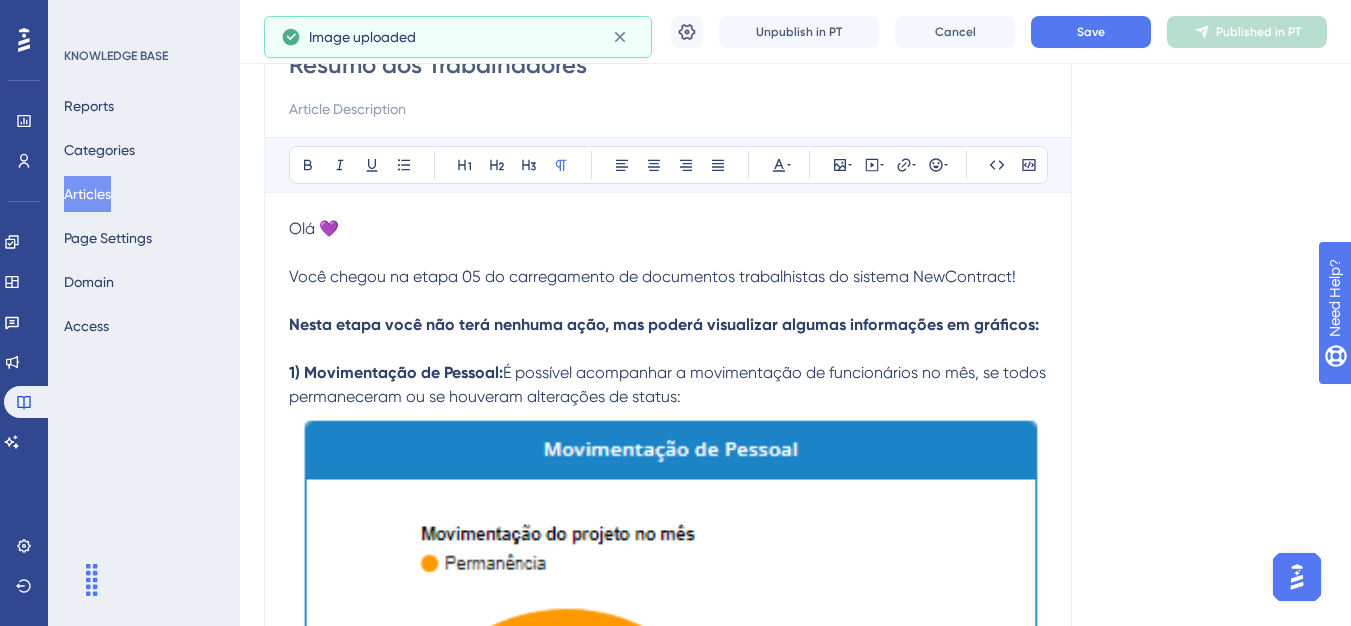 click at bounding box center (668, 710) 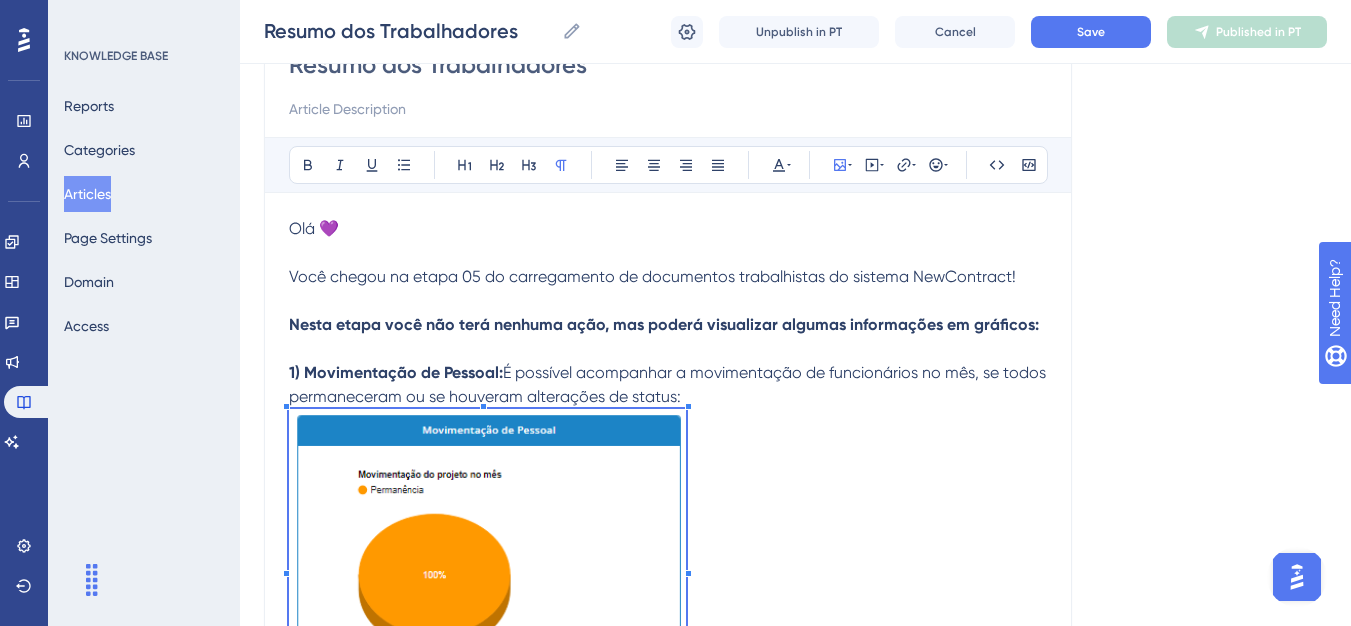 click on "Performance Users Engagement Widgets Feedback Product Updates Knowledge Base AI Assistant Settings Logout KNOWLEDGE BASE Reports Categories Articles Page Settings Domain Access Resumo dos Trabalhadores MAU 93 % Click to see add-on and upgrade options Resumo dos Trabalhadores Resumo dos Trabalhadores Unpublish in PT Cancel Save Published in PT Language Portuguese (Default) Resumo dos Trabalhadores Bold Italic Underline Bullet Point Heading 1 Heading 2 Heading 3 Normal Align Left Align Center Align Right Align Justify Text Color Insert Image Embed Video Hyperlink Emojis Code Code Block Olá 💜 Você chegou na etapa 05 do carregamento de documentos trabalhistas do sistema NewContract! Nesta etapa você não terá nenhuma ação, mas poderá visualizar algumas informações em gráficos: 1)   Movimentação de Pessoal:  É possível acompanhar a movimentação de funcionários no mês, se todos permaneceram ou se houveram alterações de status: 2)     3)" at bounding box center [675, -208] 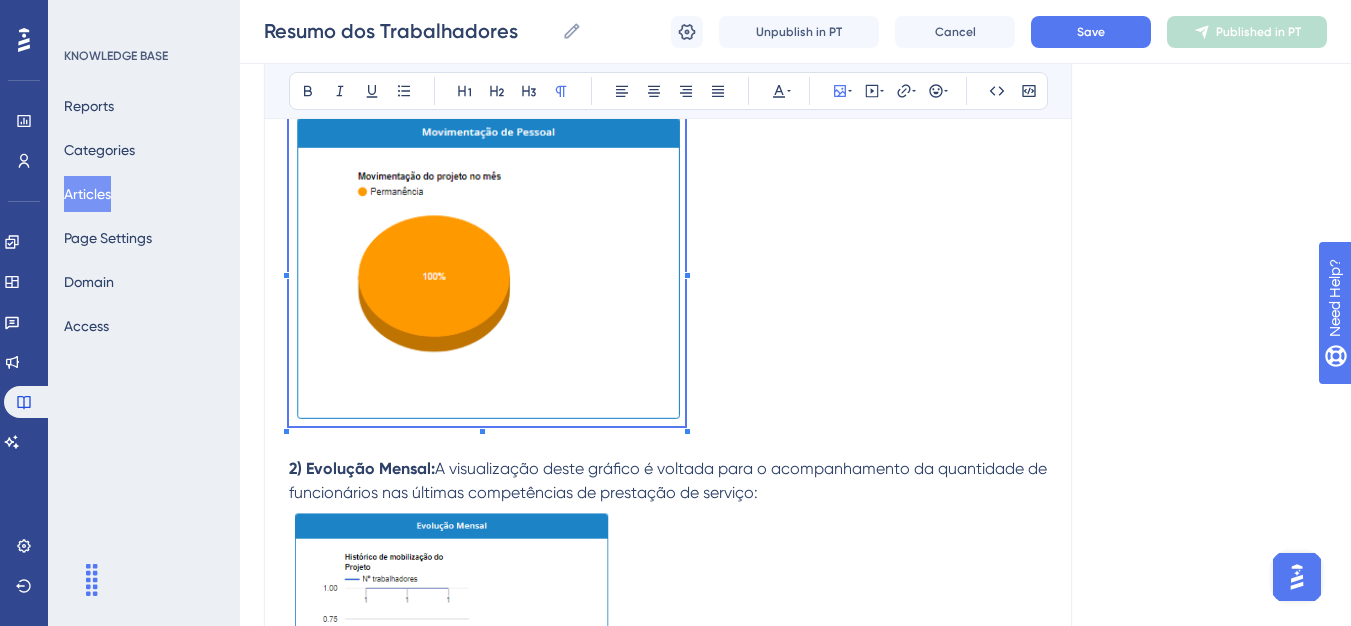 scroll, scrollTop: 508, scrollLeft: 0, axis: vertical 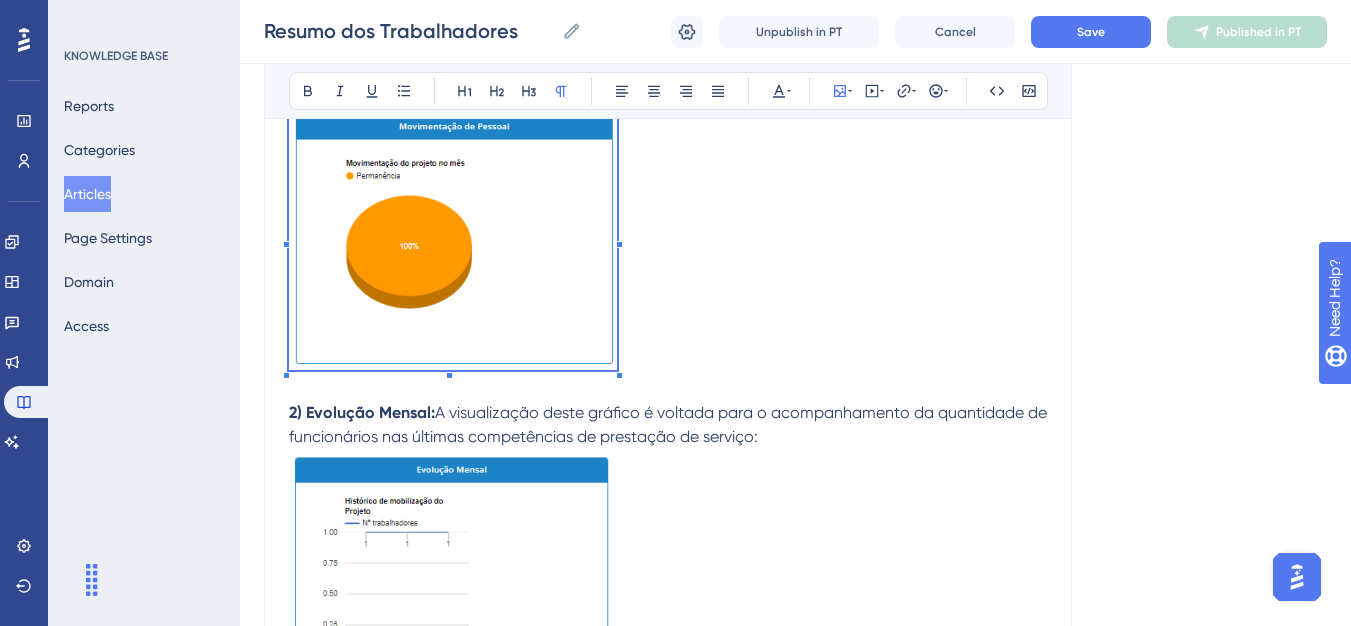 click on "Olá 💜 Você chegou na etapa 05 do carregamento de documentos trabalhistas do sistema NewContract! Nesta etapa você não terá nenhuma ação, mas poderá visualizar algumas informações em gráficos: 1)   Movimentação de Pessoal:  É possível acompanhar a movimentação de funcionários no mês, se todos permaneceram ou se houveram alterações de status: 2)   Evolução Mensal:  A visualização deste gráfico é voltada para o acompanhamento da quantidade de funcionários nas últimas competências de prestação de serviço:   3)   Rotatividade:  Aqui é possível visualizar a rotatividade de funcionários no contrato, tanto do mês como o acumulado do contrato: Após a validação das informações, você poderá clicar no botão “ Próximo ”. Obs: Clique aqui Clique em “ Sim ” para seguir para a próxima etapa." at bounding box center [668, 666] 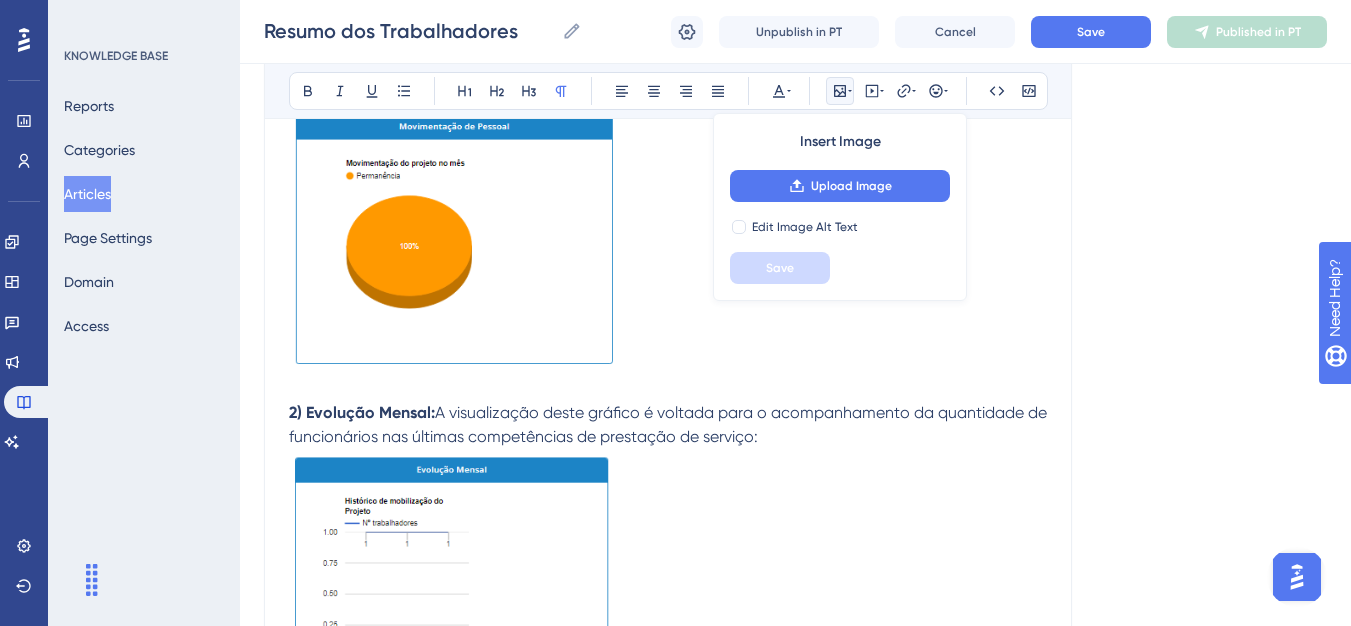 click at bounding box center (668, 255) 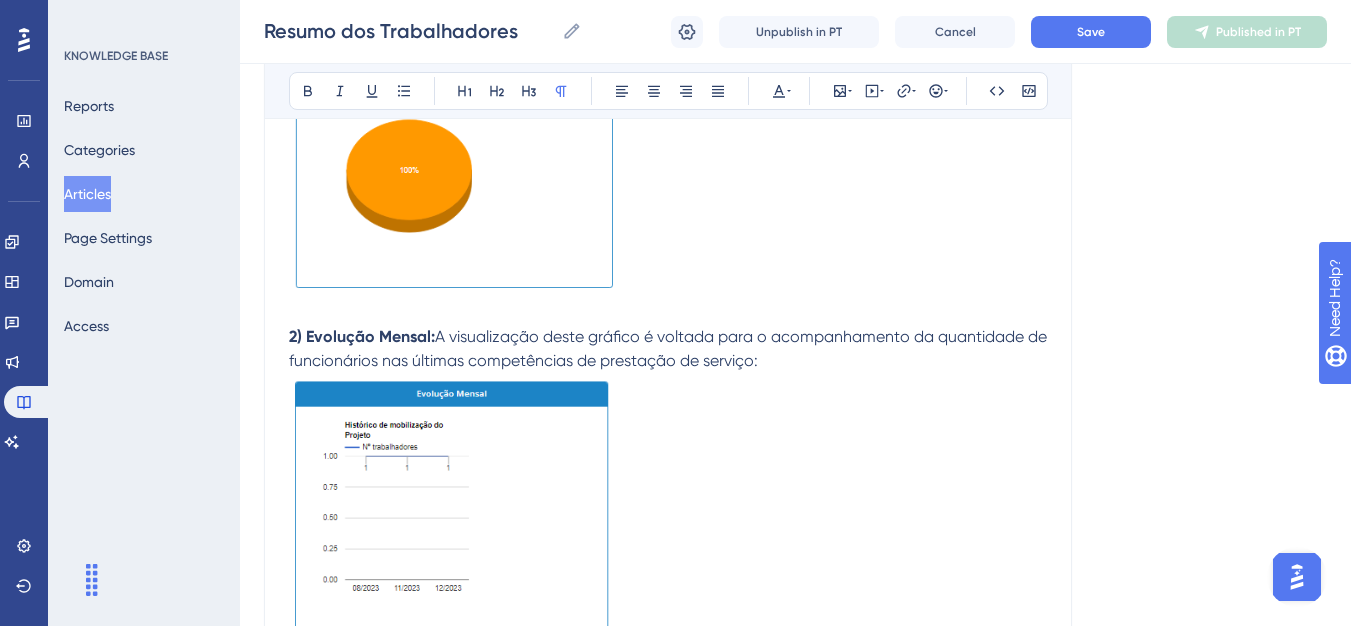 click at bounding box center (668, 508) 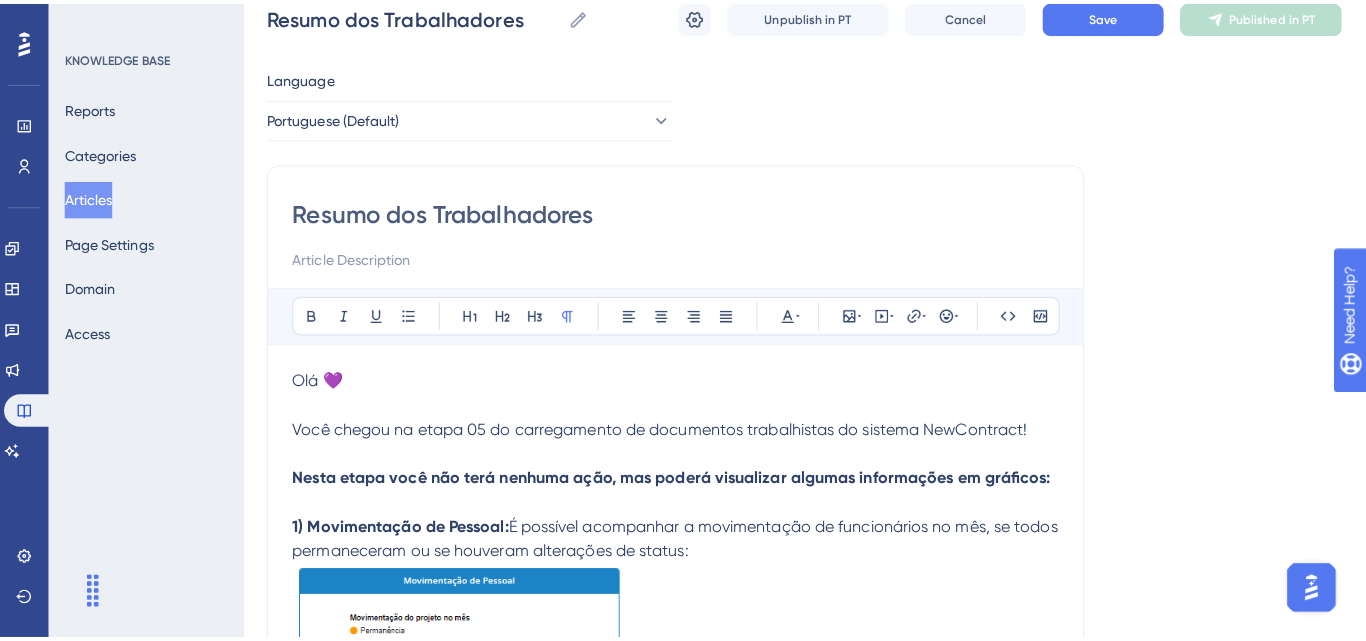 scroll, scrollTop: 0, scrollLeft: 0, axis: both 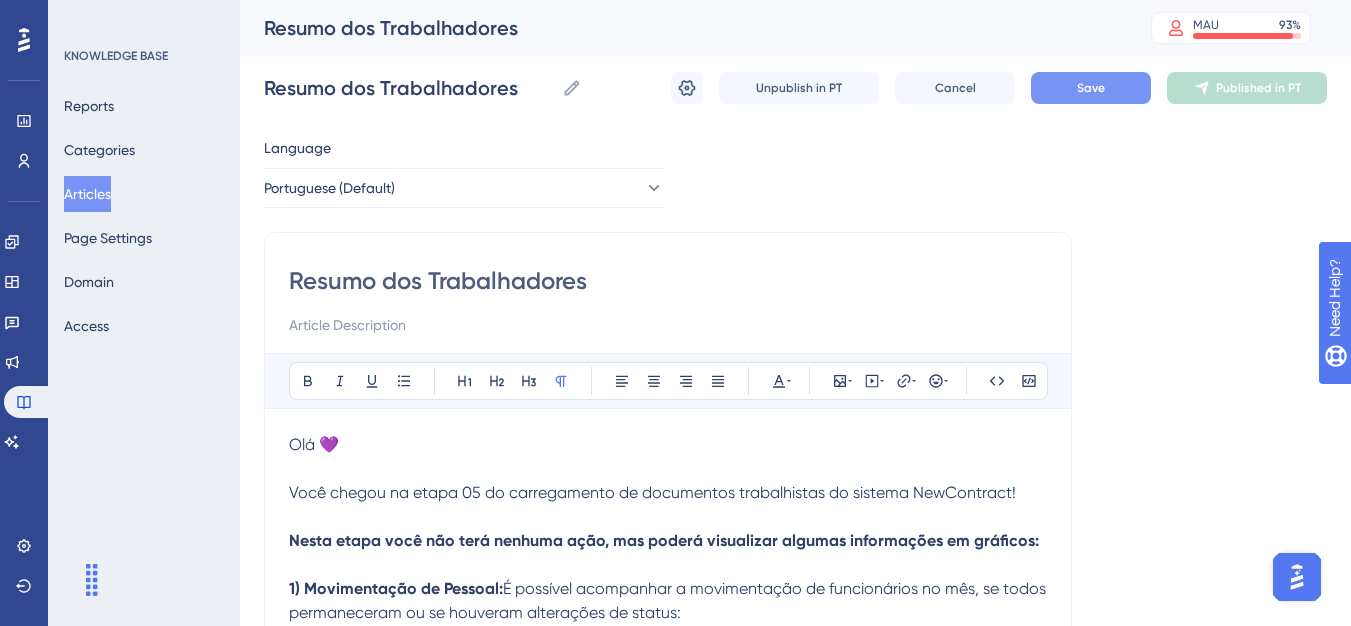 click on "Save" at bounding box center [1091, 88] 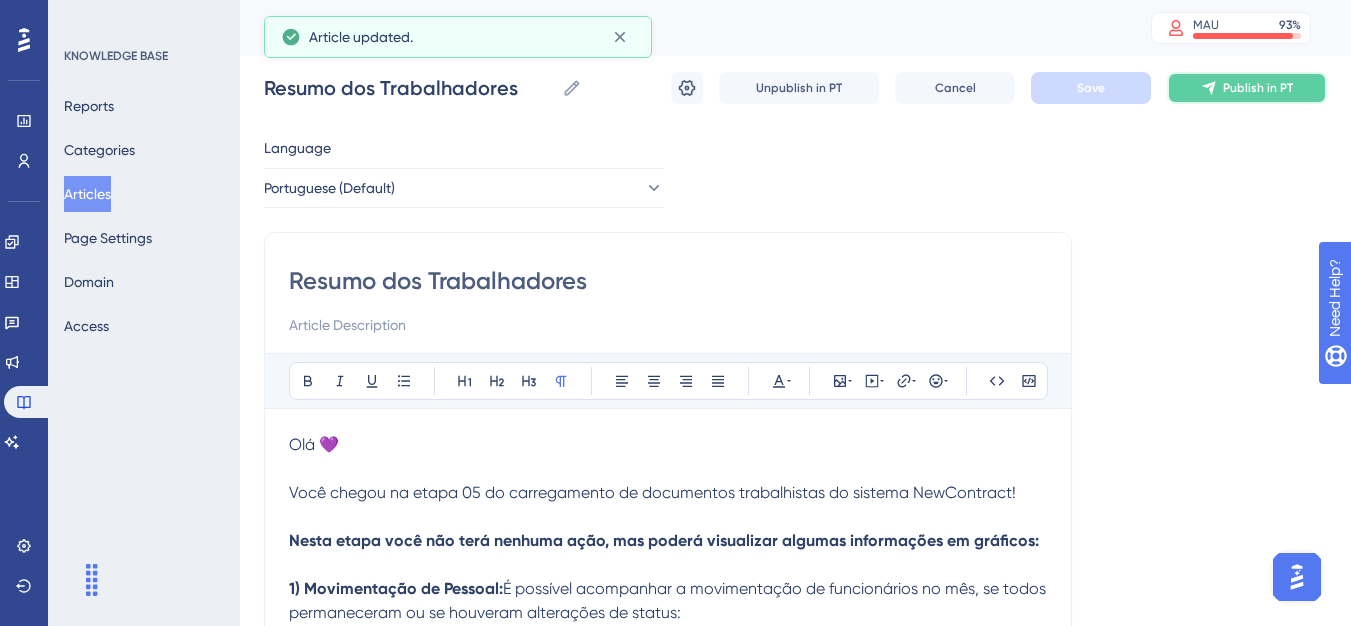 click on "Publish in PT" at bounding box center [1247, 88] 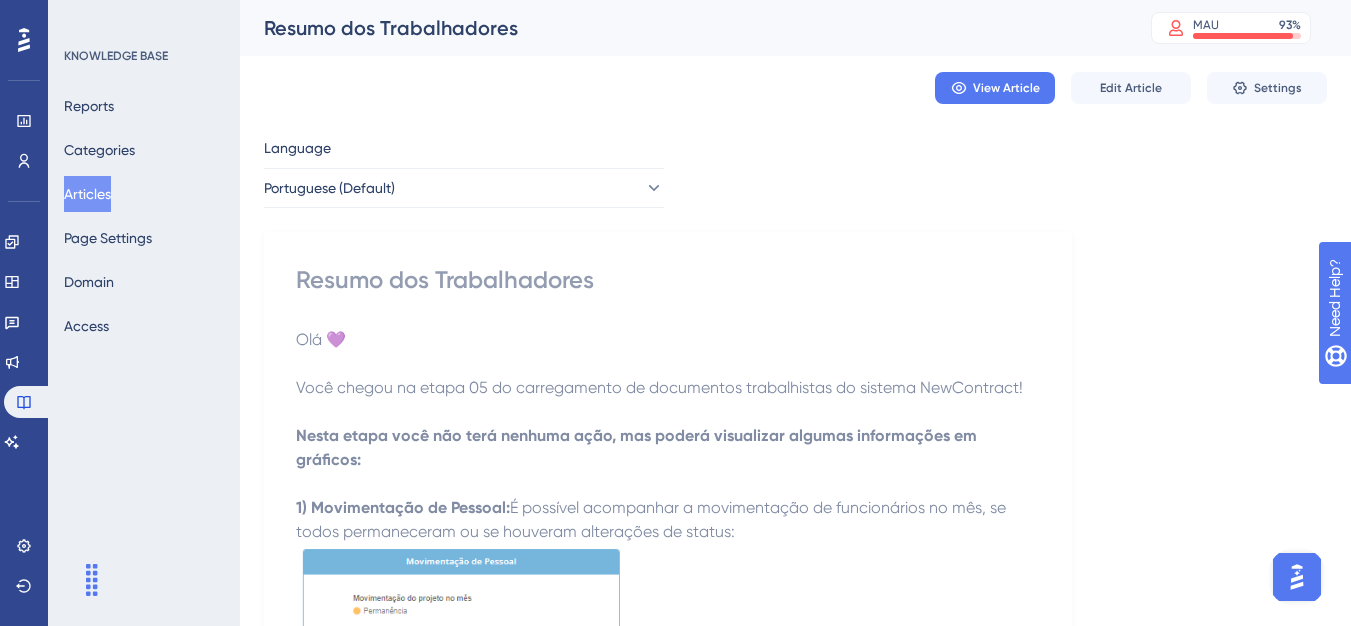 click on "Articles" at bounding box center (87, 194) 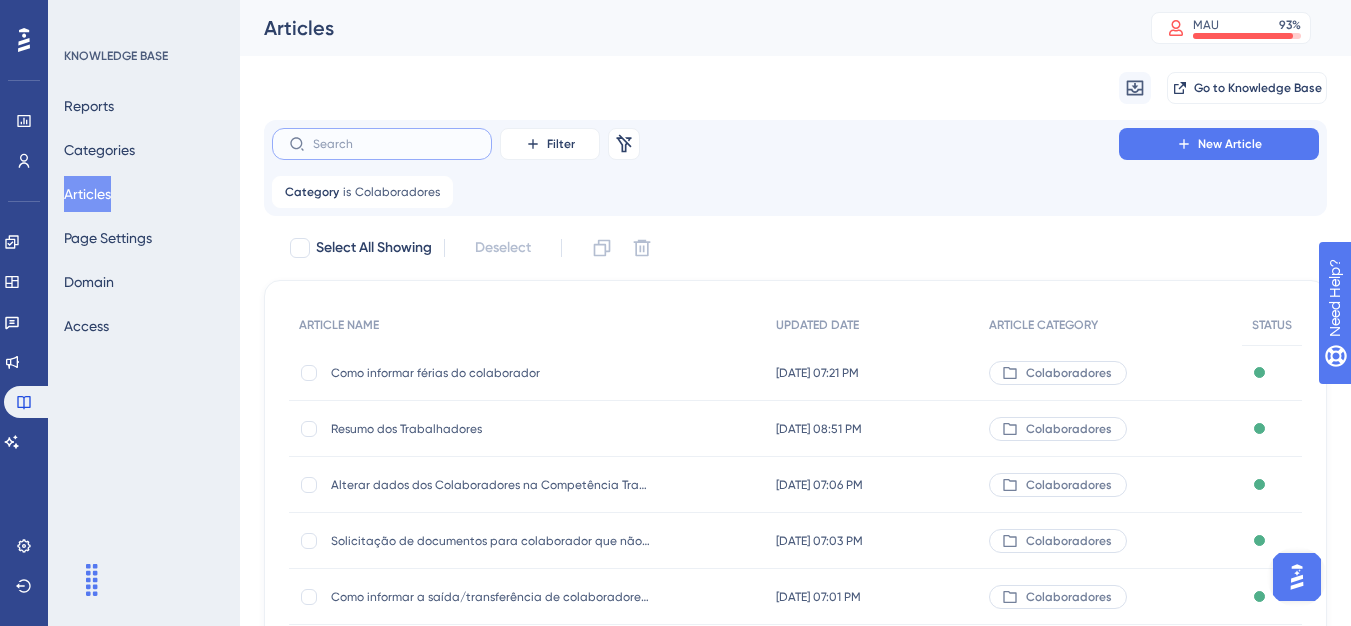 click at bounding box center (394, 144) 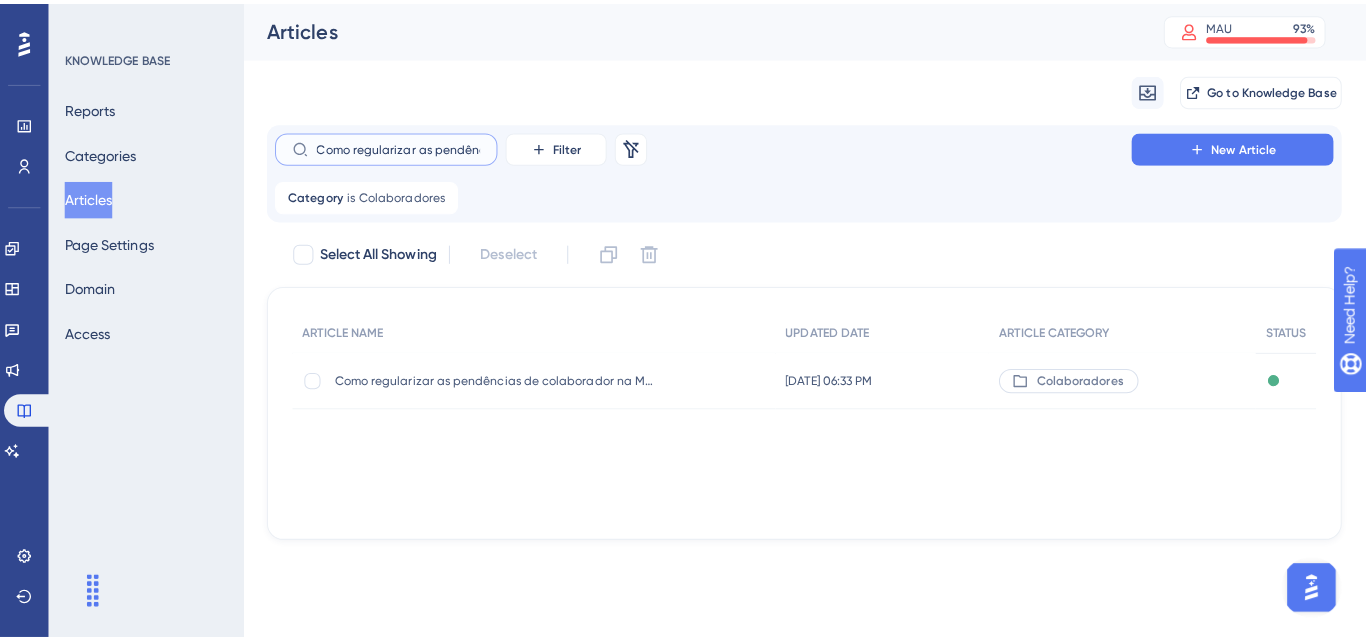scroll, scrollTop: 0, scrollLeft: 193, axis: horizontal 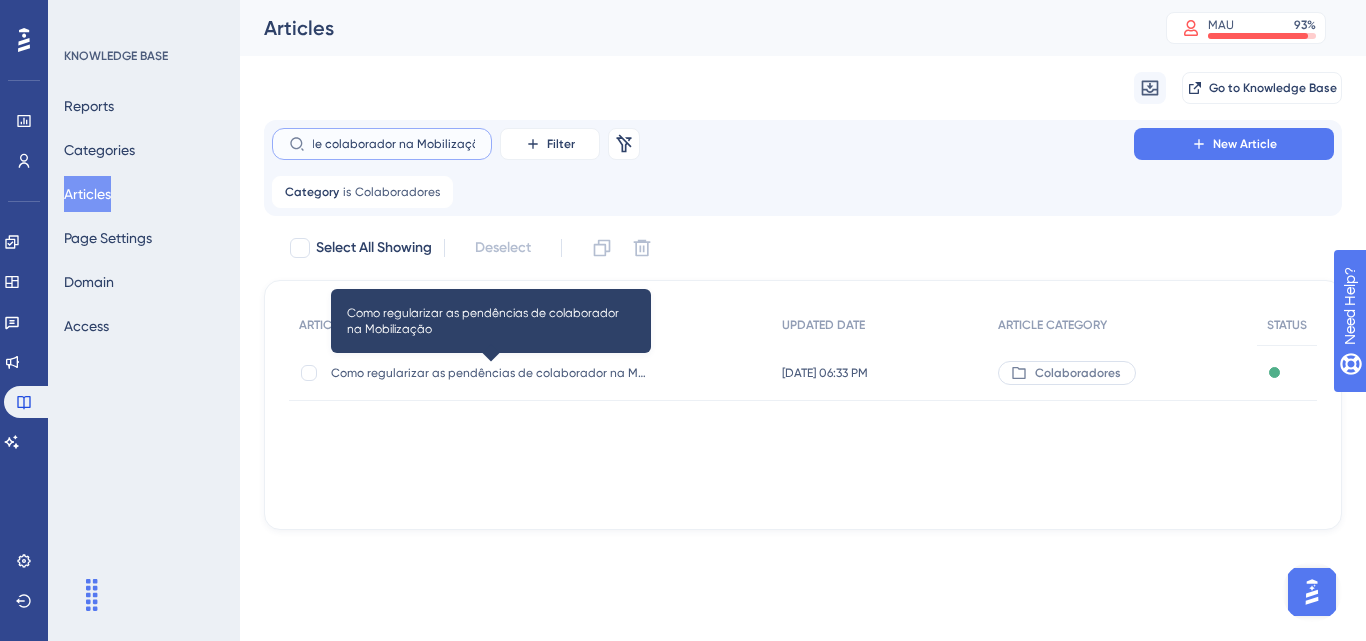 type on "Como regularizar as pendências de colaborador na Mobilização" 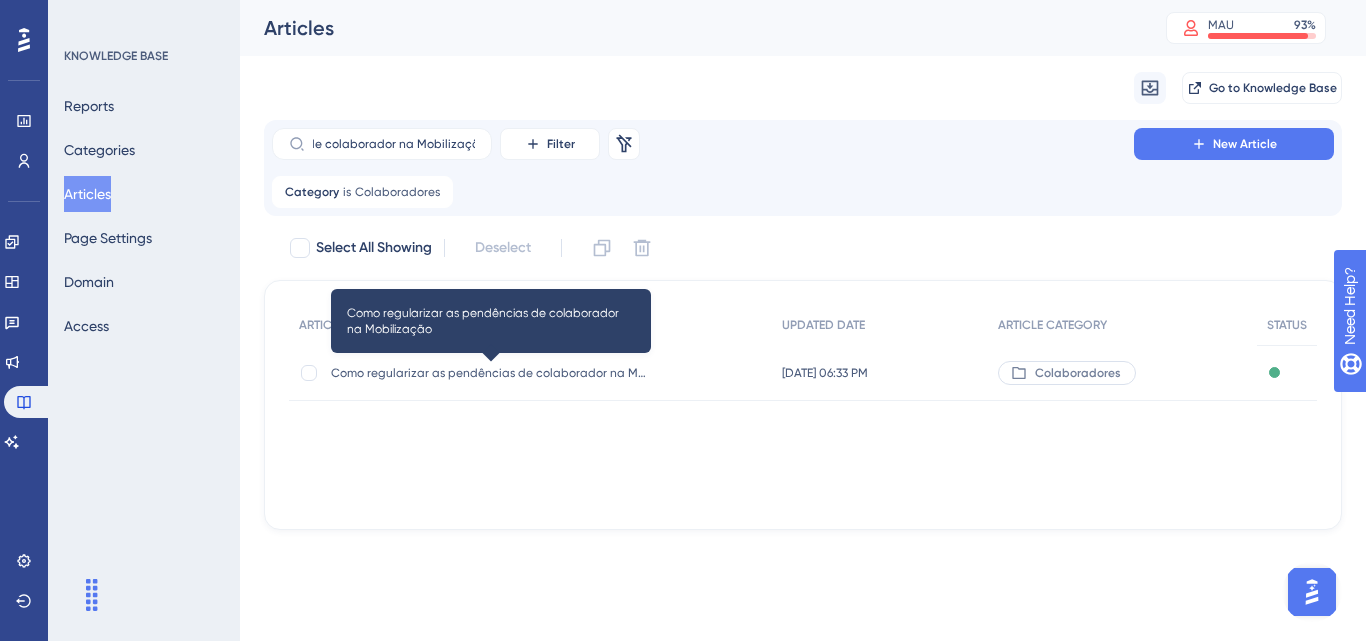 click on "Como regularizar as pendências de colaborador na Mobilização" at bounding box center [491, 373] 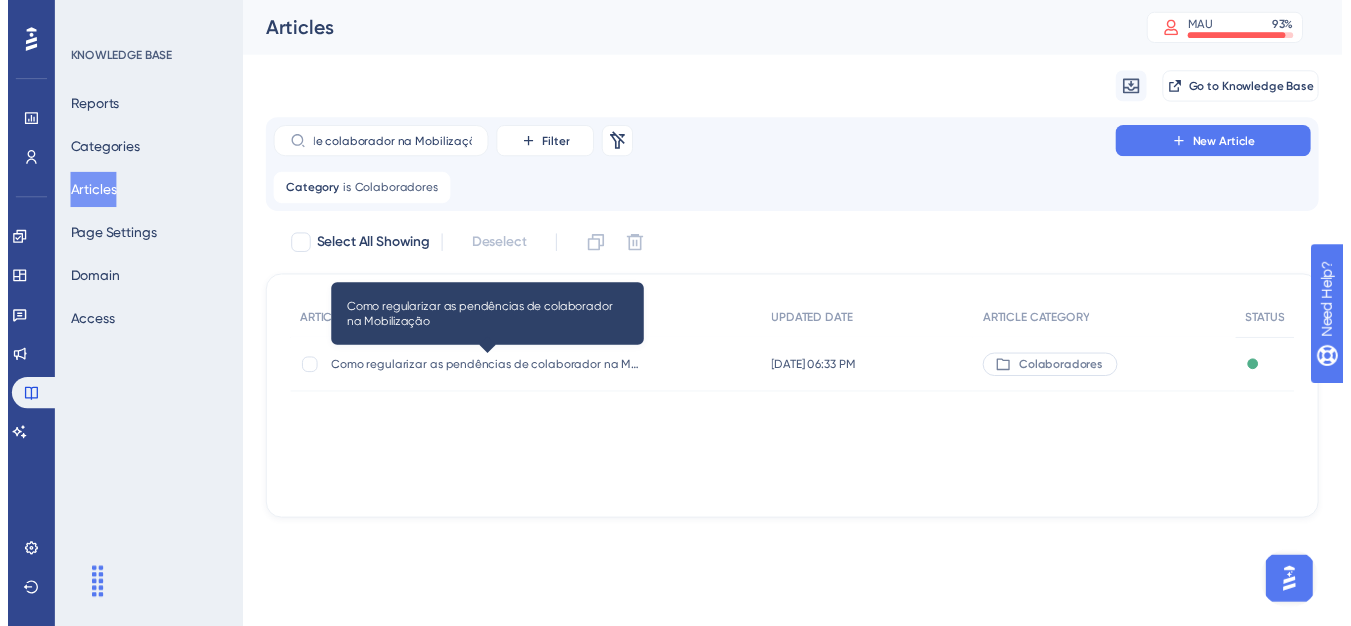 scroll, scrollTop: 0, scrollLeft: 0, axis: both 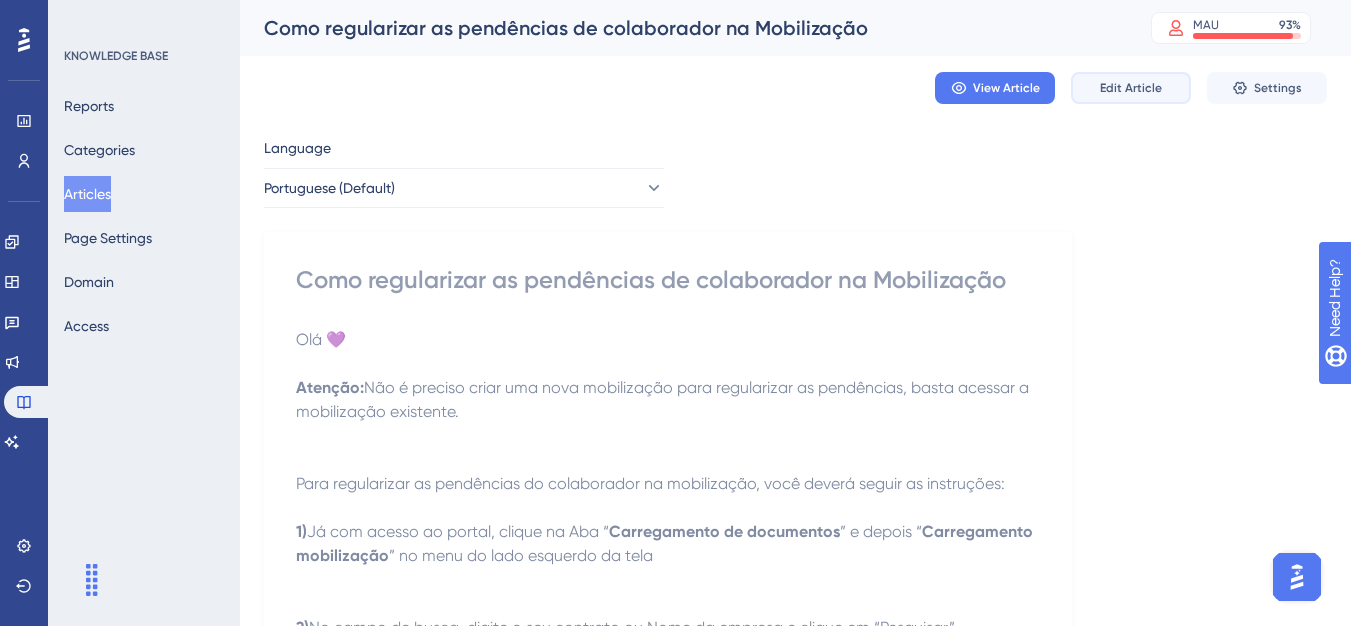 click on "Edit Article" at bounding box center [1131, 88] 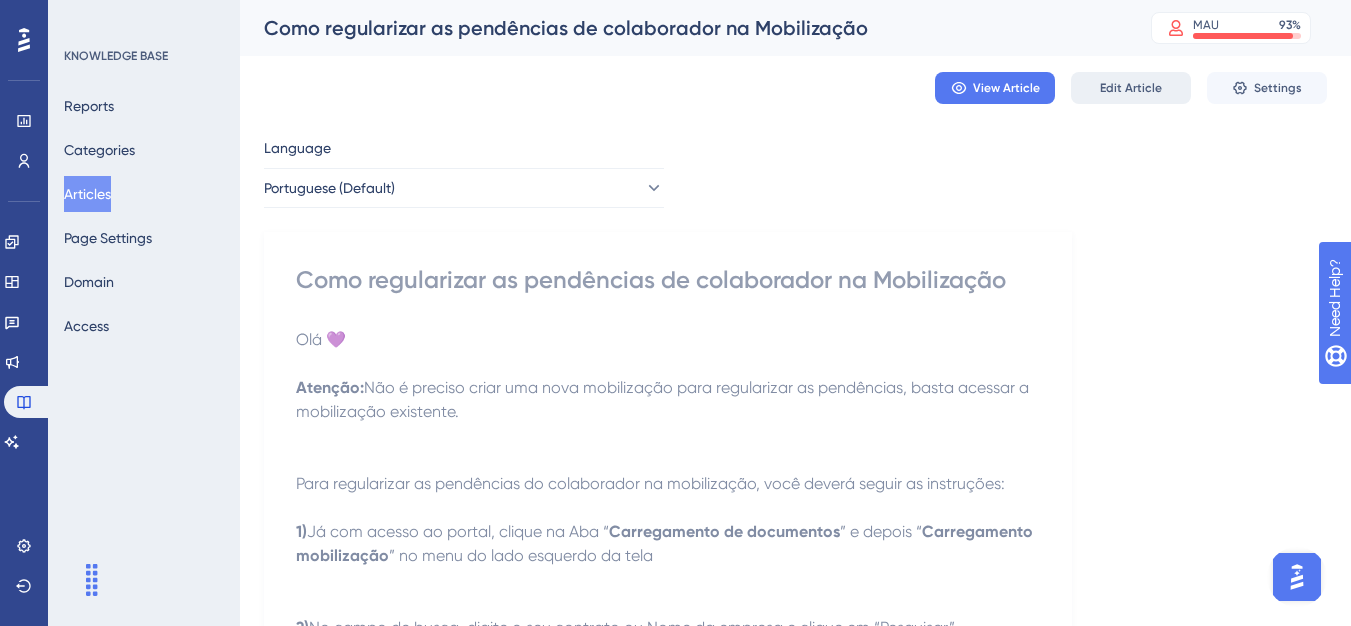 scroll, scrollTop: 485, scrollLeft: 0, axis: vertical 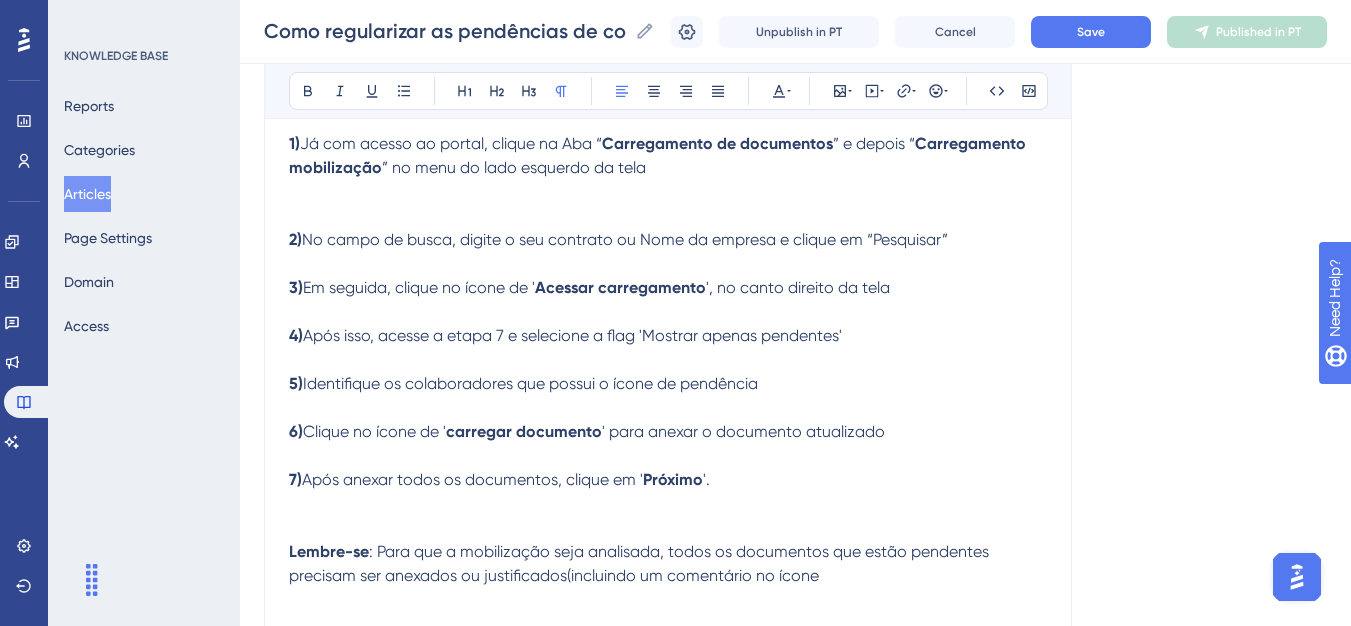 click at bounding box center [668, 192] 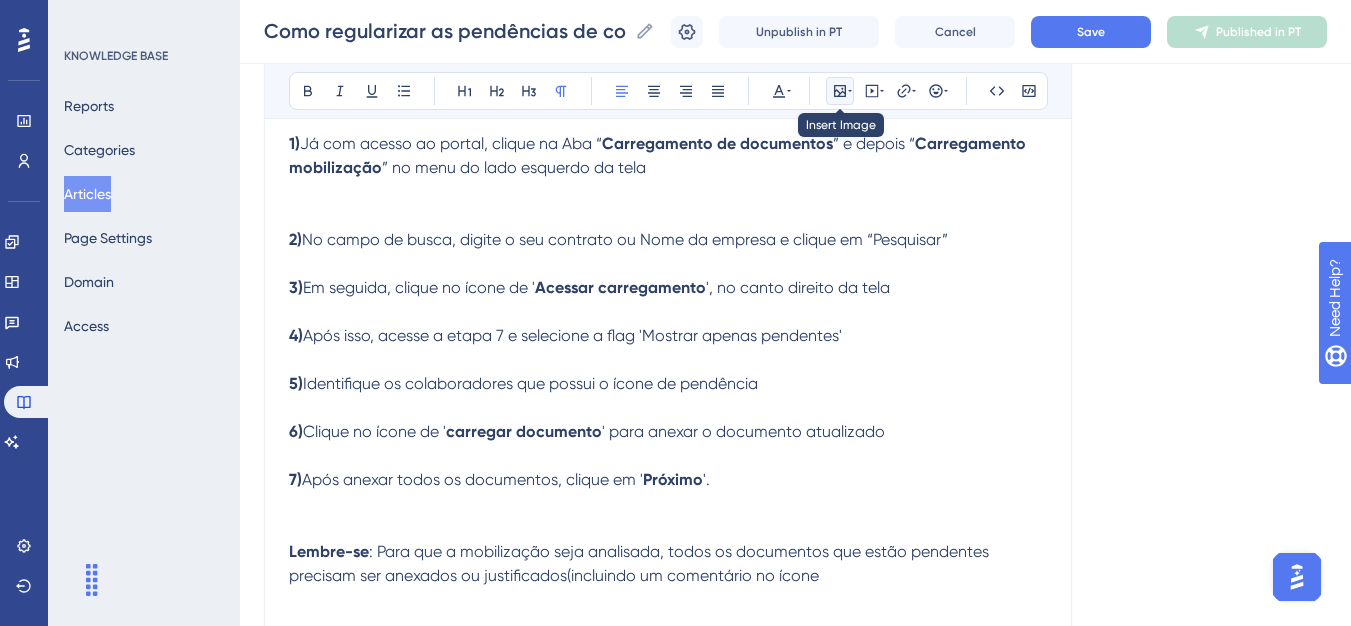 click 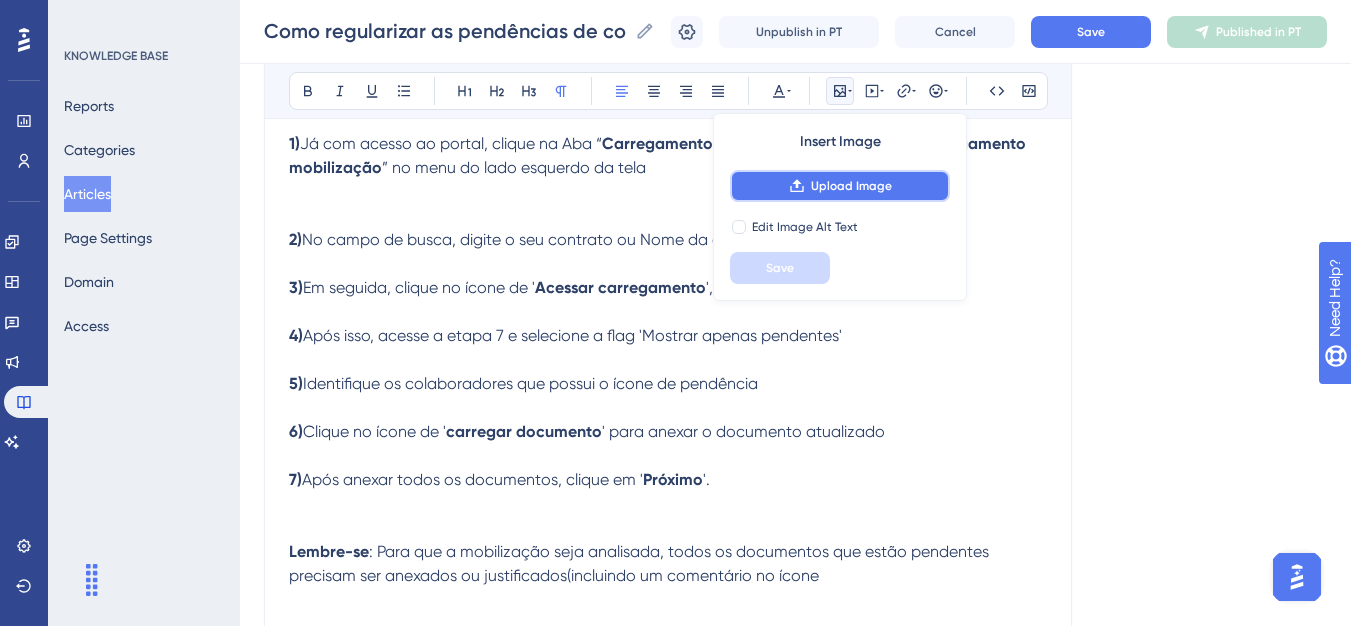 click on "Upload Image" at bounding box center [840, 186] 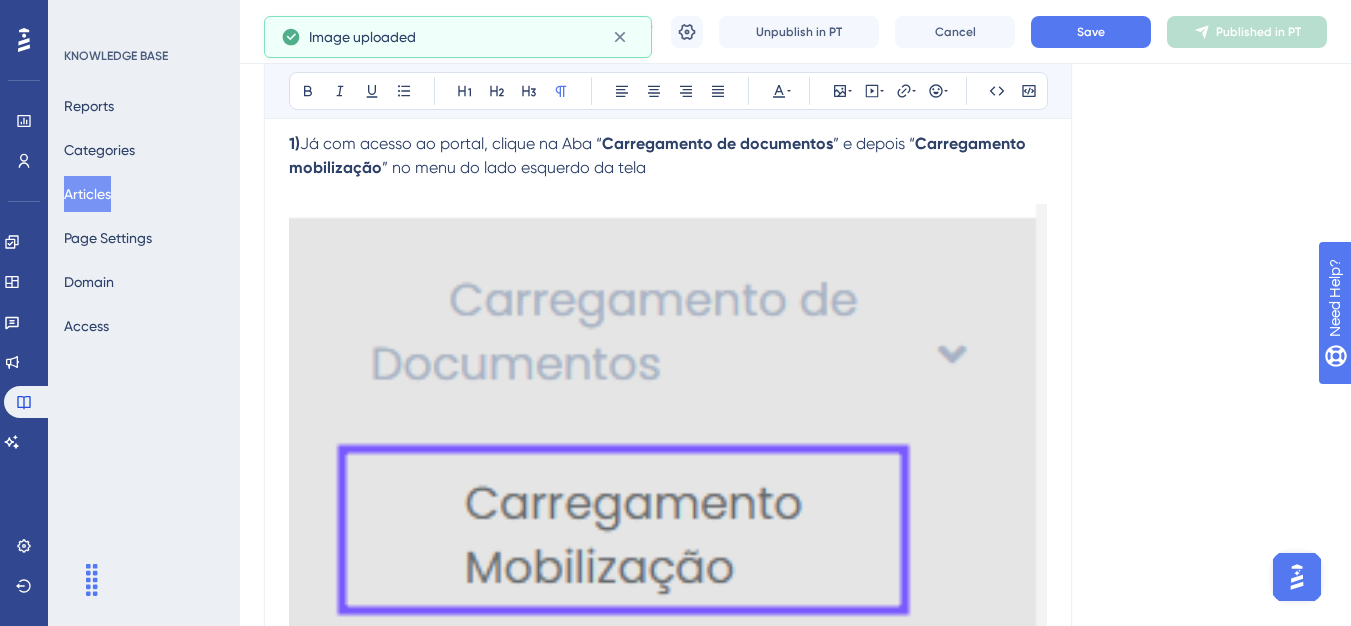 click at bounding box center (668, 424) 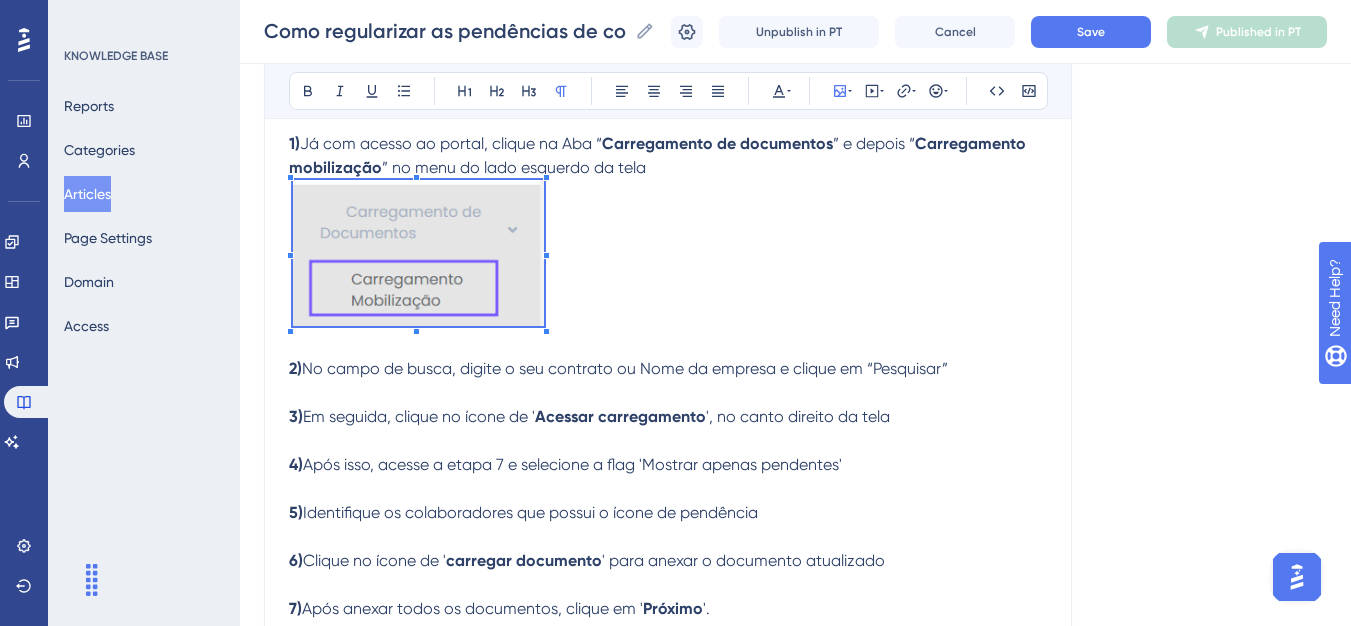 click on "Olá 💜 Atenção:  Não é preciso criar uma nova mobilização para regularizar as pendências, basta acessar a mobilização existente. Para regularizar as pendências do colaborador na mobilização, você deverá seguir as instruções:   1)  Já com acesso ao portal, clique na Aba “ Carregamento de documentos ” e depois “ Carregamento mobilização ” no menu do lado esquerdo da tela   2)  No campo de busca, digite o seu contrato ou Nome da empresa e clique em “Pesquisar” 3)  Em seguida, clique no ícone de ' Acessar carregamento ', no canto direito da tela 4)  Após isso, acesse a etapa 7 e selecione a flag 'Mostrar apenas pendentes' 5)  Identifique os colaboradores que possui o ícone de pendência  6)  Clique no ícone de ' carregar documento ' para anexar o documento atualizado 7)  Após anexar todos os documentos, clique em ' [GEOGRAPHIC_DATA] '.   Lembre-se" at bounding box center (668, 352) 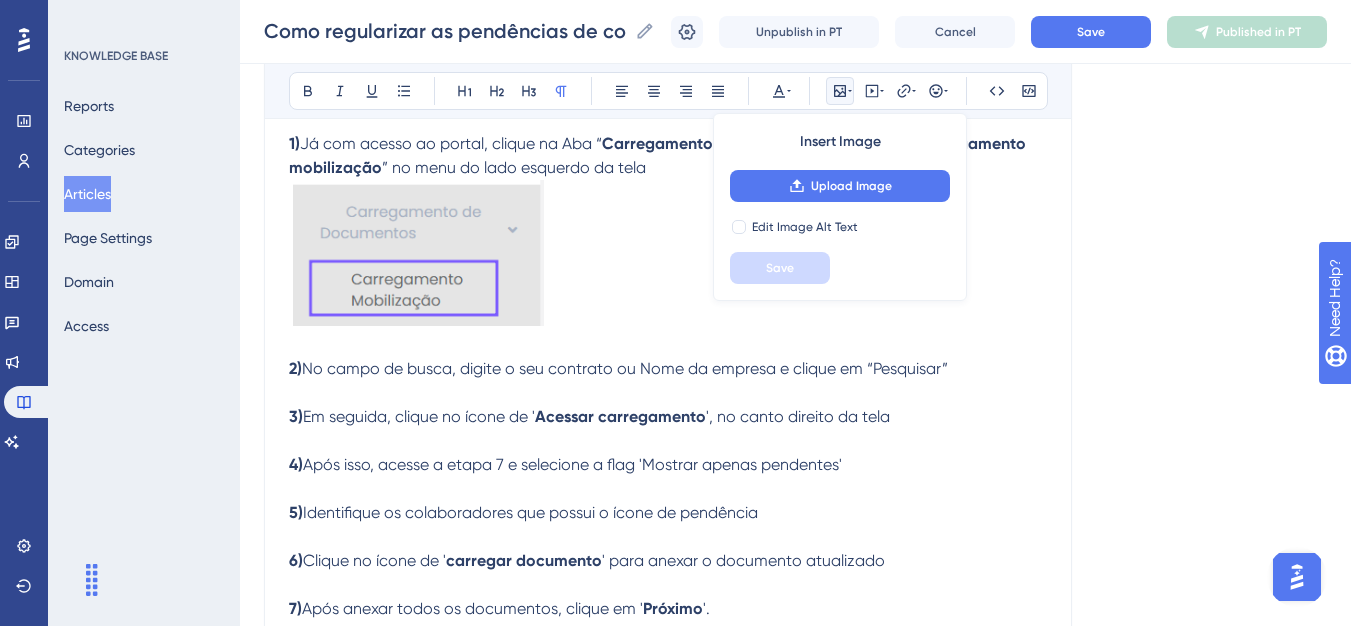 click at bounding box center (668, 393) 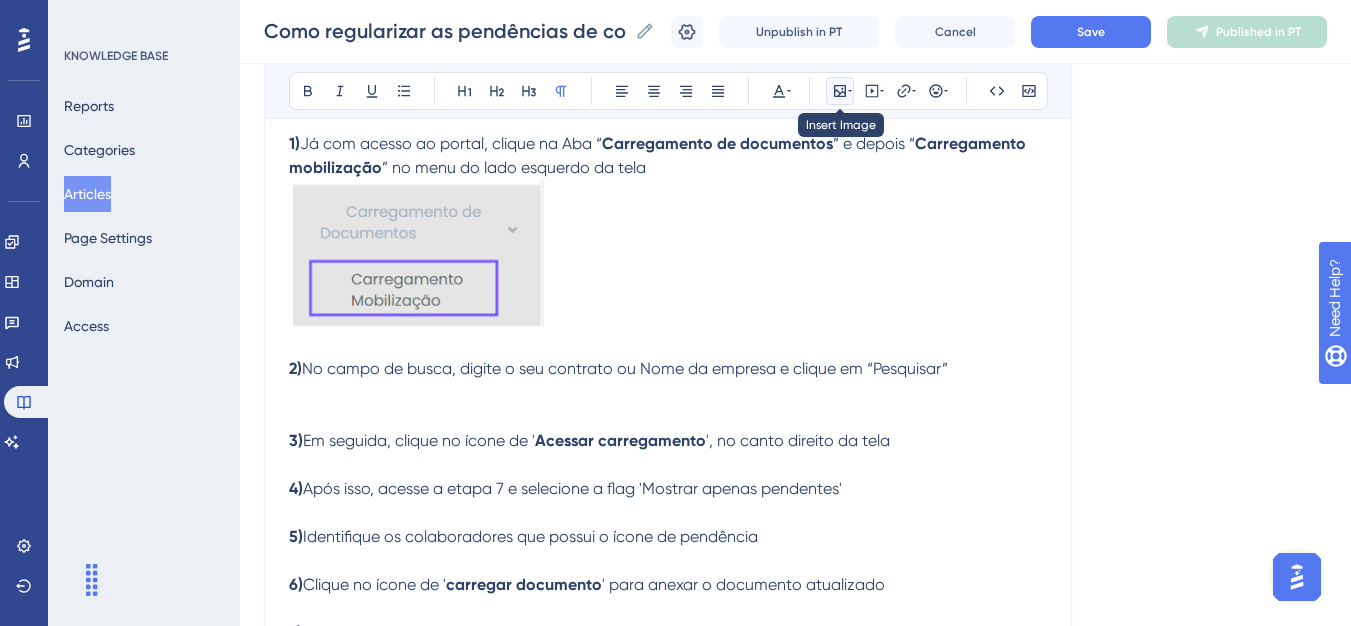 click 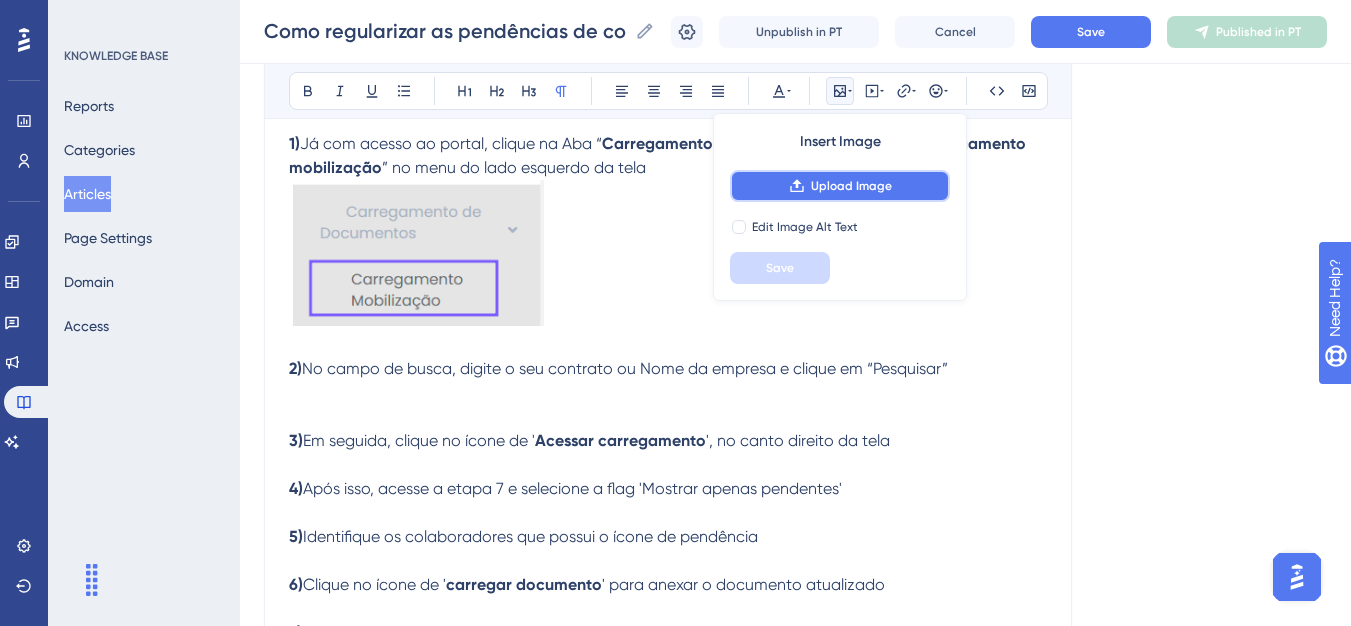 click on "Upload Image" at bounding box center (851, 186) 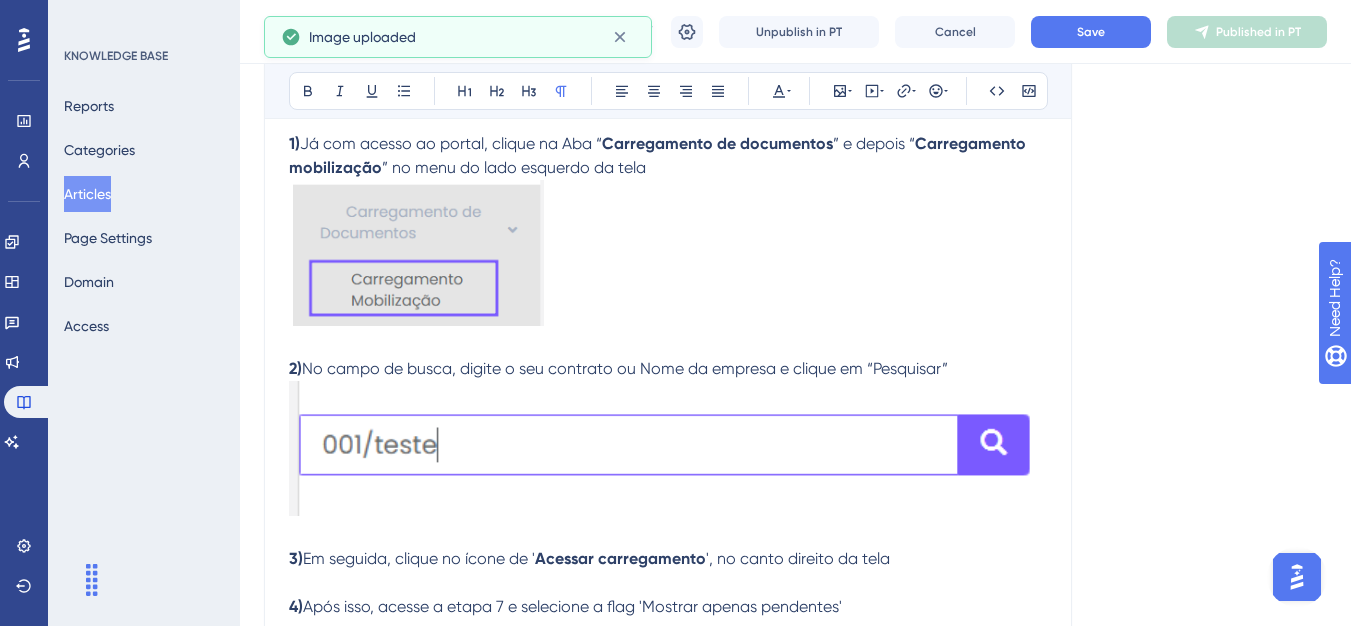 click at bounding box center [668, 448] 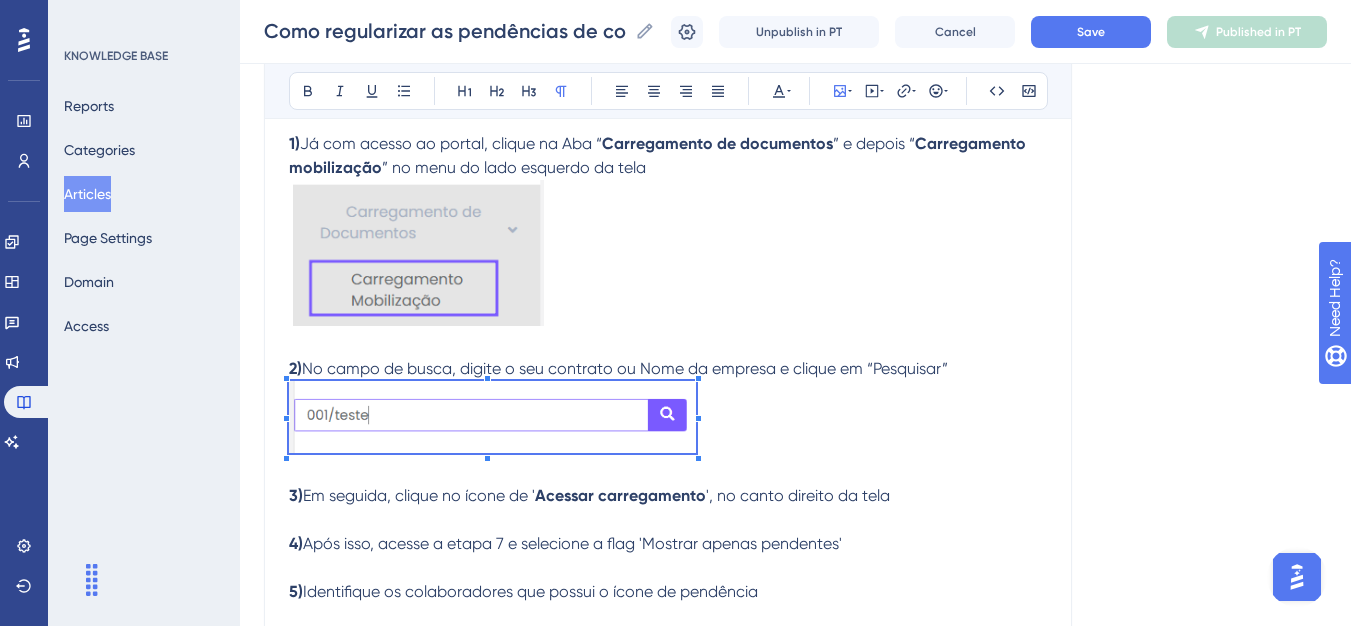 click on "Olá 💜 Atenção:  Não é preciso criar uma nova mobilização para regularizar as pendências, basta acessar a mobilização existente. Para regularizar as pendências do colaborador na mobilização, você deverá seguir as instruções:   1)  Já com acesso ao portal, clique na Aba “ Carregamento de documentos ” e depois “ Carregamento mobilização ” no menu do lado esquerdo da tela   2)  No campo de busca, digite o seu contrato ou Nome da empresa e clique em “Pesquisar” 3)  Em seguida, clique no ícone de ' Acessar carregamento ', no canto direito da tela 4)  Após isso, acesse a etapa 7 e selecione a flag 'Mostrar apenas pendentes' 5)  Identifique os colaboradores que possui o ícone de pendência  6)  Clique no ícone de ' carregar documento ' para anexar o documento atualizado 7)  Após anexar todos os documentos, clique em ' [GEOGRAPHIC_DATA] '.   Lembre-se" at bounding box center (668, 392) 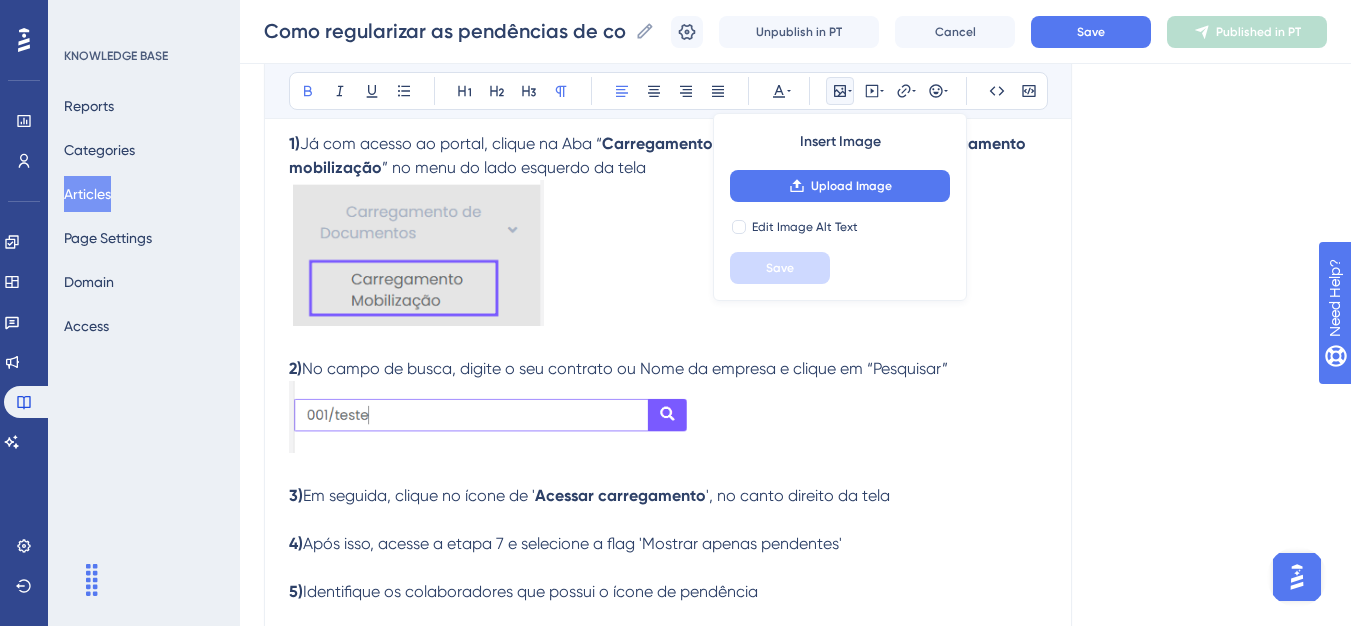 drag, startPoint x: 612, startPoint y: 501, endPoint x: 596, endPoint y: 506, distance: 16.763054 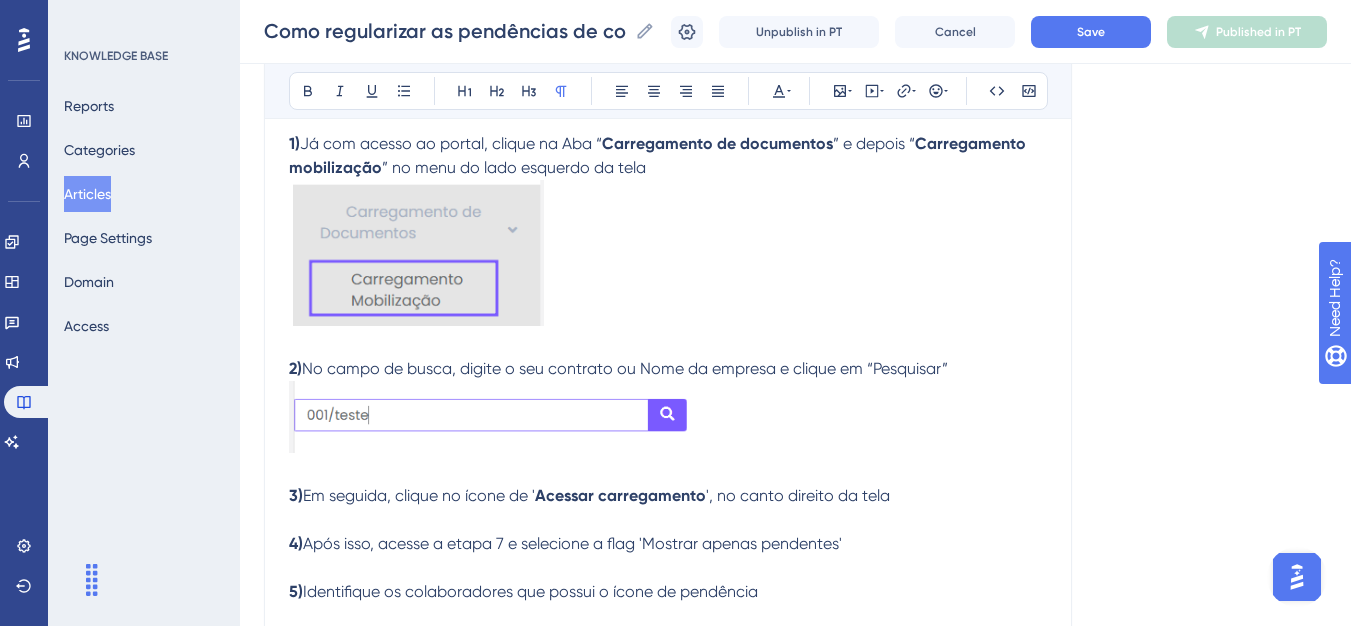 click at bounding box center (668, 472) 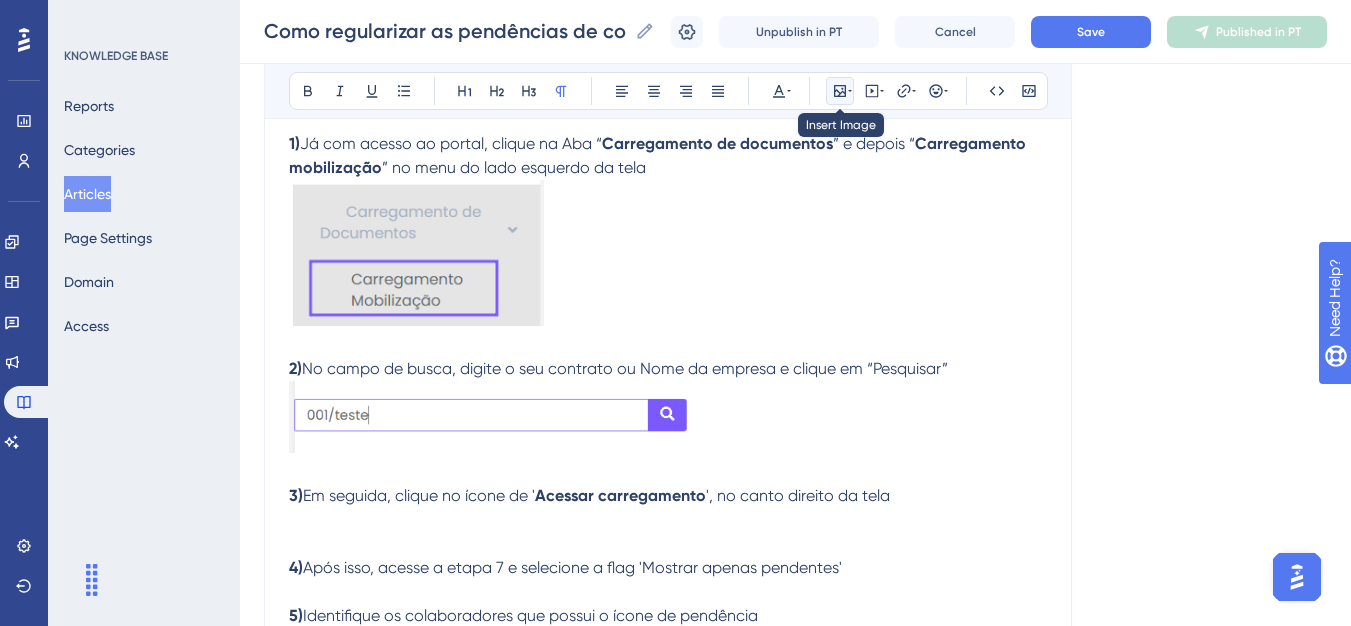 click 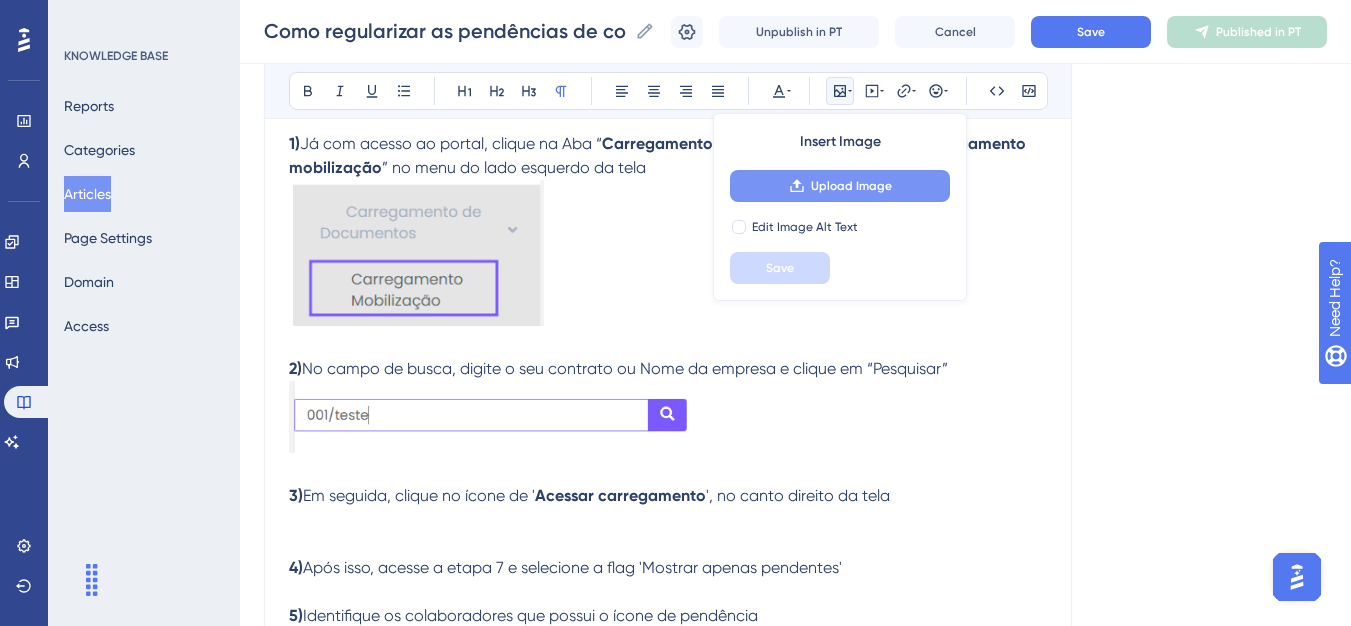 click on "Upload Image" at bounding box center [851, 186] 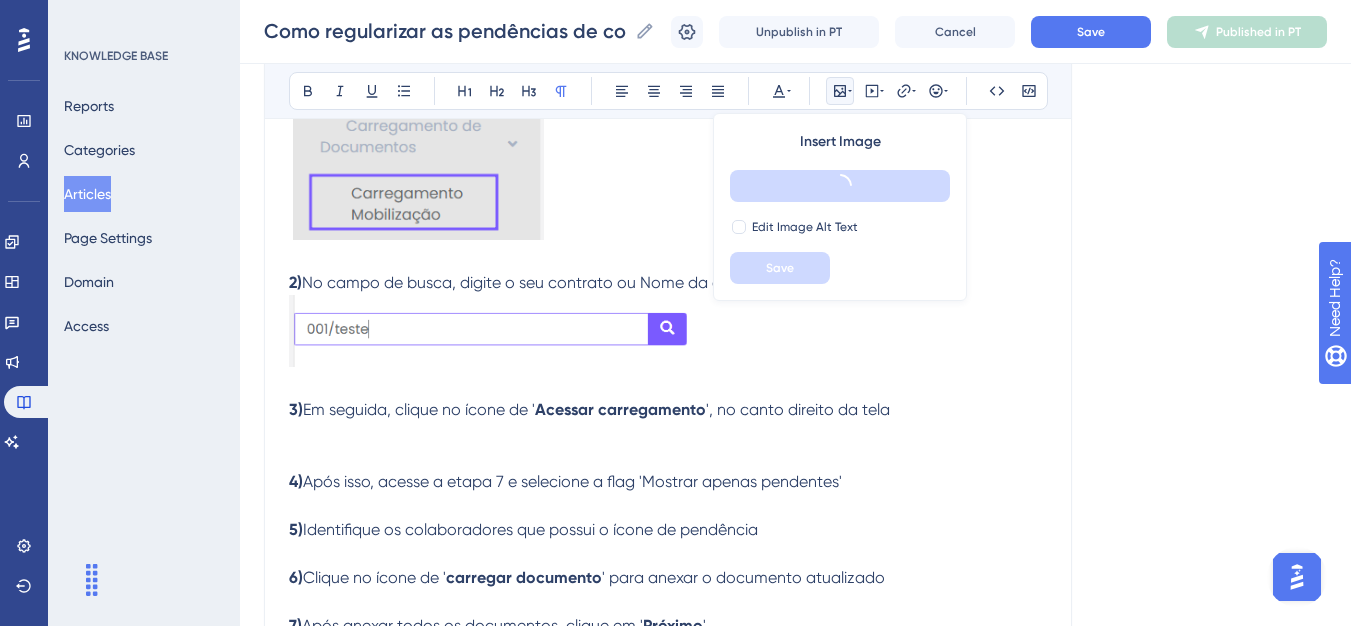 scroll, scrollTop: 685, scrollLeft: 0, axis: vertical 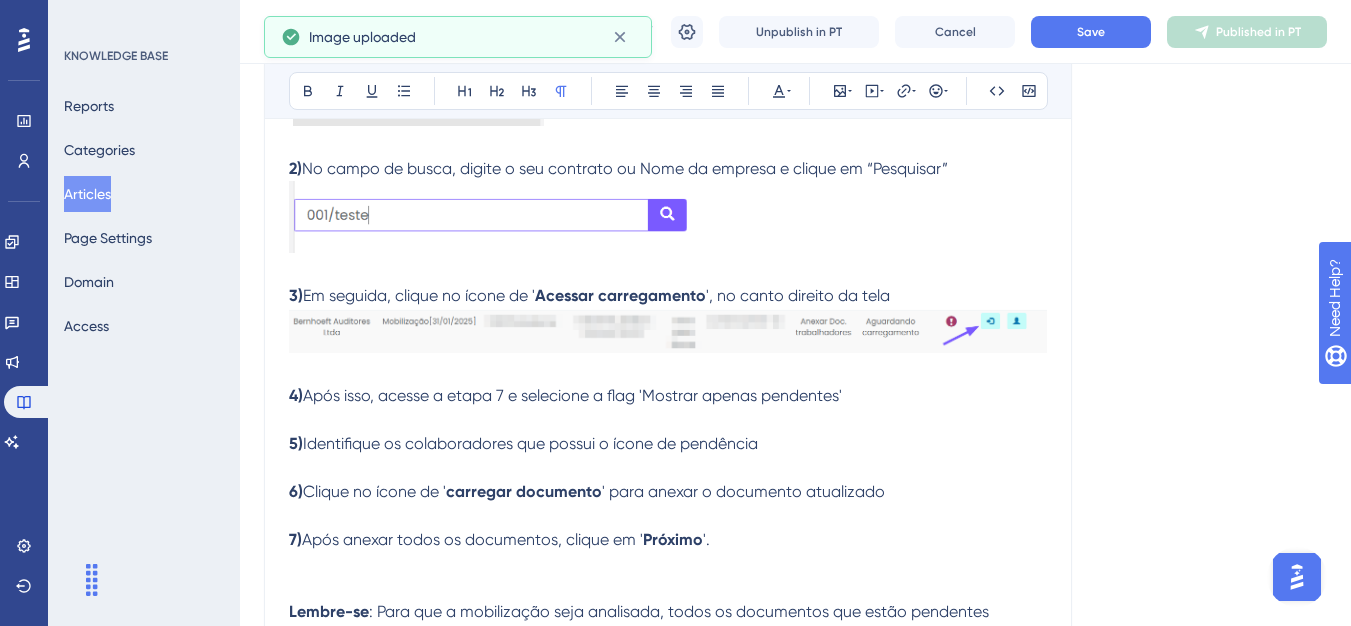 click at bounding box center [668, 420] 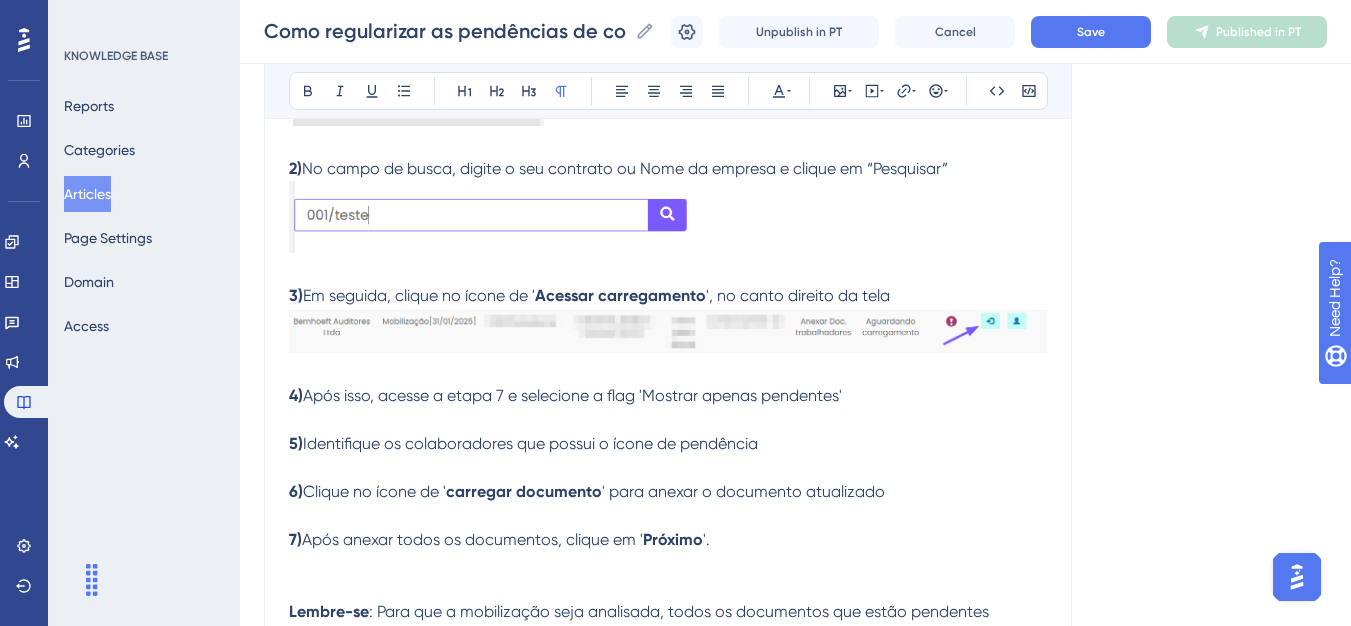 click at bounding box center (668, 420) 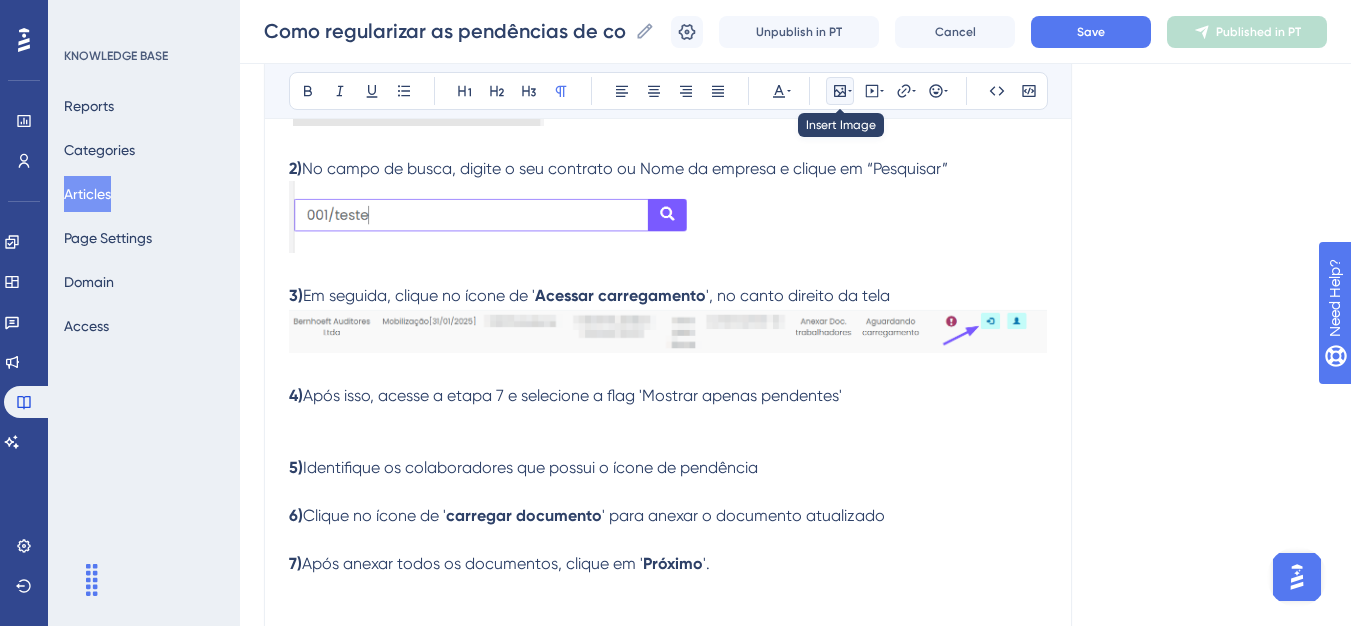 click at bounding box center [840, 91] 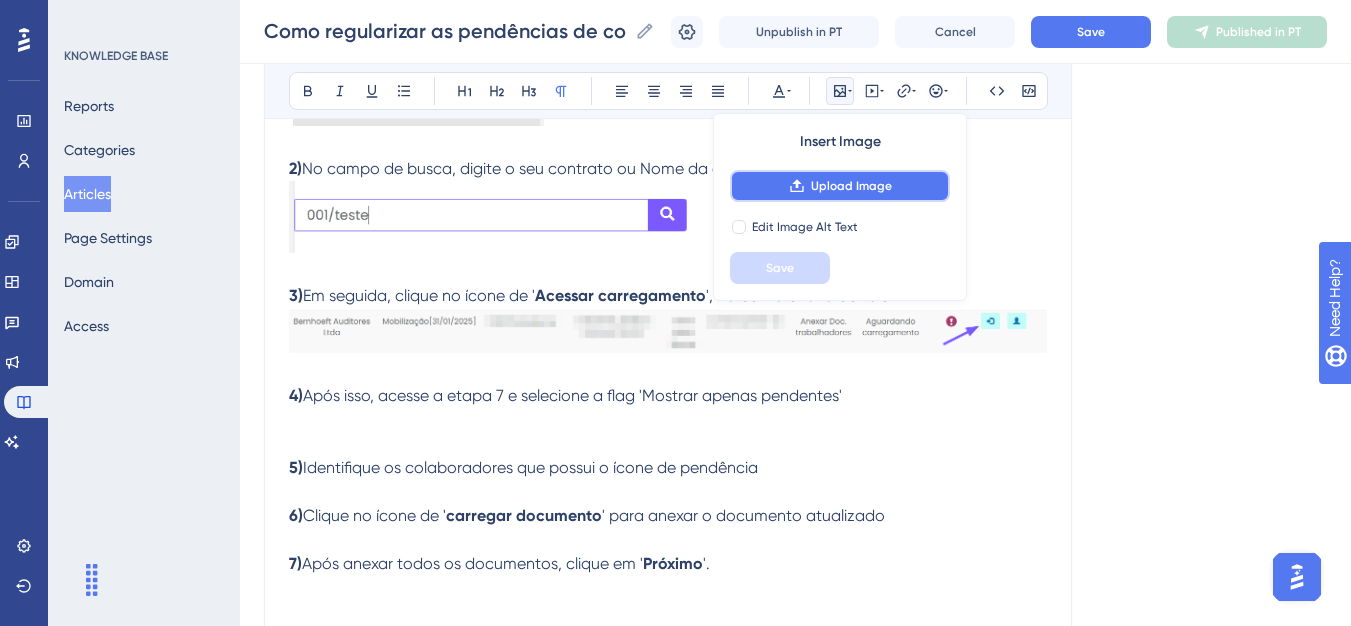 click on "Upload Image" at bounding box center (851, 186) 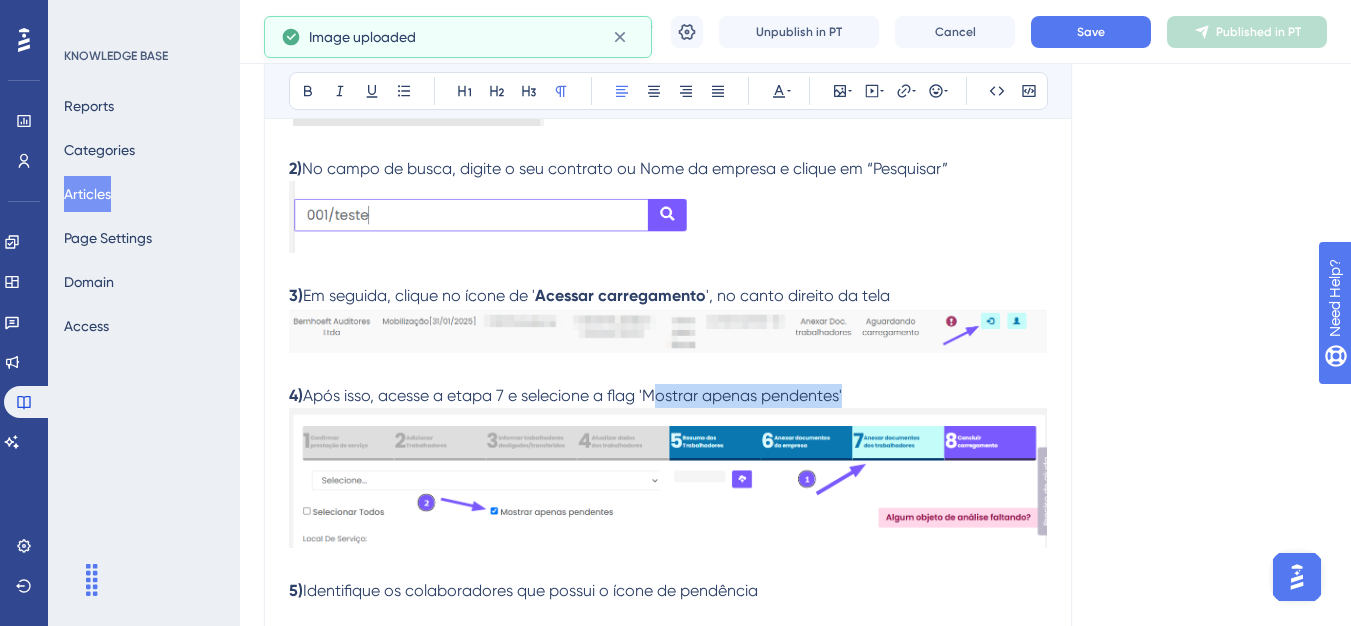 drag, startPoint x: 651, startPoint y: 394, endPoint x: 844, endPoint y: 396, distance: 193.01036 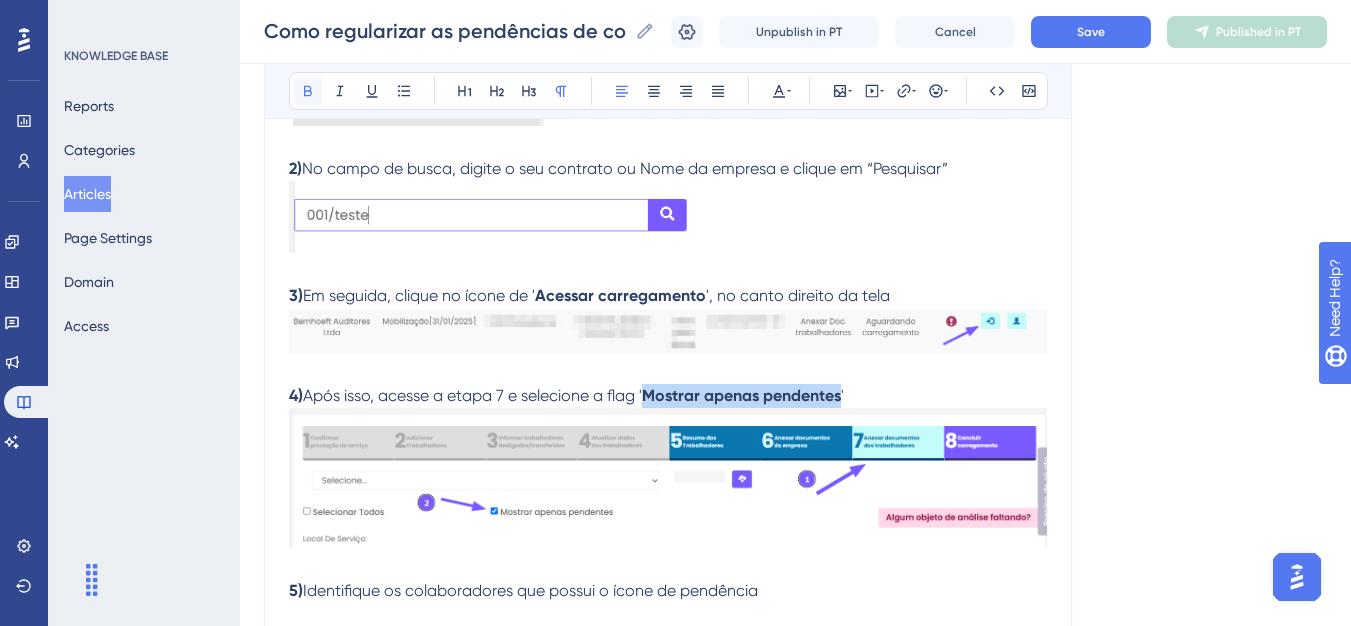 click 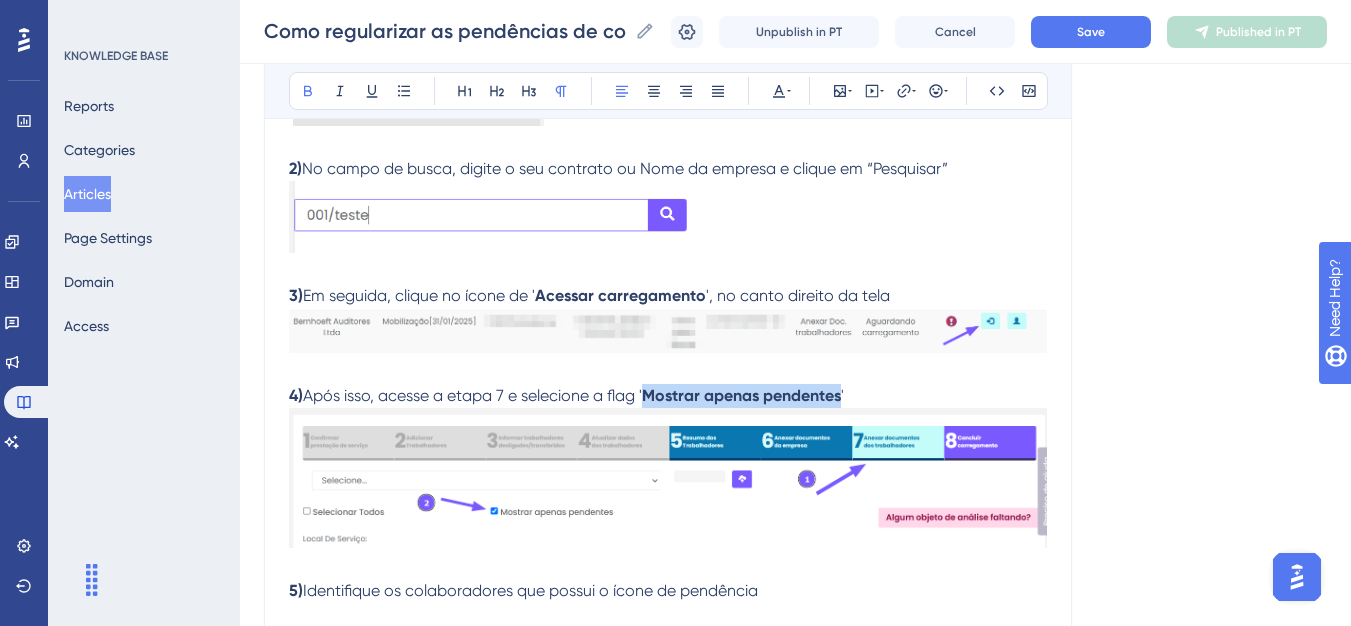 click at bounding box center (668, 478) 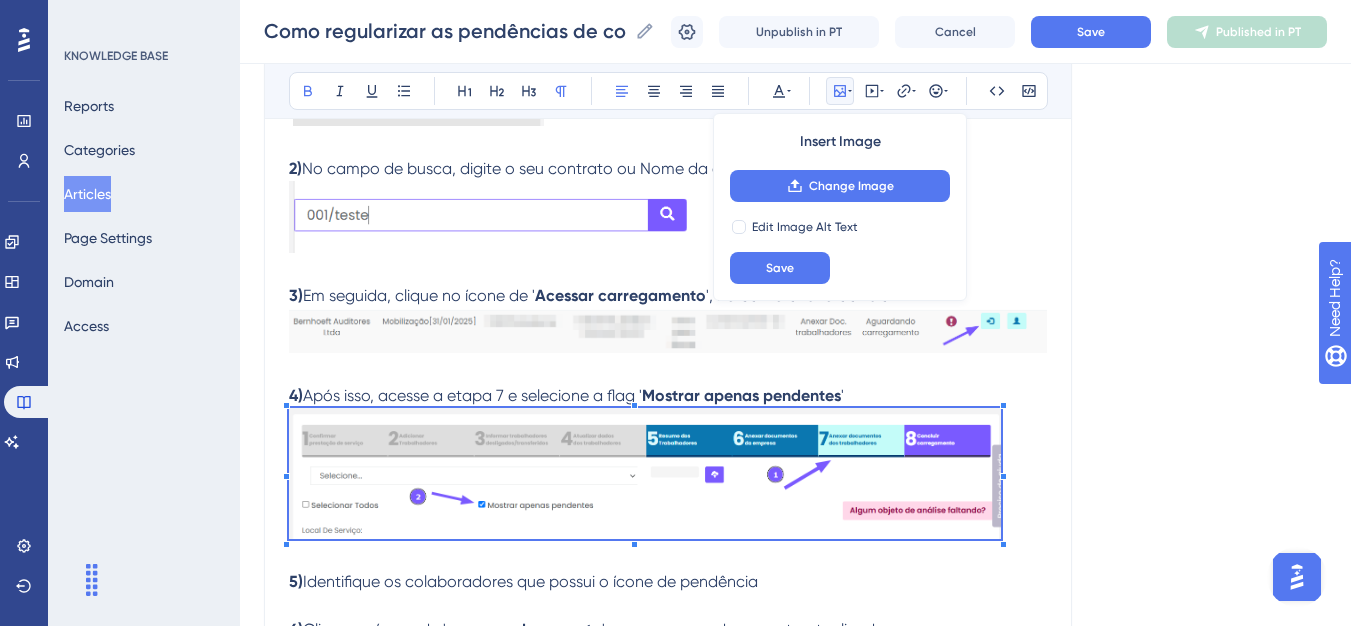 click at bounding box center (645, 546) 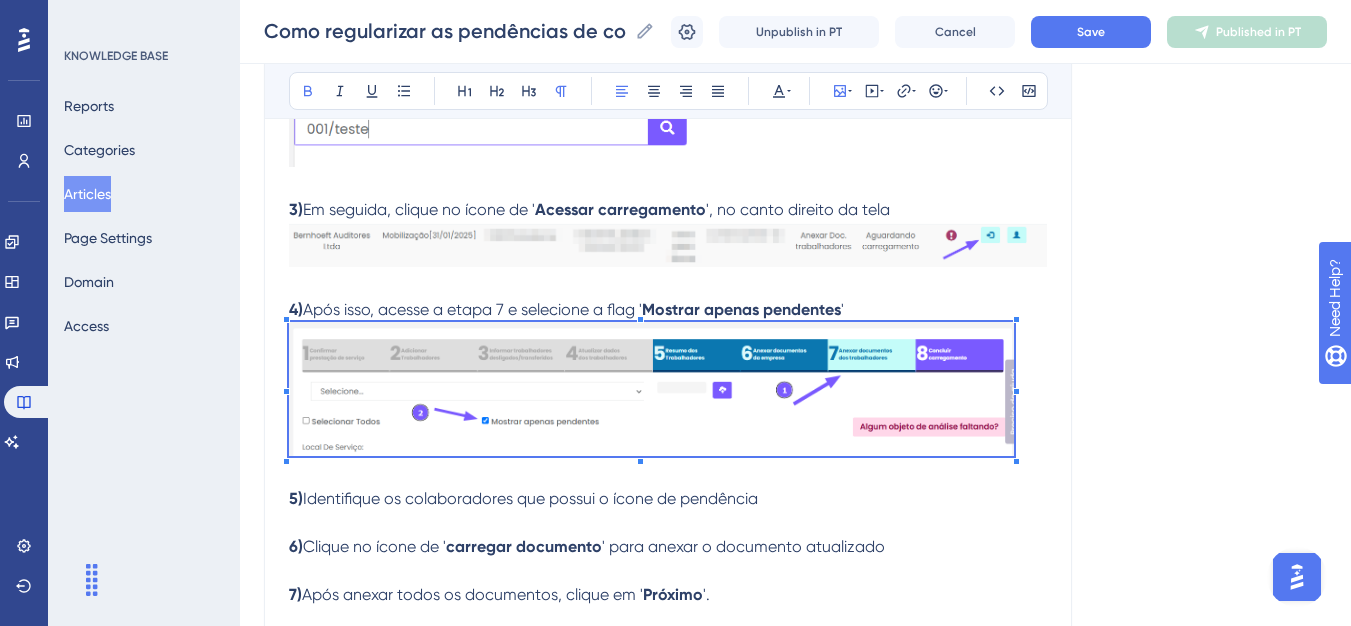 scroll, scrollTop: 885, scrollLeft: 0, axis: vertical 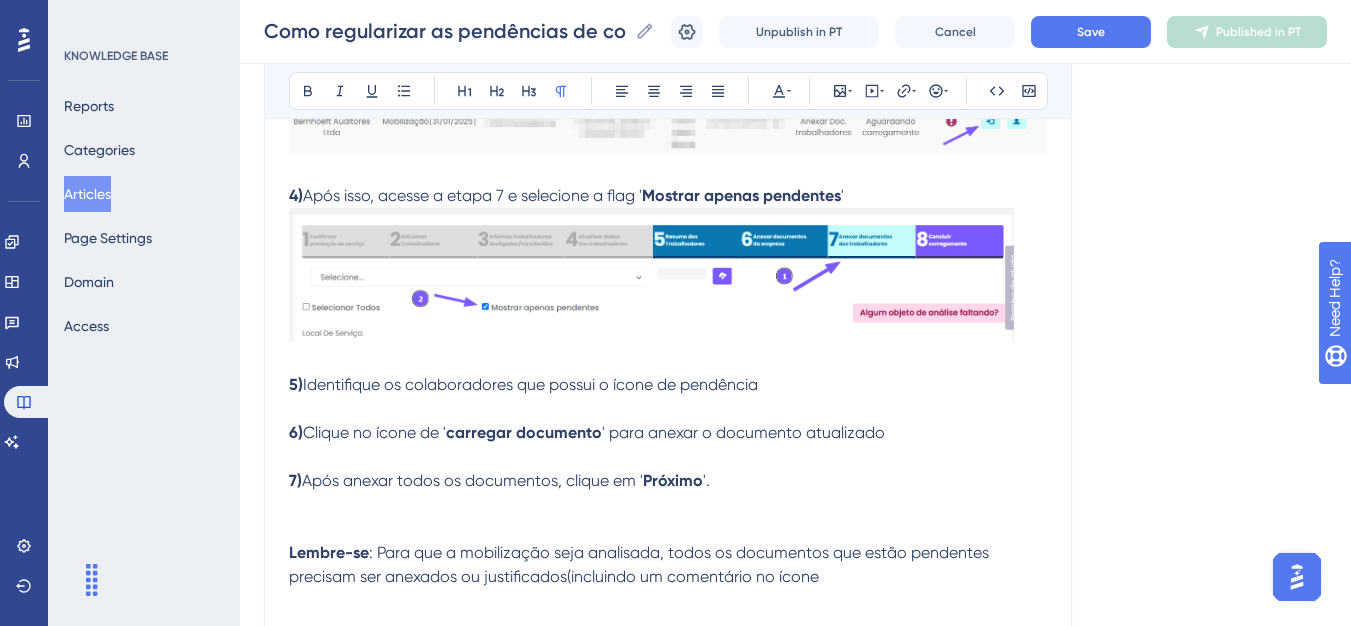 click at bounding box center [668, 409] 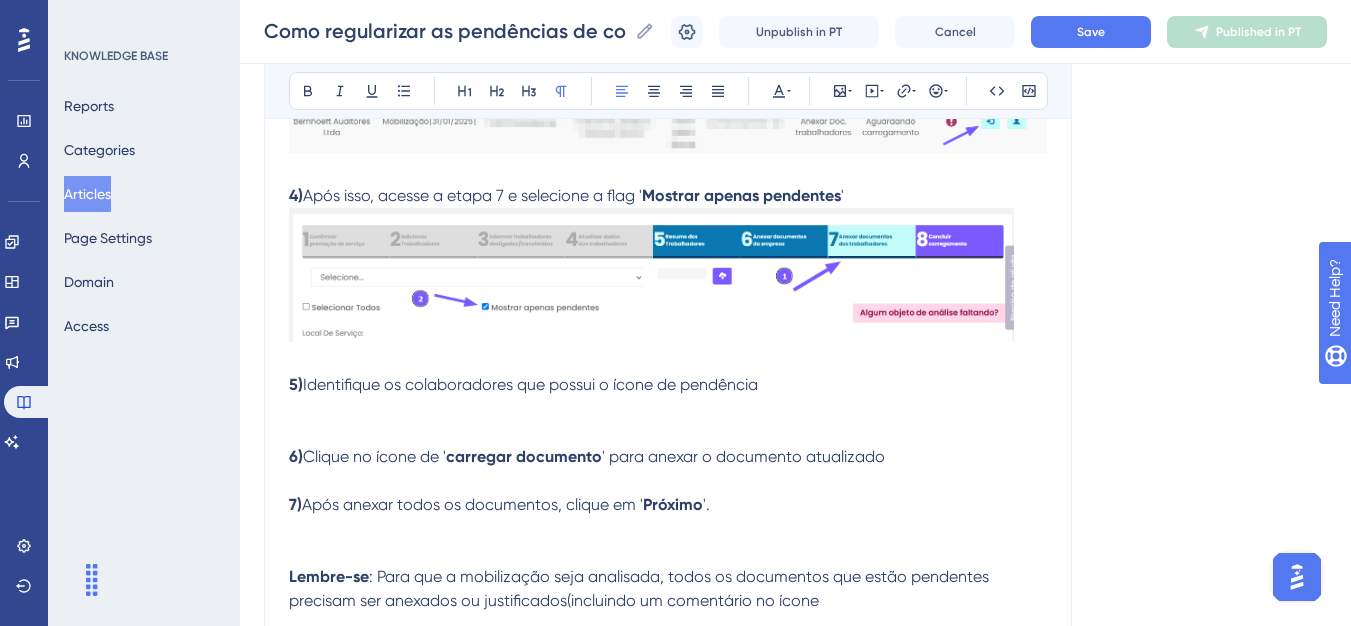 click at bounding box center [668, 529] 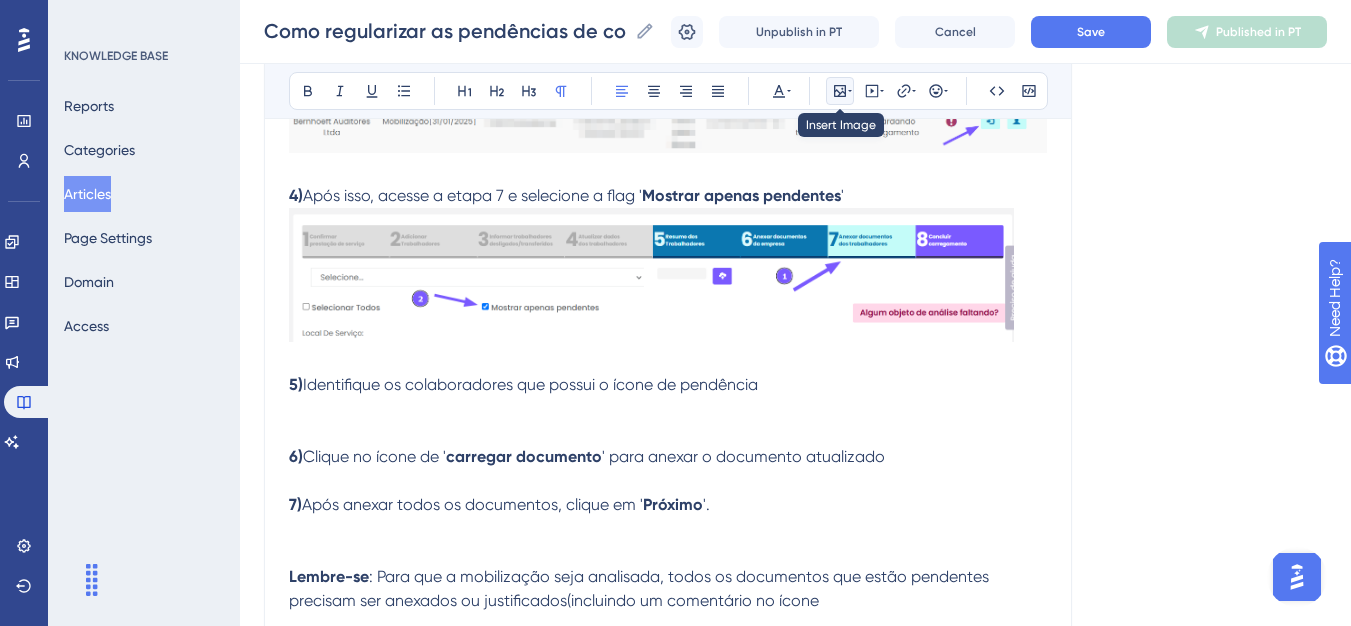 click 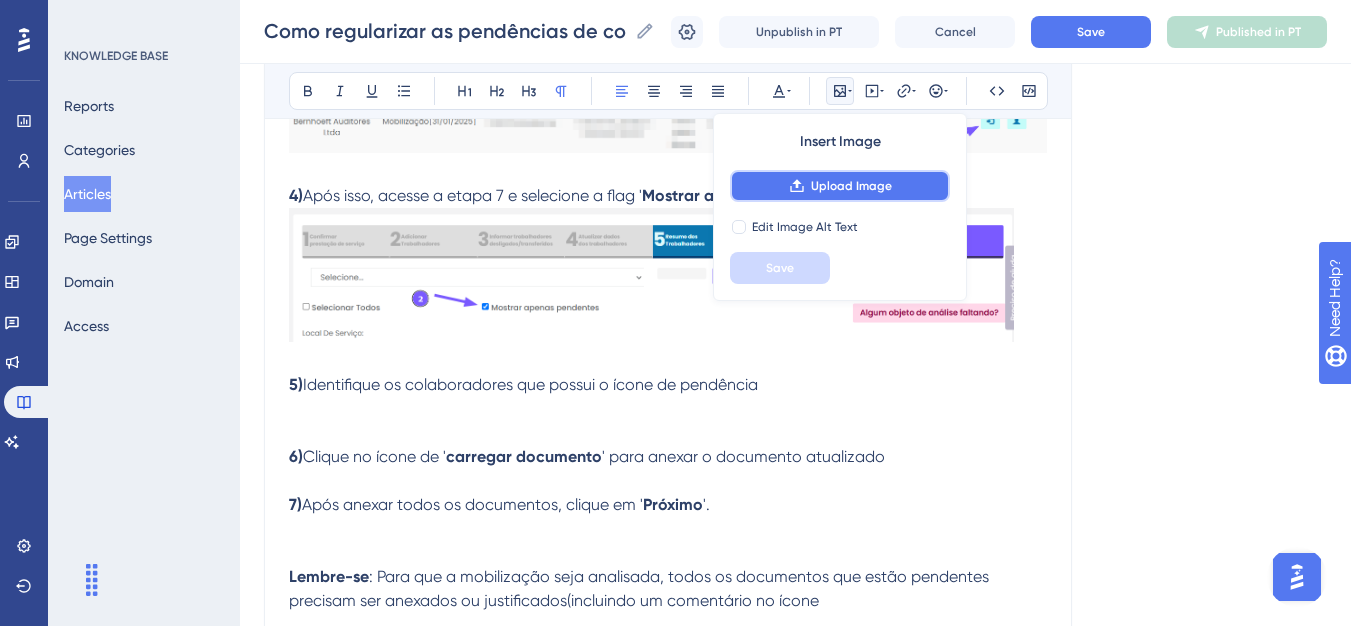 click on "Upload Image" at bounding box center (840, 186) 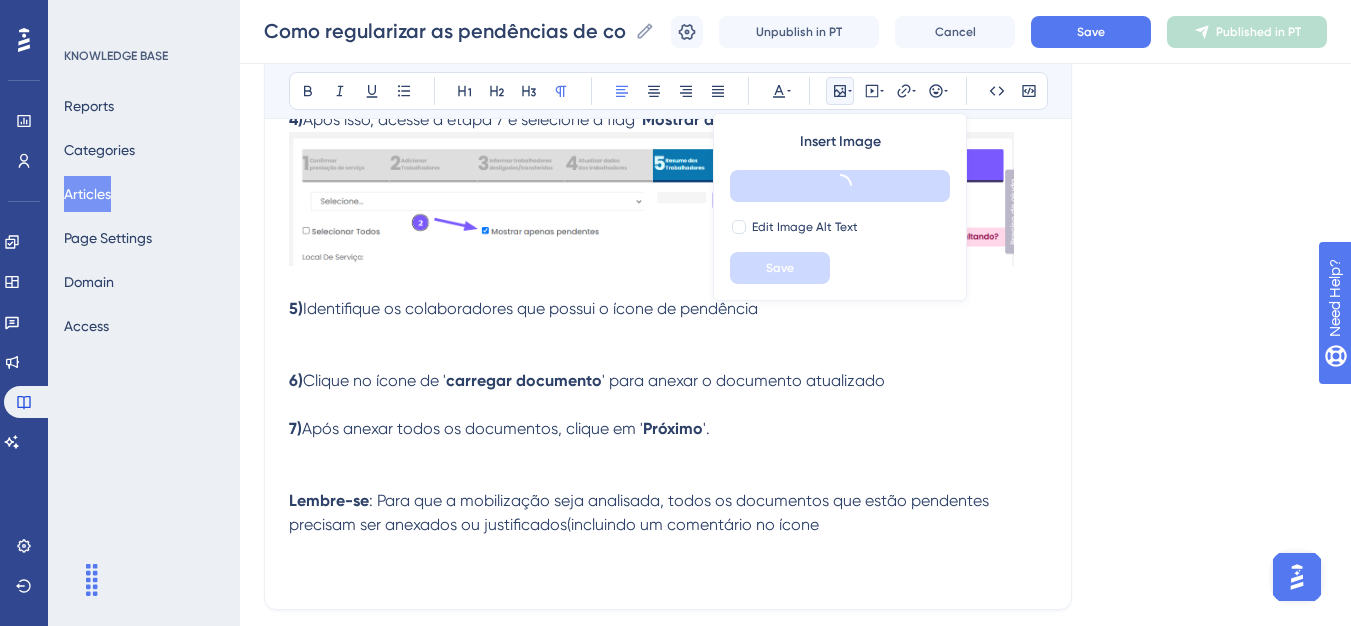 scroll, scrollTop: 1085, scrollLeft: 0, axis: vertical 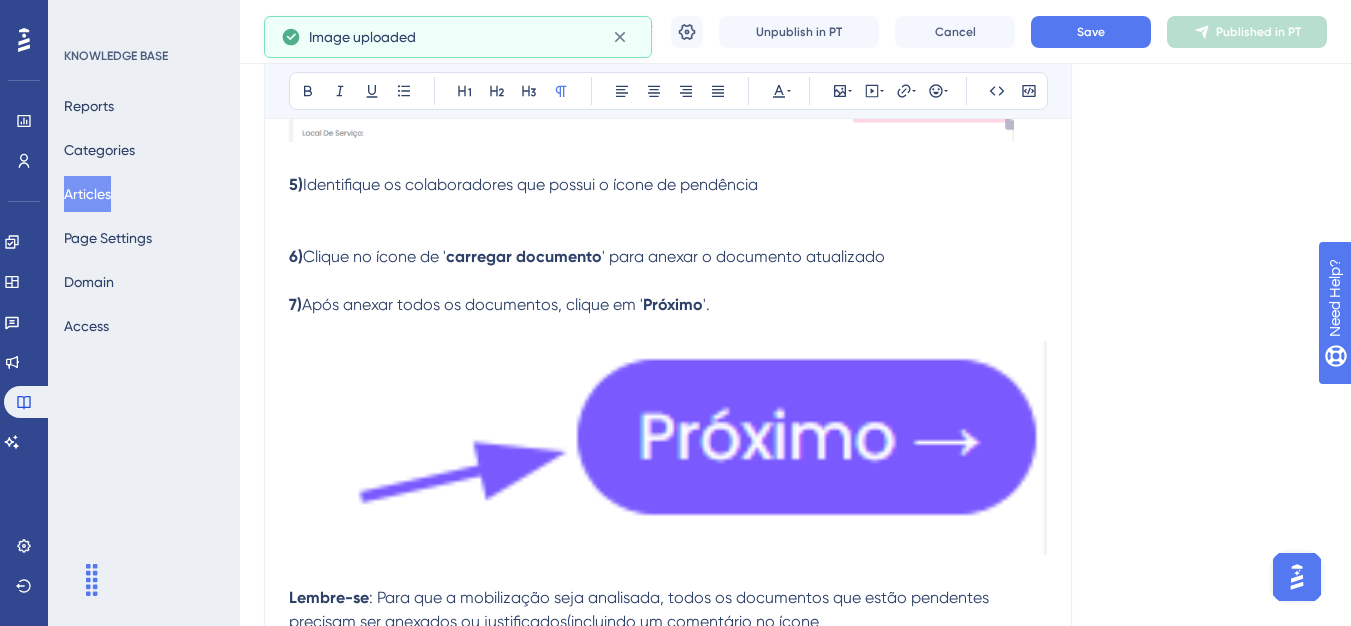 click at bounding box center [668, 448] 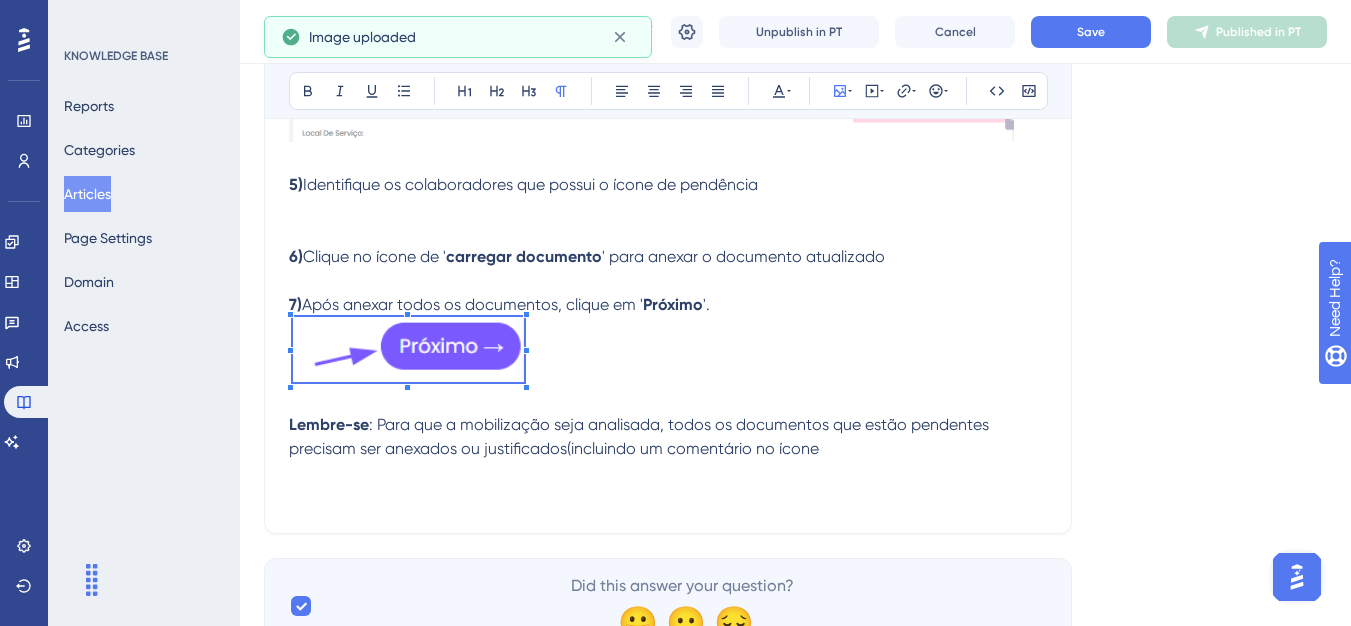 click on "Performance Users Engagement Widgets Feedback Product Updates Knowledge Base AI Assistant Settings Logout KNOWLEDGE BASE Reports Categories Articles Page Settings Domain Access Como regularizar as pendências de colaborador na Mobilização MAU 93 % Click to see add-on and upgrade options Como regularizar as pendências de colaborador na Mobilização Como regularizar as pendências de colaborador na Mobilização Unpublish in PT Cancel Save Published in PT Language Portuguese (Default) Como regularizar as pendências de colaborador na Mobilização Bold Italic Underline Bullet Point Heading 1 Heading 2 Heading 3 Normal Align Left Align Center Align Right Align Justify Text Color Insert Image Embed Video Hyperlink Emojis Code Code Block Olá 💜 Atenção:  Não é preciso criar uma nova mobilização para regularizar as pendências, basta acessar a mobilização existente.   1)  Já com acesso ao portal, clique na Aba “ Carregamento de documentos   '" at bounding box center (675, -1085) 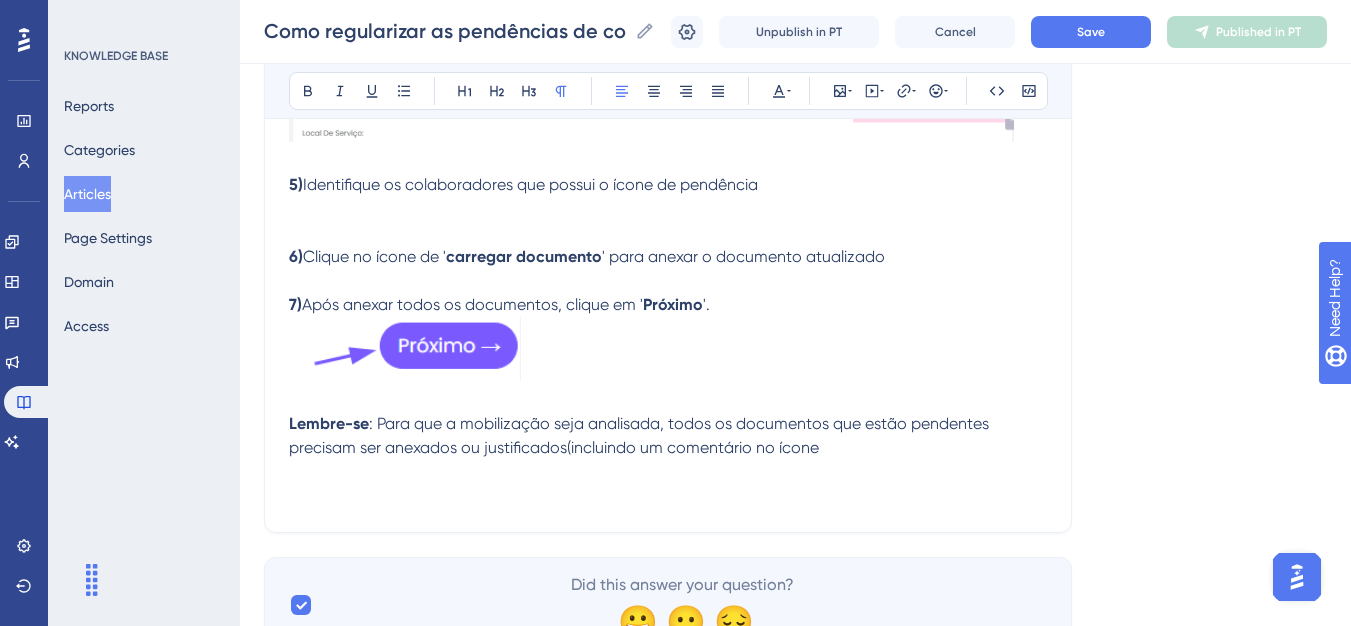 click on "Lembre-se : Para que a mobilização seja analisada, todos os documentos que estão pendentes precisam ser anexados ou justificados(incluindo um comentário no ícone" at bounding box center (668, 436) 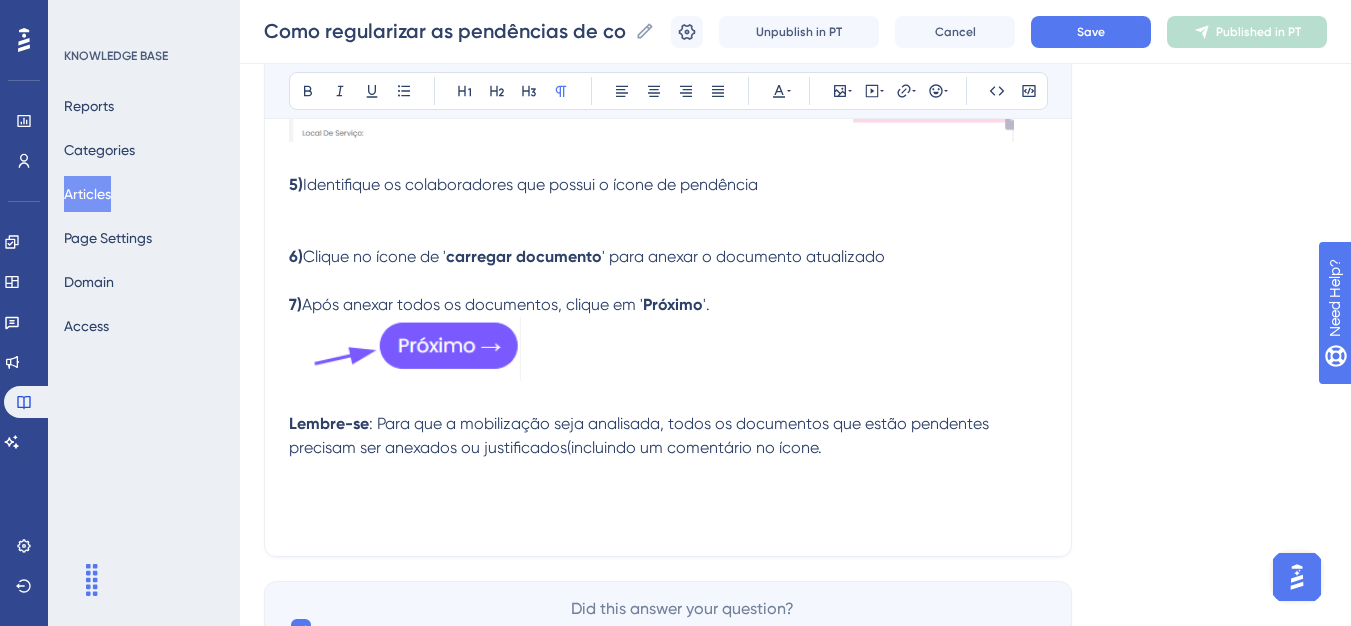 click on "6)  Clique no ícone de ' carregar documento ' para anexar o documento atualizado" at bounding box center [668, 257] 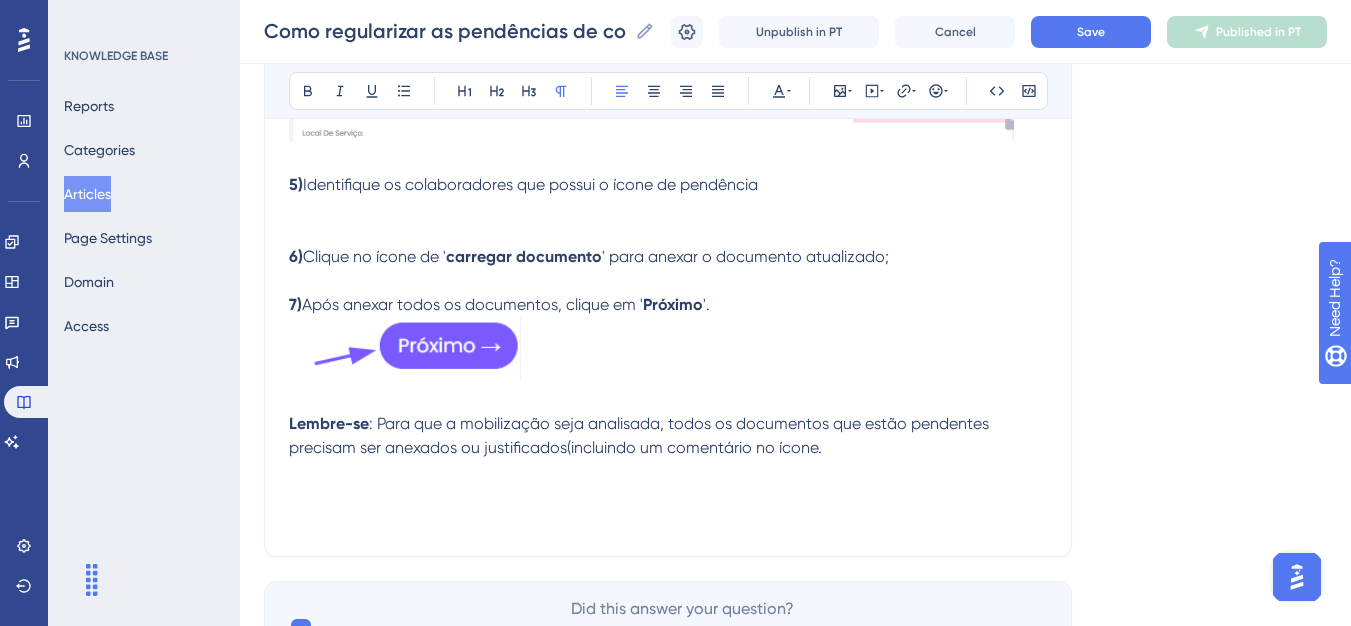 click on "5)  Identifique os colaboradores que possui o ícone de pendência" at bounding box center (668, 185) 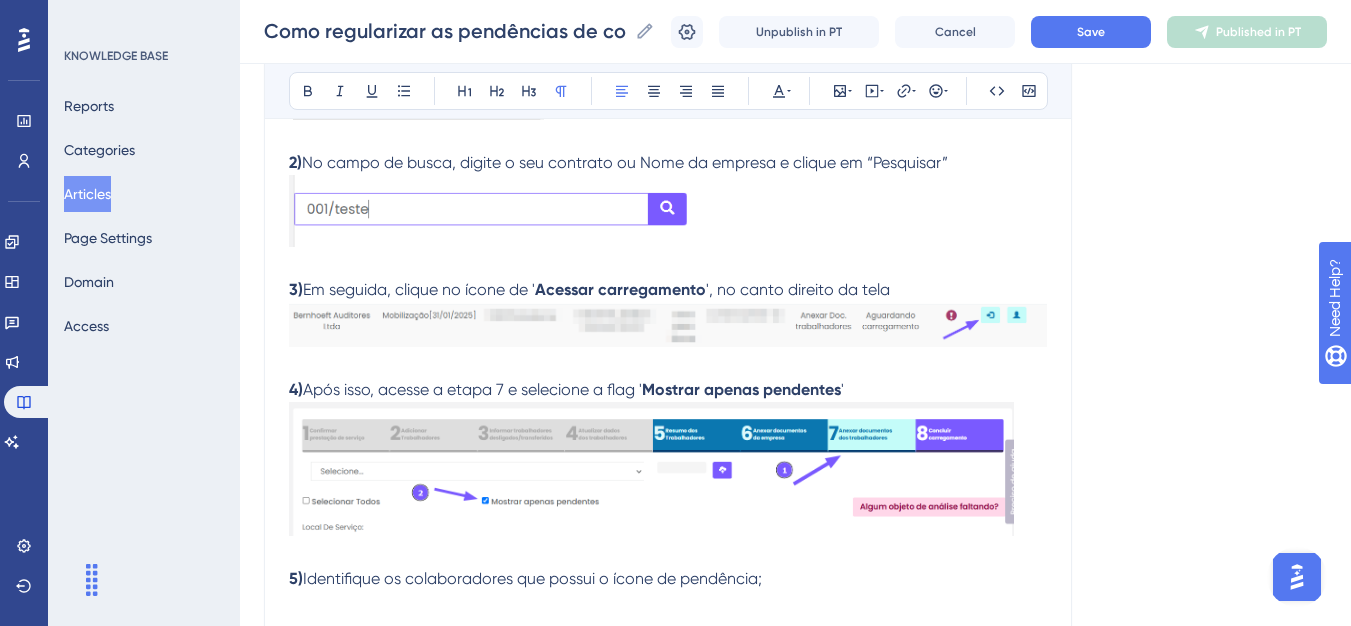 scroll, scrollTop: 685, scrollLeft: 0, axis: vertical 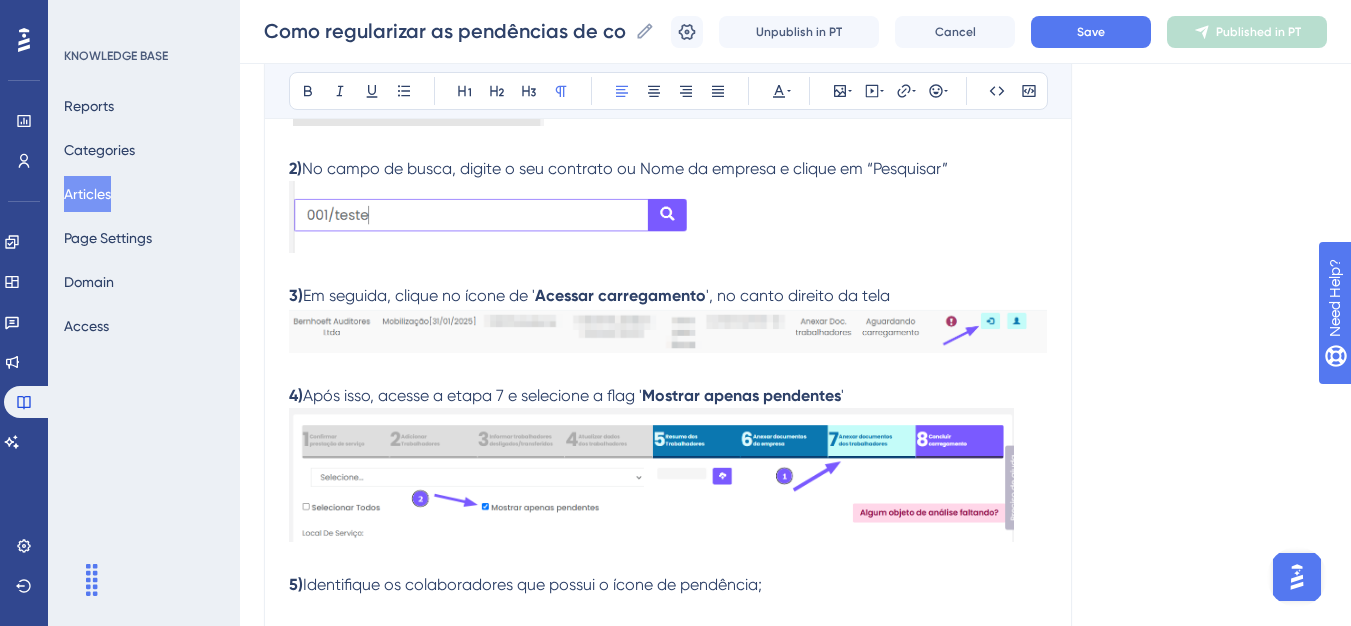 click on "4)  Após isso, acesse a etapa 7 e selecione a flag ' Mostrar apenas pendentes '" at bounding box center [668, 396] 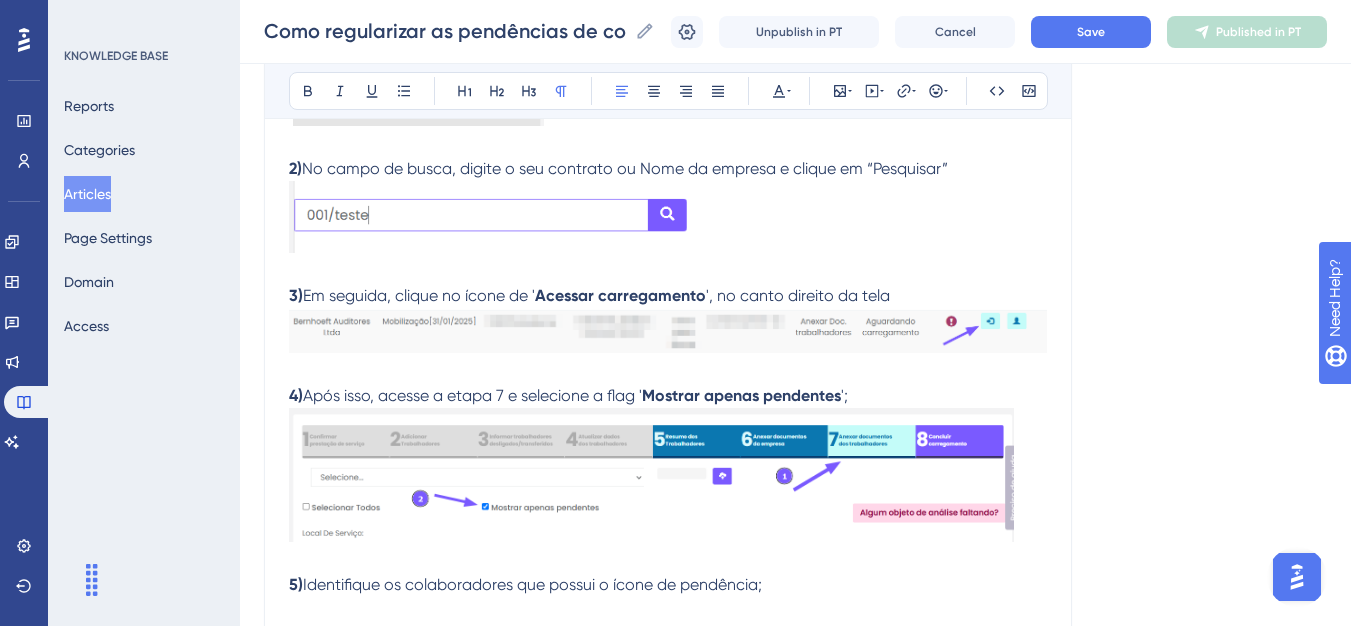 click on "3)  Em seguida, clique no ícone de ' Acessar carregamento ', no canto direito da tela" at bounding box center [668, 296] 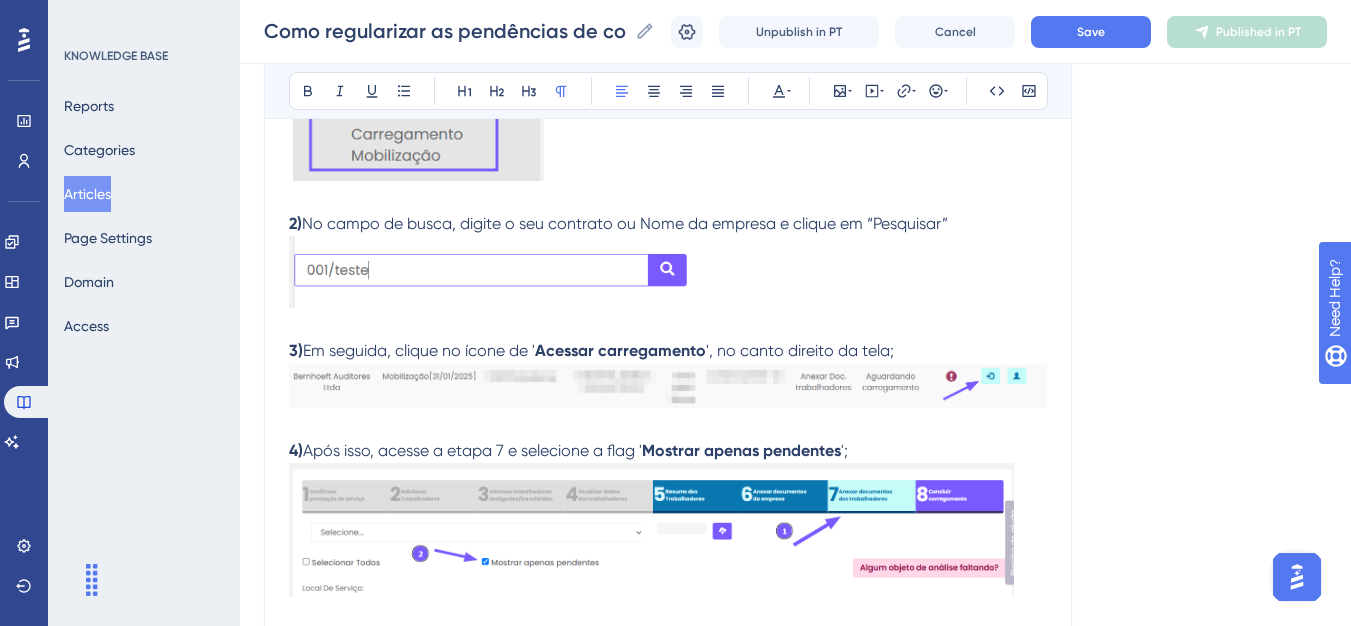 scroll, scrollTop: 585, scrollLeft: 0, axis: vertical 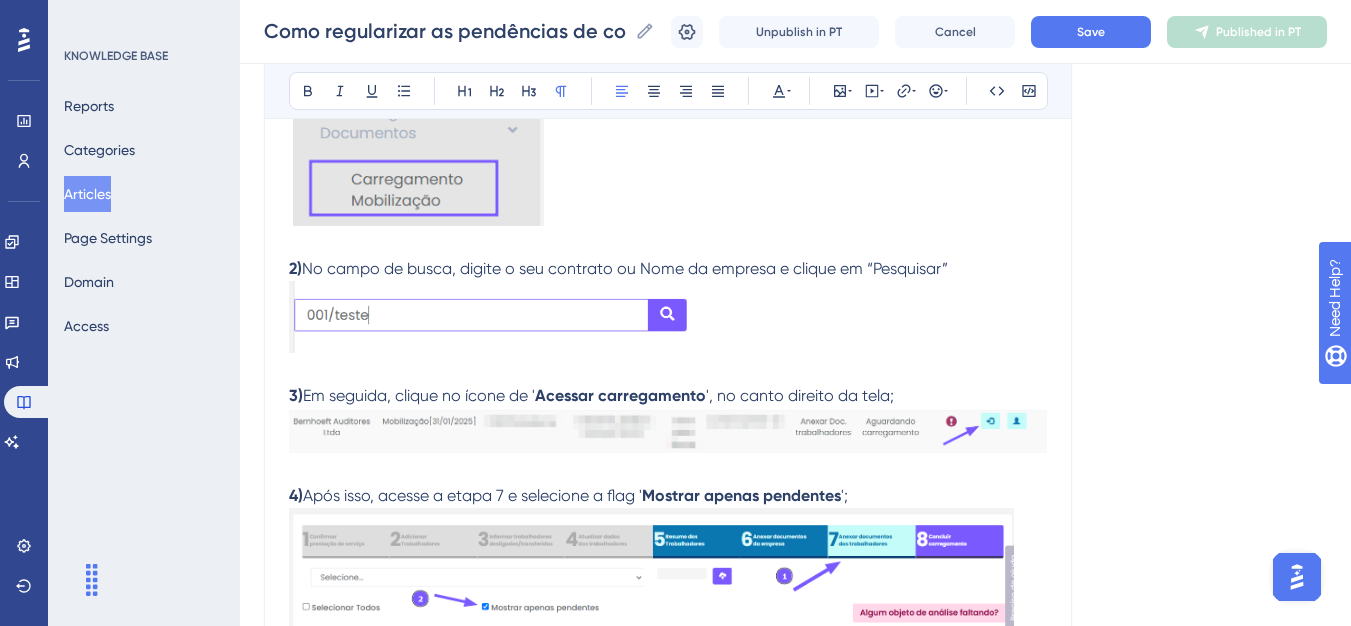 click on "2)  No campo de busca, digite o seu contrato ou Nome da empresa e clique em “Pesquisar”" at bounding box center [668, 269] 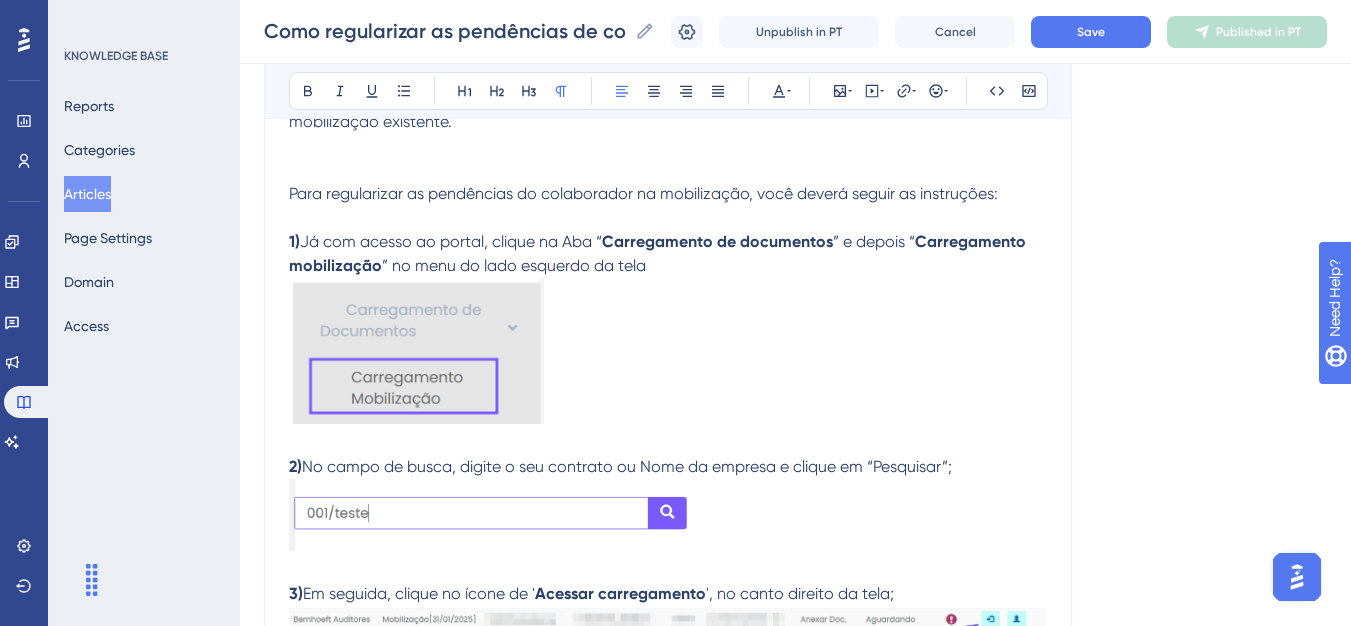 scroll, scrollTop: 385, scrollLeft: 0, axis: vertical 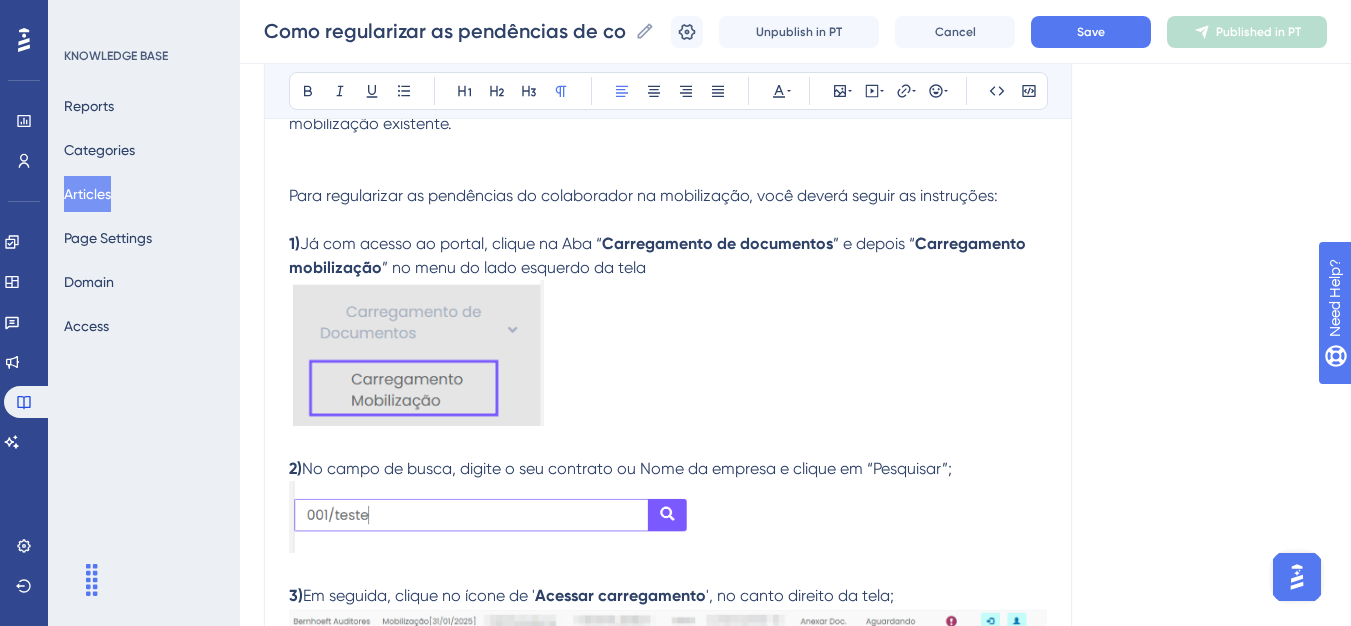 click on "1)  Já com acesso ao portal, clique na Aba “ Carregamento de documentos ” e depois “ Carregamento mobilização ” no menu do lado esquerdo da tela" at bounding box center (668, 256) 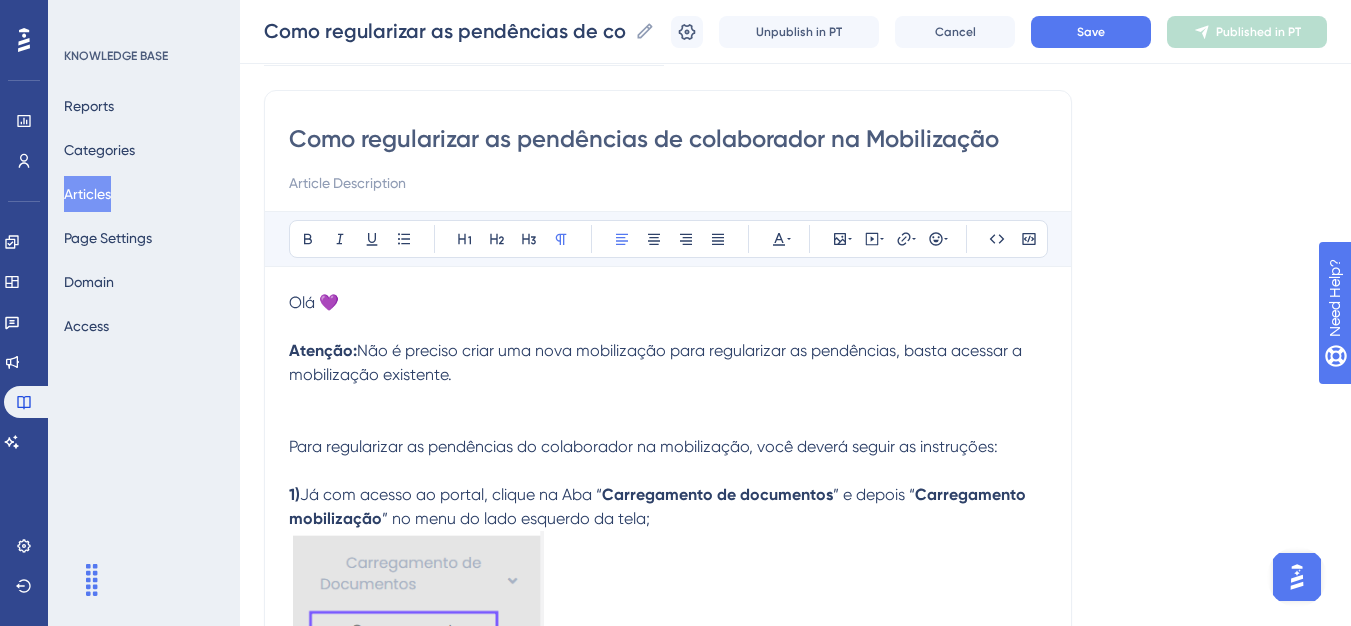 scroll, scrollTop: 85, scrollLeft: 0, axis: vertical 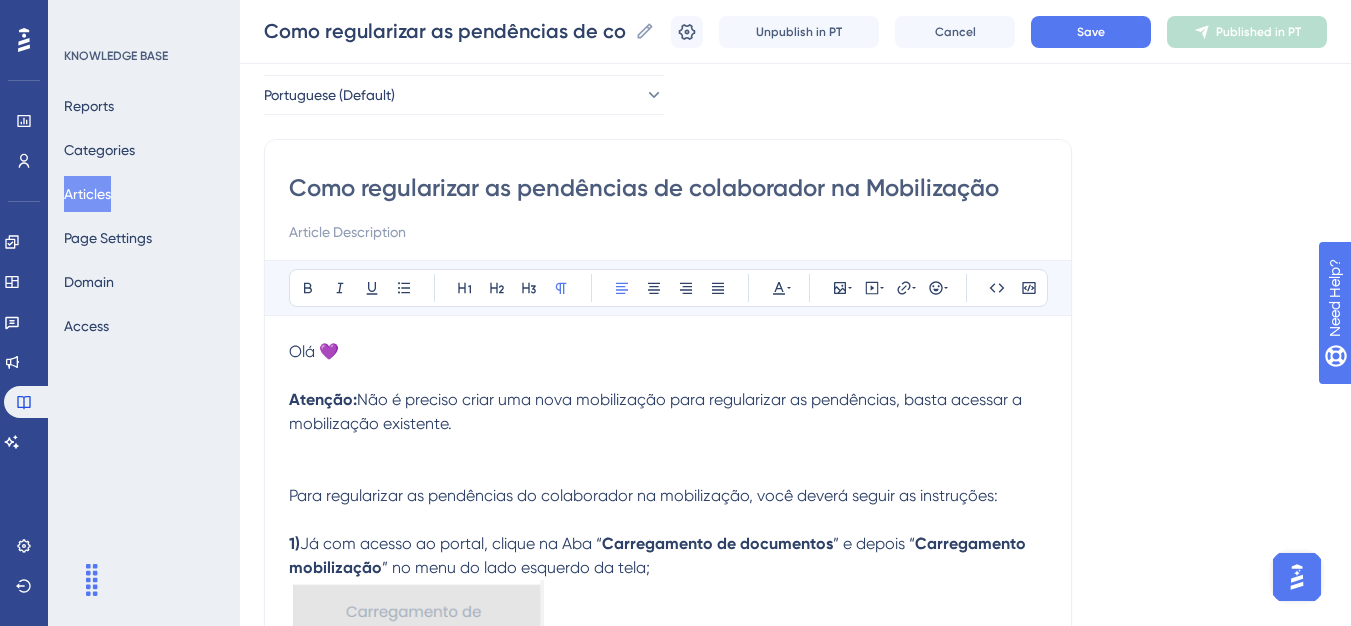 click on "Olá 💜 Atenção:  Não é preciso criar uma nova mobilização para regularizar as pendências, basta acessar a mobilização existente." at bounding box center (668, 412) 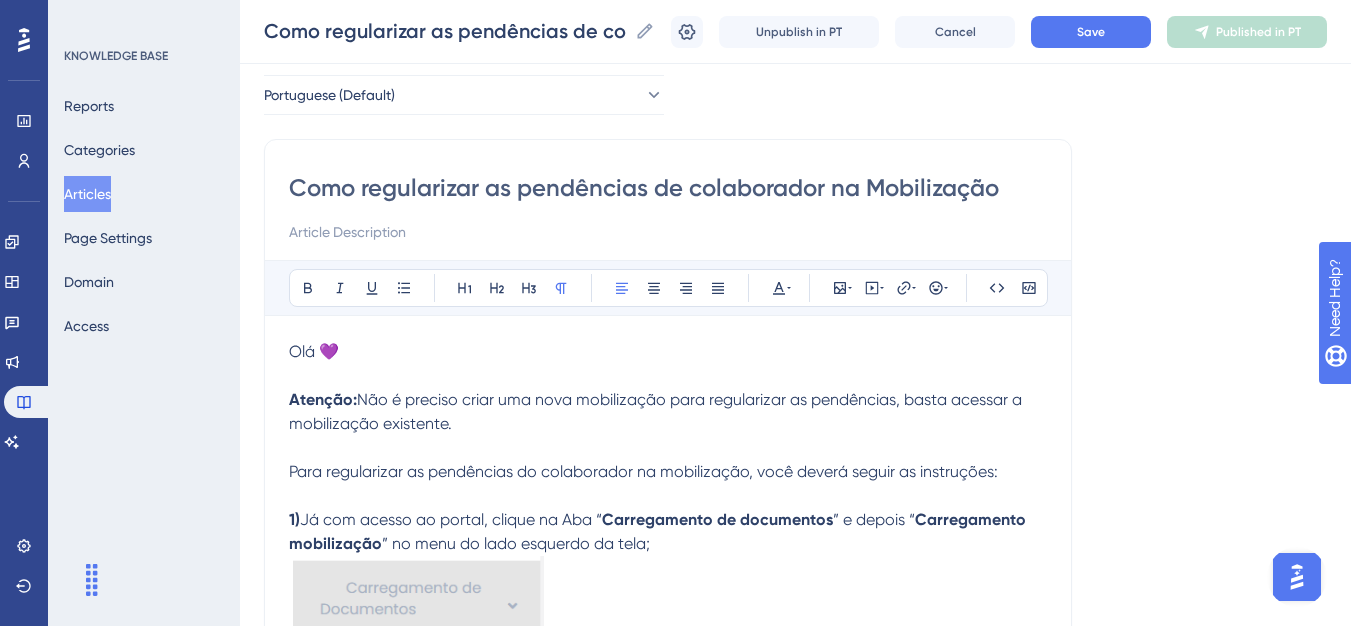 click on "Para regularizar as pendências do colaborador na mobilização, você deverá seguir as instruções:" at bounding box center [668, 472] 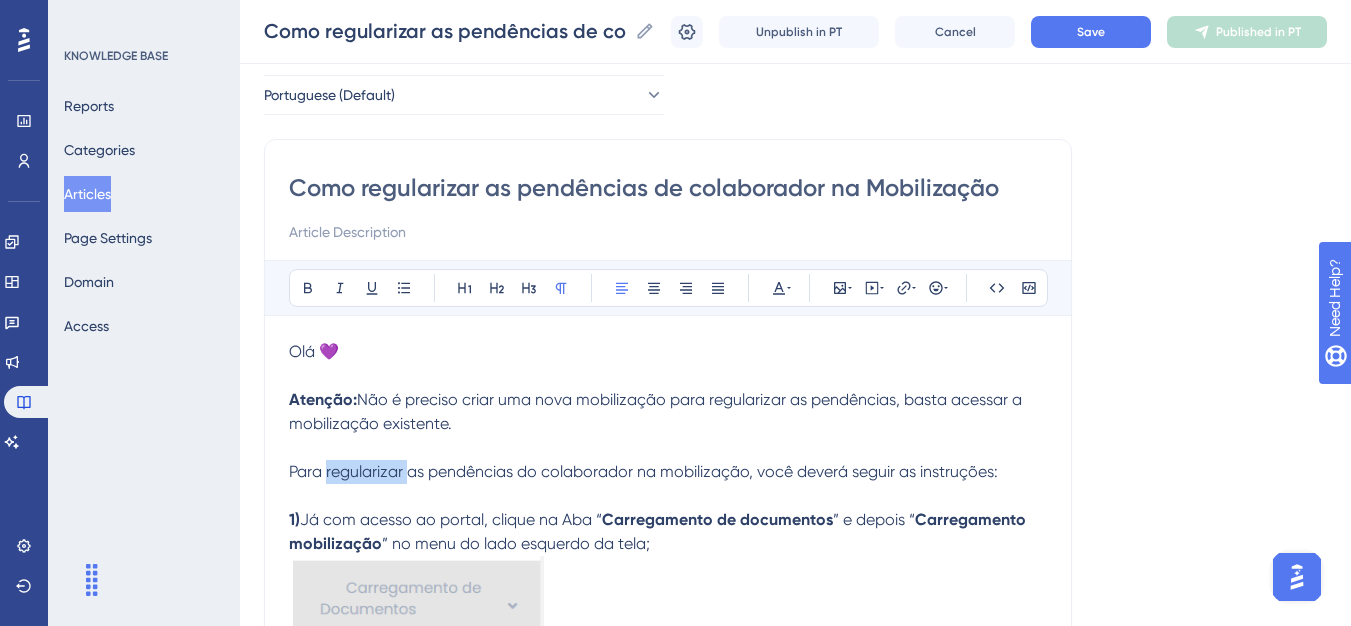 click on "Para regularizar as pendências do colaborador na mobilização, você deverá seguir as instruções:" at bounding box center (668, 472) 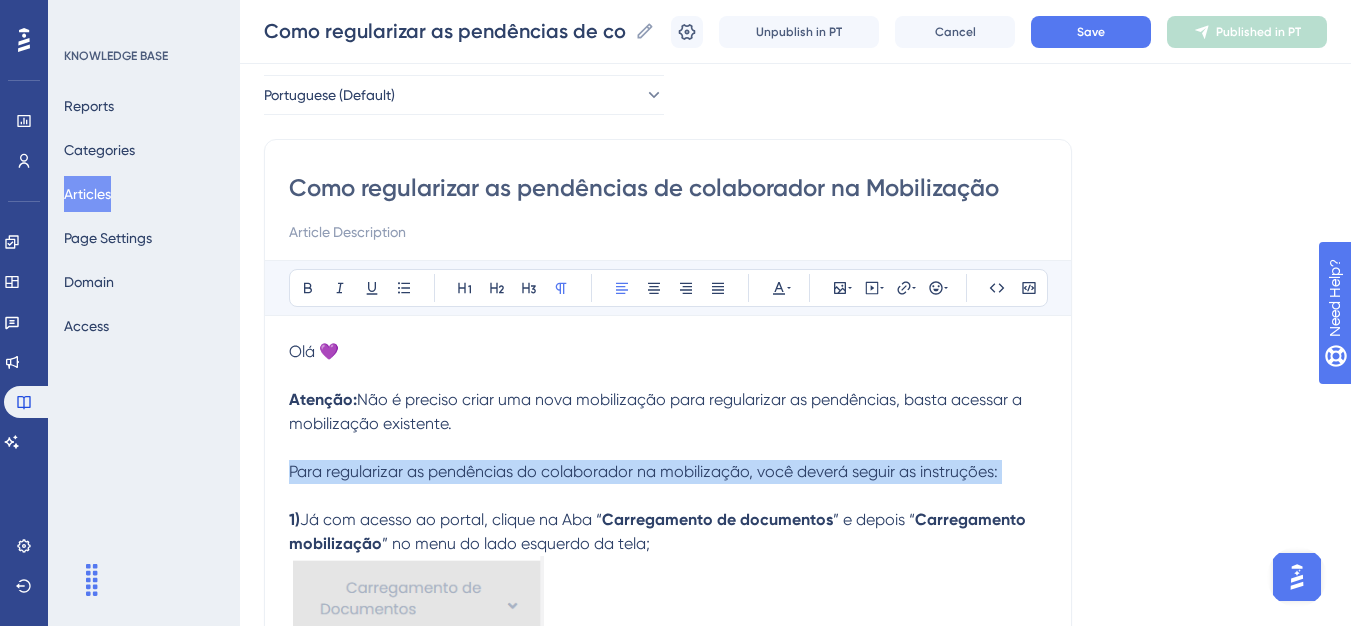 click on "Para regularizar as pendências do colaborador na mobilização, você deverá seguir as instruções:" at bounding box center (668, 472) 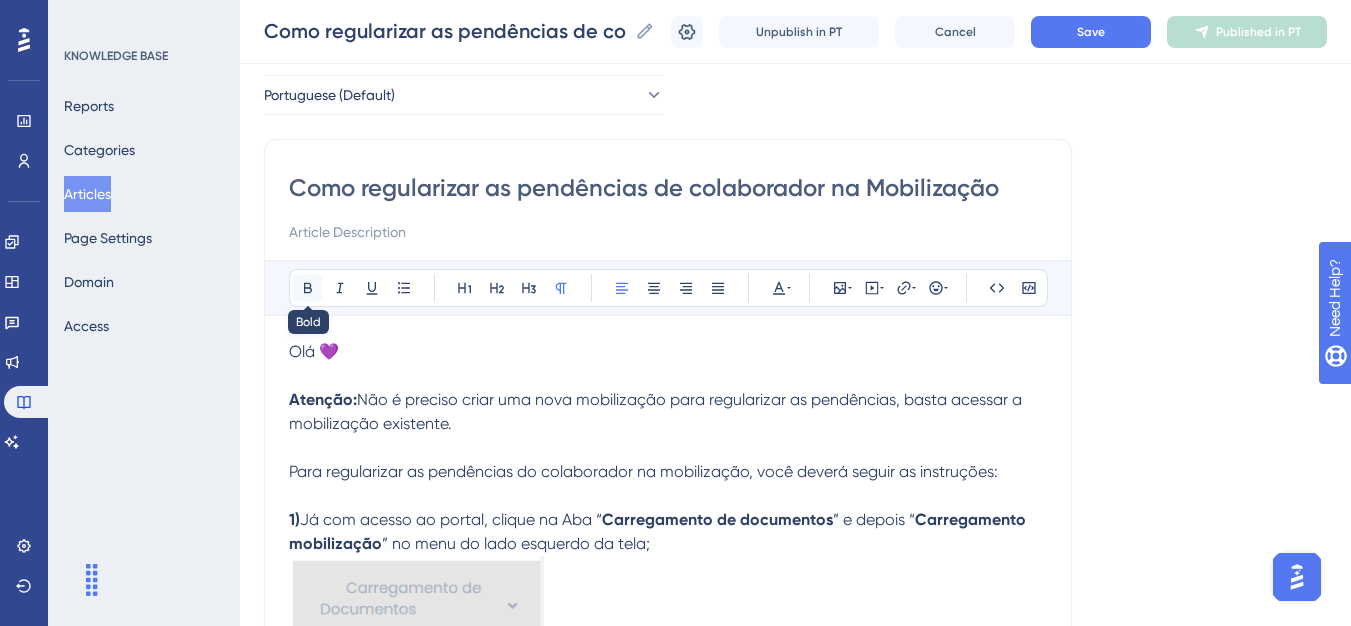 click at bounding box center (308, 288) 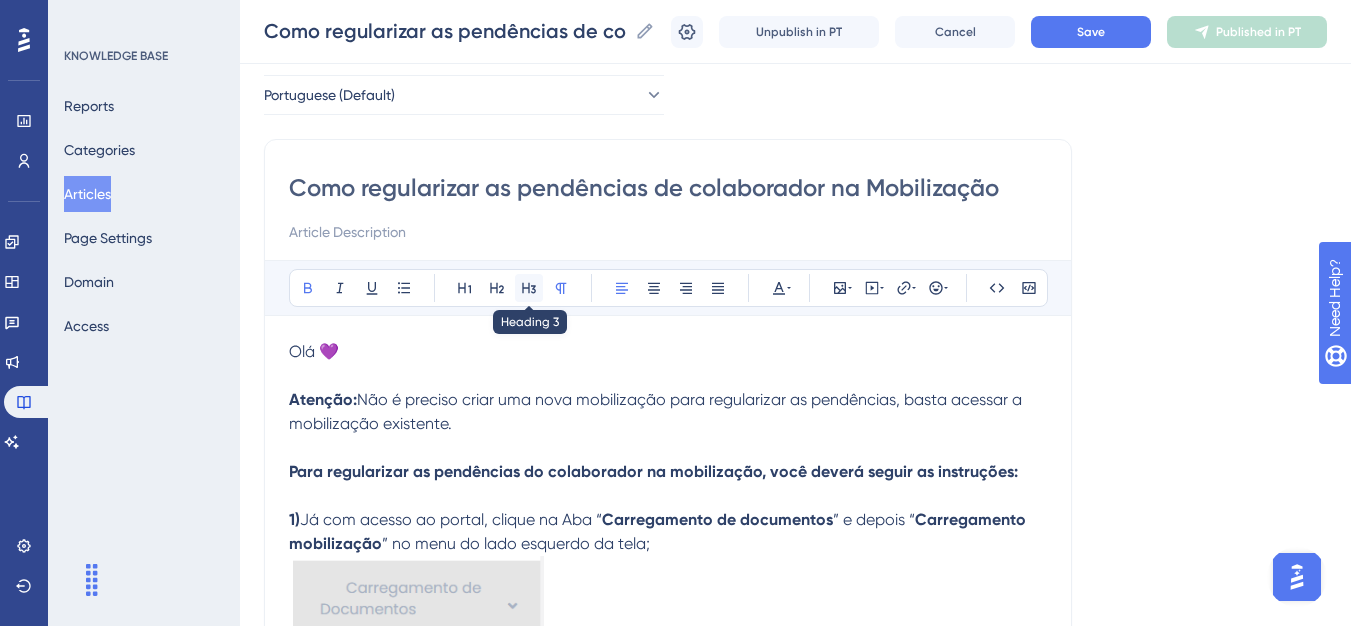 click 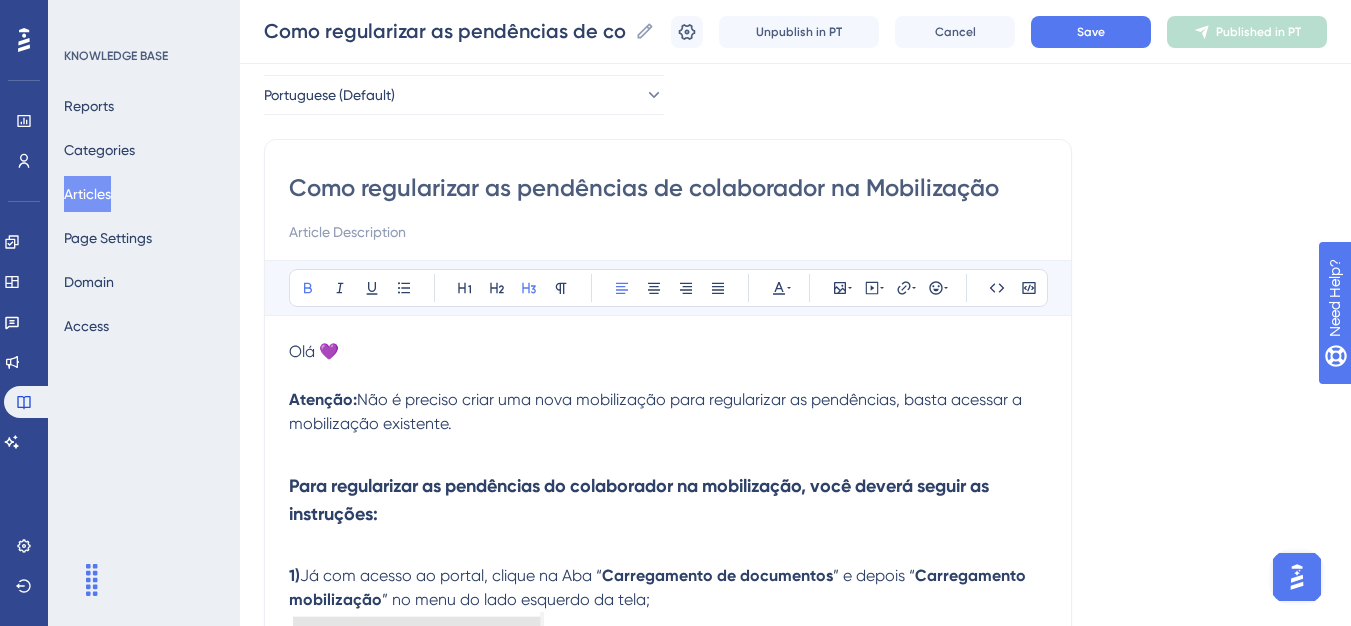 click on "Para regularizar as pendências do colaborador na mobilização, você deverá seguir as instruções:" at bounding box center (668, 500) 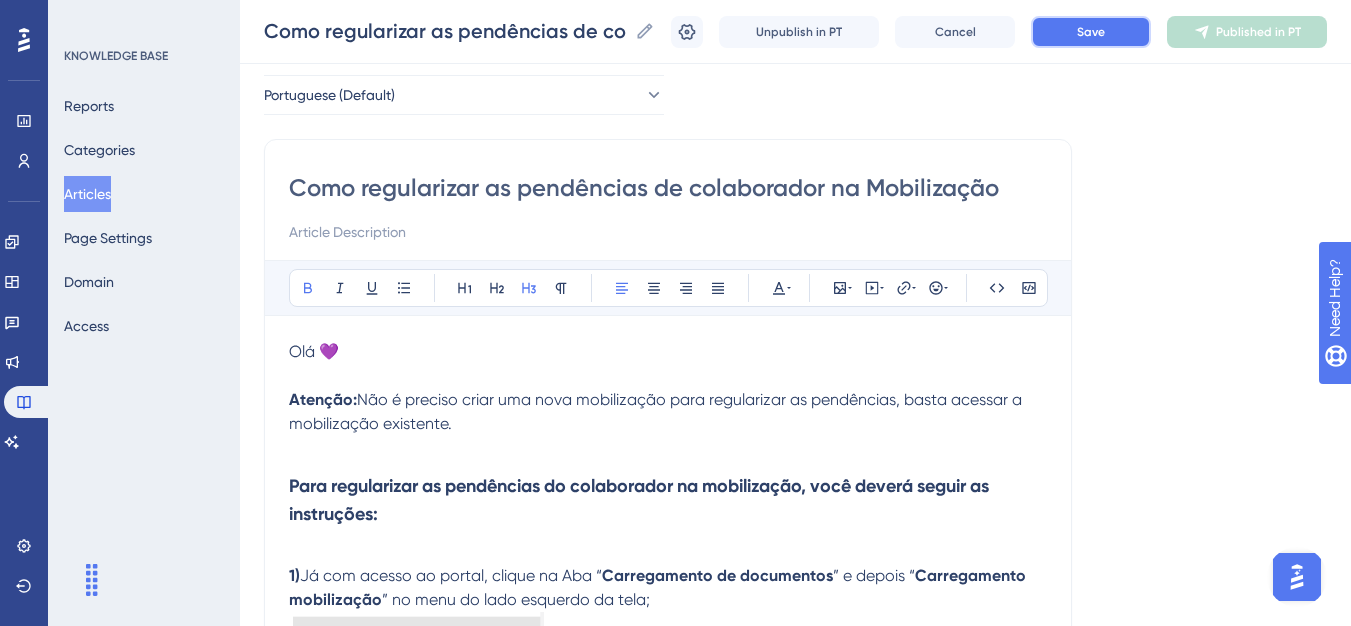 click on "Save" at bounding box center [1091, 32] 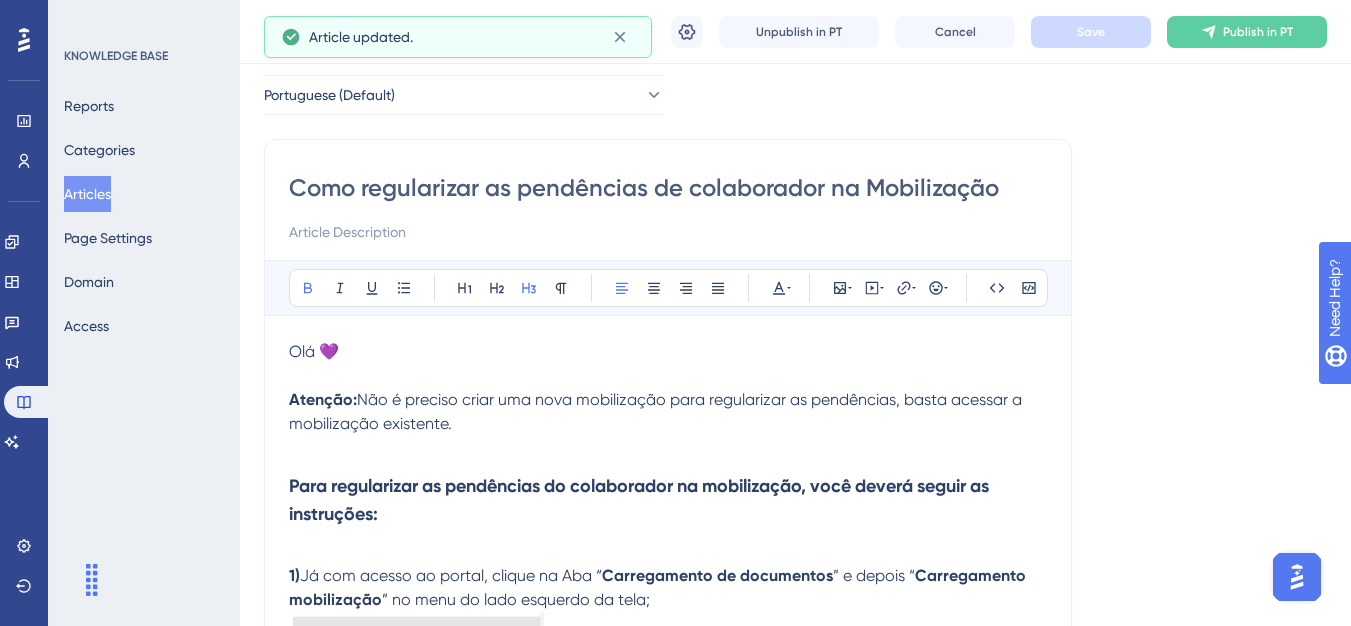 click on "Publish in PT" at bounding box center (1247, 32) 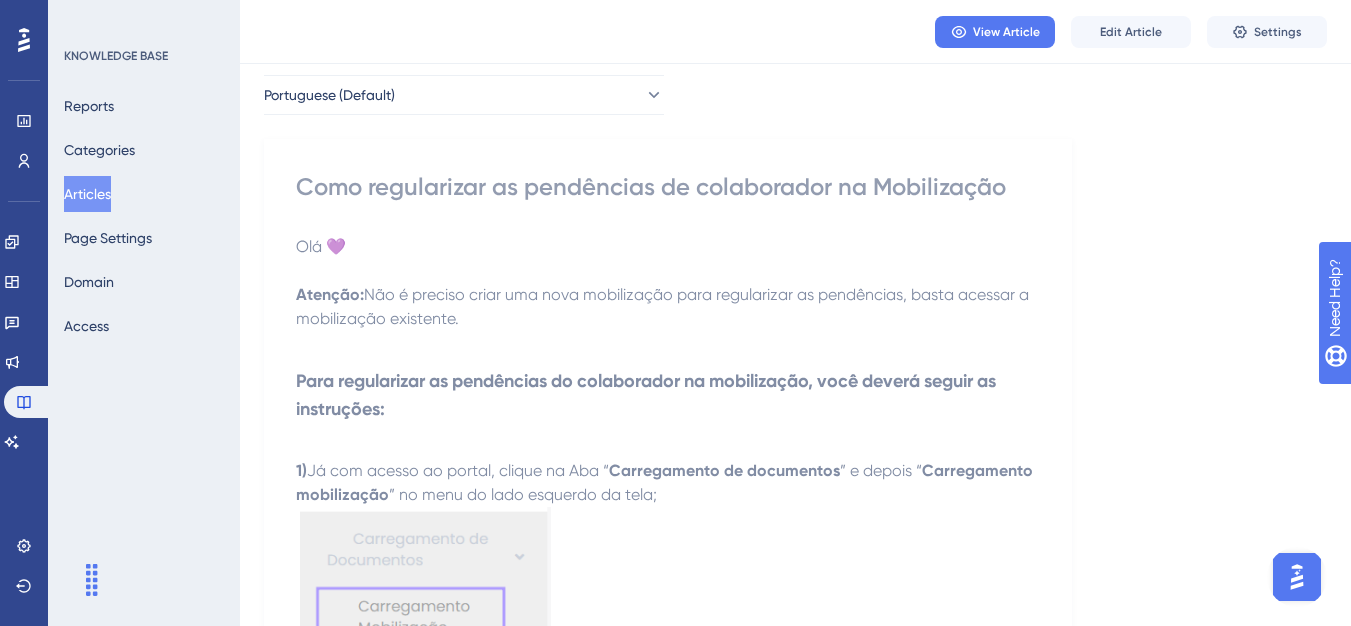 click on "Articles" at bounding box center [87, 194] 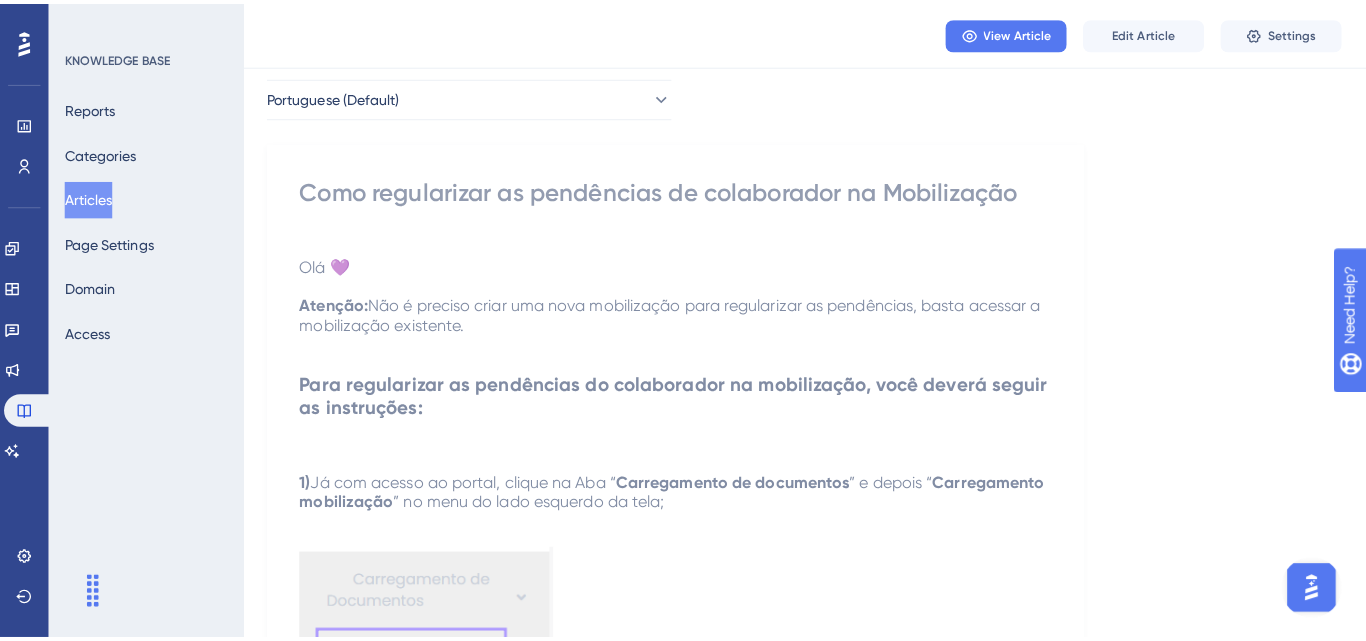 scroll, scrollTop: 0, scrollLeft: 0, axis: both 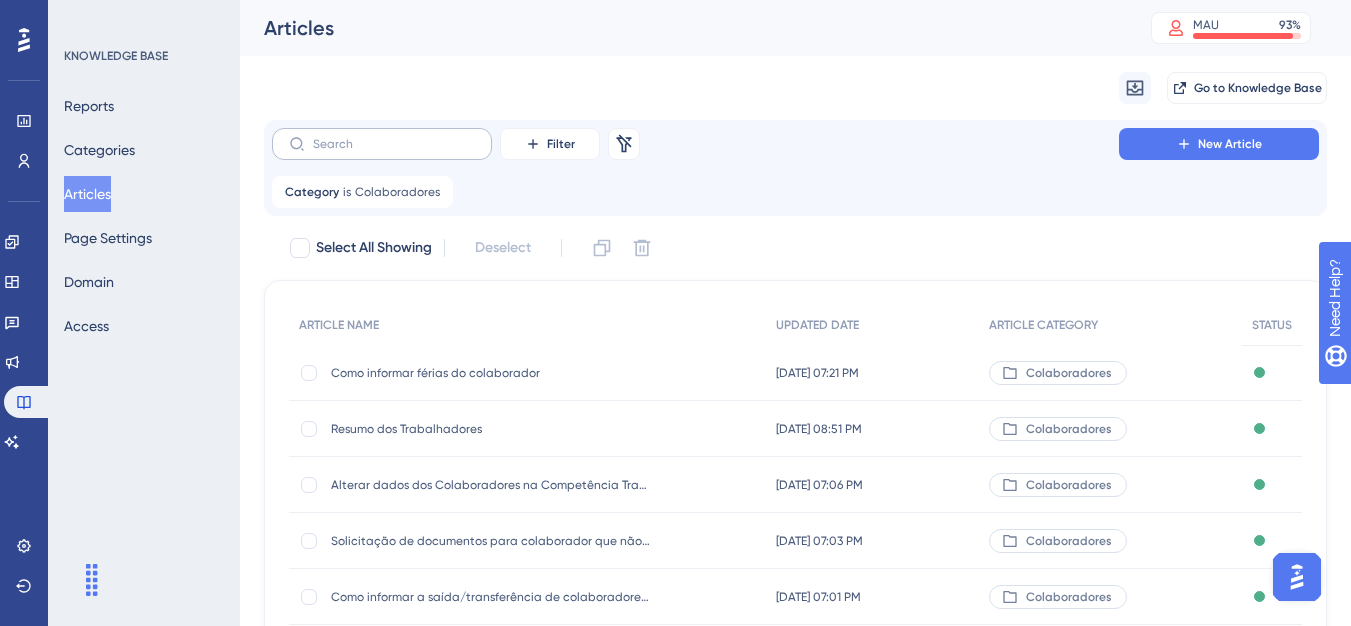 click at bounding box center (382, 144) 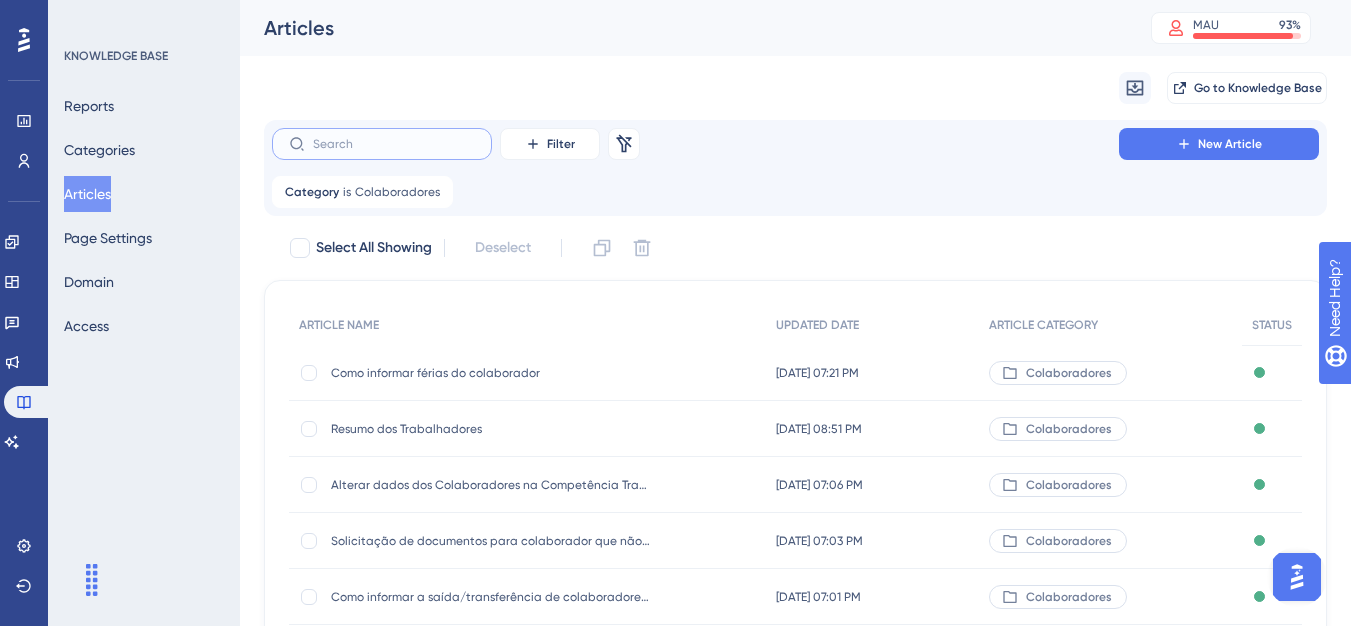 click at bounding box center [394, 144] 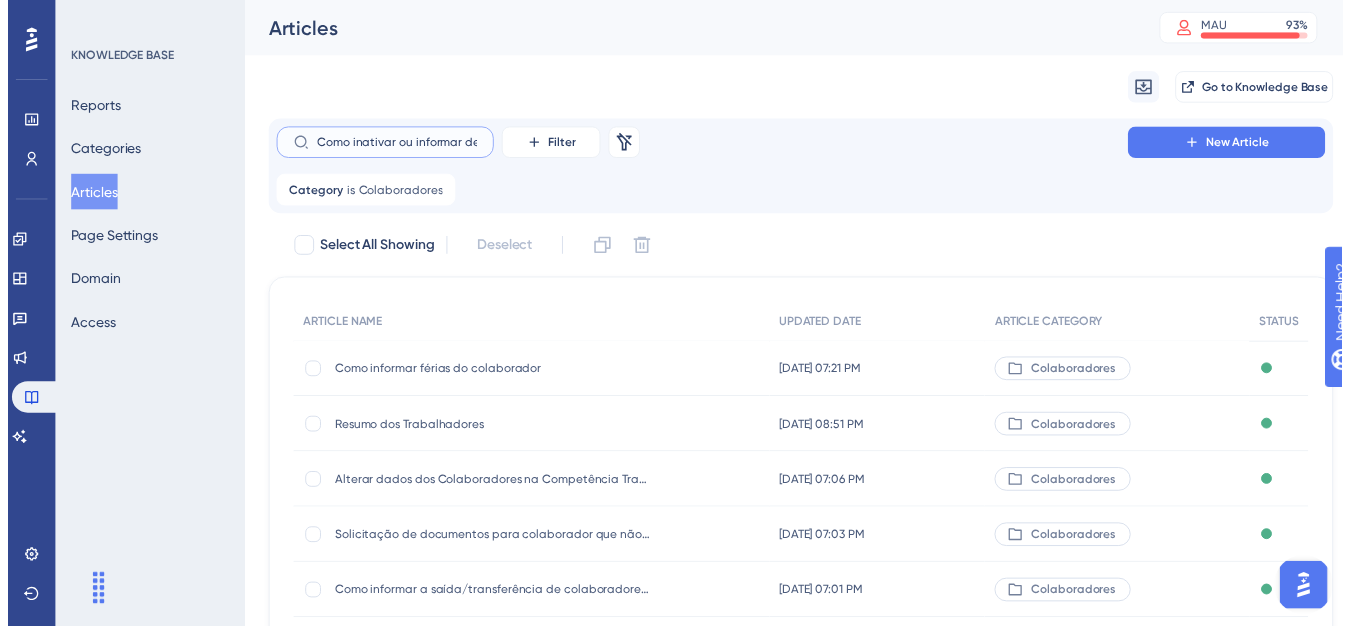 scroll, scrollTop: 0, scrollLeft: 246, axis: horizontal 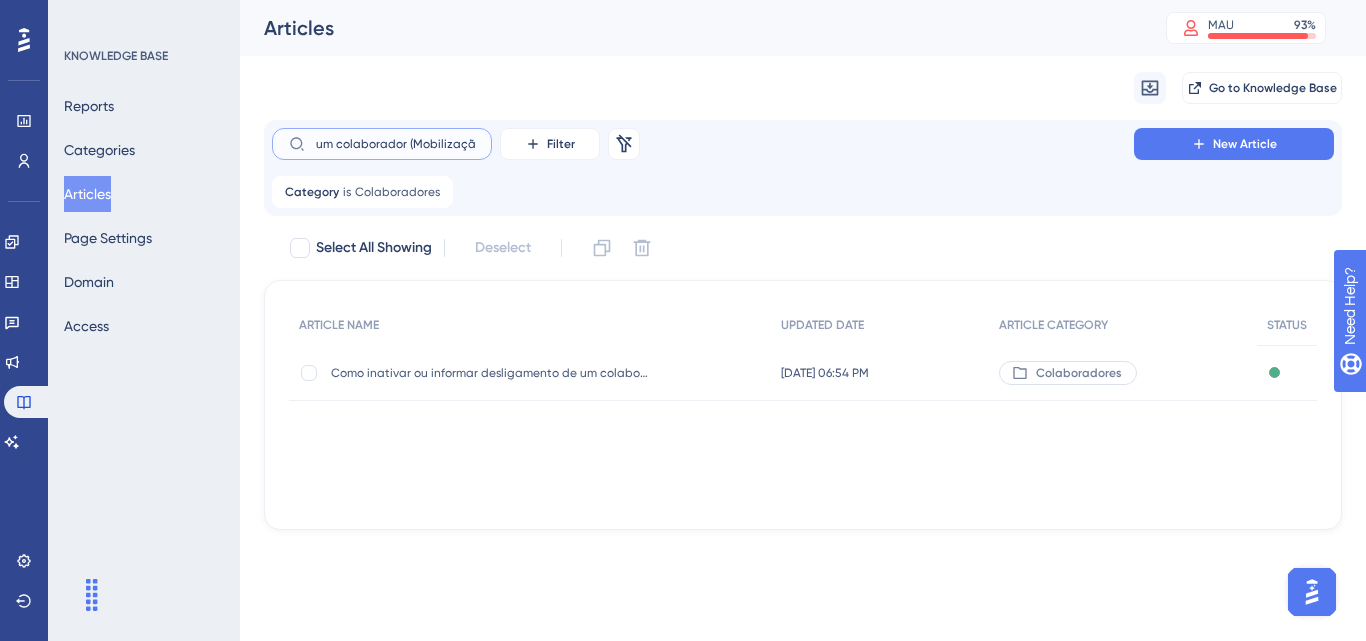 type on "Como inativar ou informar desligamento de um colaborador (Mobilização)" 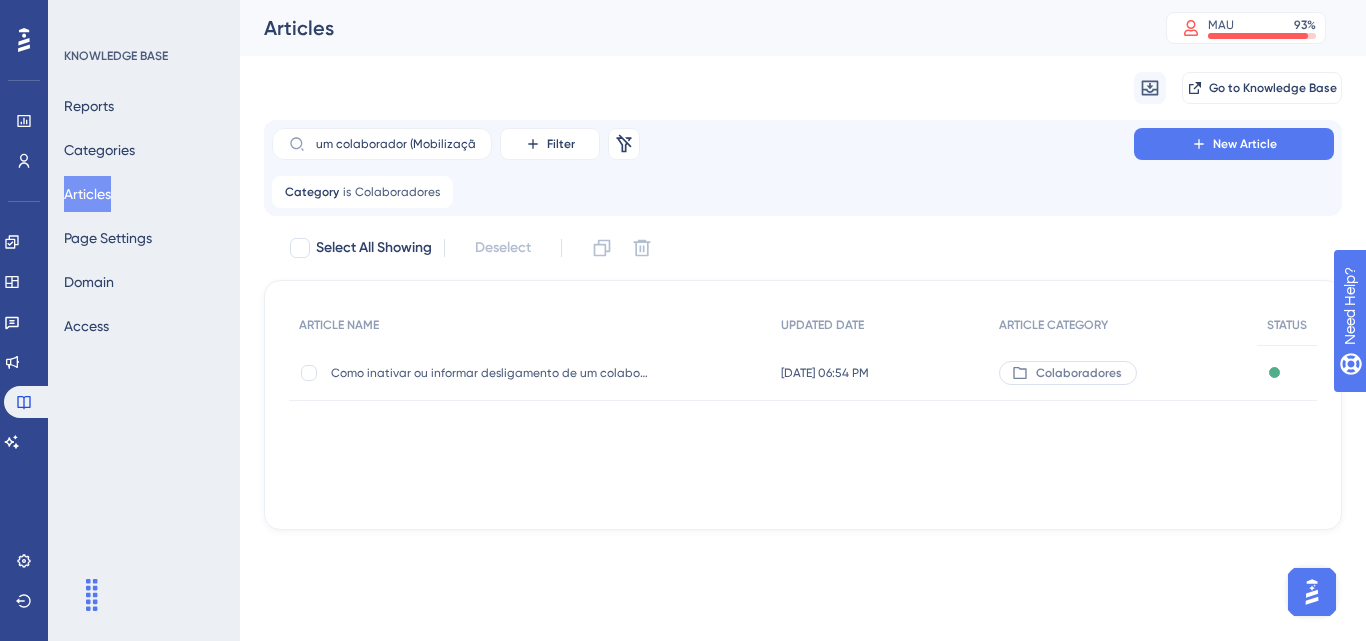 click on "Como inativar ou informar desligamento de um colaborador (Mobilização) Como inativar ou informar desligamento de um colaborador (Mobilização)" at bounding box center [491, 373] 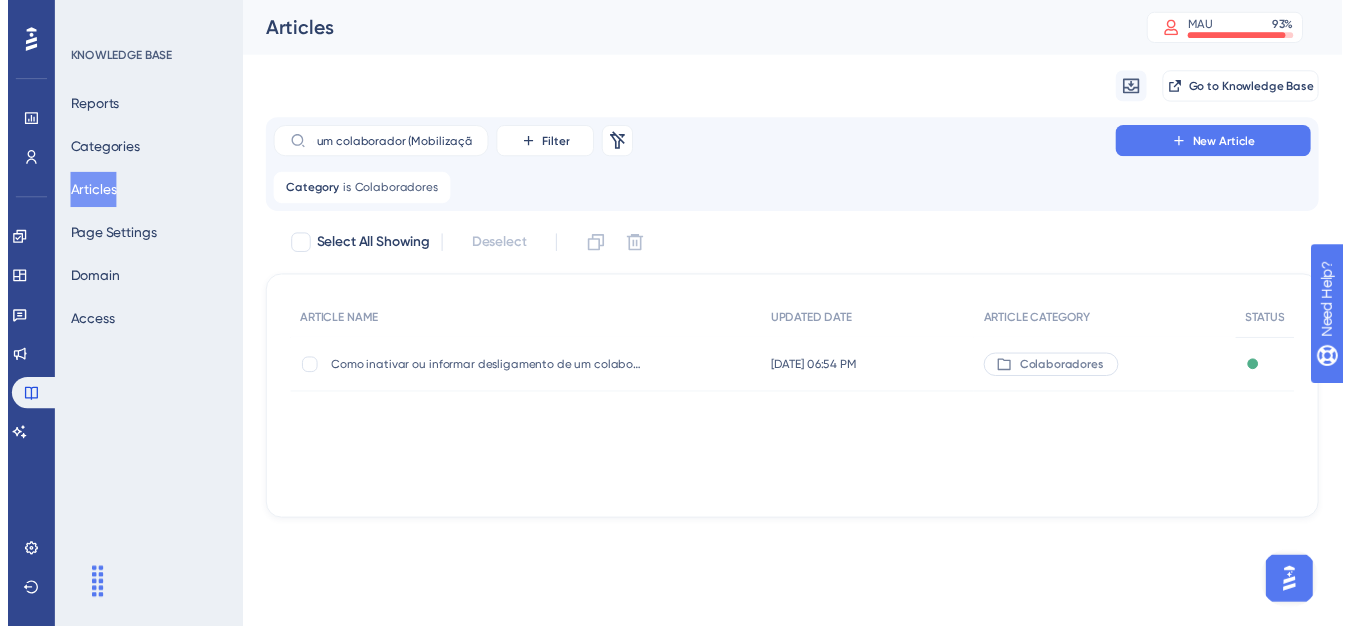 scroll, scrollTop: 0, scrollLeft: 0, axis: both 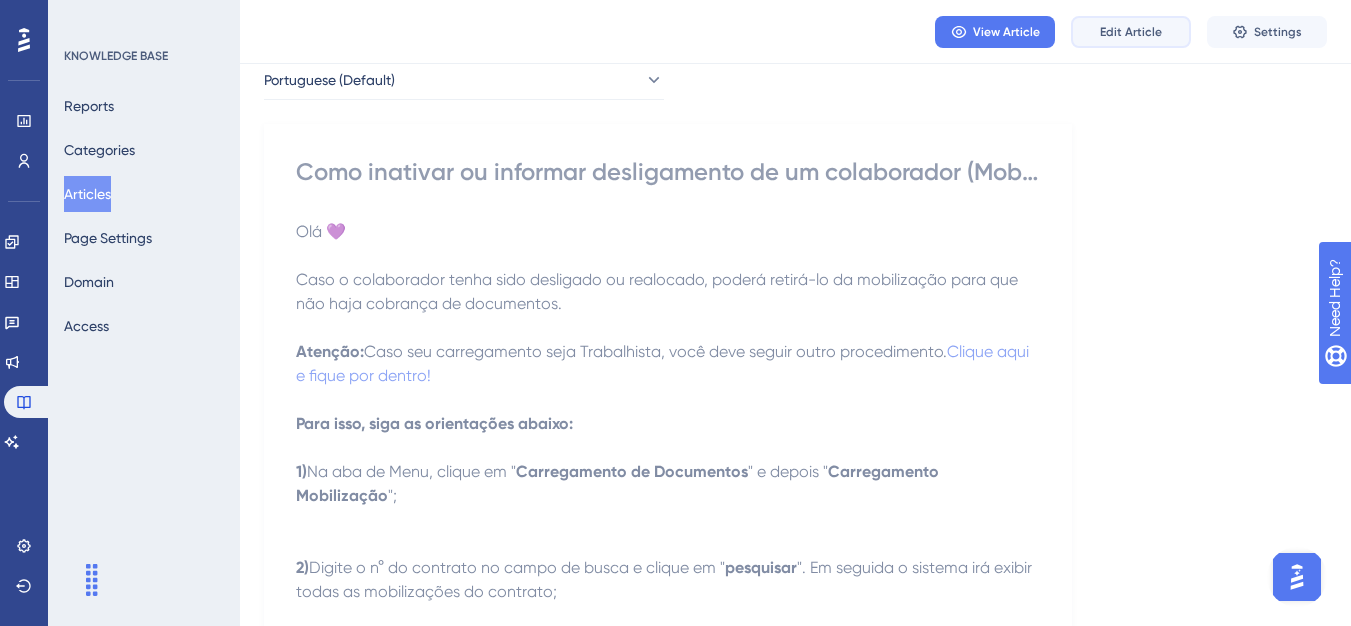 click on "Edit Article" at bounding box center [1131, 32] 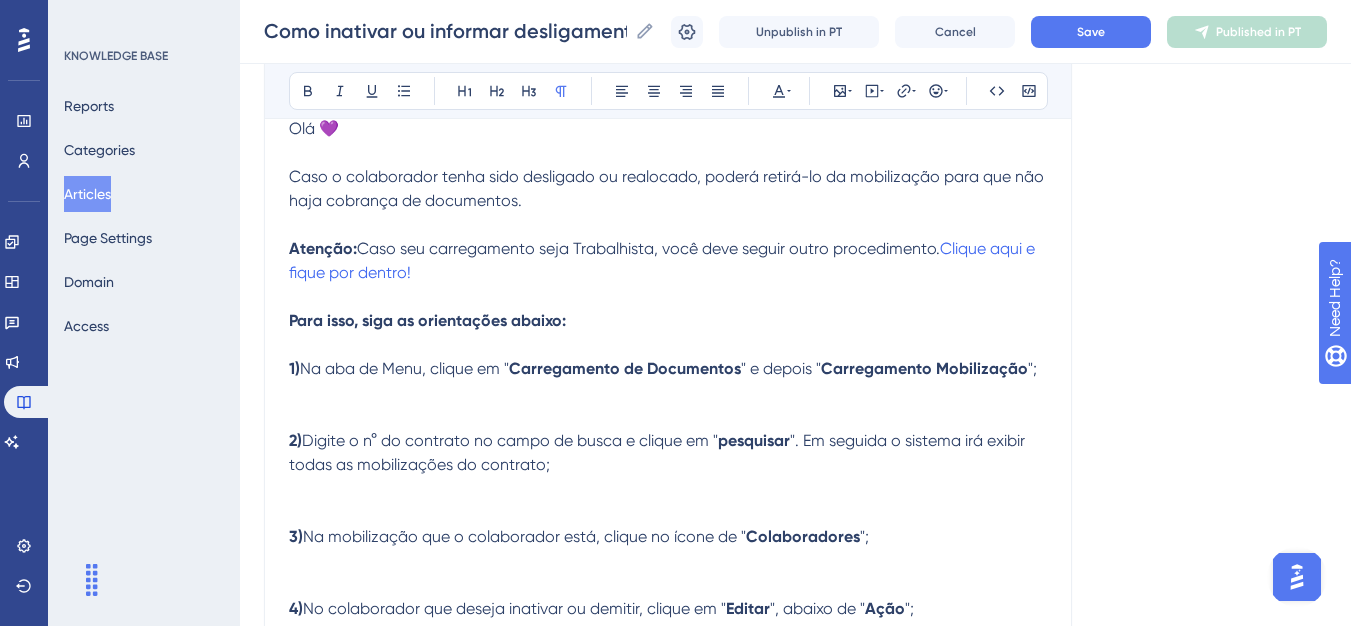 scroll, scrollTop: 197, scrollLeft: 0, axis: vertical 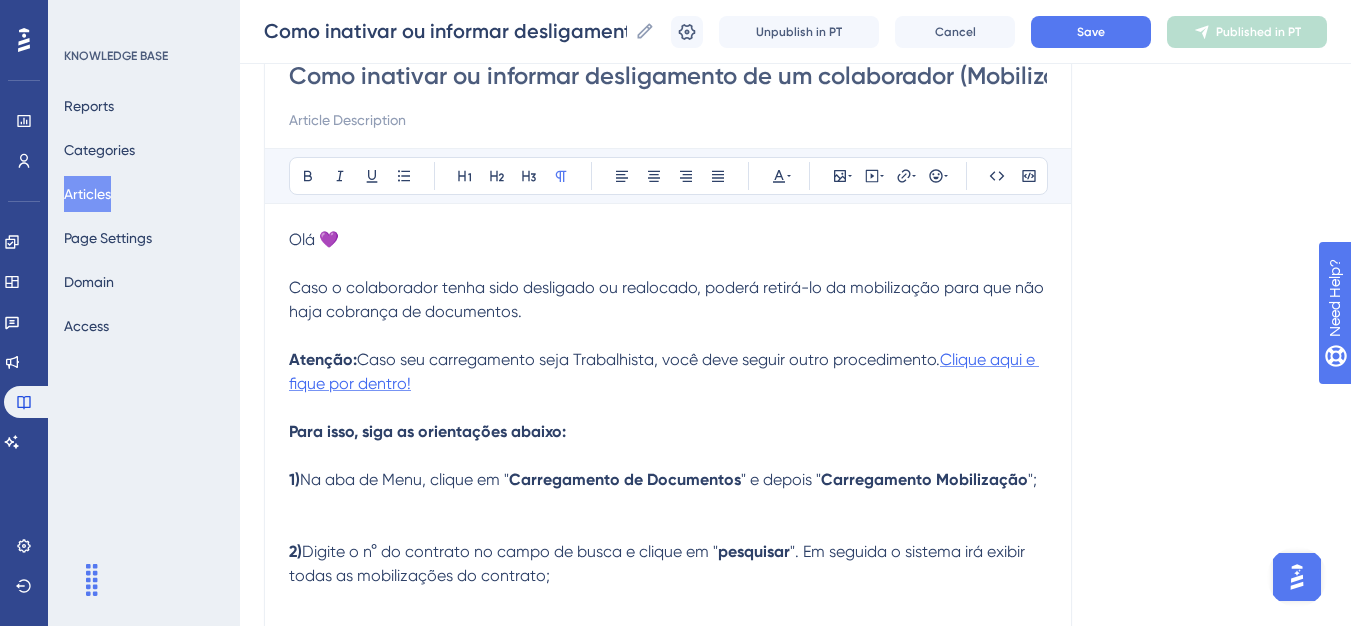 click on "Clique aqui e fique por dentro!" at bounding box center [664, 371] 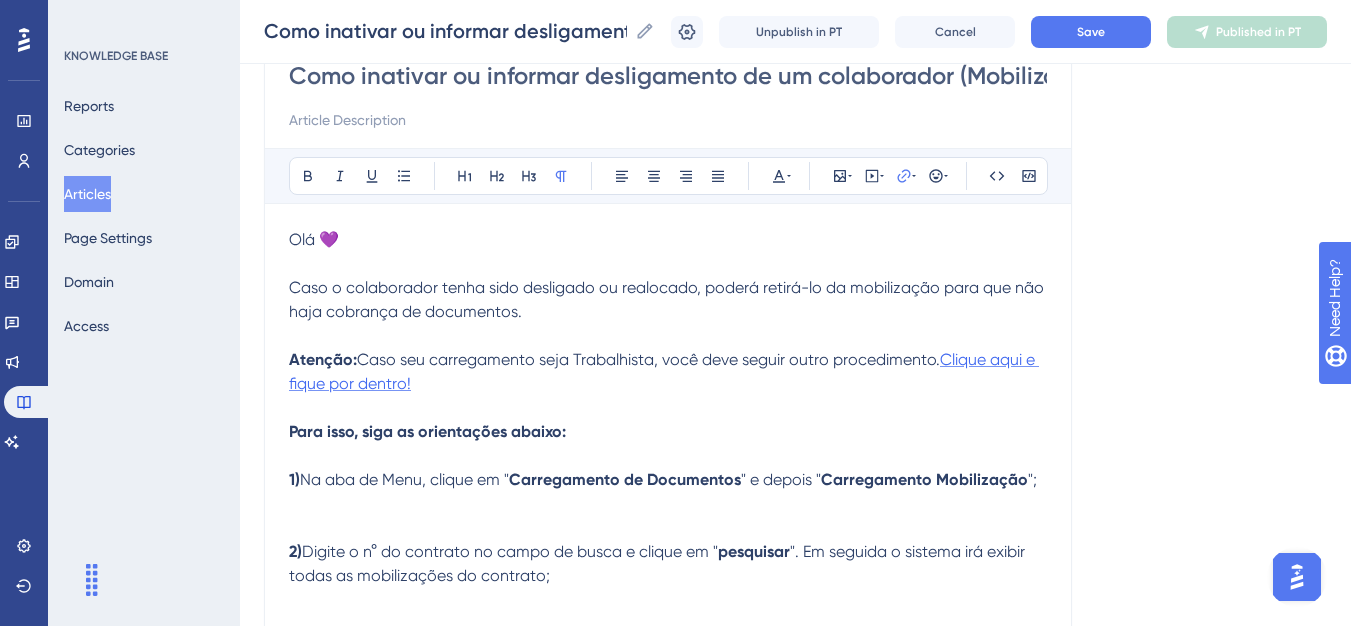 click on "Clique aqui e fique por dentro!" at bounding box center [664, 371] 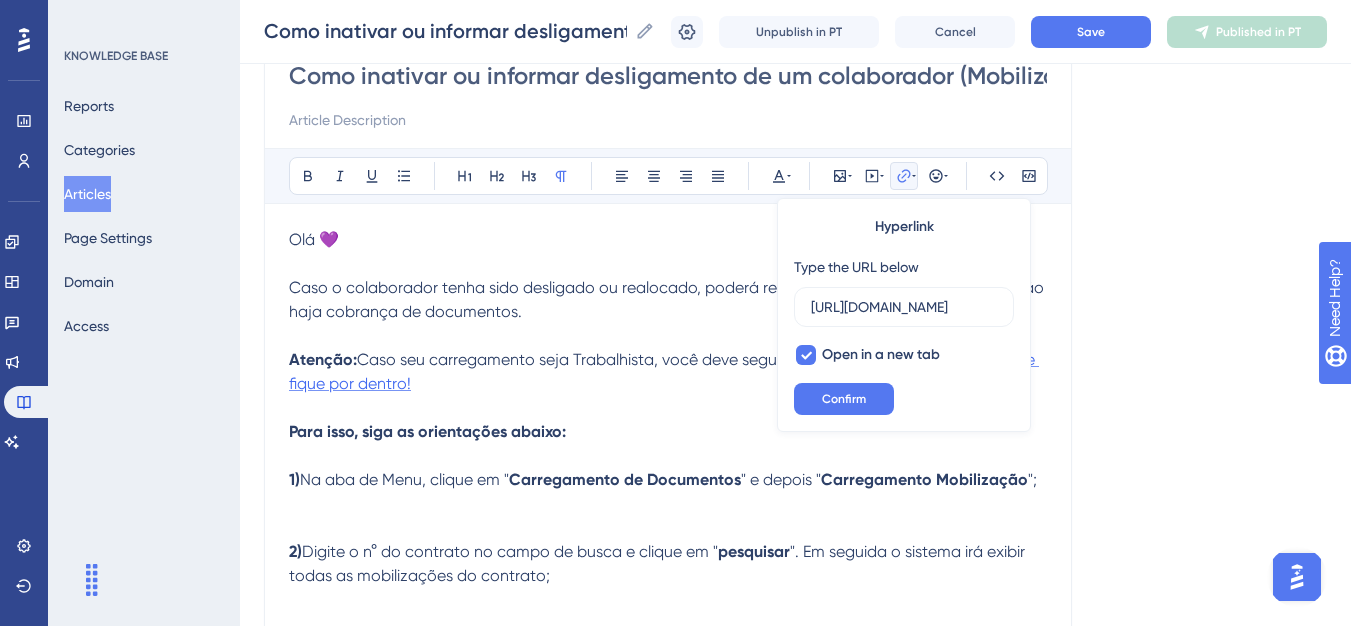 scroll, scrollTop: 0, scrollLeft: 910, axis: horizontal 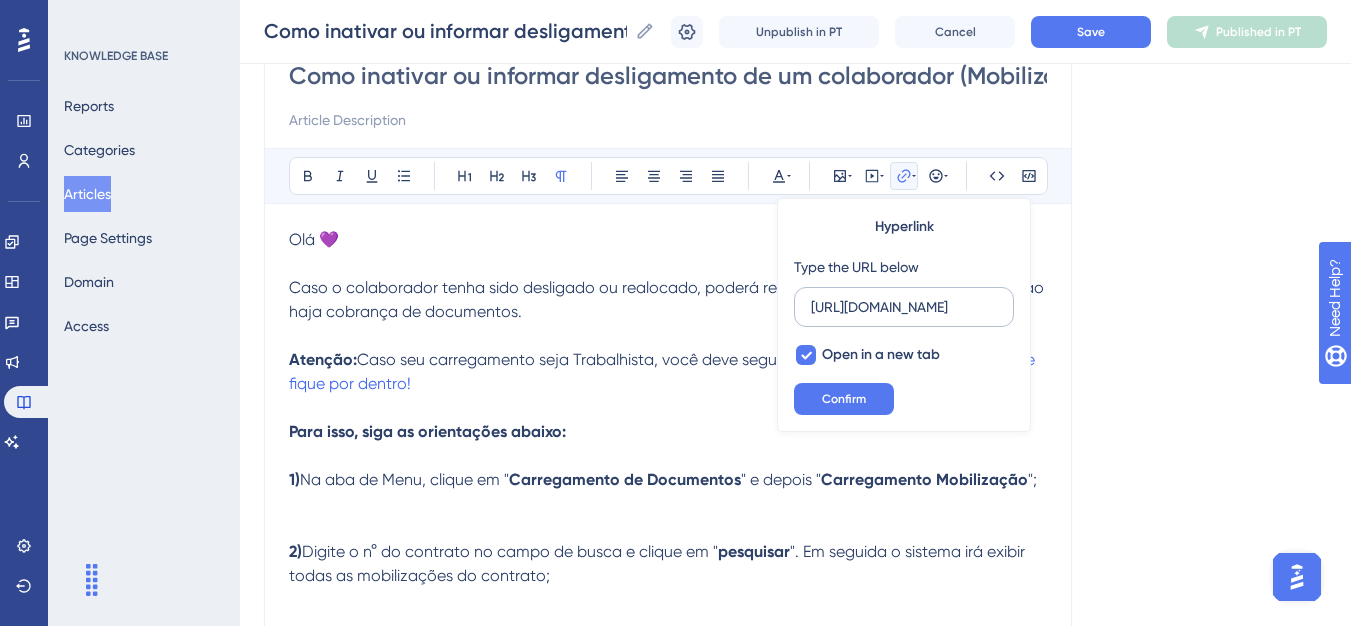 click on "[URL][DOMAIN_NAME]" at bounding box center (904, 307) 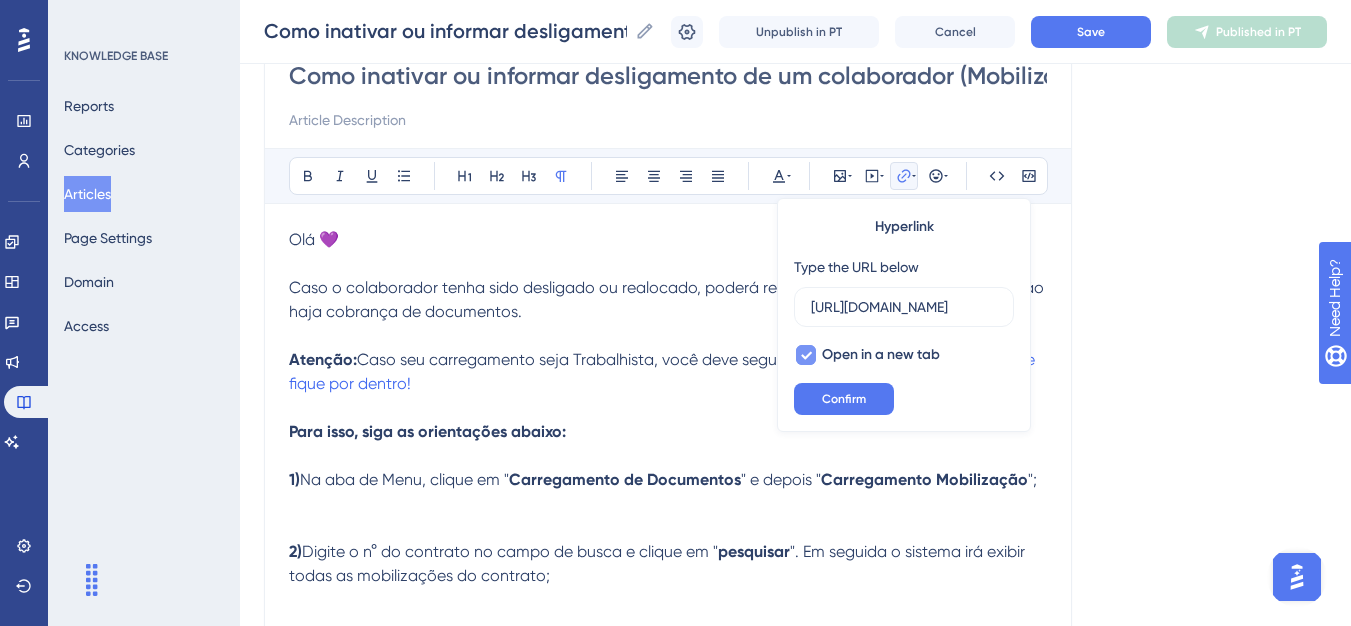scroll, scrollTop: 0, scrollLeft: 567, axis: horizontal 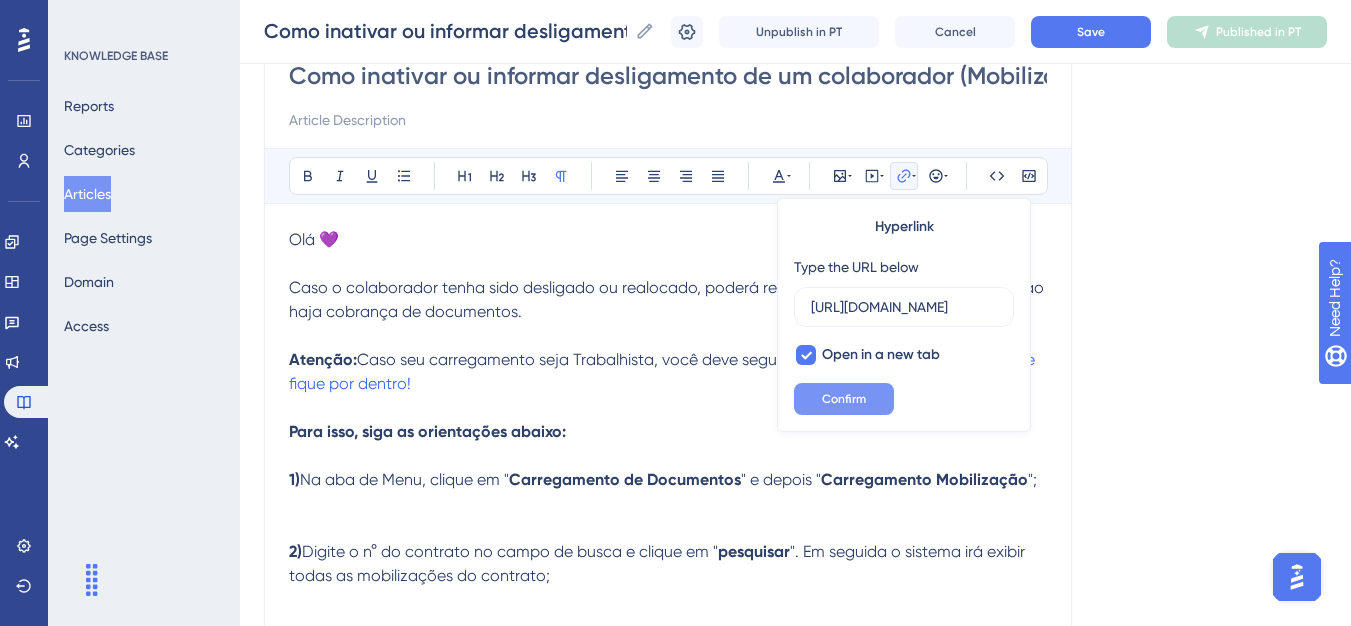type on "[URL][DOMAIN_NAME]" 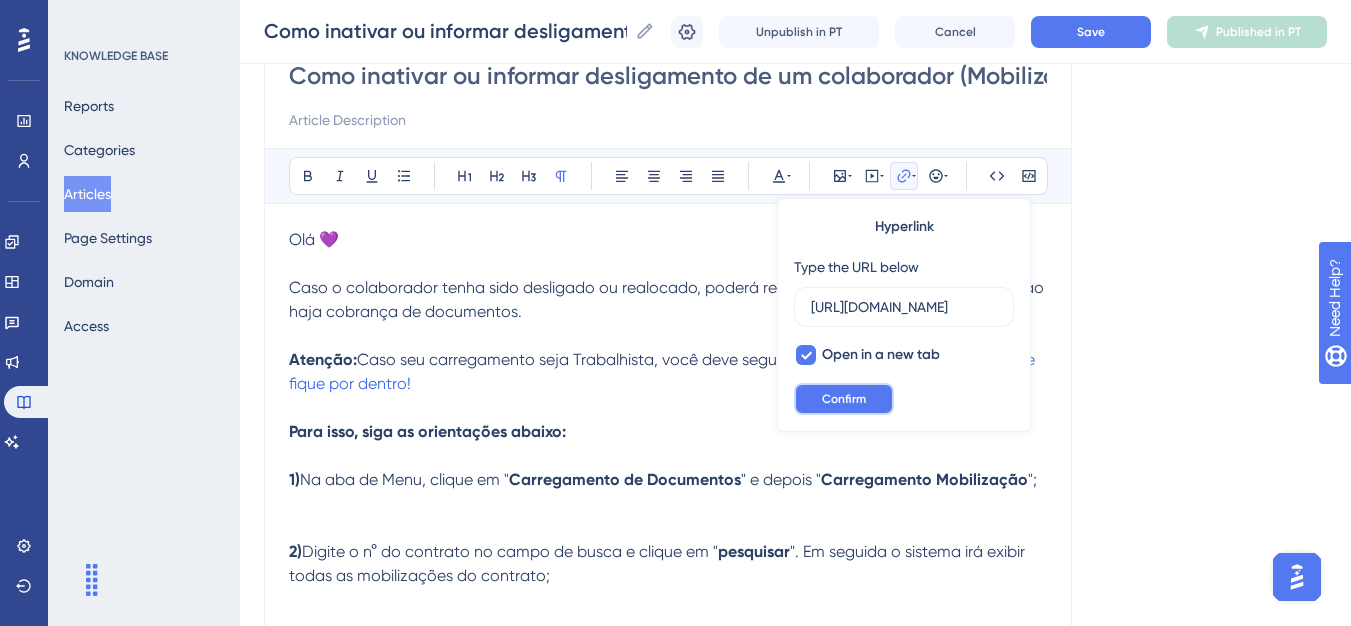 click on "Confirm" at bounding box center (844, 399) 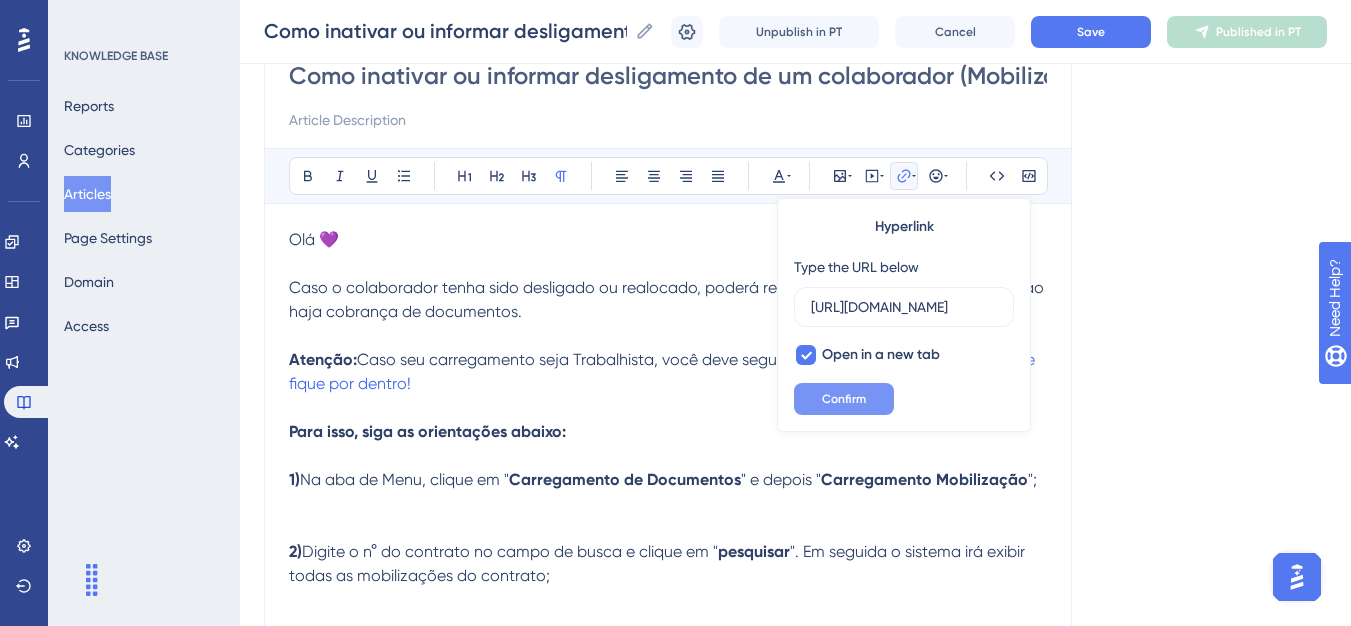 scroll, scrollTop: 0, scrollLeft: 0, axis: both 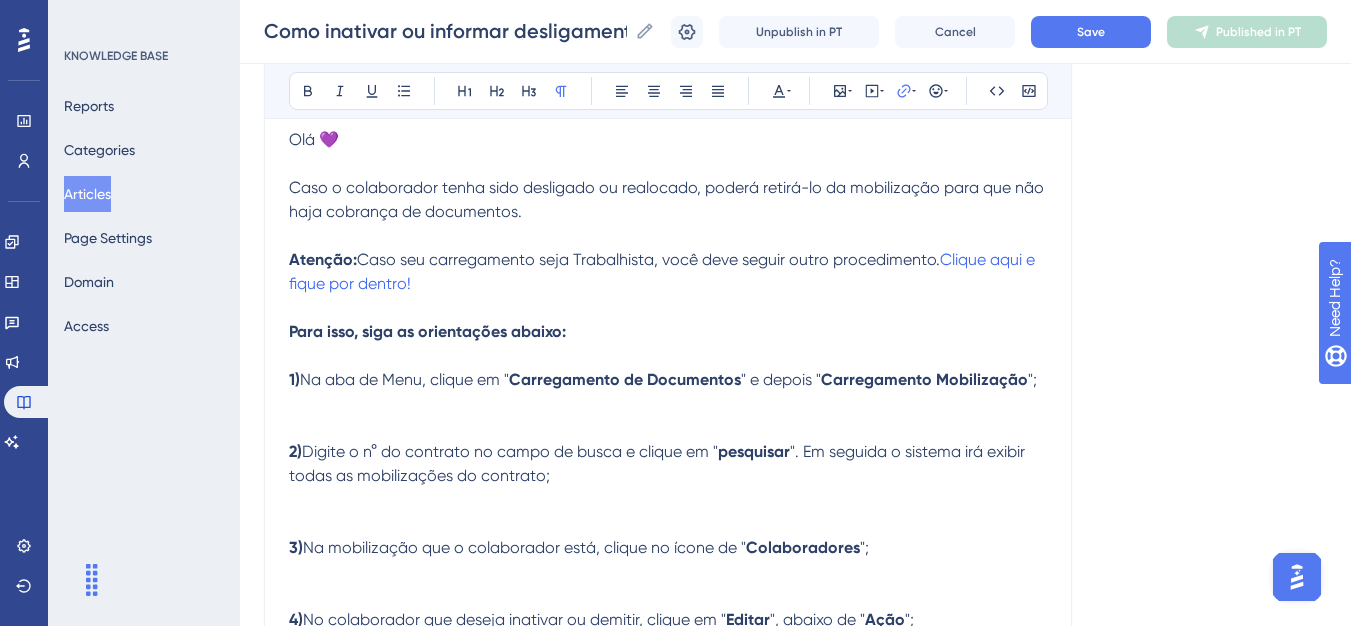 click at bounding box center (668, 404) 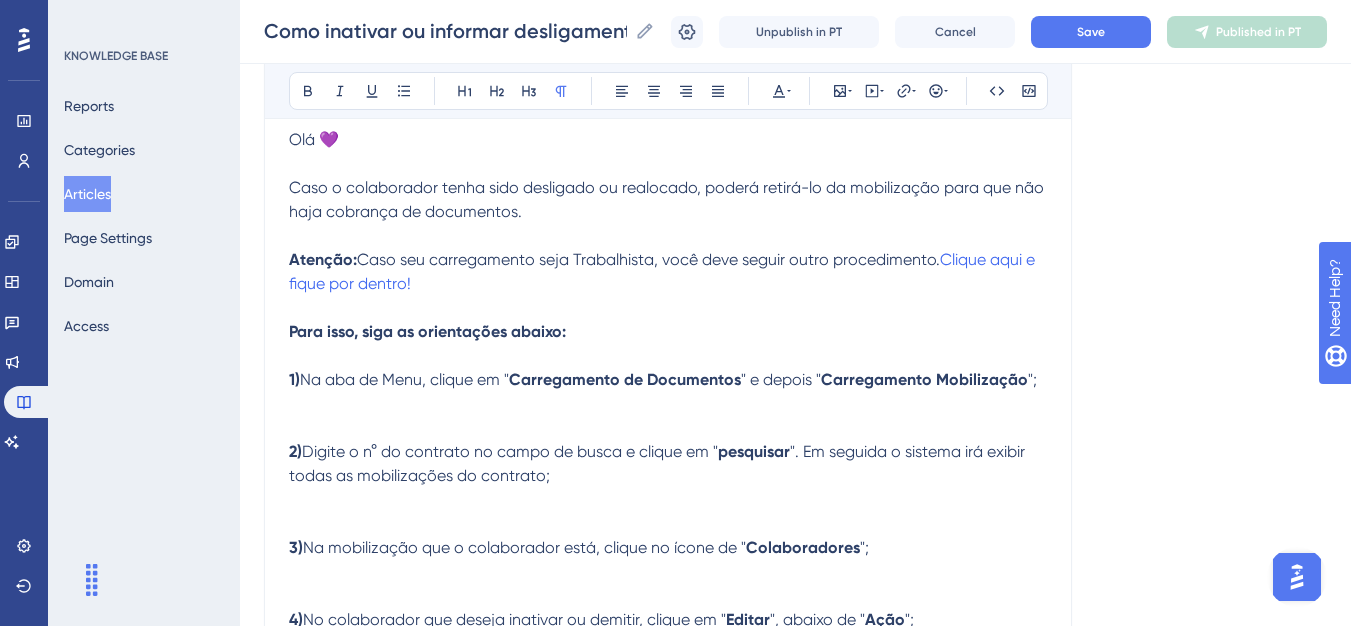 drag, startPoint x: 1288, startPoint y: 401, endPoint x: 349, endPoint y: 370, distance: 939.5116 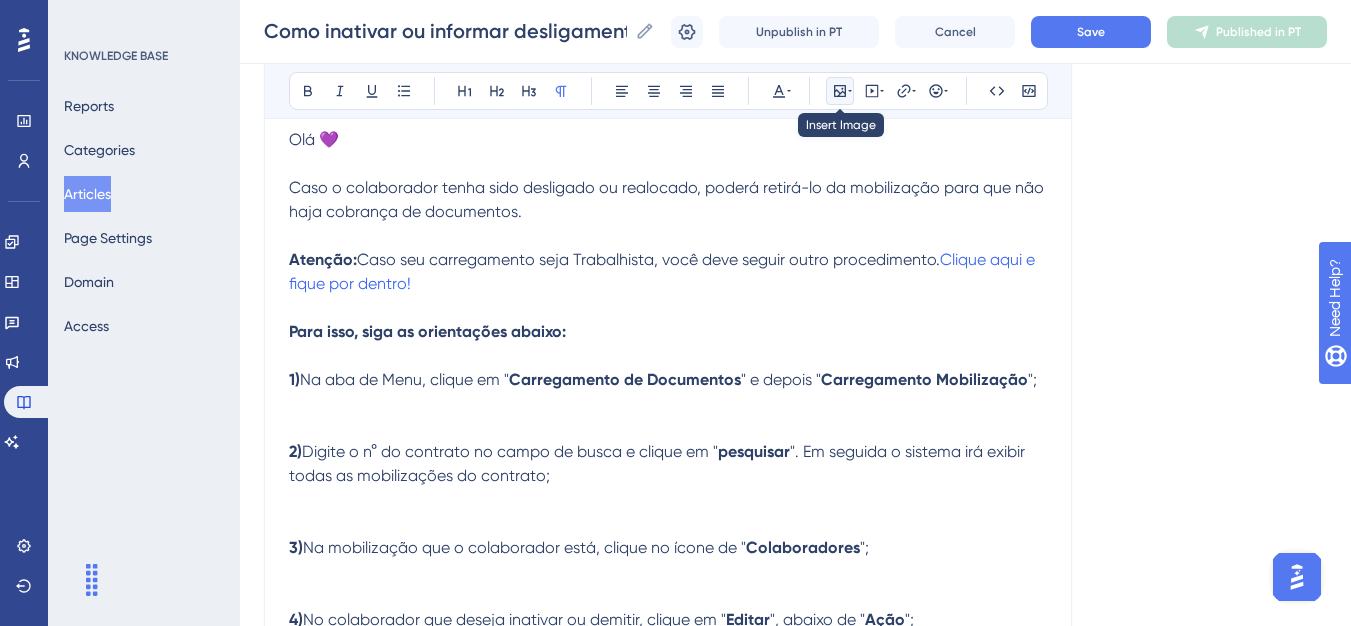 click 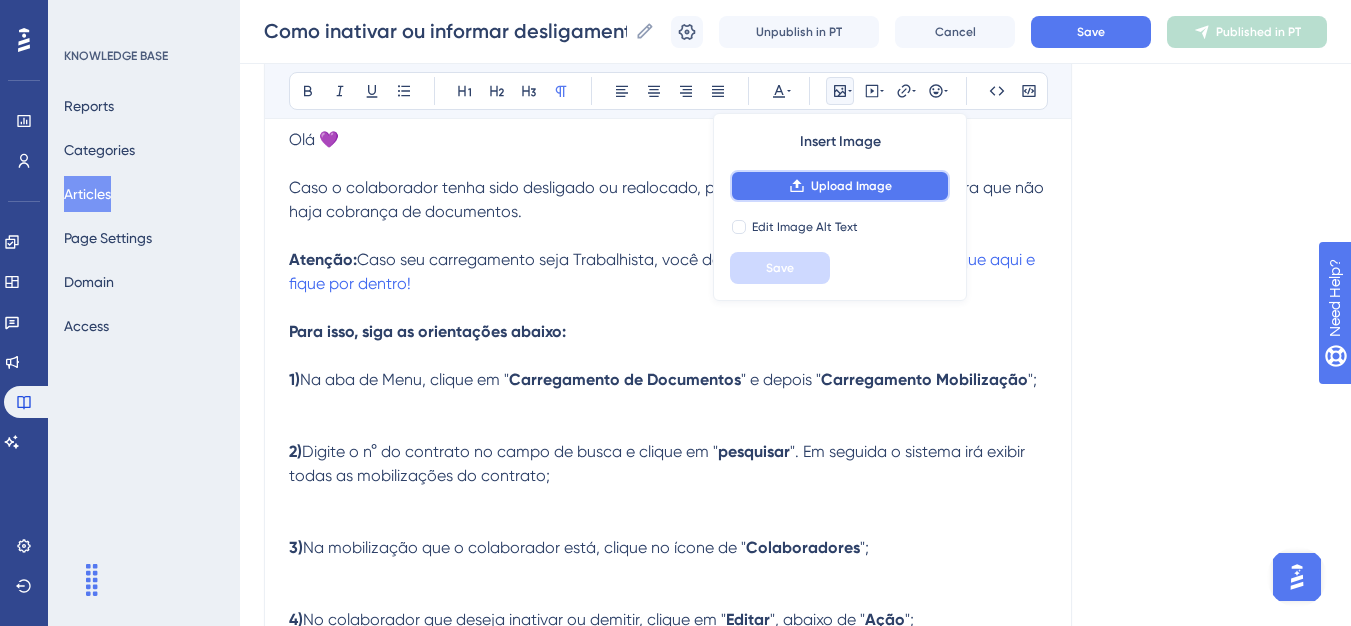 click on "Upload Image" at bounding box center [851, 186] 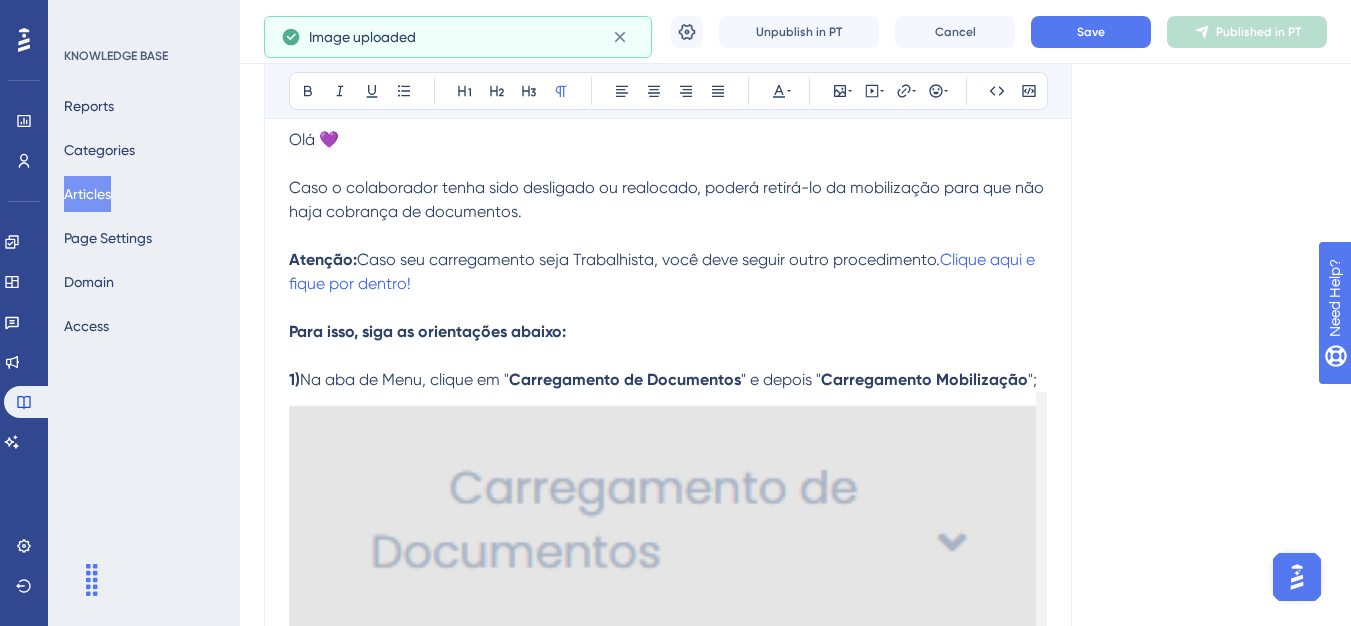 click at bounding box center (668, 612) 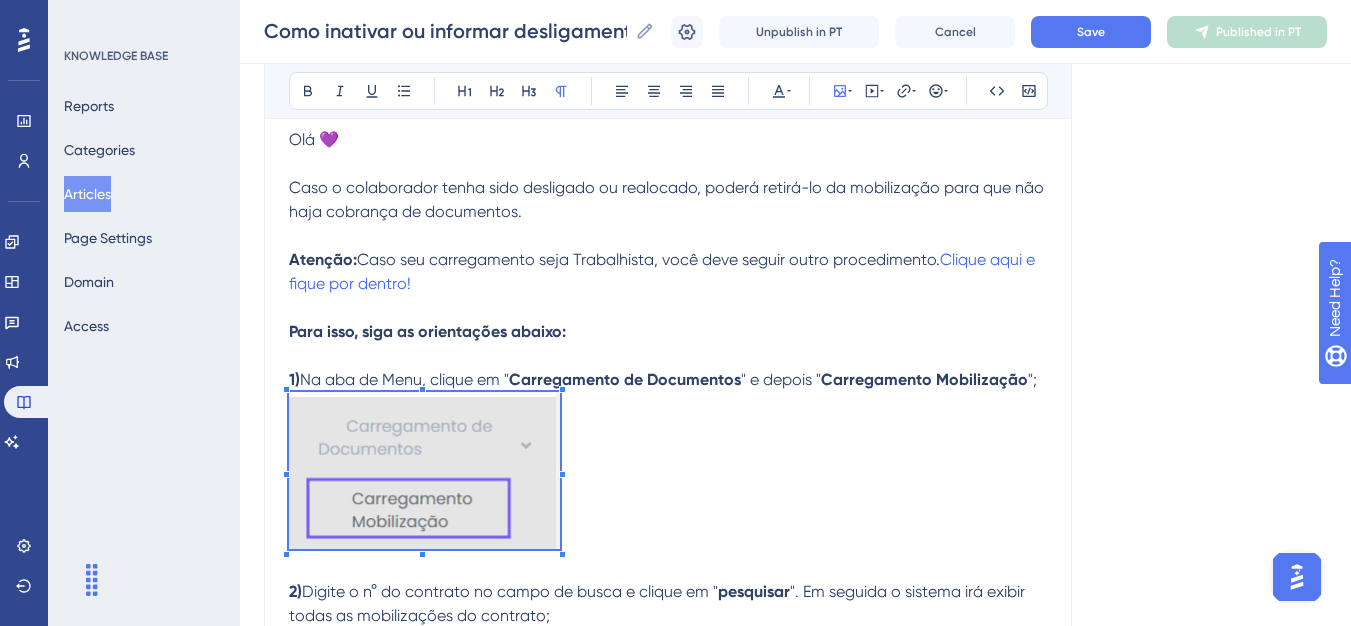 click on "Performance Users Engagement Widgets Feedback Product Updates Knowledge Base AI Assistant Settings Logout KNOWLEDGE BASE Reports Categories Articles Page Settings Domain Access Como inativar ou informar desligamento de um colaborador (Mobilização) MAU 93 % Click to see add-on and upgrade options Como inativar ou informar desligamento de um colaborador (Mobilização) Como inativar ou informar desligamento de um colaborador (Mobilização) Unpublish in PT Cancel Save Published in PT Language Portuguese (Default) Como inativar ou informar desligamento de um colaborador (Mobilização) Bold Italic Underline Bullet Point Heading 1 Heading 2 Heading 3 Normal Align Left Align Center Align Right Align Justify Text Color Insert Image Embed Video Hyperlink Emojis Code Code Block Olá 💜 Caso o colaborador tenha sido desligado ou realocado, poderá retirá-lo da mobilização para que não haja cobrança de documentos.   Atenção: Clique aqui e fique por dentro!" at bounding box center (675, -297) 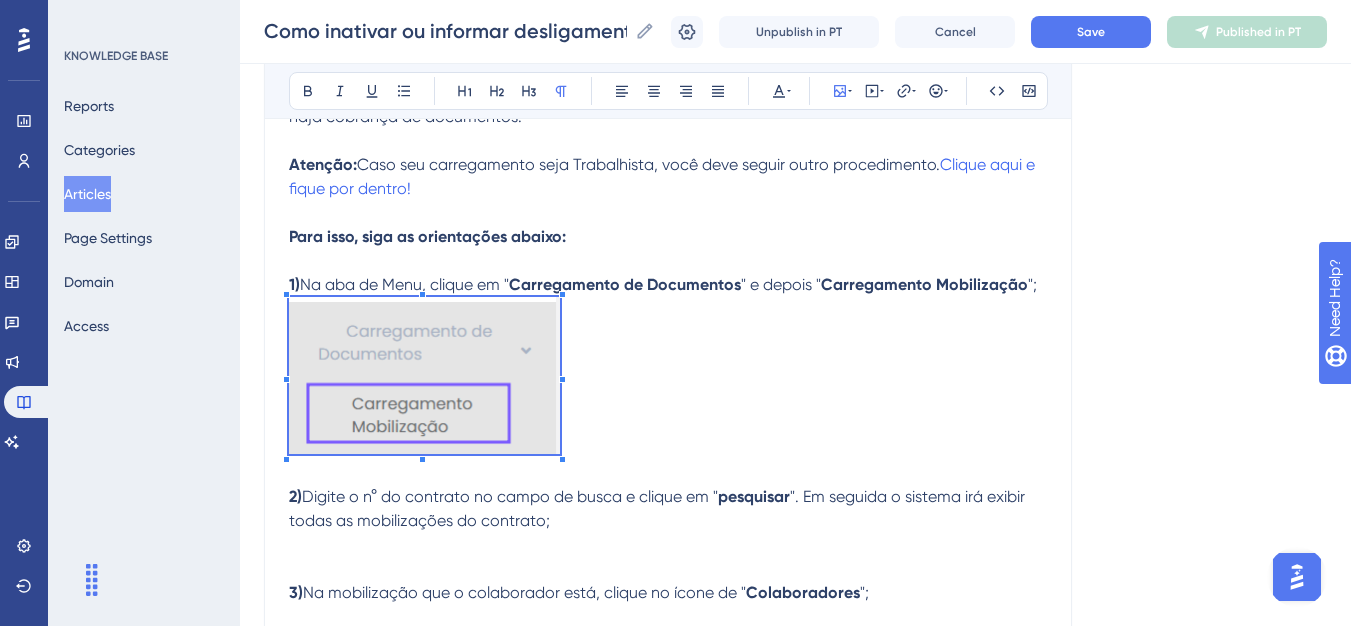 scroll, scrollTop: 497, scrollLeft: 0, axis: vertical 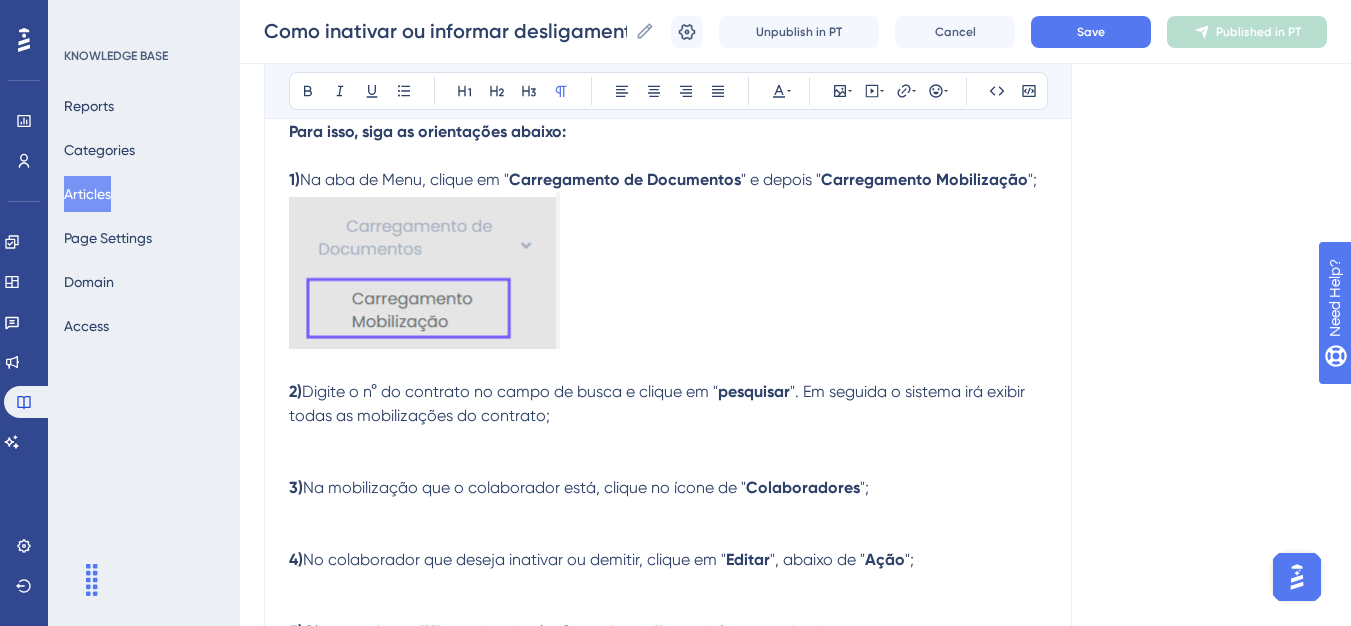 click at bounding box center [668, 440] 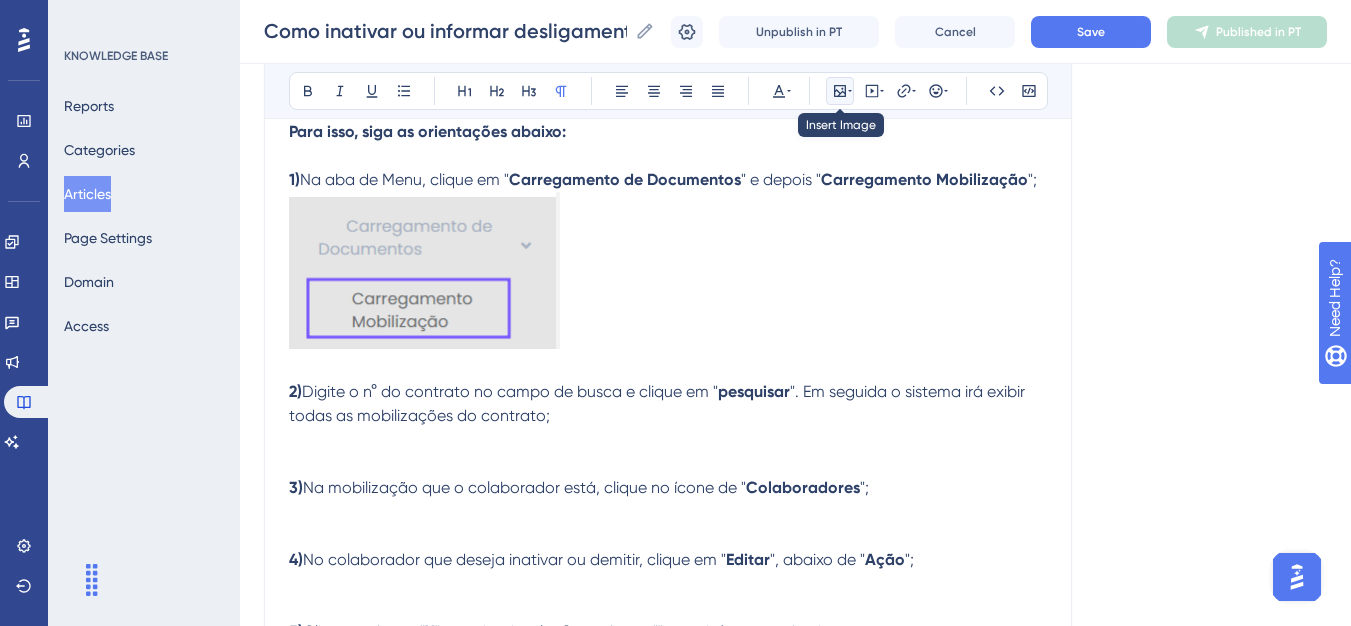 click at bounding box center [840, 91] 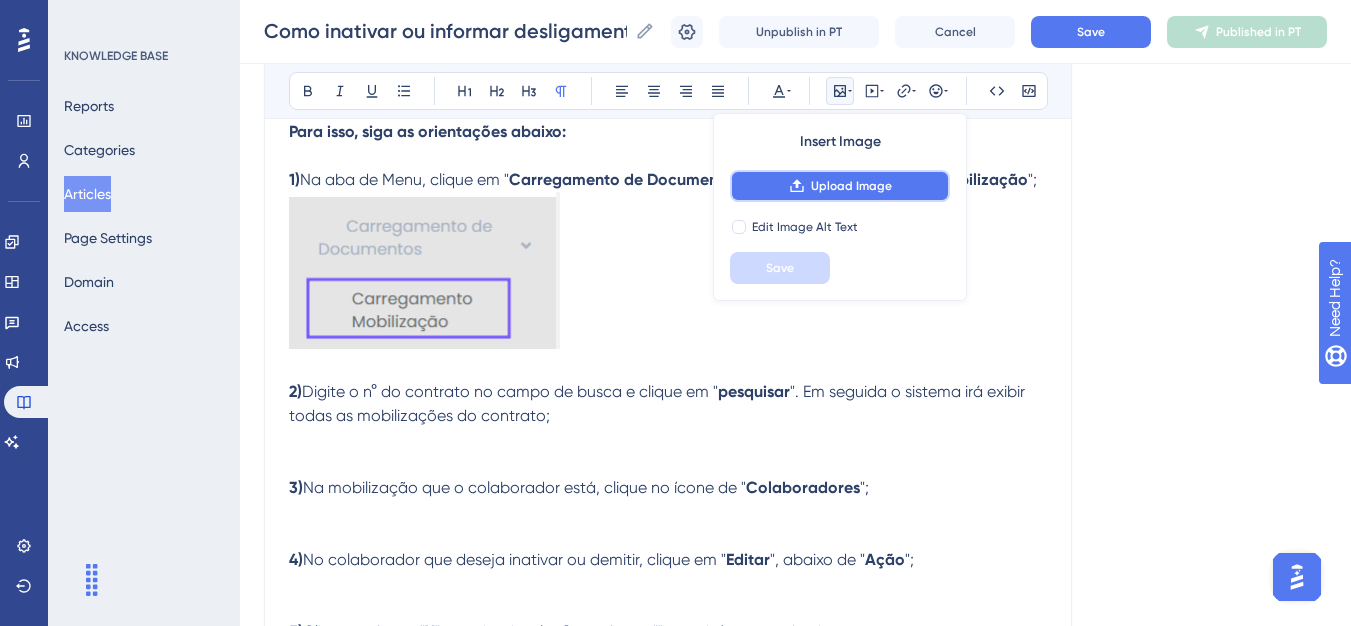 click on "Upload Image" at bounding box center (840, 186) 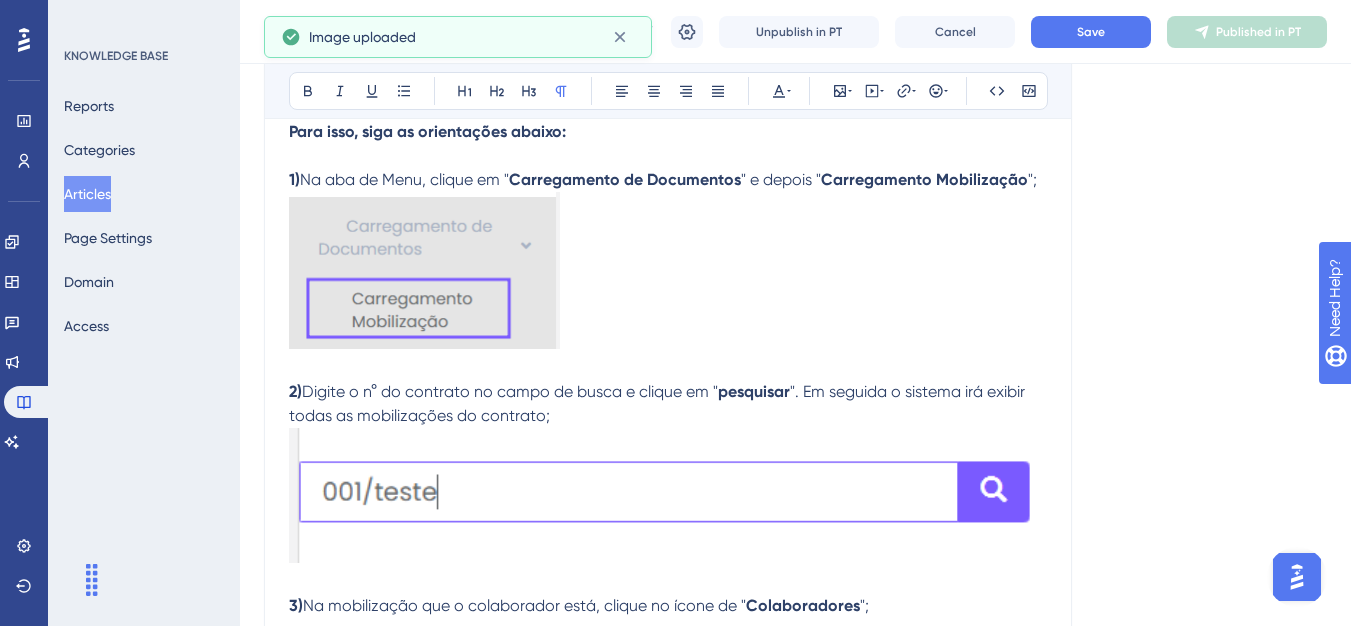 click at bounding box center (668, 495) 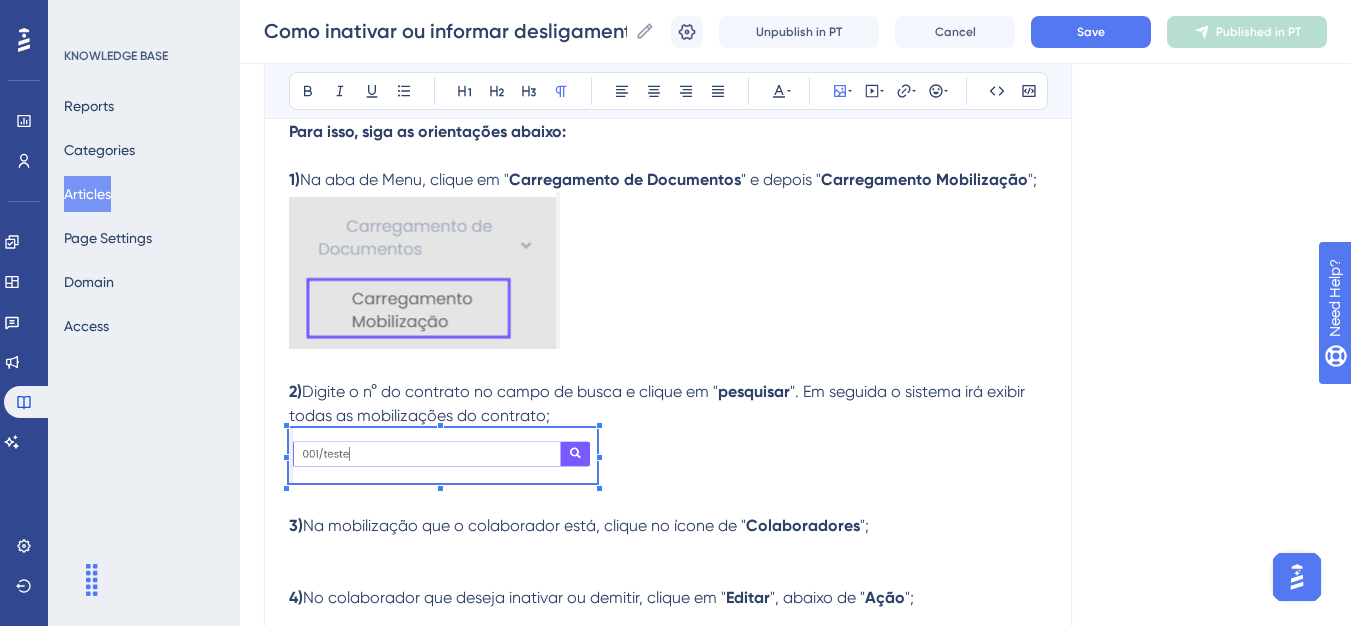 click on "Performance Users Engagement Widgets Feedback Product Updates Knowledge Base AI Assistant Settings Logout KNOWLEDGE BASE Reports Categories Articles Page Settings Domain Access Como inativar ou informar desligamento de um colaborador (Mobilização) MAU 93 % Click to see add-on and upgrade options Como inativar ou informar desligamento de um colaborador (Mobilização) Como inativar ou informar desligamento de um colaborador (Mobilização) Unpublish in PT Cancel Save Published in PT Language Portuguese (Default) Como inativar ou informar desligamento de um colaborador (Mobilização) Bold Italic Underline Bullet Point Heading 1 Heading 2 Heading 3 Normal Align Left Align Center Align Right Align Justify Text Color Insert Image Embed Video Hyperlink Emojis Code Code Block Olá 💜 Caso o colaborador tenha sido desligado ou realocado, poderá retirá-lo da mobilização para que não haja cobrança de documentos.   Atenção: Clique aqui e fique por dentro!" at bounding box center [675, -497] 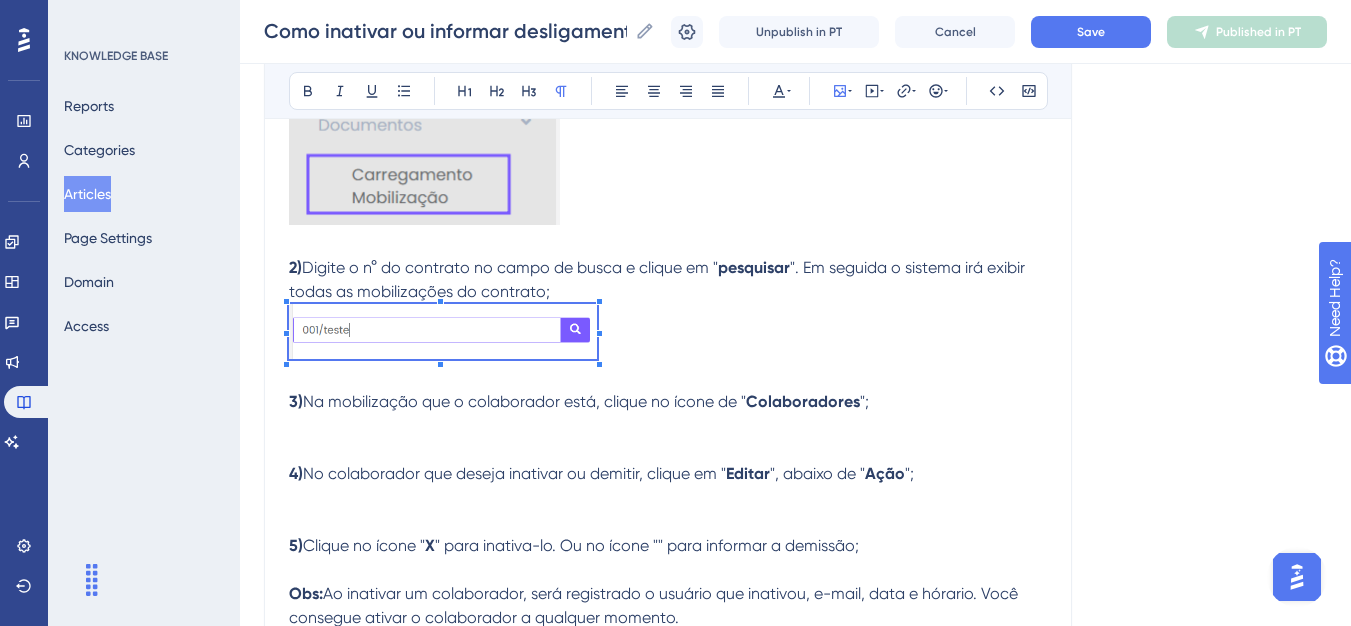 scroll, scrollTop: 697, scrollLeft: 0, axis: vertical 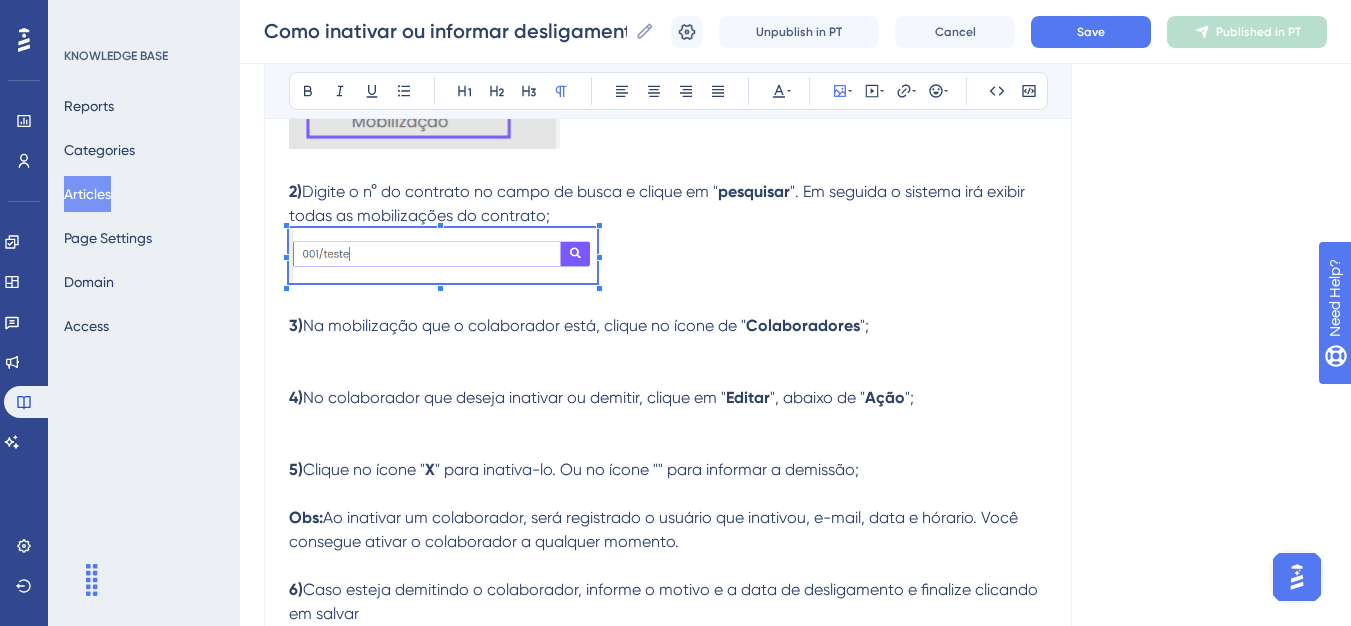 click at bounding box center (668, 374) 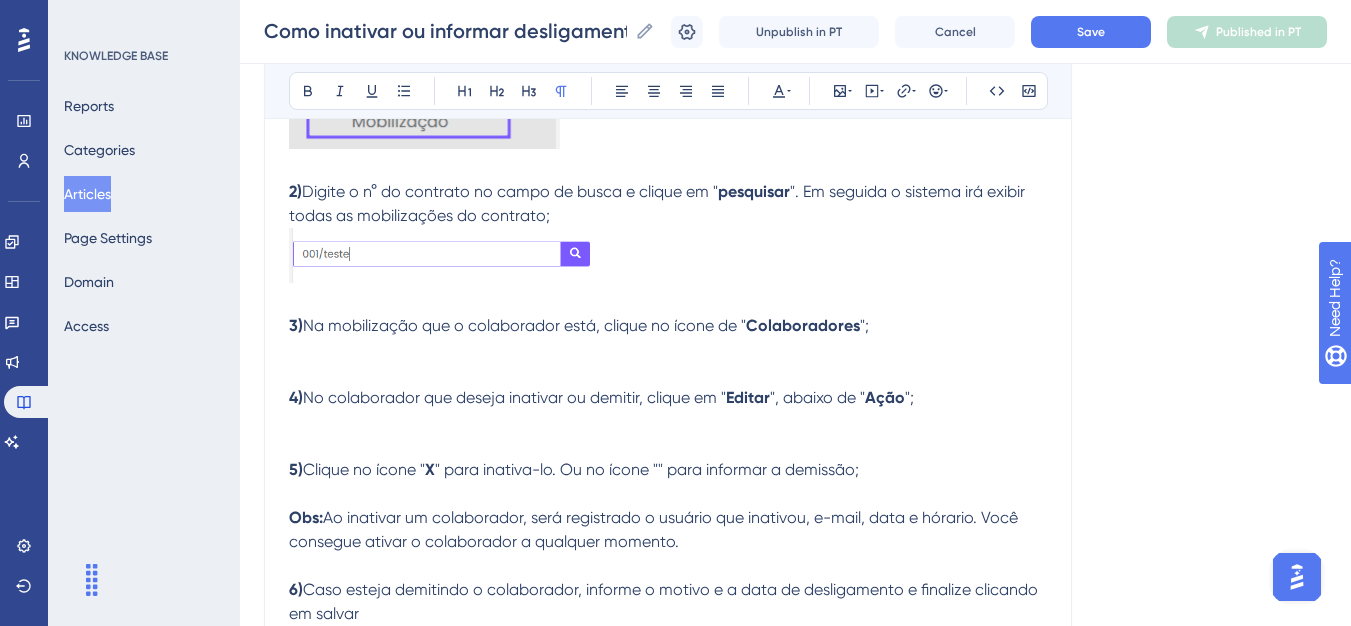 click at bounding box center [668, 350] 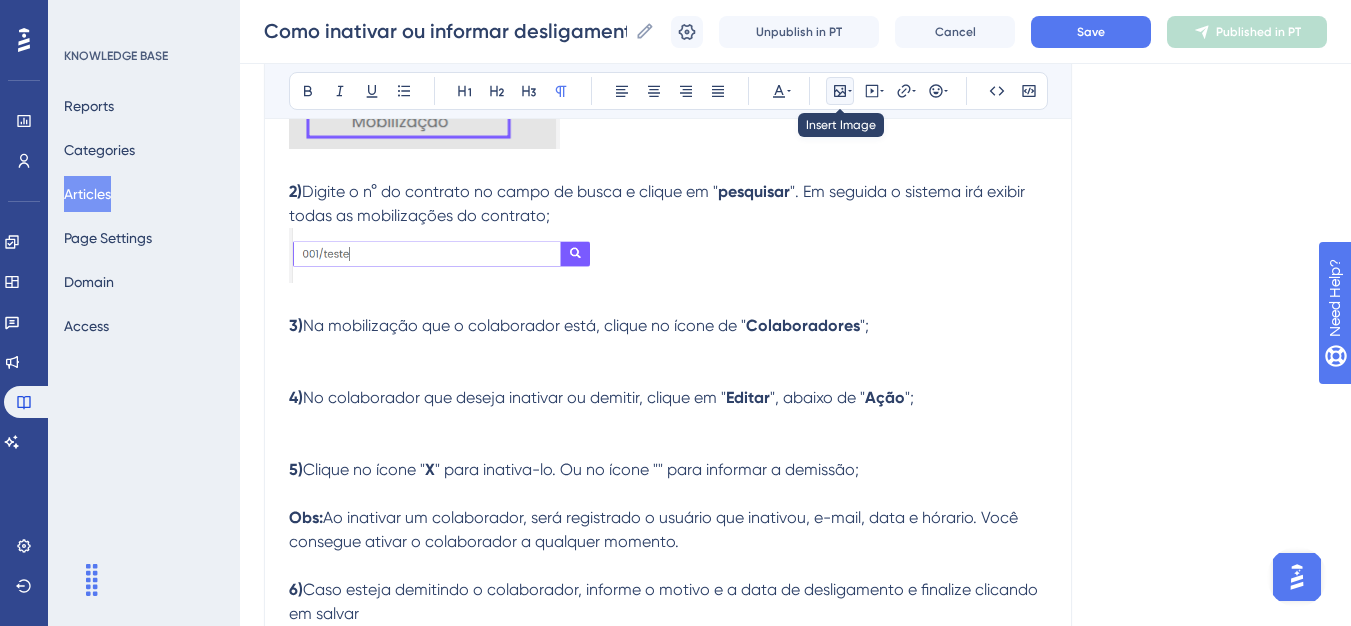 click at bounding box center (840, 91) 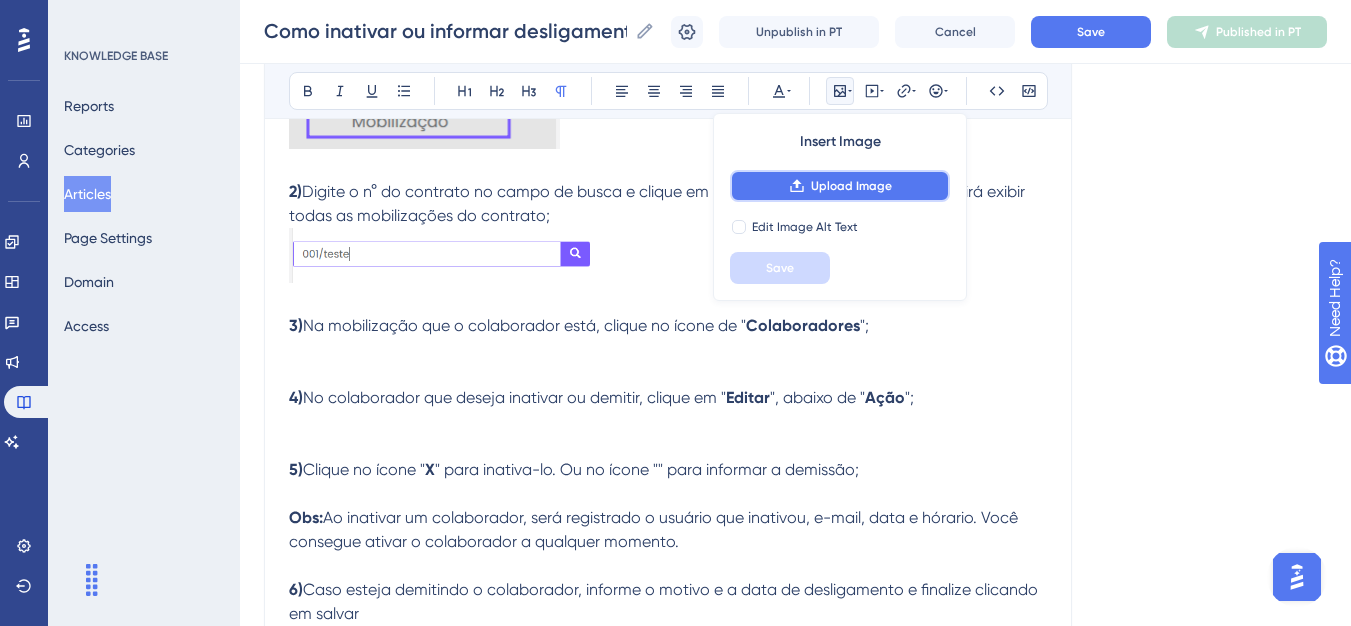 click on "Upload Image" at bounding box center [840, 186] 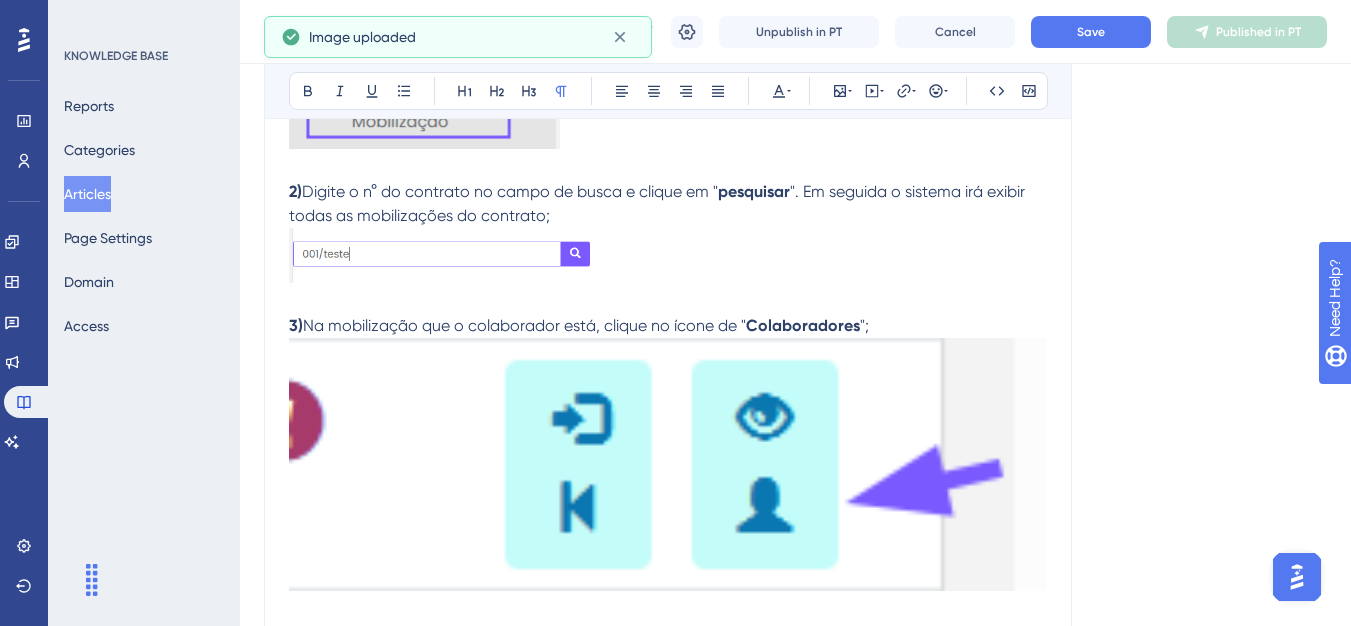 click at bounding box center (668, 464) 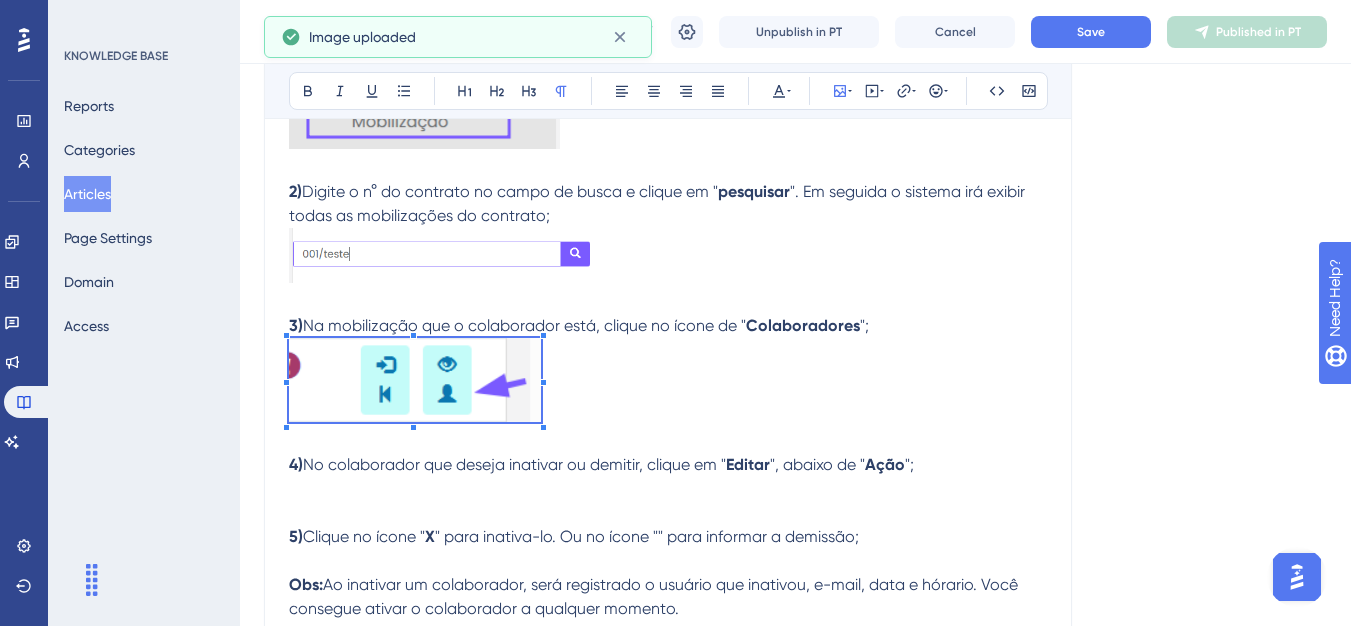 click on "Olá 💜 Caso o colaborador tenha sido desligado ou realocado, poderá retirá-lo da mobilização para que não haja cobrança de documentos.   Atenção:  Caso seu carregamento seja Trabalhista, você deve seguir outro procedimento.  Clique aqui e fique por dentro! Para isso, siga as orientações abaixo: 1)  Na aba de Menu, clique em " Carregamento de Documentos " e depois " Carregamento Mobilização "; 2)  Digite o n° do contrato no campo de busca e clique em " pesquisar ". Em seguida o sistema irá exibir todas as mobilizações do contrato;  3)  Na mobilização que o colaborador está, clique no ícone de " Colaboradores "; 4)  No colaborador que deseja inativar ou demitir, clique em " Editar ", abaixo de " Ação "; 5)  Clique no ícone "  X  " para inativa-lo. Ou no ícone " " para informar a demissão; Obs:   Ao inativar um colaborador, será registrado o usuário que inativou, e-mail, data e hórario. Você consegue ativar o colaborador a qualquer momento. 6)" at bounding box center (668, 258) 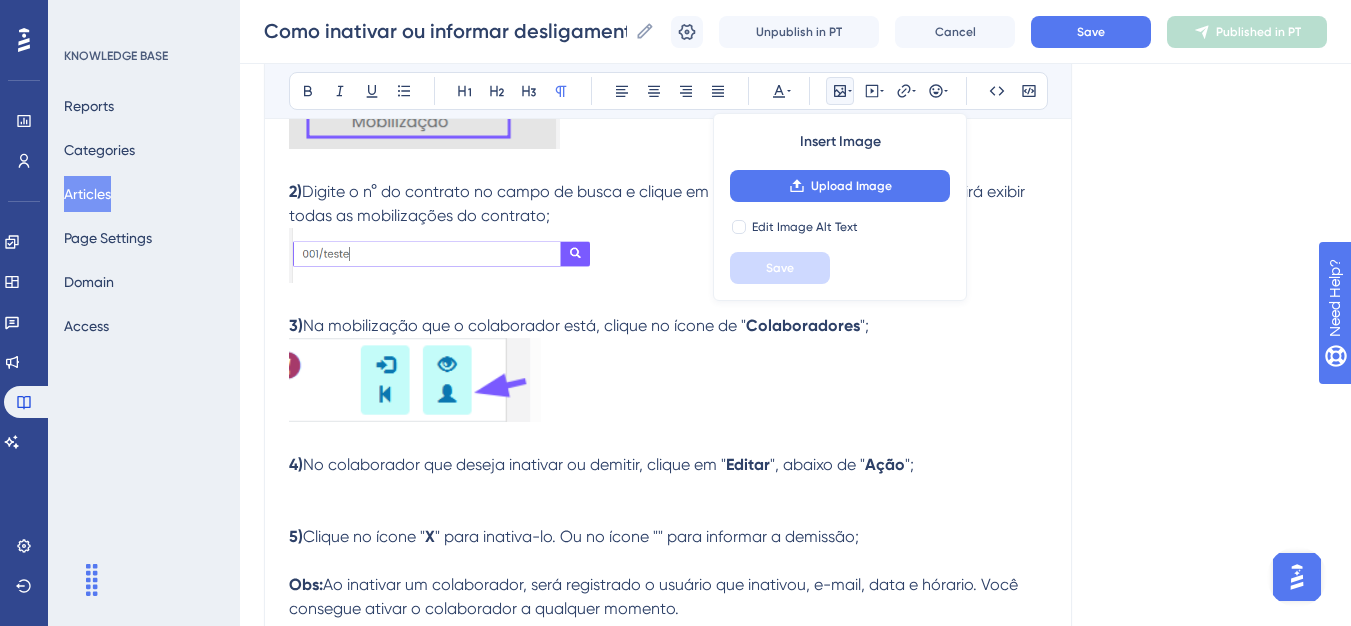 click at bounding box center (668, 489) 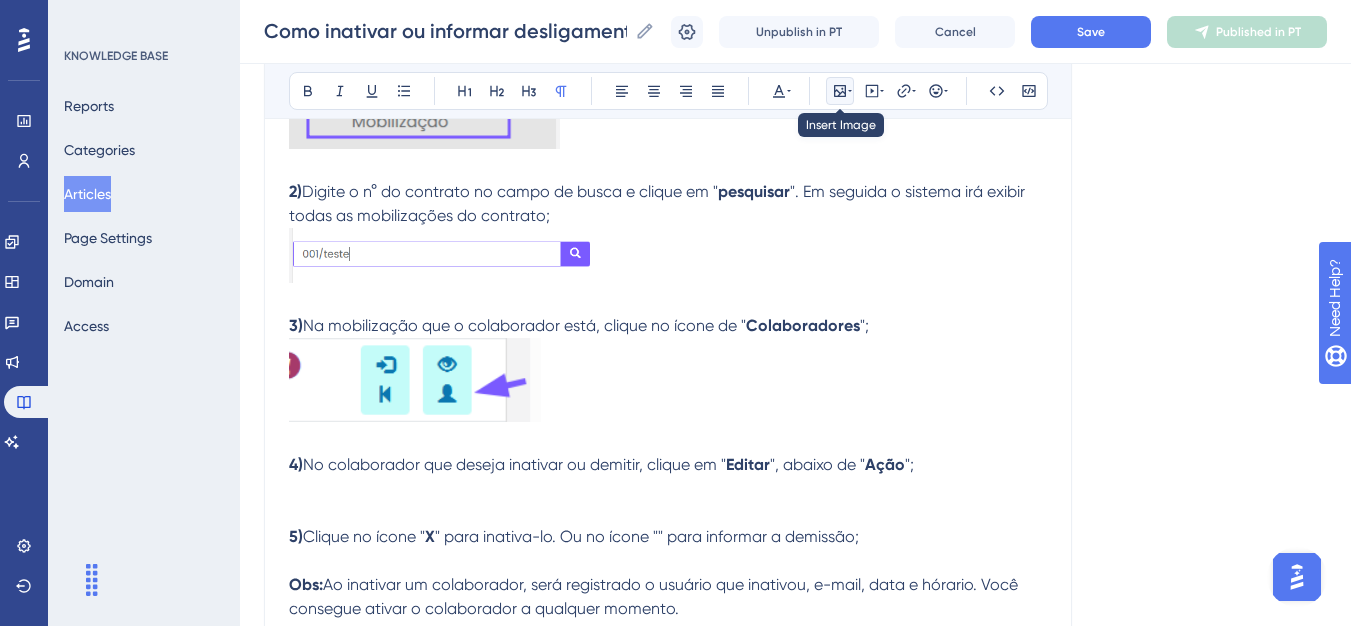 click at bounding box center (840, 91) 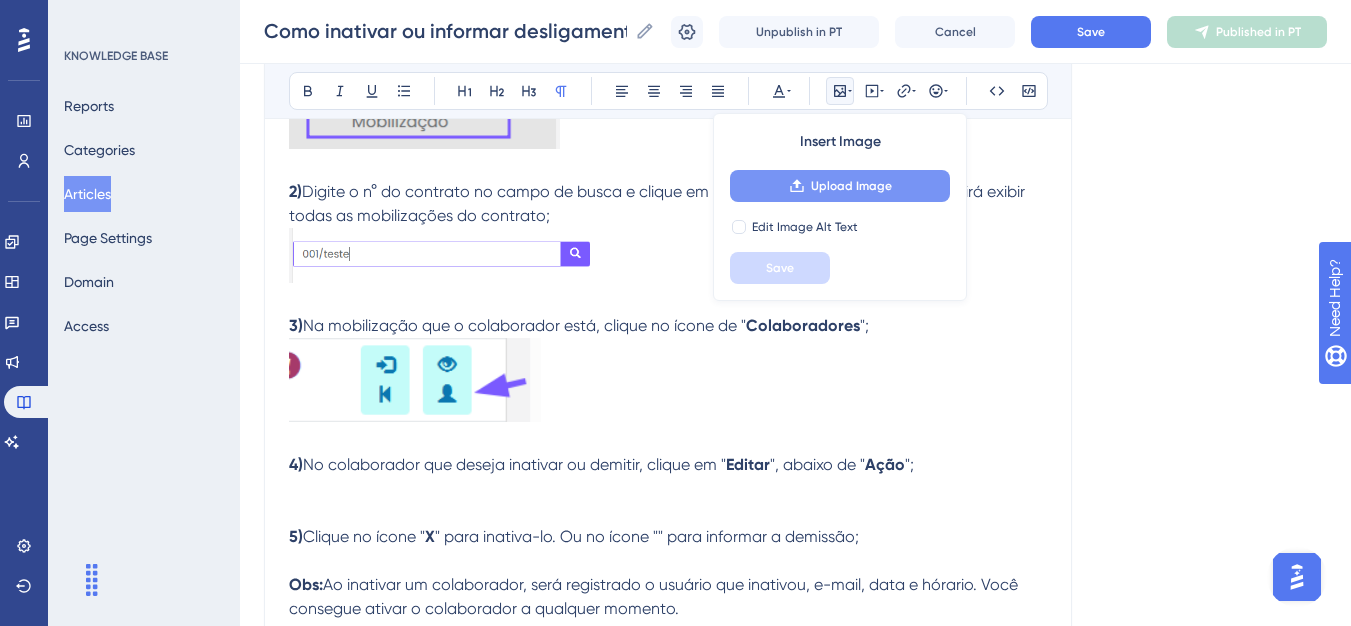 click on "Upload Image" at bounding box center [840, 186] 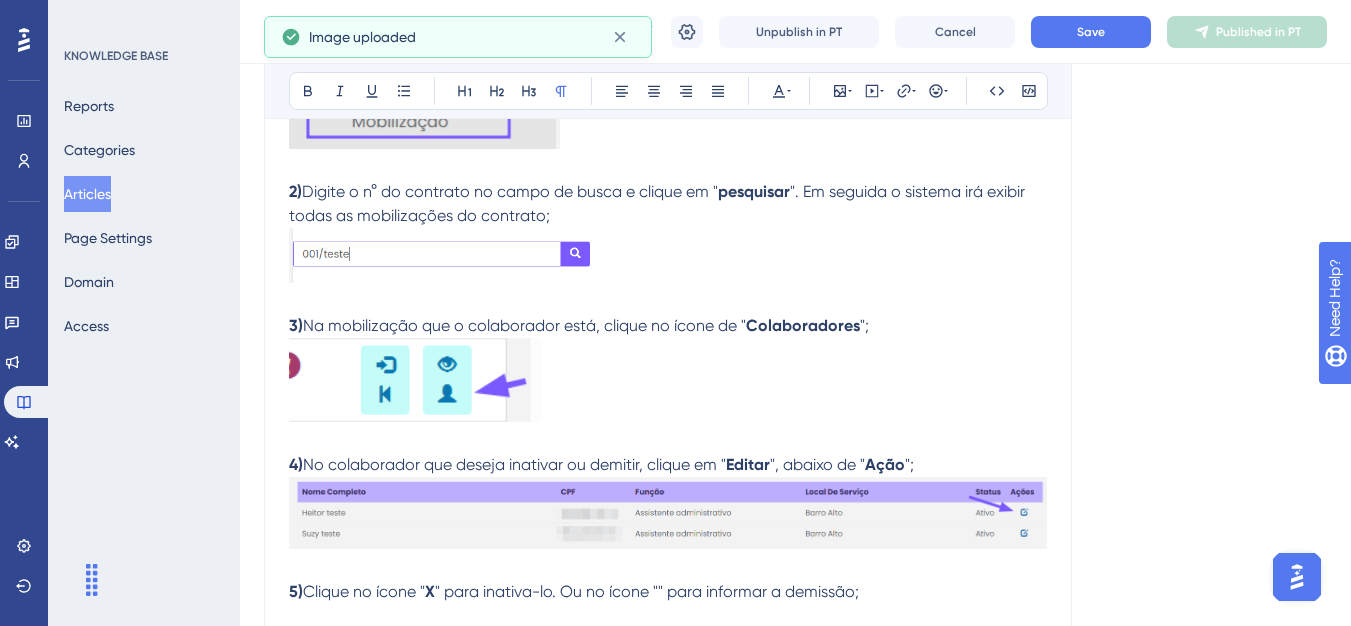 click at bounding box center [668, 512] 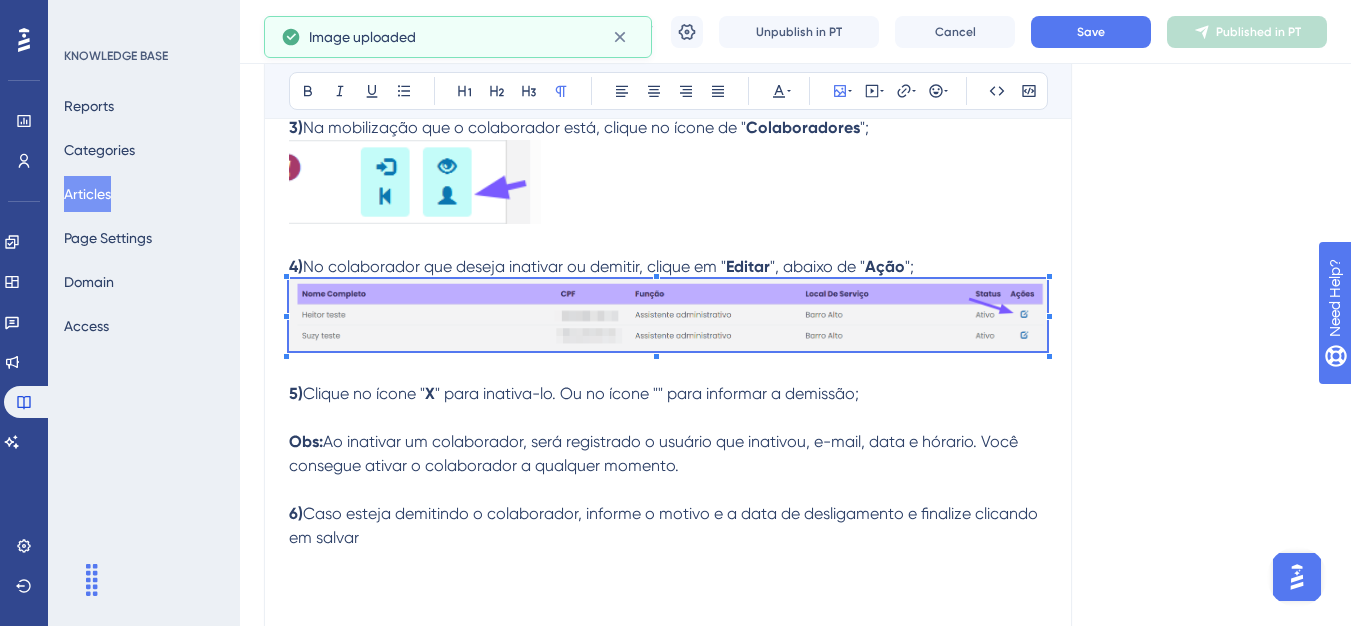 scroll, scrollTop: 897, scrollLeft: 0, axis: vertical 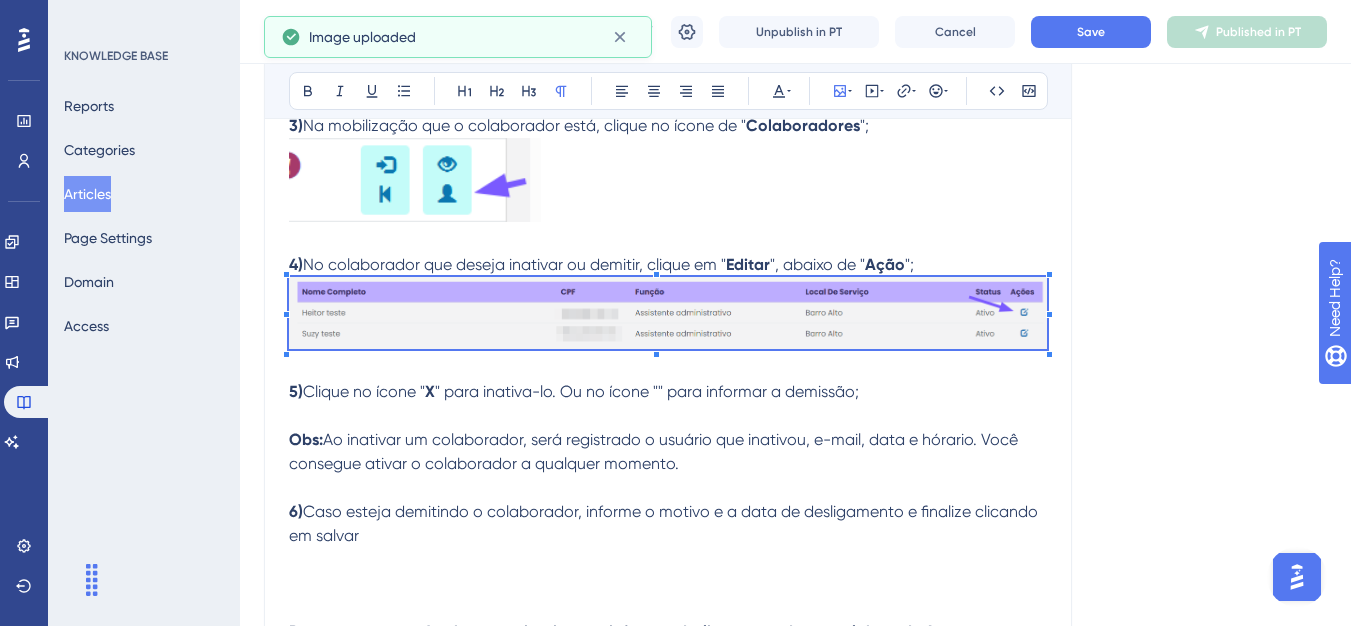 click at bounding box center [668, 416] 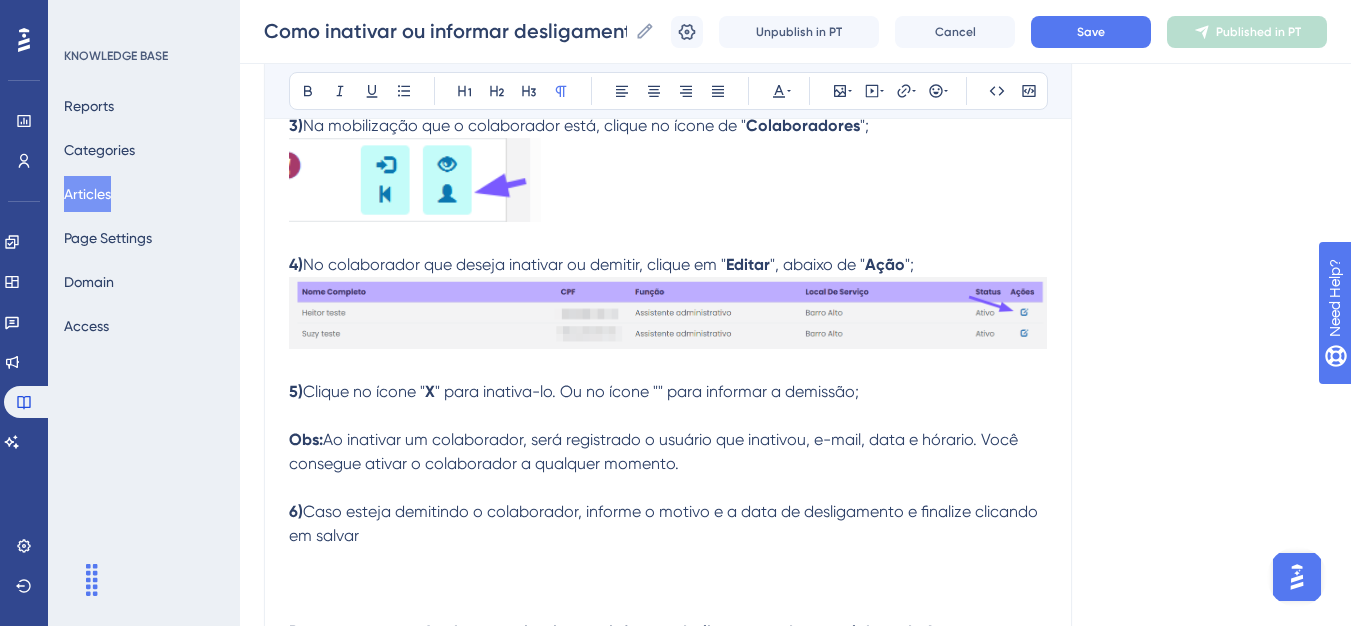 click on "" para informar a demissão;" at bounding box center (758, 391) 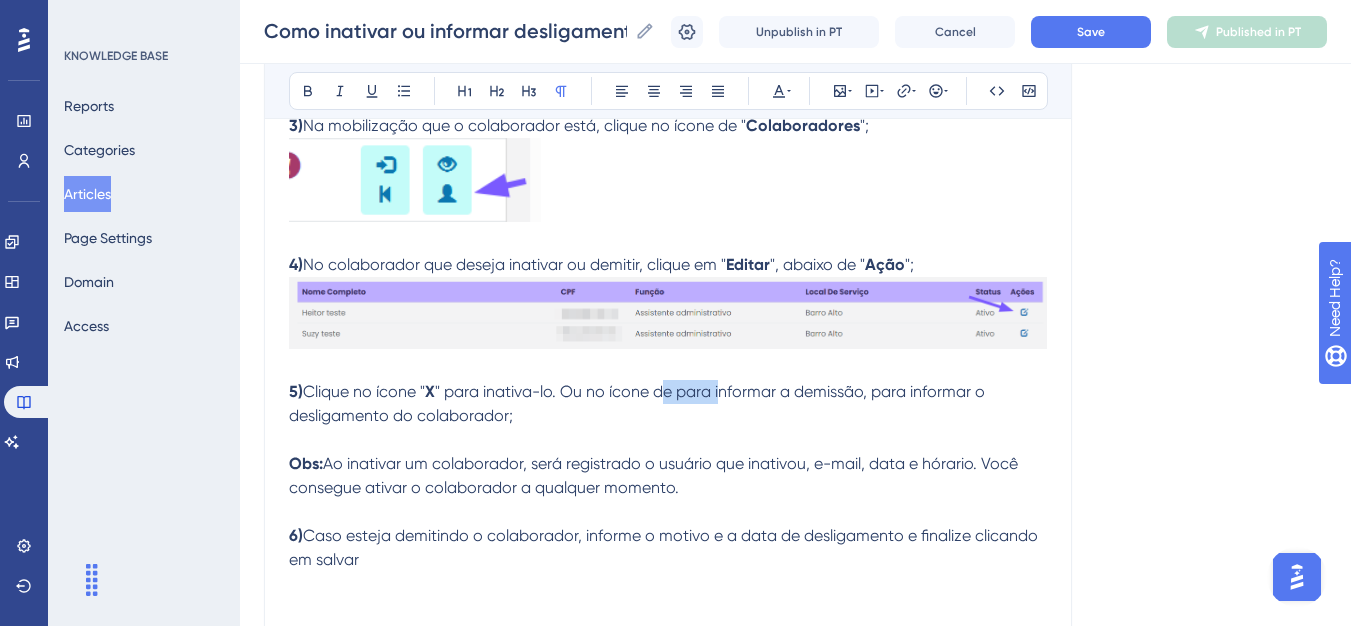 drag, startPoint x: 729, startPoint y: 395, endPoint x: 670, endPoint y: 384, distance: 60.016663 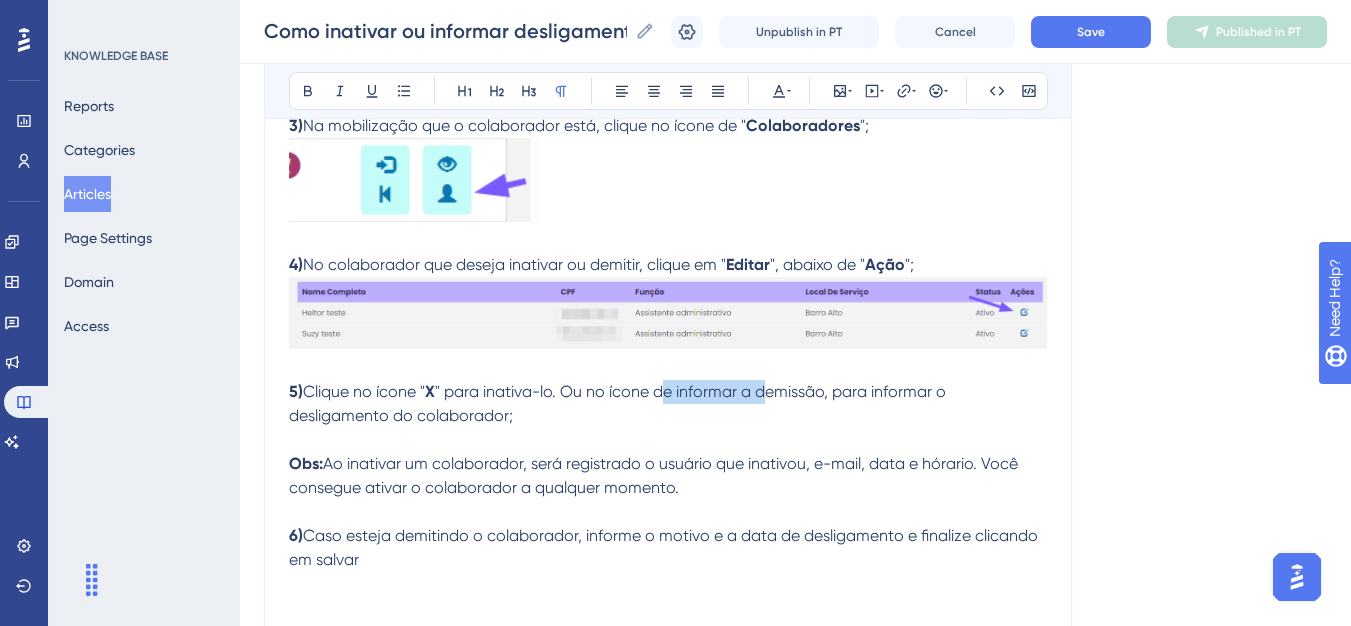 drag, startPoint x: 769, startPoint y: 393, endPoint x: 670, endPoint y: 394, distance: 99.00505 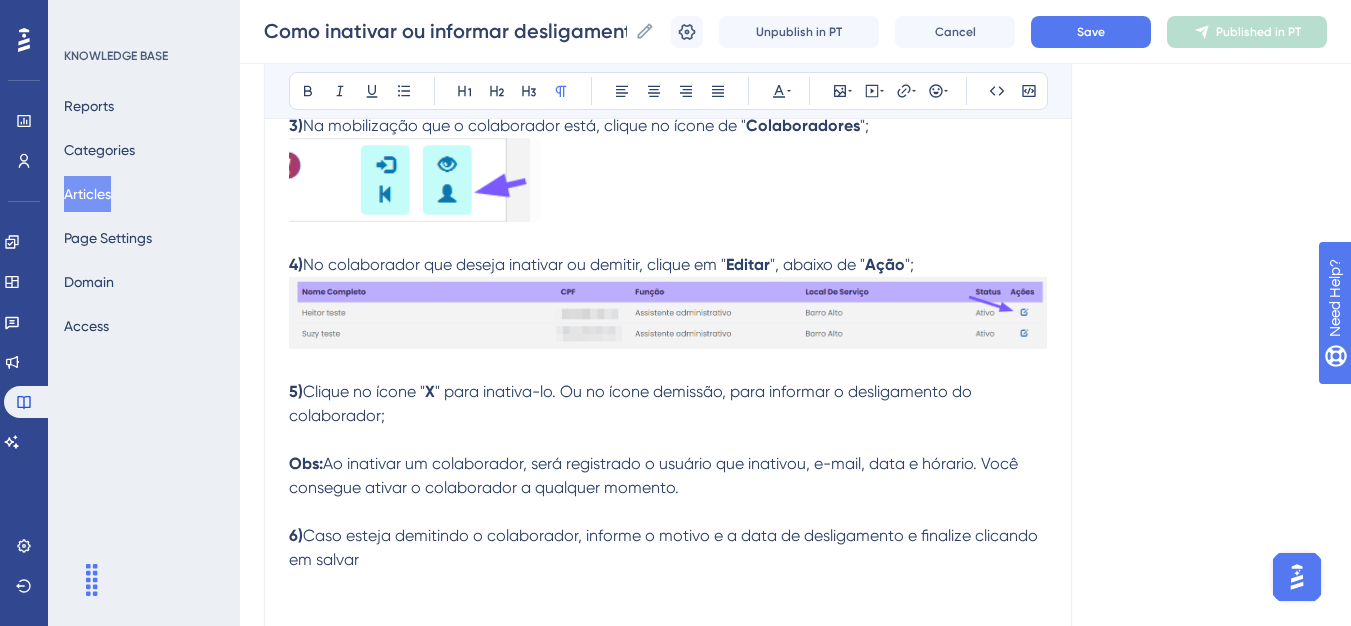 click on "" para inativa-lo. Ou no ícone demissão, para informar o desligamento do colaborador;" at bounding box center (632, 403) 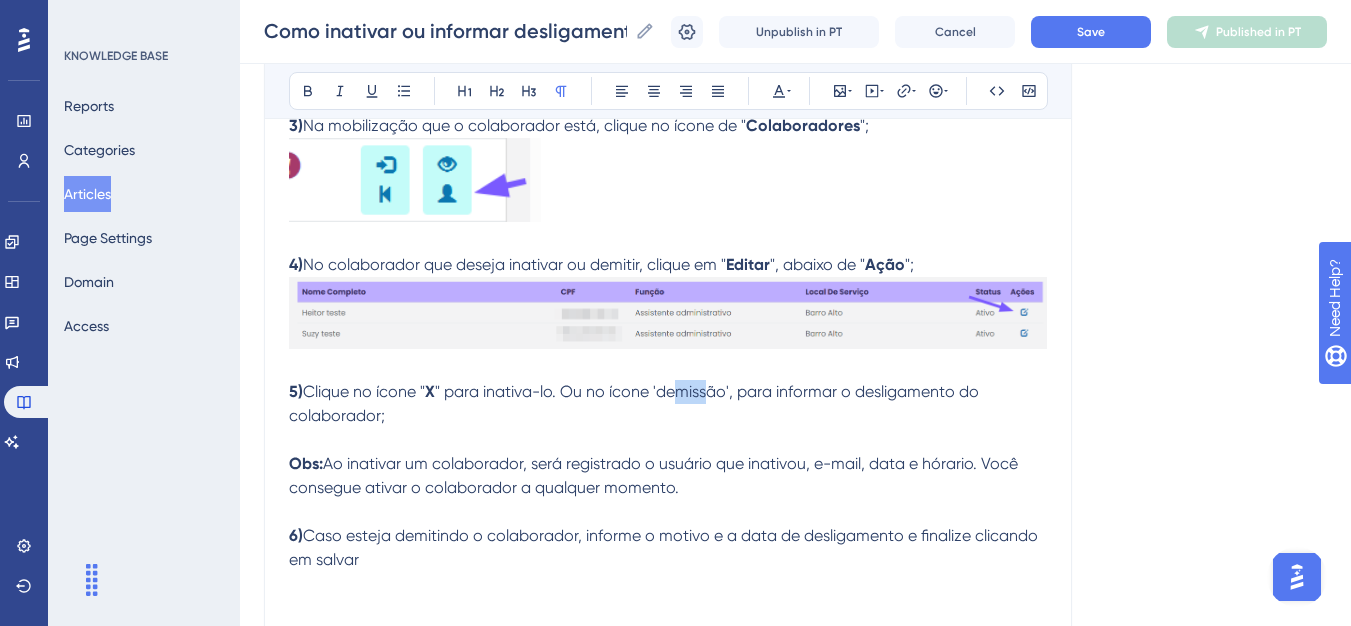 drag, startPoint x: 673, startPoint y: 391, endPoint x: 706, endPoint y: 382, distance: 34.20526 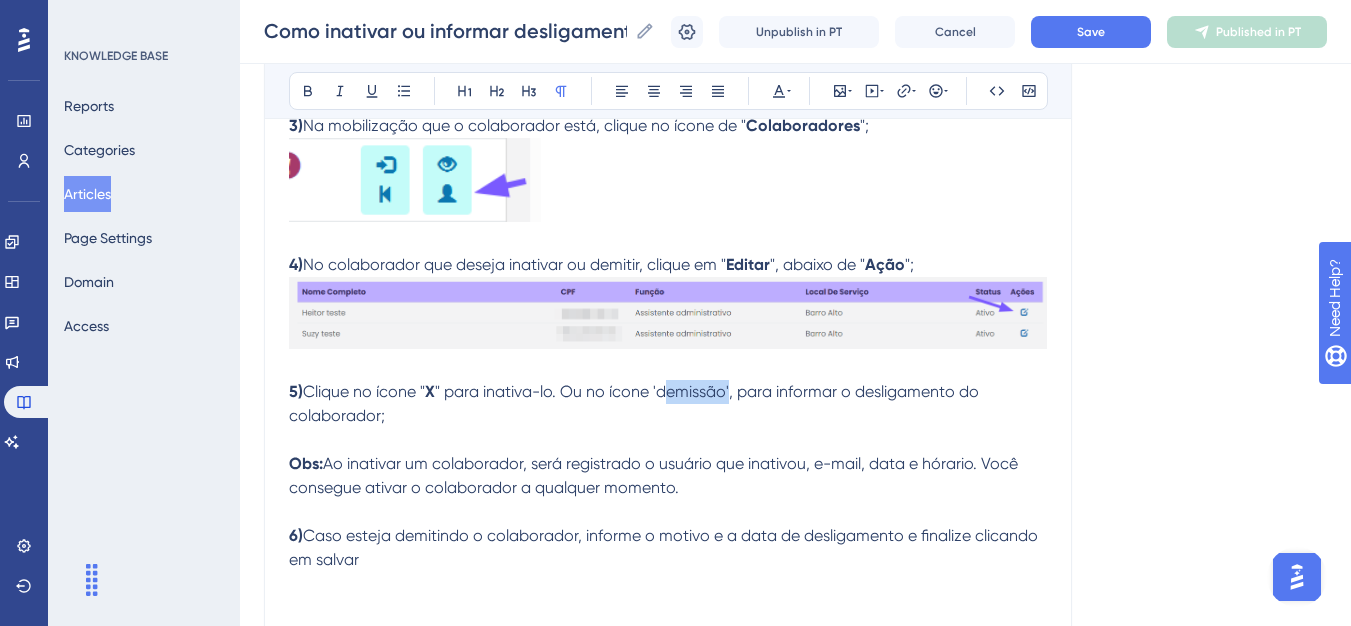 drag, startPoint x: 736, startPoint y: 382, endPoint x: 669, endPoint y: 391, distance: 67.601776 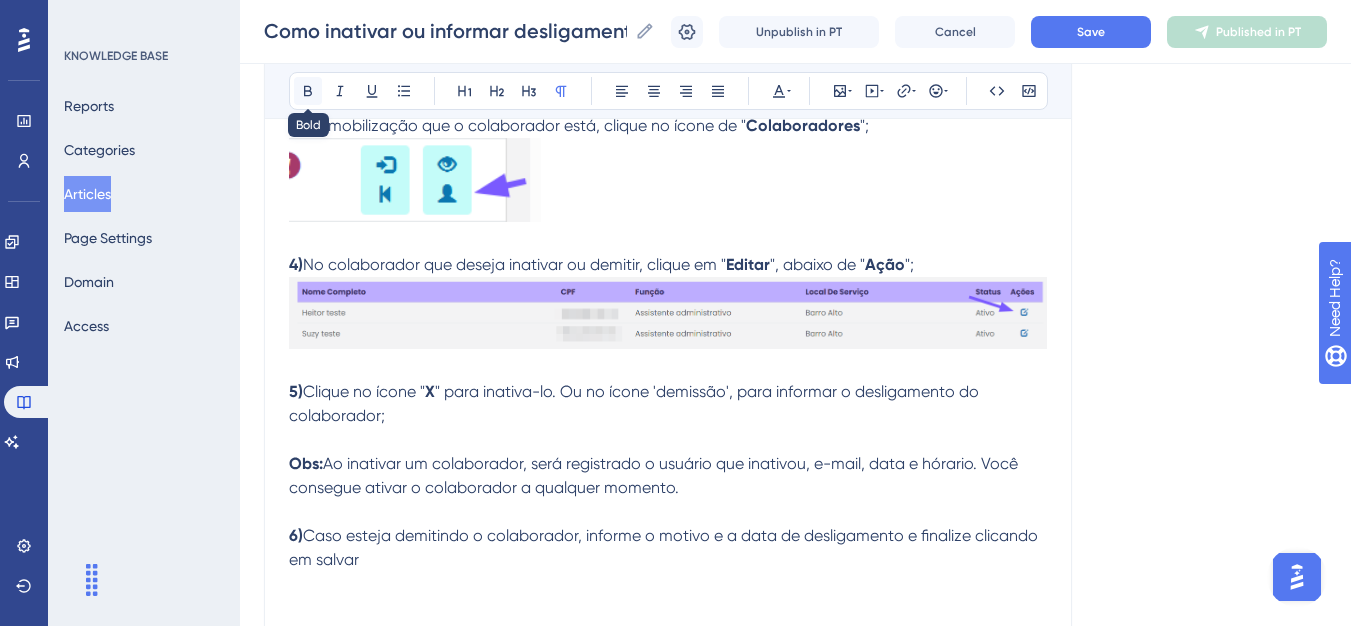click at bounding box center [308, 91] 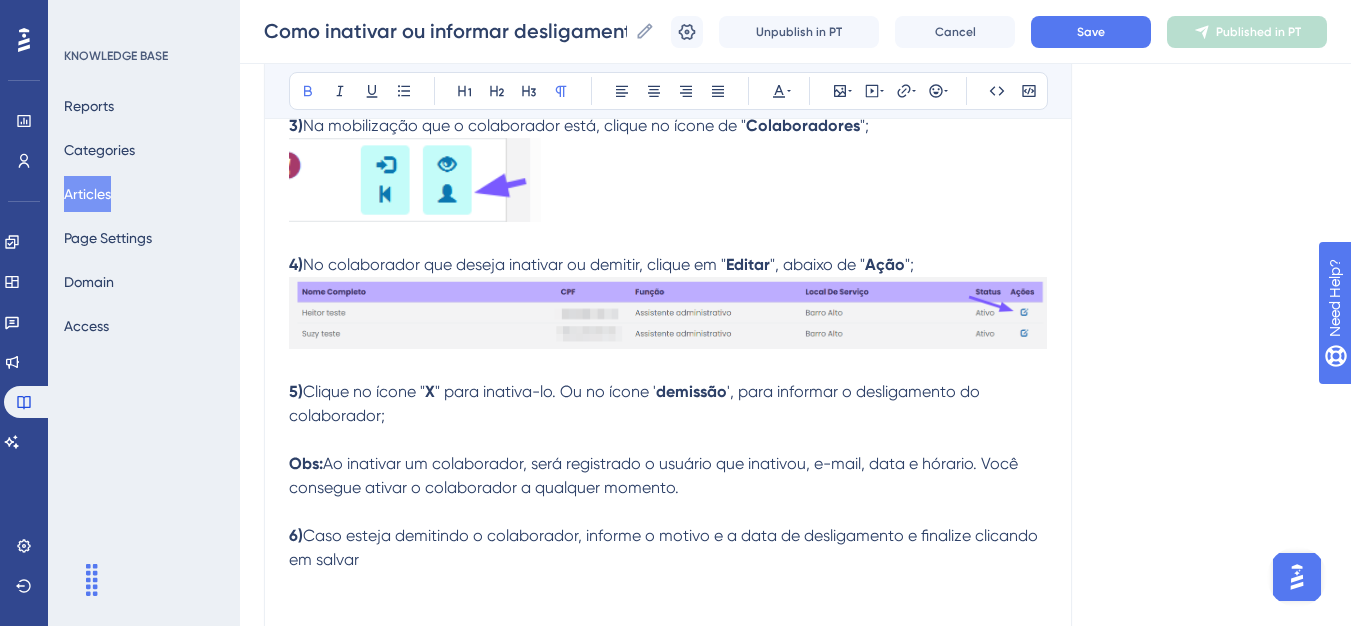 click at bounding box center (668, 440) 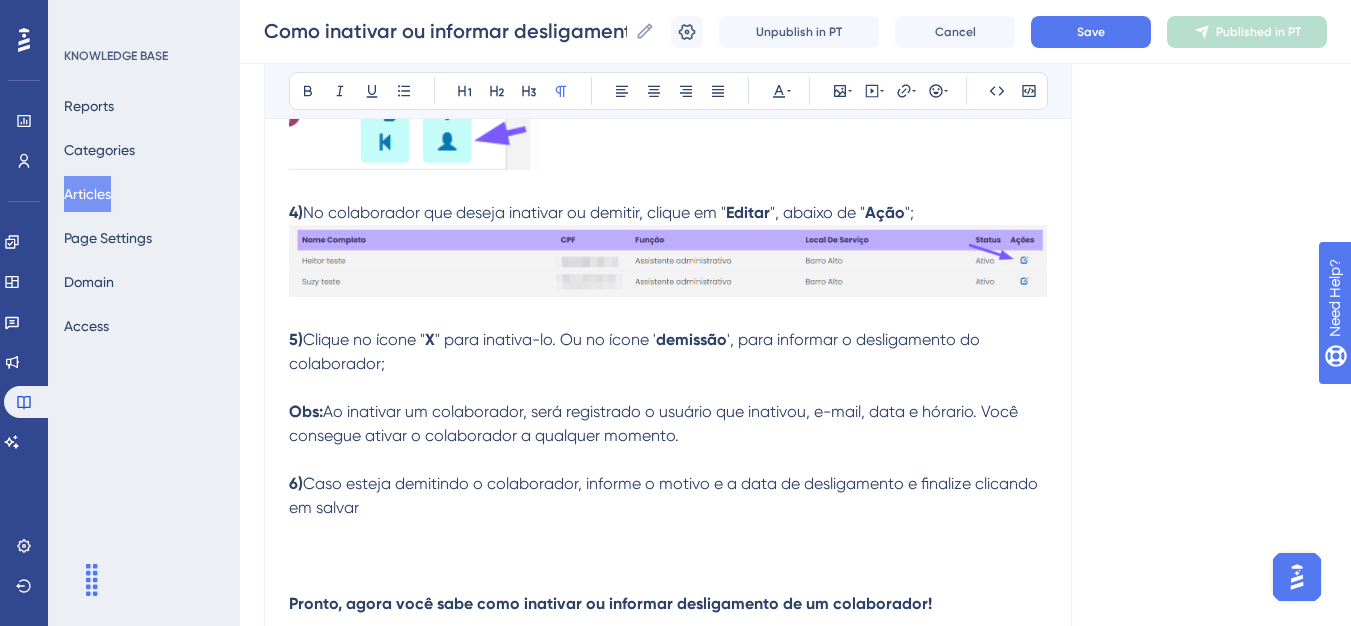 scroll, scrollTop: 997, scrollLeft: 0, axis: vertical 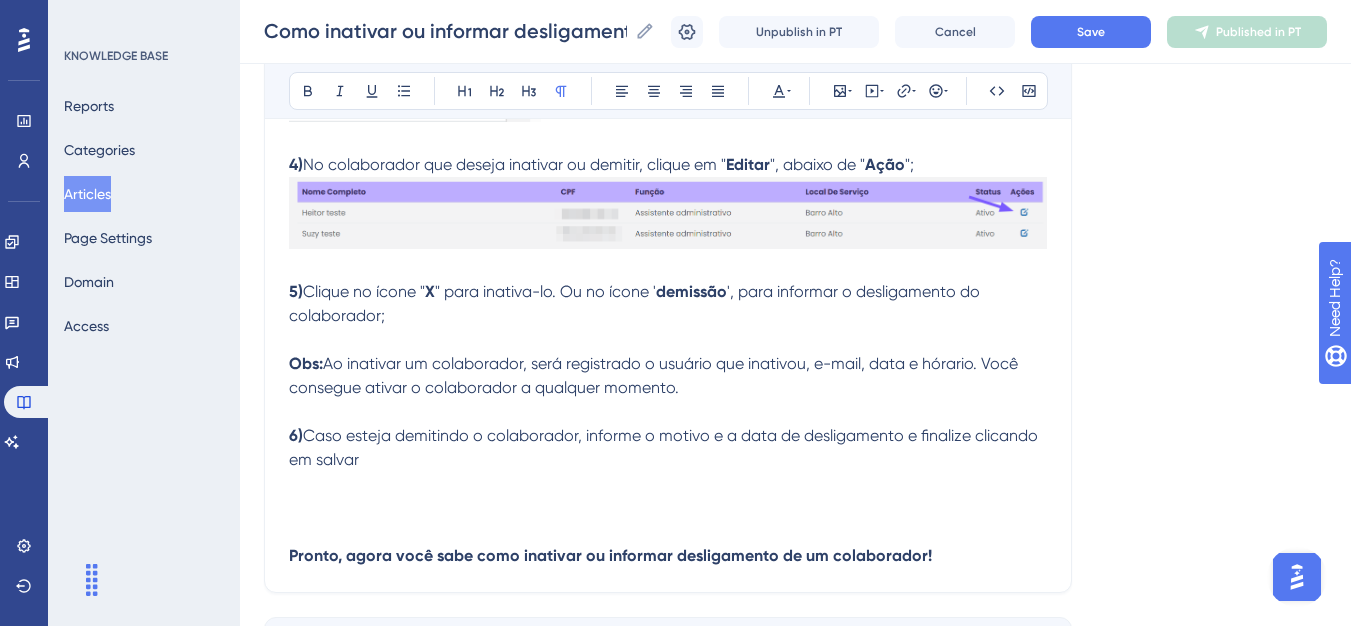 click at bounding box center (668, 484) 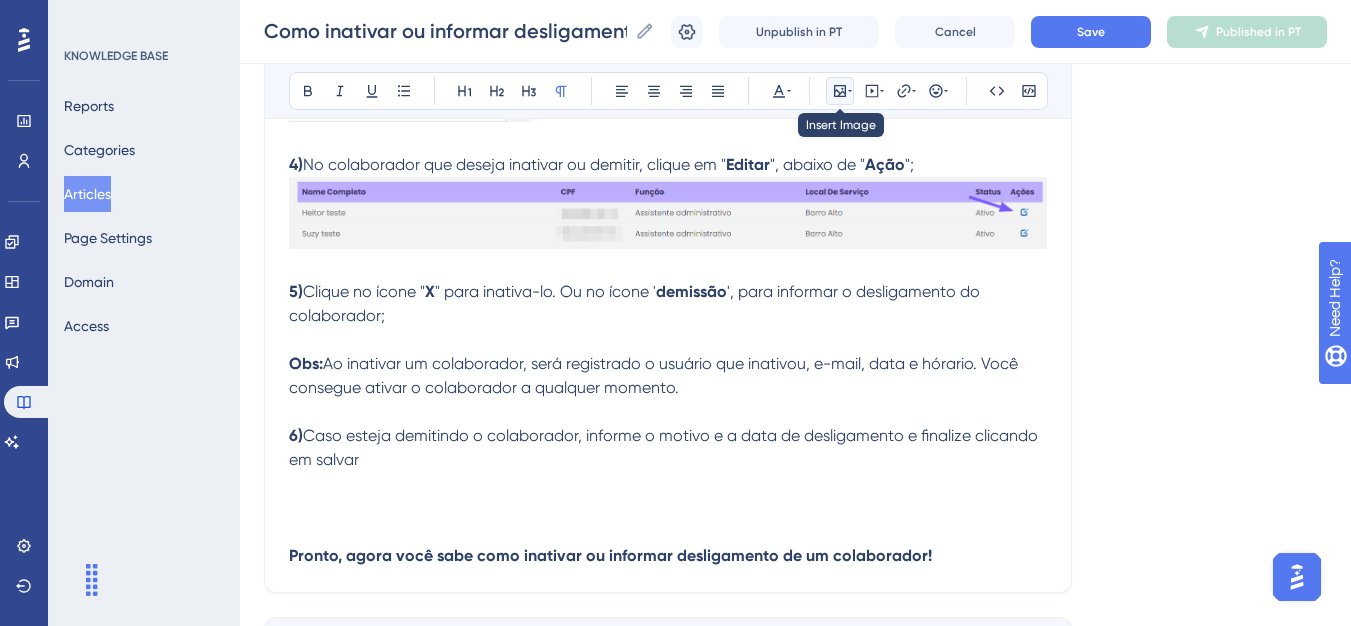 click 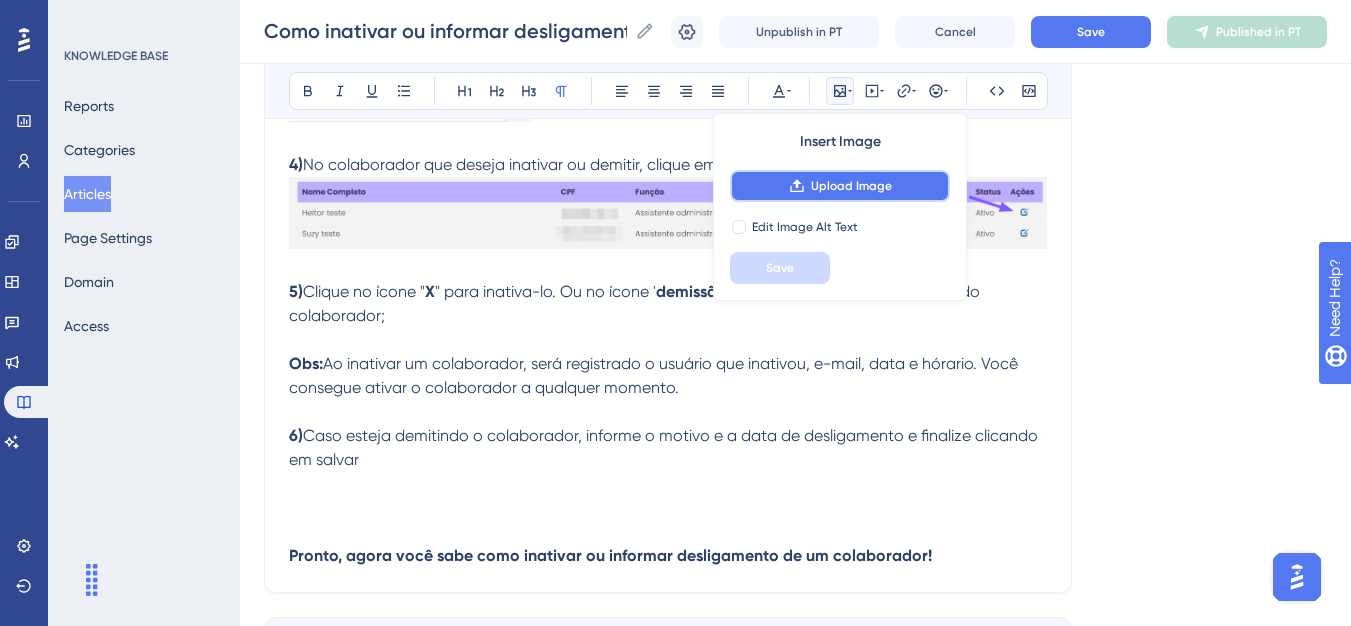 click on "Upload Image" at bounding box center (840, 186) 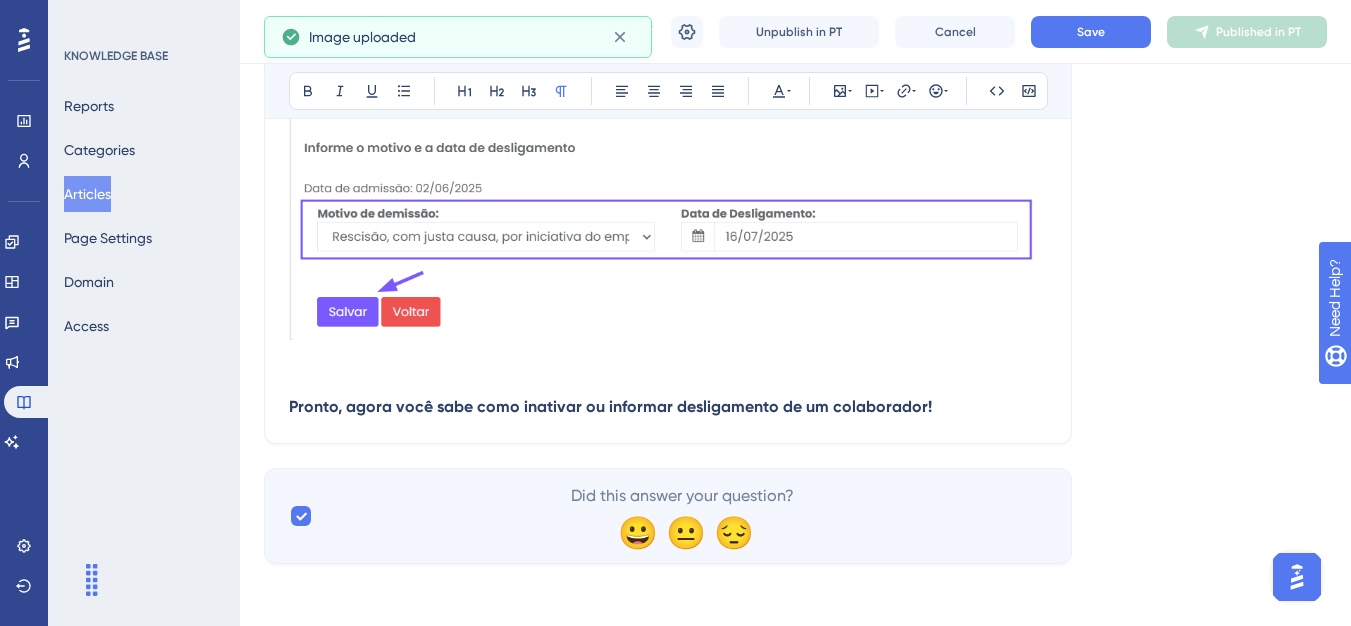 scroll, scrollTop: 1366, scrollLeft: 0, axis: vertical 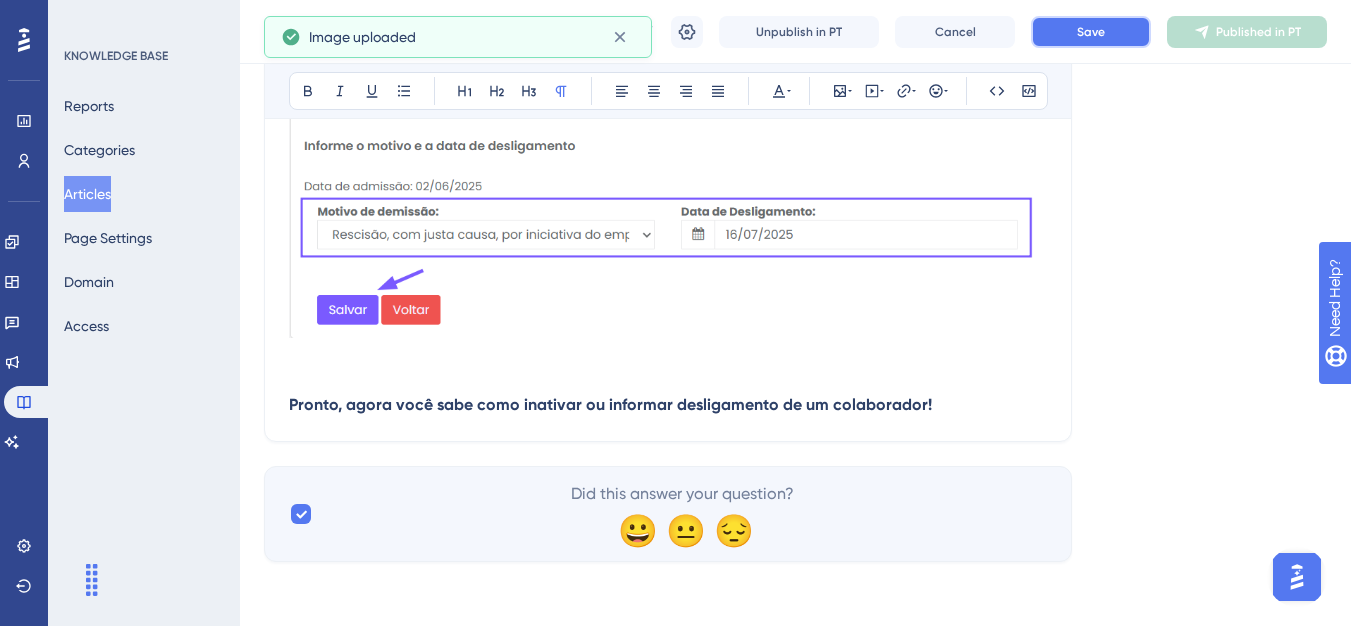 click on "Save" at bounding box center (1091, 32) 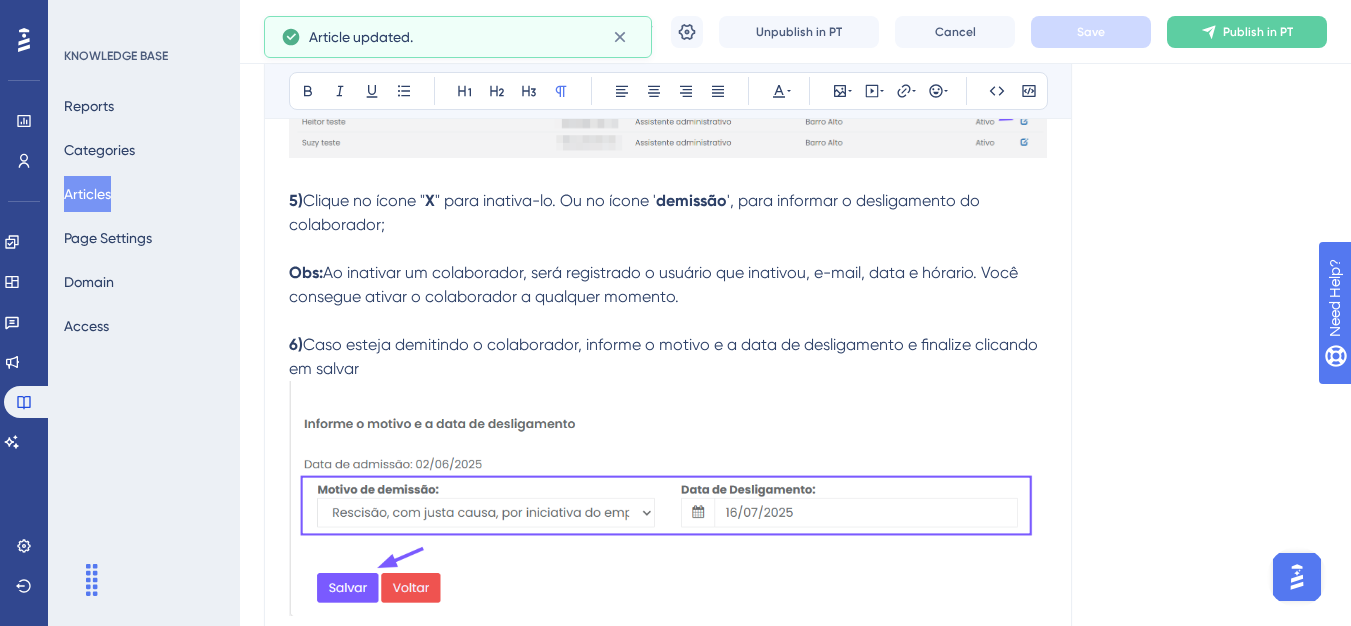 scroll, scrollTop: 1066, scrollLeft: 0, axis: vertical 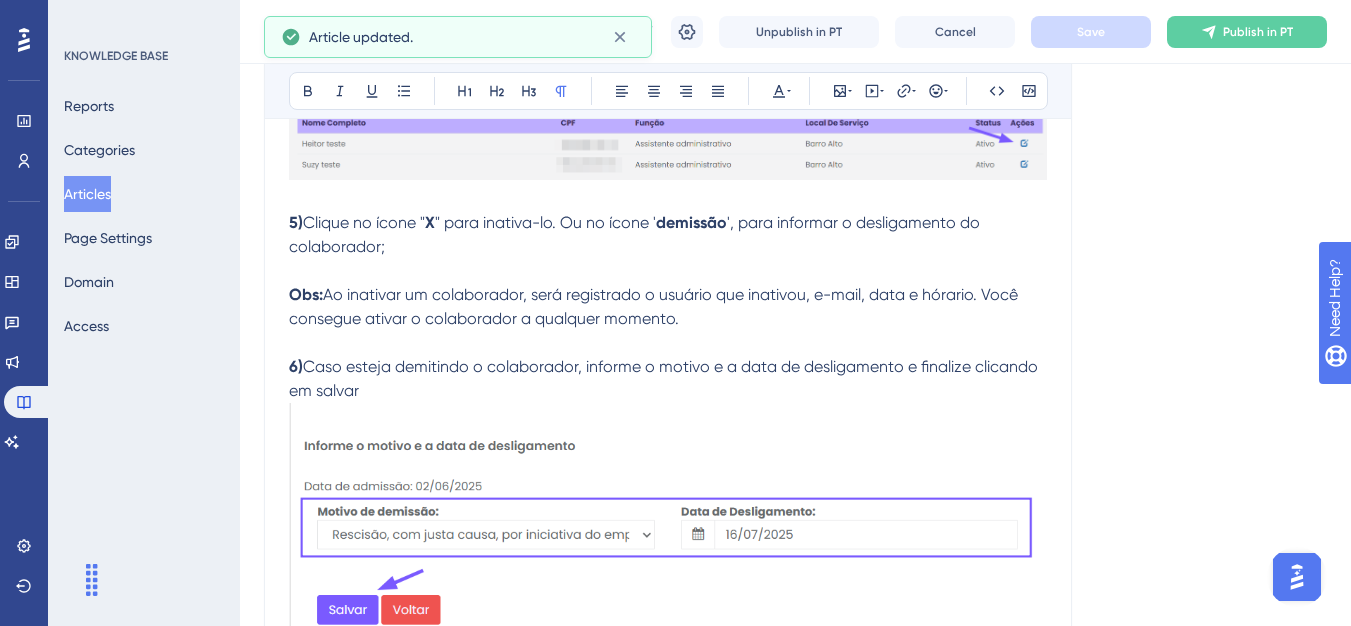 click on "Articles" at bounding box center [87, 194] 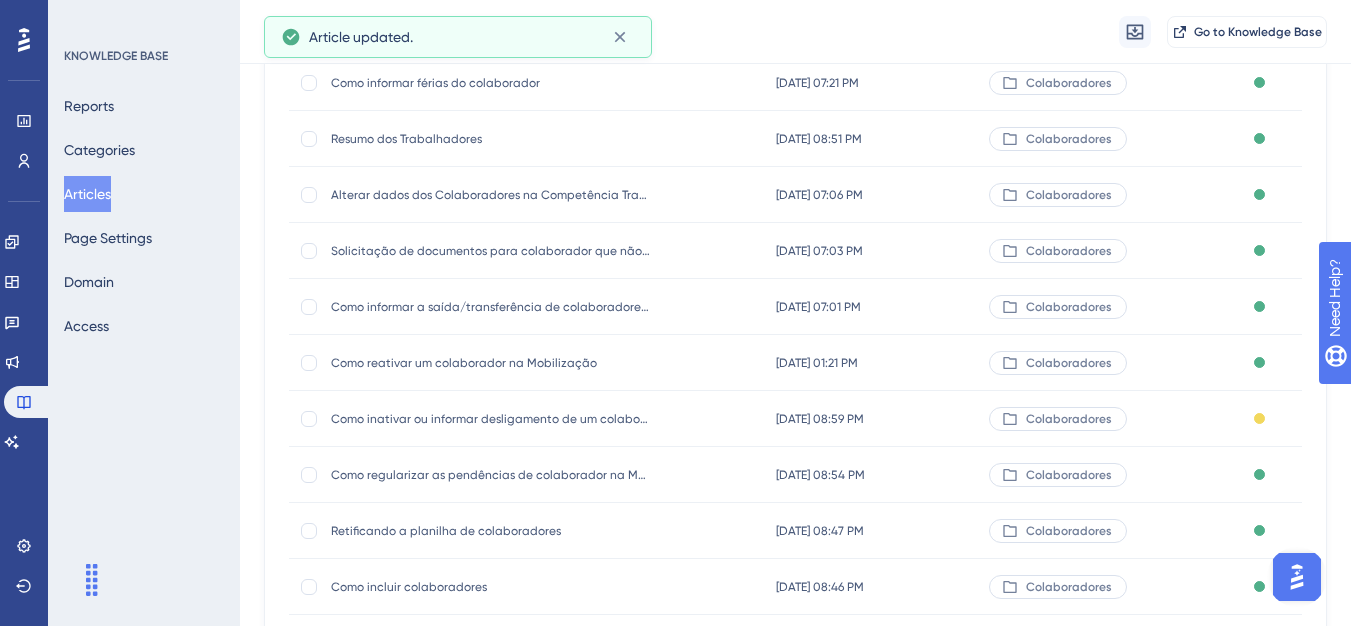 scroll, scrollTop: 300, scrollLeft: 0, axis: vertical 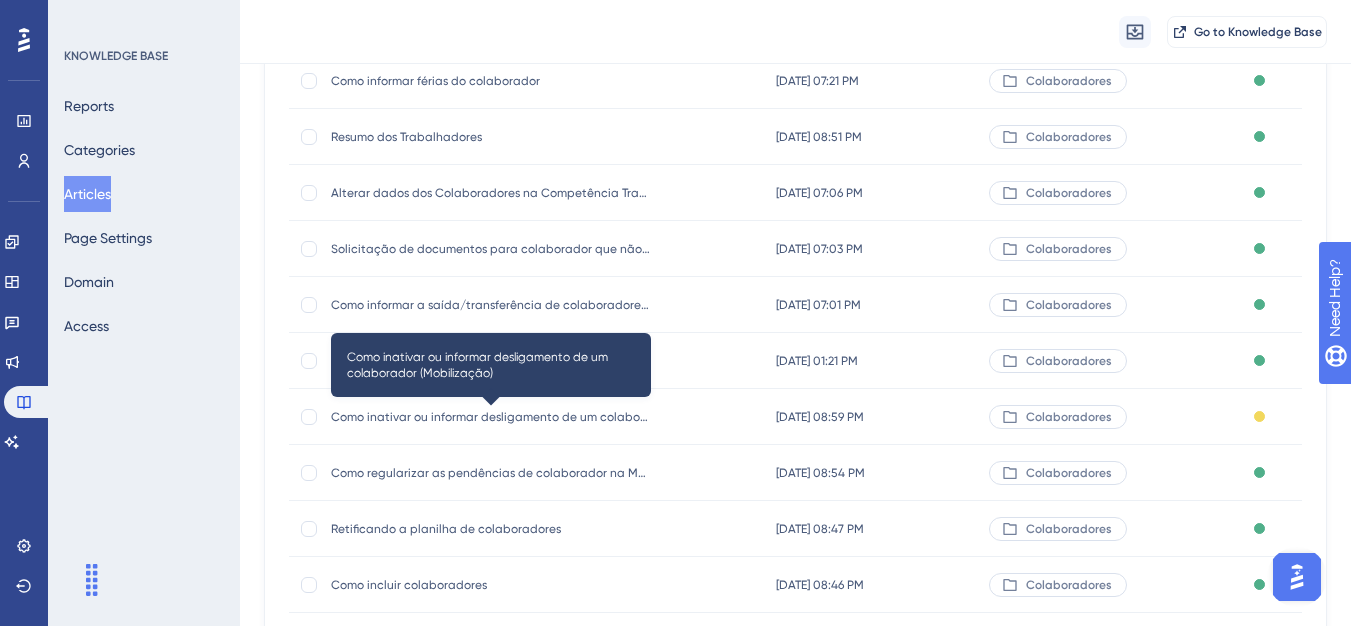 click on "Como inativar ou informar desligamento de um colaborador (Mobilização)" at bounding box center [491, 417] 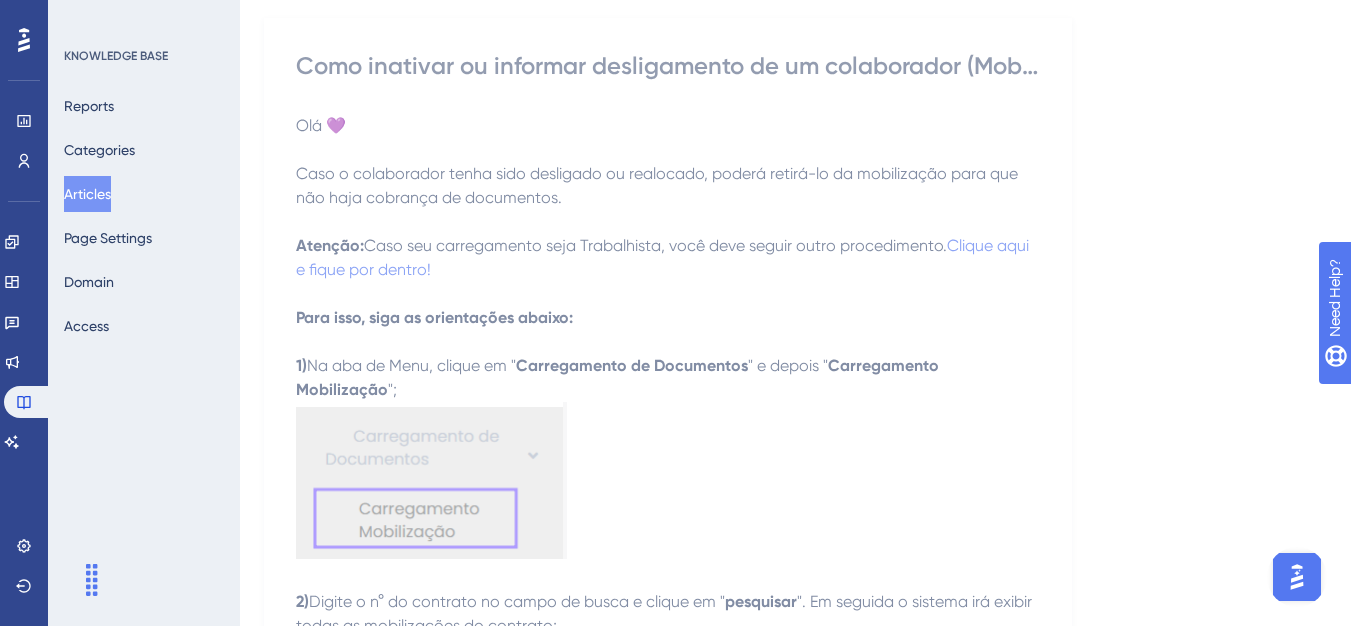 scroll, scrollTop: 0, scrollLeft: 0, axis: both 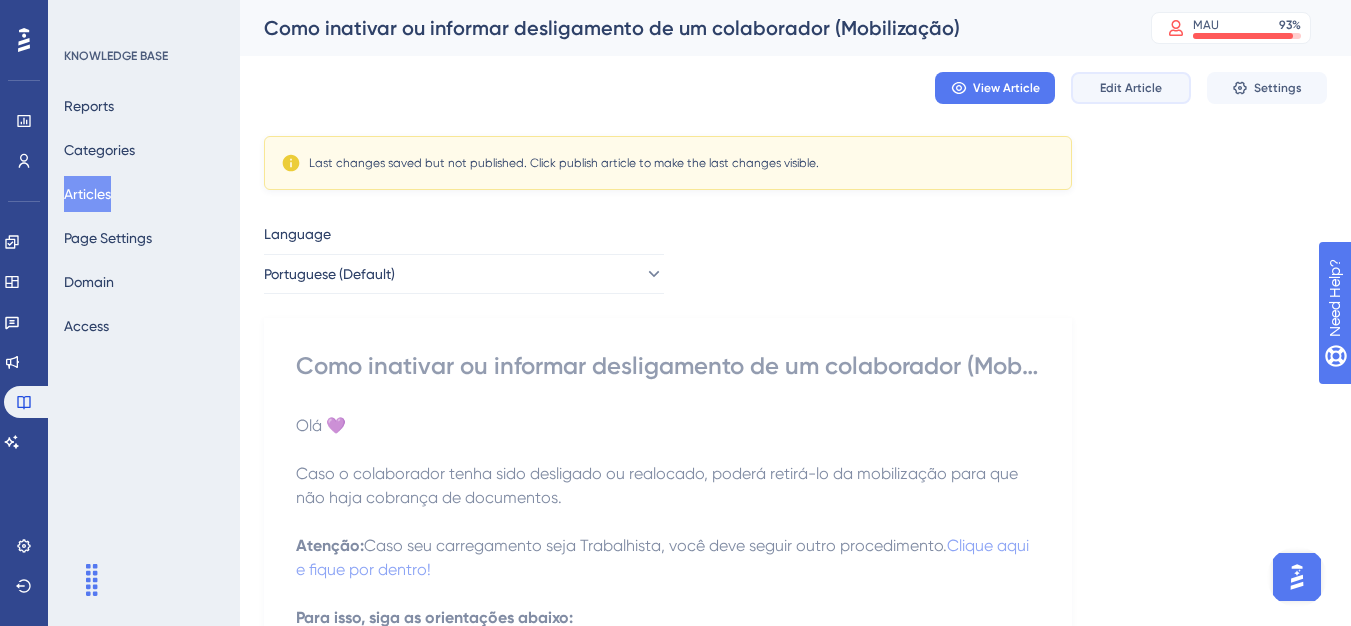 click on "Edit Article" at bounding box center (1131, 88) 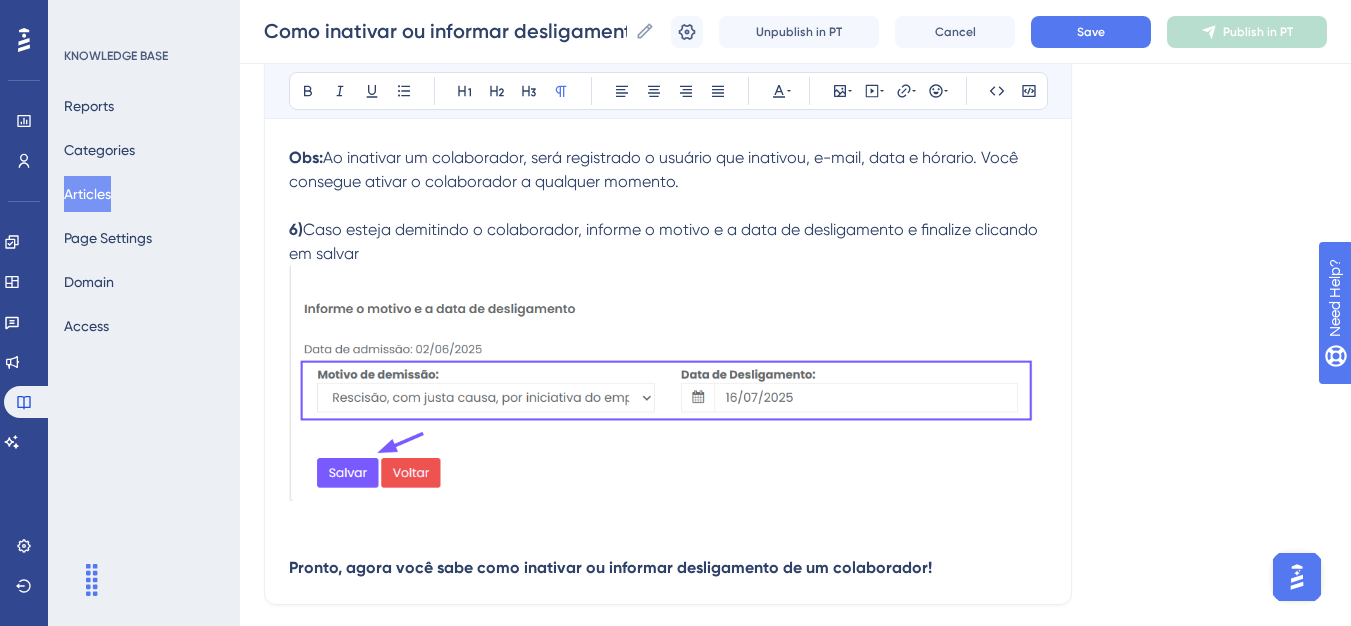 scroll, scrollTop: 1366, scrollLeft: 0, axis: vertical 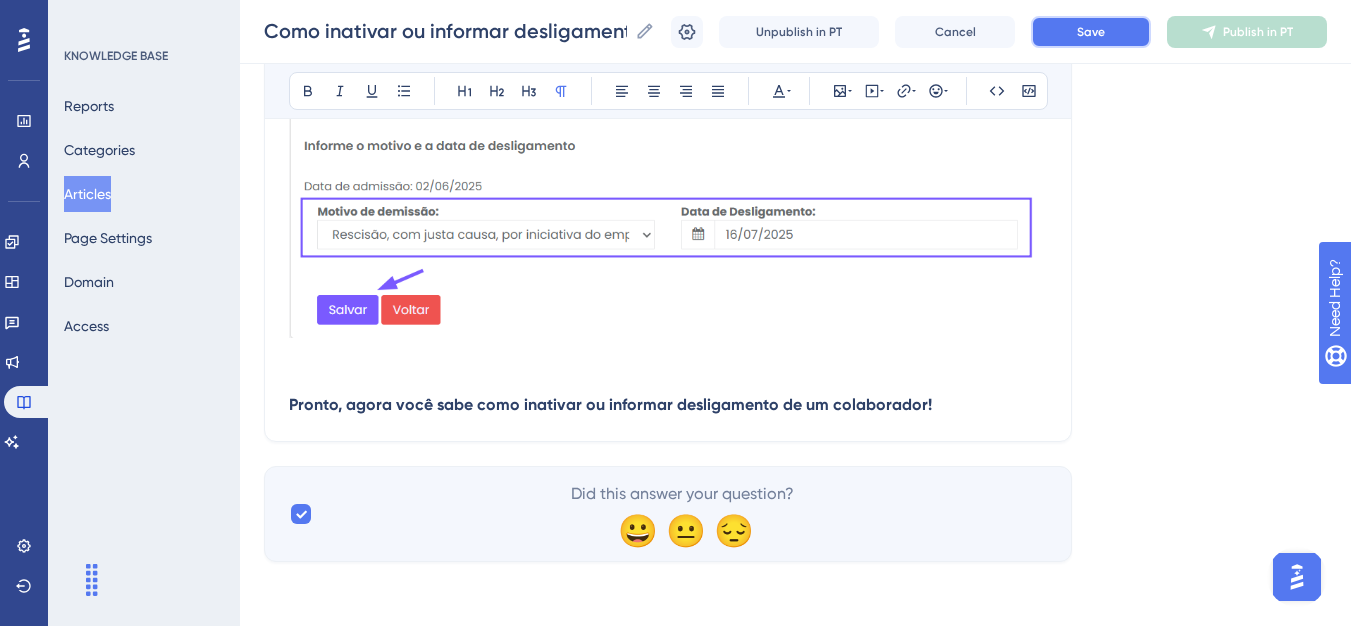 click on "Save" at bounding box center [1091, 32] 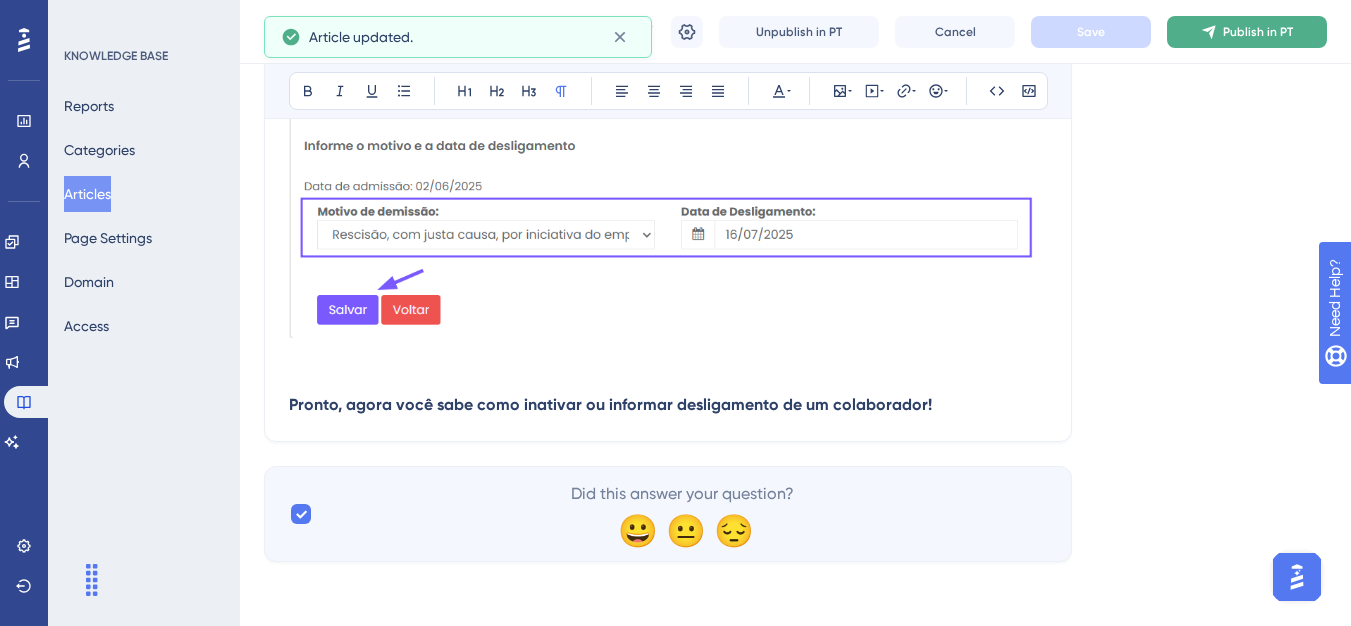 click on "Publish in PT" at bounding box center [1247, 32] 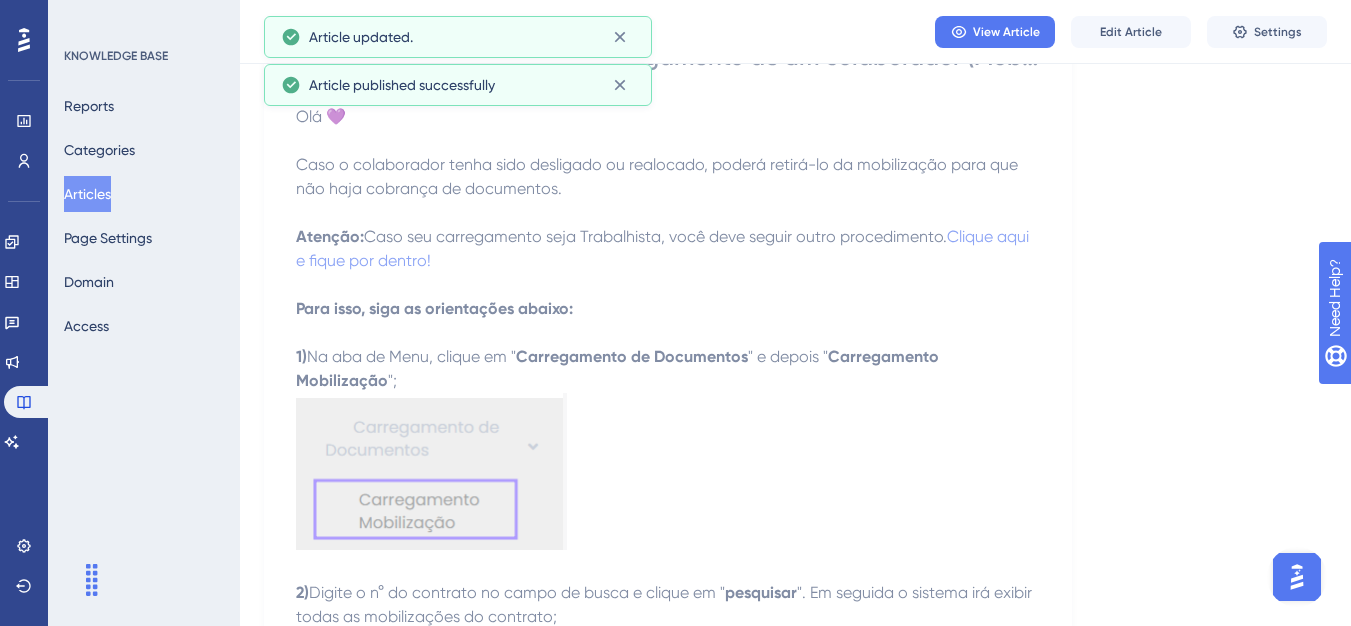 scroll, scrollTop: 0, scrollLeft: 0, axis: both 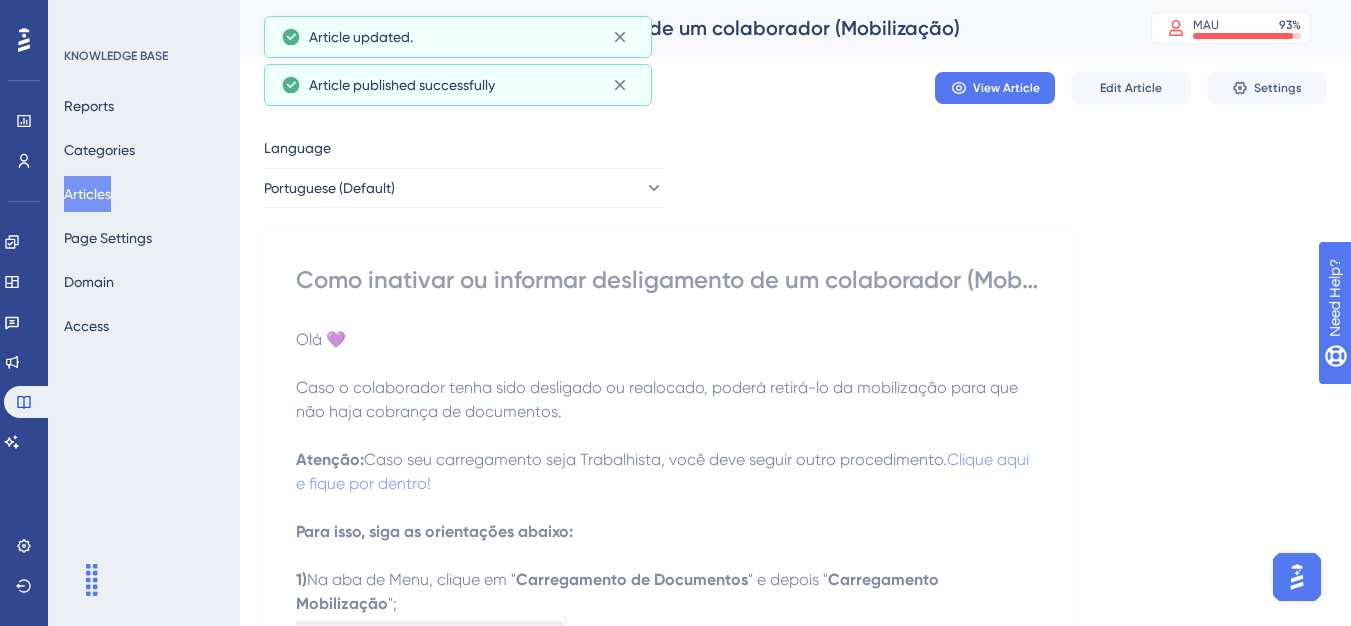 click on "Articles" at bounding box center (87, 194) 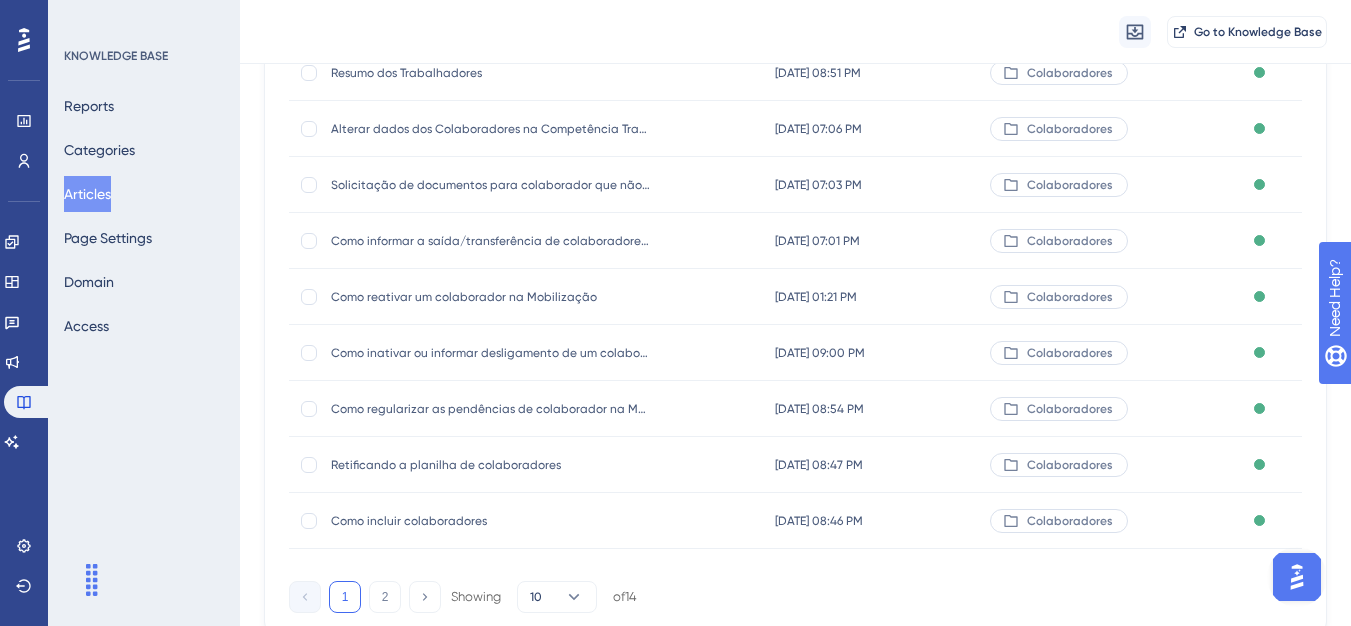 scroll, scrollTop: 400, scrollLeft: 0, axis: vertical 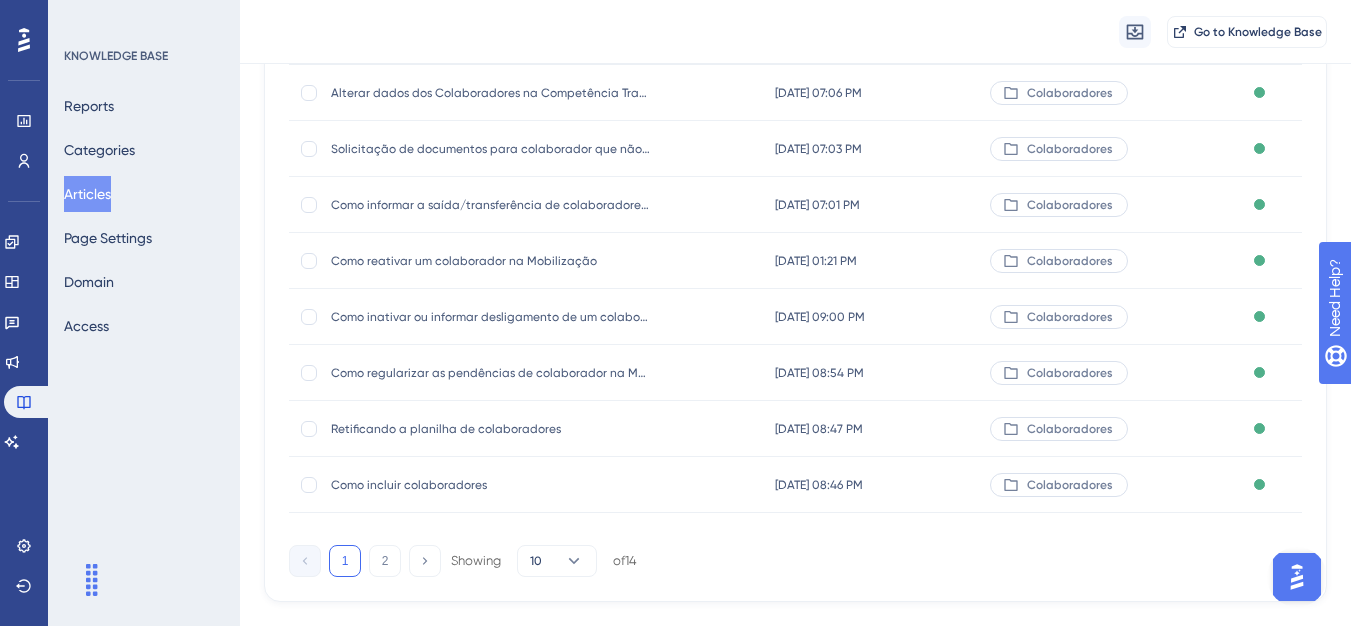 click on "Como reativar um colaborador na Mobilização" at bounding box center [491, 261] 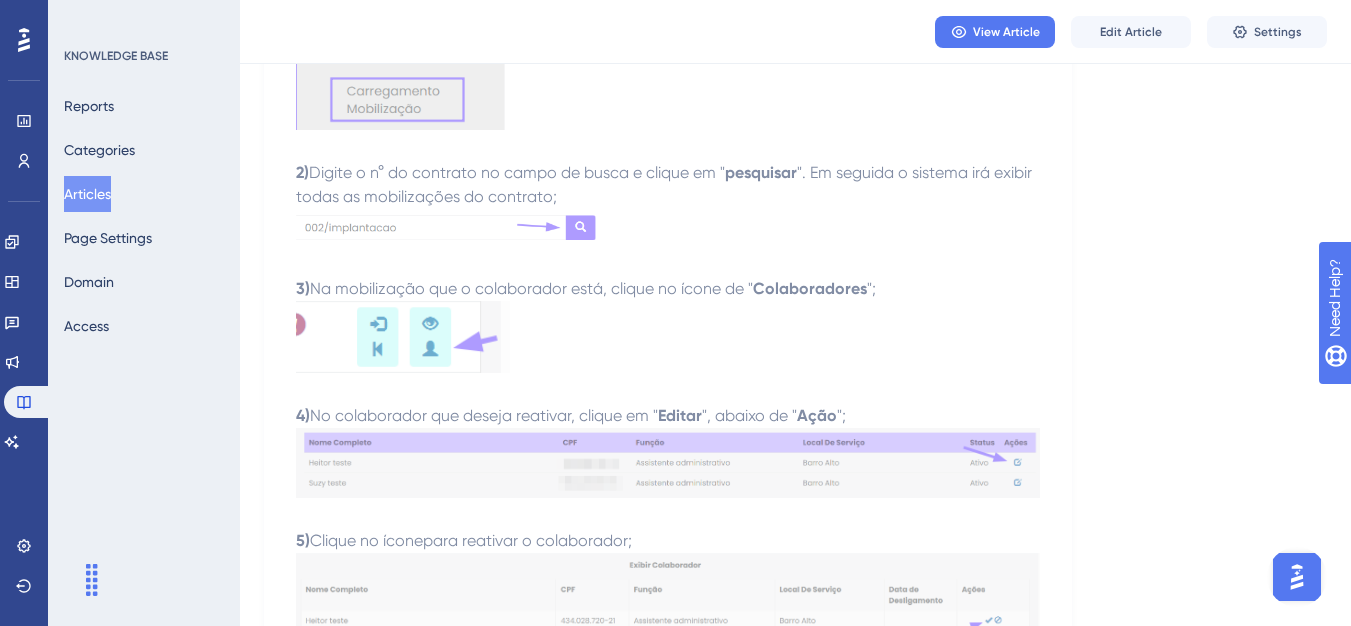 scroll, scrollTop: 298, scrollLeft: 0, axis: vertical 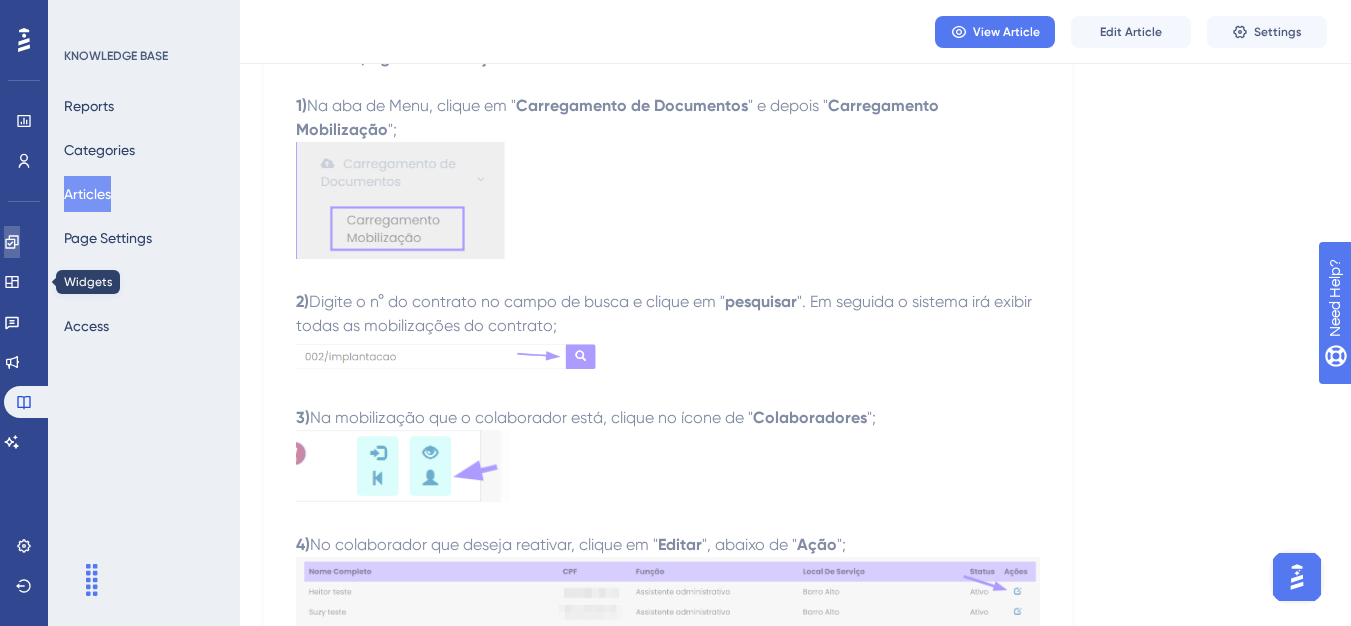 click at bounding box center (12, 242) 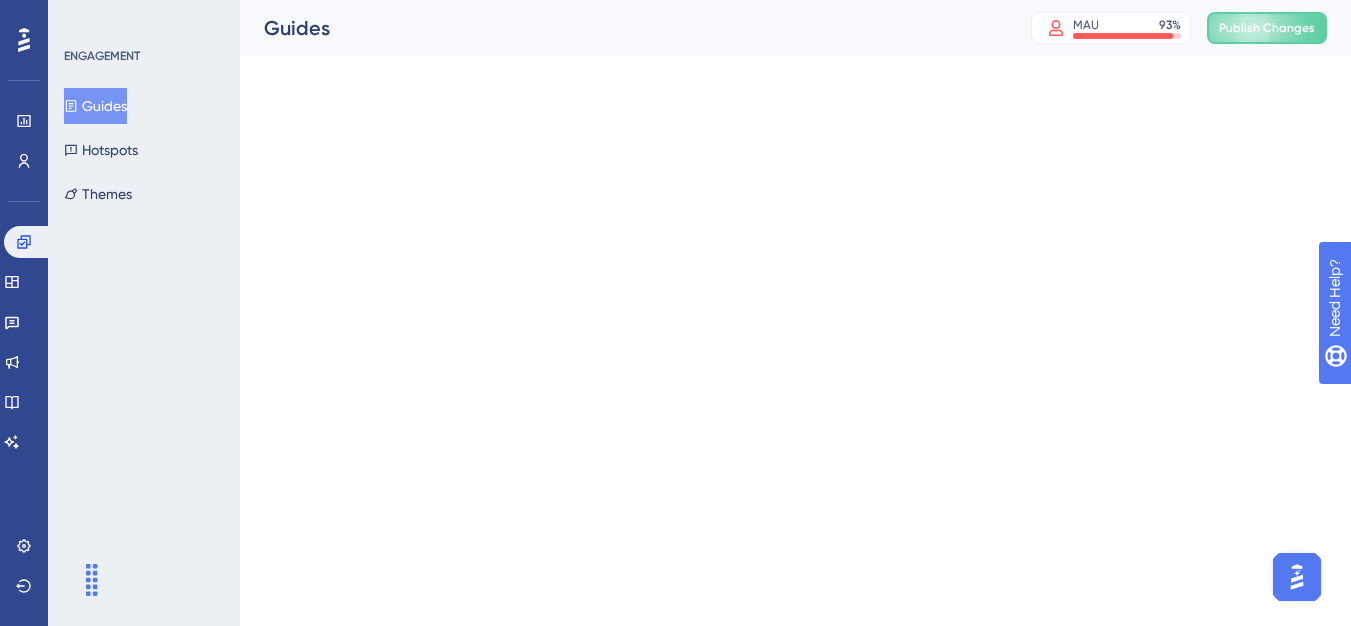 scroll, scrollTop: 0, scrollLeft: 0, axis: both 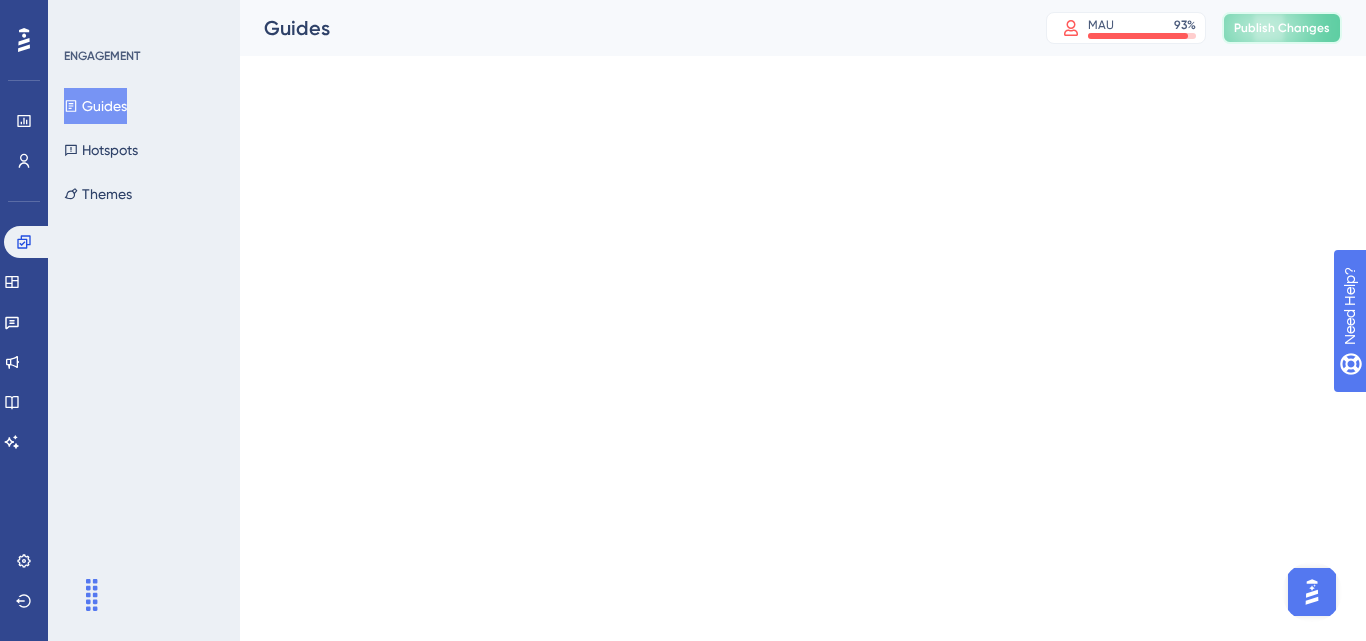 click on "Publish Changes" at bounding box center [1282, 28] 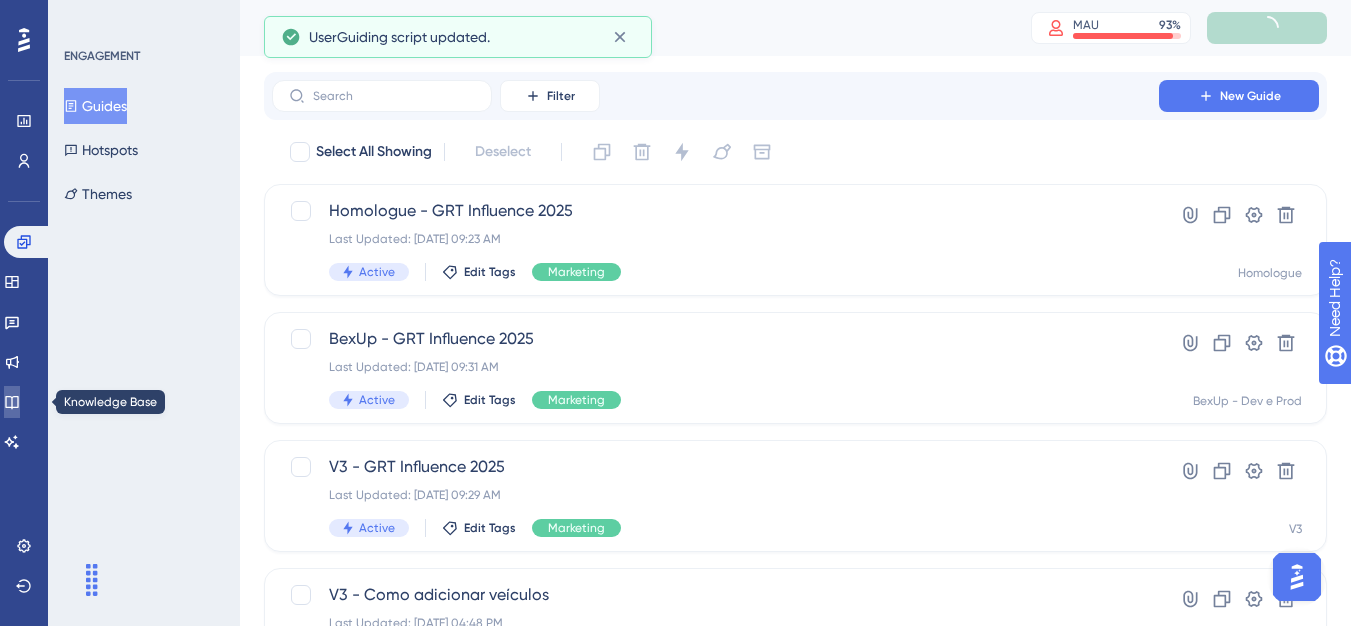 click at bounding box center (12, 402) 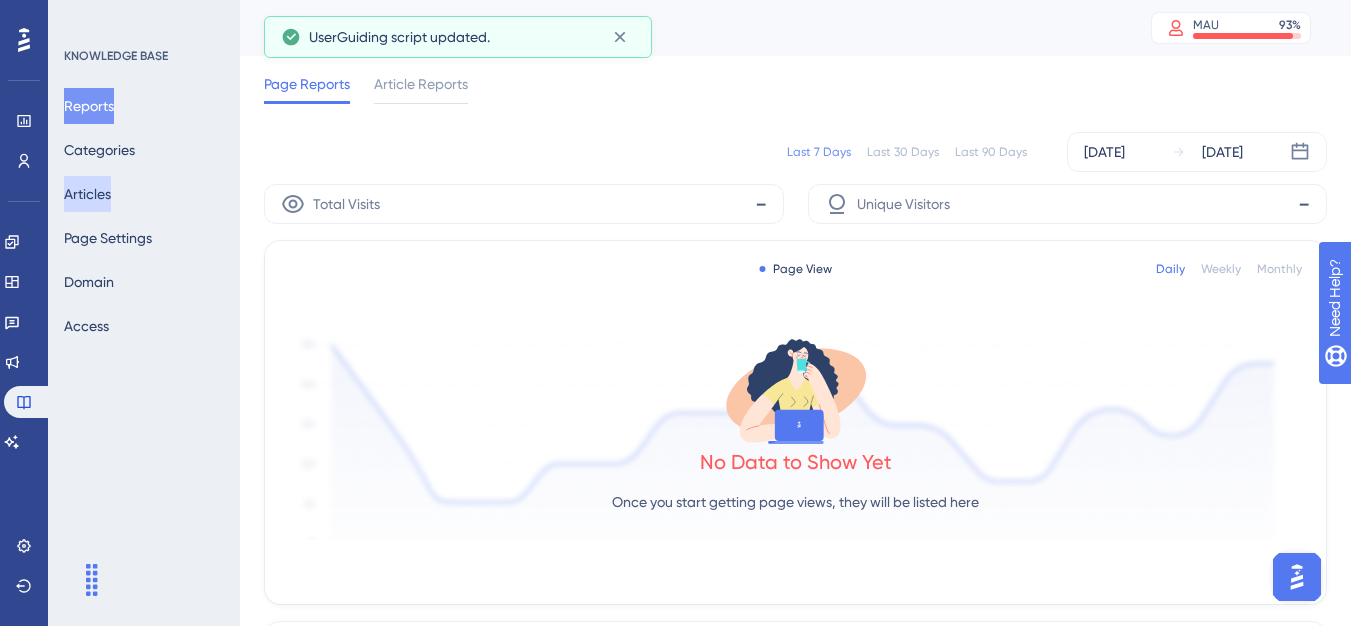 click on "Articles" at bounding box center [87, 194] 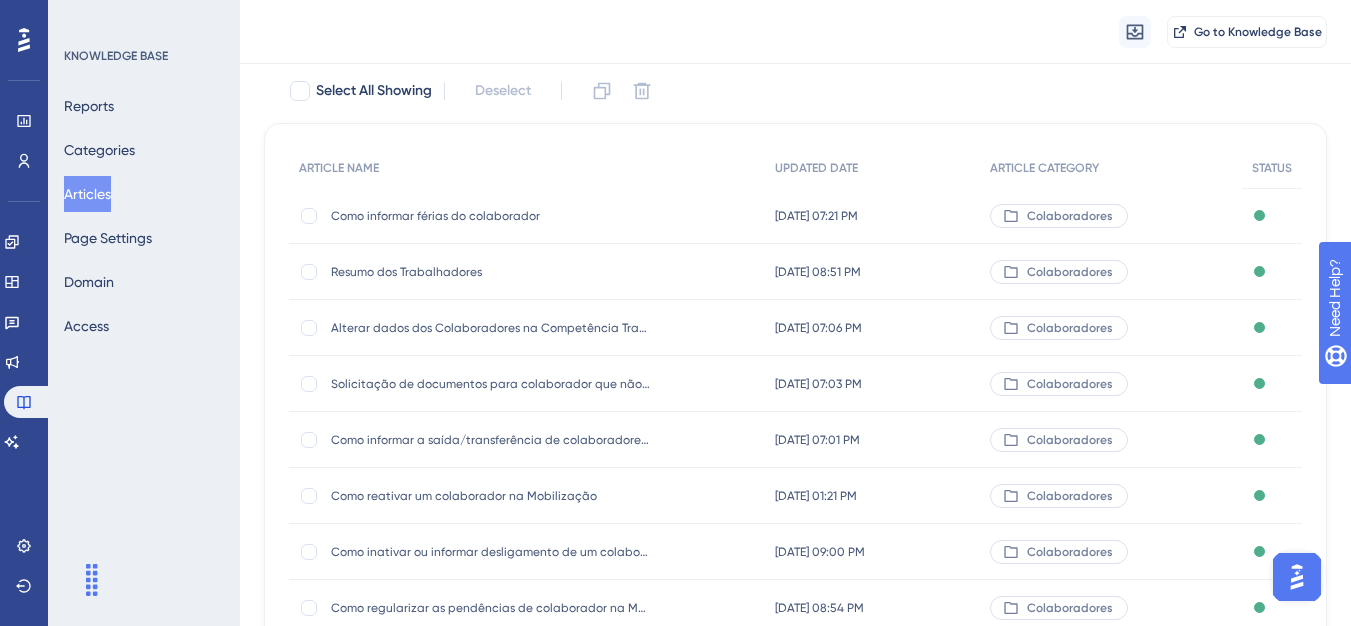 scroll, scrollTop: 200, scrollLeft: 0, axis: vertical 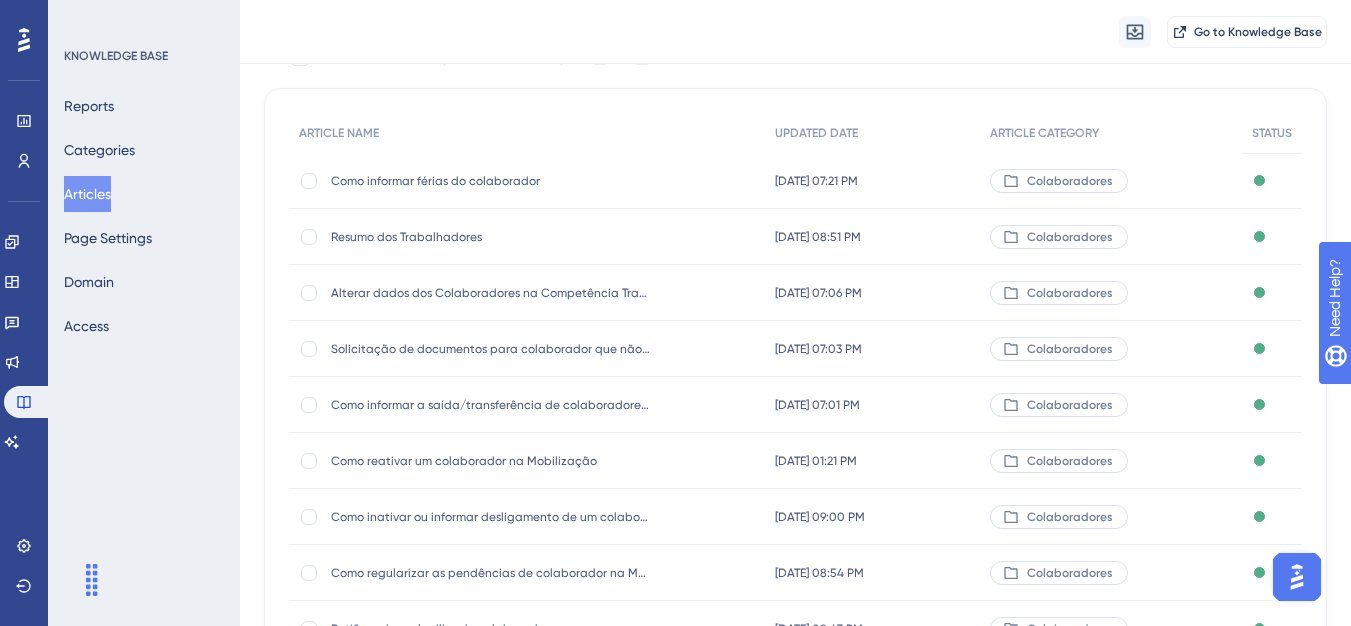 click on "Como reativar um colaborador na Mobilização" at bounding box center (491, 461) 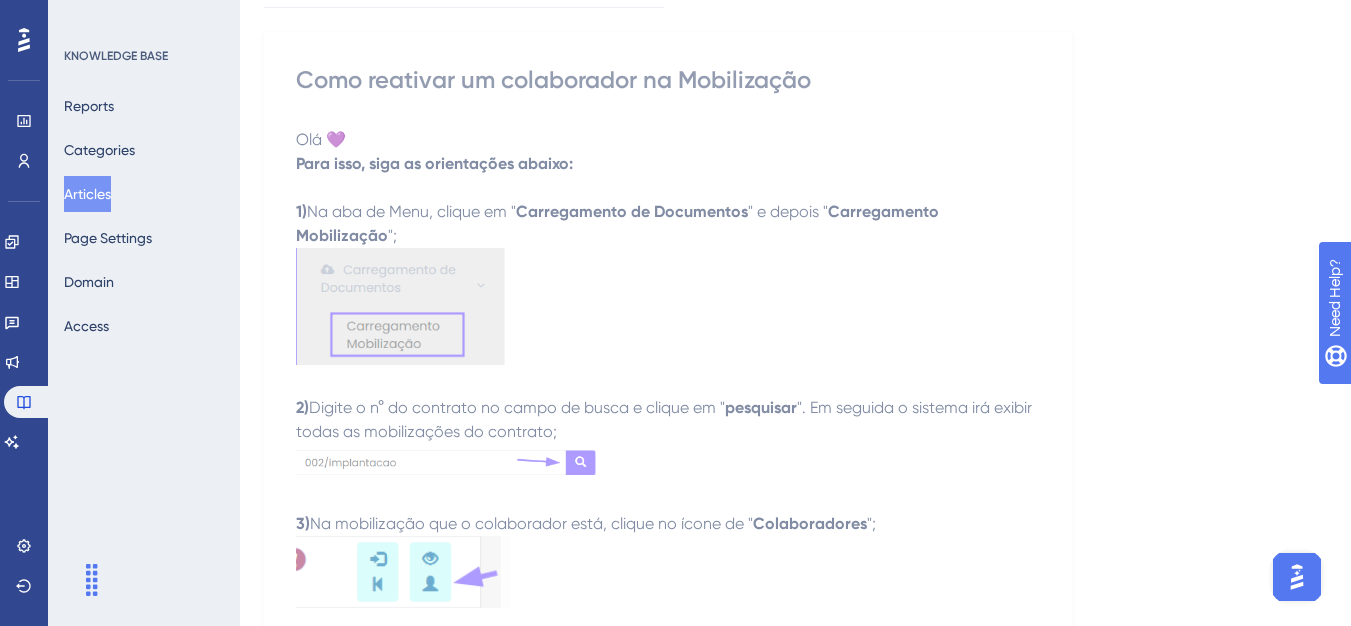 scroll, scrollTop: 0, scrollLeft: 0, axis: both 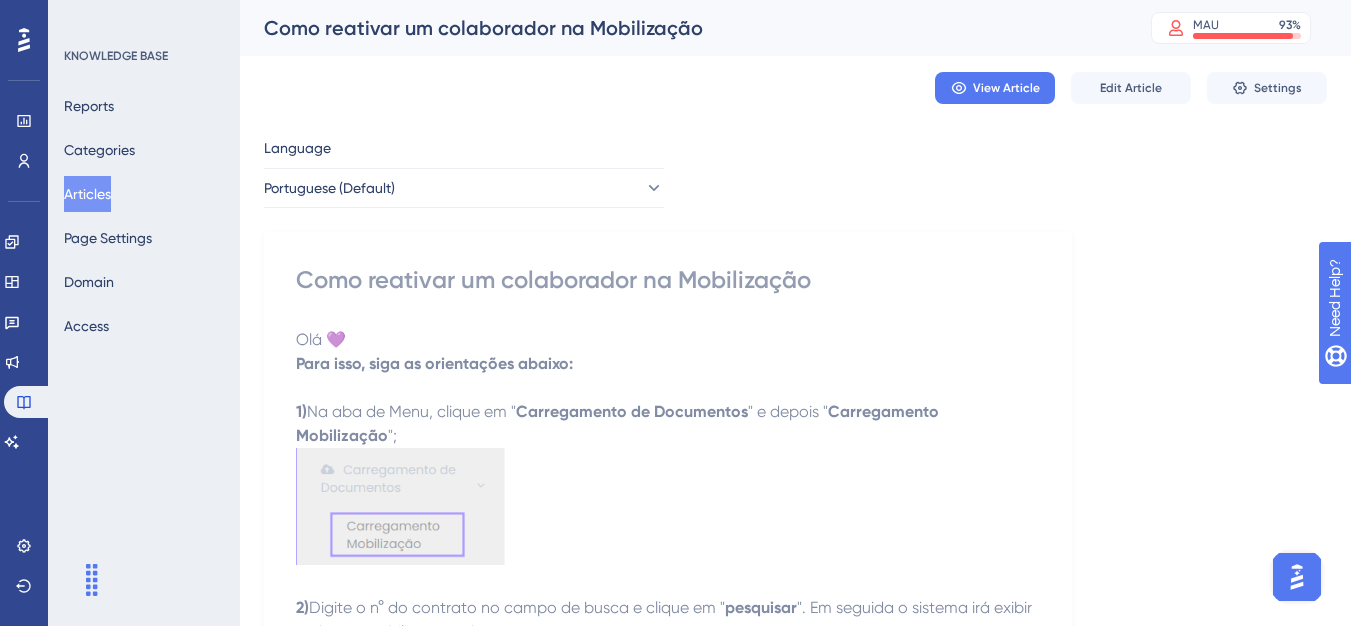 click on "Olá 💜" at bounding box center (668, 340) 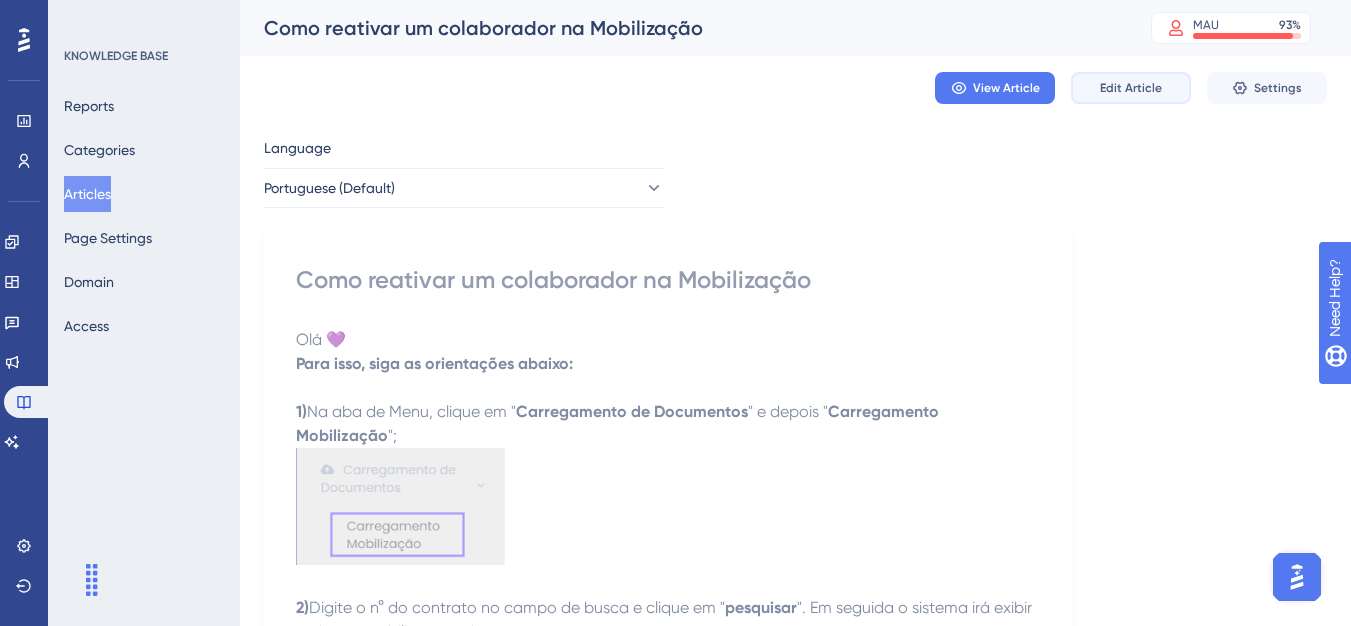click on "Edit Article" at bounding box center (1131, 88) 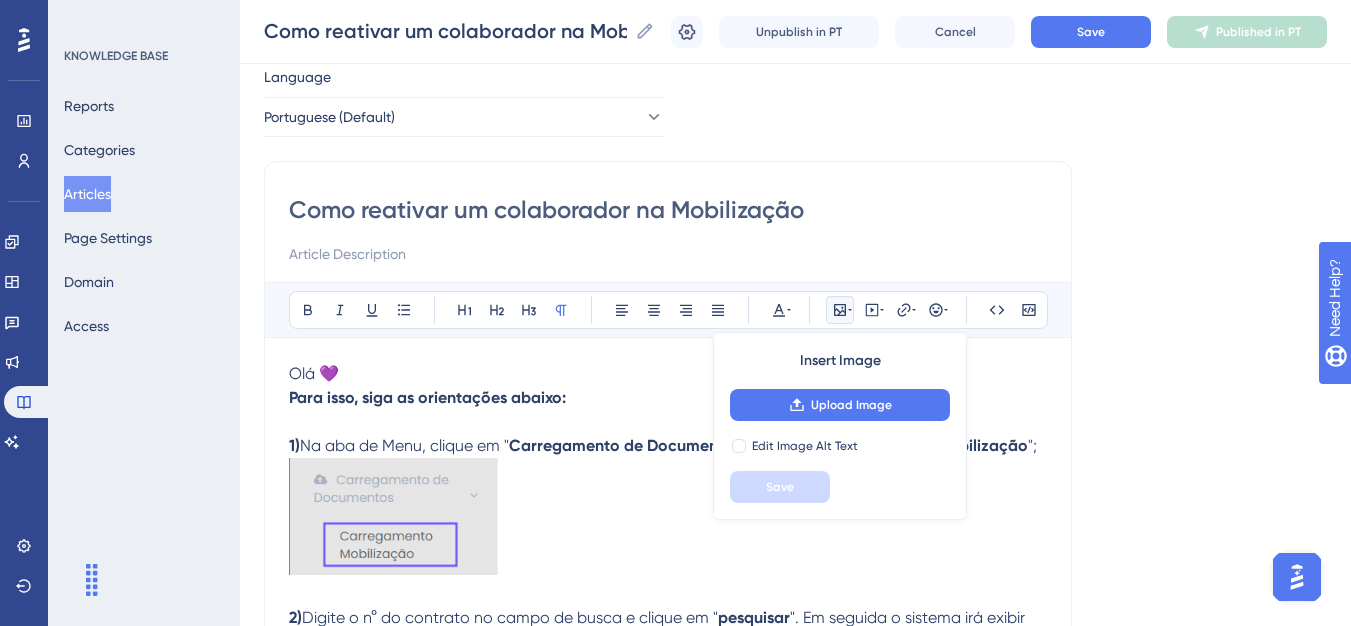 scroll, scrollTop: 41, scrollLeft: 0, axis: vertical 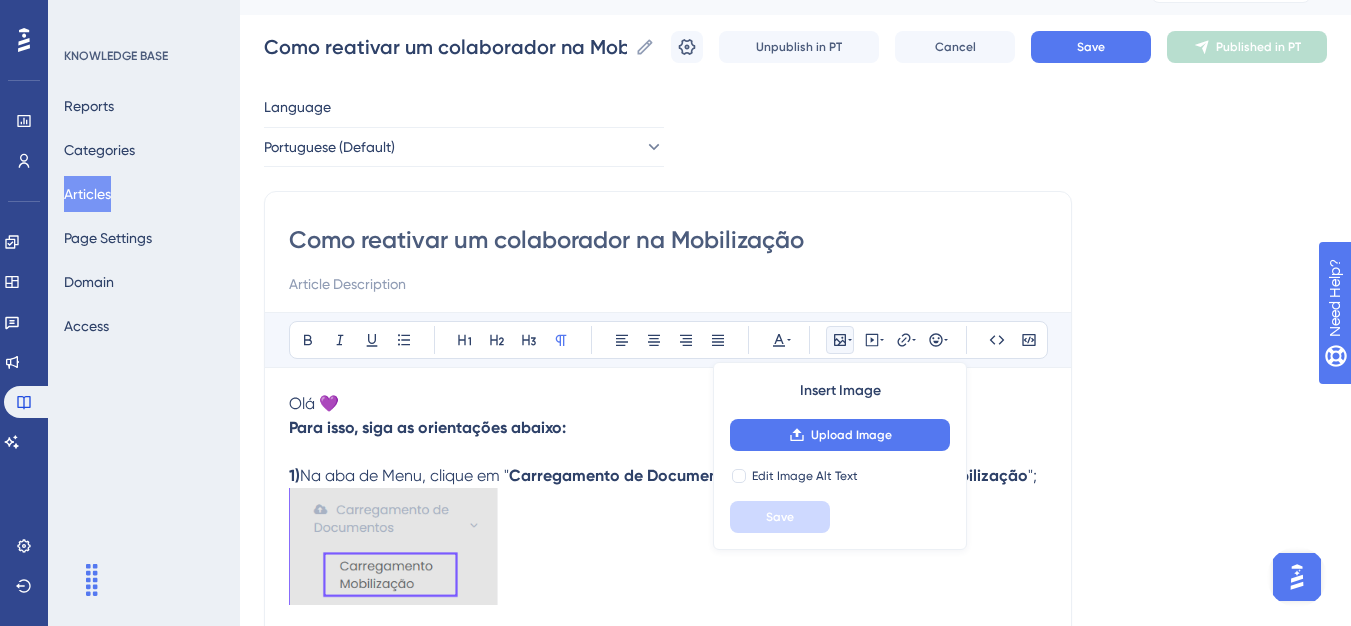 click on "Bold Italic Underline Bullet Point Heading 1 Heading 2 Heading 3 Normal Align Left Align Center Align Right Align Justify Text Color Insert Image Upload Image Edit Image Alt Text Save Embed Video Hyperlink Emojis Code Code Block Olá 💜 Para isso, siga as orientações abaixo: 1)  Na aba de Menu, clique em " Carregamento de Documentos " e depois " Carregamento Mobilização "; 2)  Digite o n° do contrato no campo de busca e clique em " pesquisar ". Em seguida o sistema irá exibir todas as mobilizações do contrato;  3)  Na mobilização que o colaborador está, clique no ícone de " Colaboradores "; 4)  No colaborador que deseja reativar, clique em " Editar ", abaixo de " Ação "; 5)  Clique no ícone   para reativar o colaborador; Atenção:  Após realizar esse procedimento, verifique nas etapas 6 e 7 da mesma mobilização, se precisa atualizar algum documento.   Pronto, colaborador reativado! 🥳💜" at bounding box center [668, 787] 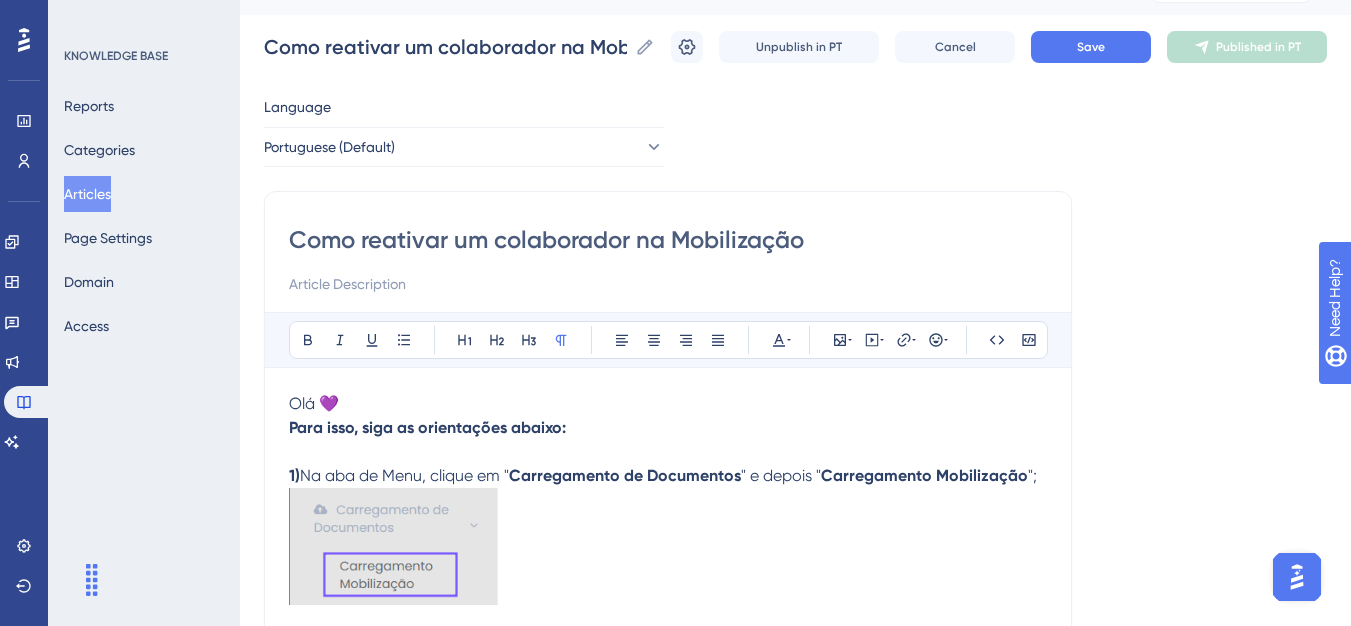 click on "Olá 💜" at bounding box center (668, 404) 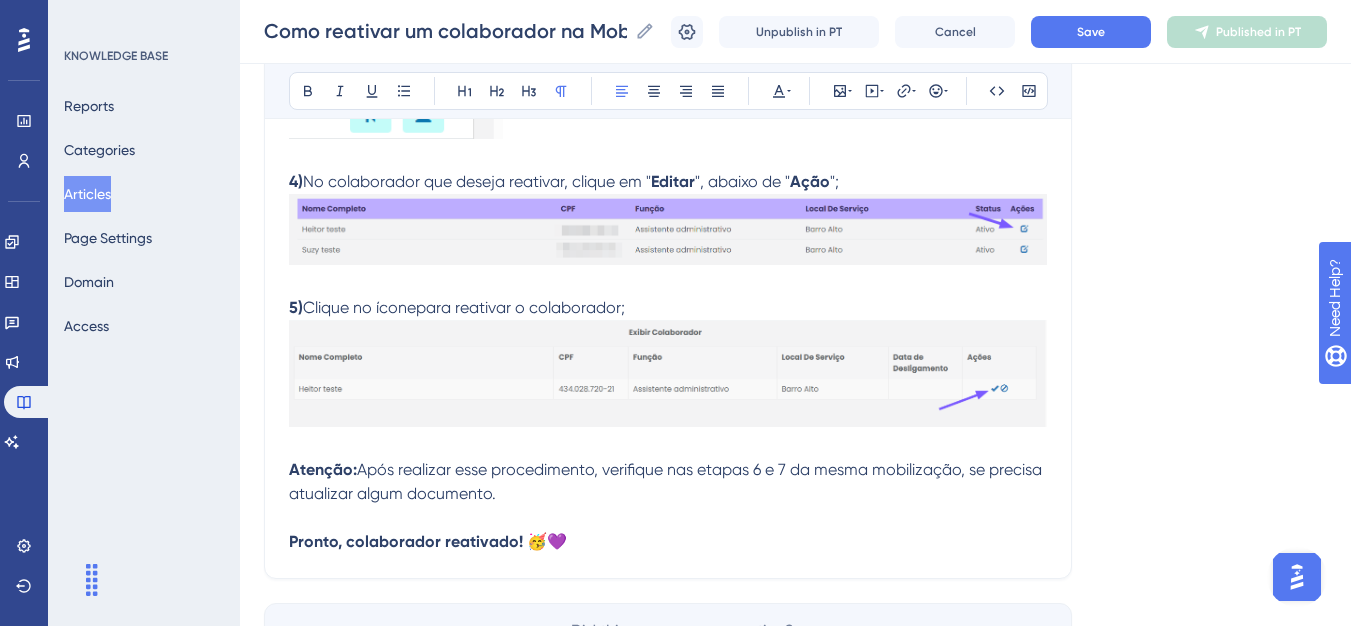scroll, scrollTop: 841, scrollLeft: 0, axis: vertical 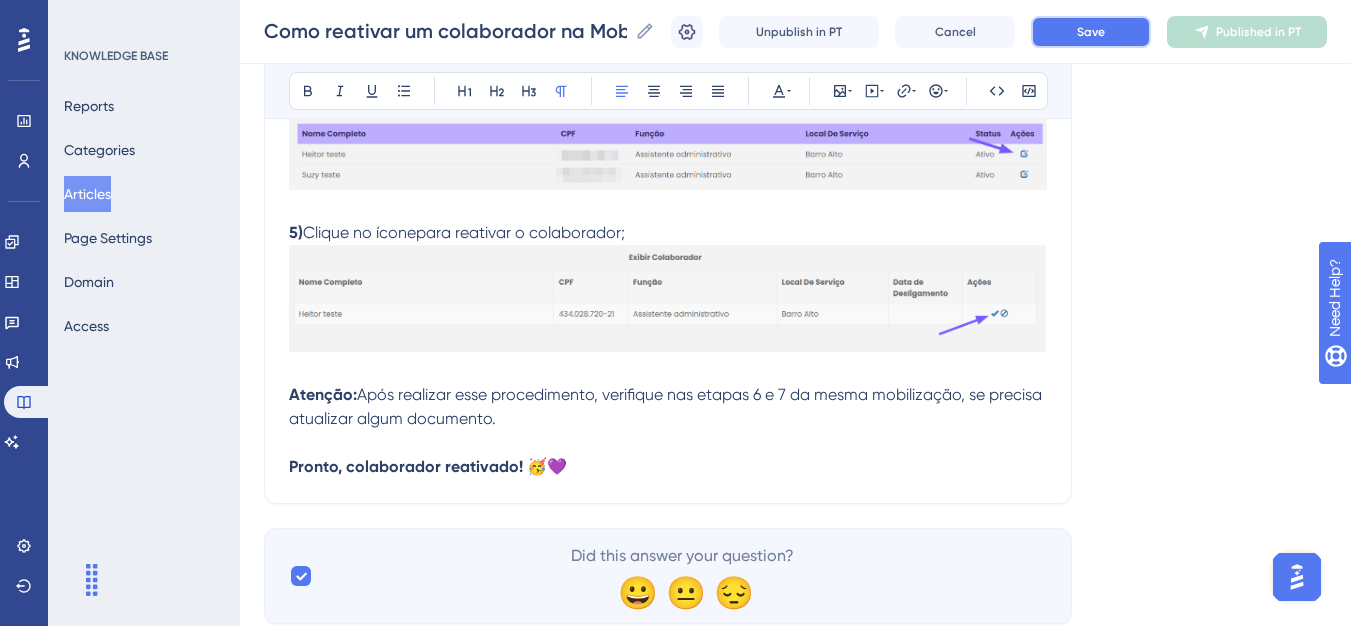 click on "Save" at bounding box center [1091, 32] 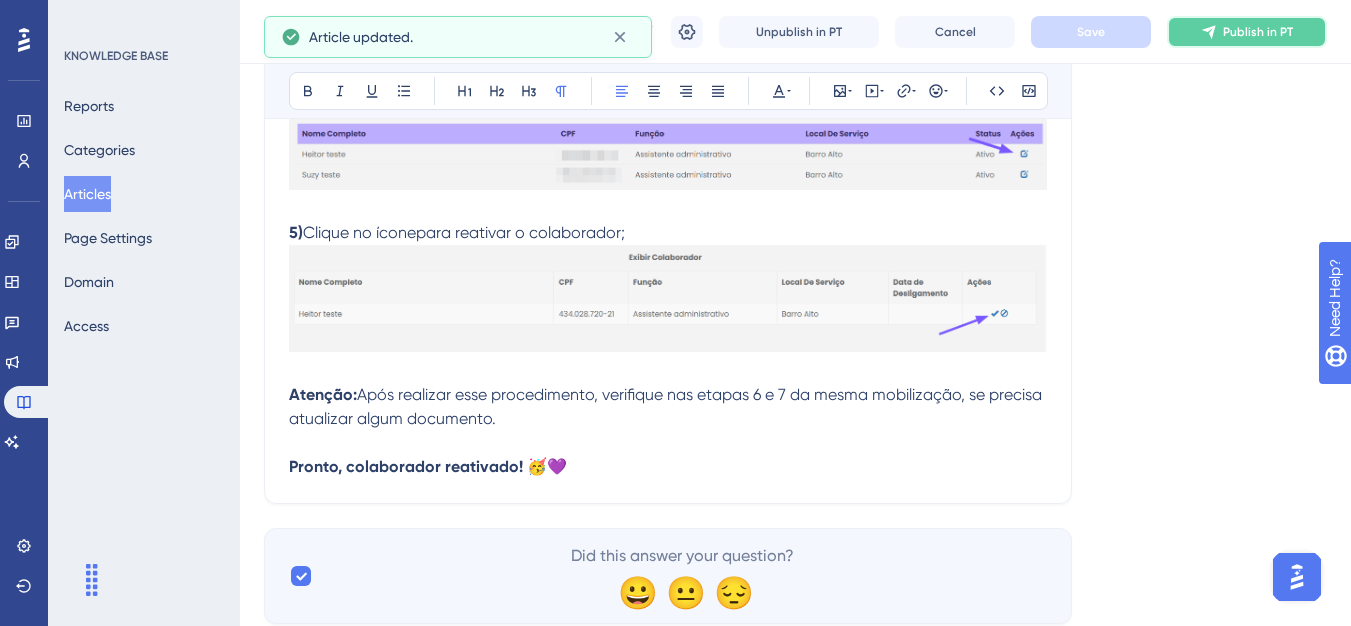 click on "Publish in PT" at bounding box center (1247, 32) 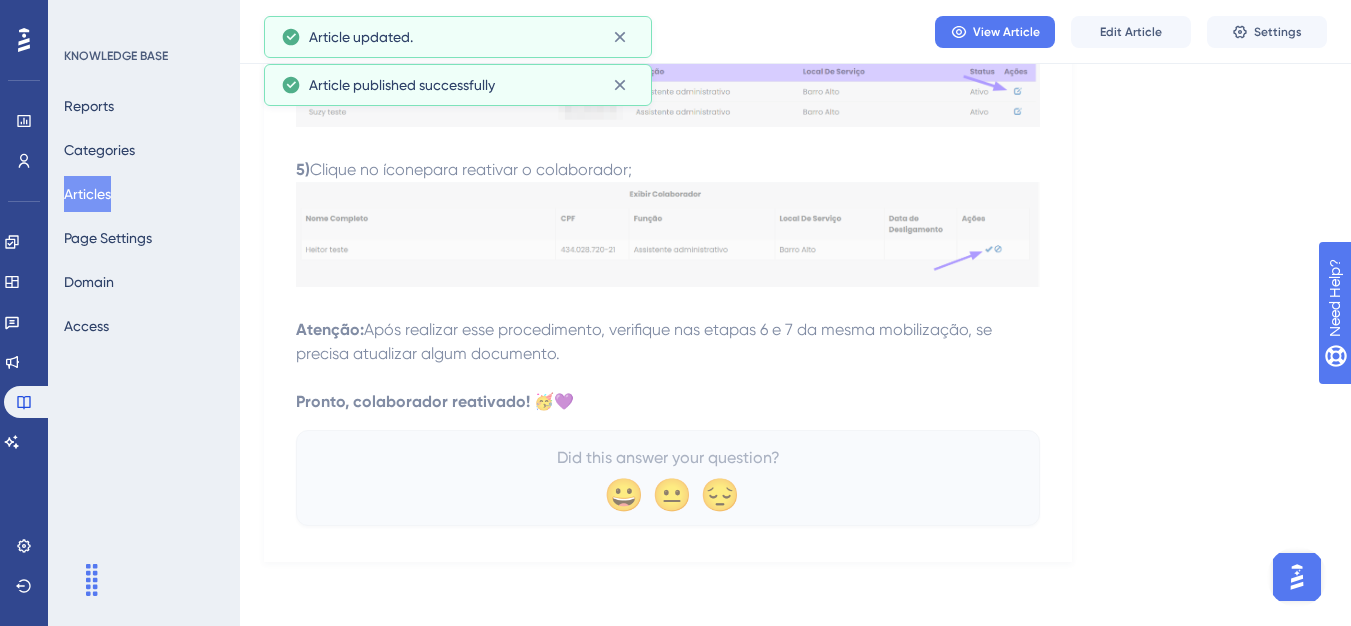 scroll, scrollTop: 822, scrollLeft: 0, axis: vertical 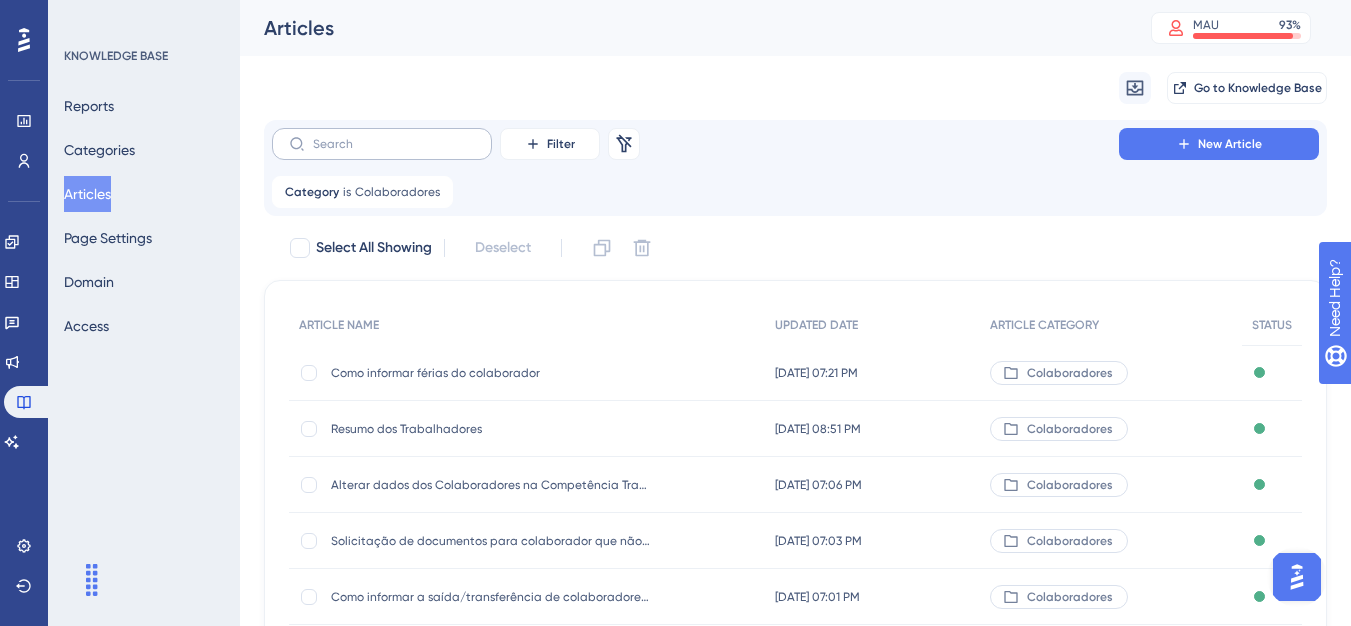 click at bounding box center (382, 144) 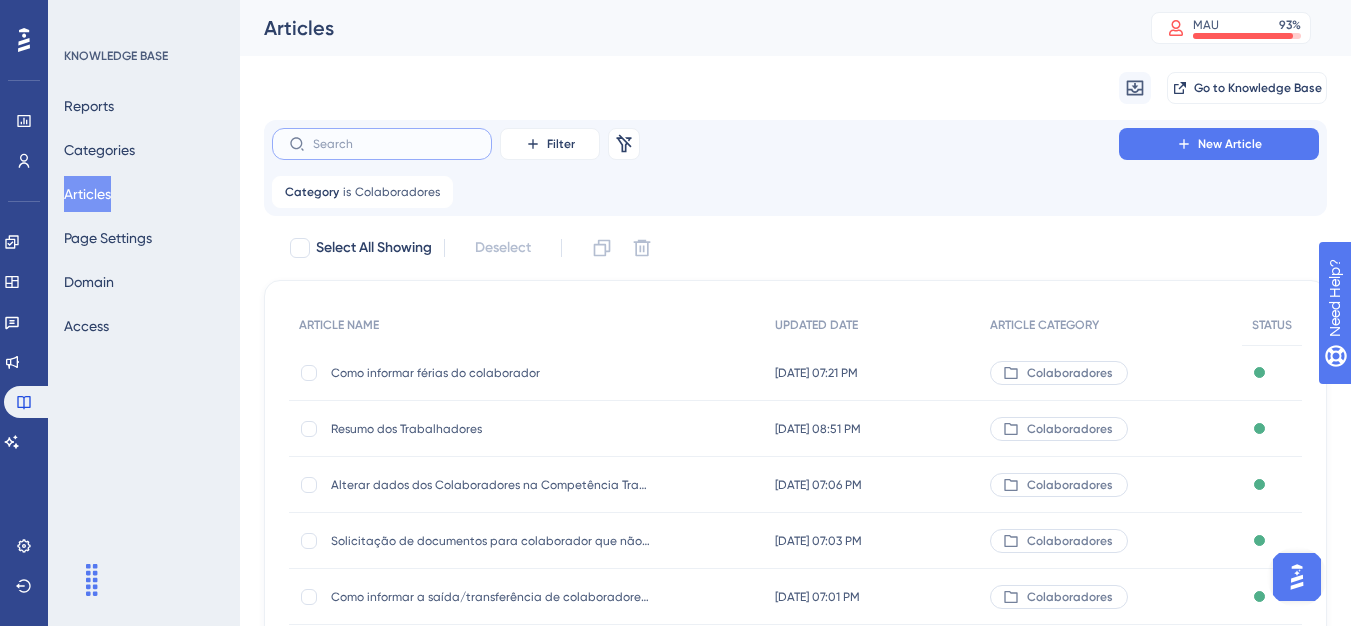 click at bounding box center [394, 144] 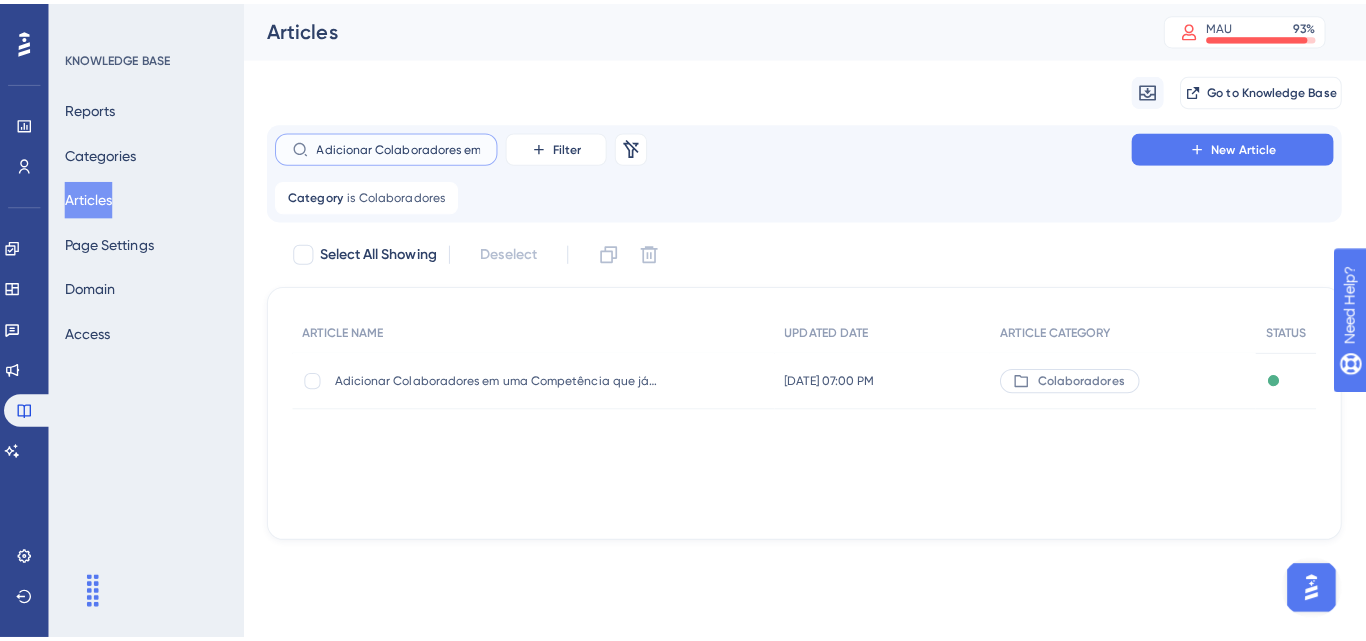 scroll, scrollTop: 0, scrollLeft: 290, axis: horizontal 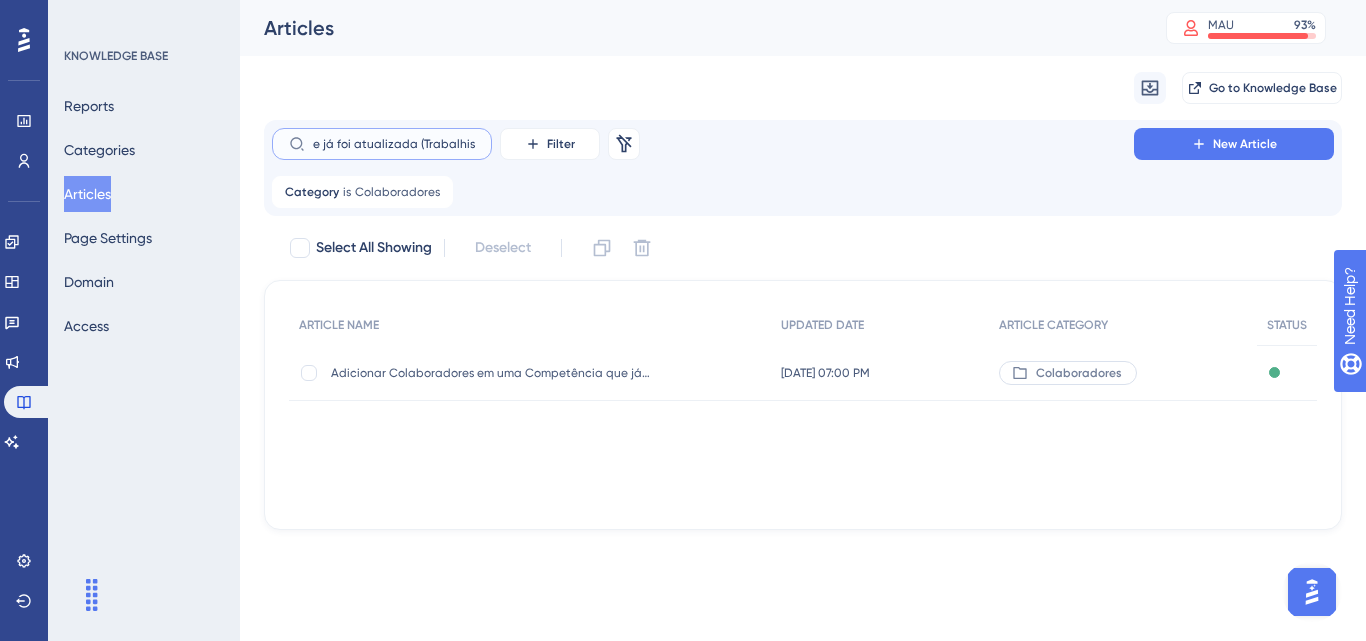 type on "Adicionar Colaboradores em uma Competência que já foi atualizada (Trabalhista)" 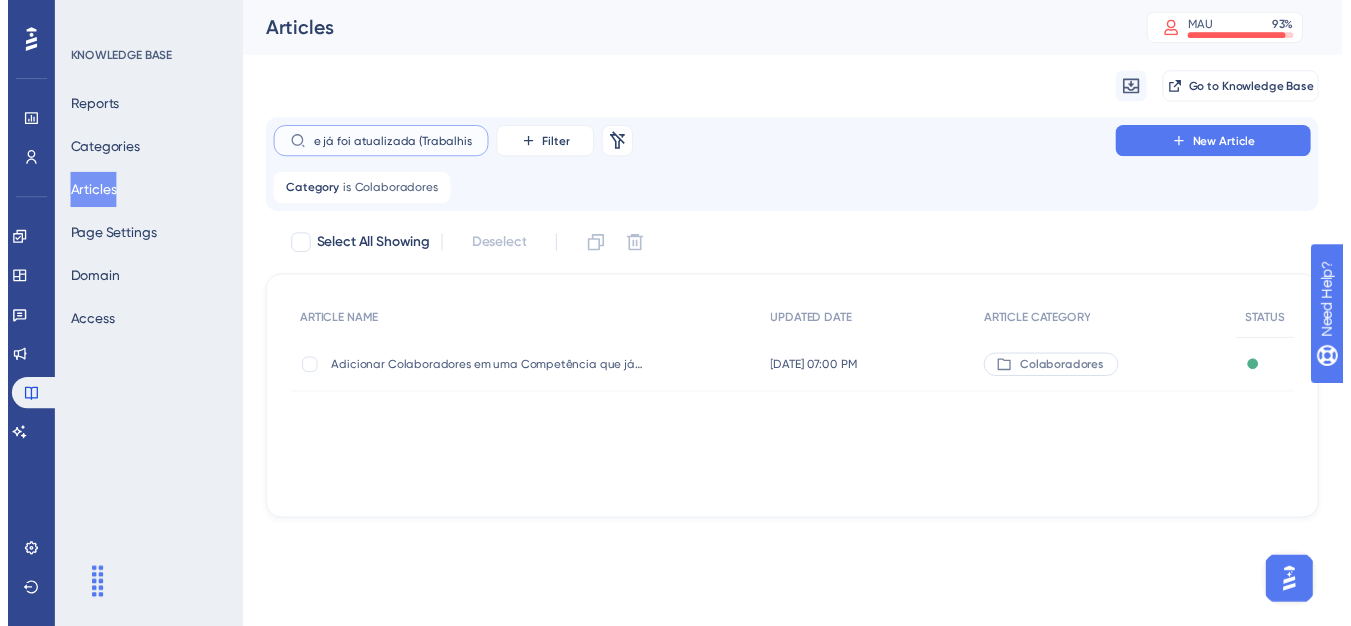 scroll, scrollTop: 0, scrollLeft: 0, axis: both 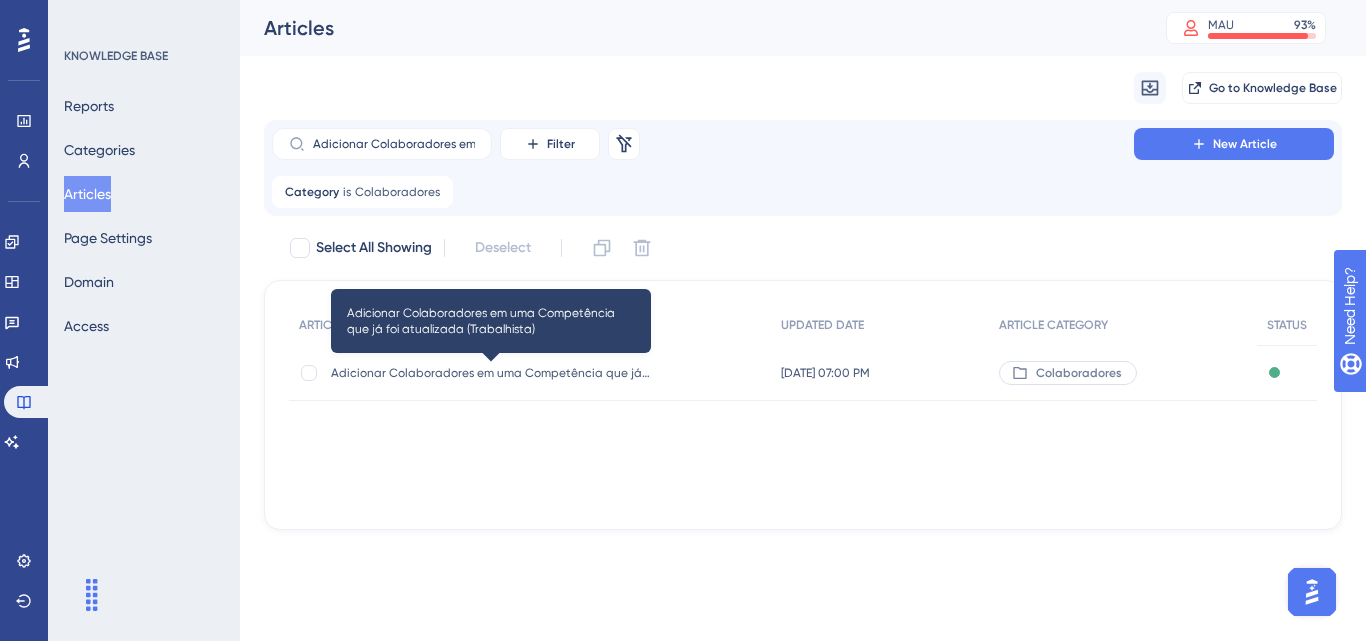 click on "Adicionar Colaboradores em uma Competência que já foi atualizada (Trabalhista)" at bounding box center [491, 373] 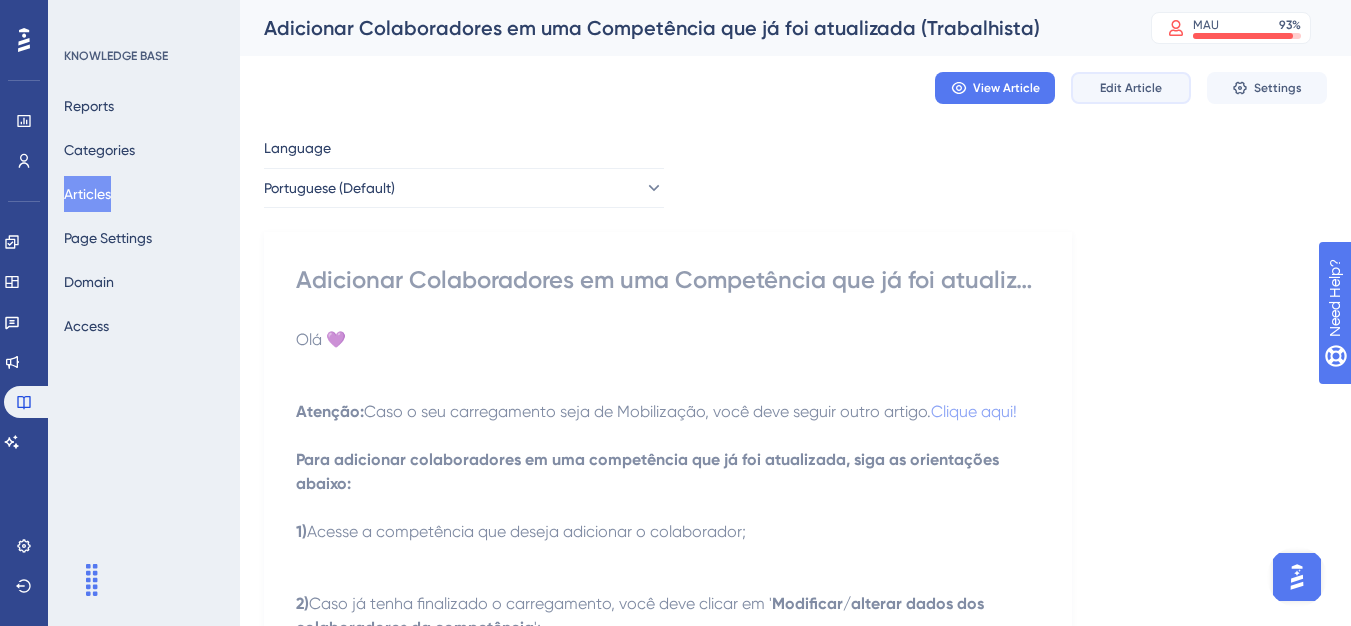 click on "Edit Article" at bounding box center (1131, 88) 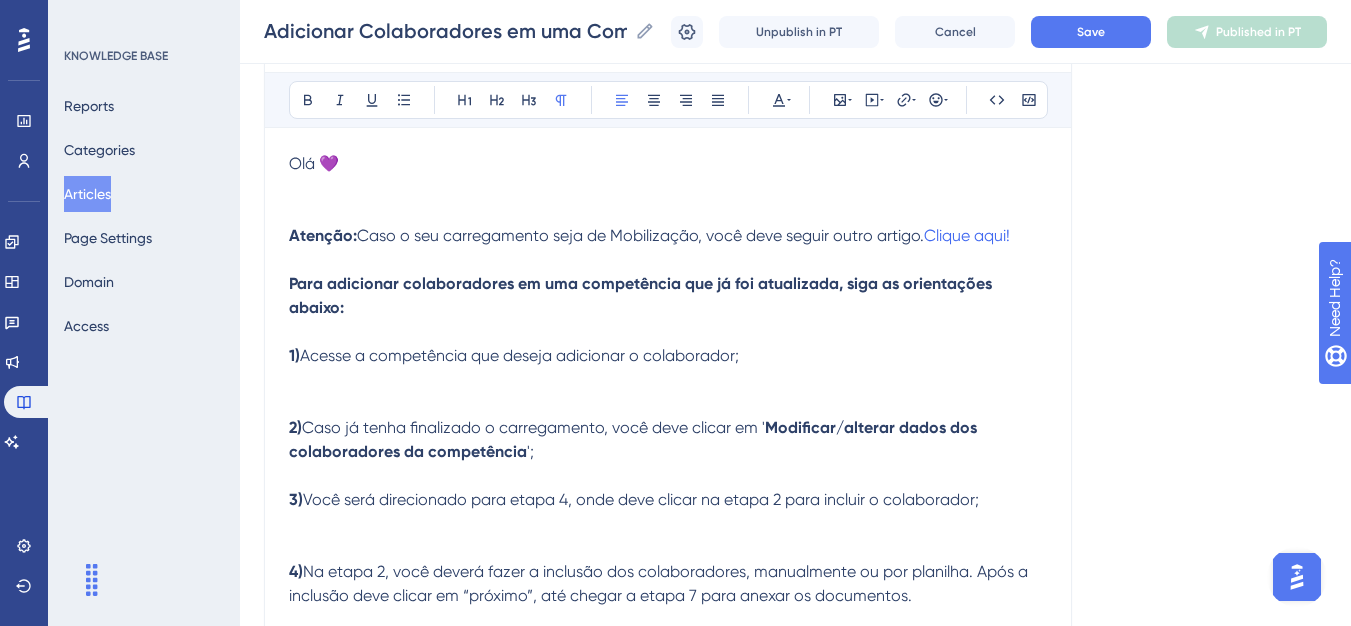 scroll, scrollTop: 241, scrollLeft: 0, axis: vertical 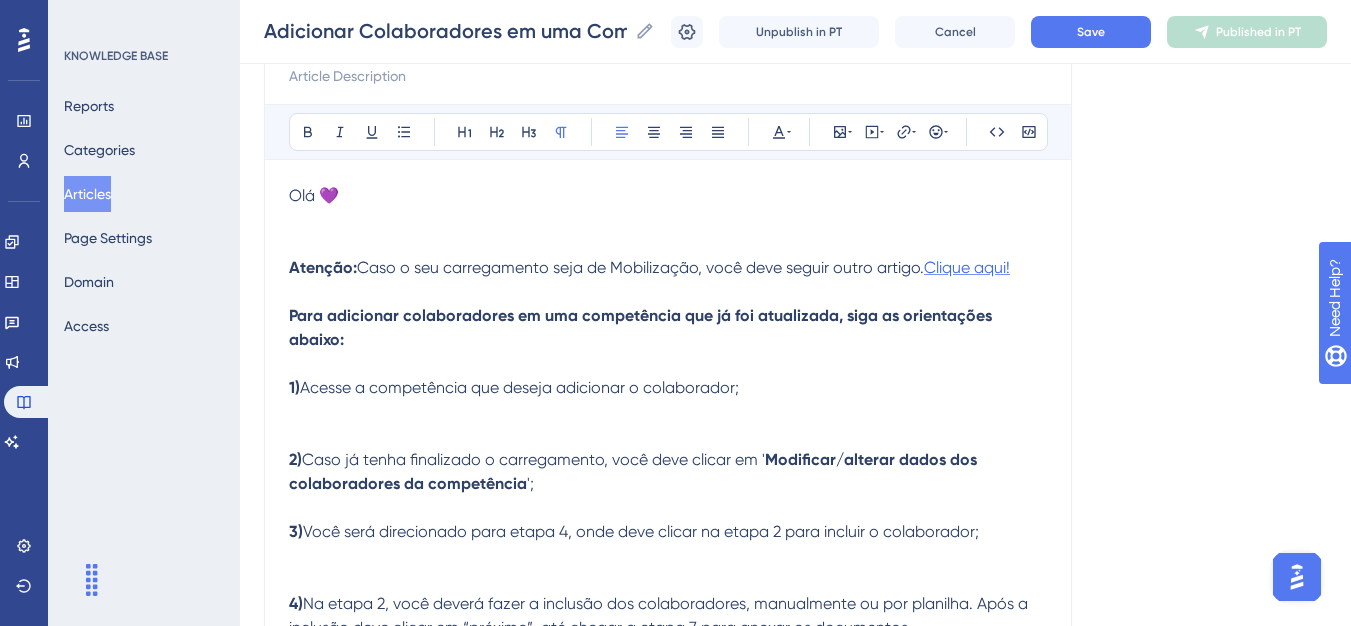 click on "Clique aqui!" at bounding box center [967, 267] 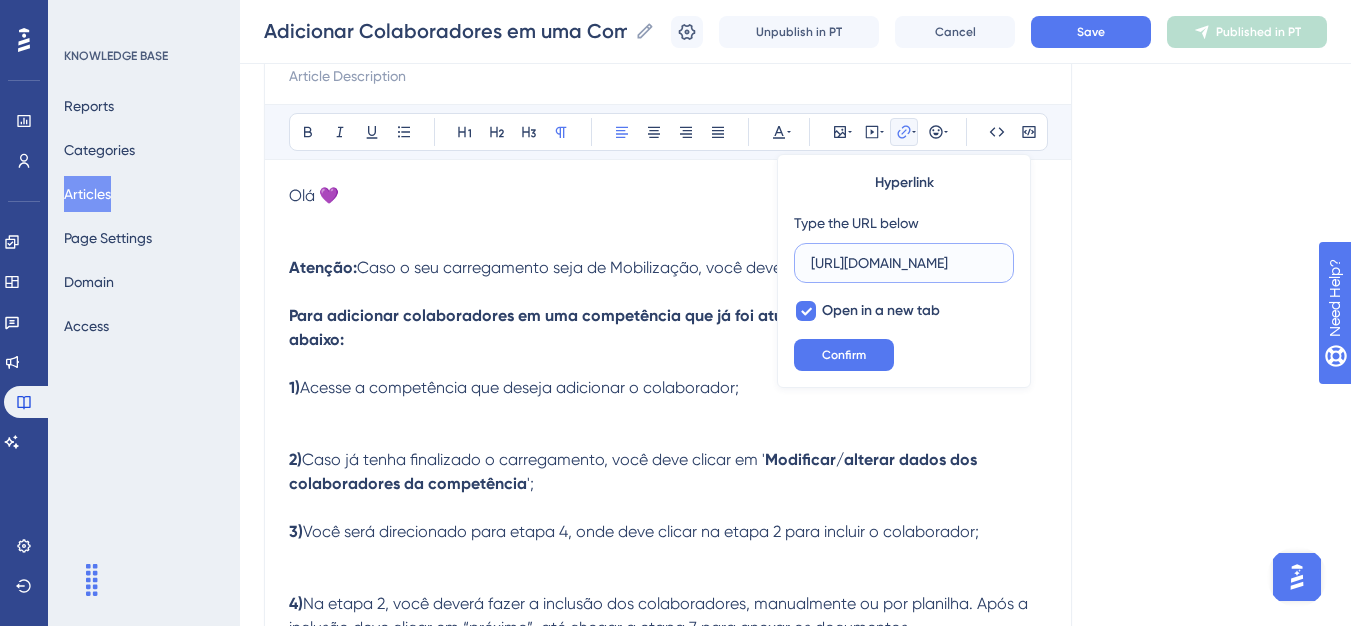 scroll, scrollTop: 0, scrollLeft: 844, axis: horizontal 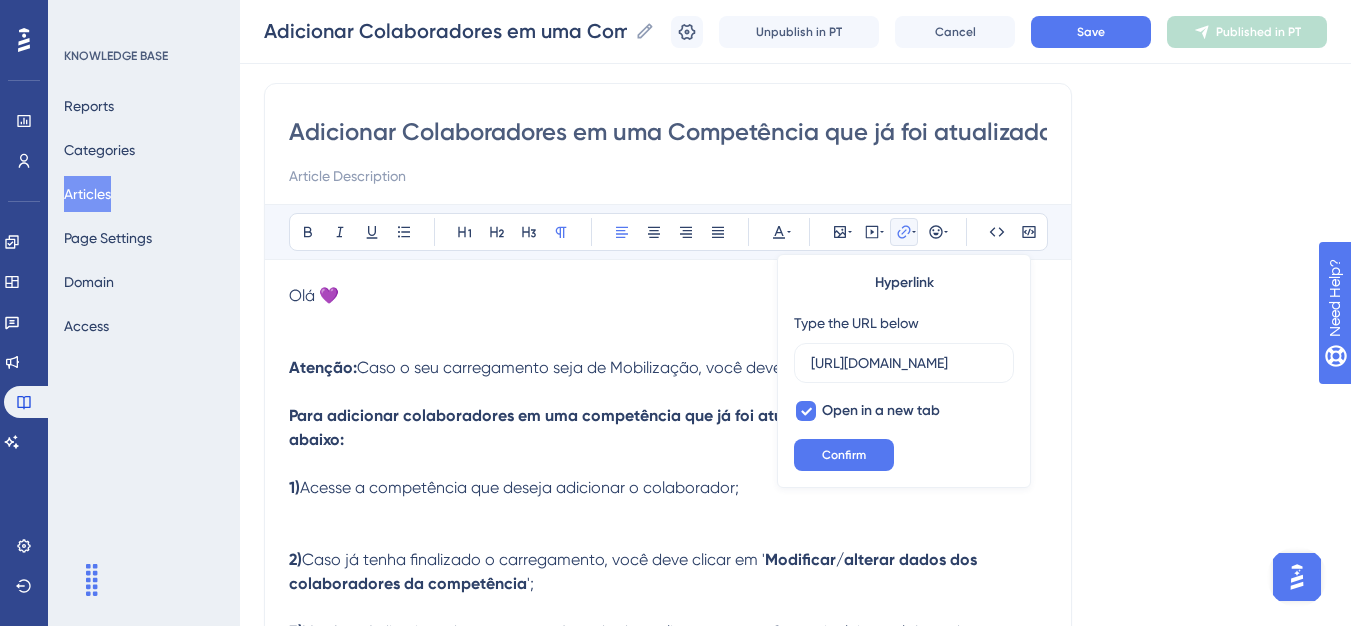 click on "Caso o seu carregamento seja de Mobilização, você deve seguir outro artigo." at bounding box center [640, 367] 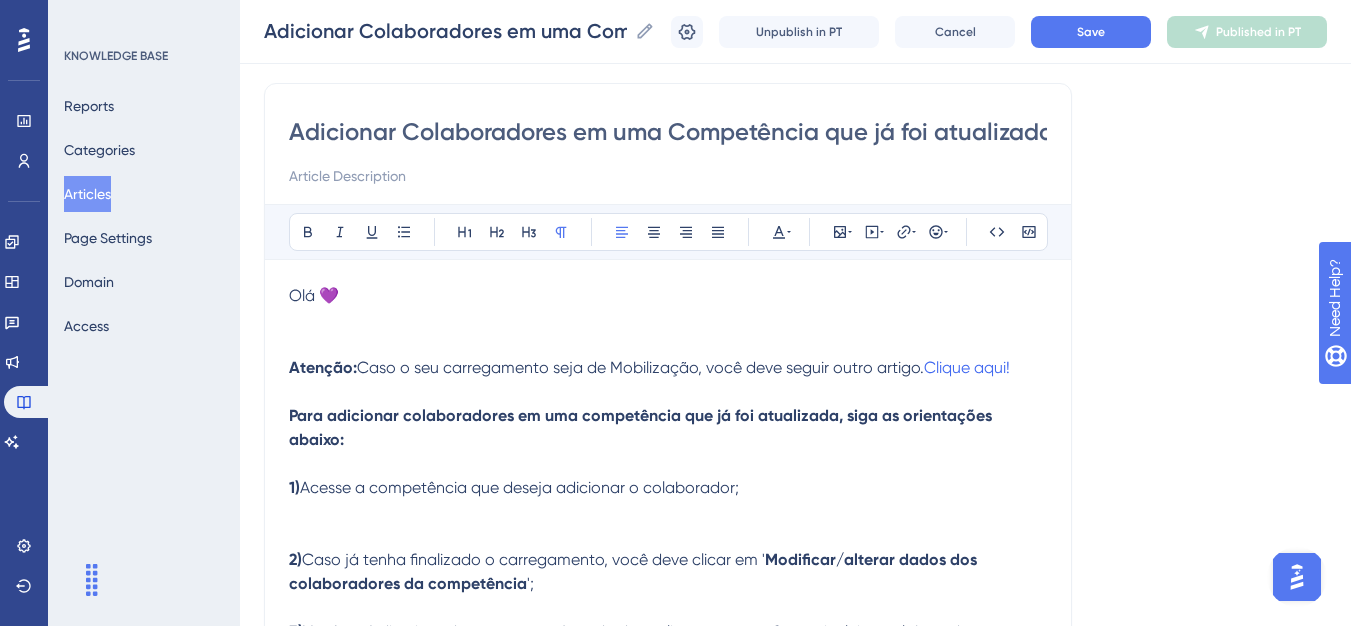 click on "Articles" at bounding box center (87, 194) 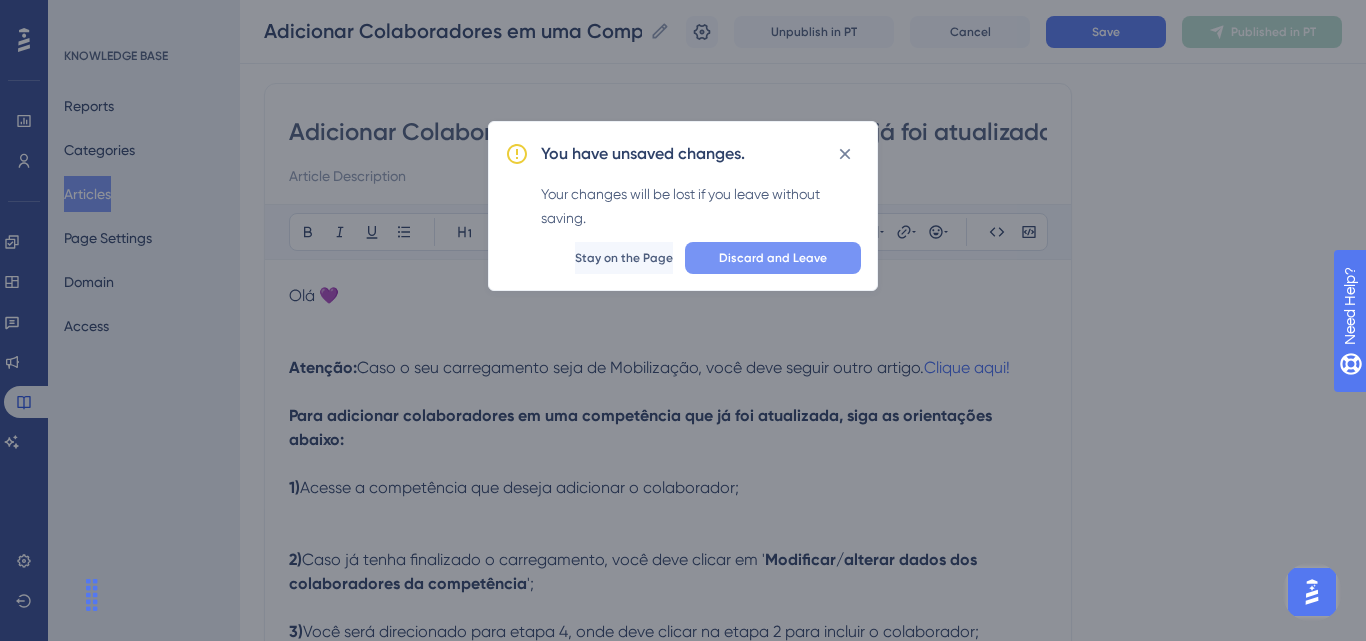 click on "Discard and Leave" at bounding box center [773, 258] 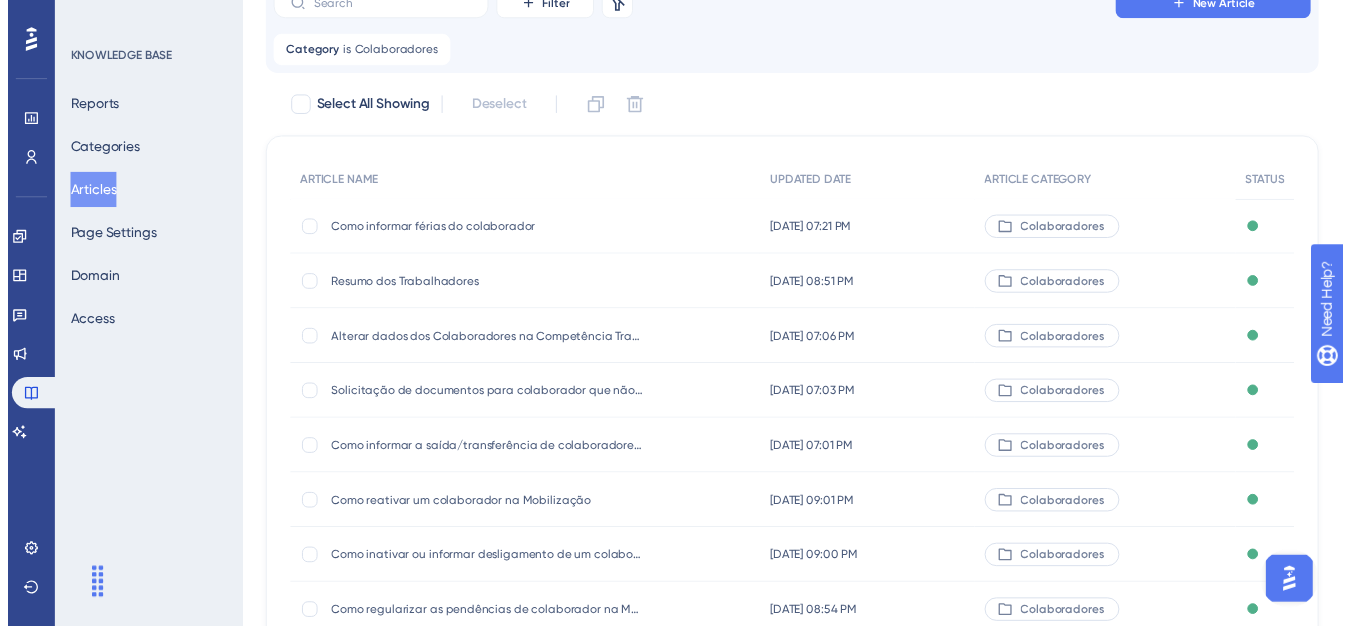 scroll, scrollTop: 0, scrollLeft: 0, axis: both 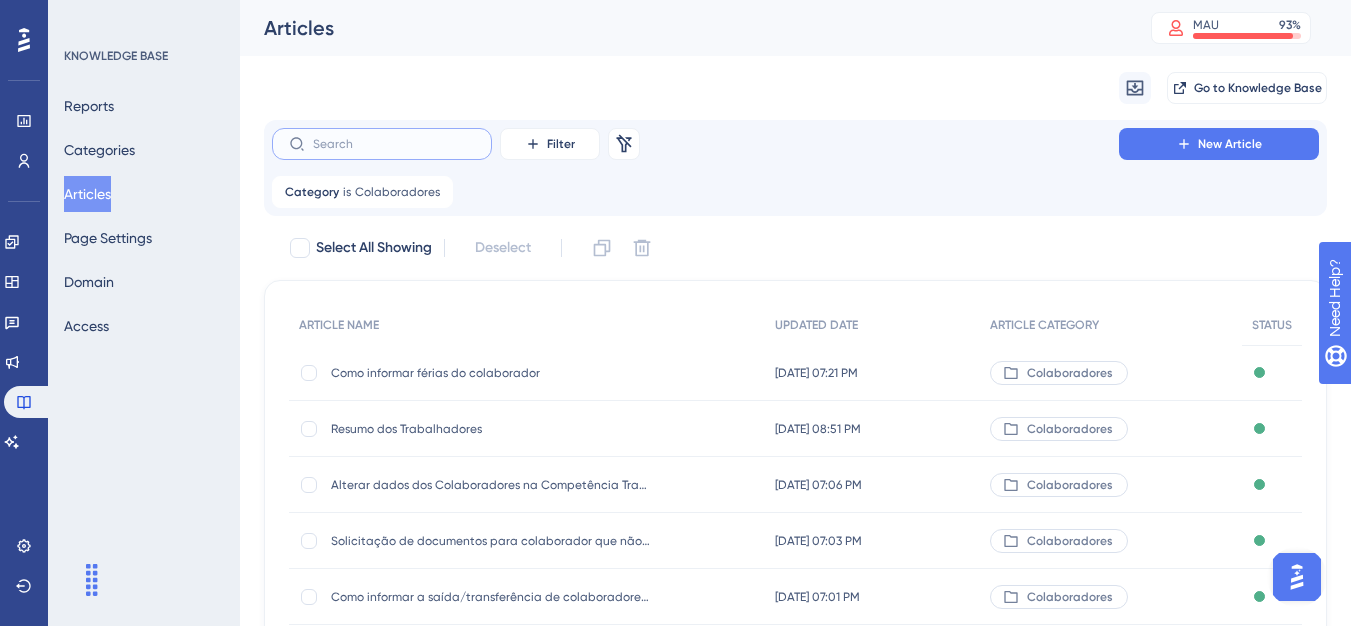 click at bounding box center (394, 144) 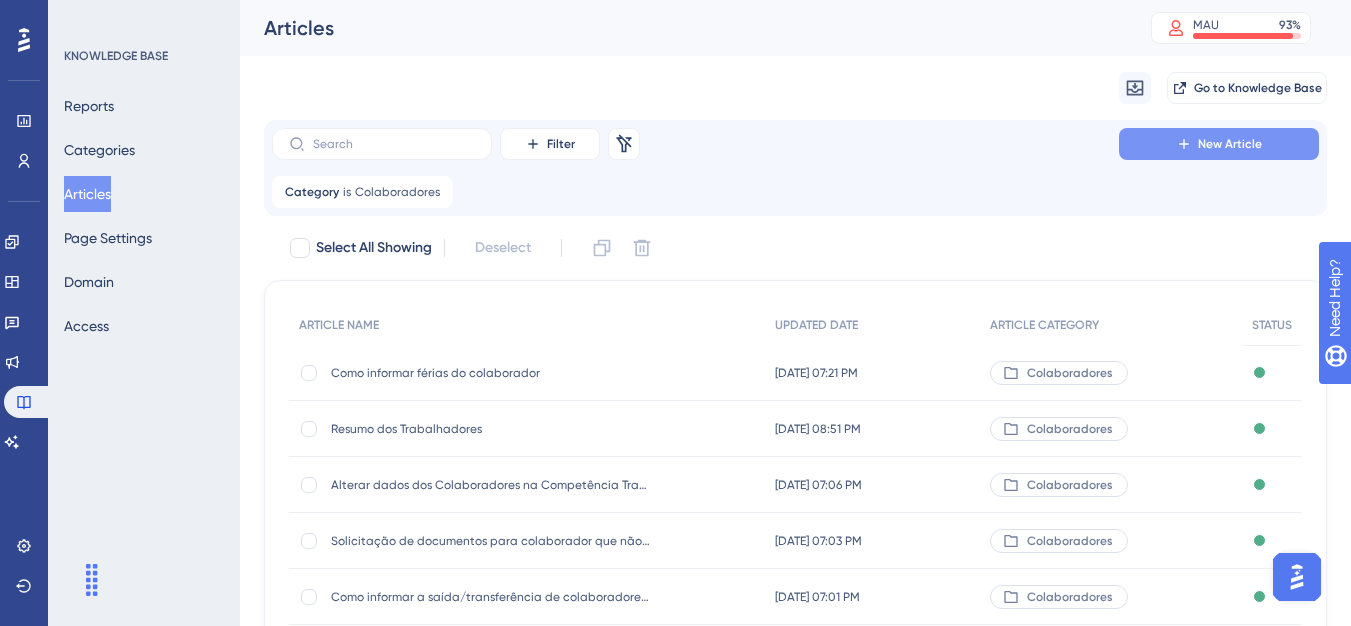 click on "New Article" at bounding box center (1219, 144) 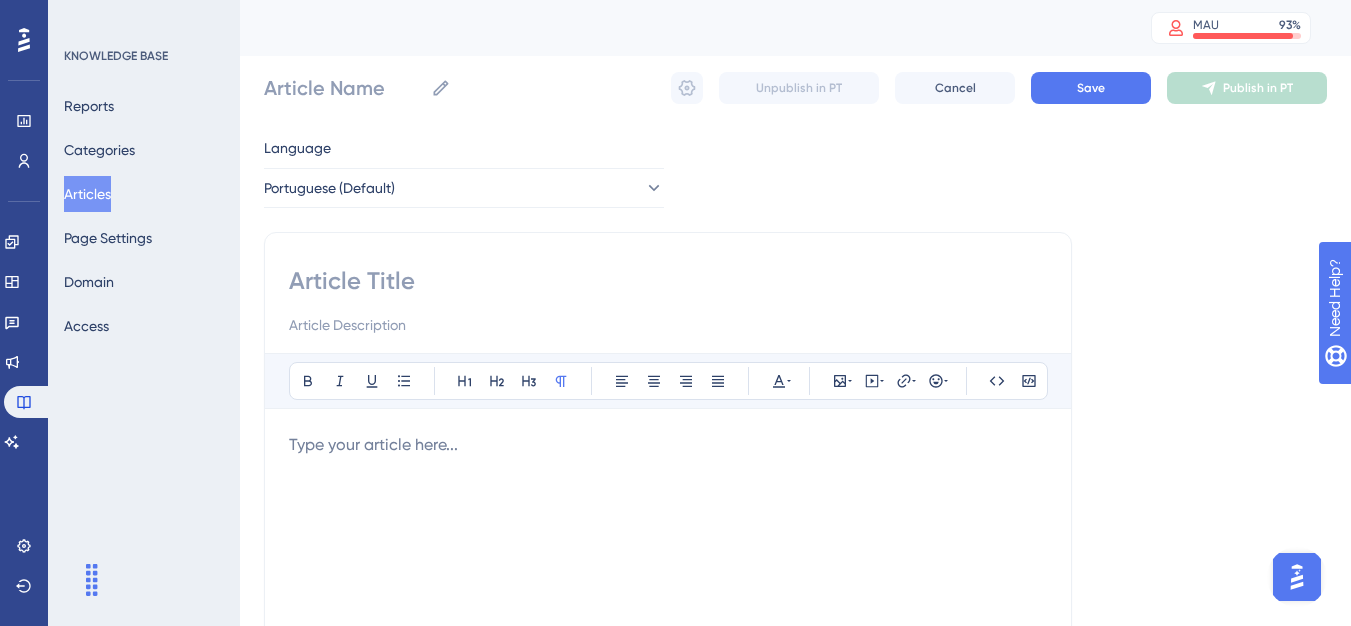 click at bounding box center [668, 445] 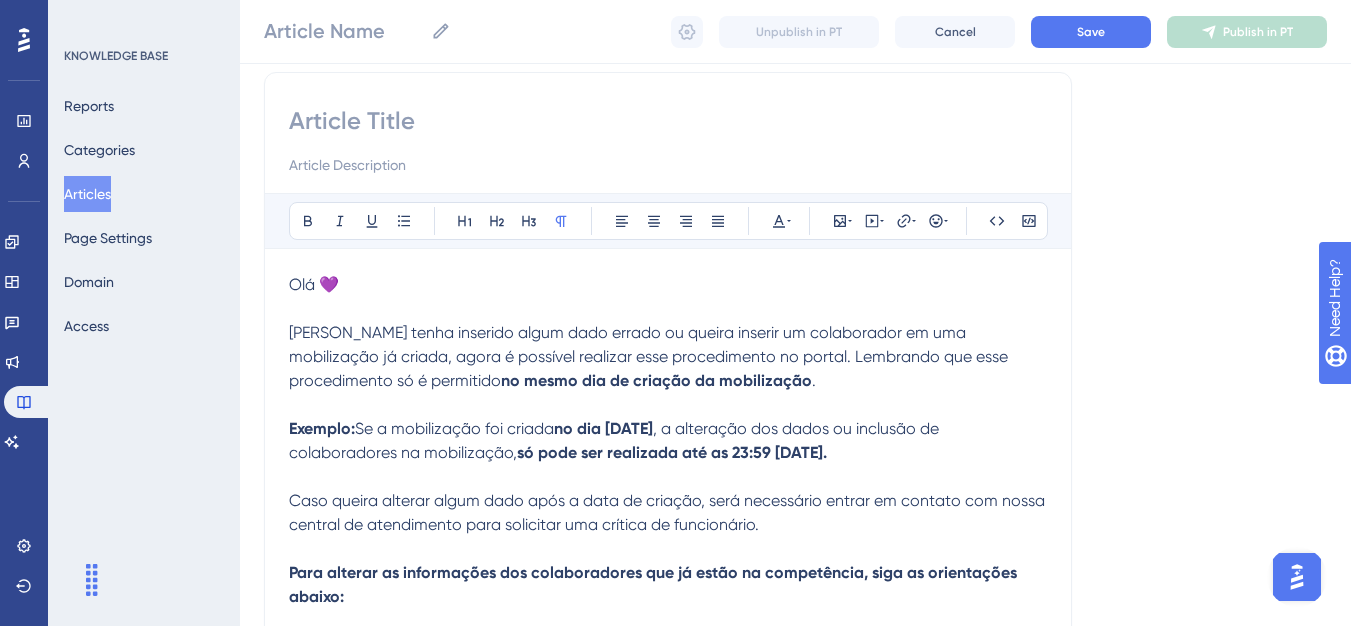 scroll, scrollTop: 146, scrollLeft: 0, axis: vertical 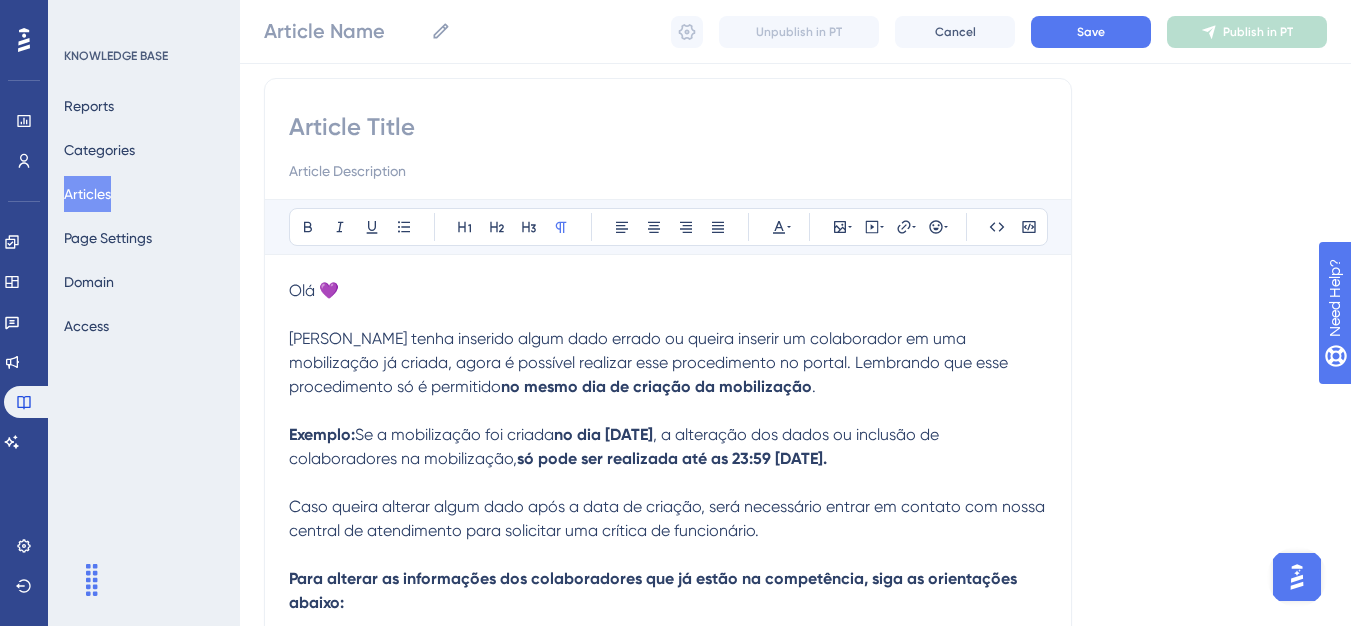 click at bounding box center (668, 147) 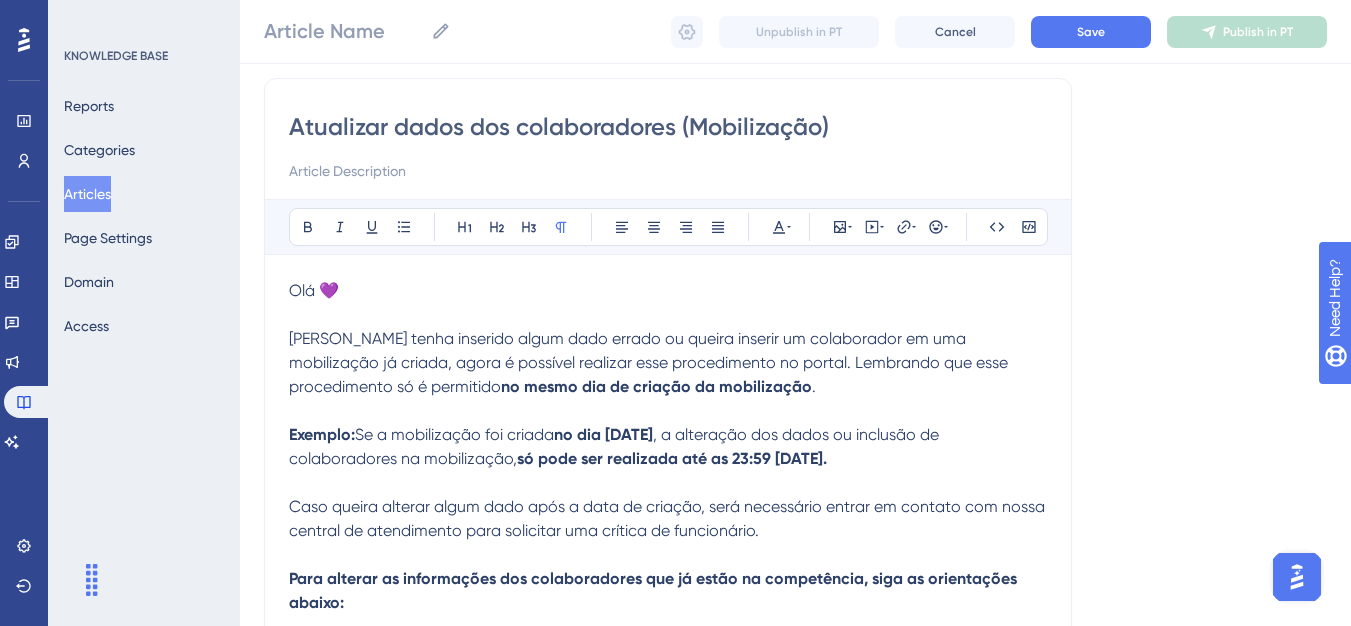 type on "Atualizar dados dos colaboradores (Mobilização)" 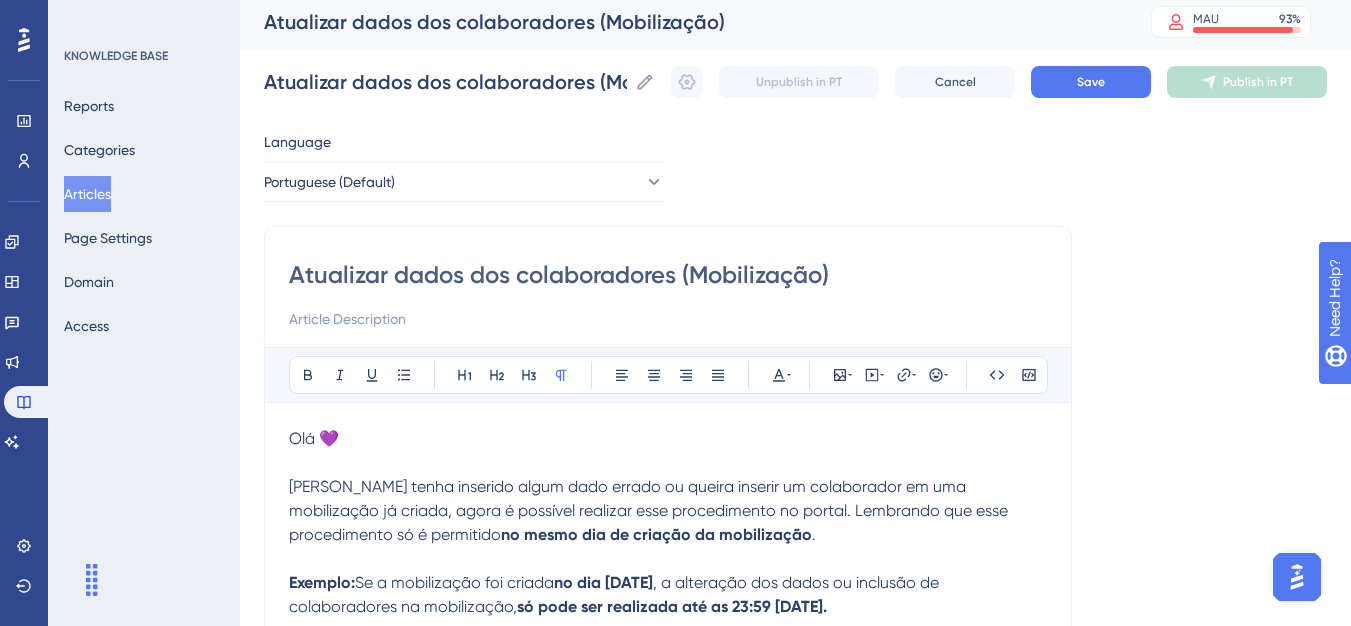 scroll, scrollTop: 0, scrollLeft: 0, axis: both 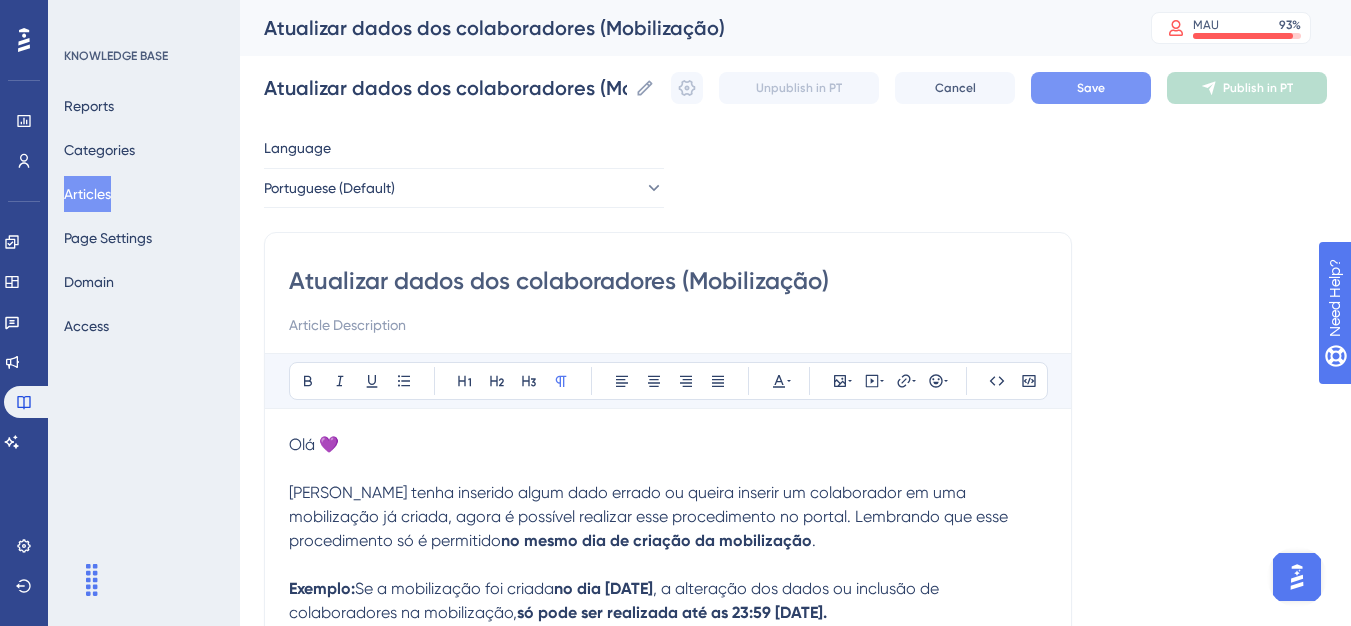 type on "Atualizar dados dos colaboradores (Mobilização)" 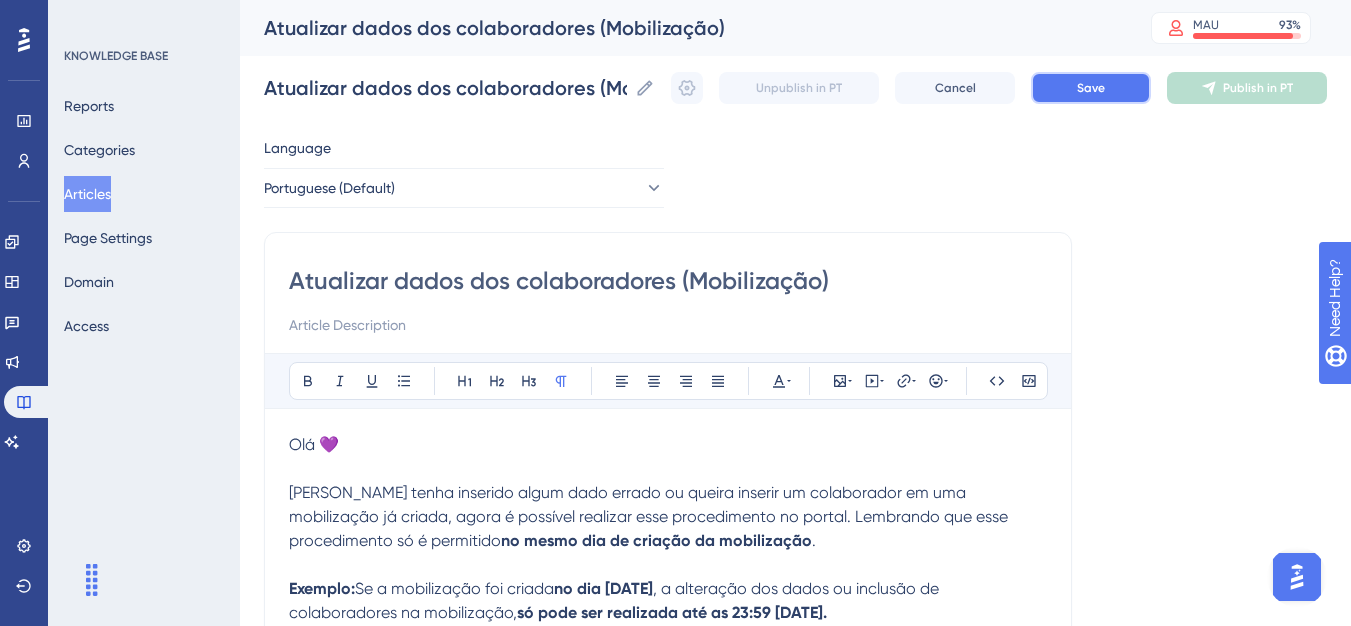 click on "Save" at bounding box center (1091, 88) 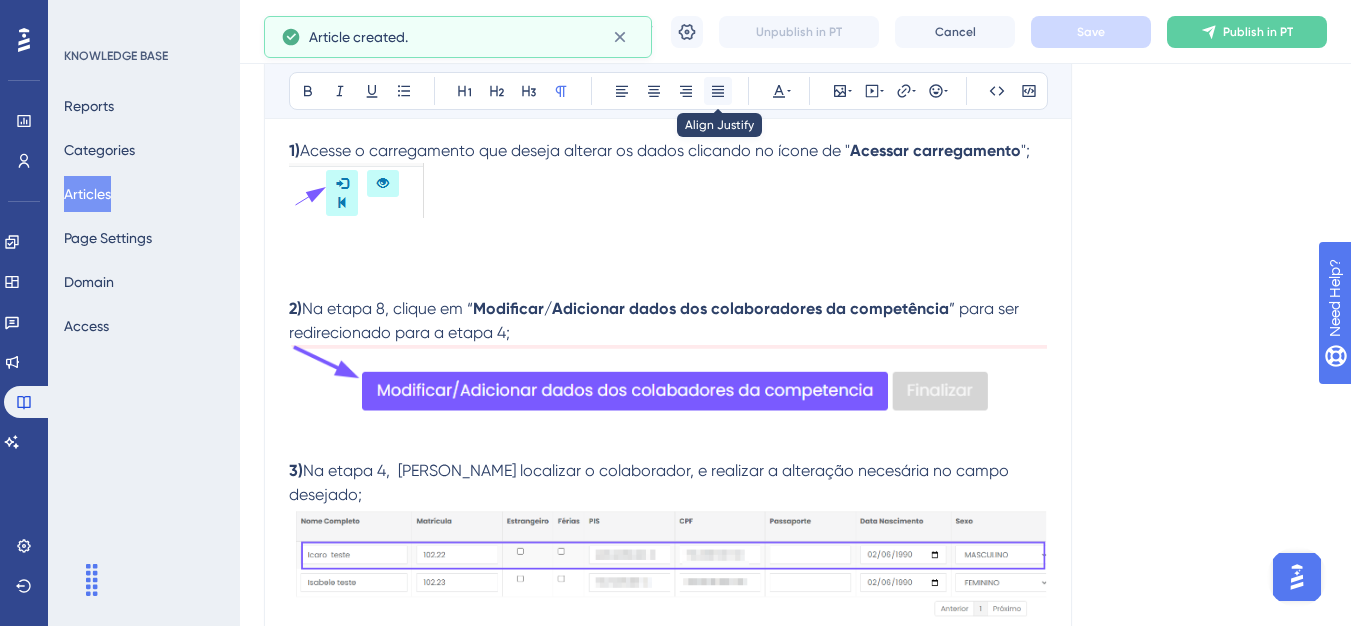 click at bounding box center (718, 91) 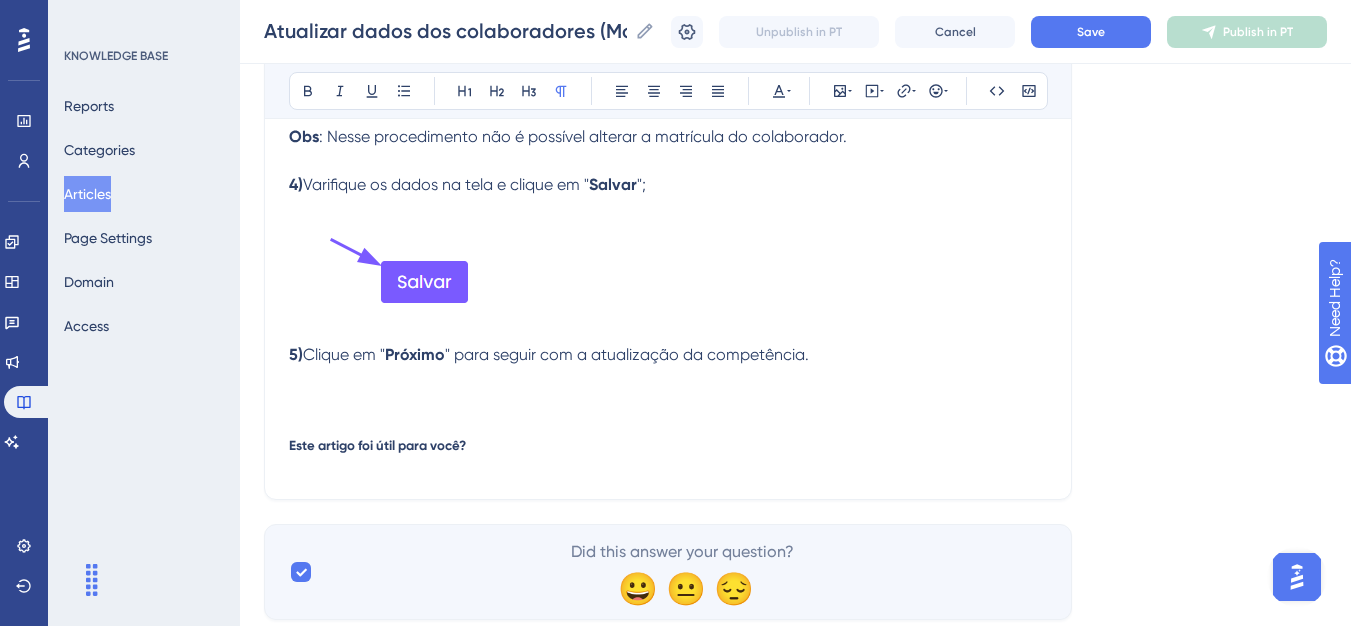 scroll, scrollTop: 1194, scrollLeft: 0, axis: vertical 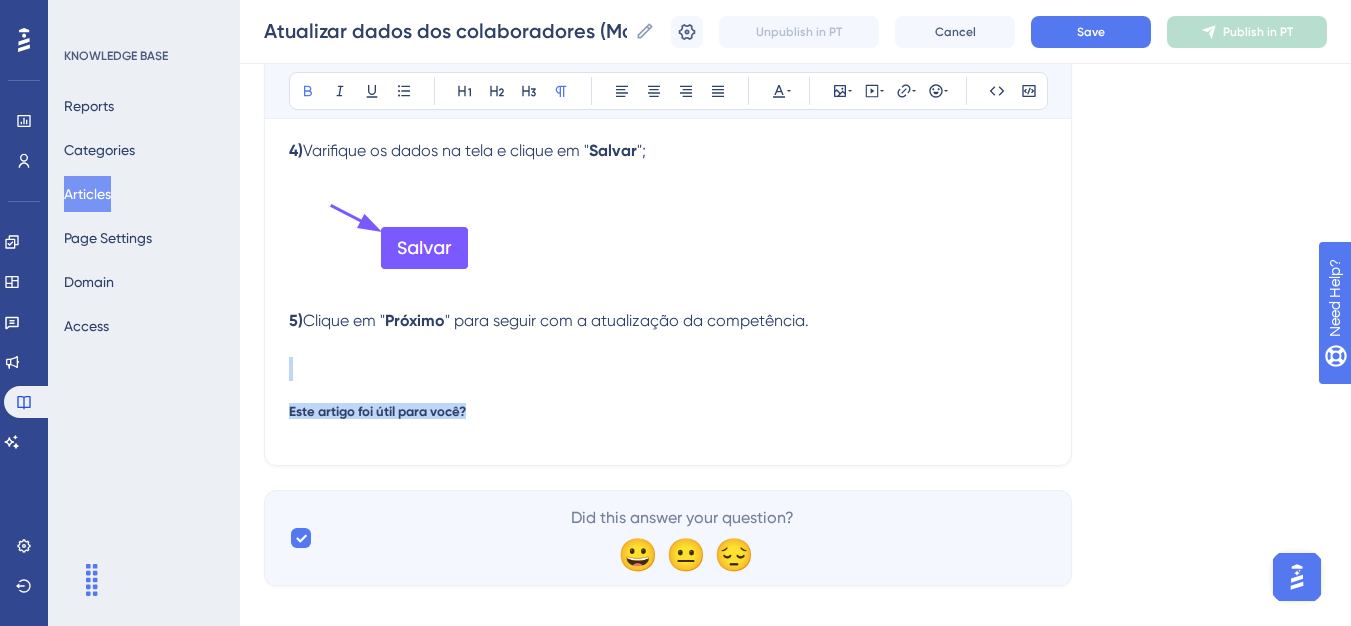 drag, startPoint x: 425, startPoint y: 395, endPoint x: 277, endPoint y: 339, distance: 158.24033 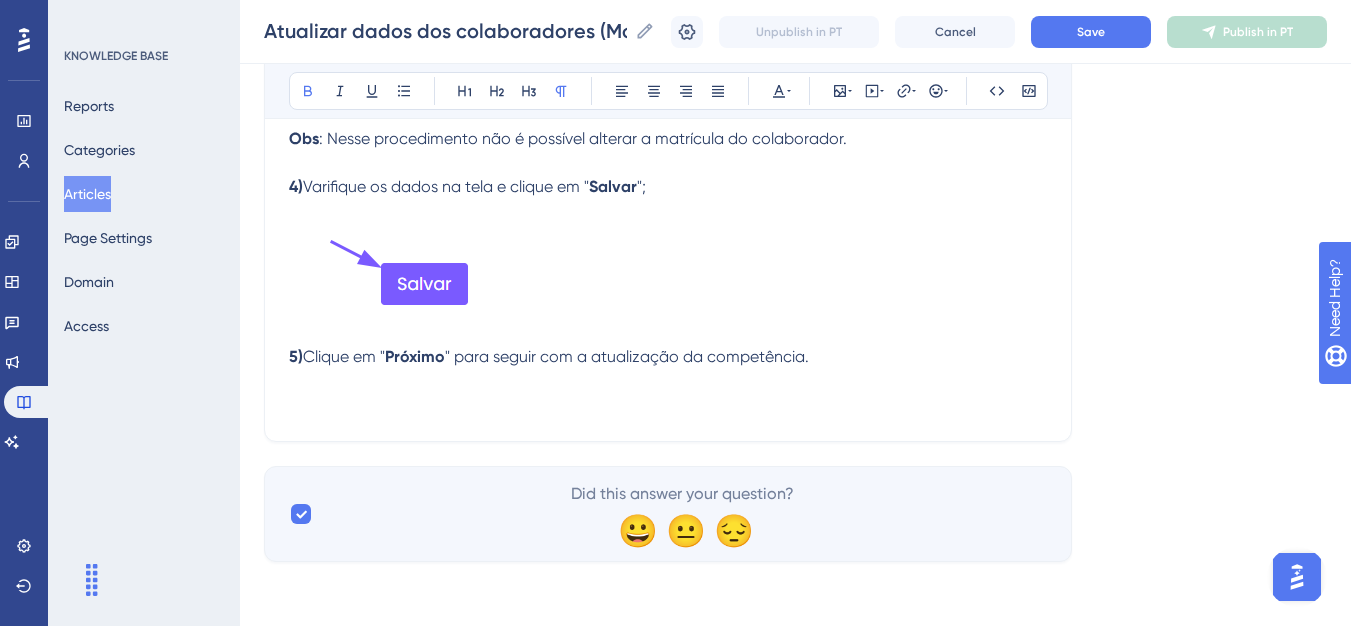scroll, scrollTop: 1134, scrollLeft: 0, axis: vertical 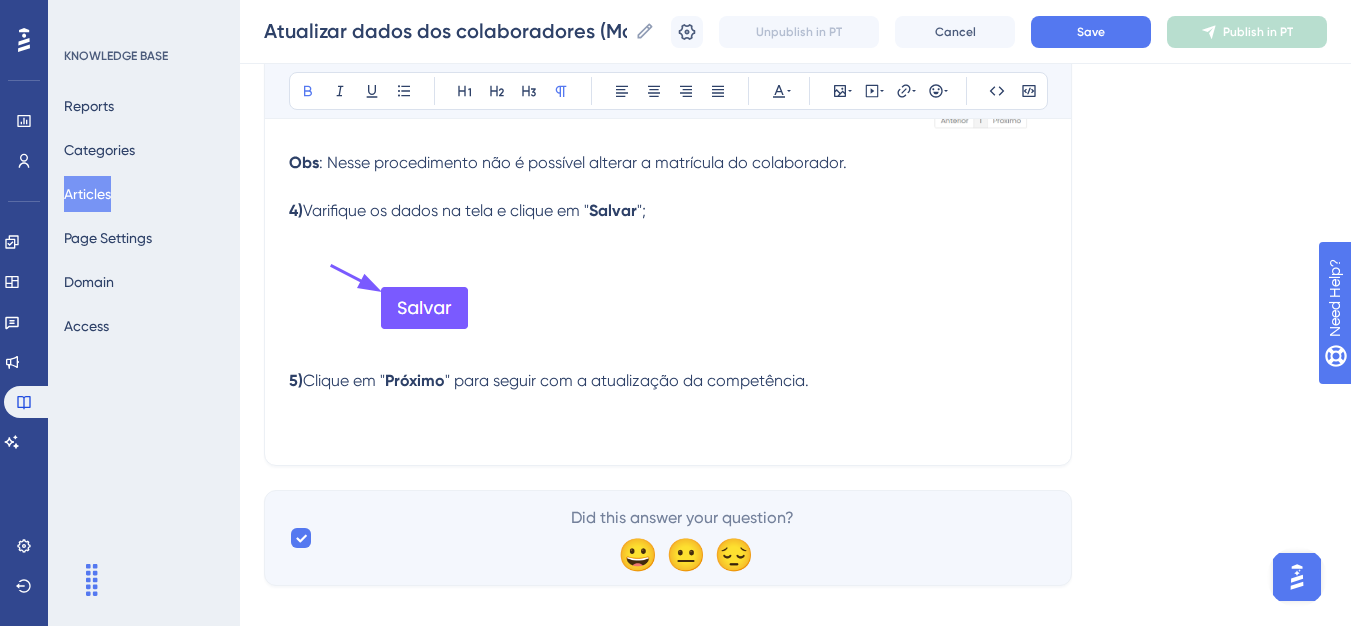 drag, startPoint x: 344, startPoint y: 394, endPoint x: 333, endPoint y: 379, distance: 18.601076 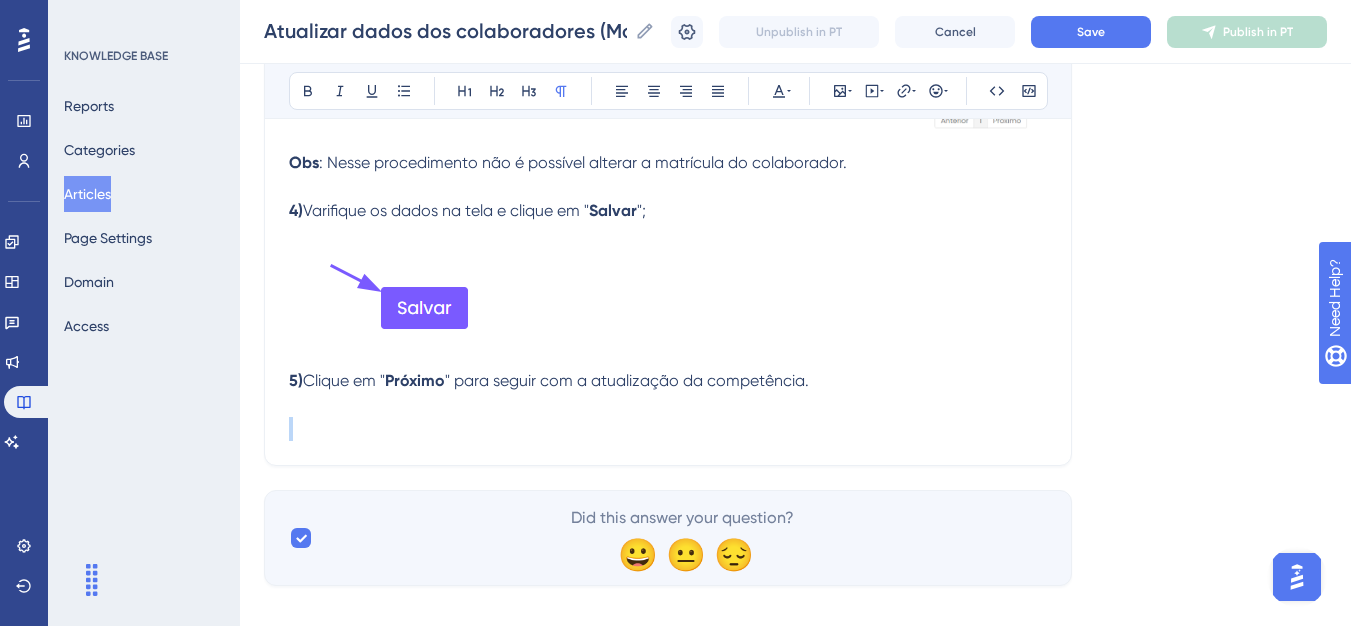 click at bounding box center (668, 405) 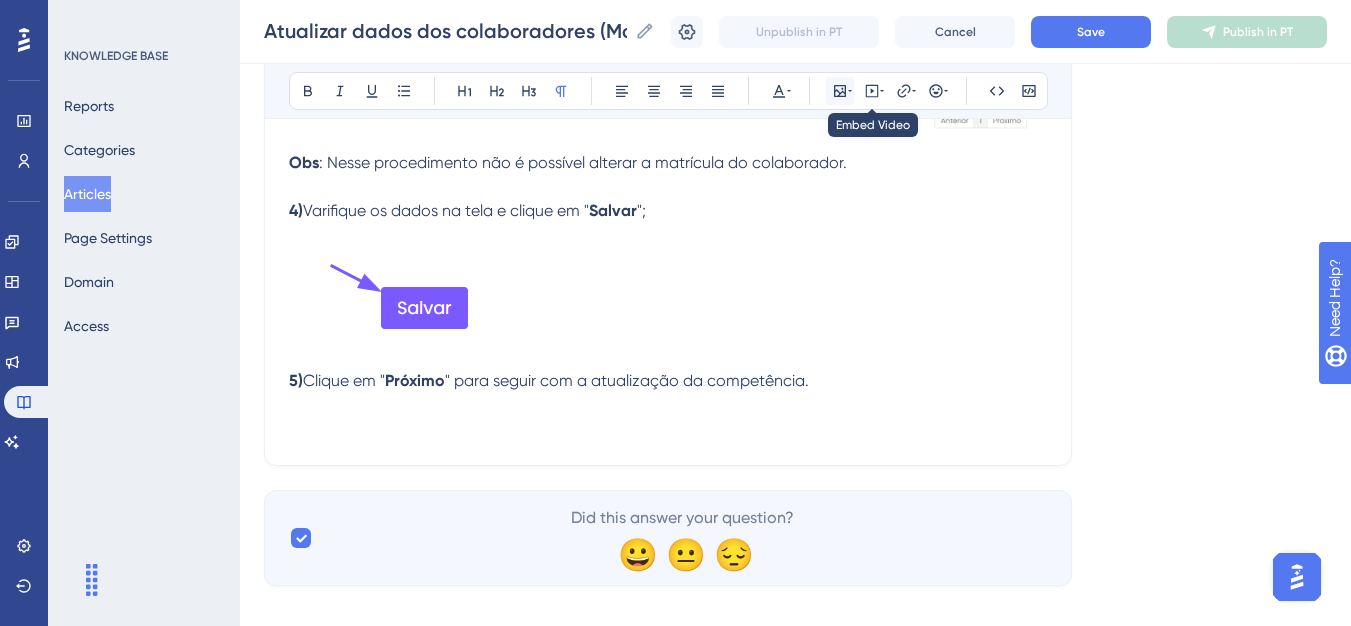 scroll, scrollTop: 1158, scrollLeft: 0, axis: vertical 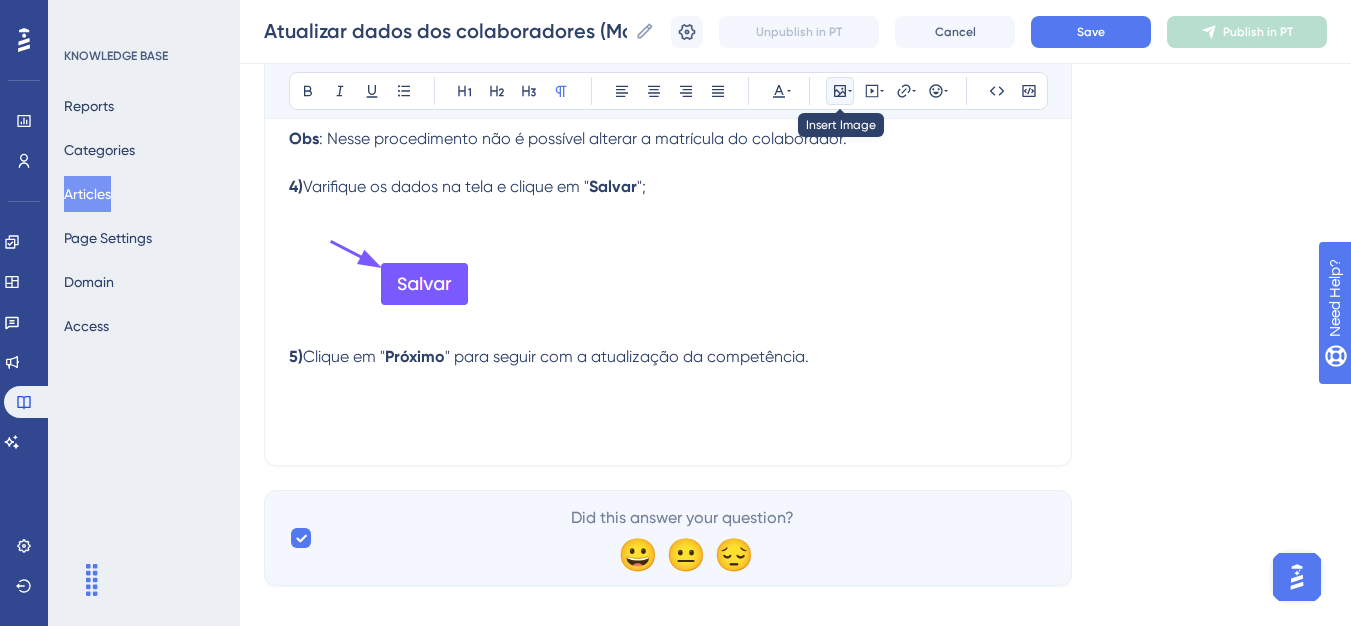 click at bounding box center [840, 91] 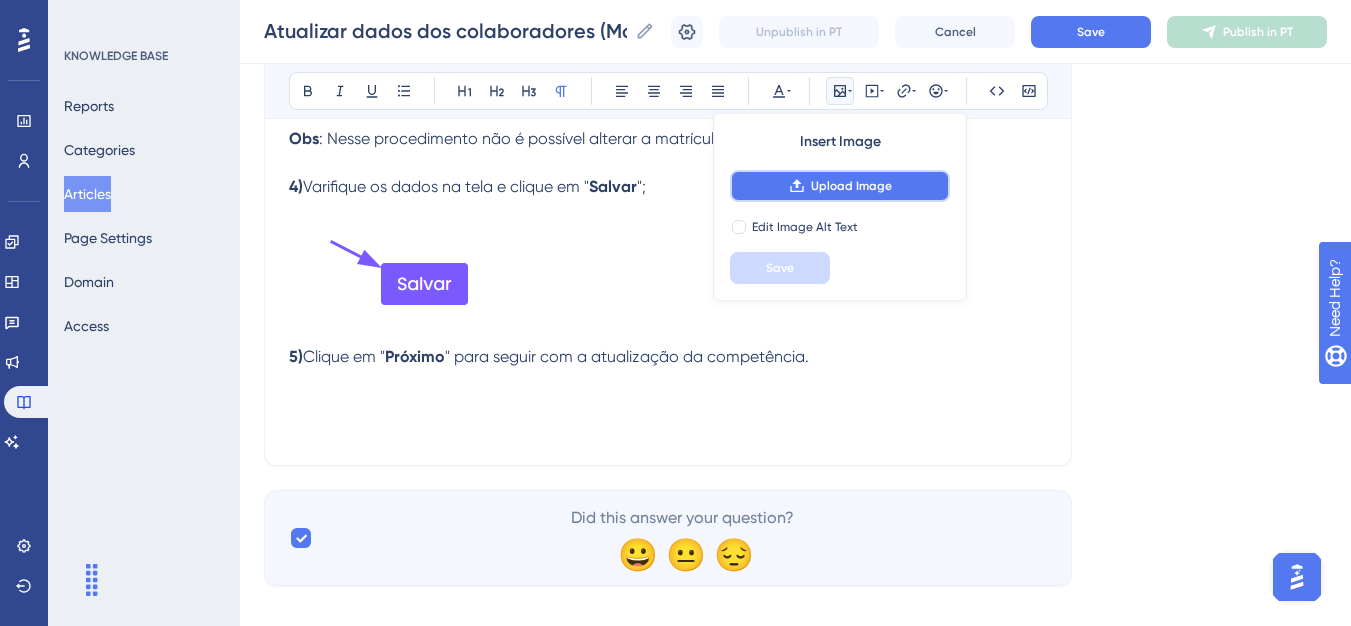 click on "Upload Image" at bounding box center (840, 186) 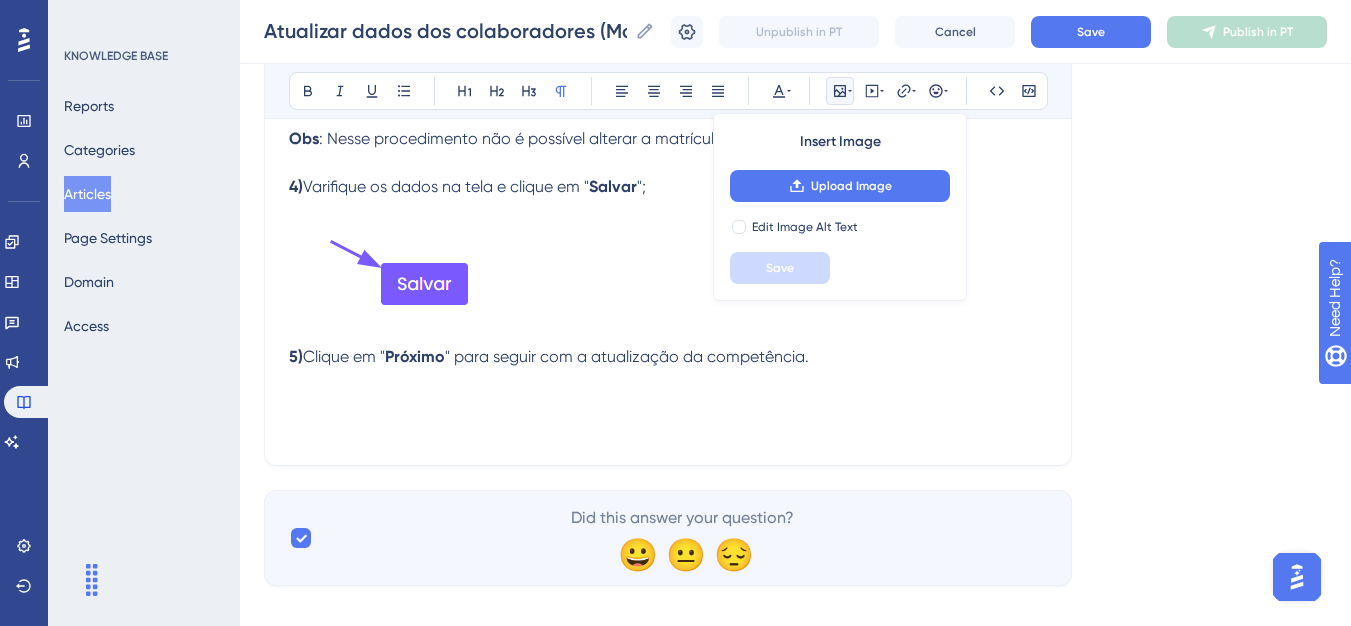 click at bounding box center [668, 429] 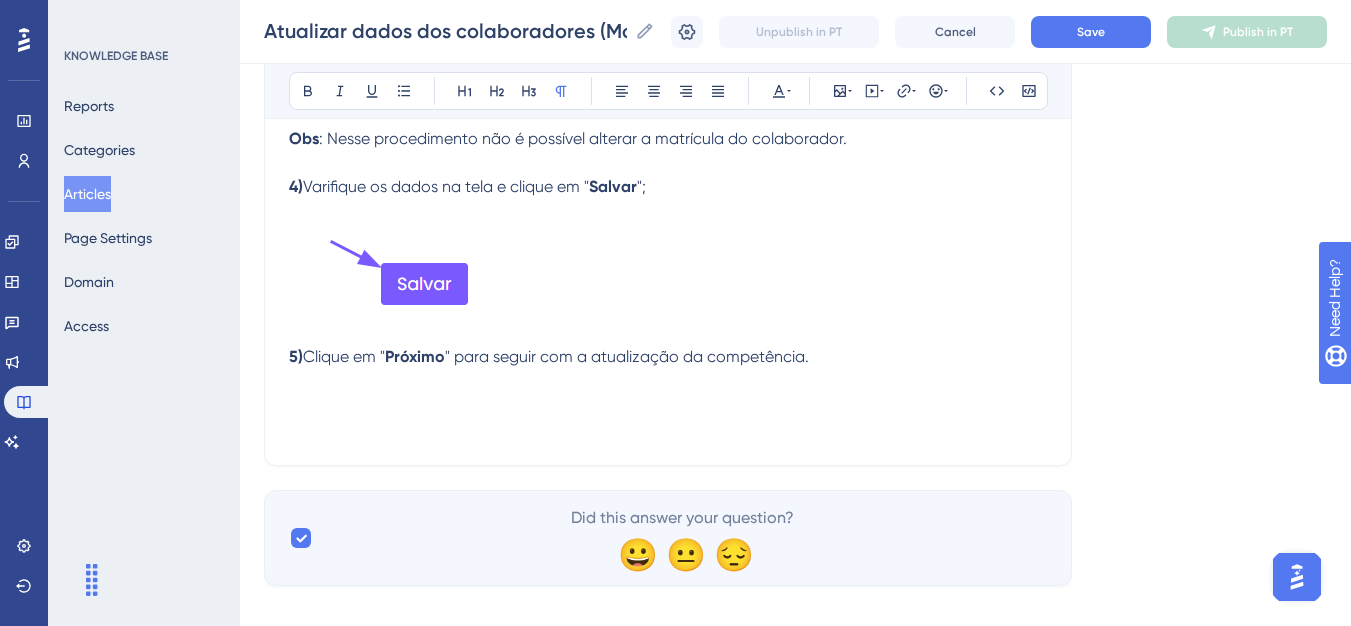click at bounding box center [668, 405] 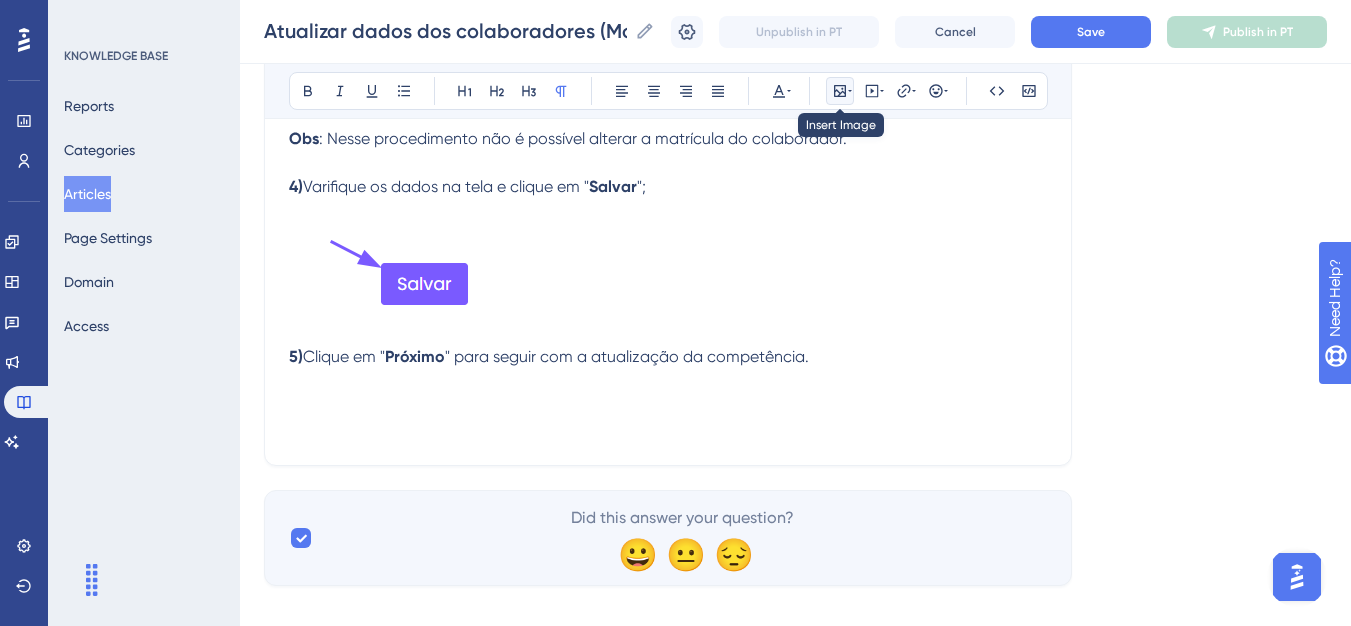 click at bounding box center [840, 91] 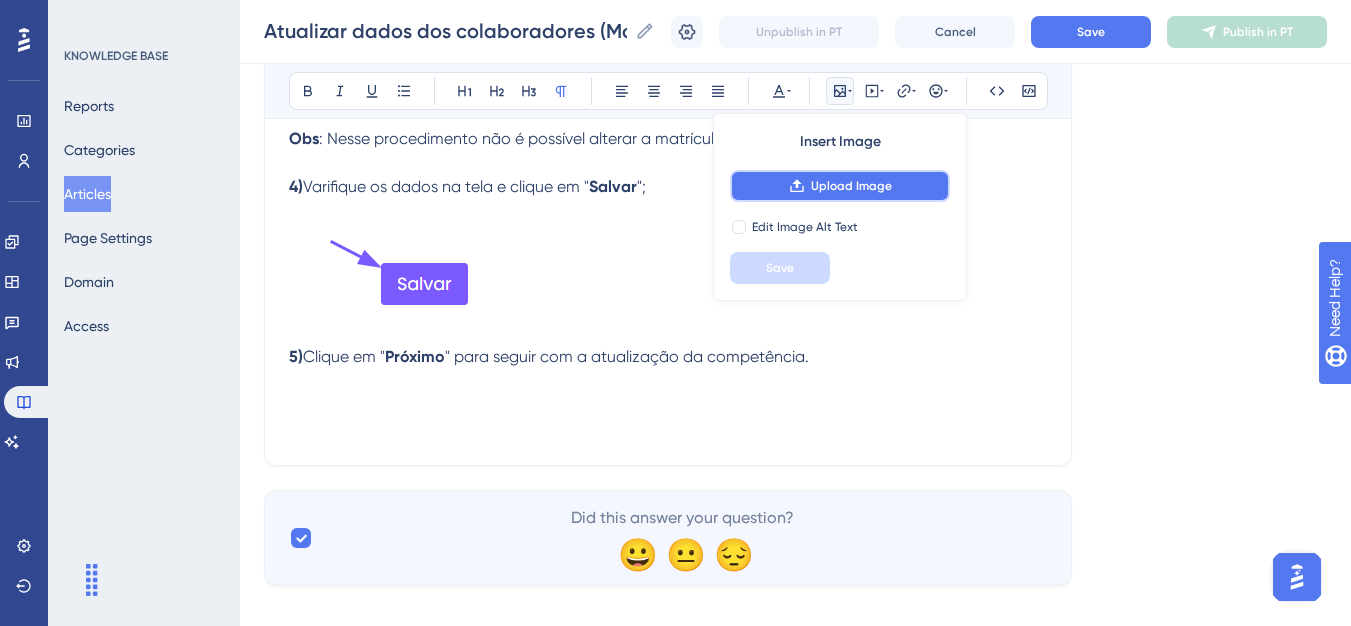 click 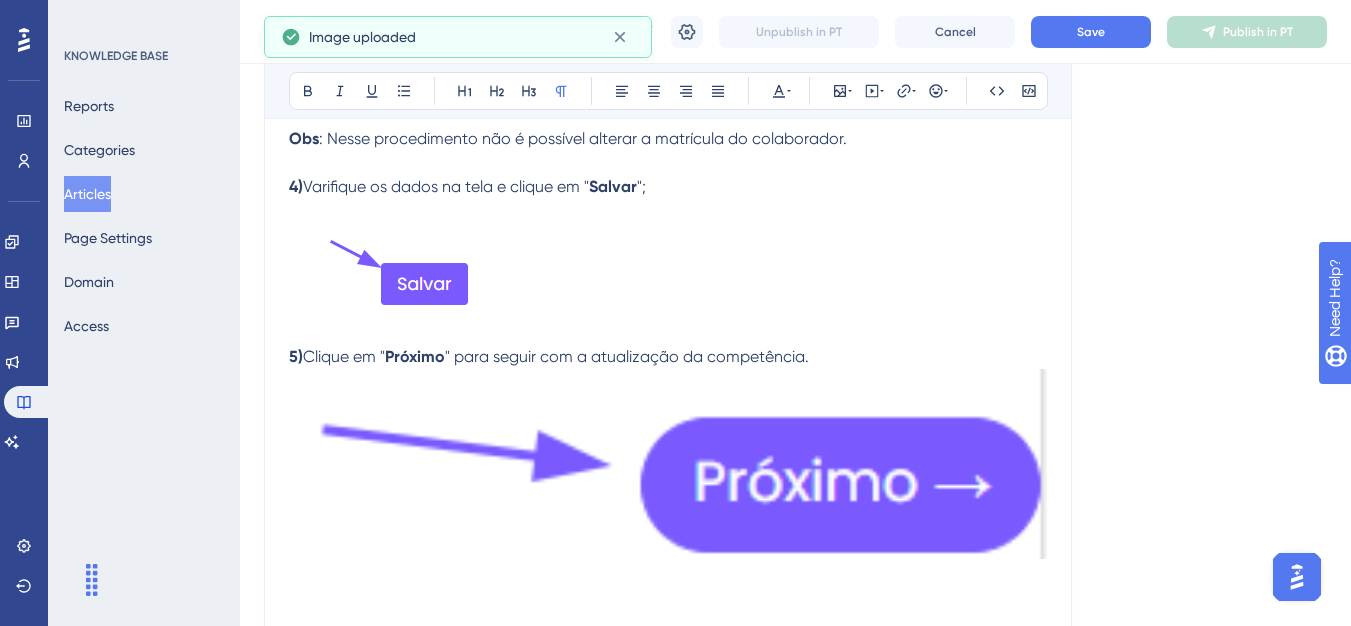 click at bounding box center (668, 464) 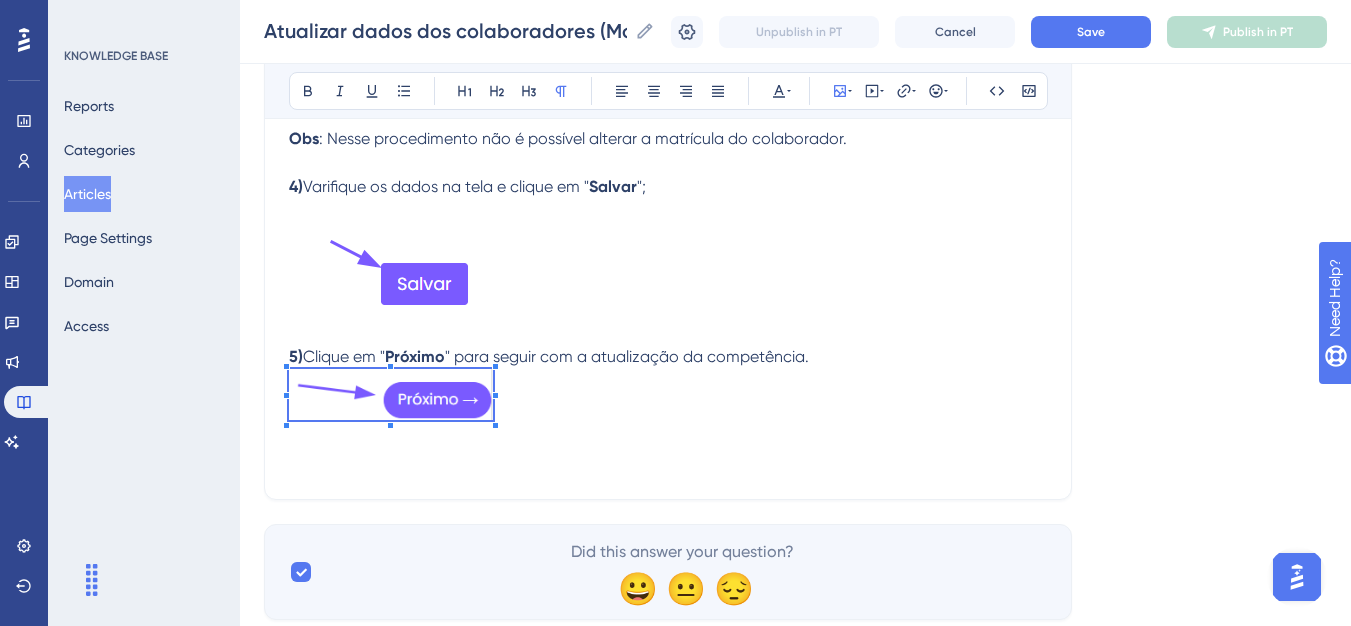 click on "Language Portuguese (Default) Atualizar dados dos colaboradores (Mobilização) Bold Italic Underline Bullet Point Heading 1 Heading 2 Heading 3 Normal Align Left Align Center Align Right Align Justify Text Color Insert Image Embed Video Hyperlink Emojis Code Code Block Olá 💜 Caso tenha inserido algum dado errado ou queira inserir um colaborador em uma mobilização já criada, agora é possível realizar esse procedimento no portal. Lembrando que esse procedimento só é permitido  no mesmo dia de criação da mobilização .   Exemplo:  Se a mobilização foi criada  no dia [DATE] , a alteração dos dados ou inclusão de colaboradores na mobilização,  só pode ser realizada até as 23:59 [DATE].   Caso queira alterar algum dado após a data de criação, será necessário entrar em contato com nossa central de atendimento para solicitar uma crítica de funcionário.    1)   Acesse o carregamento que deseja alterar os dados clicando no ícone de " Acessar carregamento "; 2)" at bounding box center (795, -205) 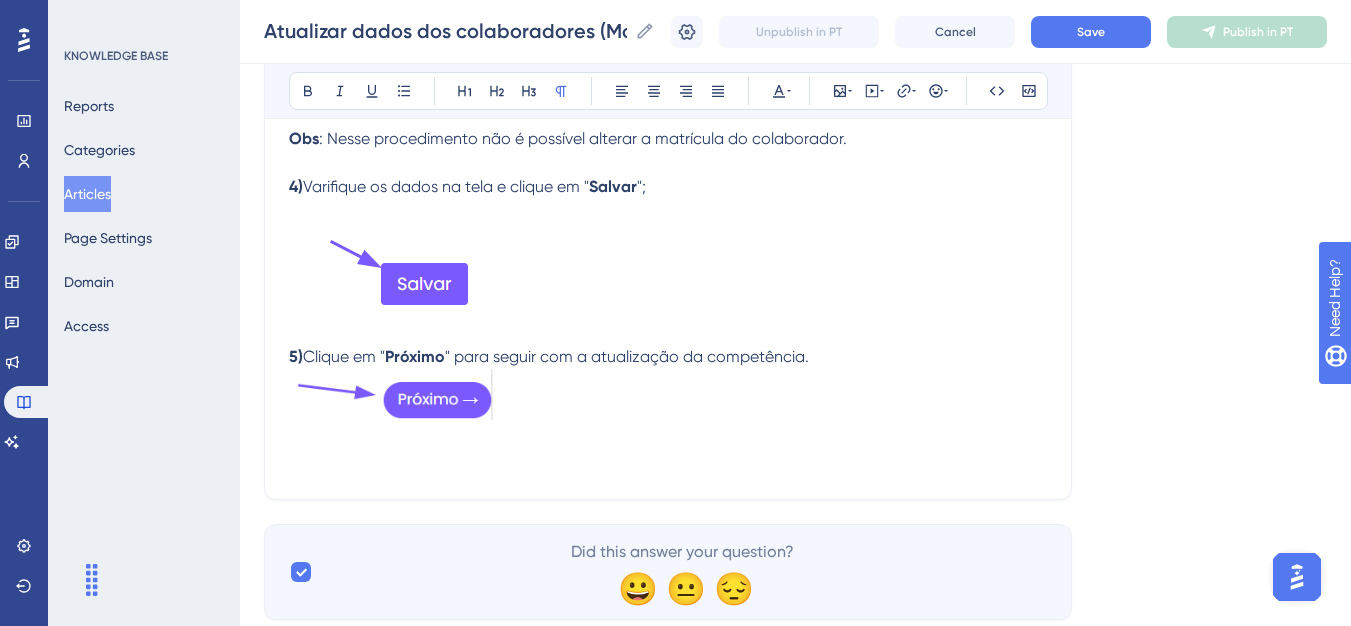click at bounding box center (668, 439) 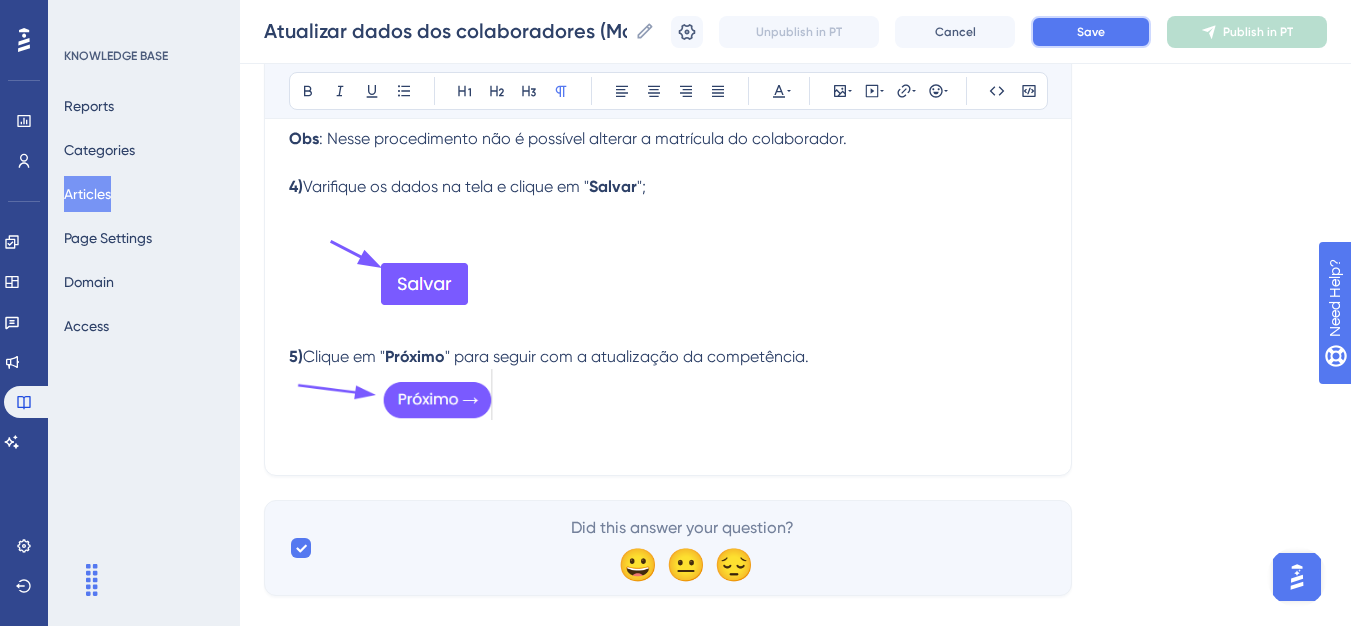 click on "Save" at bounding box center (1091, 32) 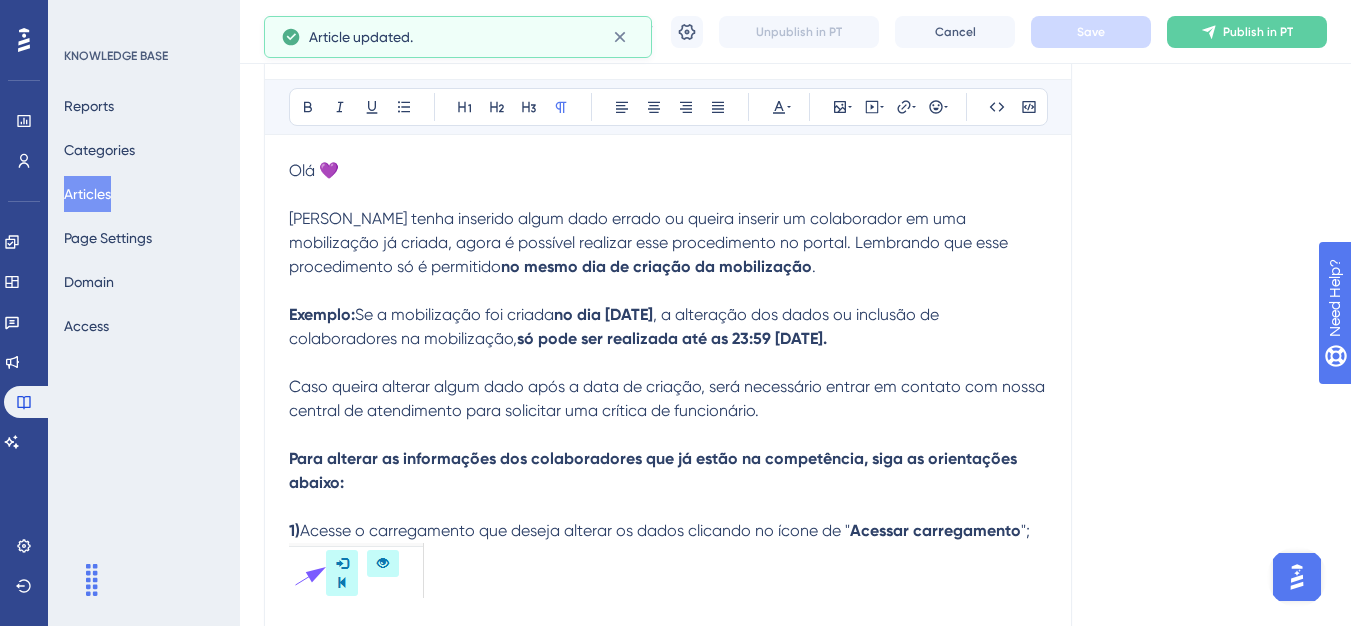 scroll, scrollTop: 258, scrollLeft: 0, axis: vertical 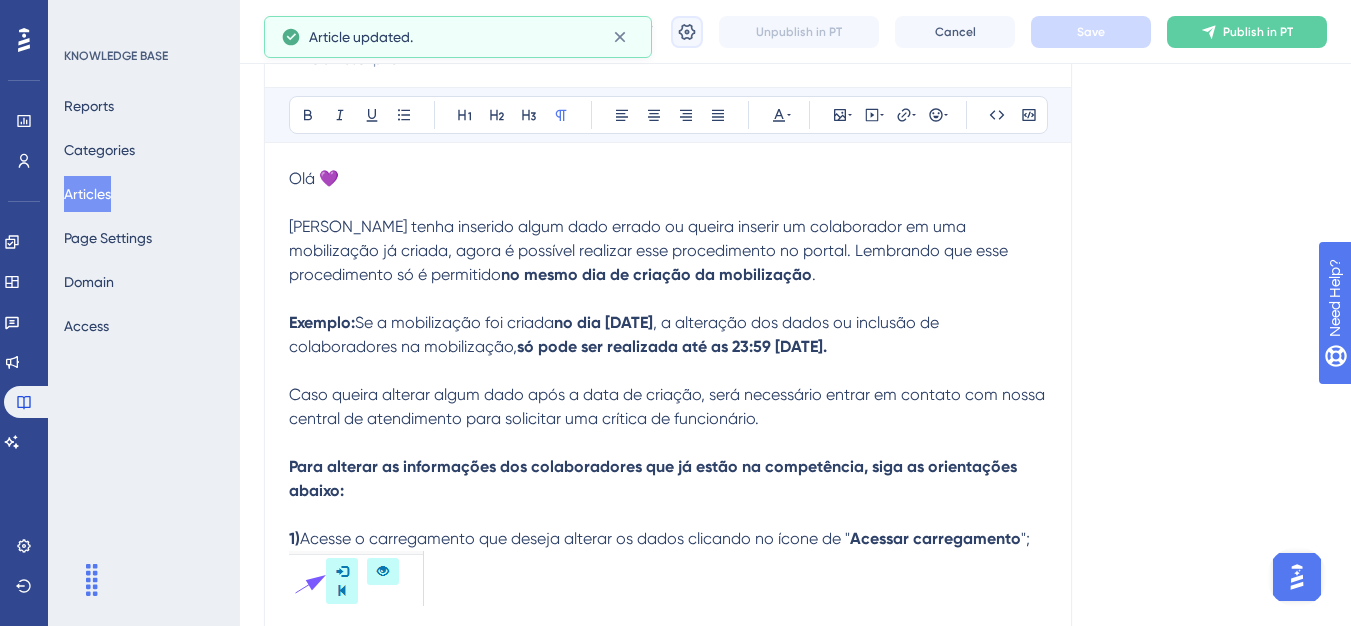 click 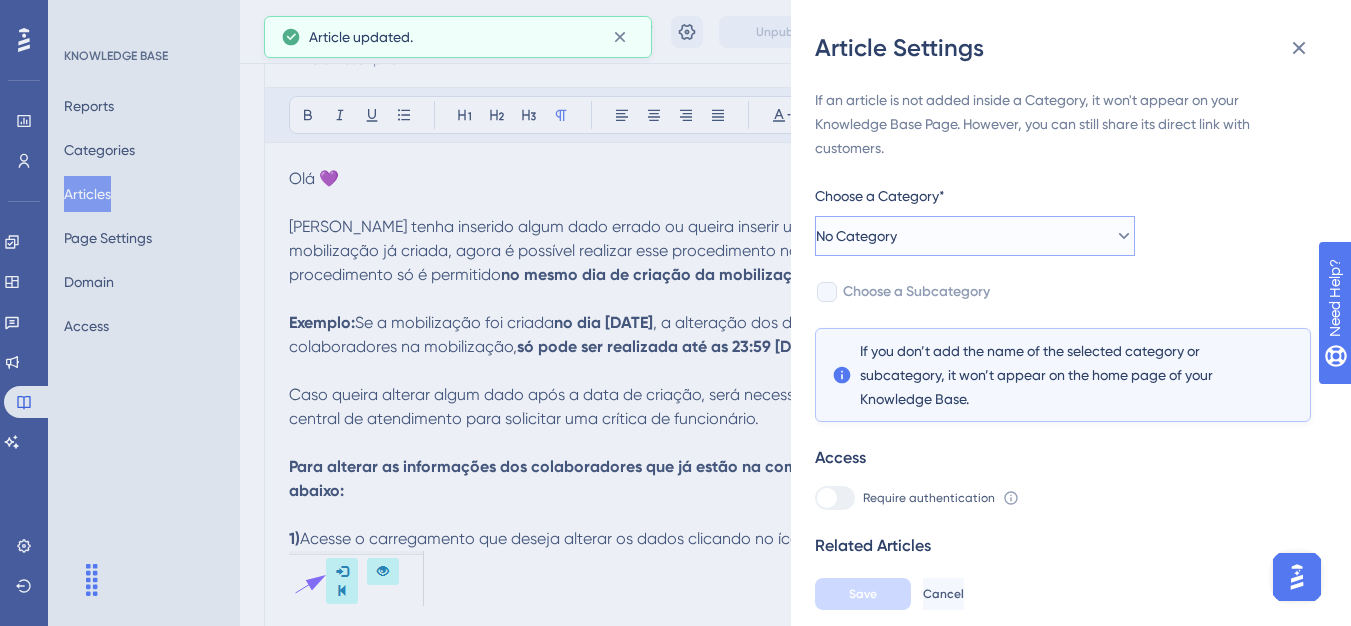 click on "No Category" at bounding box center [975, 236] 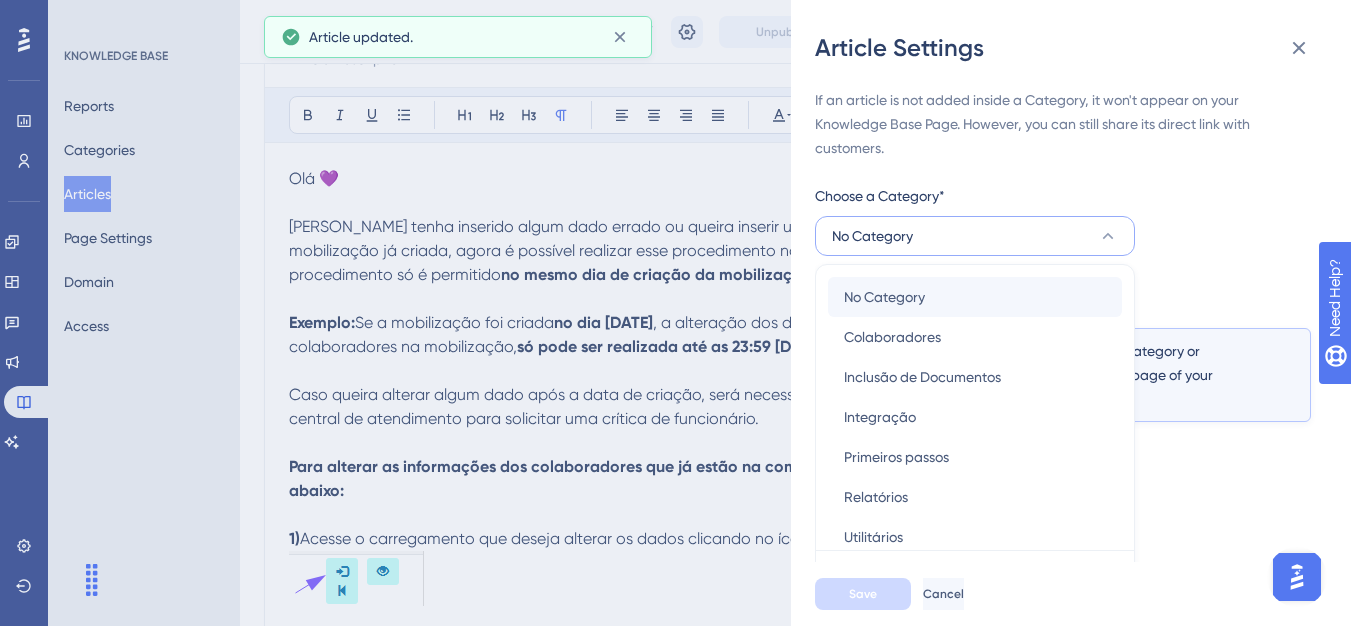 scroll, scrollTop: 49, scrollLeft: 0, axis: vertical 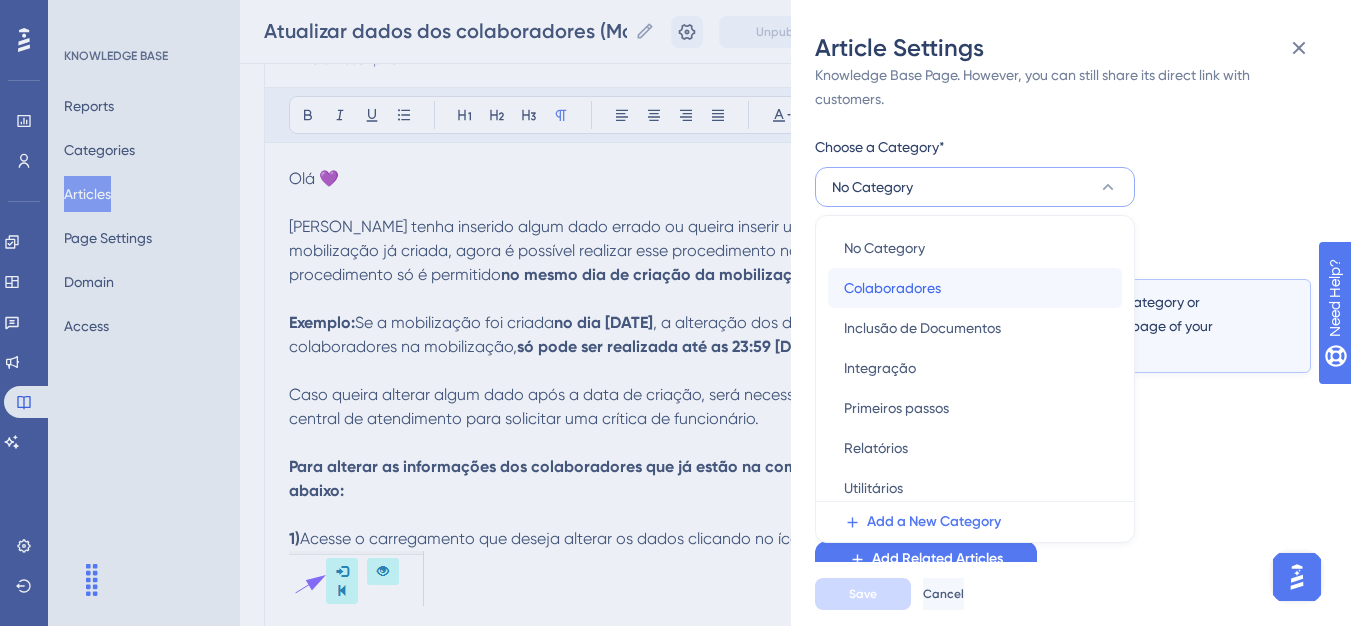 click on "Colaboradores" at bounding box center [892, 288] 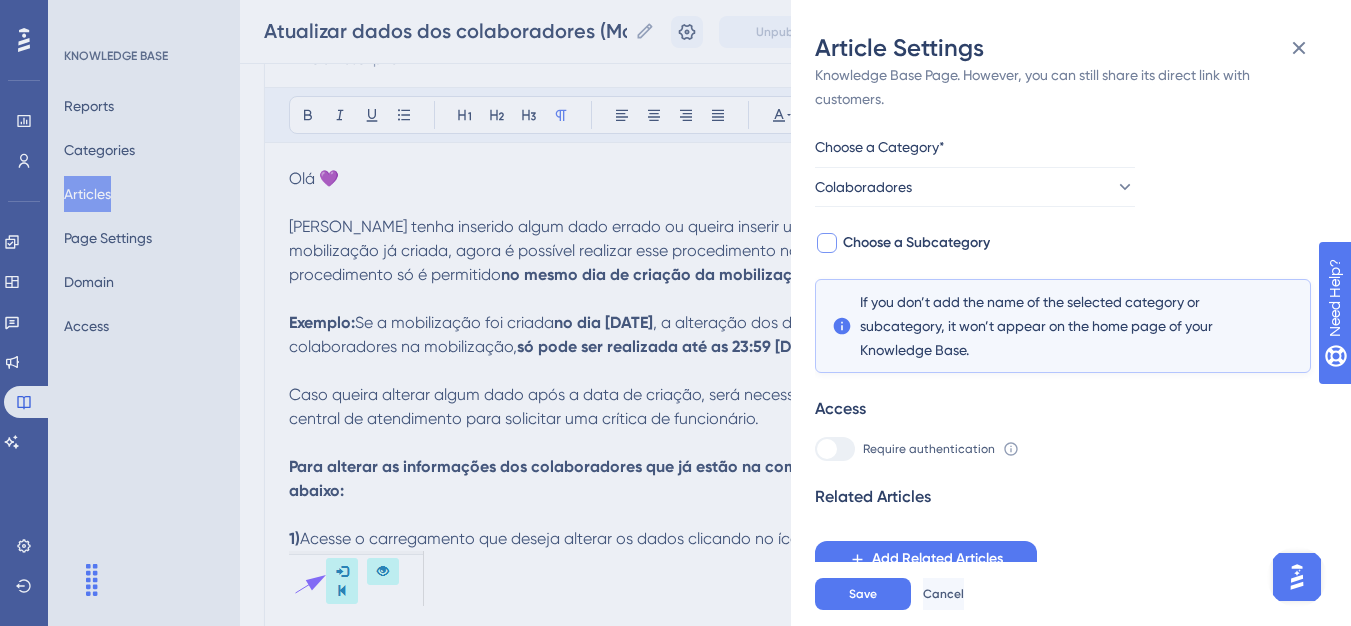 click on "Choose a Subcategory" at bounding box center (902, 243) 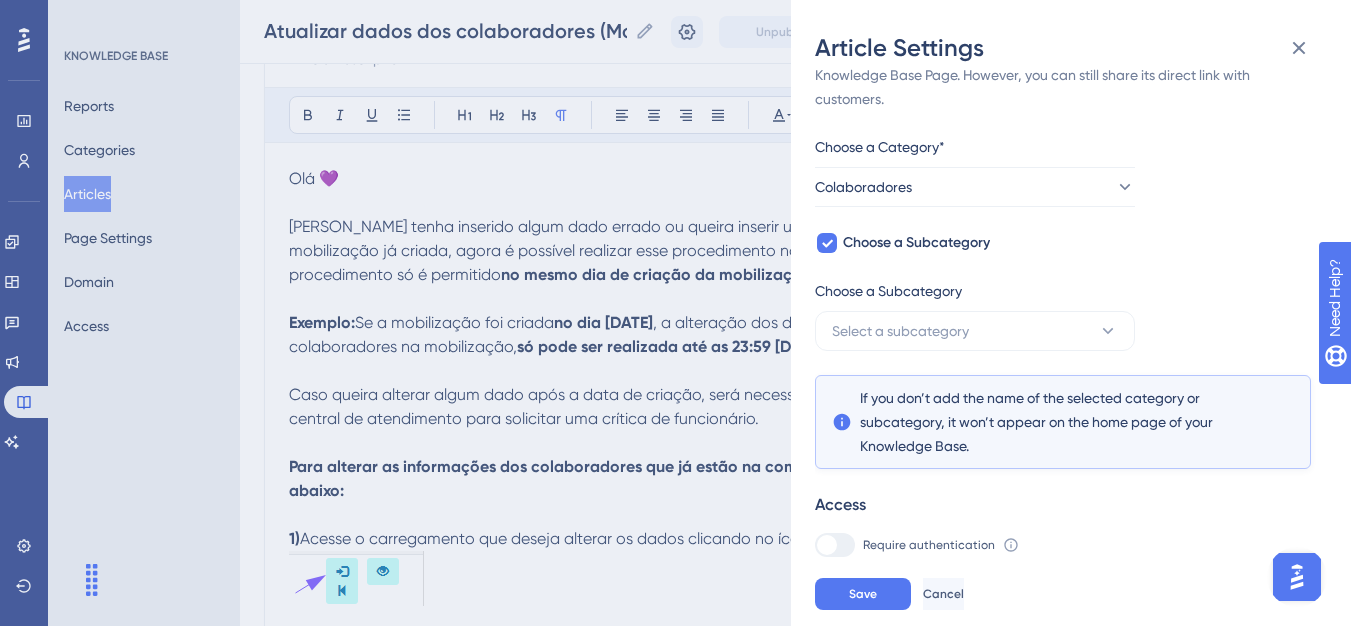 click on "If an article is not added inside a Category, it won't appear on your Knowledge Base Page. However, you can still share its direct link with customers. Choose a Category* Colaboradores Choose a Subcategory Choose a Subcategory Select a subcategory If you don’t add the name of the selected category or subcategory, it won’t appear on the home page of your Knowledge Base. Access Require authentication To change this setting you should manage your access preferences  under the Access tab. Learn more Related Articles Add Related Articles" at bounding box center [1063, 356] 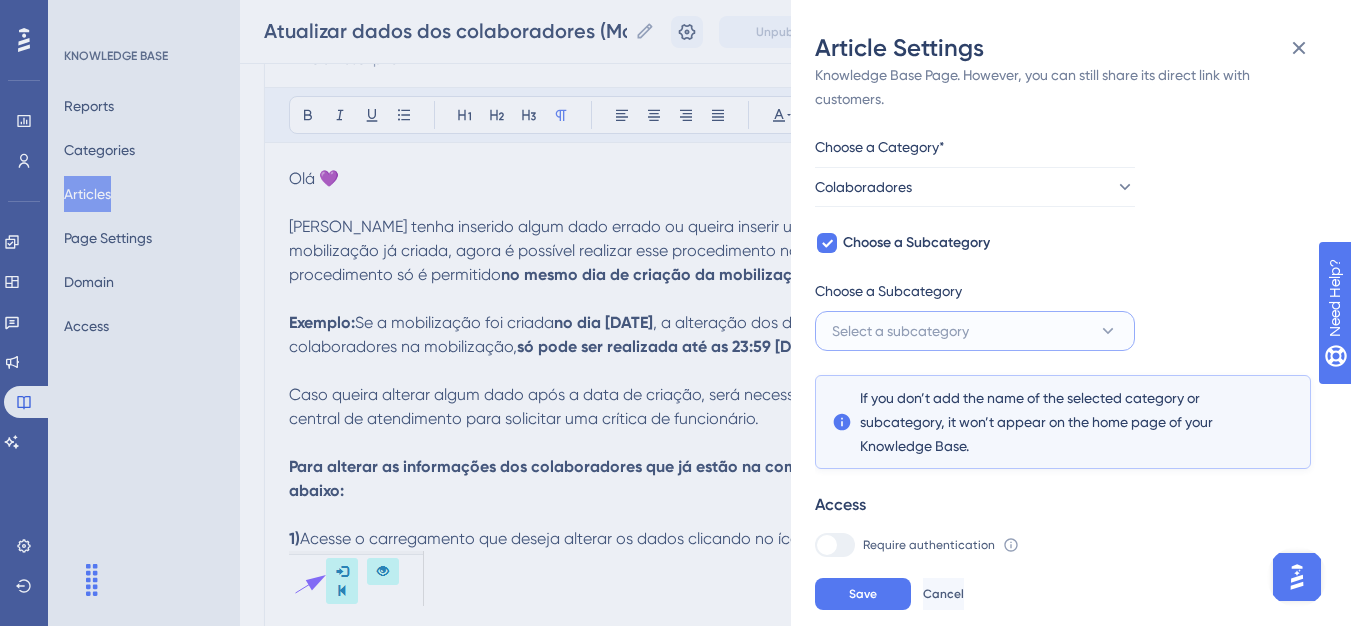 click on "Select a subcategory" at bounding box center [900, 331] 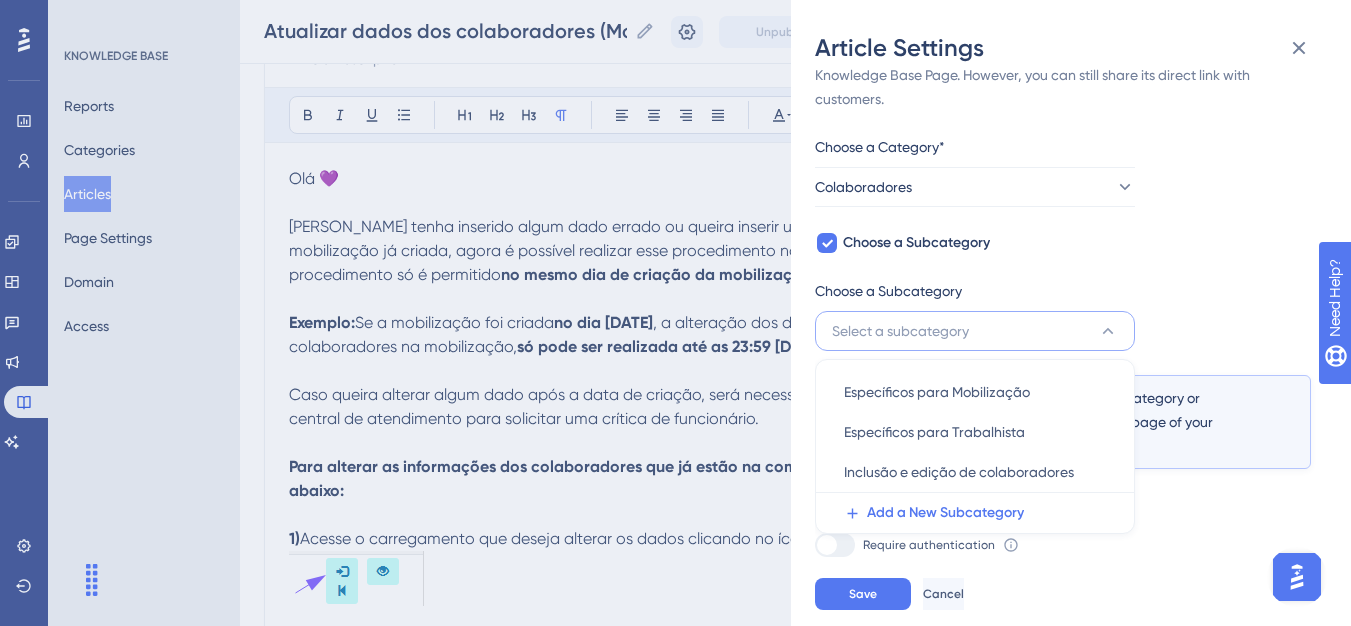 scroll, scrollTop: 145, scrollLeft: 0, axis: vertical 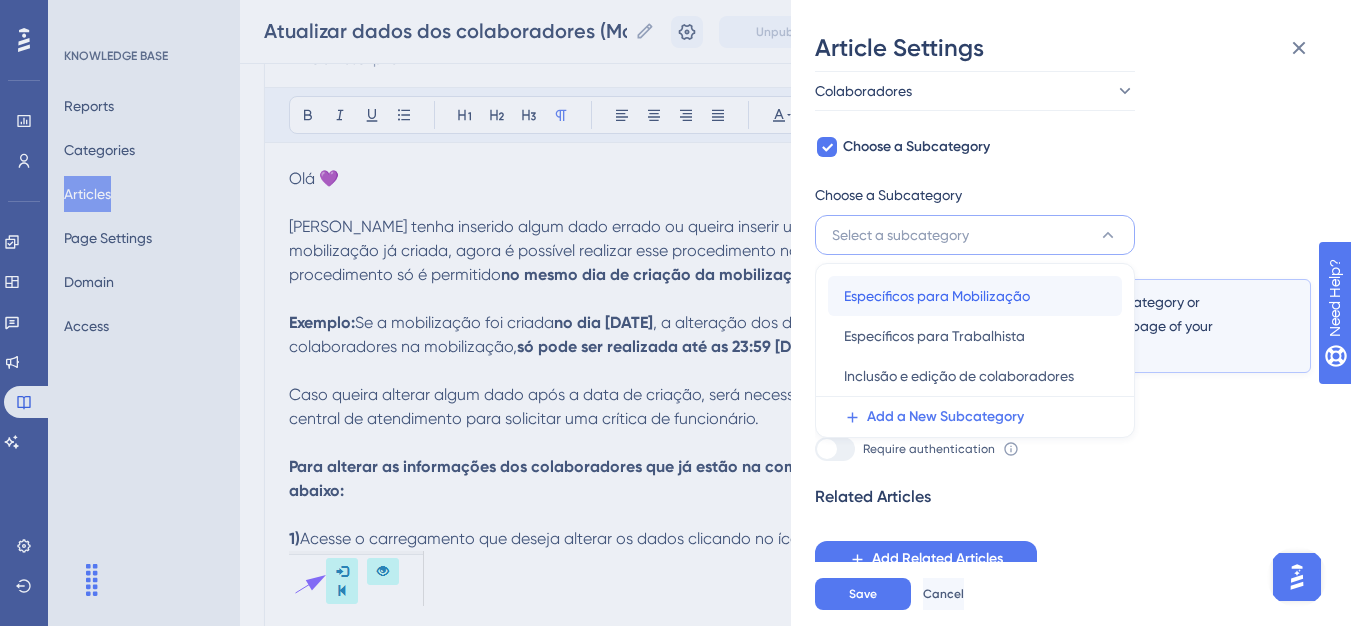 click on "Específicos para Mobilização" at bounding box center [937, 296] 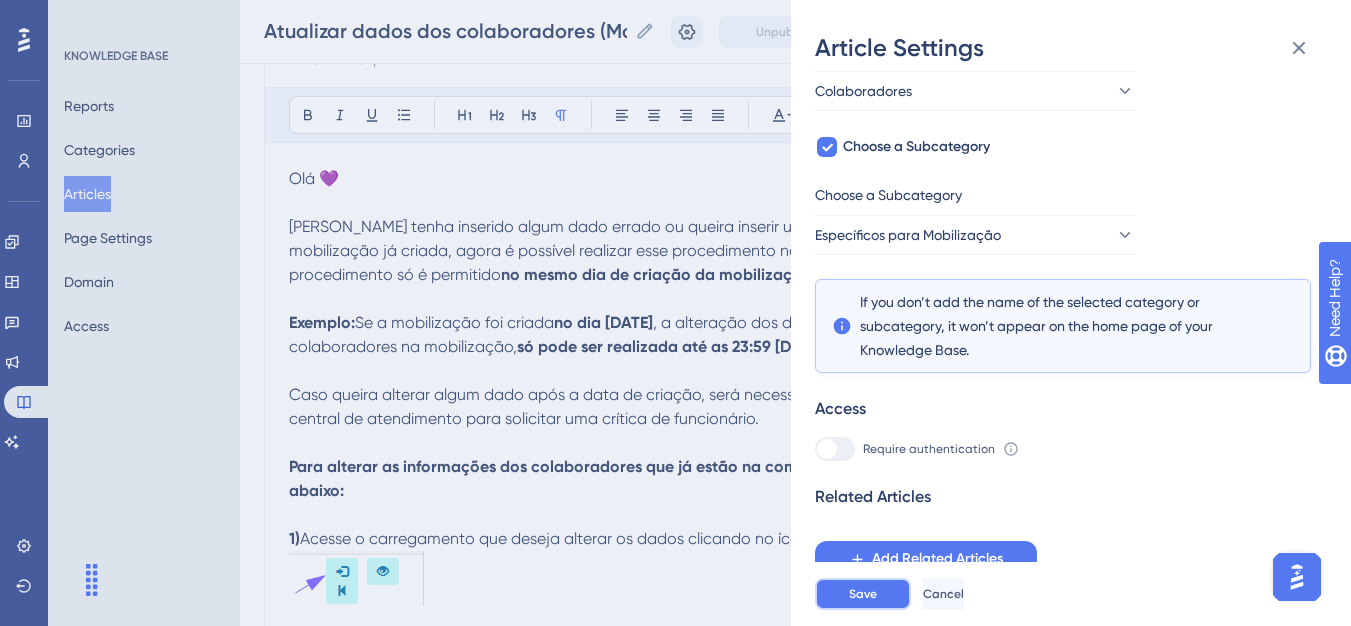 click on "Save" at bounding box center [863, 594] 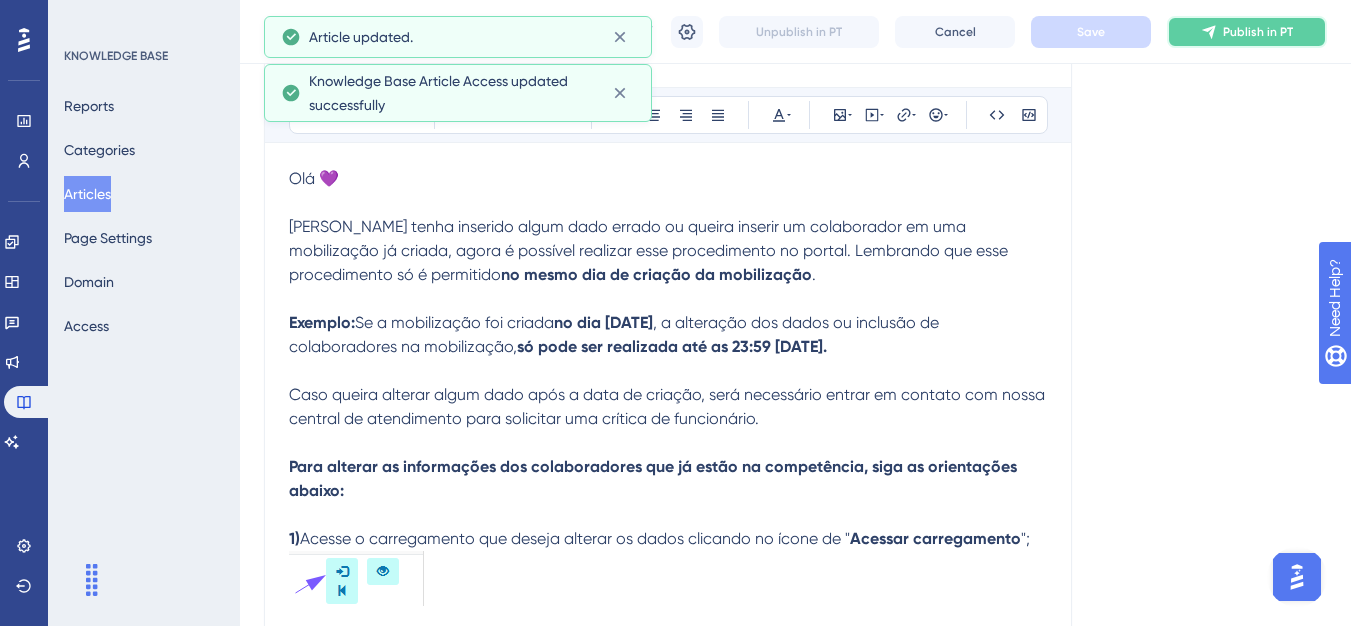 click on "Publish in PT" at bounding box center [1247, 32] 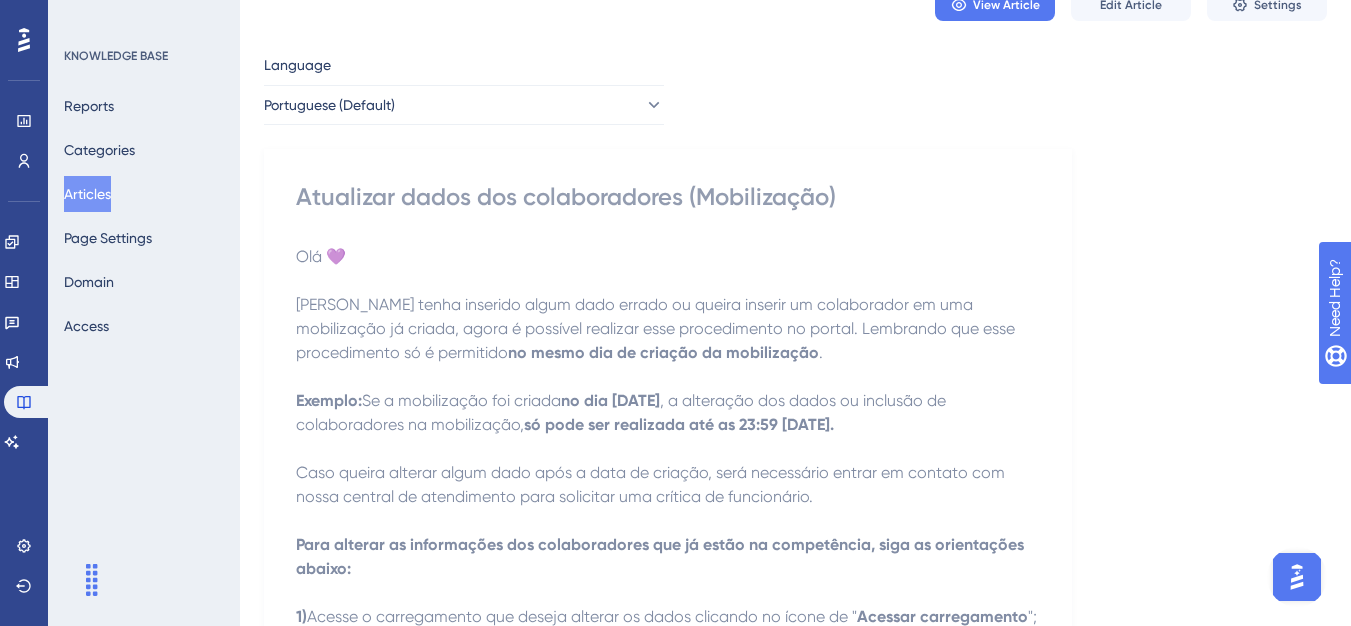 scroll, scrollTop: 0, scrollLeft: 0, axis: both 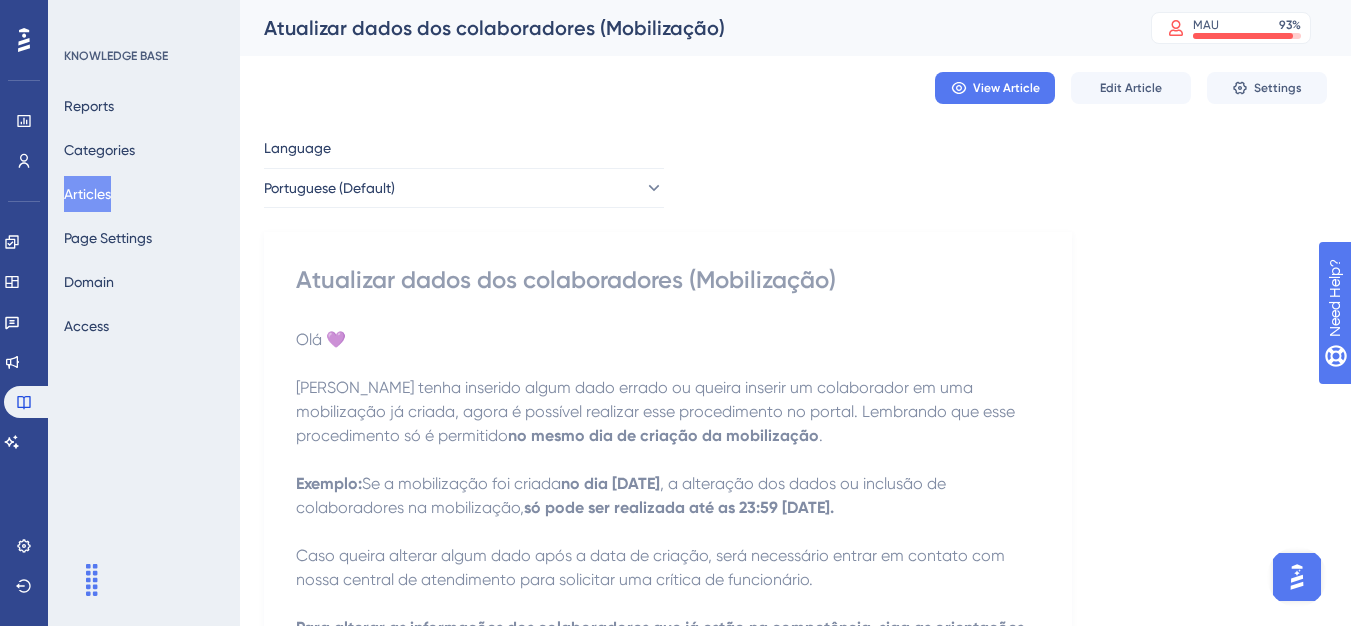 click on "Articles" at bounding box center (87, 194) 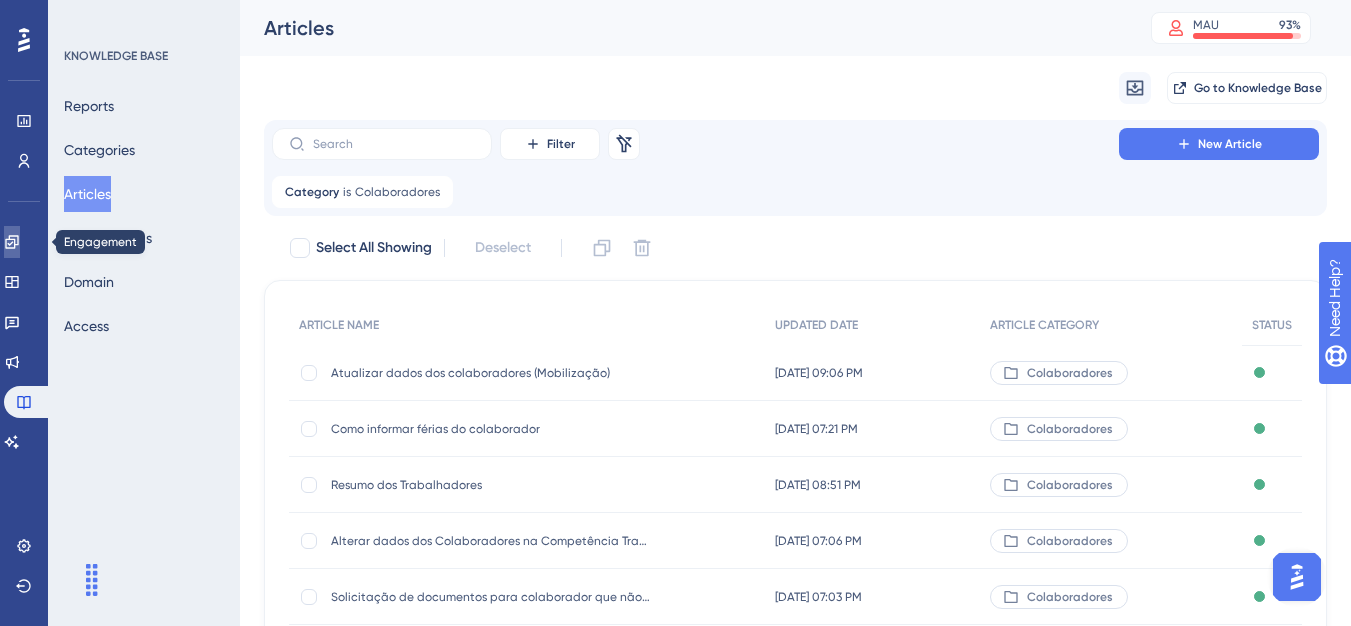 click at bounding box center (12, 242) 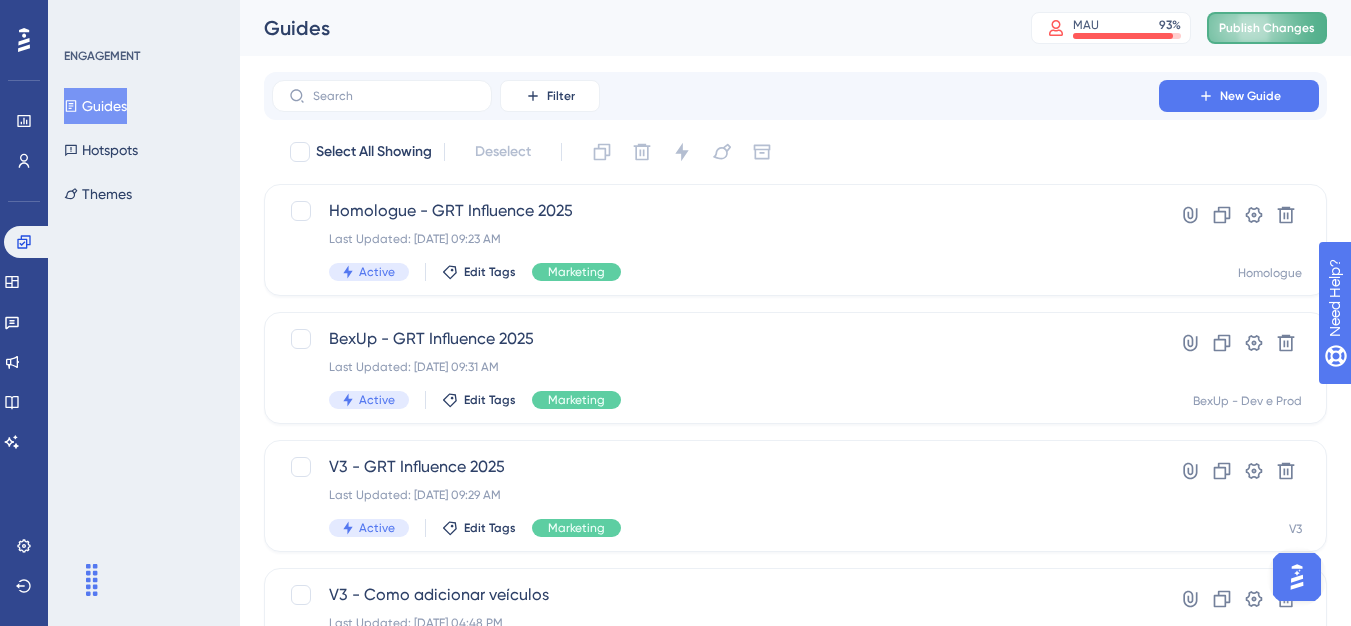 click on "Publish Changes" at bounding box center (1267, 28) 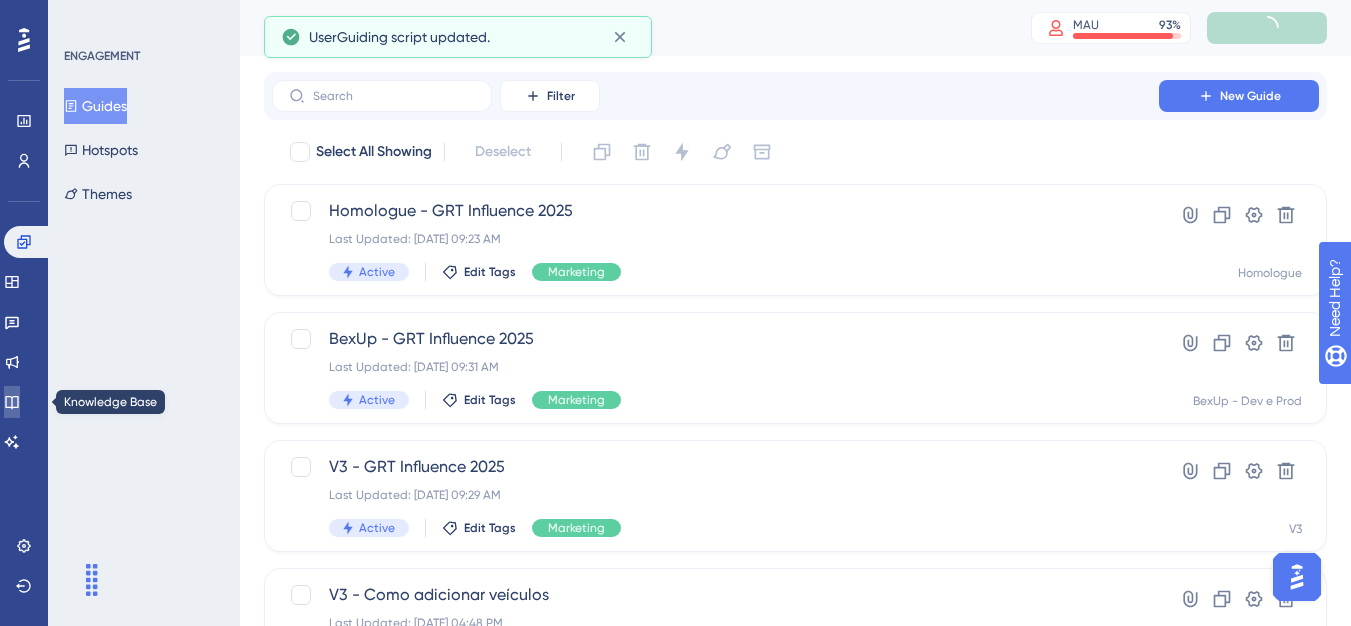 click at bounding box center [12, 402] 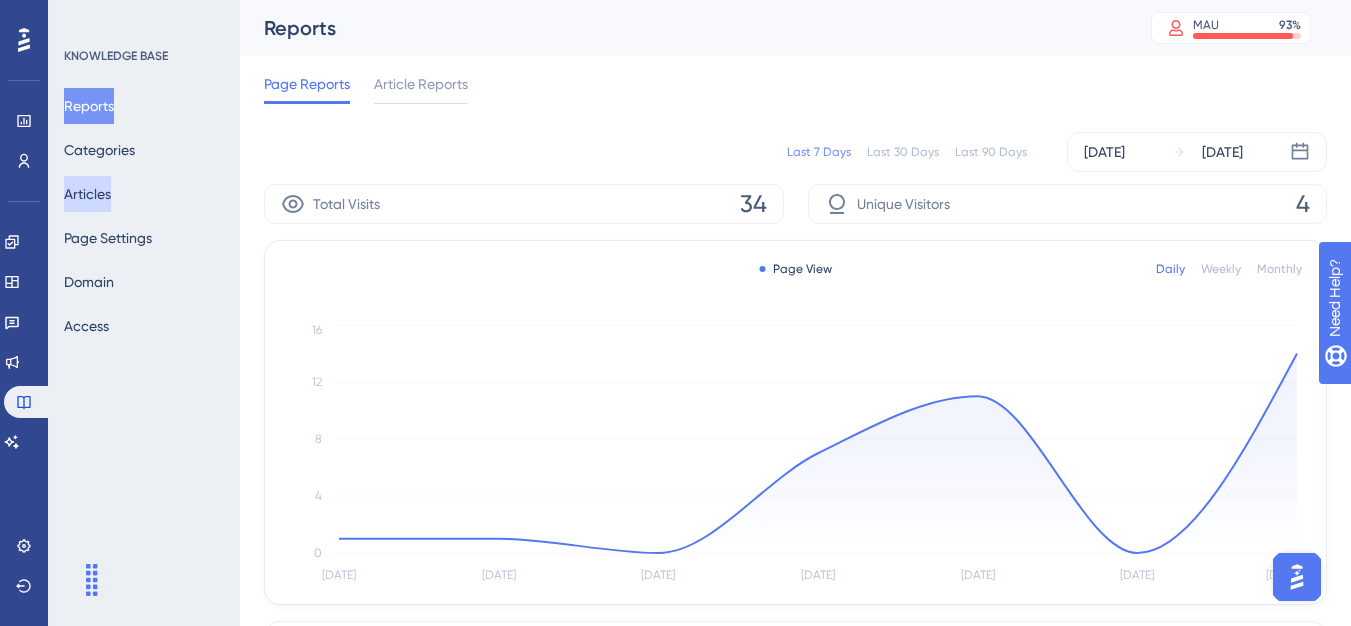 click on "Articles" at bounding box center [87, 194] 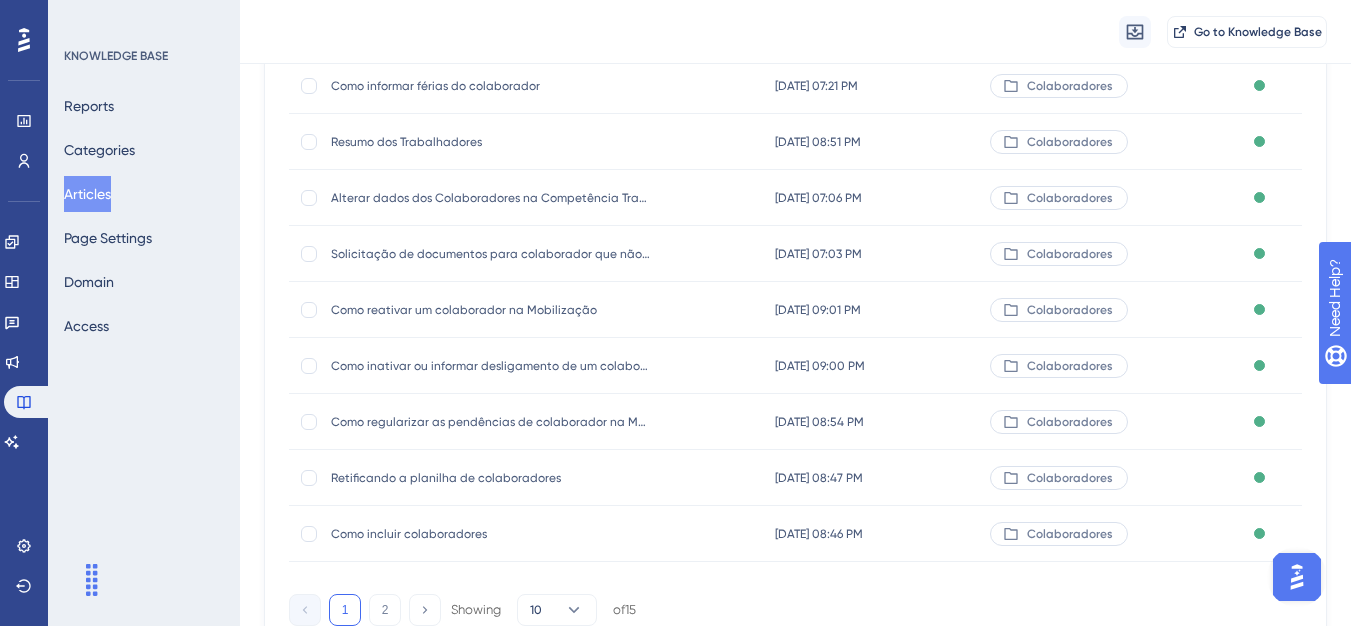 scroll, scrollTop: 400, scrollLeft: 0, axis: vertical 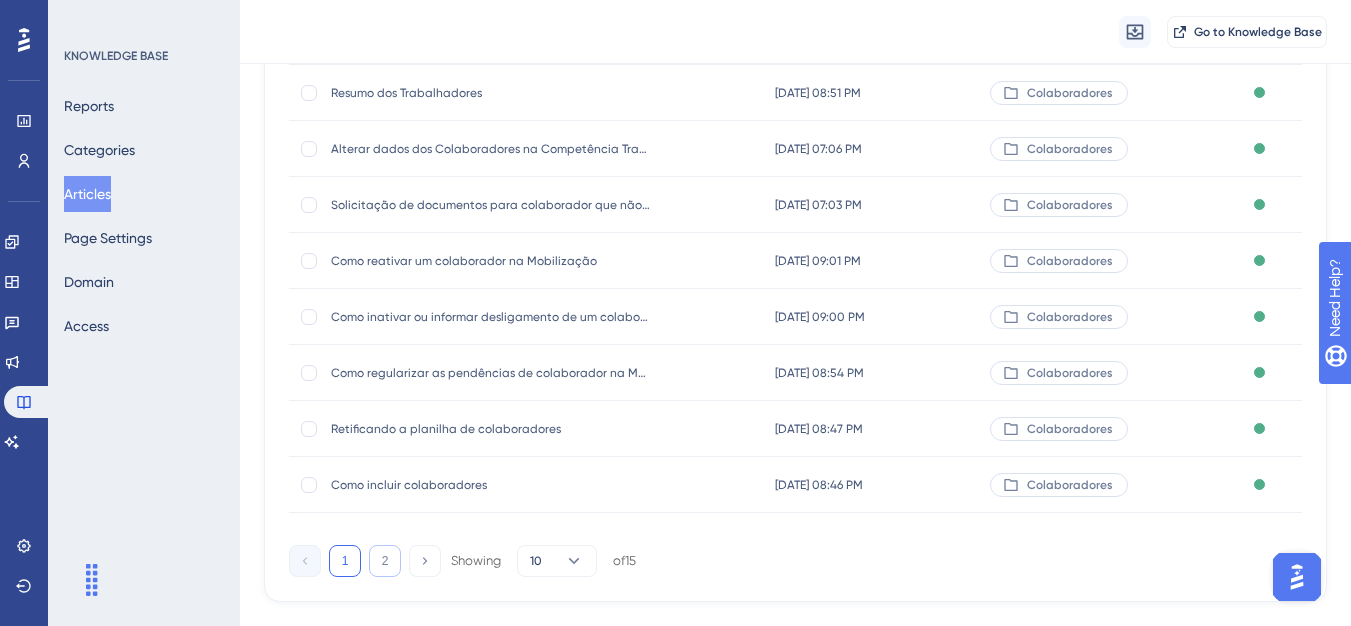 click on "2" at bounding box center (385, 561) 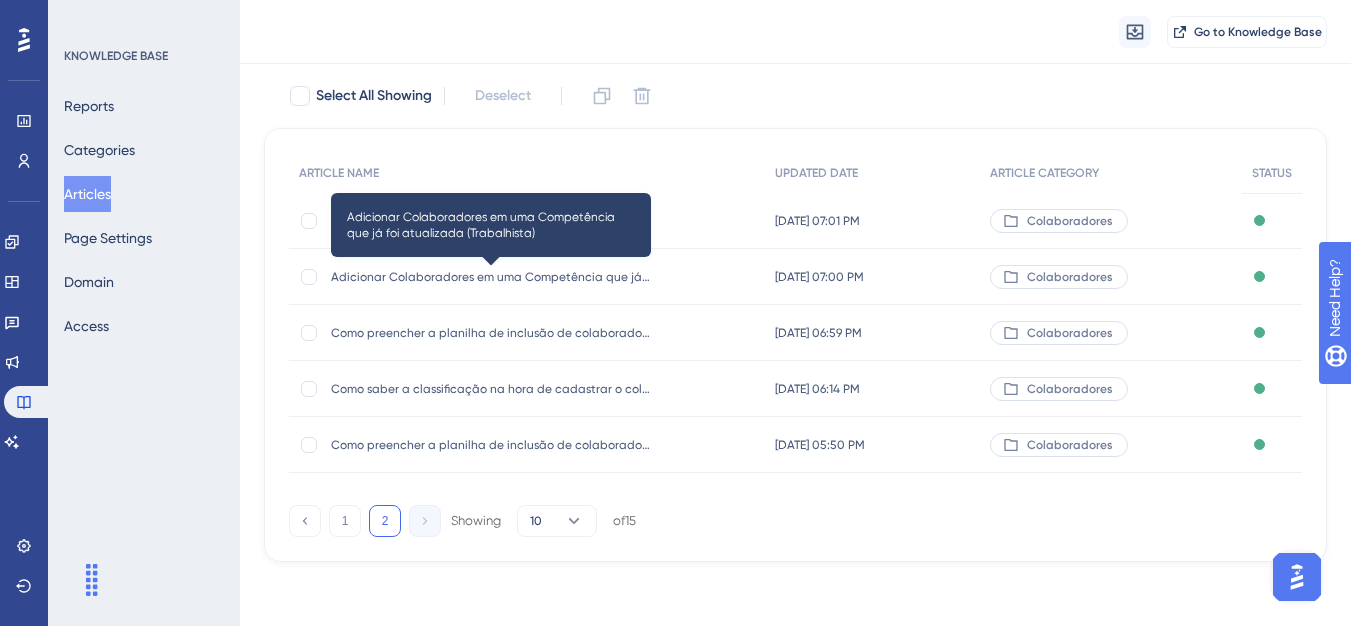 click on "Adicionar Colaboradores em uma Competência que já foi atualizada (Trabalhista)" at bounding box center [491, 277] 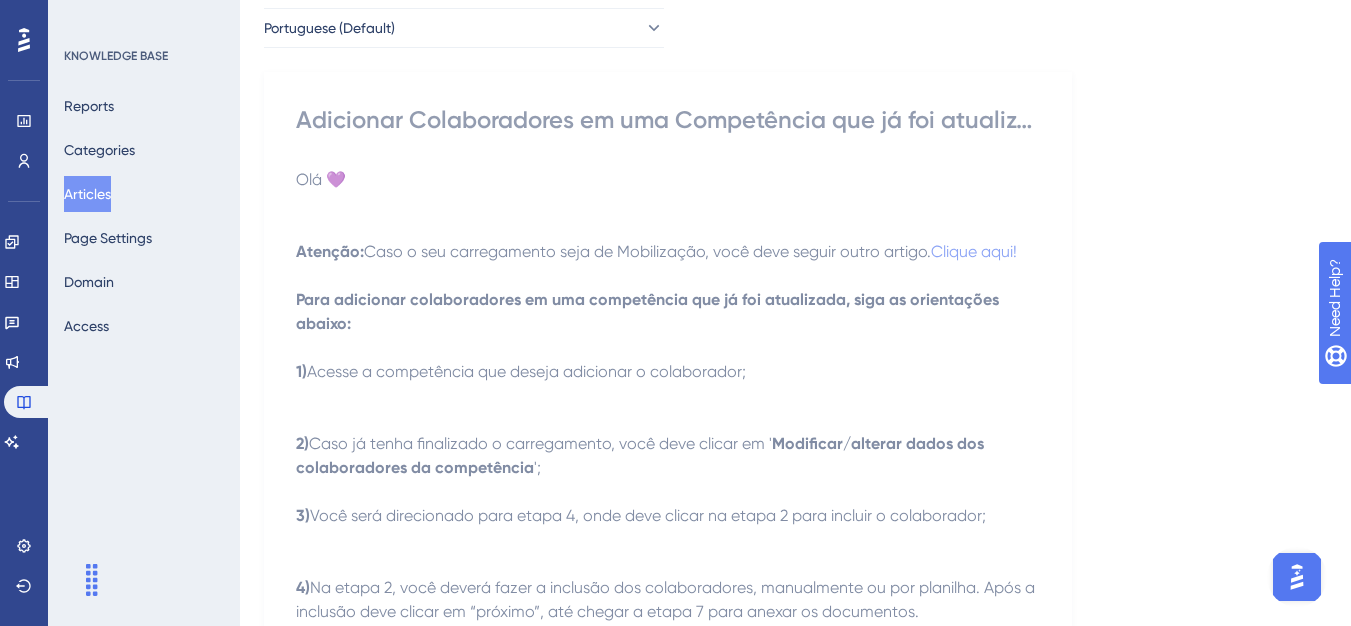 scroll, scrollTop: 0, scrollLeft: 0, axis: both 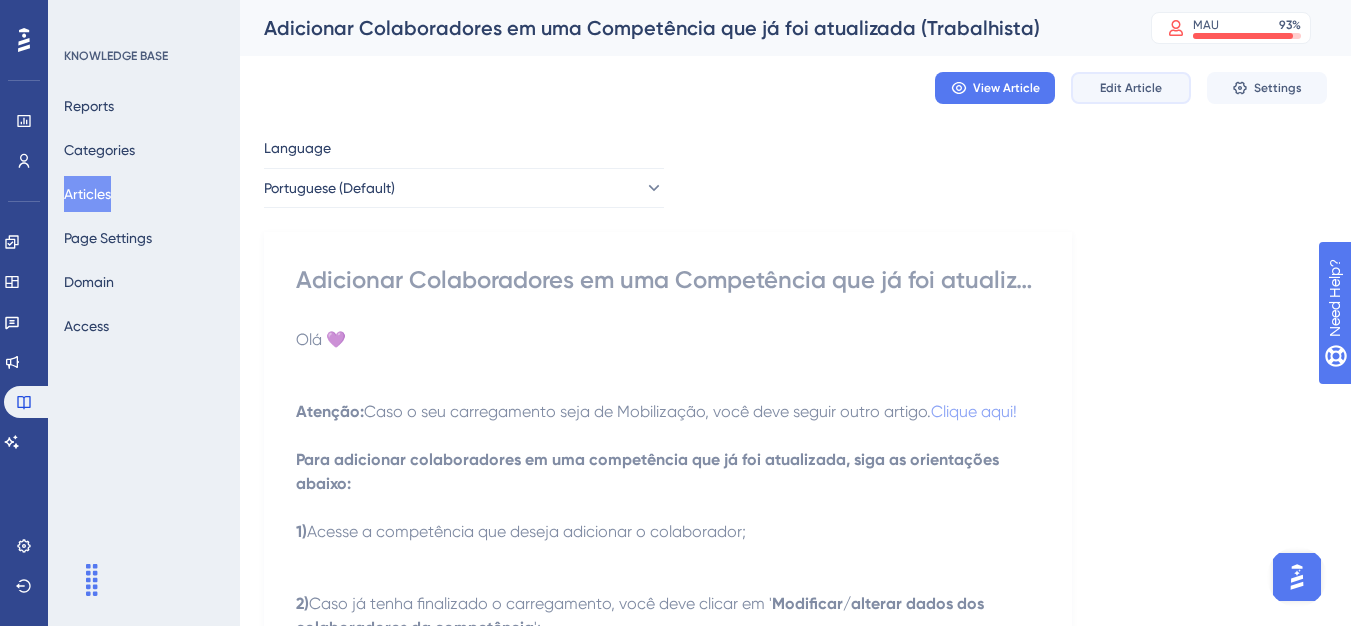 click on "Edit Article" at bounding box center (1131, 88) 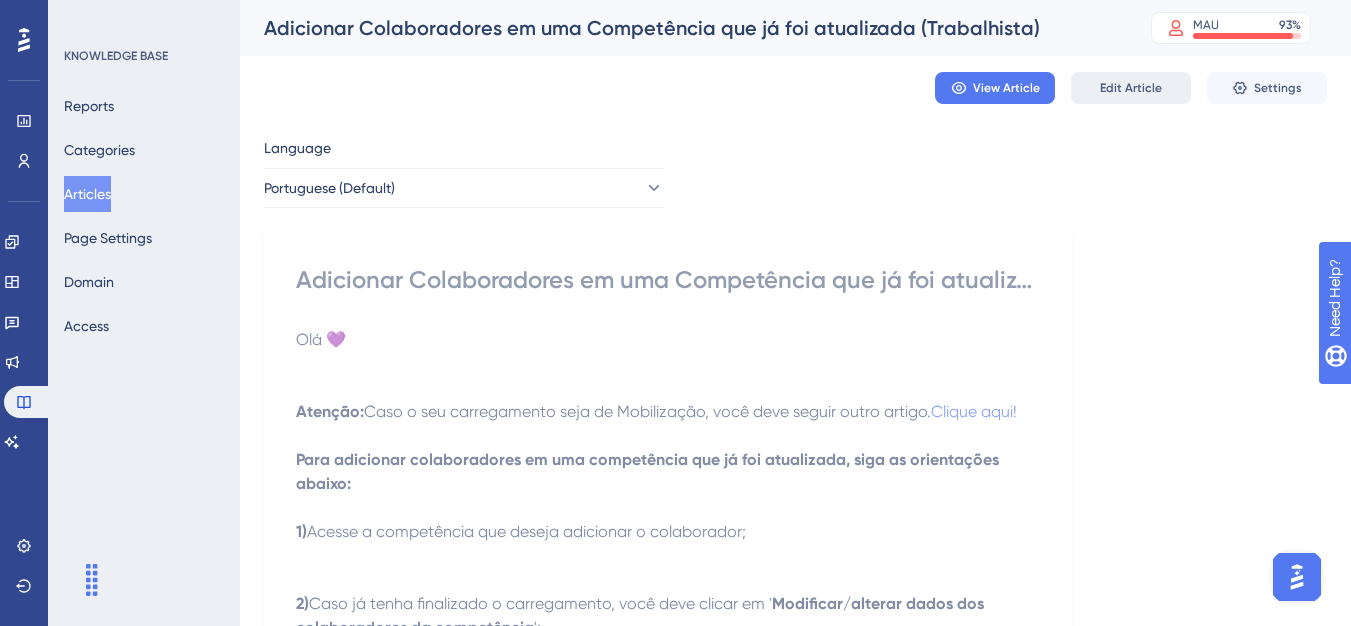 scroll, scrollTop: 341, scrollLeft: 0, axis: vertical 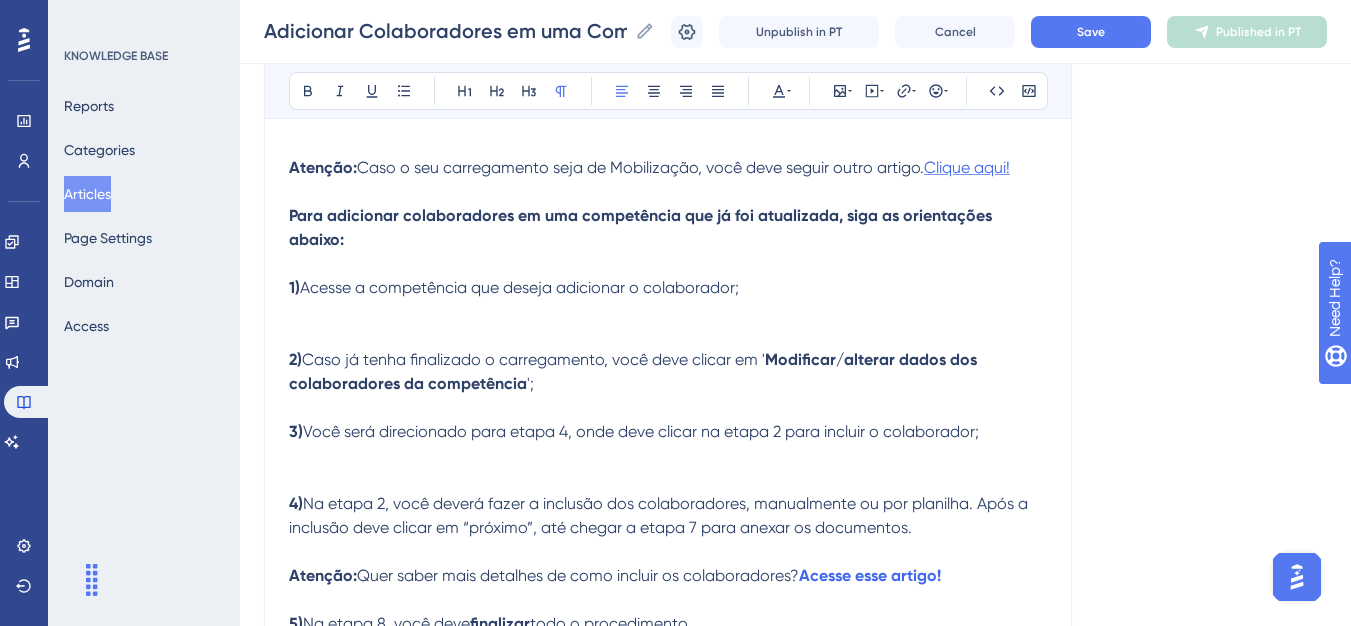 click on "Clique aqui!" at bounding box center (967, 167) 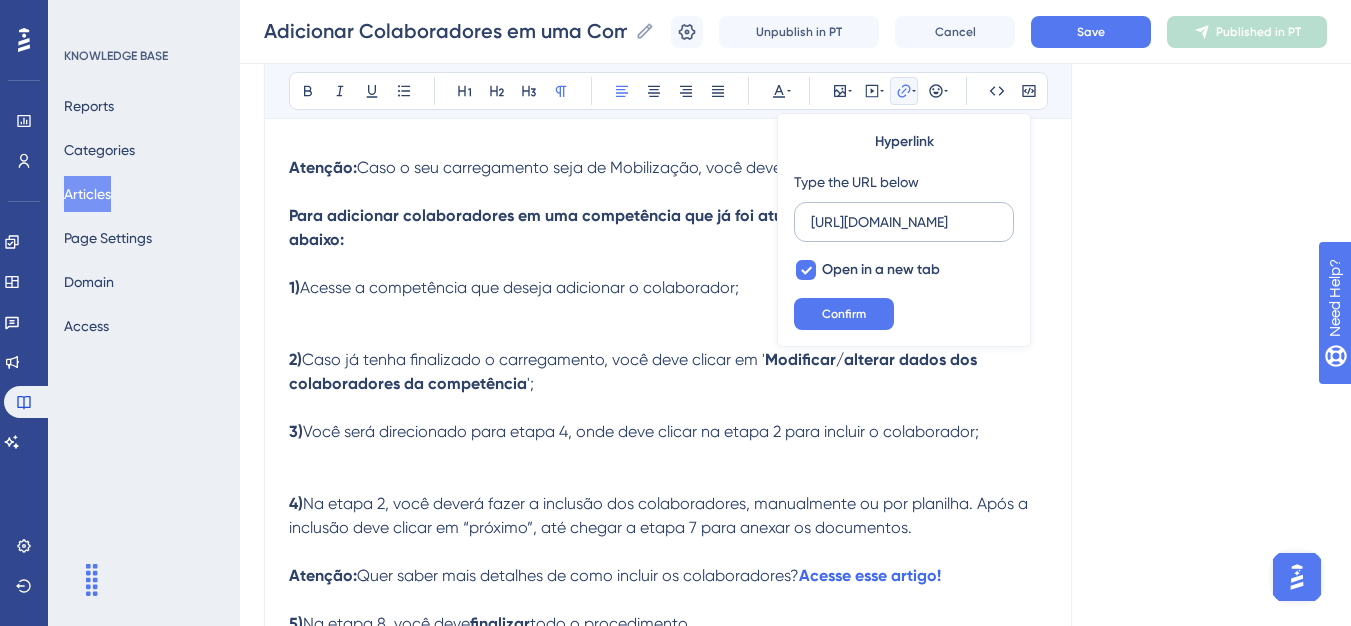 scroll, scrollTop: 0, scrollLeft: 844, axis: horizontal 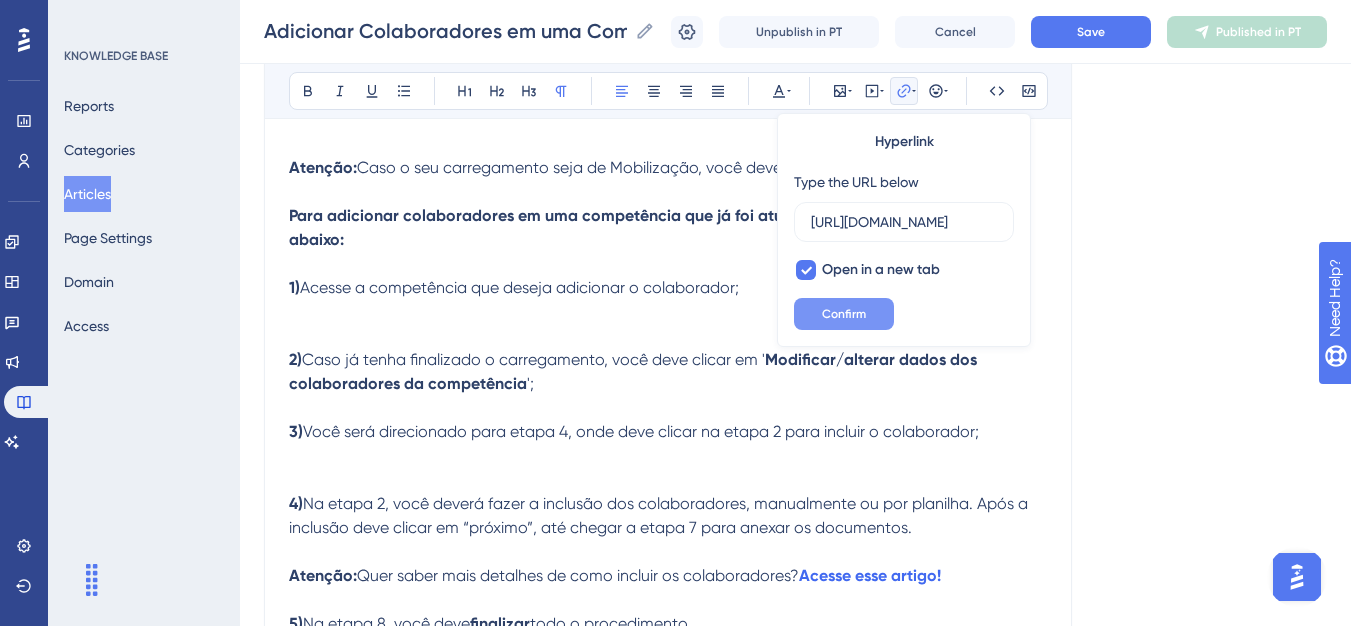type on "[URL][DOMAIN_NAME]" 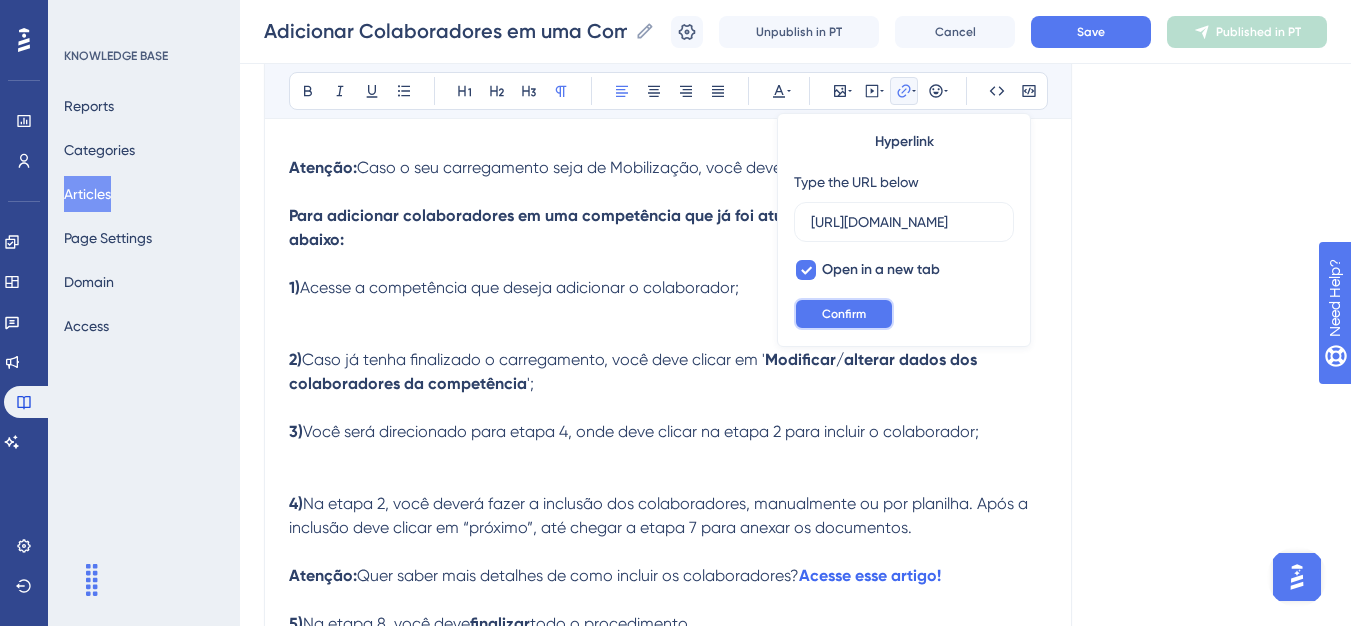 click on "Confirm" at bounding box center [844, 314] 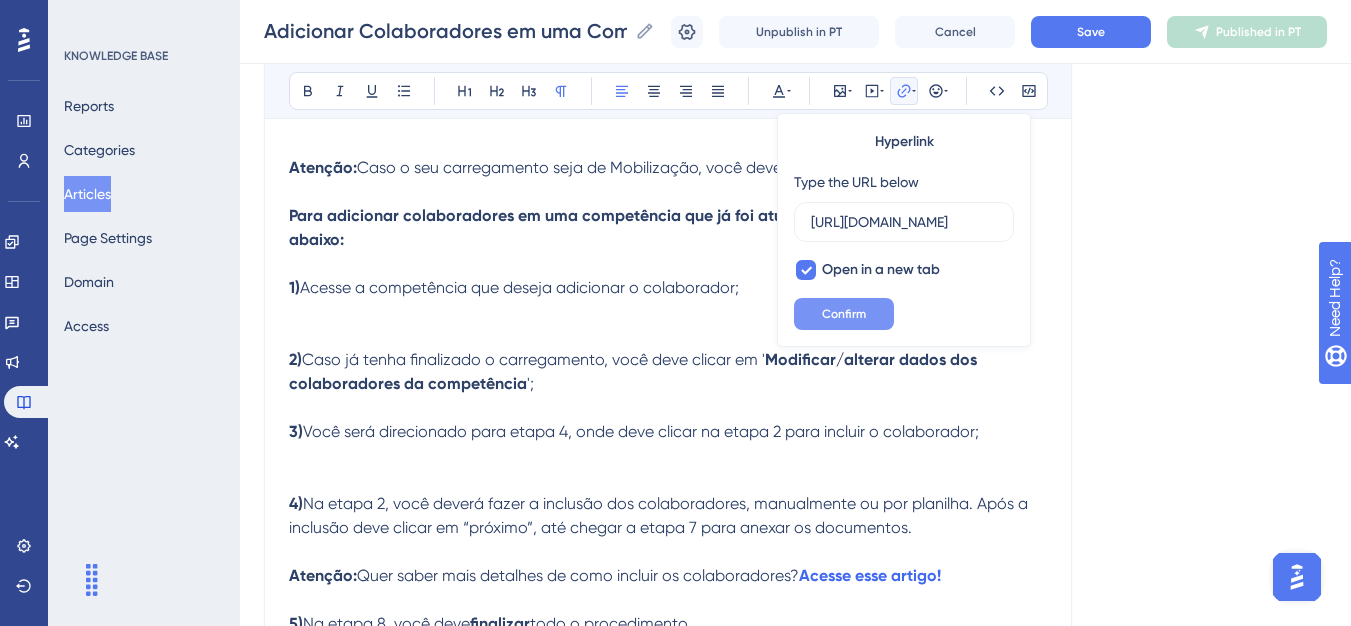 scroll, scrollTop: 0, scrollLeft: 0, axis: both 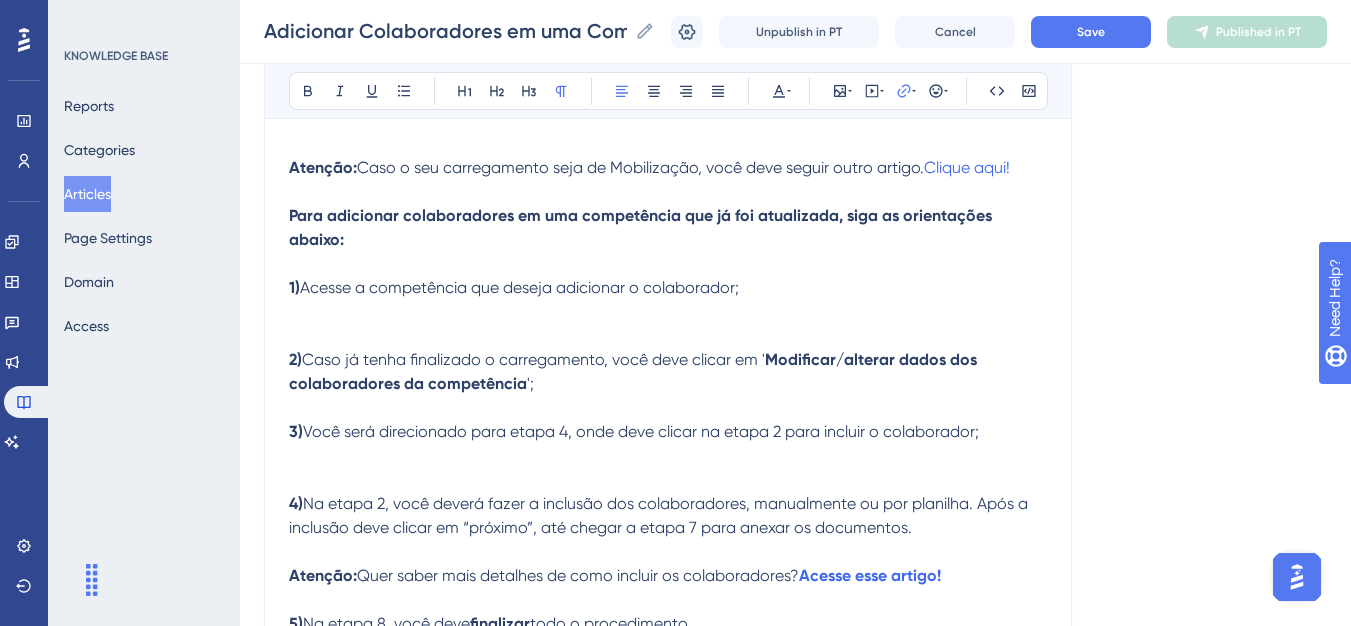 click at bounding box center [668, 312] 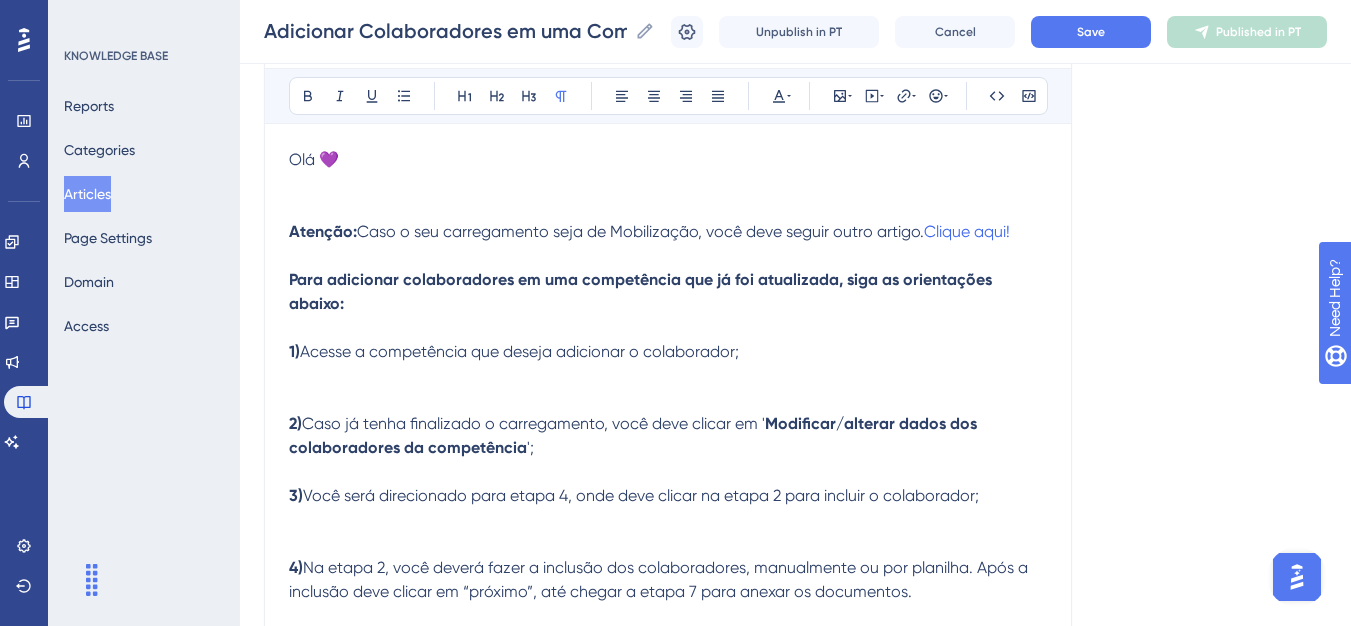 scroll, scrollTop: 241, scrollLeft: 0, axis: vertical 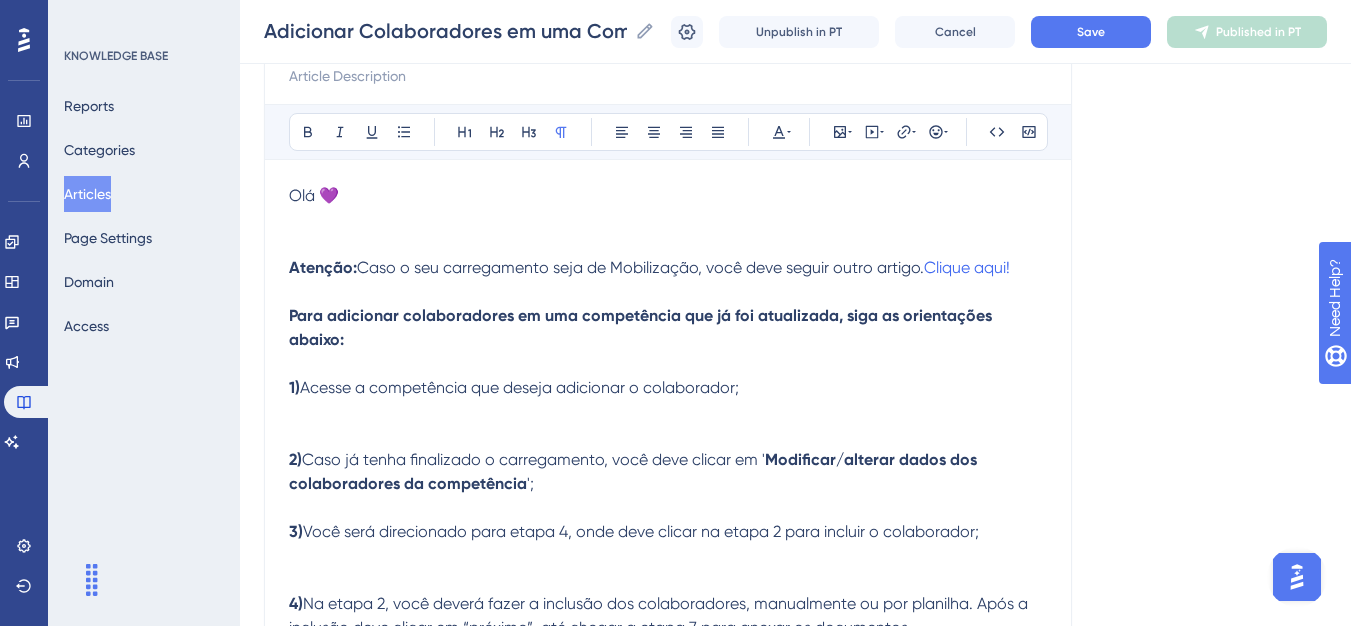drag, startPoint x: 368, startPoint y: 421, endPoint x: 335, endPoint y: 408, distance: 35.468296 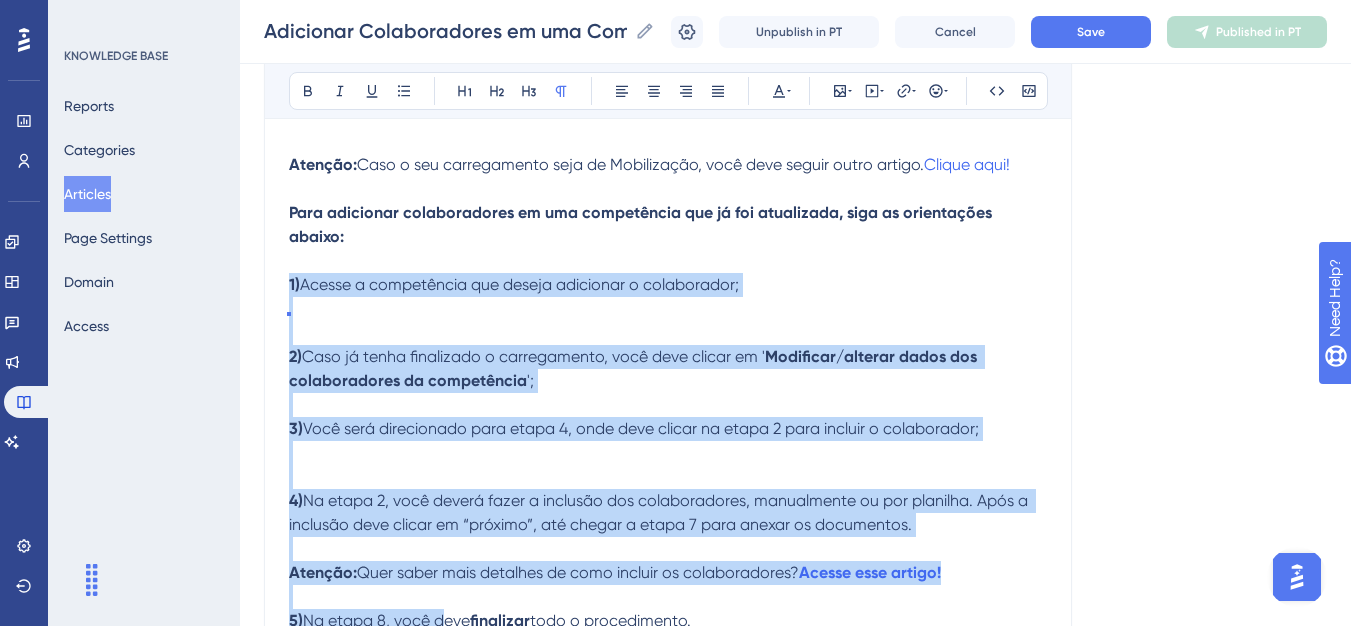 scroll, scrollTop: 541, scrollLeft: 0, axis: vertical 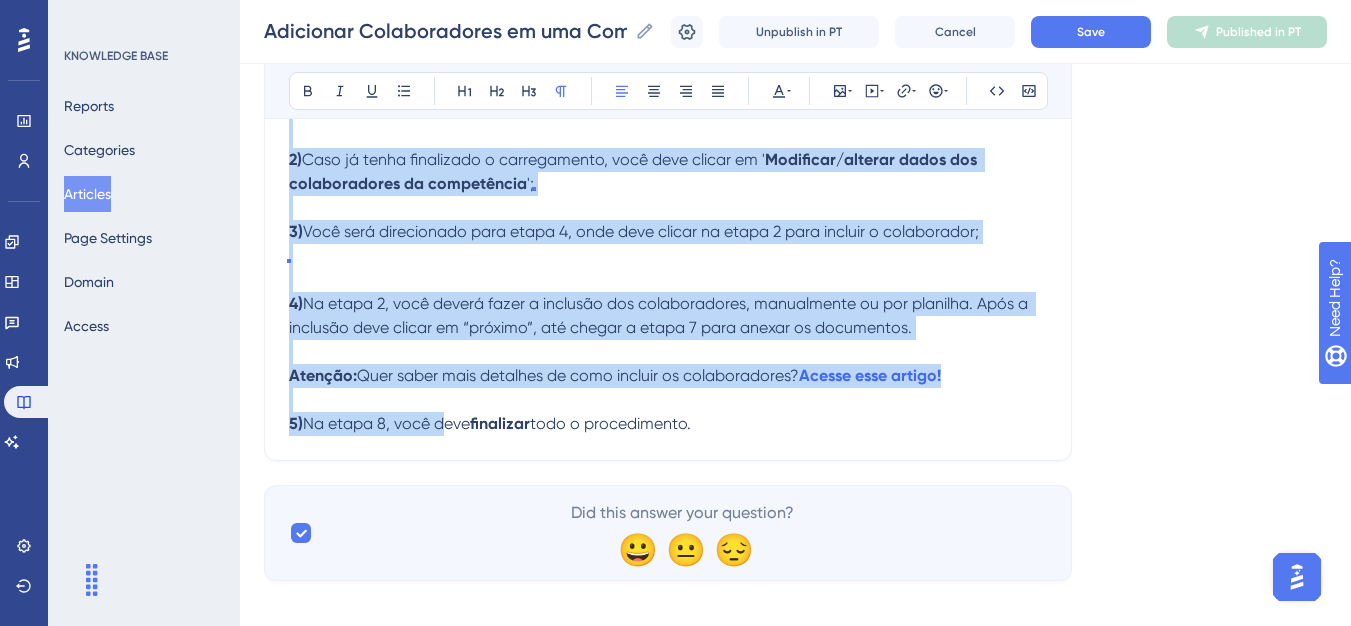 drag, startPoint x: 289, startPoint y: 391, endPoint x: 811, endPoint y: 433, distance: 523.68695 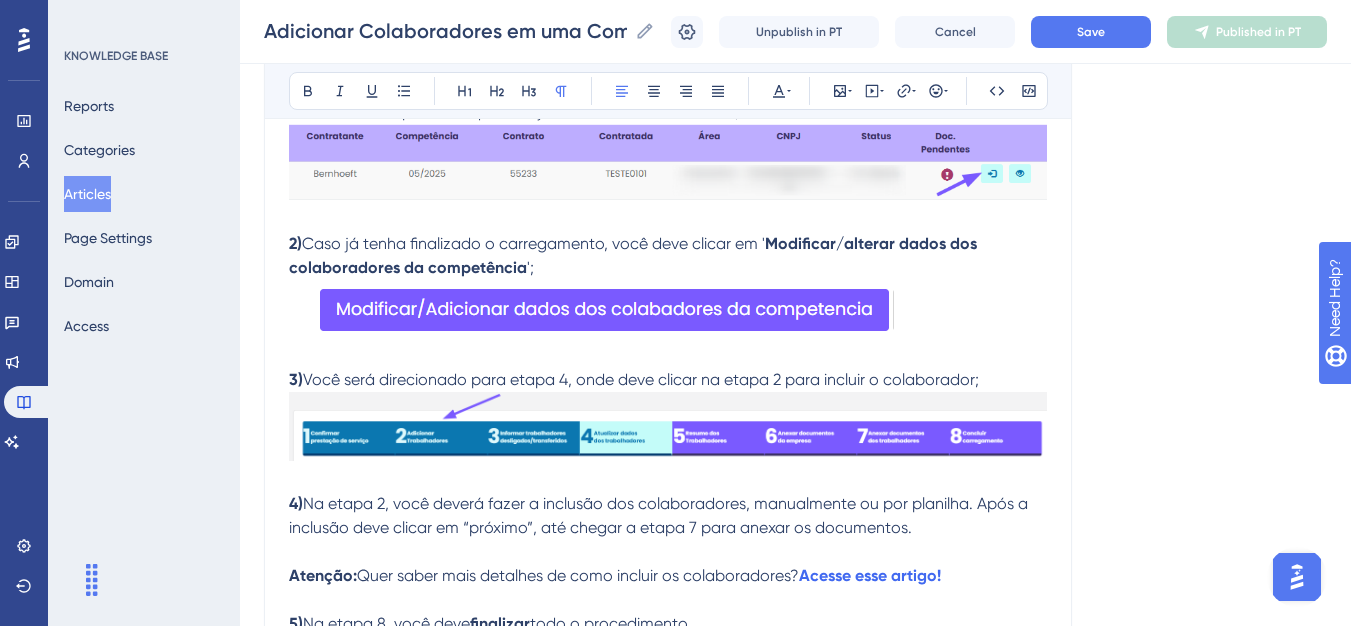 scroll, scrollTop: 741, scrollLeft: 0, axis: vertical 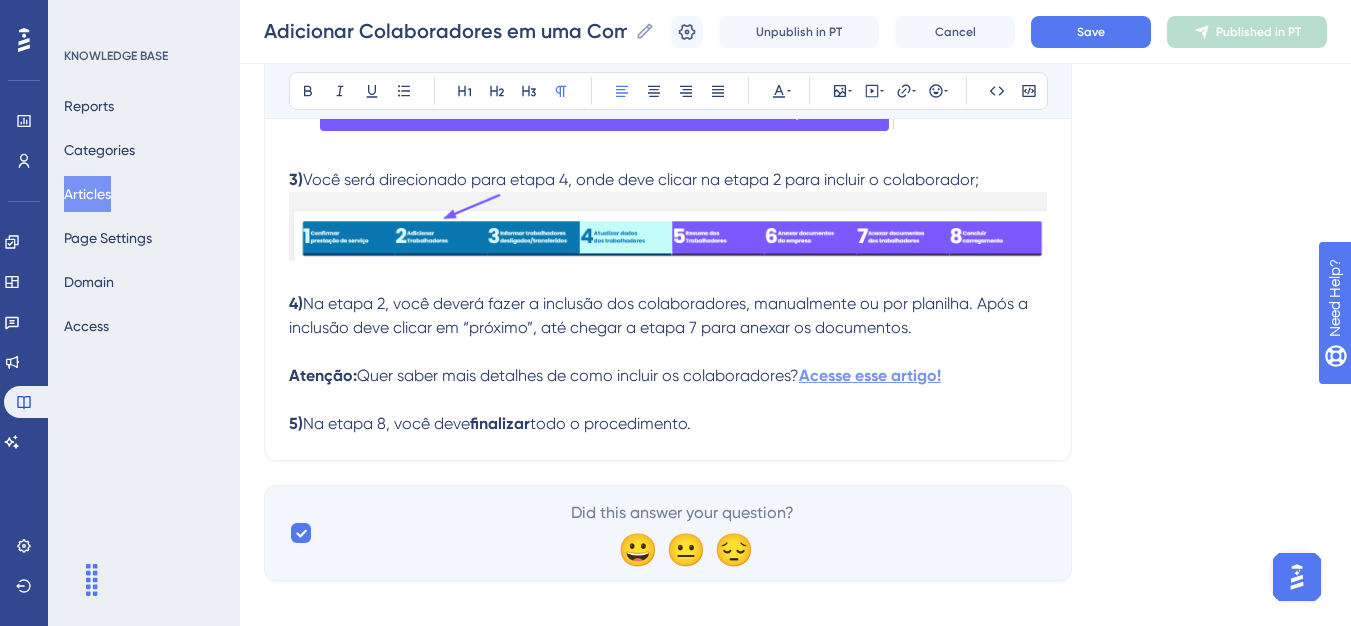 click on "Acesse esse artigo!" at bounding box center [870, 375] 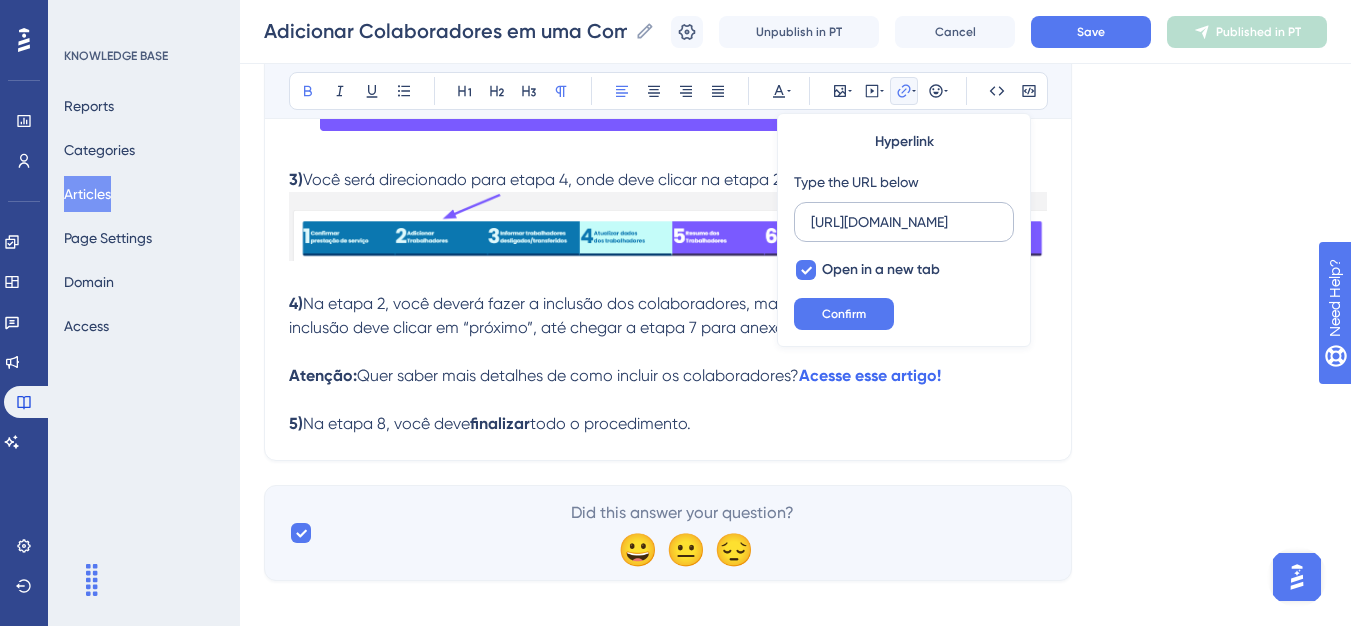 click on "[URL][DOMAIN_NAME]" at bounding box center (904, 222) 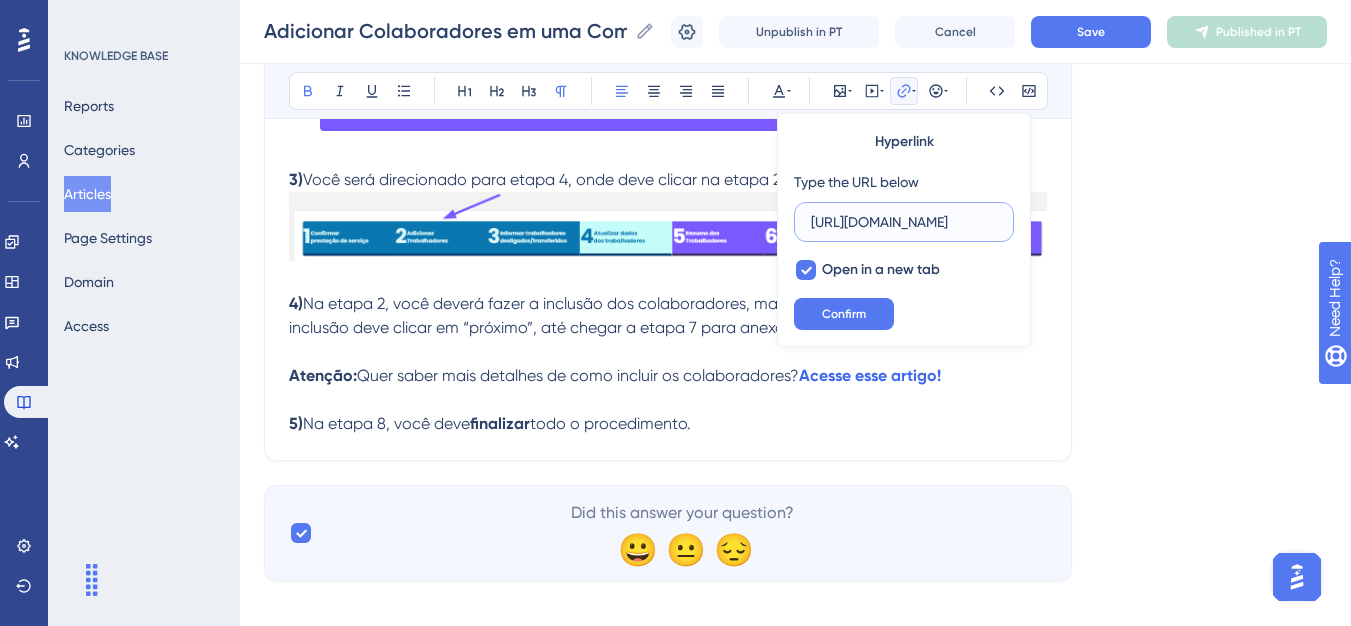 click on "[URL][DOMAIN_NAME]" at bounding box center (904, 222) 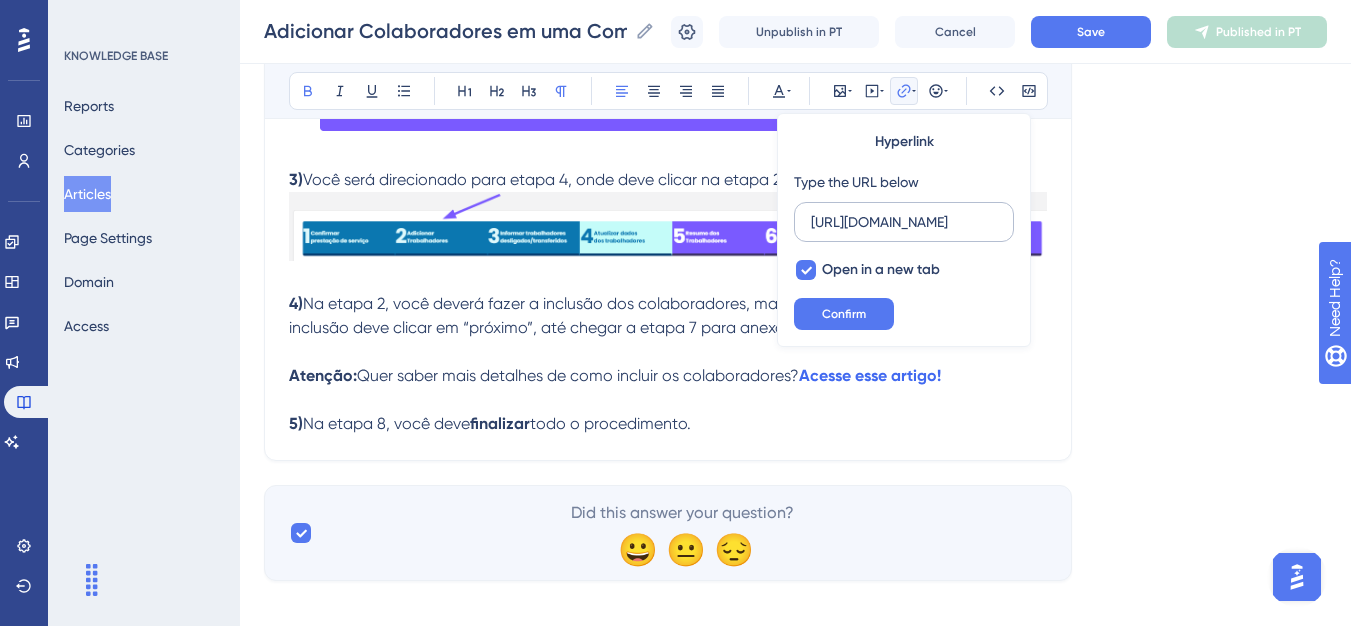 click on "[URL][DOMAIN_NAME]" at bounding box center (904, 222) 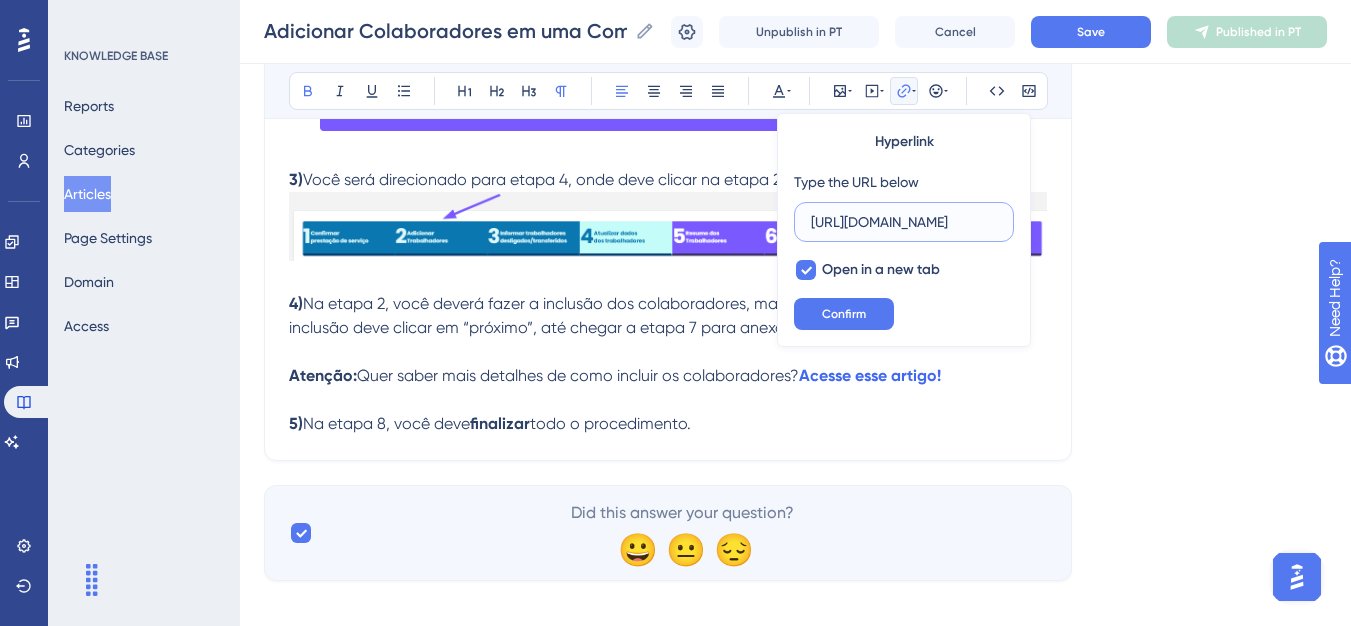 scroll, scrollTop: 0, scrollLeft: 831, axis: horizontal 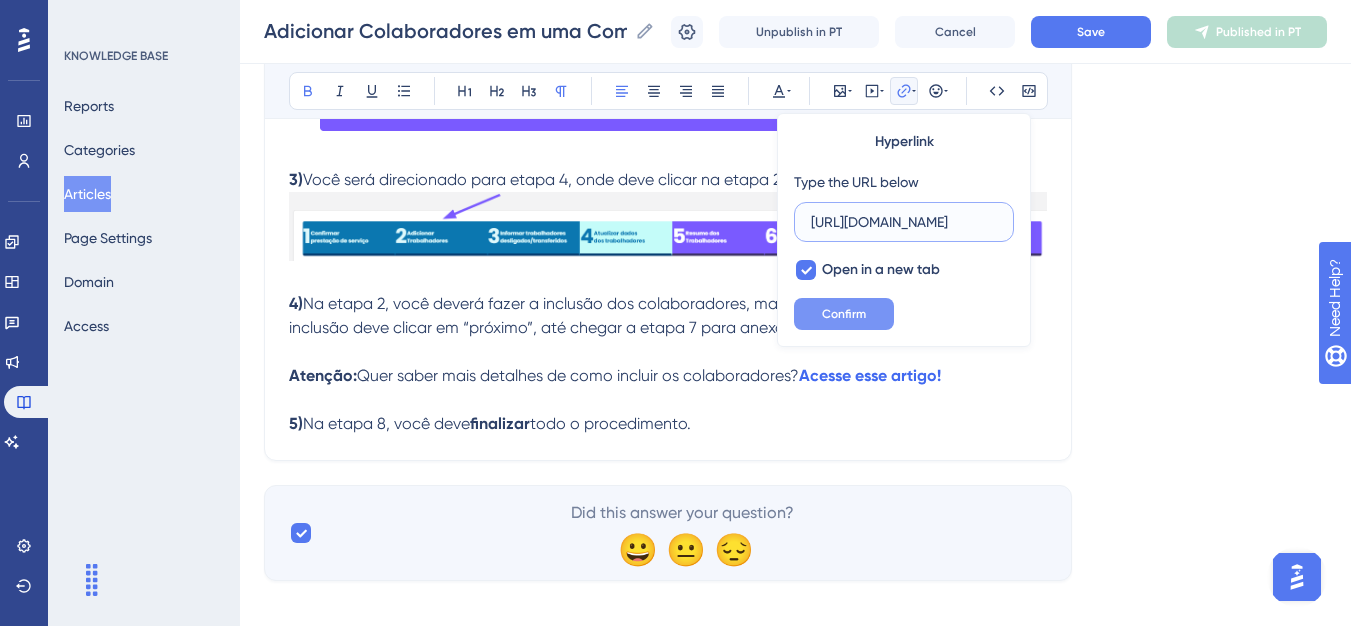 type on "[URL][DOMAIN_NAME]" 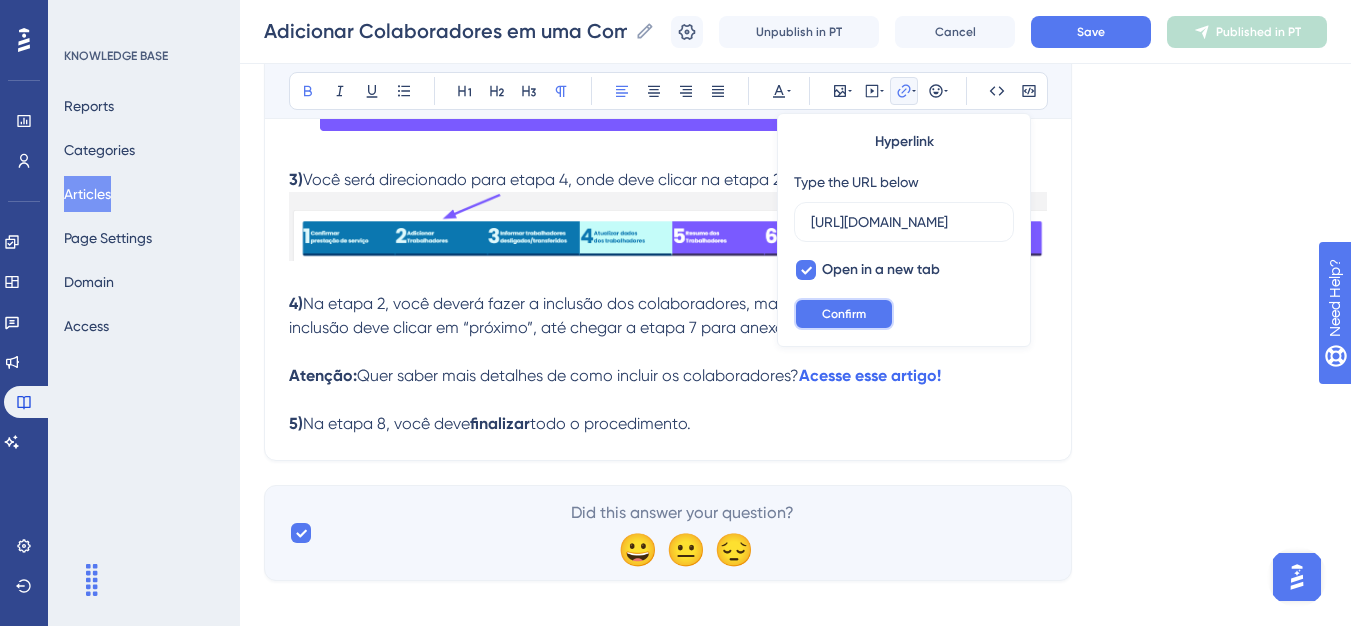 click on "Confirm" at bounding box center [844, 314] 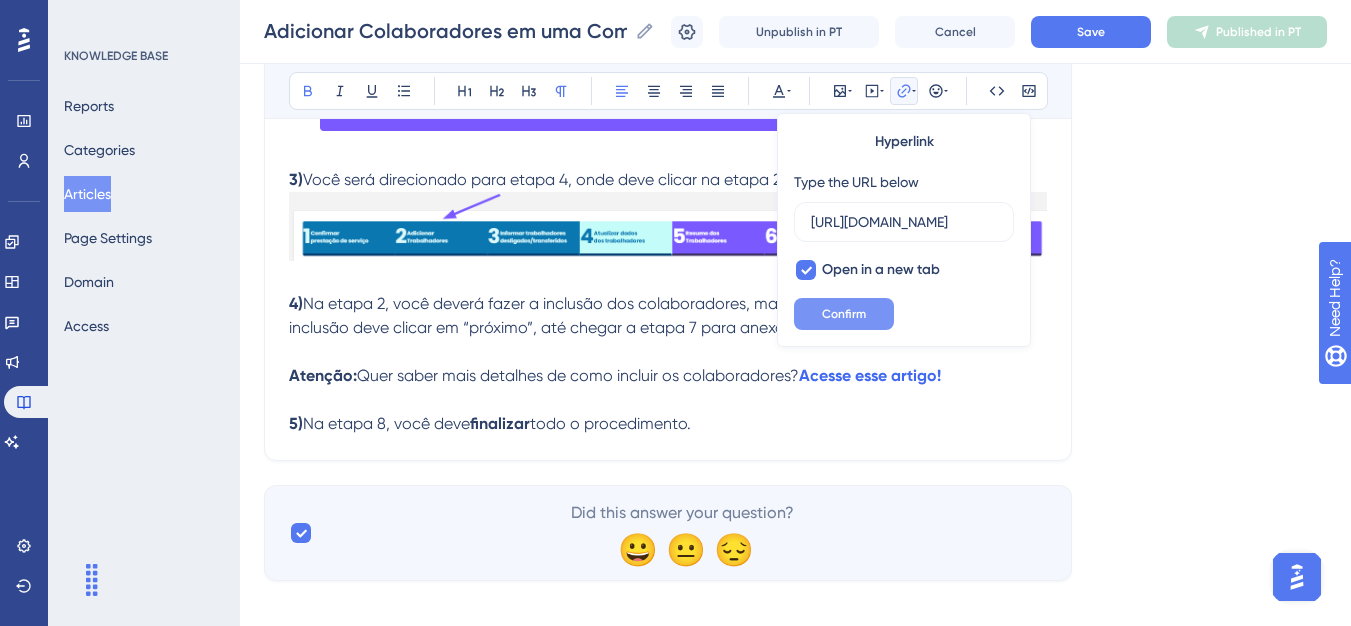 scroll, scrollTop: 0, scrollLeft: 0, axis: both 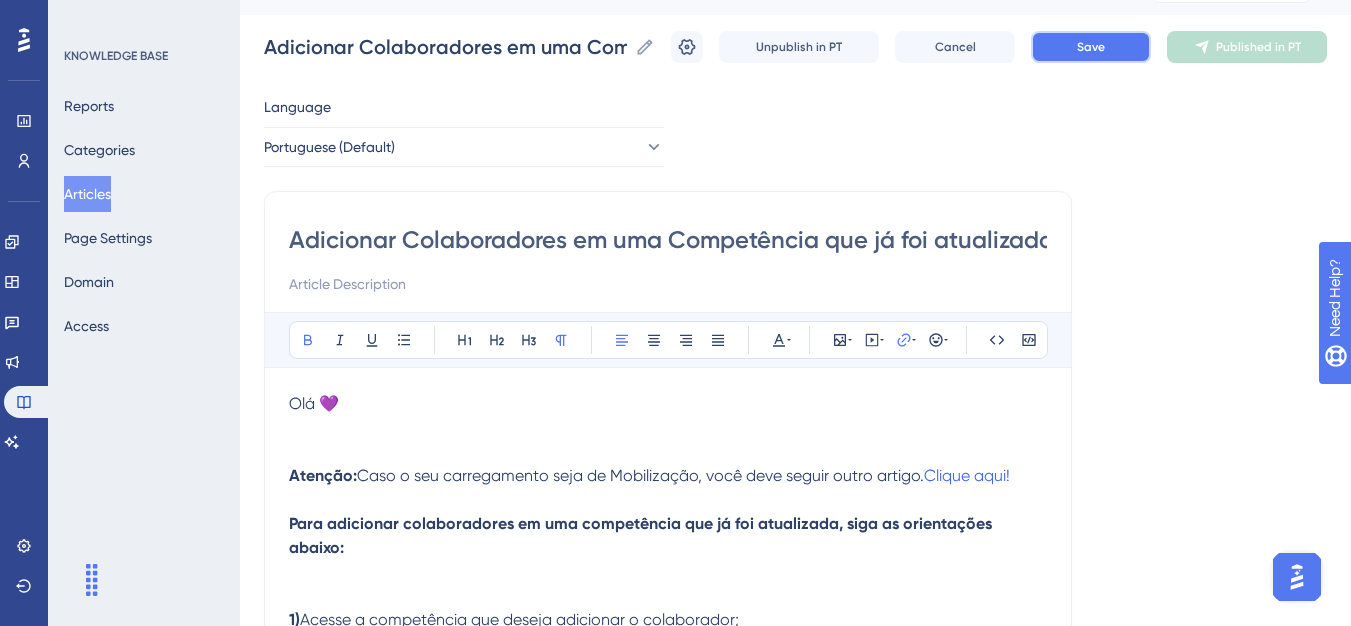 click on "Save" at bounding box center [1091, 47] 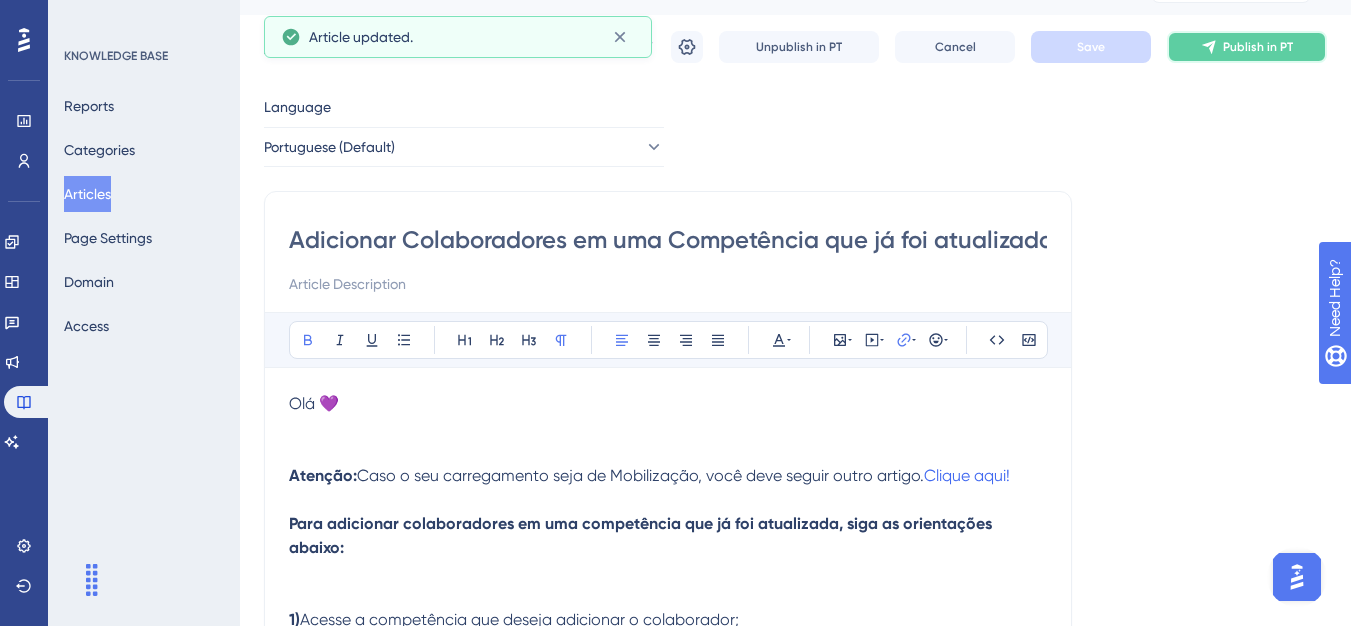click on "Publish in PT" at bounding box center (1247, 47) 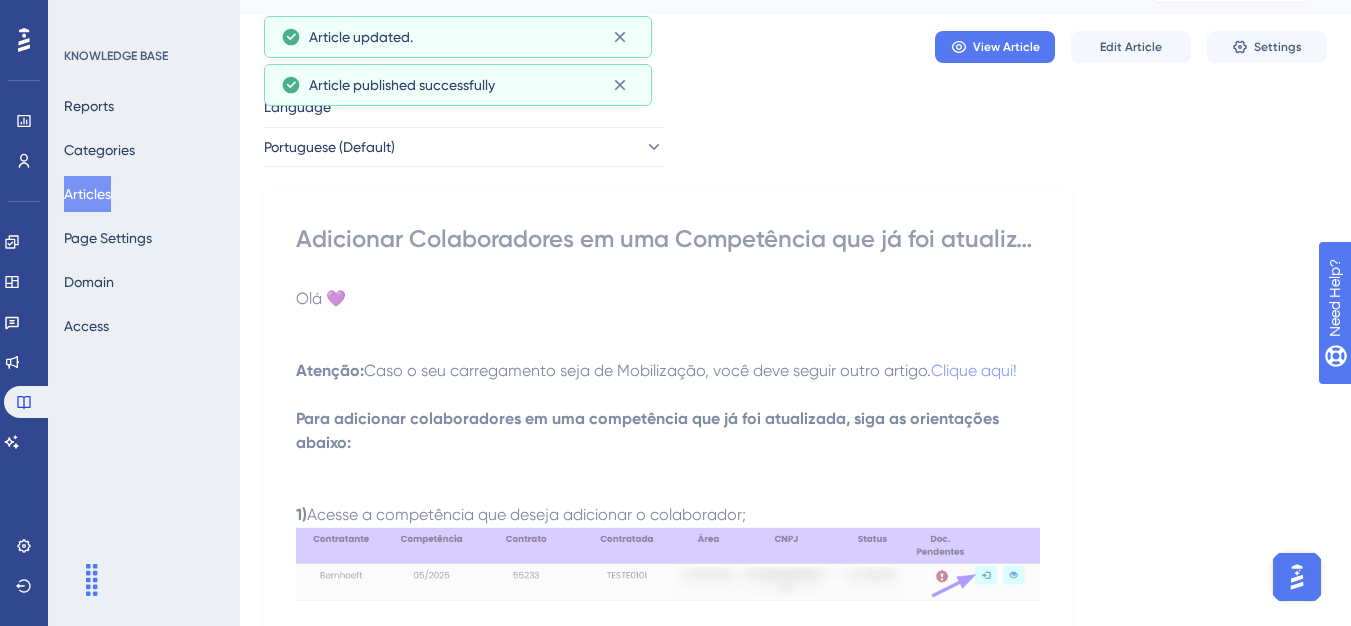 click on "Articles" at bounding box center (87, 194) 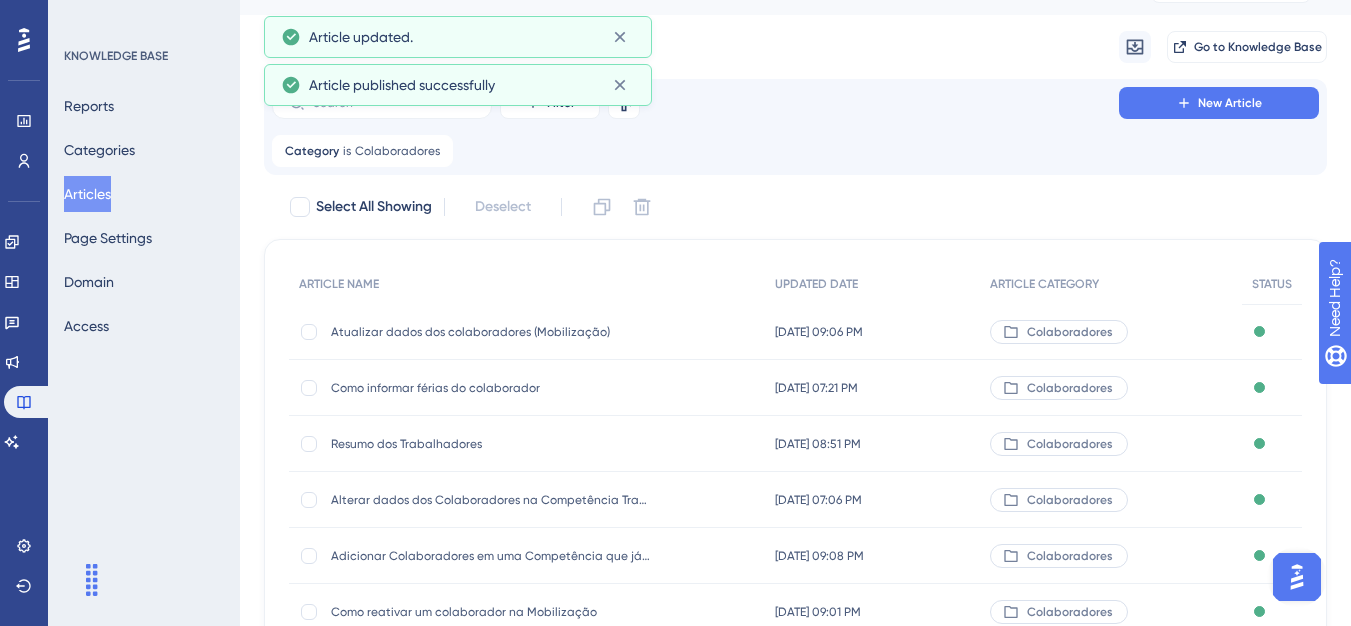 scroll, scrollTop: 0, scrollLeft: 0, axis: both 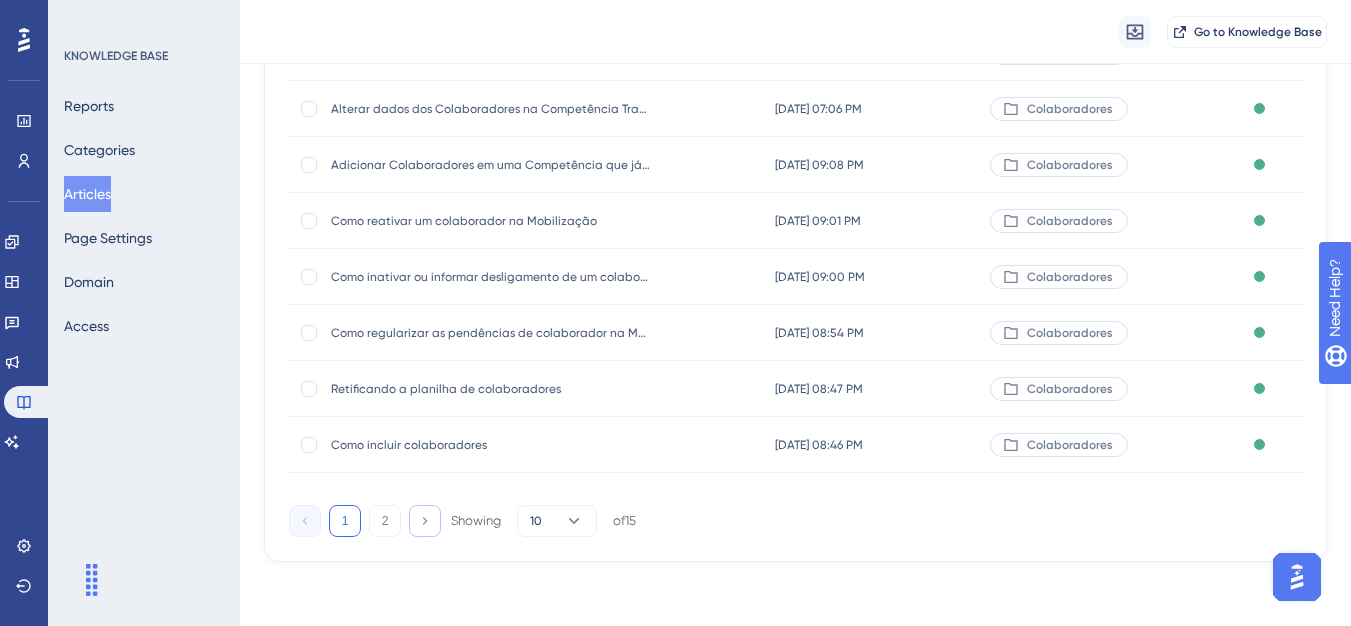 click 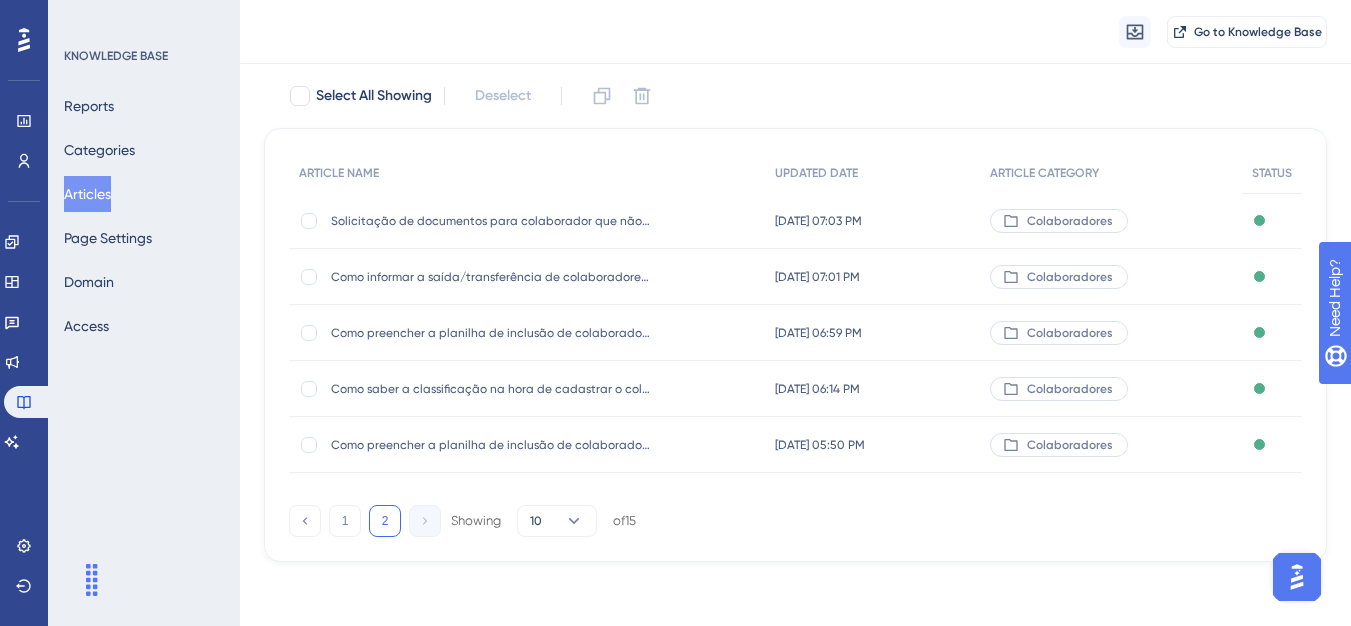 scroll, scrollTop: 160, scrollLeft: 0, axis: vertical 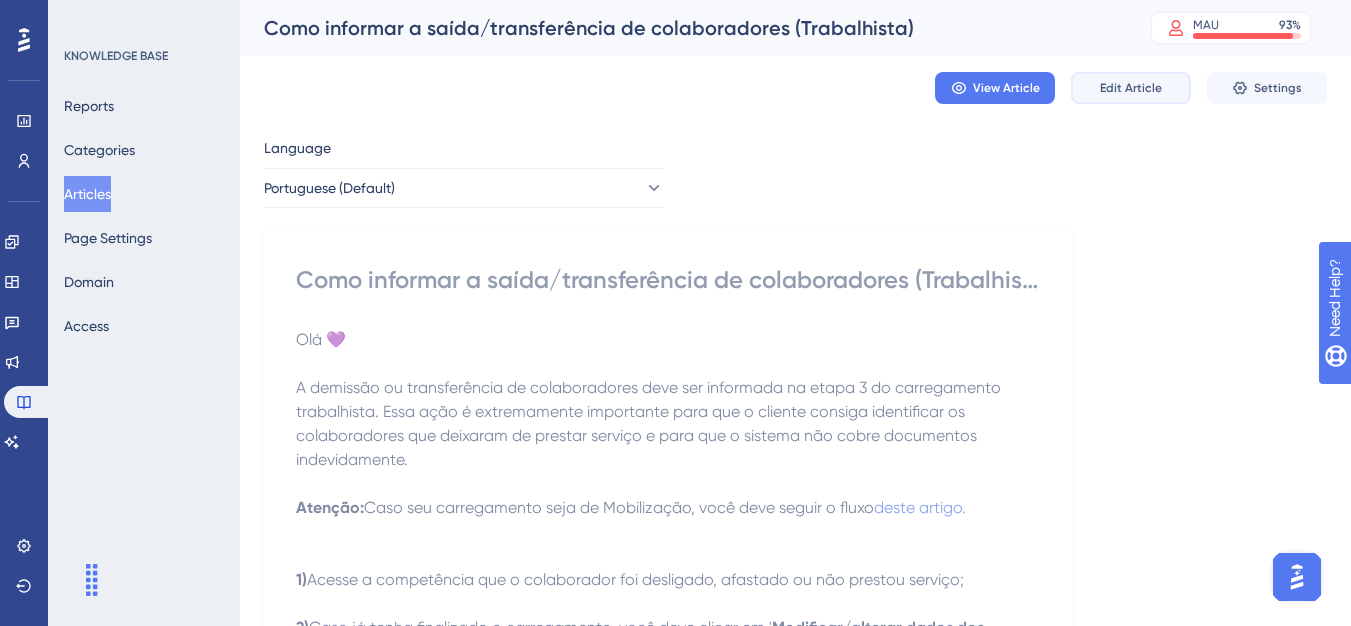 click on "Edit Article" at bounding box center [1131, 88] 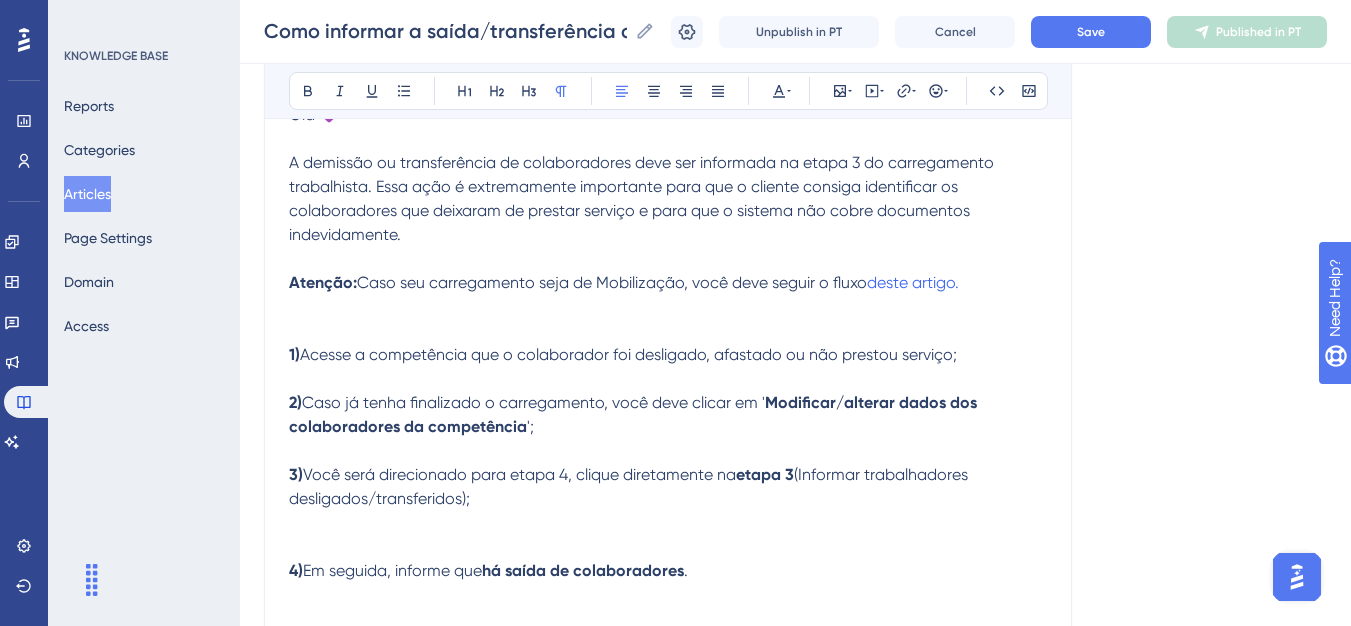 scroll, scrollTop: 213, scrollLeft: 0, axis: vertical 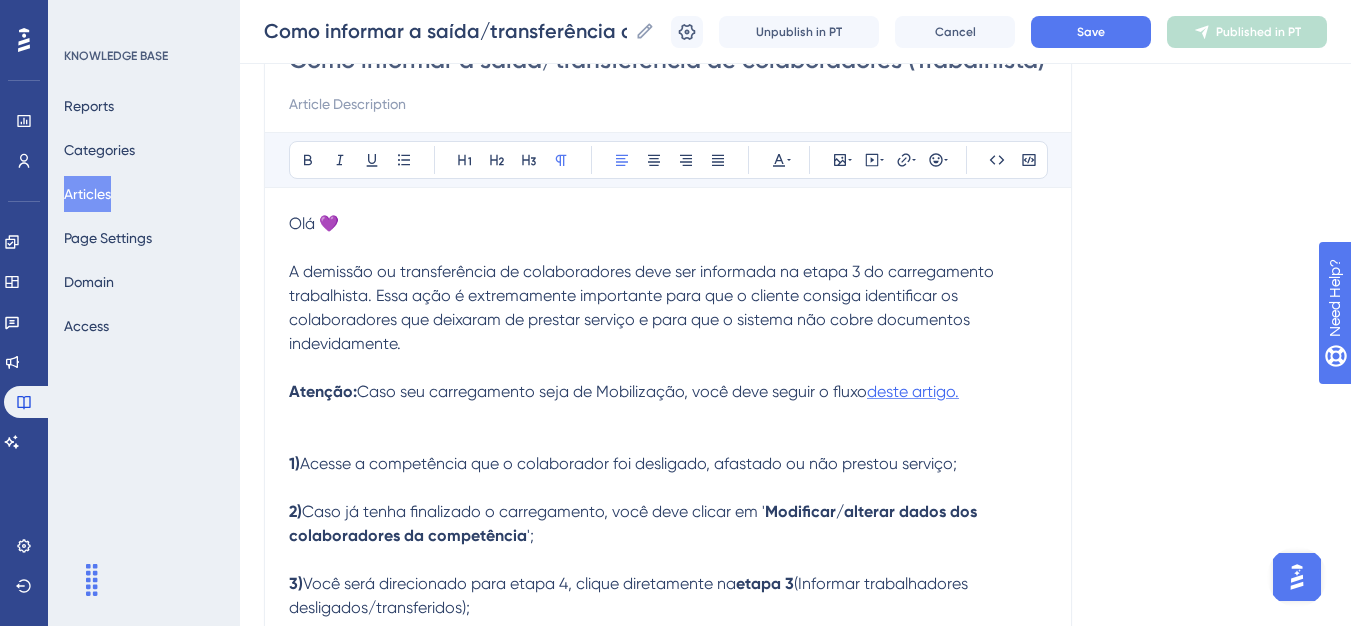 click on "deste artigo." at bounding box center (913, 391) 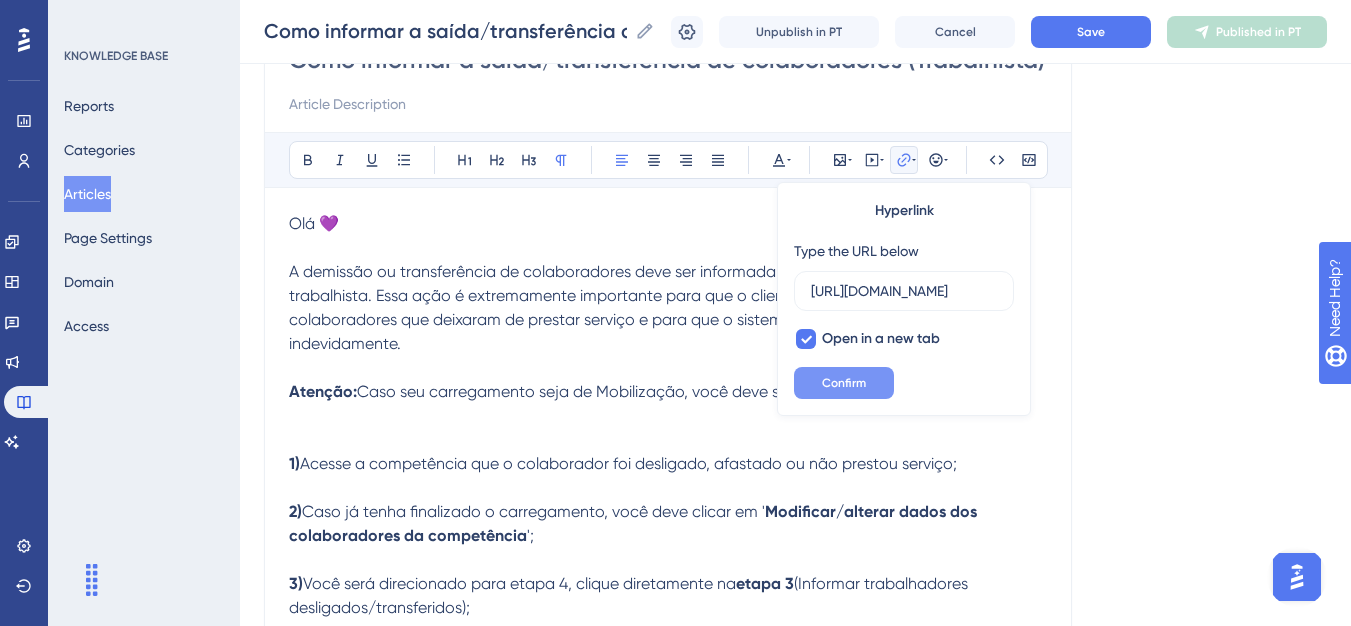 scroll, scrollTop: 0, scrollLeft: 793, axis: horizontal 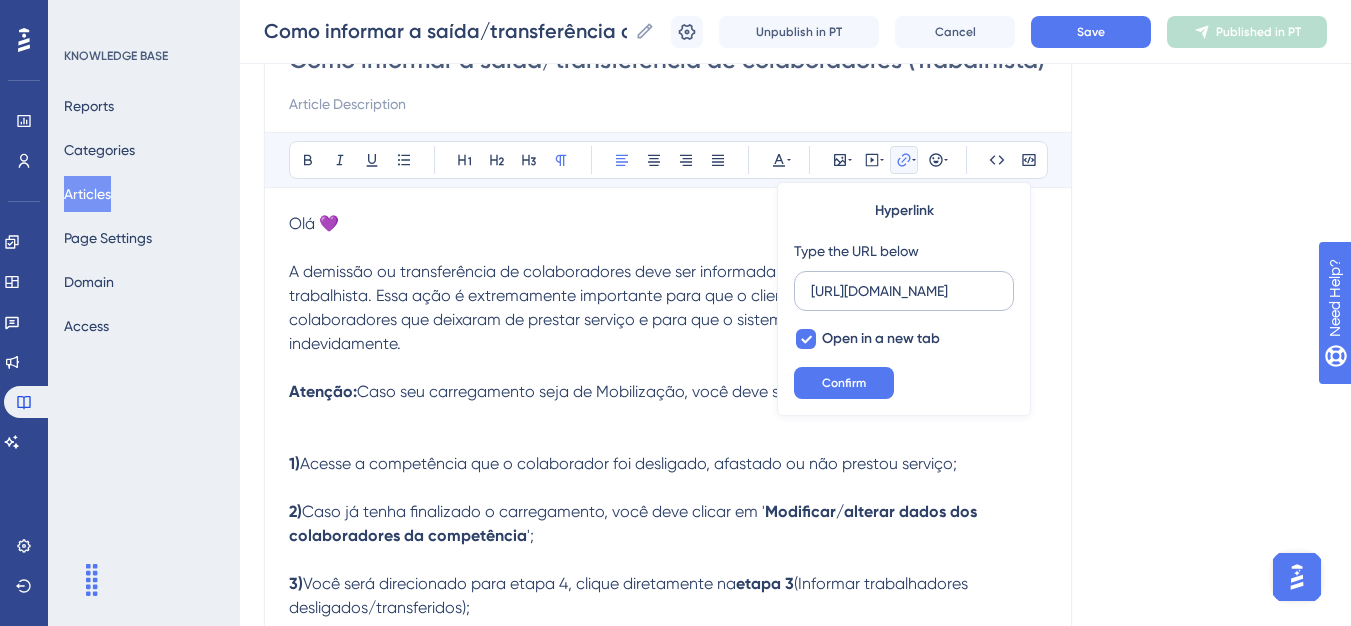 click on "[URL][DOMAIN_NAME]" at bounding box center (904, 291) 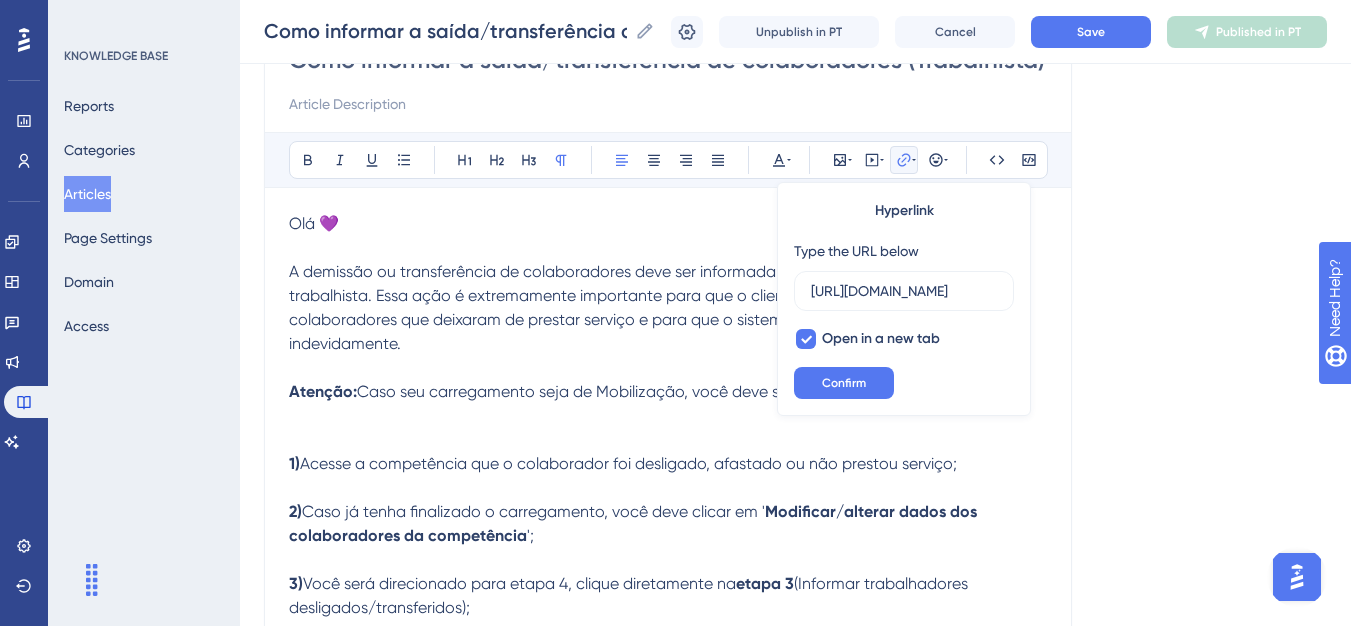 scroll, scrollTop: 0, scrollLeft: 534, axis: horizontal 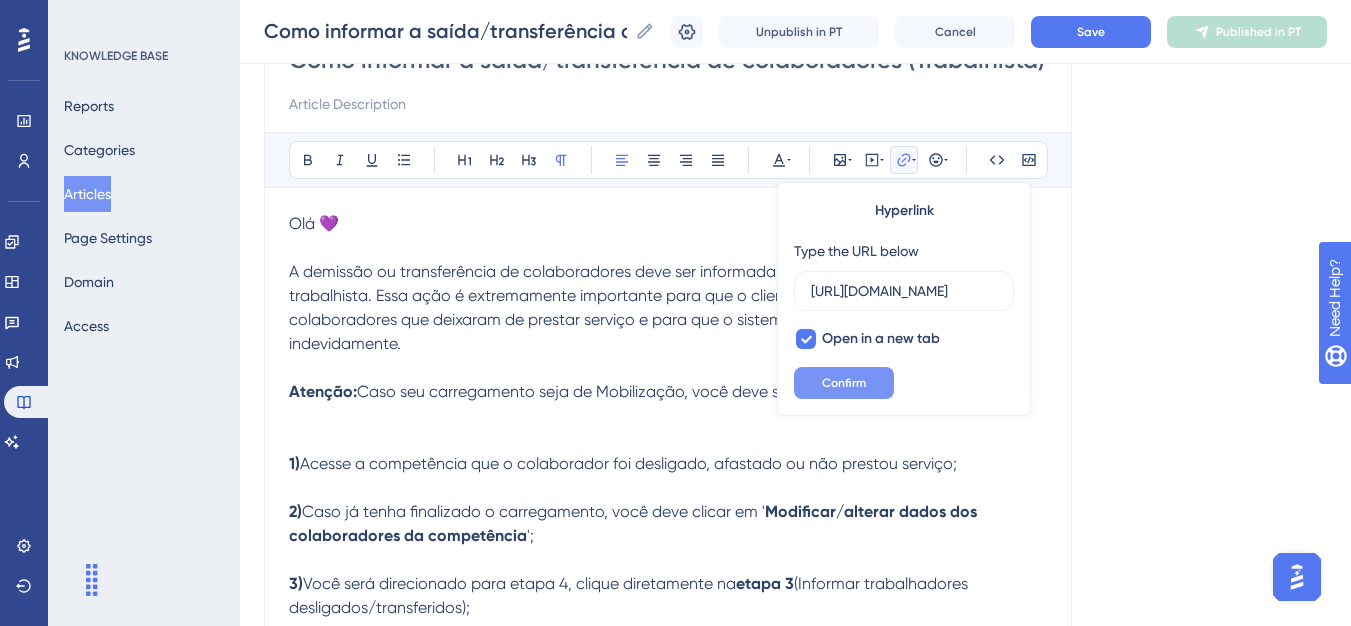 type on "[URL][DOMAIN_NAME]" 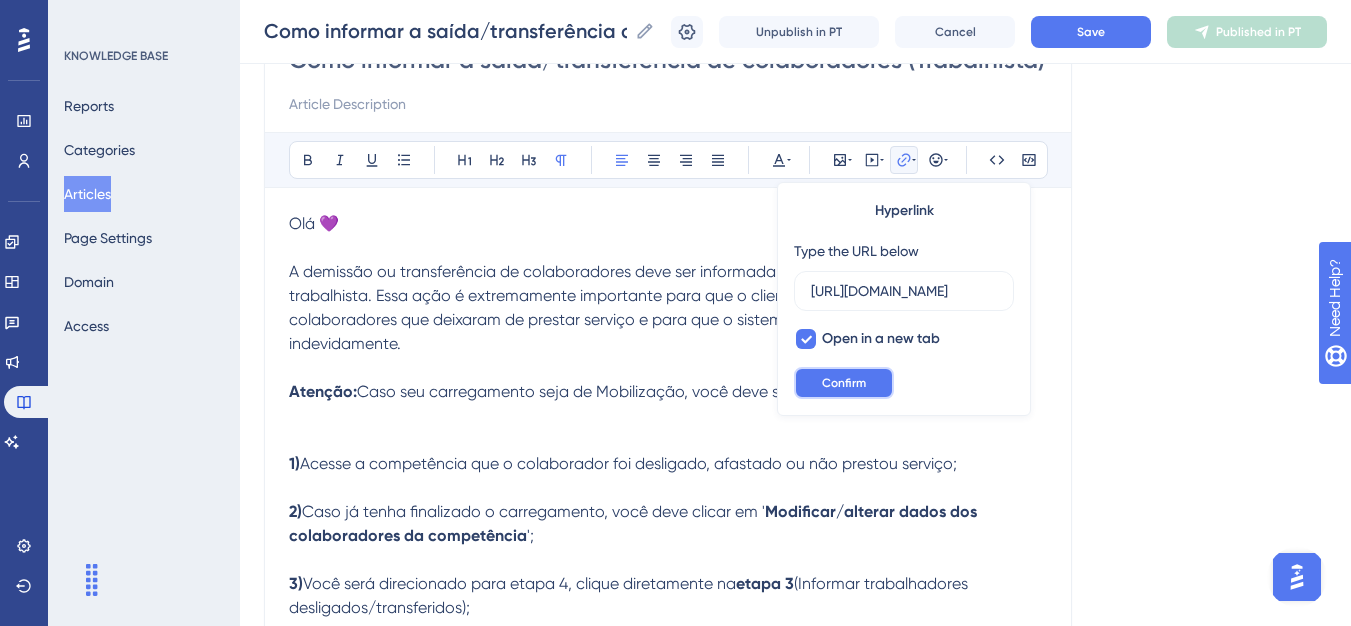 scroll, scrollTop: 0, scrollLeft: 0, axis: both 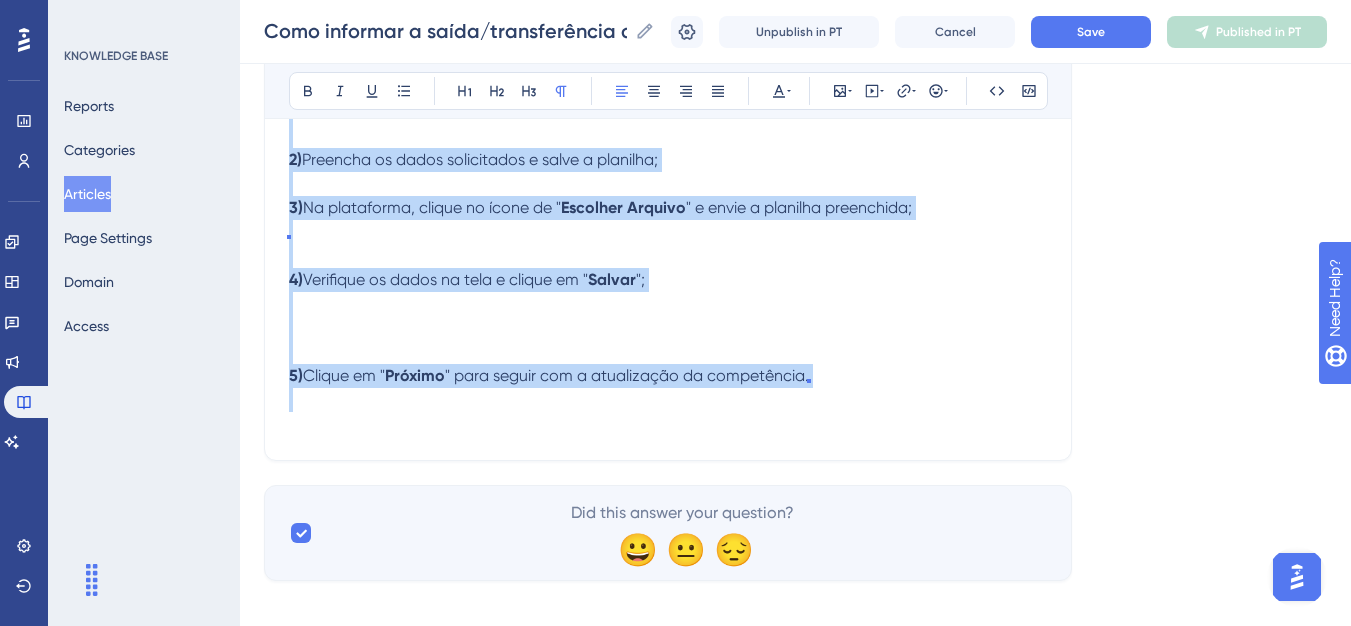 drag, startPoint x: 292, startPoint y: 537, endPoint x: 687, endPoint y: 419, distance: 412.24872 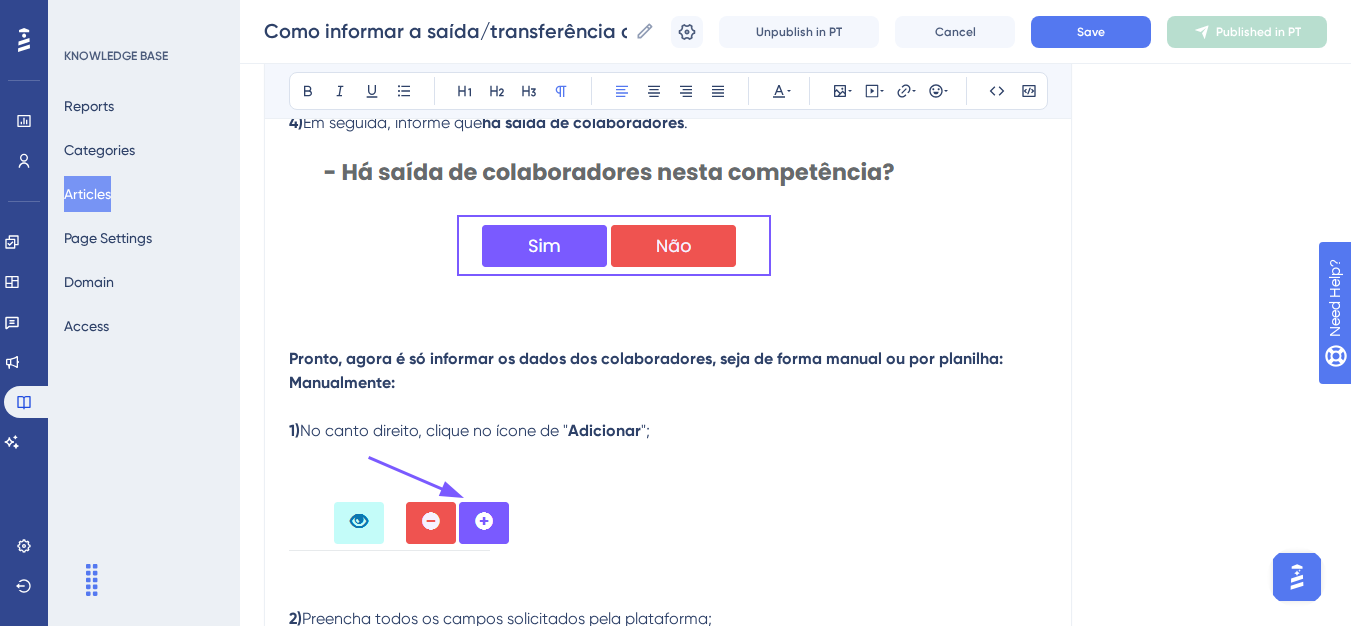 scroll, scrollTop: 928, scrollLeft: 0, axis: vertical 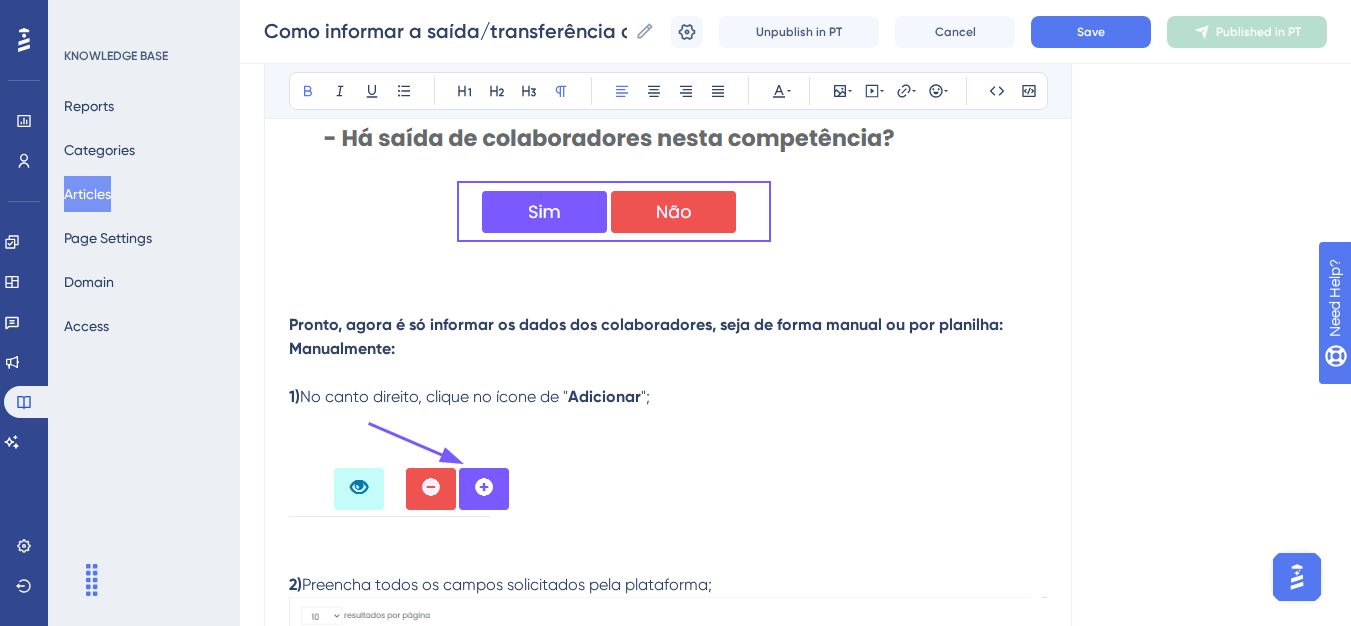 click on "Manualmente:" at bounding box center [668, 349] 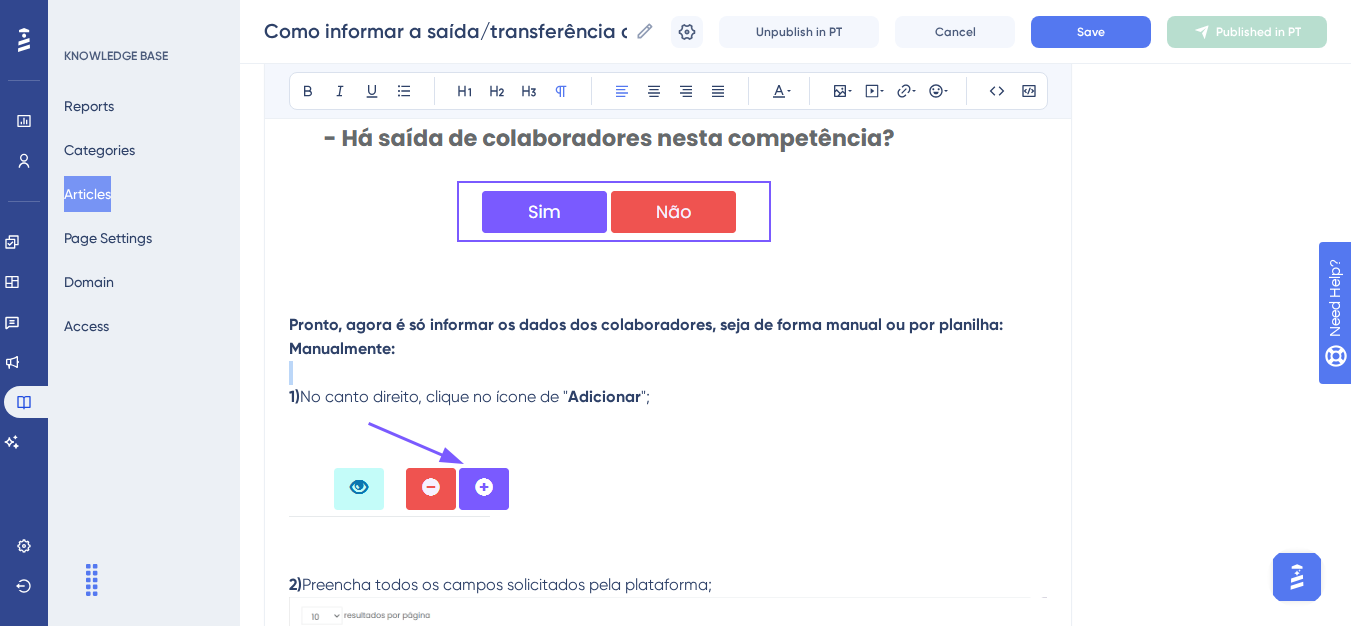 click on "Manualmente:" at bounding box center (668, 349) 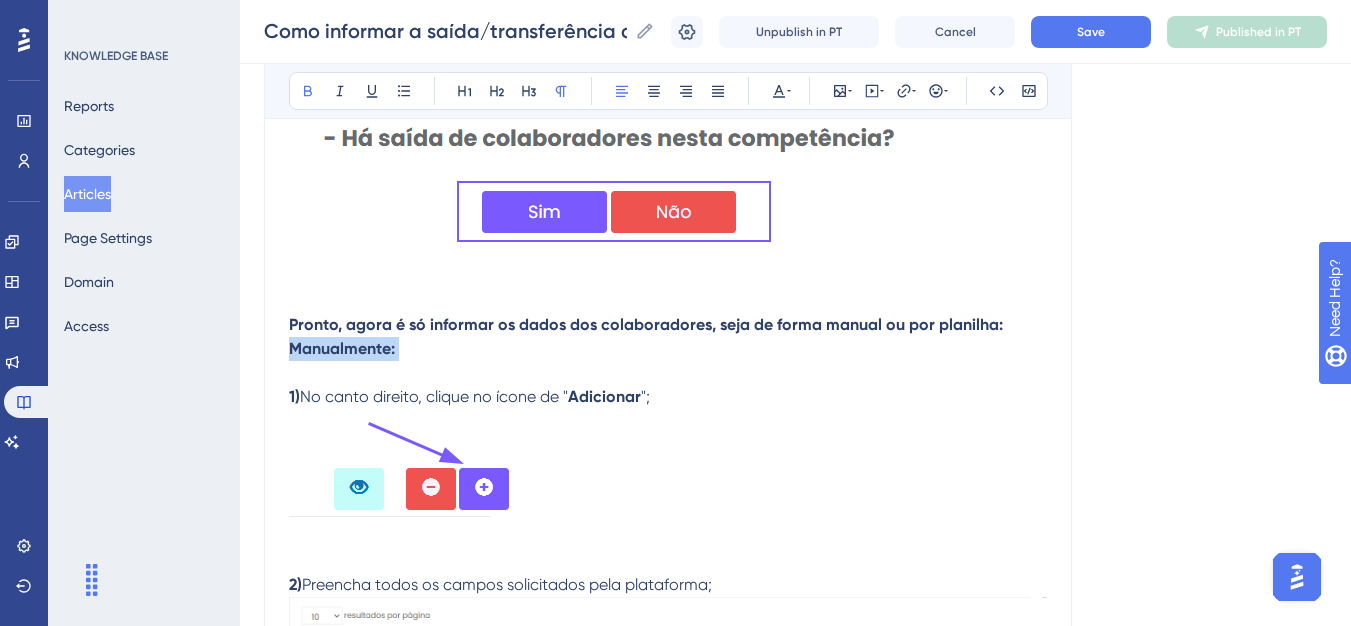 click on "Manualmente:" at bounding box center [668, 349] 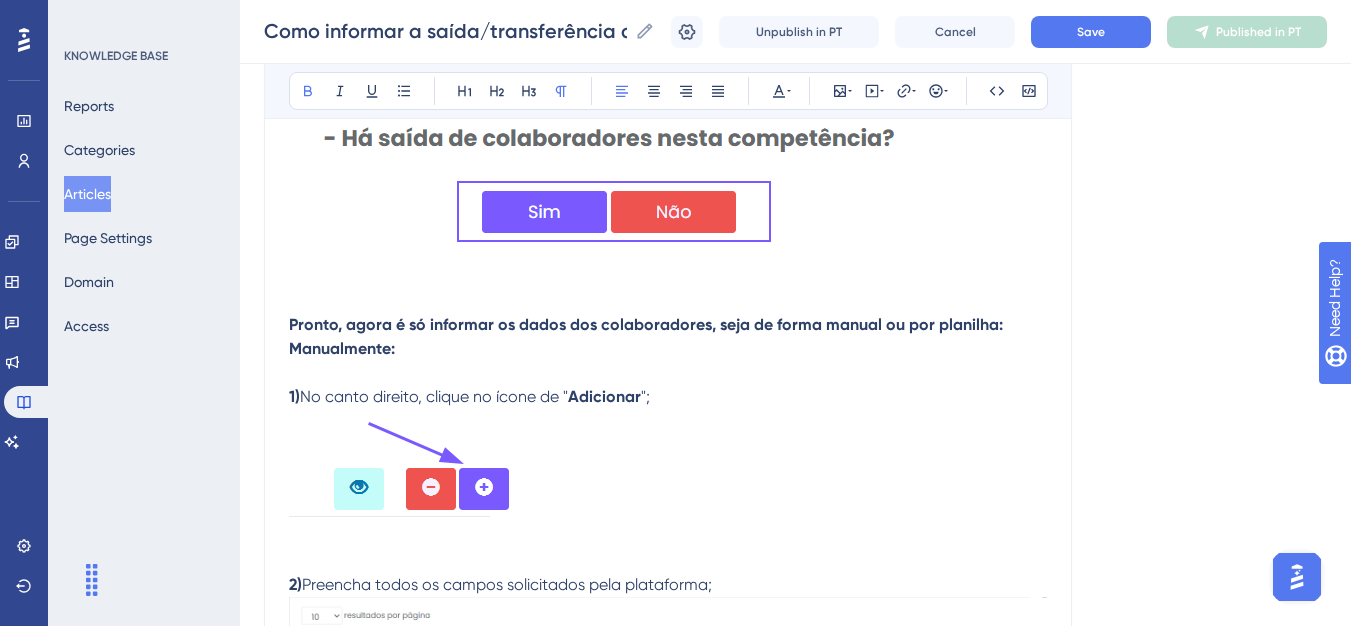 click on "Manualmente:" at bounding box center (668, 349) 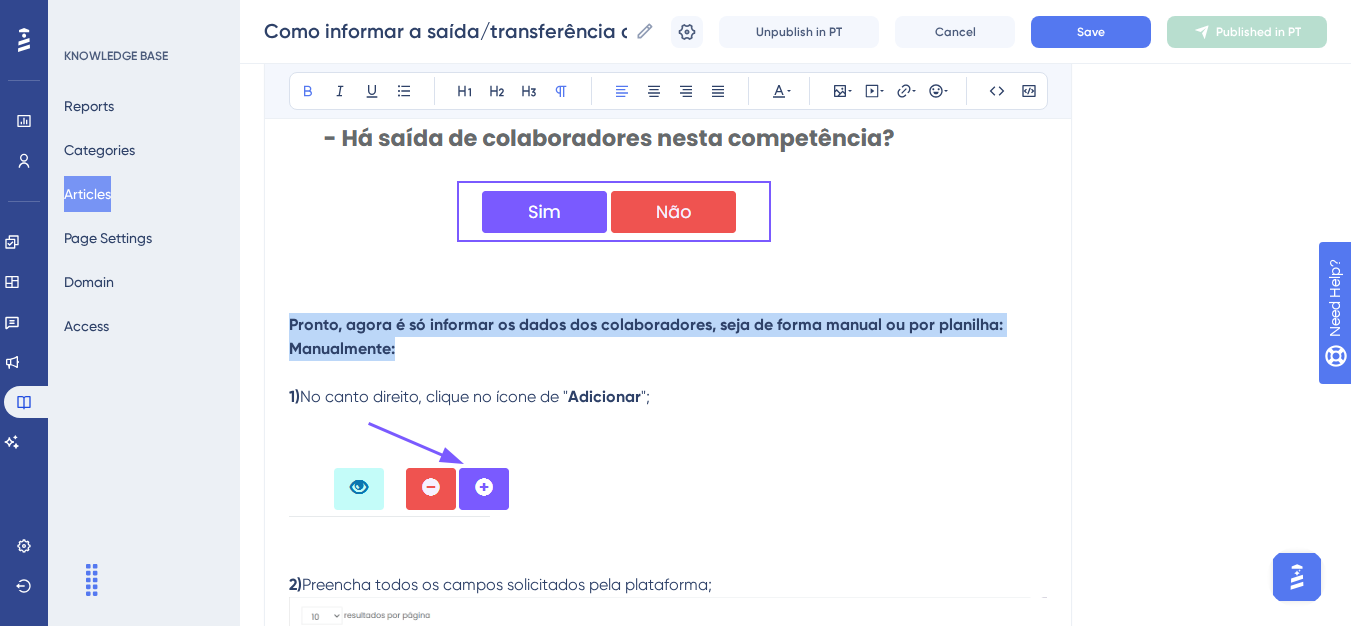 drag, startPoint x: 289, startPoint y: 319, endPoint x: 407, endPoint y: 349, distance: 121.75385 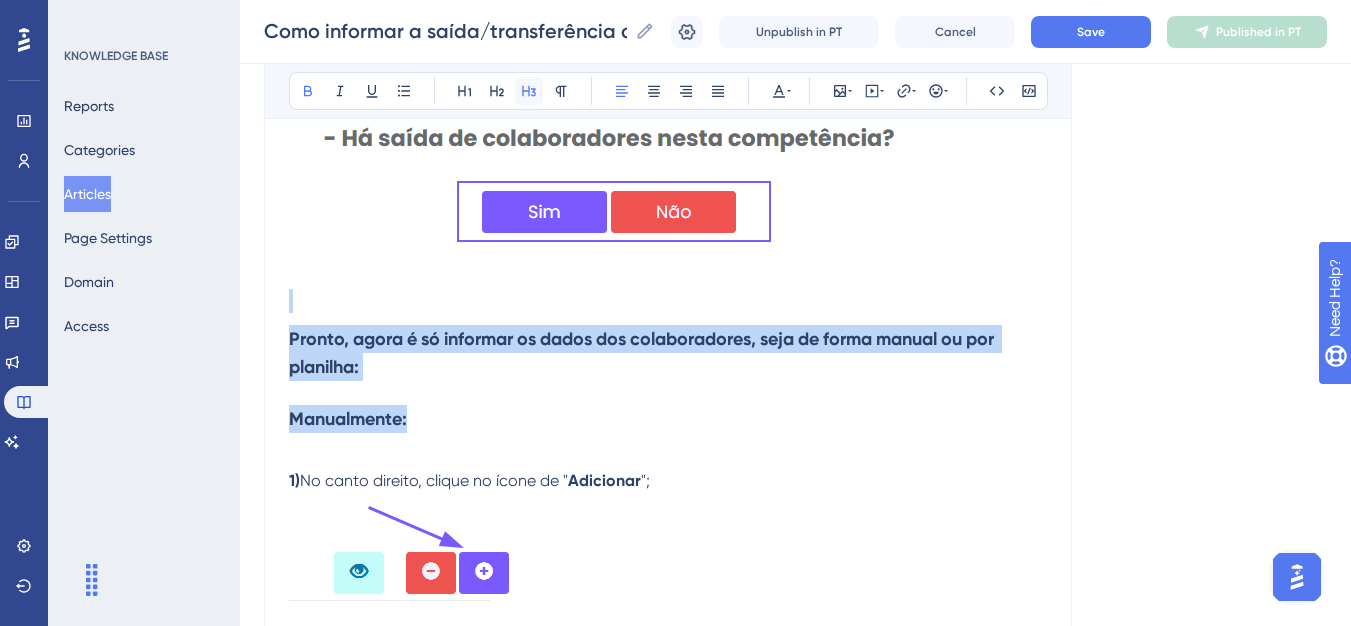 click at bounding box center [529, 91] 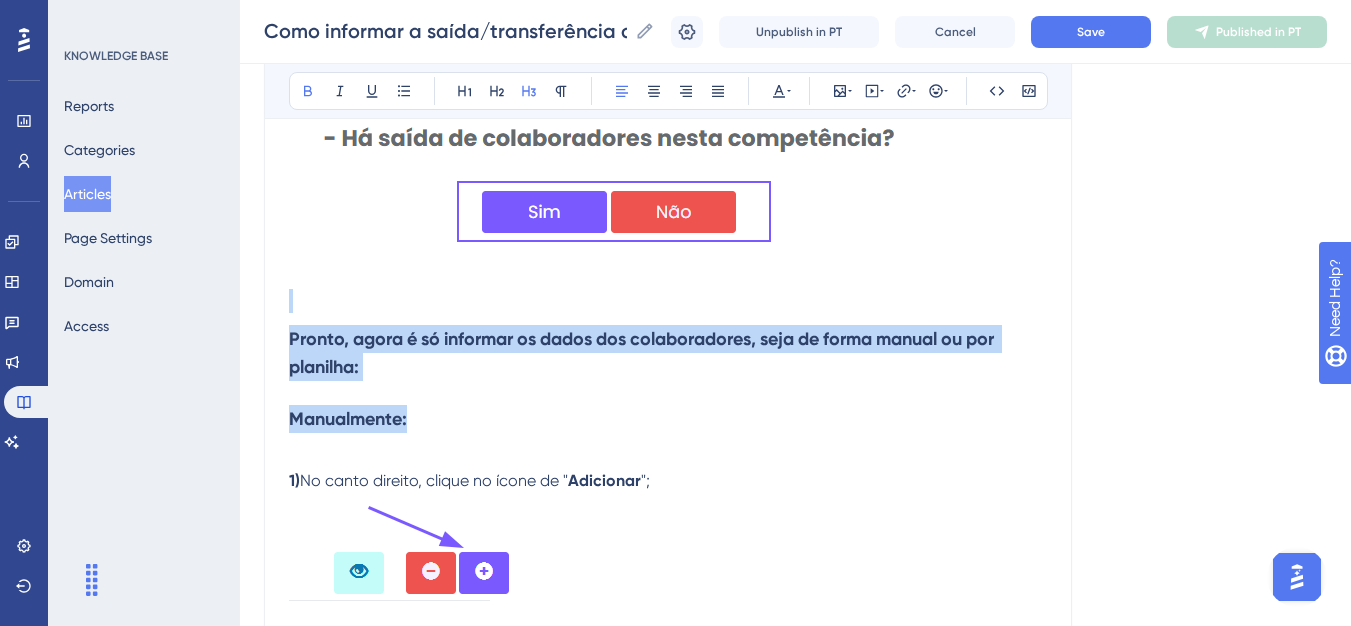 click on "Pronto, agora é só informar os dados dos colaboradores, seja de forma manual ou por planilha:" at bounding box center [668, 353] 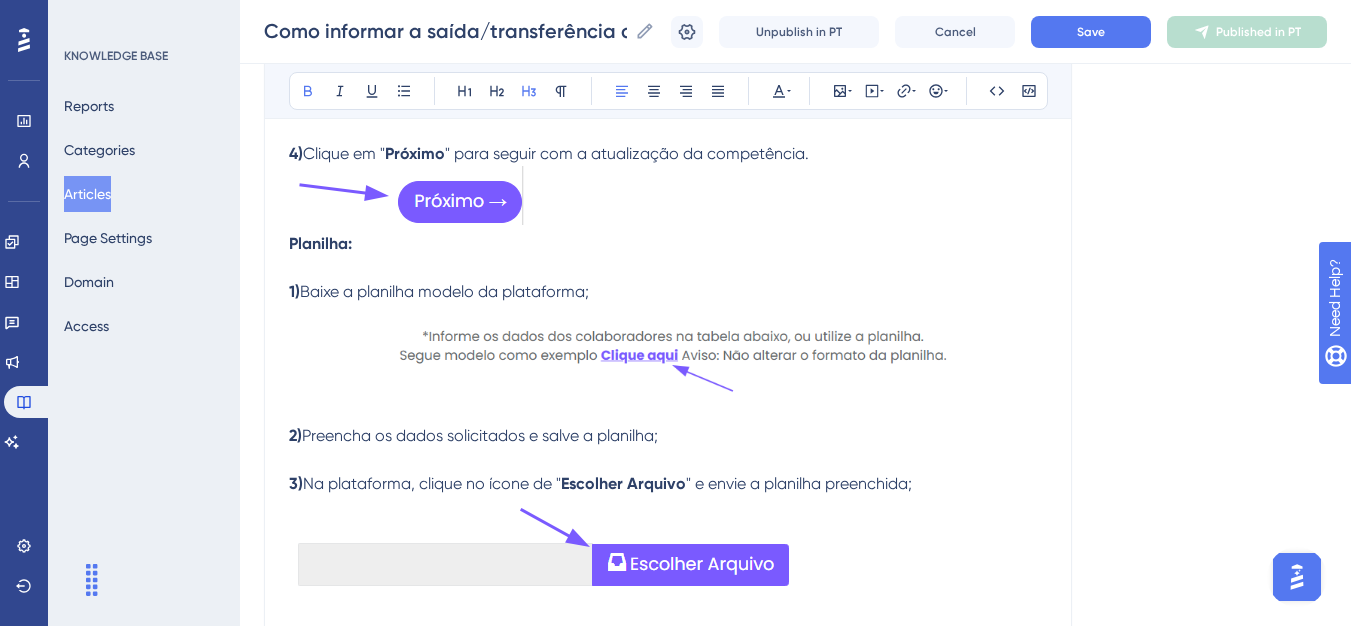 scroll, scrollTop: 1828, scrollLeft: 0, axis: vertical 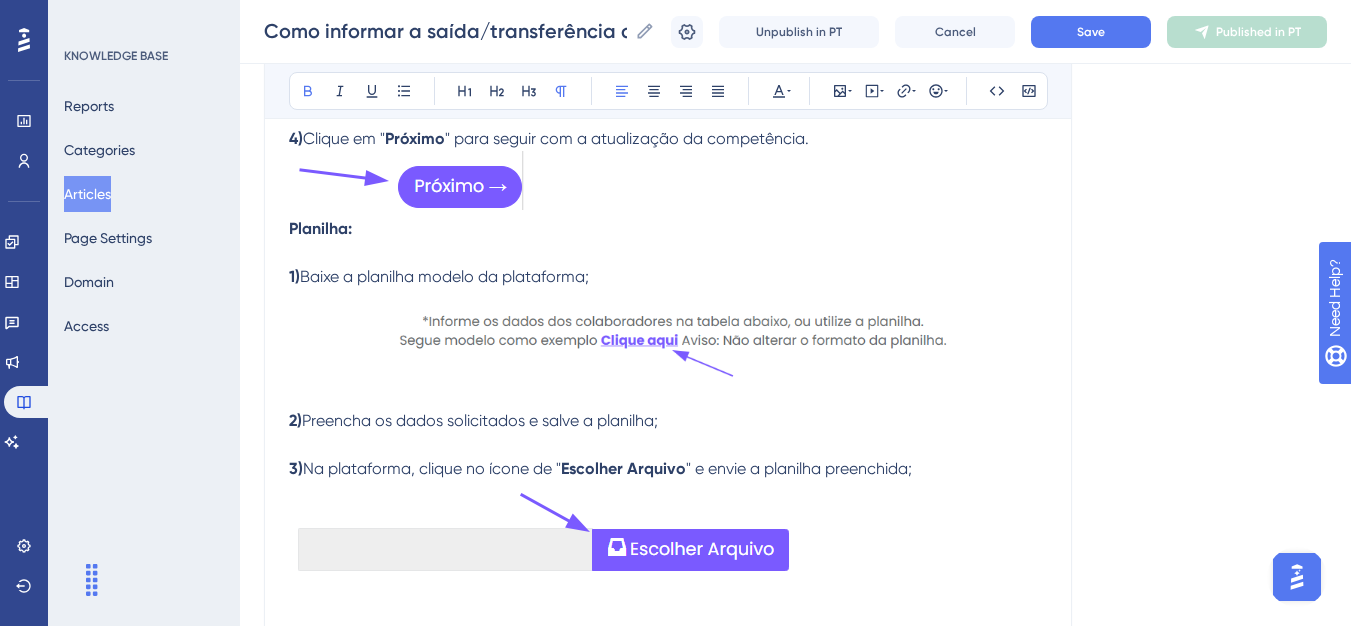 click on "Planilha:" at bounding box center [320, 228] 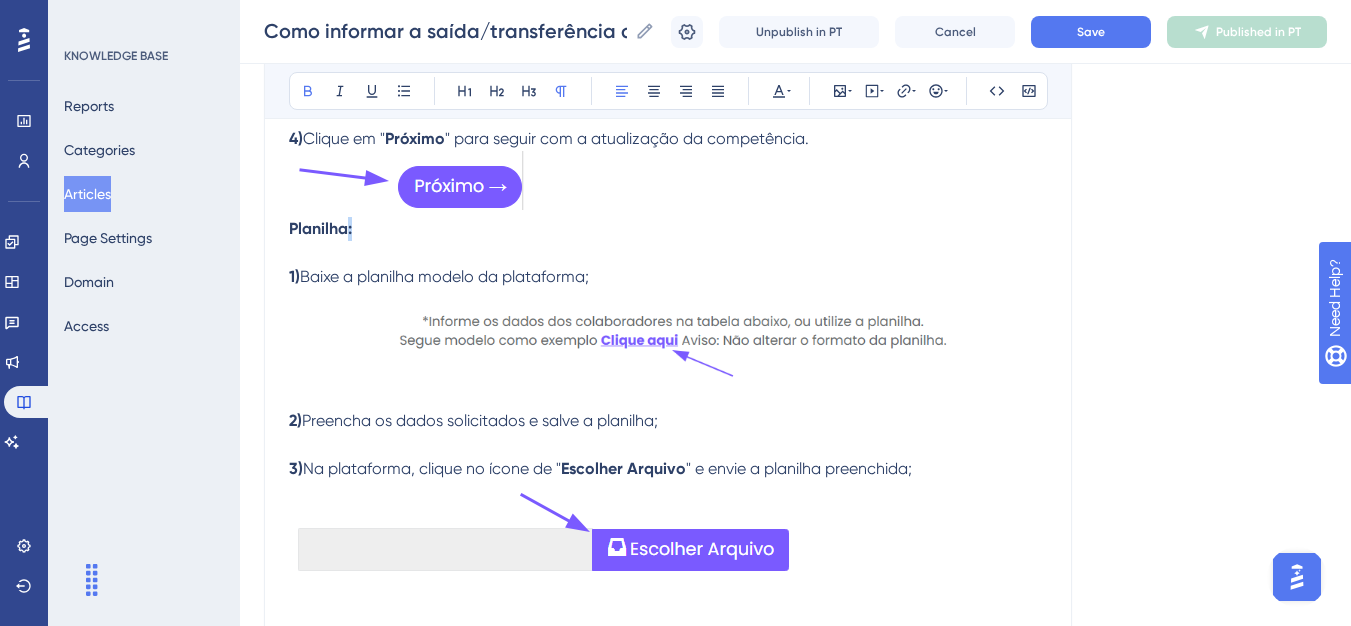 click on "Planilha:" at bounding box center [320, 228] 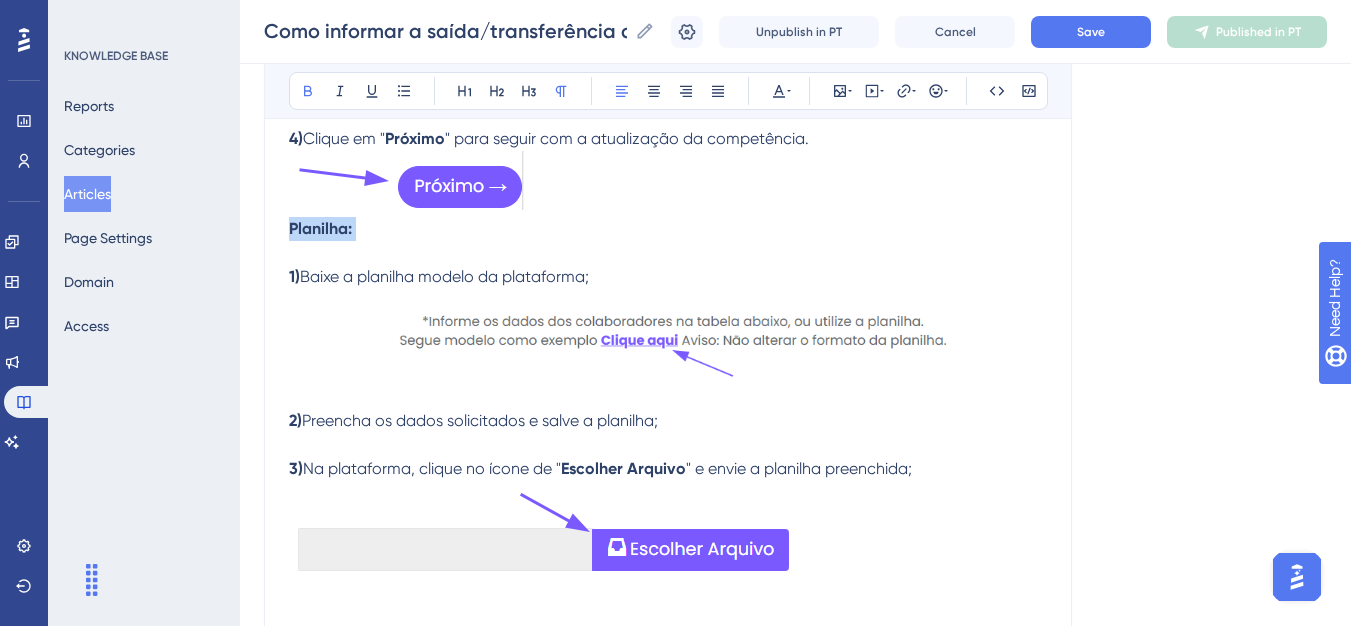 click on "Planilha:" at bounding box center [320, 228] 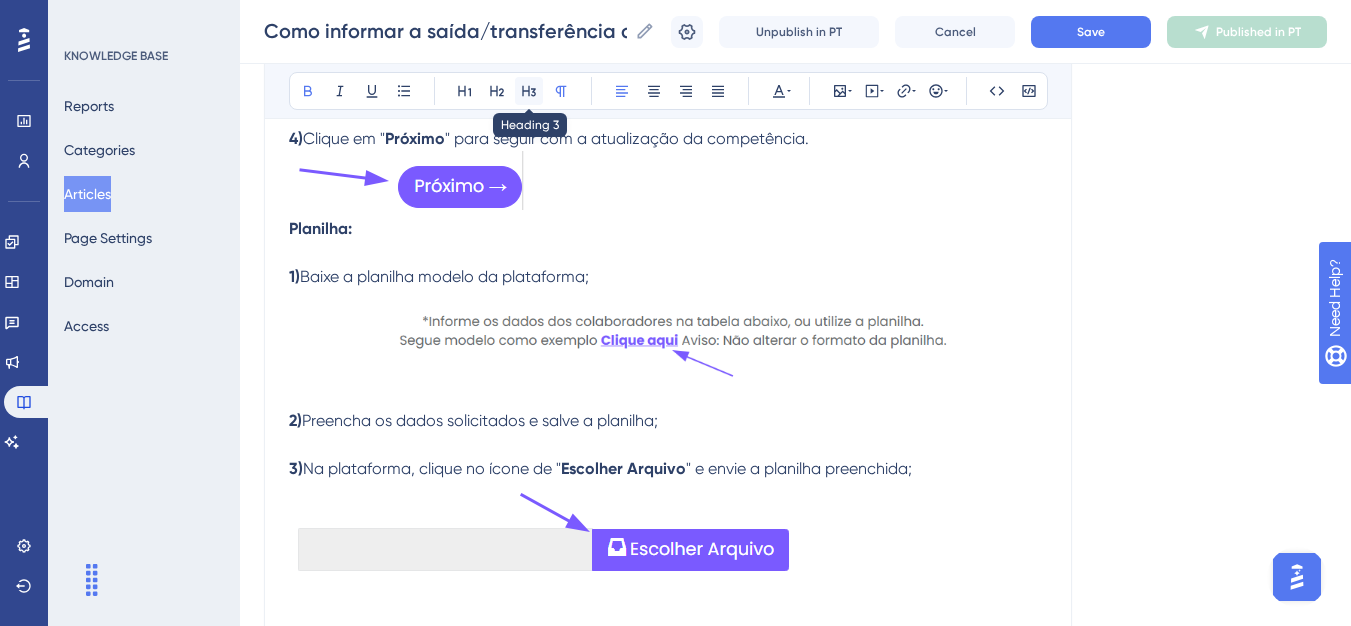 click 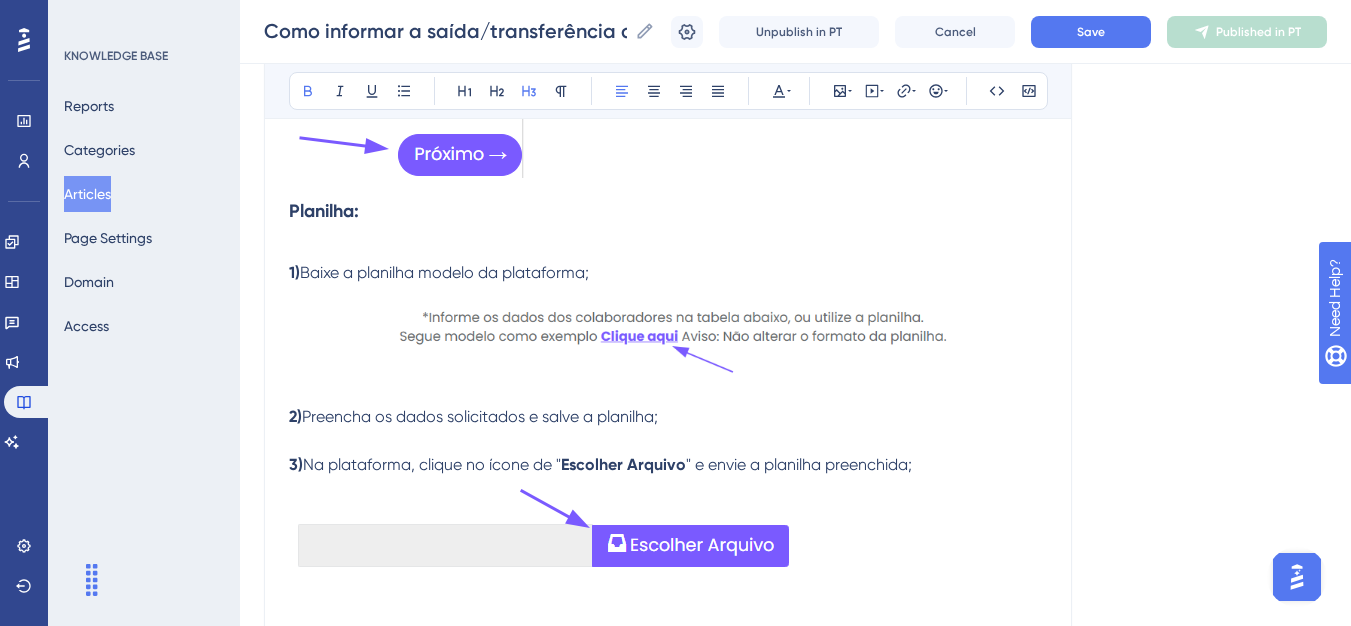 scroll, scrollTop: 1828, scrollLeft: 0, axis: vertical 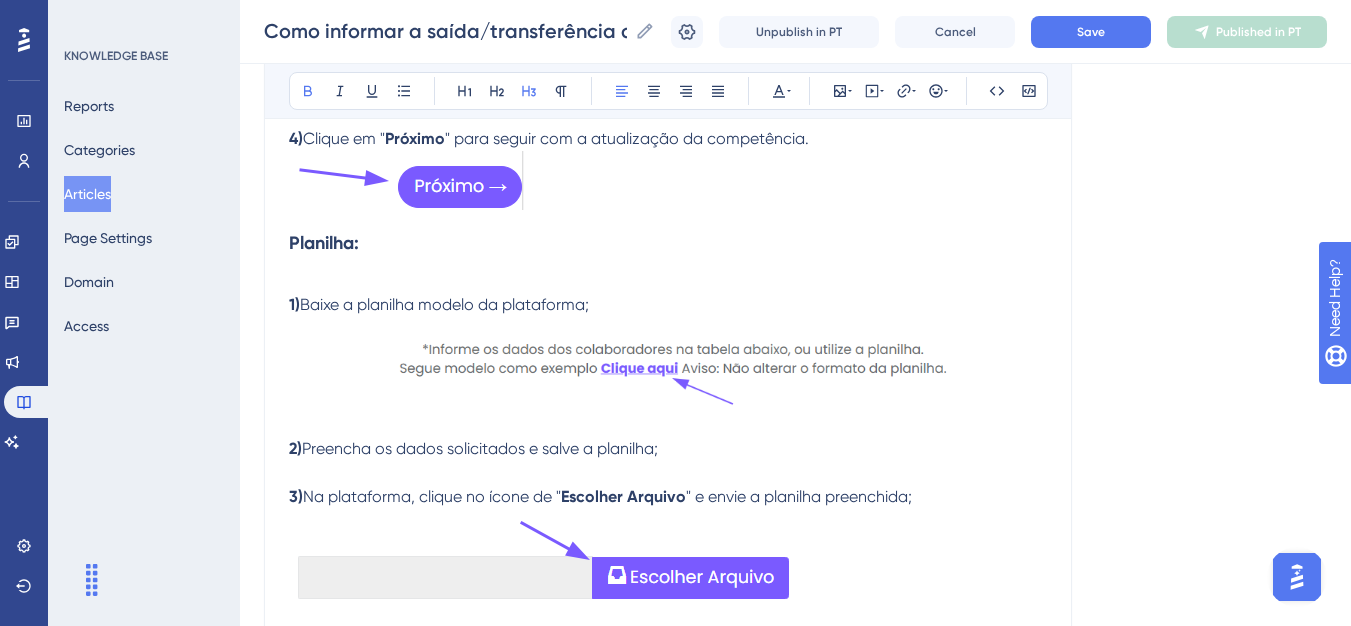 click at bounding box center [406, 180] 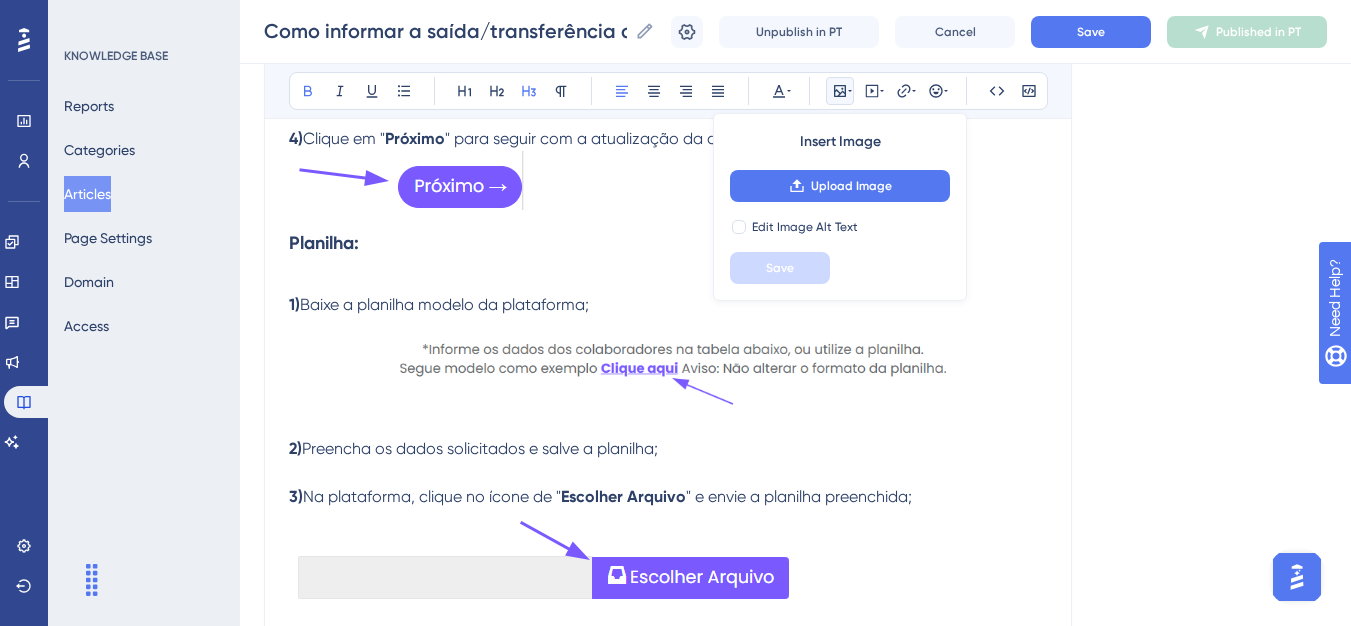 click on "Planilha:" at bounding box center [668, 243] 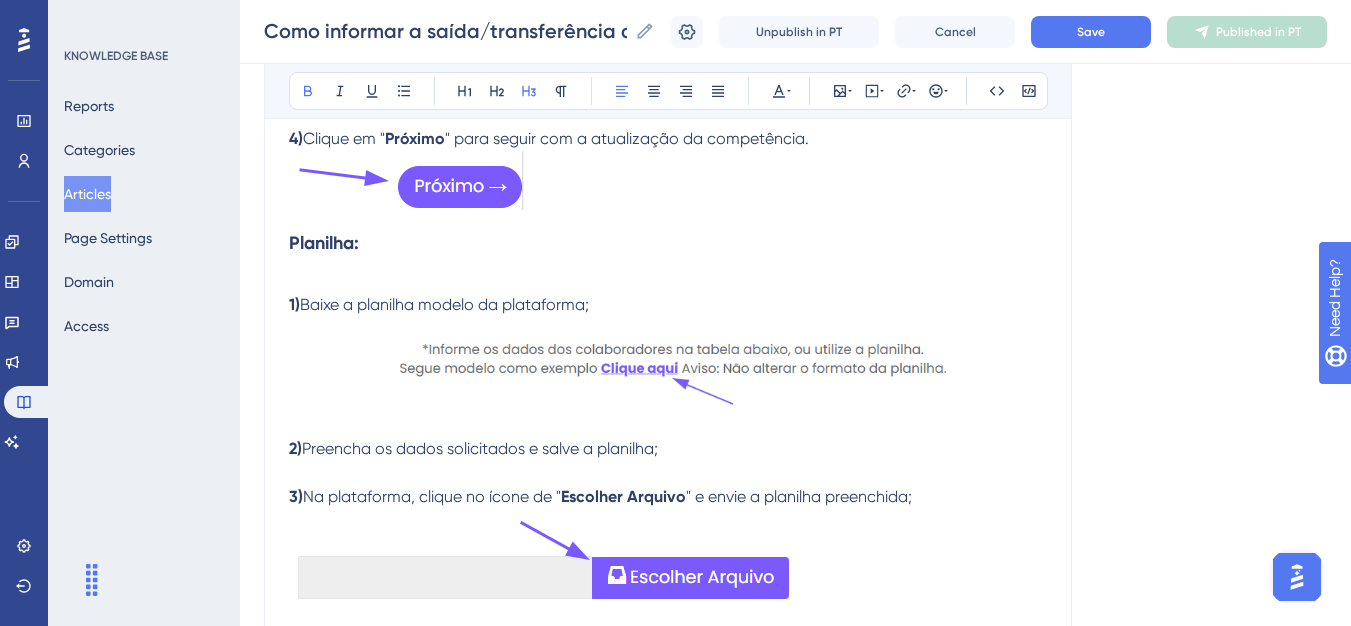 click at bounding box center [668, 184] 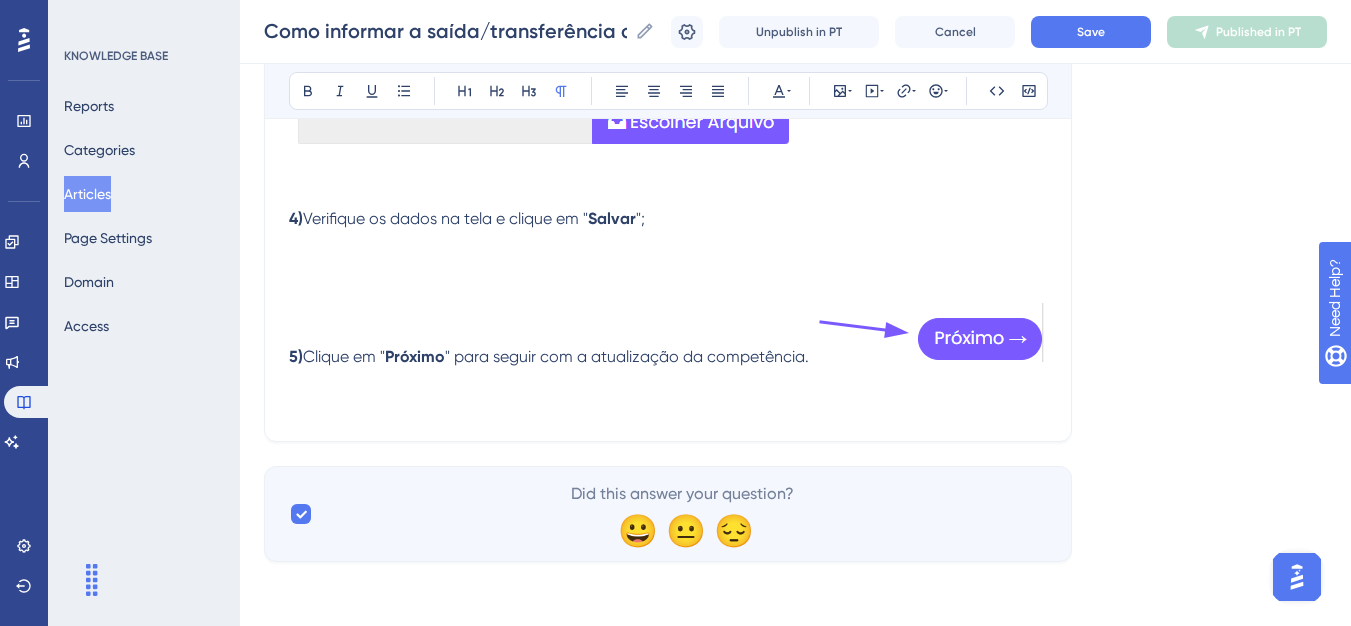 scroll, scrollTop: 2331, scrollLeft: 0, axis: vertical 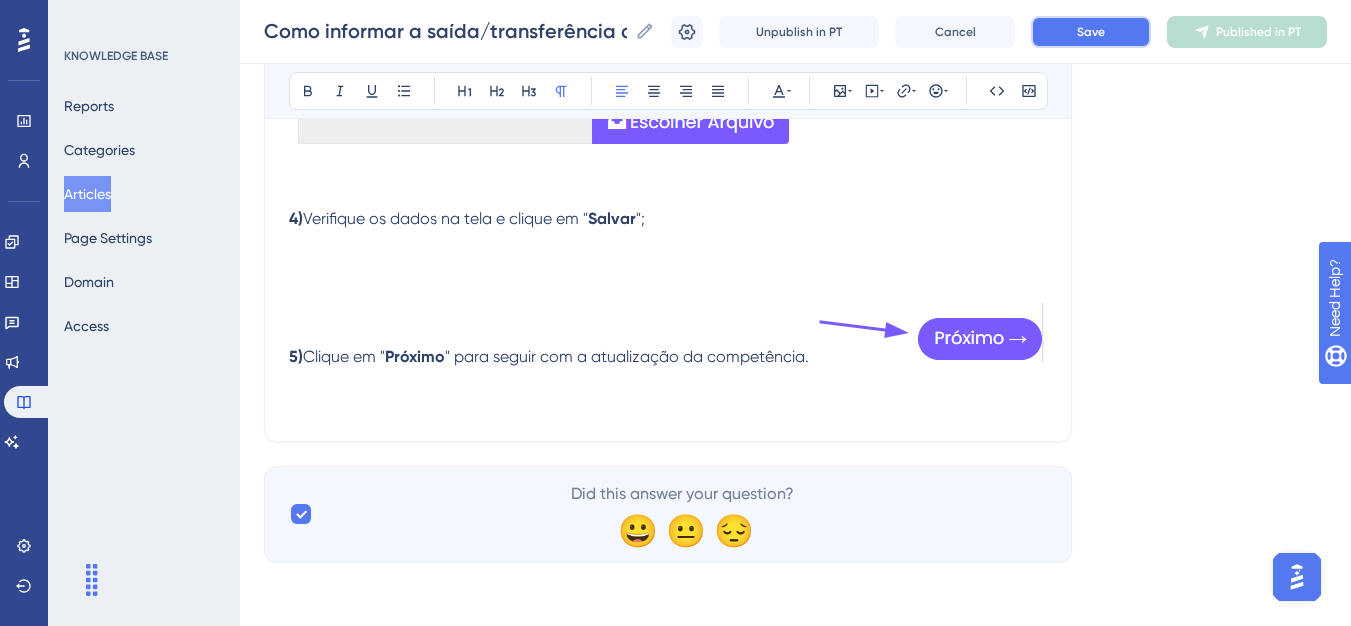 click on "Save" at bounding box center (1091, 32) 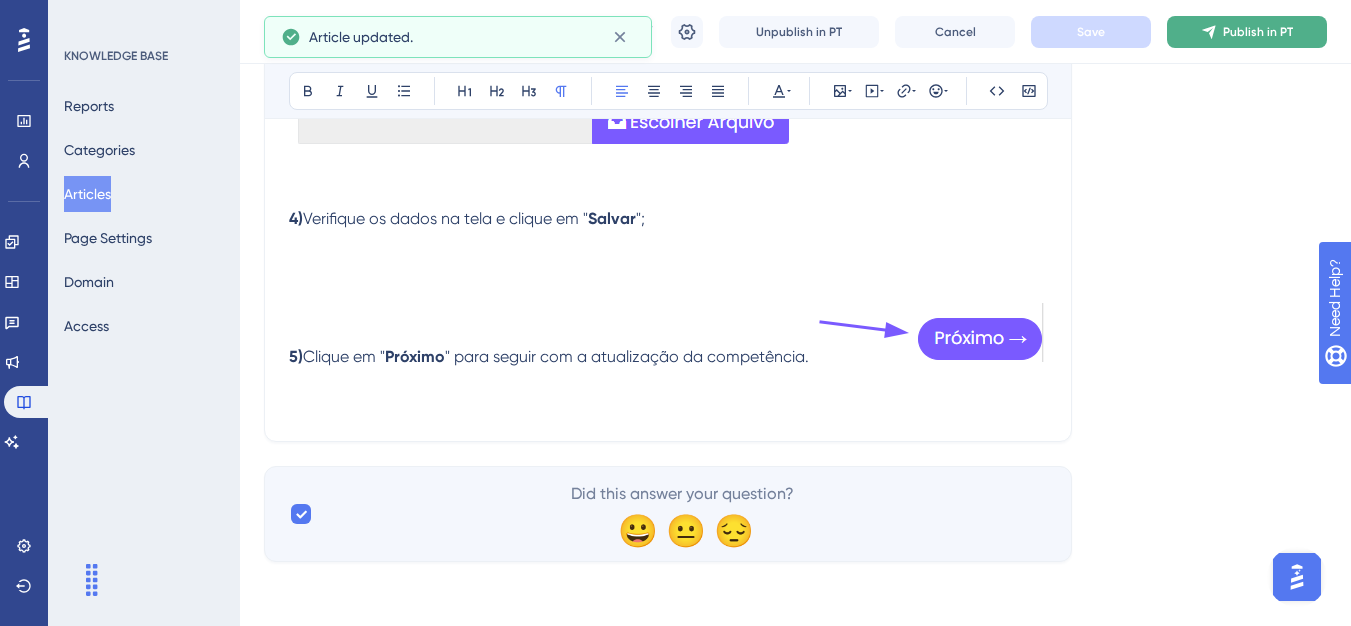 click on "Publish in PT" at bounding box center (1247, 32) 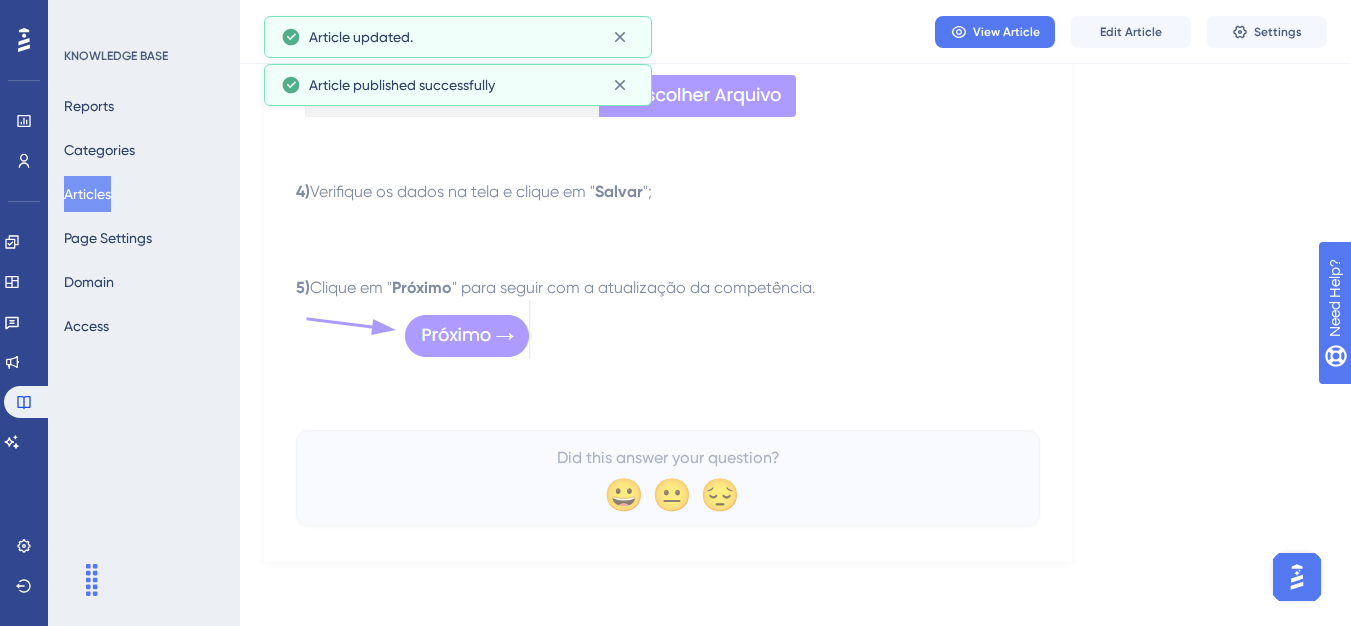 scroll, scrollTop: 2224, scrollLeft: 0, axis: vertical 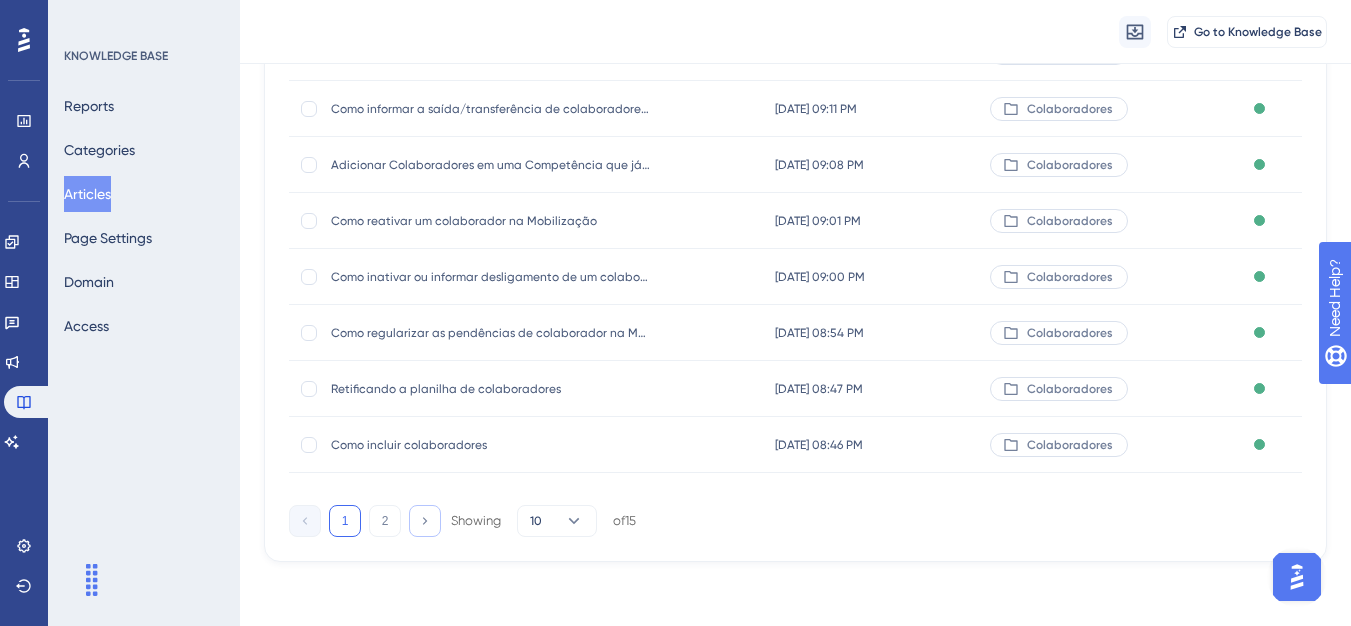 click at bounding box center (425, 521) 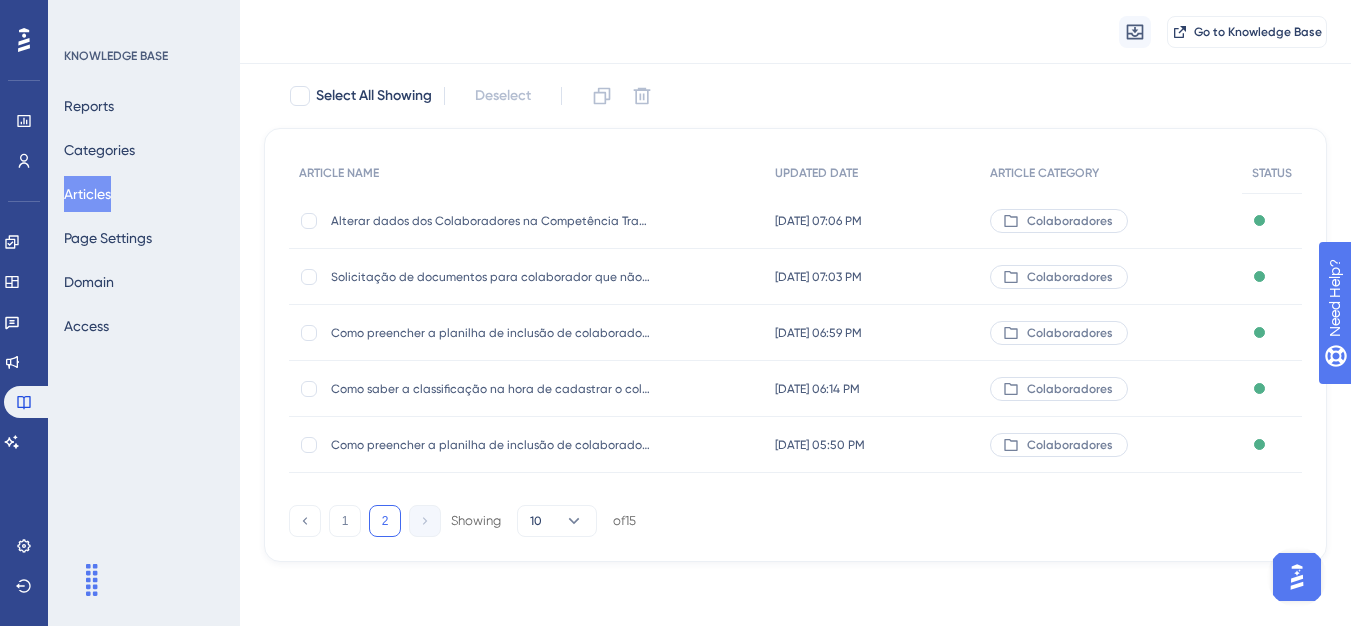 scroll, scrollTop: 160, scrollLeft: 0, axis: vertical 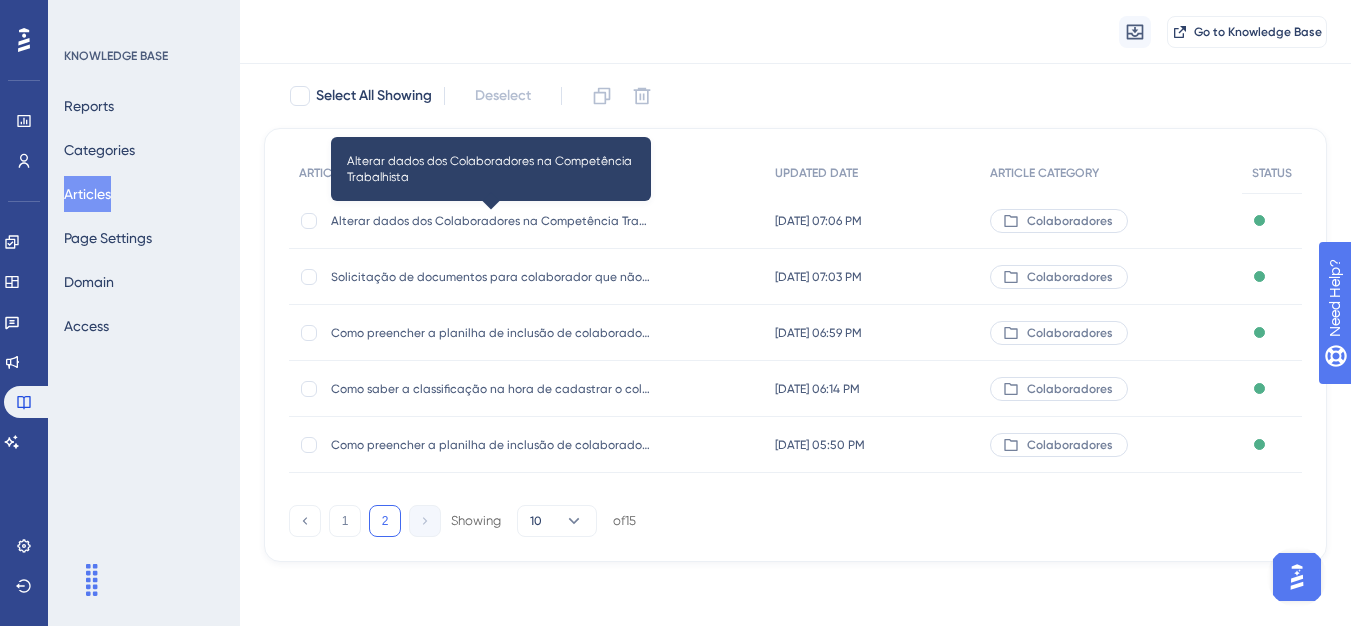 click on "Alterar dados dos Colaboradores na Competência Trabalhista" at bounding box center (491, 221) 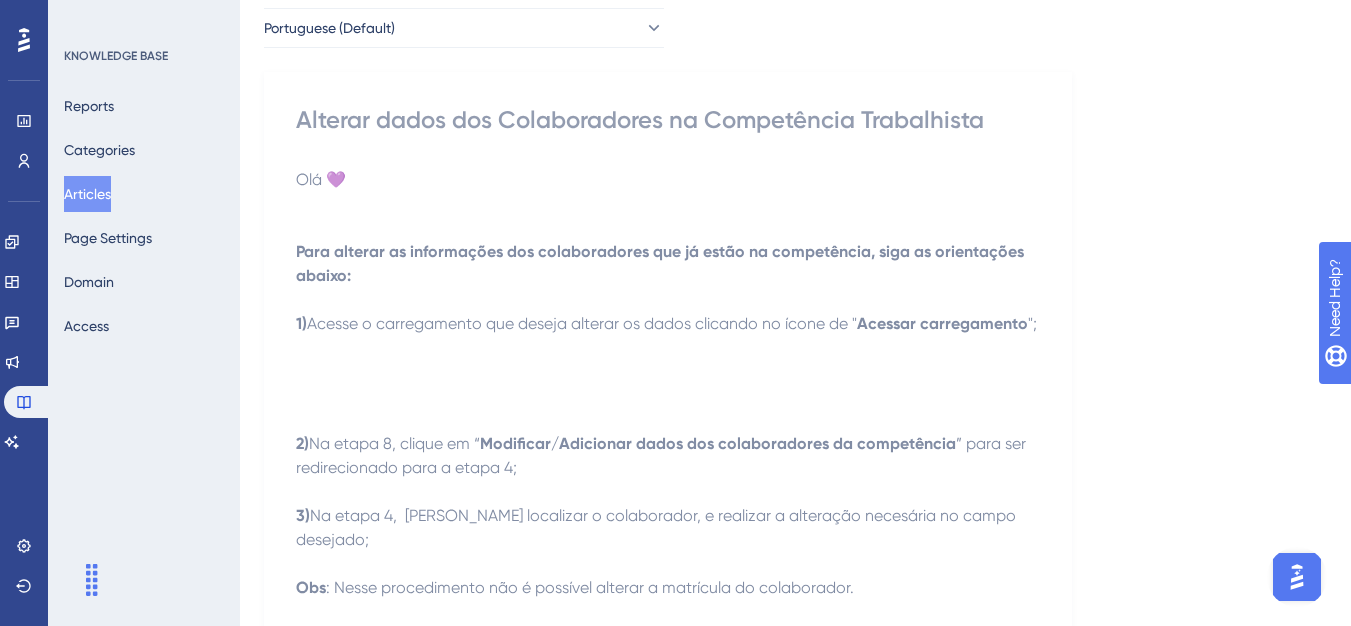 scroll, scrollTop: 0, scrollLeft: 0, axis: both 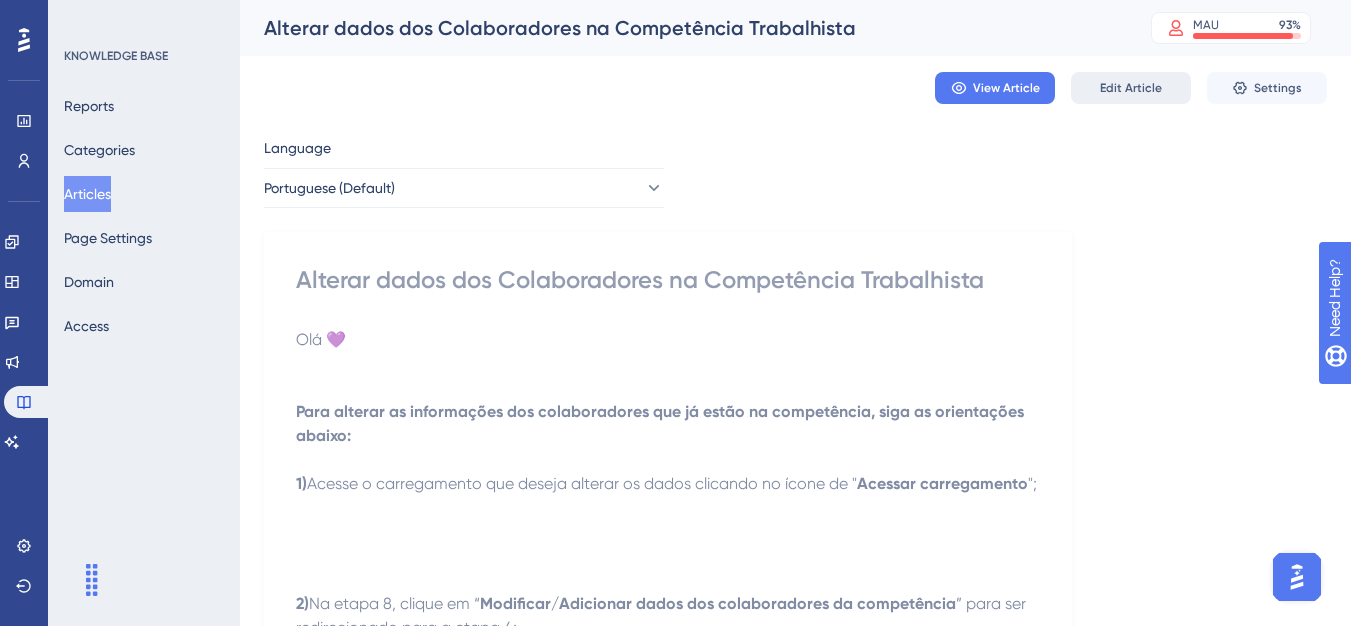 click on "Edit Article" at bounding box center [1131, 88] 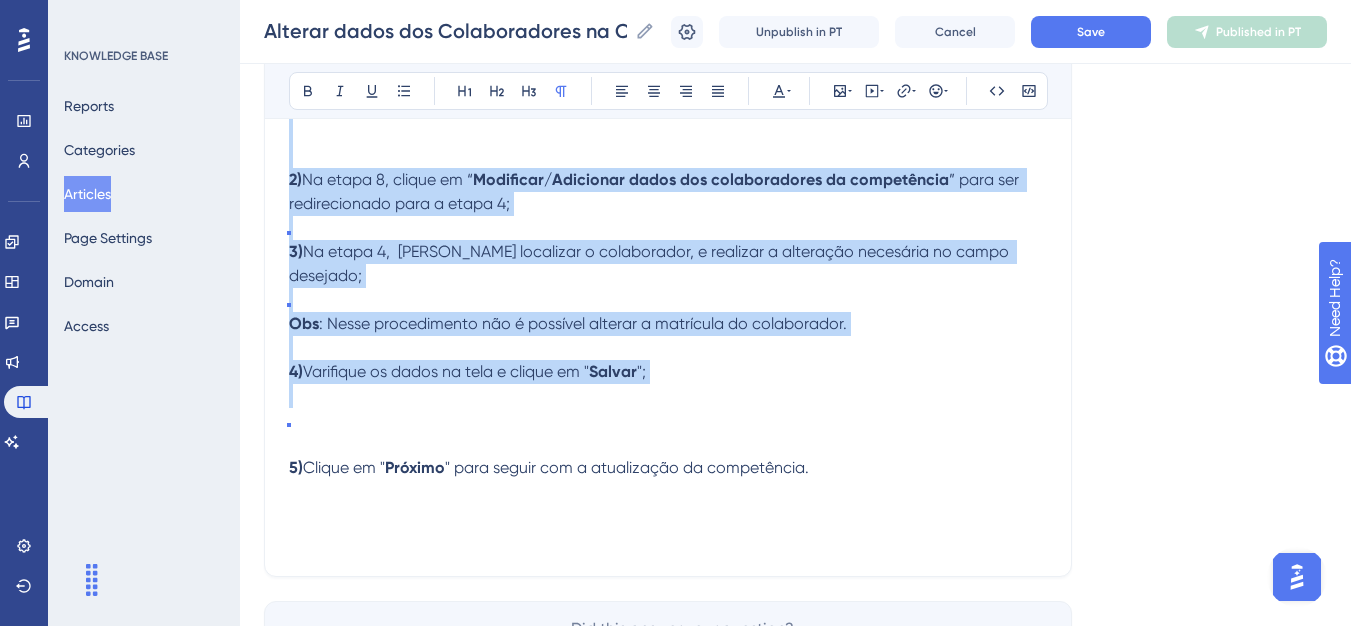 scroll, scrollTop: 613, scrollLeft: 0, axis: vertical 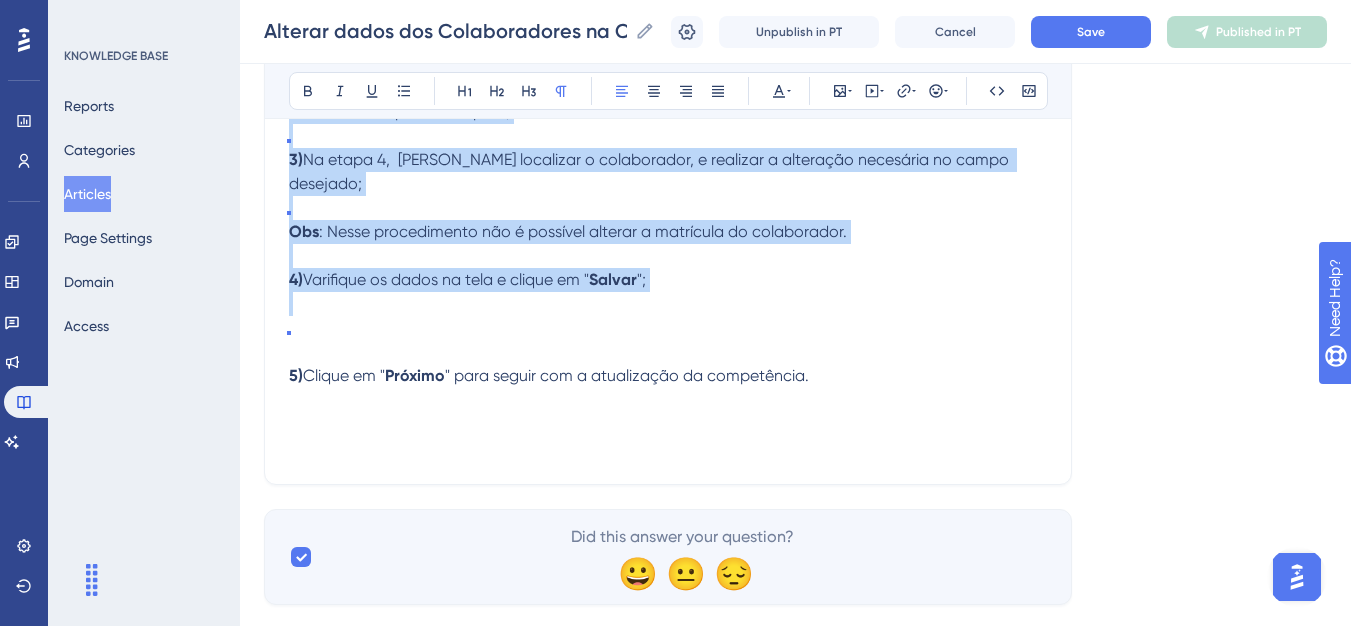 drag, startPoint x: 291, startPoint y: 161, endPoint x: 873, endPoint y: 349, distance: 611.61096 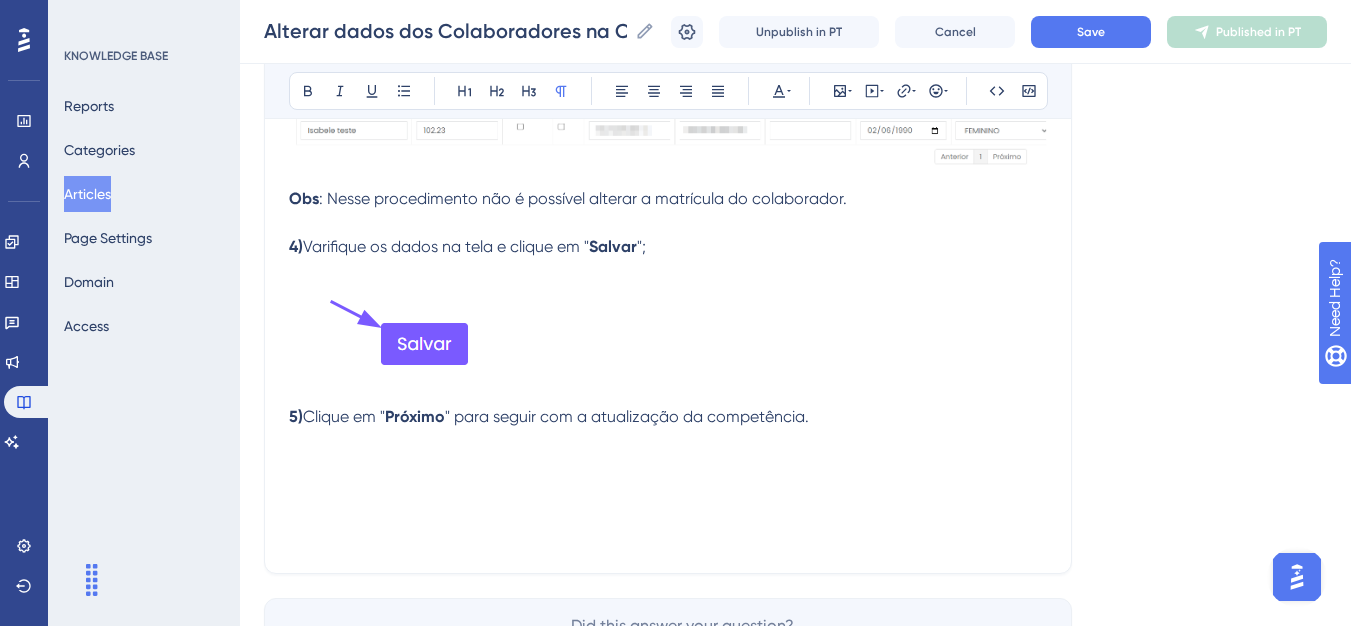 scroll, scrollTop: 913, scrollLeft: 0, axis: vertical 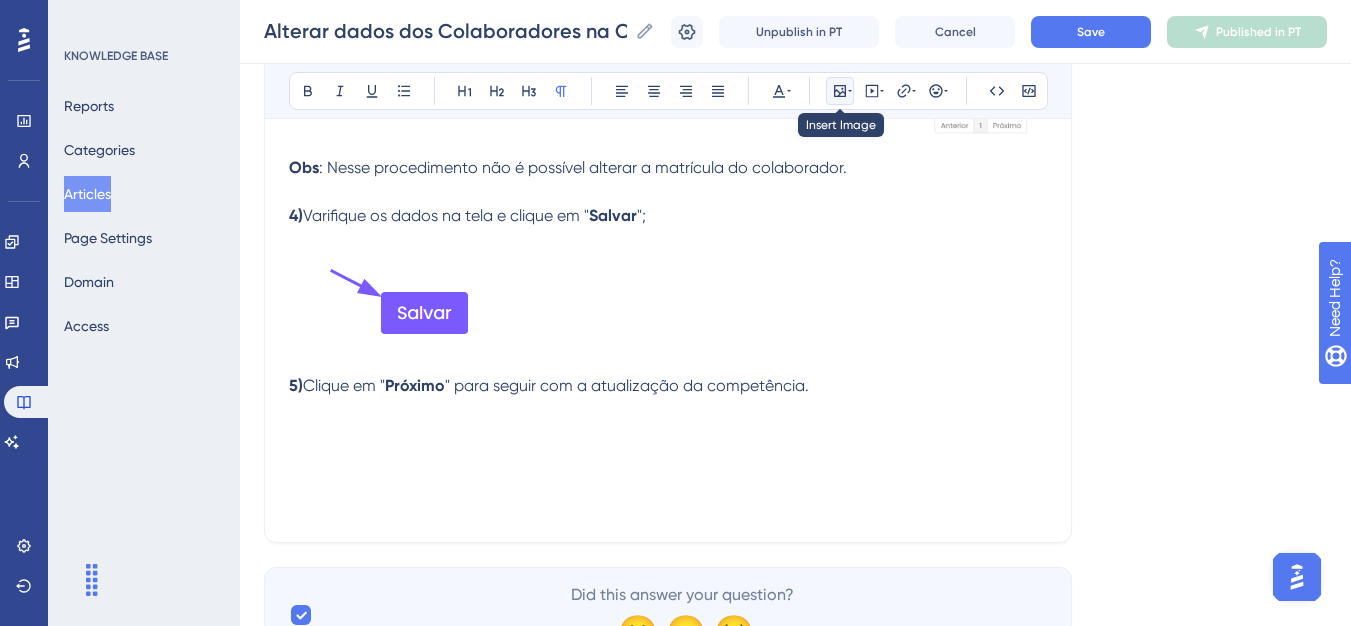 click 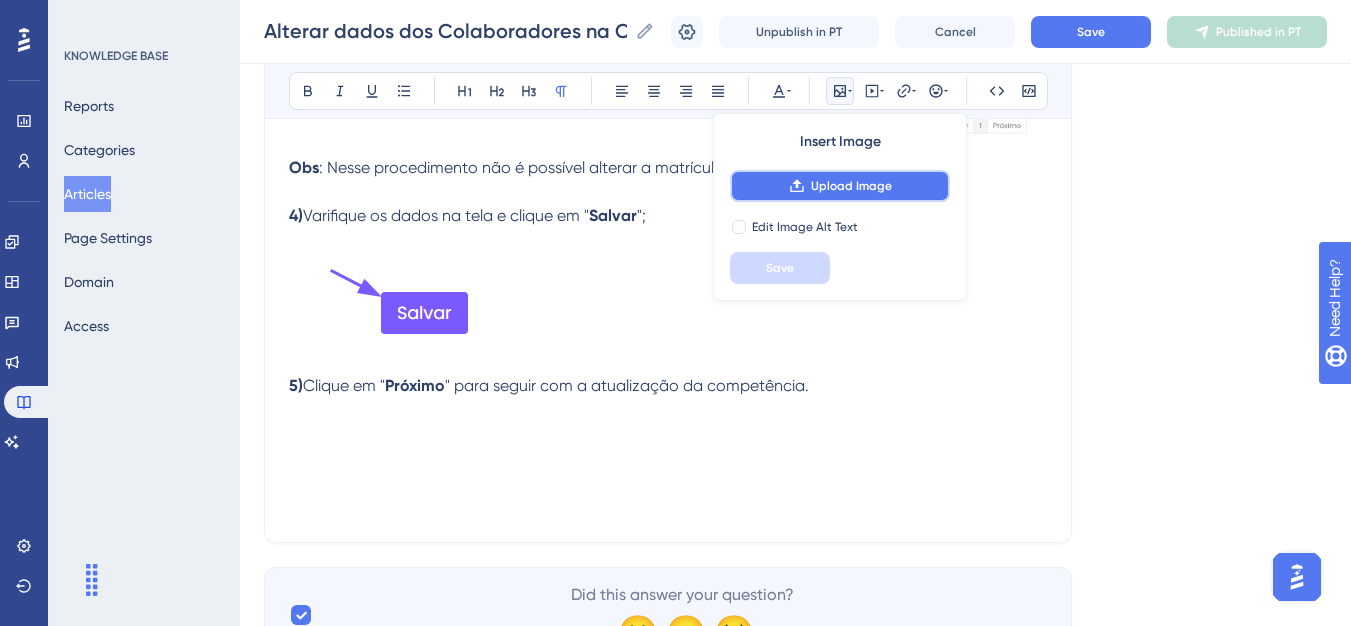 click on "Upload Image" at bounding box center (840, 186) 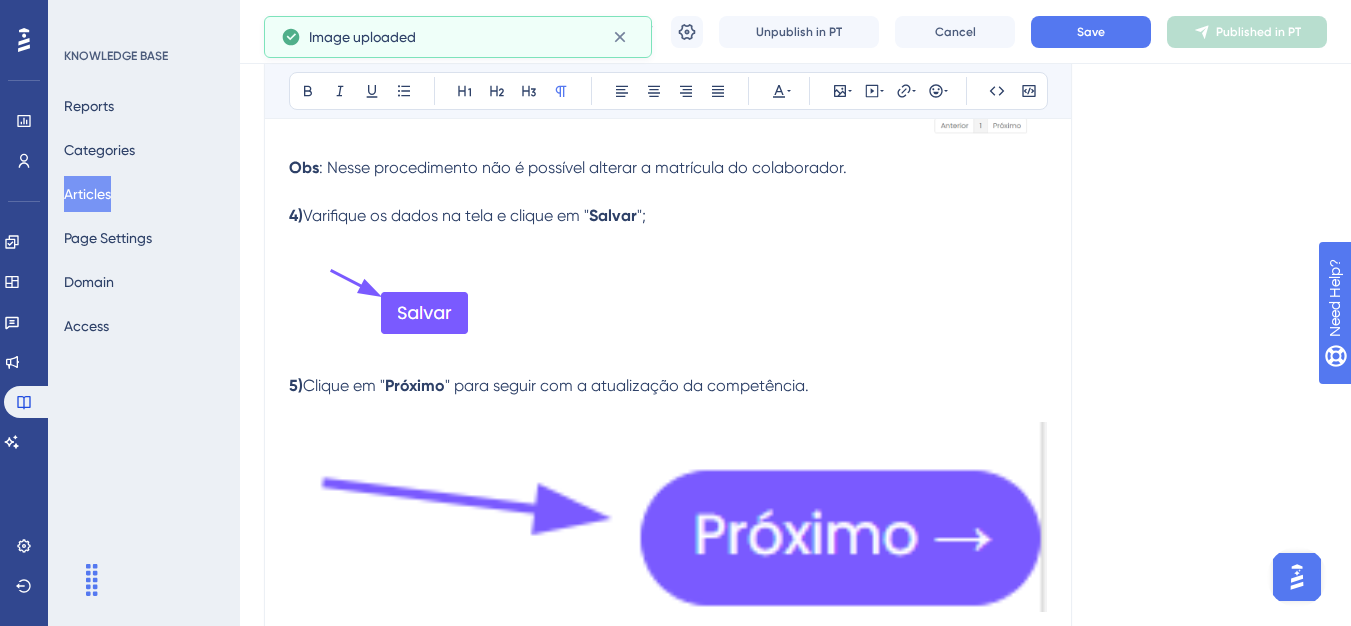 click at bounding box center (668, 517) 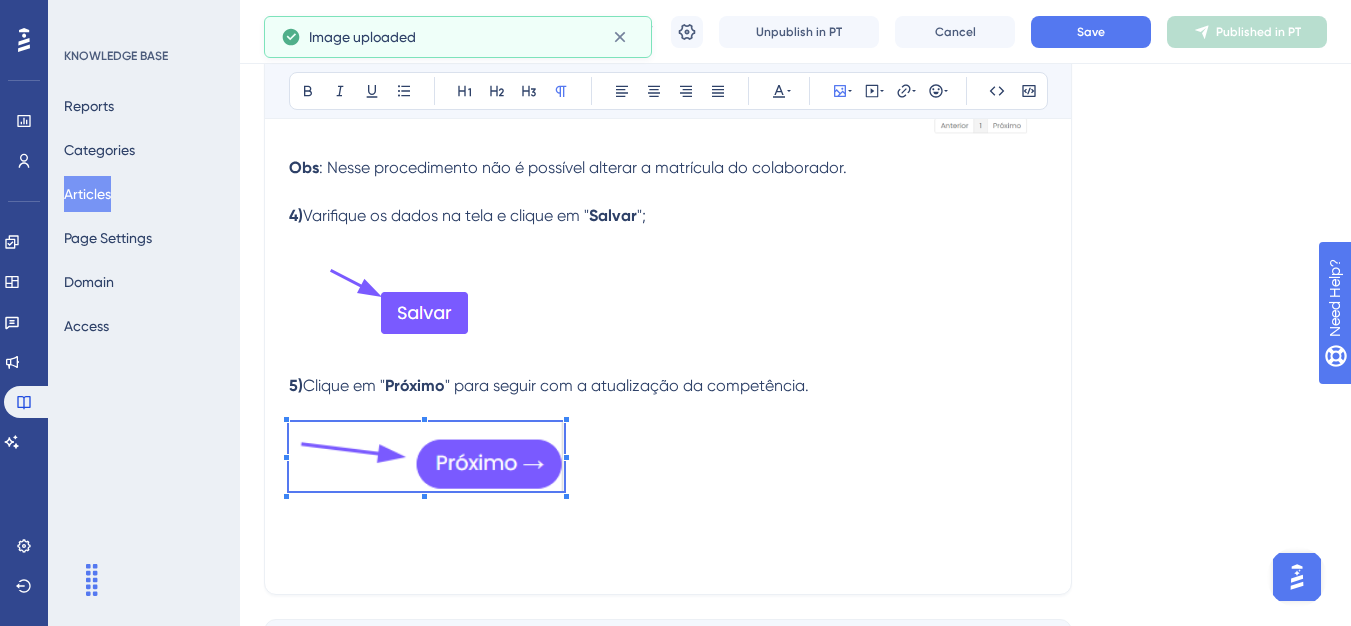 click on "Language Portuguese (Default) Alterar dados dos Colaboradores na Competência Trabalhista Bold Italic Underline Bullet Point Heading 1 Heading 2 Heading 3 Normal Align Left Align Center Align Right Align Justify Text Color Insert Image Embed Video Hyperlink Emojis Code Code Block Olá 💜 Para alterar as informações dos colaboradores que já estão na competência, siga as orientações abaixo:  1)   Acesse o carregamento que deseja alterar os dados clicando no ícone de " Acessar carregamento "; 2)  Na etapa 8, clique em “ Modificar/Adicionar dados dos colaboradores da competência ” para ser redirecionado para a etapa 4;  3)  Na etapa 4,  basta localizar o colaborador, e realizar a alteração necesária no campo desejado; Obs : Nesse procedimento não é possível alterar a matrícula do colaborador. 4)  Varifique os dados na tela e clique em " Salvar "; 5)  Clique em " Próximo " para seguir com a atualização da competência.        Did this answer your question? 😀 😐 😔" at bounding box center [795, -35] 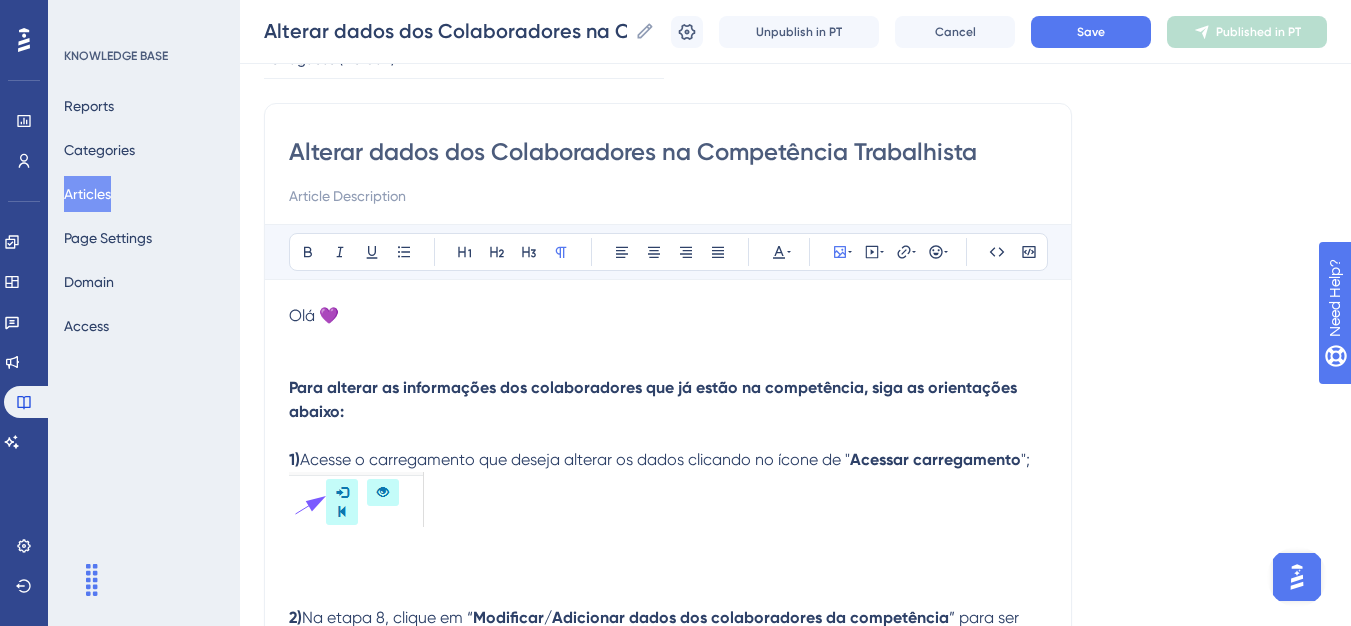 scroll, scrollTop: 113, scrollLeft: 0, axis: vertical 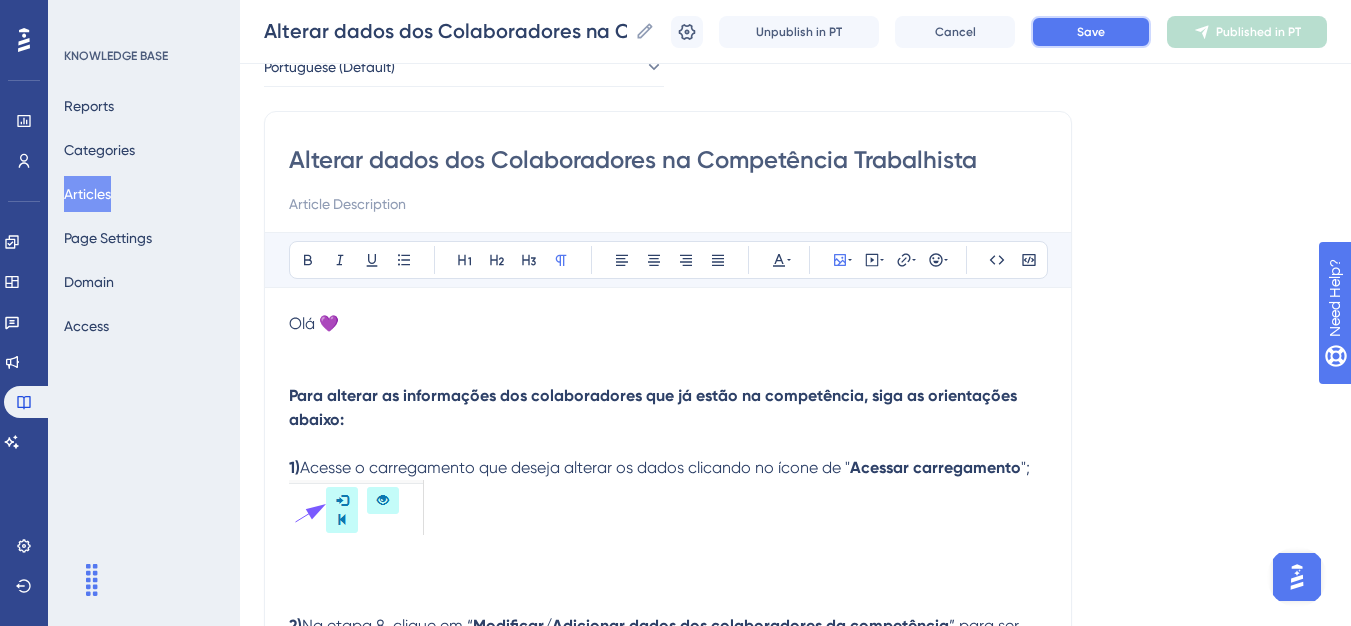 click on "Save" at bounding box center [1091, 32] 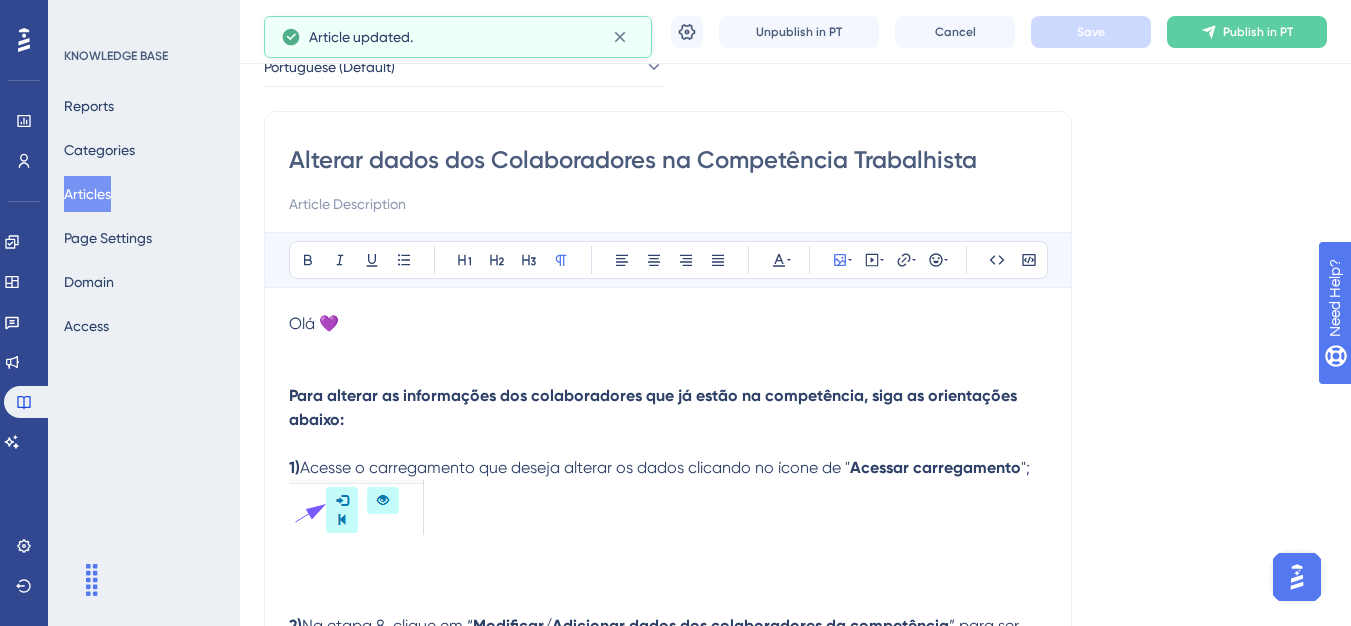click on "Para alterar as informações dos colaboradores que já estão na competência, siga as orientações abaixo:" at bounding box center [655, 407] 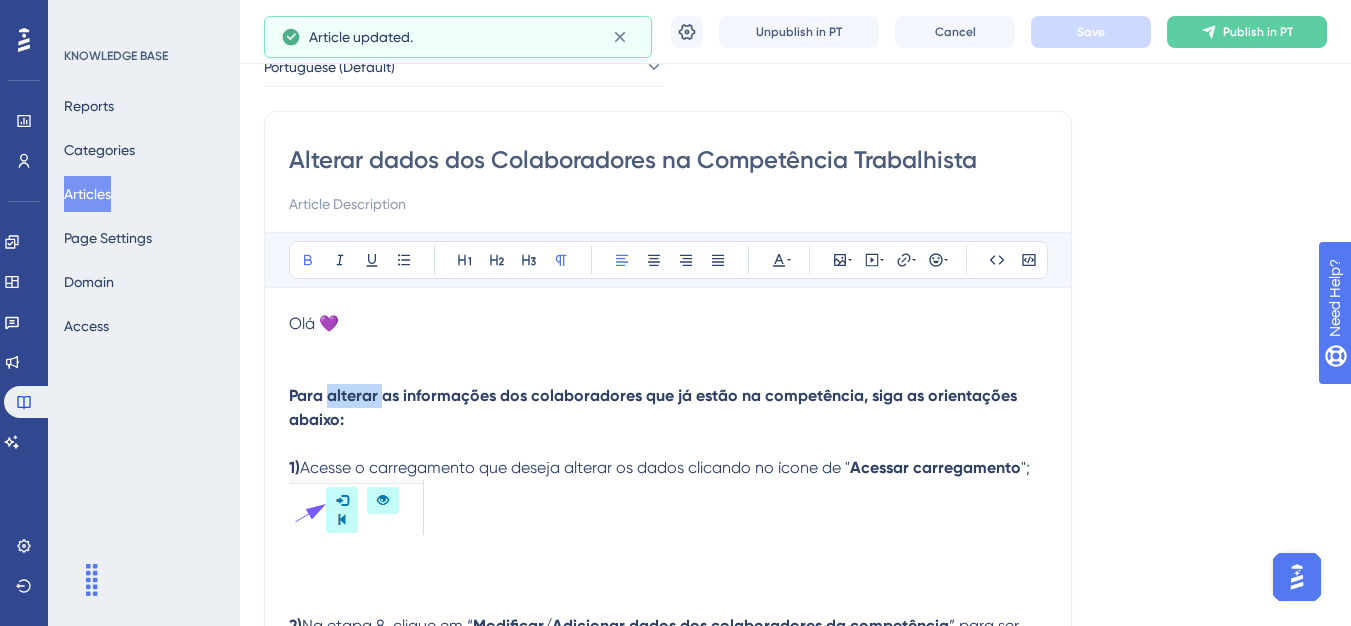 click on "Para alterar as informações dos colaboradores que já estão na competência, siga as orientações abaixo:" at bounding box center [655, 407] 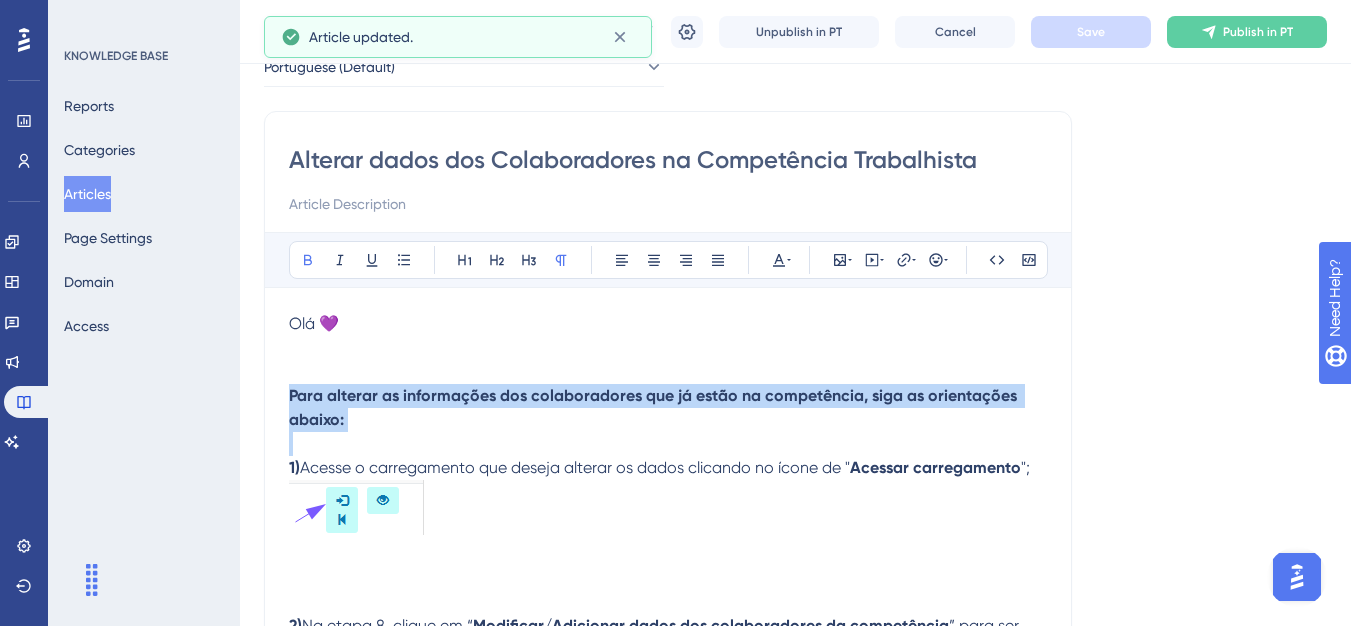 click on "Para alterar as informações dos colaboradores que já estão na competência, siga as orientações abaixo:" at bounding box center (655, 407) 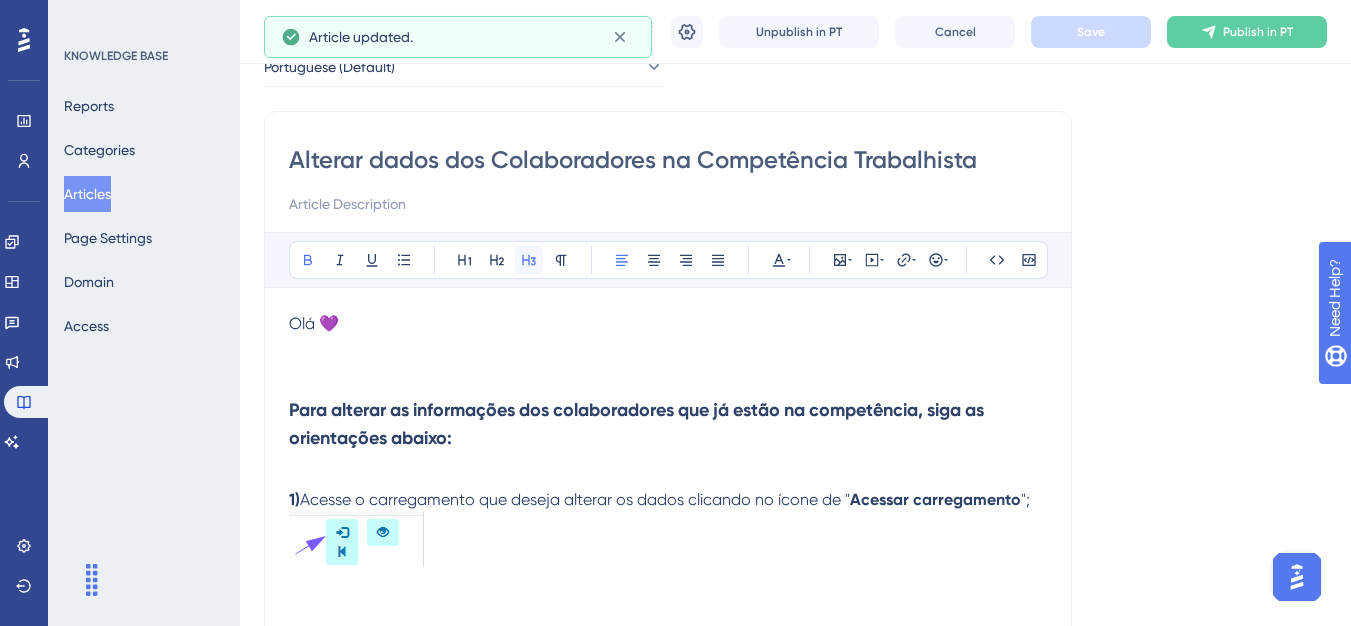 click 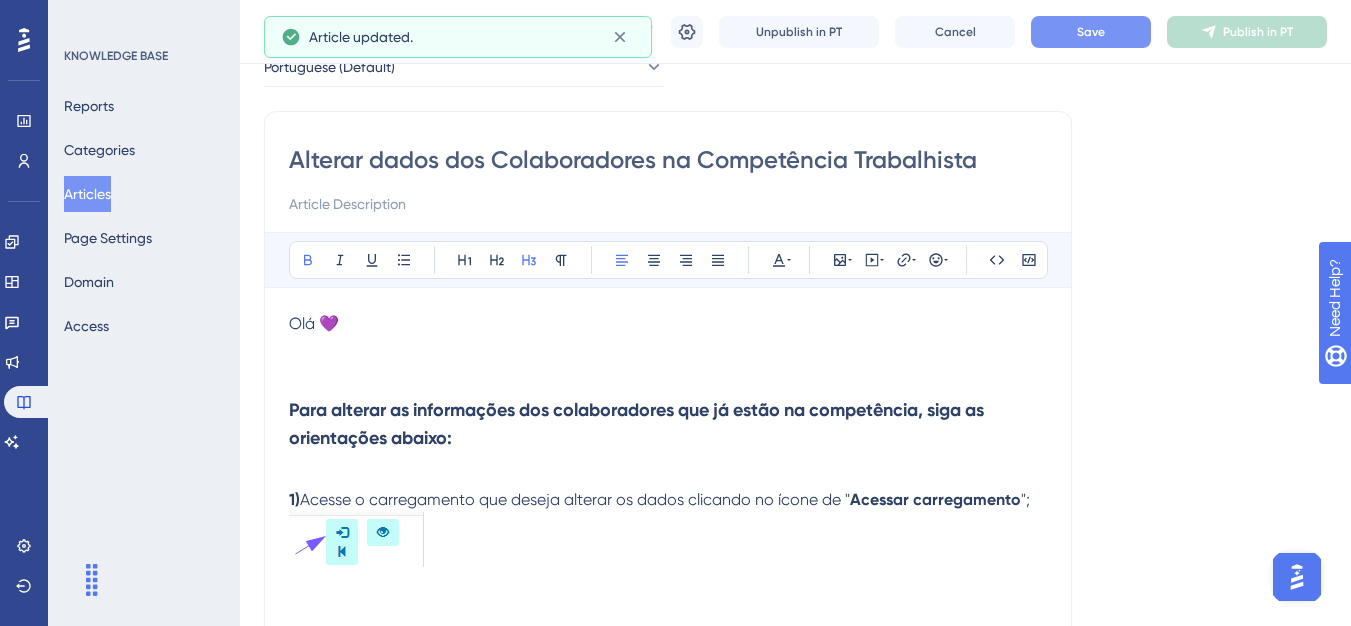 click on "Olá 💜" at bounding box center (668, 348) 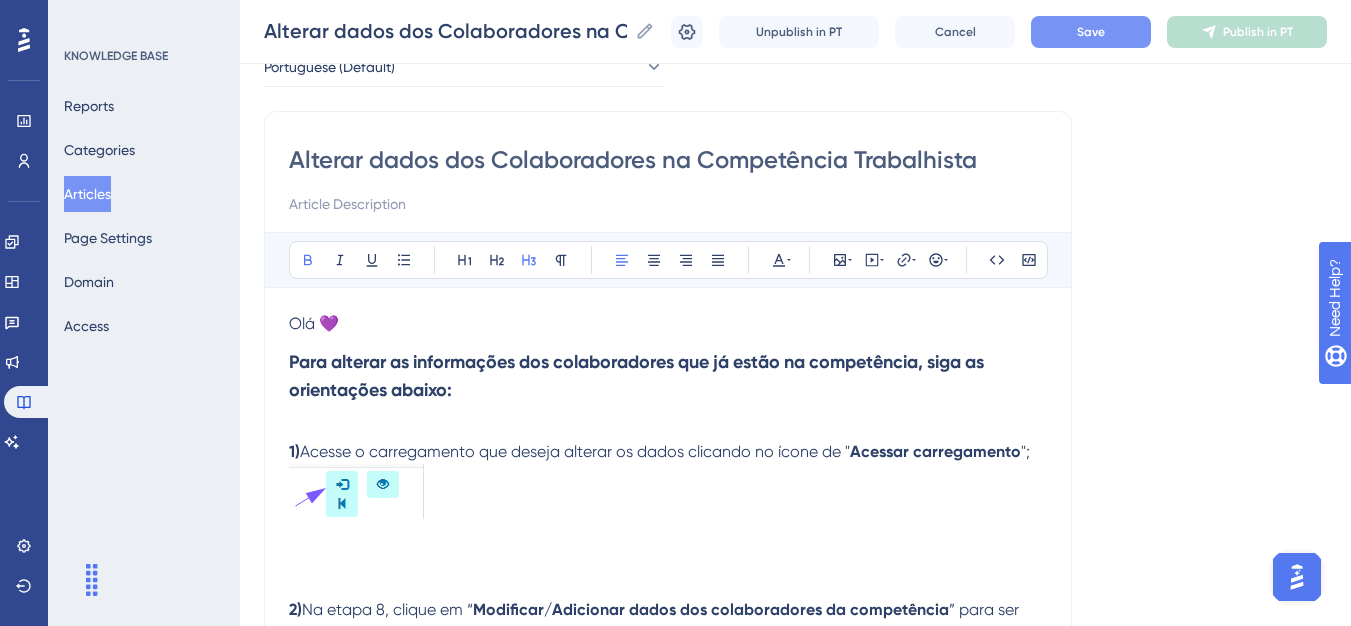 click on "Olá 💜" at bounding box center (668, 324) 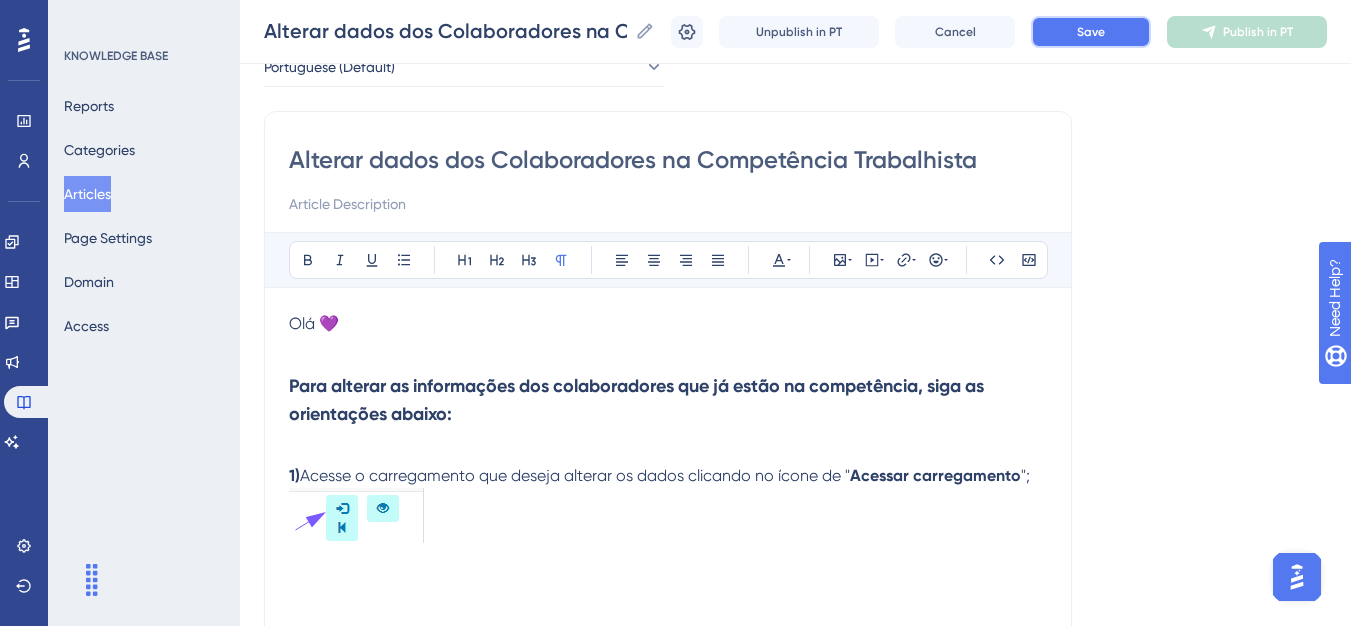 click on "Save" at bounding box center [1091, 32] 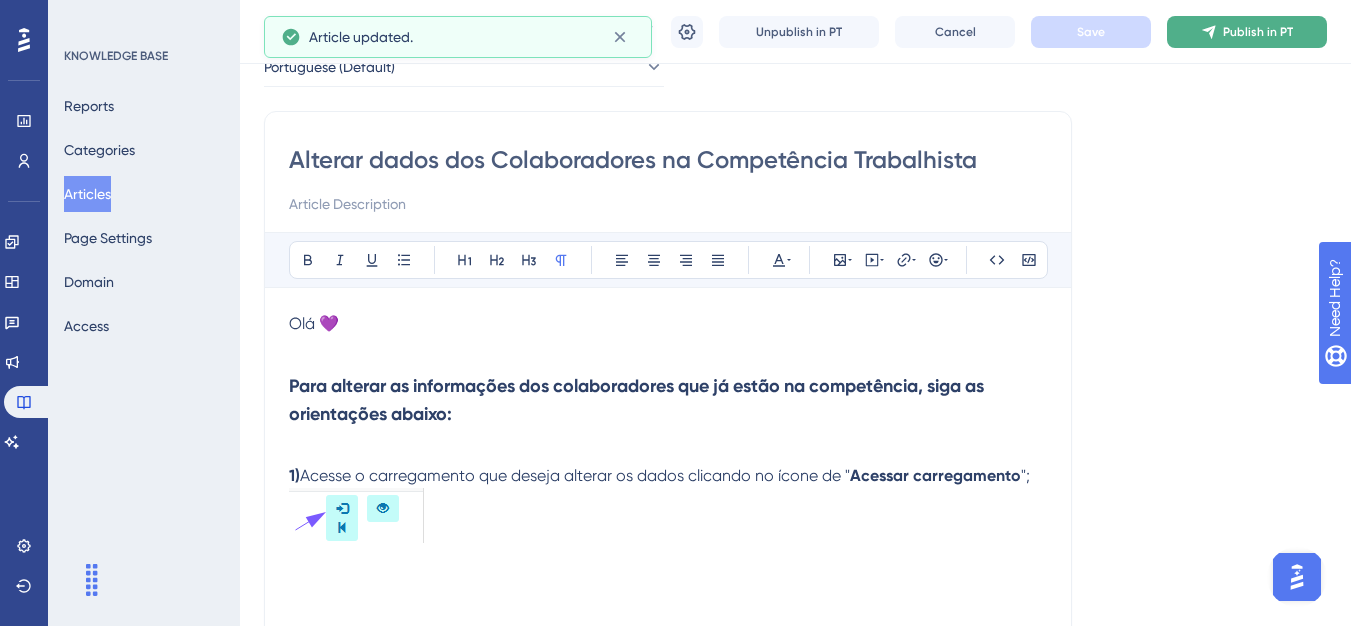 click on "Publish in PT" at bounding box center [1258, 32] 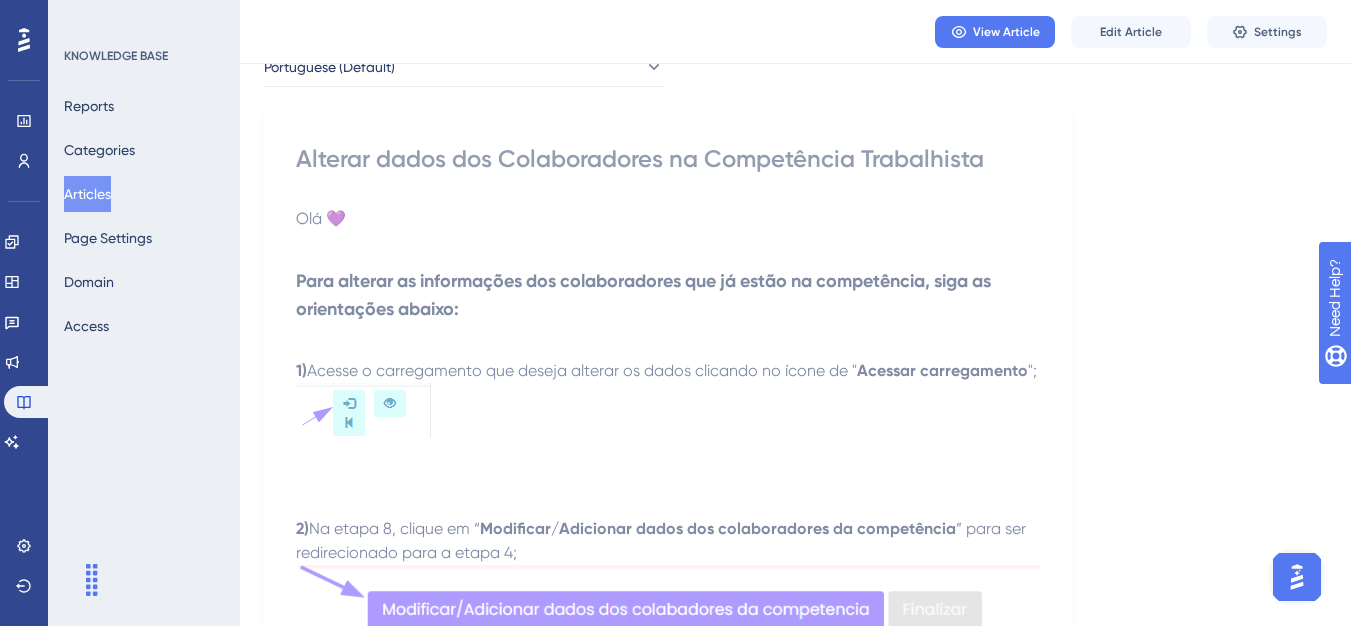 click on "Articles" at bounding box center [87, 194] 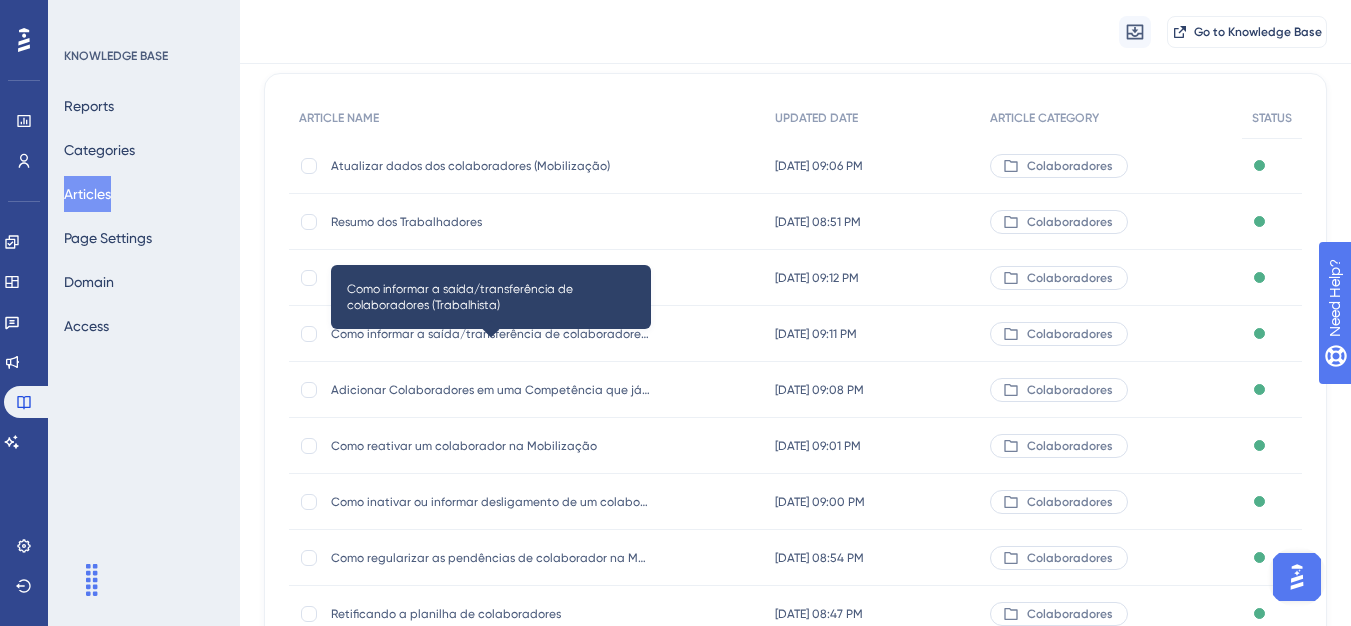 scroll, scrollTop: 400, scrollLeft: 0, axis: vertical 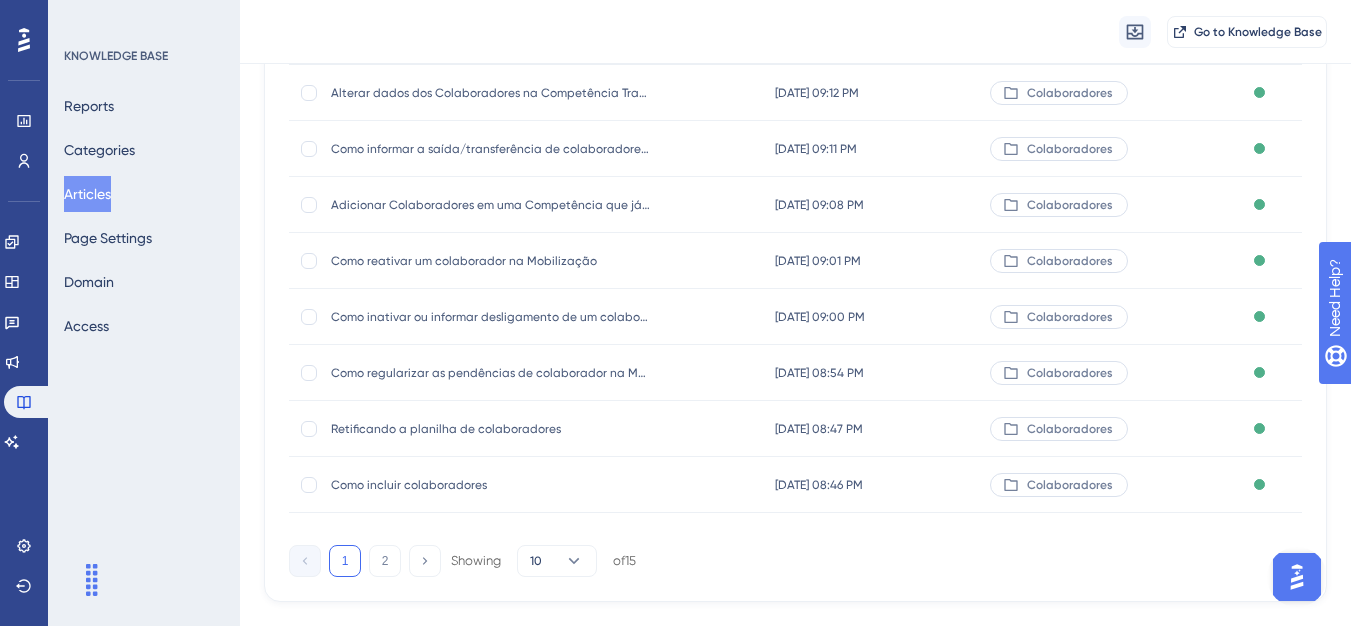 click on "2" at bounding box center [385, 561] 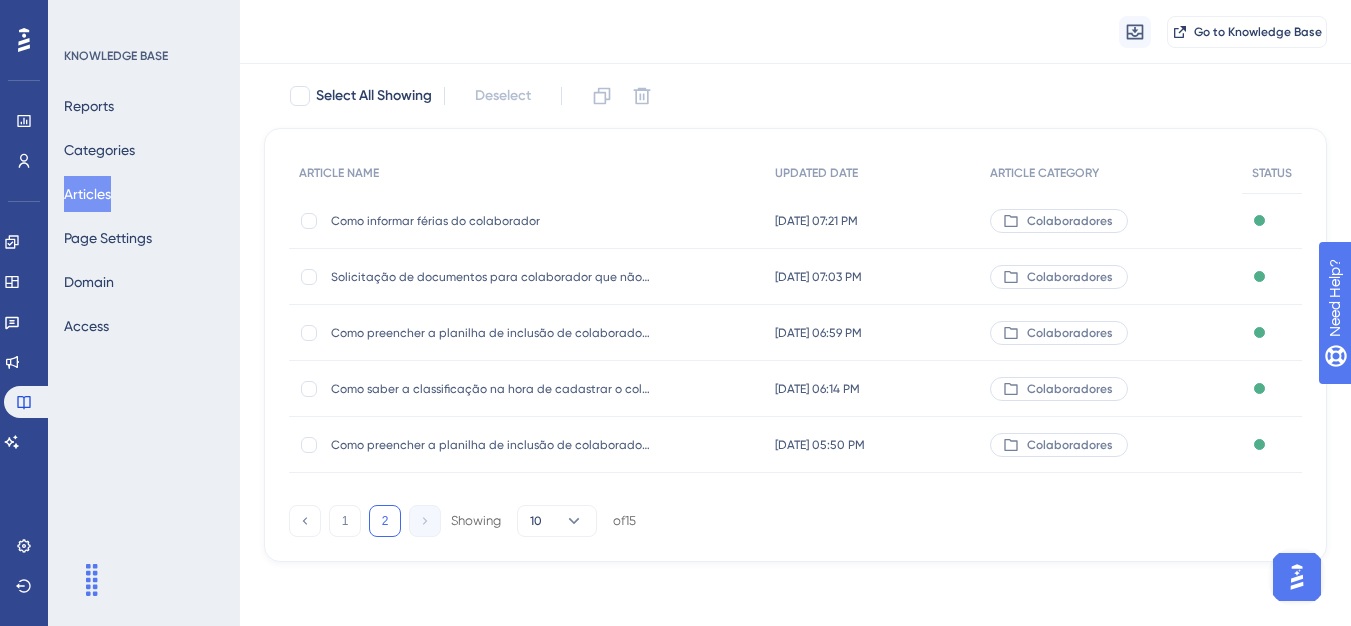 scroll, scrollTop: 160, scrollLeft: 0, axis: vertical 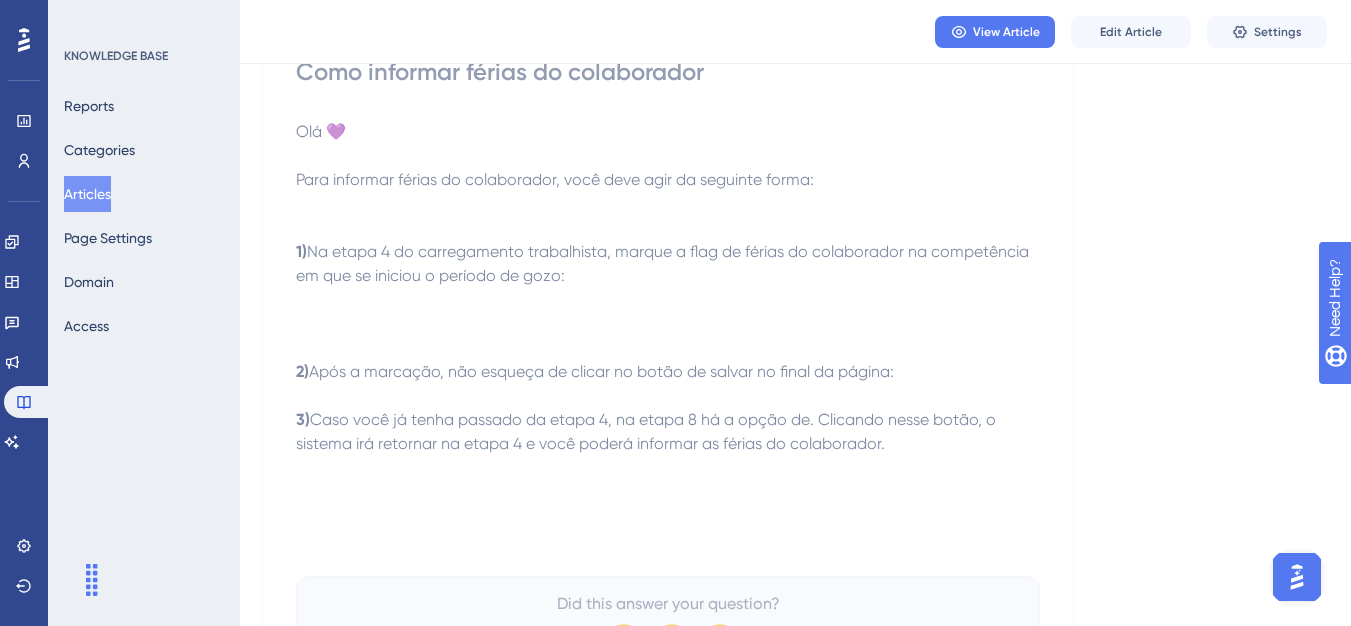 drag, startPoint x: 126, startPoint y: 208, endPoint x: 243, endPoint y: 263, distance: 129.28264 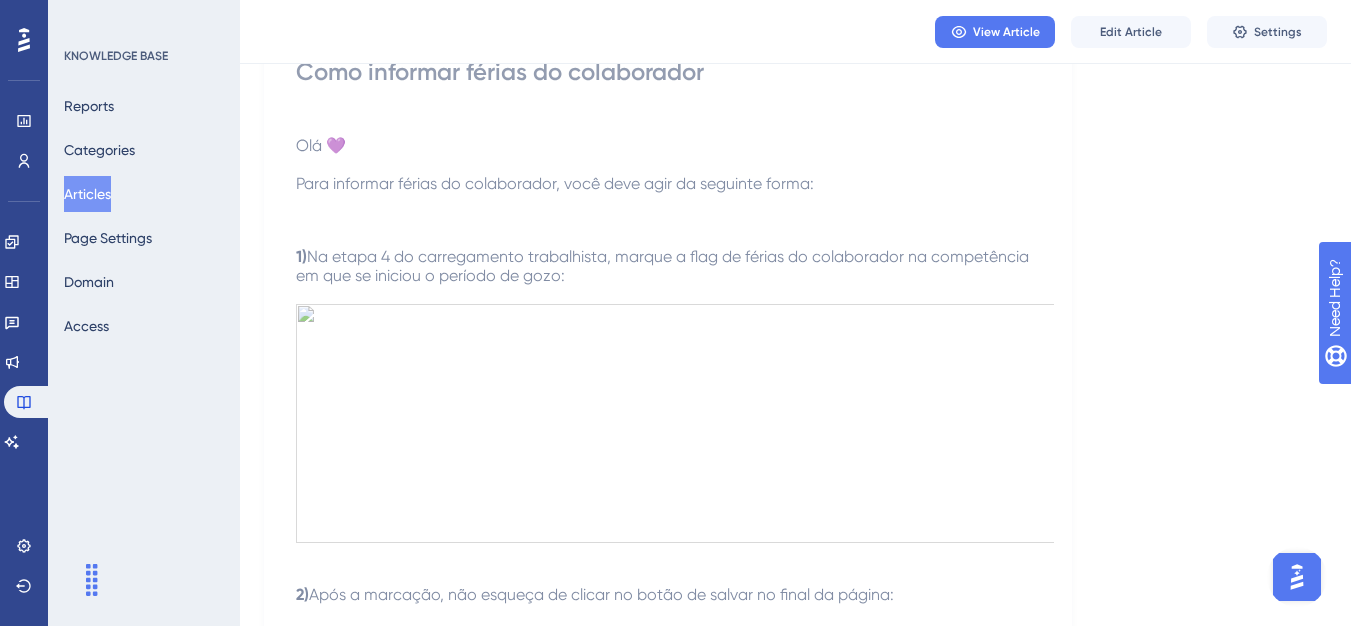 scroll, scrollTop: 0, scrollLeft: 0, axis: both 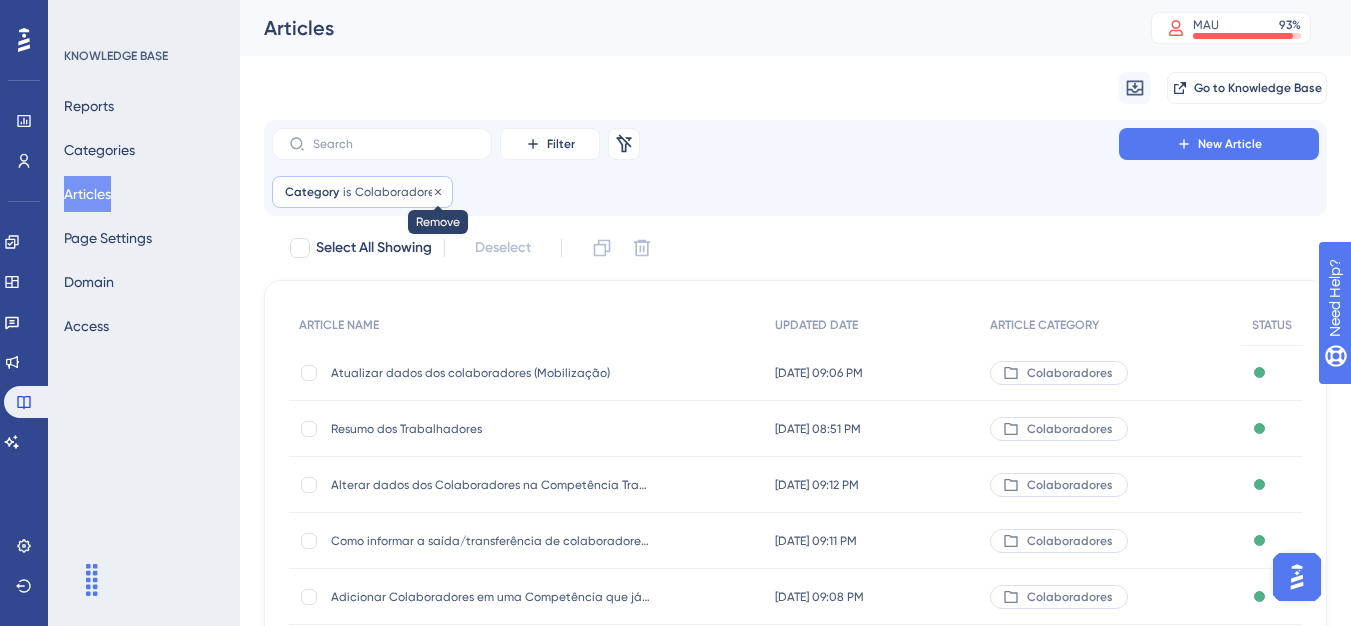 click 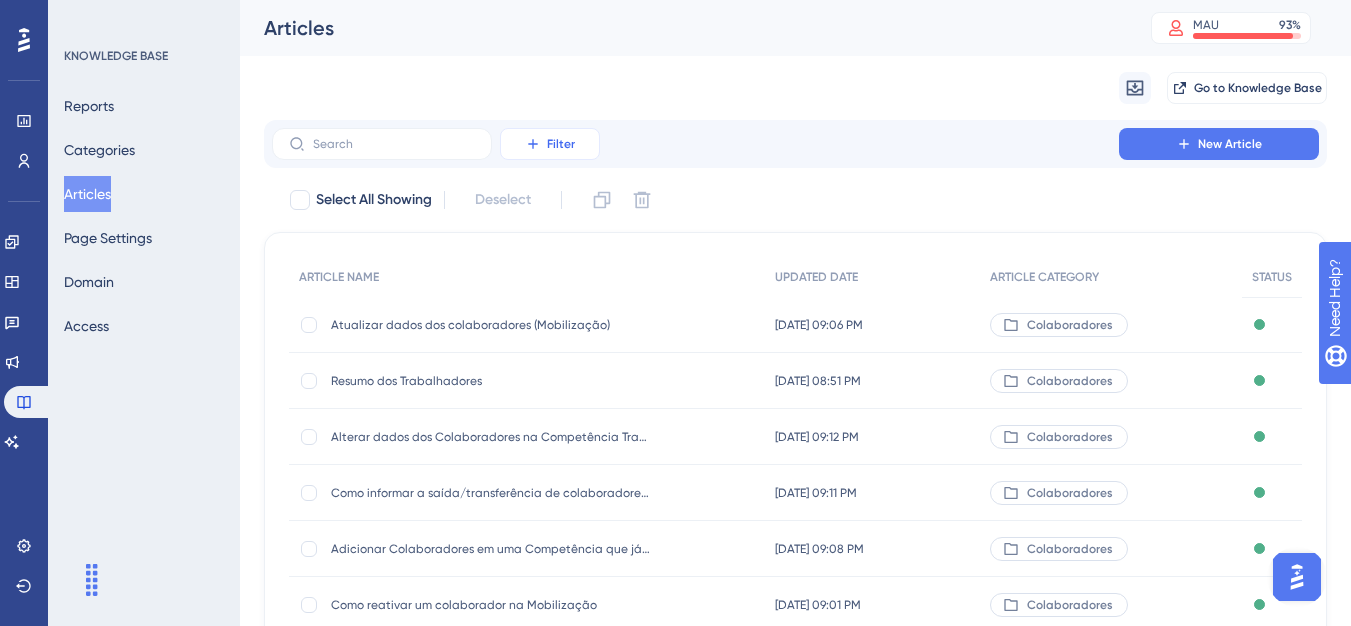 click on "Filter" at bounding box center (550, 144) 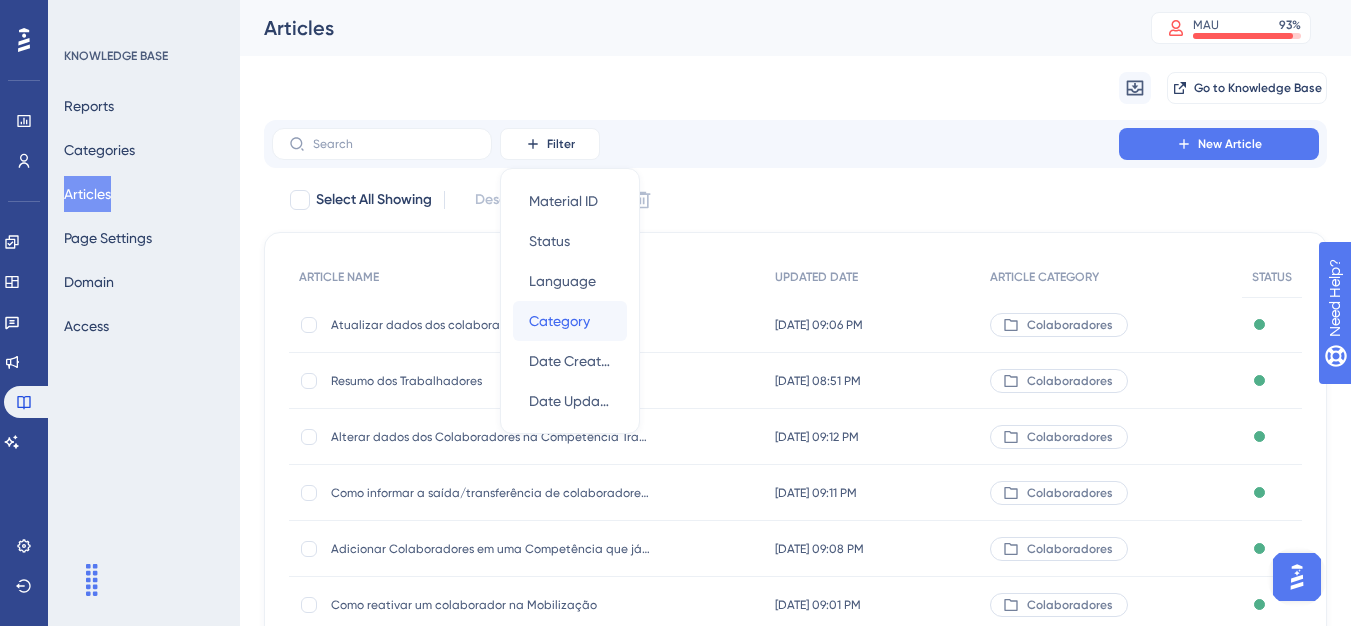 click on "Category" at bounding box center [559, 321] 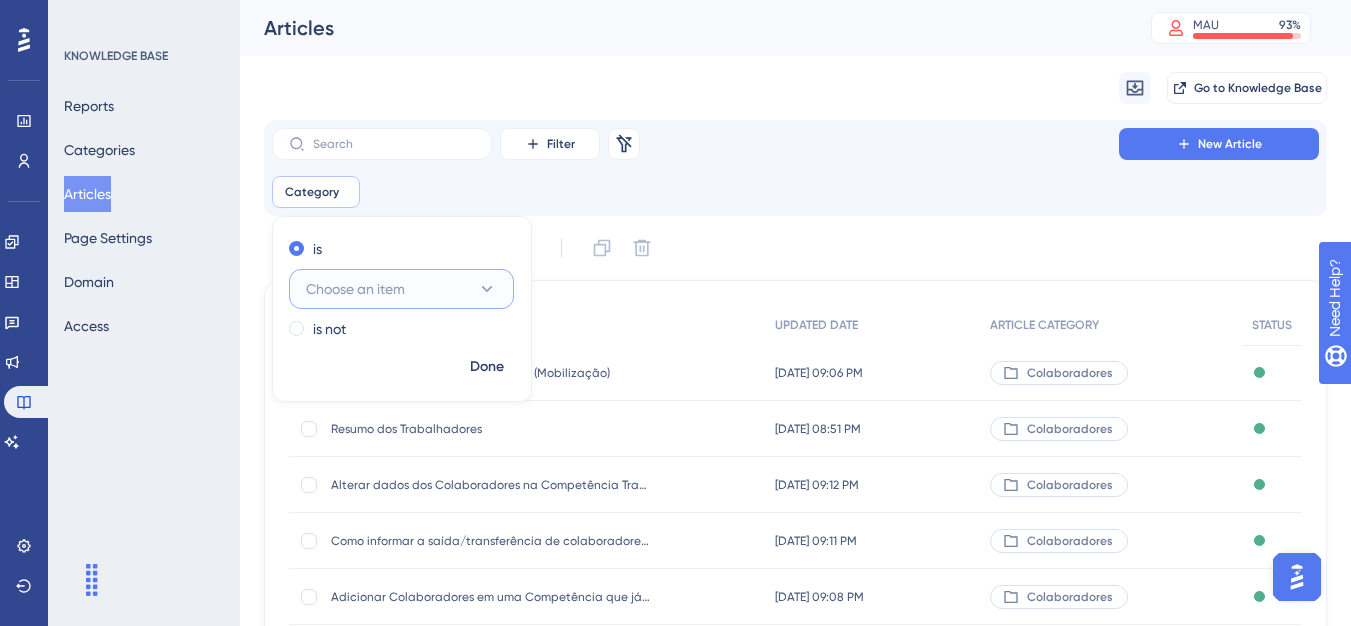 click on "Choose an item" at bounding box center (355, 289) 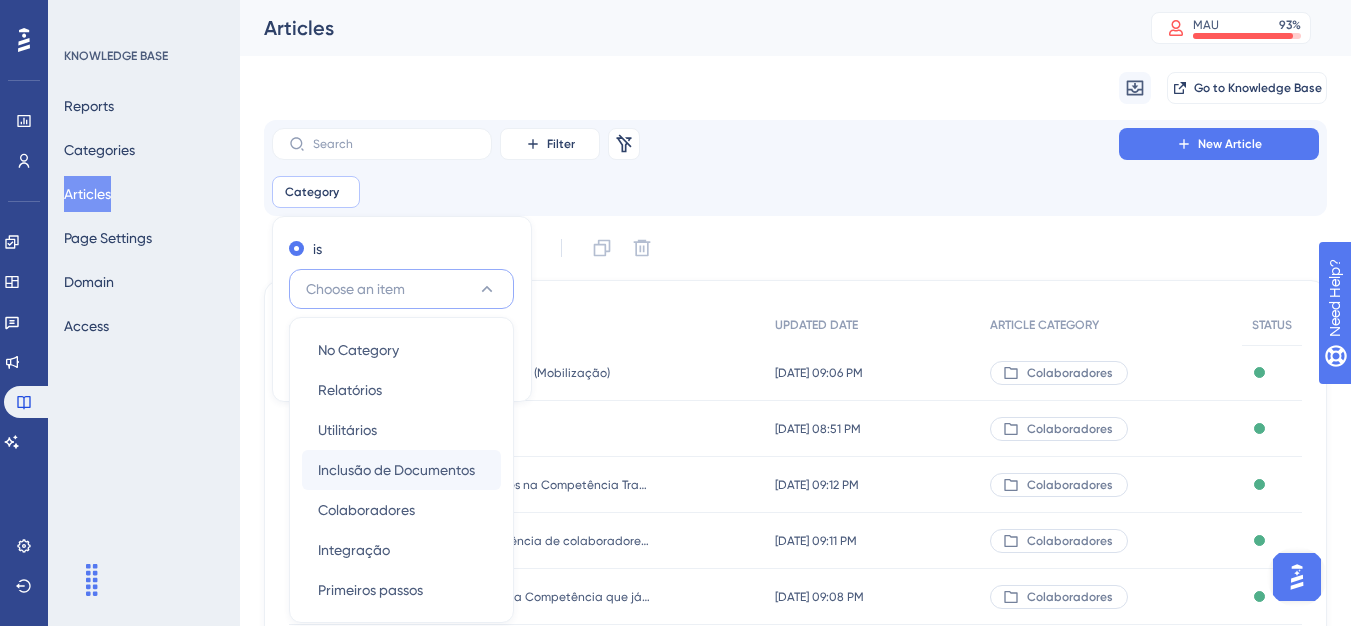 scroll, scrollTop: 157, scrollLeft: 0, axis: vertical 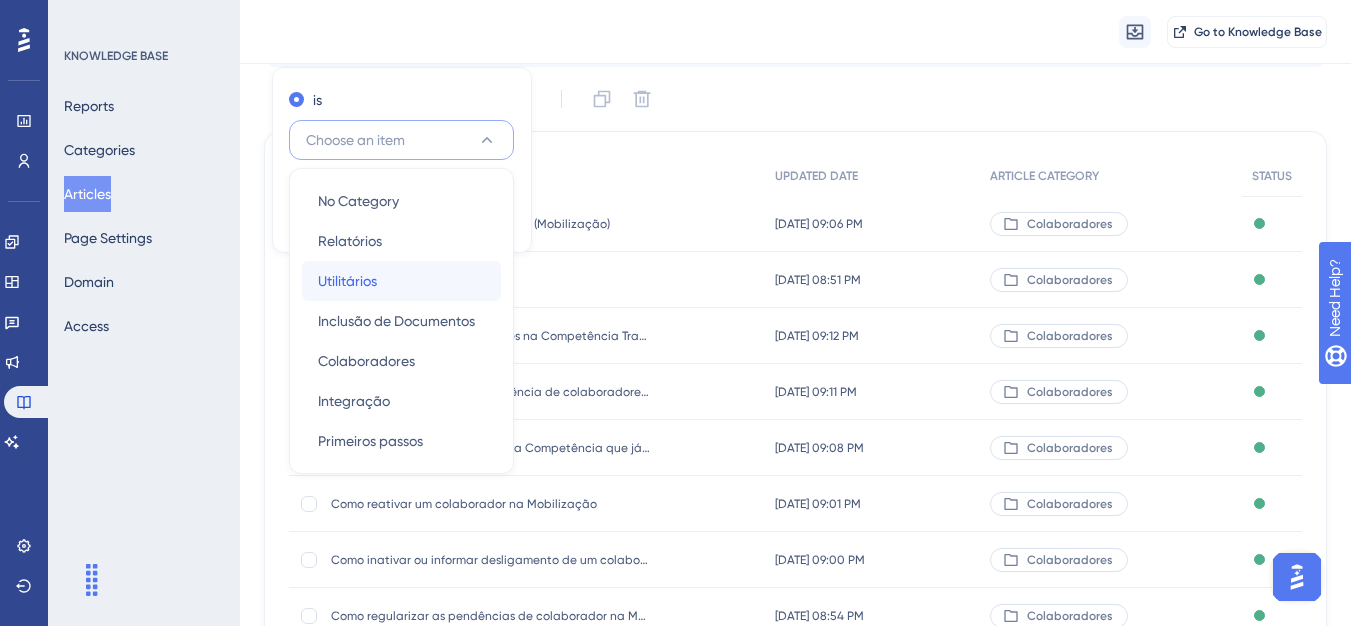 click on "Utilitários Utilitários" at bounding box center (401, 281) 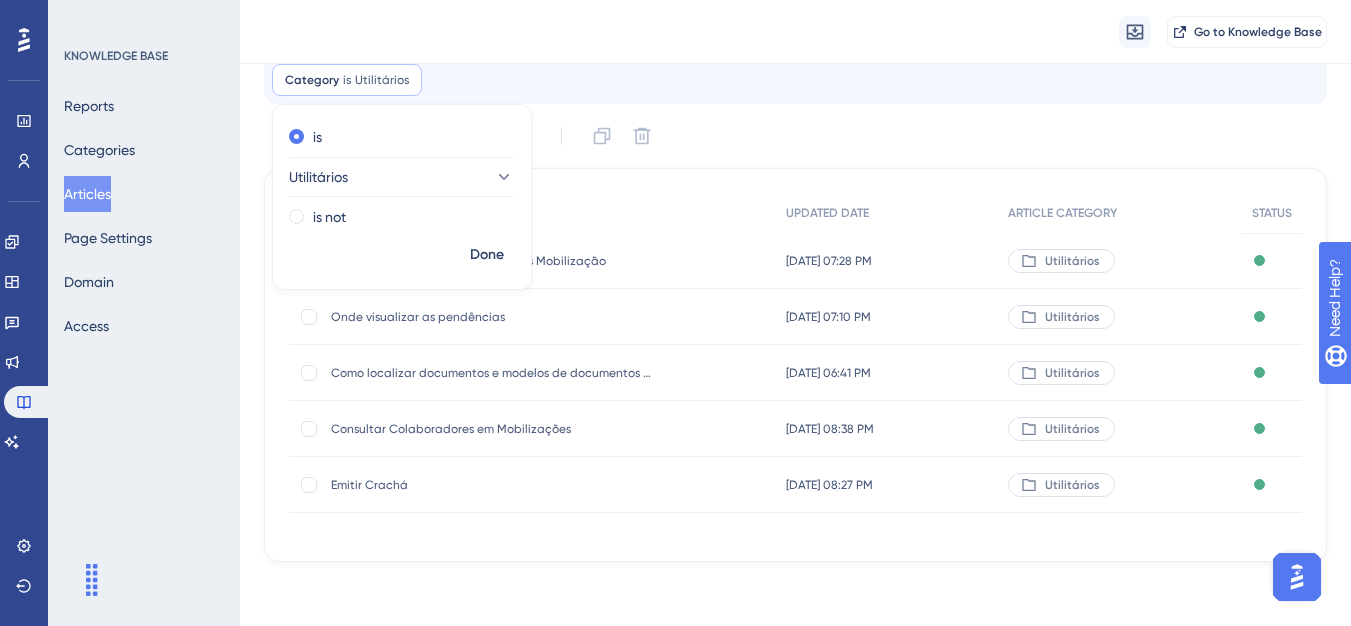 scroll, scrollTop: 120, scrollLeft: 0, axis: vertical 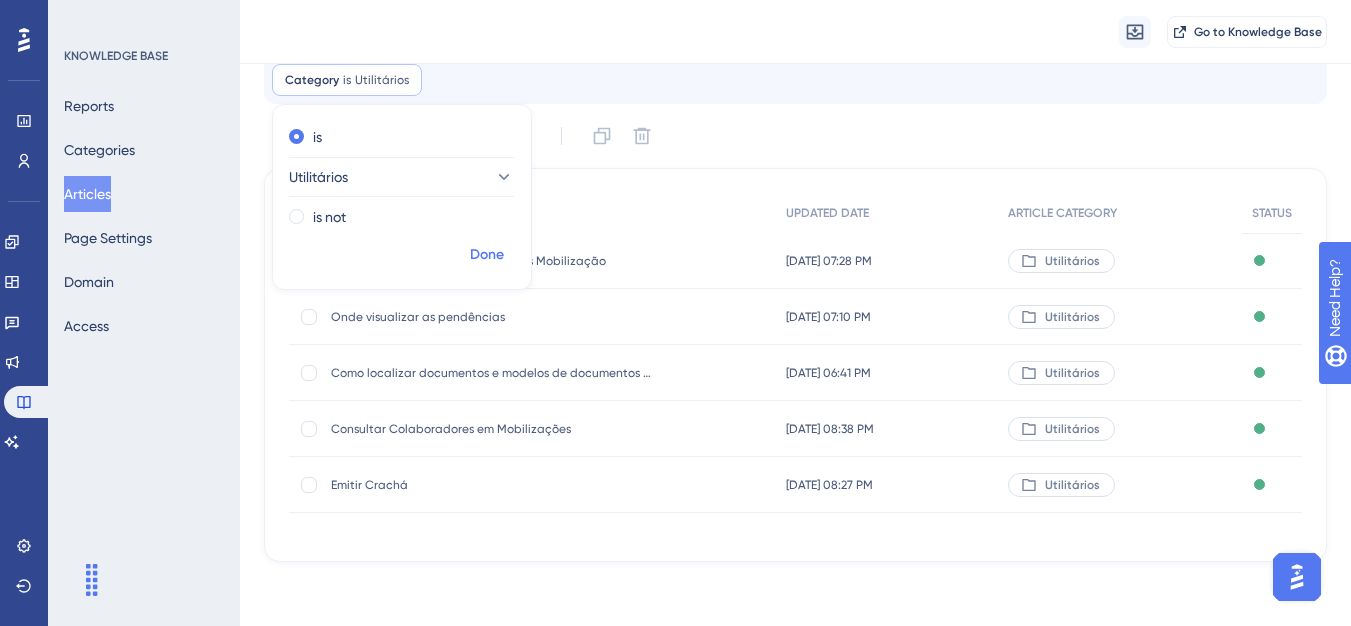 click on "Done" at bounding box center (487, 255) 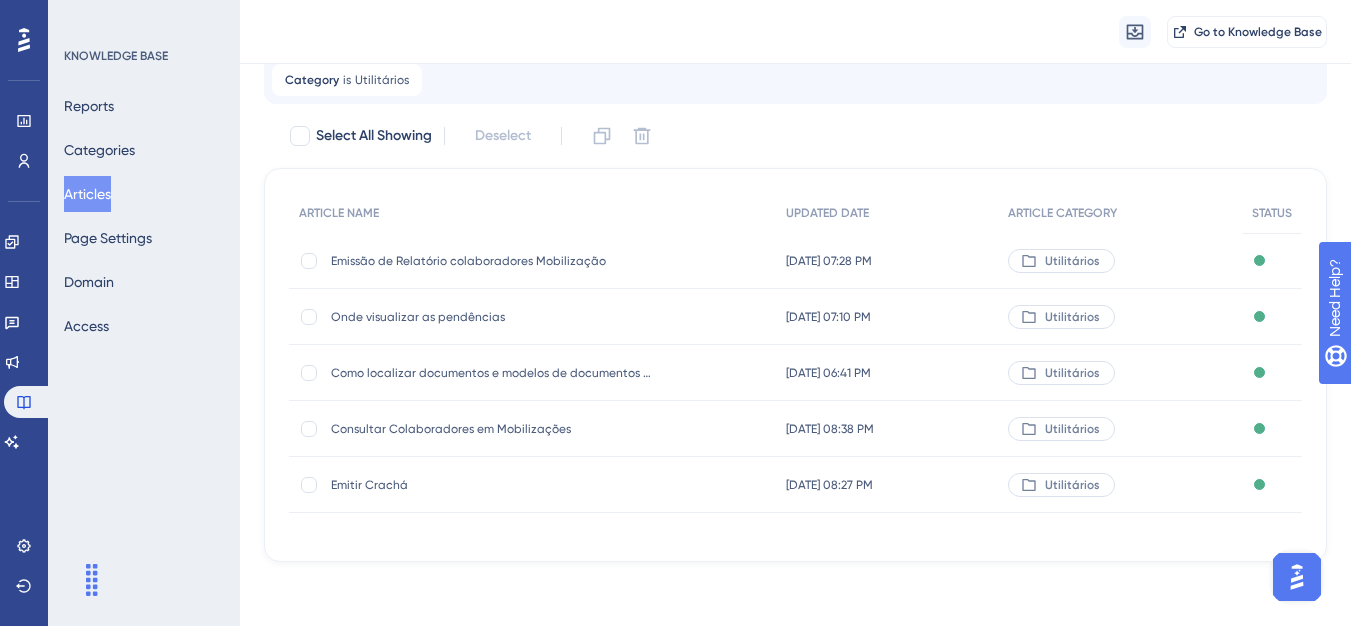 click on "Emitir Crachá Emitir Crachá" at bounding box center [491, 485] 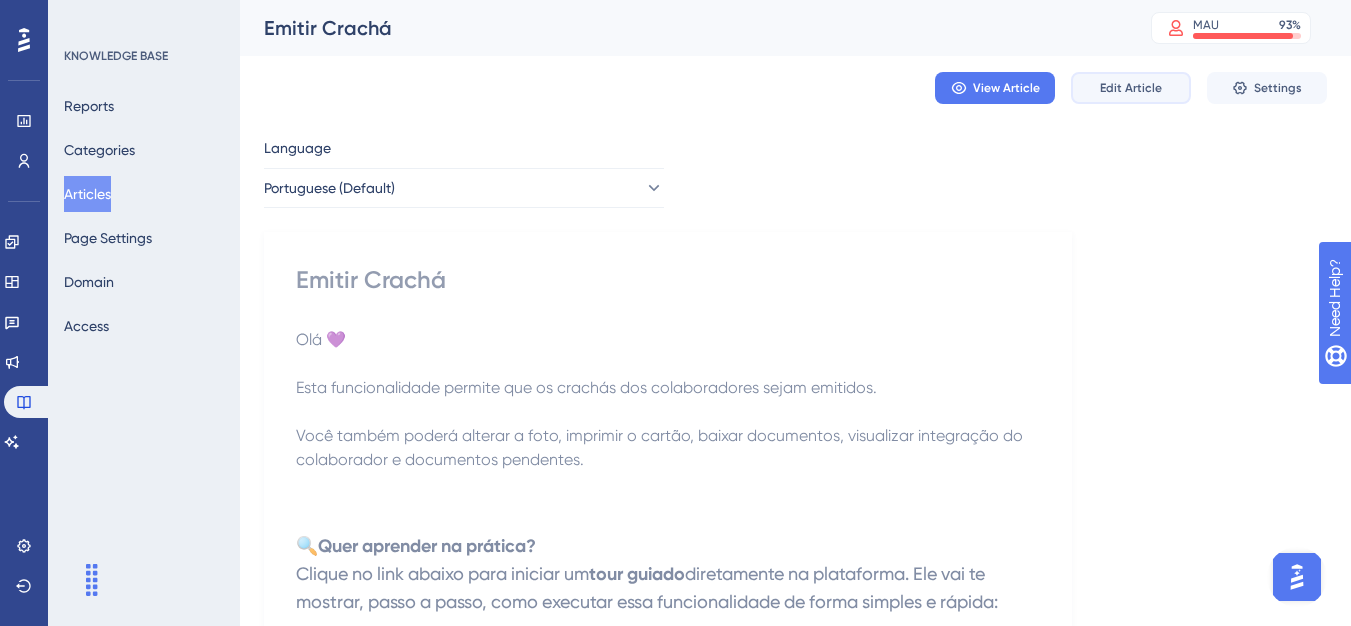 click on "Edit Article" at bounding box center [1131, 88] 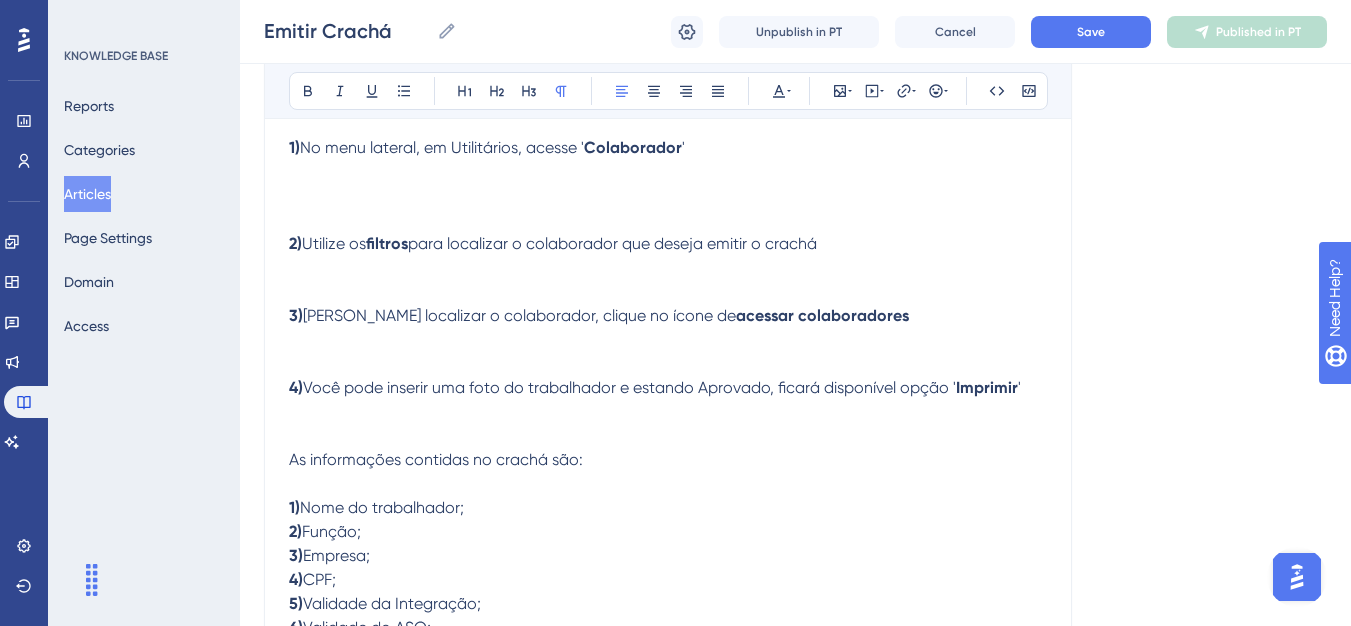scroll, scrollTop: 657, scrollLeft: 0, axis: vertical 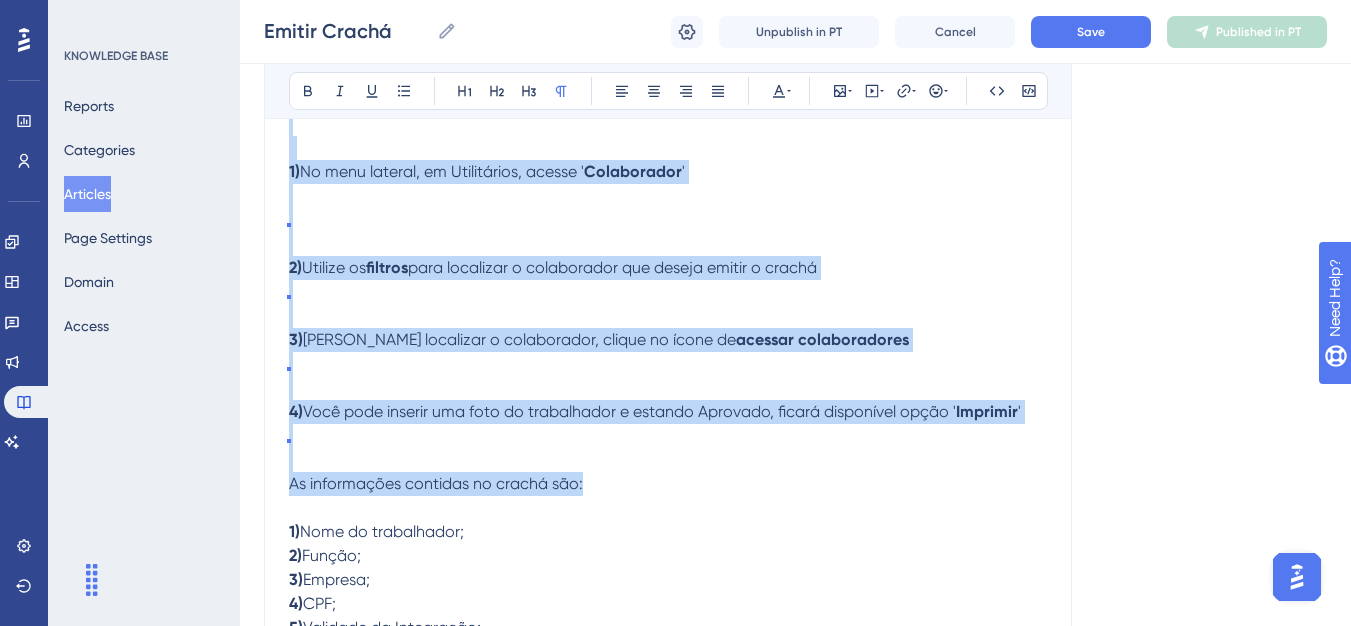 drag, startPoint x: 296, startPoint y: 220, endPoint x: 593, endPoint y: 483, distance: 396.70895 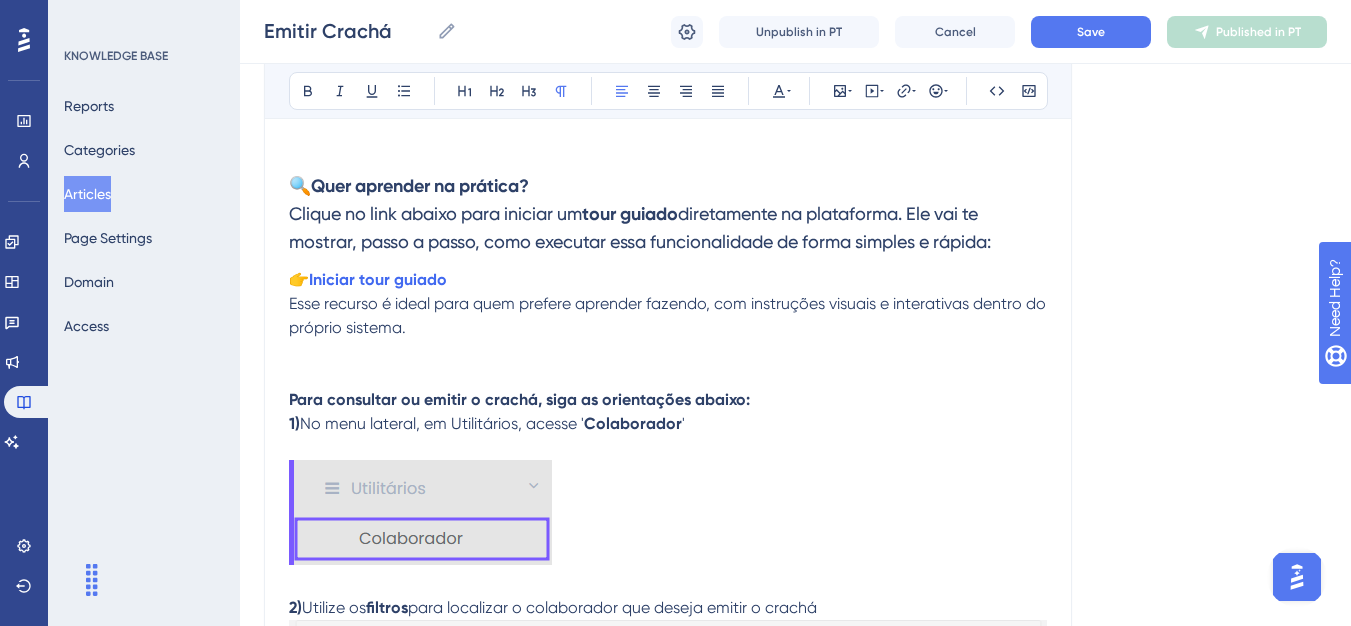 scroll, scrollTop: 357, scrollLeft: 0, axis: vertical 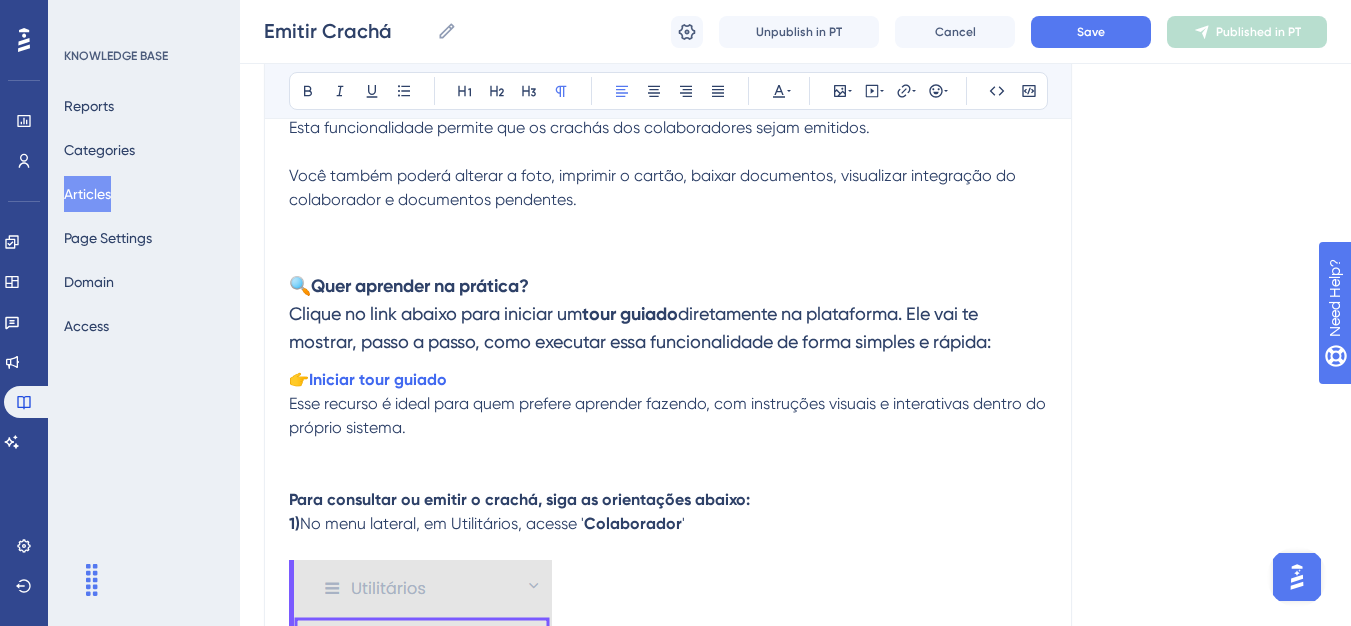 click on "Para consultar ou emitir o crachá, siga as orientações abaixo:" at bounding box center [519, 499] 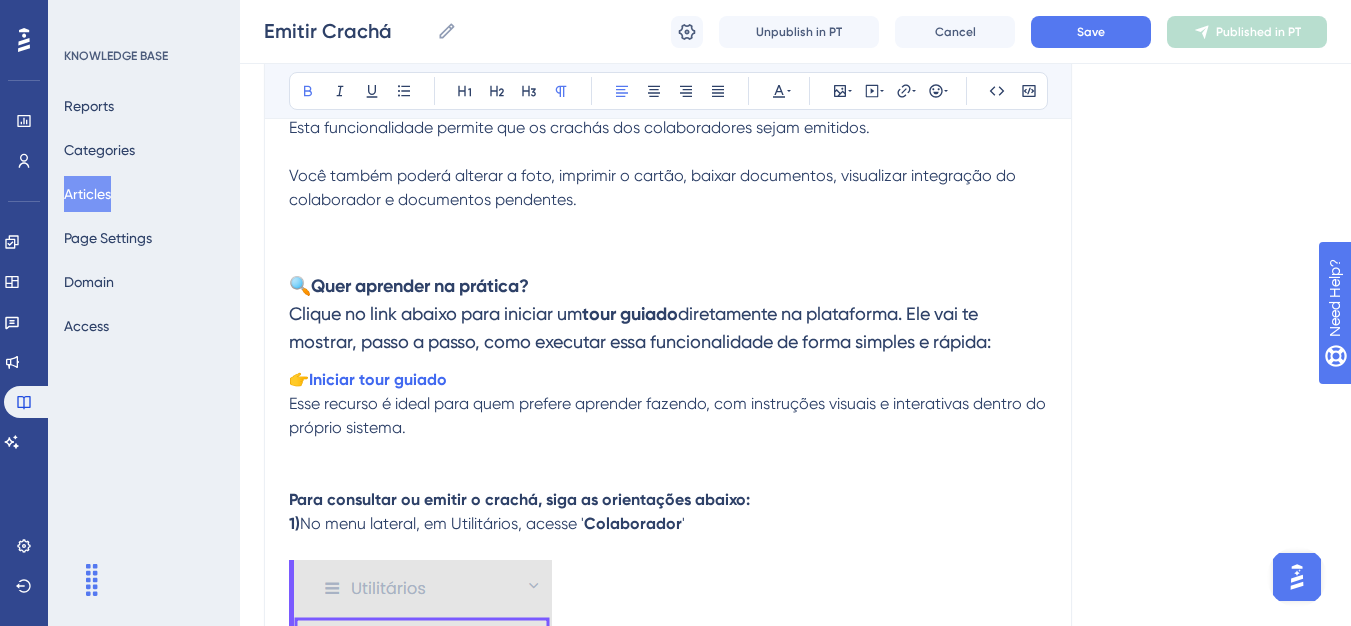 click on "Para consultar ou emitir o crachá, siga as orientações abaixo:" at bounding box center (668, 500) 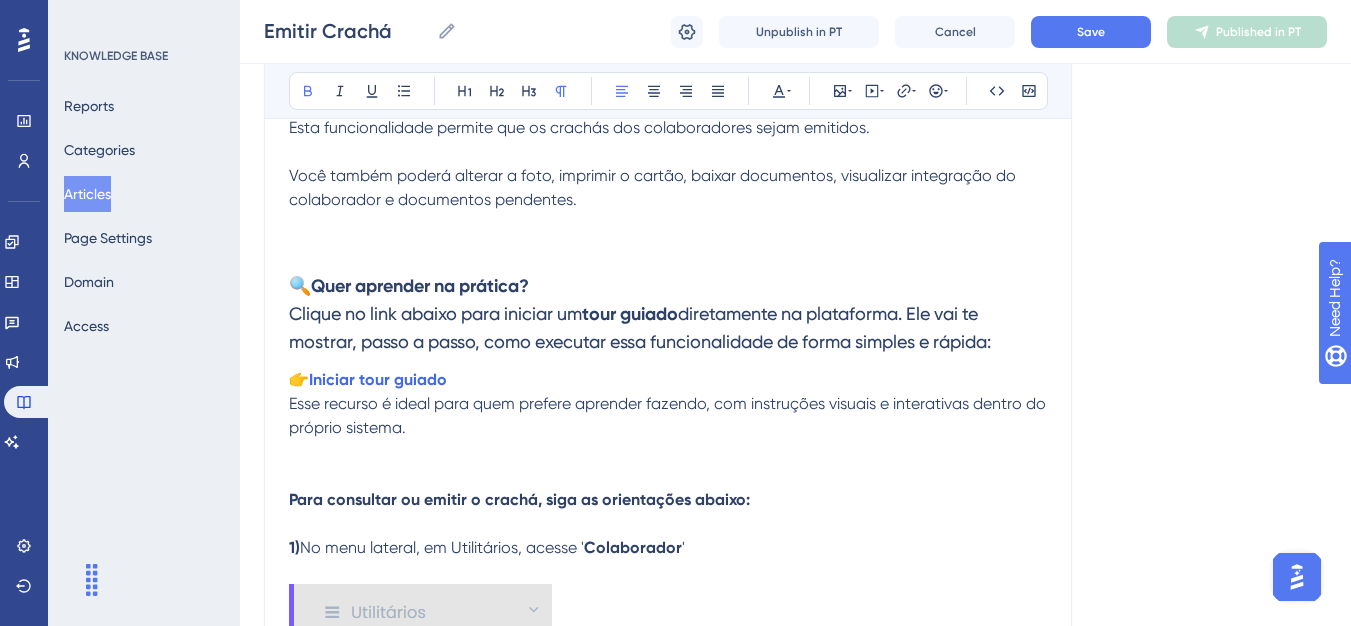click at bounding box center [668, 452] 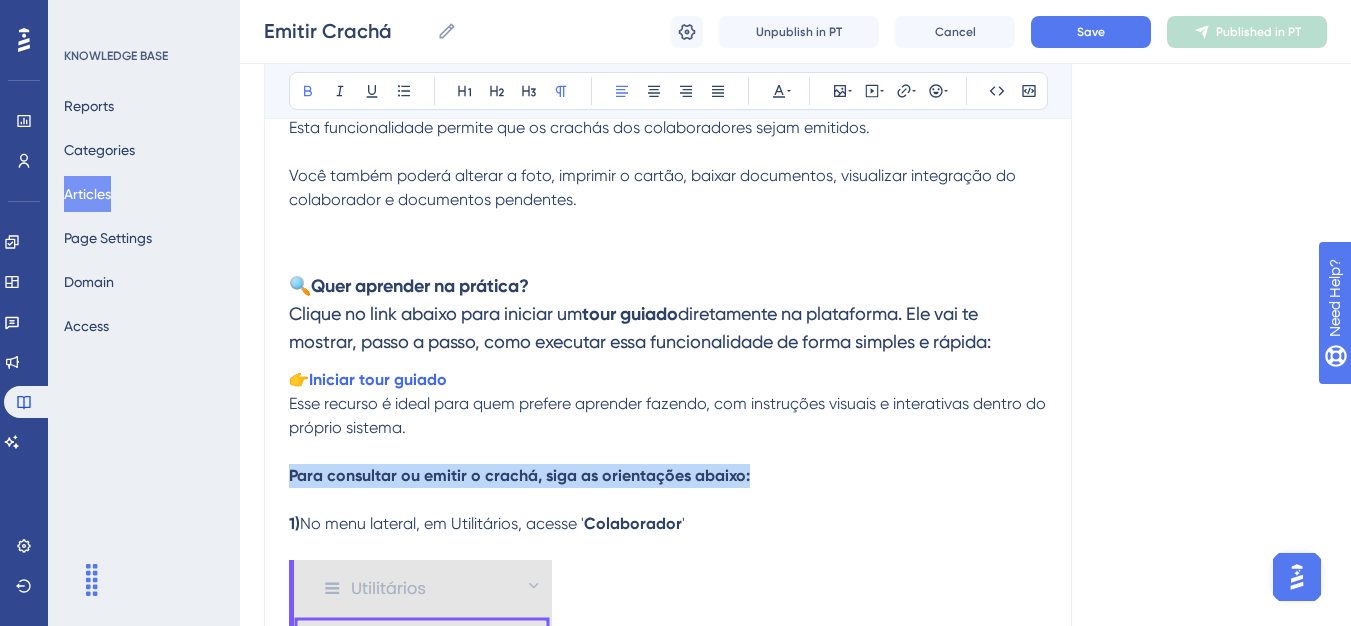 drag, startPoint x: 734, startPoint y: 482, endPoint x: 287, endPoint y: 484, distance: 447.0045 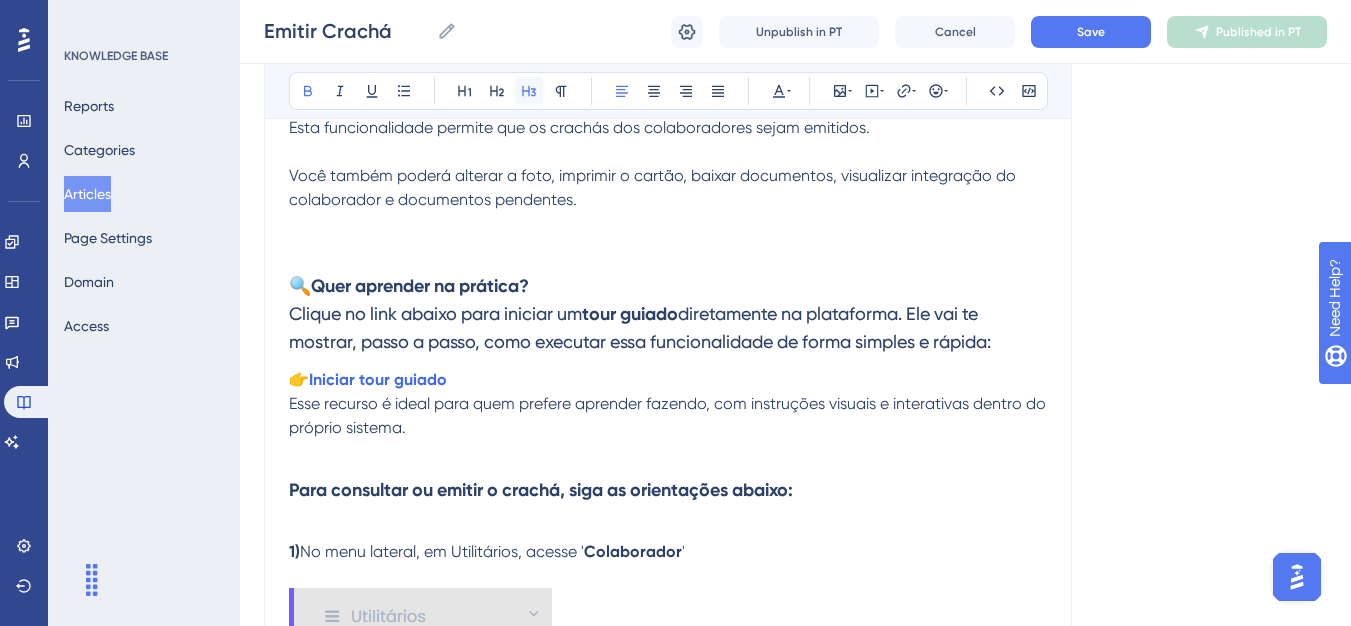 click at bounding box center (529, 91) 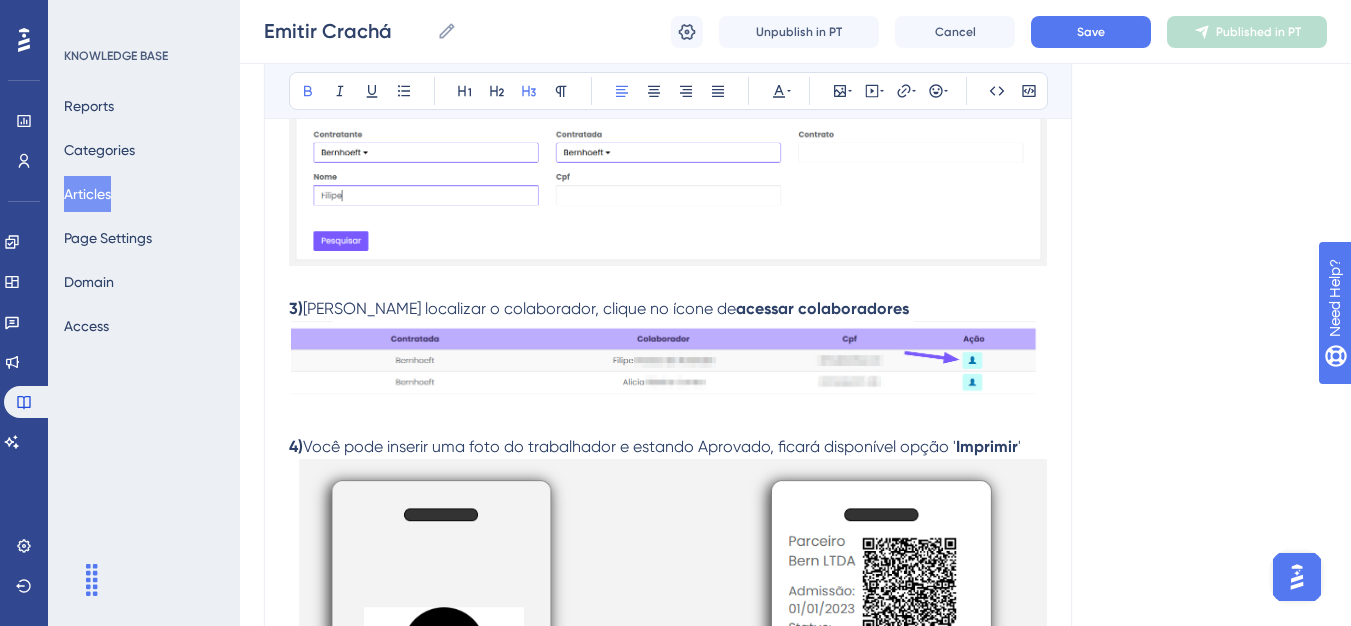 scroll, scrollTop: 1057, scrollLeft: 0, axis: vertical 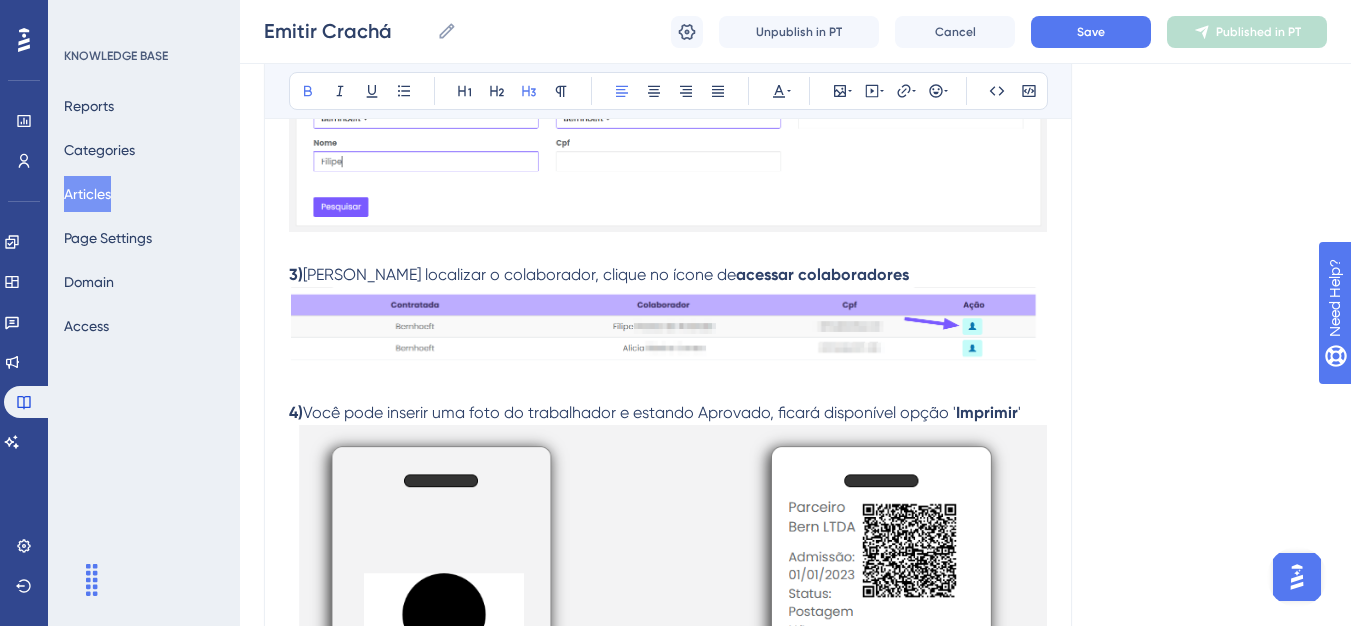 click at bounding box center (668, 143) 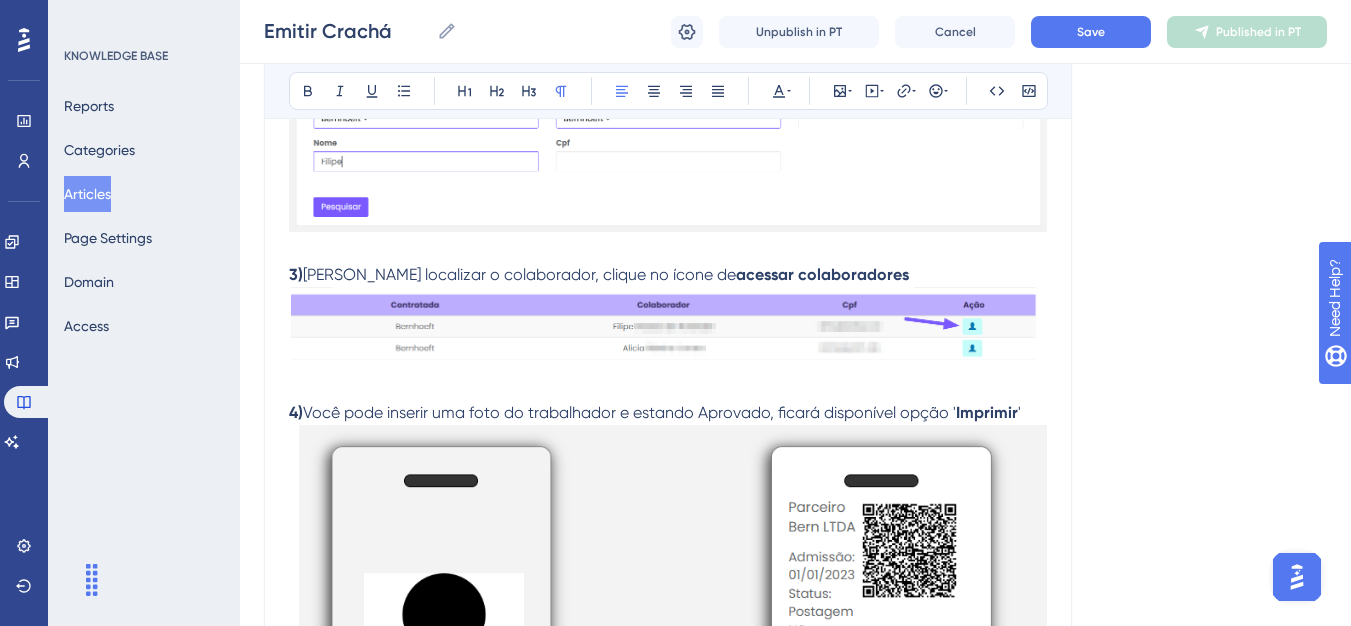 click at bounding box center (668, 251) 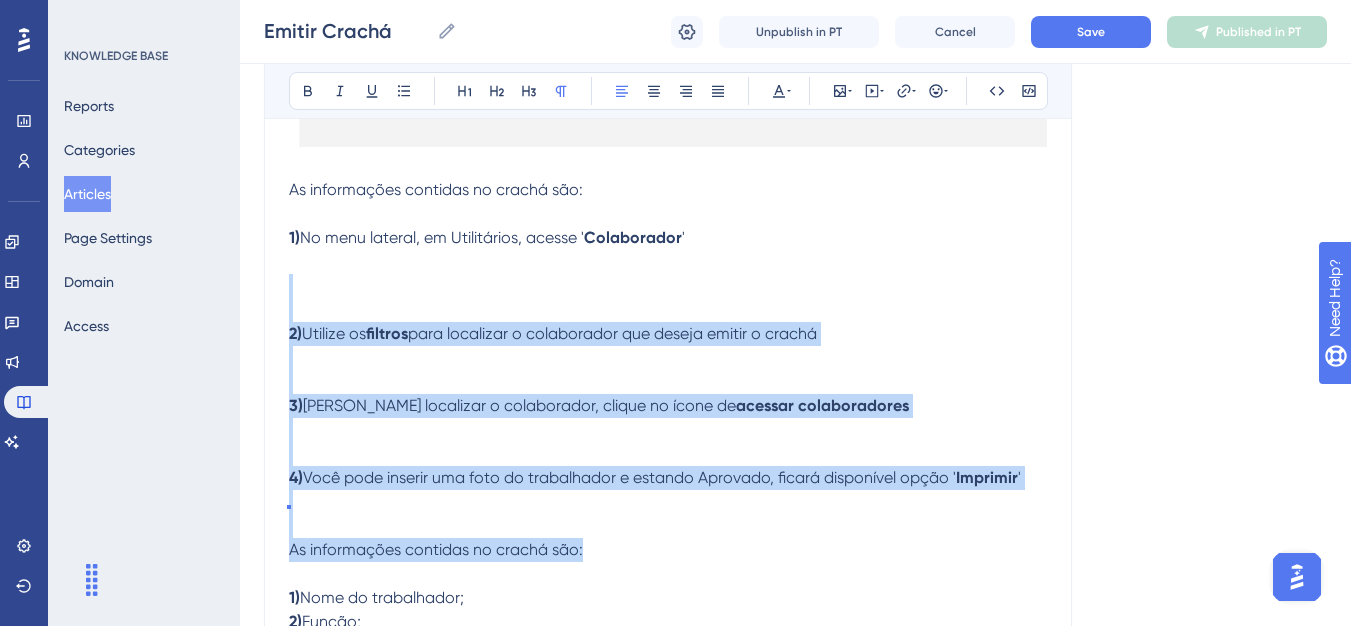 scroll, scrollTop: 1957, scrollLeft: 0, axis: vertical 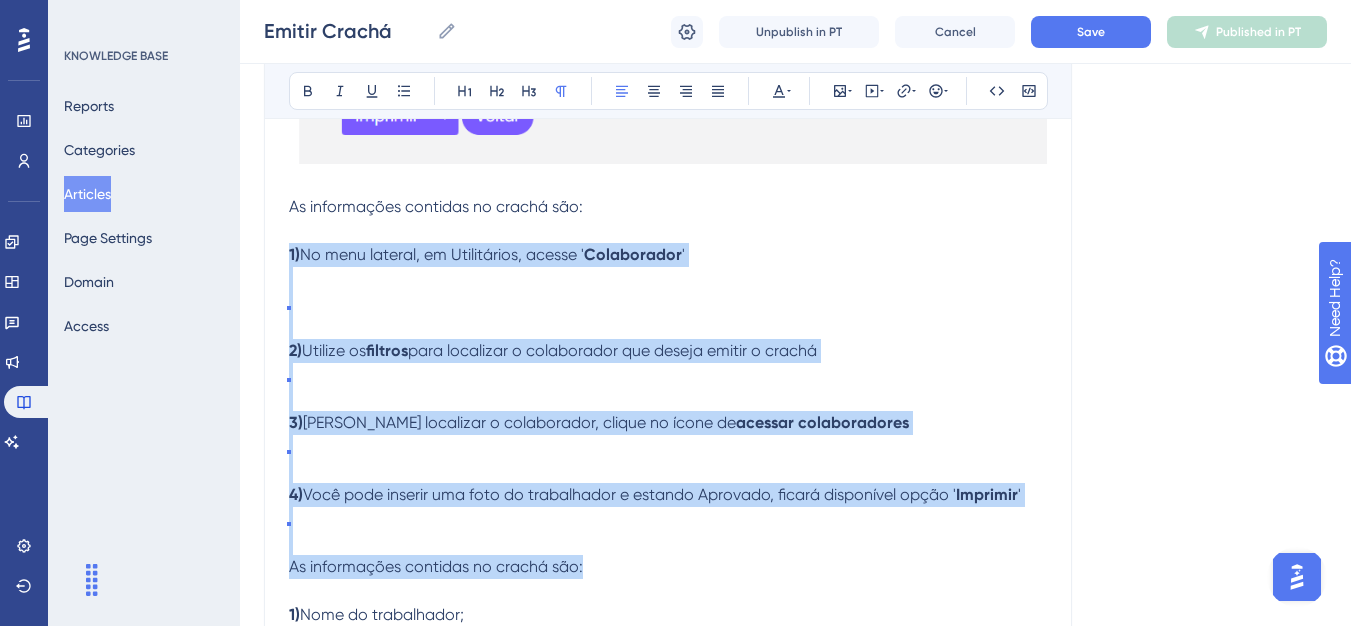 drag, startPoint x: 540, startPoint y: 362, endPoint x: 301, endPoint y: 220, distance: 278.0018 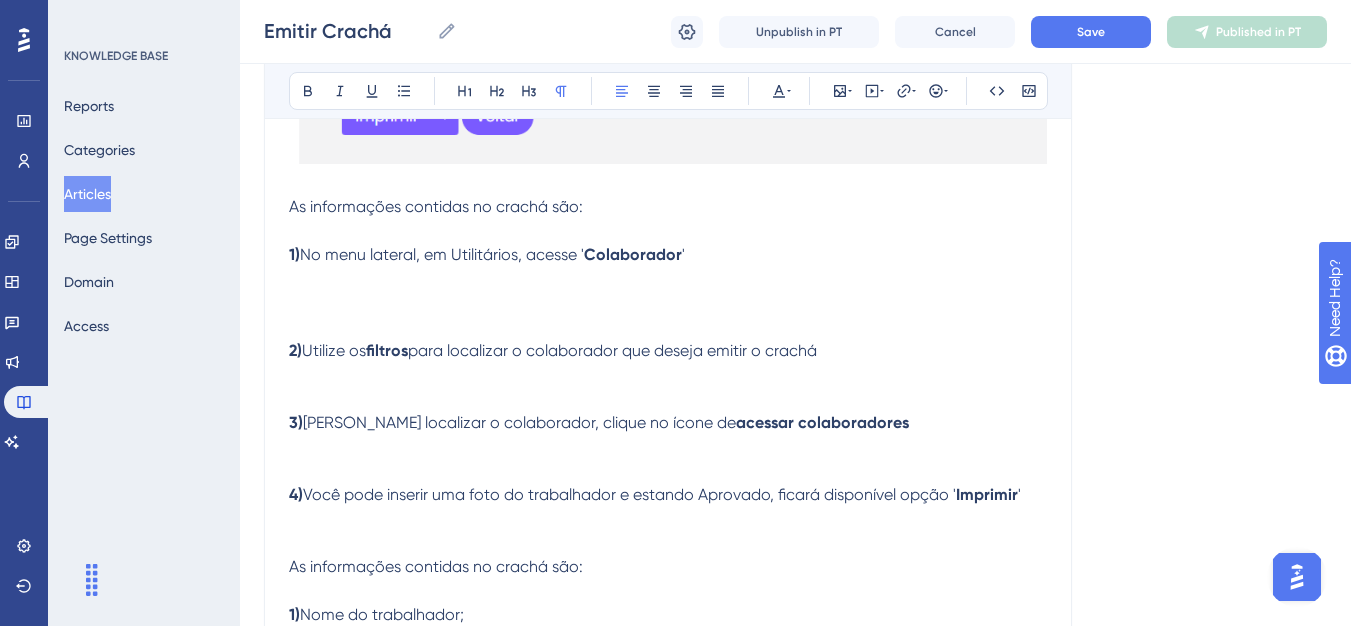 click on "As informações contidas no crachá são:" at bounding box center [436, 206] 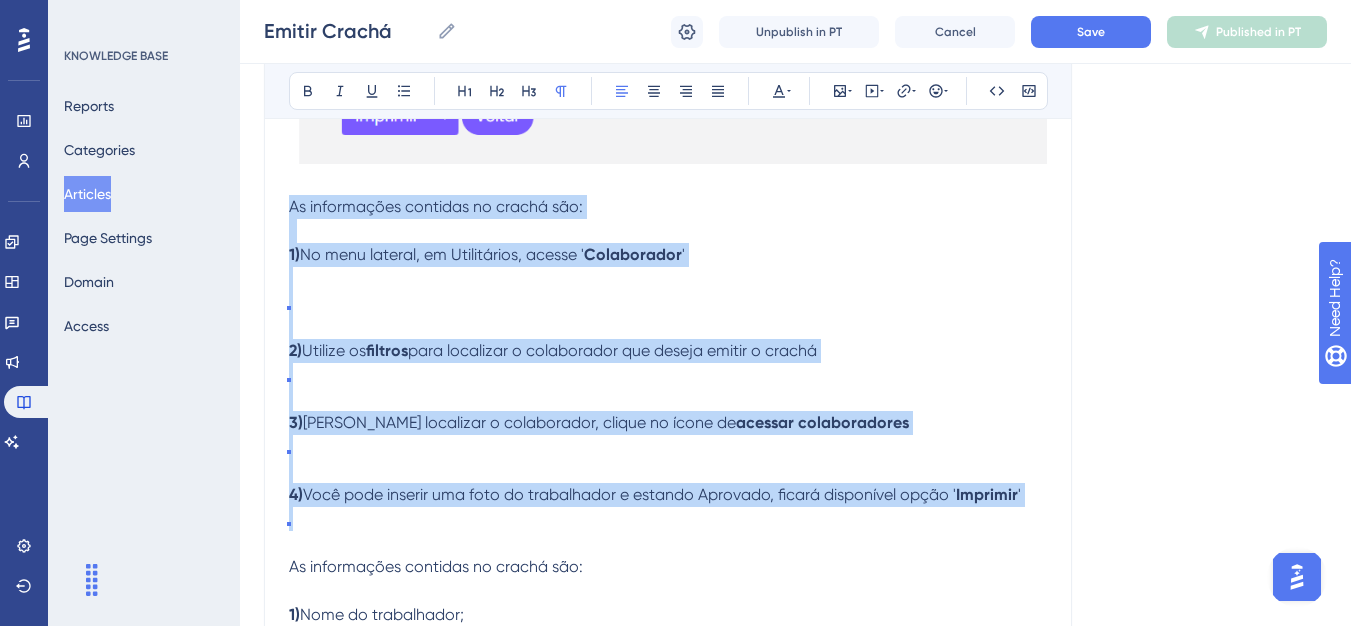 drag, startPoint x: 563, startPoint y: 535, endPoint x: 267, endPoint y: 212, distance: 438.1153 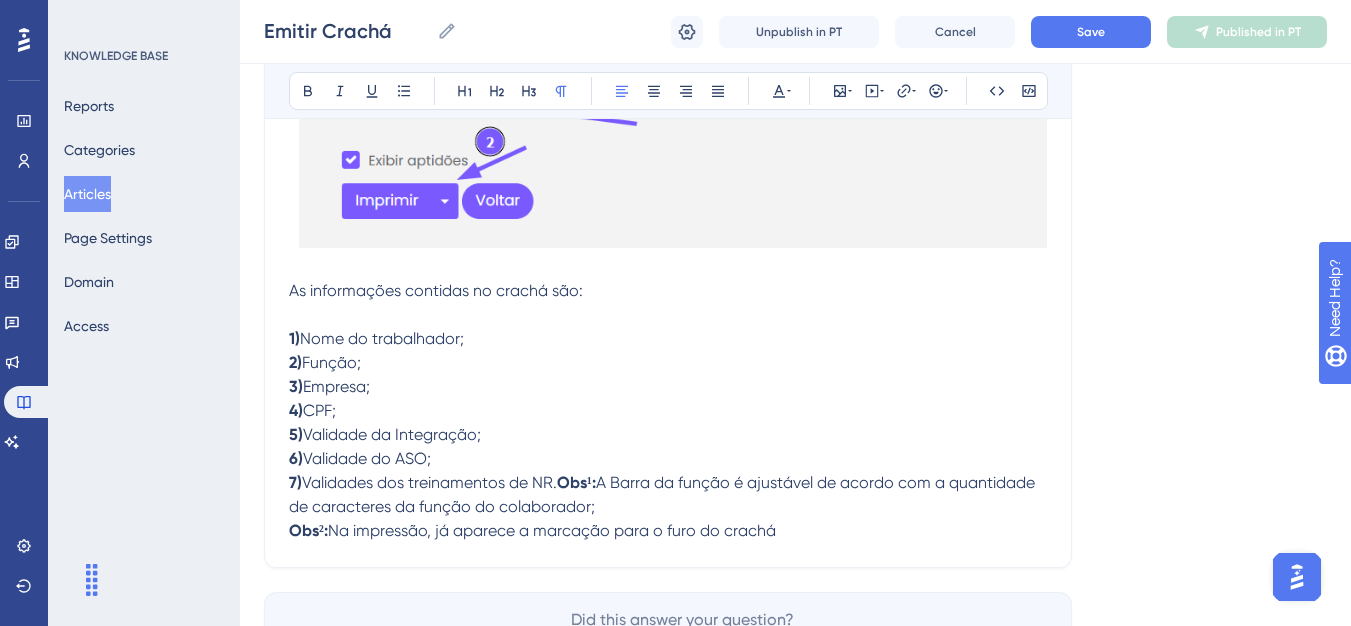 scroll, scrollTop: 1757, scrollLeft: 0, axis: vertical 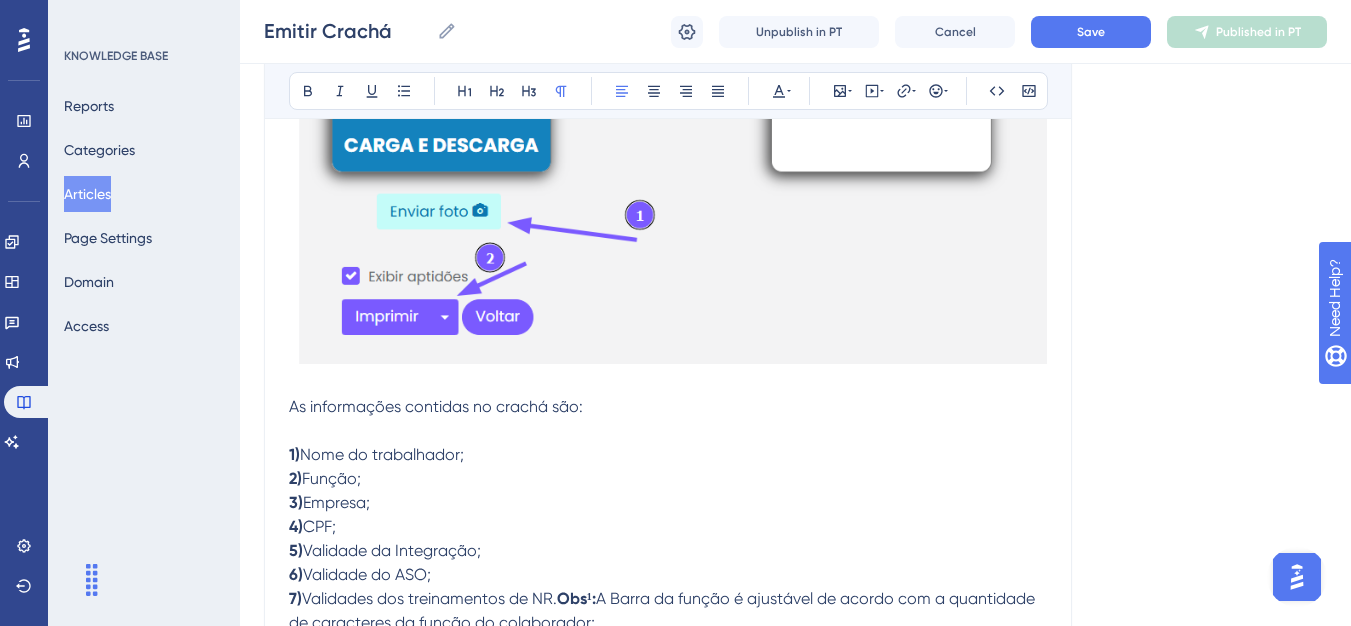 click on "As informações contidas no crachá são:" at bounding box center [436, 406] 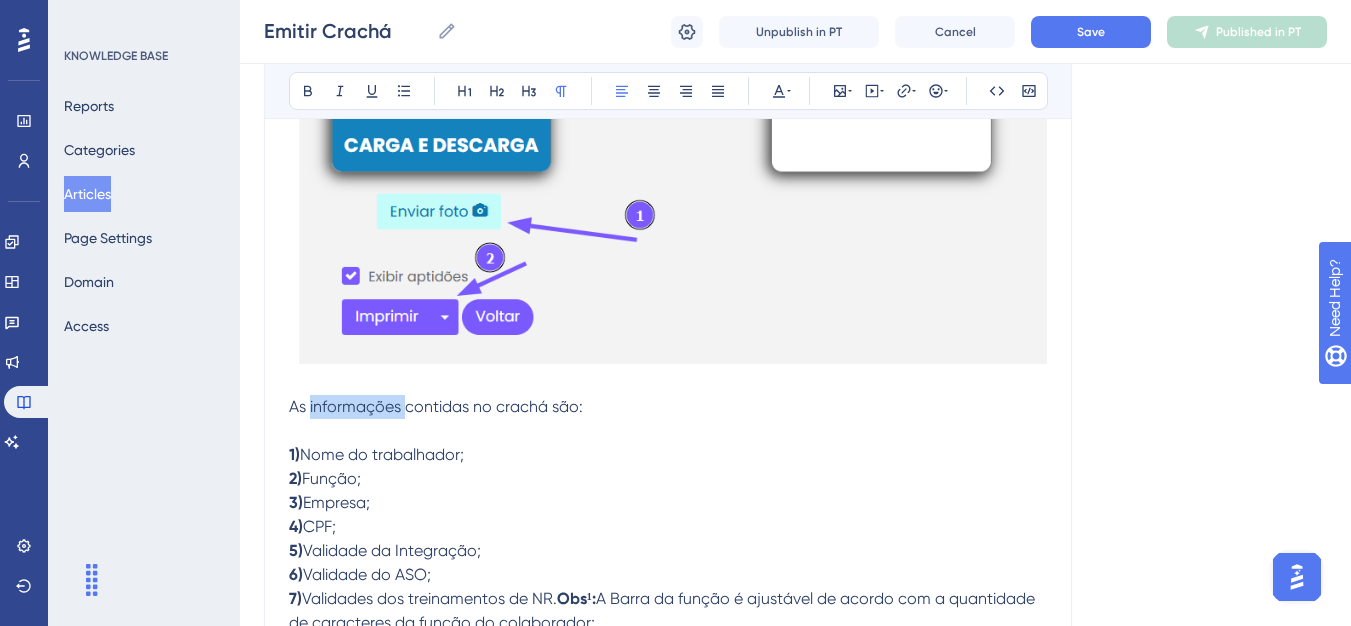 click on "As informações contidas no crachá são:" at bounding box center (436, 406) 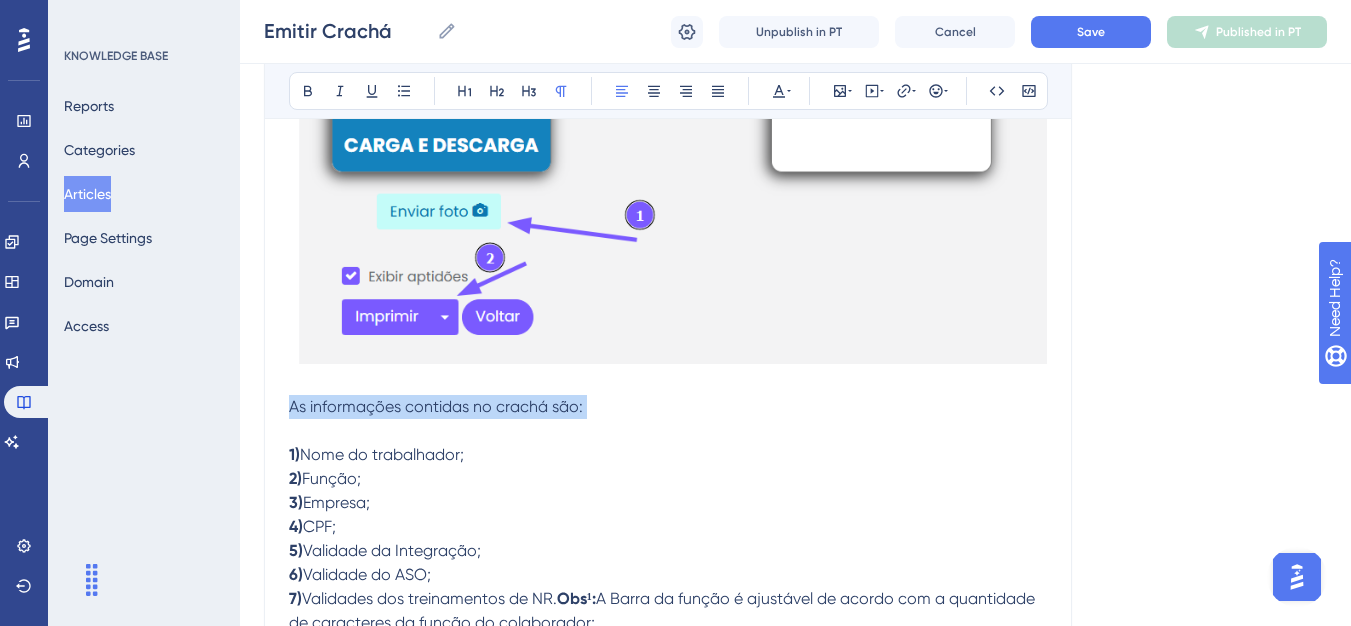 click on "As informações contidas no crachá são:" at bounding box center [436, 406] 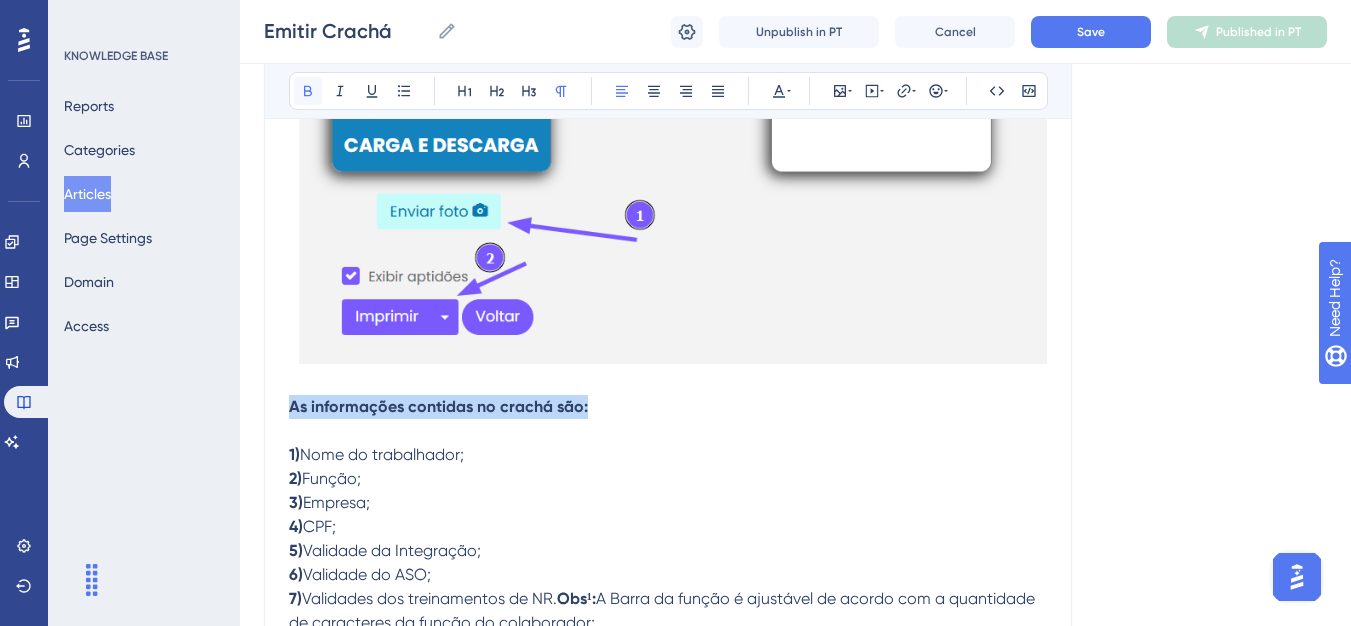 click at bounding box center (308, 91) 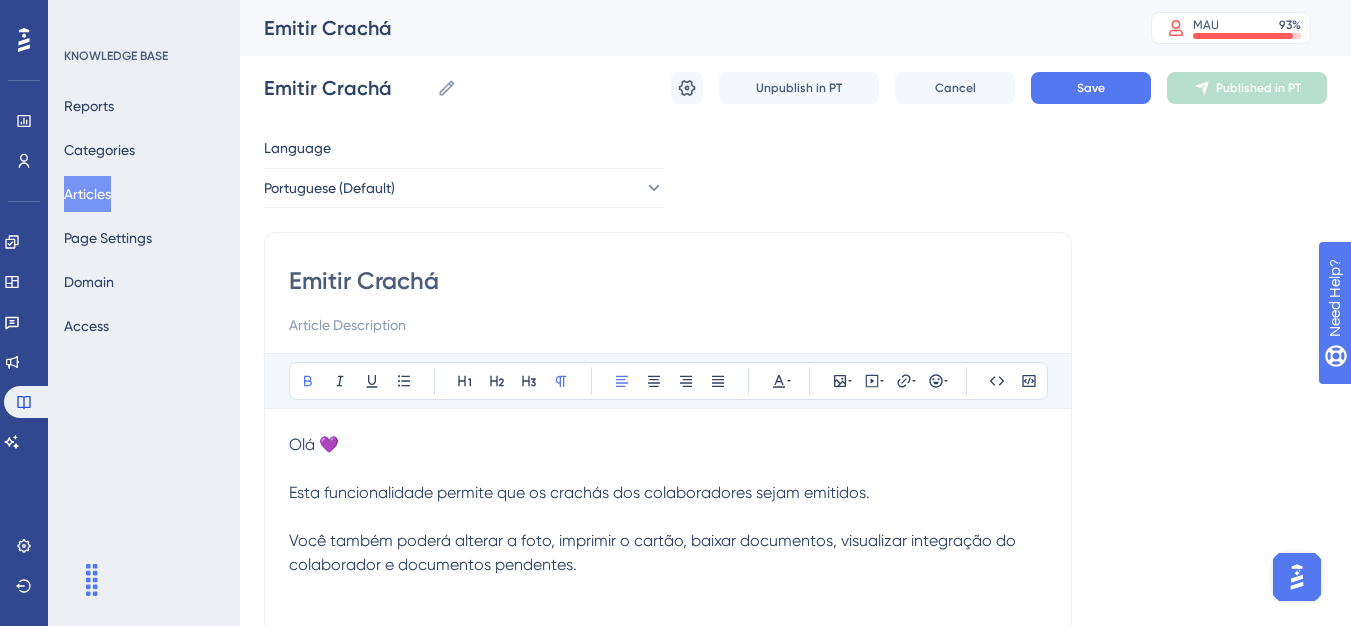scroll, scrollTop: 200, scrollLeft: 0, axis: vertical 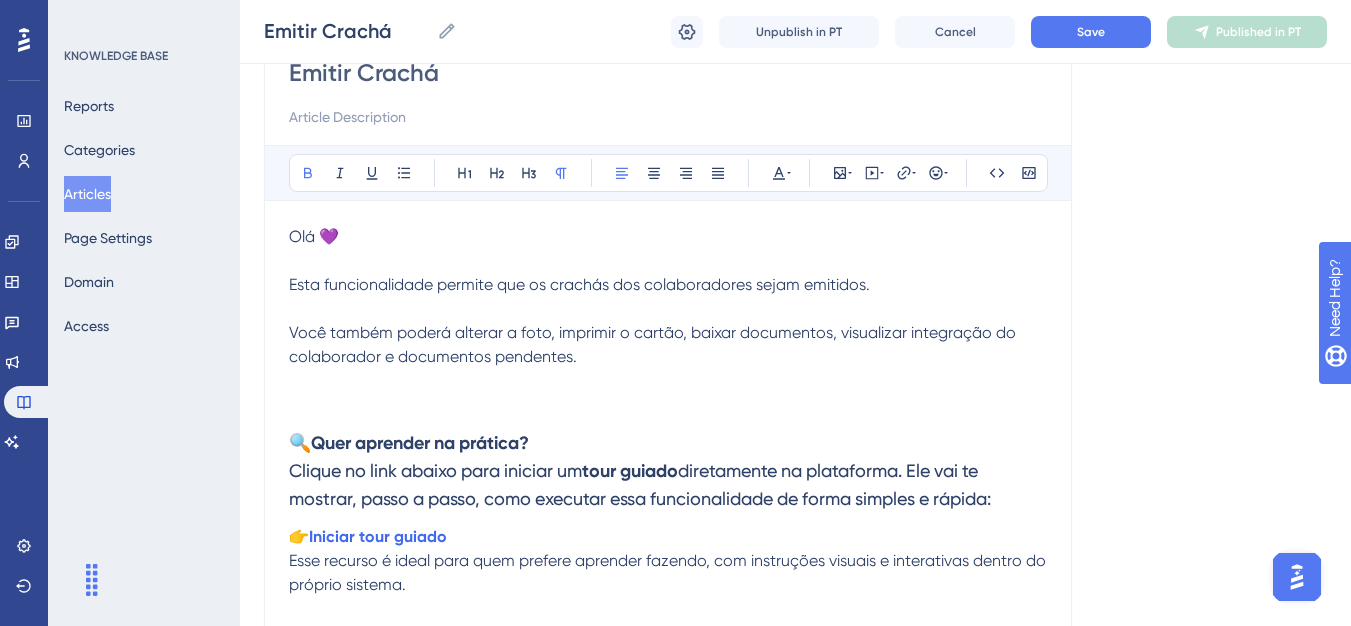 click at bounding box center (668, 381) 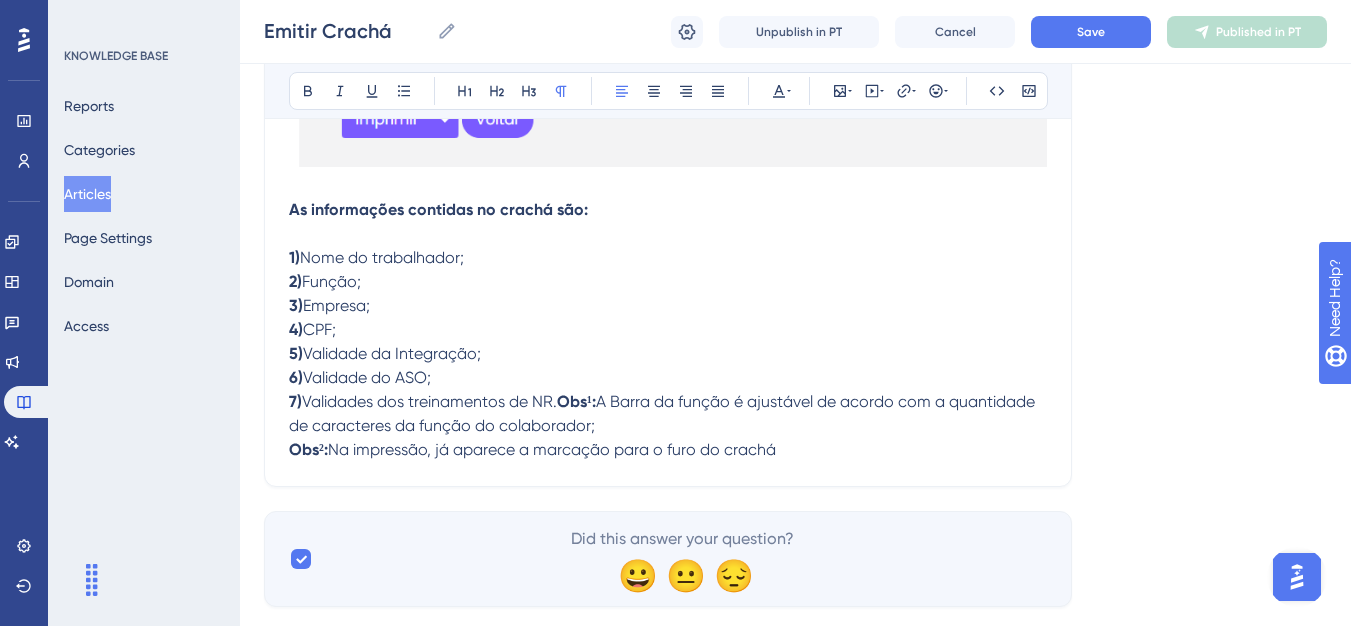 scroll, scrollTop: 1975, scrollLeft: 0, axis: vertical 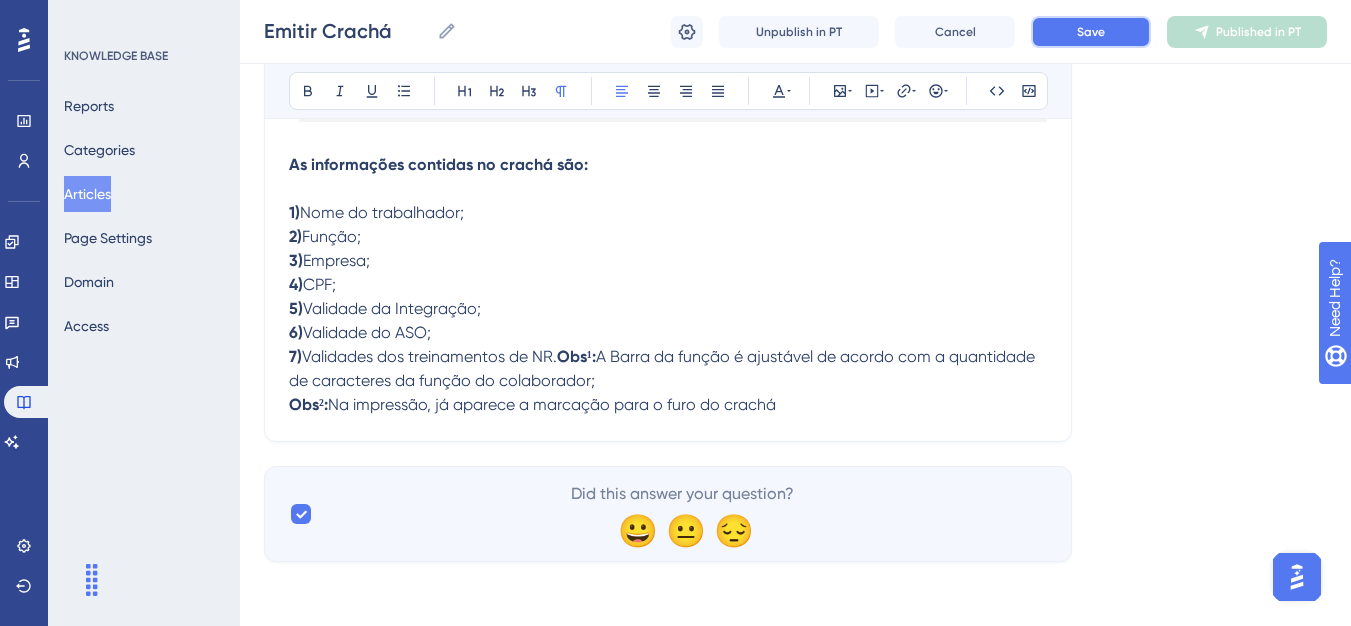 click on "Save" at bounding box center [1091, 32] 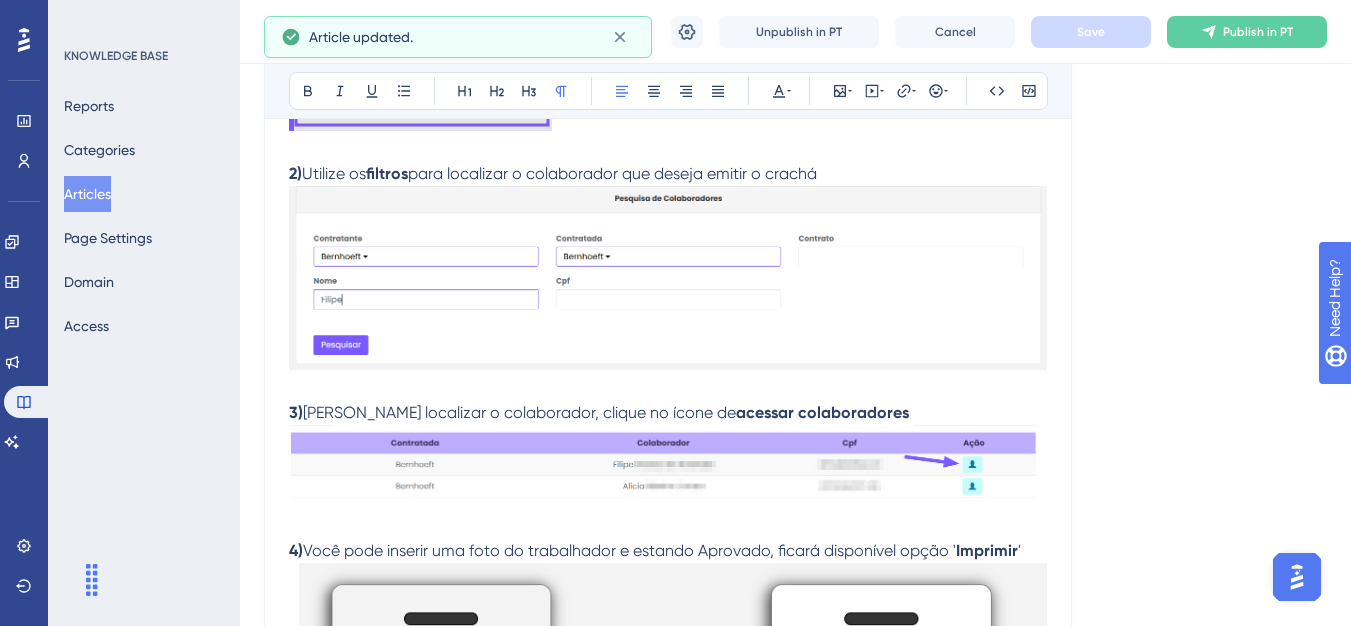 scroll, scrollTop: 775, scrollLeft: 0, axis: vertical 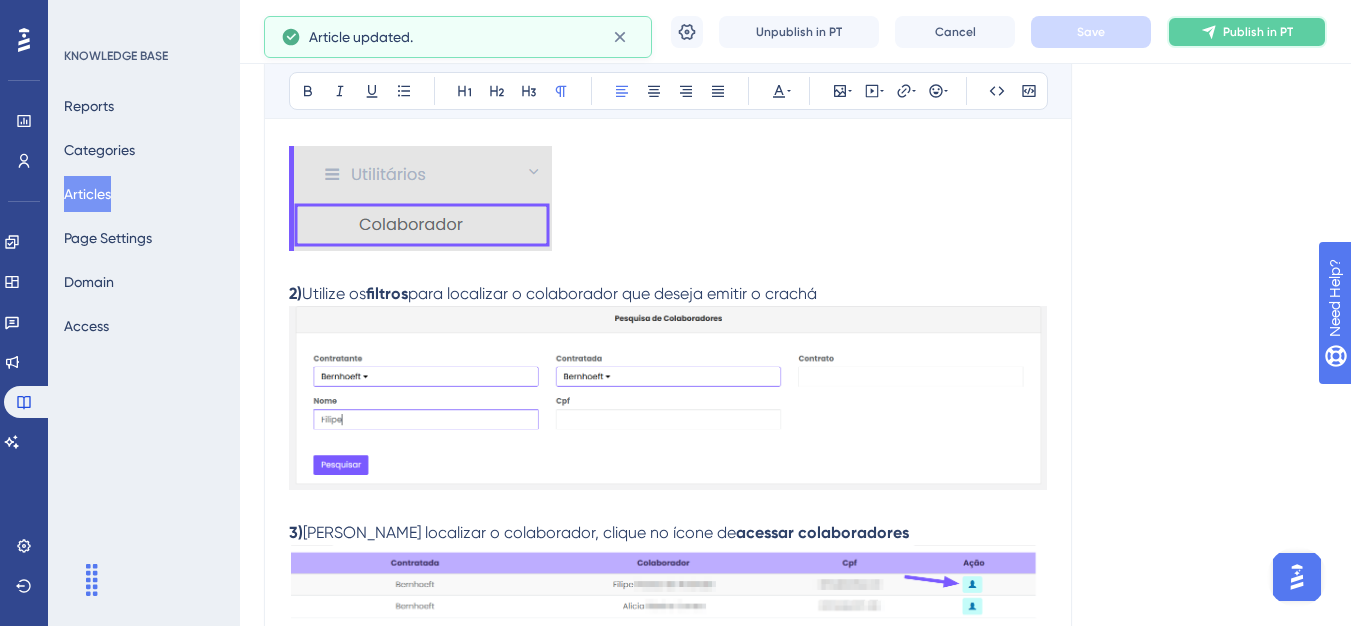 click on "Publish in PT" at bounding box center (1247, 32) 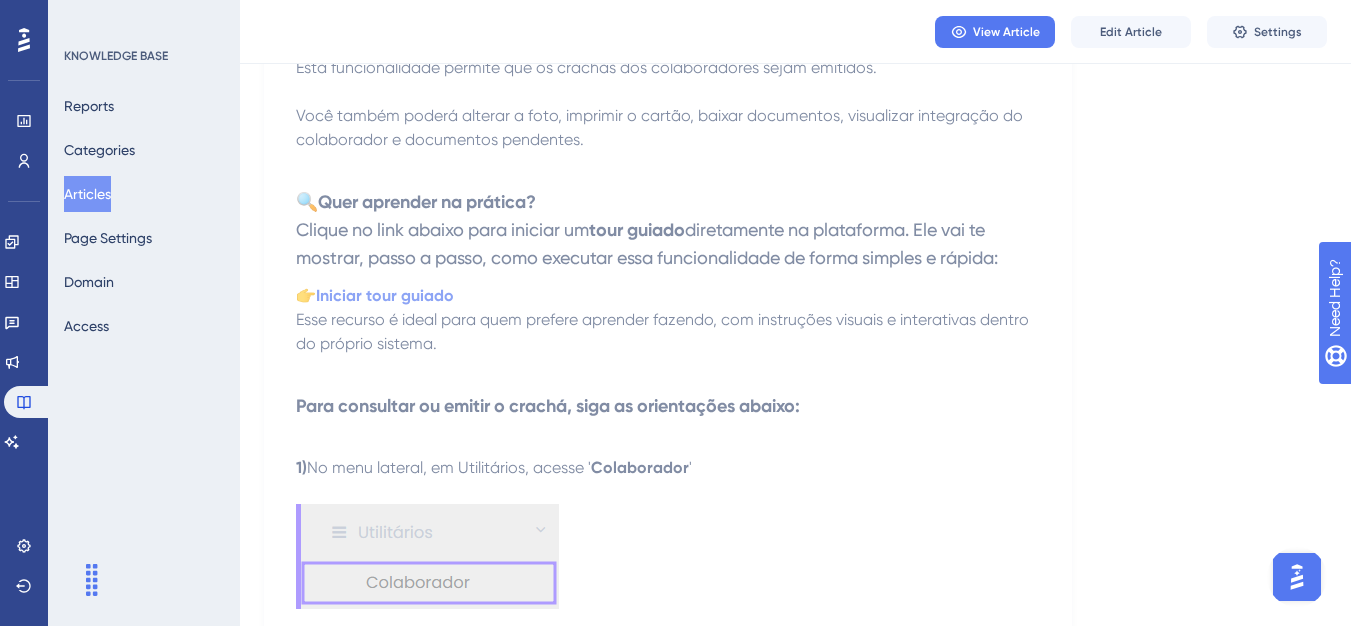 scroll, scrollTop: 0, scrollLeft: 0, axis: both 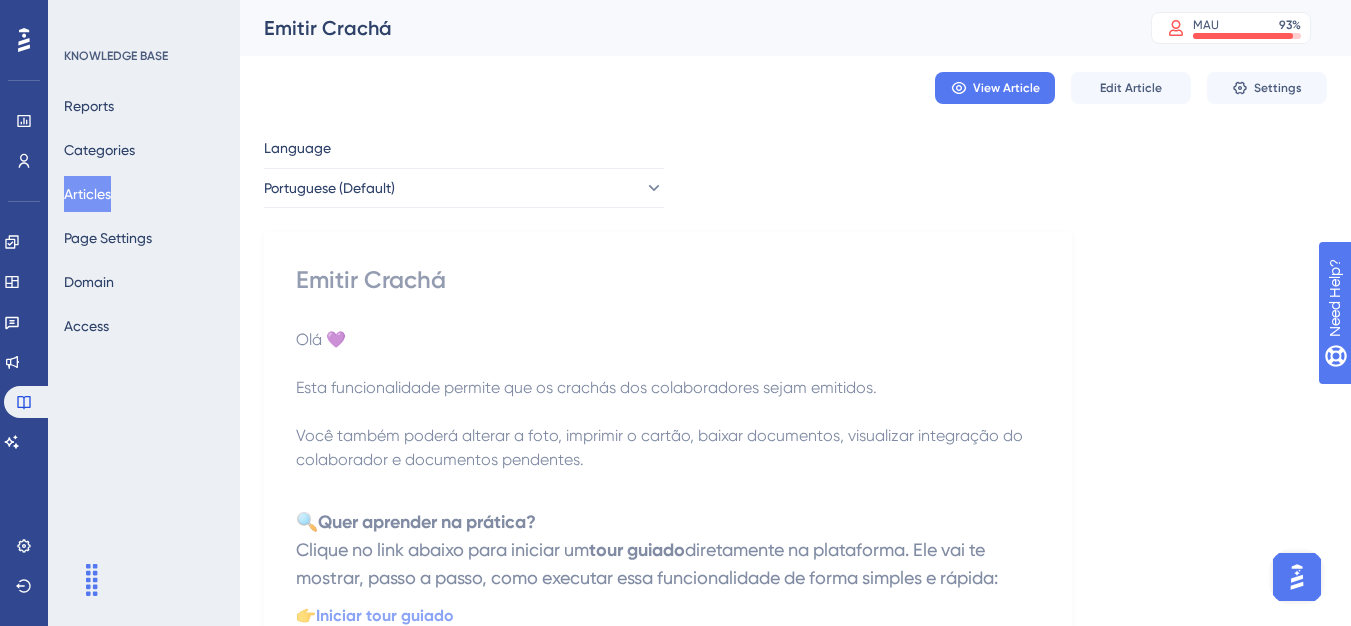 click on "Articles" at bounding box center [87, 194] 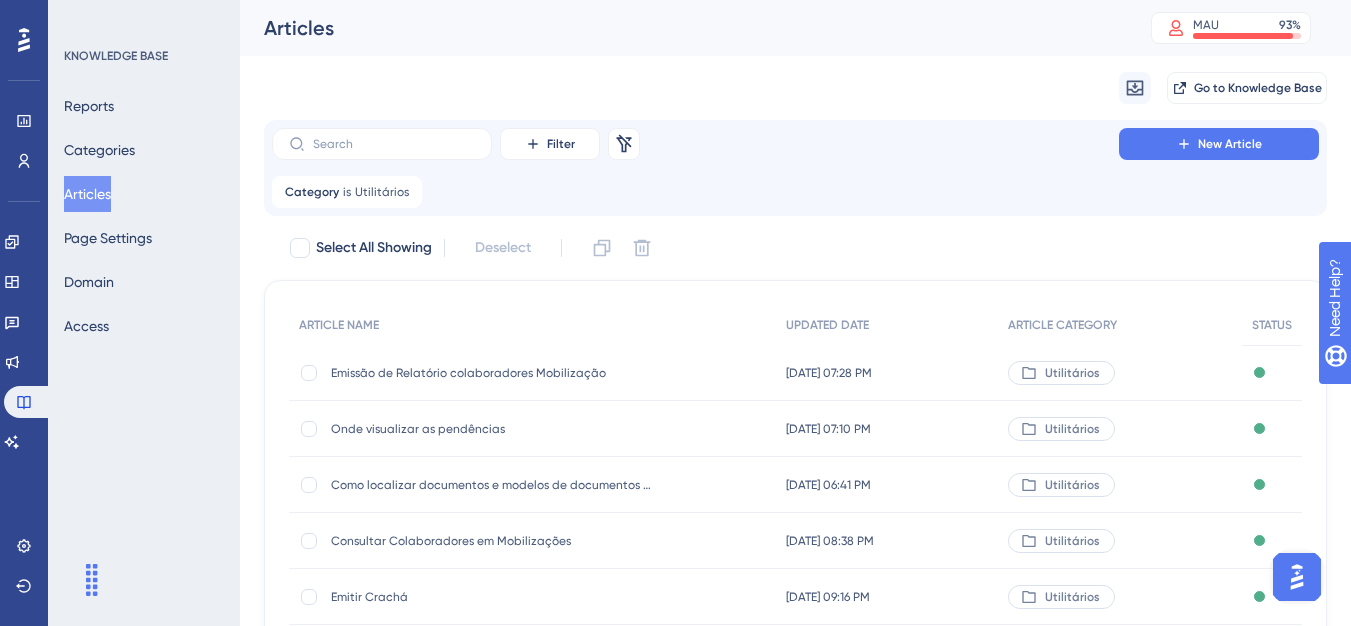 click 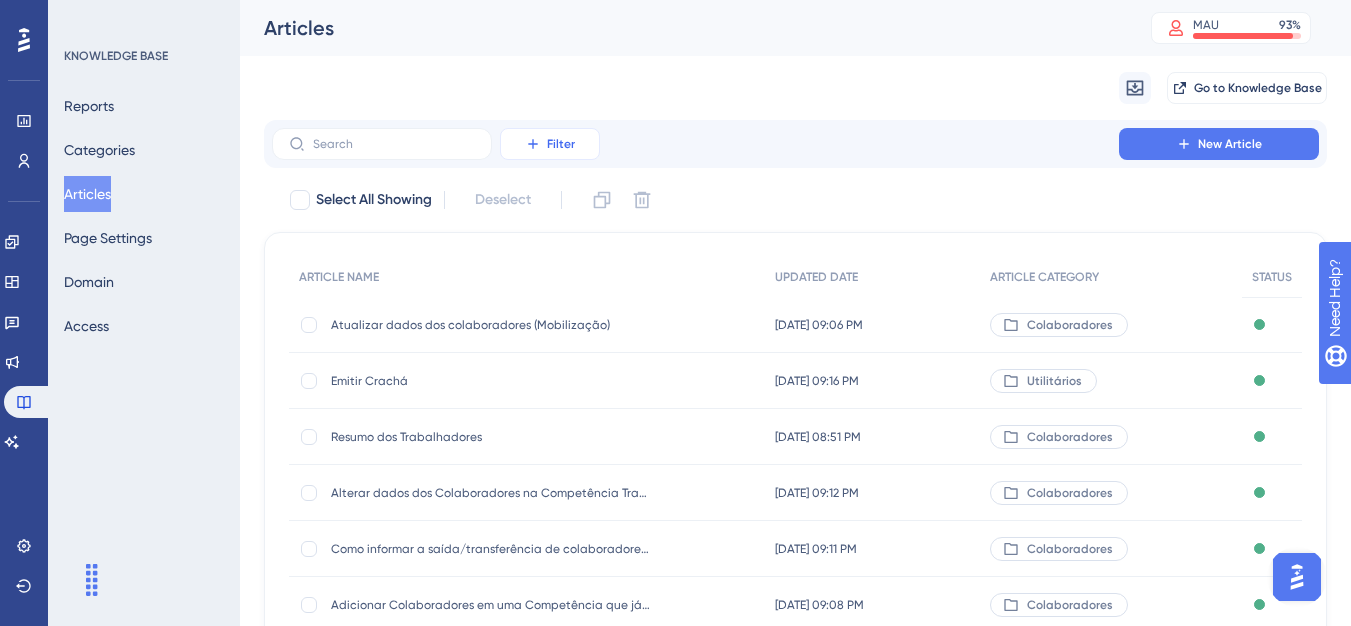 click 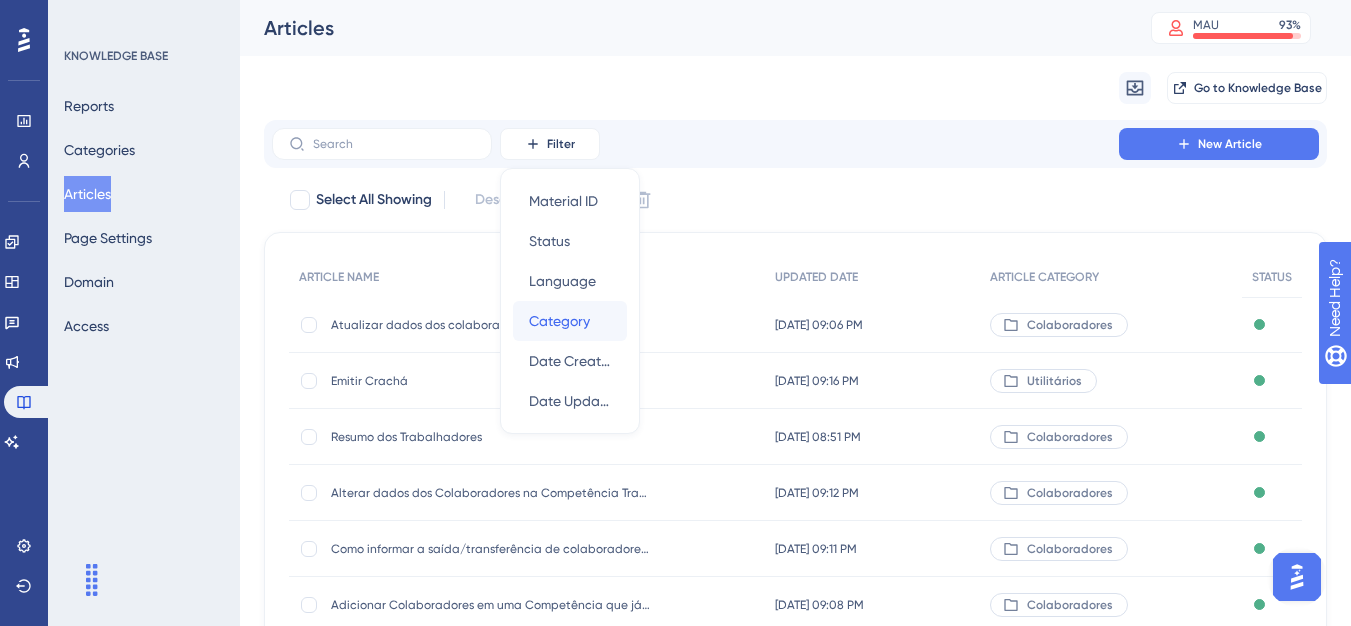 click on "Category" at bounding box center (559, 321) 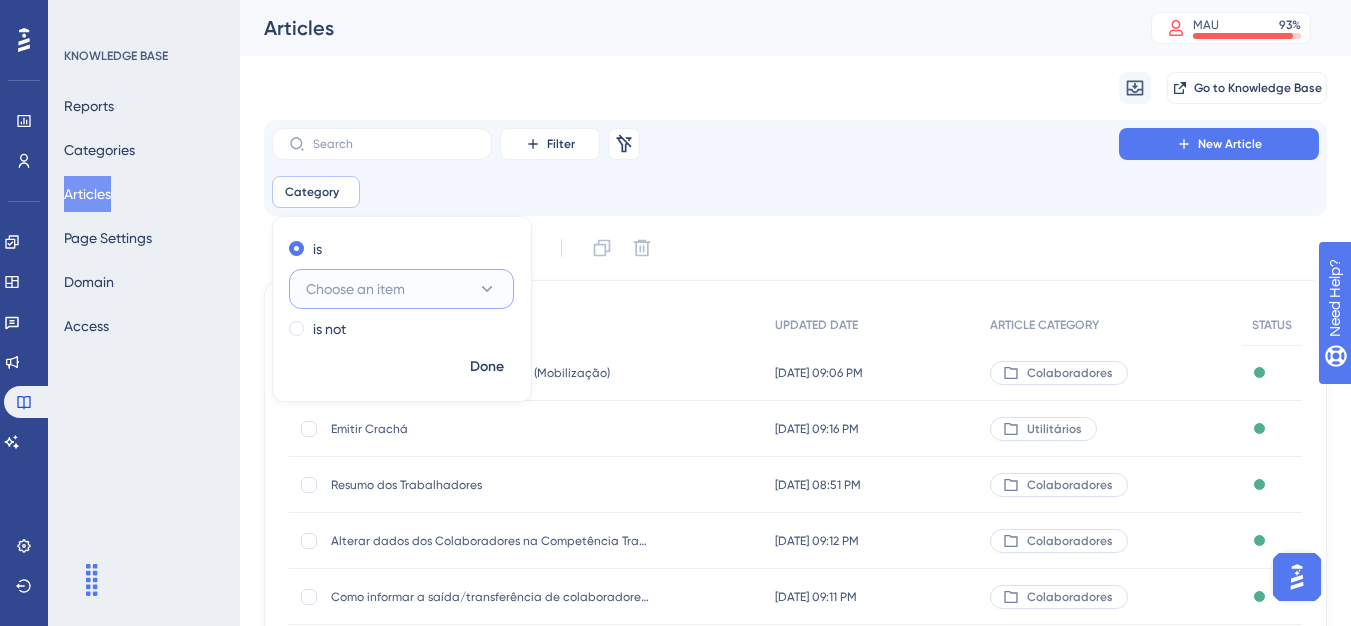 click on "Choose an item" at bounding box center (401, 289) 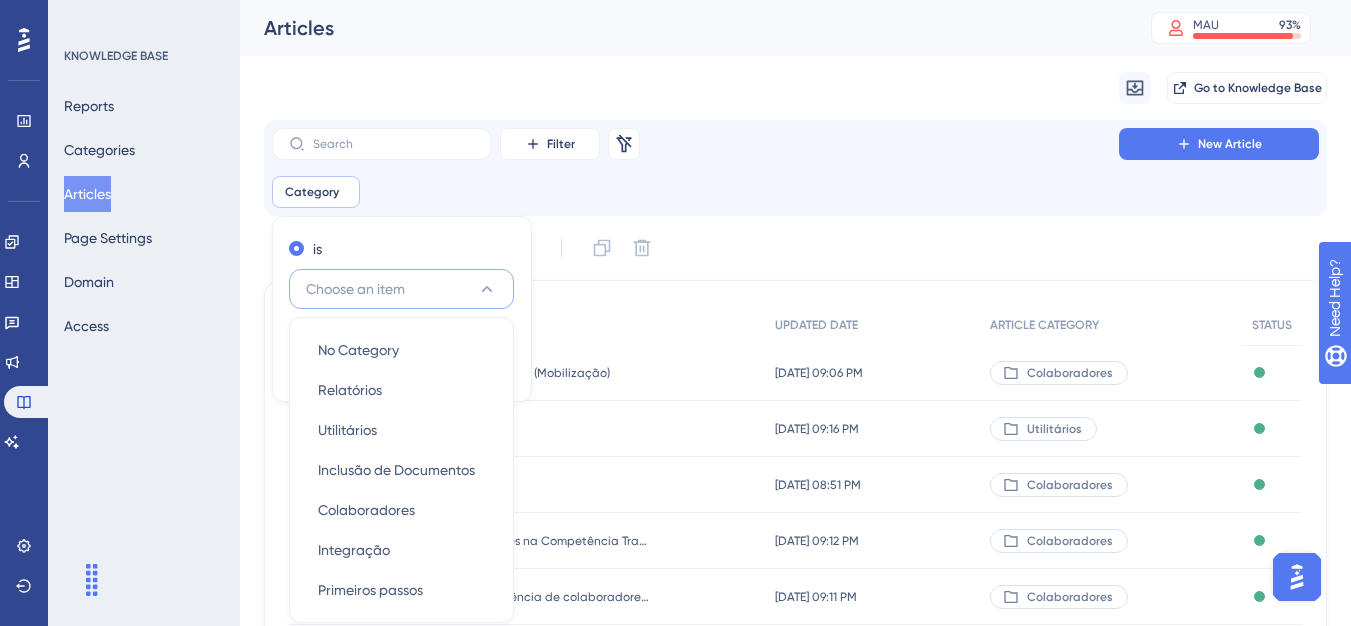 scroll, scrollTop: 157, scrollLeft: 0, axis: vertical 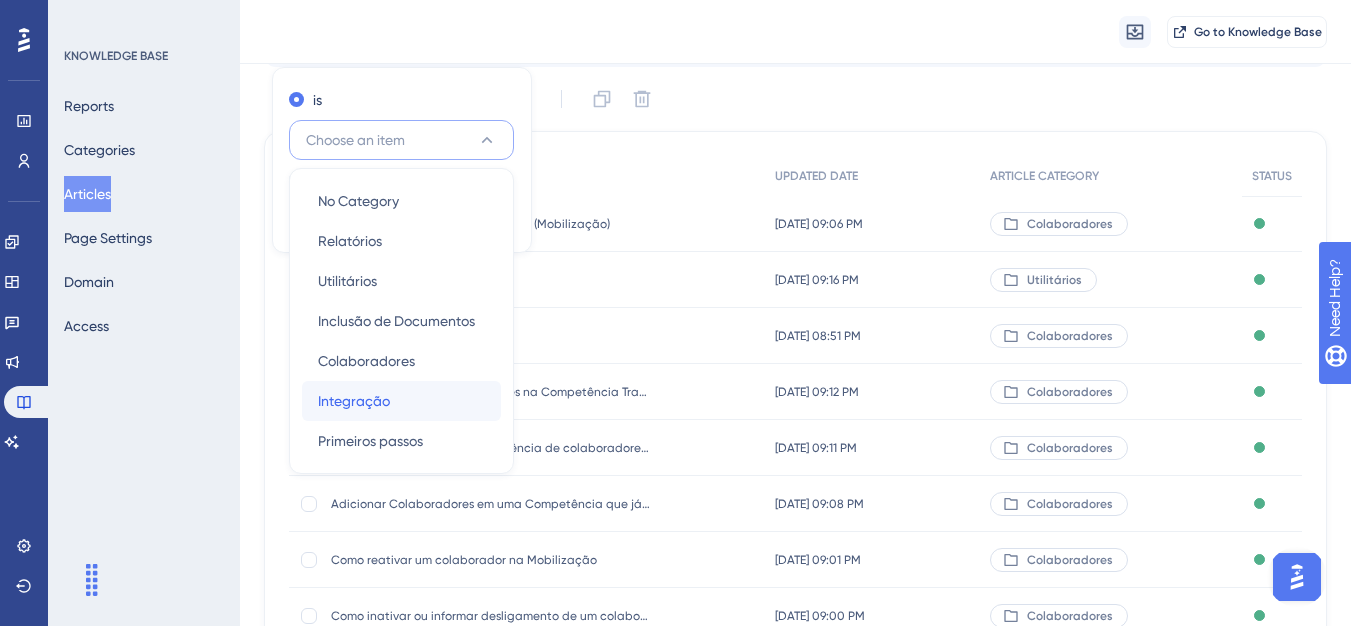 click on "Integração Integração" at bounding box center [401, 401] 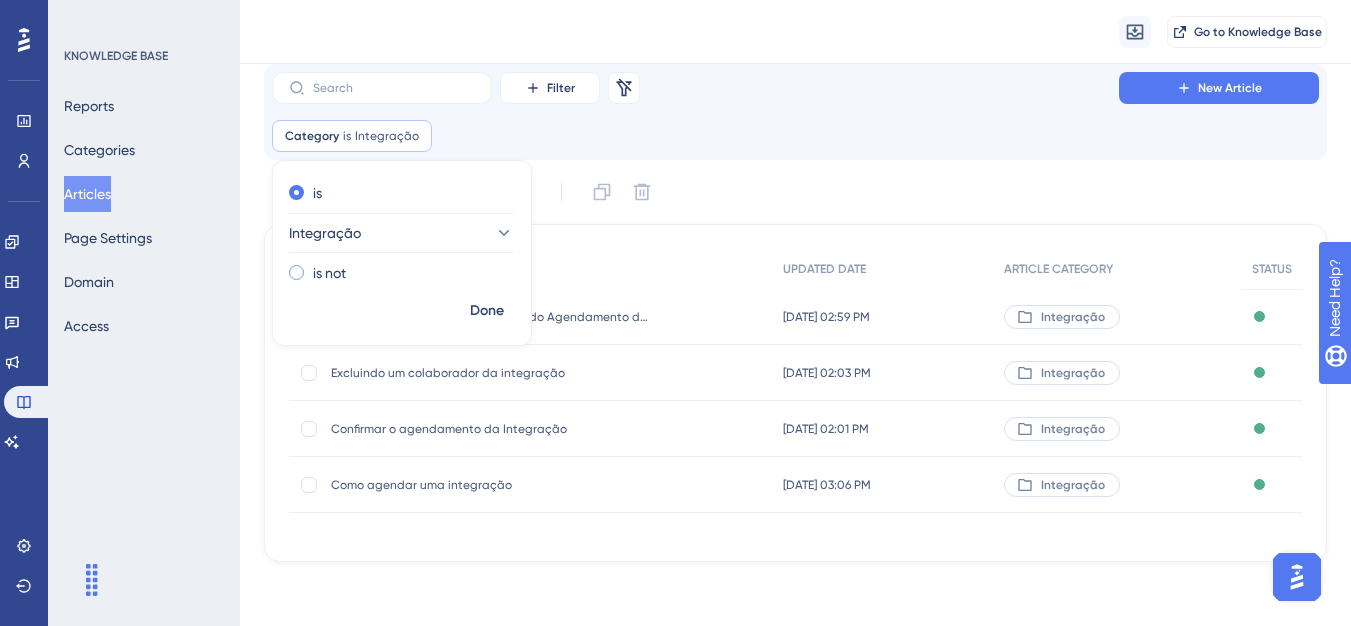 scroll, scrollTop: 64, scrollLeft: 0, axis: vertical 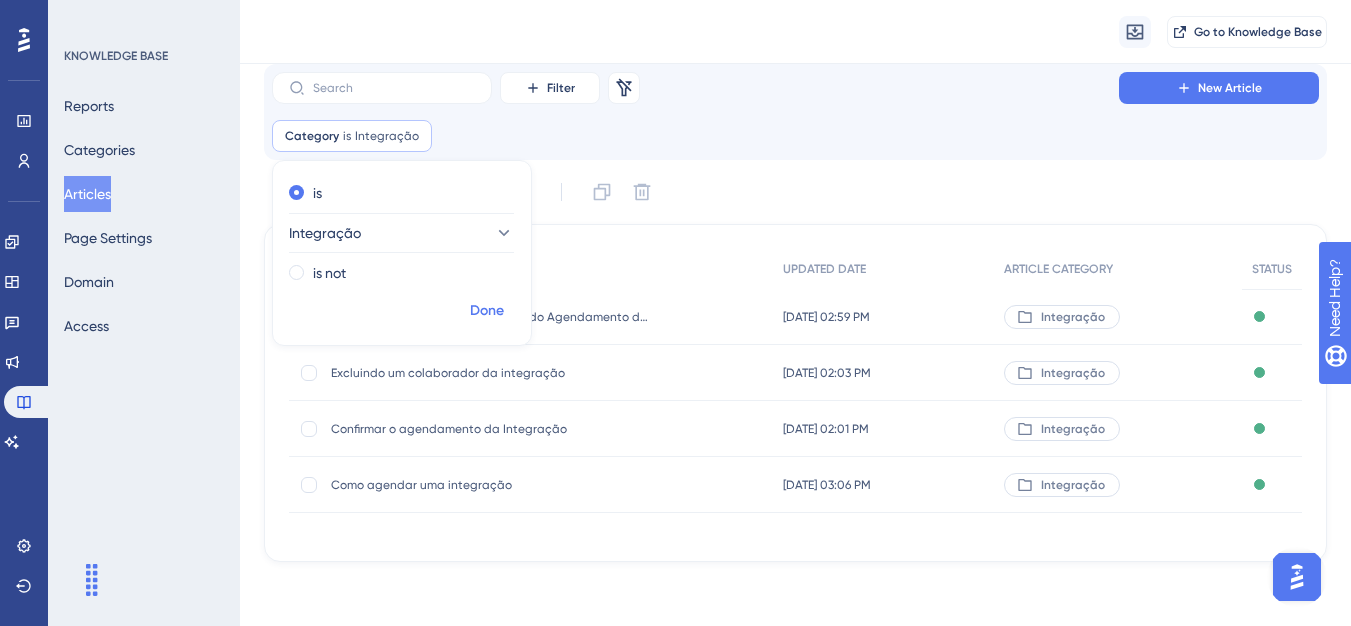 click on "Done" at bounding box center (487, 311) 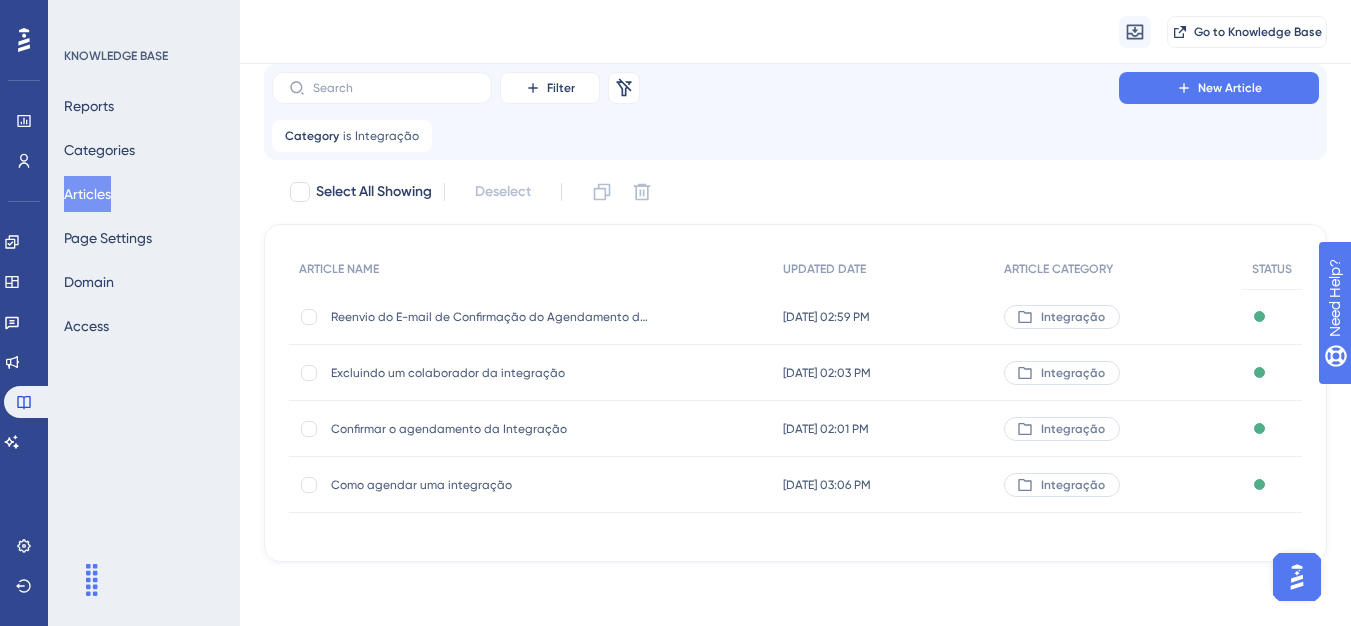 click on "Como agendar uma integração" at bounding box center (491, 485) 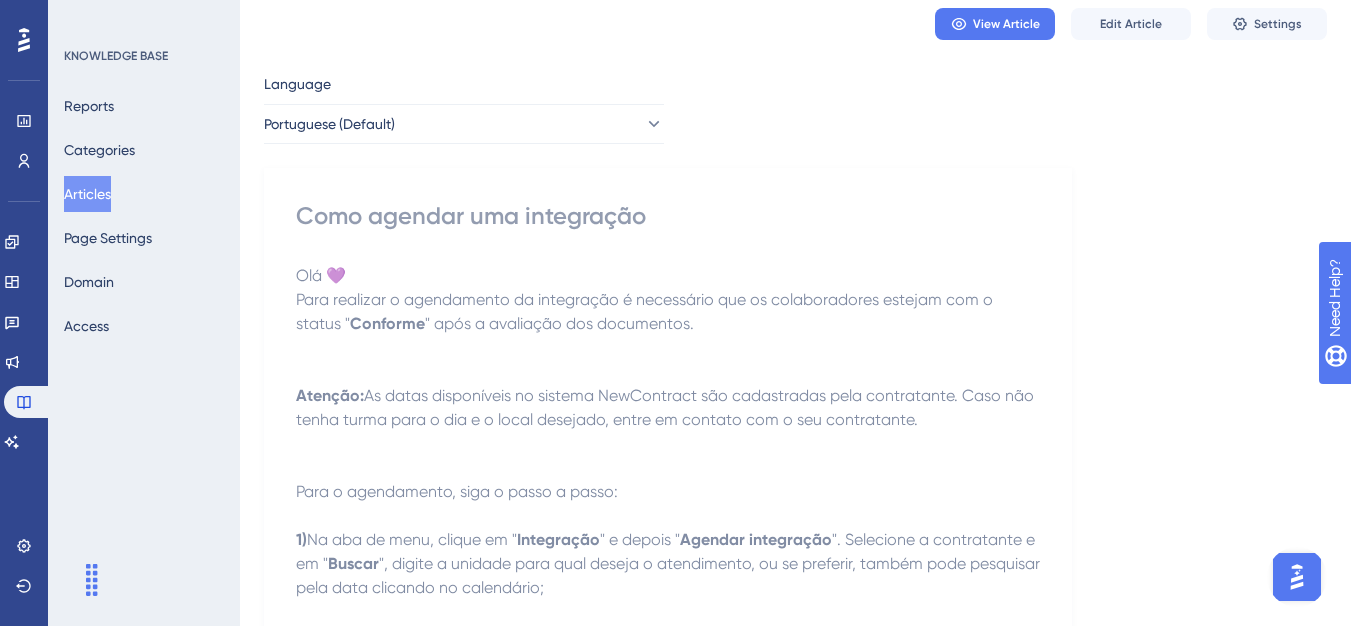 scroll, scrollTop: 0, scrollLeft: 0, axis: both 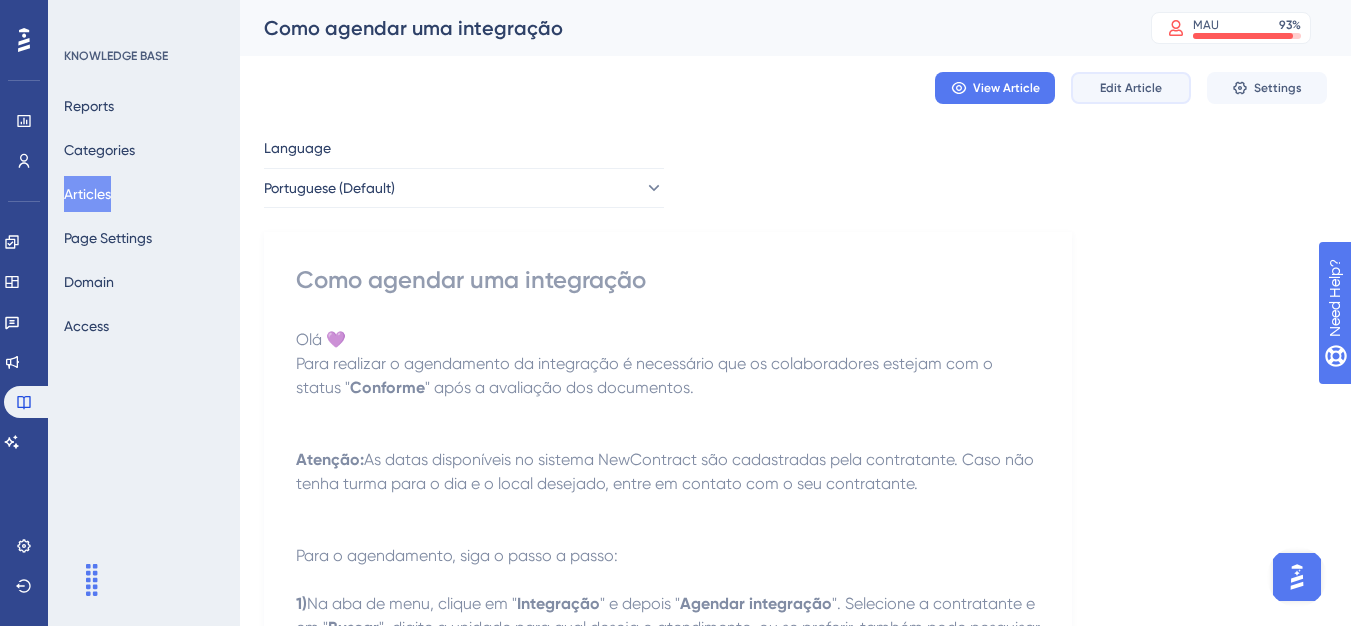 click on "Edit Article" at bounding box center (1131, 88) 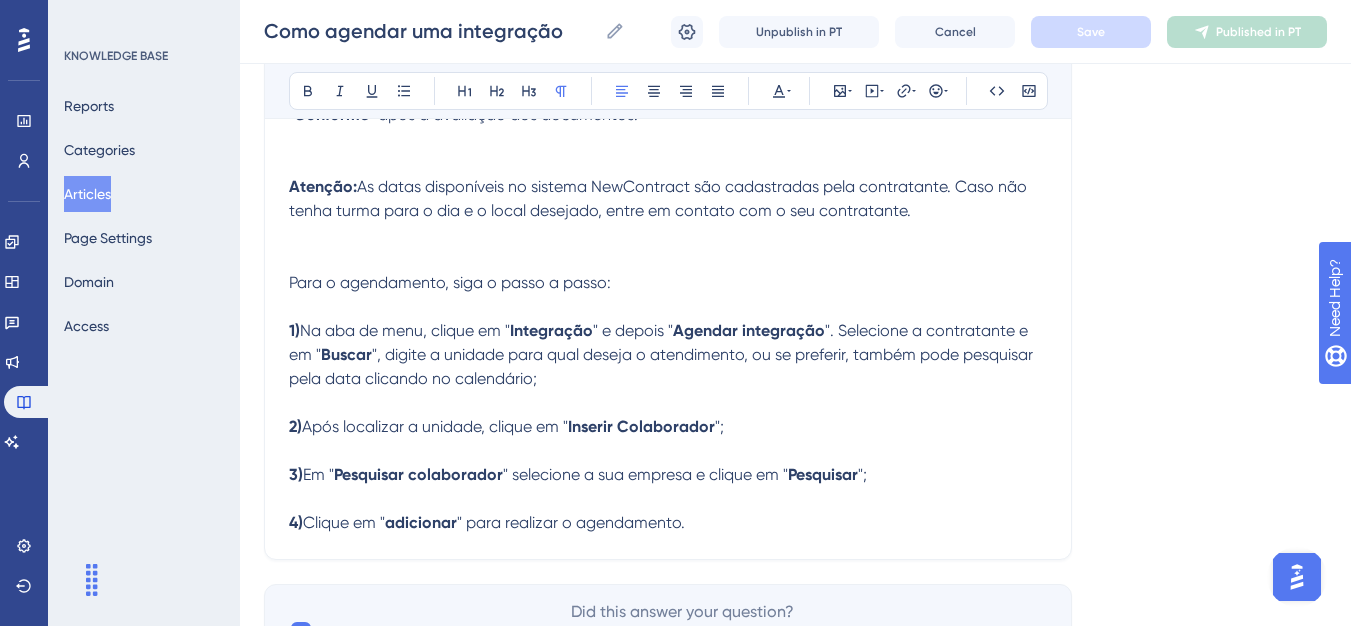 scroll, scrollTop: 488, scrollLeft: 0, axis: vertical 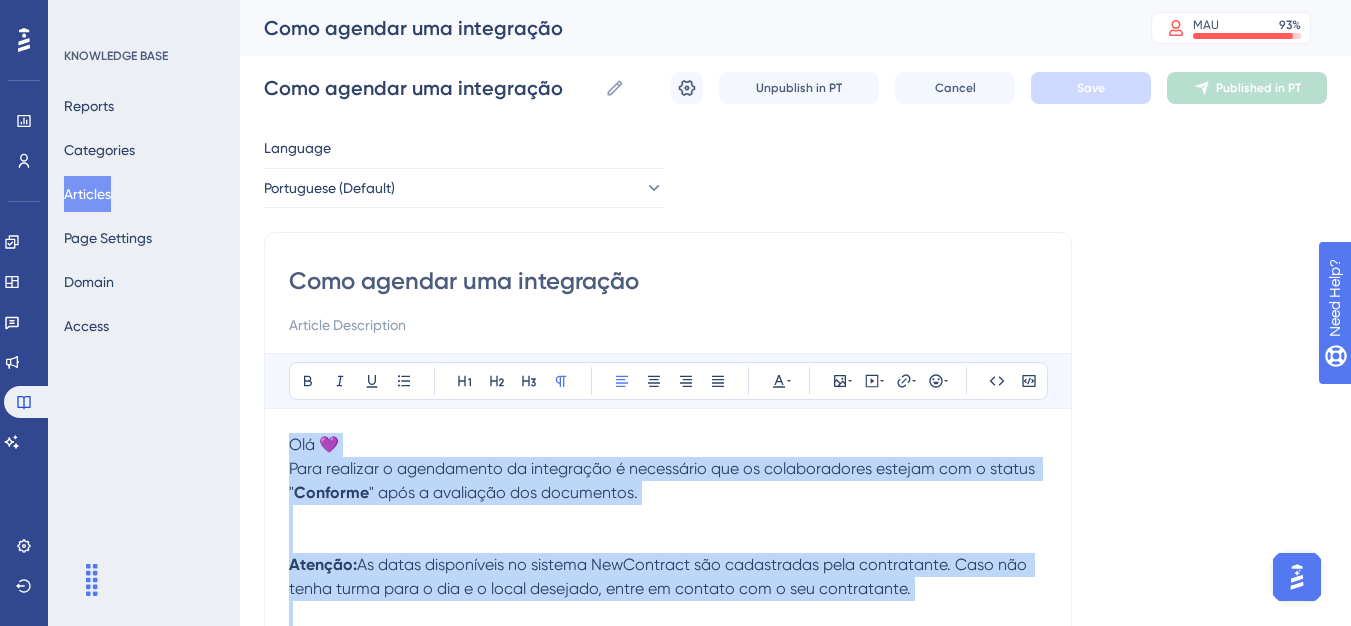 drag, startPoint x: 708, startPoint y: 404, endPoint x: 288, endPoint y: 449, distance: 422.40384 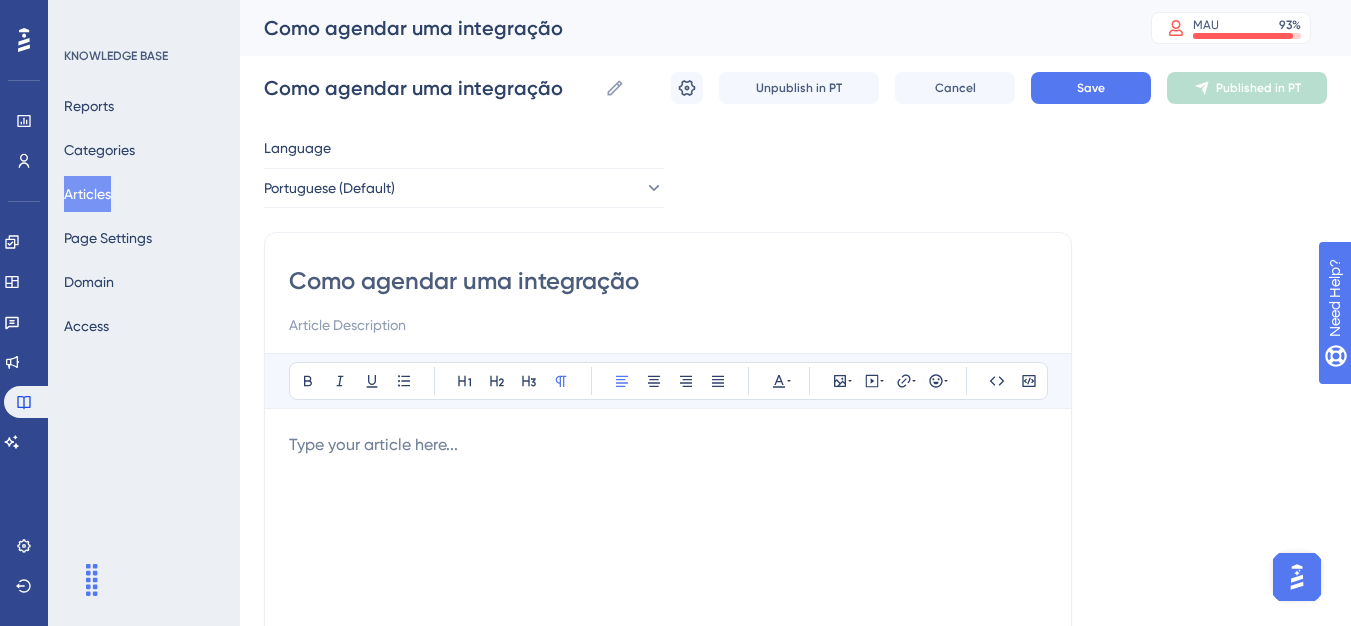 scroll, scrollTop: 1246, scrollLeft: 0, axis: vertical 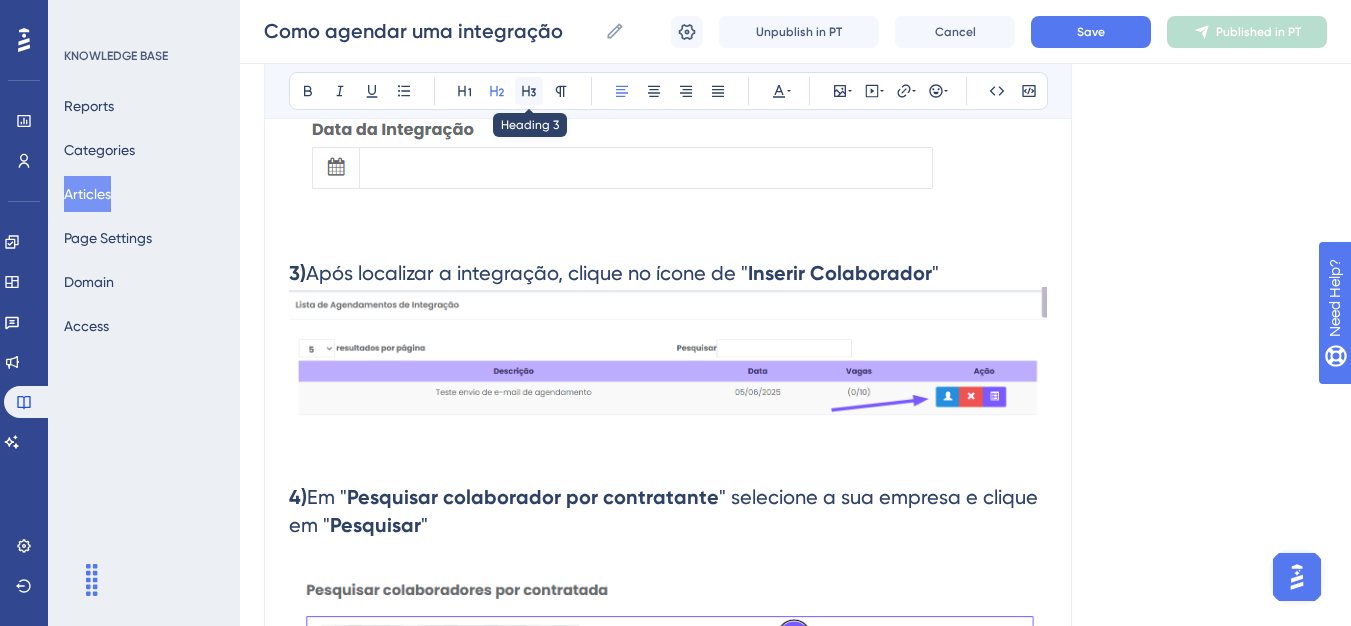 click at bounding box center [529, 91] 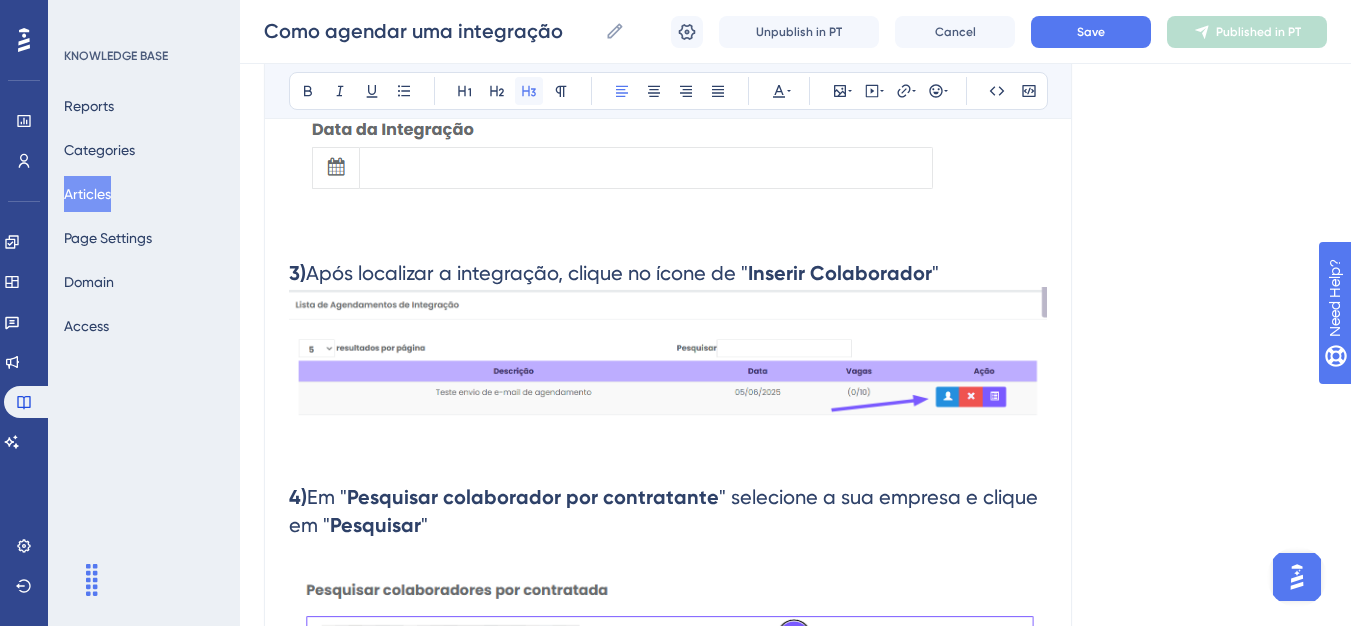 scroll, scrollTop: 2196, scrollLeft: 0, axis: vertical 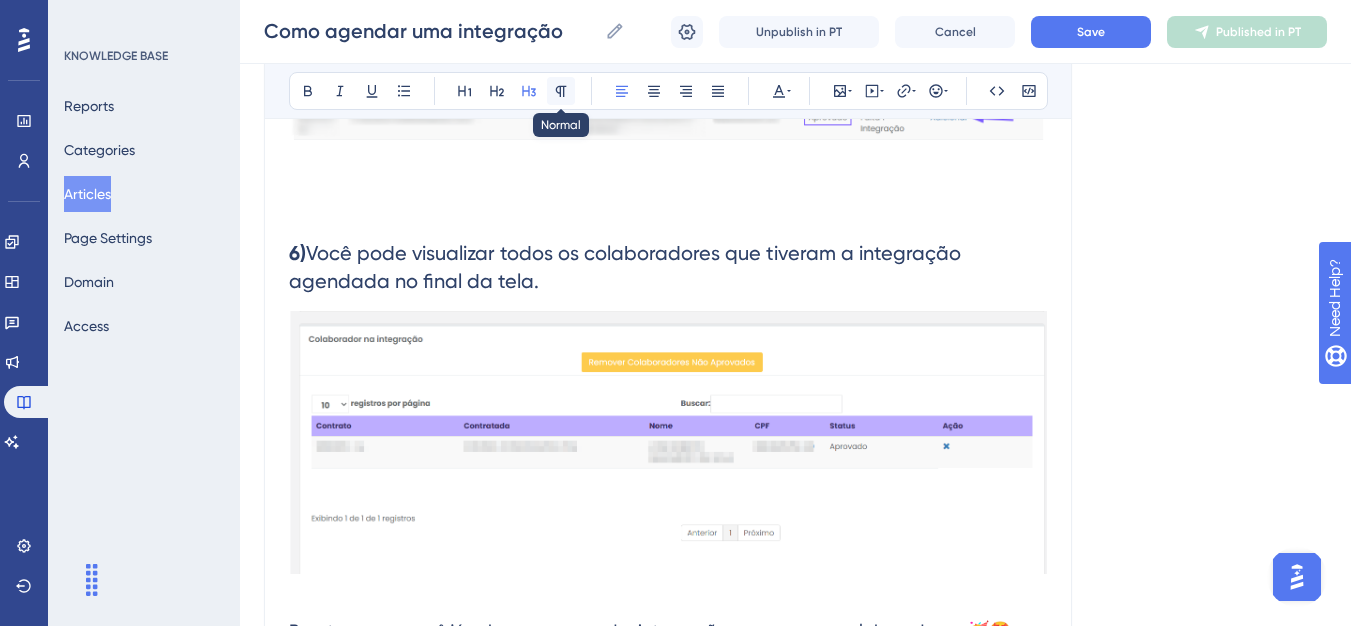 click on "Bold Italic Underline Bullet Point Heading 1 Heading 2 Heading 3 Normal Align Left Align Center Align Right Align Justify Text Color Insert Image Embed Video Hyperlink Emojis Code Code Block" at bounding box center [668, 91] 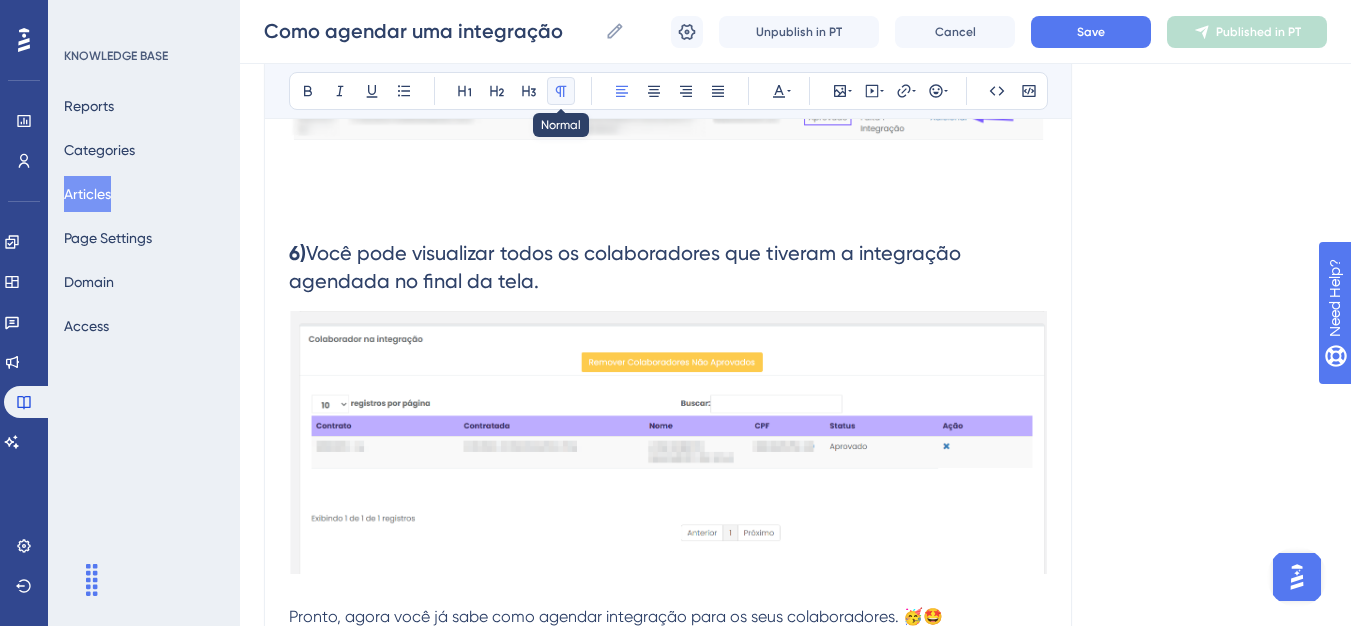 click at bounding box center [561, 91] 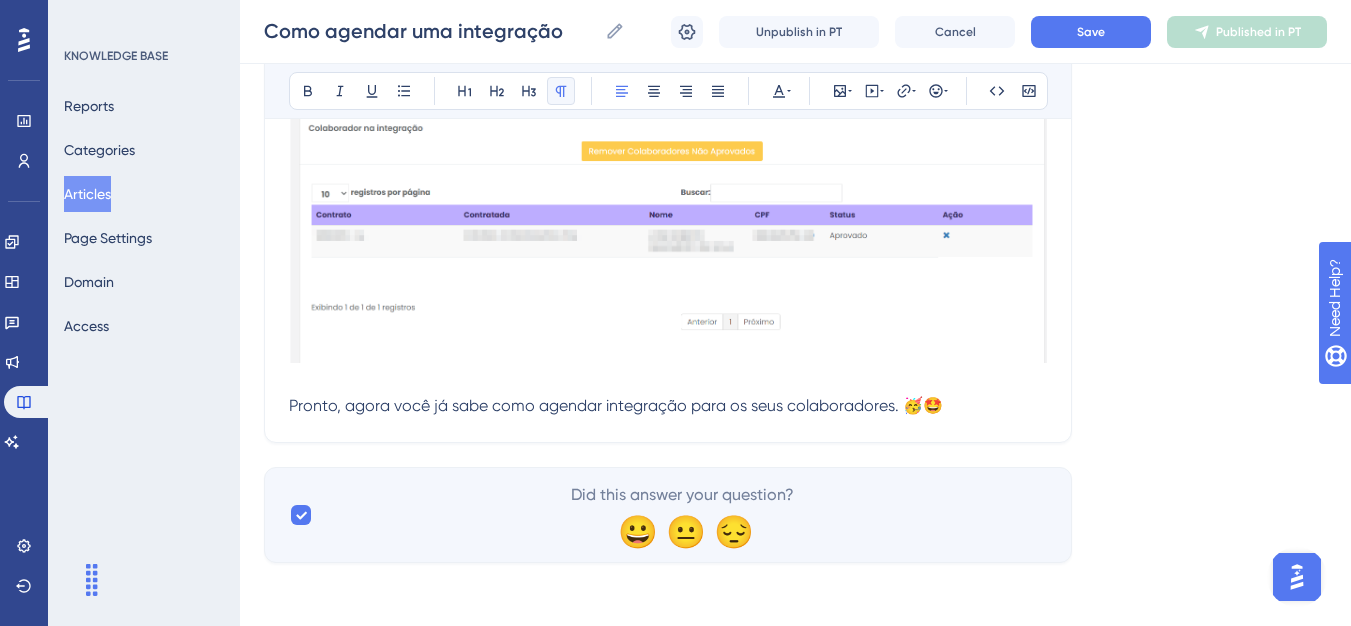 scroll, scrollTop: 2408, scrollLeft: 0, axis: vertical 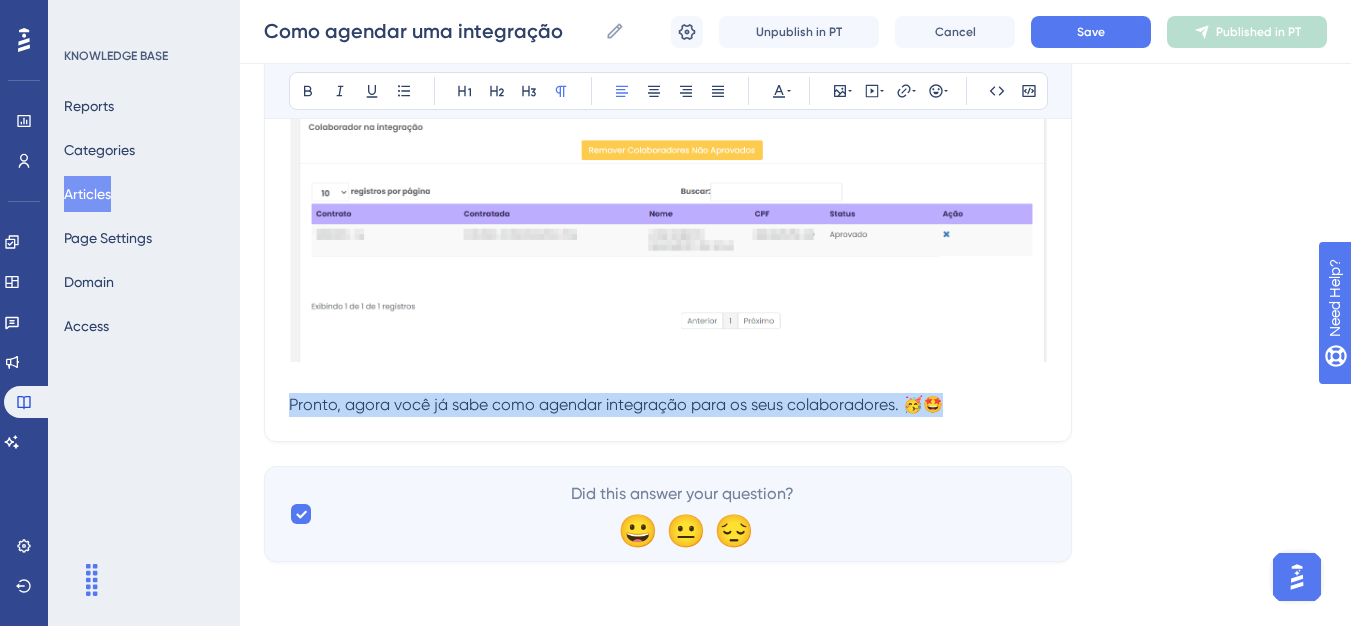 drag, startPoint x: 956, startPoint y: 400, endPoint x: 282, endPoint y: 402, distance: 674.003 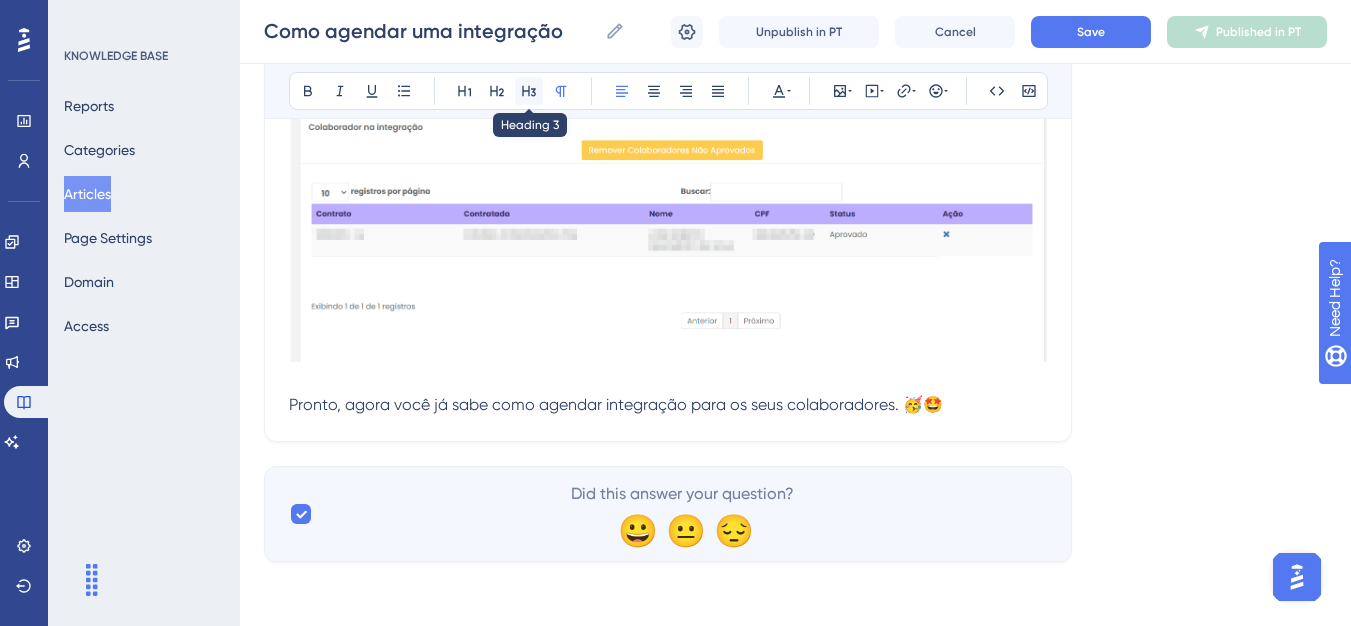 click 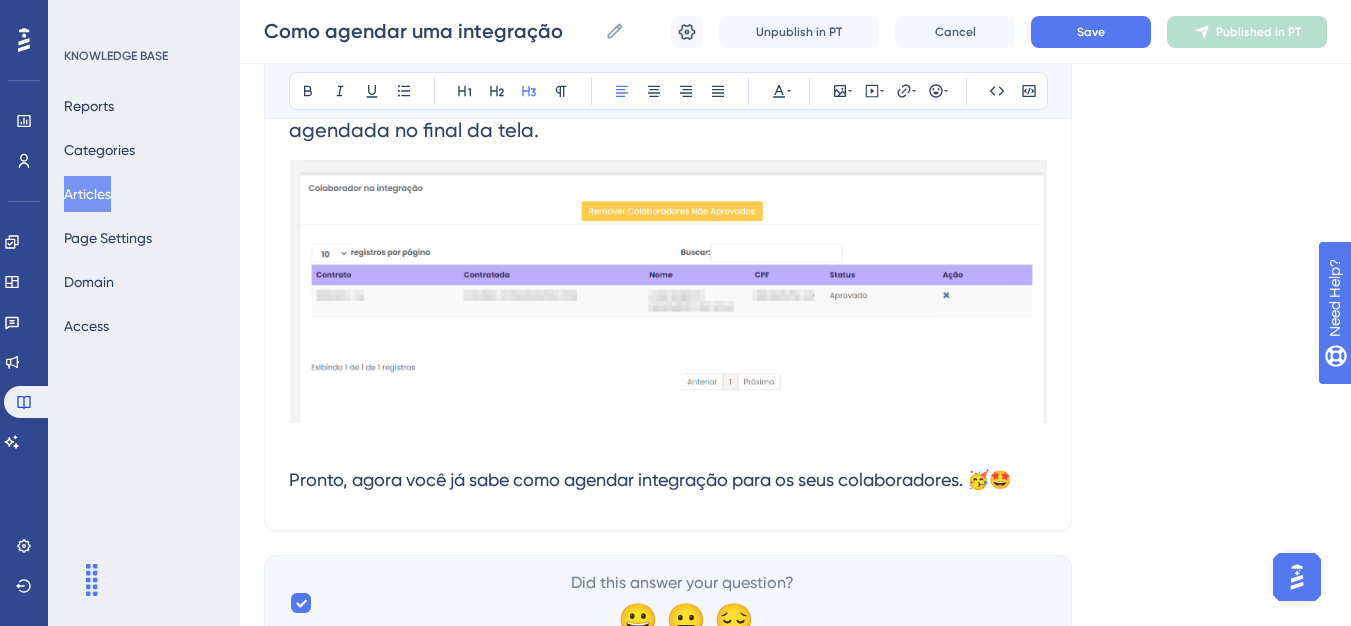 scroll, scrollTop: 2208, scrollLeft: 0, axis: vertical 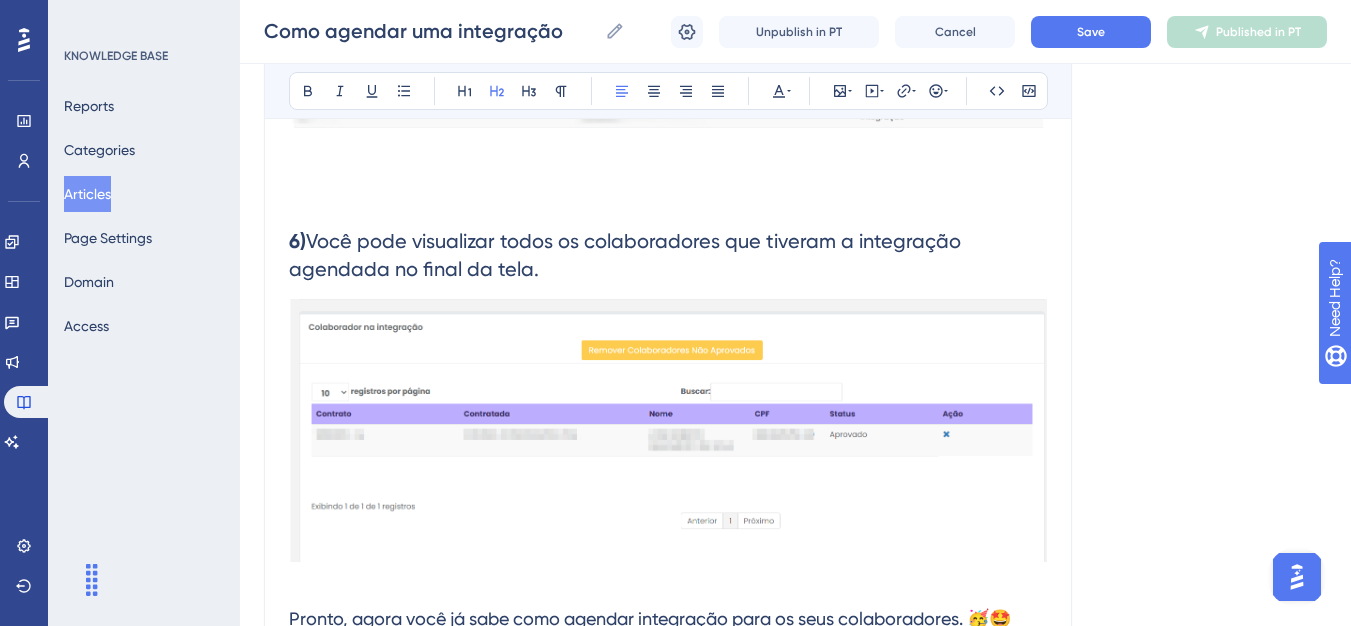 drag, startPoint x: 594, startPoint y: 269, endPoint x: 285, endPoint y: 217, distance: 313.34485 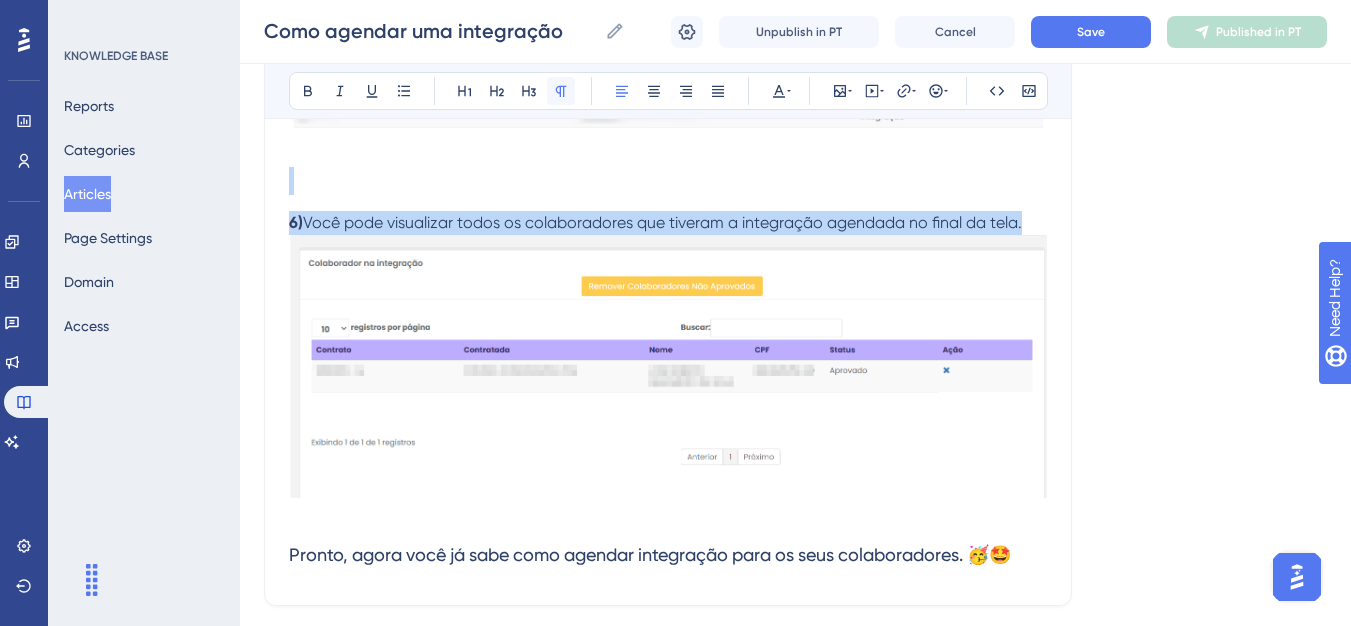 click 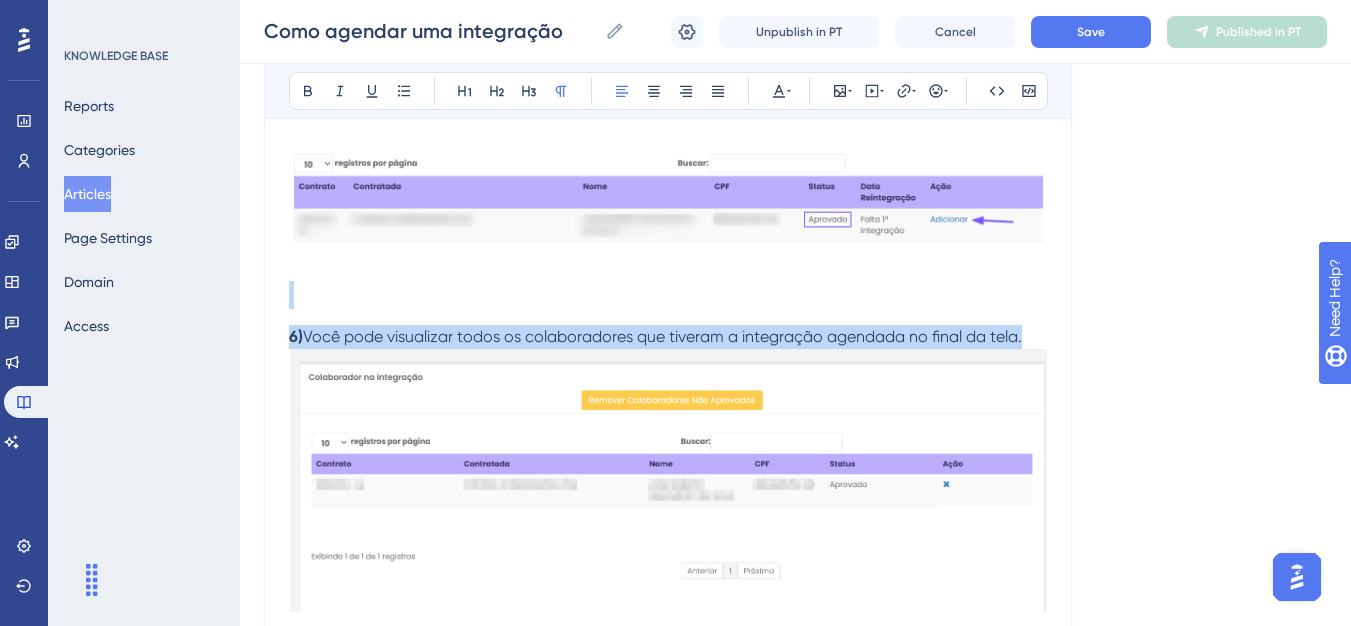 scroll, scrollTop: 1908, scrollLeft: 0, axis: vertical 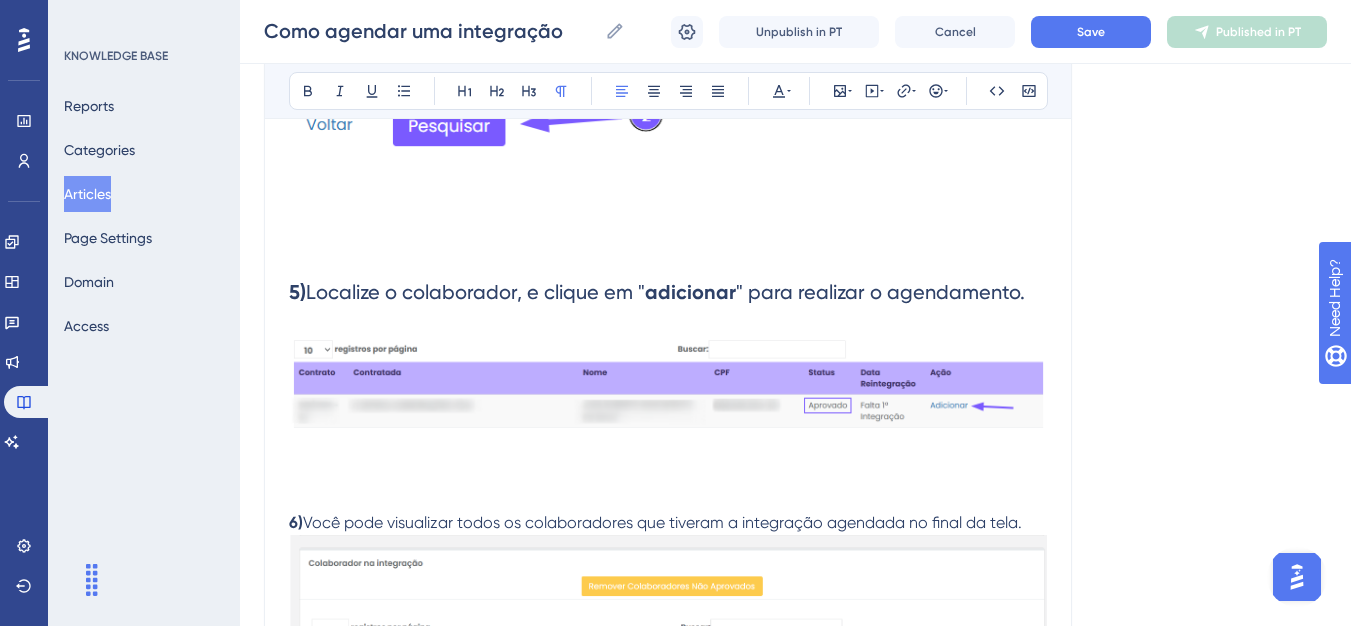 click on "Localize o colaborador, e clique em "" at bounding box center [475, 292] 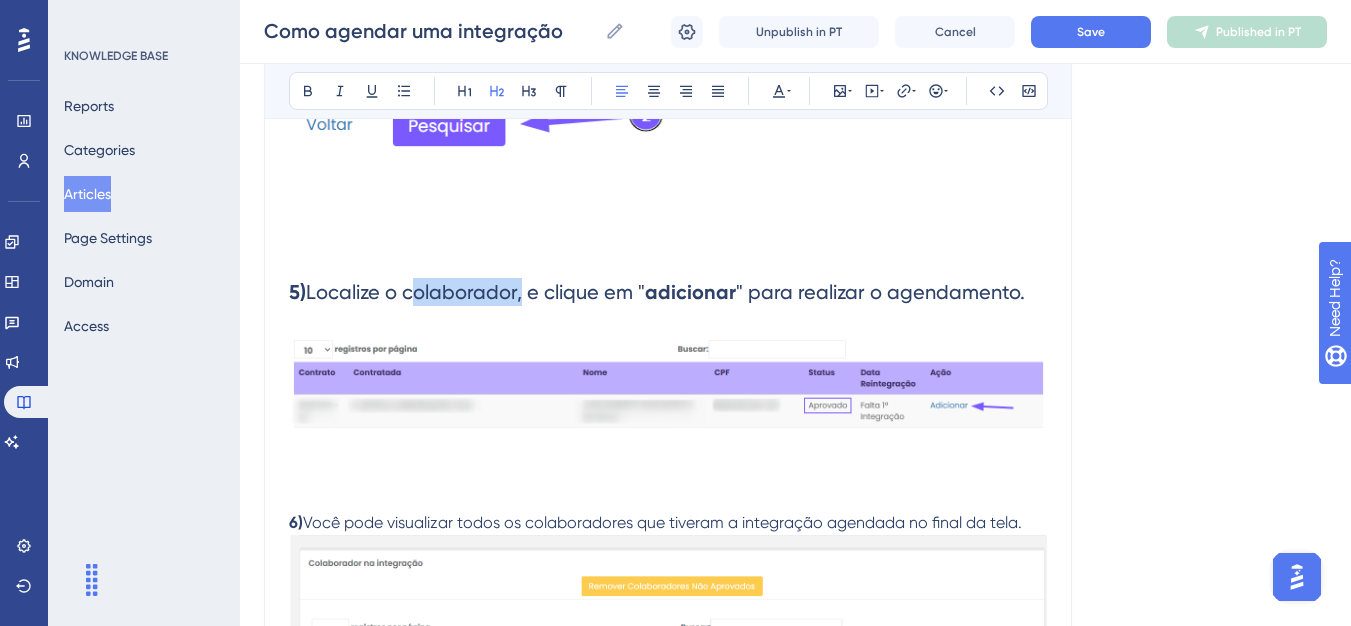 click on "Localize o colaborador, e clique em "" at bounding box center (475, 292) 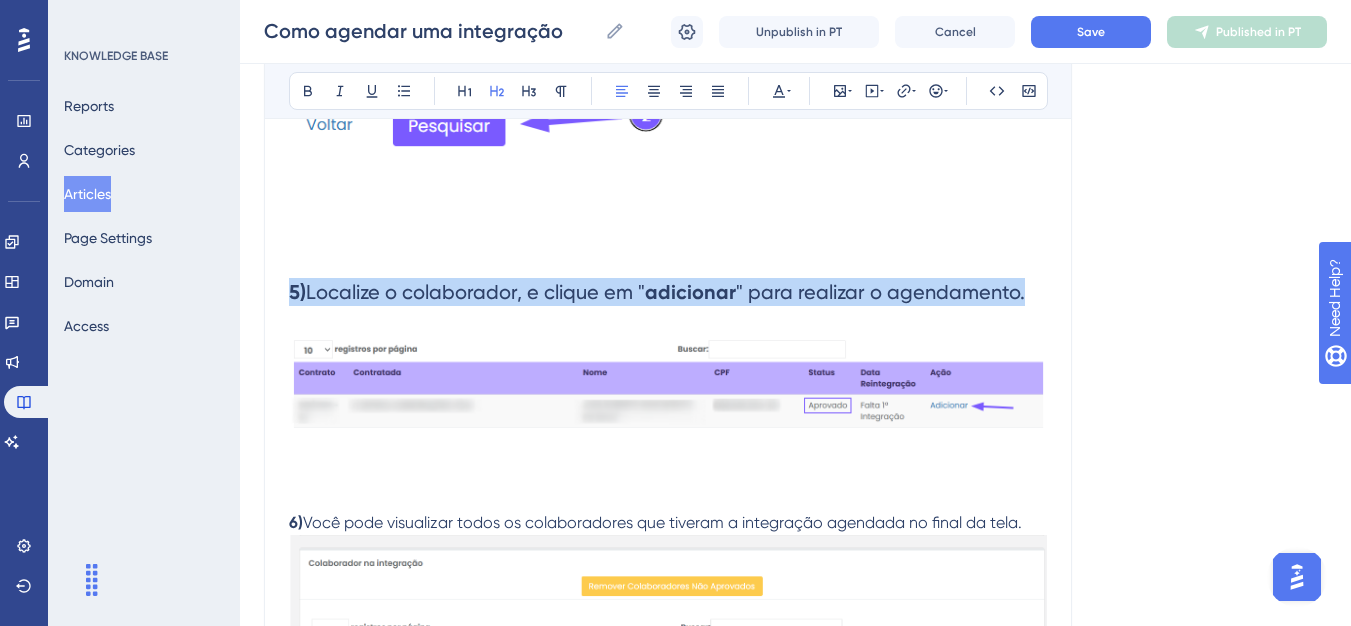 click on "Localize o colaborador, e clique em "" at bounding box center (475, 292) 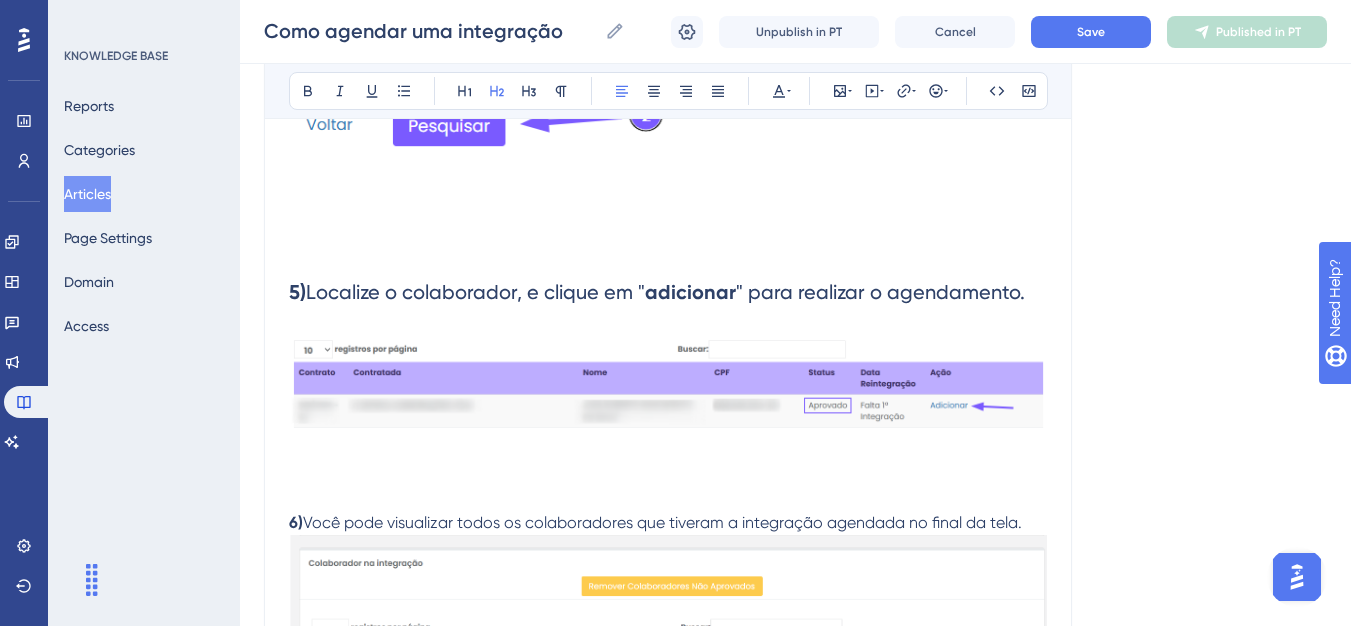 click at bounding box center (668, 481) 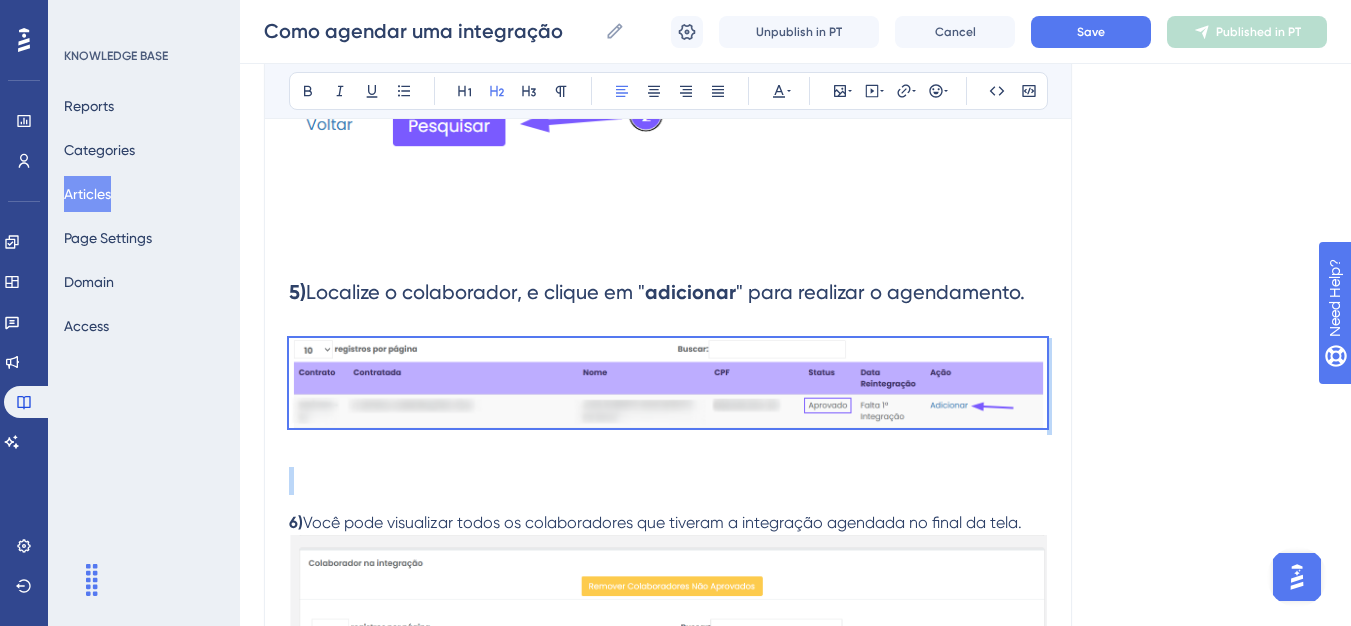 drag, startPoint x: 355, startPoint y: 480, endPoint x: 313, endPoint y: 341, distance: 145.20676 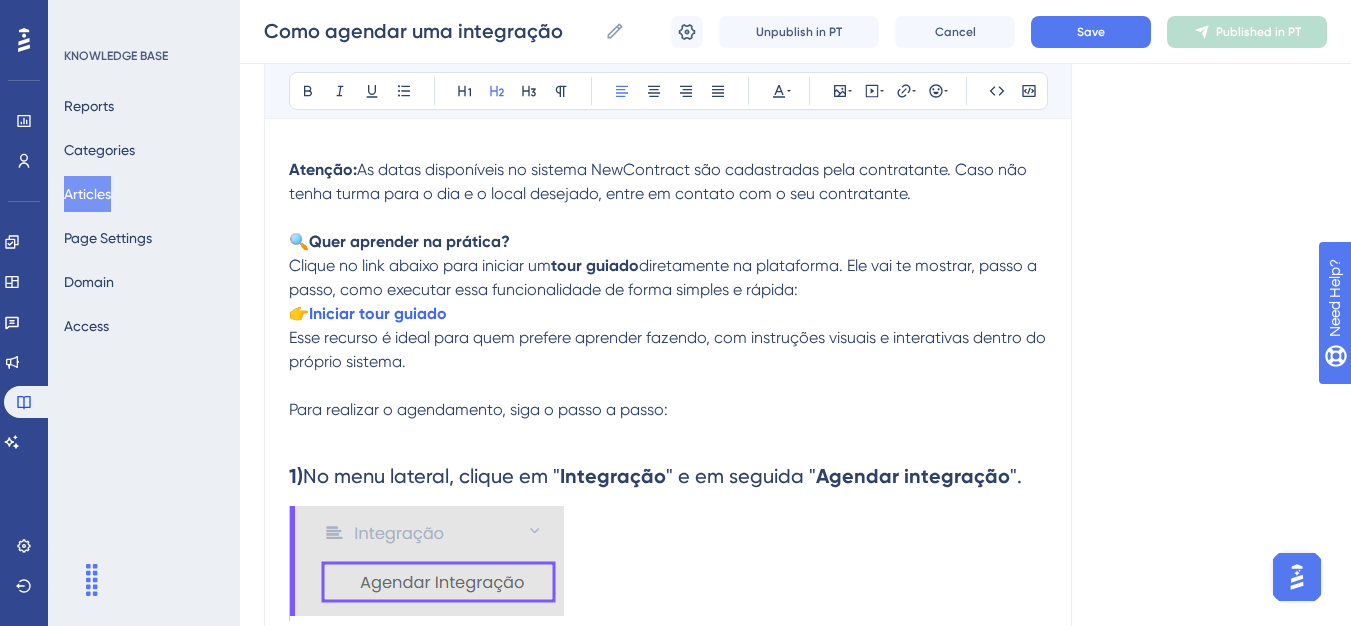 scroll, scrollTop: 508, scrollLeft: 0, axis: vertical 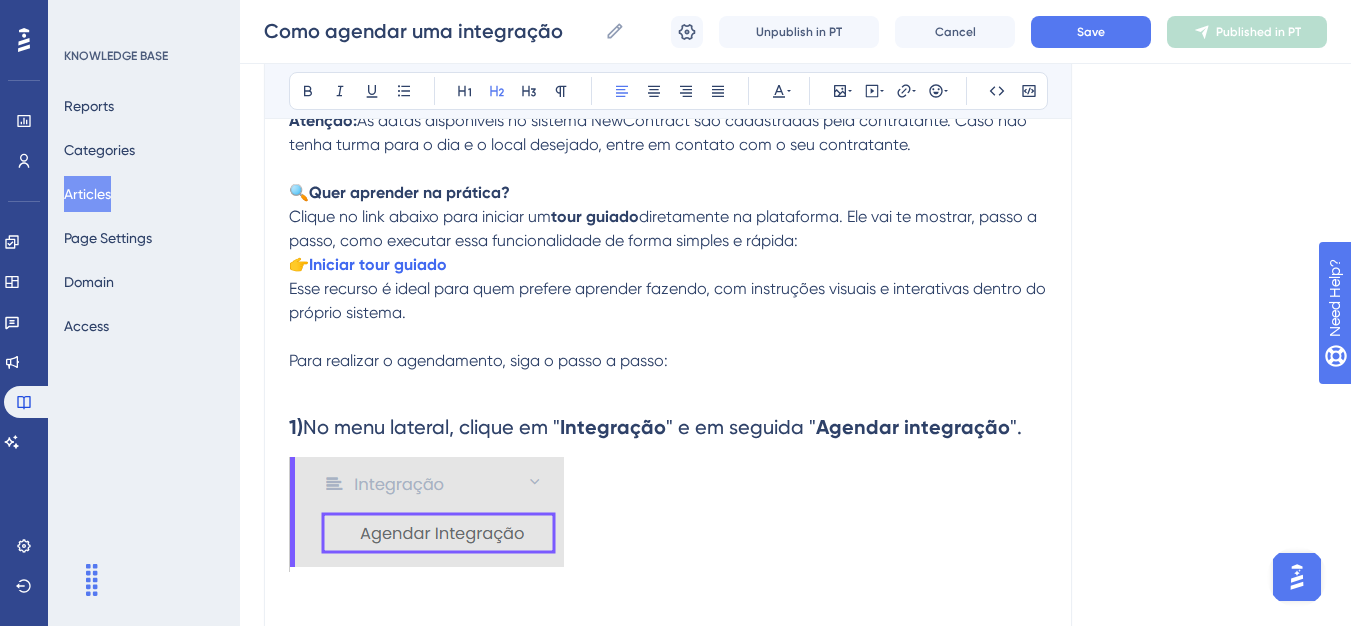 drag, startPoint x: 278, startPoint y: 391, endPoint x: 324, endPoint y: 405, distance: 48.08326 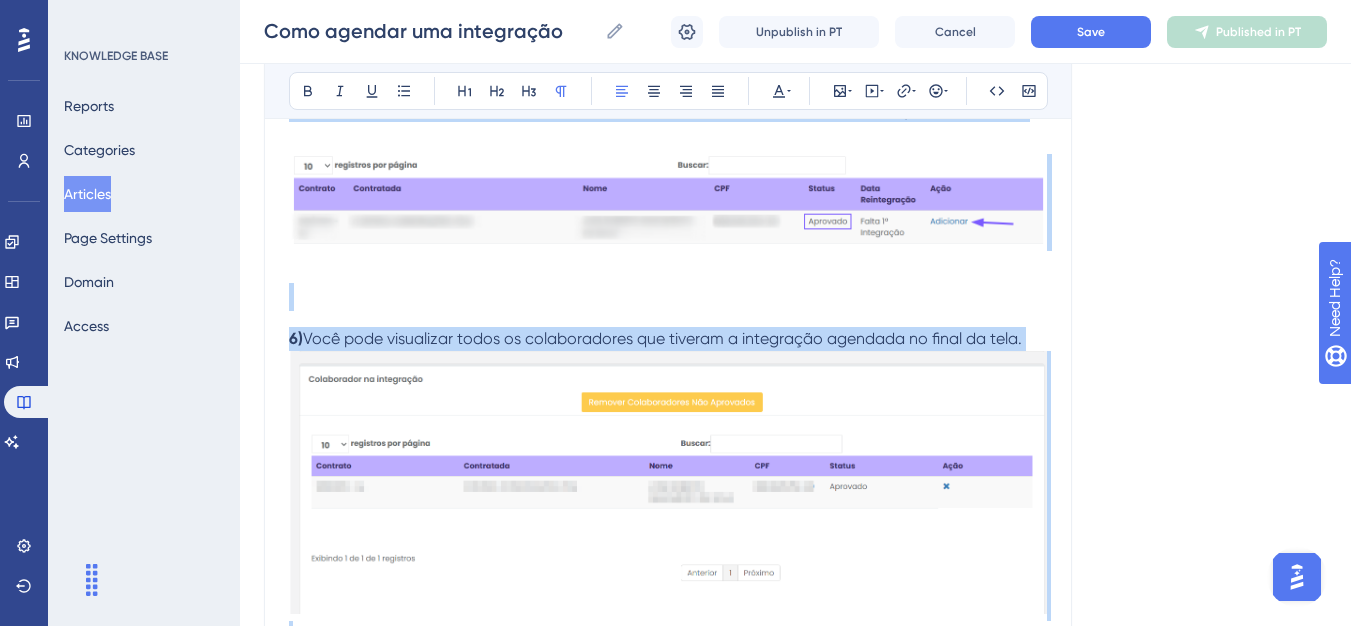 scroll, scrollTop: 2372, scrollLeft: 0, axis: vertical 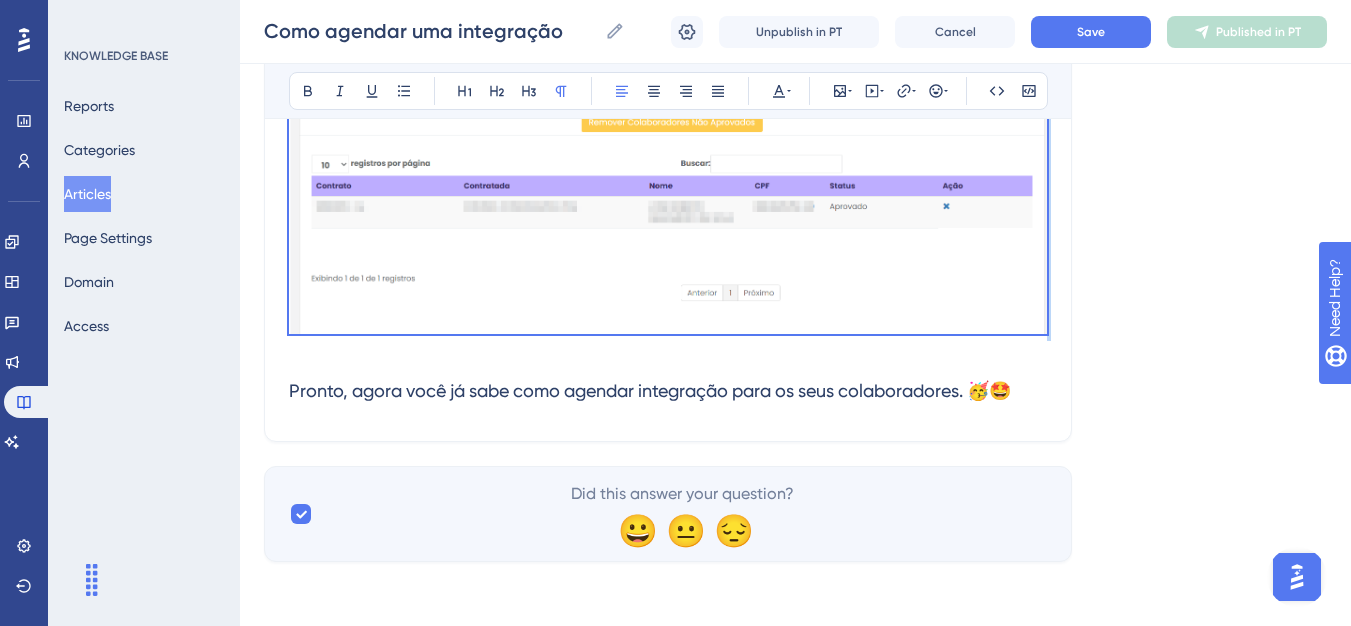 drag, startPoint x: 311, startPoint y: 394, endPoint x: 823, endPoint y: 354, distance: 513.5601 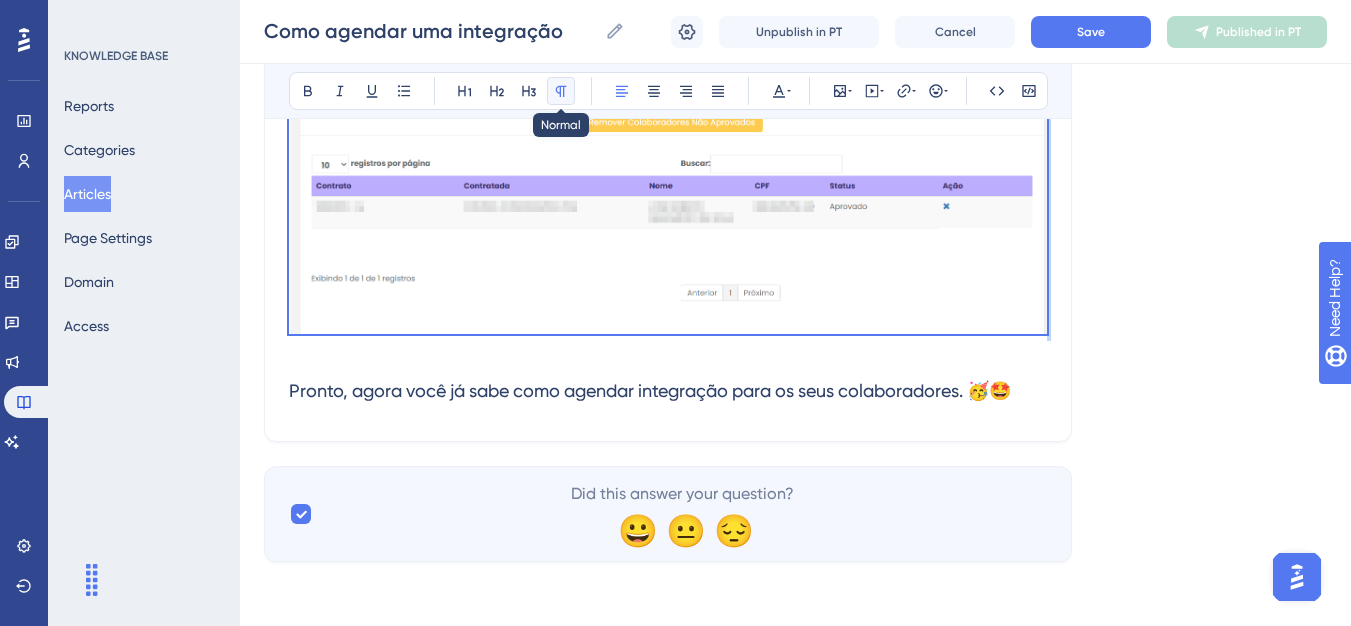 click at bounding box center [561, 91] 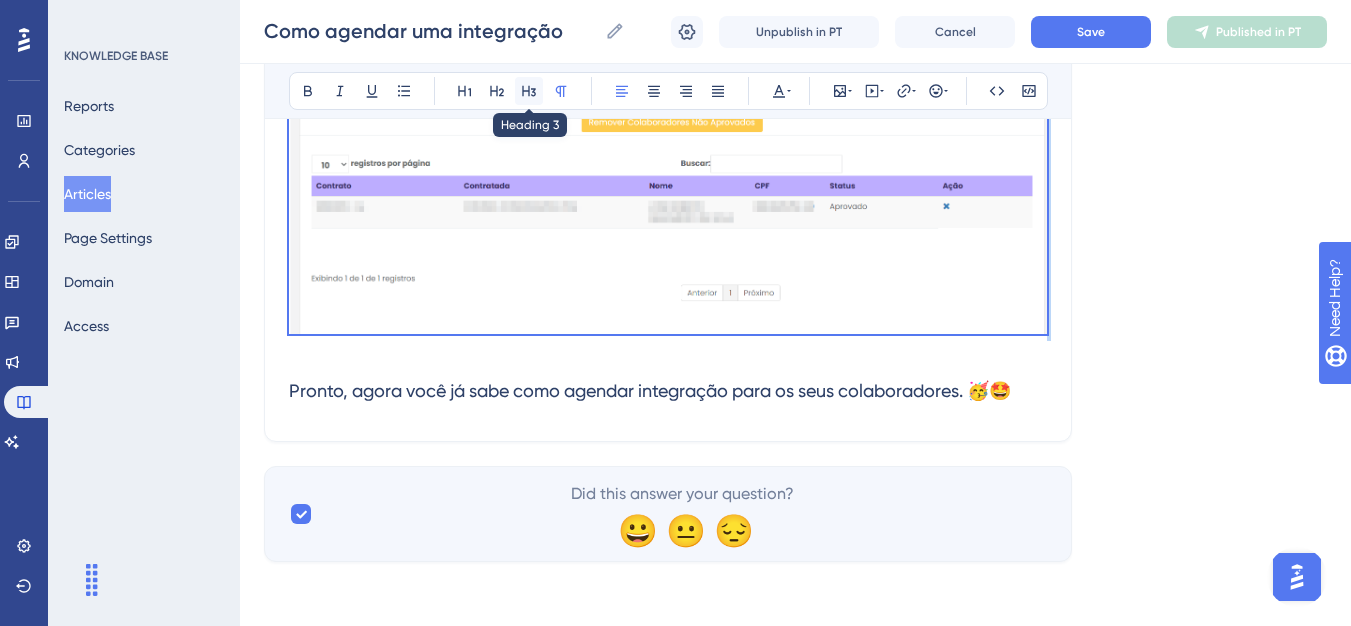 click 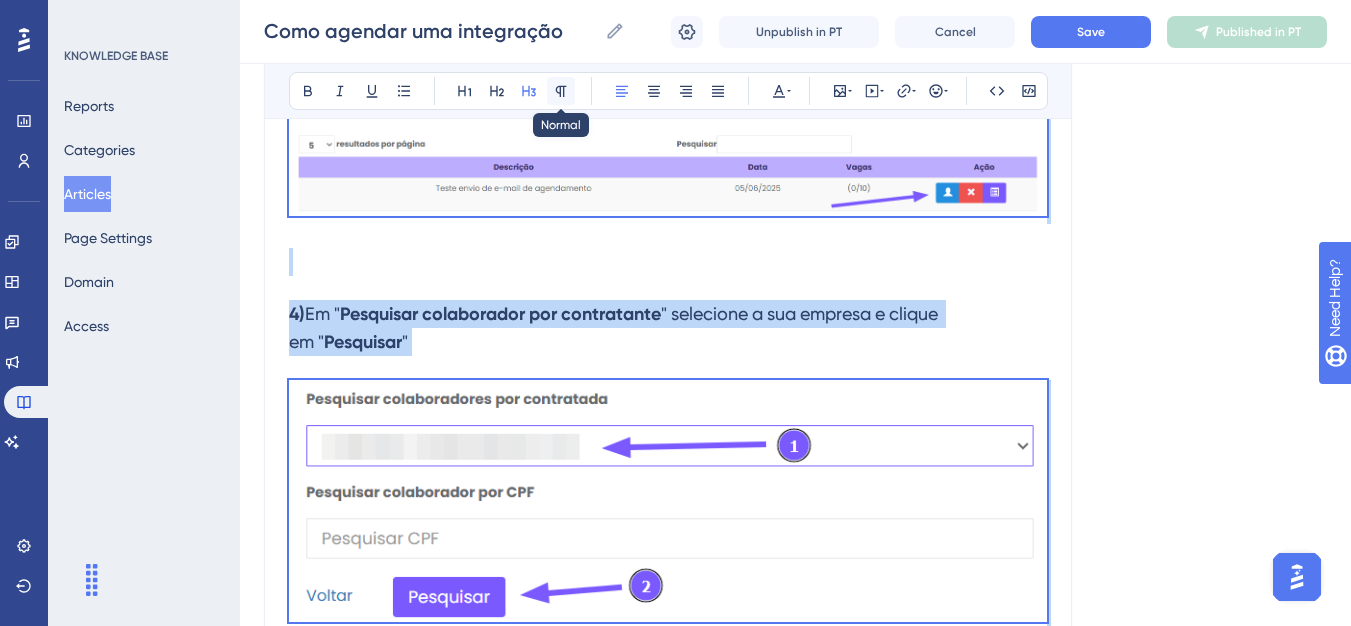 click 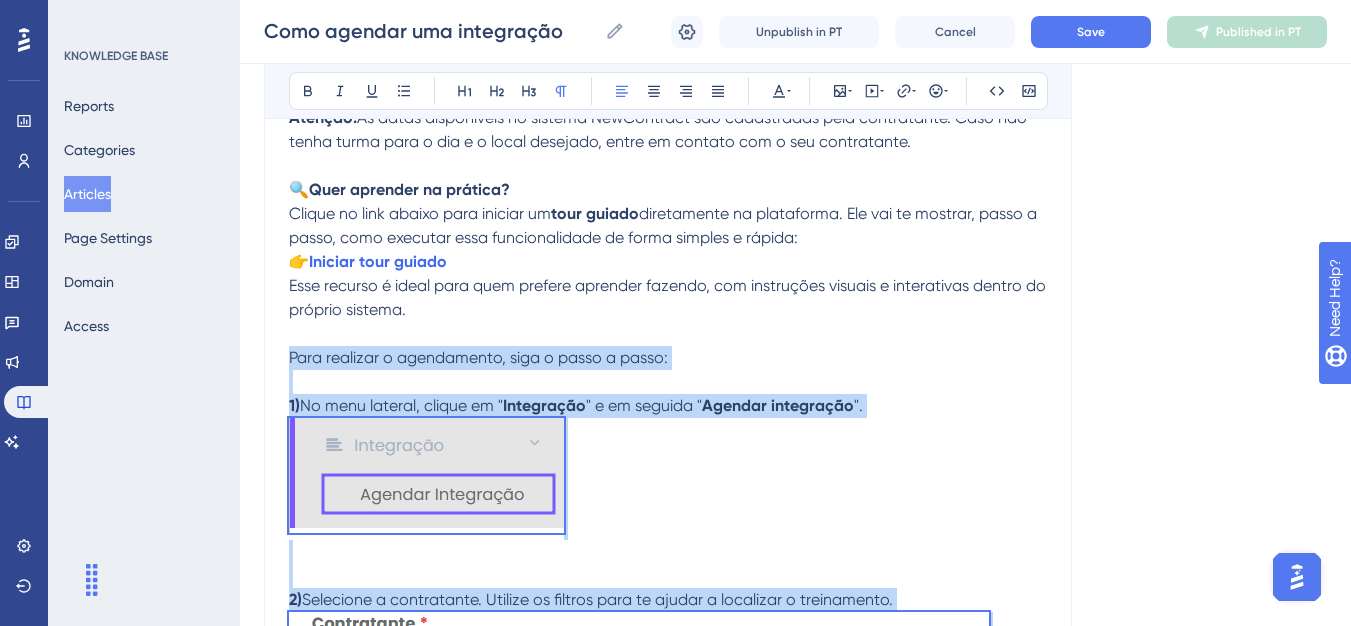 scroll, scrollTop: 496, scrollLeft: 0, axis: vertical 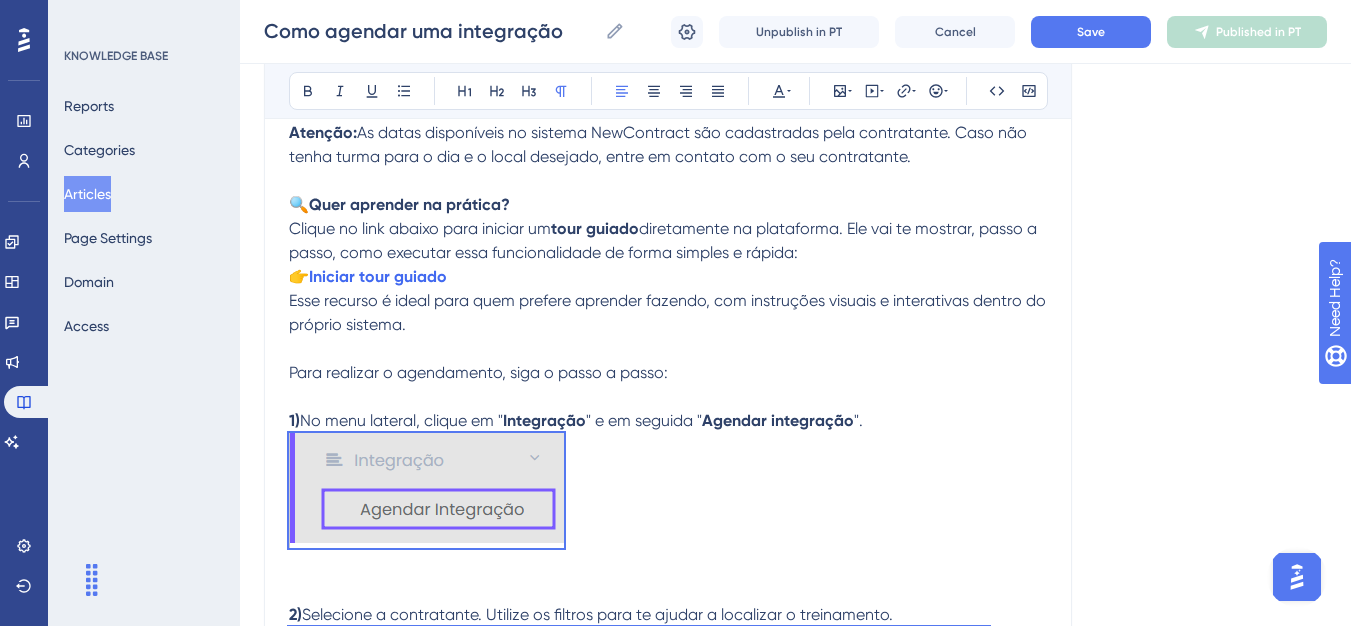 click on "Para realizar o agendamento, siga o passo a passo:" at bounding box center [478, 372] 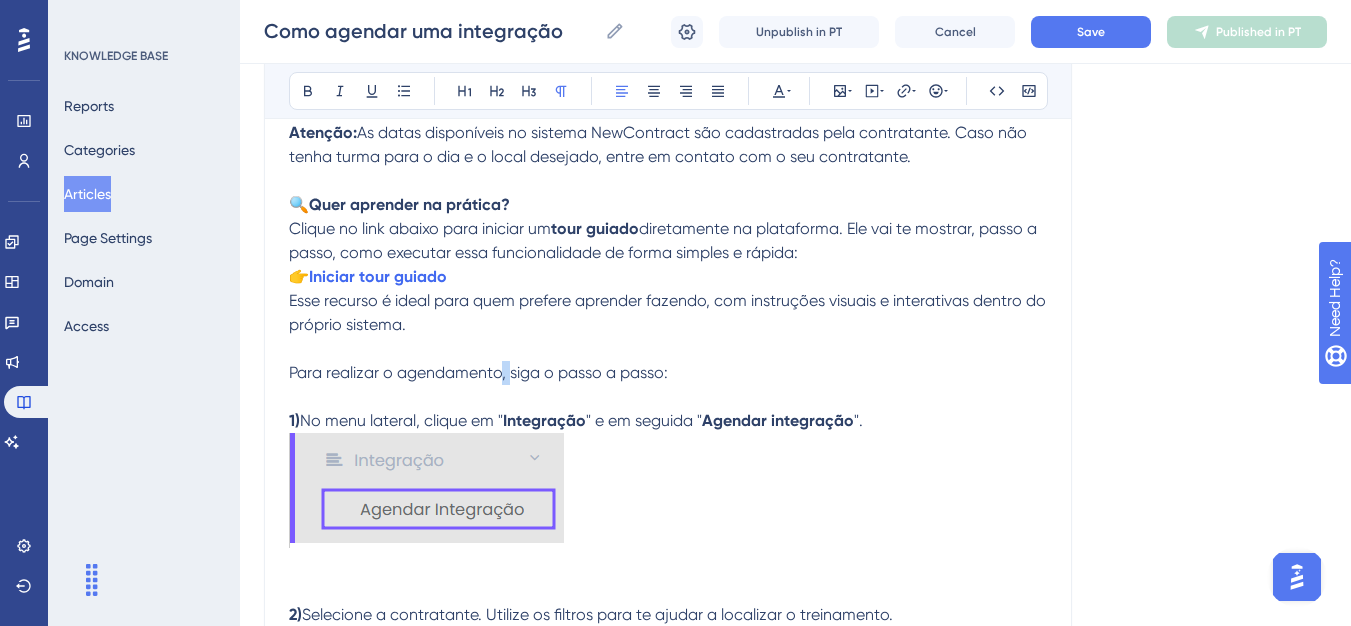 click on "Para realizar o agendamento, siga o passo a passo:" at bounding box center [478, 372] 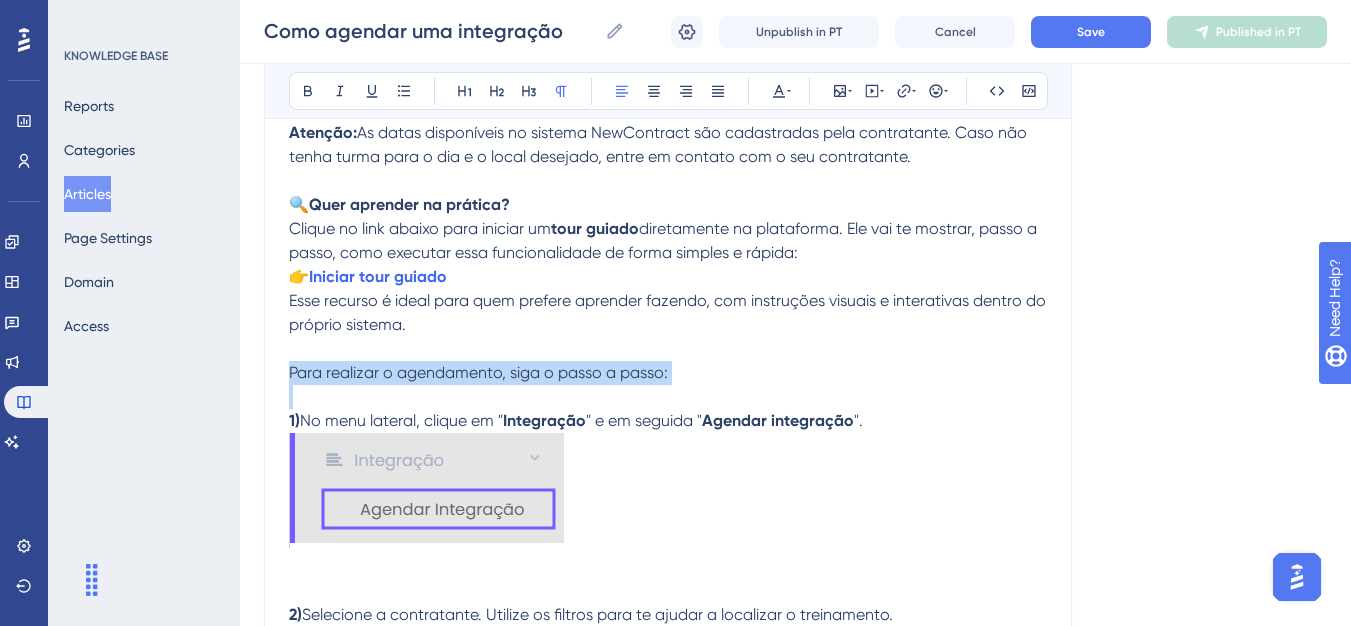 click on "Para realizar o agendamento, siga o passo a passo:" at bounding box center [478, 372] 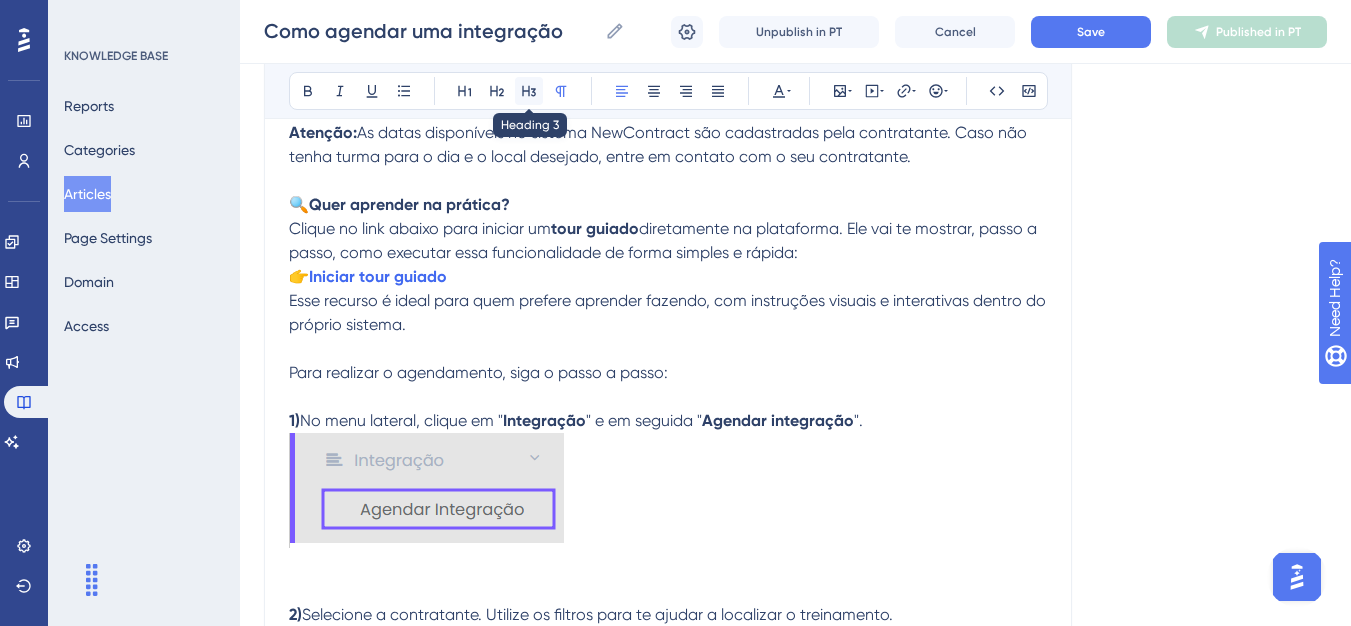 click at bounding box center (529, 91) 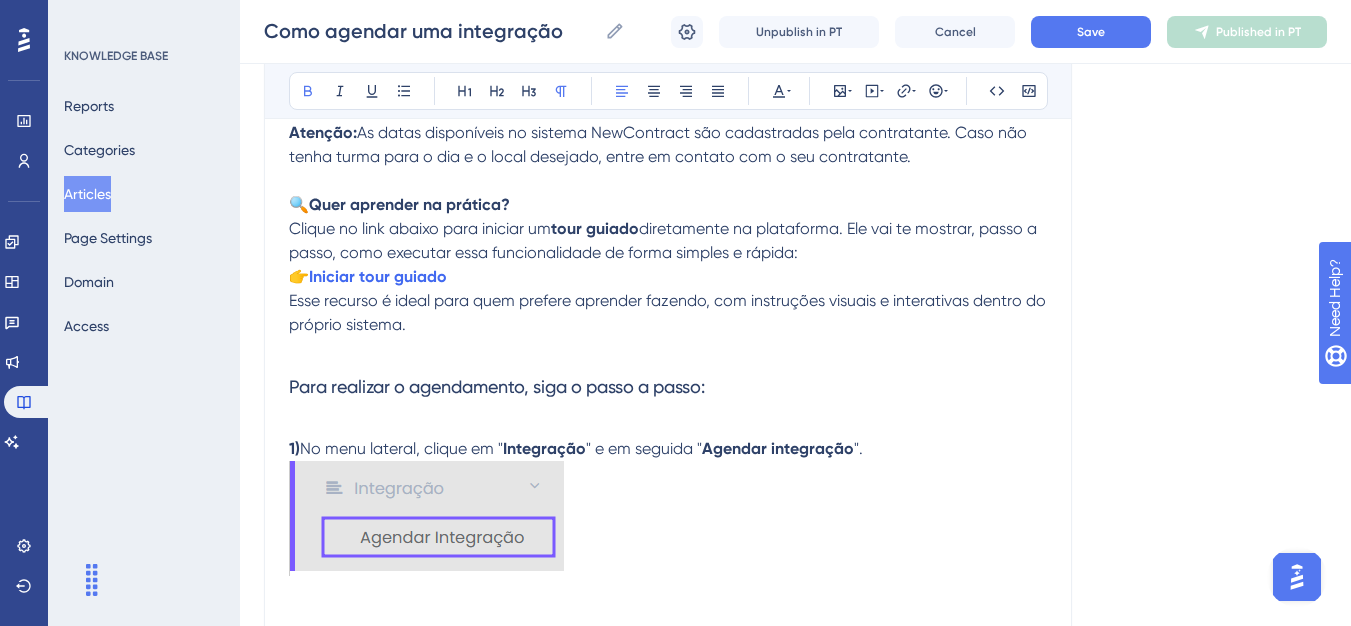 click on "Quer aprender na prática?" at bounding box center [409, 204] 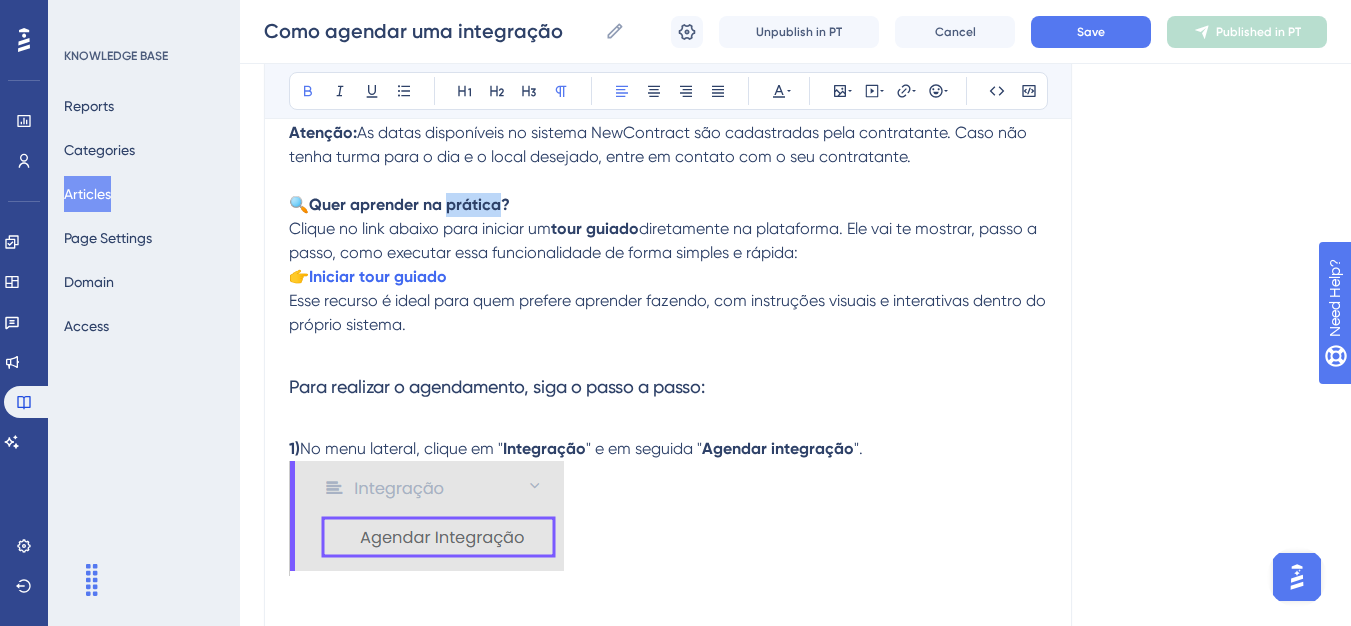 click on "Quer aprender na prática?" at bounding box center [409, 204] 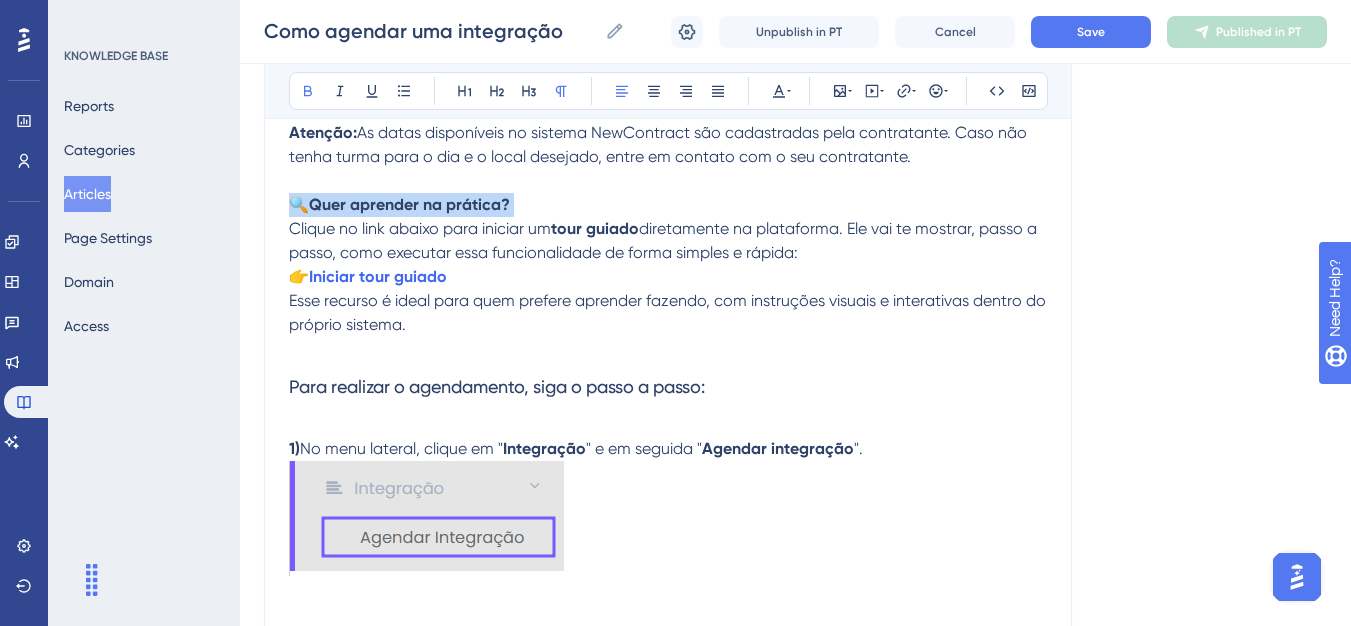 click on "Quer aprender na prática?" at bounding box center (409, 204) 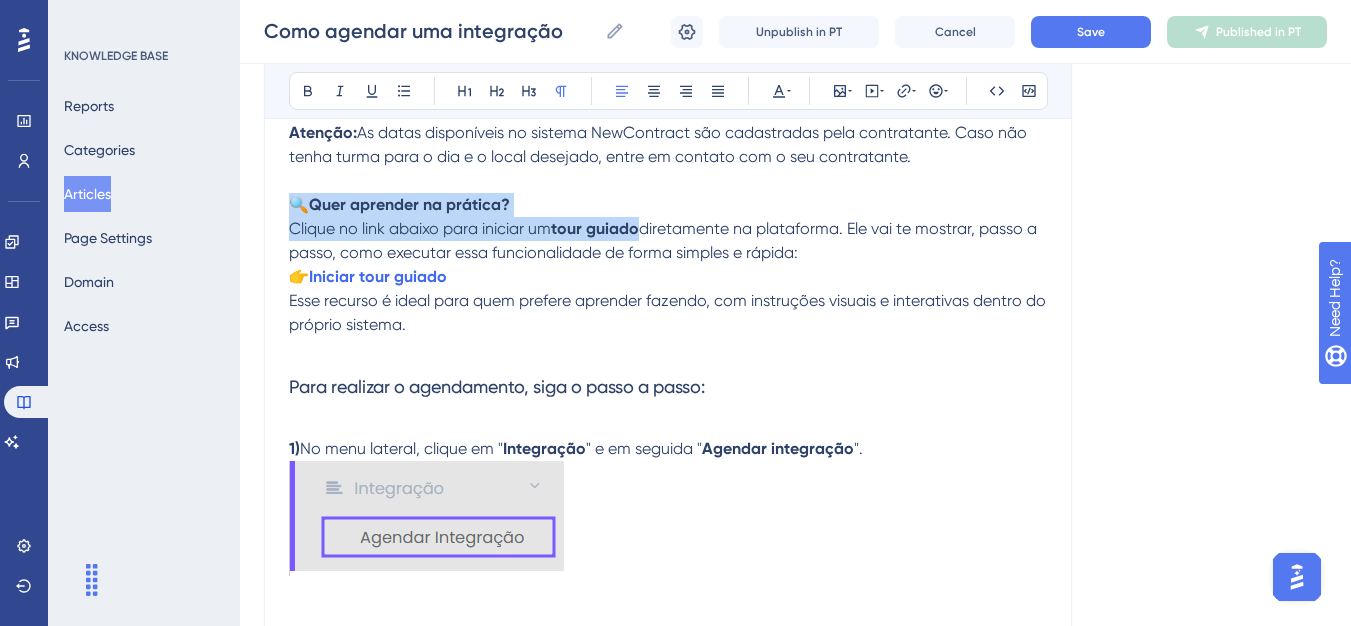 click on "🔍  Quer aprender na prática? Clique no link abaixo para iniciar um  tour guiado  diretamente na plataforma. Ele vai te mostrar, passo a passo, como executar essa funcionalidade de forma simples e rápida:" at bounding box center (668, 229) 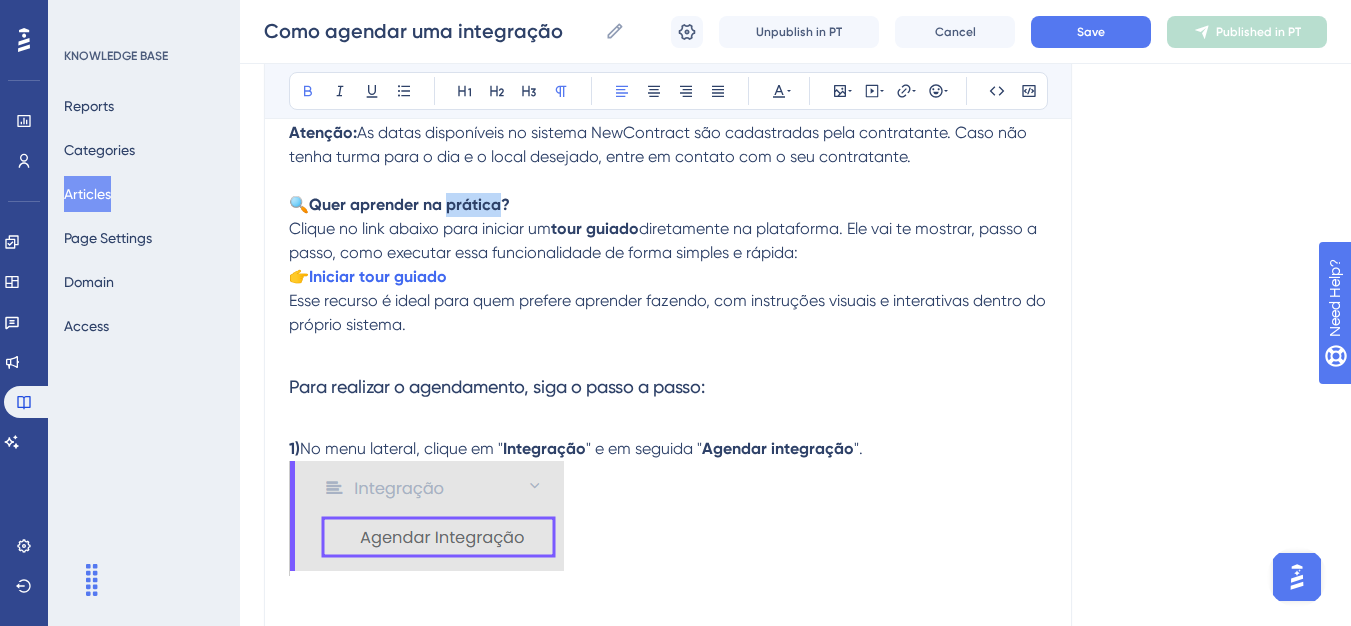 click on "🔍  Quer aprender na prática? Clique no link abaixo para iniciar um  tour guiado  diretamente na plataforma. Ele vai te mostrar, passo a passo, como executar essa funcionalidade de forma simples e rápida:" at bounding box center [668, 229] 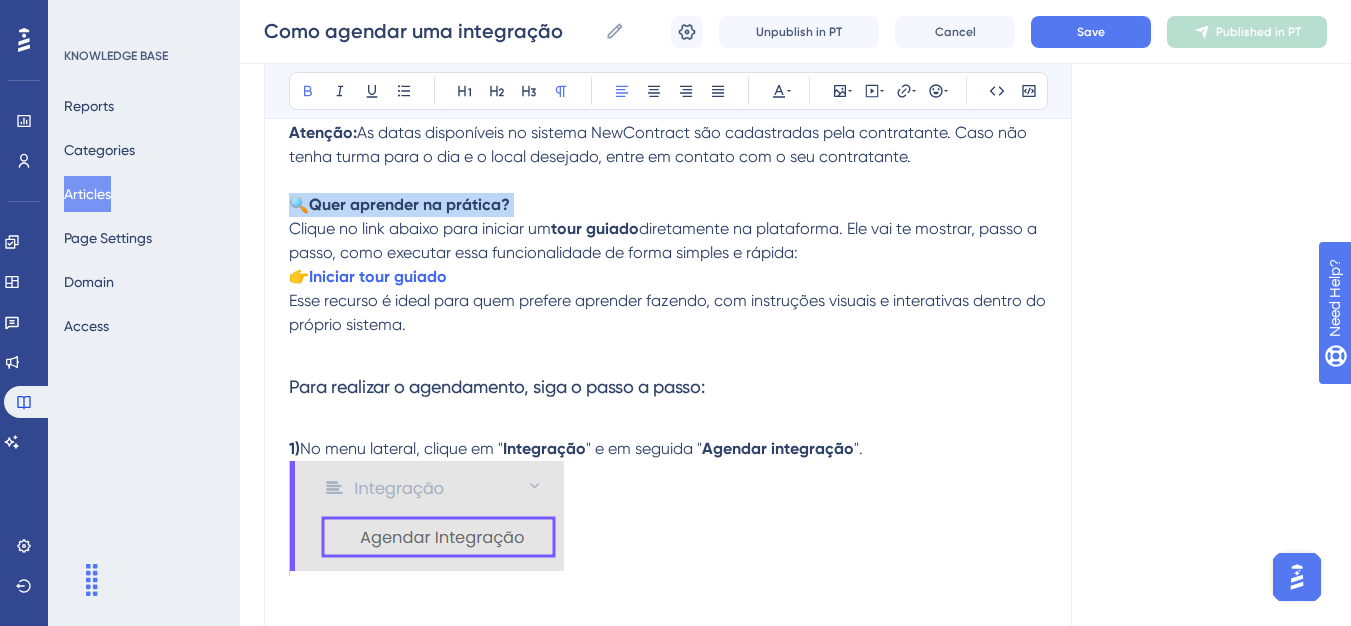 click on "🔍  Quer aprender na prática? Clique no link abaixo para iniciar um  tour guiado  diretamente na plataforma. Ele vai te mostrar, passo a passo, como executar essa funcionalidade de forma simples e rápida:" at bounding box center [668, 229] 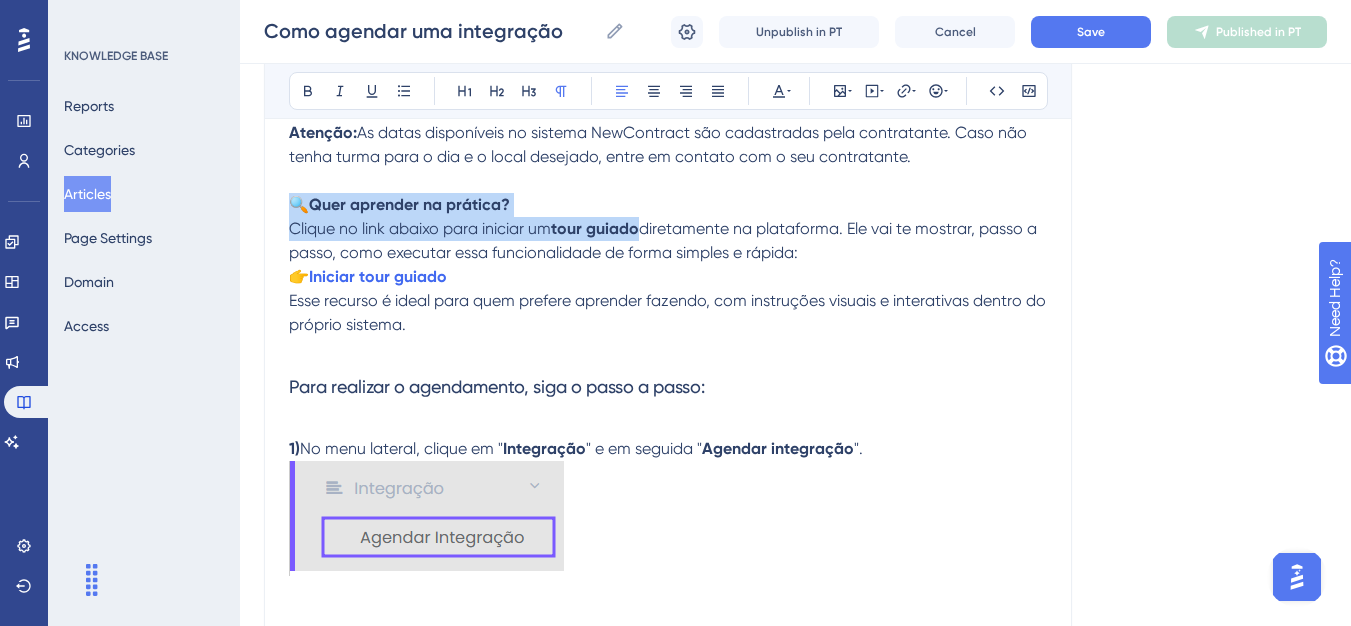 click on "Quer aprender na prática?" at bounding box center (409, 204) 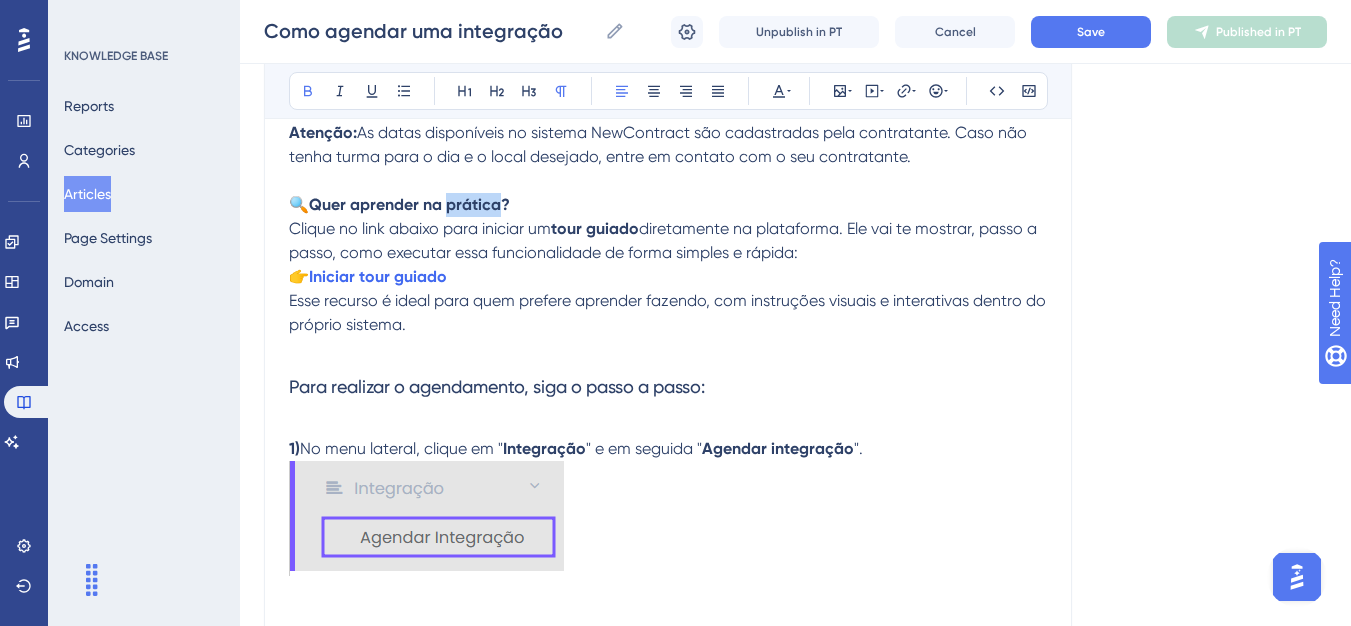 click on "Quer aprender na prática?" at bounding box center [409, 204] 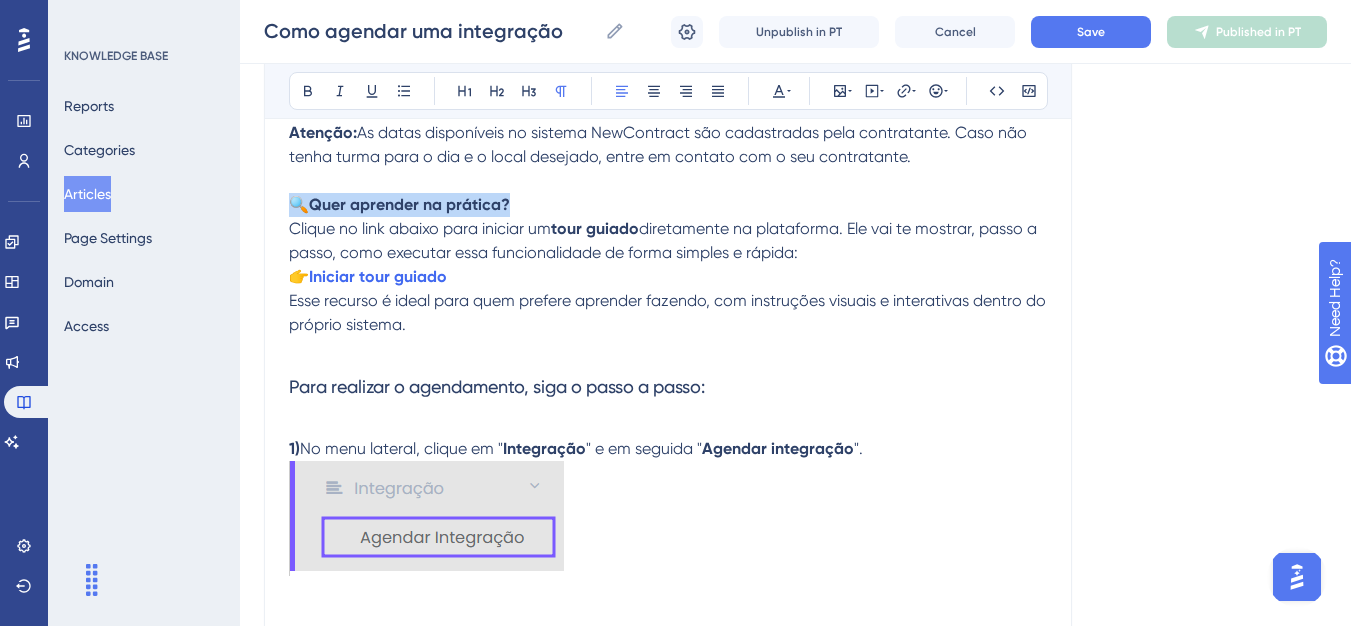 drag, startPoint x: 514, startPoint y: 203, endPoint x: 292, endPoint y: 204, distance: 222.00226 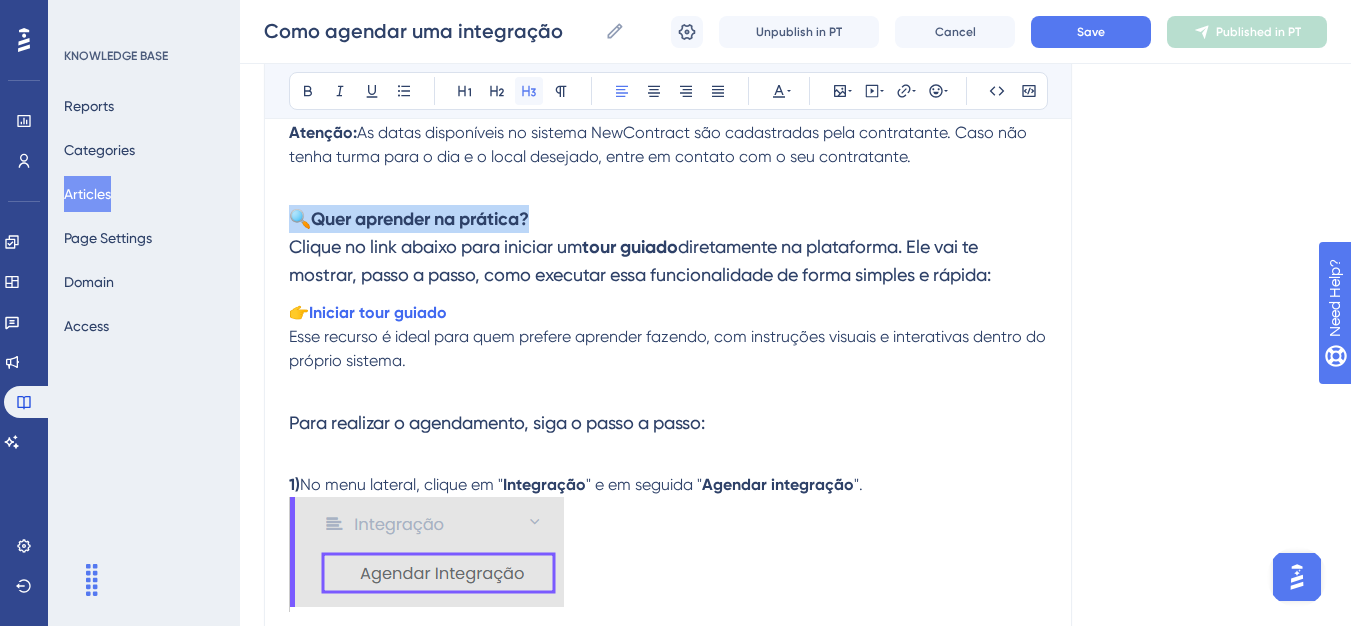 click at bounding box center (529, 91) 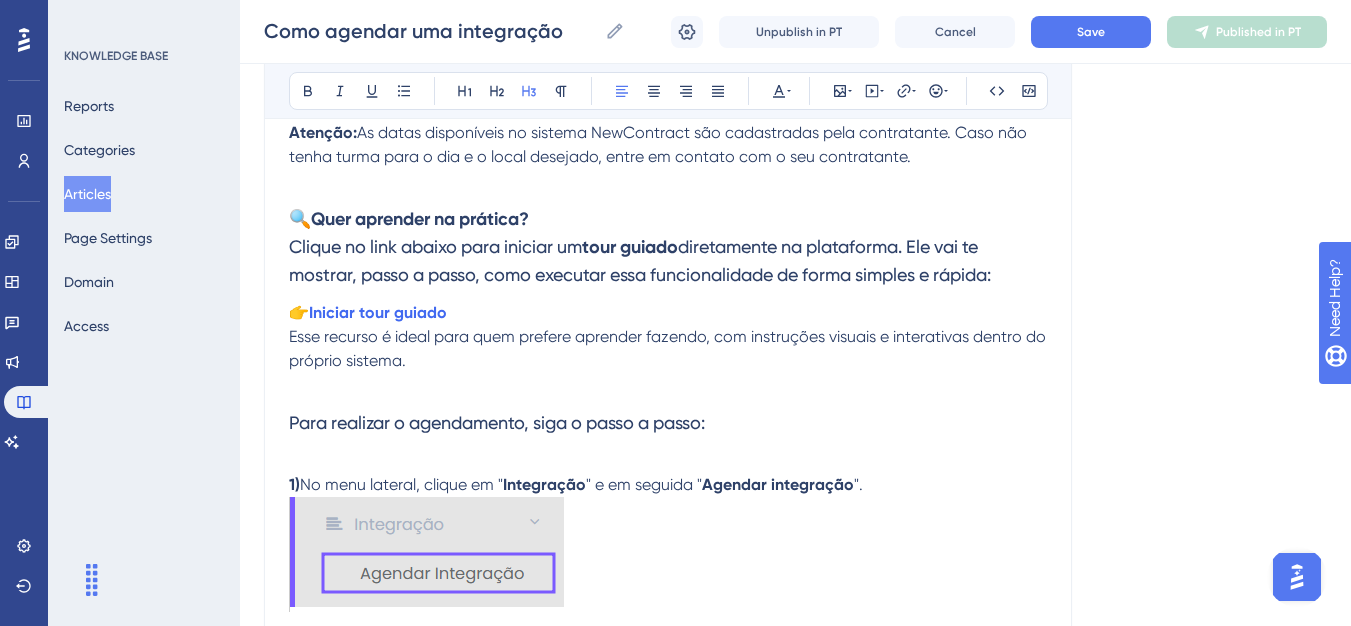 click on "Clique no link abaixo para iniciar um" at bounding box center (435, 246) 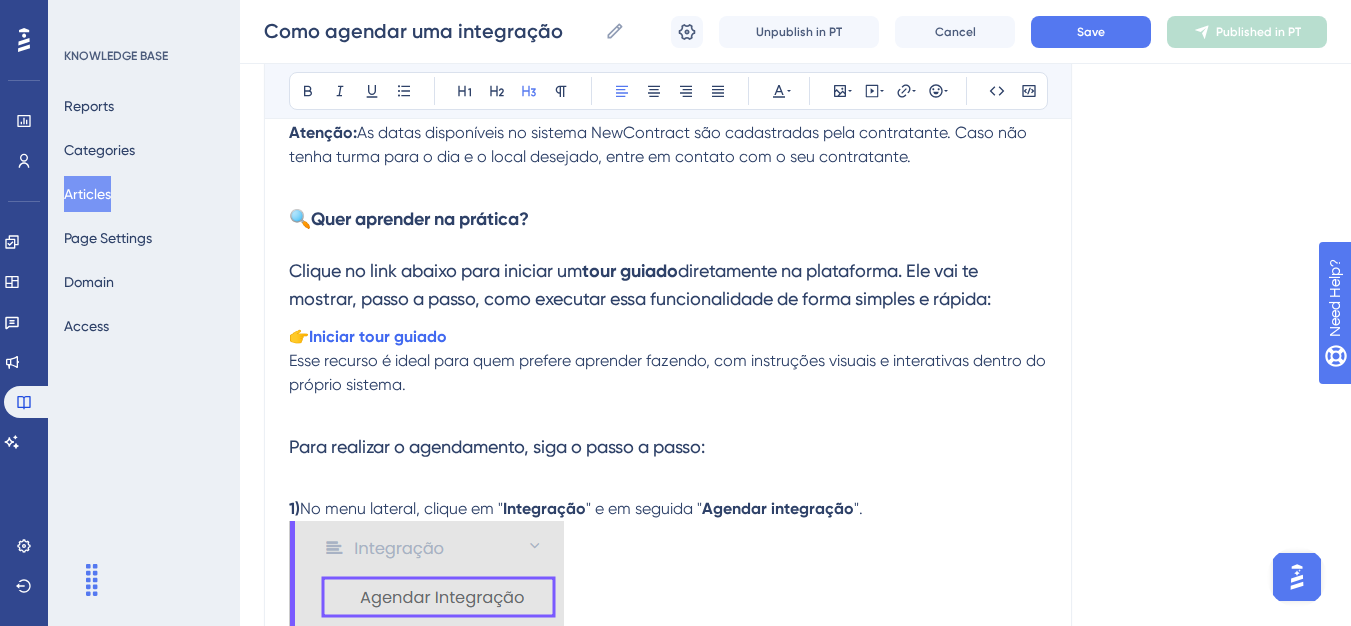 click on "Para realizar o agendamento, siga o passo a passo:" at bounding box center [497, 446] 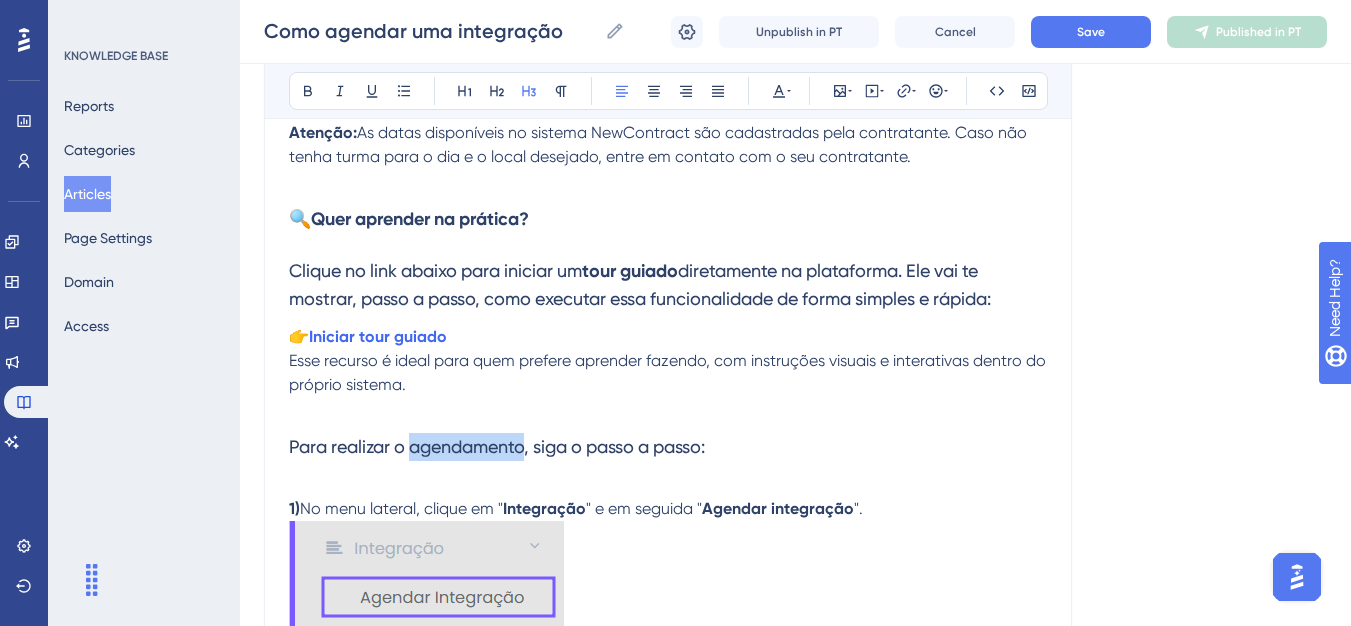 click on "Para realizar o agendamento, siga o passo a passo:" at bounding box center (497, 446) 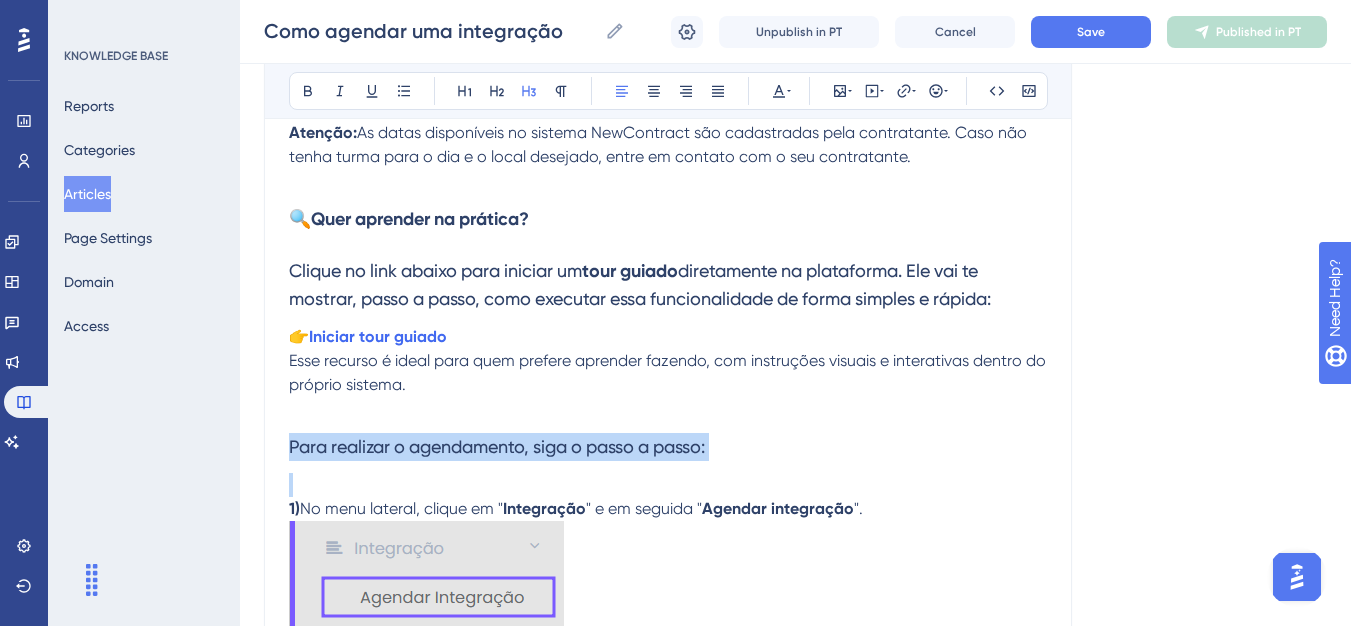 click on "Para realizar o agendamento, siga o passo a passo:" at bounding box center (497, 446) 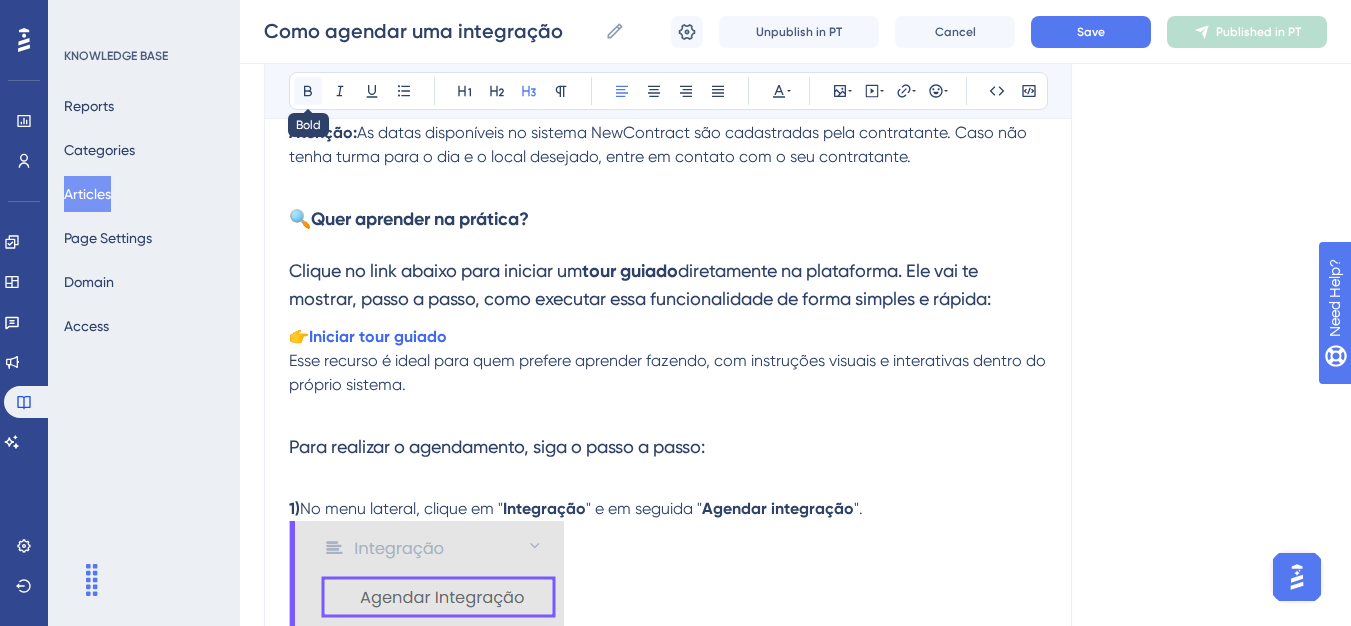 click 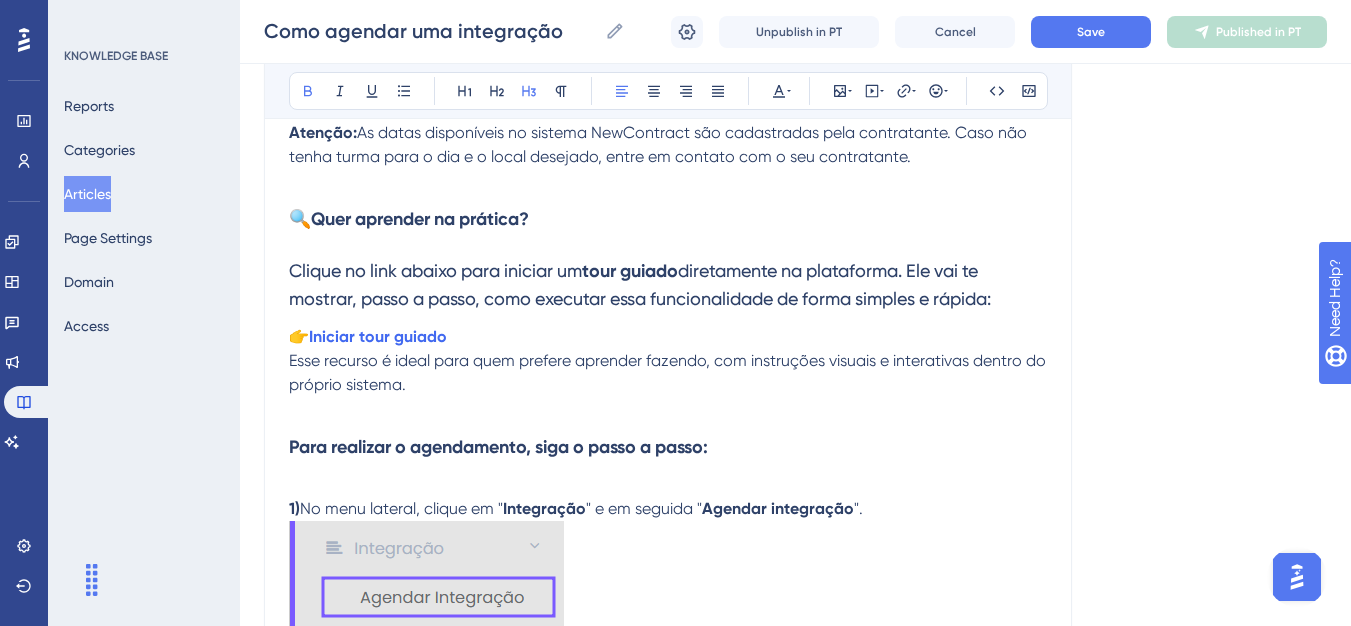 click at bounding box center (668, 409) 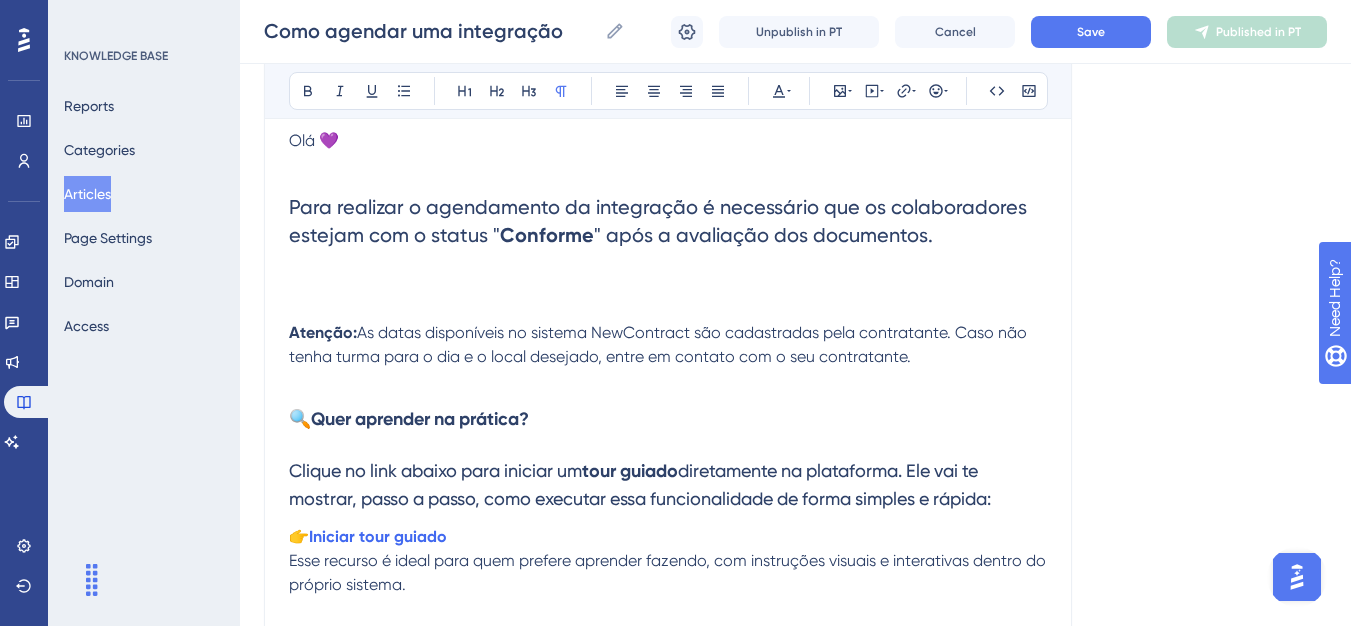 scroll, scrollTop: 196, scrollLeft: 0, axis: vertical 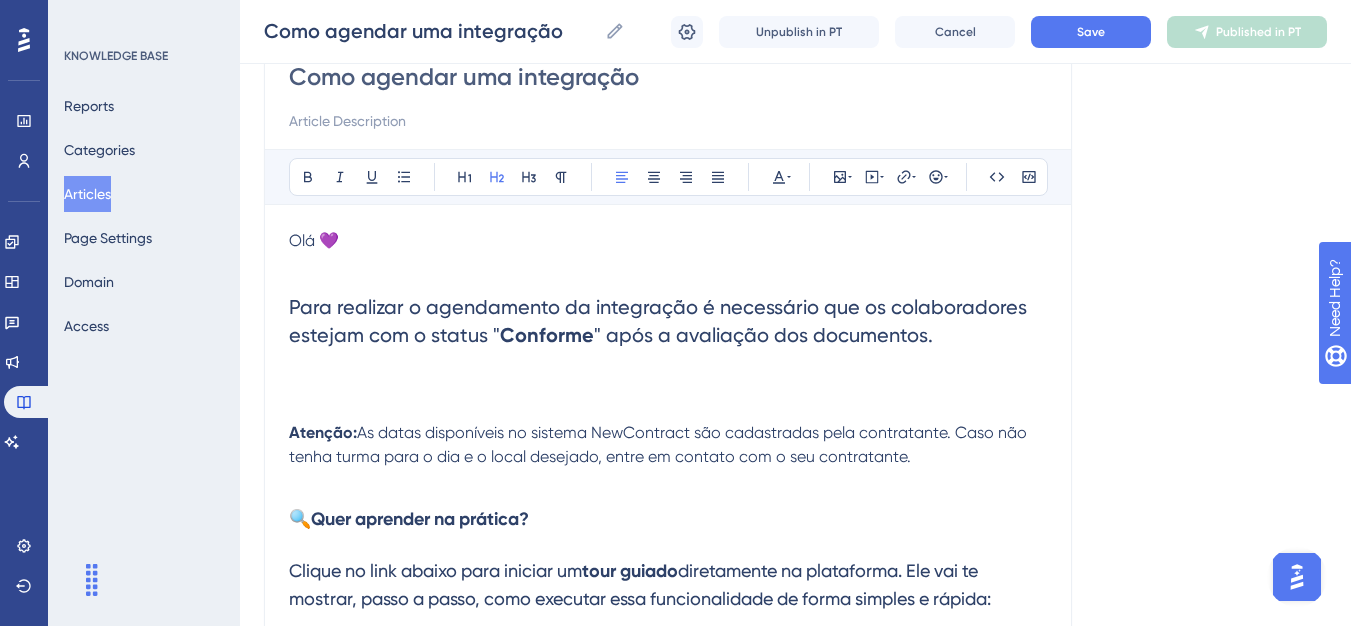 click on "Para realizar o agendamento da integração é necessário que os colaboradores estejam com o status " Conforme " após a avaliação dos documentos." at bounding box center [668, 349] 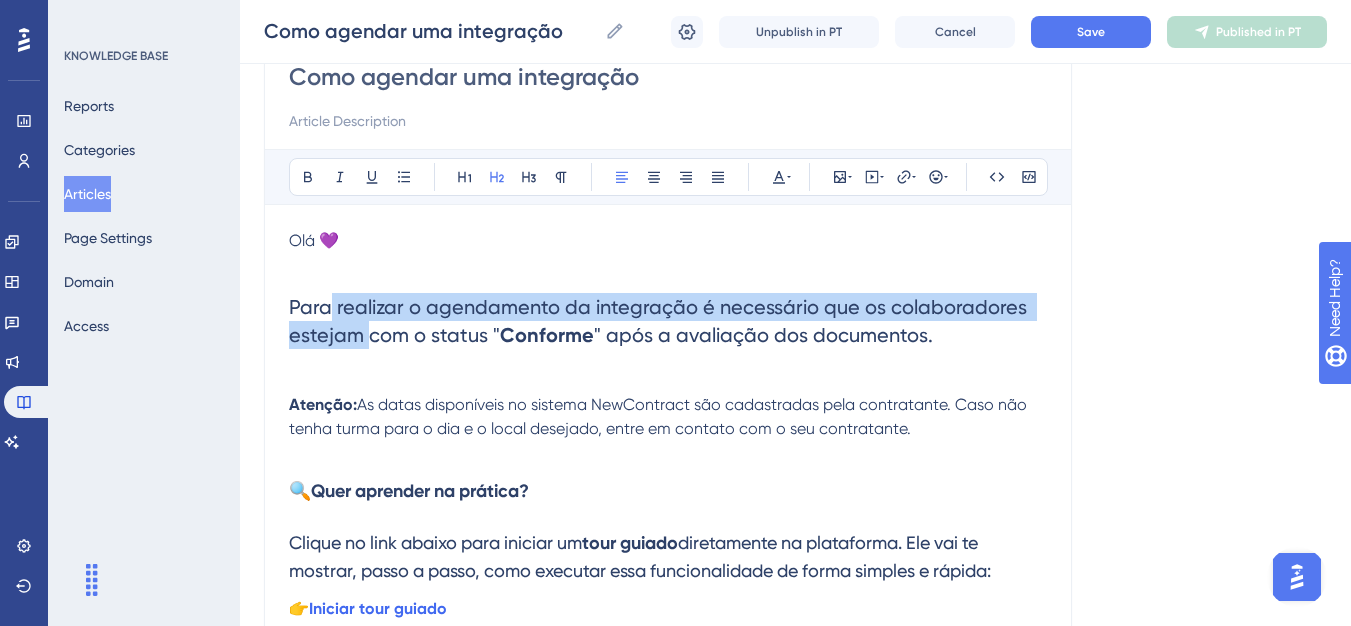 drag, startPoint x: 368, startPoint y: 343, endPoint x: 328, endPoint y: 294, distance: 63.25346 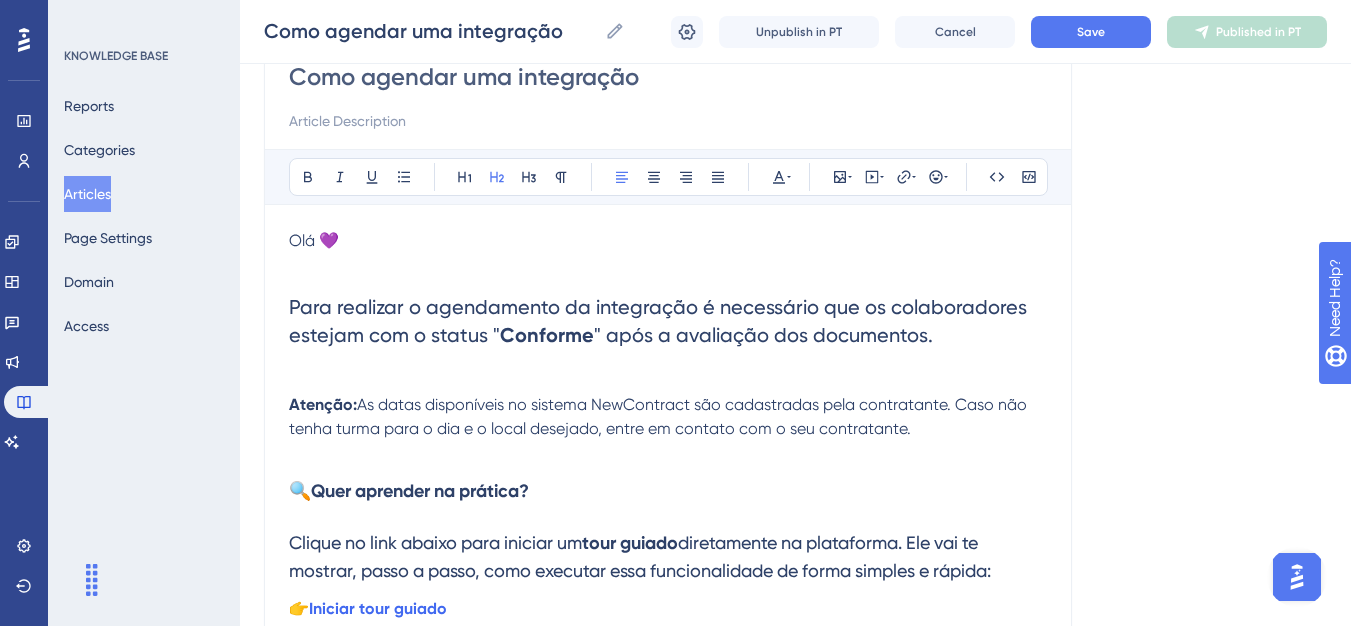 click on "Para realizar o agendamento da integração é necessário que os colaboradores estejam com o status "" at bounding box center (660, 321) 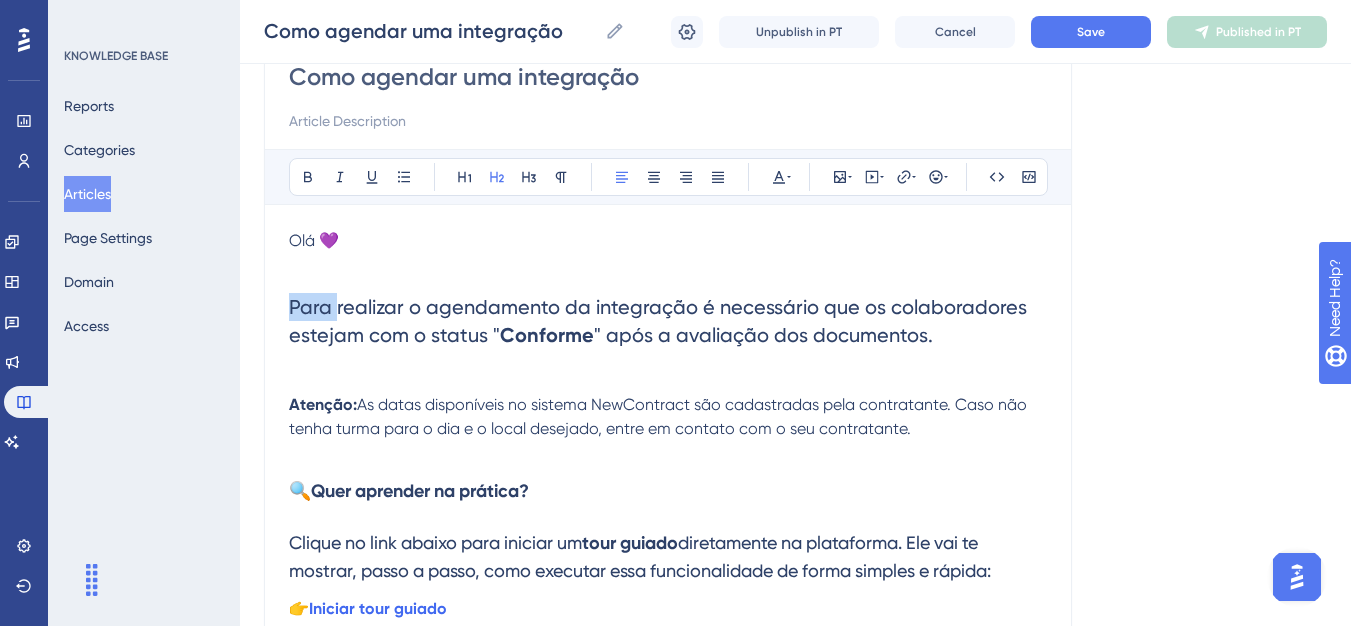 click on "Para realizar o agendamento da integração é necessário que os colaboradores estejam com o status "" at bounding box center [660, 321] 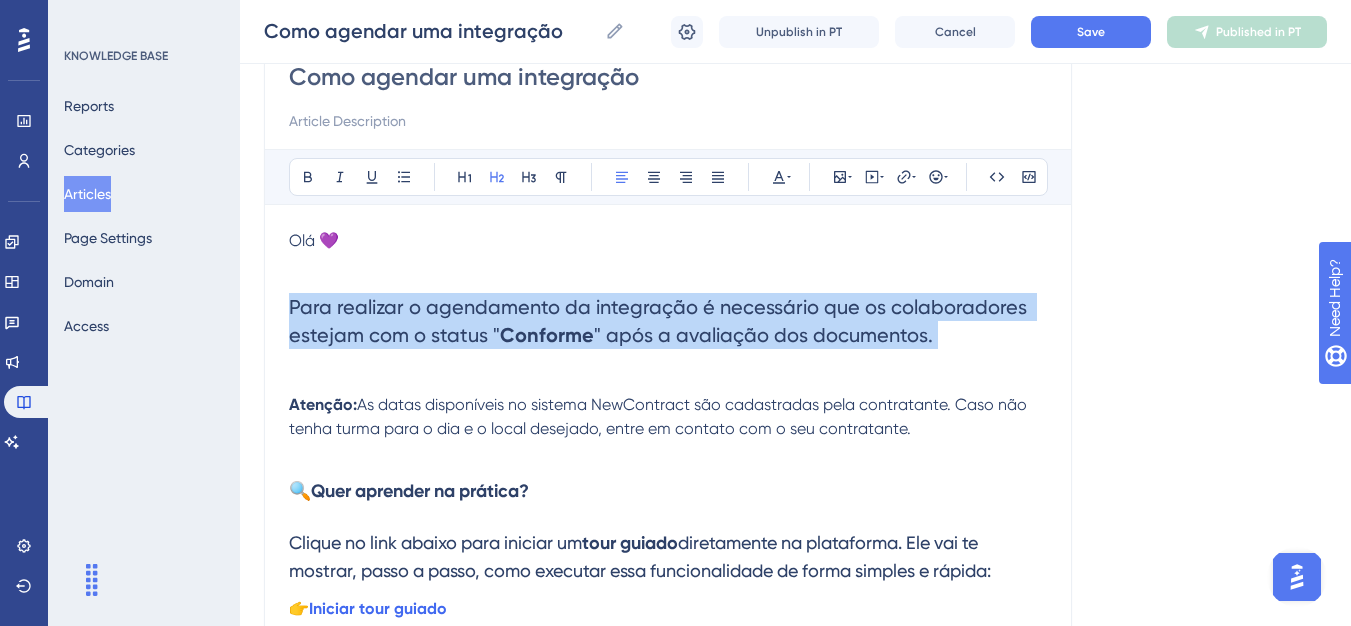 click on "Para realizar o agendamento da integração é necessário que os colaboradores estejam com o status "" at bounding box center [660, 321] 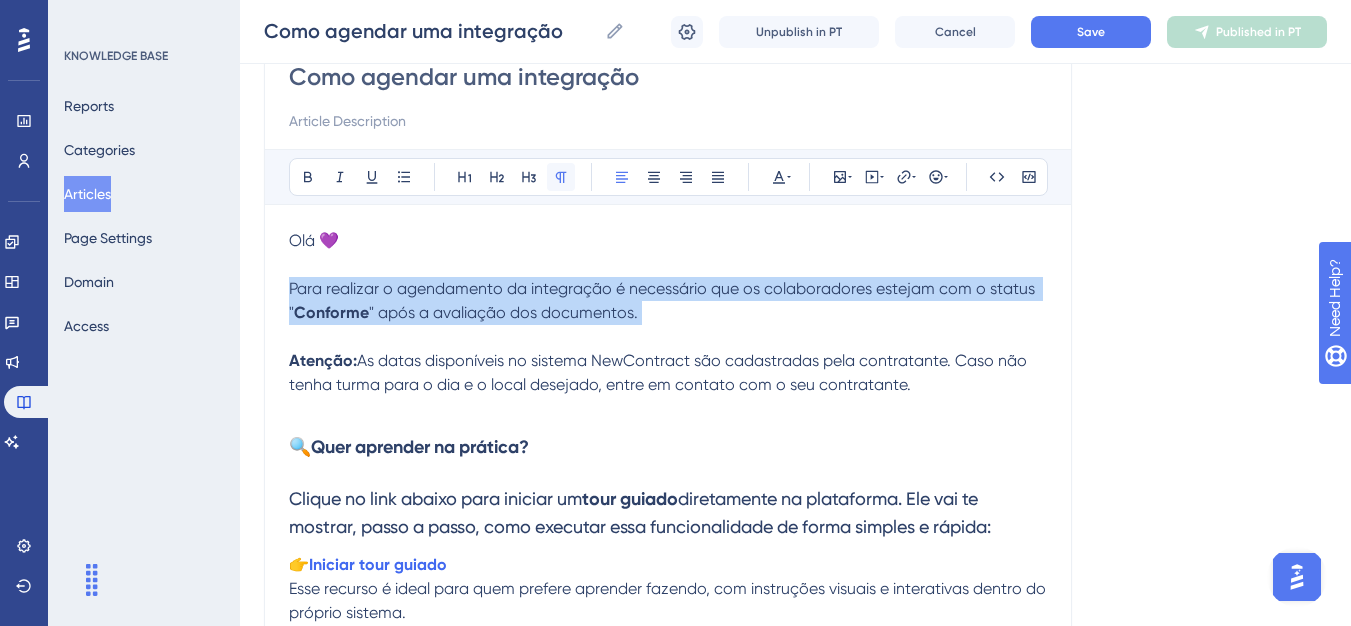 click 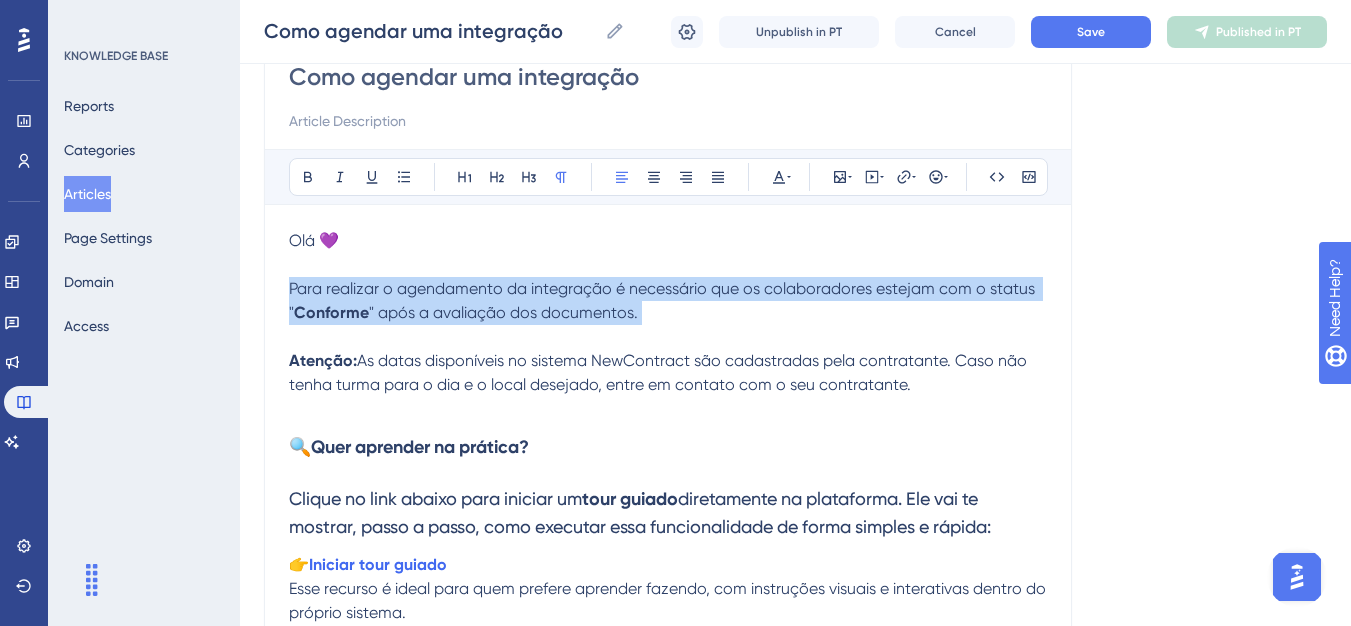 click on "Para realizar o agendamento da integração é necessário que os colaboradores estejam com o status " Conforme " após a avaliação dos documentos." at bounding box center [668, 313] 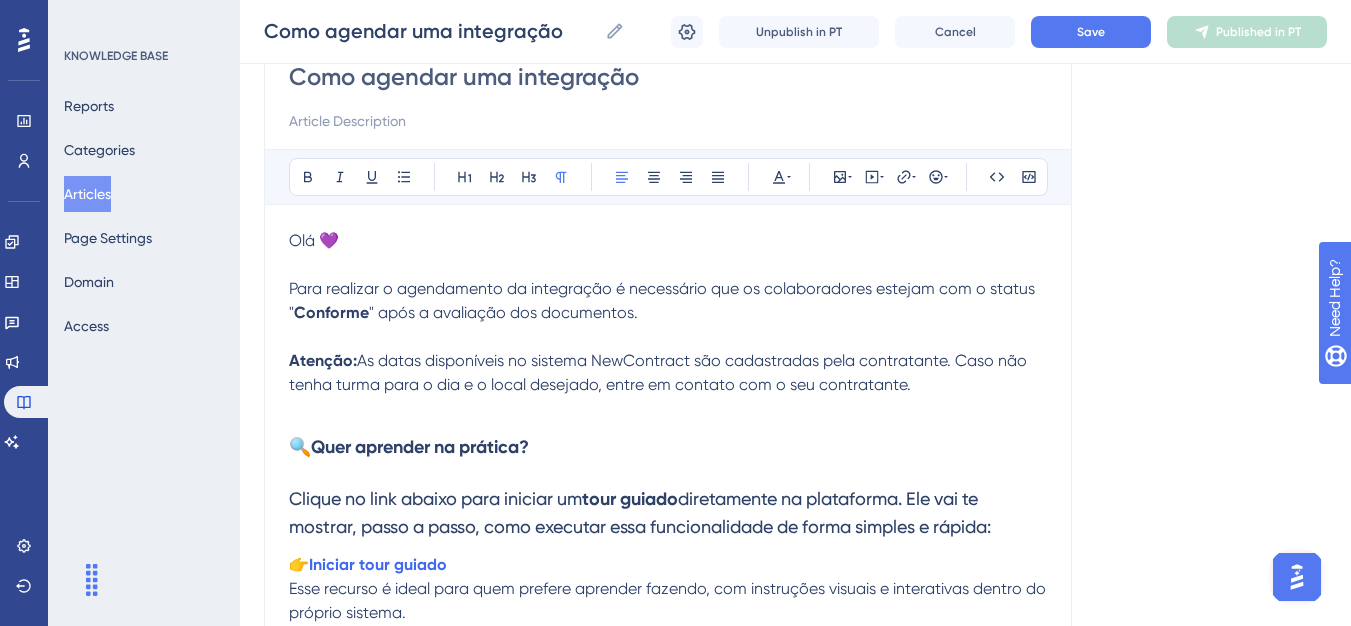 click on "Atenção:  As datas disponíveis no sistema NewContract são cadastradas pela contratante. Caso não tenha turma para o dia e o local desejado, entre em contato com o seu contratante." at bounding box center (668, 385) 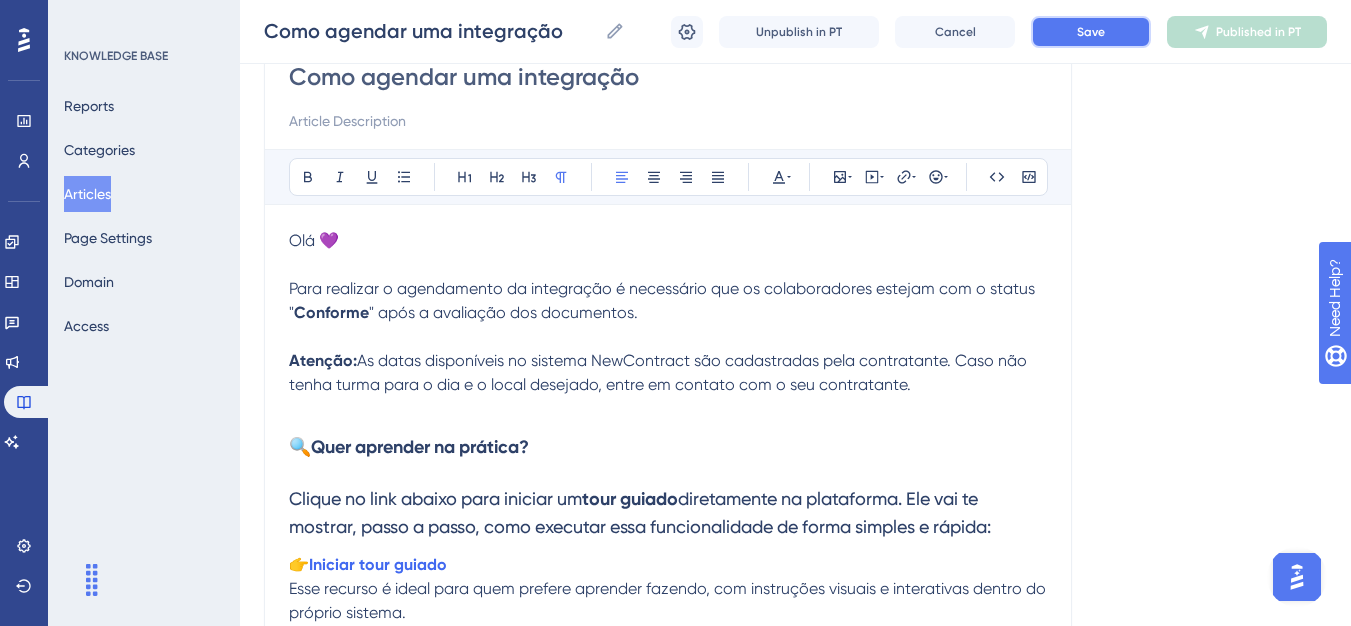 click on "Save" at bounding box center [1091, 32] 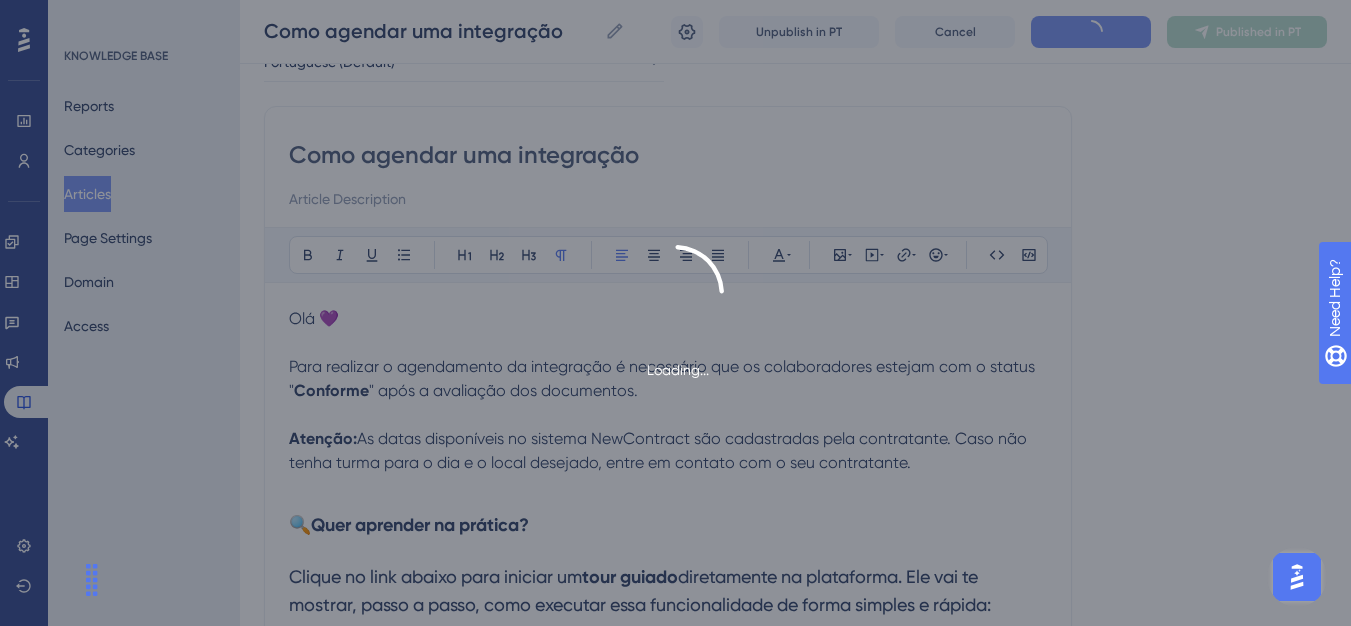 scroll, scrollTop: 0, scrollLeft: 0, axis: both 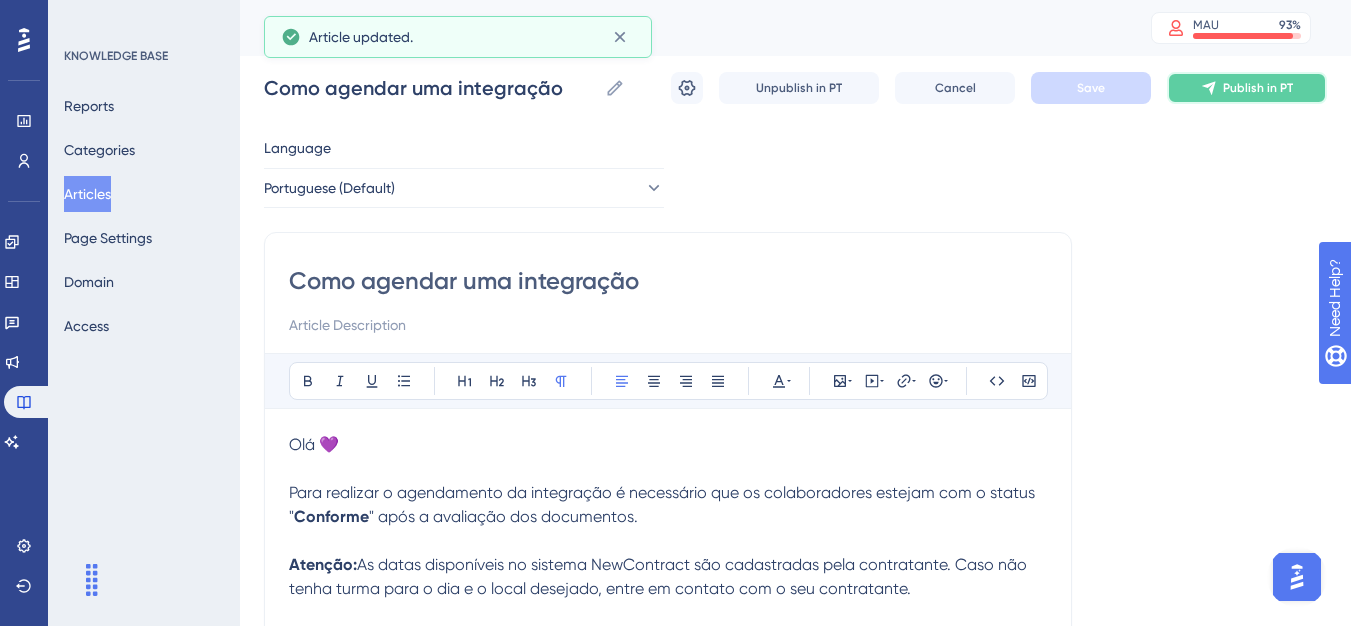 click 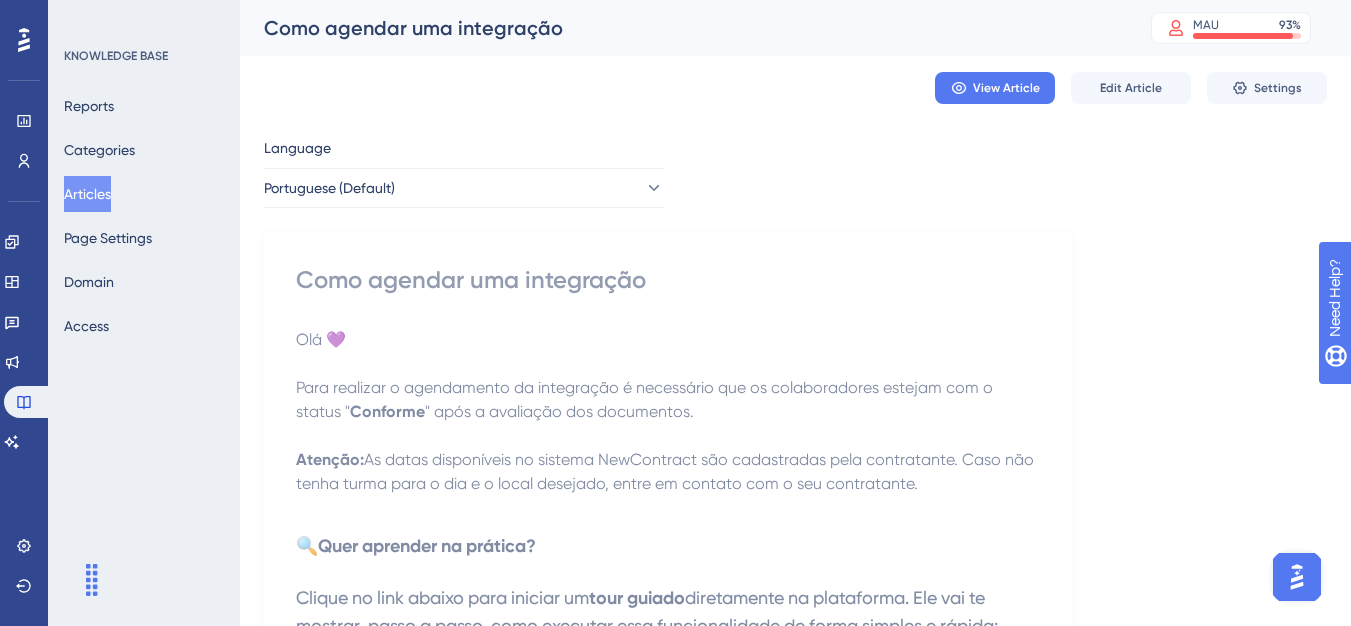 drag, startPoint x: 110, startPoint y: 189, endPoint x: 180, endPoint y: 275, distance: 110.88733 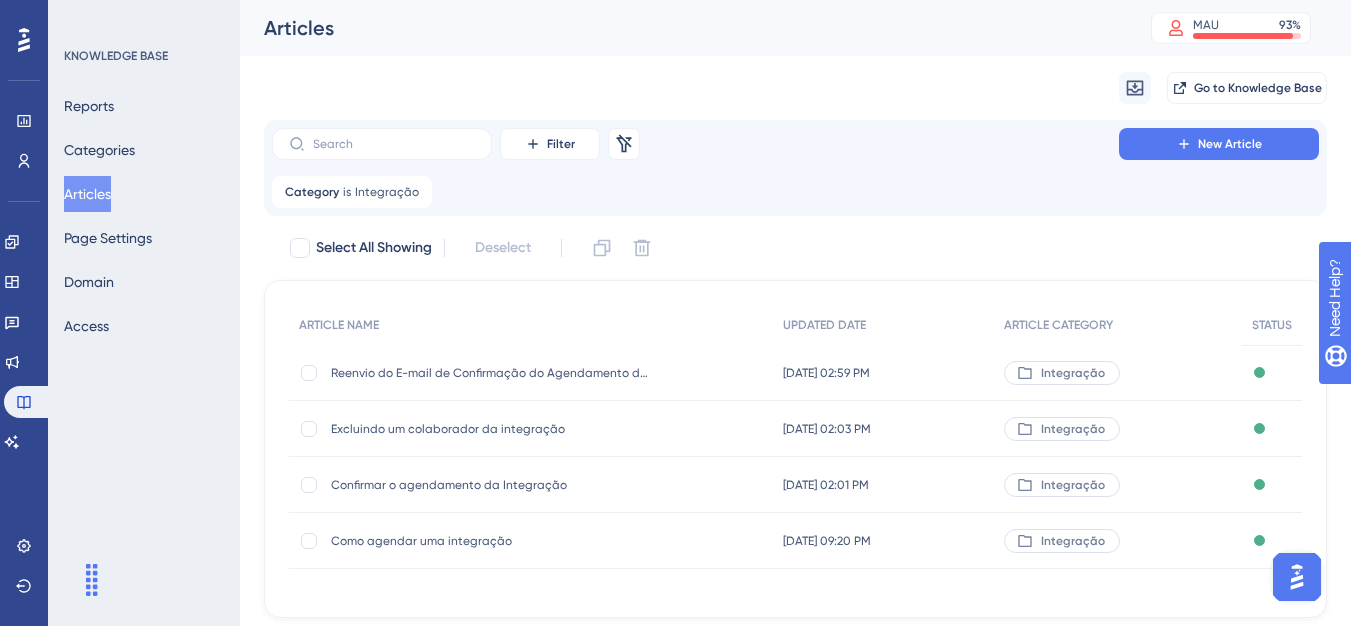 click on "Confirmar o agendamento da Integração Confirmar o agendamento da Integração" at bounding box center [491, 485] 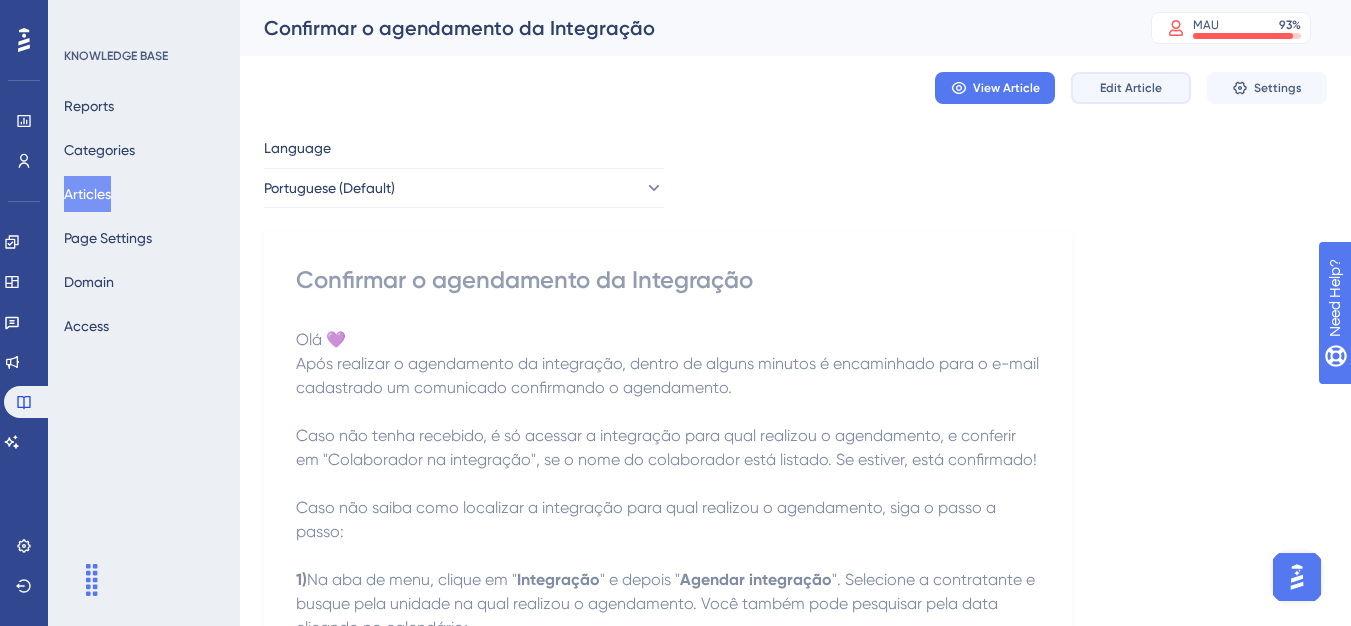 click on "Edit Article" at bounding box center [1131, 88] 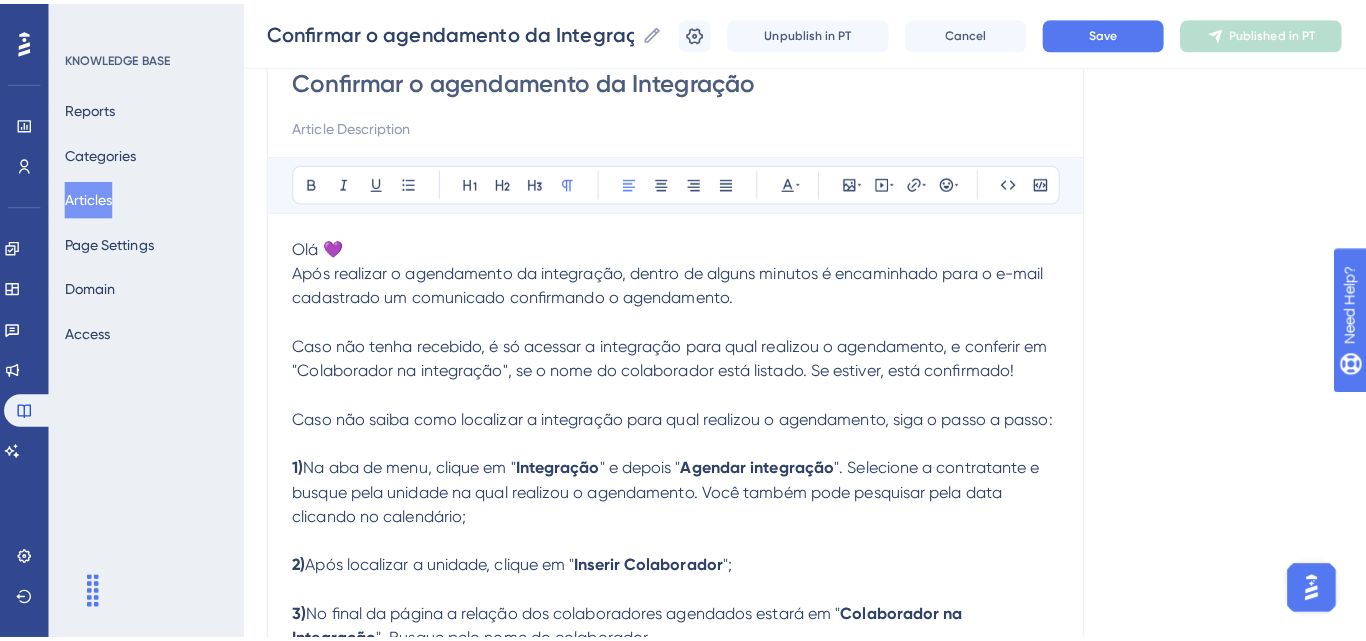 scroll, scrollTop: 169, scrollLeft: 0, axis: vertical 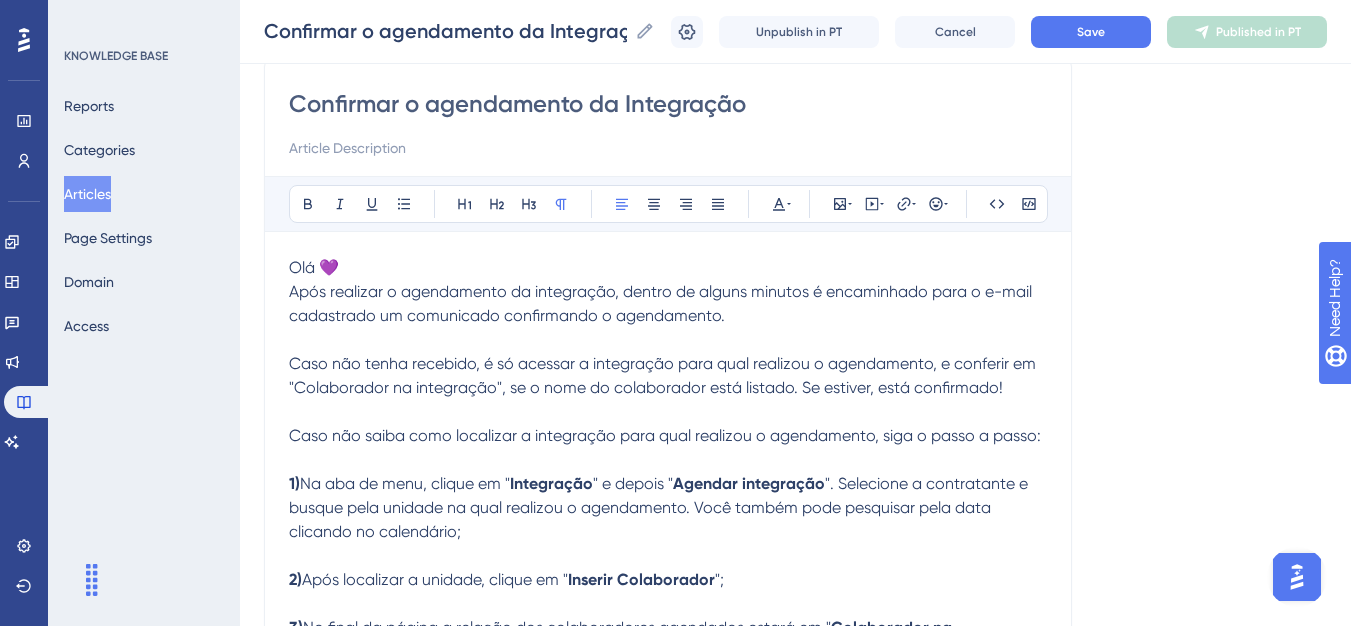 click on "Articles" at bounding box center [87, 194] 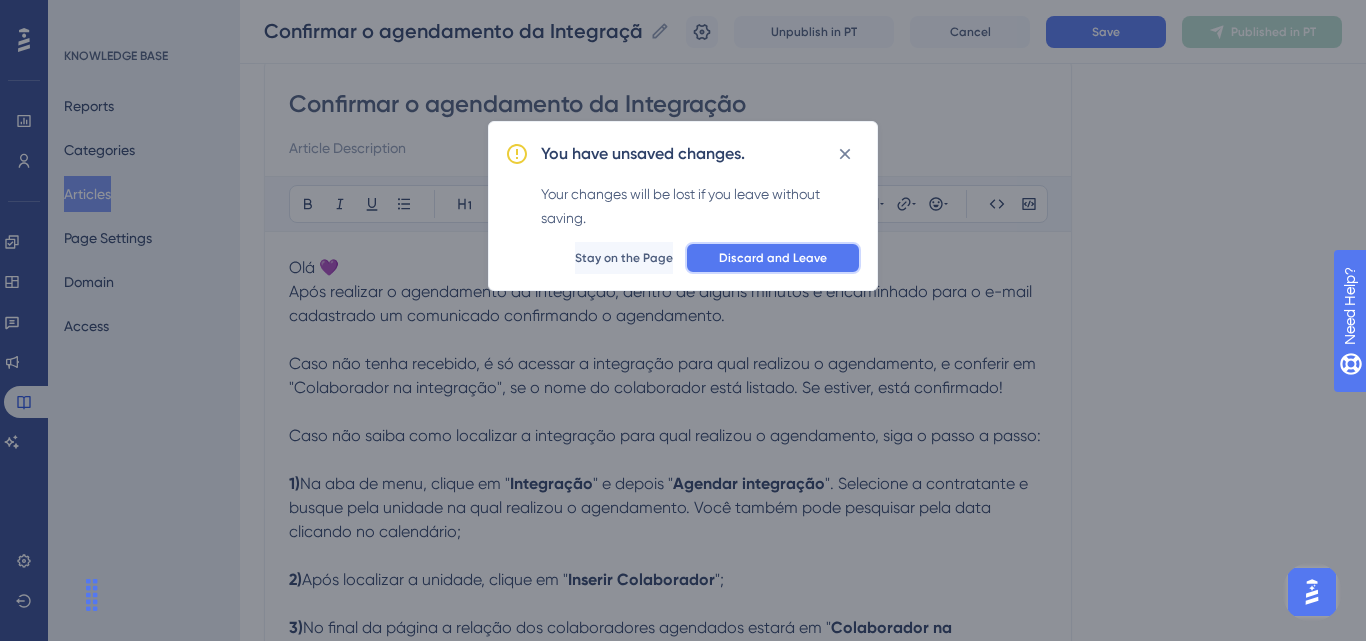 click on "Discard and Leave" at bounding box center (773, 258) 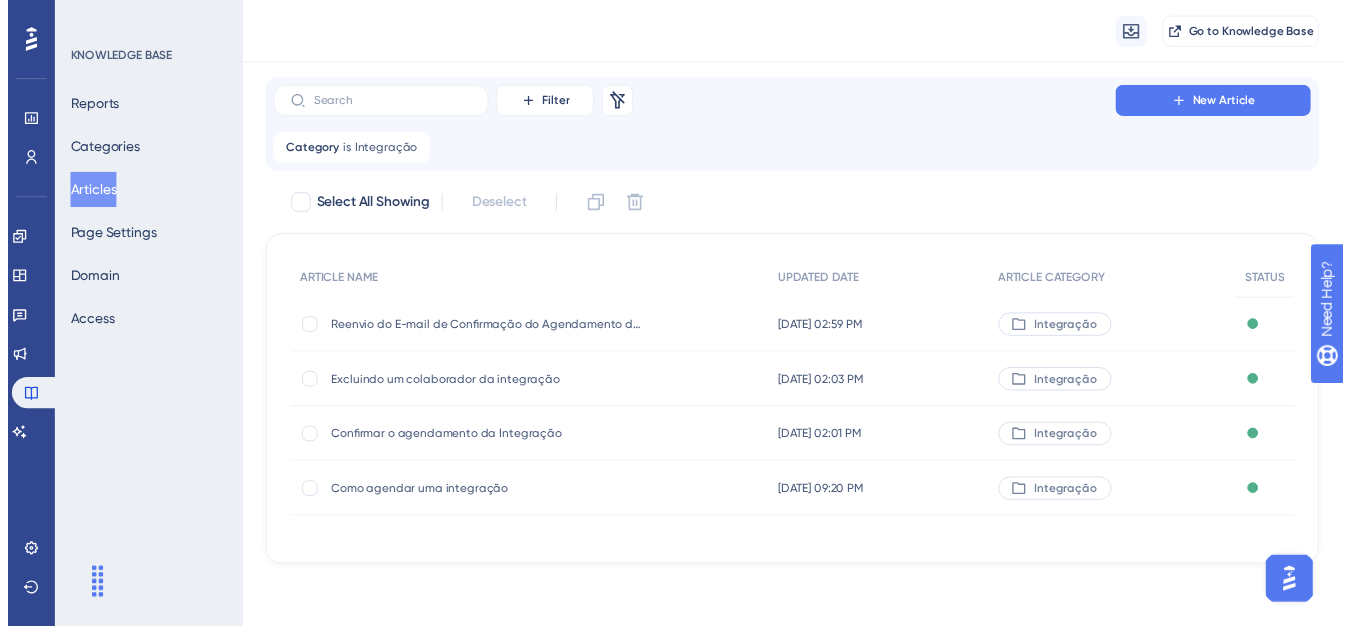 scroll, scrollTop: 0, scrollLeft: 0, axis: both 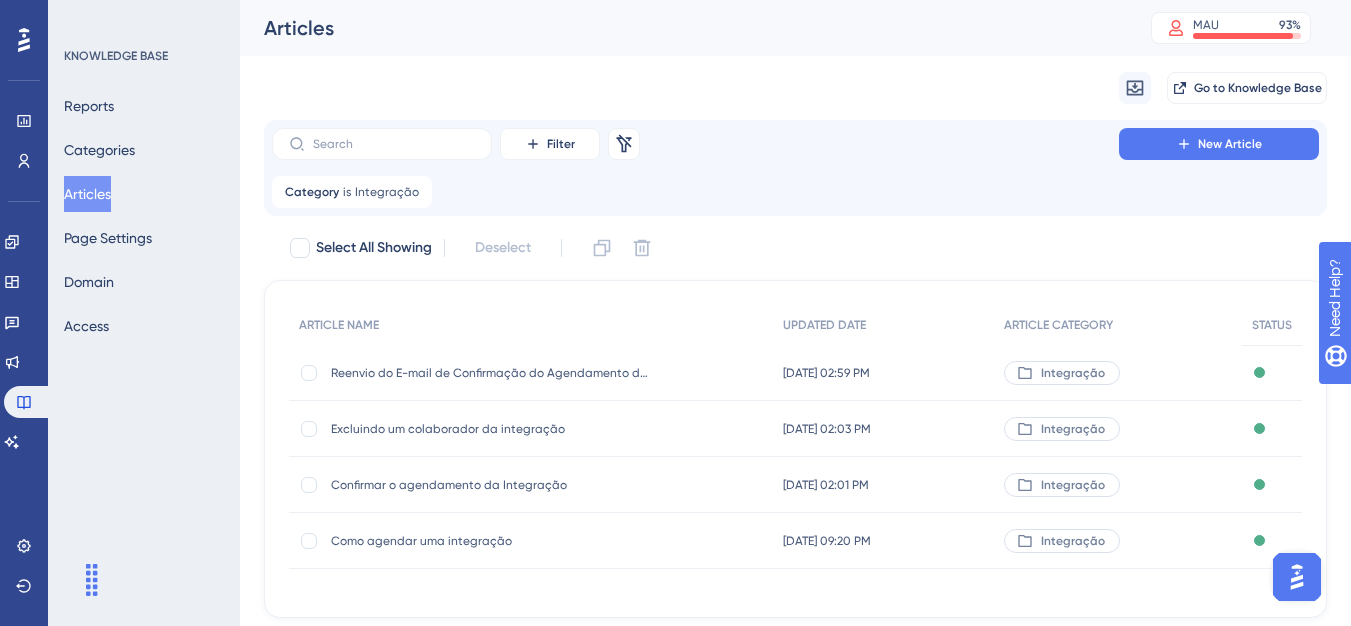 click on "Excluindo um colaborador da integração Excluindo um colaborador da integração" at bounding box center (491, 429) 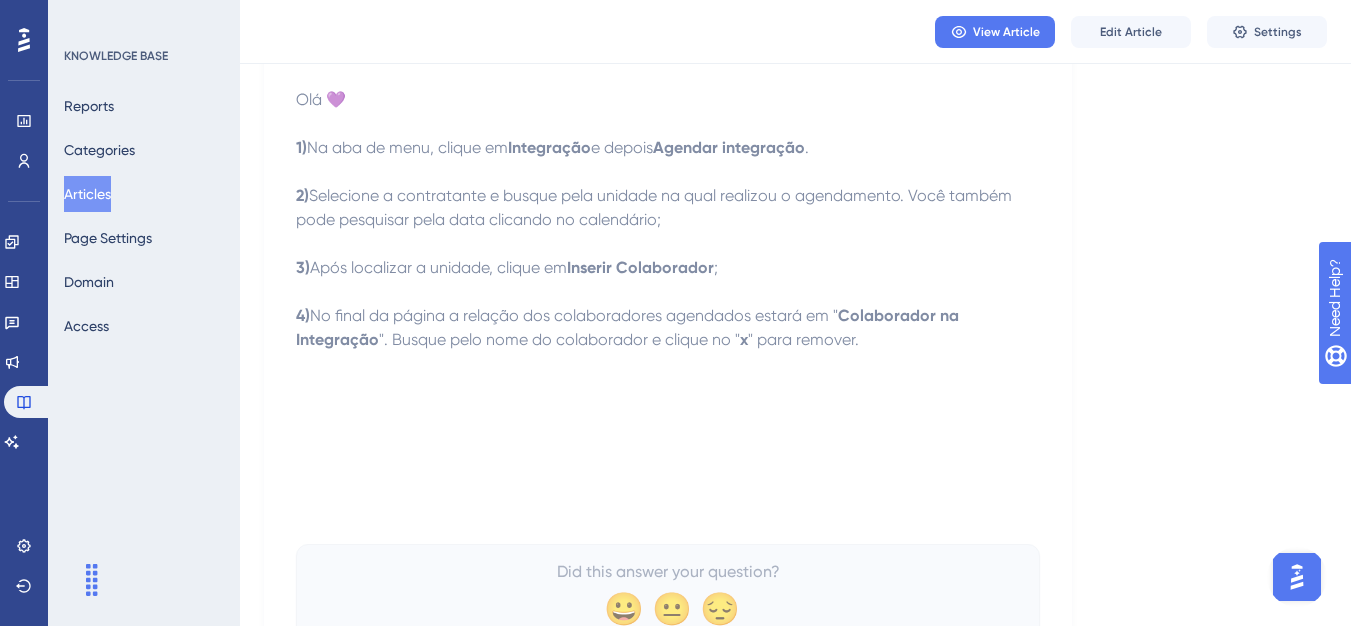 scroll, scrollTop: 200, scrollLeft: 0, axis: vertical 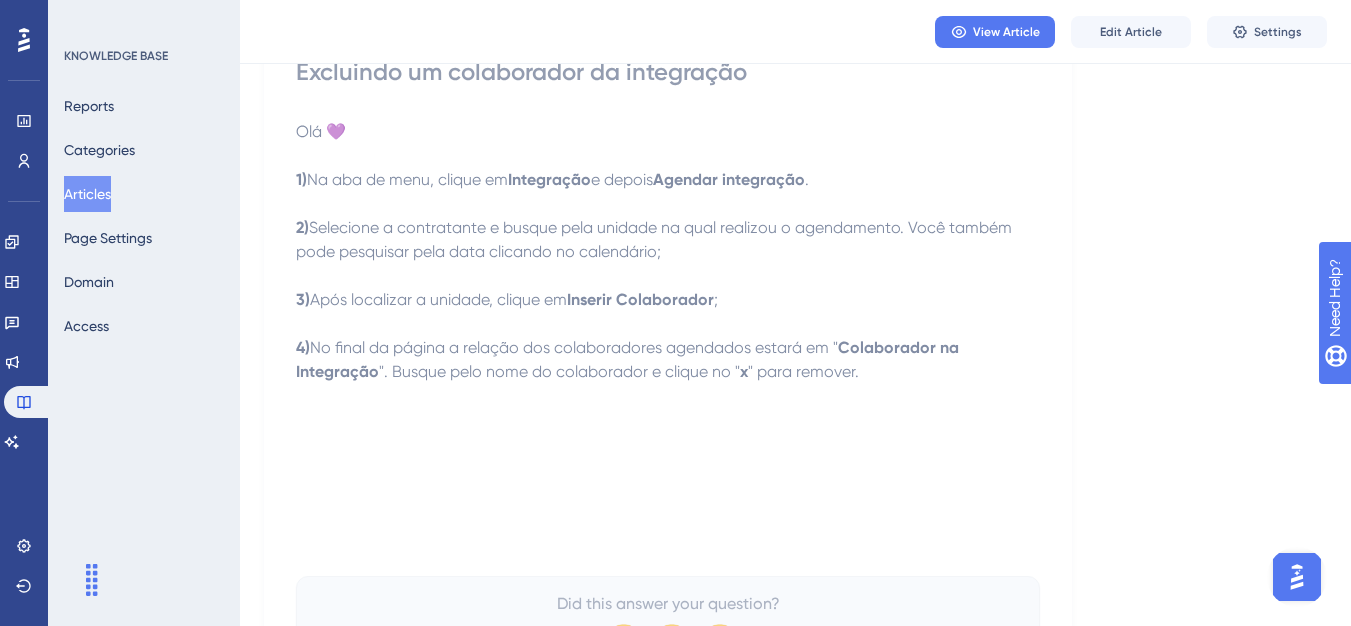 drag, startPoint x: 101, startPoint y: 185, endPoint x: 212, endPoint y: 239, distance: 123.43824 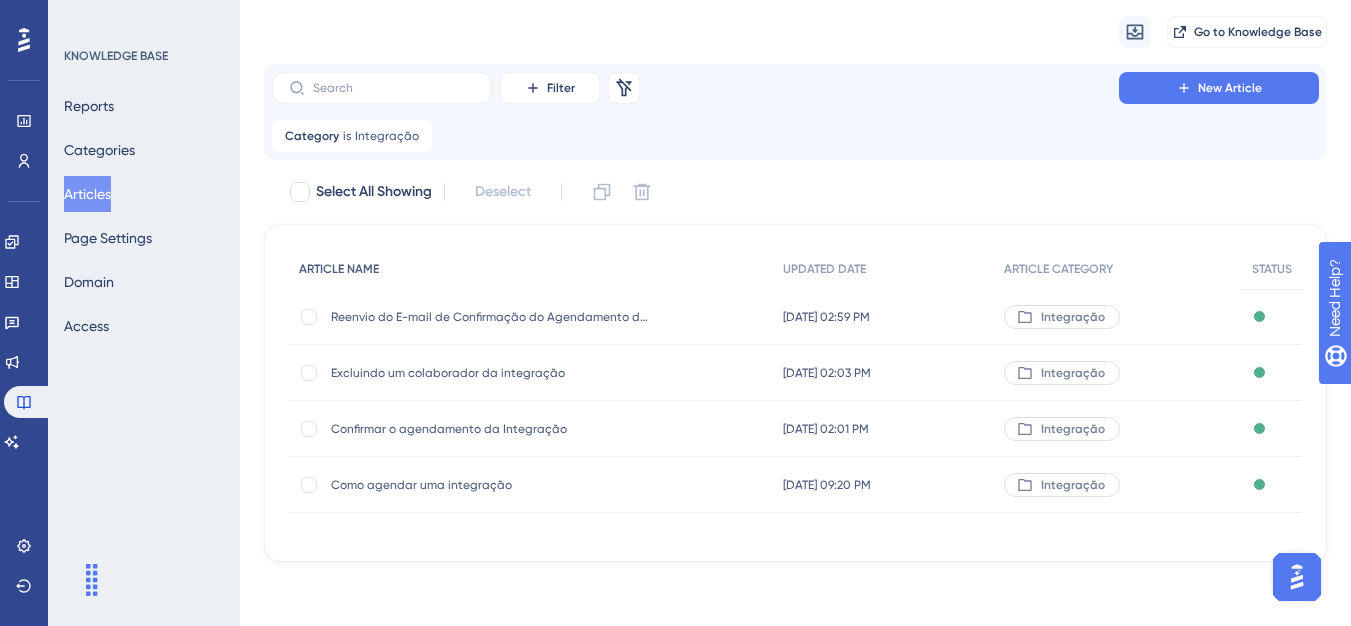 scroll, scrollTop: 0, scrollLeft: 0, axis: both 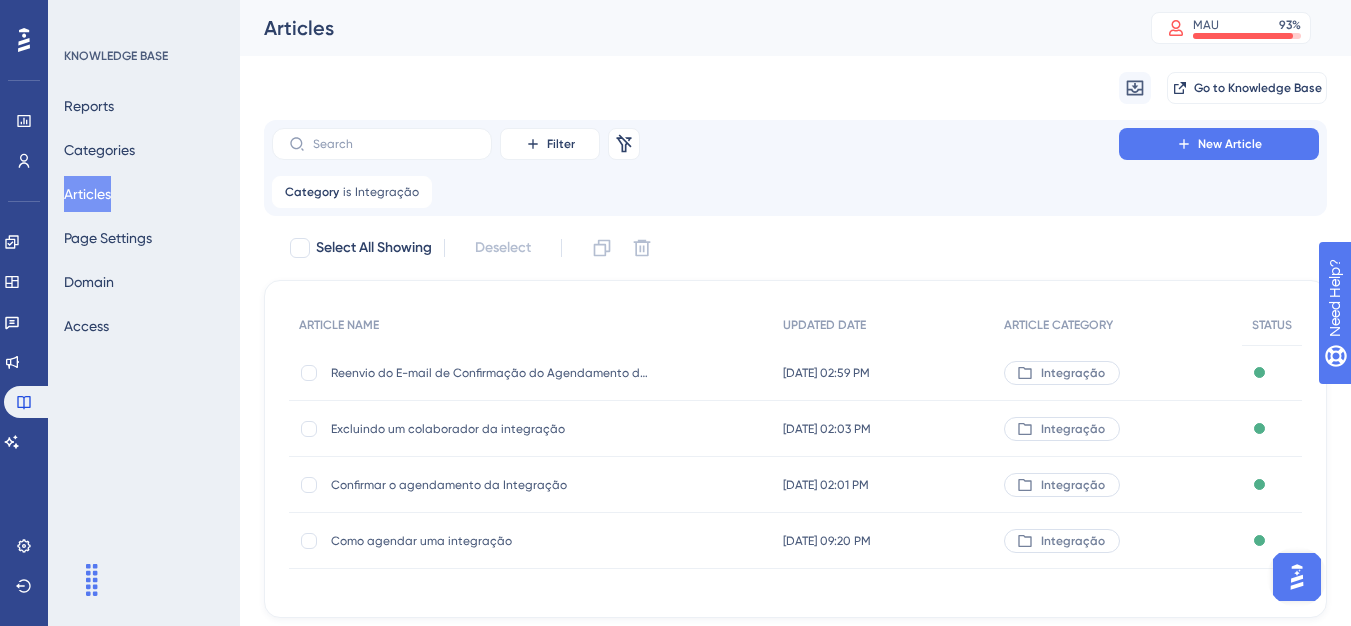 click on "Reenvio do E-mail de Confirmação do Agendamento da Integração Reenvio do E-mail de Confirmação do Agendamento da Integração" at bounding box center [491, 373] 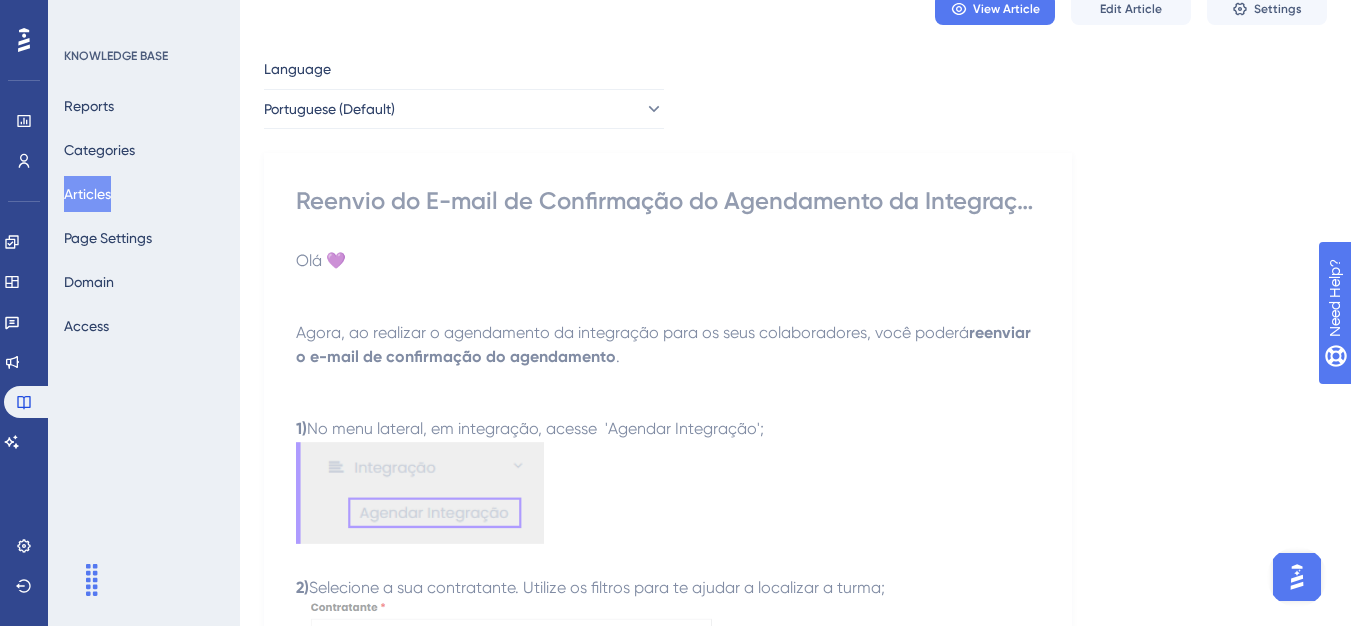 scroll, scrollTop: 0, scrollLeft: 0, axis: both 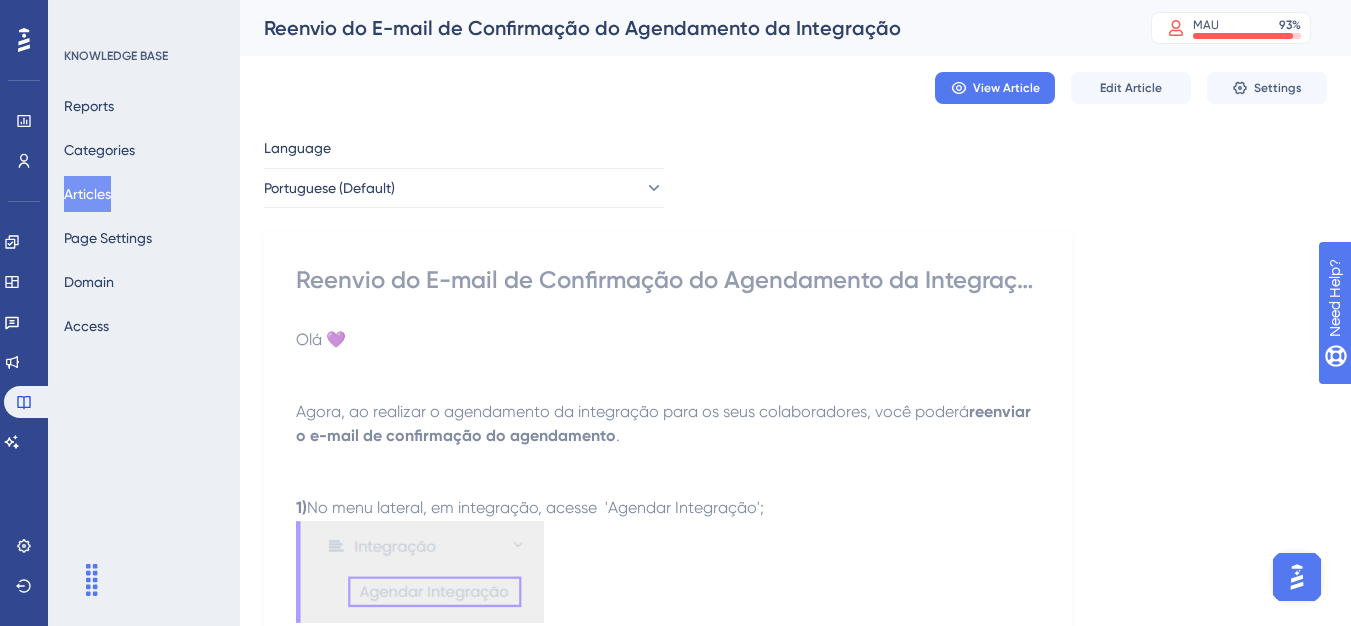 click on "Articles" at bounding box center [87, 194] 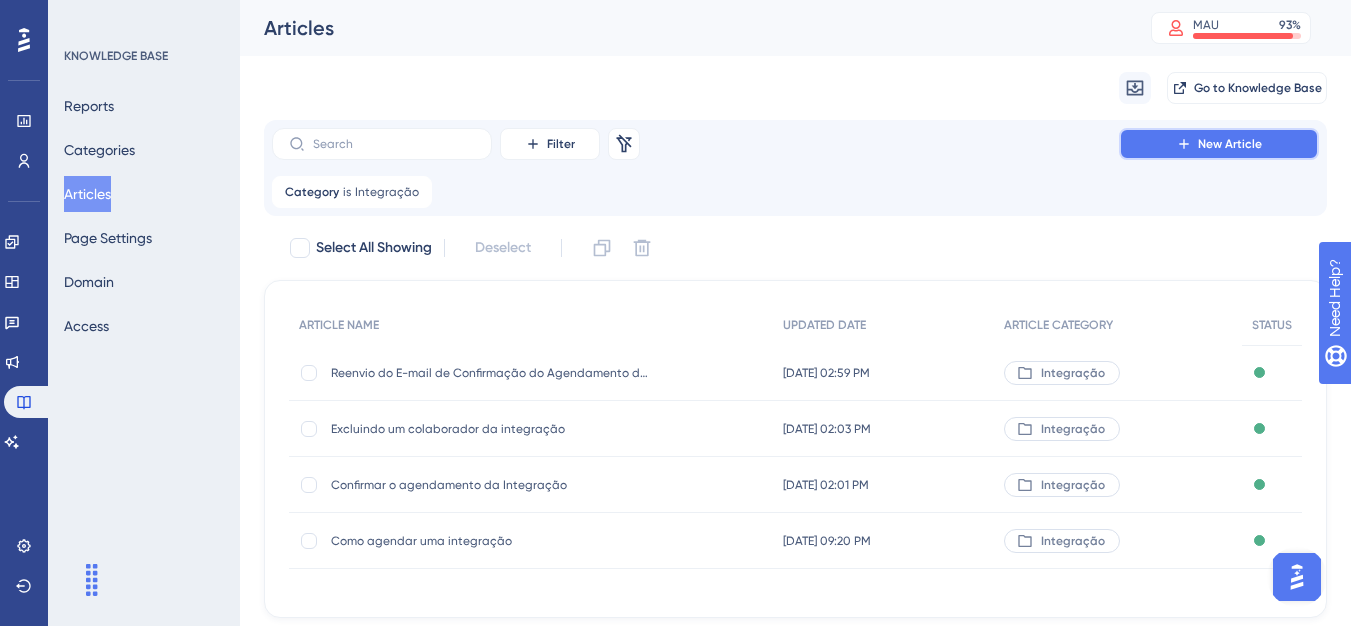 click on "New Article" at bounding box center (1219, 144) 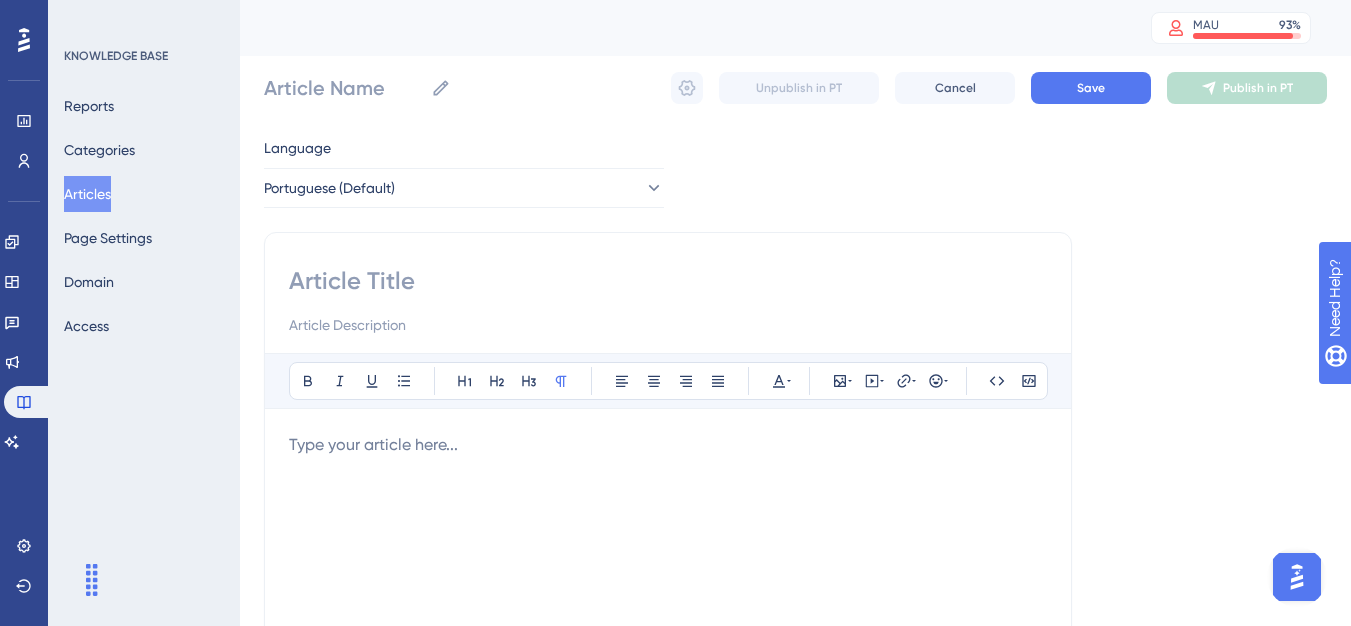 click at bounding box center (668, 281) 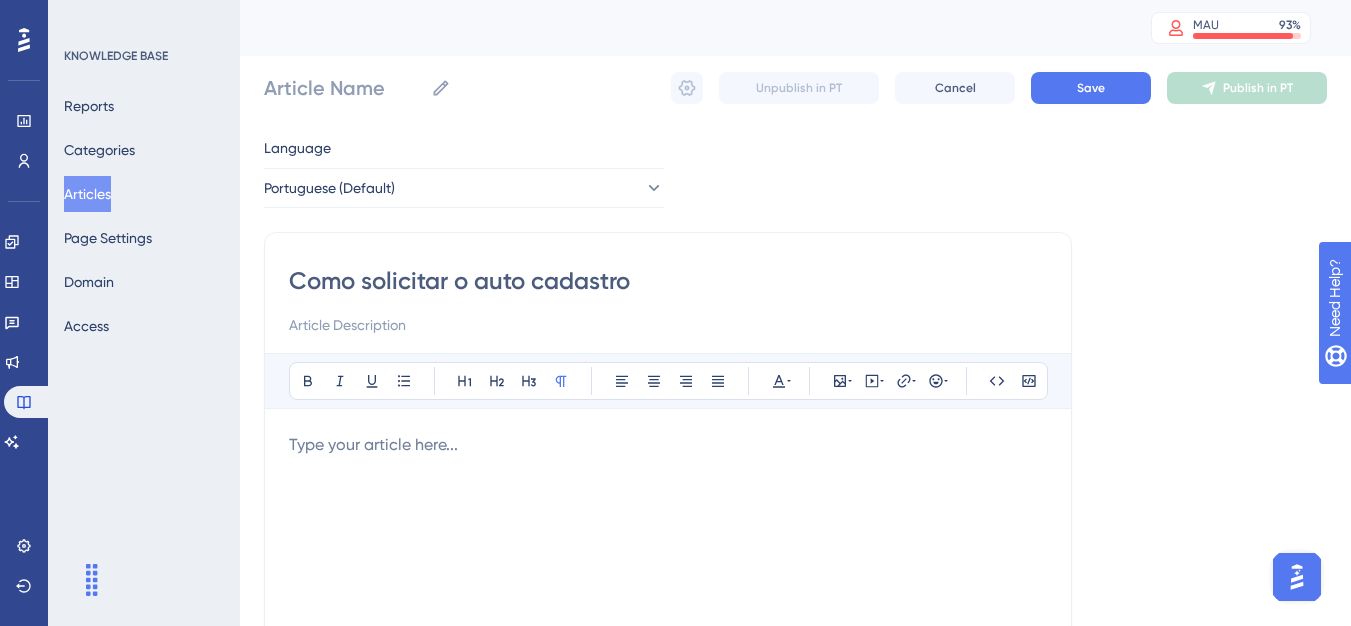 type on "Como solicitar o auto cadastro" 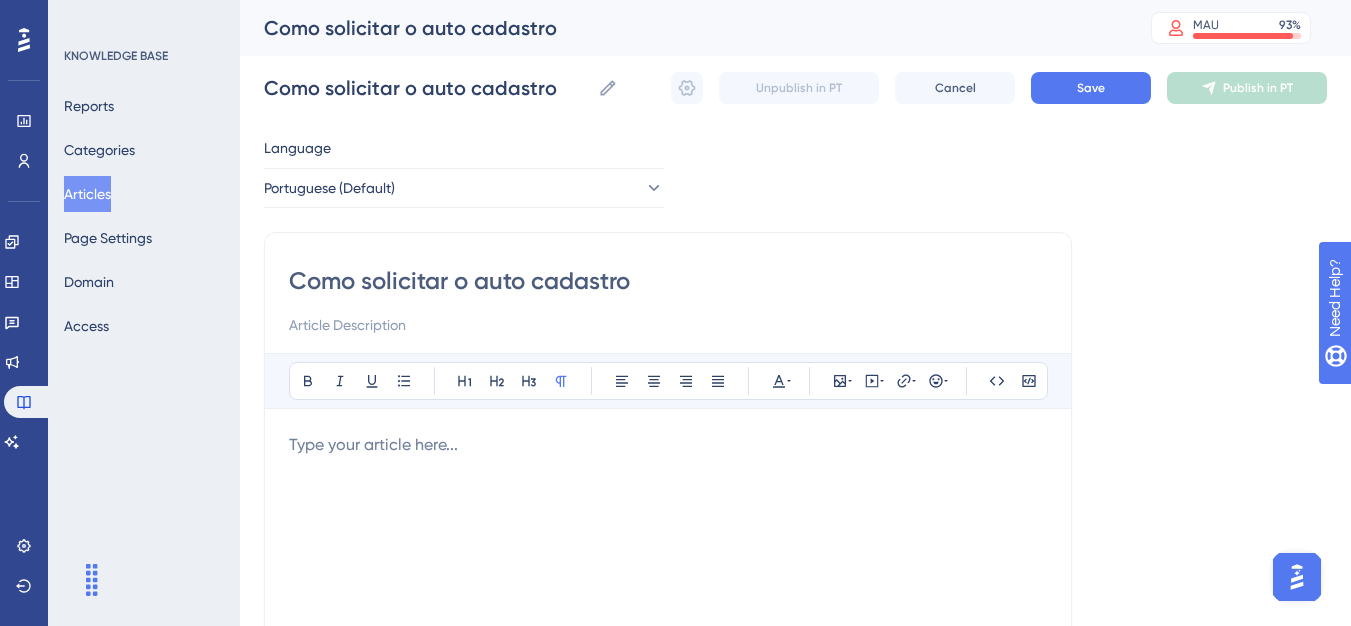 type on "Como solicitar o auto cadastro" 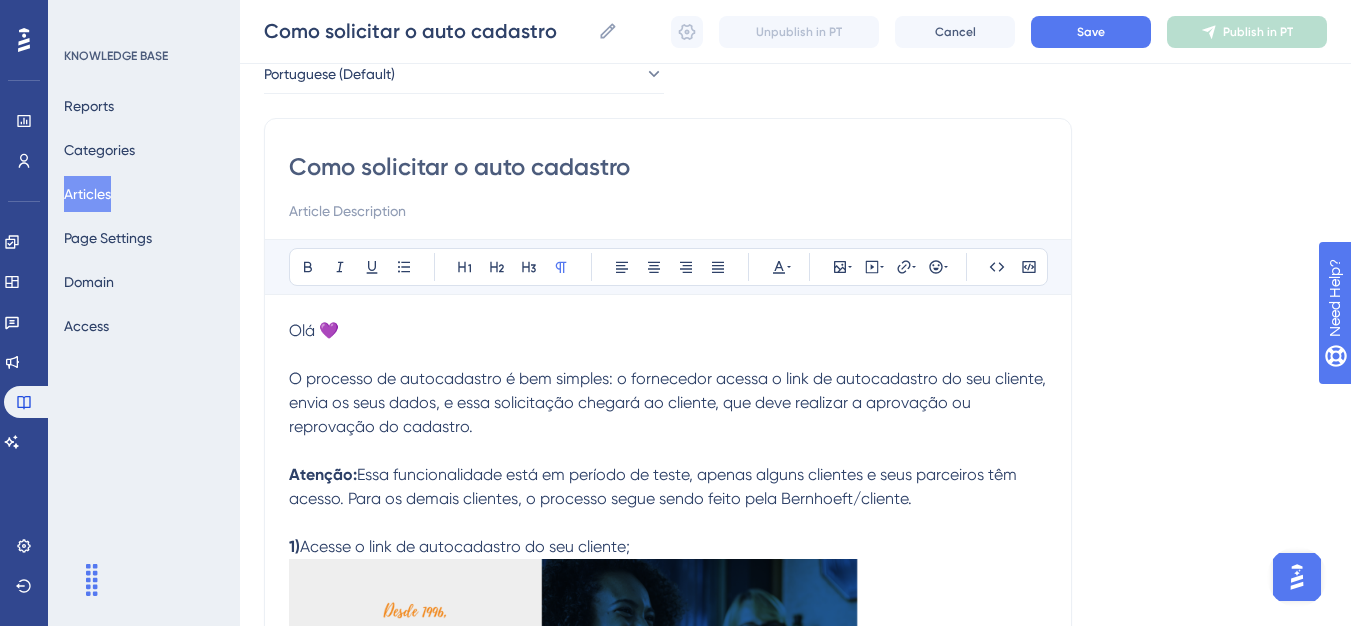 scroll, scrollTop: 0, scrollLeft: 0, axis: both 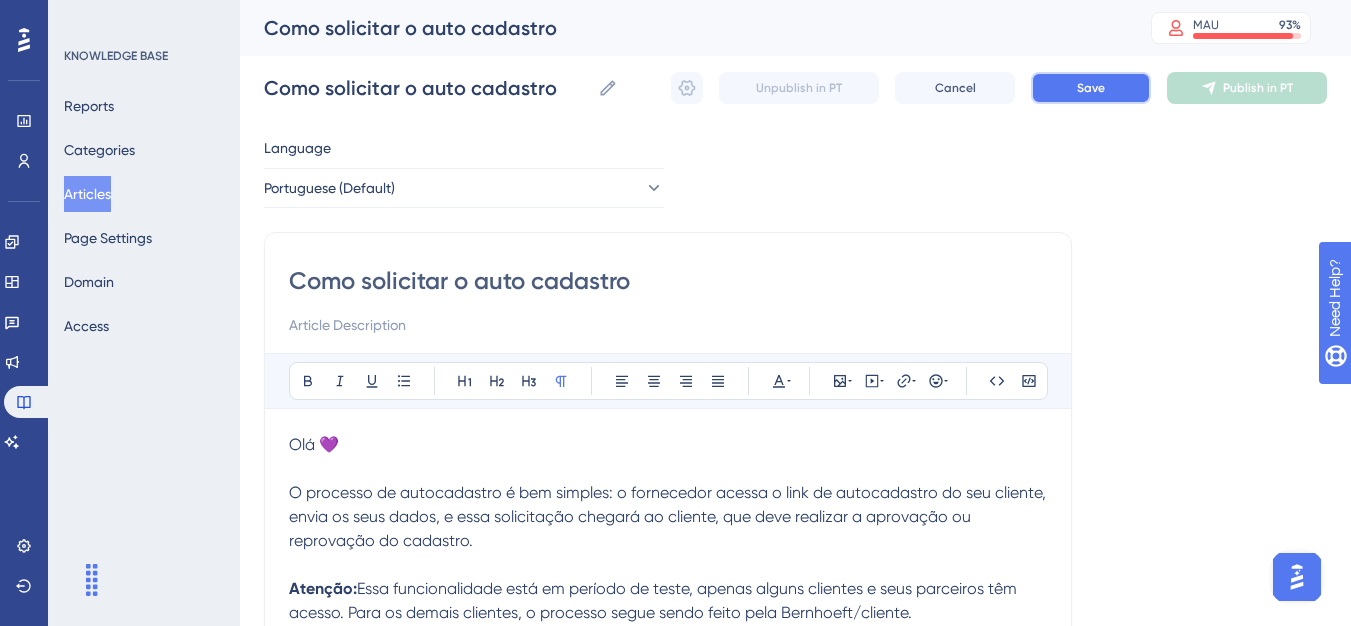 click on "Save" at bounding box center (1091, 88) 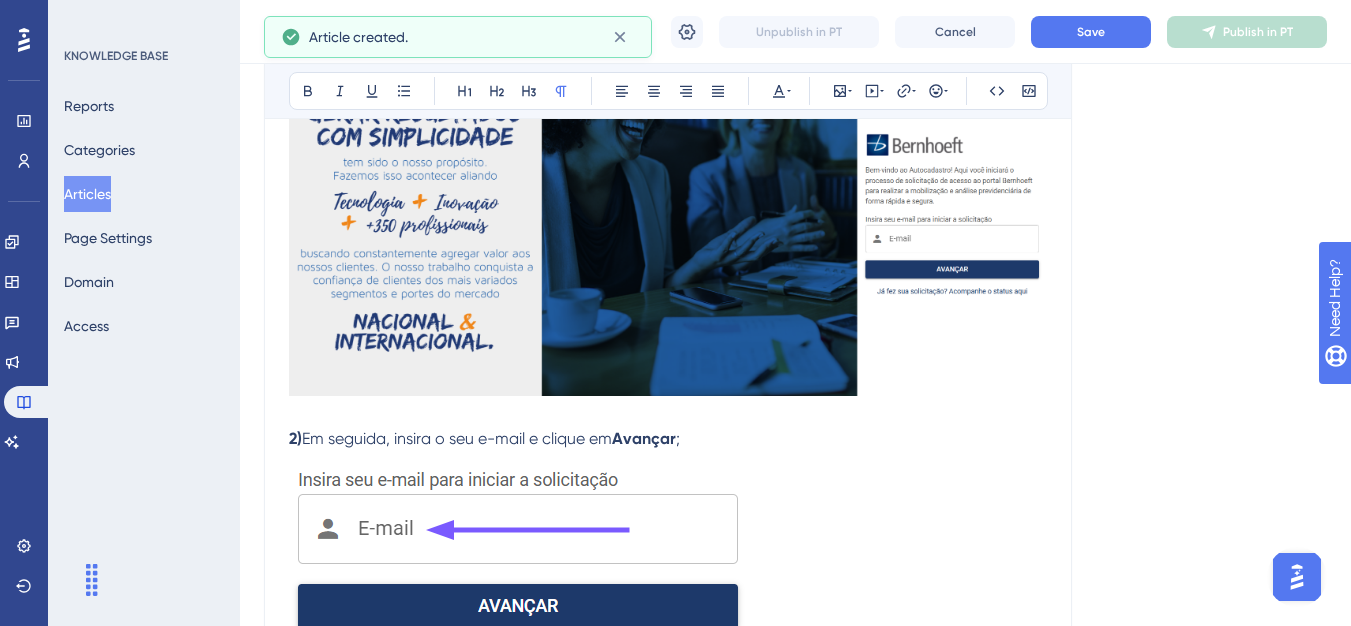 scroll, scrollTop: 453, scrollLeft: 0, axis: vertical 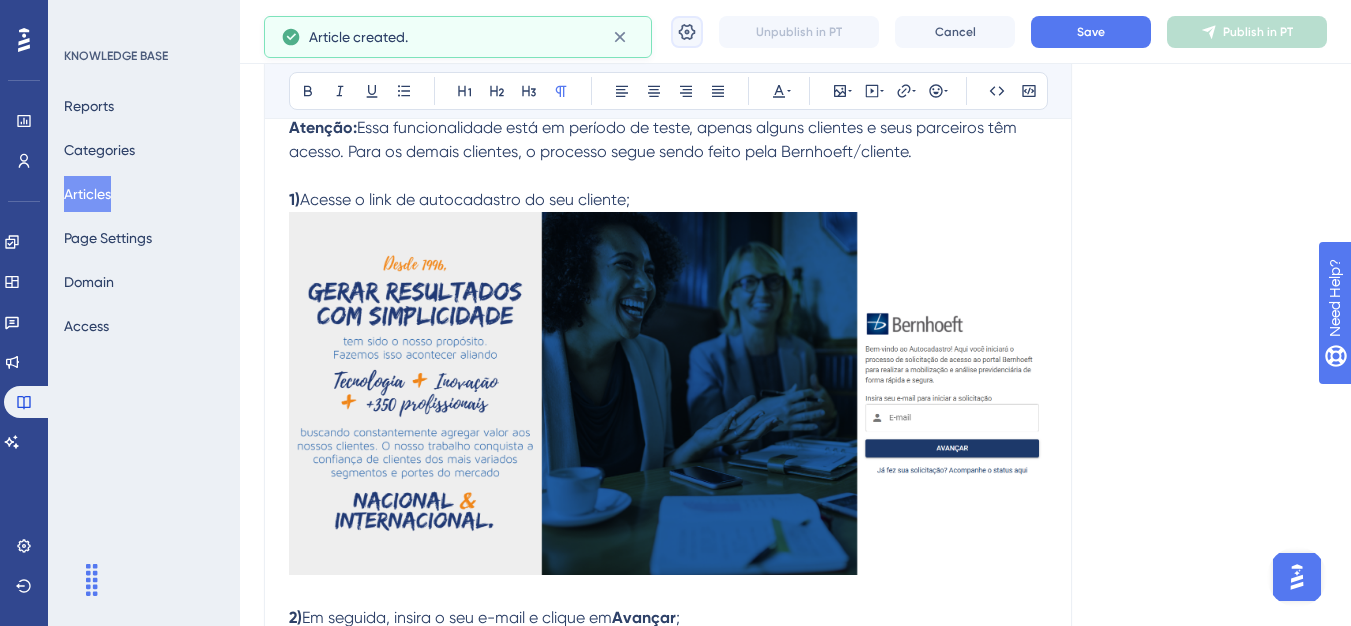 click at bounding box center (687, 32) 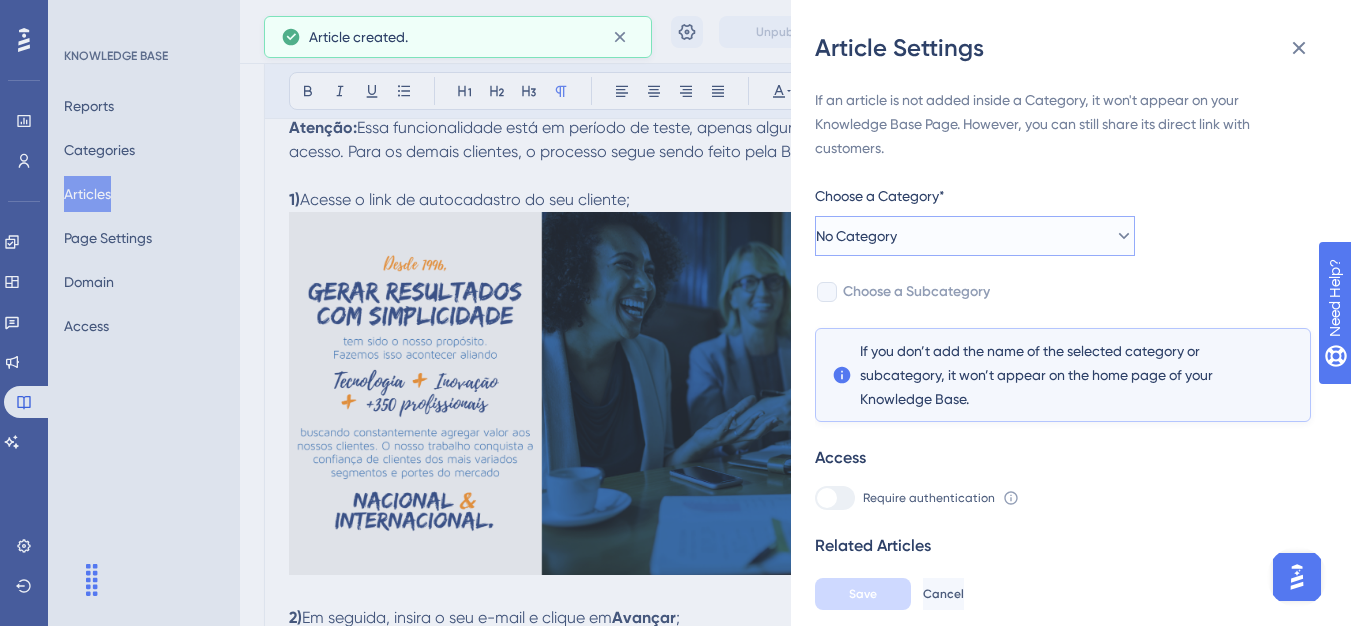 click on "No Category" at bounding box center [856, 236] 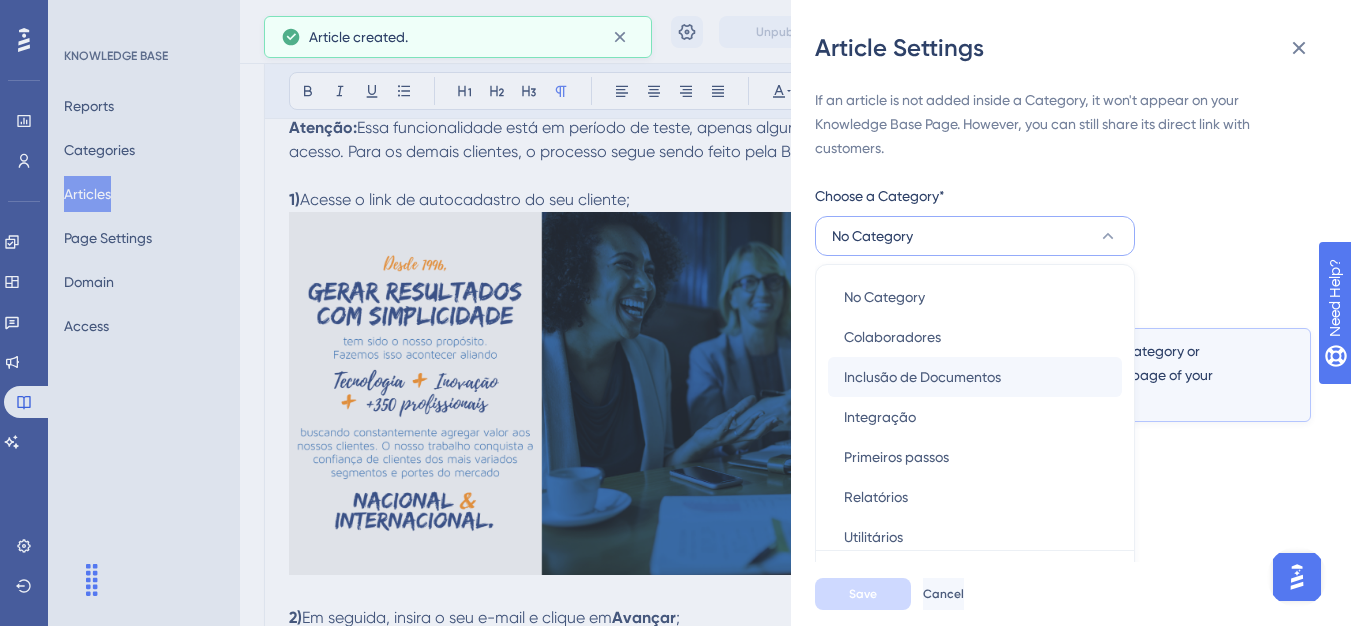 scroll, scrollTop: 49, scrollLeft: 0, axis: vertical 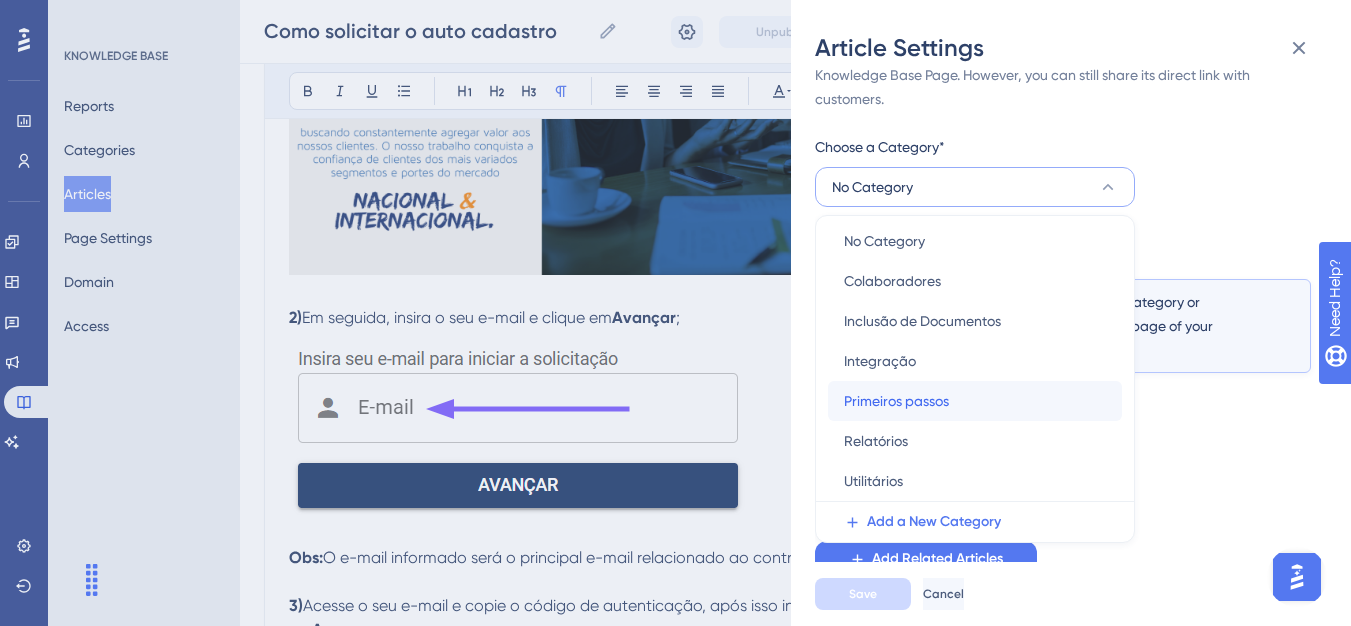 click on "Primeiros passos" at bounding box center (896, 401) 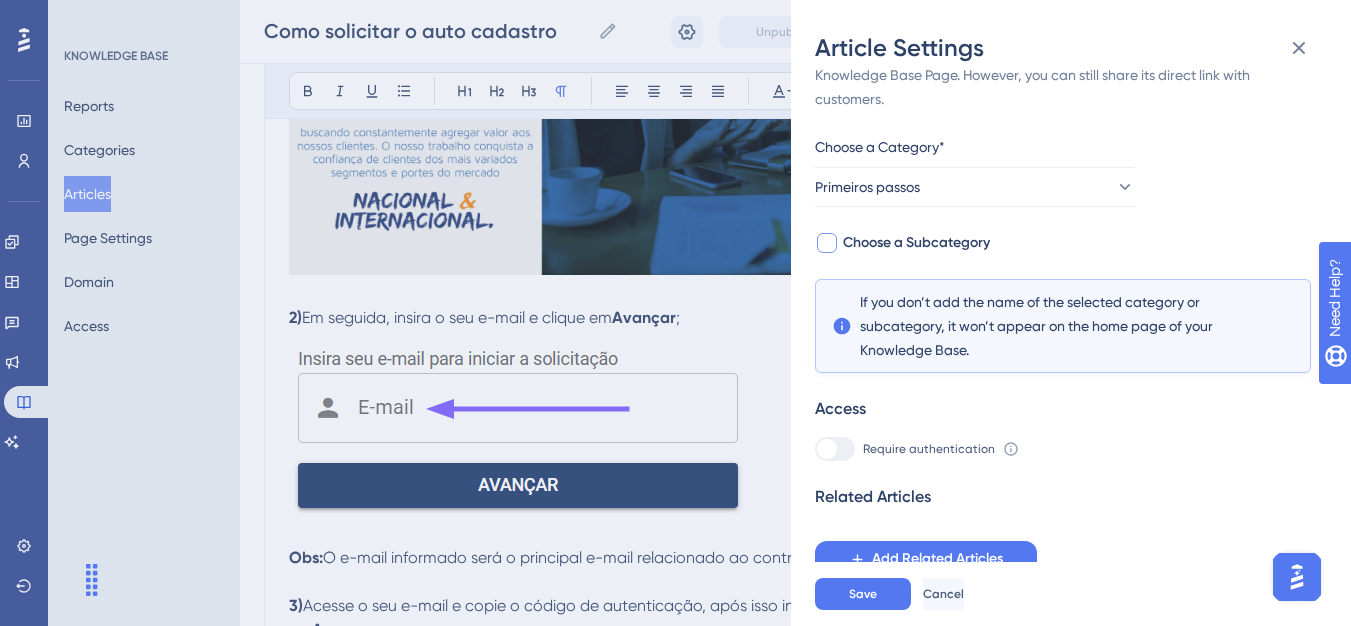 click on "Choose a Subcategory" at bounding box center [916, 243] 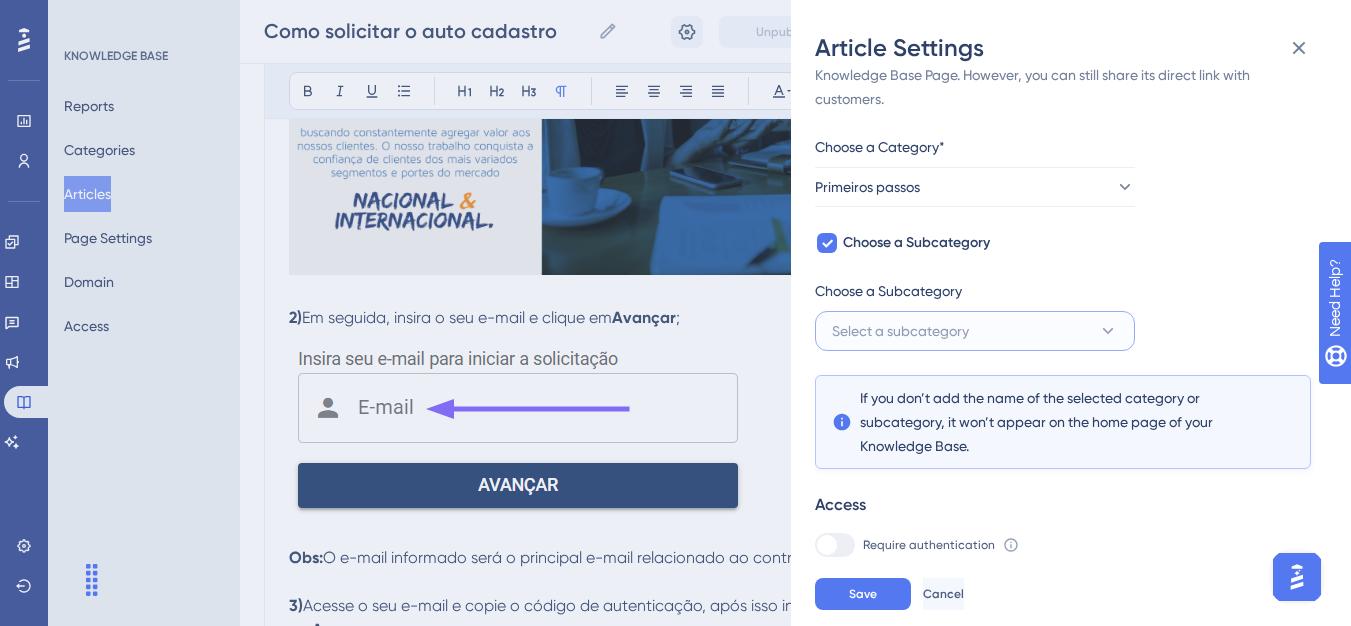 click on "Select a subcategory" at bounding box center (900, 331) 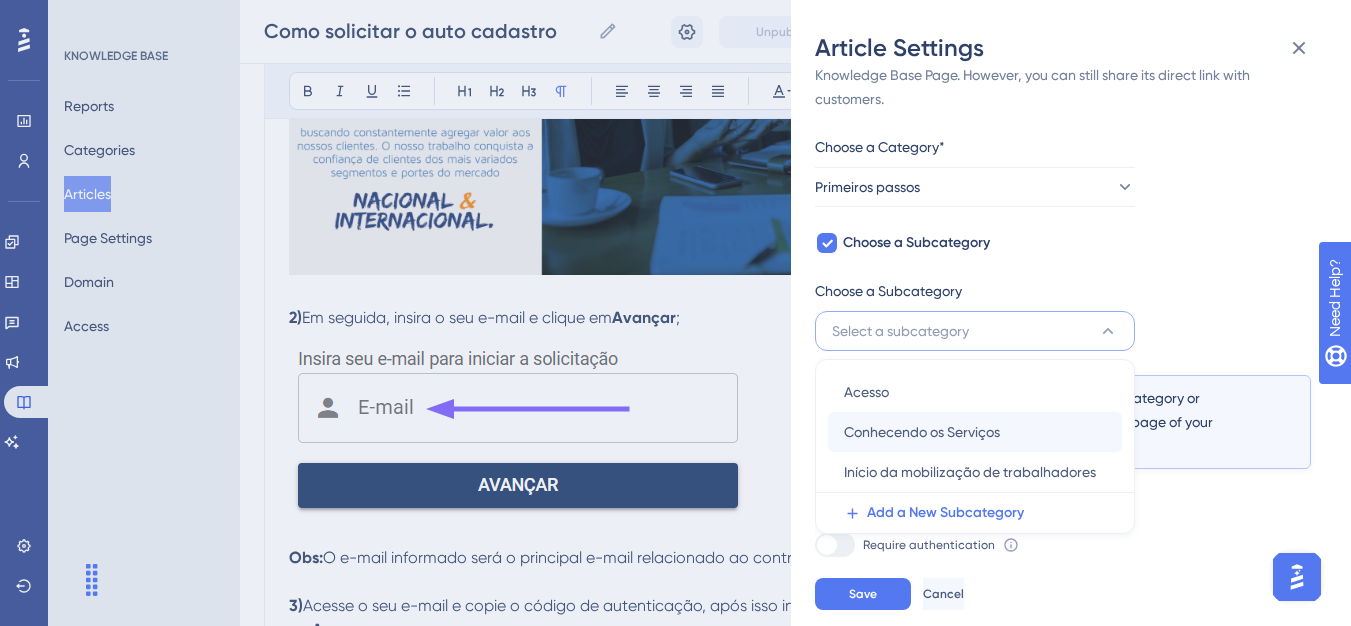 scroll, scrollTop: 145, scrollLeft: 0, axis: vertical 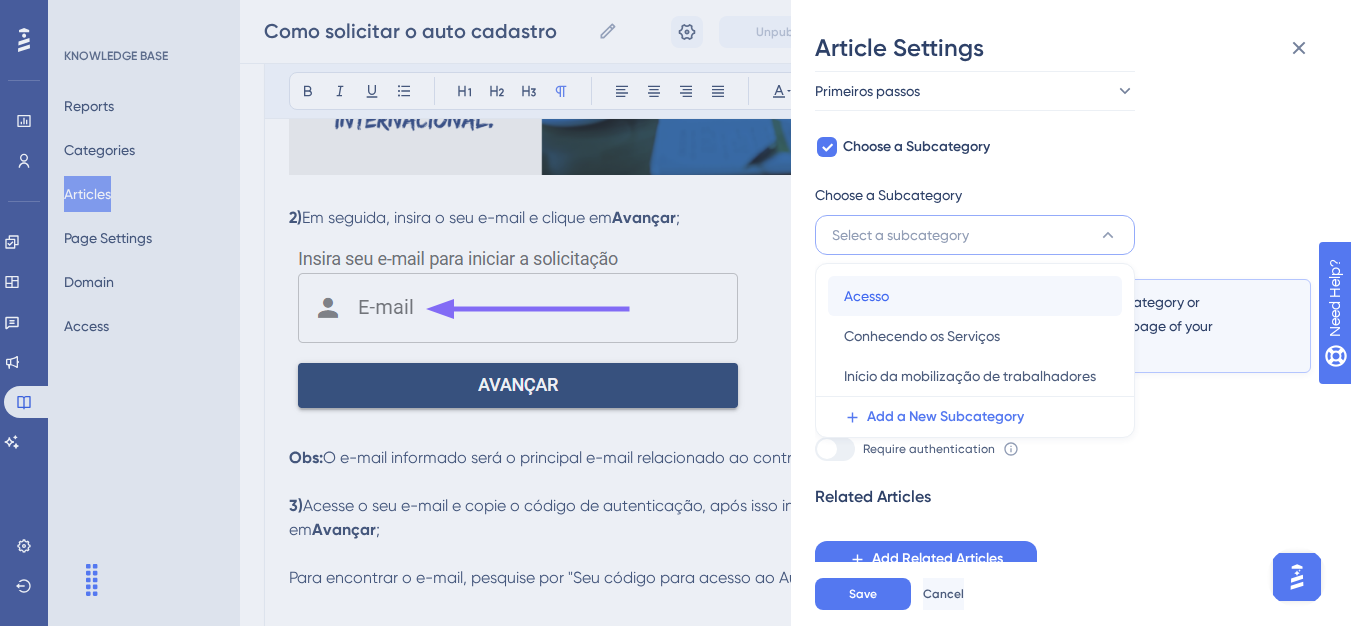 click on "Acesso" at bounding box center [866, 296] 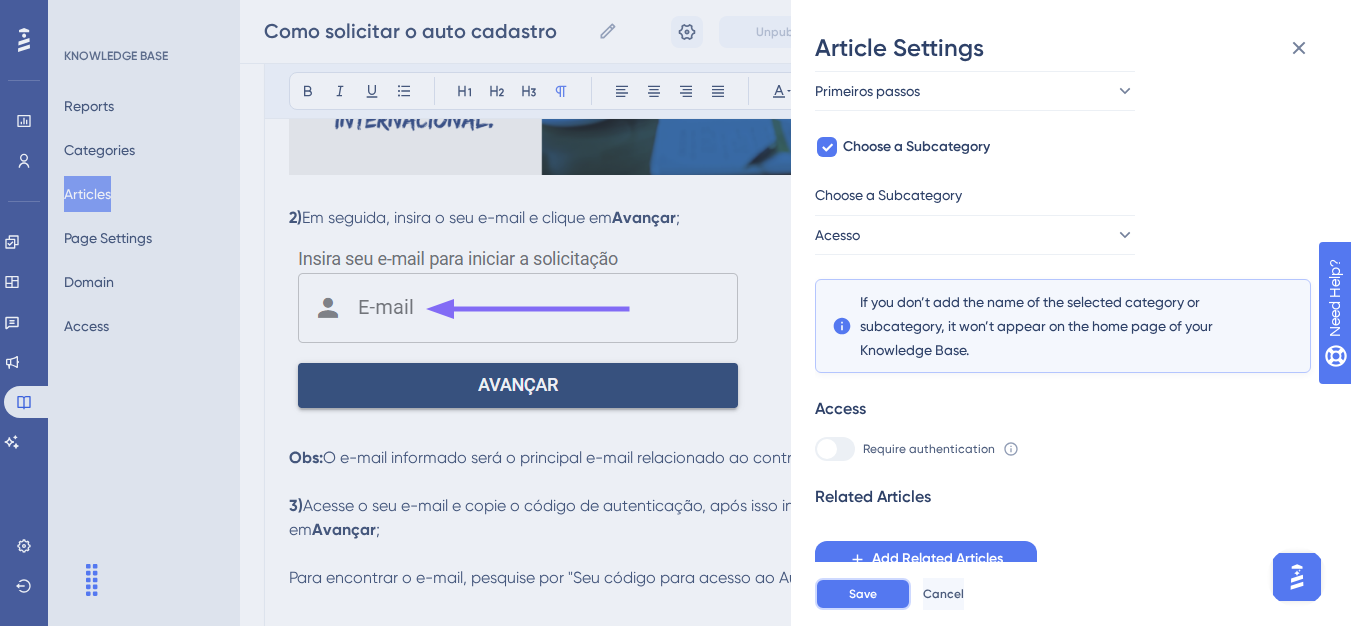 click on "Save" at bounding box center (863, 594) 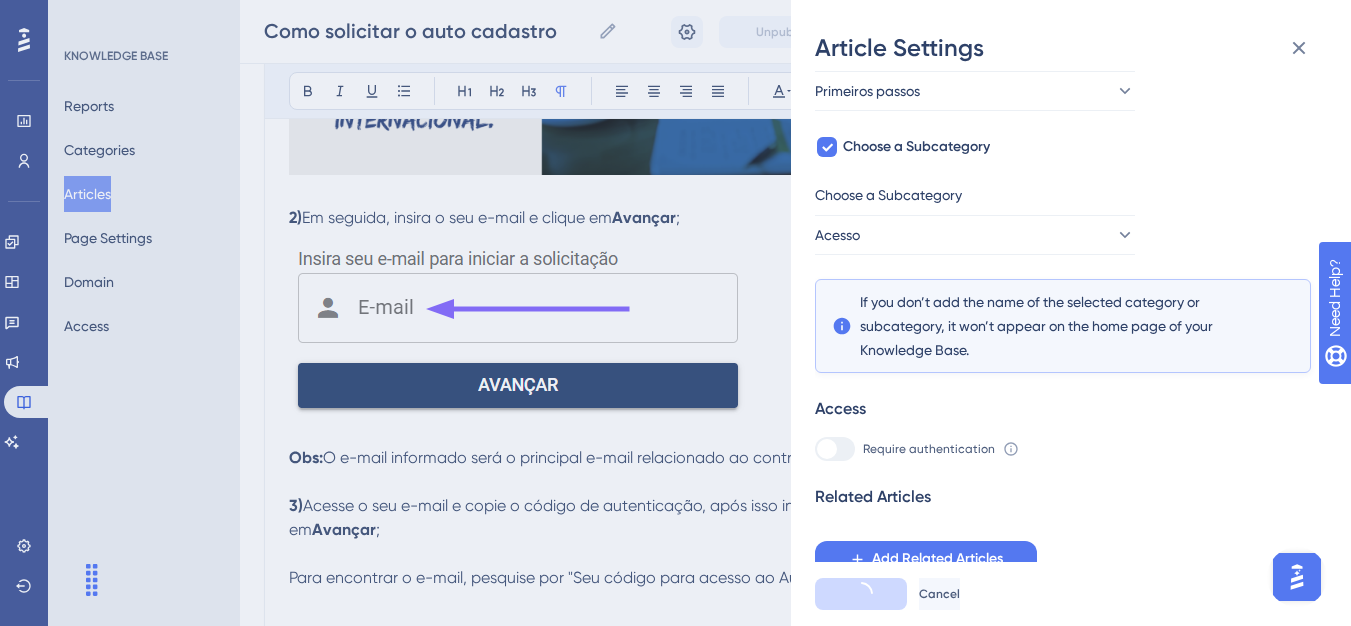 scroll, scrollTop: 0, scrollLeft: 0, axis: both 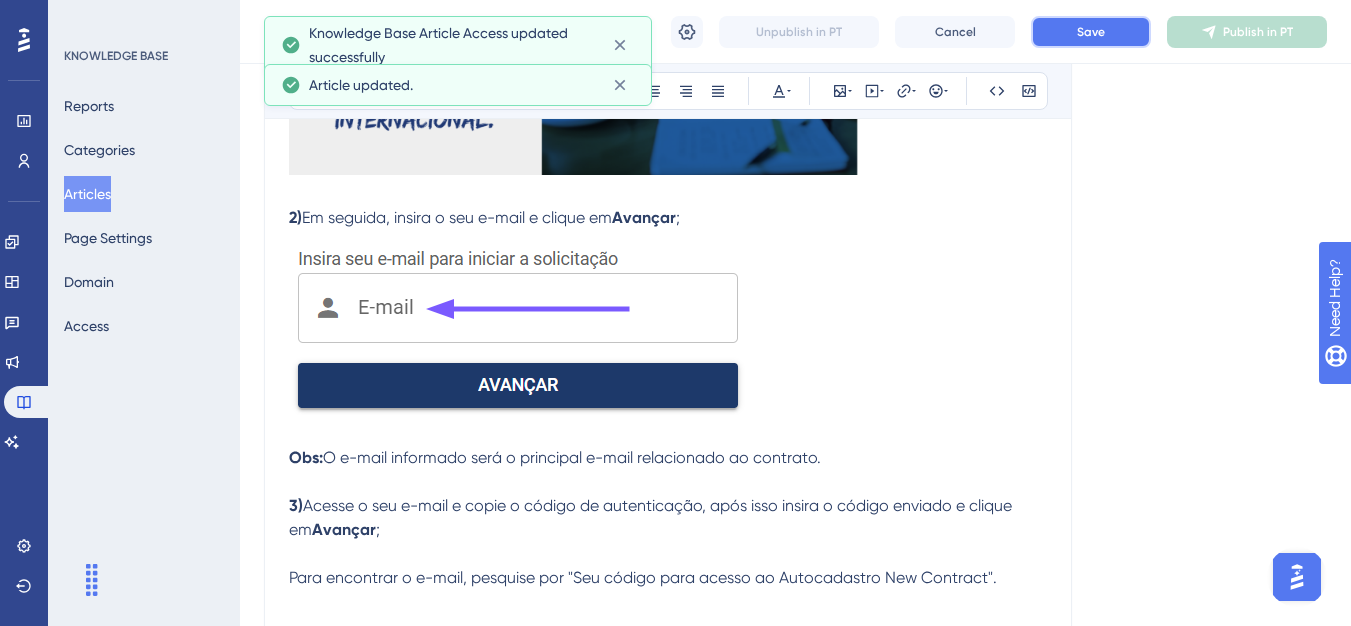 click on "Save" at bounding box center [1091, 32] 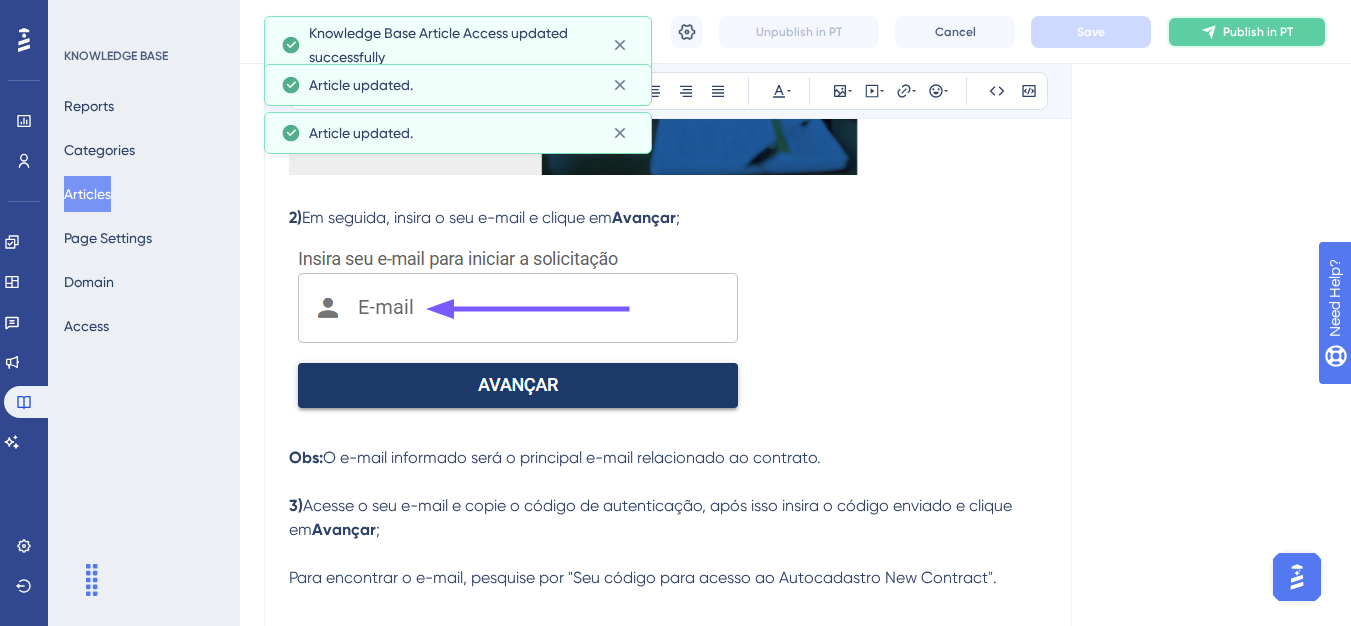 click on "Publish in PT" at bounding box center (1247, 32) 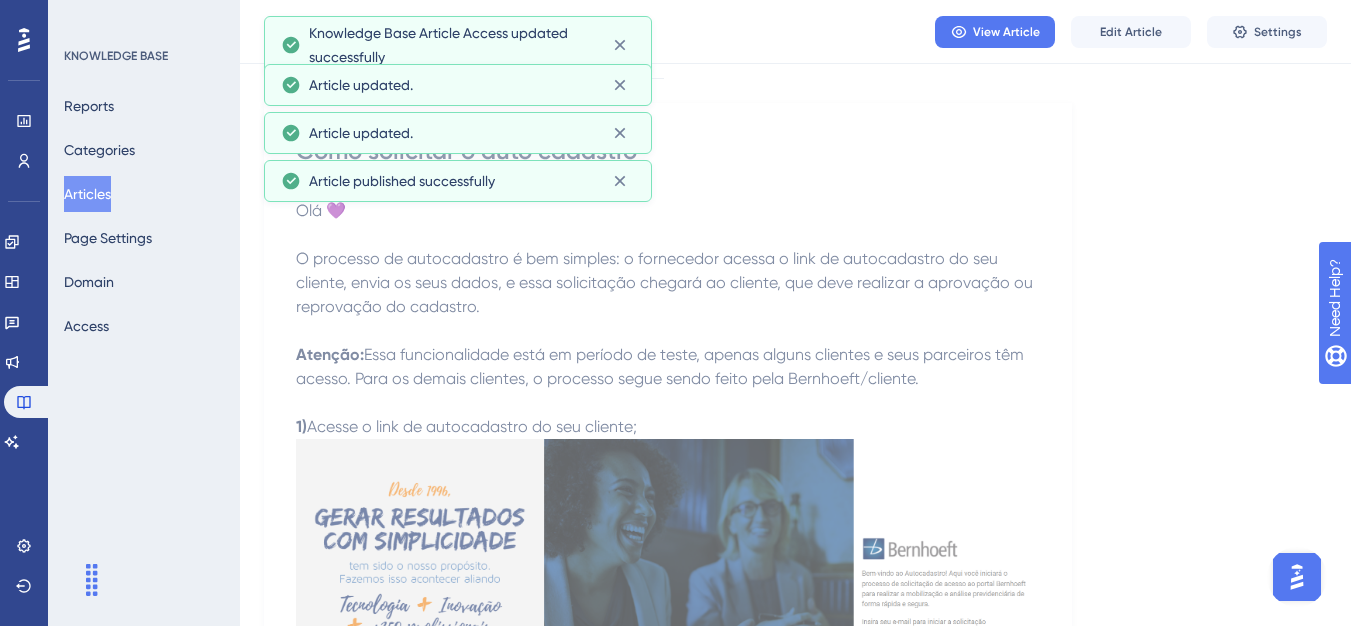 scroll, scrollTop: 0, scrollLeft: 0, axis: both 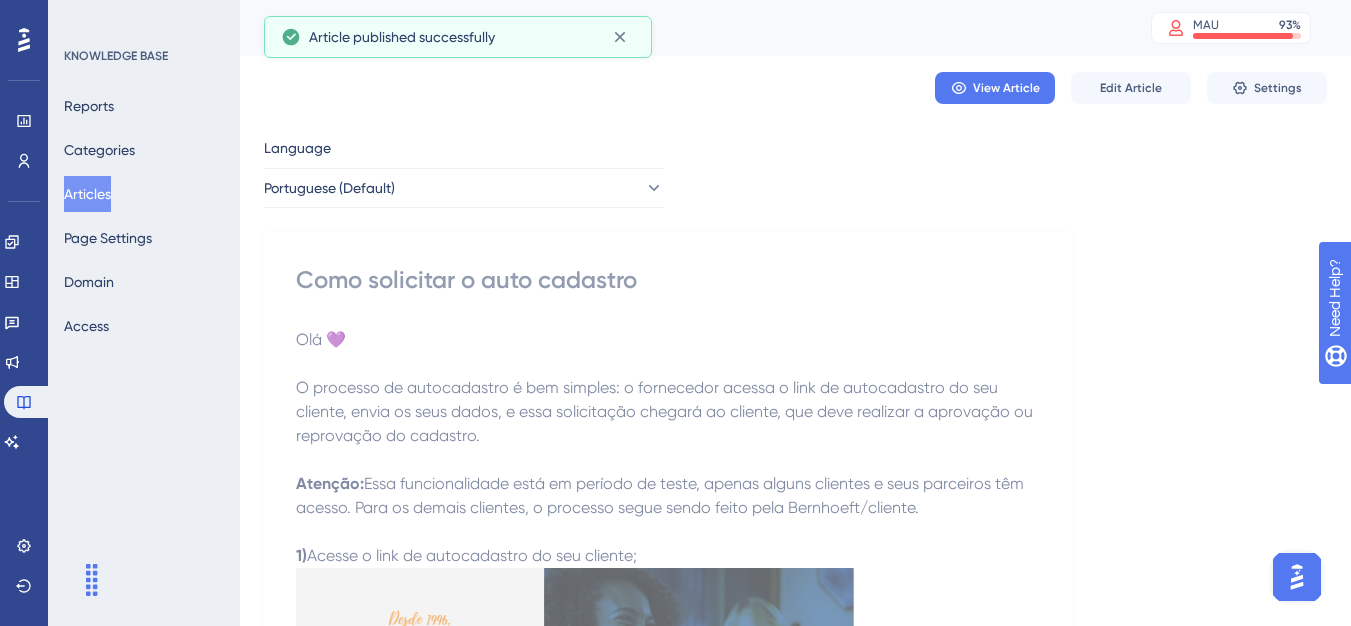 click on "Articles" at bounding box center (87, 194) 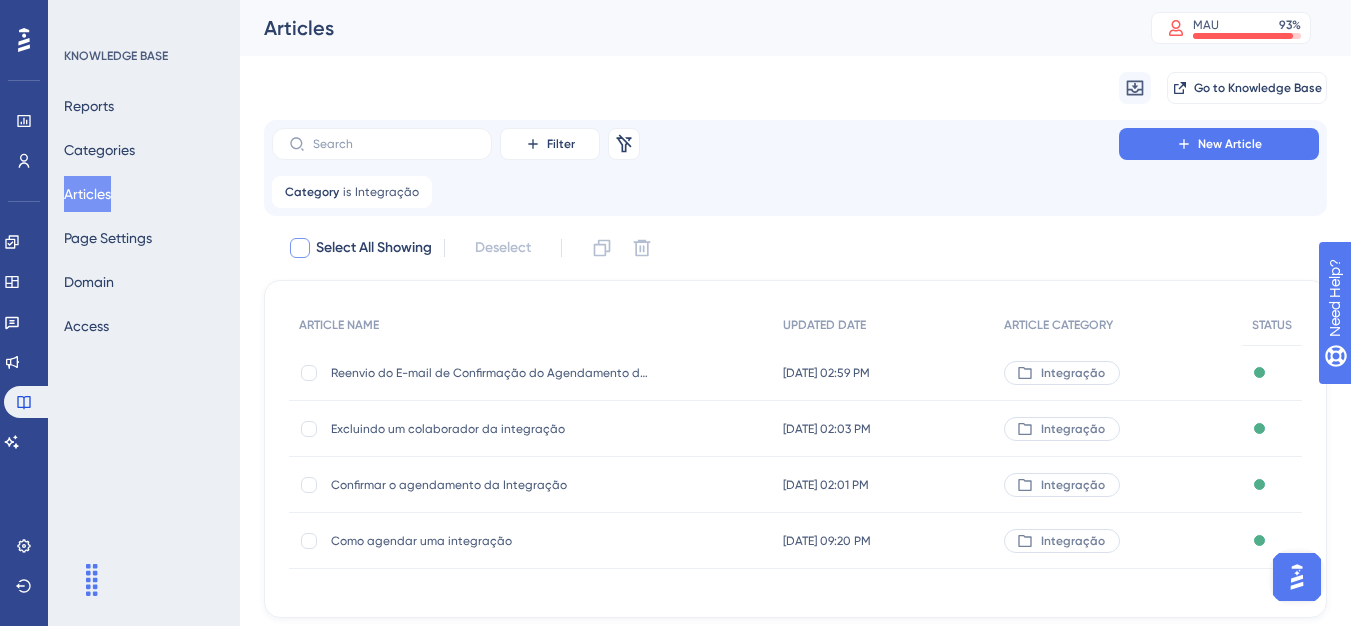 click 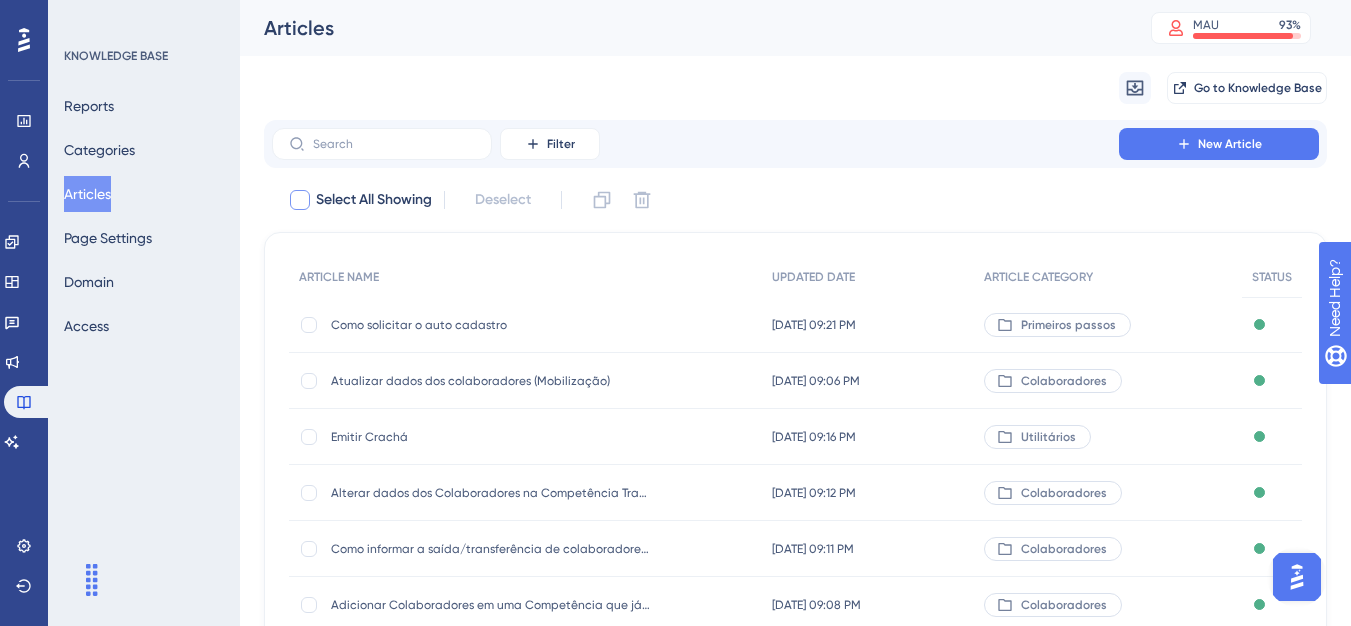 click at bounding box center [300, 200] 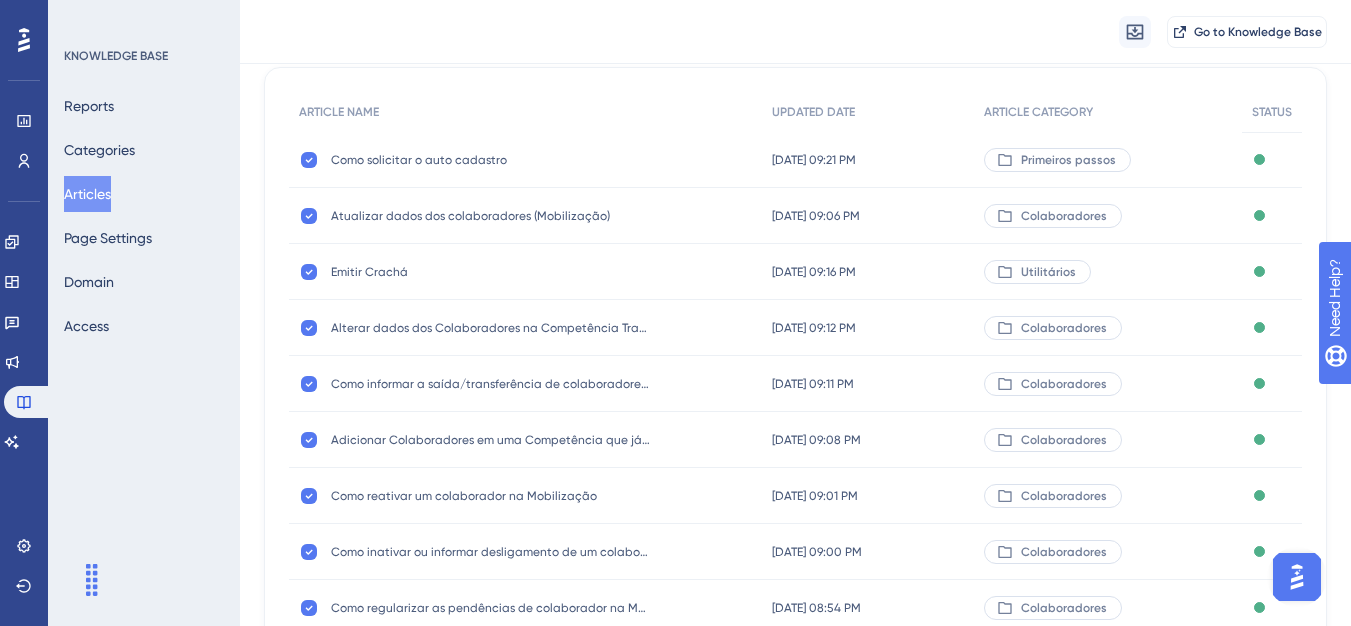 scroll, scrollTop: 384, scrollLeft: 0, axis: vertical 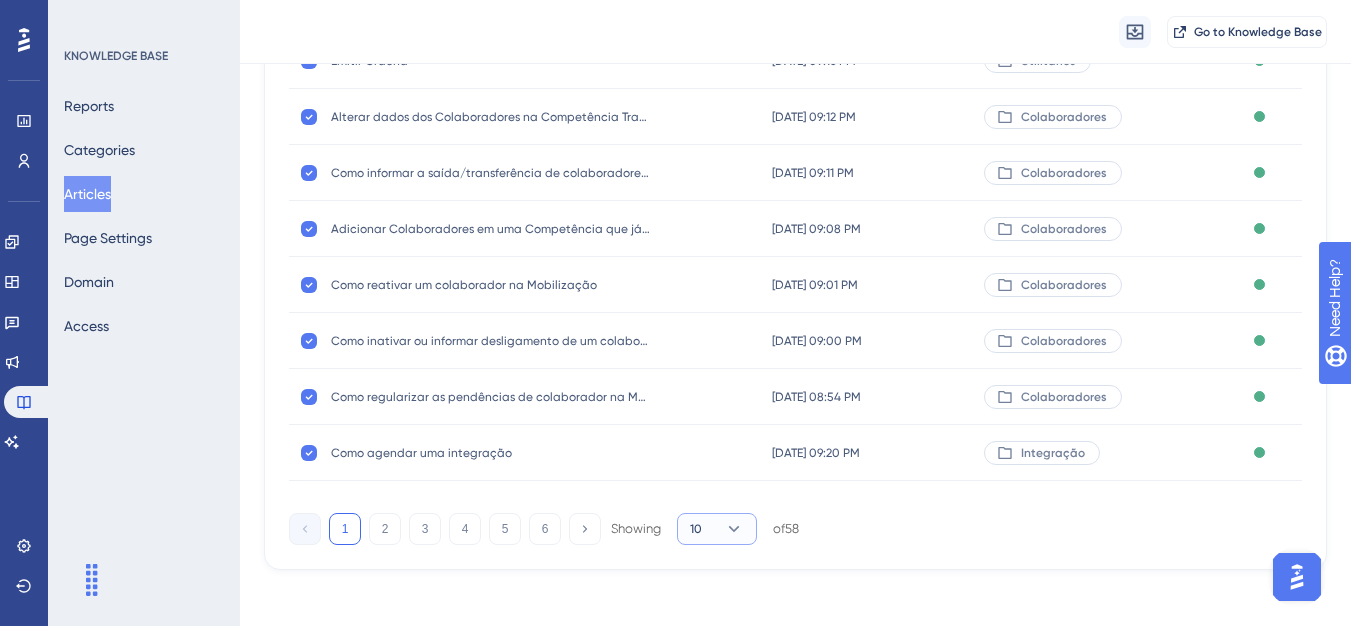 click on "10" at bounding box center [717, 529] 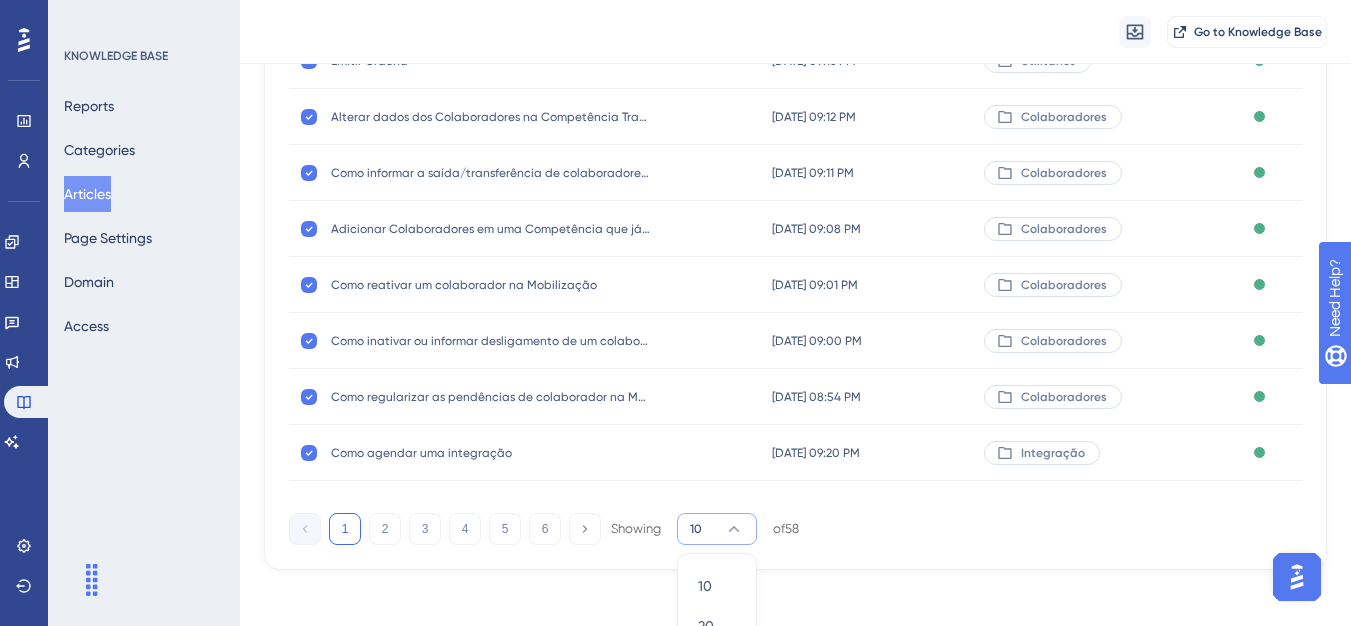 scroll, scrollTop: 497, scrollLeft: 0, axis: vertical 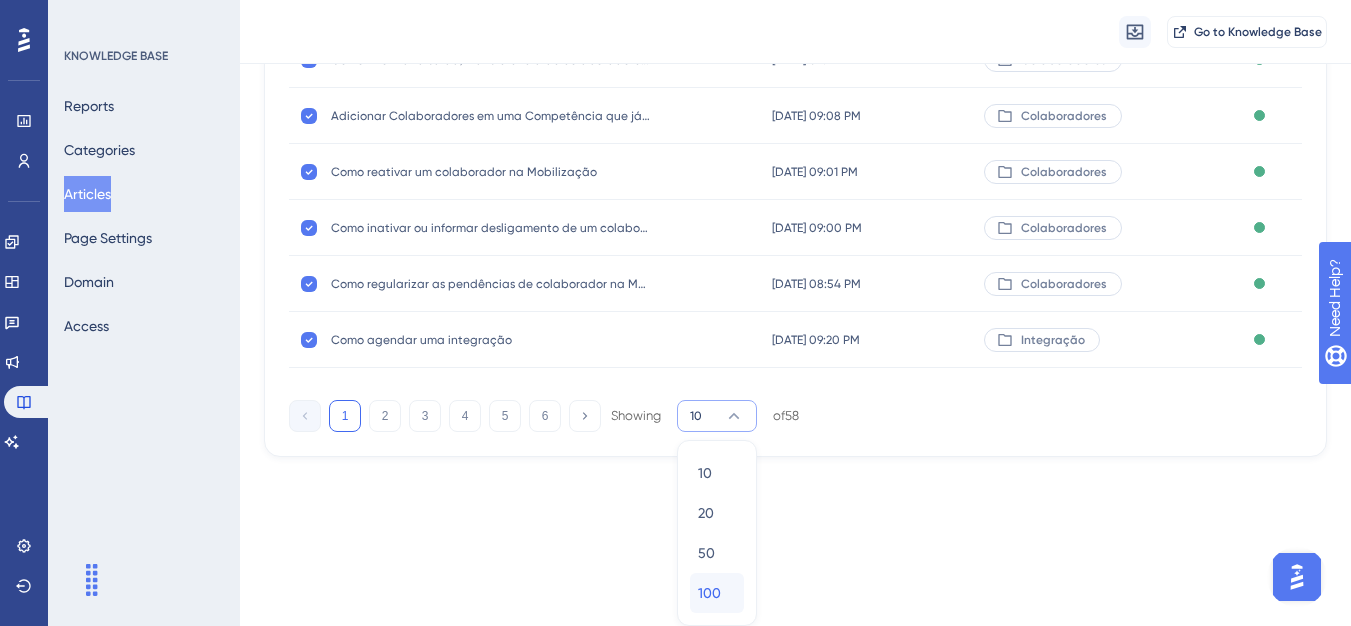 click on "100" at bounding box center [709, 593] 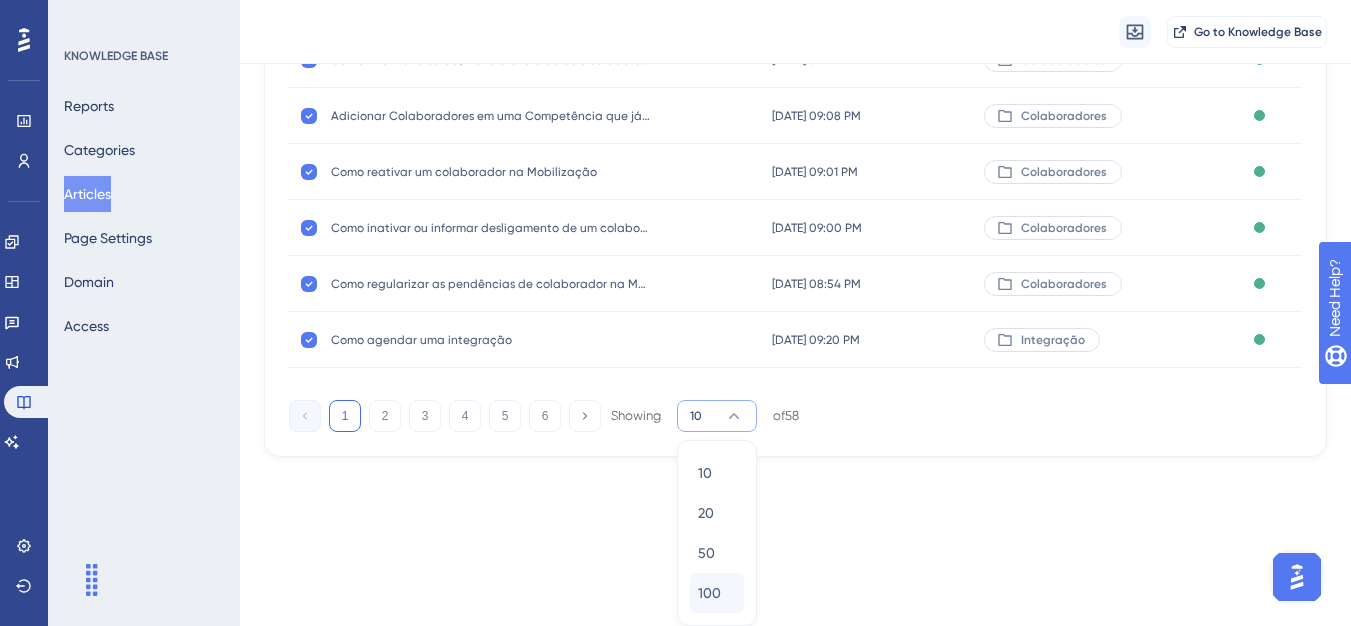 checkbox on "false" 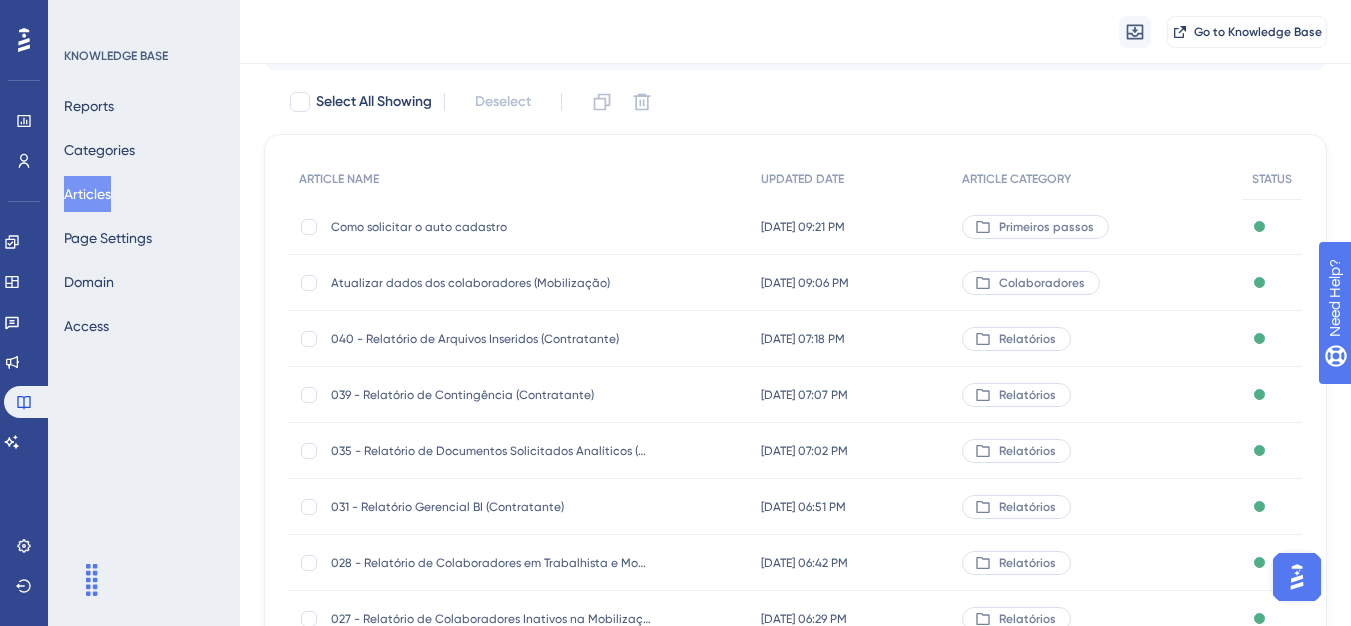 scroll, scrollTop: 0, scrollLeft: 0, axis: both 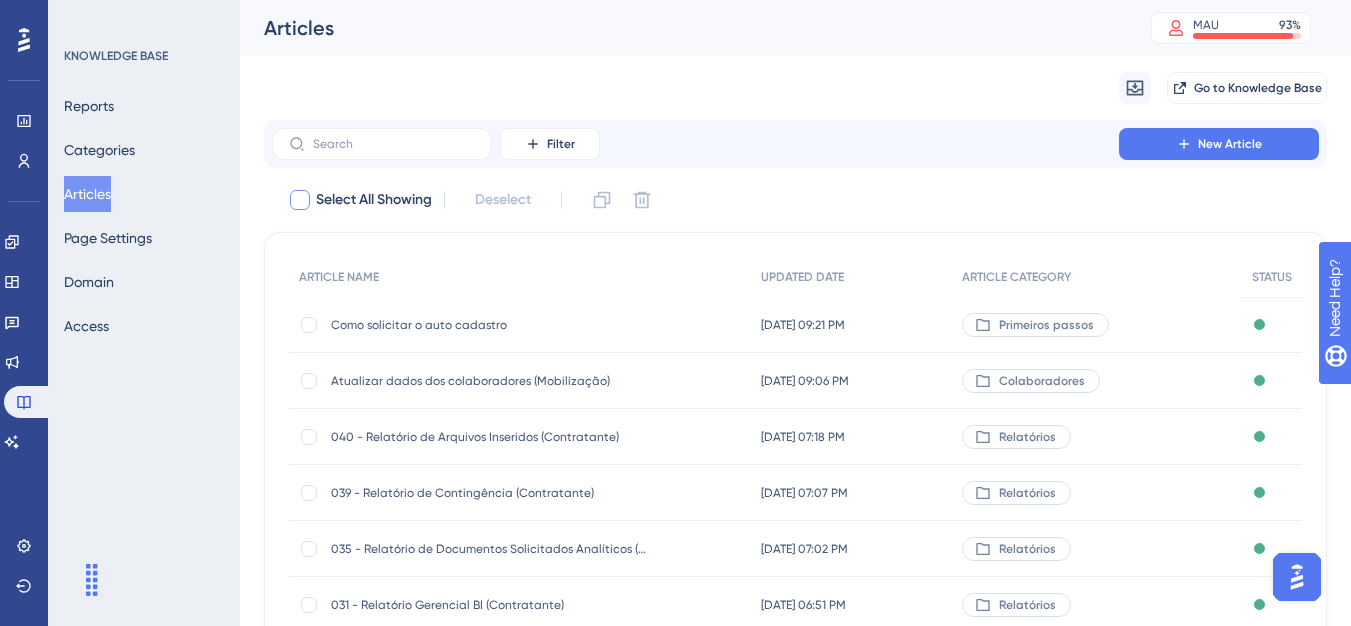 click at bounding box center (300, 200) 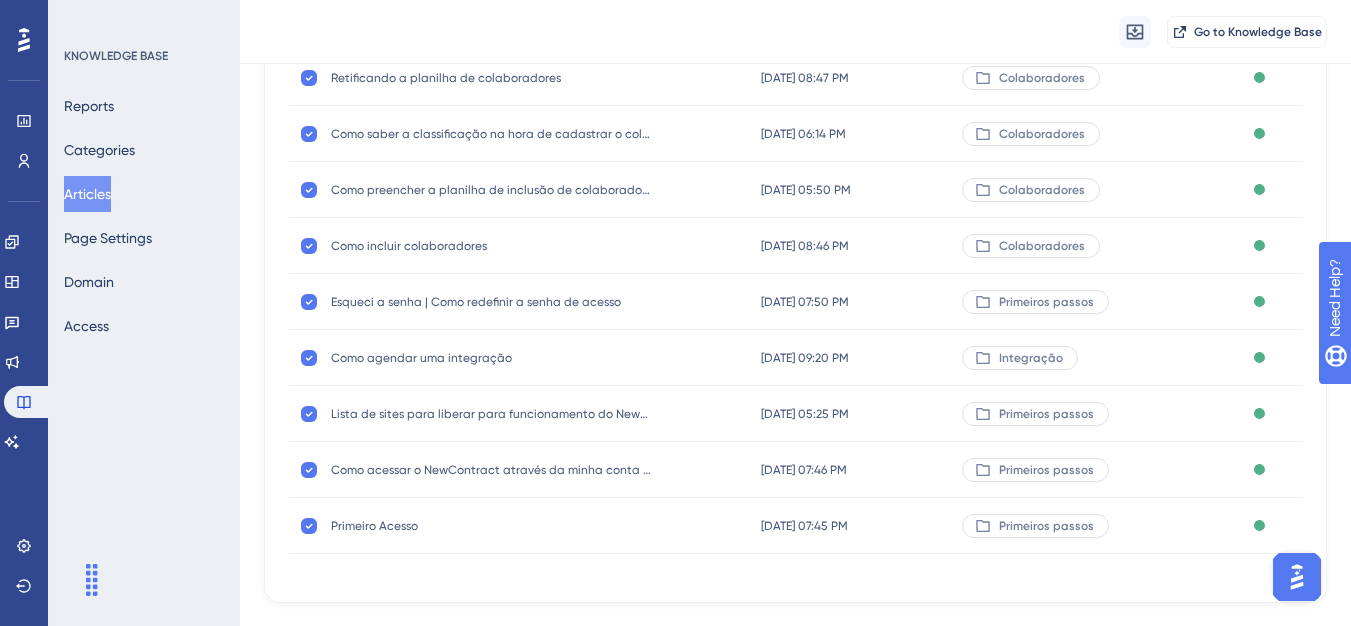 scroll, scrollTop: 3040, scrollLeft: 0, axis: vertical 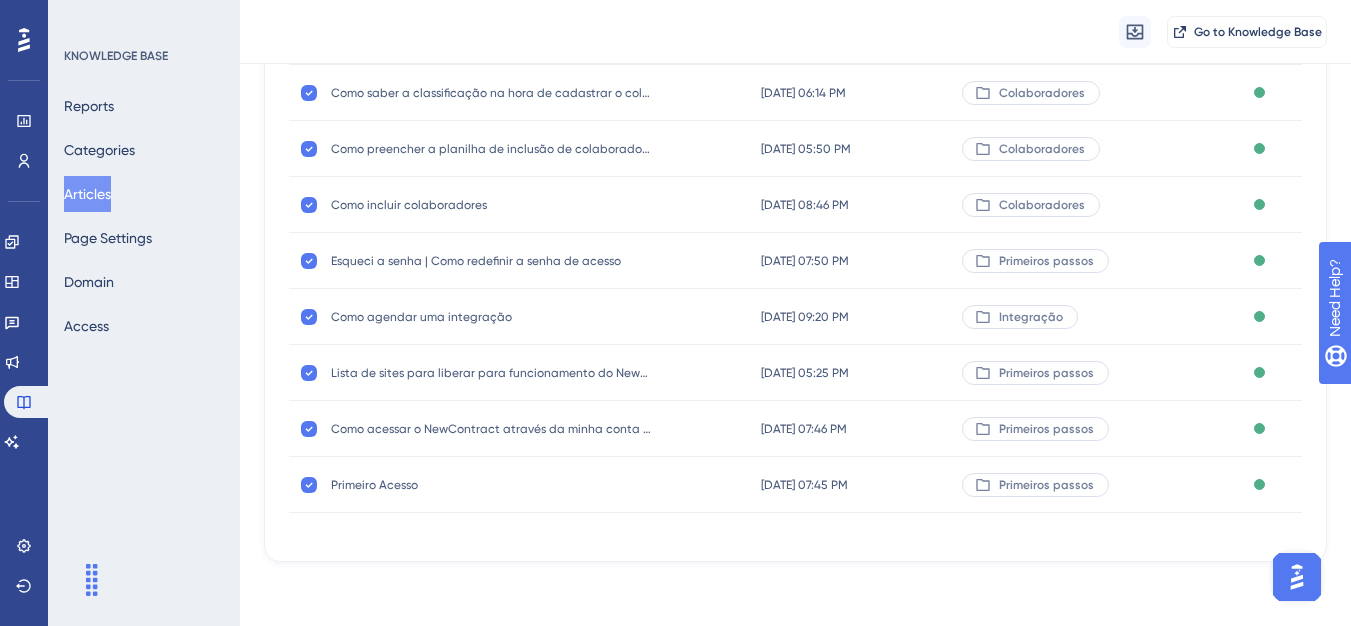 click on "ARTICLE NAME UPDATED DATE ARTICLE CATEGORY STATUS Como solicitar o auto cadastro Como solicitar o auto cadastro [DATE] 09:21 PM [DATE] 09:21 PM Primeiros passos Published Atualizar dados dos colaboradores (Mobilização) Atualizar dados dos colaboradores (Mobilização) [DATE] 09:06 PM [DATE] 09:06 PM Colaboradores Published 040 - Relatório de Arquivos Inseridos (Contratante) 040 - Relatório de Arquivos Inseridos (Contratante) [DATE] 07:18 PM [DATE] 07:18 PM Relatórios Published 039 - Relatório de Contingência (Contratante) 039 - Relatório de Contingência (Contratante) [DATE] 07:07 PM [DATE] 07:07 PM Relatórios Published 035 - Relatório de Documentos Solicitados Analíticos (Contratante) 035 - Relatório de Documentos Solicitados Analíticos (Contratante) [DATE] 07:02 PM [DATE] 07:02 PM Relatórios Published 031 - Relatório Gerencial BI (Contratante) [DATE] 06:51 PM" at bounding box center (795, -1119) 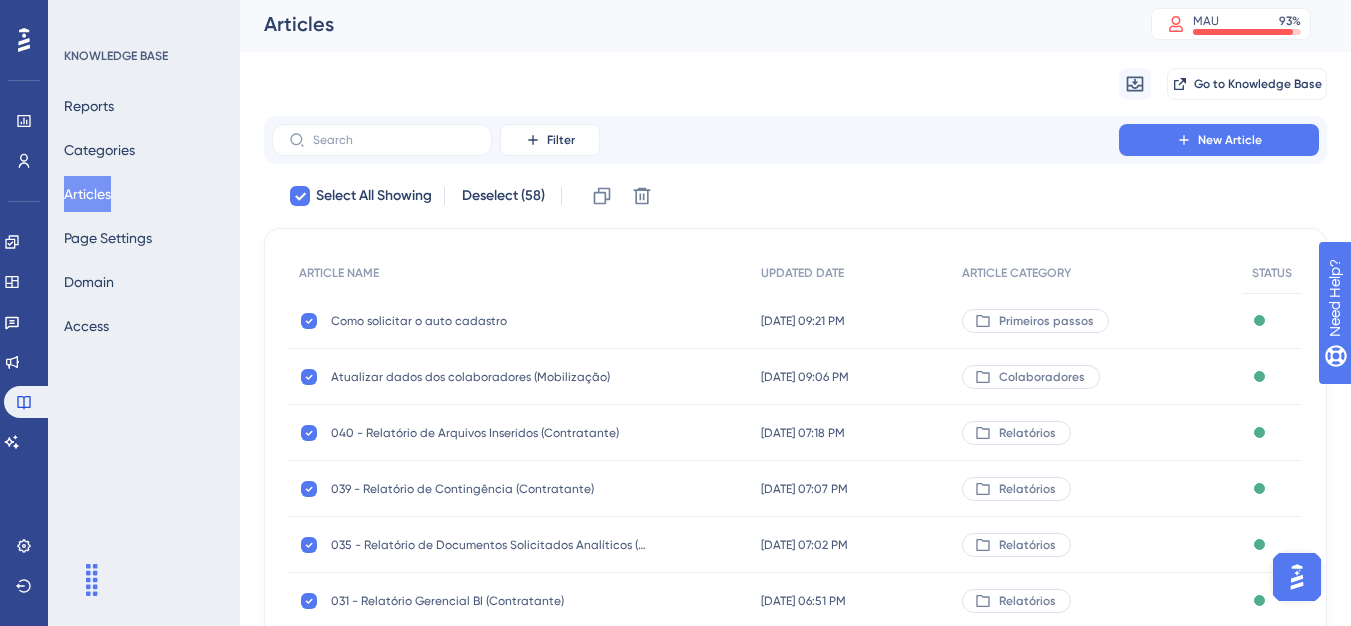 scroll, scrollTop: 0, scrollLeft: 0, axis: both 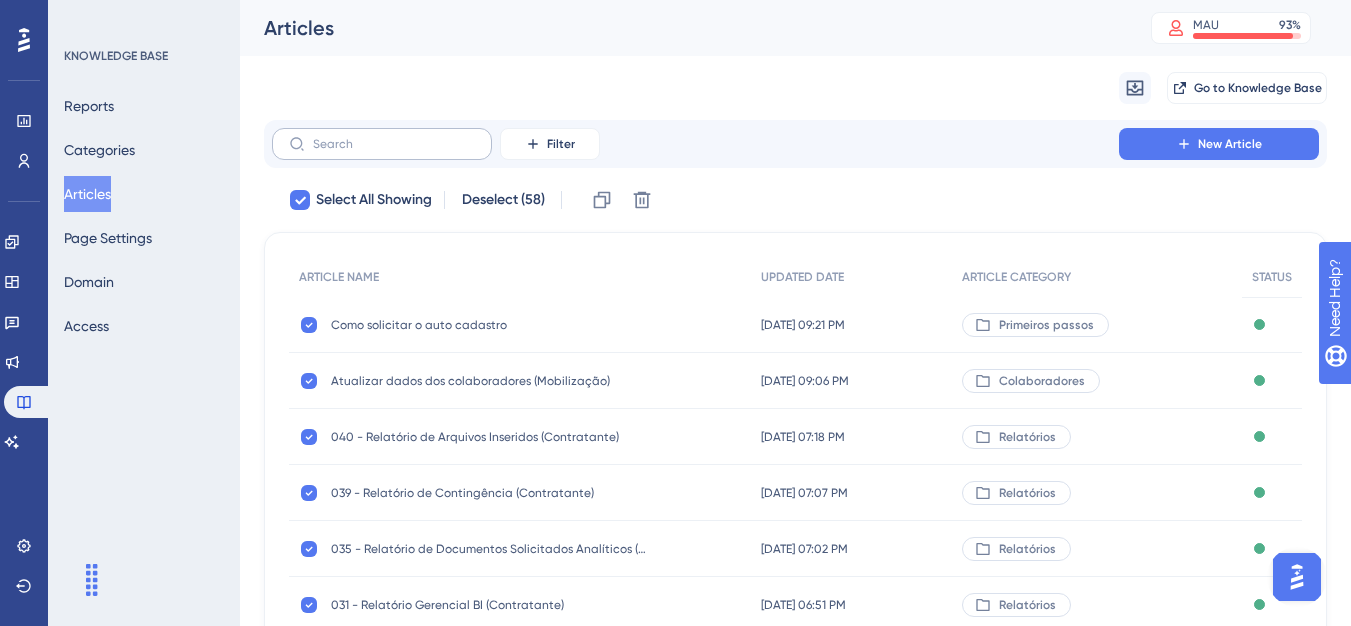 click at bounding box center [382, 144] 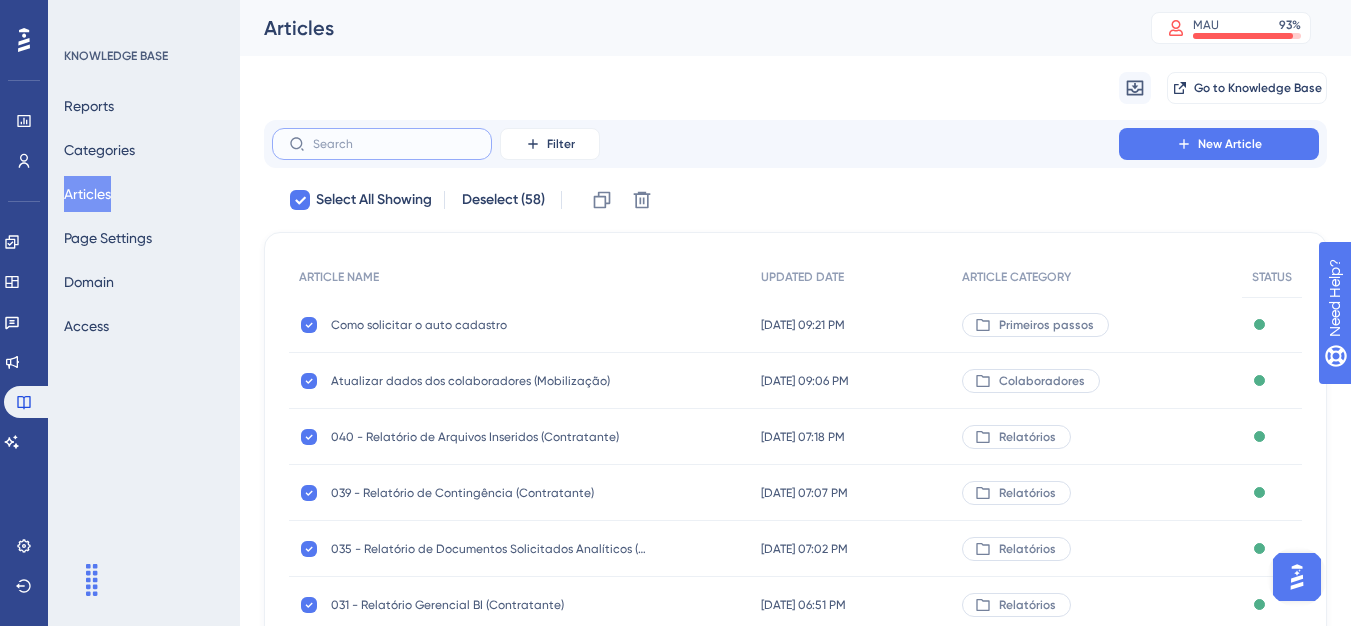 click at bounding box center (394, 144) 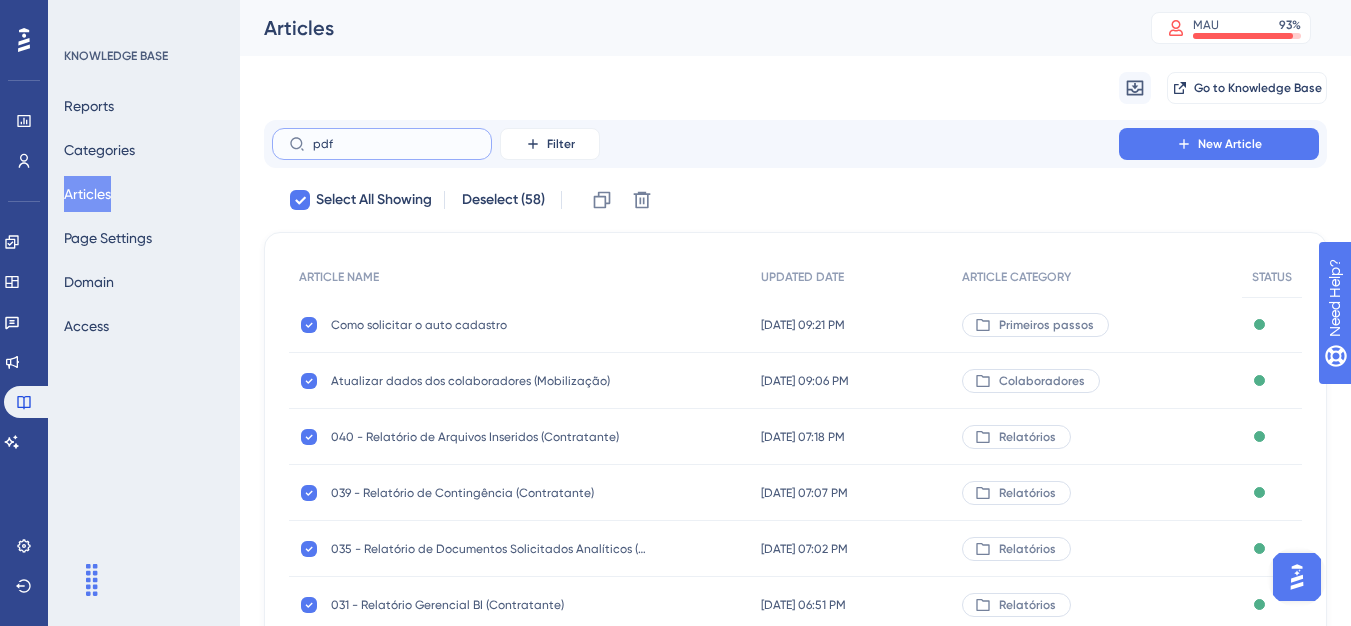 type on "pdf" 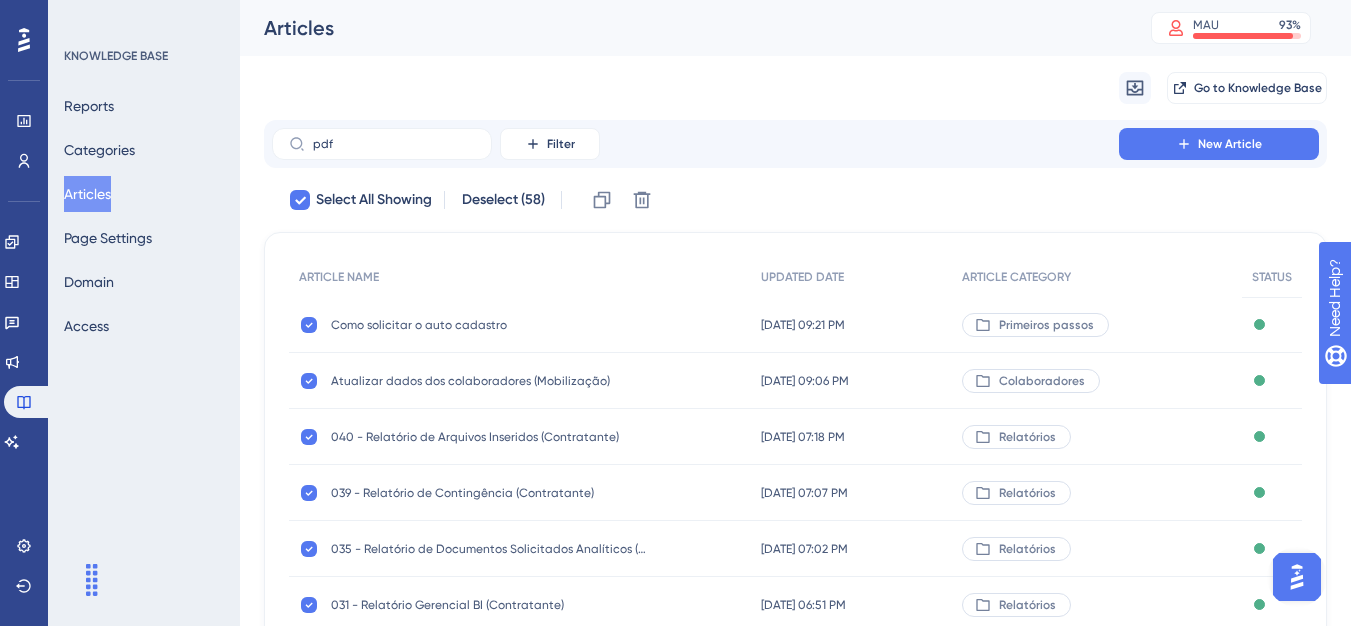 click on "Migrate from Go to Knowledge Base" at bounding box center [795, 88] 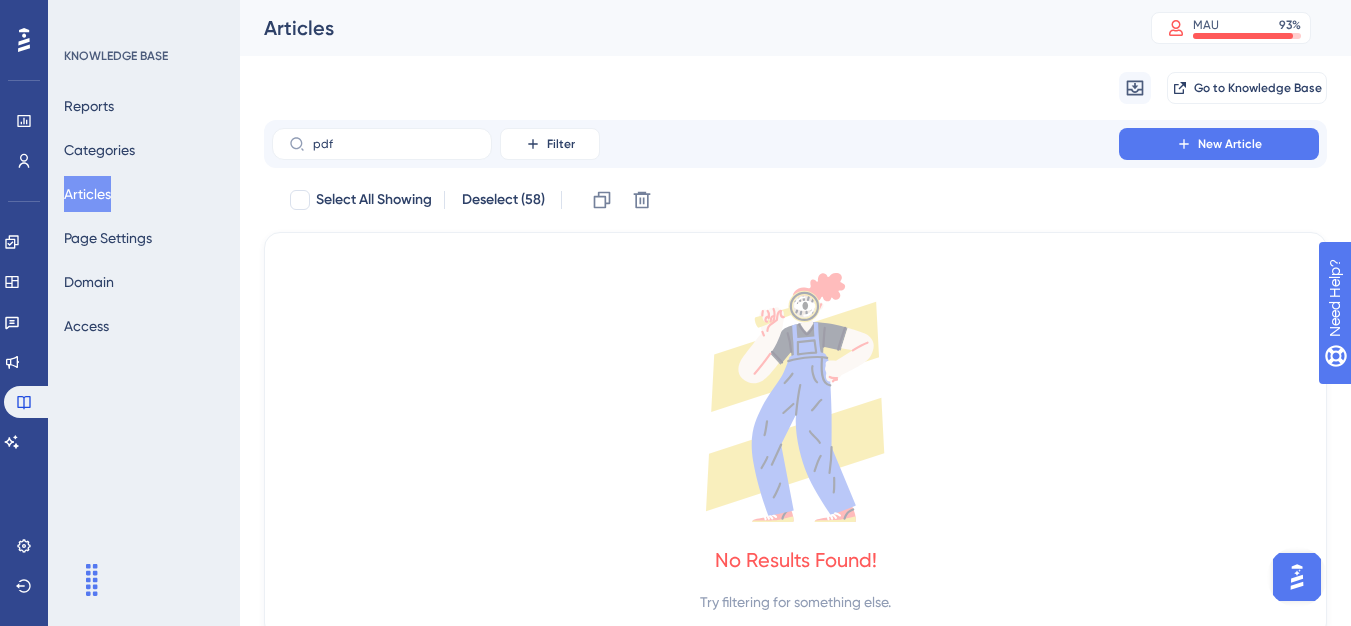 checkbox on "true" 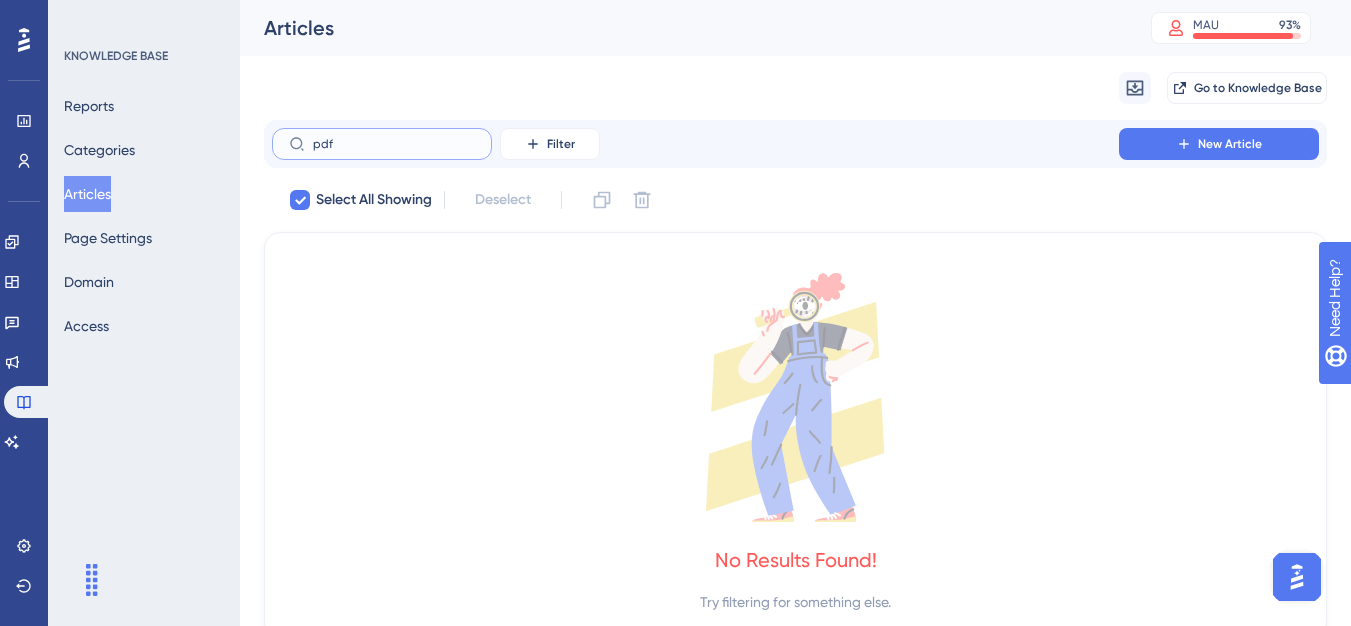 click on "pdf" at bounding box center (394, 144) 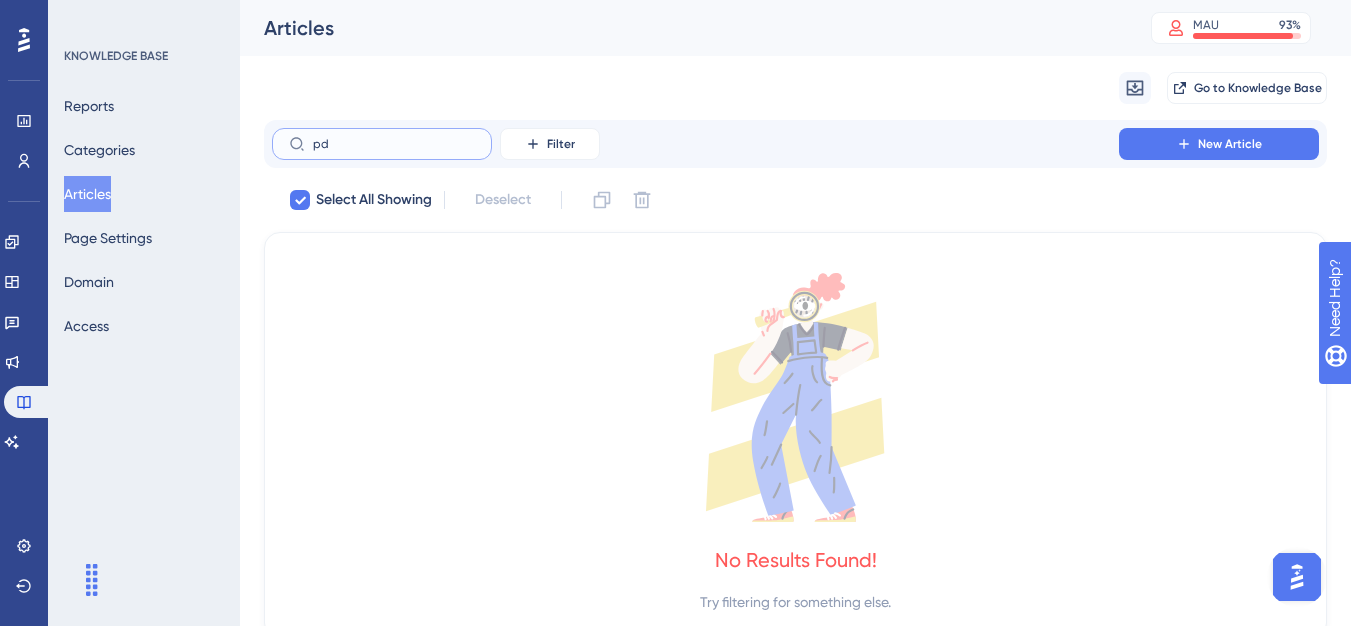 type on "p" 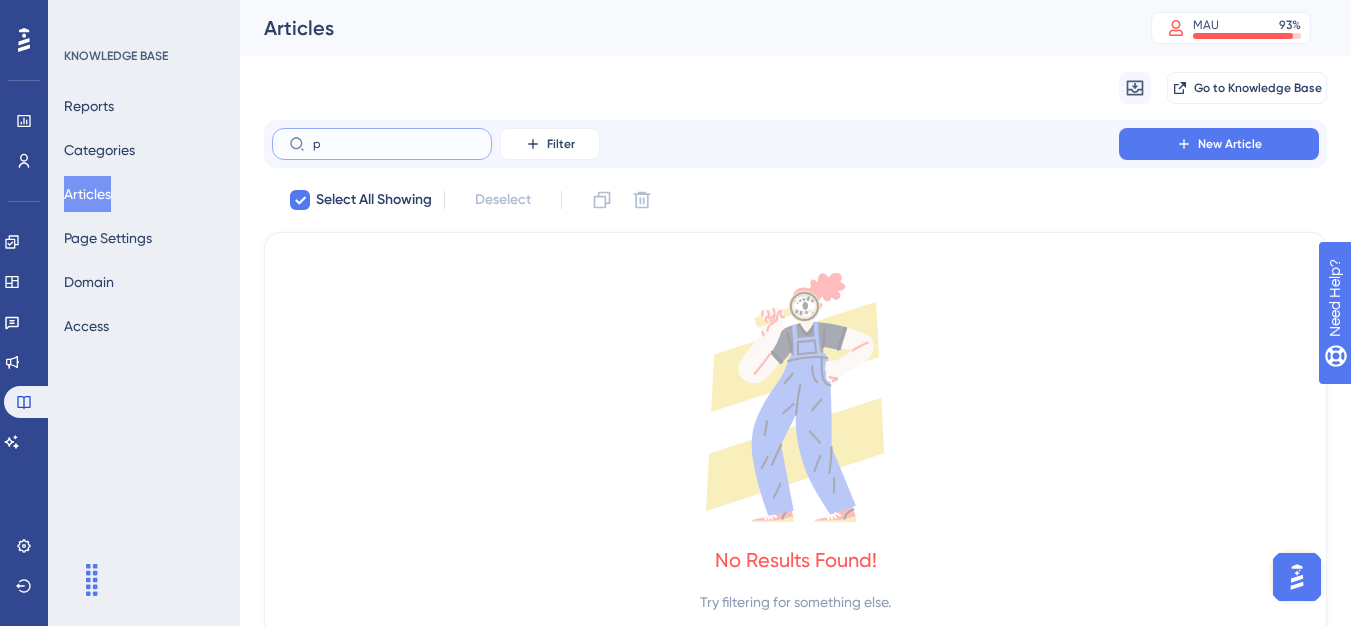 checkbox on "false" 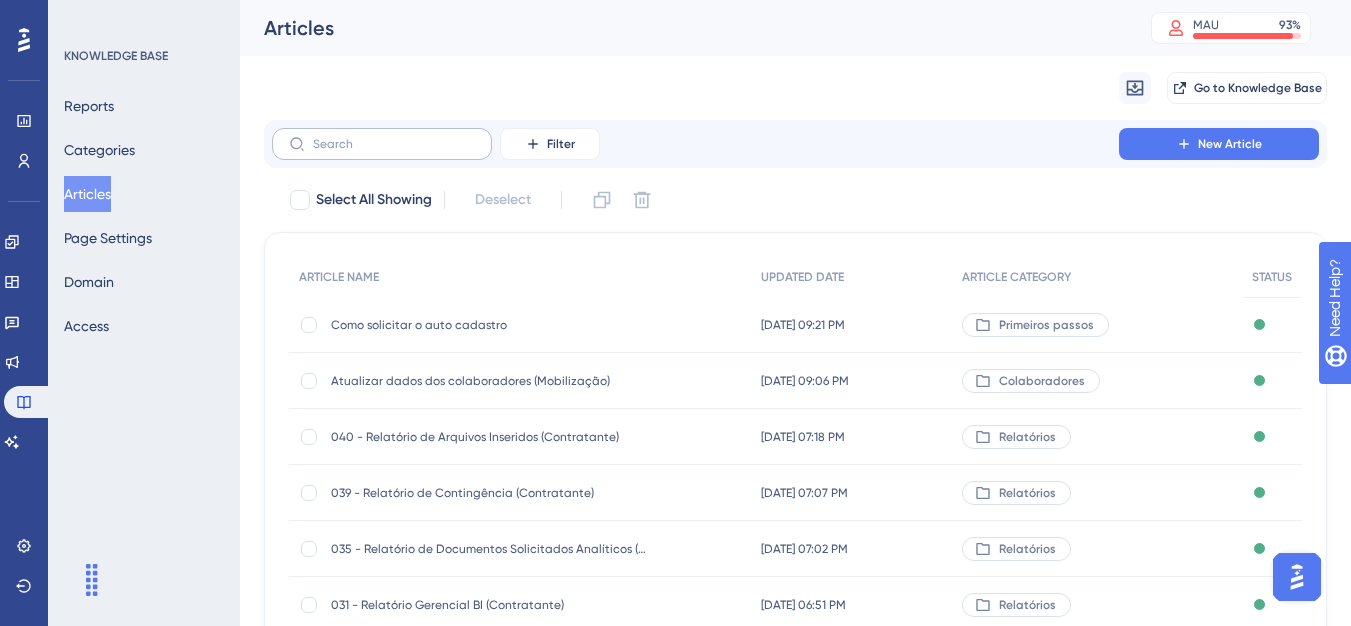 click at bounding box center (382, 144) 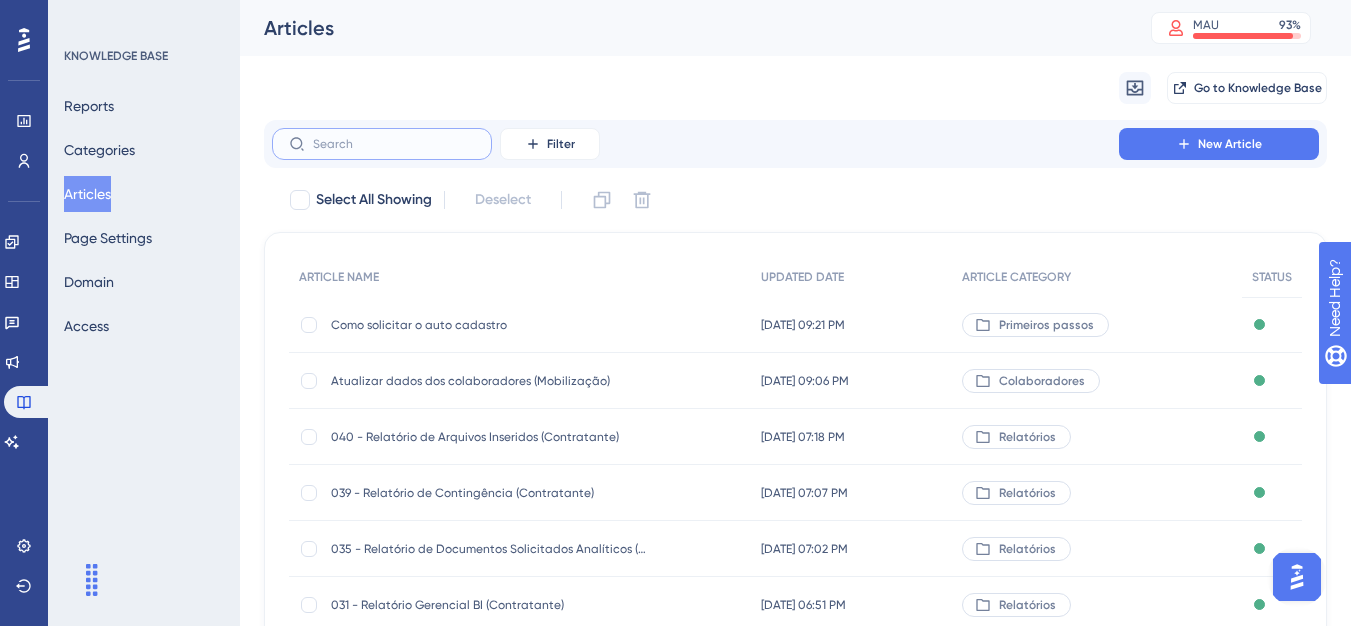 click at bounding box center [394, 144] 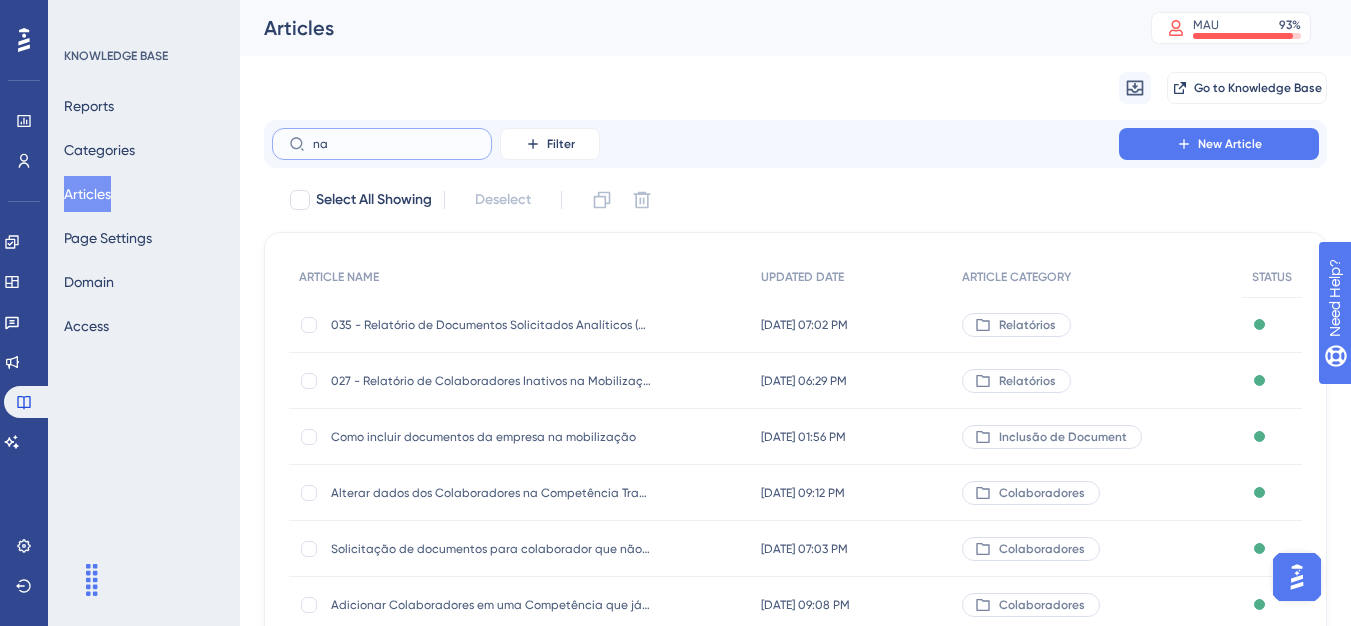 type on "nav" 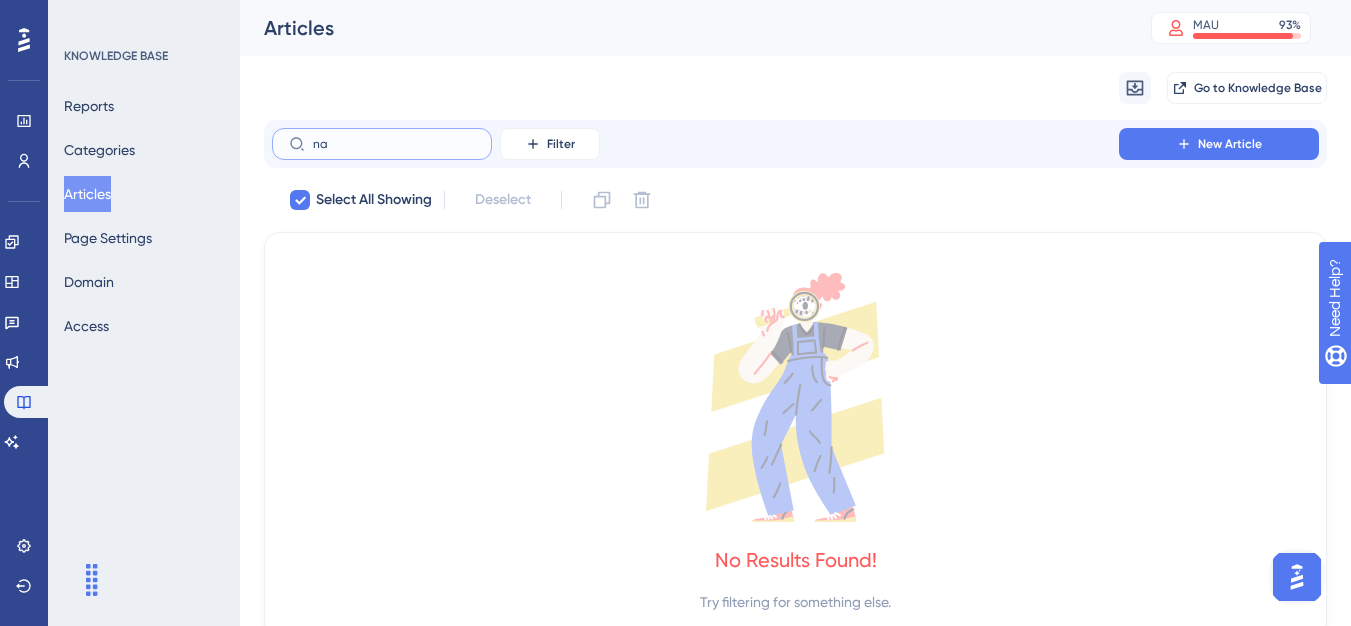type on "n" 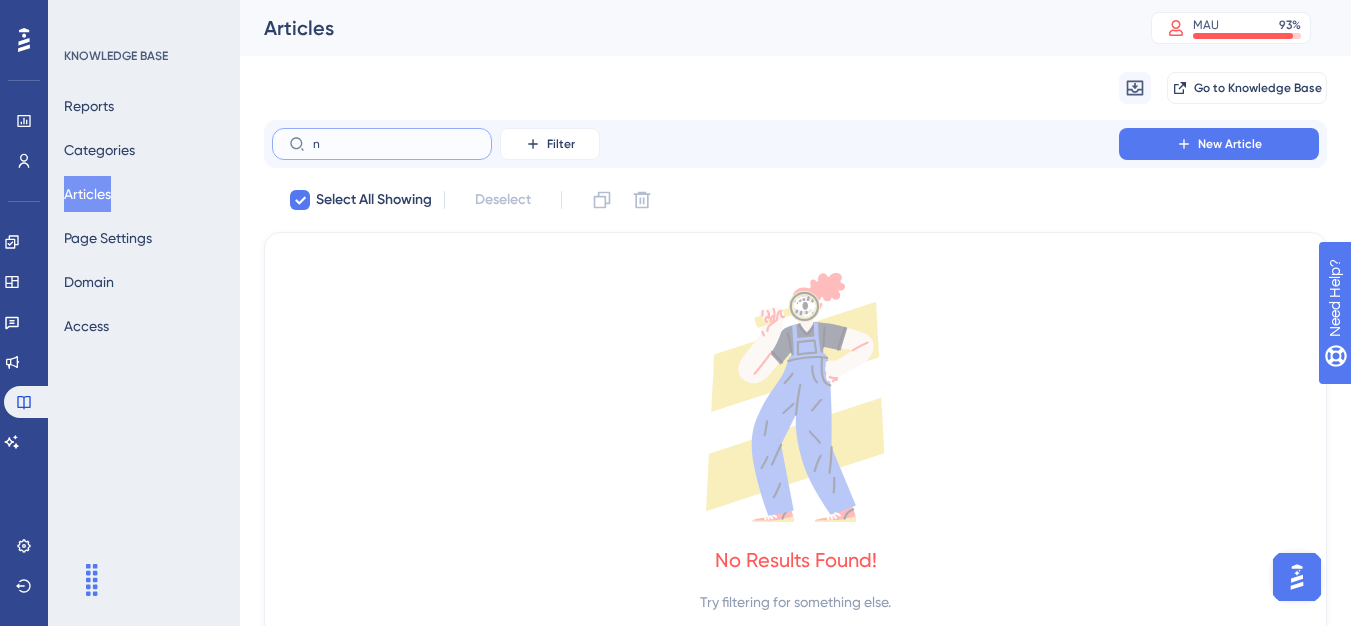 type 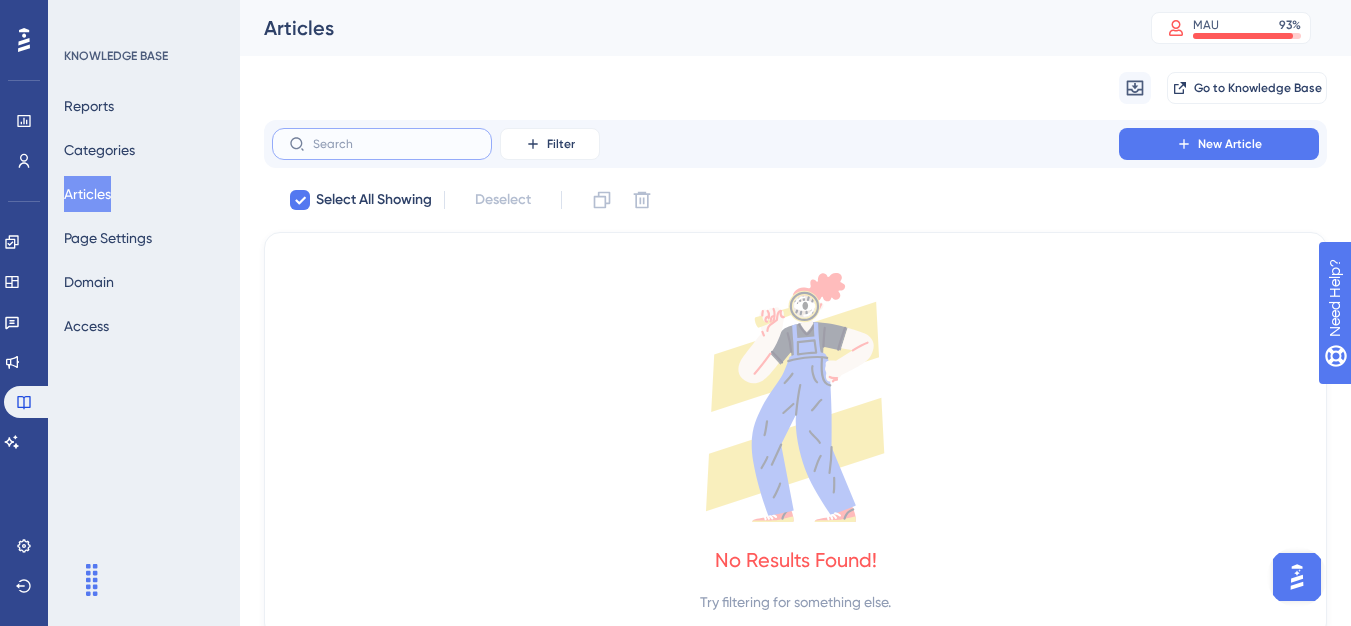 checkbox on "false" 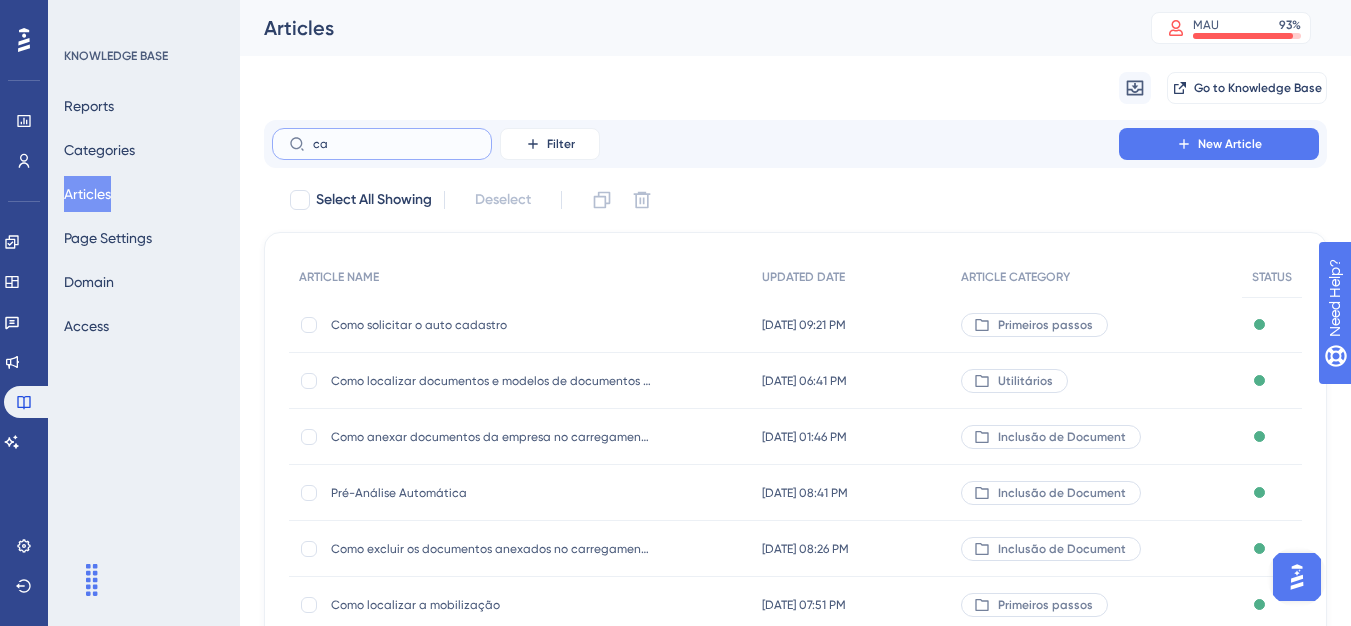 type on "cac" 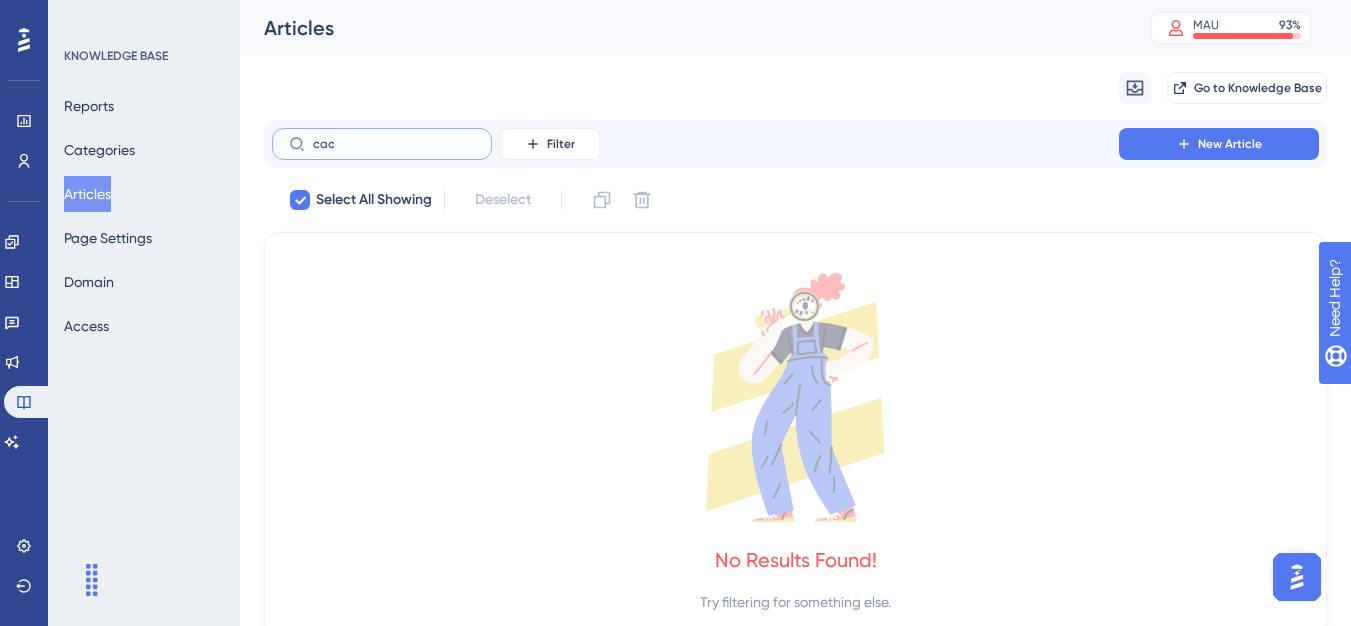 type on "ca" 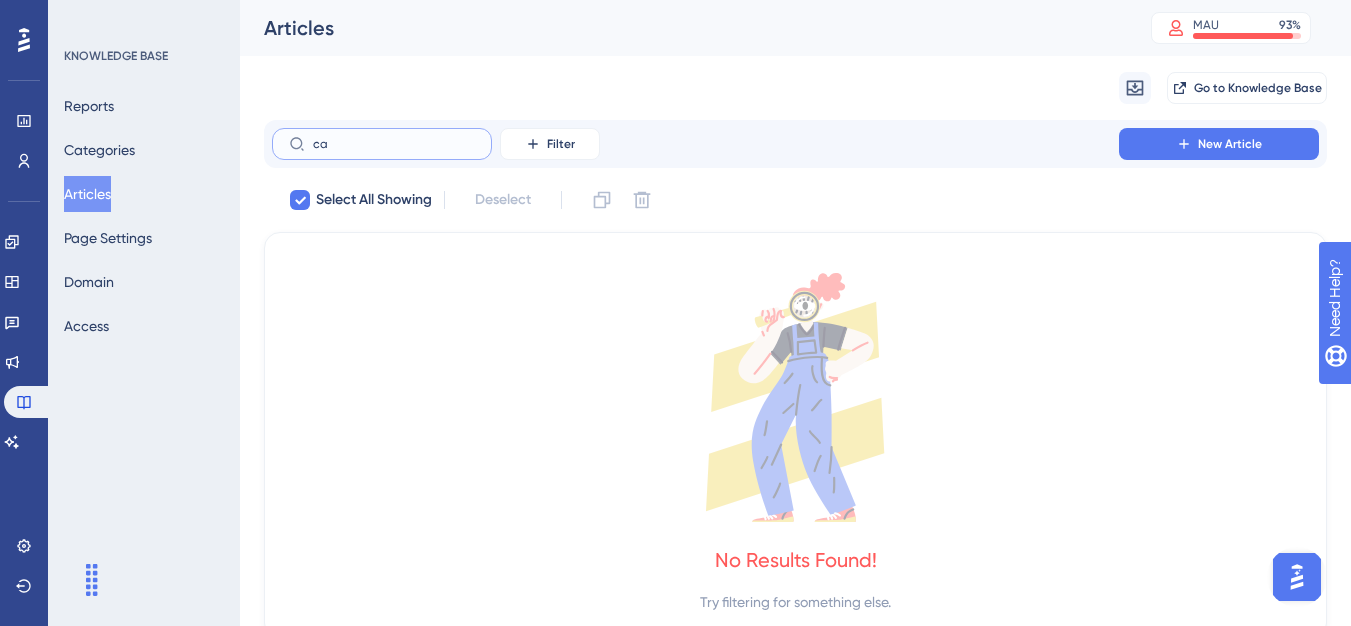 type on "c" 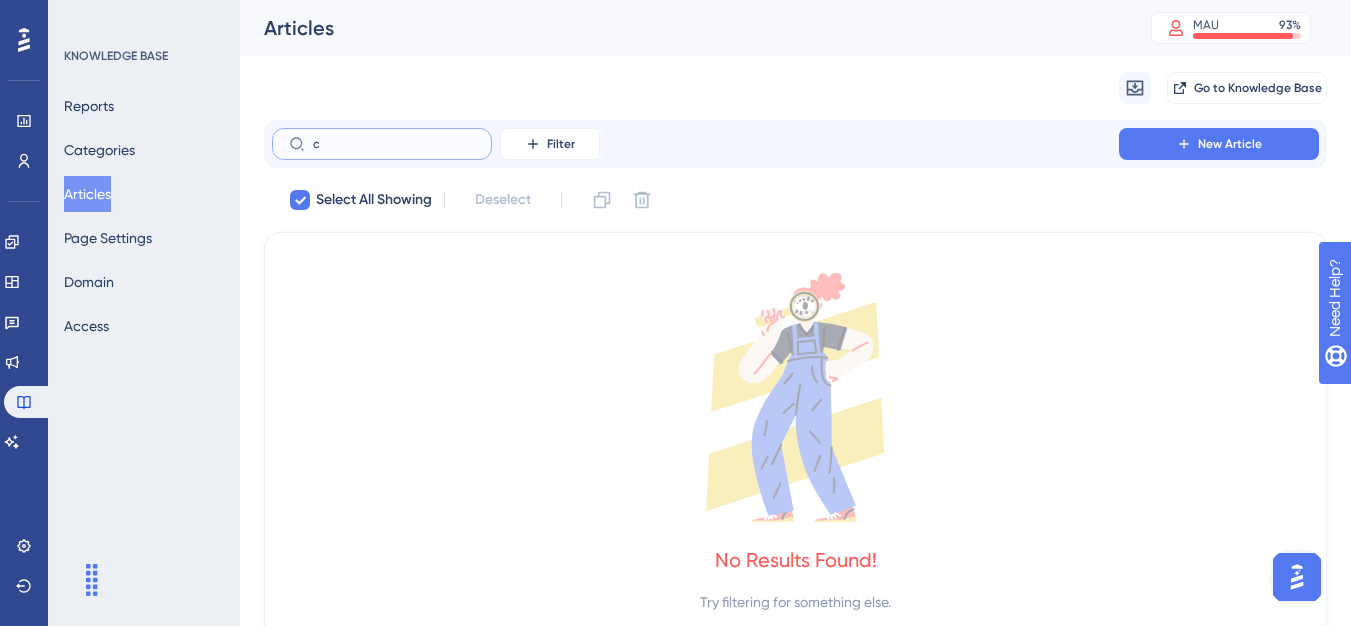 type 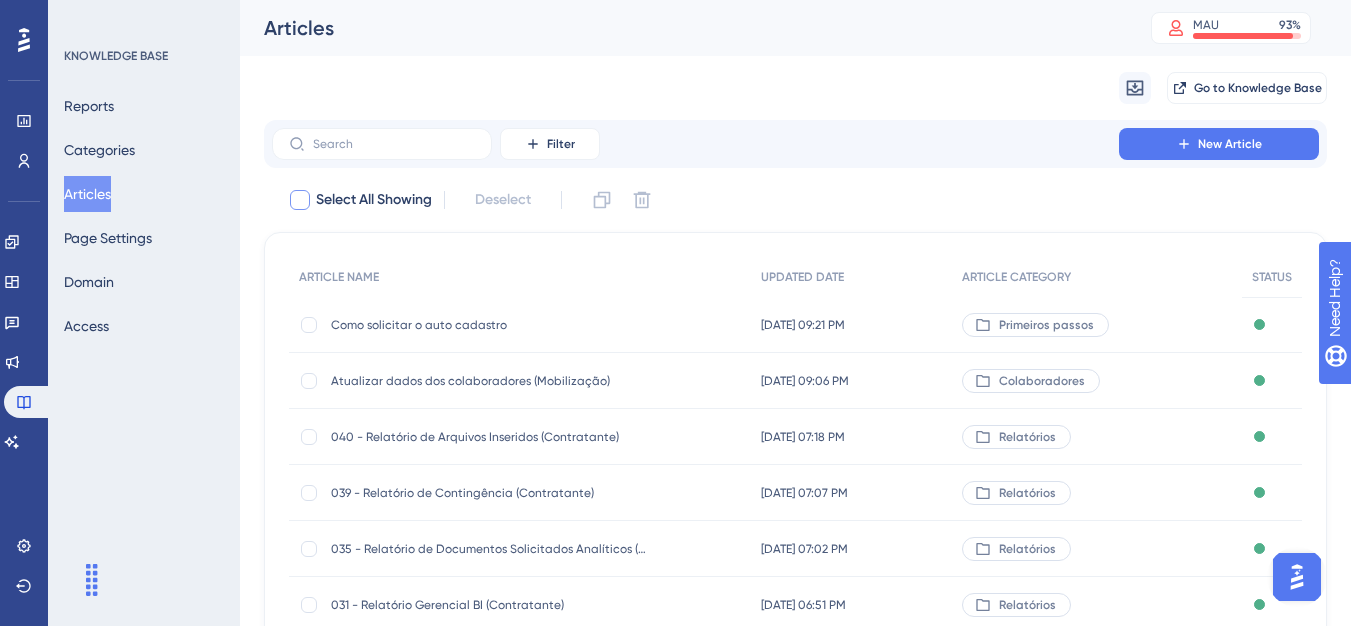 click at bounding box center (300, 200) 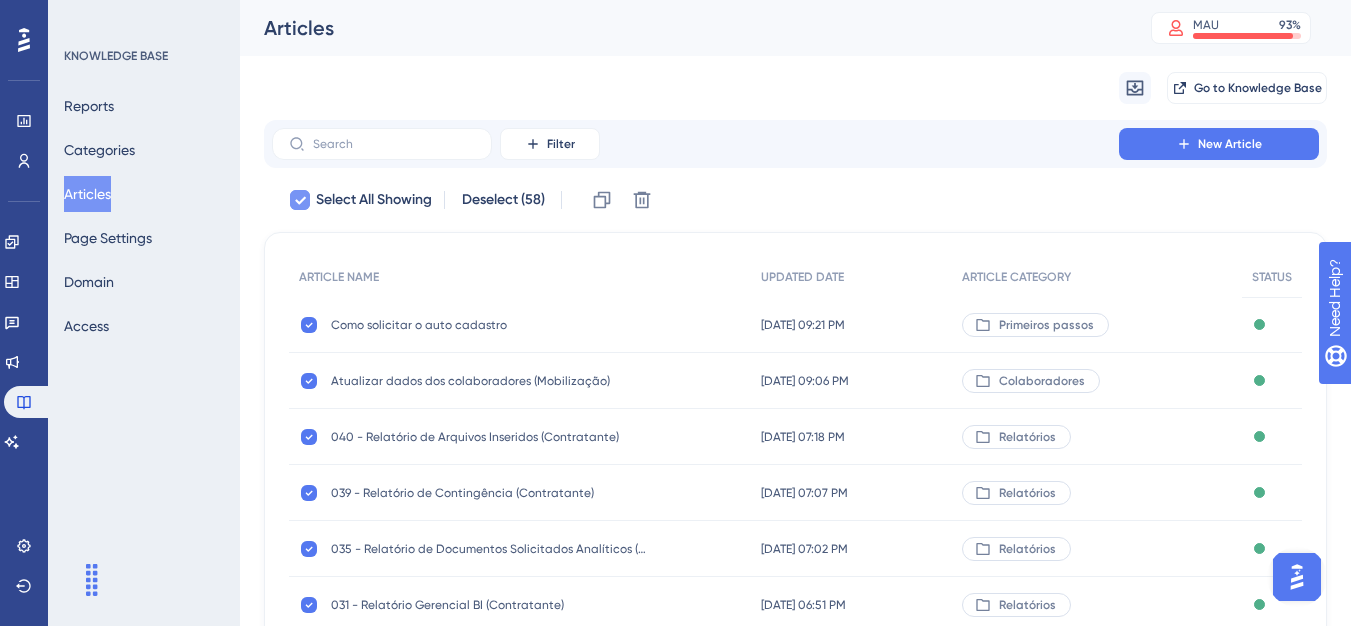 checkbox on "true" 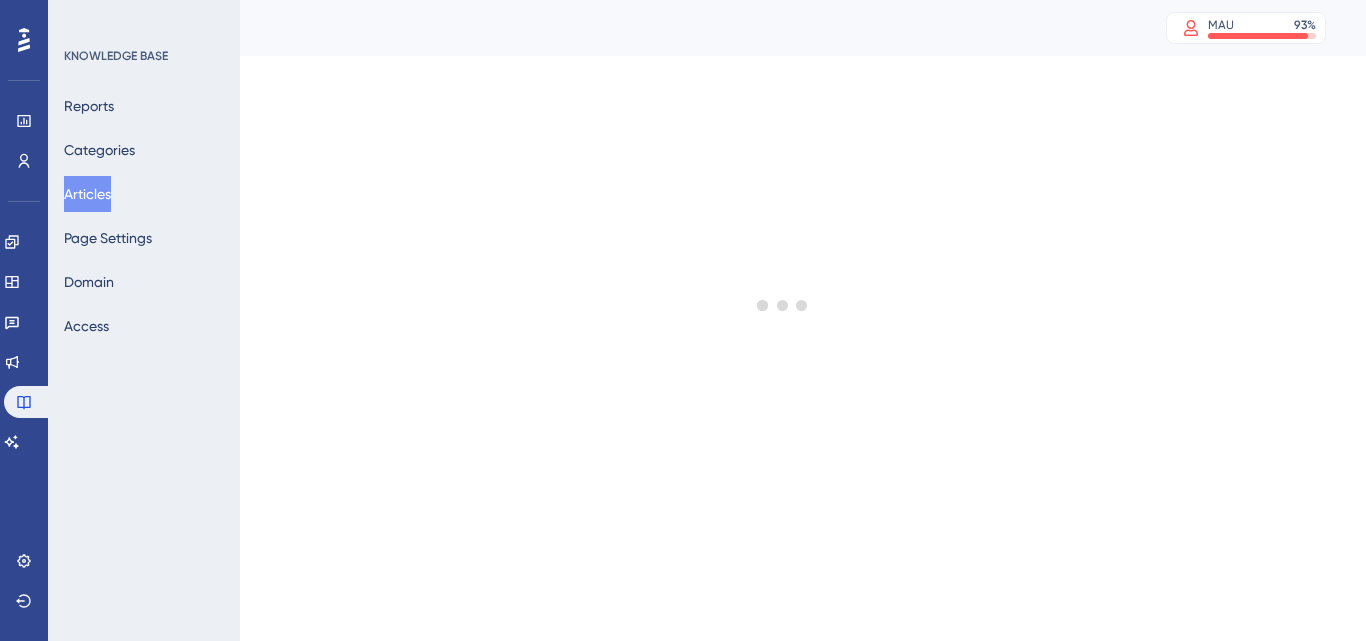 scroll, scrollTop: 0, scrollLeft: 0, axis: both 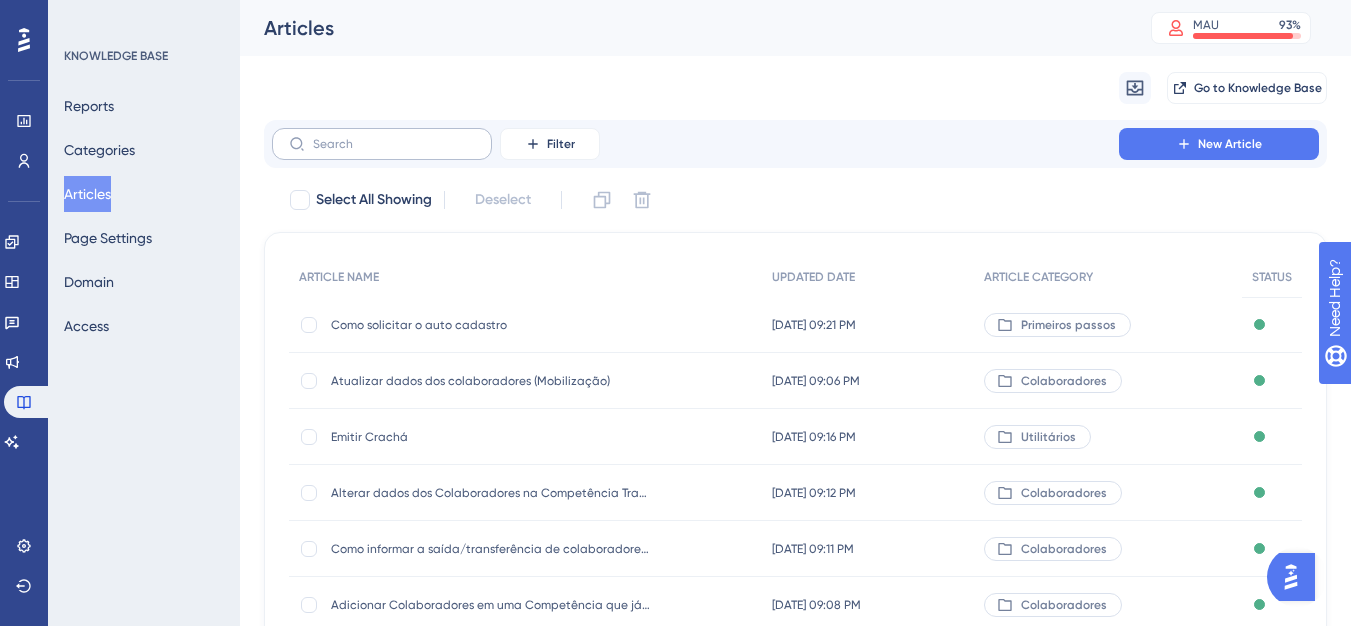 click at bounding box center (382, 144) 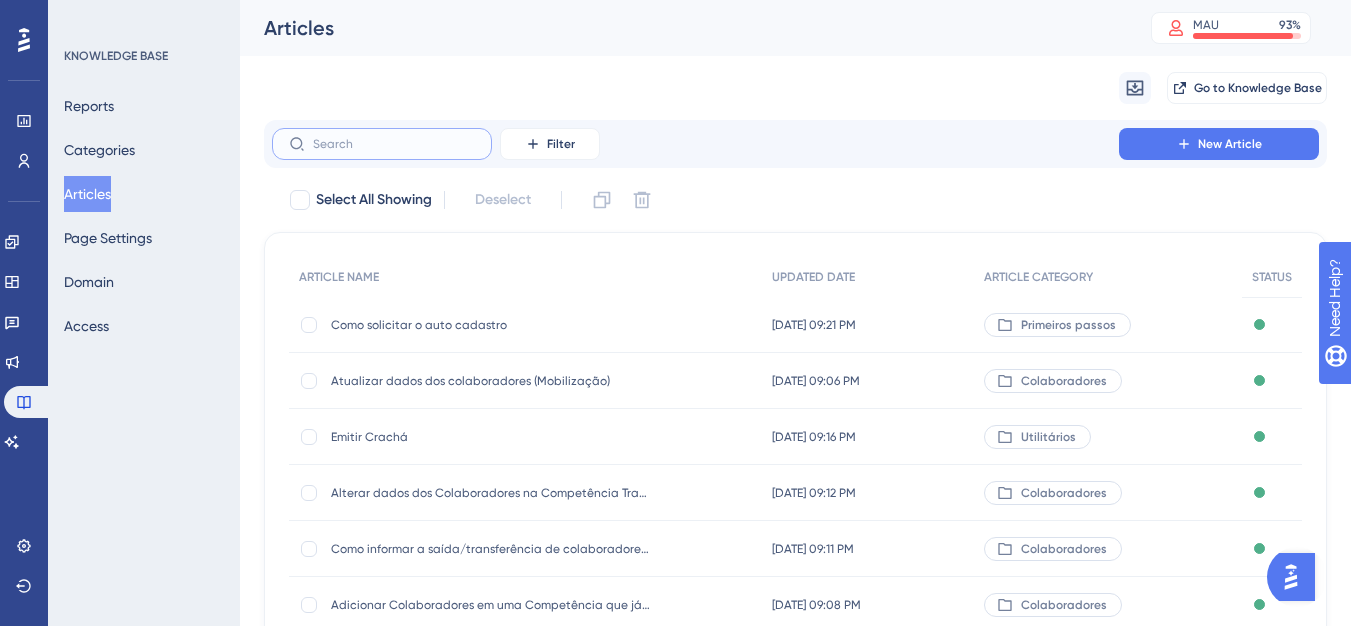 click at bounding box center (394, 144) 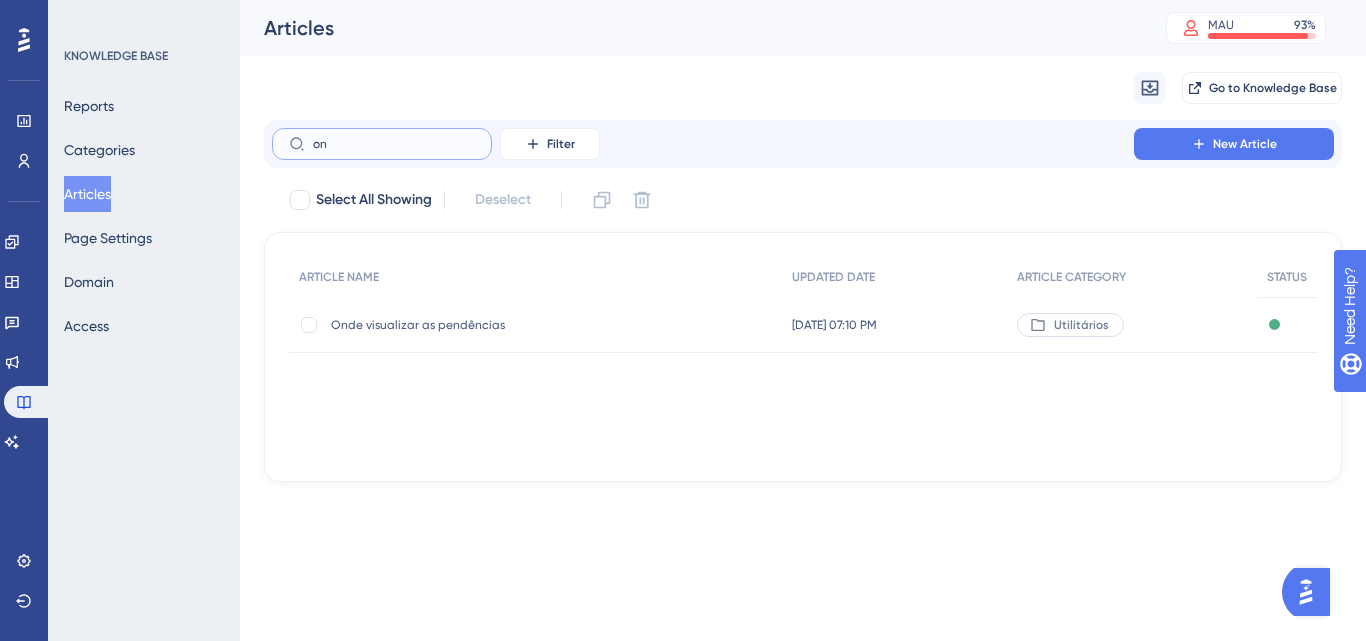 type on "o" 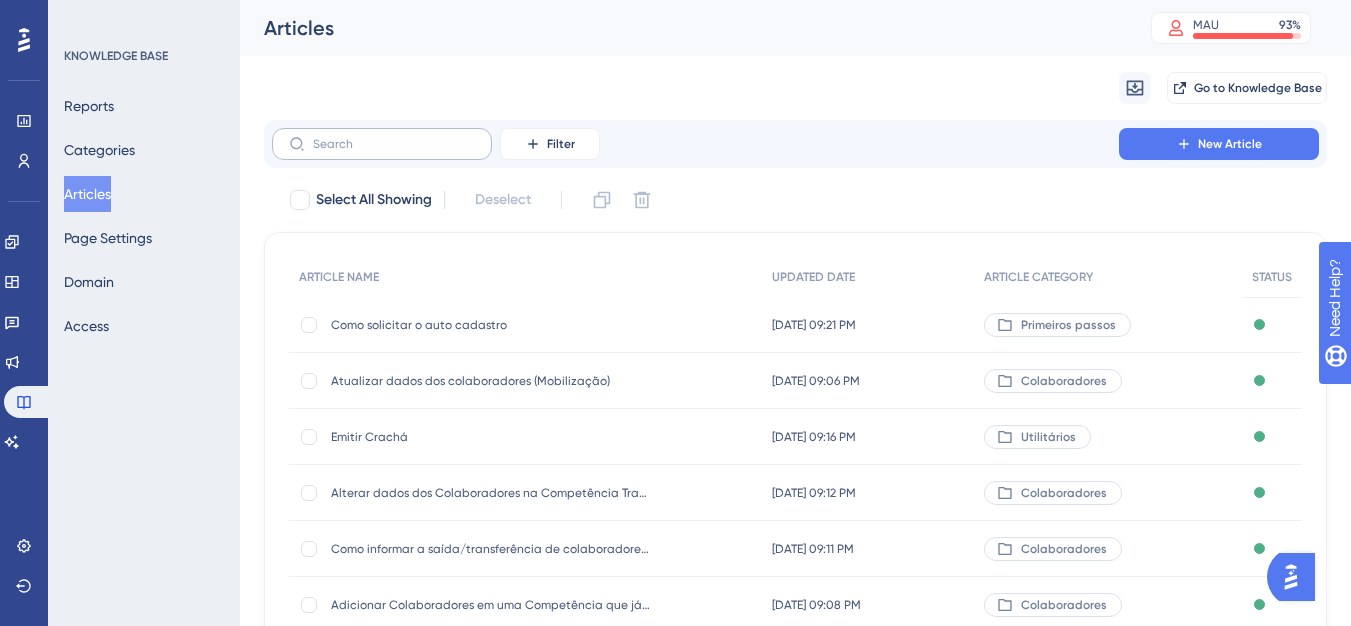 click at bounding box center (382, 144) 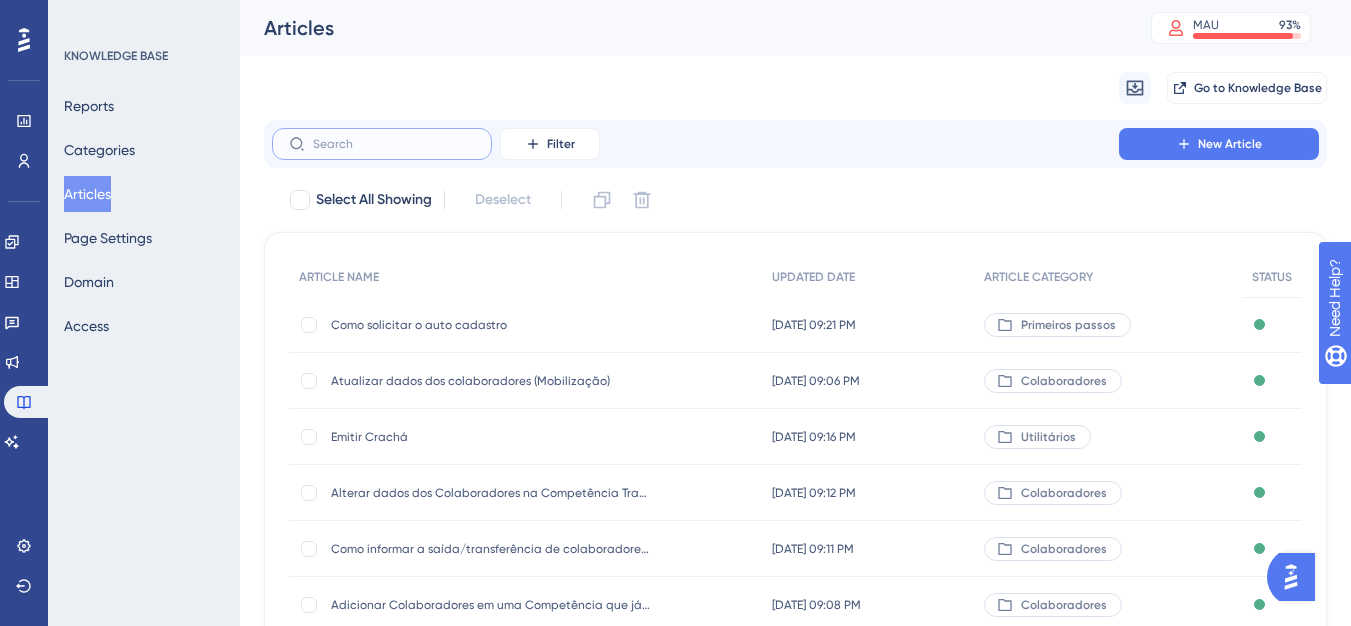 click at bounding box center (394, 144) 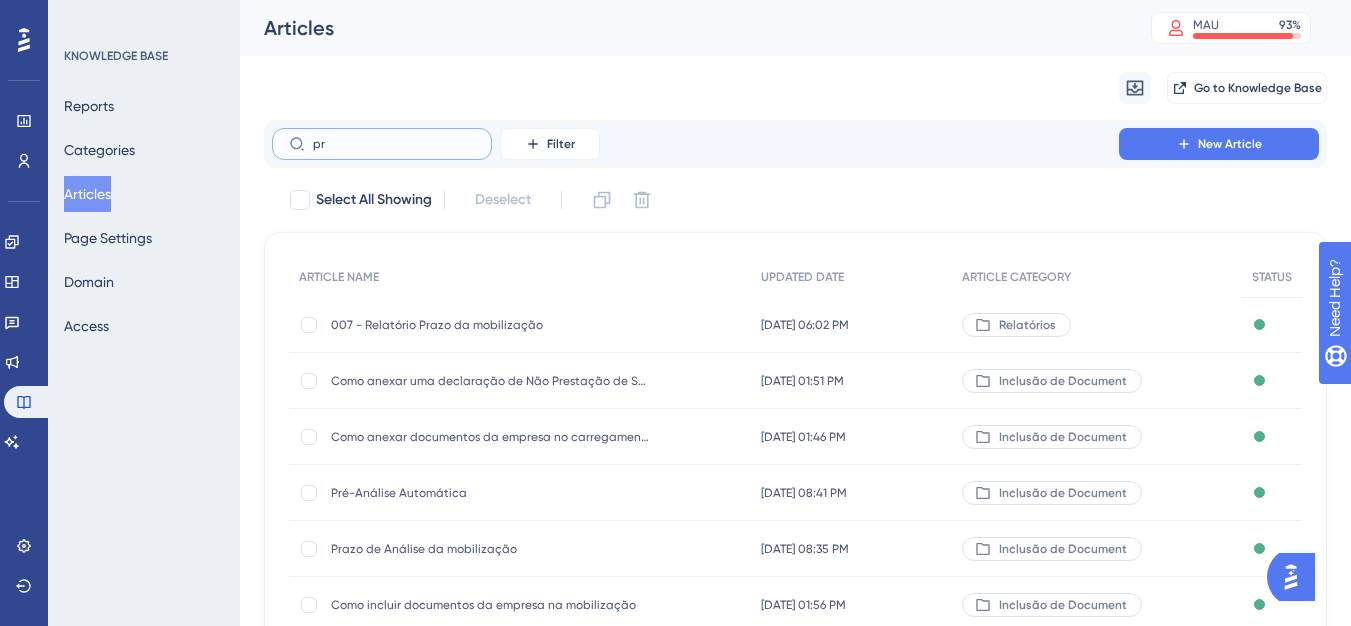 type on "p" 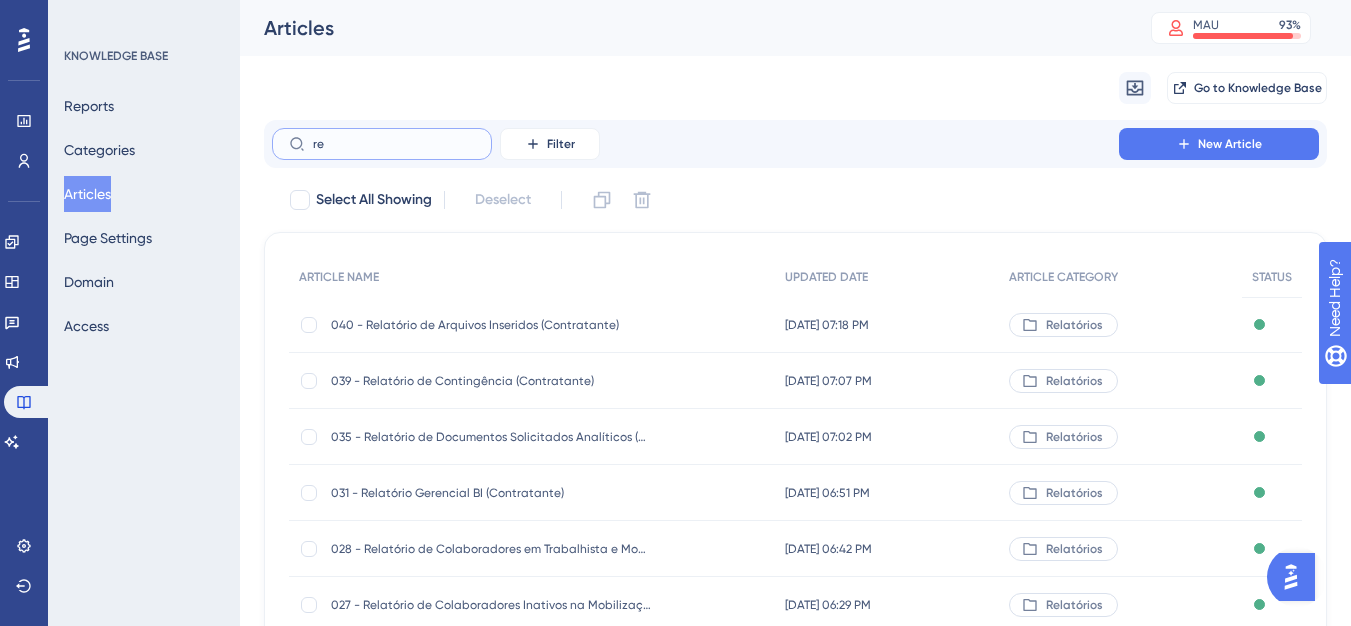 type on "r" 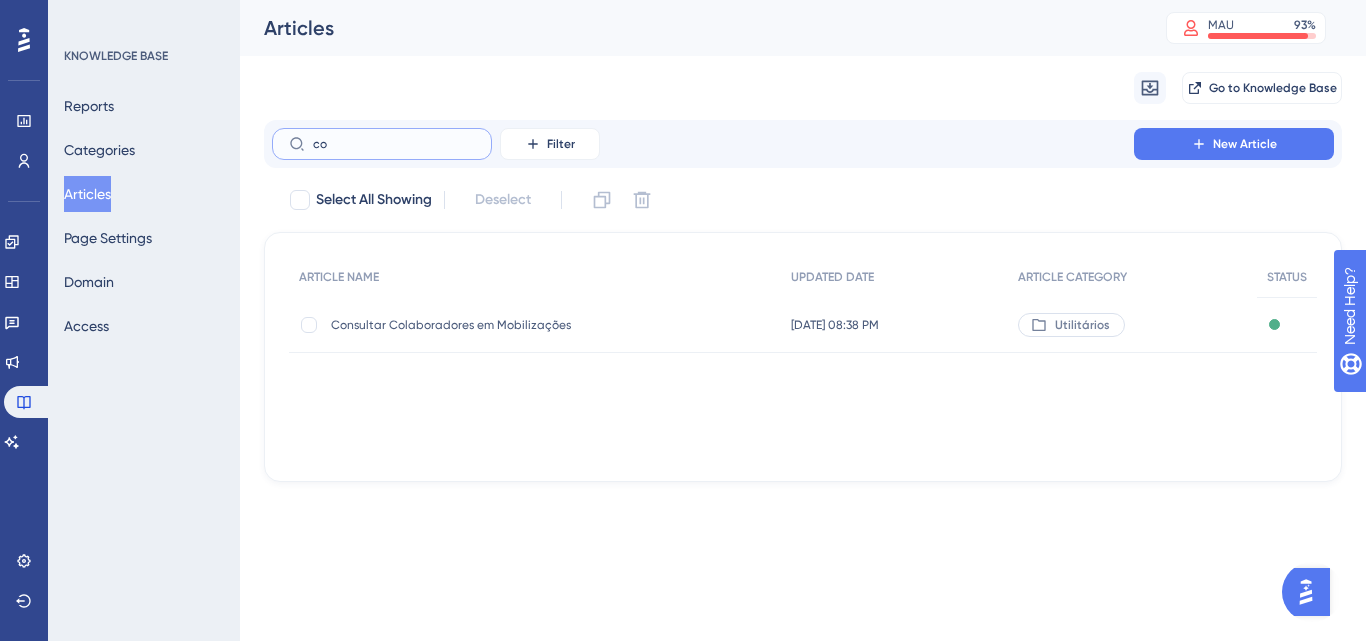 type on "c" 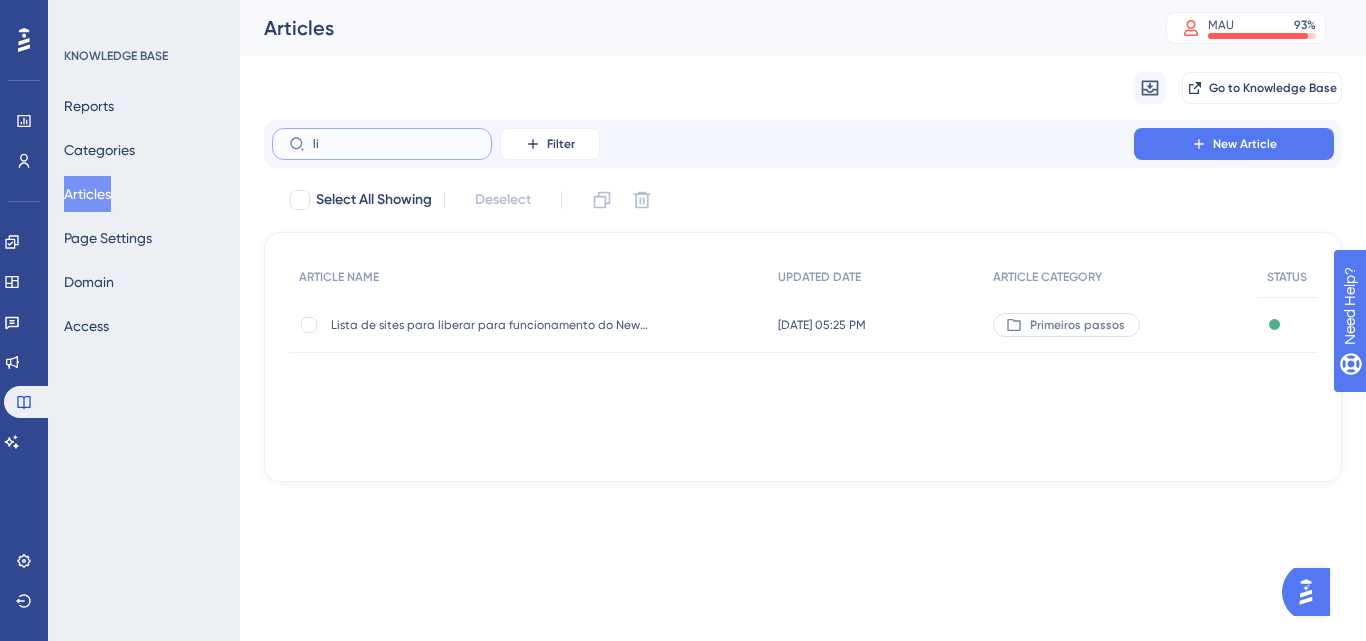 type on "l" 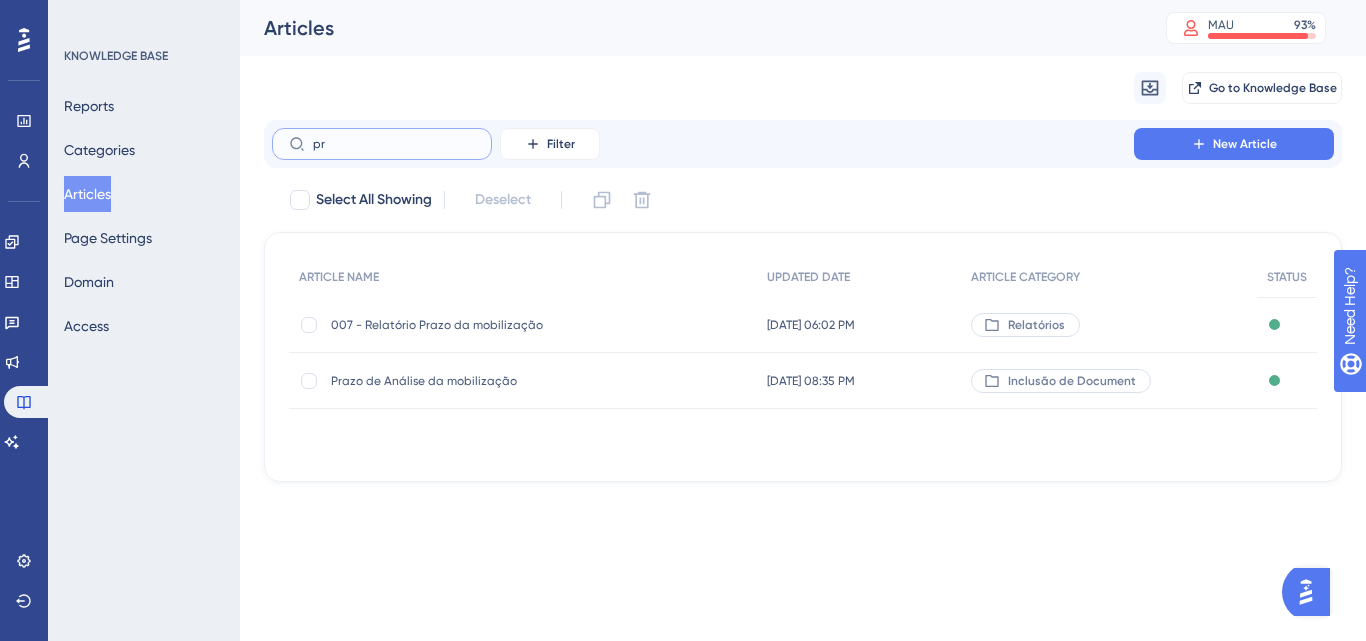 type on "p" 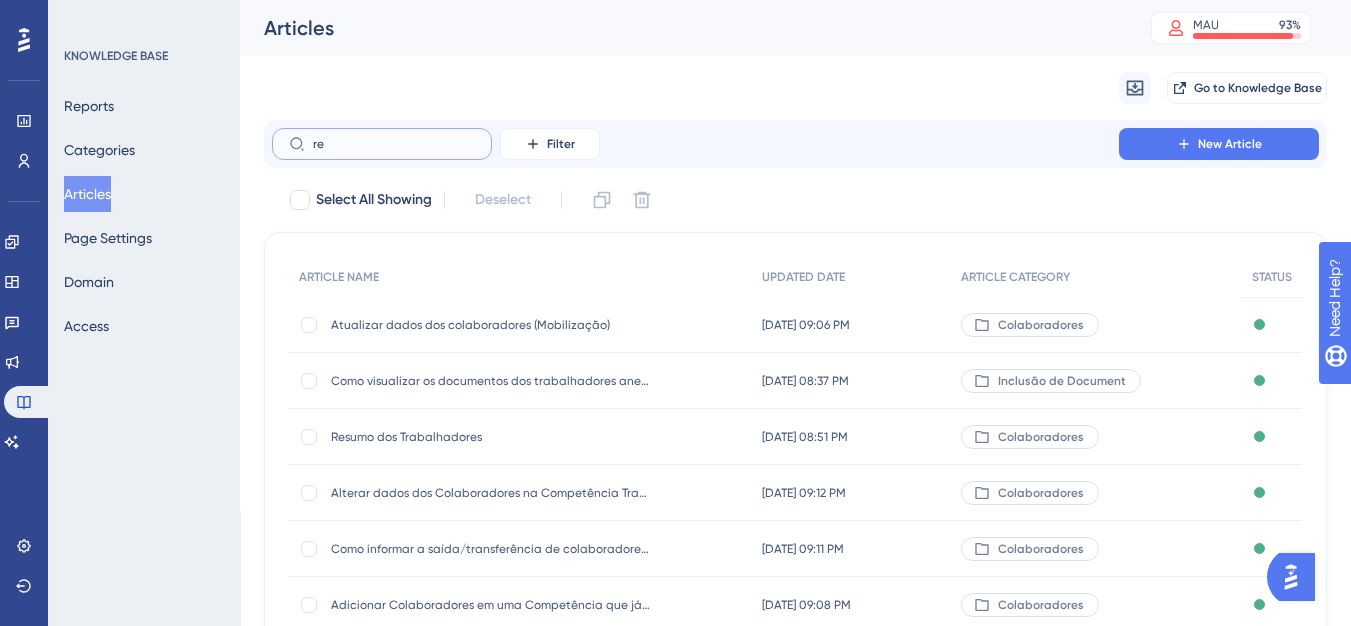type on "r" 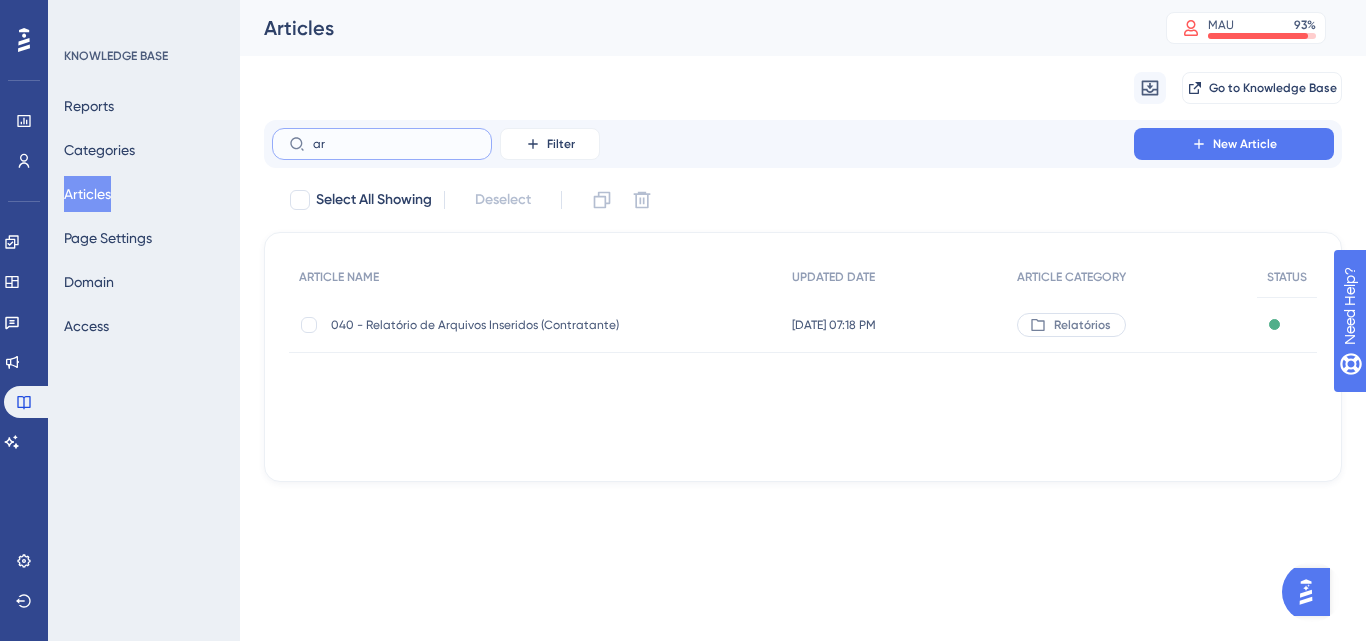 type on "a" 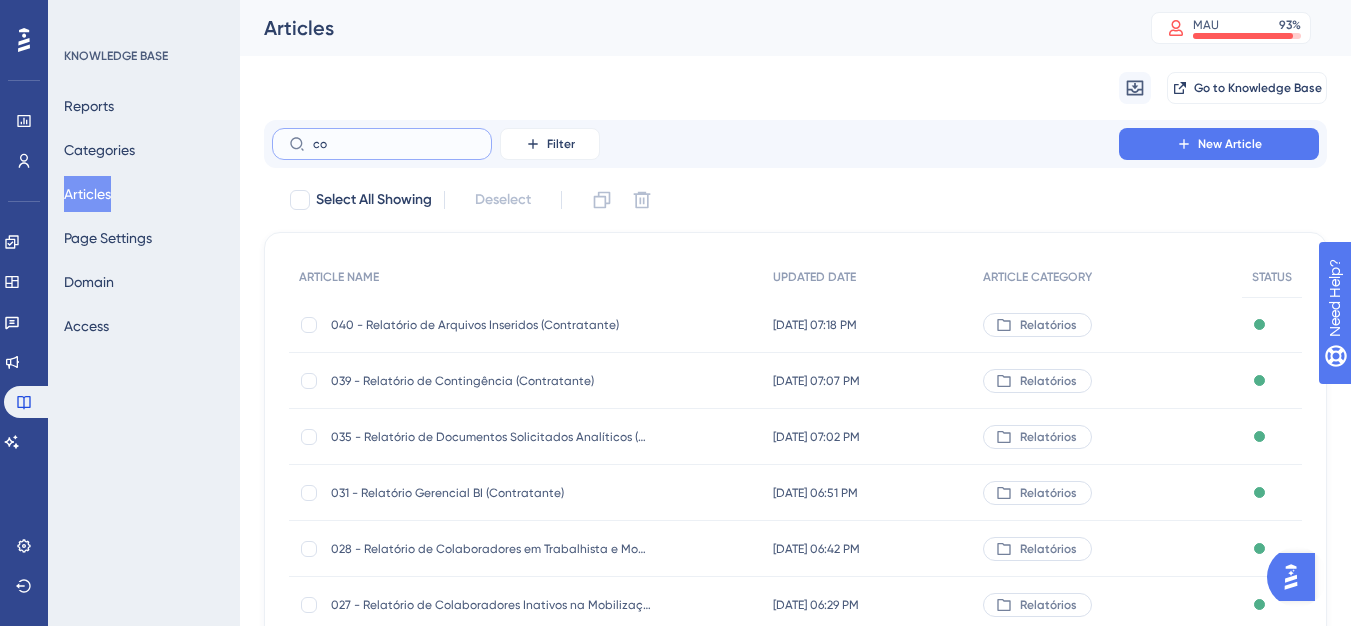 type on "c" 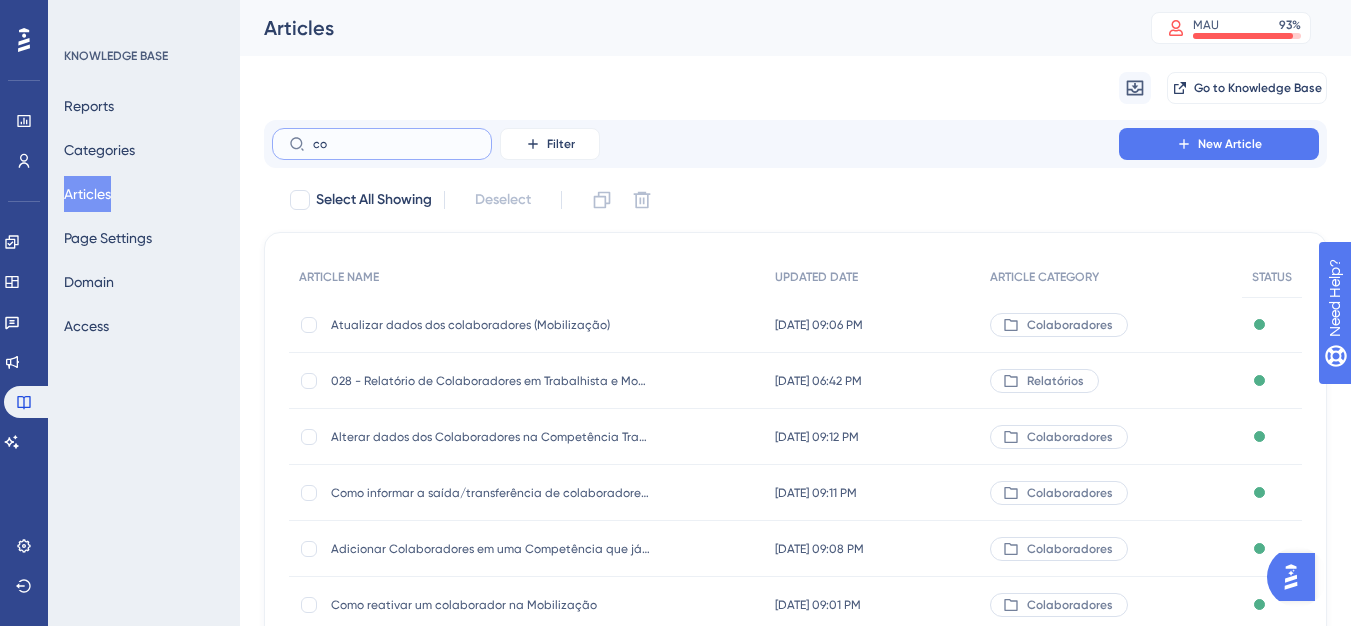 type on "c" 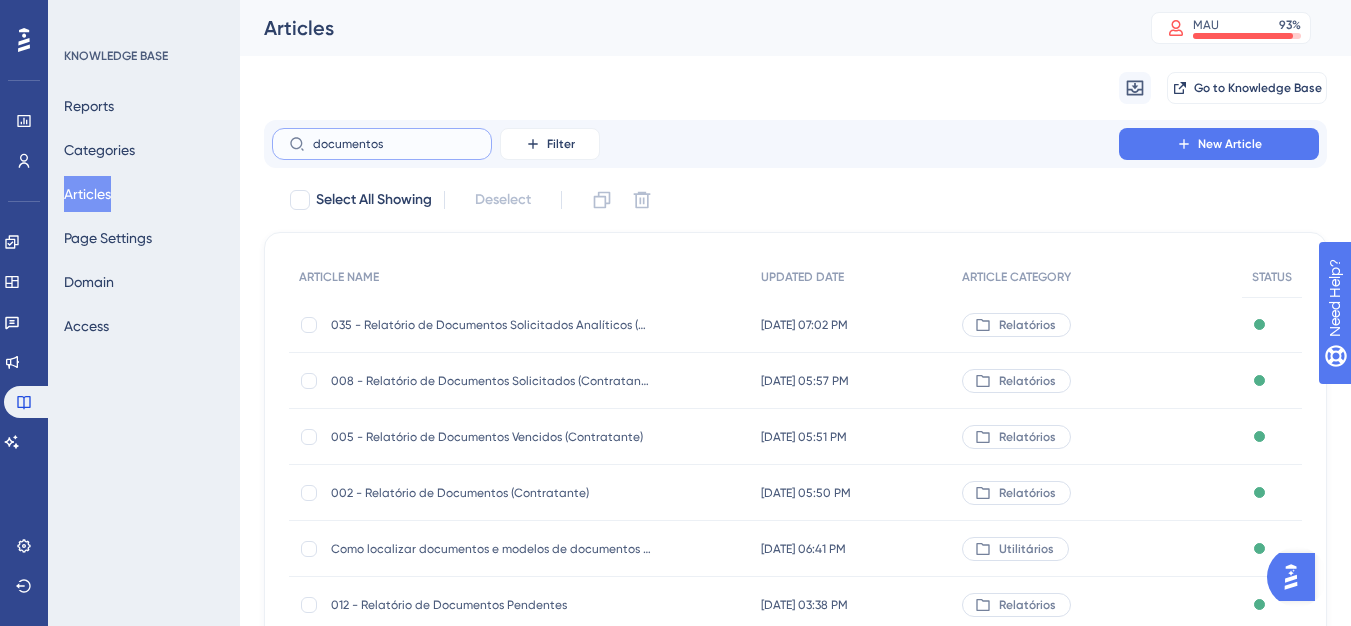 type on "documentos i" 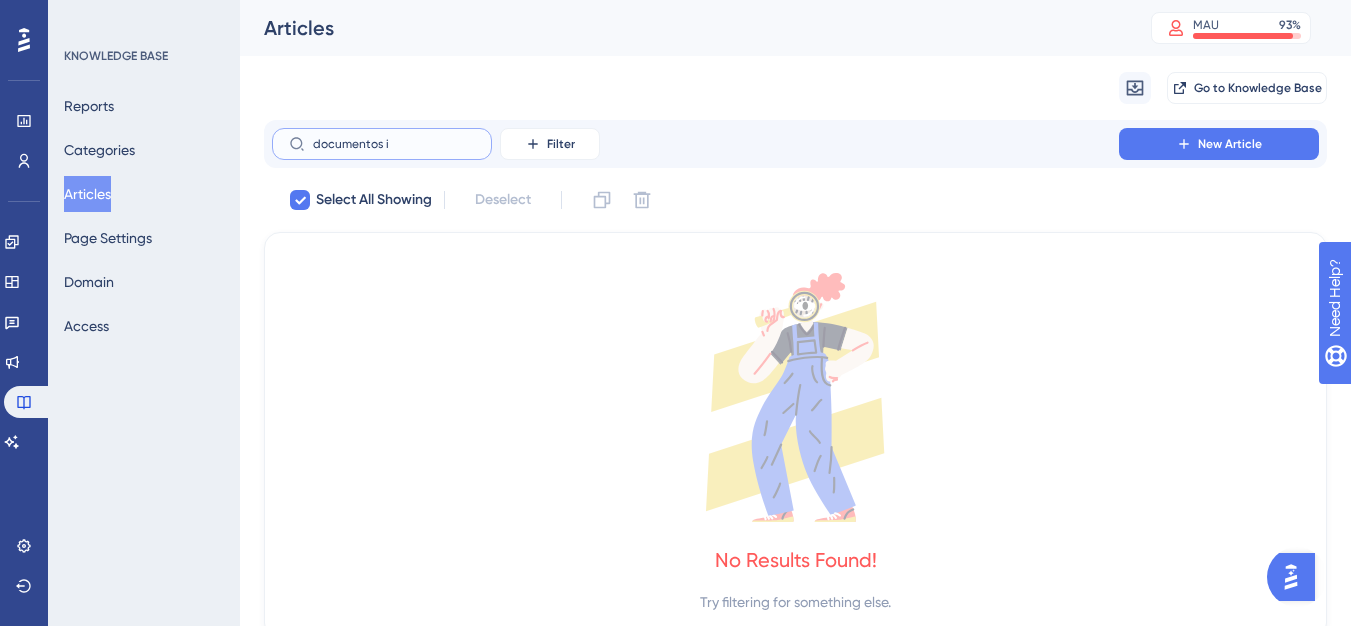 type on "documentos" 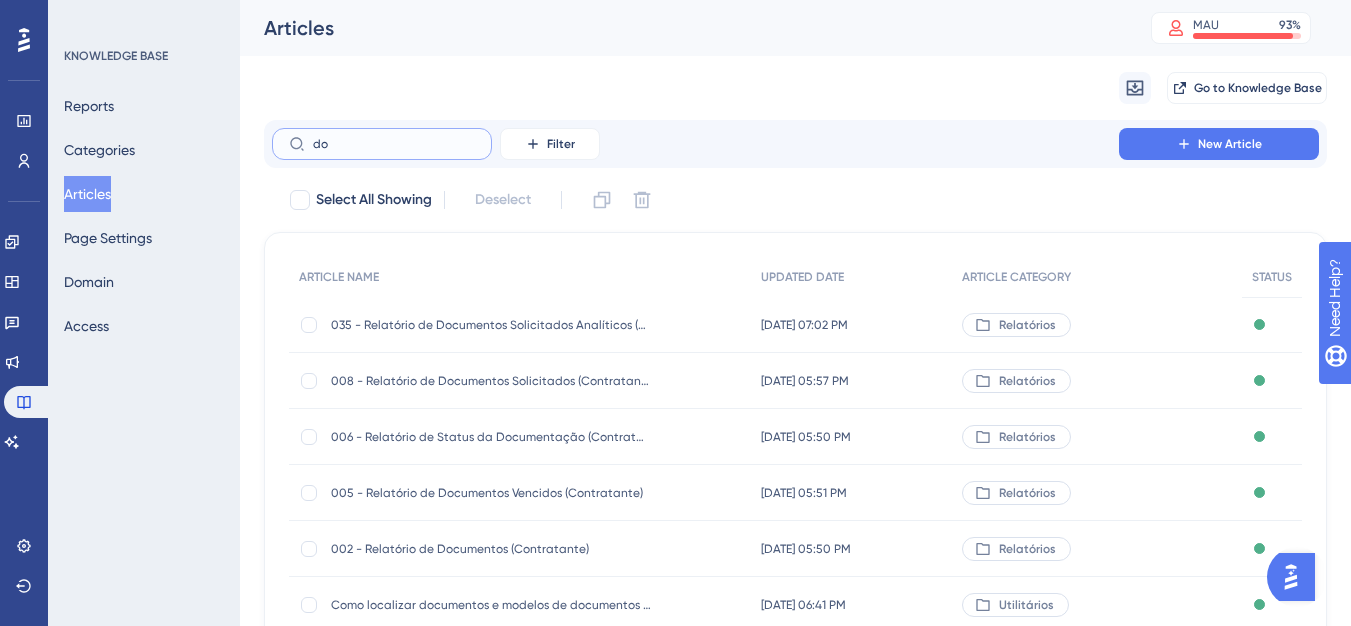 type on "d" 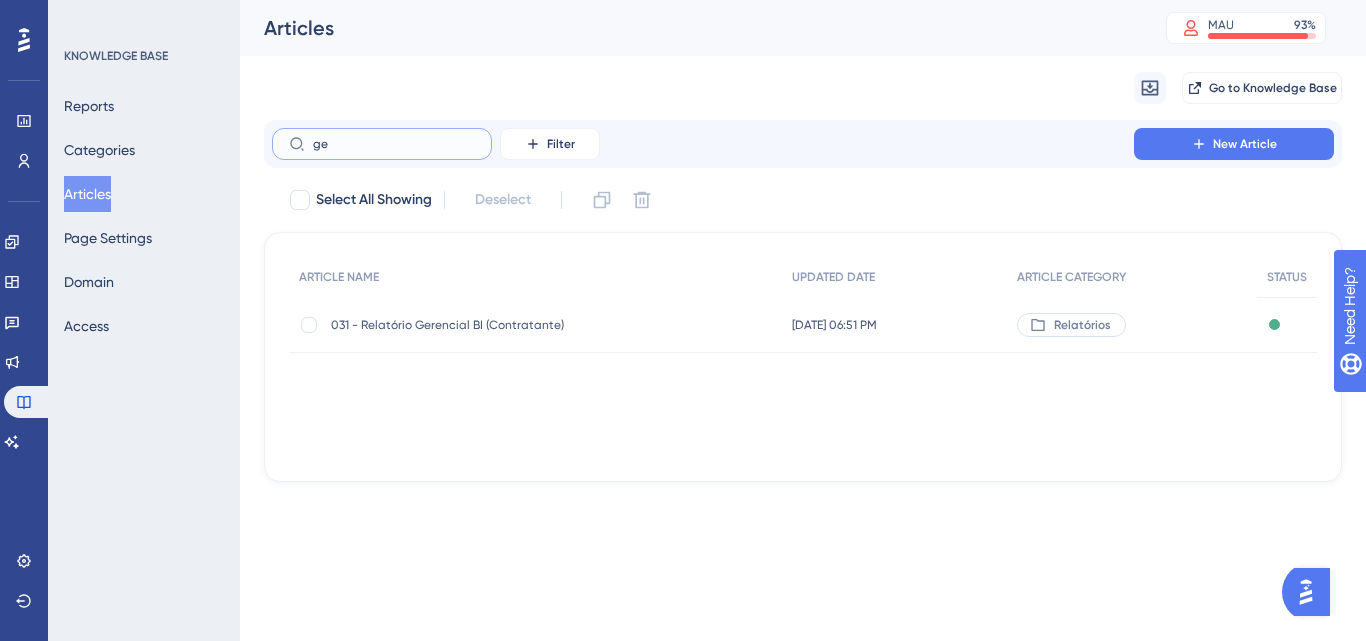 type on "g" 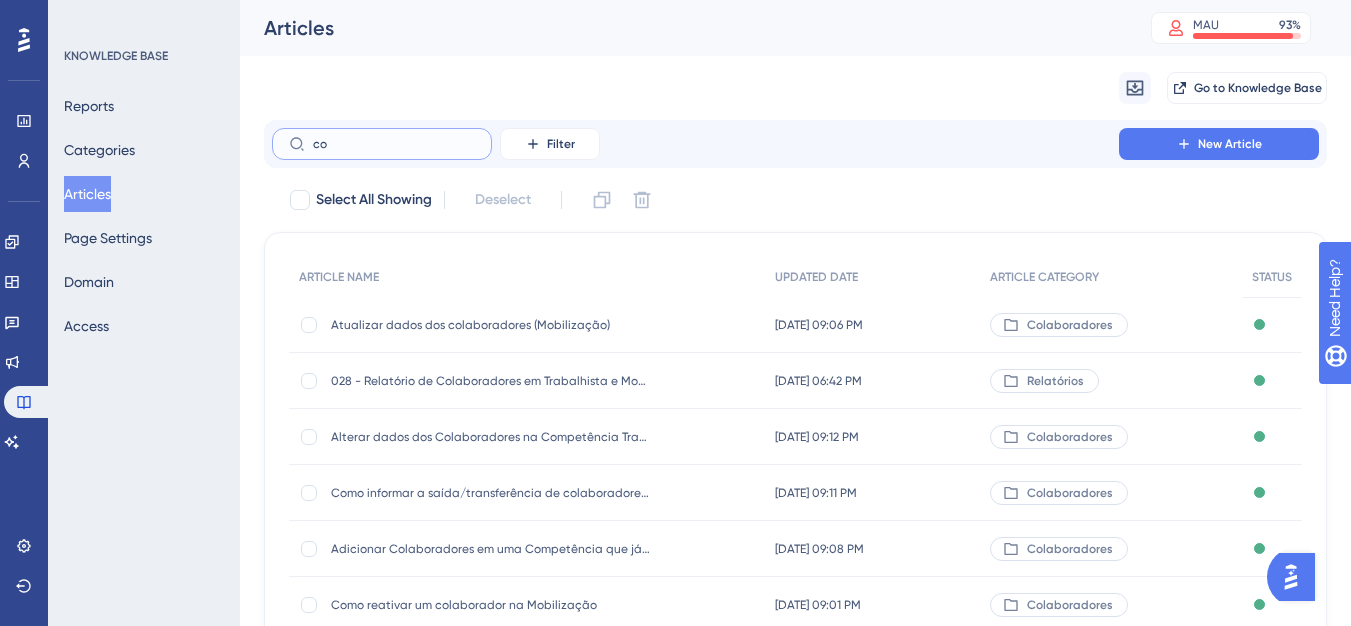 type on "c" 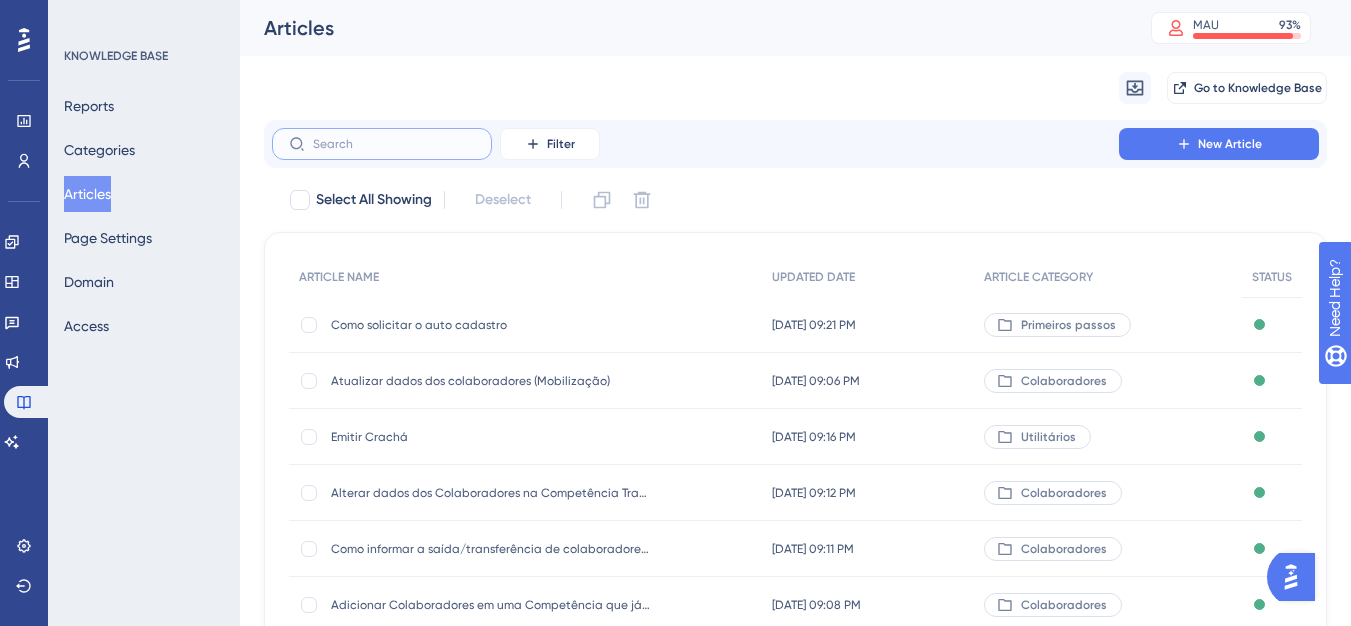 type on "r" 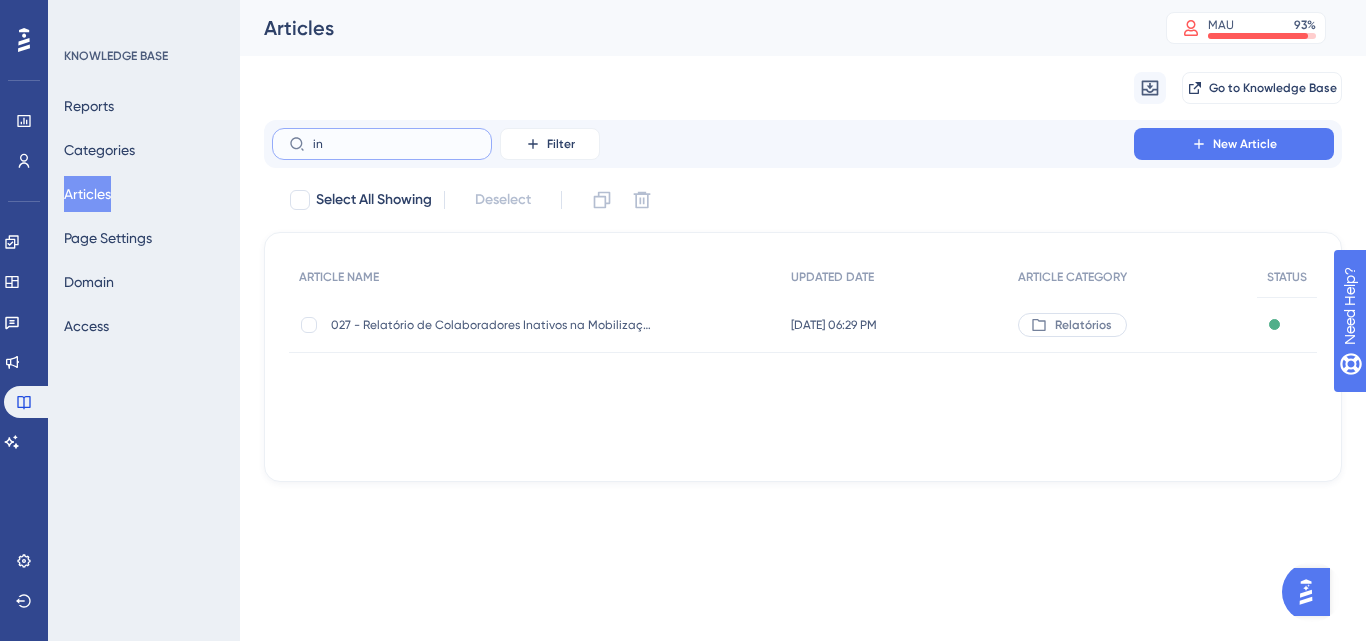 type on "i" 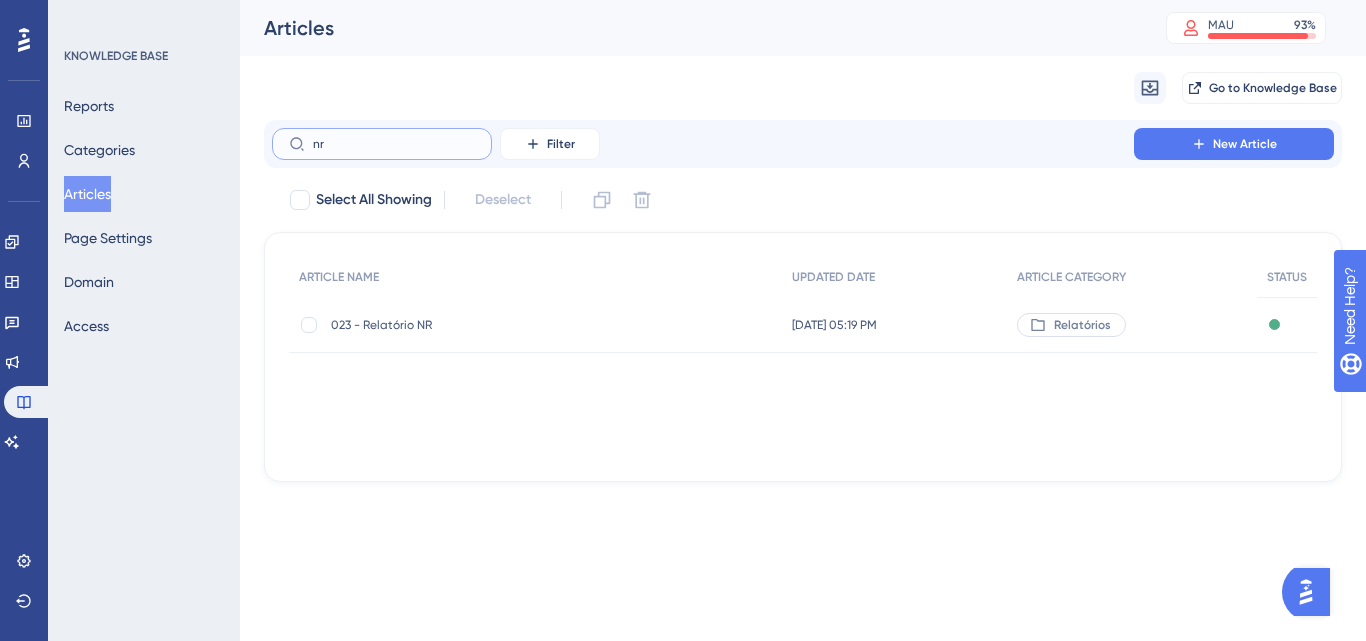 type on "n" 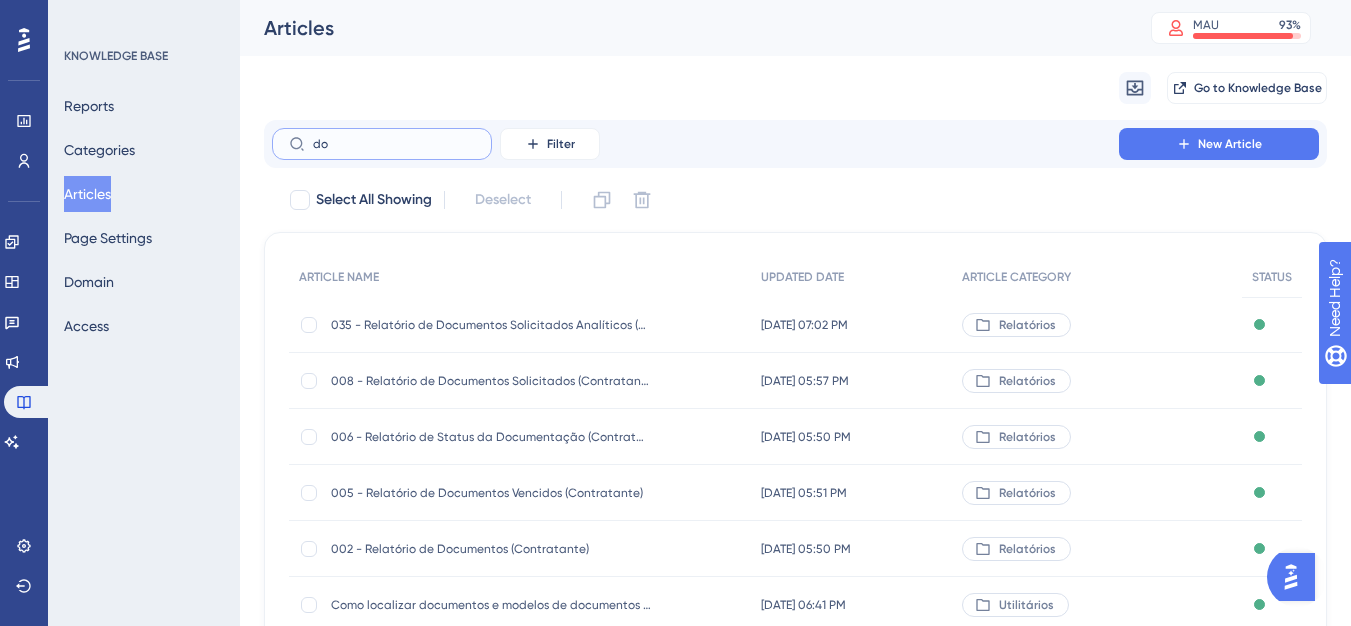 type on "d" 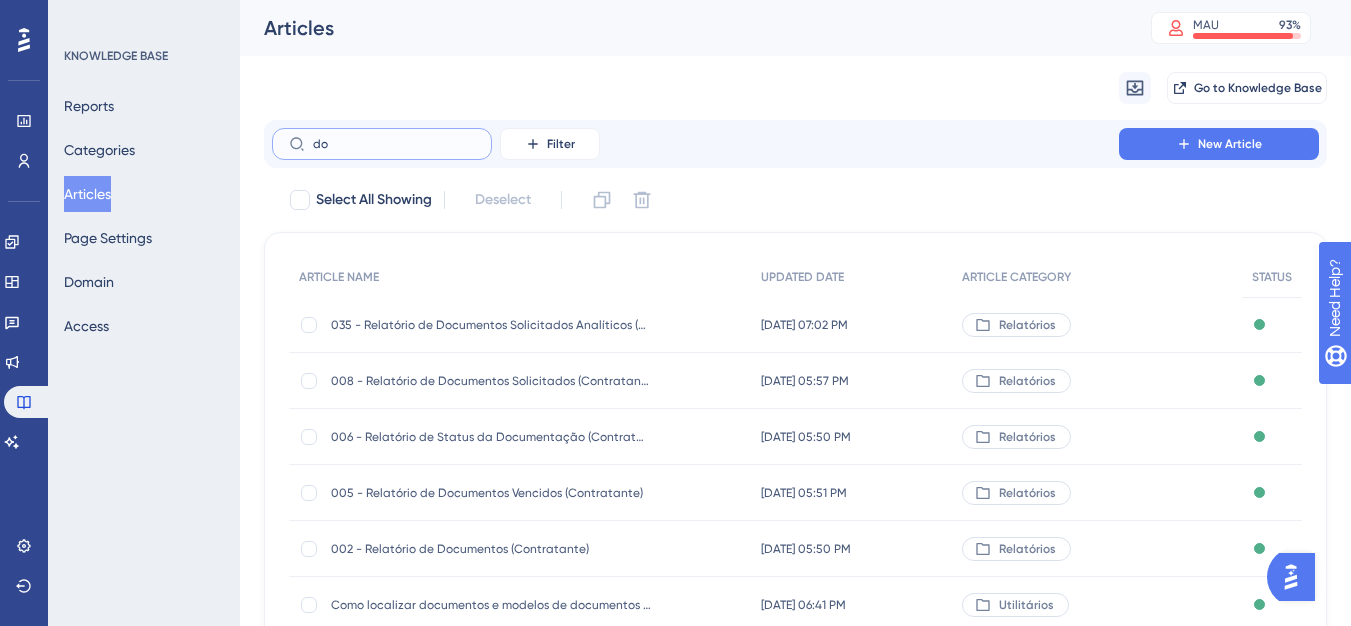 type on "d" 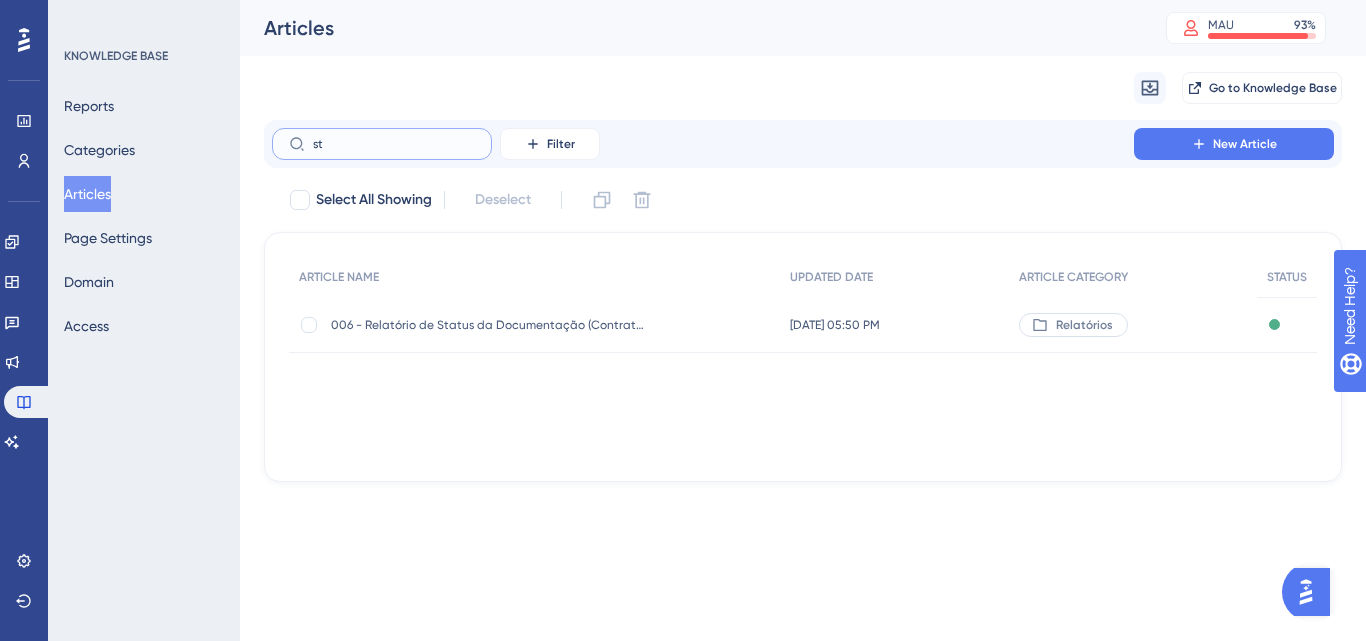 type on "s" 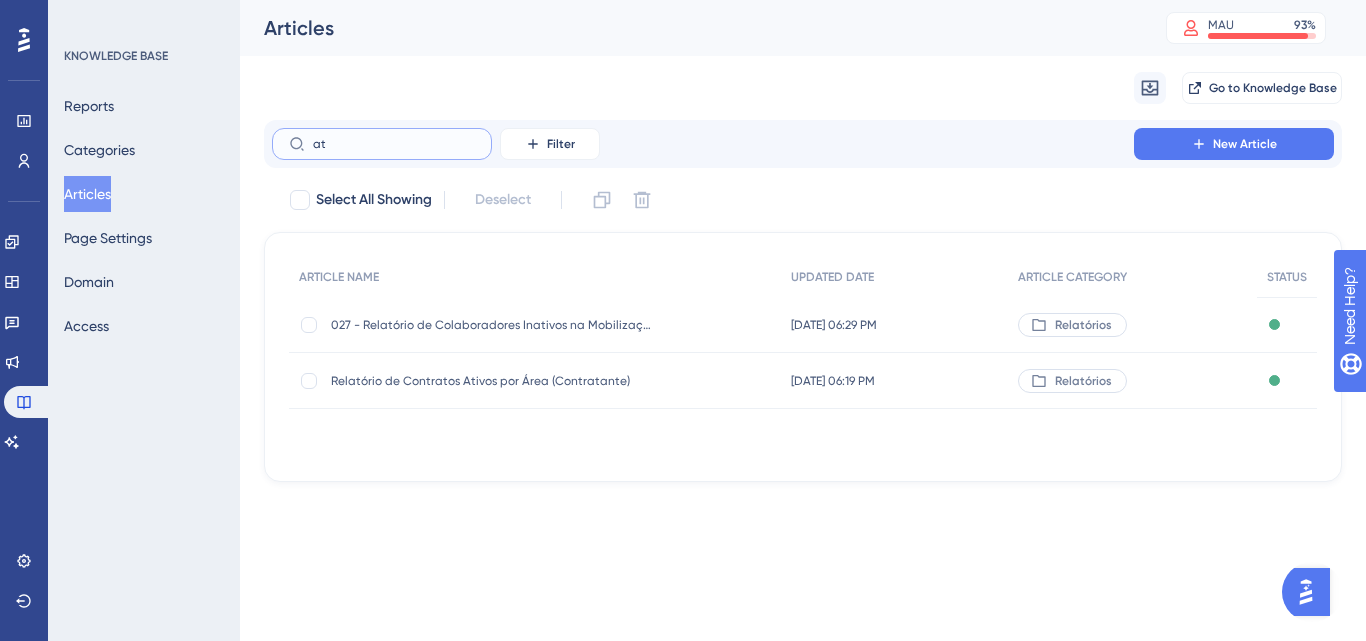 type on "a" 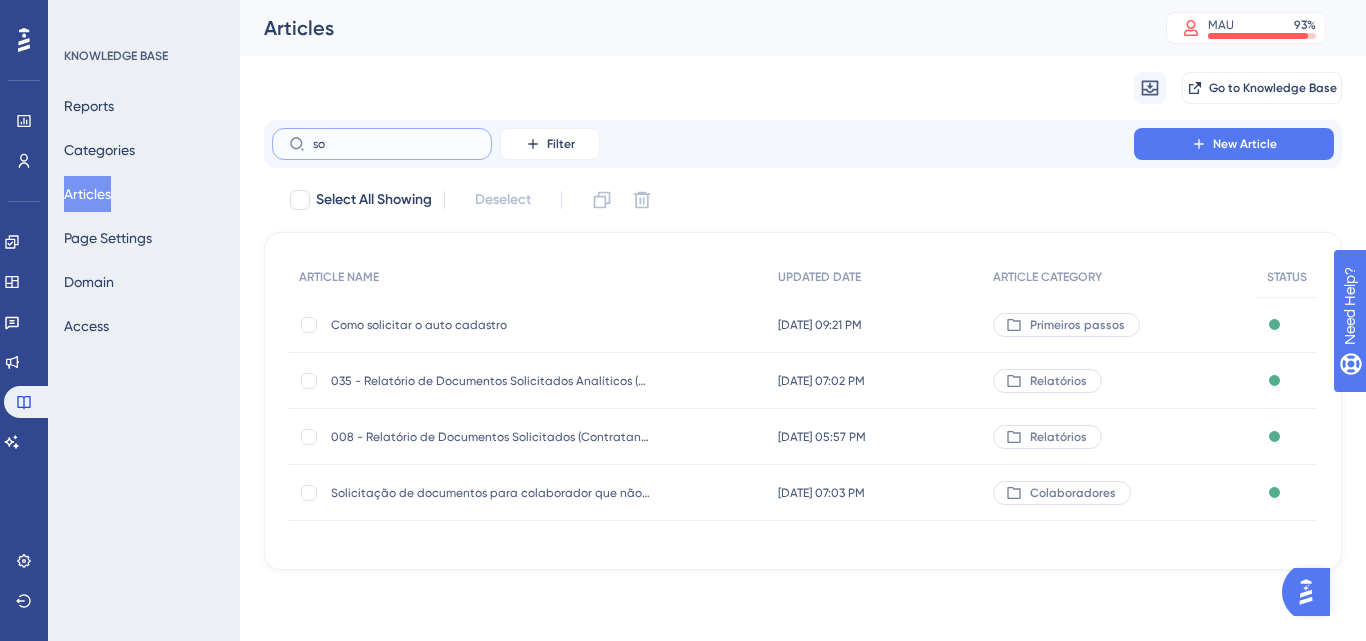 type on "s" 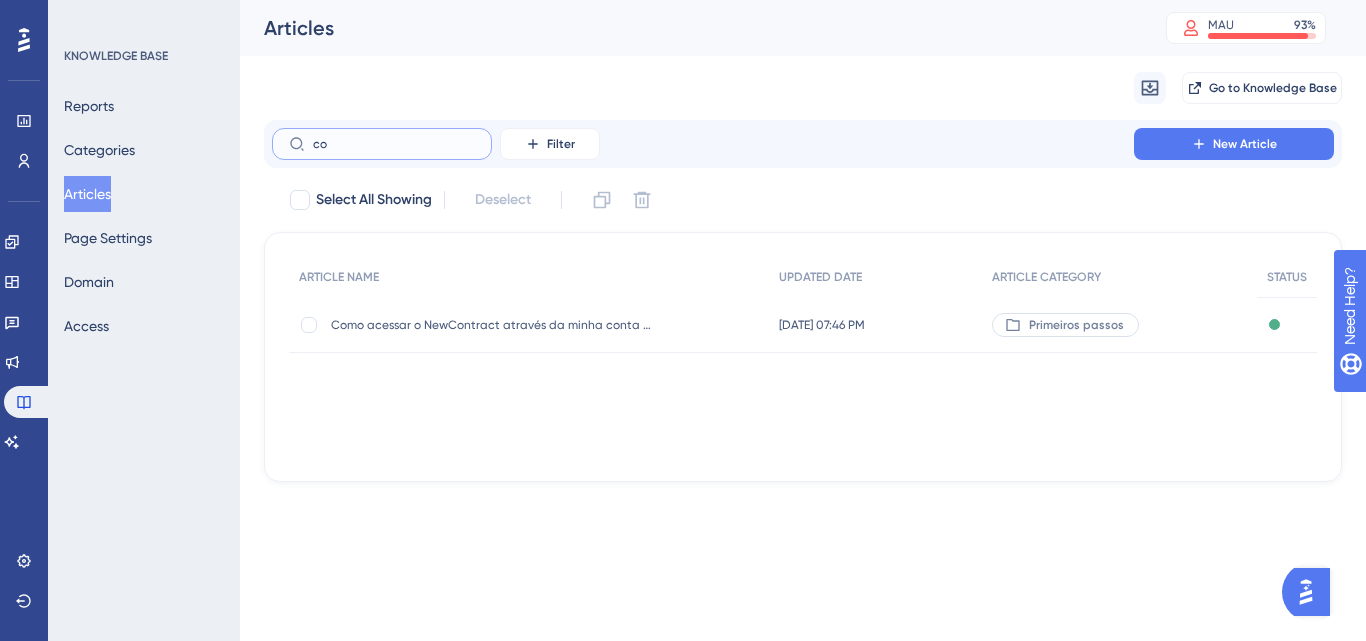 type on "c" 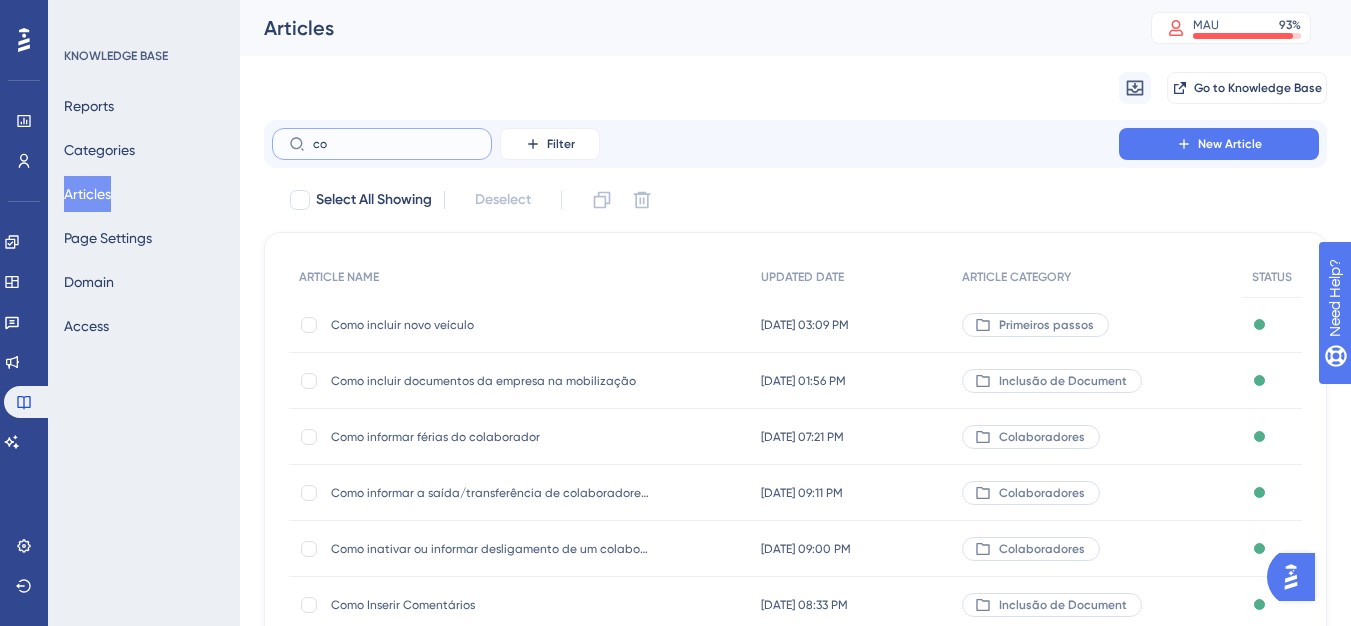 type on "c" 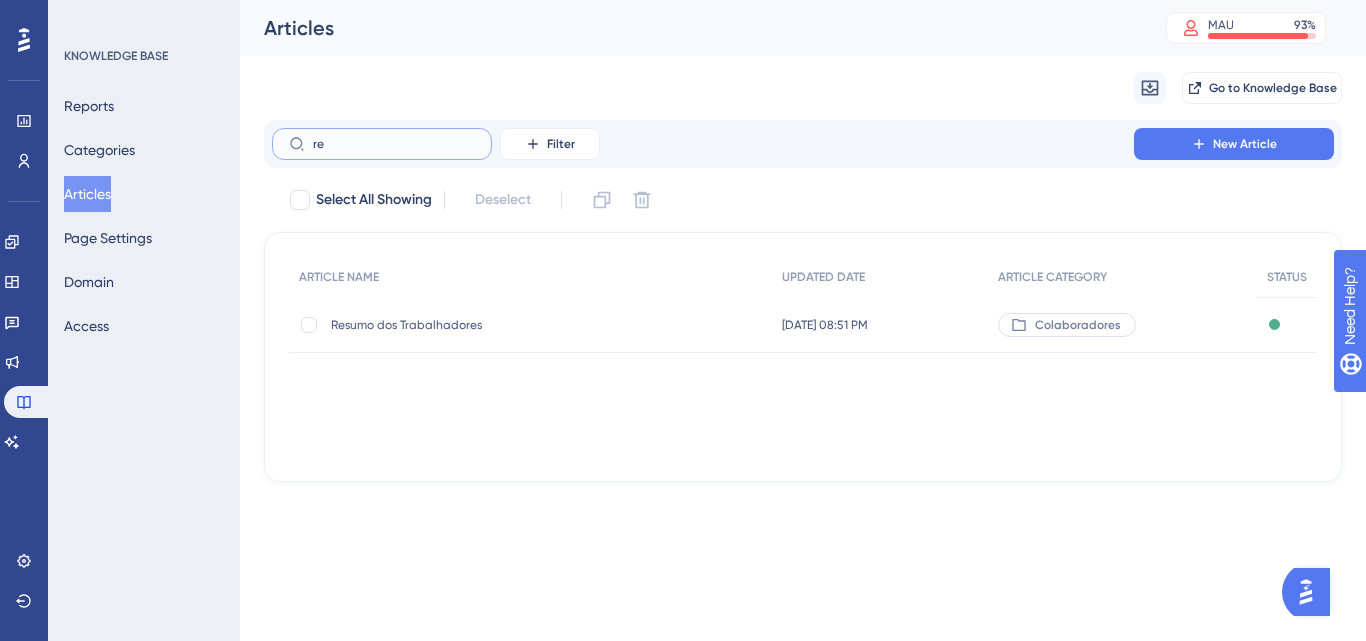 type on "r" 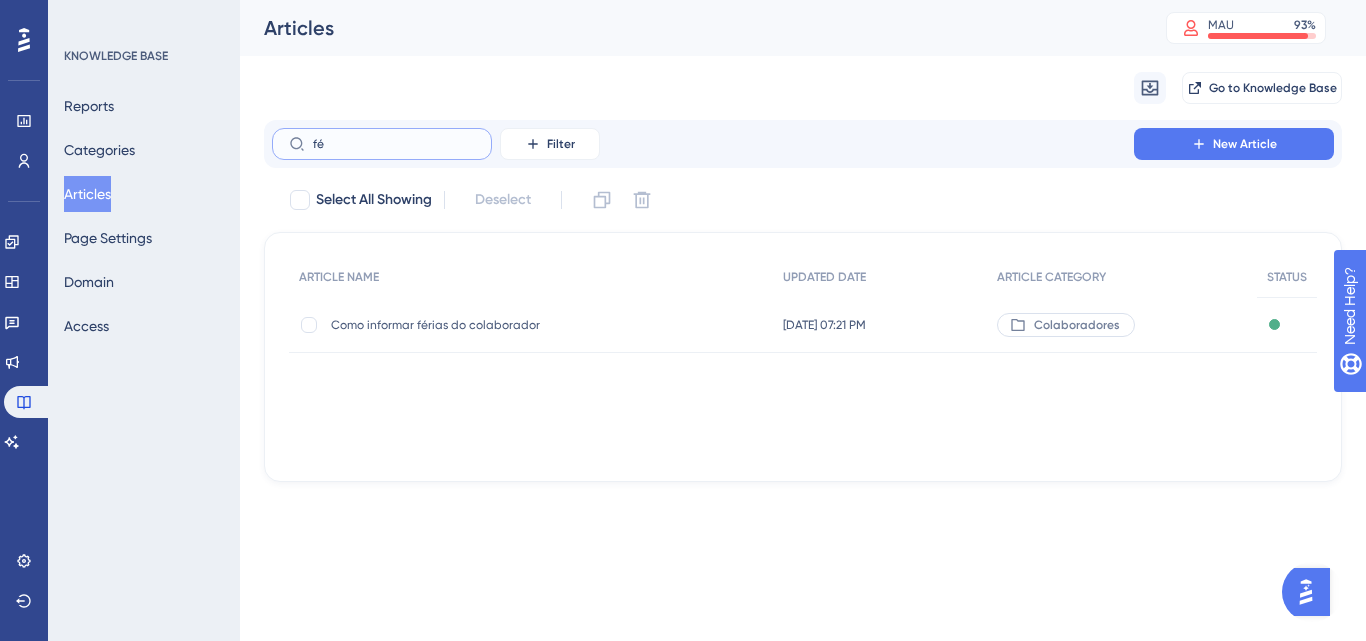 type on "f" 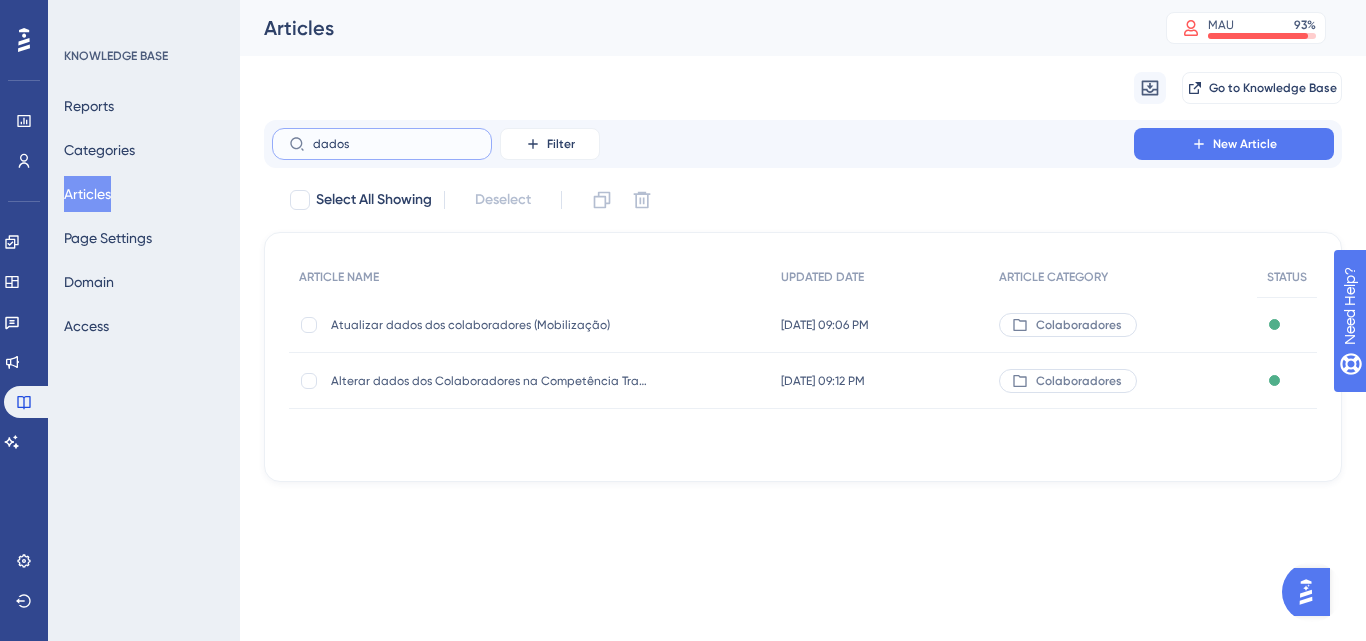 type on "dados o" 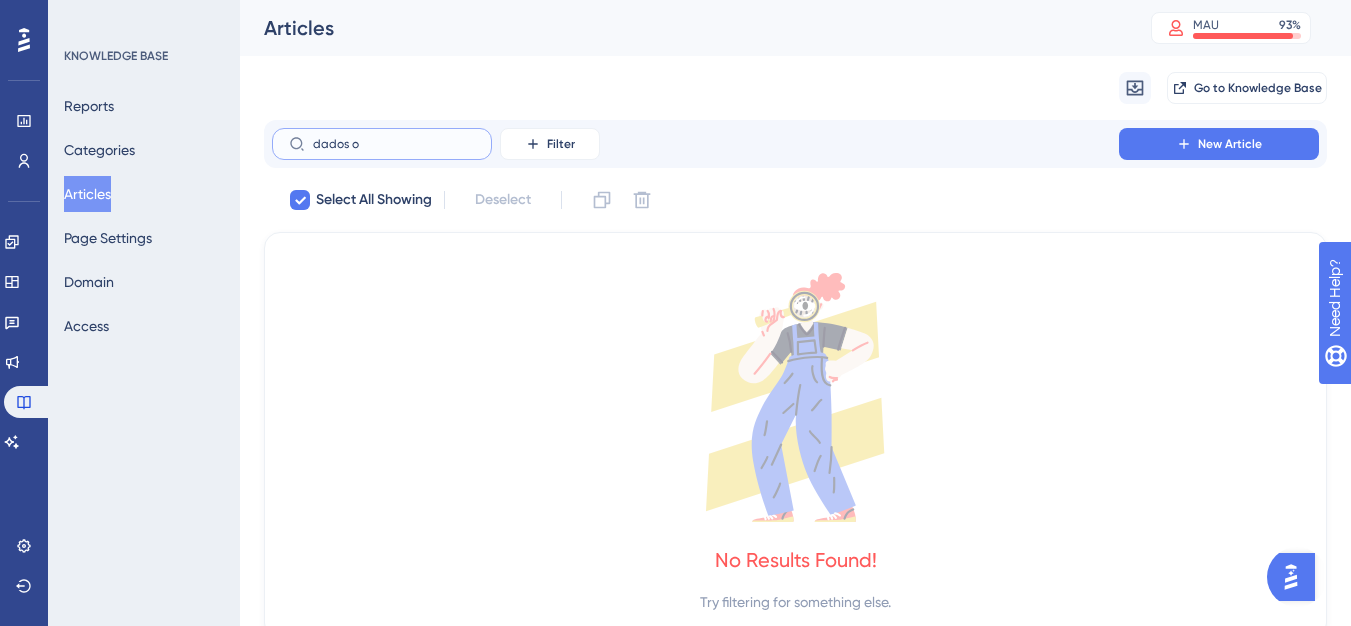 type on "dados" 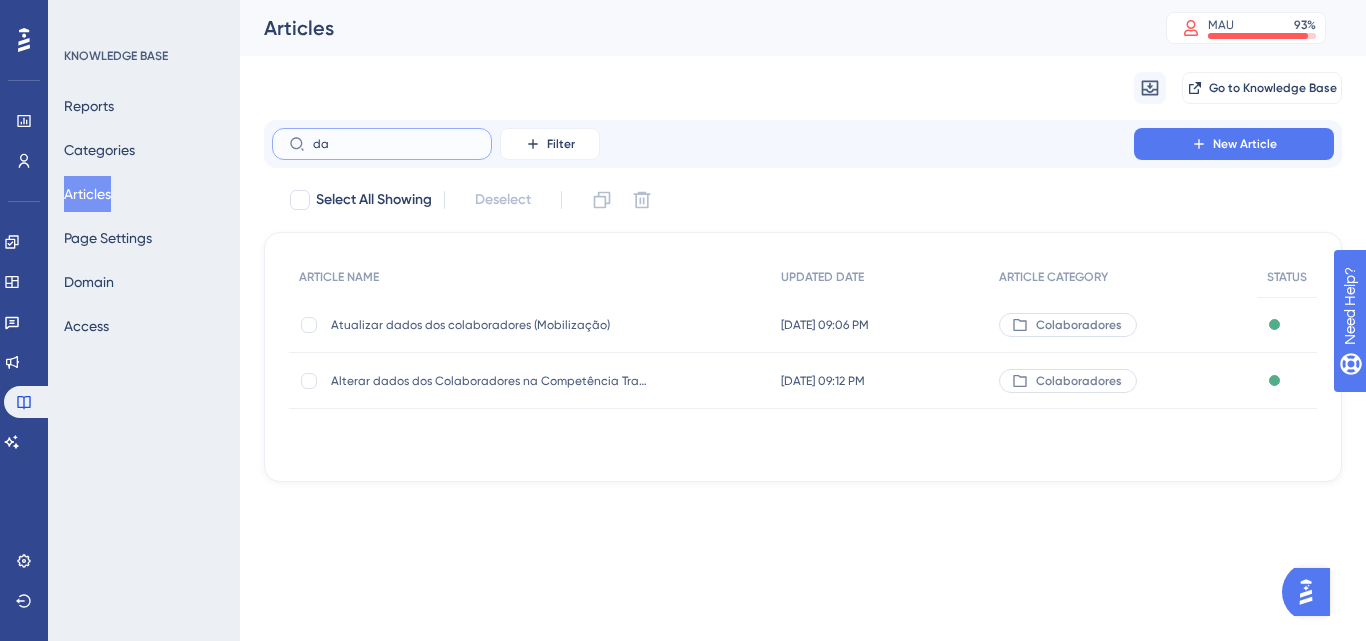 type on "d" 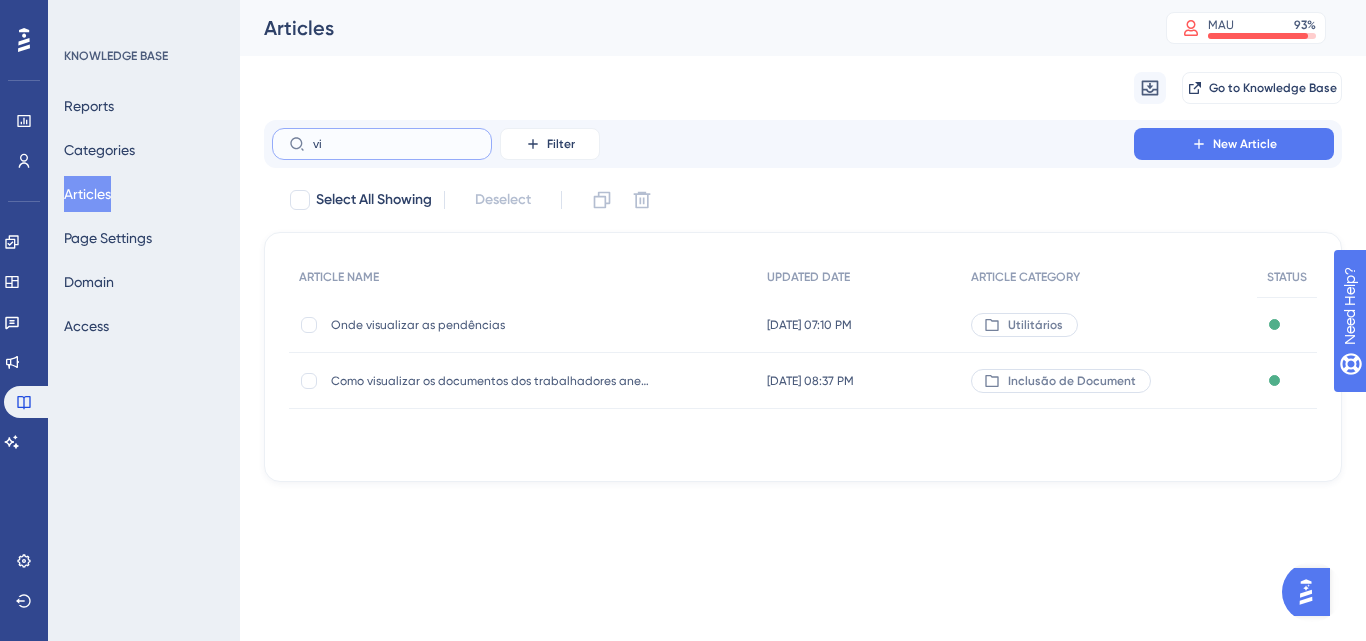 type on "v" 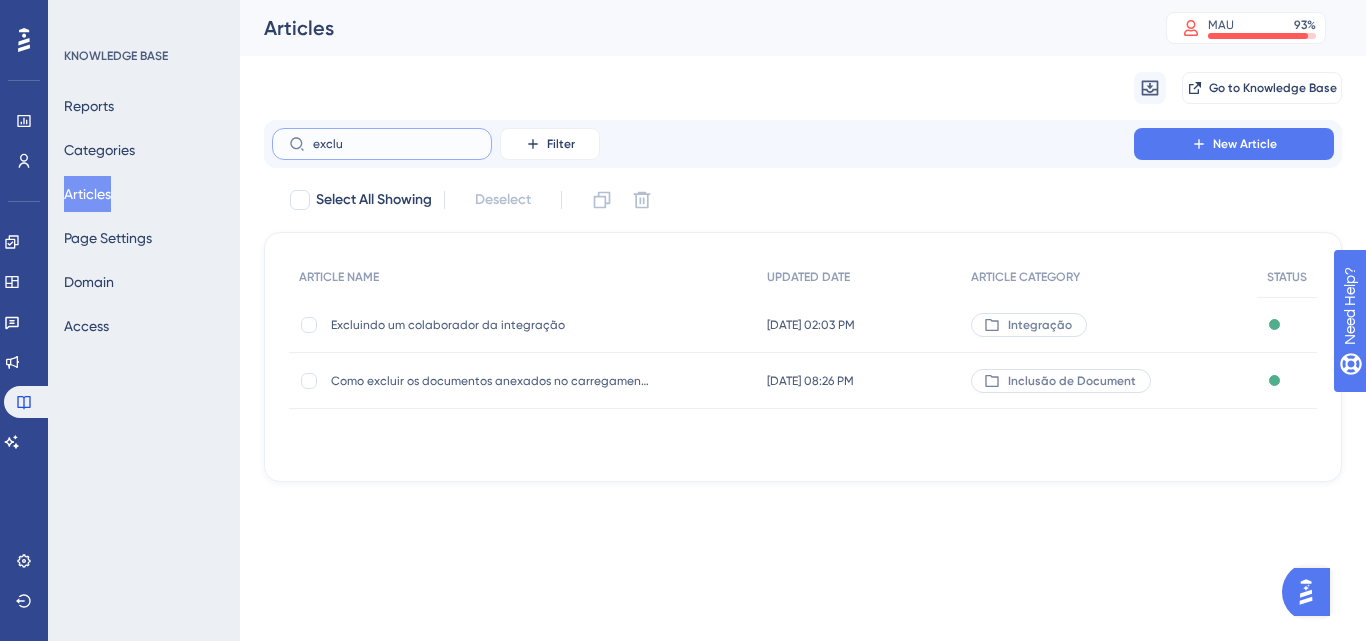 drag, startPoint x: 408, startPoint y: 147, endPoint x: 287, endPoint y: 155, distance: 121.264175 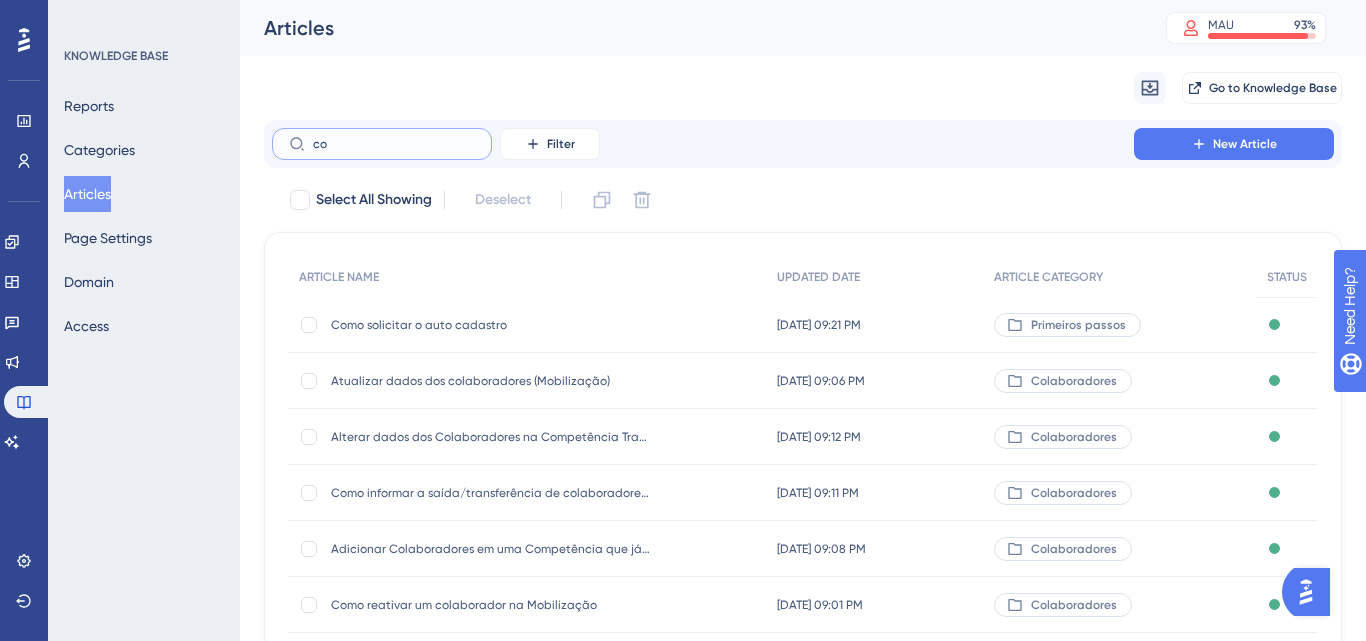 type on "c" 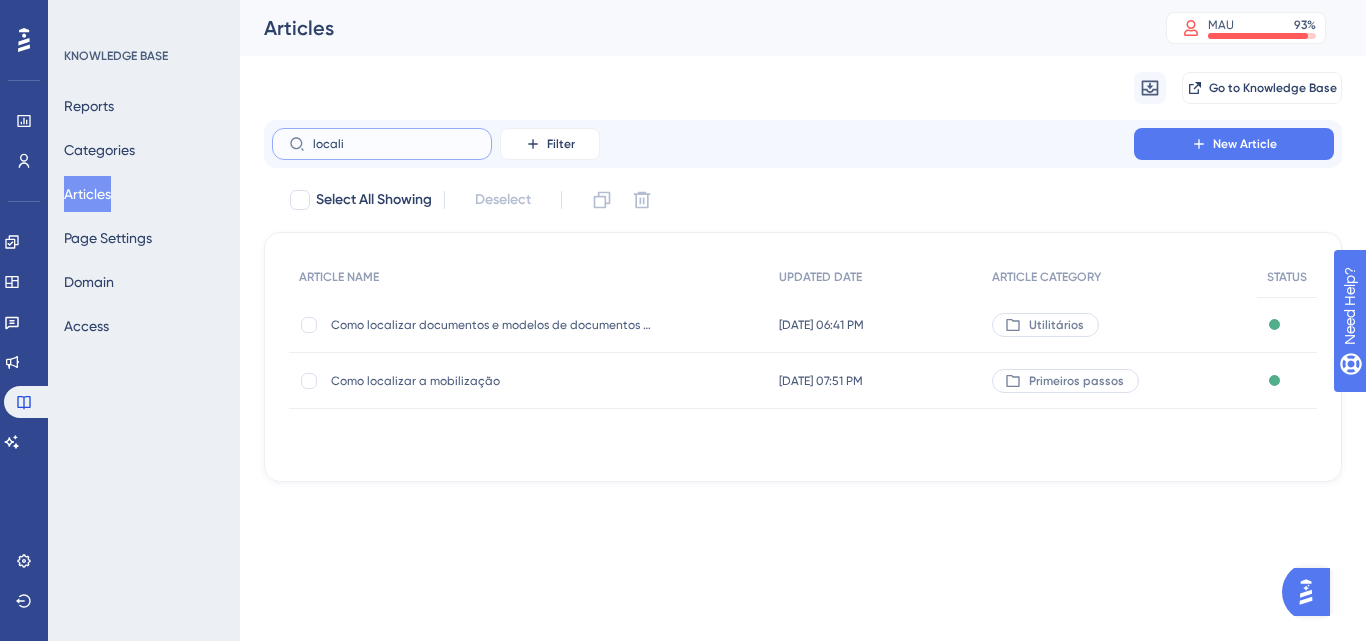 type on "localia" 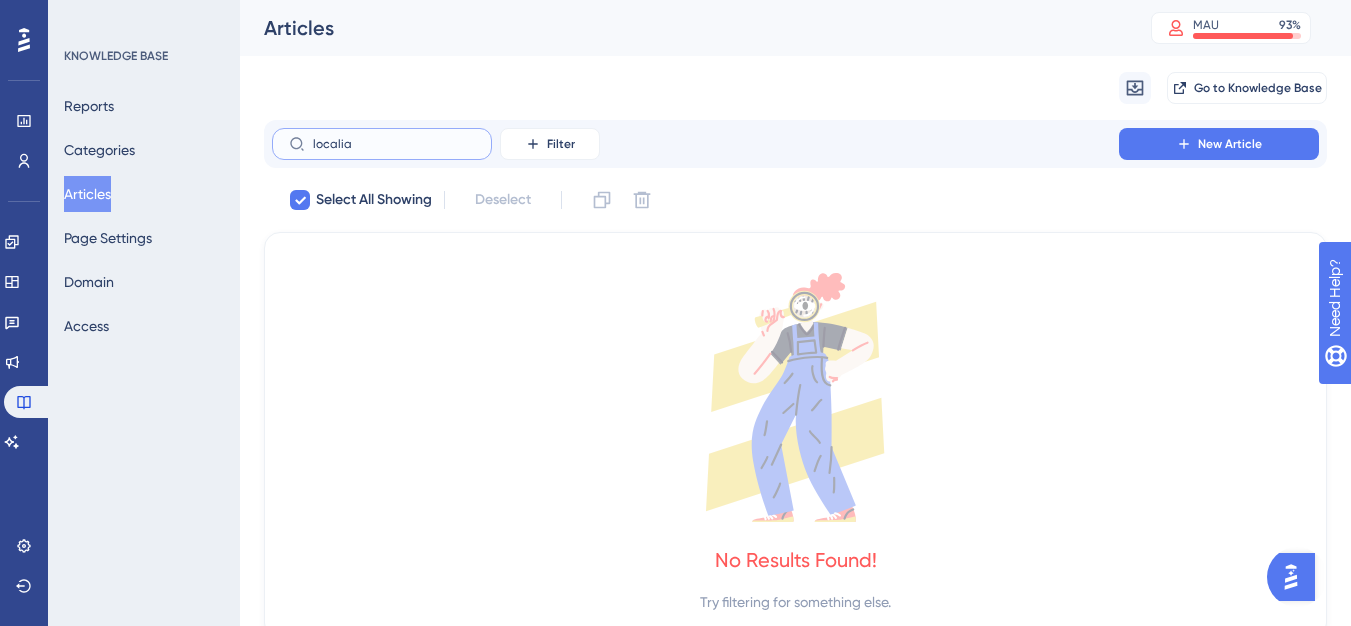 type on "locali" 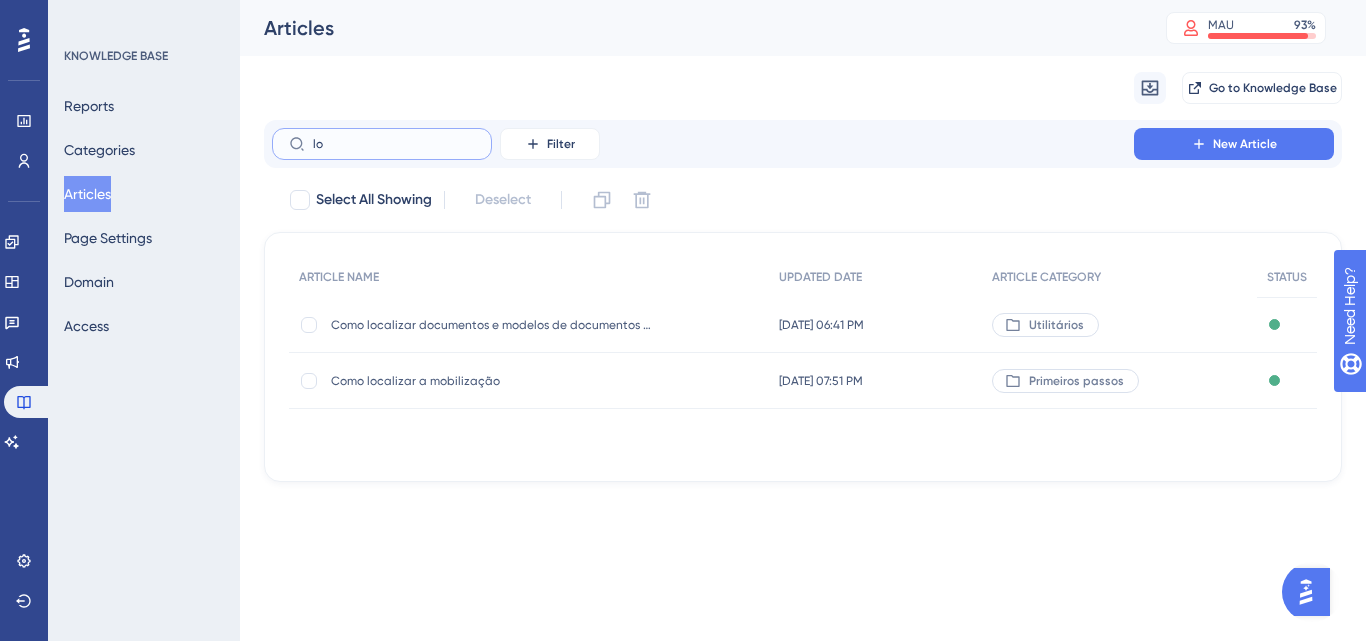 type on "l" 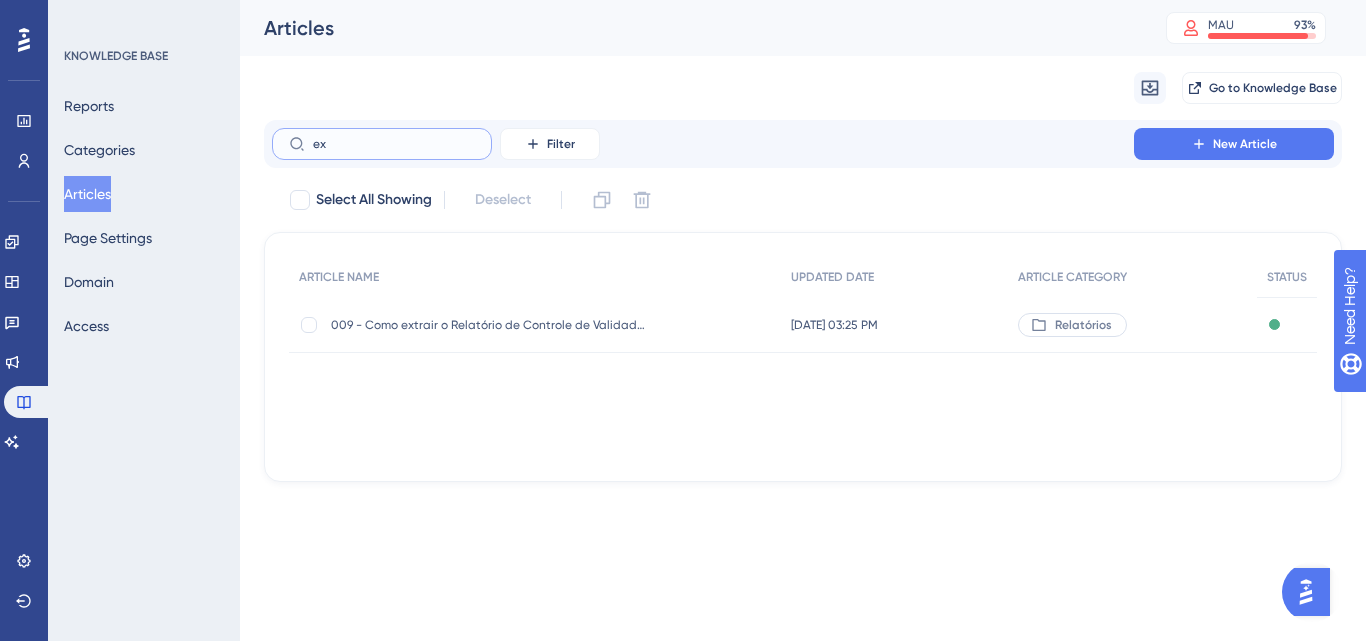type on "e" 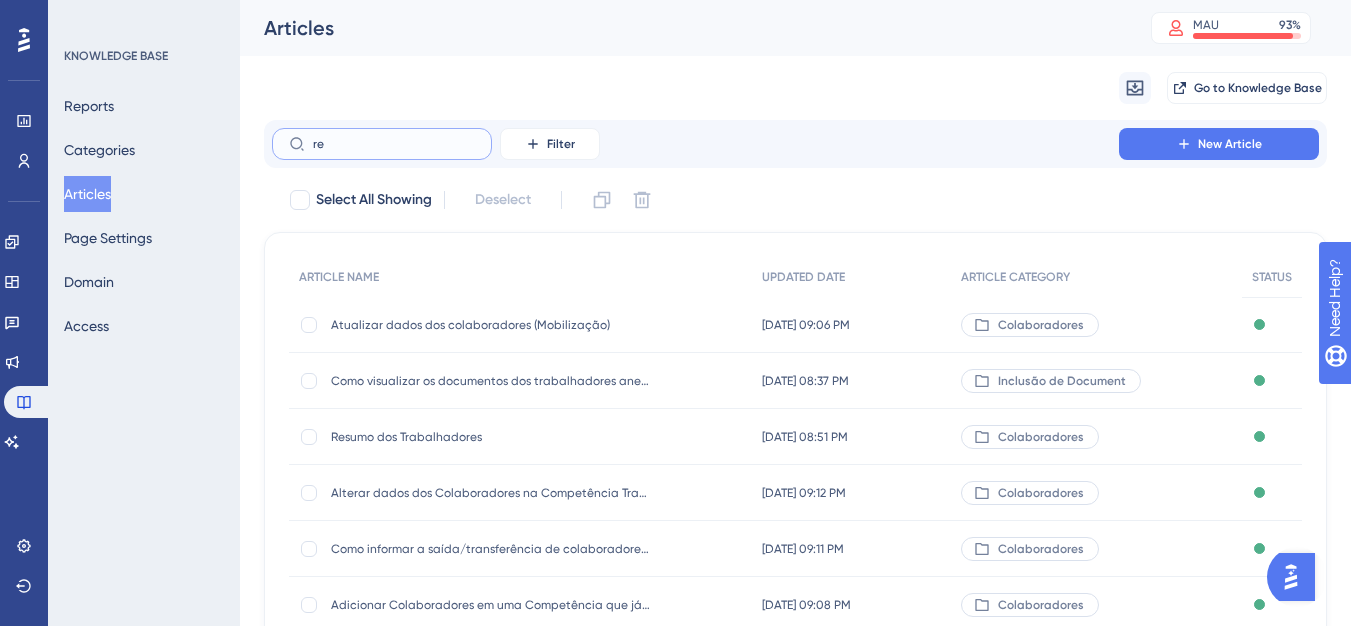 type on "rec" 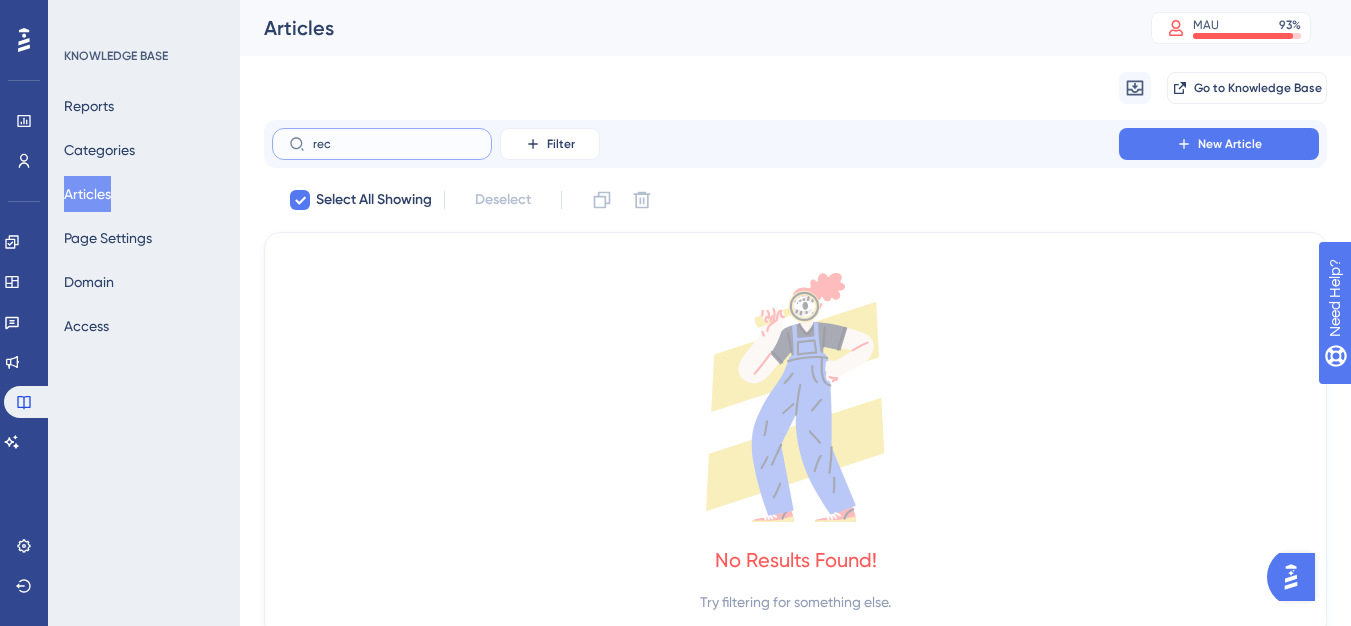 type on "re" 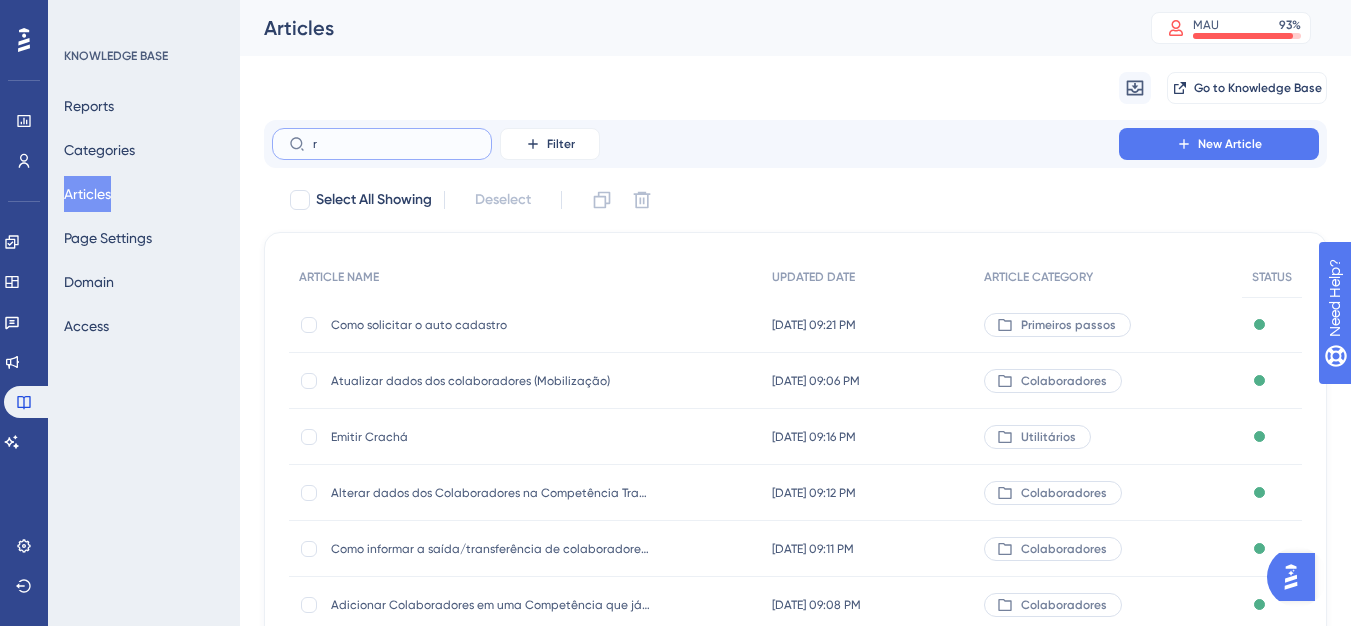 type on "rn" 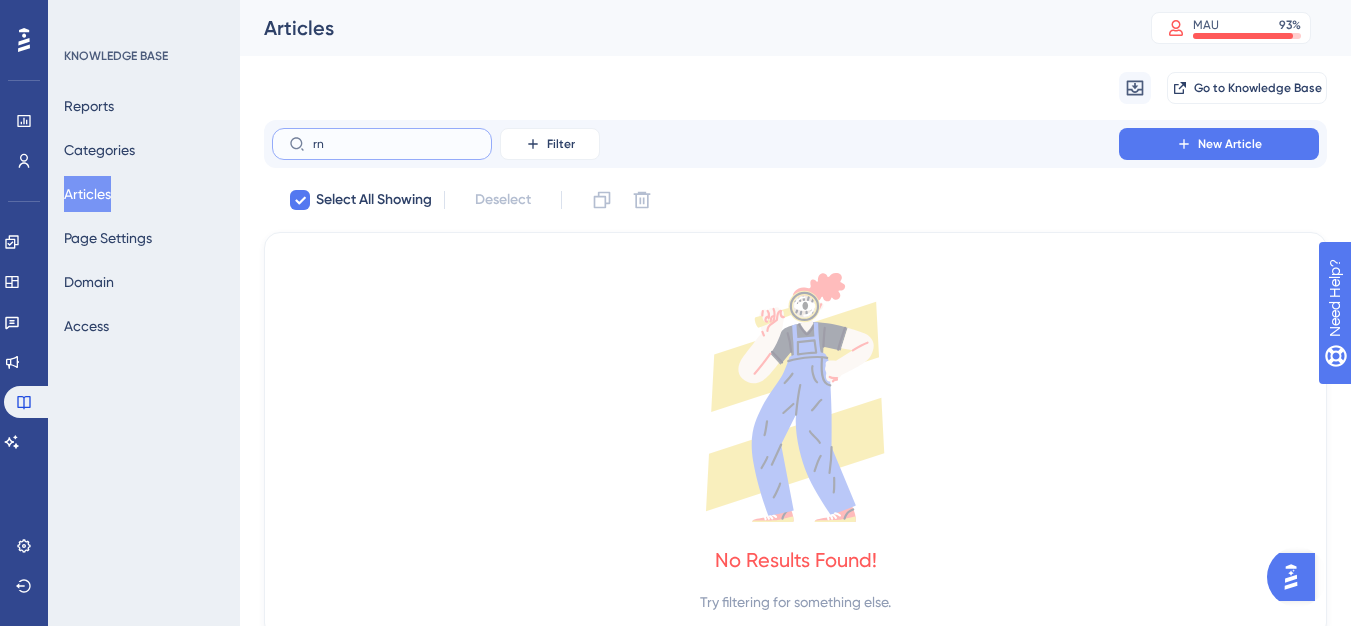 type on "r" 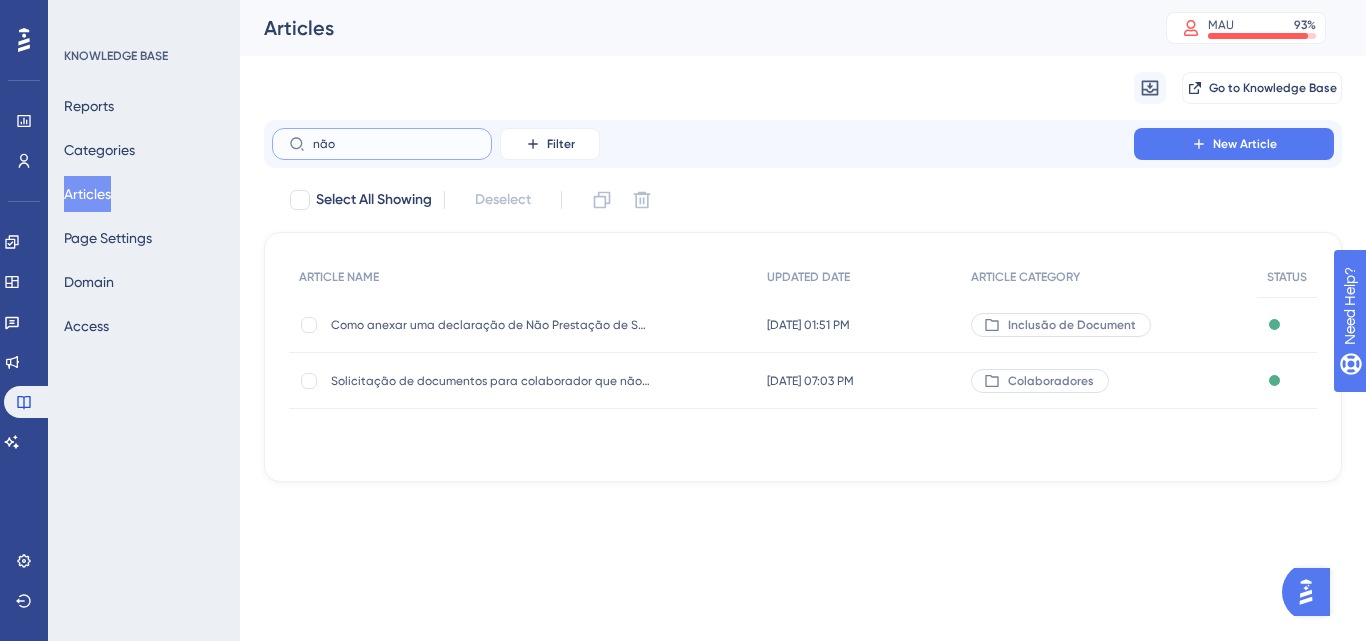 type on "não" 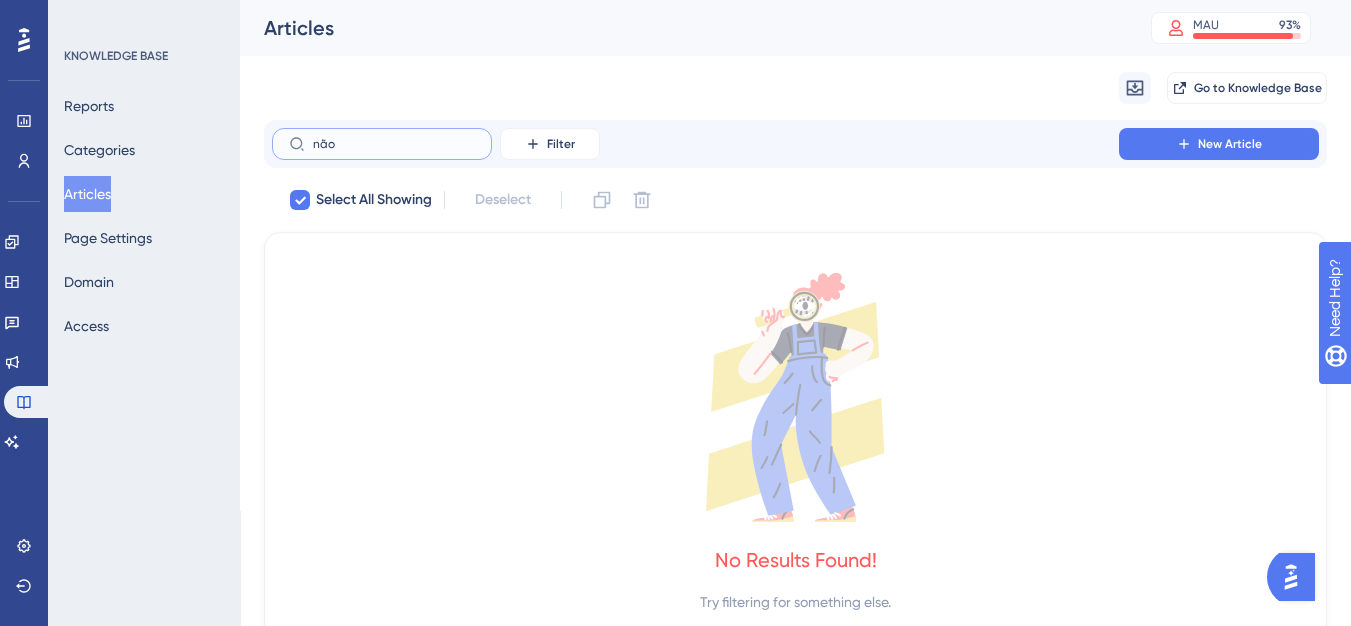 type on "não" 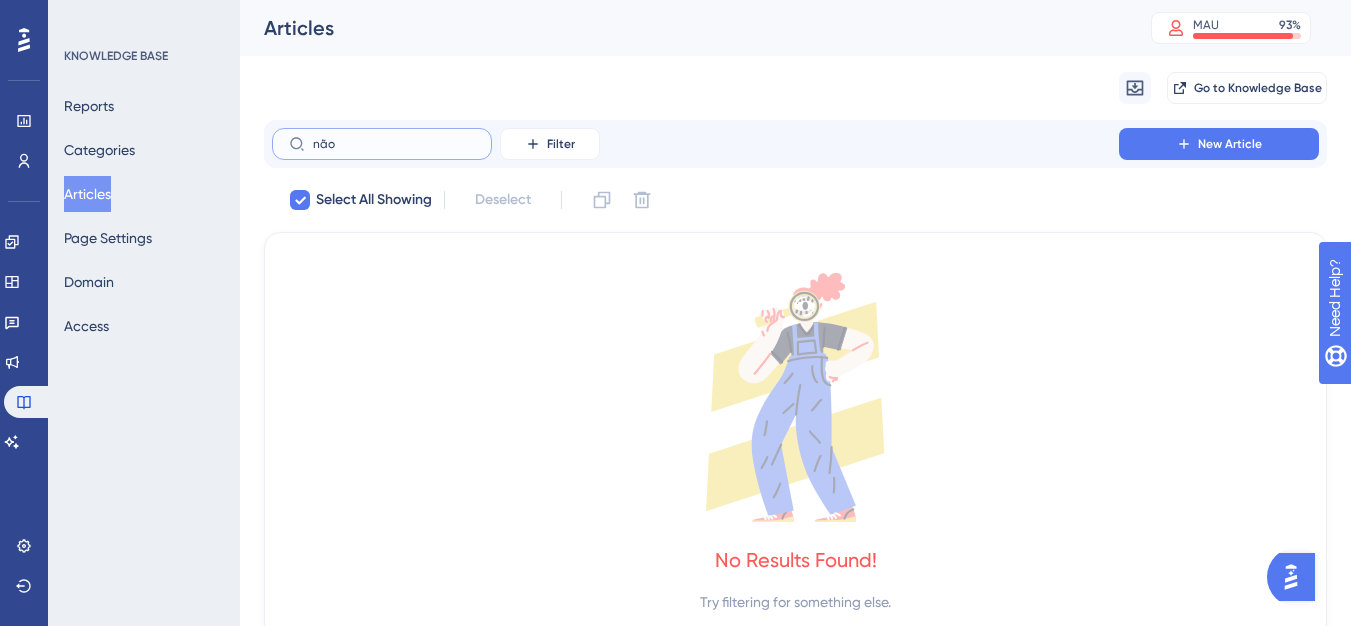 checkbox on "false" 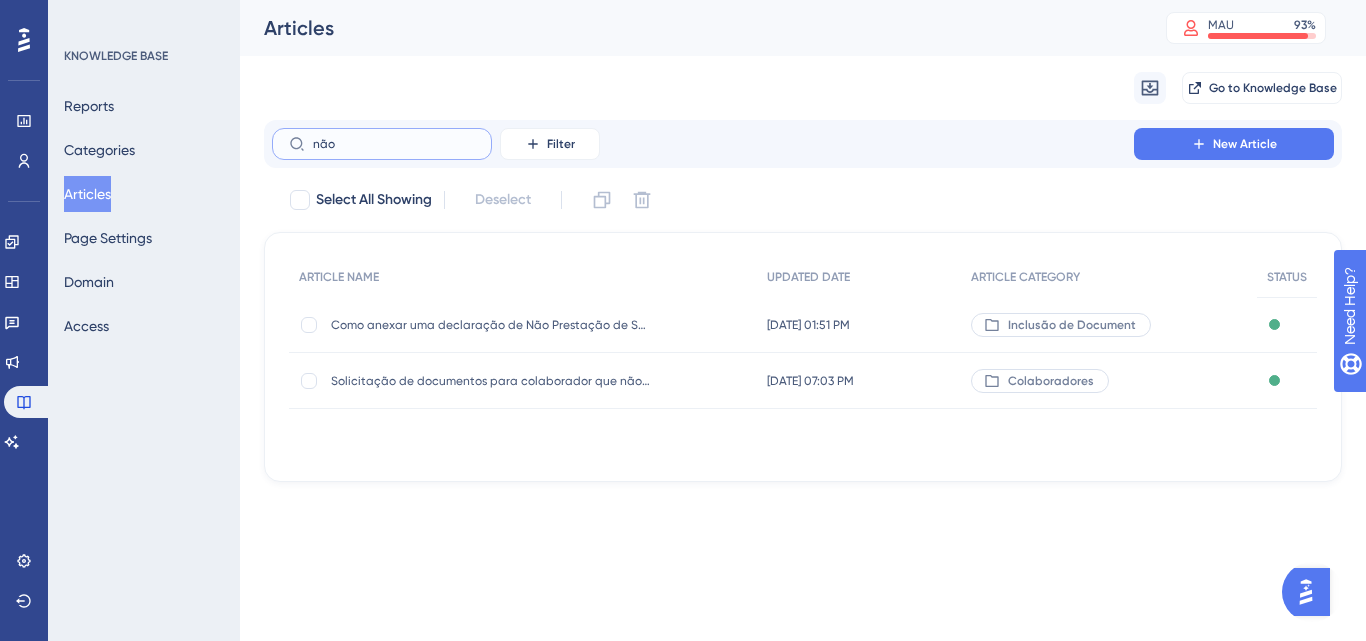 type on "não r" 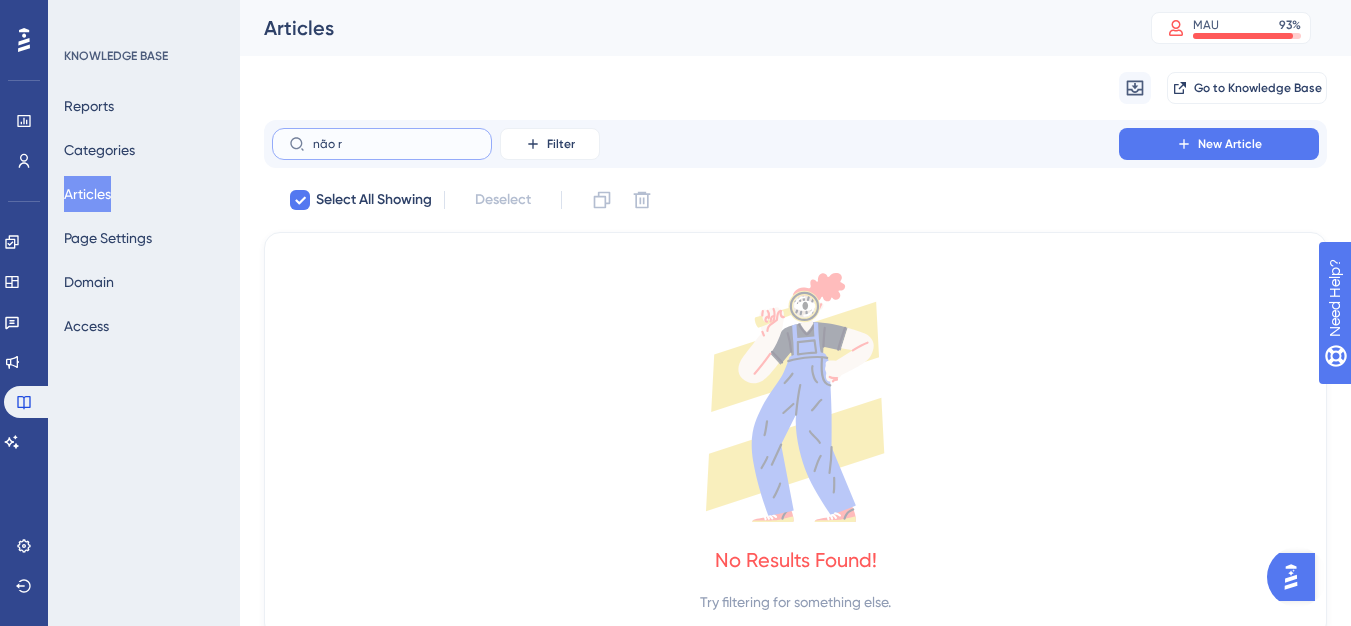 type on "não" 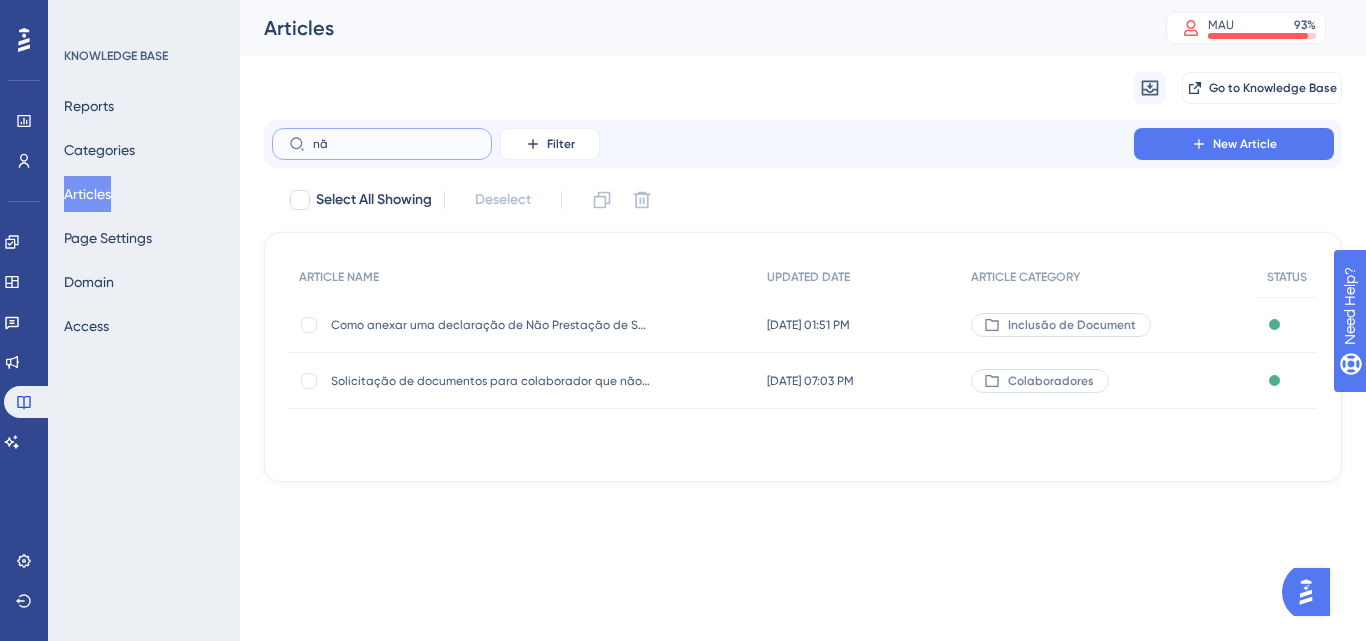 type on "n" 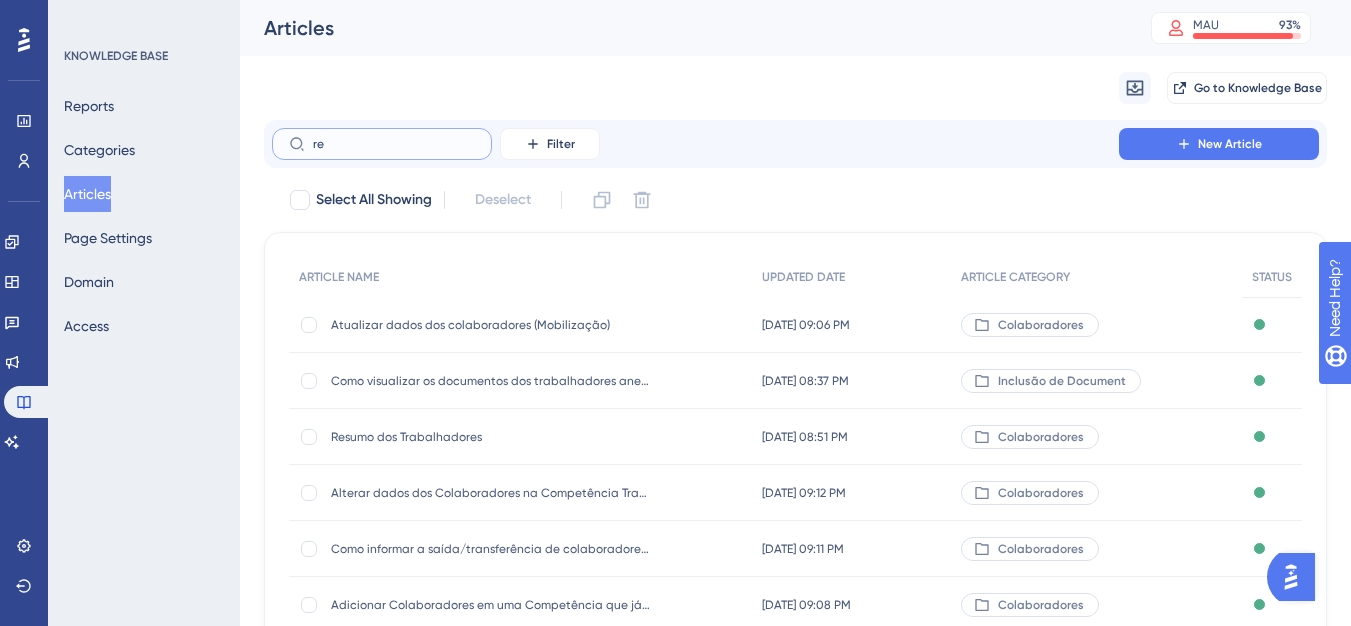type on "rec" 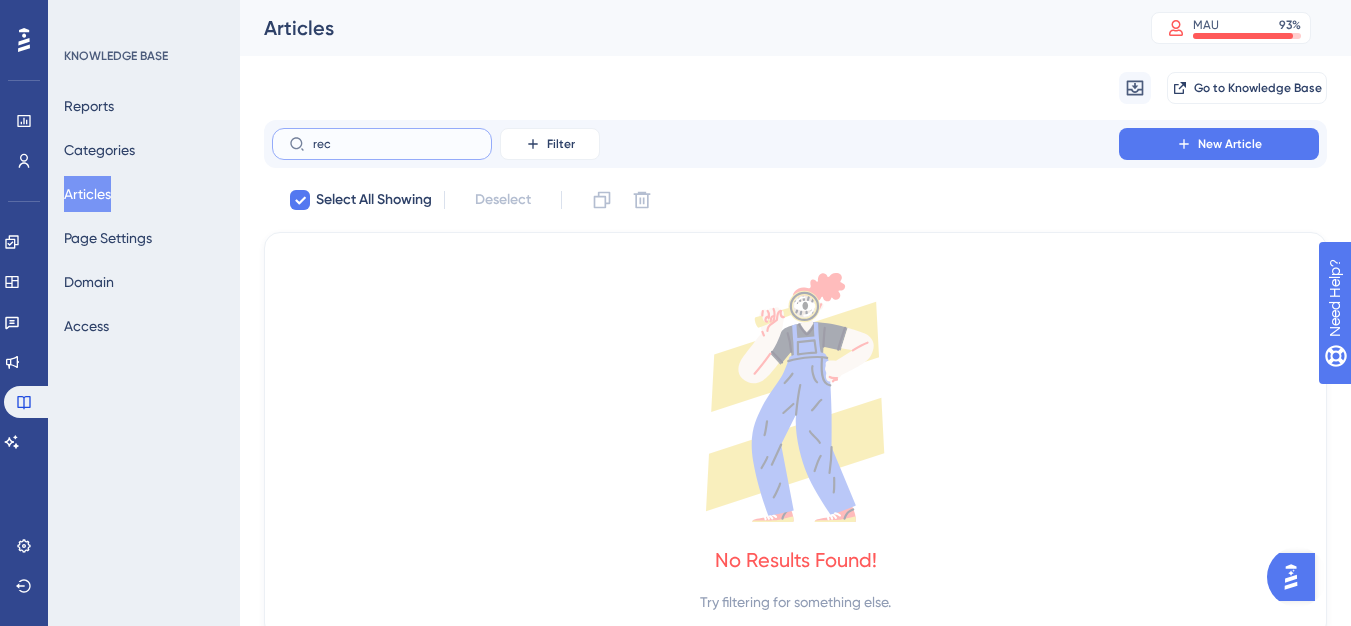 type on "re" 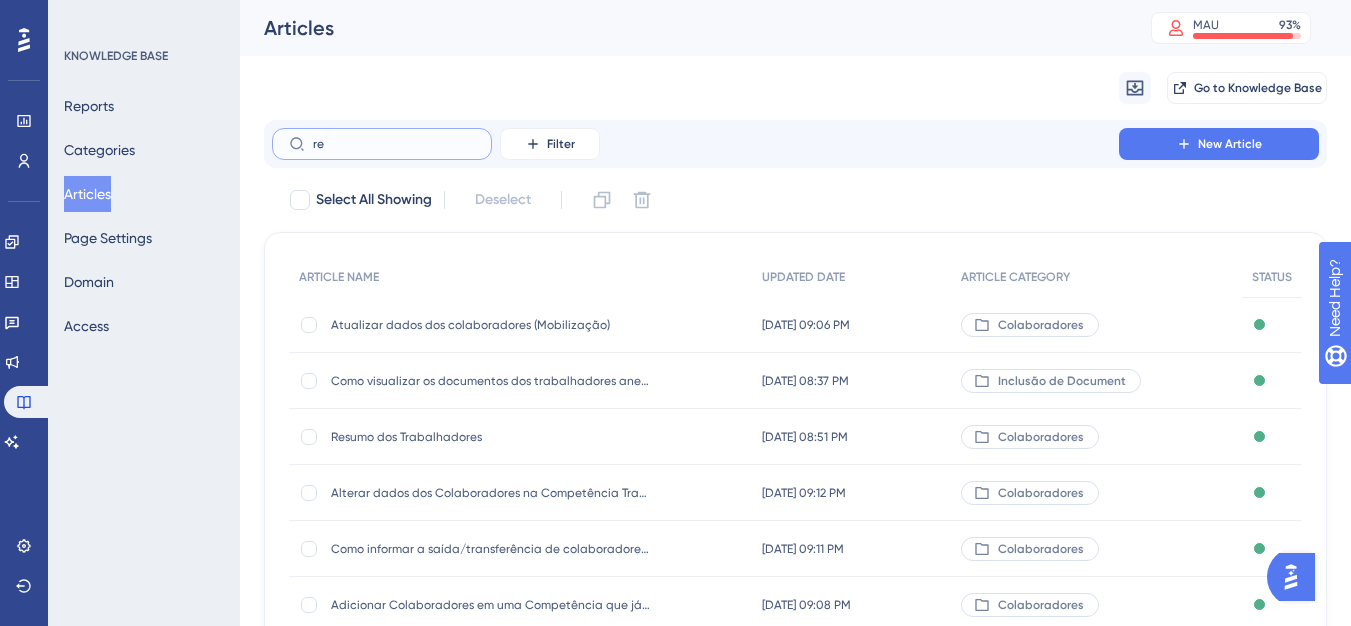 click on "re" at bounding box center [394, 144] 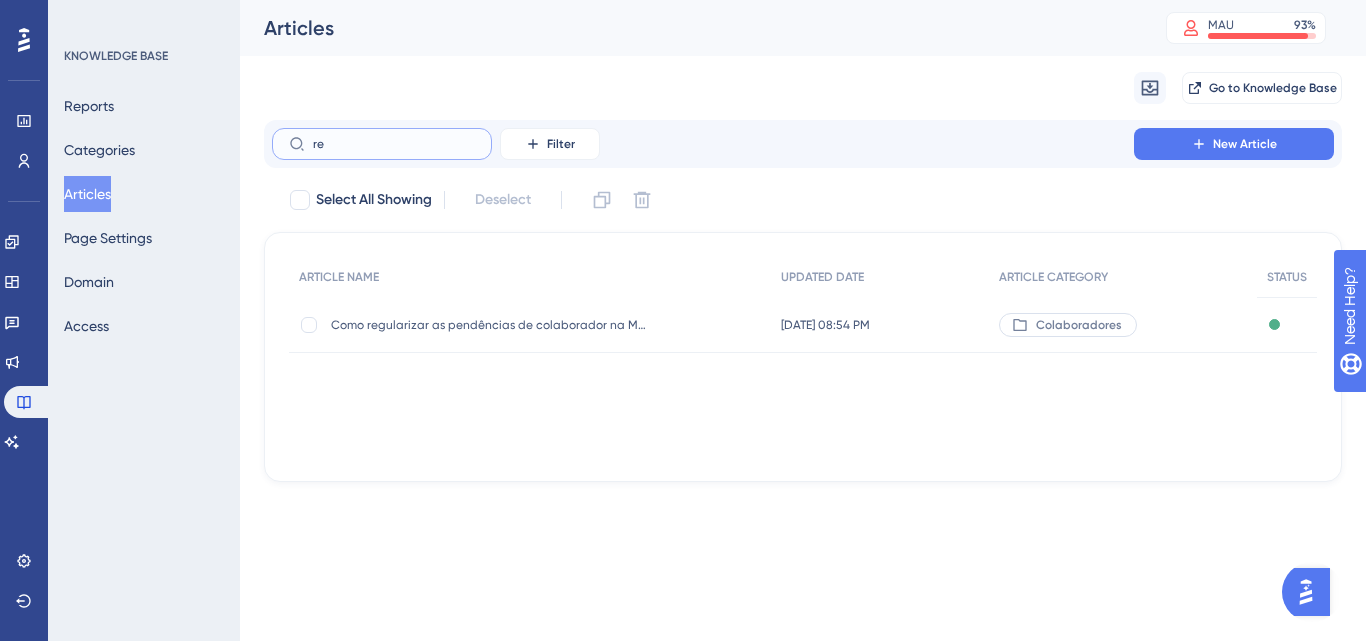 type on "r" 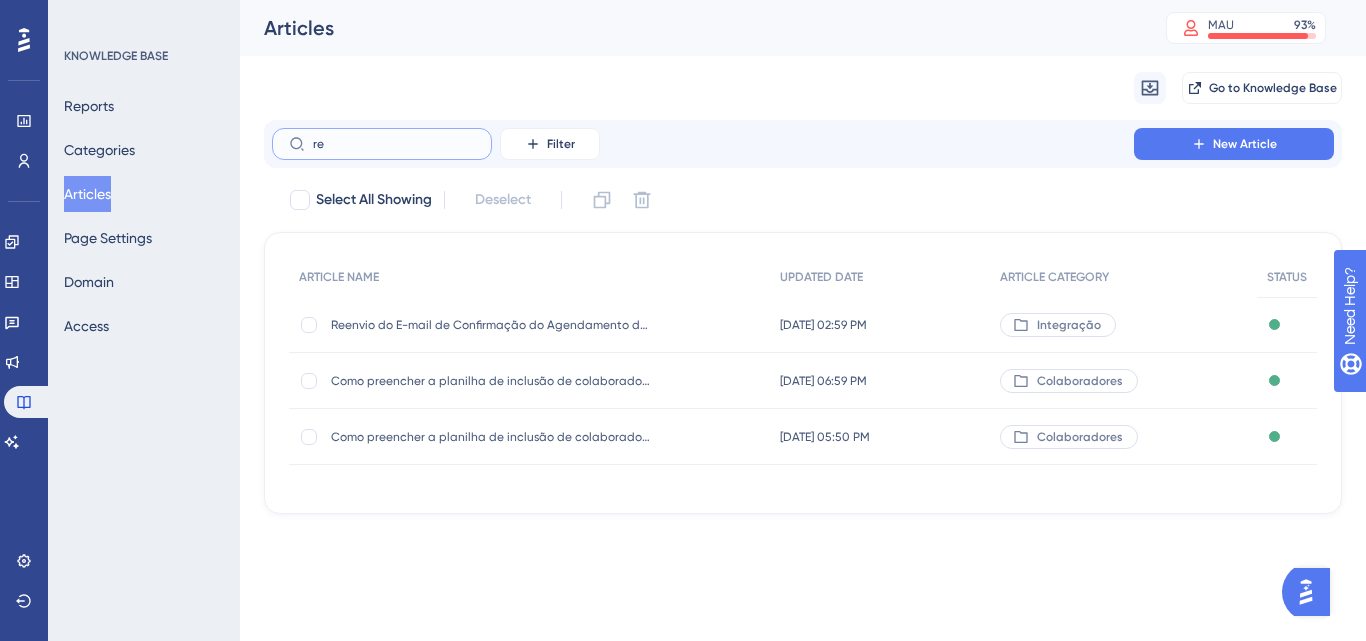 type on "r" 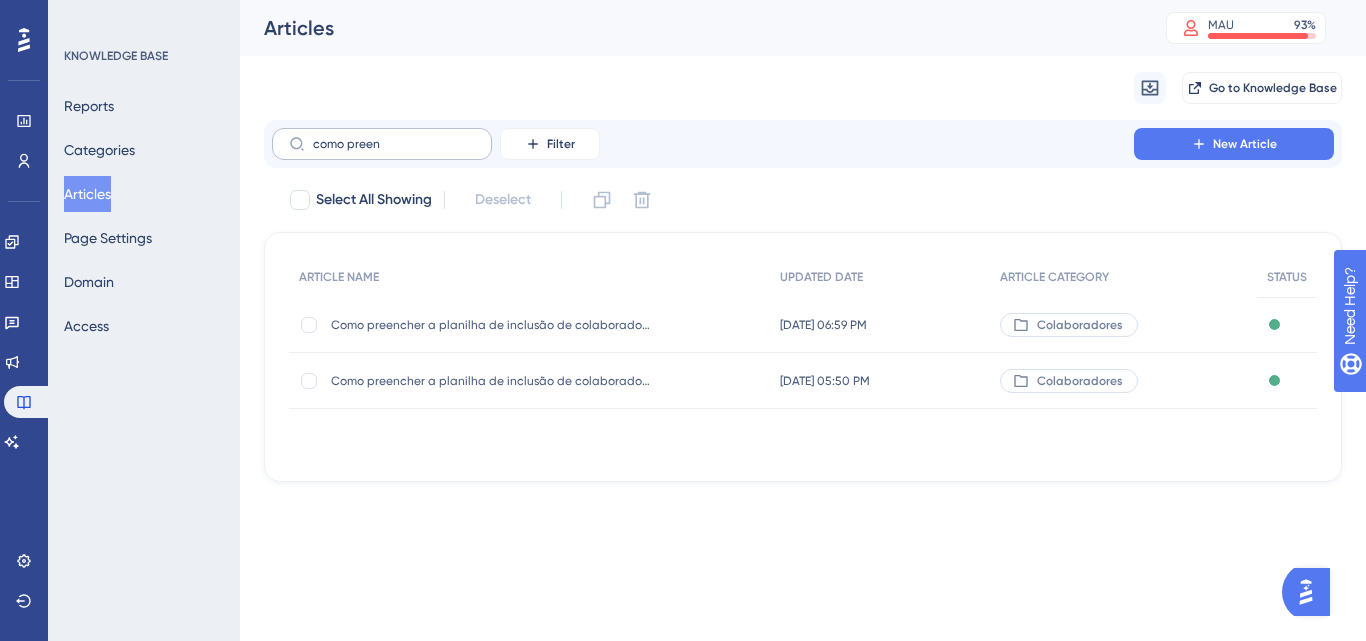 drag, startPoint x: 430, startPoint y: 151, endPoint x: 302, endPoint y: 142, distance: 128.31601 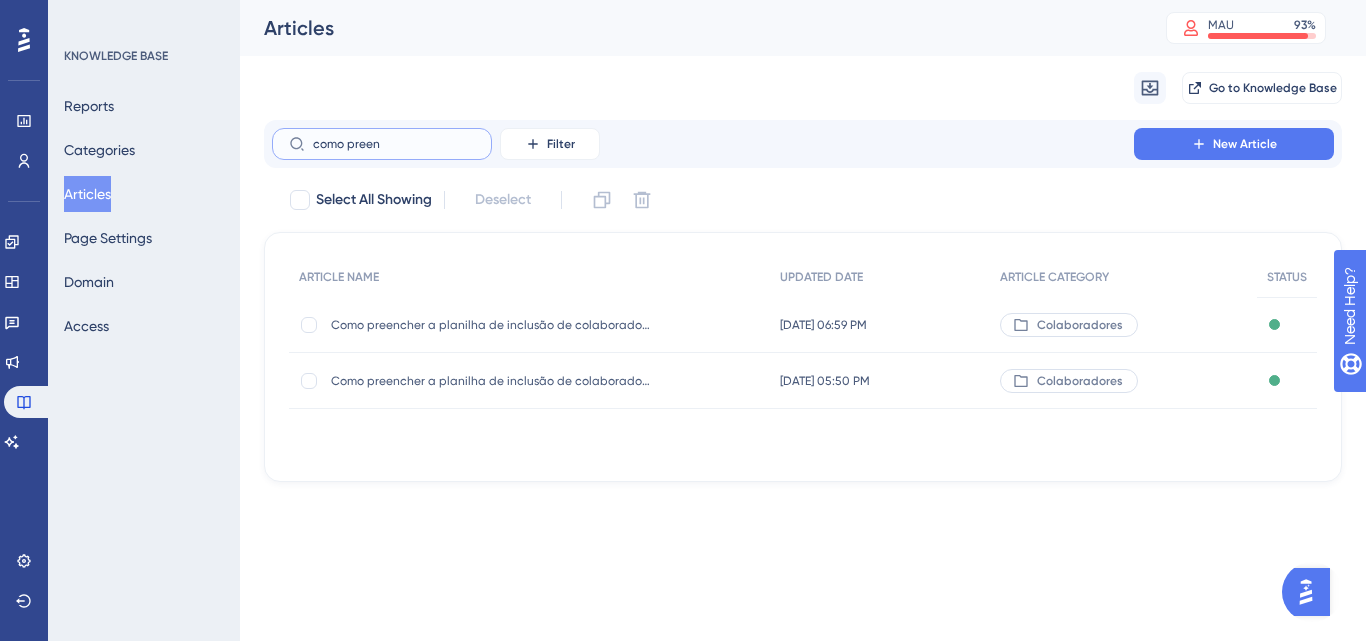click on "como preen" at bounding box center [394, 144] 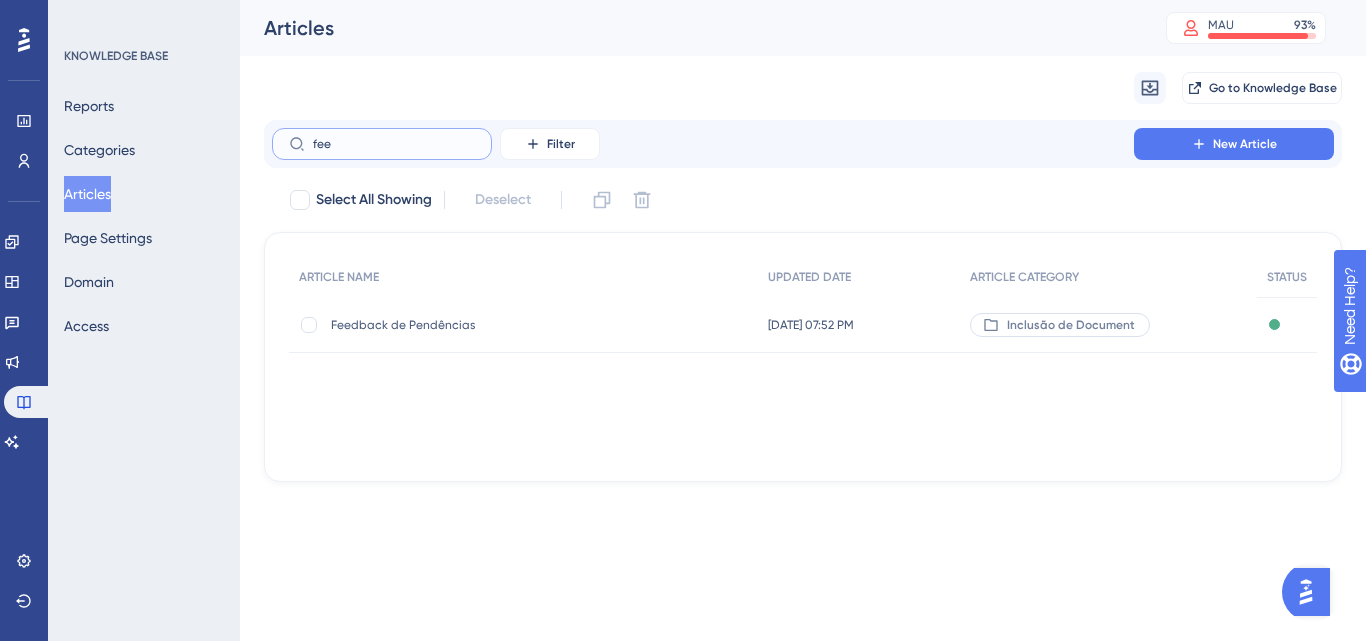 drag, startPoint x: 369, startPoint y: 144, endPoint x: 304, endPoint y: 141, distance: 65.06919 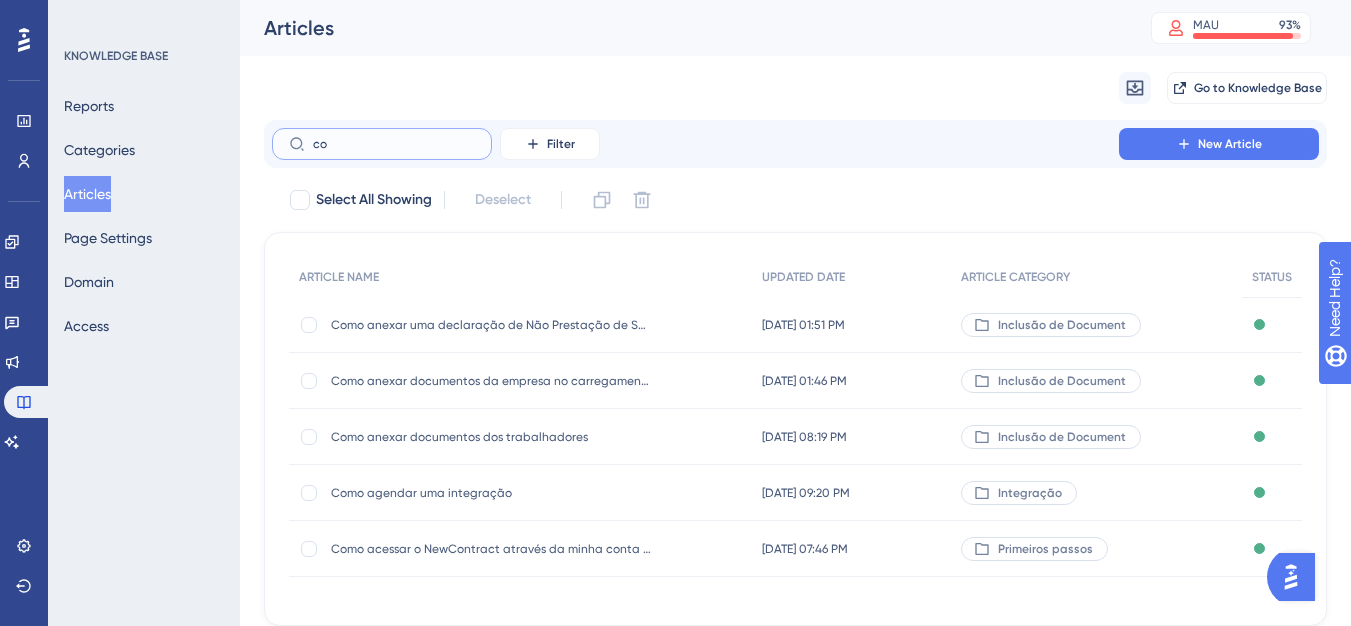 type on "c" 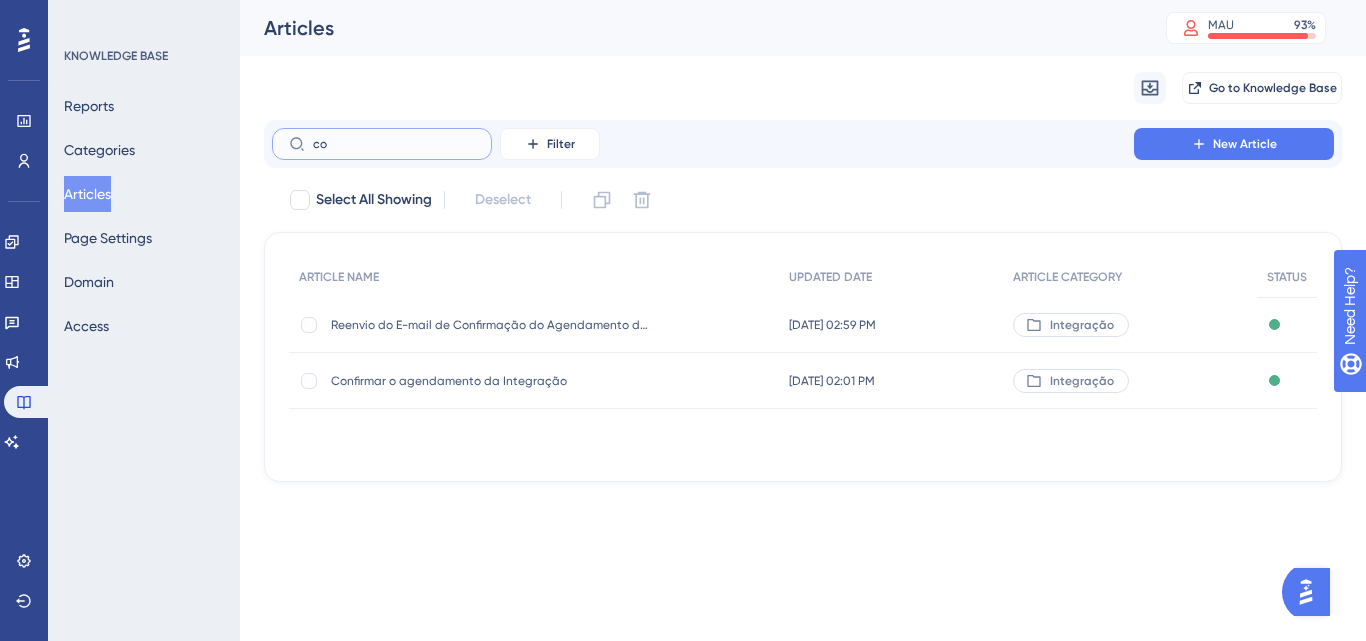 type on "c" 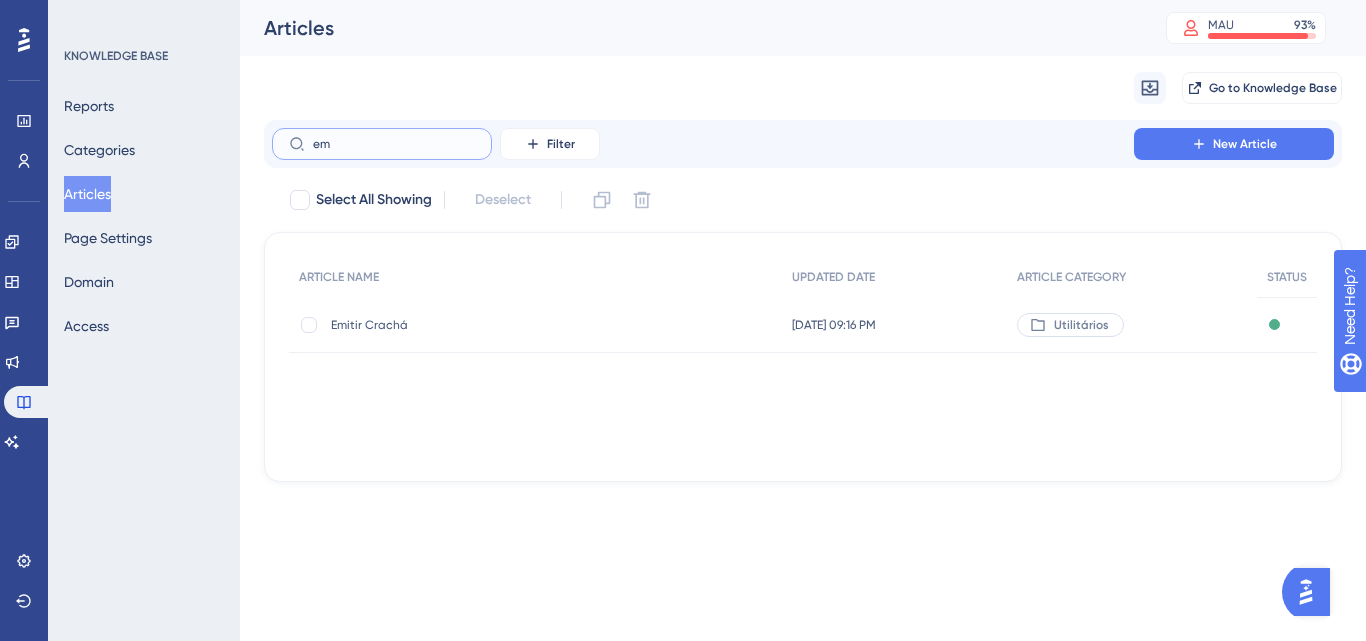 type on "e" 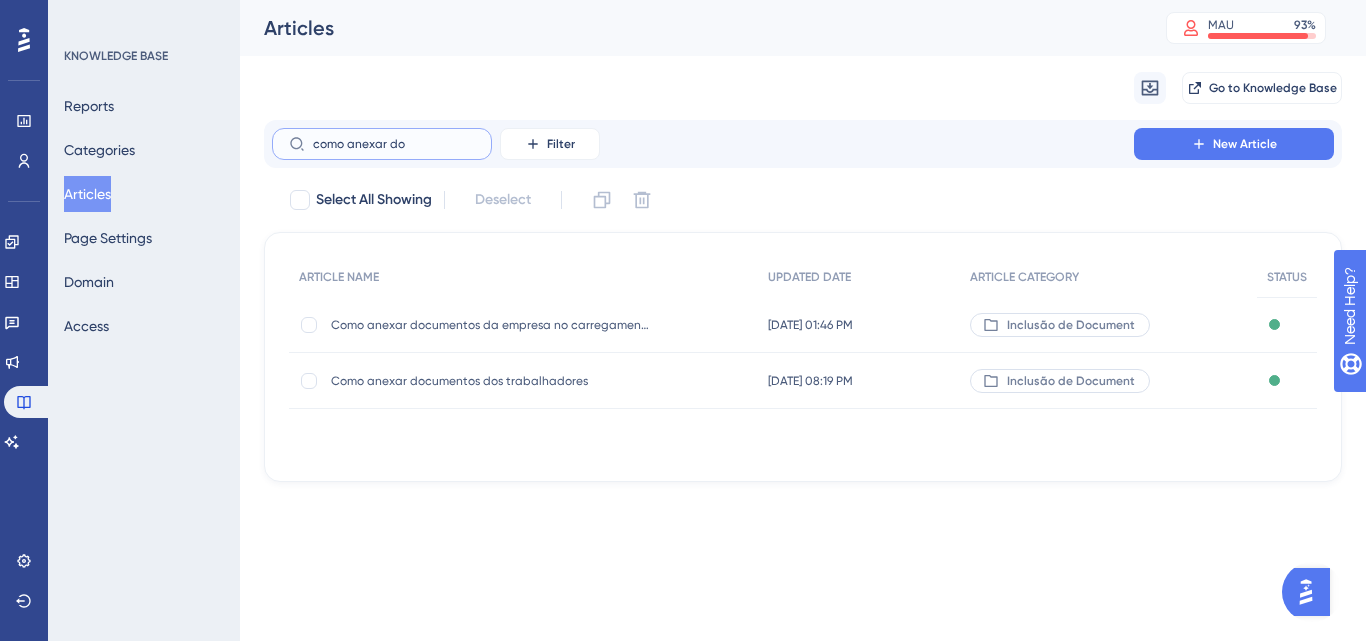 type on "como anexar dou" 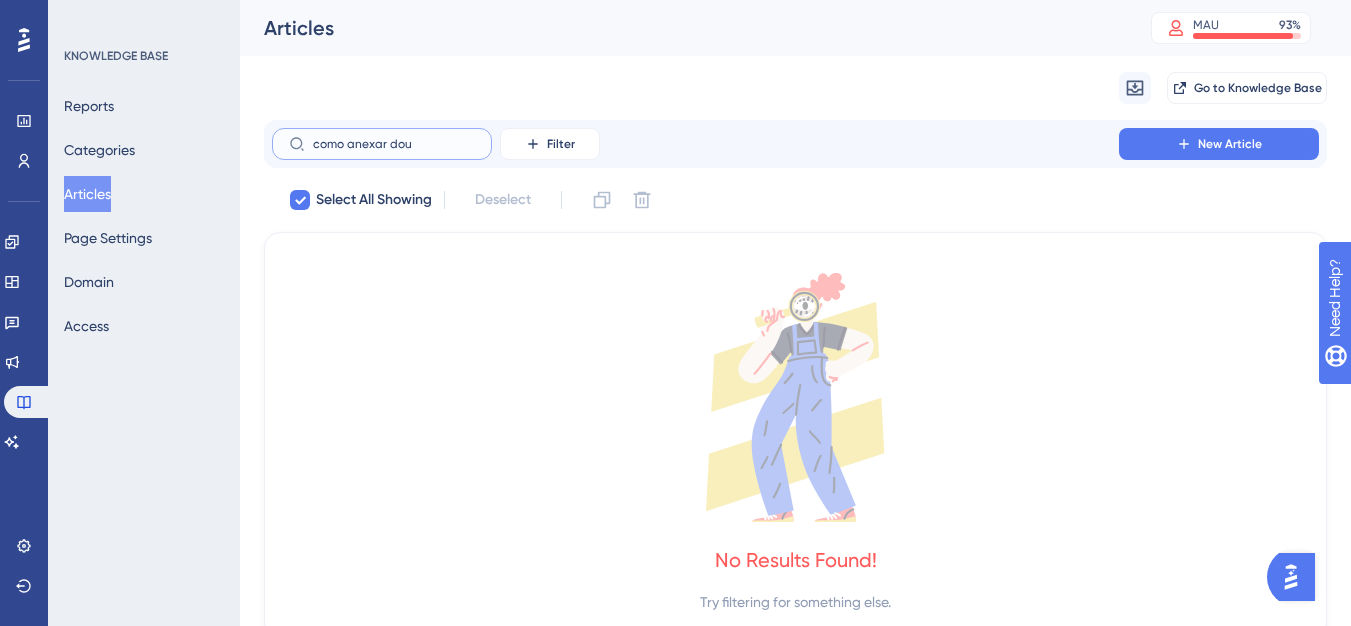type on "como anexar do" 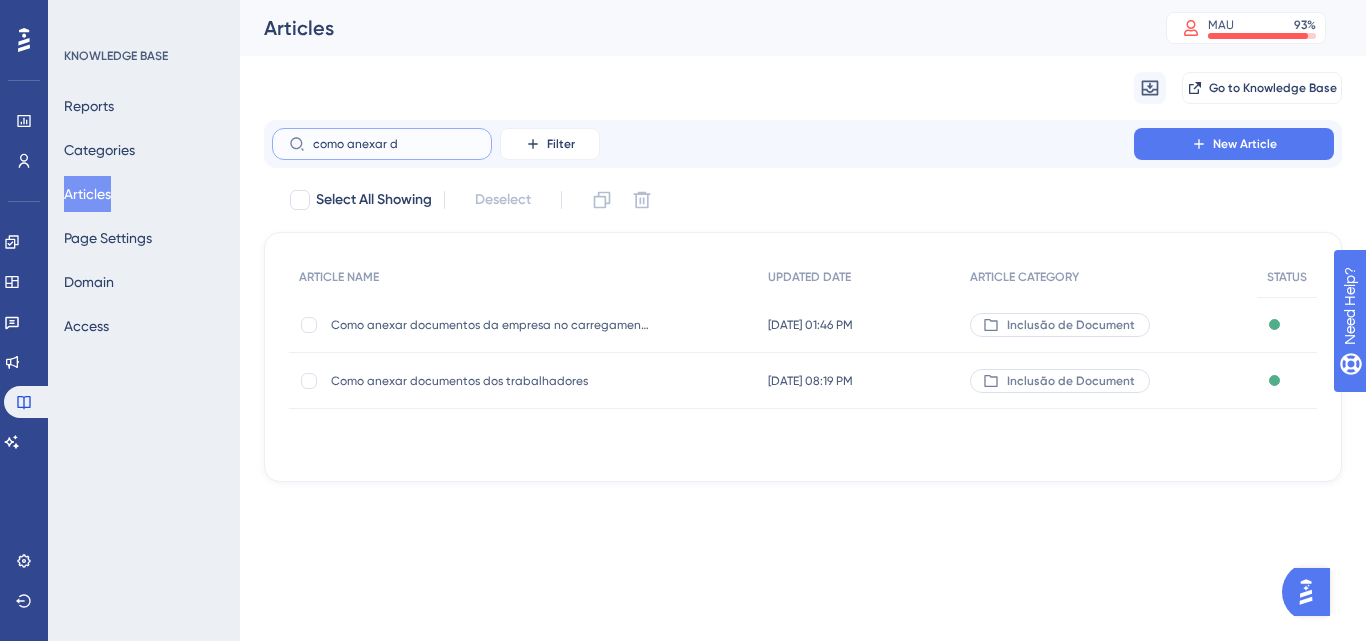 drag, startPoint x: 398, startPoint y: 140, endPoint x: 268, endPoint y: 136, distance: 130.06152 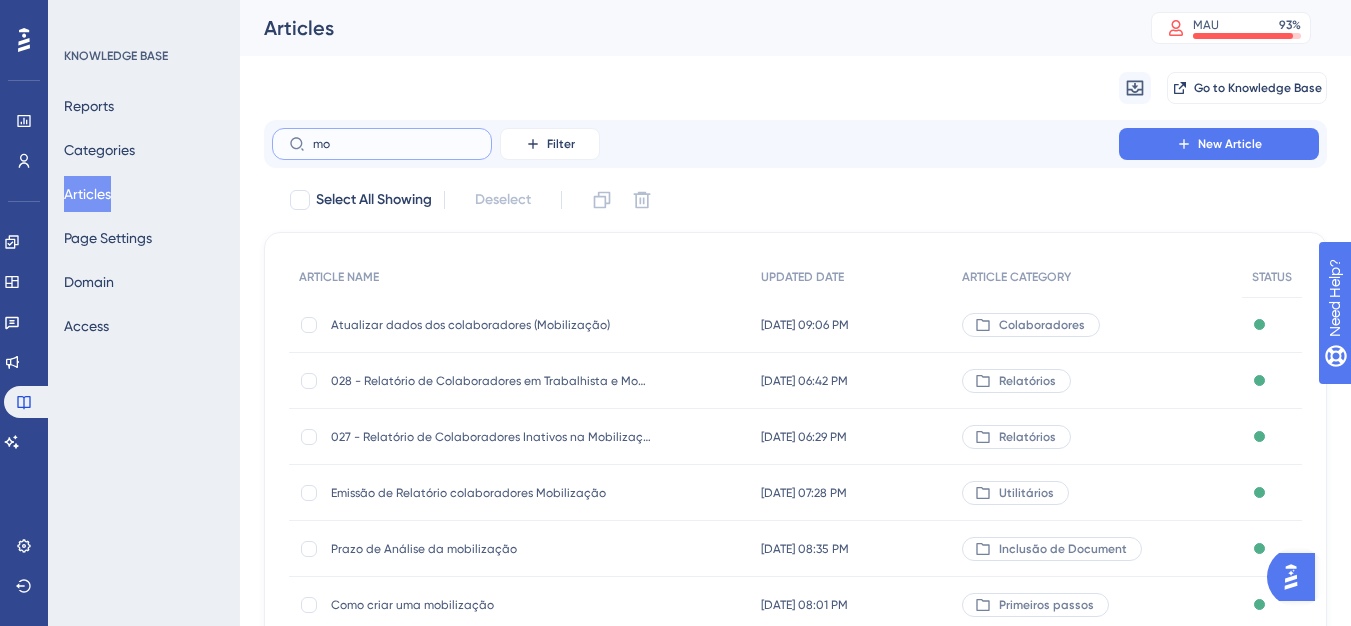 type on "m" 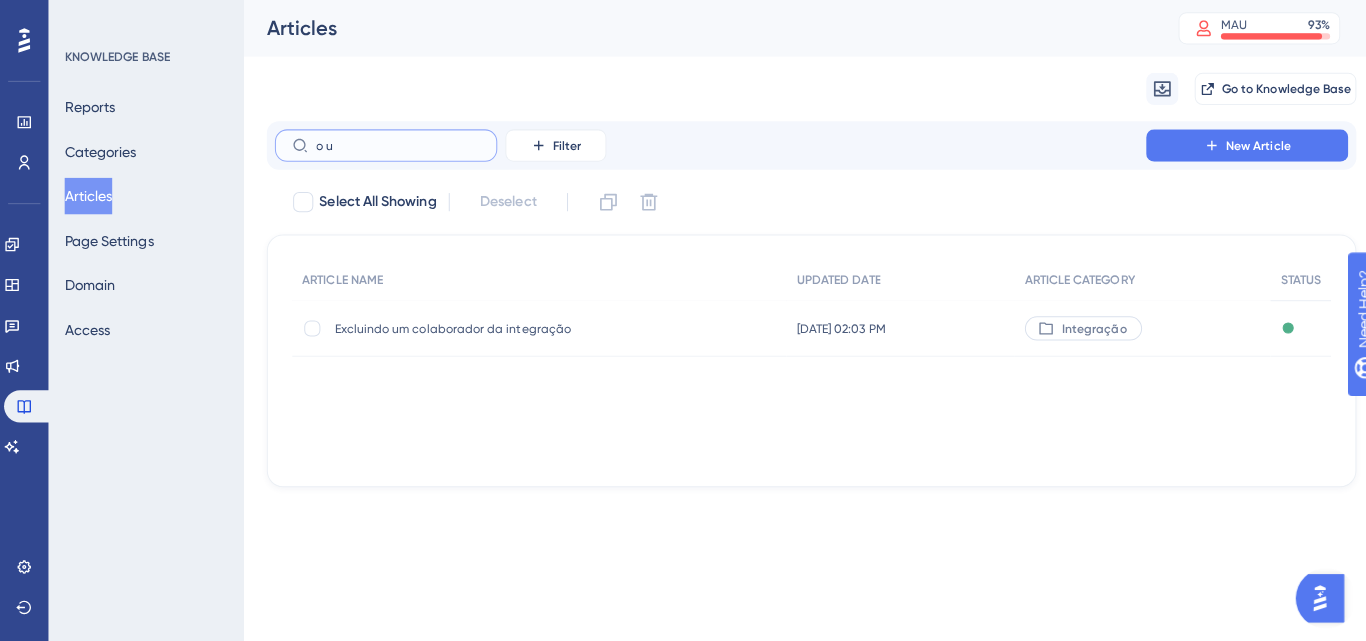 type on "o uq" 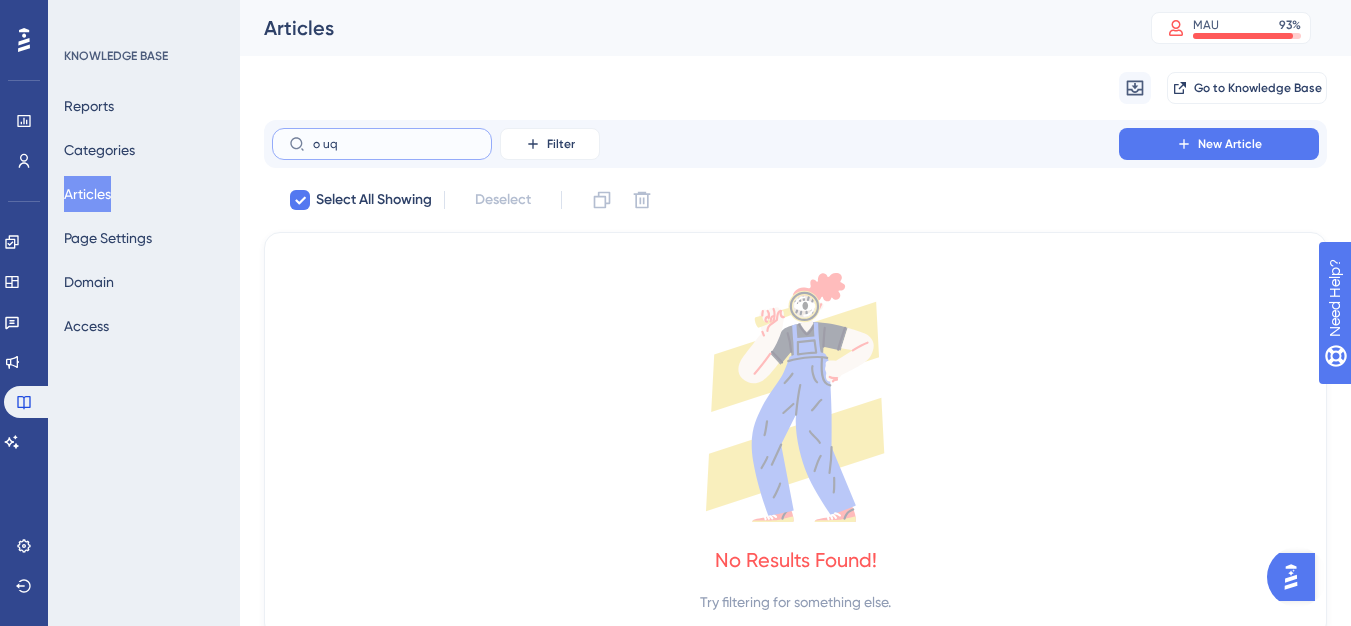 type on "o u" 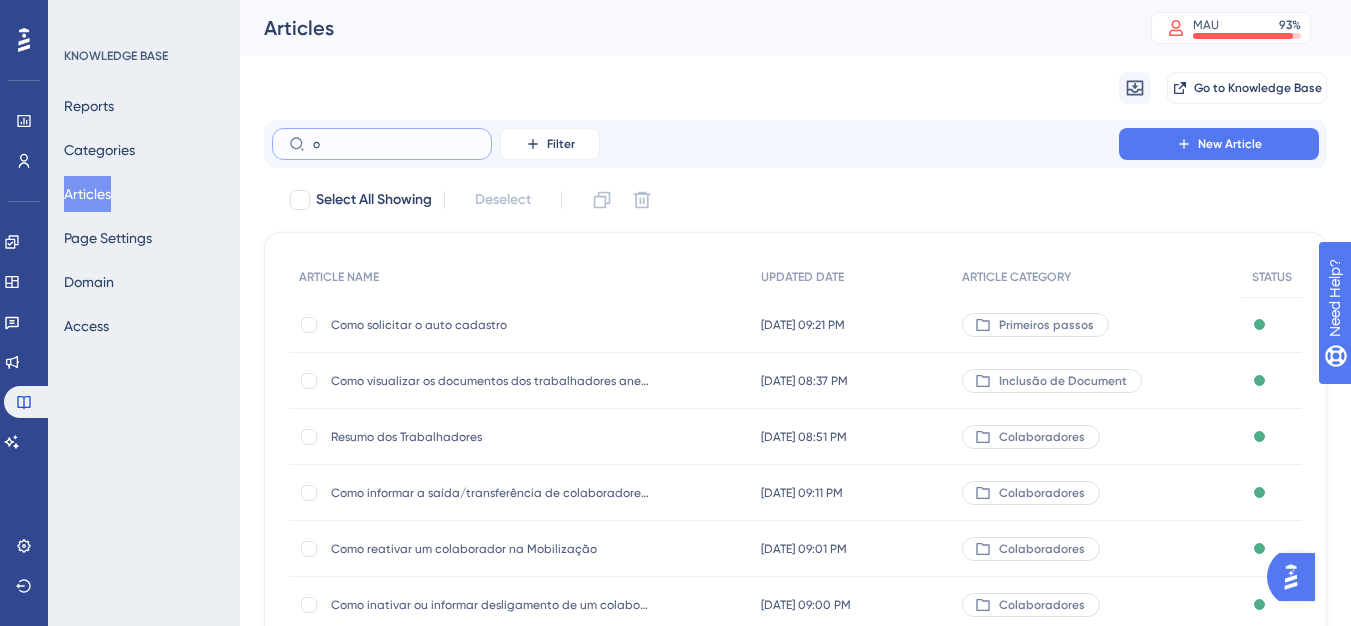 type on "o q" 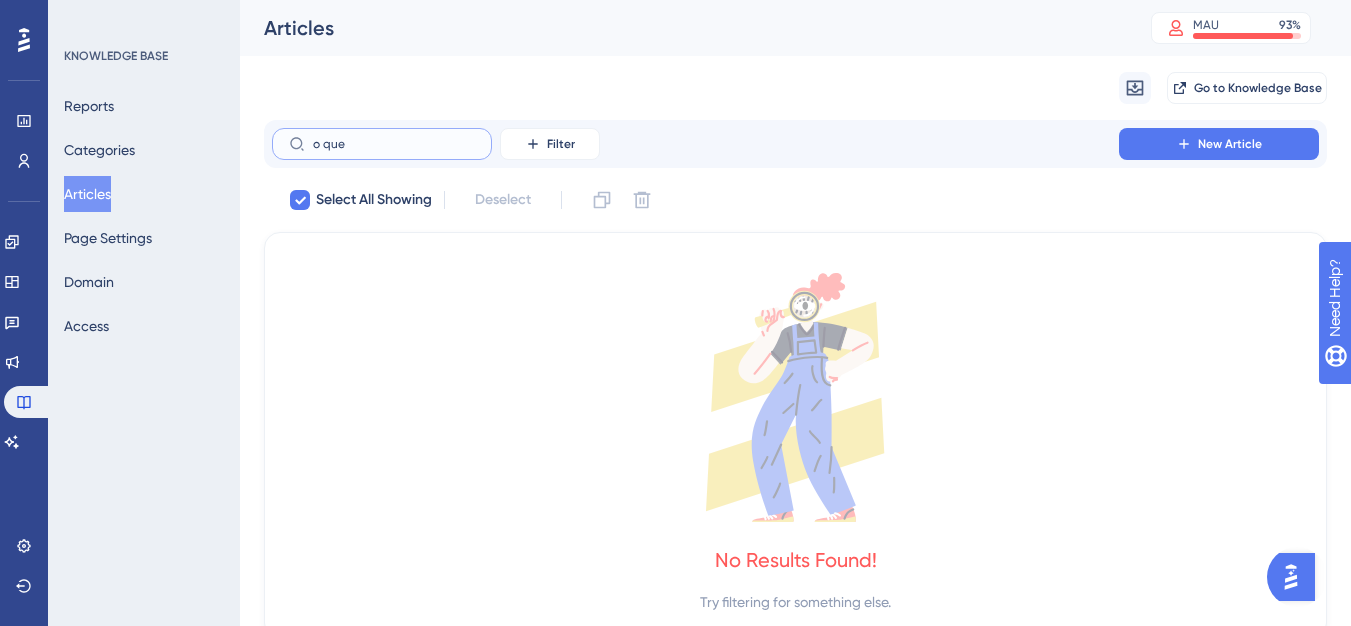 drag, startPoint x: 424, startPoint y: 143, endPoint x: 291, endPoint y: 140, distance: 133.03383 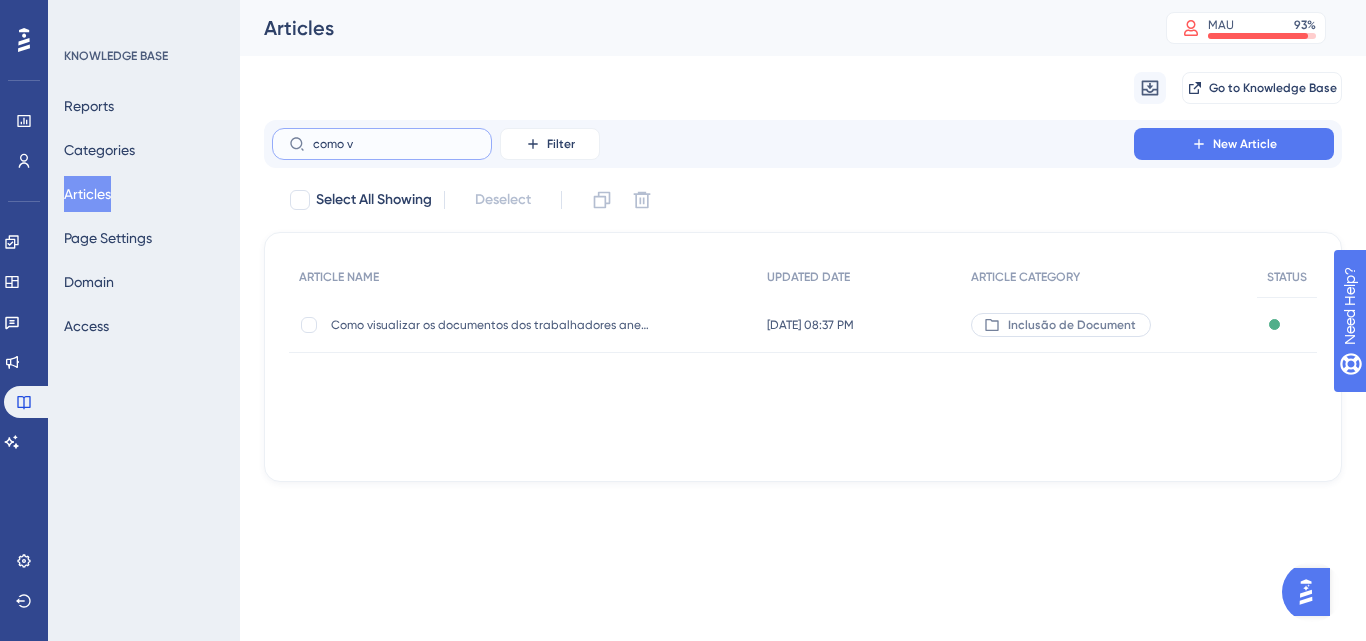 type on "como ve" 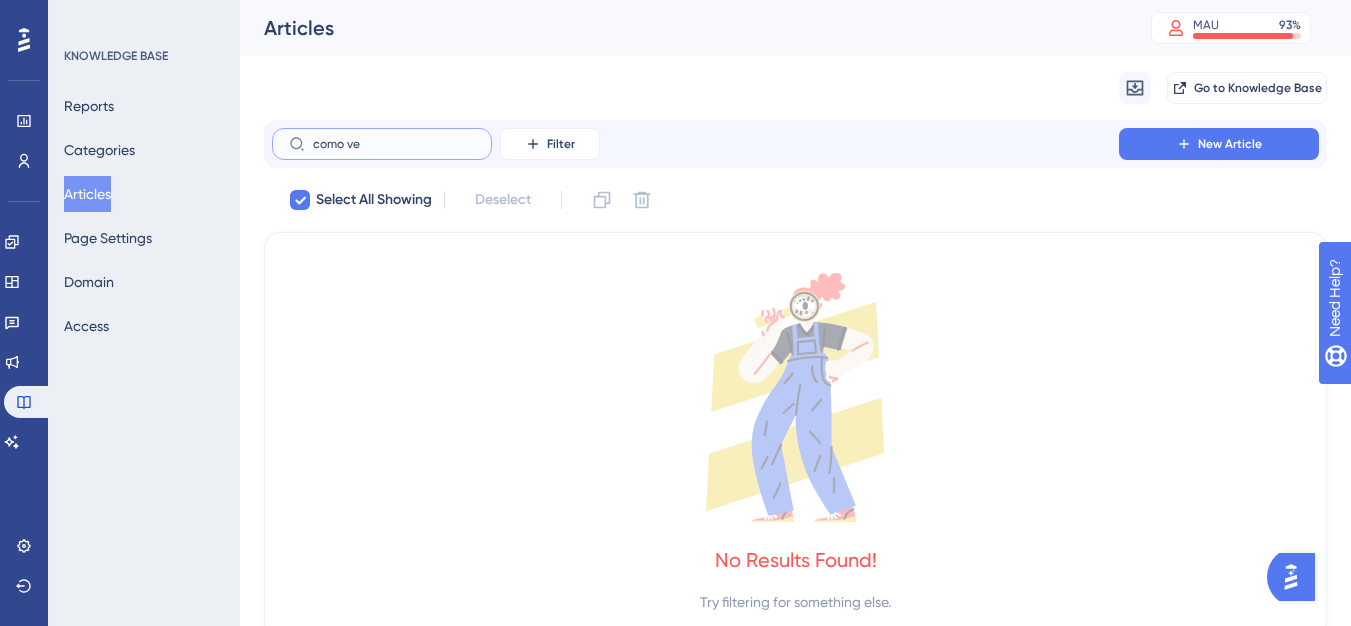 type on "como v" 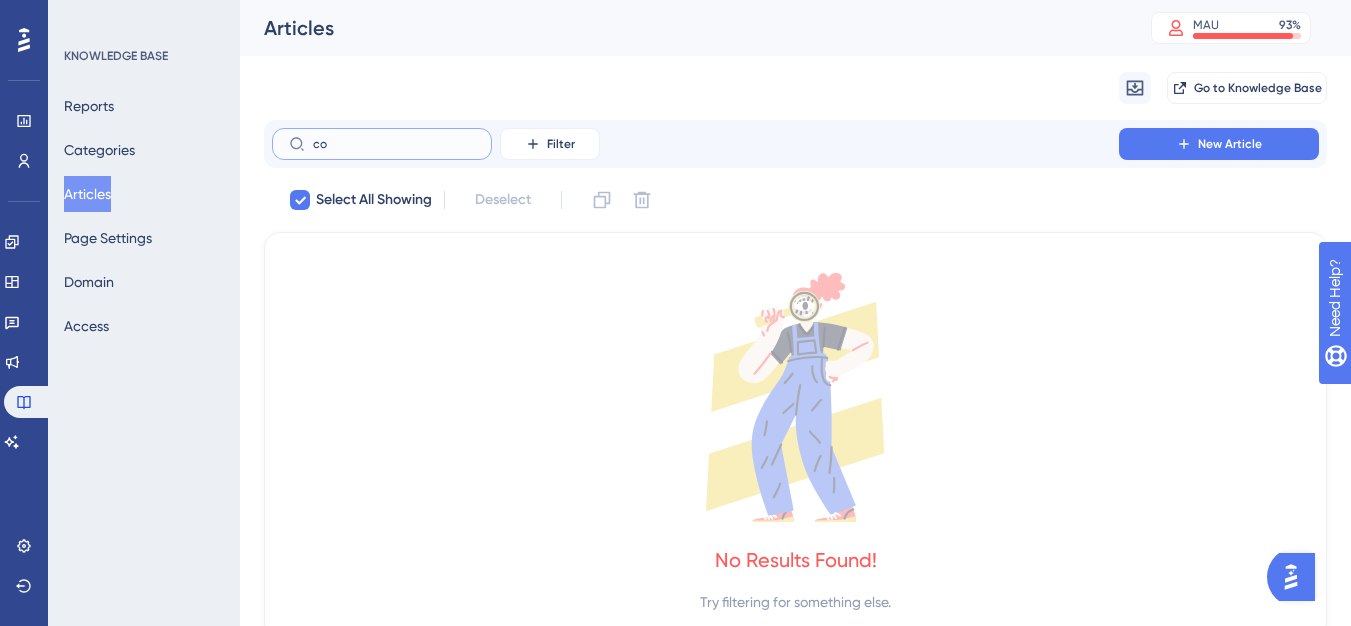 type on "c" 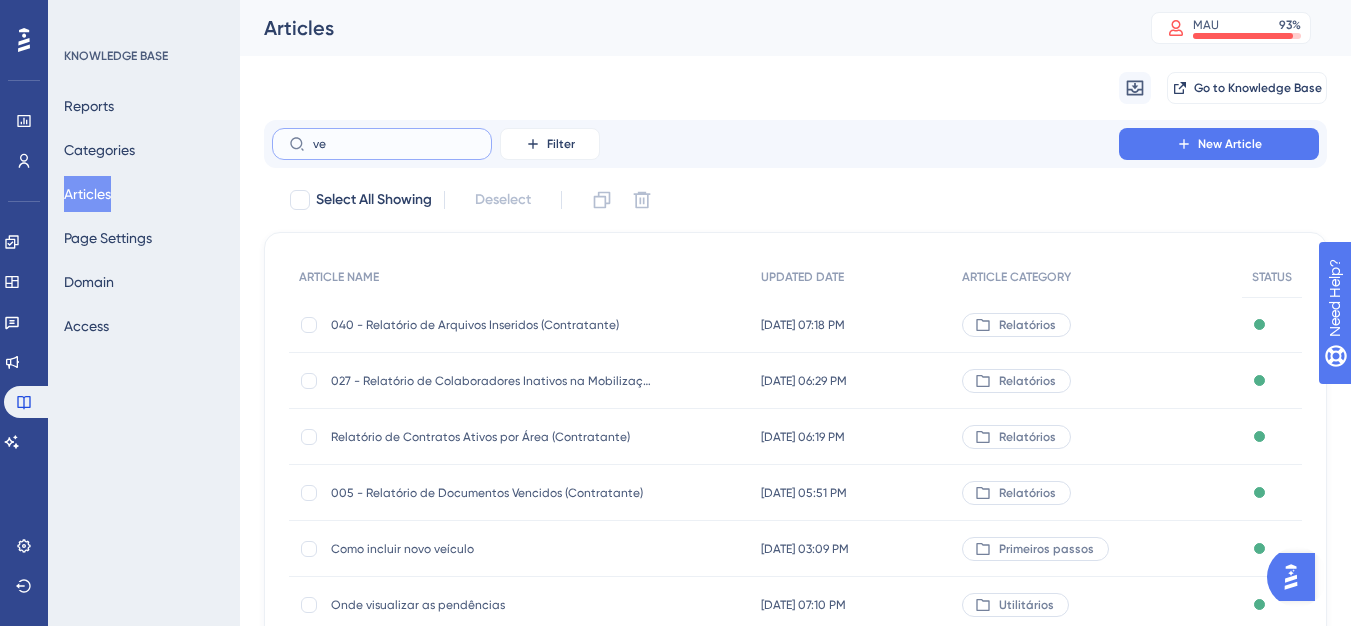 type on "ver" 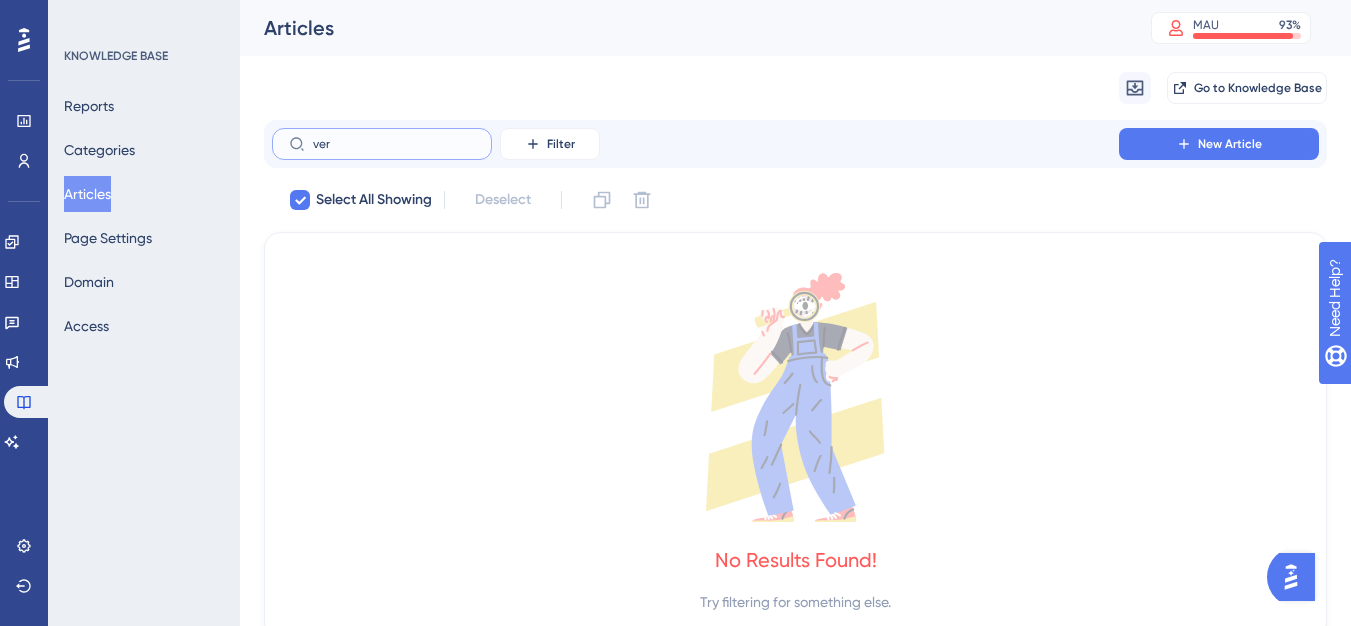 type on "ve" 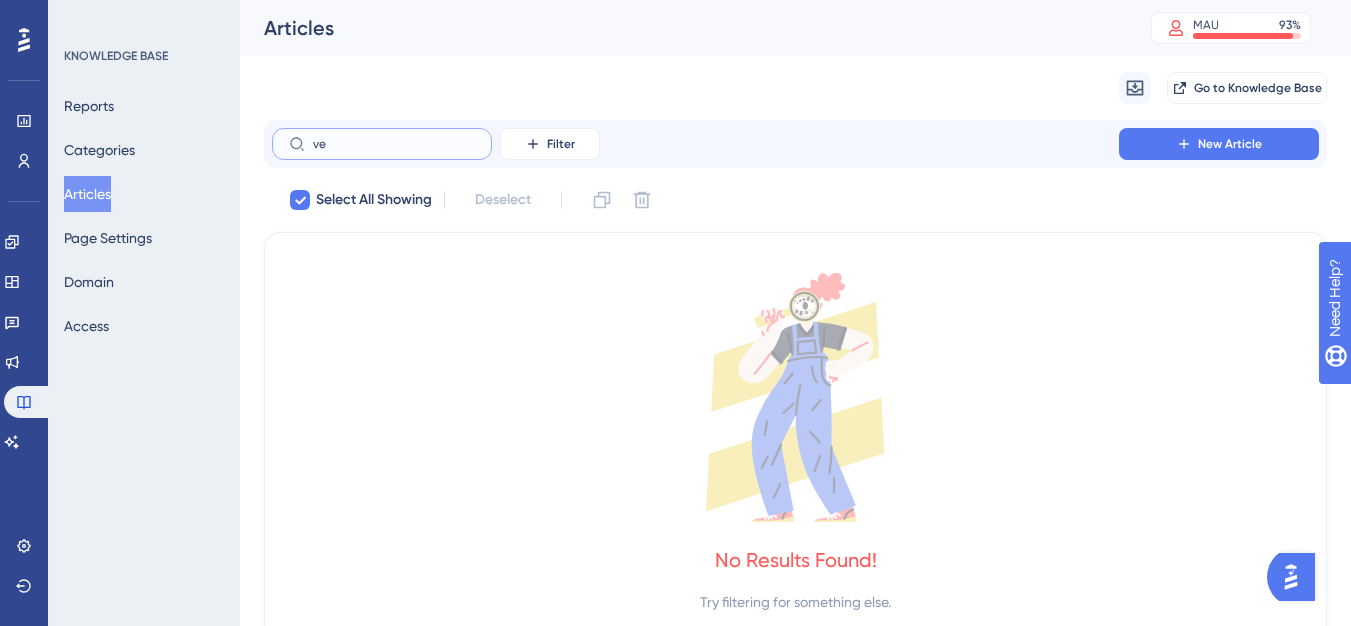 type on "v" 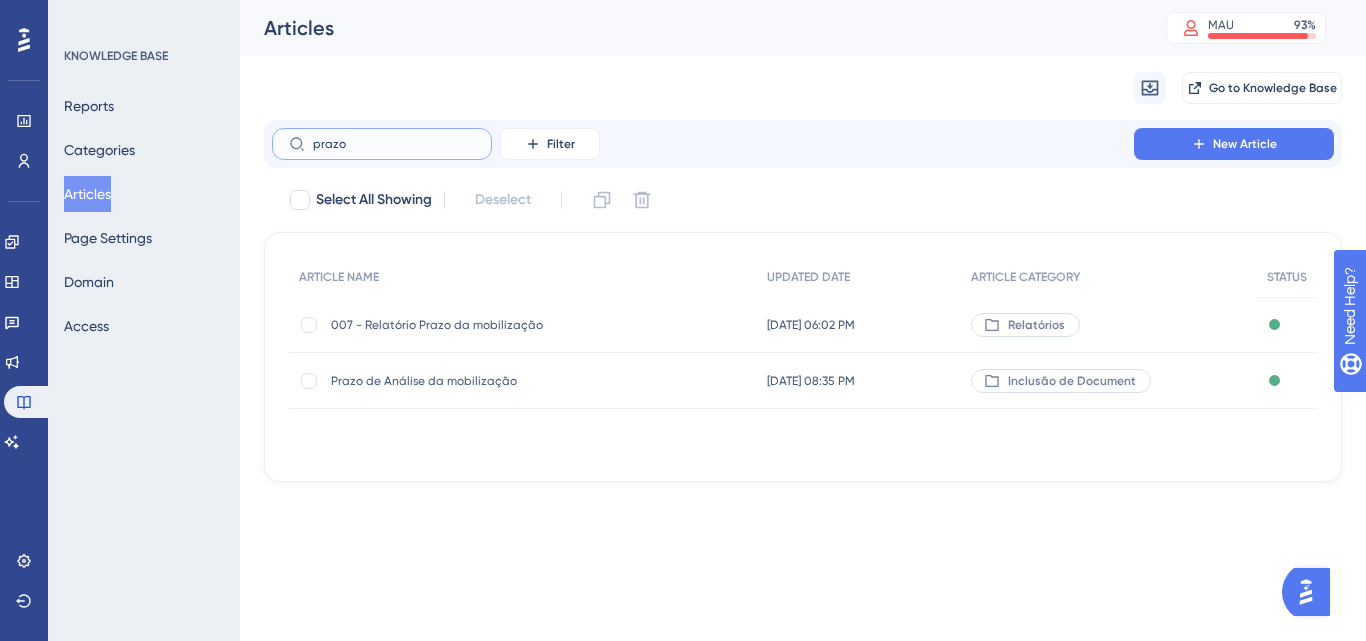 type on "prazo" 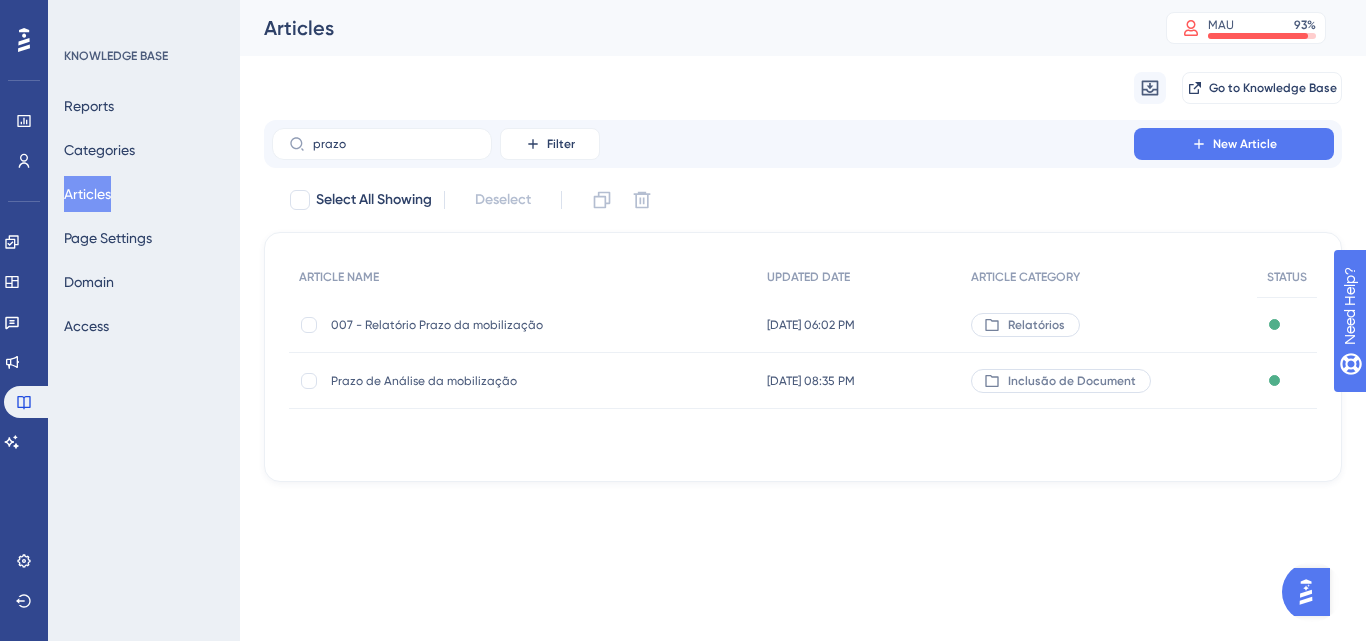 click on "Prazo de Análise da mobilização Prazo de Análise da mobilização" at bounding box center (491, 381) 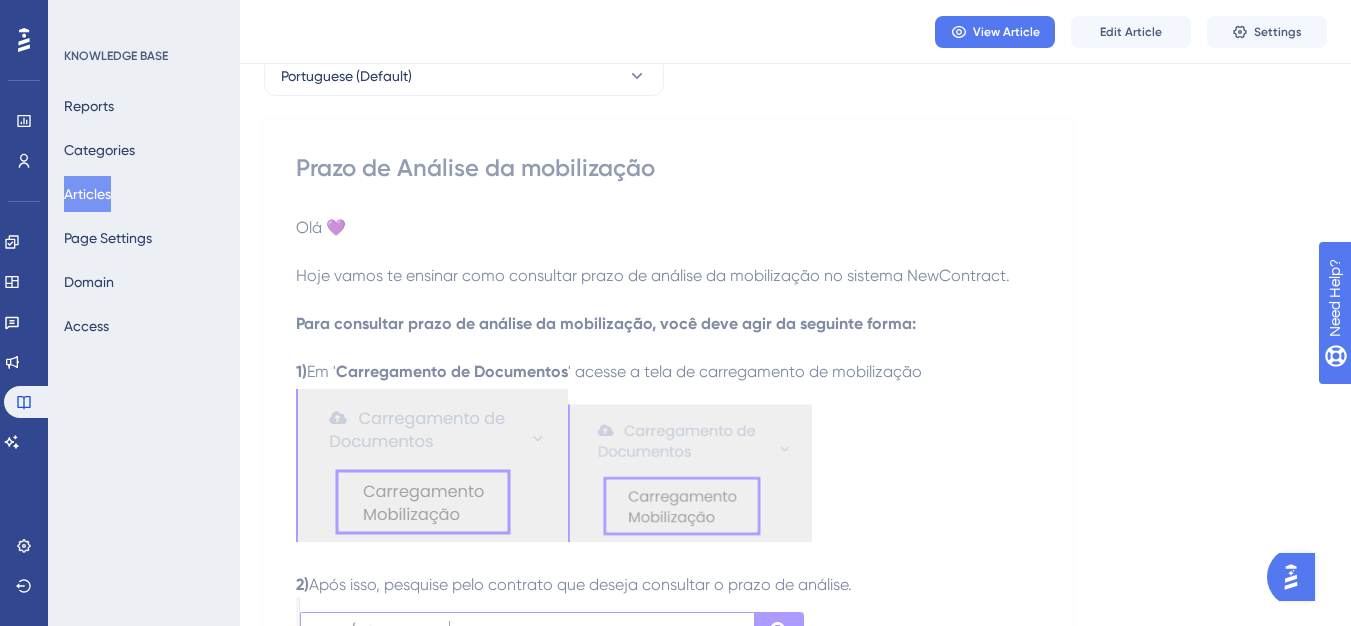 scroll, scrollTop: 0, scrollLeft: 0, axis: both 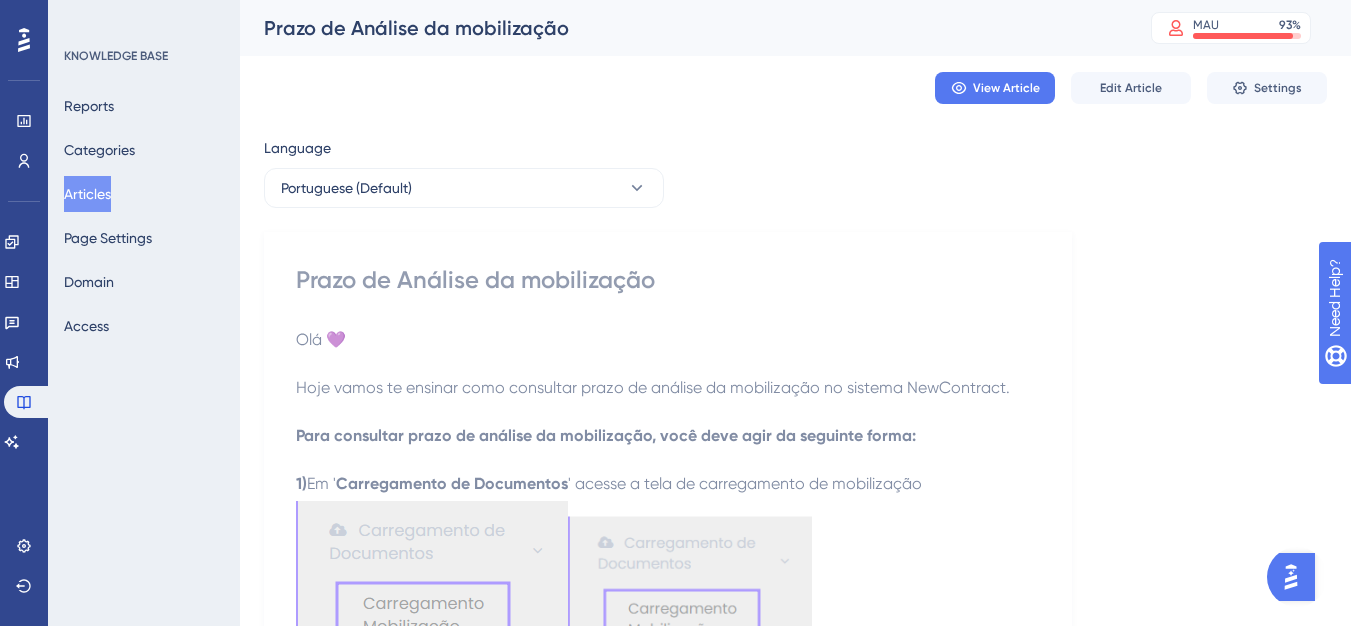 click on "Articles" at bounding box center [87, 194] 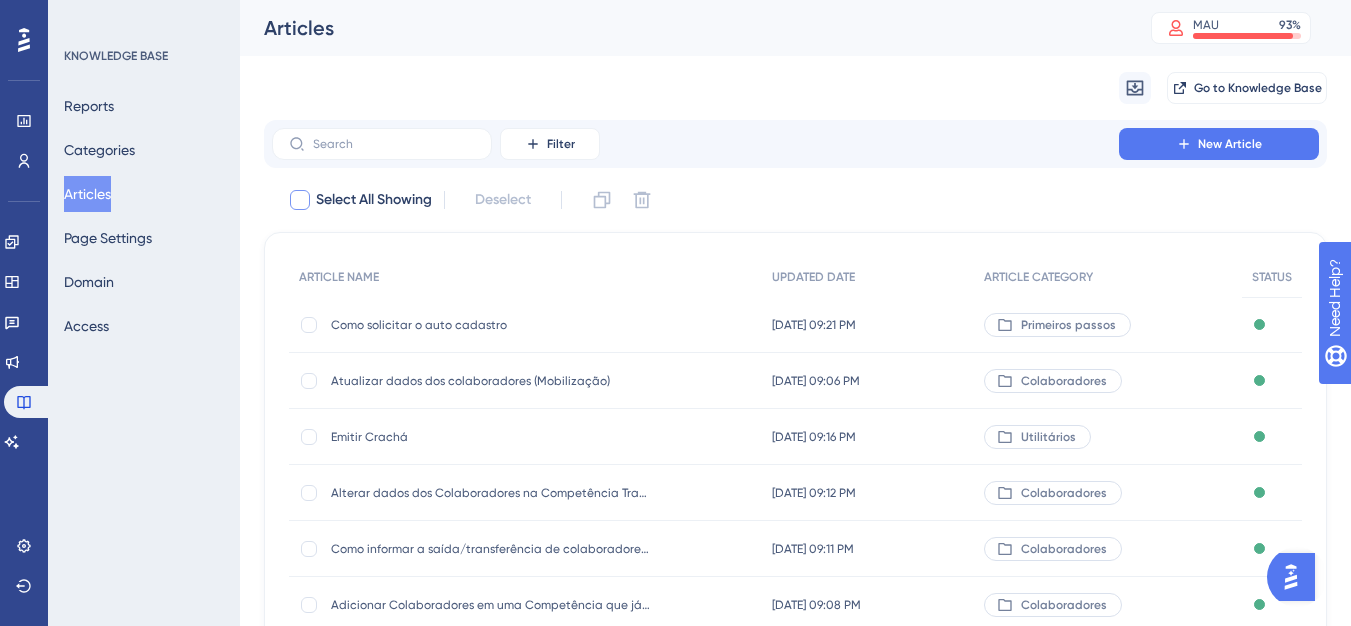 click at bounding box center (300, 200) 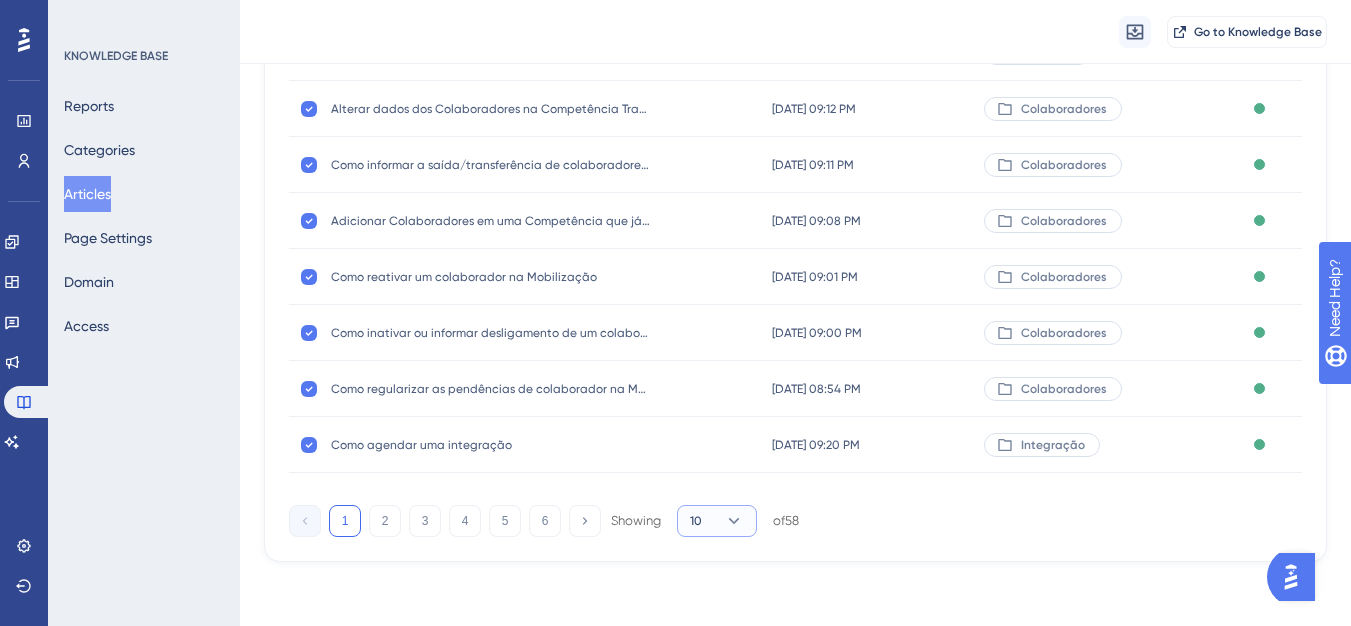 click on "10" at bounding box center [717, 521] 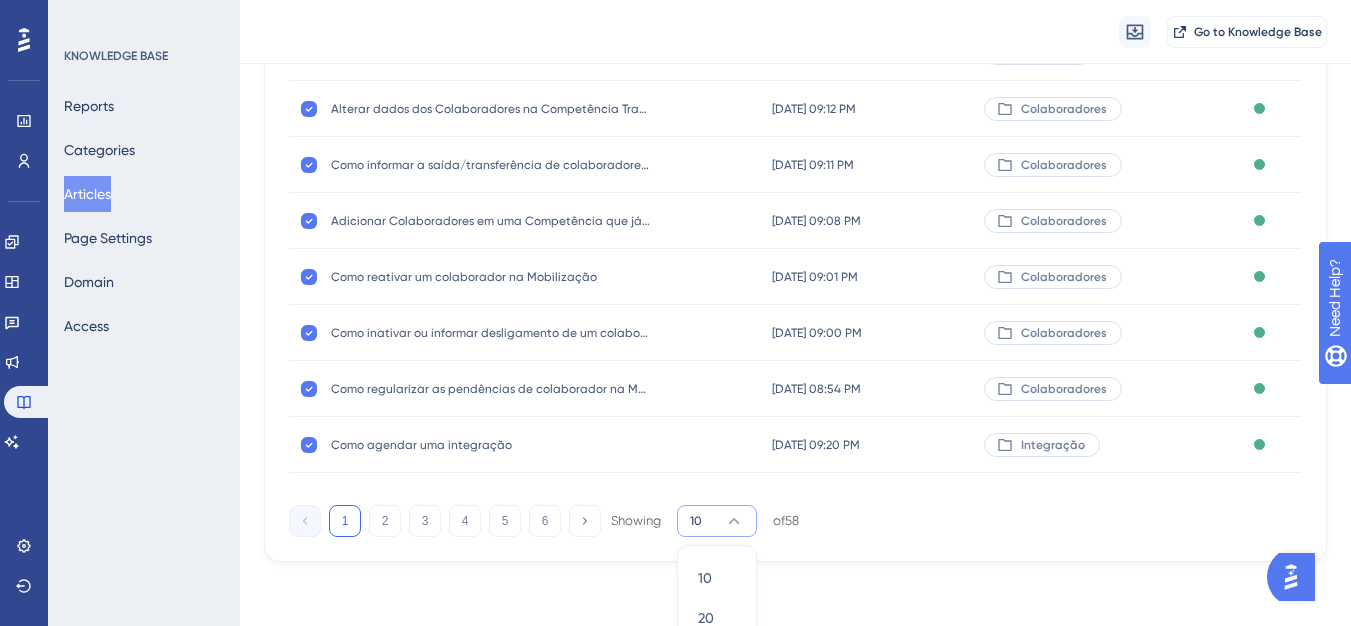 scroll, scrollTop: 497, scrollLeft: 0, axis: vertical 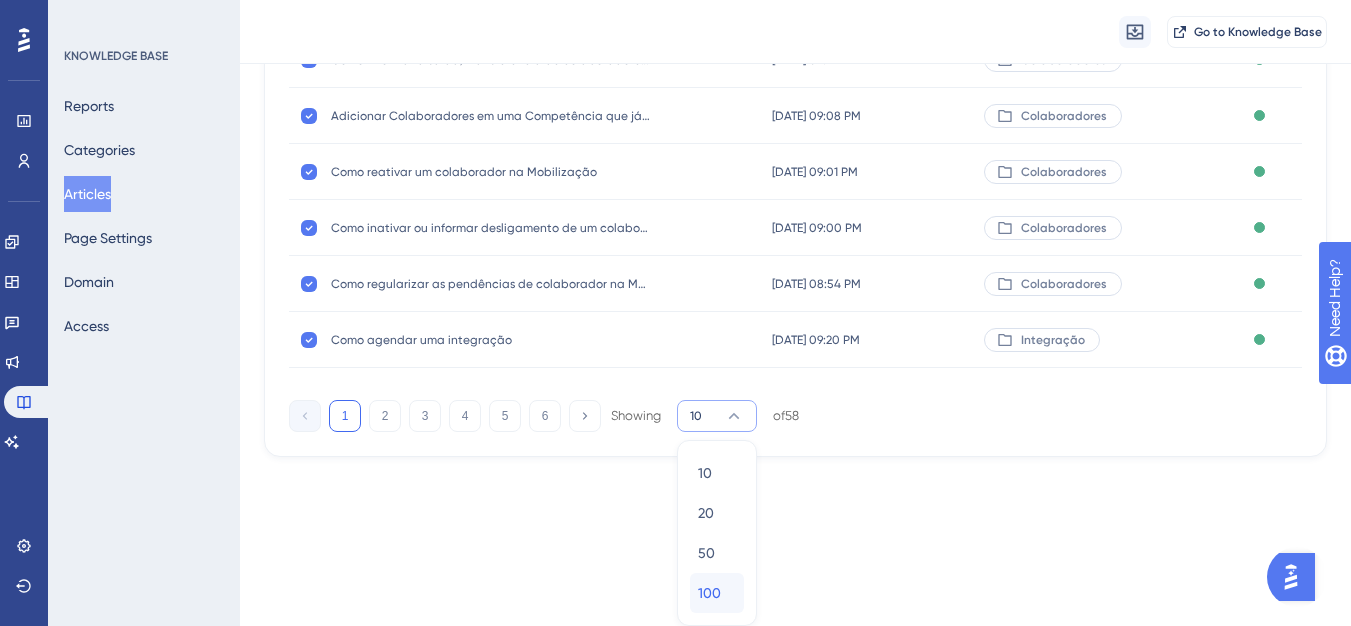 click on "100" at bounding box center [709, 593] 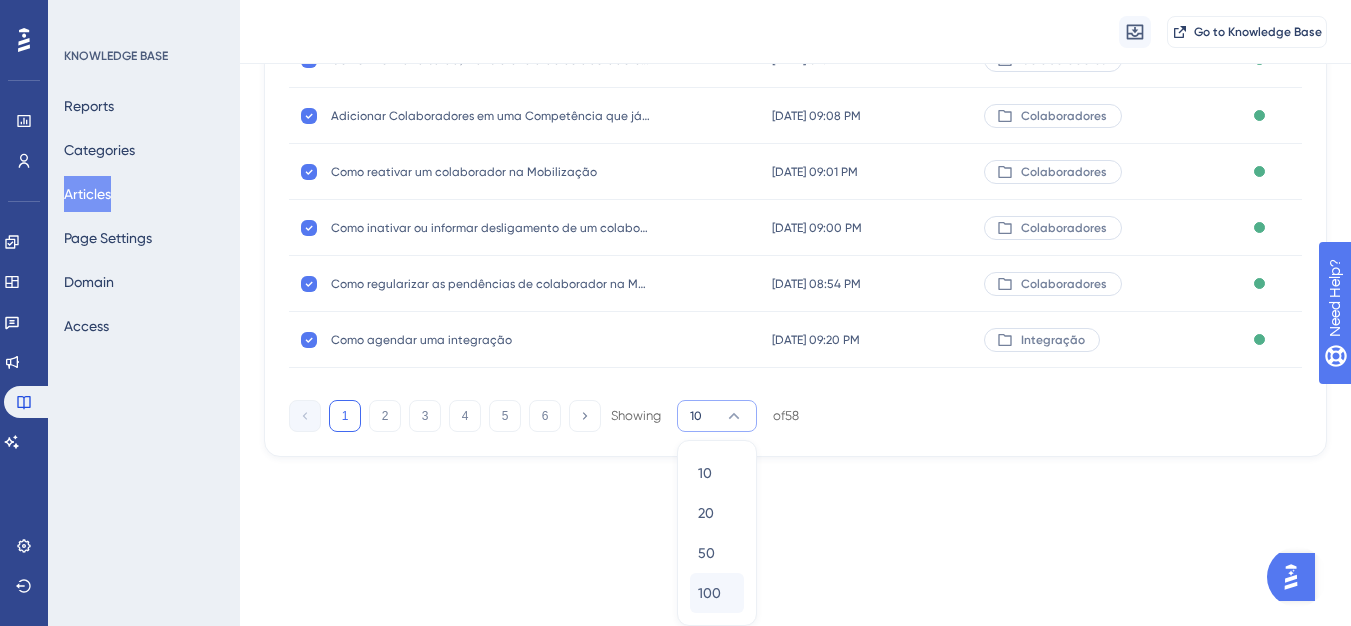 checkbox on "false" 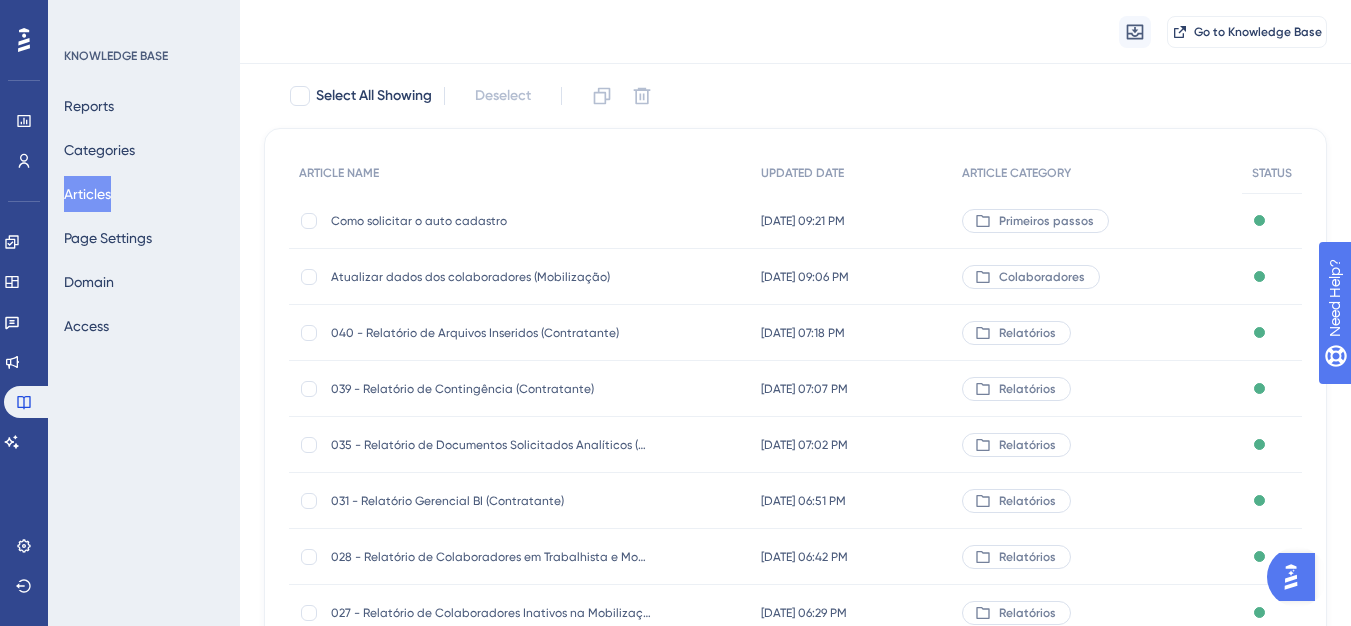 scroll, scrollTop: 97, scrollLeft: 0, axis: vertical 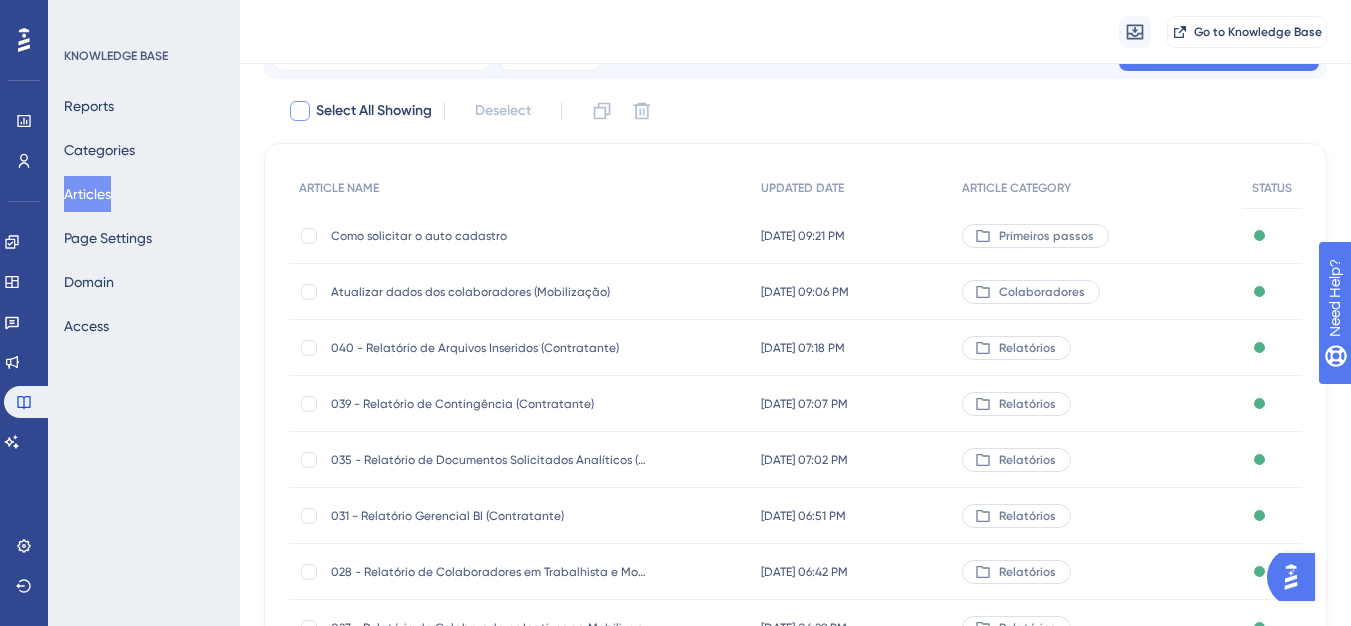 click at bounding box center [300, 111] 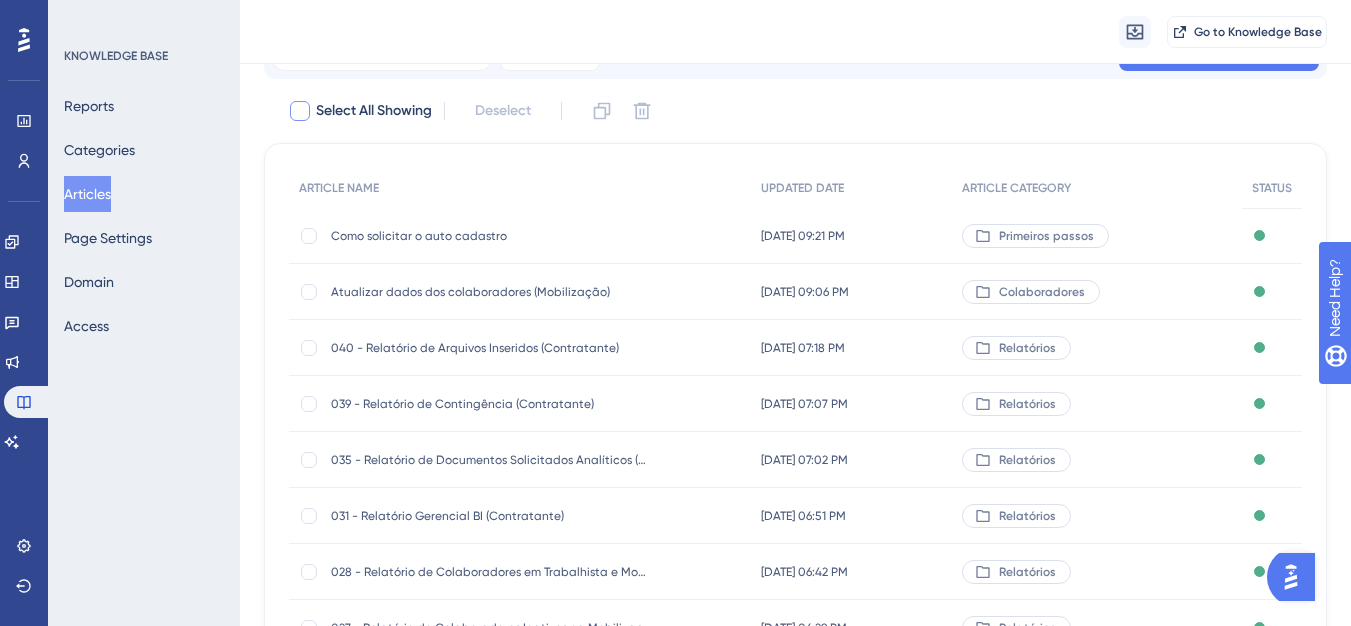 checkbox on "true" 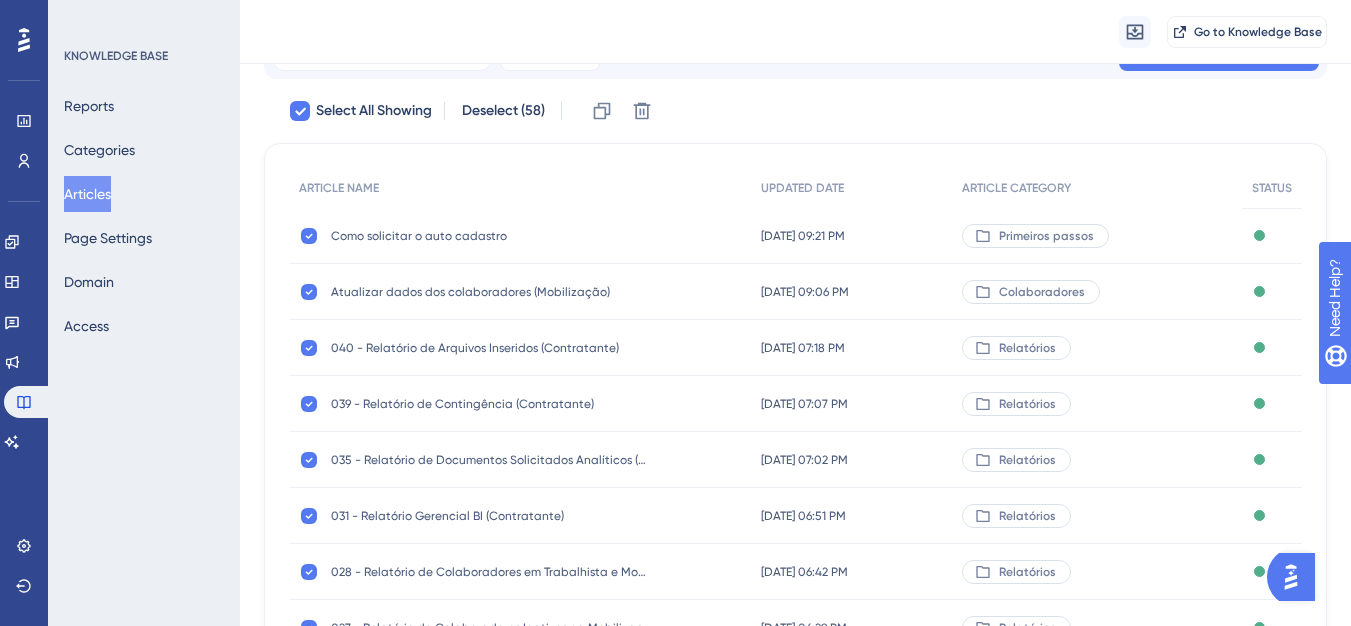 scroll, scrollTop: 0, scrollLeft: 0, axis: both 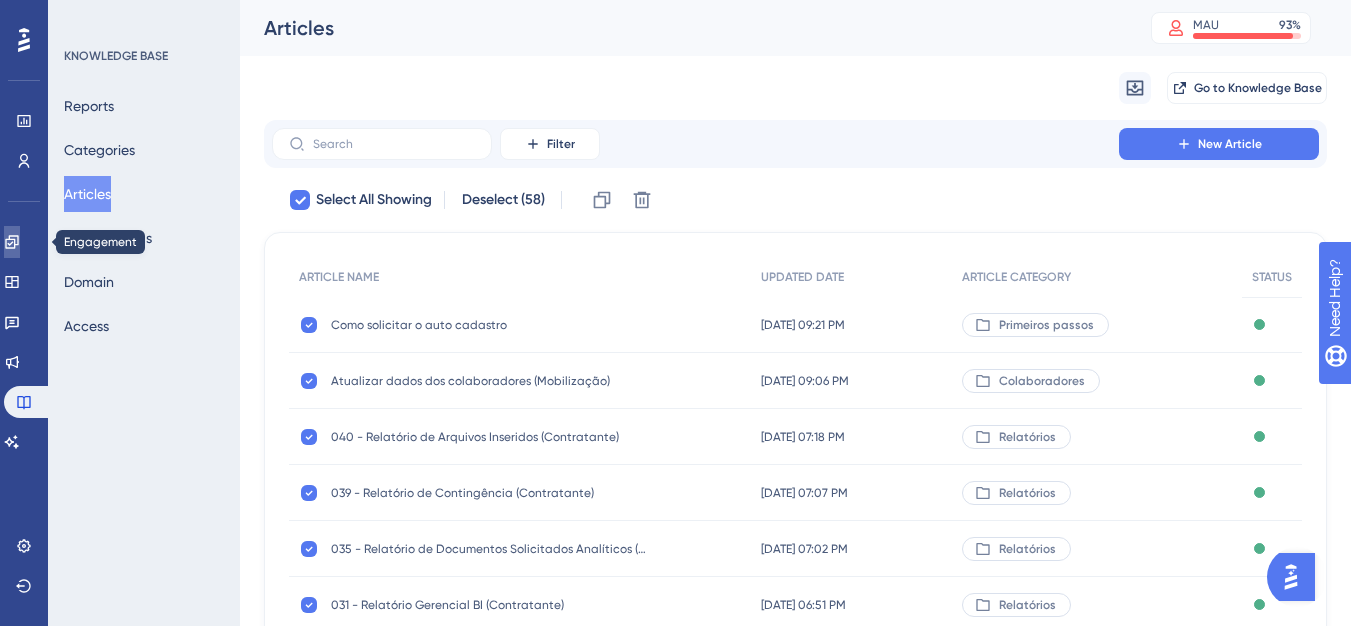 click at bounding box center [12, 242] 